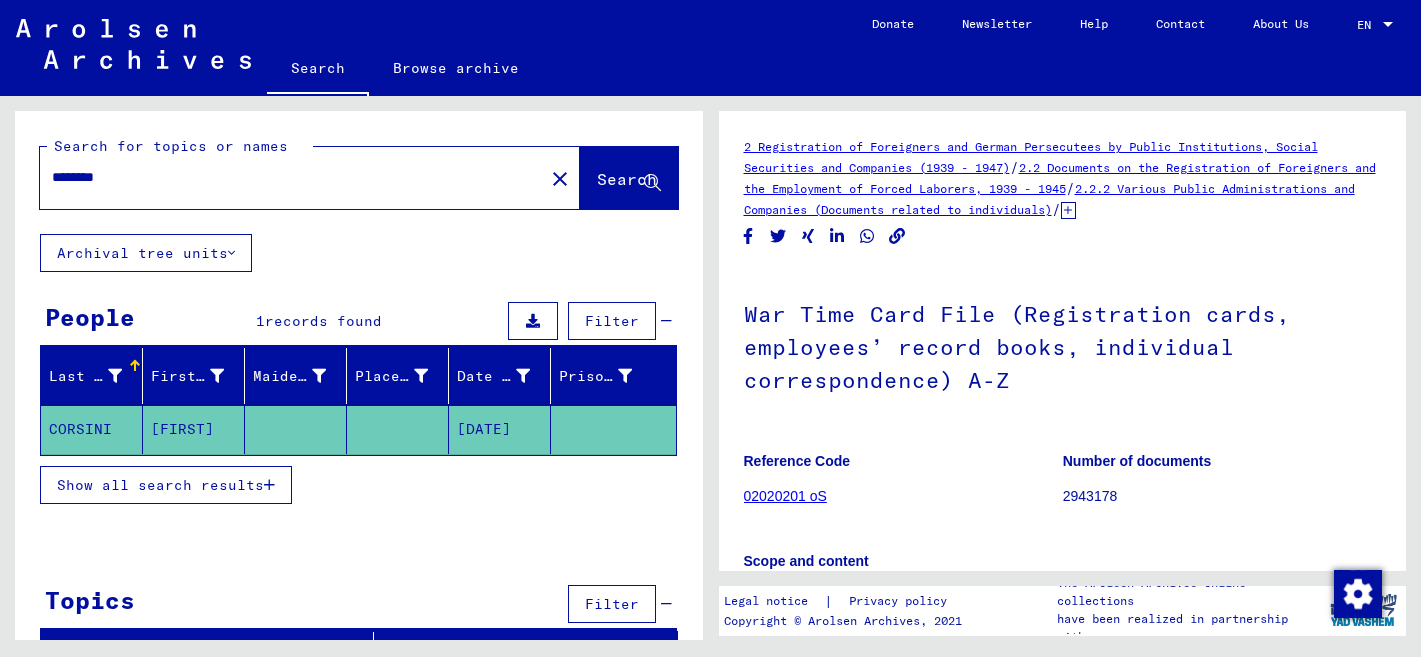 scroll, scrollTop: 0, scrollLeft: 0, axis: both 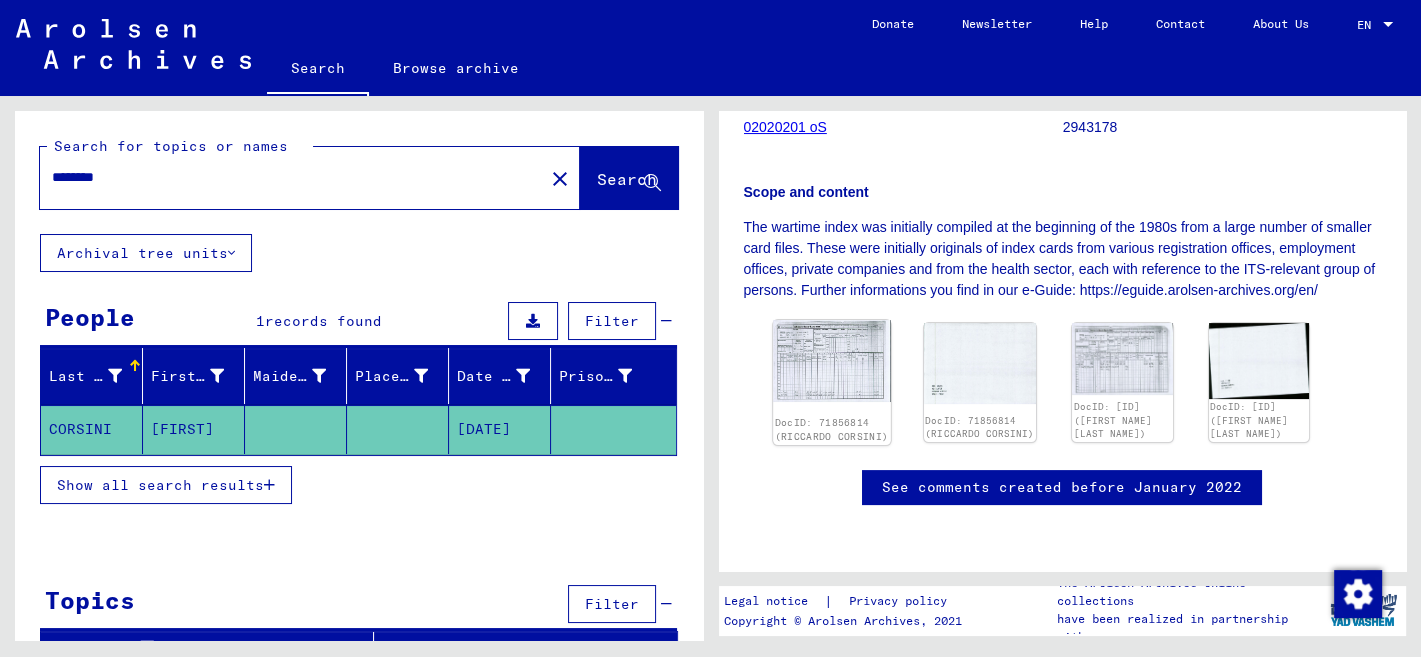 click 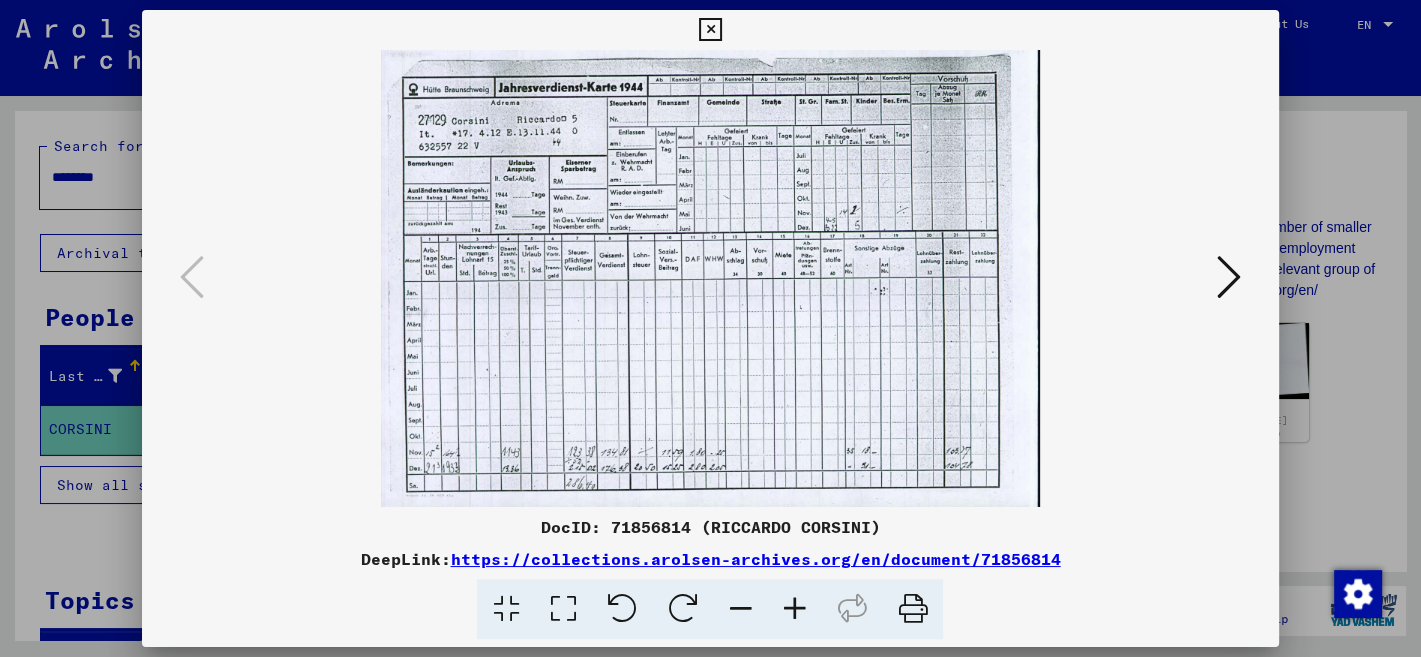 click at bounding box center [1229, 277] 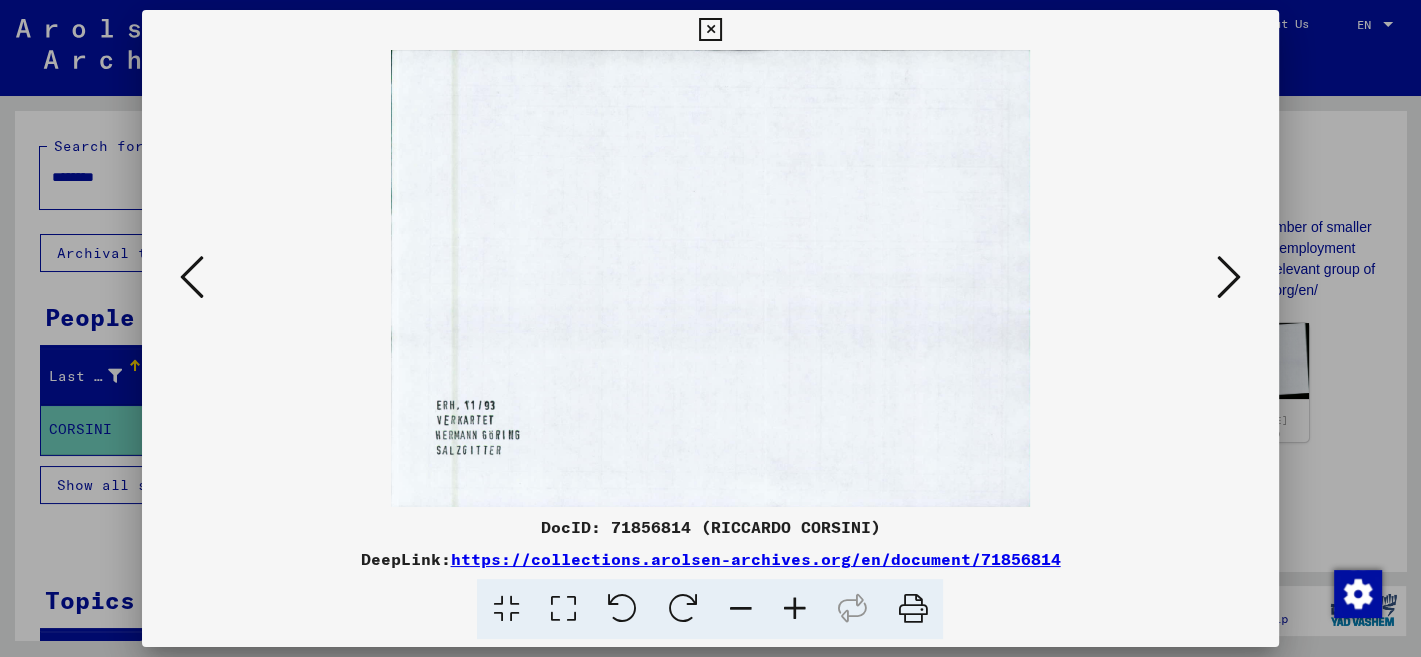 click at bounding box center (1229, 277) 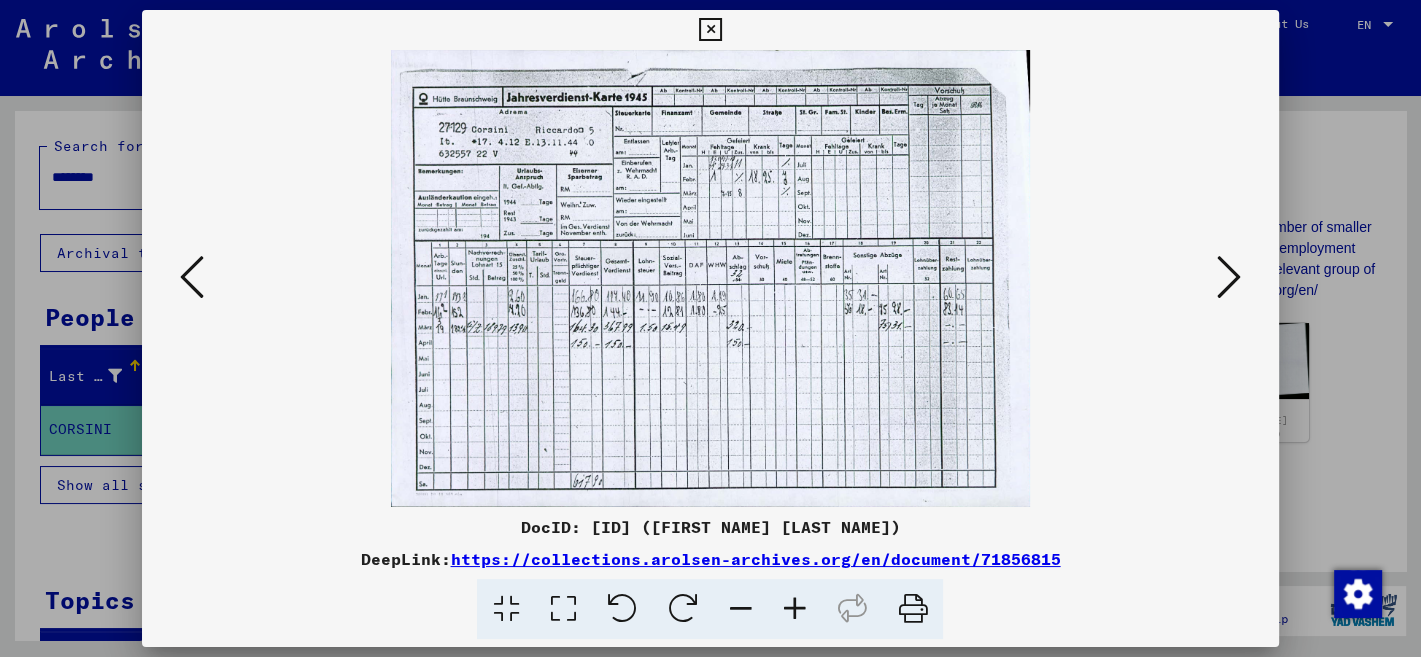 click at bounding box center [794, 609] 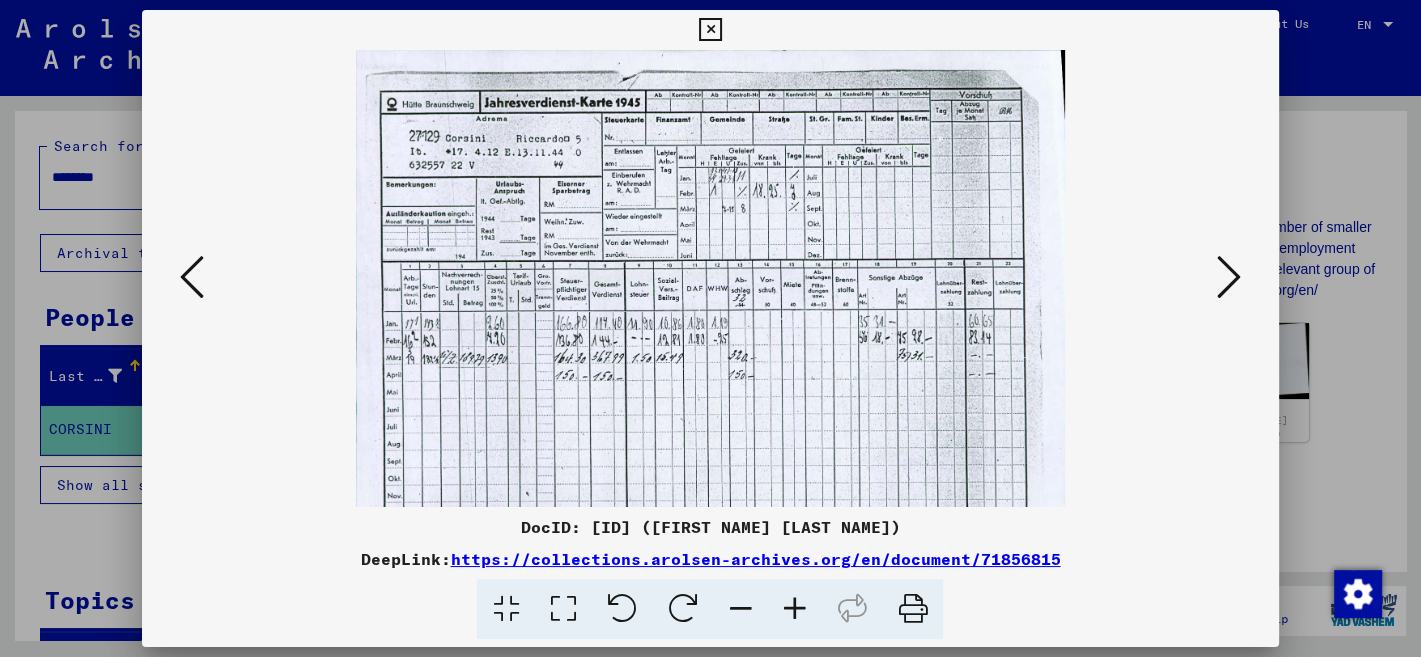 click at bounding box center (794, 609) 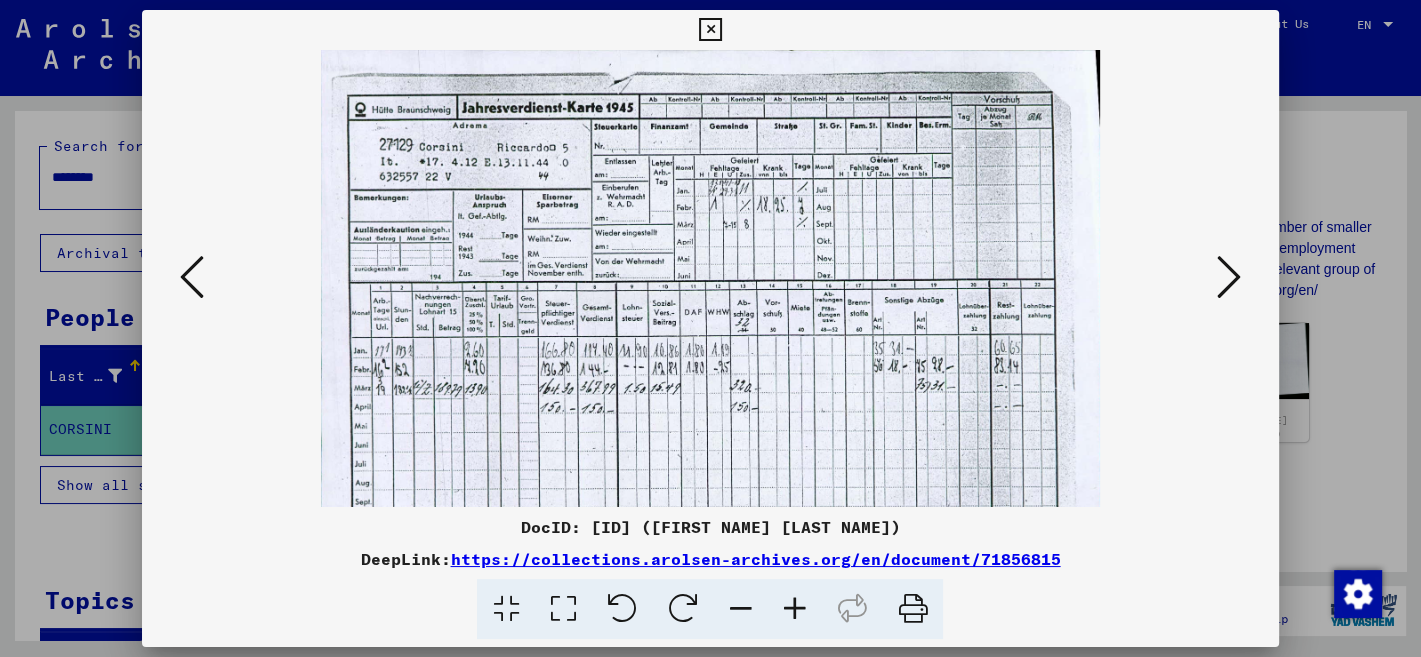 click at bounding box center [794, 609] 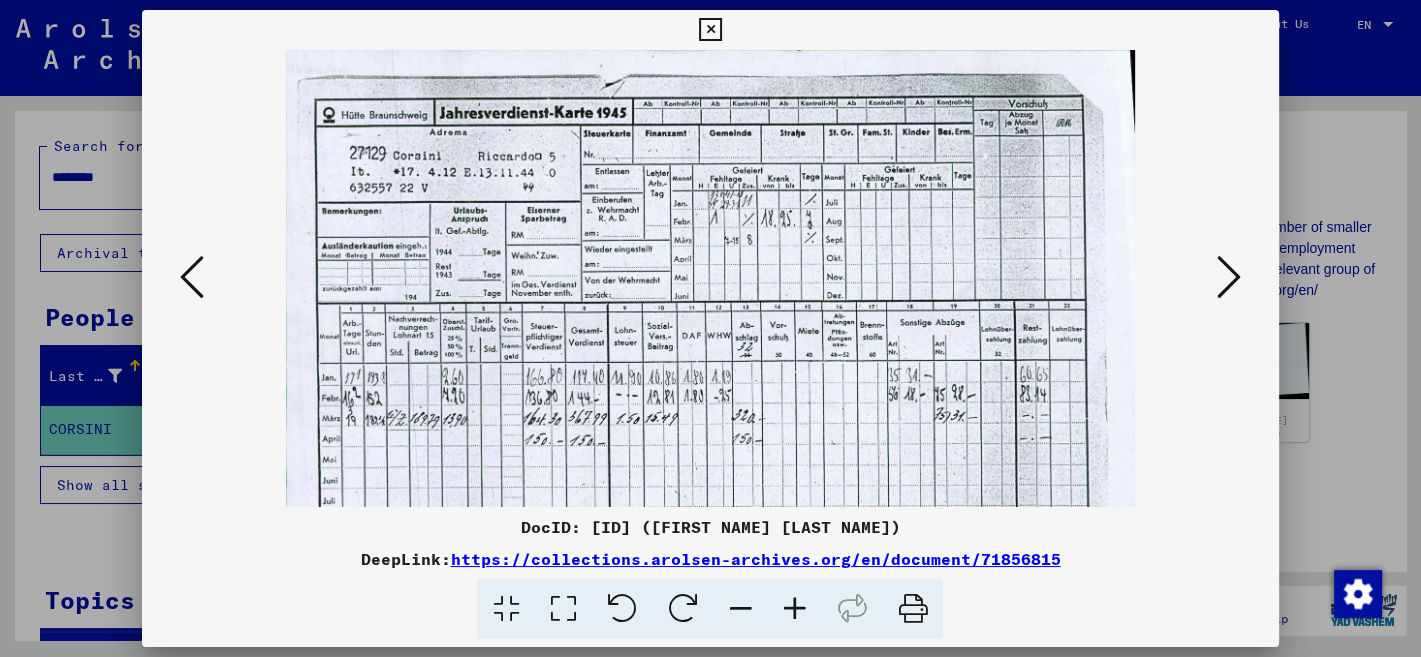 click at bounding box center [794, 609] 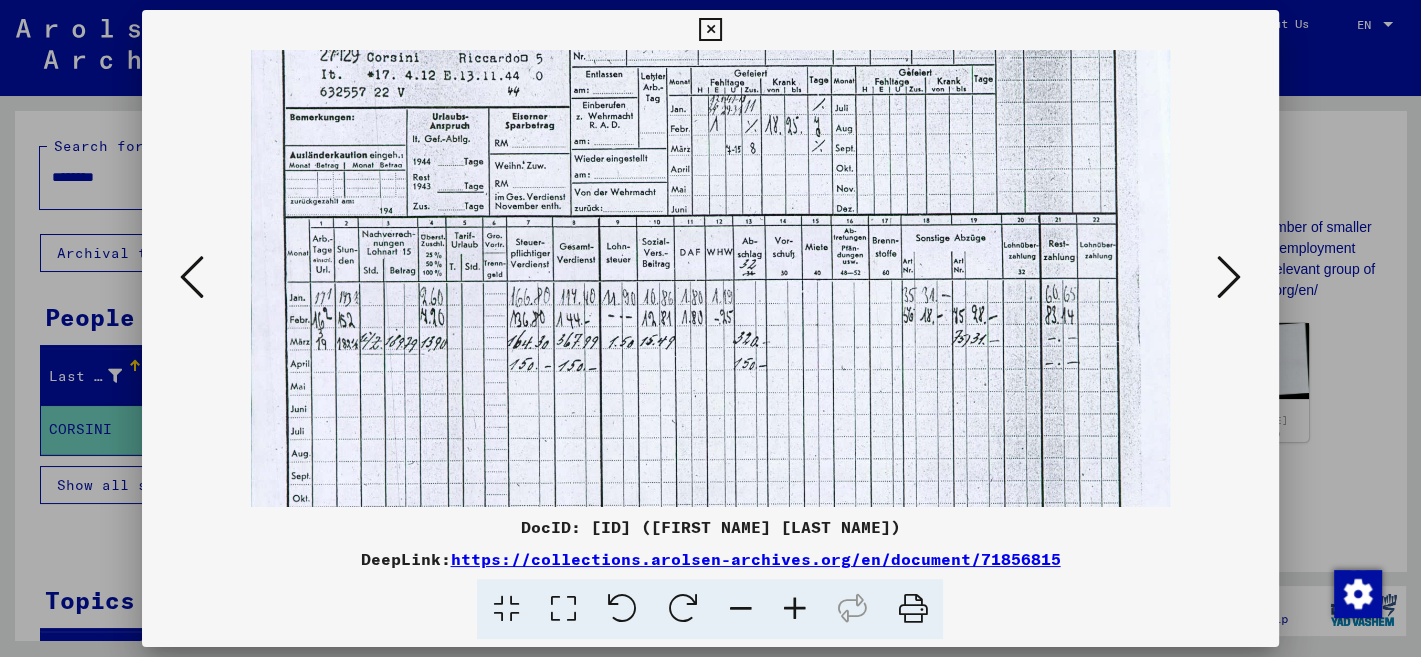 scroll, scrollTop: 108, scrollLeft: 0, axis: vertical 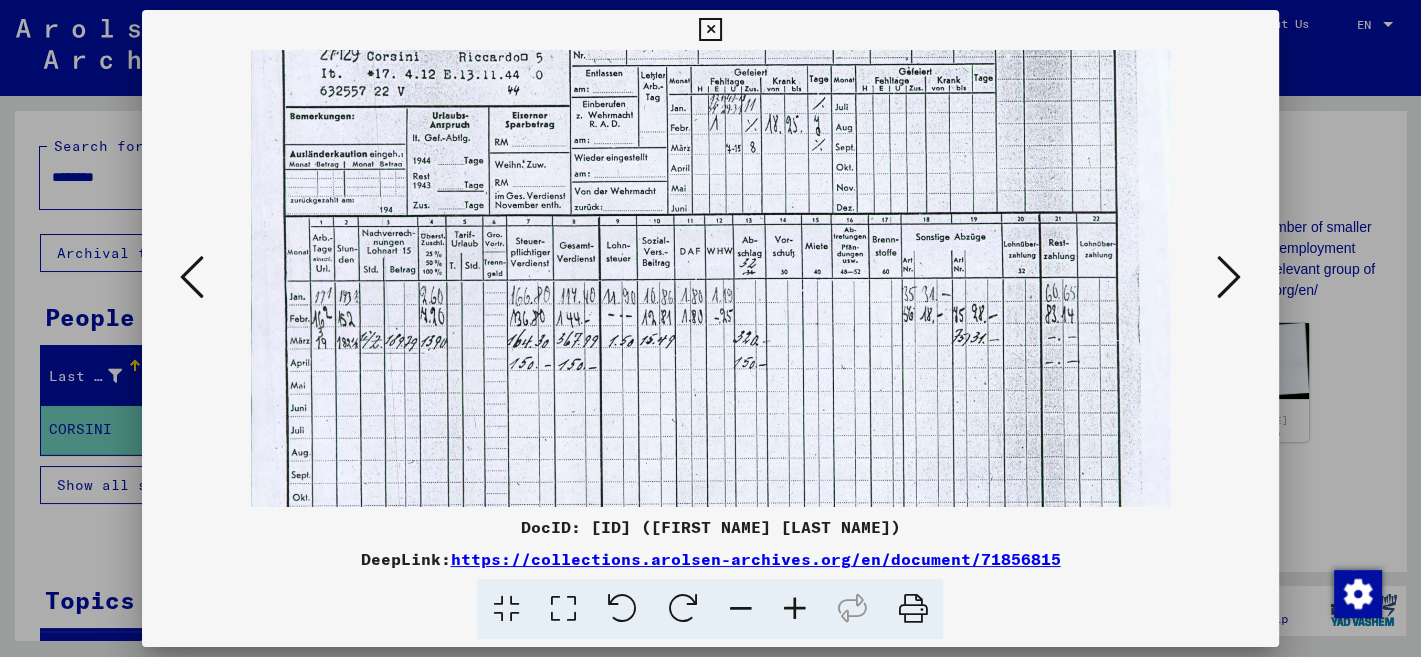 drag, startPoint x: 665, startPoint y: 486, endPoint x: 690, endPoint y: 380, distance: 108.90822 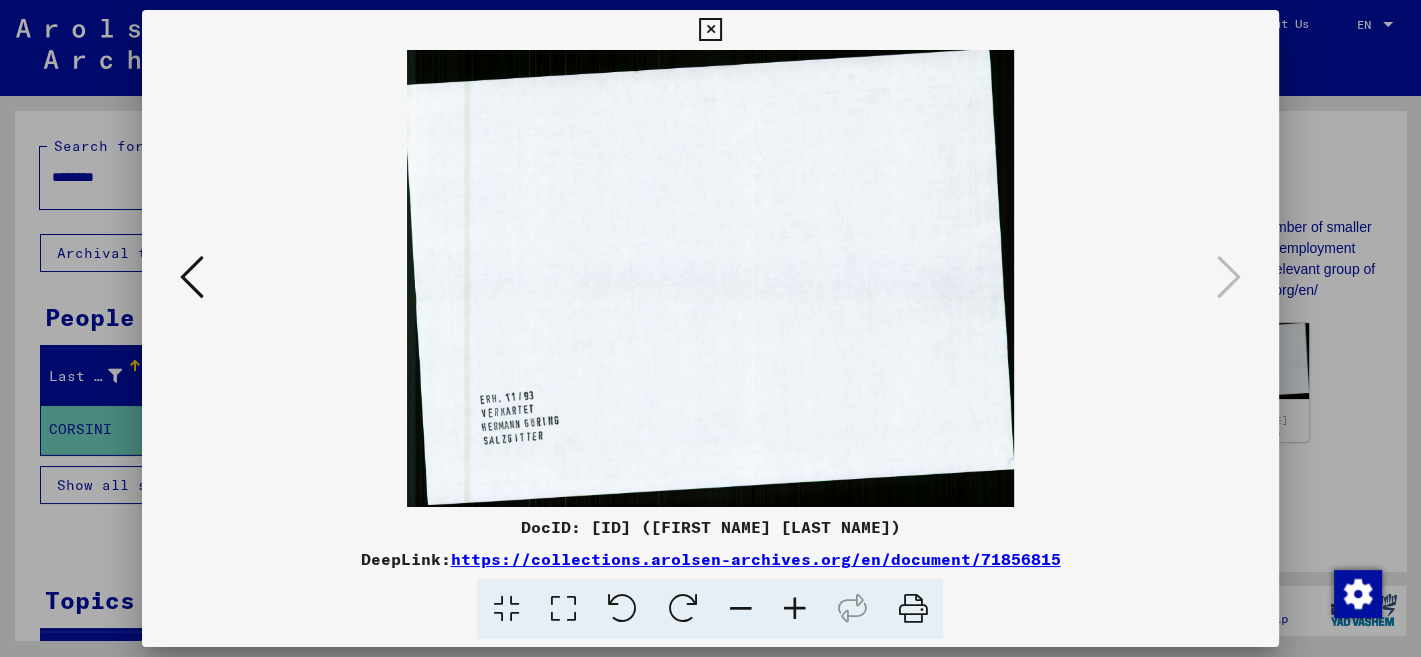 scroll, scrollTop: 0, scrollLeft: 0, axis: both 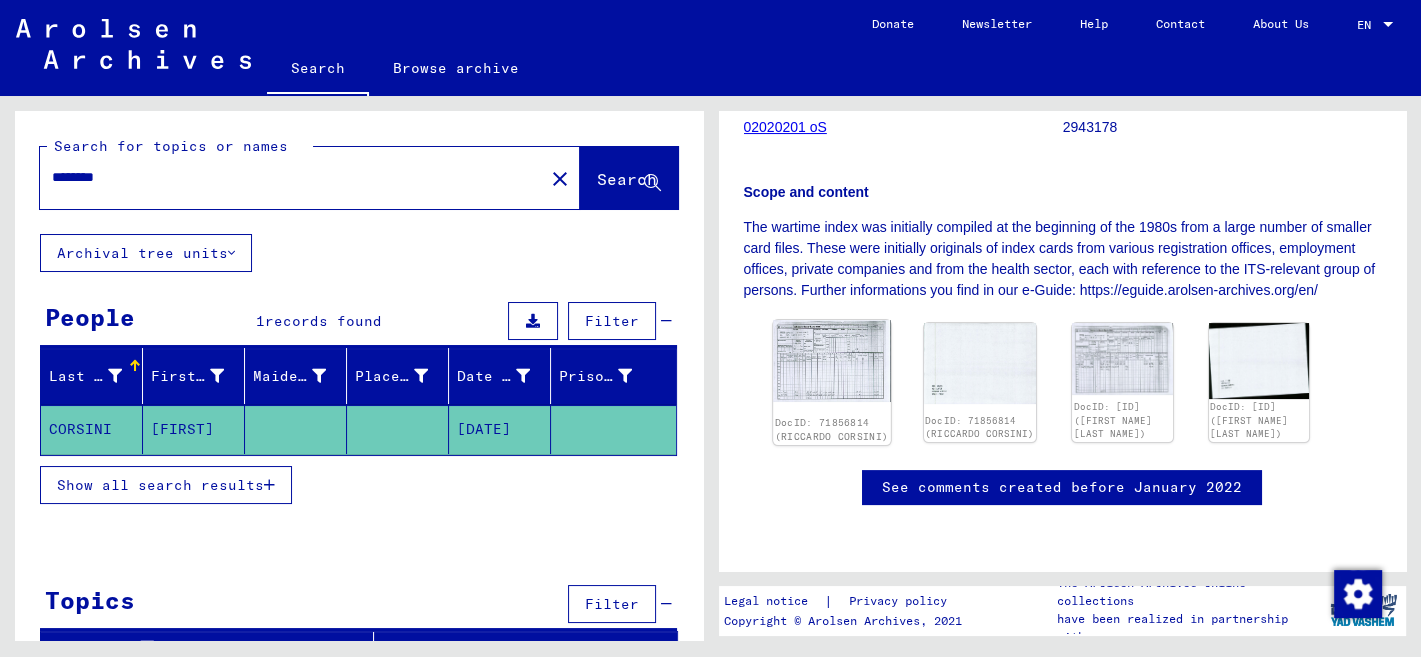 click 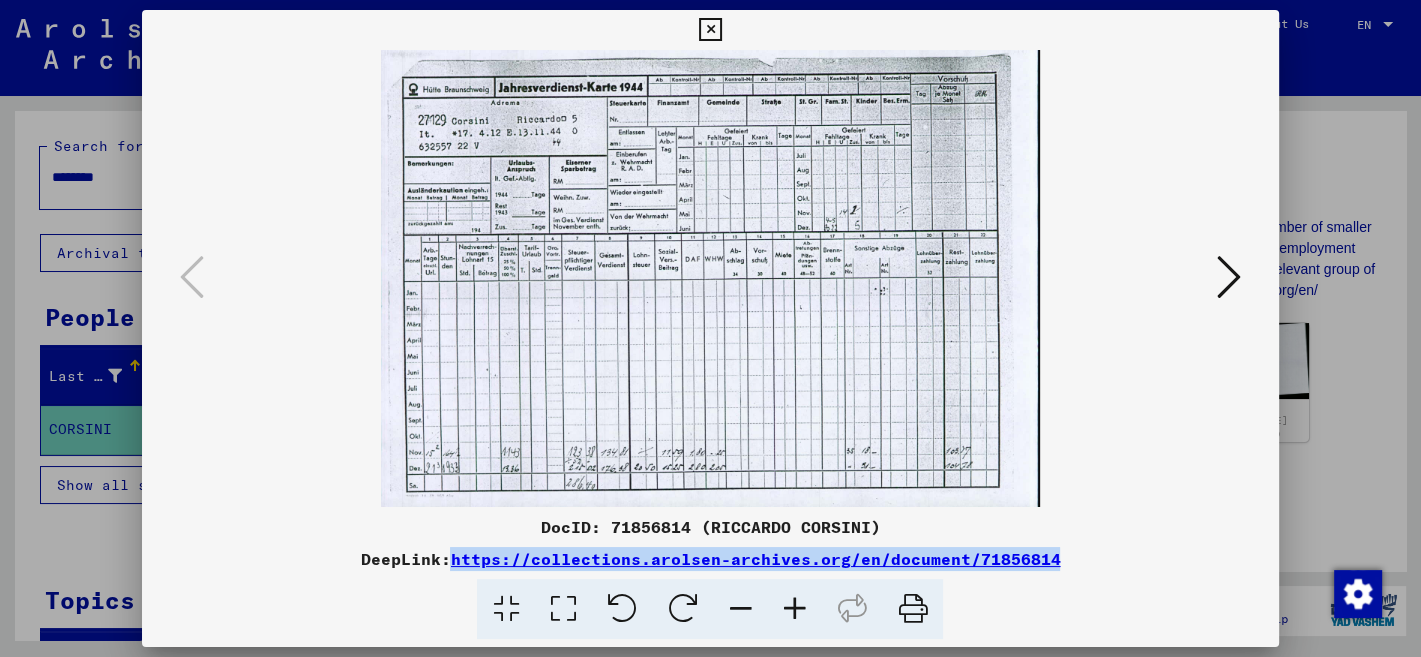 drag, startPoint x: 1074, startPoint y: 556, endPoint x: 461, endPoint y: 555, distance: 613.0008 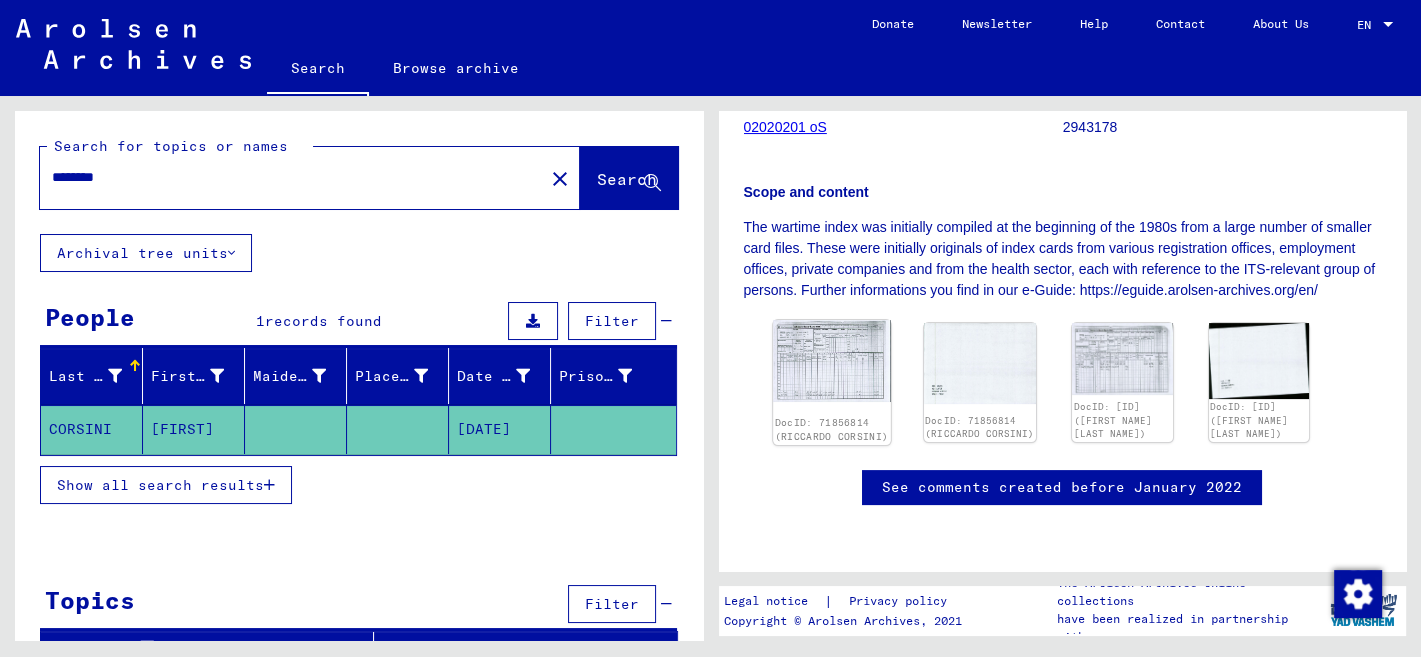 scroll, scrollTop: 38, scrollLeft: 0, axis: vertical 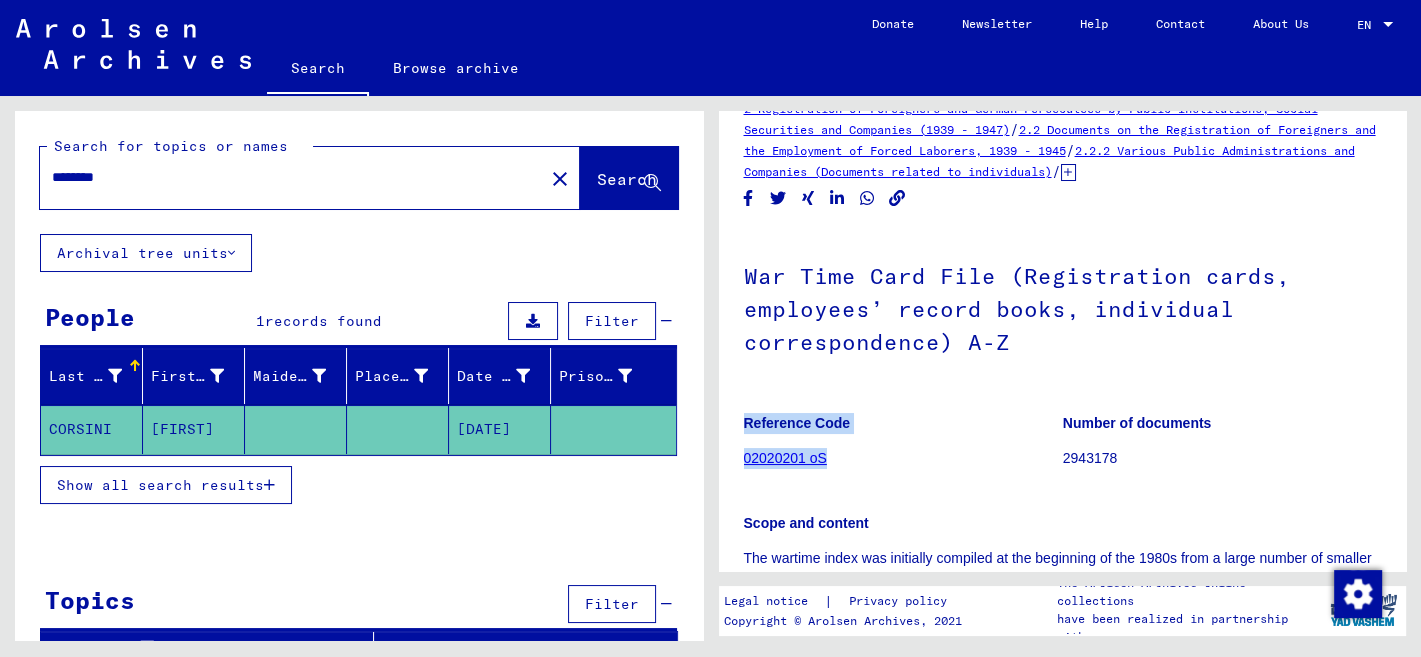 drag, startPoint x: 844, startPoint y: 457, endPoint x: 743, endPoint y: 462, distance: 101.12369 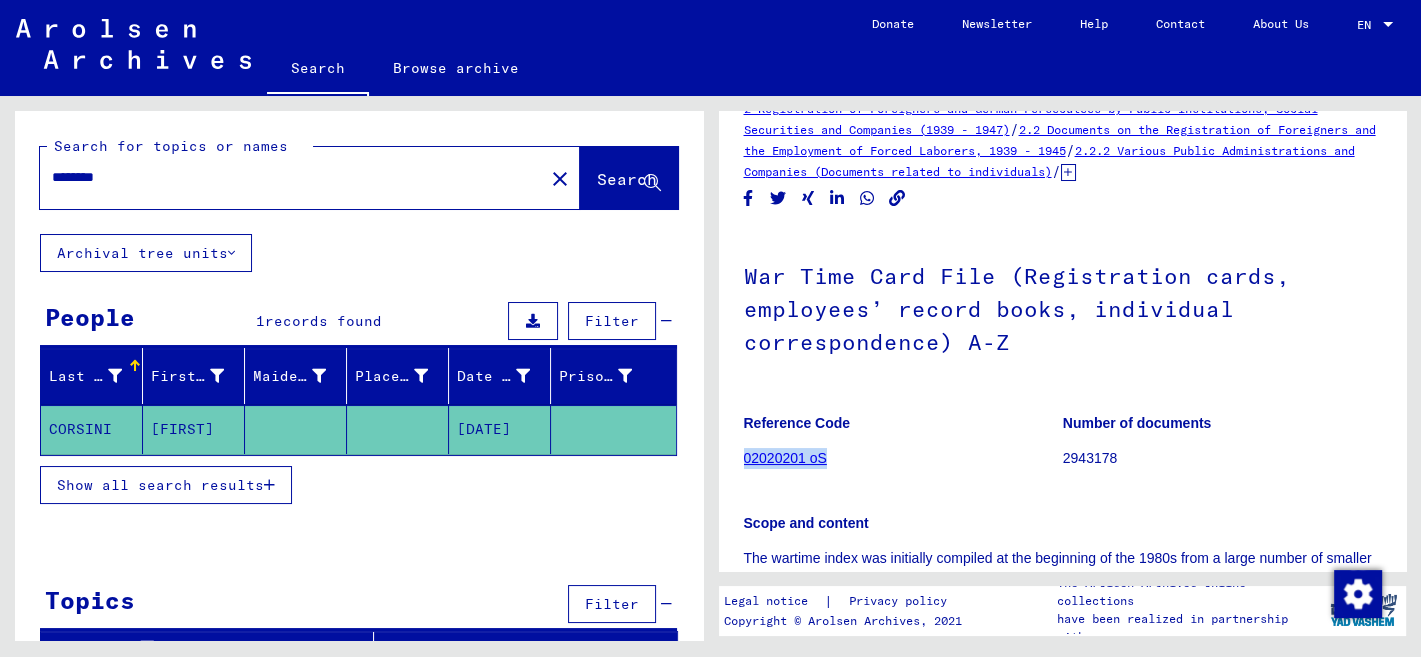 drag, startPoint x: 832, startPoint y: 458, endPoint x: 746, endPoint y: 462, distance: 86.09297 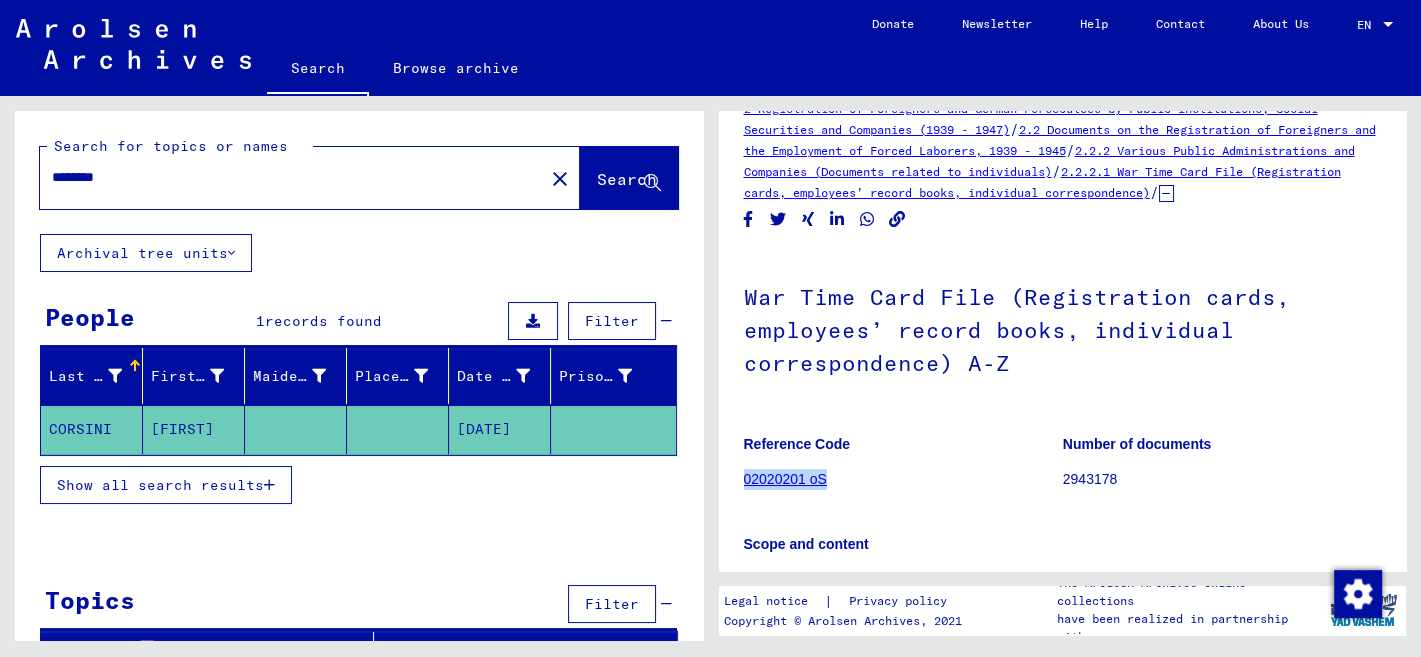drag, startPoint x: 919, startPoint y: 222, endPoint x: 744, endPoint y: 202, distance: 176.13914 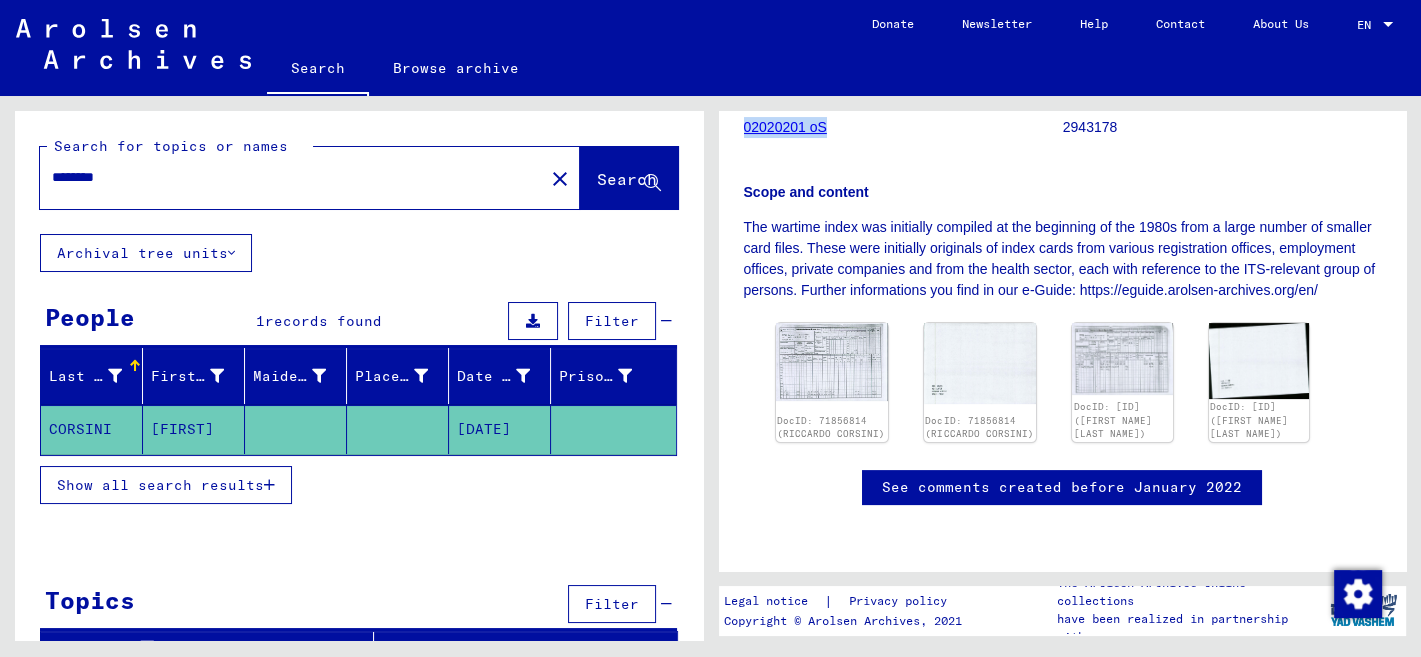 scroll, scrollTop: 461, scrollLeft: 0, axis: vertical 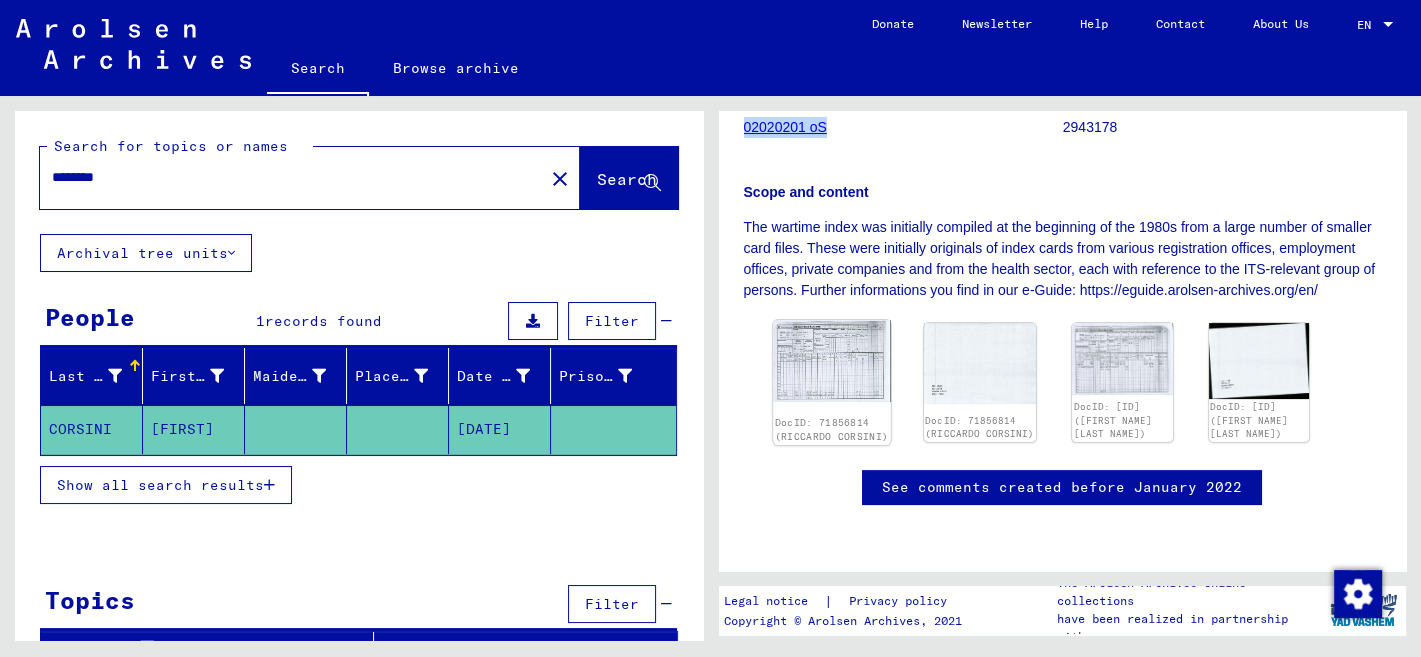click 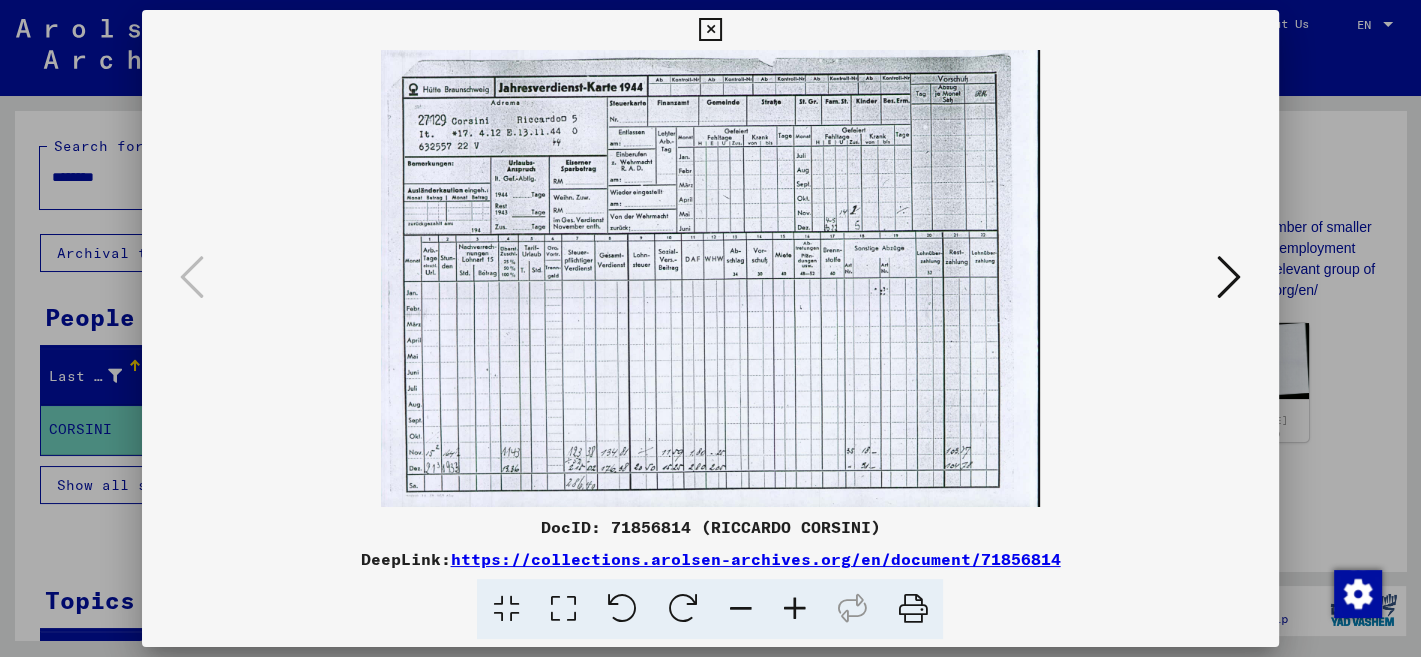 click at bounding box center (1229, 277) 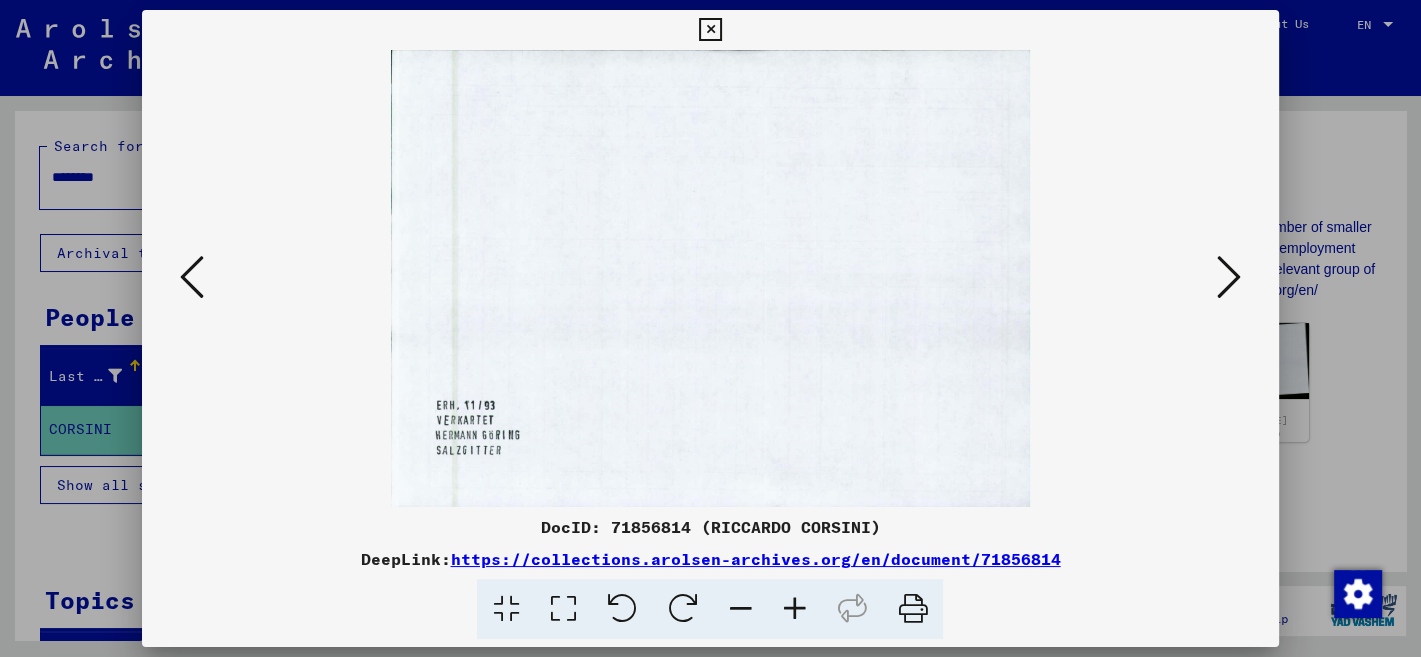 click at bounding box center [192, 277] 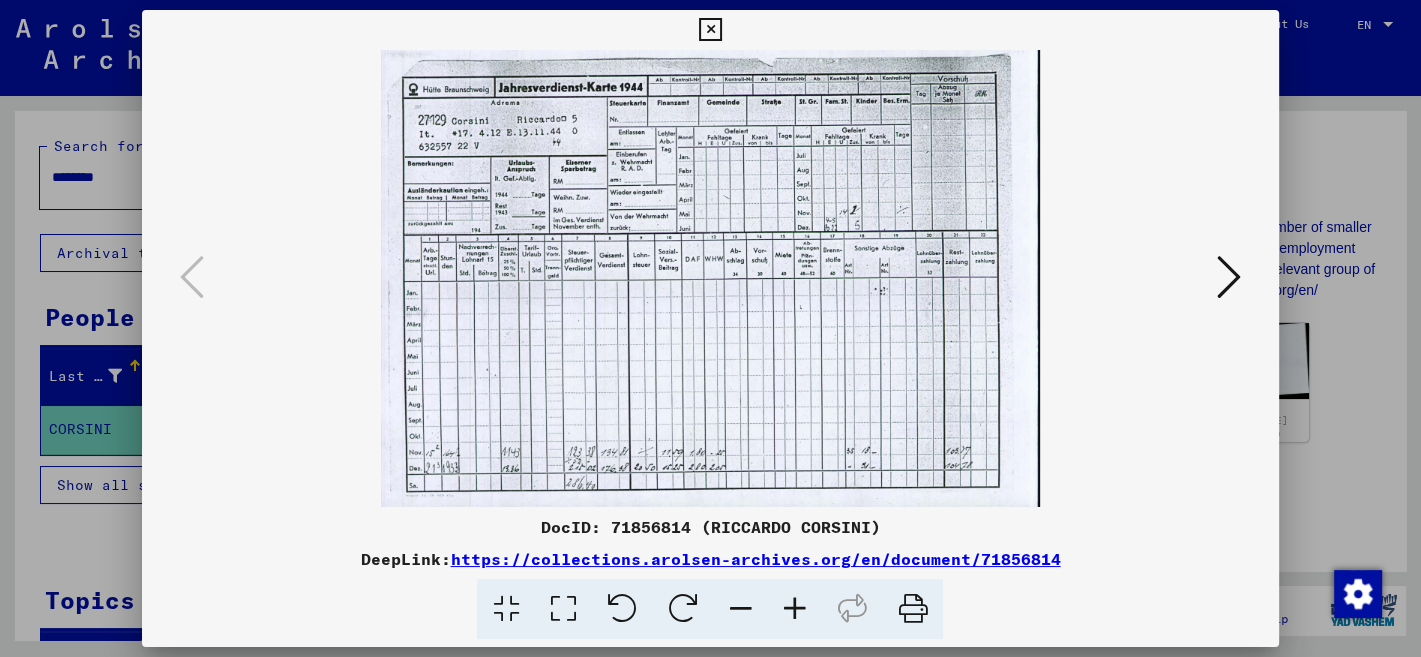 click at bounding box center (1229, 277) 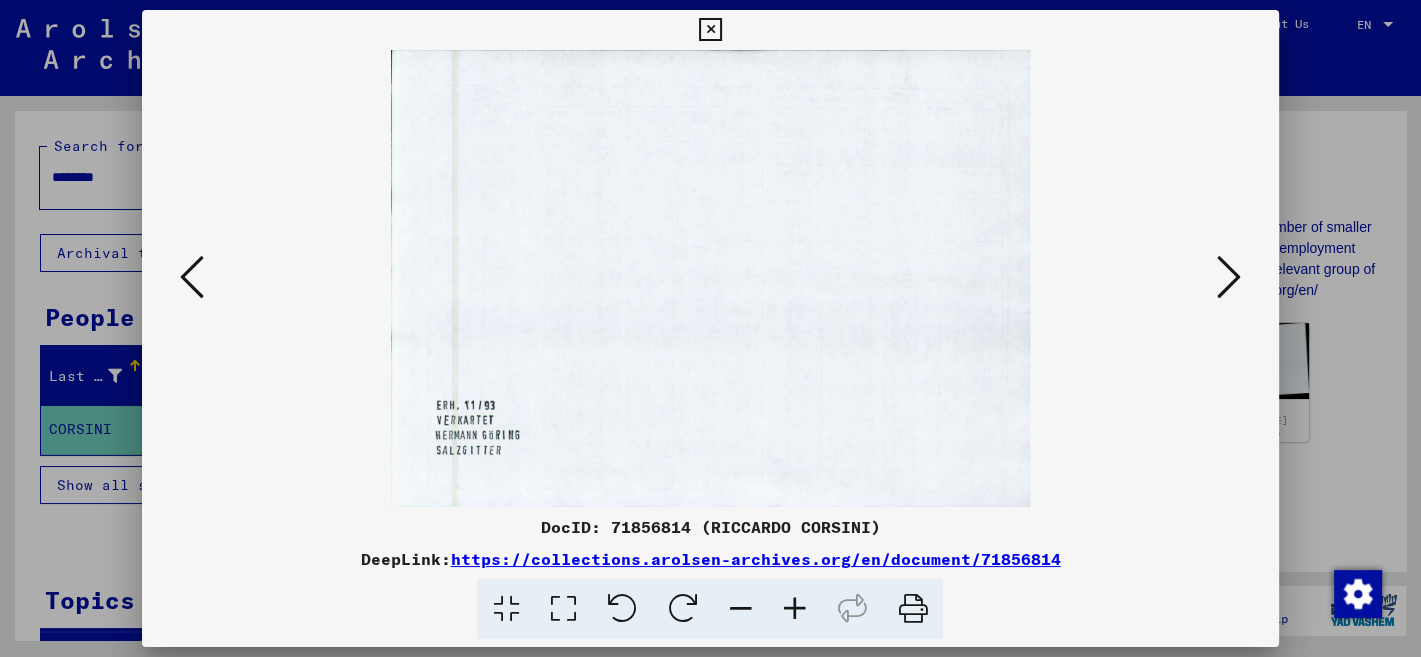 click at bounding box center [192, 277] 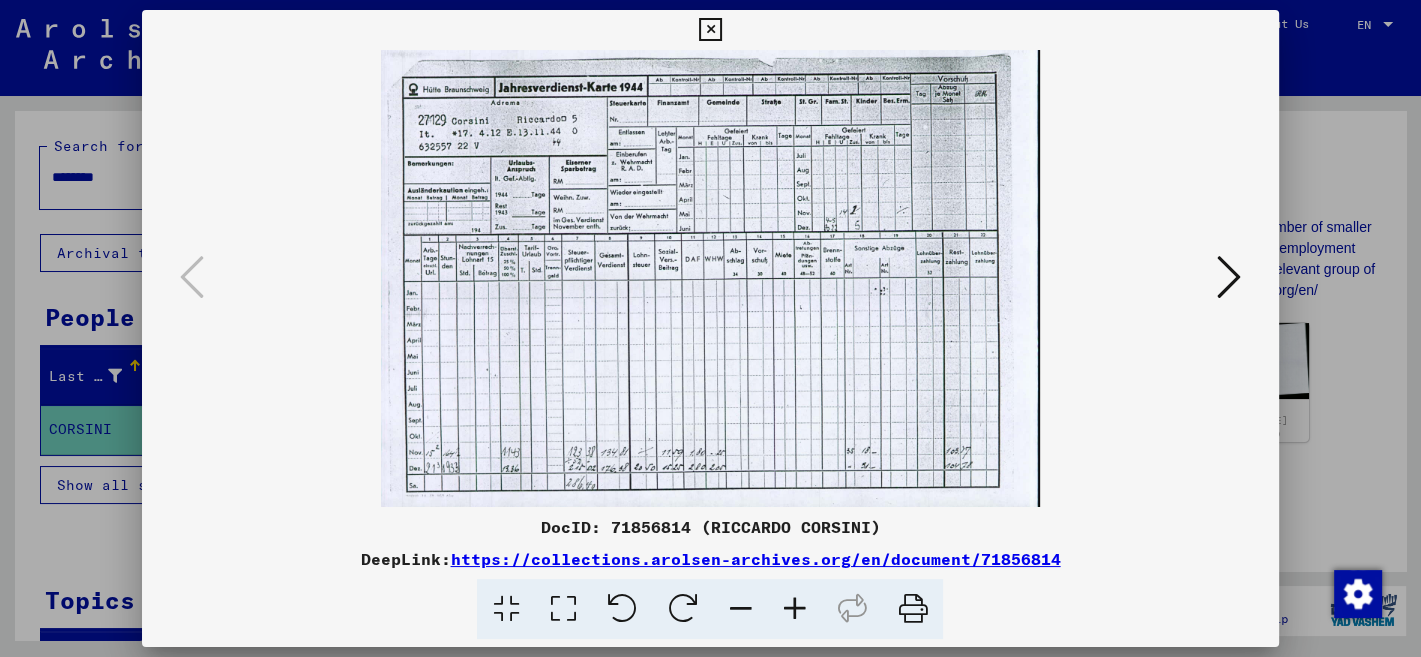 click at bounding box center [710, 30] 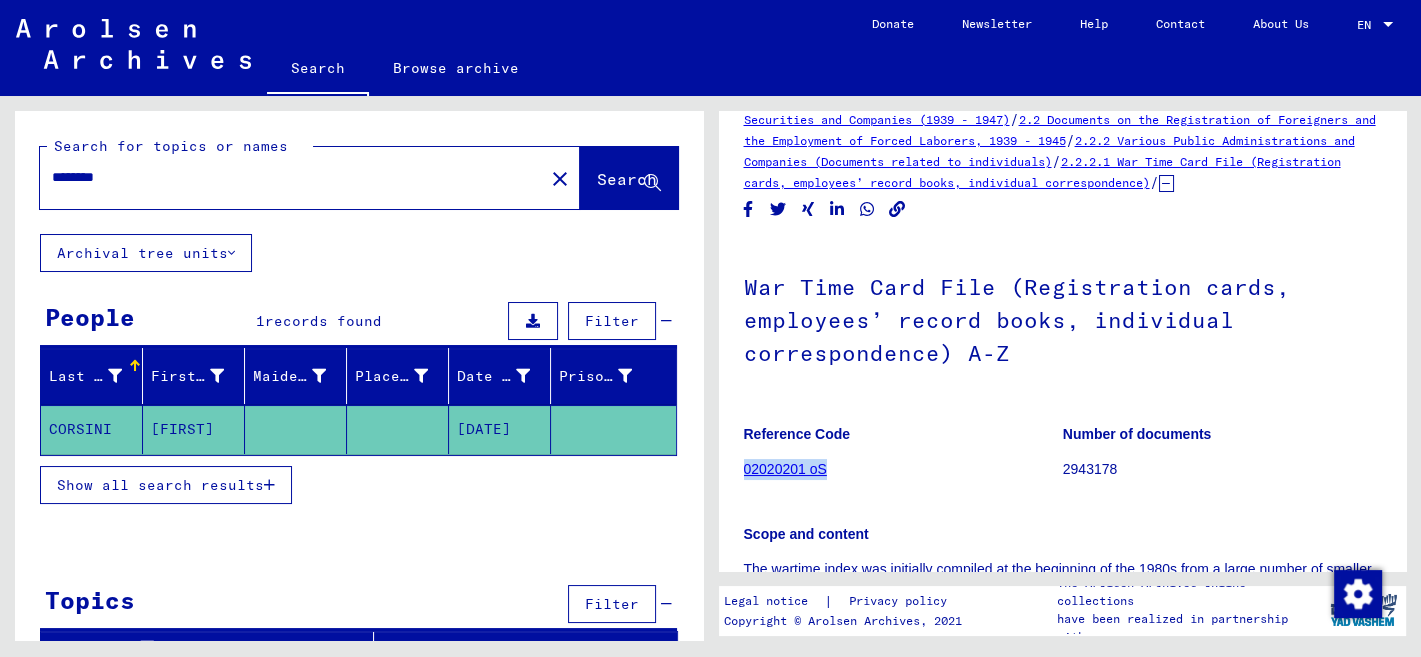 scroll, scrollTop: 38, scrollLeft: 0, axis: vertical 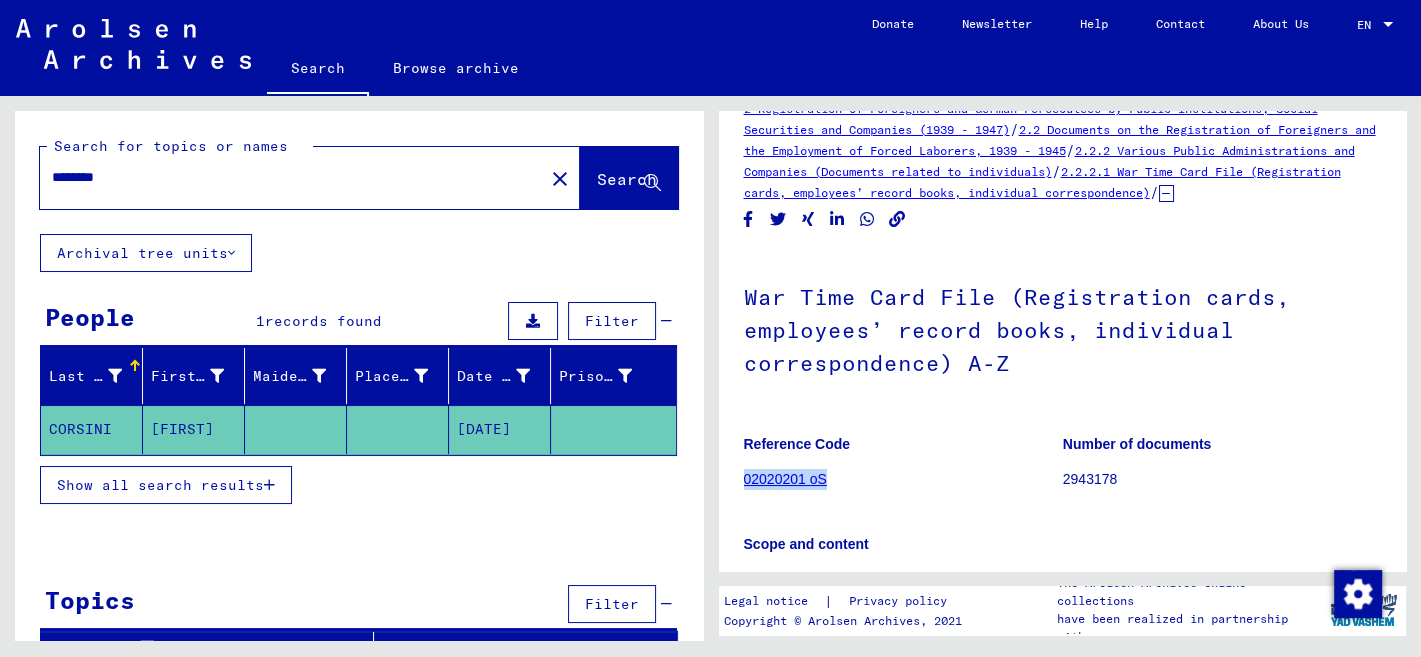 click on "02020201 oS" 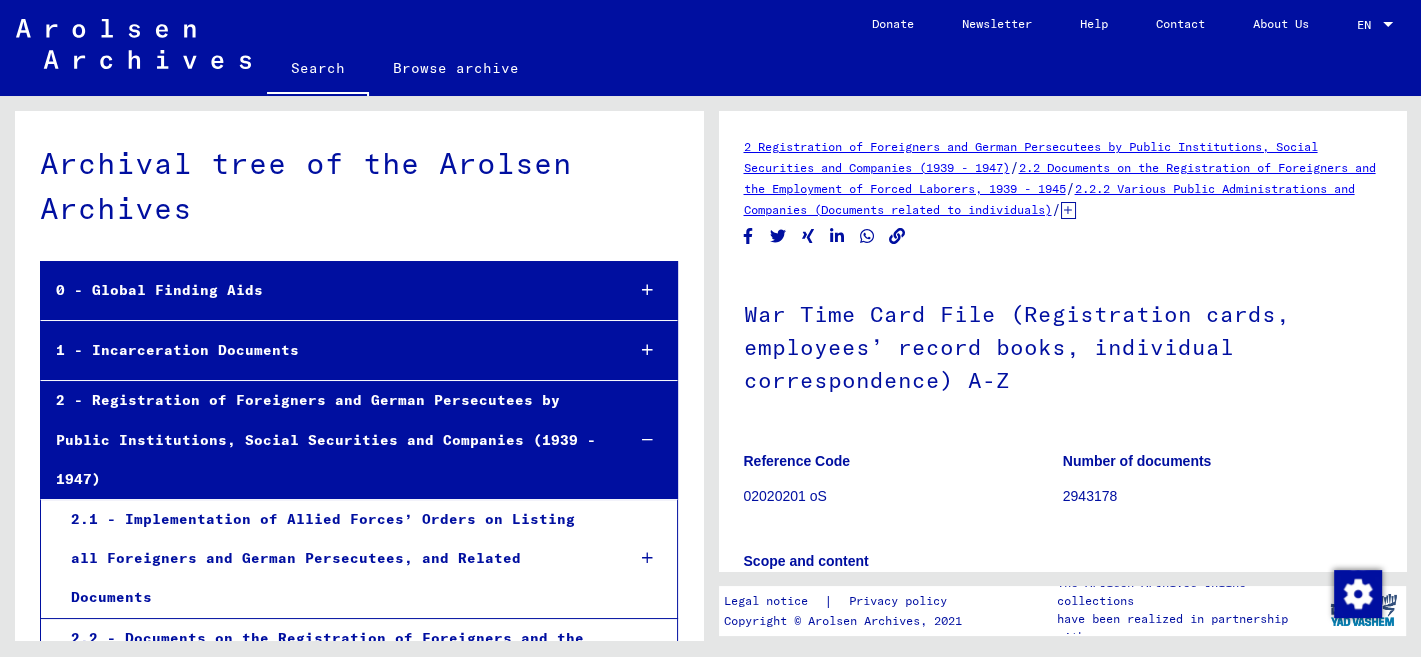 scroll, scrollTop: 423, scrollLeft: 0, axis: vertical 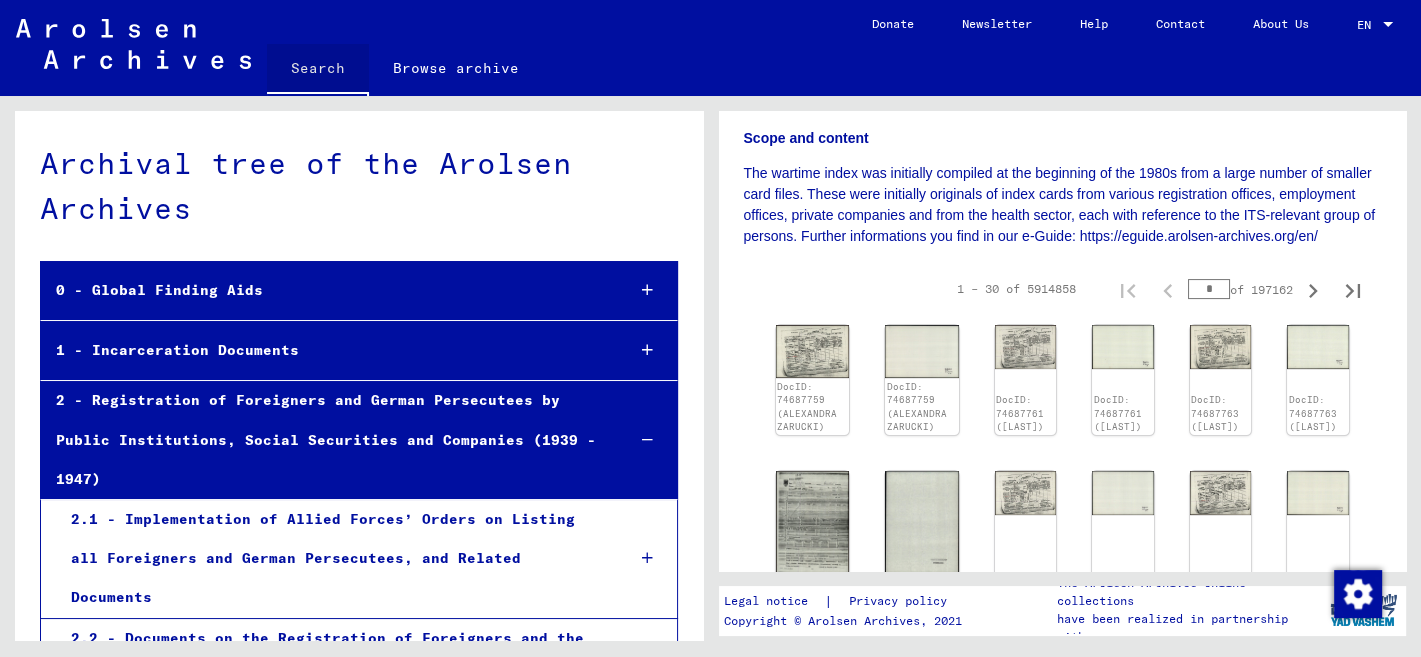 click on "Search" 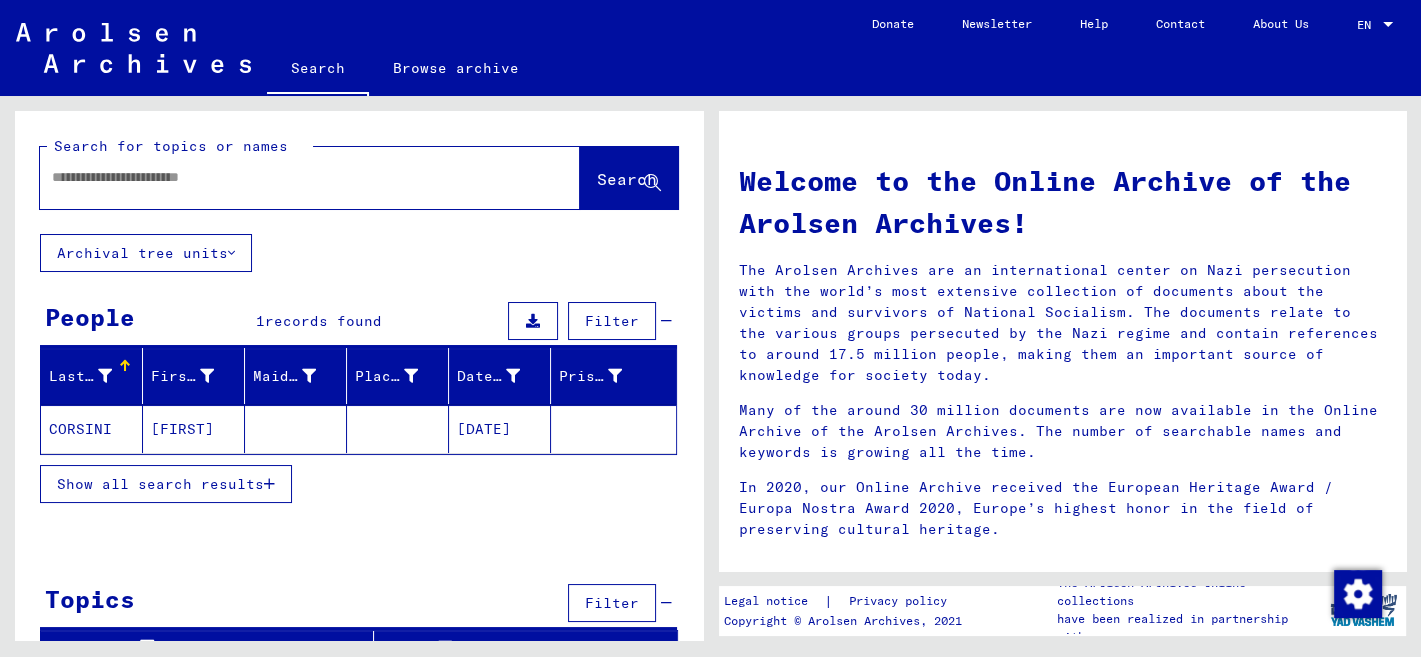 click at bounding box center (286, 177) 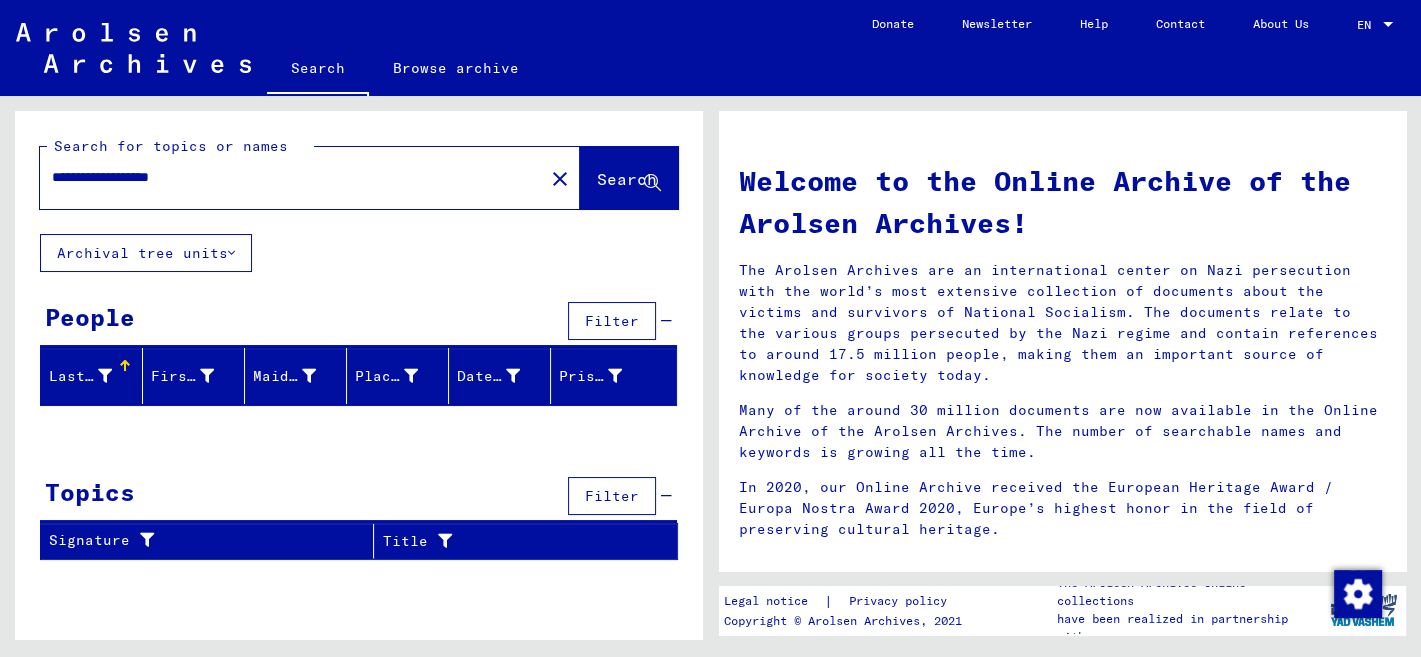 click on "**********" at bounding box center [286, 177] 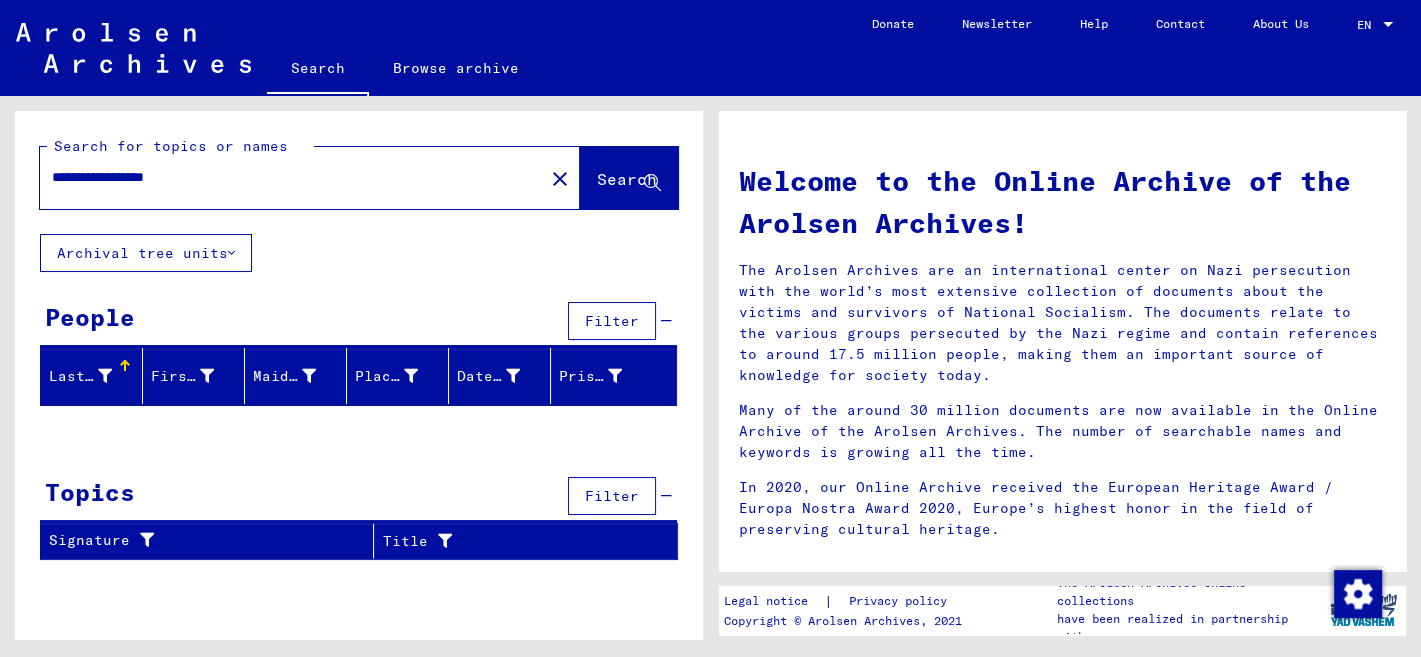 type on "**********" 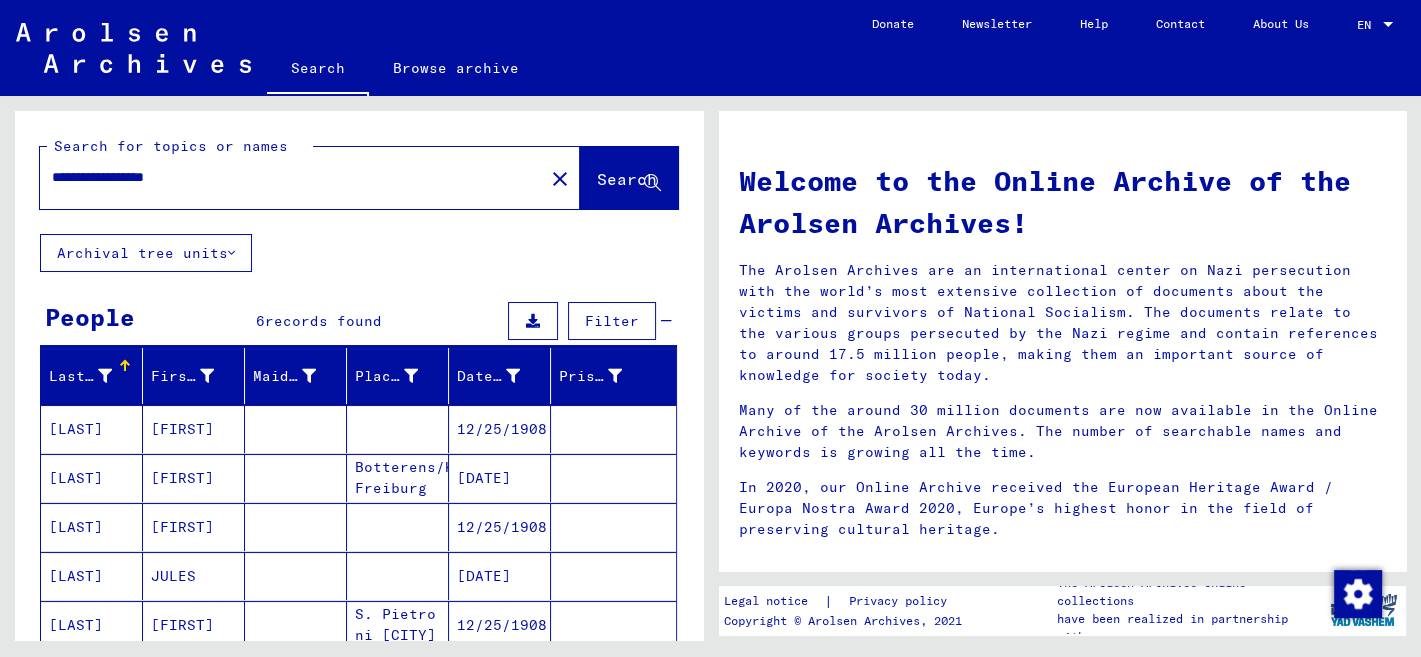 click on "GIULIO" at bounding box center [194, 576] 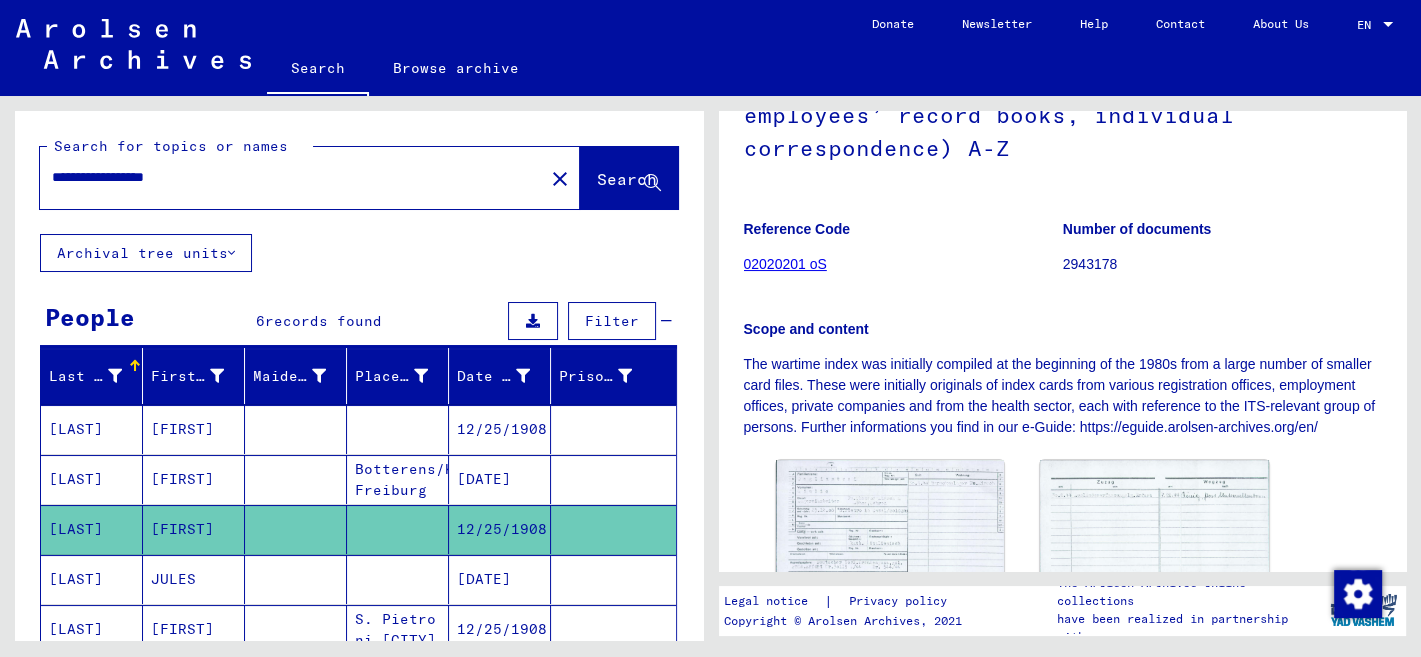 scroll, scrollTop: 423, scrollLeft: 0, axis: vertical 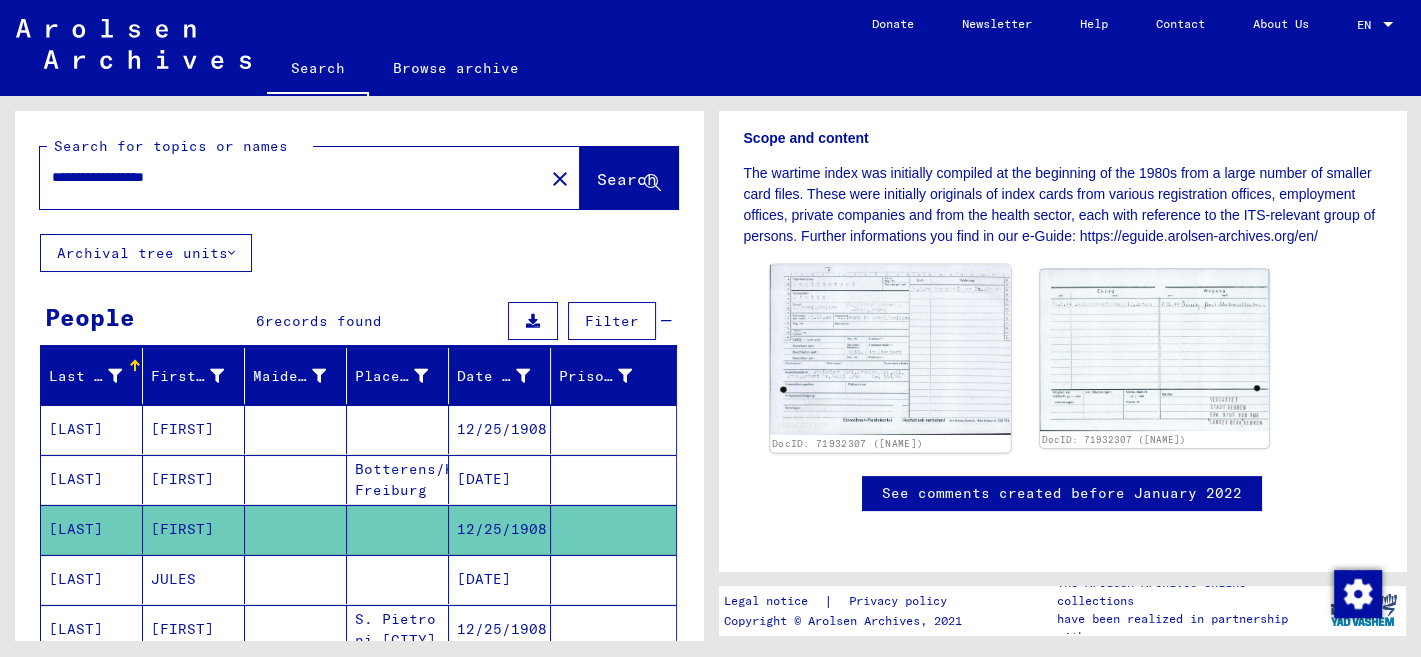 click 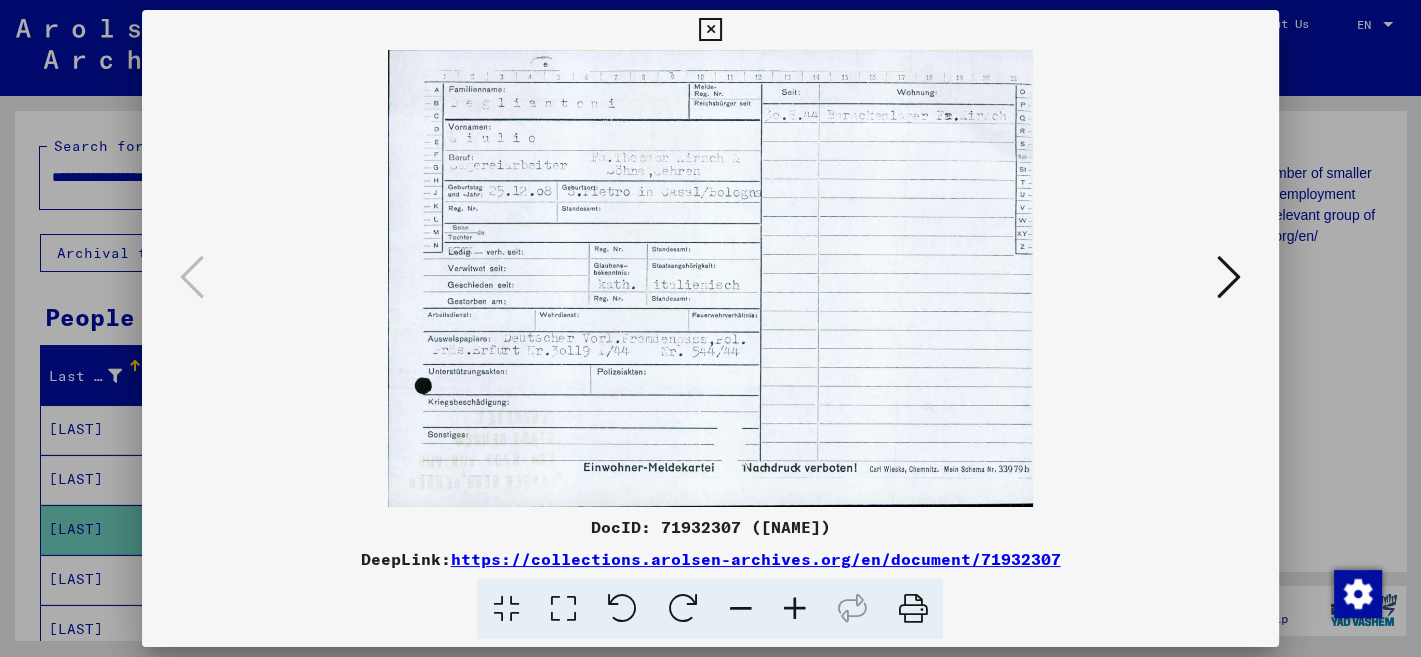 click at bounding box center (794, 609) 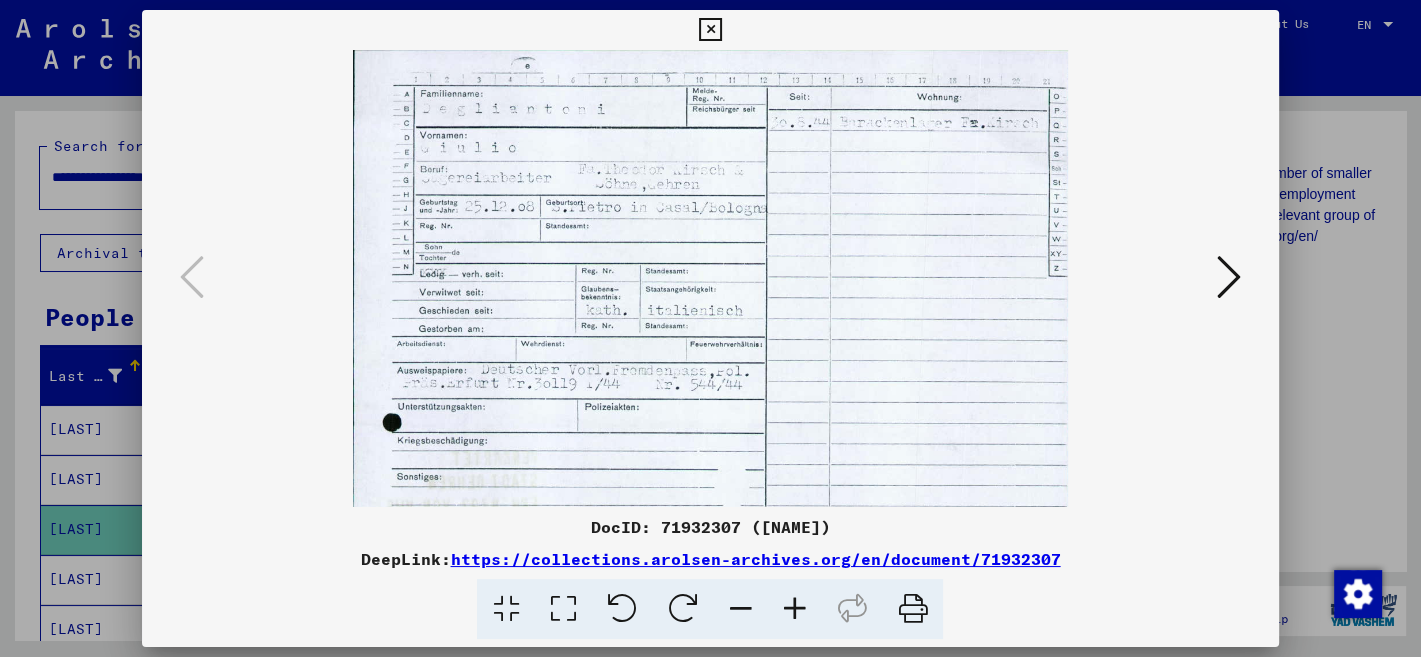 click at bounding box center (794, 609) 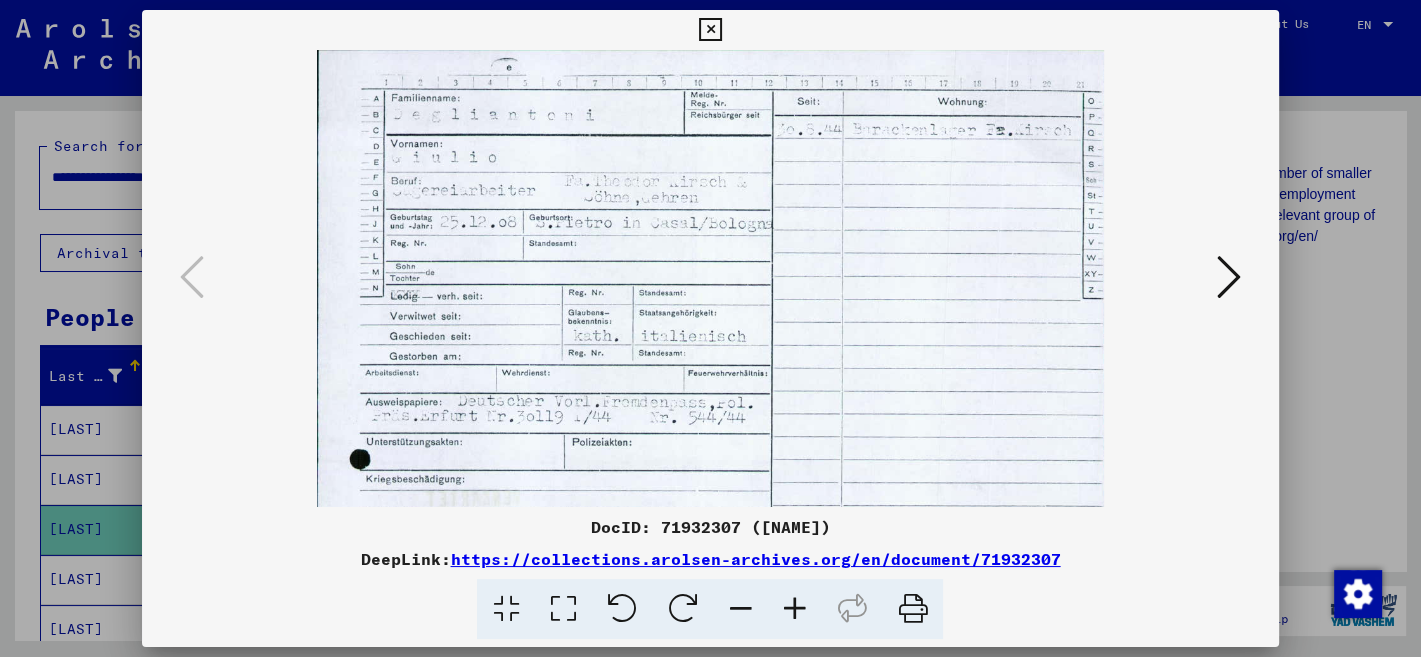 click at bounding box center (794, 609) 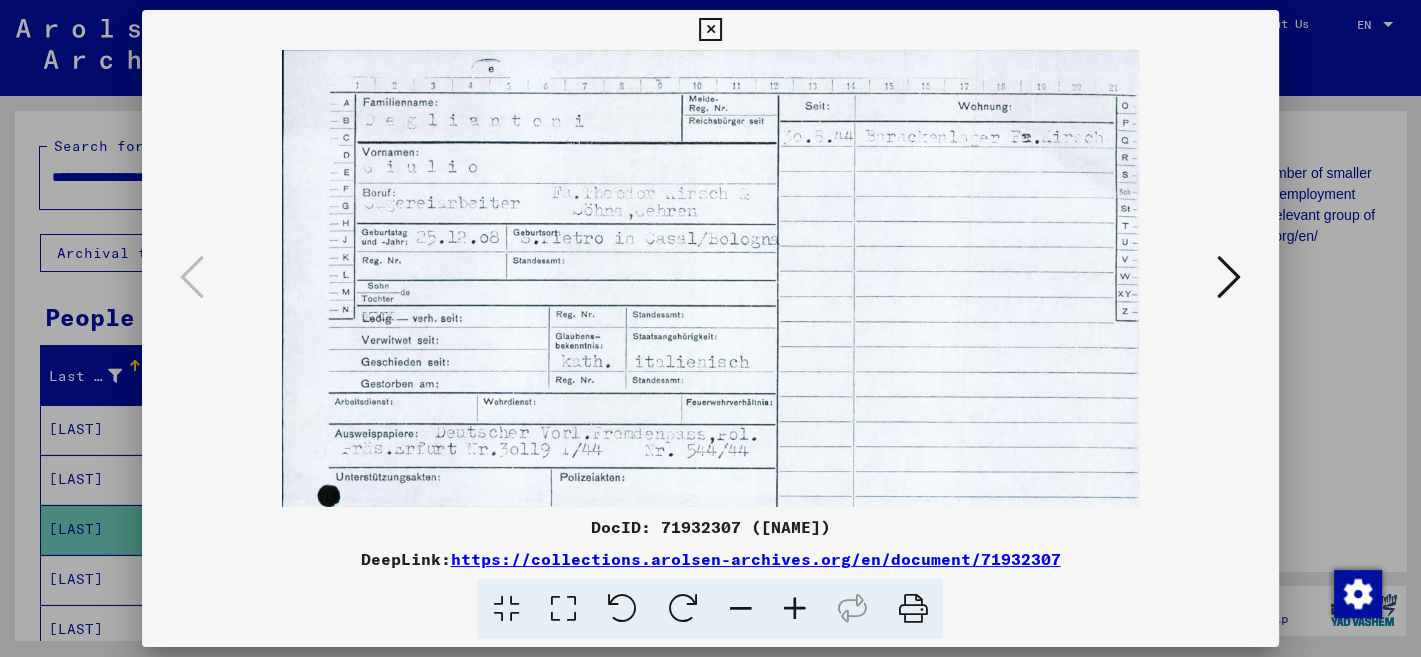 click at bounding box center (794, 609) 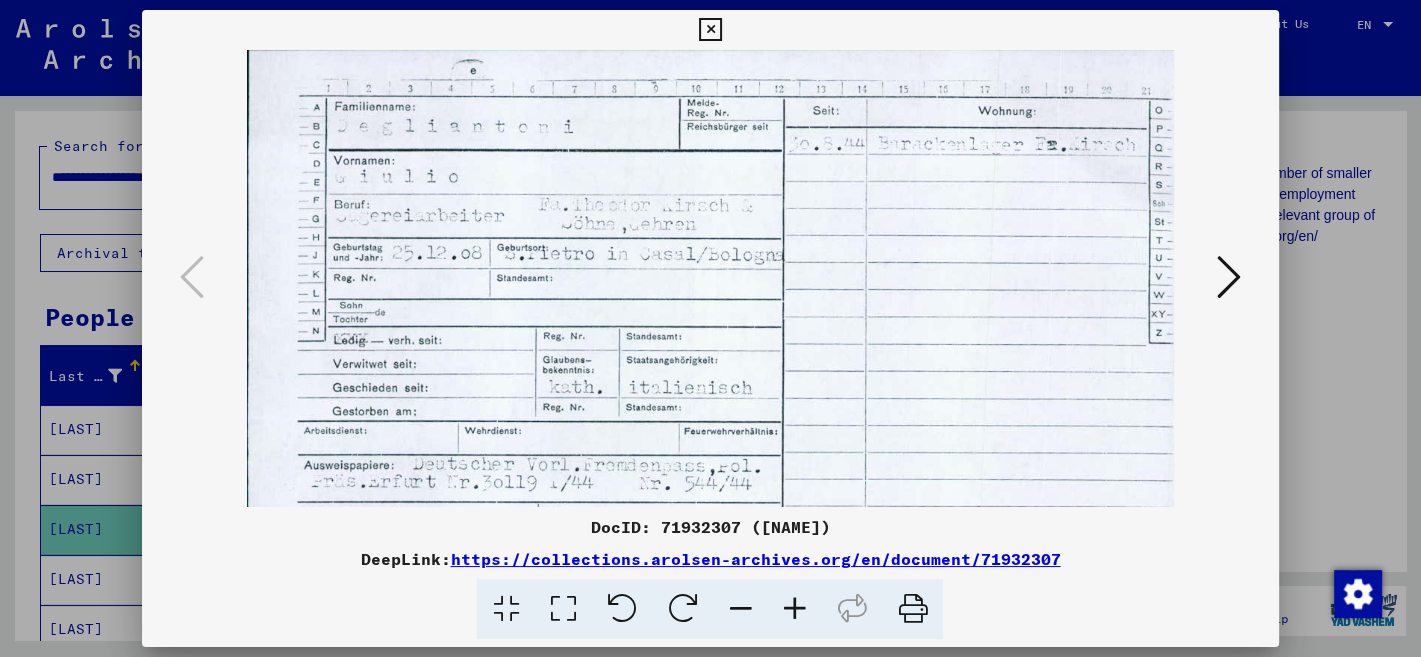 click at bounding box center (710, 30) 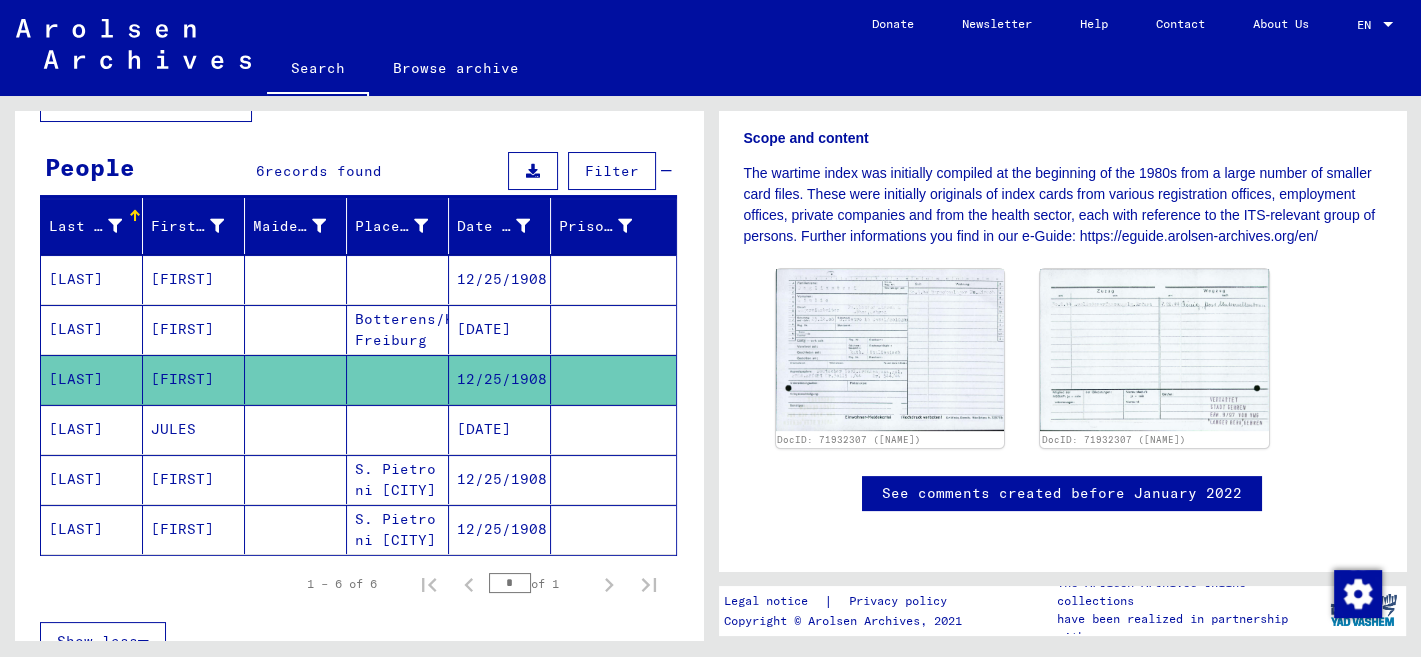 scroll, scrollTop: 169, scrollLeft: 0, axis: vertical 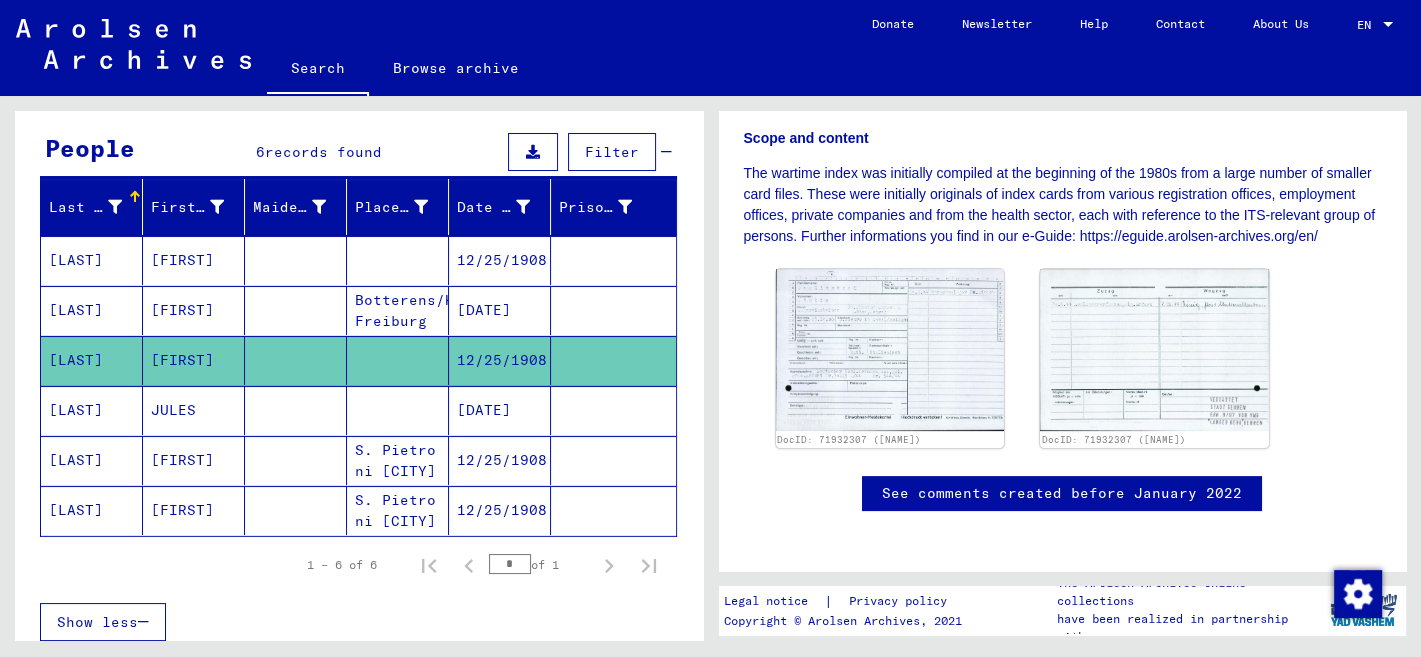 click on "DEGLIANTONI" at bounding box center (92, 510) 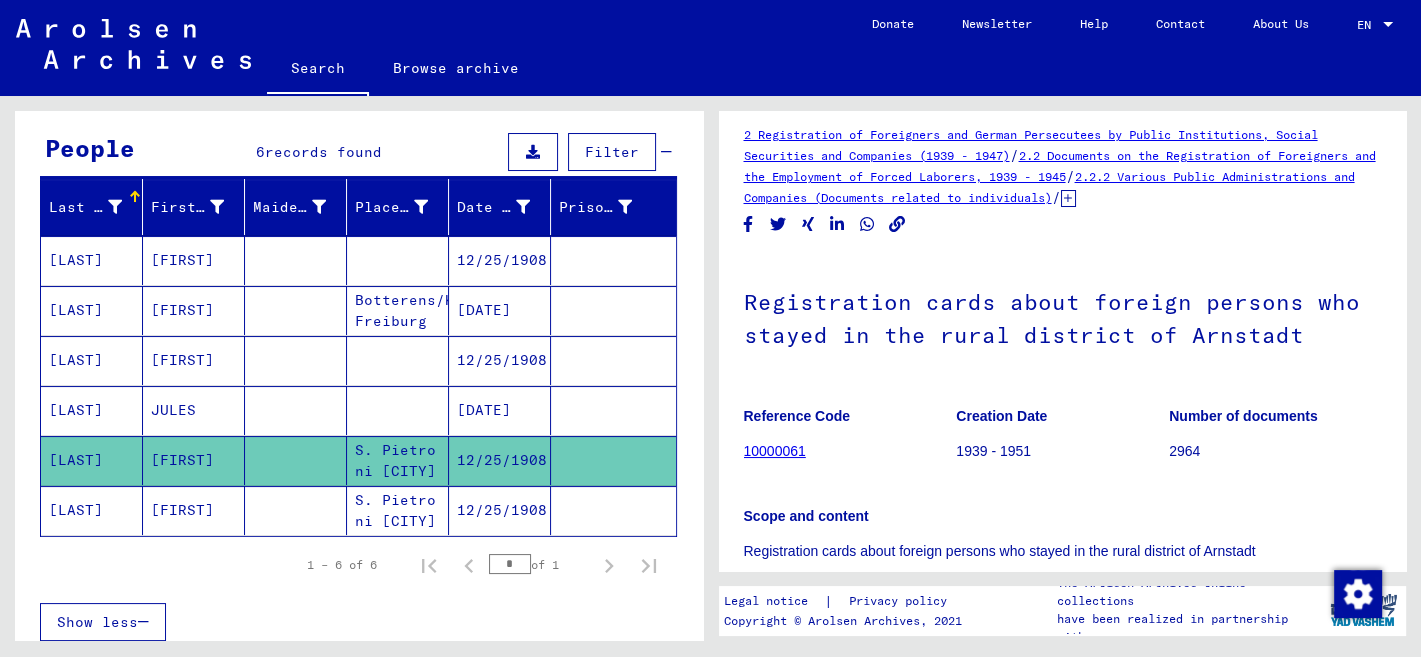 scroll, scrollTop: 0, scrollLeft: 0, axis: both 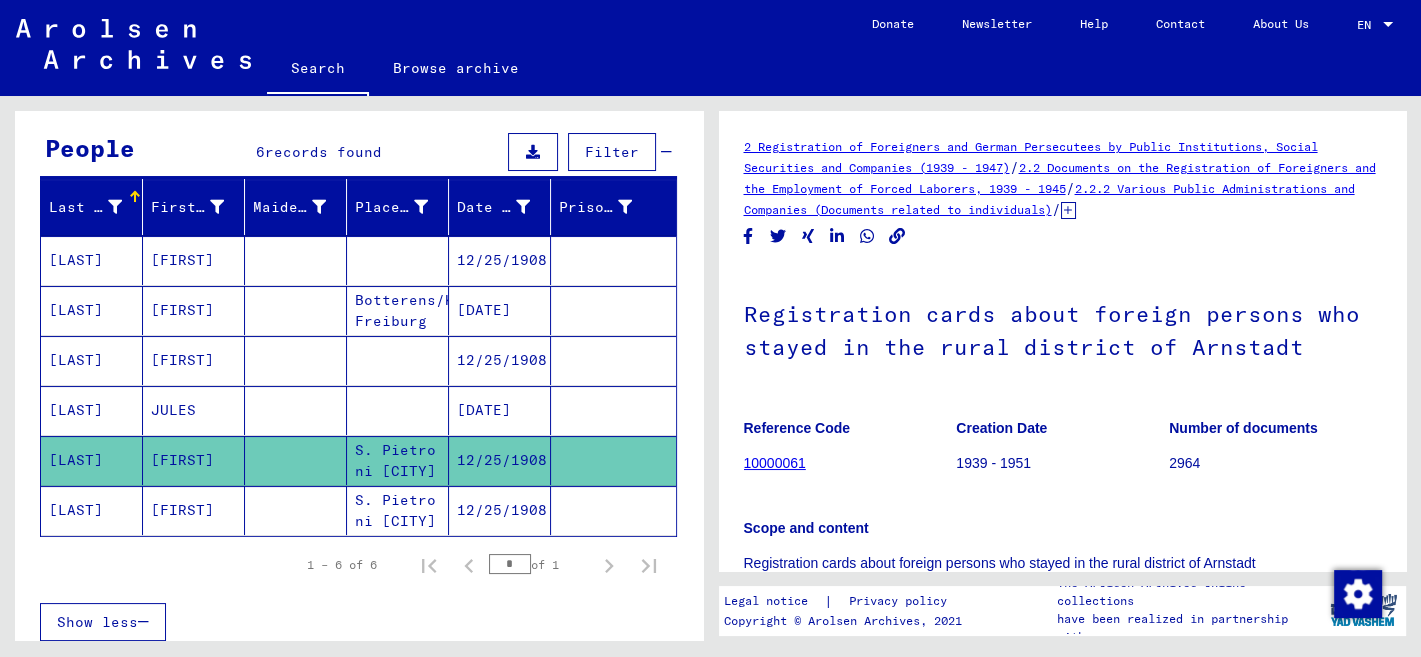 click on "DEGLIANTONI" 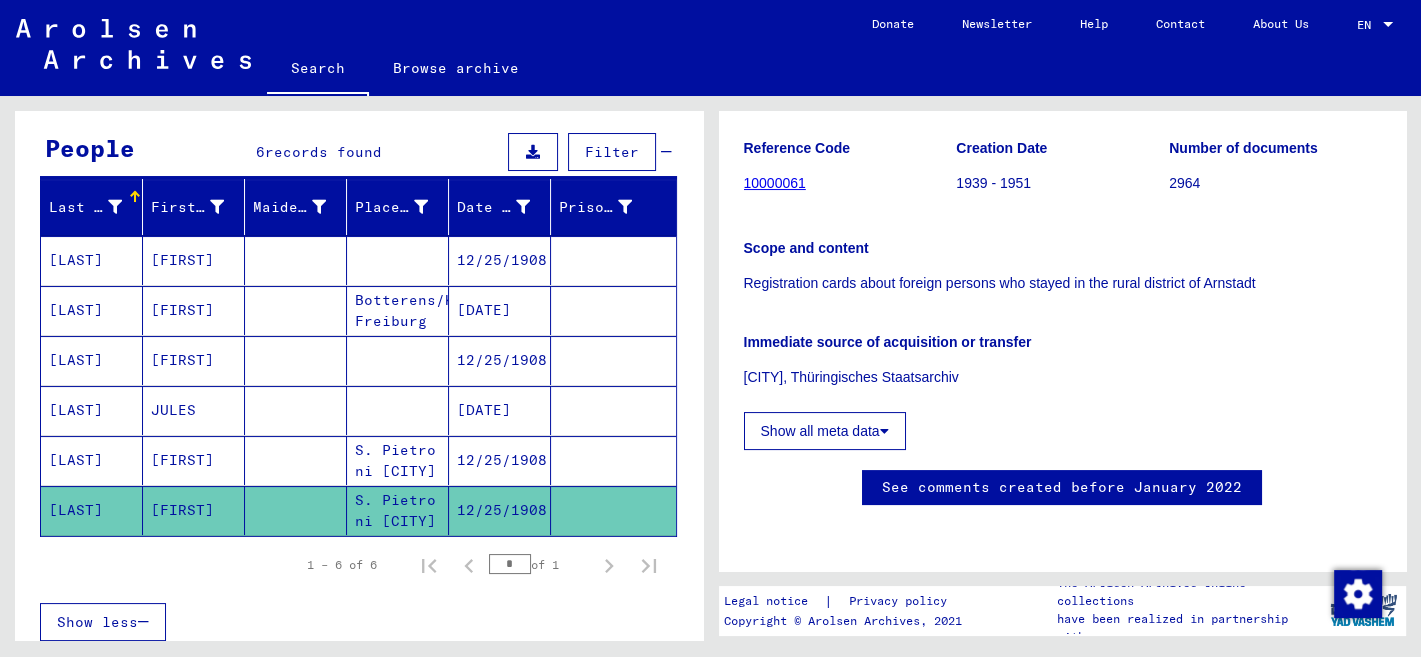 scroll, scrollTop: 0, scrollLeft: 0, axis: both 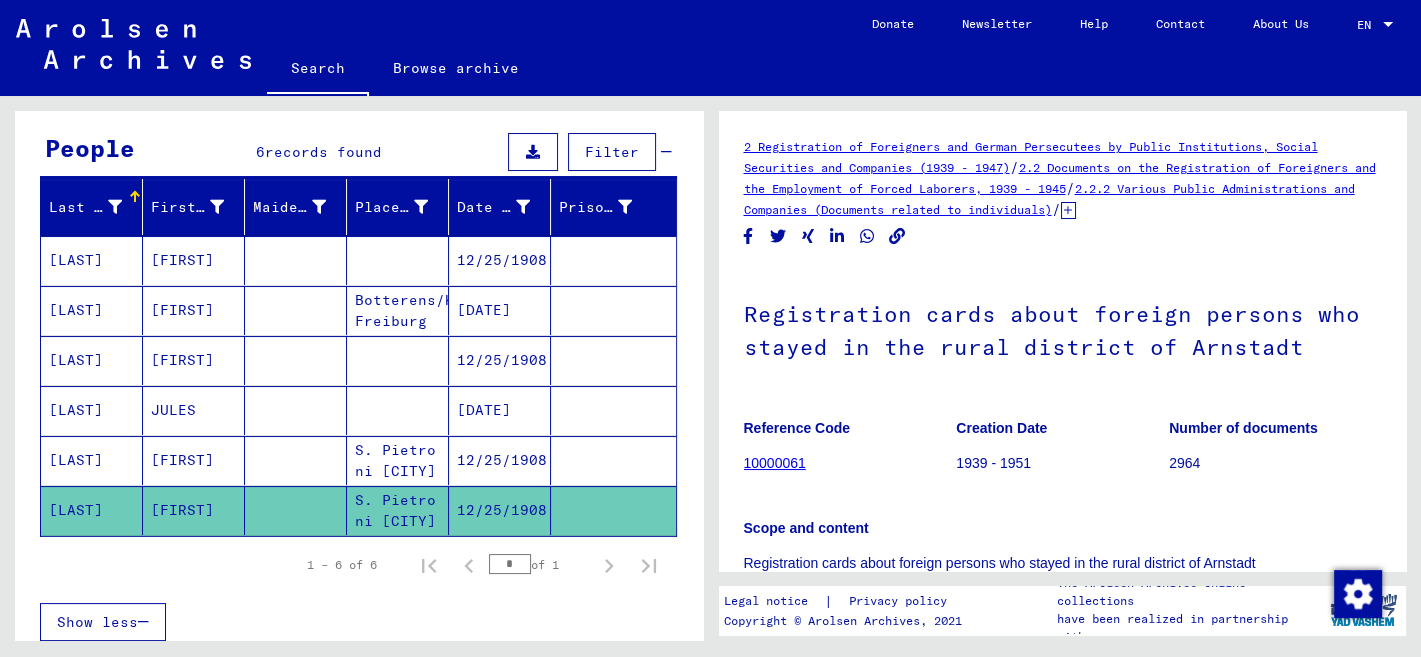 click on "DEGLIANTONI" at bounding box center [92, 310] 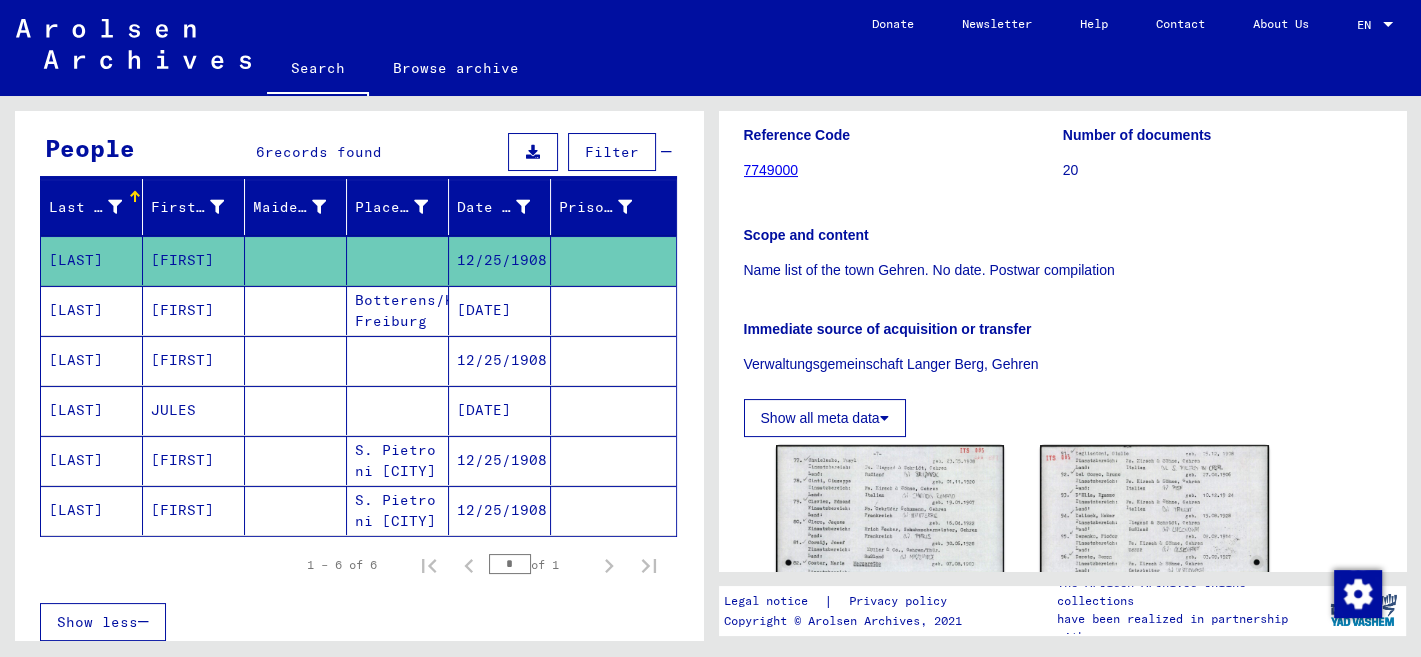 scroll, scrollTop: 423, scrollLeft: 0, axis: vertical 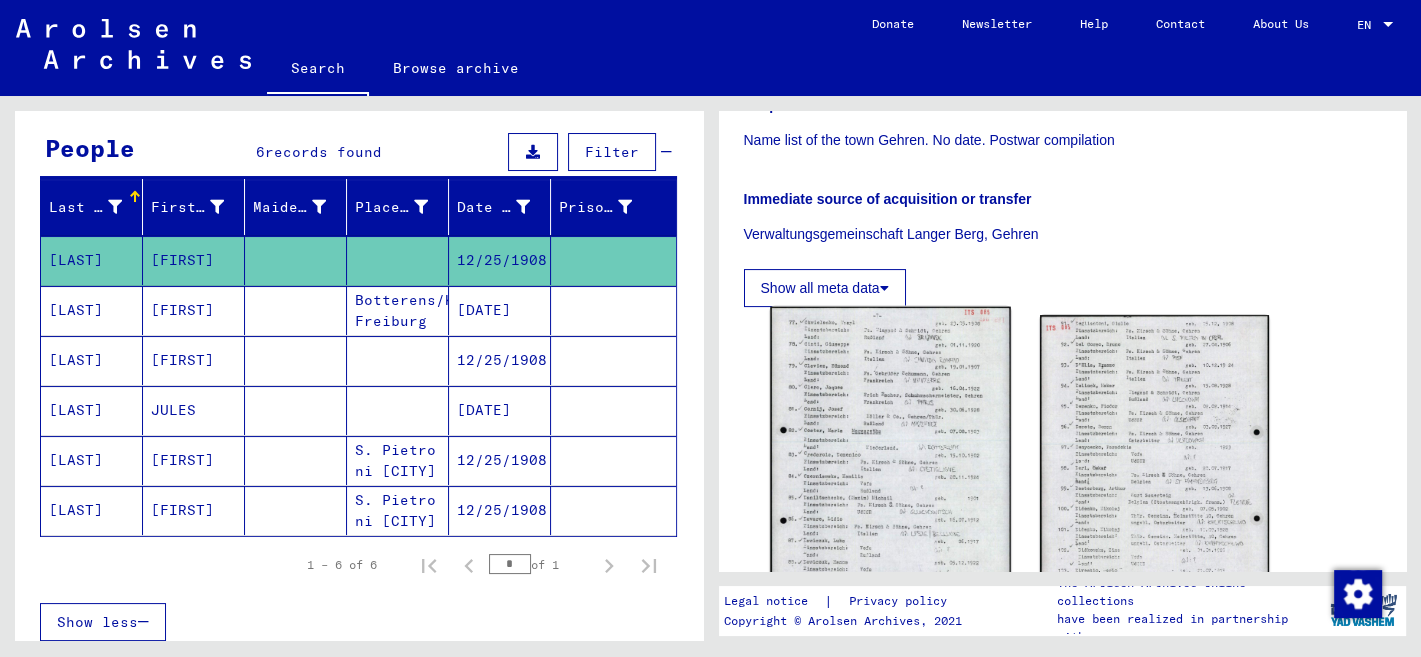 click 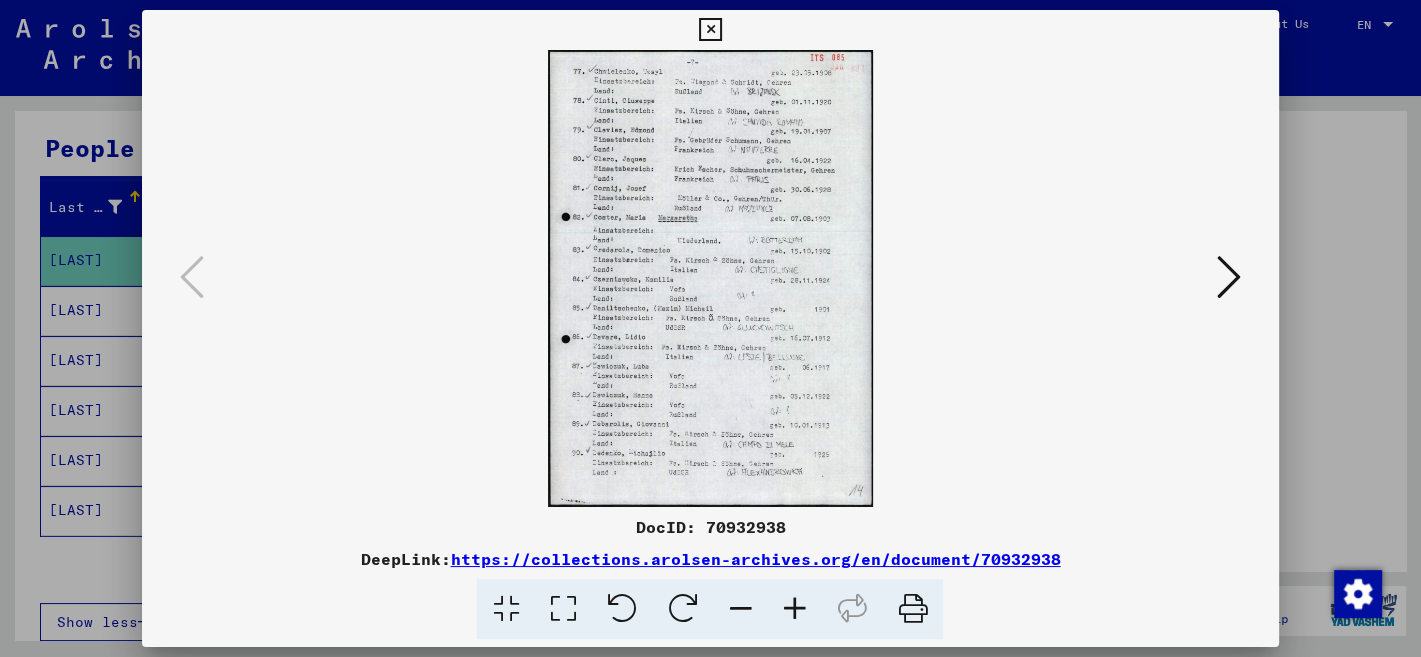click at bounding box center [794, 609] 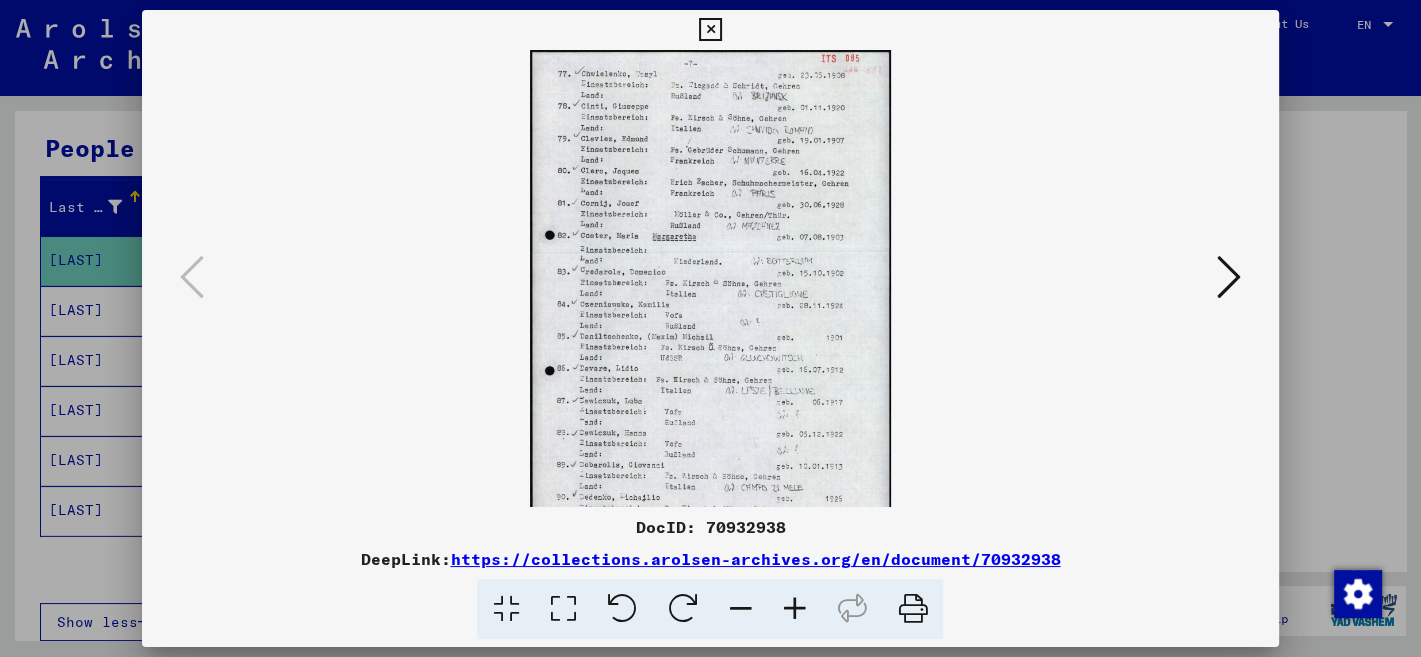 click at bounding box center (794, 609) 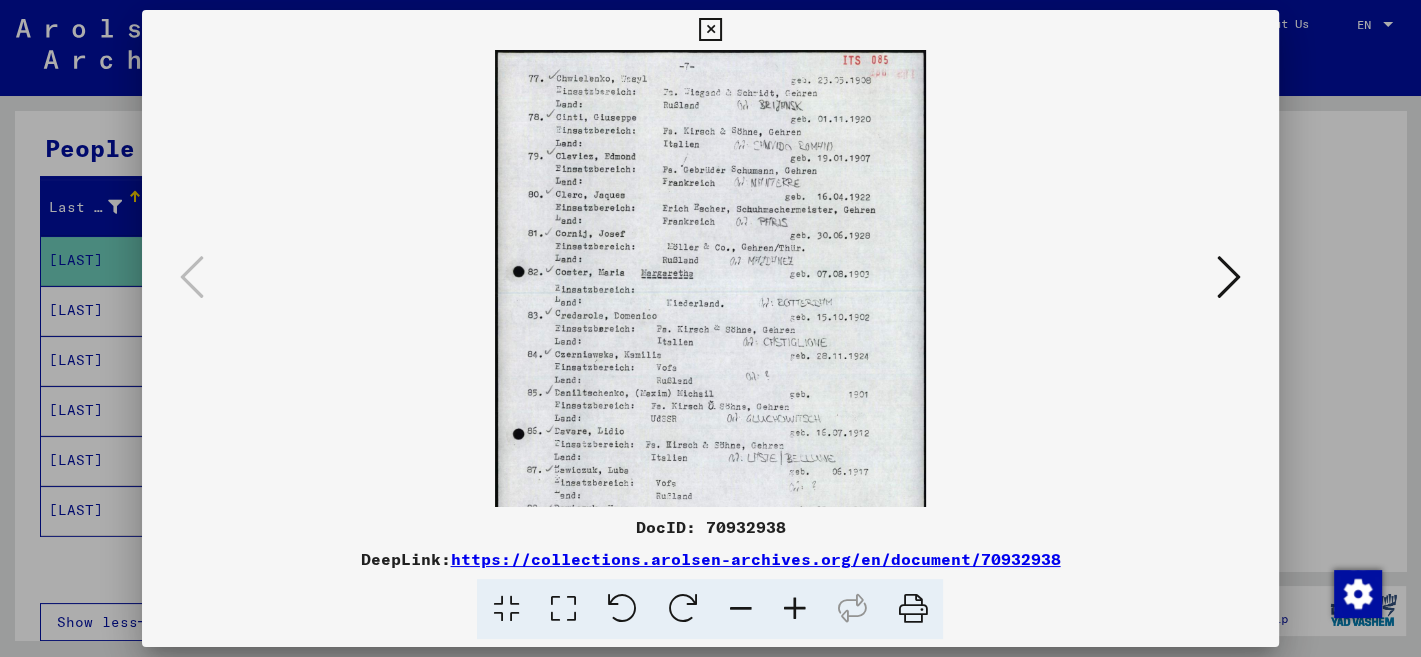 click at bounding box center (794, 609) 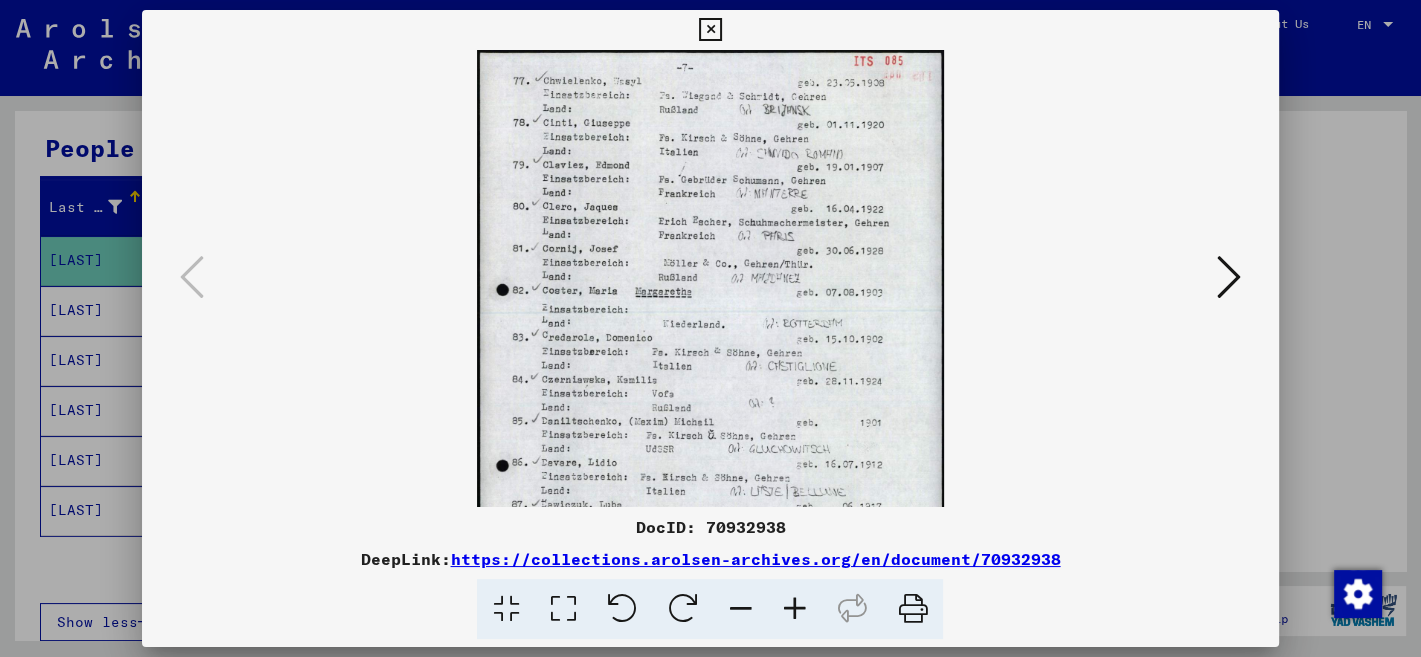click at bounding box center [794, 609] 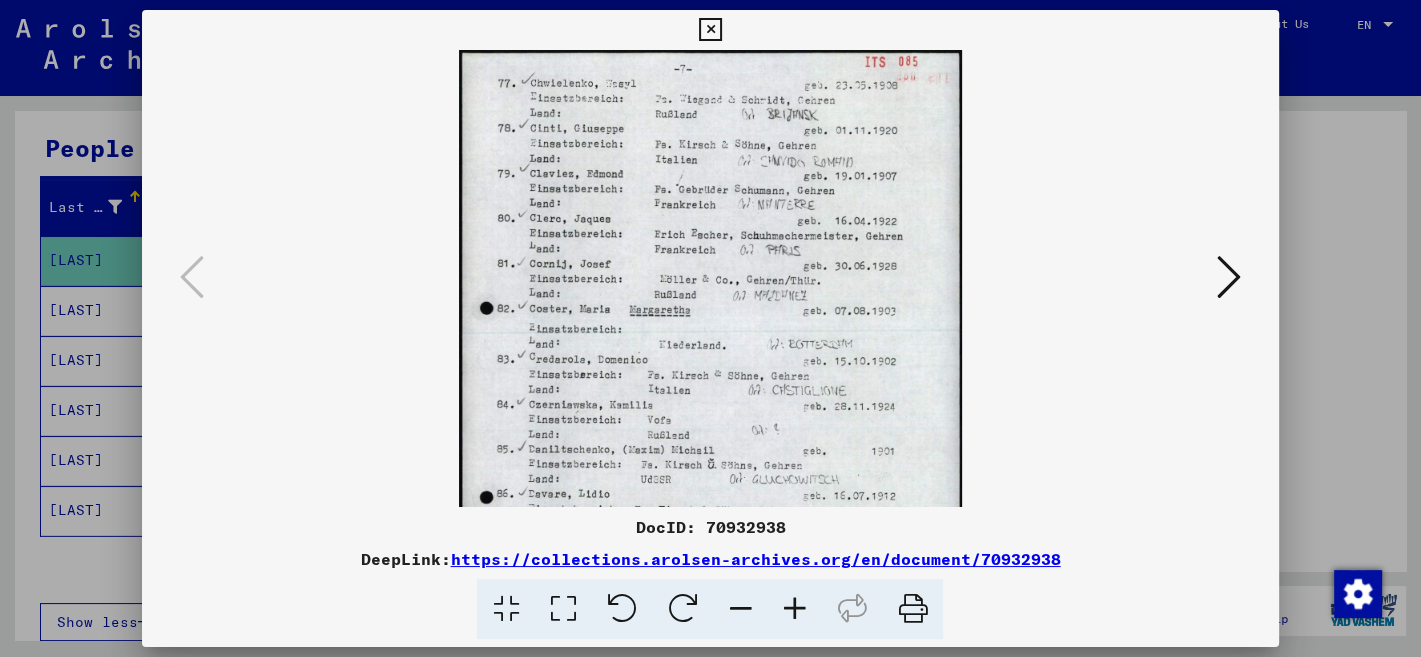 click at bounding box center (794, 609) 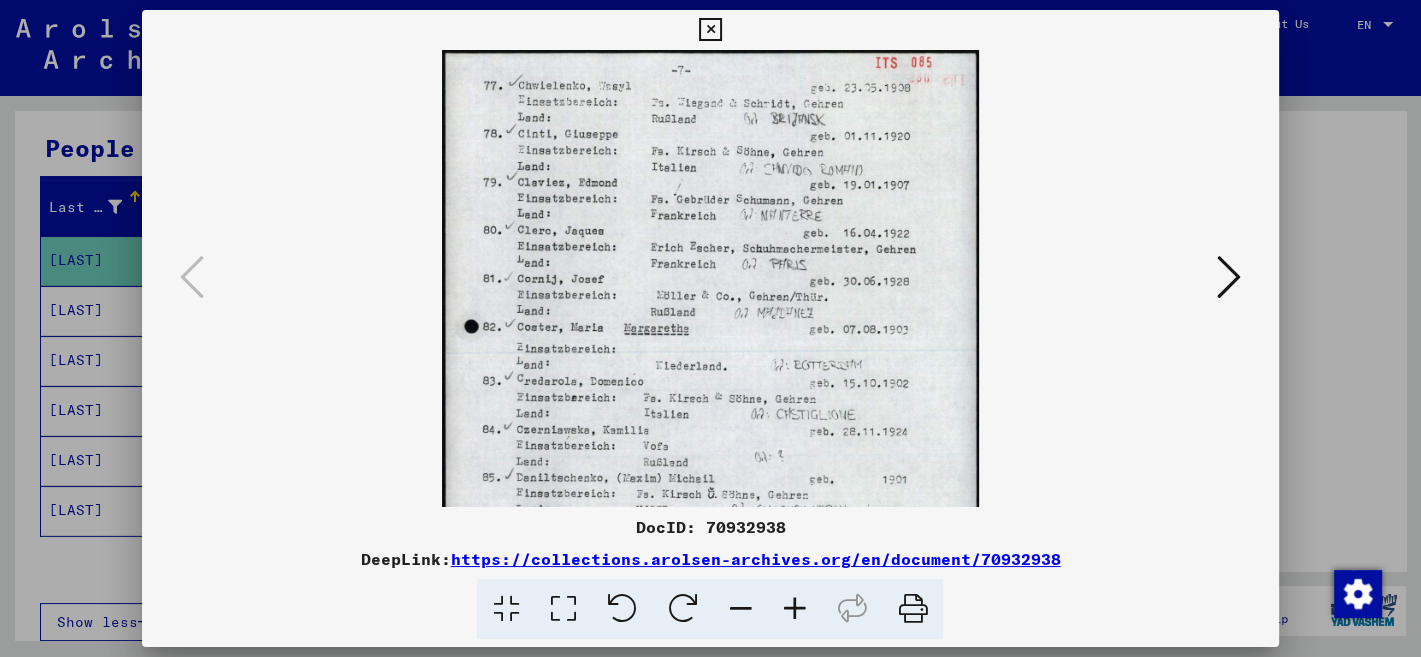 click at bounding box center [794, 609] 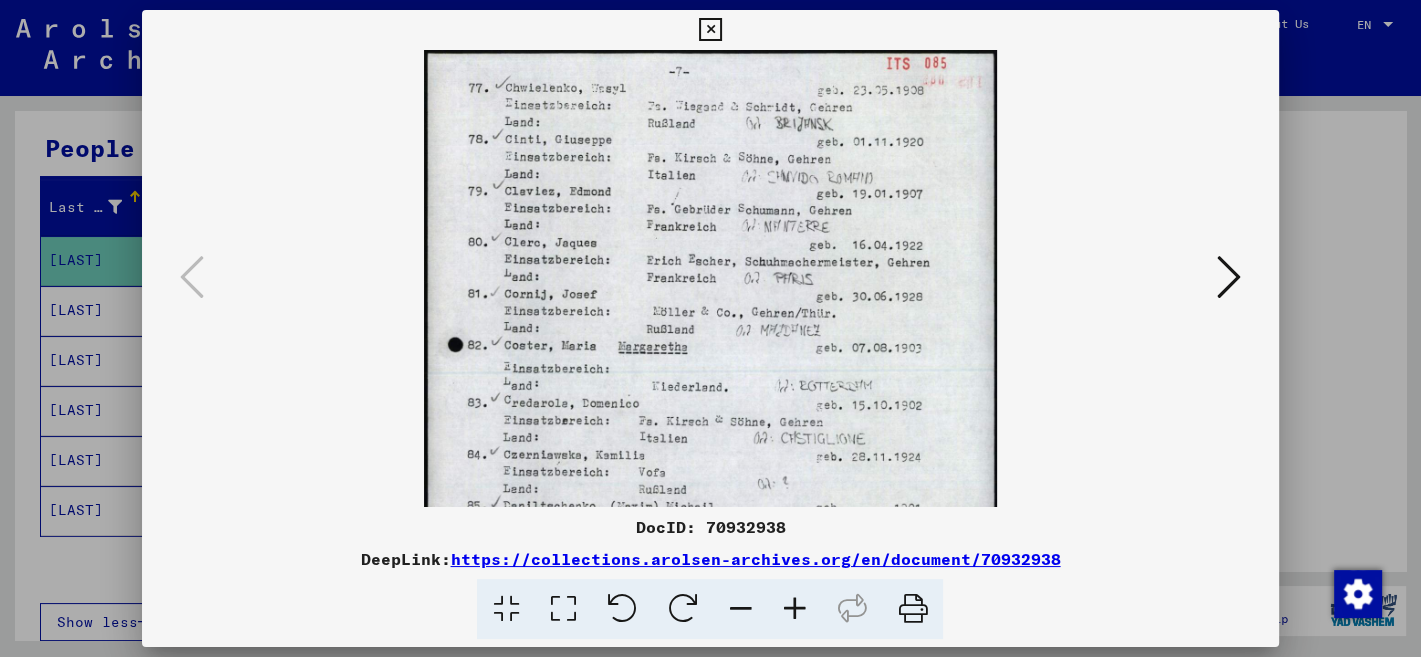 click at bounding box center [794, 609] 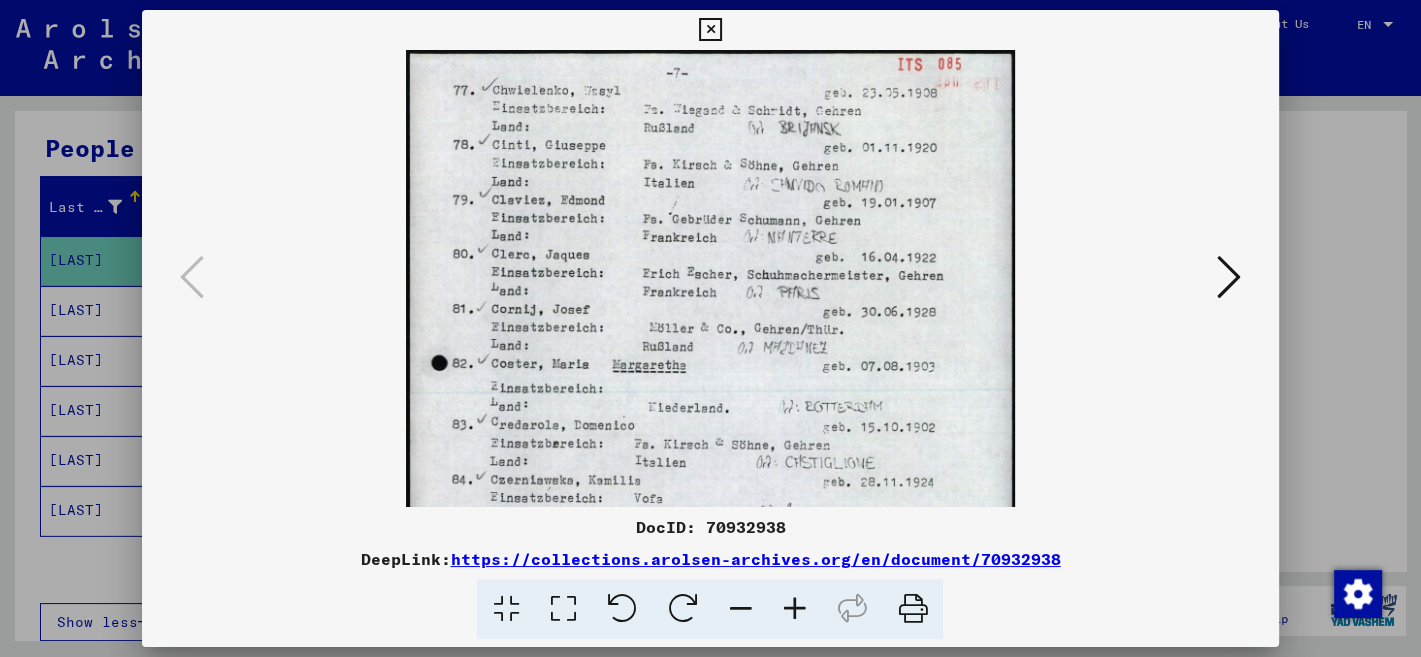 click at bounding box center [794, 609] 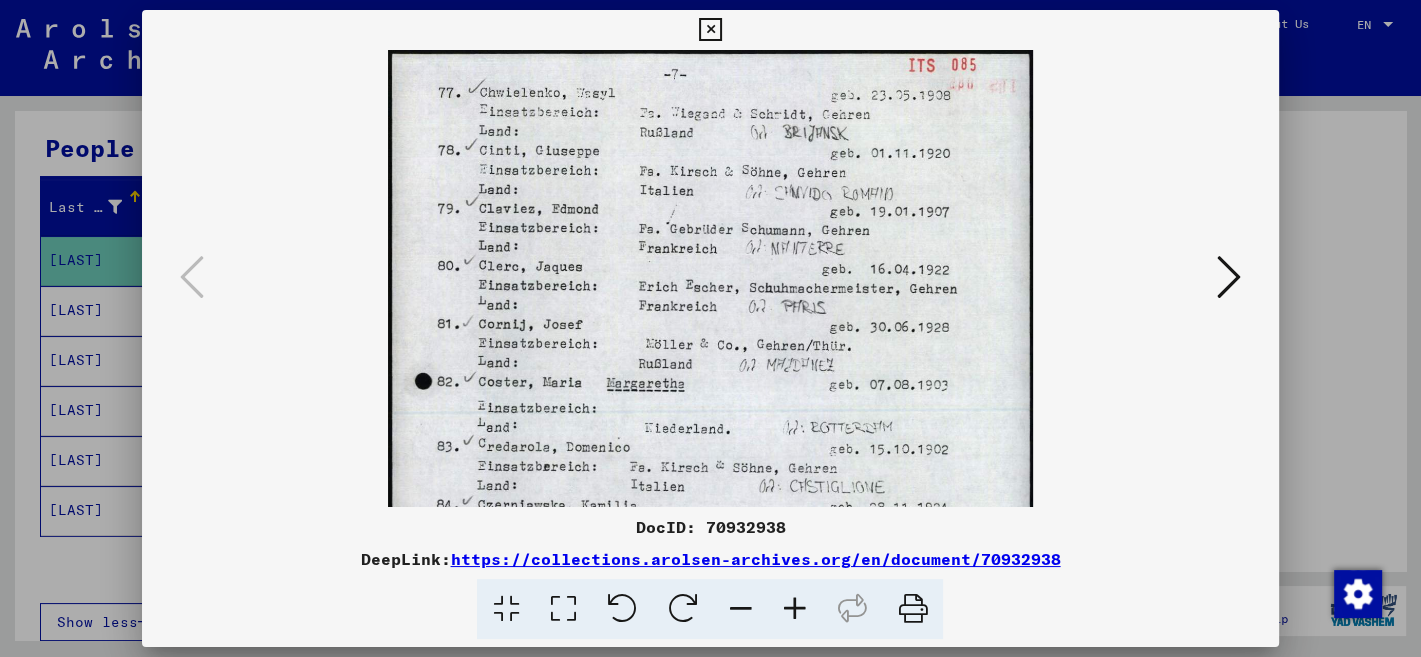 click at bounding box center [794, 609] 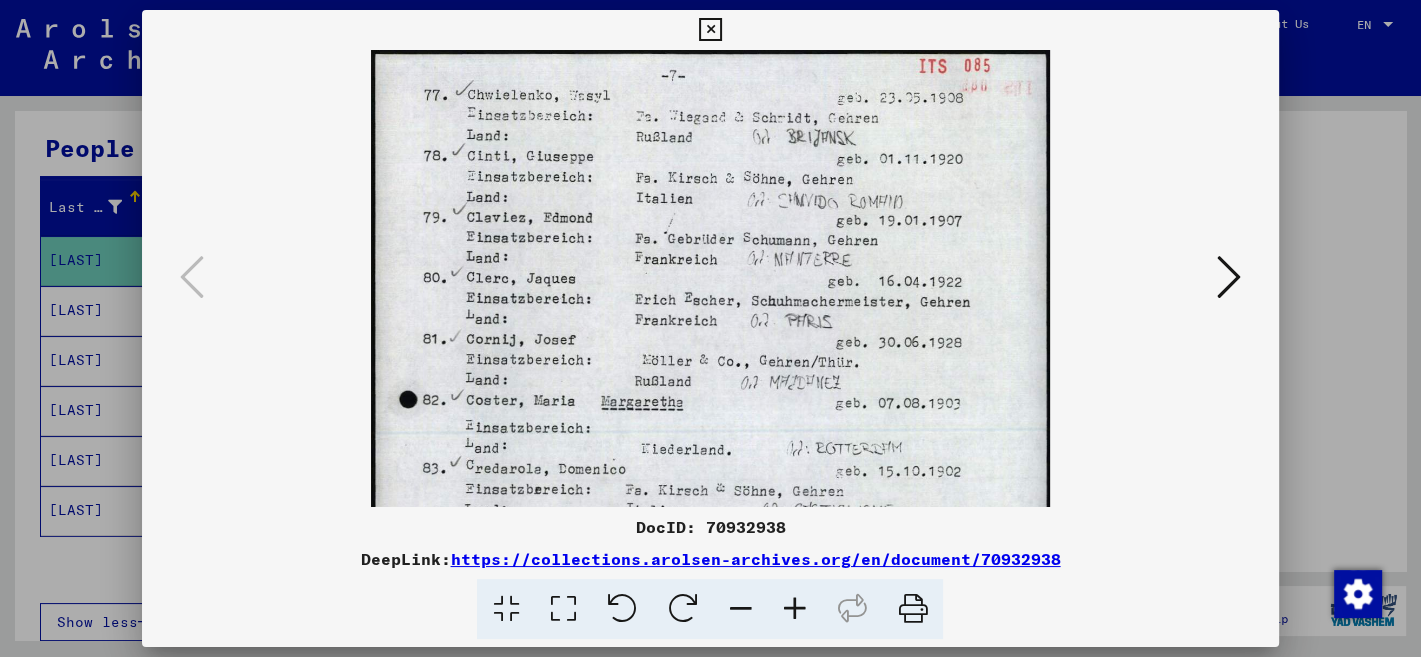 click at bounding box center [794, 609] 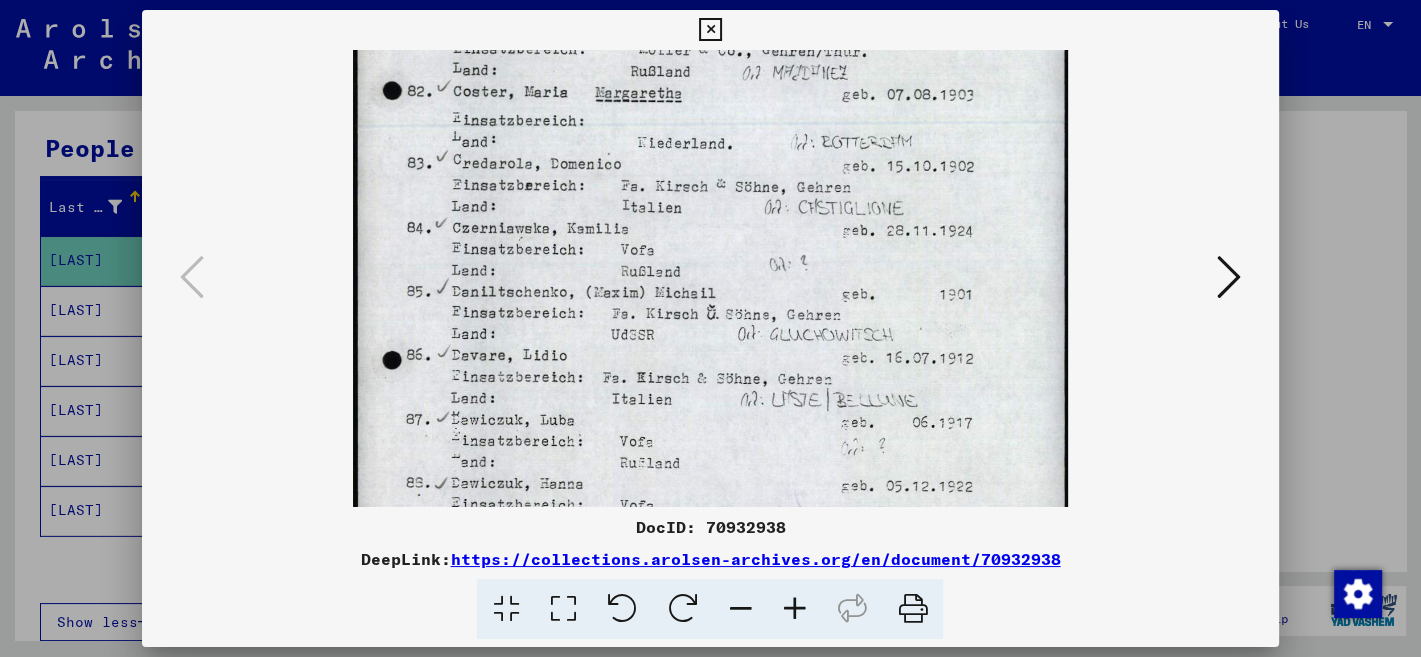drag, startPoint x: 816, startPoint y: 488, endPoint x: 835, endPoint y: 169, distance: 319.56534 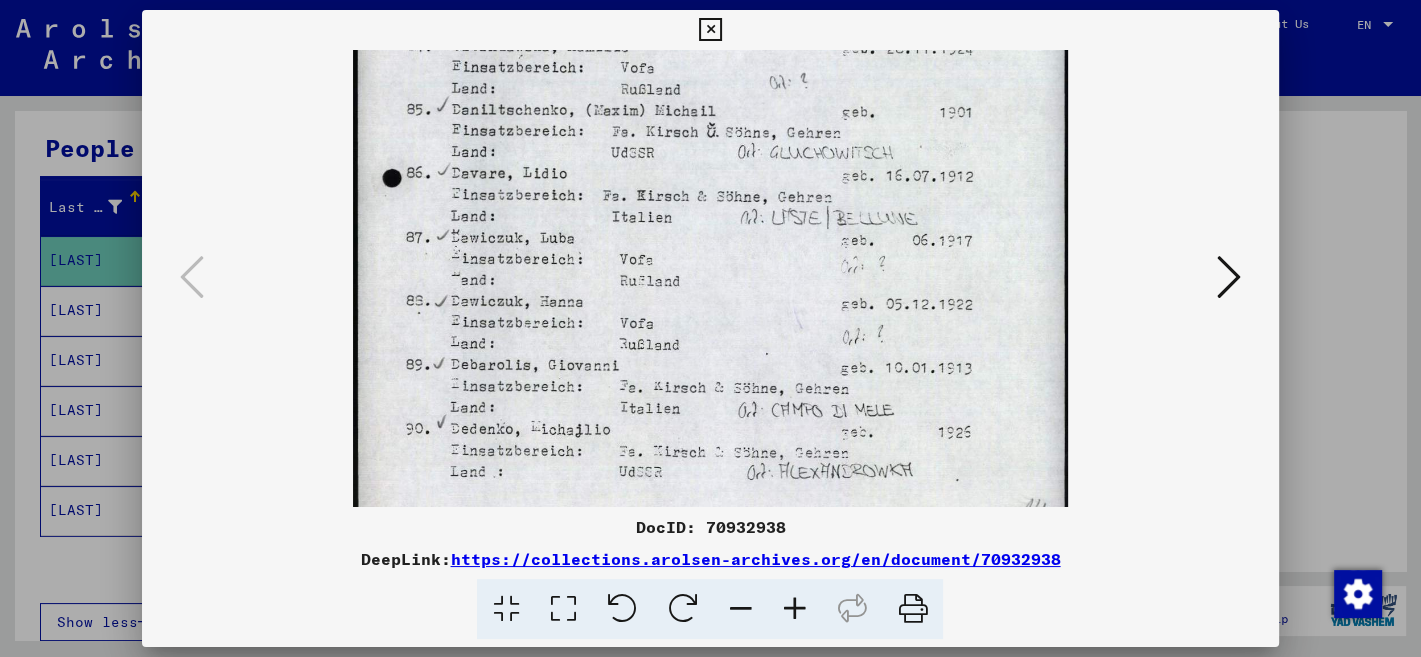 scroll, scrollTop: 540, scrollLeft: 0, axis: vertical 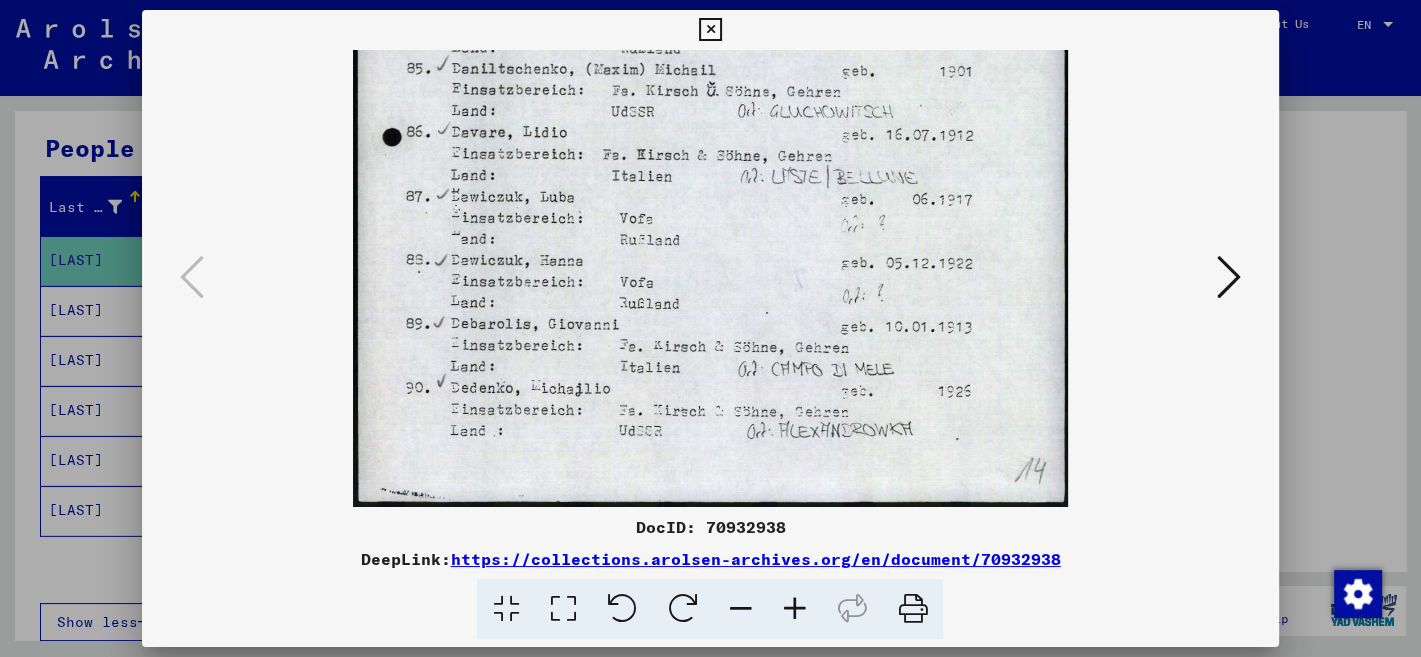 drag, startPoint x: 814, startPoint y: 420, endPoint x: 896, endPoint y: 212, distance: 223.57996 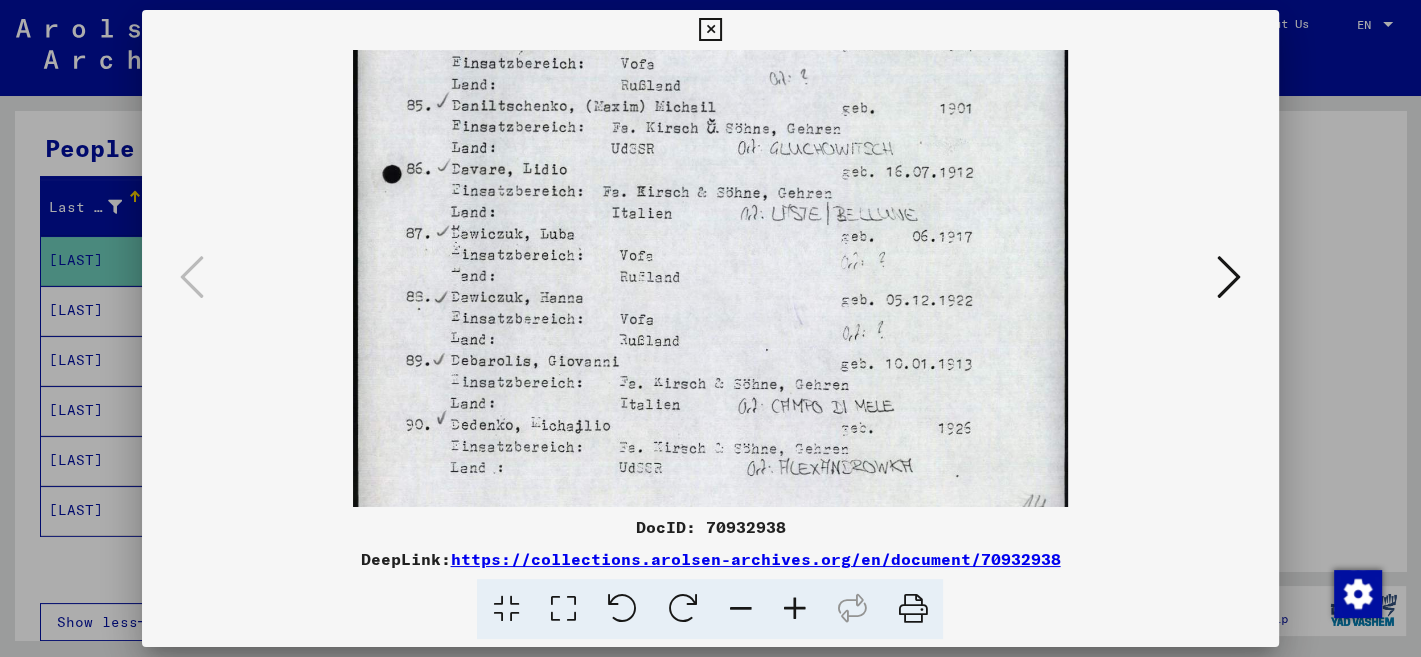 click at bounding box center (1229, 277) 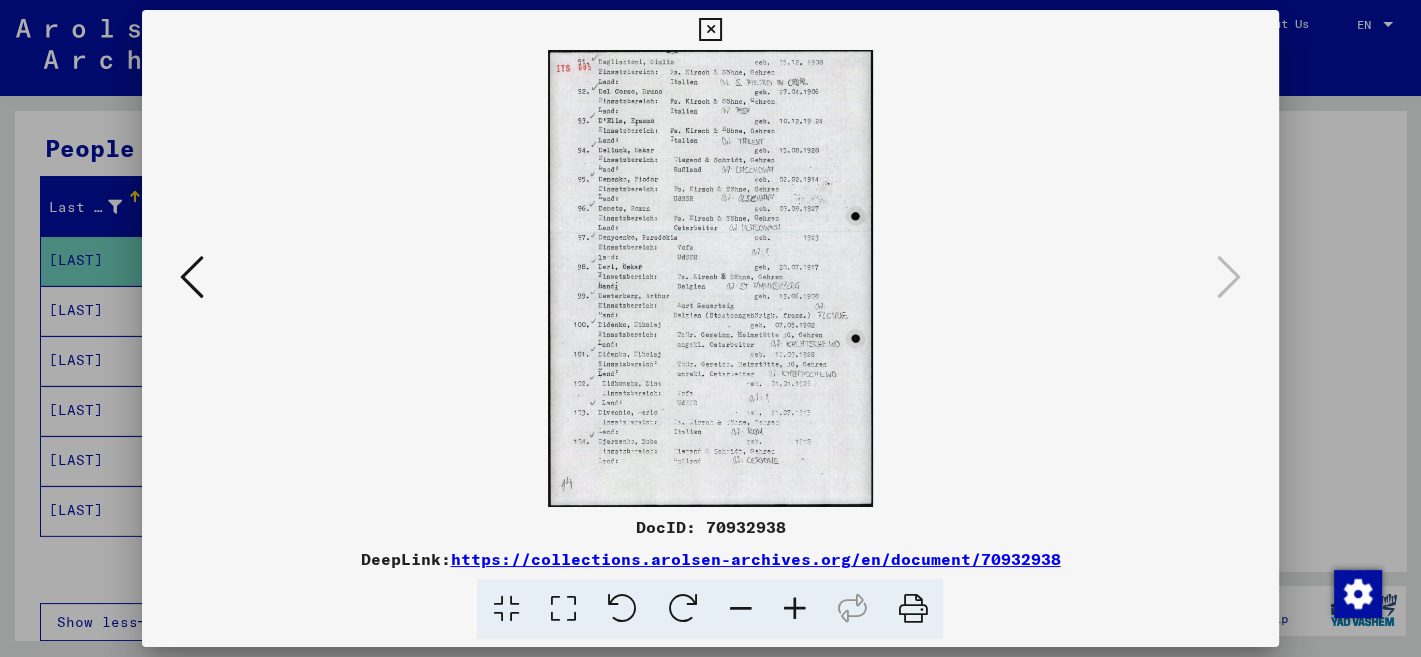 click at bounding box center [794, 609] 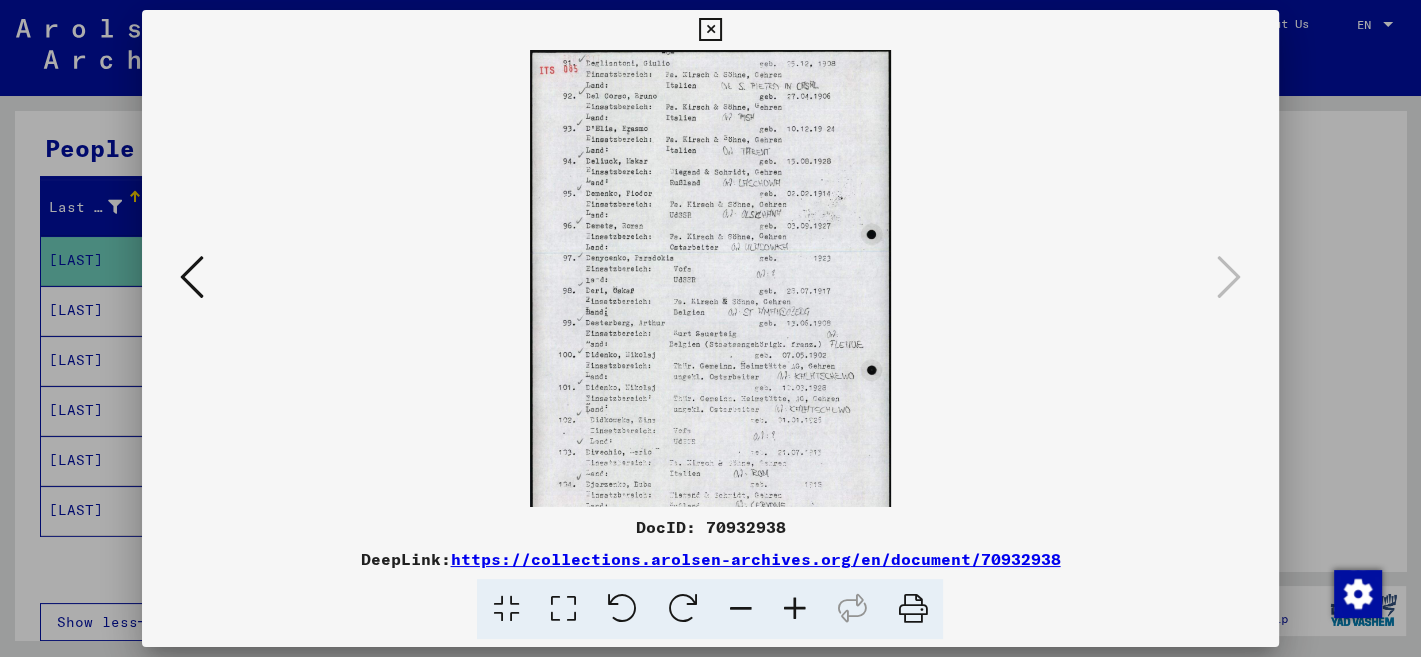 click at bounding box center (794, 609) 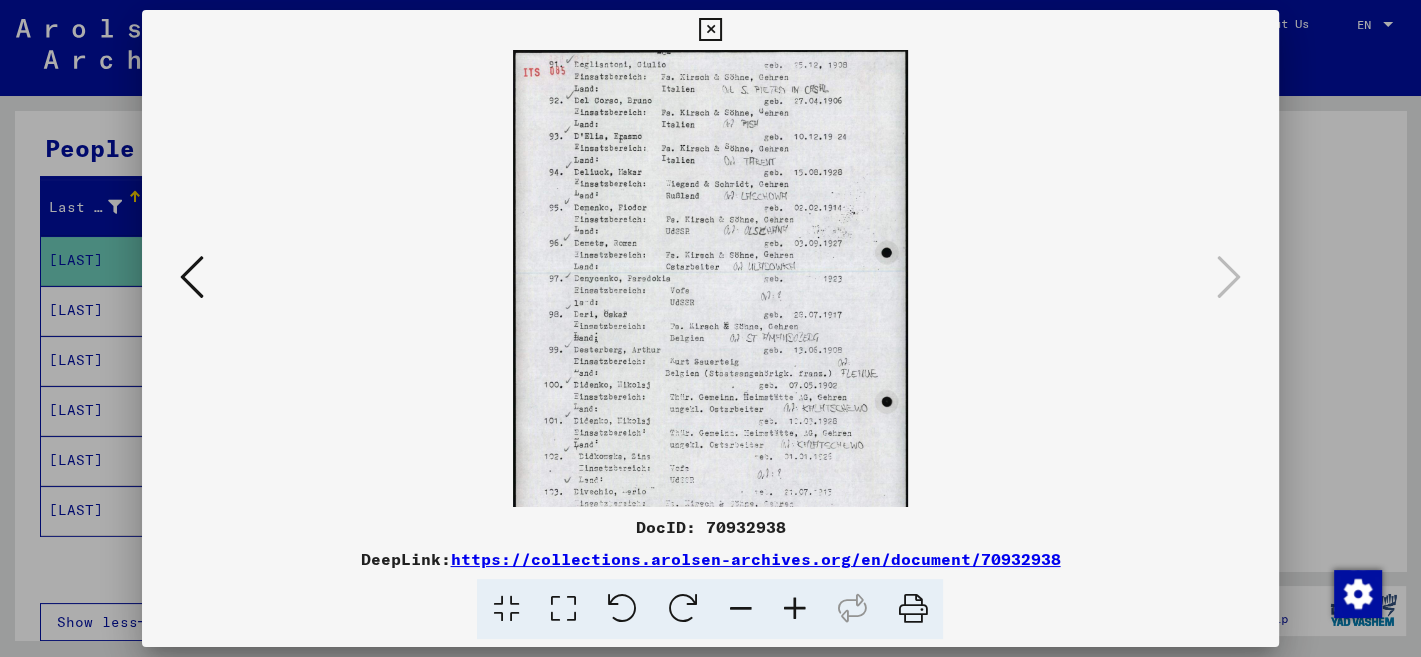 click at bounding box center (794, 609) 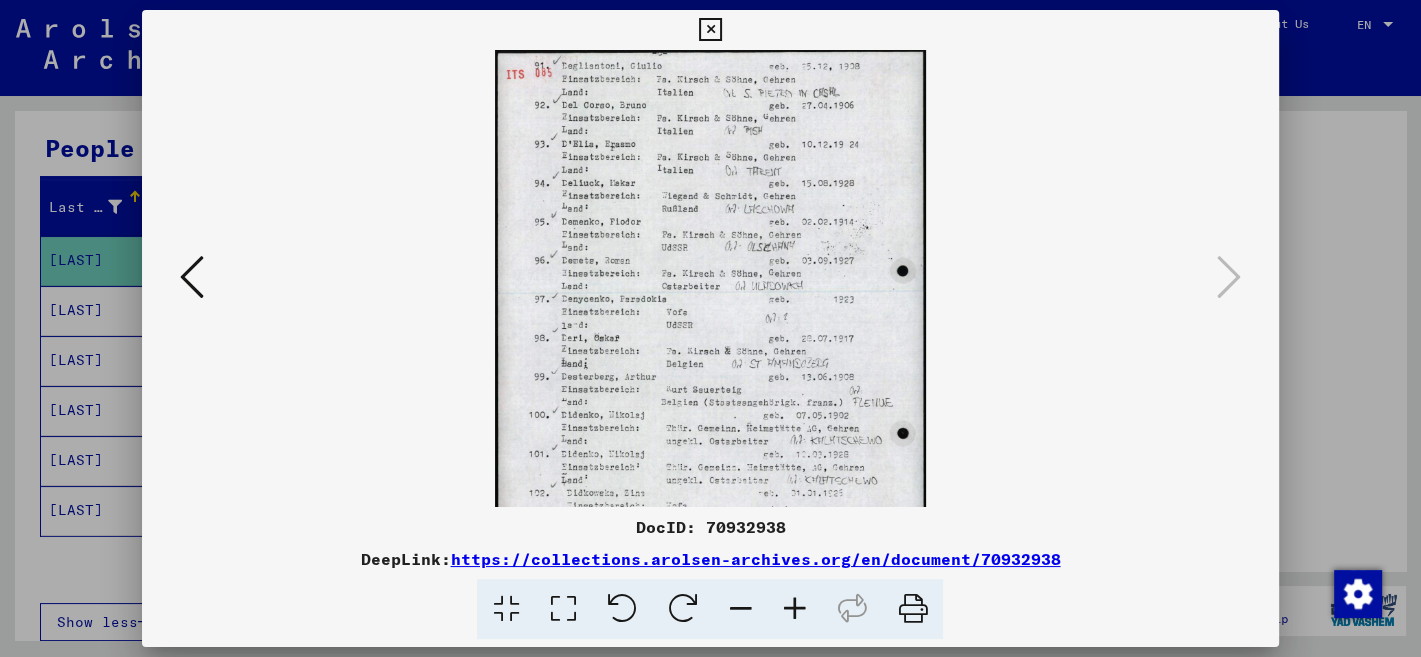 click at bounding box center (794, 609) 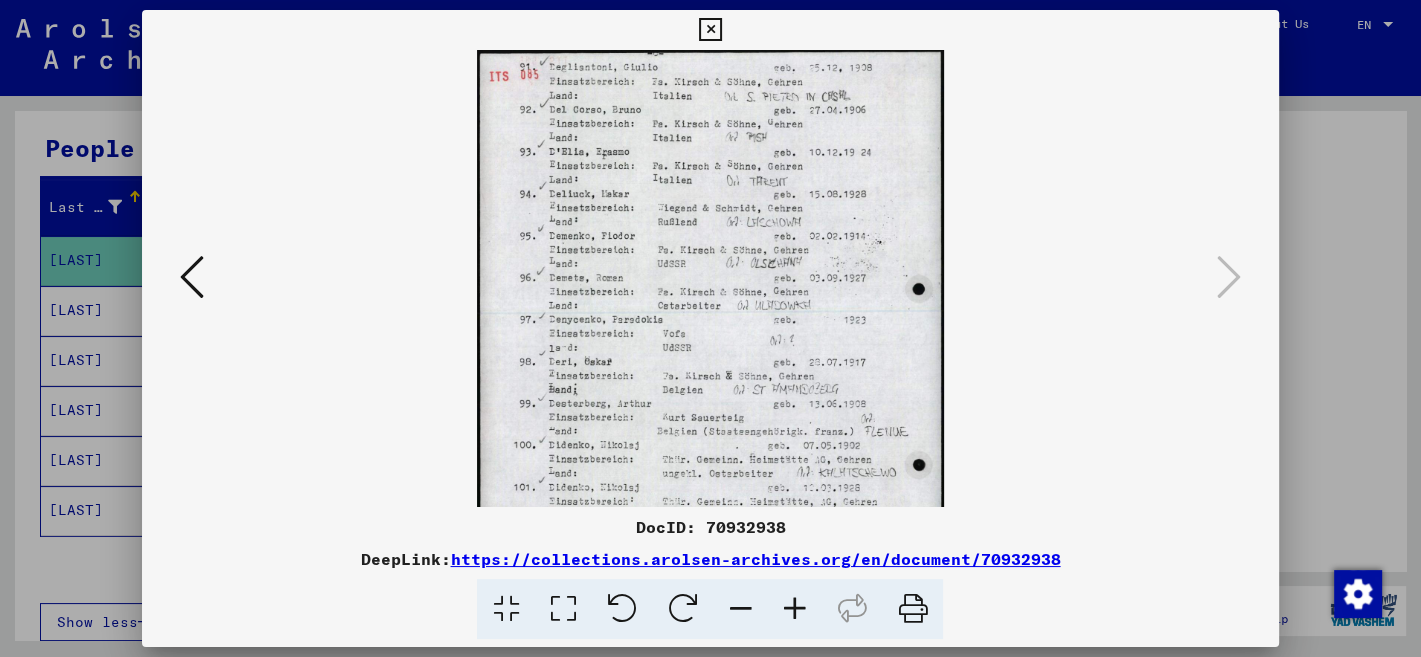 click at bounding box center (794, 609) 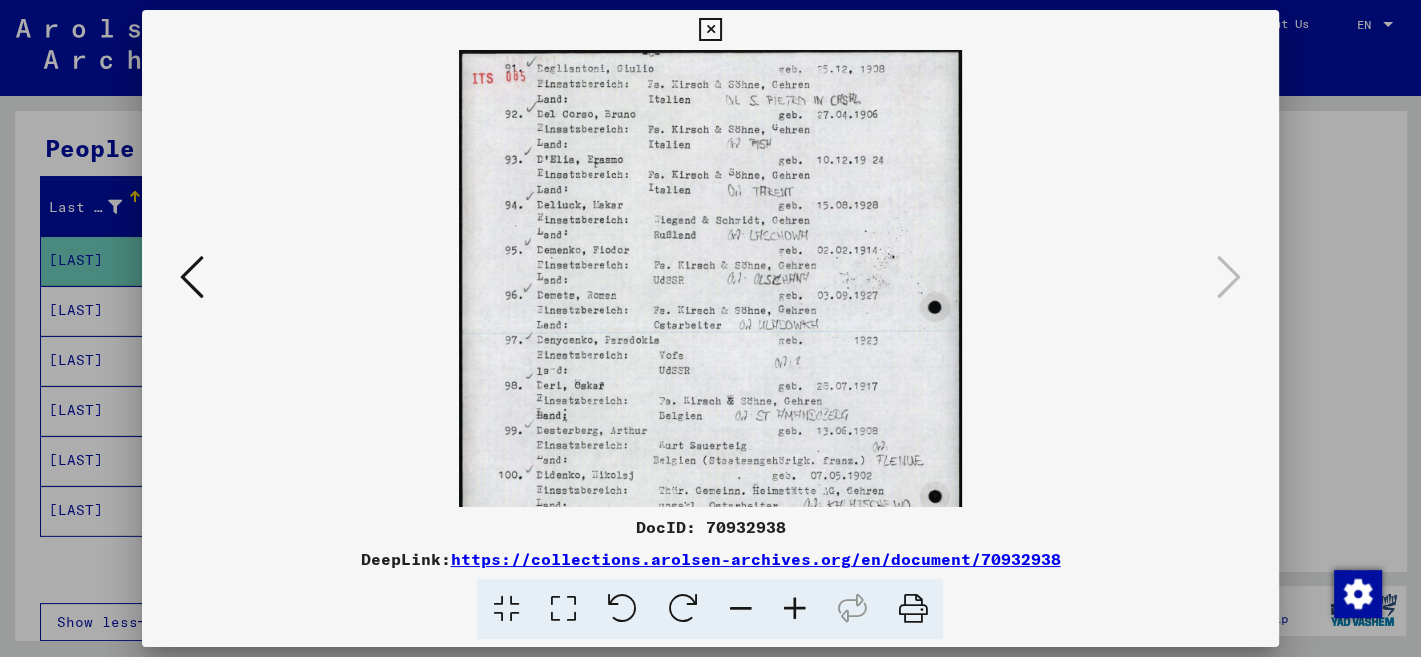 click at bounding box center (794, 609) 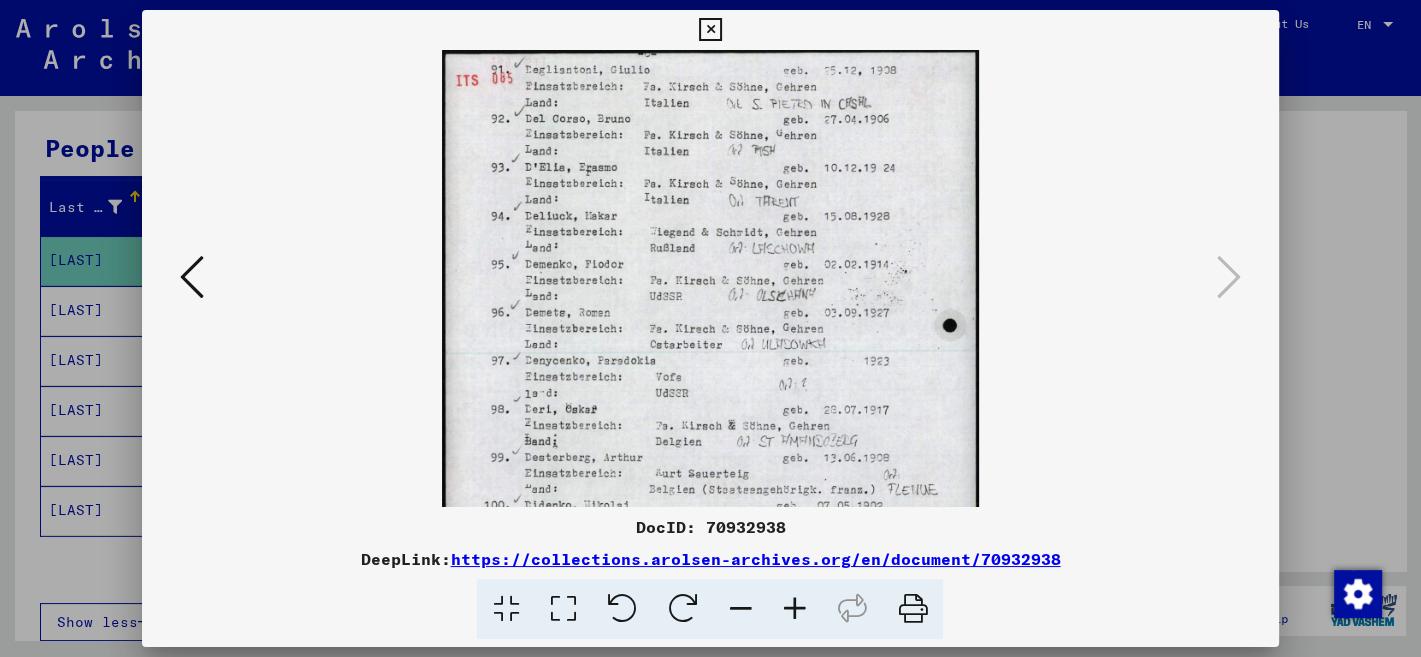 click at bounding box center [794, 609] 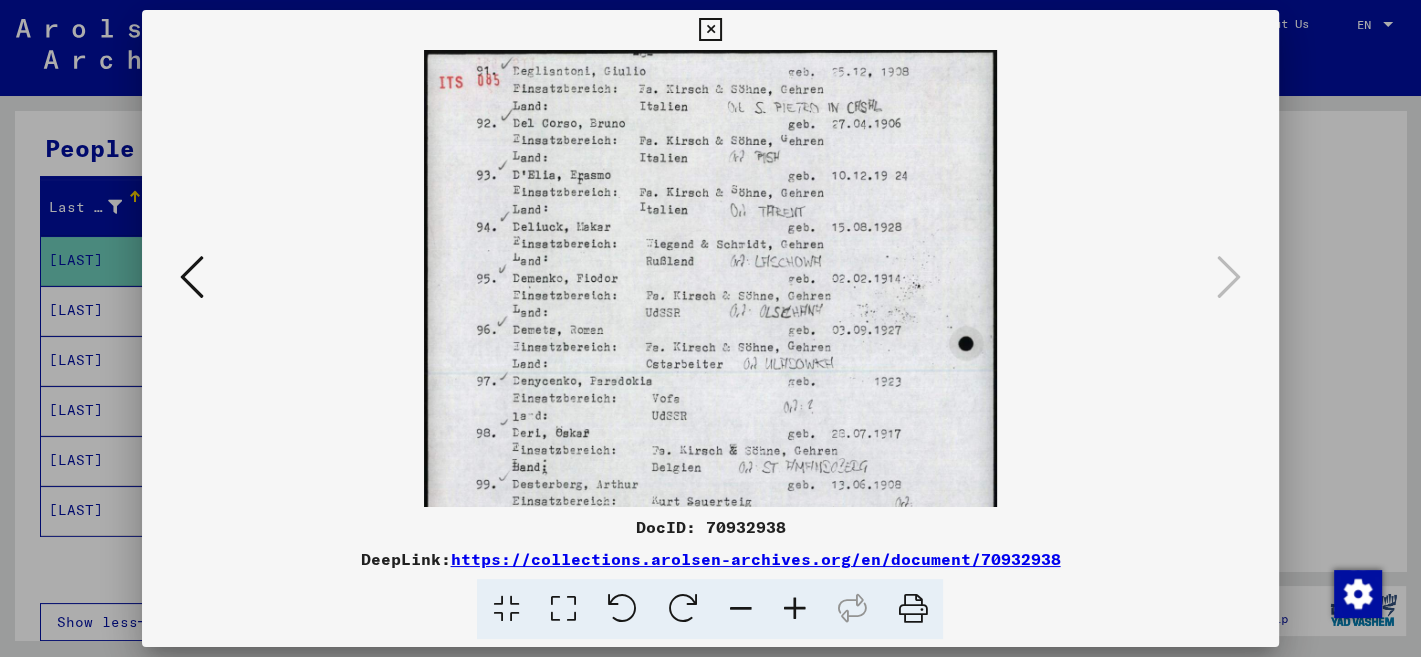 click at bounding box center [794, 609] 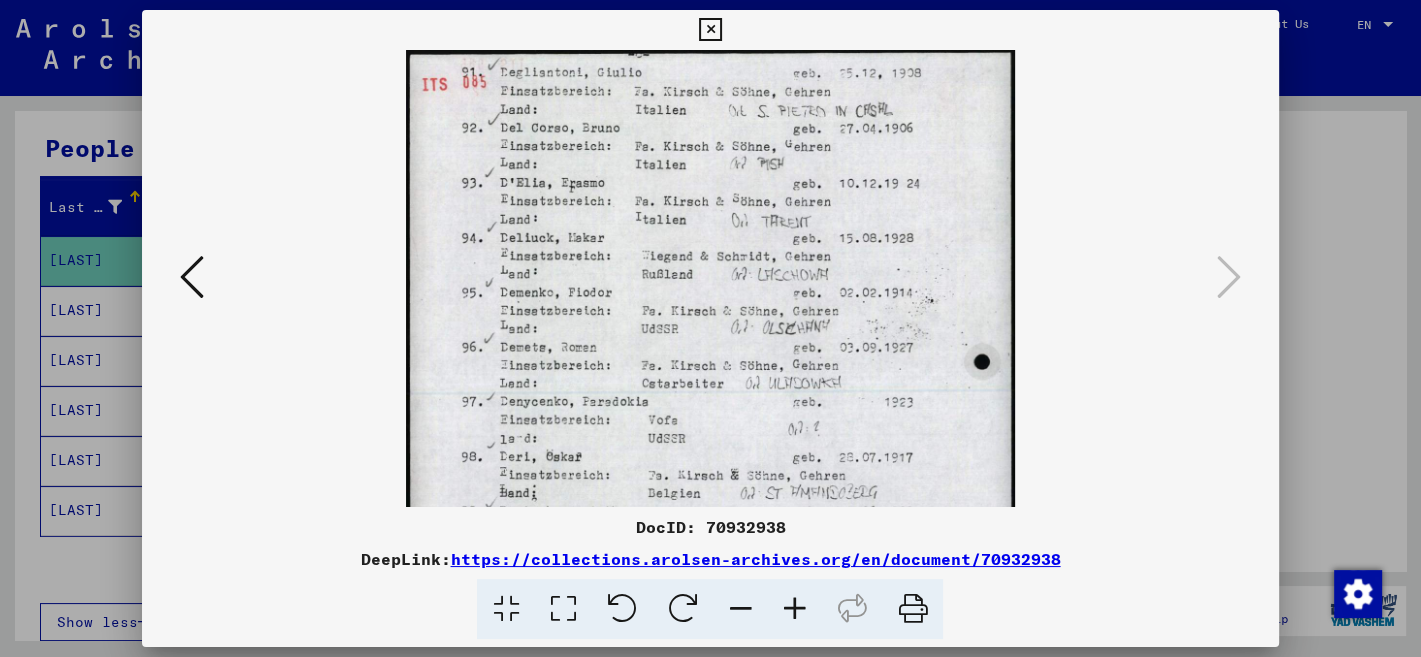 click at bounding box center (794, 609) 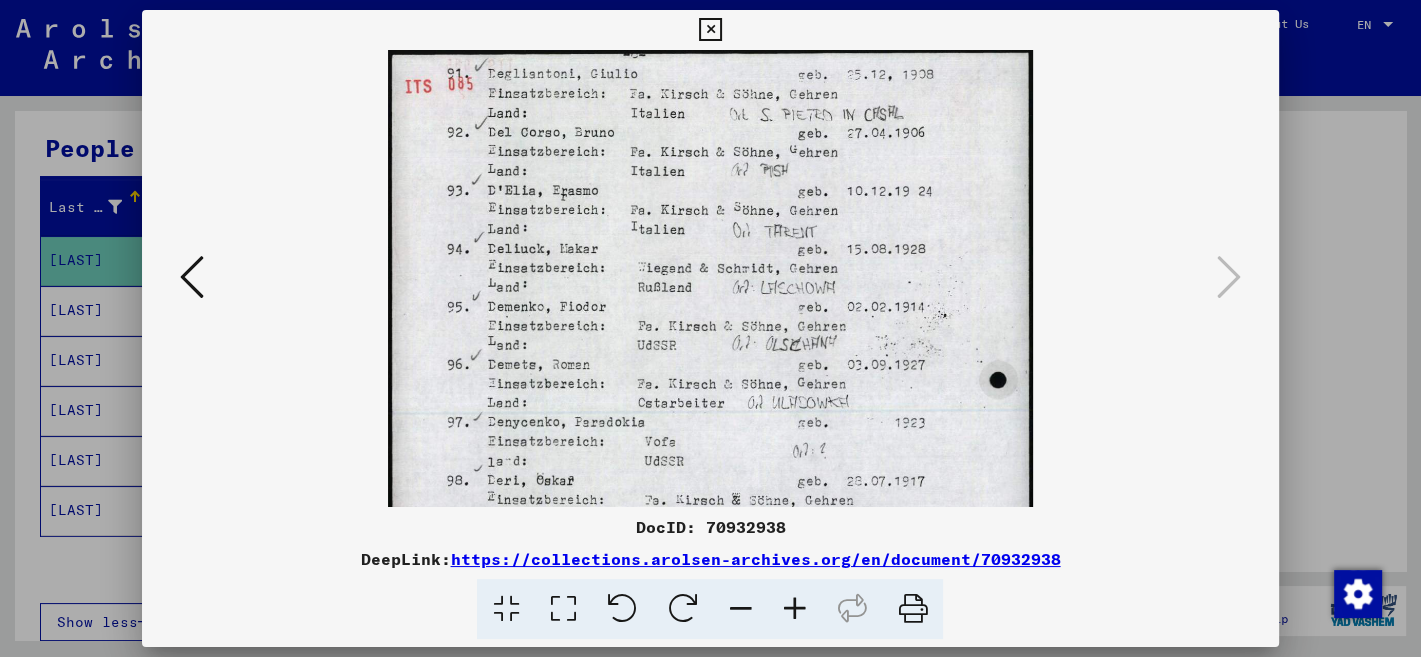 click at bounding box center [794, 609] 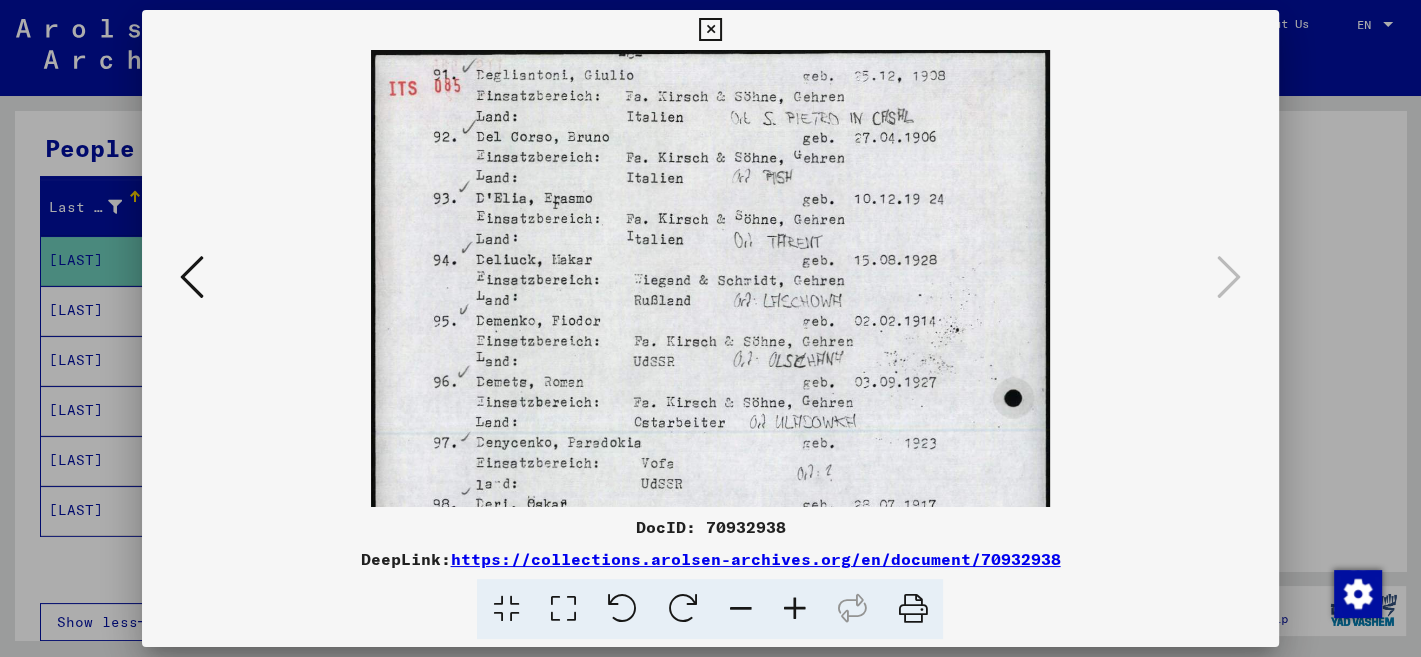 click at bounding box center (794, 609) 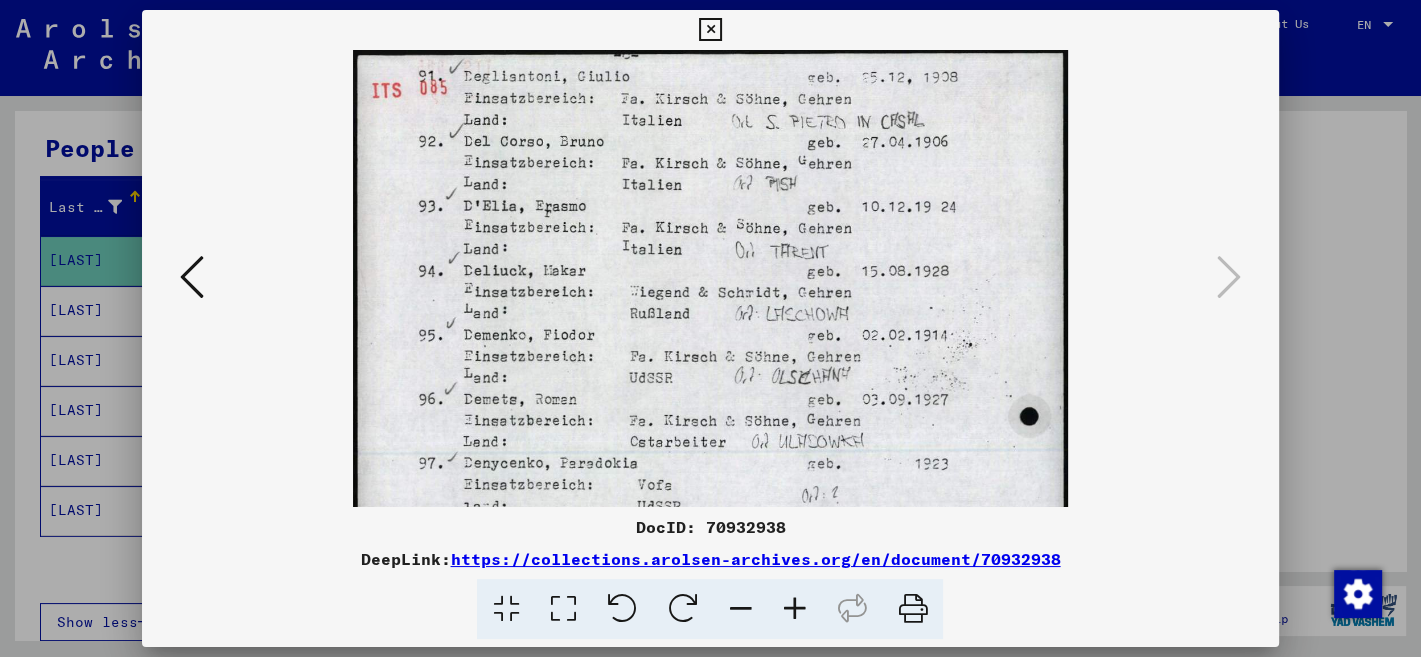 click at bounding box center (794, 609) 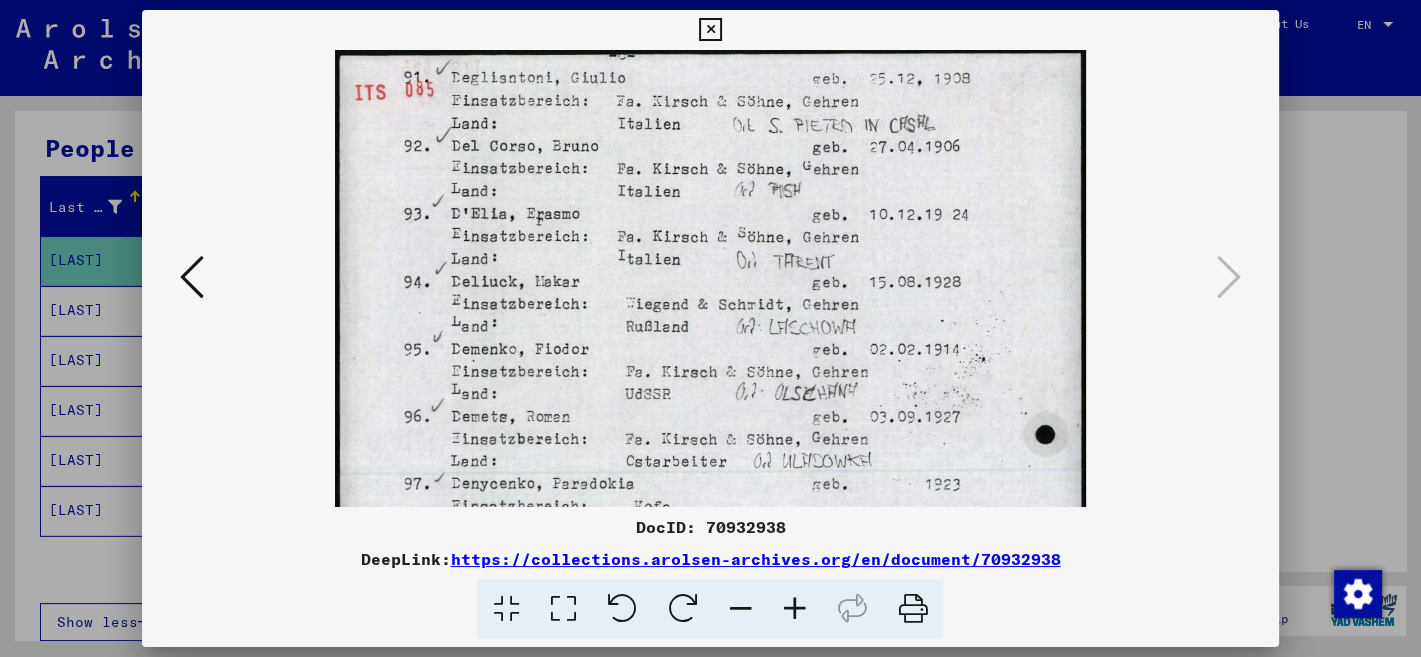 click at bounding box center (794, 609) 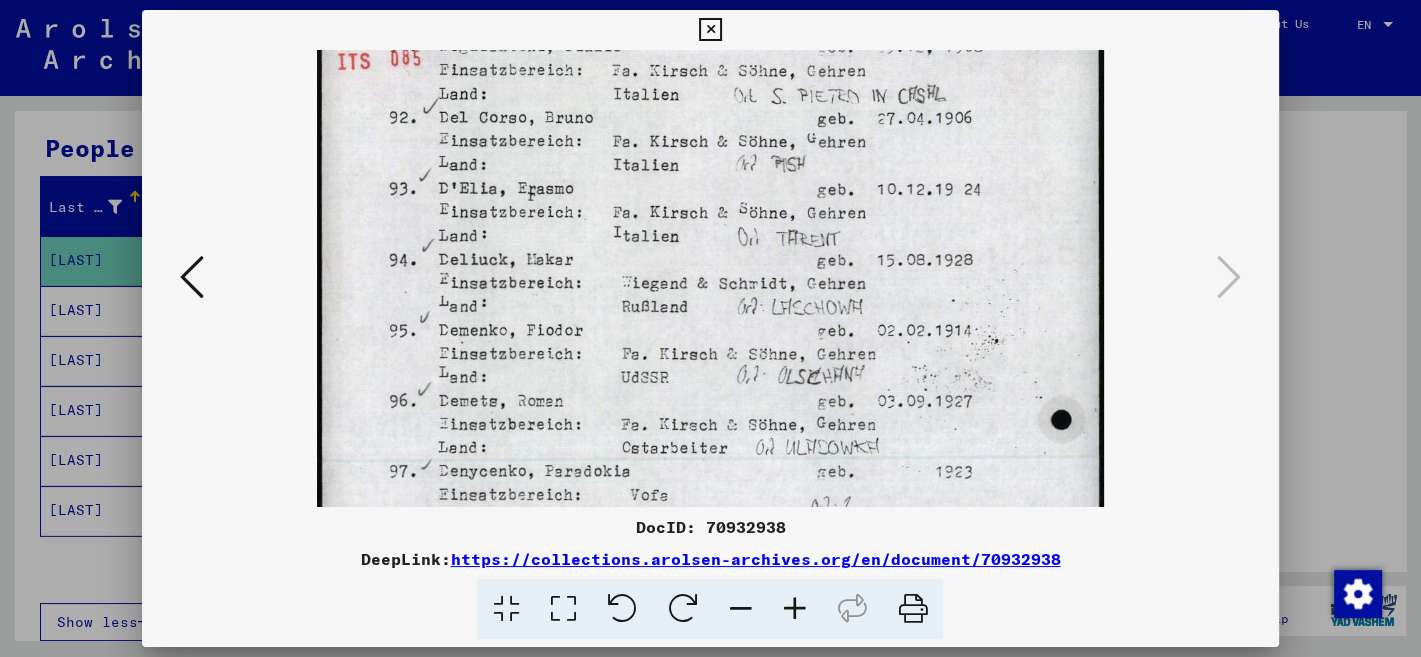 scroll, scrollTop: 0, scrollLeft: 0, axis: both 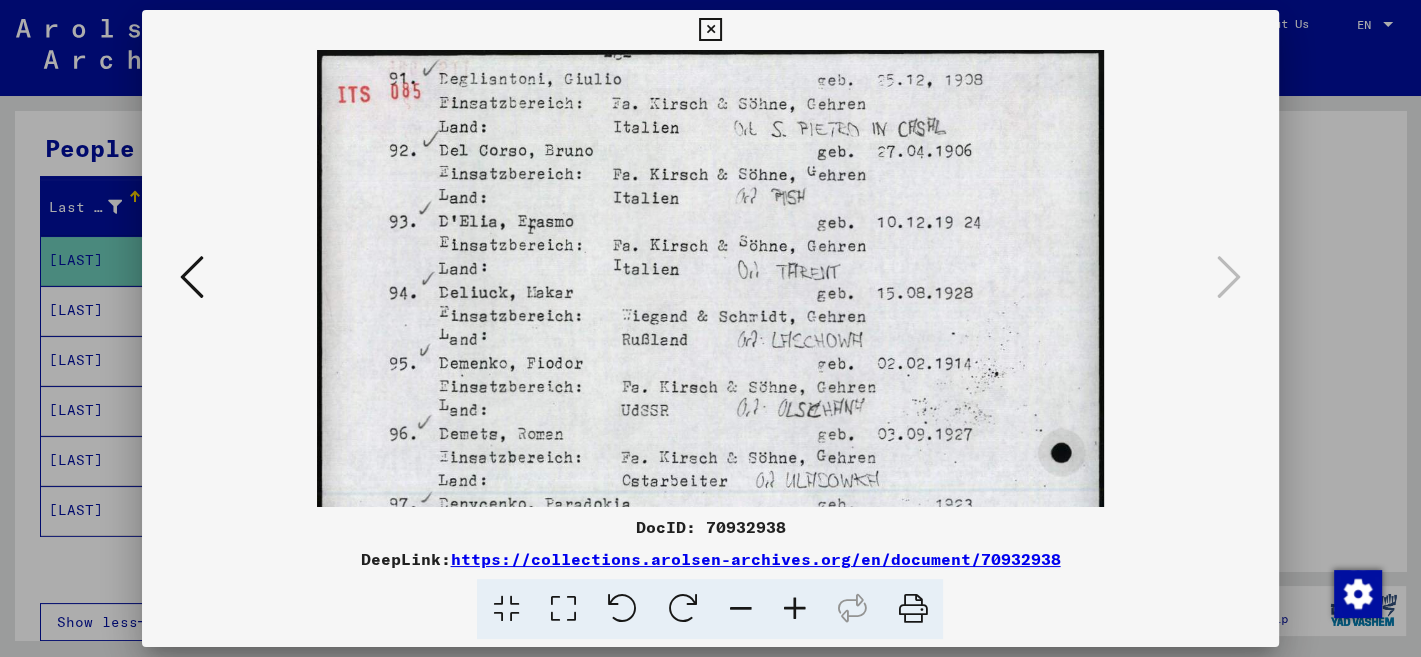 drag, startPoint x: 798, startPoint y: 487, endPoint x: 851, endPoint y: 504, distance: 55.65968 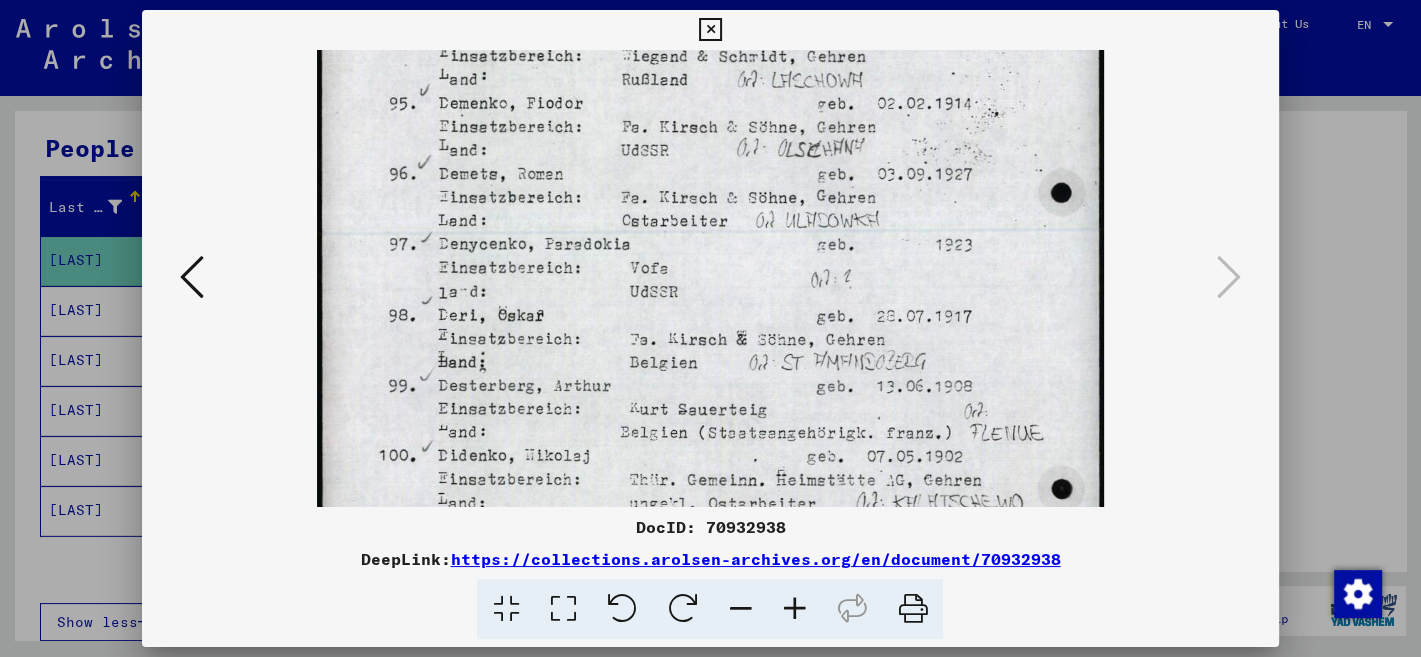 drag, startPoint x: 538, startPoint y: 401, endPoint x: 537, endPoint y: 139, distance: 262.00192 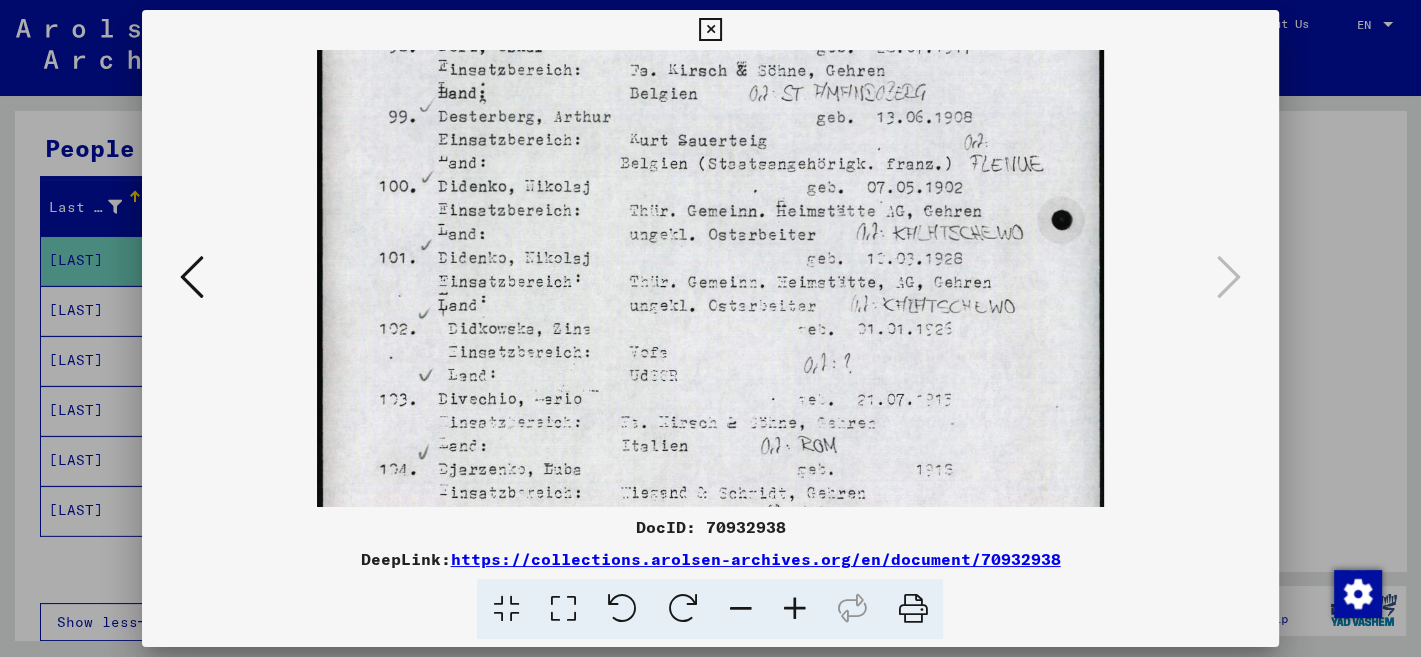 drag, startPoint x: 577, startPoint y: 454, endPoint x: 665, endPoint y: 172, distance: 295.4116 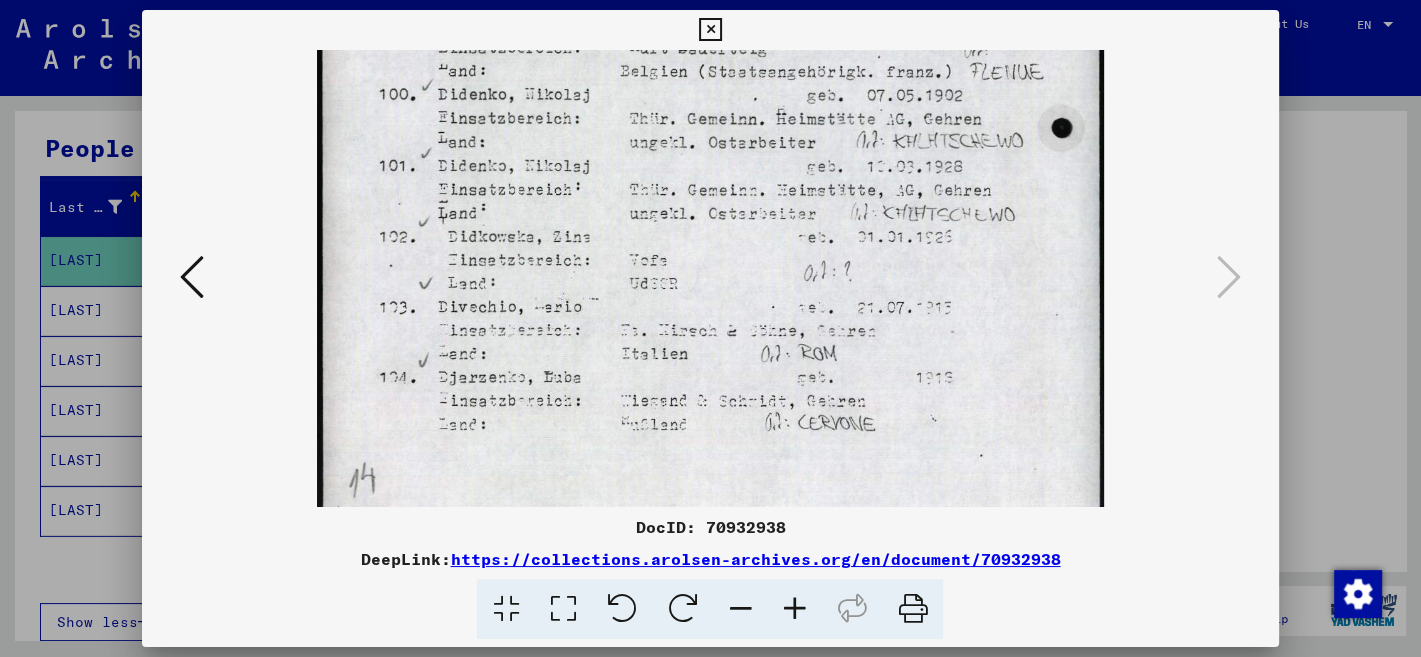 scroll, scrollTop: 650, scrollLeft: 0, axis: vertical 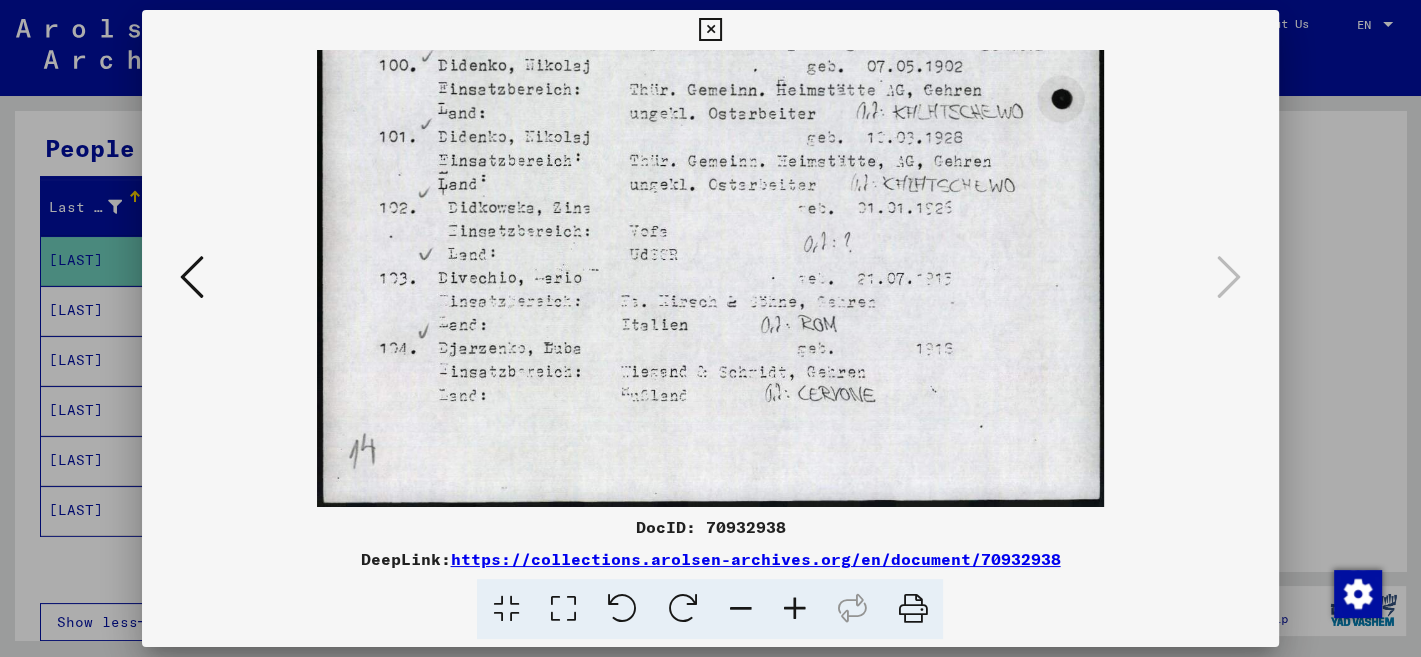 drag, startPoint x: 576, startPoint y: 458, endPoint x: 642, endPoint y: 250, distance: 218.22008 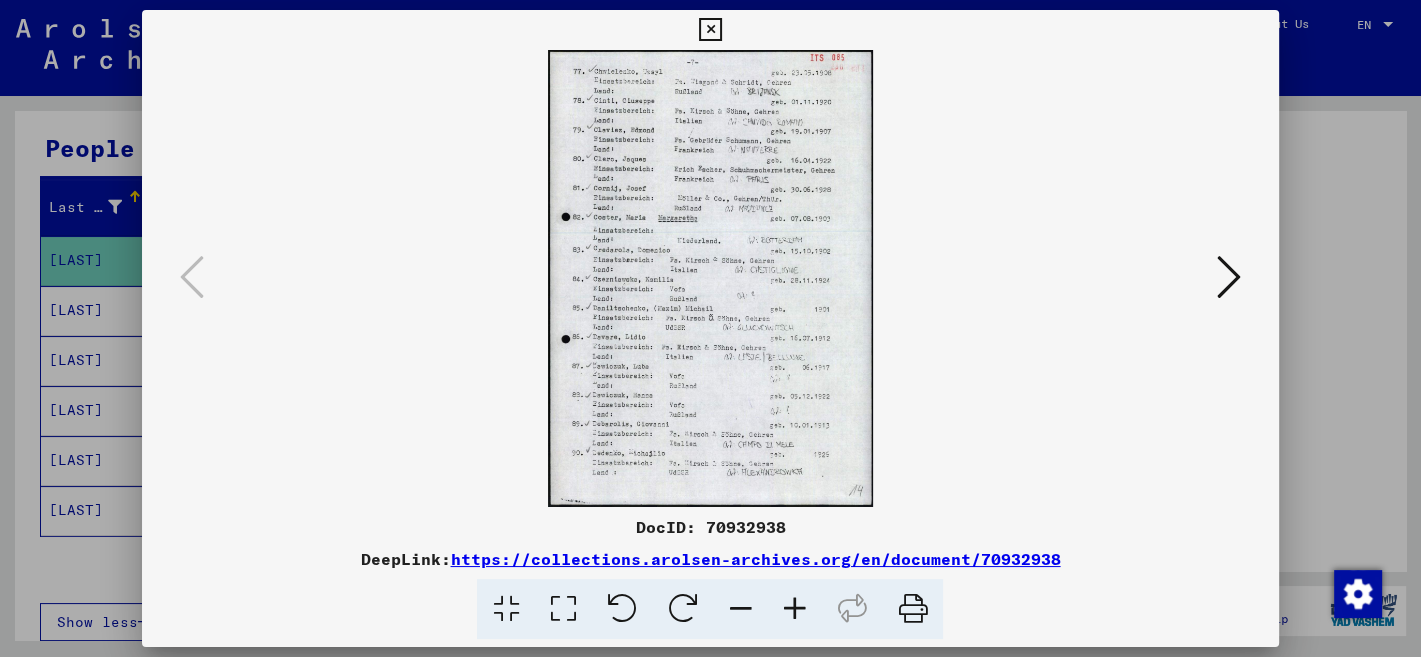 click at bounding box center [794, 609] 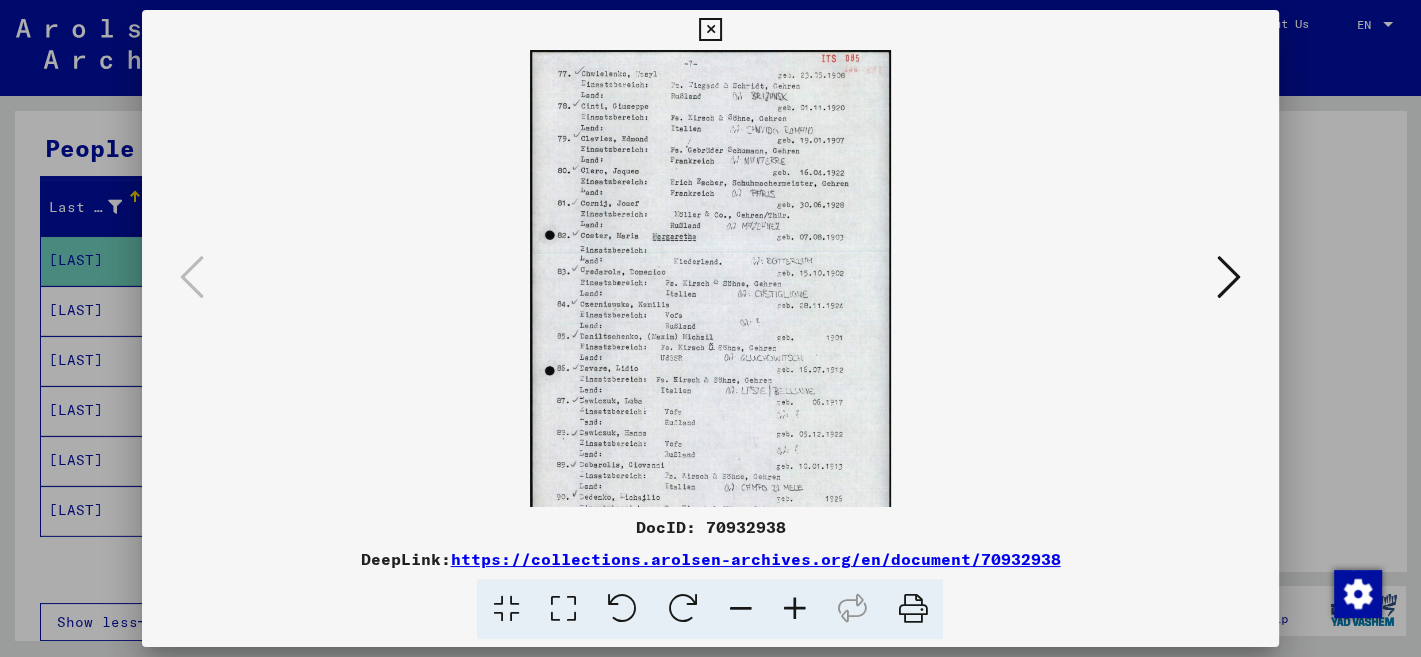 click at bounding box center [794, 609] 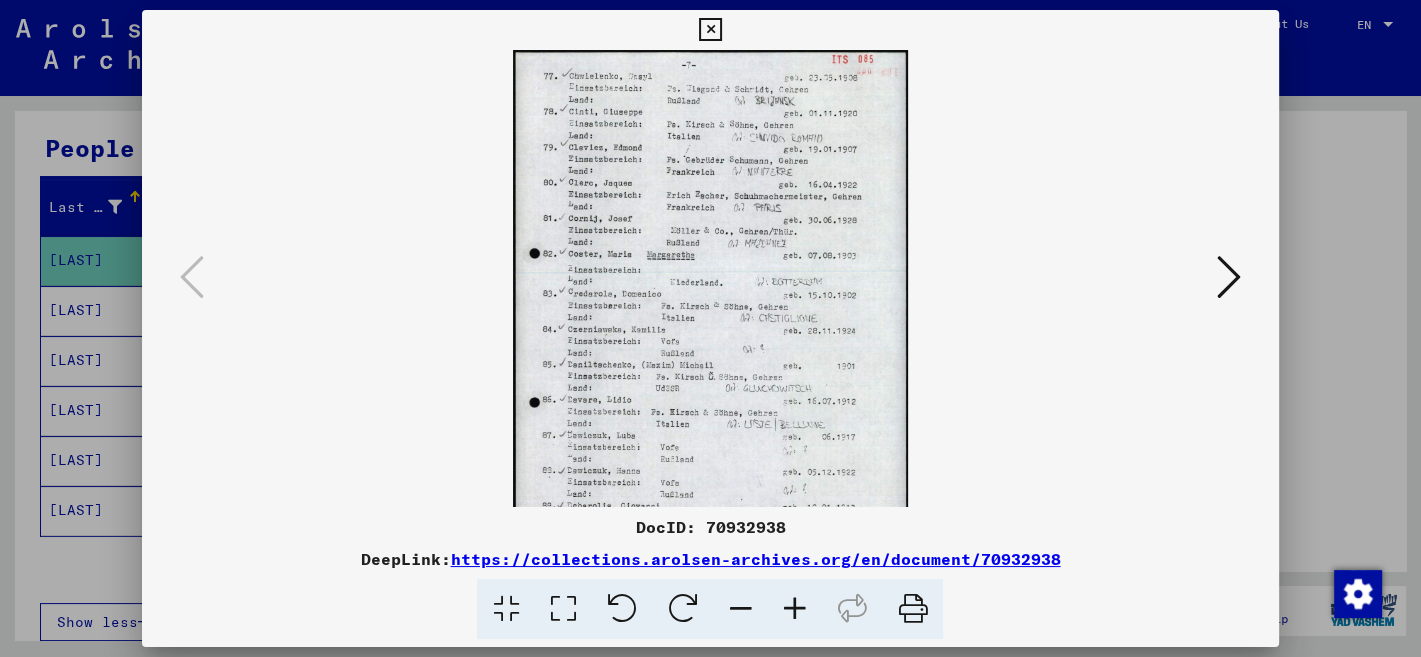 click at bounding box center (794, 609) 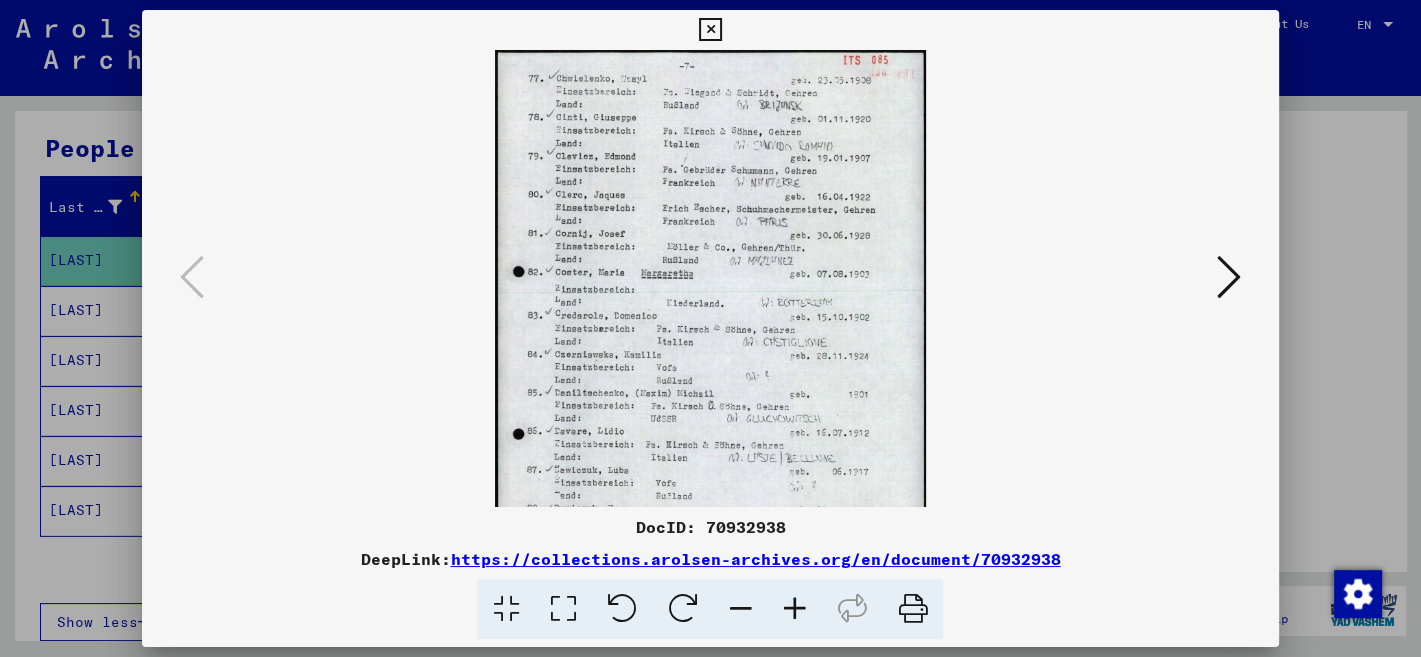 click at bounding box center (794, 609) 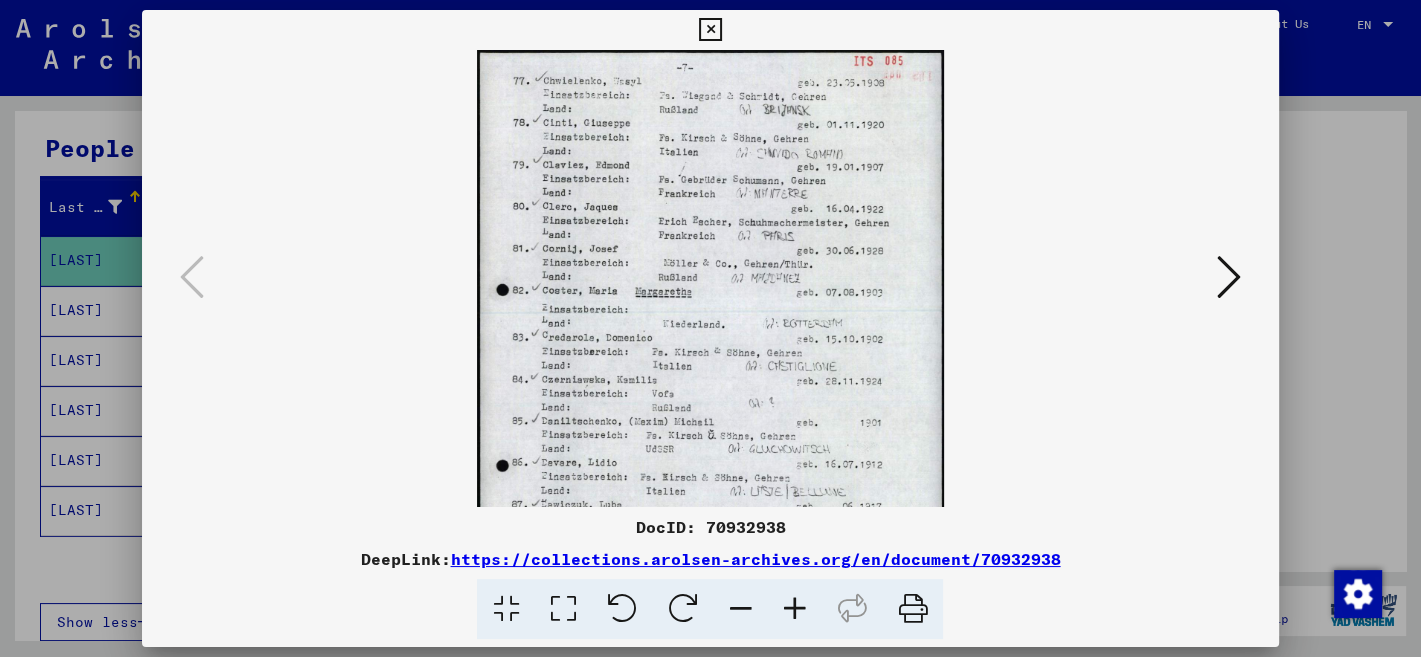 click at bounding box center (794, 609) 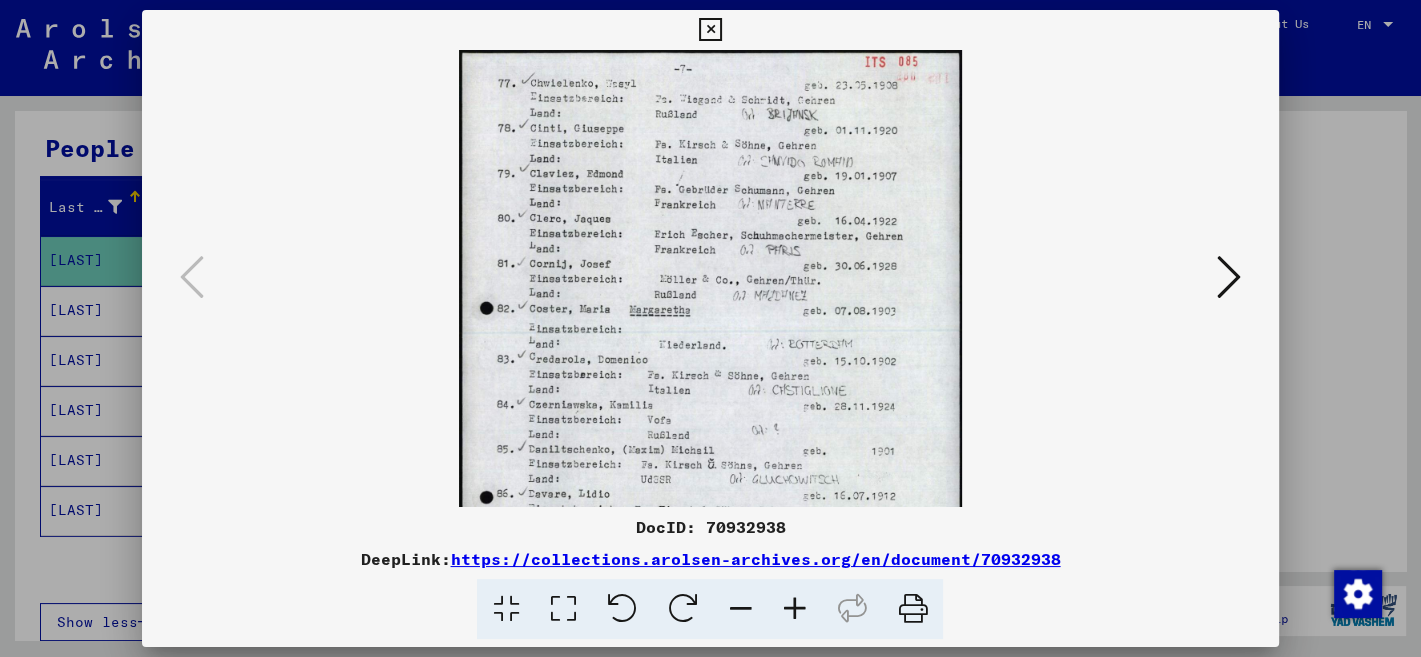 click at bounding box center [794, 609] 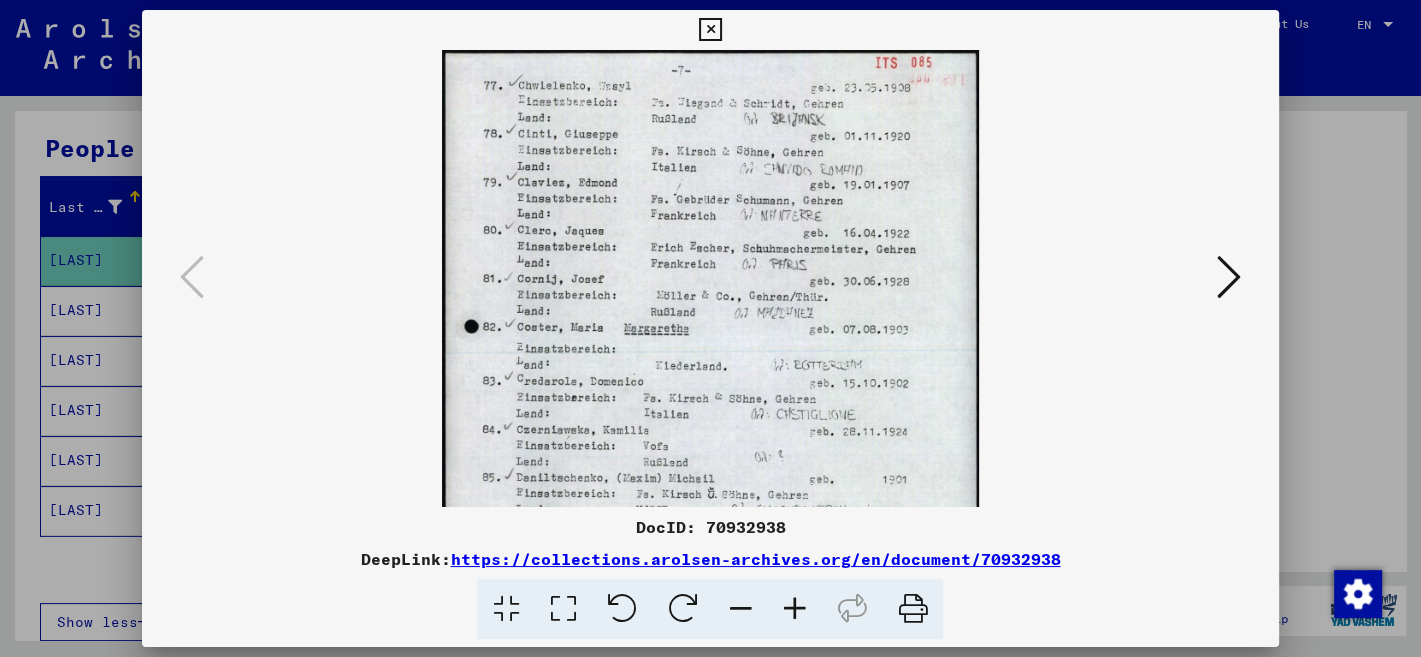 click at bounding box center [794, 609] 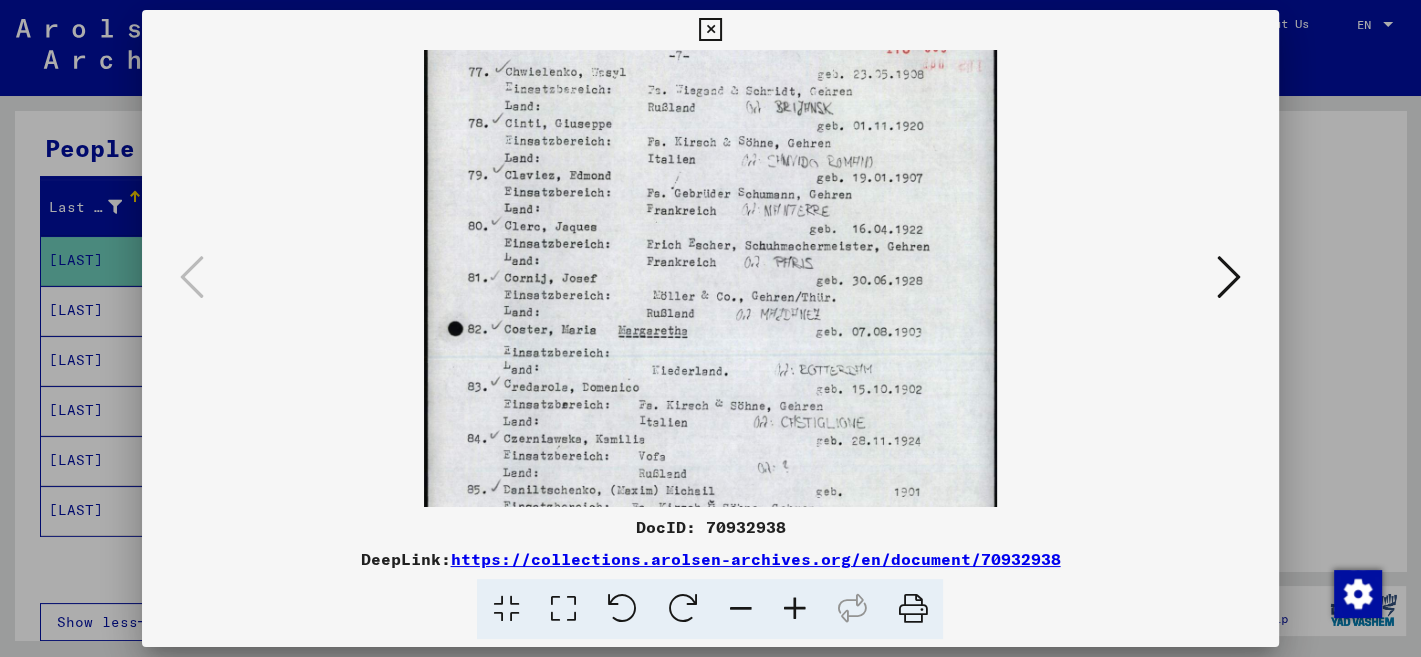 scroll, scrollTop: 16, scrollLeft: 0, axis: vertical 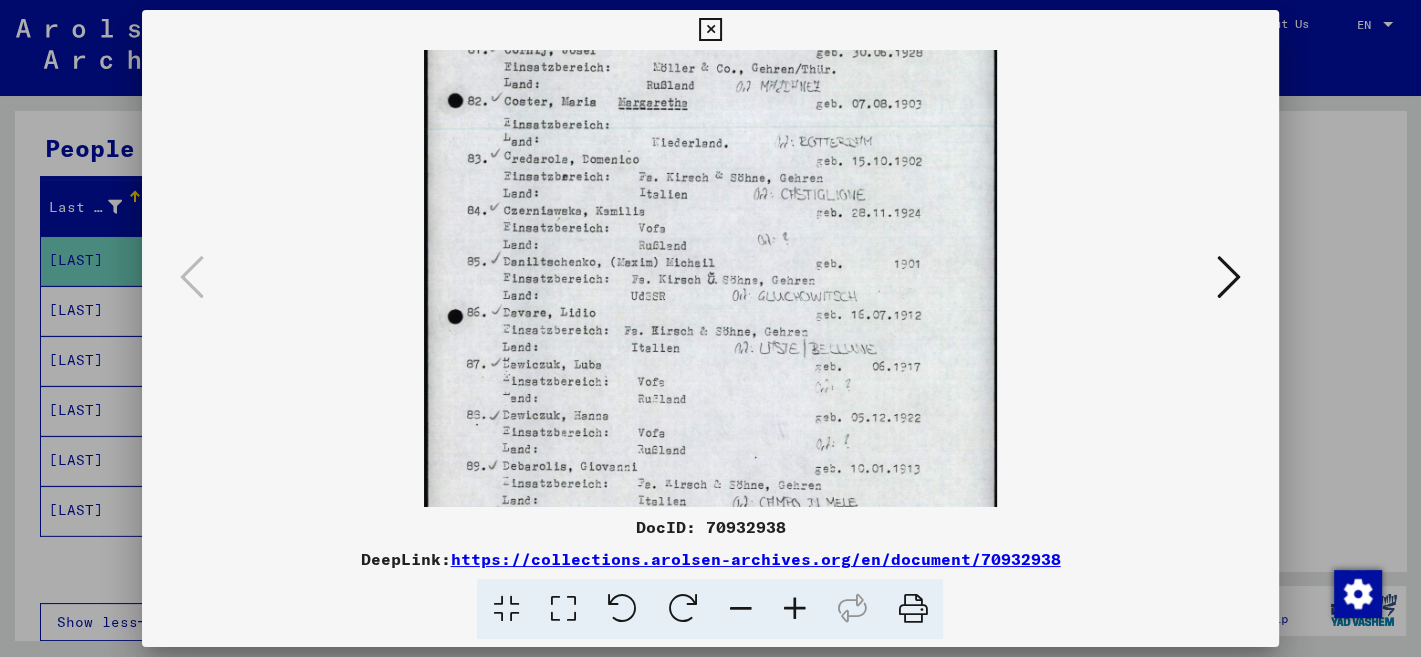 drag, startPoint x: 738, startPoint y: 398, endPoint x: 776, endPoint y: 178, distance: 223.2577 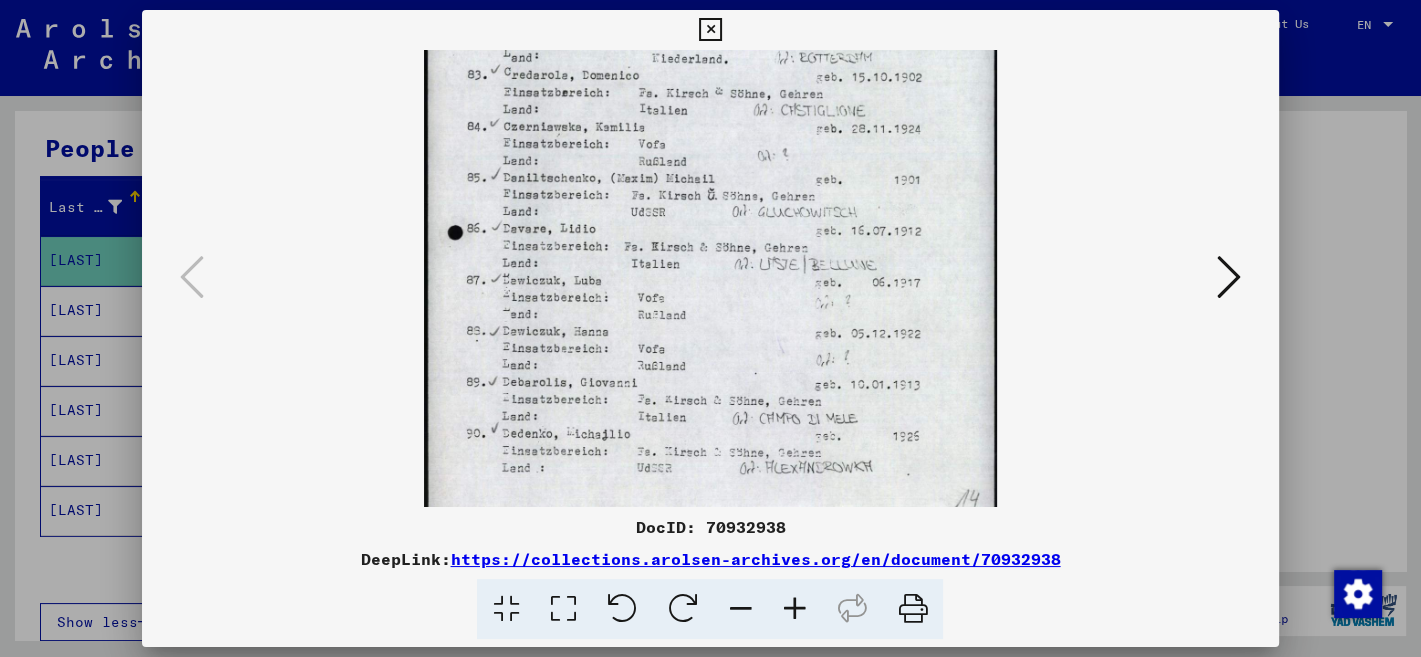 scroll, scrollTop: 340, scrollLeft: 0, axis: vertical 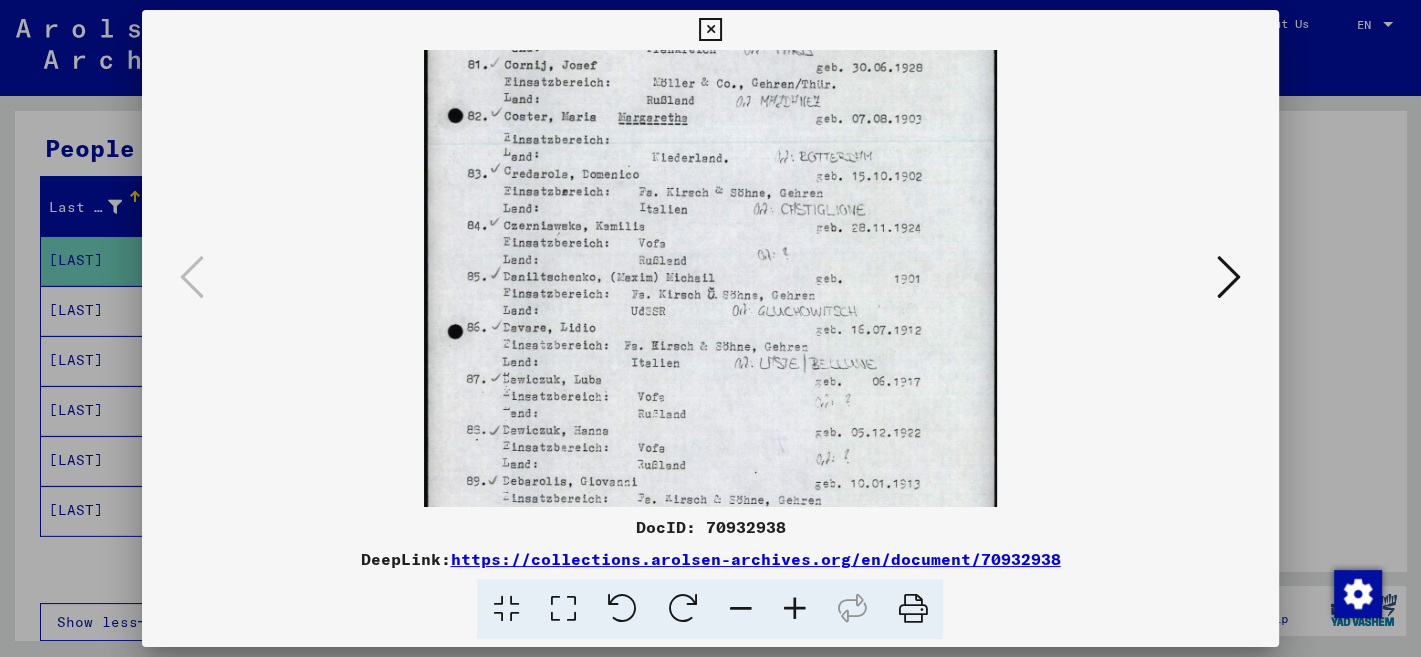 drag, startPoint x: 805, startPoint y: 458, endPoint x: 869, endPoint y: 449, distance: 64.629715 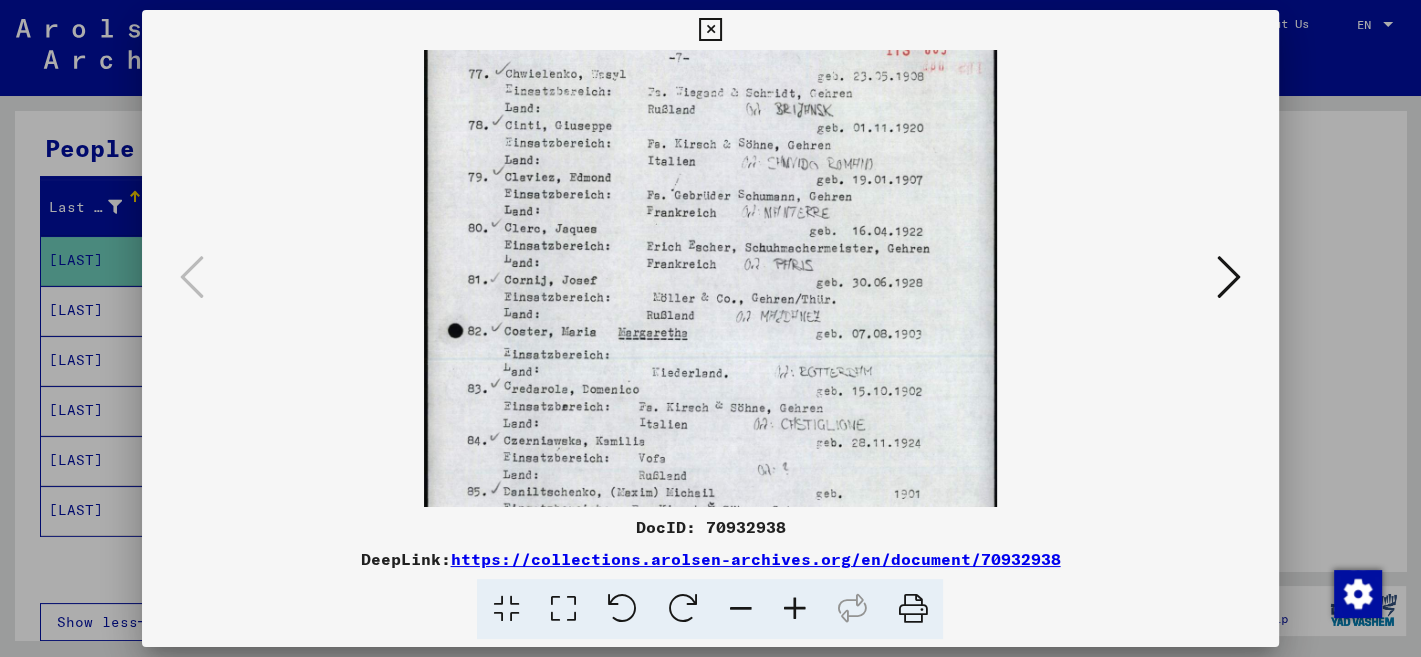 drag, startPoint x: 809, startPoint y: 230, endPoint x: 824, endPoint y: 389, distance: 159.70598 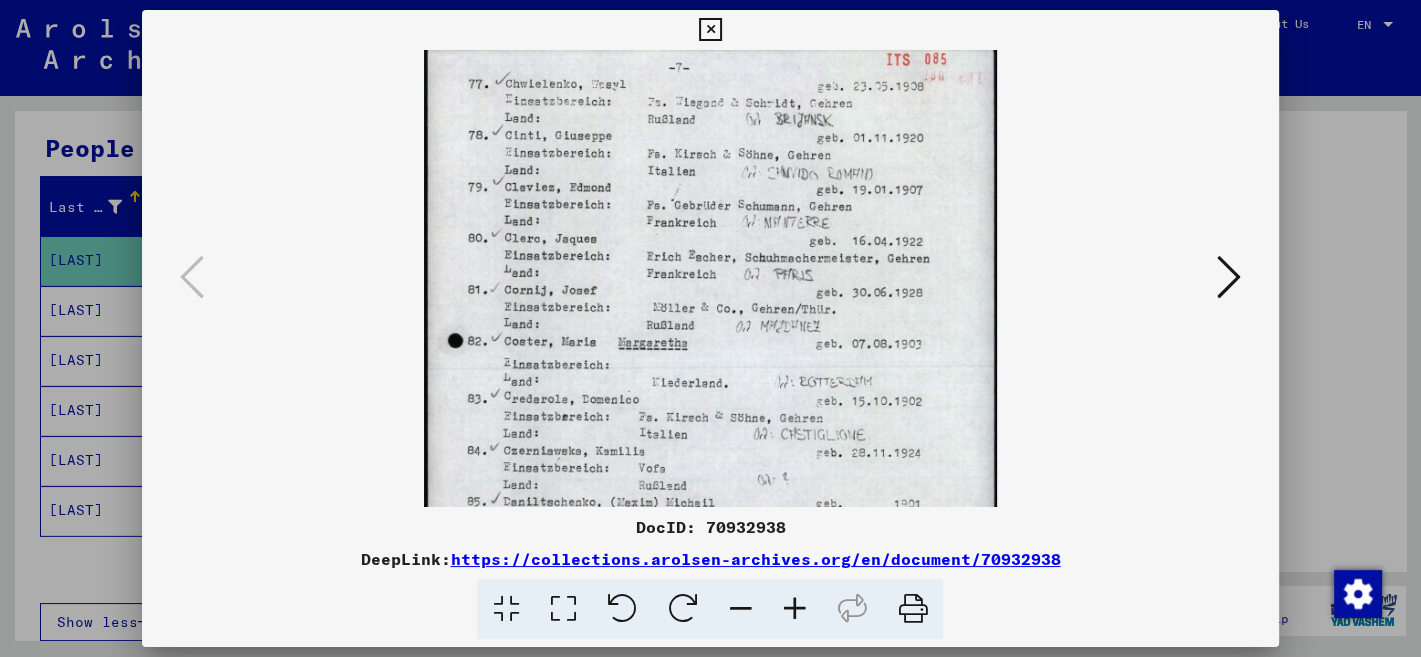 scroll, scrollTop: 0, scrollLeft: 0, axis: both 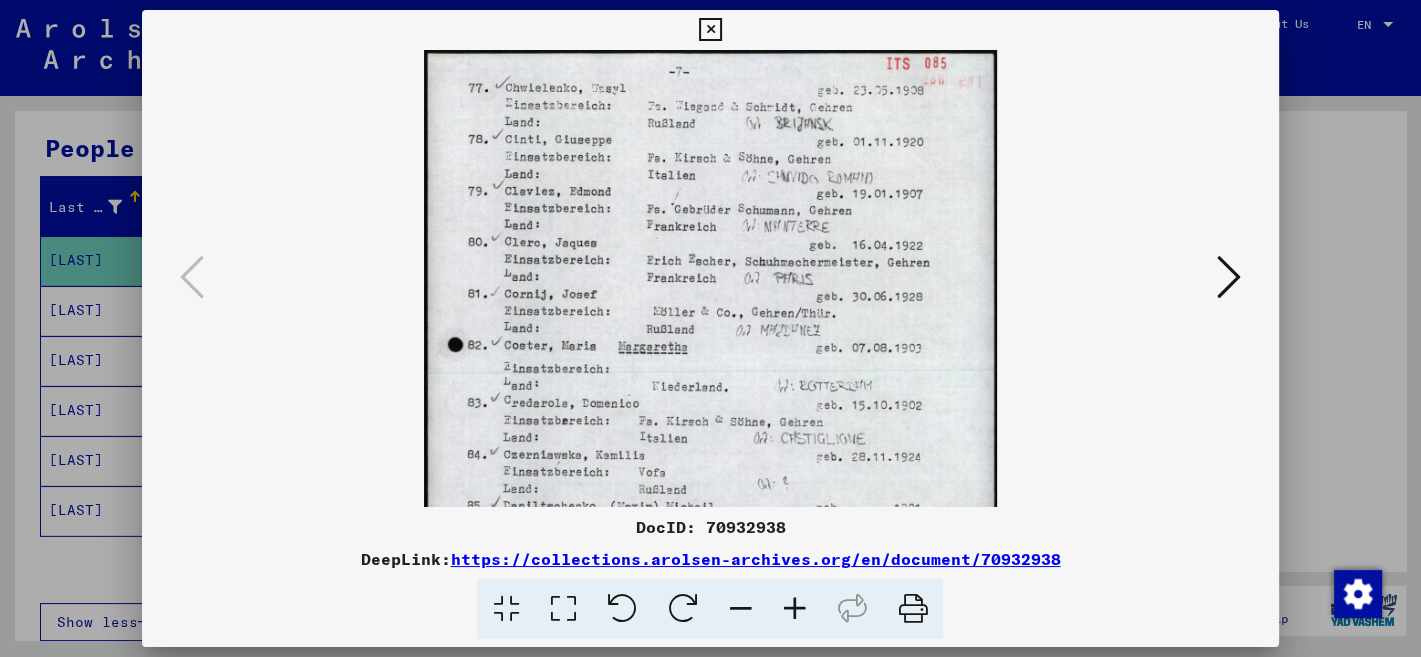 drag, startPoint x: 802, startPoint y: 212, endPoint x: 818, endPoint y: 291, distance: 80.60397 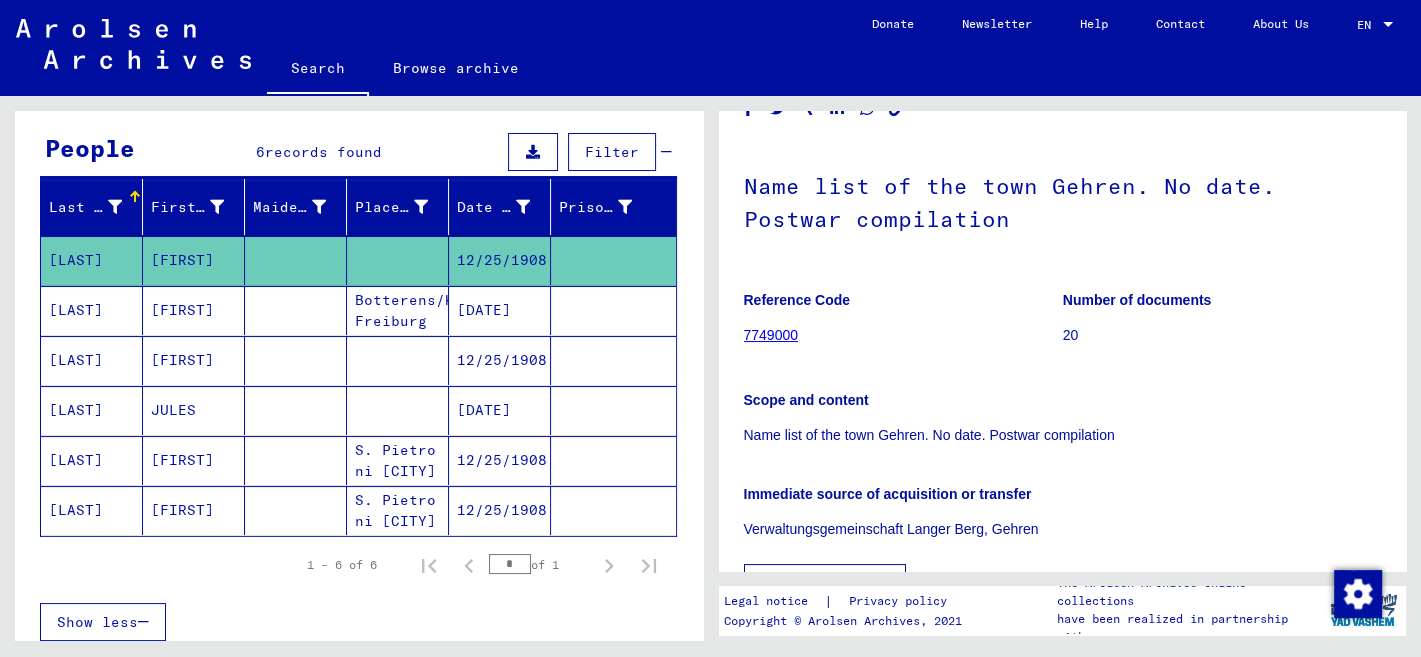 scroll, scrollTop: 0, scrollLeft: 0, axis: both 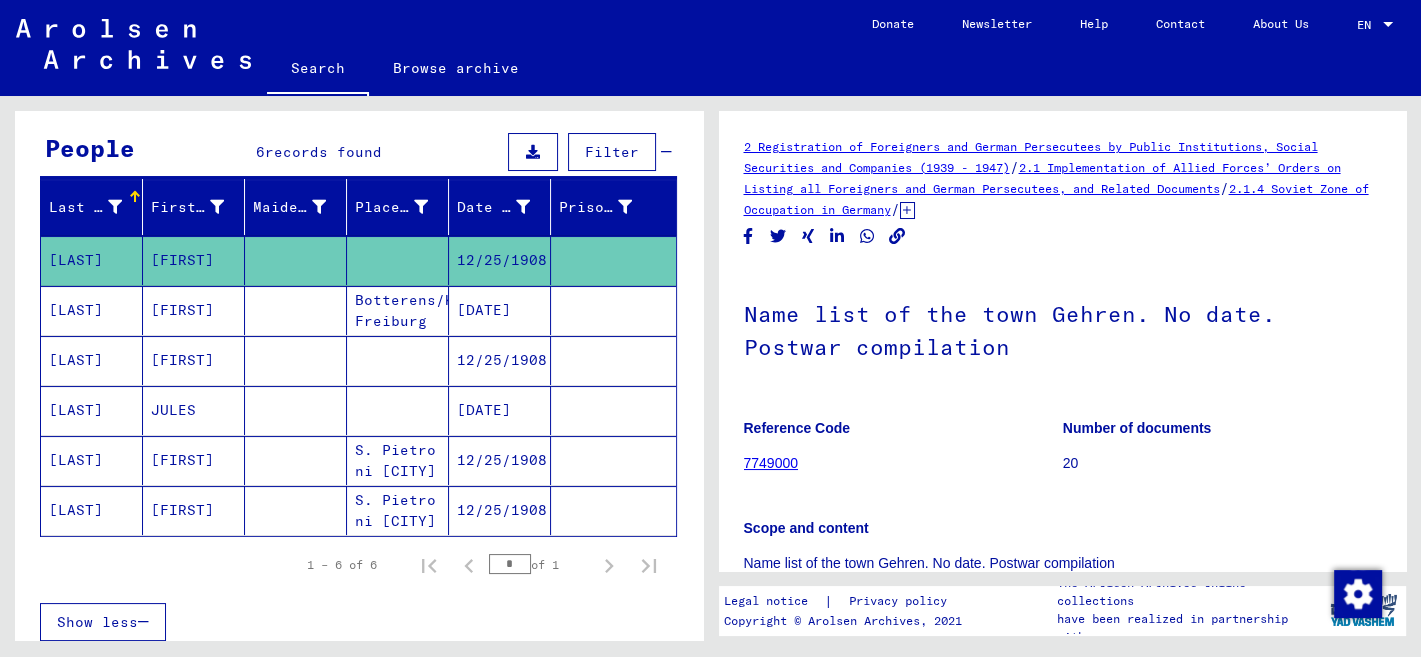 click on "7749000" 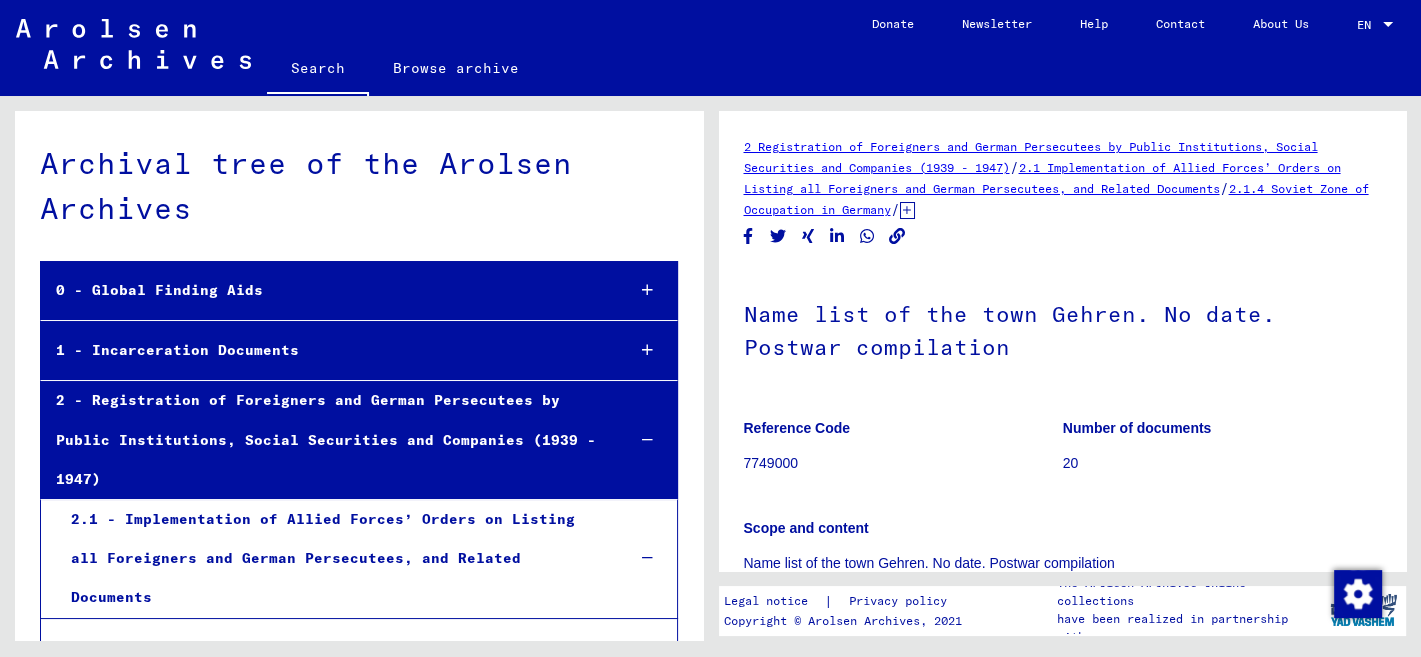 scroll, scrollTop: 423, scrollLeft: 0, axis: vertical 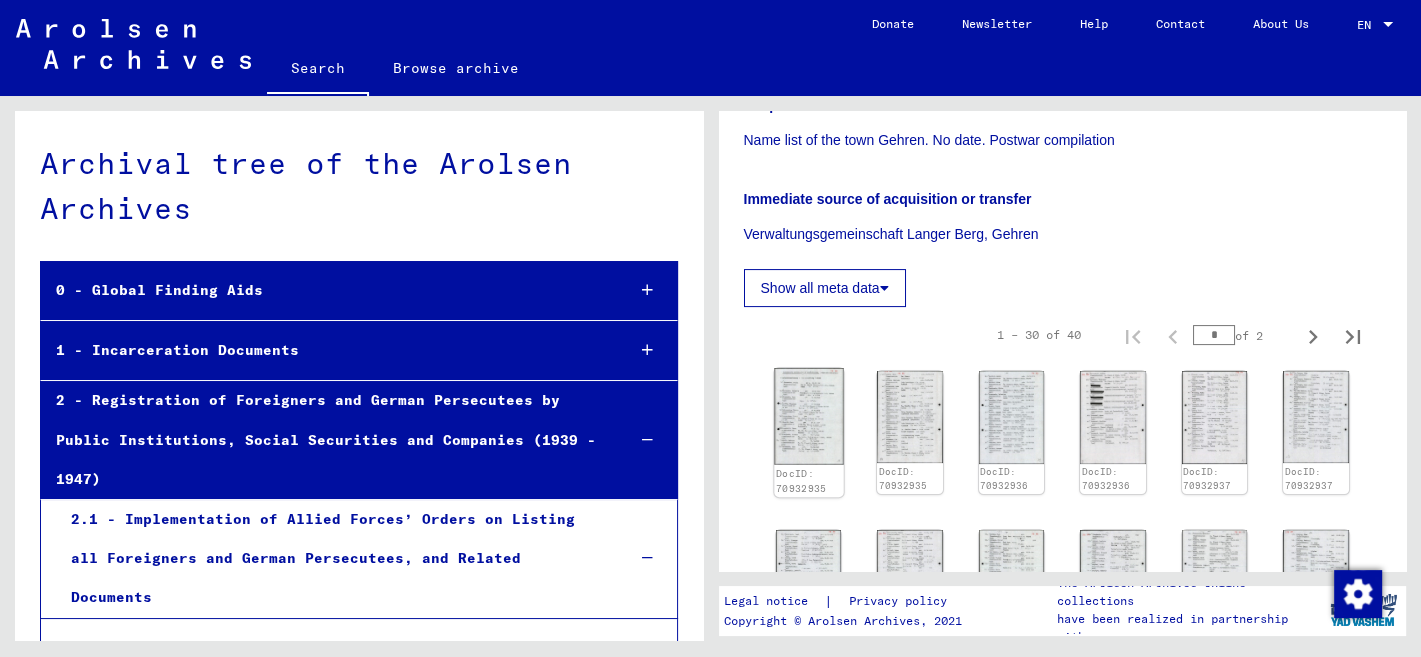 click 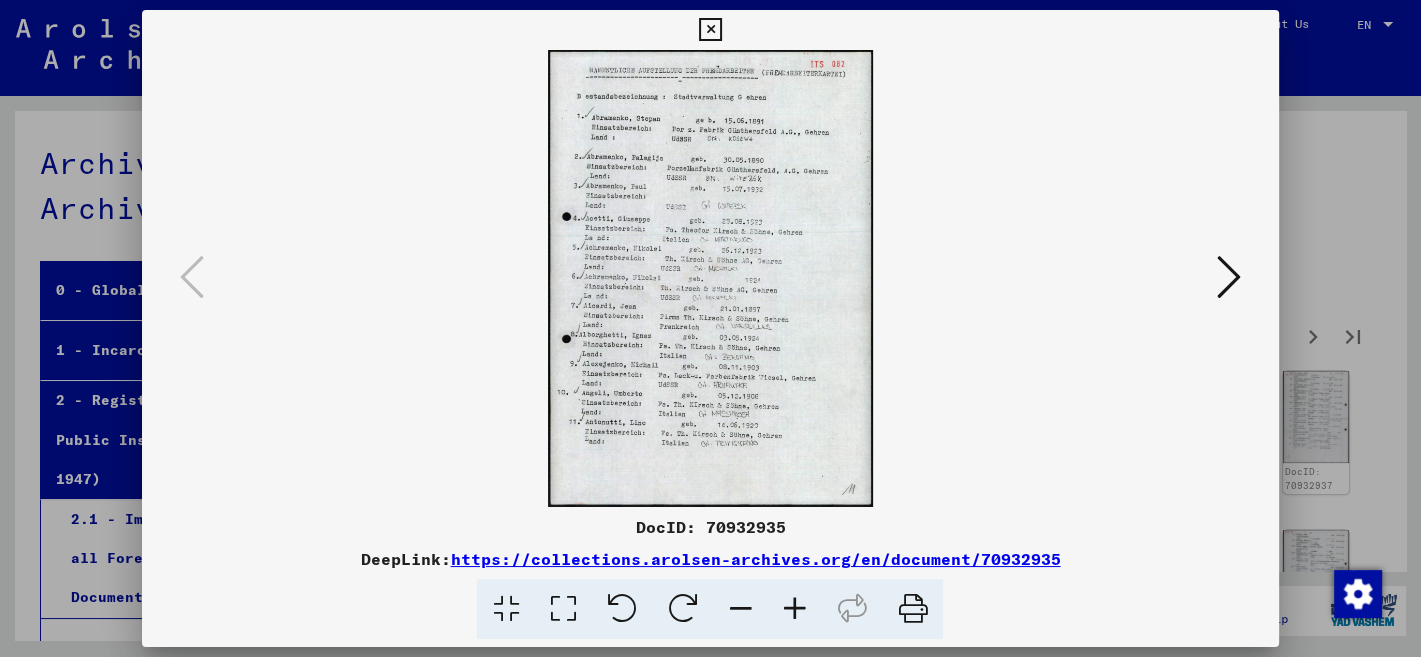 click at bounding box center (794, 609) 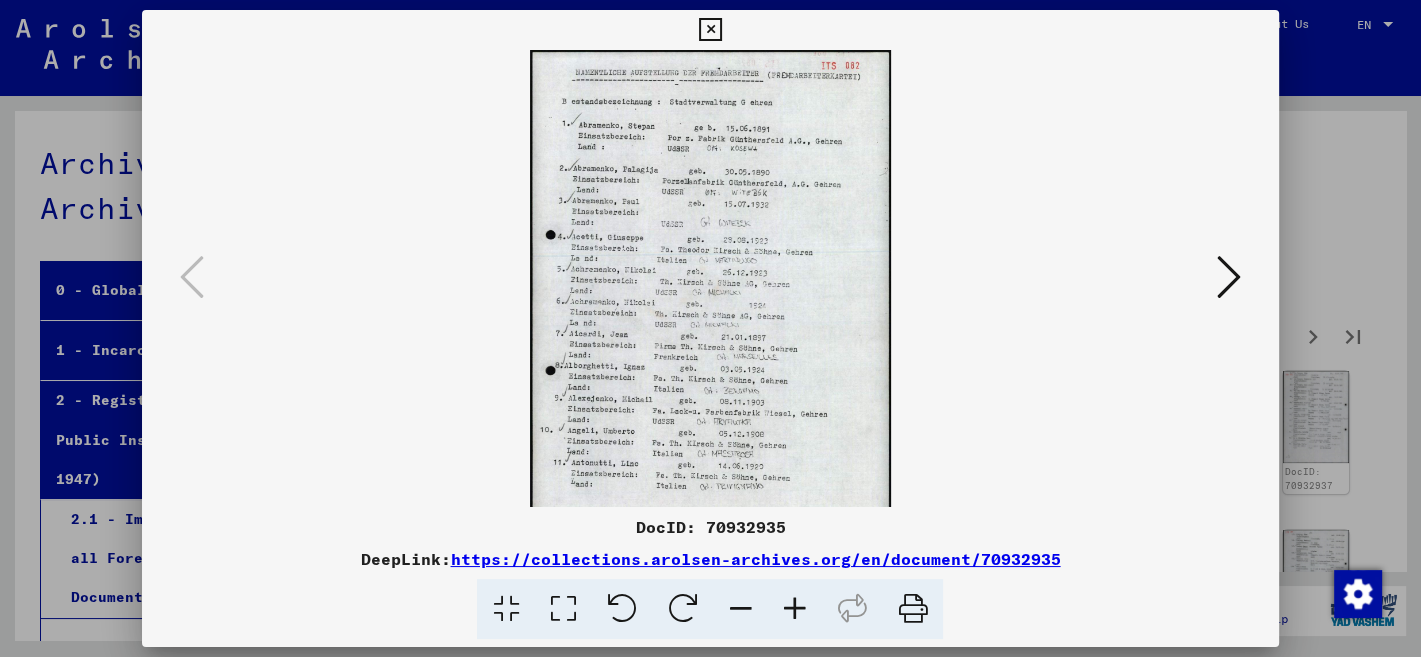 click at bounding box center (794, 609) 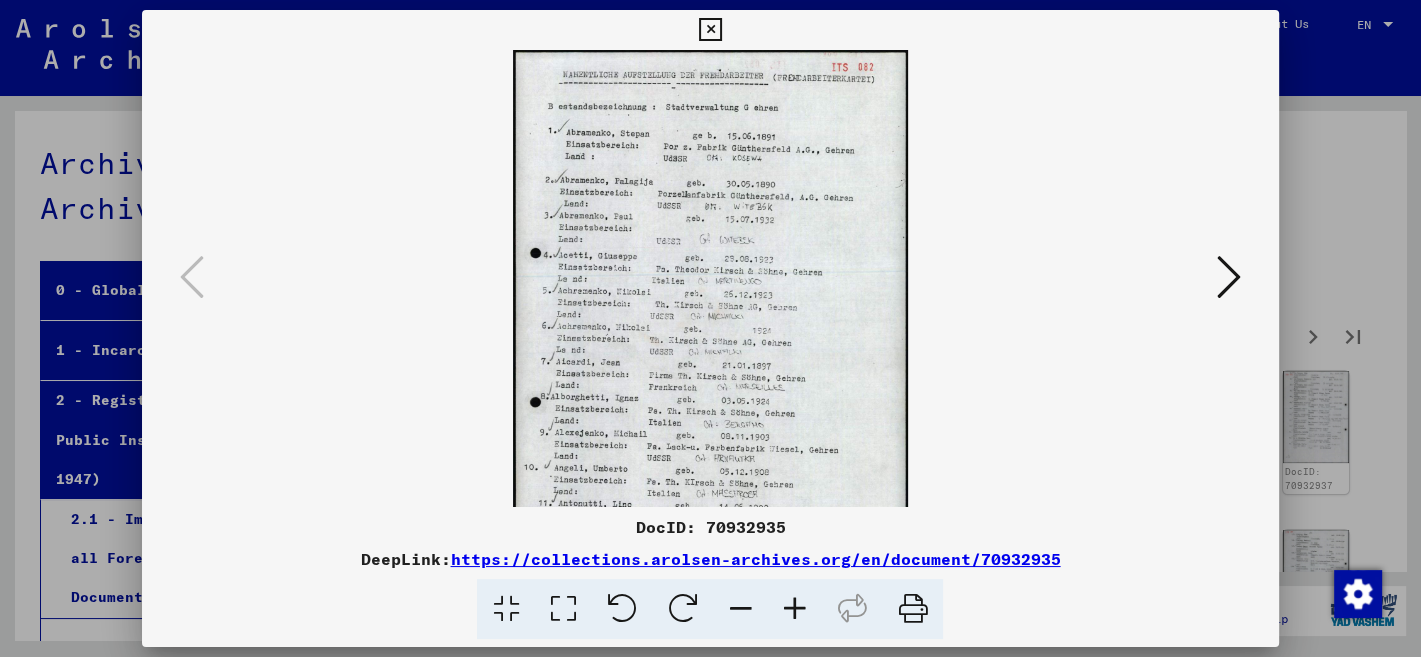 click at bounding box center [794, 609] 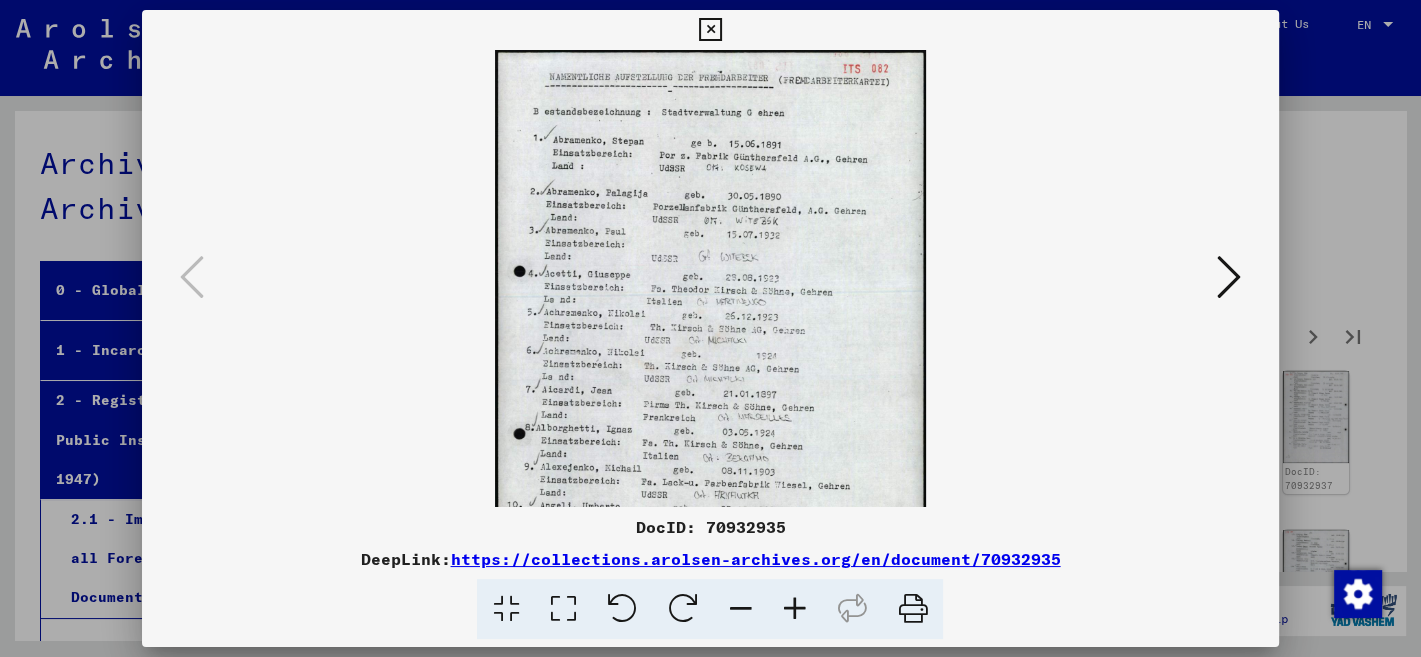 click at bounding box center [794, 609] 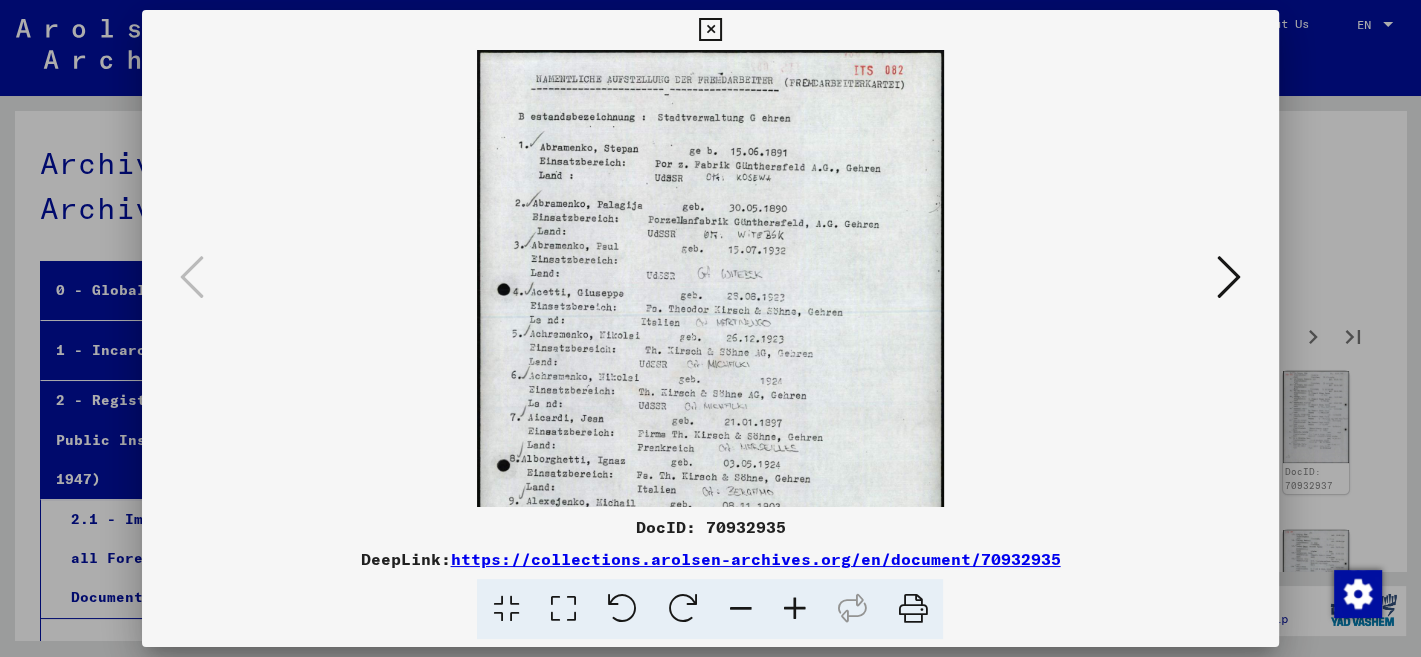 click at bounding box center [794, 609] 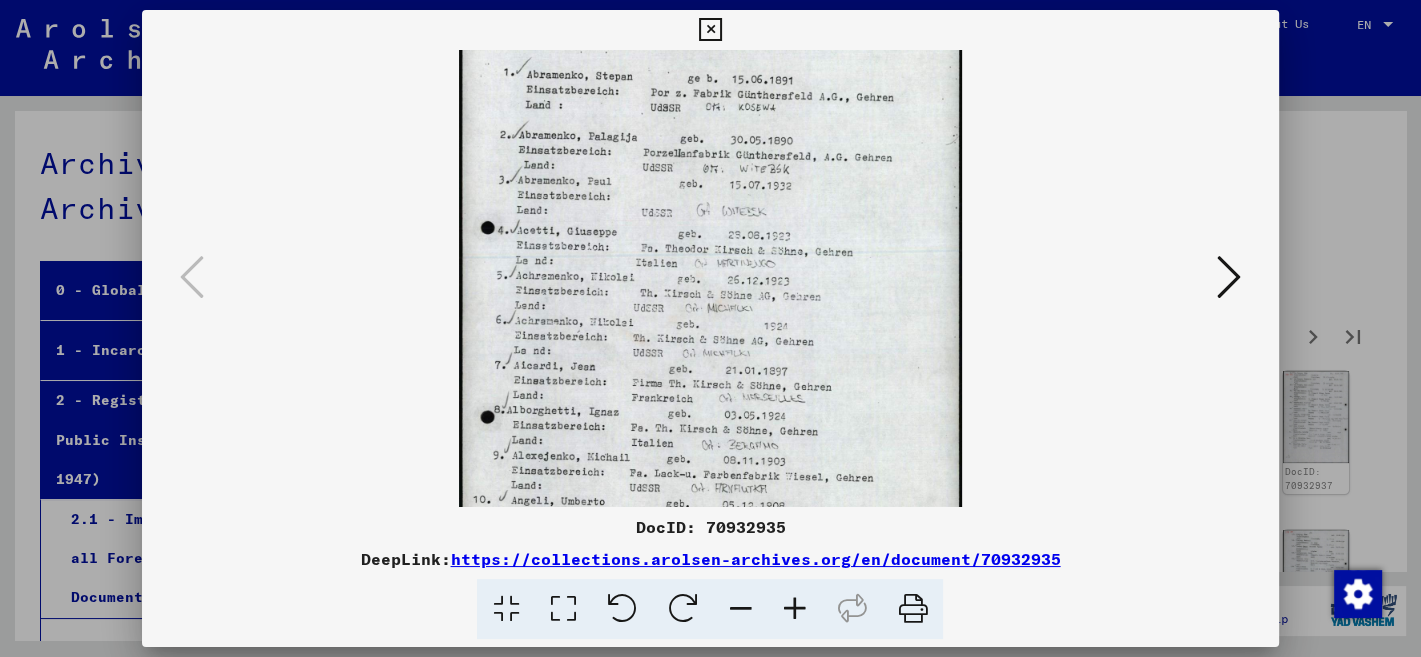 scroll, scrollTop: 82, scrollLeft: 0, axis: vertical 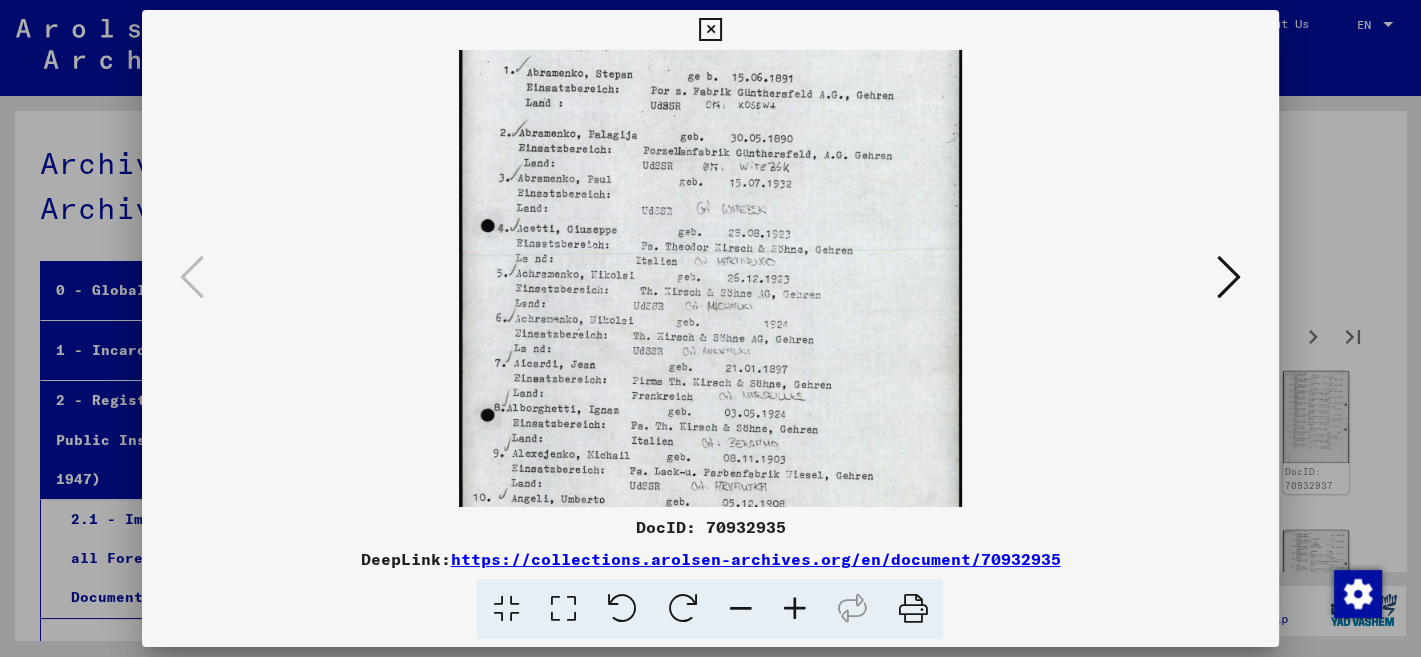 drag, startPoint x: 750, startPoint y: 482, endPoint x: 734, endPoint y: 397, distance: 86.492775 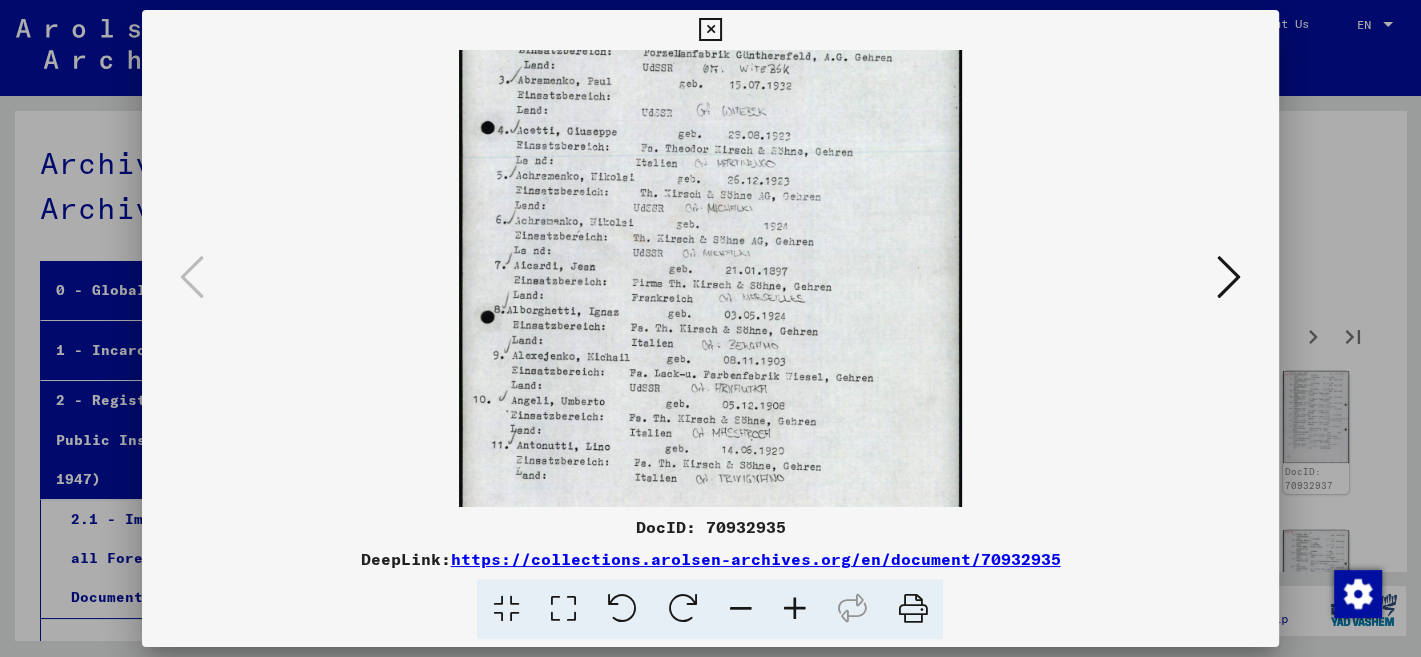 scroll, scrollTop: 183, scrollLeft: 0, axis: vertical 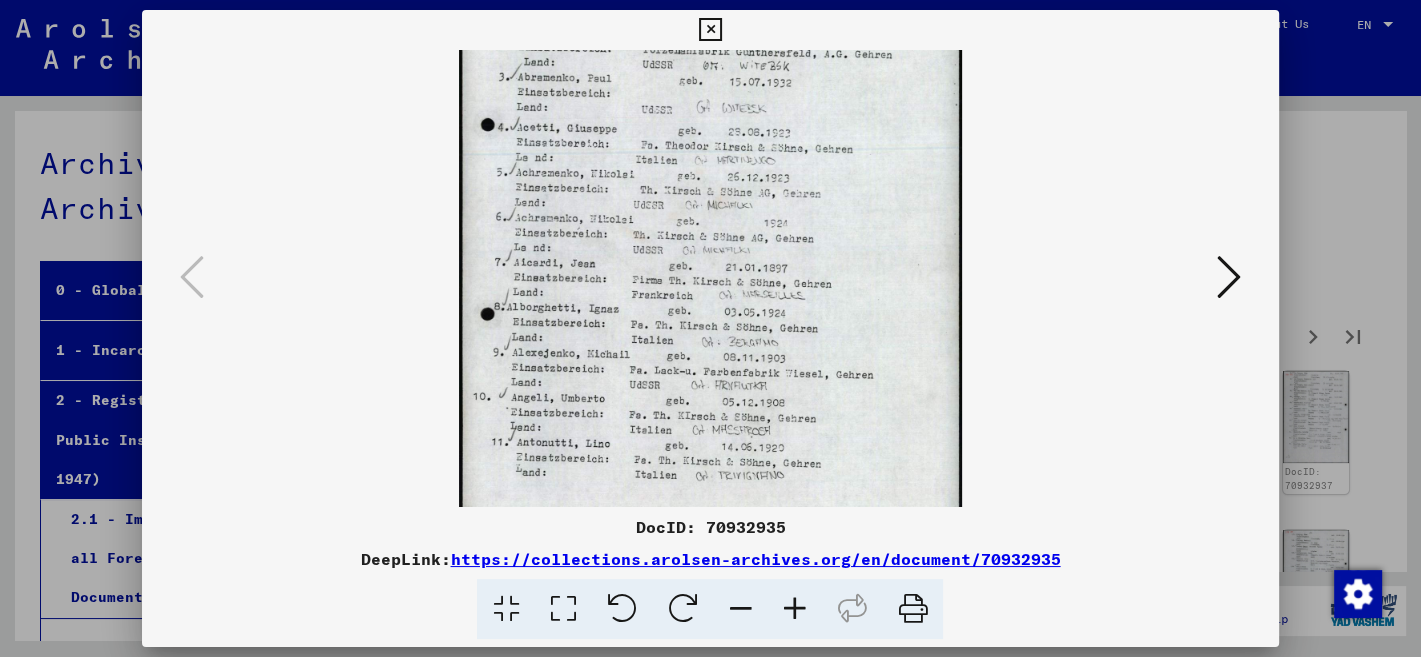 drag, startPoint x: 590, startPoint y: 459, endPoint x: 612, endPoint y: 354, distance: 107.28001 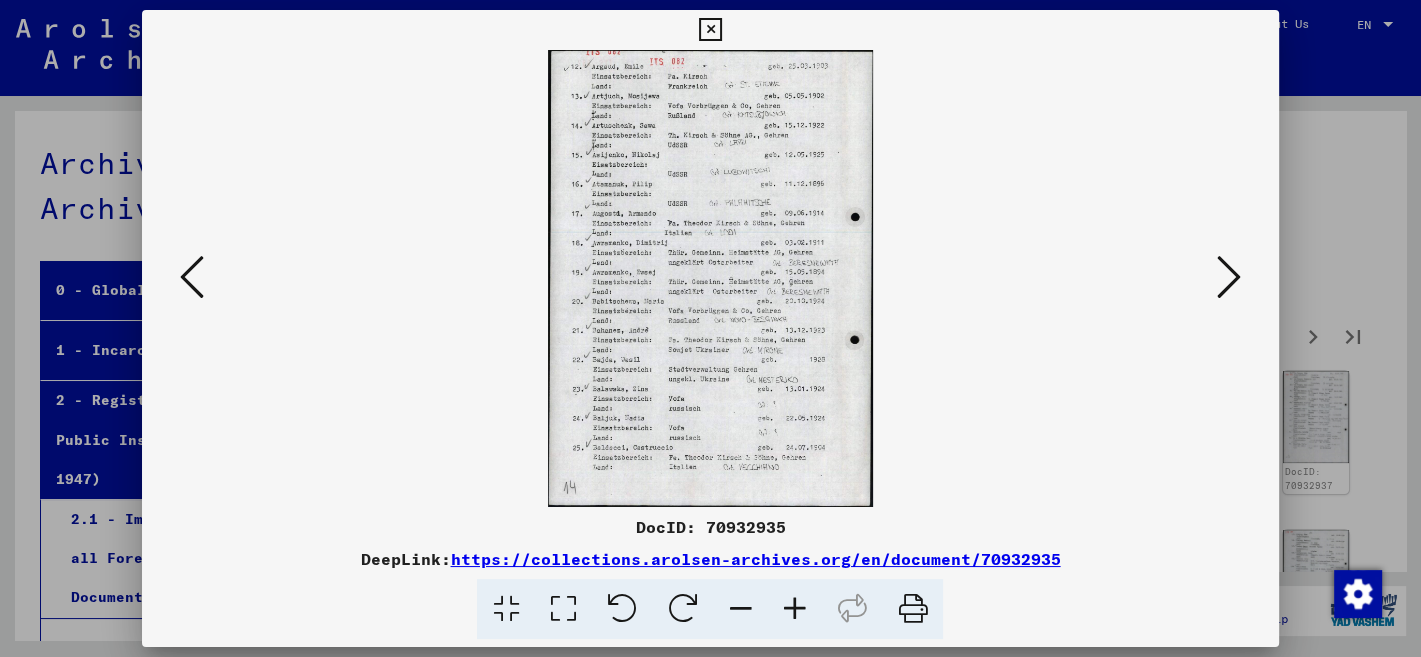 scroll, scrollTop: 0, scrollLeft: 0, axis: both 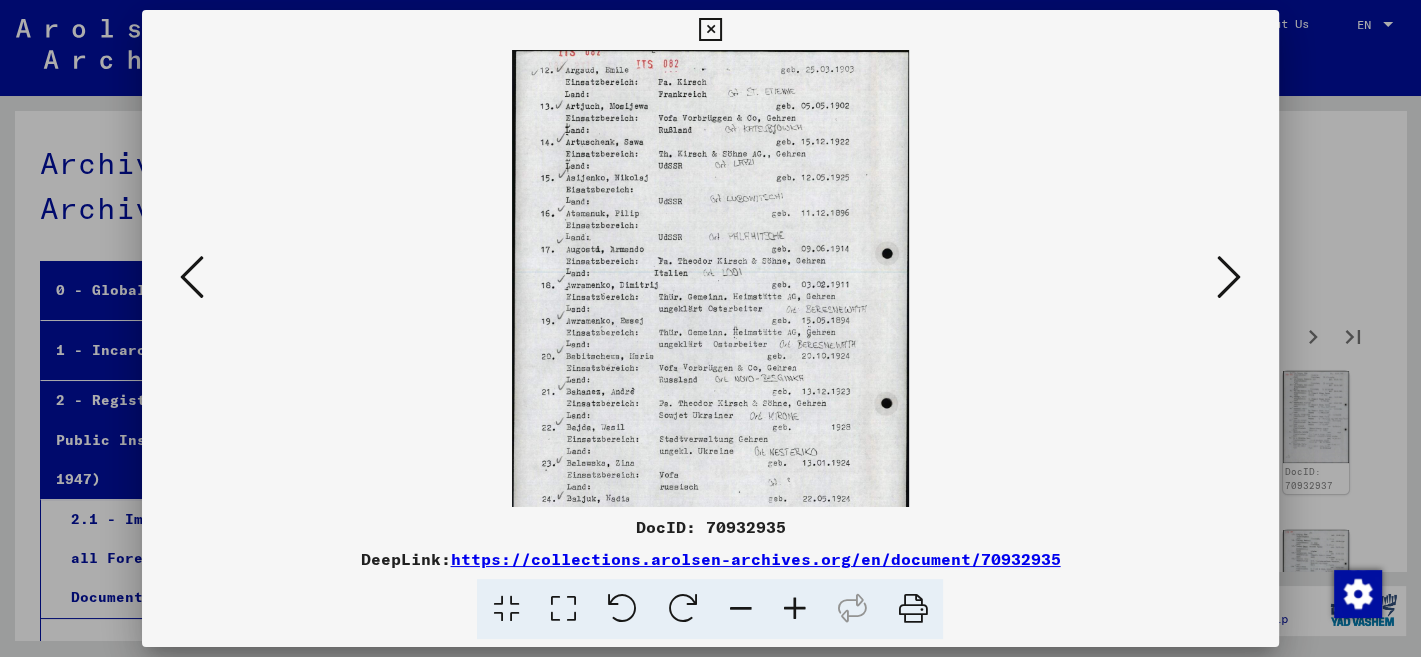 click at bounding box center [794, 609] 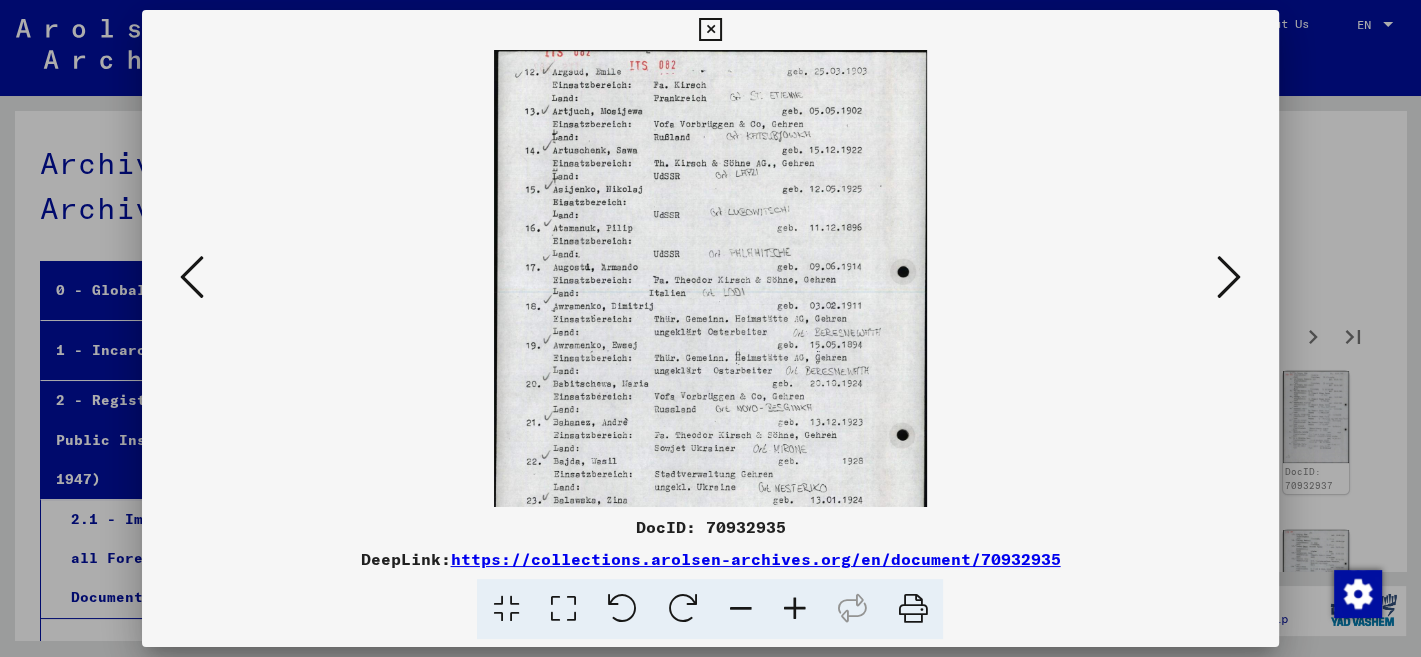 click at bounding box center [794, 609] 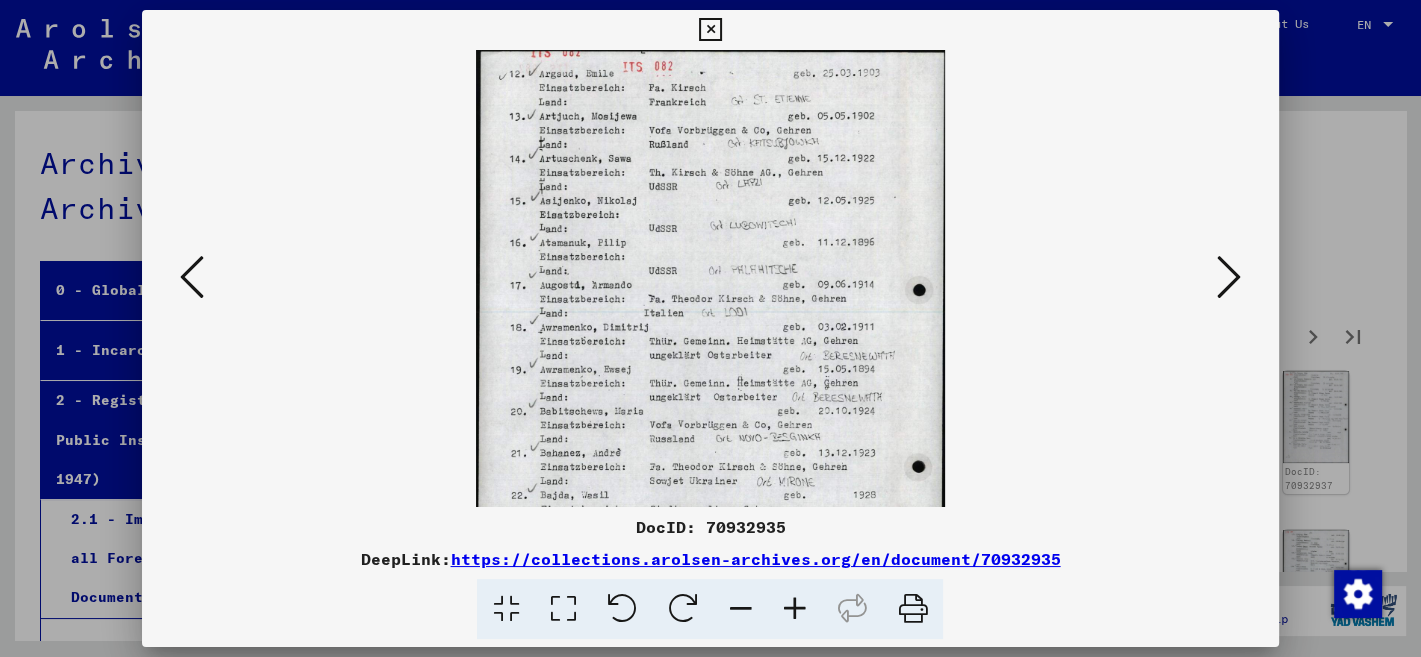 click at bounding box center [794, 609] 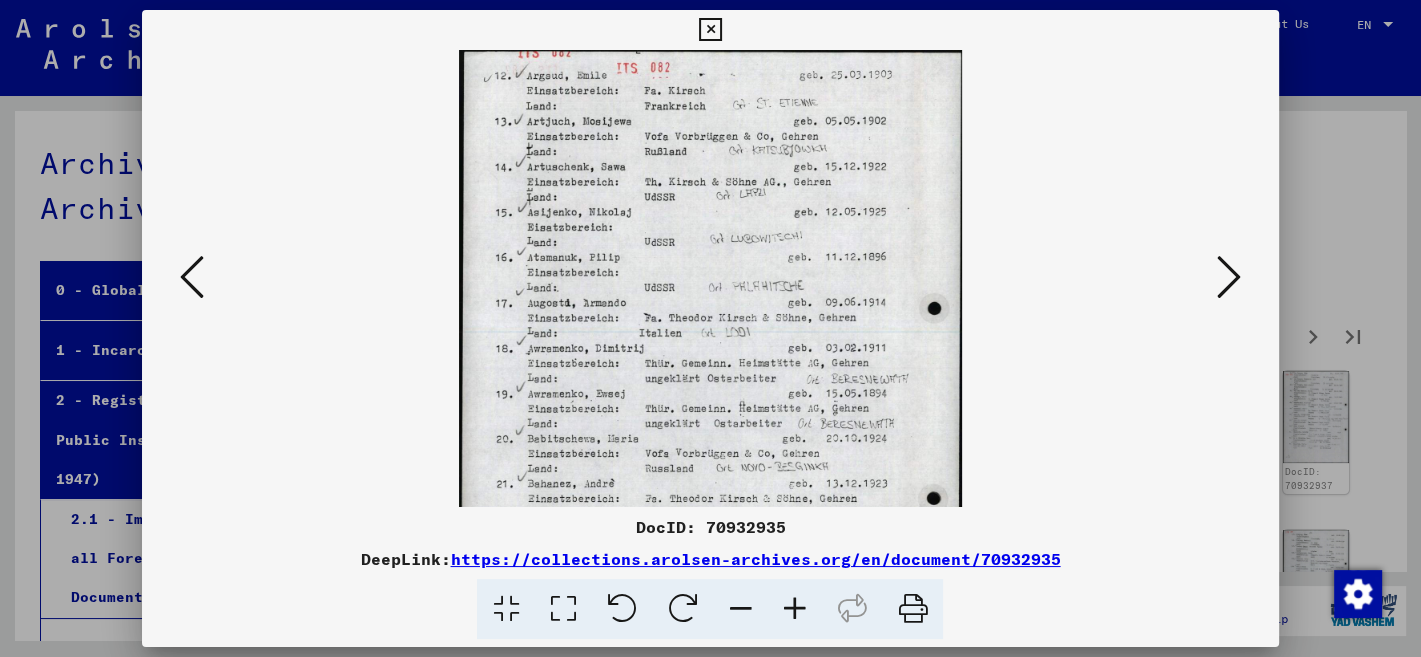 click at bounding box center [794, 609] 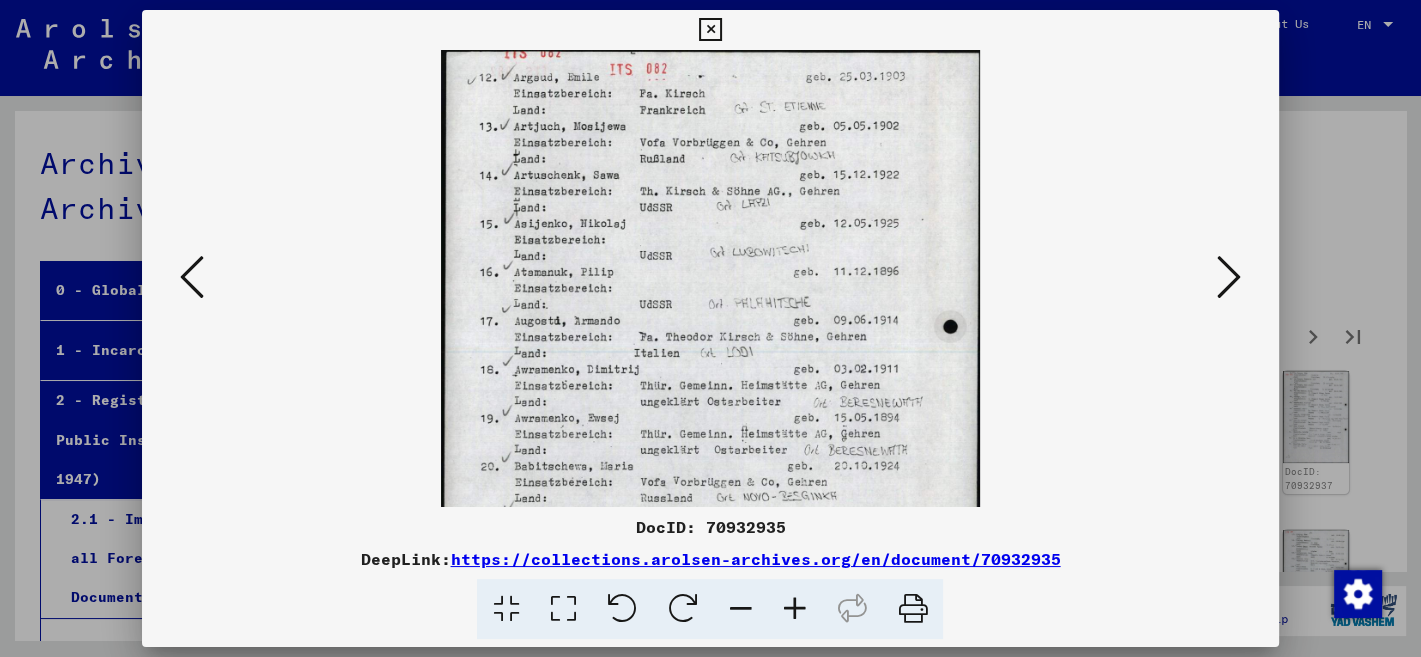click at bounding box center [794, 609] 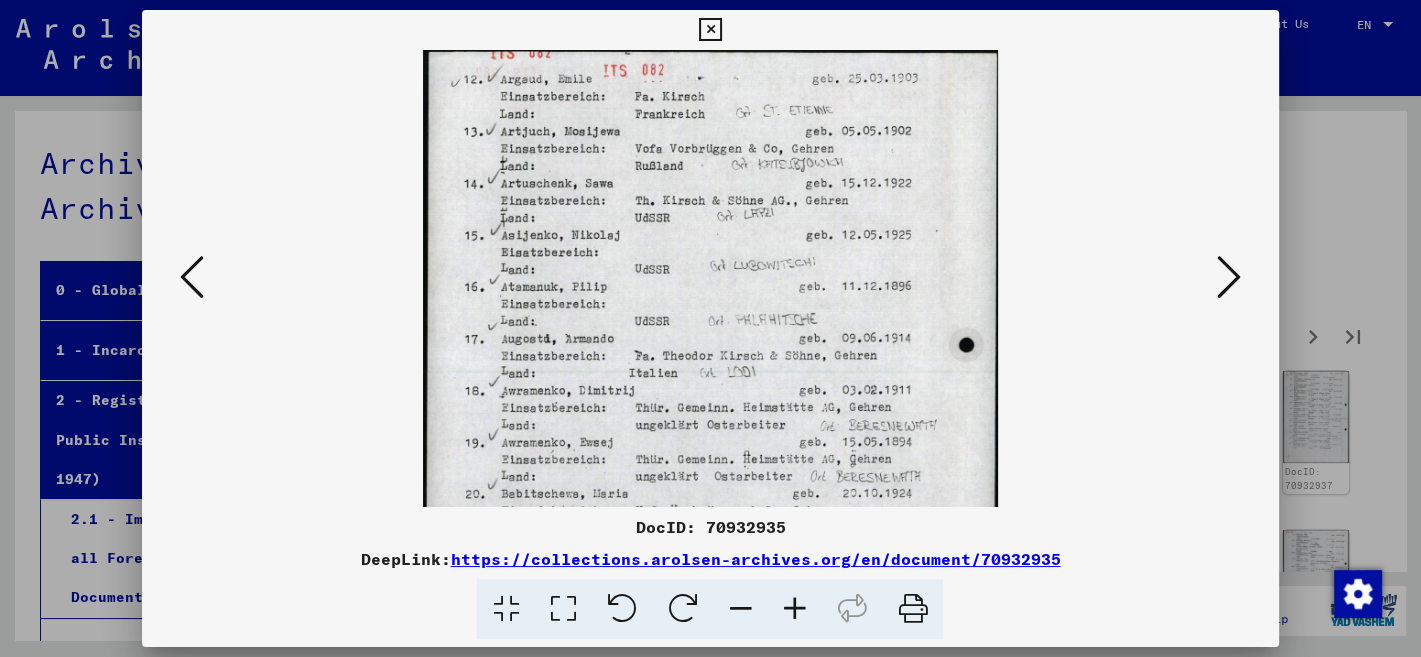 click at bounding box center (794, 609) 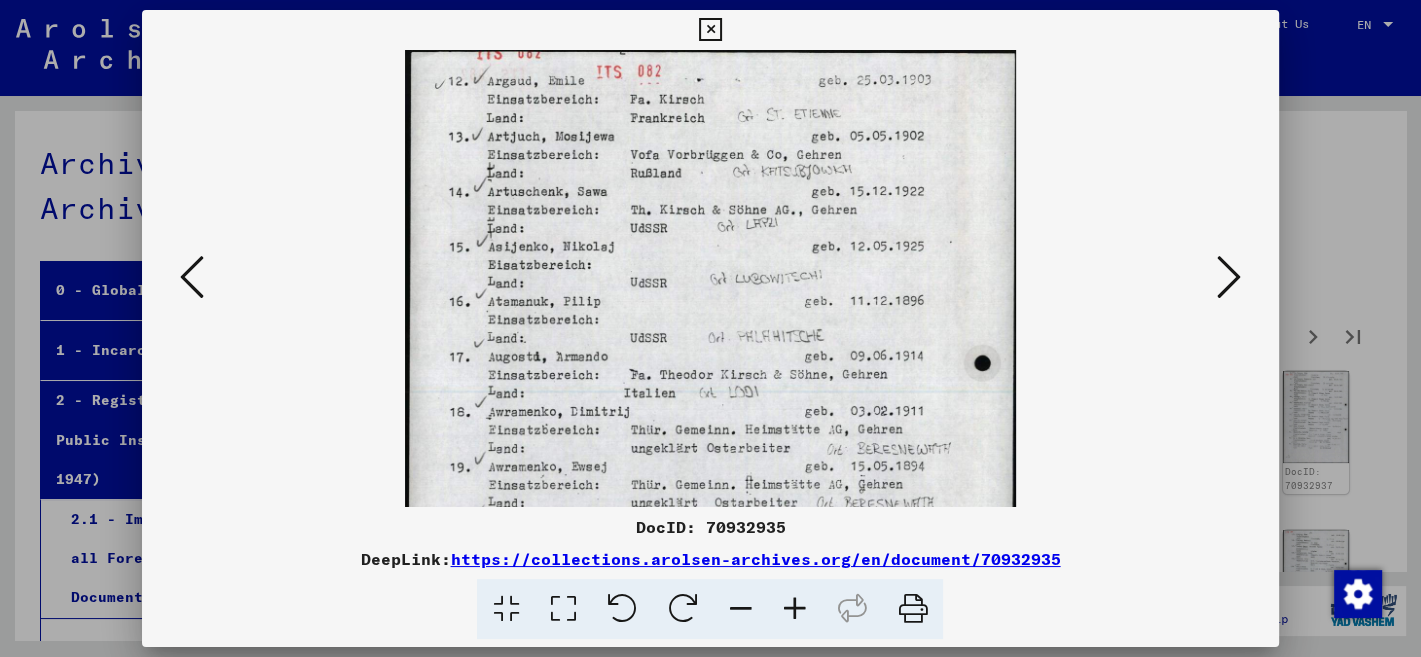 click at bounding box center [794, 609] 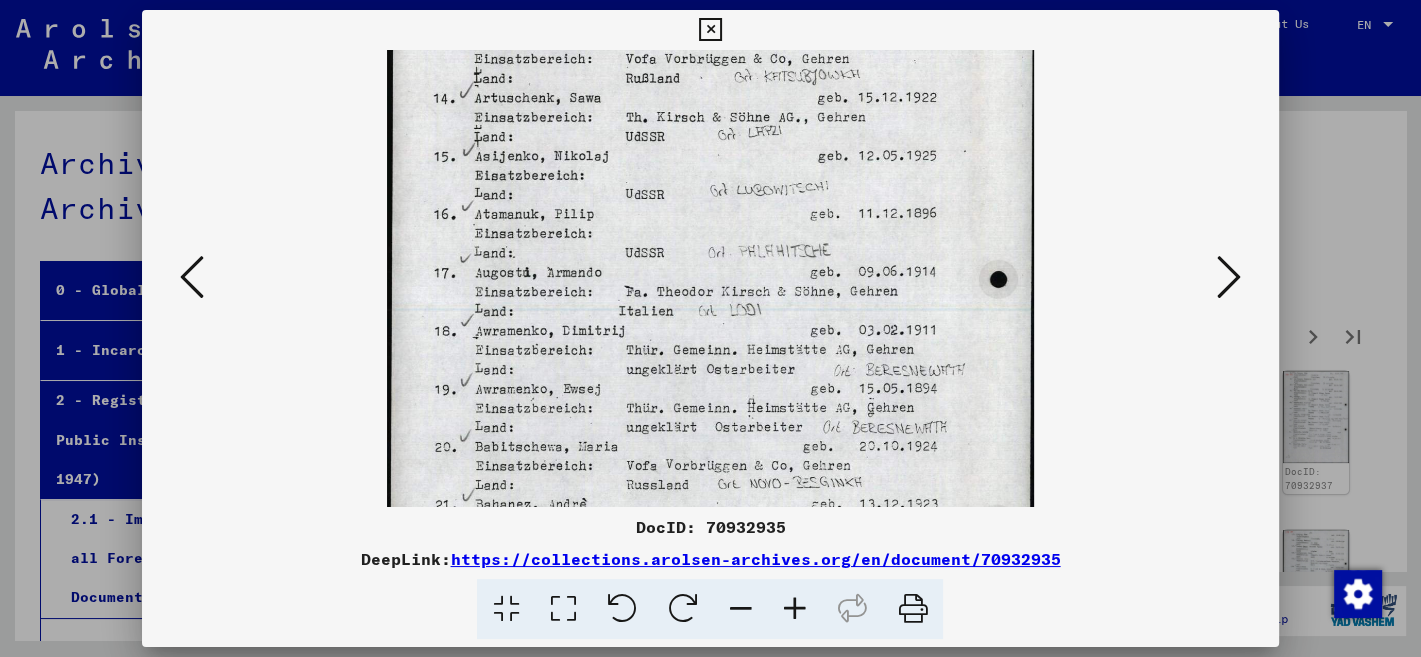 scroll, scrollTop: 115, scrollLeft: 0, axis: vertical 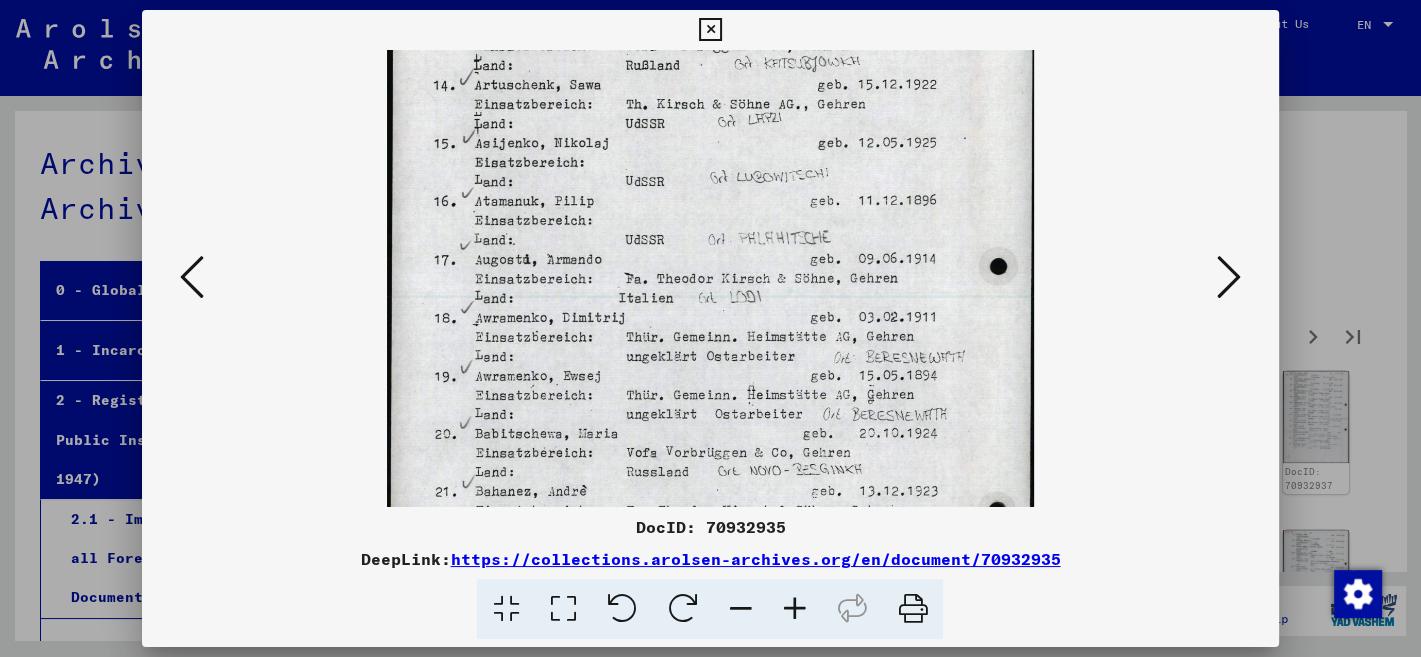 drag, startPoint x: 908, startPoint y: 461, endPoint x: 908, endPoint y: 351, distance: 110 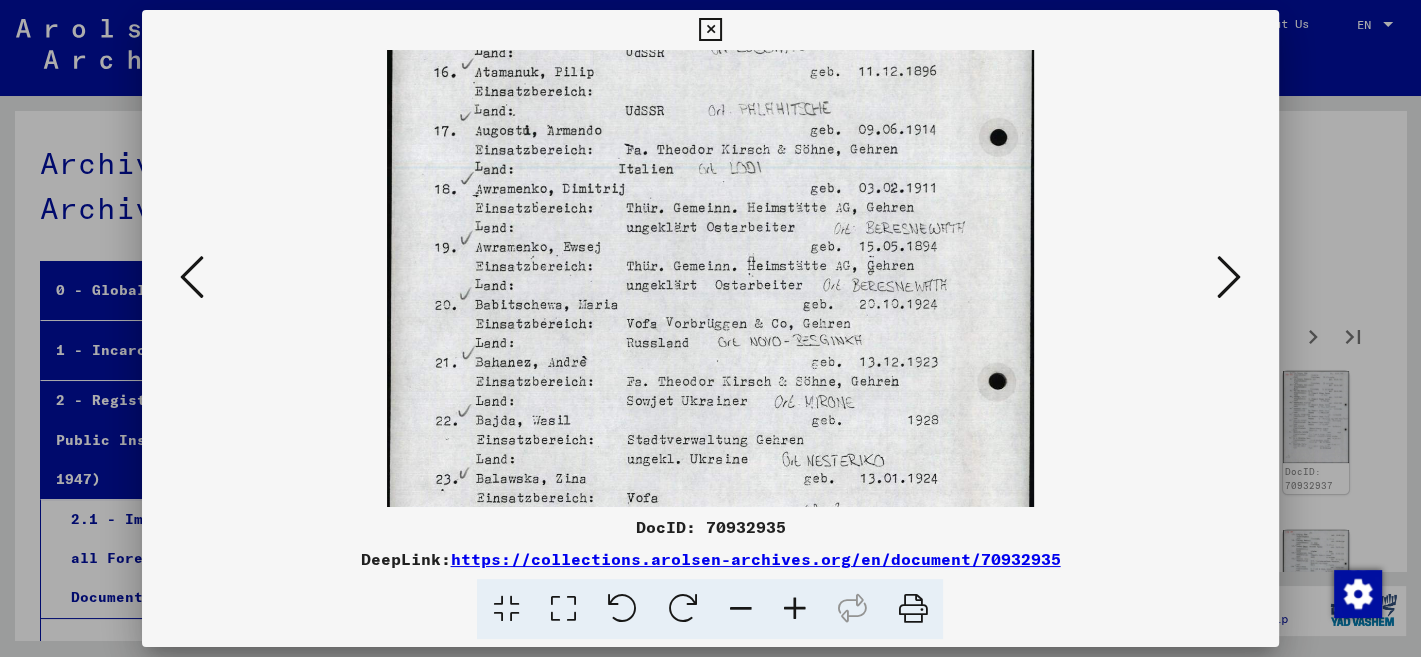 drag, startPoint x: 940, startPoint y: 479, endPoint x: 927, endPoint y: 354, distance: 125.67418 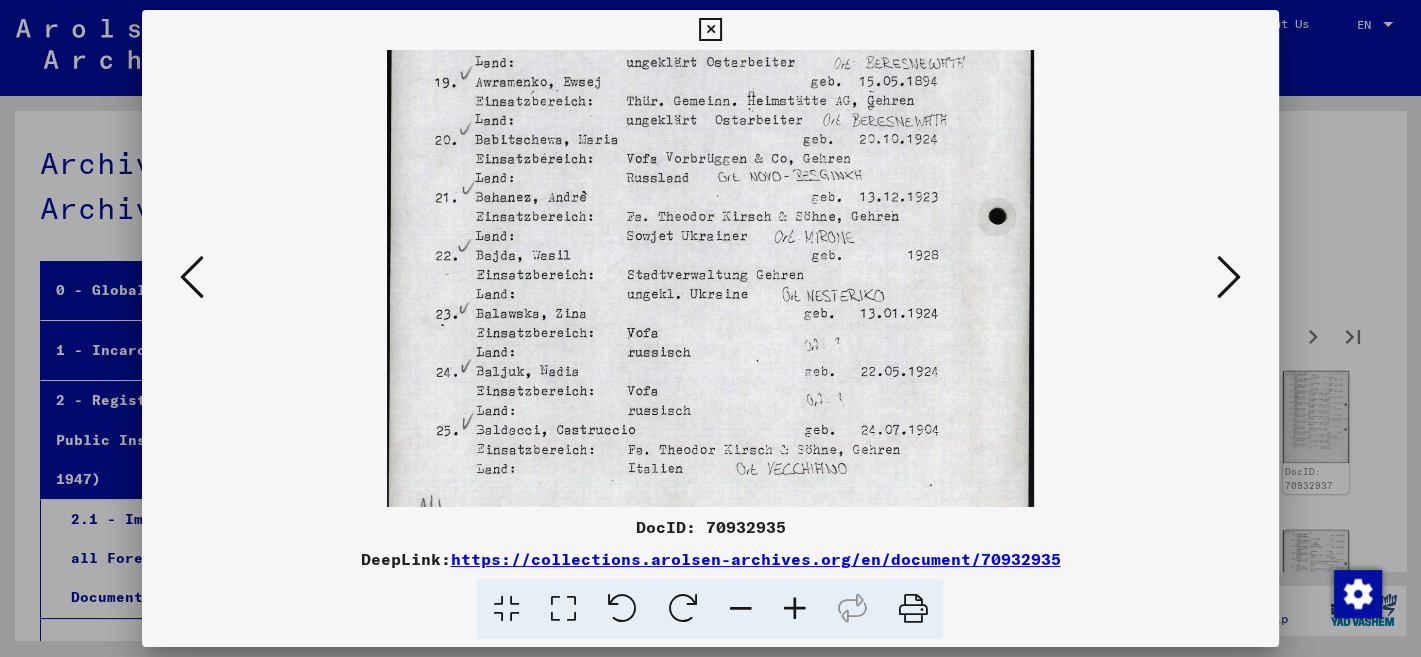 scroll, scrollTop: 411, scrollLeft: 0, axis: vertical 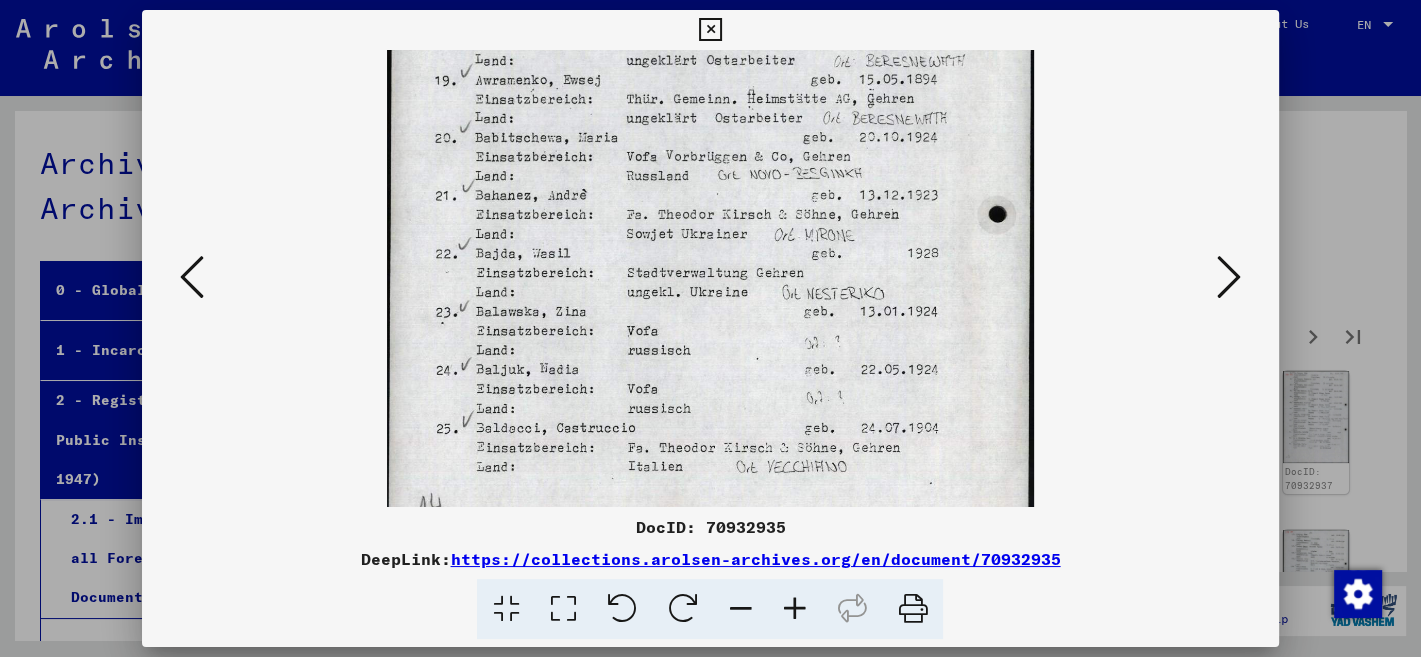 drag, startPoint x: 963, startPoint y: 493, endPoint x: 934, endPoint y: 325, distance: 170.4846 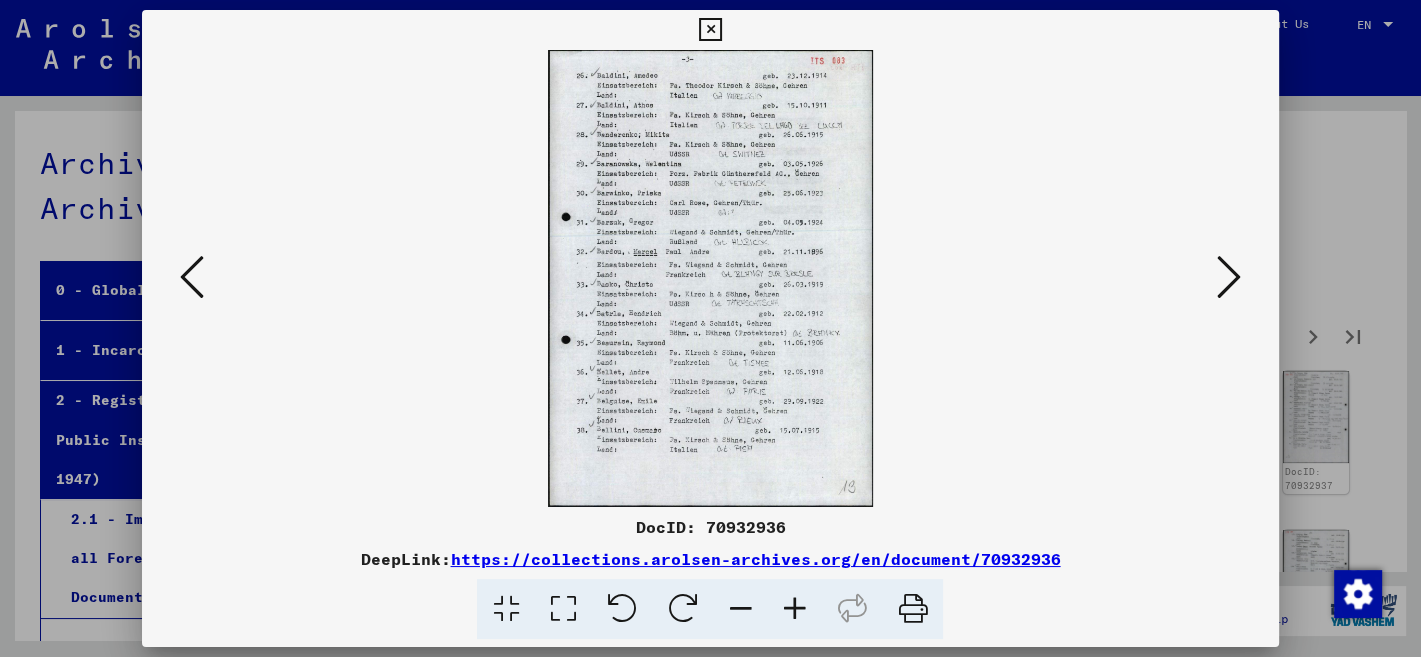 click at bounding box center (794, 609) 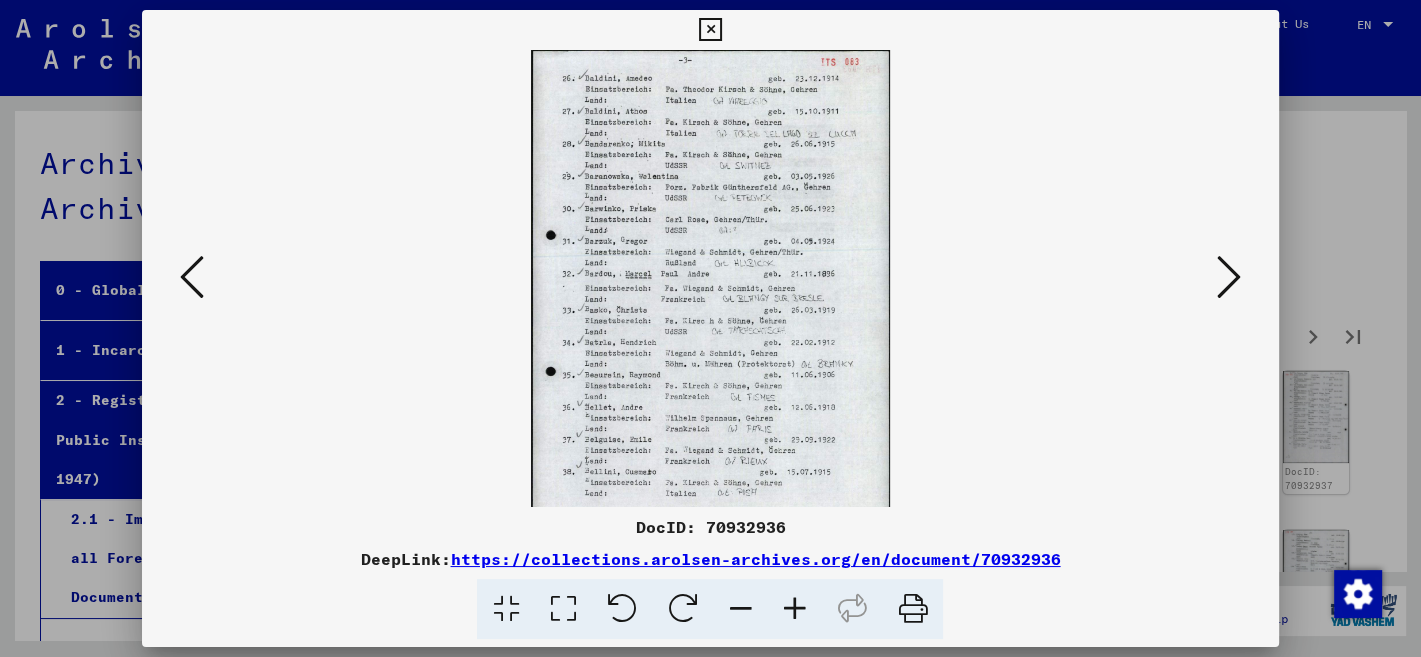 click at bounding box center (794, 609) 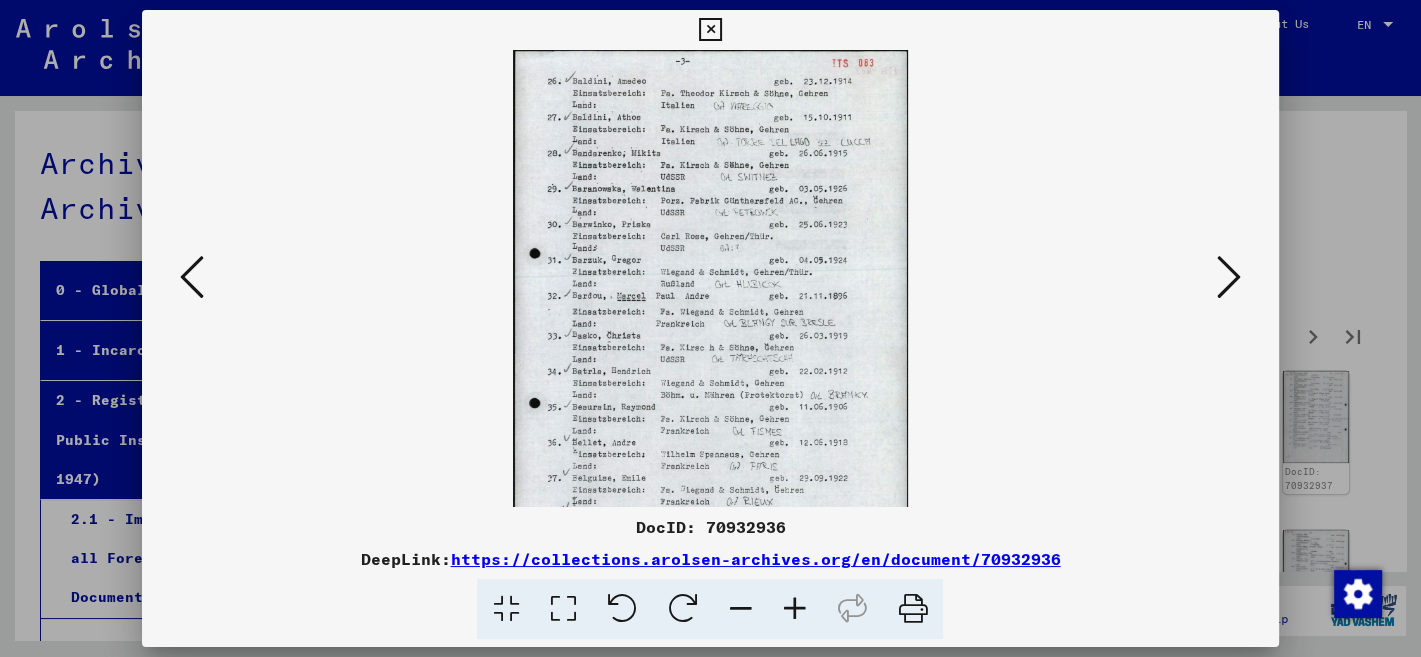 click at bounding box center [794, 609] 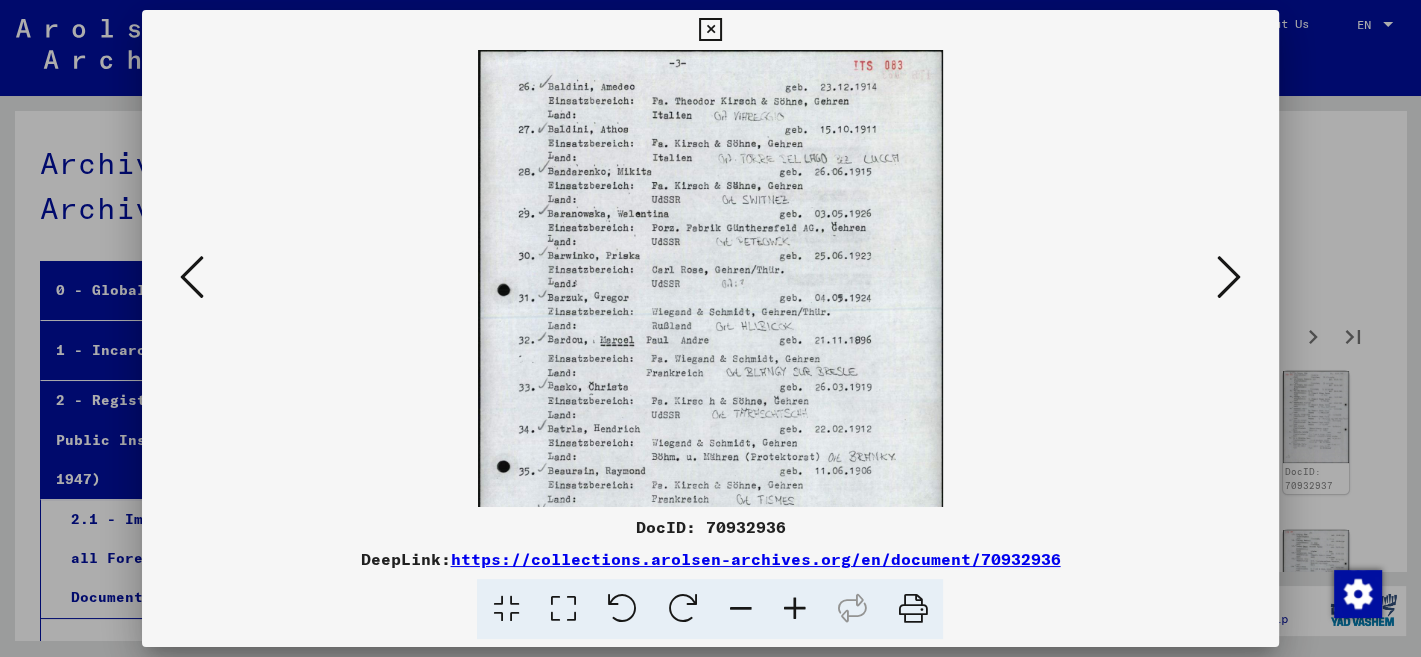 click at bounding box center (794, 609) 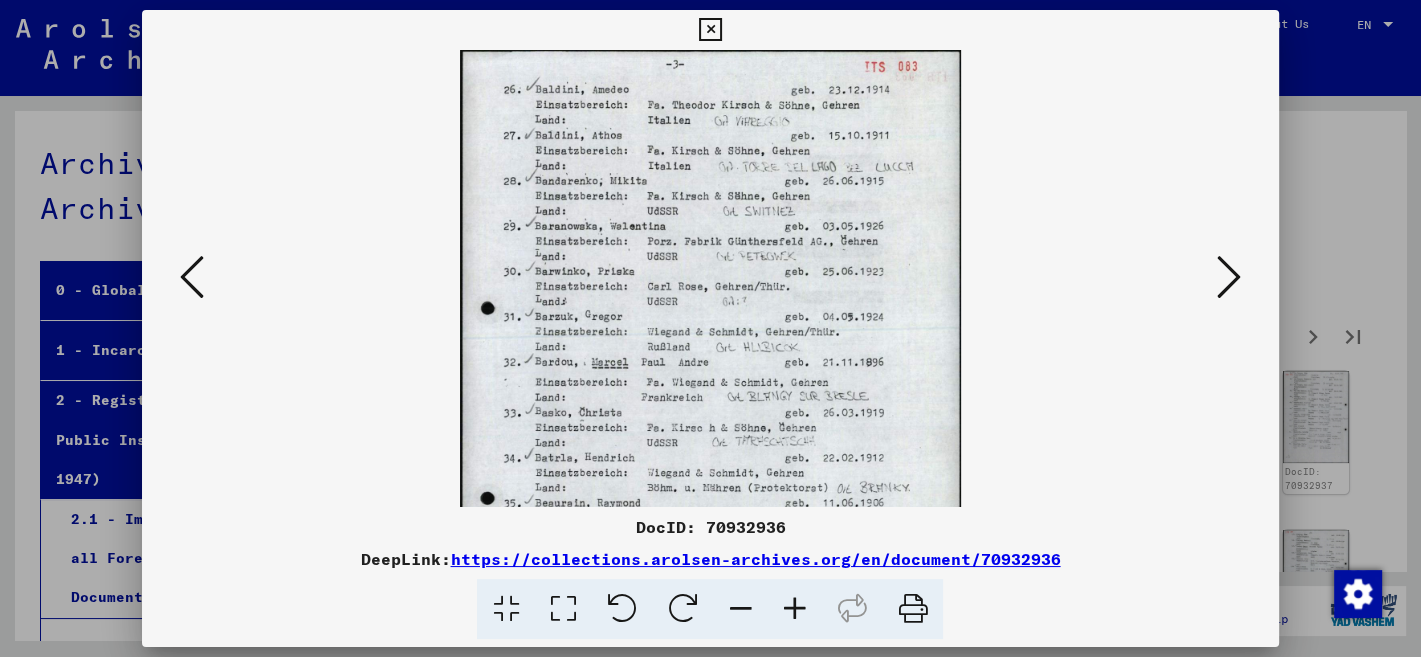 click at bounding box center (794, 609) 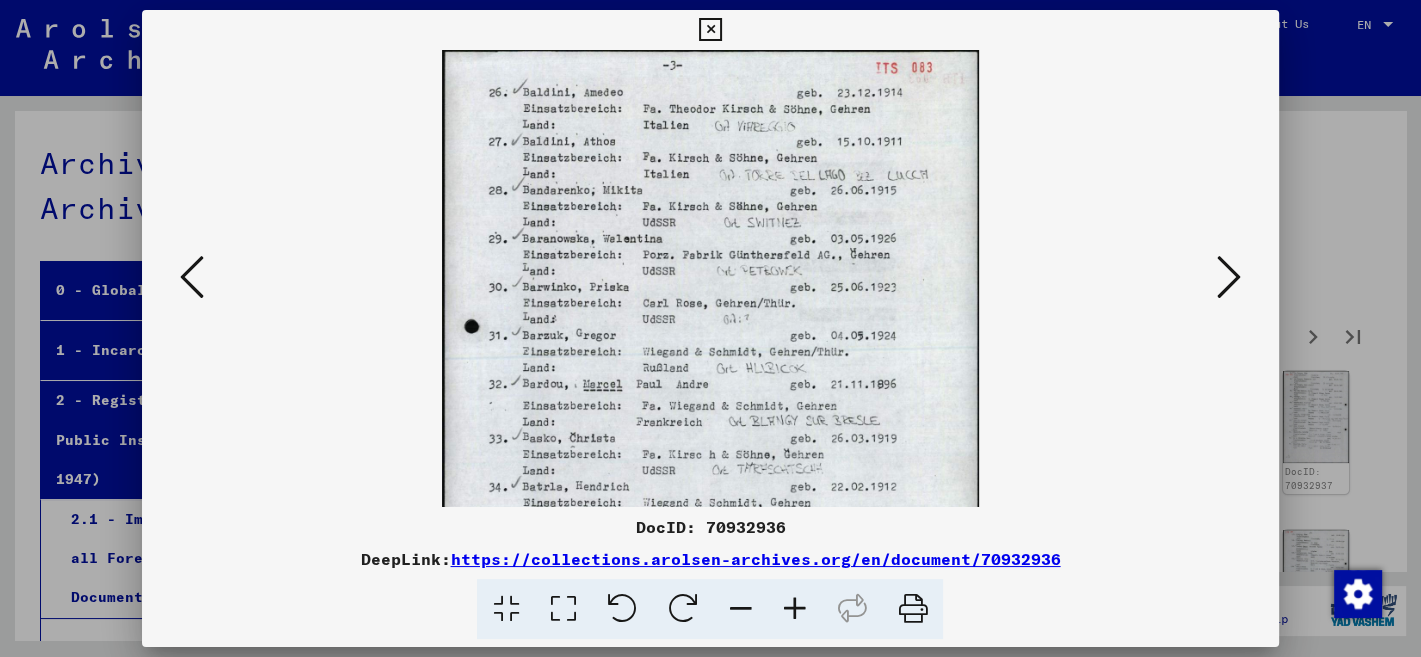 click at bounding box center (794, 609) 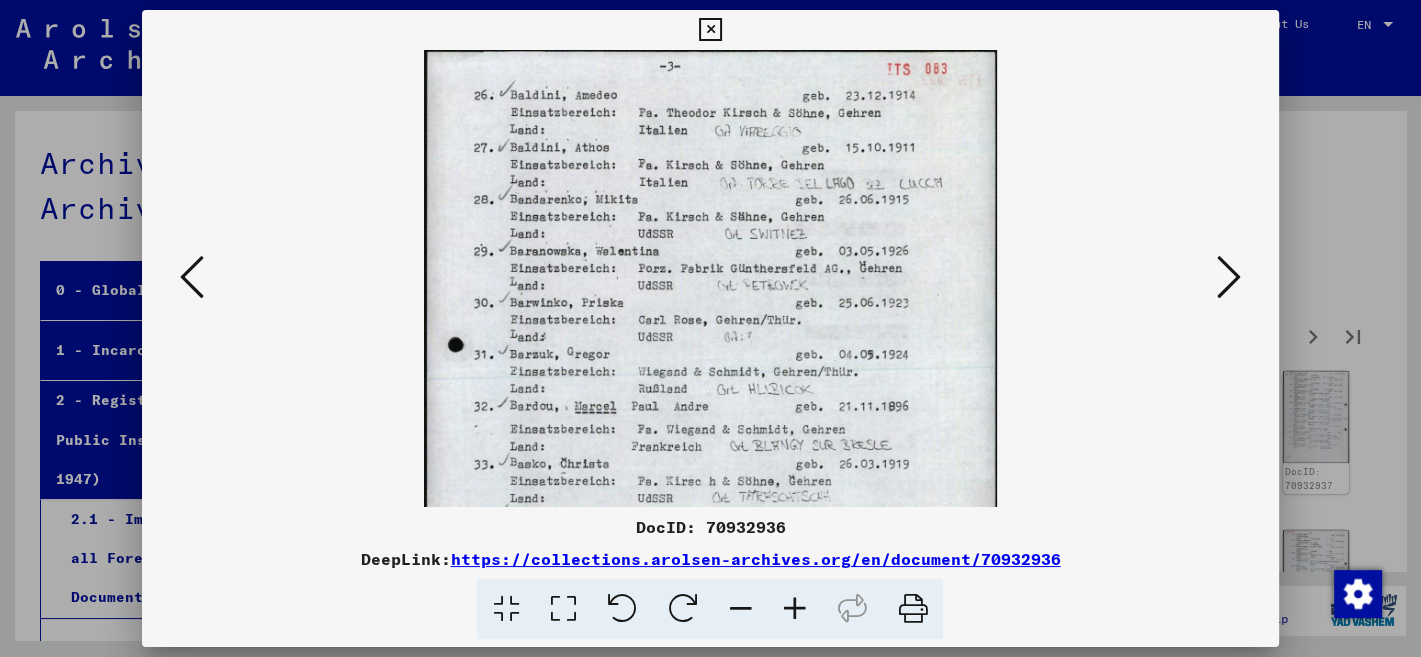 click at bounding box center [794, 609] 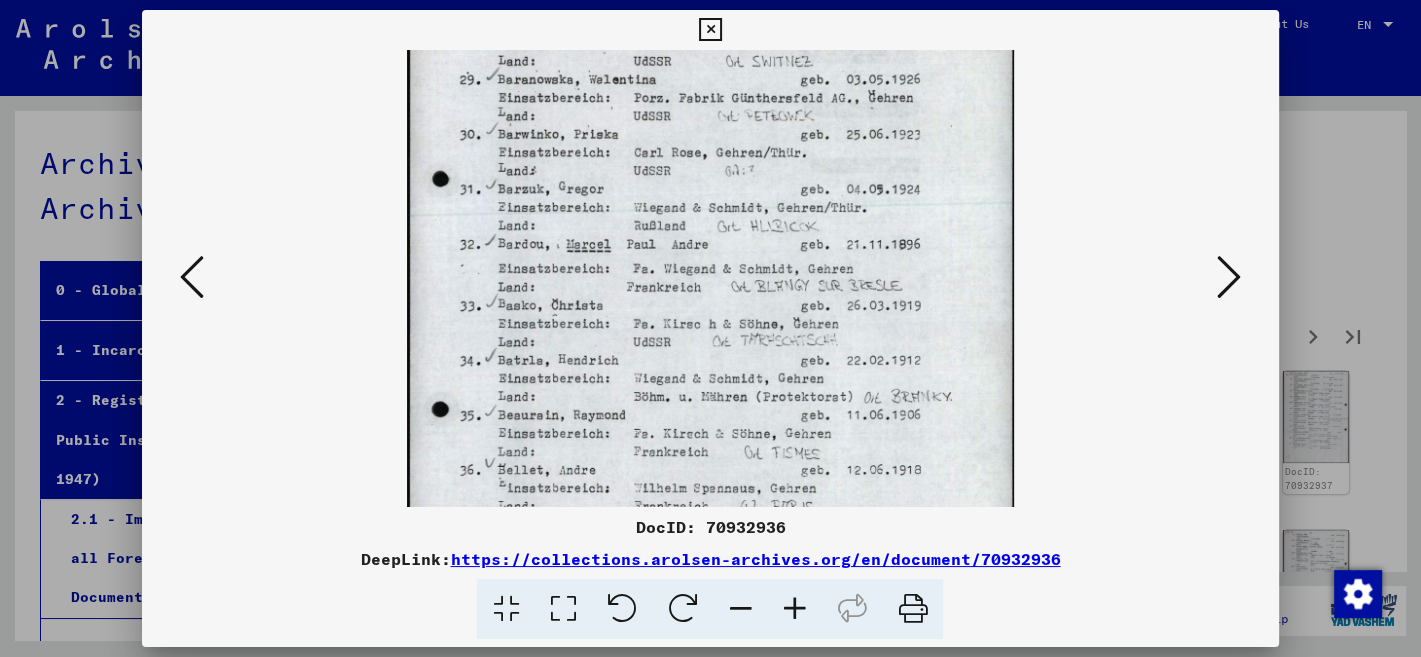 drag, startPoint x: 782, startPoint y: 481, endPoint x: 754, endPoint y: 289, distance: 194.03093 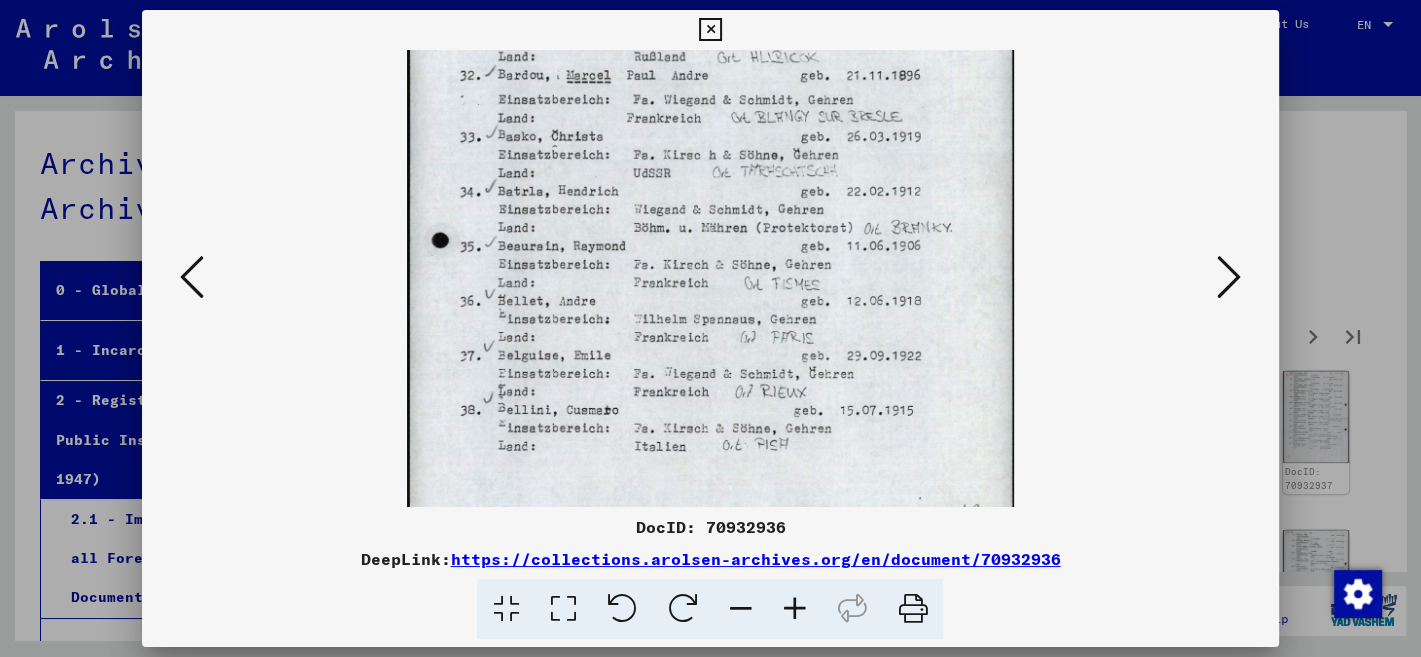 drag, startPoint x: 805, startPoint y: 470, endPoint x: 787, endPoint y: 322, distance: 149.09058 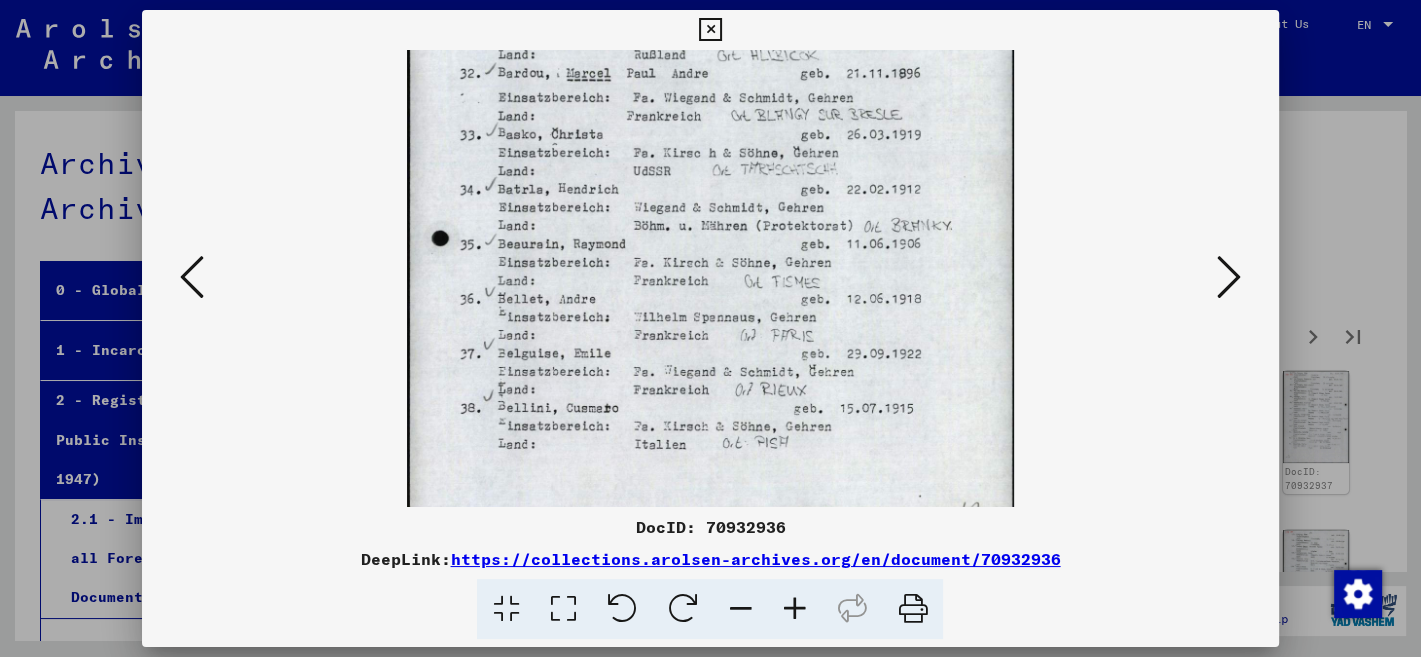 click at bounding box center (1229, 277) 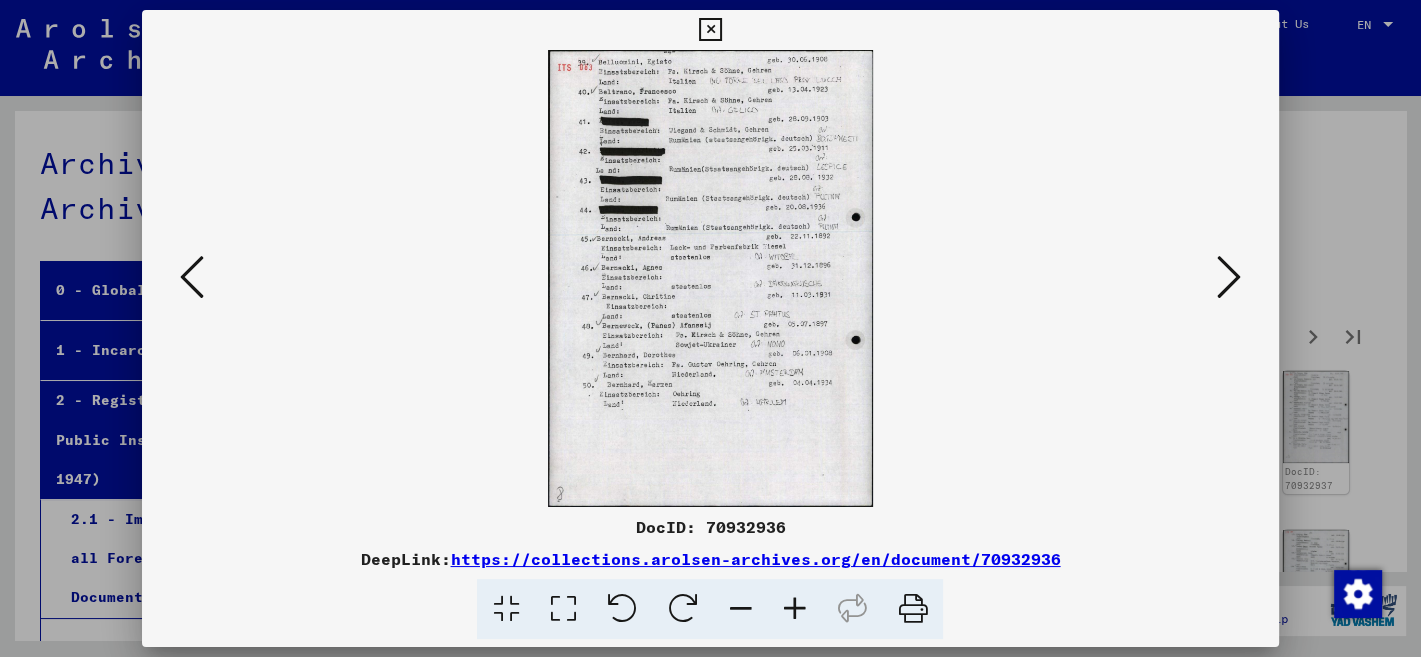 click at bounding box center [794, 609] 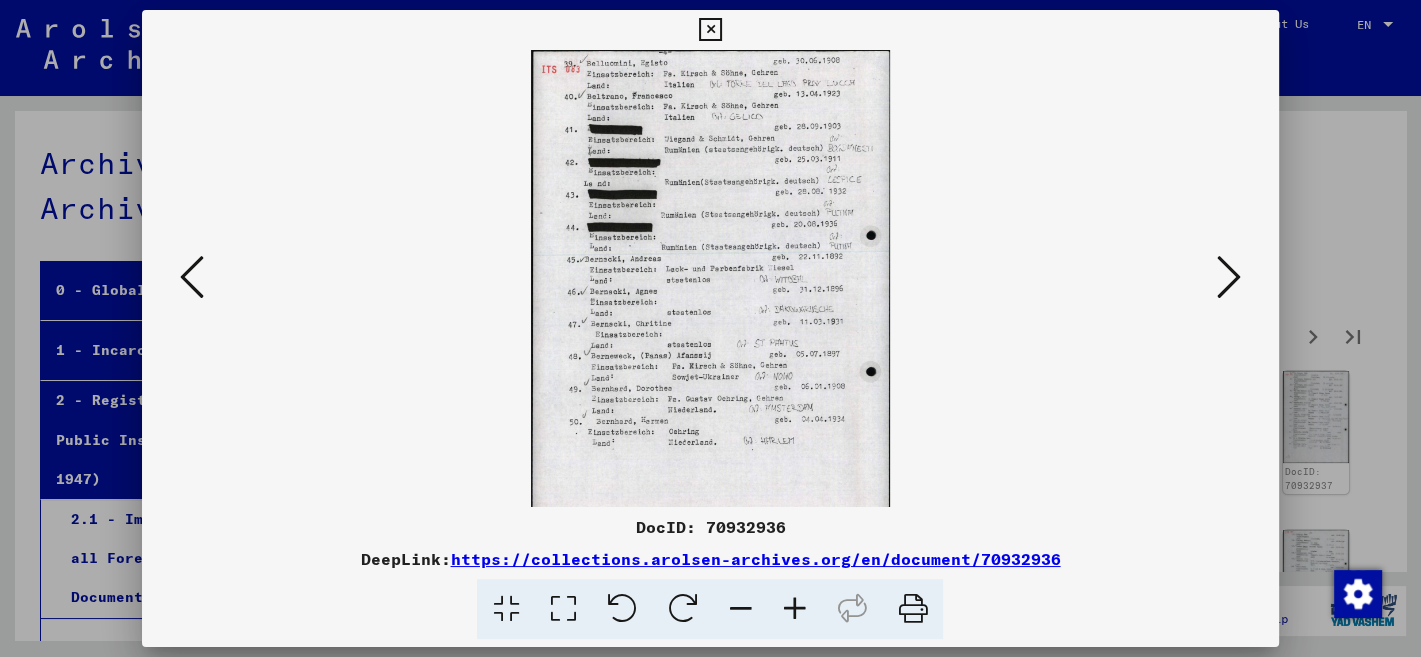 click at bounding box center (794, 609) 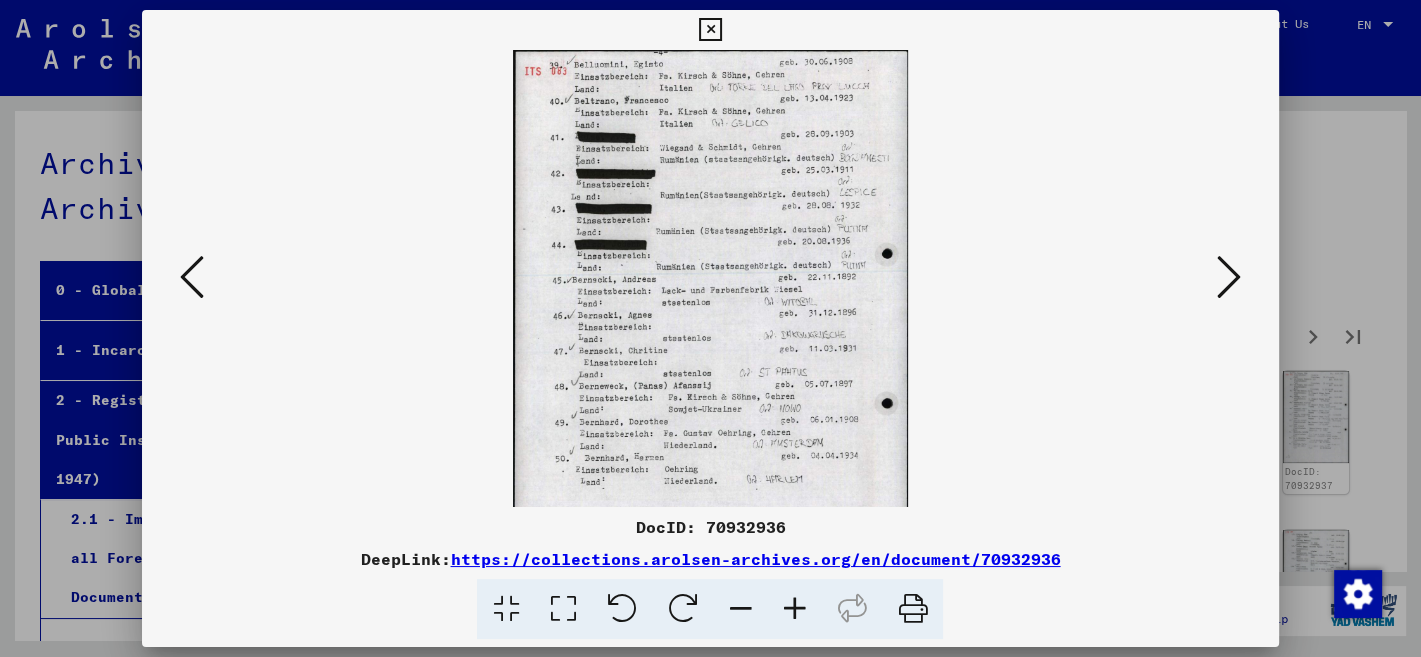 click at bounding box center (794, 609) 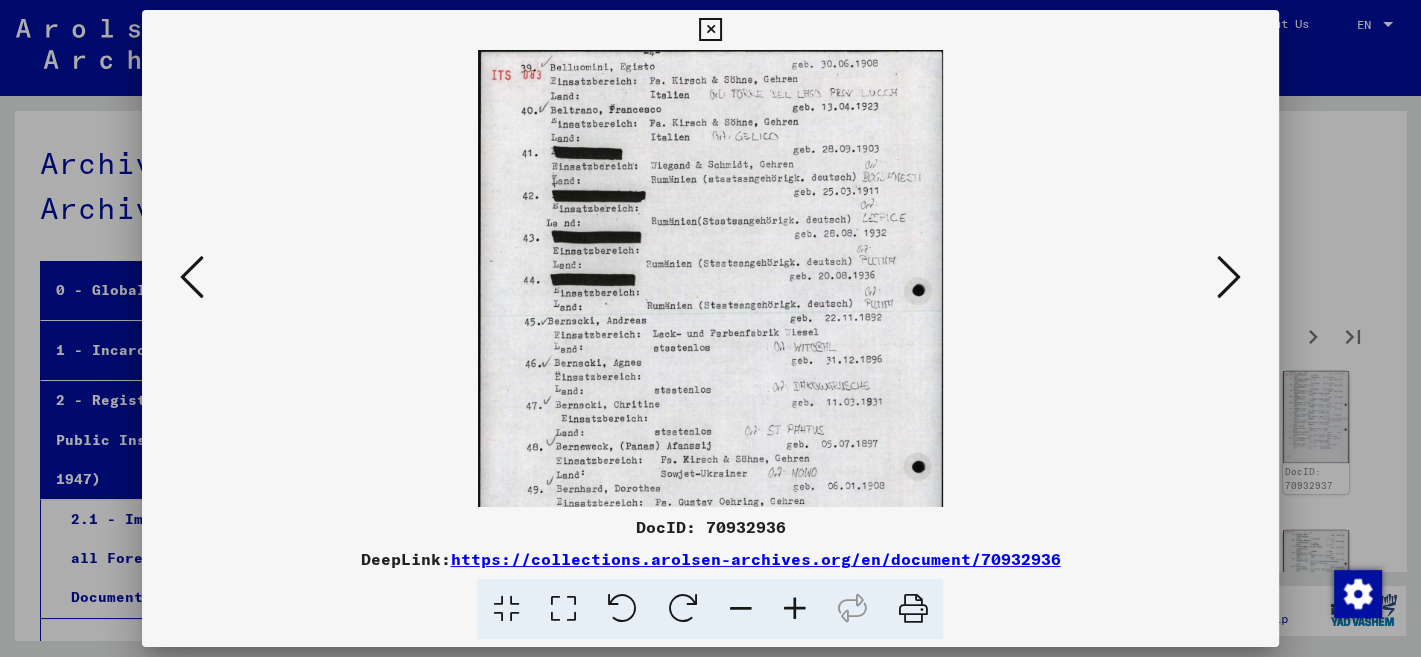 click at bounding box center (794, 609) 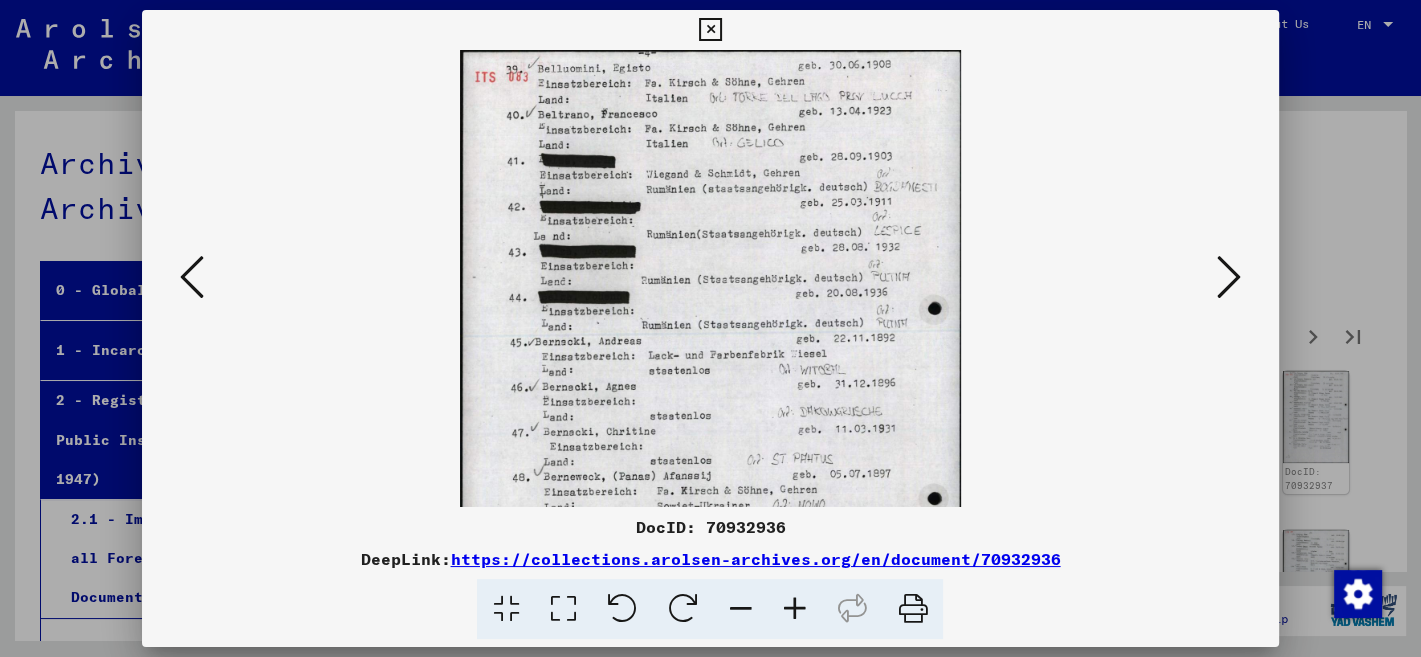 click at bounding box center (794, 609) 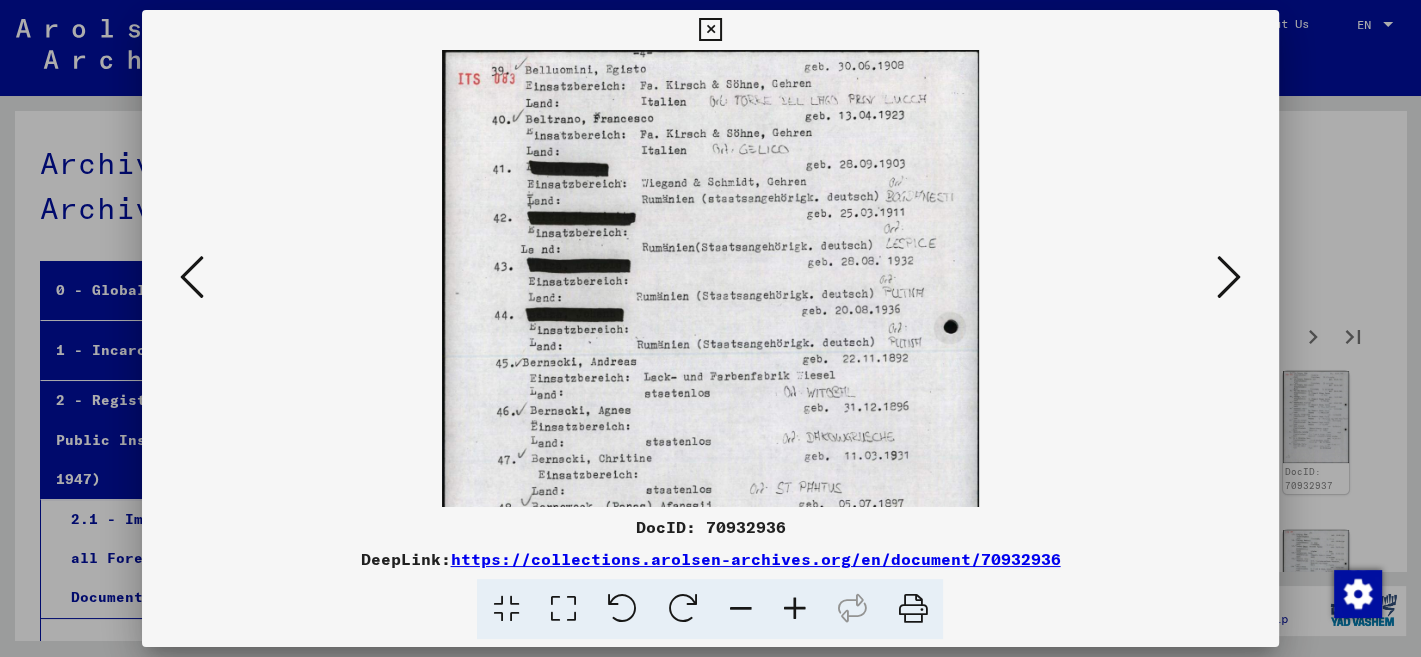 click at bounding box center [794, 609] 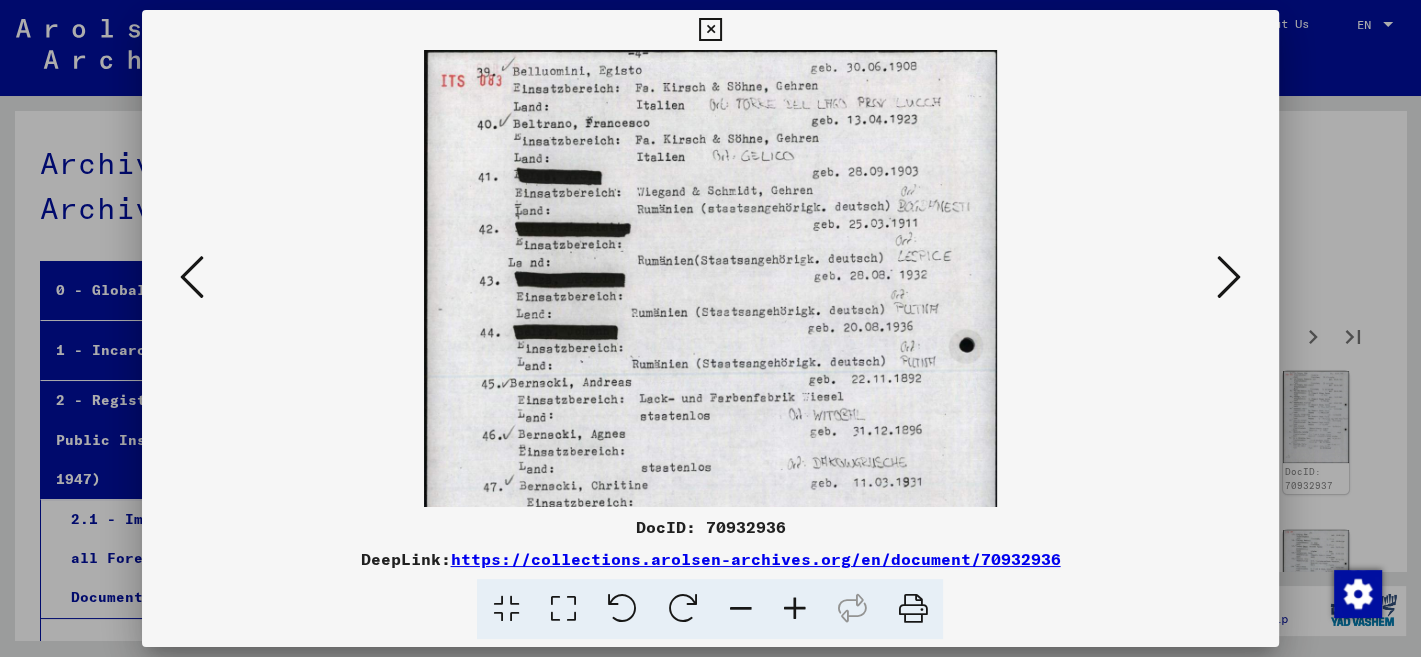 click at bounding box center [794, 609] 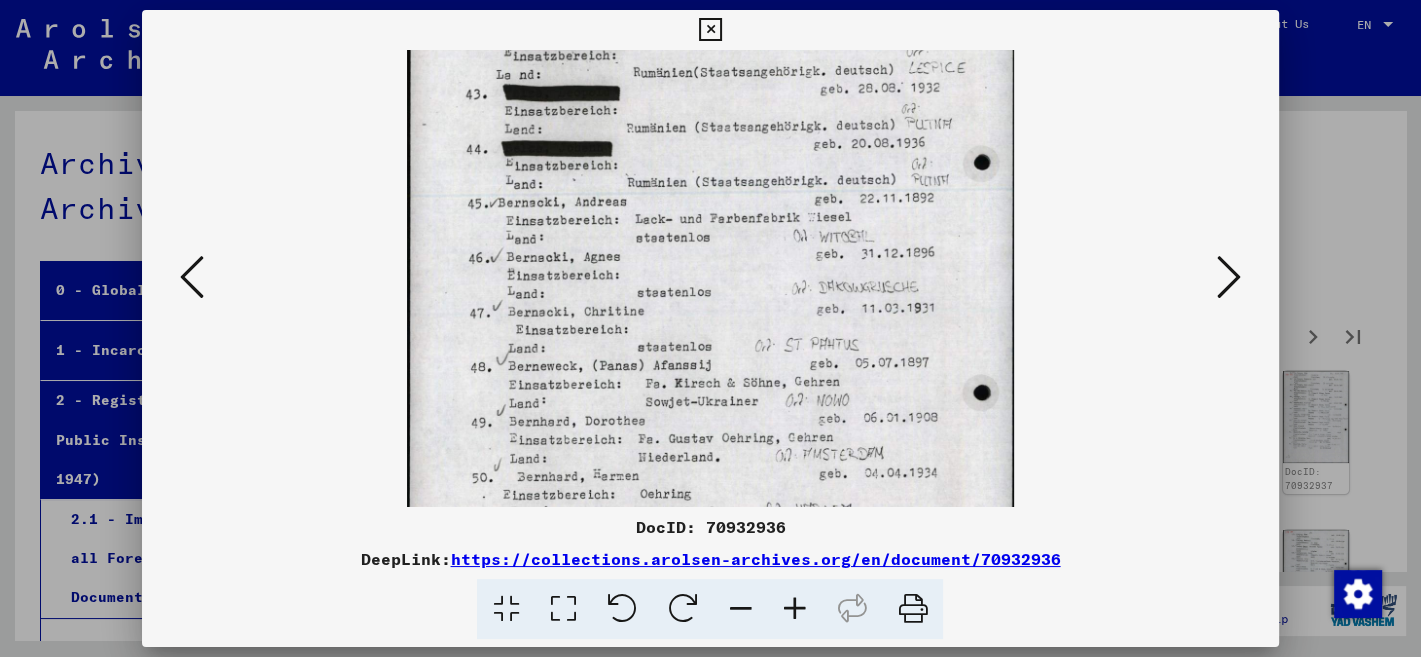 drag, startPoint x: 830, startPoint y: 472, endPoint x: 785, endPoint y: 272, distance: 205 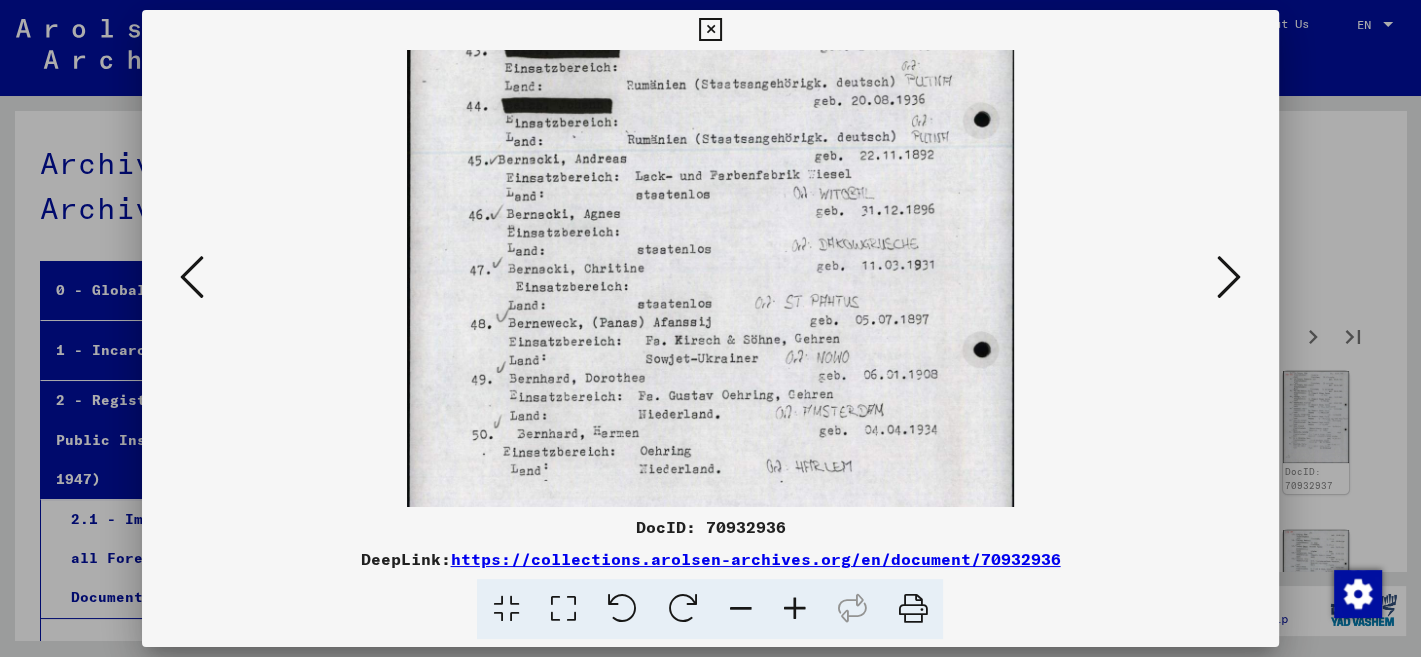scroll, scrollTop: 257, scrollLeft: 0, axis: vertical 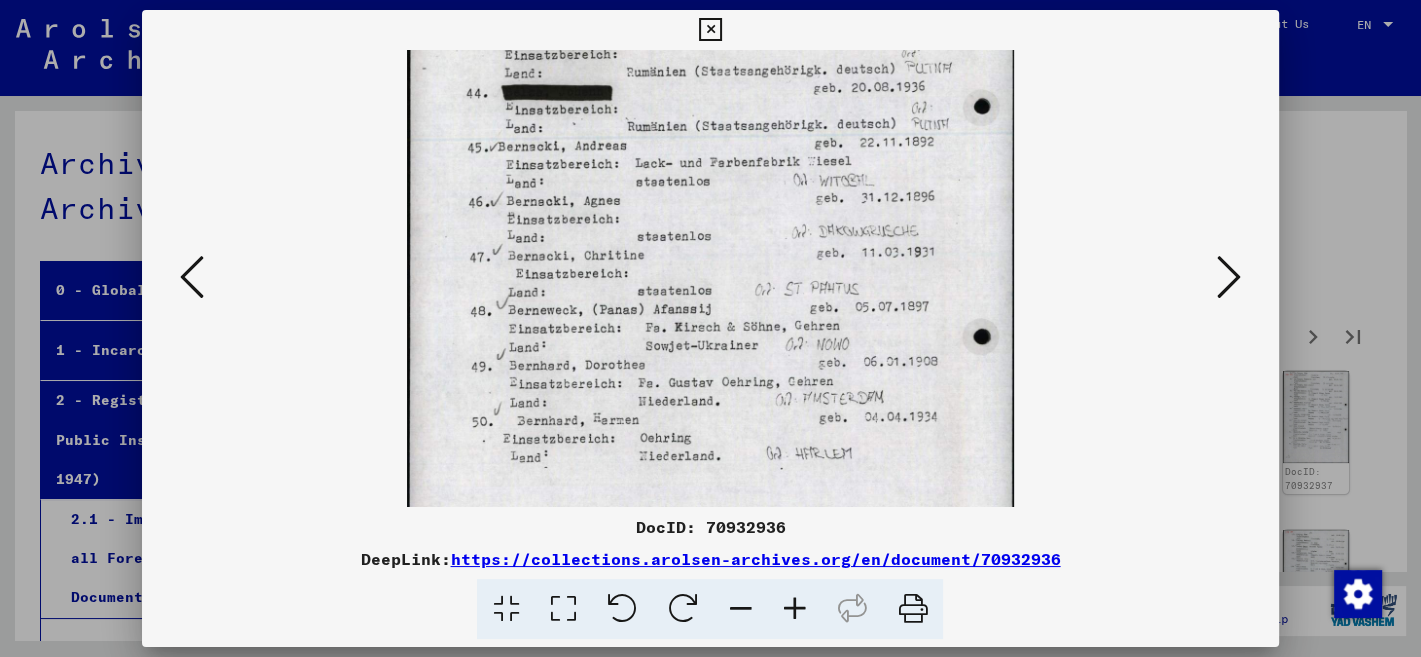 drag, startPoint x: 739, startPoint y: 485, endPoint x: 728, endPoint y: 442, distance: 44.38468 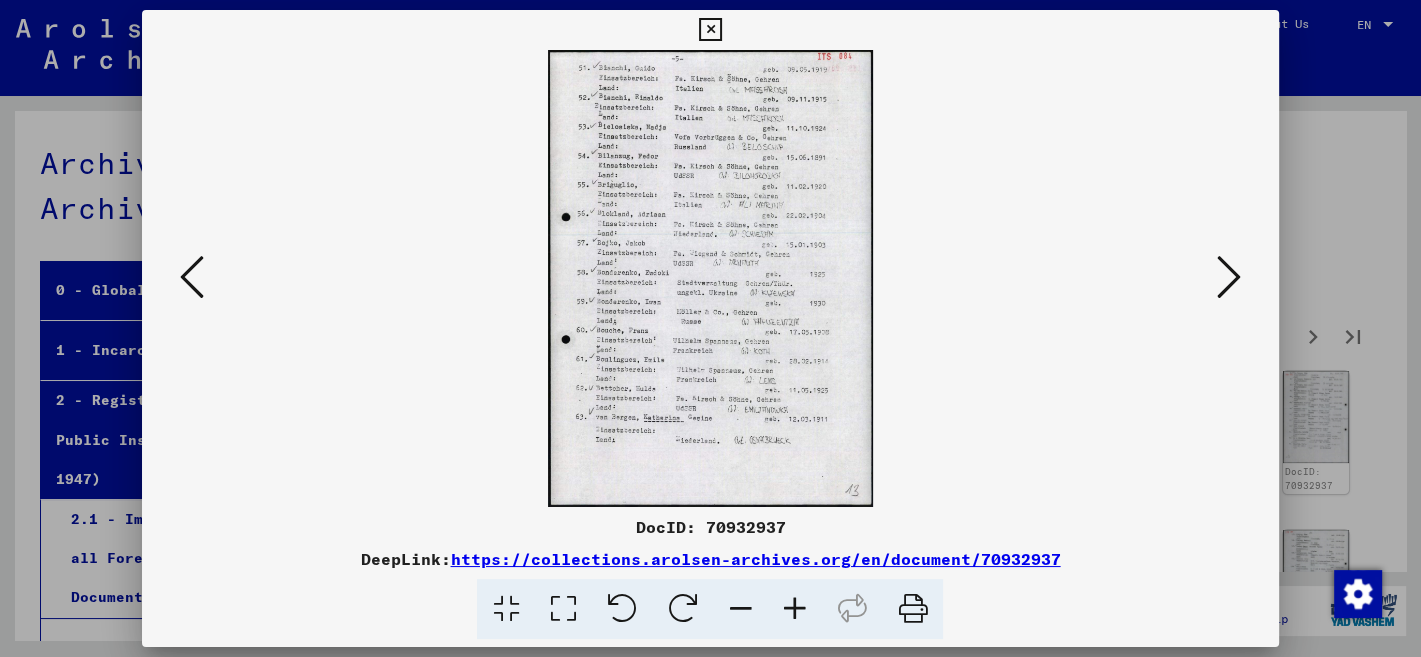 scroll, scrollTop: 0, scrollLeft: 0, axis: both 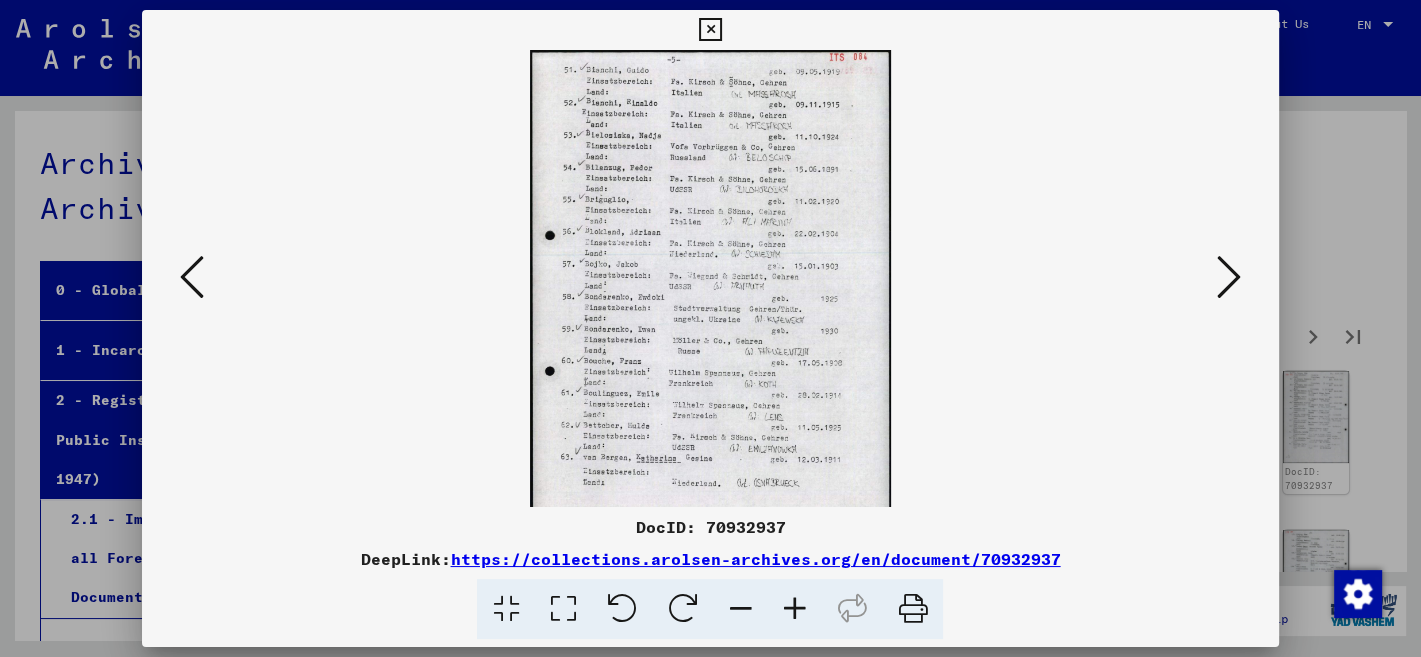 click at bounding box center [794, 609] 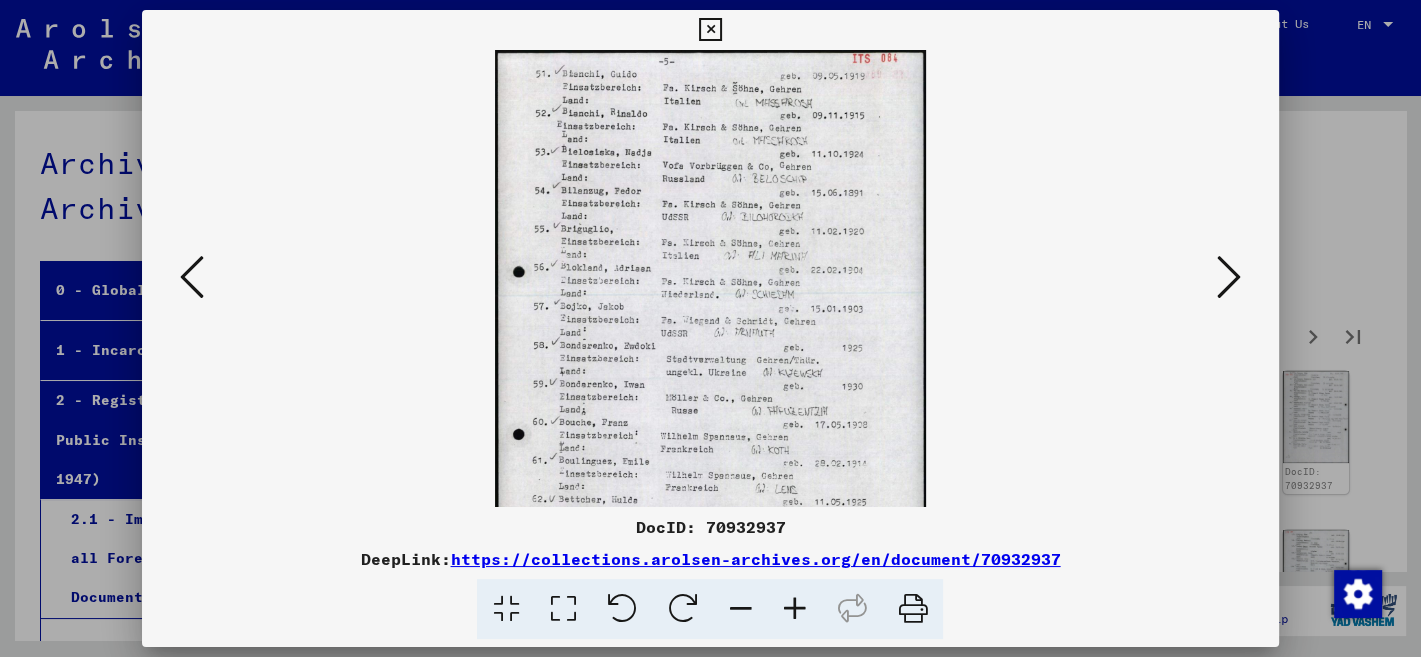 click at bounding box center (794, 609) 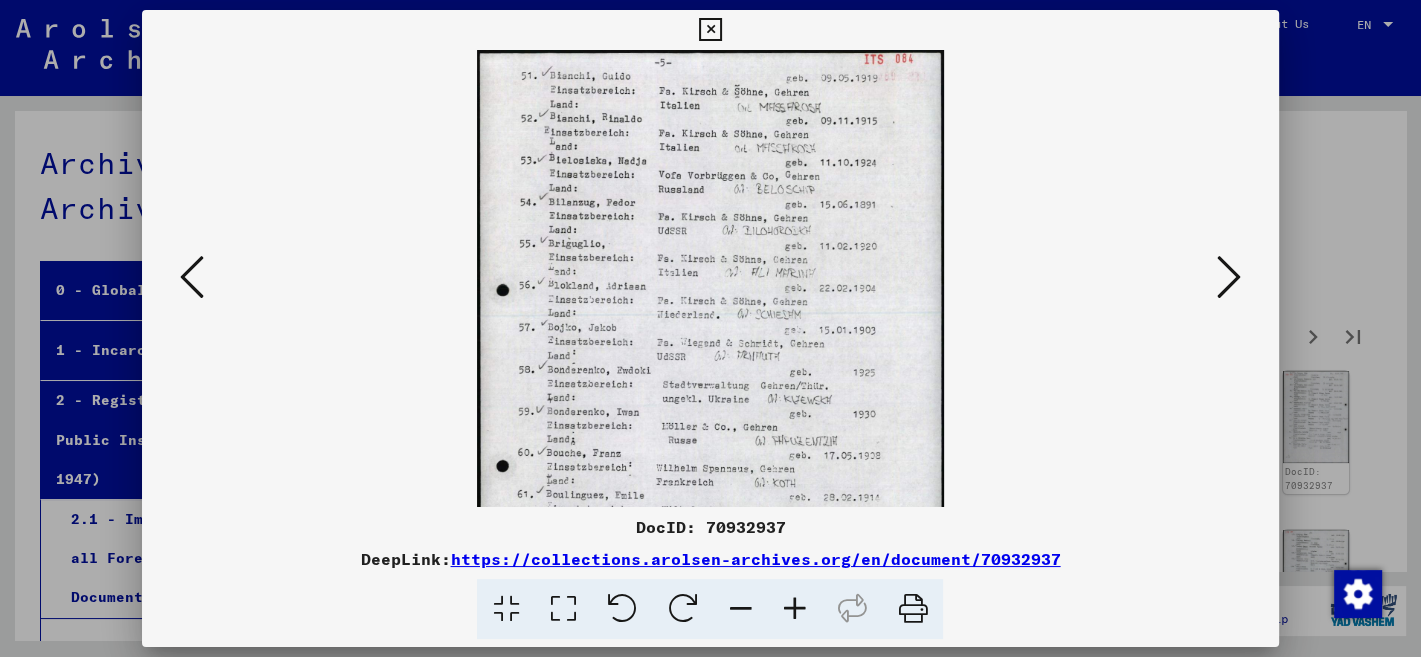 click at bounding box center [794, 609] 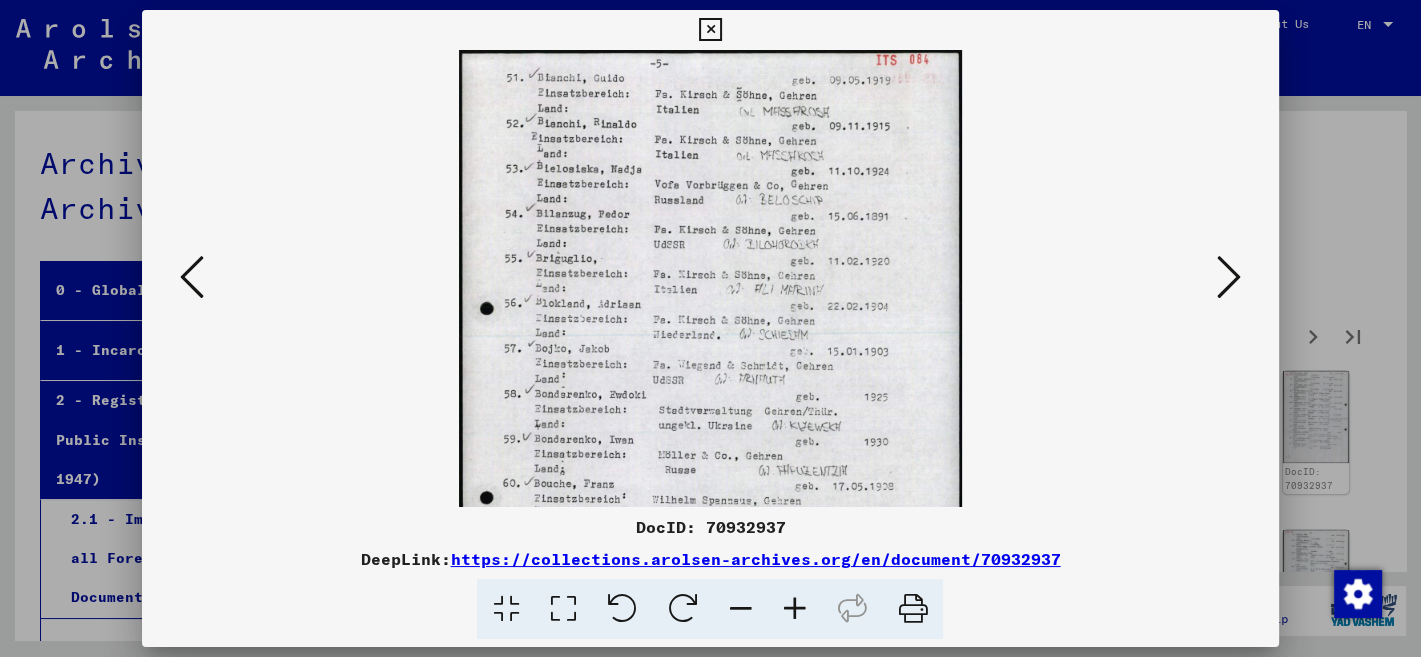click at bounding box center [794, 609] 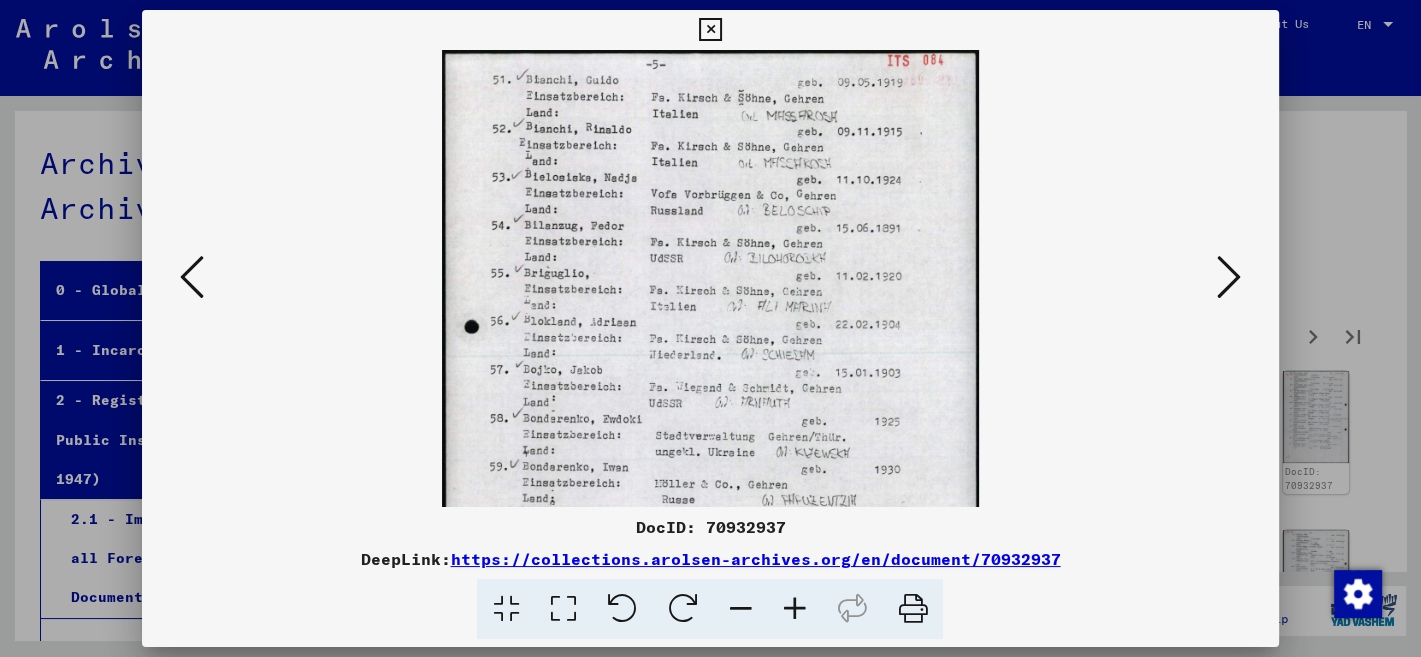click at bounding box center (794, 609) 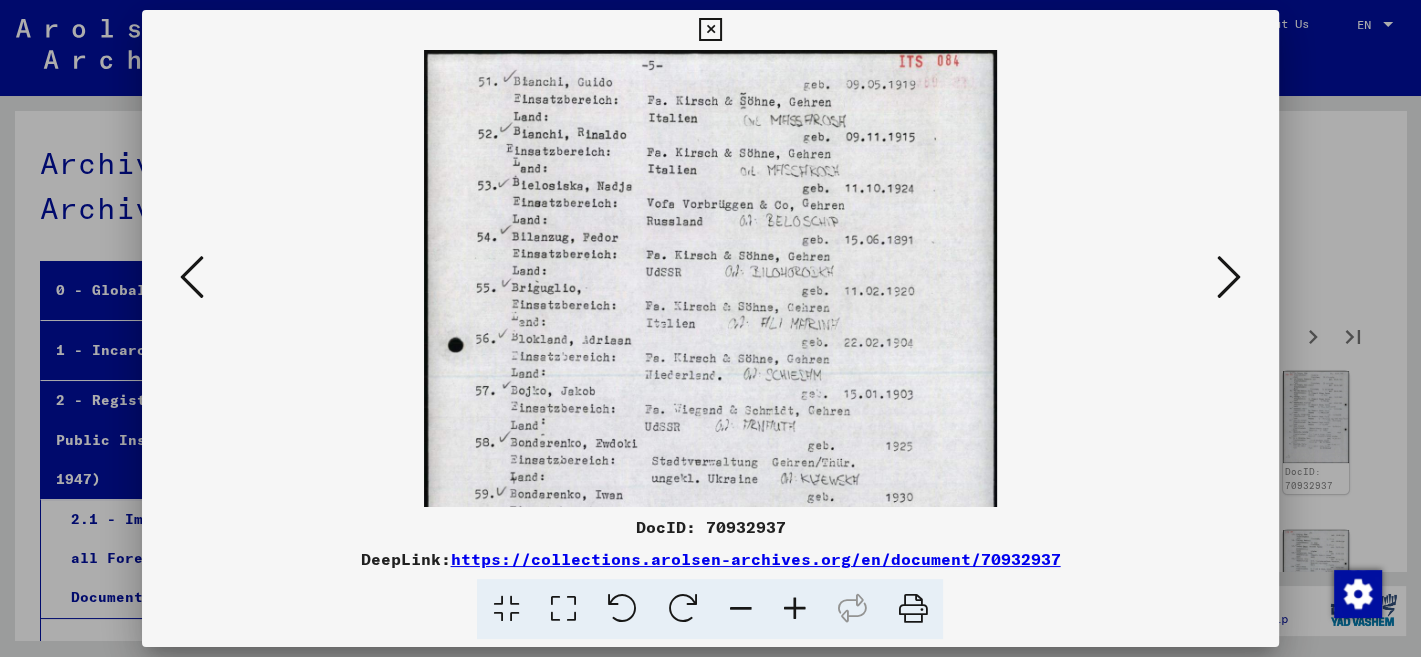 drag, startPoint x: 786, startPoint y: 606, endPoint x: 798, endPoint y: 529, distance: 77.92946 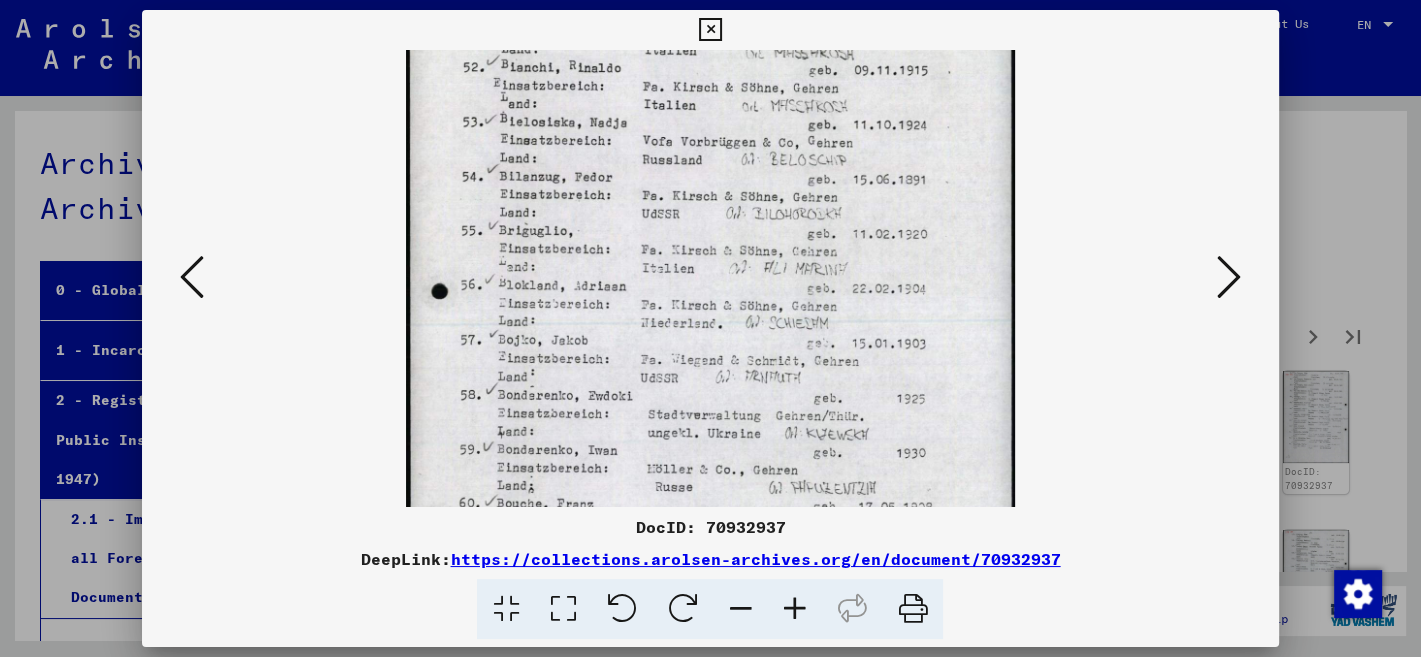 drag, startPoint x: 906, startPoint y: 481, endPoint x: 886, endPoint y: 411, distance: 72.8011 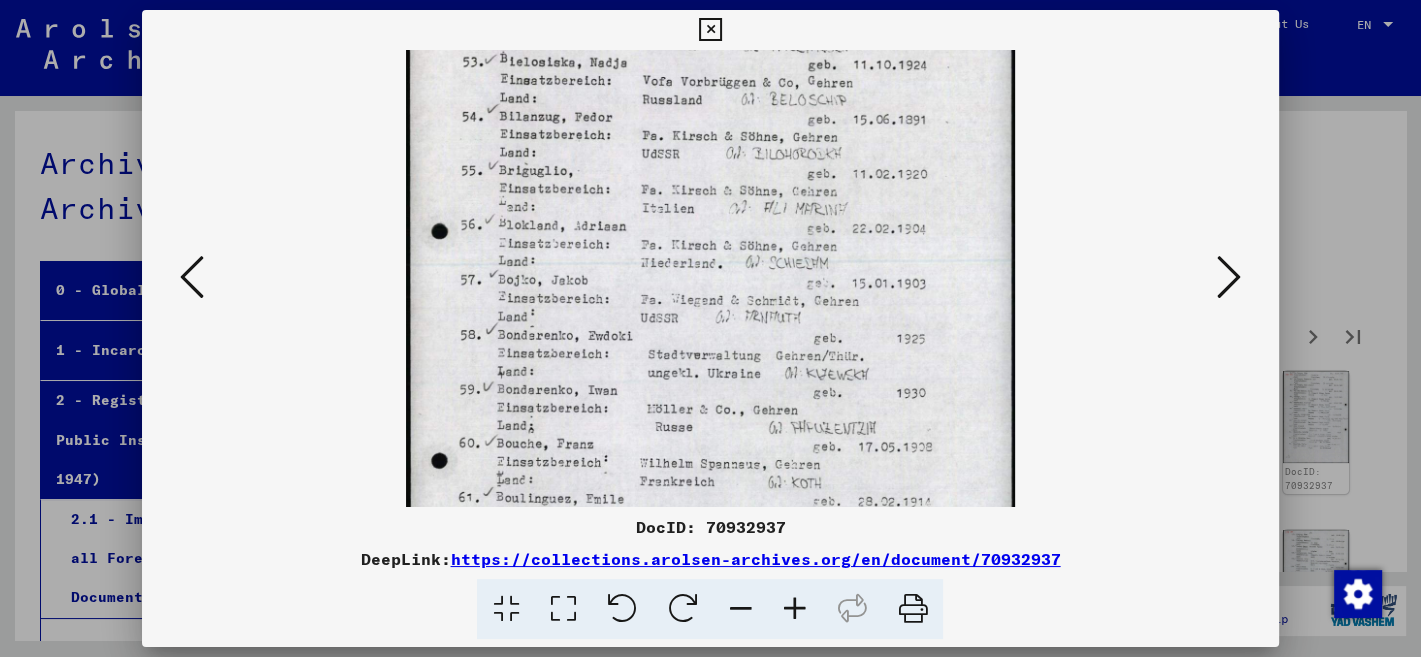 drag, startPoint x: 903, startPoint y: 476, endPoint x: 902, endPoint y: 417, distance: 59.008472 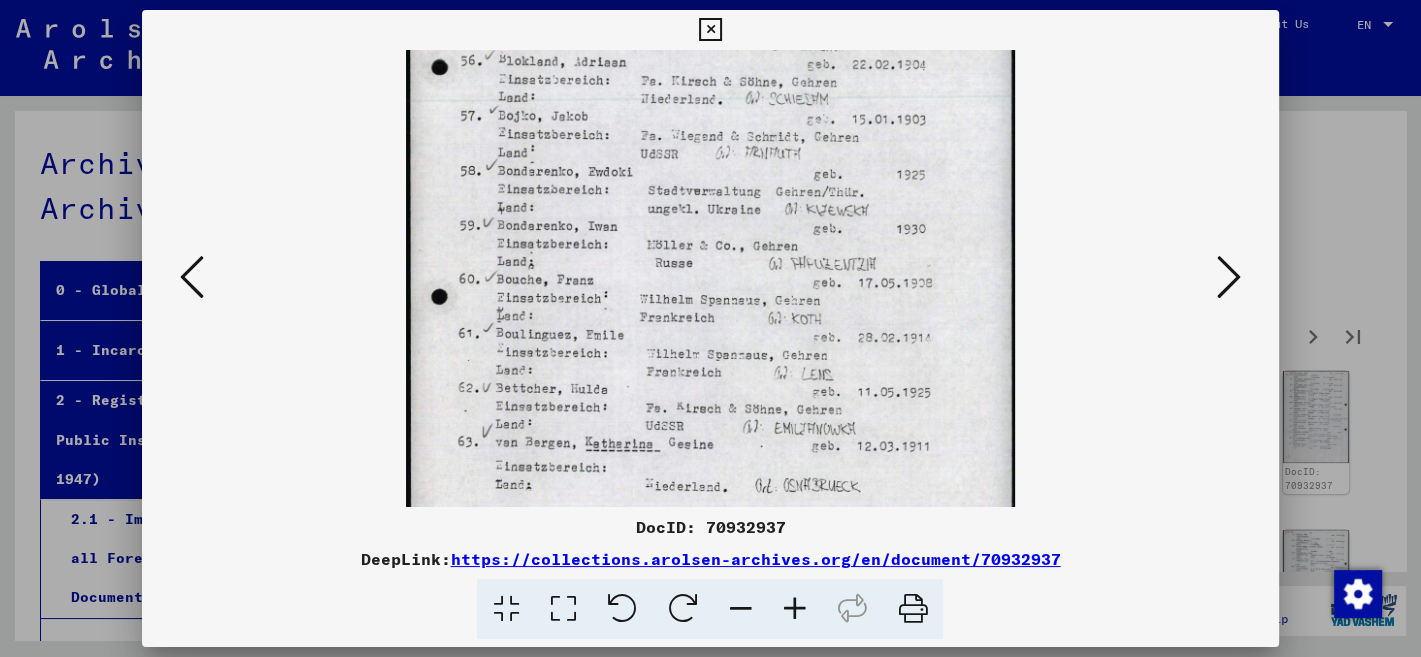 drag, startPoint x: 914, startPoint y: 468, endPoint x: 879, endPoint y: 314, distance: 157.9272 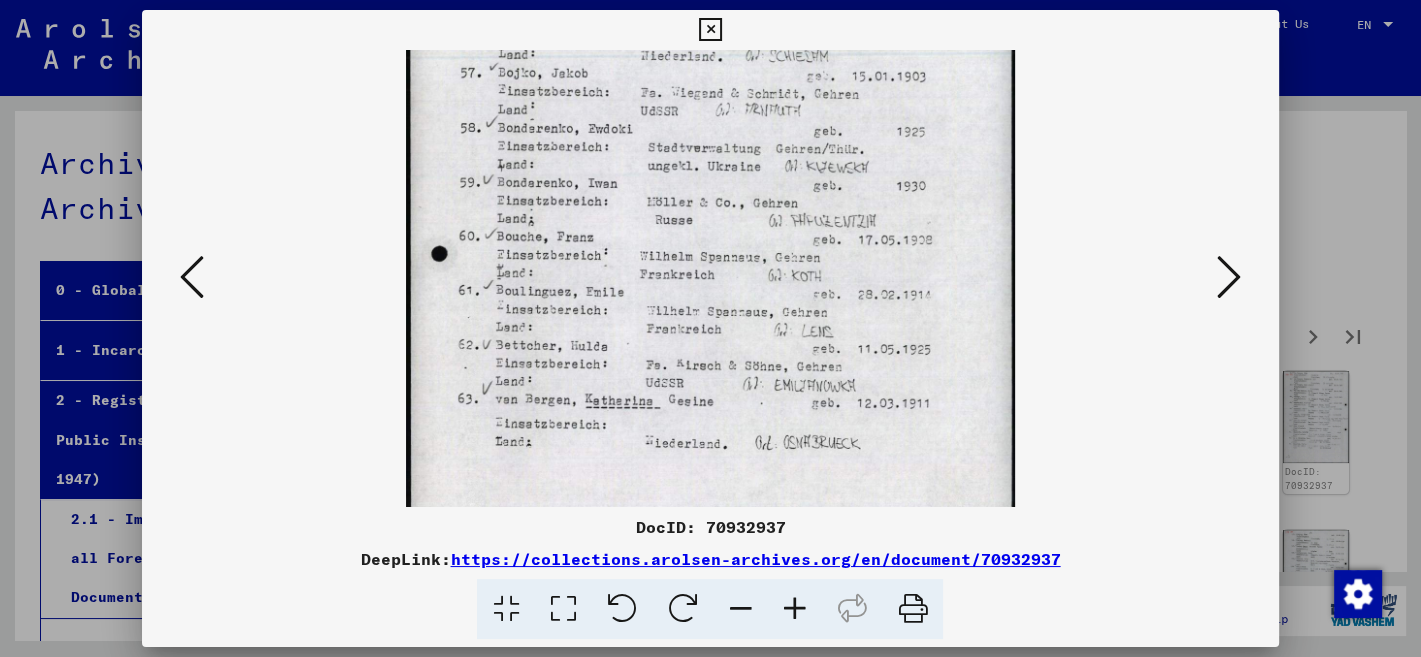 scroll, scrollTop: 341, scrollLeft: 0, axis: vertical 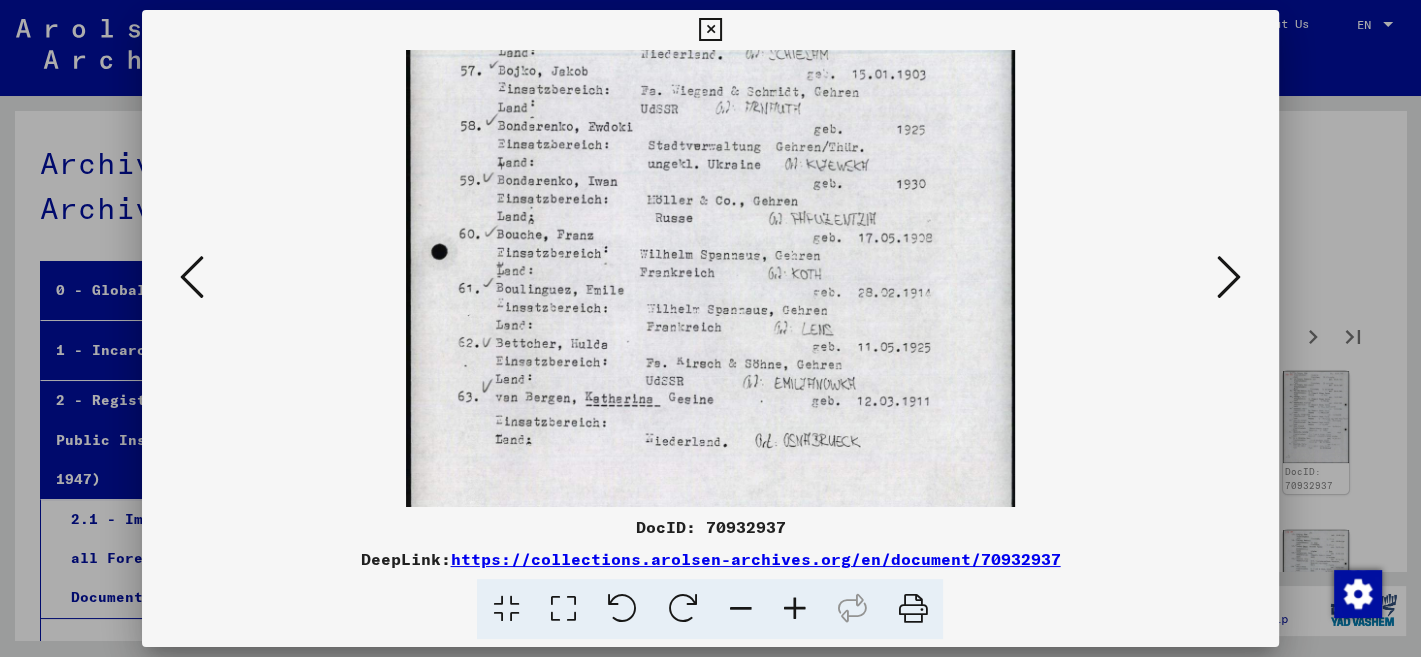 drag, startPoint x: 906, startPoint y: 432, endPoint x: 900, endPoint y: 394, distance: 38.470768 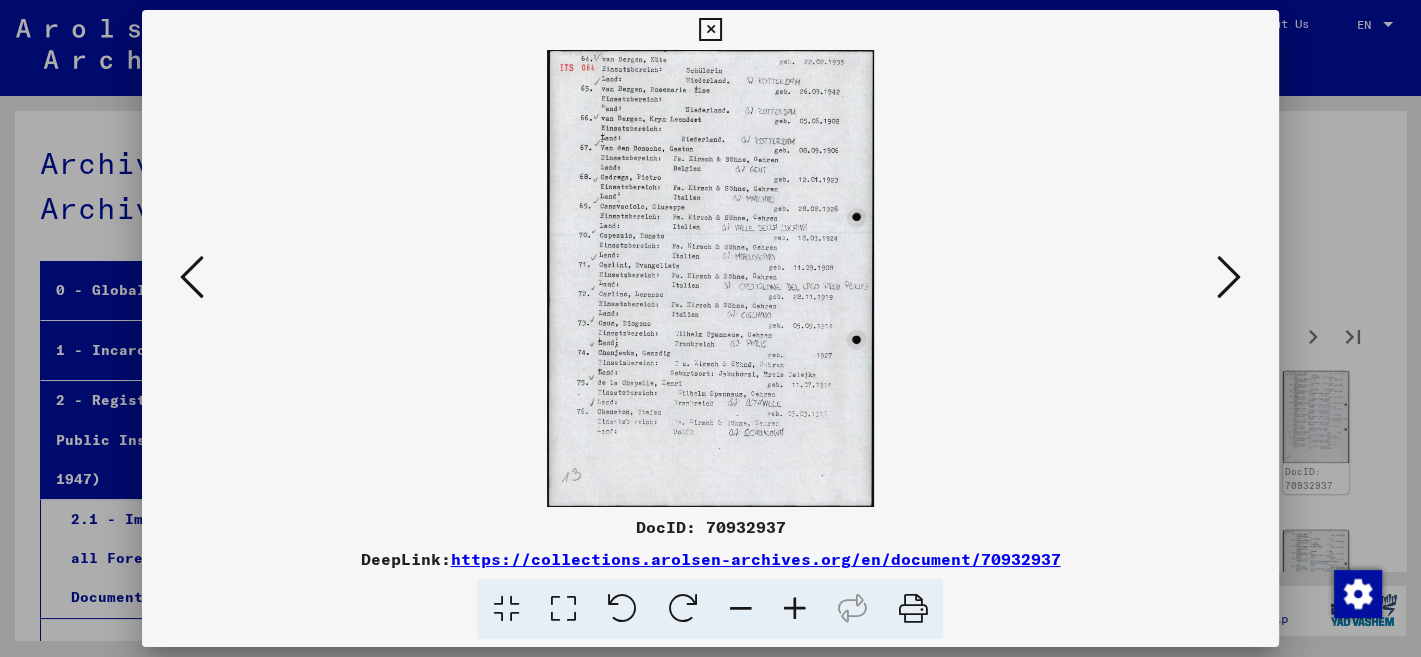 scroll, scrollTop: 0, scrollLeft: 0, axis: both 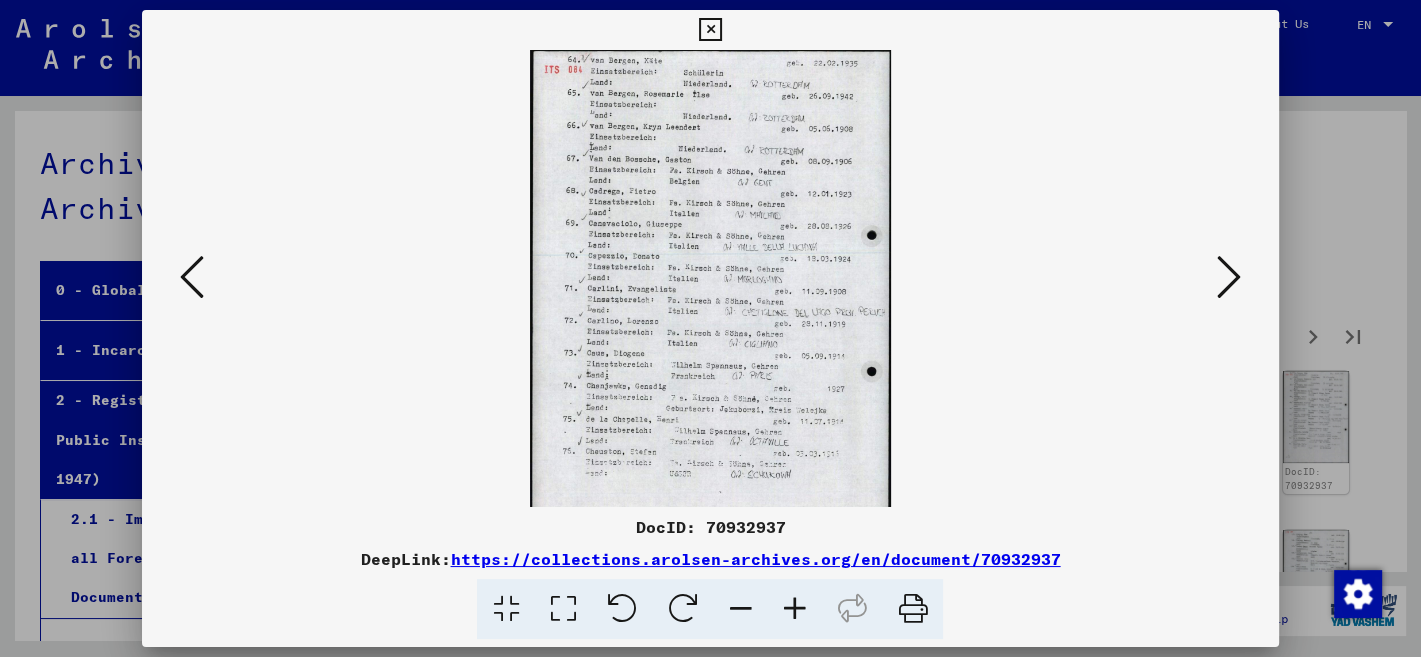 click at bounding box center (794, 609) 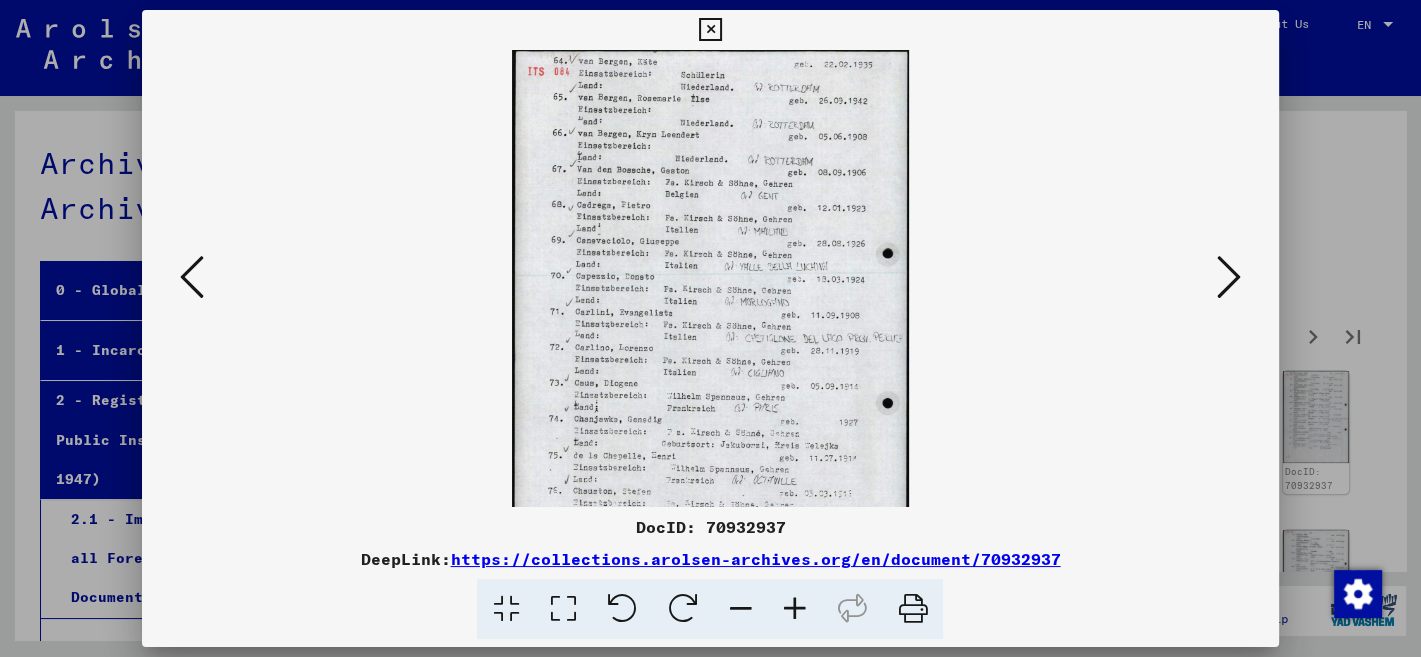 click at bounding box center [794, 609] 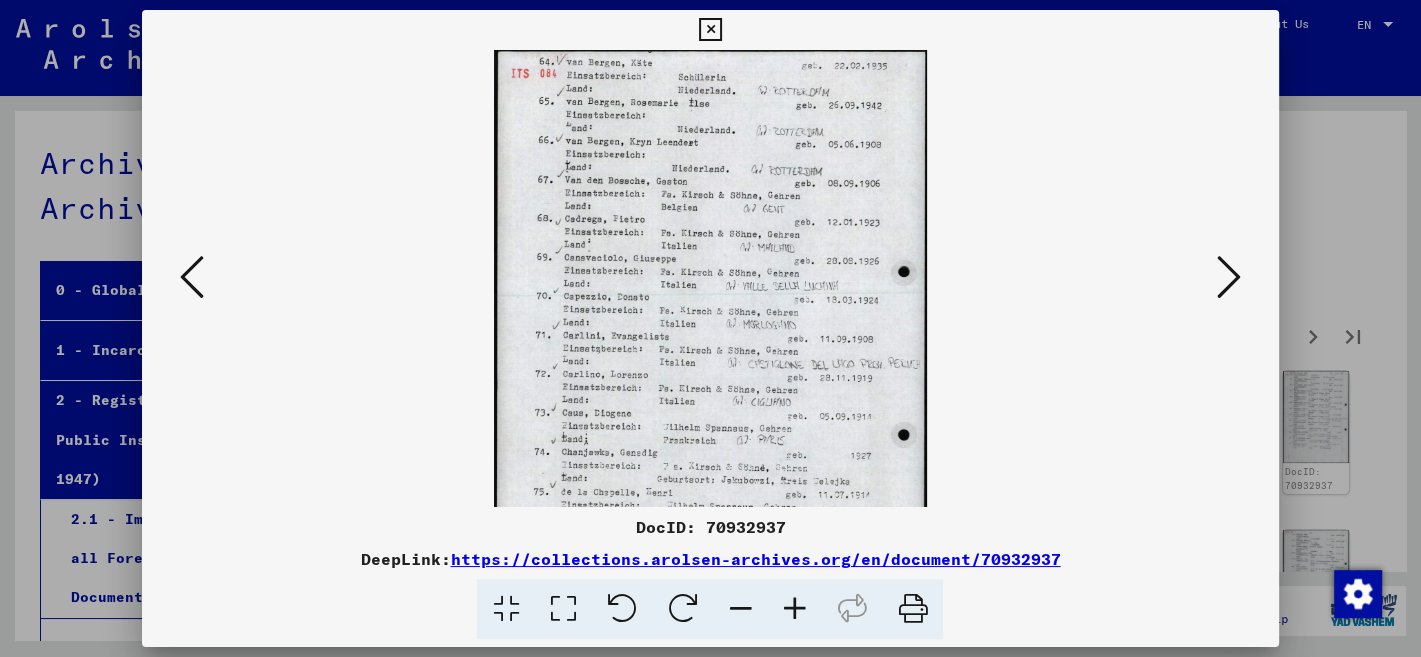click at bounding box center [794, 609] 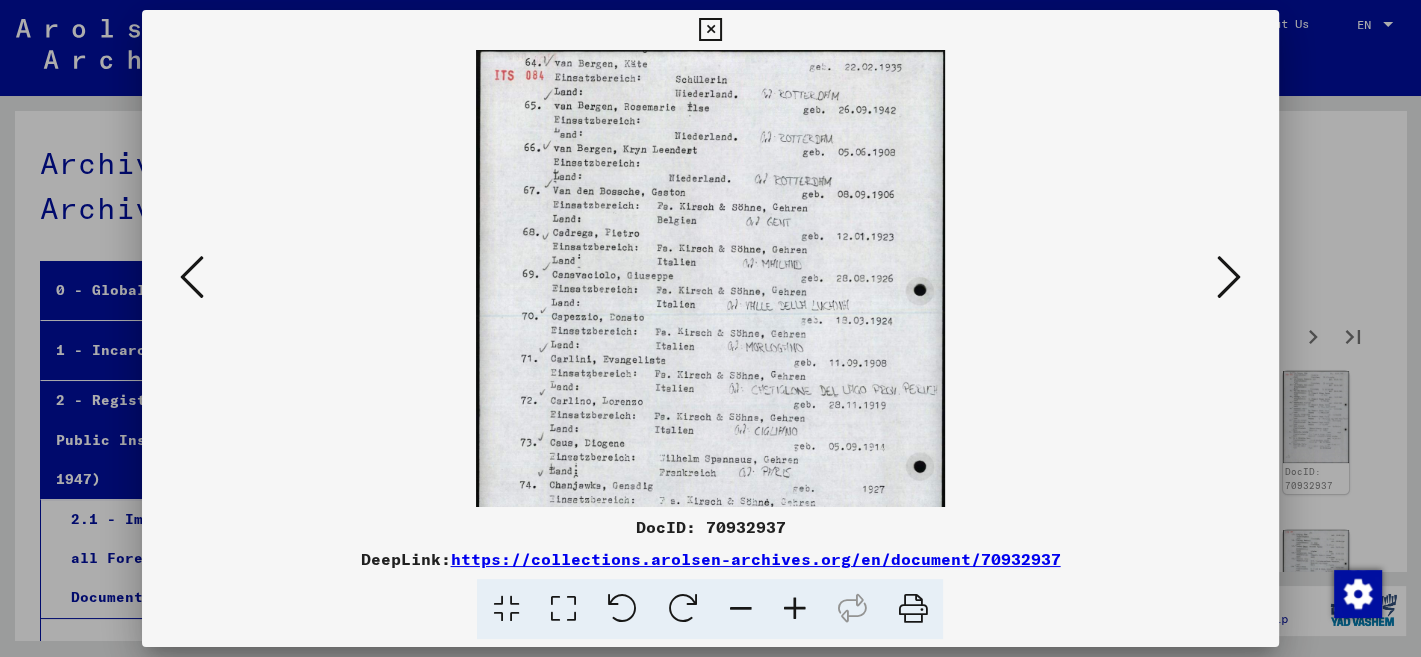 click at bounding box center [794, 609] 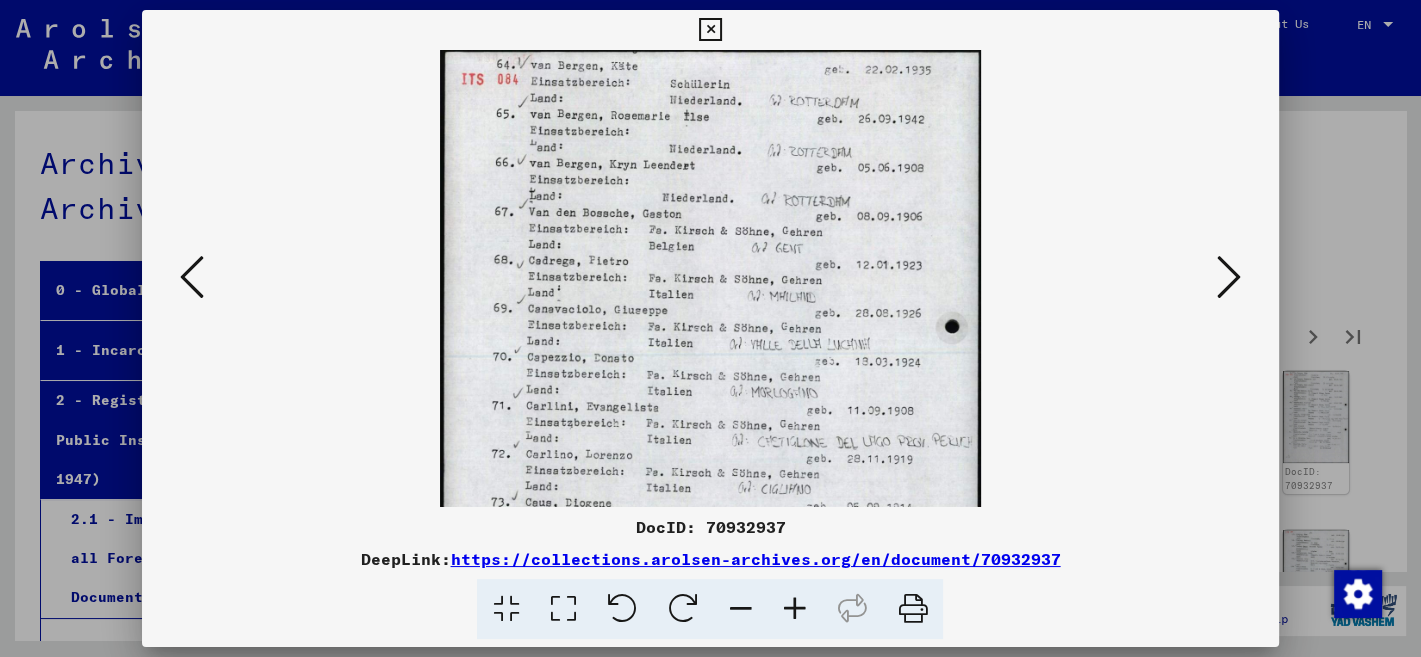 click at bounding box center [794, 609] 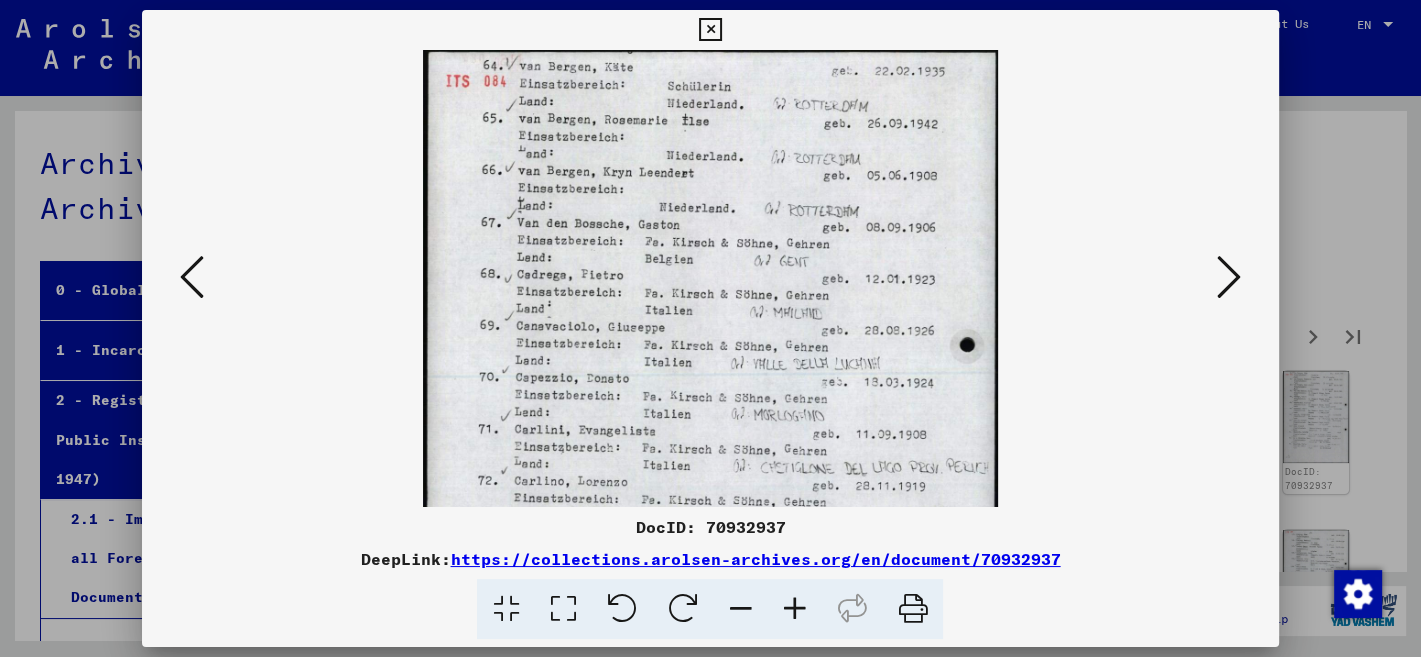 click at bounding box center (794, 609) 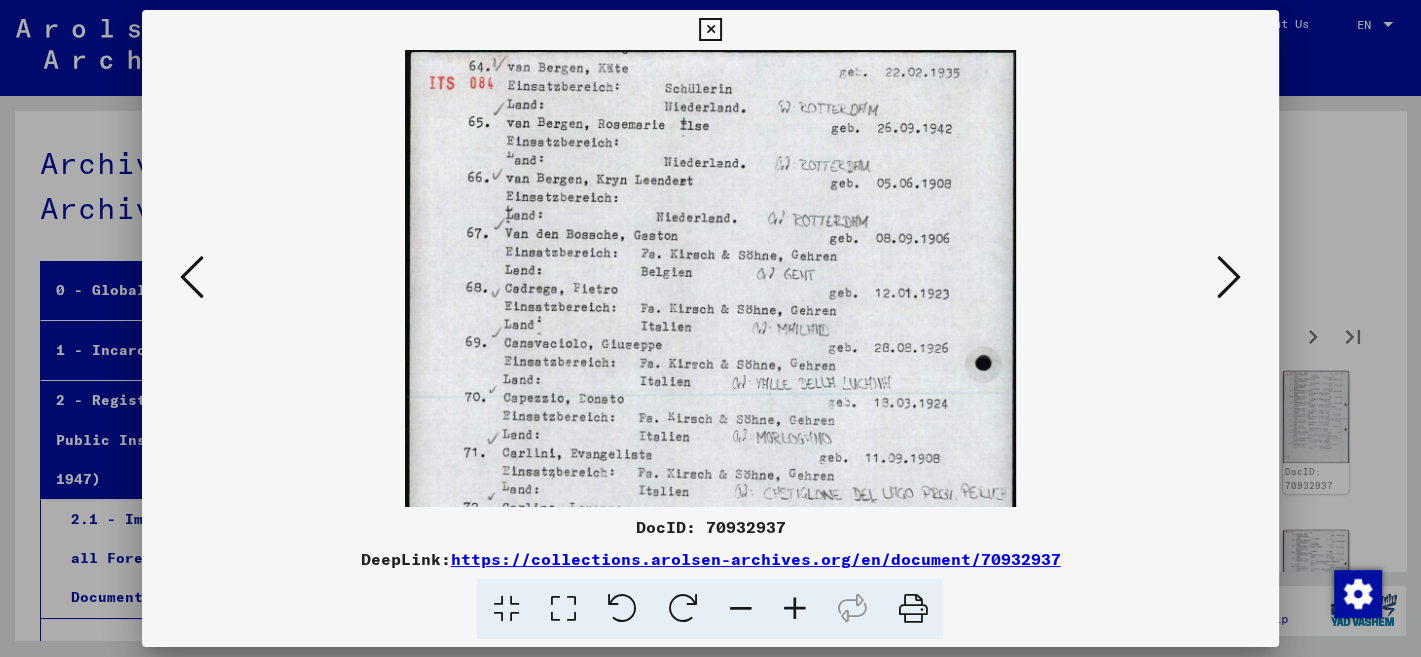 click at bounding box center (794, 609) 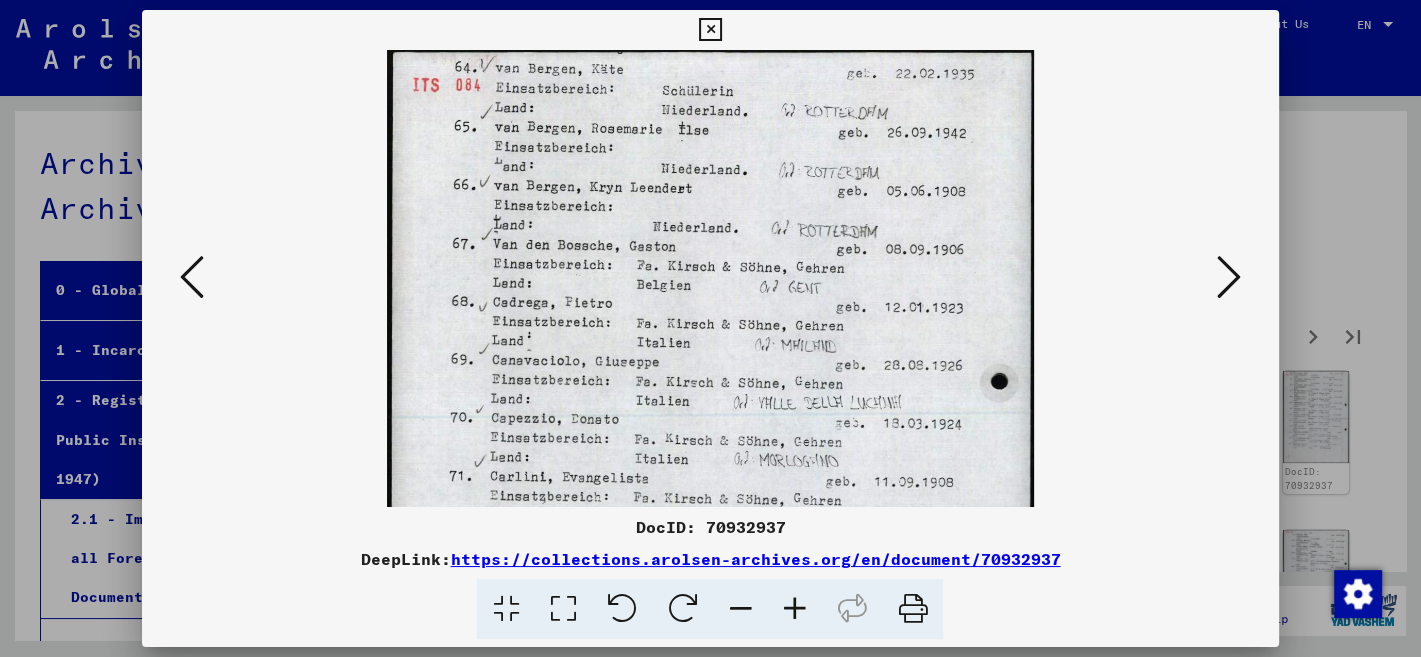 click at bounding box center (794, 609) 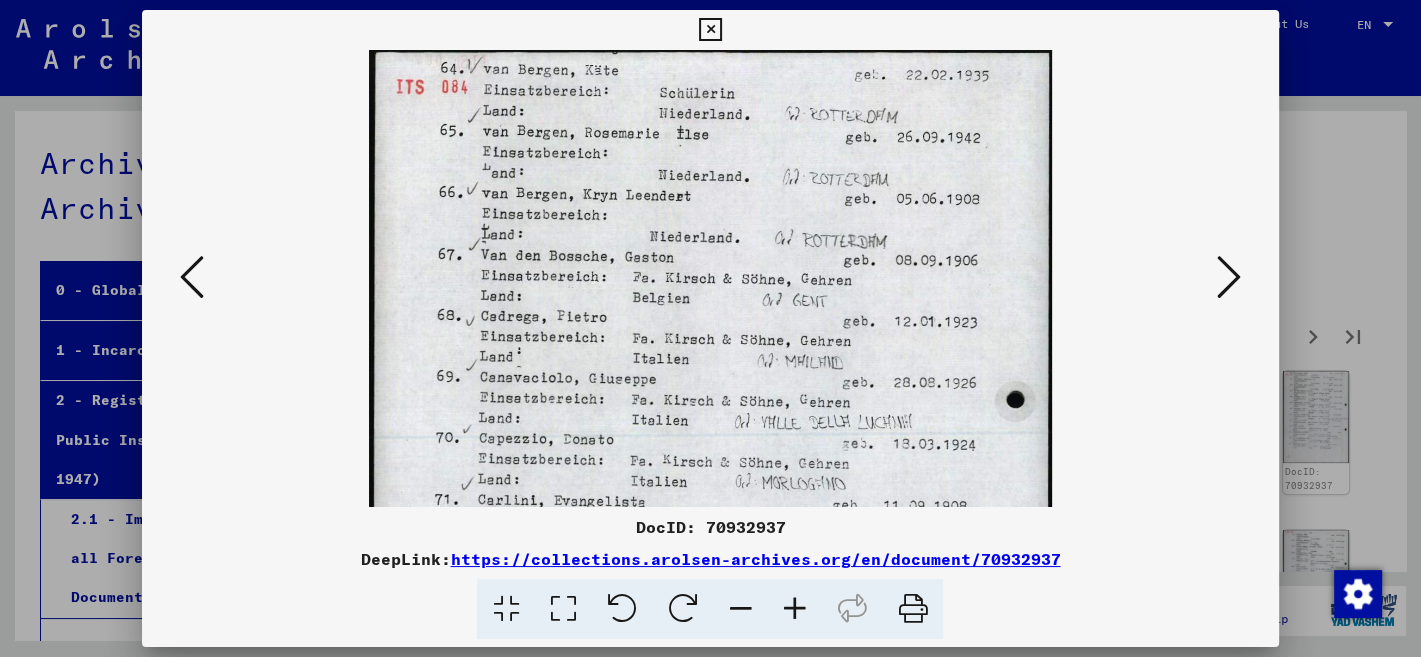 click at bounding box center (794, 609) 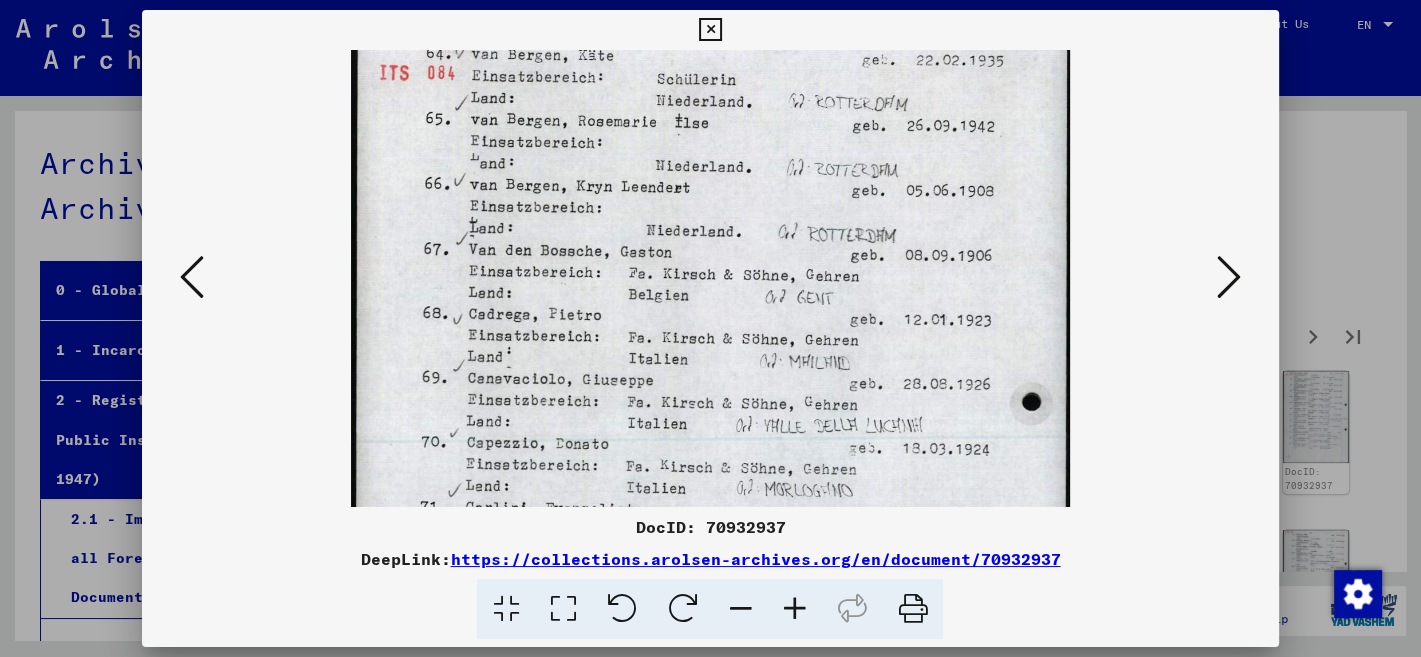 scroll, scrollTop: 18, scrollLeft: 0, axis: vertical 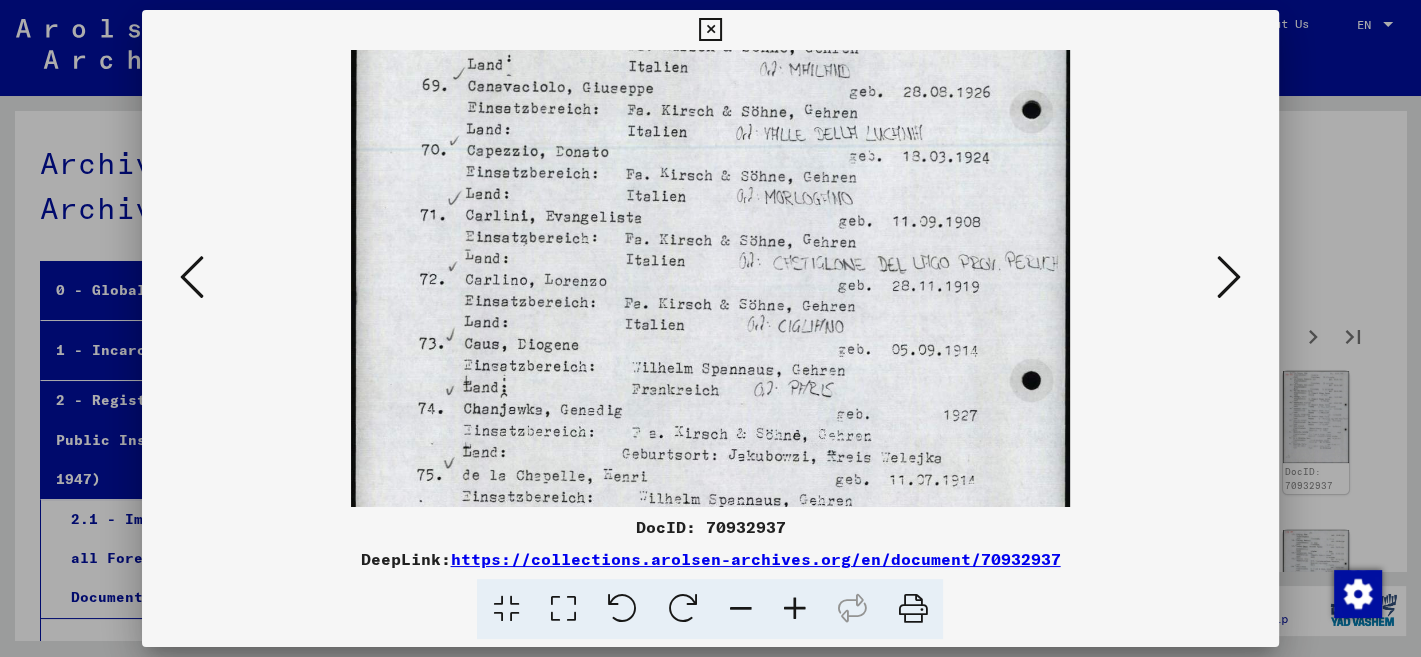 drag, startPoint x: 904, startPoint y: 496, endPoint x: 888, endPoint y: 213, distance: 283.45193 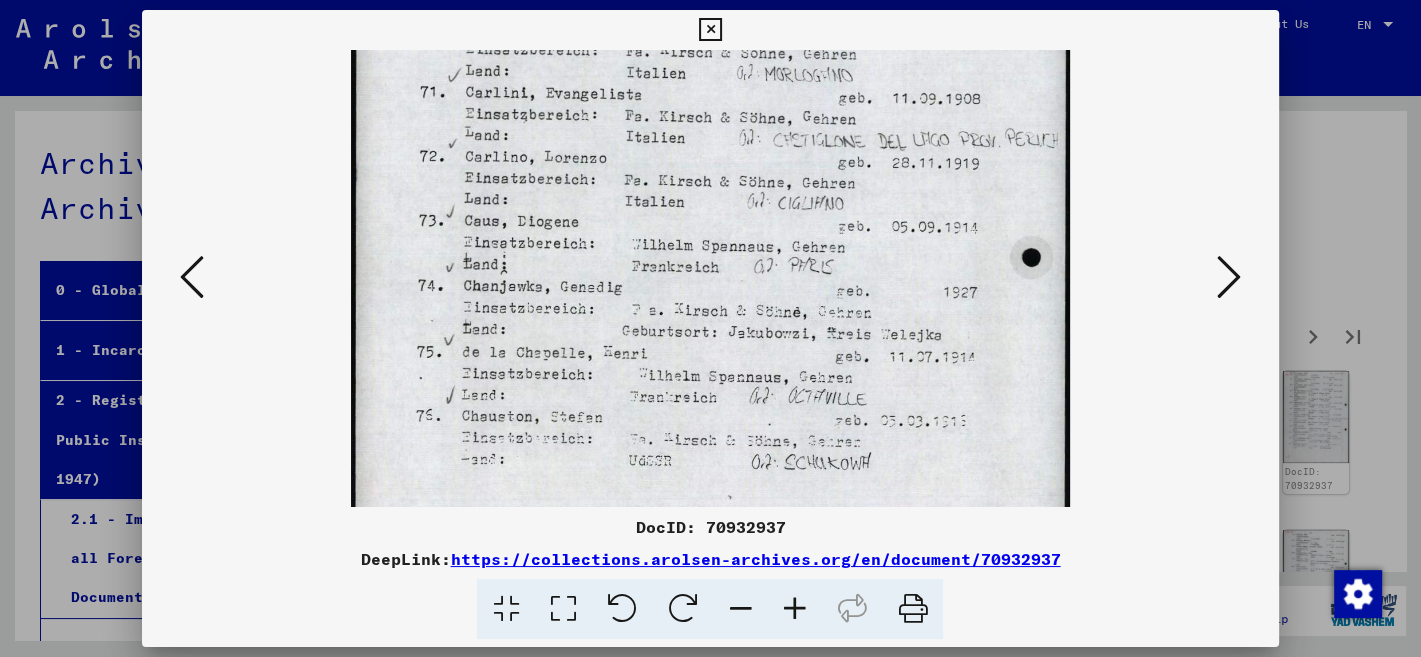 drag, startPoint x: 926, startPoint y: 401, endPoint x: 938, endPoint y: 290, distance: 111.64677 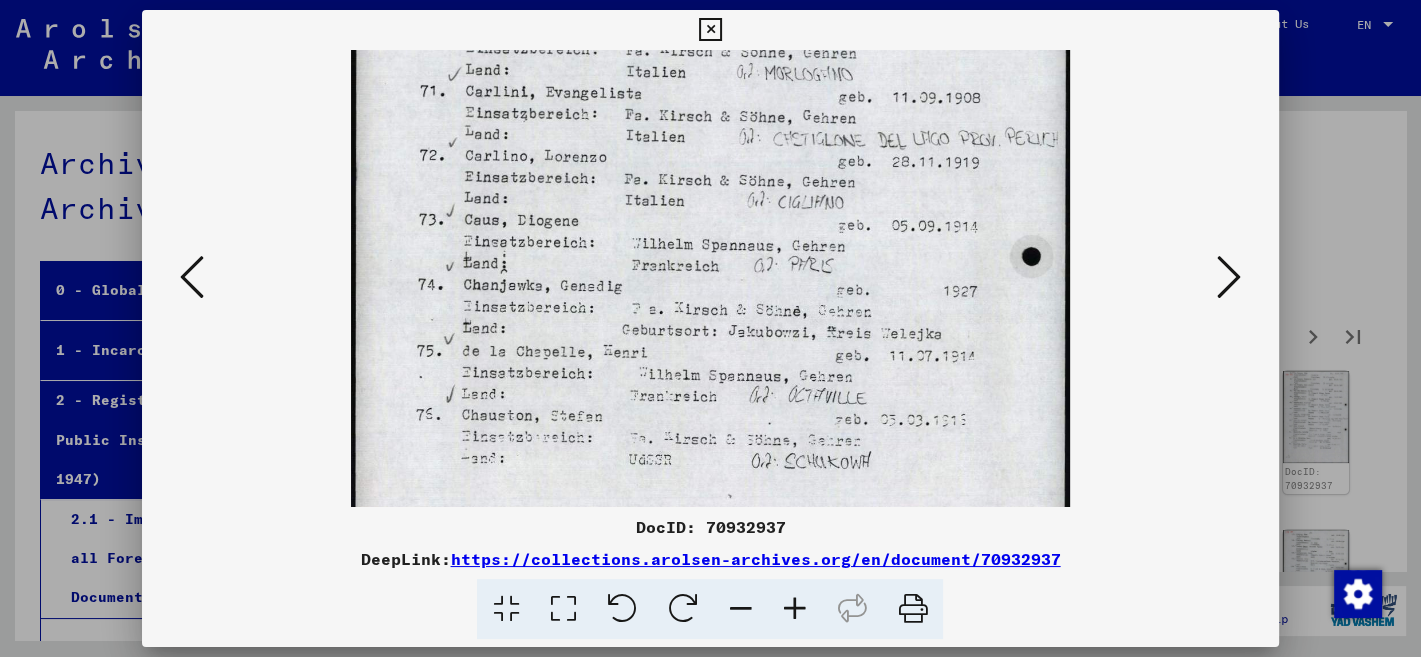 click at bounding box center (1229, 277) 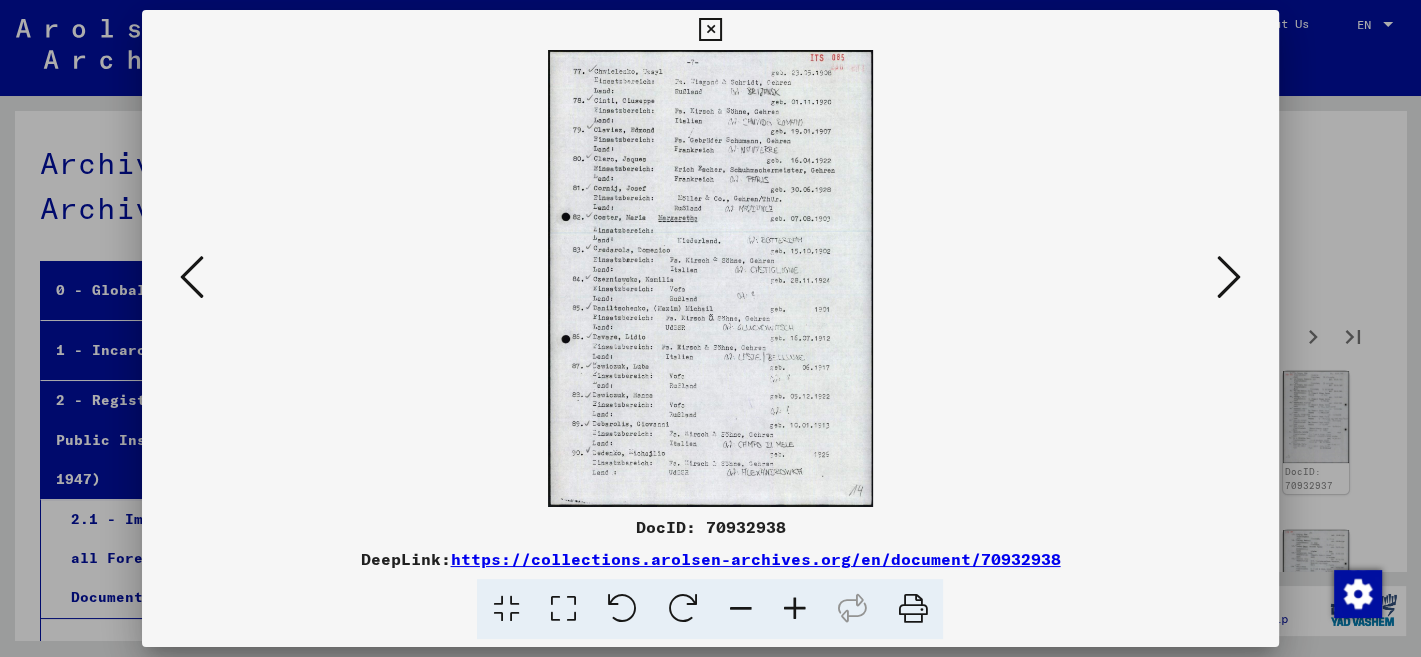 click at bounding box center (794, 609) 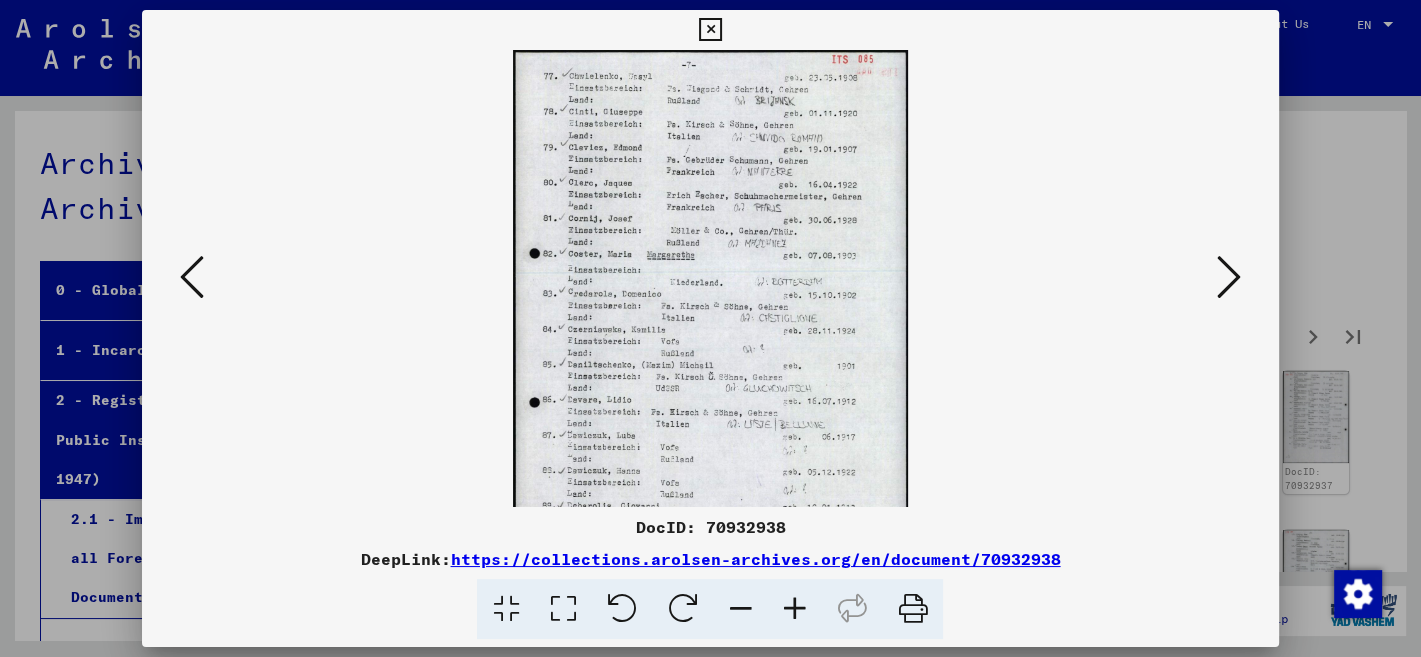click at bounding box center [794, 609] 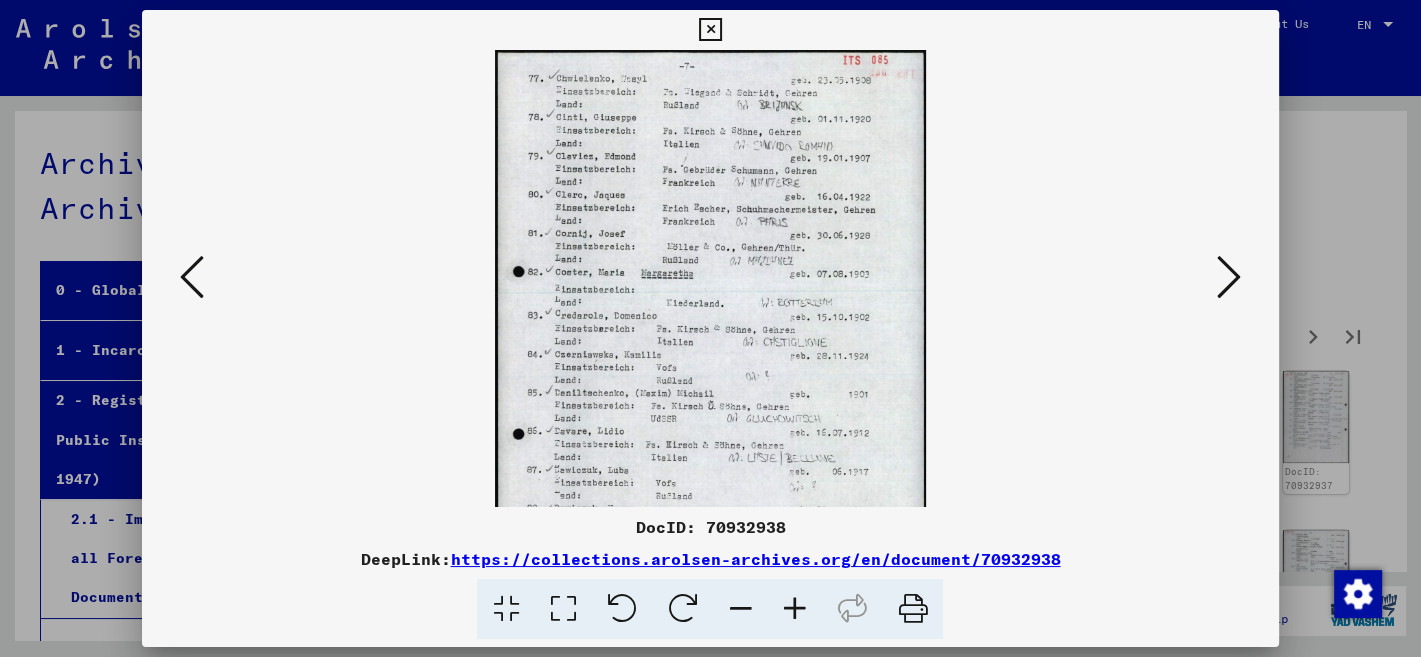 click at bounding box center (794, 609) 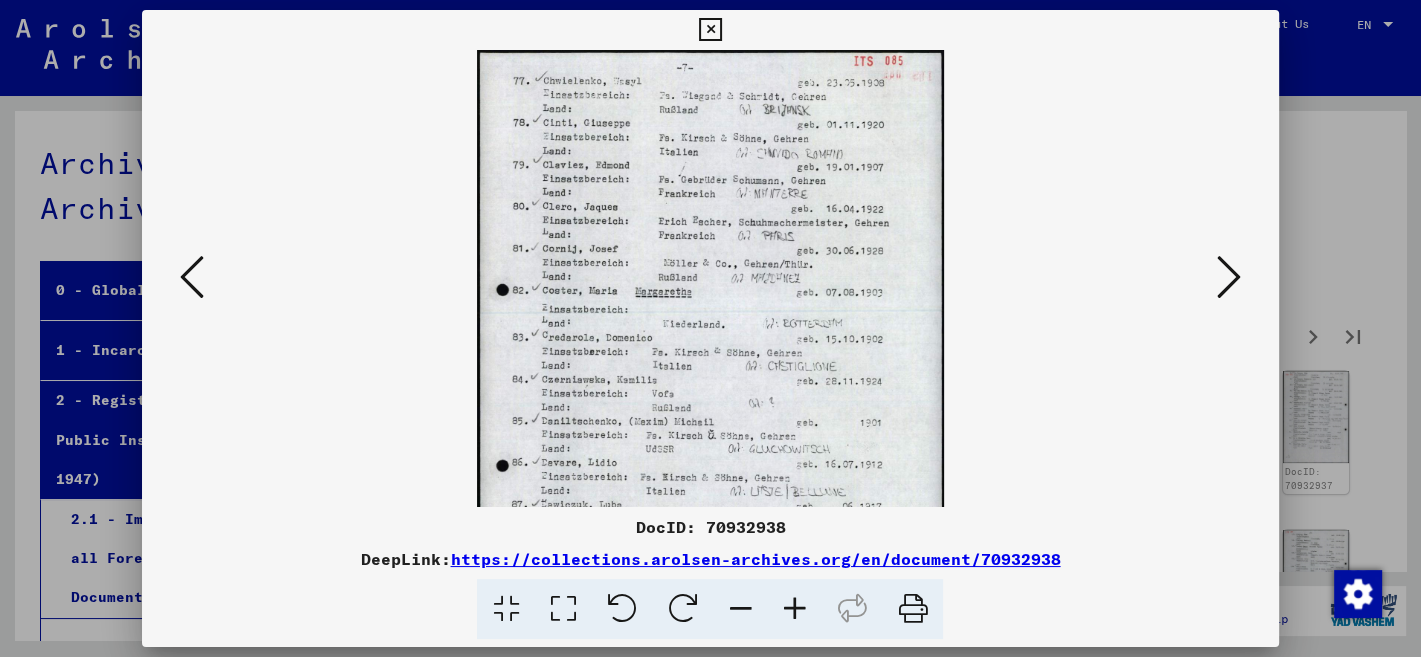 click at bounding box center (794, 609) 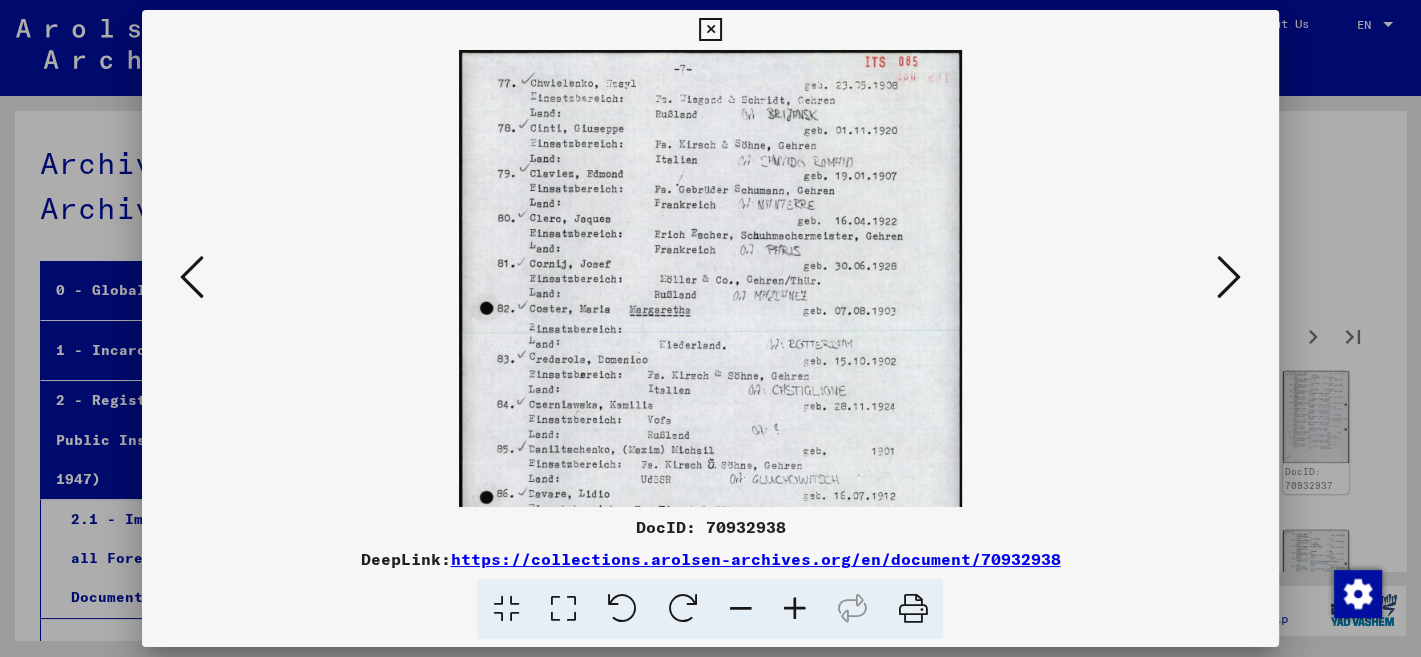 click at bounding box center (794, 609) 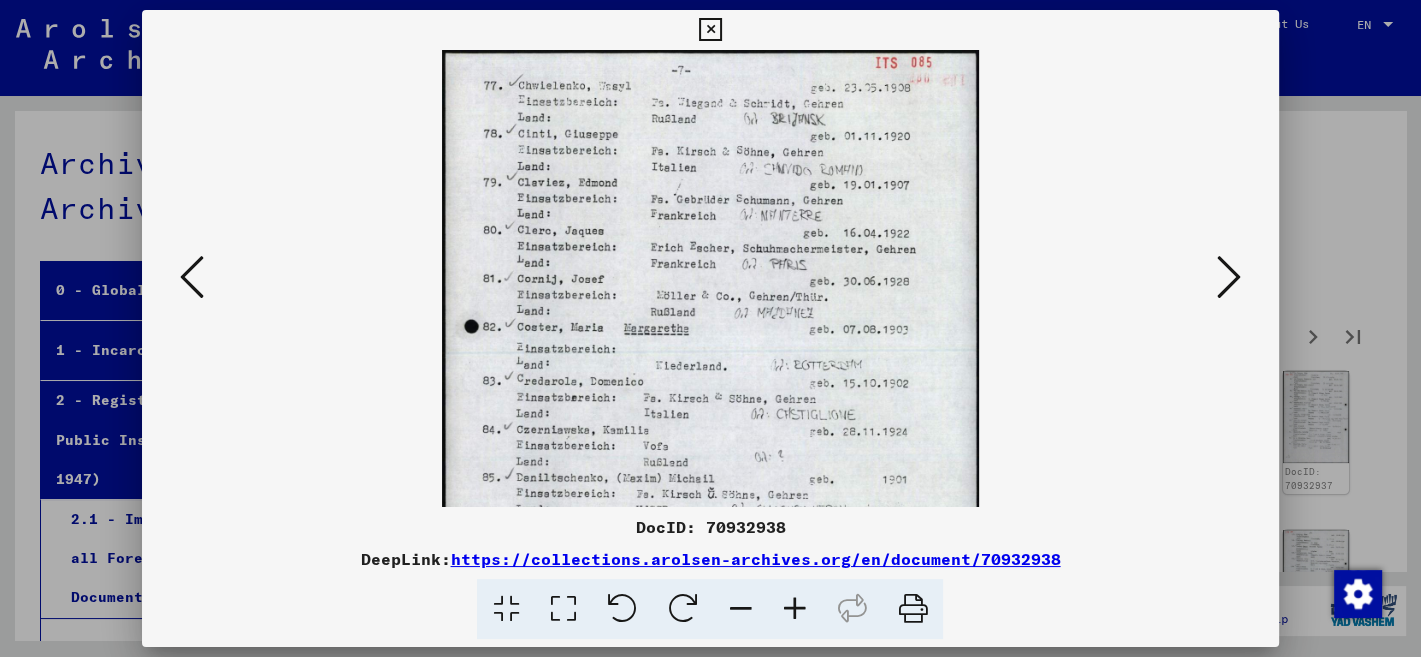 click at bounding box center [794, 609] 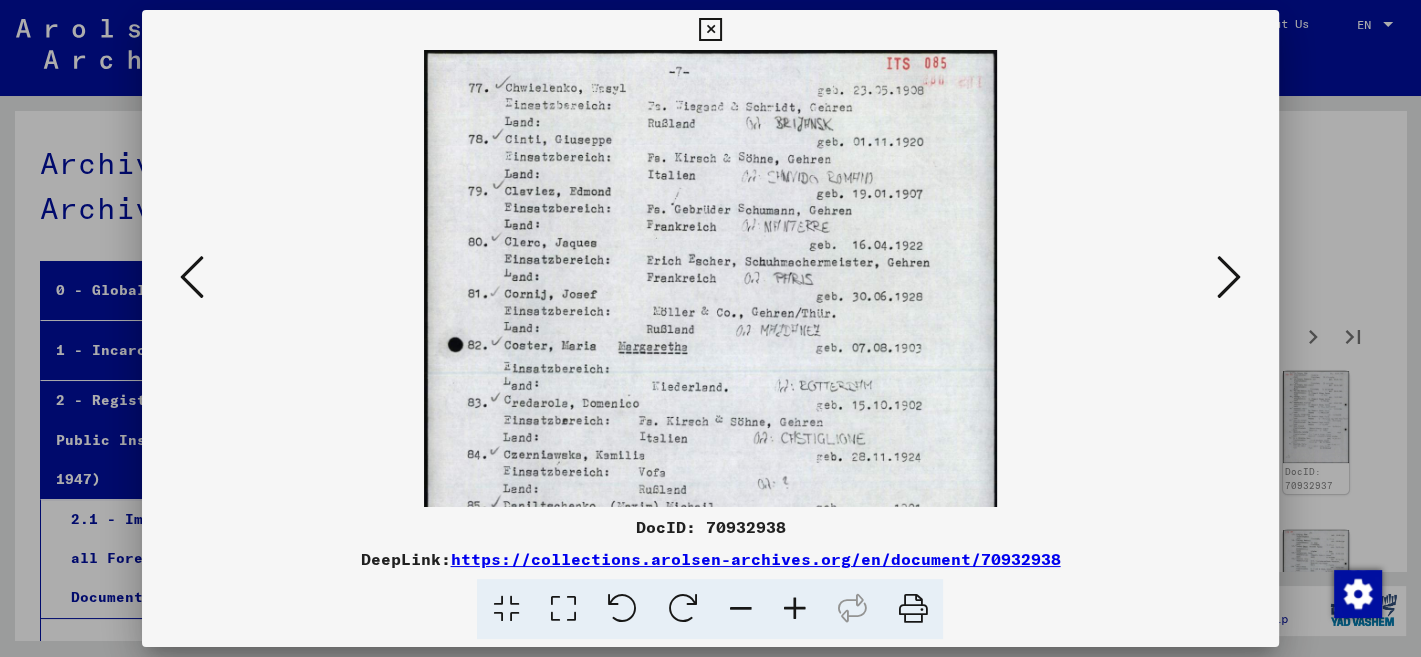 click at bounding box center (794, 609) 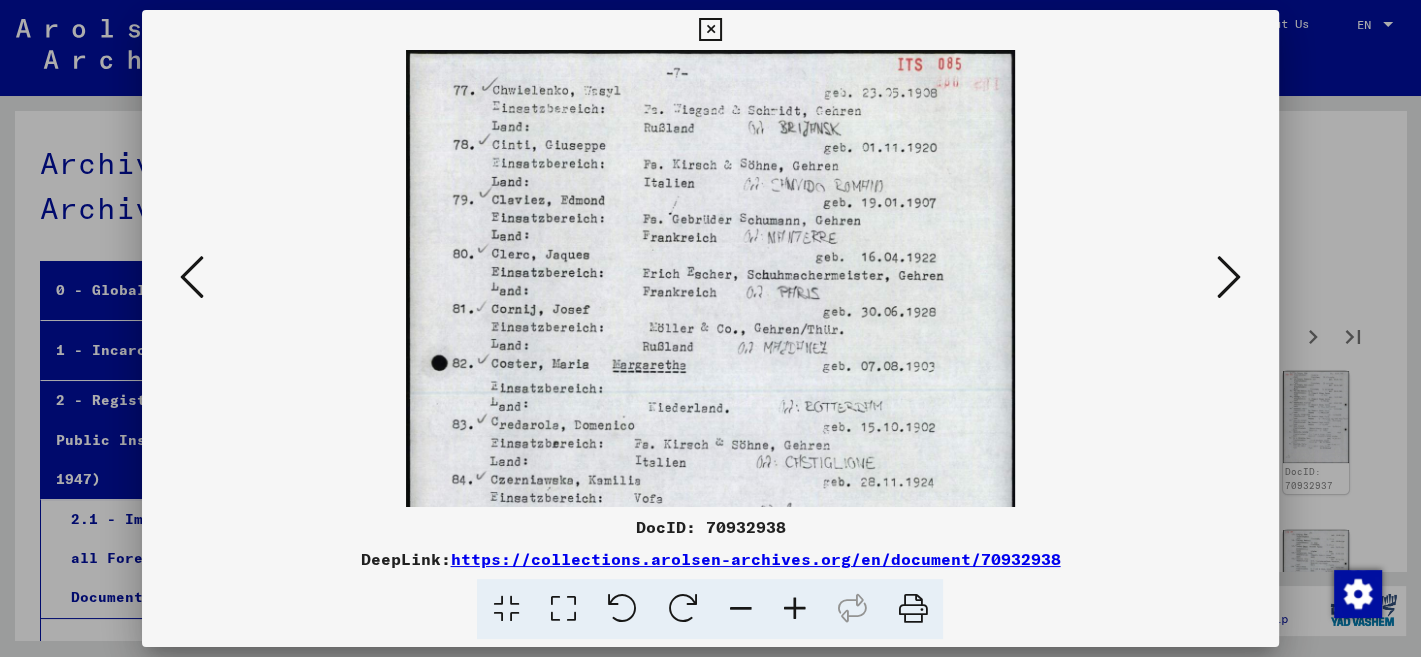 click at bounding box center (794, 609) 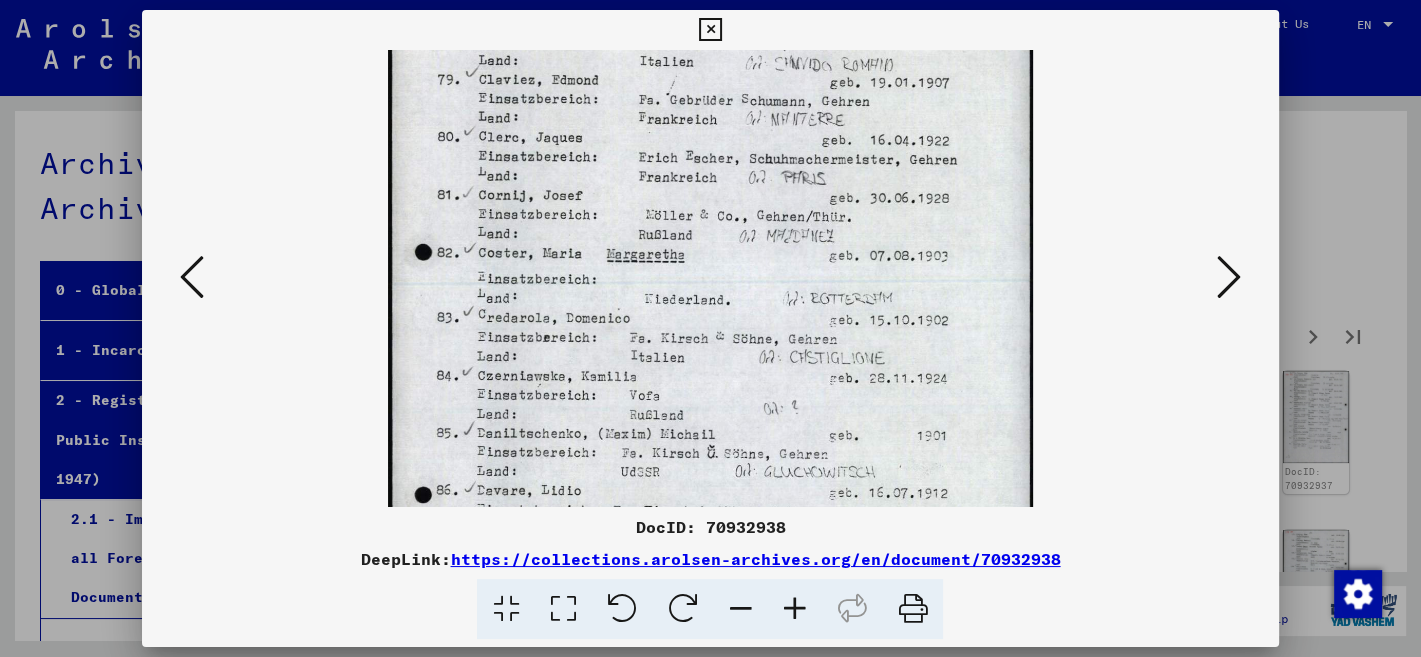 drag, startPoint x: 907, startPoint y: 466, endPoint x: 915, endPoint y: 341, distance: 125.25574 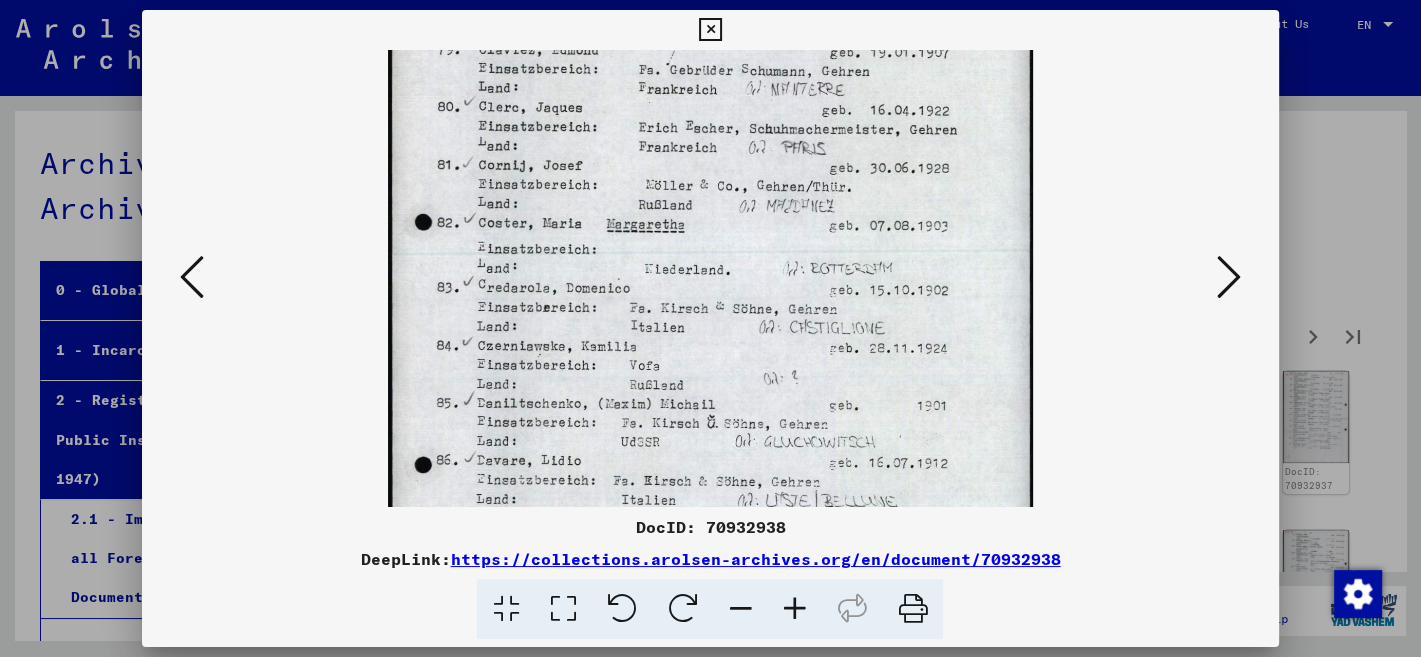 scroll, scrollTop: 161, scrollLeft: 0, axis: vertical 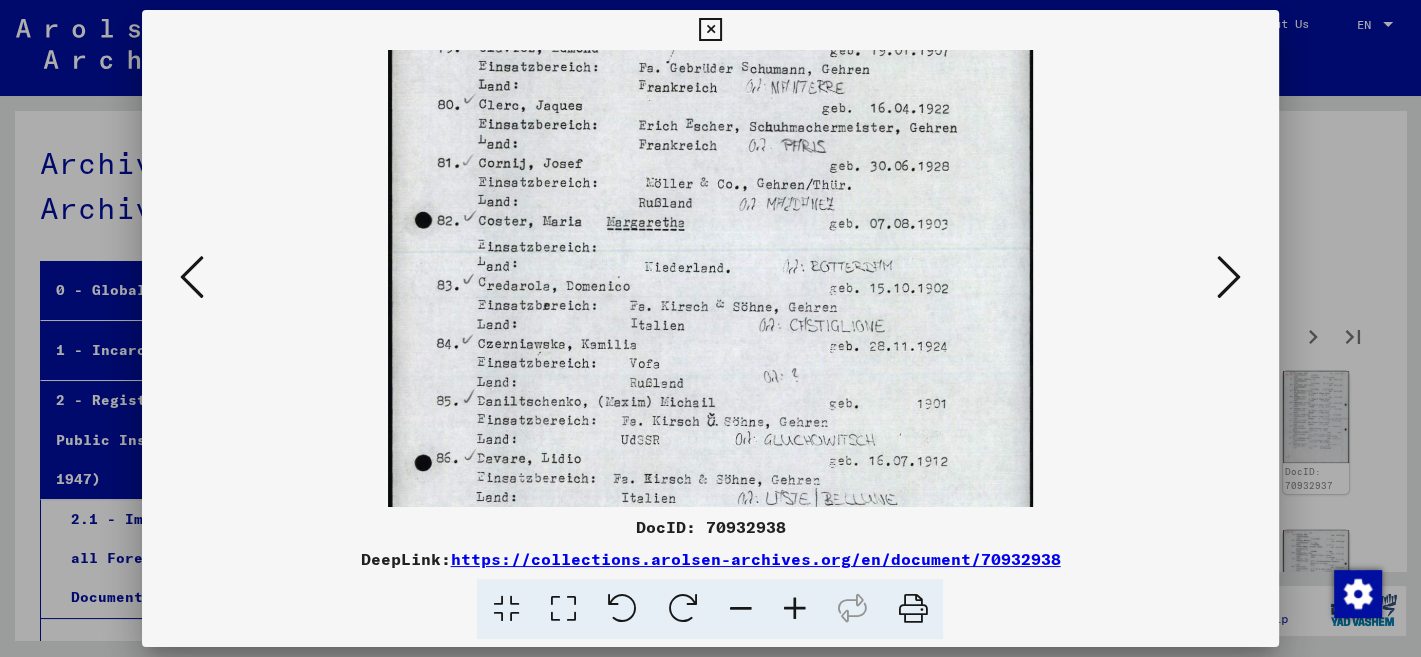 drag, startPoint x: 926, startPoint y: 495, endPoint x: 922, endPoint y: 459, distance: 36.221542 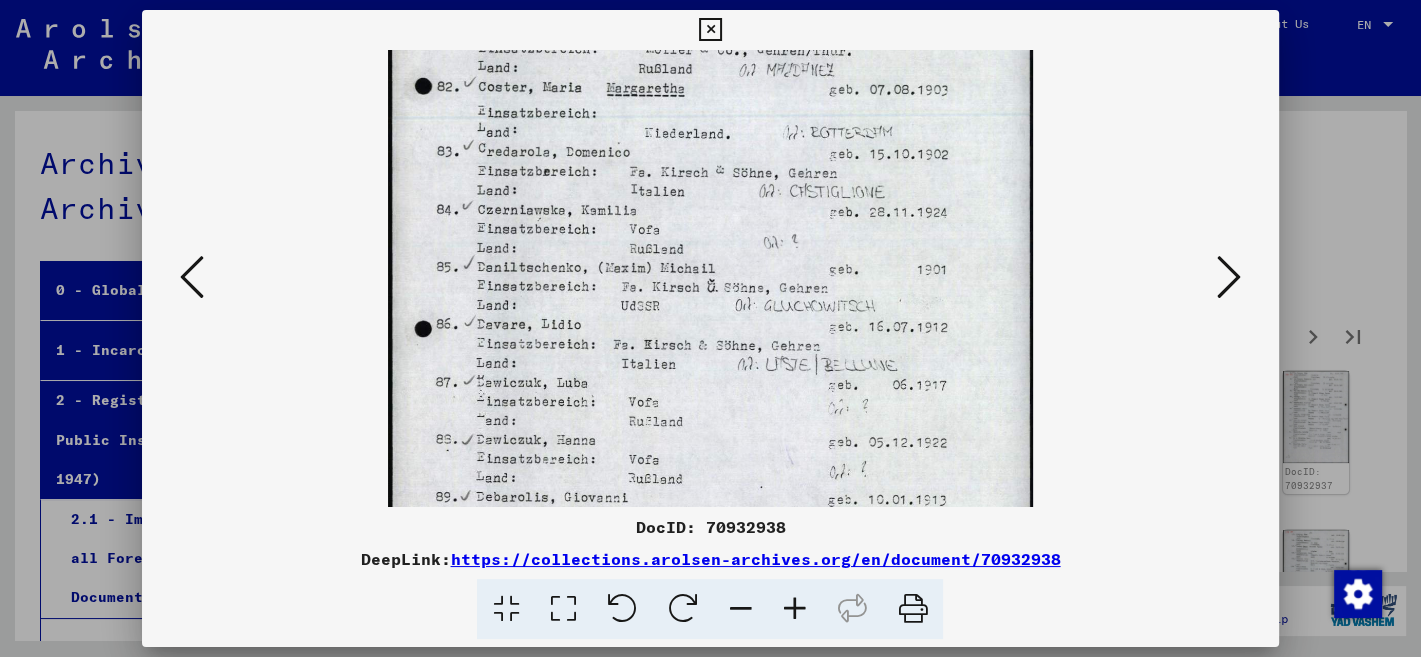 scroll, scrollTop: 303, scrollLeft: 0, axis: vertical 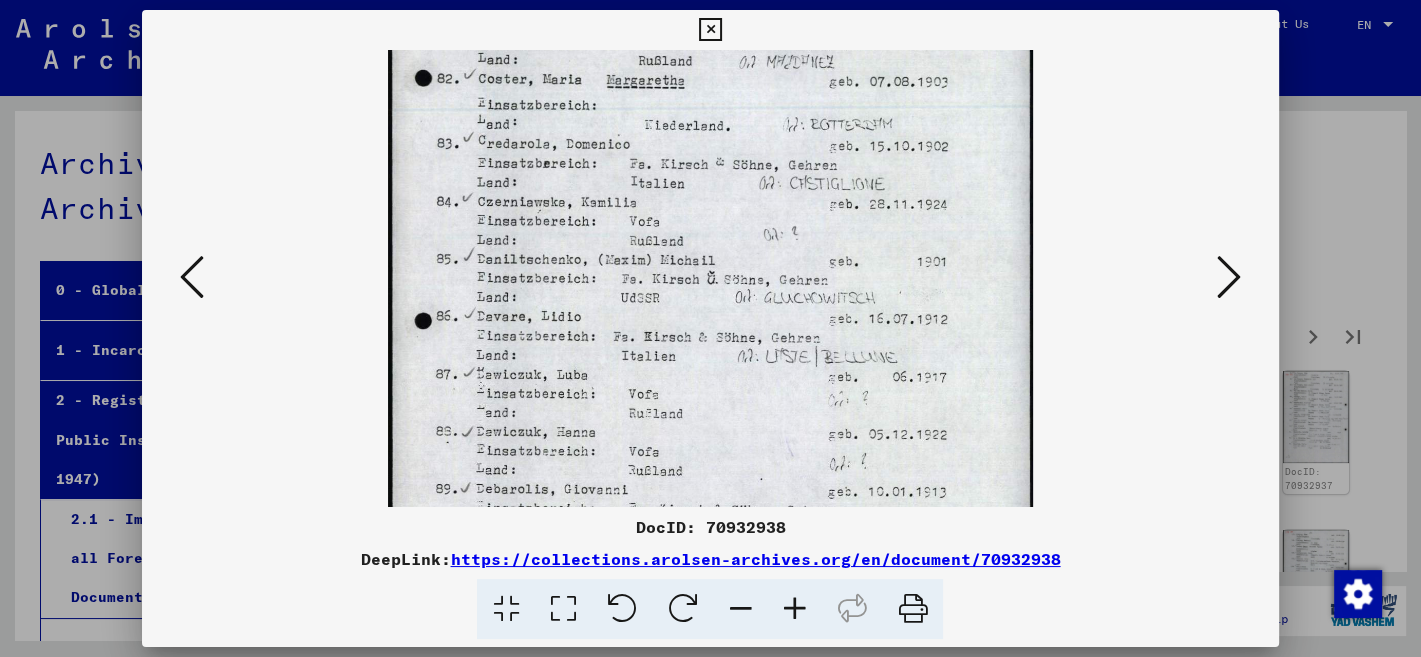 drag, startPoint x: 814, startPoint y: 392, endPoint x: 798, endPoint y: 266, distance: 127.01181 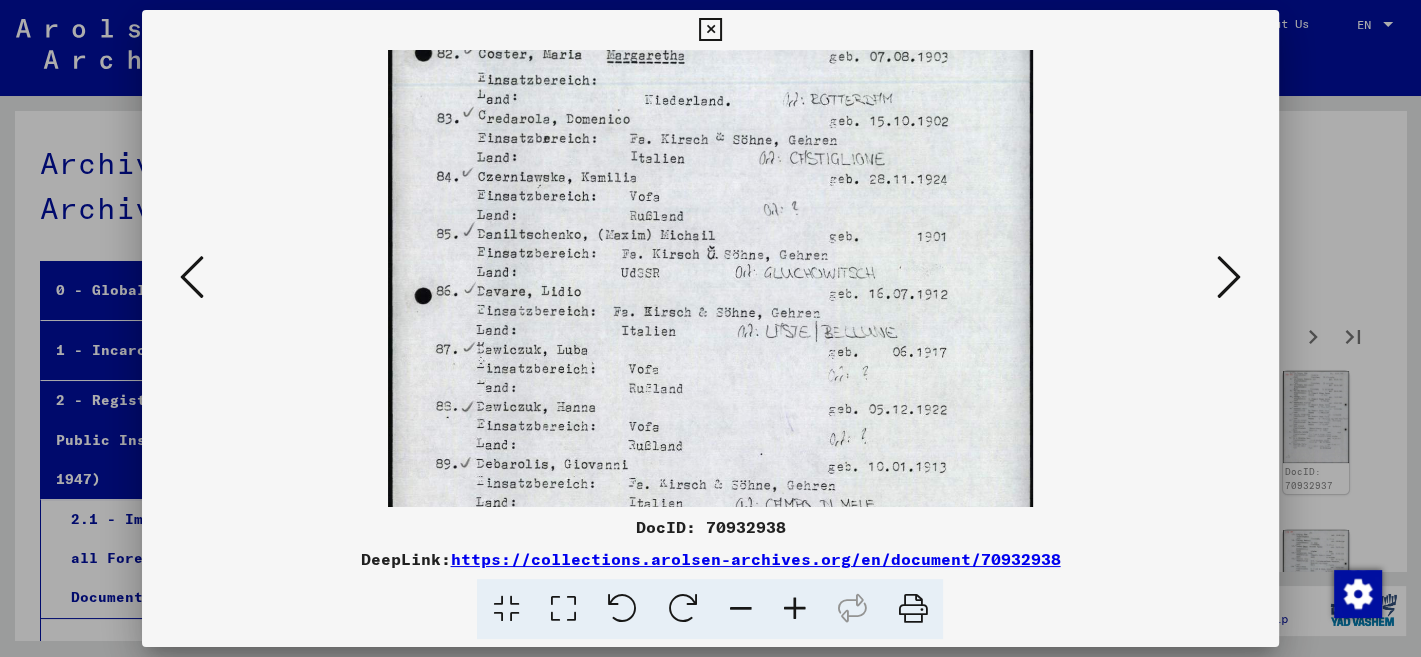 scroll, scrollTop: 329, scrollLeft: 0, axis: vertical 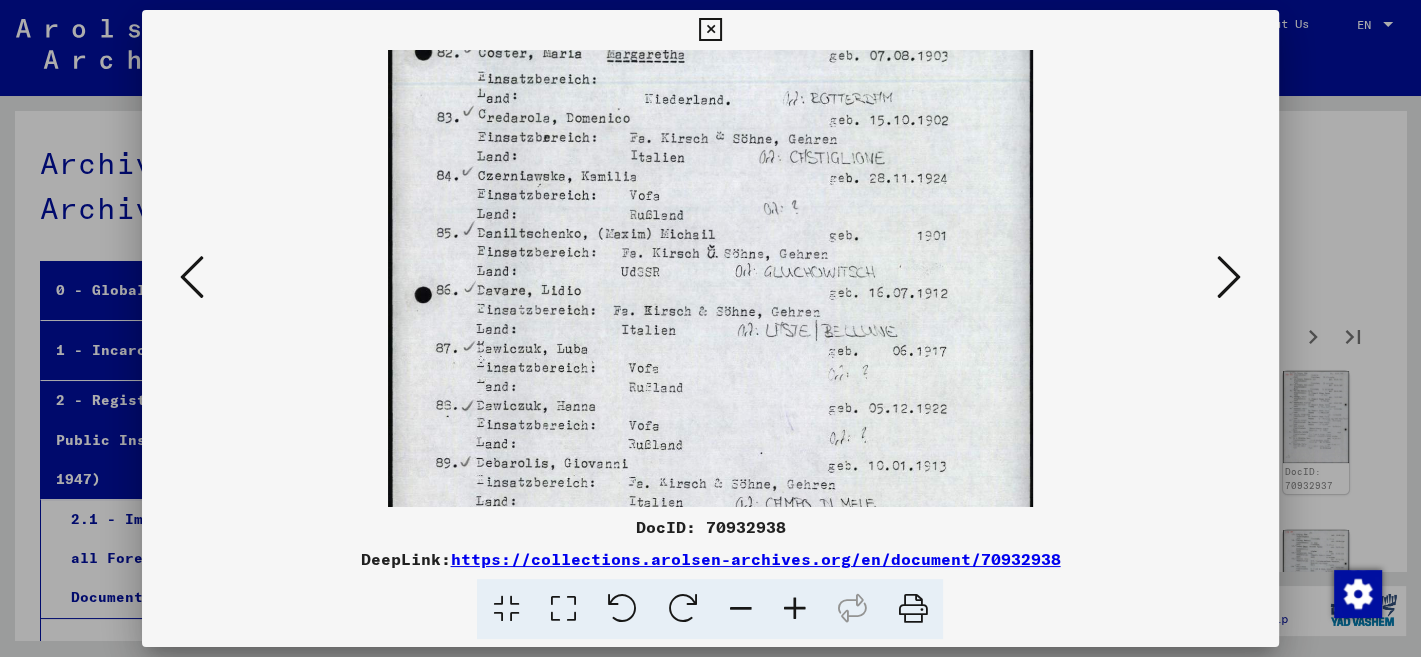 drag, startPoint x: 848, startPoint y: 447, endPoint x: 844, endPoint y: 419, distance: 28.284271 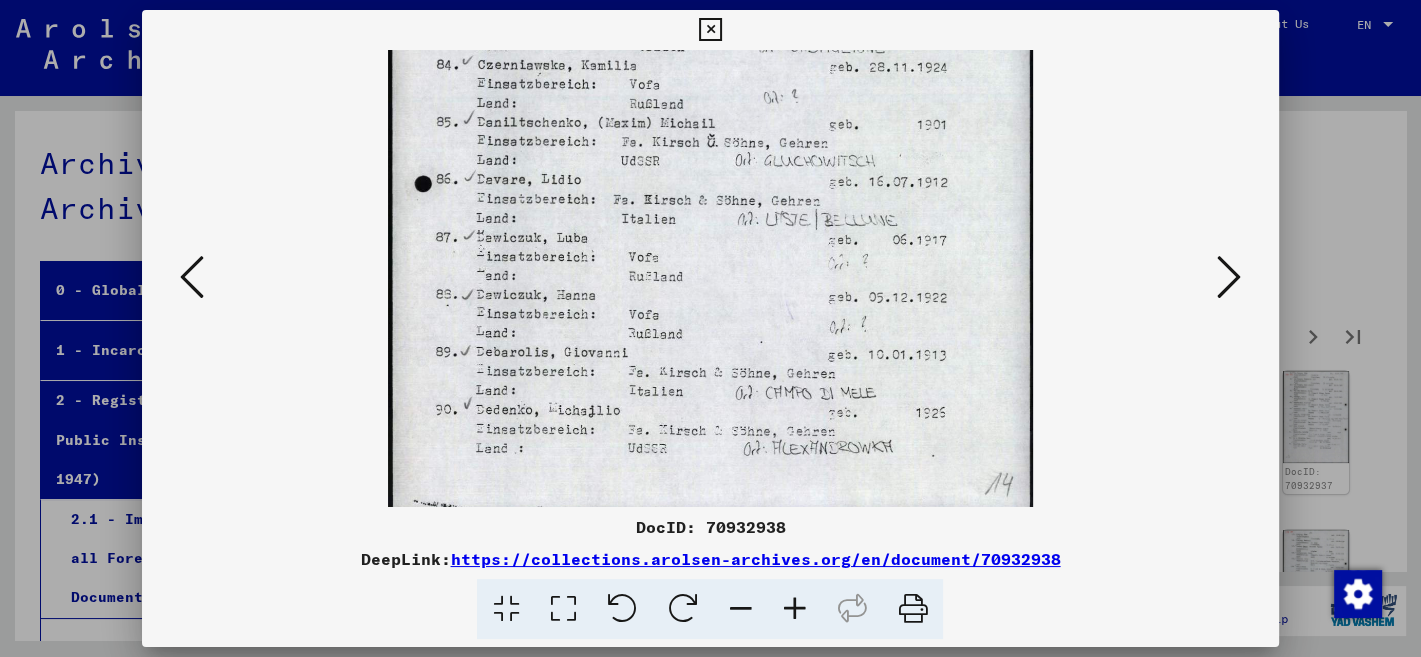 scroll, scrollTop: 450, scrollLeft: 0, axis: vertical 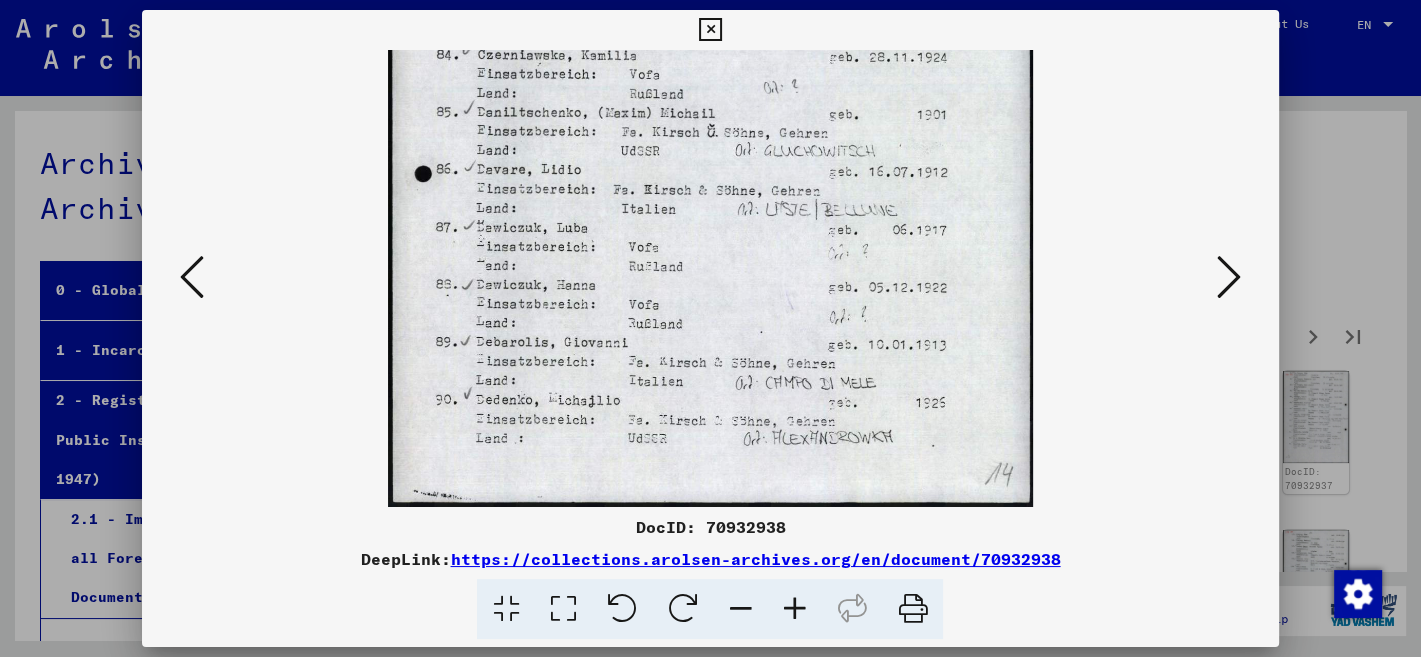 drag, startPoint x: 783, startPoint y: 397, endPoint x: 735, endPoint y: 299, distance: 109.12378 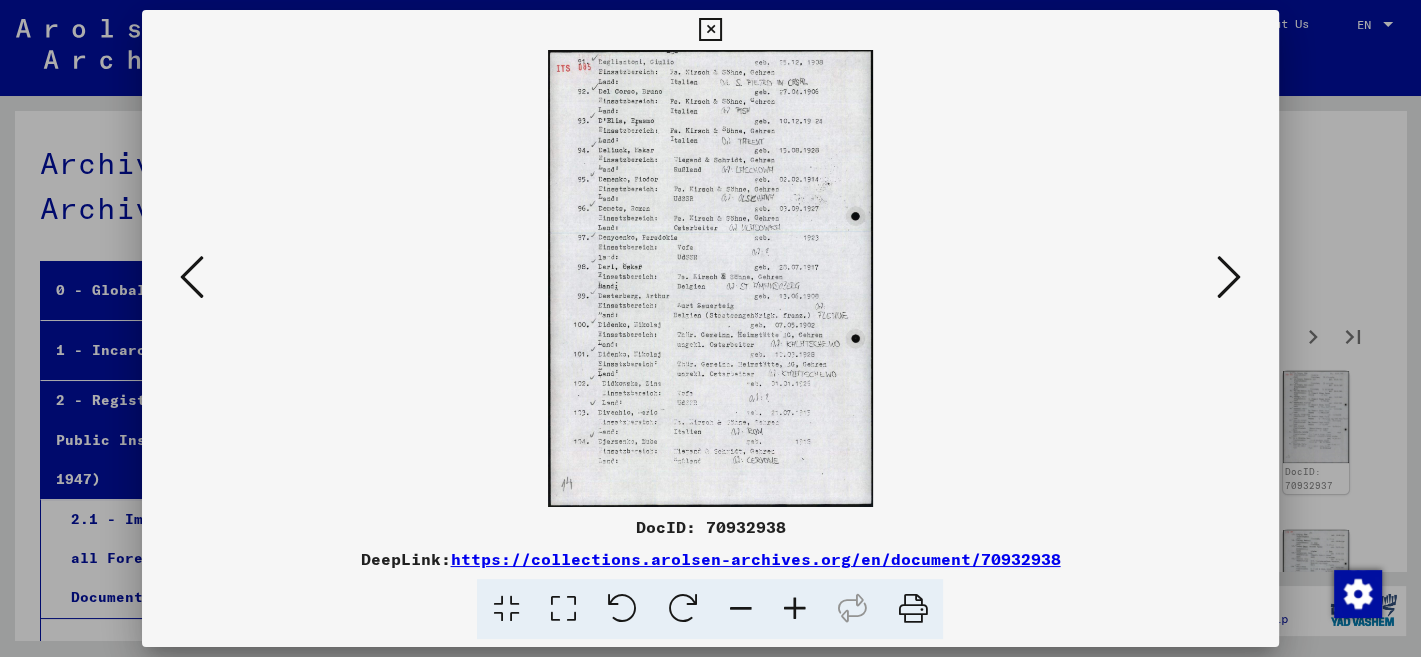 click at bounding box center [794, 609] 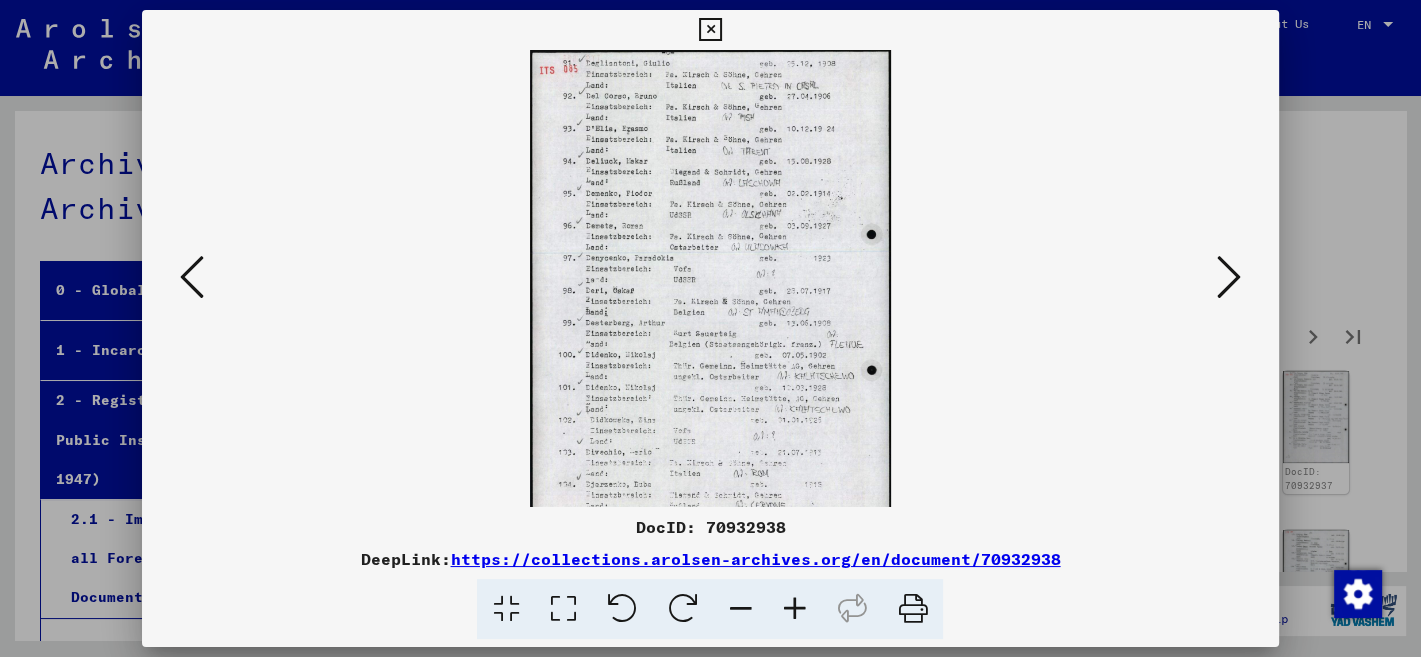 click at bounding box center (794, 609) 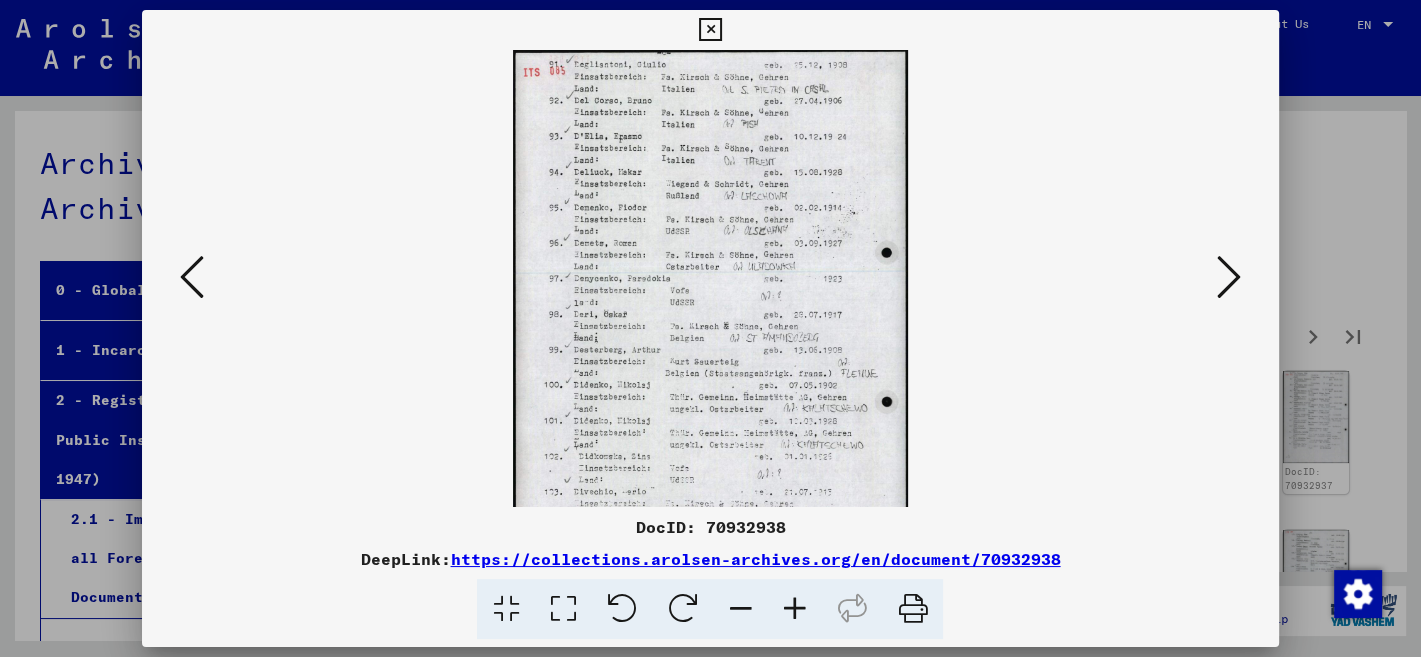 click at bounding box center (794, 609) 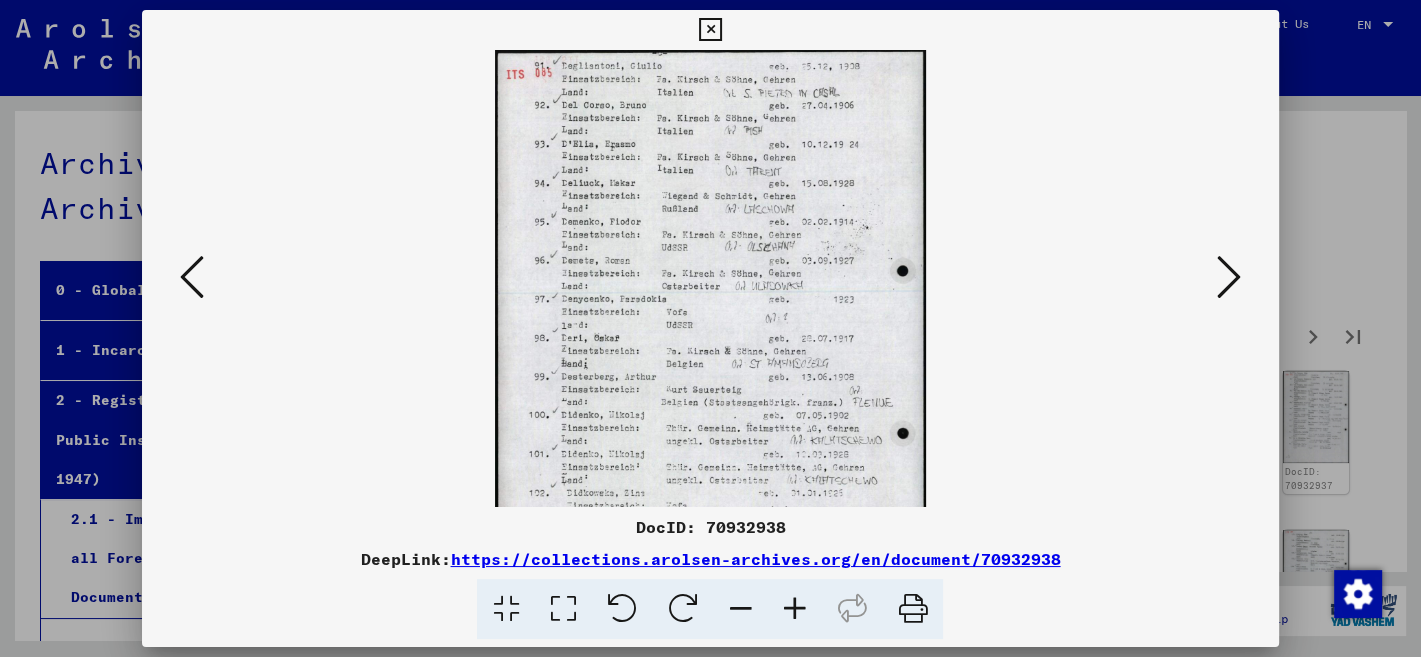 click at bounding box center [794, 609] 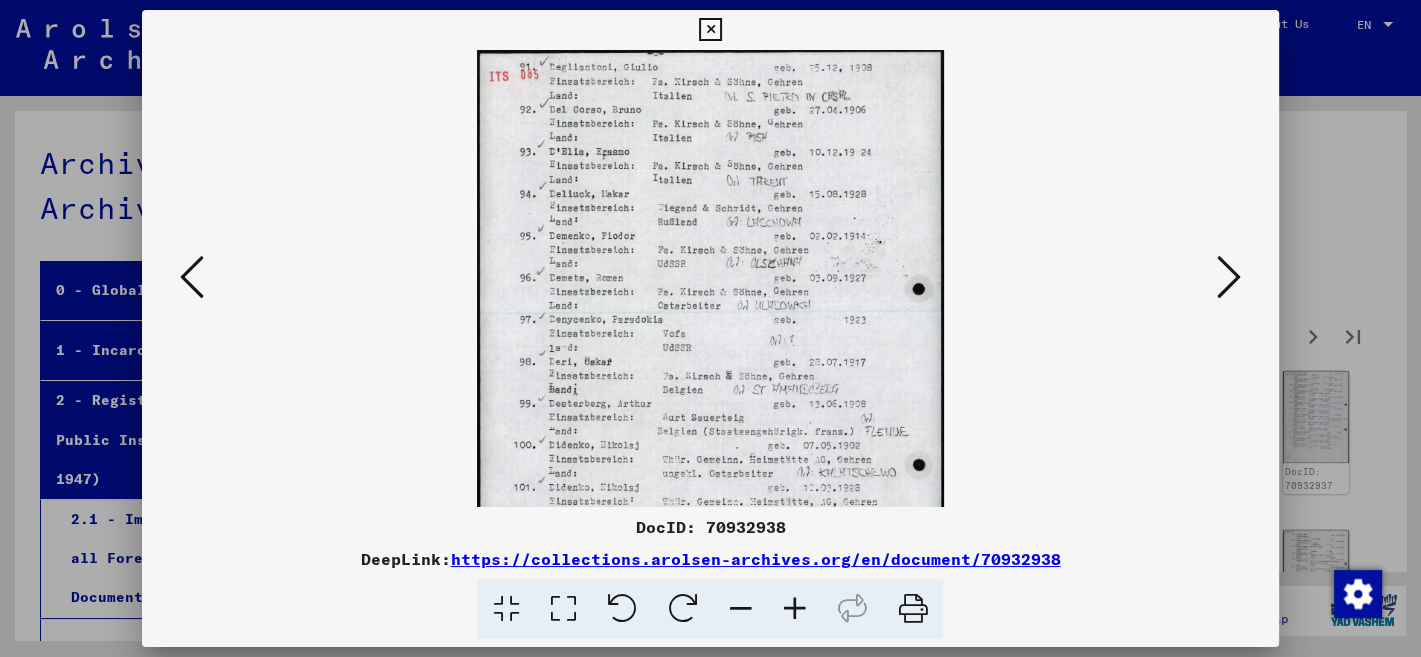 click at bounding box center (794, 609) 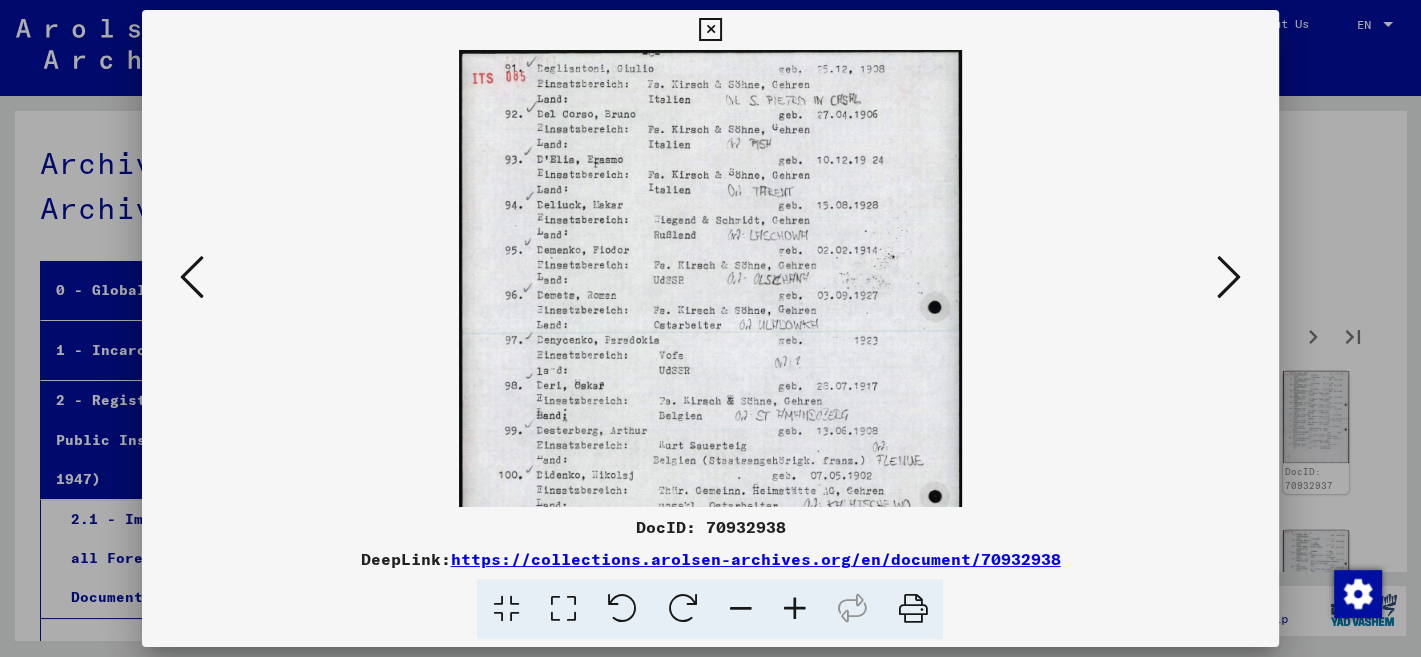 click at bounding box center [794, 609] 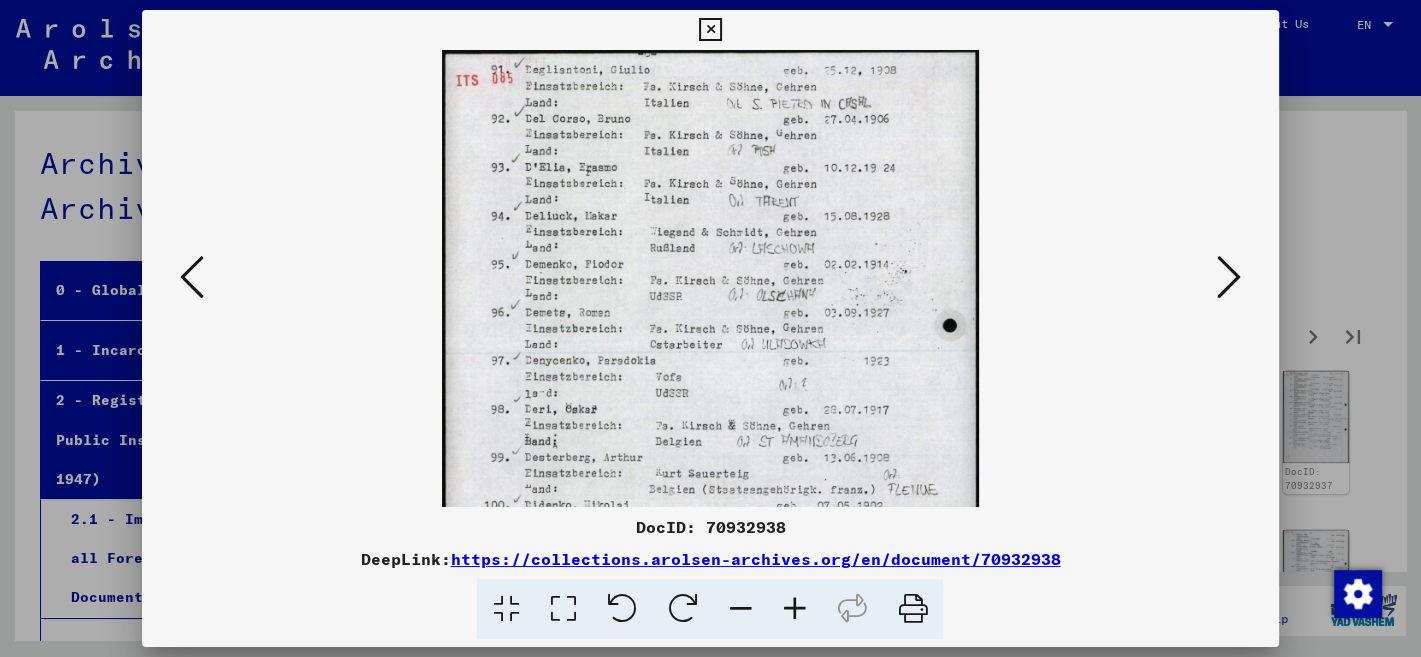 click at bounding box center [794, 609] 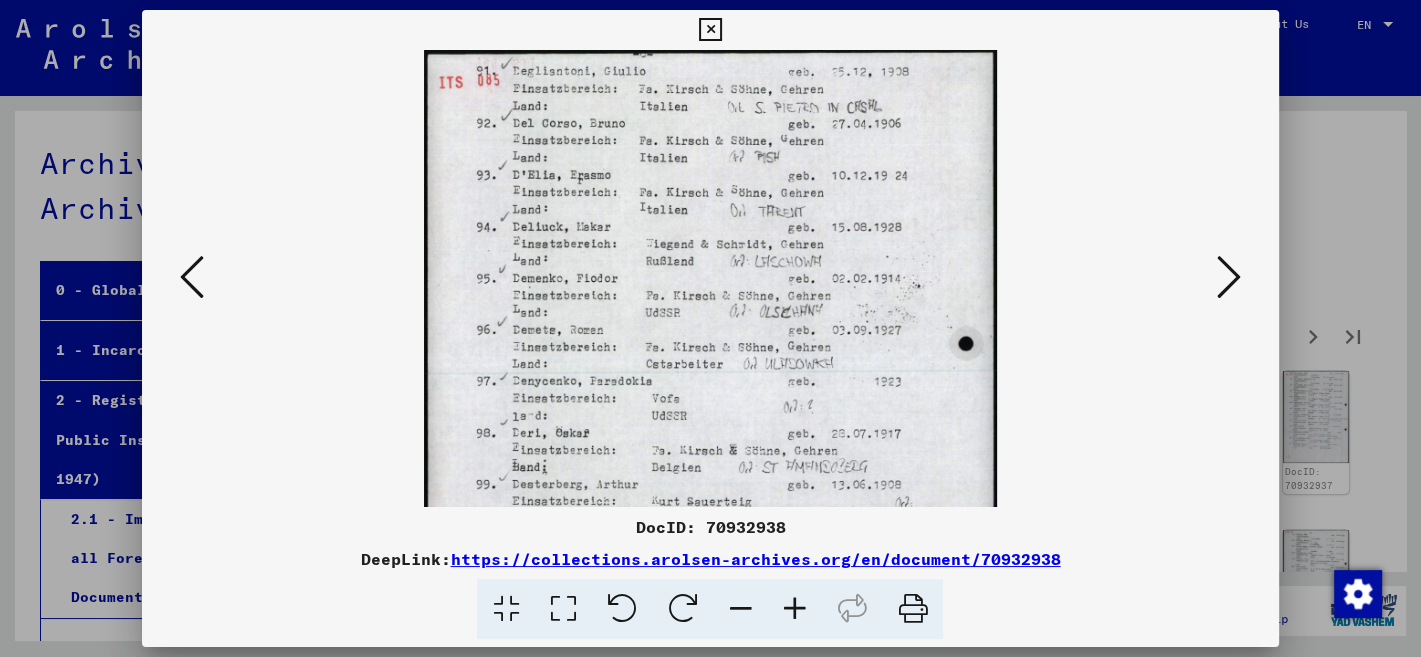 click at bounding box center (794, 609) 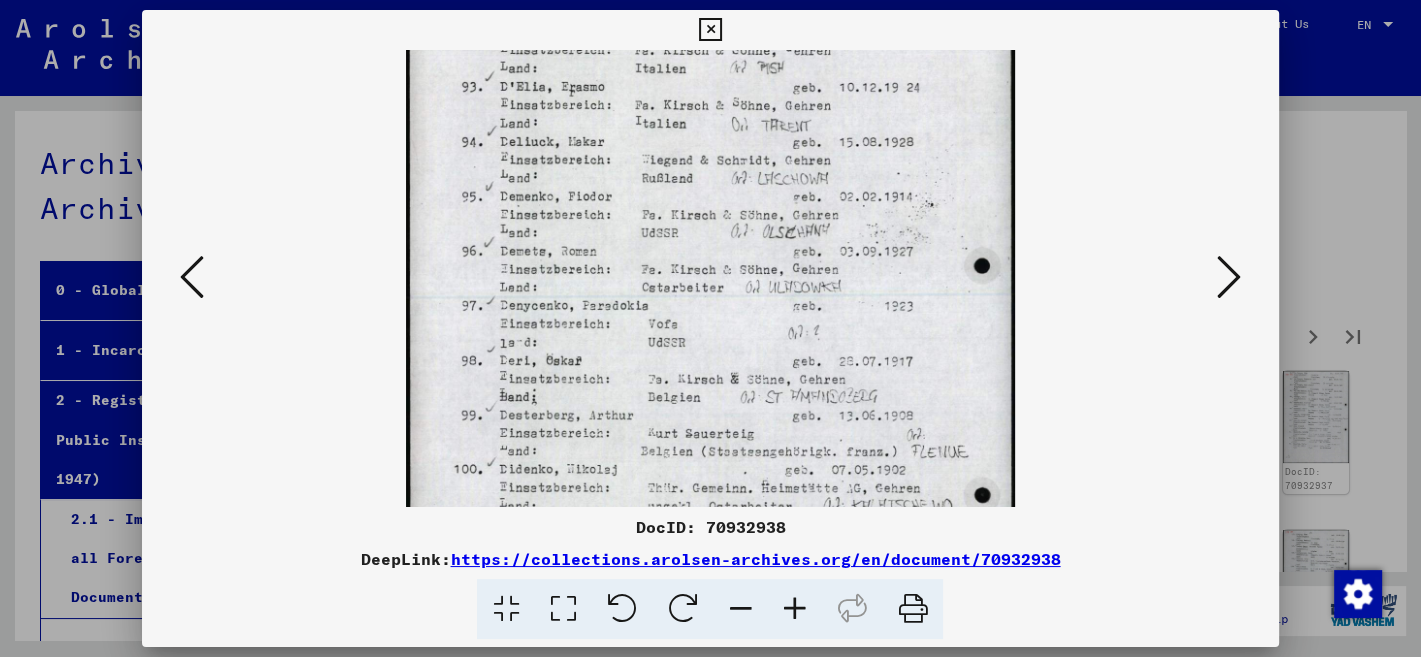 drag, startPoint x: 790, startPoint y: 482, endPoint x: 785, endPoint y: 385, distance: 97.128784 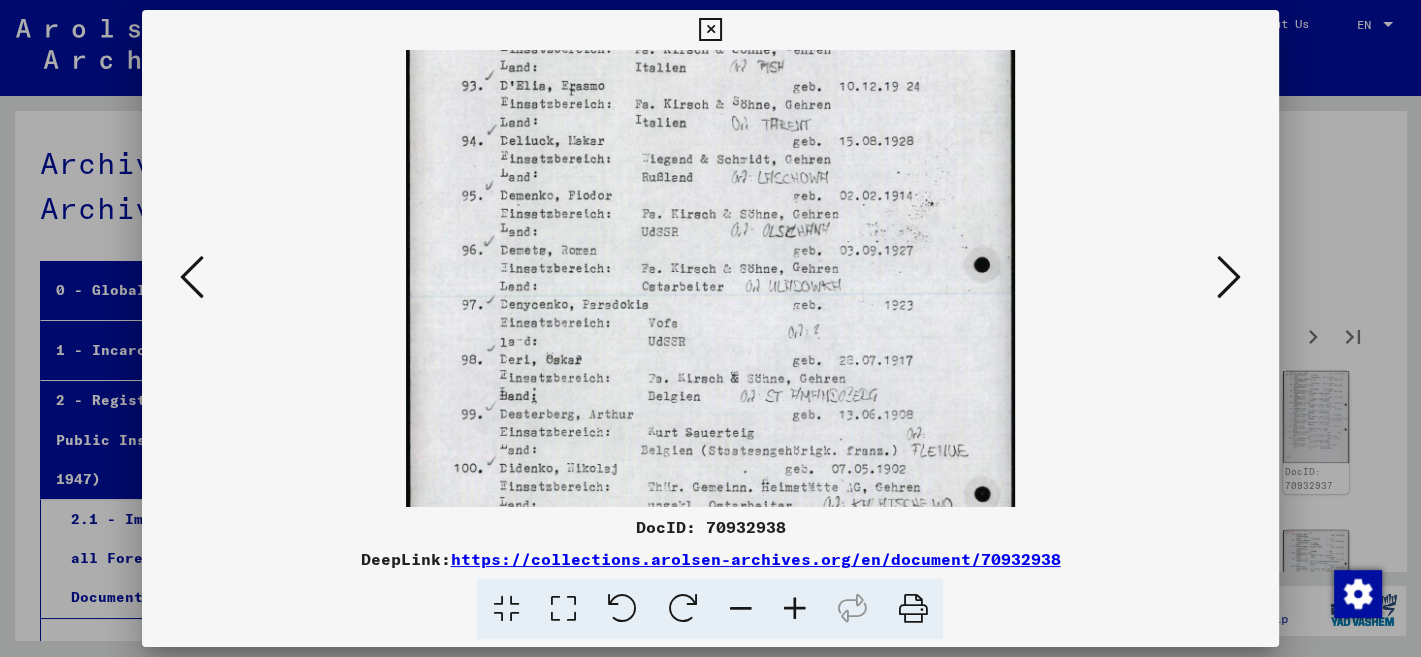 click at bounding box center (710, 381) 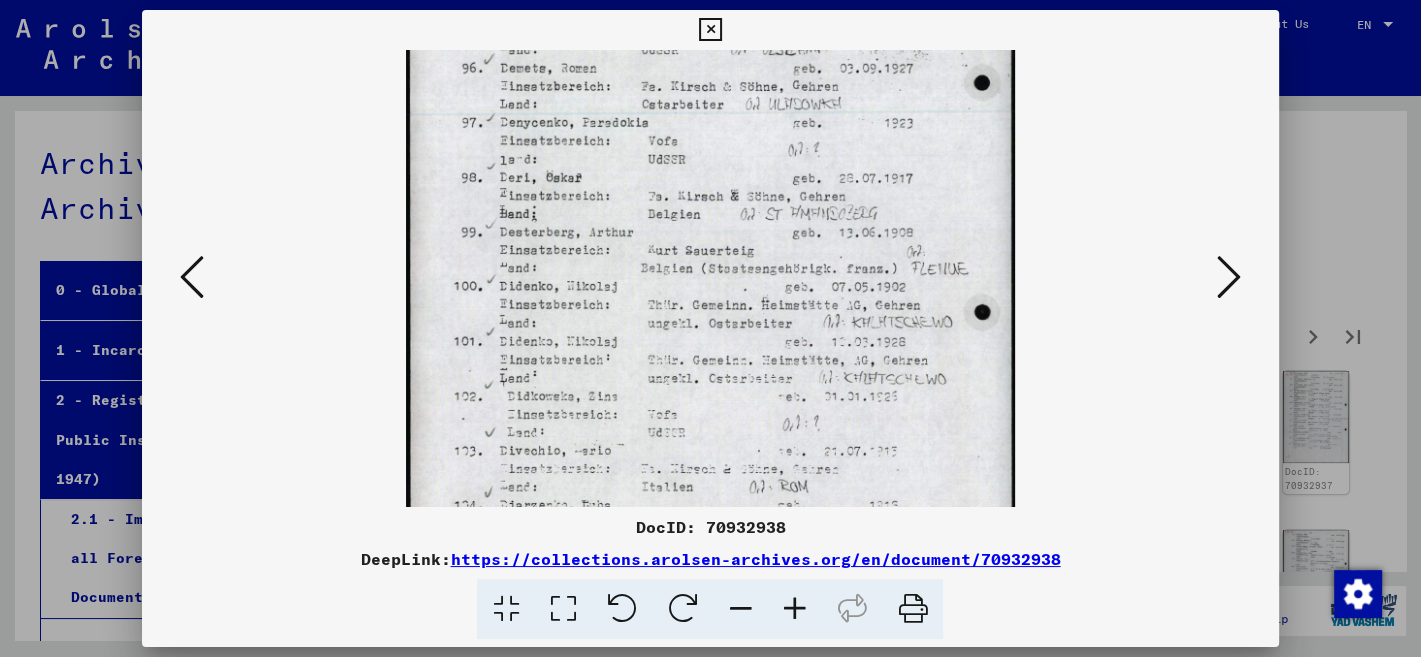 drag, startPoint x: 790, startPoint y: 469, endPoint x: 784, endPoint y: 290, distance: 179.10052 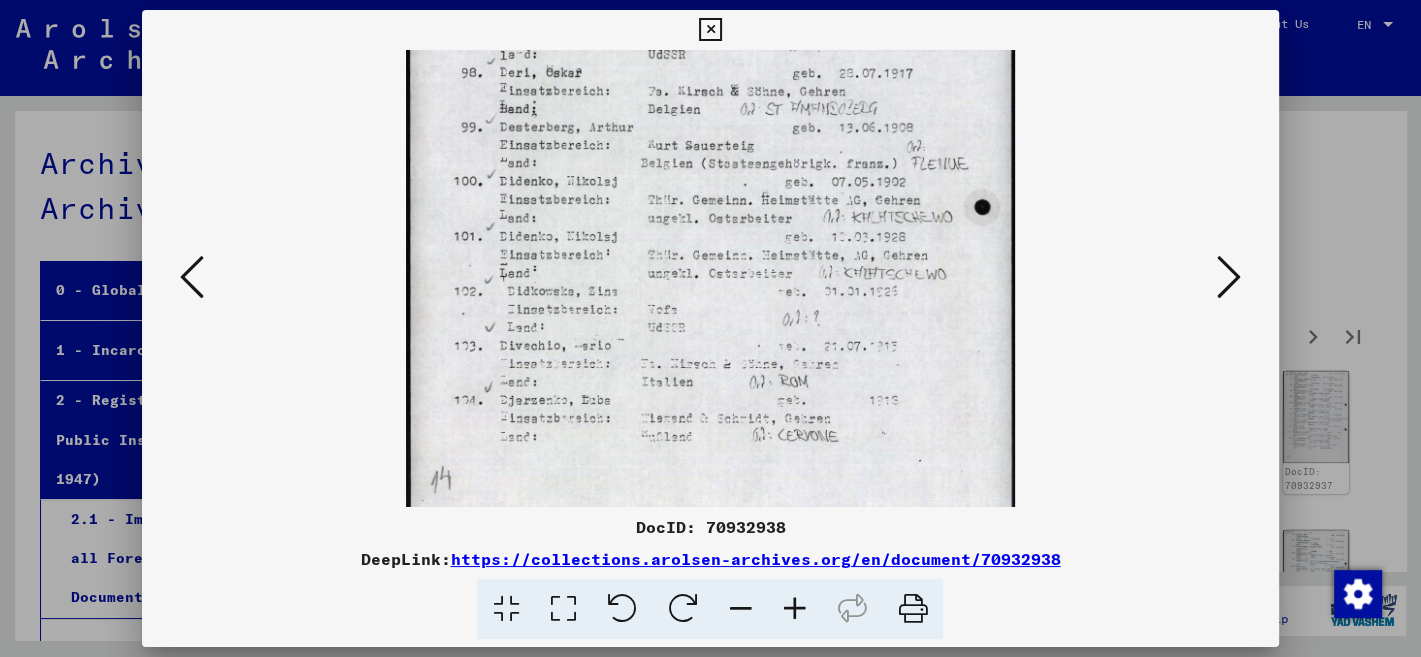 scroll, scrollTop: 386, scrollLeft: 0, axis: vertical 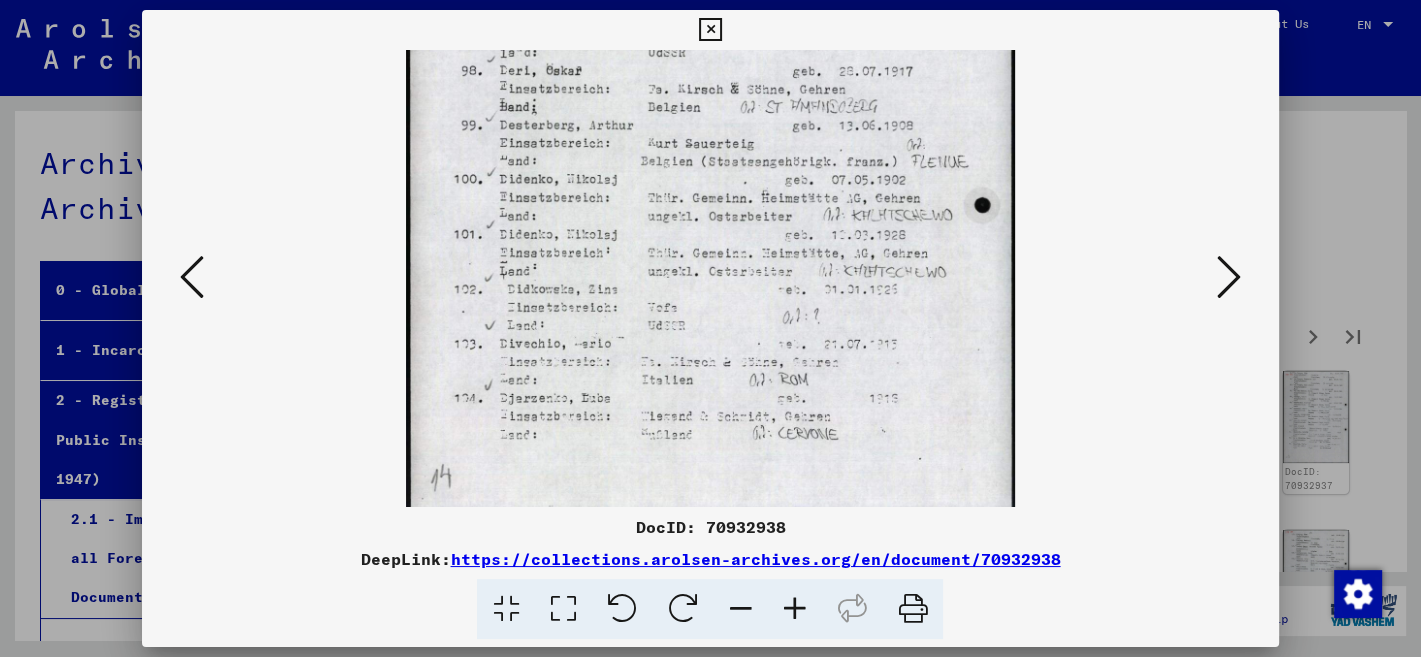 drag, startPoint x: 848, startPoint y: 482, endPoint x: 862, endPoint y: 400, distance: 83.18654 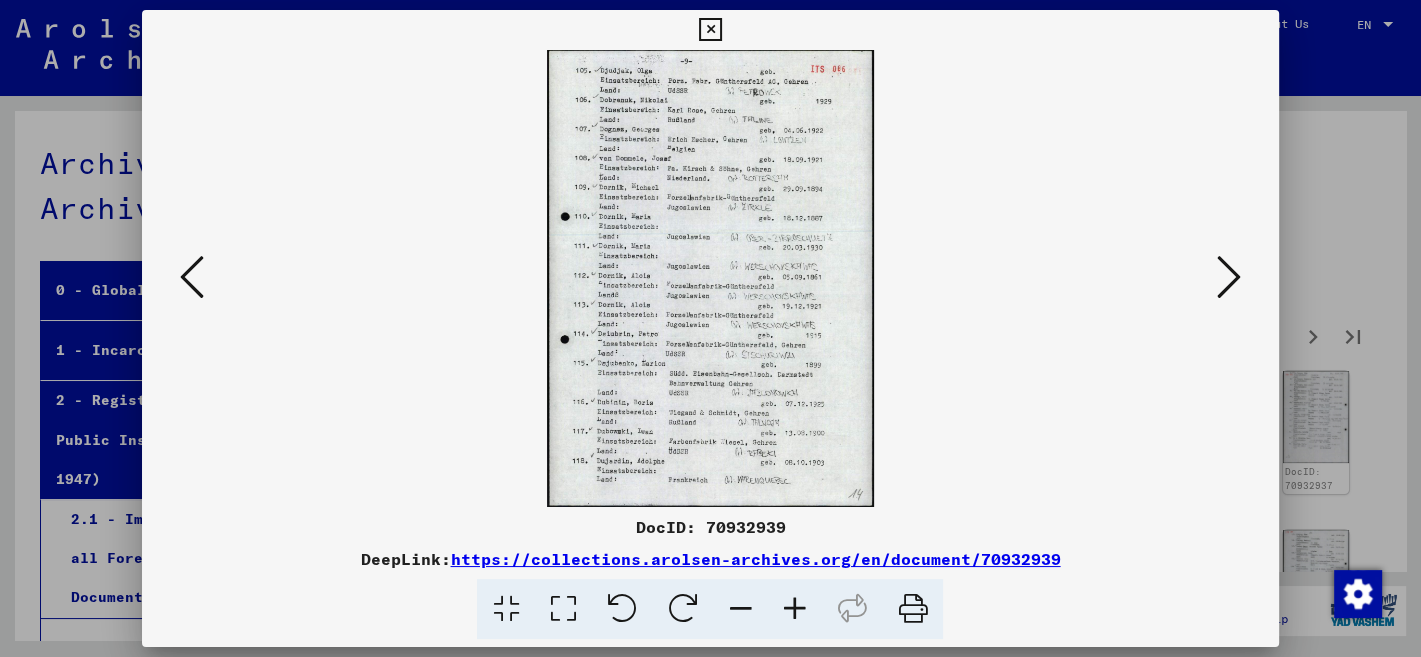 scroll, scrollTop: 0, scrollLeft: 0, axis: both 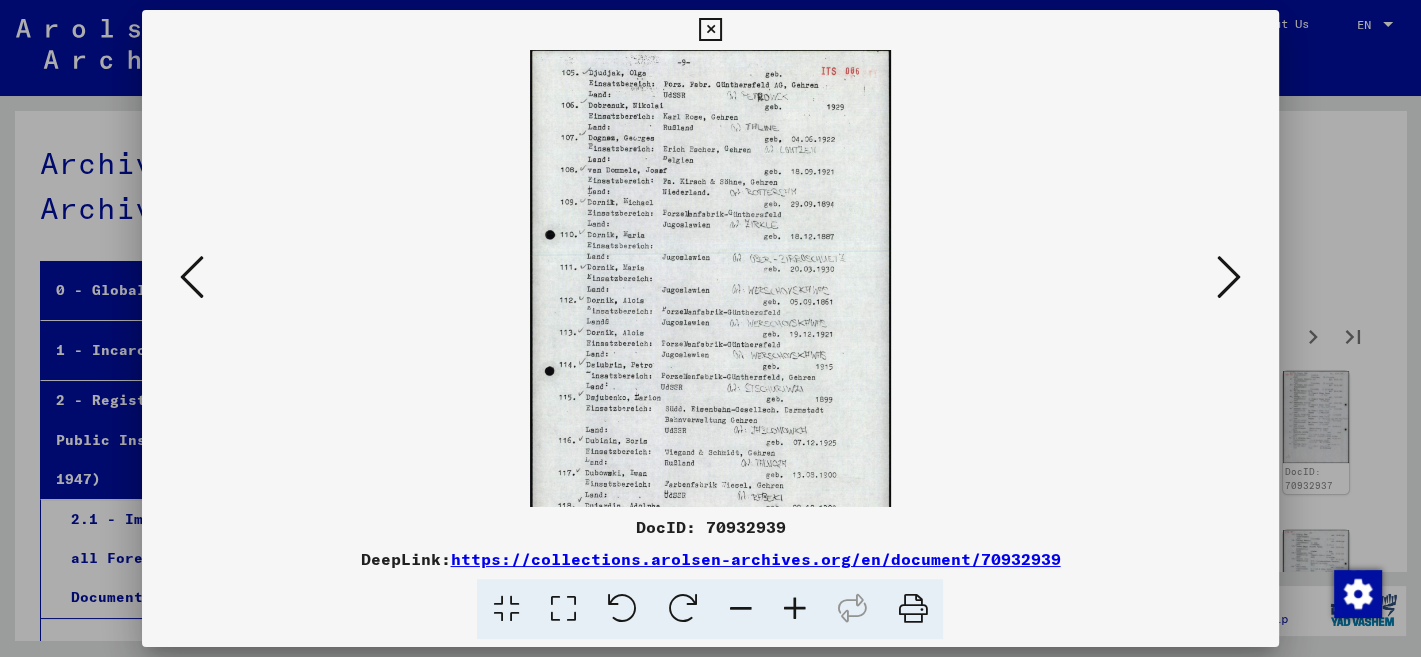 click at bounding box center (794, 609) 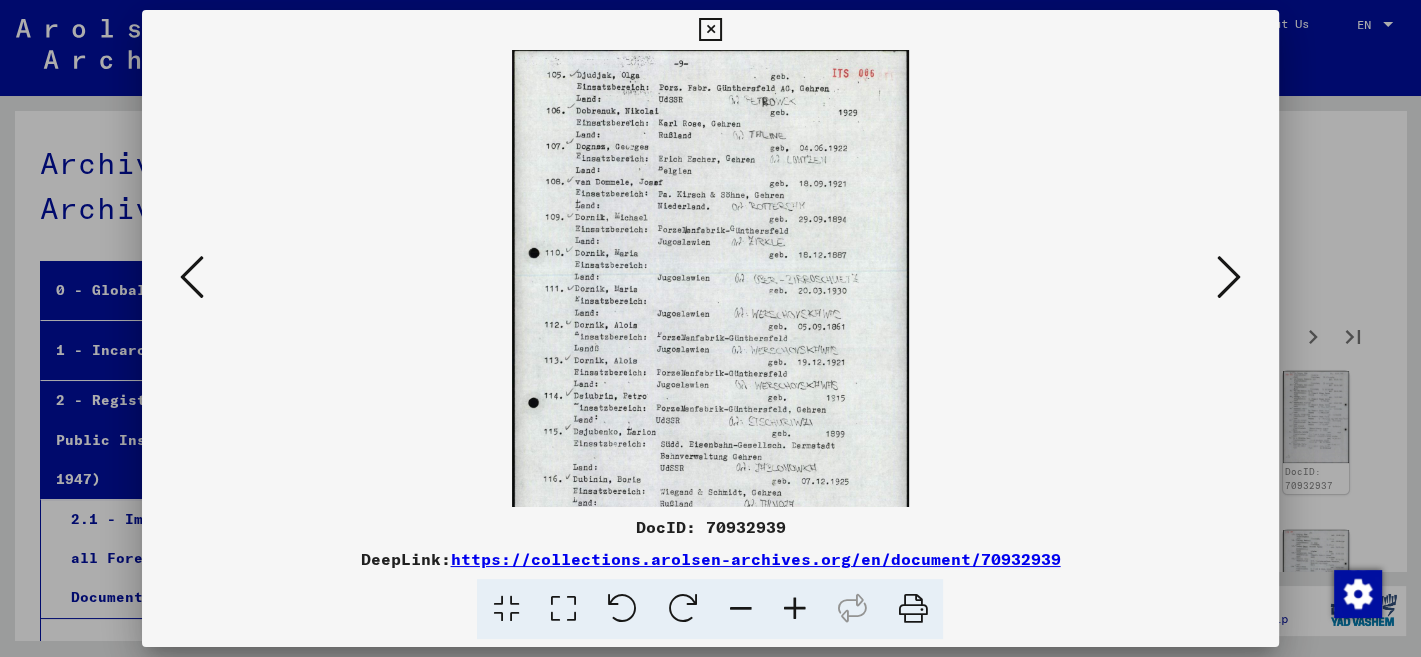 click at bounding box center [794, 609] 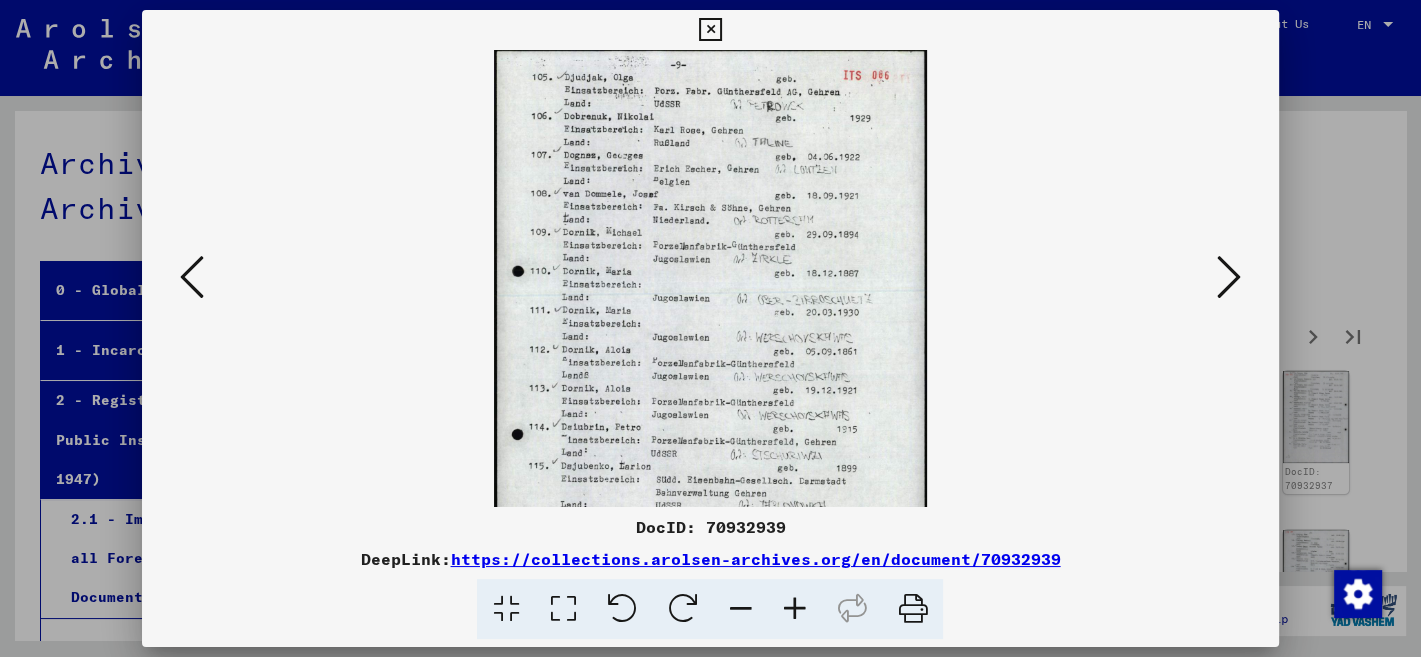 click at bounding box center [794, 609] 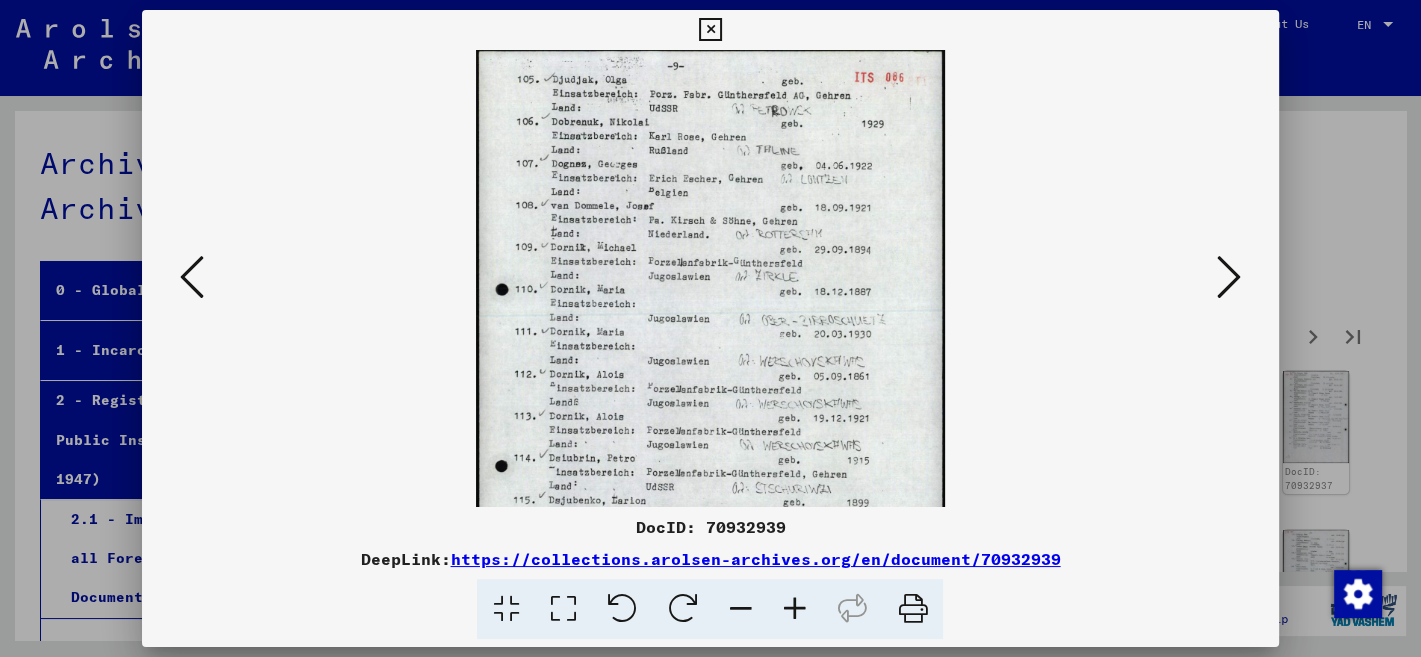 click at bounding box center [794, 609] 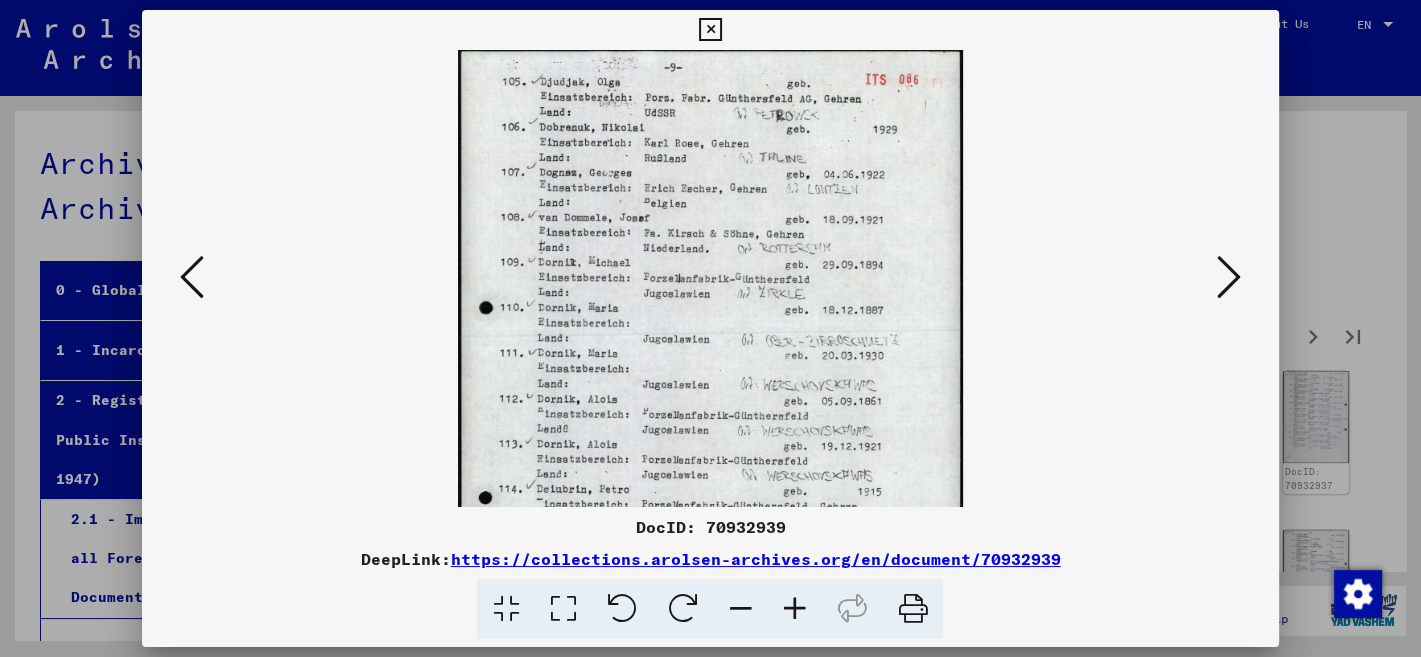 click at bounding box center (794, 609) 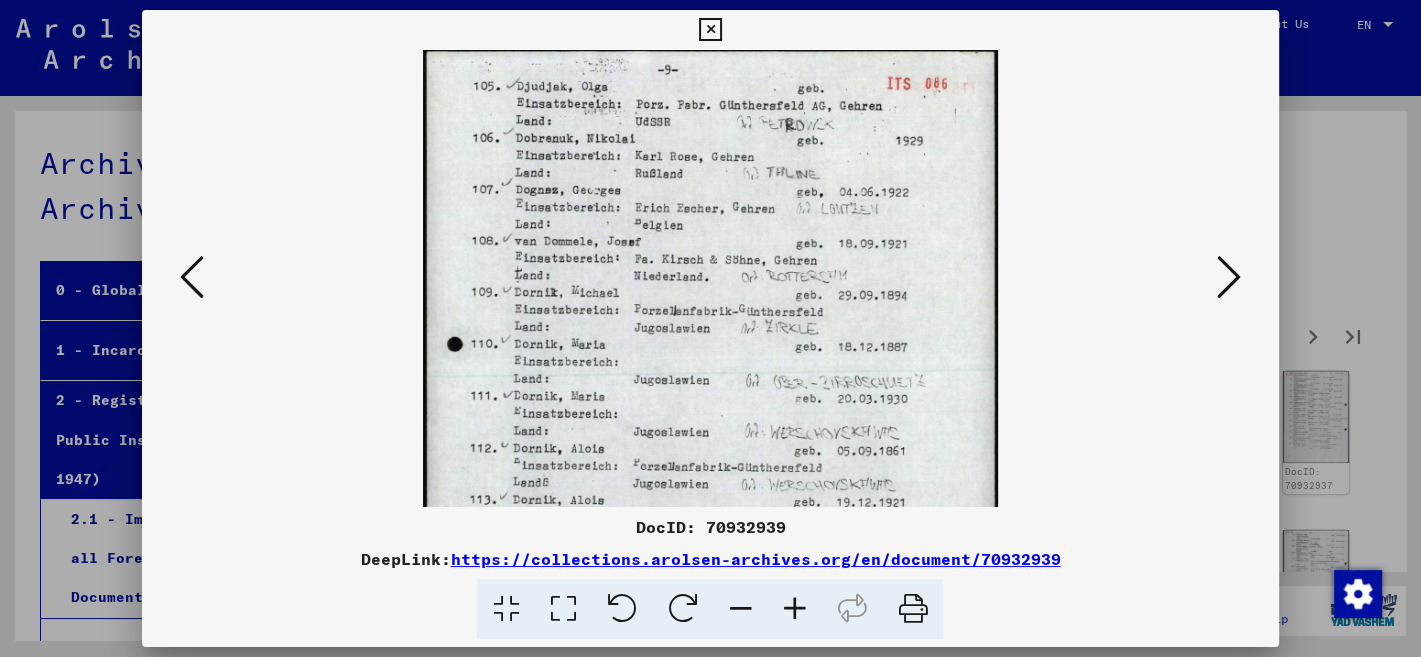 click at bounding box center (794, 609) 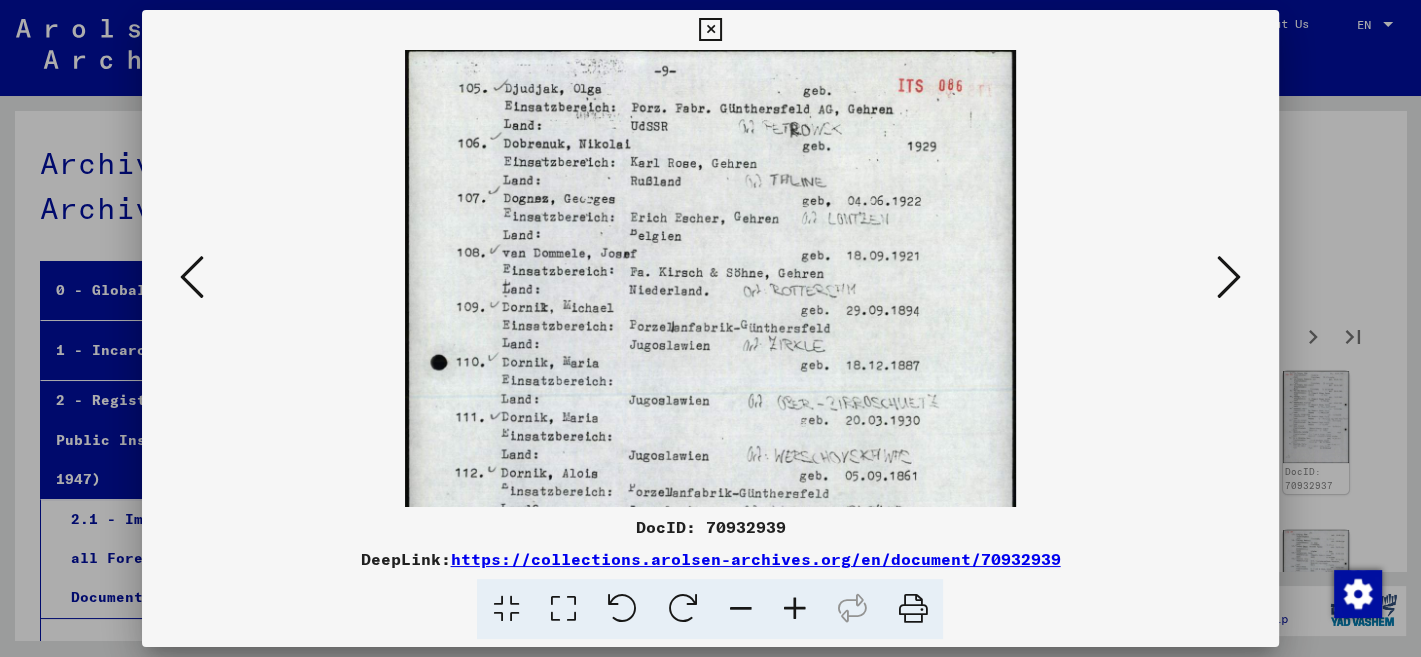 drag, startPoint x: 787, startPoint y: 603, endPoint x: 790, endPoint y: 580, distance: 23.194826 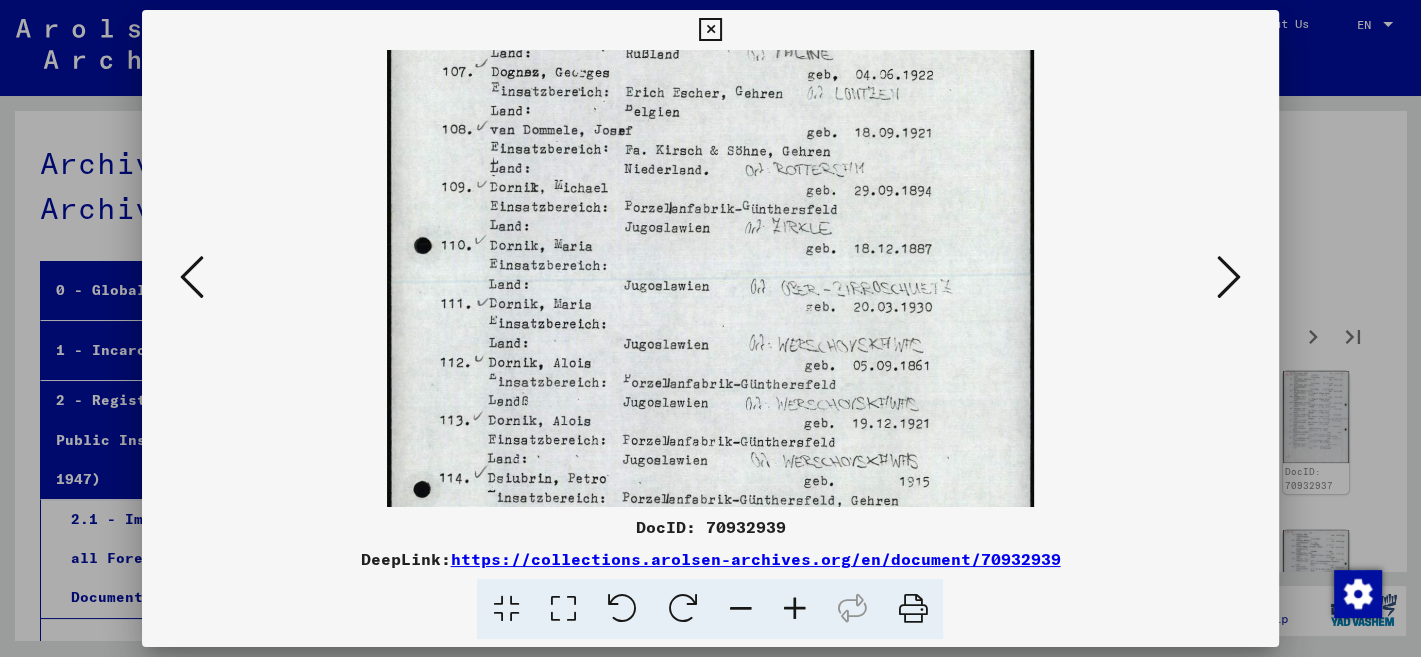 drag, startPoint x: 893, startPoint y: 484, endPoint x: 909, endPoint y: 350, distance: 134.95184 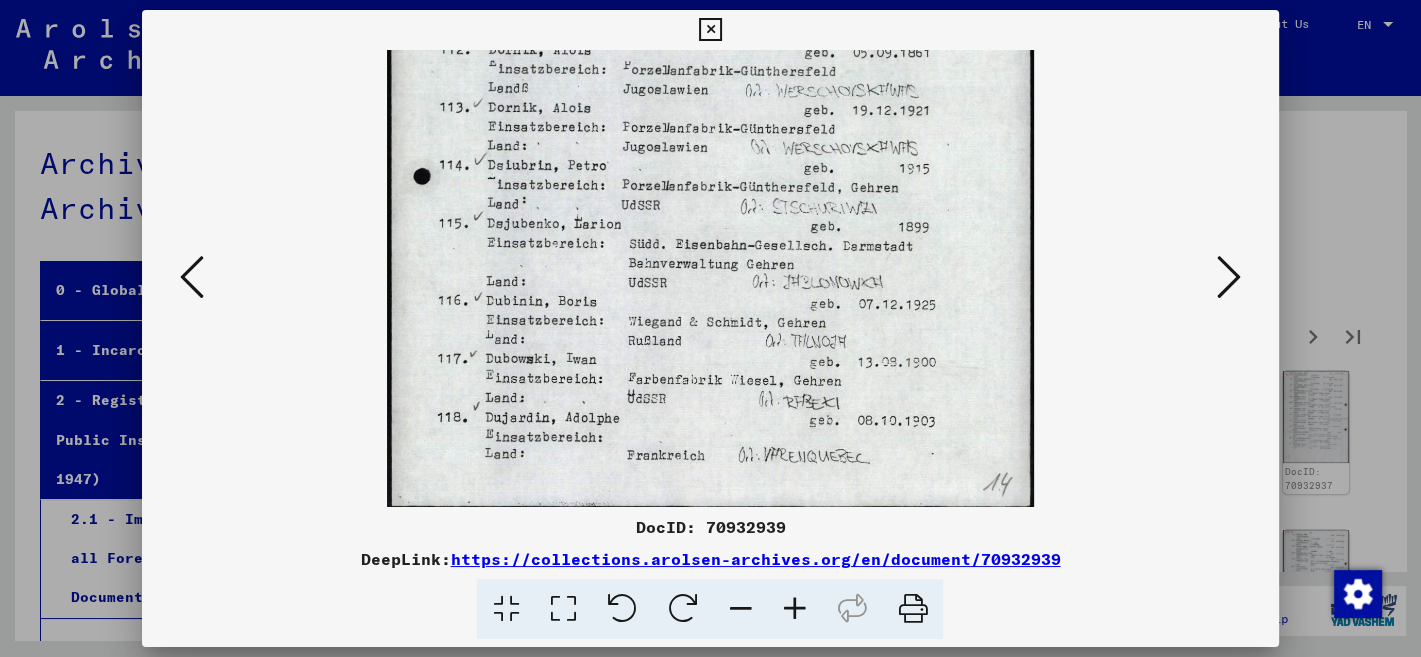 scroll, scrollTop: 450, scrollLeft: 0, axis: vertical 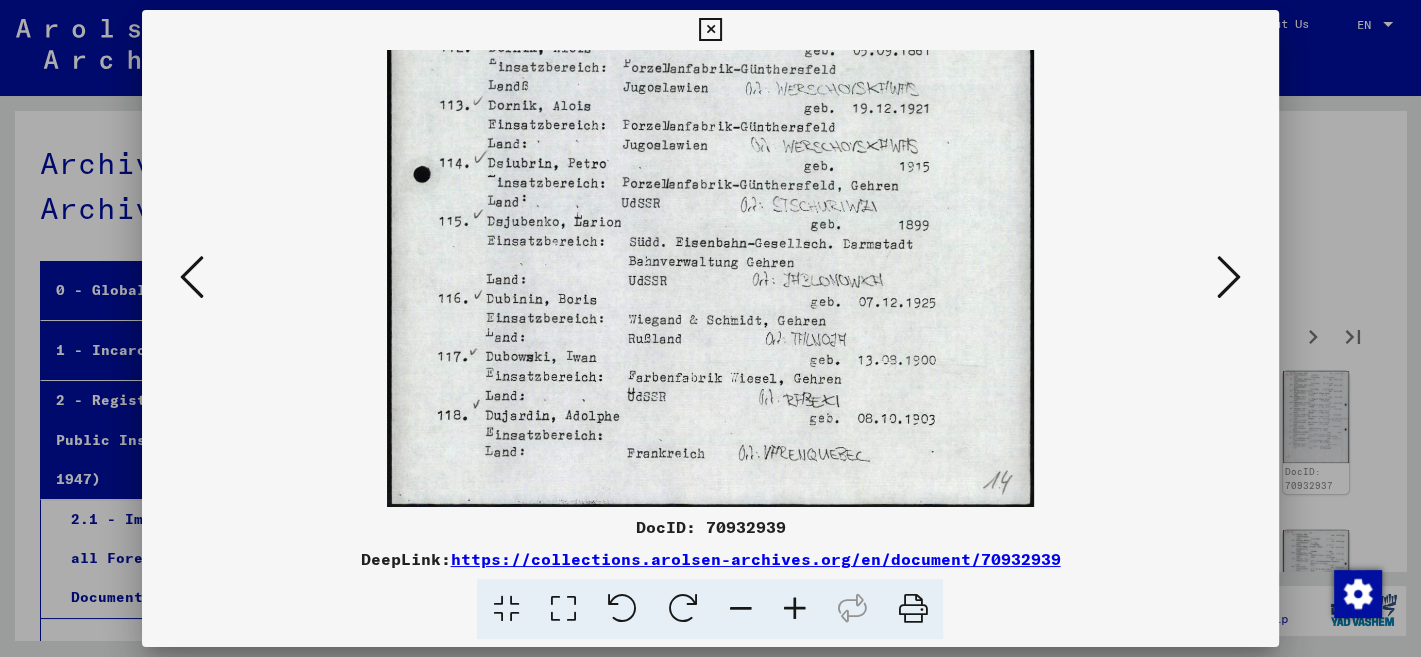drag, startPoint x: 942, startPoint y: 460, endPoint x: 1050, endPoint y: 199, distance: 282.46237 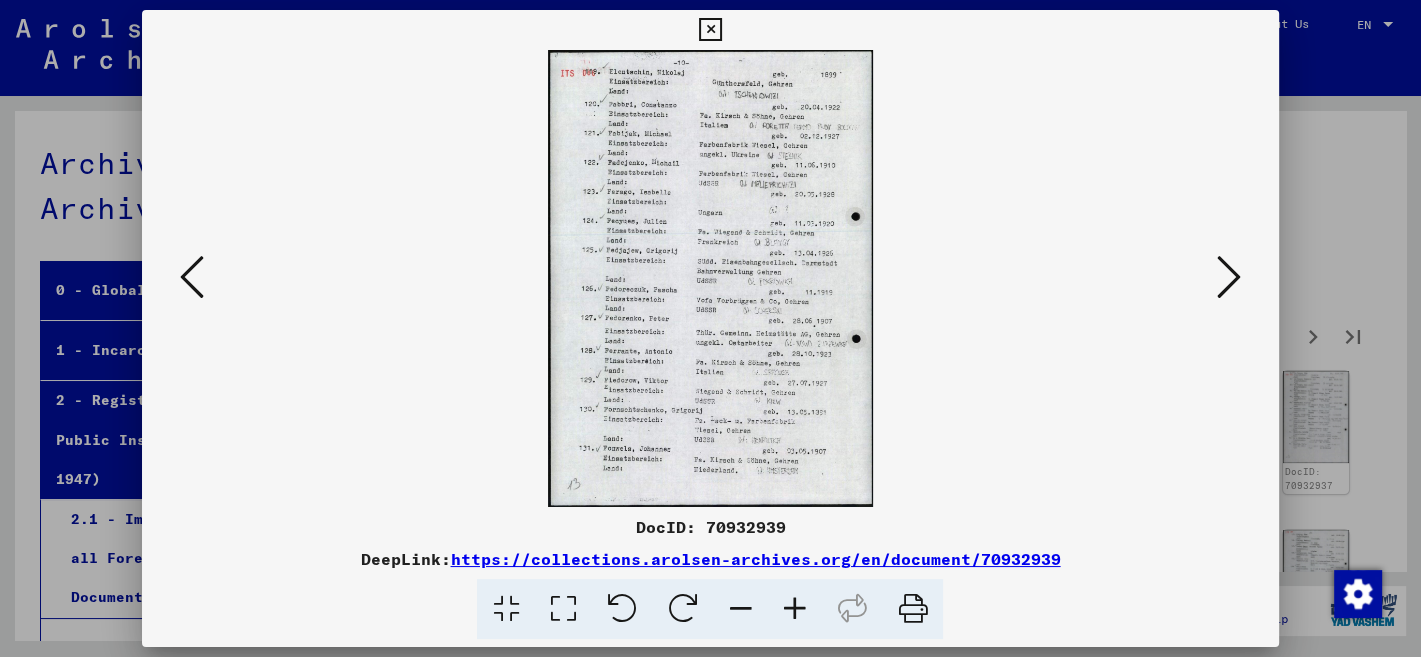 click at bounding box center (794, 609) 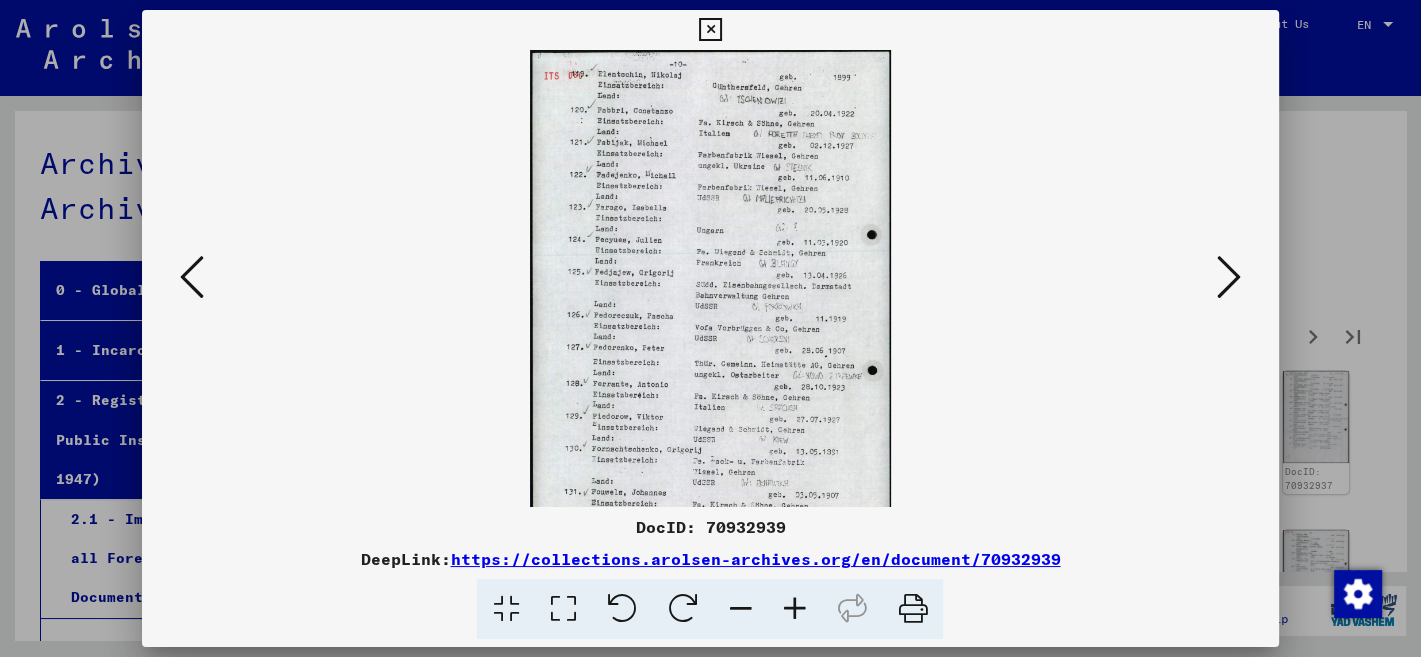 click at bounding box center (794, 609) 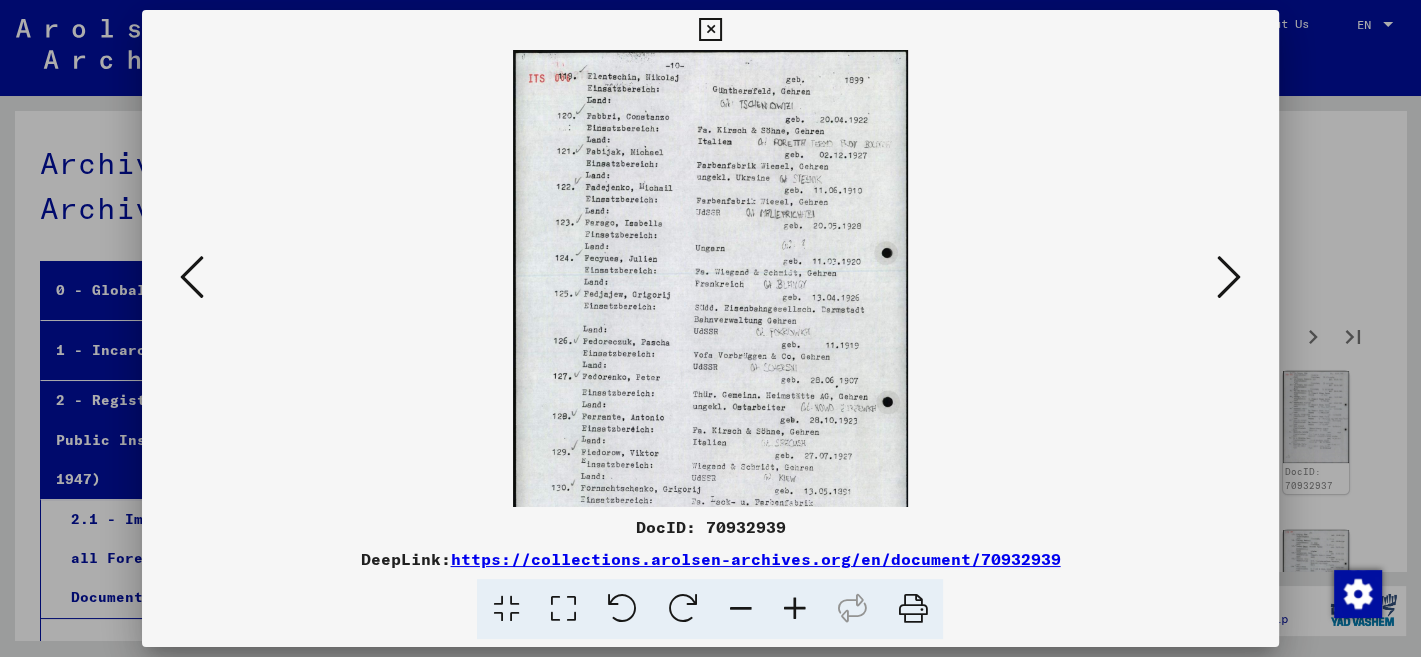 click at bounding box center (794, 609) 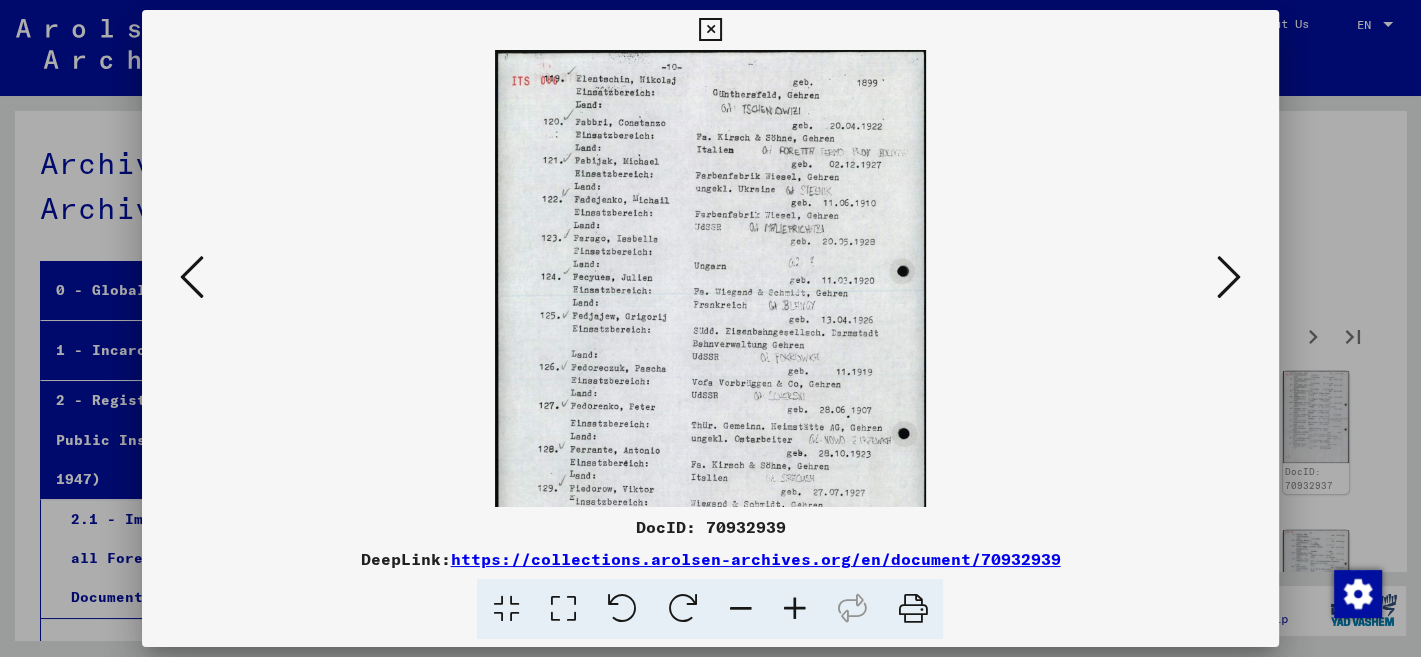 click at bounding box center [794, 609] 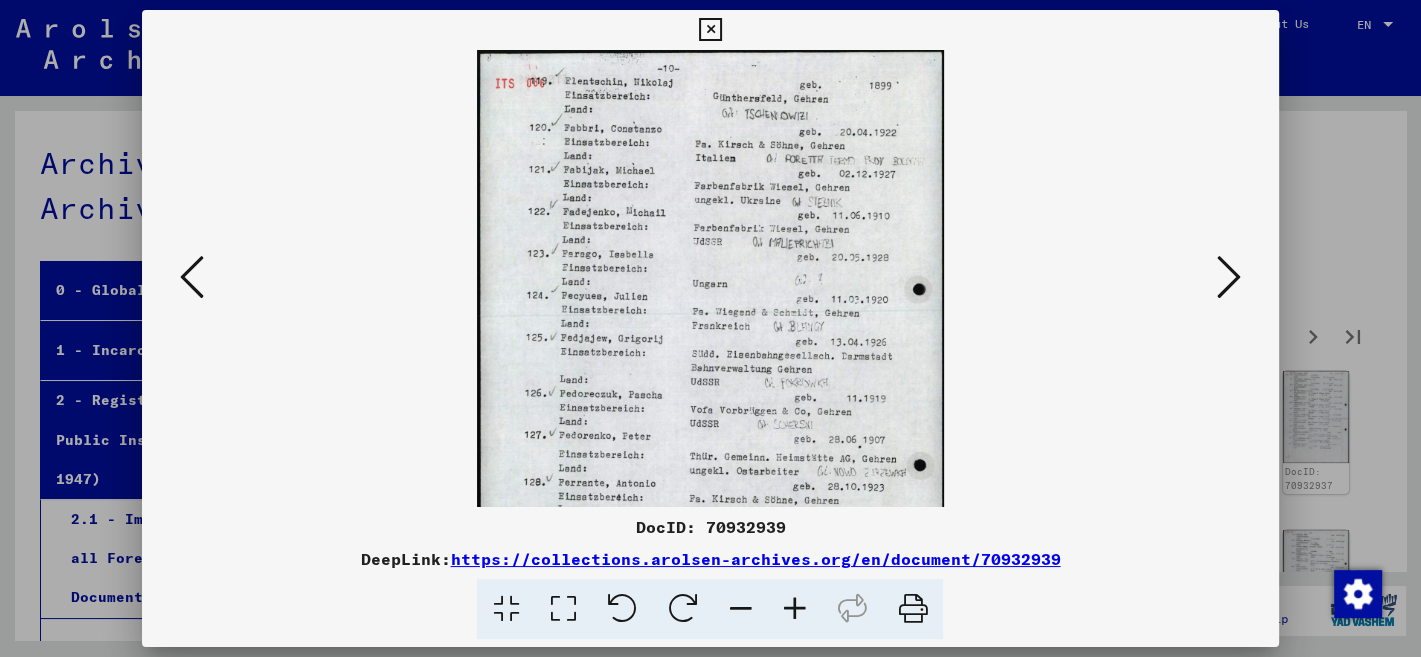 click at bounding box center [794, 609] 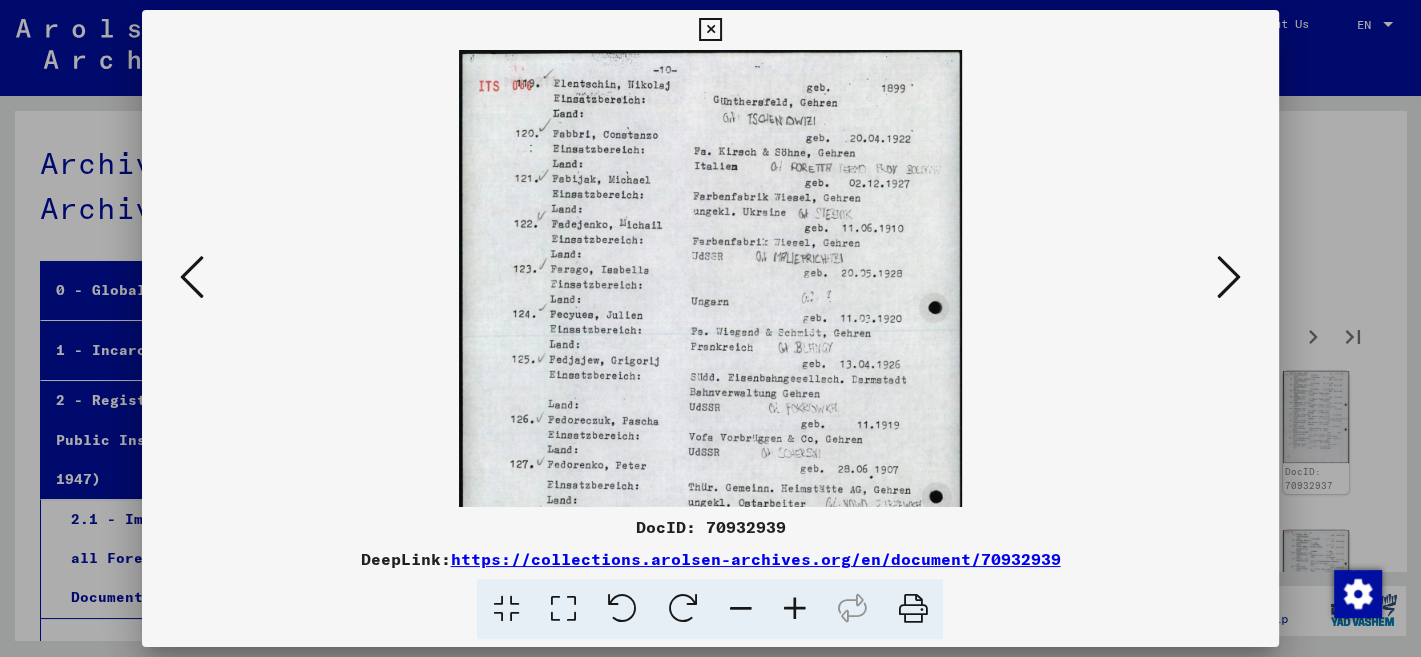 click at bounding box center (794, 609) 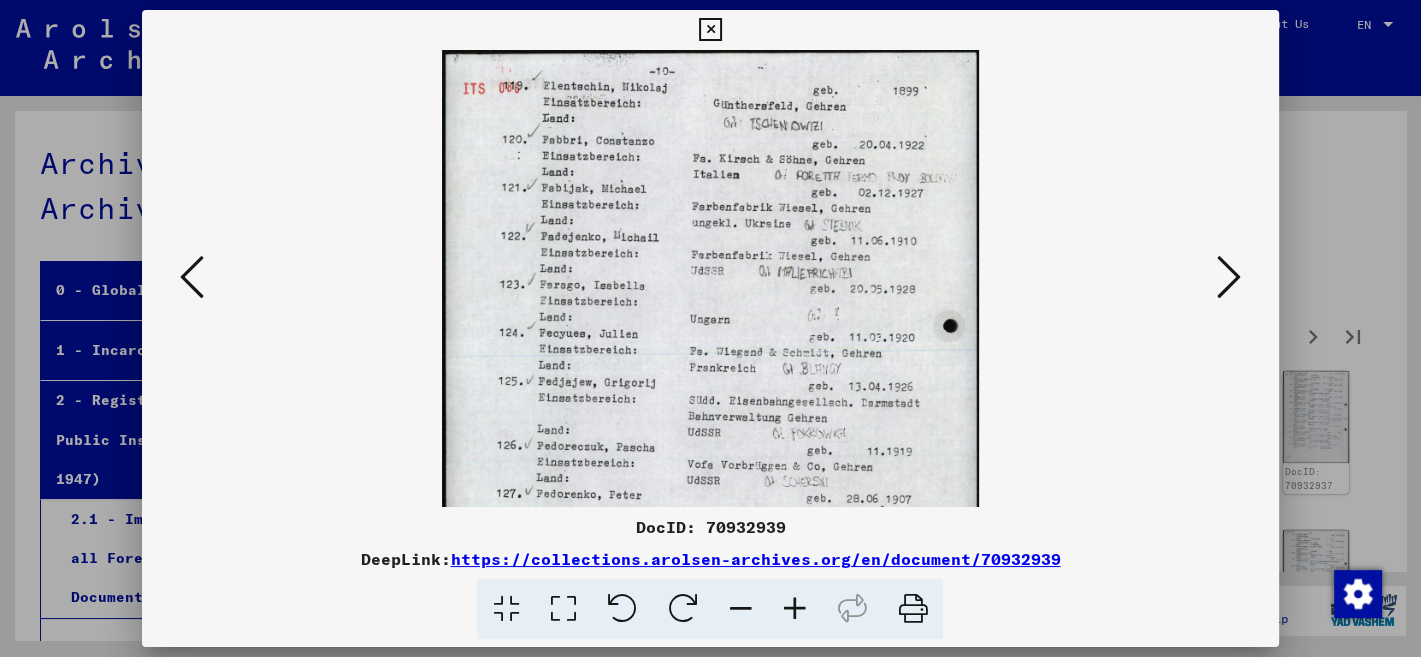 click at bounding box center (794, 609) 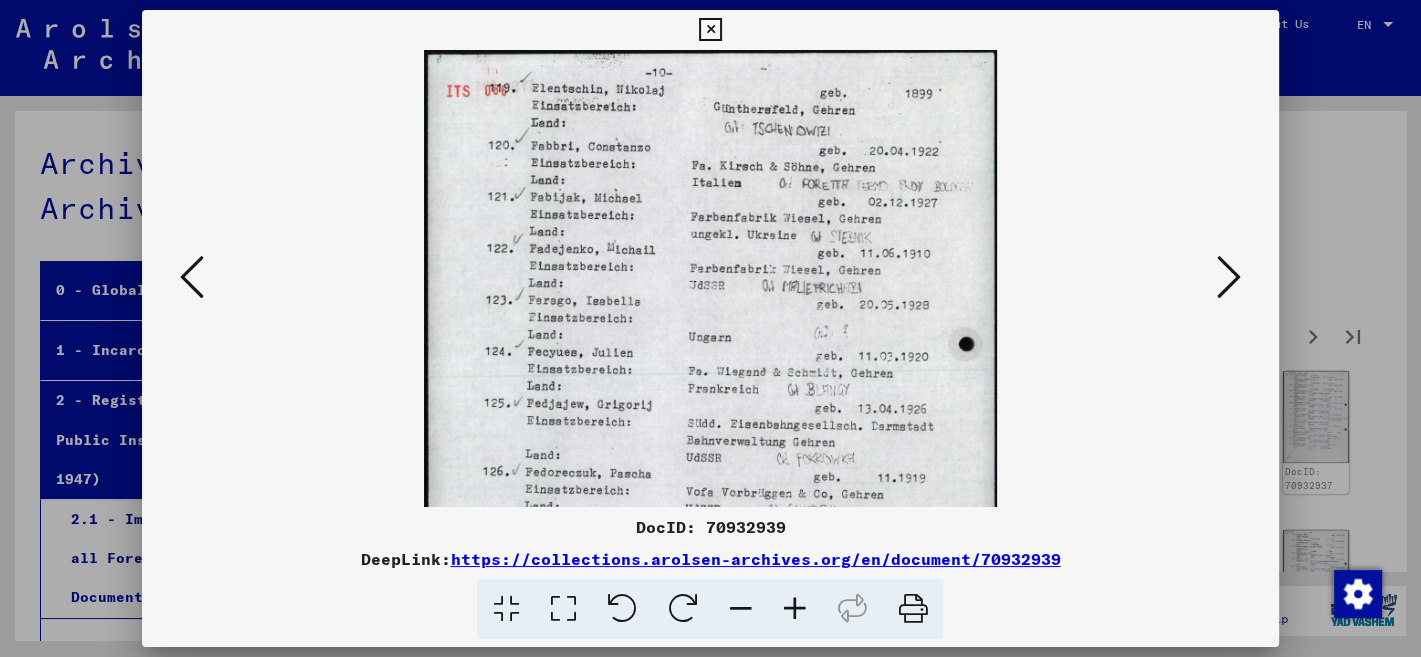 click at bounding box center [794, 609] 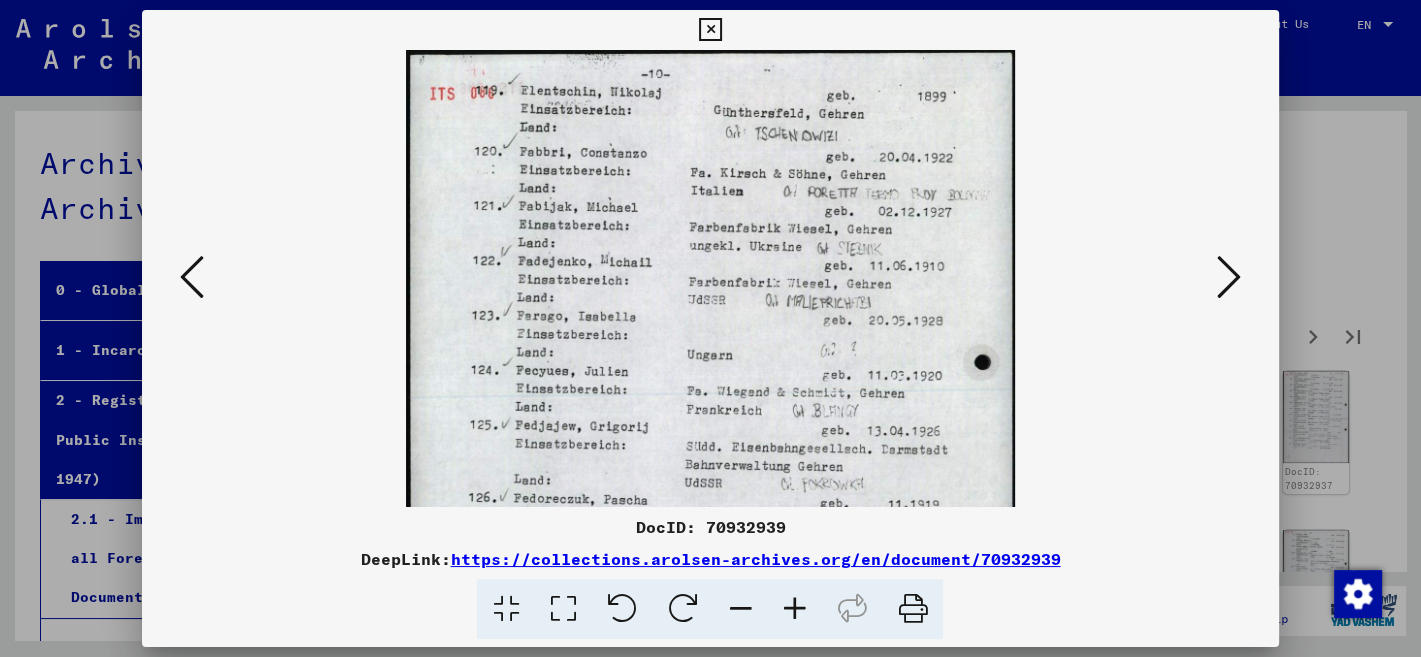 drag, startPoint x: 787, startPoint y: 614, endPoint x: 838, endPoint y: 503, distance: 122.15564 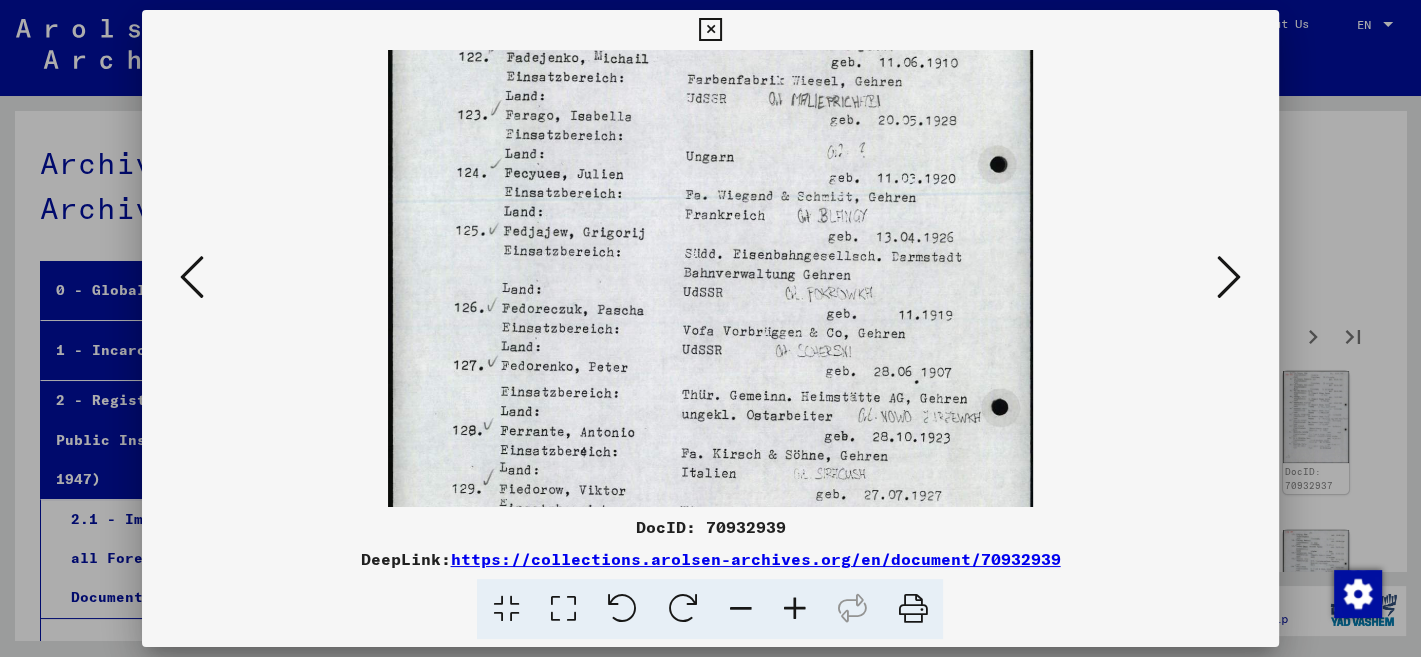 drag, startPoint x: 933, startPoint y: 462, endPoint x: 942, endPoint y: 244, distance: 218.1857 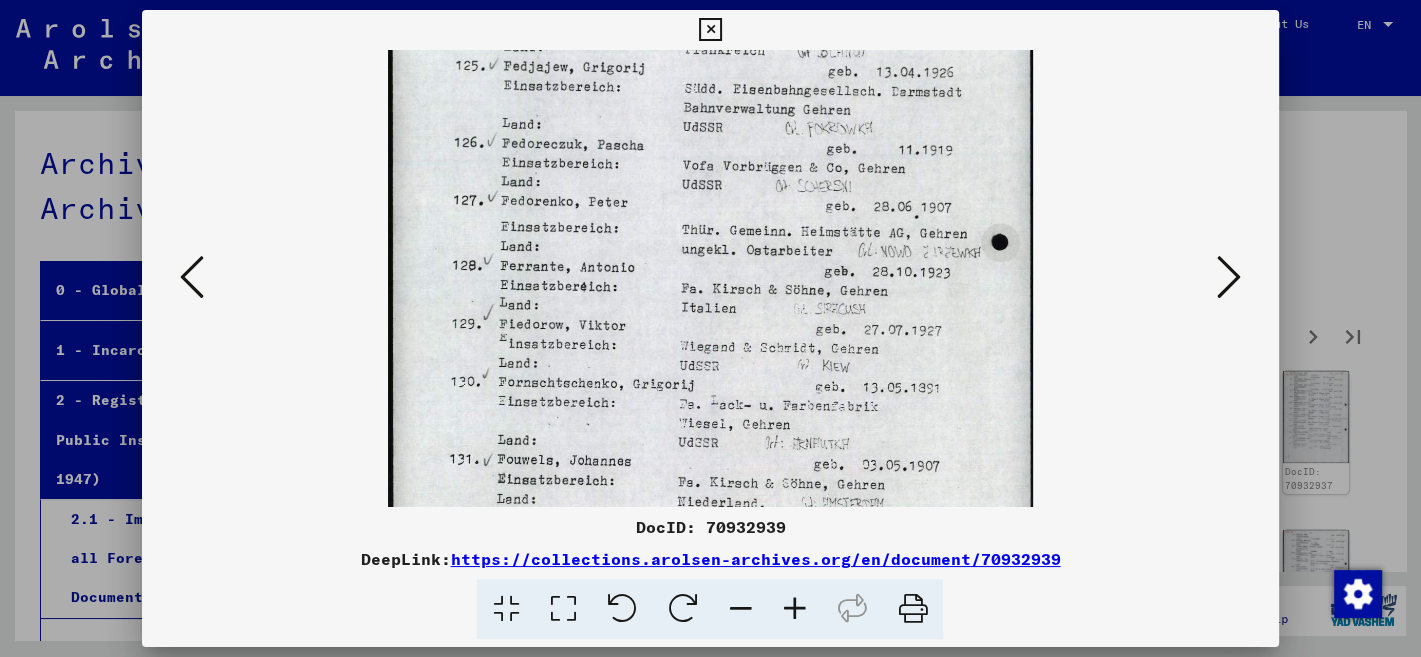 drag, startPoint x: 914, startPoint y: 466, endPoint x: 936, endPoint y: 314, distance: 153.58385 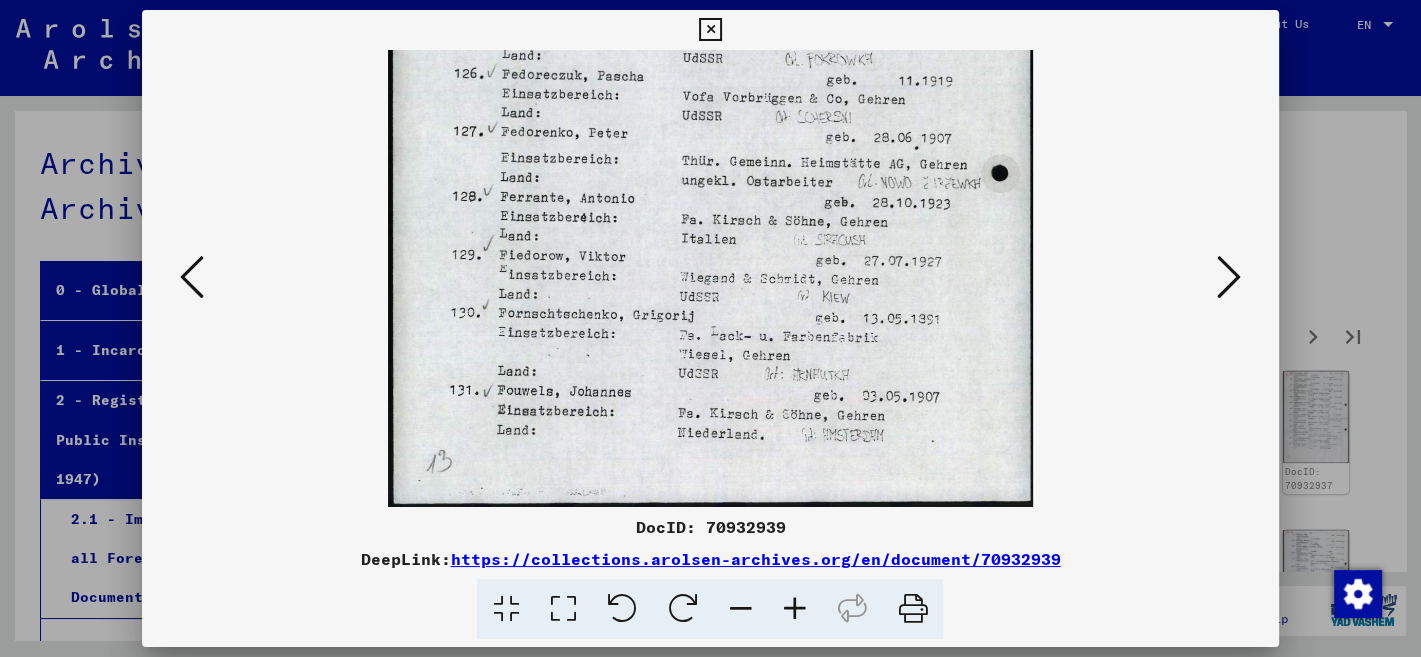 drag, startPoint x: 896, startPoint y: 493, endPoint x: 912, endPoint y: 428, distance: 66.94027 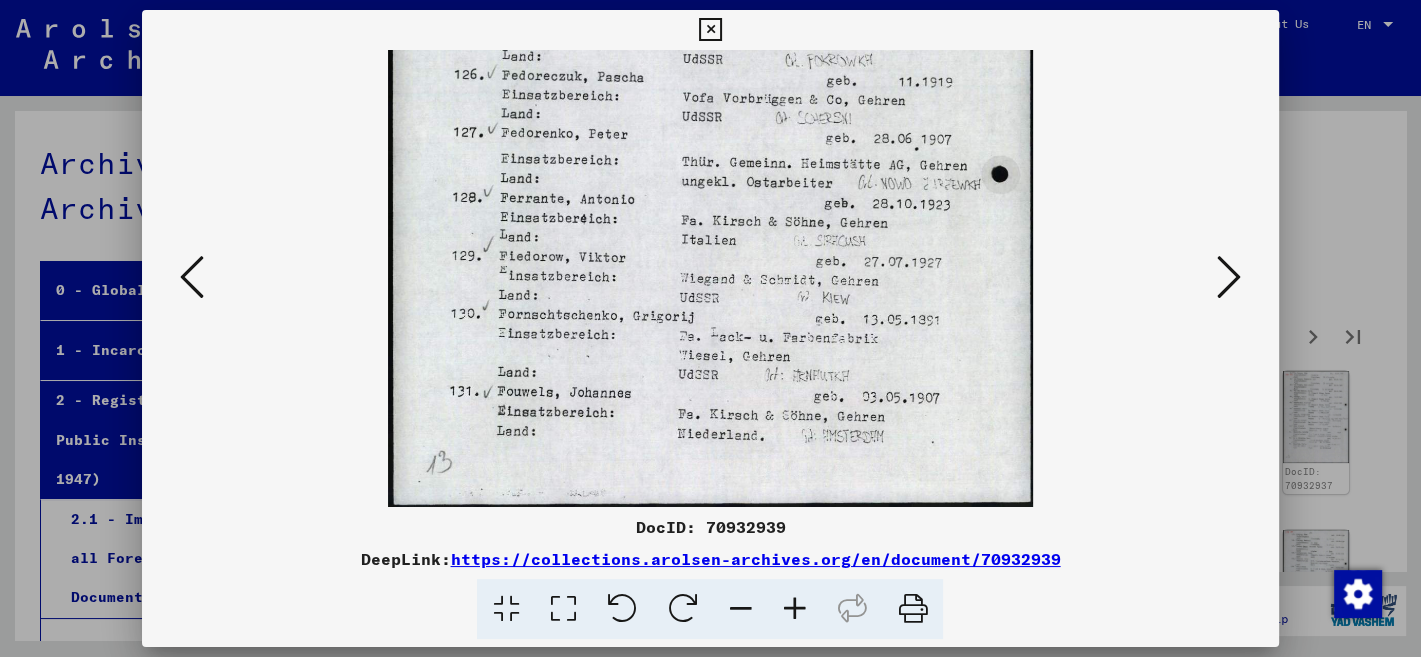 click at bounding box center [1229, 277] 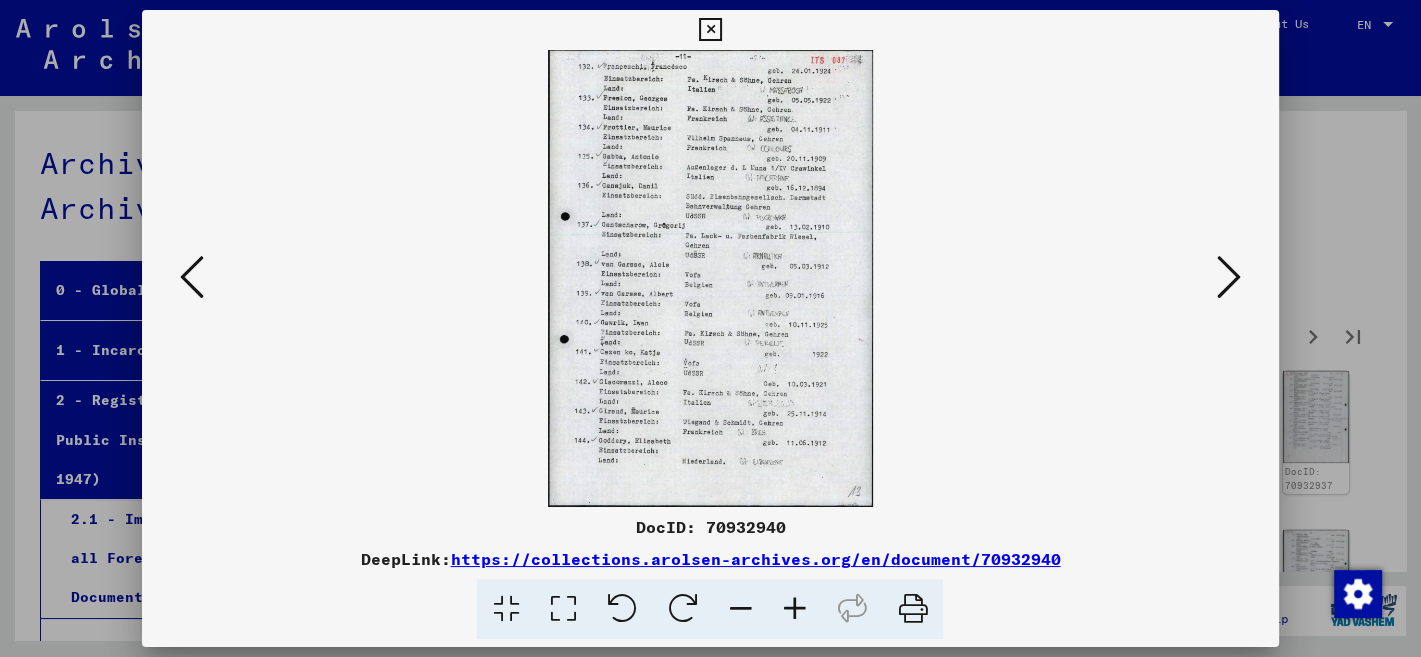click at bounding box center [794, 609] 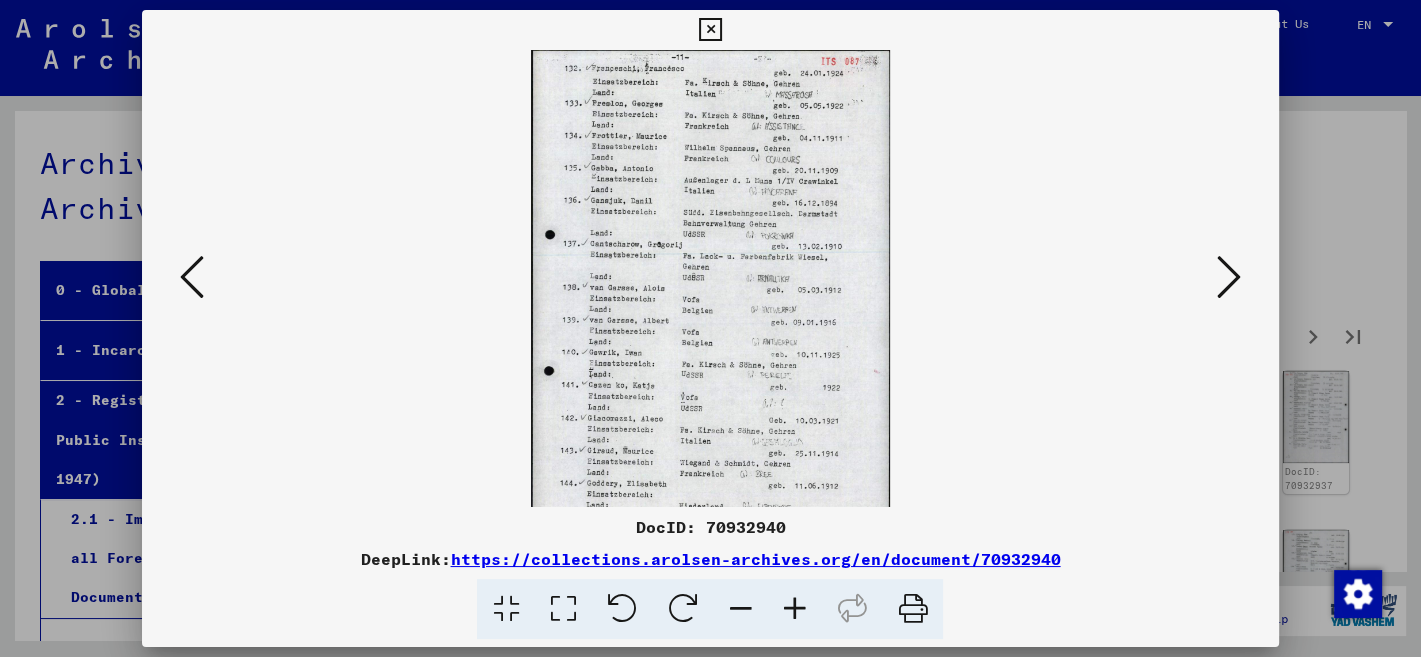 click at bounding box center [794, 609] 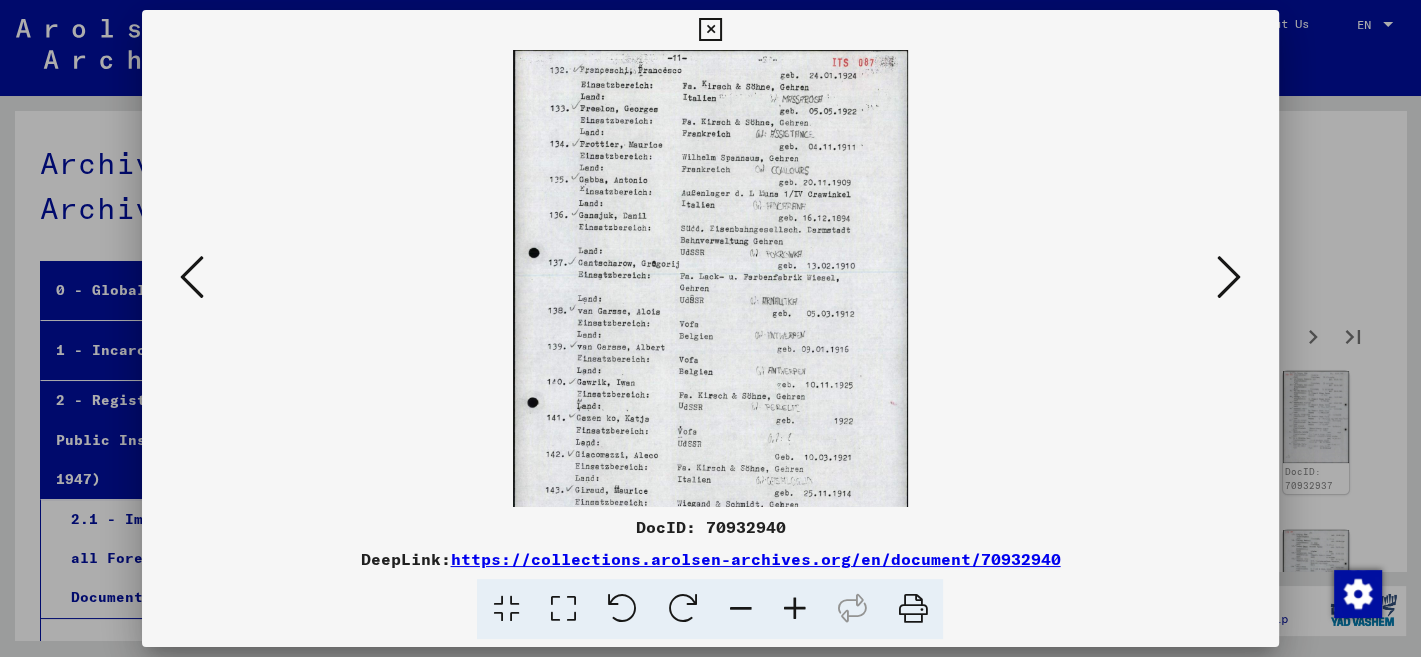 click at bounding box center [794, 609] 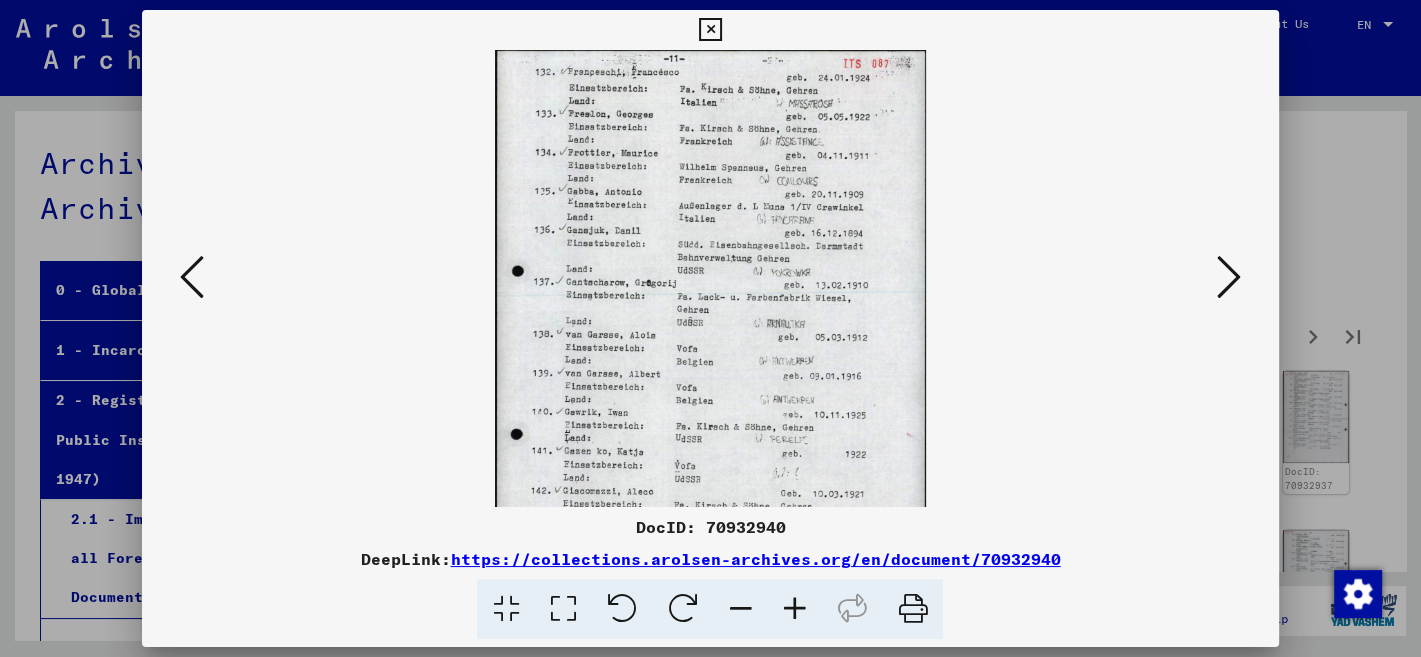 click at bounding box center [794, 609] 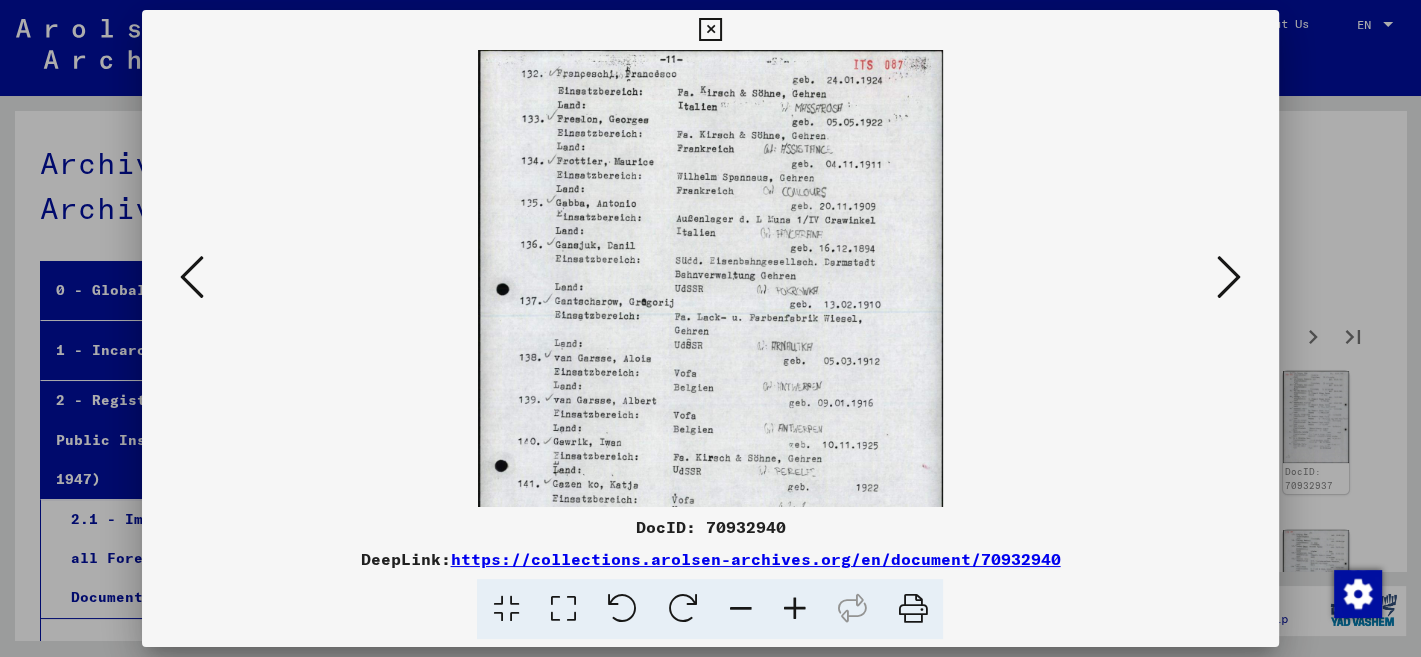 click at bounding box center [794, 609] 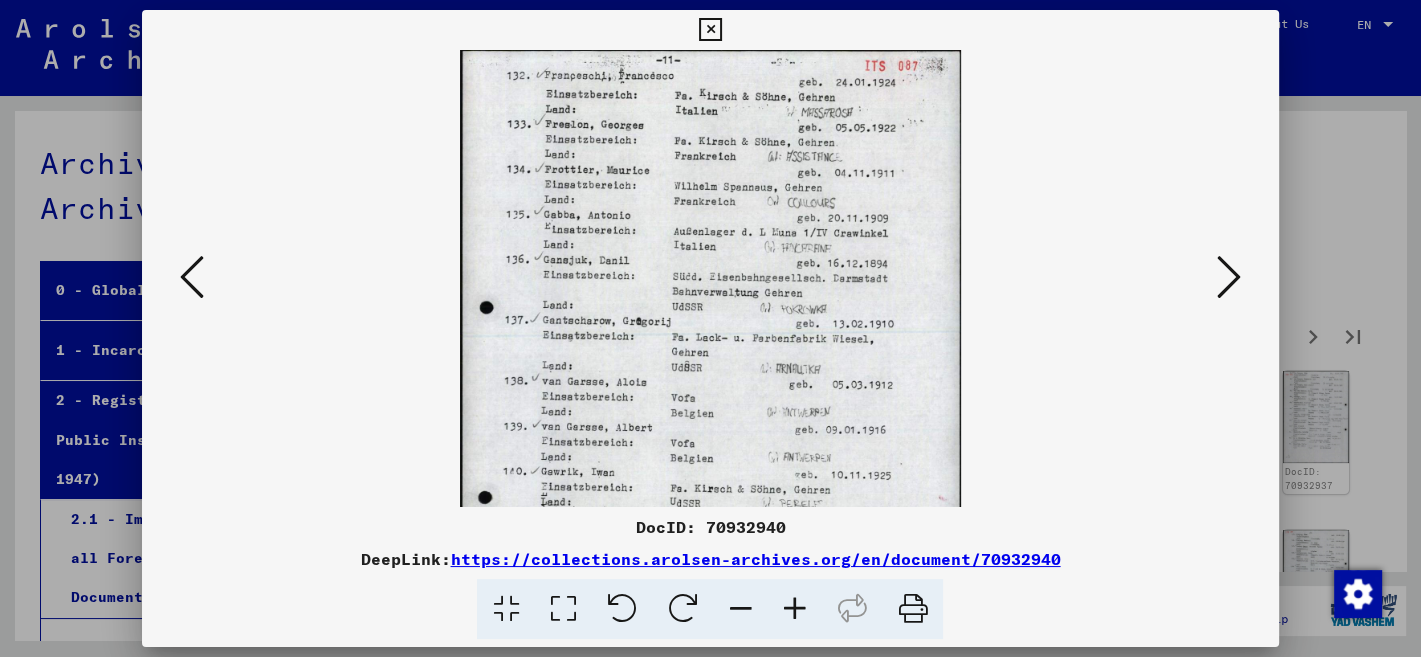 click at bounding box center (794, 609) 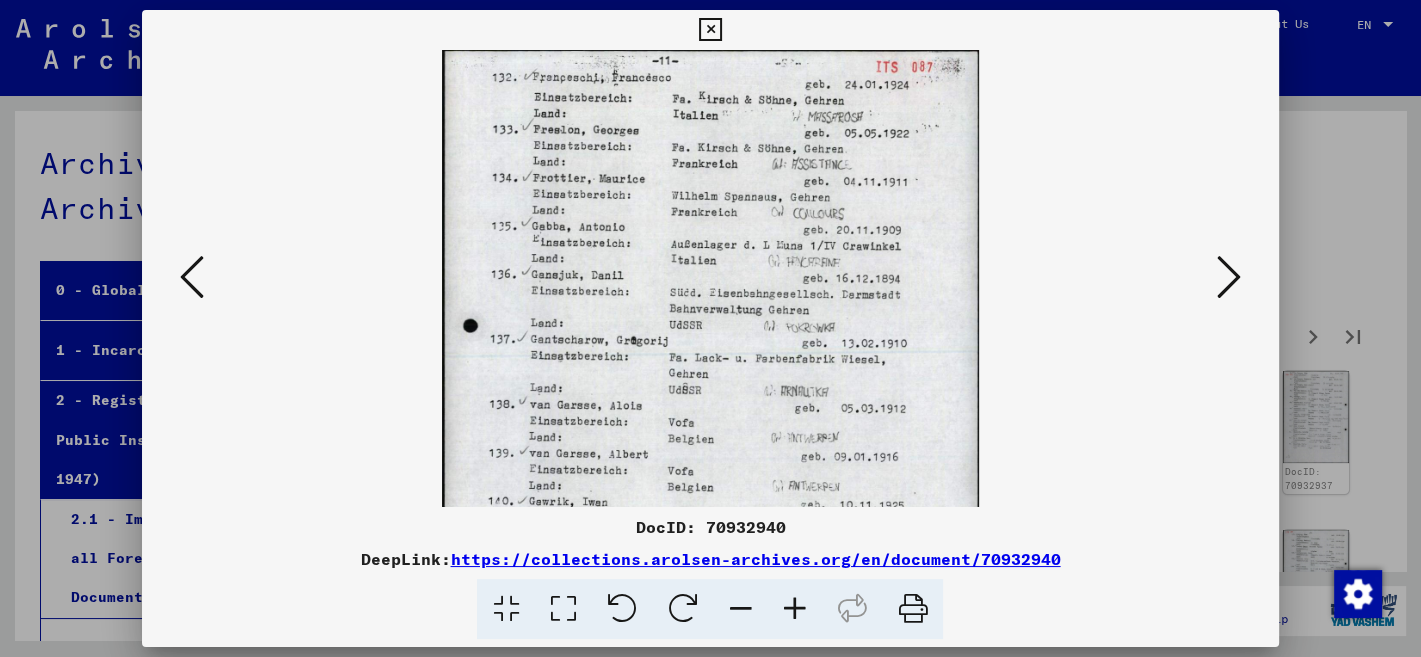 click at bounding box center [794, 609] 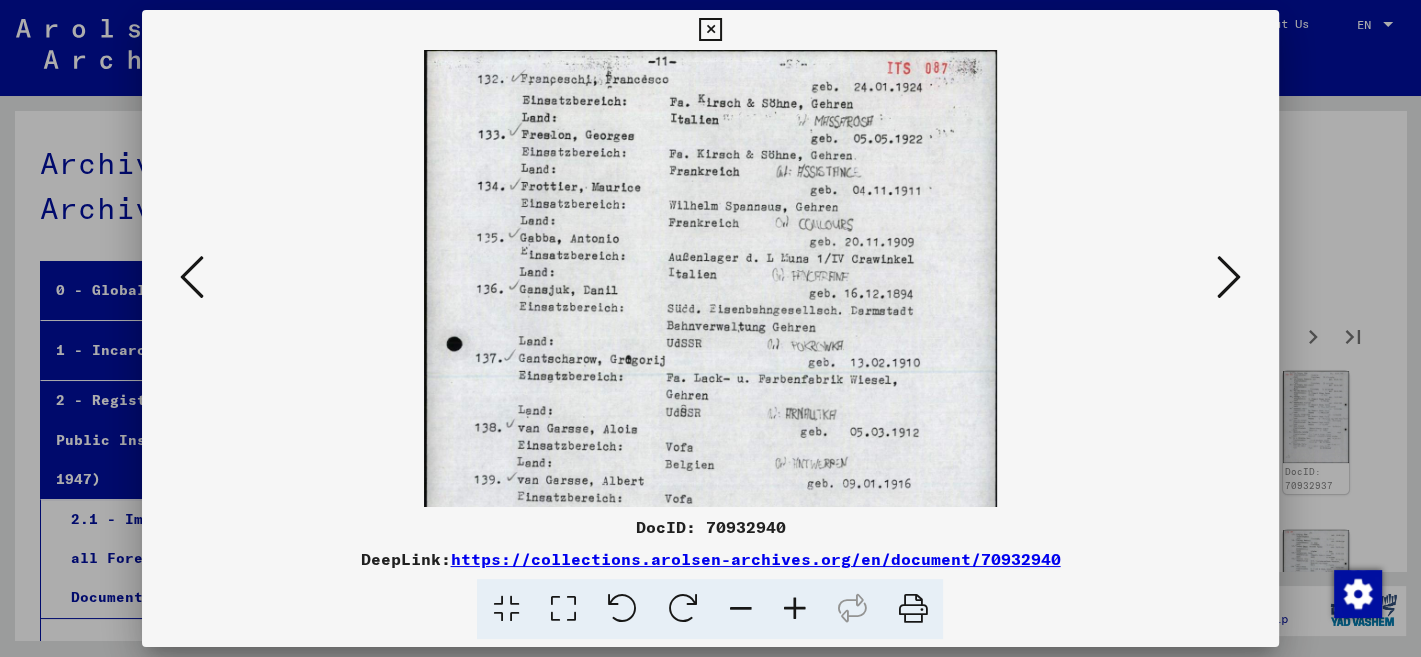 click at bounding box center [794, 609] 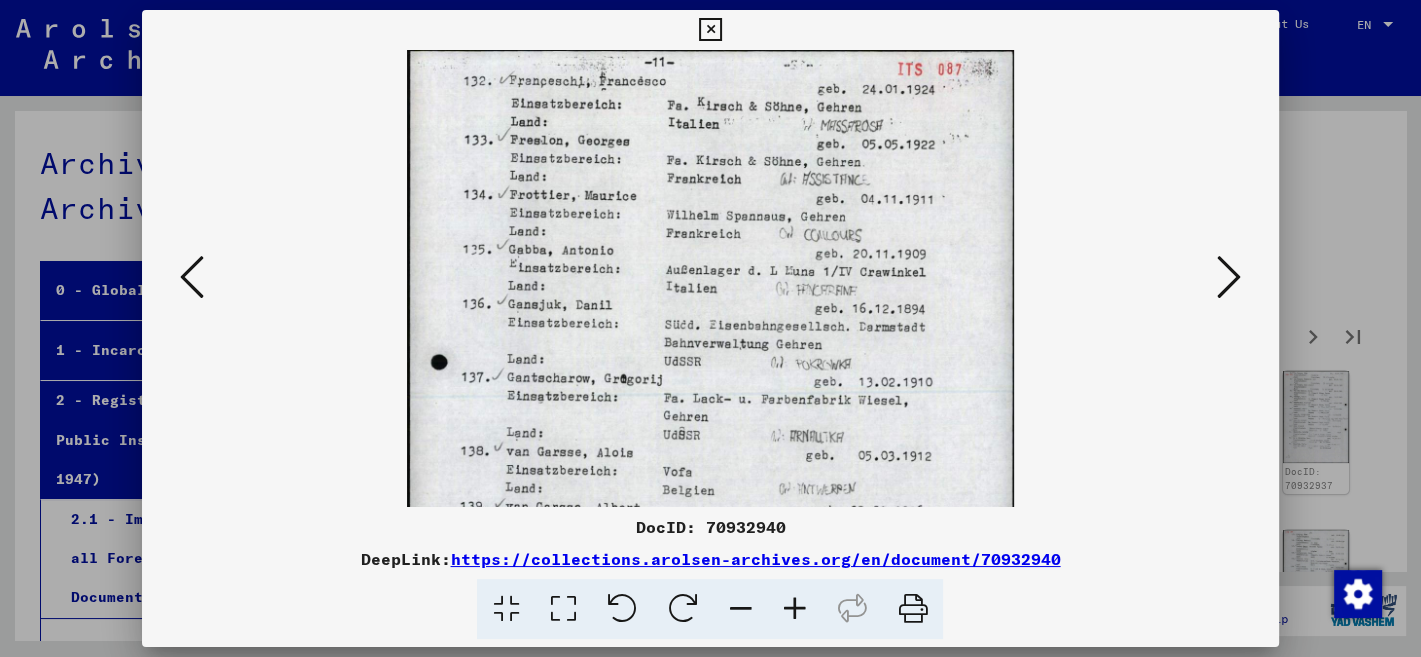 click at bounding box center [794, 609] 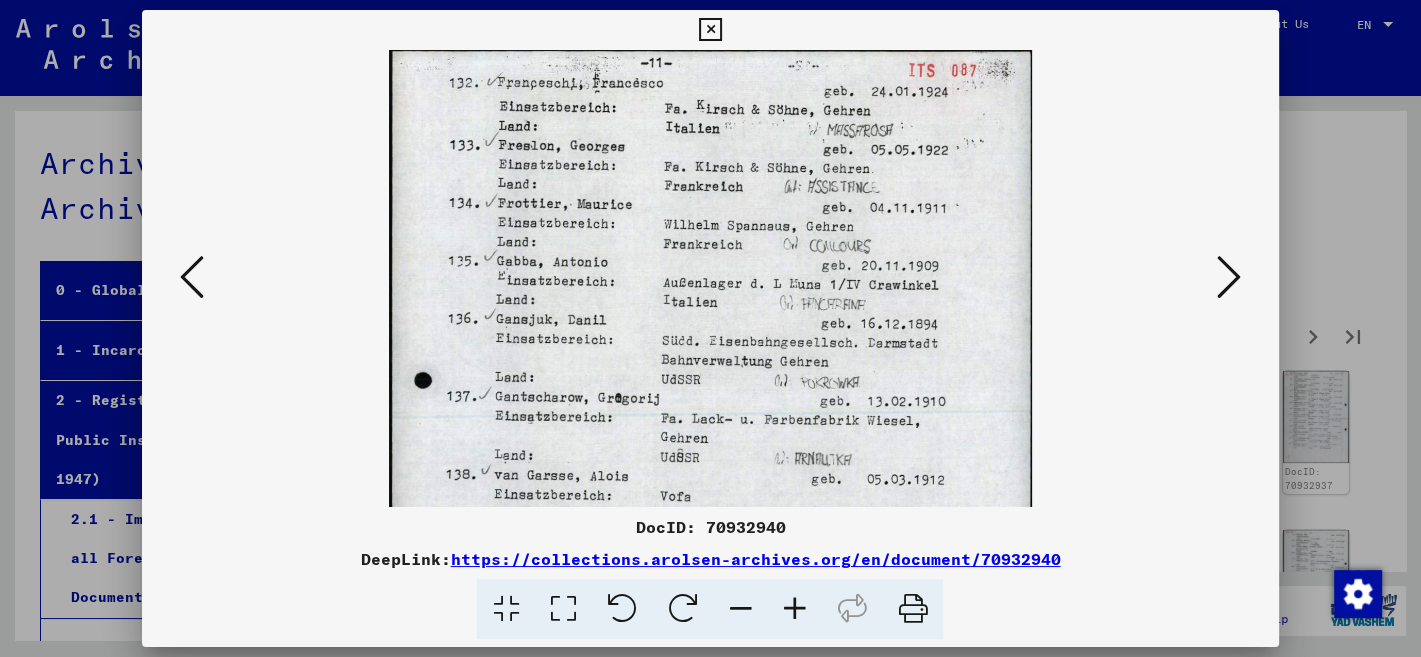 click at bounding box center (794, 609) 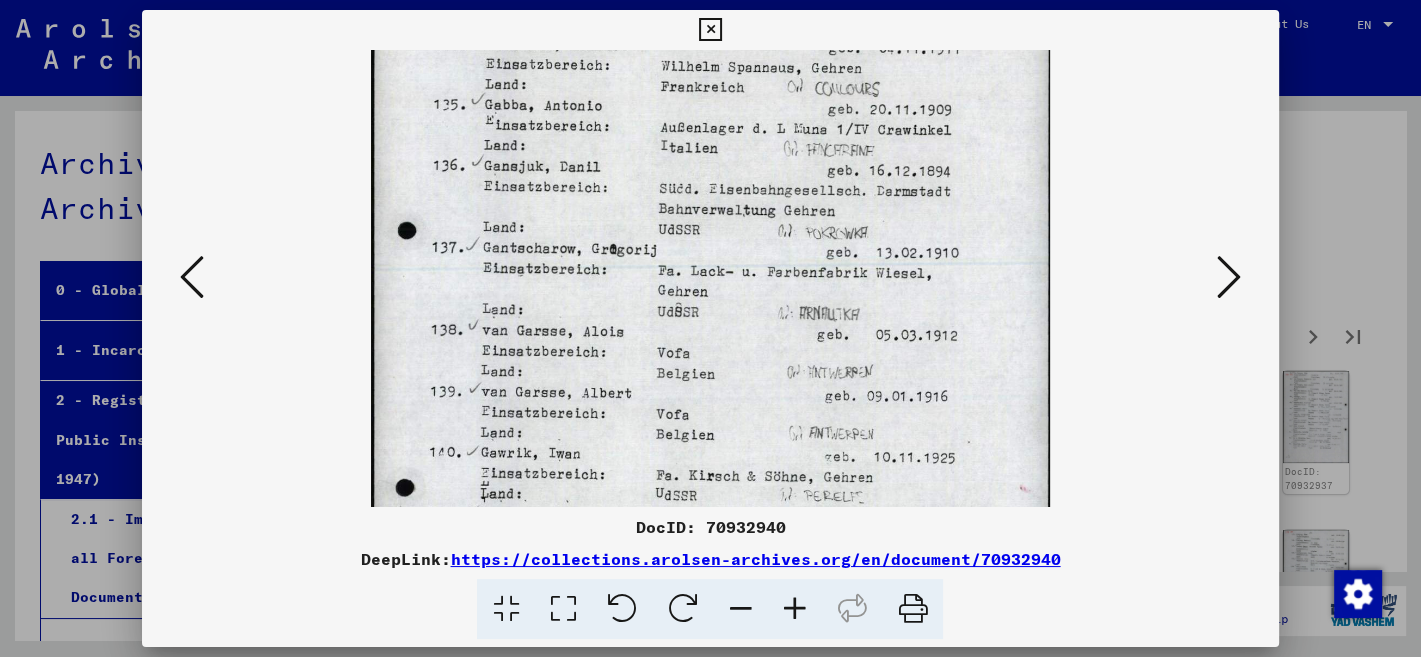 drag, startPoint x: 922, startPoint y: 418, endPoint x: 935, endPoint y: 238, distance: 180.46883 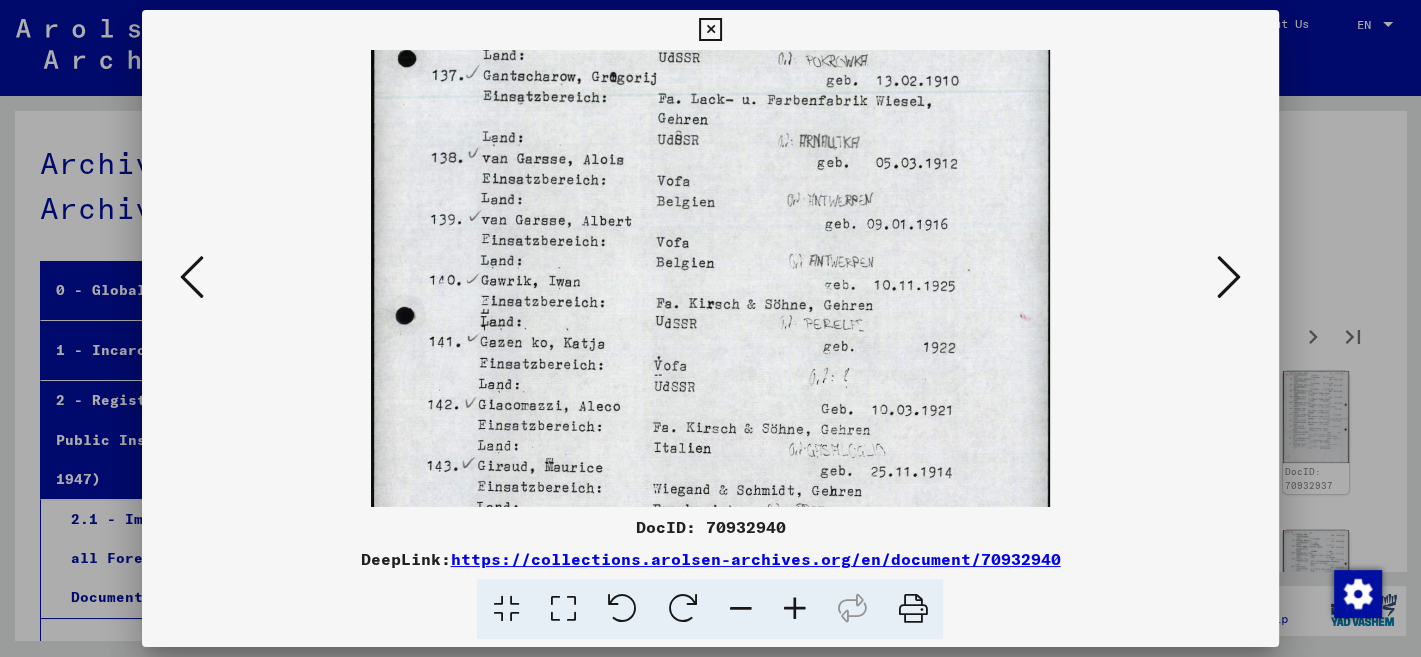 drag, startPoint x: 952, startPoint y: 442, endPoint x: 972, endPoint y: 286, distance: 157.27682 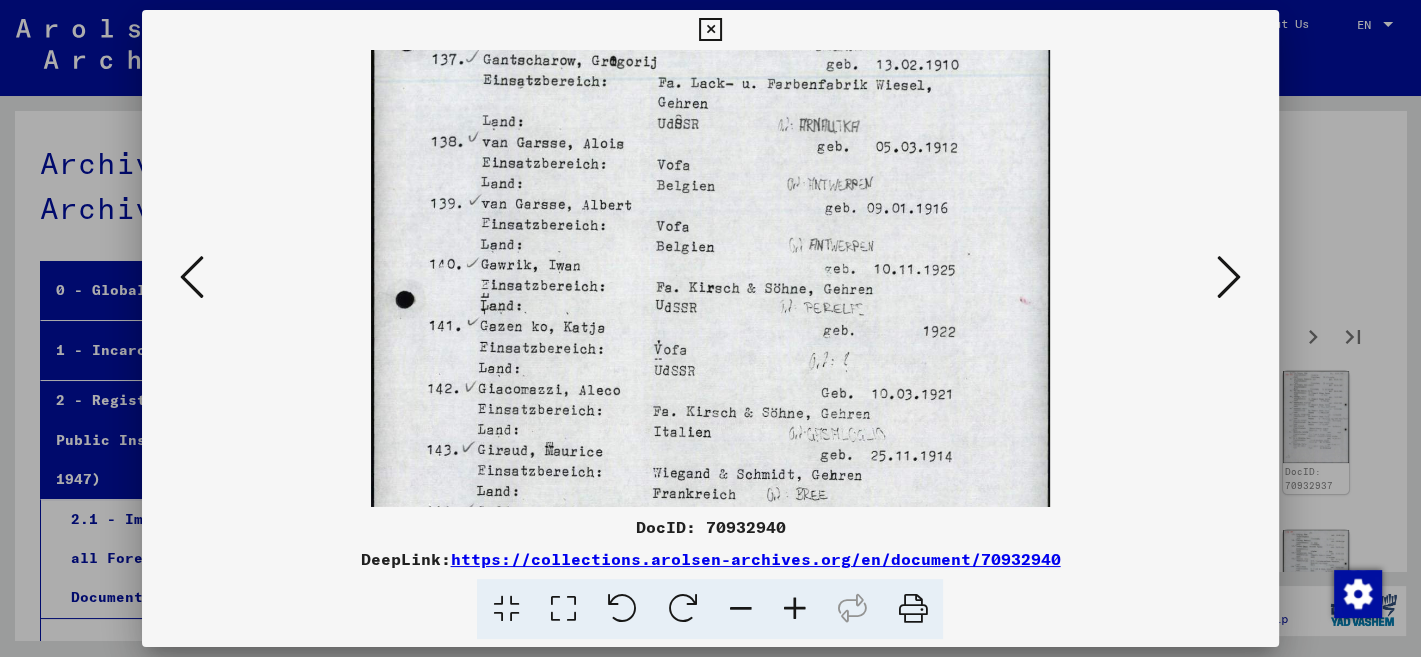 scroll, scrollTop: 372, scrollLeft: 0, axis: vertical 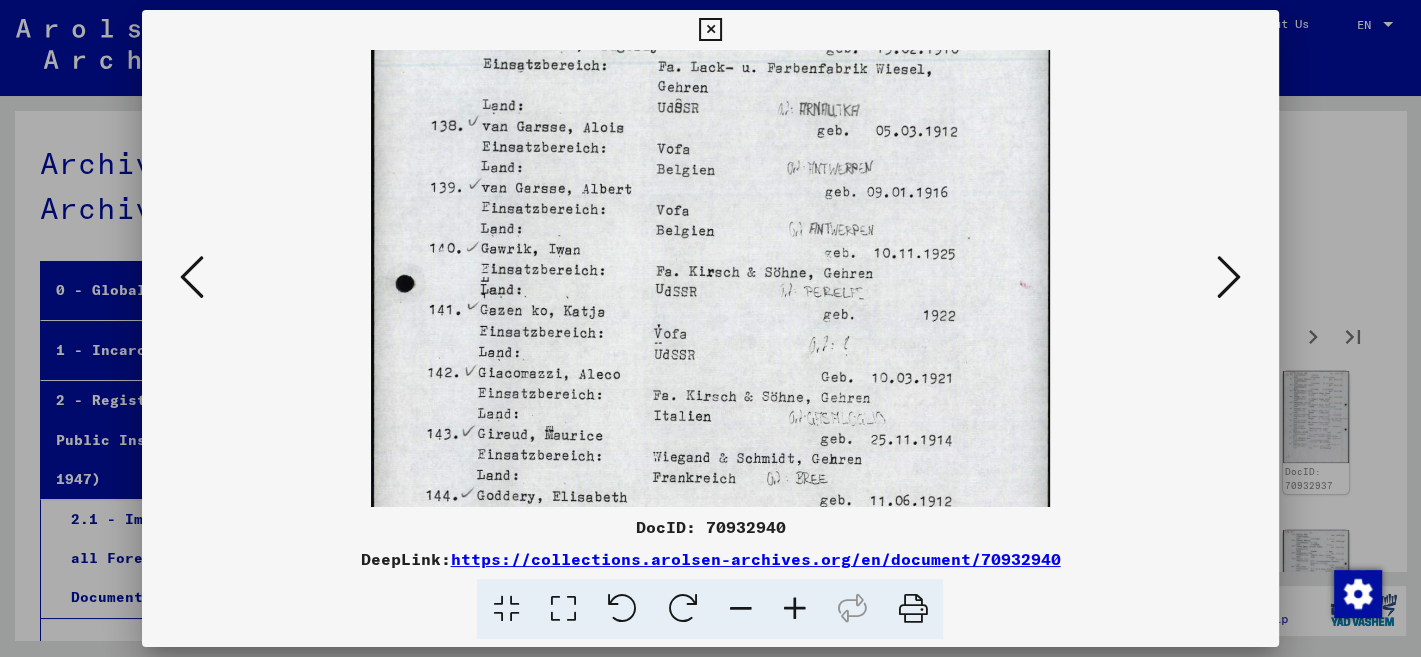 drag, startPoint x: 938, startPoint y: 395, endPoint x: 945, endPoint y: 373, distance: 23.086792 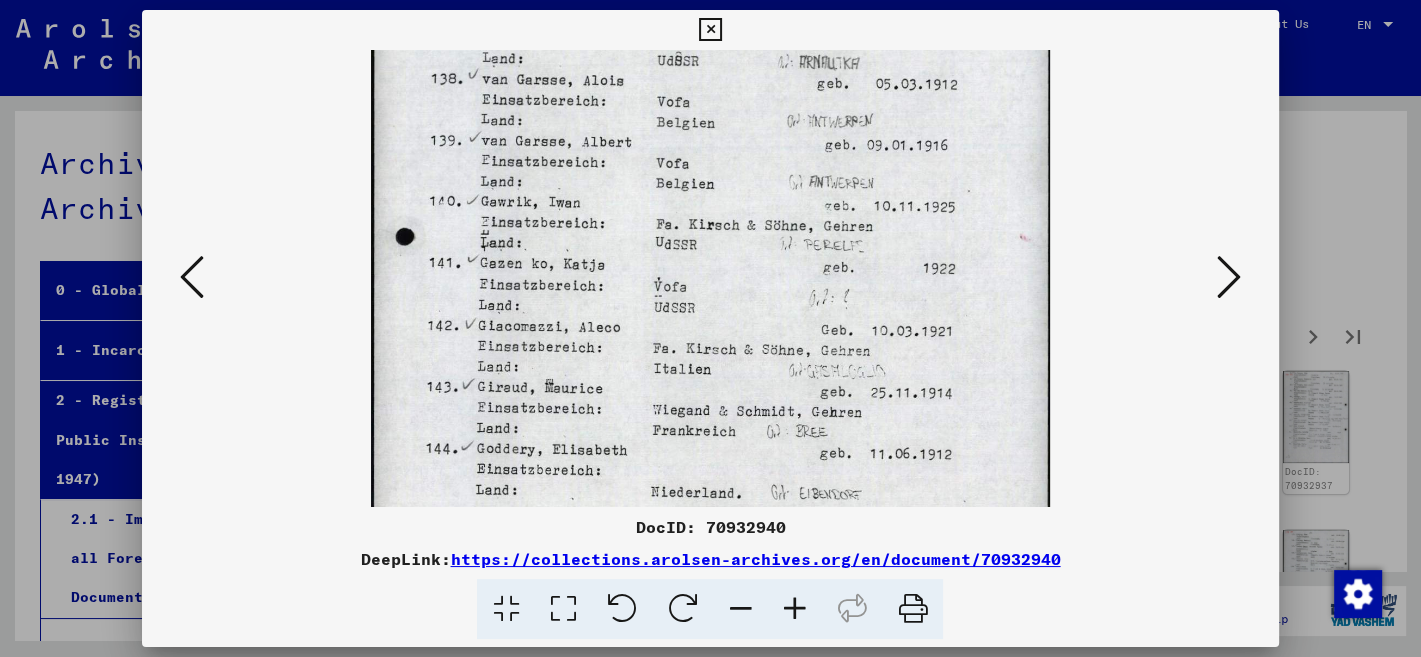 drag, startPoint x: 977, startPoint y: 407, endPoint x: 978, endPoint y: 356, distance: 51.009804 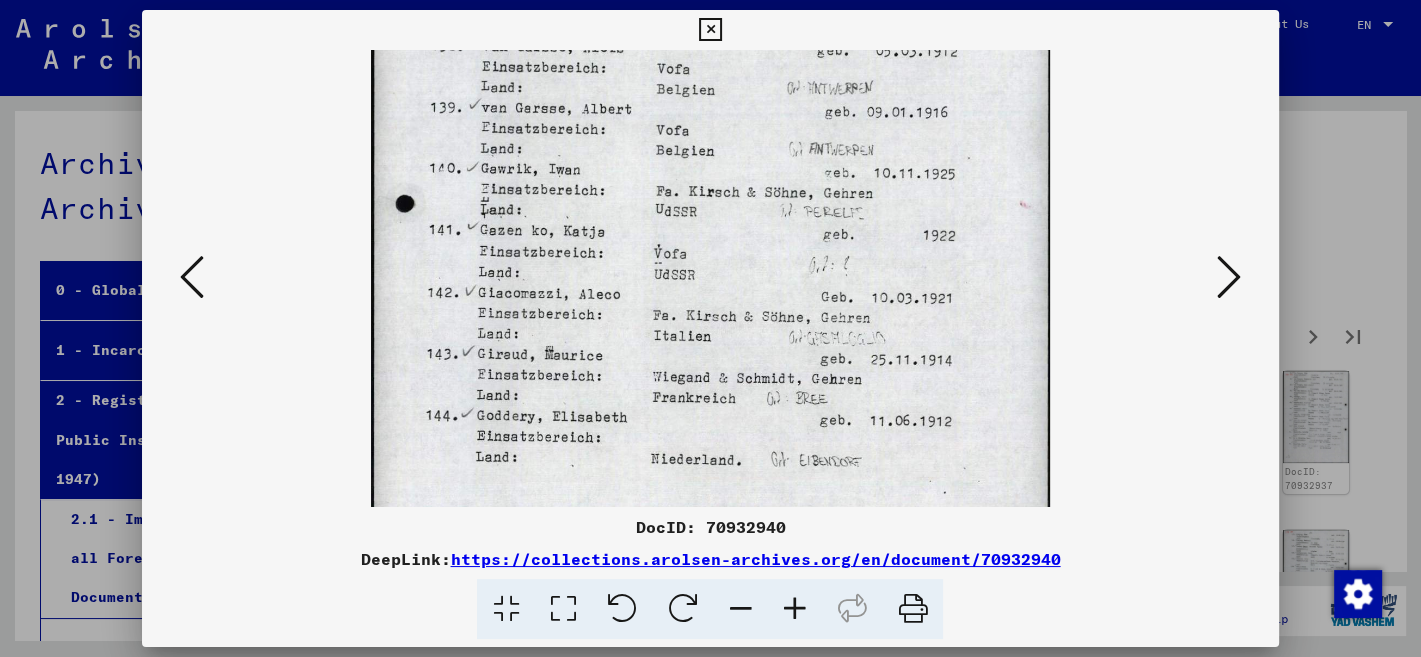 scroll, scrollTop: 459, scrollLeft: 0, axis: vertical 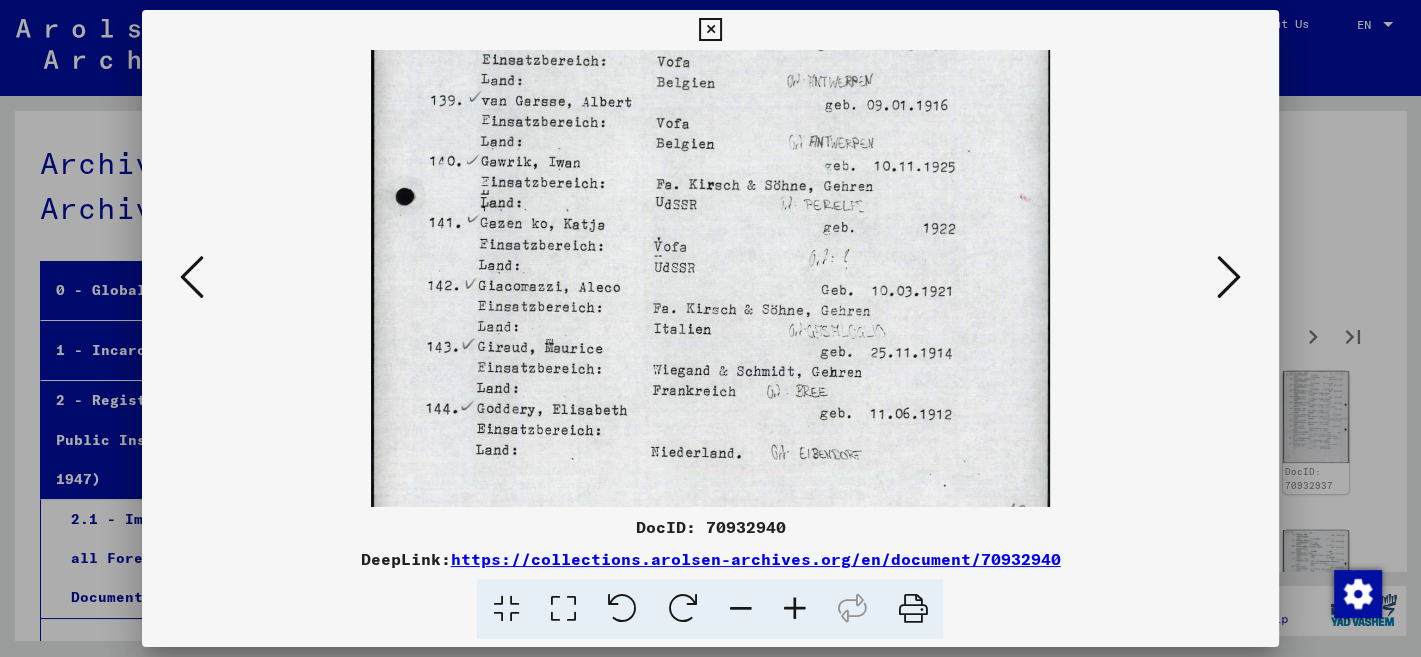 drag, startPoint x: 959, startPoint y: 418, endPoint x: 958, endPoint y: 382, distance: 36.013885 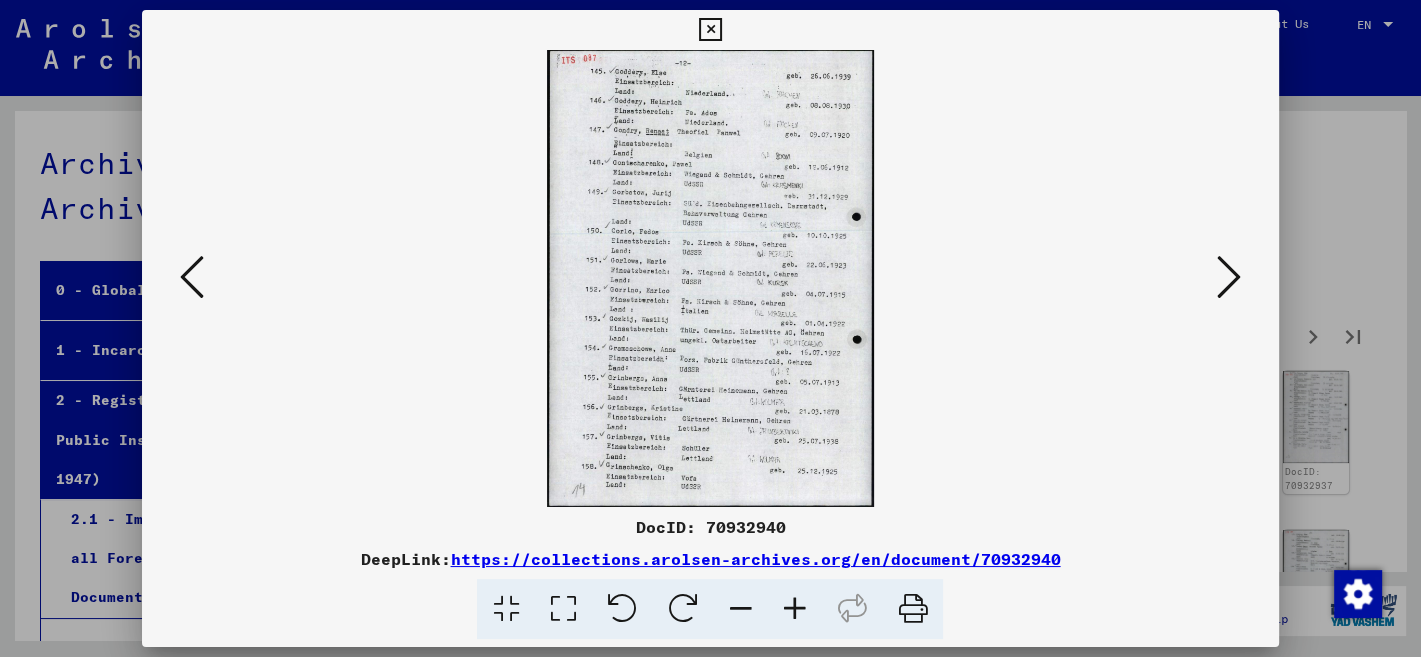 click at bounding box center (794, 609) 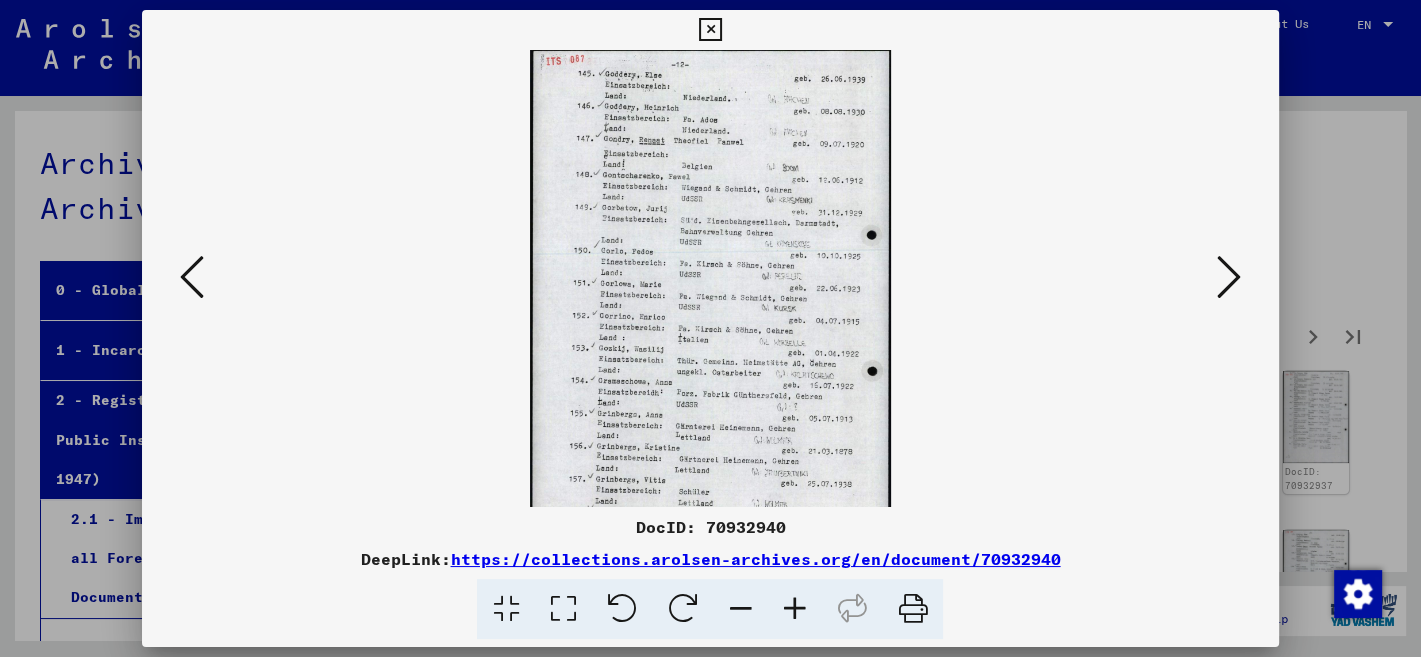 click at bounding box center [794, 609] 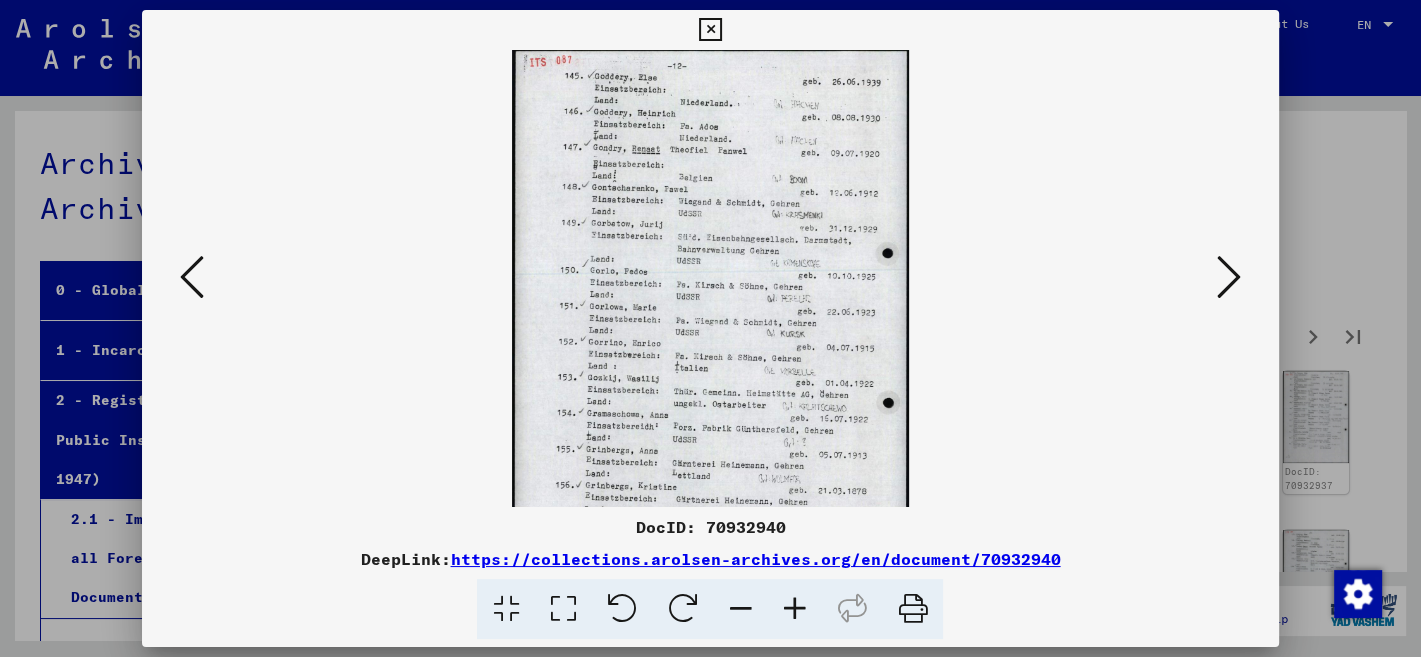 click at bounding box center [794, 609] 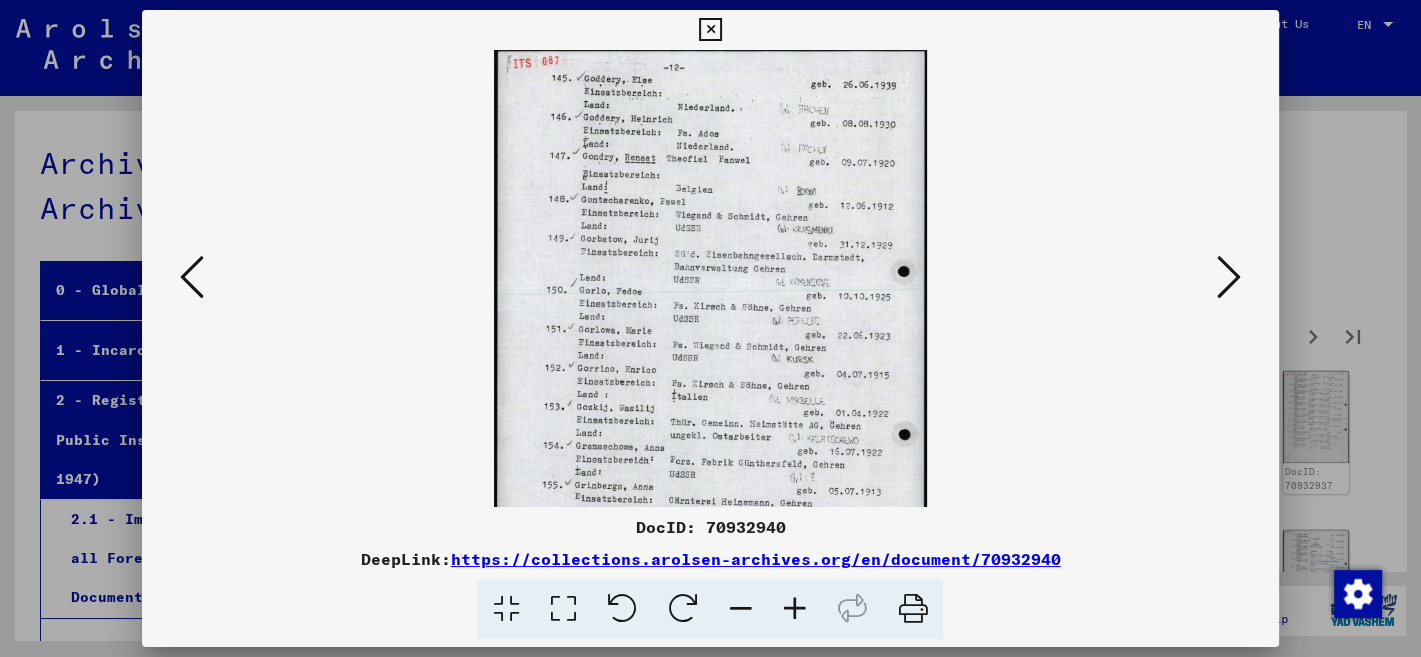 click at bounding box center (794, 609) 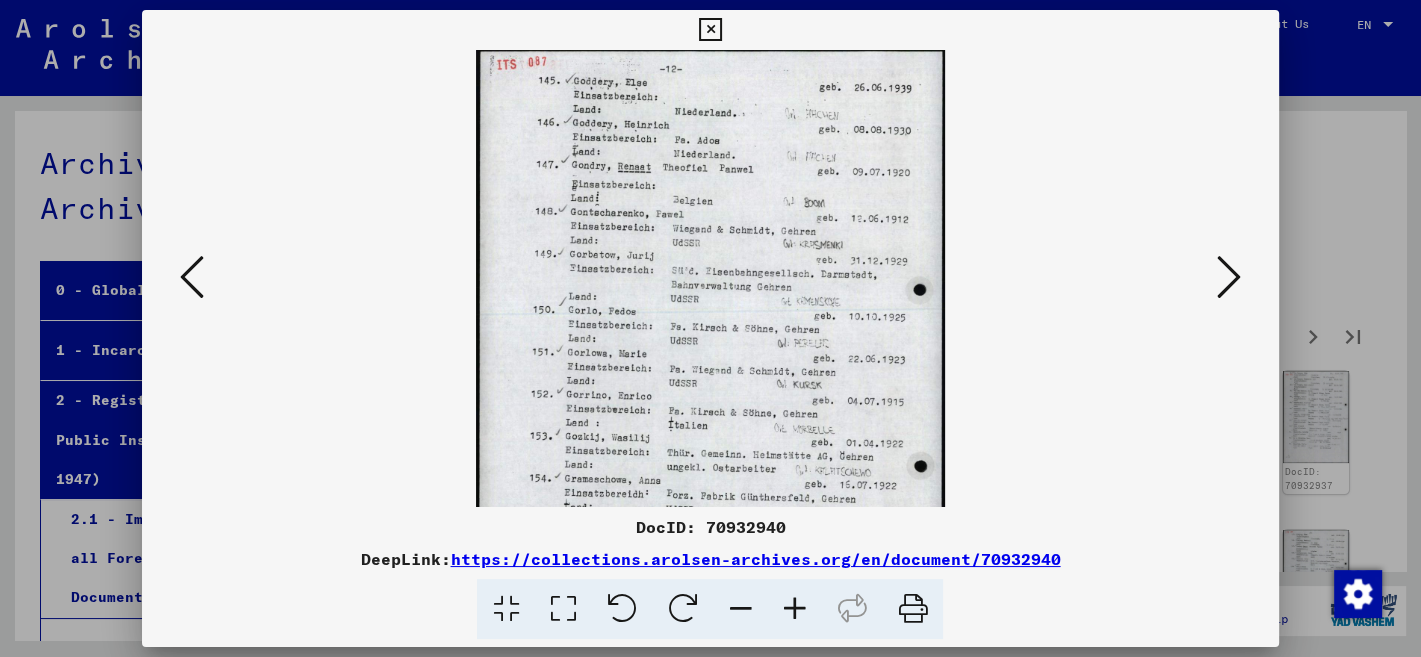 click at bounding box center [794, 609] 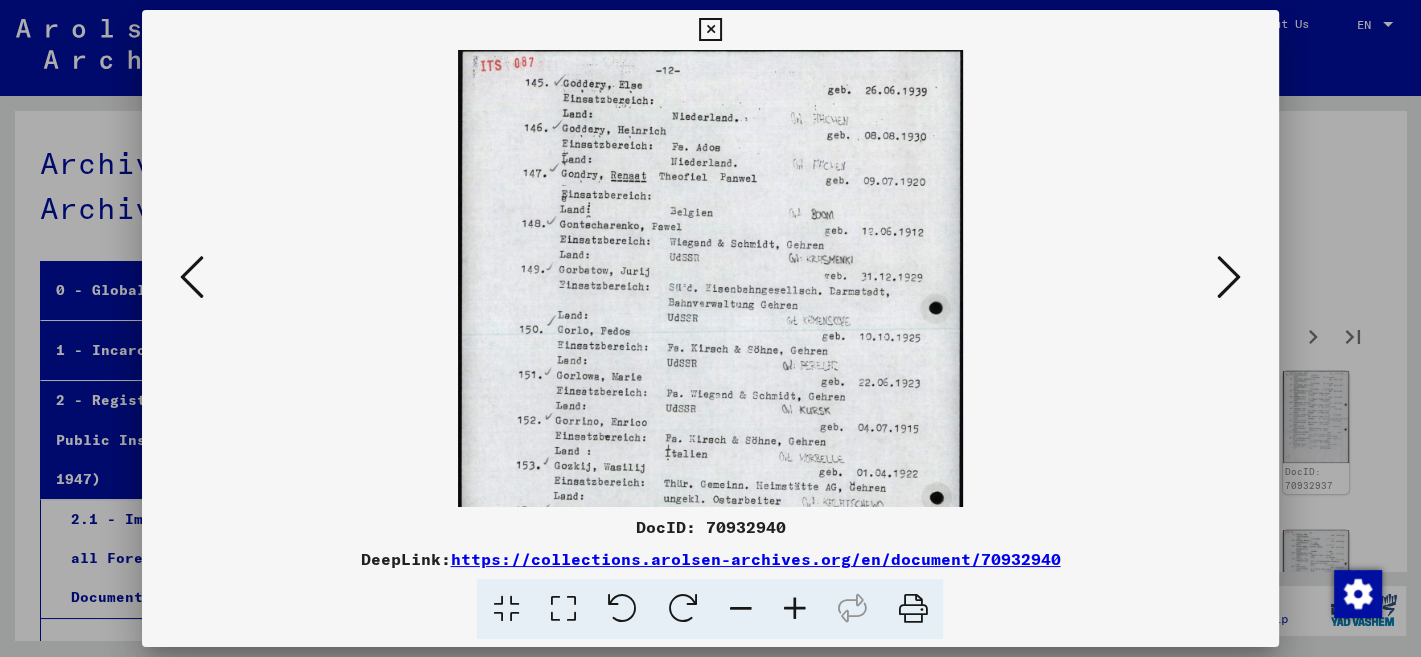 click at bounding box center [794, 609] 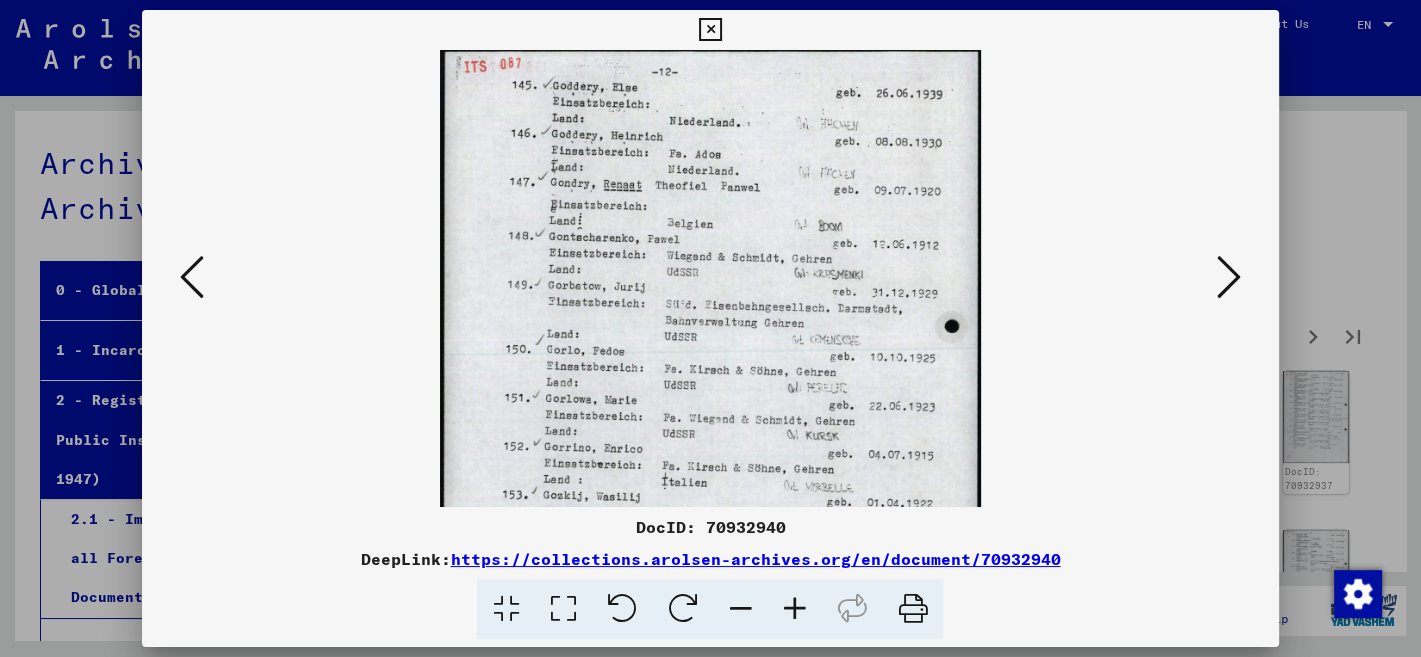 click at bounding box center [794, 609] 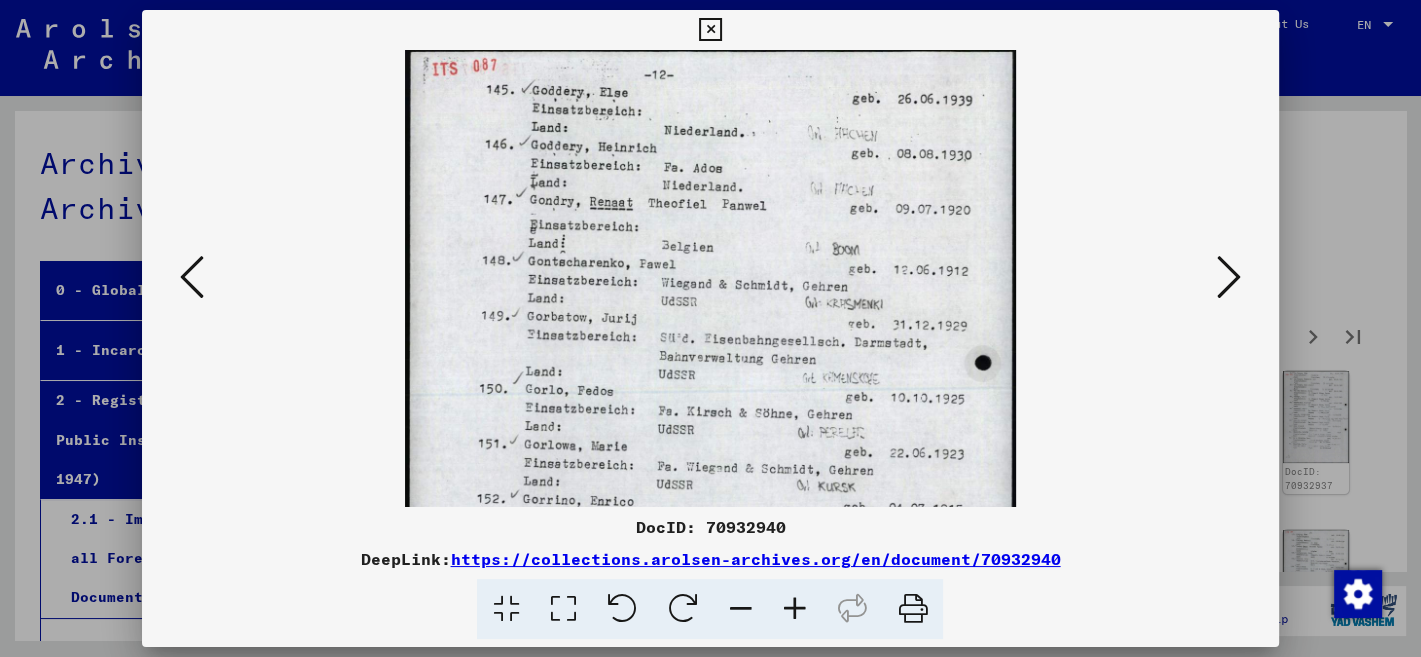 click at bounding box center (794, 609) 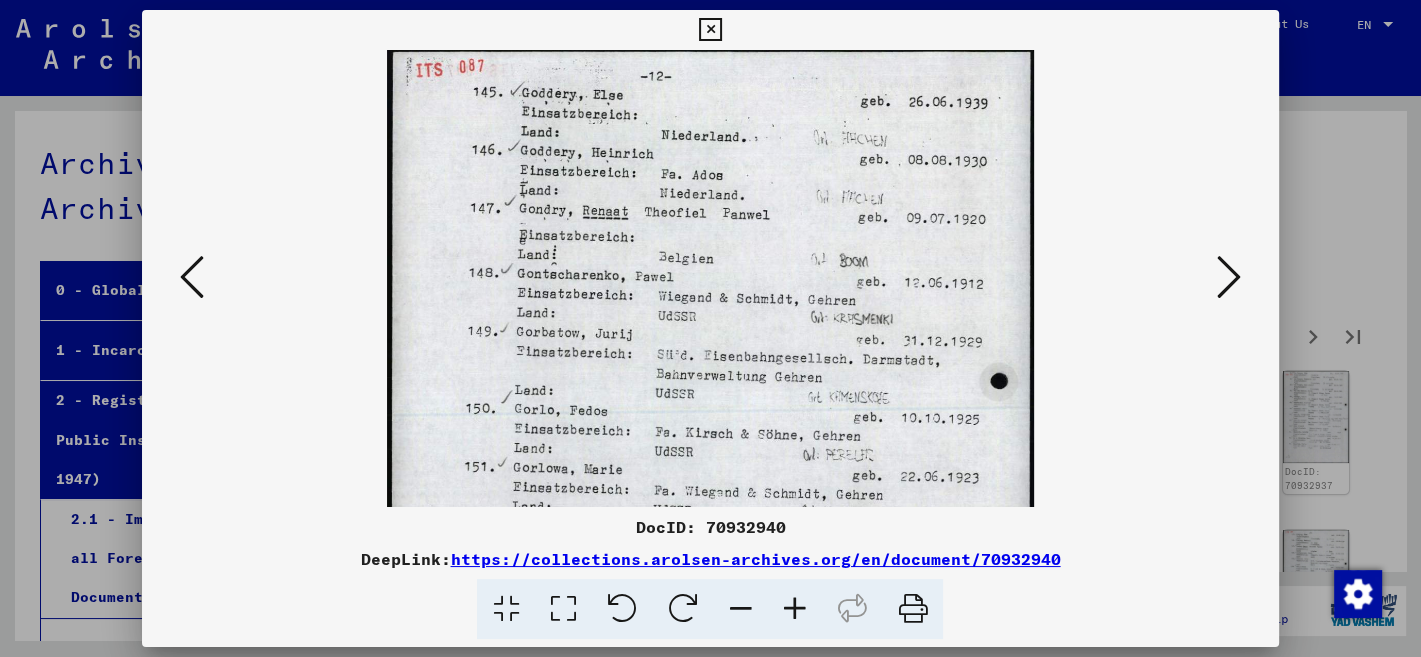 click at bounding box center (794, 609) 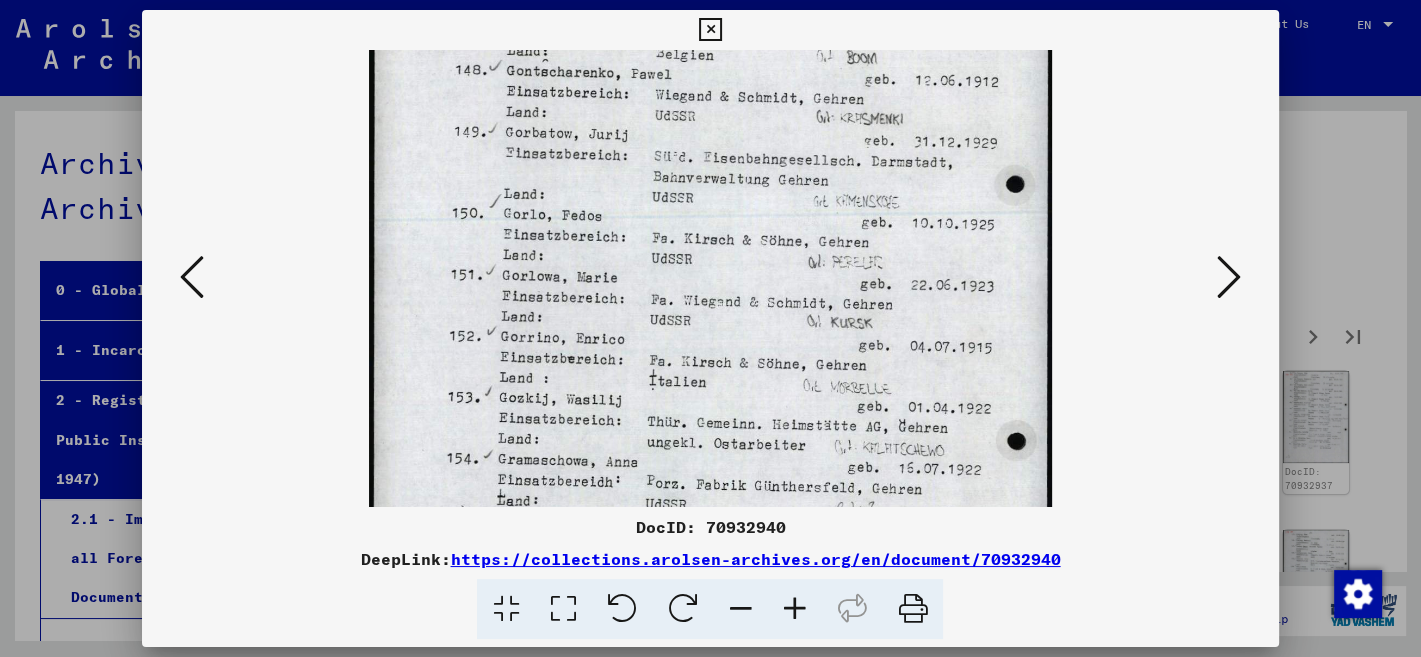 drag, startPoint x: 914, startPoint y: 396, endPoint x: 959, endPoint y: 186, distance: 214.76732 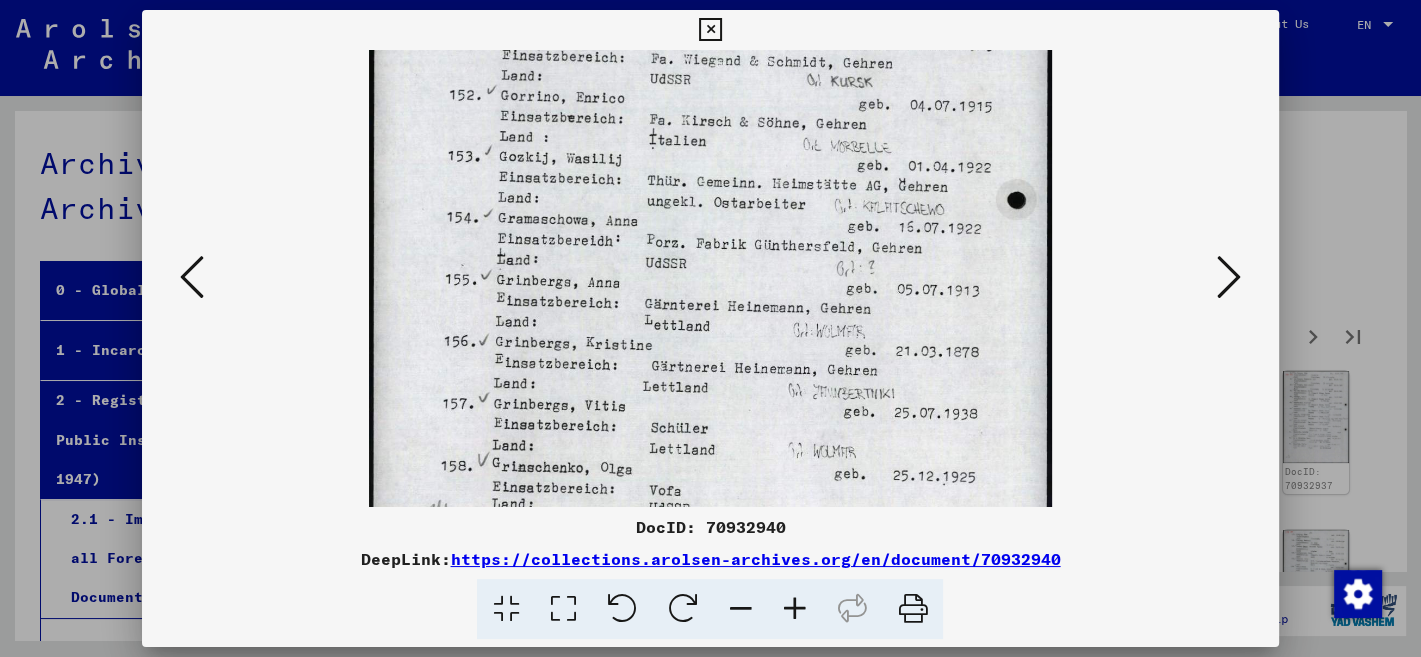 drag, startPoint x: 930, startPoint y: 473, endPoint x: 958, endPoint y: 238, distance: 236.6622 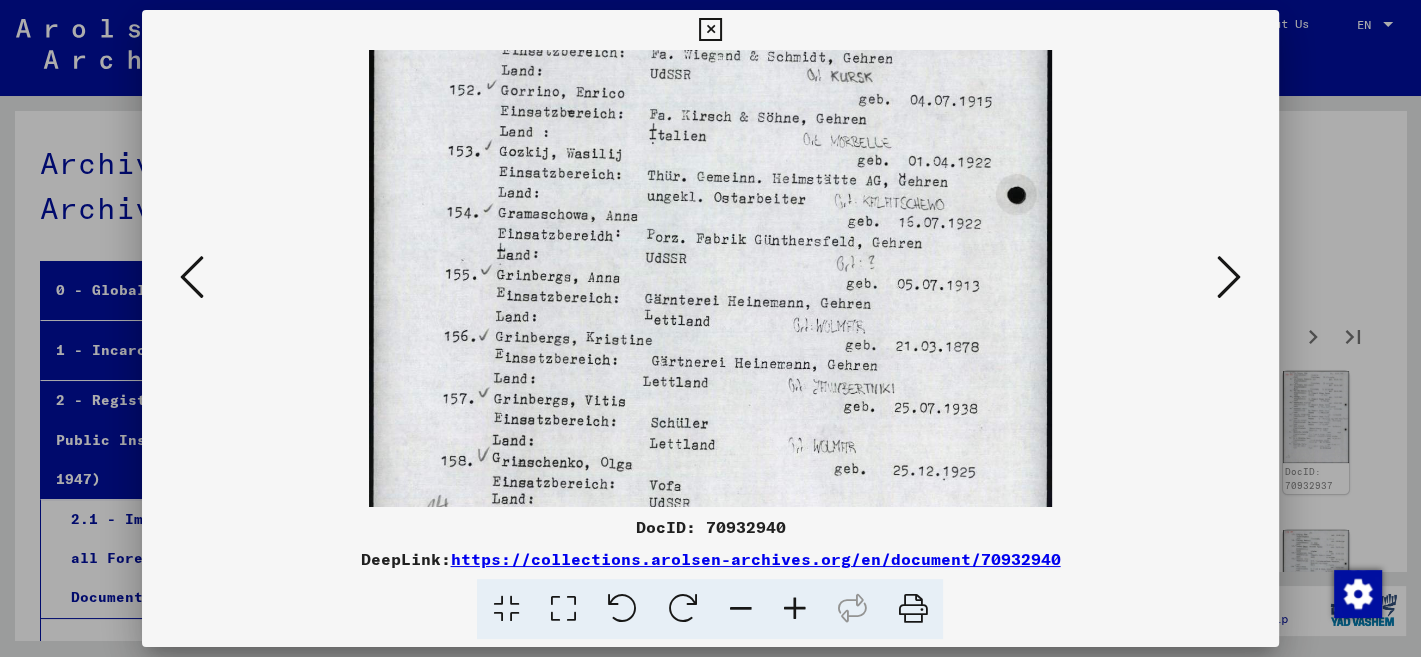 click at bounding box center [1229, 277] 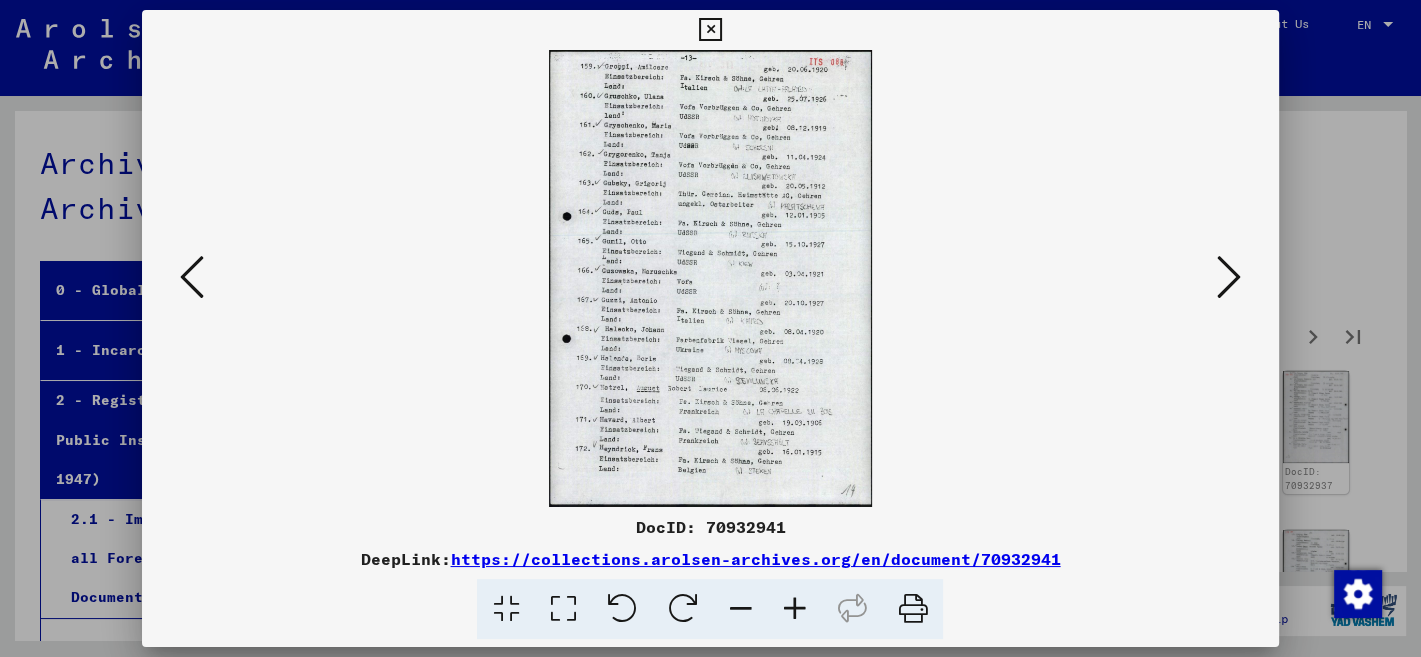 click at bounding box center [794, 609] 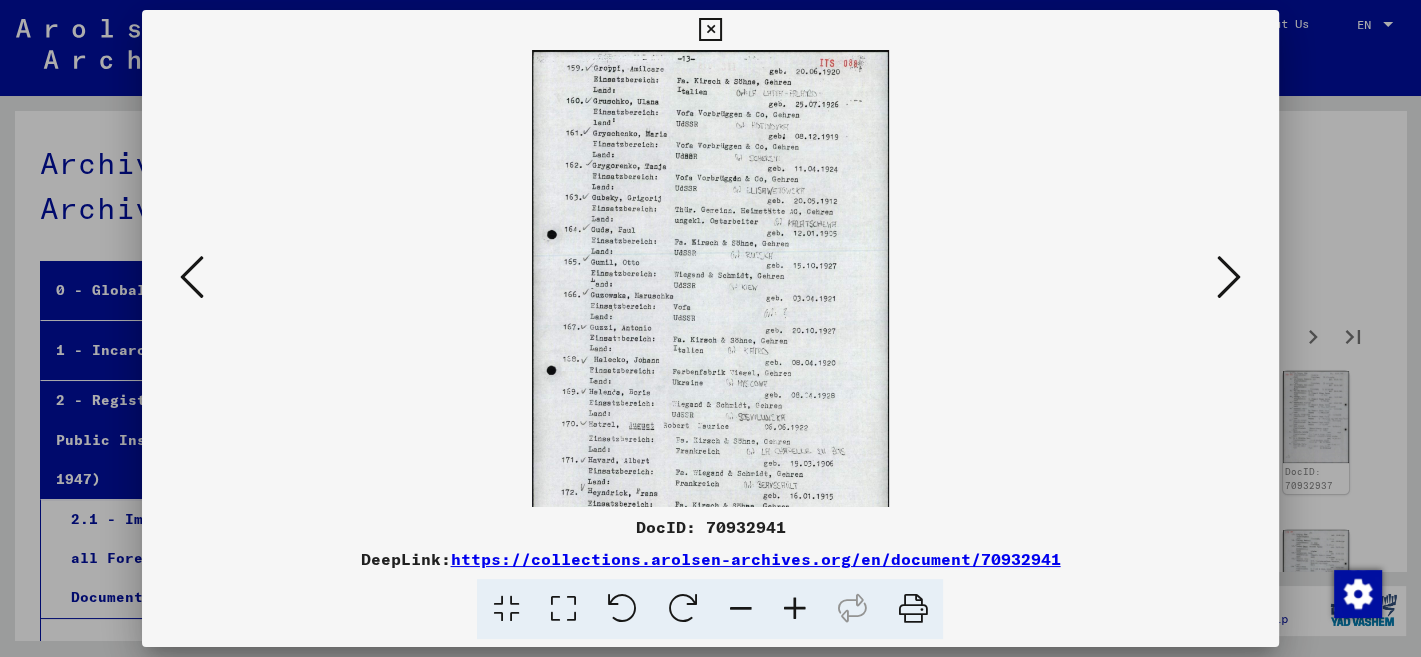 click at bounding box center (794, 609) 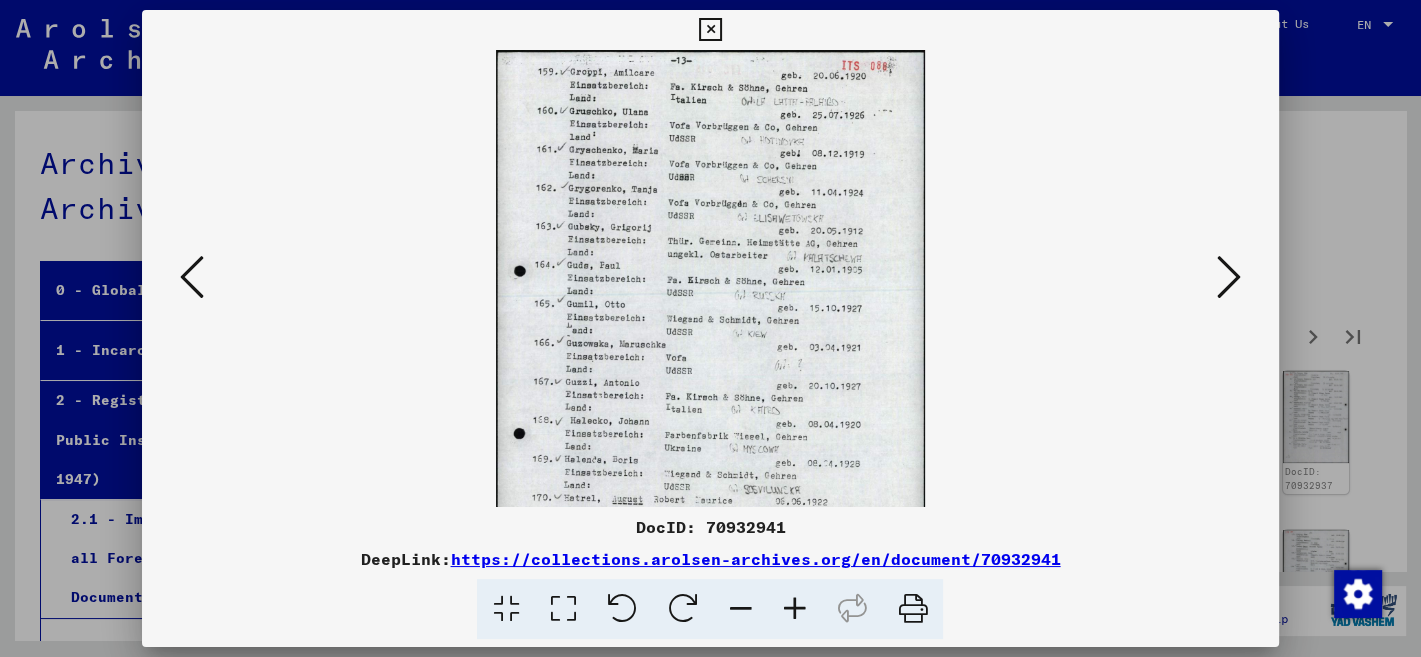 click at bounding box center (794, 609) 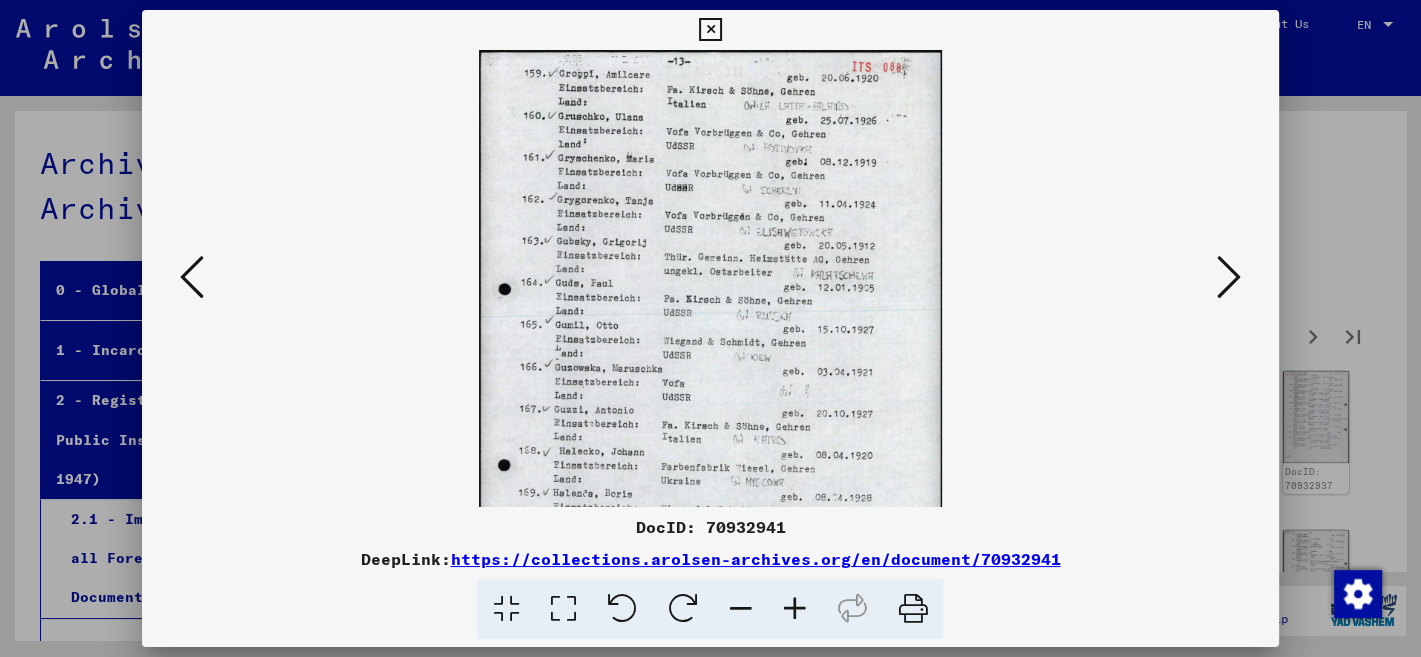 click at bounding box center [794, 609] 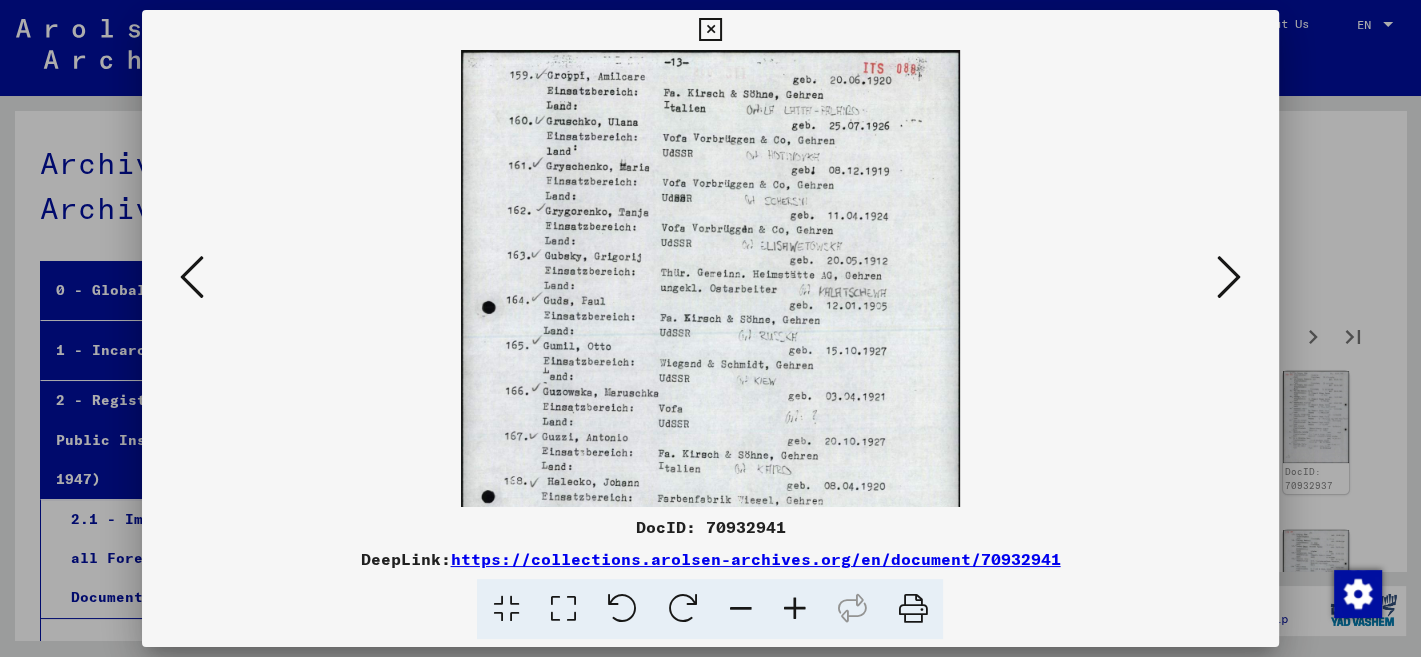 click at bounding box center [794, 609] 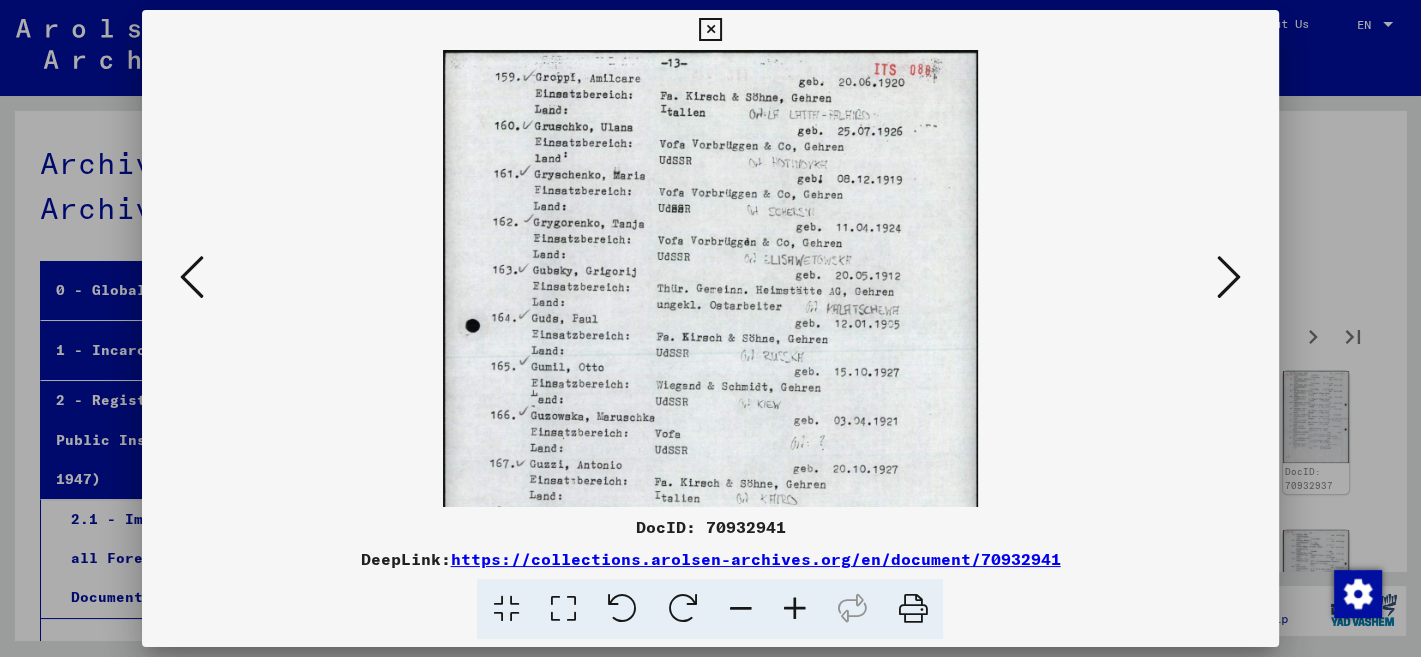 click at bounding box center [794, 609] 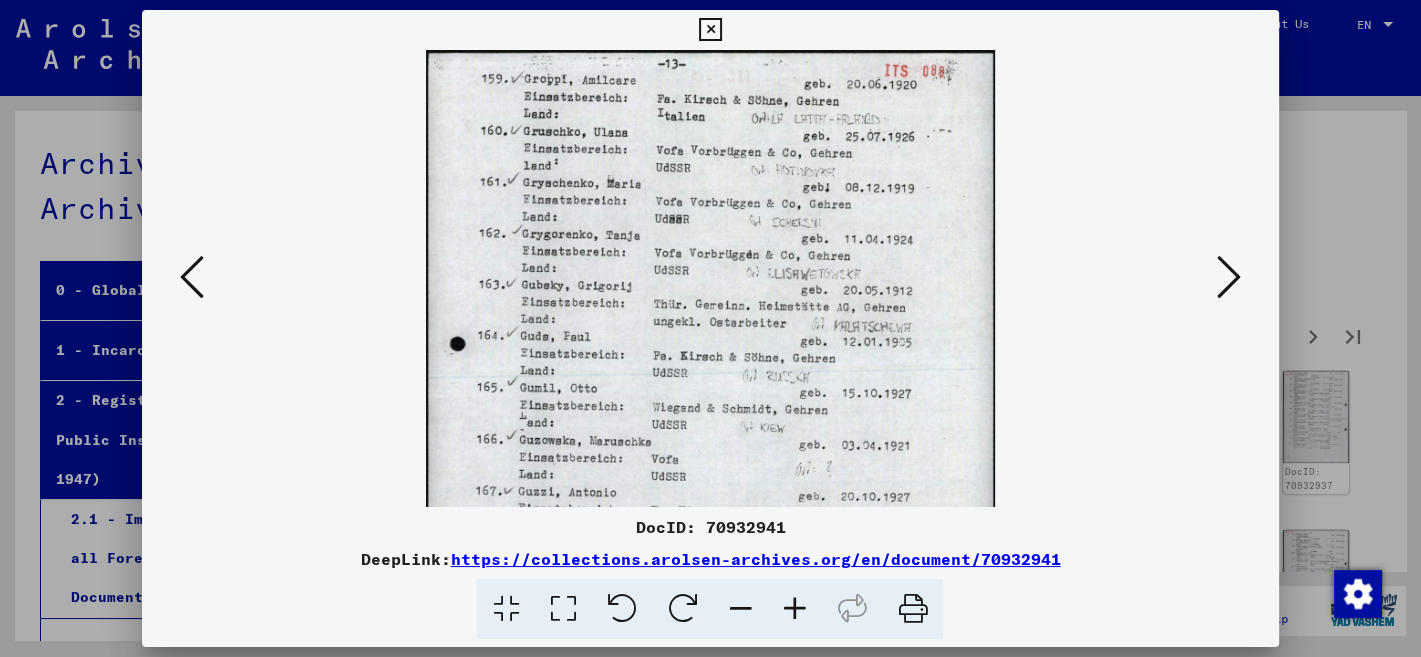click at bounding box center (794, 609) 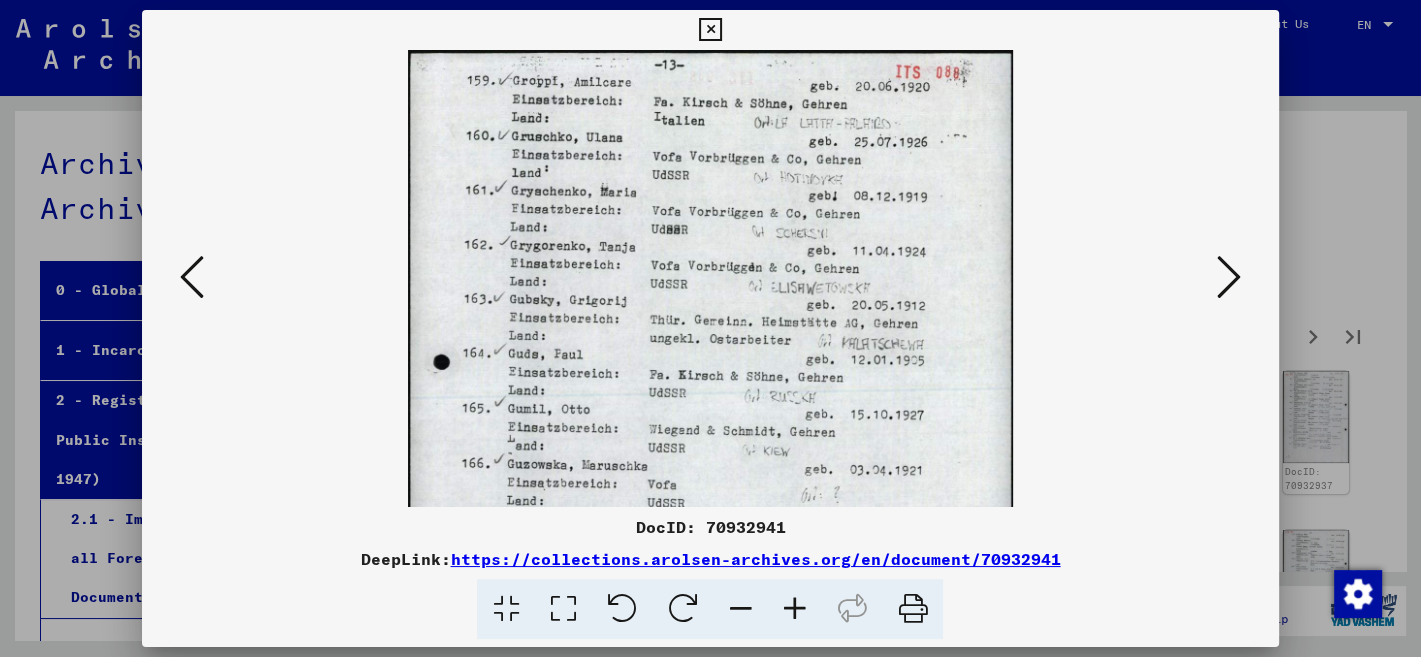 click at bounding box center (794, 609) 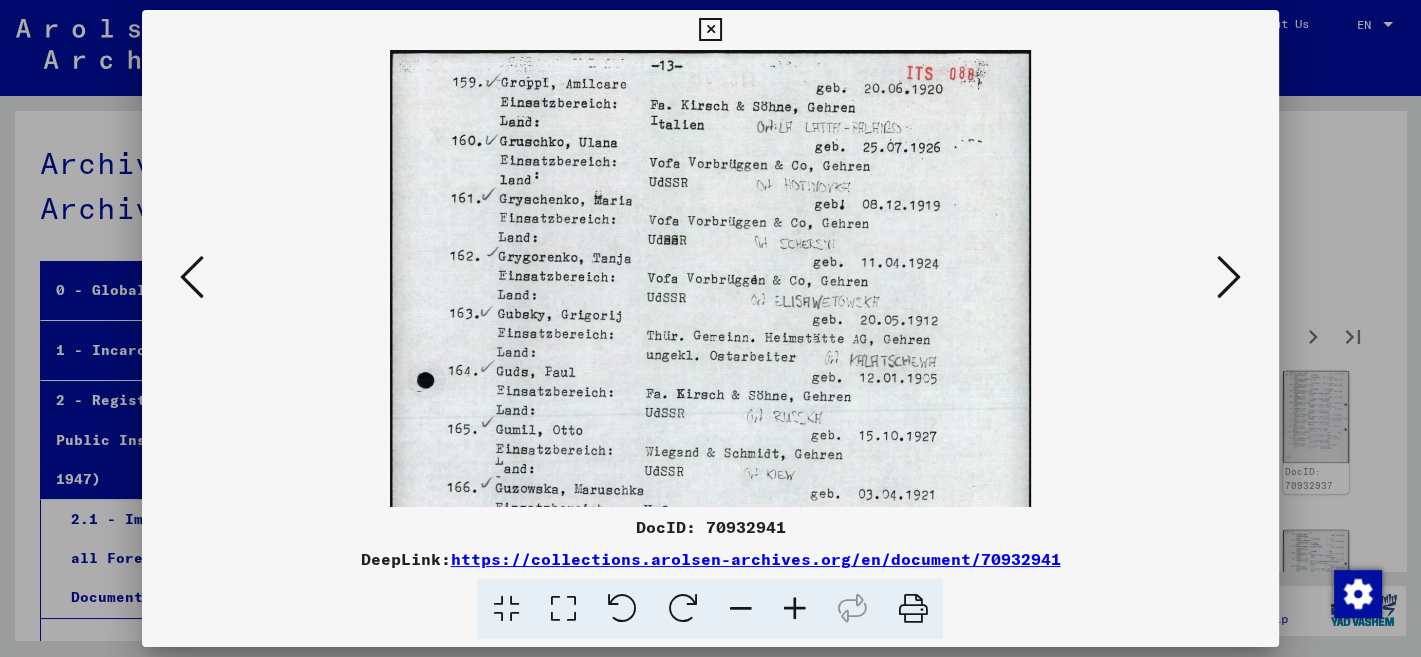 click at bounding box center [794, 609] 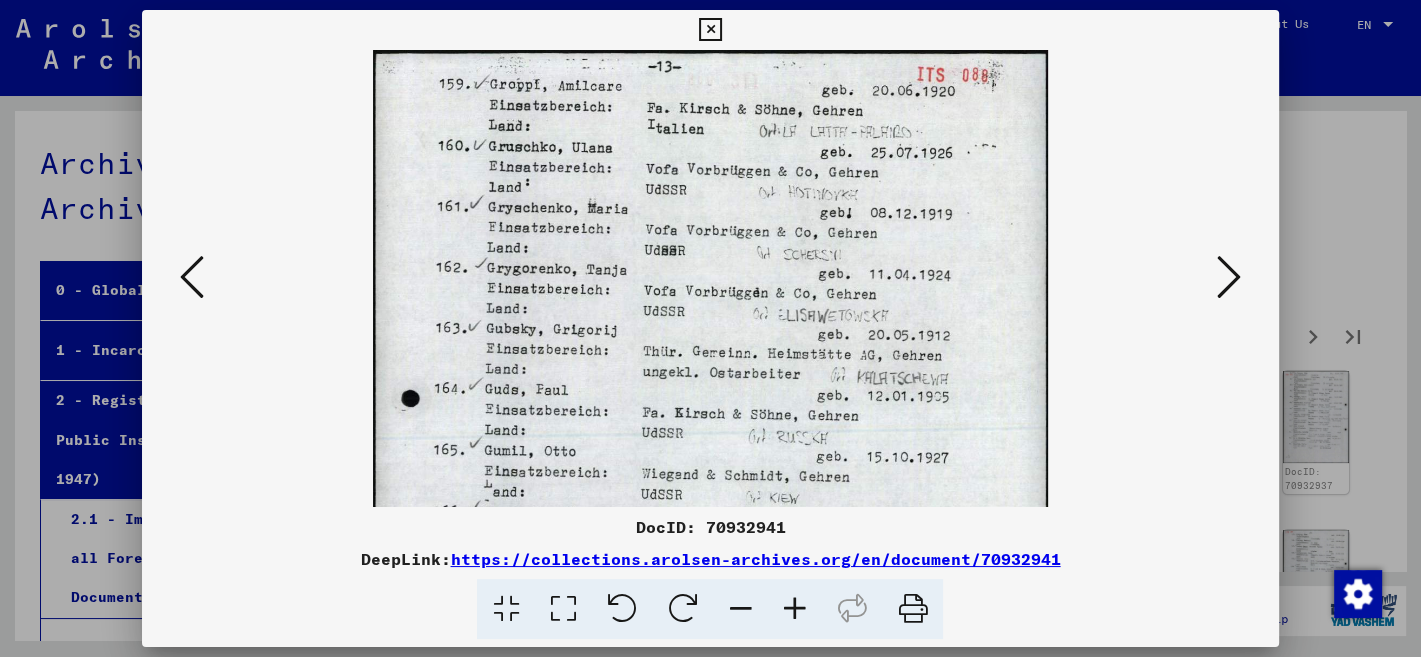 scroll, scrollTop: 0, scrollLeft: 0, axis: both 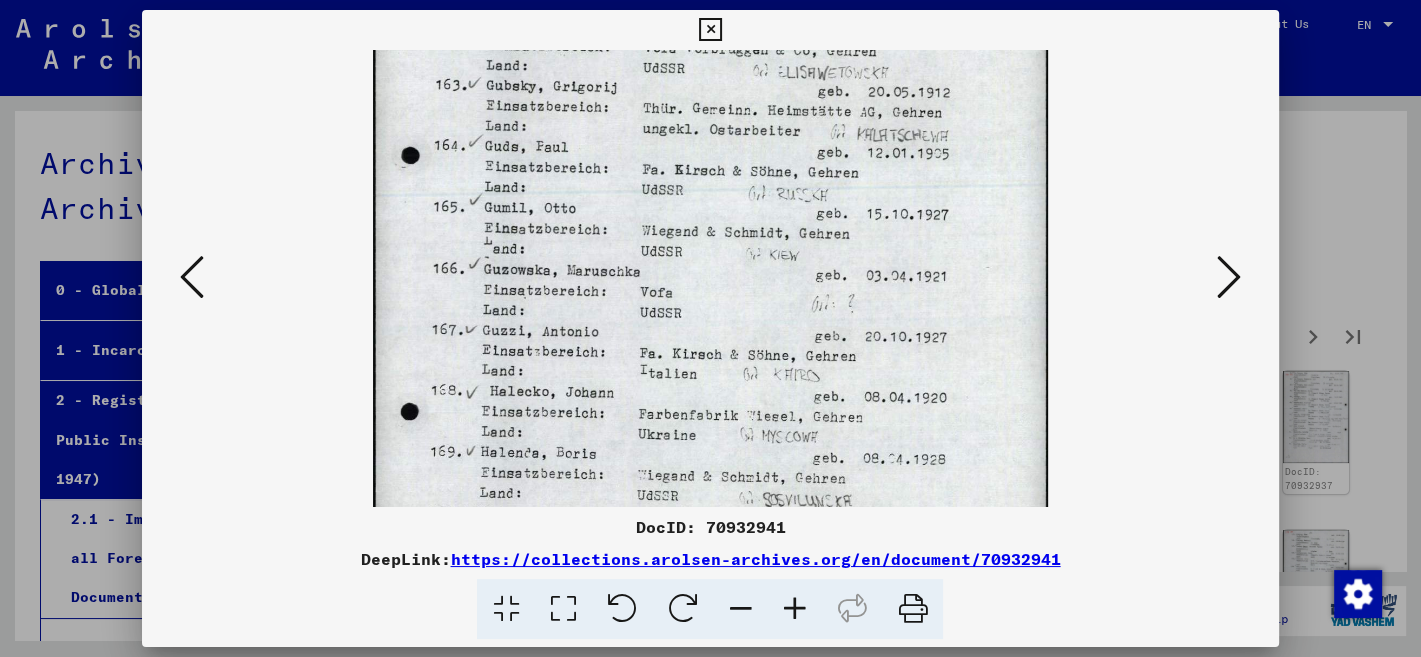 drag, startPoint x: 749, startPoint y: 471, endPoint x: 770, endPoint y: 231, distance: 240.91699 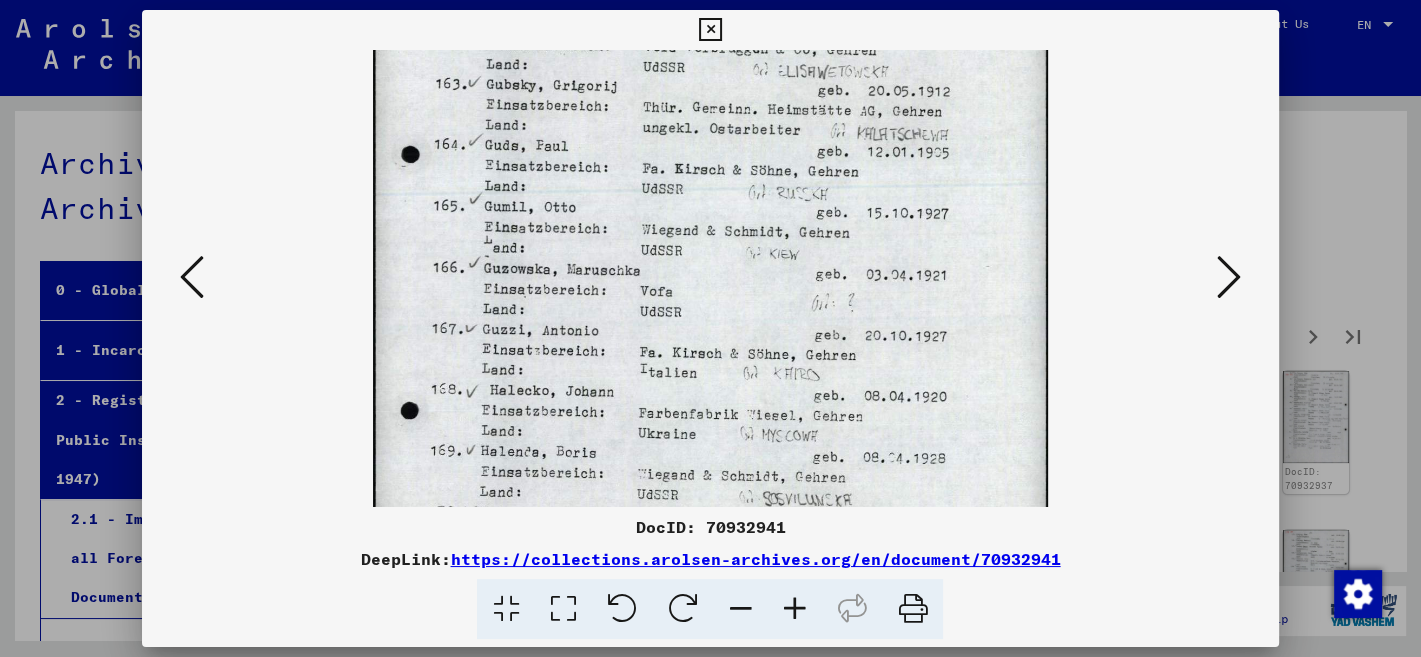 click at bounding box center (711, 284) 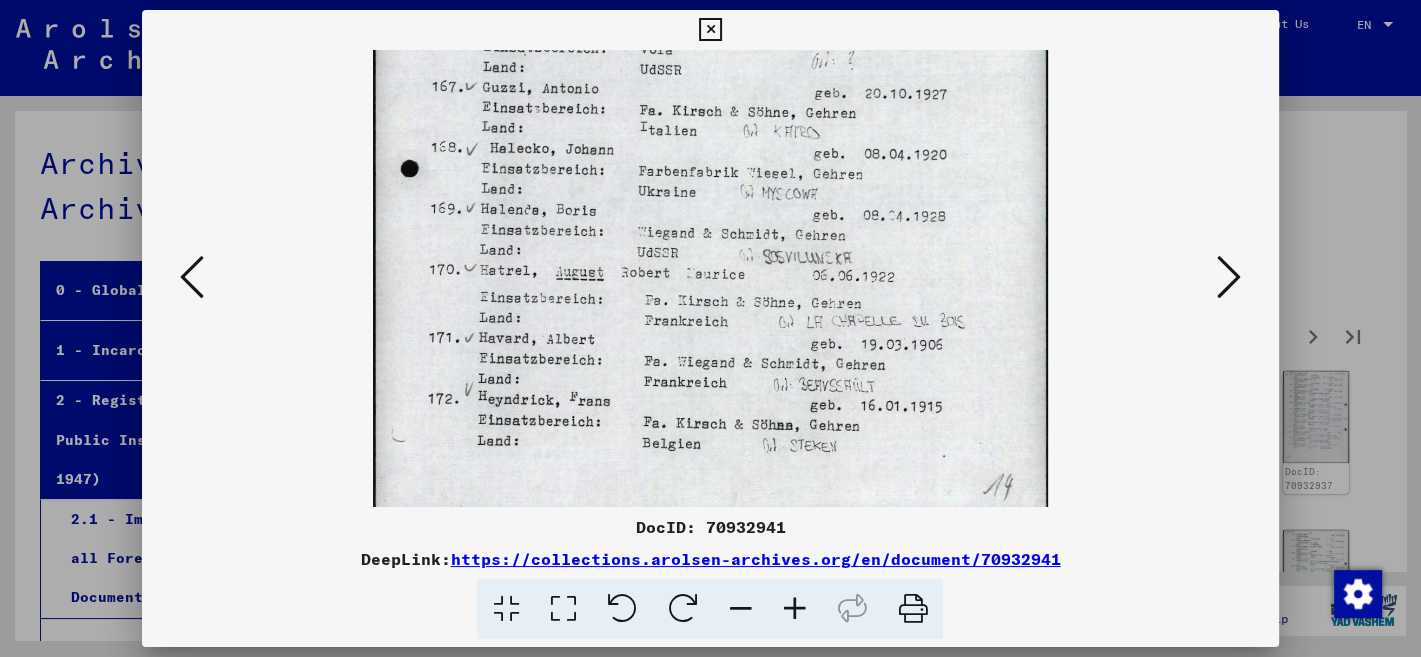 scroll, scrollTop: 491, scrollLeft: 0, axis: vertical 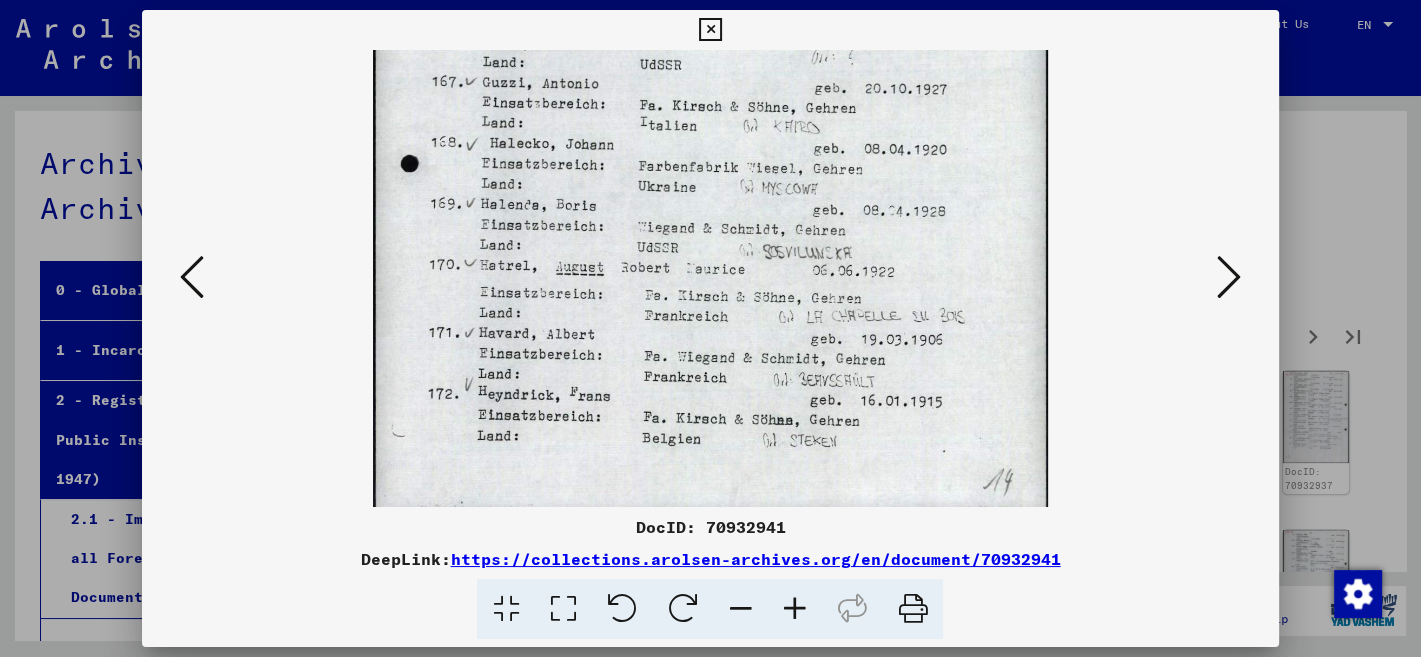 drag, startPoint x: 690, startPoint y: 467, endPoint x: 760, endPoint y: 241, distance: 236.59248 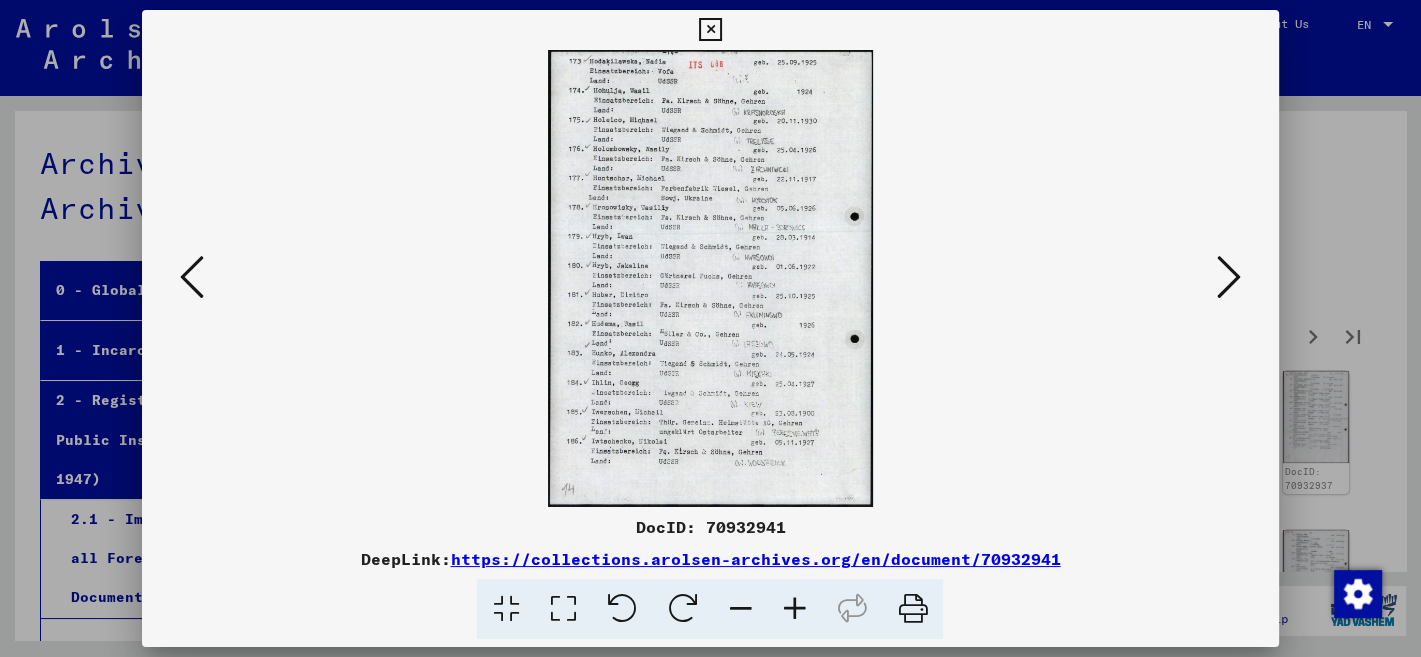 scroll, scrollTop: 0, scrollLeft: 0, axis: both 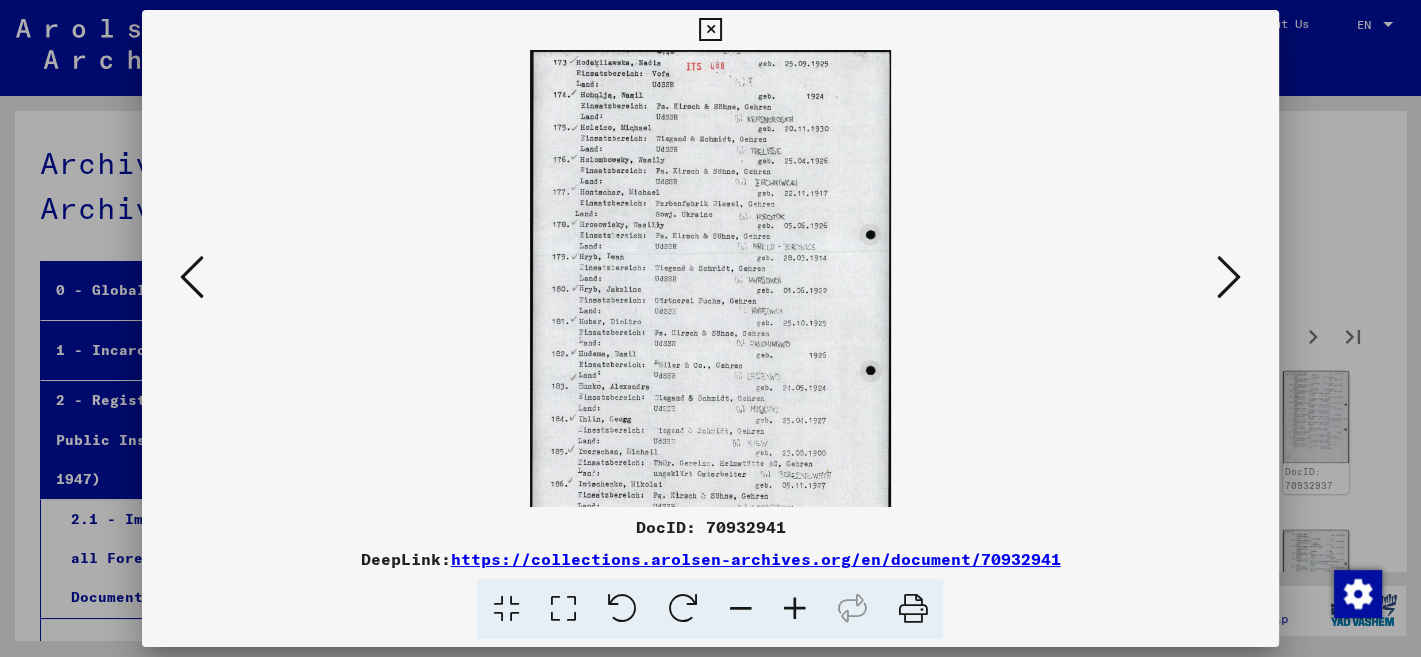 click at bounding box center [794, 609] 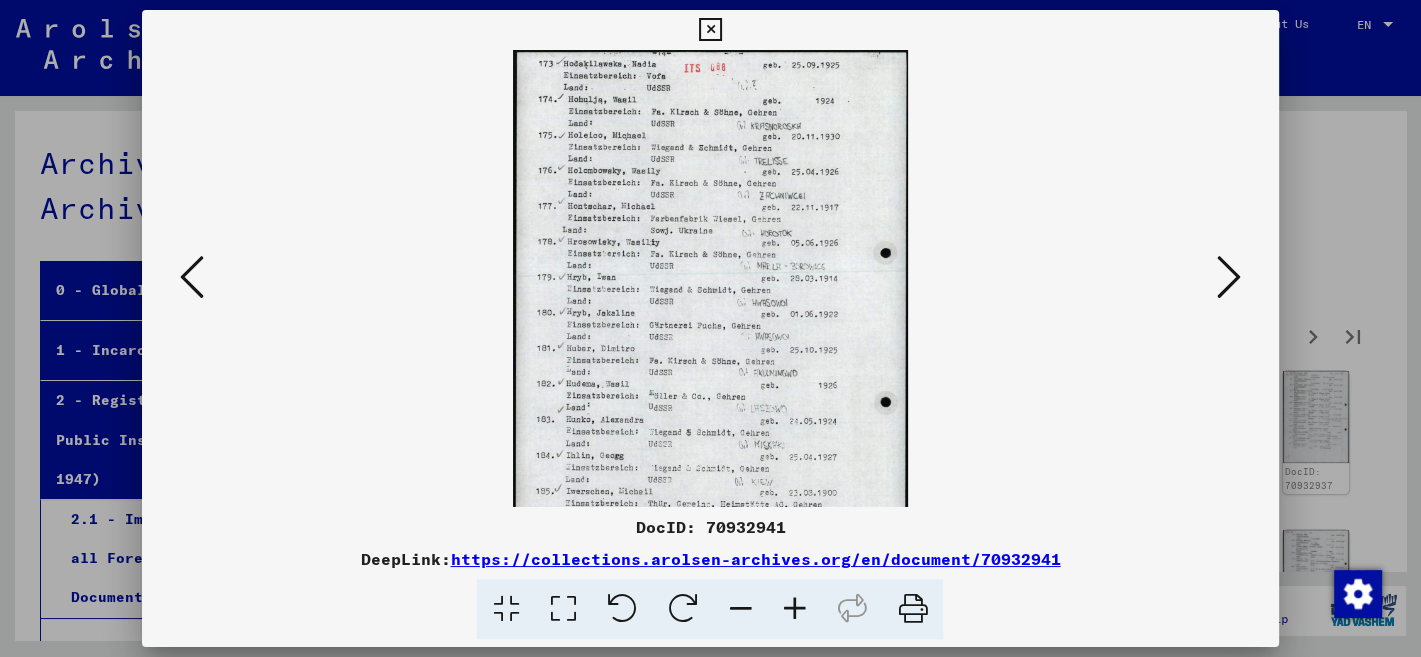 click at bounding box center [794, 609] 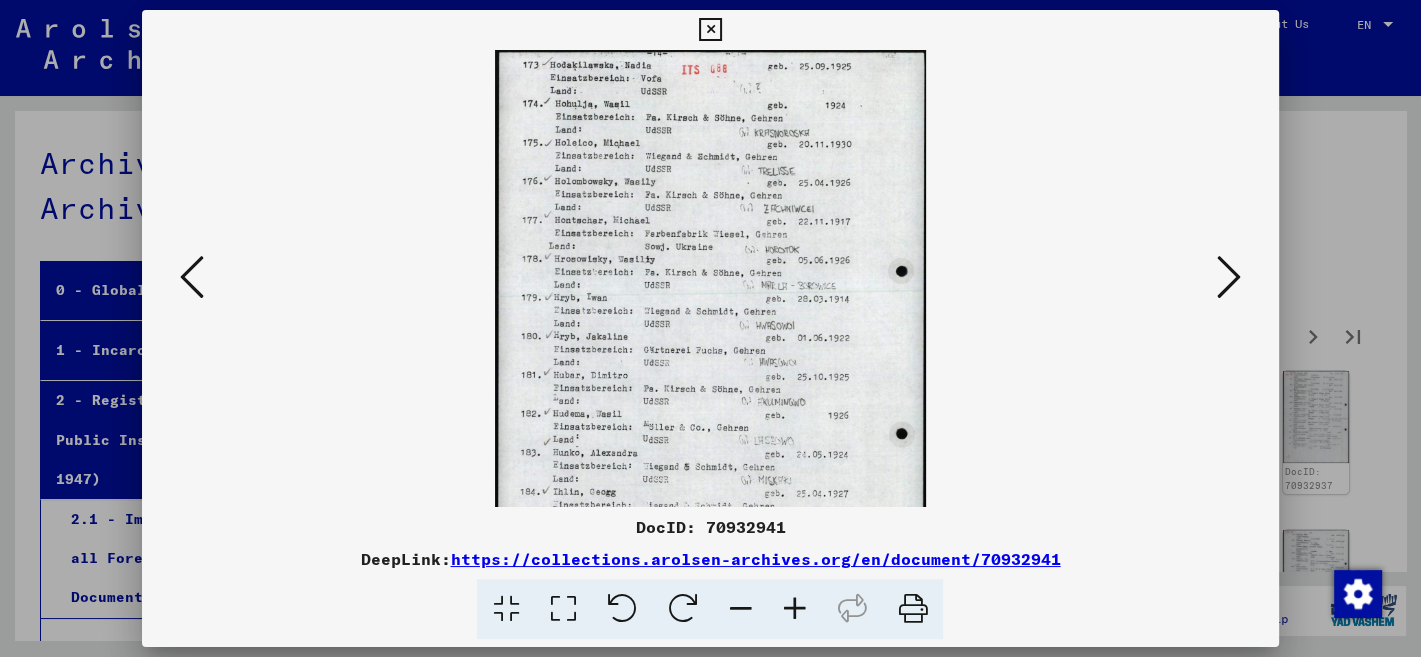 click at bounding box center [794, 609] 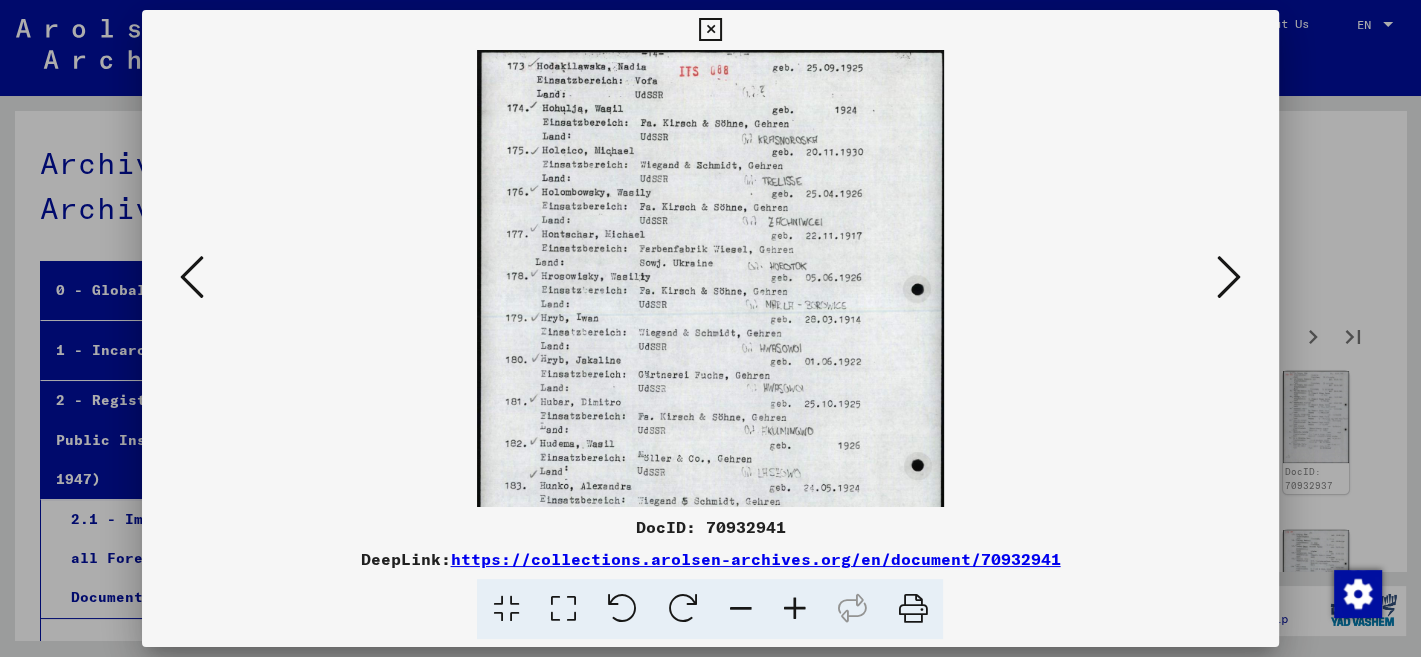 click at bounding box center (794, 609) 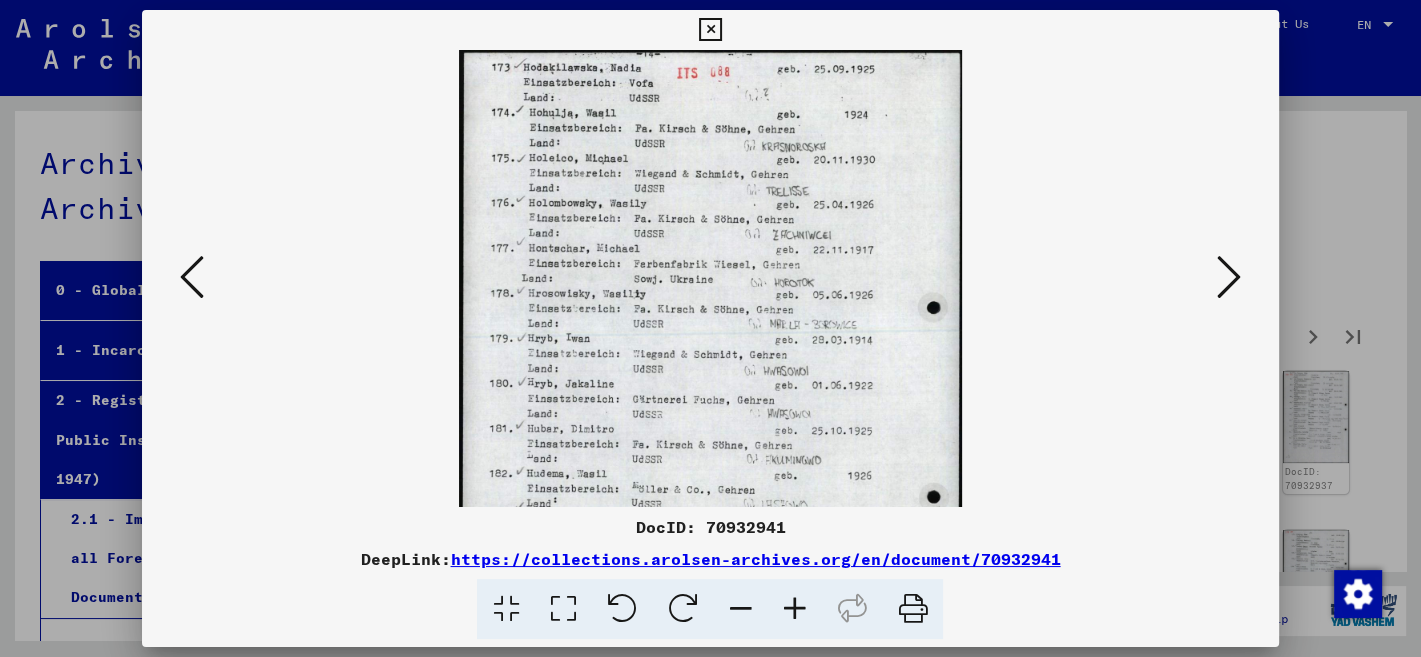 click at bounding box center (794, 609) 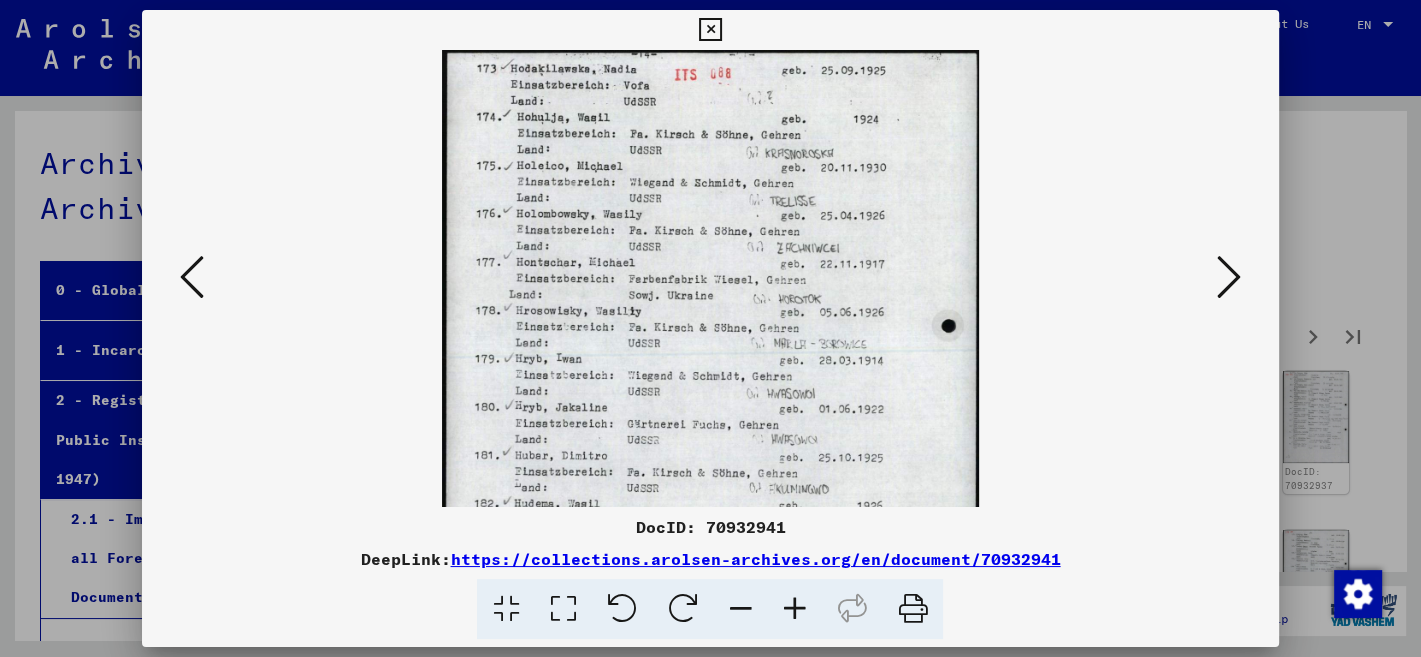 click at bounding box center [794, 609] 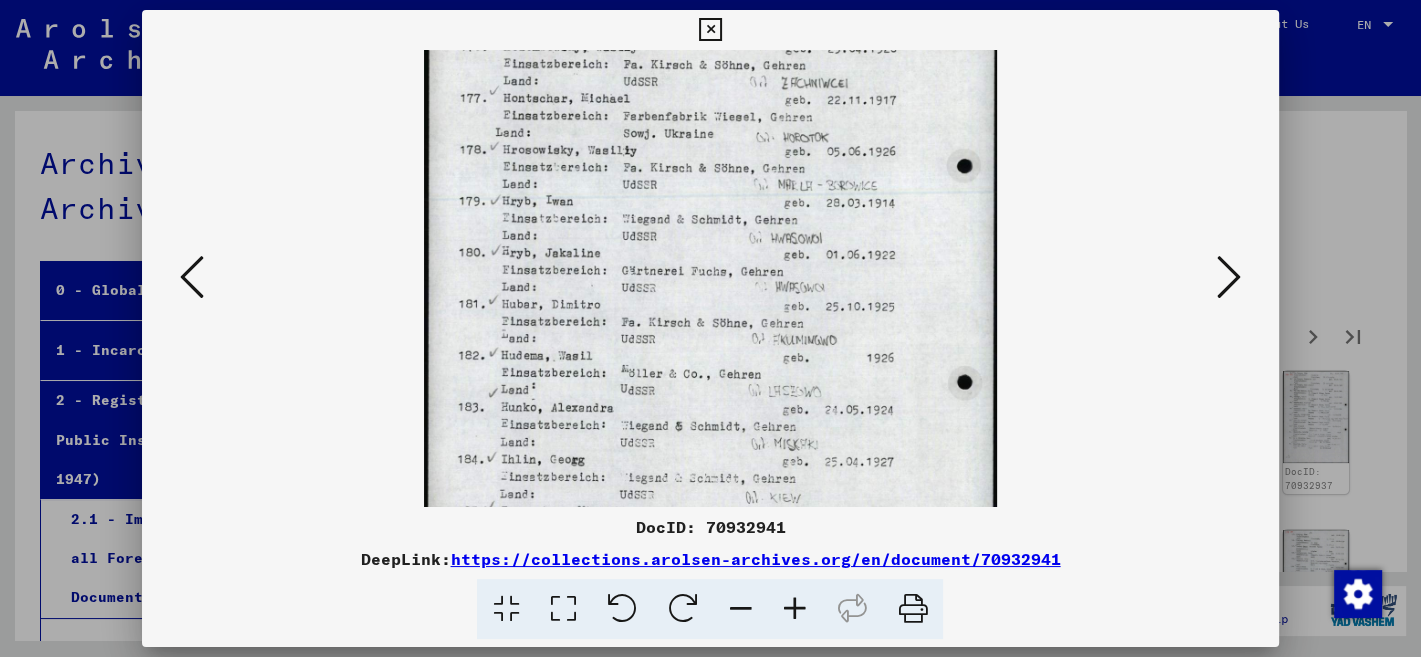 drag, startPoint x: 733, startPoint y: 422, endPoint x: 782, endPoint y: 267, distance: 162.56076 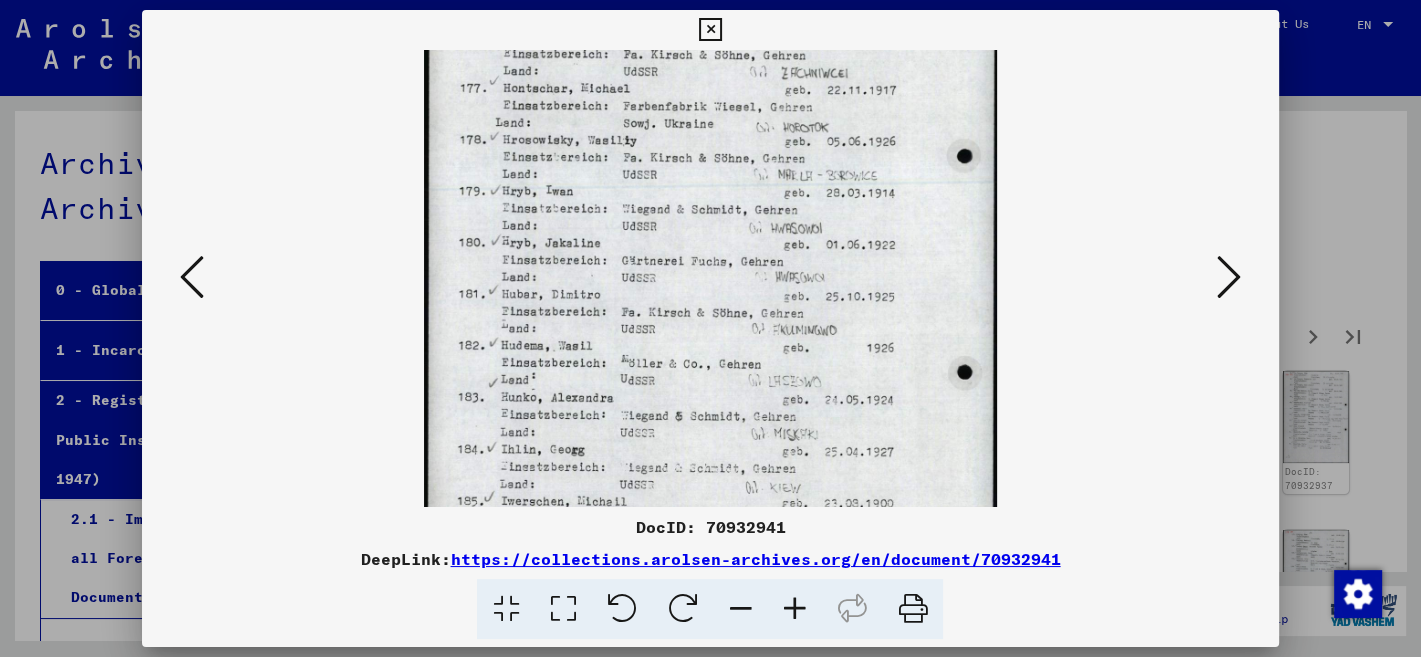 click at bounding box center (1229, 277) 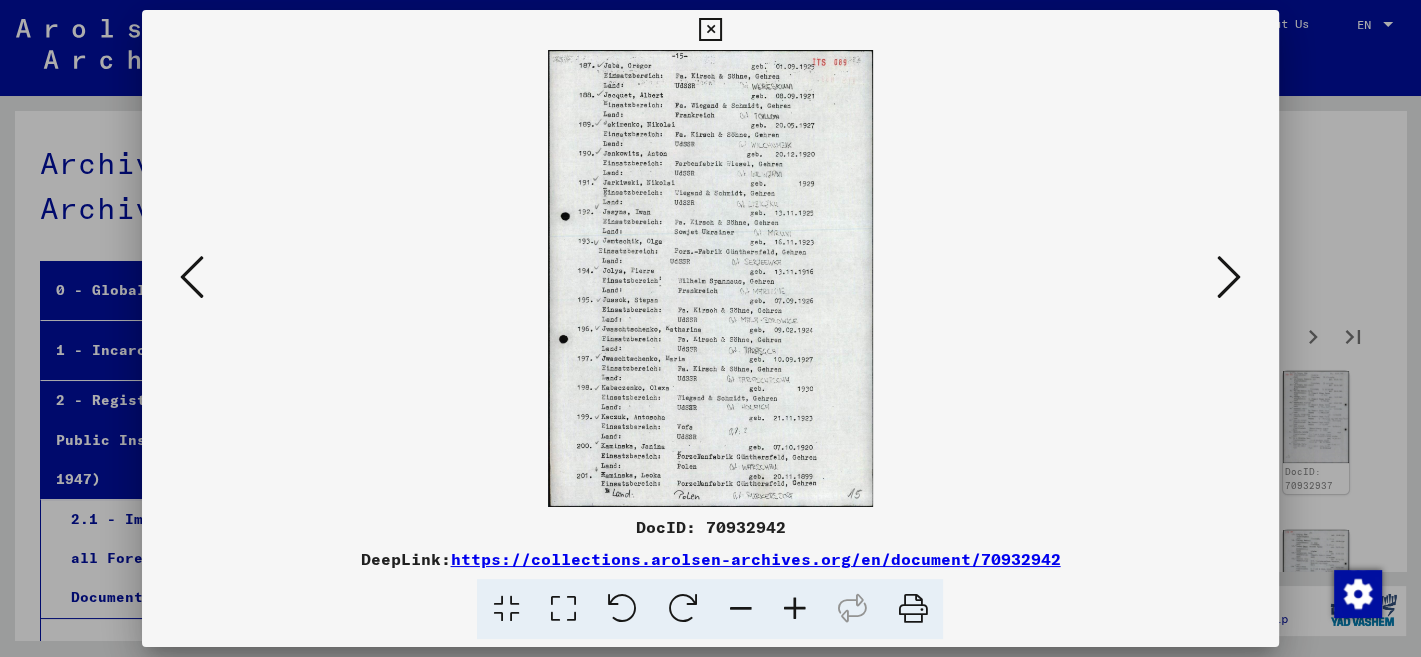 click at bounding box center (1229, 277) 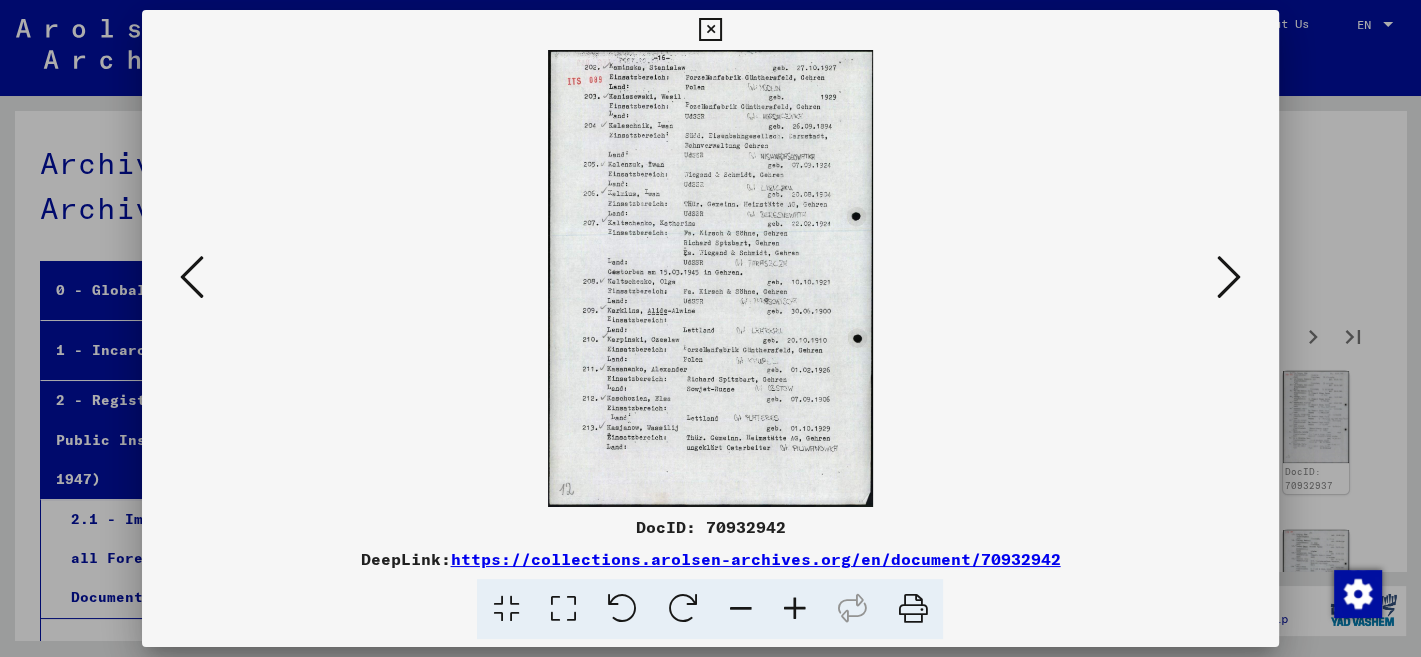 click at bounding box center [192, 277] 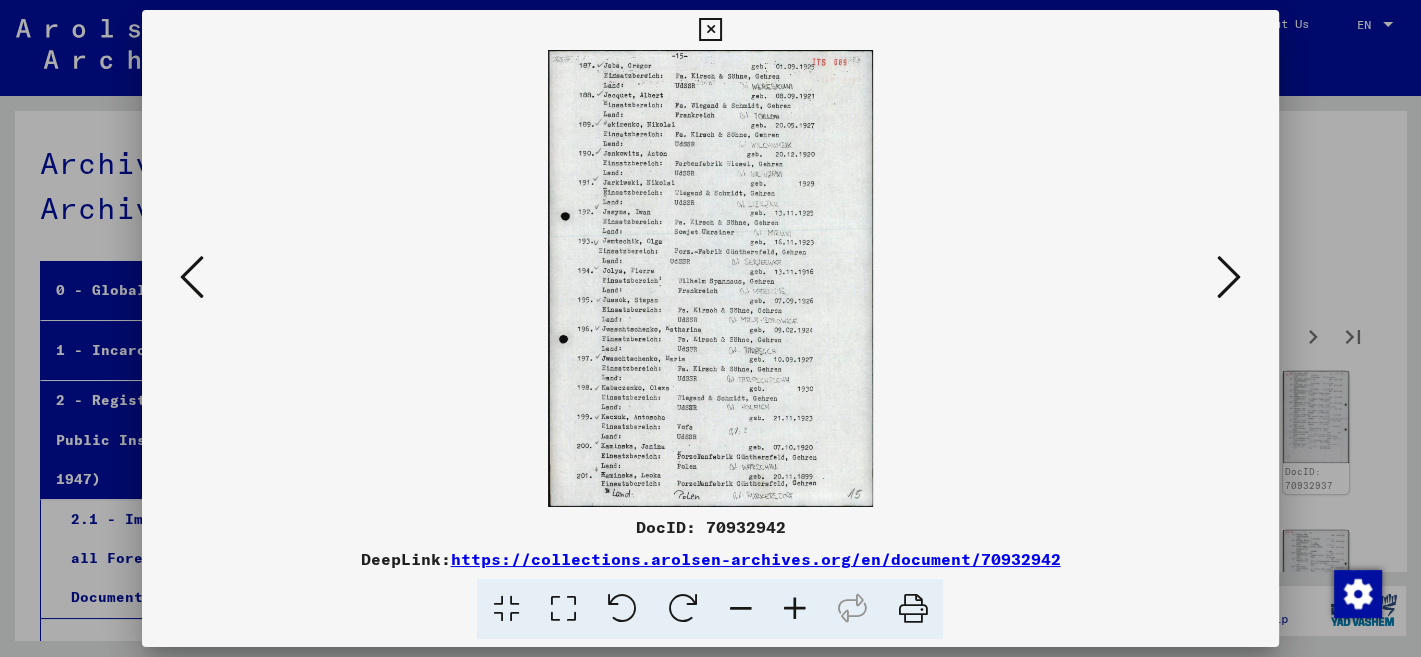 click at bounding box center (1229, 277) 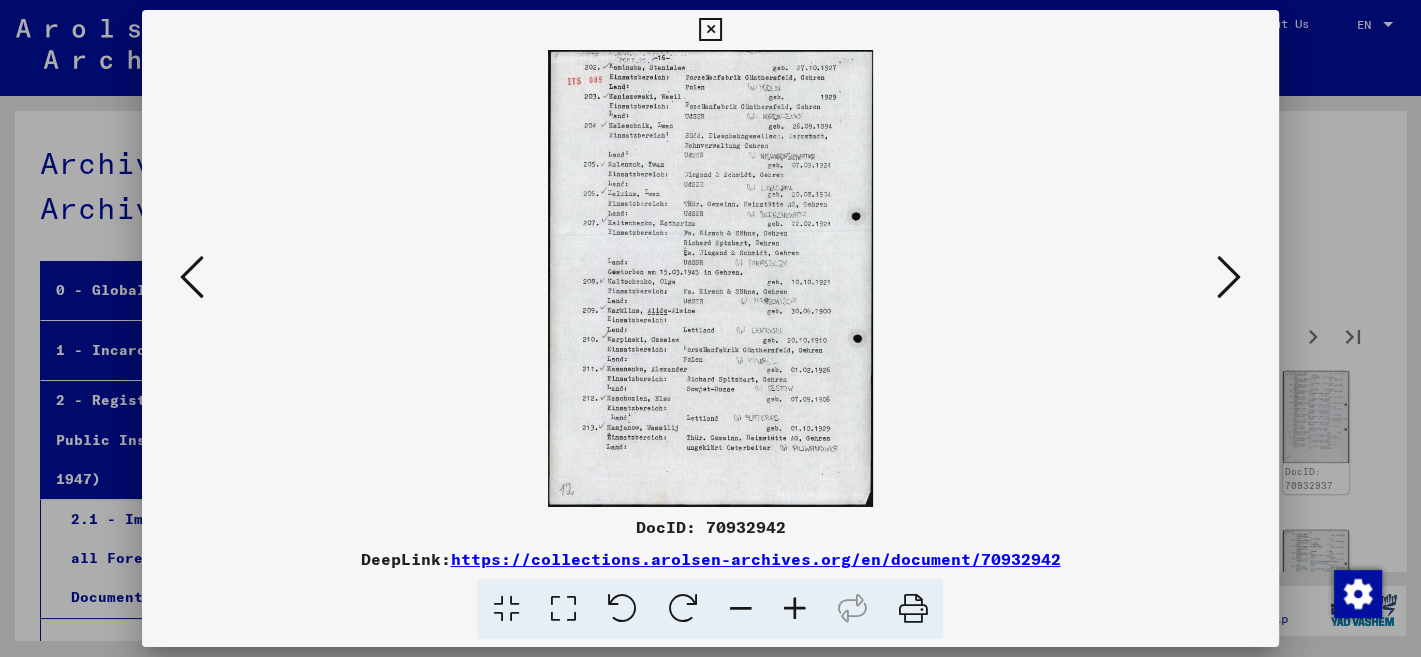 click at bounding box center (794, 609) 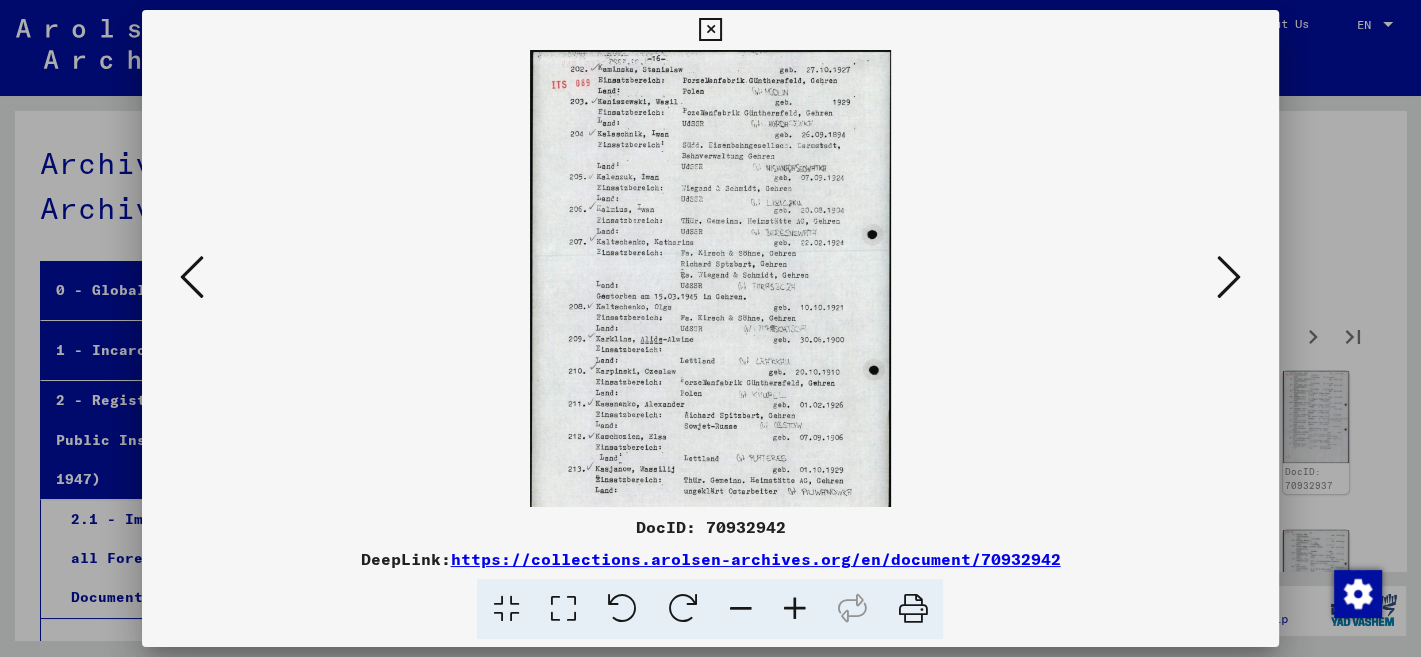 click at bounding box center (794, 609) 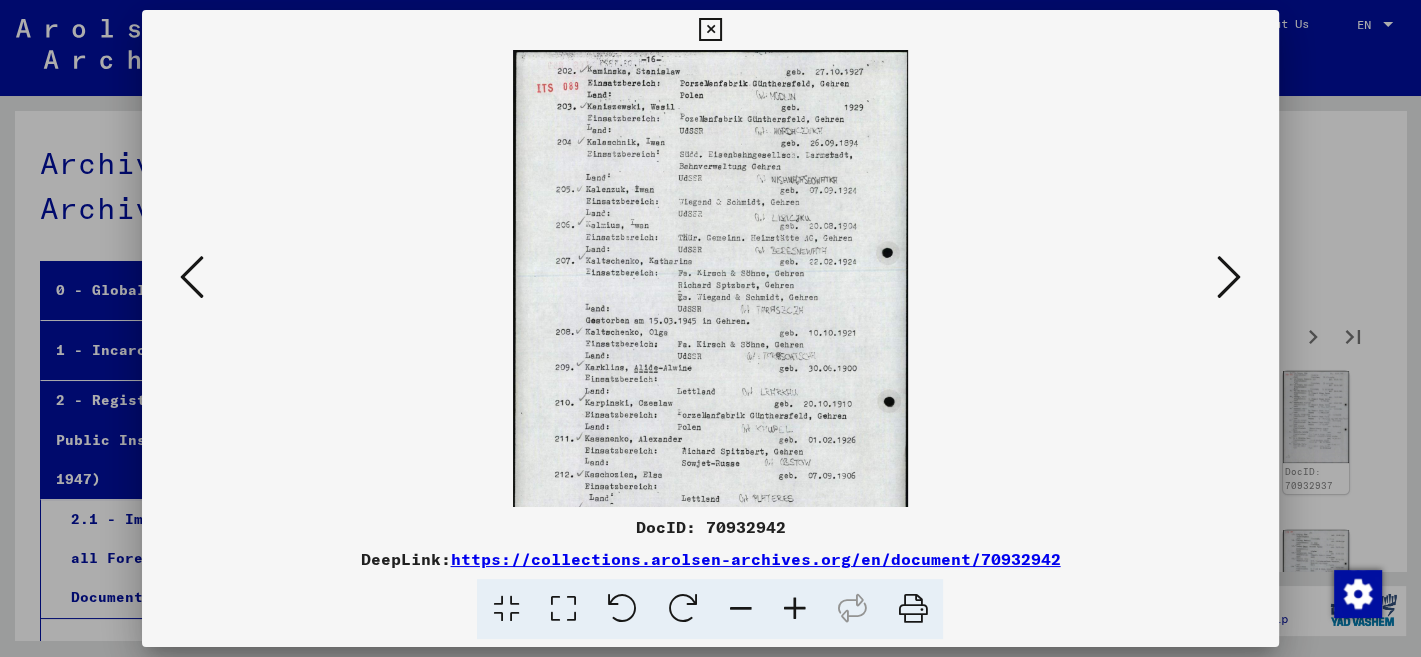 click at bounding box center [794, 609] 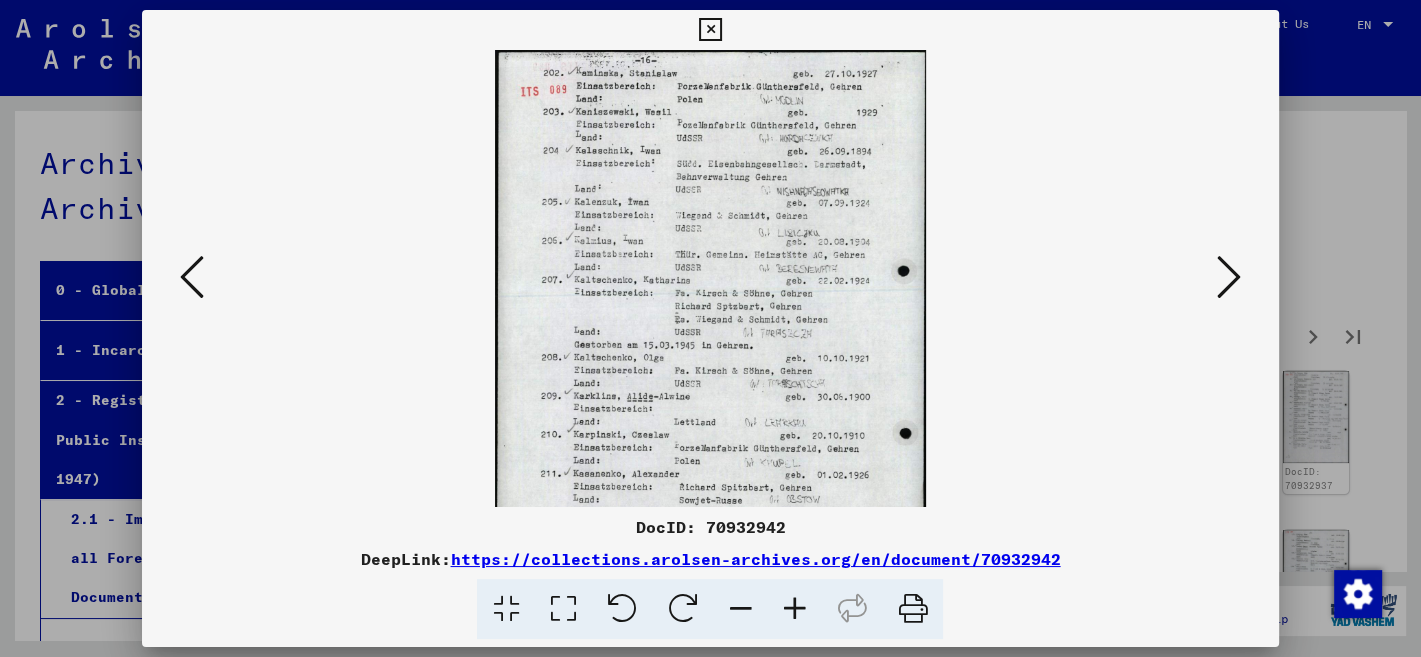 click at bounding box center (794, 609) 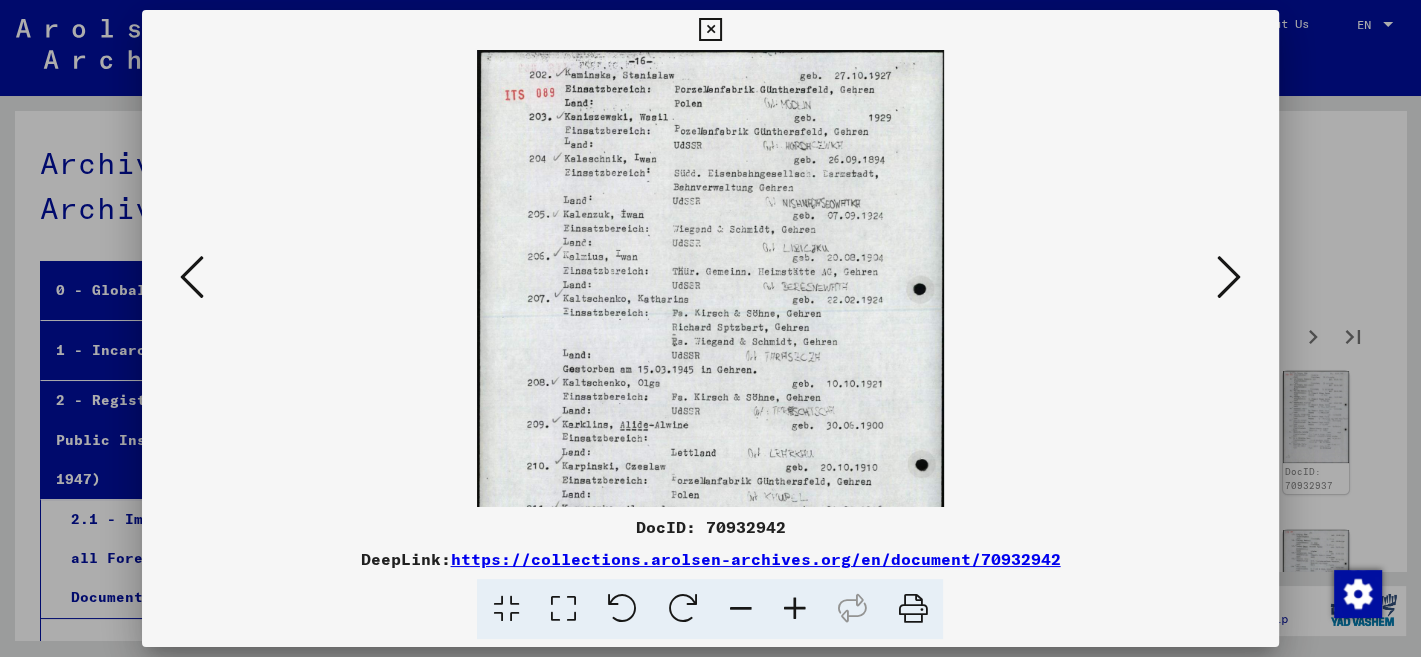 click at bounding box center (794, 609) 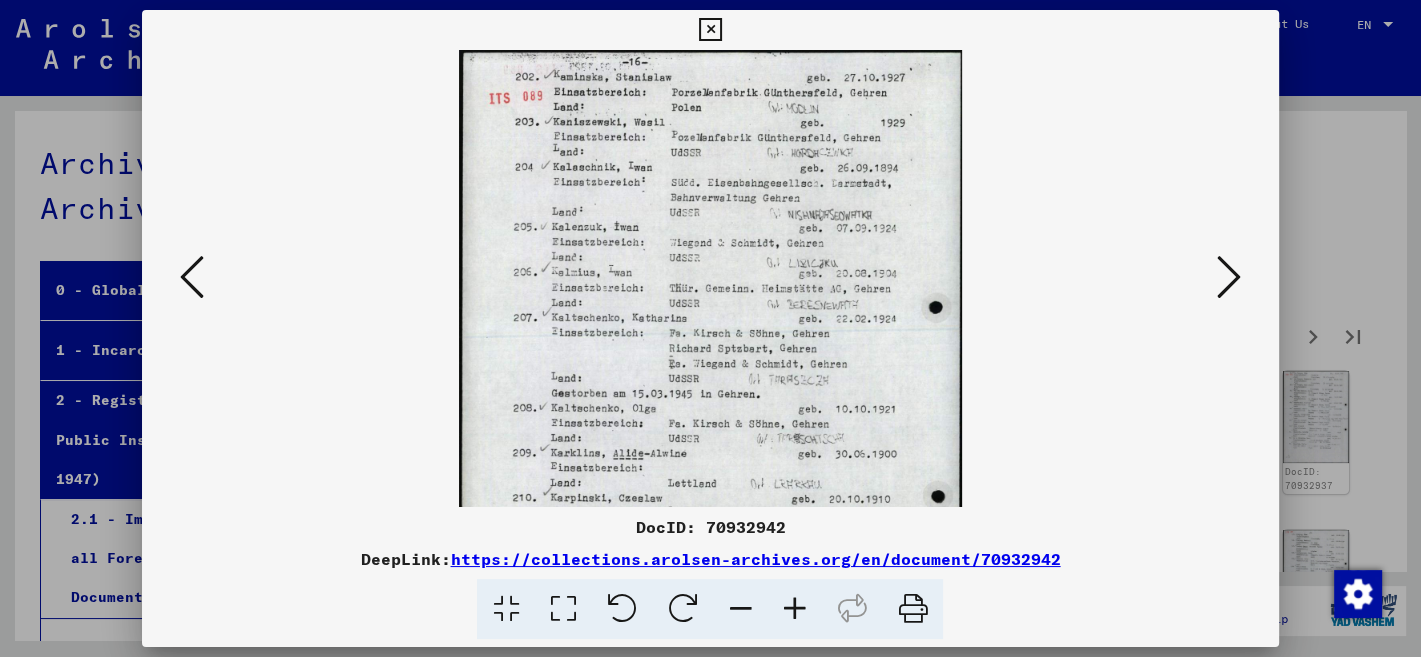 click at bounding box center [794, 609] 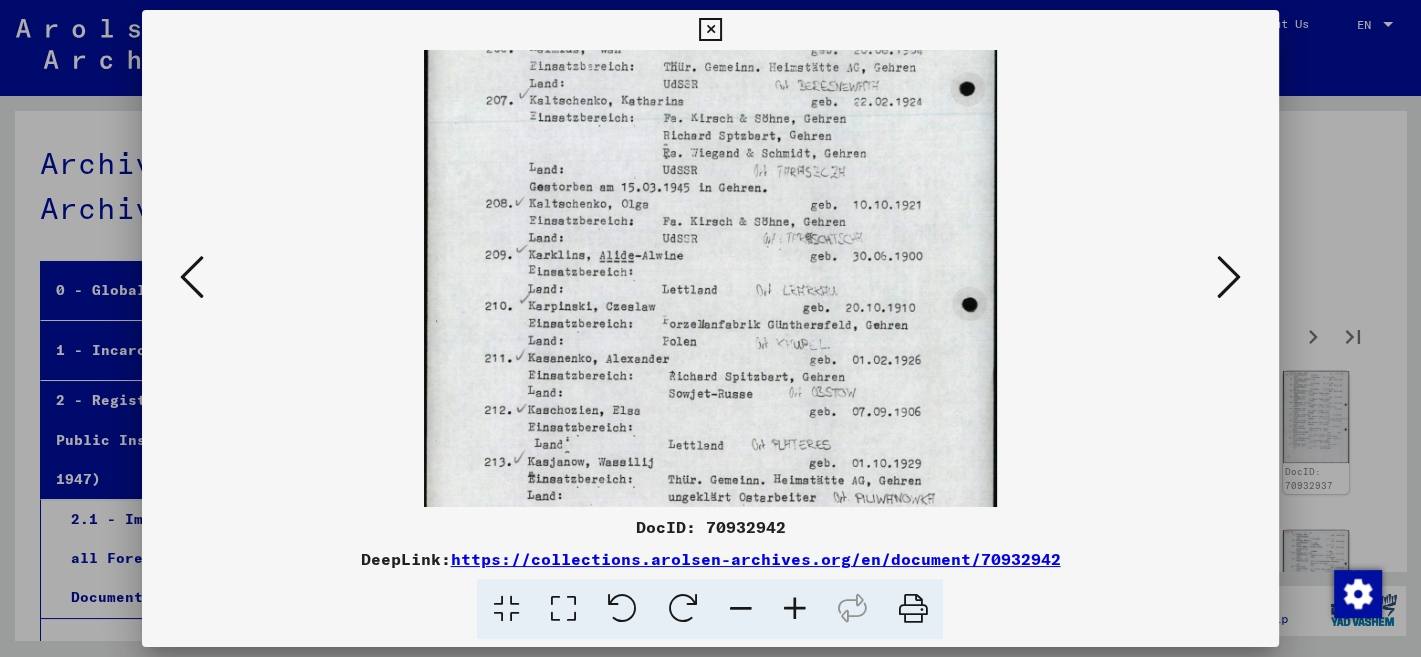 drag, startPoint x: 798, startPoint y: 444, endPoint x: 826, endPoint y: 187, distance: 258.52078 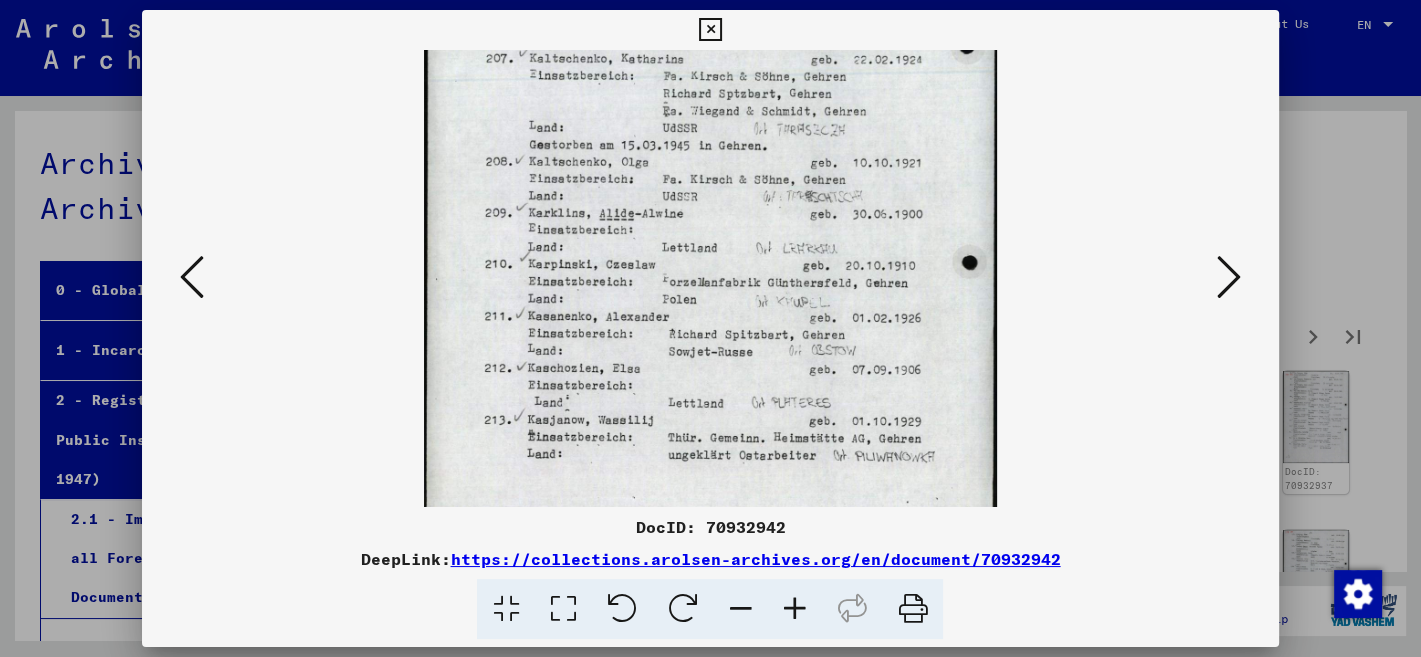 scroll, scrollTop: 350, scrollLeft: 0, axis: vertical 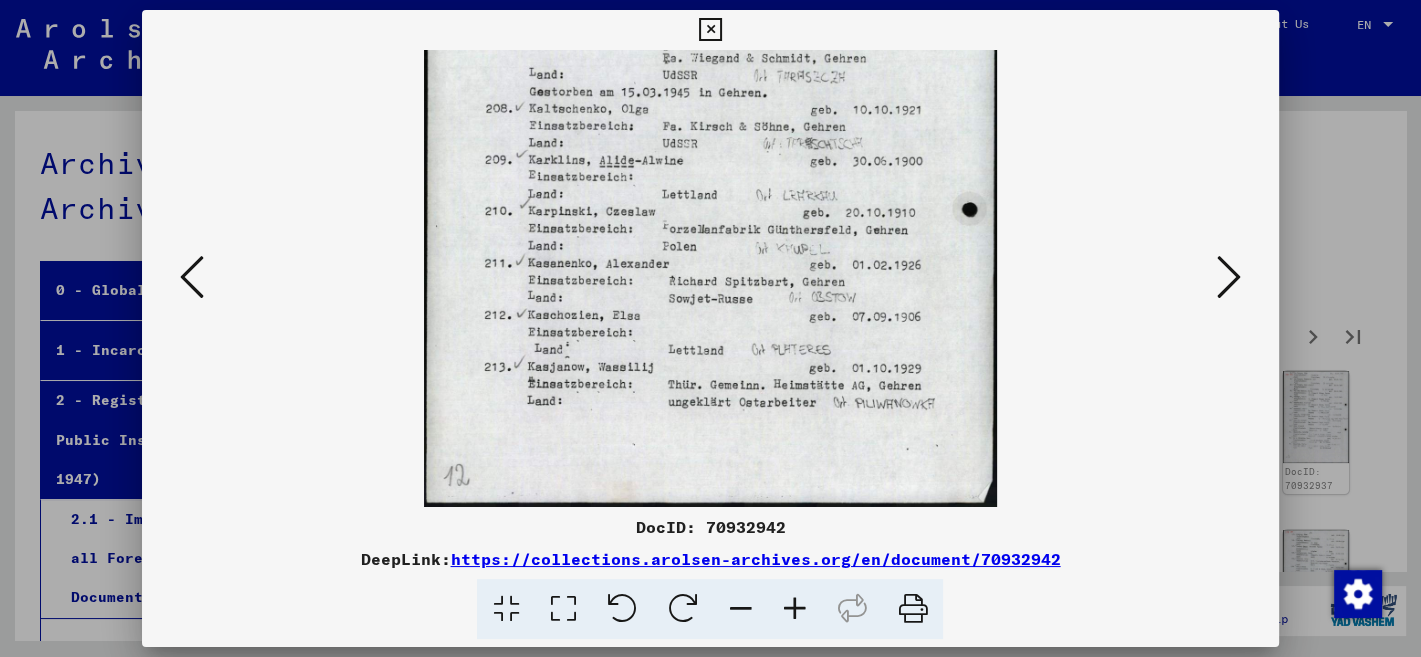 drag, startPoint x: 800, startPoint y: 417, endPoint x: 819, endPoint y: 254, distance: 164.10362 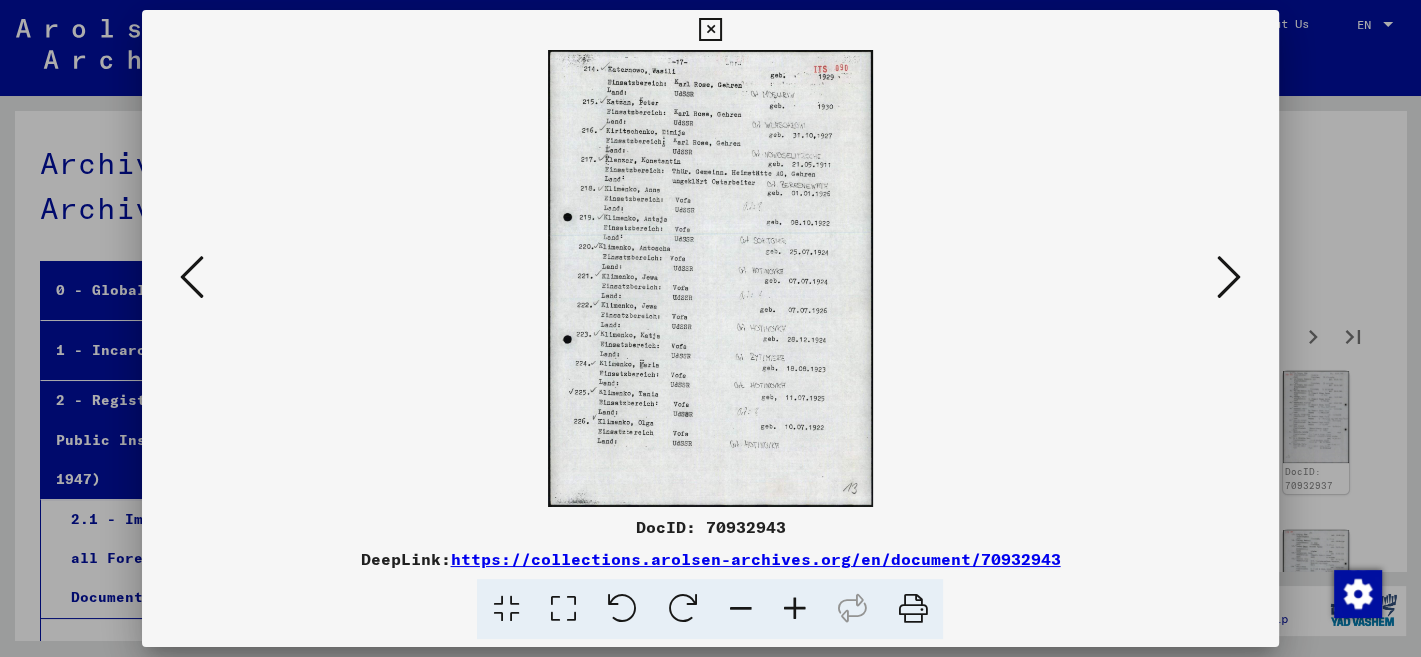 click at bounding box center (794, 609) 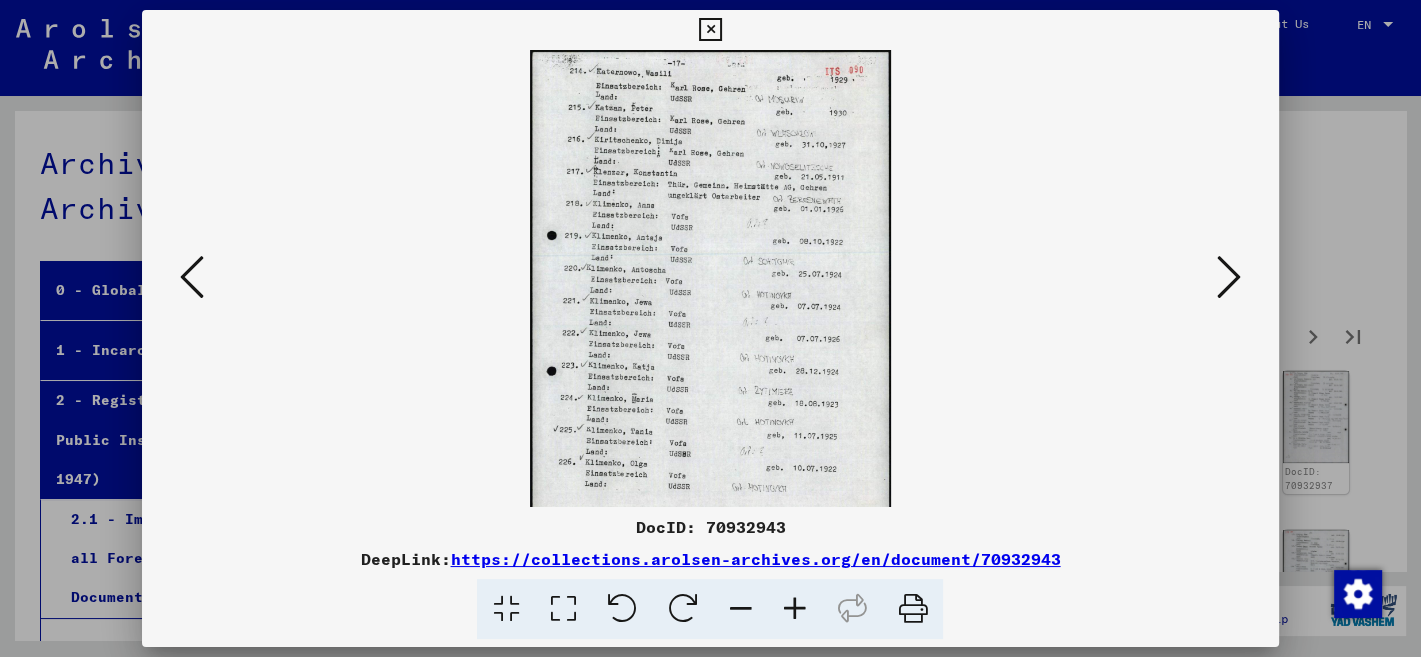 click at bounding box center [794, 609] 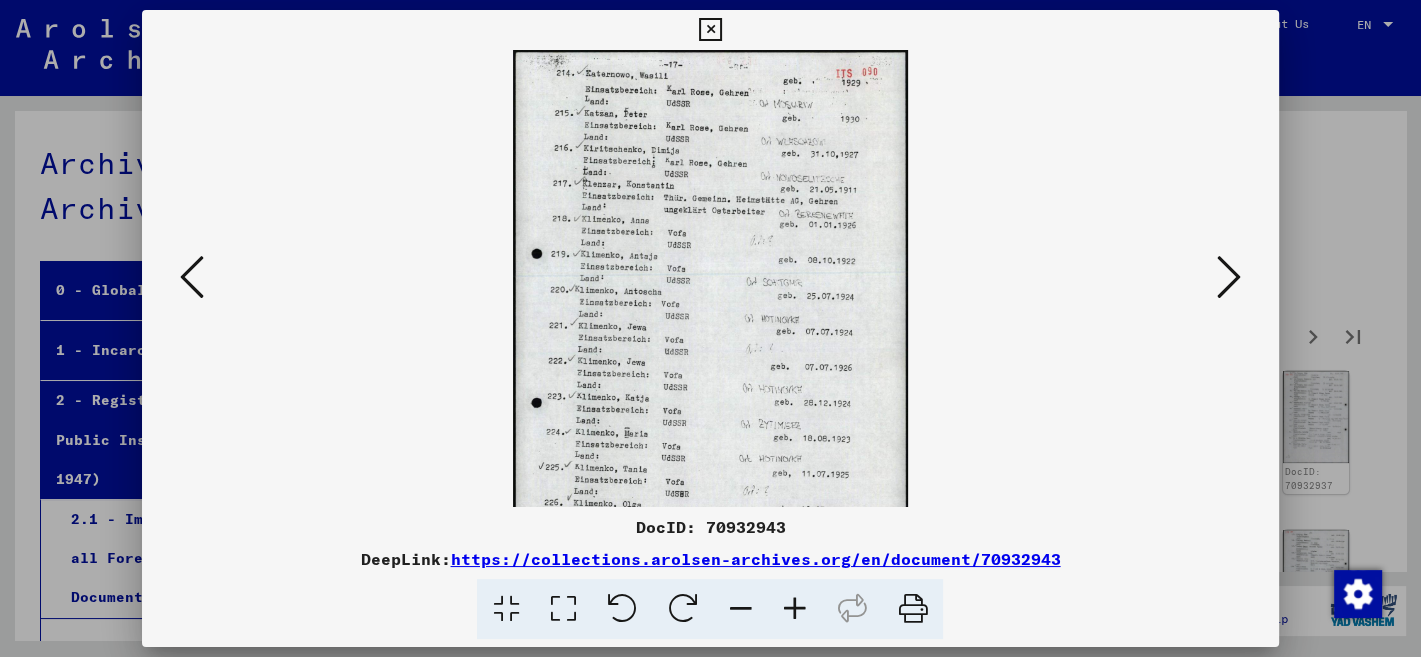 click at bounding box center (794, 609) 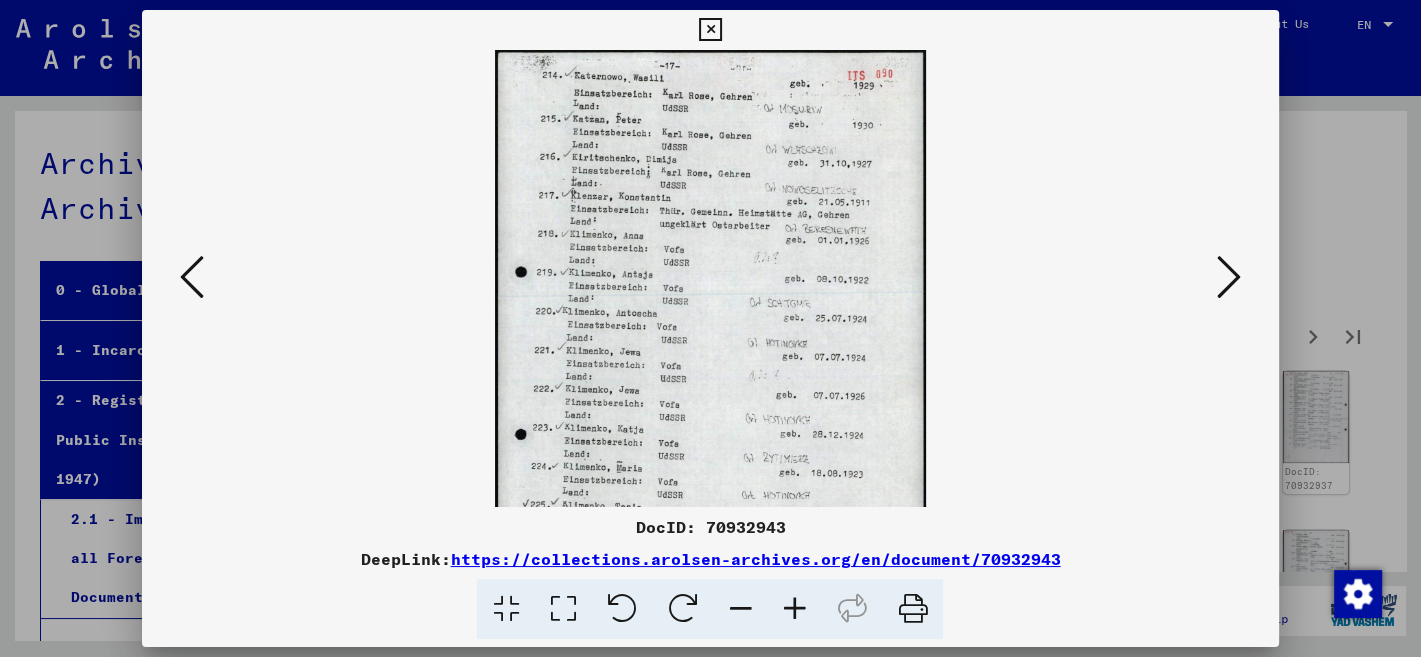 click at bounding box center [794, 609] 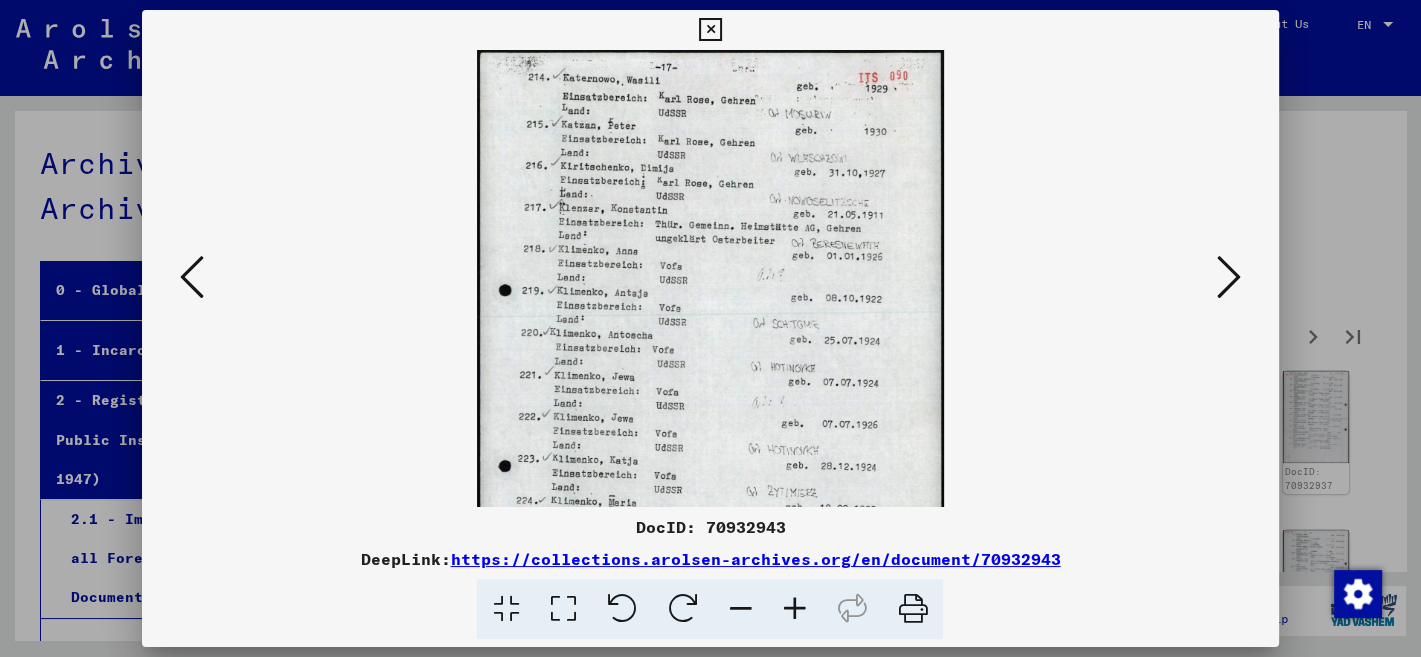 click at bounding box center [794, 609] 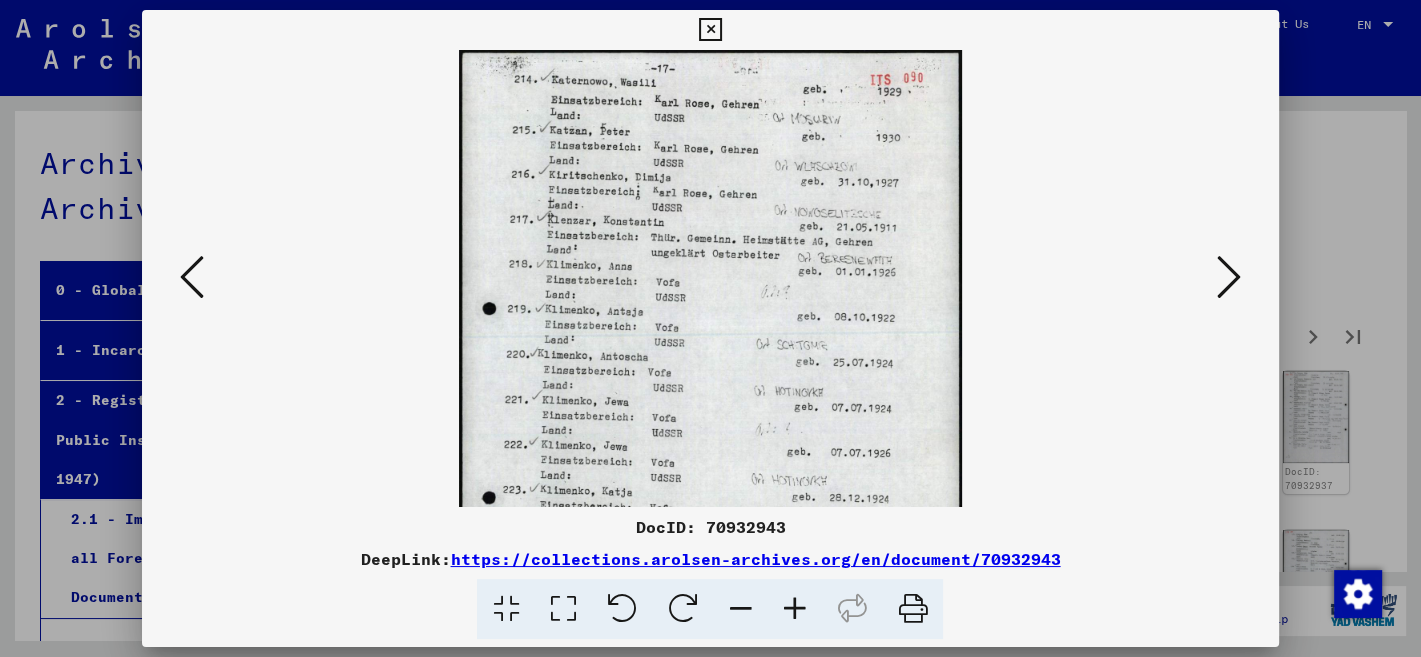 click at bounding box center (794, 609) 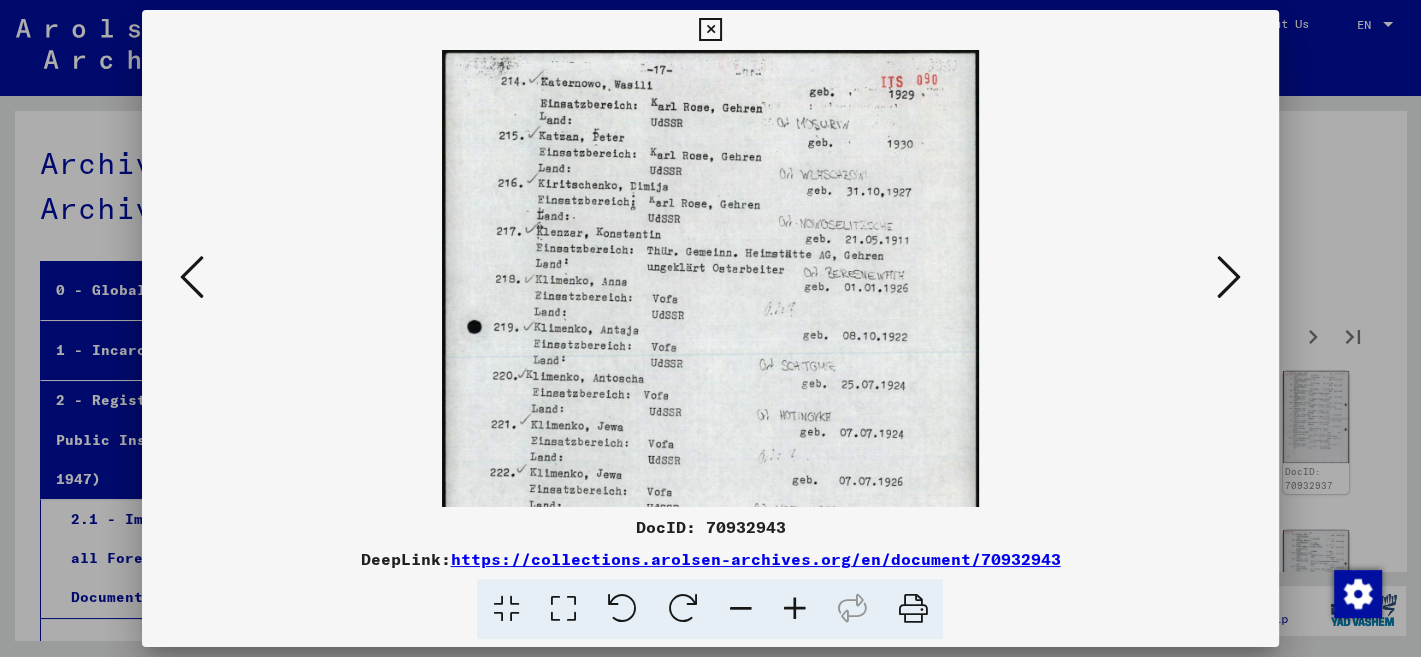 click at bounding box center (794, 609) 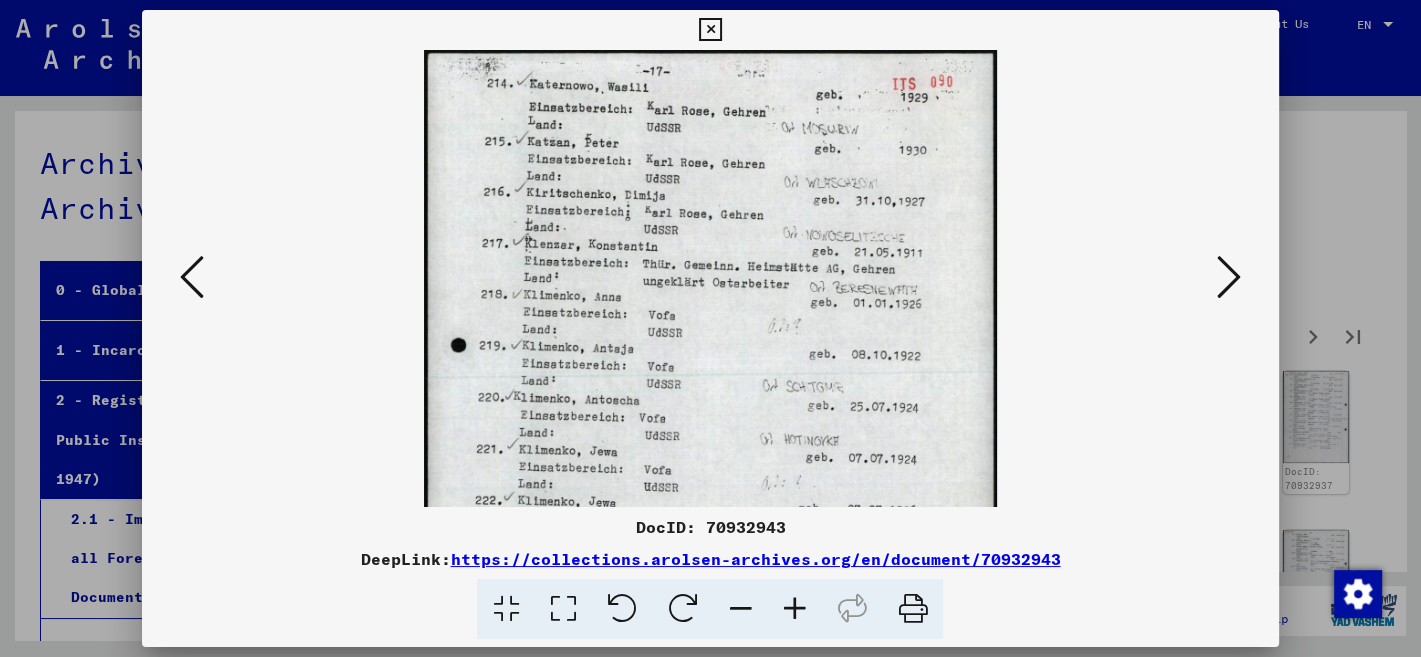 click at bounding box center [794, 609] 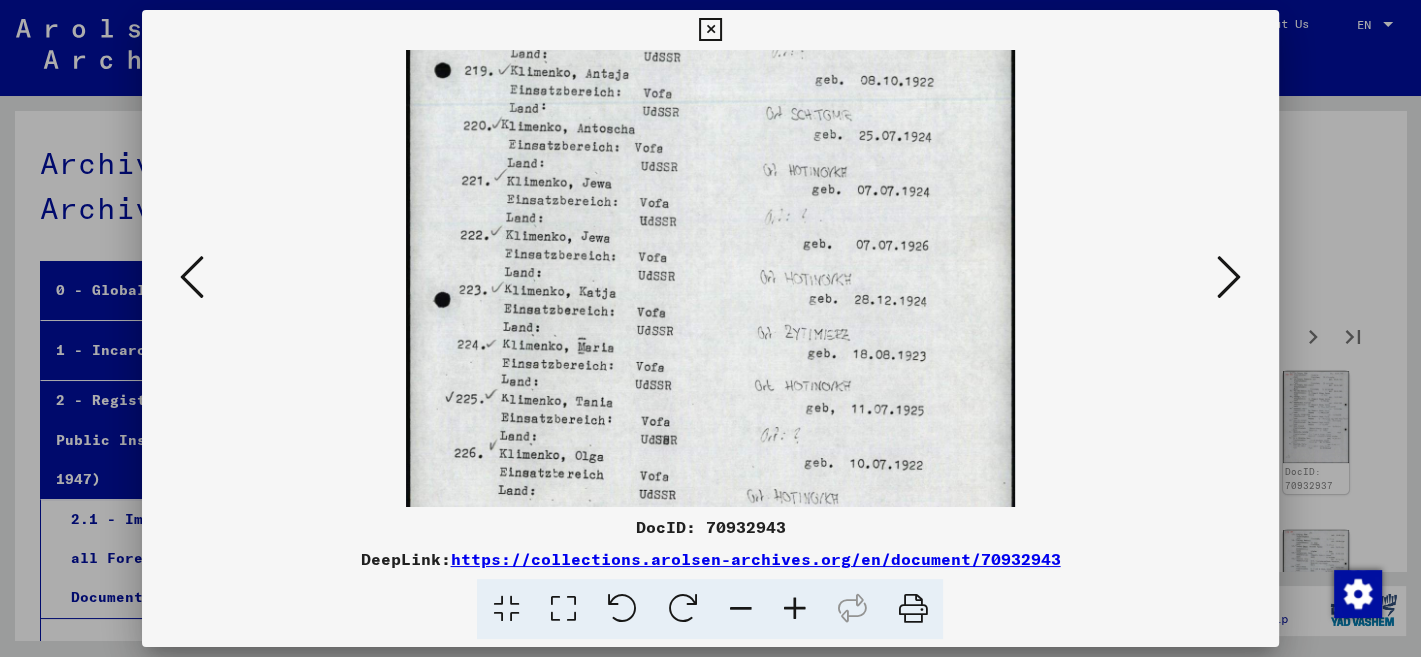 drag, startPoint x: 862, startPoint y: 453, endPoint x: 909, endPoint y: 160, distance: 296.7457 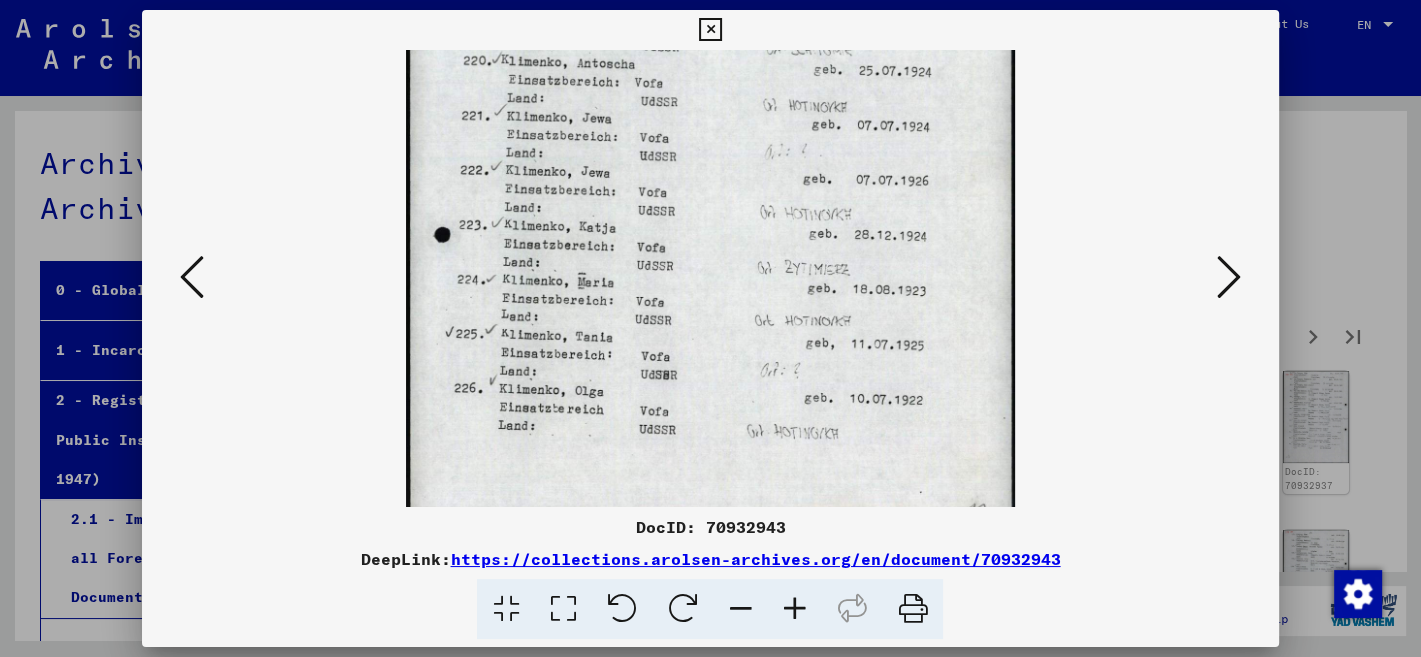 scroll, scrollTop: 400, scrollLeft: 0, axis: vertical 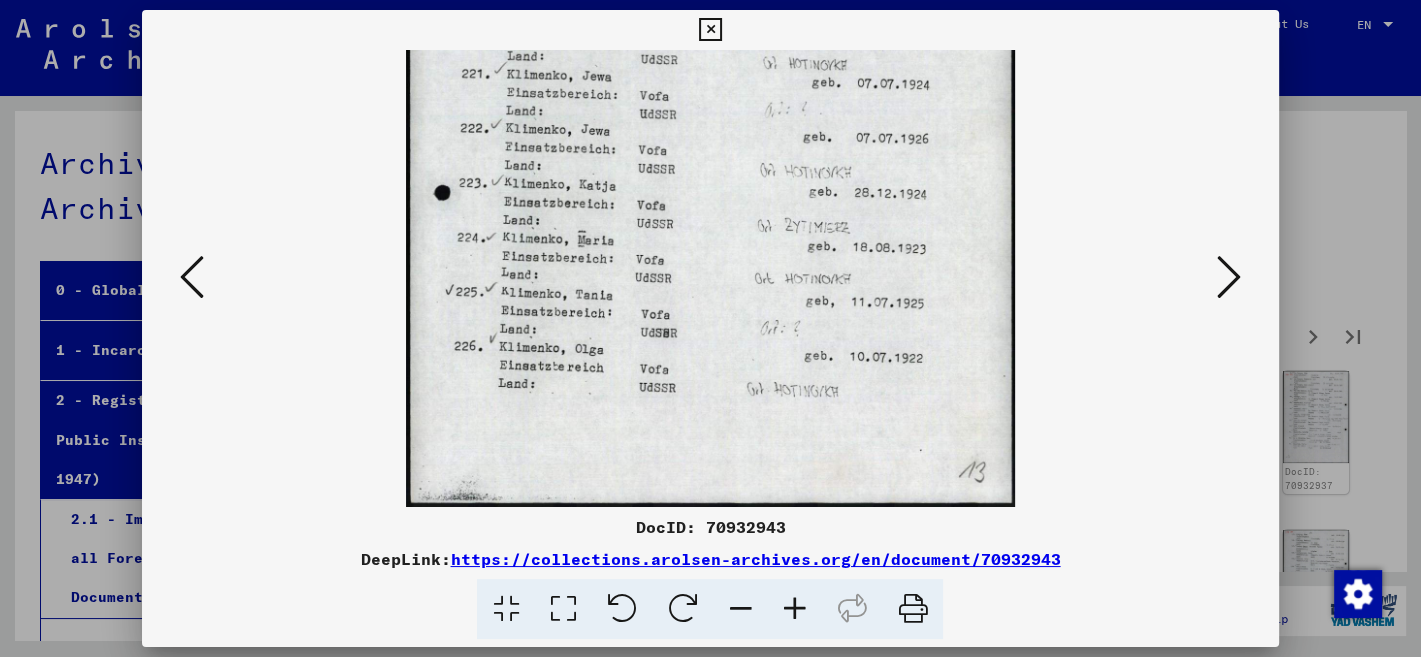 drag, startPoint x: 897, startPoint y: 434, endPoint x: 927, endPoint y: 299, distance: 138.29317 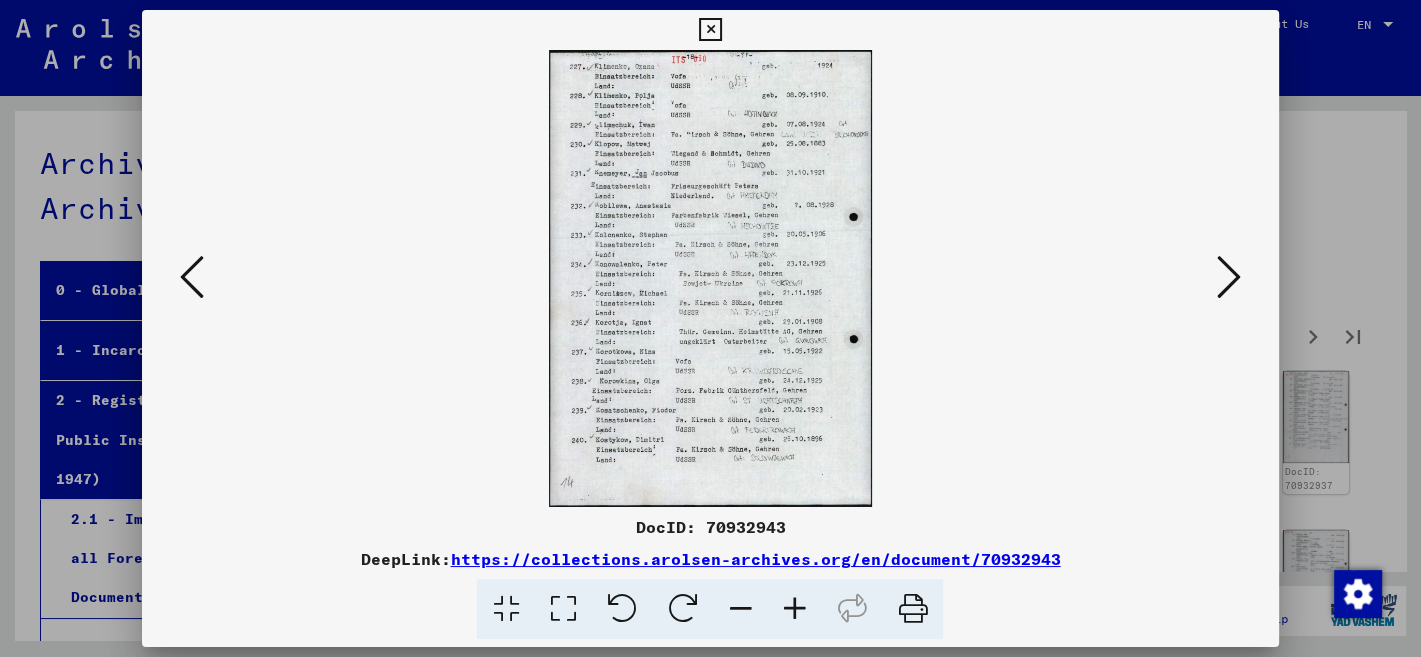 click at bounding box center [794, 609] 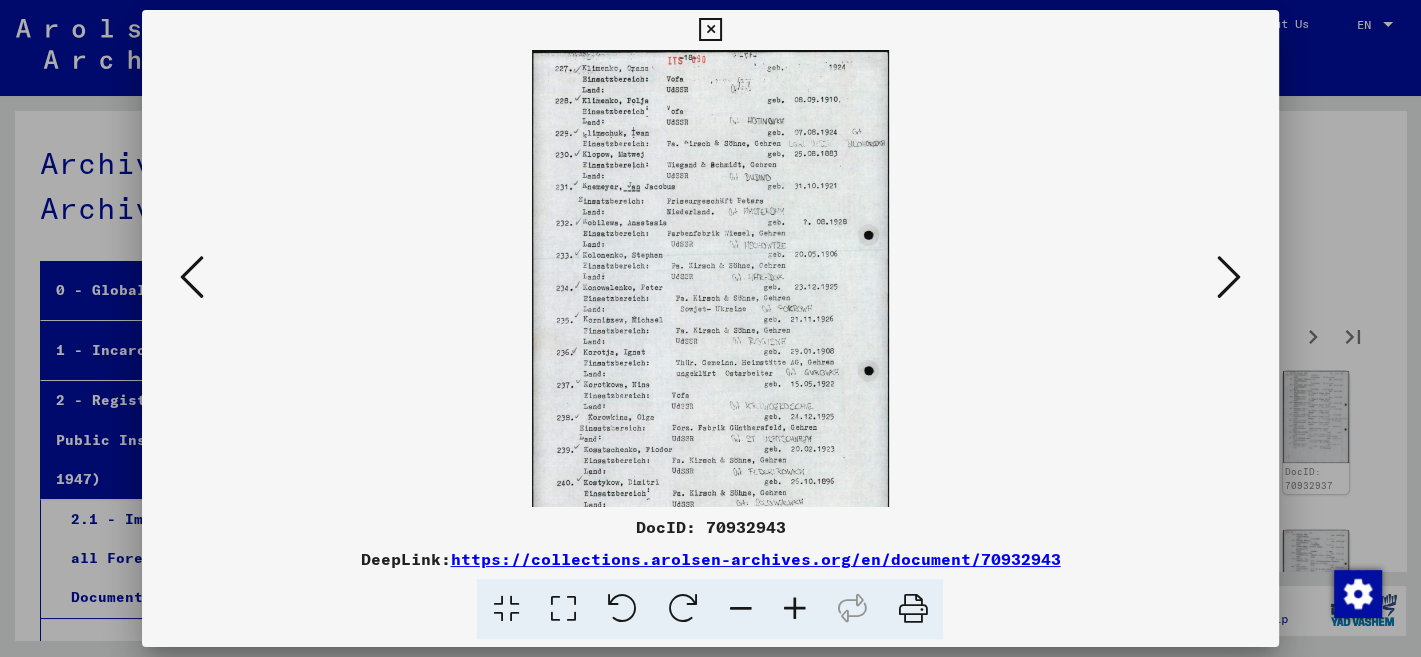 click at bounding box center [794, 609] 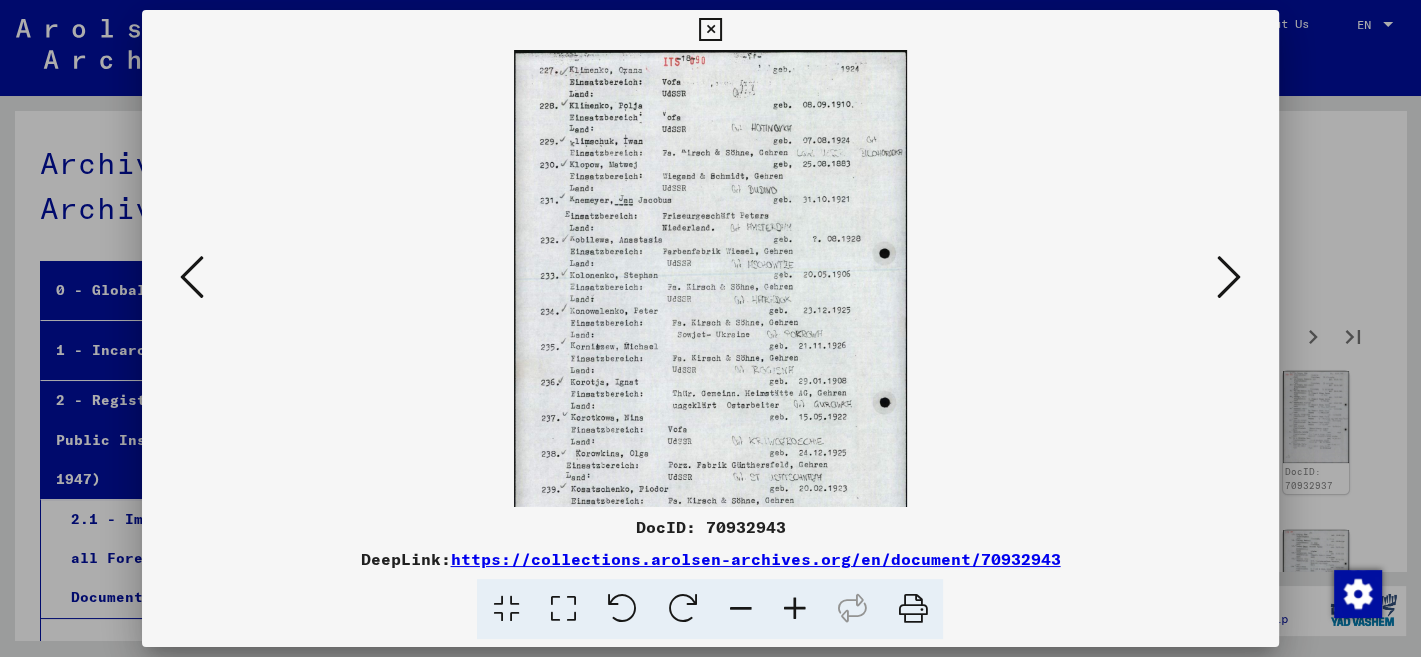 click at bounding box center [794, 609] 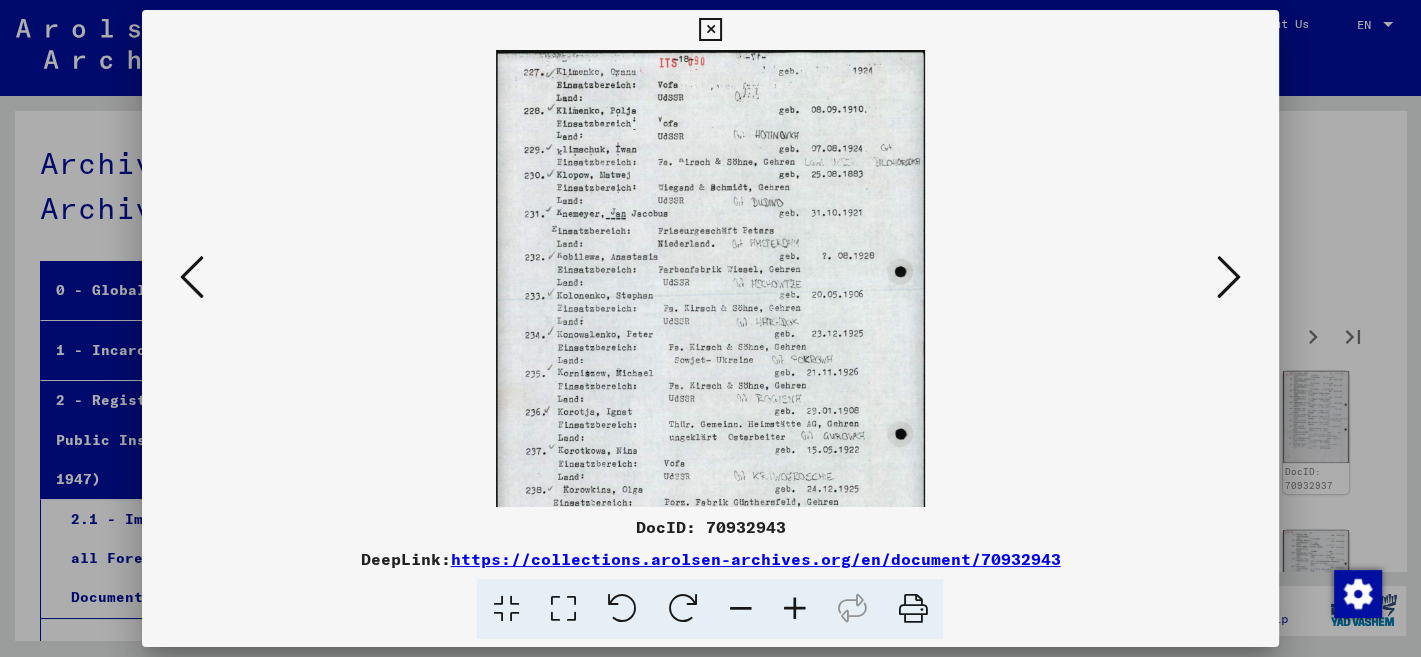 click at bounding box center [794, 609] 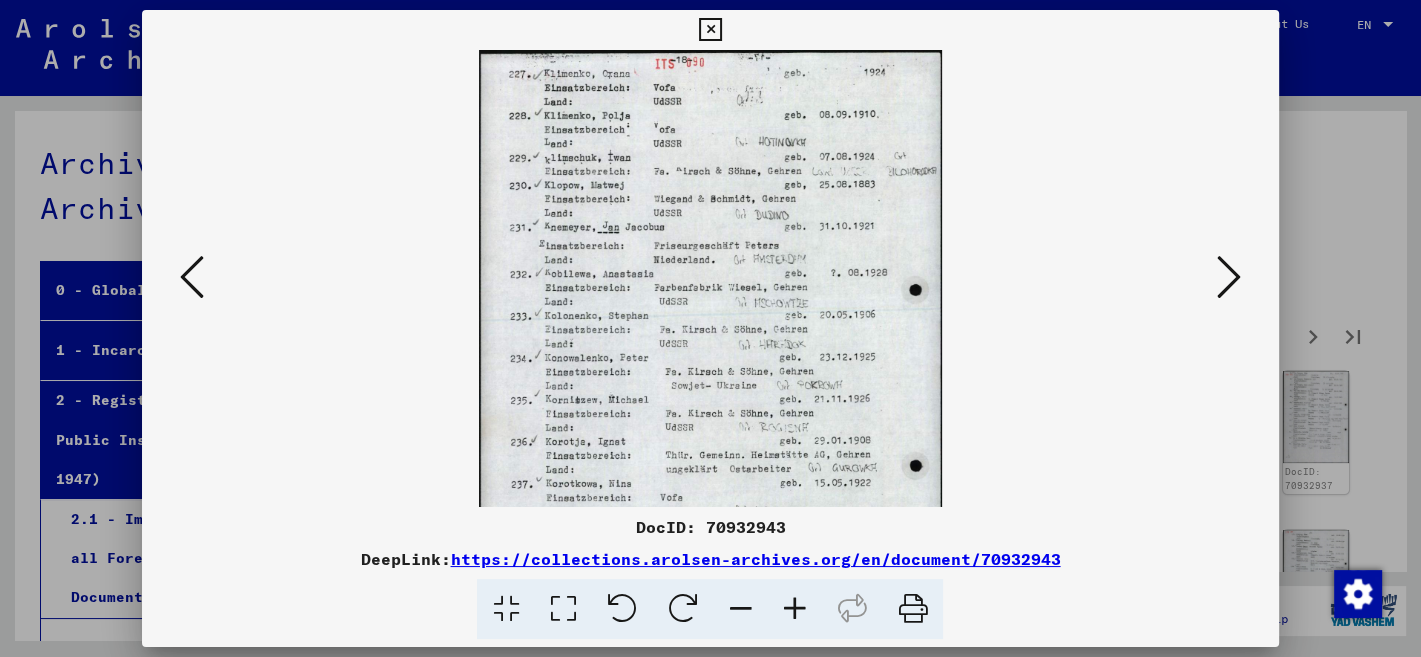 click at bounding box center [794, 609] 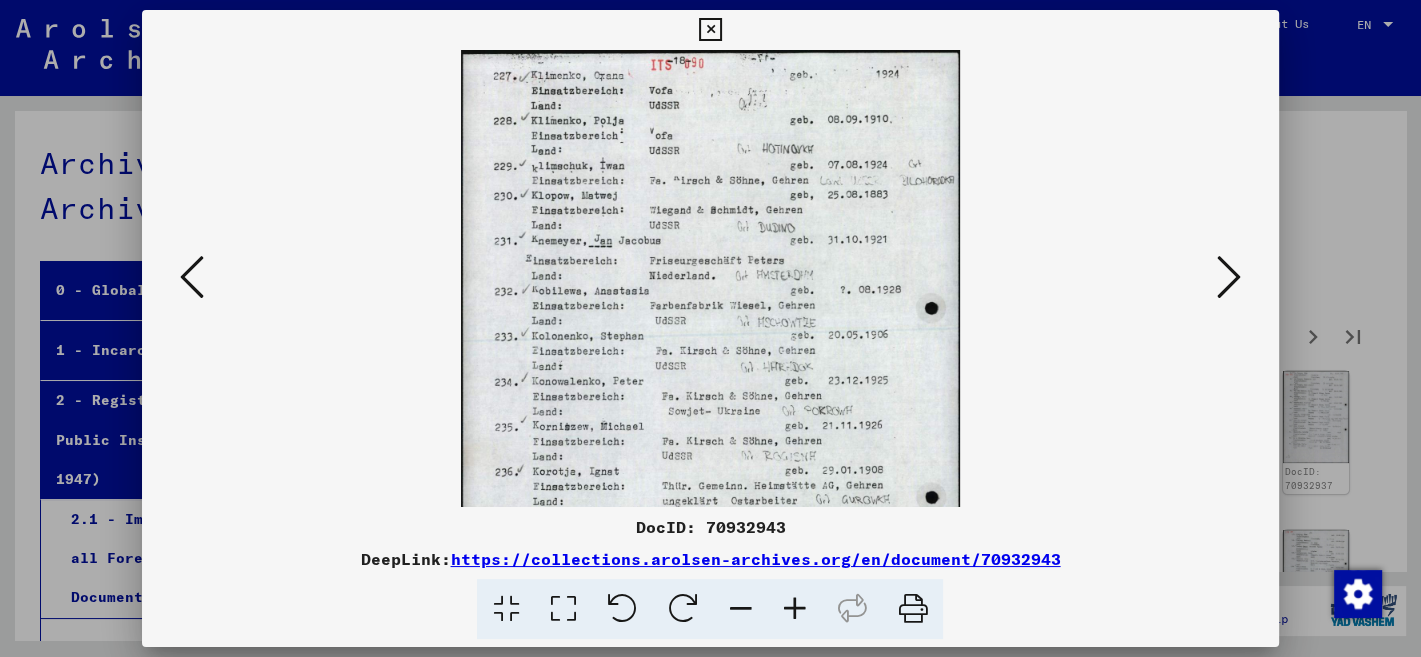 click at bounding box center [794, 609] 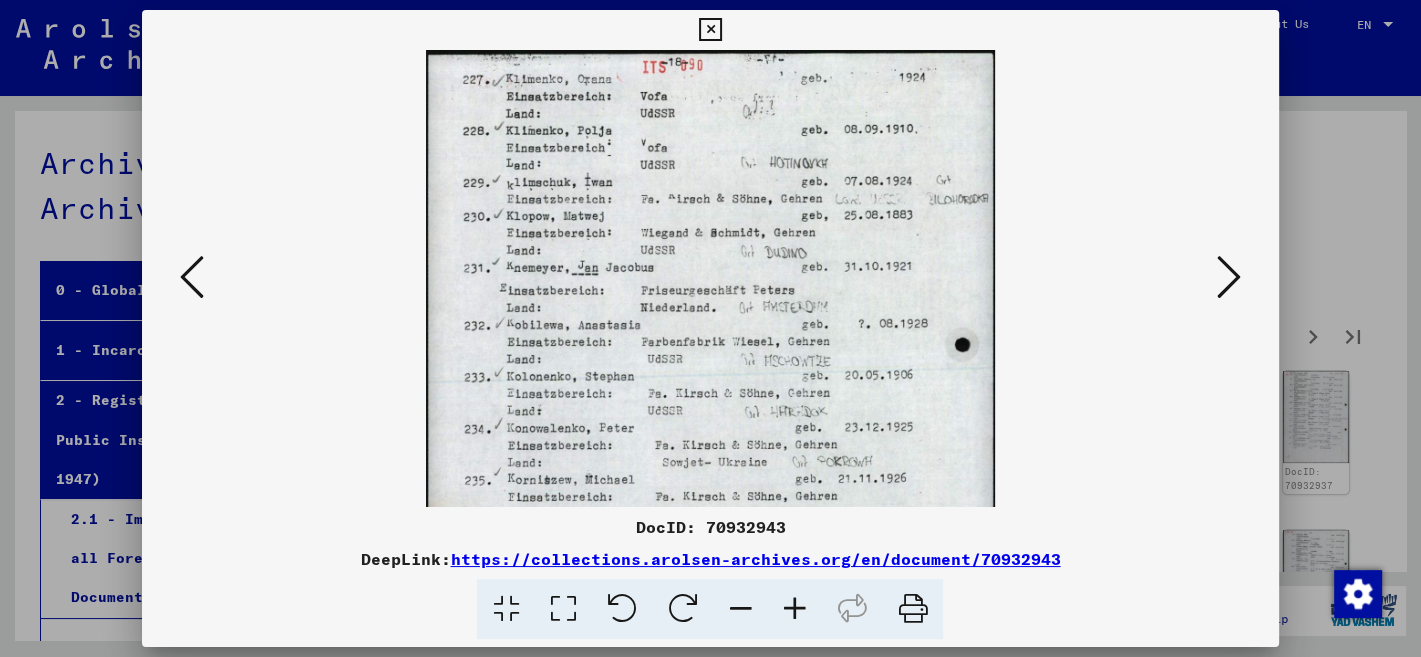 click at bounding box center [794, 609] 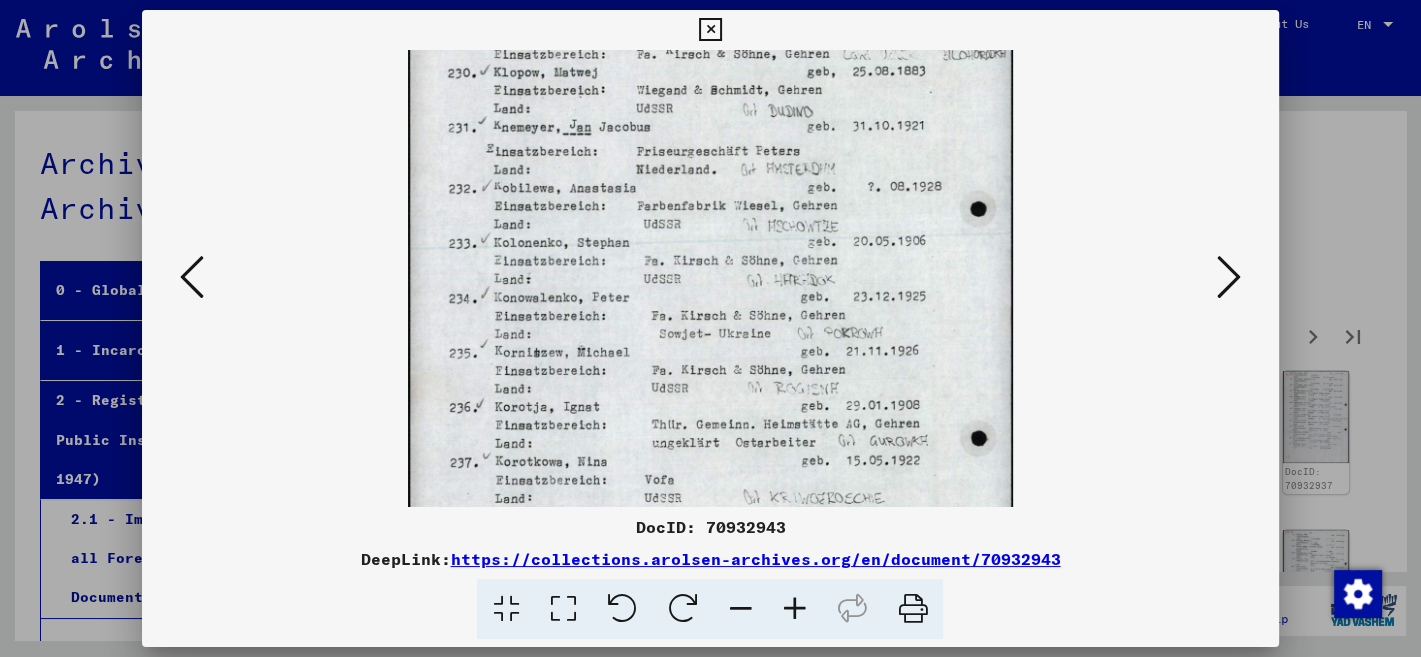drag, startPoint x: 820, startPoint y: 446, endPoint x: 862, endPoint y: 297, distance: 154.80634 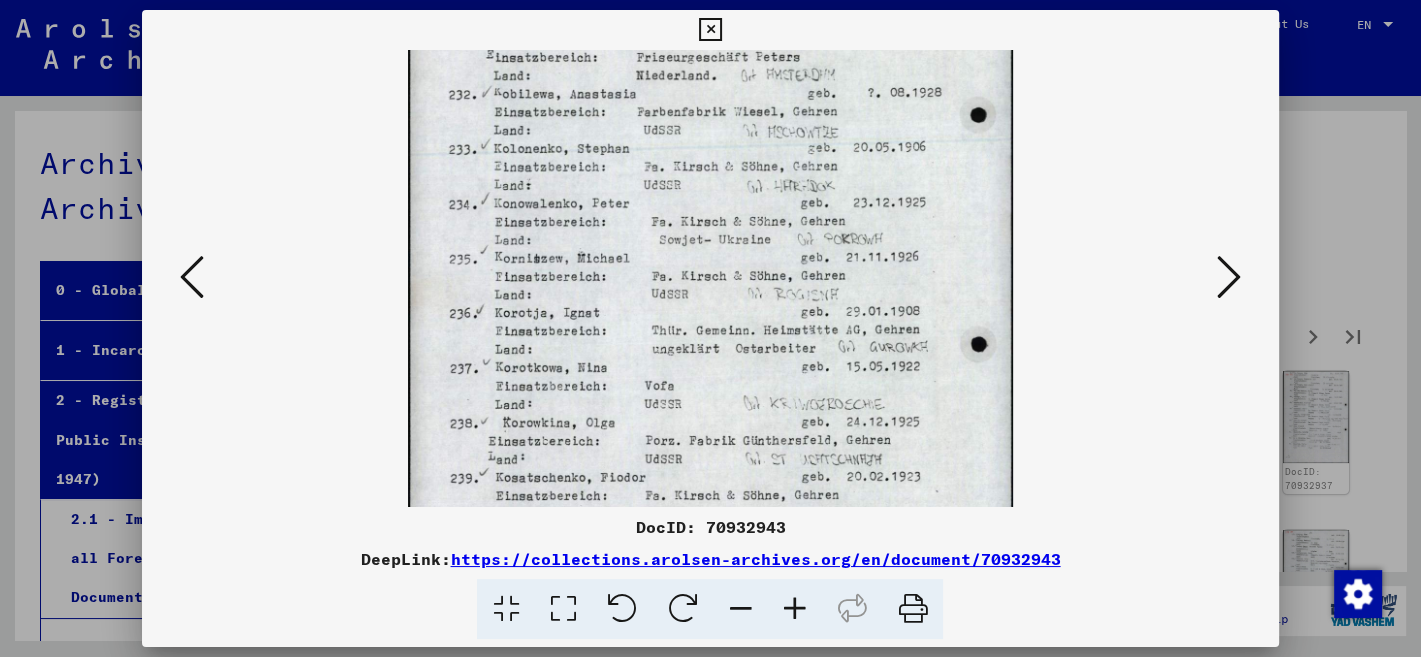 drag, startPoint x: 838, startPoint y: 454, endPoint x: 858, endPoint y: 365, distance: 91.21951 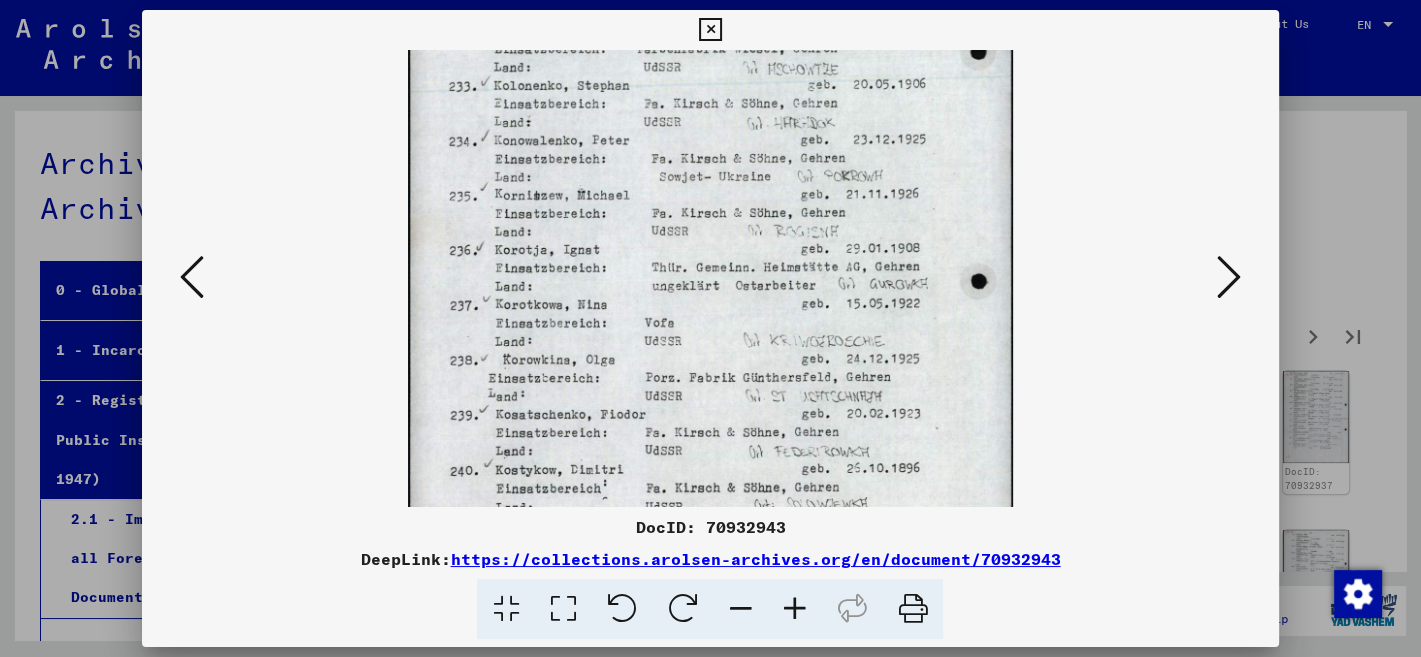 scroll, scrollTop: 319, scrollLeft: 0, axis: vertical 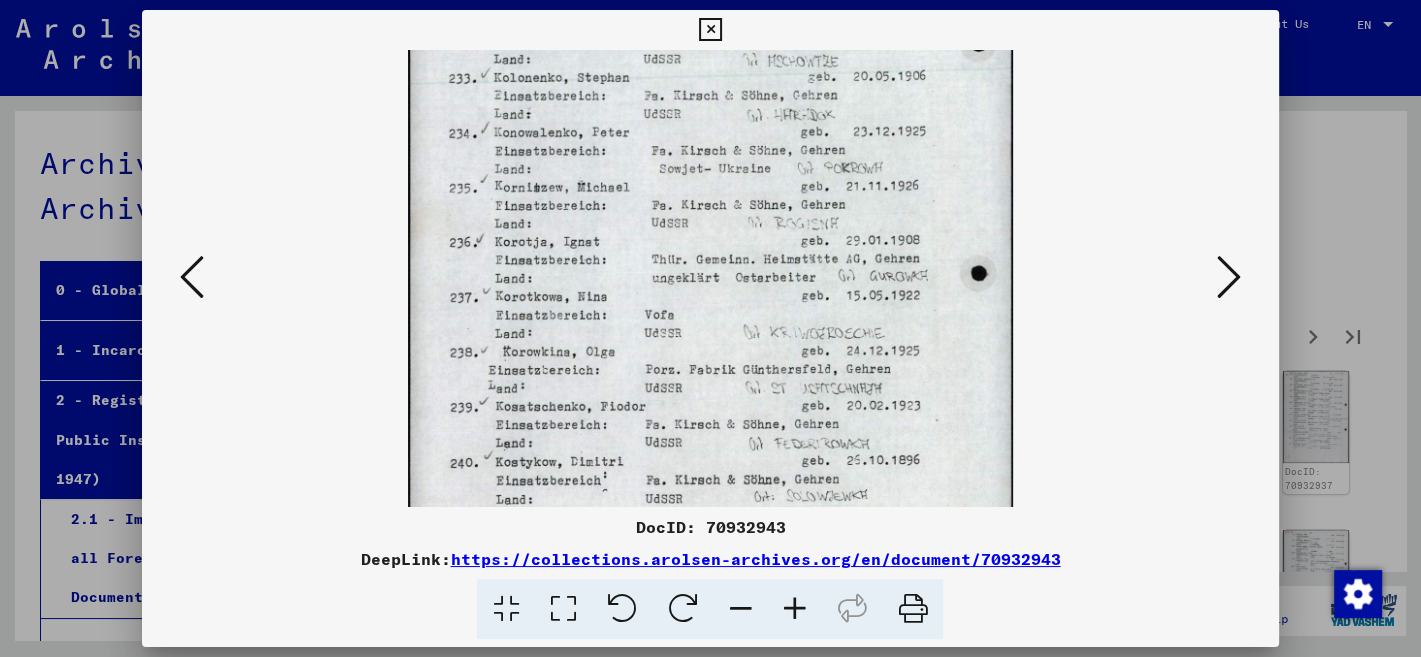 drag, startPoint x: 899, startPoint y: 459, endPoint x: 924, endPoint y: 390, distance: 73.38937 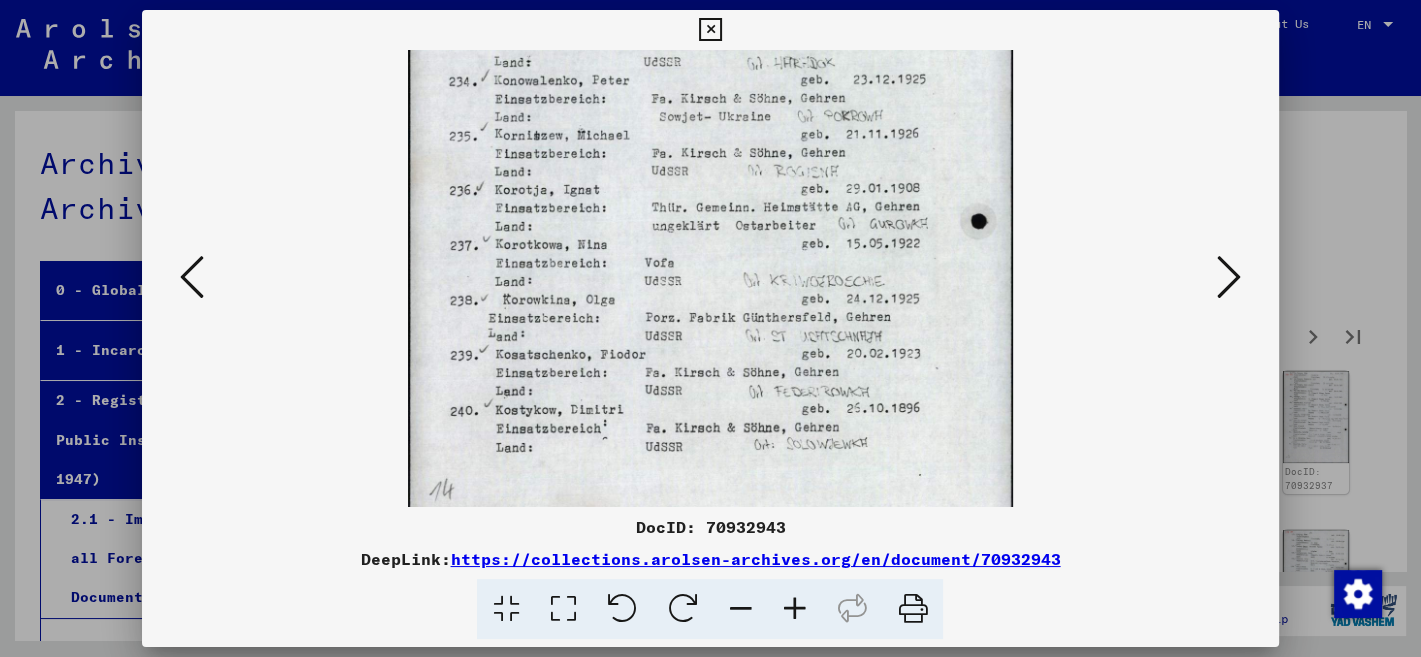 scroll, scrollTop: 400, scrollLeft: 0, axis: vertical 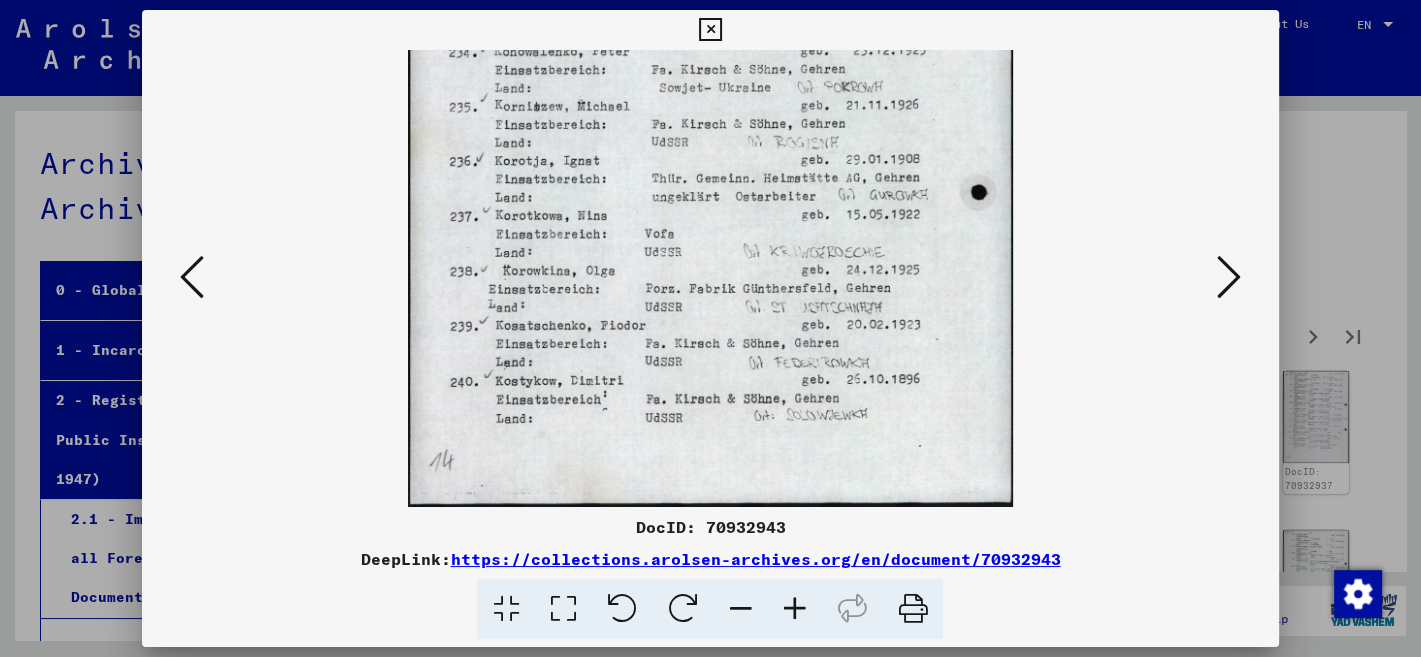 drag, startPoint x: 903, startPoint y: 462, endPoint x: 906, endPoint y: 274, distance: 188.02394 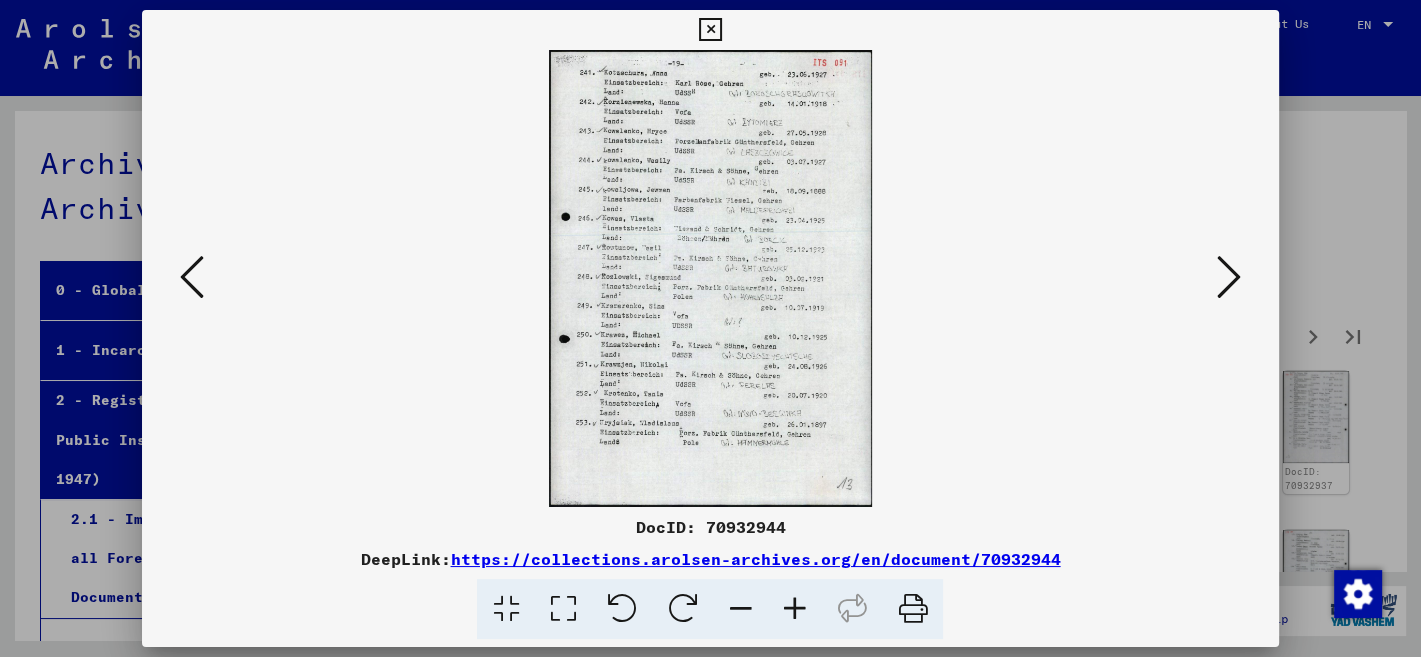 click at bounding box center [794, 609] 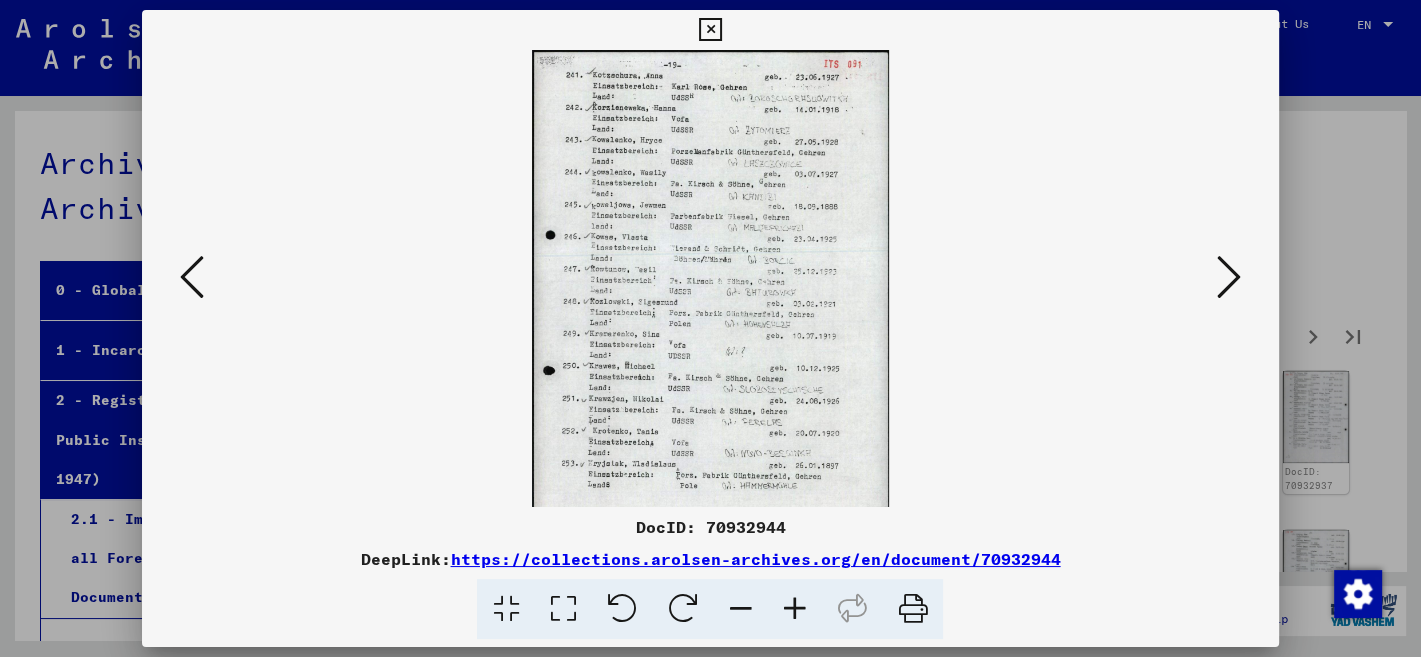 click at bounding box center (794, 609) 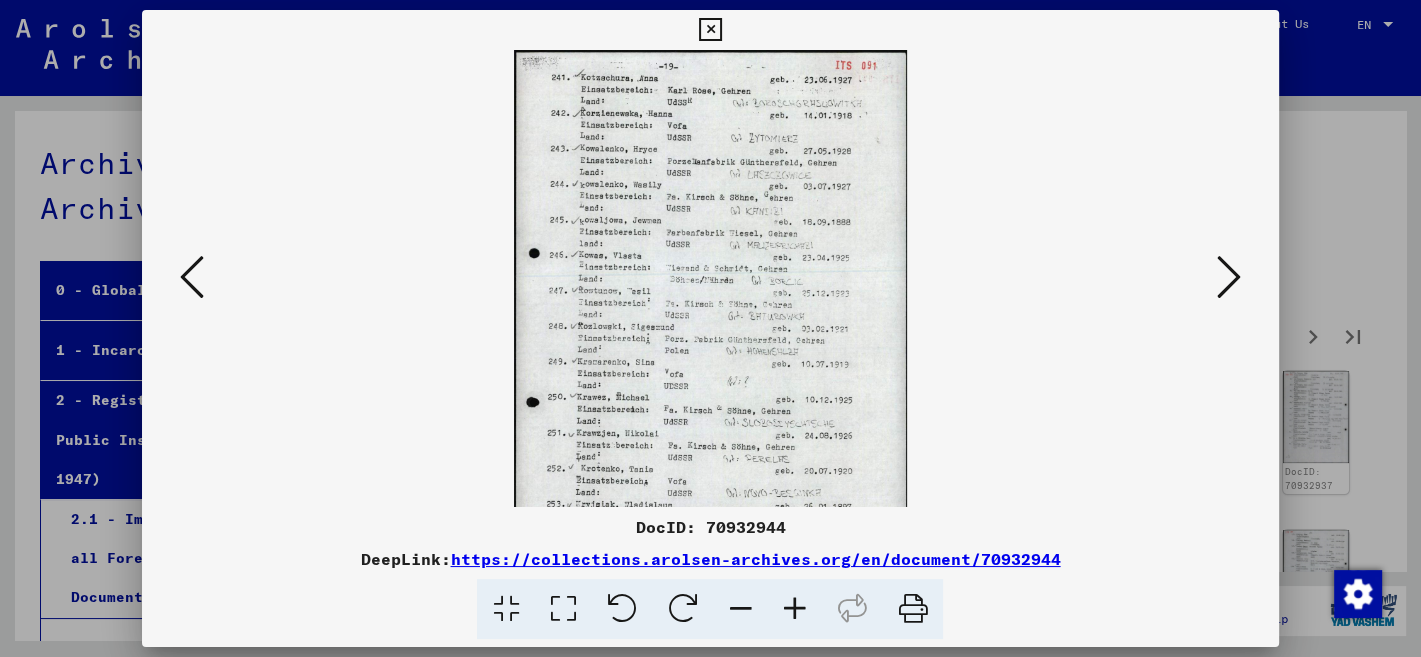 click at bounding box center [794, 609] 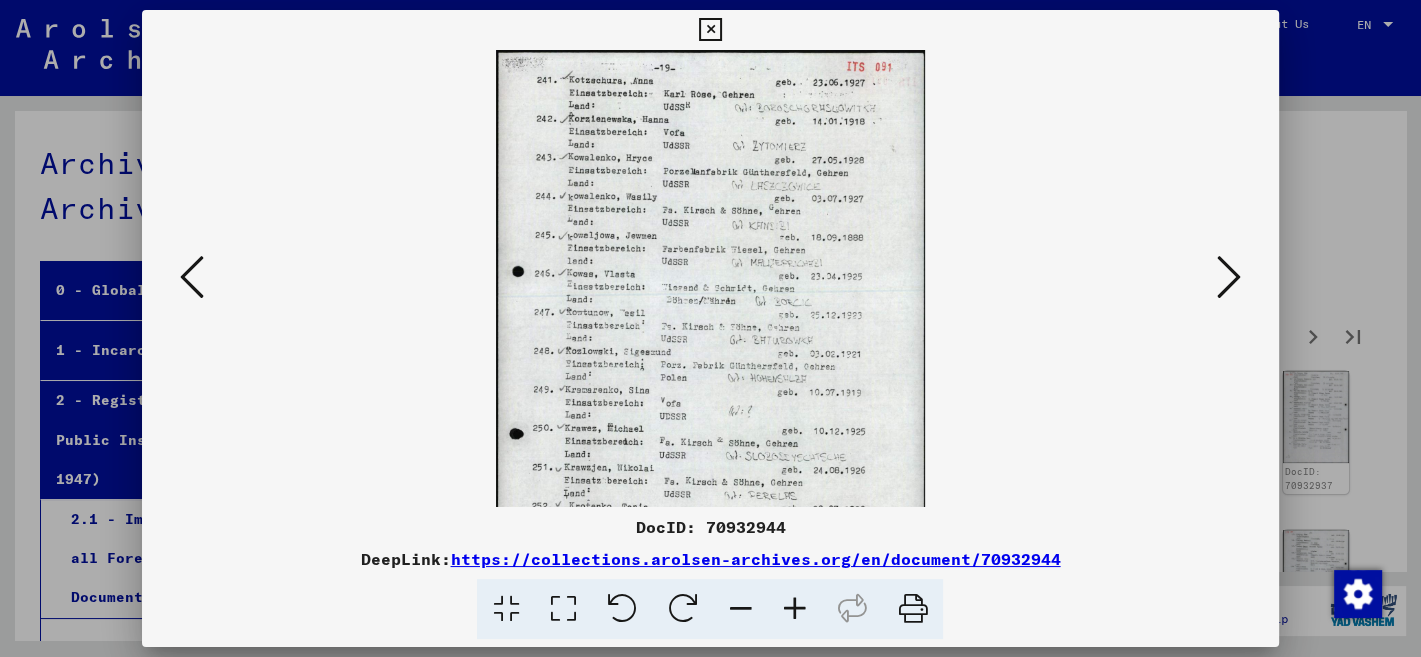 click at bounding box center (794, 609) 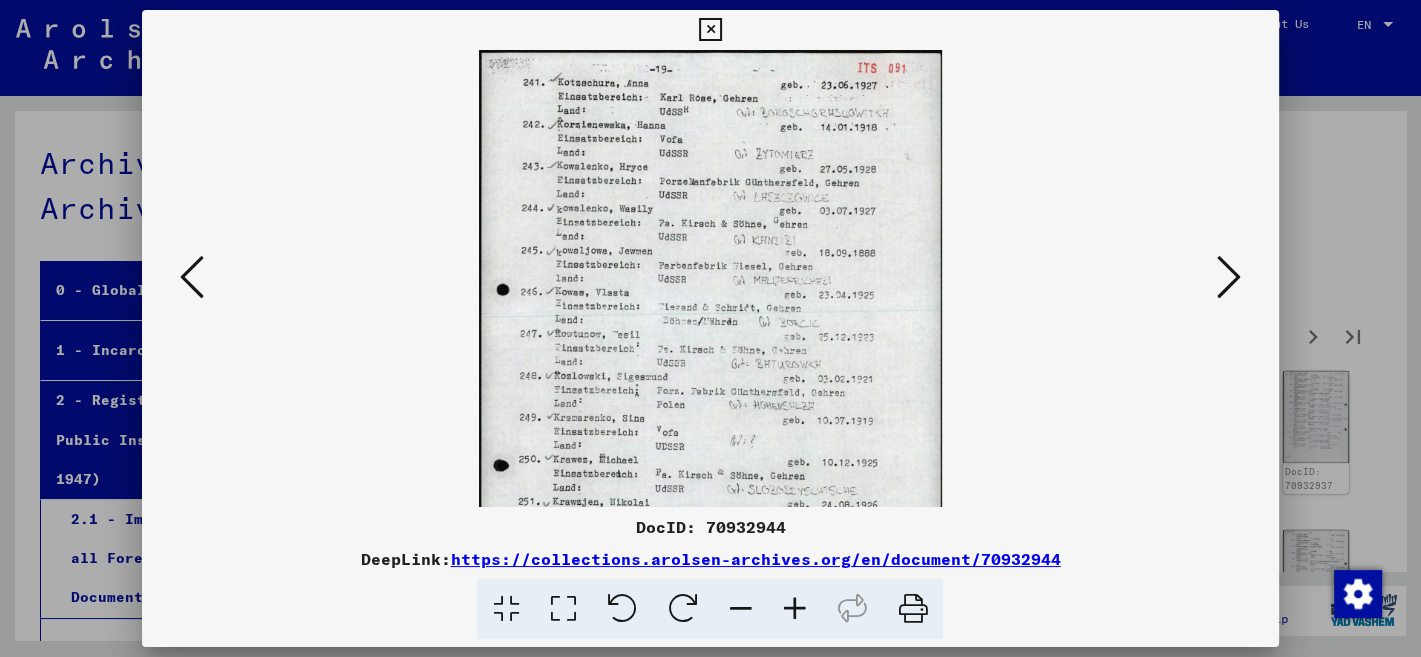 click at bounding box center (794, 609) 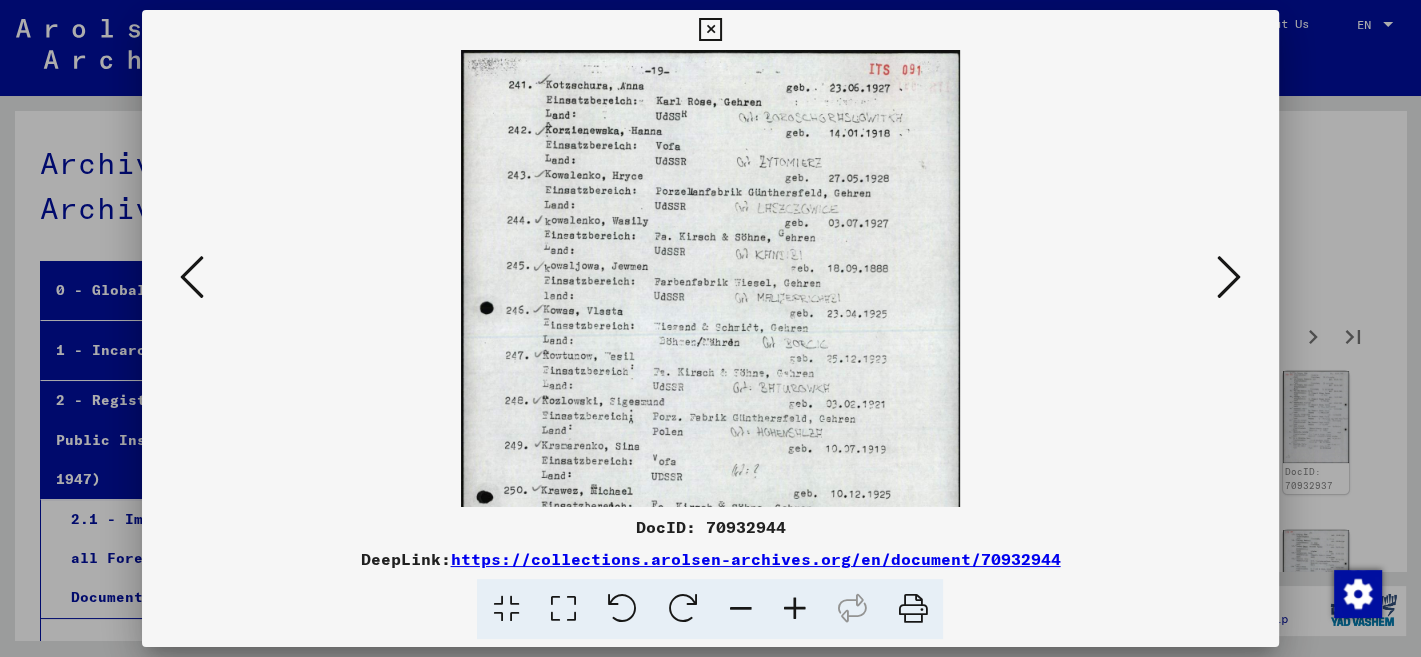 click at bounding box center [794, 609] 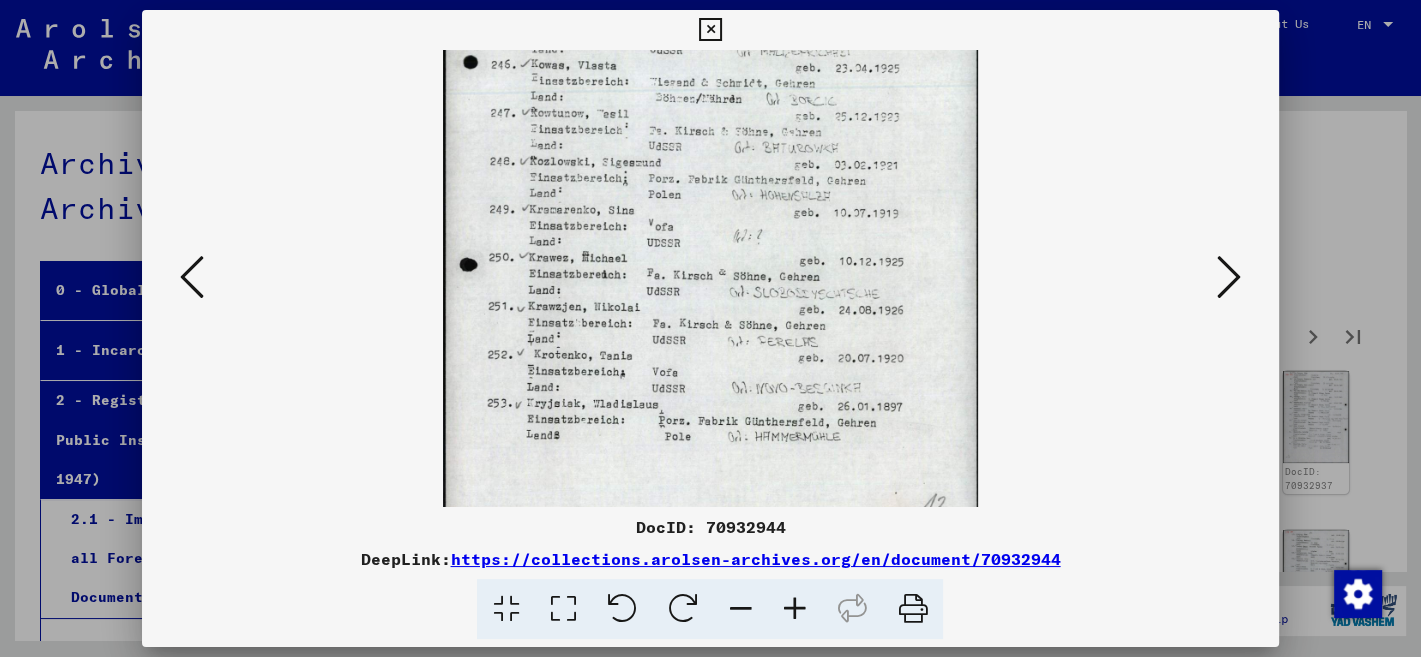 drag, startPoint x: 874, startPoint y: 466, endPoint x: 954, endPoint y: 238, distance: 241.6278 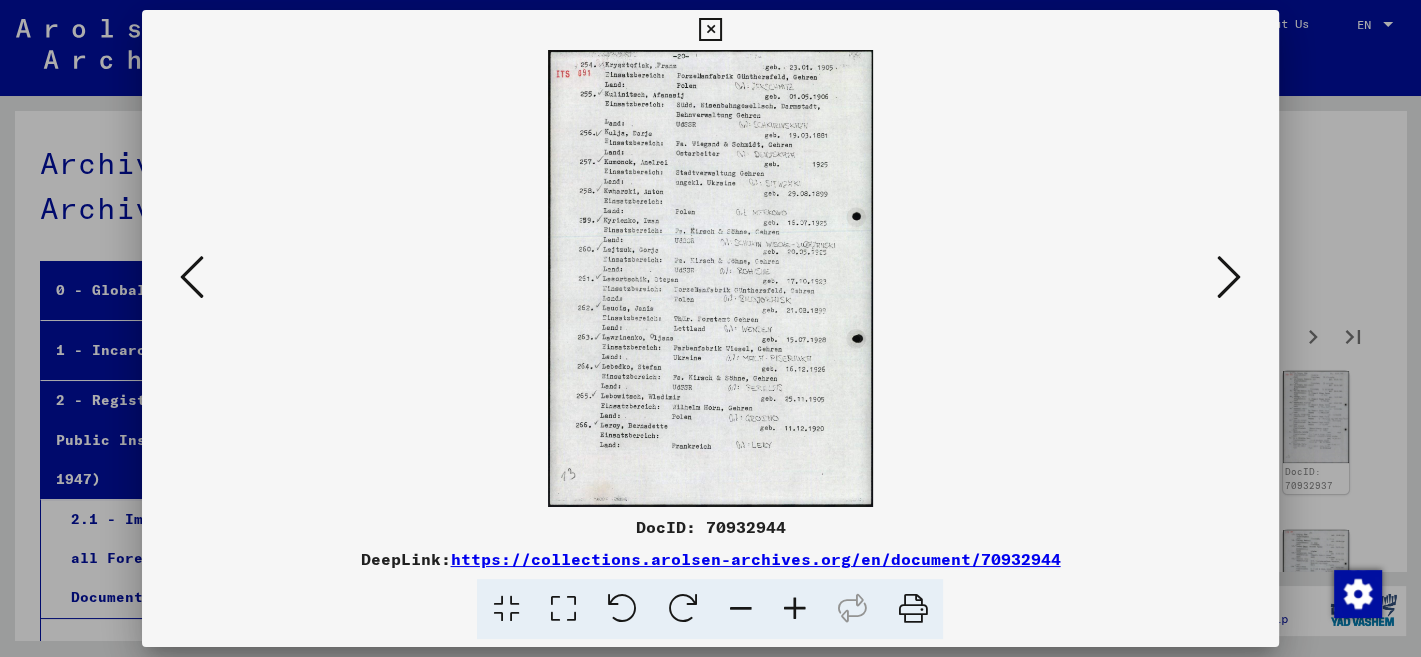scroll, scrollTop: 0, scrollLeft: 0, axis: both 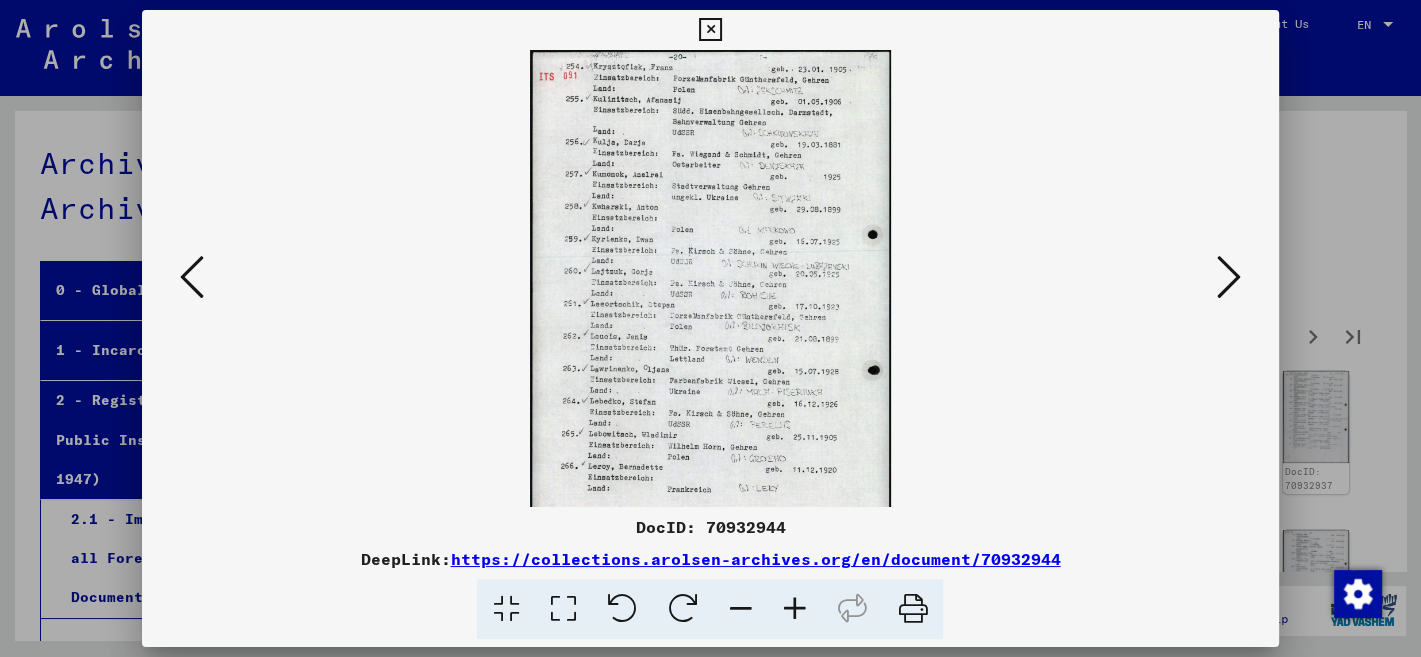 click at bounding box center (794, 609) 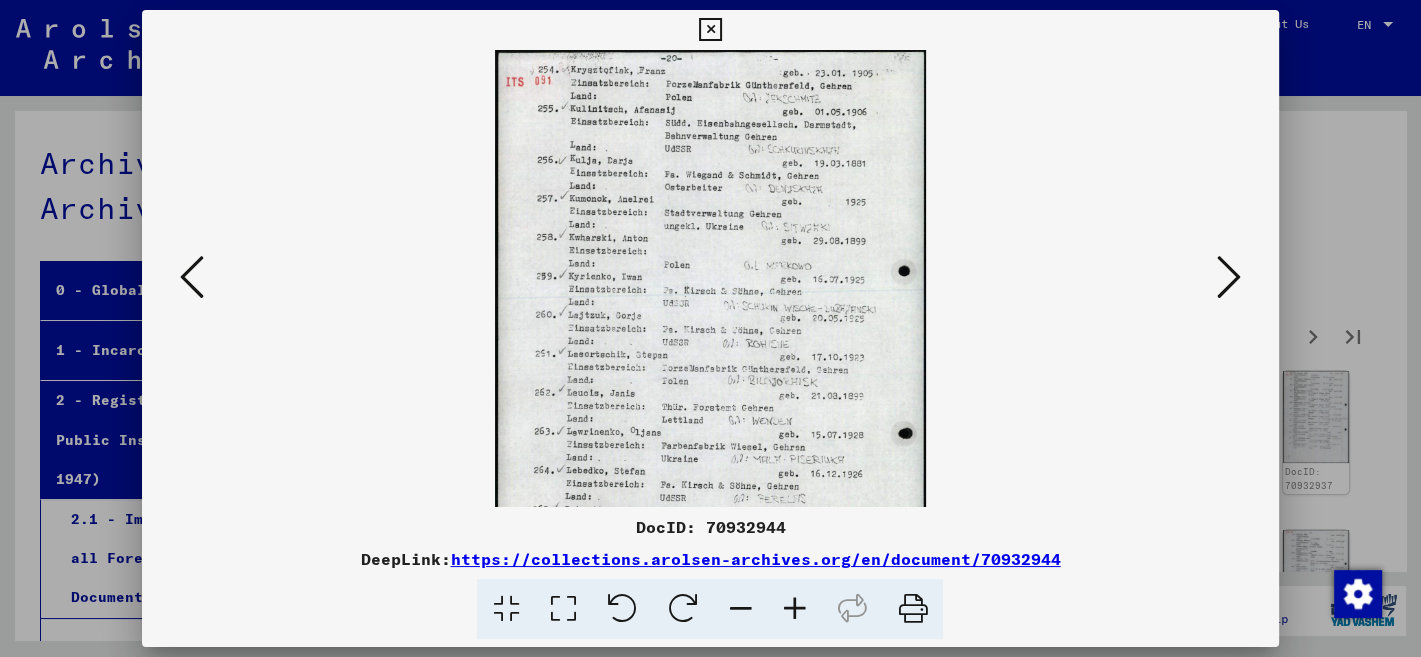 click at bounding box center [794, 609] 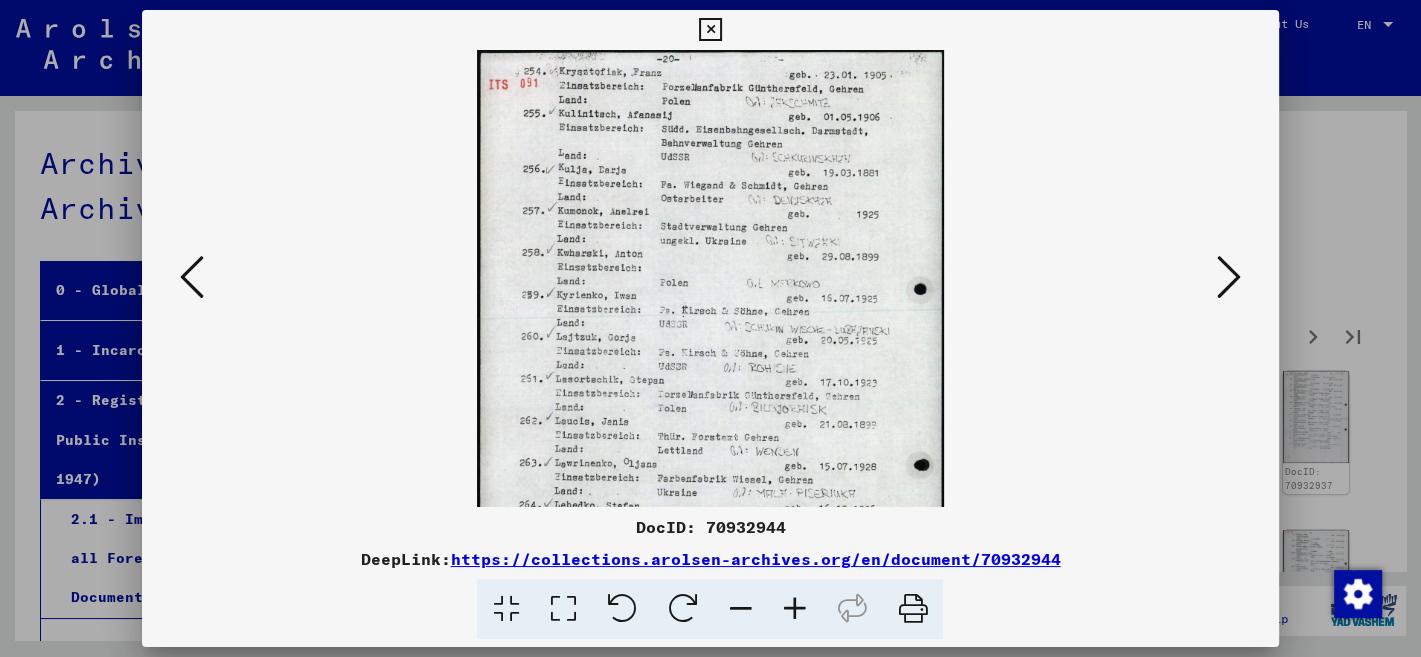 click at bounding box center [794, 609] 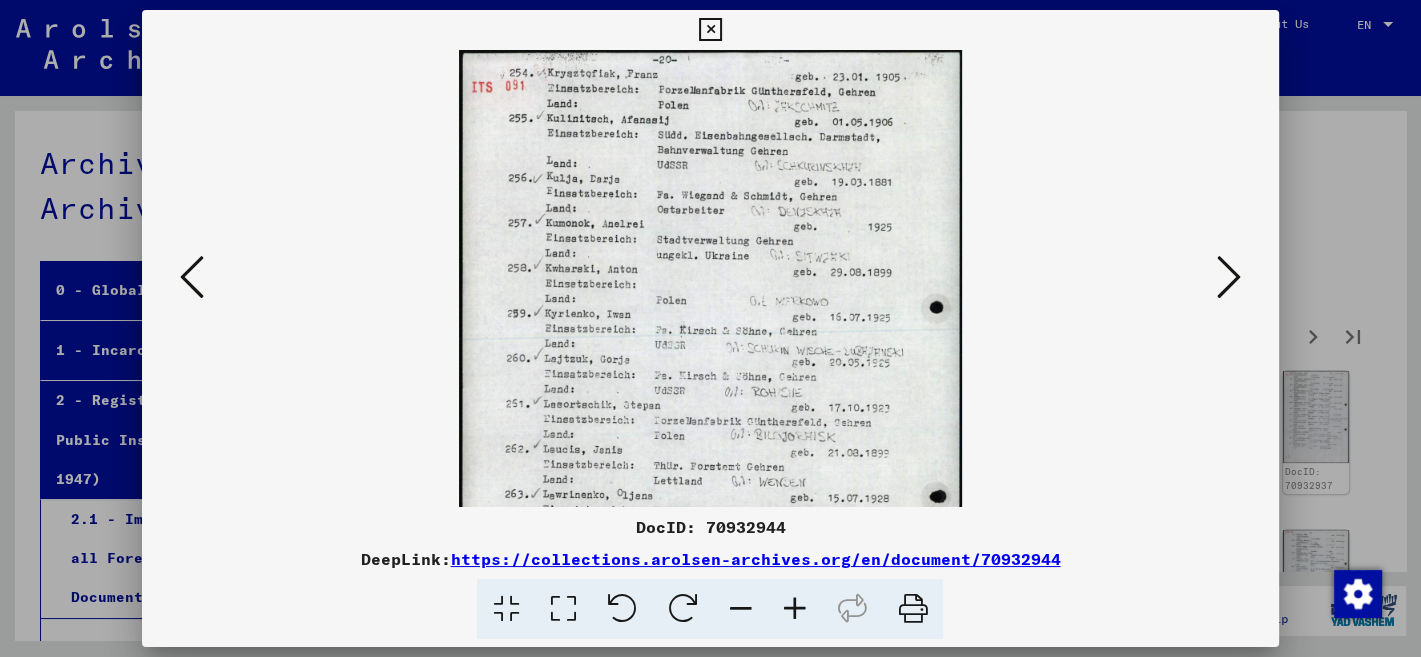 click at bounding box center (794, 609) 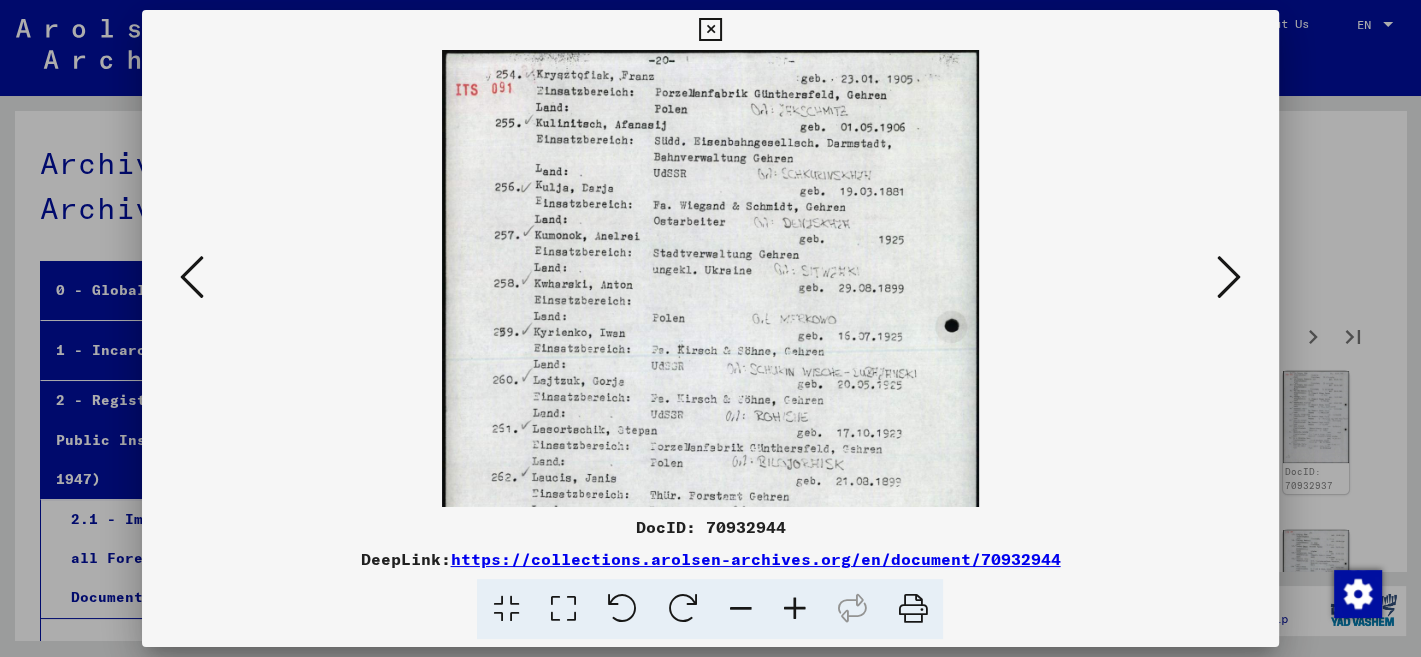 click at bounding box center [794, 609] 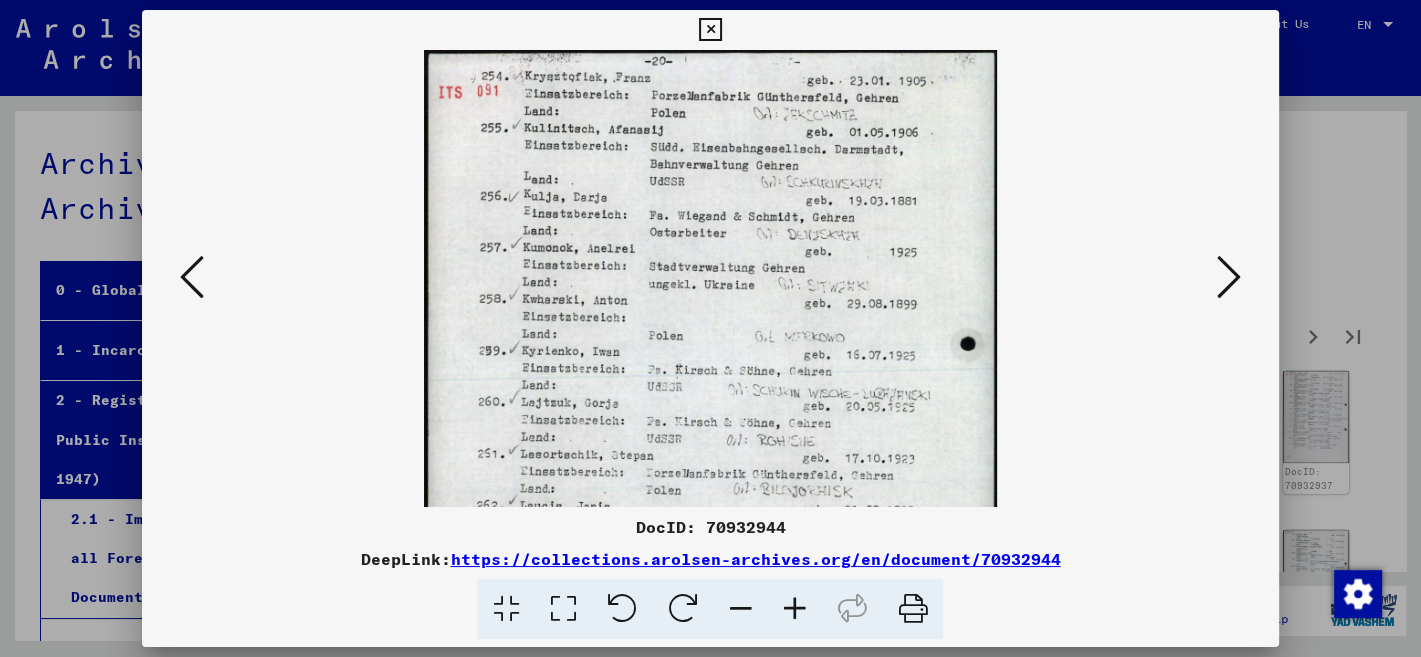 drag, startPoint x: 858, startPoint y: 521, endPoint x: 890, endPoint y: 411, distance: 114.56003 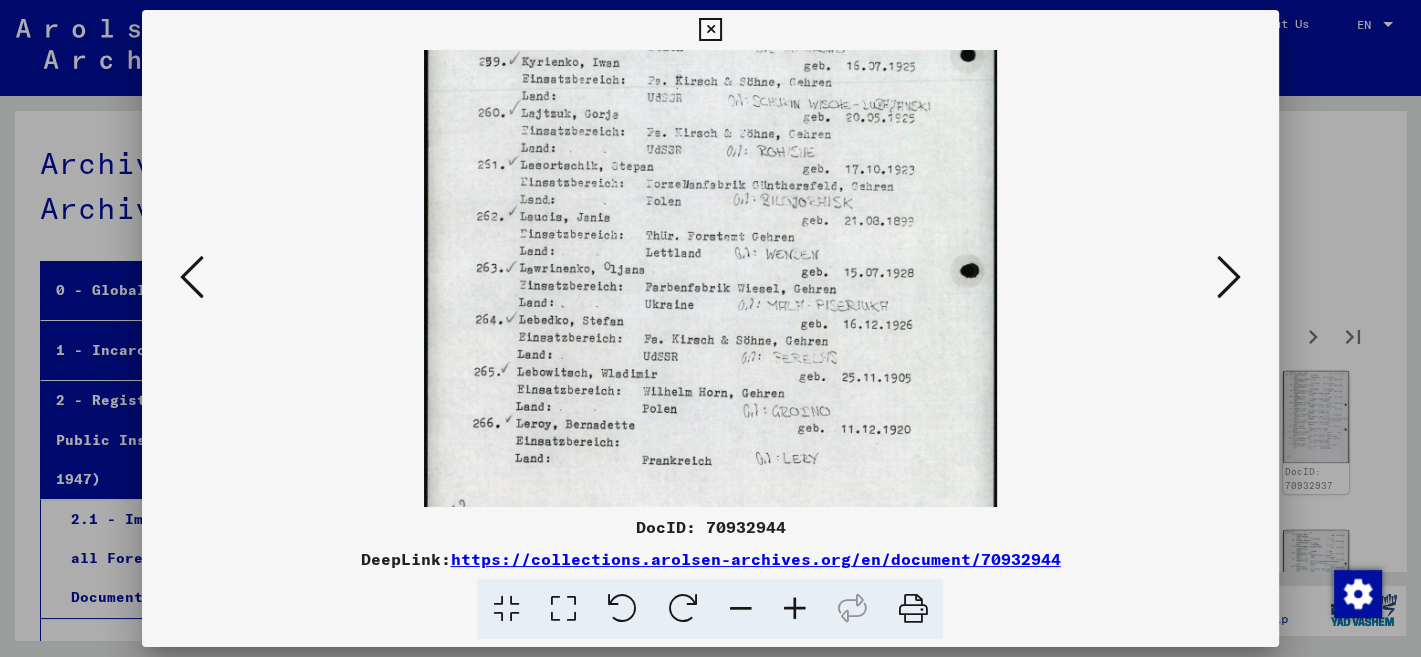 drag, startPoint x: 834, startPoint y: 445, endPoint x: 1041, endPoint y: 146, distance: 363.66193 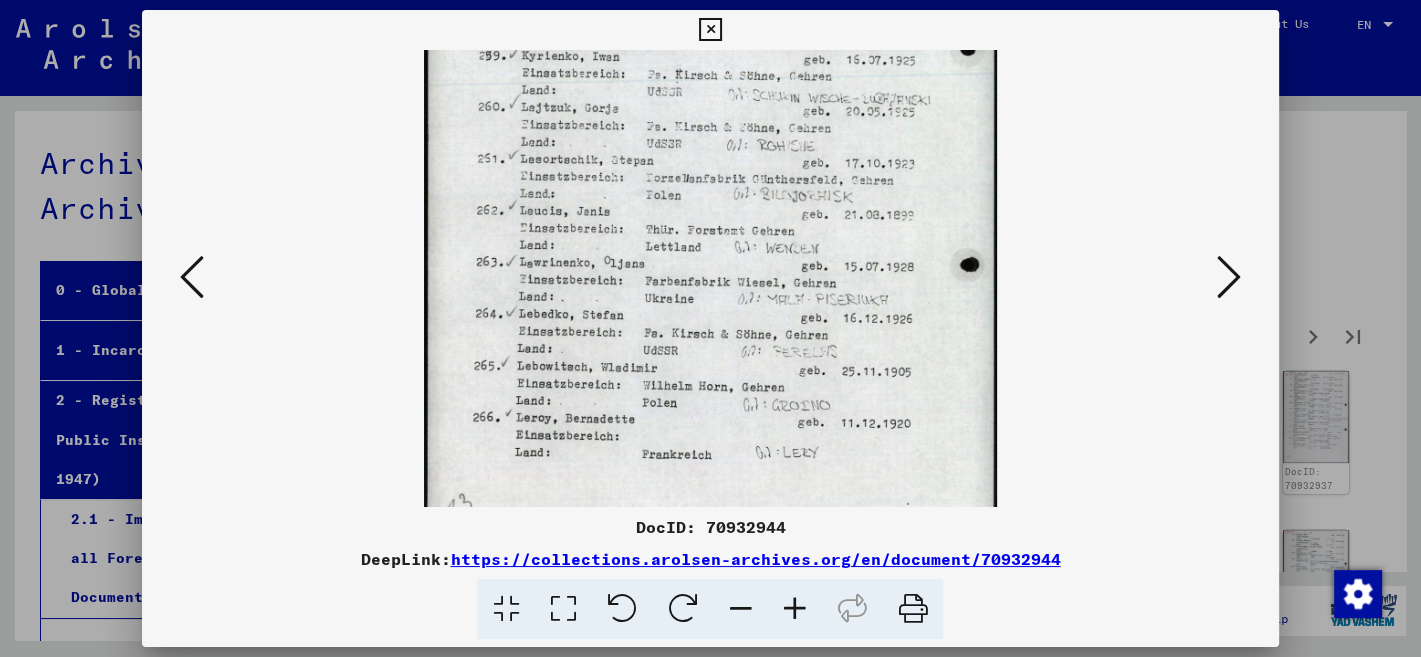 click at bounding box center (1229, 277) 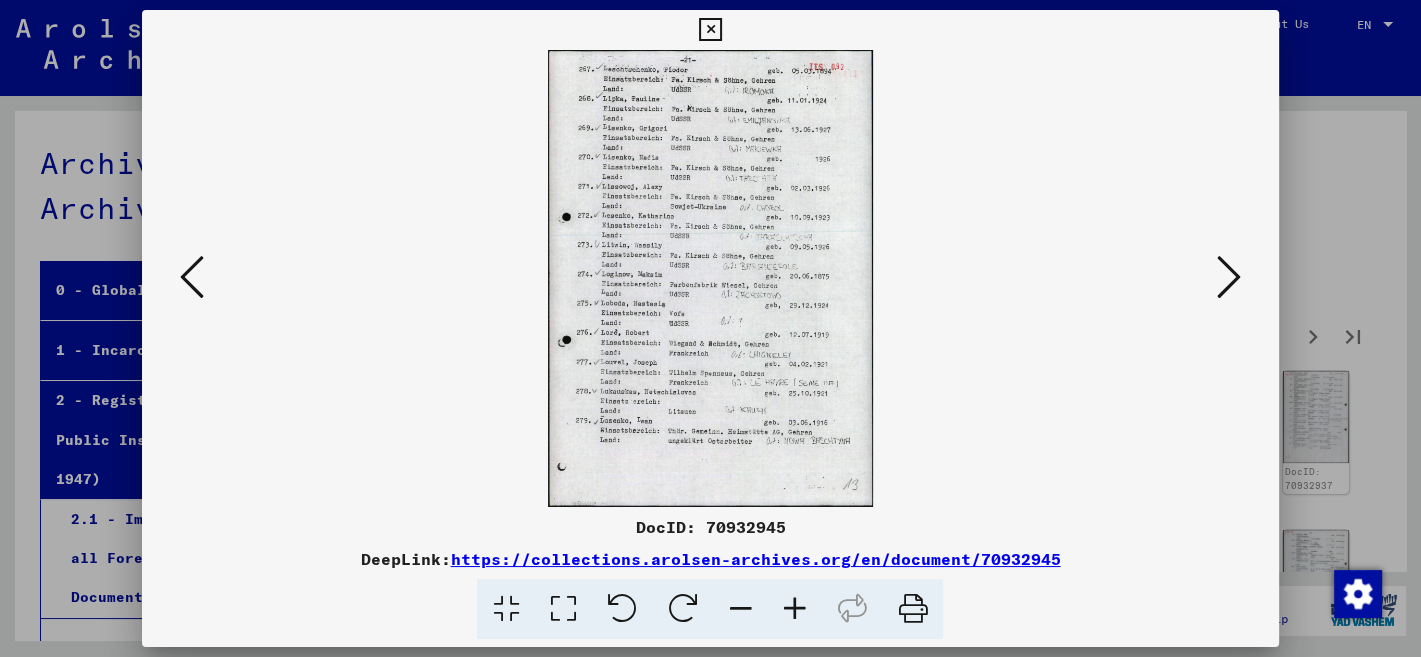 scroll, scrollTop: 0, scrollLeft: 0, axis: both 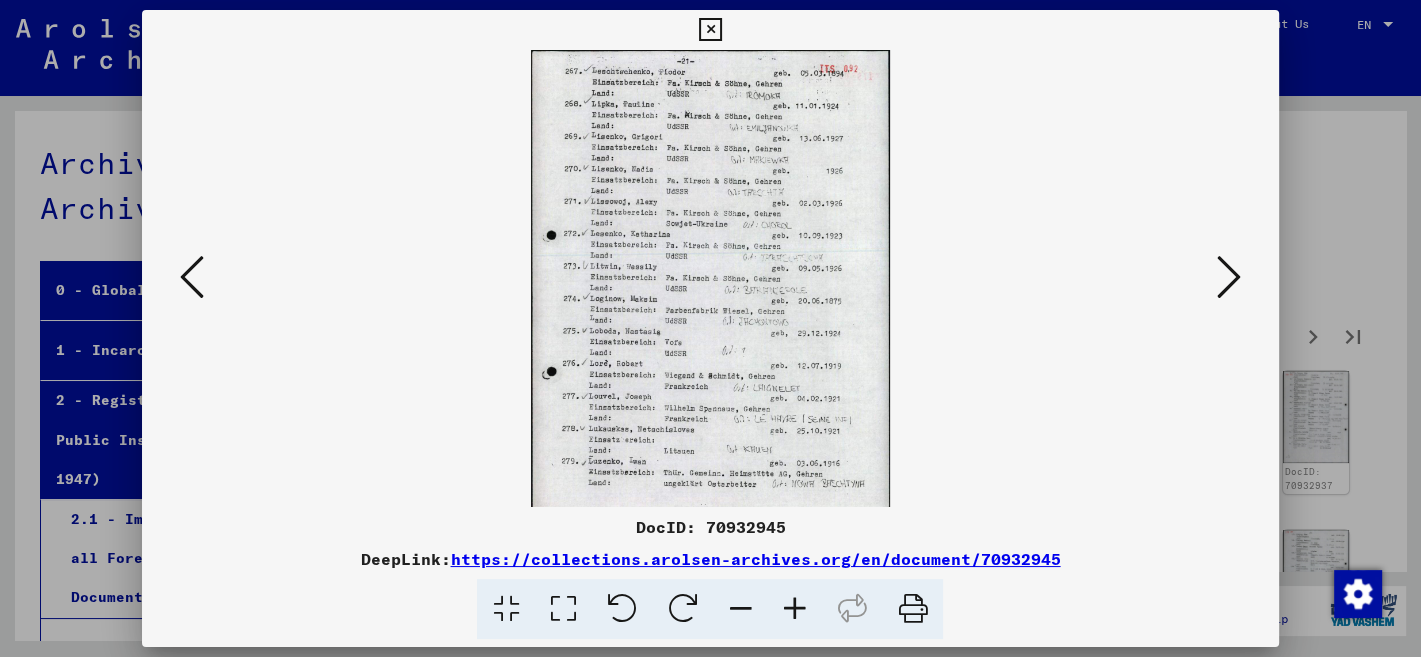 click at bounding box center [794, 609] 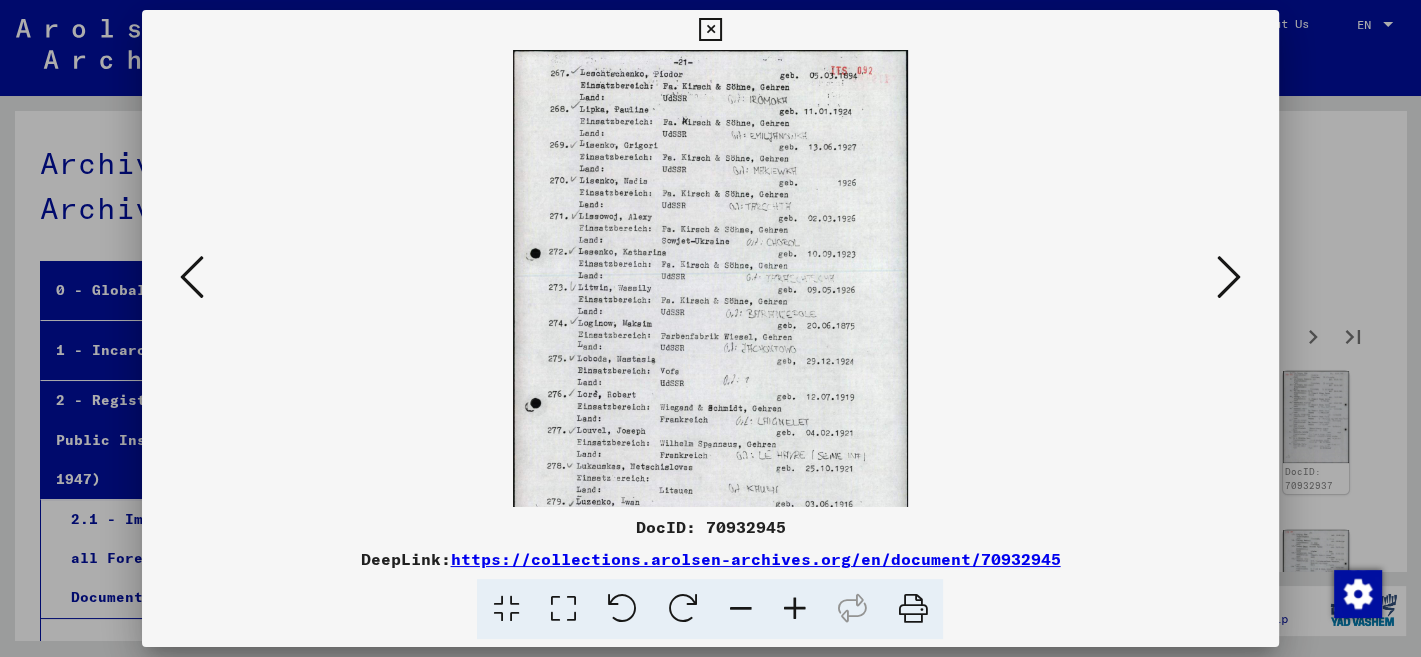 click at bounding box center (794, 609) 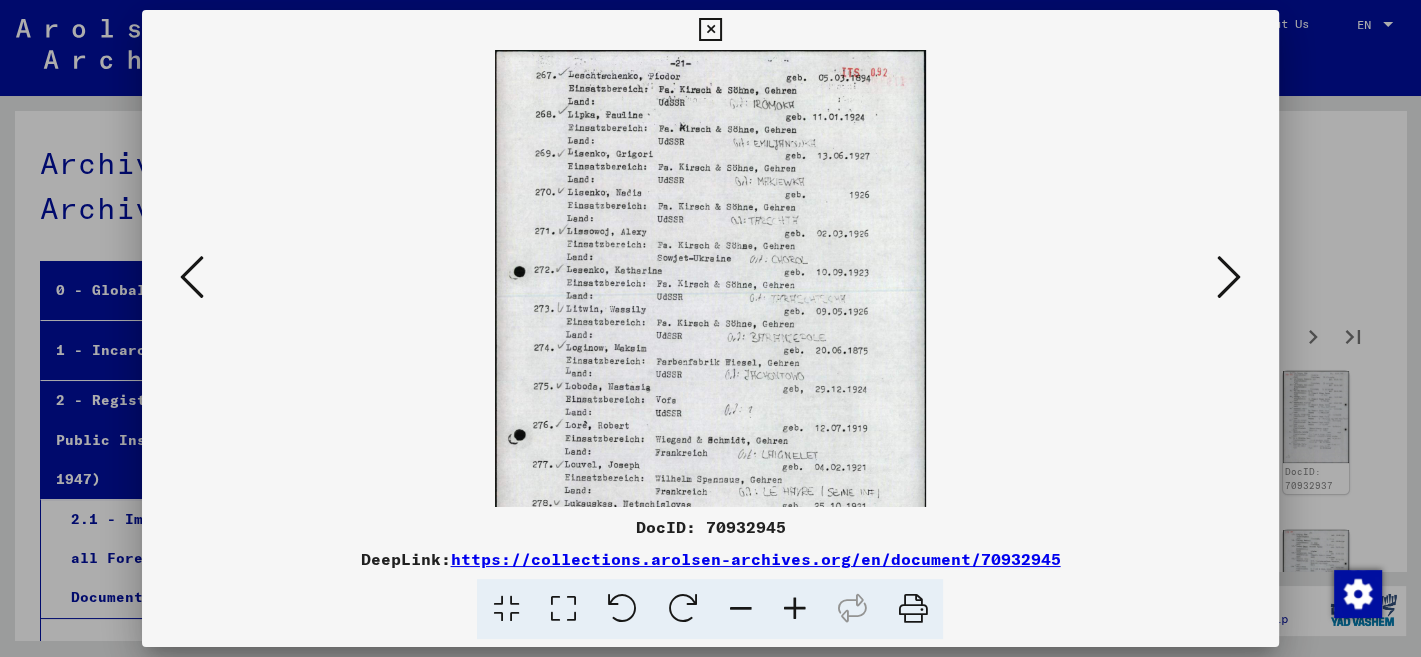 click at bounding box center (794, 609) 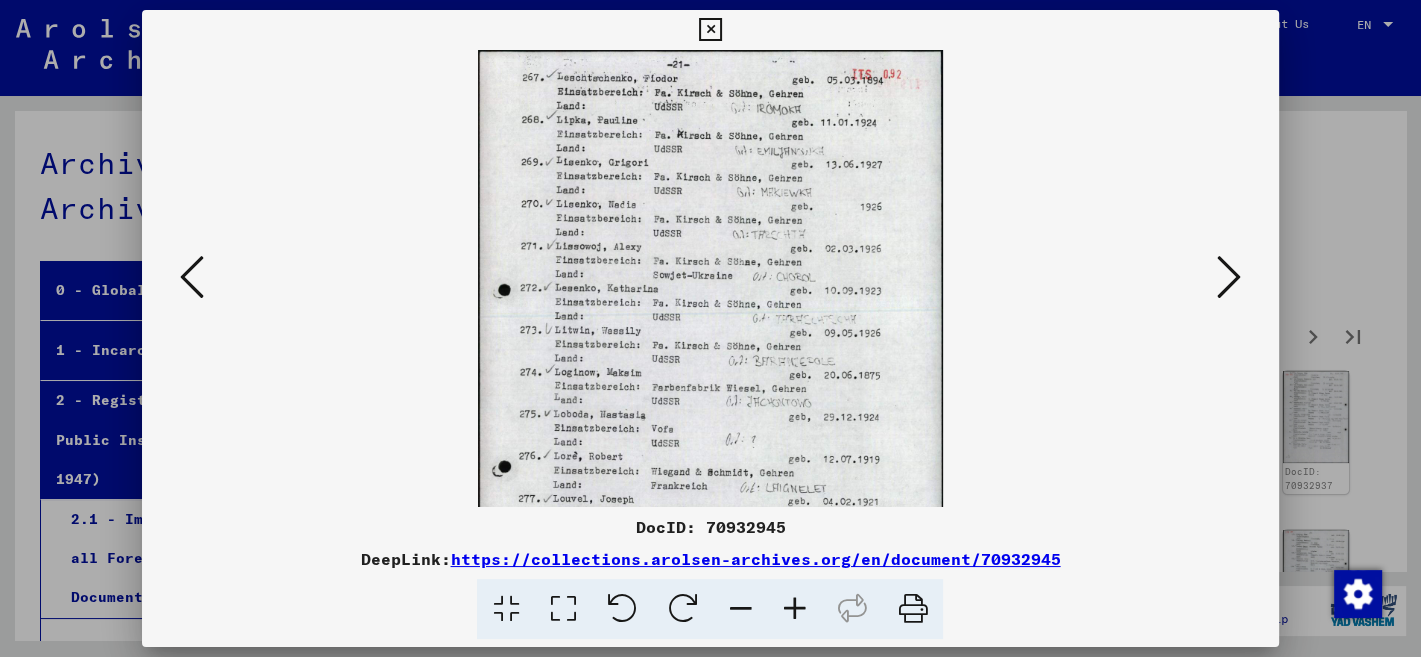 click at bounding box center [794, 609] 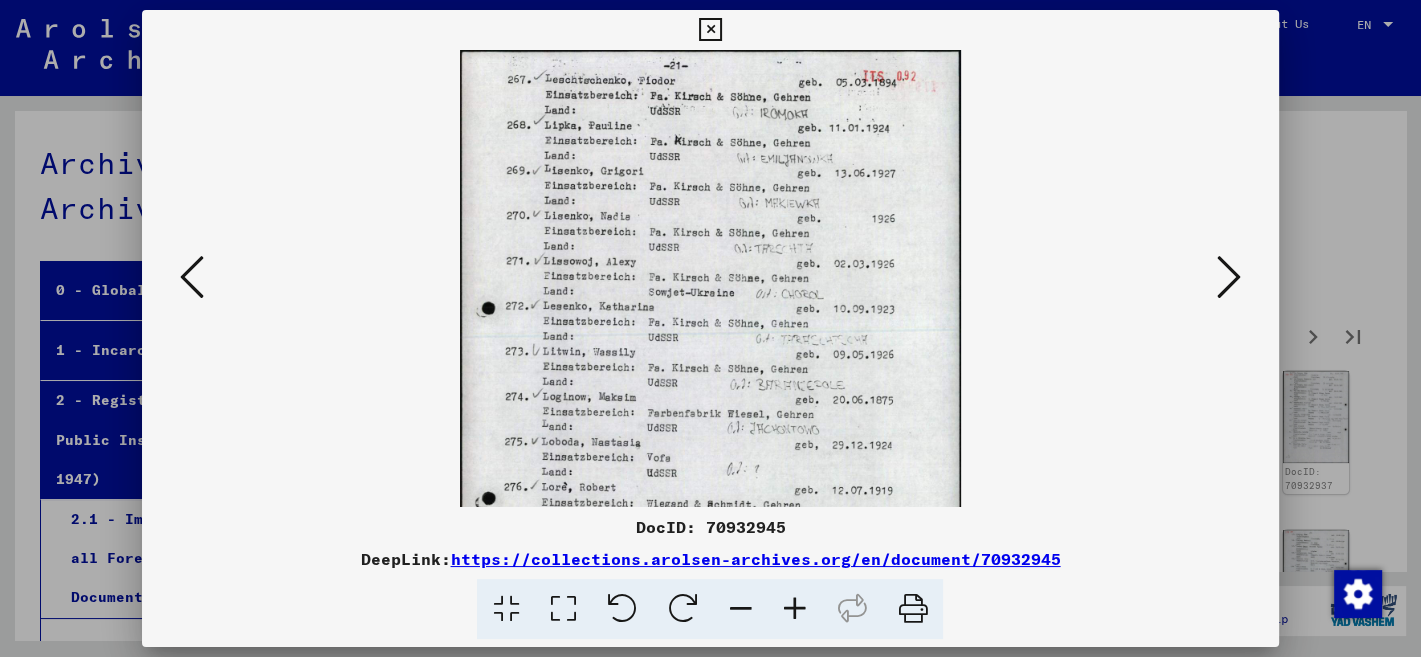 click at bounding box center (794, 609) 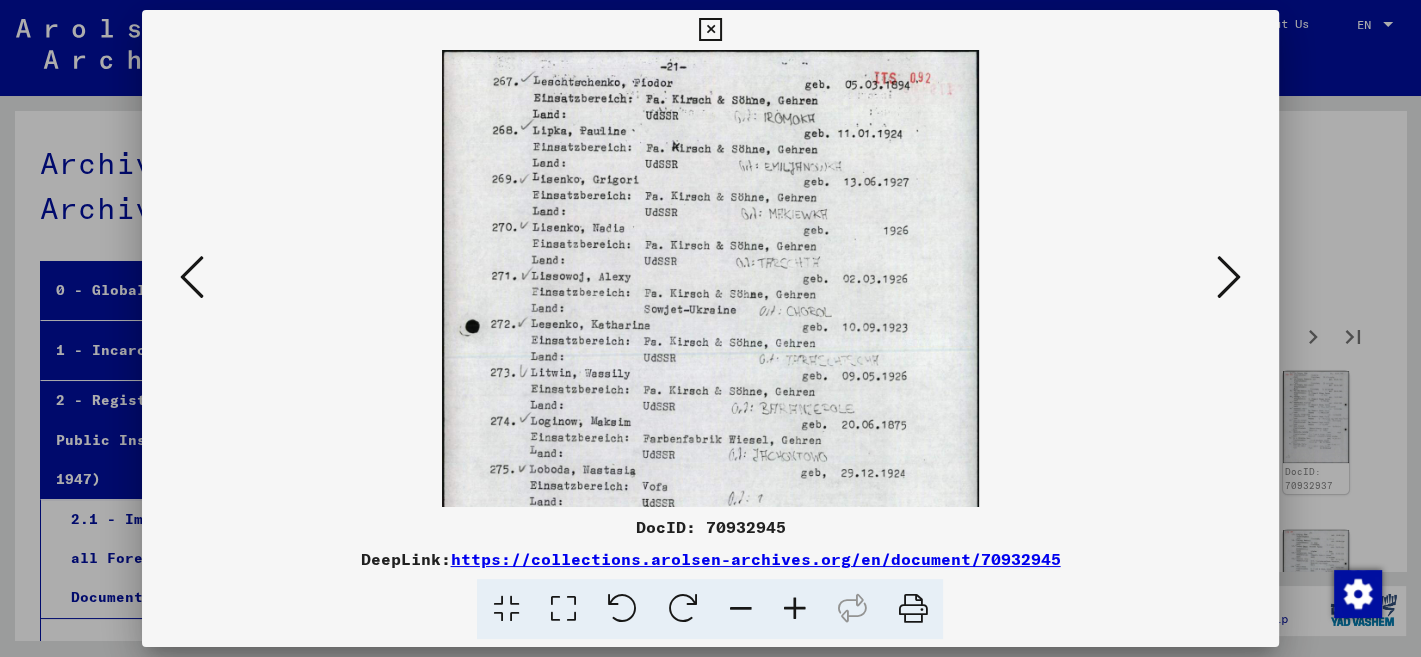 click at bounding box center (794, 609) 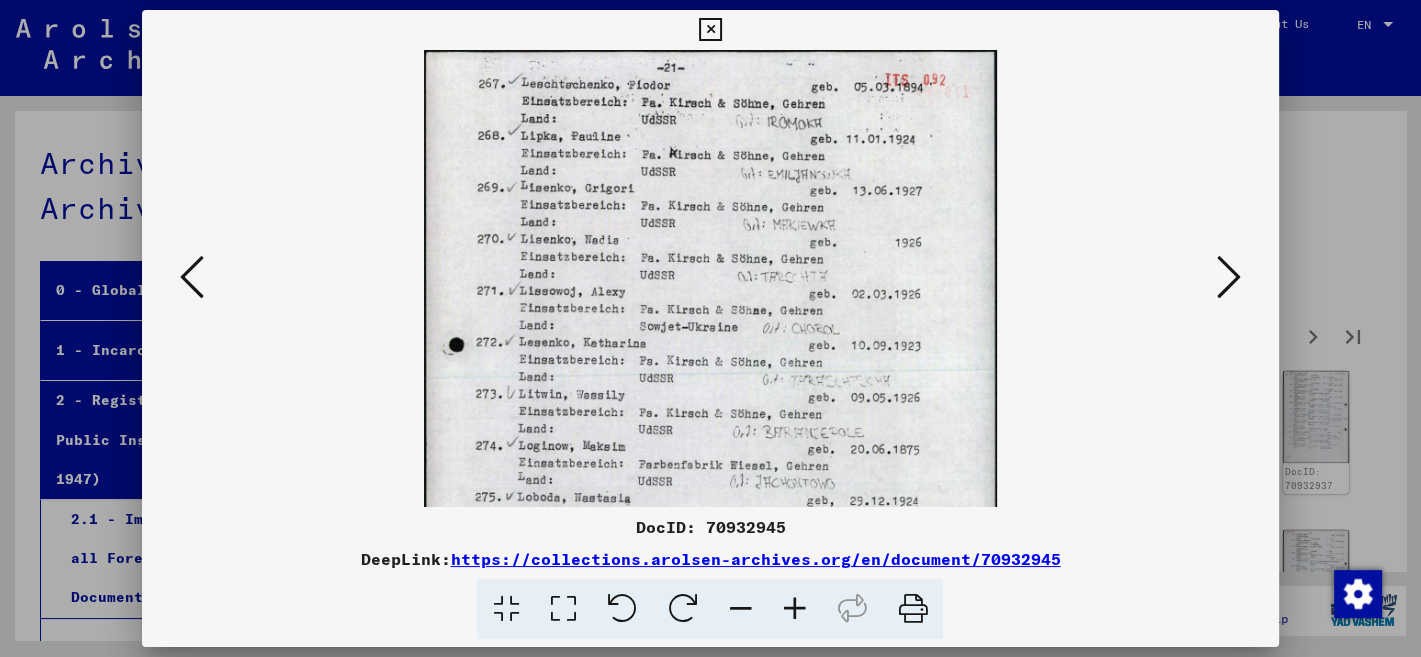 click at bounding box center [794, 609] 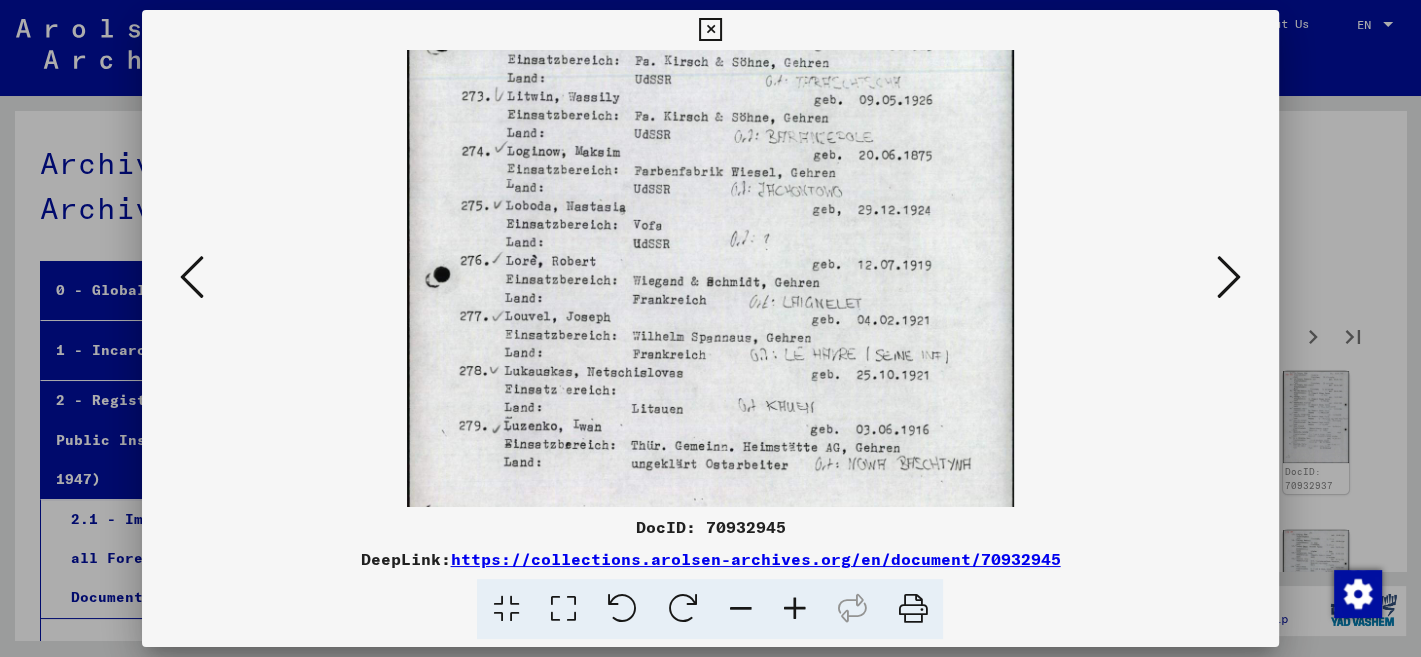scroll, scrollTop: 320, scrollLeft: 0, axis: vertical 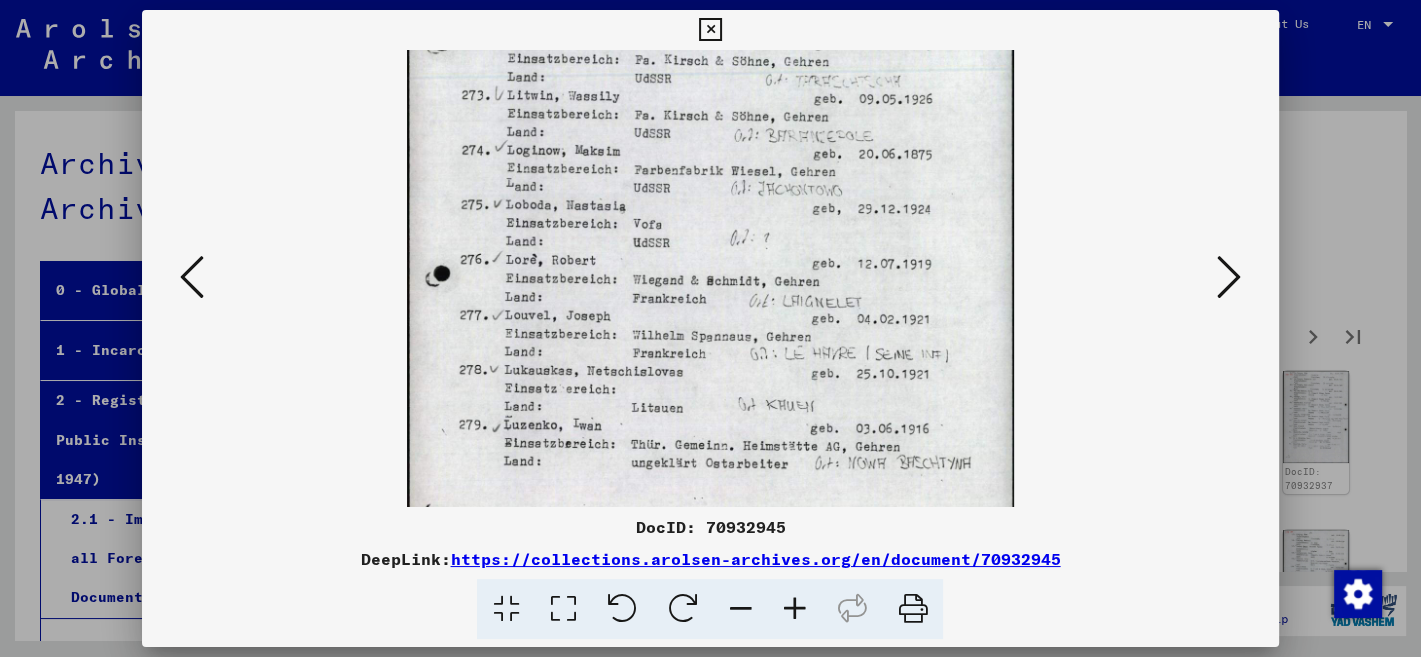 drag, startPoint x: 881, startPoint y: 438, endPoint x: 1033, endPoint y: 134, distance: 339.88232 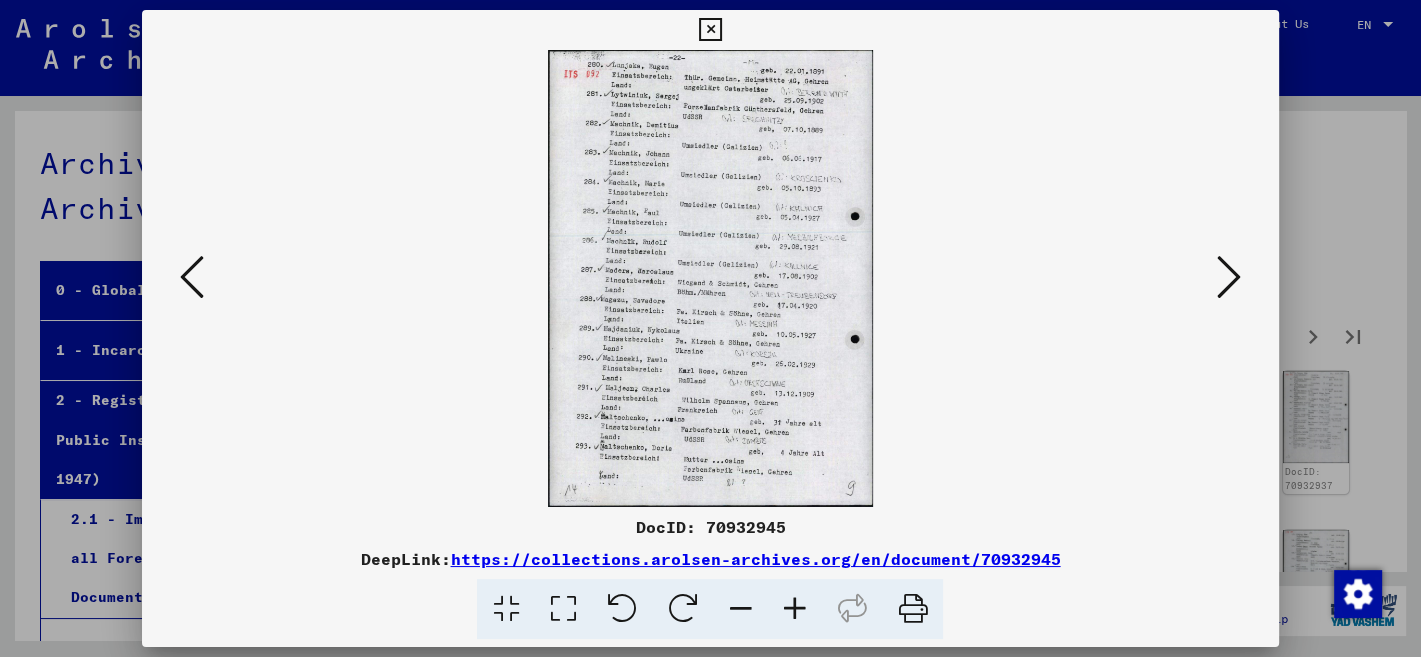 scroll, scrollTop: 0, scrollLeft: 0, axis: both 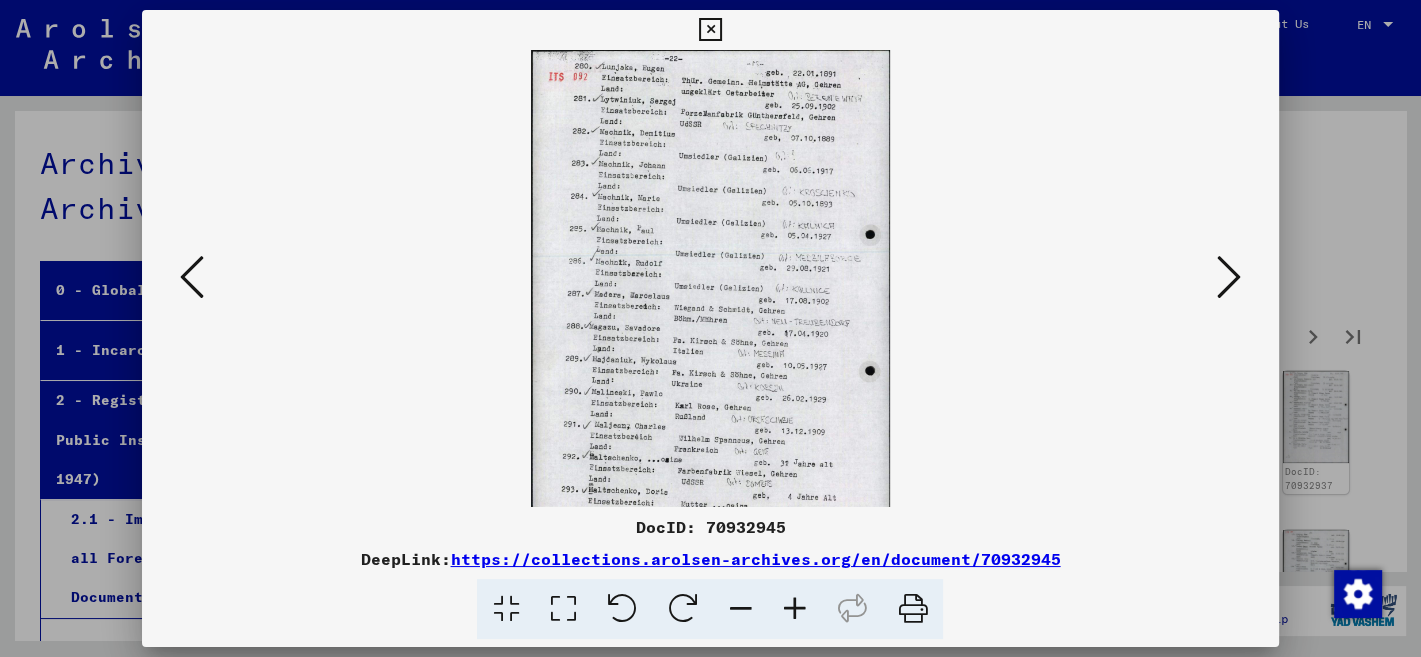 click at bounding box center (794, 609) 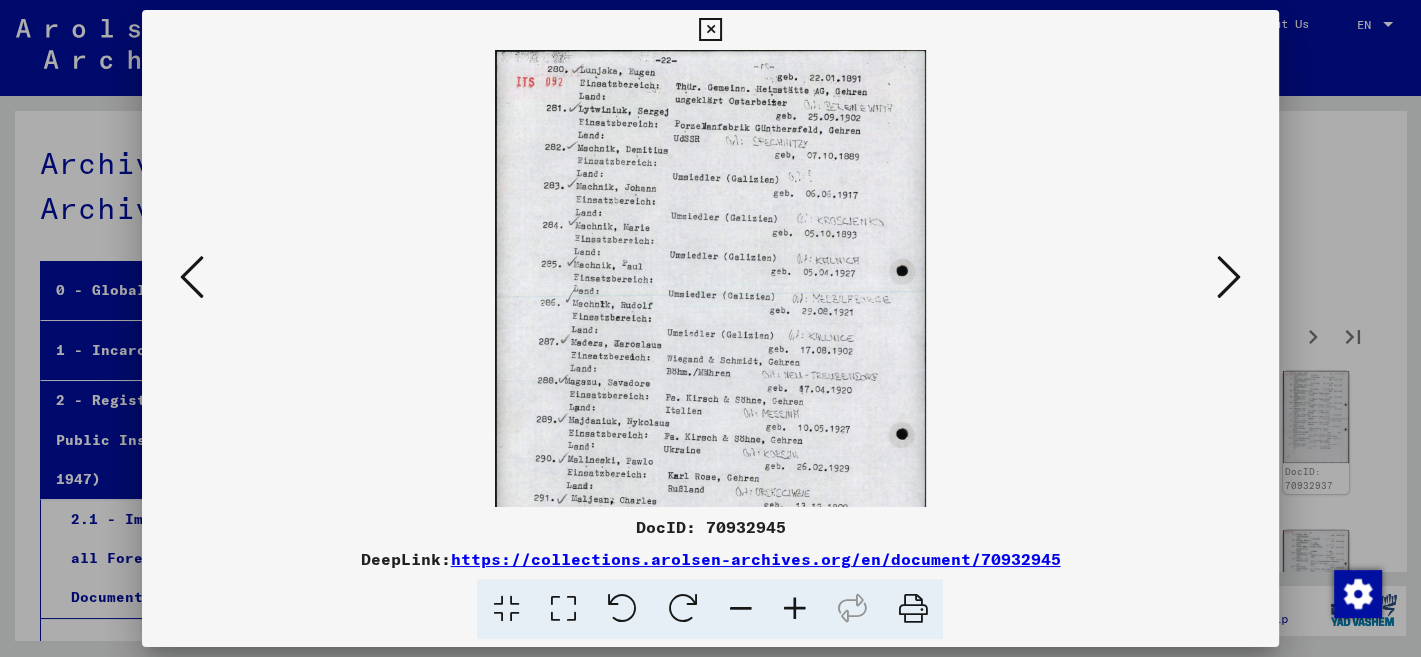click at bounding box center (794, 609) 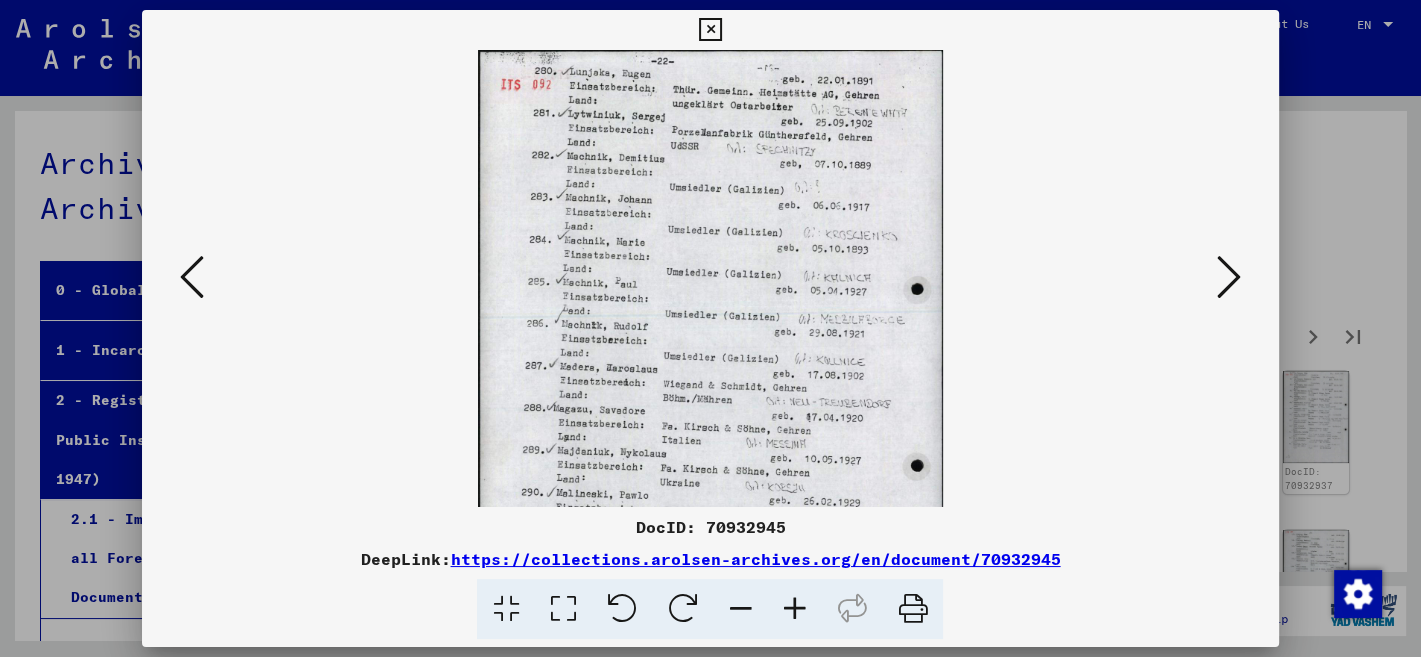 click at bounding box center (794, 609) 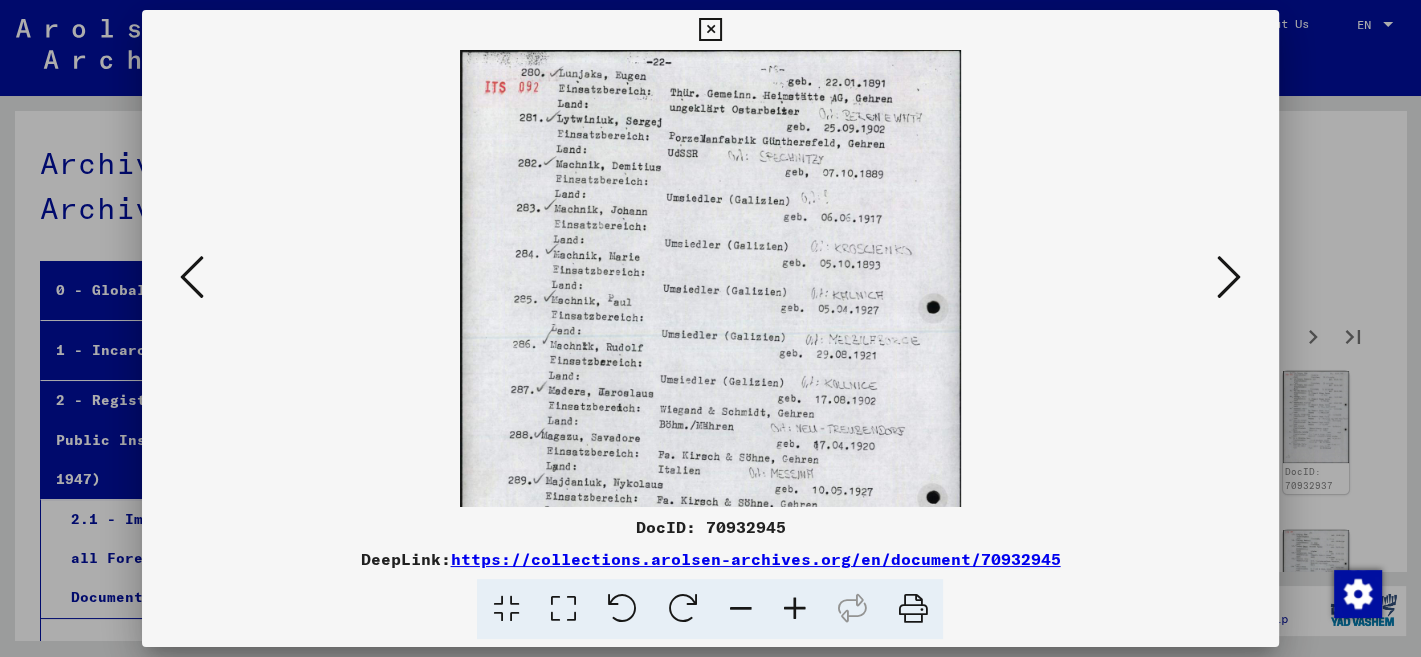 click at bounding box center [794, 609] 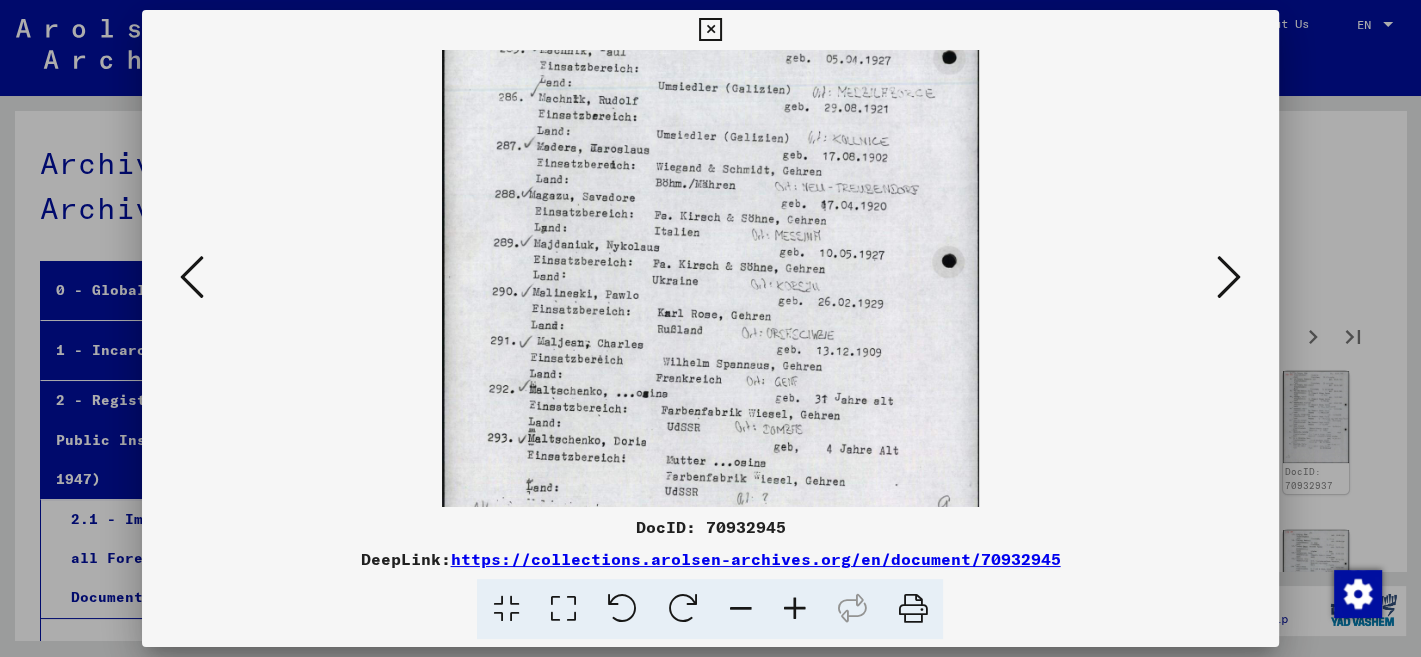 drag, startPoint x: 887, startPoint y: 454, endPoint x: 932, endPoint y: 195, distance: 262.8802 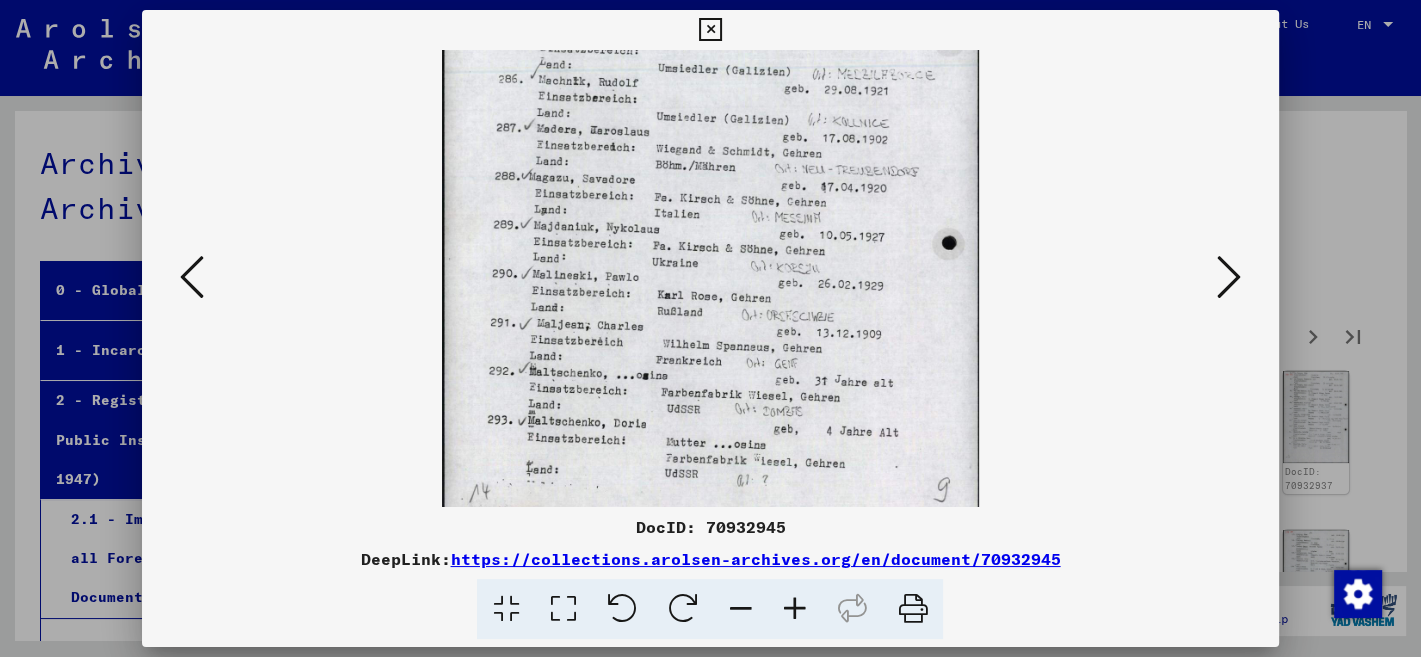 scroll, scrollTop: 300, scrollLeft: 0, axis: vertical 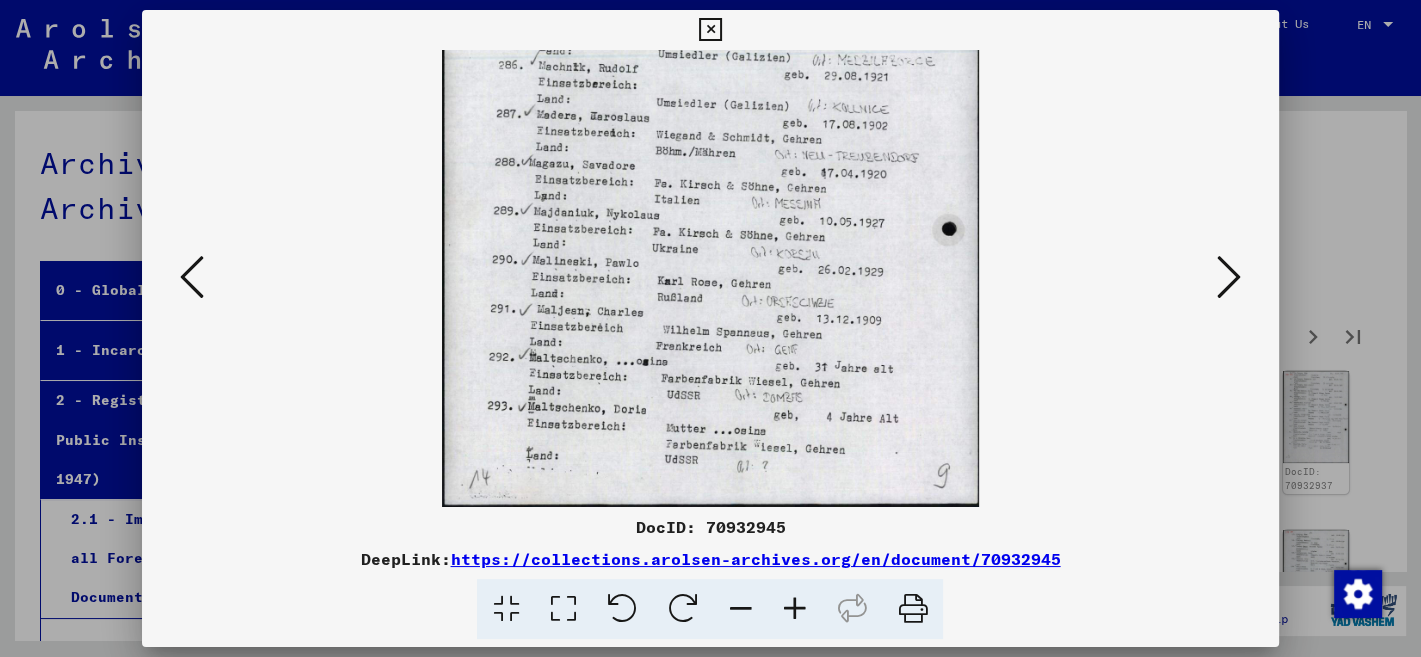 drag, startPoint x: 844, startPoint y: 361, endPoint x: 871, endPoint y: 304, distance: 63.07139 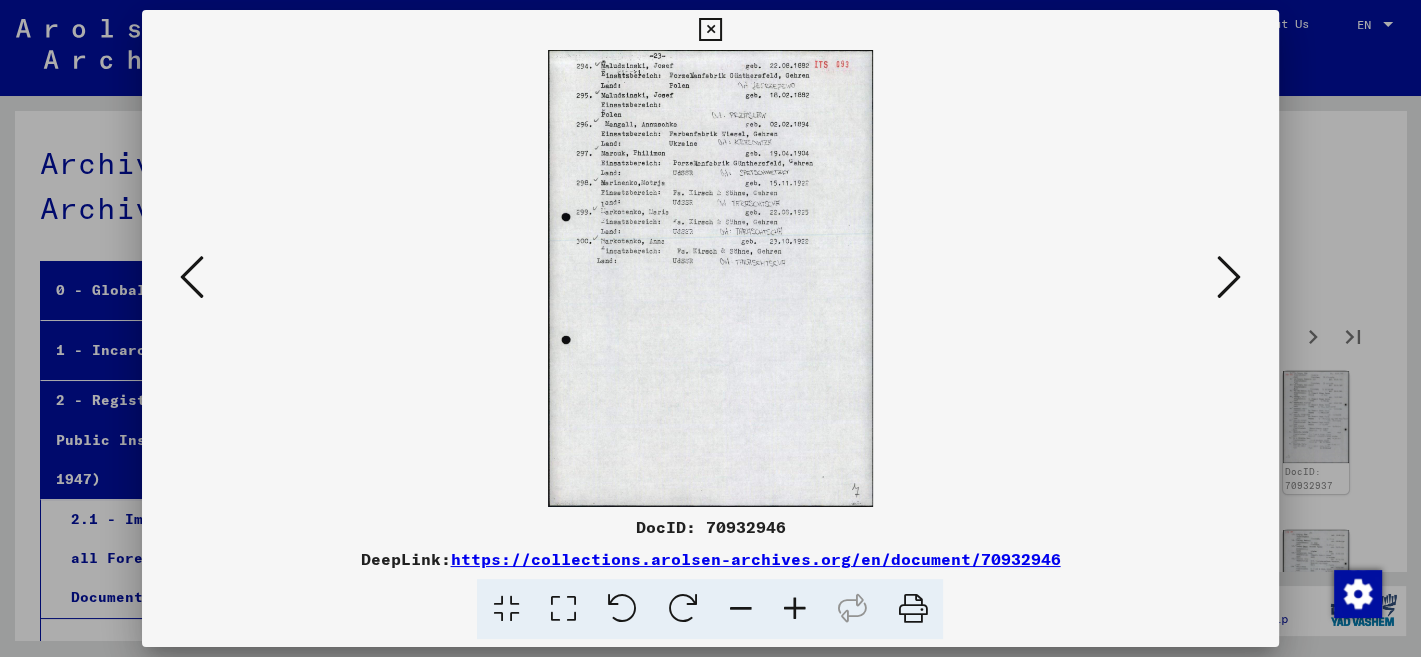 scroll, scrollTop: 0, scrollLeft: 0, axis: both 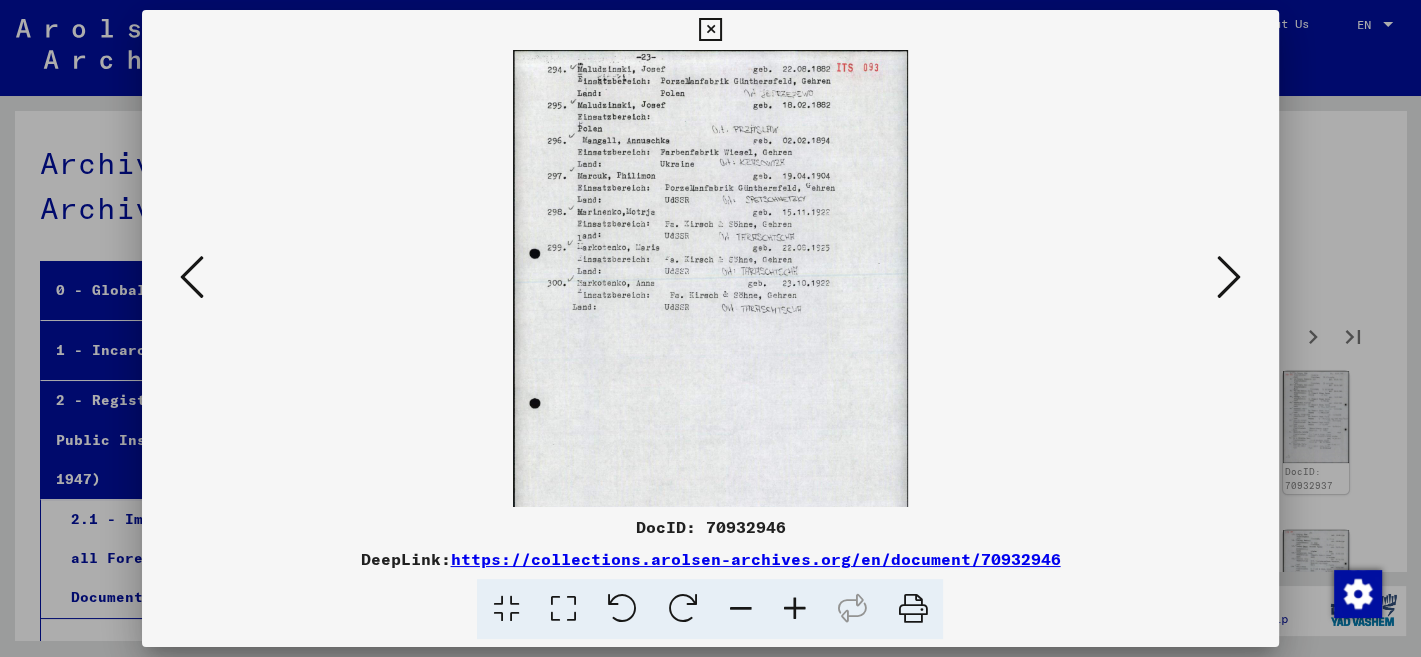 click at bounding box center [794, 609] 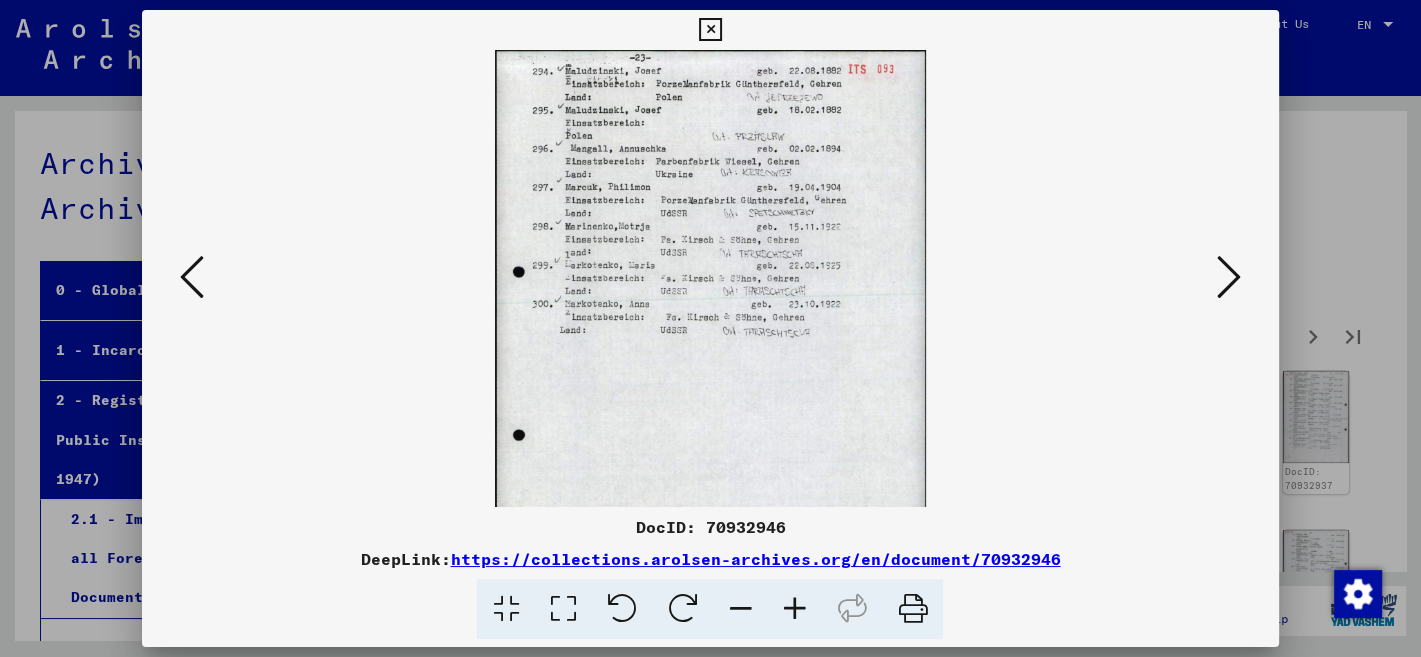 click at bounding box center (794, 609) 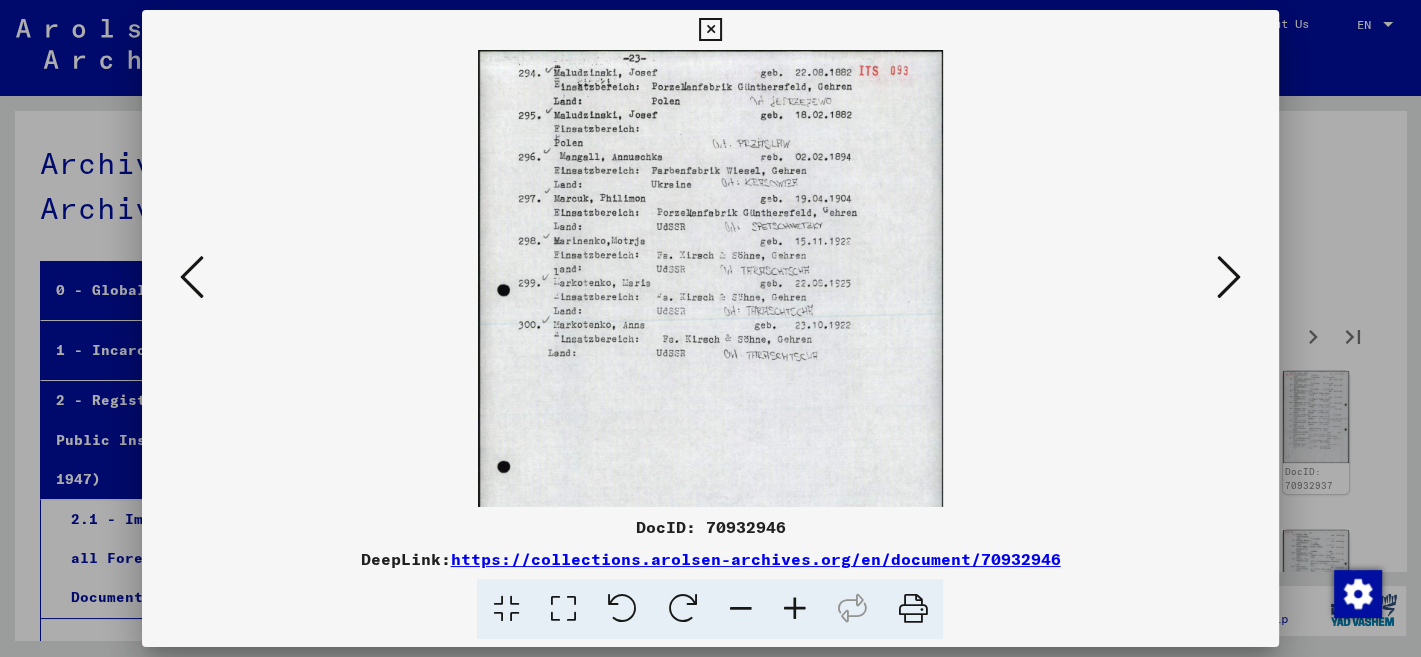 click at bounding box center (794, 609) 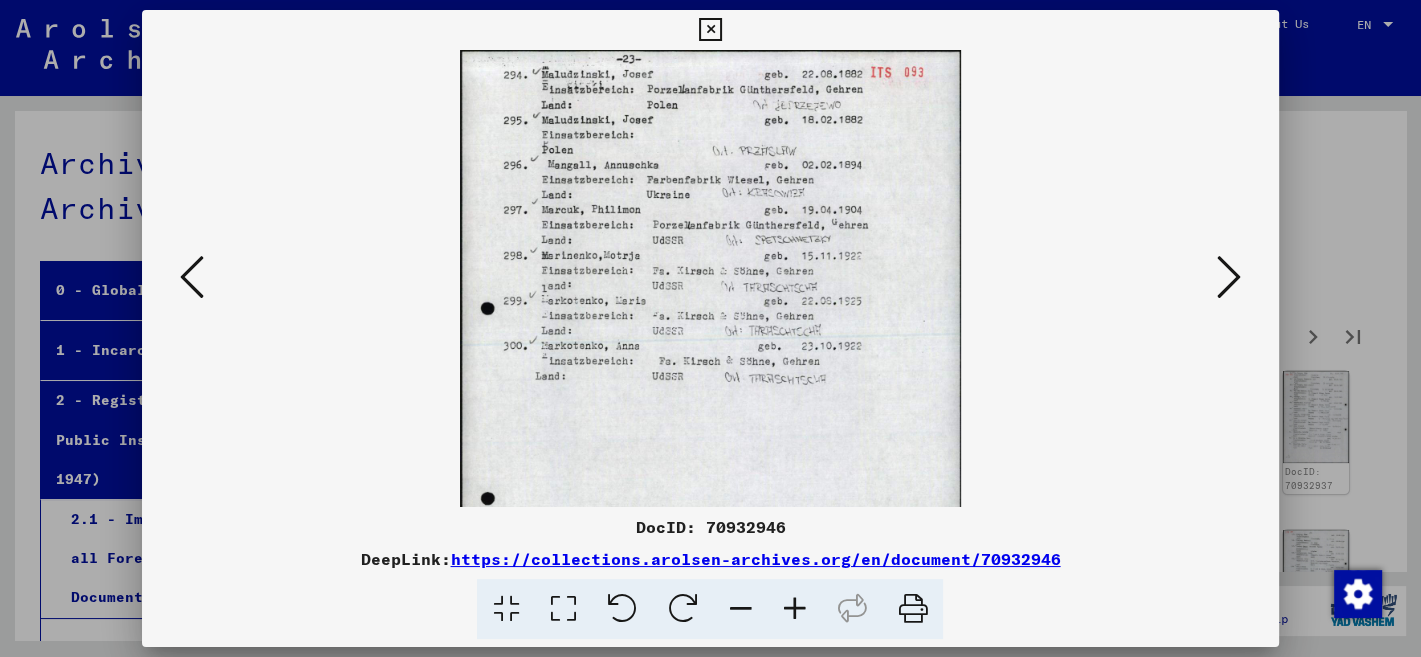 click at bounding box center (794, 609) 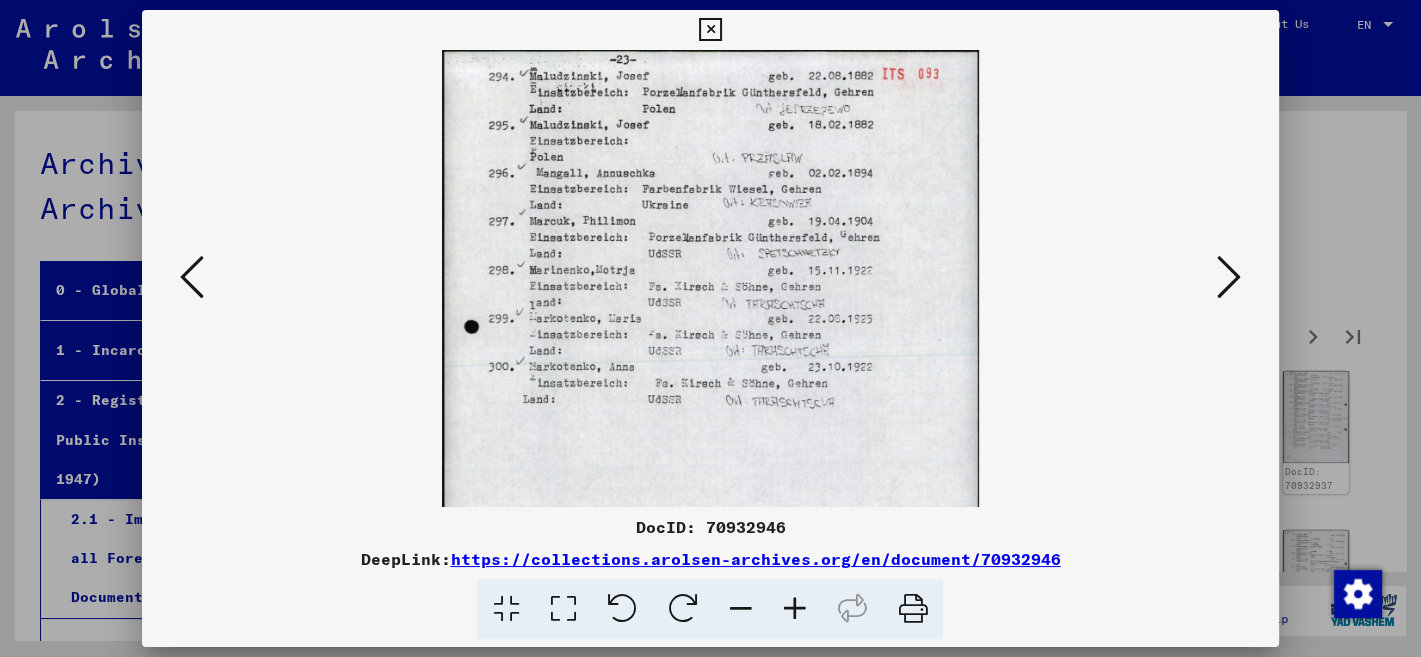 click at bounding box center [794, 609] 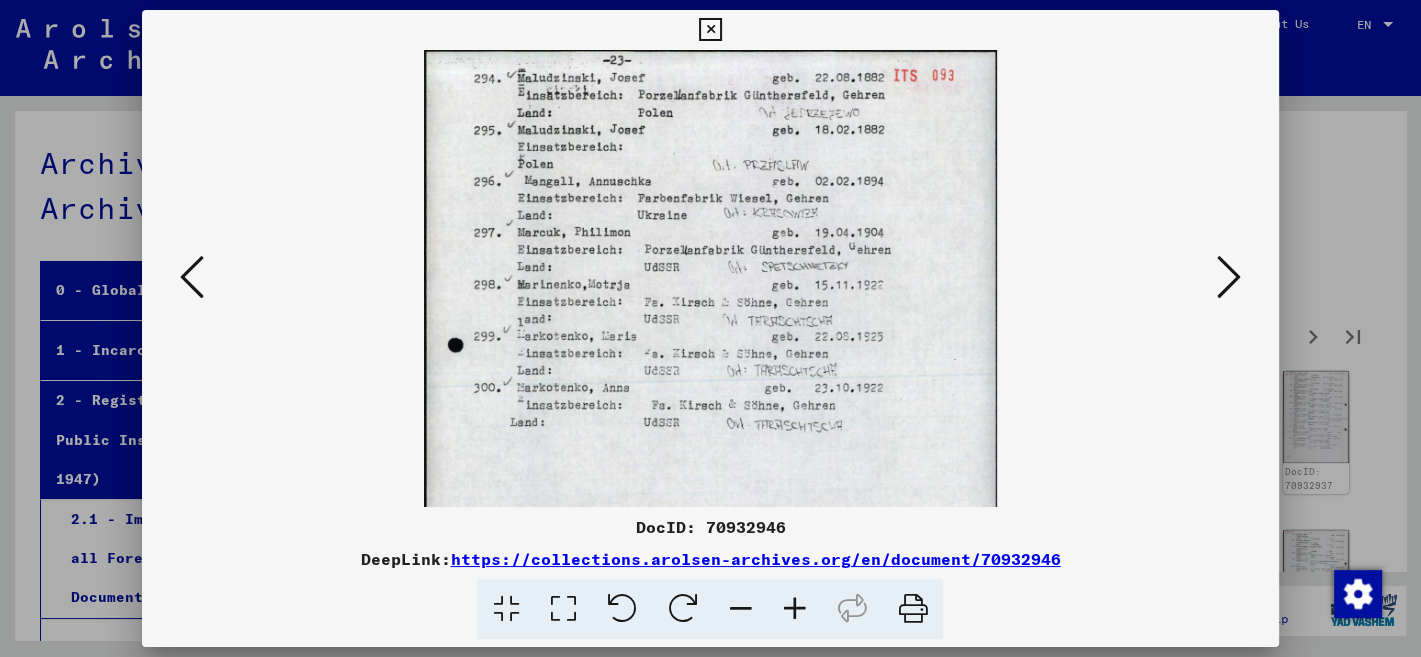 click at bounding box center (1229, 277) 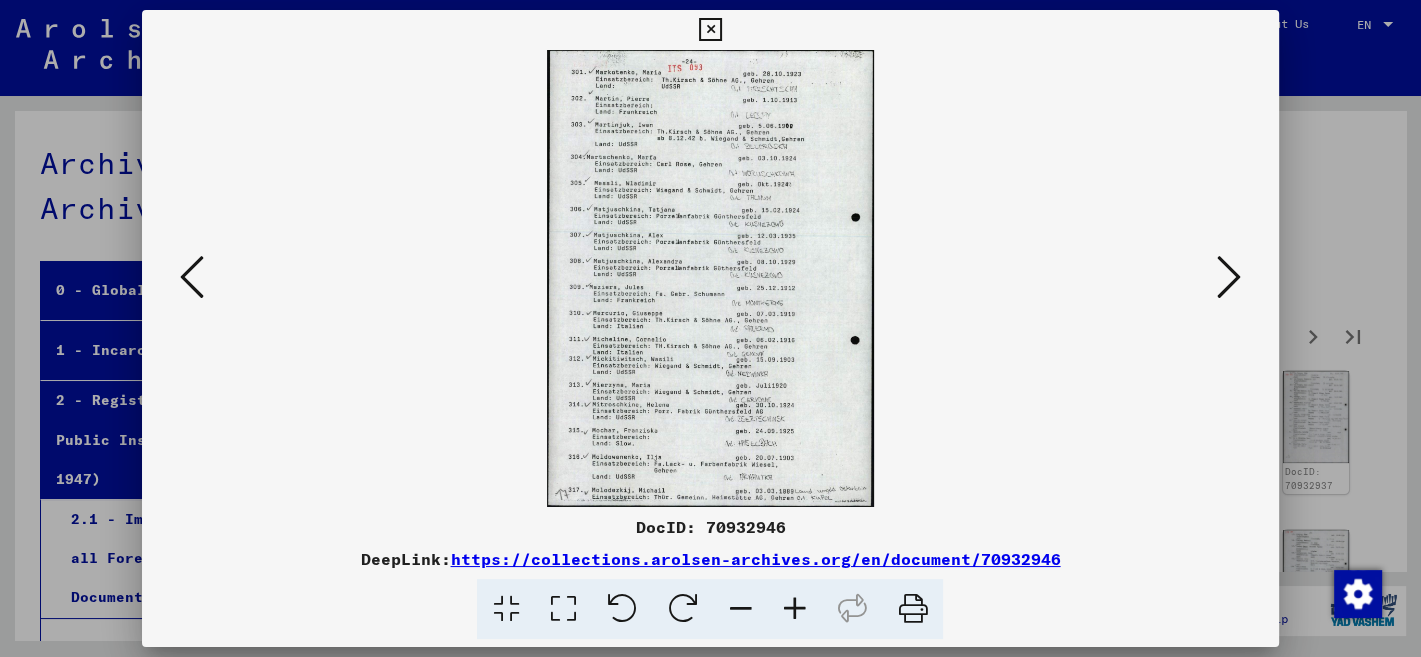 click at bounding box center (794, 609) 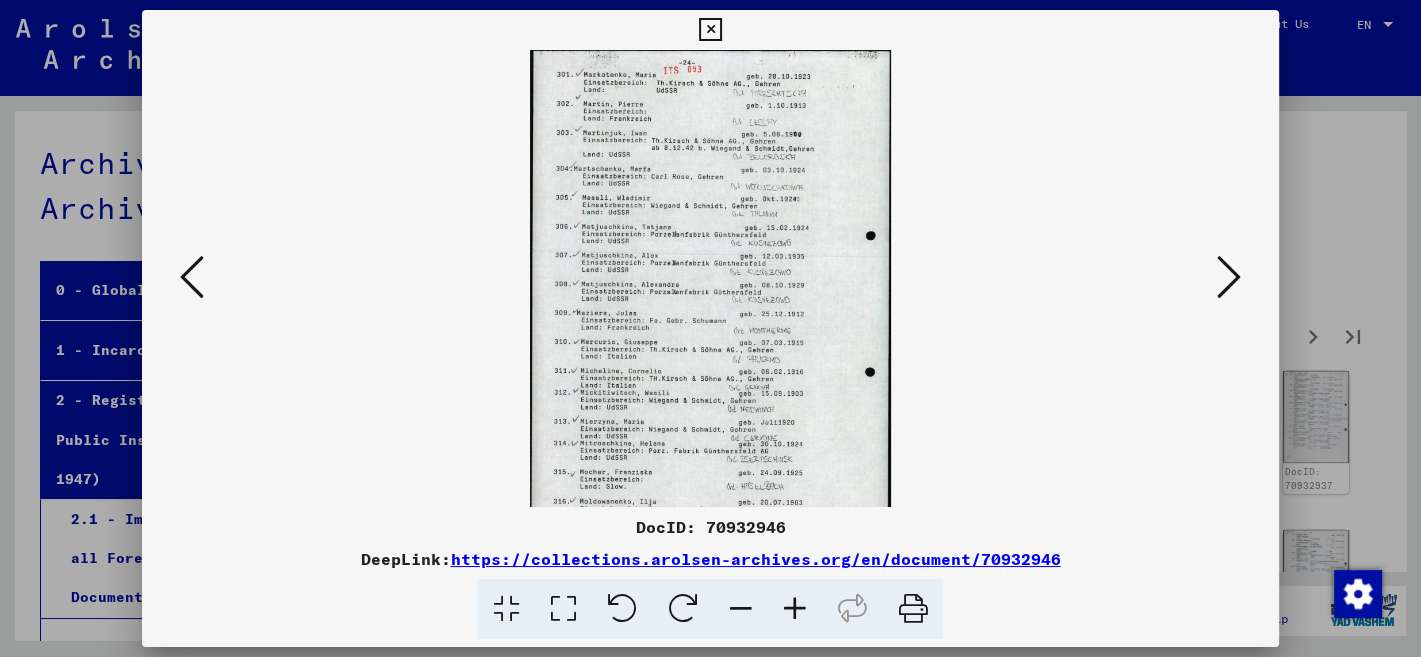 click at bounding box center (794, 609) 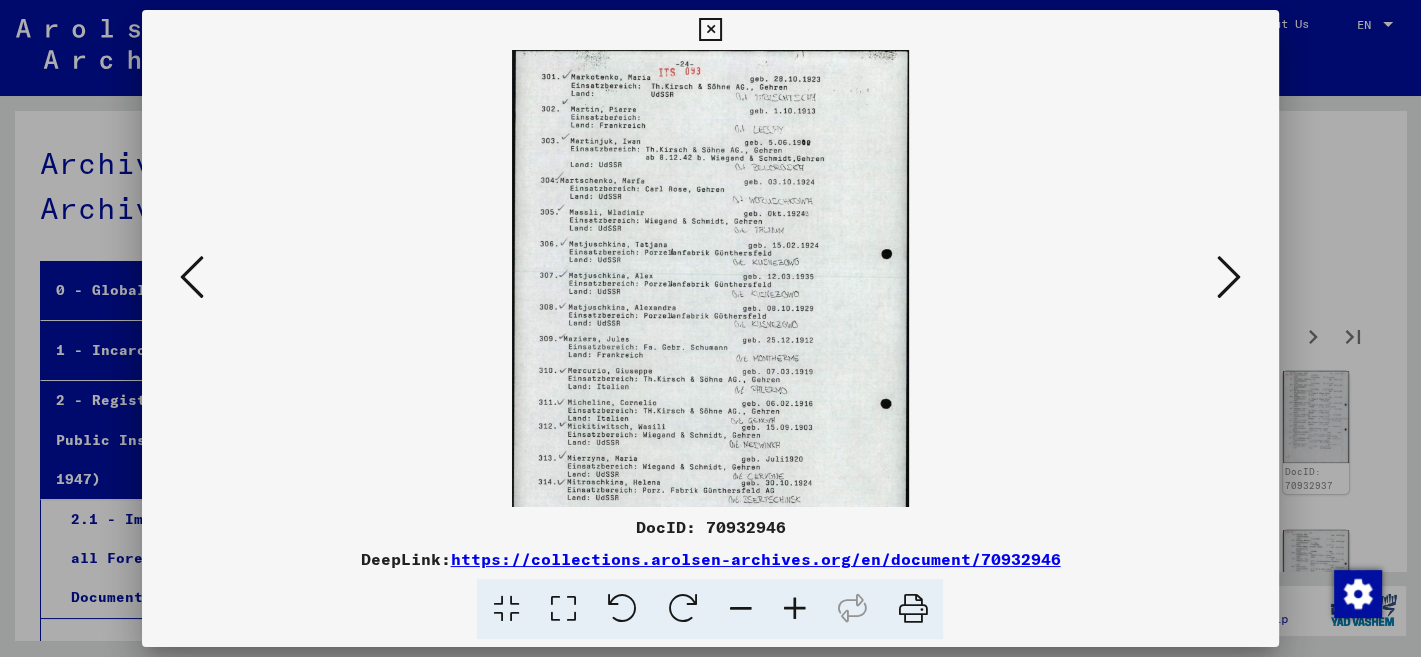 click at bounding box center (794, 609) 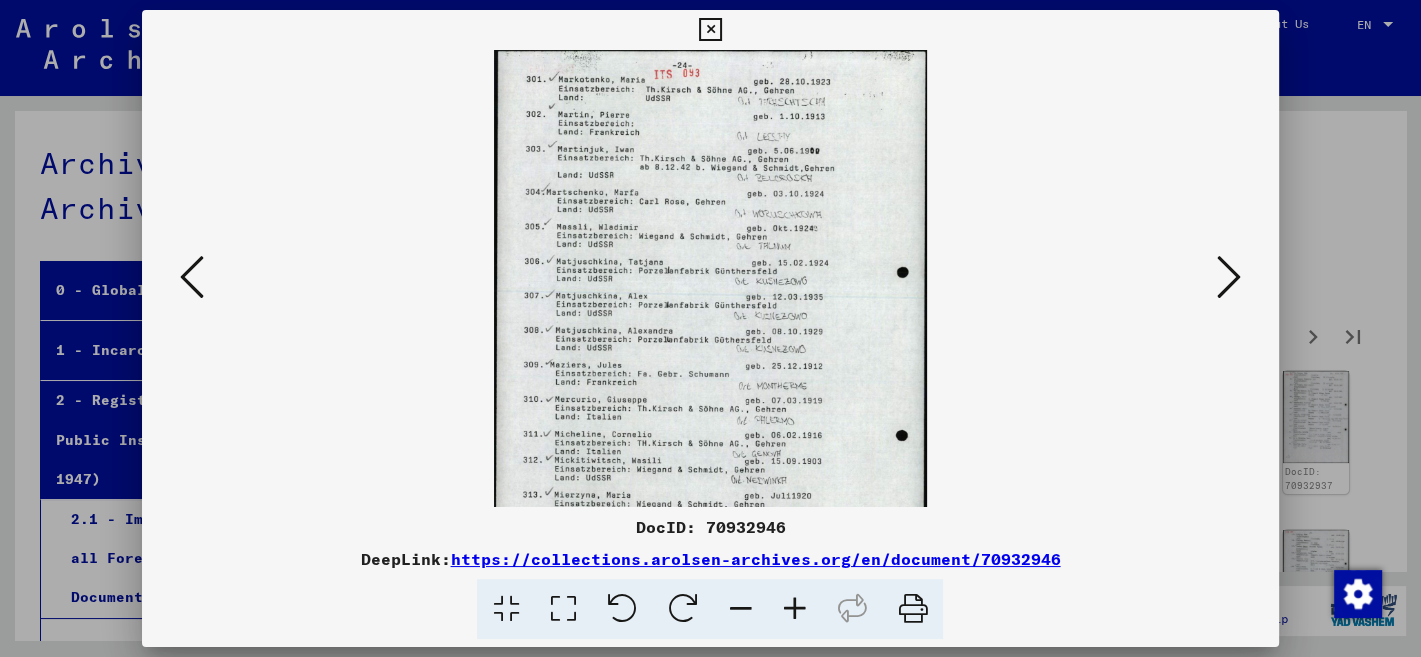 click at bounding box center [794, 609] 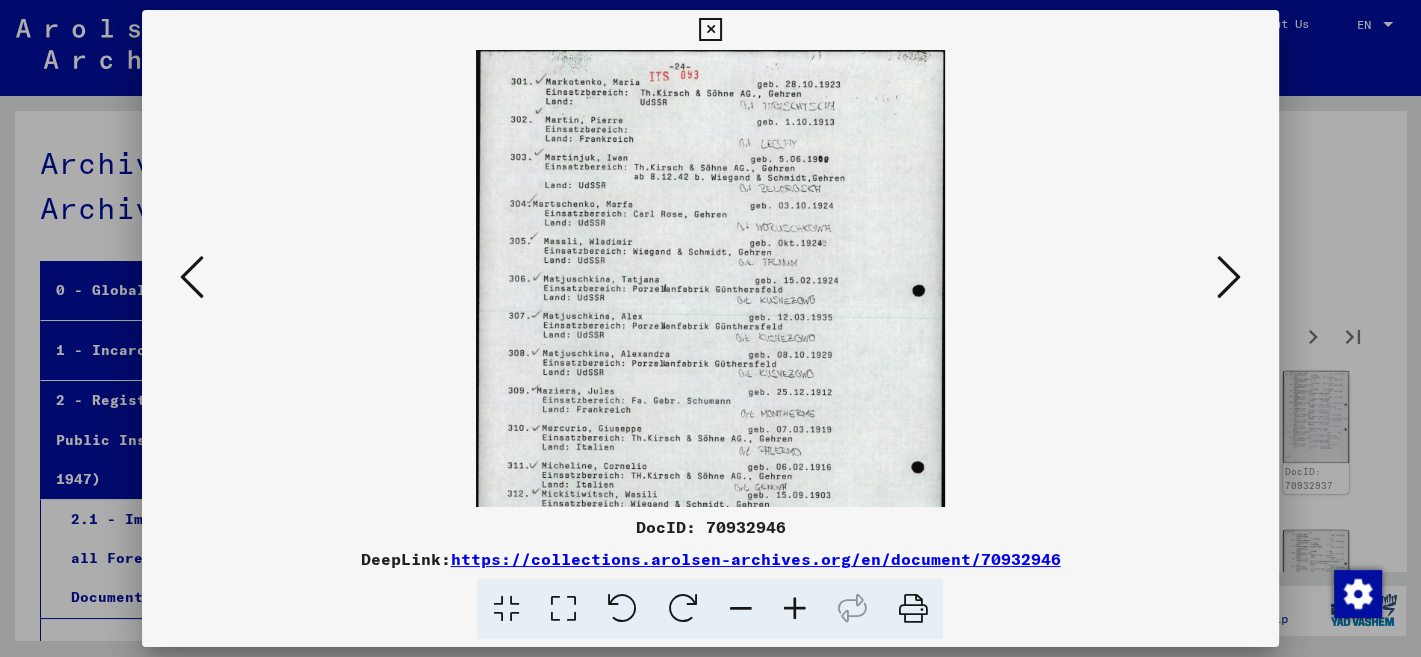 click at bounding box center (794, 609) 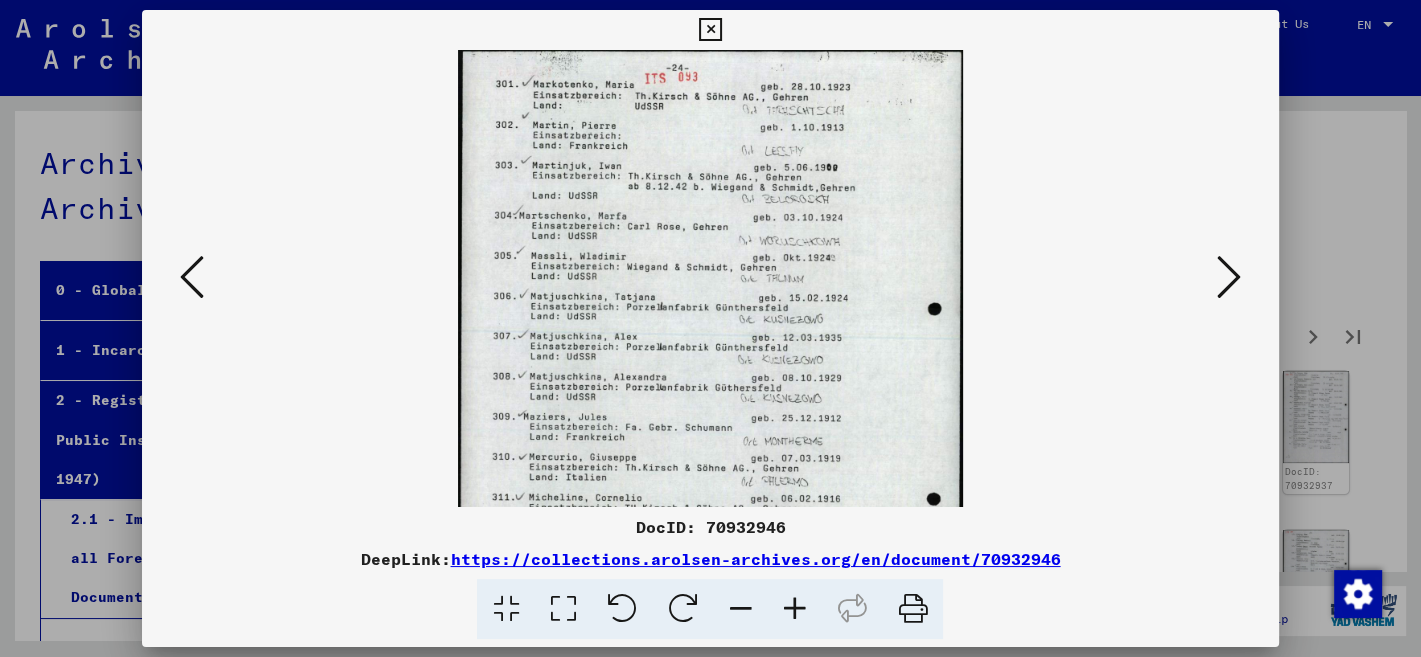 click at bounding box center [794, 609] 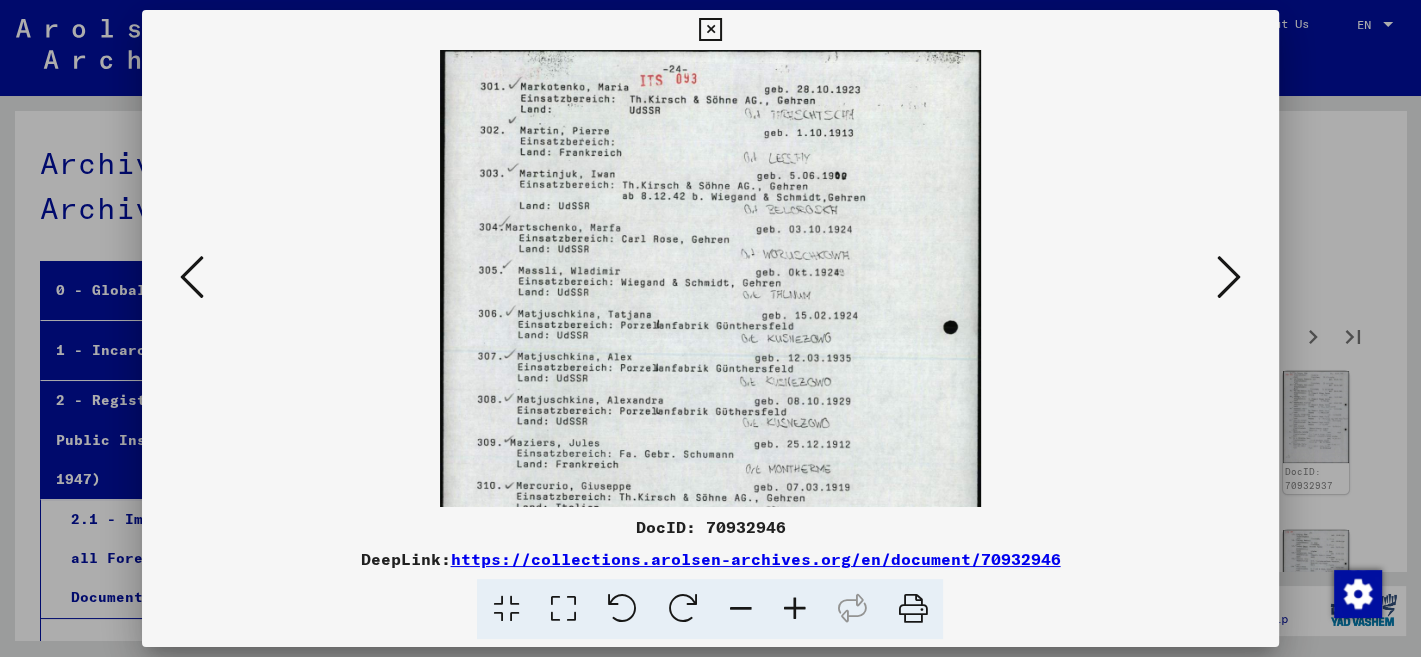 click at bounding box center [794, 609] 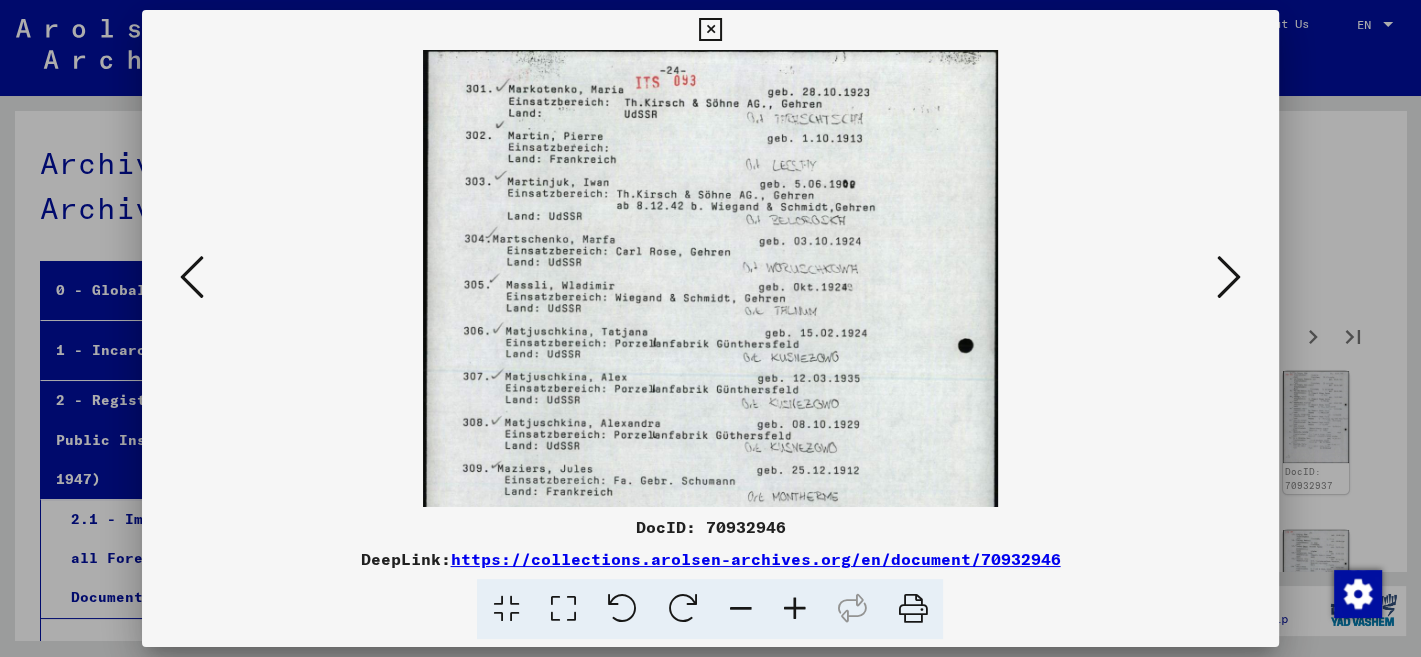 click at bounding box center (794, 609) 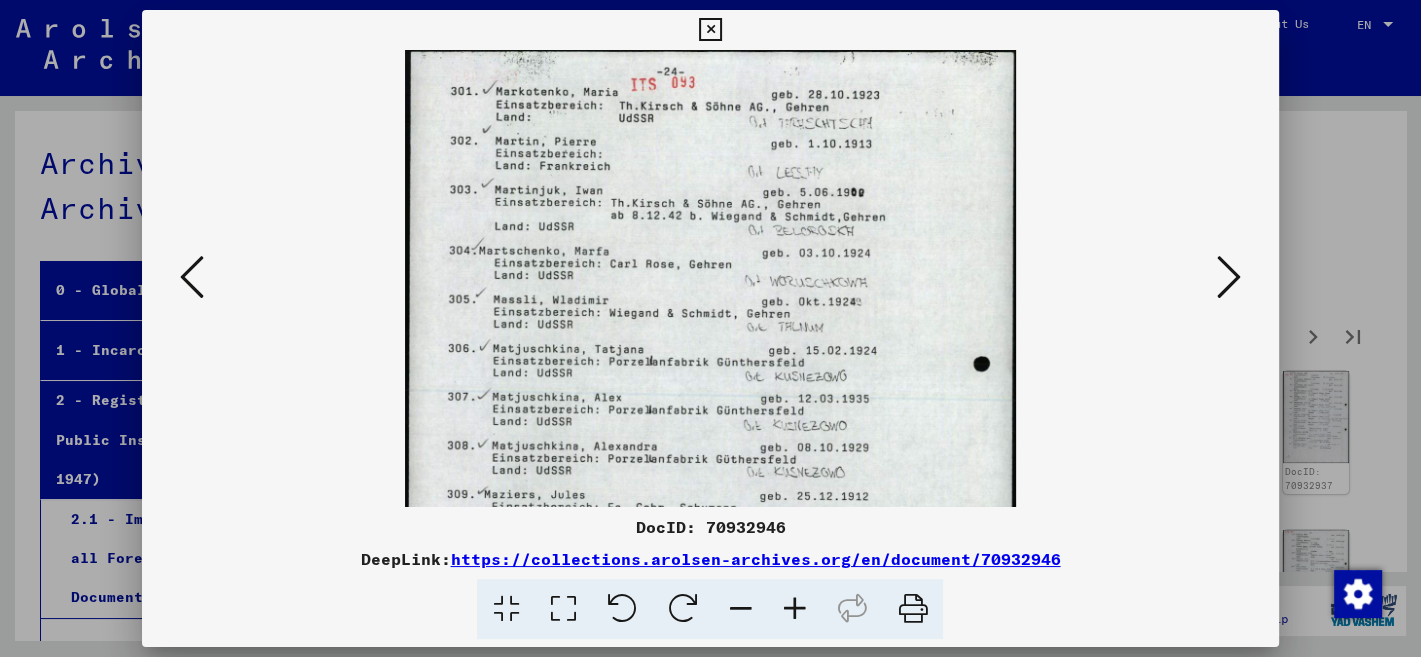 click at bounding box center [794, 609] 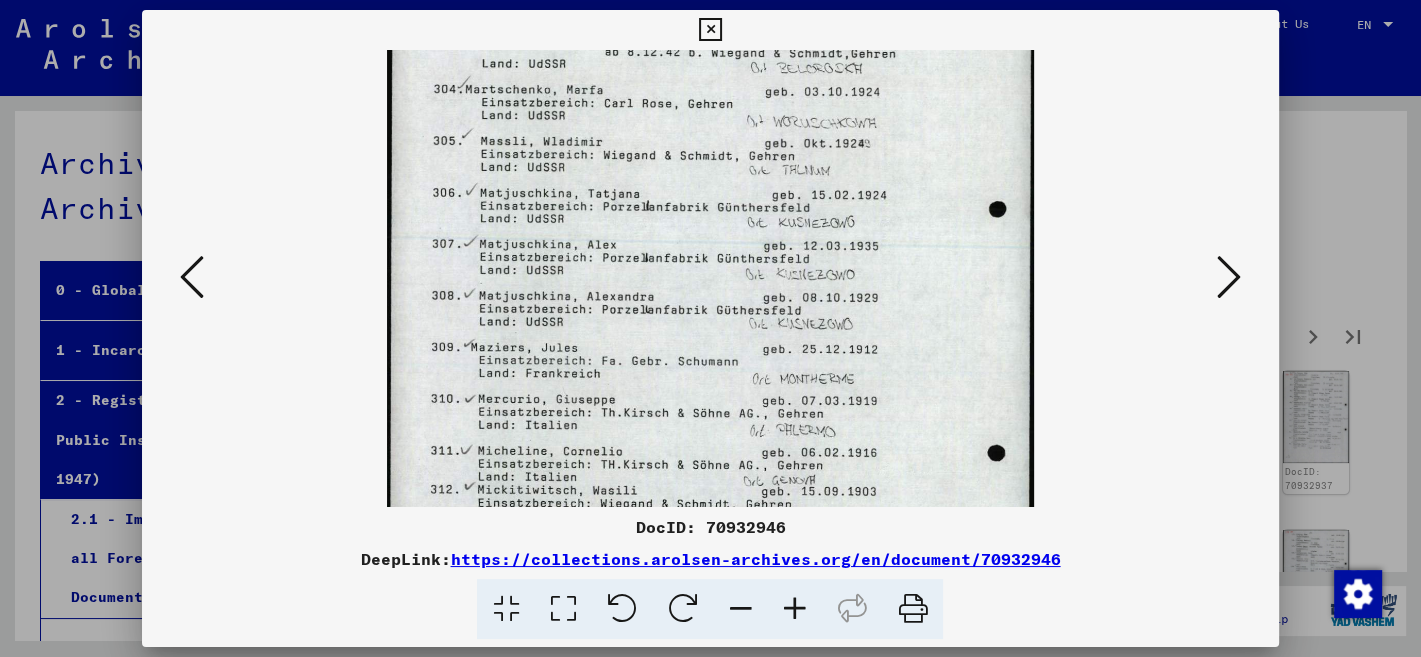 drag, startPoint x: 898, startPoint y: 482, endPoint x: 929, endPoint y: 318, distance: 166.90416 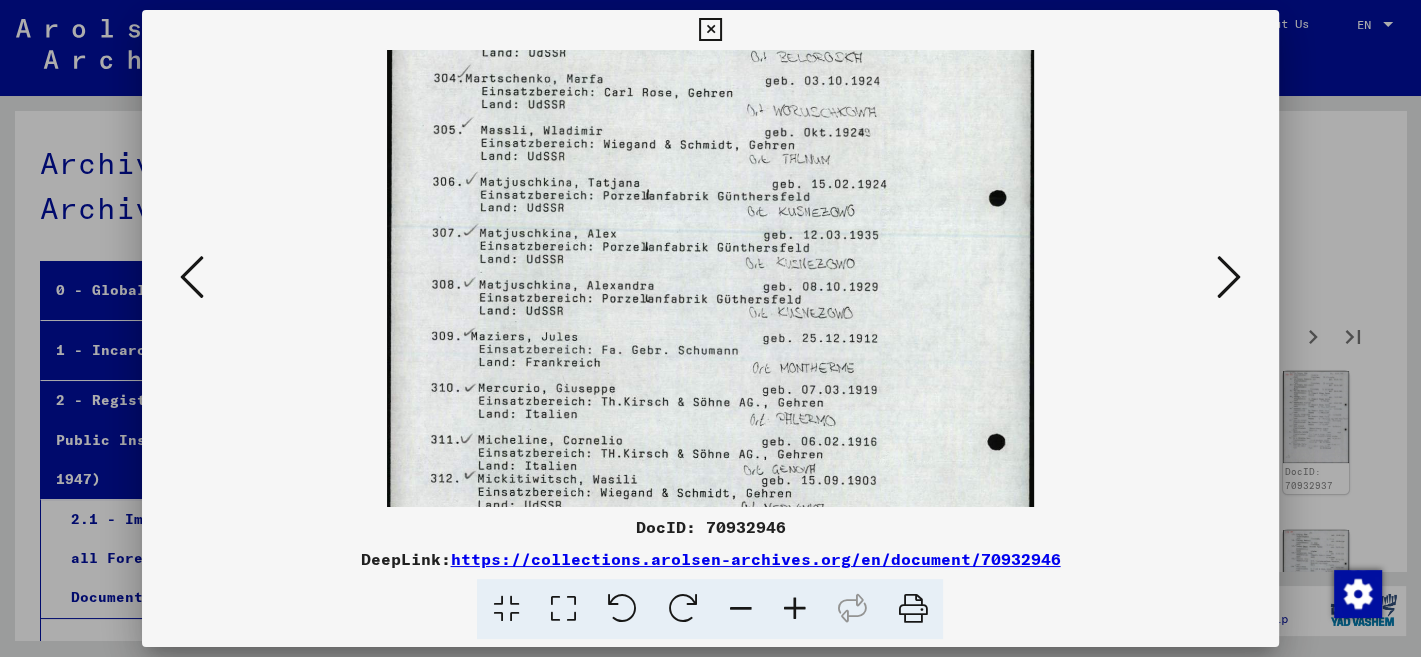 scroll, scrollTop: 185, scrollLeft: 0, axis: vertical 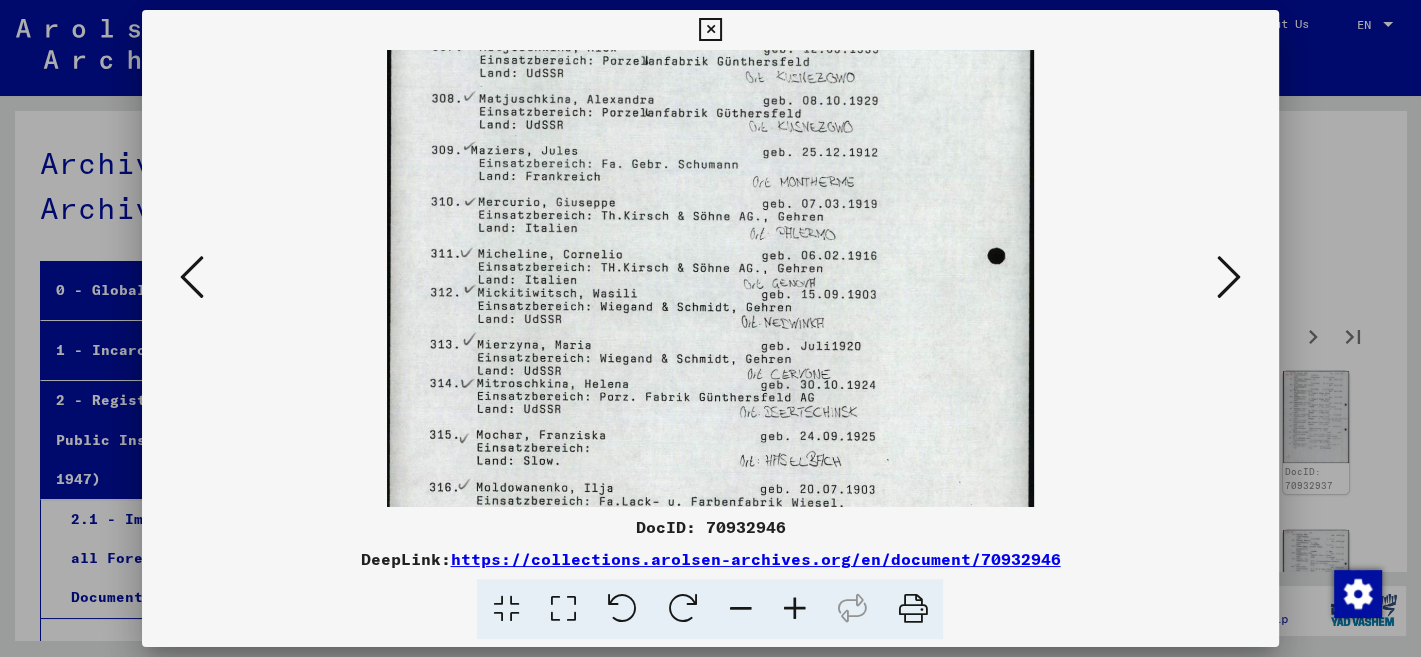 drag, startPoint x: 934, startPoint y: 408, endPoint x: 998, endPoint y: 210, distance: 208.08652 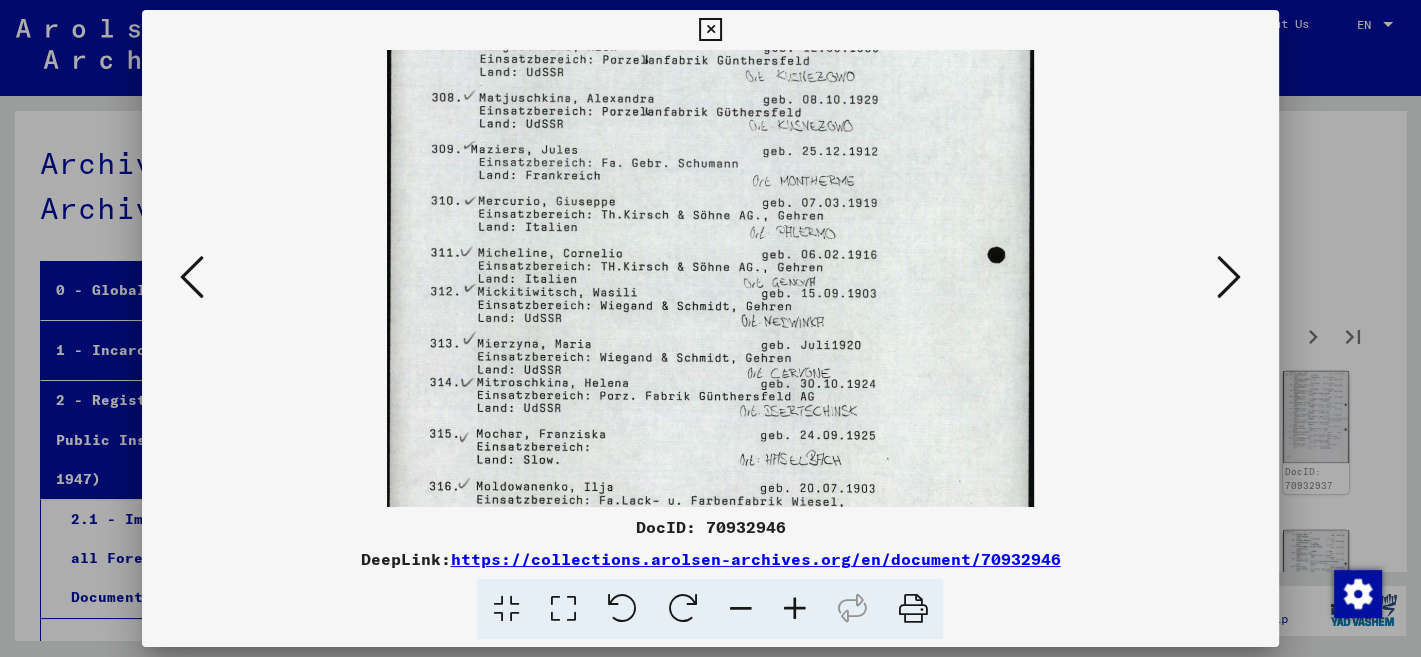 click at bounding box center [710, 132] 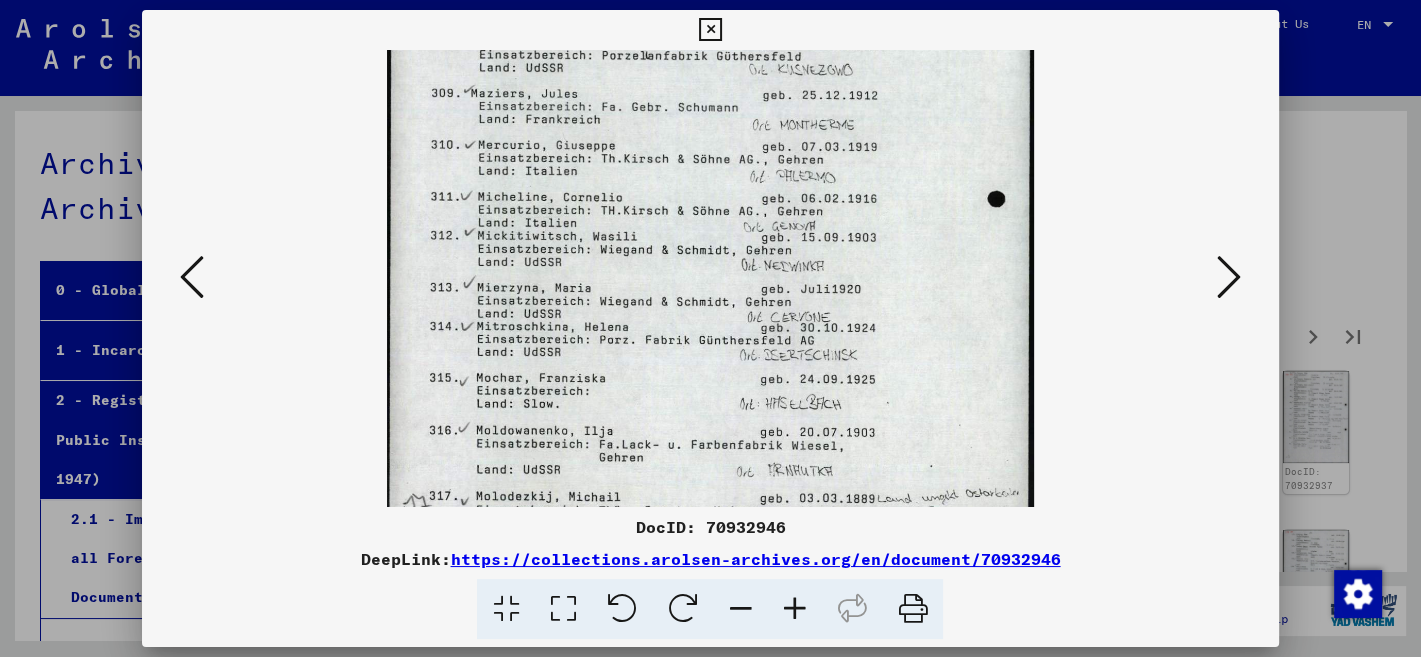 drag, startPoint x: 926, startPoint y: 358, endPoint x: 951, endPoint y: 306, distance: 57.697487 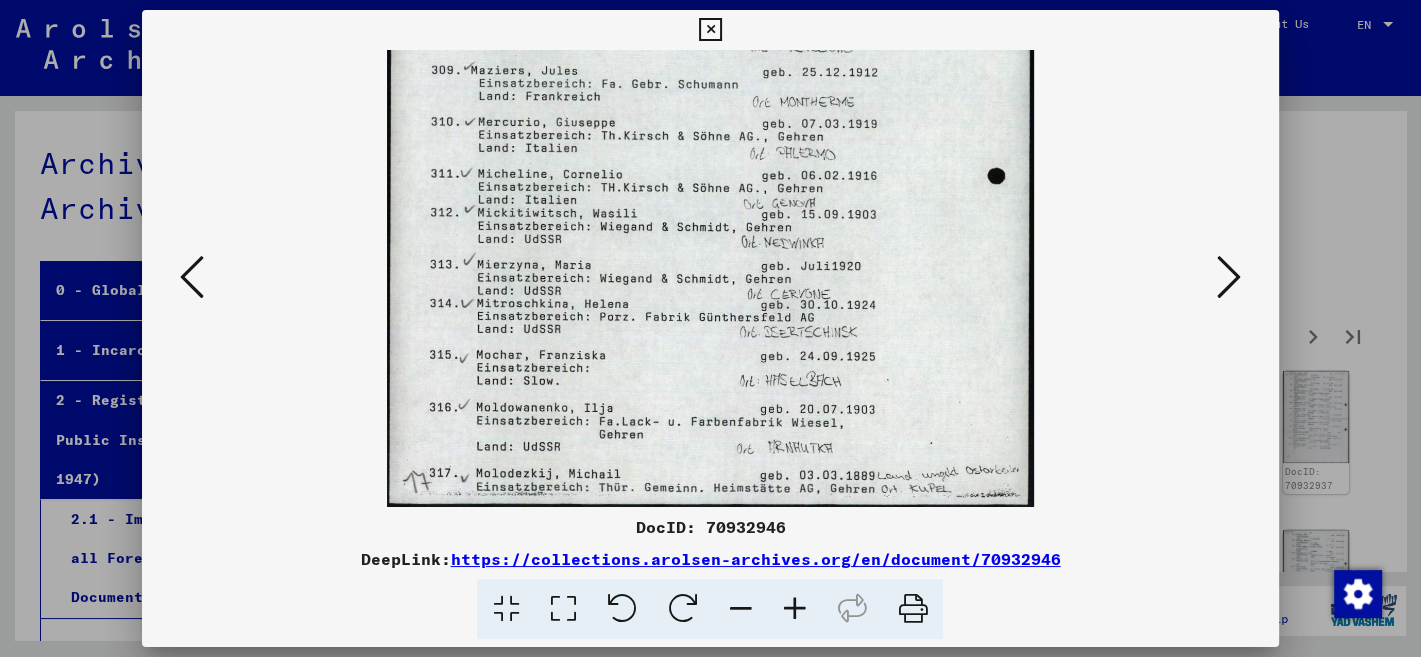 drag, startPoint x: 925, startPoint y: 404, endPoint x: 943, endPoint y: 346, distance: 60.728905 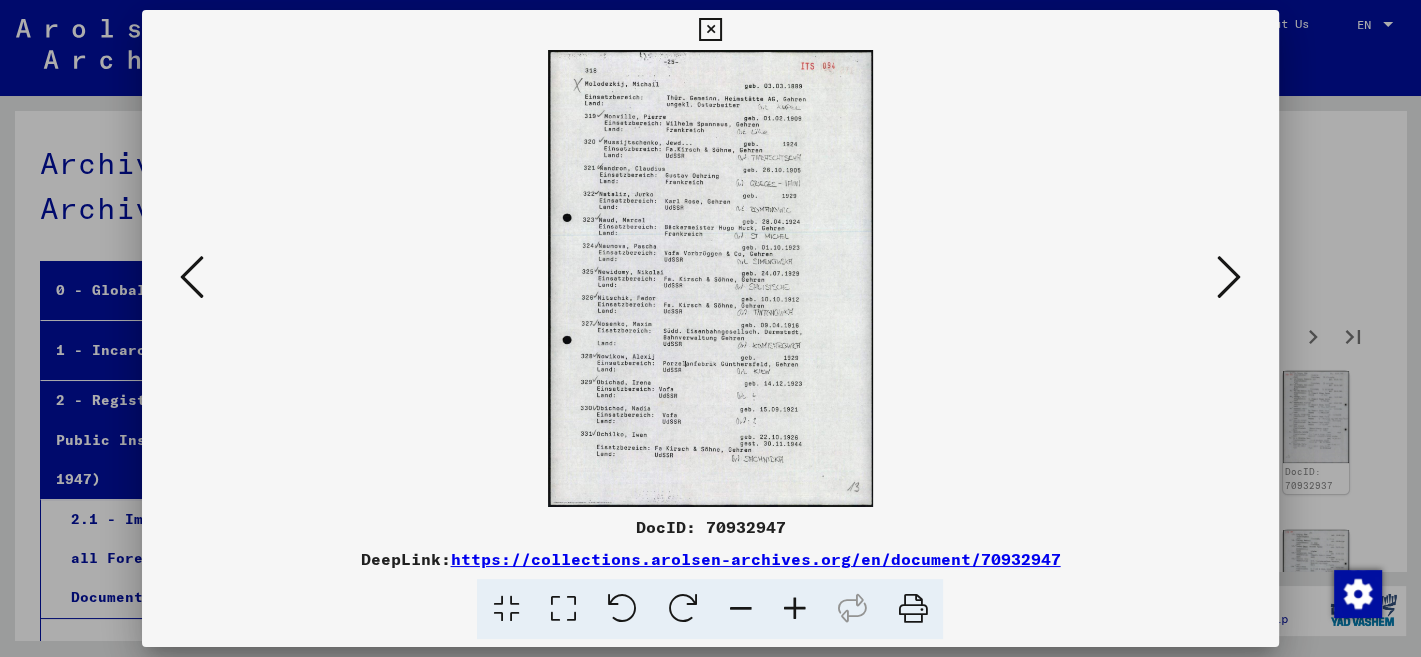 click at bounding box center (794, 609) 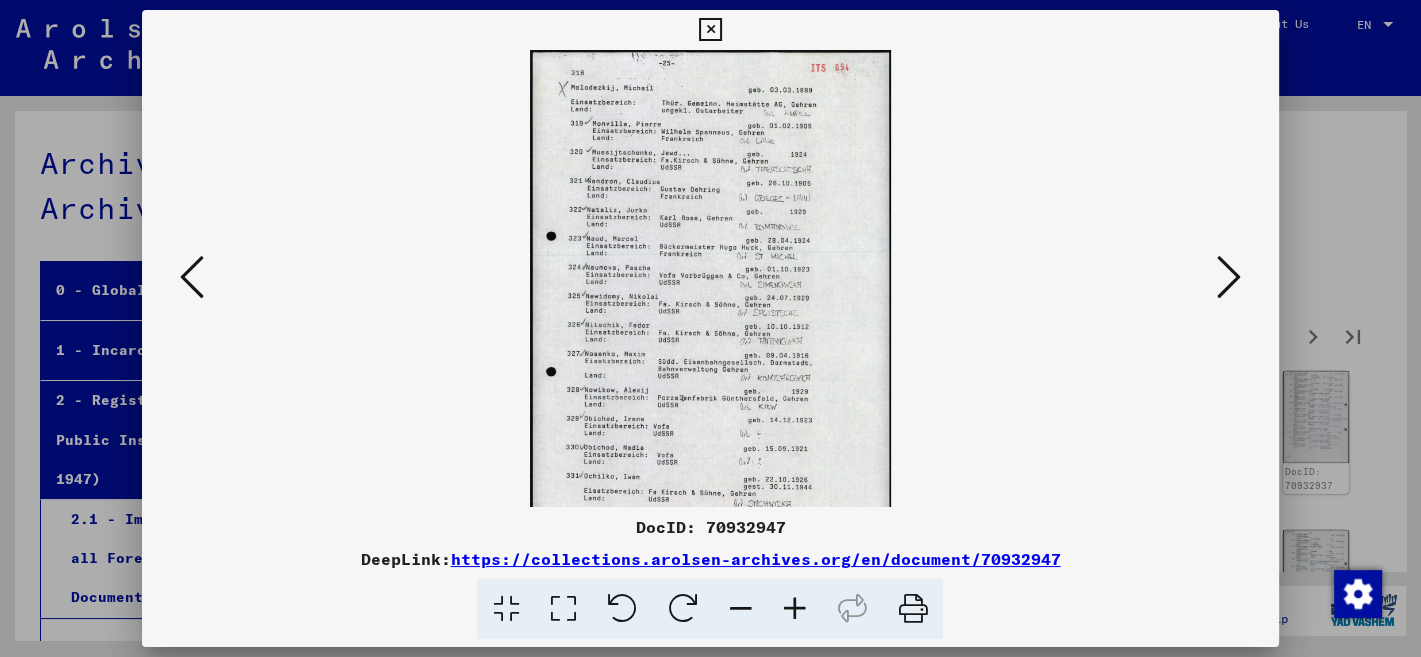 click at bounding box center [794, 609] 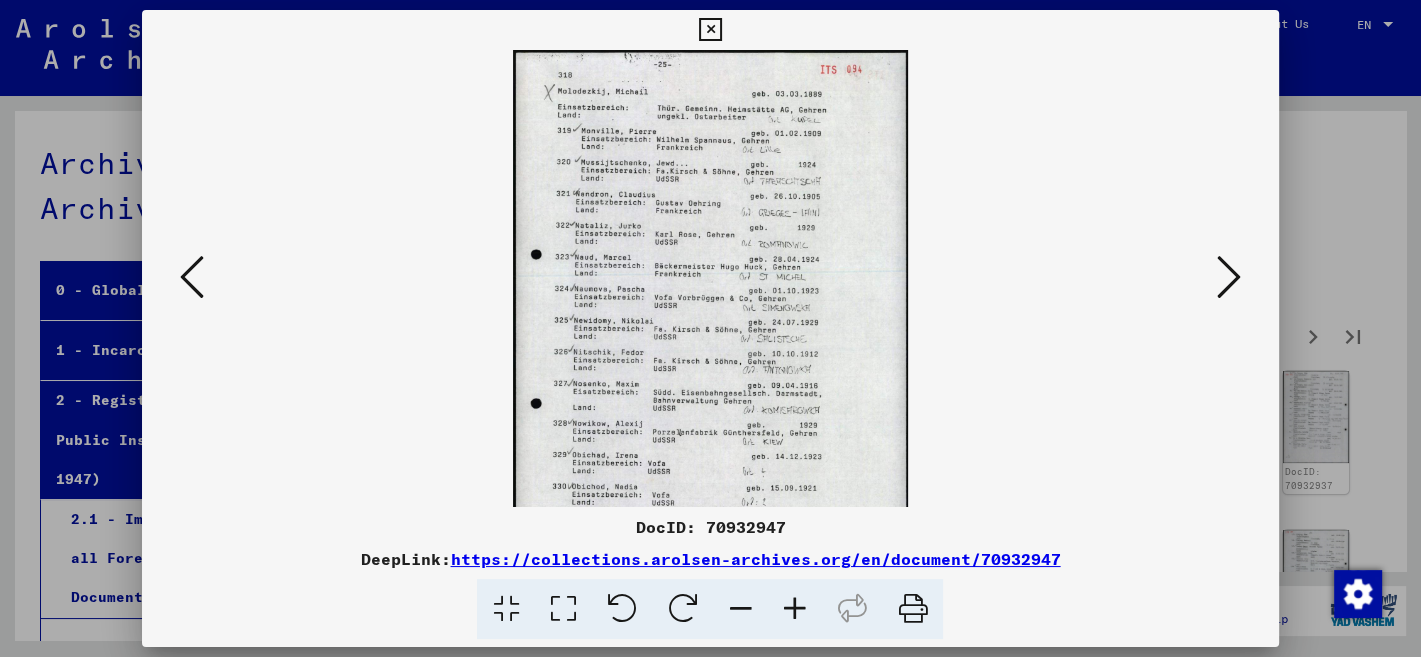 click at bounding box center (794, 609) 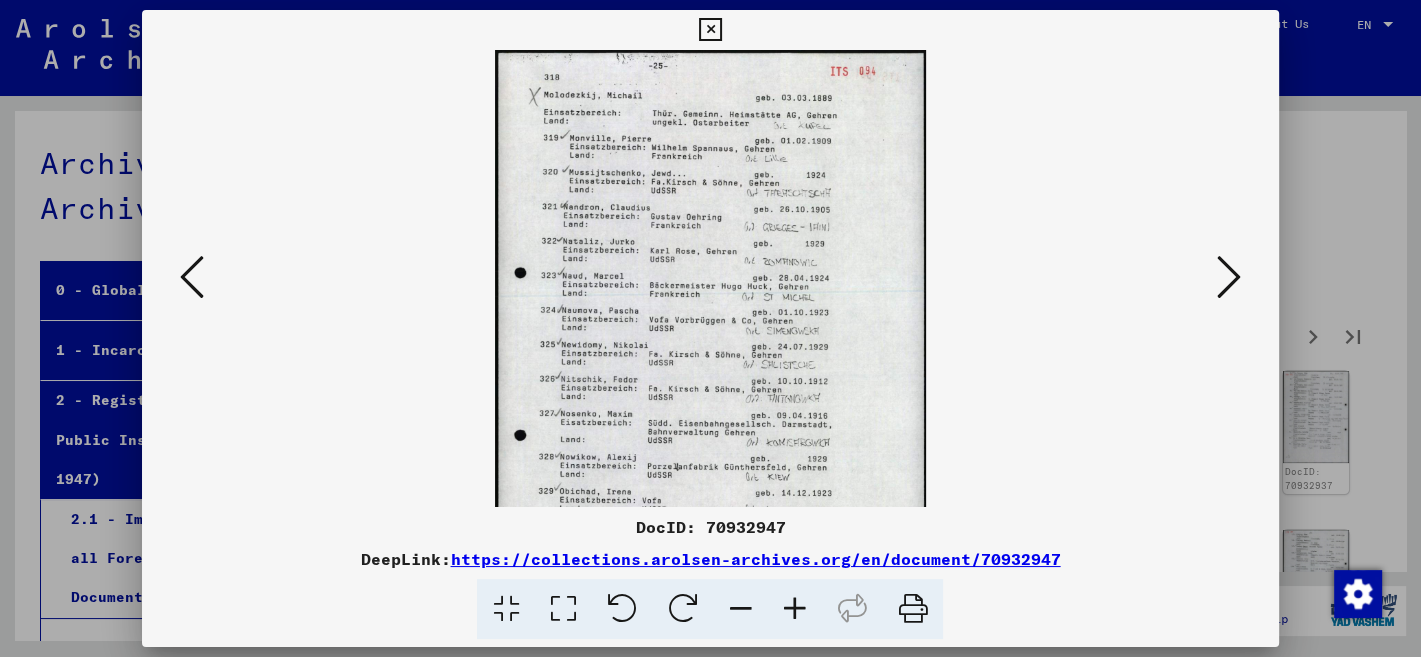 click at bounding box center (794, 609) 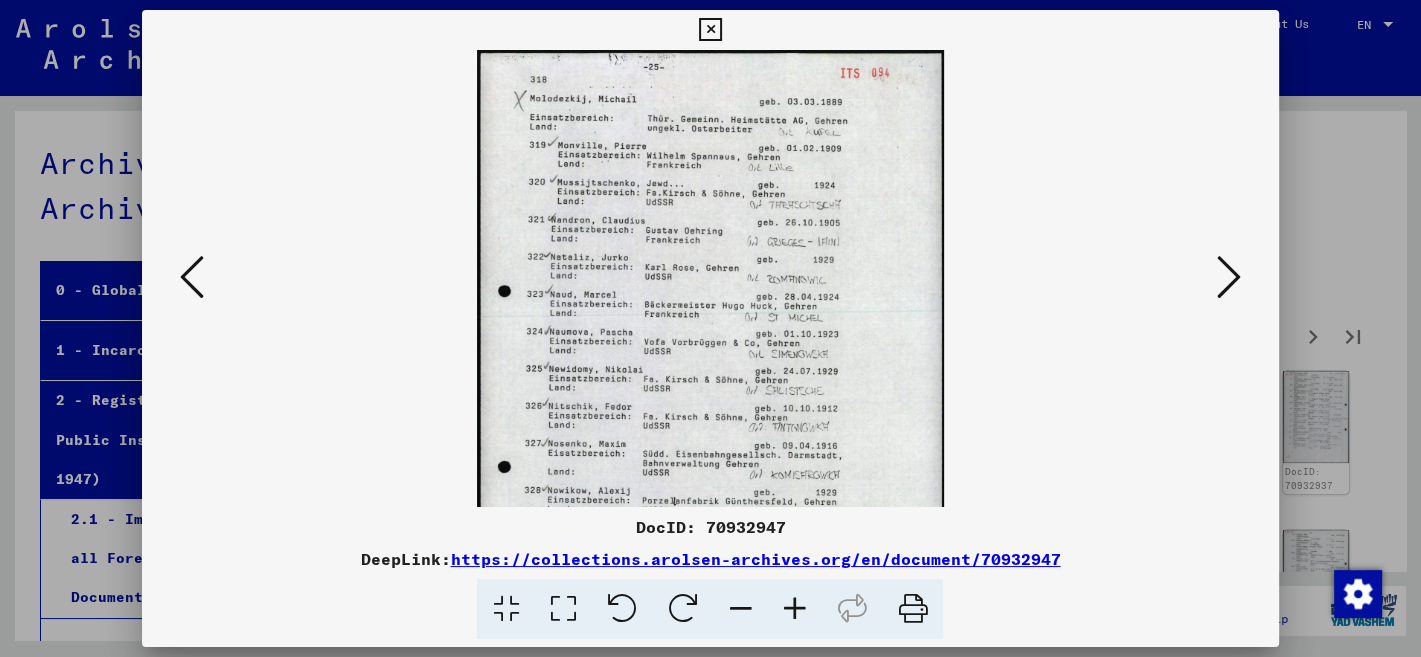 click at bounding box center [794, 609] 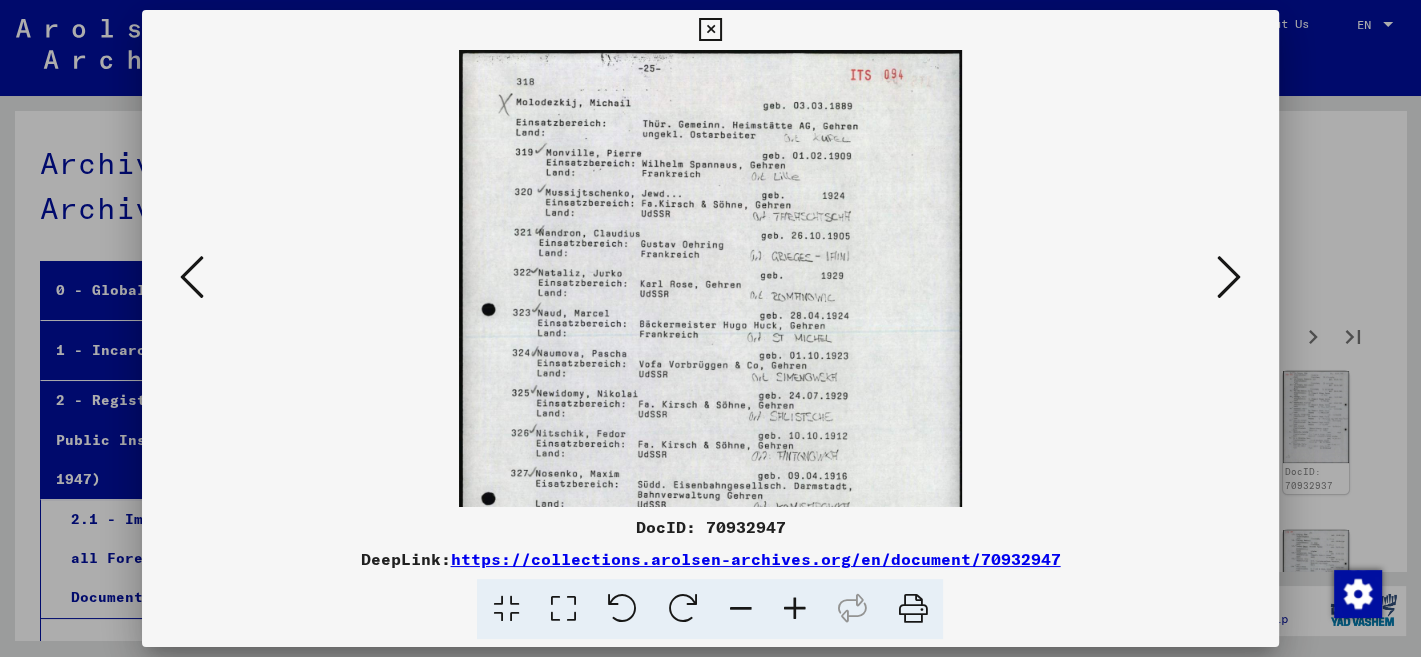click at bounding box center (794, 609) 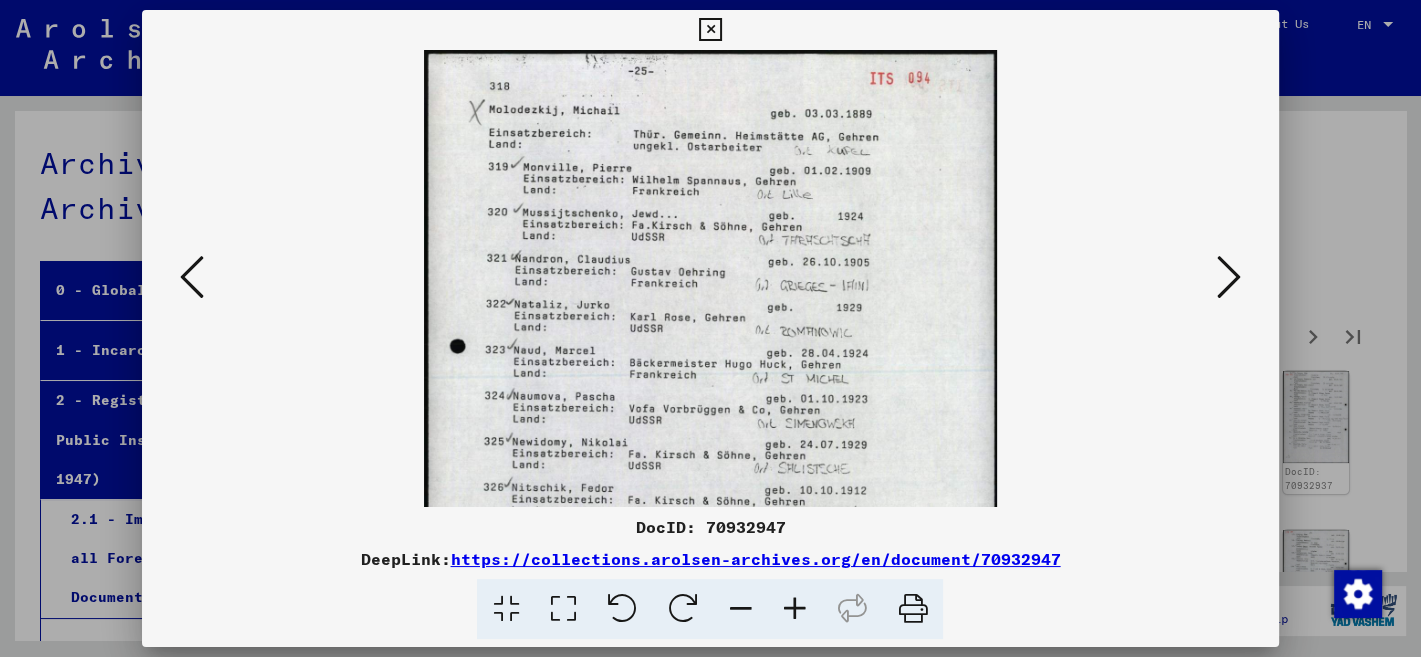 click at bounding box center (794, 609) 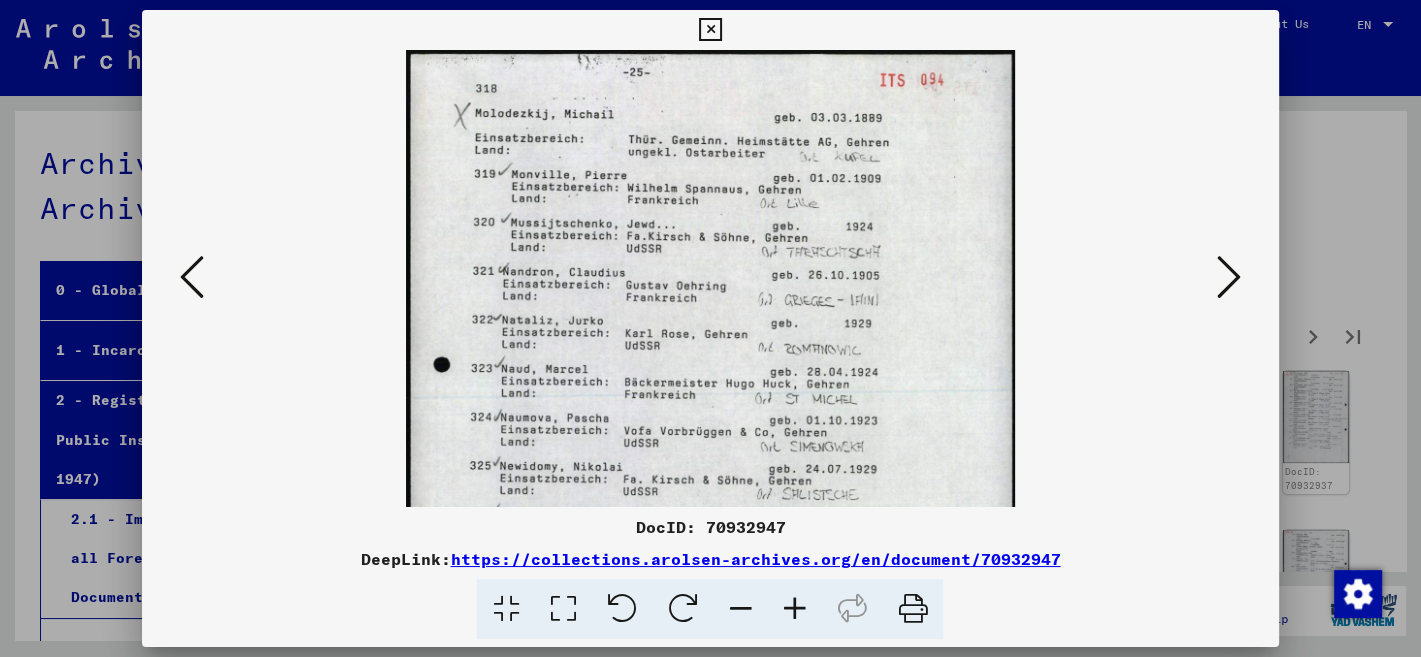 click at bounding box center (794, 609) 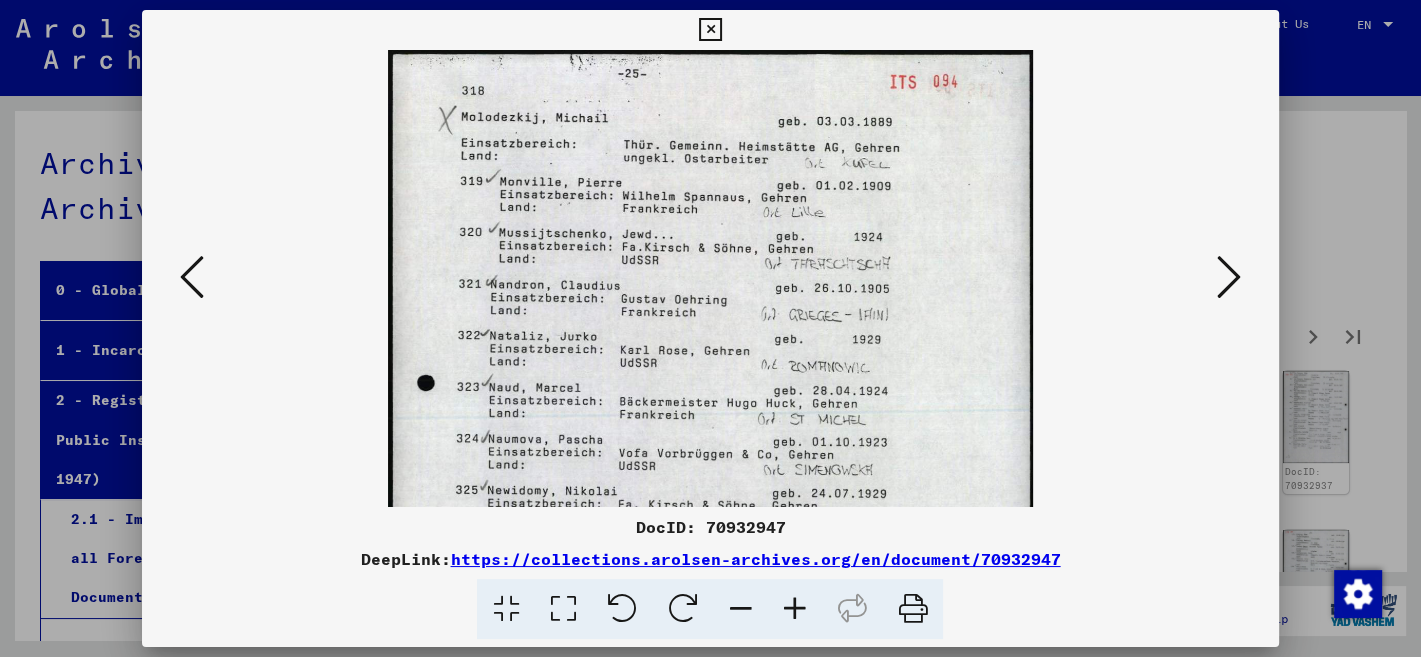 click at bounding box center [794, 609] 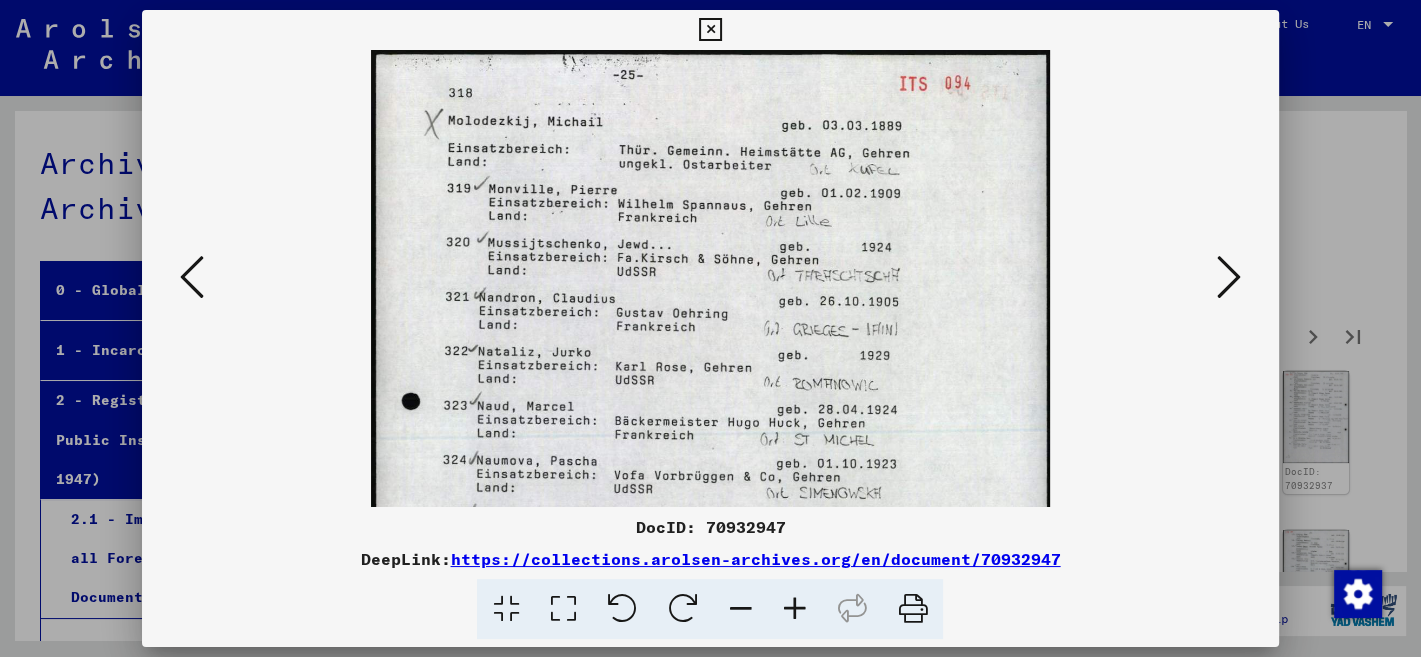 click at bounding box center [794, 609] 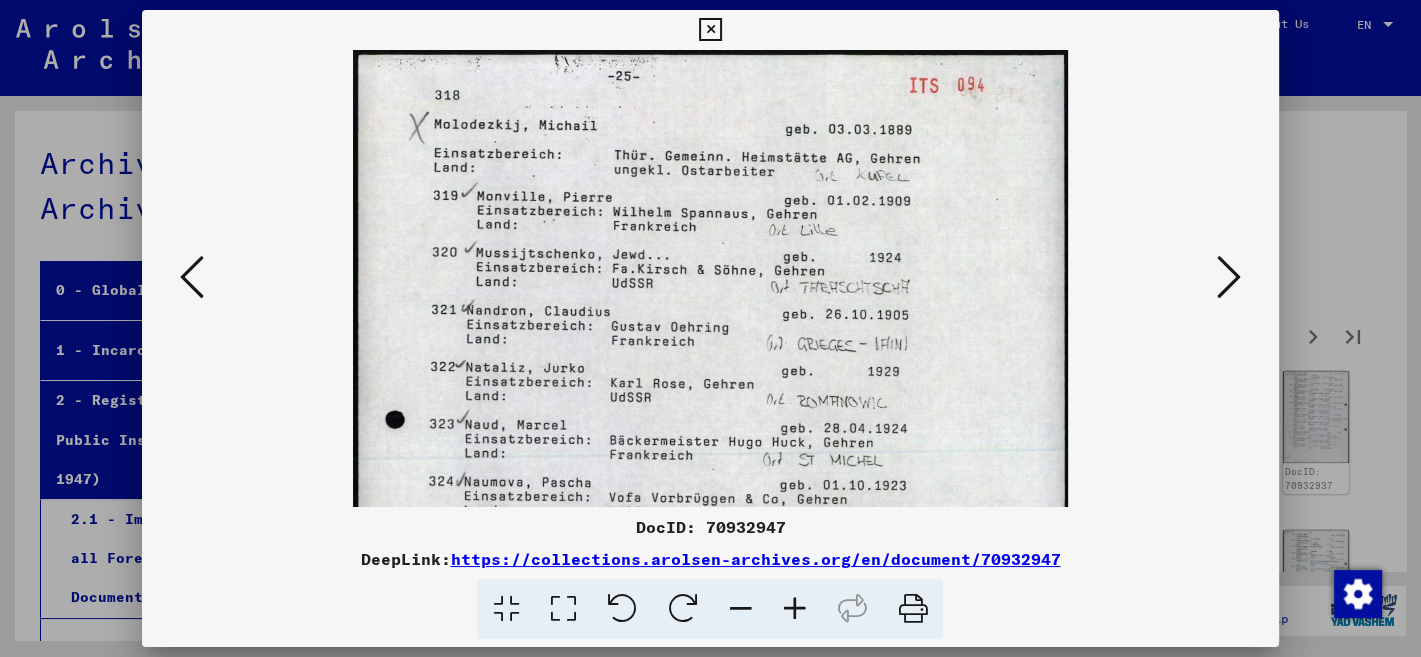 click at bounding box center (794, 609) 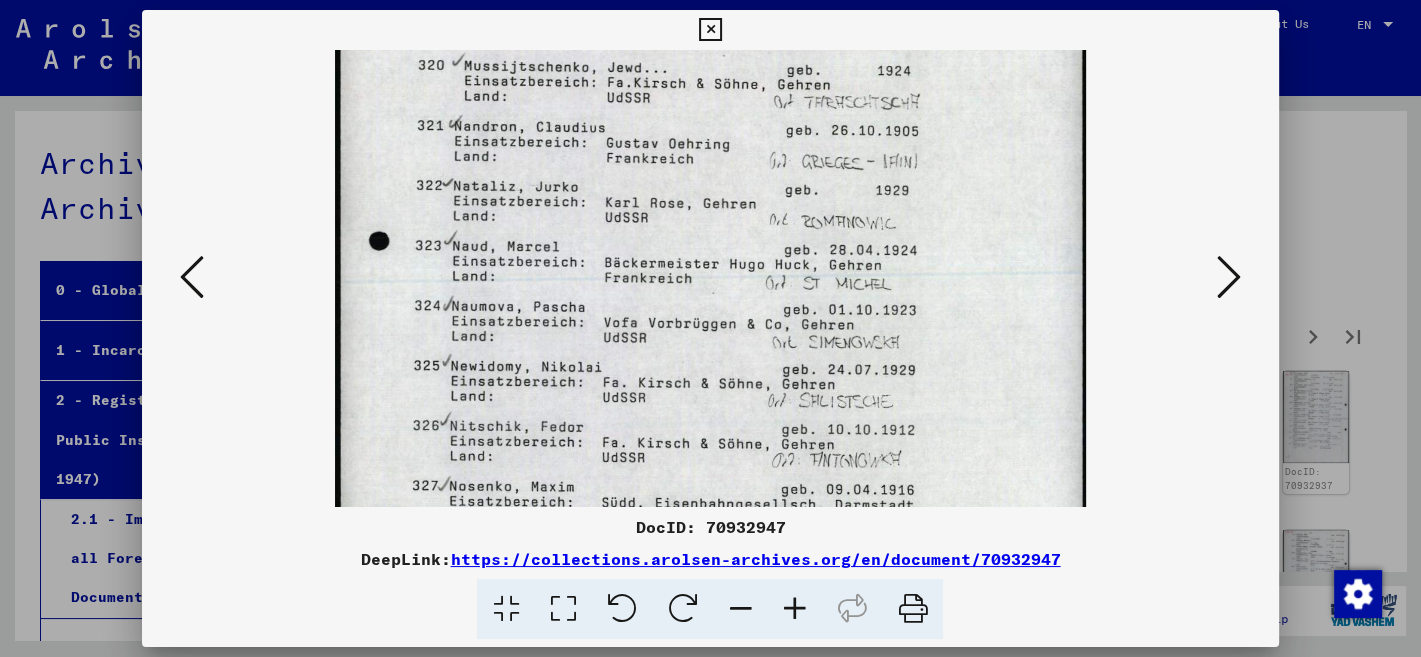 drag, startPoint x: 966, startPoint y: 403, endPoint x: 1000, endPoint y: 202, distance: 203.85535 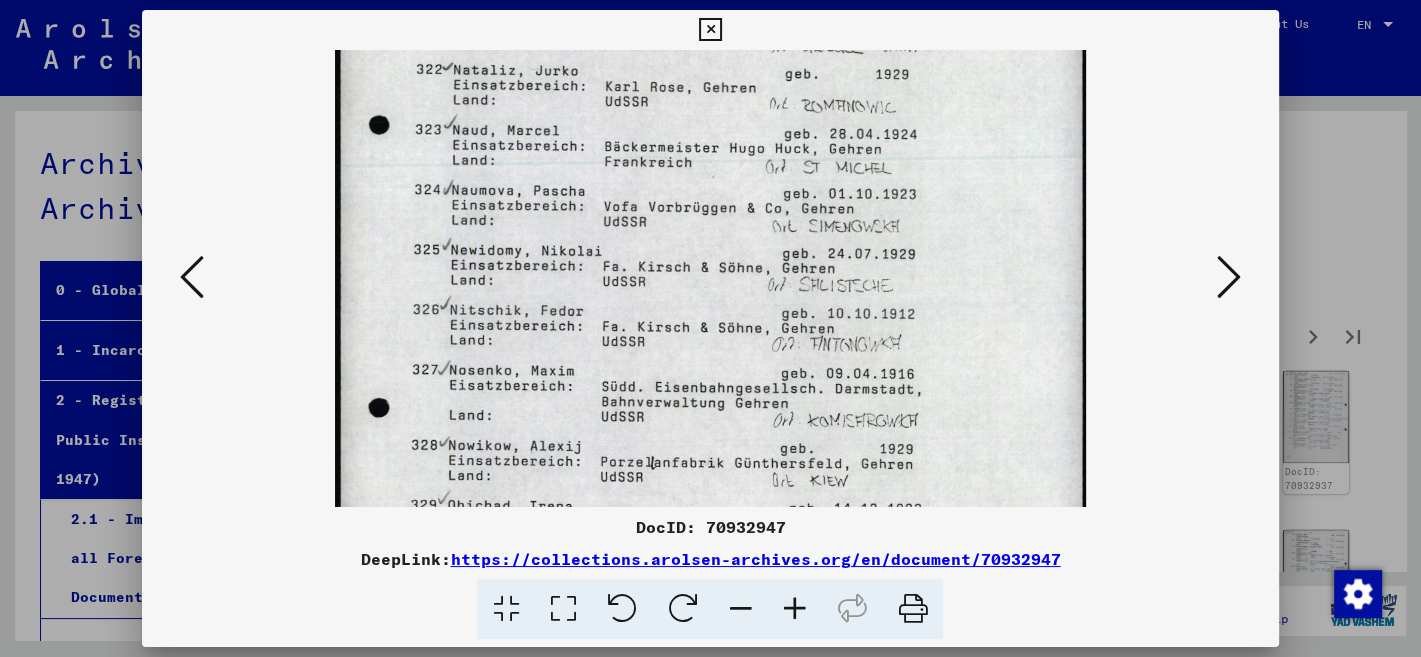 scroll, scrollTop: 398, scrollLeft: 0, axis: vertical 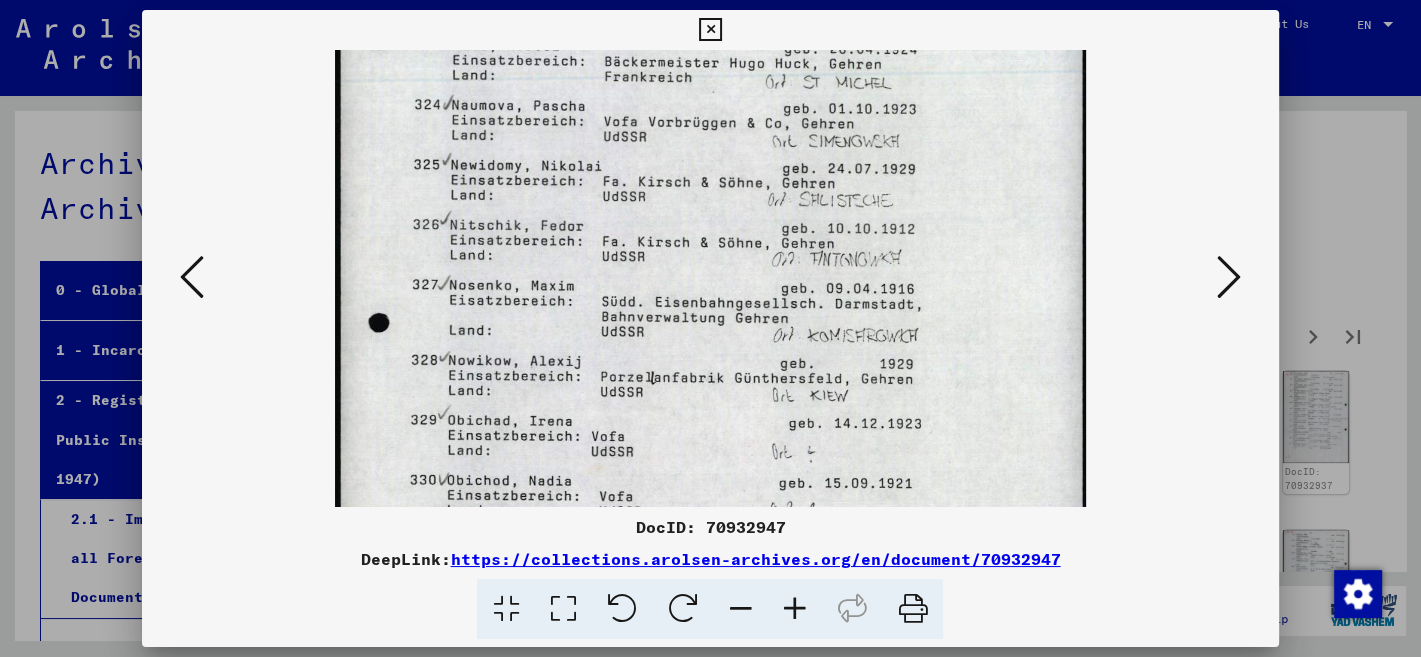 drag, startPoint x: 910, startPoint y: 348, endPoint x: 942, endPoint y: 186, distance: 165.13025 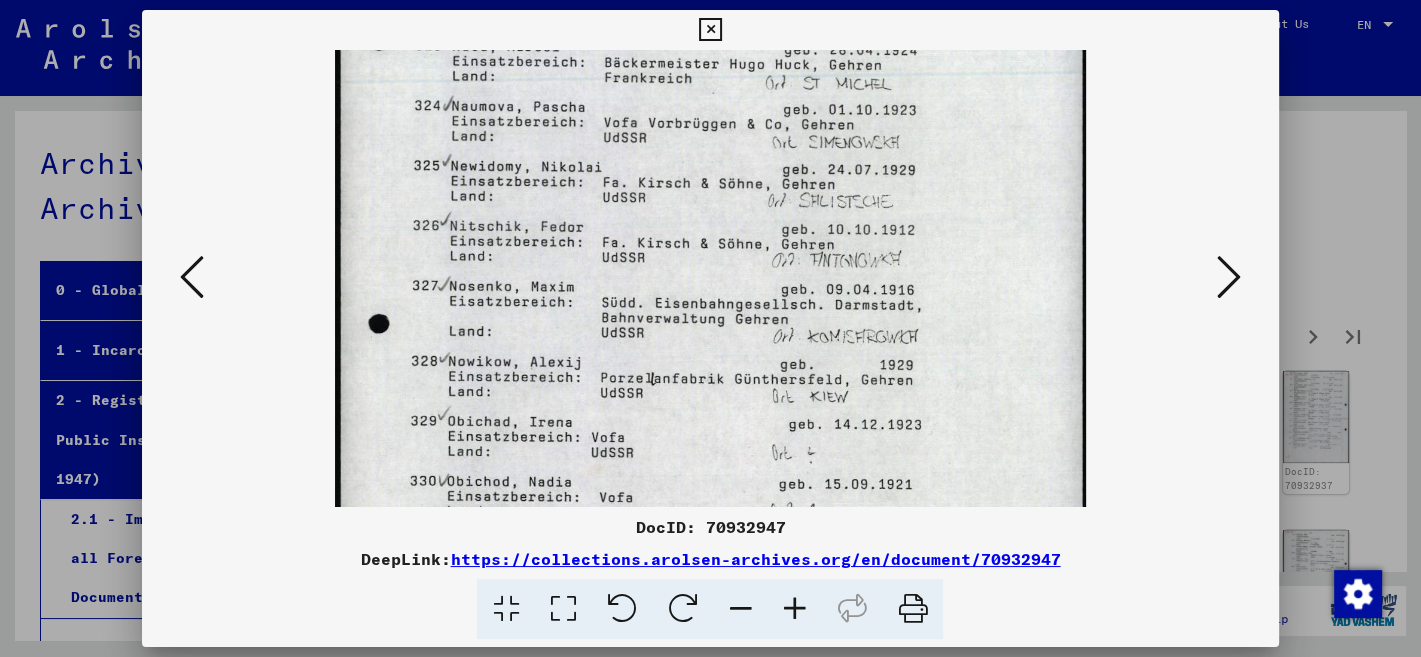 click at bounding box center (710, 181) 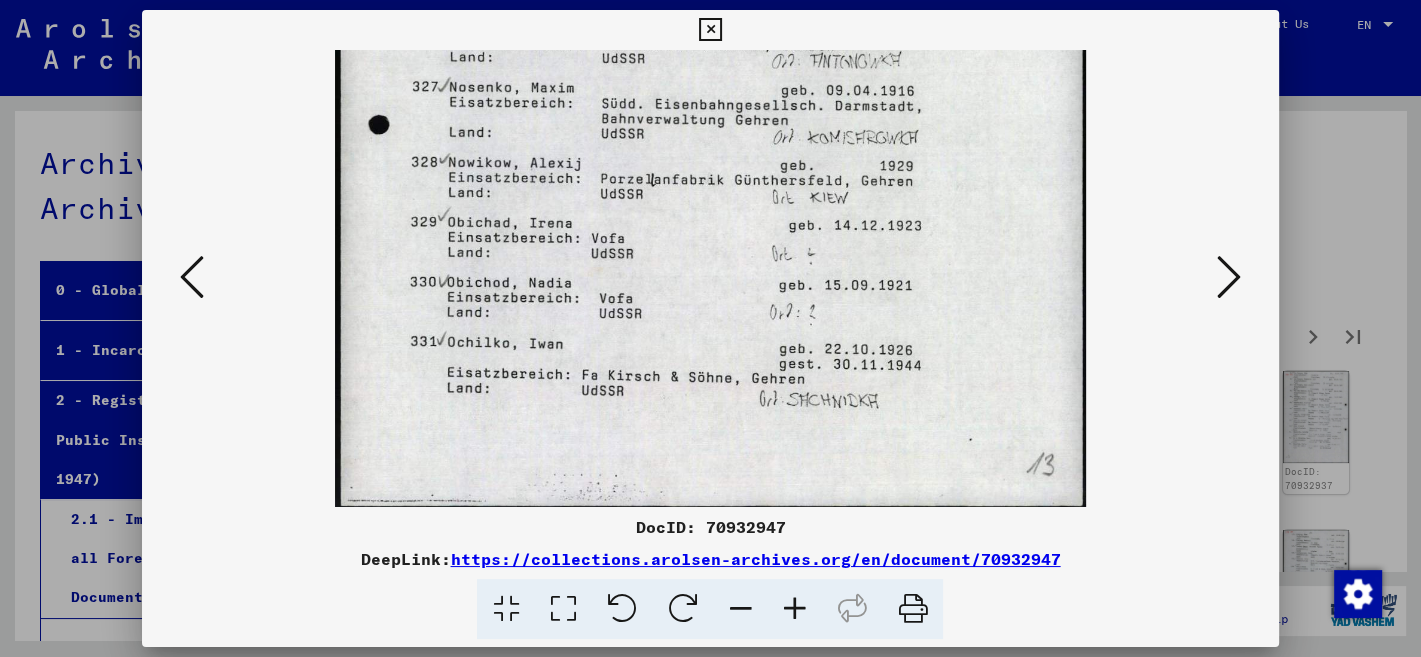 scroll, scrollTop: 600, scrollLeft: 0, axis: vertical 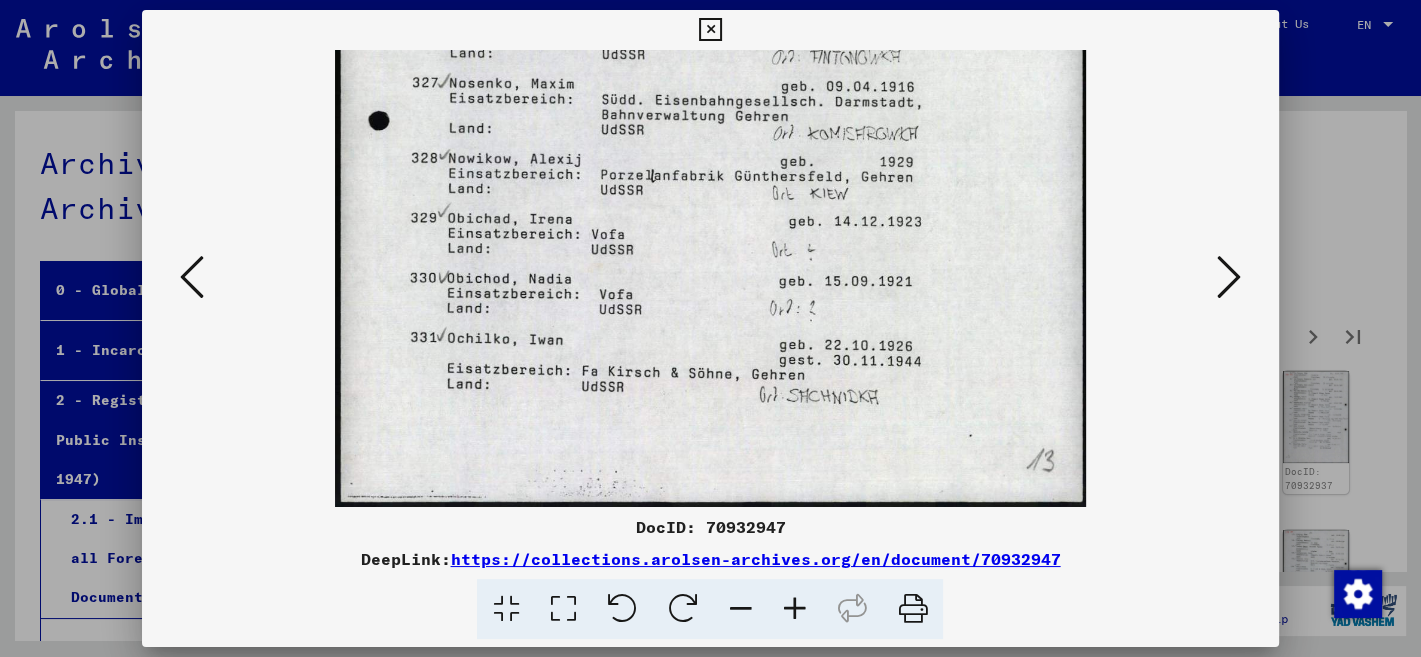 drag, startPoint x: 831, startPoint y: 442, endPoint x: 870, endPoint y: 198, distance: 247.09715 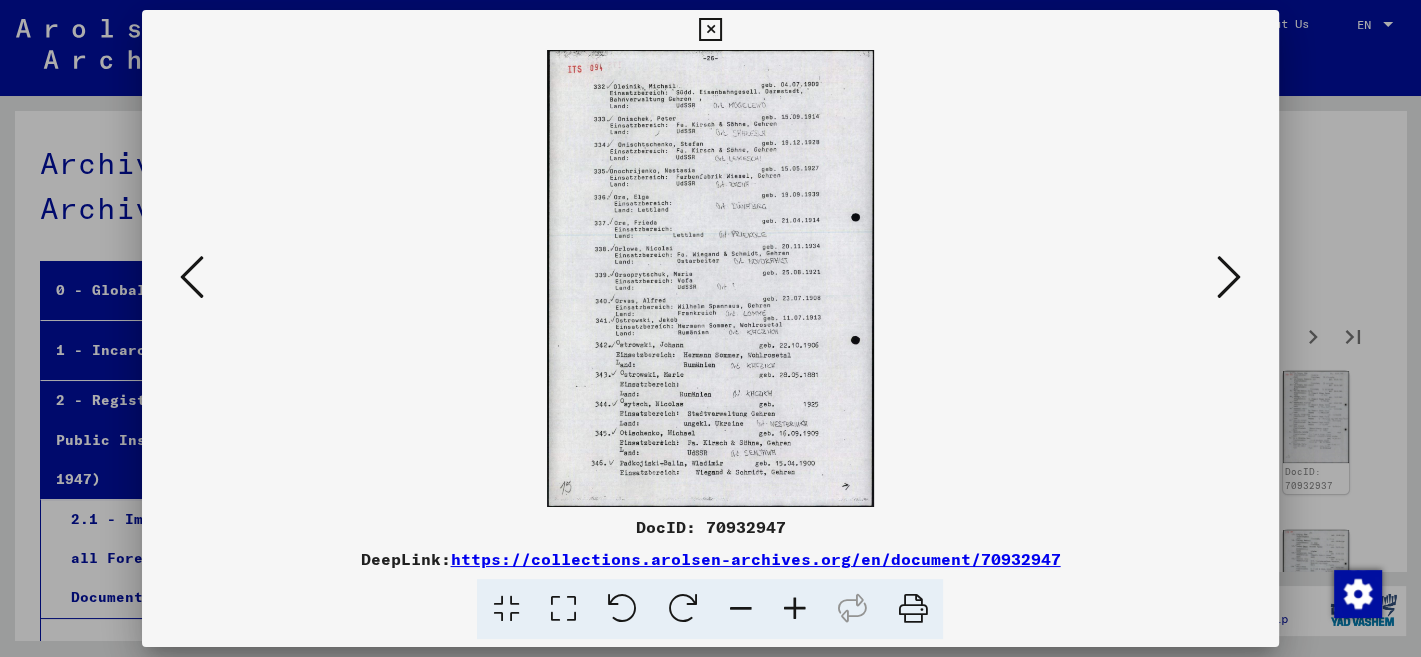 click at bounding box center (794, 609) 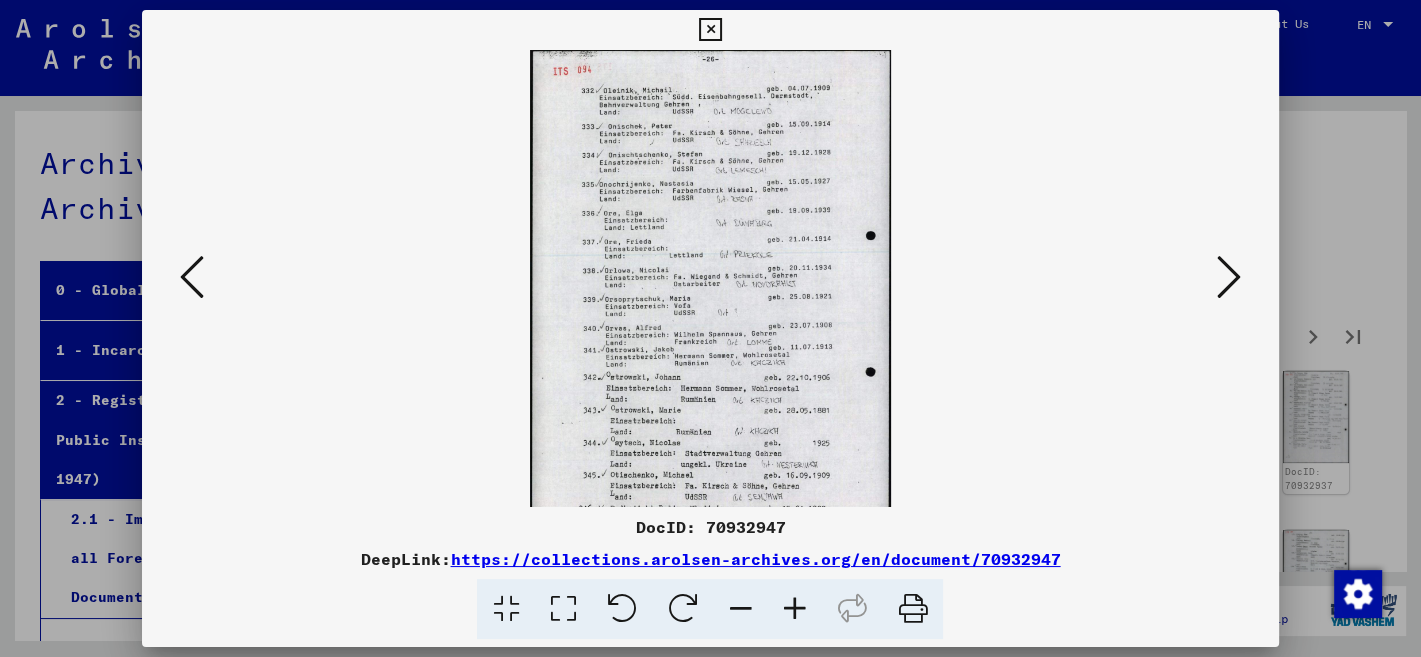 click at bounding box center [794, 609] 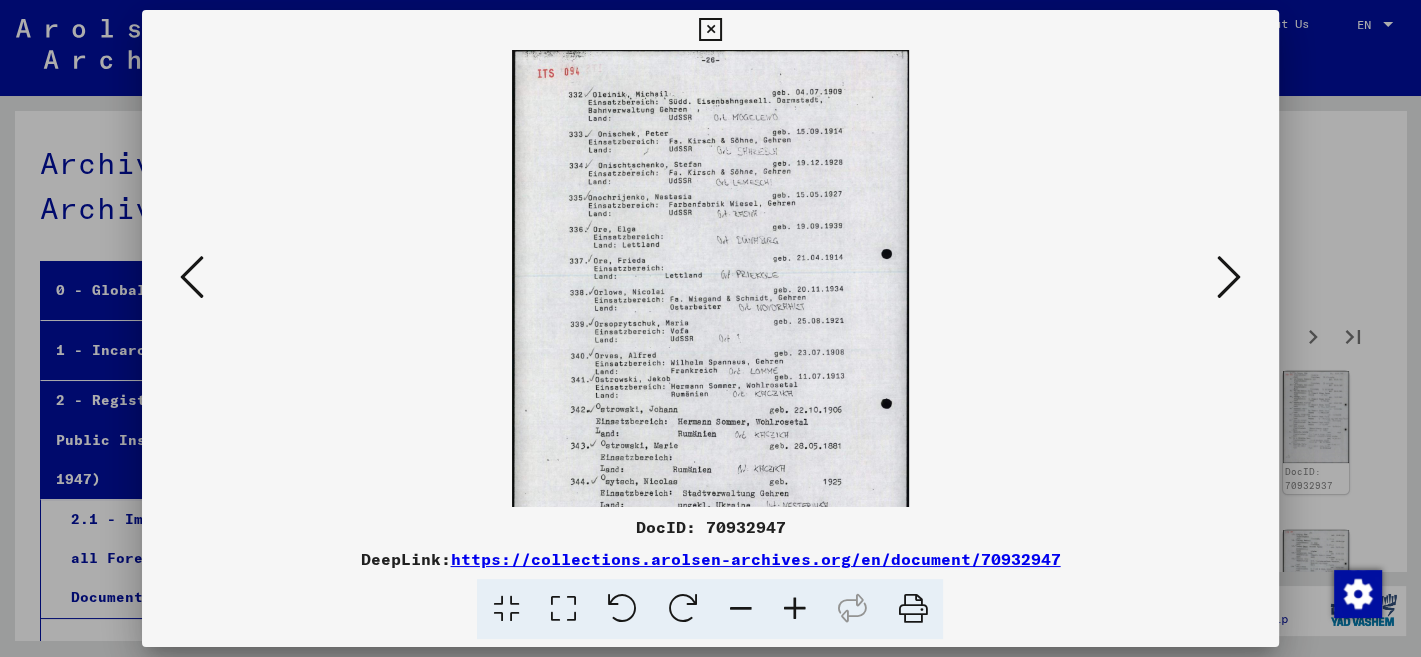 click at bounding box center (794, 609) 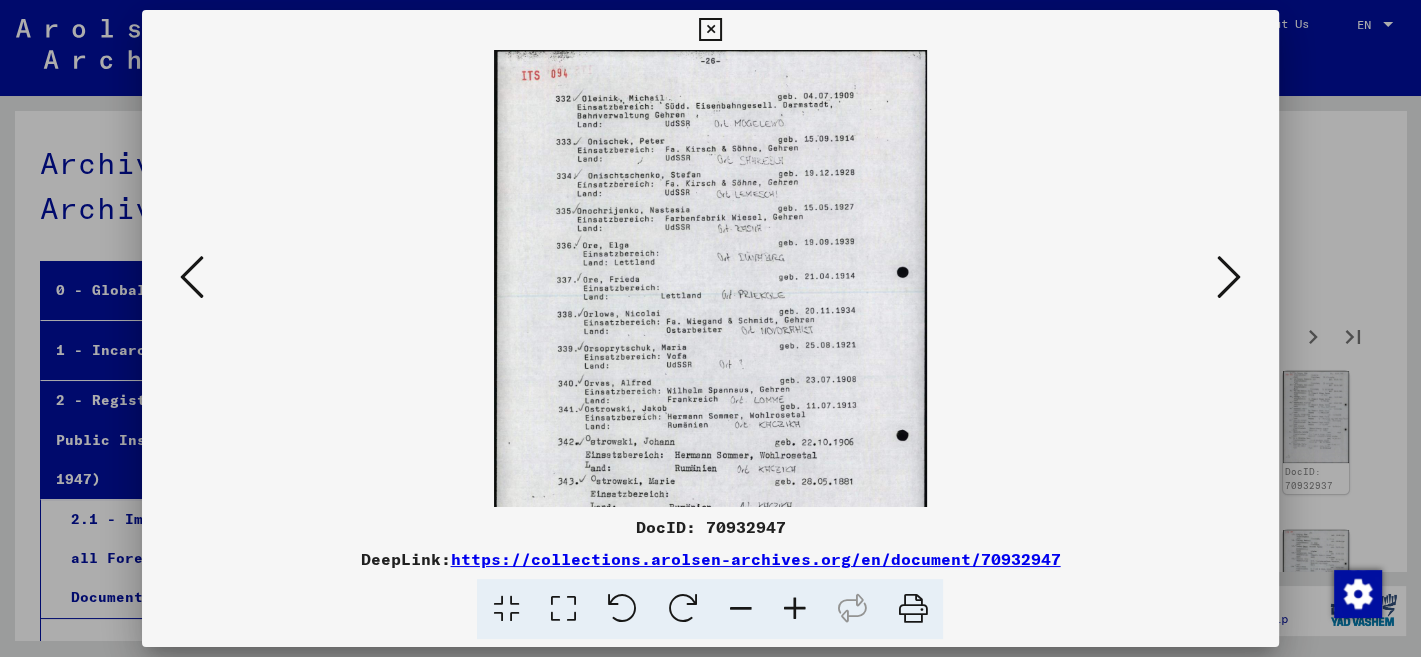 click at bounding box center (794, 609) 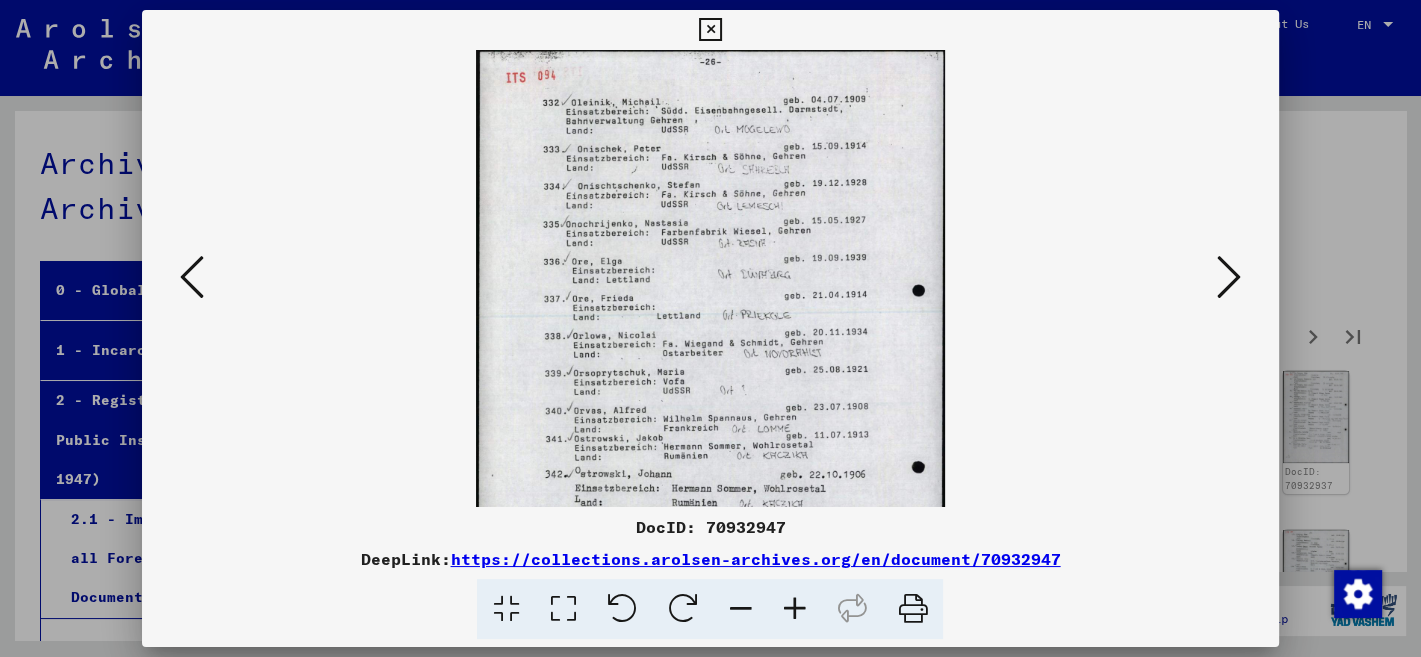 click at bounding box center (794, 609) 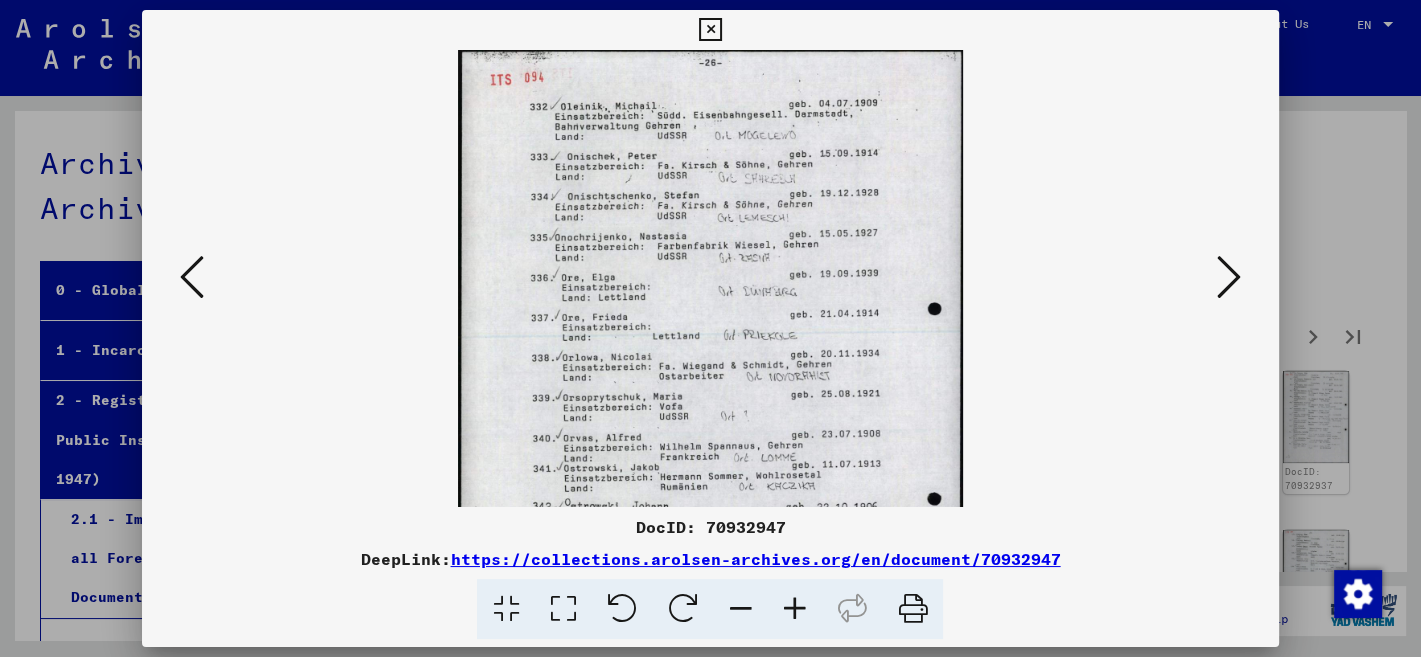 click at bounding box center [794, 609] 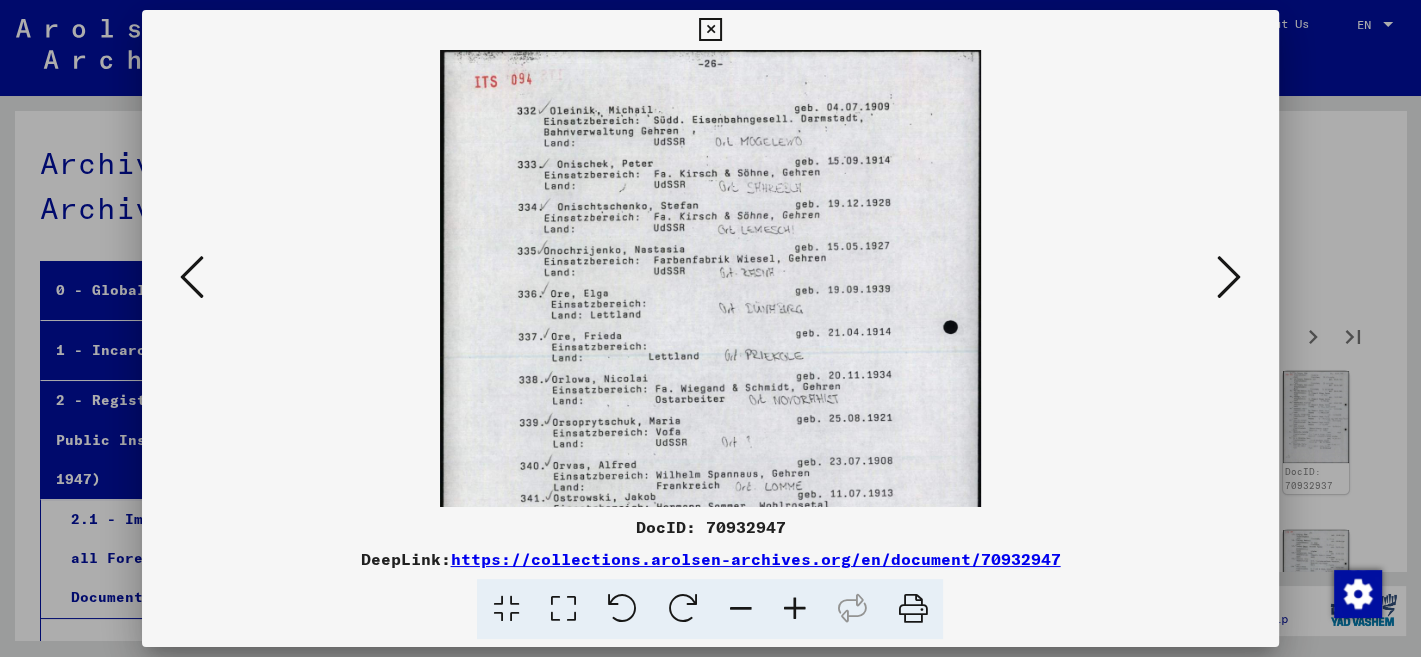 click at bounding box center (794, 609) 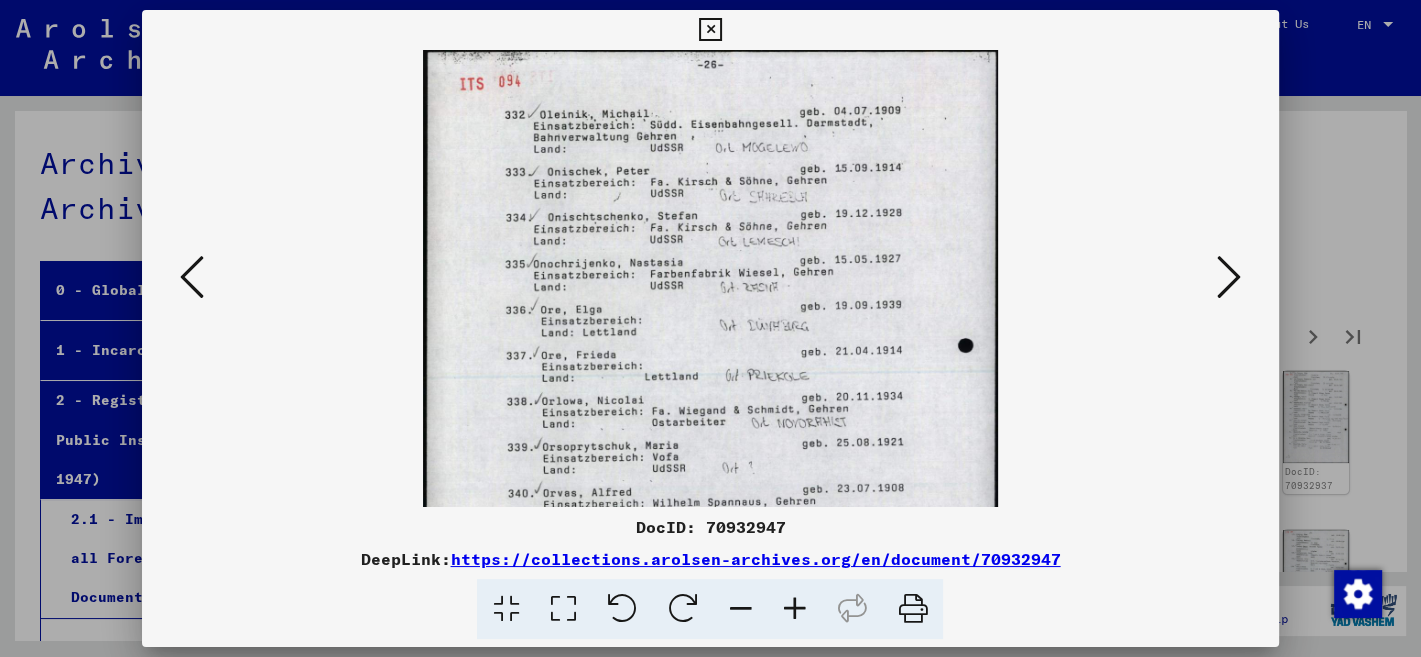 click at bounding box center (794, 609) 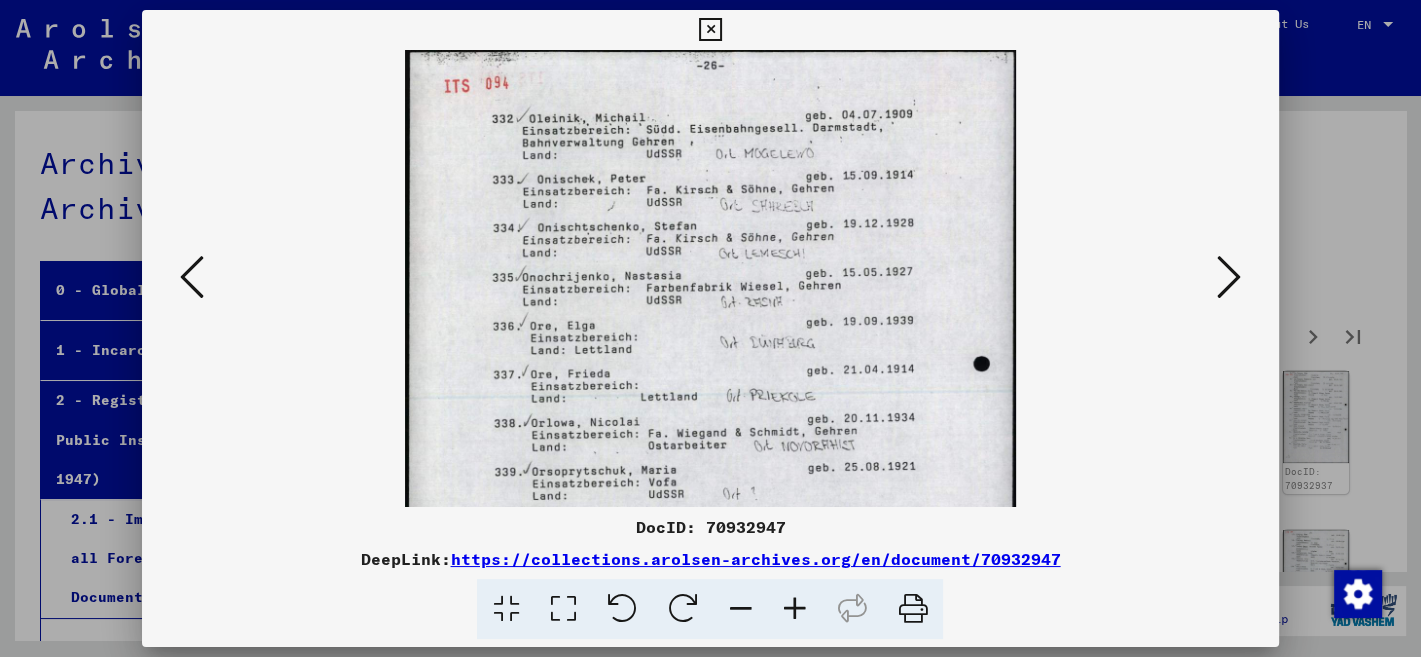click at bounding box center [794, 609] 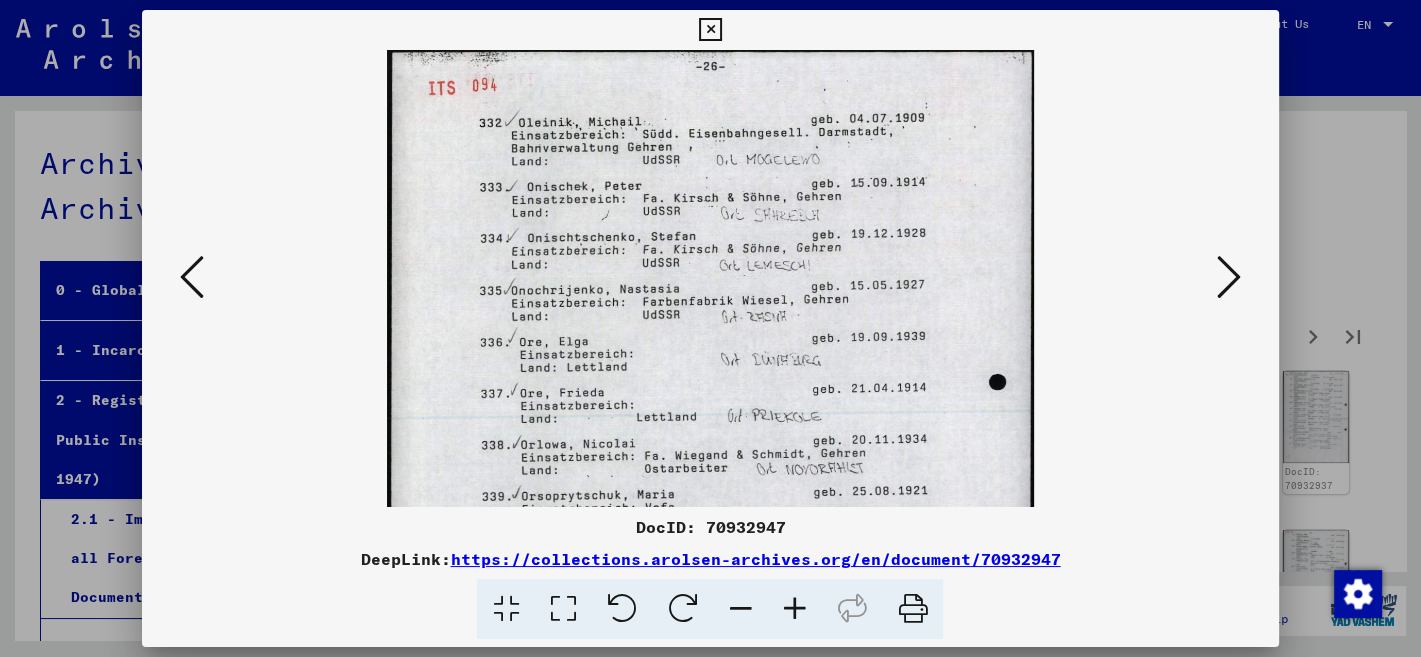 click at bounding box center [794, 609] 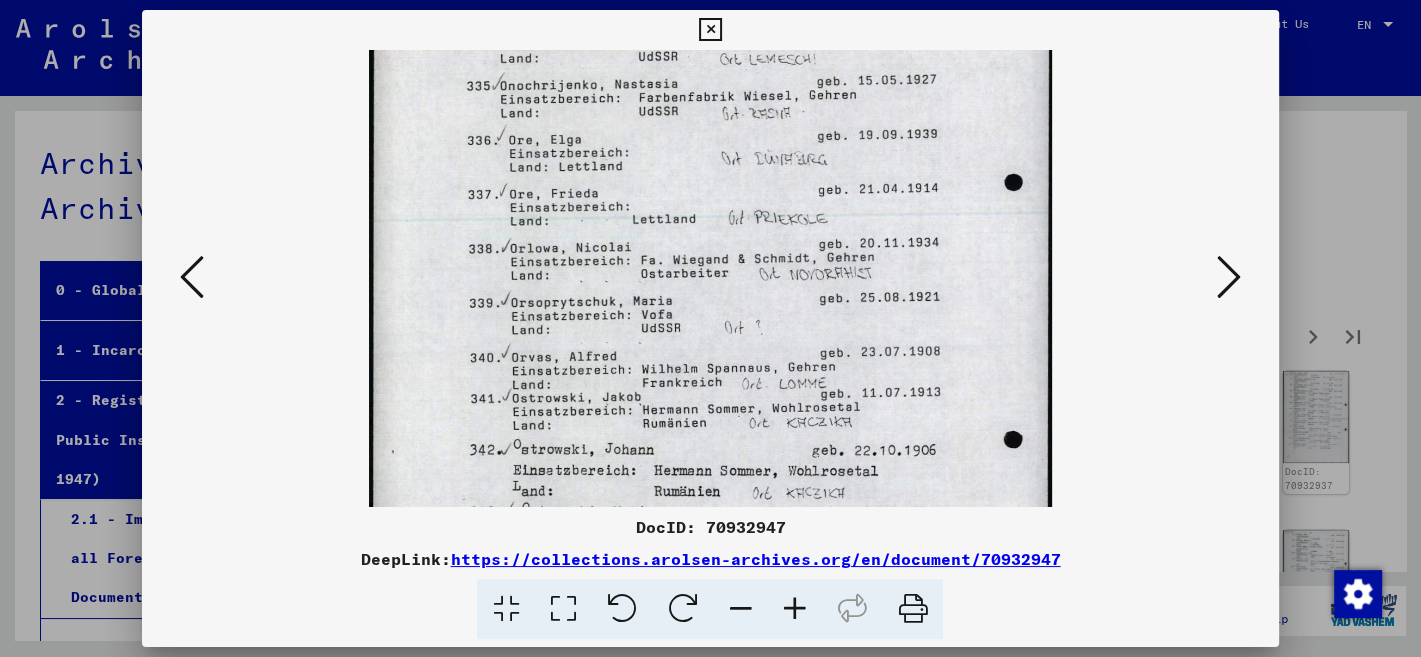 drag, startPoint x: 874, startPoint y: 466, endPoint x: 938, endPoint y: 254, distance: 221.44977 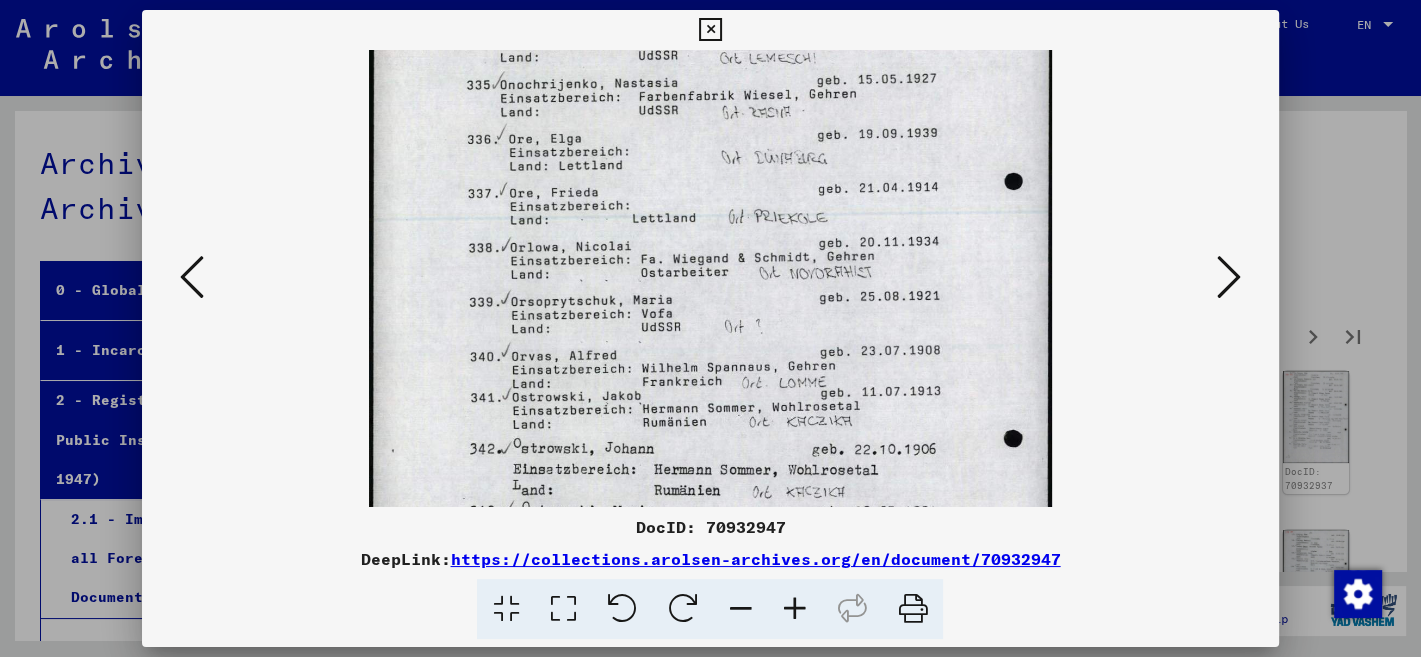 click at bounding box center [710, 309] 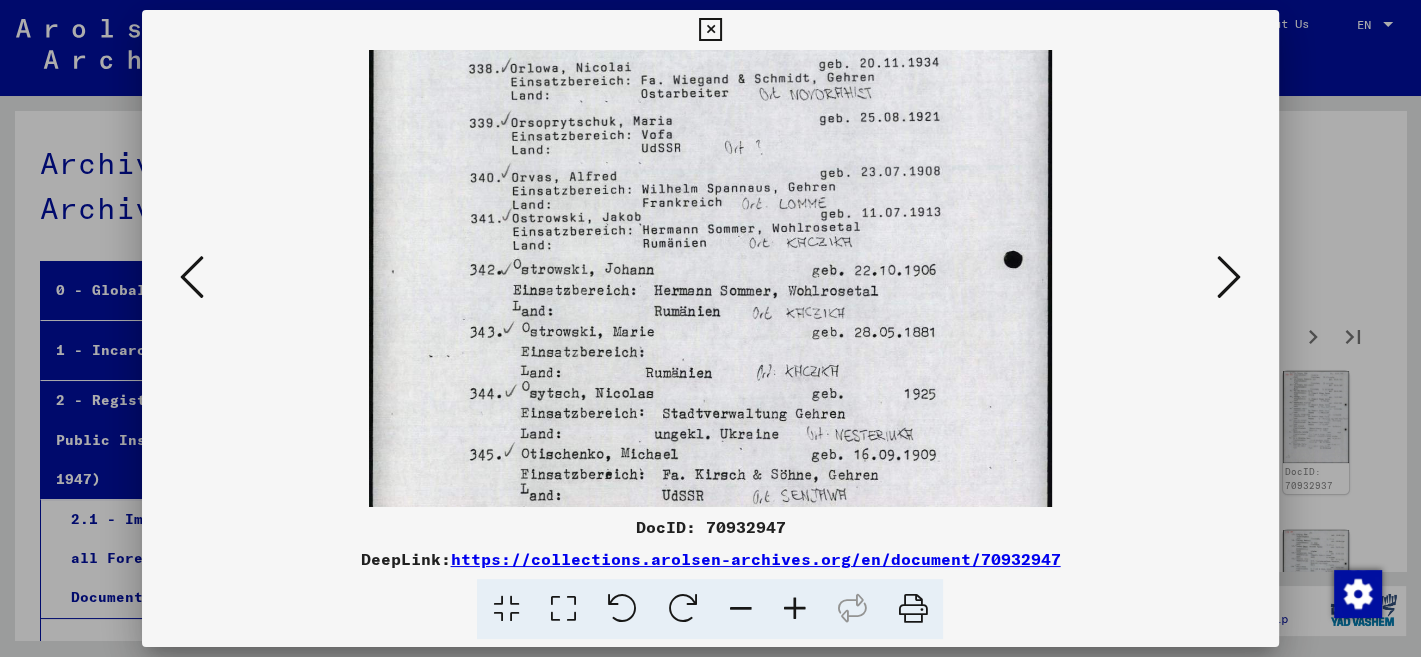 drag, startPoint x: 925, startPoint y: 447, endPoint x: 951, endPoint y: 309, distance: 140.42792 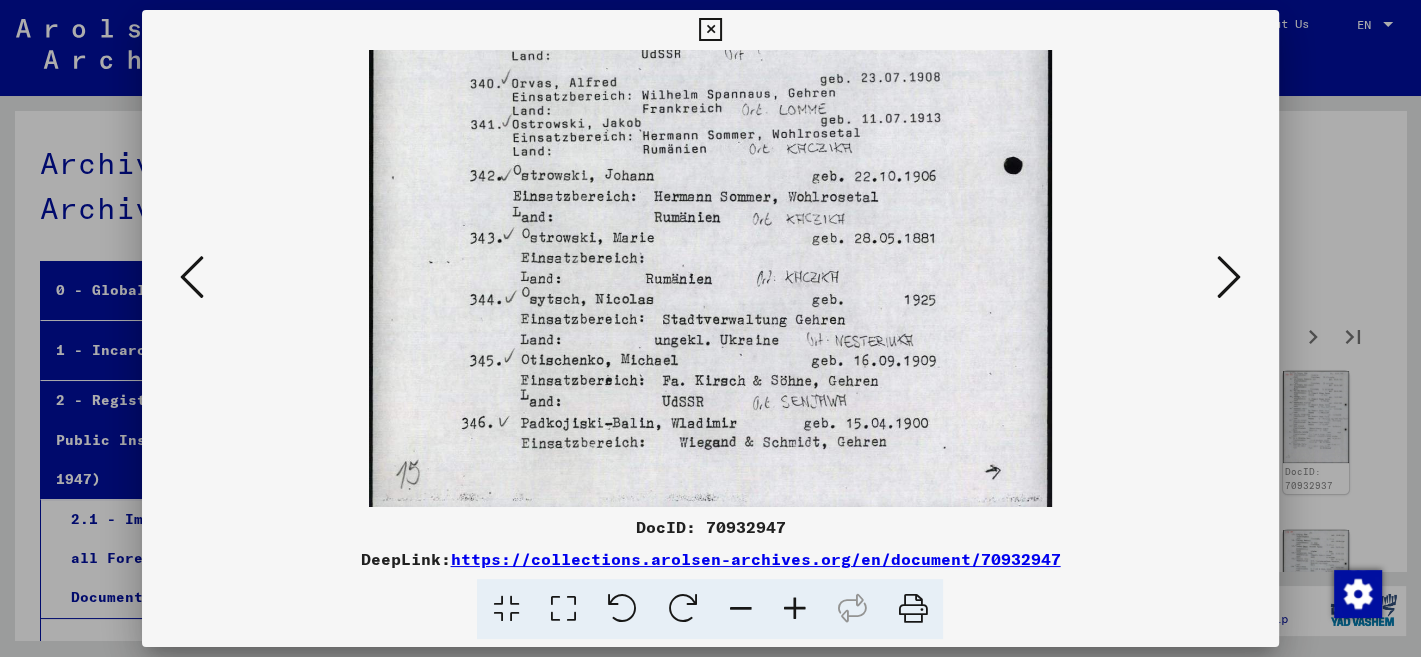 scroll, scrollTop: 500, scrollLeft: 0, axis: vertical 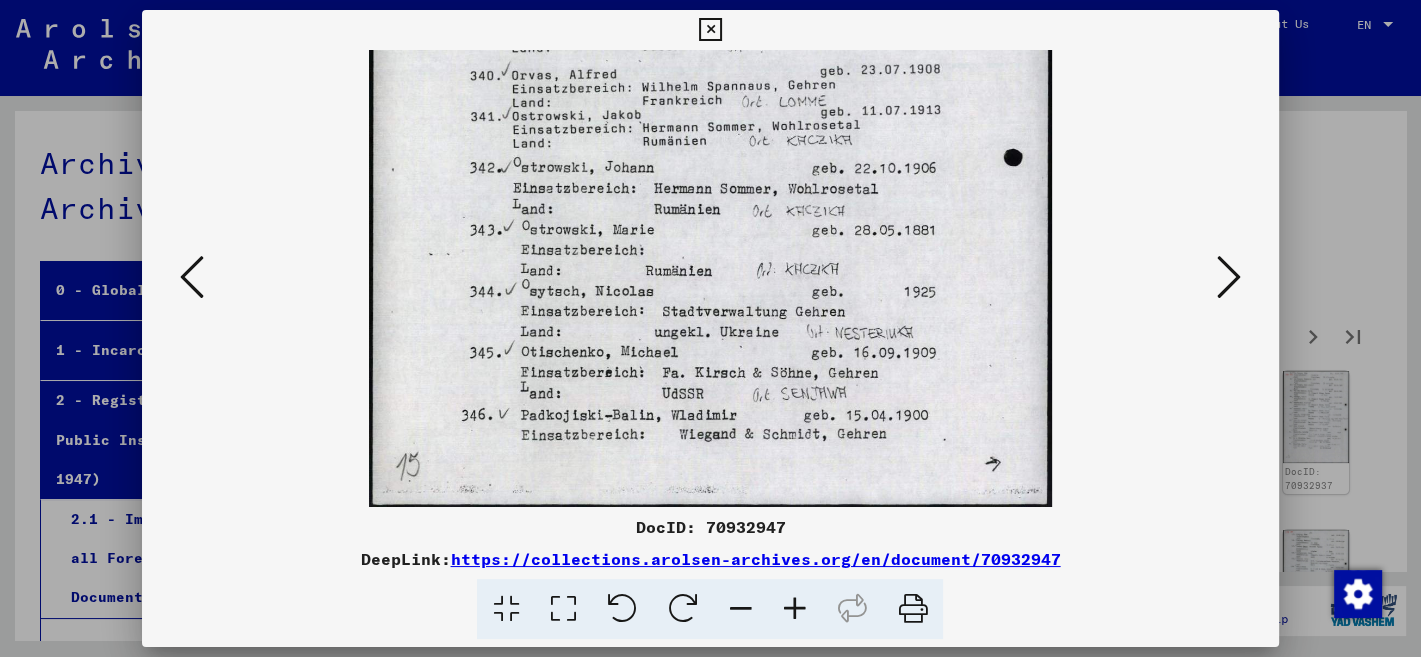 drag, startPoint x: 942, startPoint y: 389, endPoint x: 1092, endPoint y: 252, distance: 203.14774 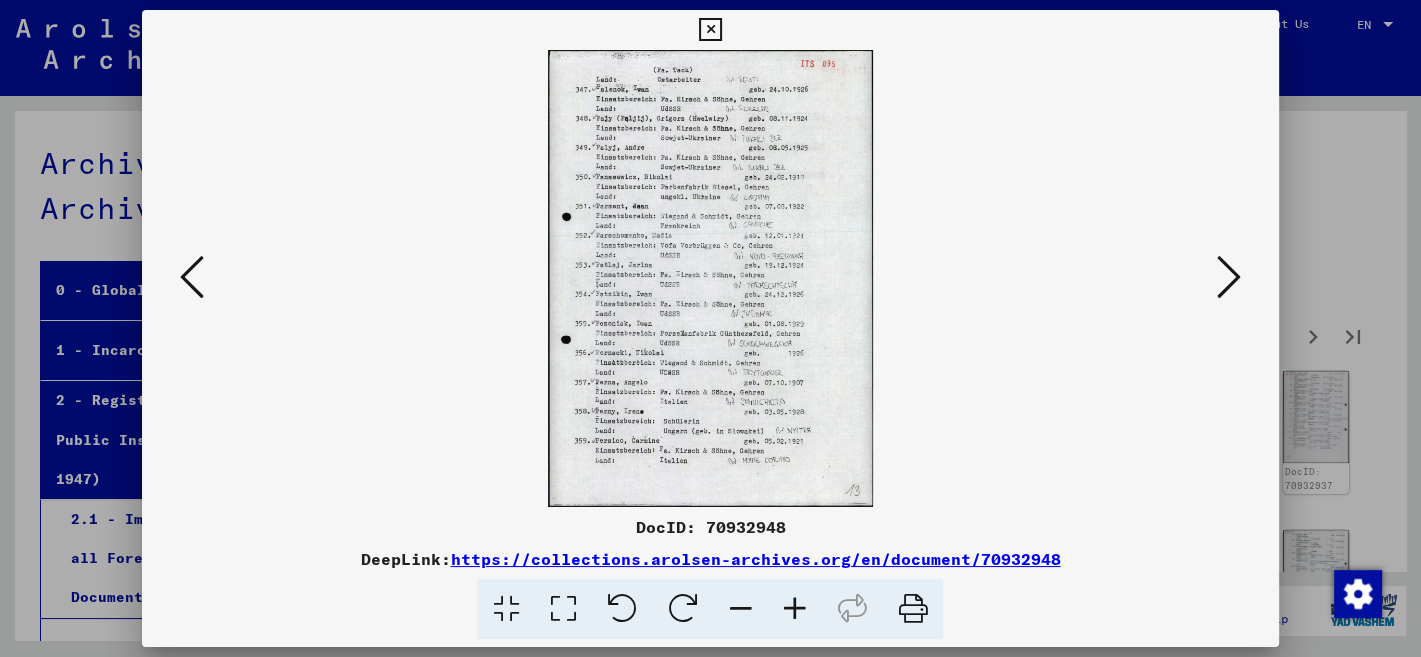 scroll, scrollTop: 0, scrollLeft: 0, axis: both 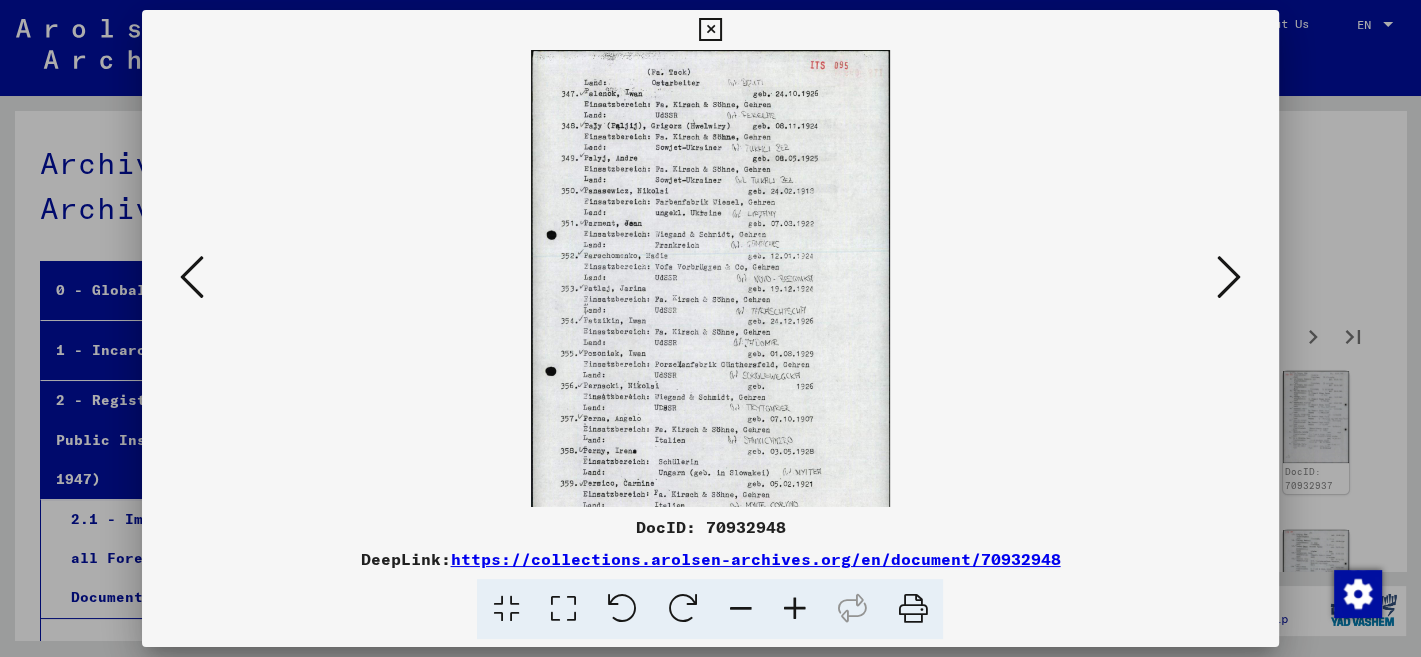 click at bounding box center [794, 609] 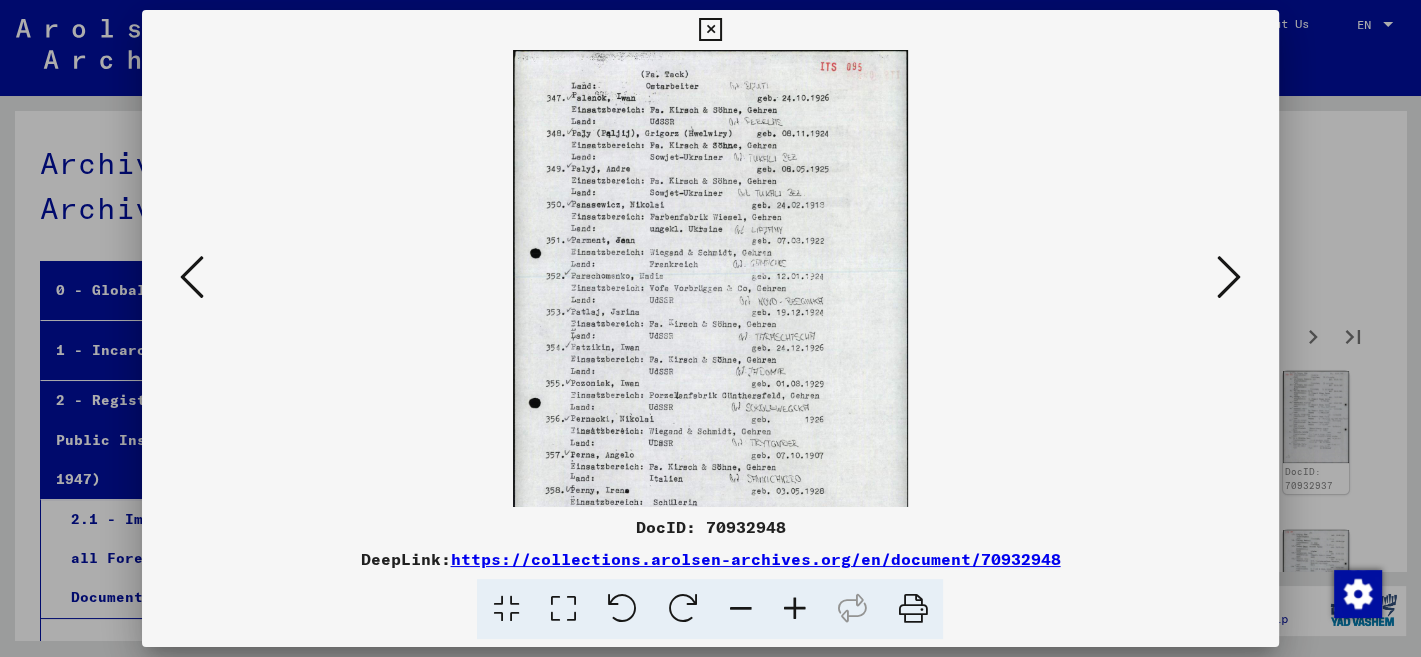 click at bounding box center (794, 609) 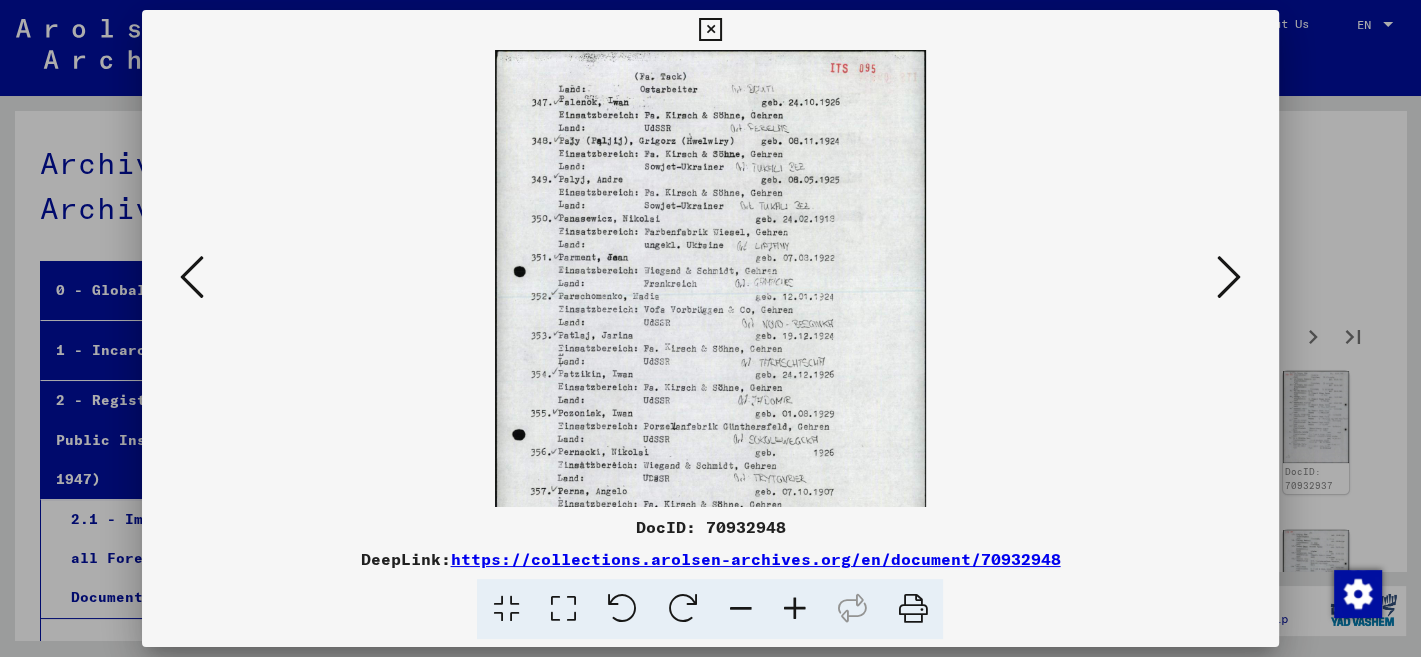 click at bounding box center (794, 609) 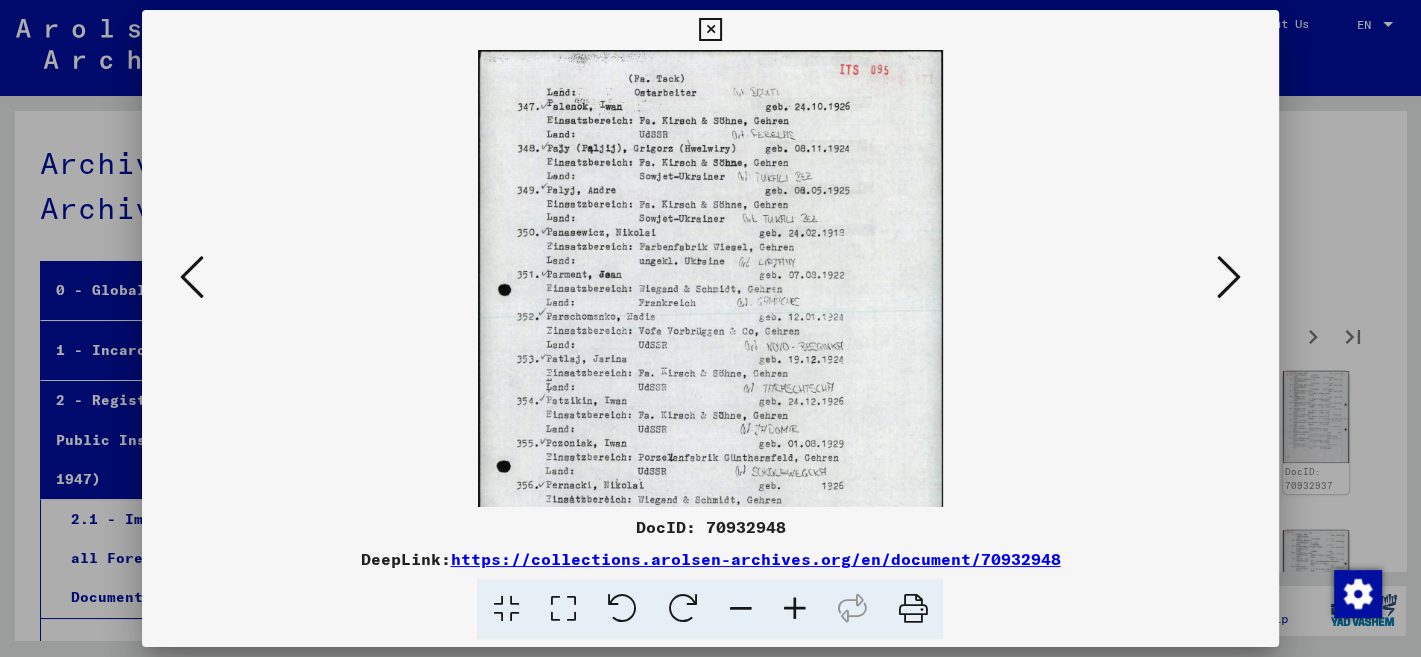 click at bounding box center [794, 609] 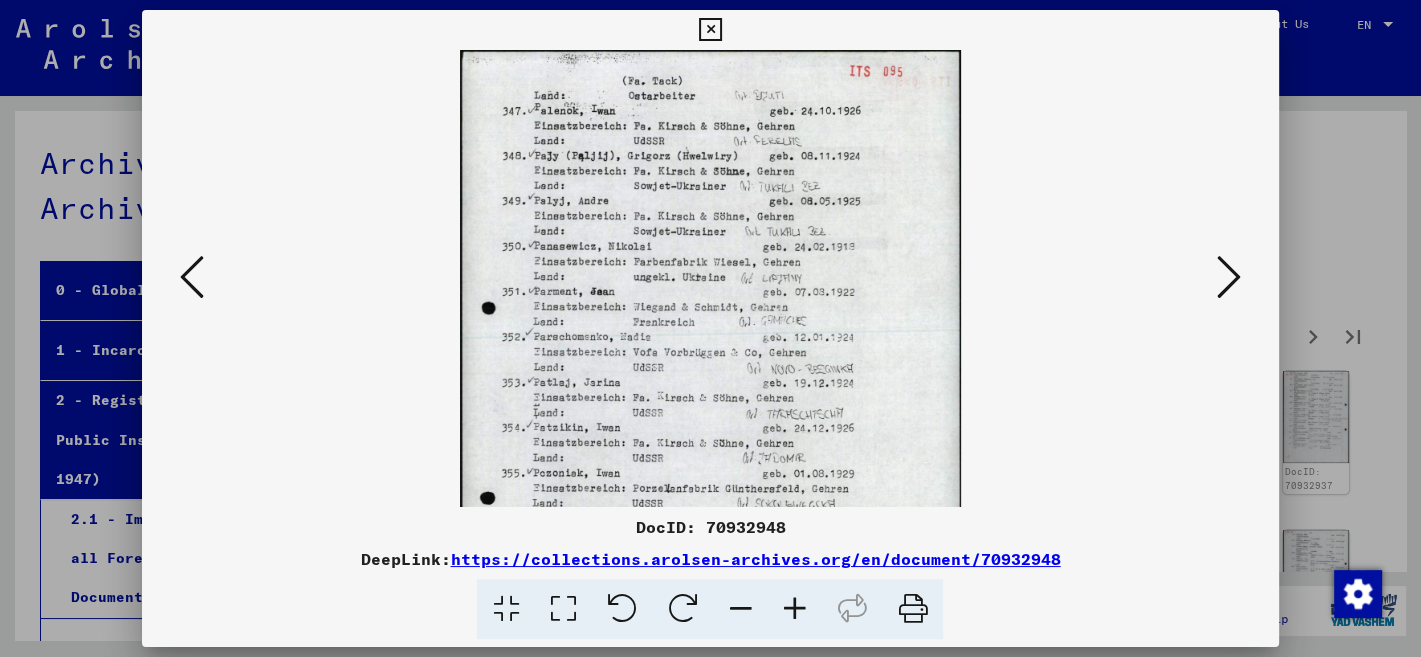 click at bounding box center [794, 609] 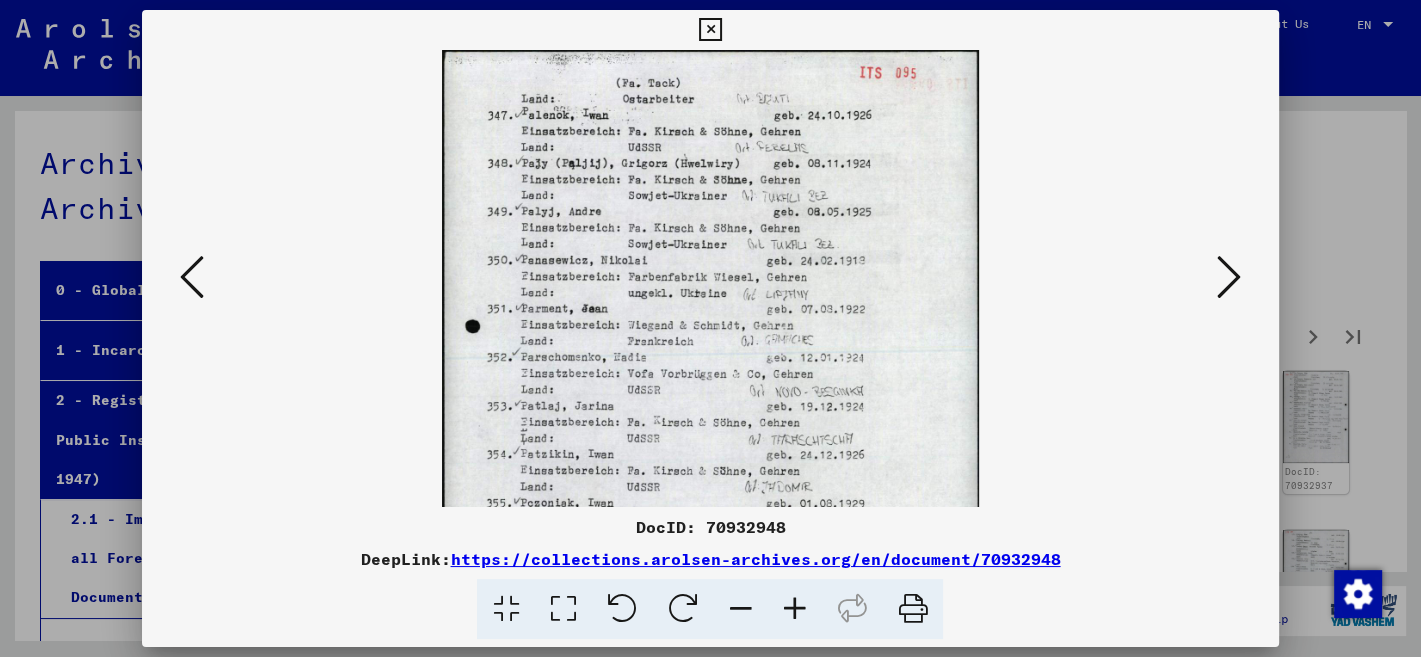 click at bounding box center [794, 609] 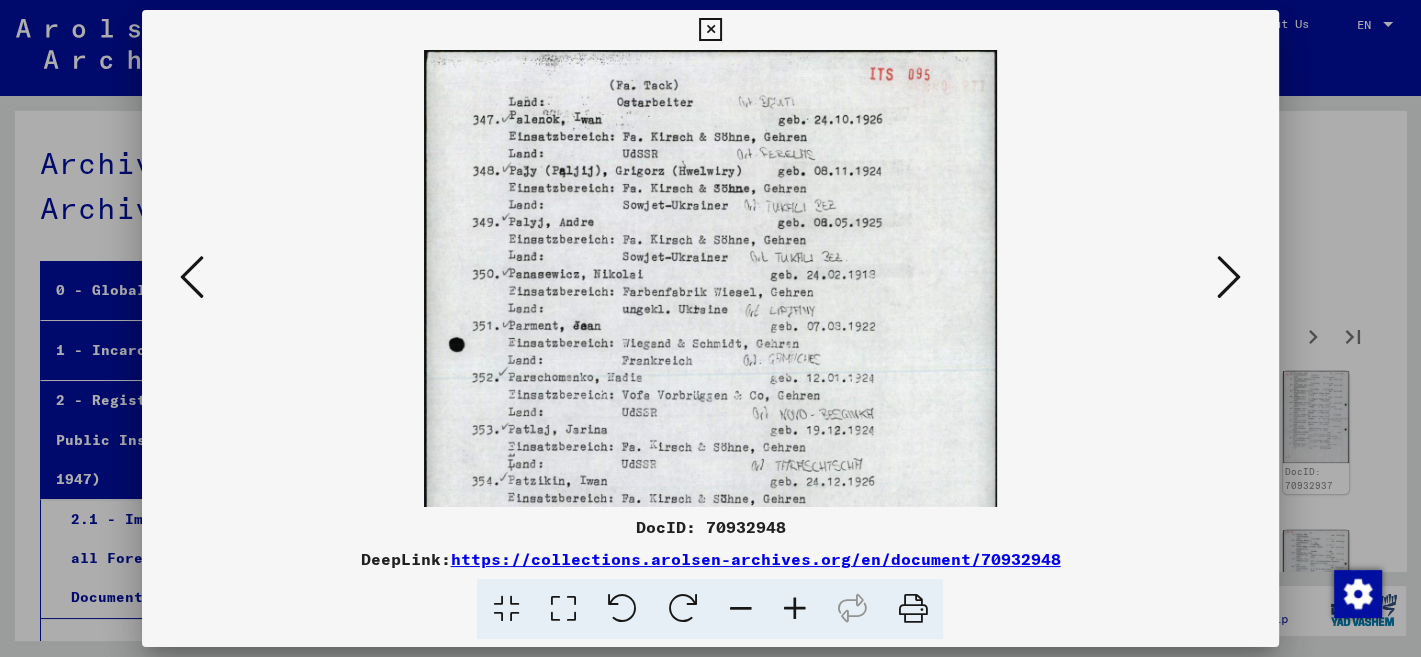 click at bounding box center [794, 609] 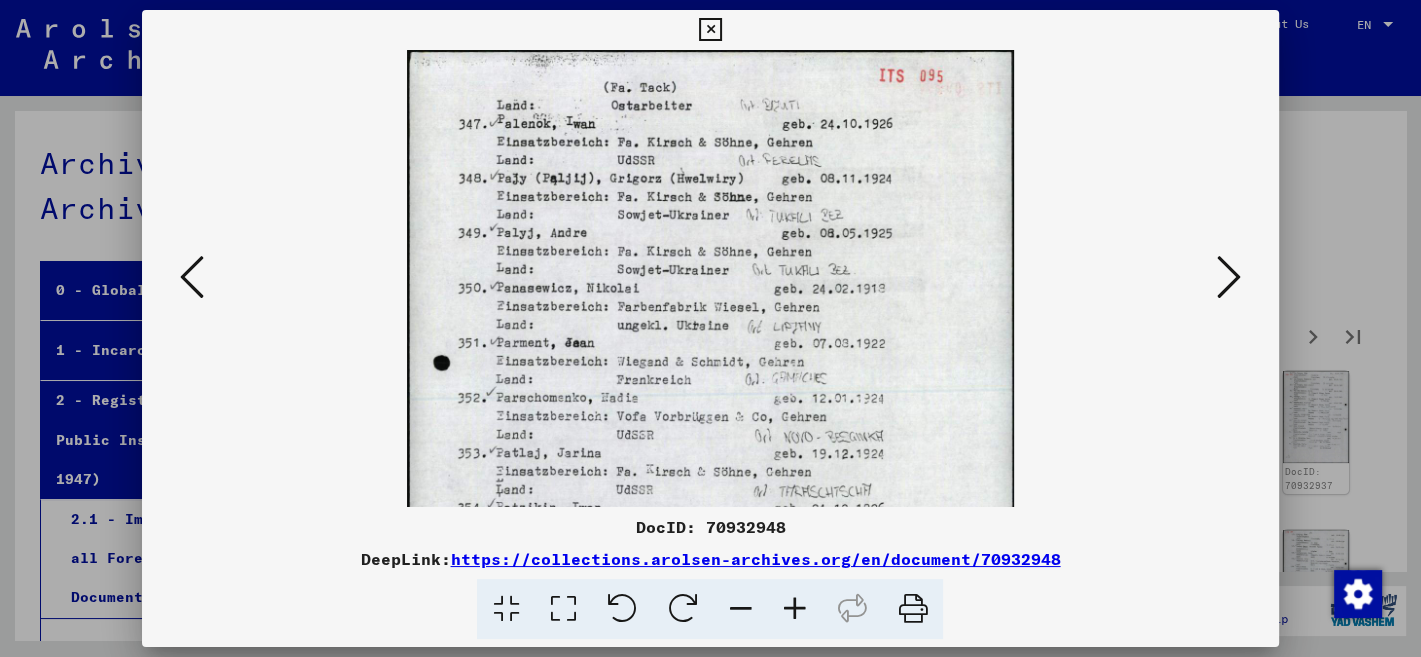 click at bounding box center [794, 609] 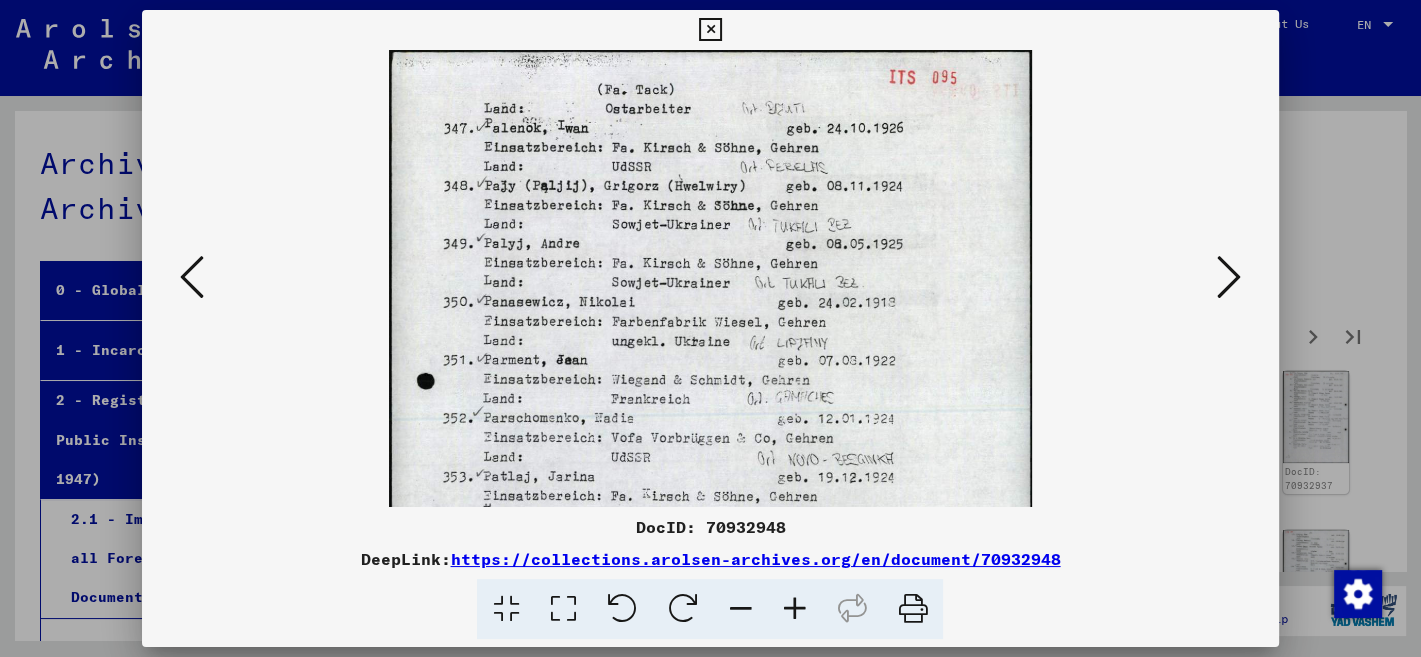 click at bounding box center [794, 609] 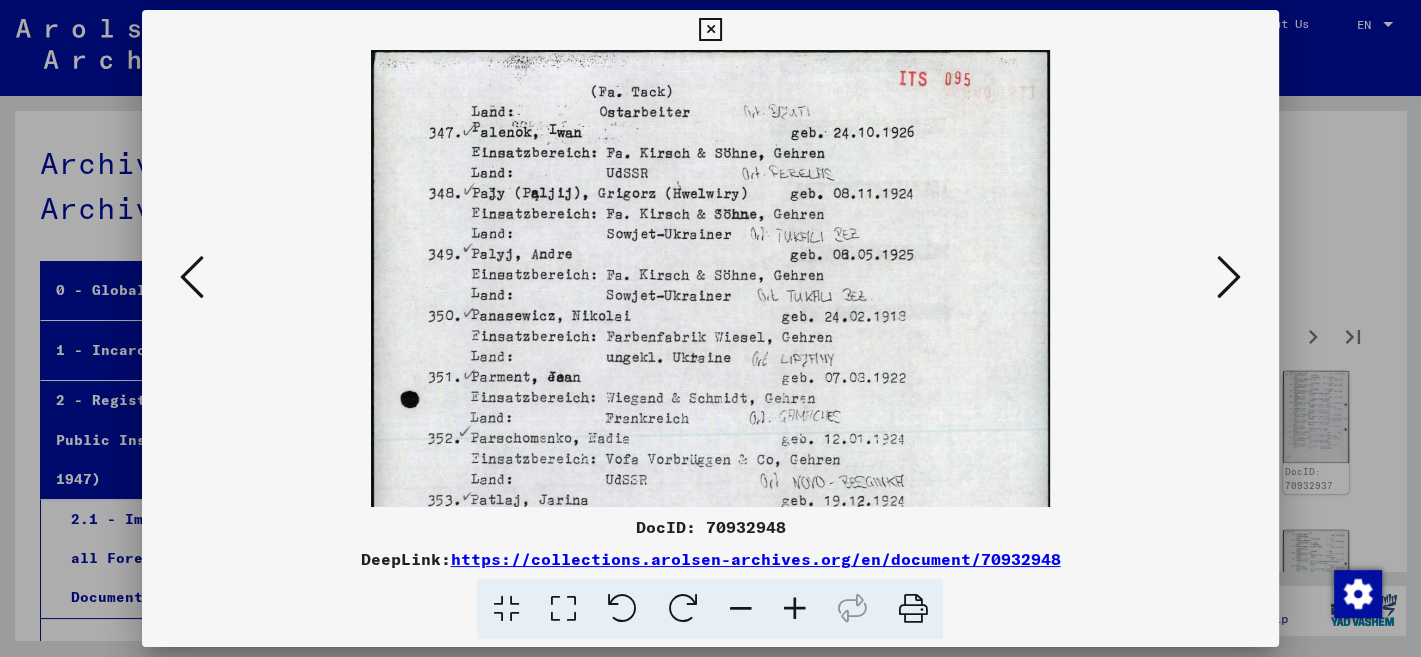 scroll, scrollTop: 0, scrollLeft: 0, axis: both 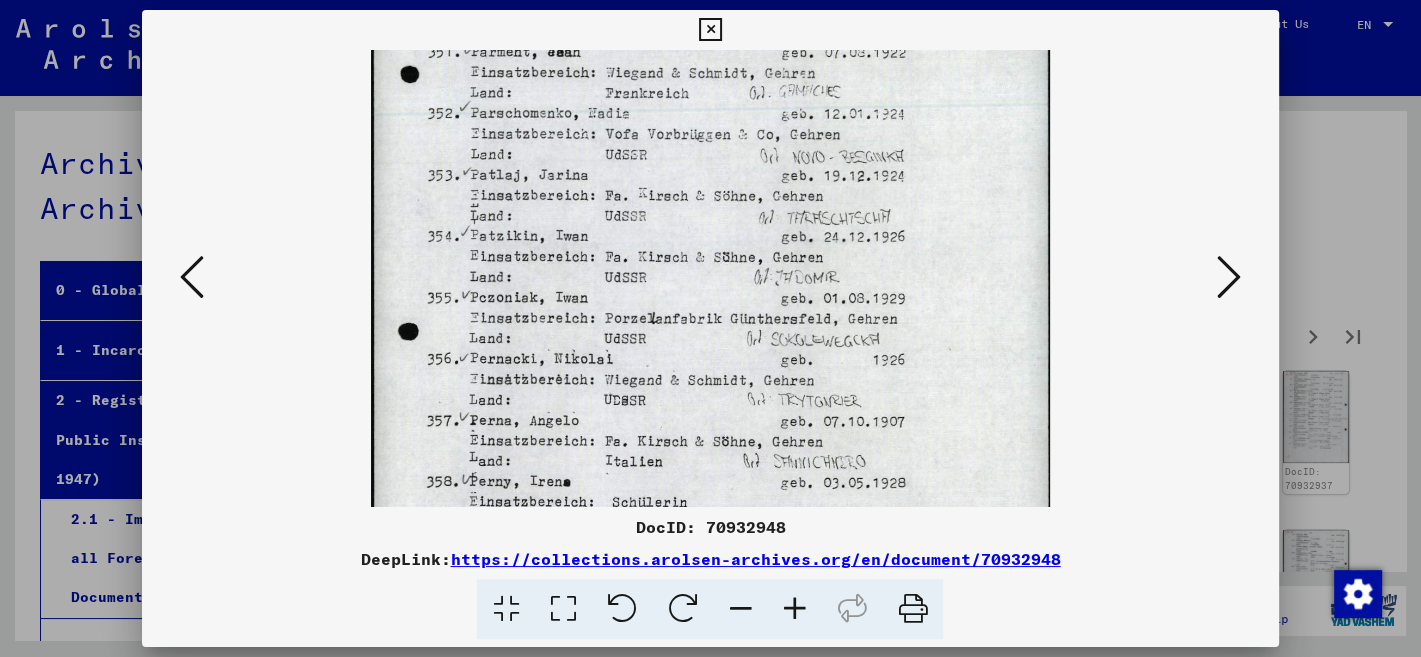 drag, startPoint x: 923, startPoint y: 471, endPoint x: 965, endPoint y: 162, distance: 311.8413 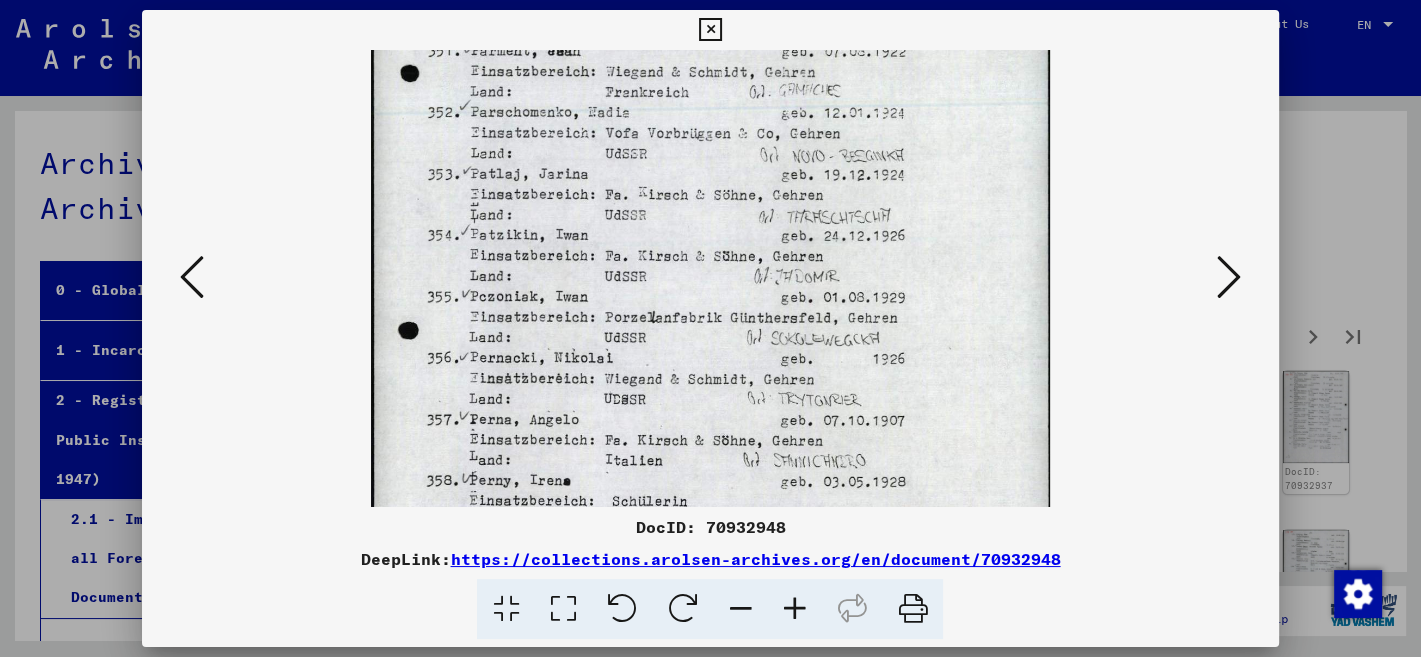 click at bounding box center [710, 202] 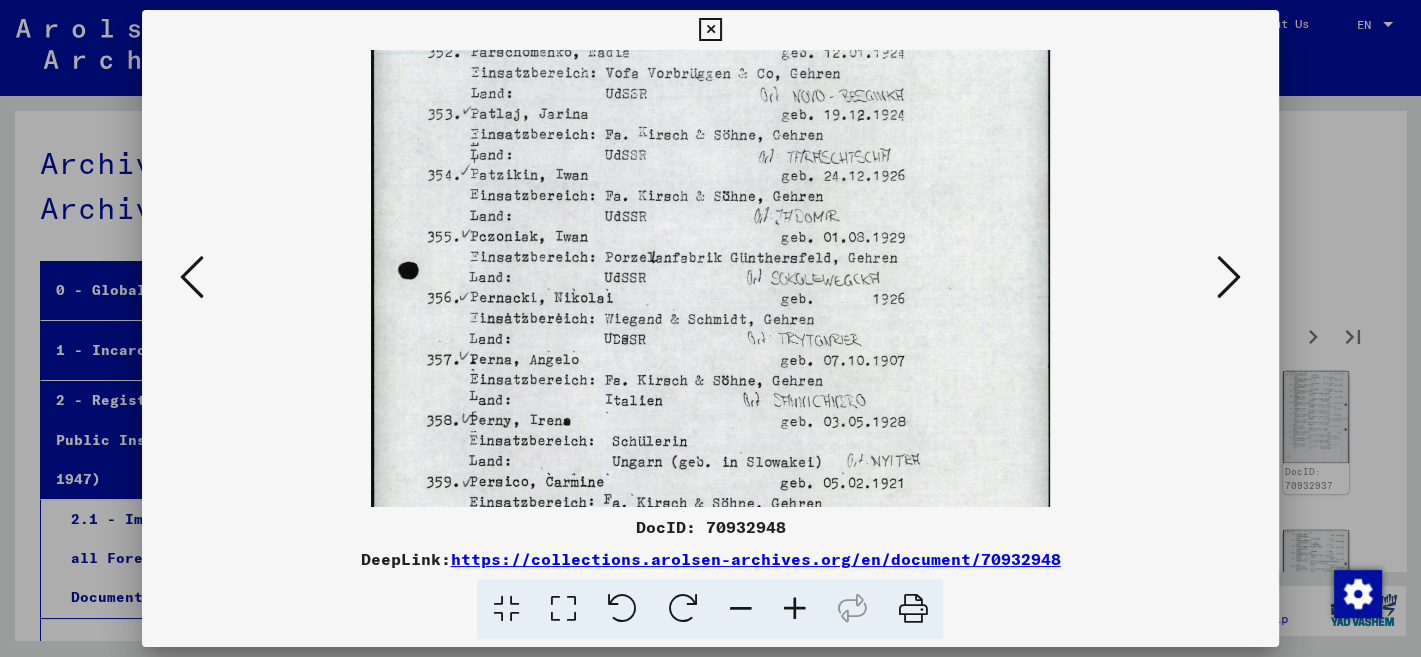drag, startPoint x: 930, startPoint y: 395, endPoint x: 946, endPoint y: 333, distance: 64.03124 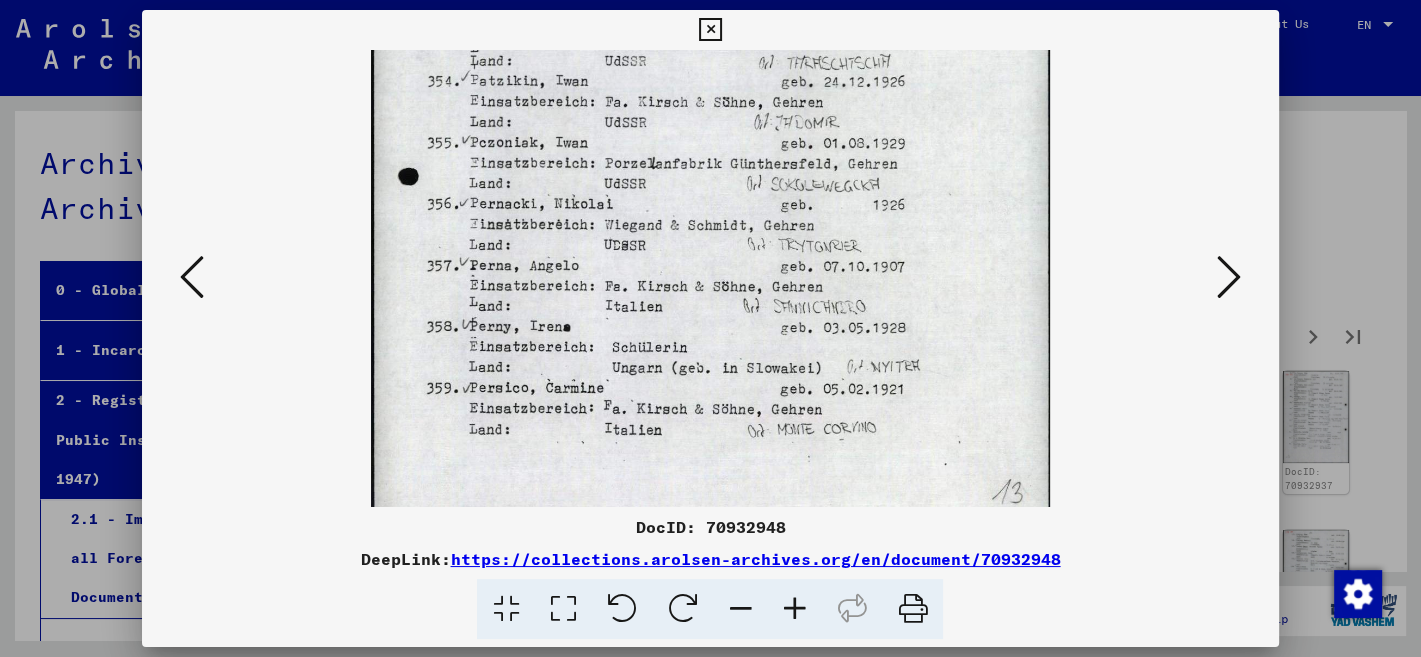 scroll, scrollTop: 483, scrollLeft: 0, axis: vertical 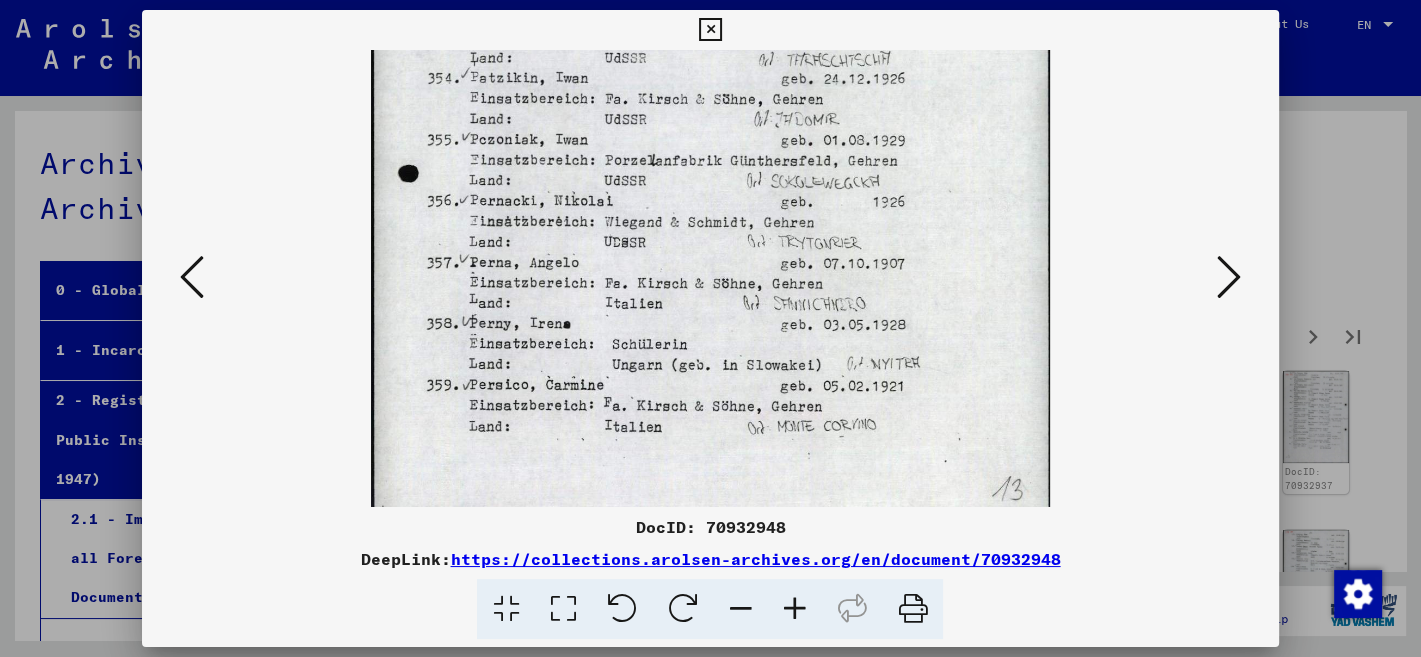 drag, startPoint x: 945, startPoint y: 414, endPoint x: 977, endPoint y: 330, distance: 89.88882 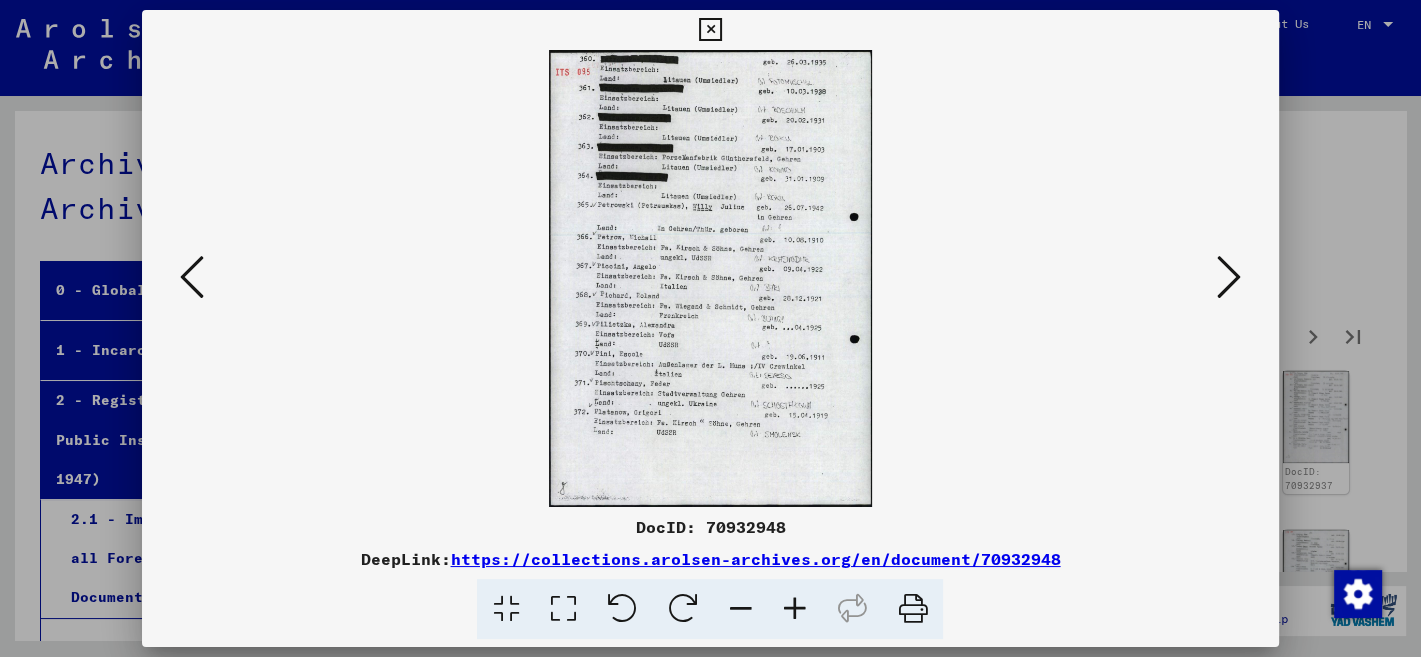 scroll, scrollTop: 0, scrollLeft: 0, axis: both 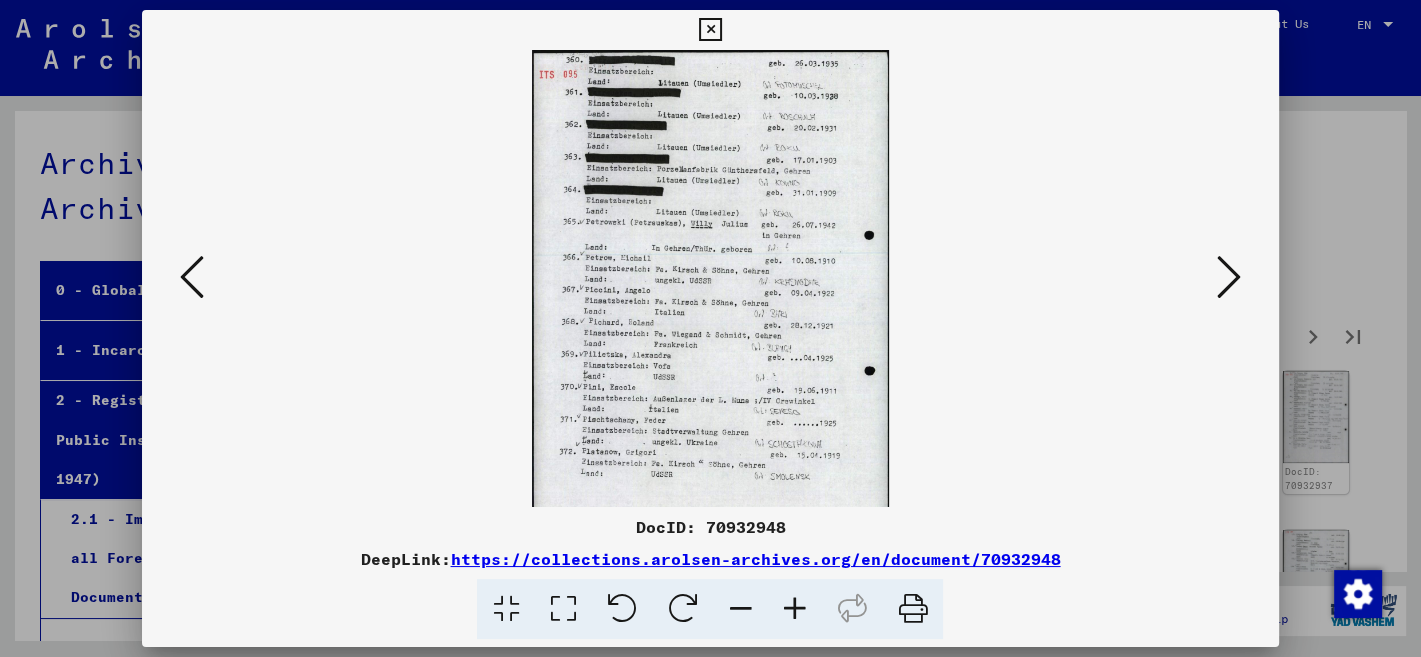 click at bounding box center (794, 609) 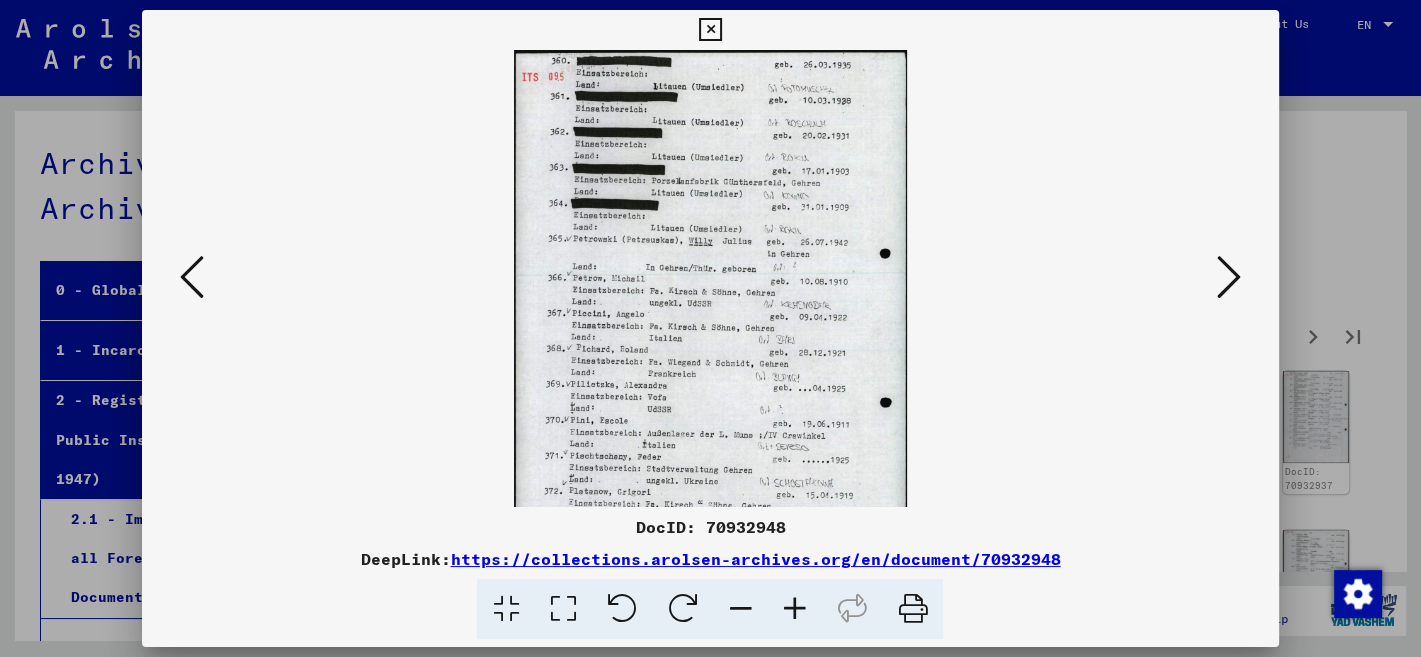 click at bounding box center (794, 609) 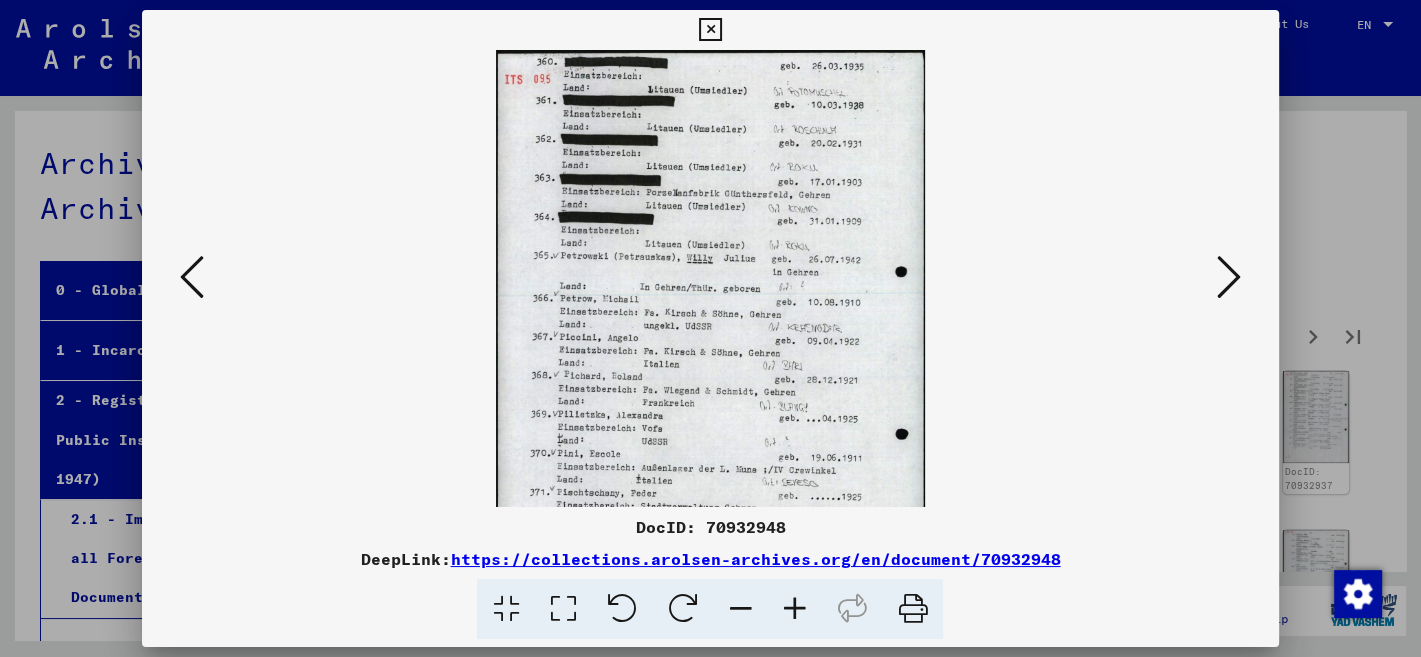 click at bounding box center [794, 609] 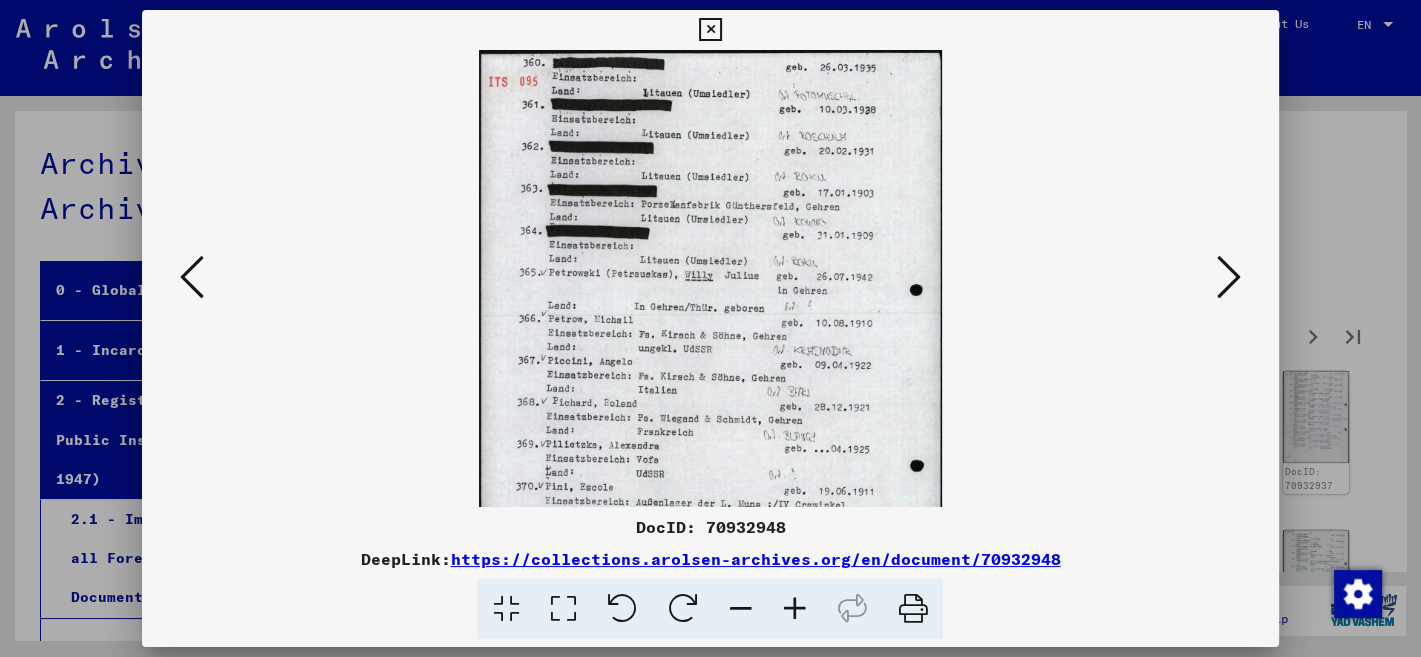 click at bounding box center [794, 609] 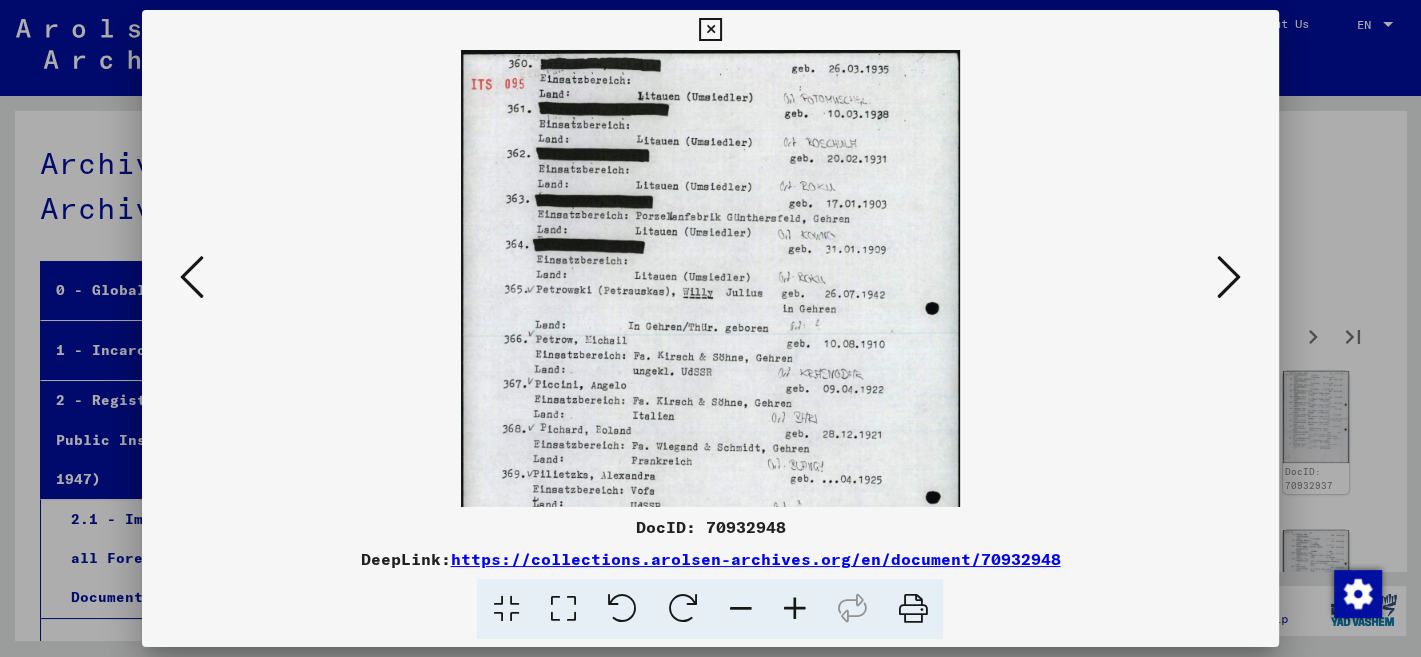 click at bounding box center (794, 609) 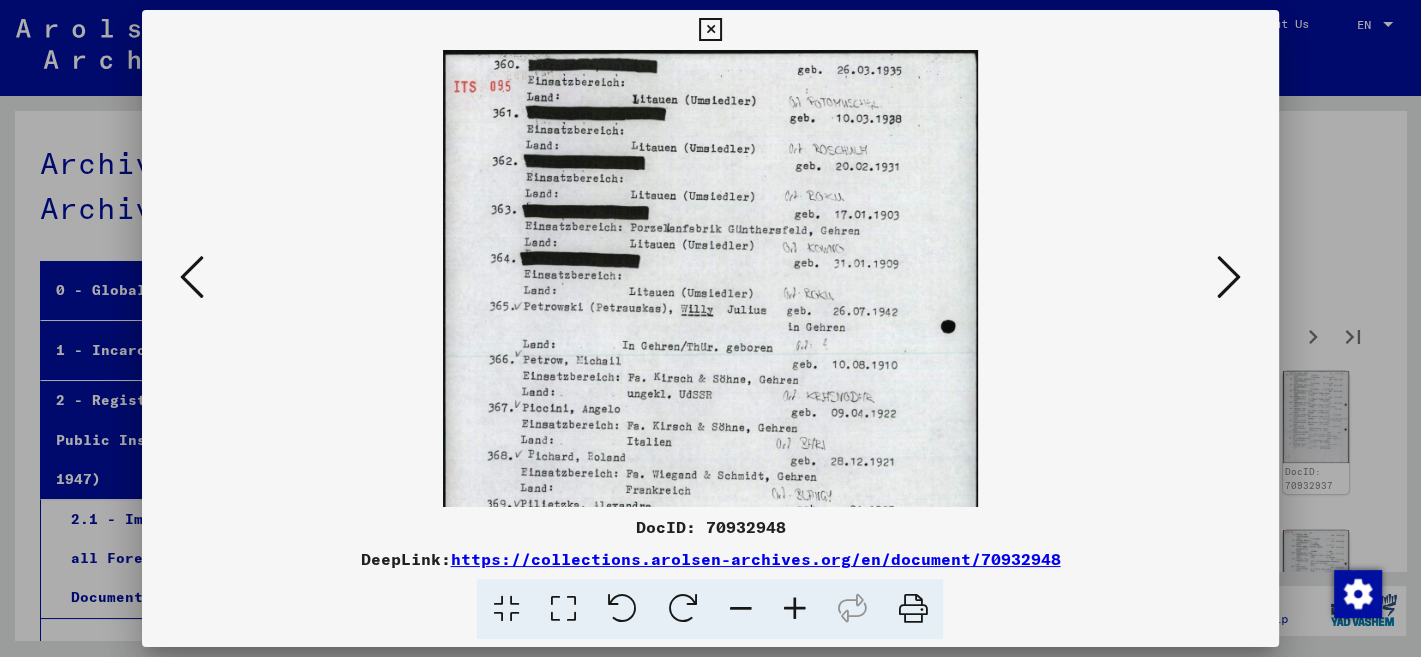 click at bounding box center [794, 609] 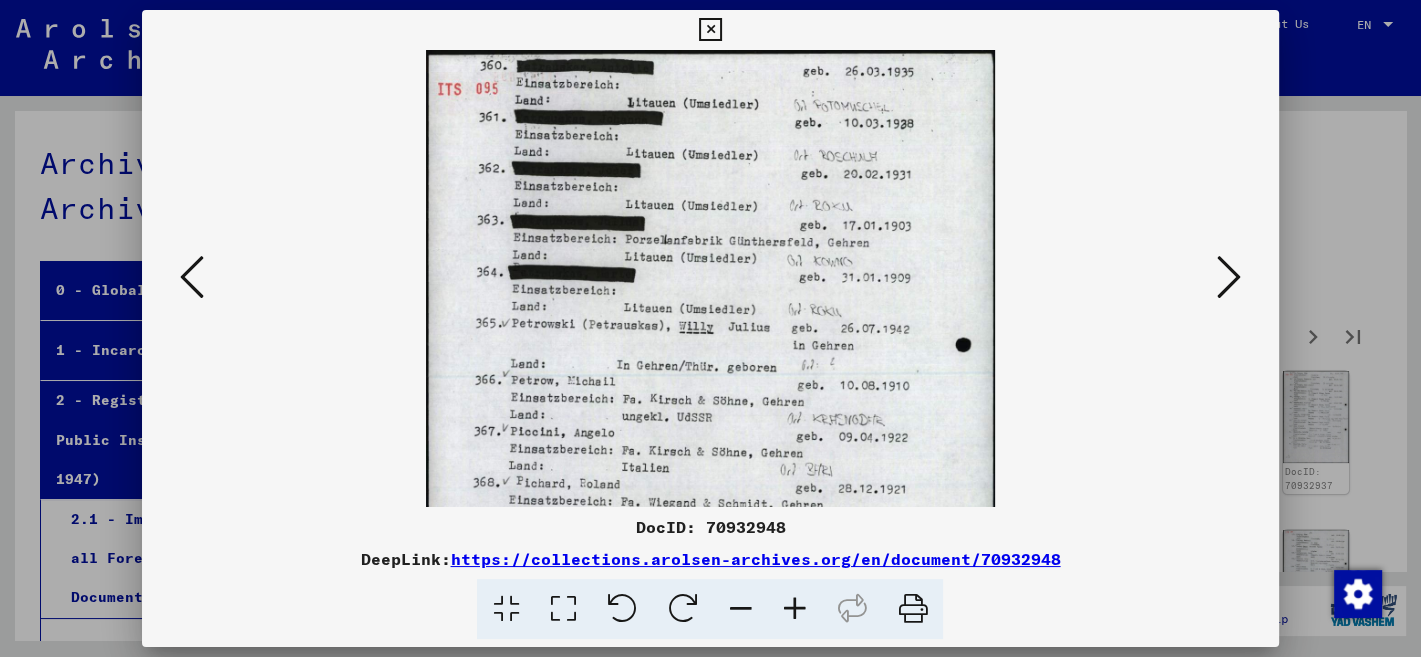 click at bounding box center (794, 609) 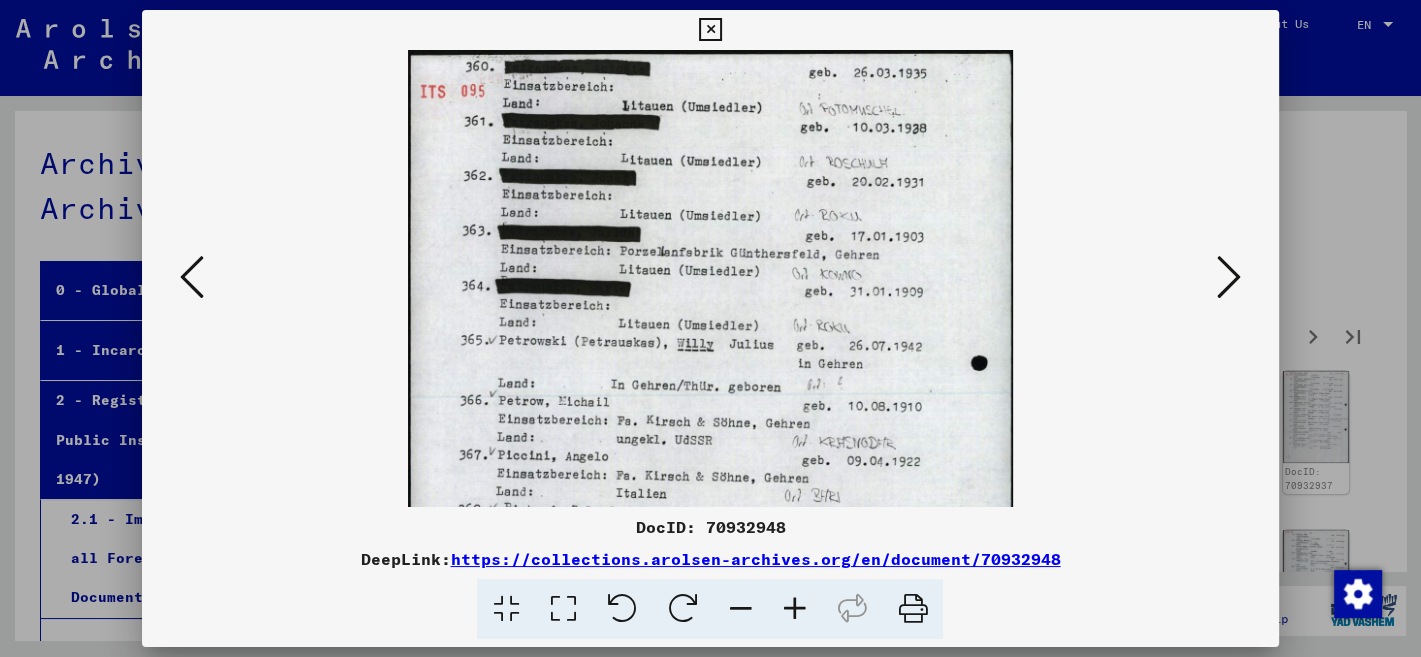 click at bounding box center [794, 609] 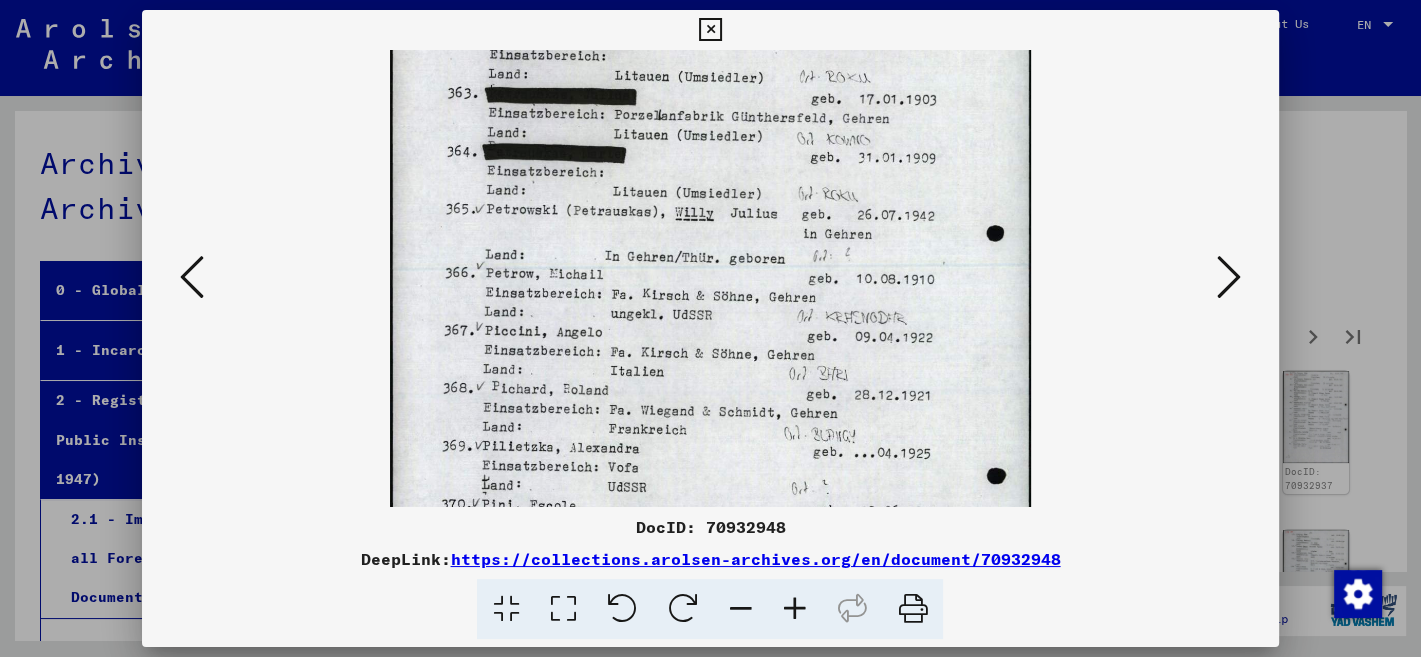drag, startPoint x: 901, startPoint y: 478, endPoint x: 971, endPoint y: 318, distance: 174.64249 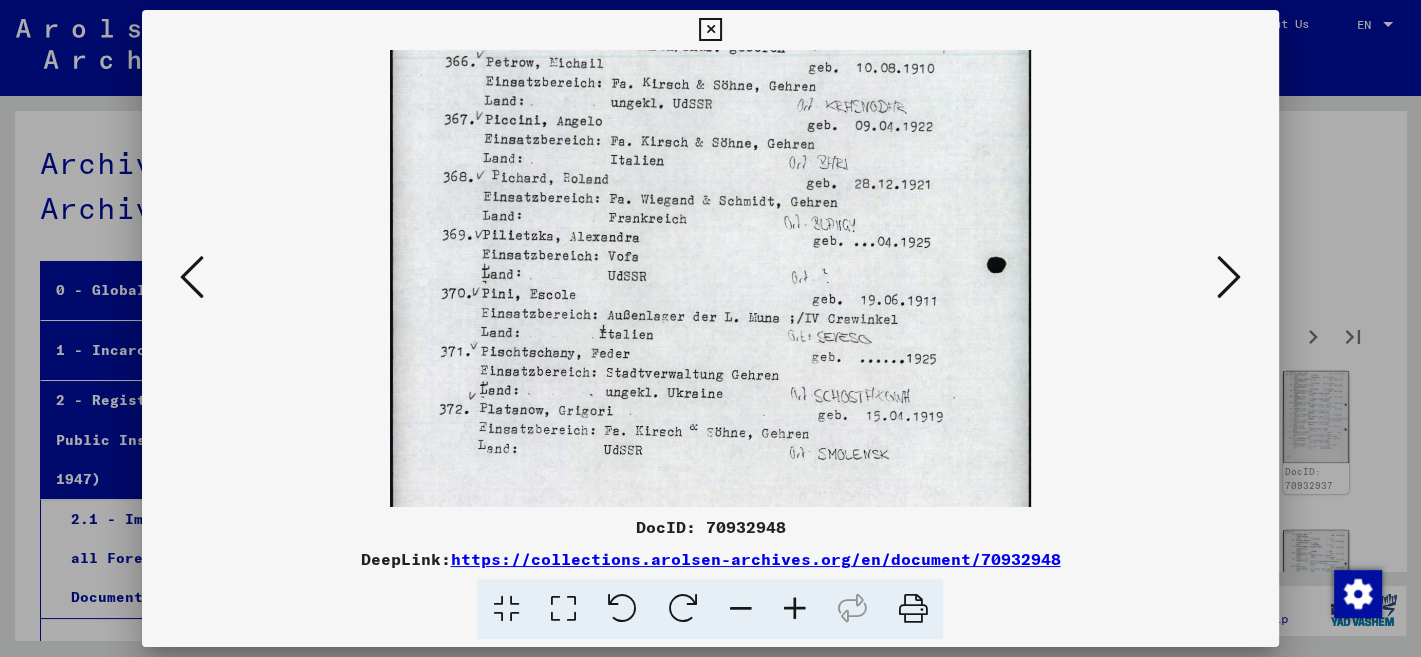 scroll, scrollTop: 360, scrollLeft: 0, axis: vertical 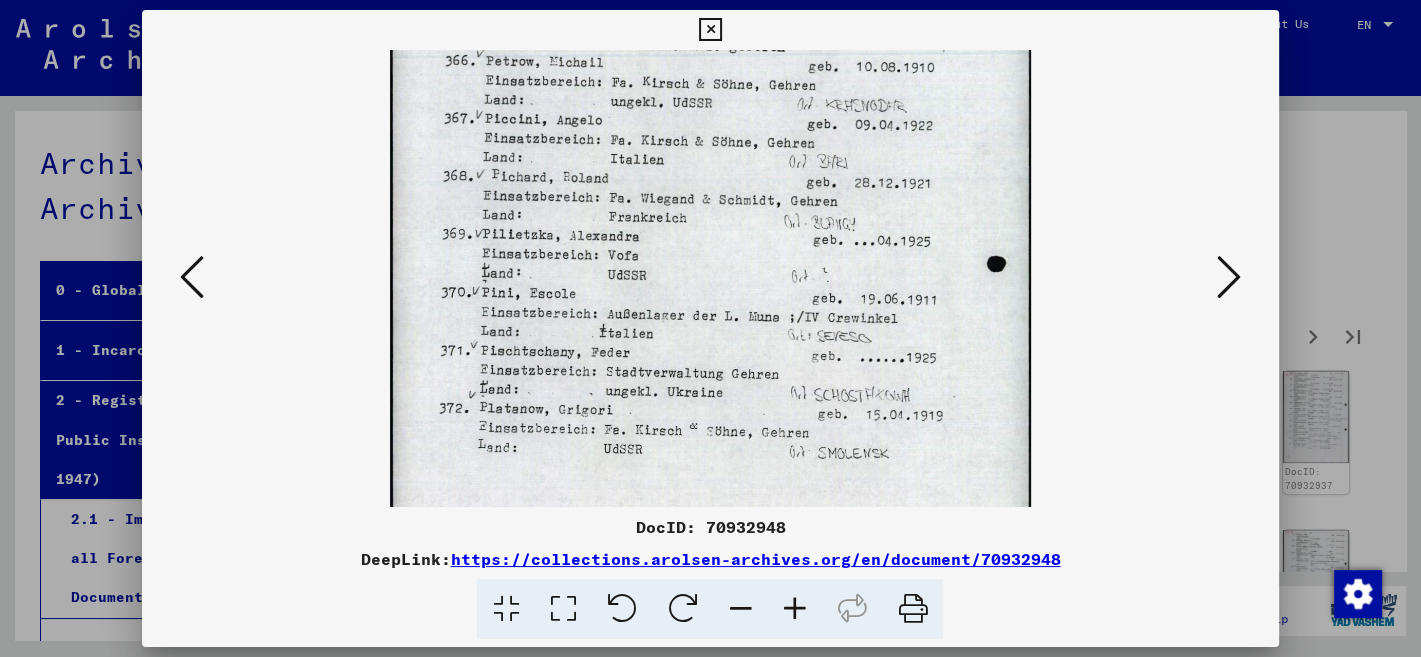 drag, startPoint x: 954, startPoint y: 447, endPoint x: 966, endPoint y: 258, distance: 189.38057 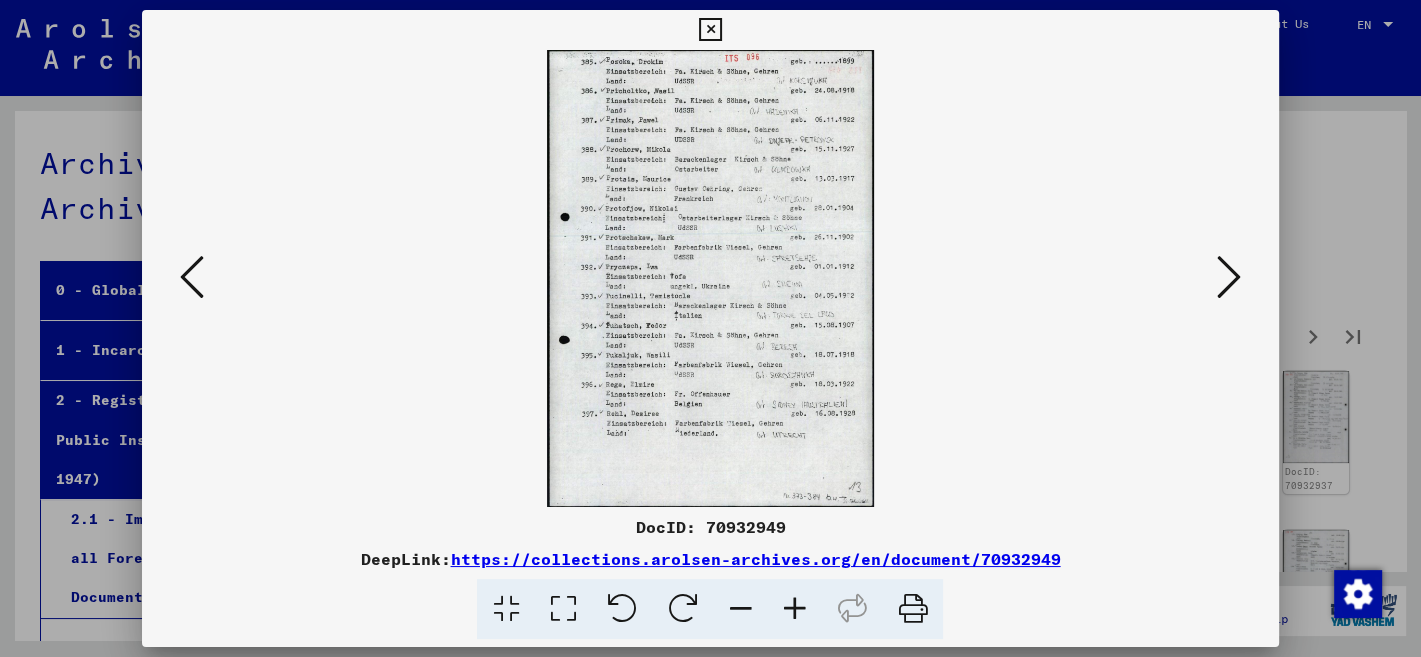click at bounding box center [794, 609] 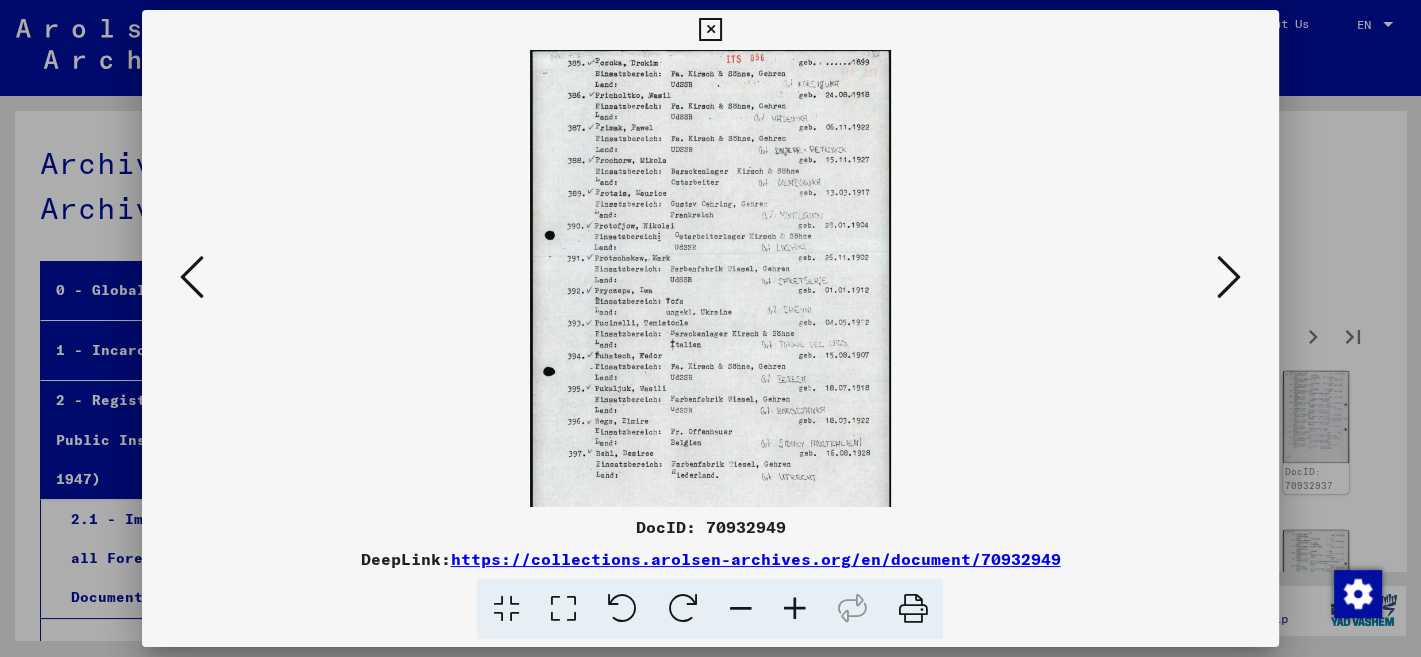 click at bounding box center [794, 609] 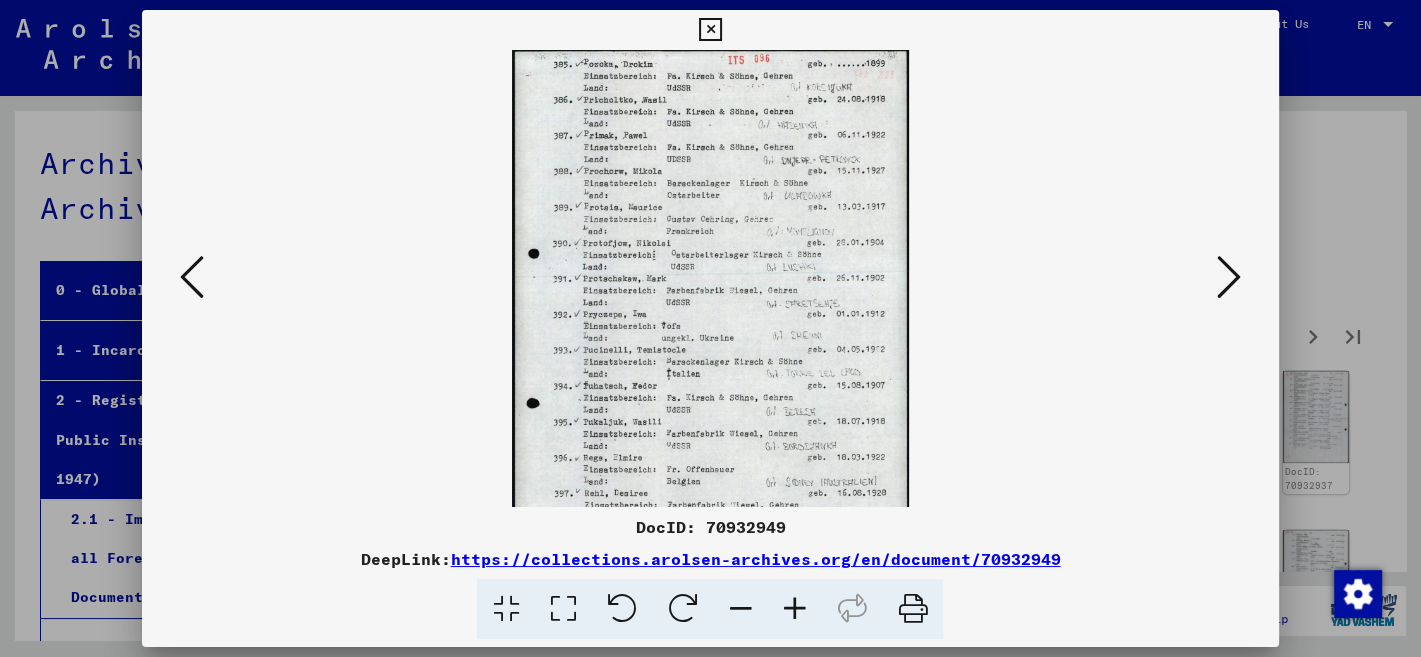 click at bounding box center (794, 609) 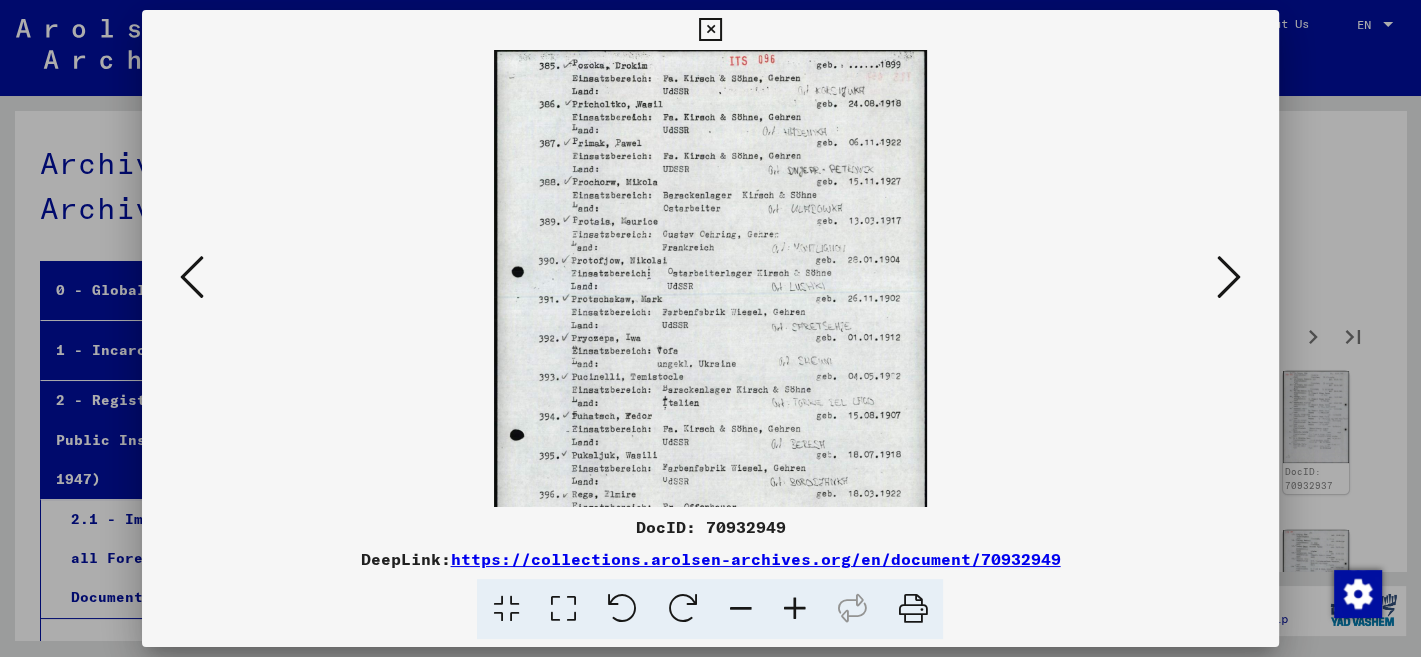 click at bounding box center [794, 609] 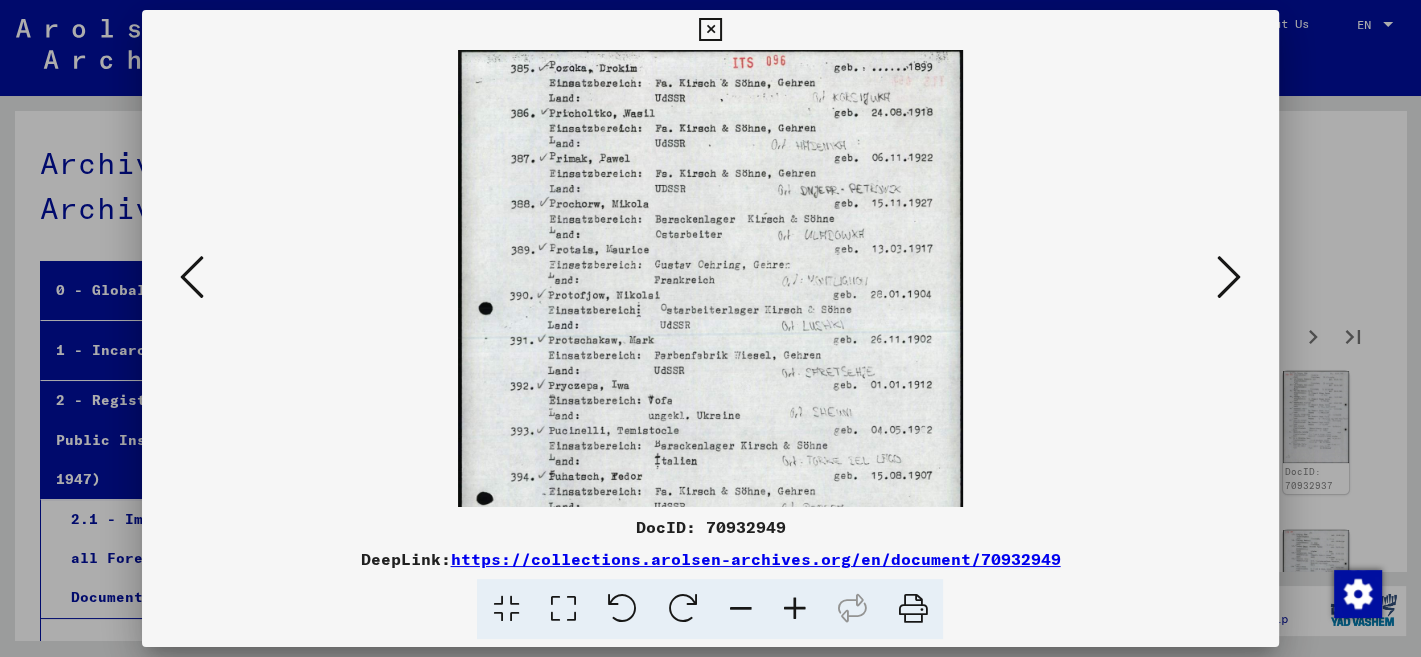 click at bounding box center (794, 609) 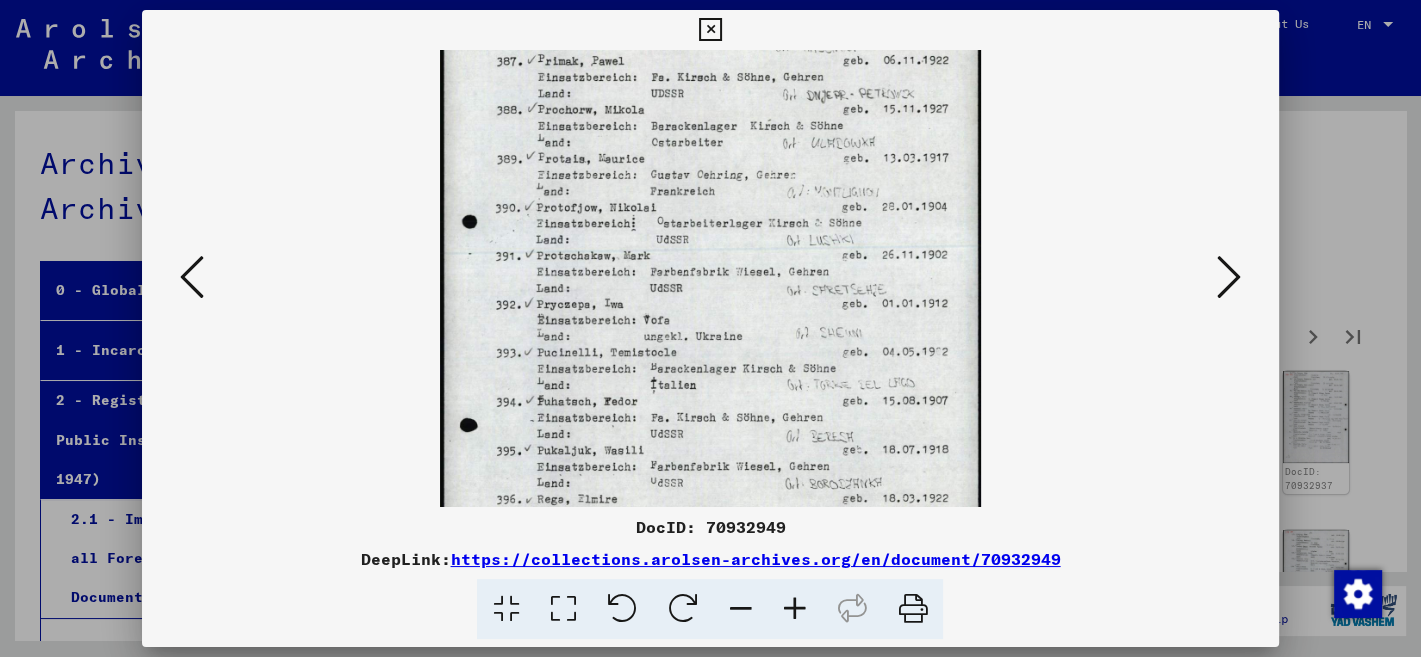 drag, startPoint x: 870, startPoint y: 426, endPoint x: 867, endPoint y: 318, distance: 108.04166 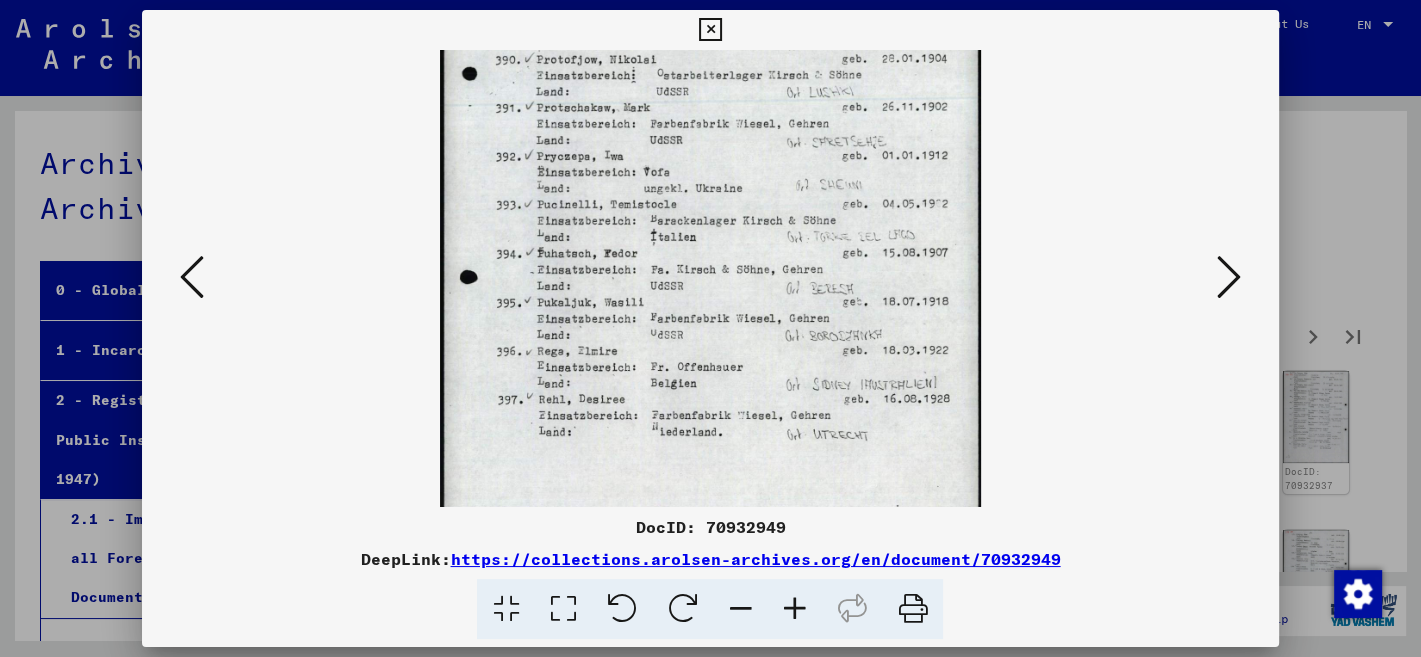 drag, startPoint x: 913, startPoint y: 451, endPoint x: 926, endPoint y: 319, distance: 132.63861 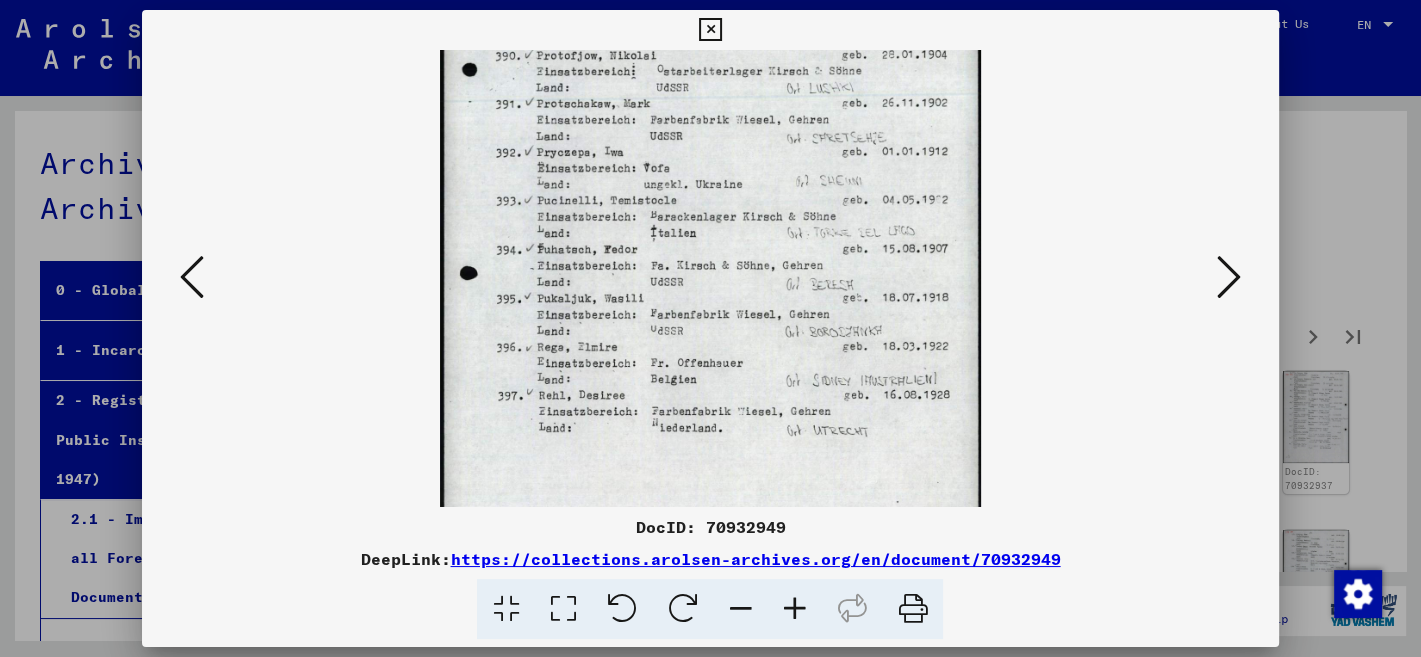 click at bounding box center [1229, 277] 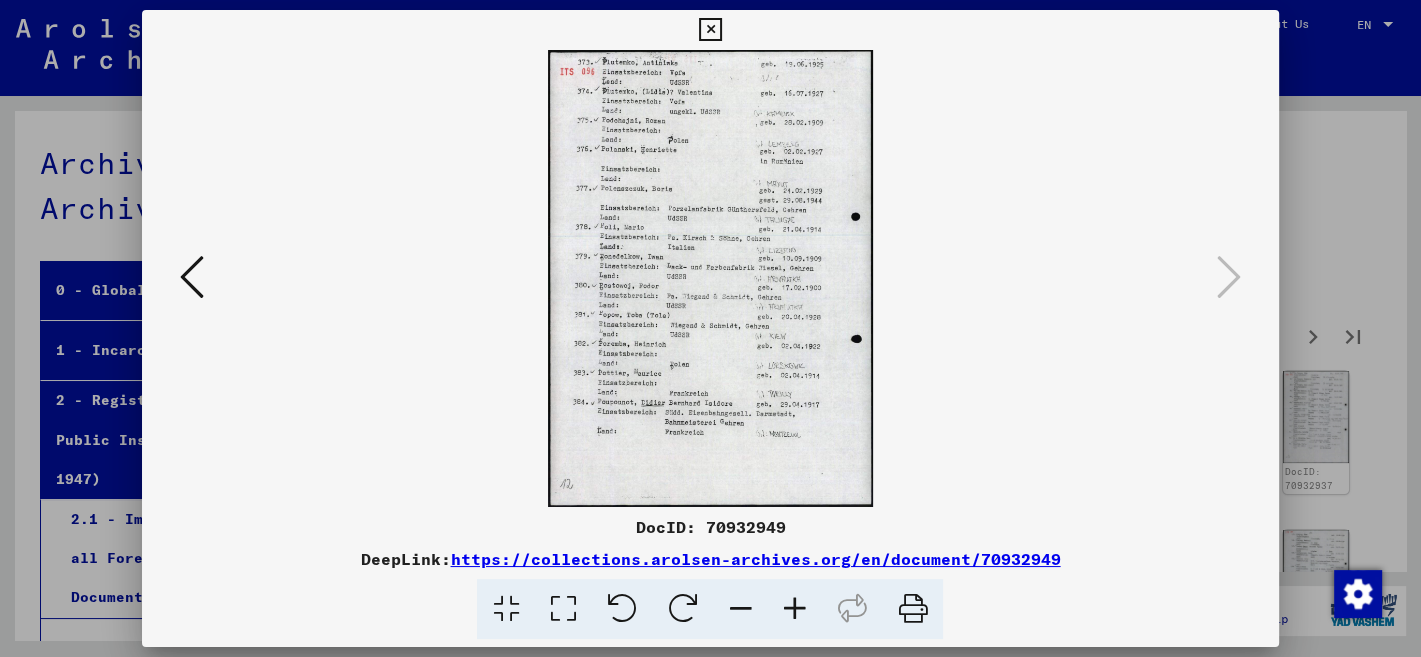 scroll, scrollTop: 0, scrollLeft: 0, axis: both 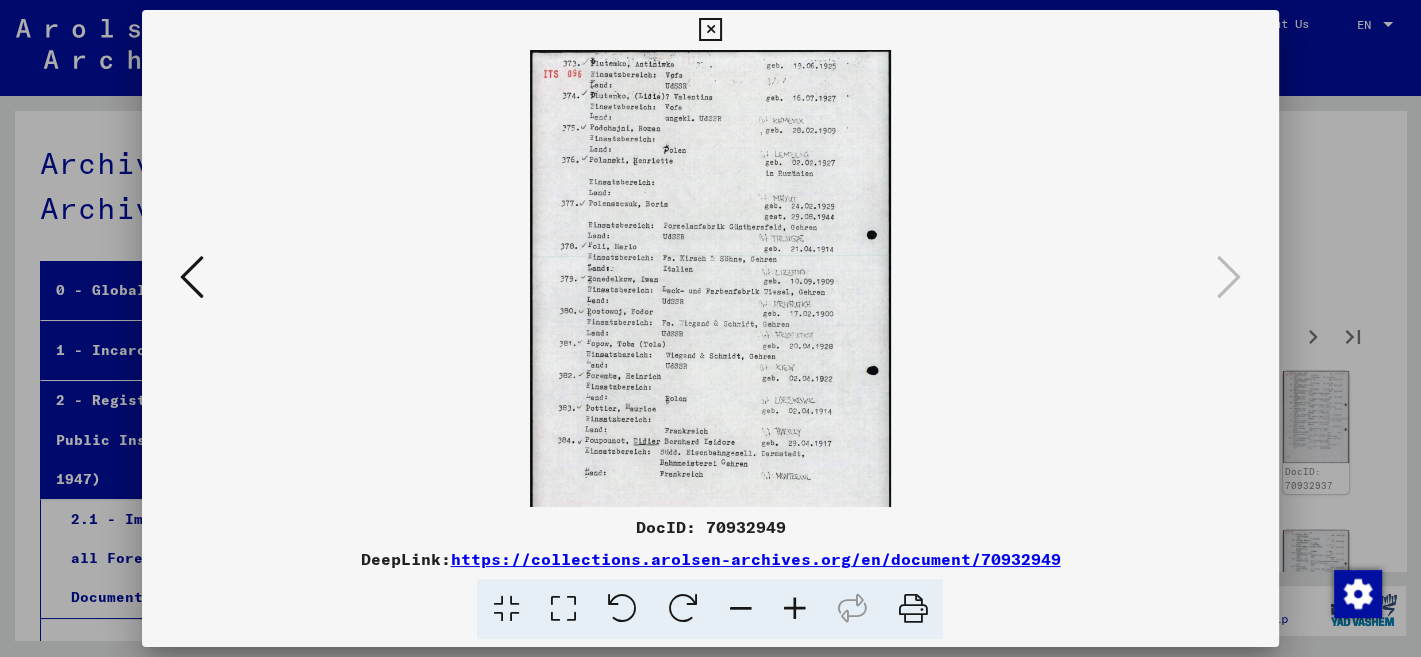click at bounding box center (794, 609) 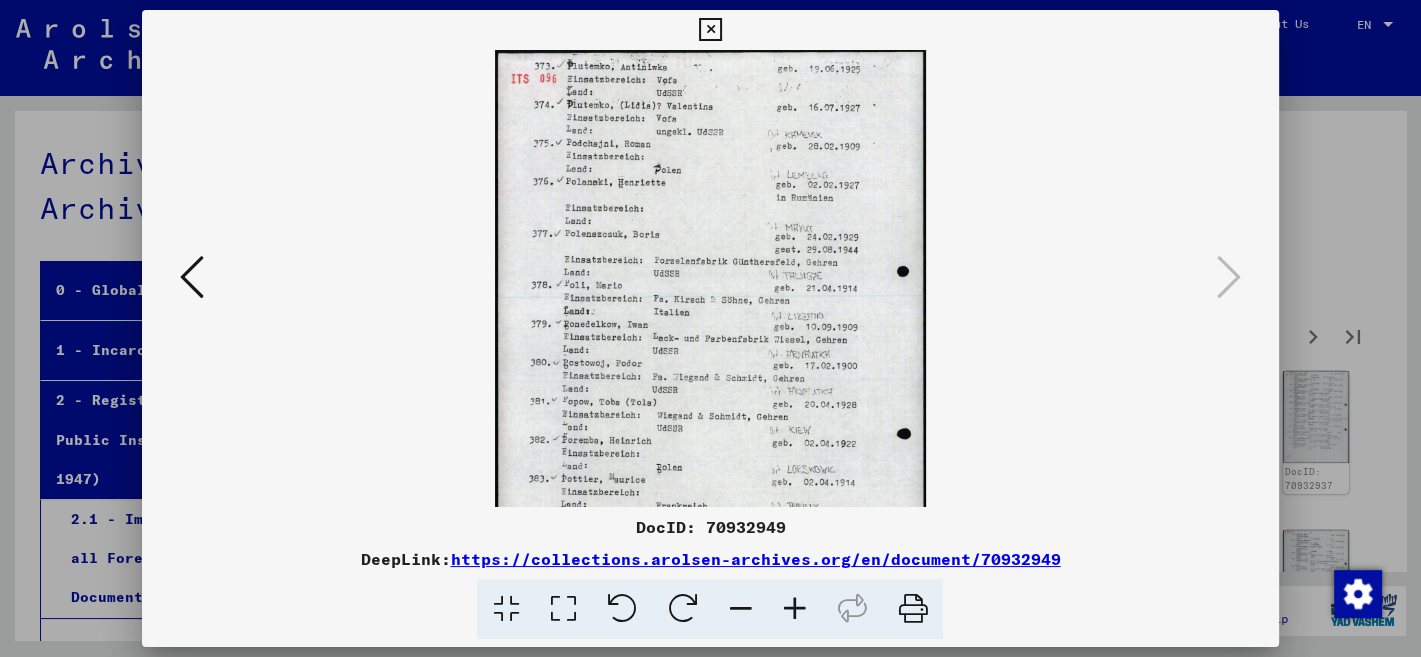 click at bounding box center [794, 609] 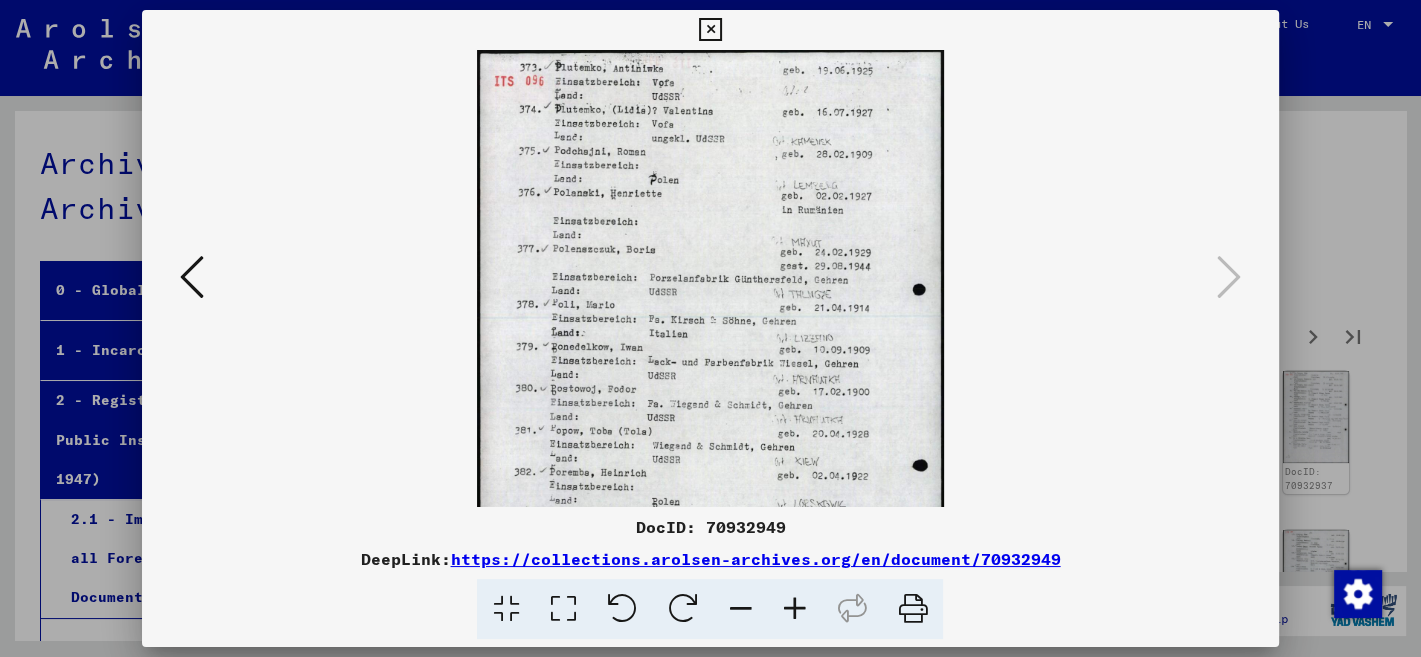 click at bounding box center [794, 609] 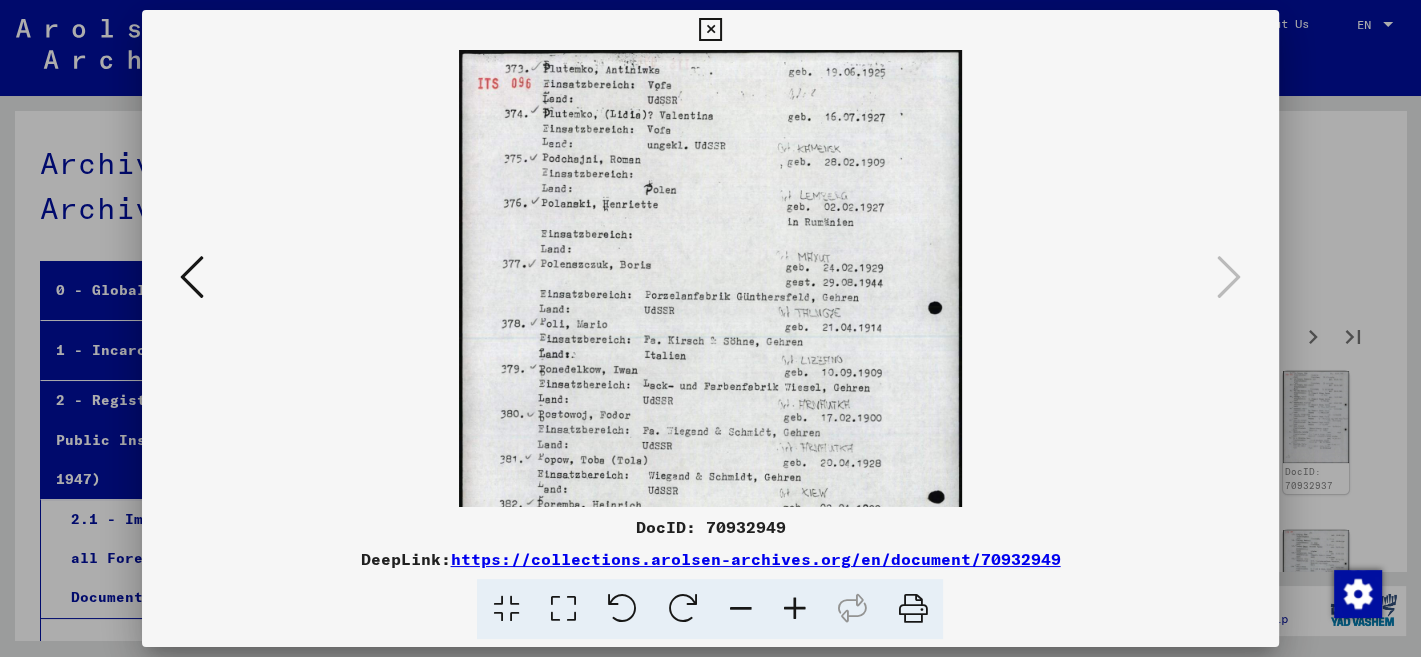 click at bounding box center [794, 609] 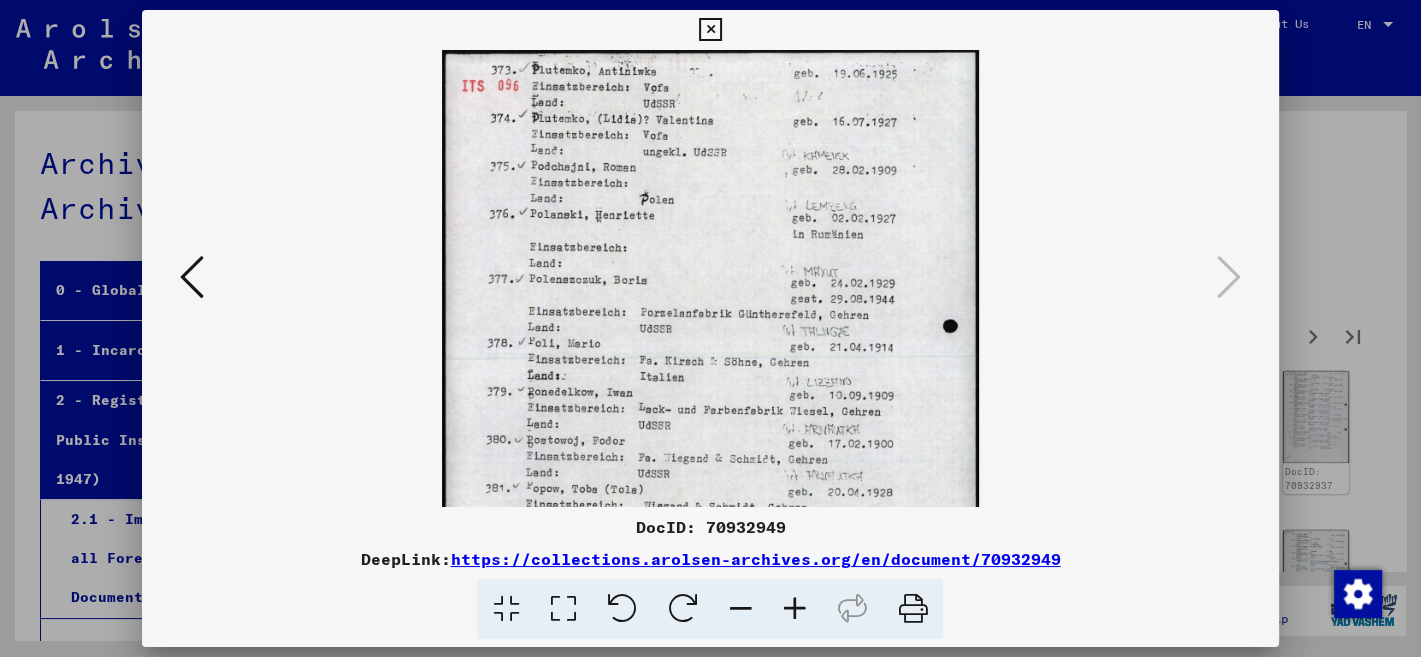 click at bounding box center (794, 609) 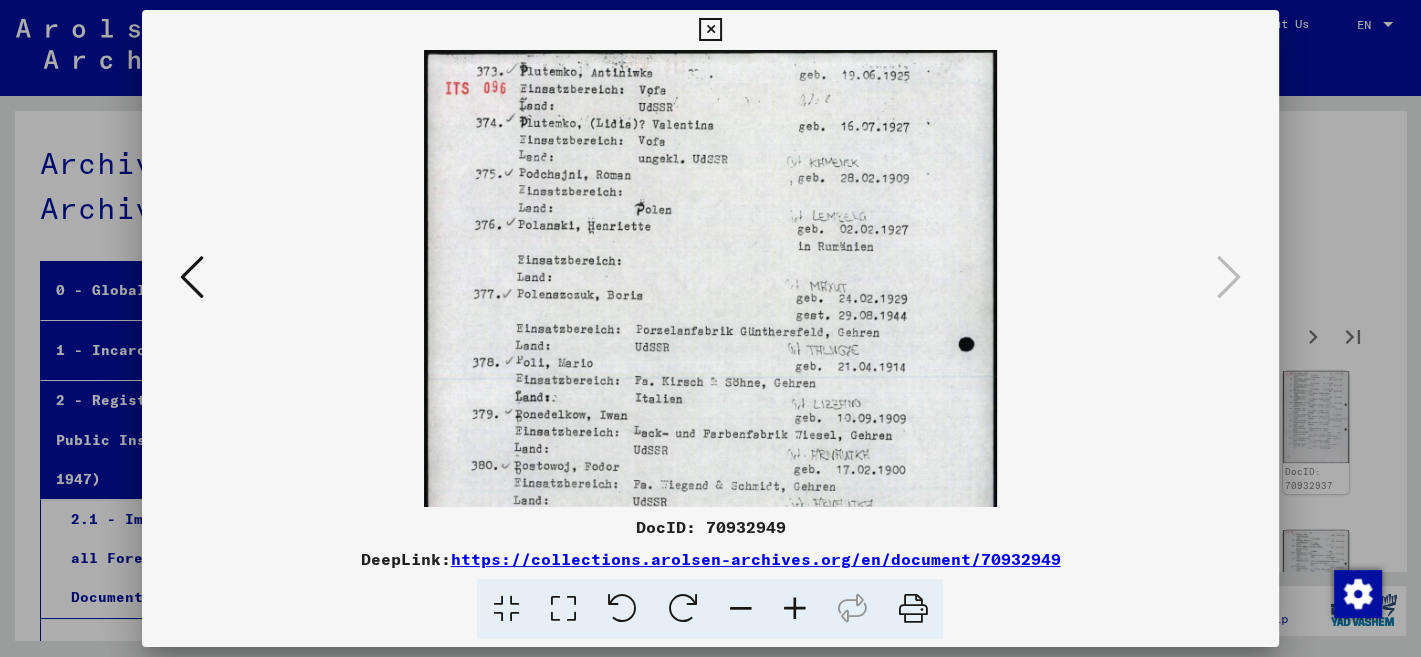 click at bounding box center [794, 609] 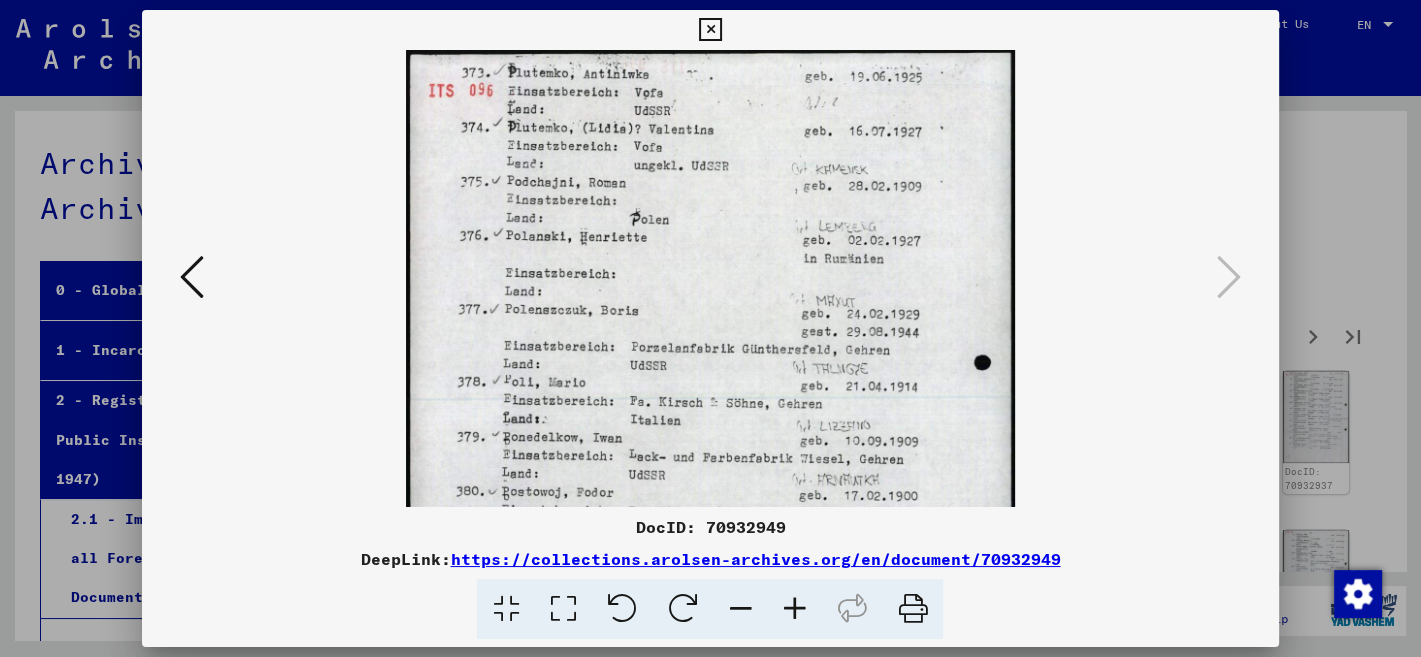 click at bounding box center (794, 609) 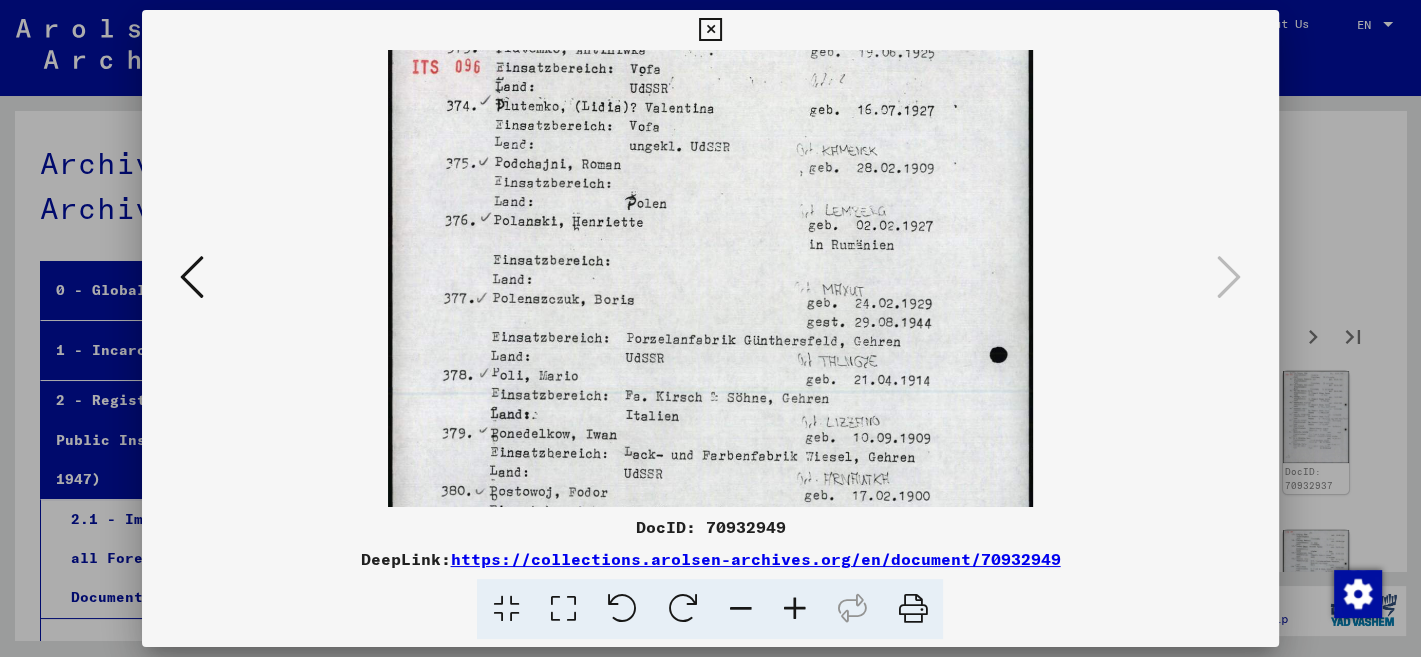 drag, startPoint x: 755, startPoint y: 462, endPoint x: 749, endPoint y: 432, distance: 30.594116 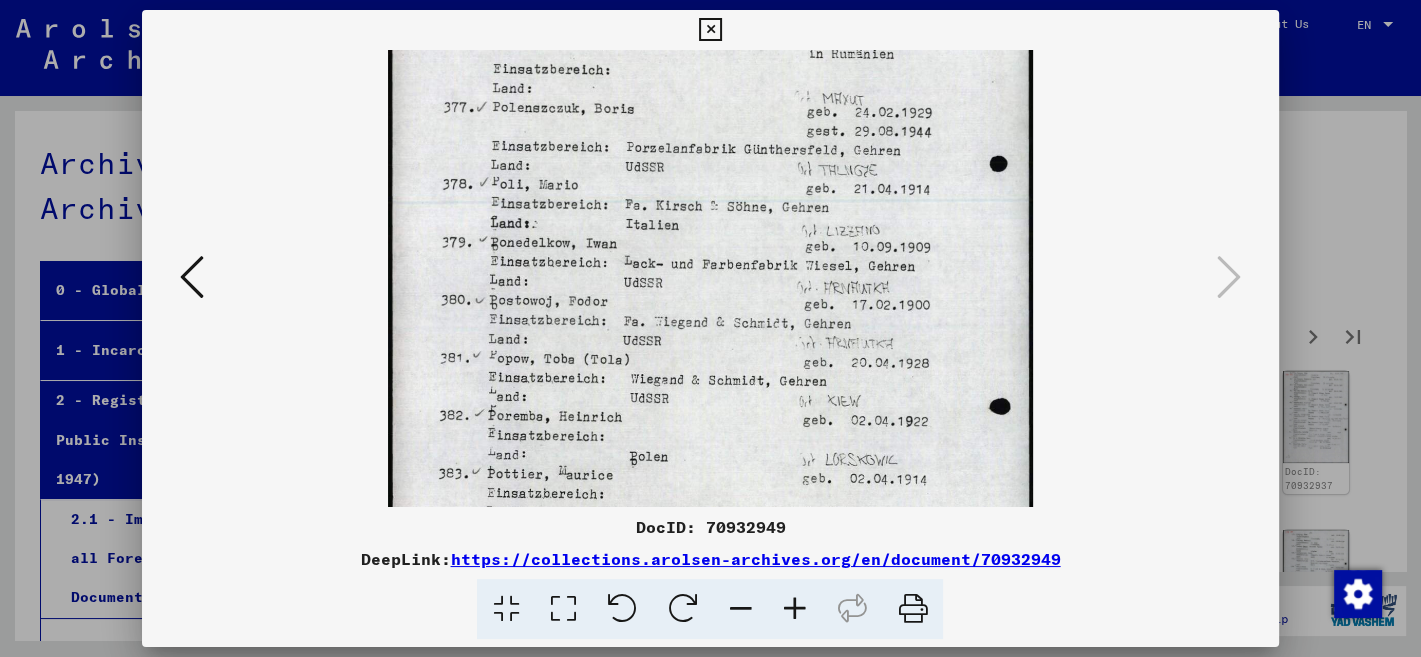 scroll, scrollTop: 215, scrollLeft: 0, axis: vertical 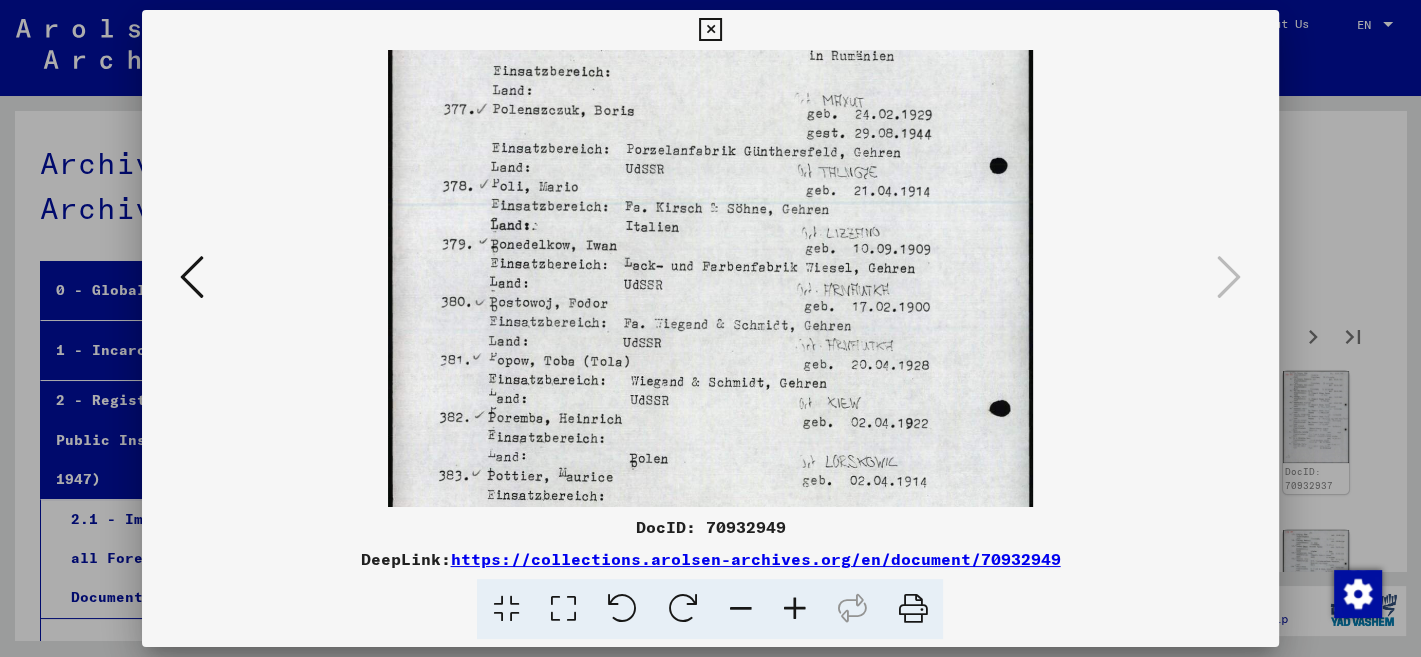 drag, startPoint x: 737, startPoint y: 454, endPoint x: 882, endPoint y: 276, distance: 229.58441 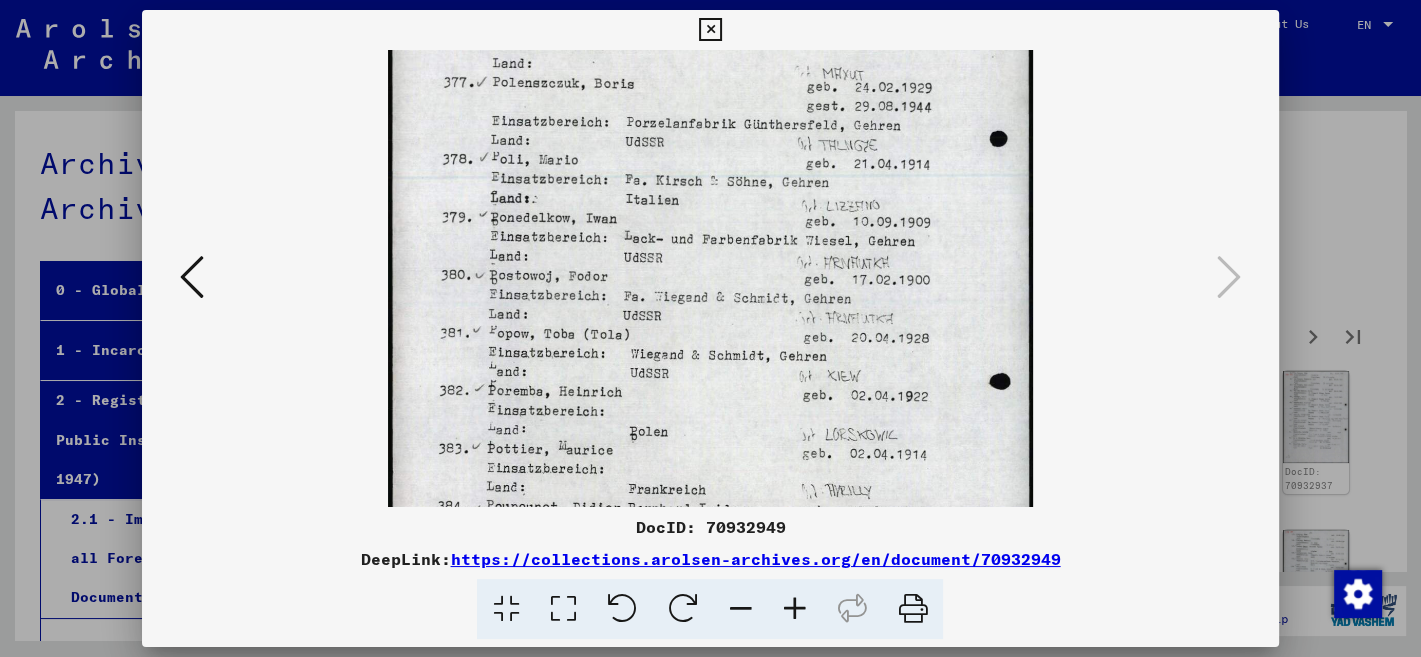 scroll, scrollTop: 249, scrollLeft: 0, axis: vertical 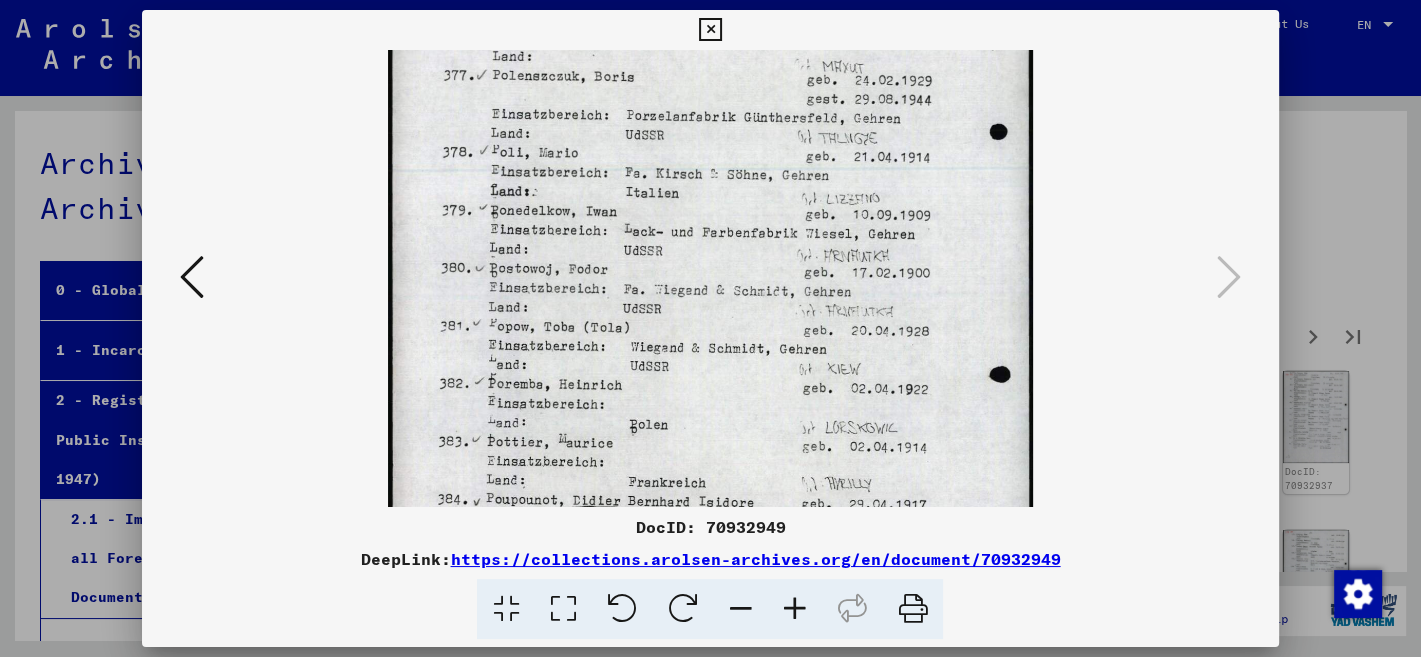 drag, startPoint x: 810, startPoint y: 204, endPoint x: 820, endPoint y: 170, distance: 35.44009 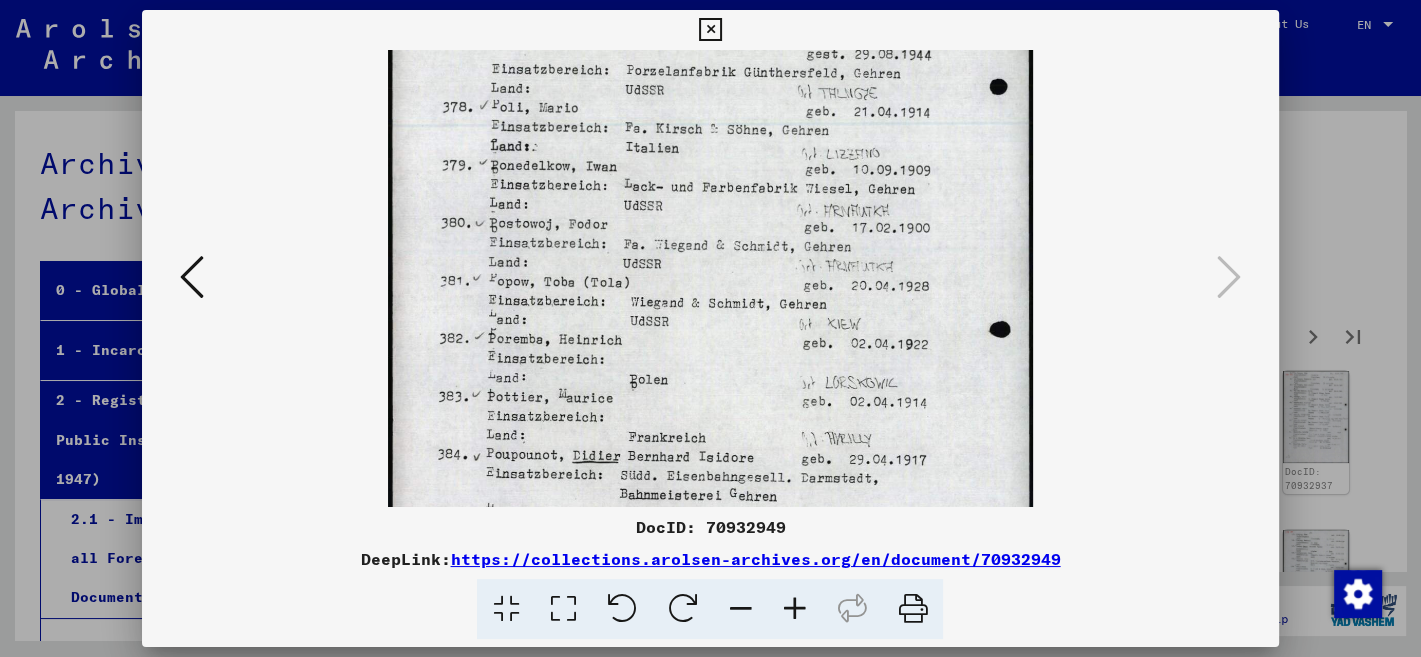 scroll, scrollTop: 303, scrollLeft: 0, axis: vertical 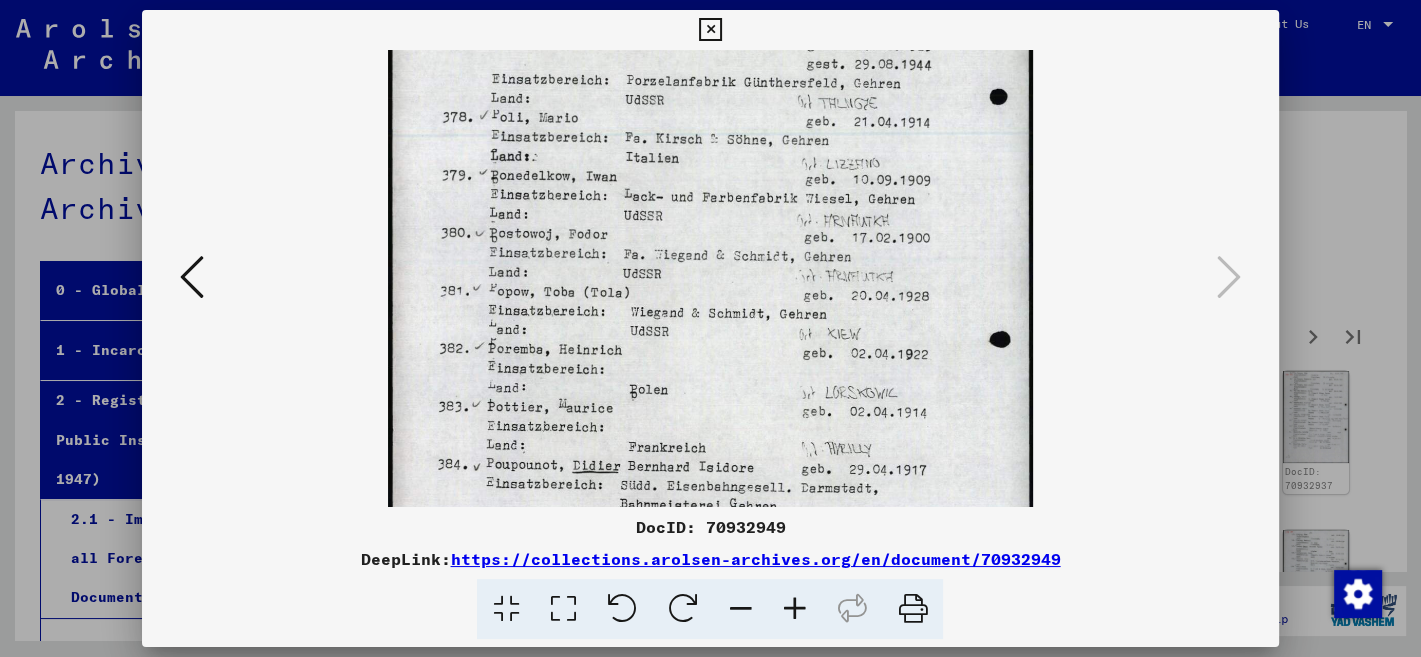 drag, startPoint x: 762, startPoint y: 423, endPoint x: 764, endPoint y: 374, distance: 49.0408 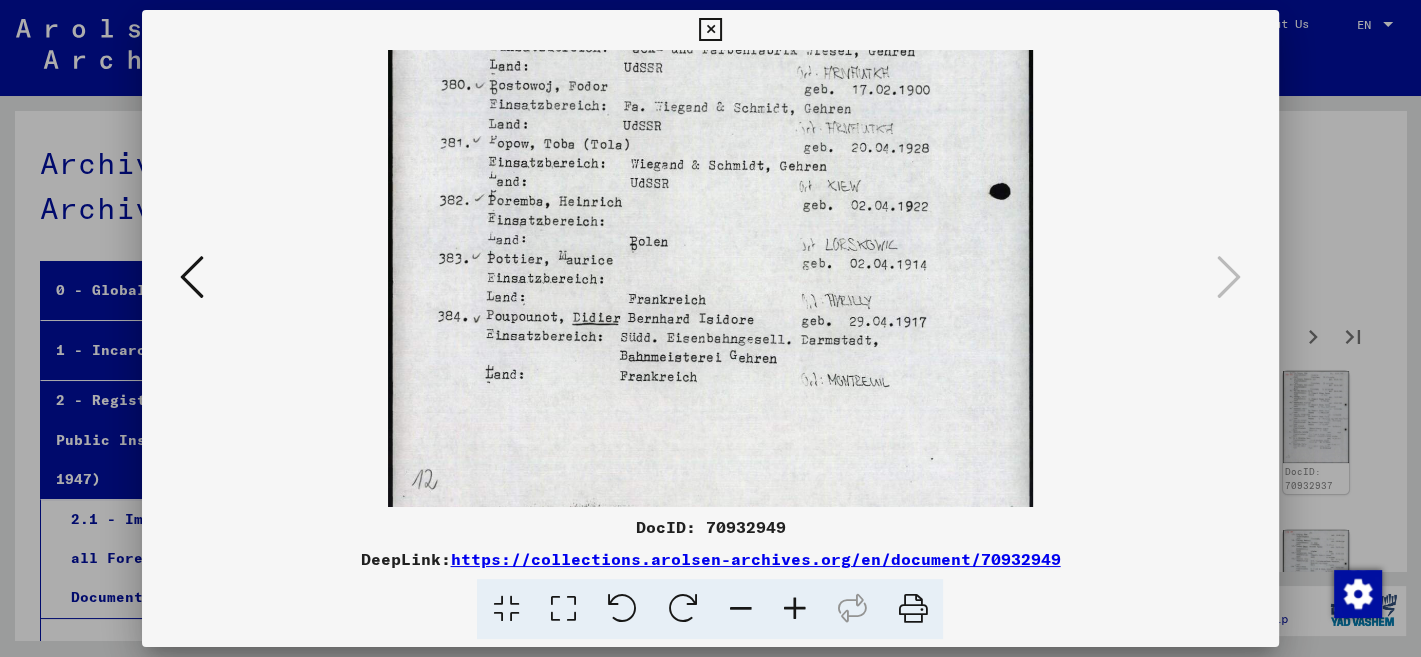 drag, startPoint x: 900, startPoint y: 449, endPoint x: 900, endPoint y: 374, distance: 75 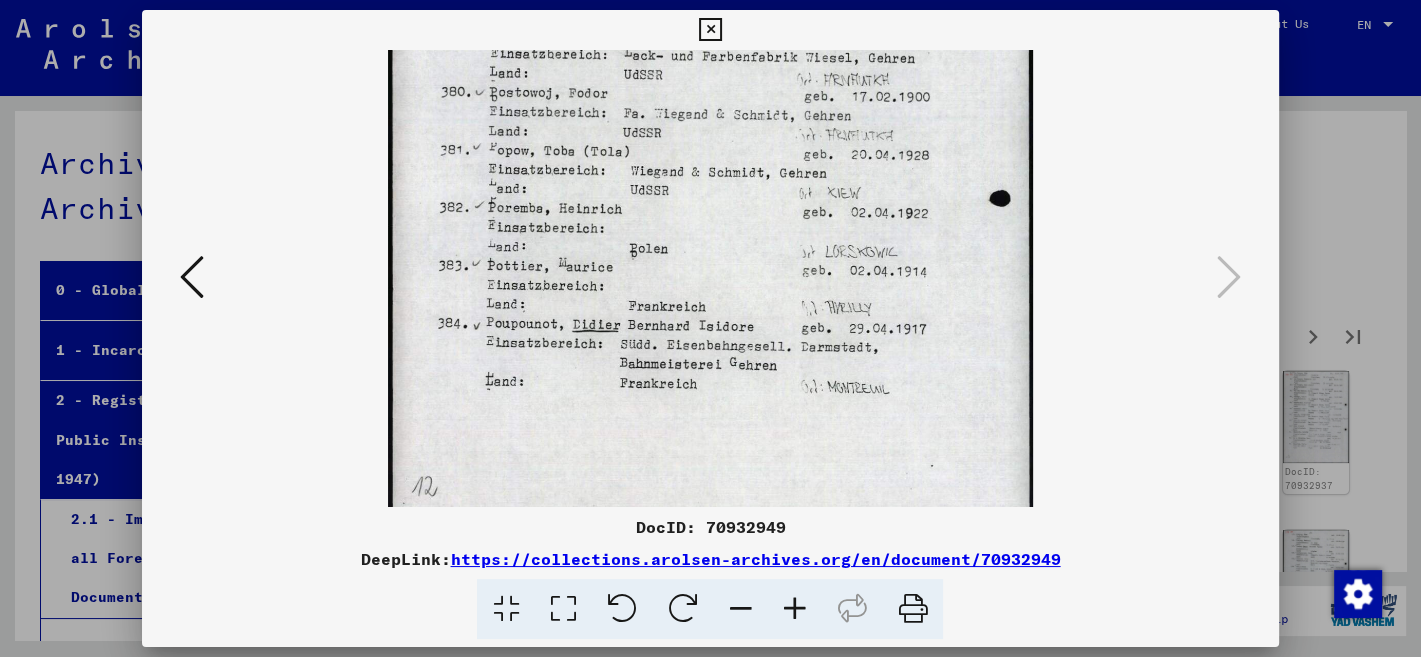 drag, startPoint x: 1269, startPoint y: 28, endPoint x: 1299, endPoint y: 147, distance: 122.72327 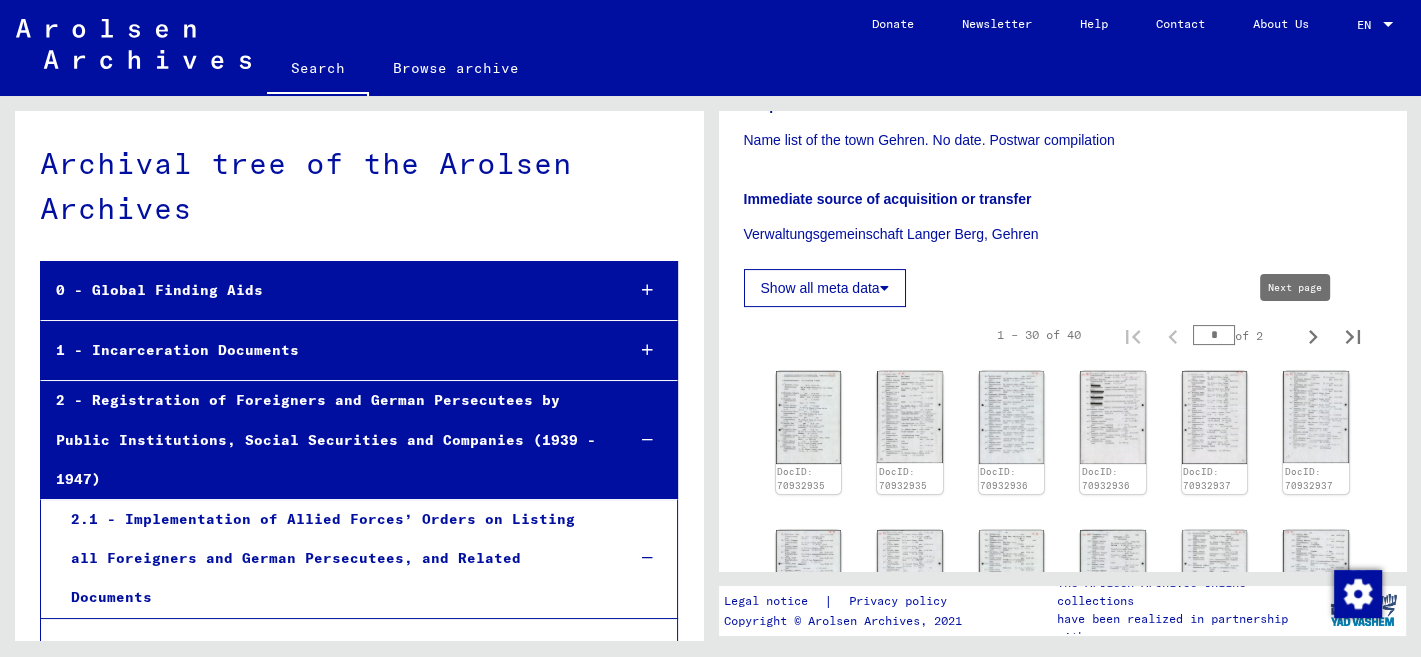 click 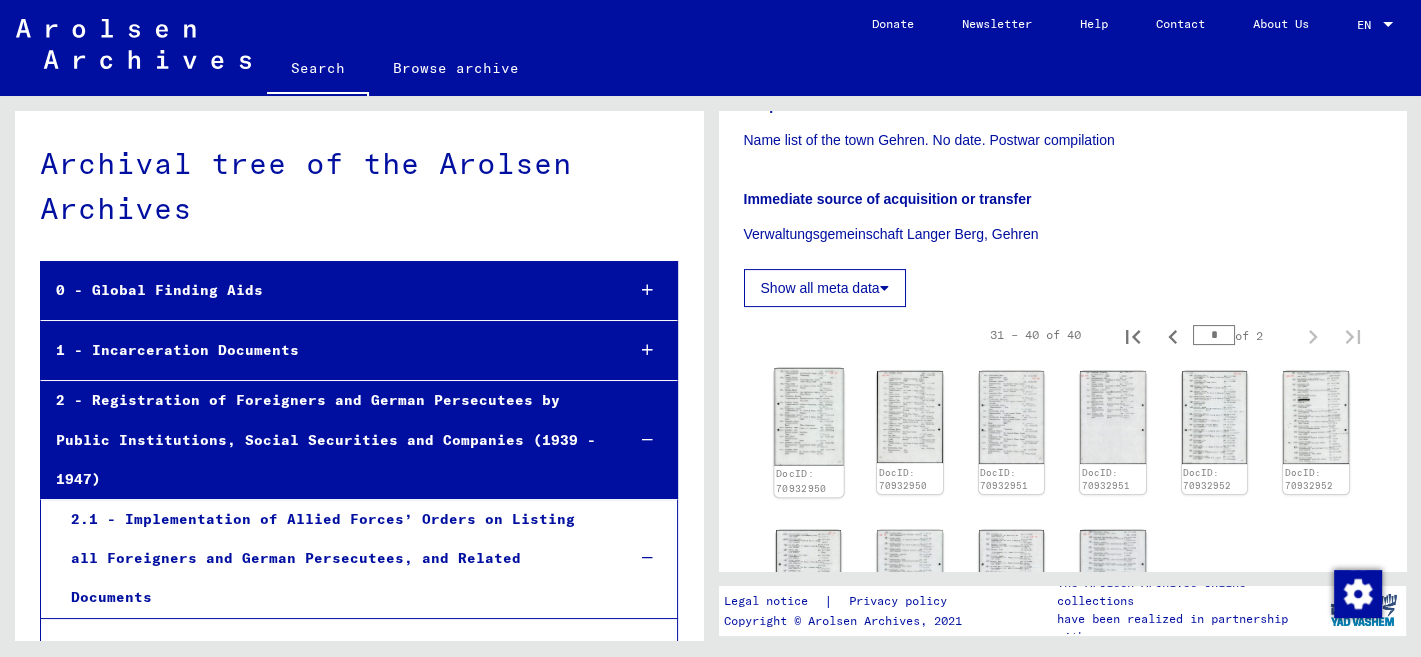 click 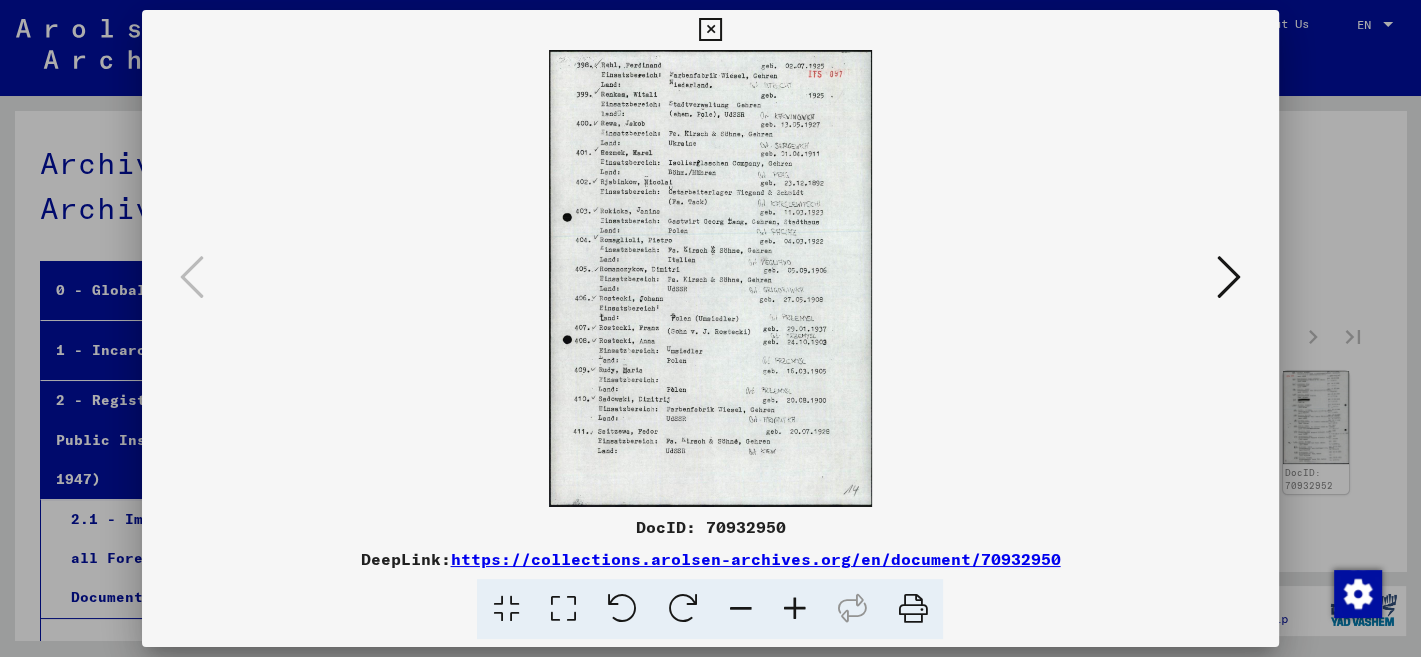click at bounding box center (794, 609) 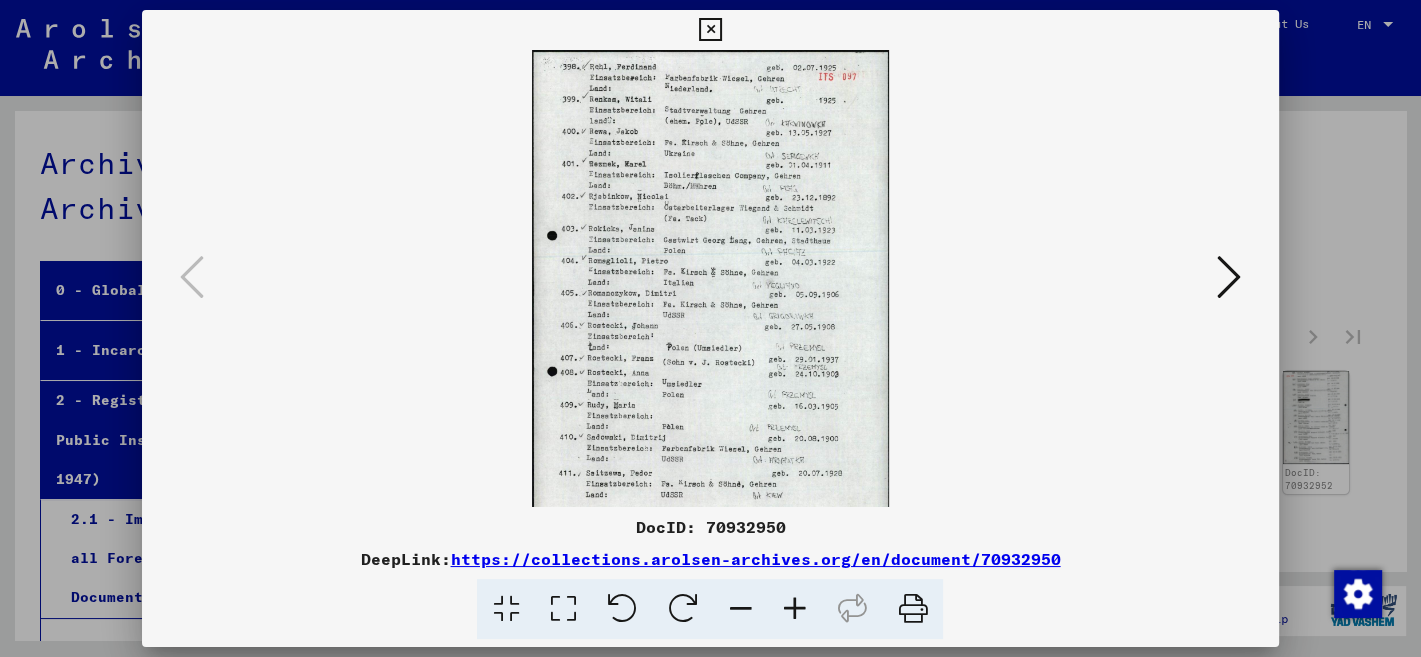click at bounding box center [794, 609] 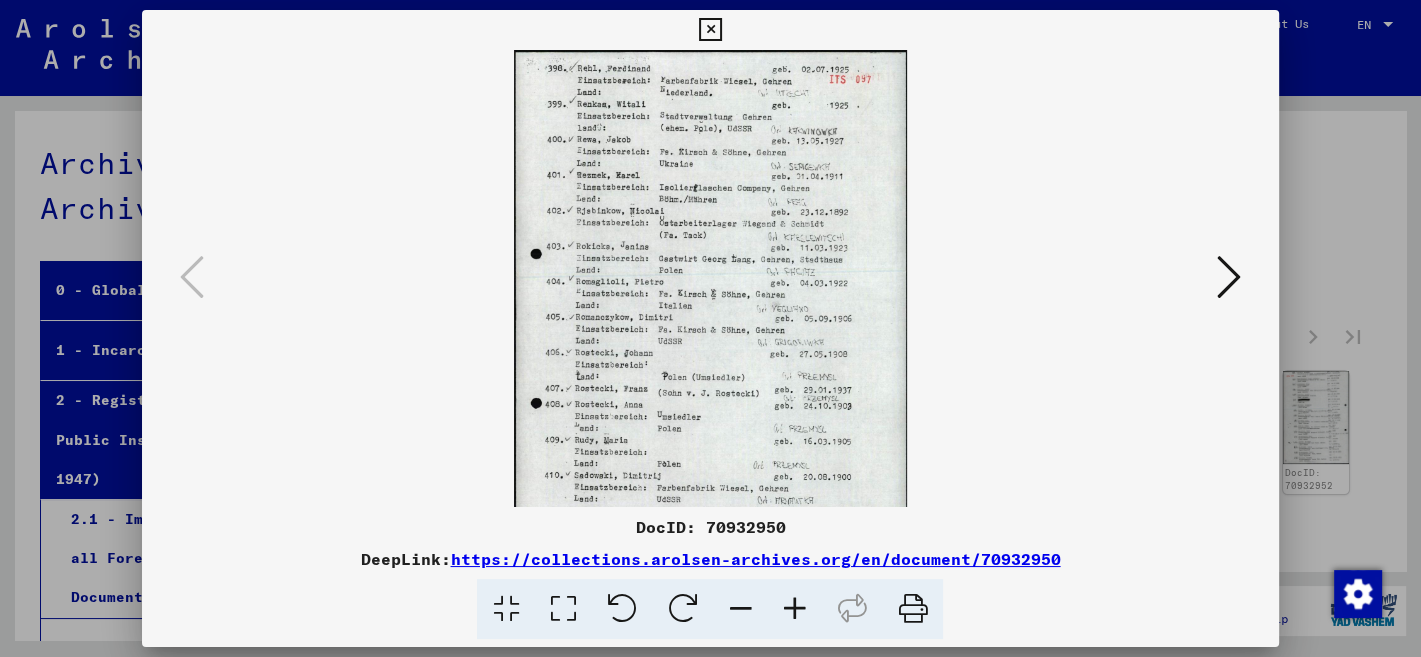 click at bounding box center (794, 609) 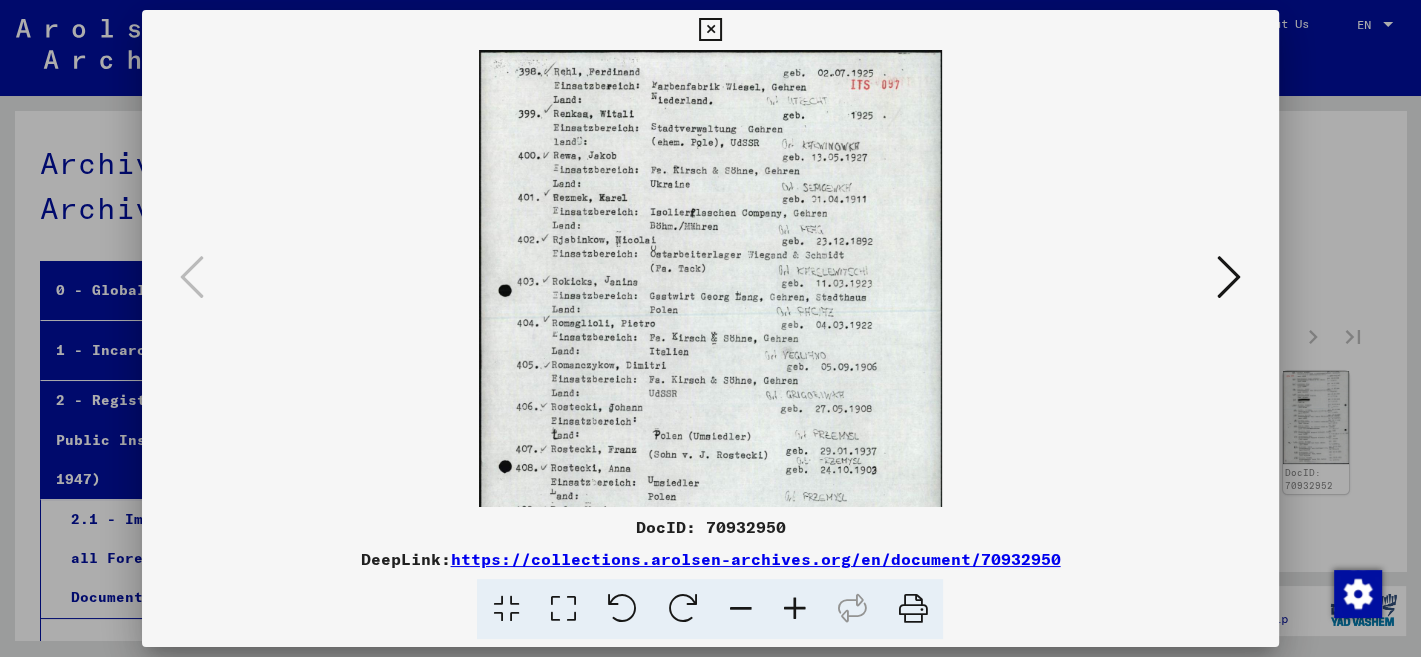 click at bounding box center (794, 609) 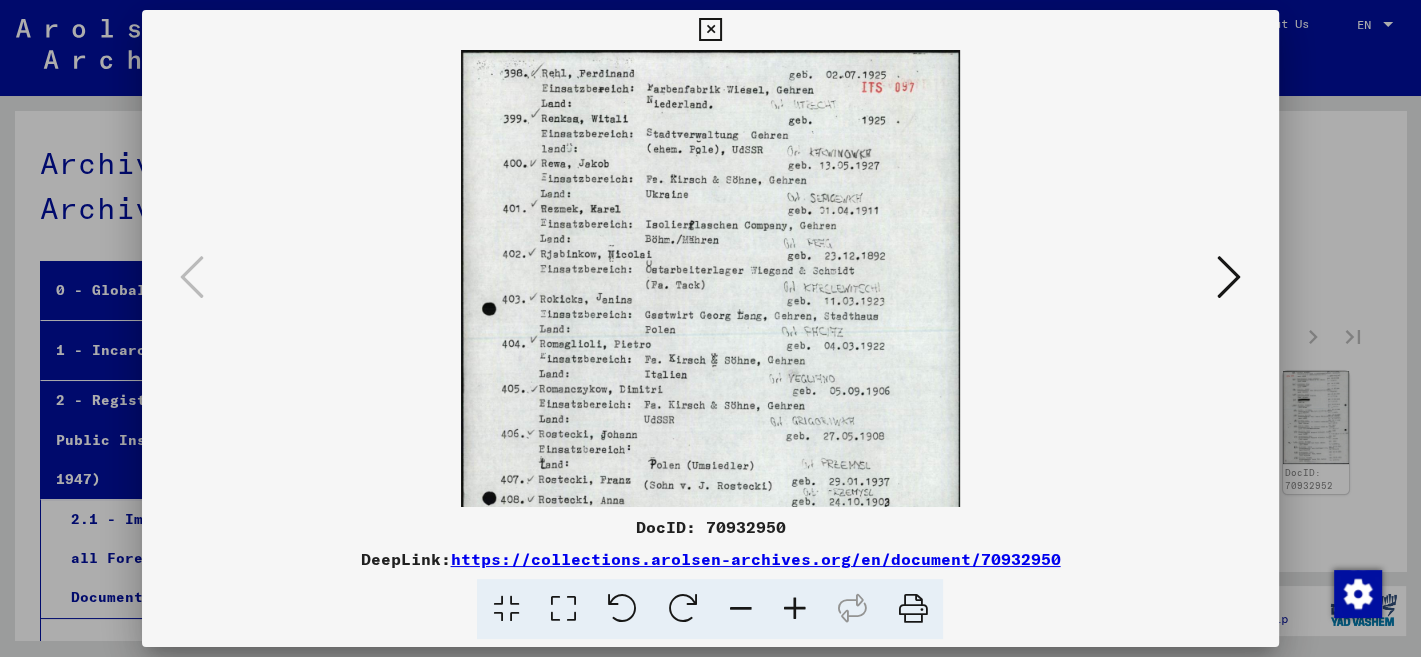 click at bounding box center [794, 609] 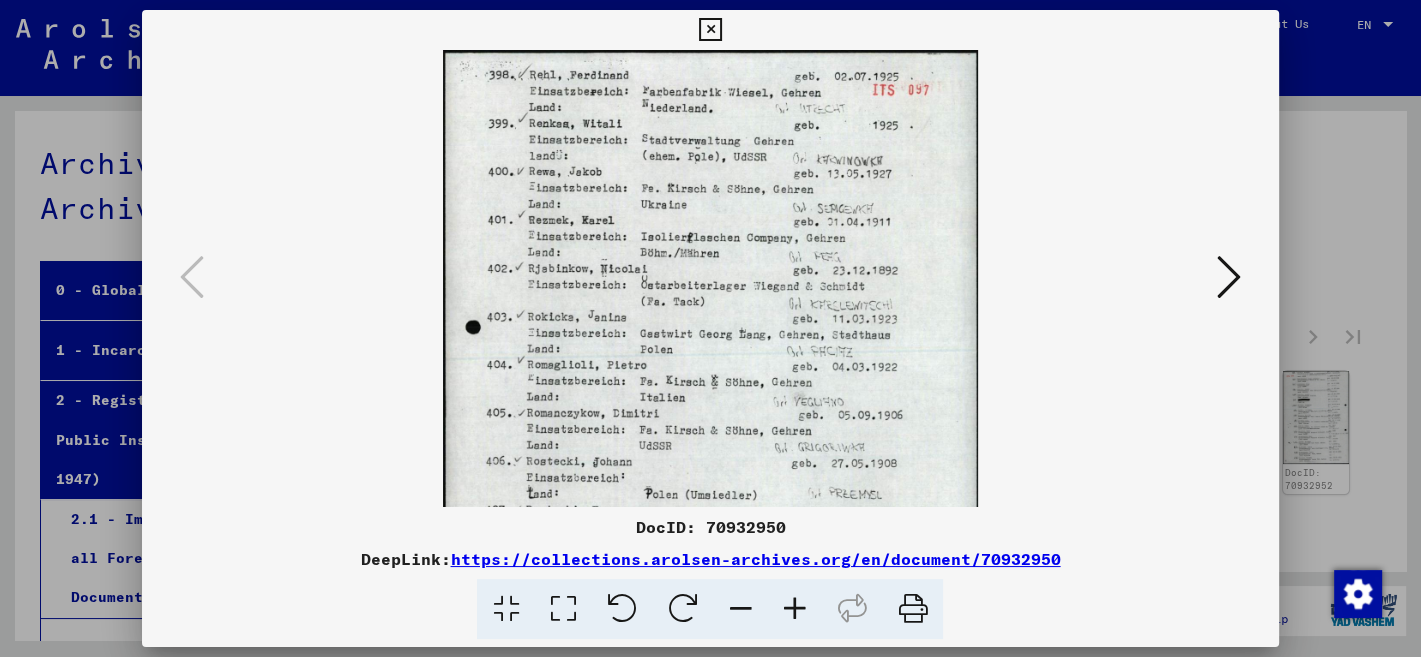click at bounding box center (794, 609) 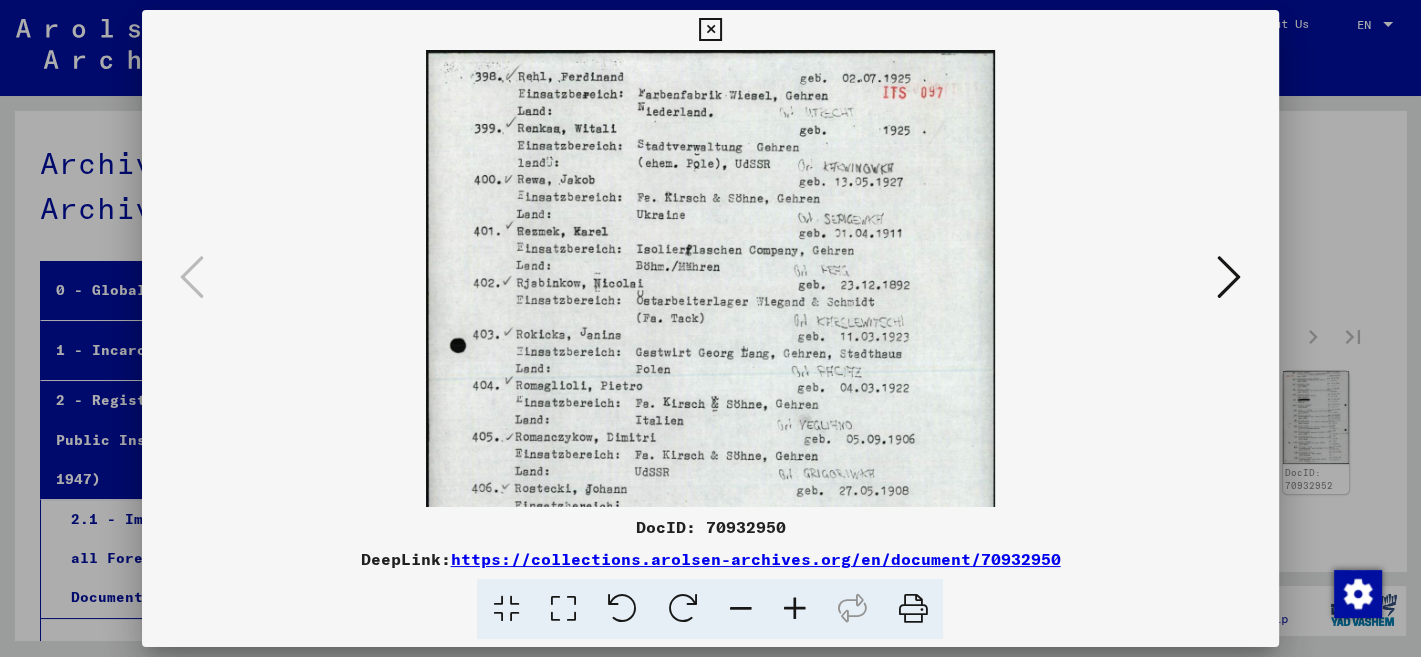 click at bounding box center [794, 609] 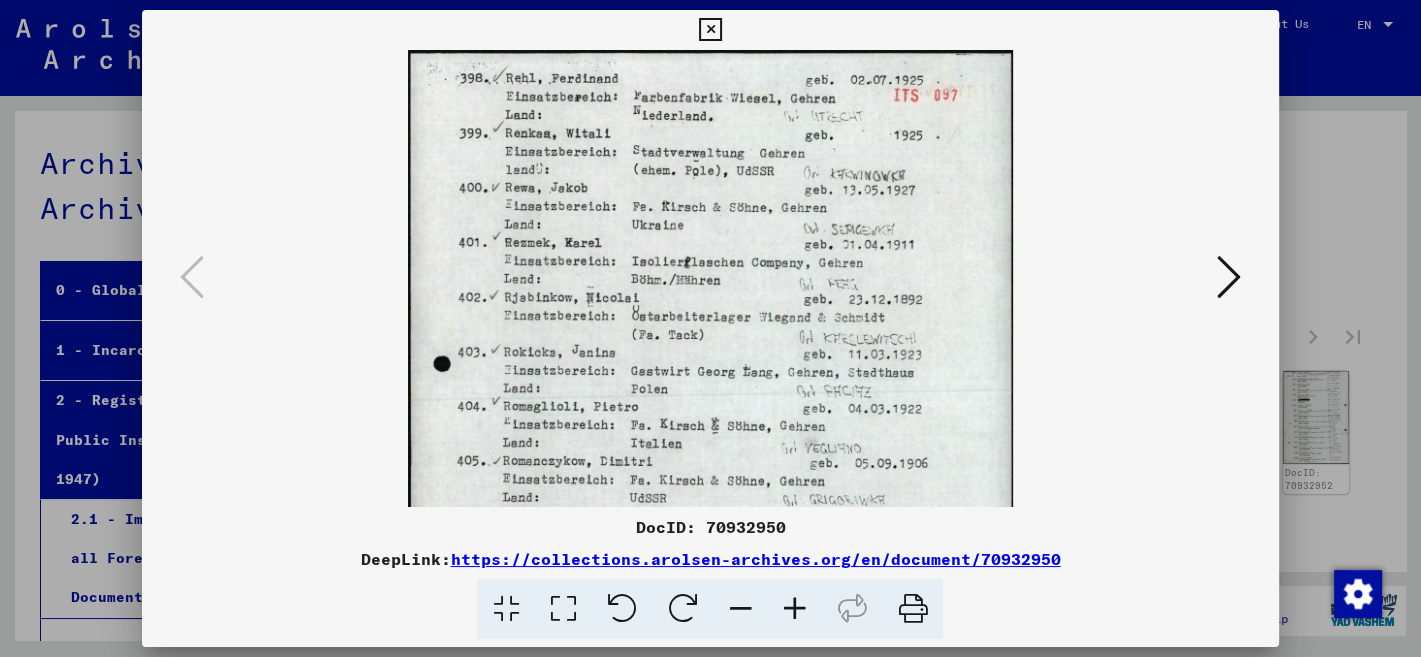 click at bounding box center [794, 609] 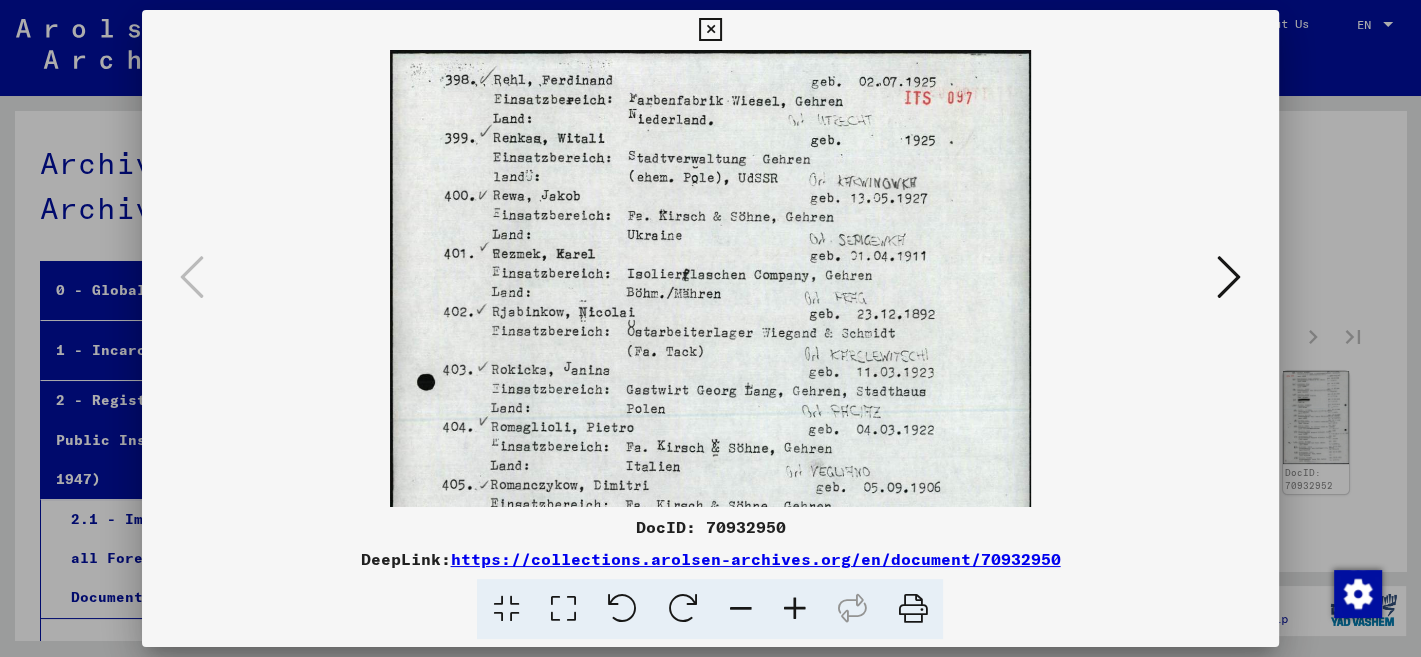 click at bounding box center [794, 609] 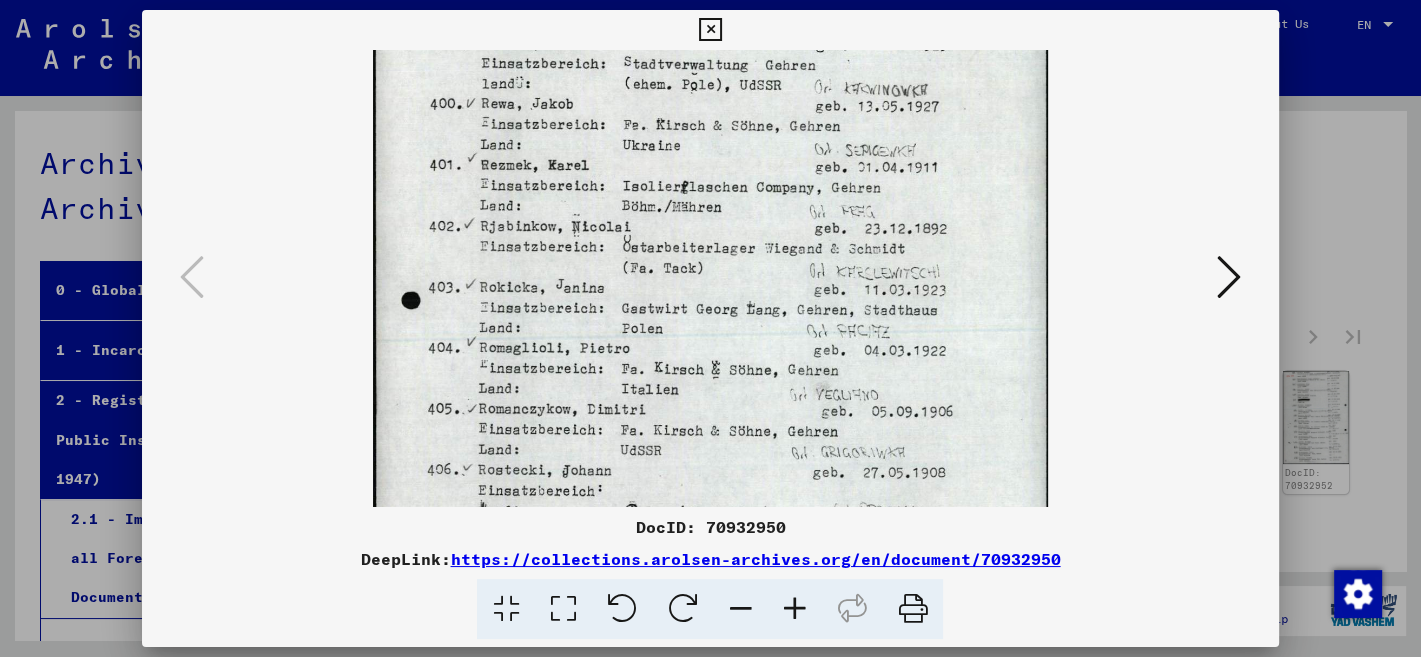 drag, startPoint x: 715, startPoint y: 481, endPoint x: 724, endPoint y: 368, distance: 113.35784 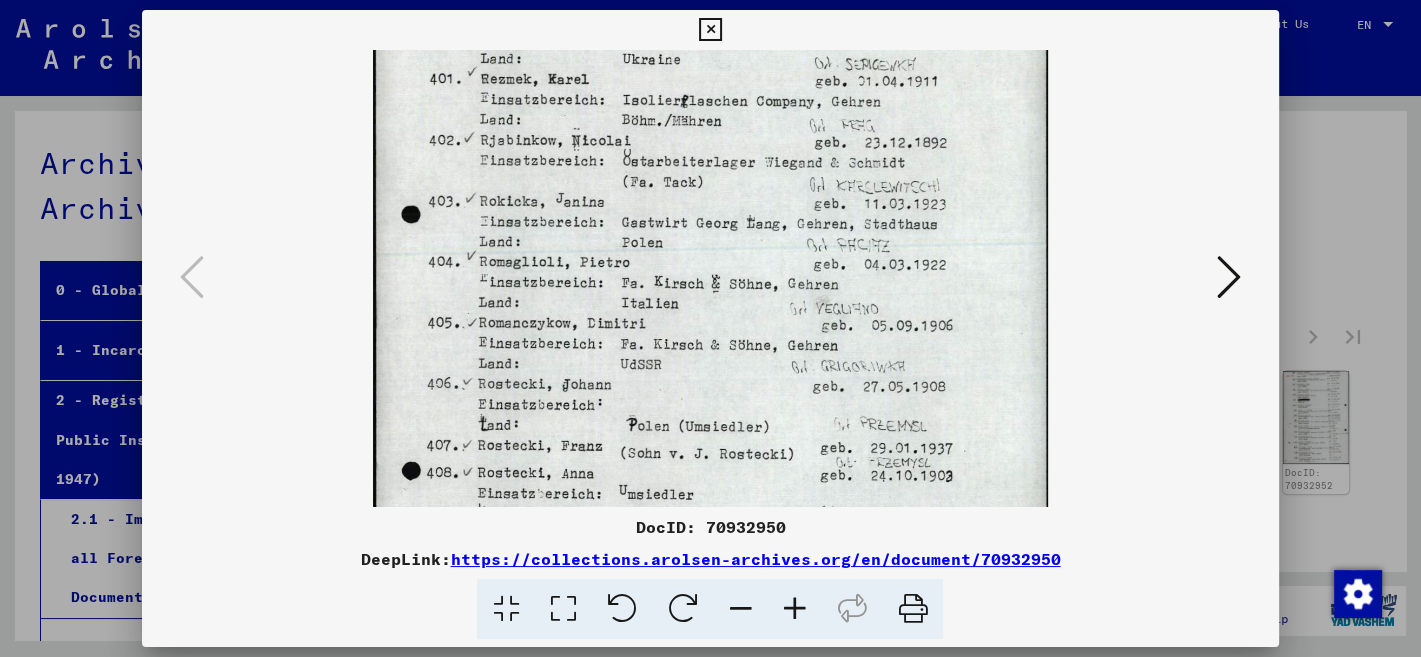 scroll, scrollTop: 185, scrollLeft: 0, axis: vertical 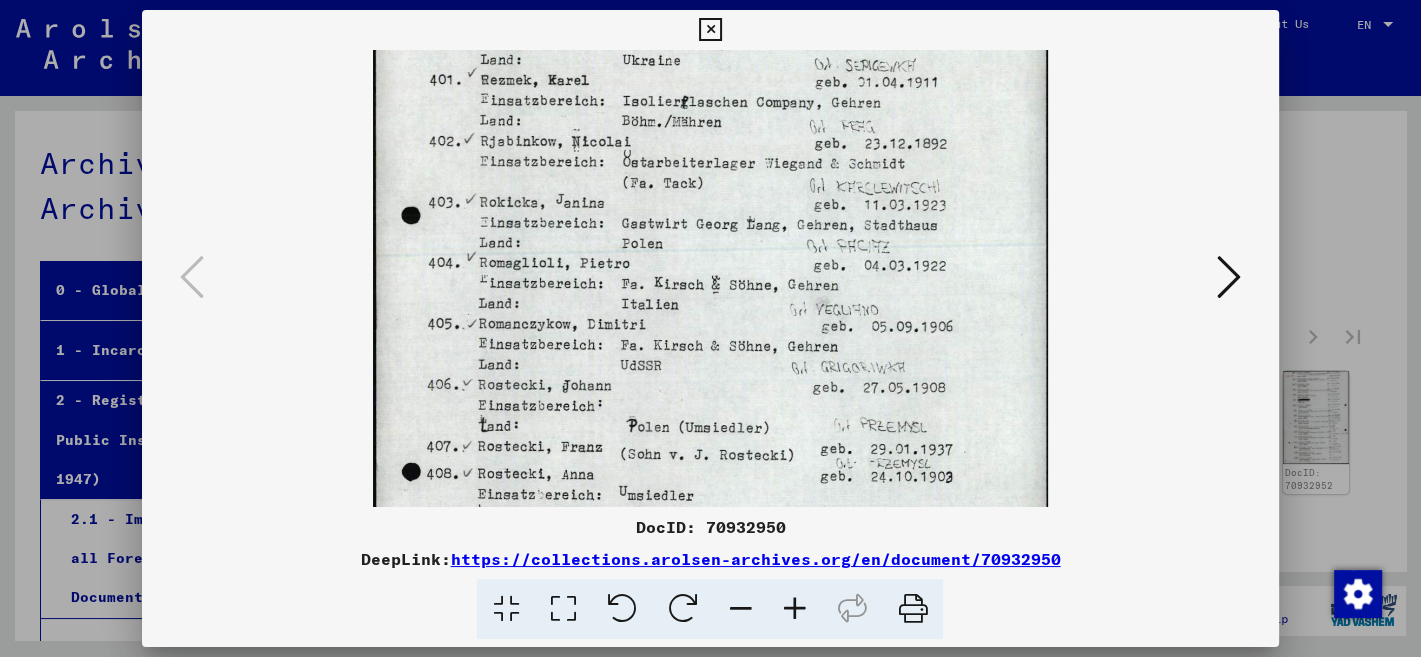 drag, startPoint x: 690, startPoint y: 482, endPoint x: 955, endPoint y: 426, distance: 270.85236 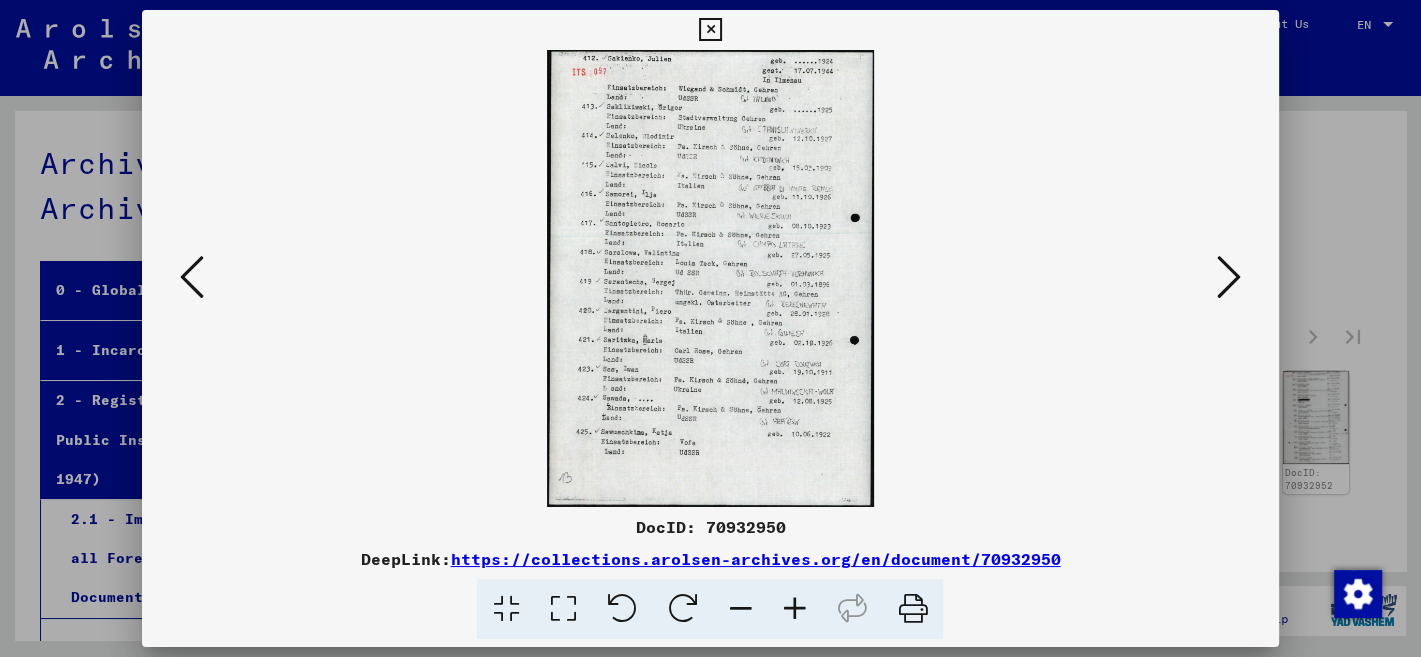scroll, scrollTop: 0, scrollLeft: 0, axis: both 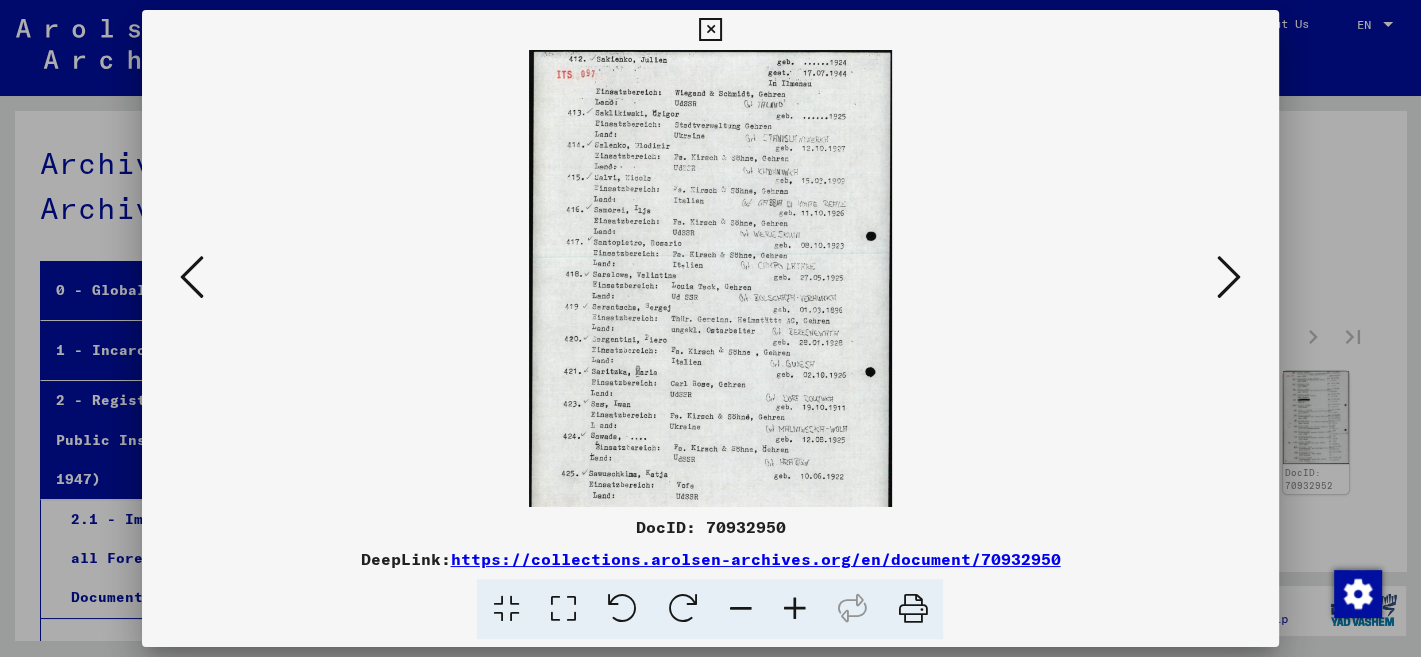 click at bounding box center (794, 609) 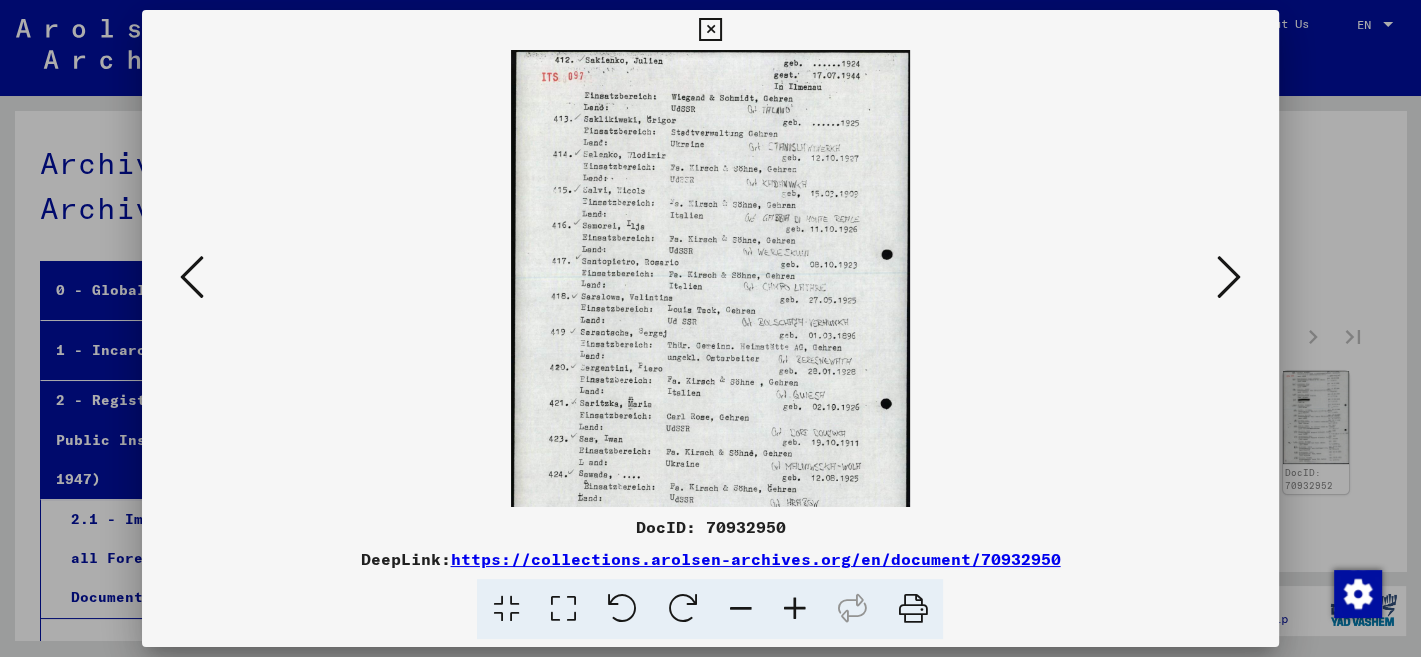 click at bounding box center (794, 609) 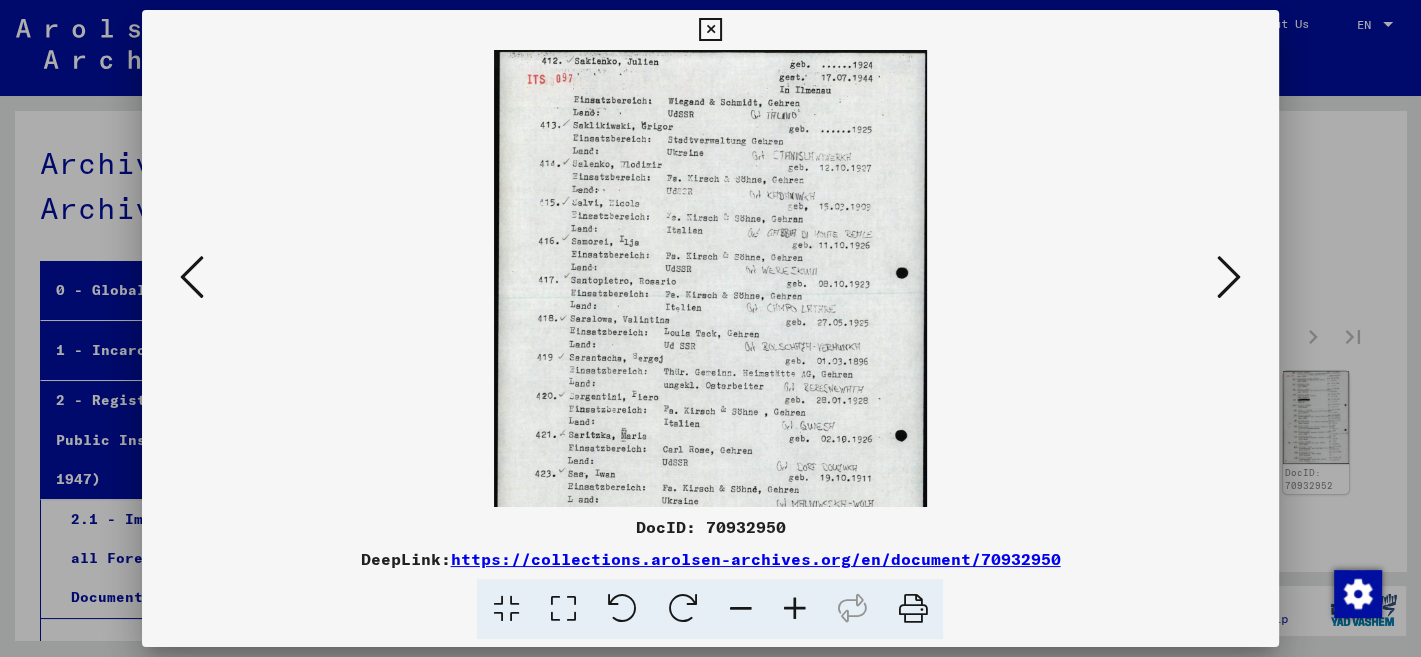 click at bounding box center [794, 609] 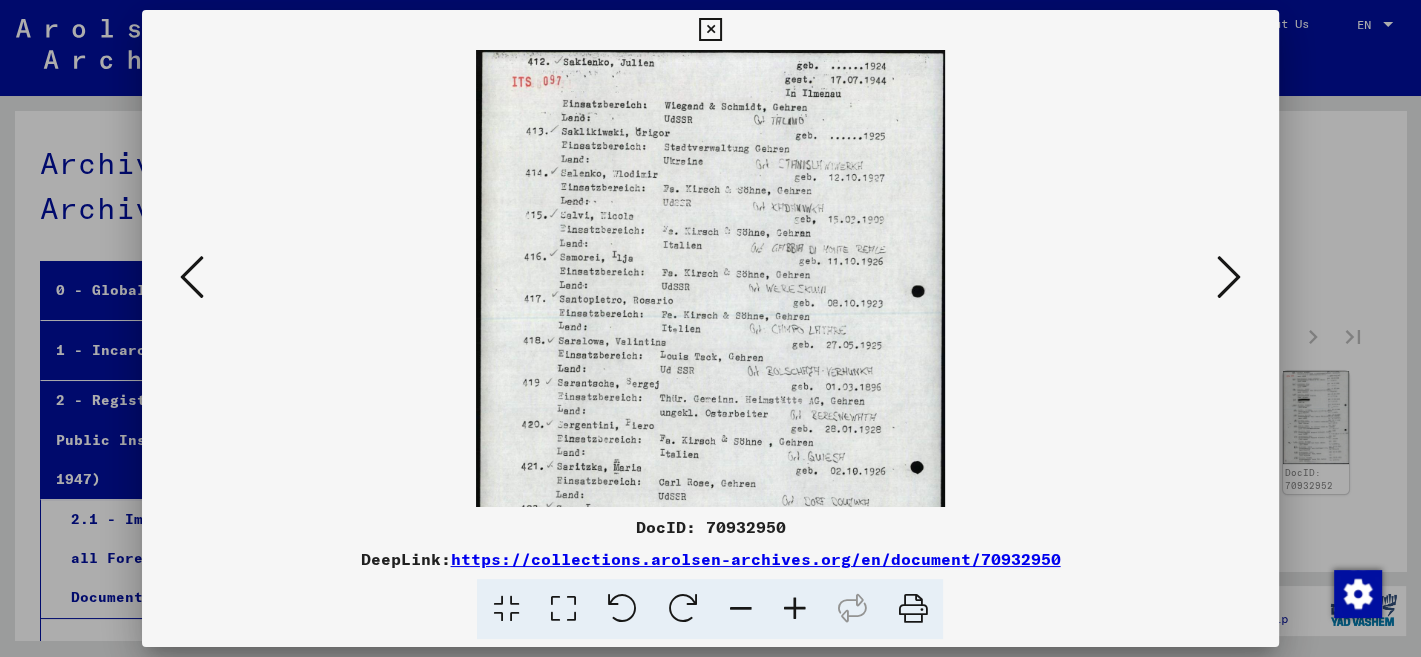click at bounding box center [794, 609] 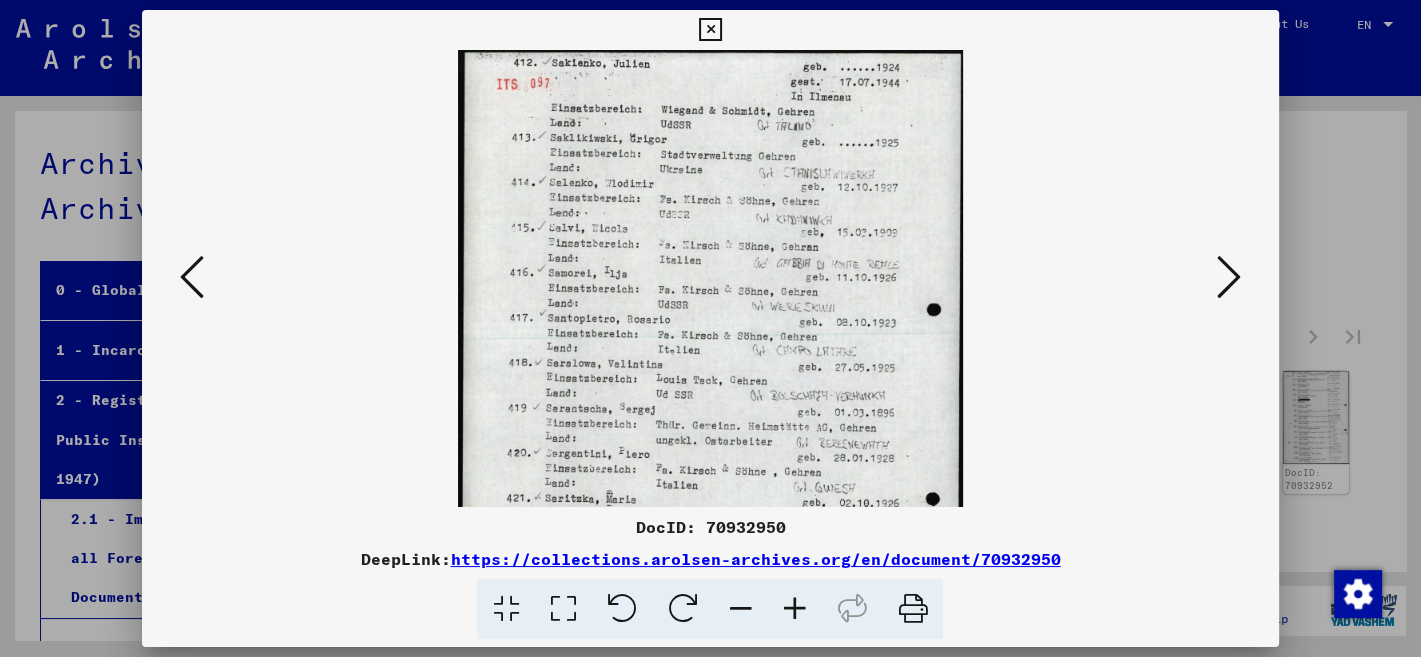 click at bounding box center (794, 609) 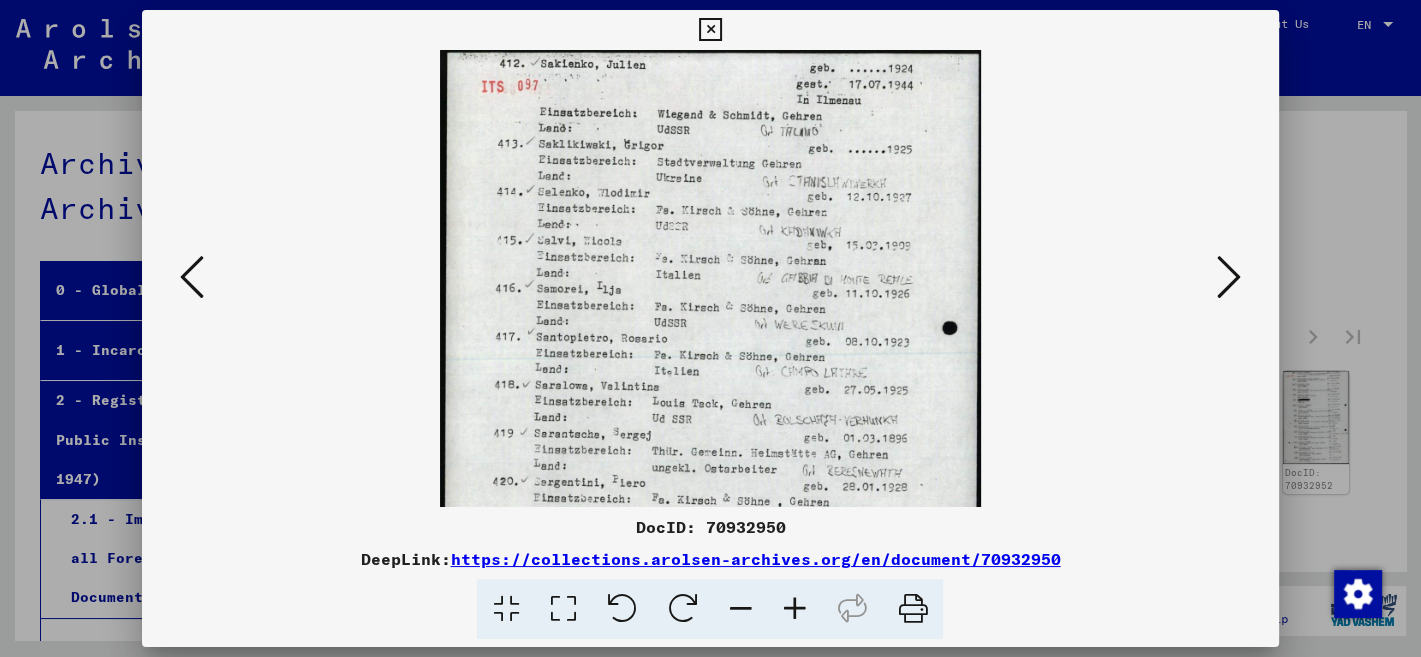 click at bounding box center [794, 609] 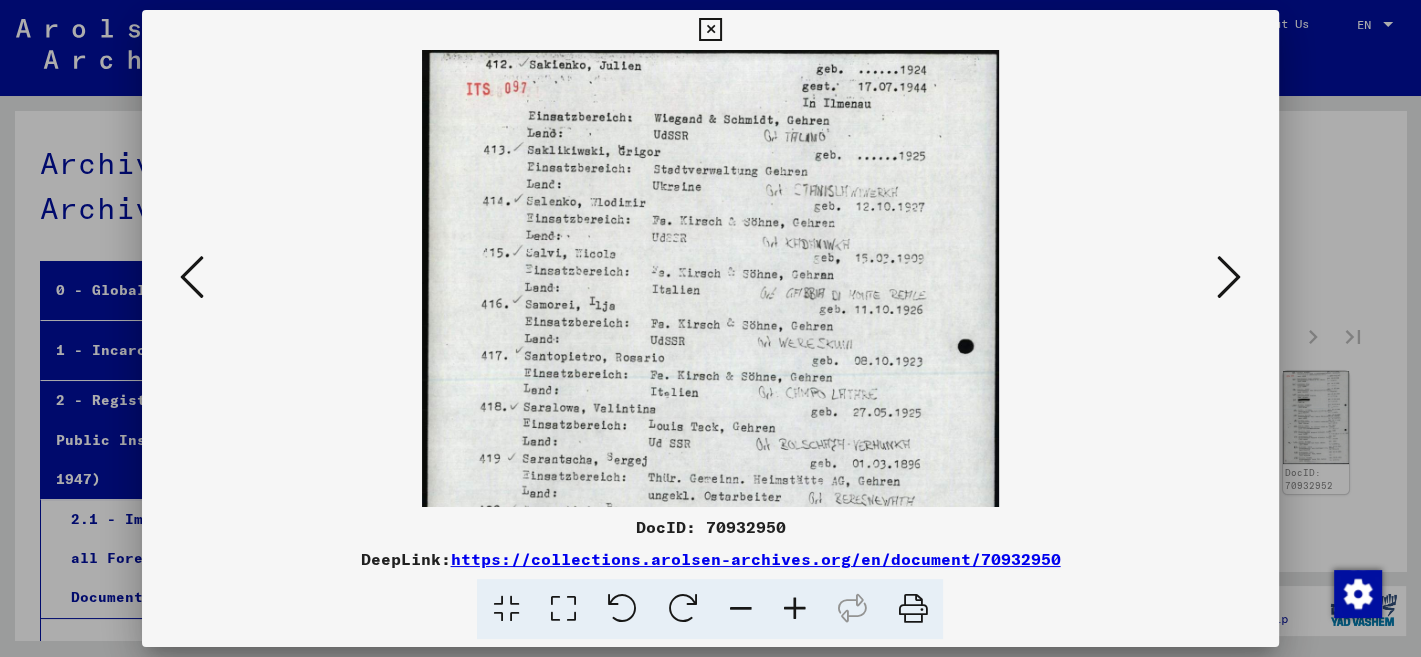 click at bounding box center [794, 609] 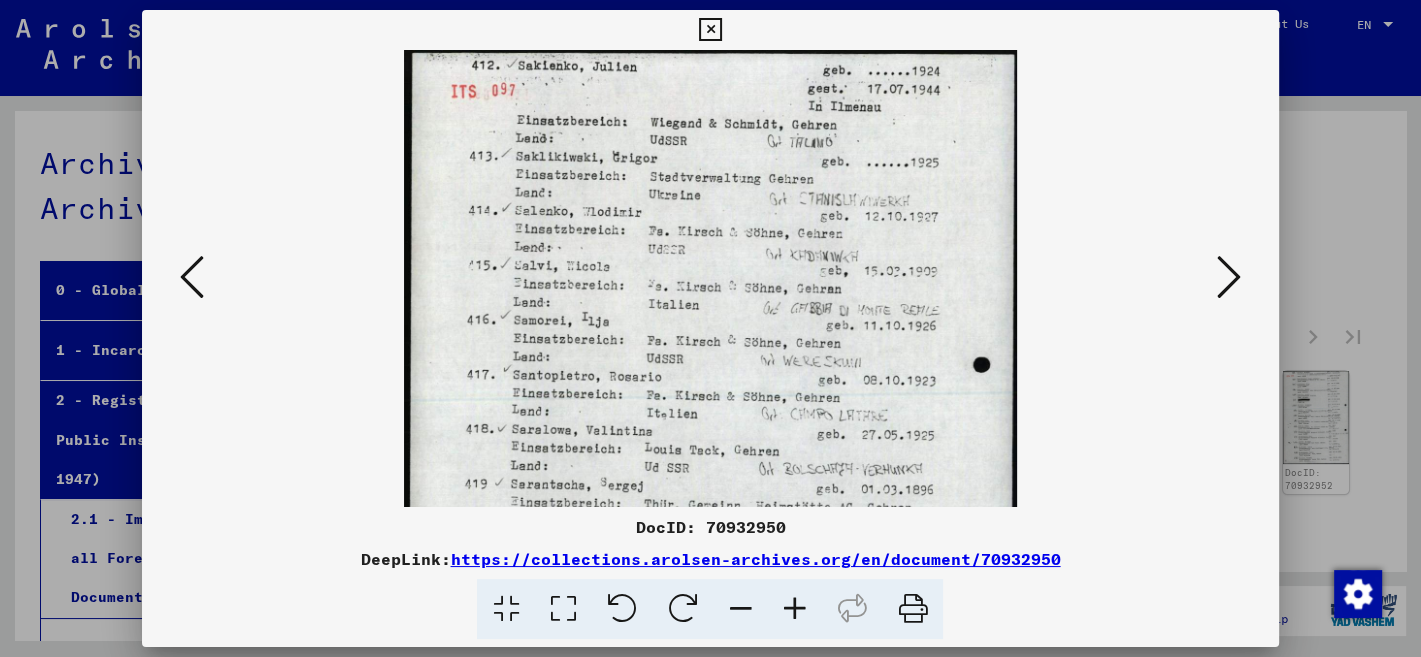 click at bounding box center [794, 609] 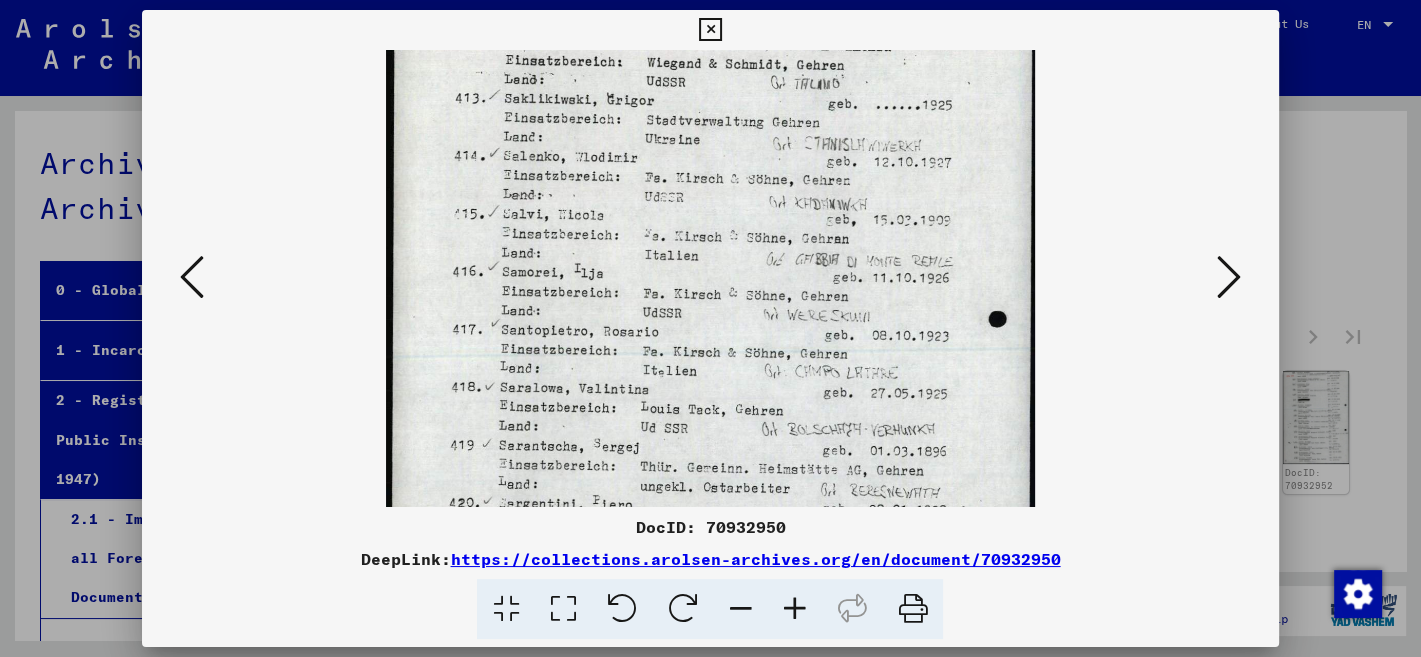 scroll, scrollTop: 63, scrollLeft: 0, axis: vertical 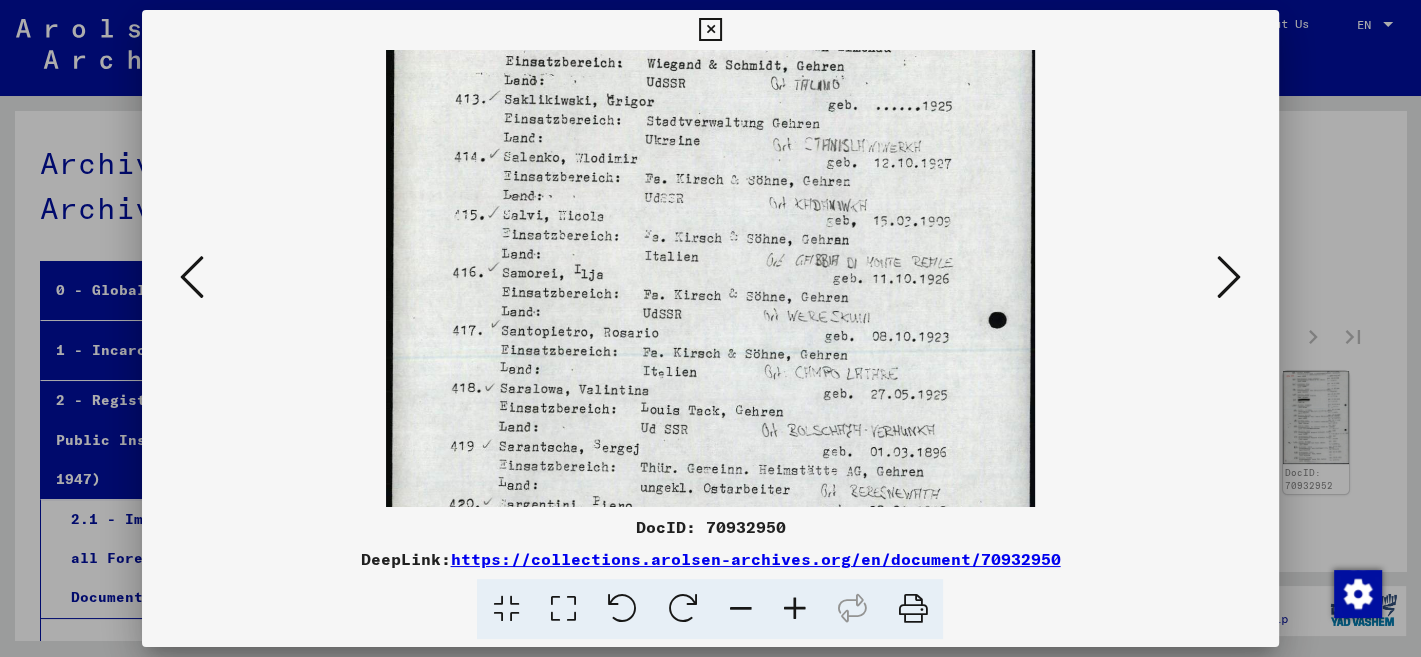 drag, startPoint x: 759, startPoint y: 475, endPoint x: 844, endPoint y: 428, distance: 97.128784 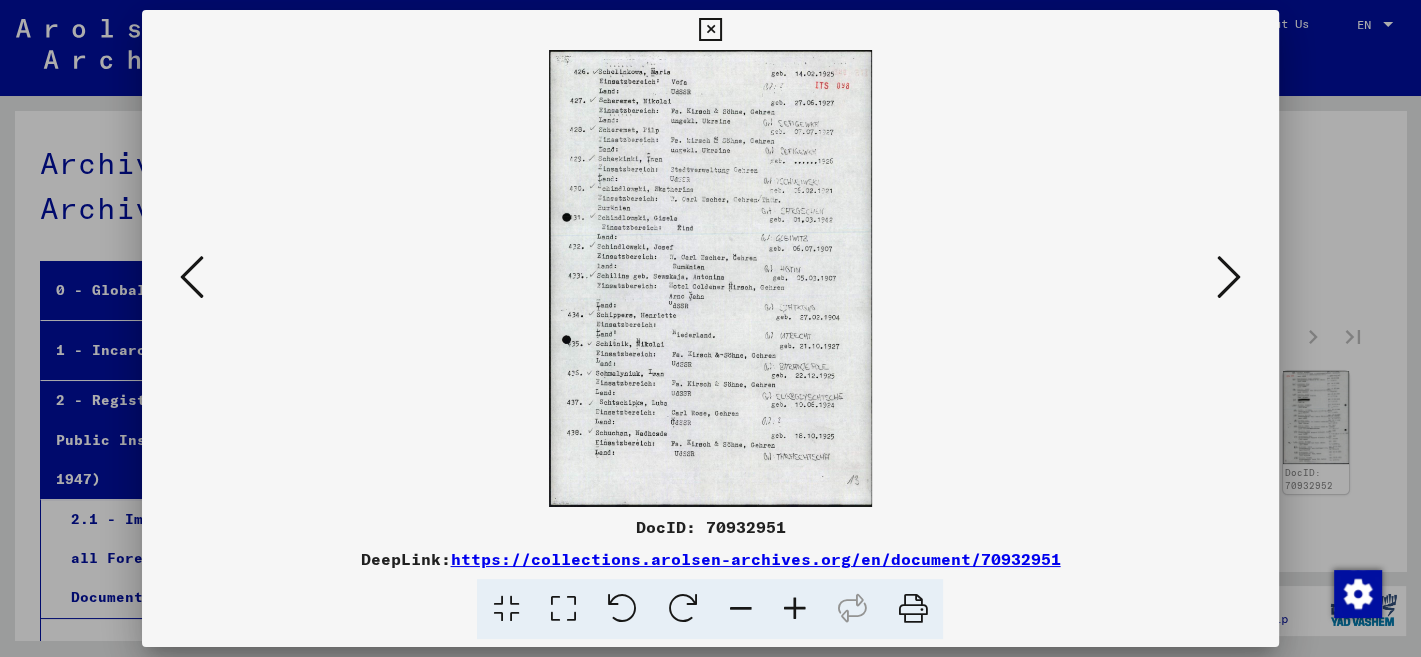 click at bounding box center [794, 609] 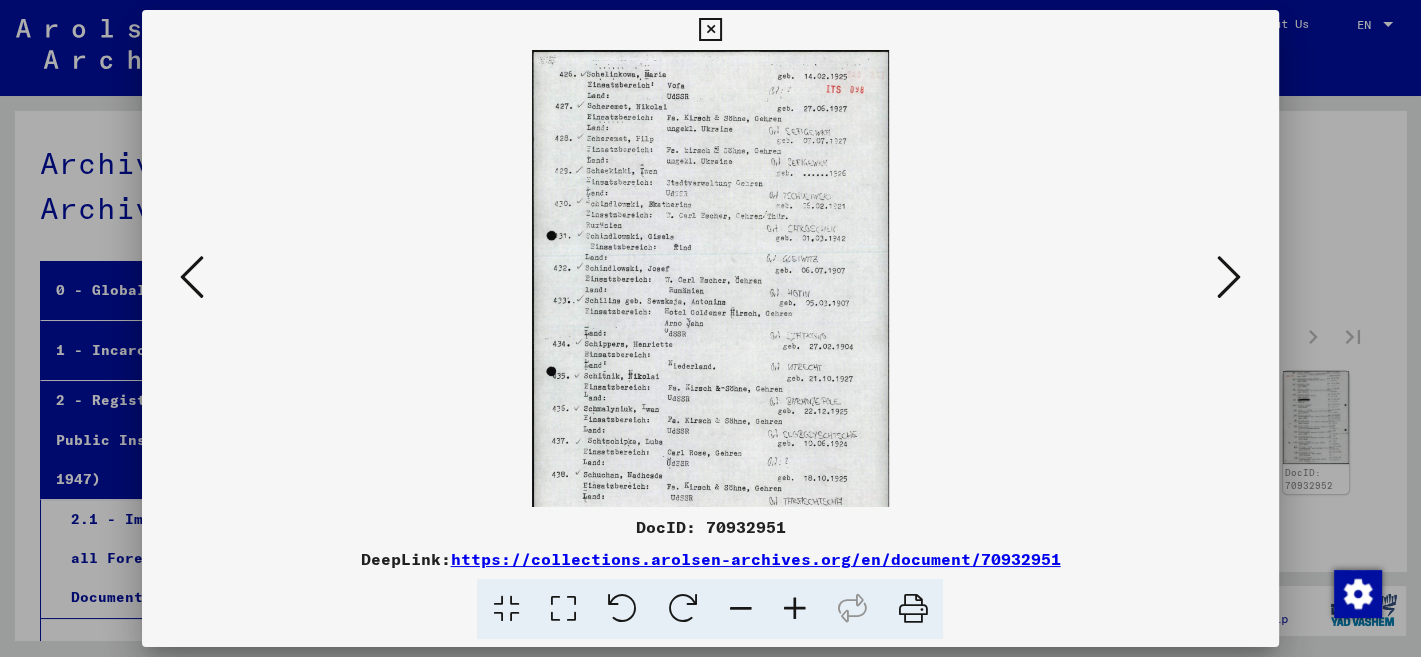 click at bounding box center (794, 609) 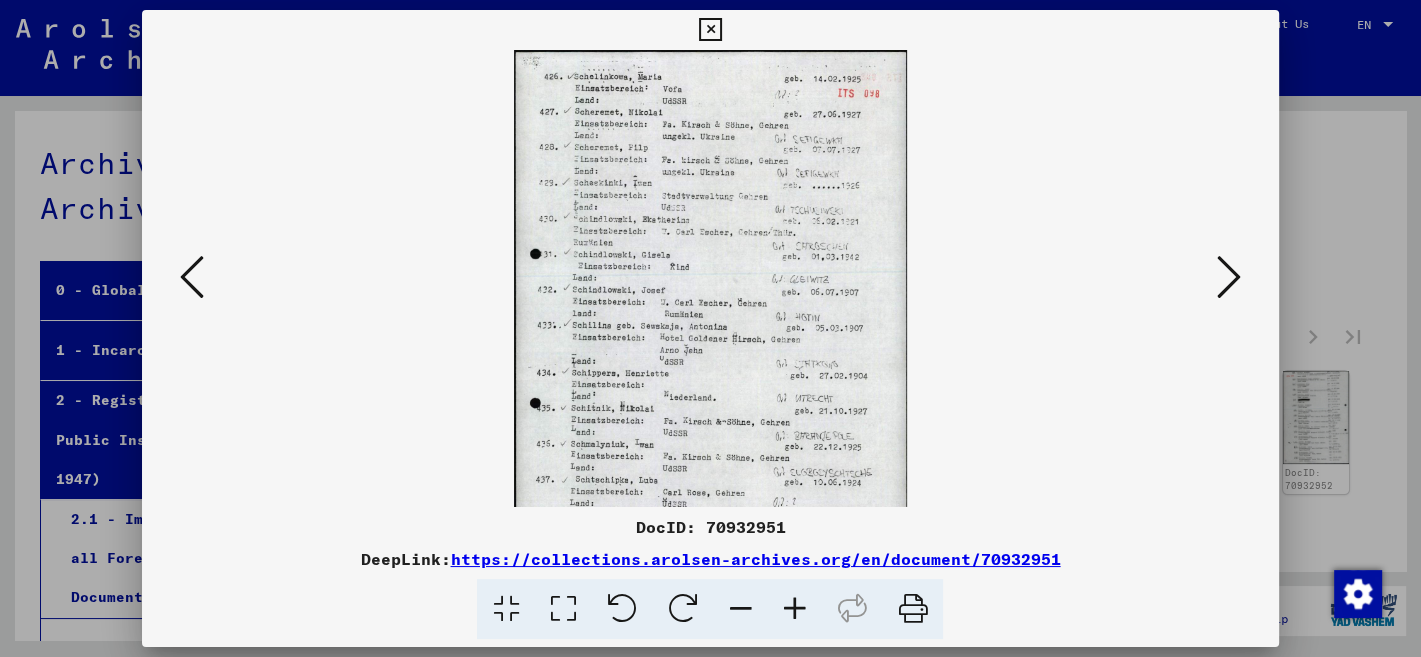 click at bounding box center [794, 609] 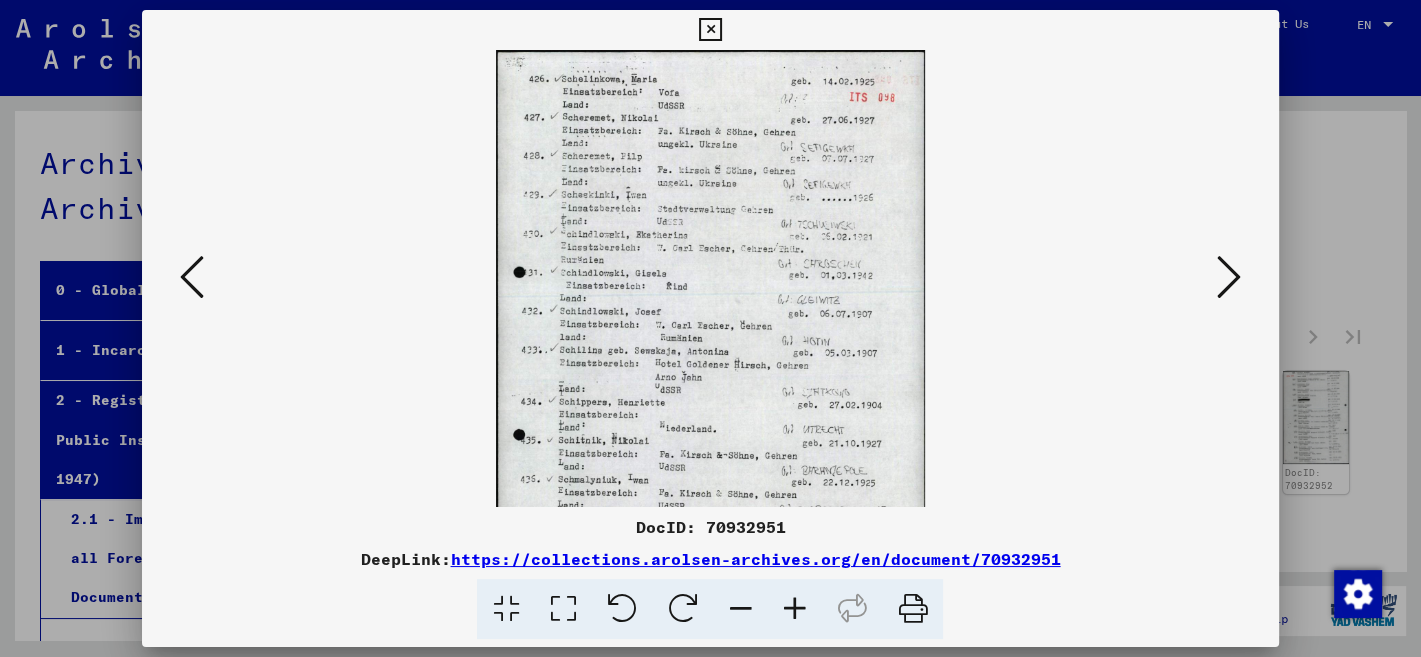 click at bounding box center (794, 609) 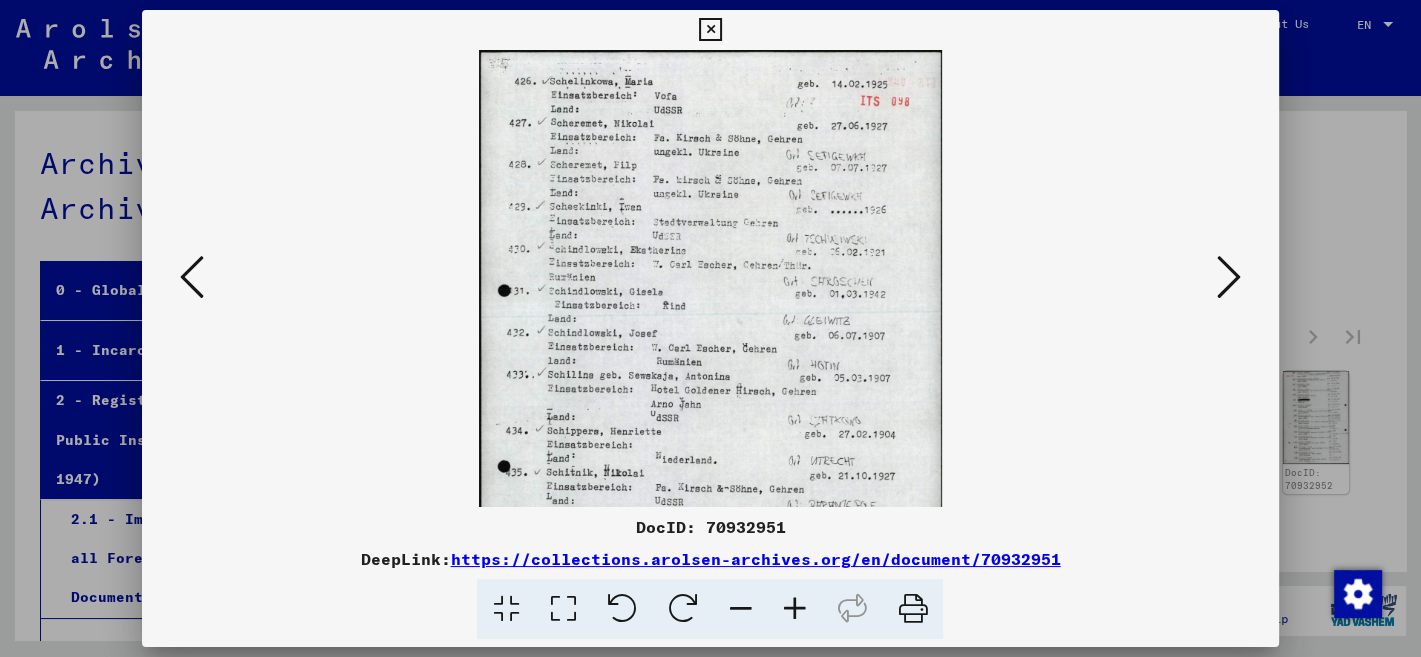 click at bounding box center (794, 609) 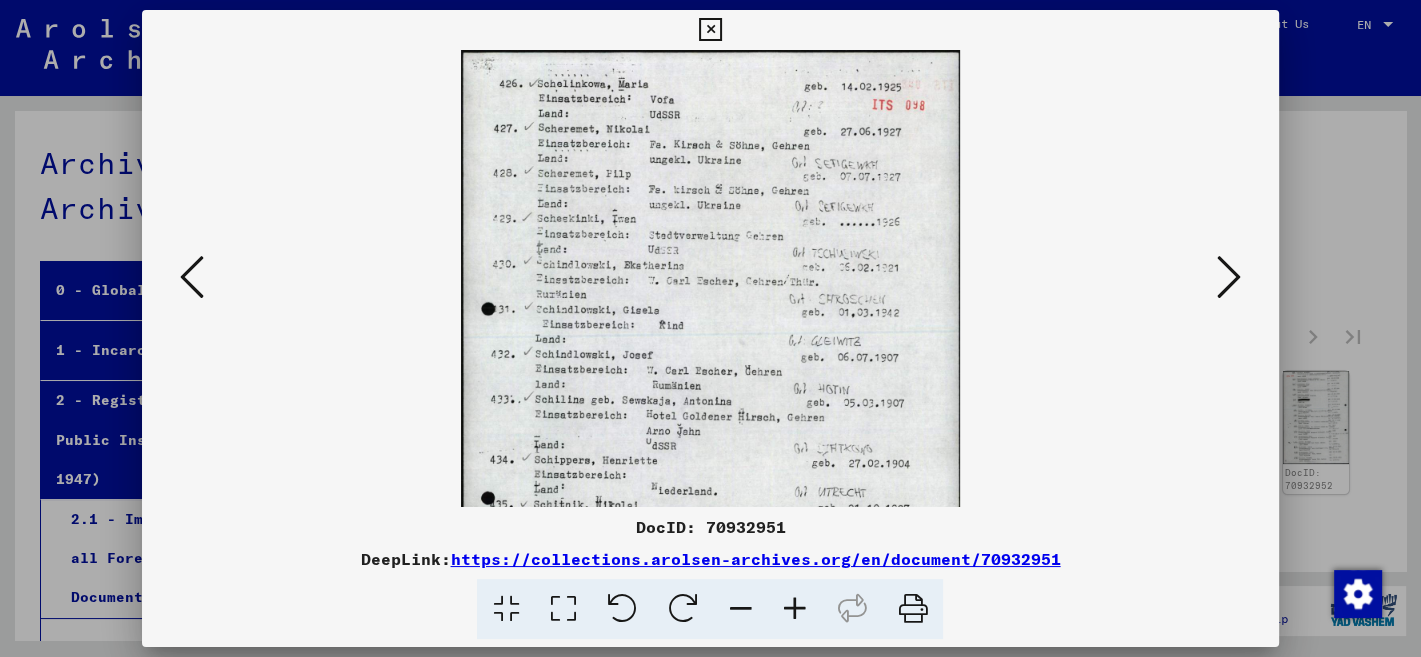 click at bounding box center [794, 609] 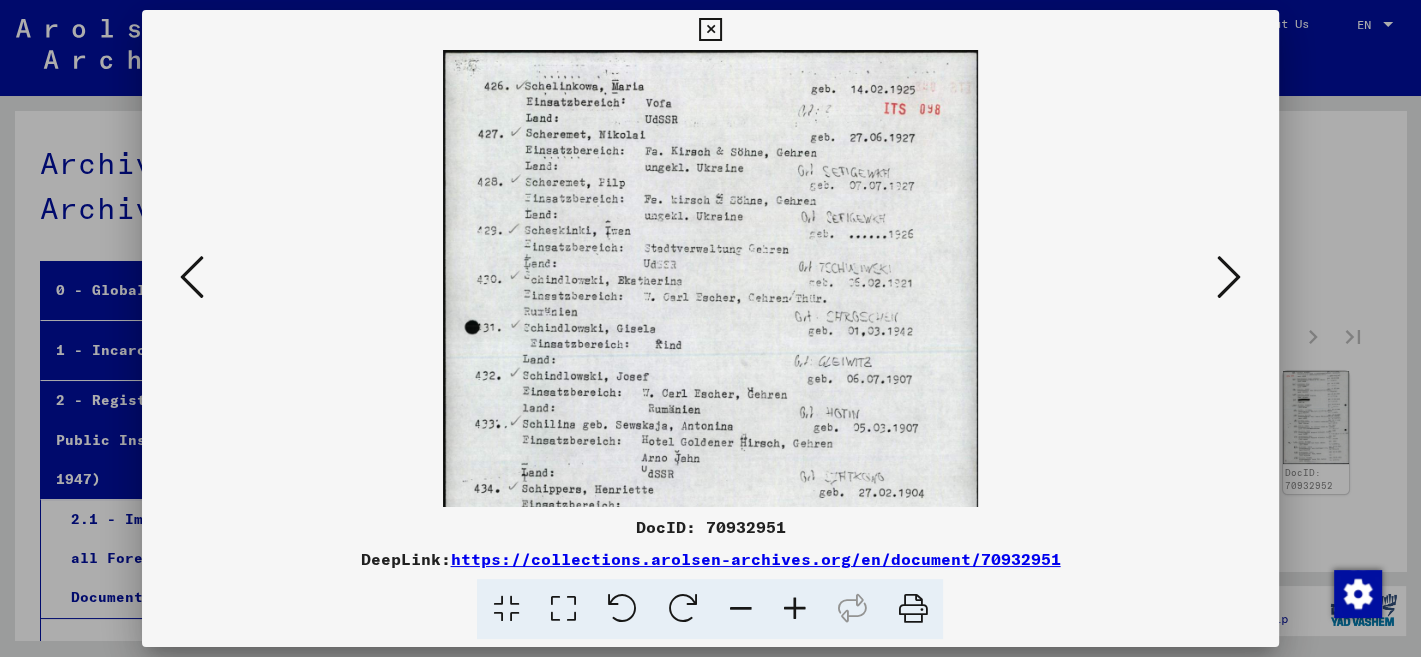 click at bounding box center (794, 609) 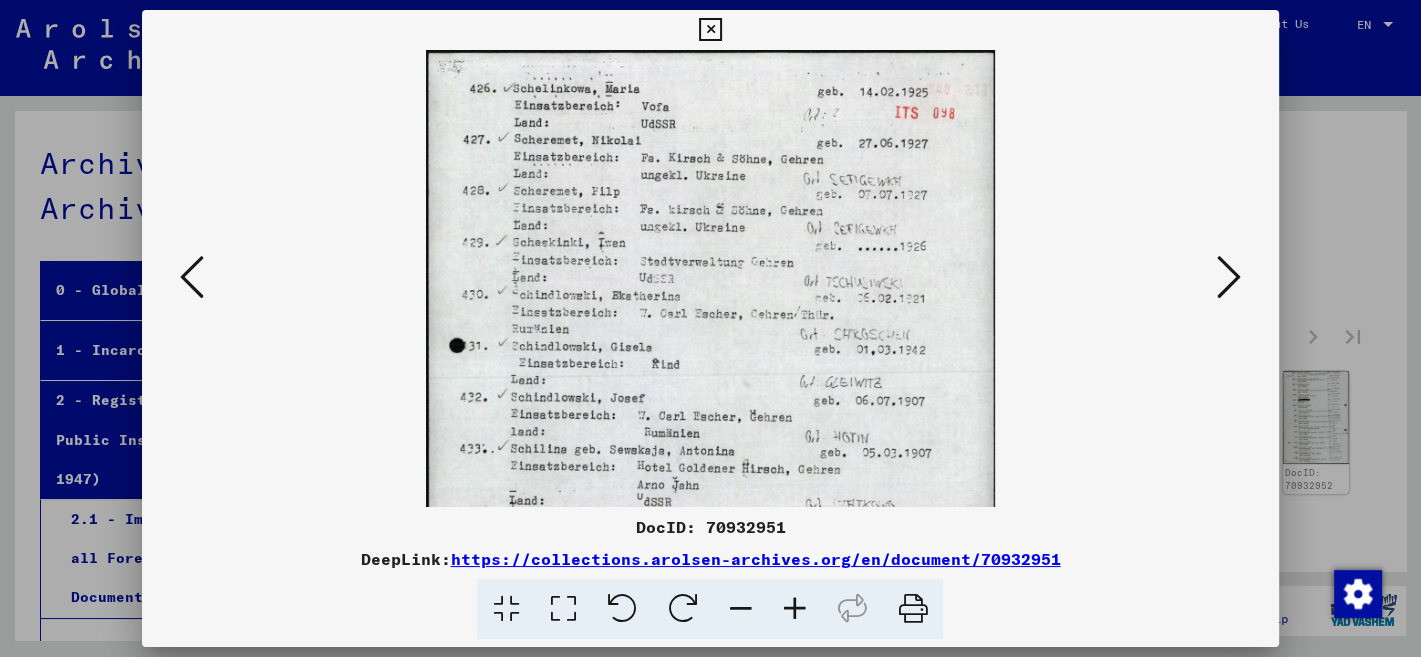 click at bounding box center (794, 609) 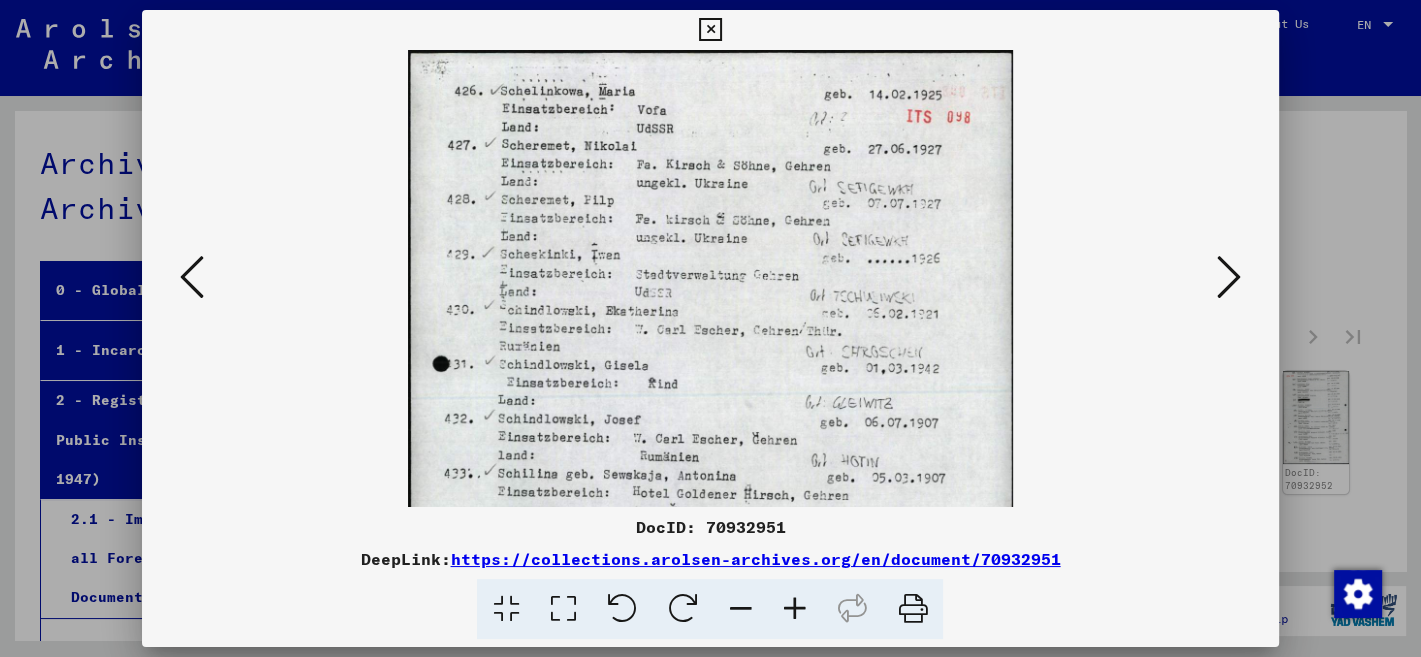 click at bounding box center (794, 609) 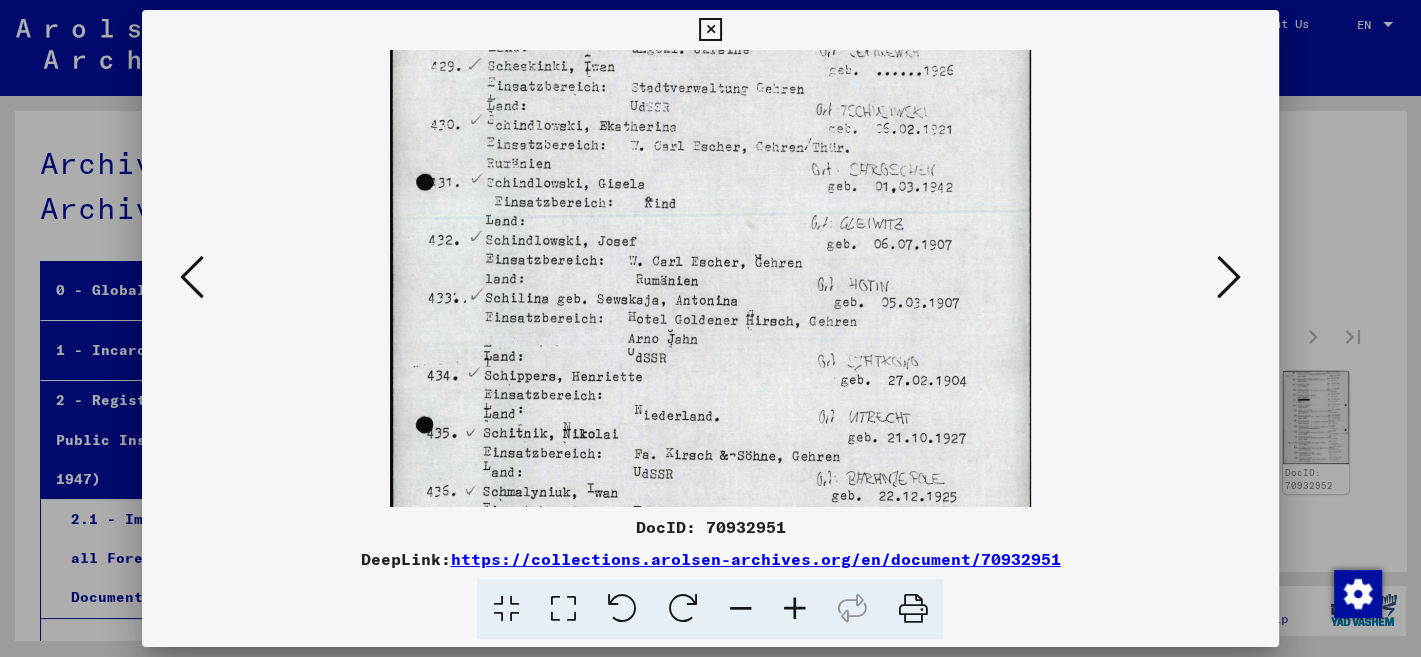 drag, startPoint x: 686, startPoint y: 486, endPoint x: 704, endPoint y: 371, distance: 116.40017 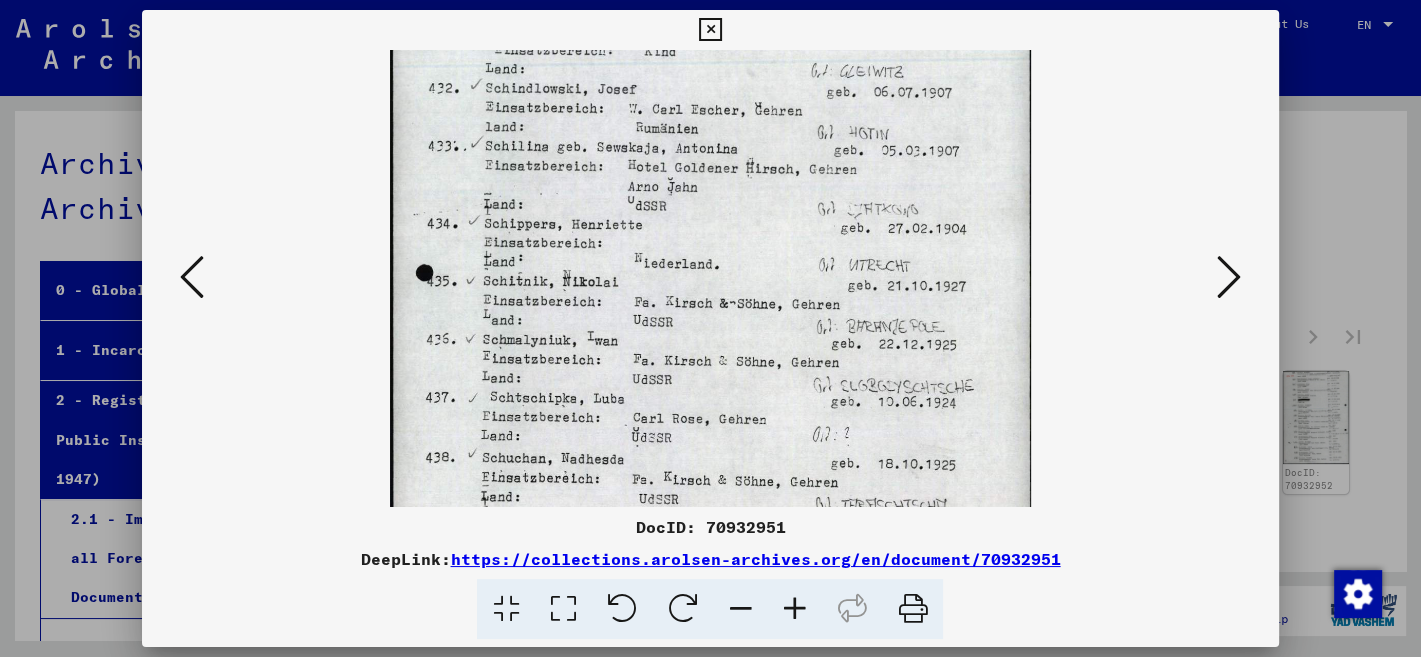 drag, startPoint x: 710, startPoint y: 447, endPoint x: 744, endPoint y: 297, distance: 153.80507 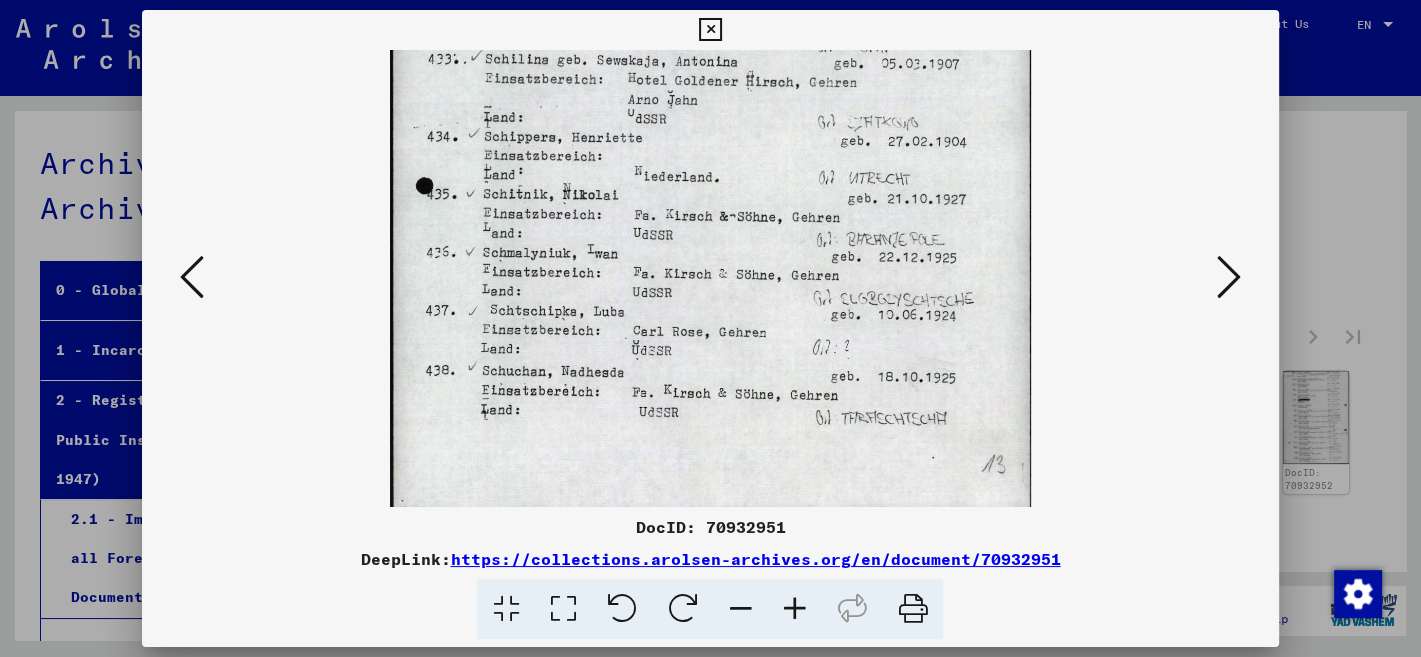 scroll, scrollTop: 450, scrollLeft: 0, axis: vertical 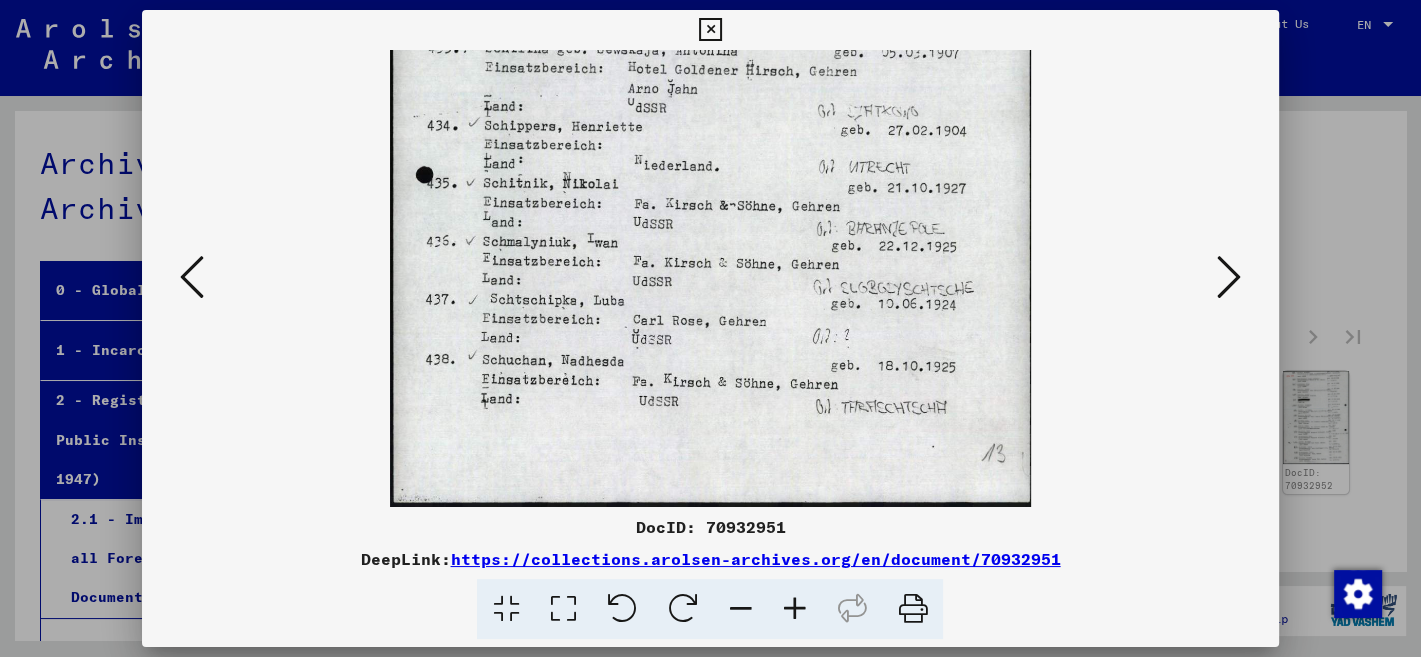 drag, startPoint x: 720, startPoint y: 449, endPoint x: 750, endPoint y: 350, distance: 103.44564 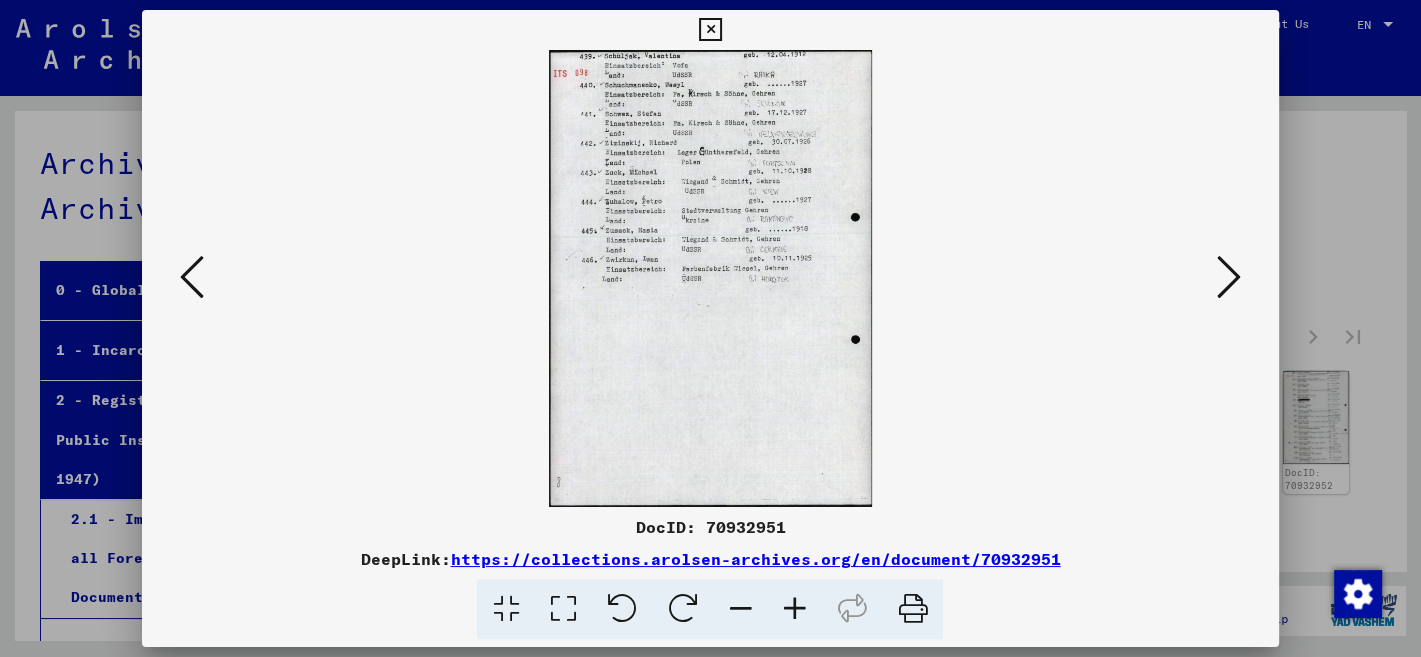 click at bounding box center [794, 609] 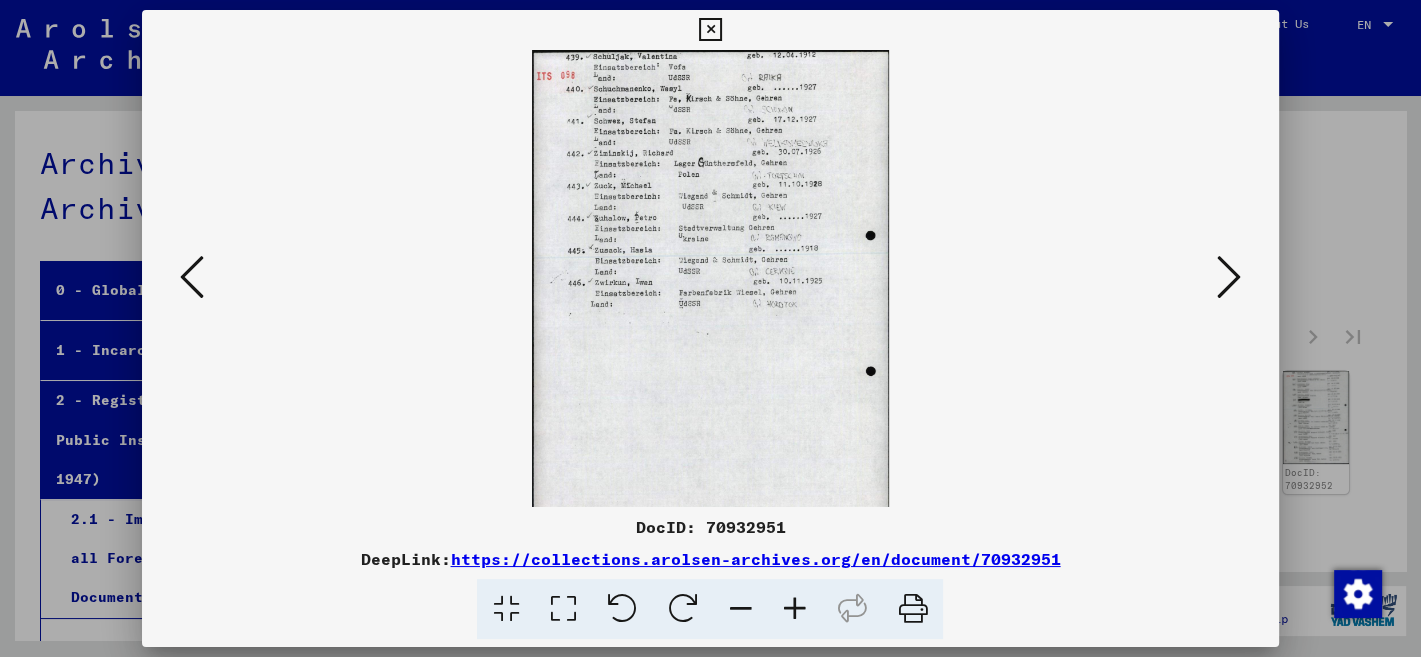 click at bounding box center [794, 609] 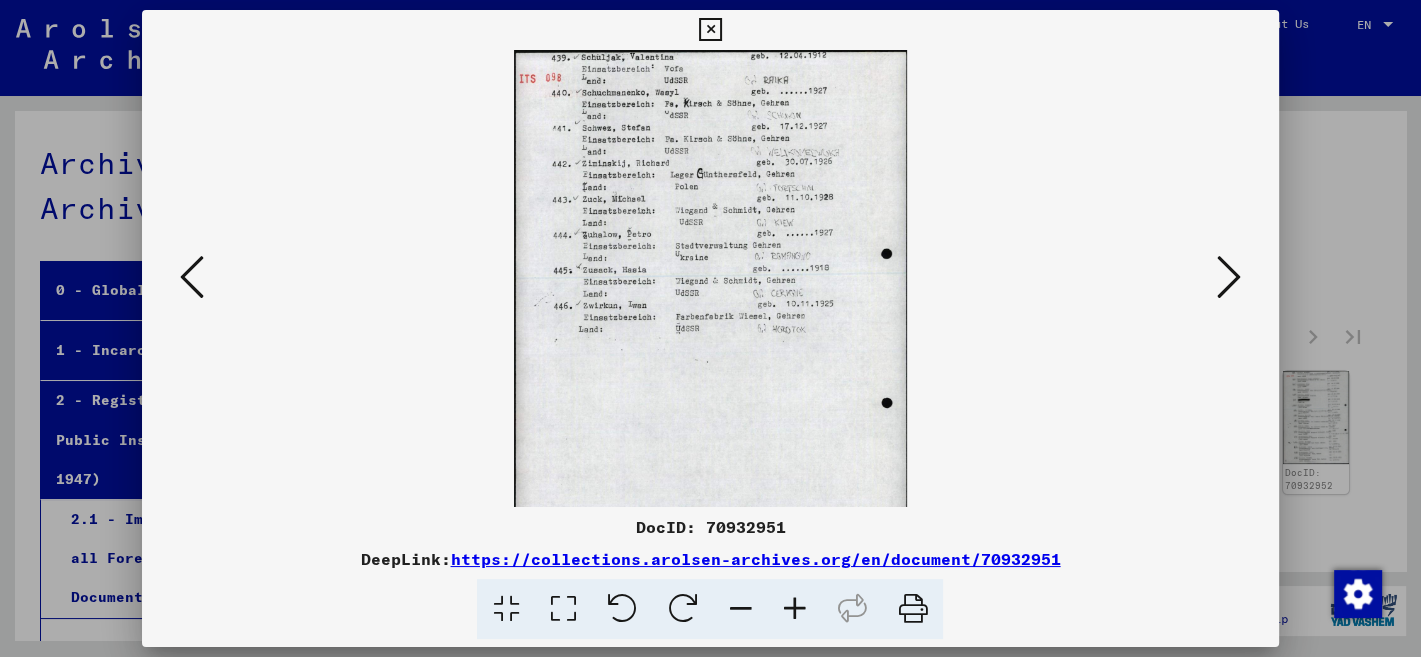 click at bounding box center [794, 609] 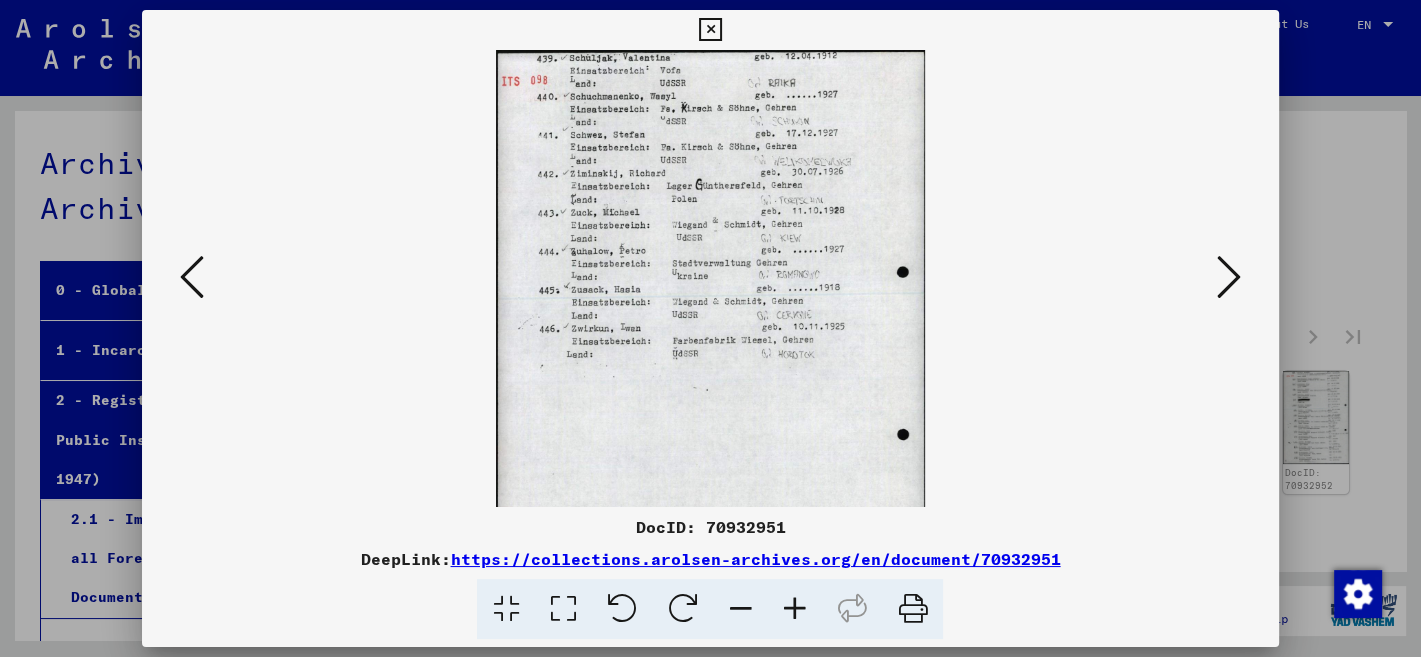 click at bounding box center (794, 609) 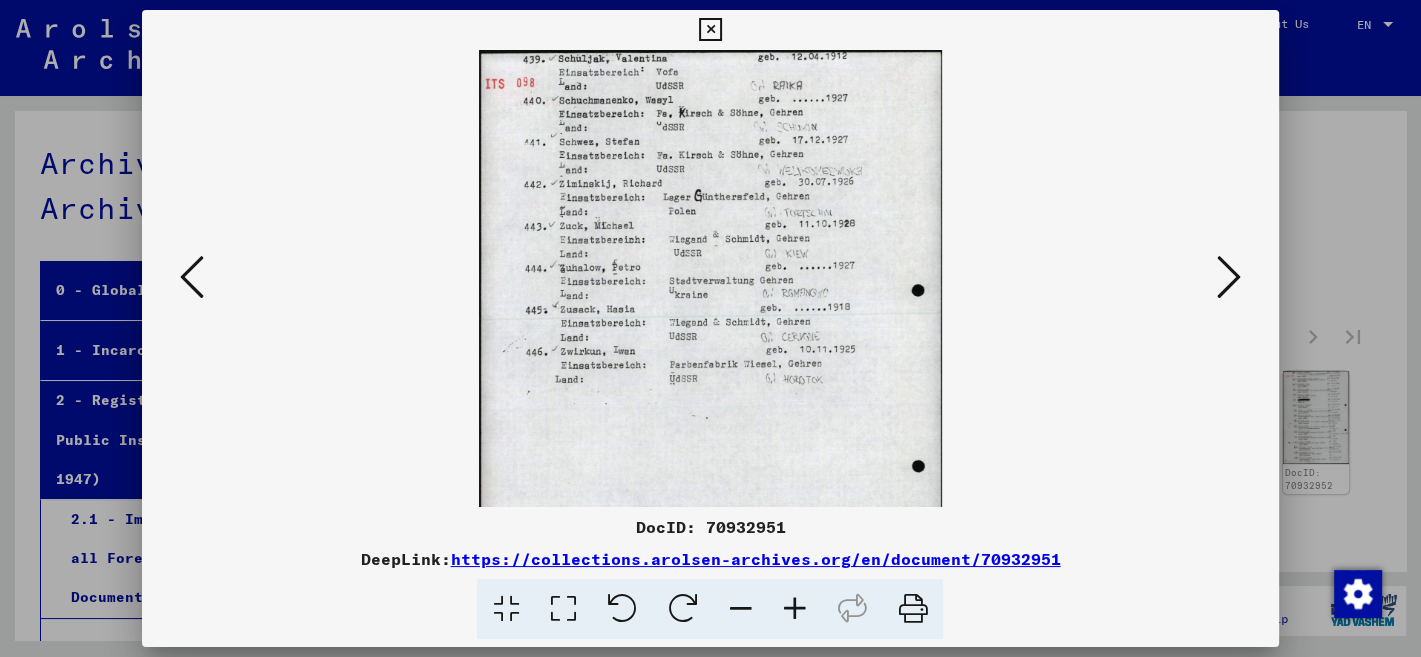click at bounding box center (794, 609) 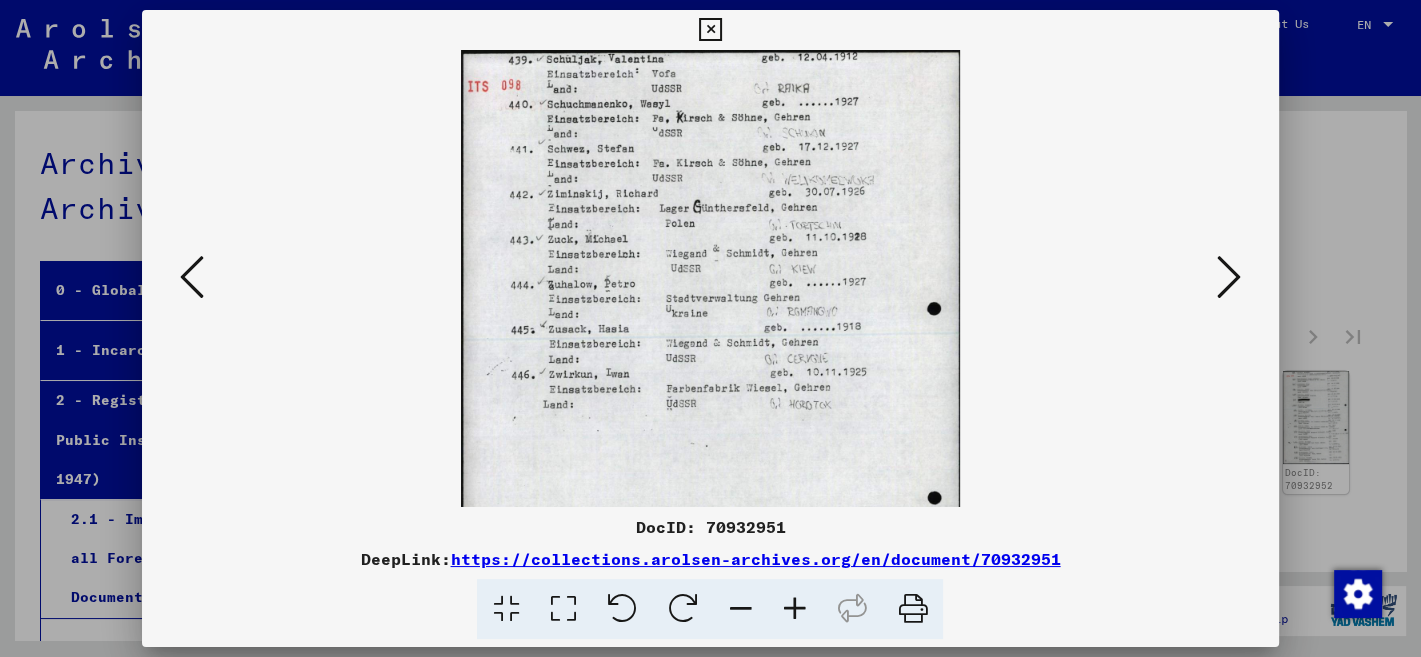 click at bounding box center (794, 609) 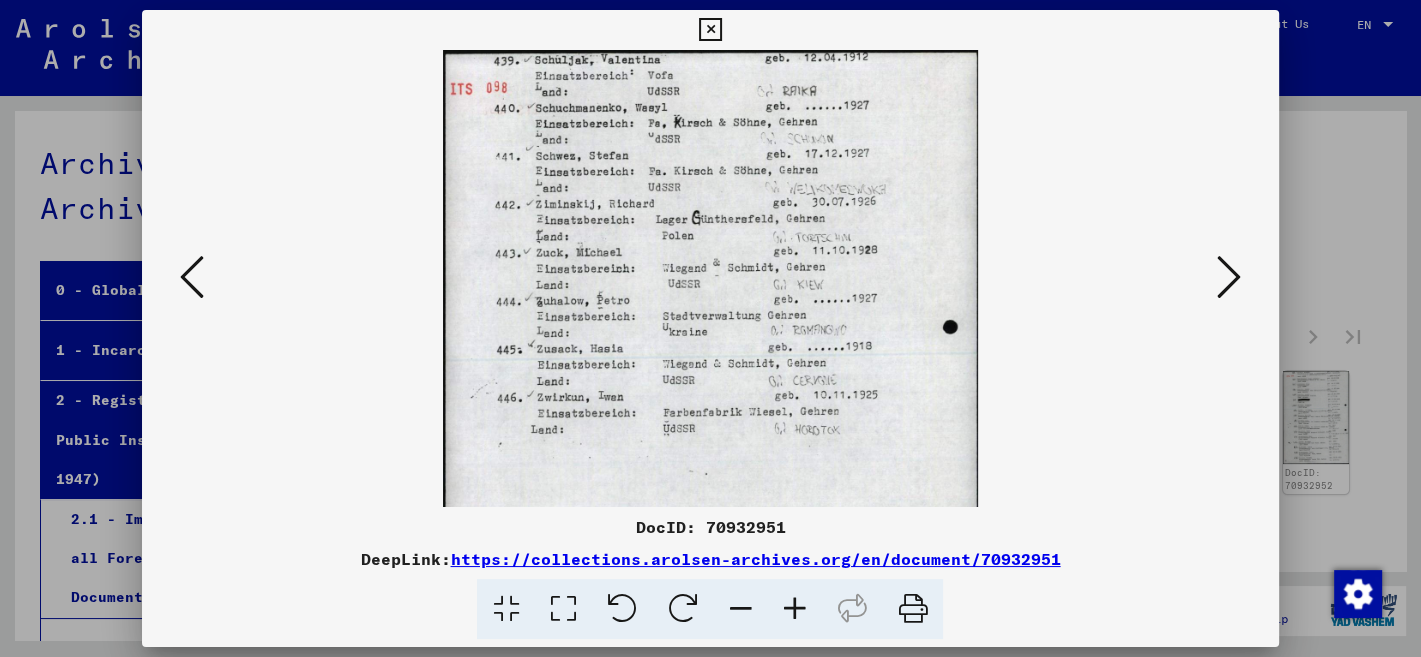 click at bounding box center (794, 609) 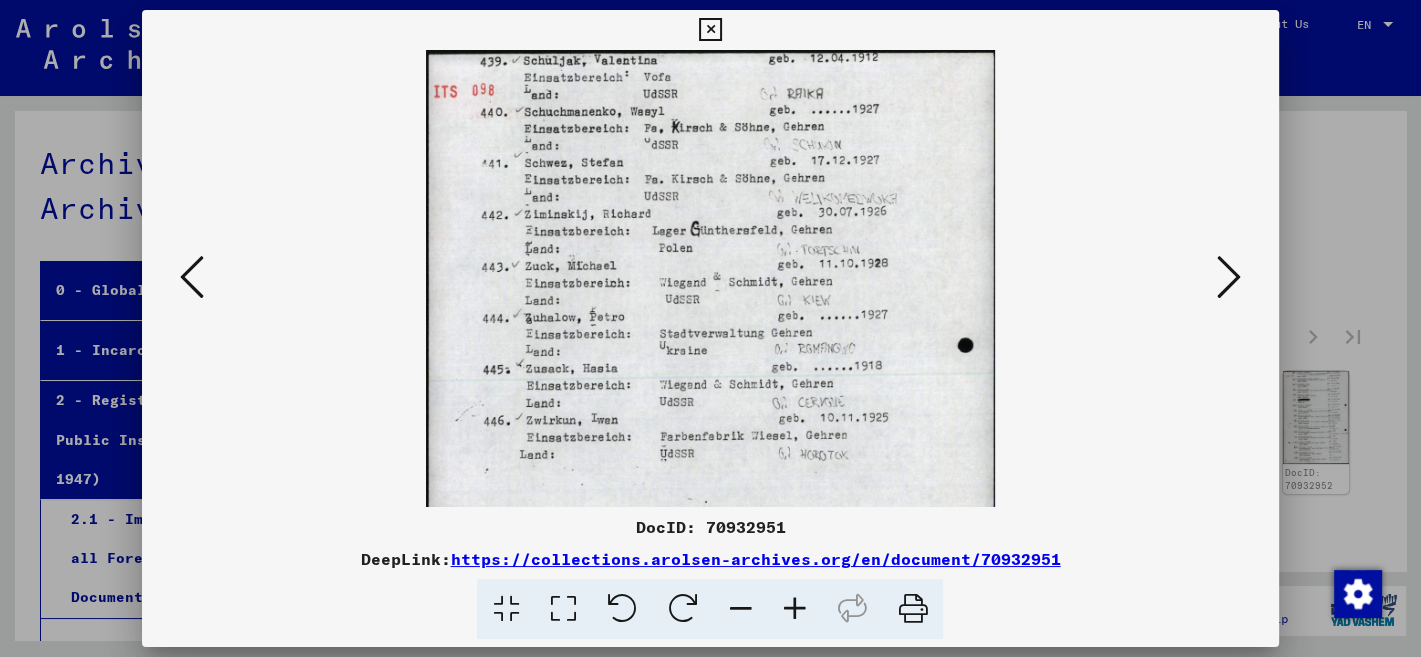 click at bounding box center [794, 609] 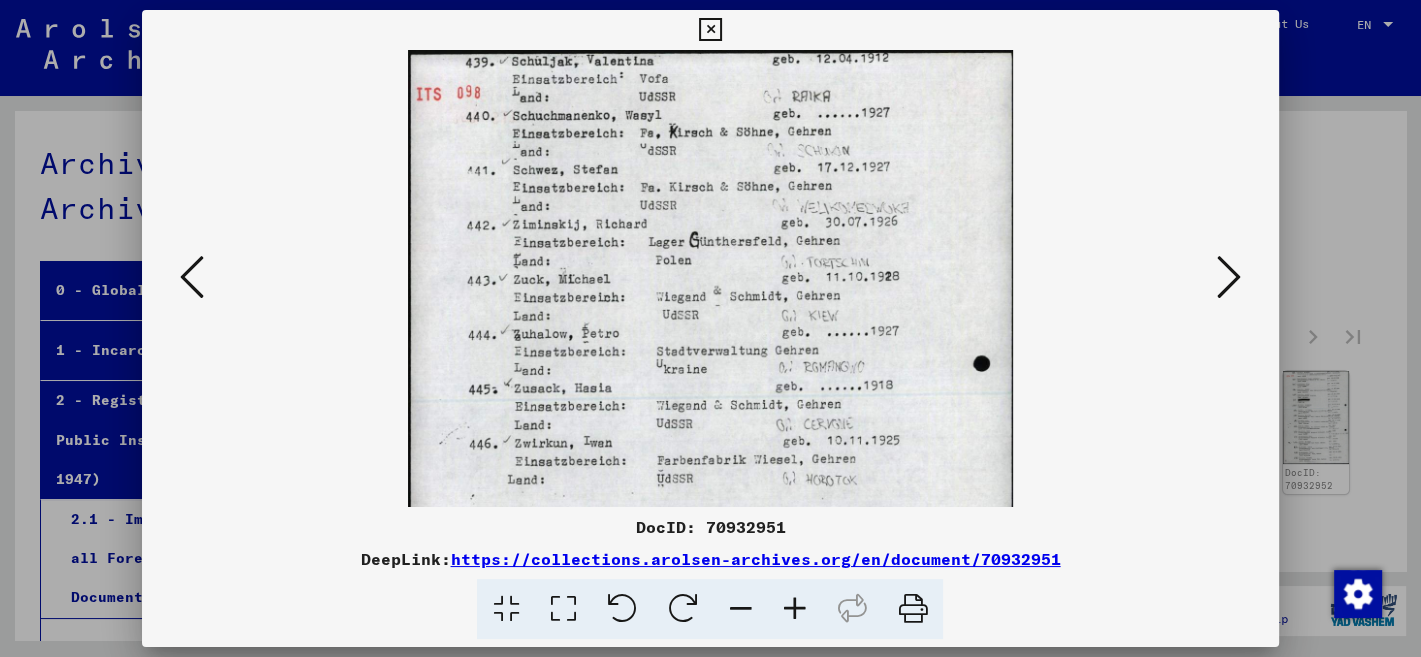 click at bounding box center (794, 609) 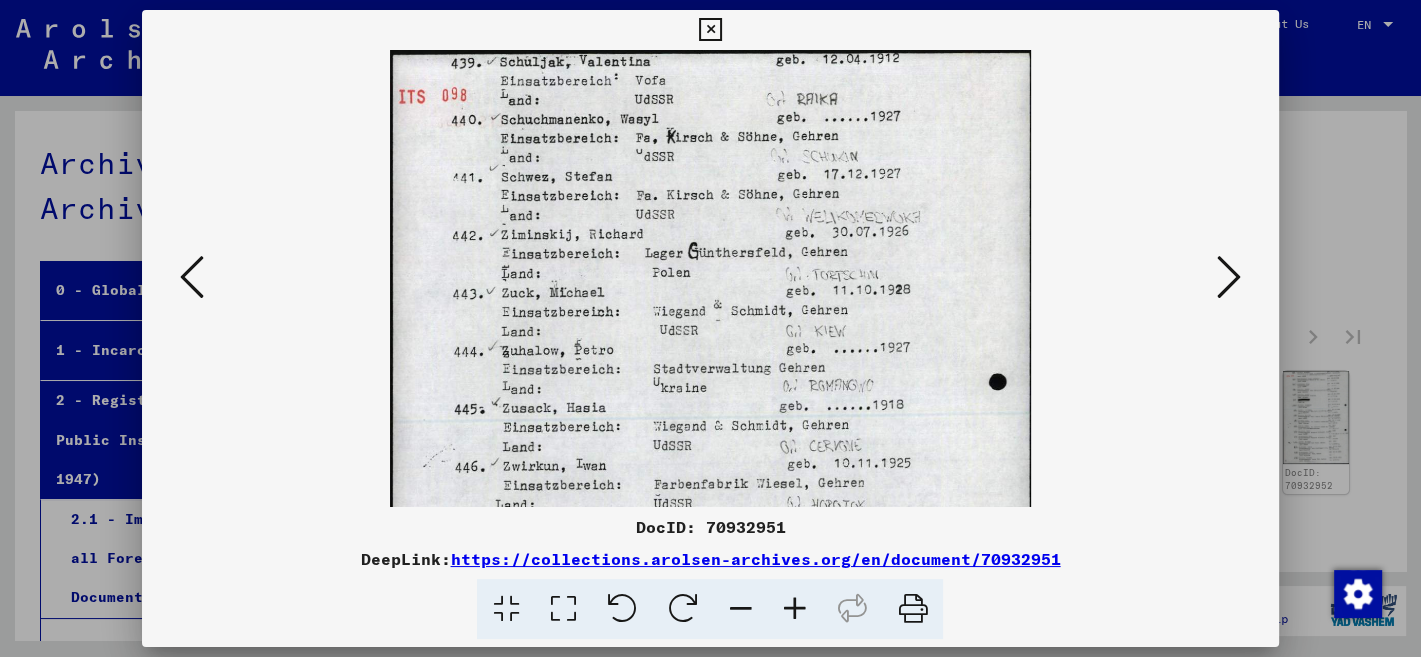 click at bounding box center (794, 609) 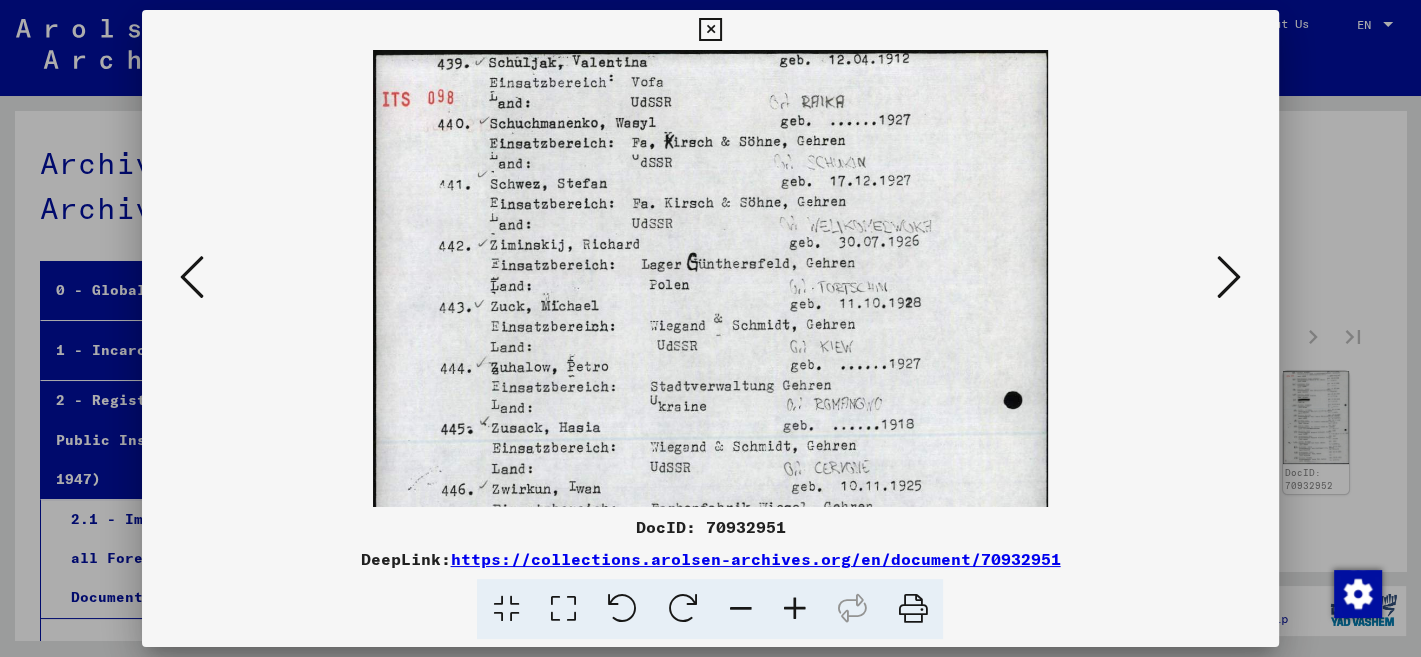 drag, startPoint x: 786, startPoint y: 609, endPoint x: 775, endPoint y: 602, distance: 13.038404 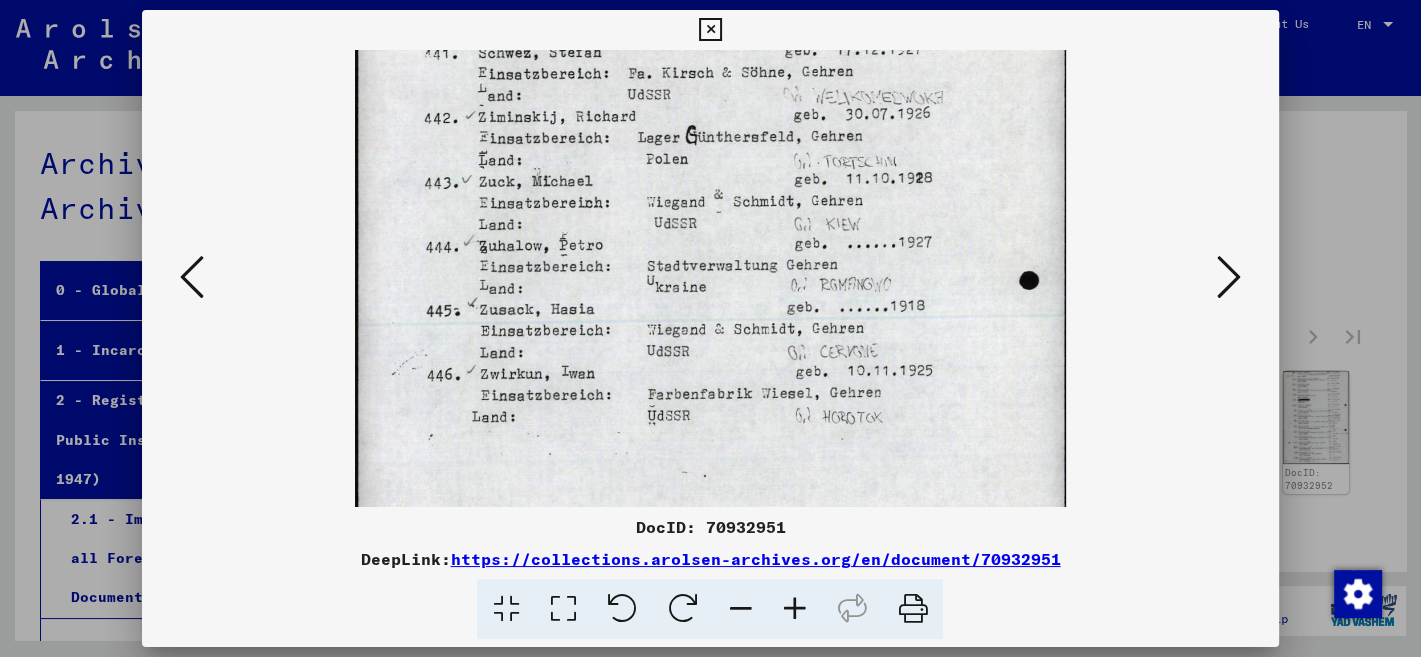 scroll, scrollTop: 144, scrollLeft: 0, axis: vertical 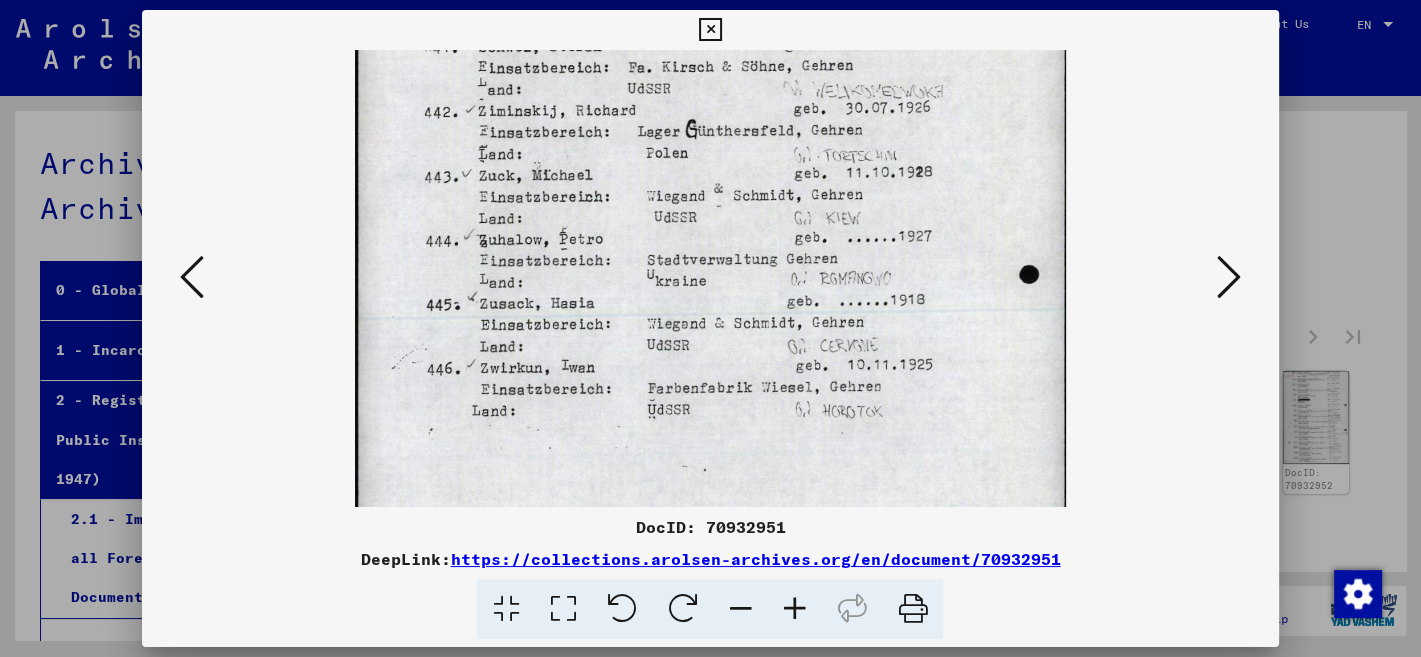 drag, startPoint x: 659, startPoint y: 492, endPoint x: 698, endPoint y: 354, distance: 143.40501 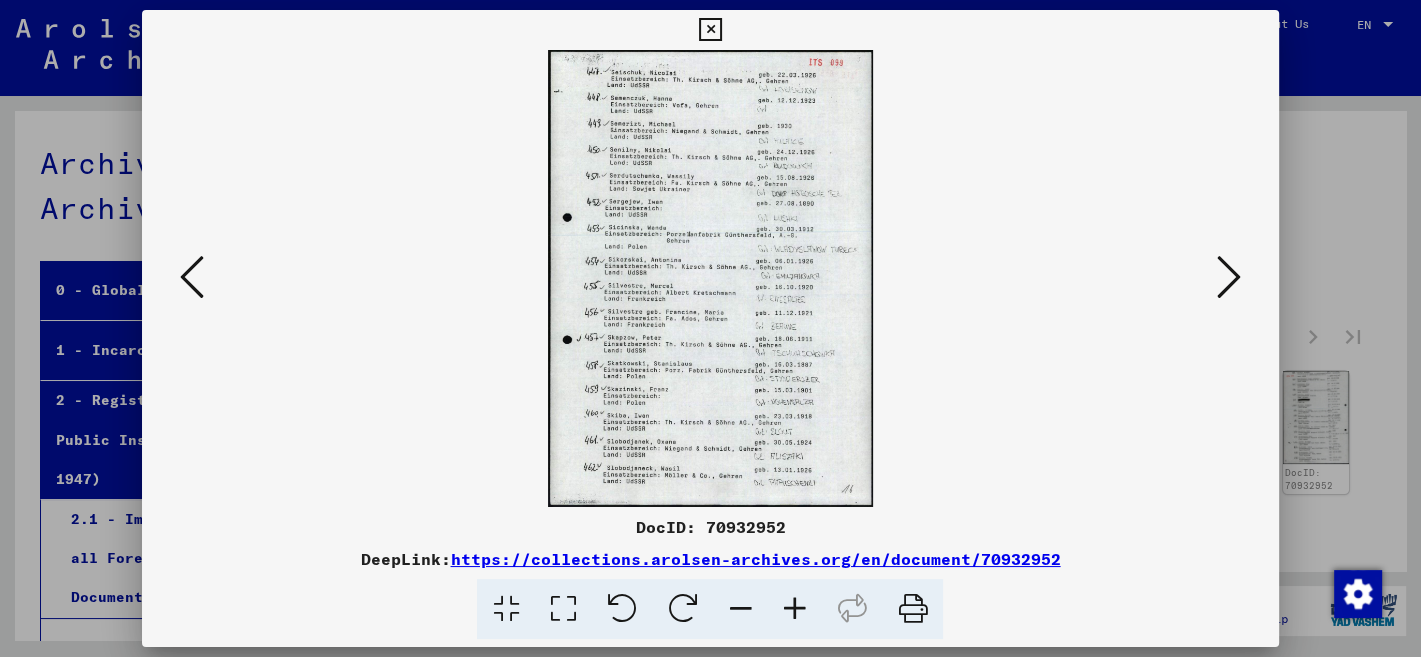 scroll, scrollTop: 0, scrollLeft: 0, axis: both 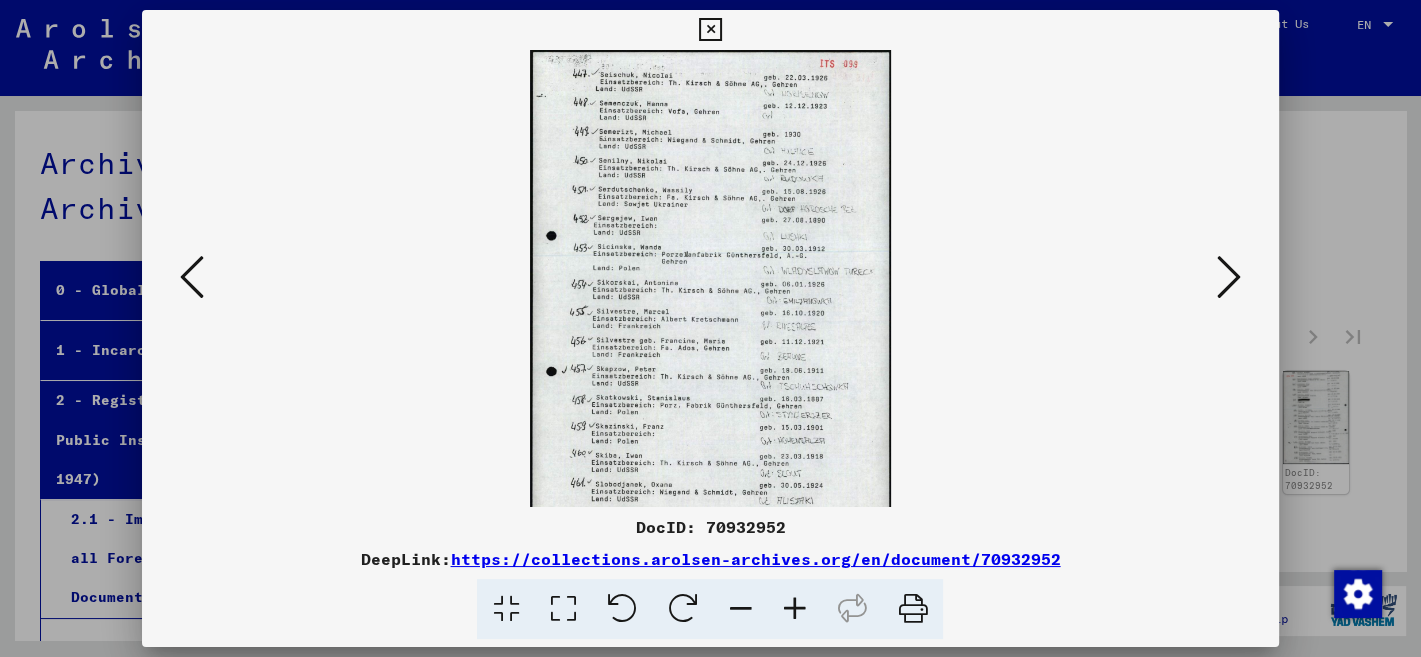 click at bounding box center [794, 609] 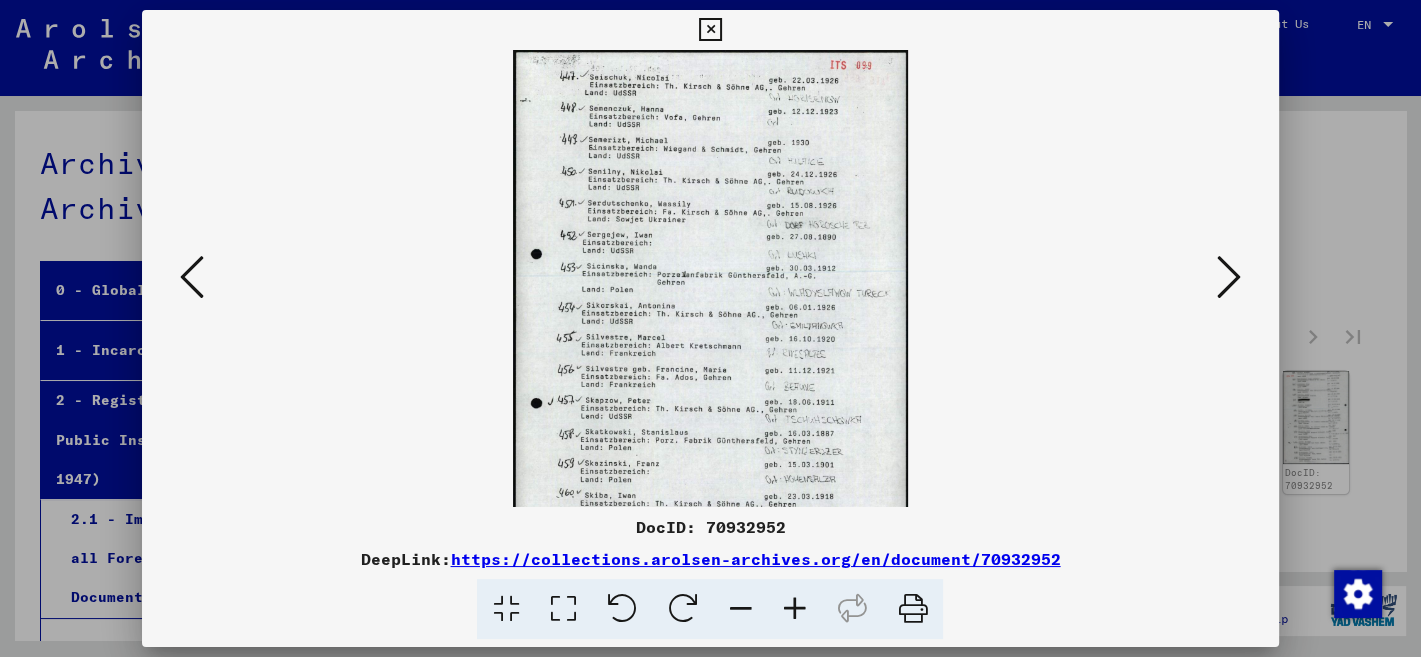 click at bounding box center (794, 609) 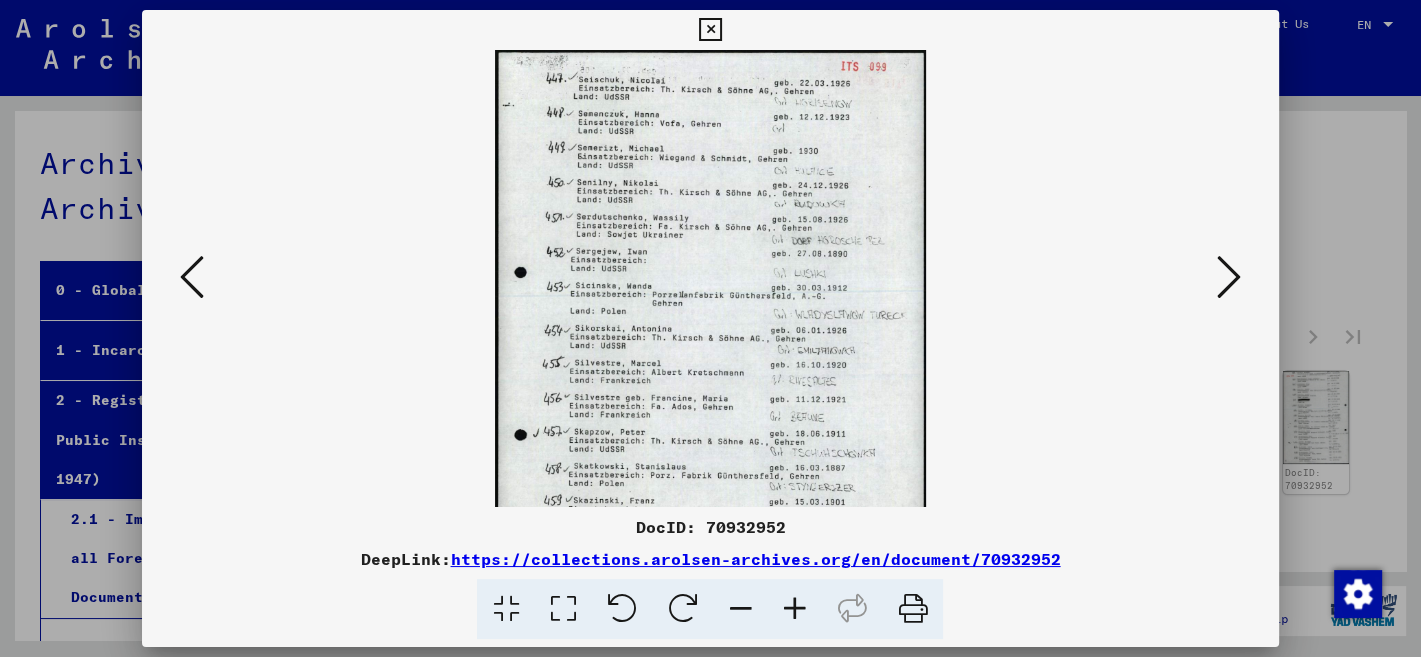 click at bounding box center [794, 609] 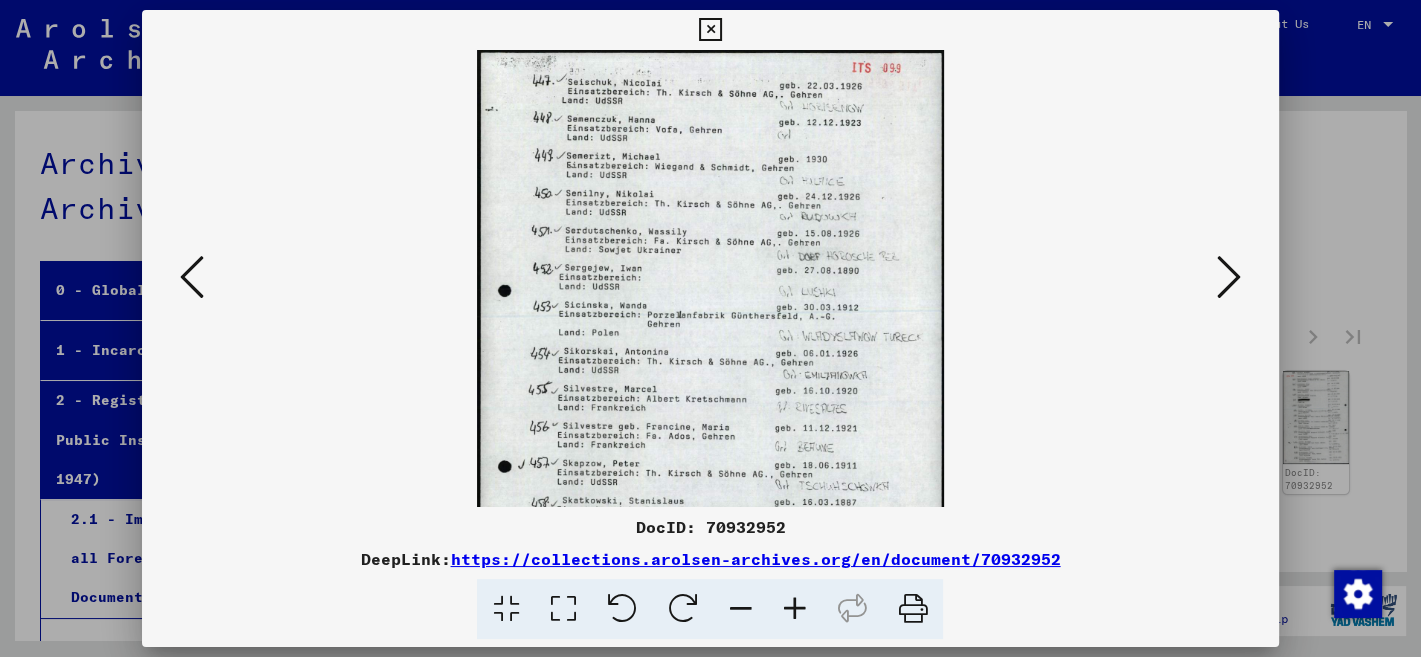 click at bounding box center (794, 609) 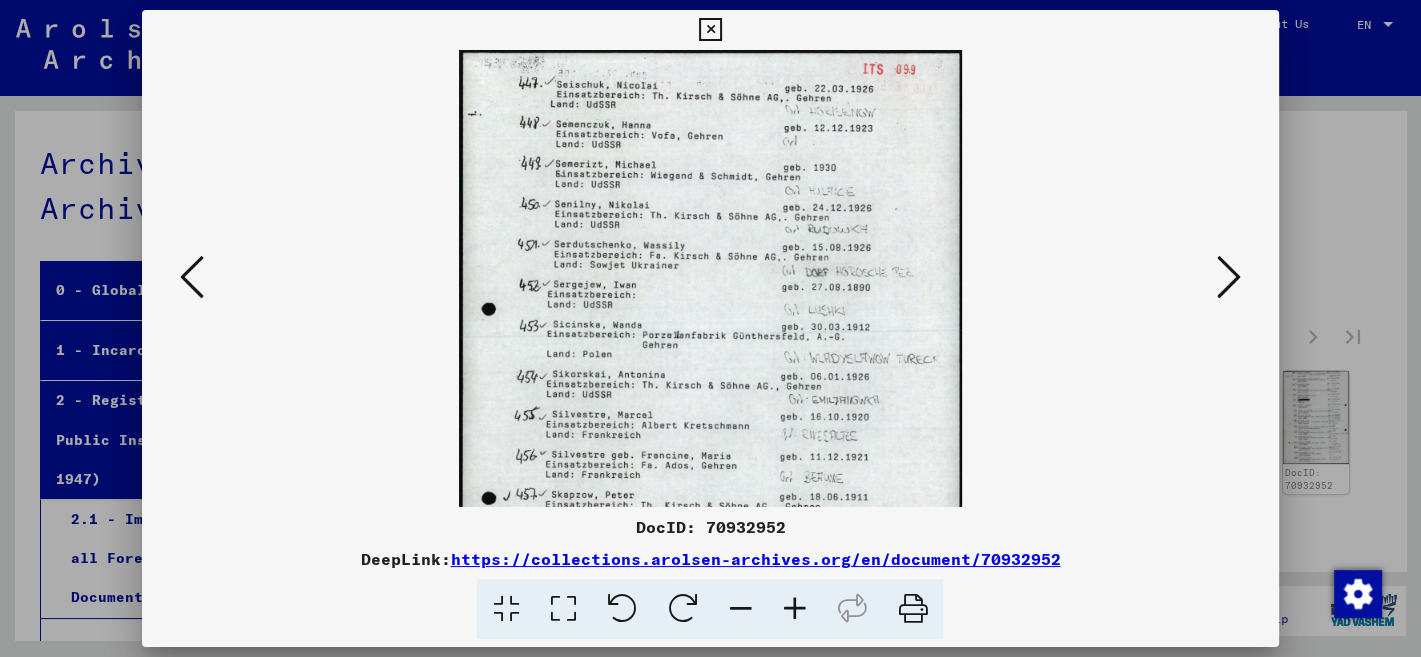 click at bounding box center (794, 609) 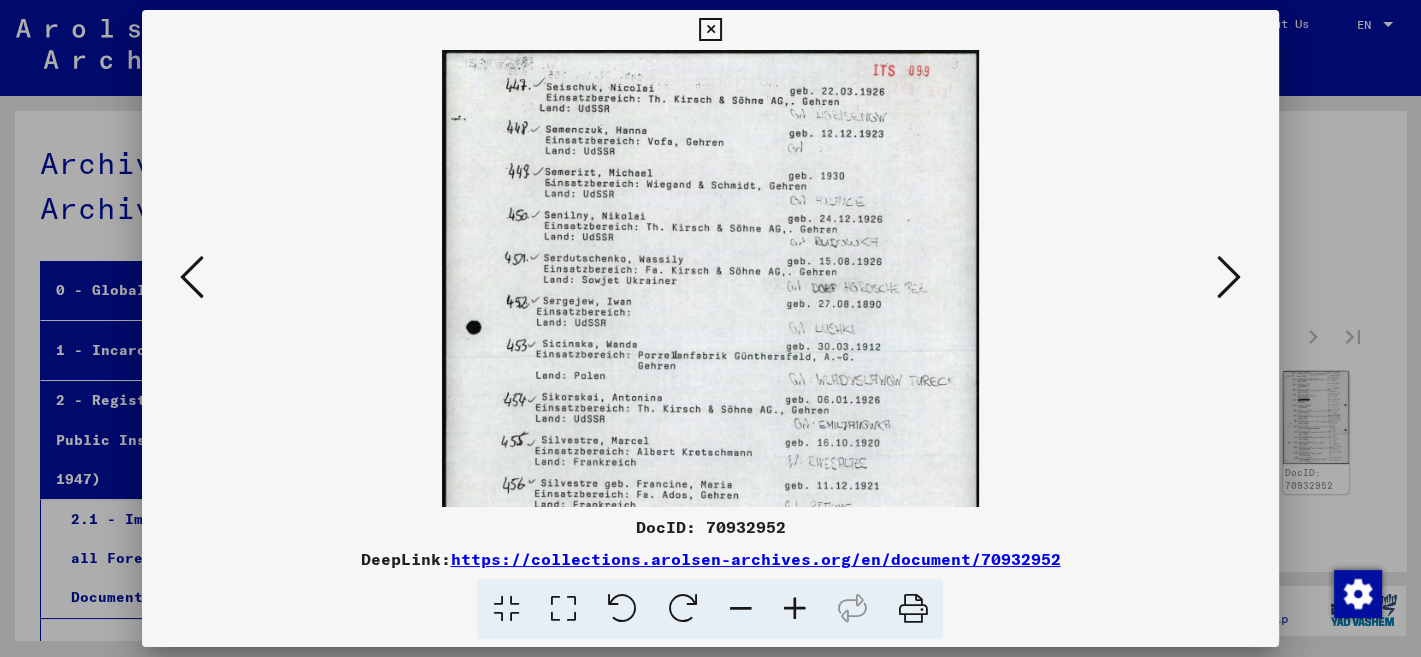 click at bounding box center (794, 609) 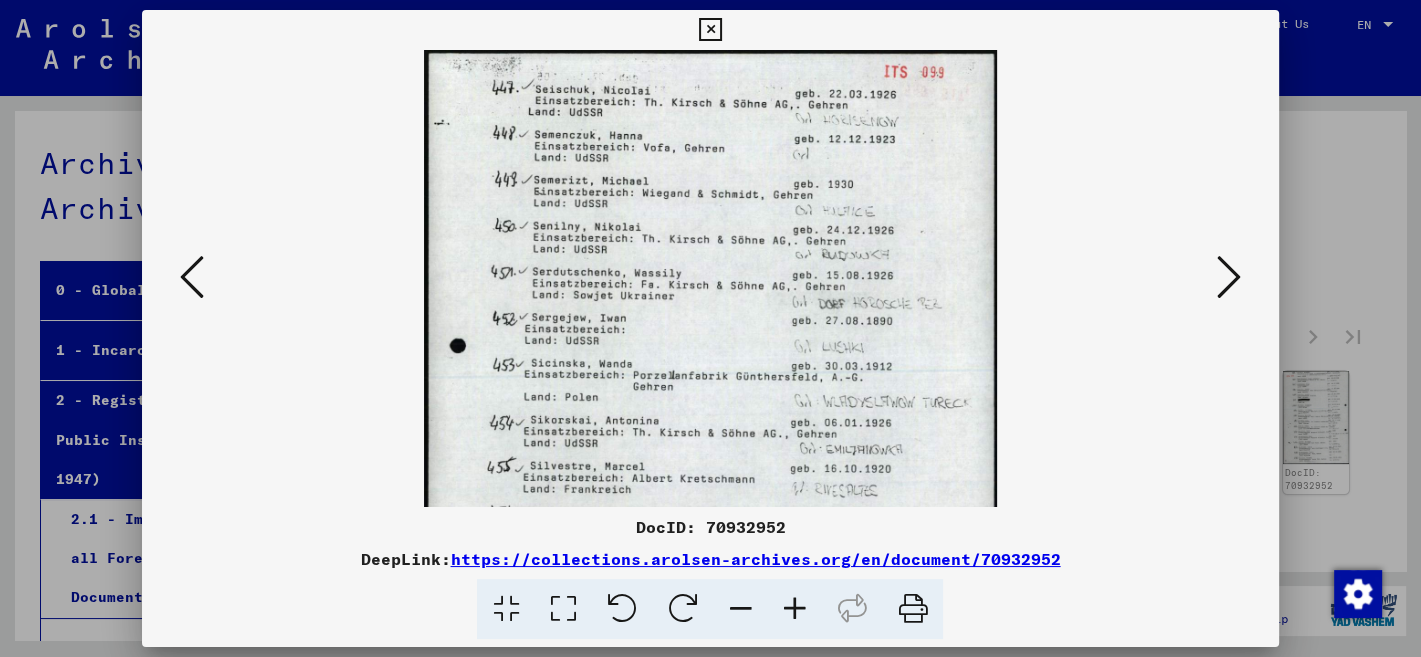 click at bounding box center (794, 609) 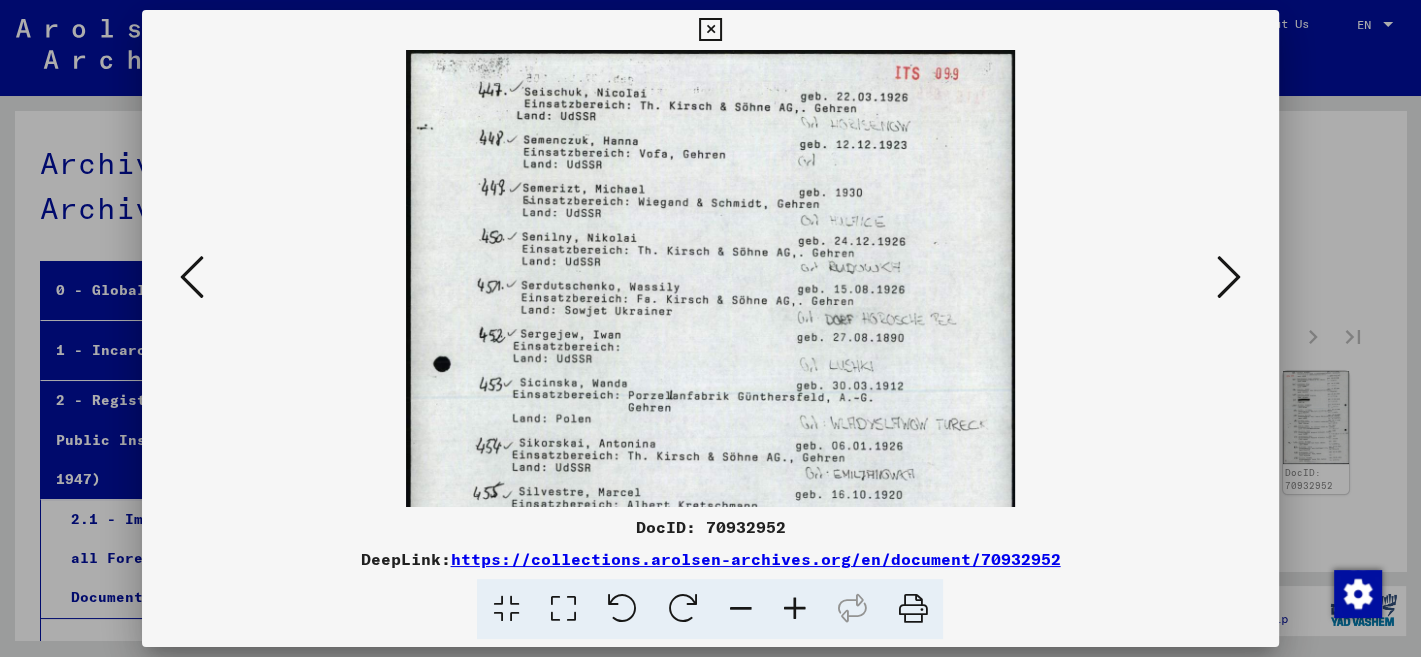 click at bounding box center (794, 609) 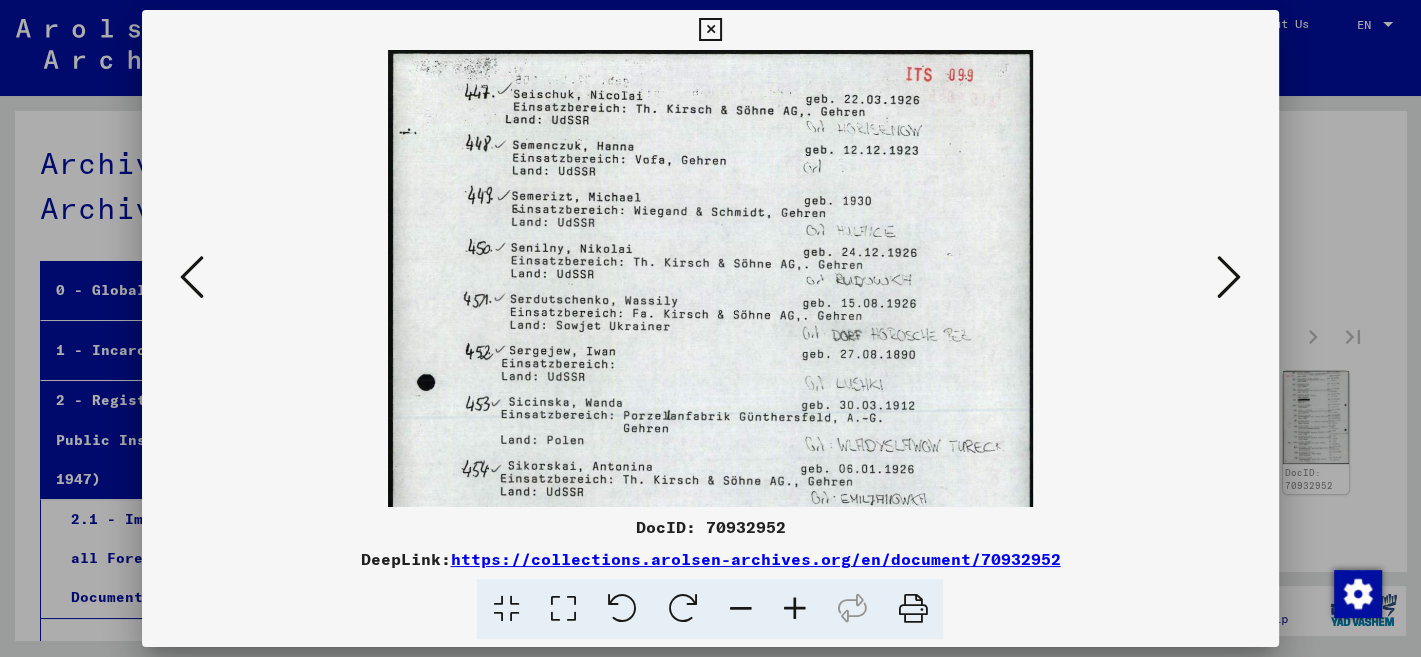 click at bounding box center (794, 609) 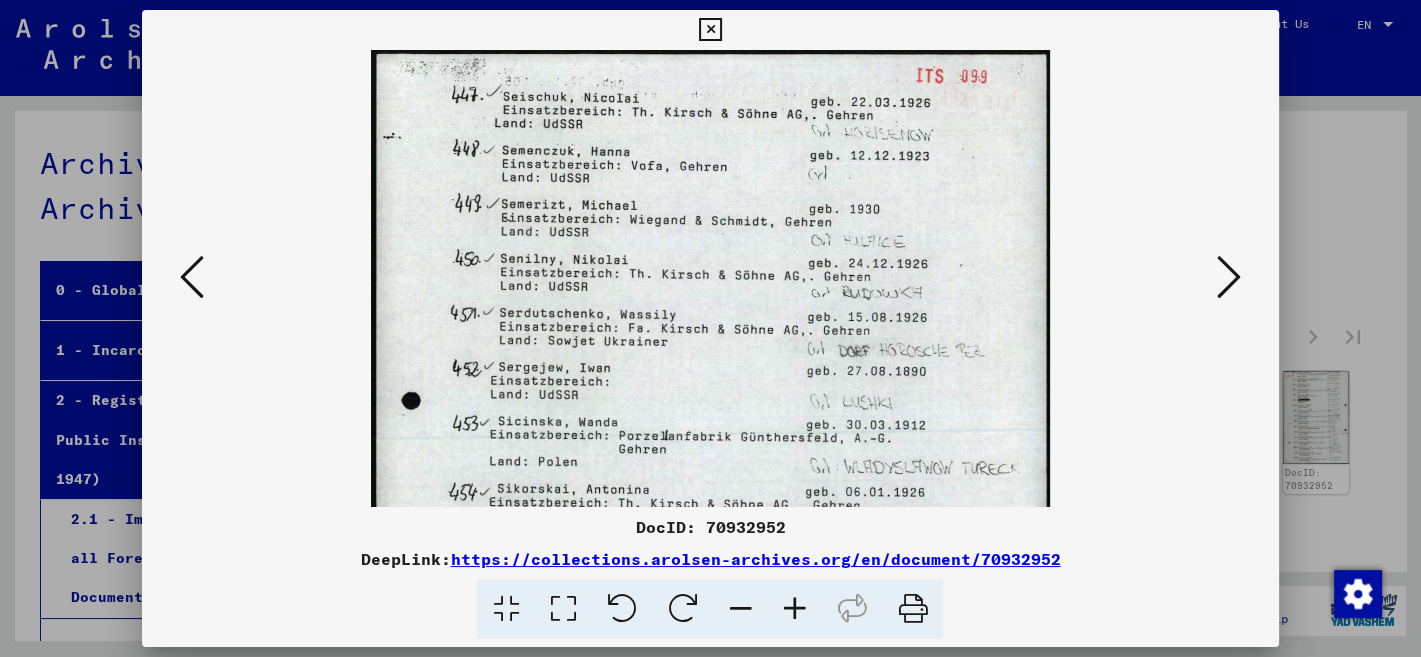 click at bounding box center [794, 609] 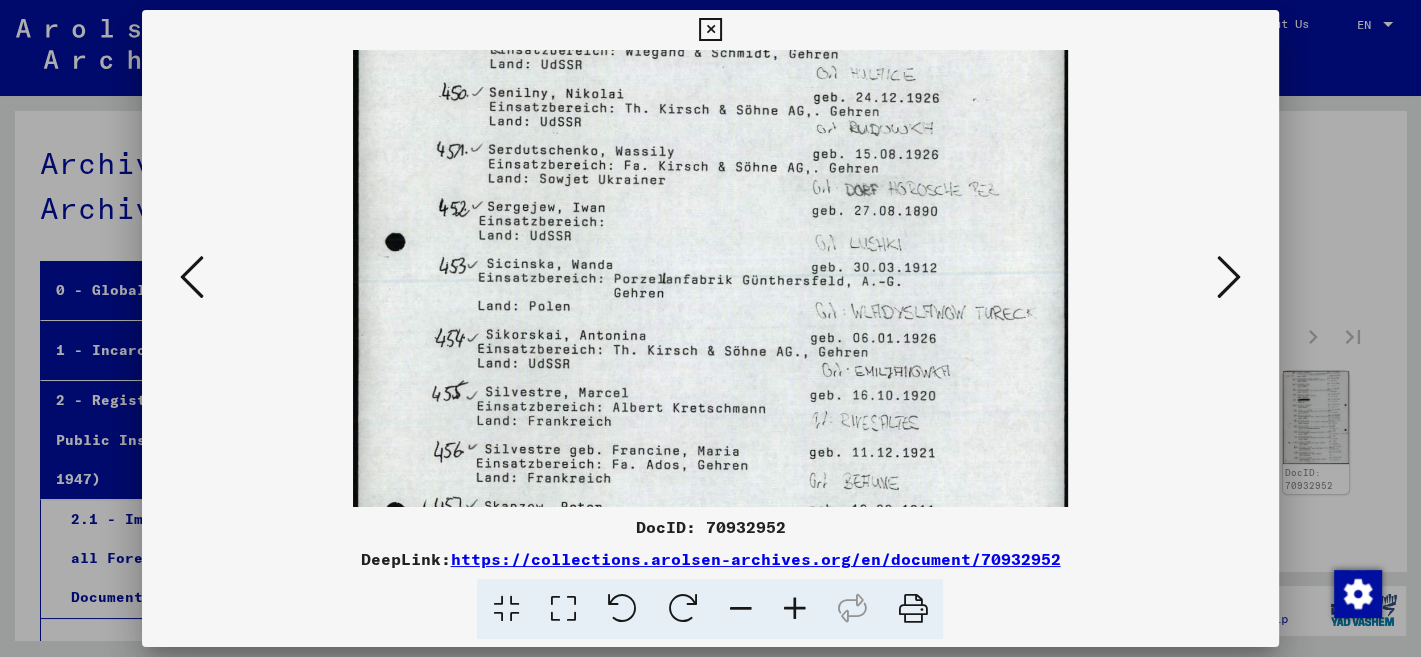drag, startPoint x: 970, startPoint y: 446, endPoint x: 990, endPoint y: 269, distance: 178.12636 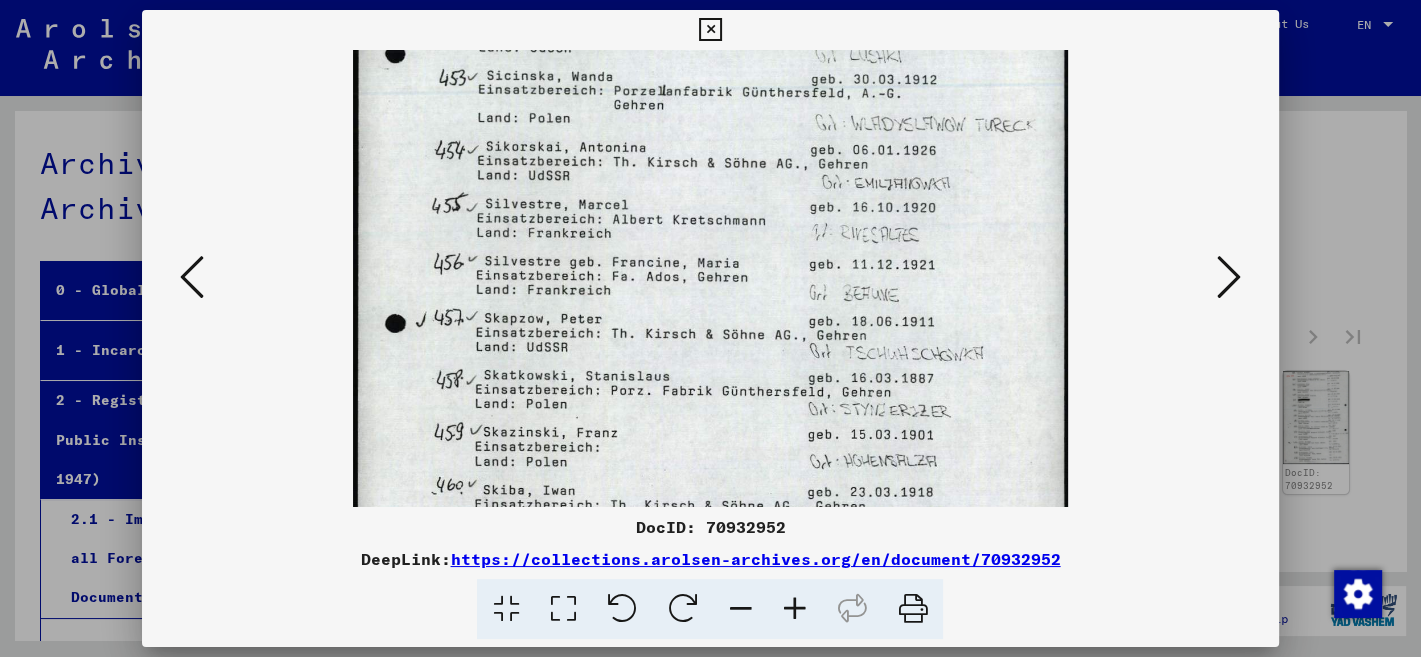 drag, startPoint x: 991, startPoint y: 431, endPoint x: 1021, endPoint y: 243, distance: 190.37857 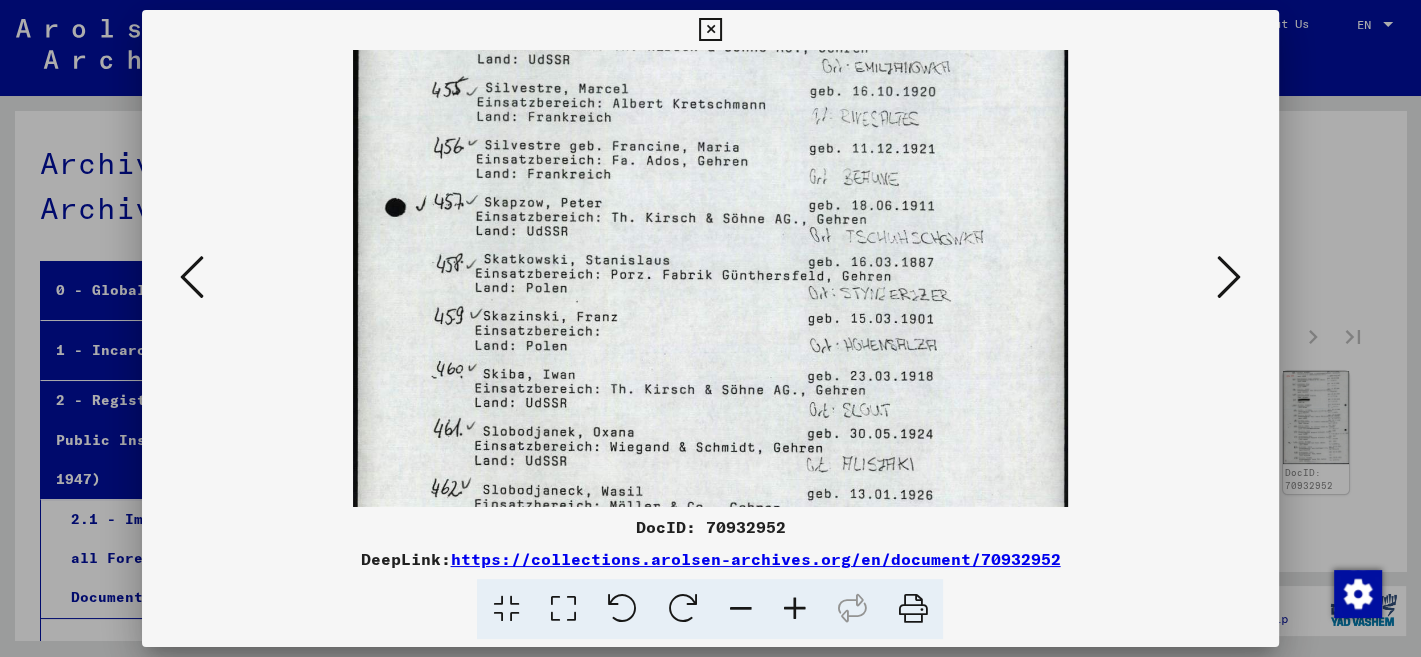 drag, startPoint x: 994, startPoint y: 435, endPoint x: 1019, endPoint y: 313, distance: 124.53513 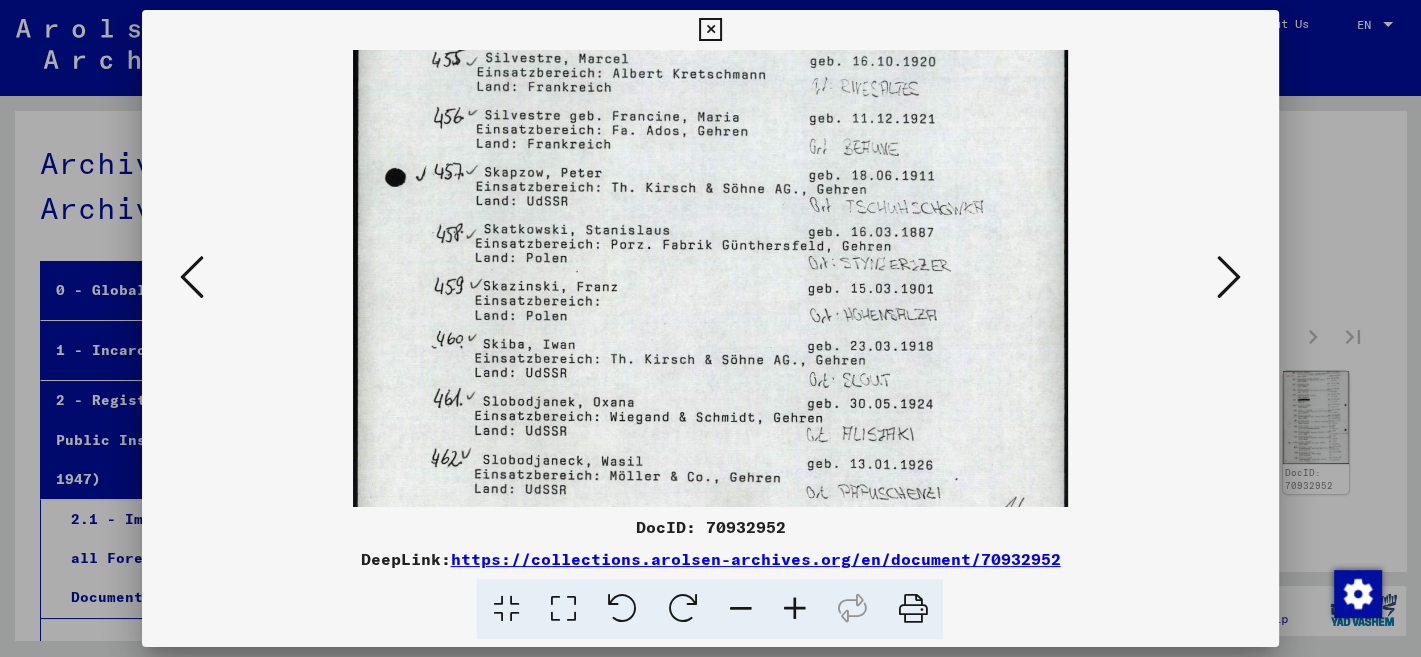 scroll, scrollTop: 550, scrollLeft: 0, axis: vertical 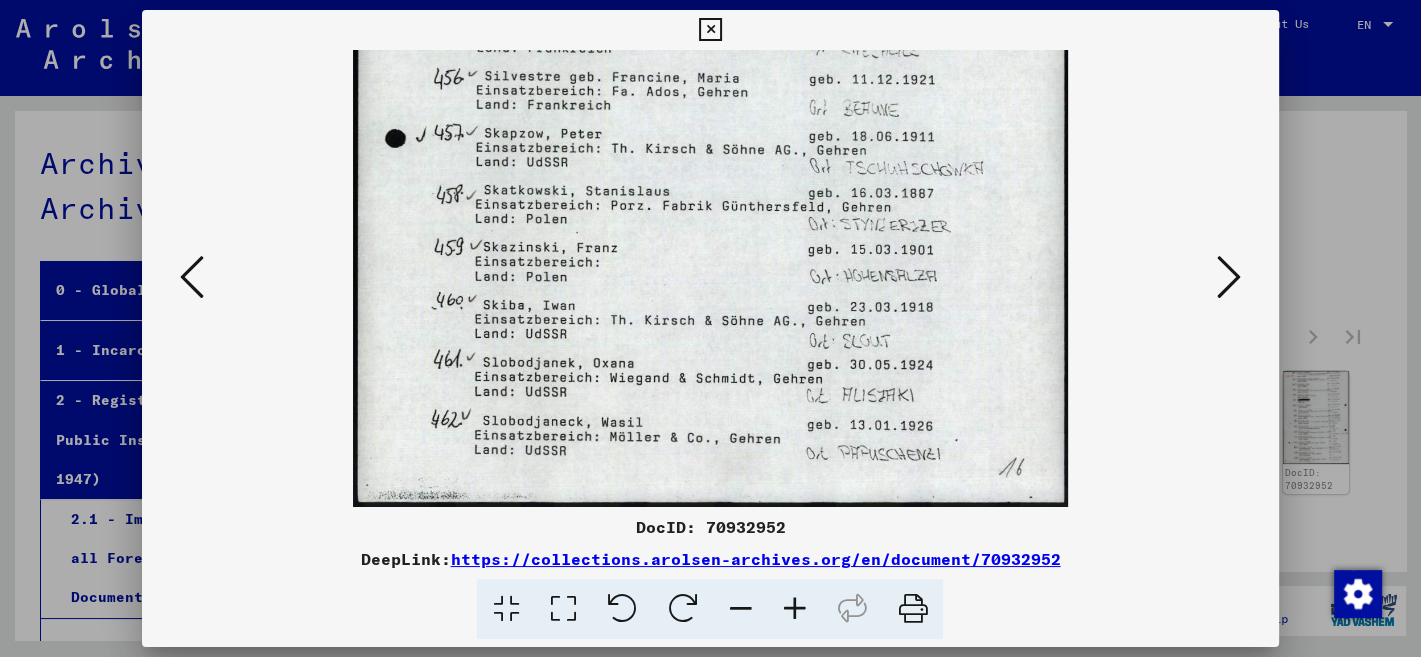drag, startPoint x: 1006, startPoint y: 428, endPoint x: 1029, endPoint y: 332, distance: 98.71677 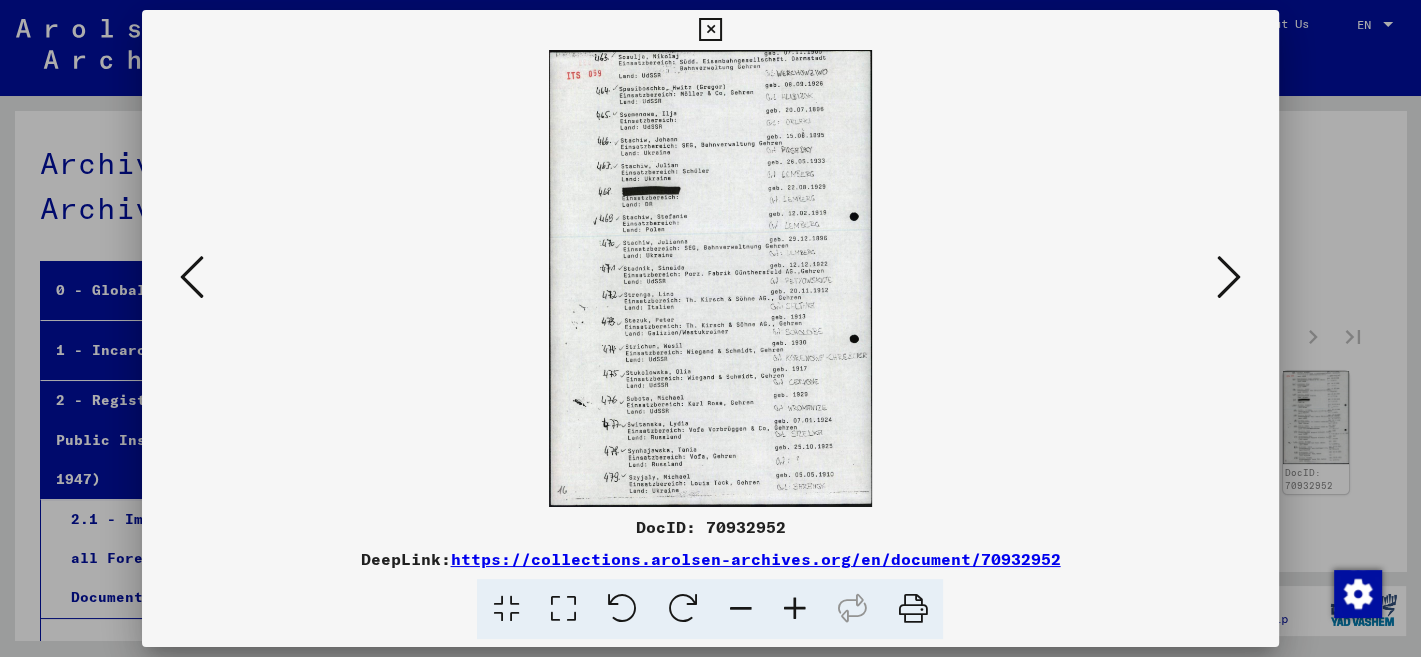 click at bounding box center (794, 609) 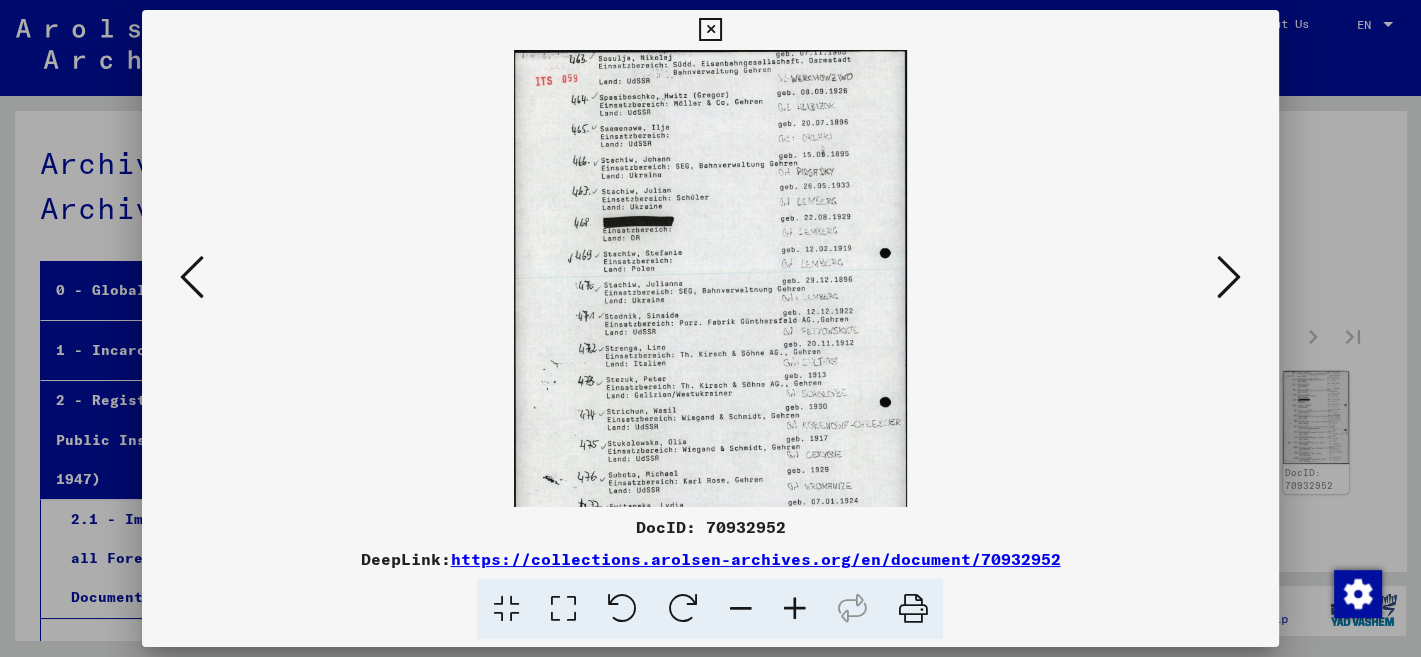 click at bounding box center (794, 609) 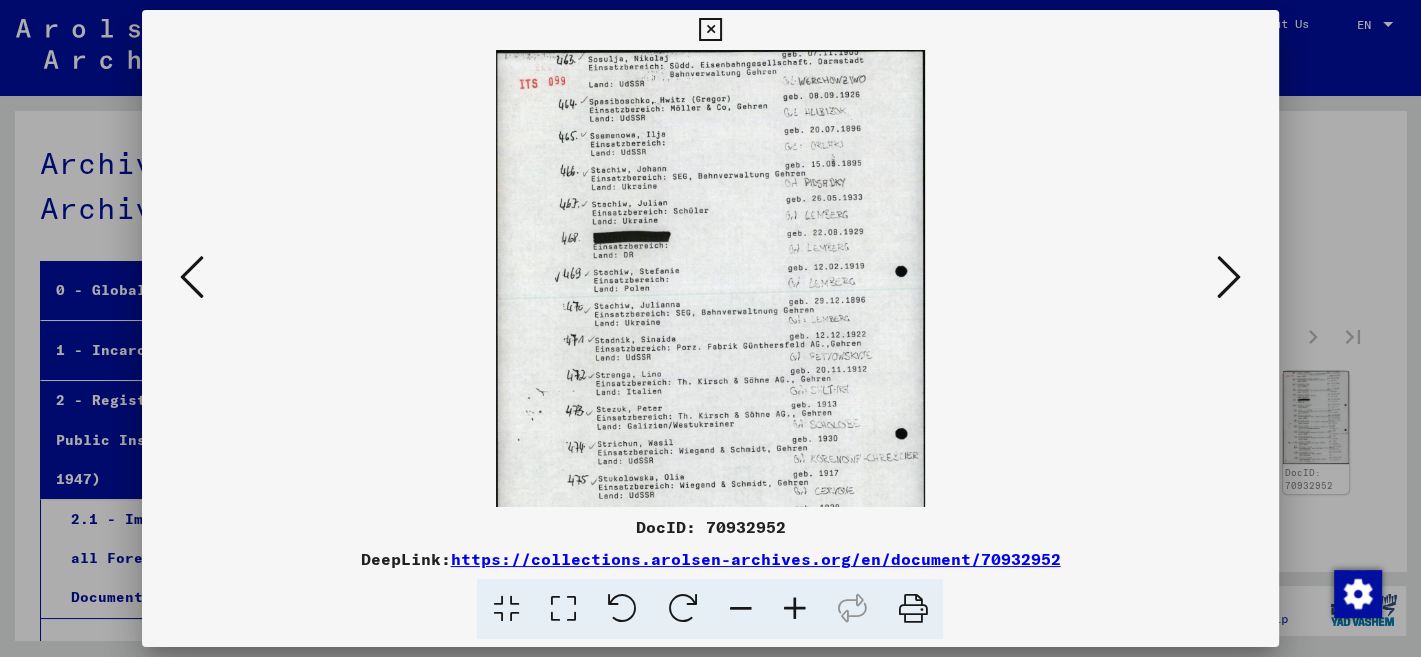 click at bounding box center (794, 609) 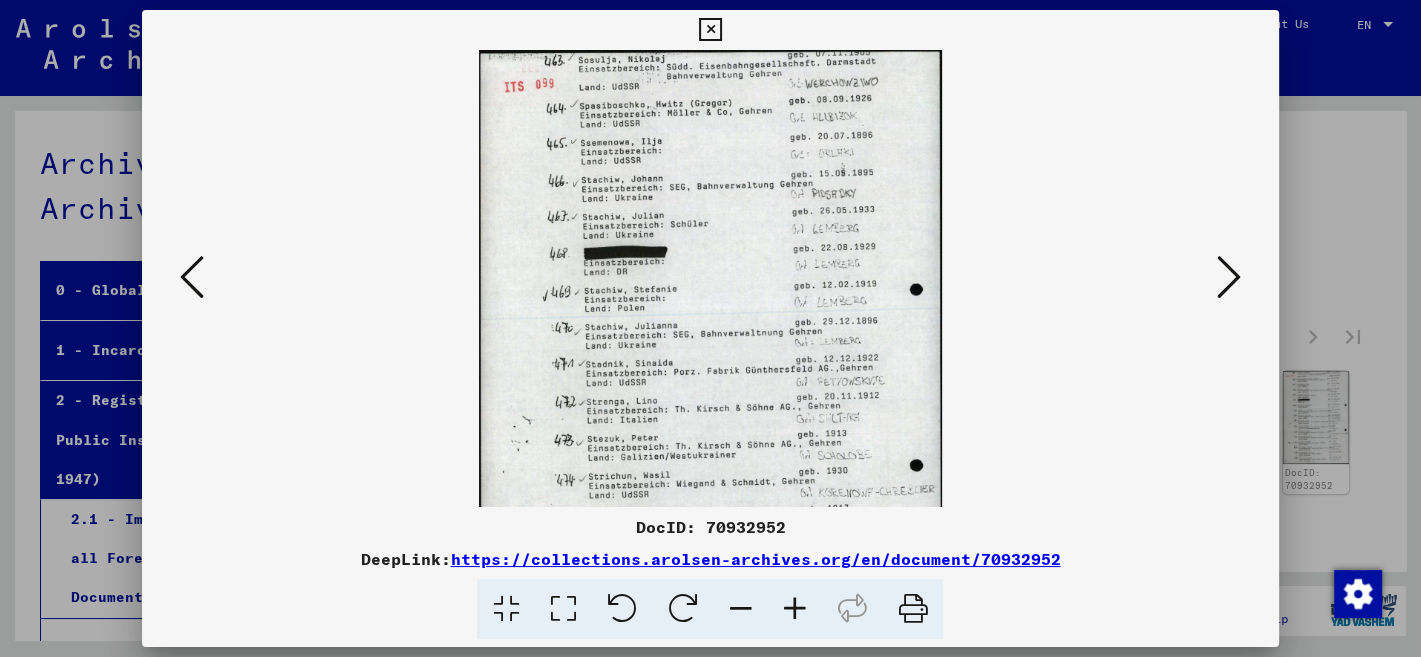 click at bounding box center (794, 609) 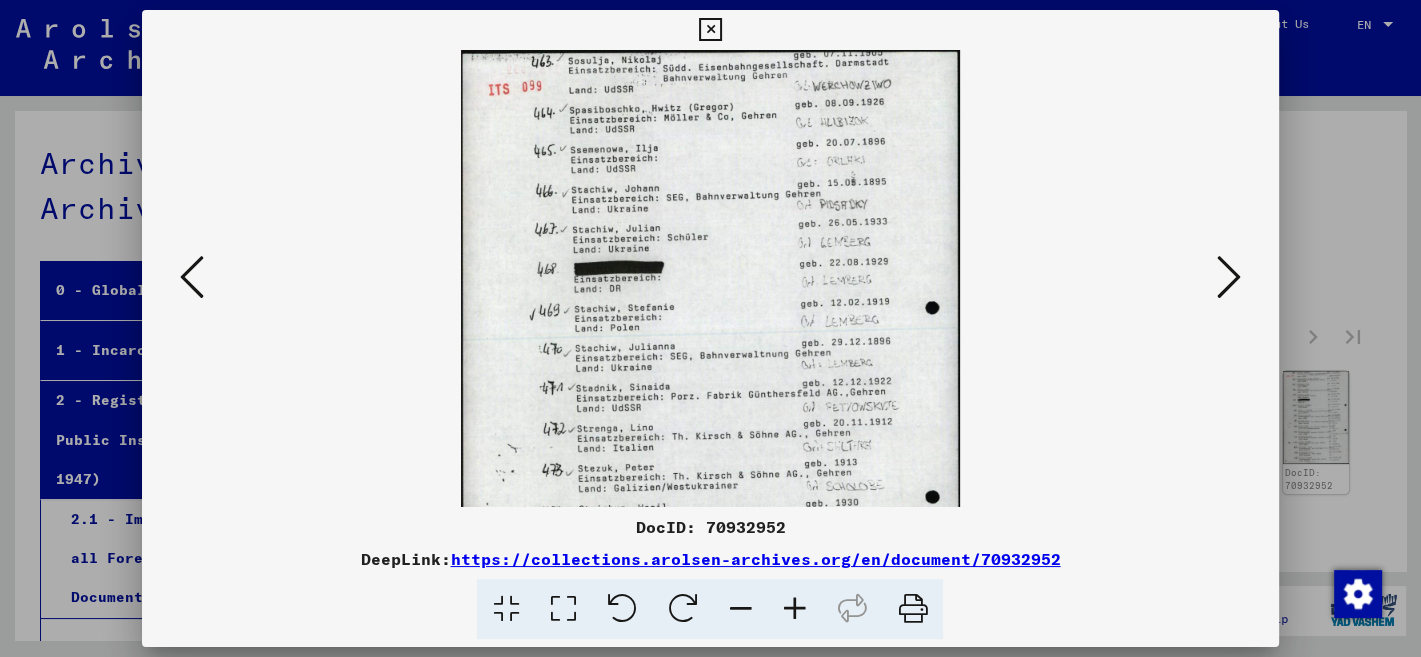 click at bounding box center [794, 609] 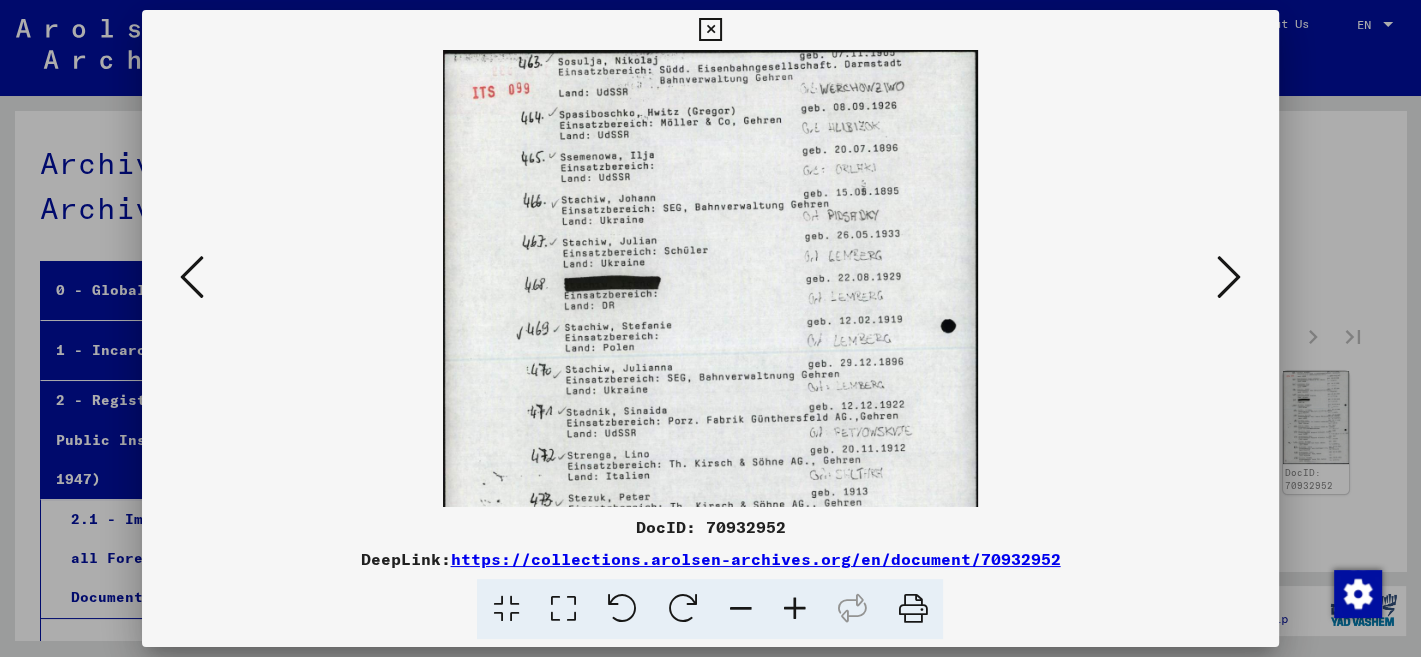 click at bounding box center (794, 609) 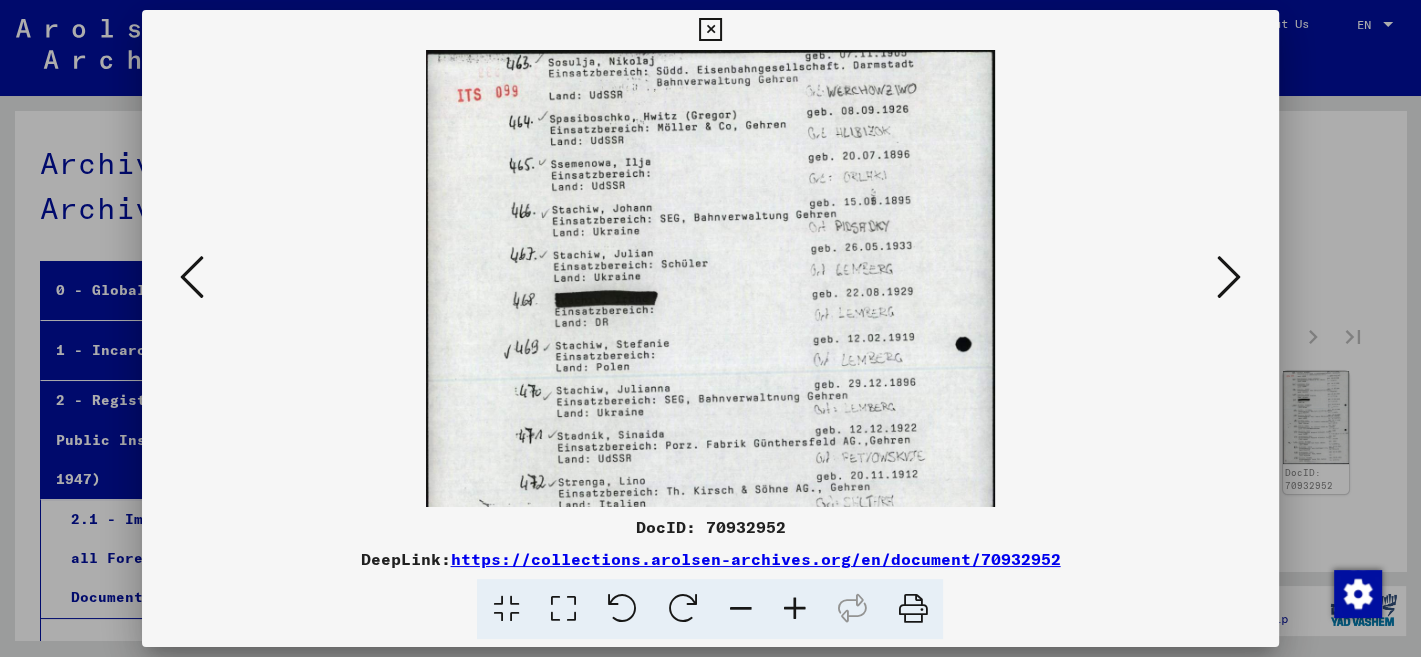 click at bounding box center (794, 609) 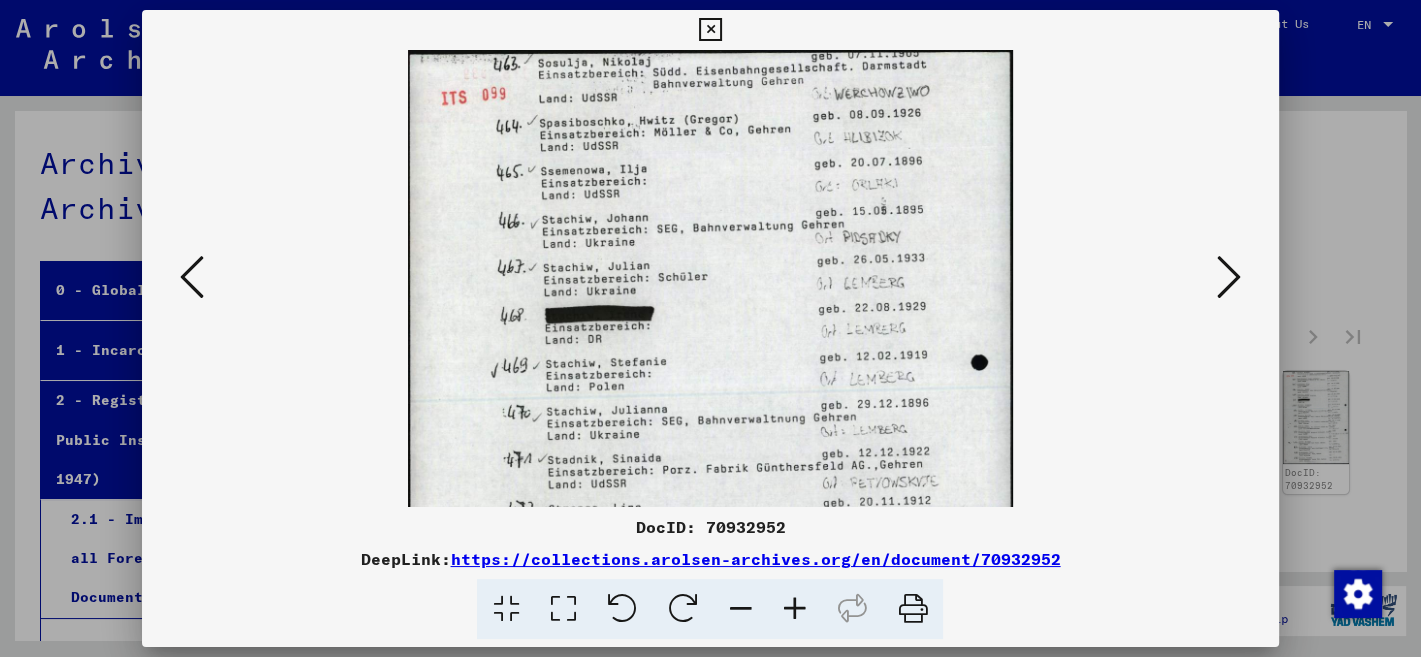 drag, startPoint x: 798, startPoint y: 614, endPoint x: 778, endPoint y: 602, distance: 23.323807 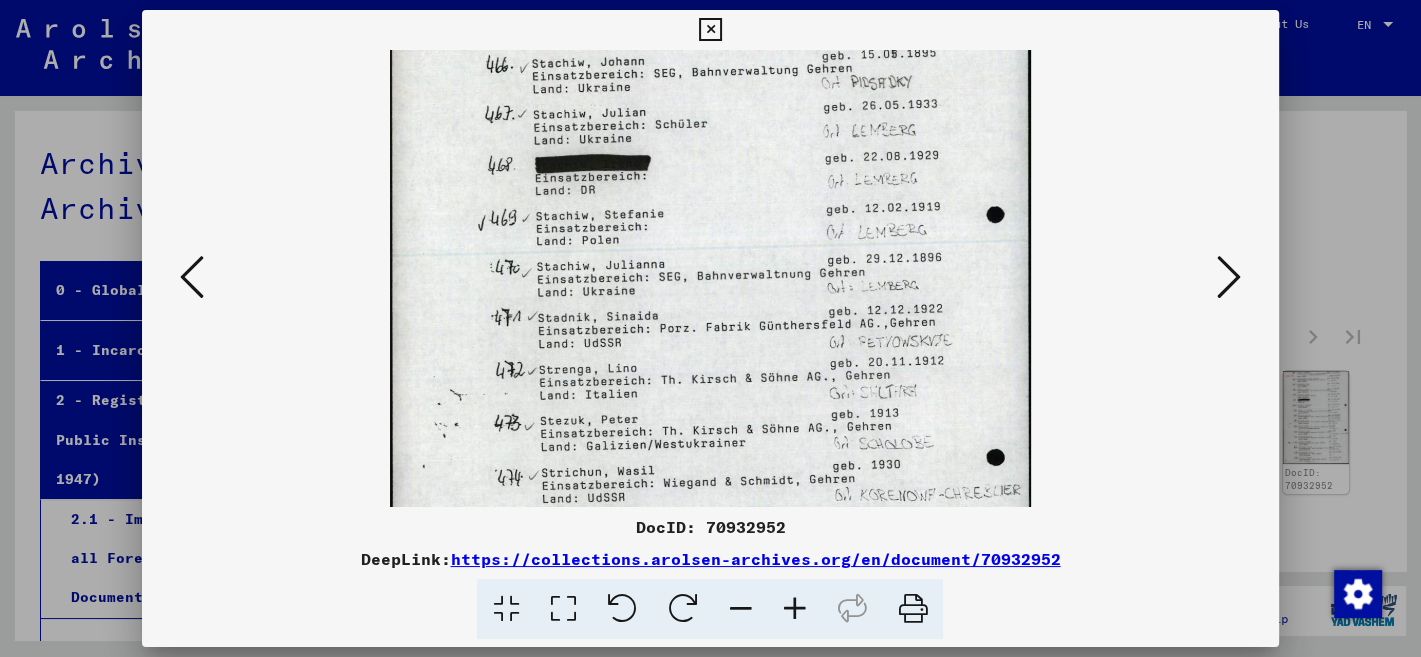 drag, startPoint x: 927, startPoint y: 469, endPoint x: 948, endPoint y: 306, distance: 164.3472 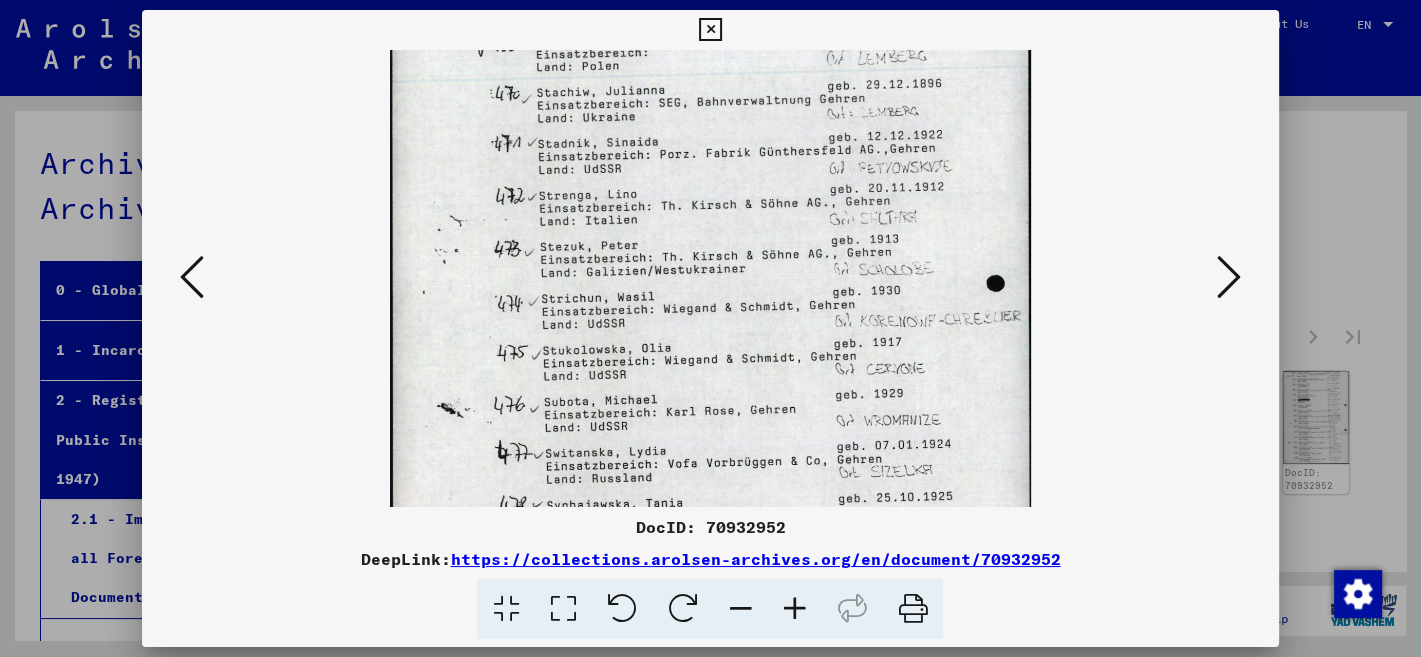 scroll, scrollTop: 341, scrollLeft: 0, axis: vertical 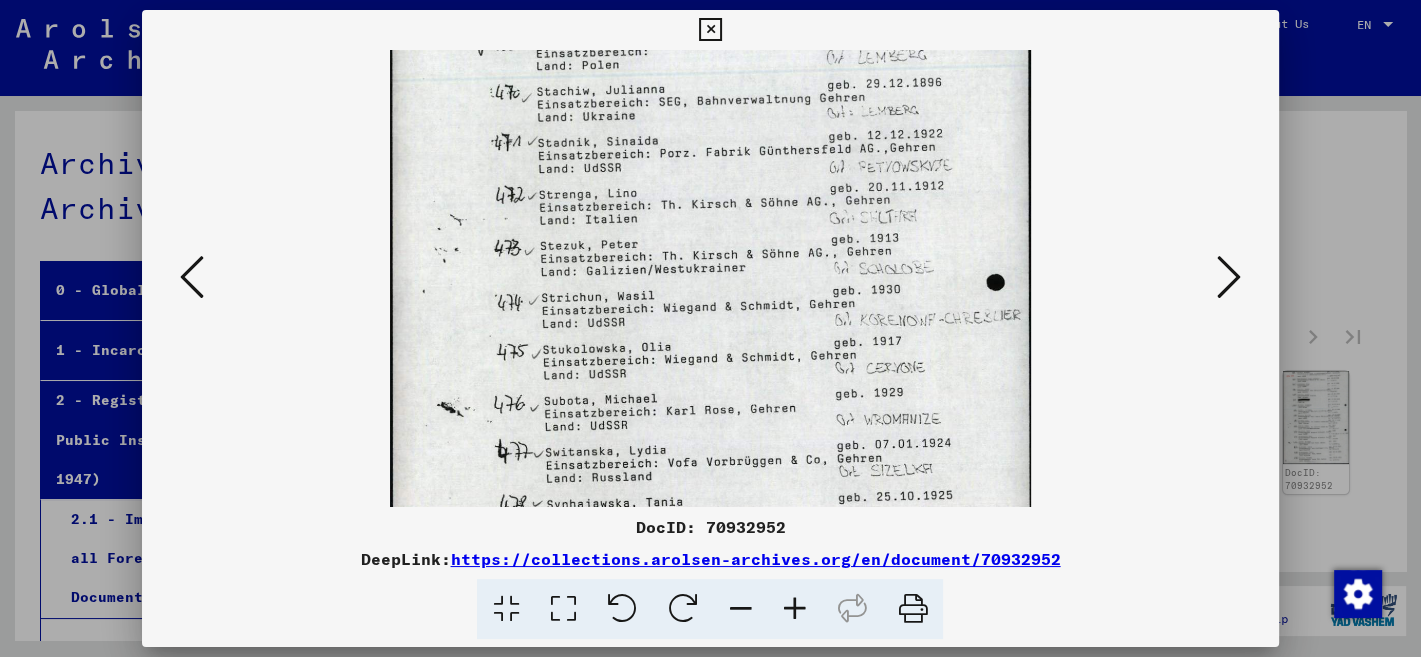 drag, startPoint x: 953, startPoint y: 451, endPoint x: 962, endPoint y: 282, distance: 169.23947 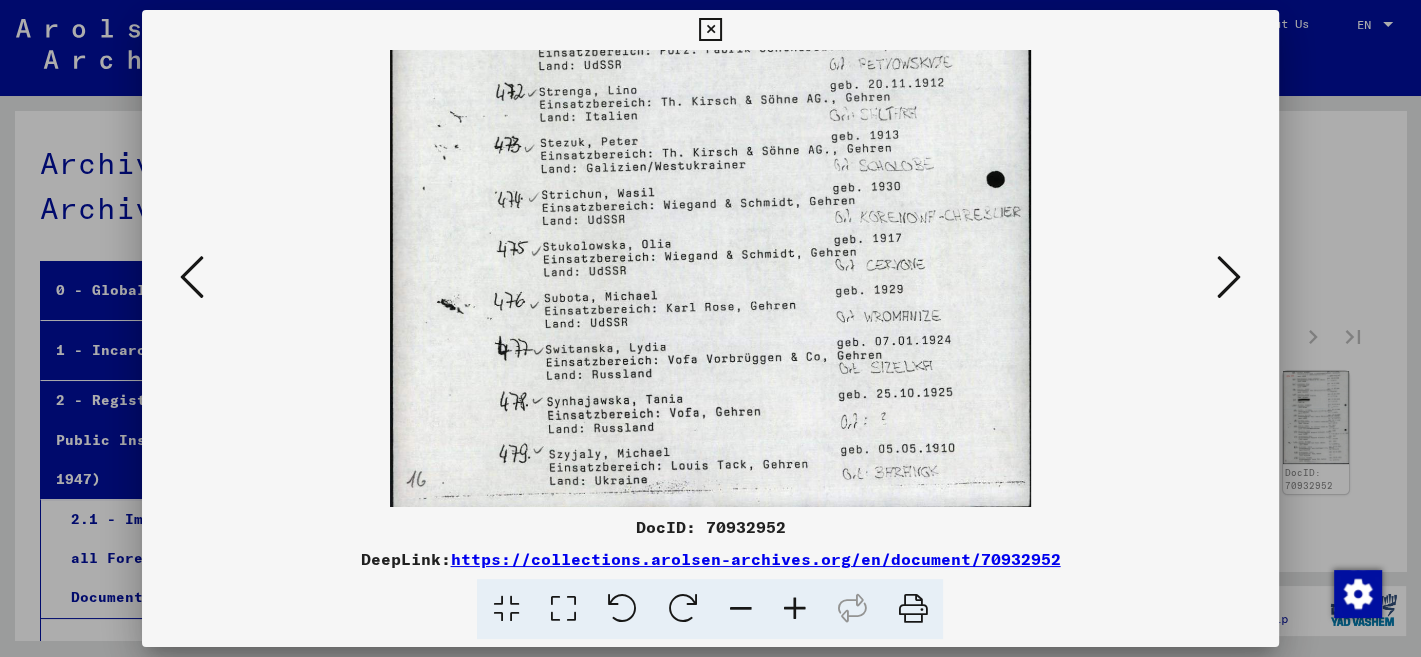 scroll, scrollTop: 450, scrollLeft: 0, axis: vertical 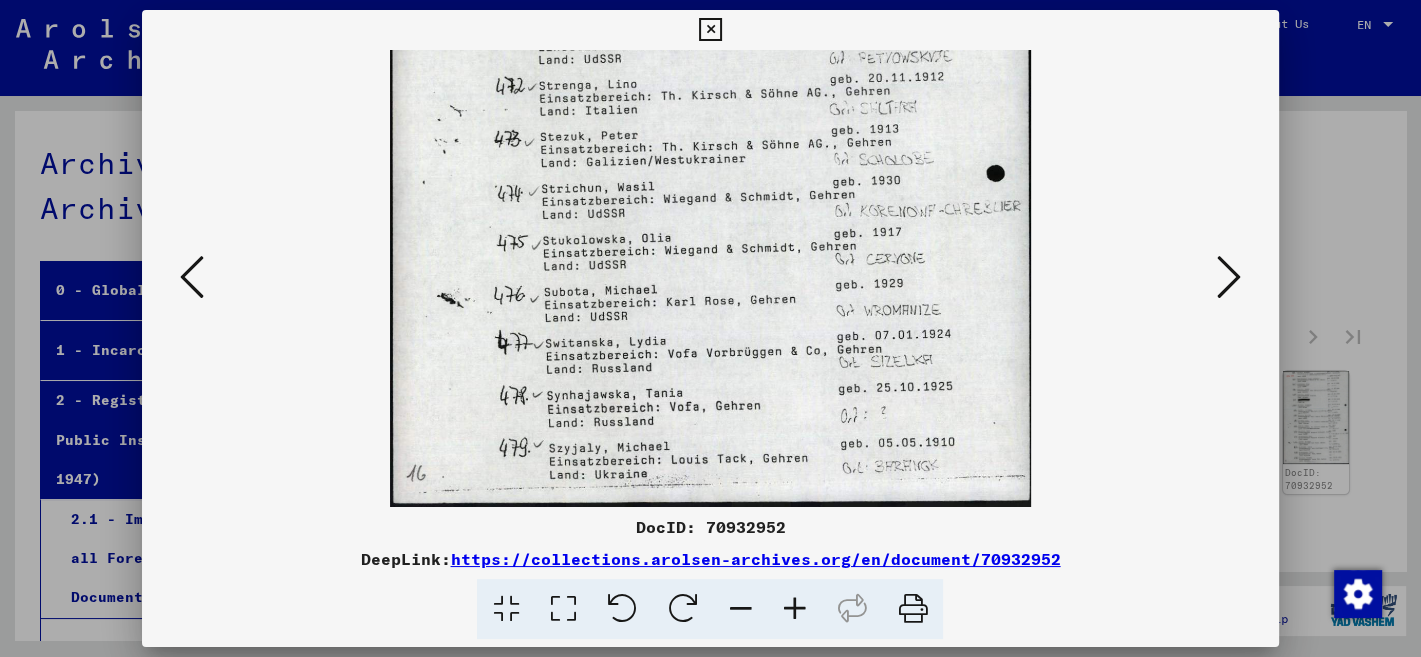 drag, startPoint x: 935, startPoint y: 422, endPoint x: 958, endPoint y: 311, distance: 113.35784 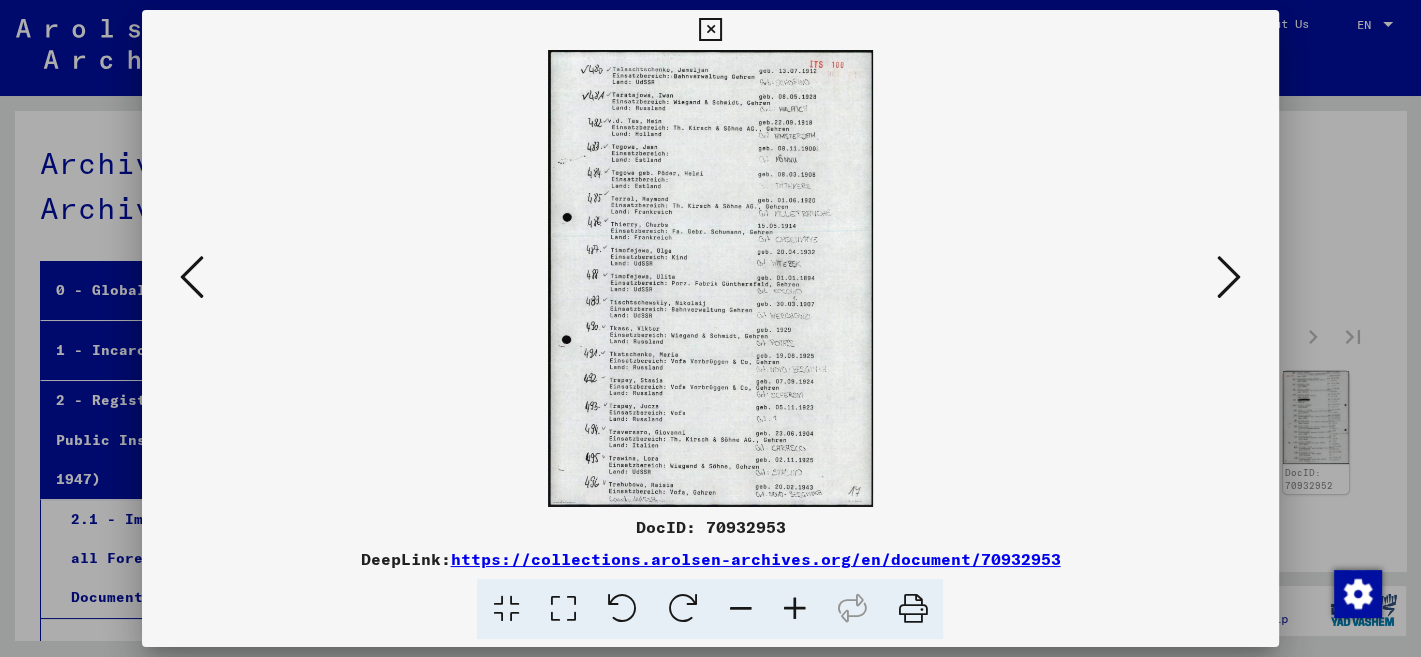 click at bounding box center (794, 609) 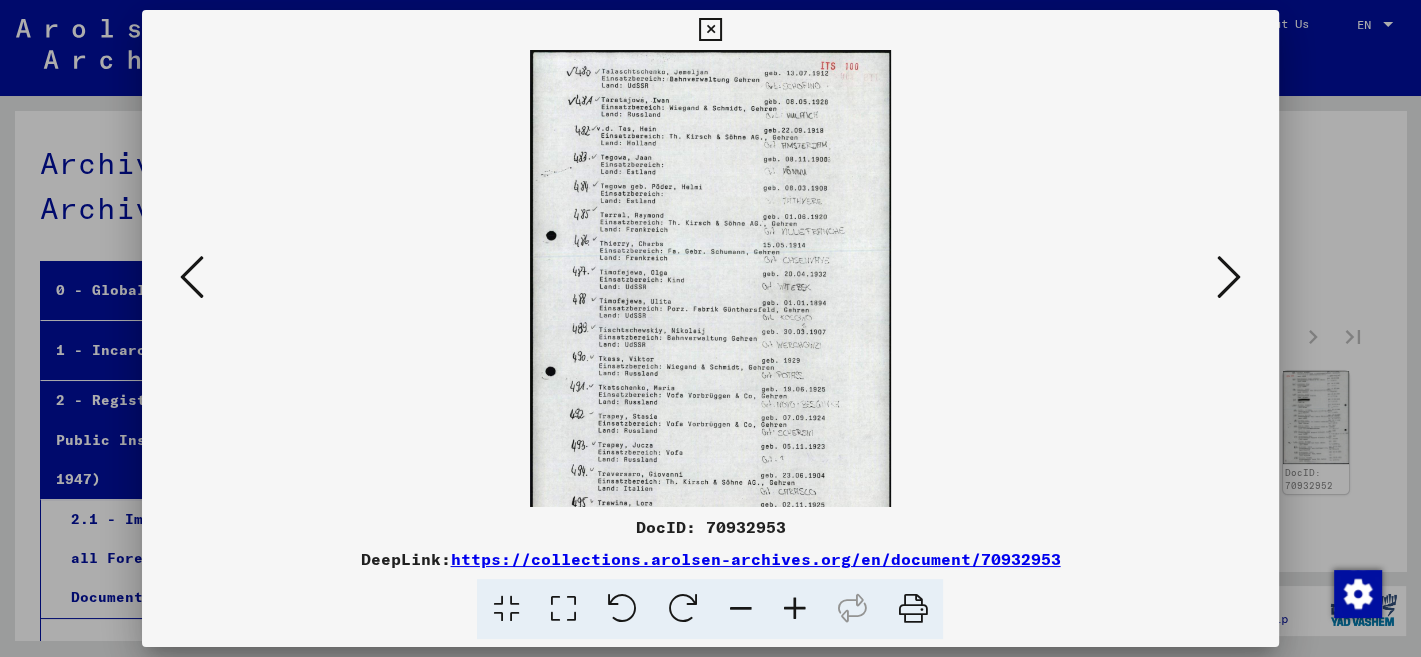 click at bounding box center (794, 609) 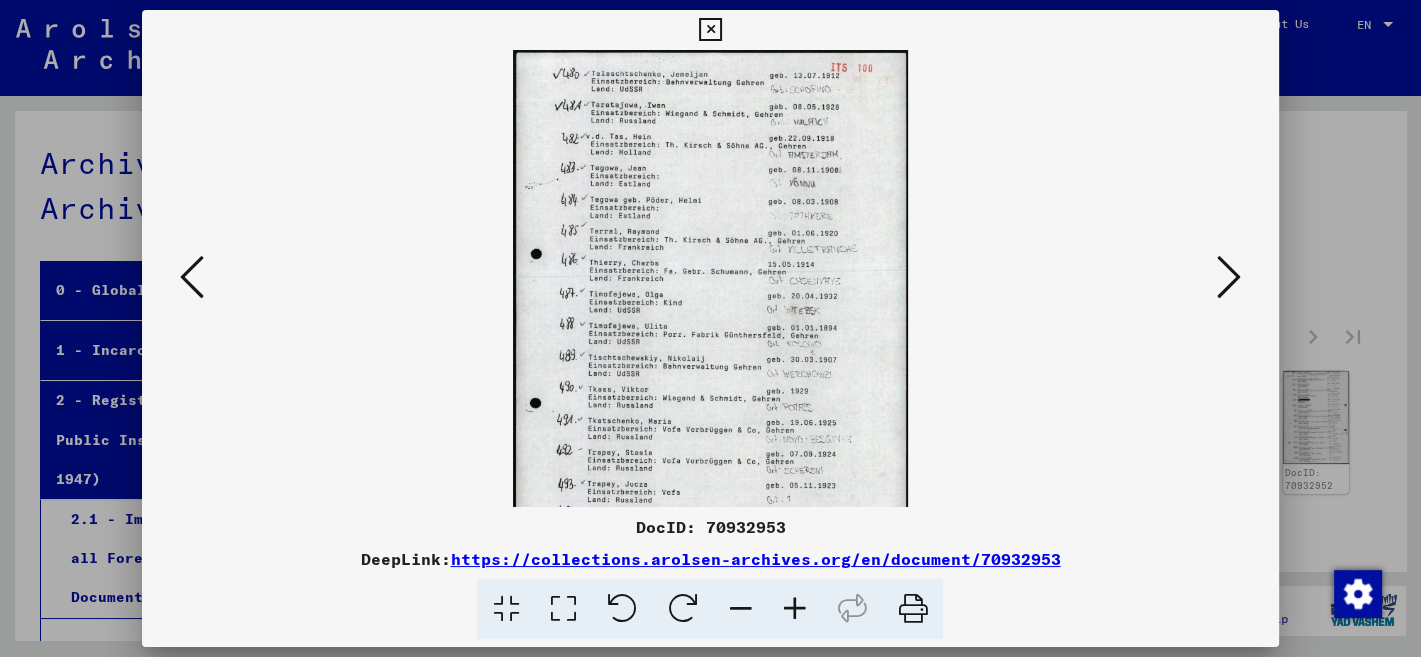 click at bounding box center [794, 609] 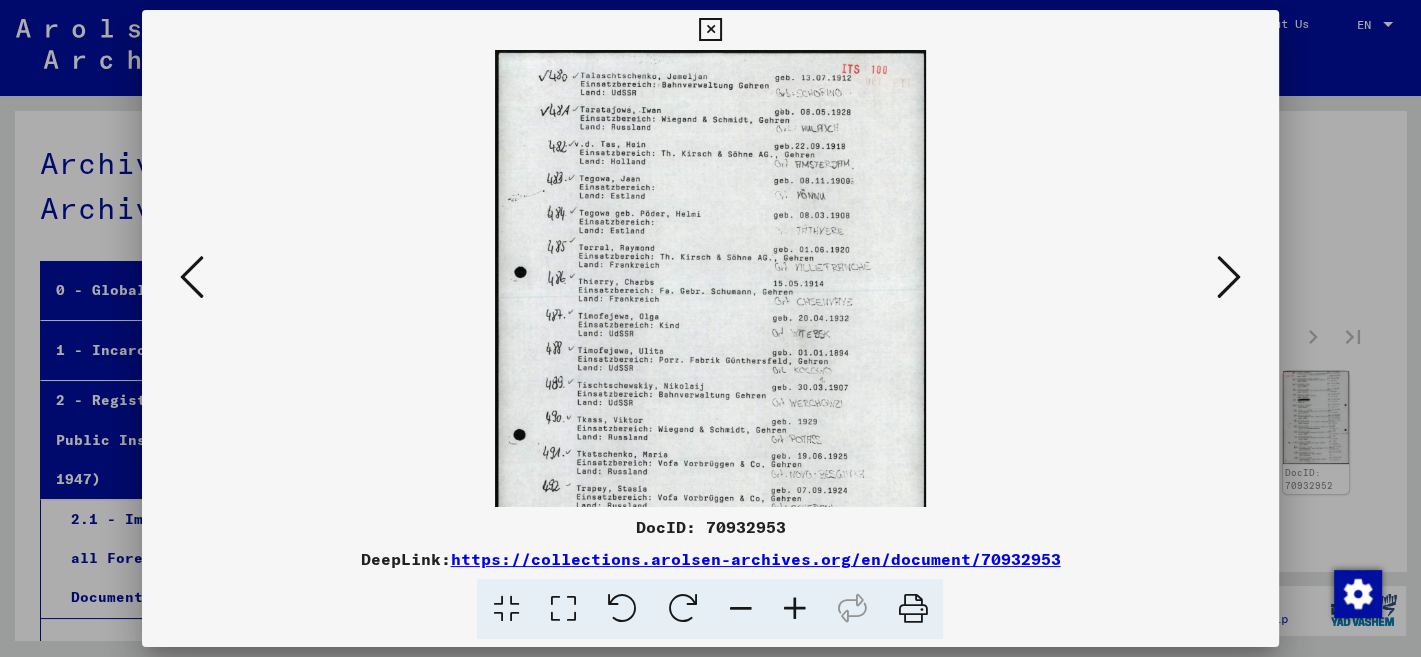 click at bounding box center [794, 609] 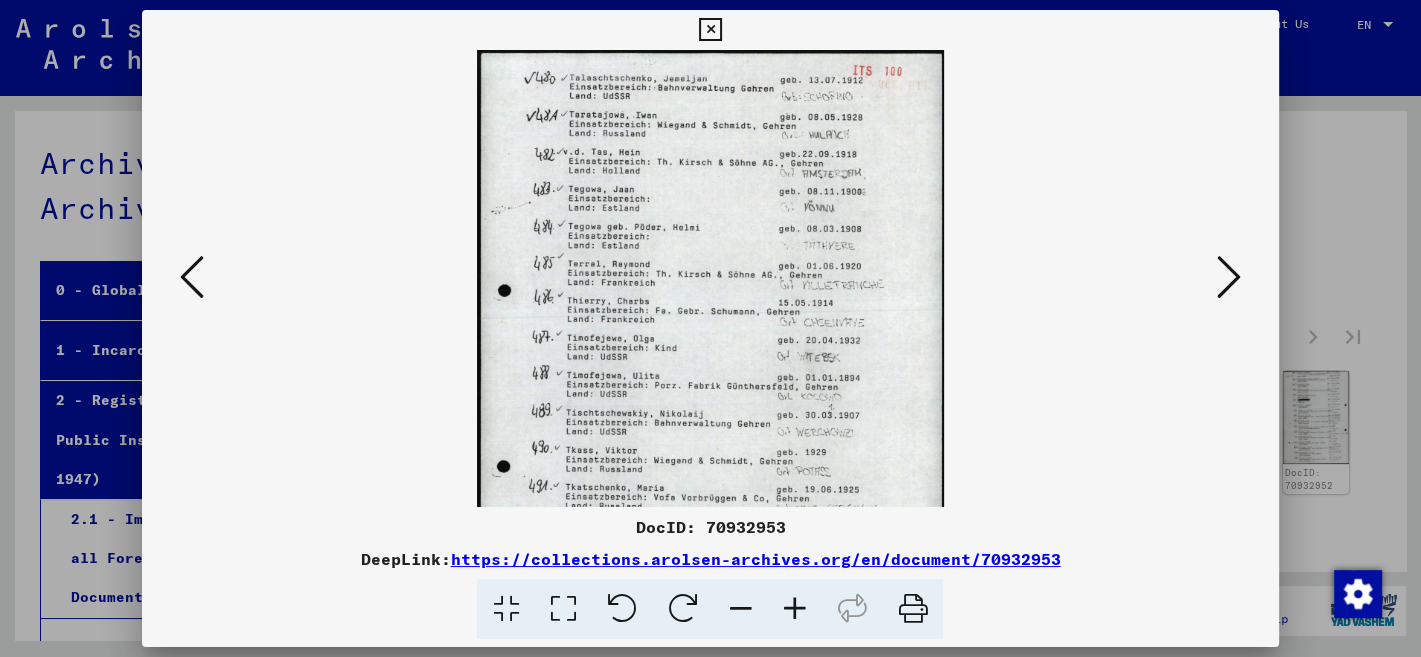 click at bounding box center (794, 609) 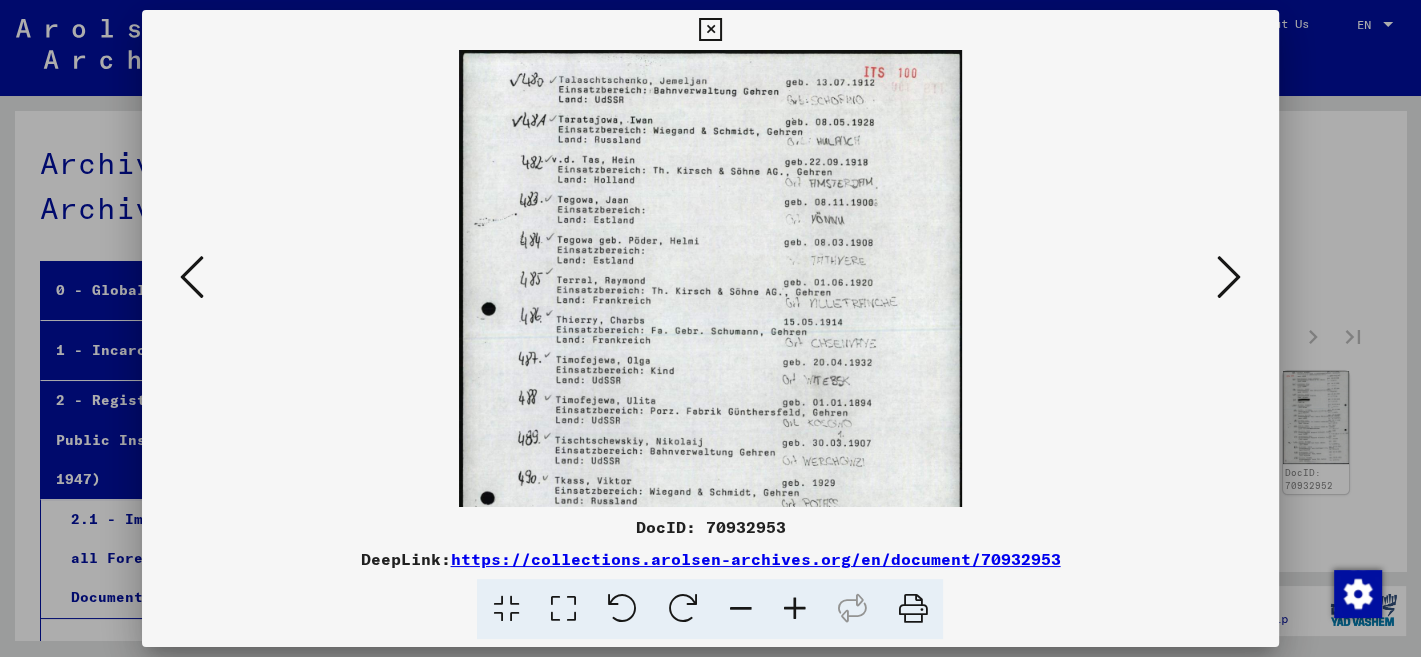 click at bounding box center [794, 609] 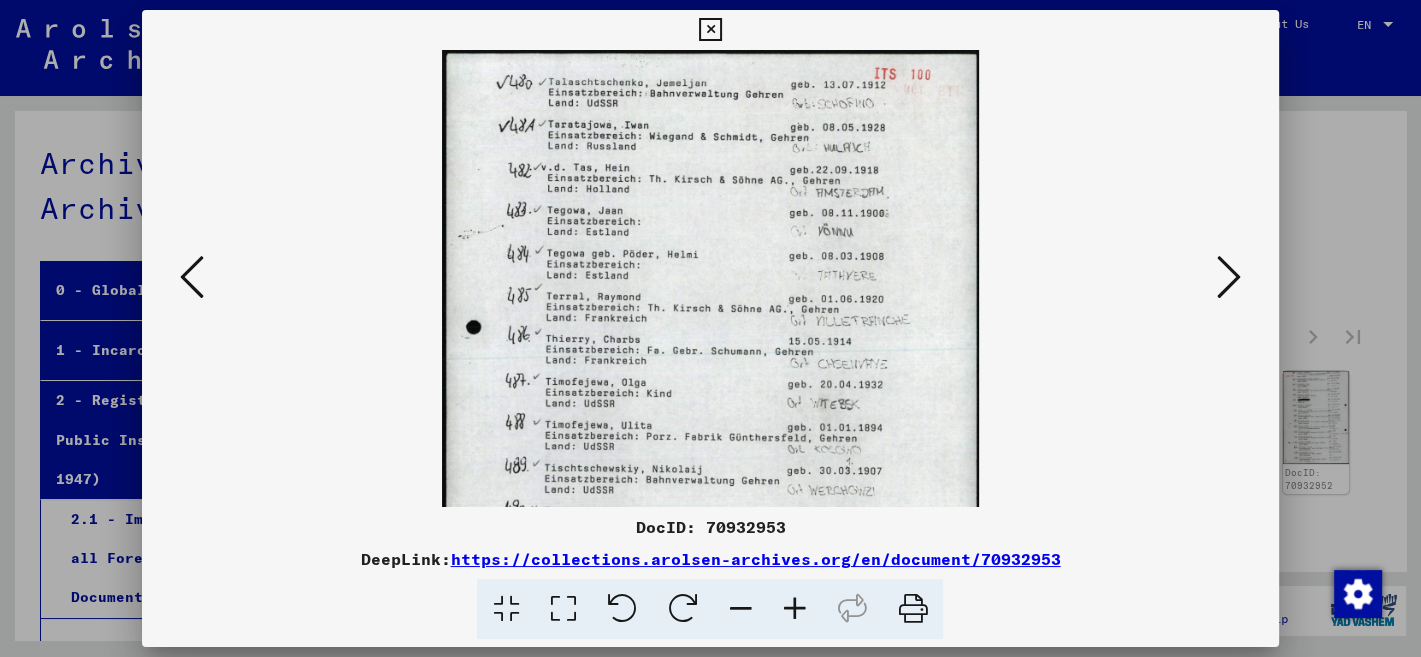click at bounding box center [794, 609] 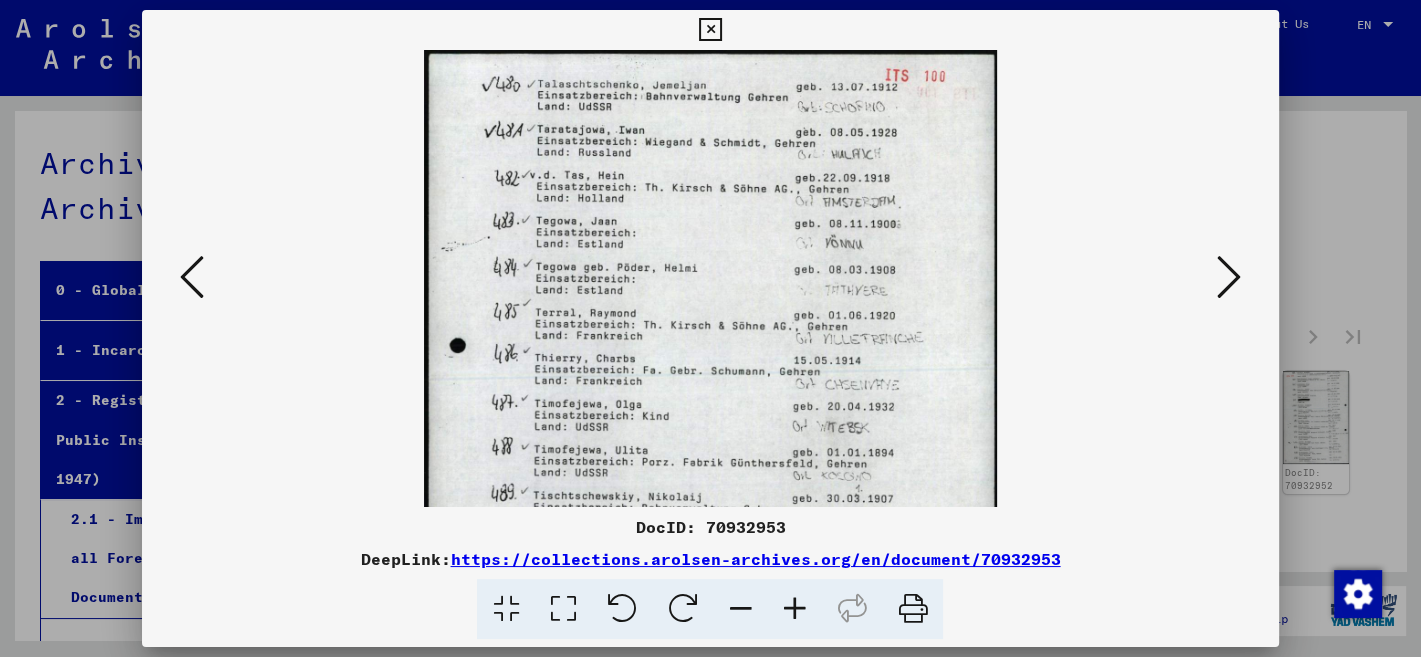 click at bounding box center (794, 609) 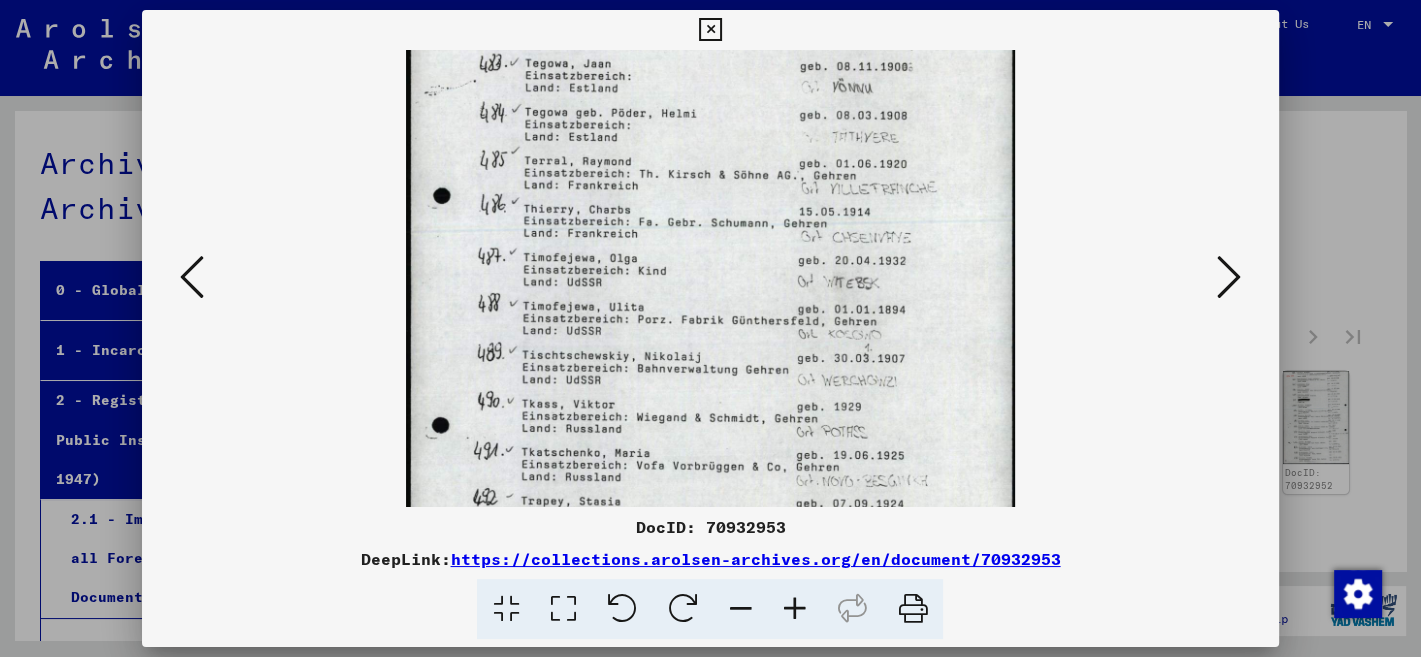 drag, startPoint x: 934, startPoint y: 501, endPoint x: 922, endPoint y: 319, distance: 182.39517 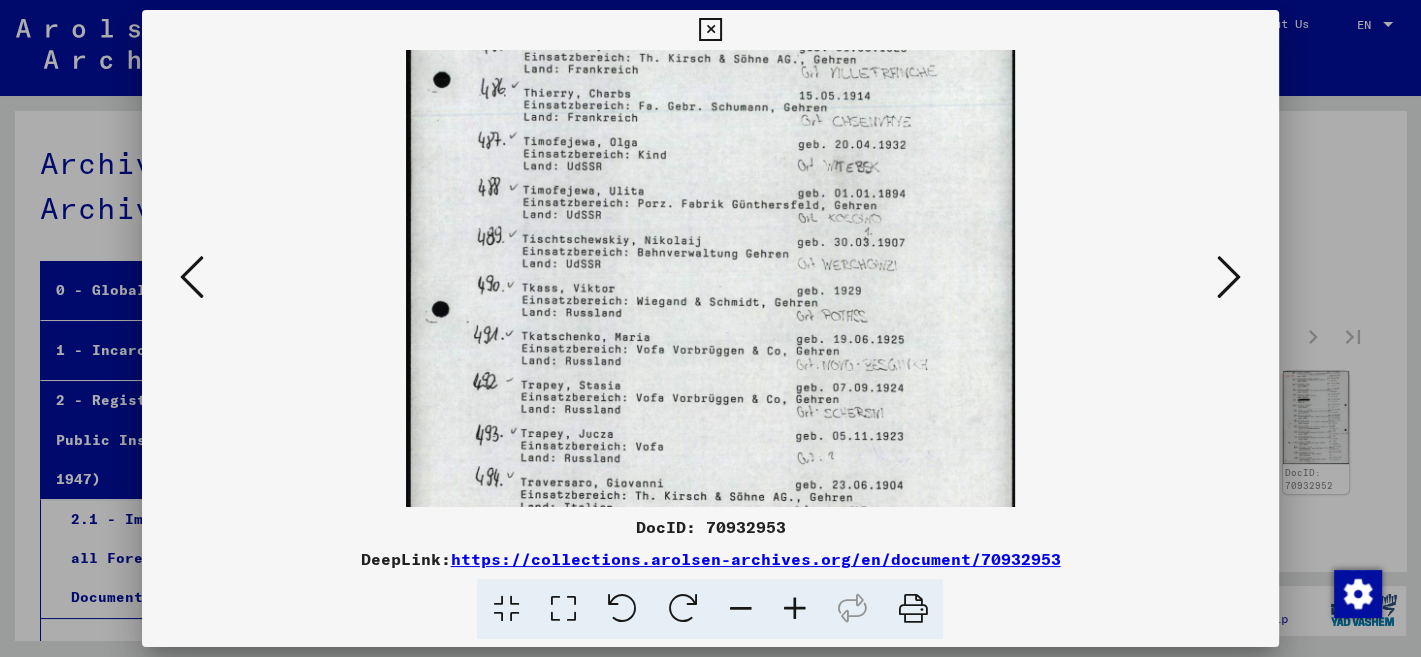 drag, startPoint x: 929, startPoint y: 462, endPoint x: 949, endPoint y: 347, distance: 116.72617 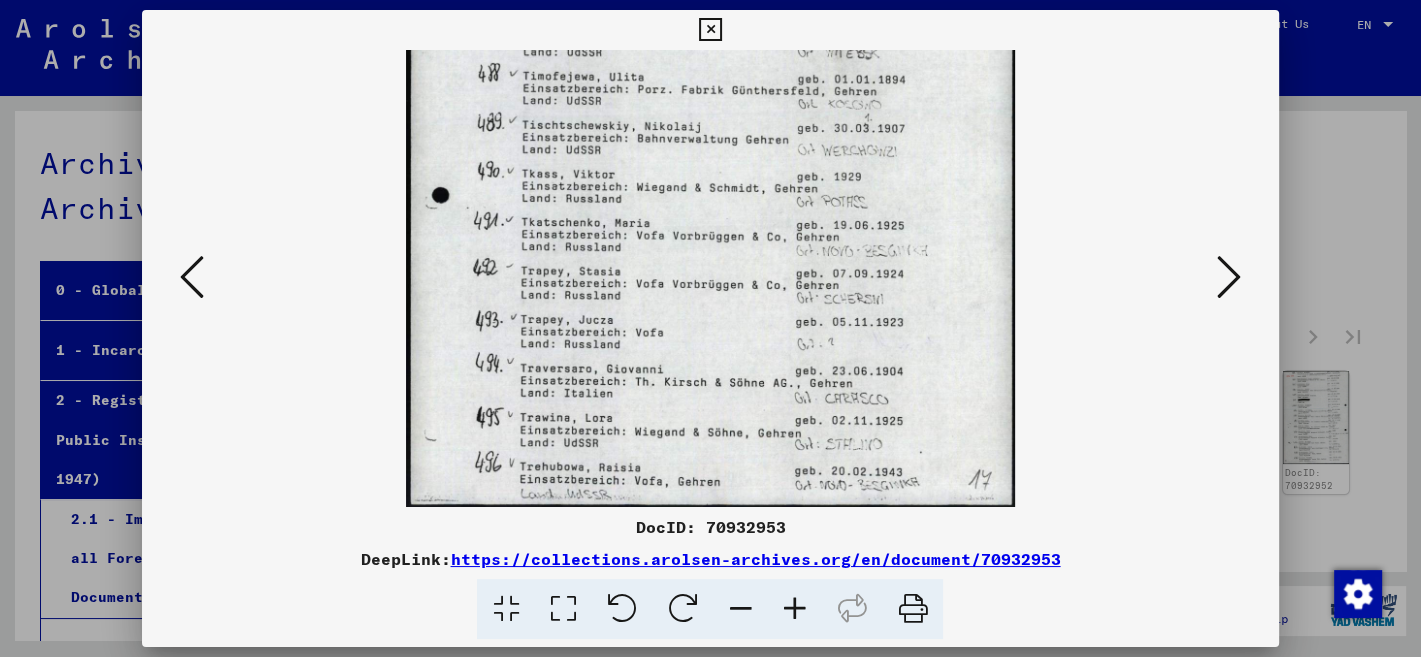 scroll, scrollTop: 400, scrollLeft: 0, axis: vertical 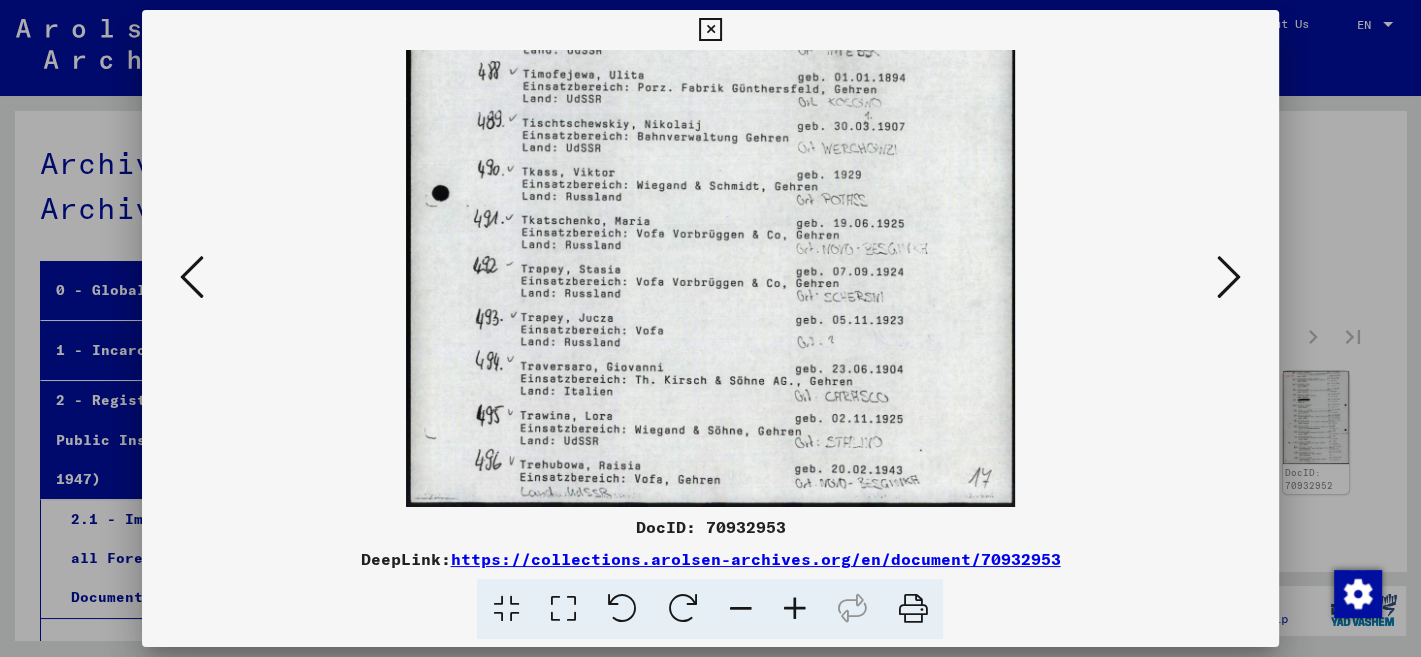 drag, startPoint x: 941, startPoint y: 454, endPoint x: 956, endPoint y: 365, distance: 90.255196 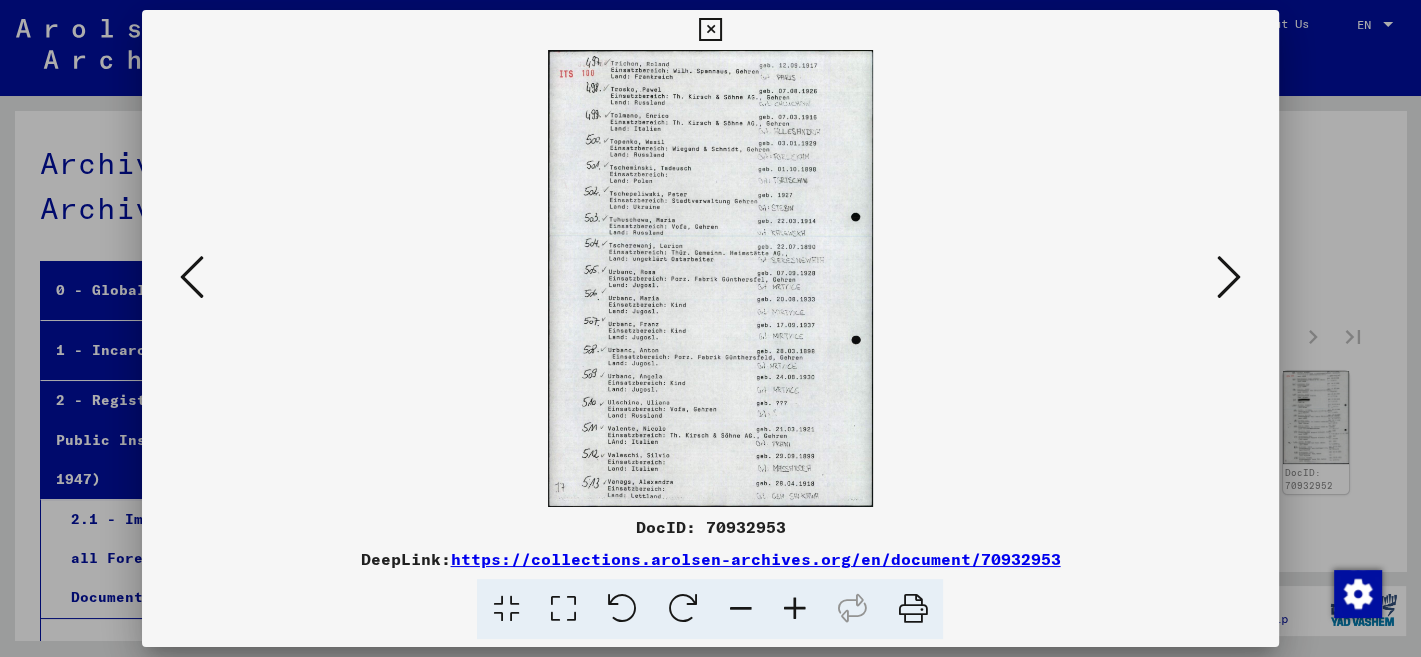 click at bounding box center [794, 609] 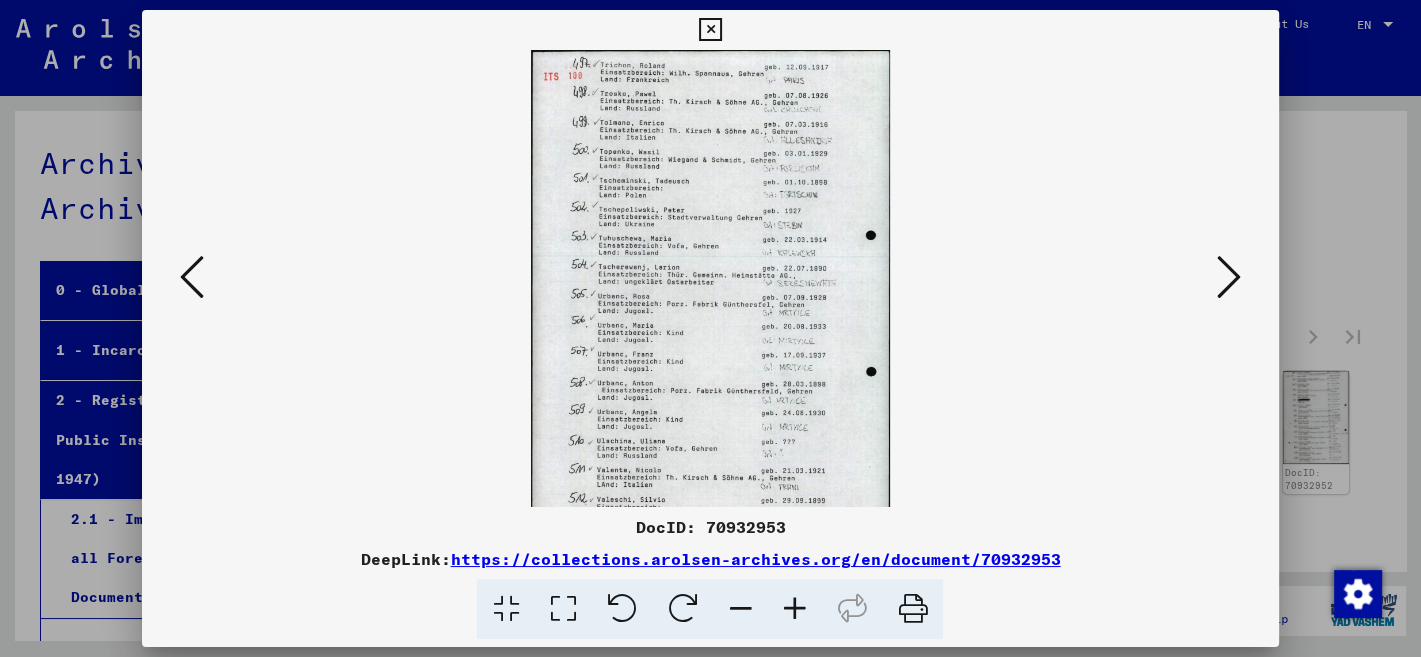 click at bounding box center [794, 609] 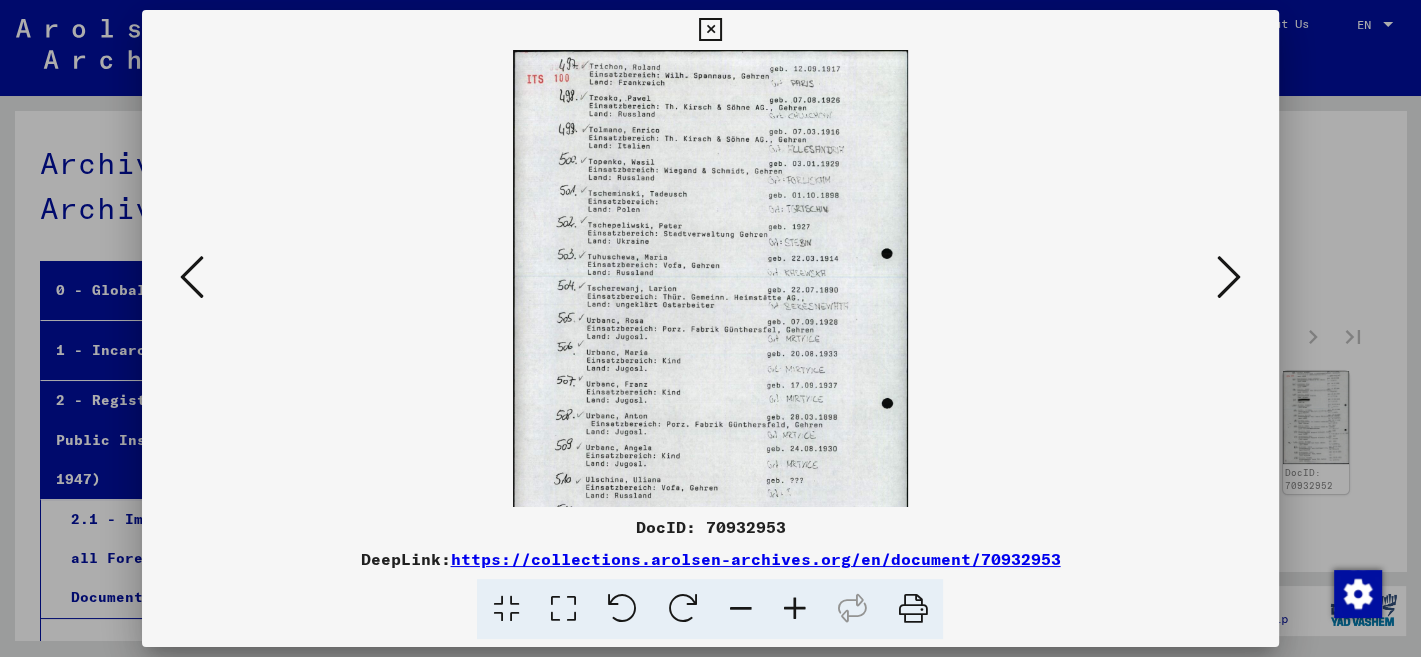 click at bounding box center (794, 609) 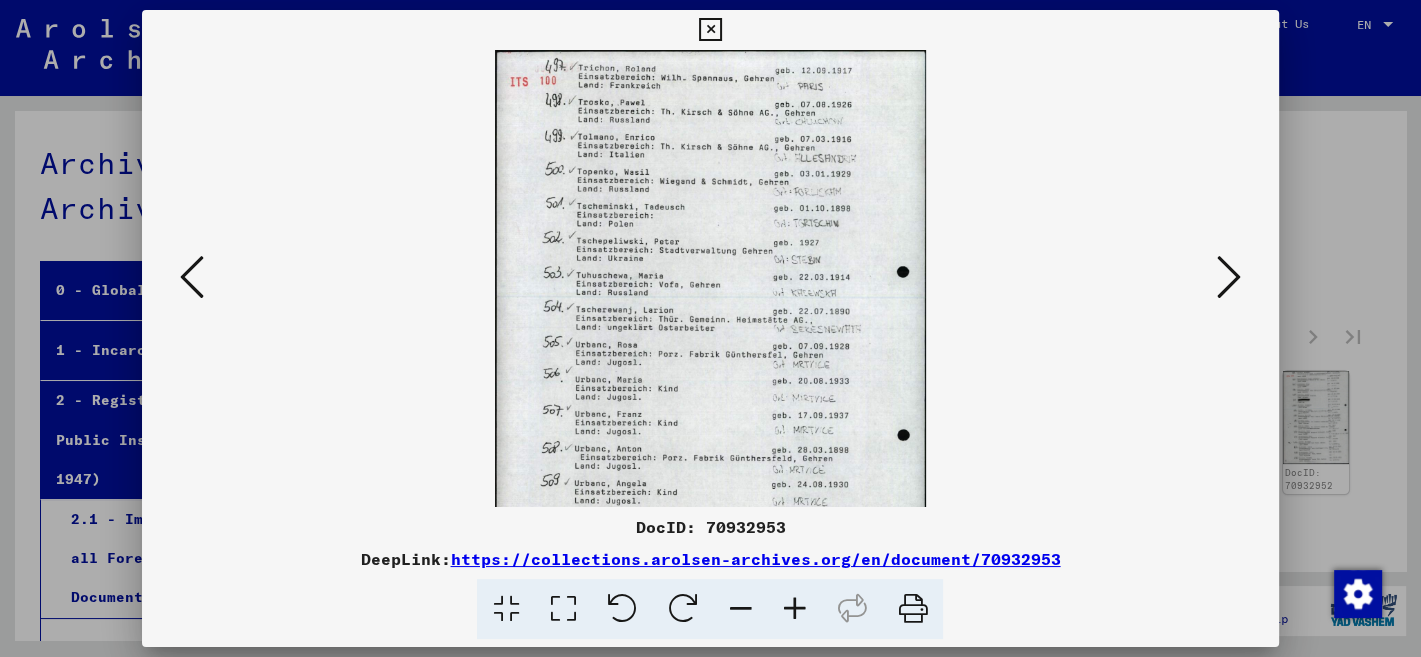 click at bounding box center (794, 609) 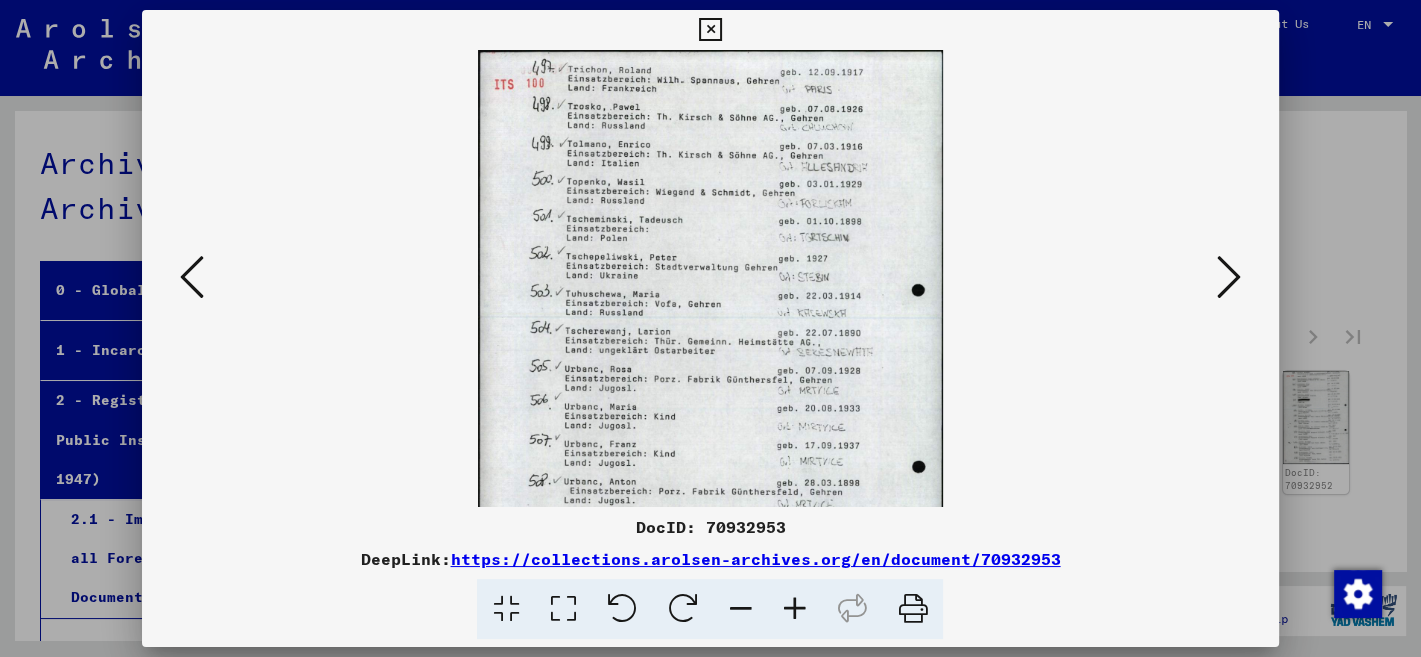 click at bounding box center (794, 609) 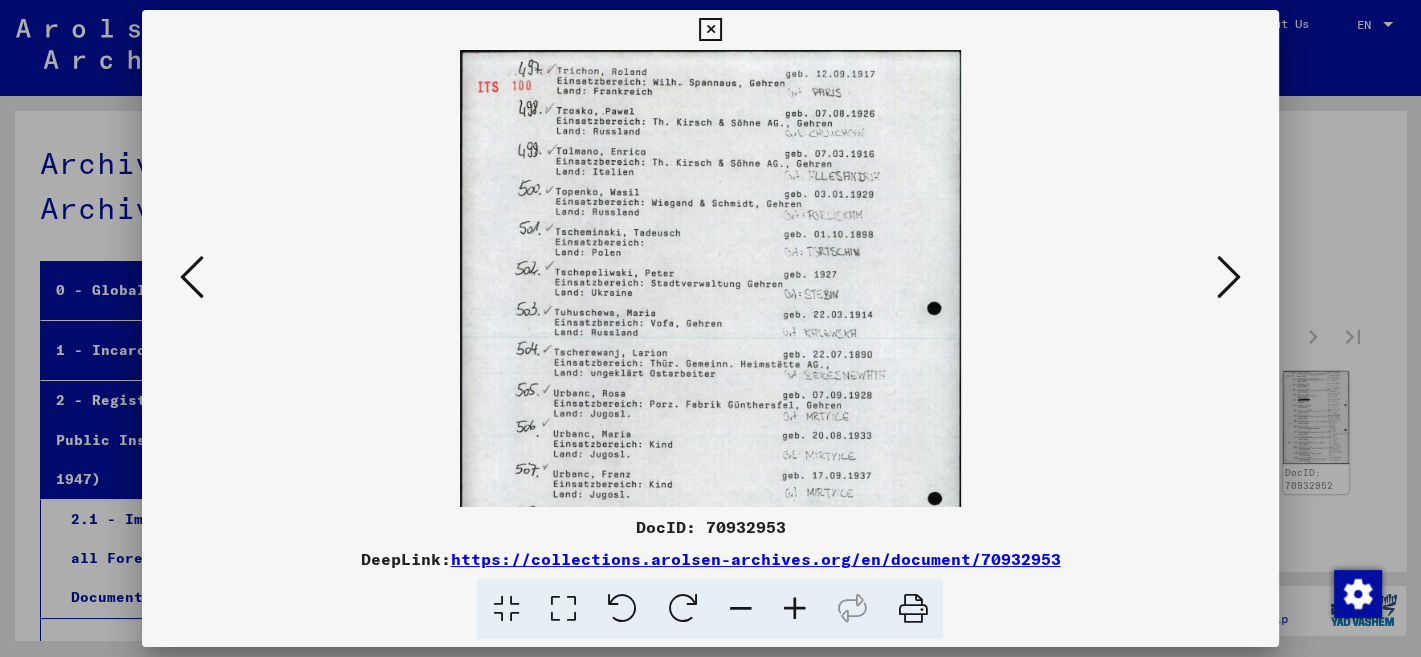 click at bounding box center (794, 609) 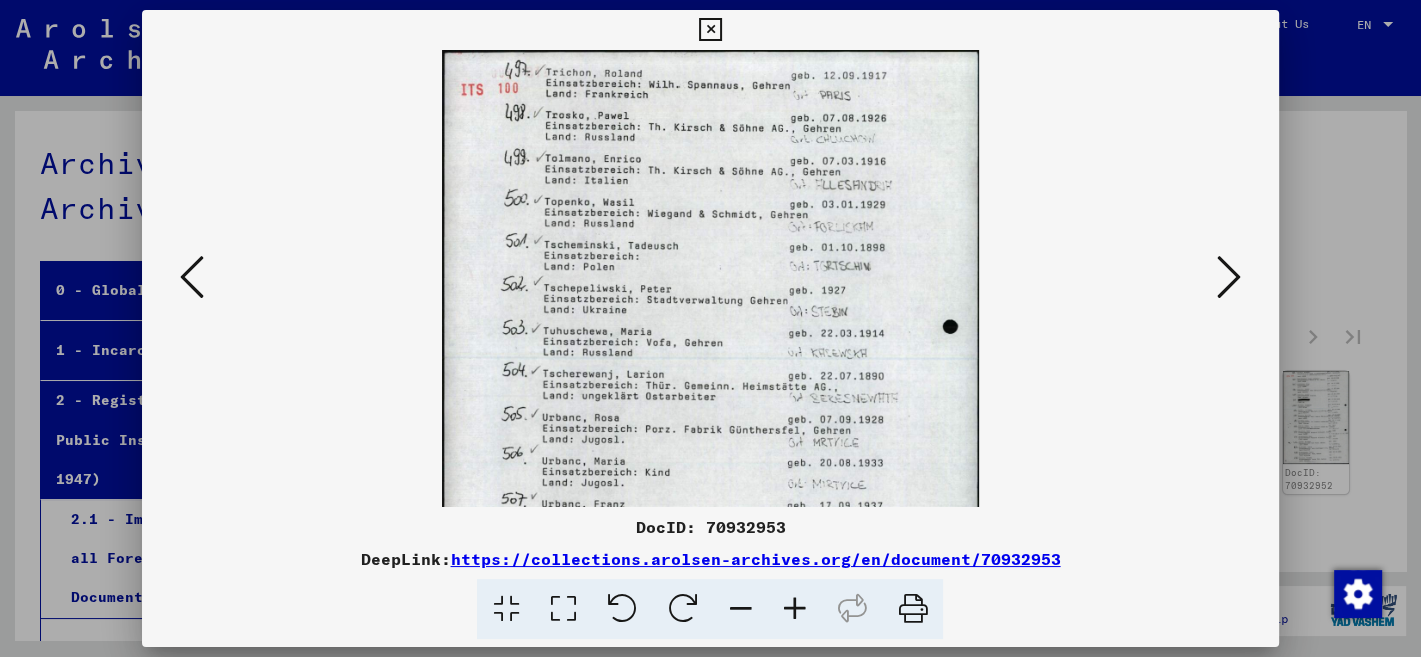 click at bounding box center [794, 609] 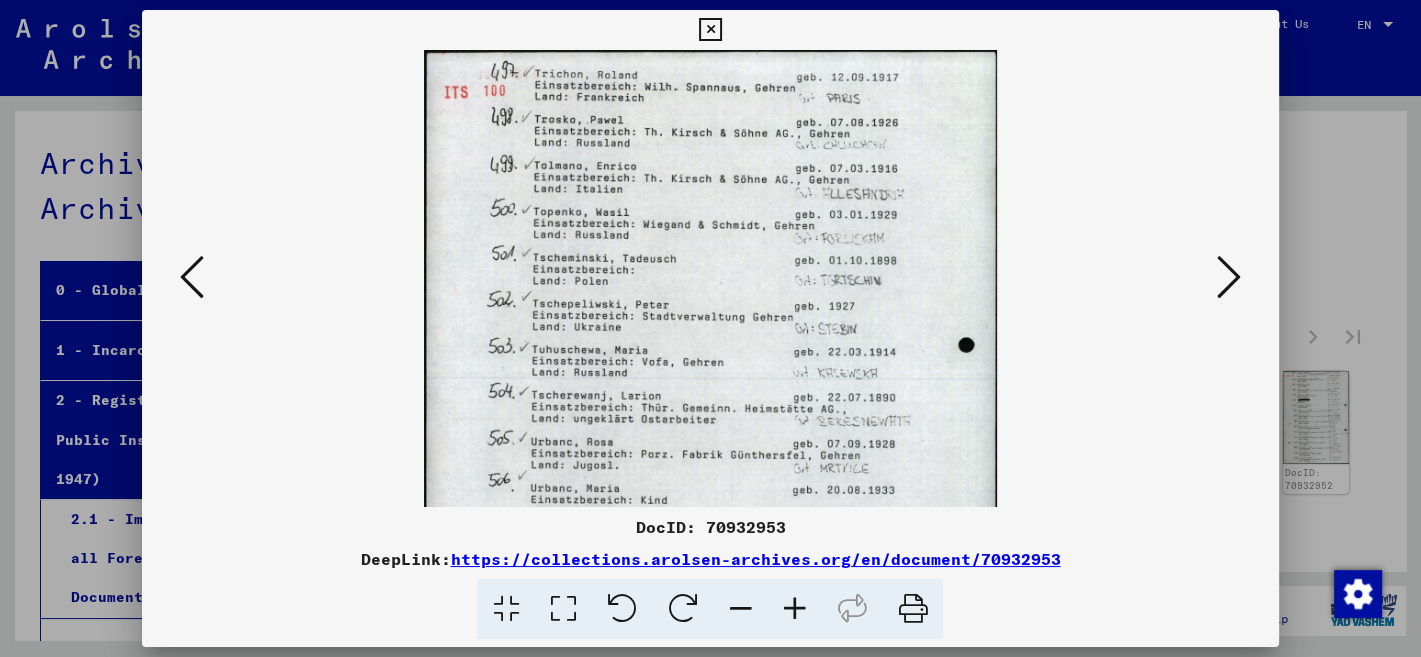 click at bounding box center (794, 609) 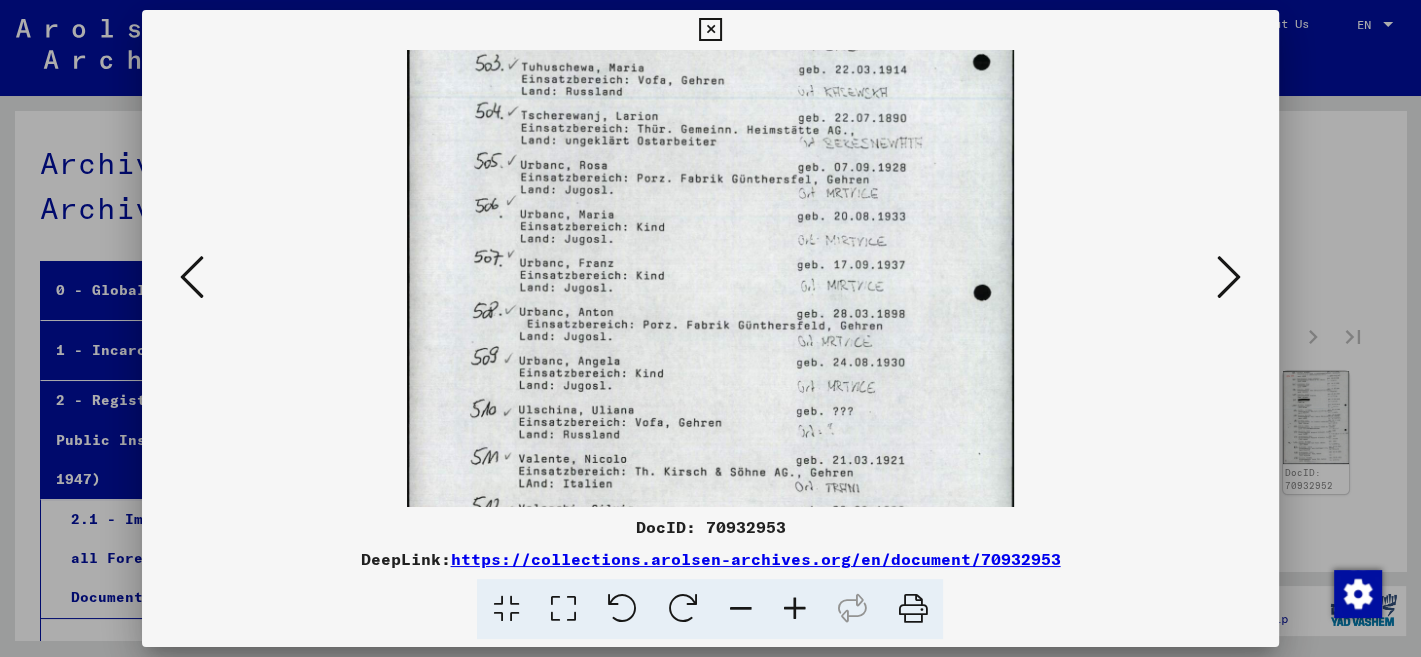 drag, startPoint x: 834, startPoint y: 442, endPoint x: 909, endPoint y: 131, distance: 319.91562 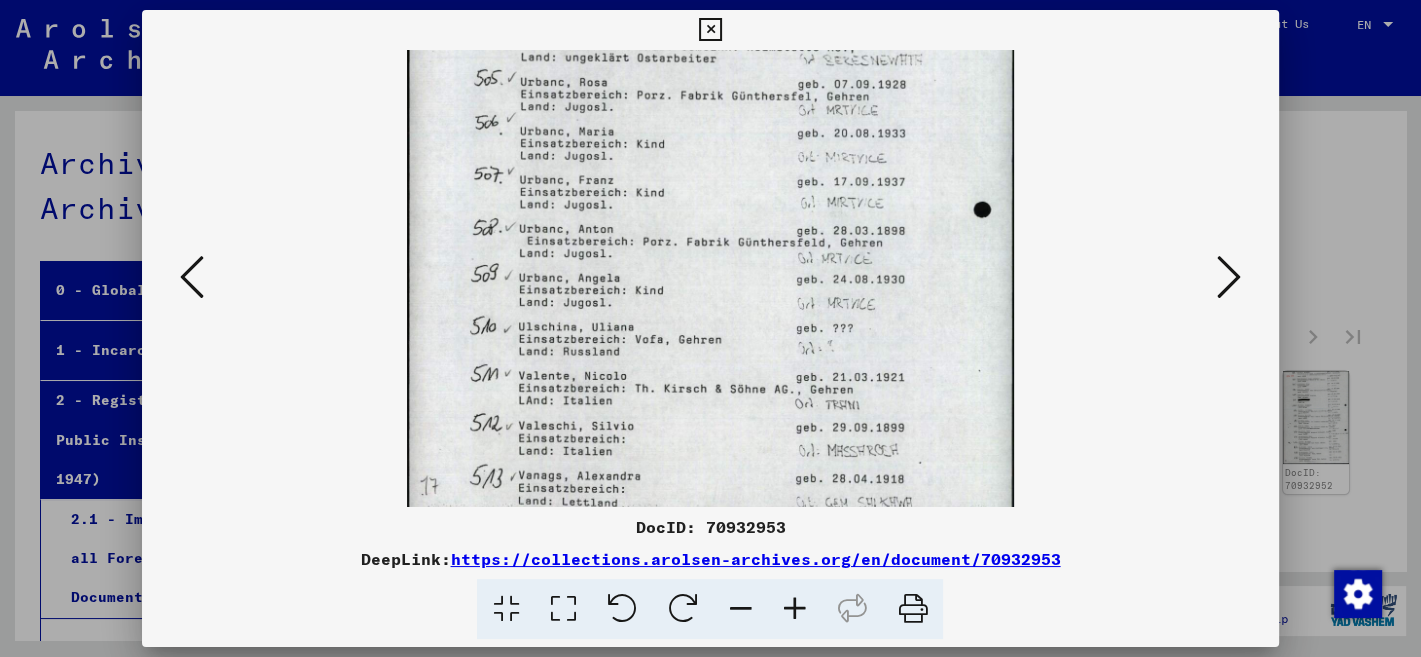 scroll, scrollTop: 400, scrollLeft: 0, axis: vertical 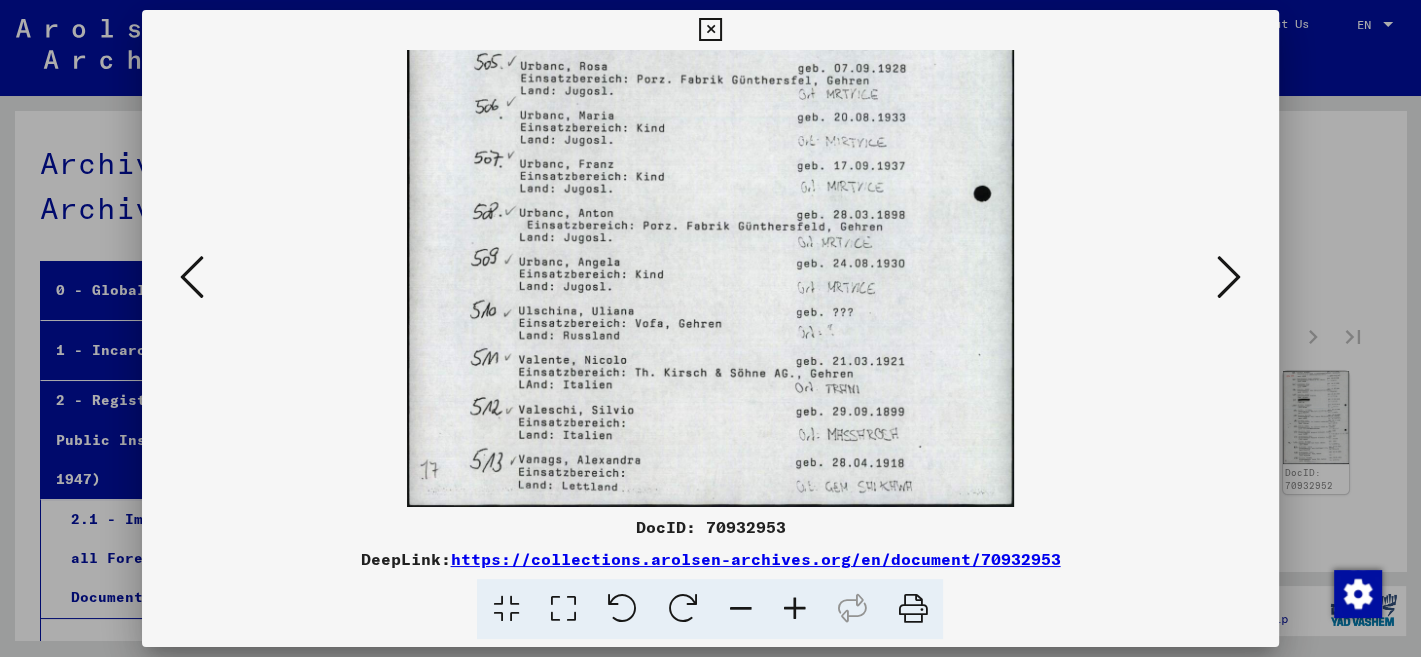 drag, startPoint x: 942, startPoint y: 473, endPoint x: 984, endPoint y: 318, distance: 160.58954 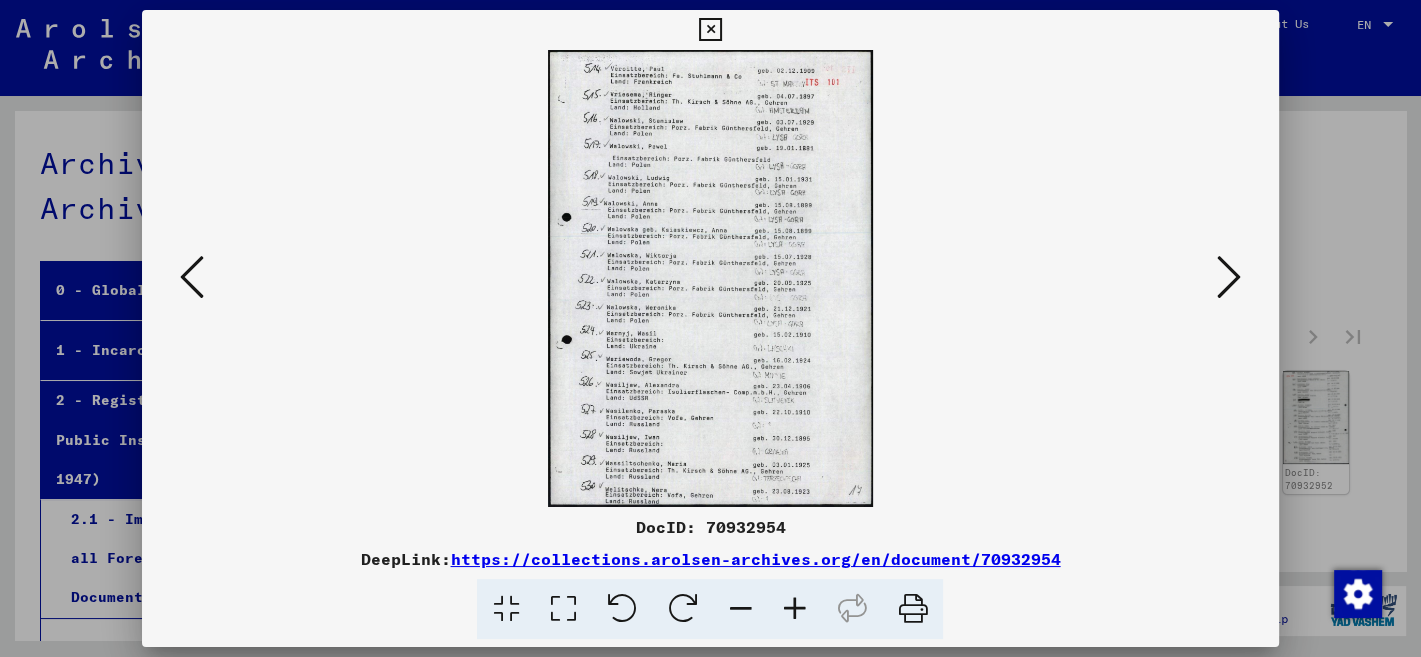 click at bounding box center [794, 609] 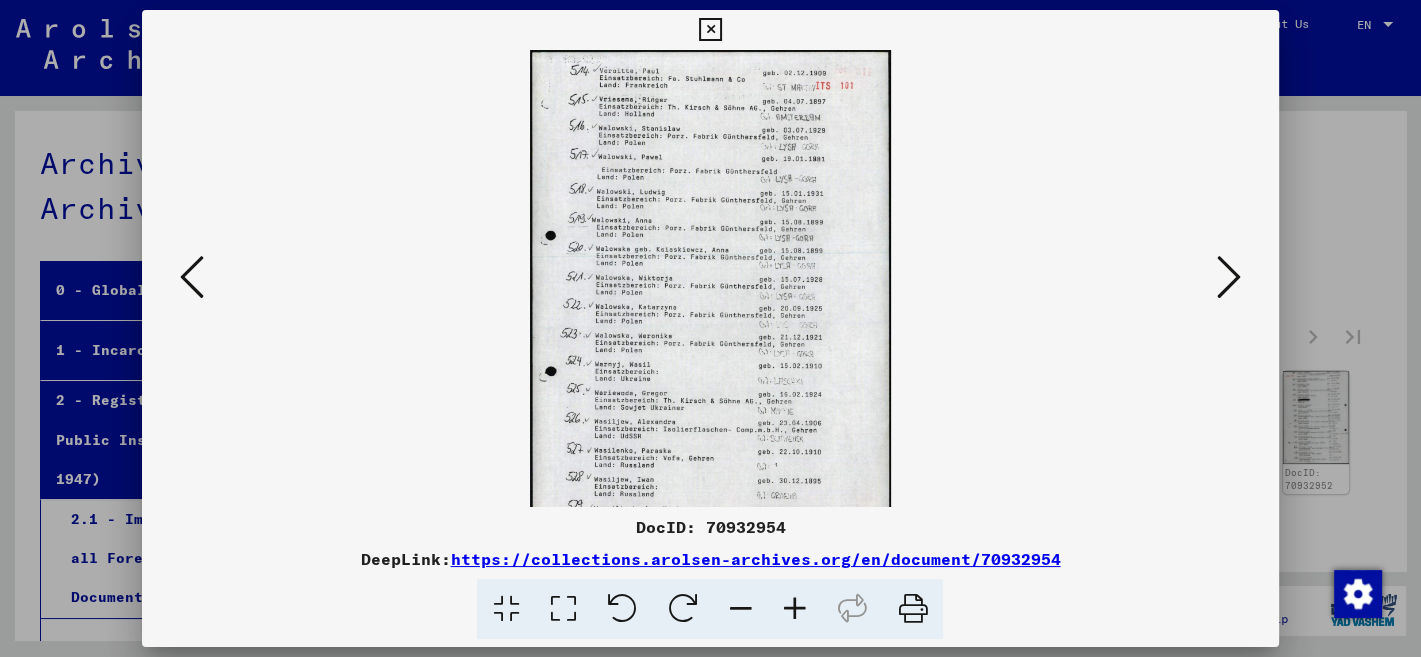 click at bounding box center (794, 609) 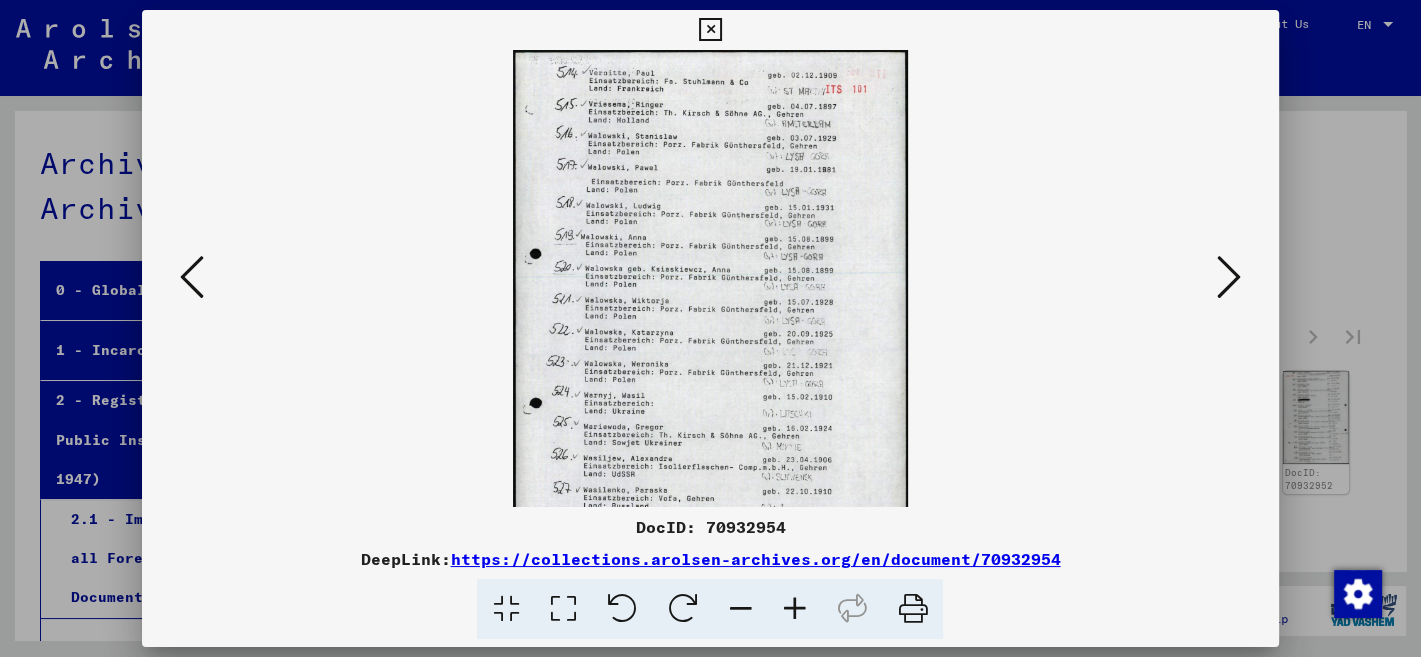 click at bounding box center (794, 609) 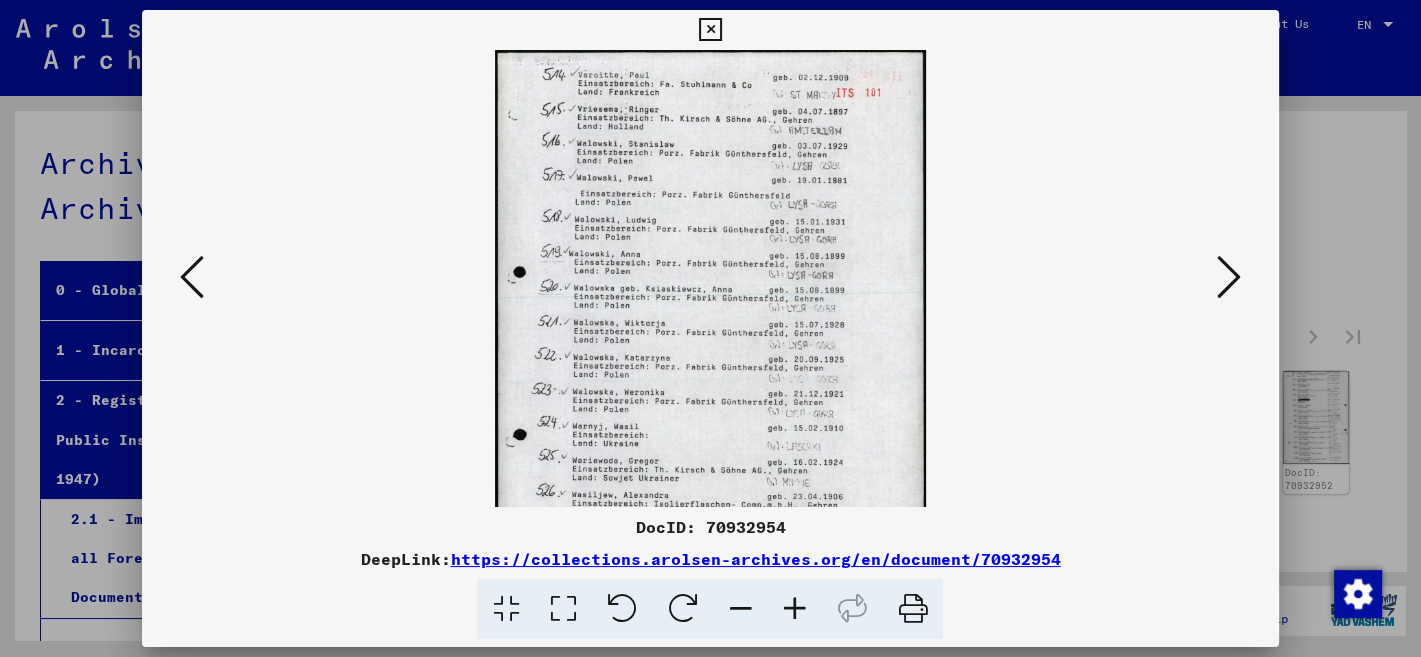 click at bounding box center (794, 609) 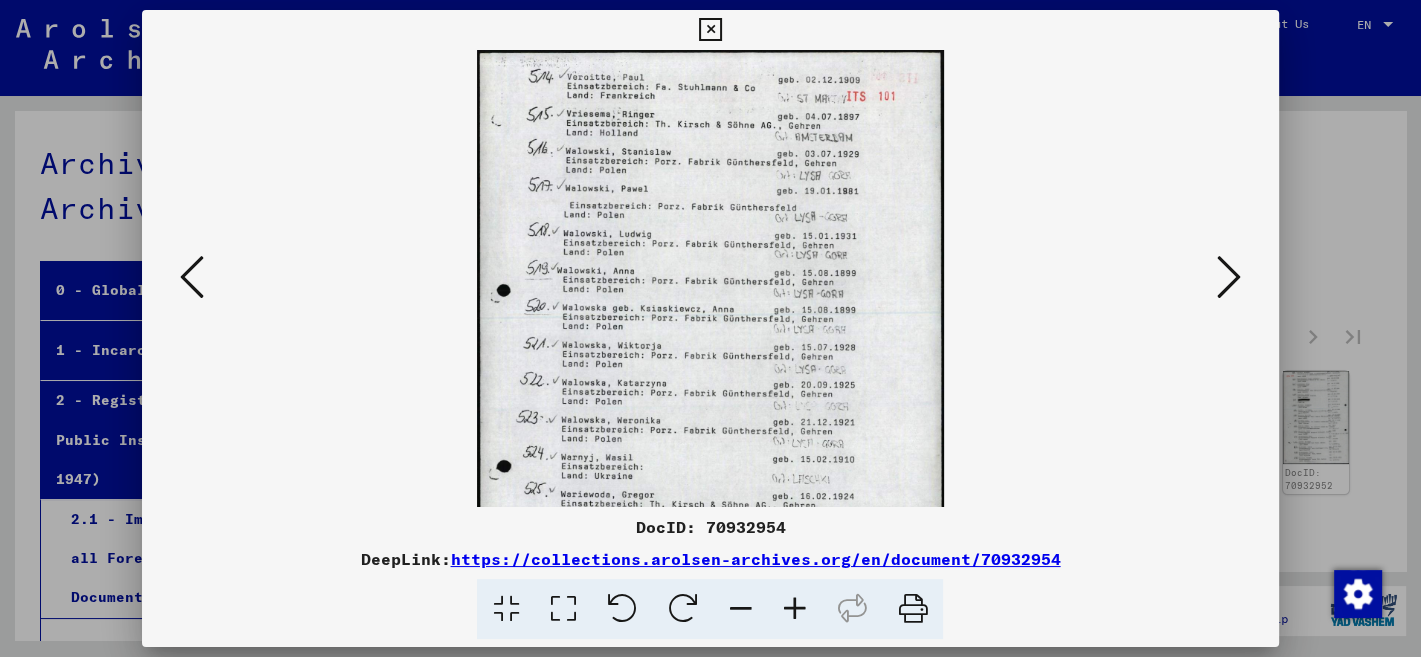 click at bounding box center (794, 609) 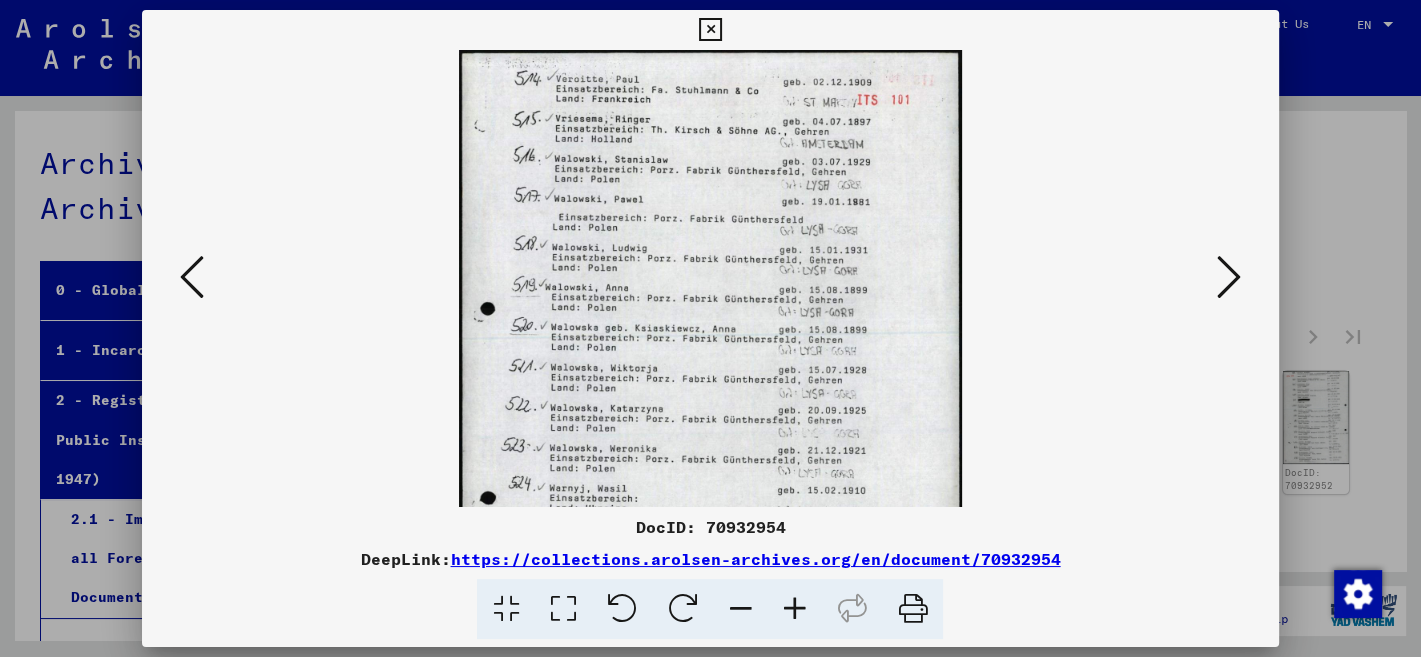 click at bounding box center [794, 609] 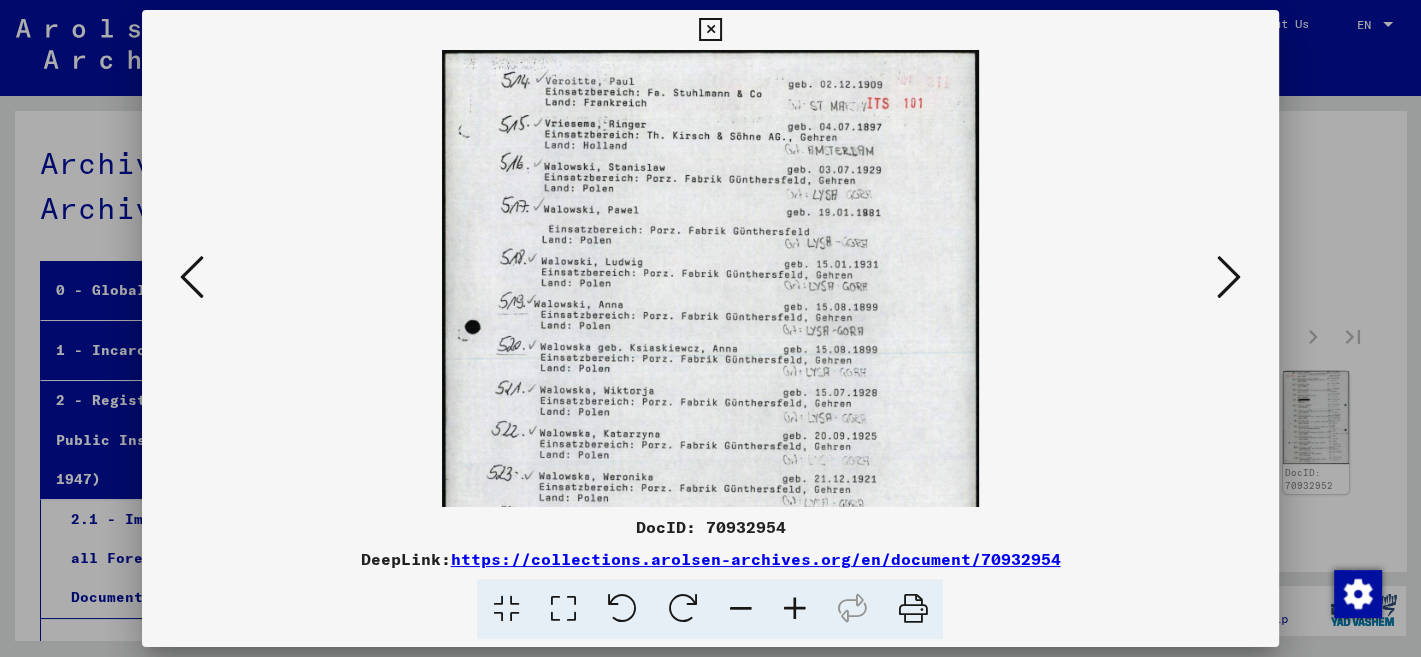 click at bounding box center (794, 609) 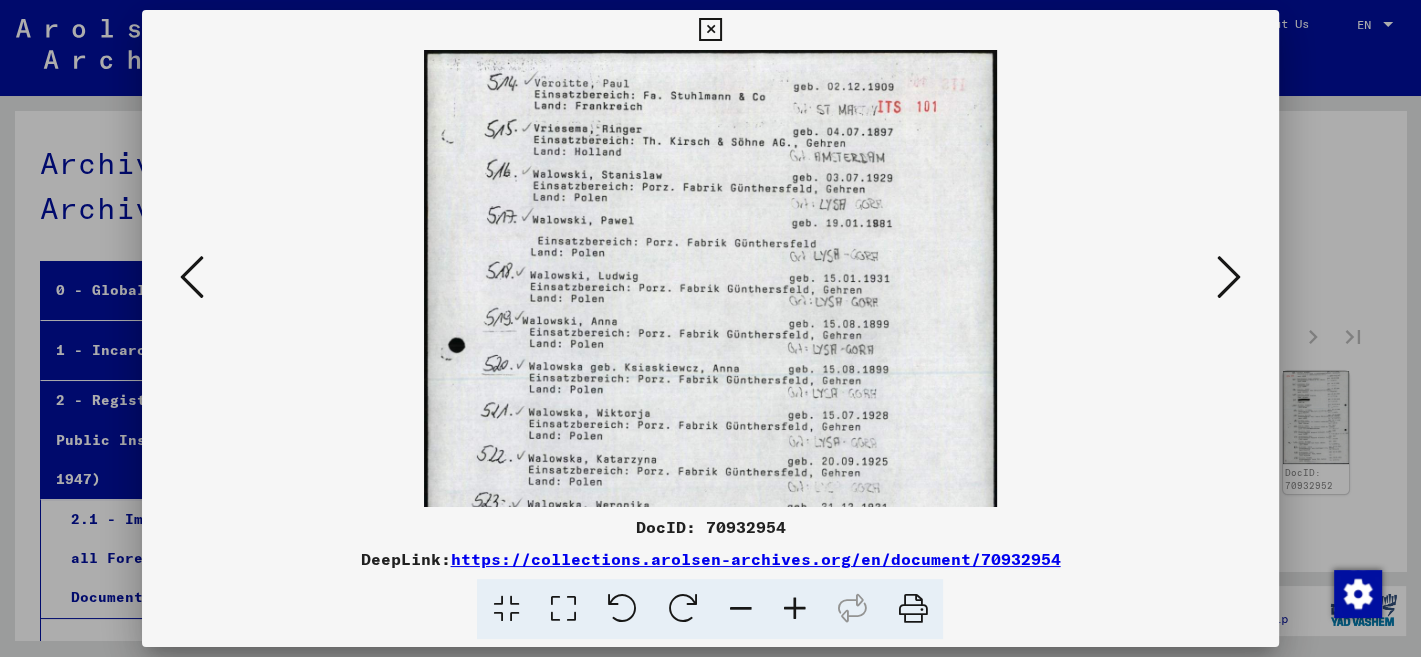 click at bounding box center (794, 609) 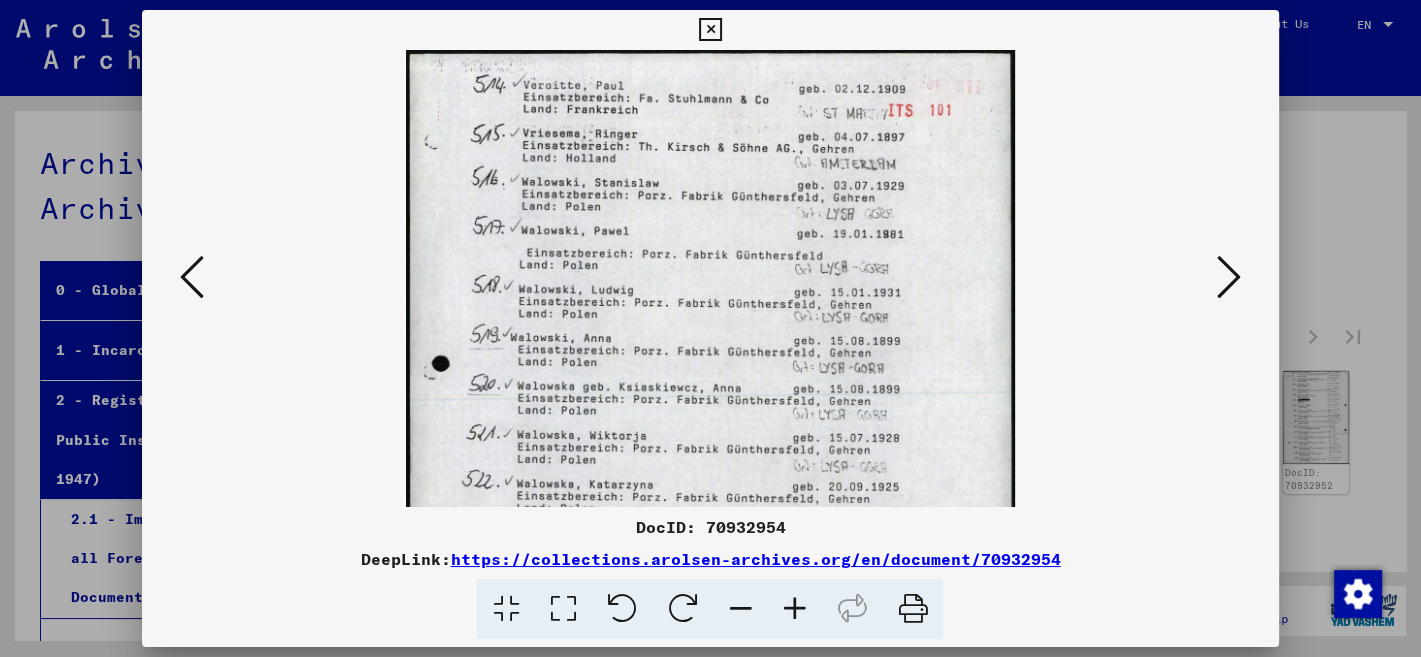 click at bounding box center (794, 609) 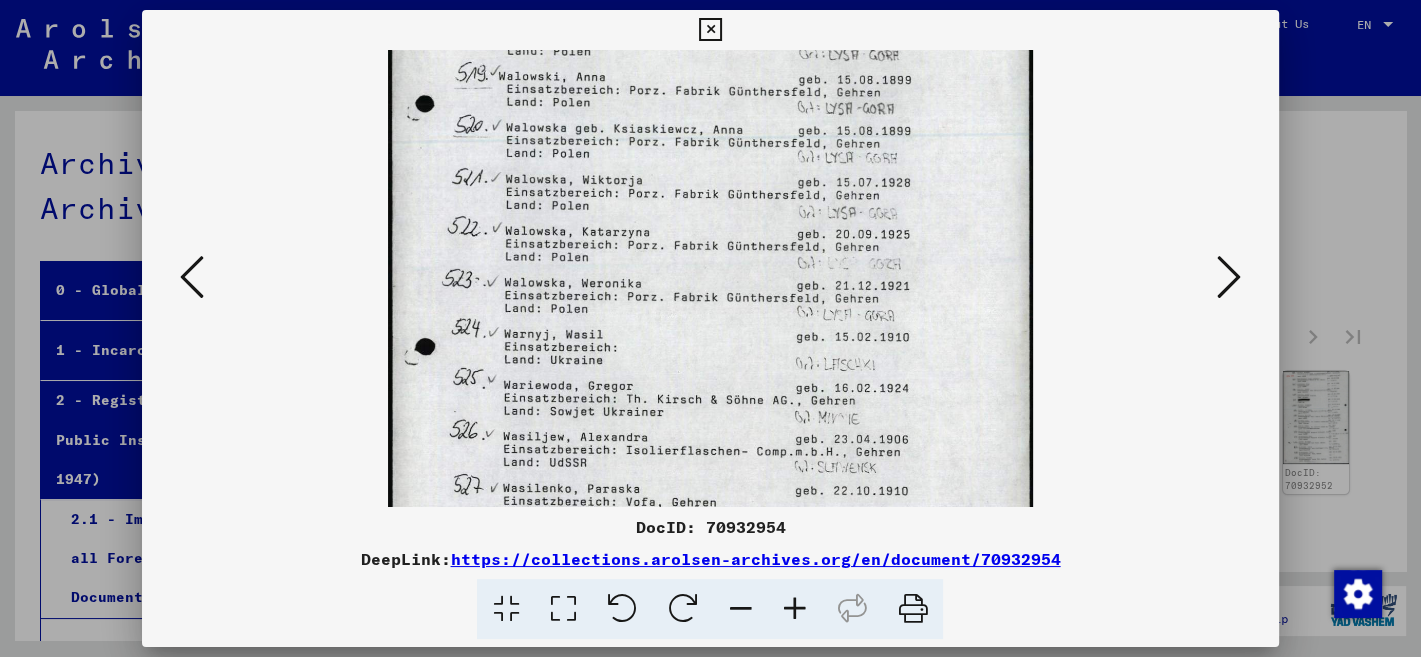 drag, startPoint x: 915, startPoint y: 470, endPoint x: 902, endPoint y: 190, distance: 280.30164 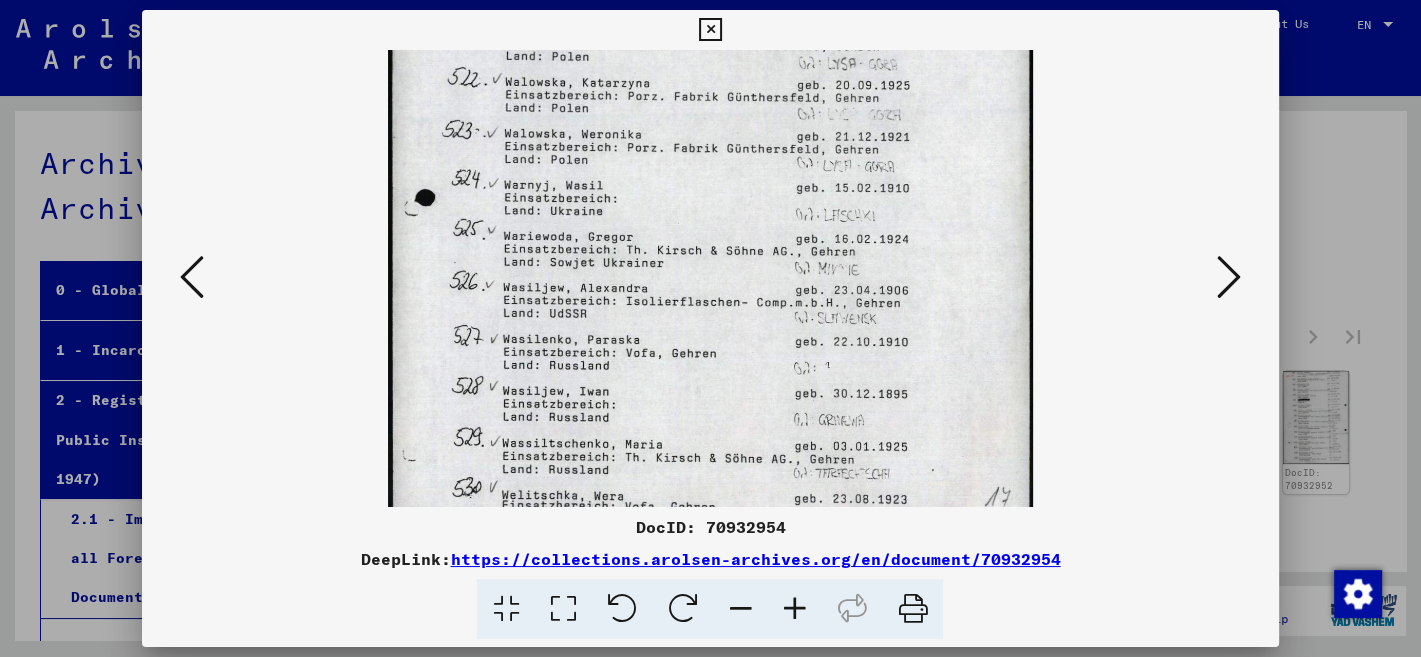 scroll, scrollTop: 450, scrollLeft: 0, axis: vertical 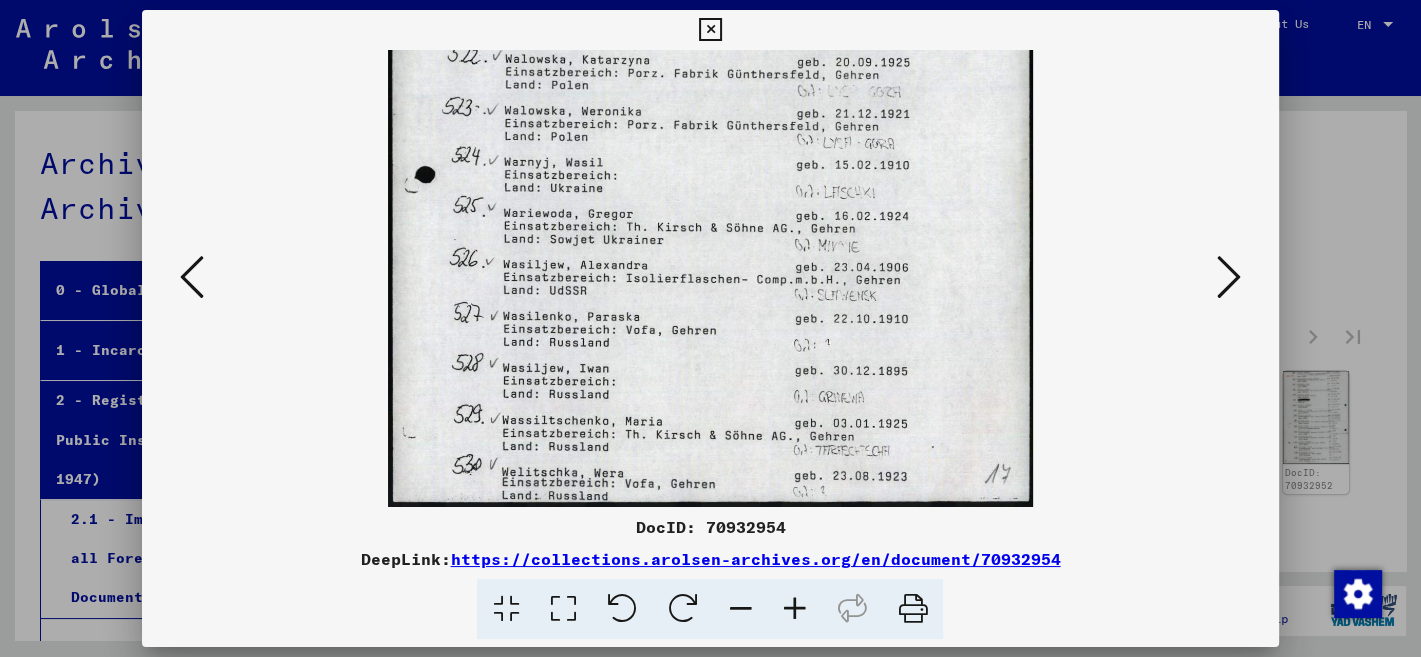drag, startPoint x: 956, startPoint y: 462, endPoint x: 973, endPoint y: 266, distance: 196.73587 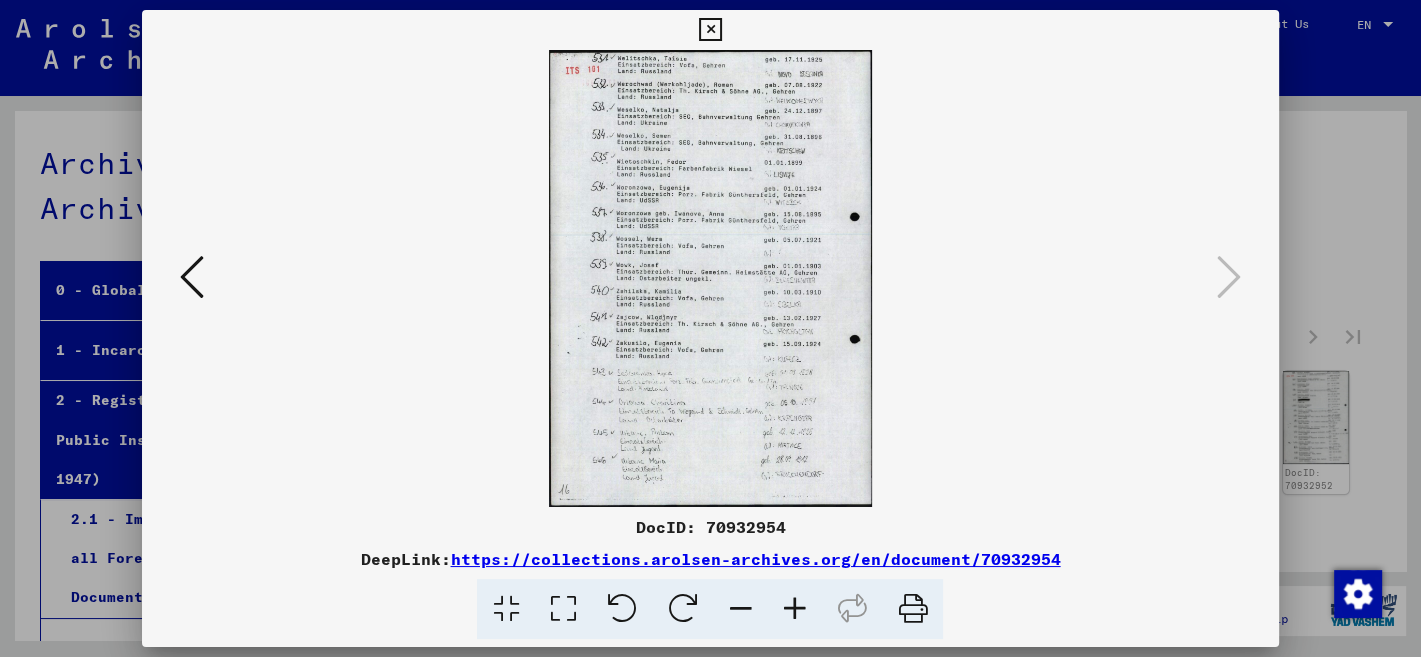 scroll, scrollTop: 0, scrollLeft: 0, axis: both 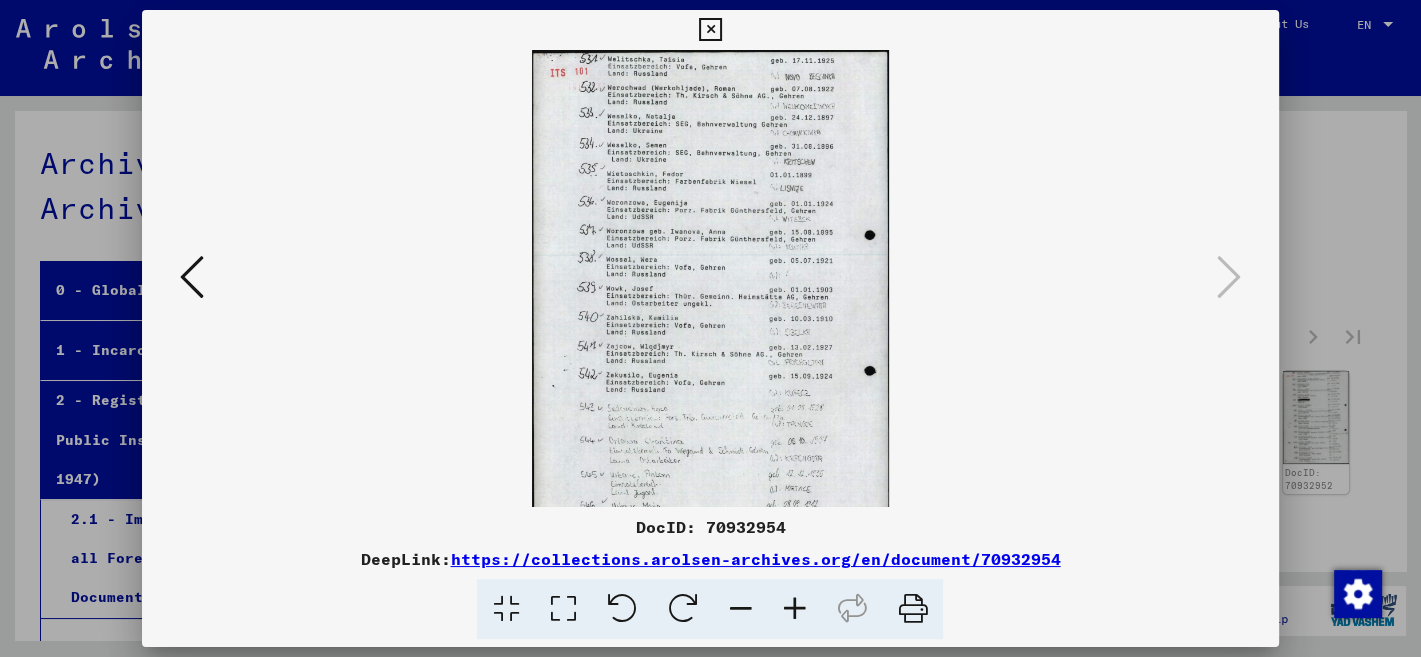 click at bounding box center [794, 609] 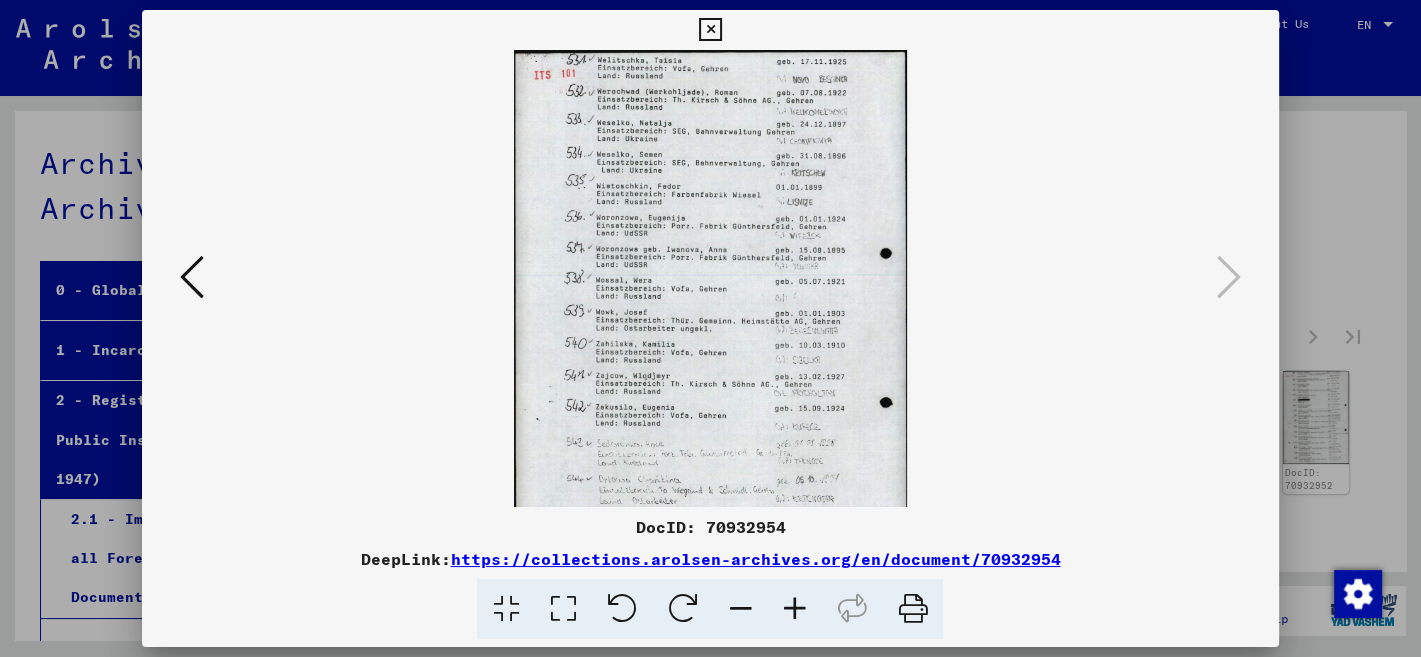click at bounding box center [794, 609] 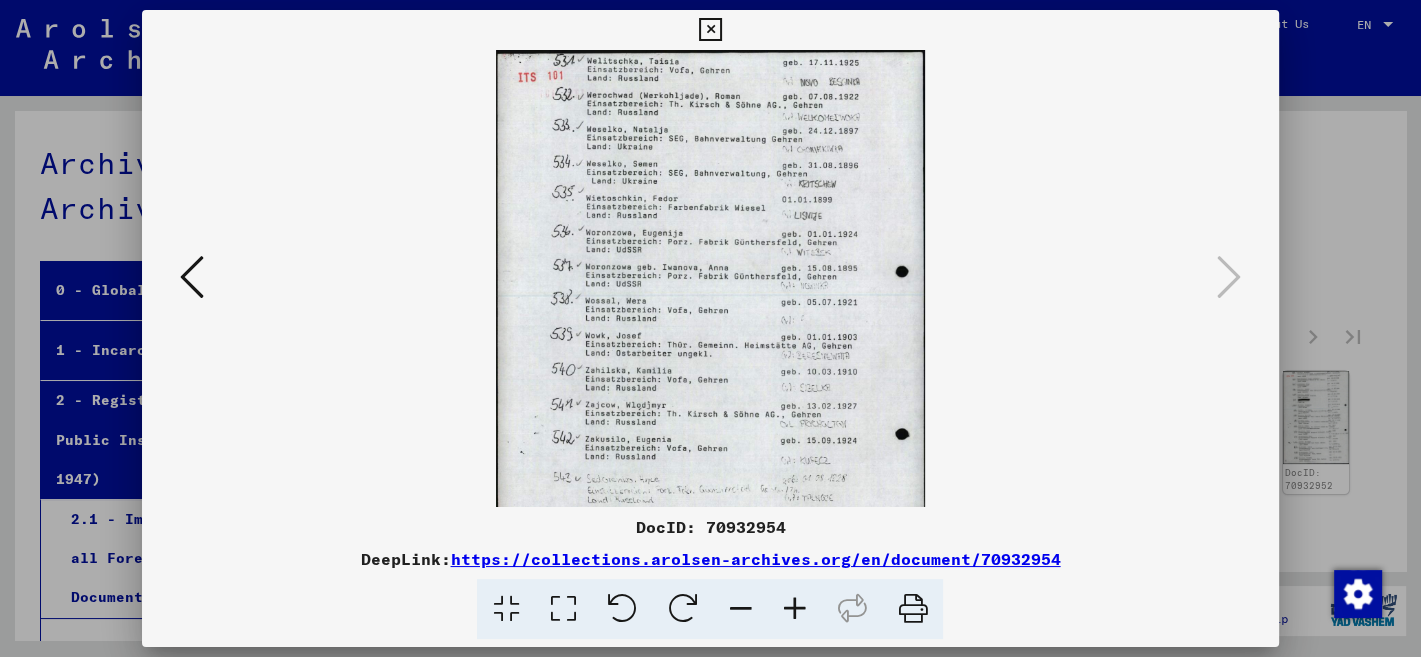 click at bounding box center (794, 609) 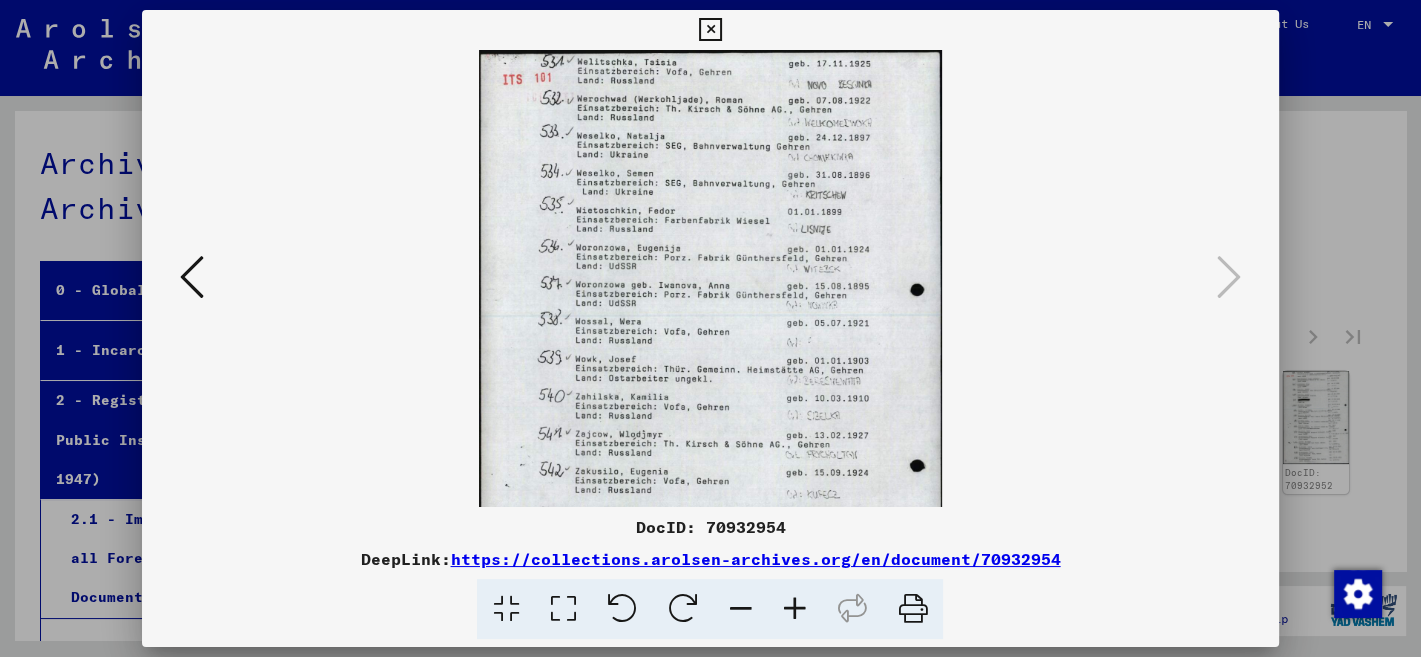 click at bounding box center (794, 609) 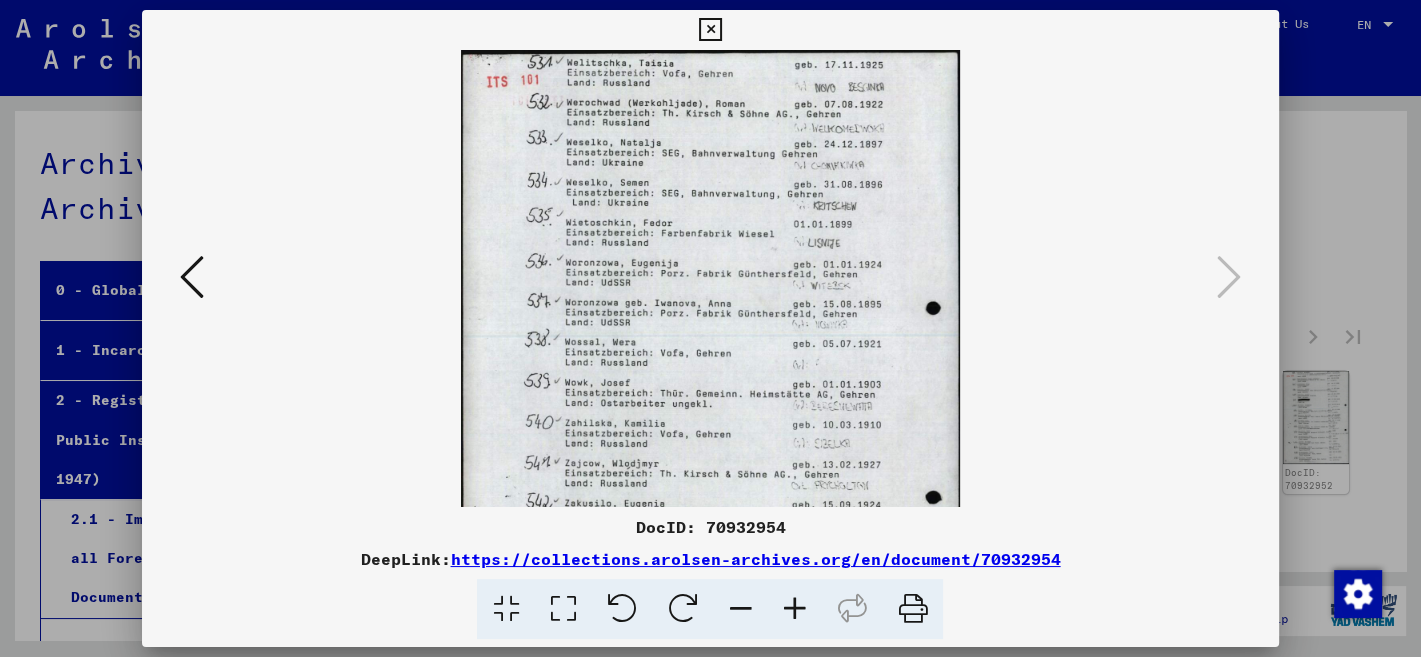 click at bounding box center (794, 609) 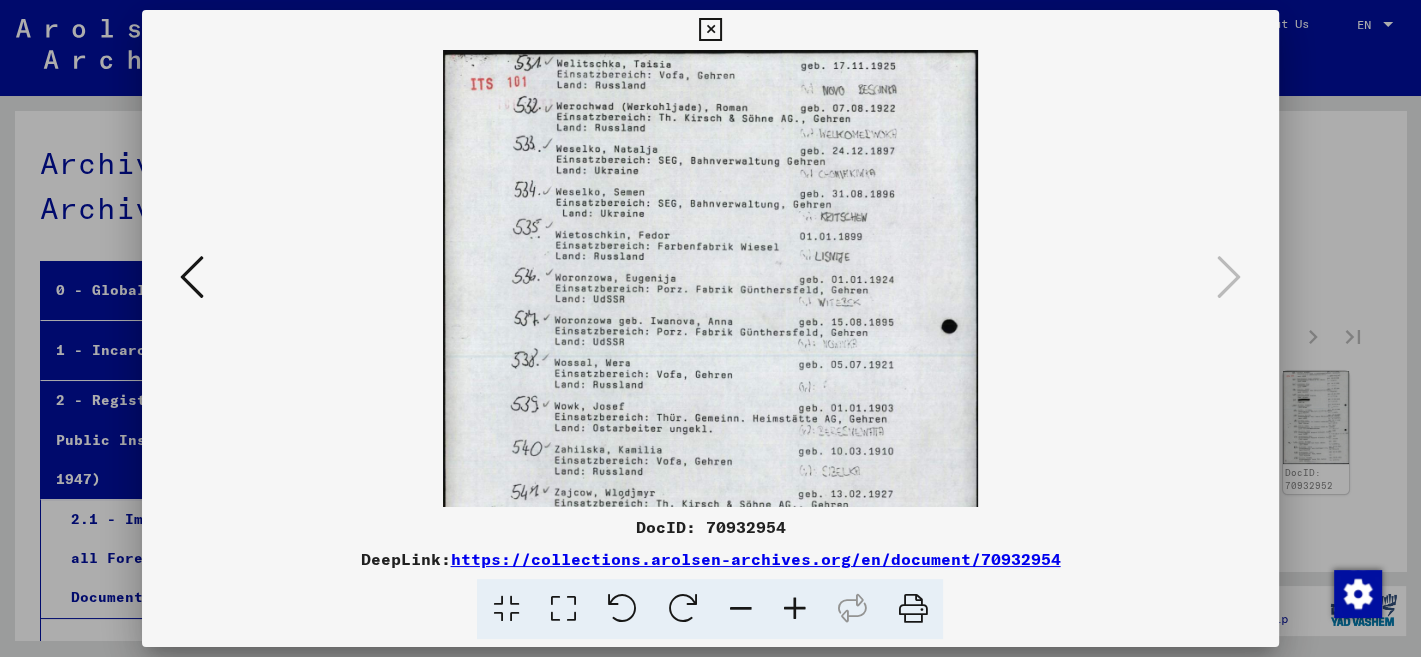 click at bounding box center [794, 609] 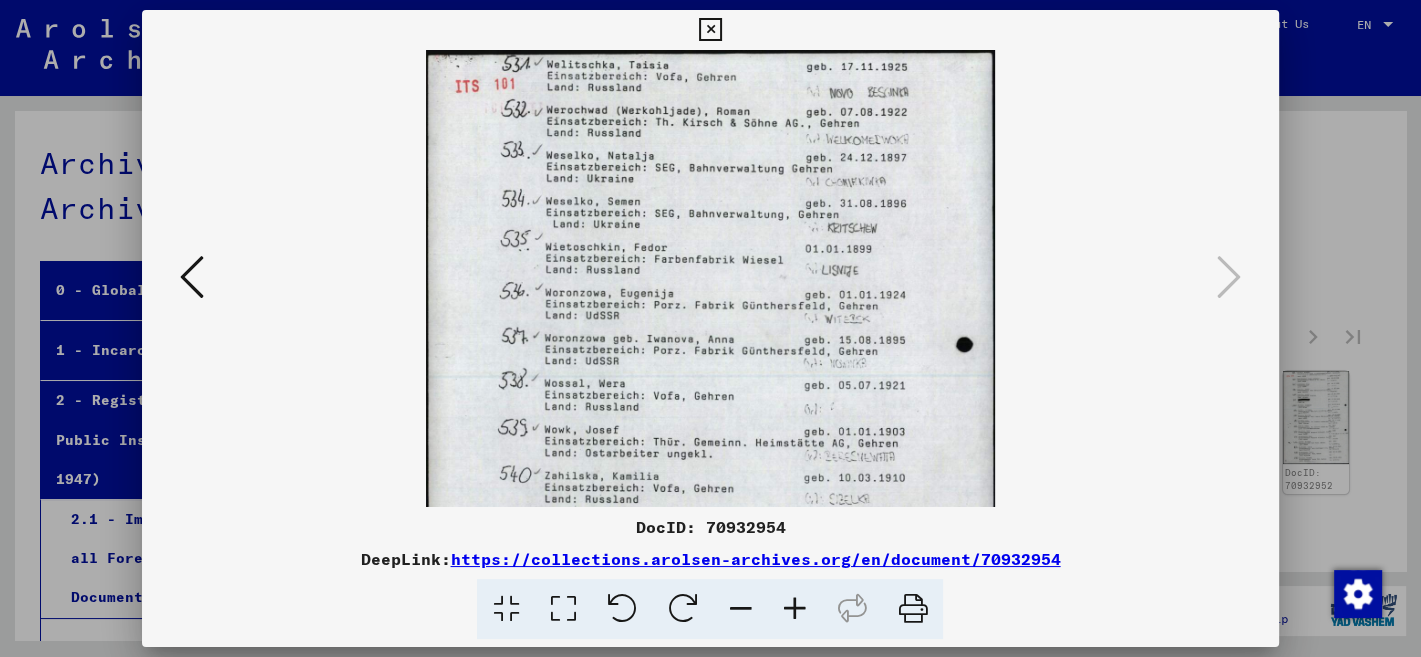 click at bounding box center [794, 609] 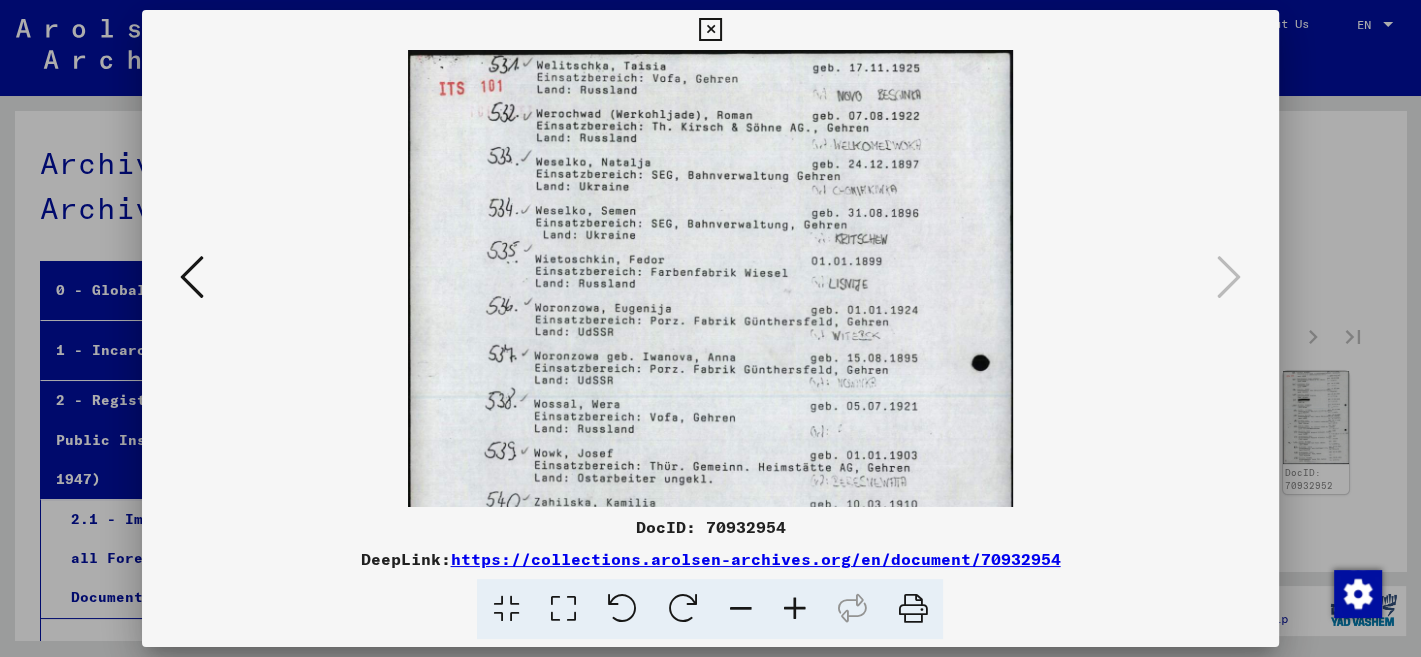 click at bounding box center [794, 609] 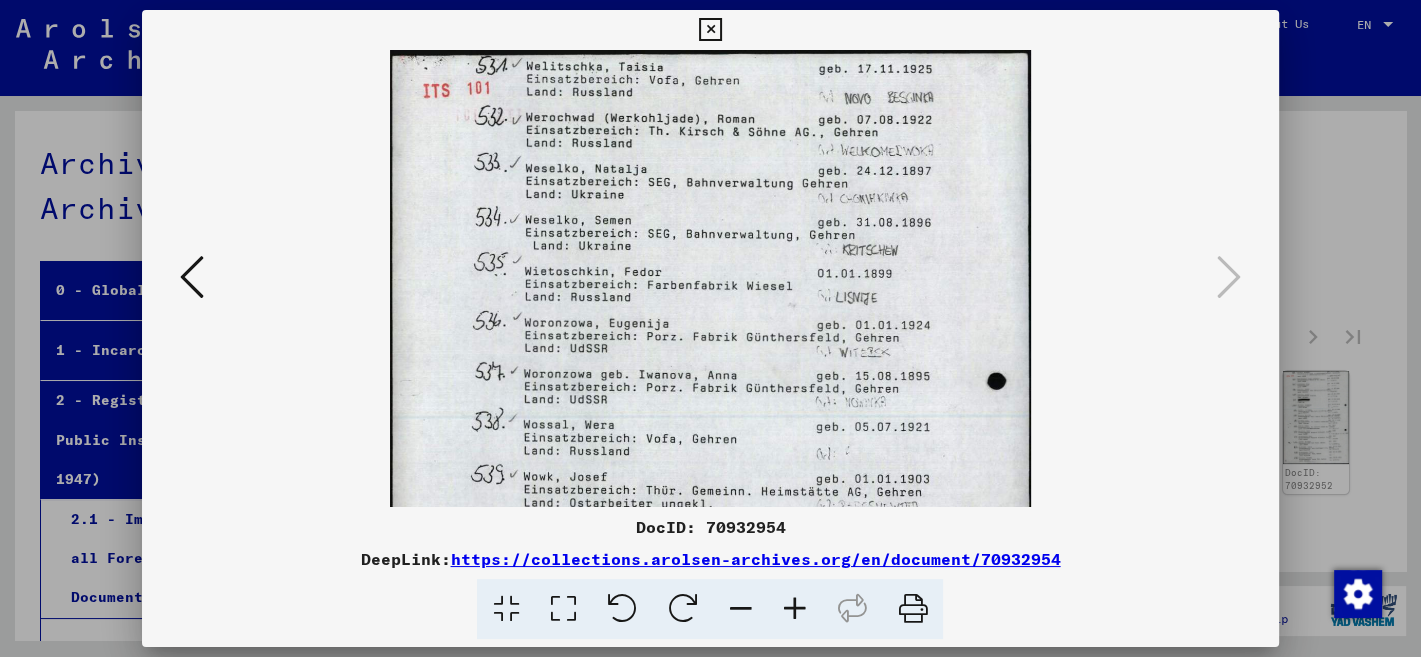 drag, startPoint x: 792, startPoint y: 606, endPoint x: 738, endPoint y: 610, distance: 54.147945 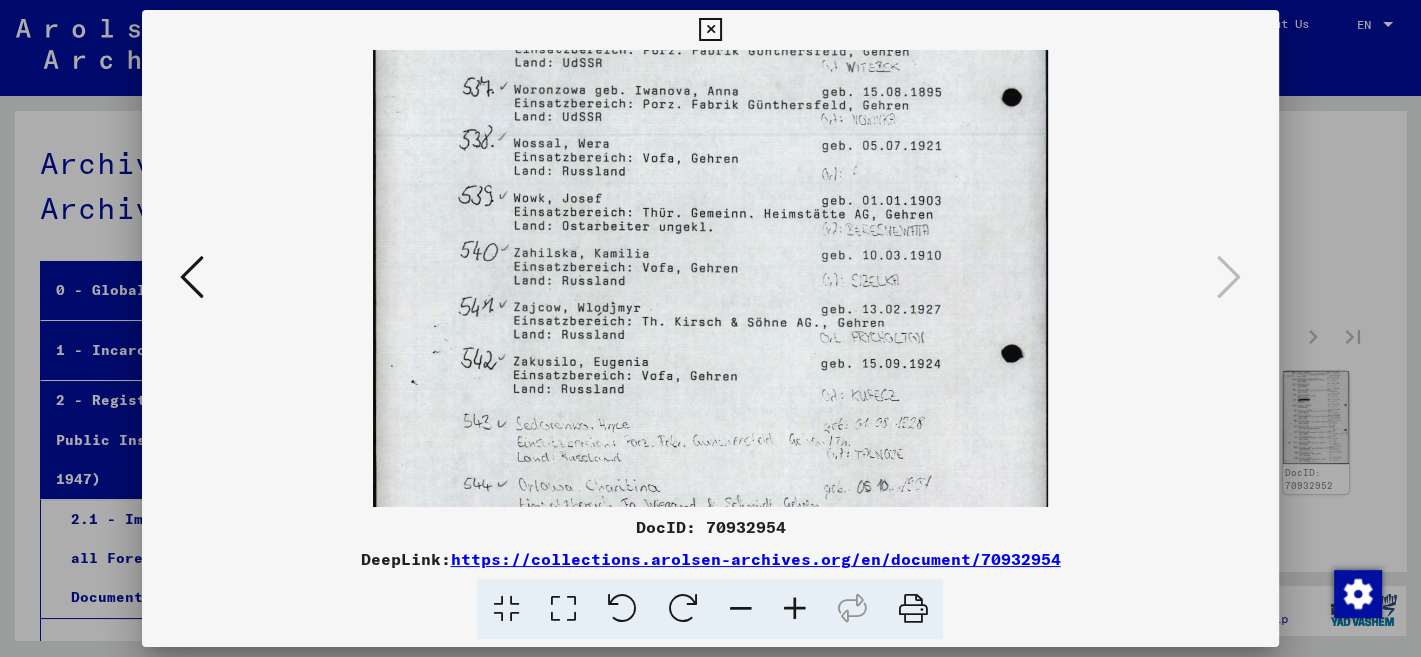 scroll, scrollTop: 326, scrollLeft: 0, axis: vertical 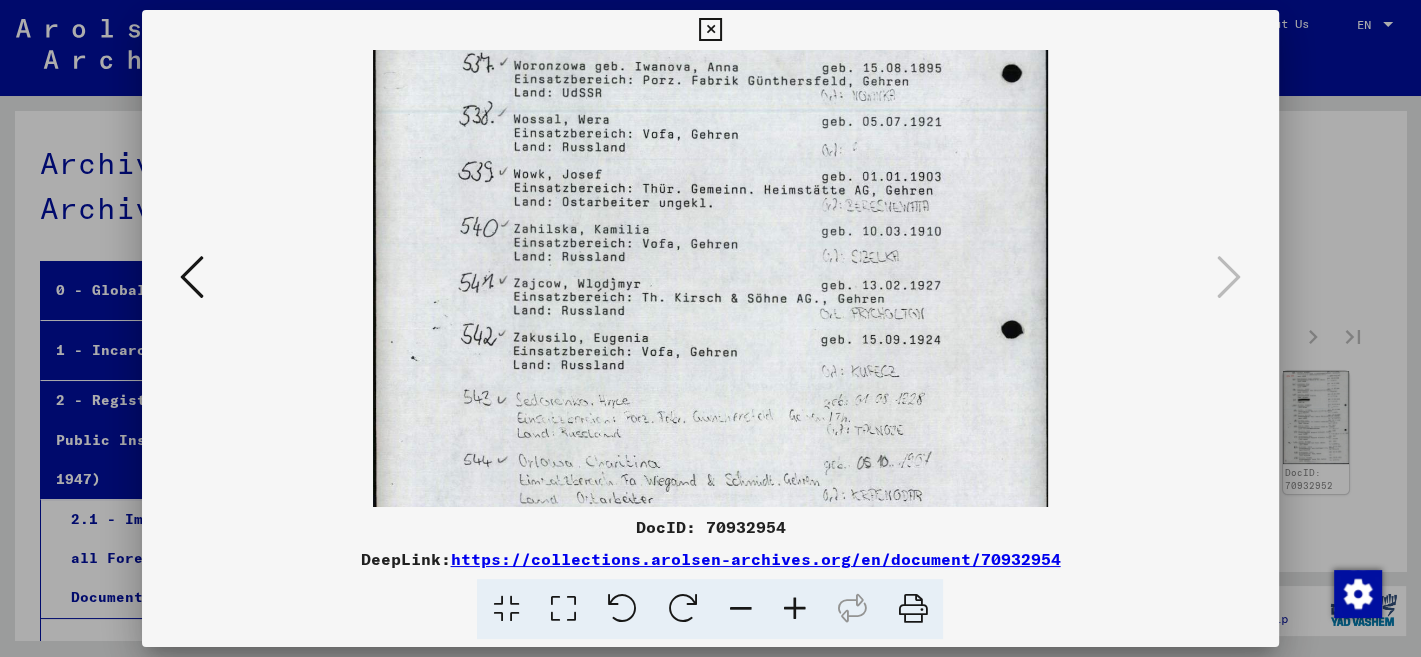 drag, startPoint x: 718, startPoint y: 454, endPoint x: 717, endPoint y: 134, distance: 320.00156 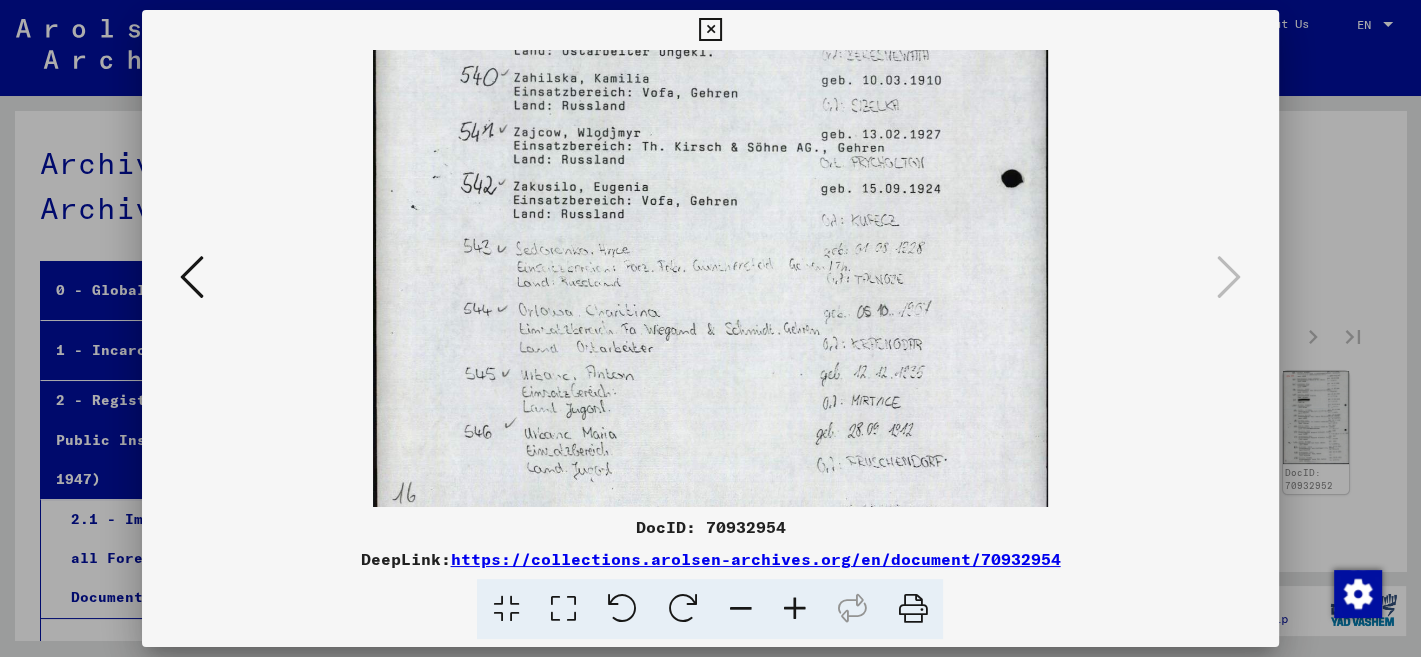 scroll, scrollTop: 500, scrollLeft: 0, axis: vertical 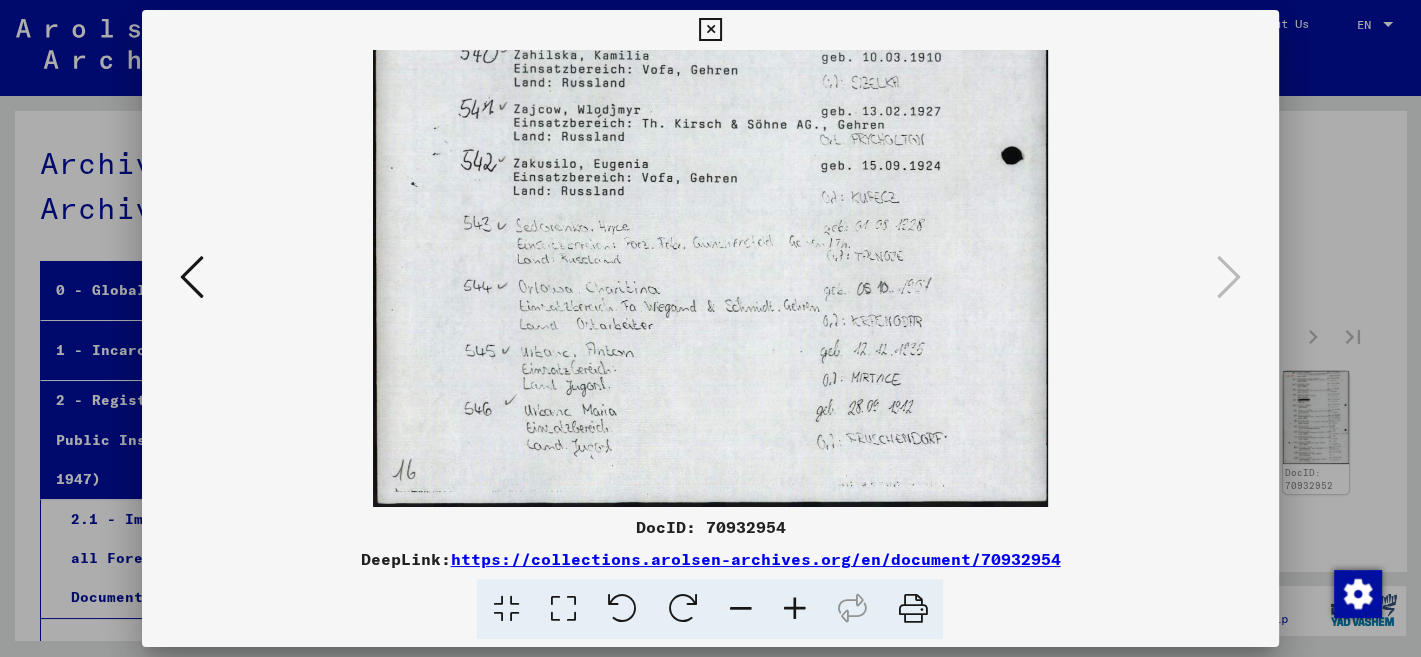 drag, startPoint x: 695, startPoint y: 390, endPoint x: 724, endPoint y: 183, distance: 209.02153 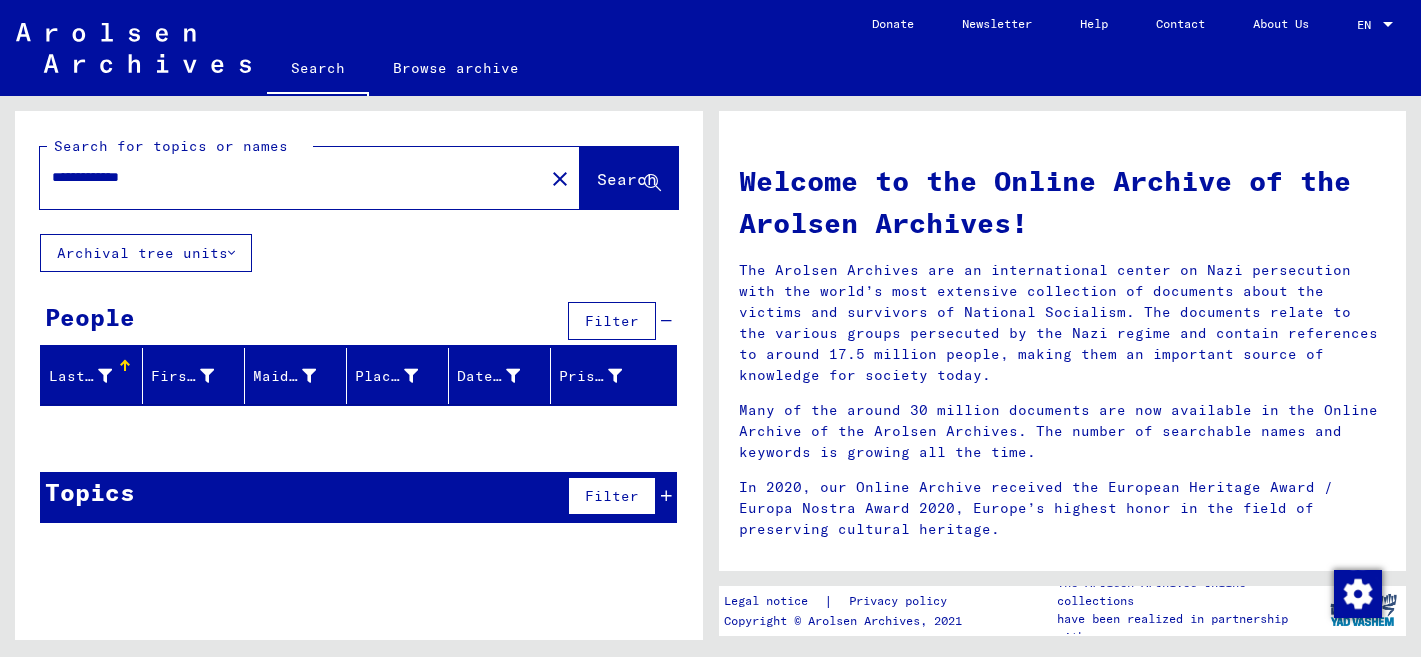 scroll, scrollTop: 0, scrollLeft: 0, axis: both 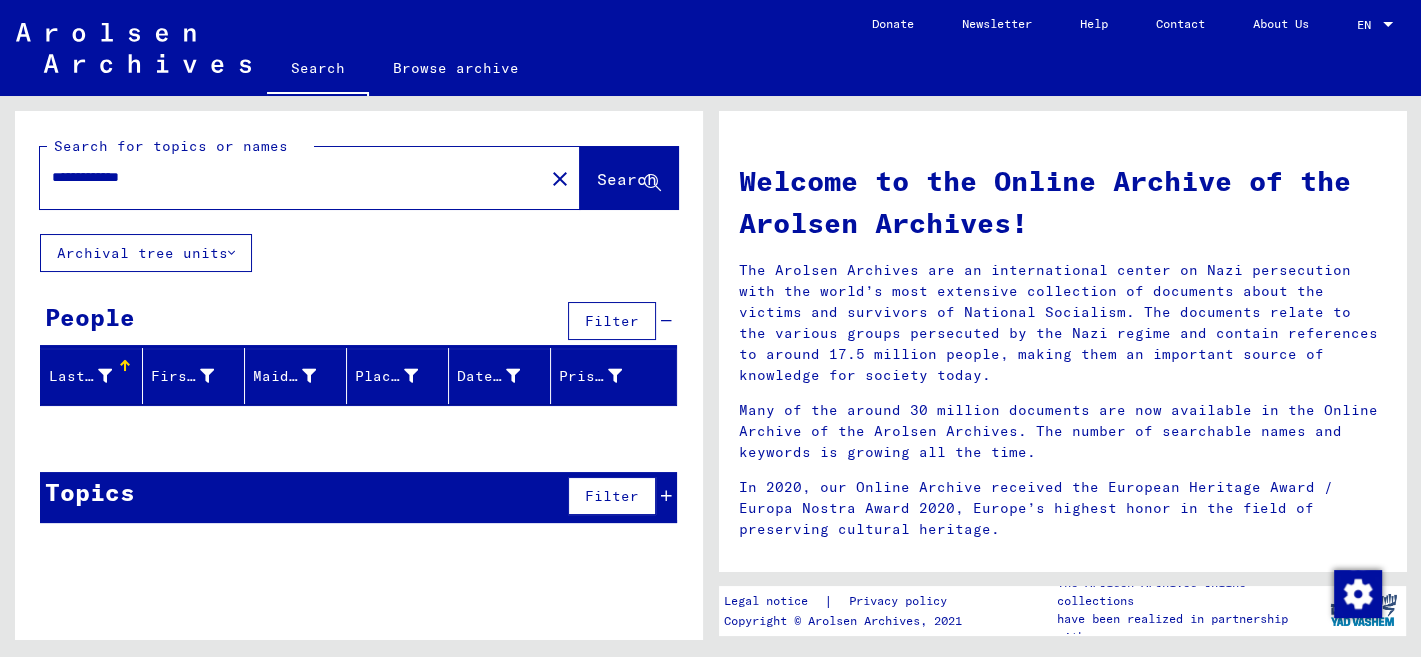 click on "**********" at bounding box center [286, 177] 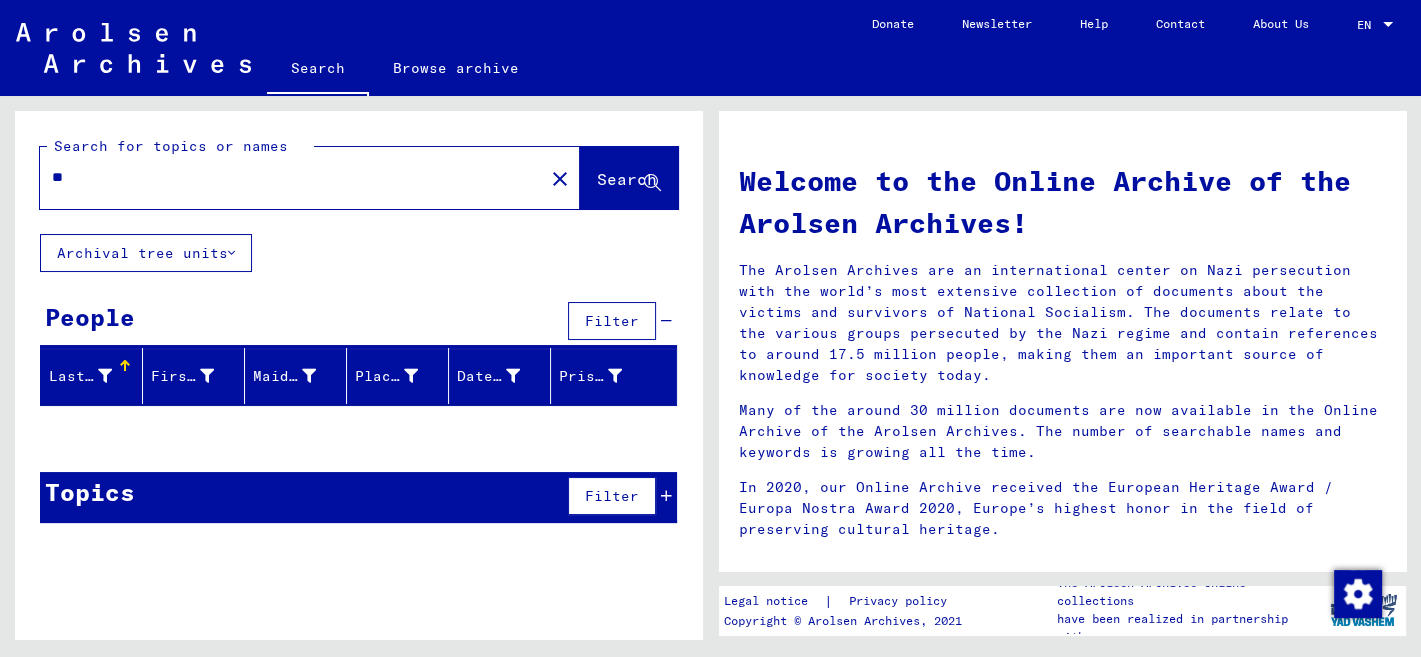 type on "*" 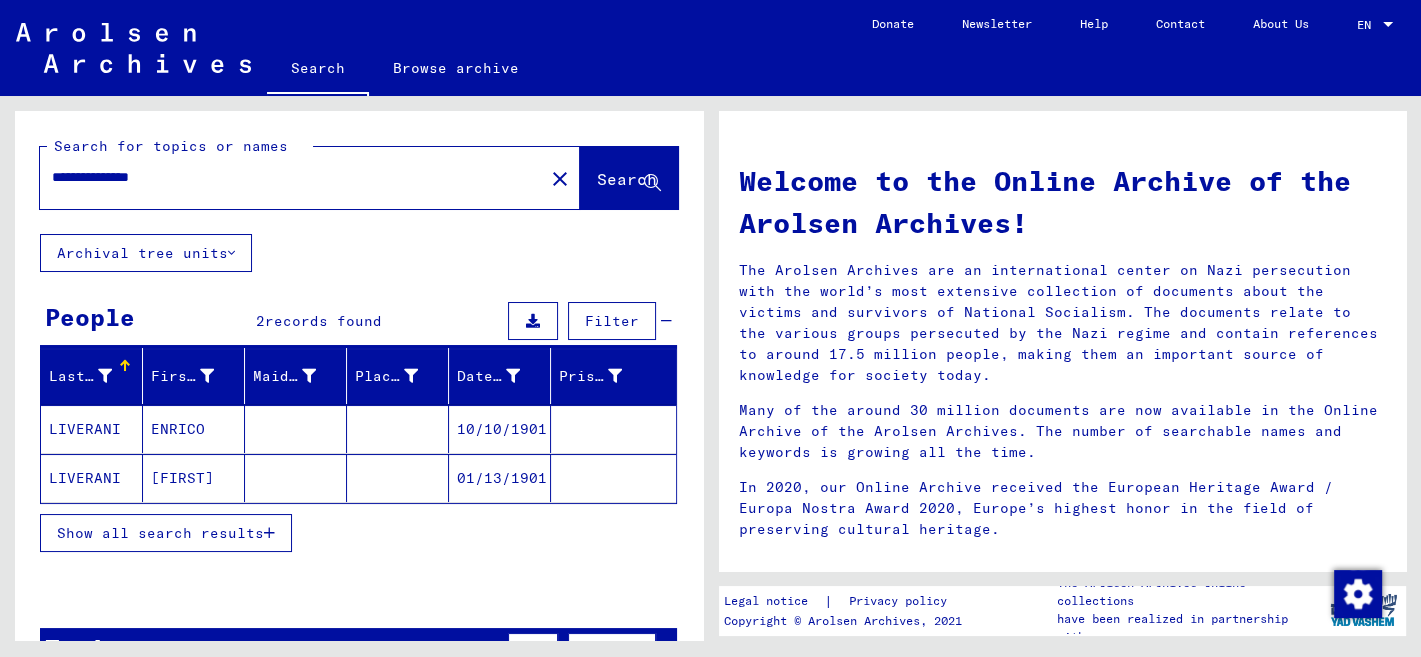 click on "LIVERANI" 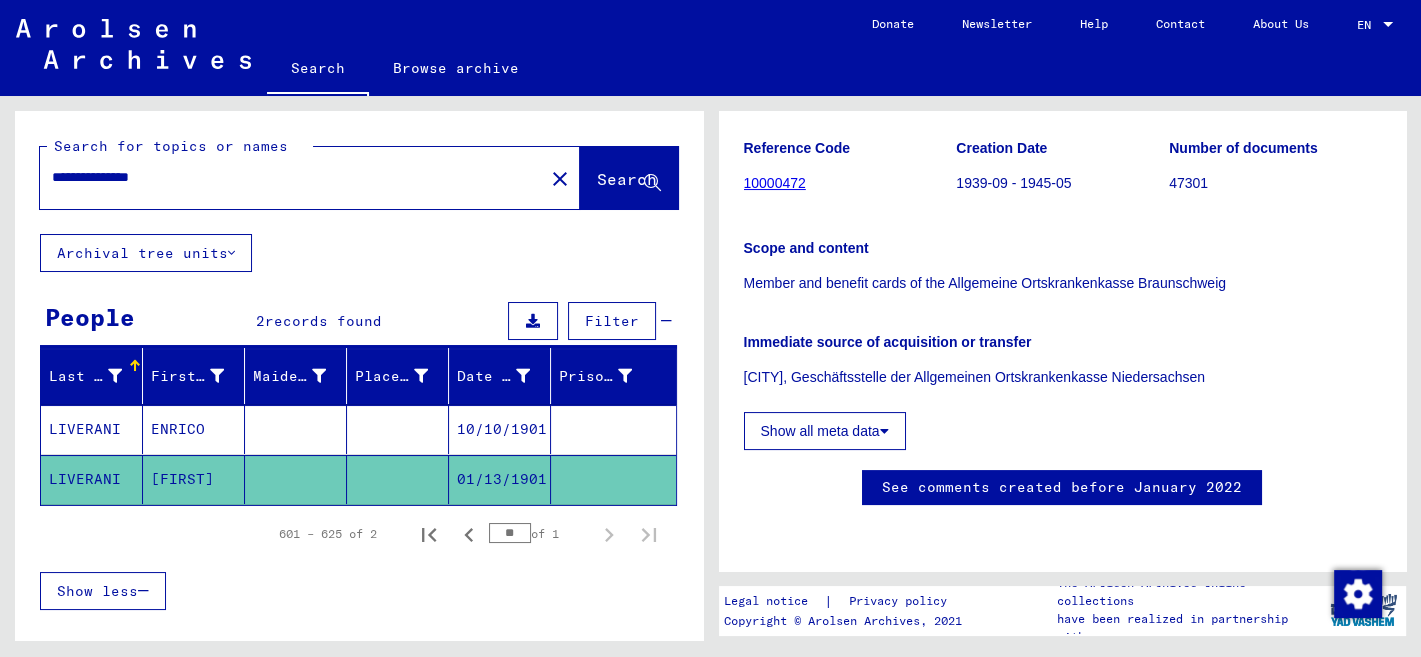 scroll, scrollTop: 423, scrollLeft: 0, axis: vertical 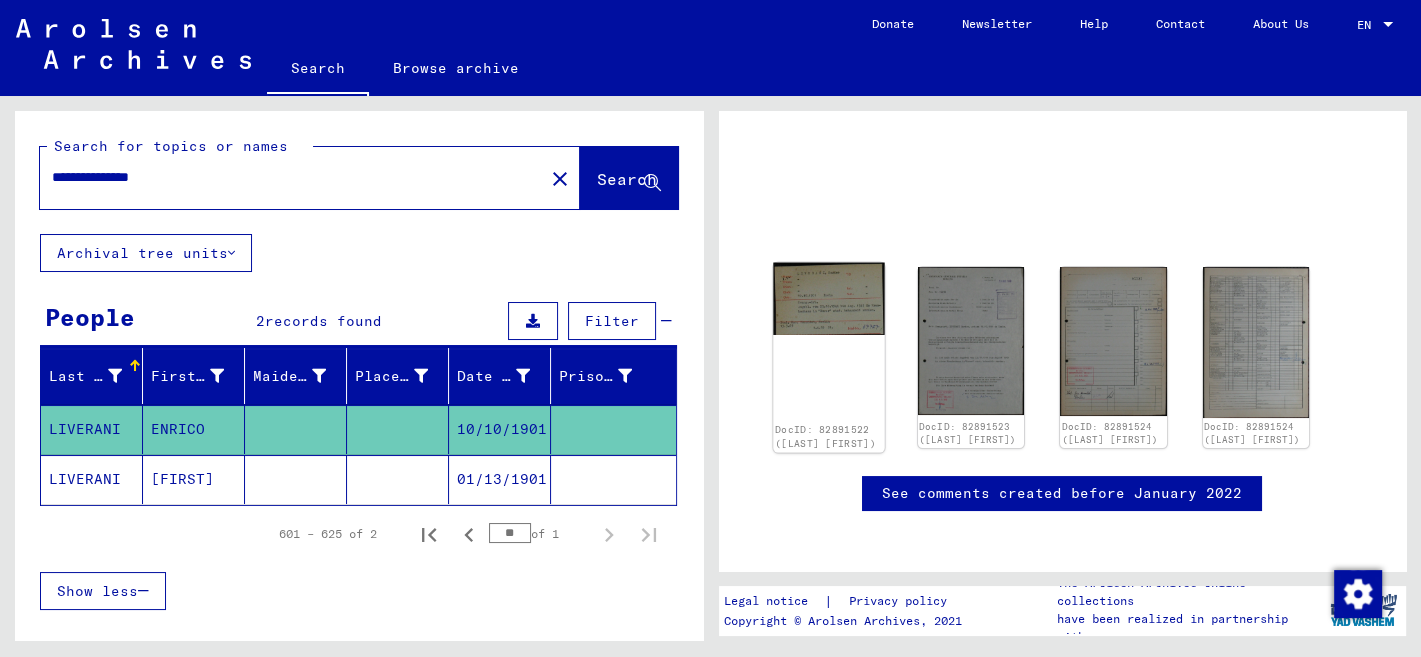 click 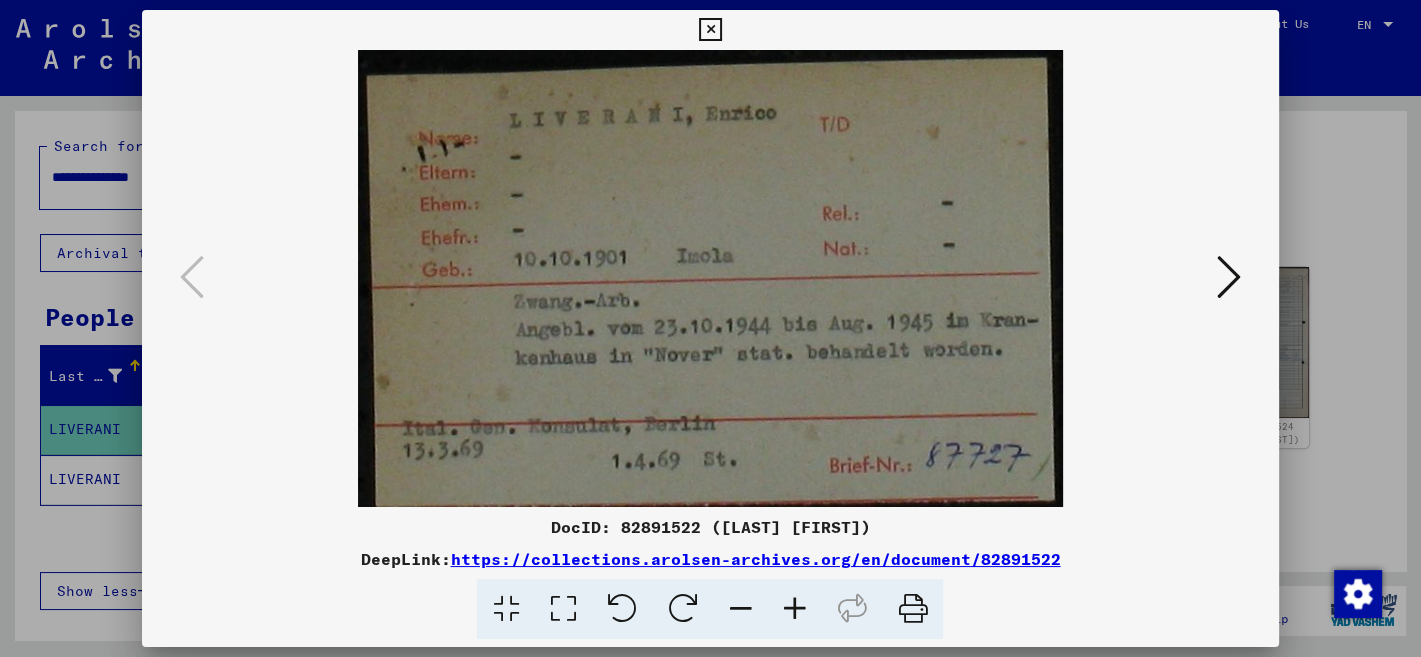 click at bounding box center [1229, 277] 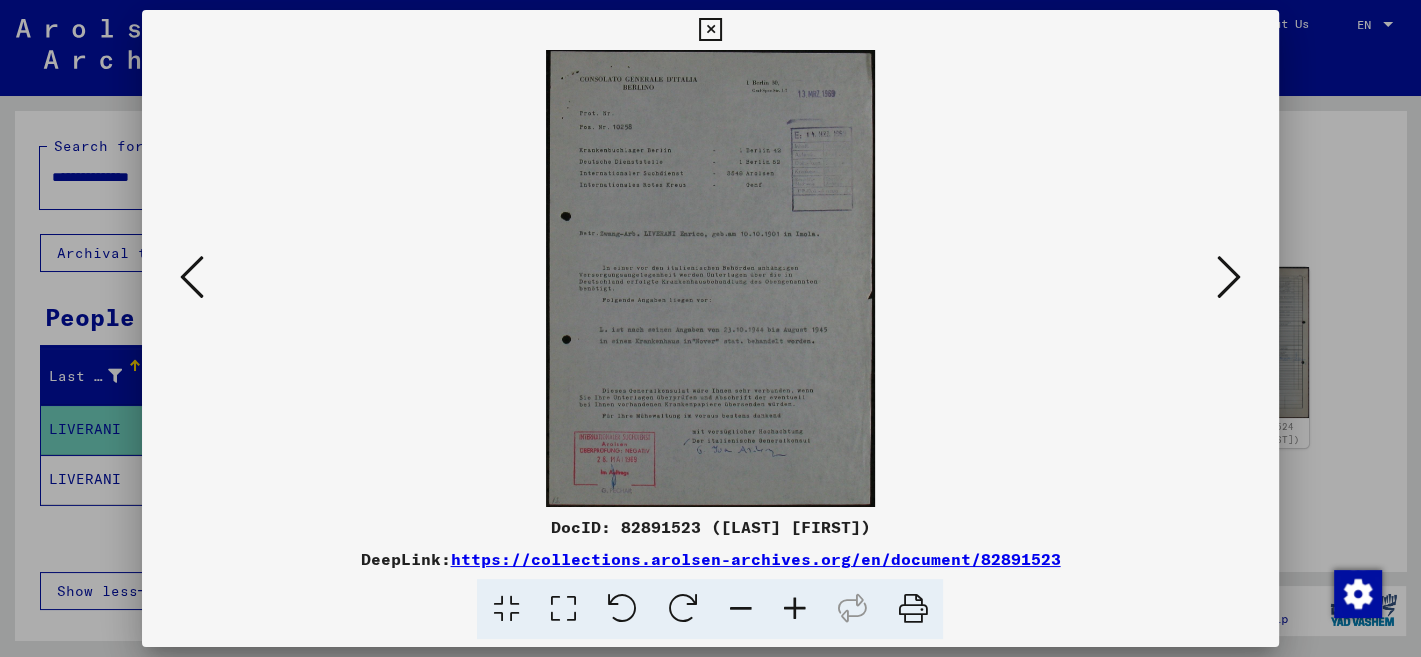 click at bounding box center [1229, 277] 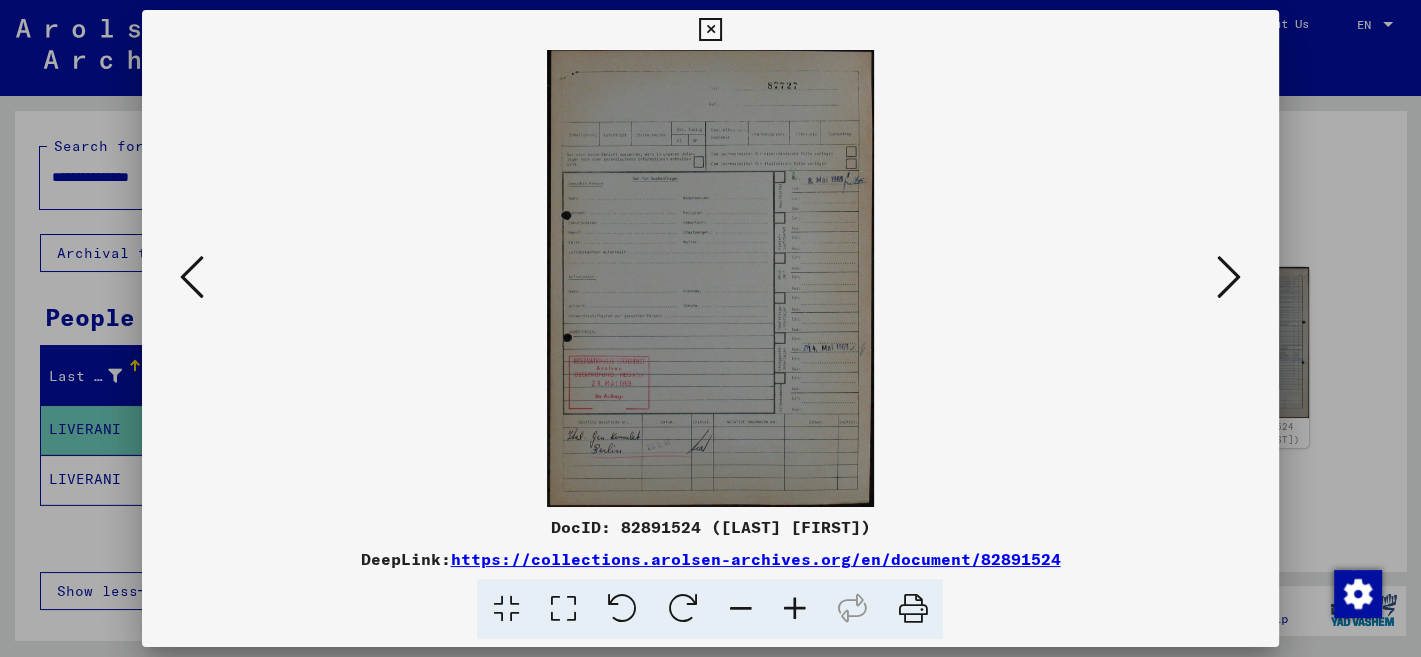click at bounding box center (1229, 277) 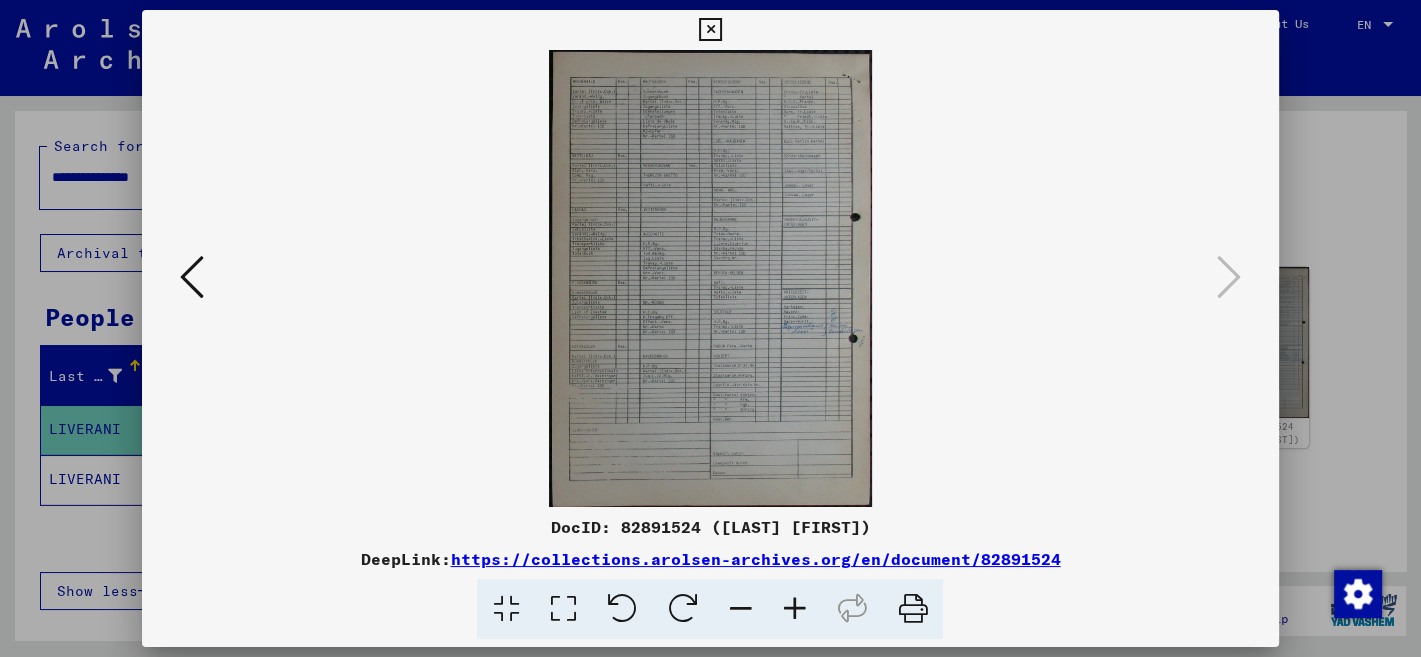 click at bounding box center (710, 30) 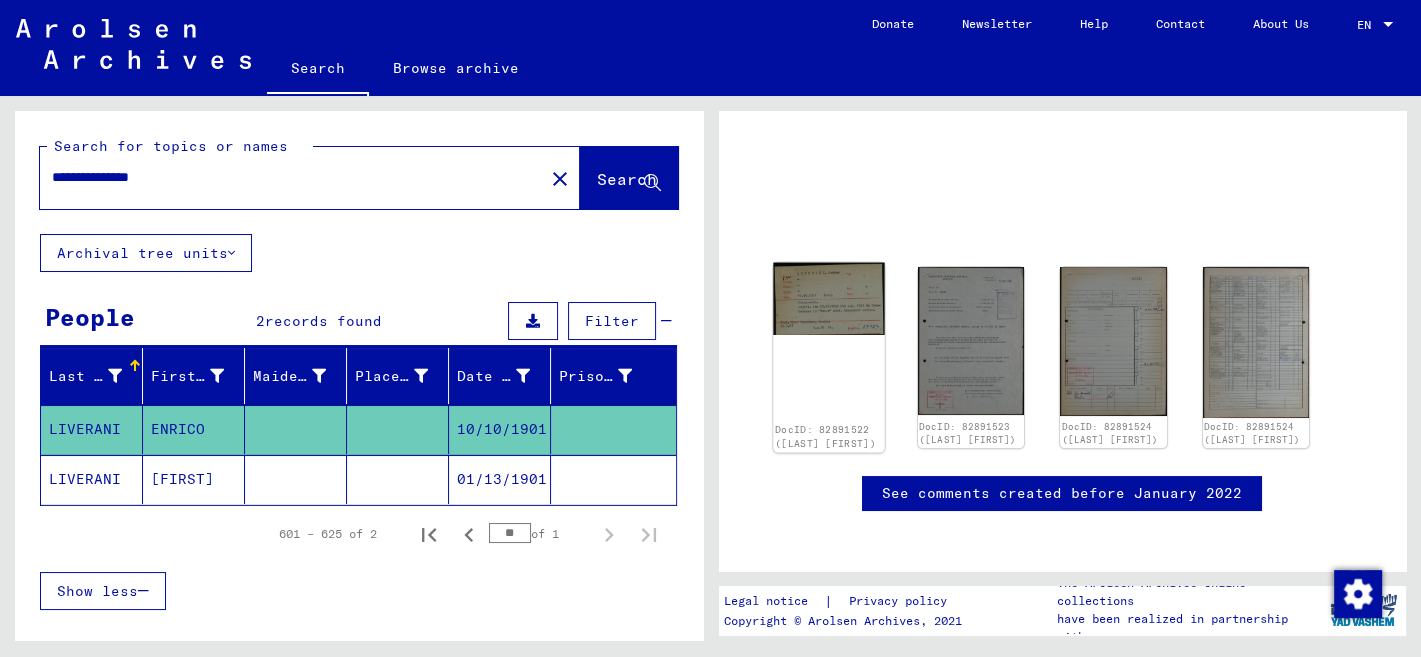 click 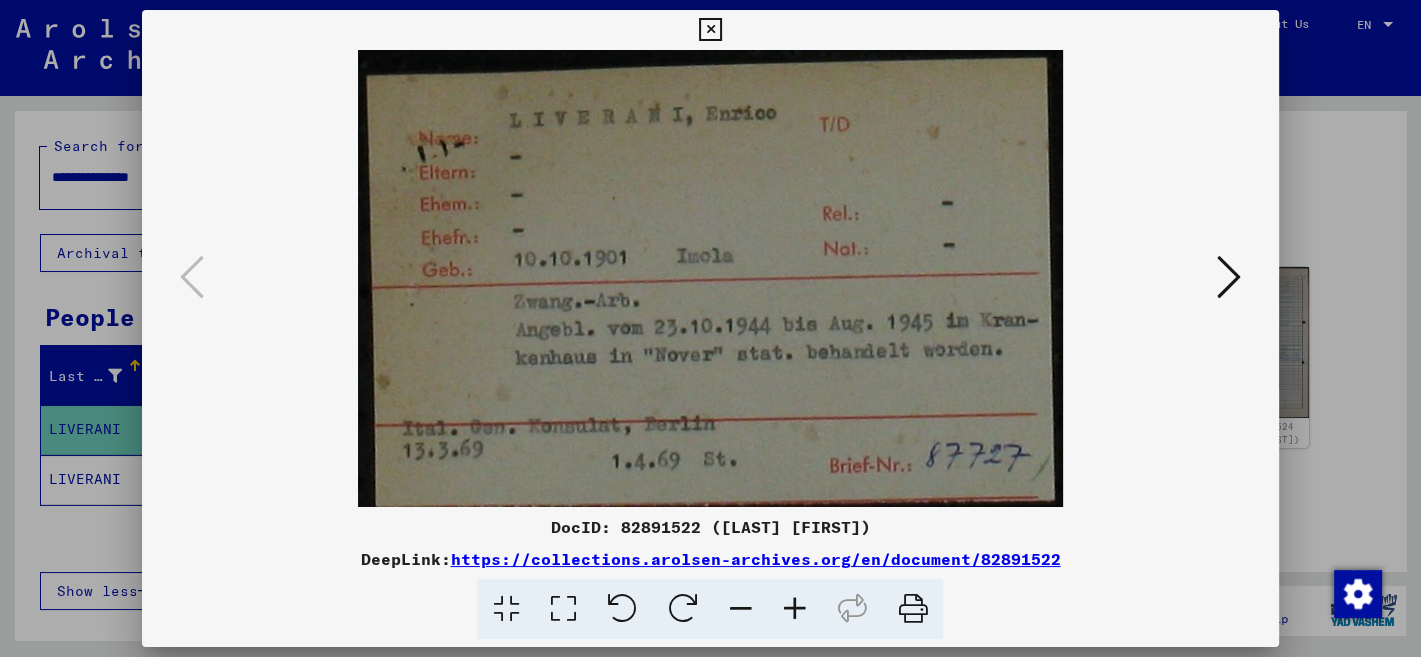 click at bounding box center [710, 30] 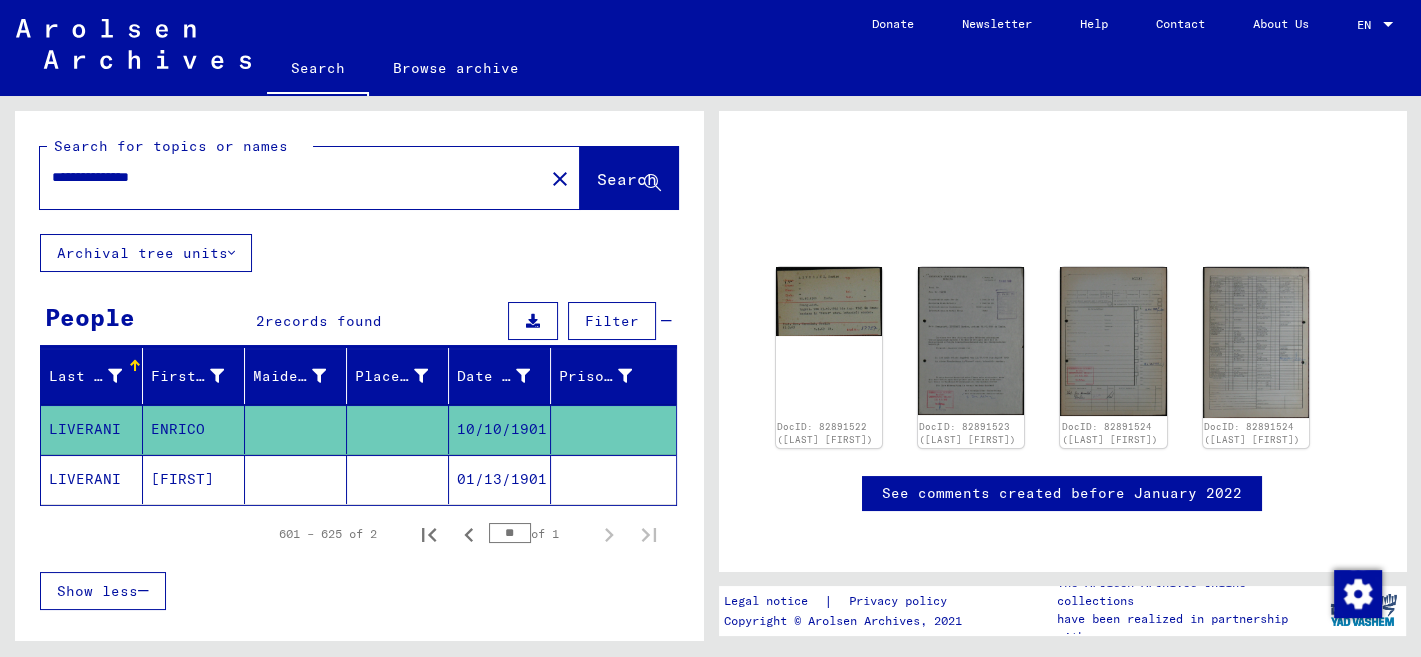 click on "LIVERANI" 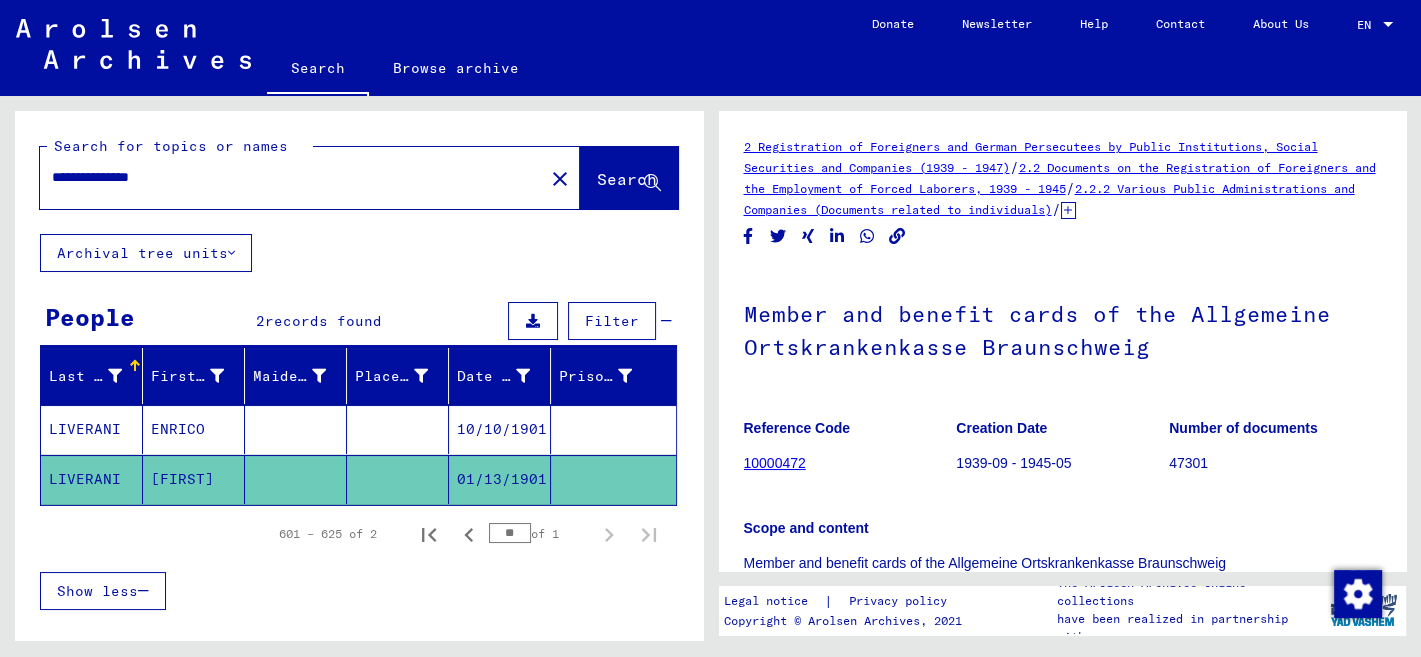 scroll, scrollTop: 423, scrollLeft: 0, axis: vertical 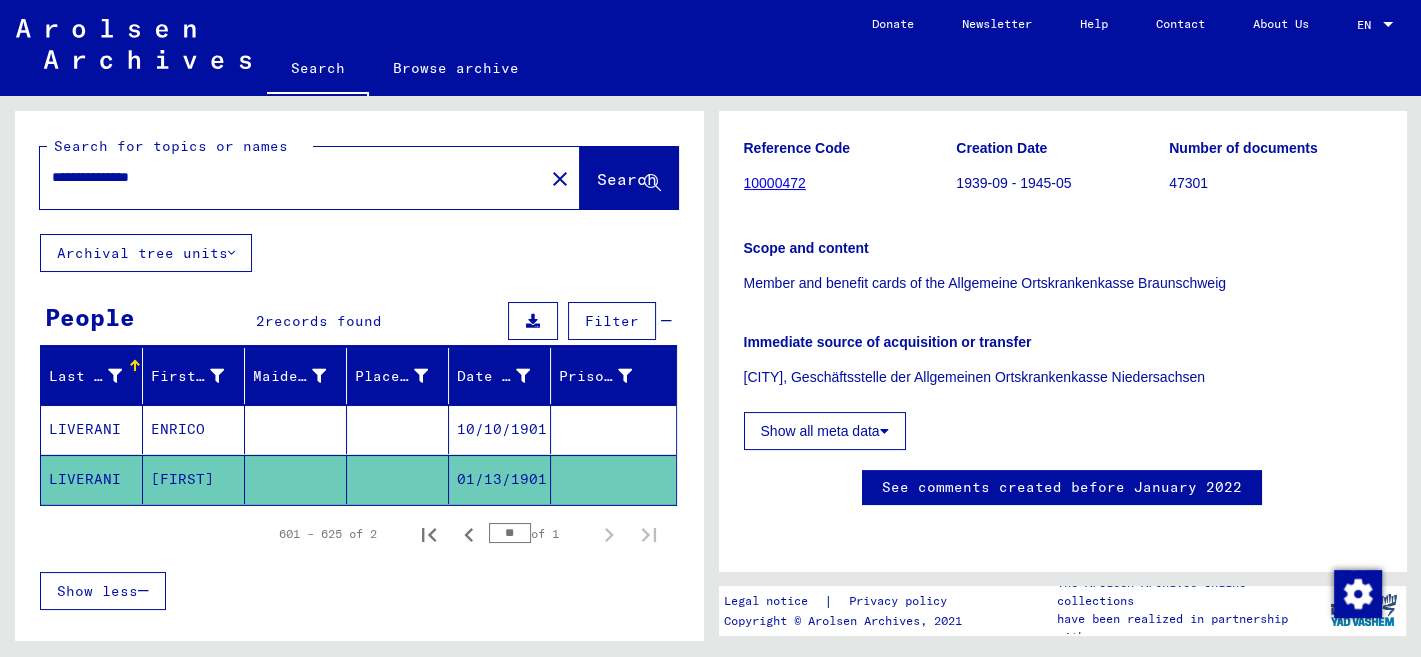 click on "**********" at bounding box center (292, 177) 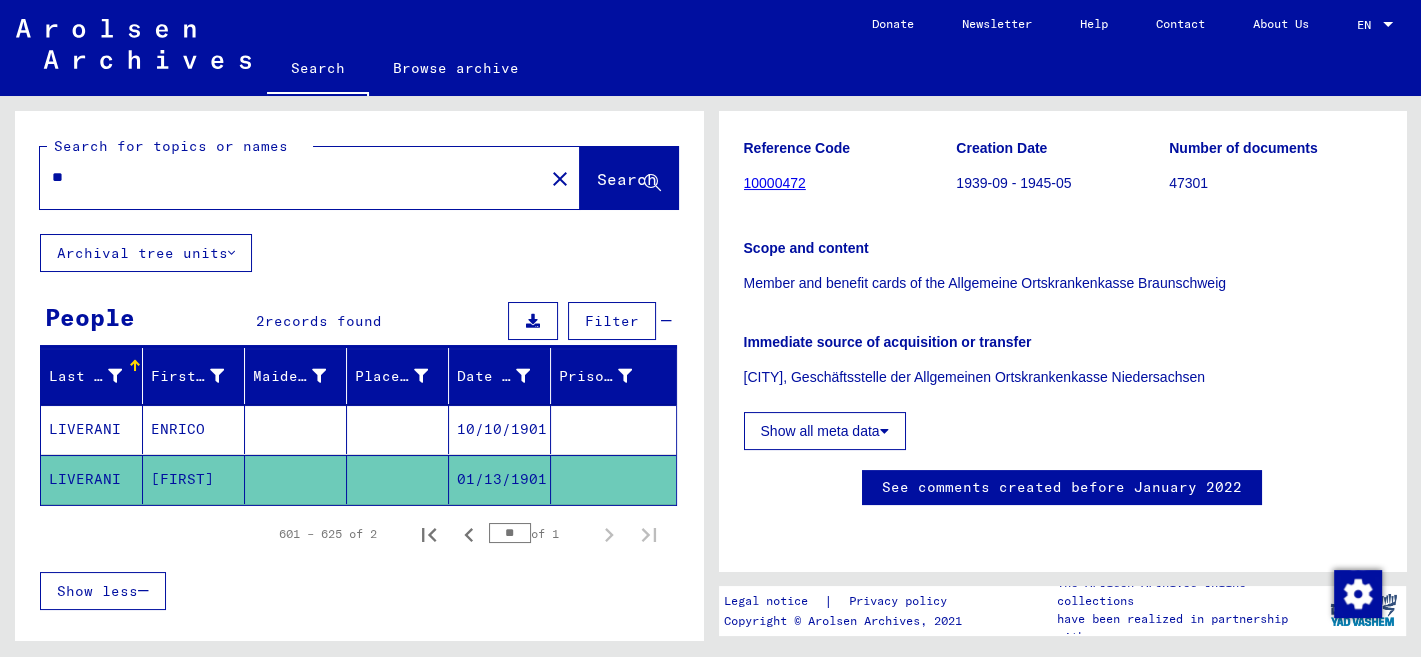 type on "*" 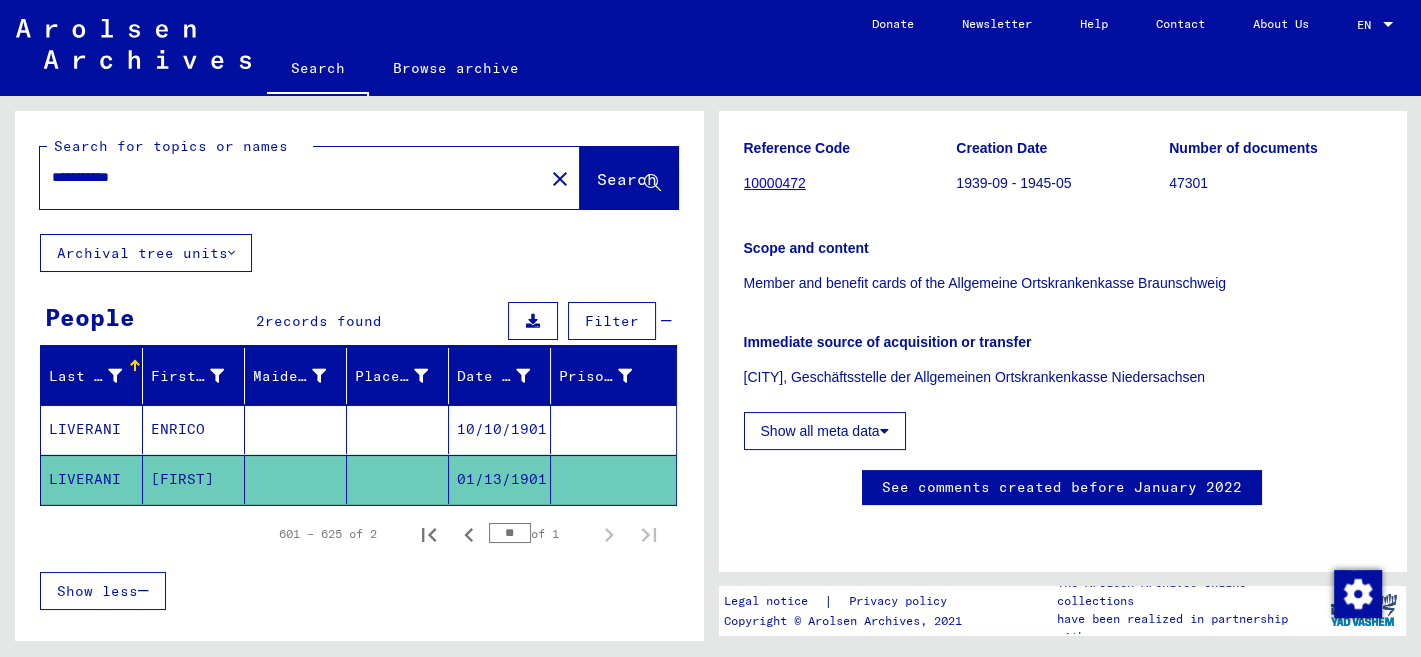 type on "**********" 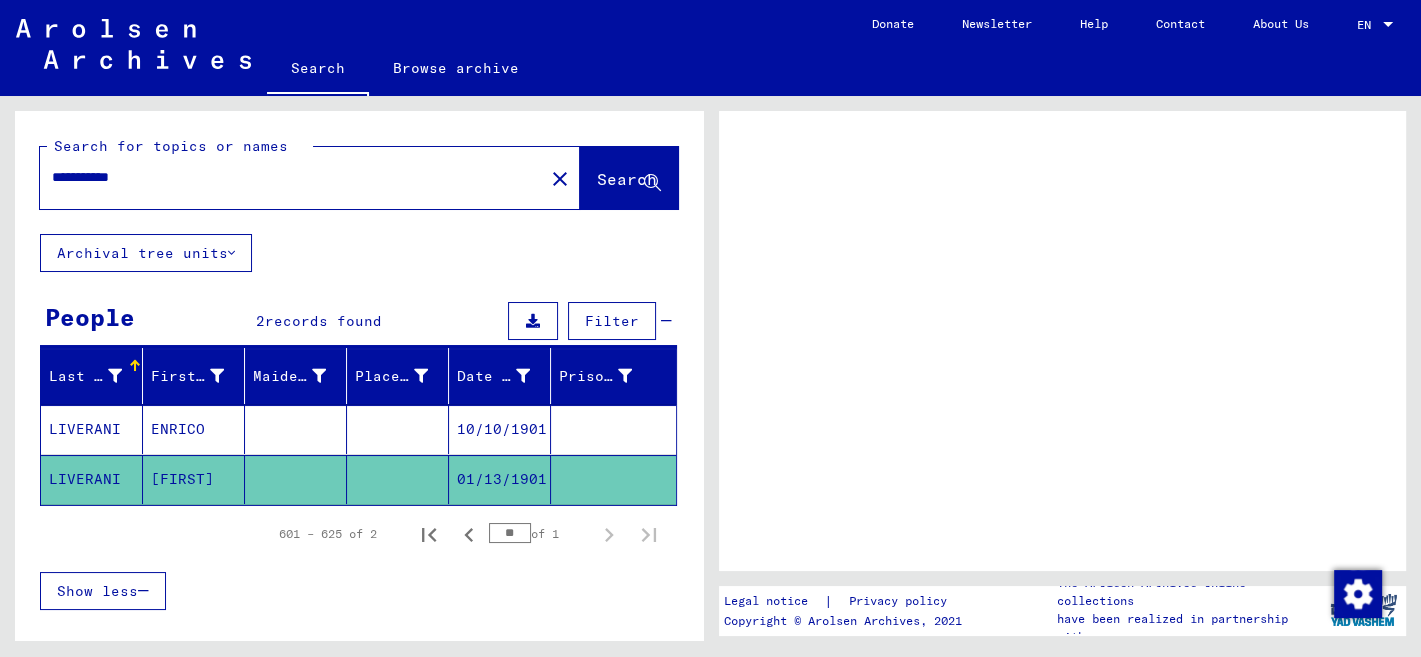 scroll, scrollTop: 0, scrollLeft: 0, axis: both 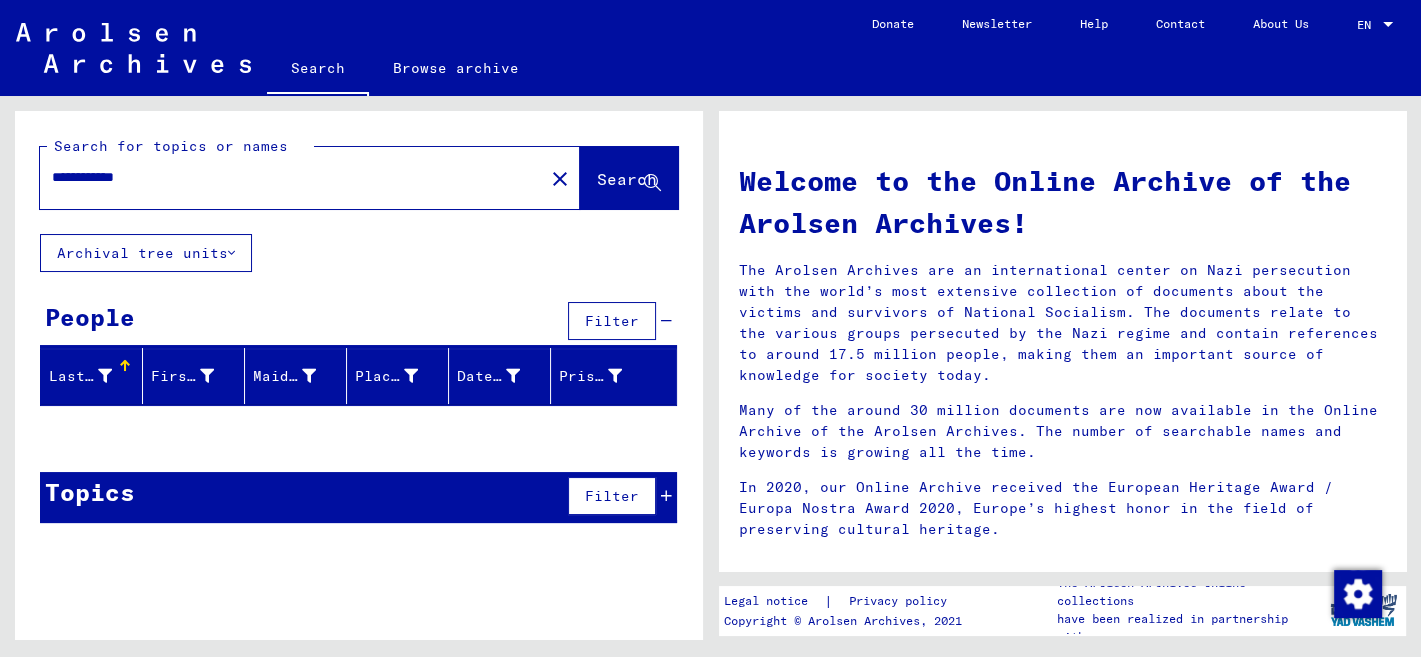 click on "**********" at bounding box center (286, 177) 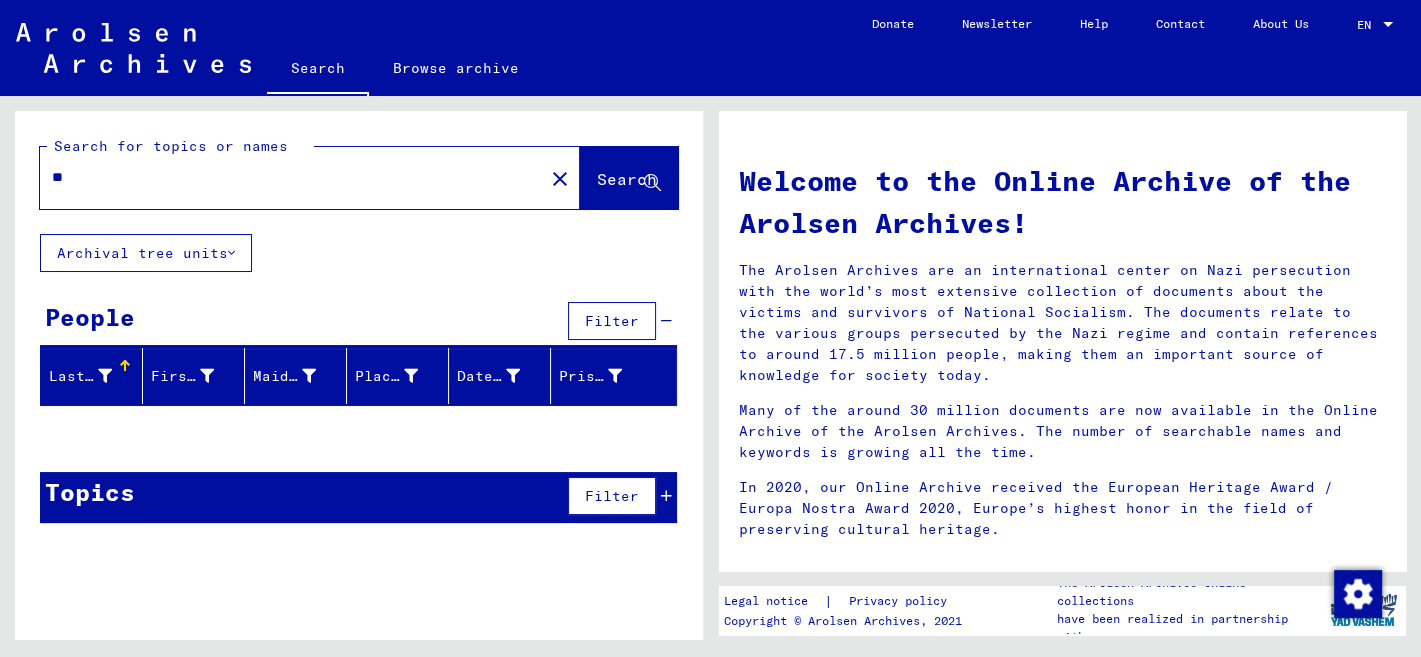 type on "*" 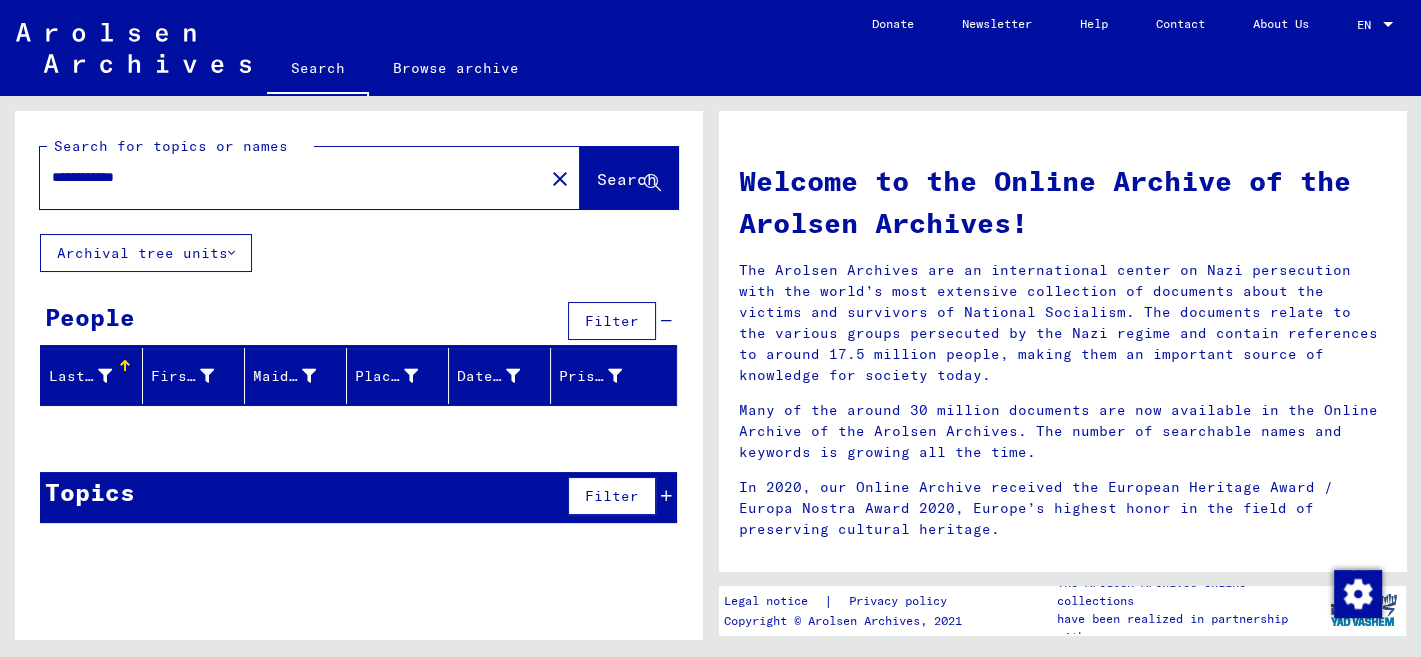 type on "**********" 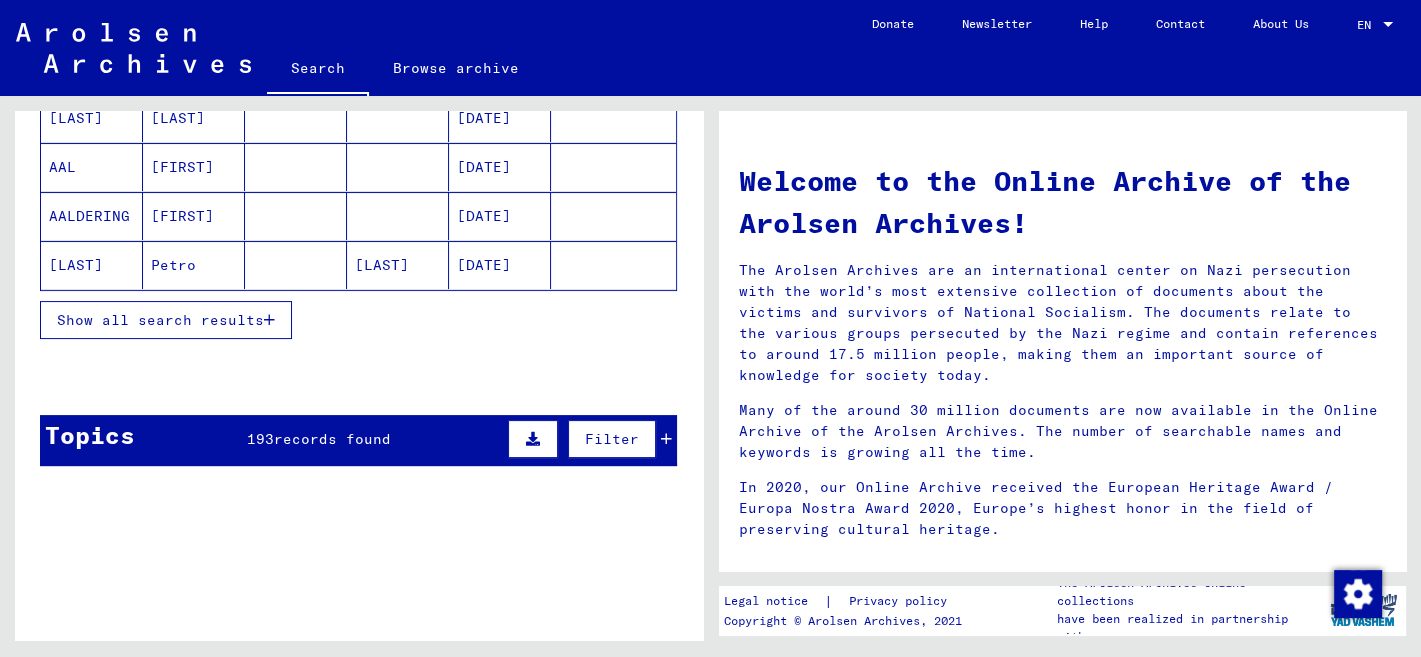 scroll, scrollTop: 441, scrollLeft: 0, axis: vertical 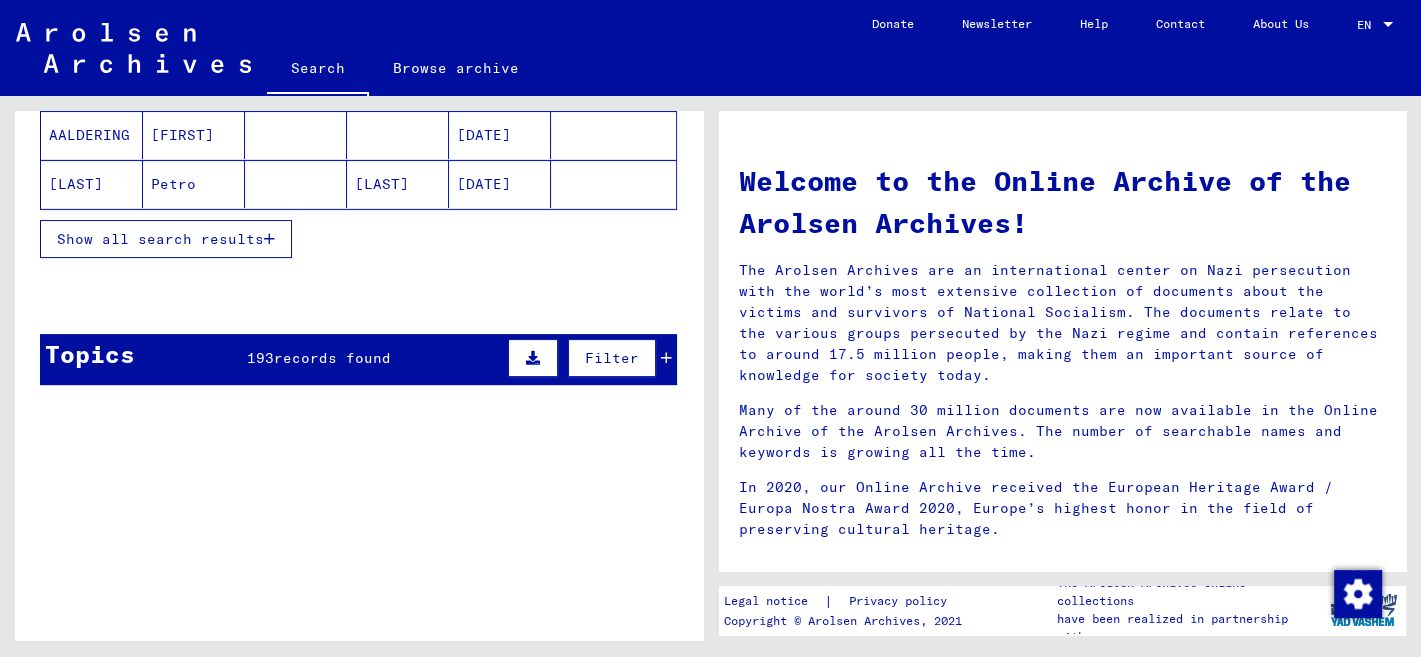 click on "records found" at bounding box center [332, 358] 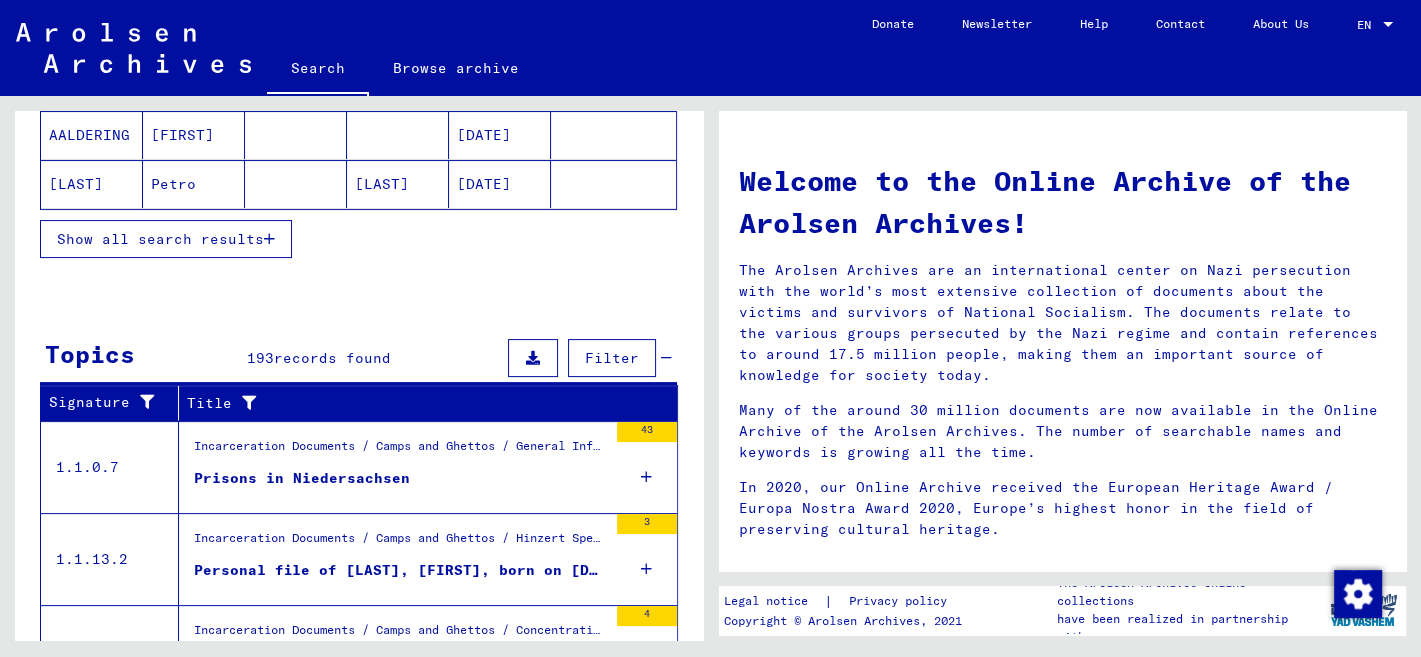 scroll, scrollTop: 735, scrollLeft: 0, axis: vertical 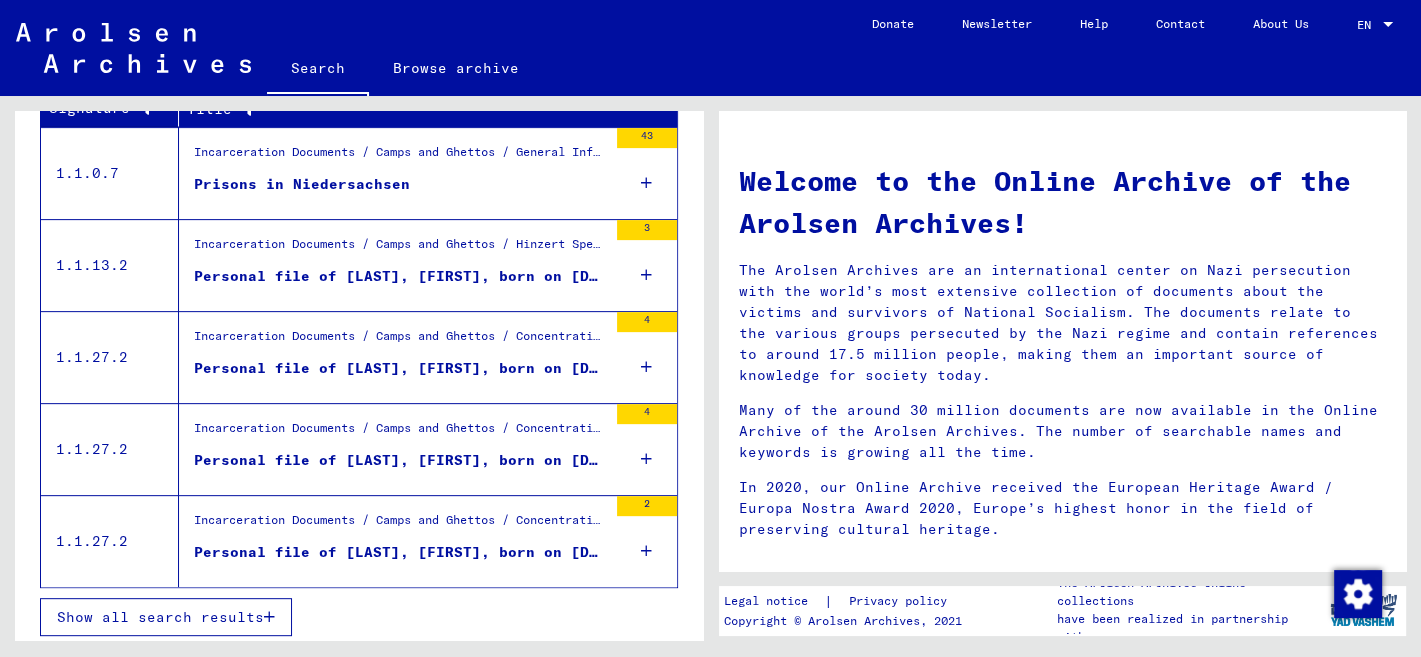 click on "Show all search results" at bounding box center [166, 617] 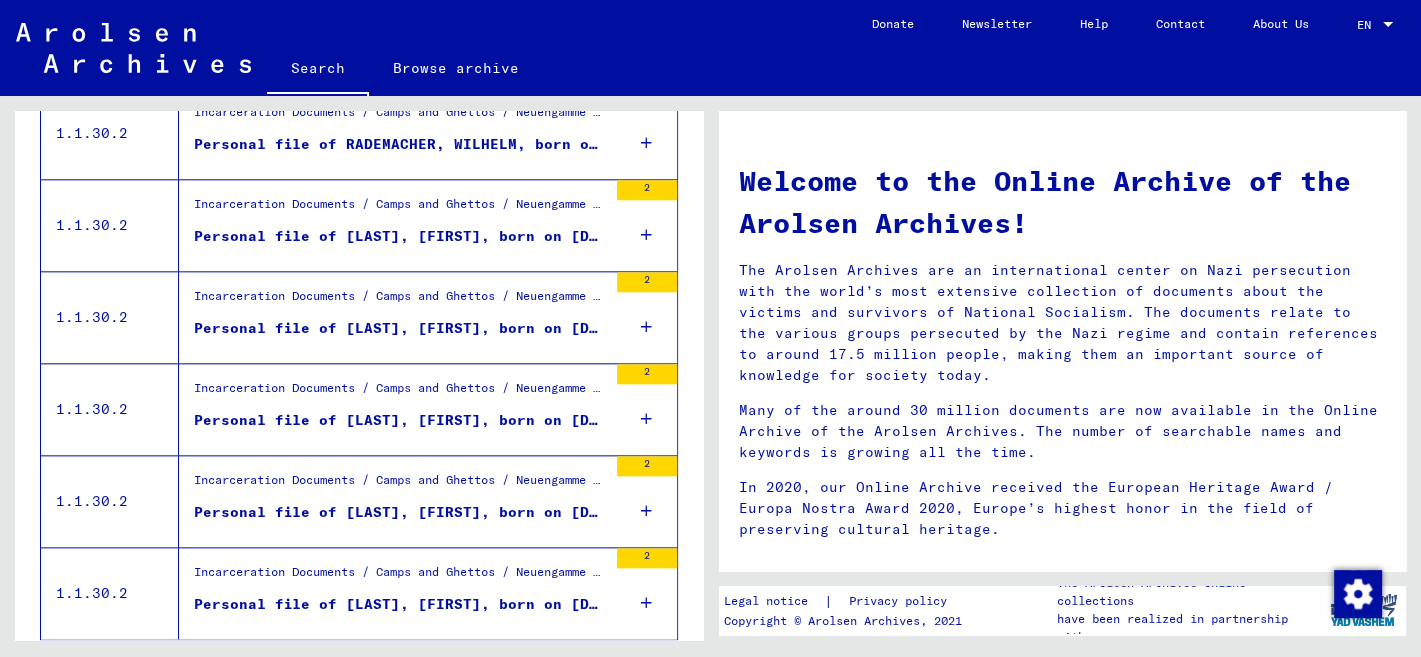 scroll, scrollTop: 2268, scrollLeft: 0, axis: vertical 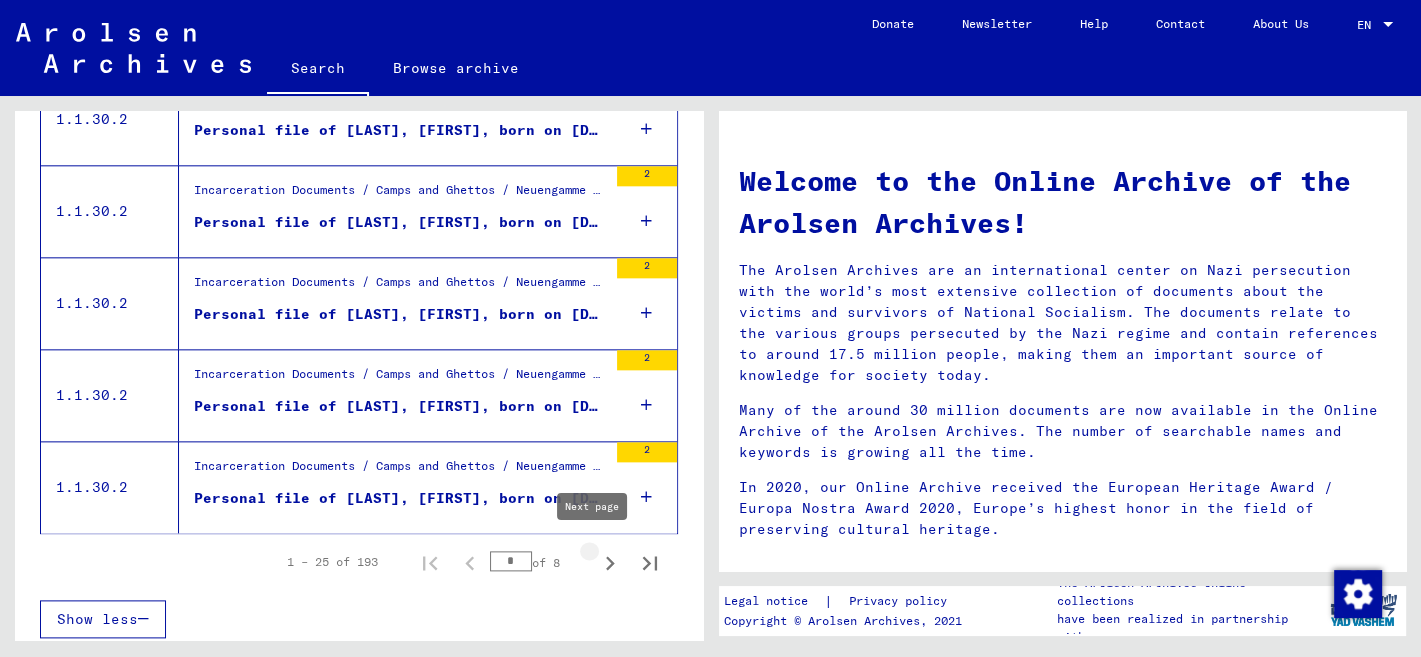 click 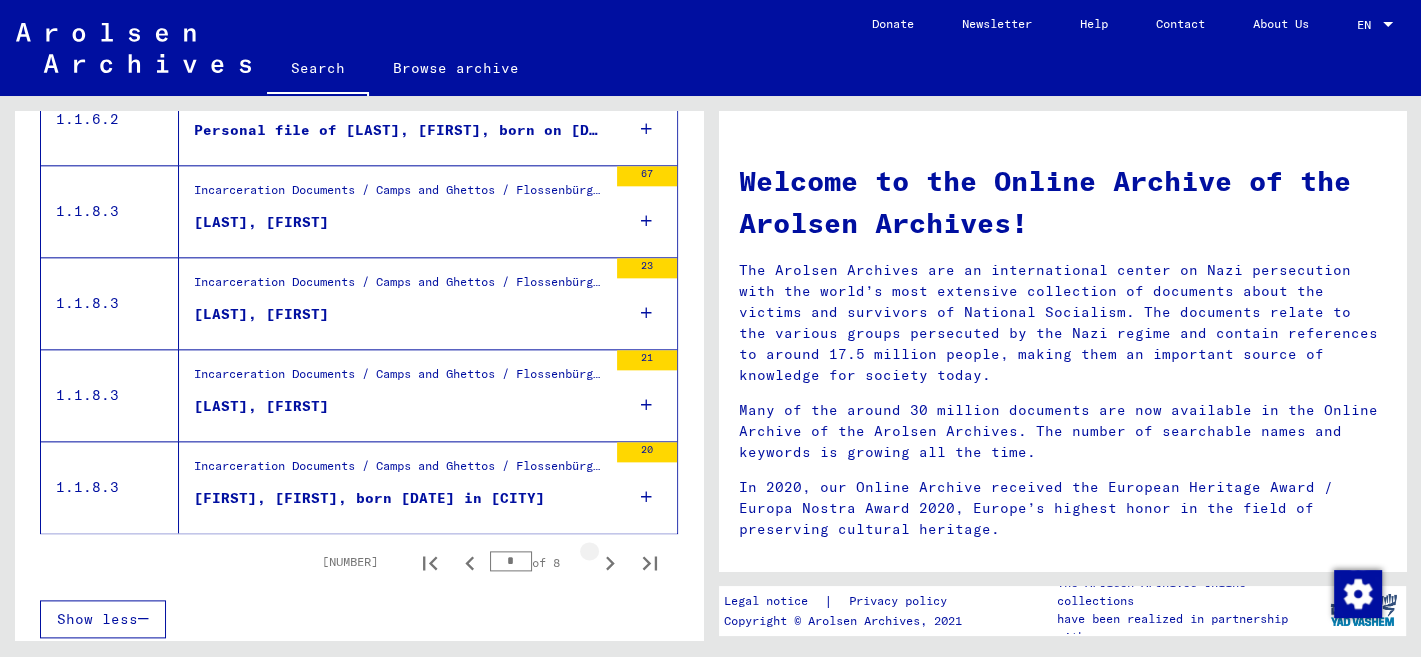 click 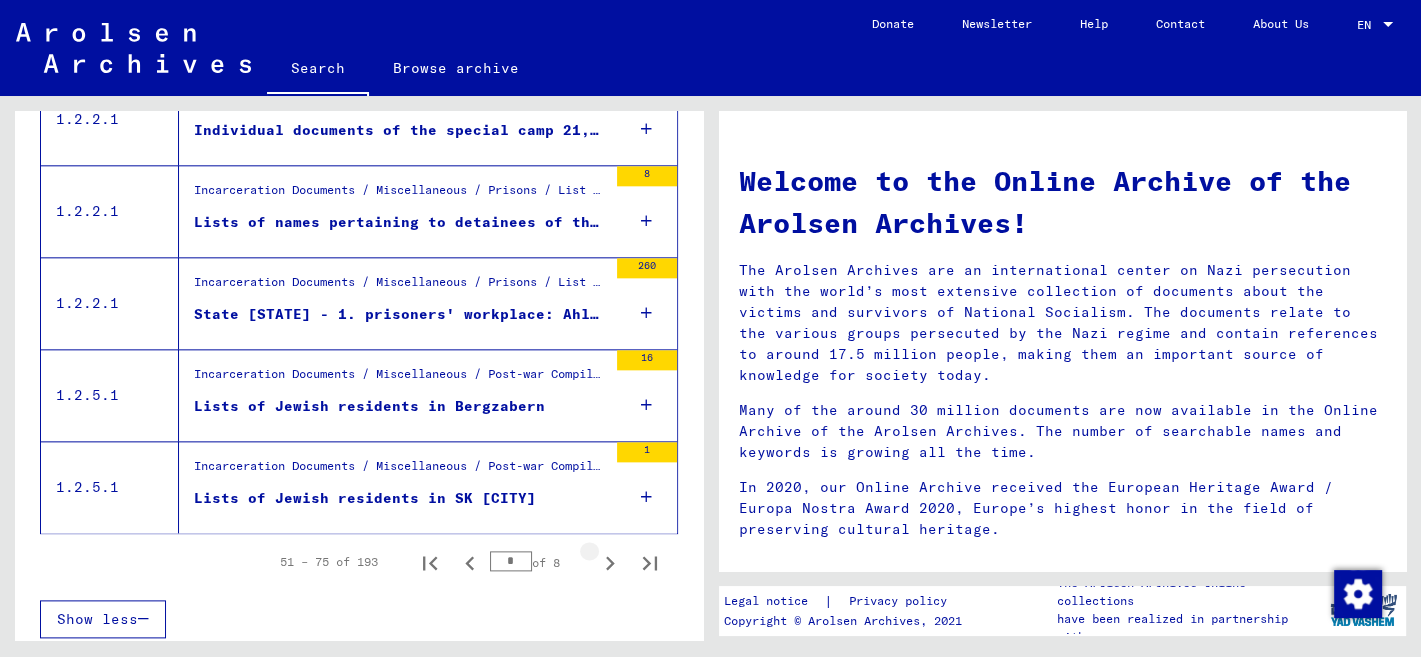 click 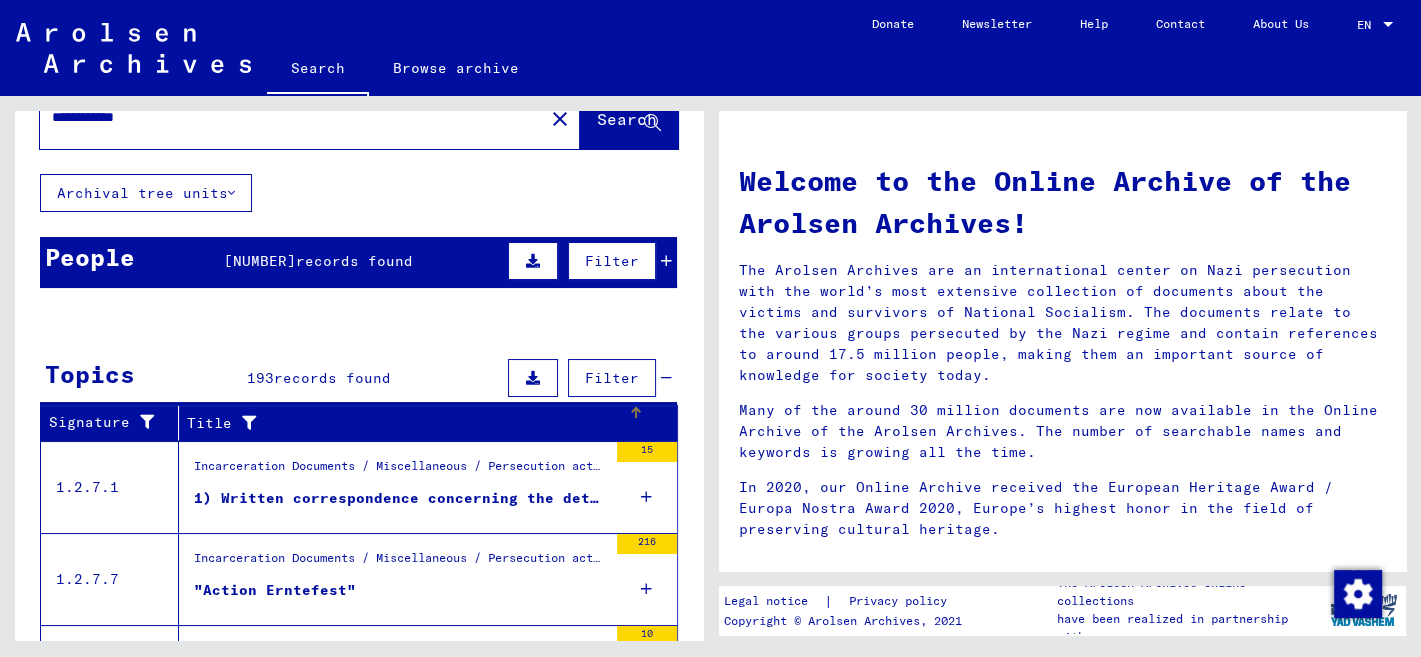 scroll, scrollTop: 501, scrollLeft: 0, axis: vertical 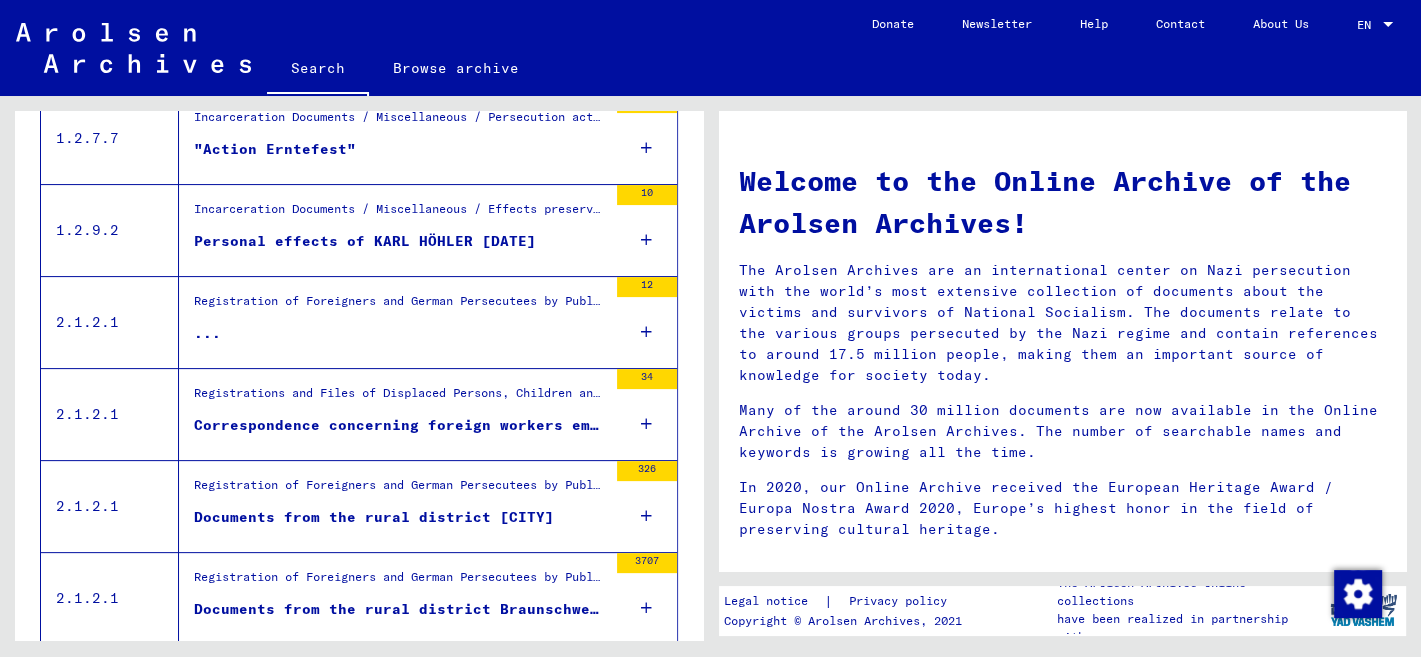 click on "Documents from the rural district Braunschweig" at bounding box center (374, 517) 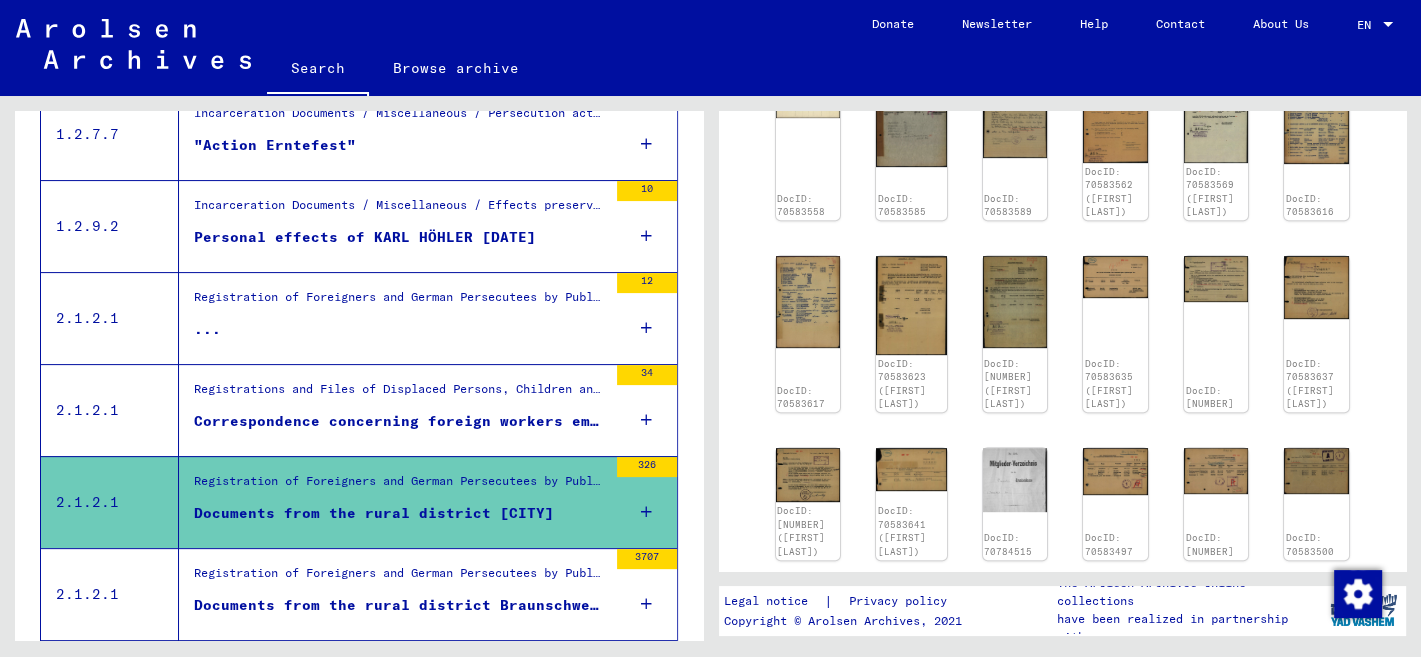 scroll, scrollTop: 1269, scrollLeft: 0, axis: vertical 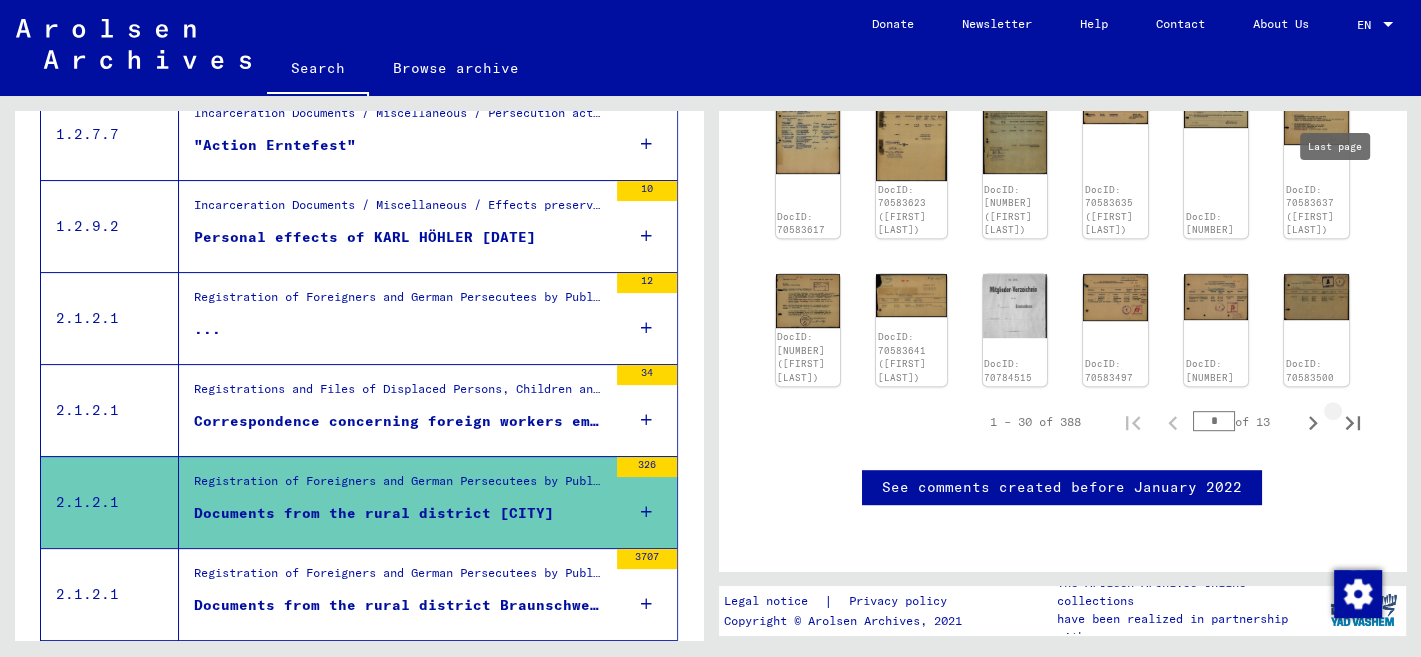 click 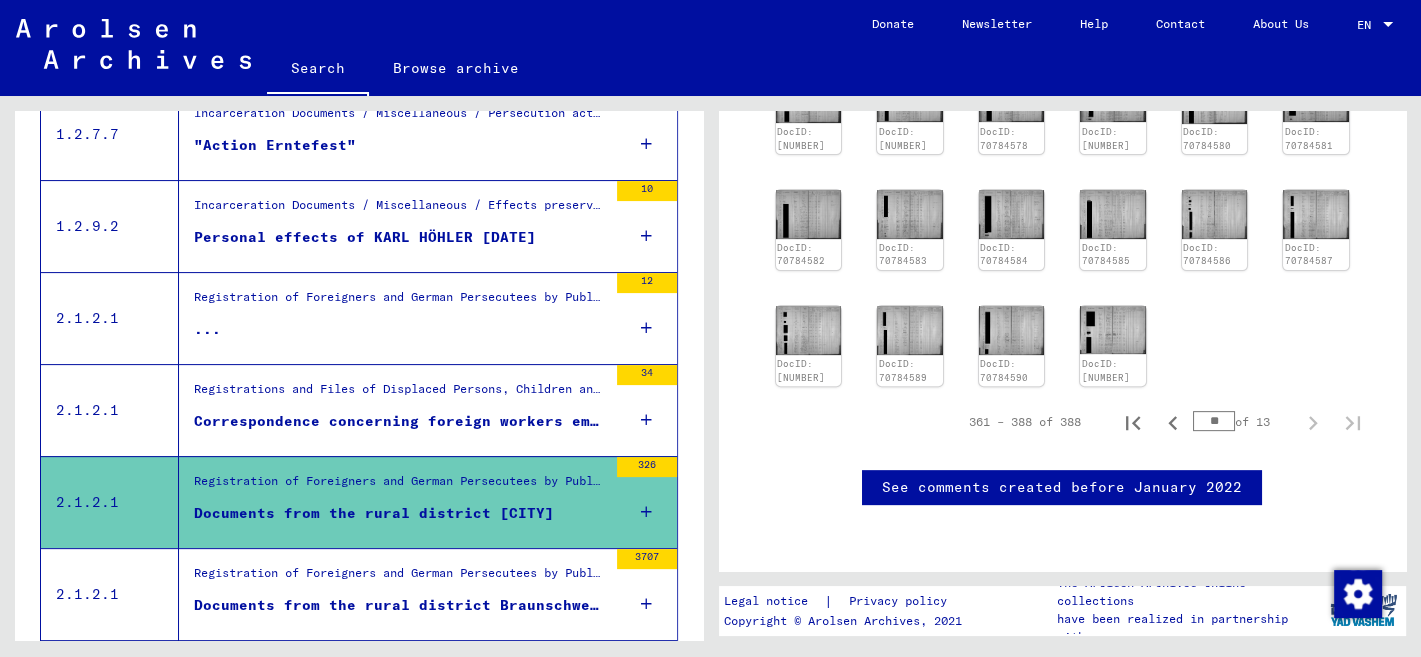 scroll, scrollTop: 349, scrollLeft: 0, axis: vertical 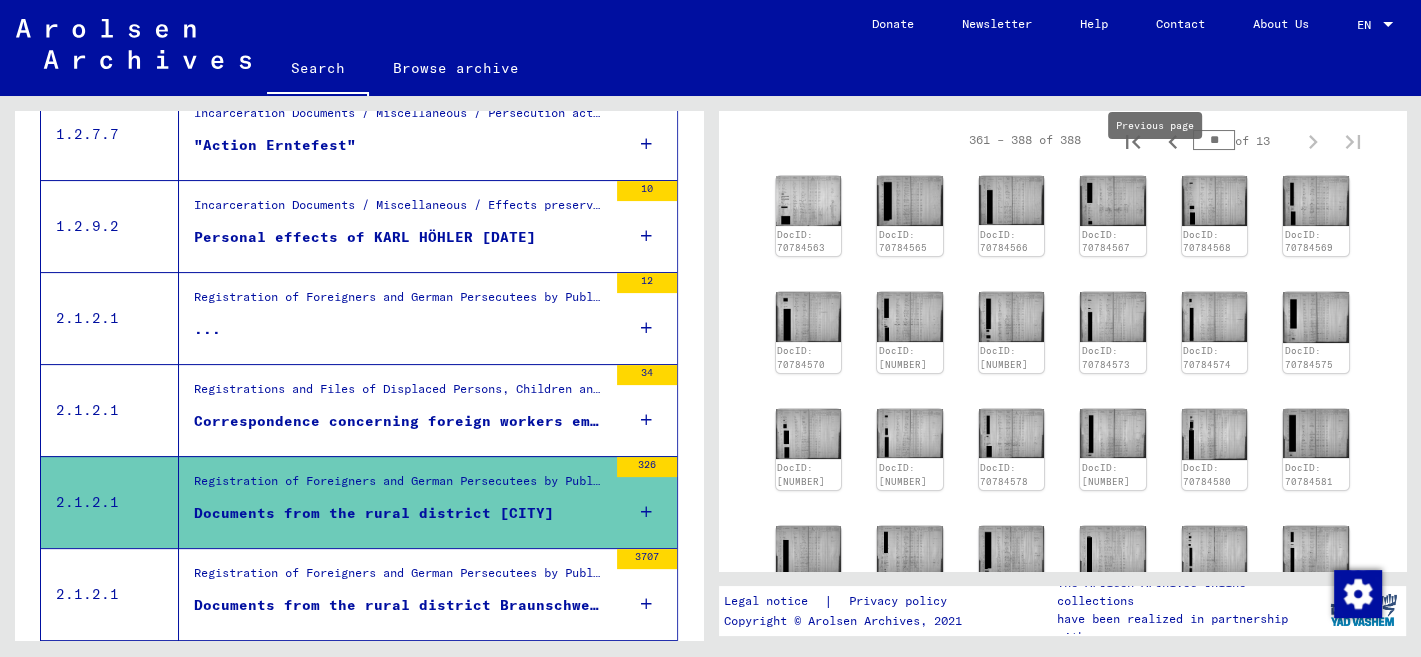 click 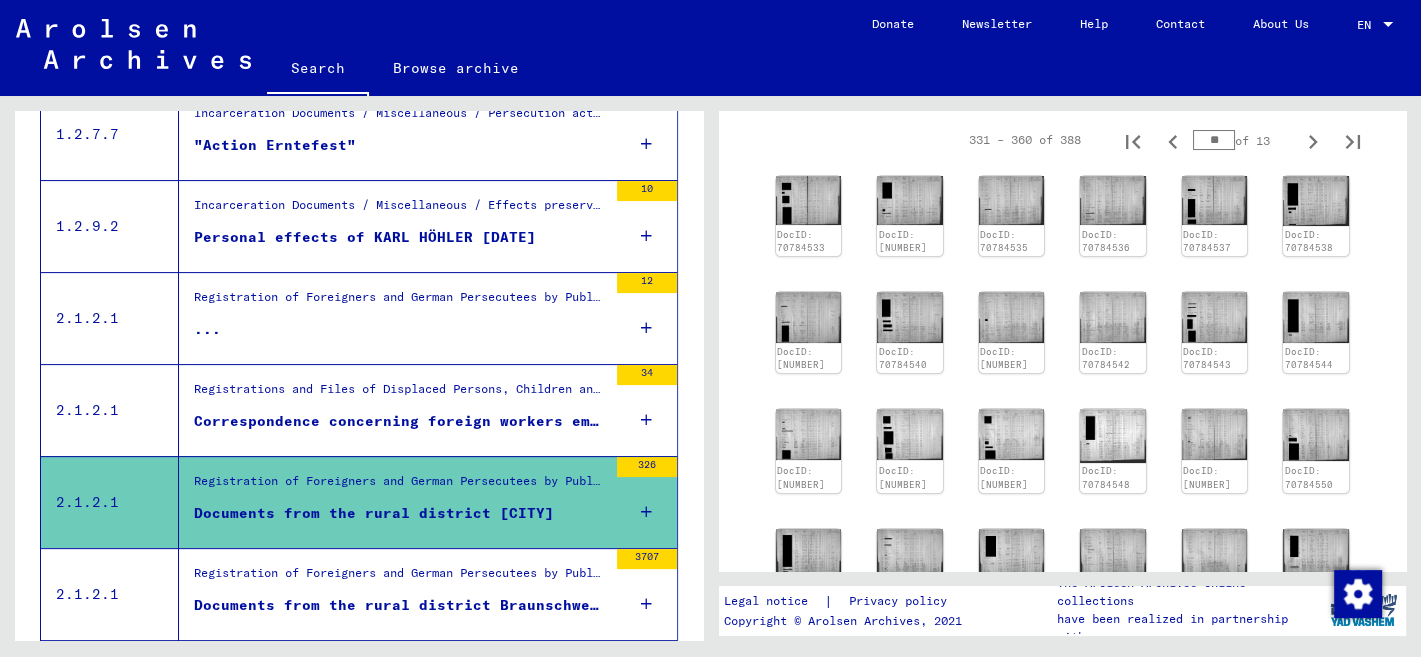 click 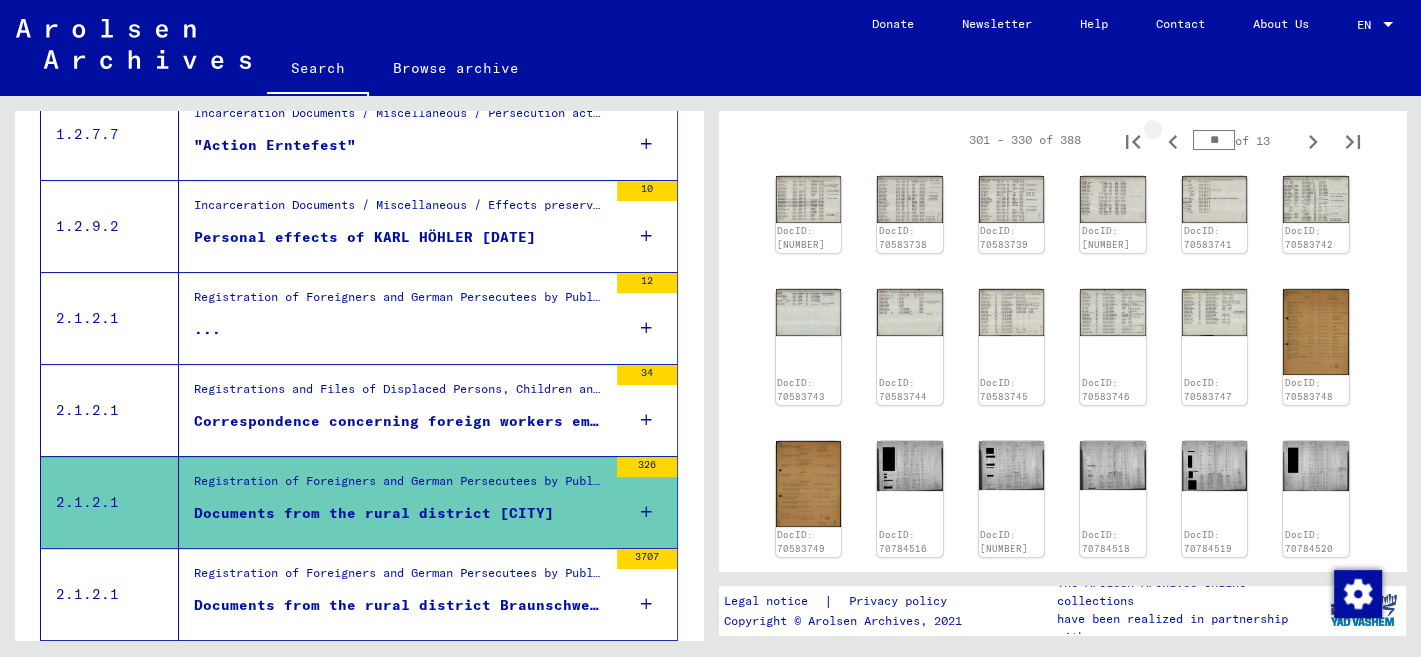 type on "**" 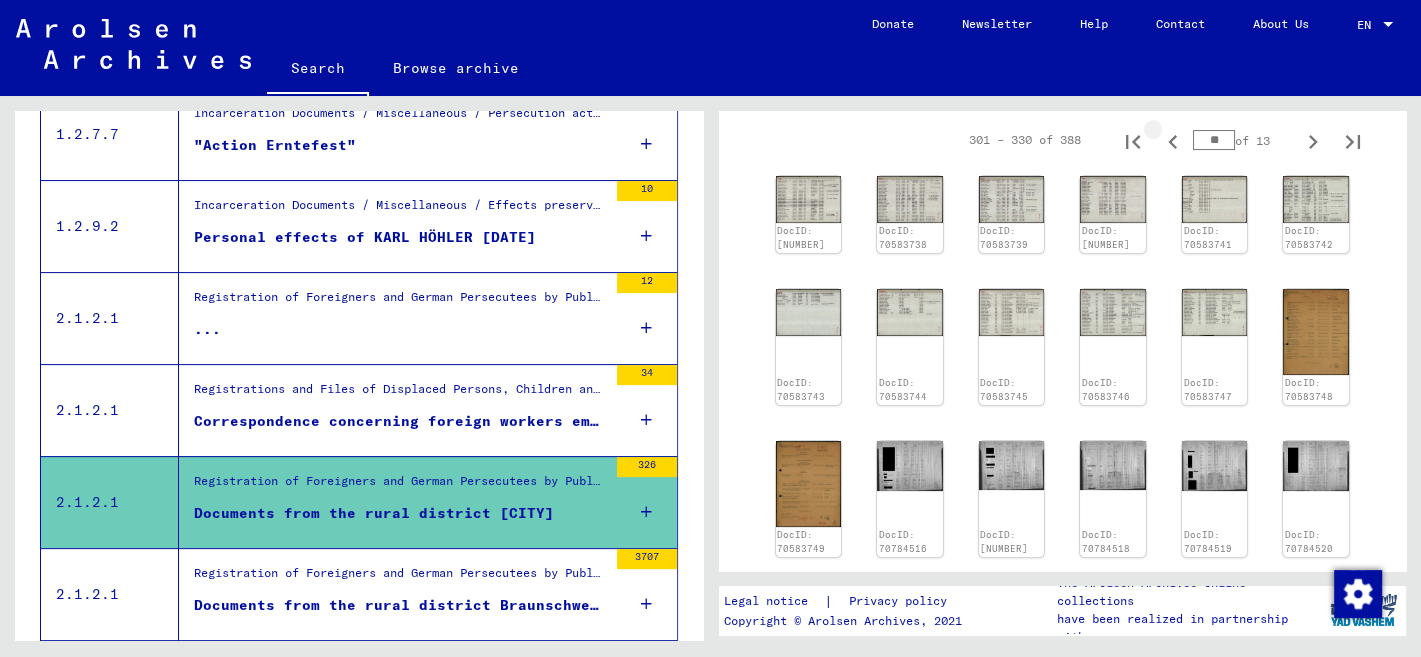 type on "**" 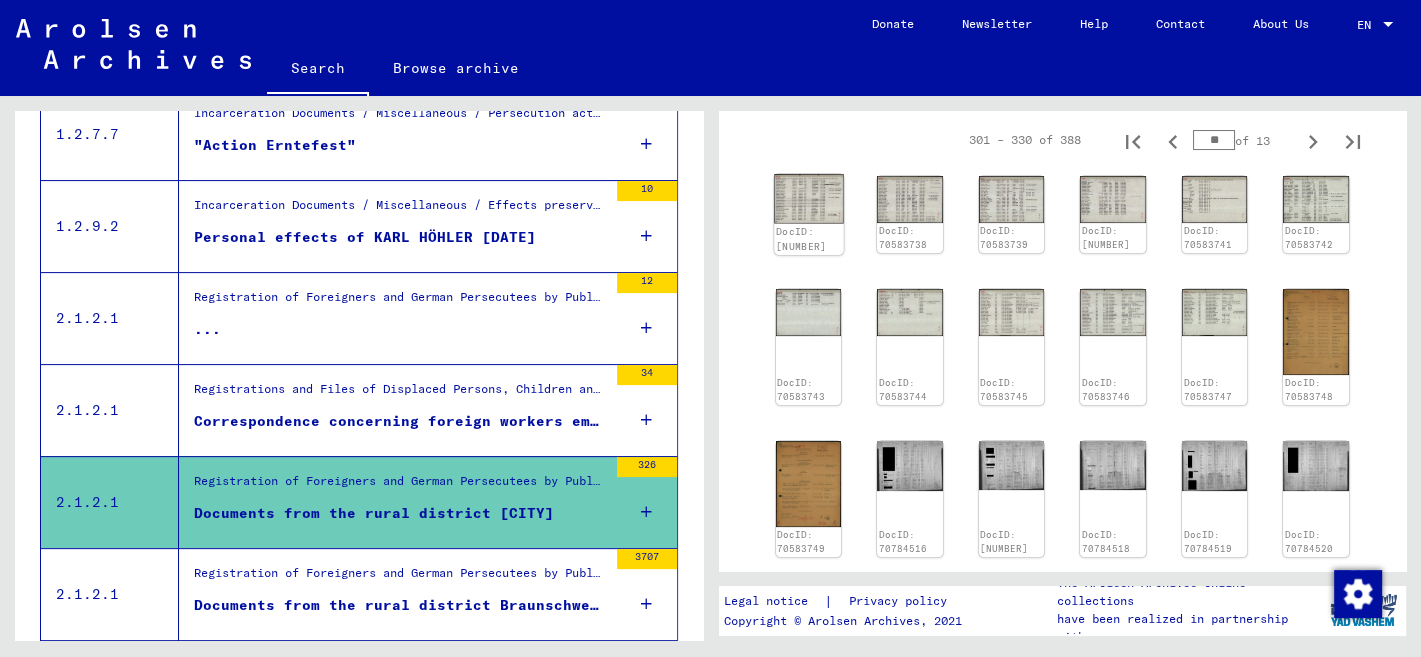 click 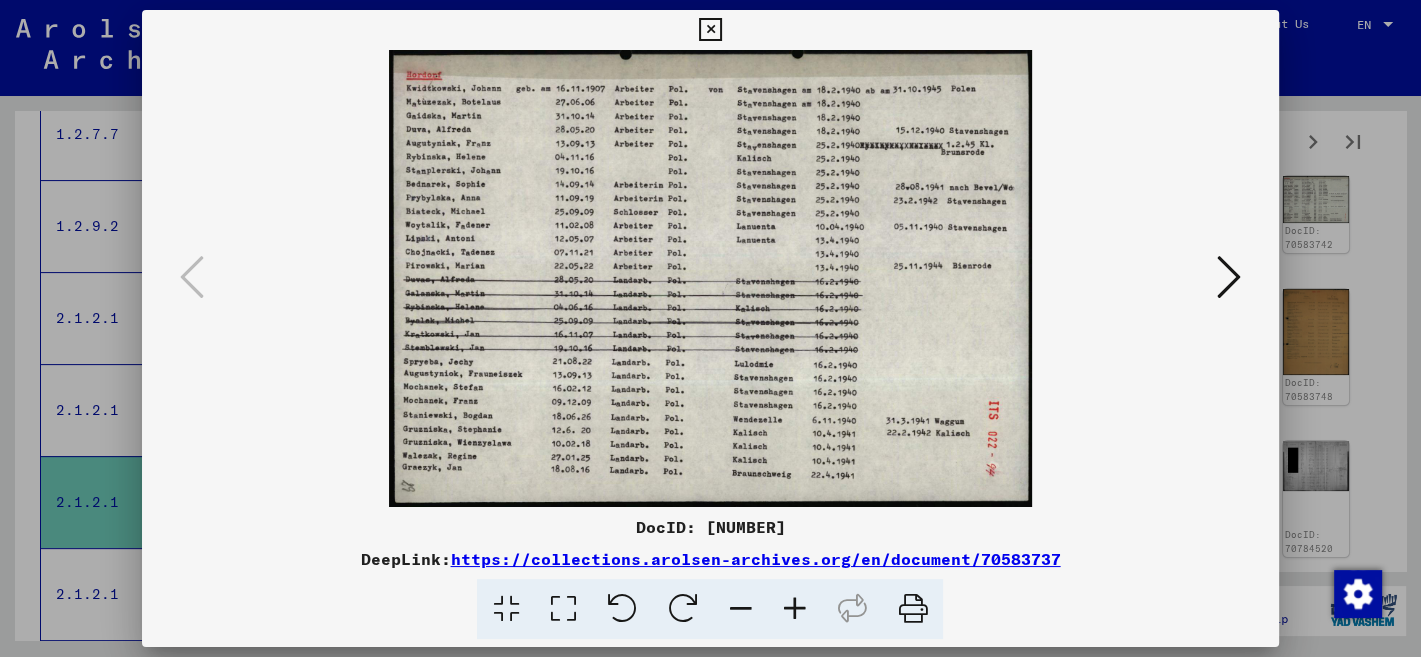 click at bounding box center [710, 30] 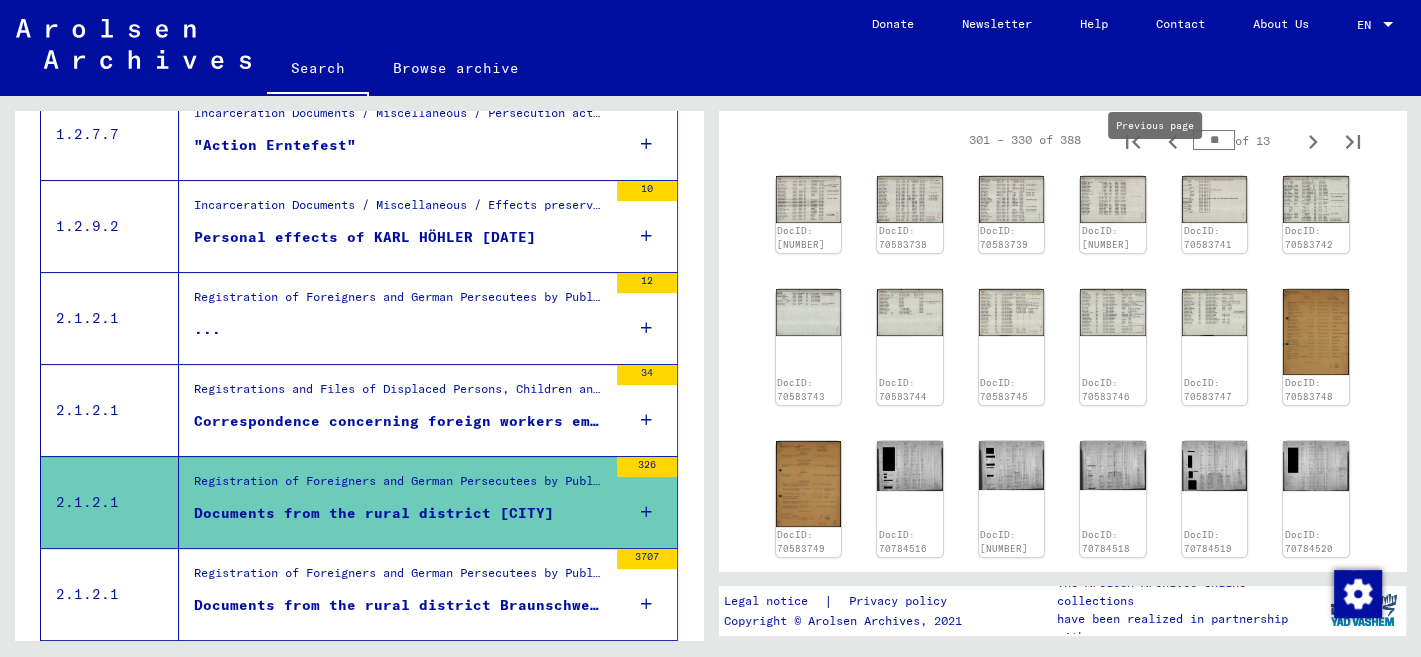 click 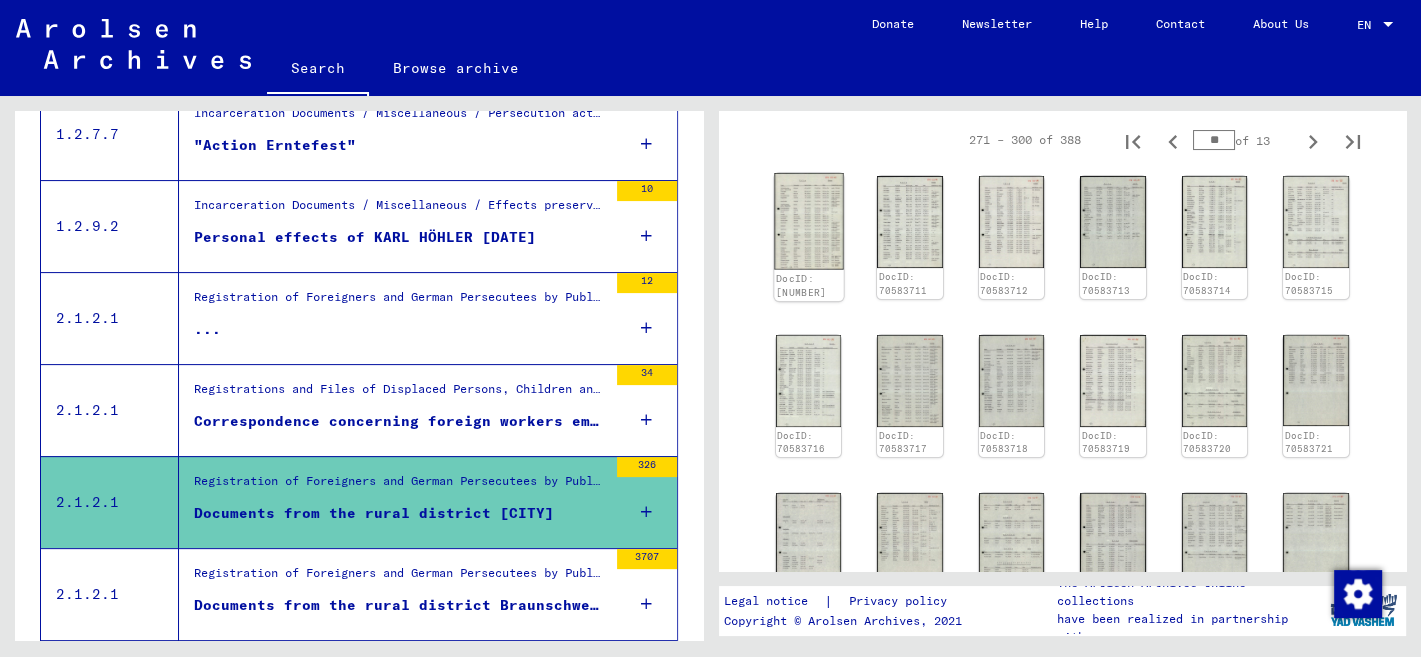 click 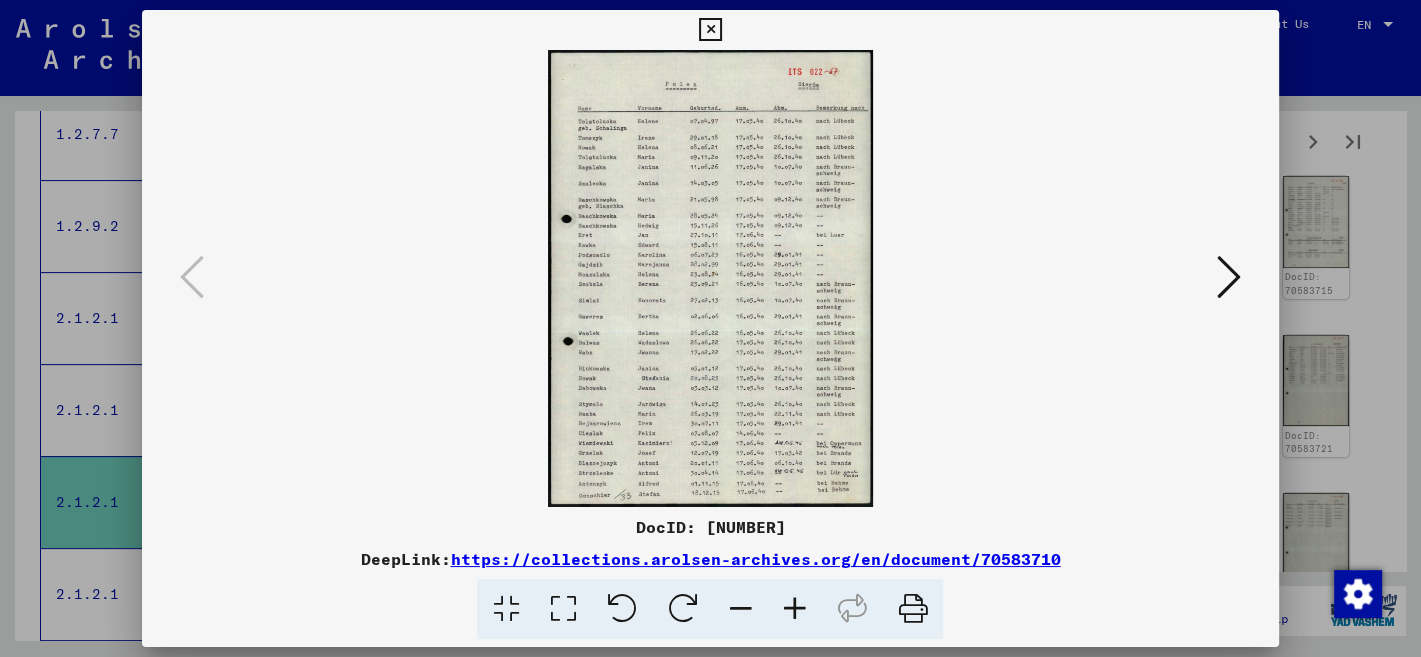 click at bounding box center (710, 30) 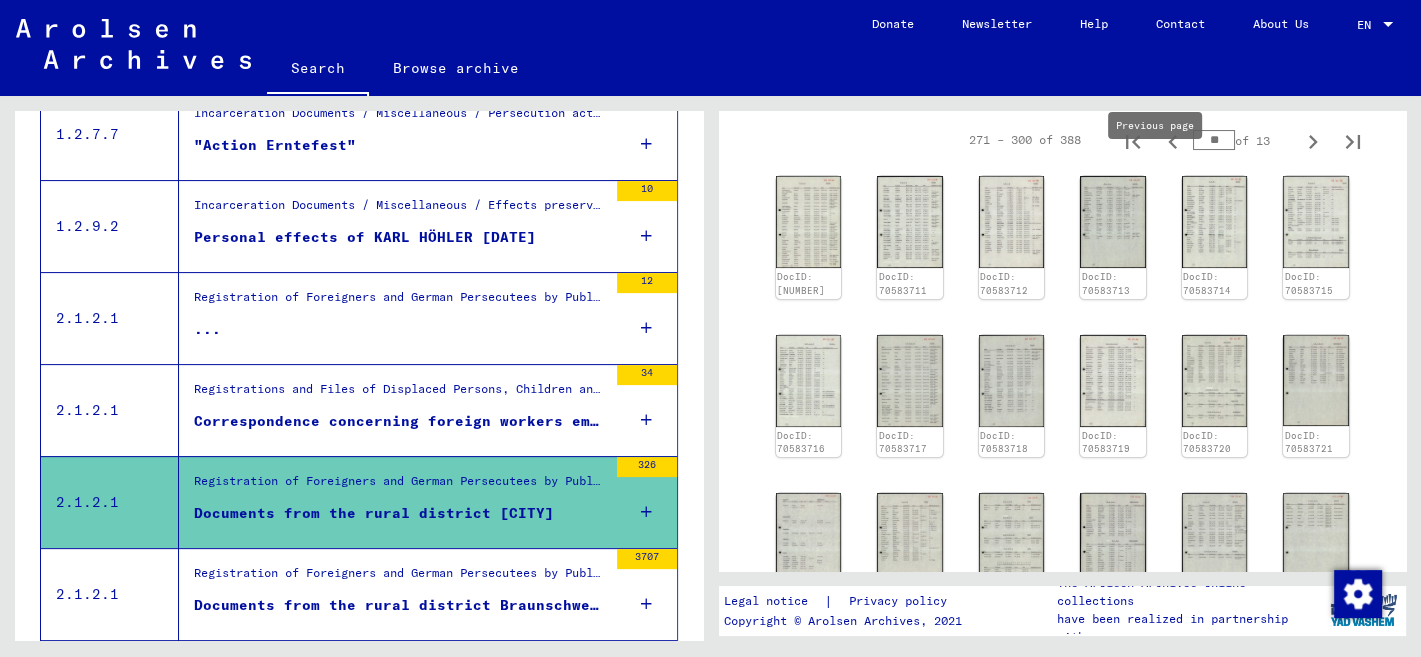 click 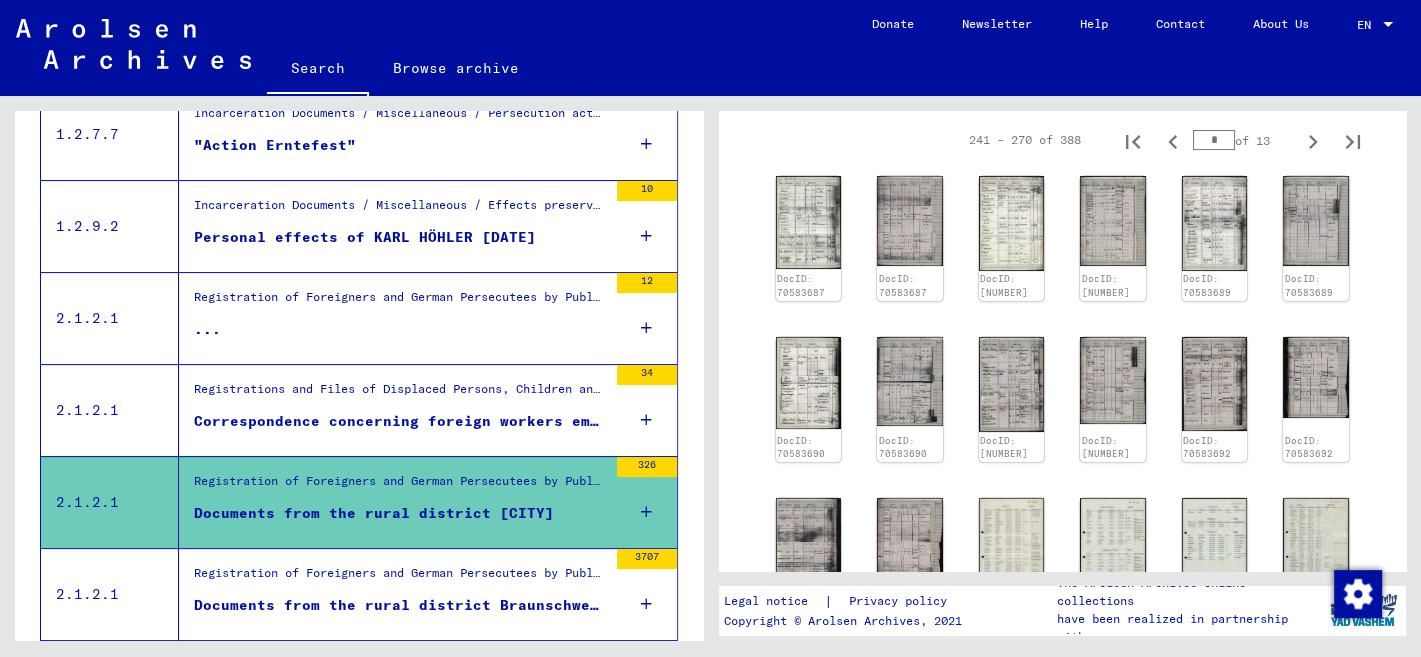 scroll, scrollTop: 772, scrollLeft: 0, axis: vertical 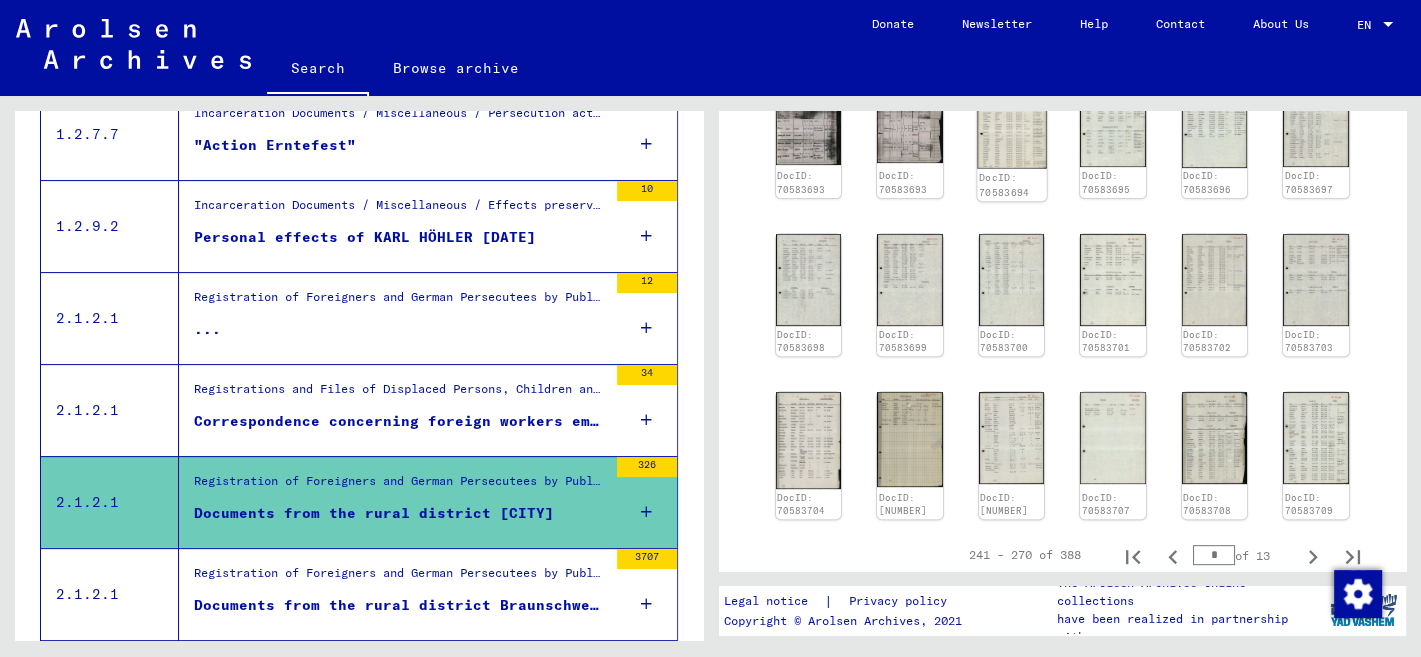 click 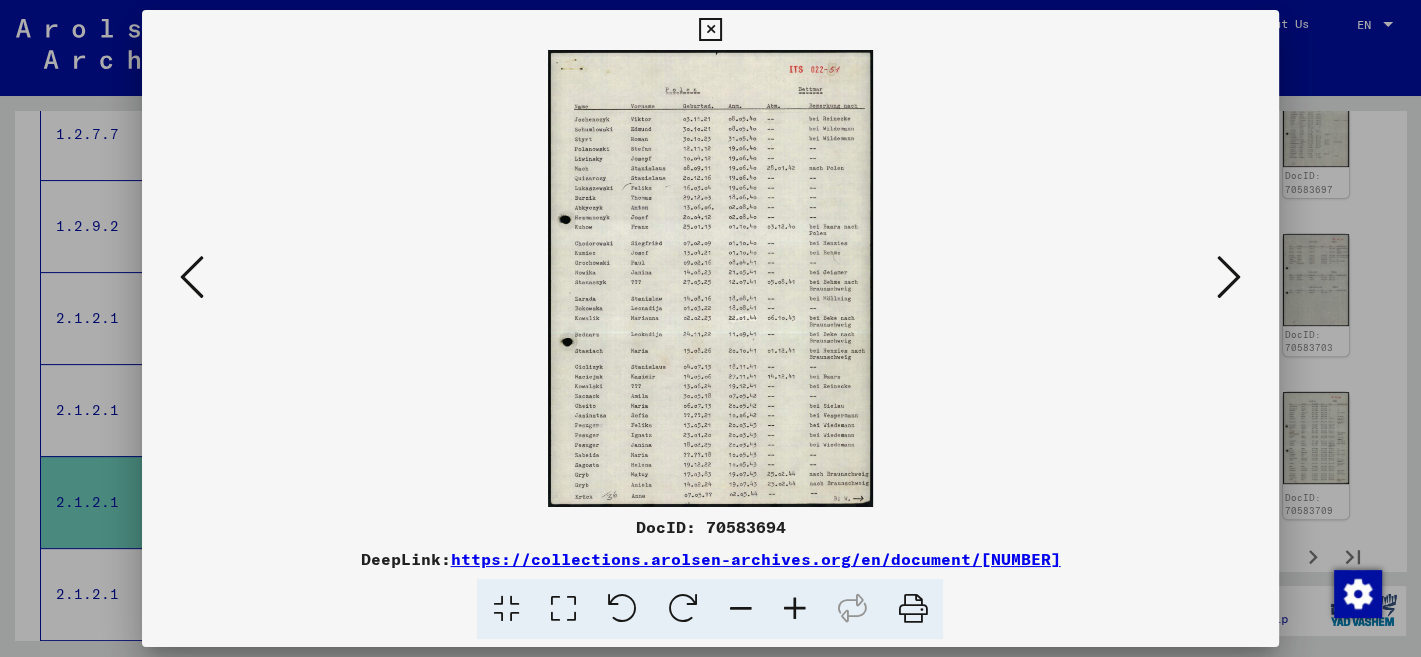 scroll, scrollTop: 772, scrollLeft: 0, axis: vertical 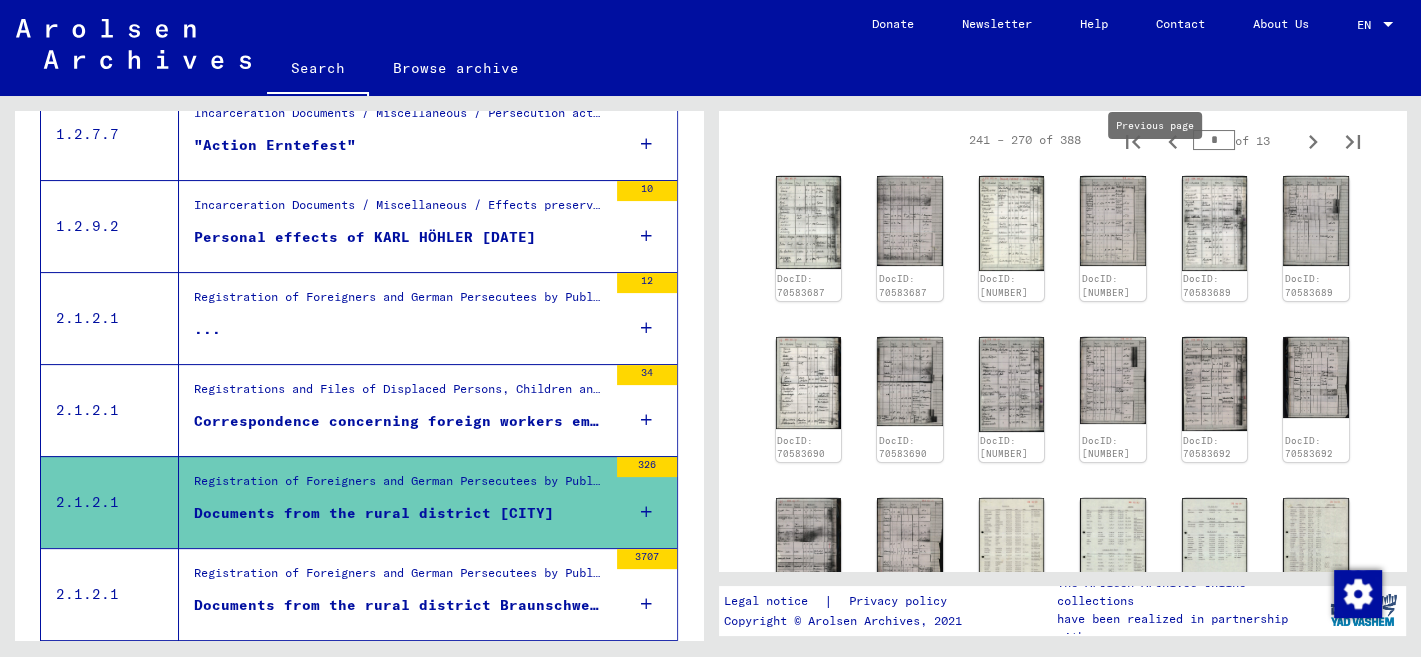 click 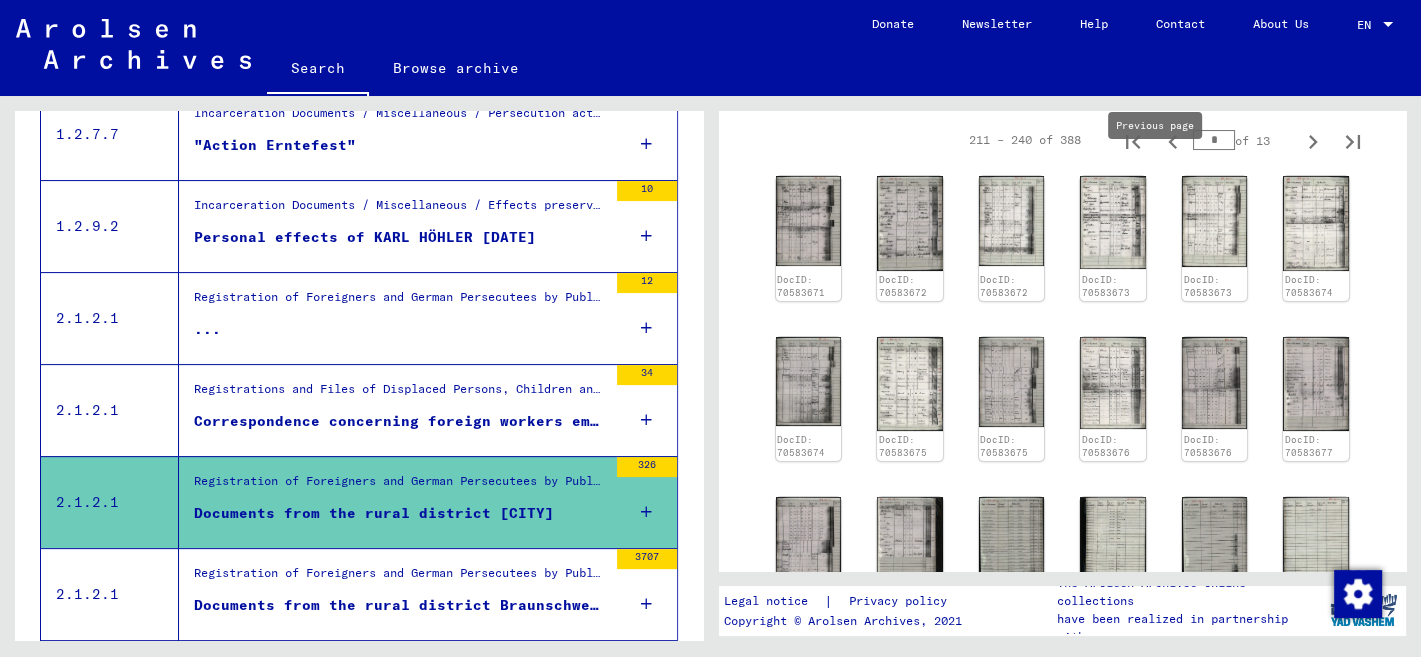 type on "*" 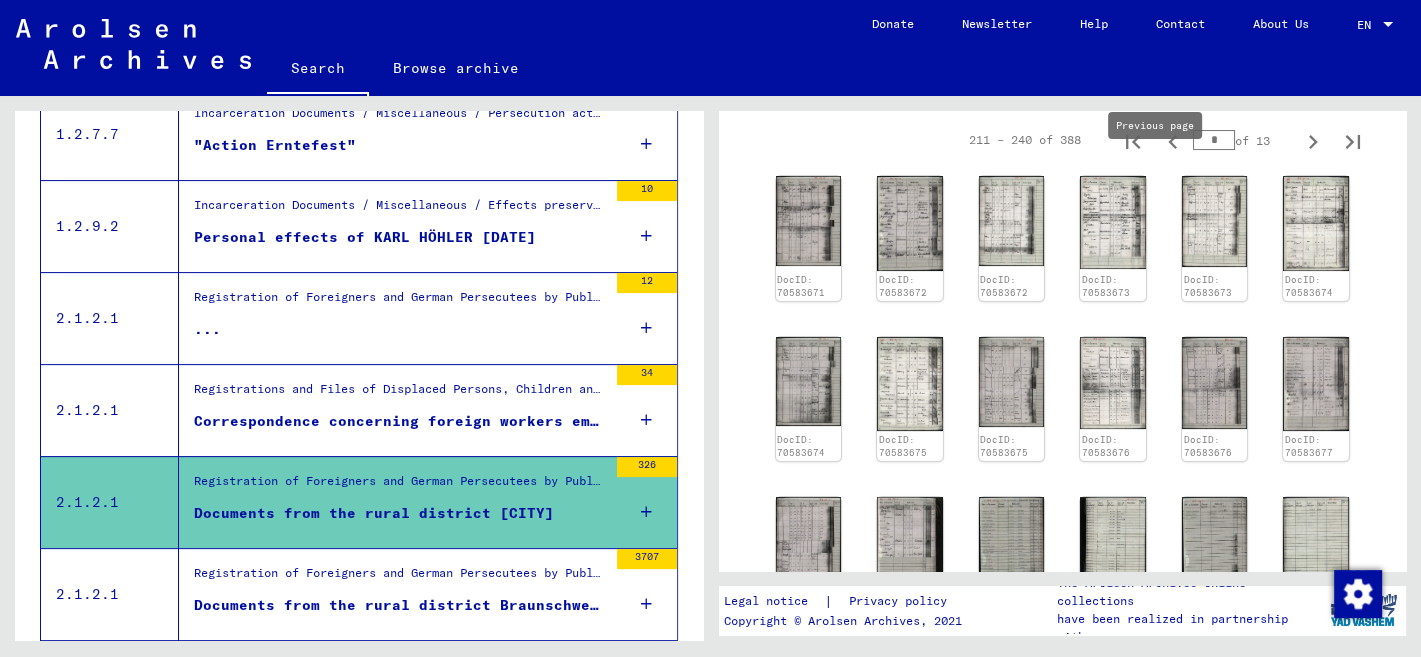type on "*" 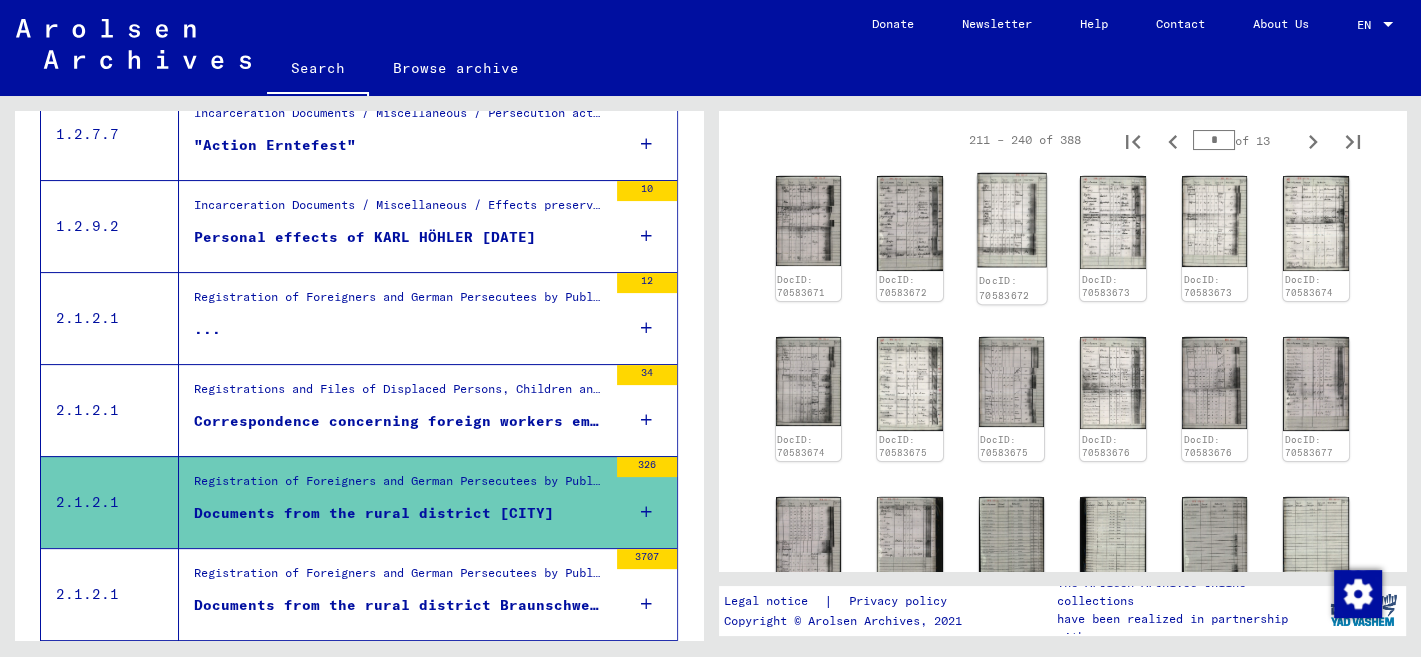 click 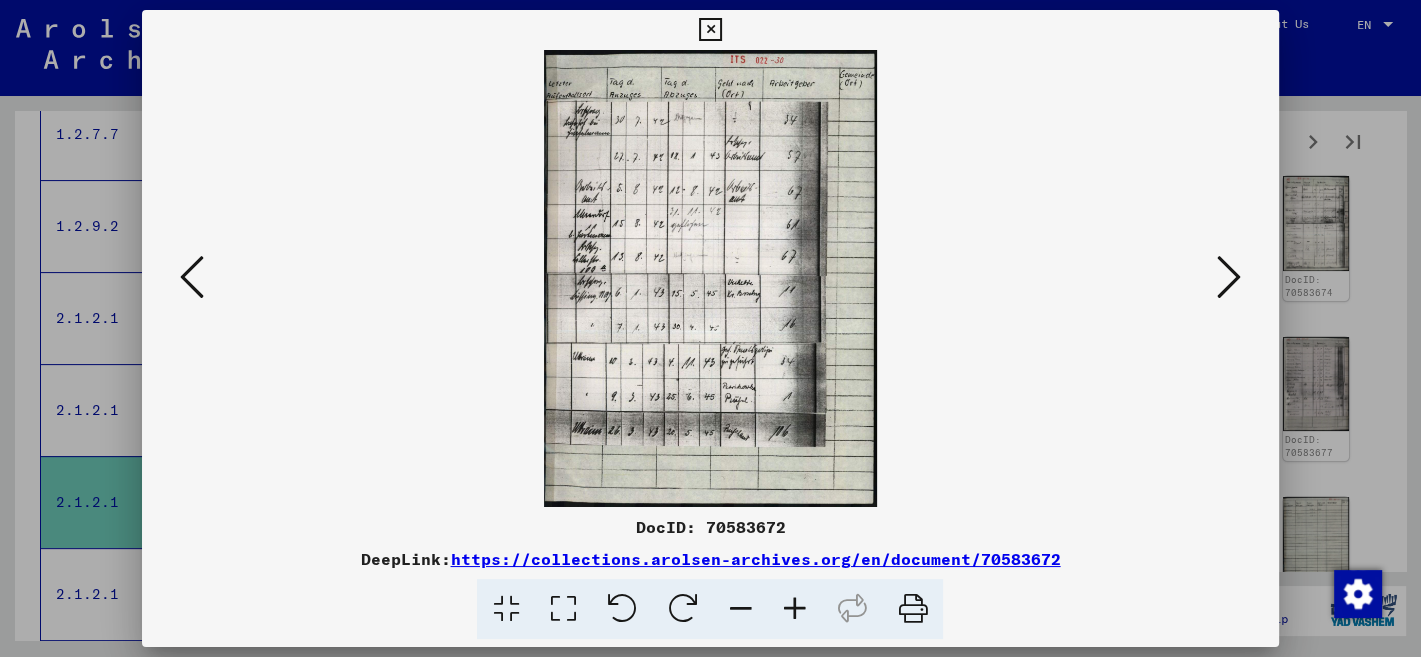 click at bounding box center [1229, 277] 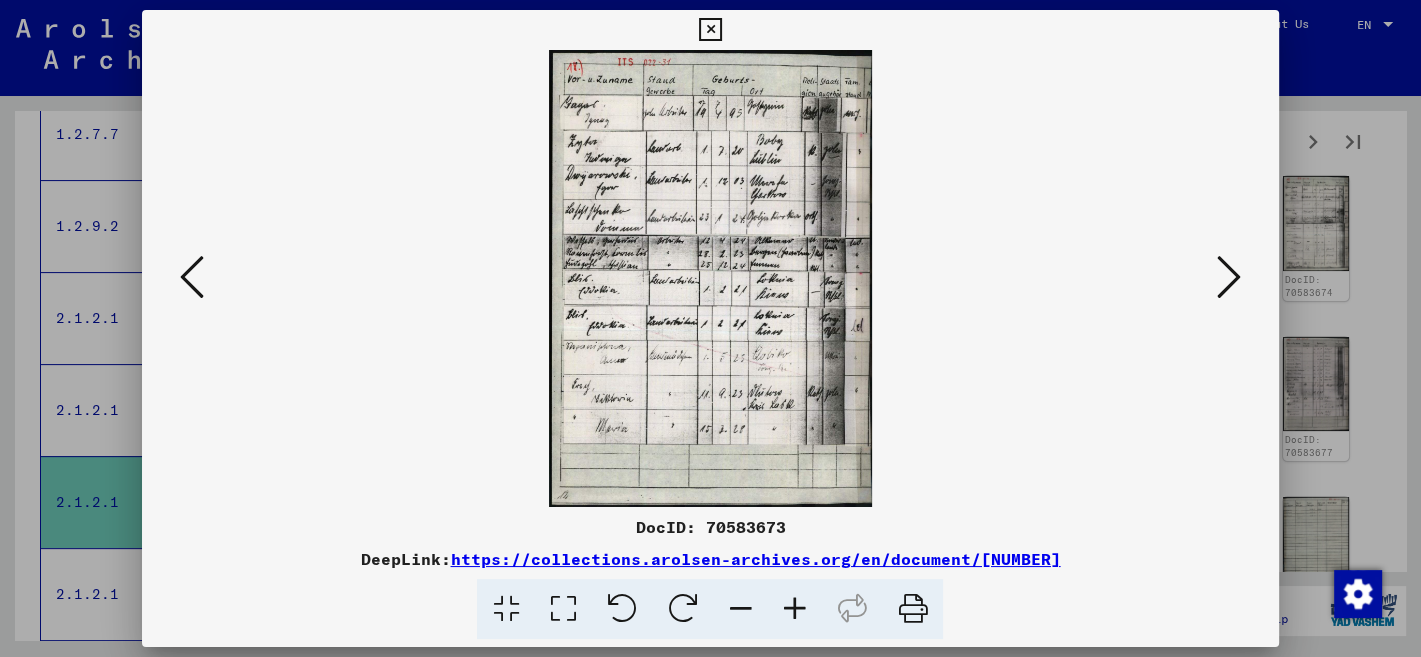 click at bounding box center [710, 30] 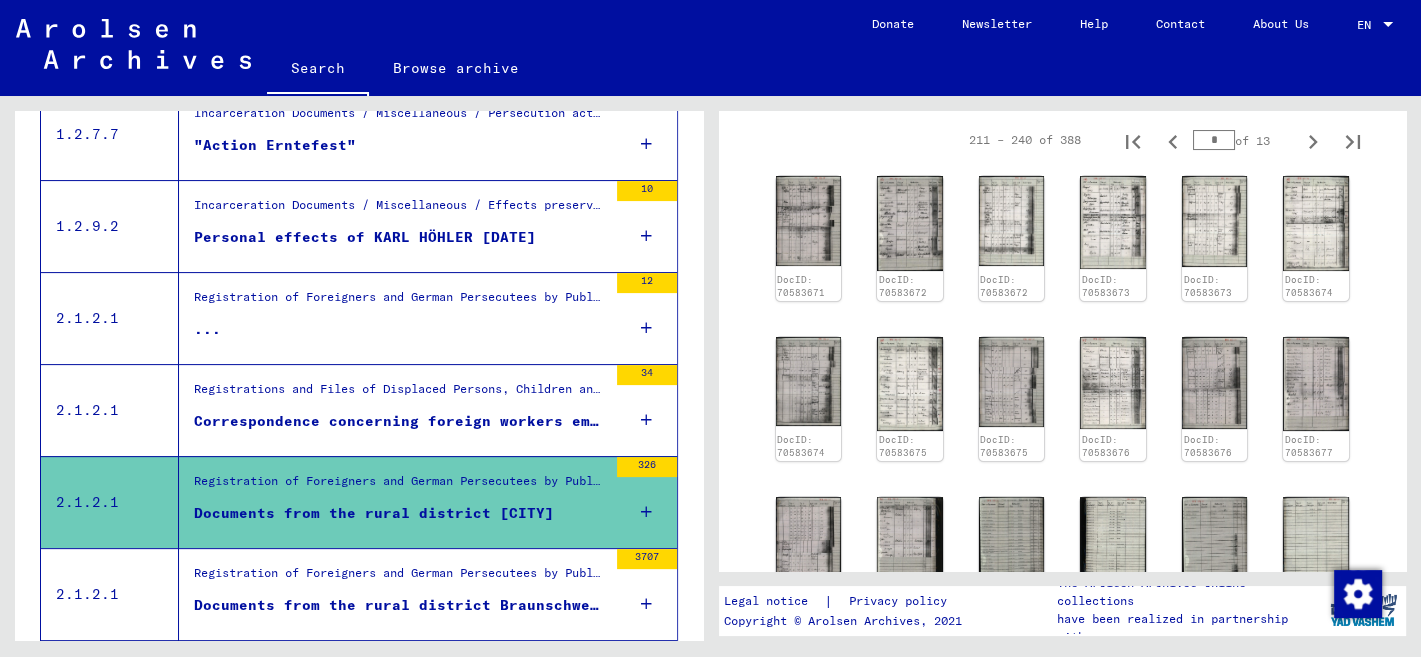 click on "Registration of Foreigners and German Persecutees by Public Institutions, Social Securities and Companies (1939 - 1947) / Implementation of Allied Forces’ Orders on Listing all Foreigners and German Persecutees, and Related Documents / British Zone of Occupation in Germany / Lists of all persons of United Nations and other foreigners, German Jews and stateless persons; British Zone / Documentation from Lower Saxony" at bounding box center (400, 578) 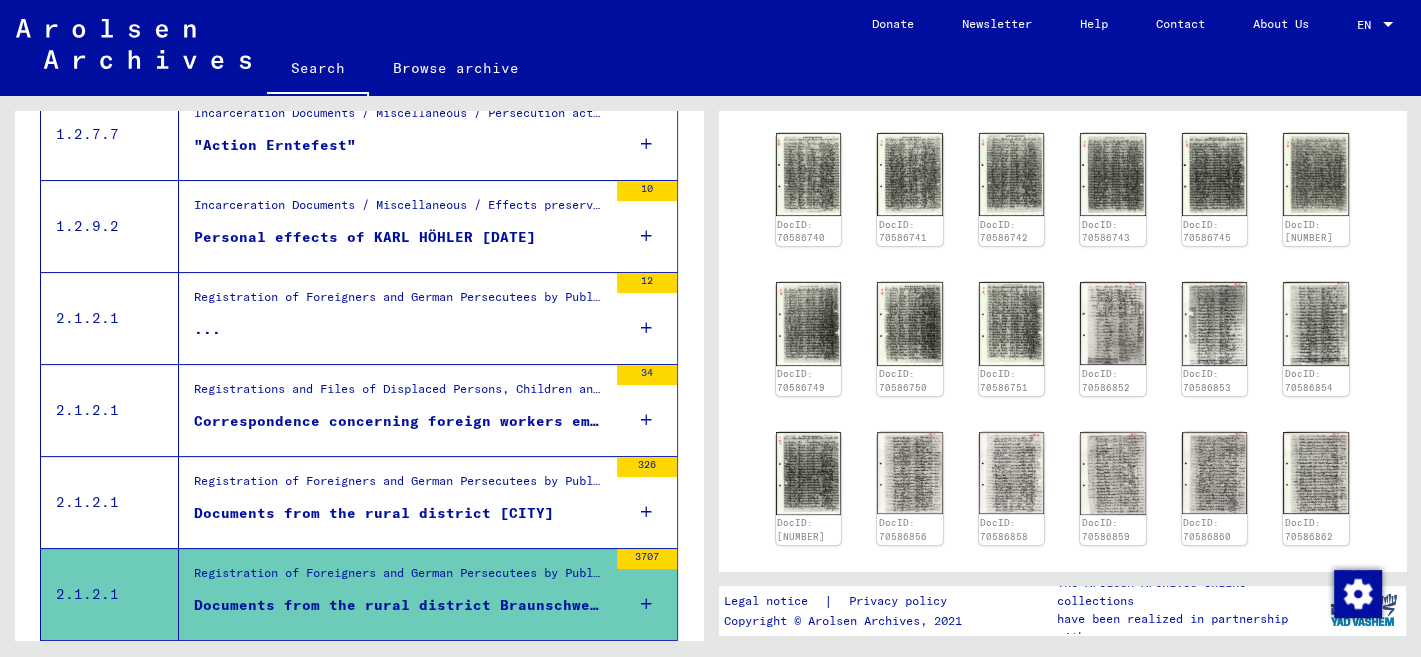 scroll, scrollTop: 846, scrollLeft: 0, axis: vertical 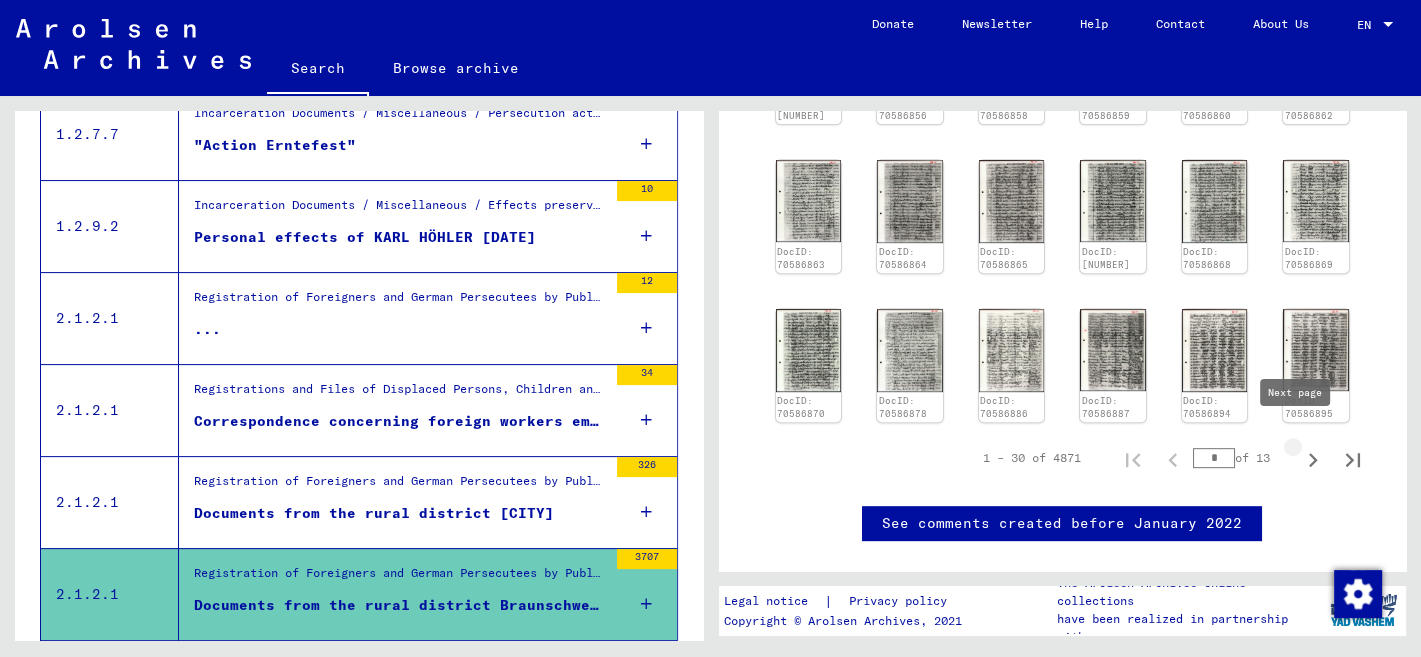 click 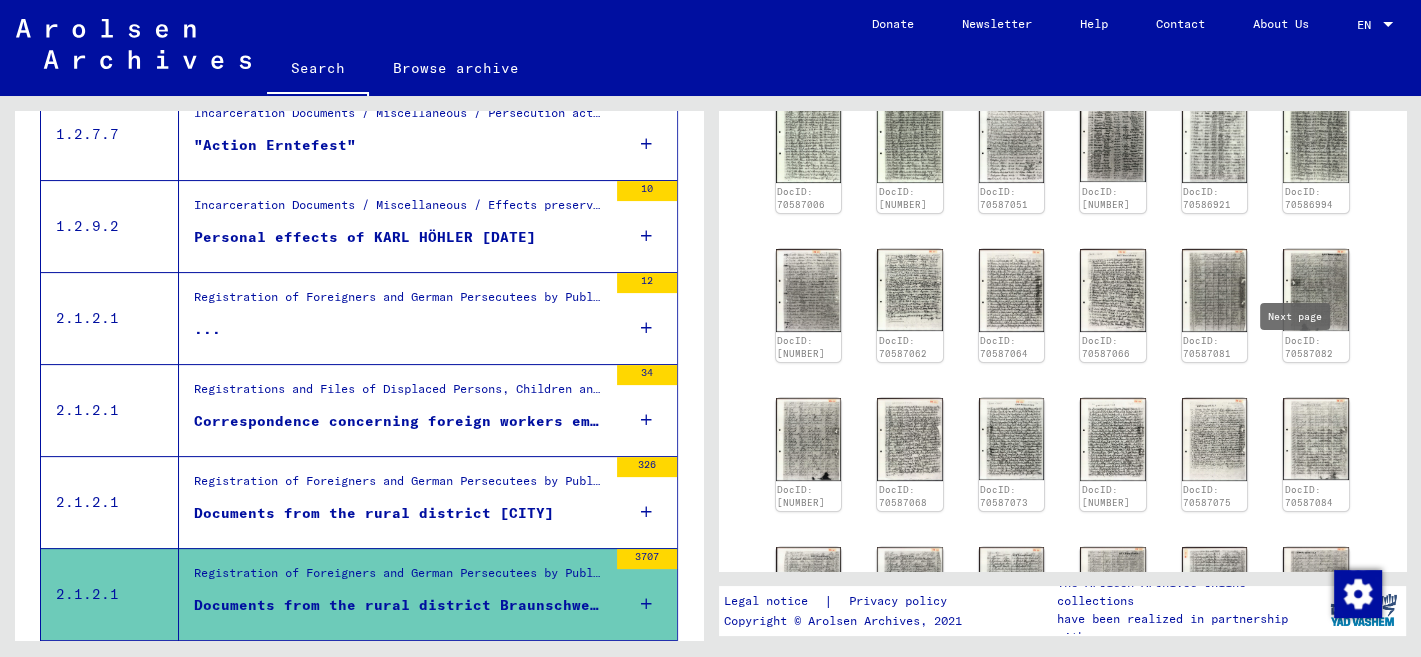 scroll, scrollTop: 581, scrollLeft: 0, axis: vertical 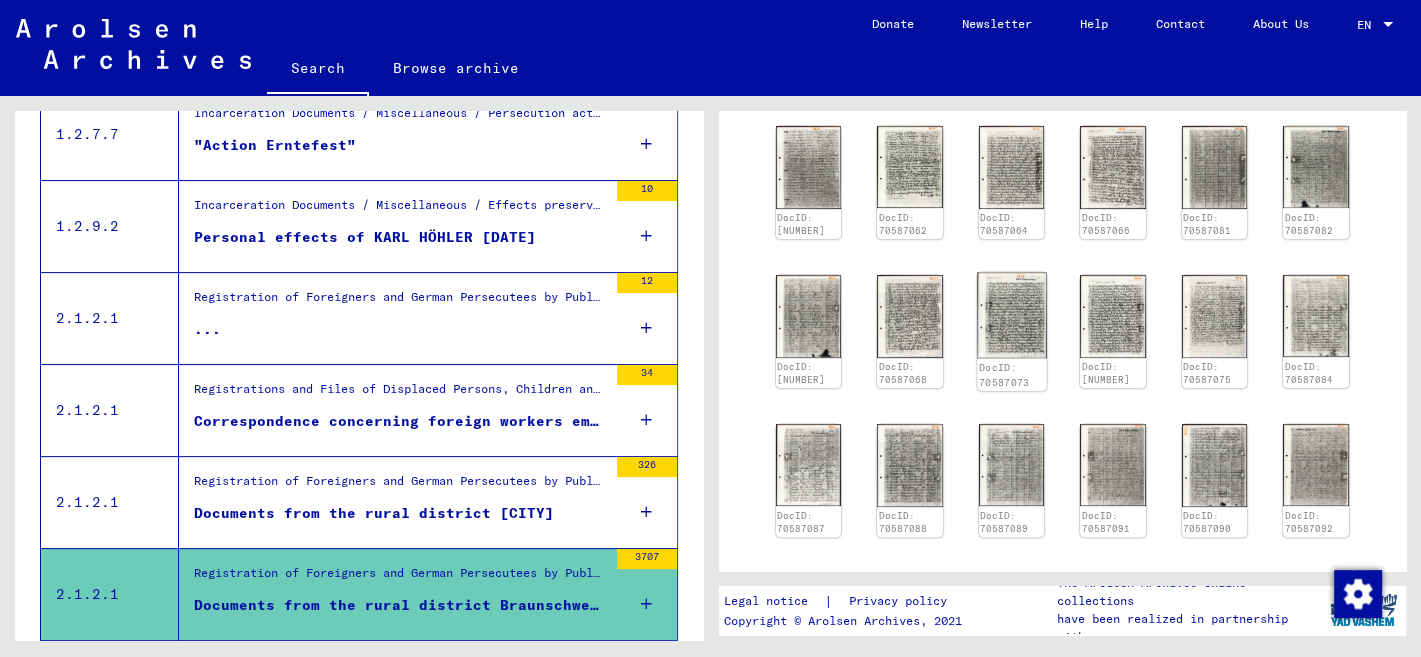 click 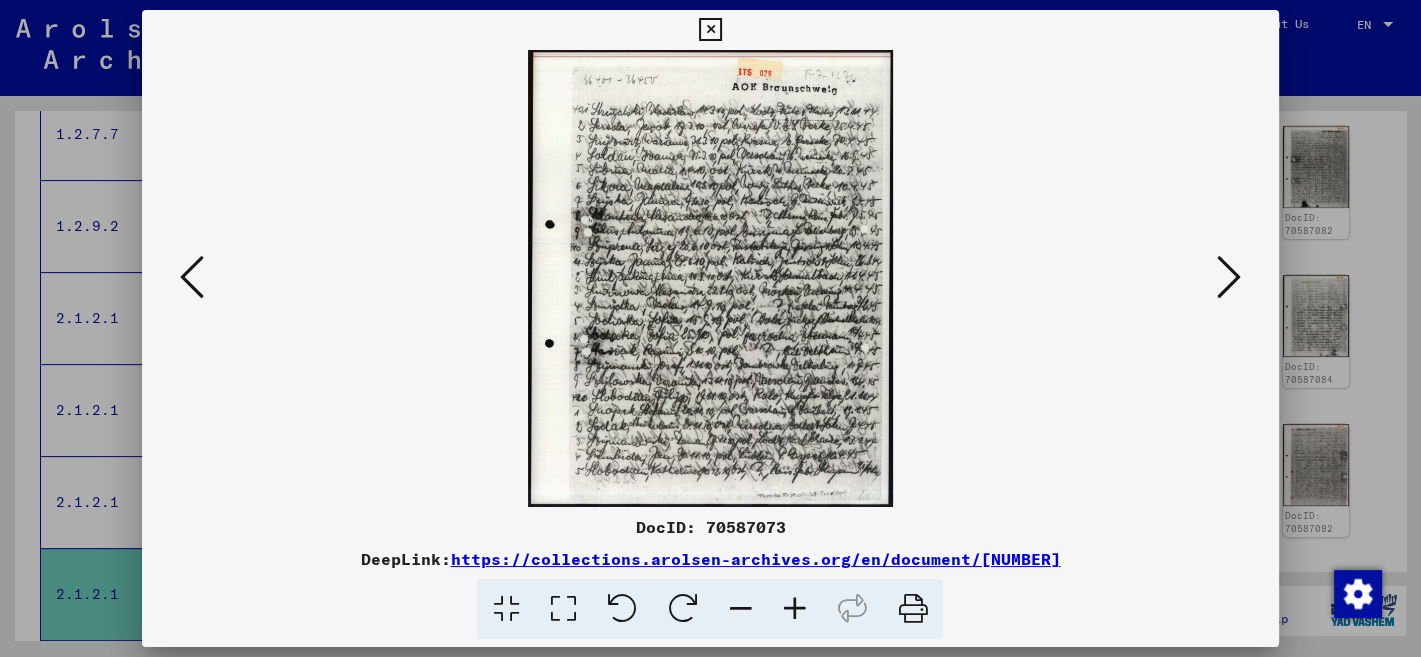 scroll, scrollTop: 581, scrollLeft: 0, axis: vertical 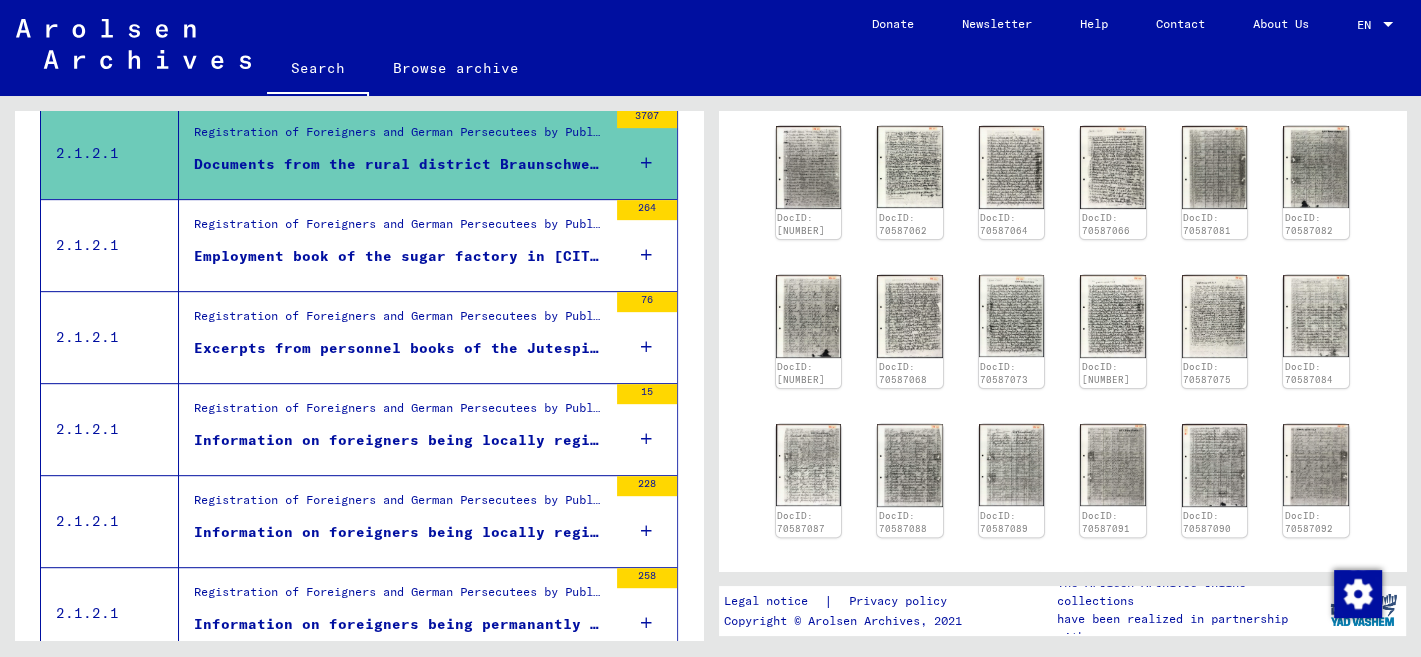 click on "Employment book of the sugar factory in Uelzen. Employment periods: 1939 - 30.11.1945" at bounding box center [400, 256] 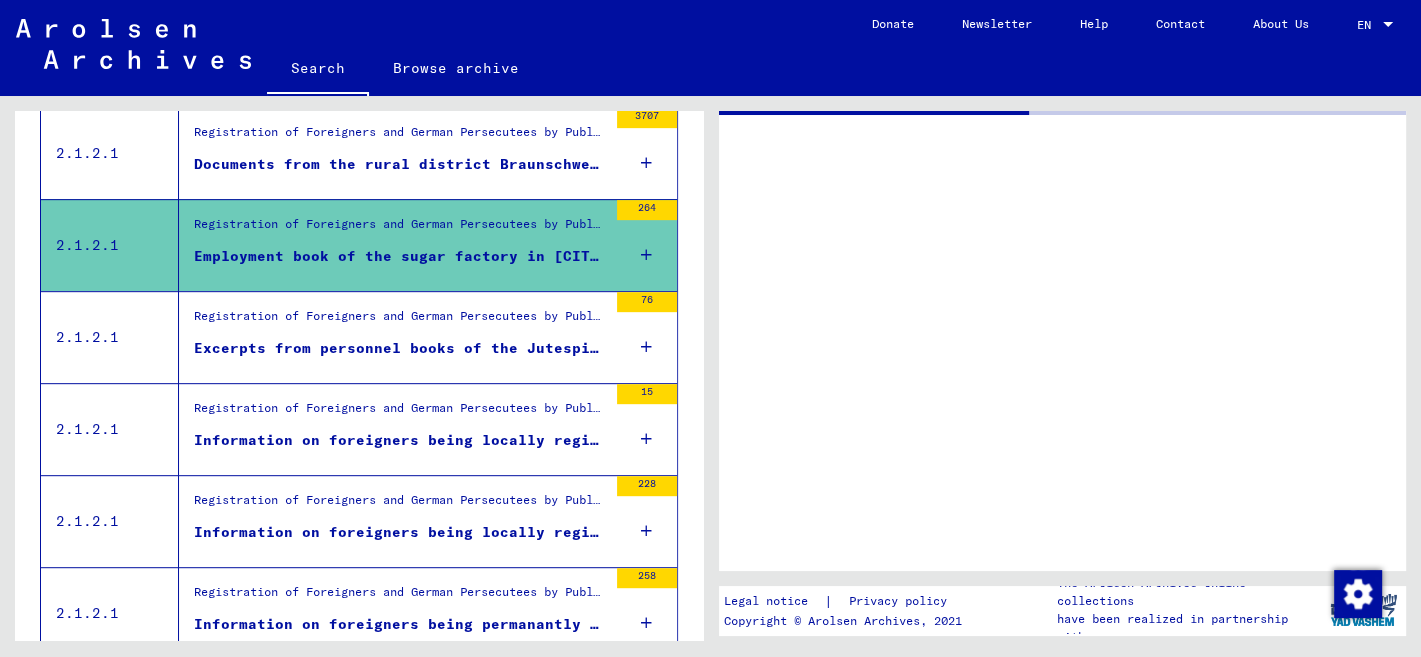 scroll, scrollTop: 0, scrollLeft: 0, axis: both 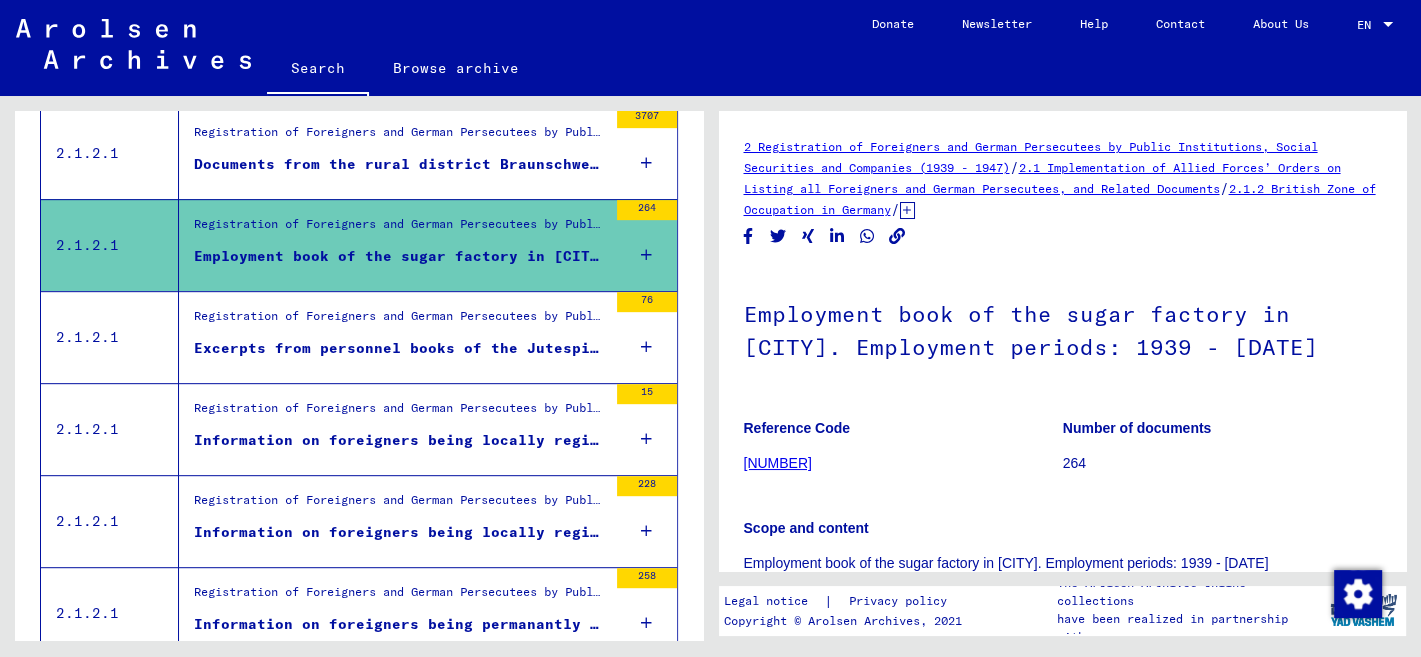 click on "Registration of Foreigners and German Persecutees by Public Institutions, Social Securities and Companies (1939 - 1947) / Implementation of Allied Forces’ Orders on Listing all Foreigners and German Persecutees, and Related Documents / British Zone of Occupation in Germany / Lists of all persons of United Nations and other foreigners, German Jews and stateless persons; British Zone / Documentation from Lower Saxony / Documents from the rural district Braunschweig / Information on foreigners extracted from files of social securities and employment agencies of the district Braunschweig / Nationality/origin of person listed : Unknown Excerpts from personnel books of the Jutespinnerei Braunschweig about foreigners who were insured with the Concordia-Krankenkasse" at bounding box center [400, 337] 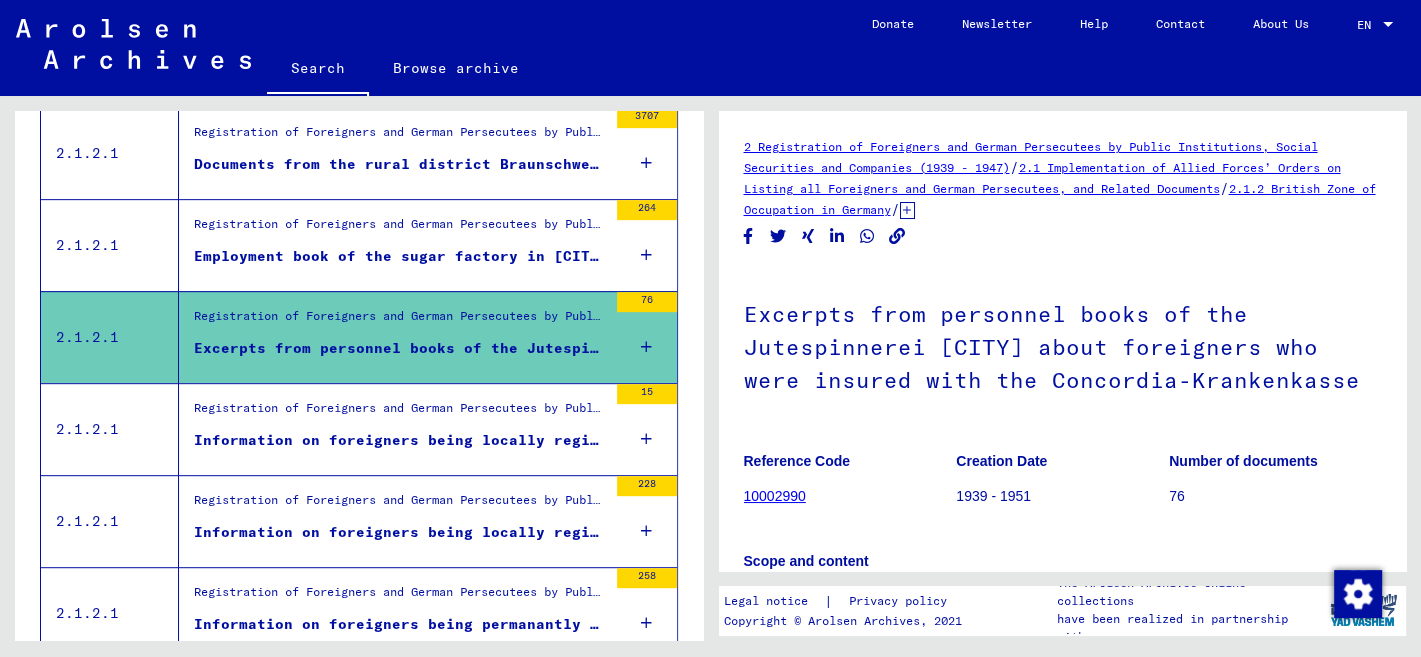 click on "Registration of Foreigners and German Persecutees by Public Institutions, Social Securities and Companies (1939 - 1947) / Implementation of Allied Forces’ Orders on Listing all Foreigners and German Persecutees, and Related Documents / British Zone of Occupation in Germany / Lists of all persons of United Nations and other foreigners, German Jews and stateless persons; British Zone / Documentation from Lower Saxony / Documents from the rural district Braunschweig" at bounding box center [400, 413] 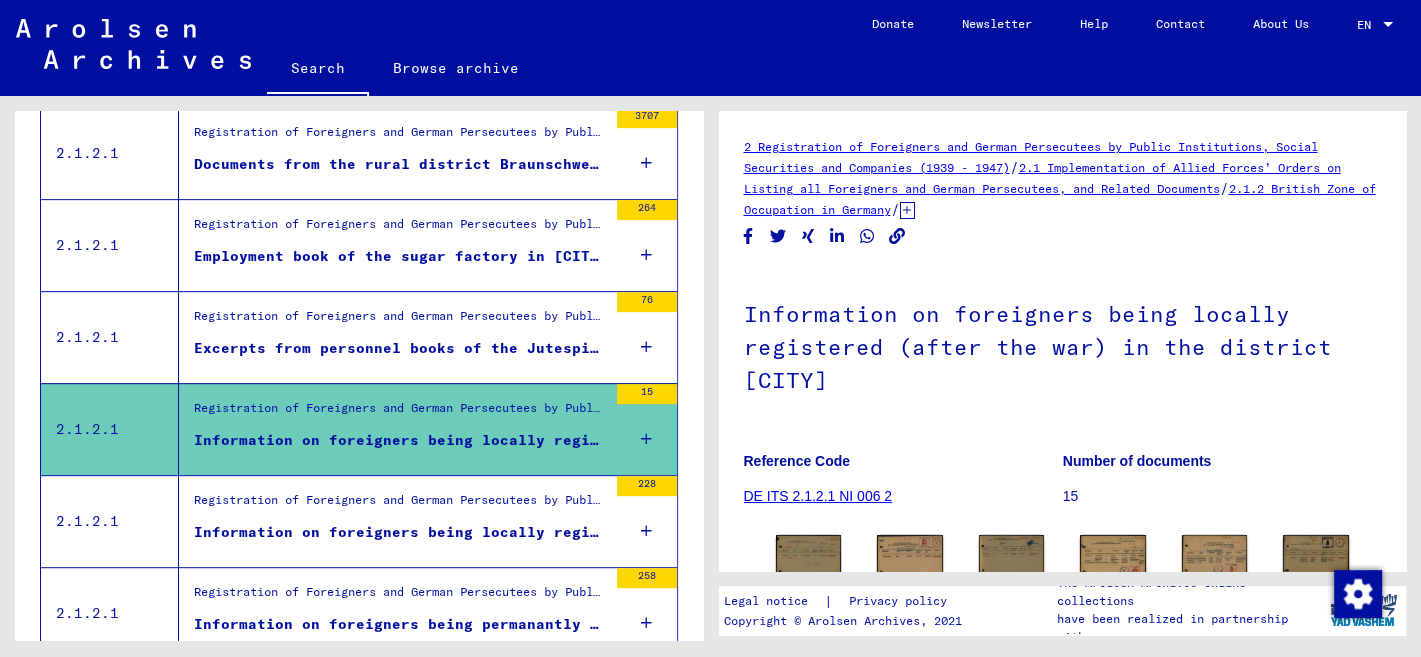 scroll, scrollTop: 423, scrollLeft: 0, axis: vertical 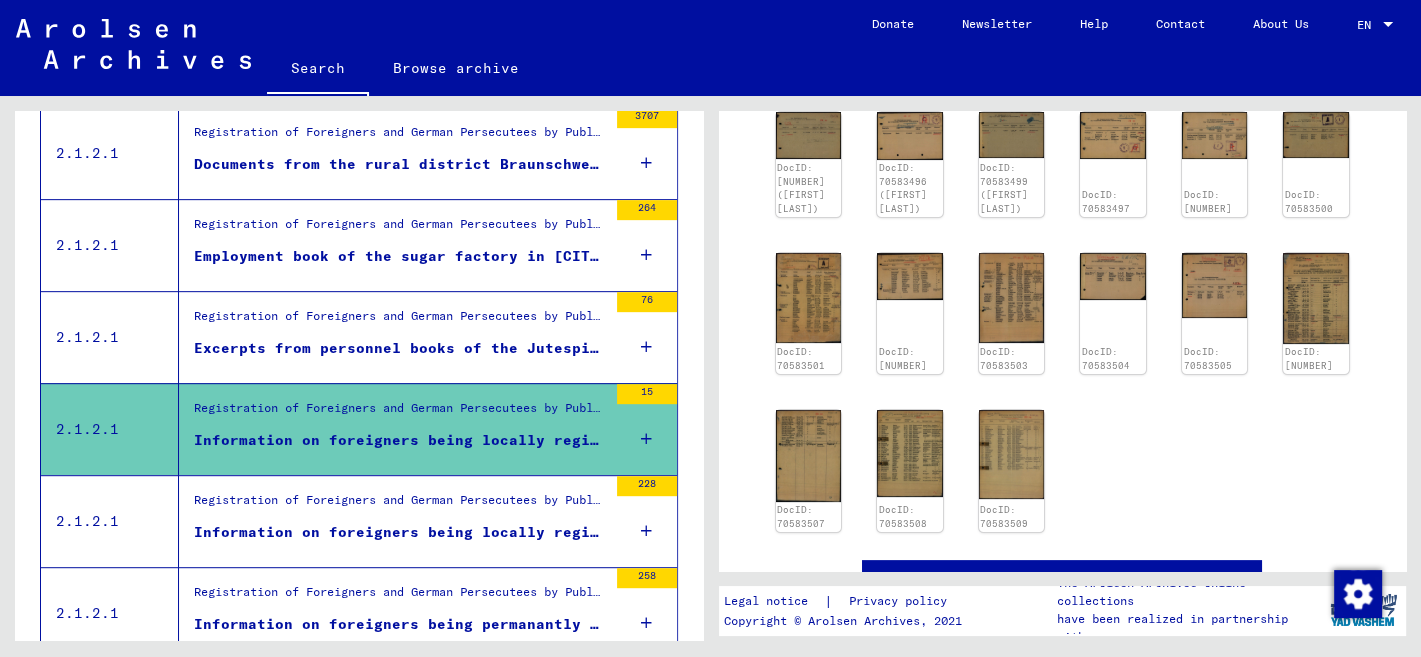 click on "Registration of Foreigners and German Persecutees by Public Institutions, Social Securities and Companies (1939 - 1947) / Implementation of Allied Forces’ Orders on Listing all Foreigners and German Persecutees, and Related Documents / British Zone of Occupation in Germany / Lists of all persons of United Nations and other foreigners, German Jews and stateless persons; British Zone / Documentation from Lower Saxony / Documents from the rural district Braunschweig (SK) Information on foreigners being locally registered (after the war) in the district Braunschweig (SK)" at bounding box center [400, 521] 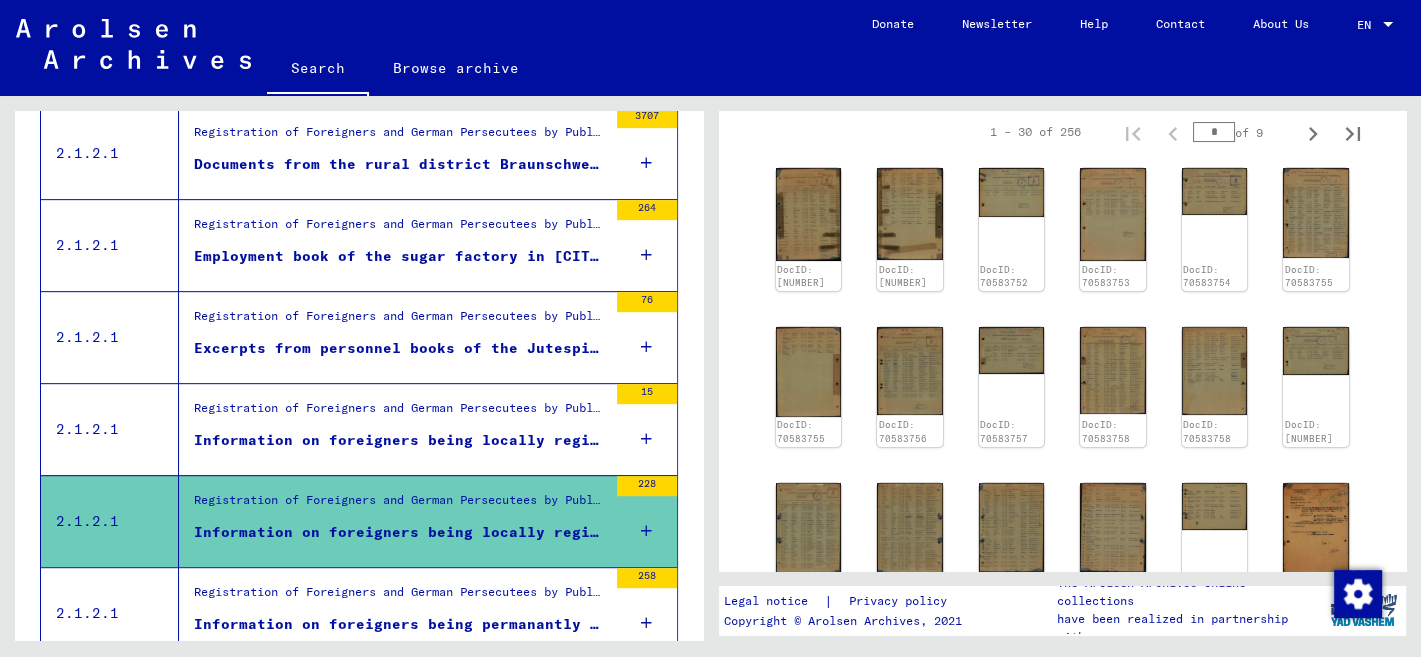 scroll, scrollTop: 846, scrollLeft: 0, axis: vertical 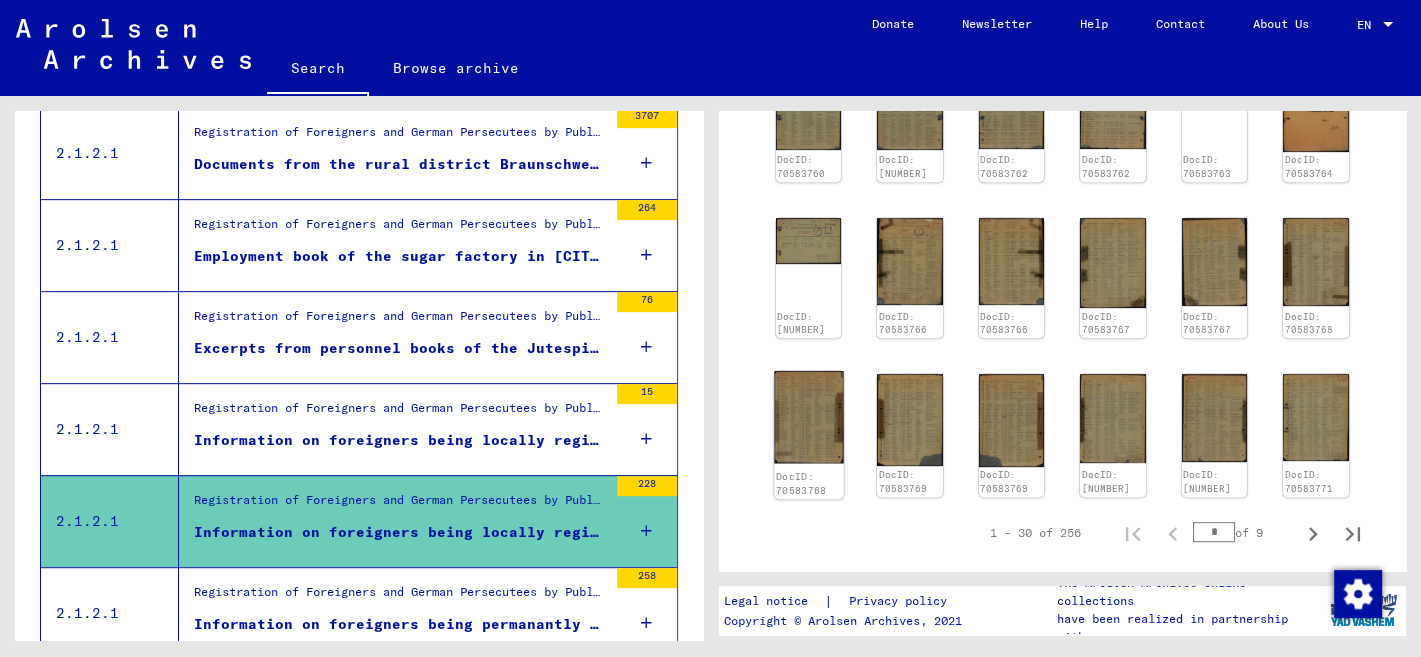 click 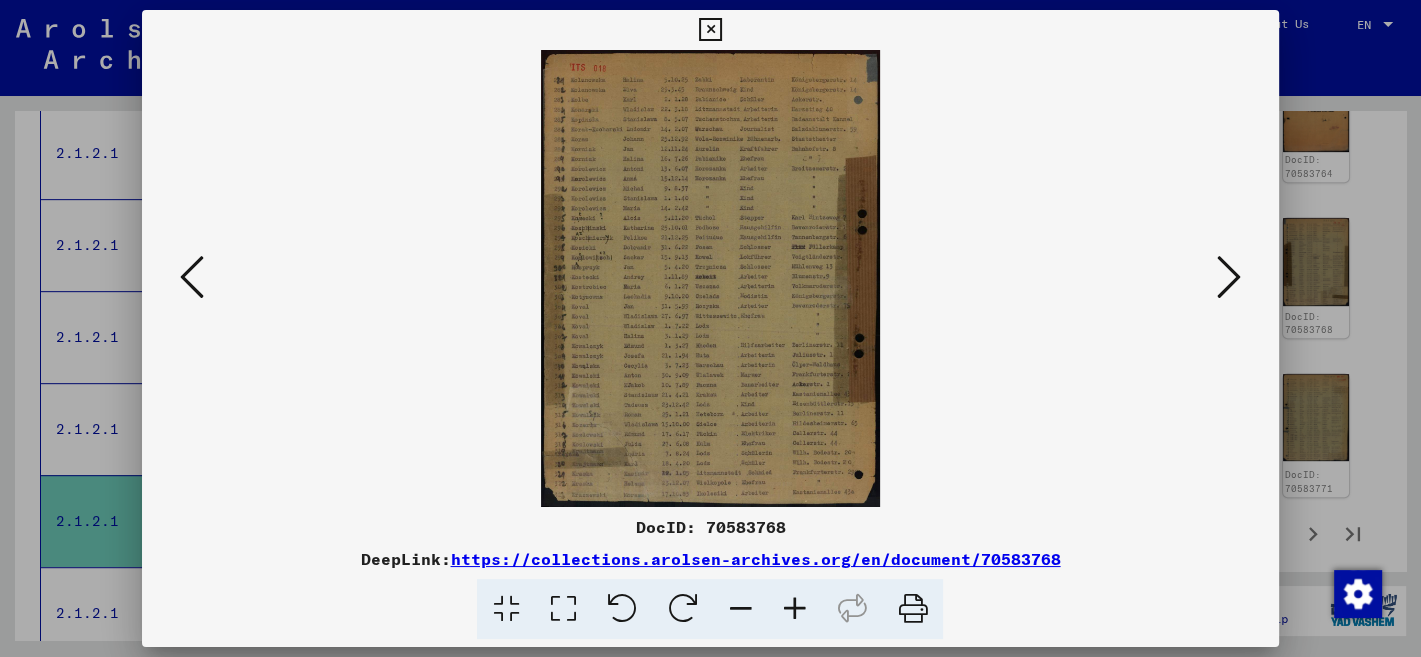 scroll, scrollTop: 846, scrollLeft: 0, axis: vertical 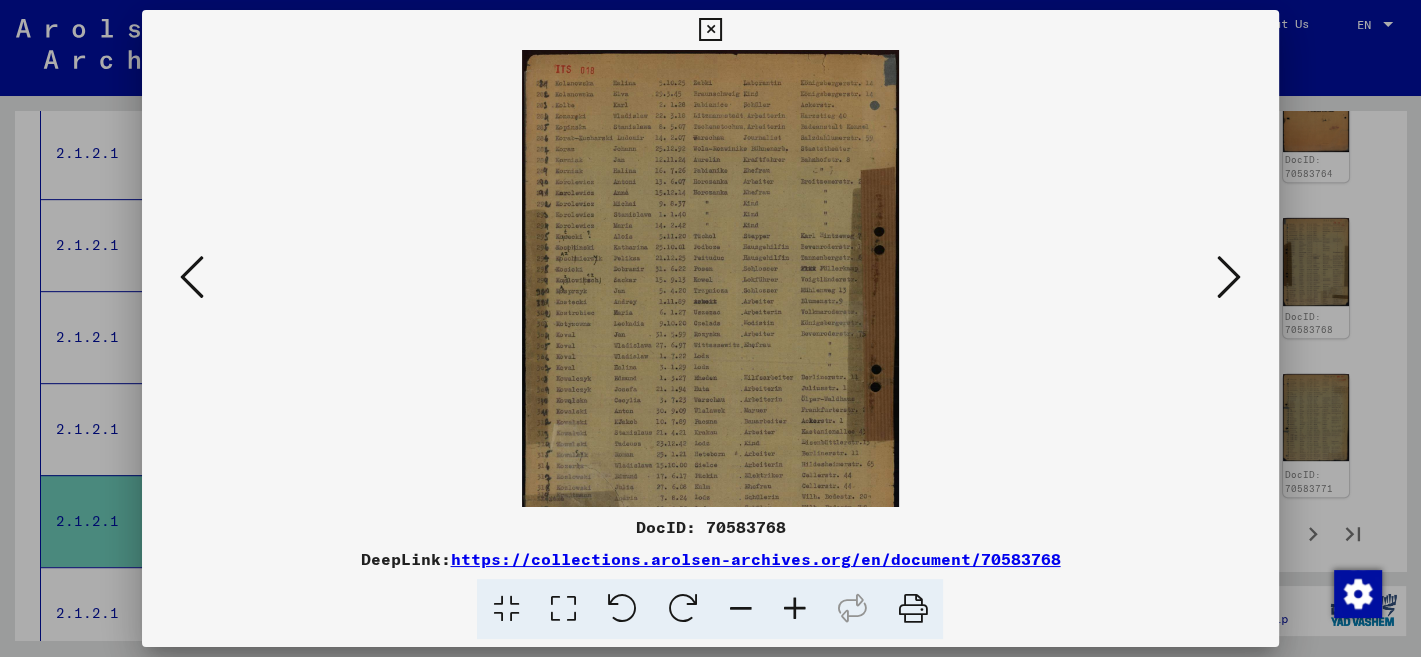click at bounding box center [794, 609] 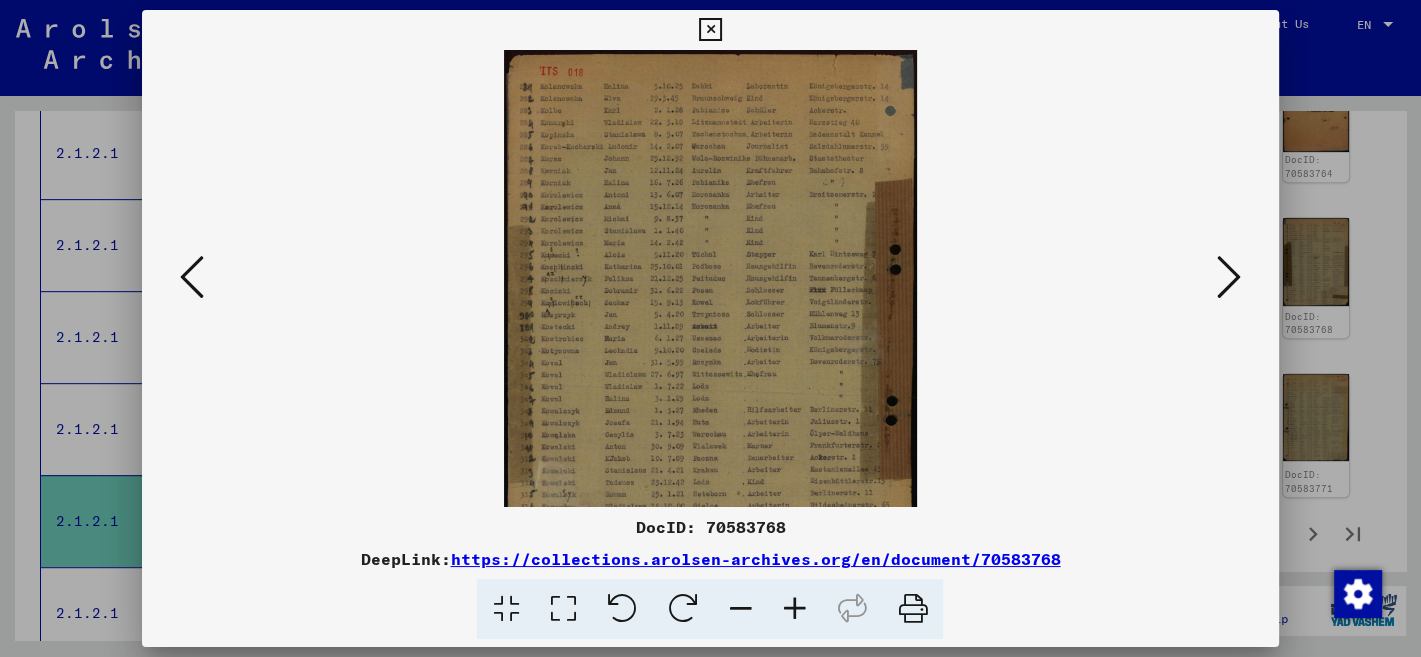 click at bounding box center [794, 609] 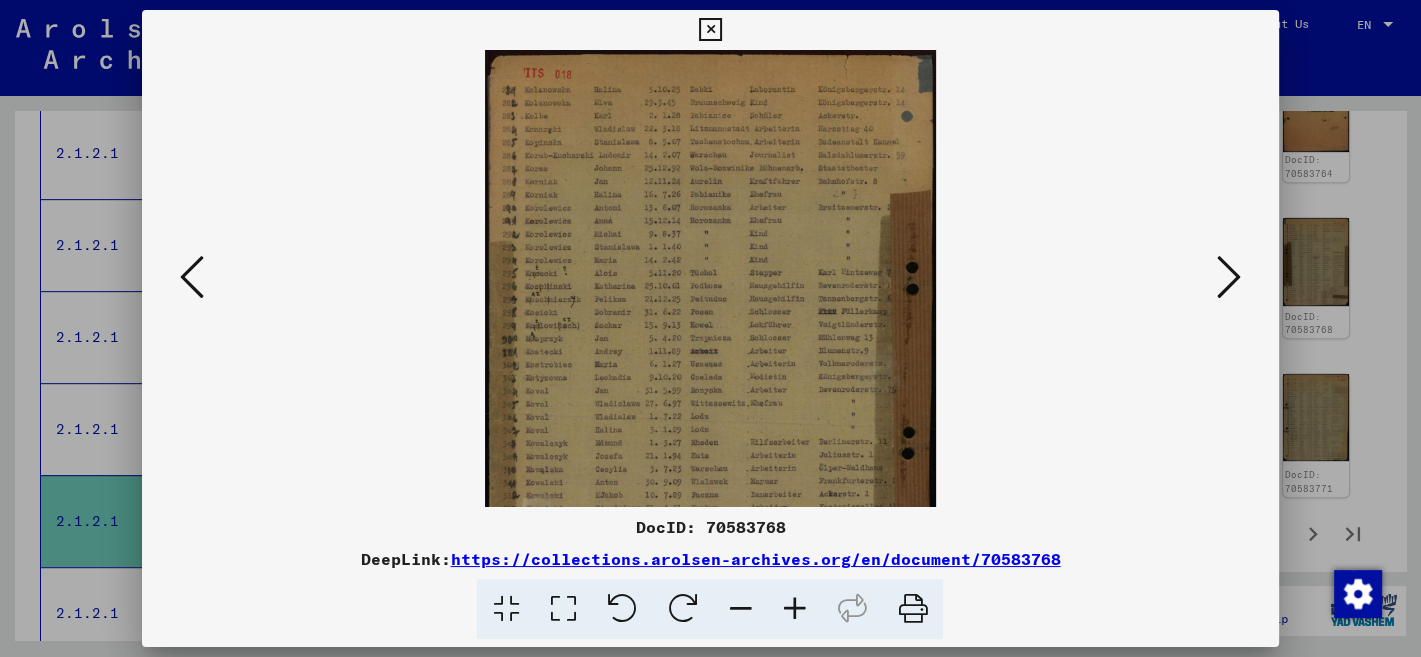 click at bounding box center (794, 609) 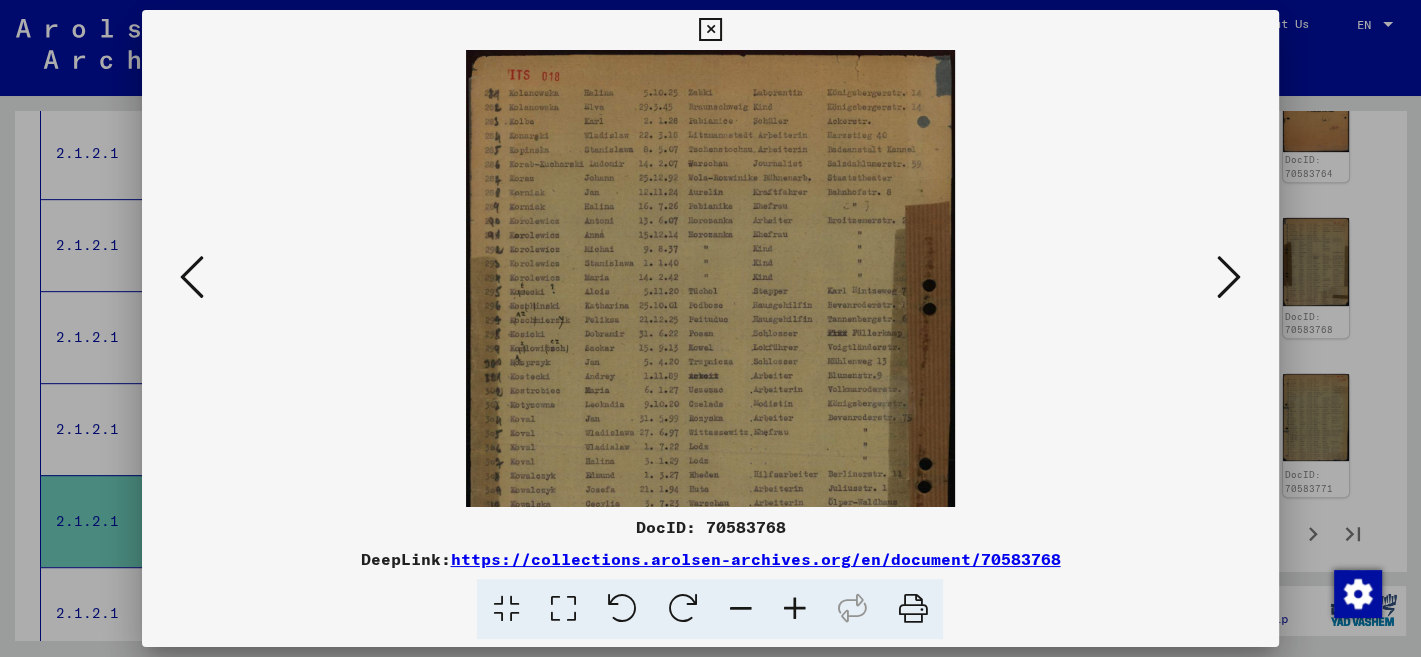 click at bounding box center (794, 609) 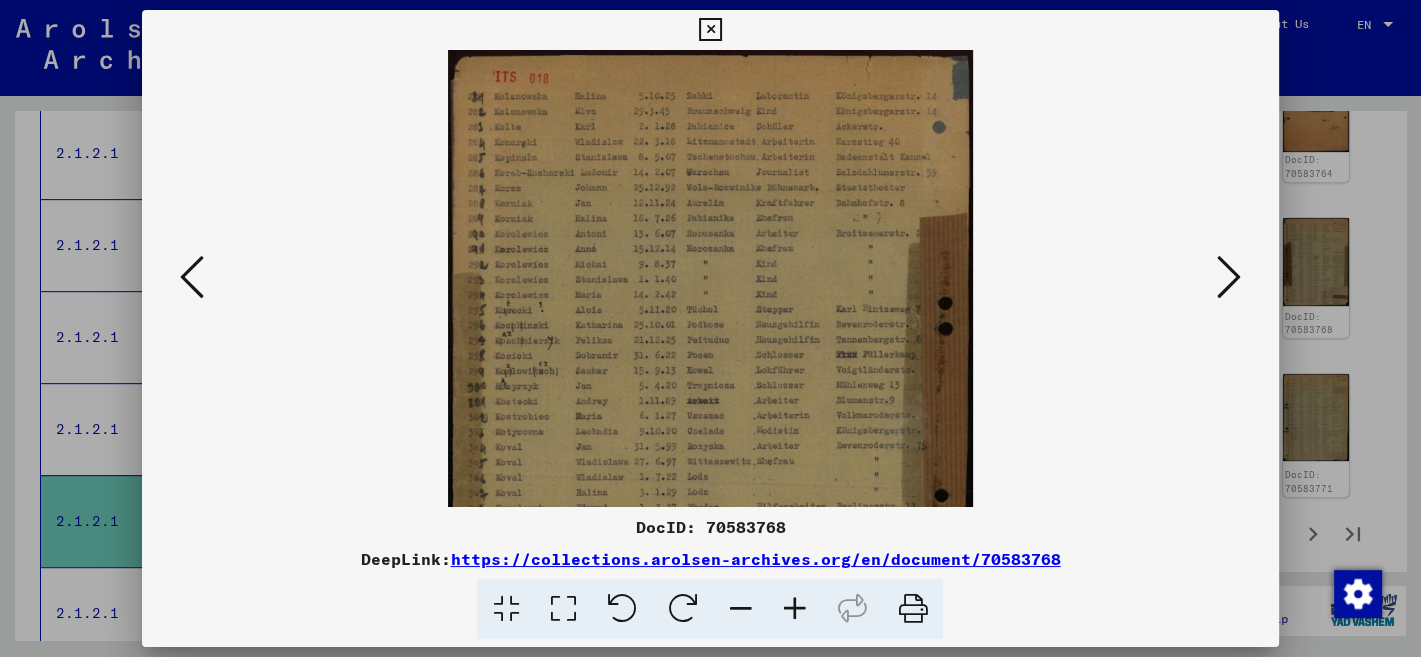 click at bounding box center (794, 609) 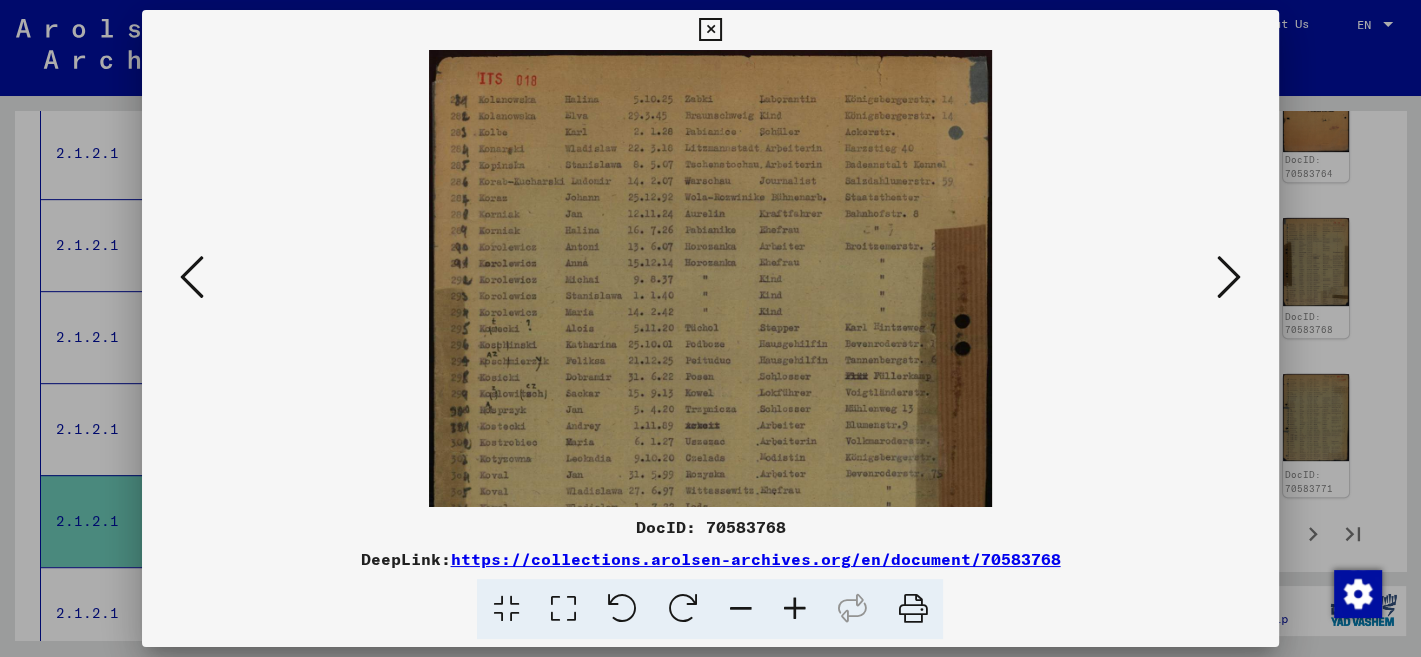 click at bounding box center (794, 609) 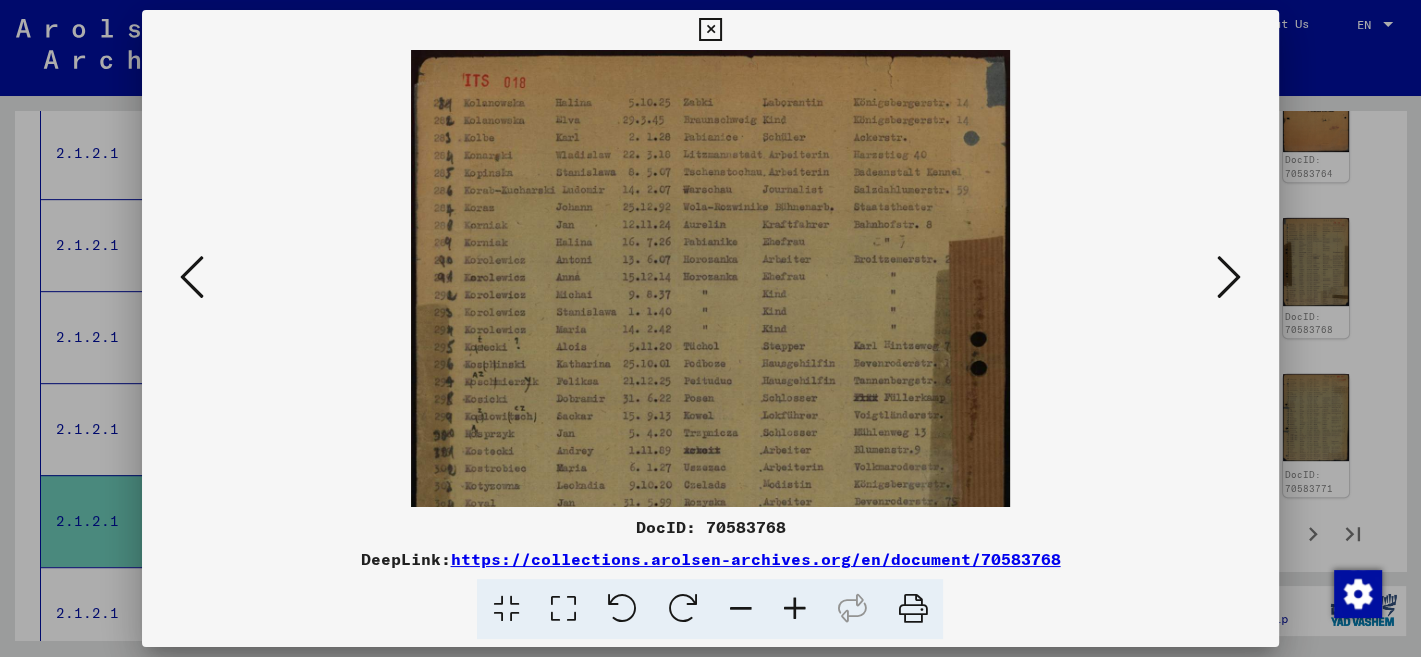 click at bounding box center [794, 609] 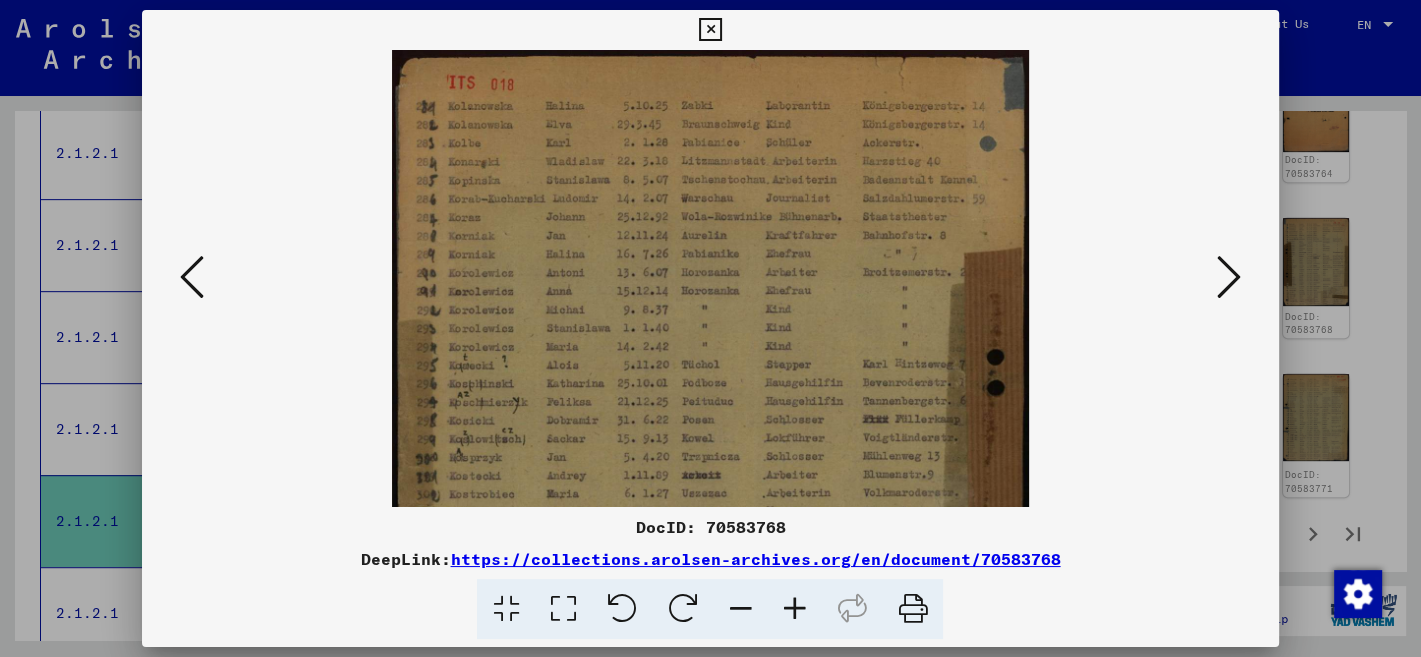 click at bounding box center [794, 609] 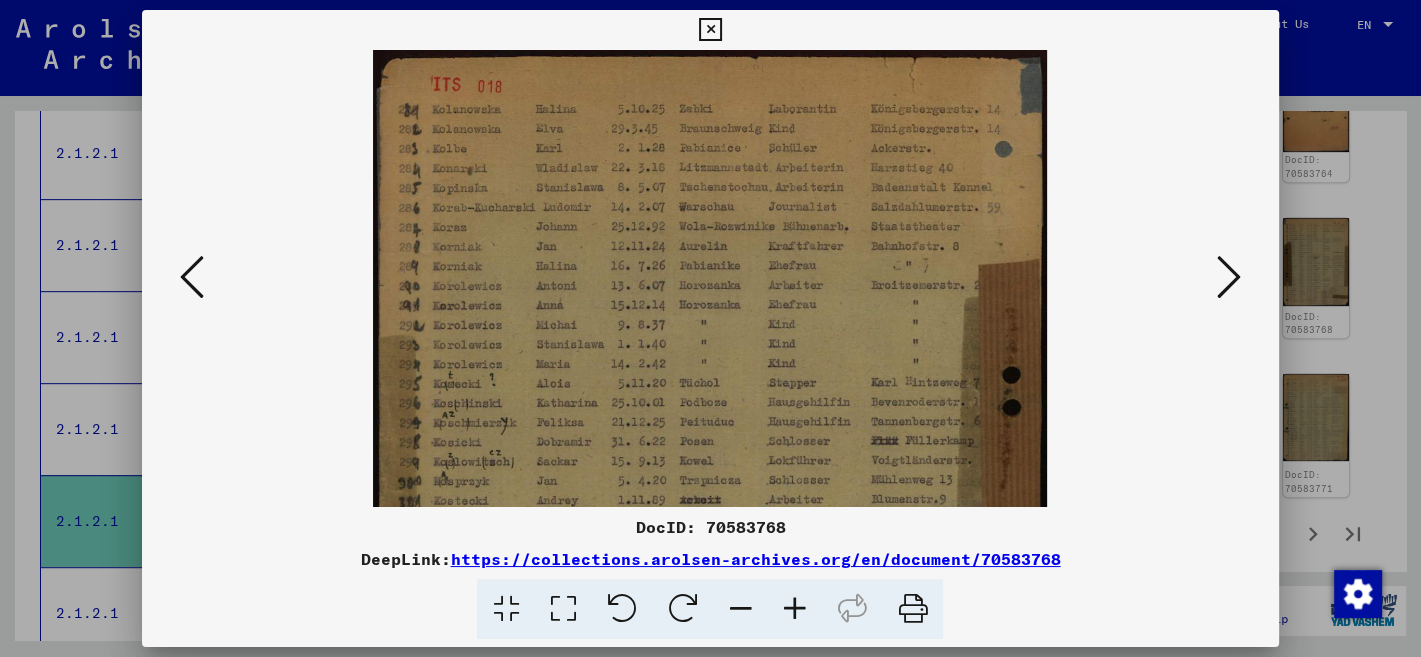 click at bounding box center (794, 609) 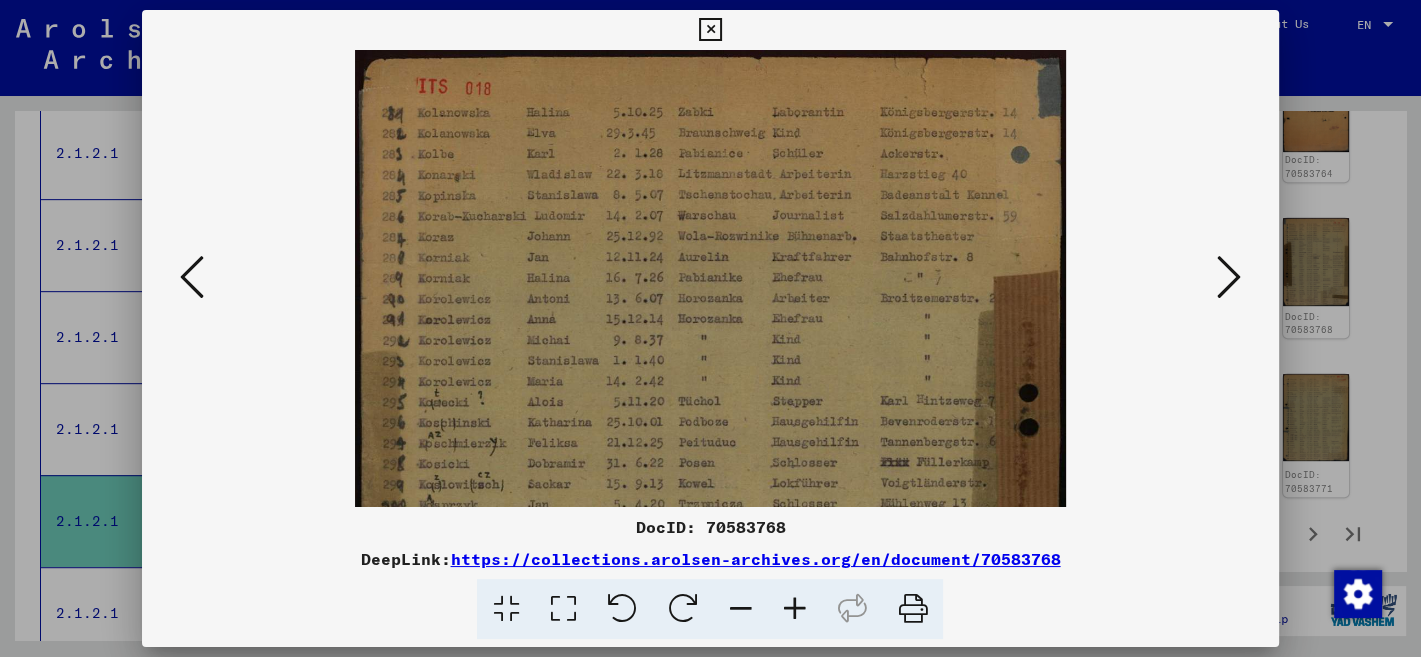 click at bounding box center [794, 609] 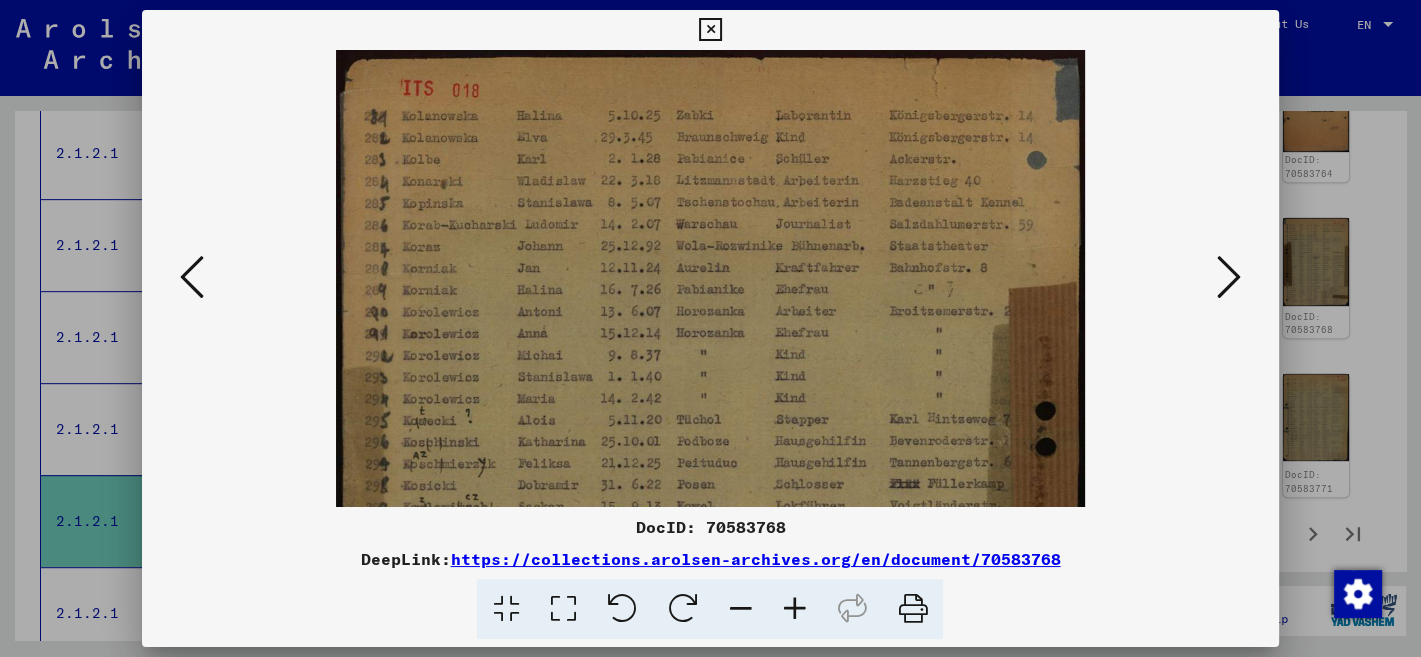 click at bounding box center (794, 609) 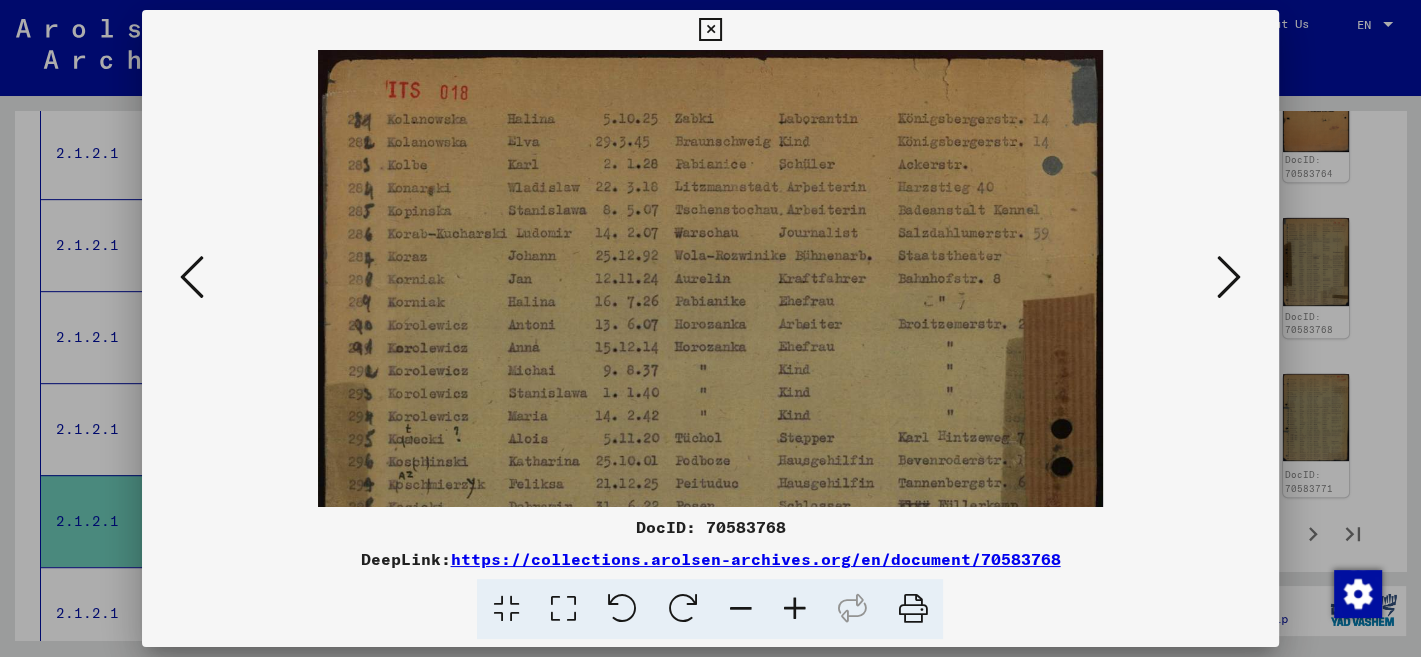click at bounding box center (794, 609) 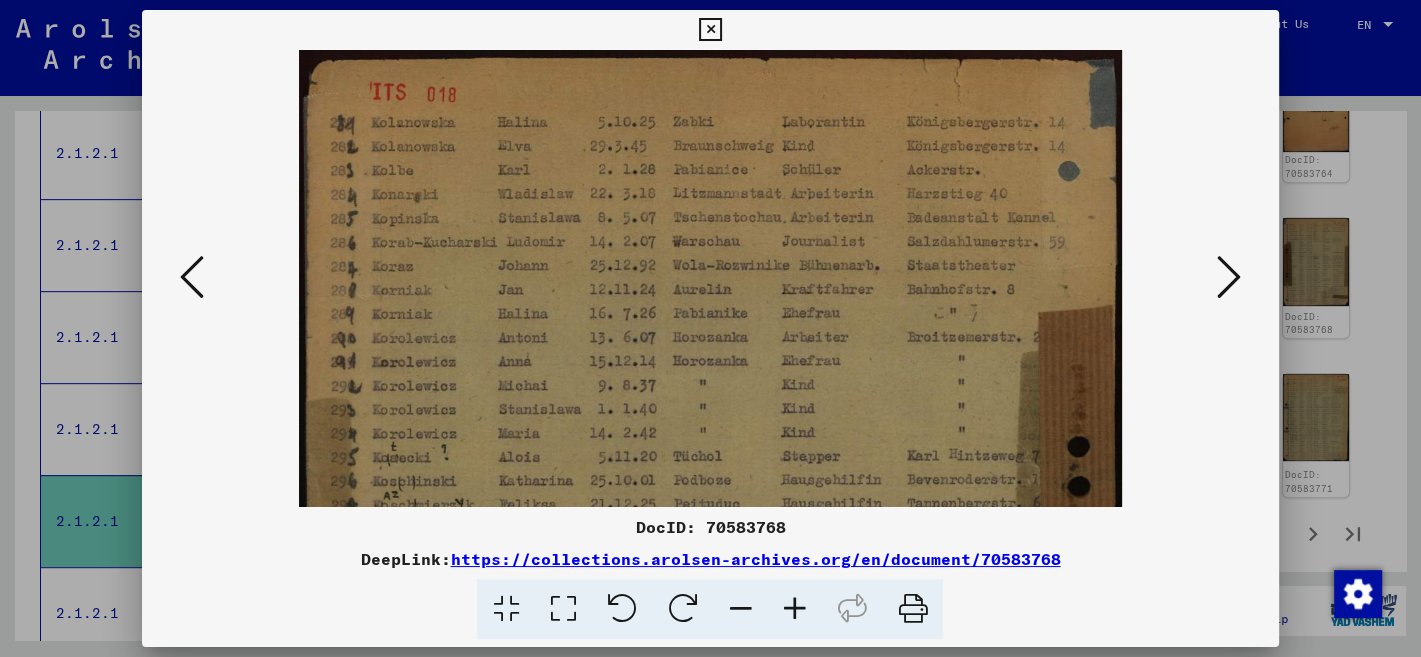 click at bounding box center [794, 609] 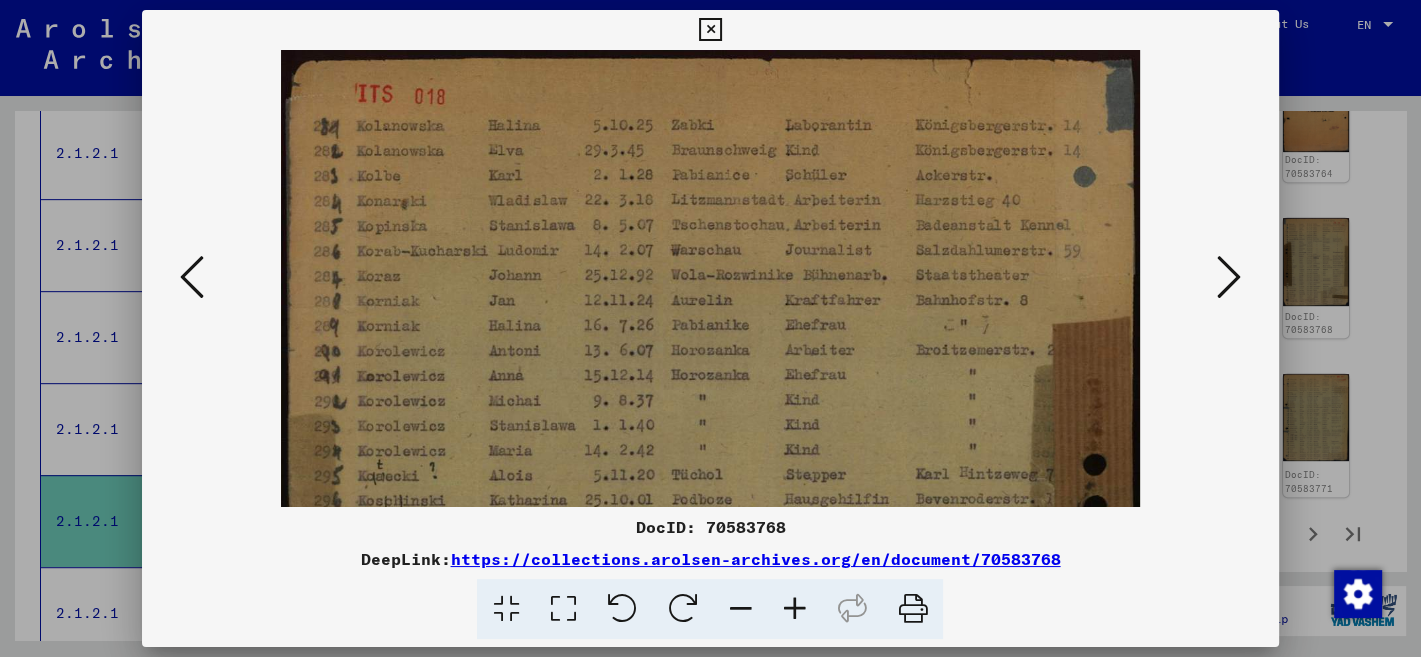 drag, startPoint x: 1264, startPoint y: 31, endPoint x: 1210, endPoint y: 102, distance: 89.20202 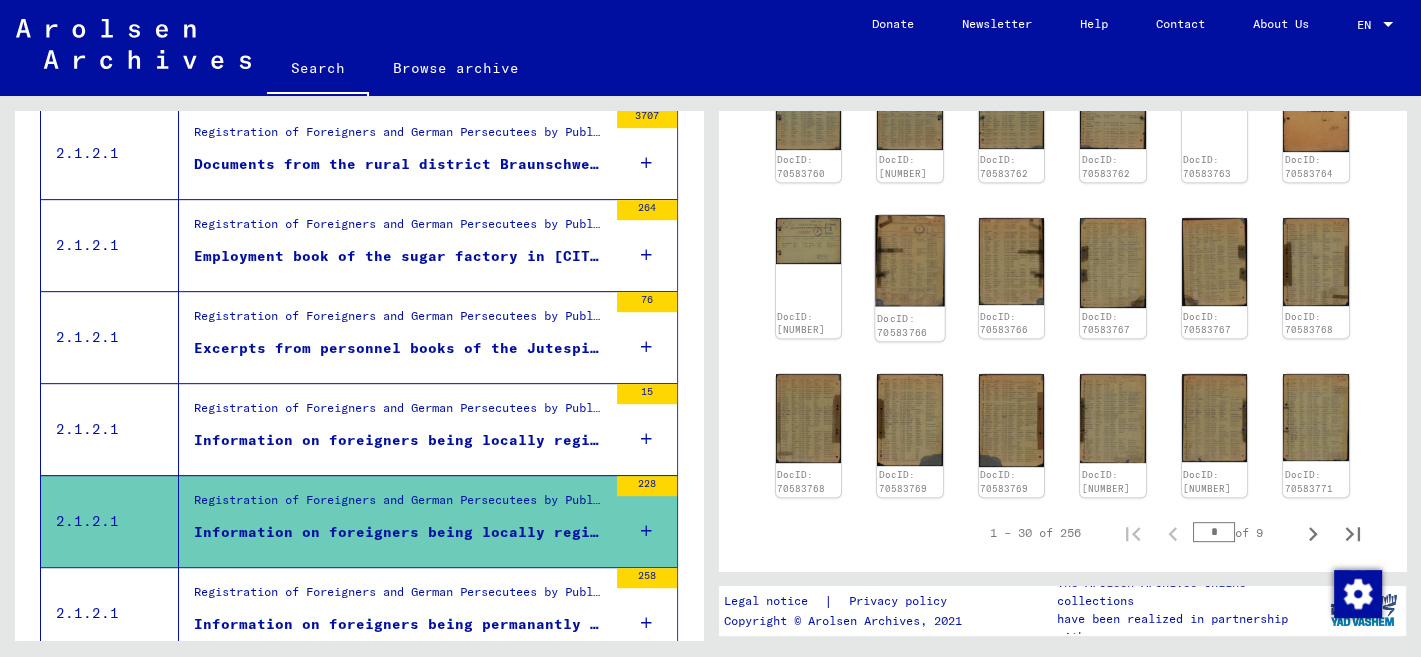 click 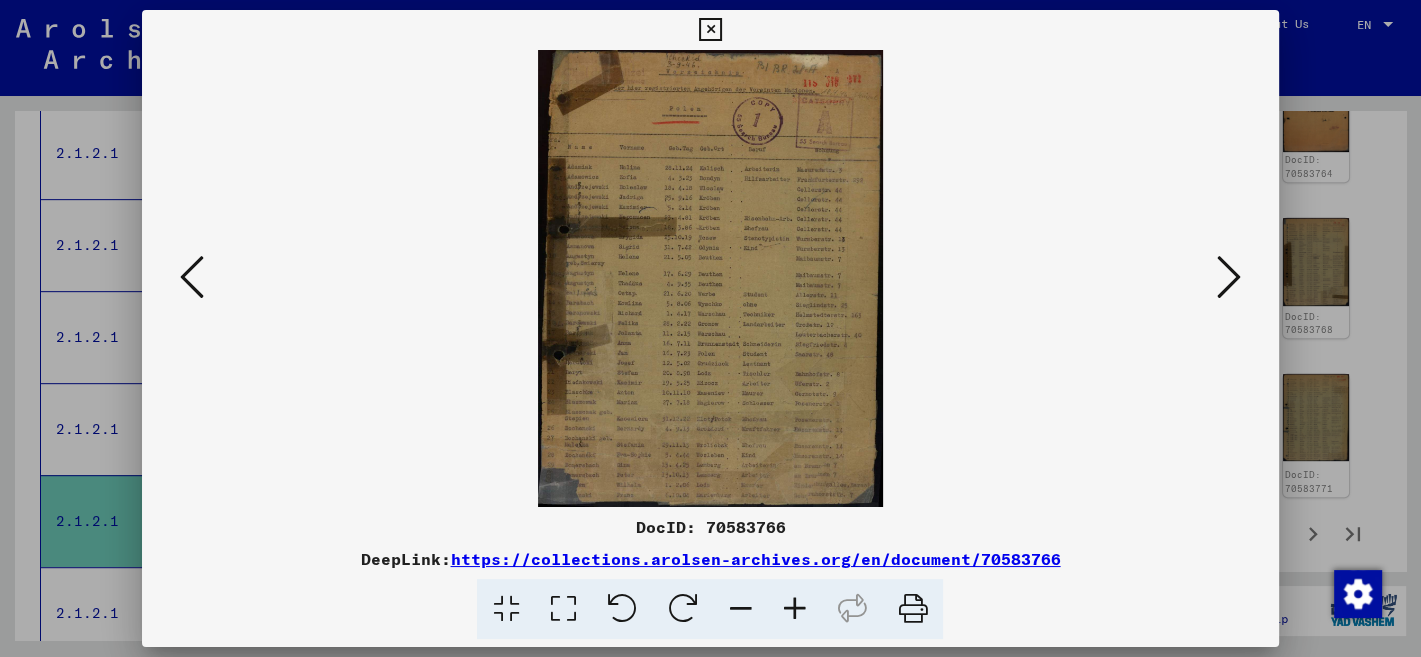 scroll, scrollTop: 846, scrollLeft: 0, axis: vertical 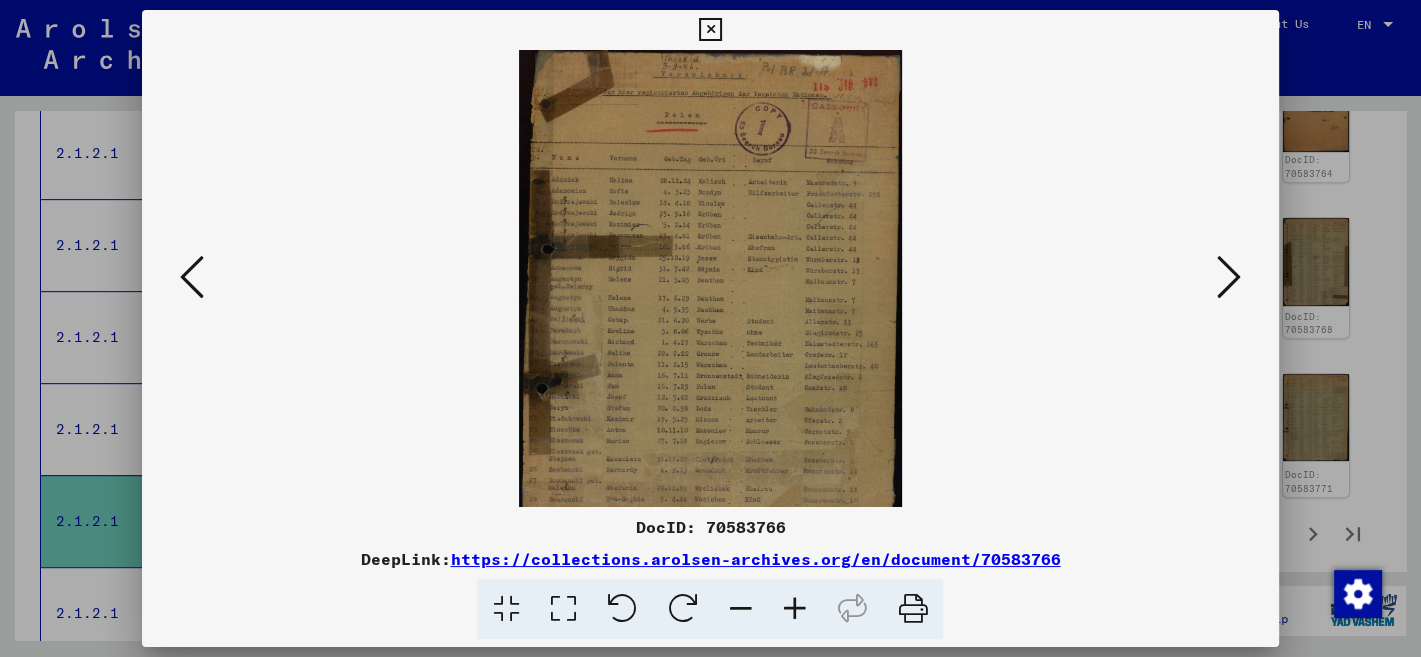 click at bounding box center [794, 609] 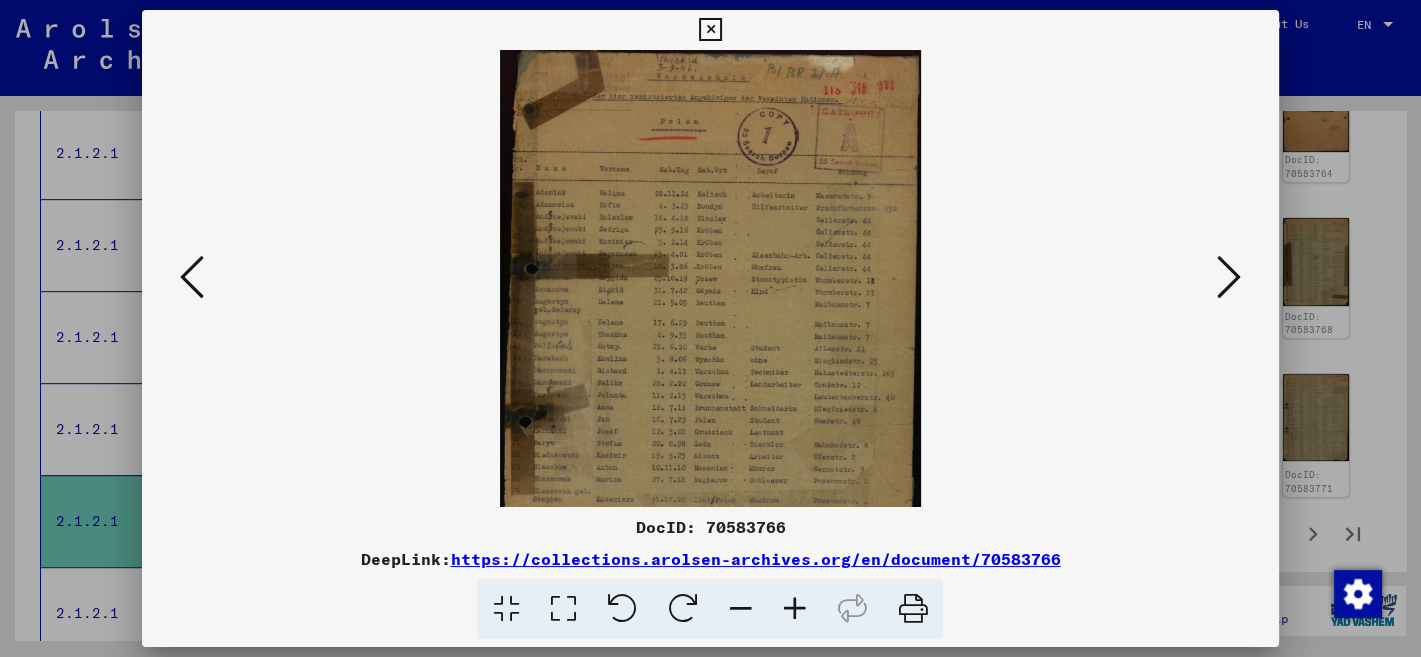 click at bounding box center [794, 609] 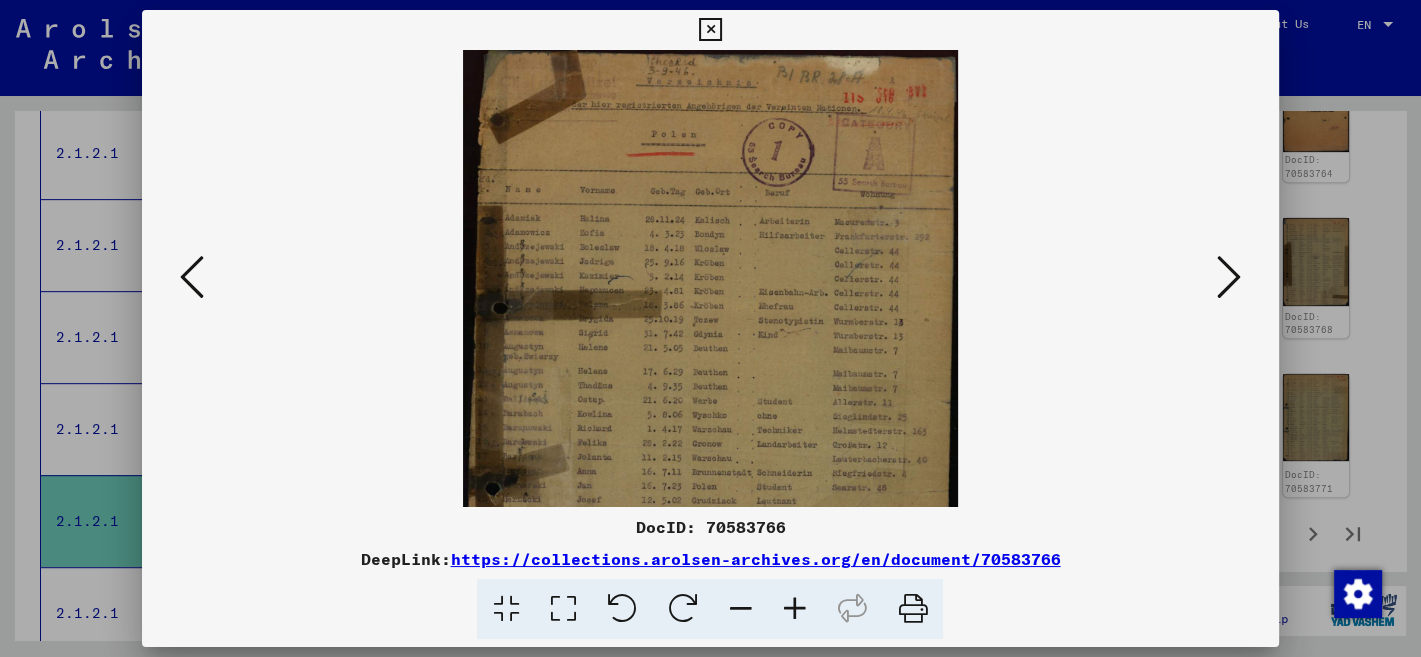 click at bounding box center [794, 609] 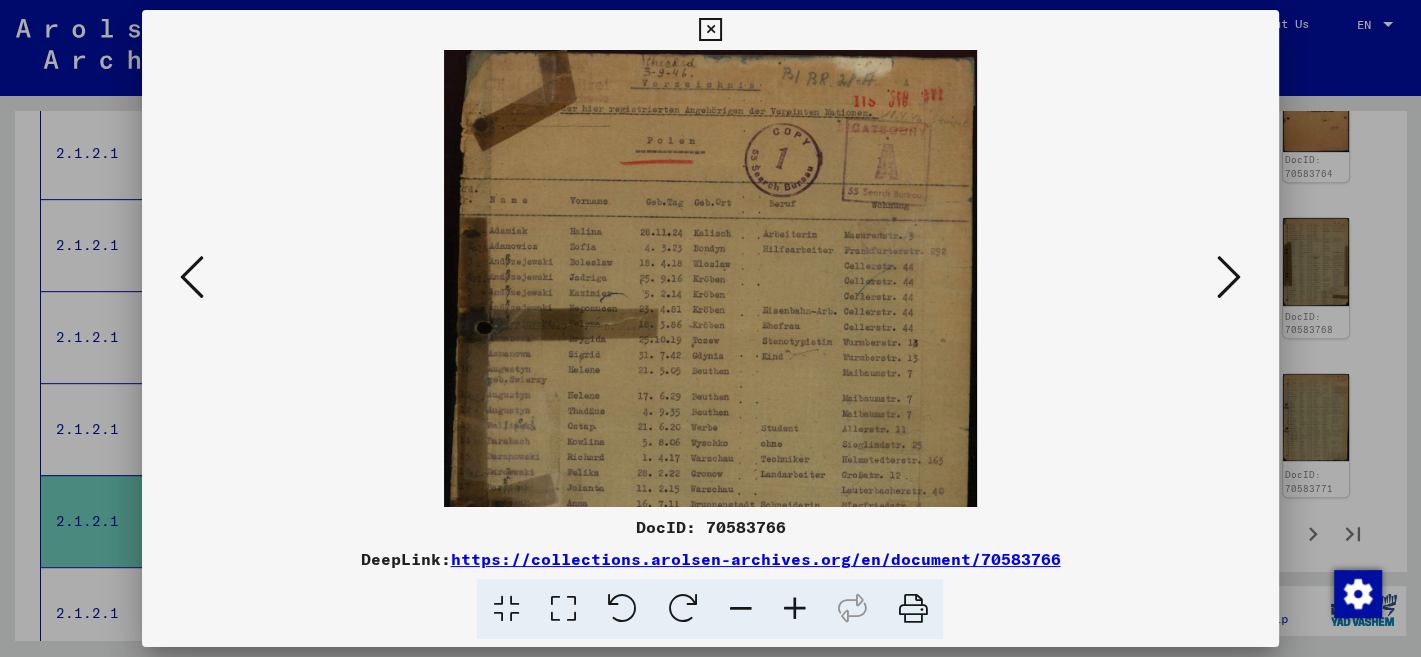 click at bounding box center (710, 30) 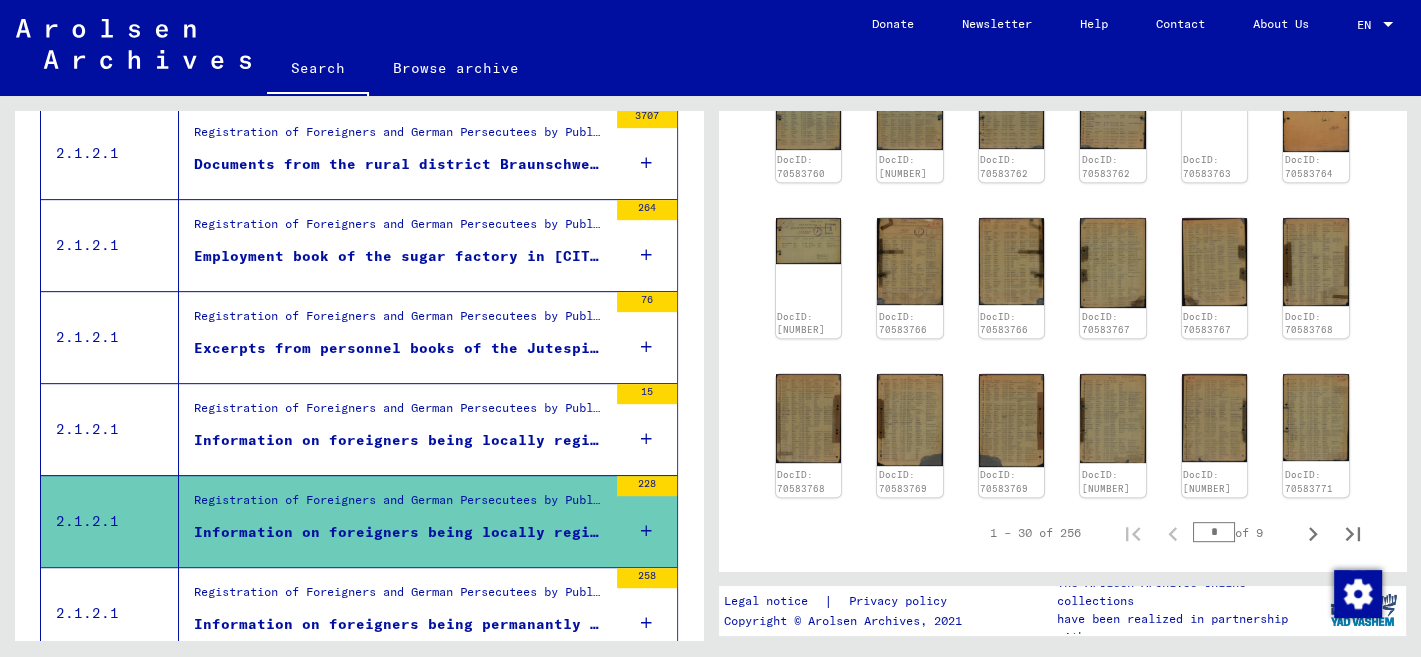 scroll, scrollTop: 423, scrollLeft: 0, axis: vertical 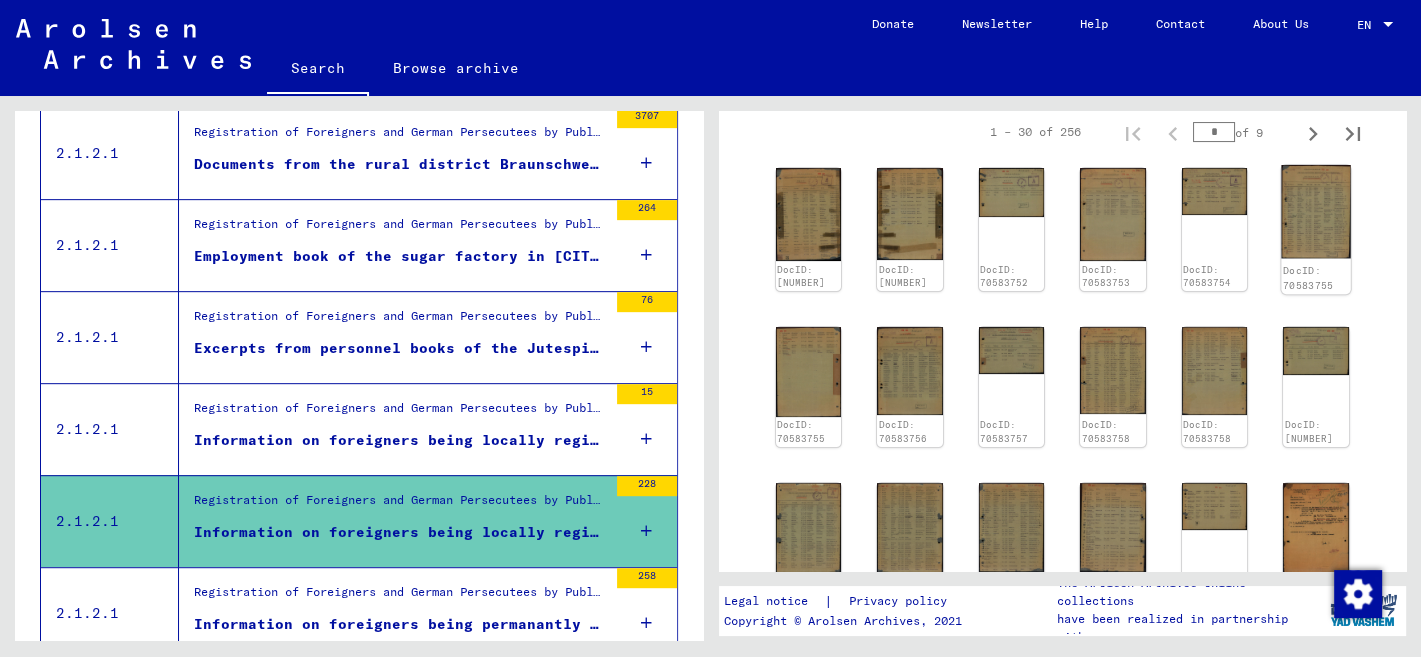 click 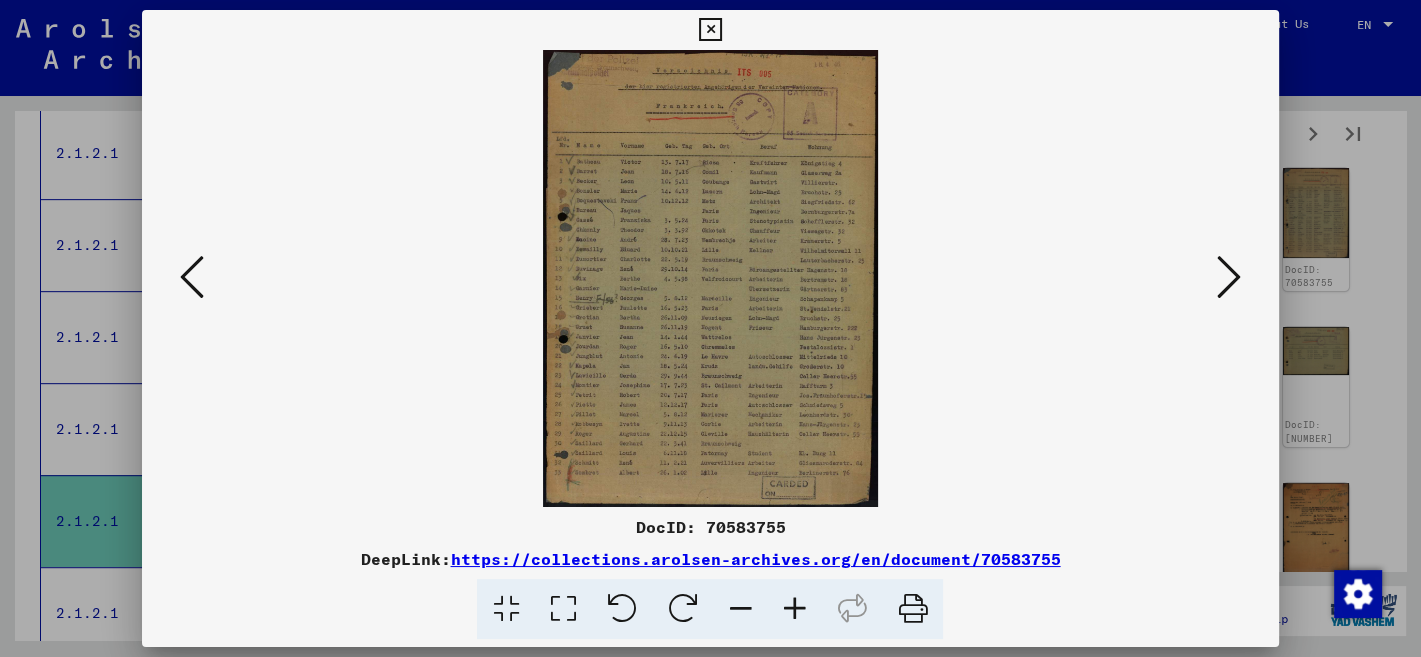 click at bounding box center [1229, 277] 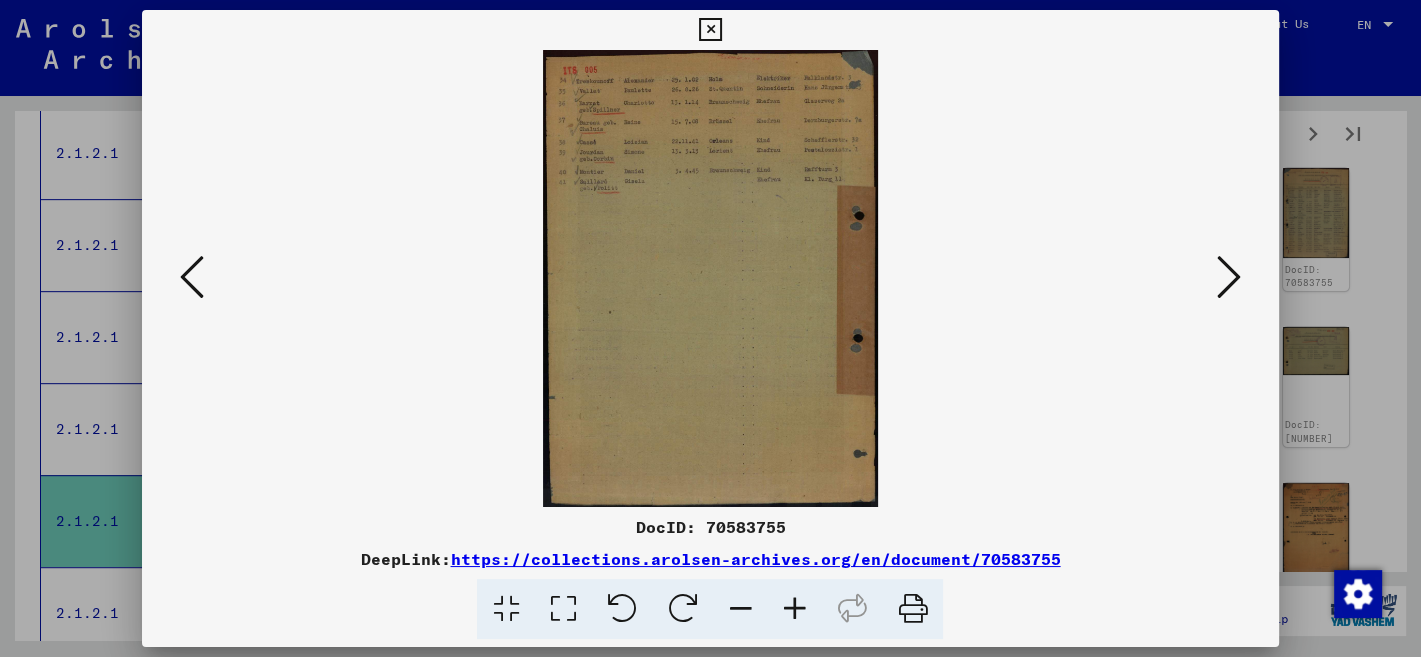 click at bounding box center (1229, 277) 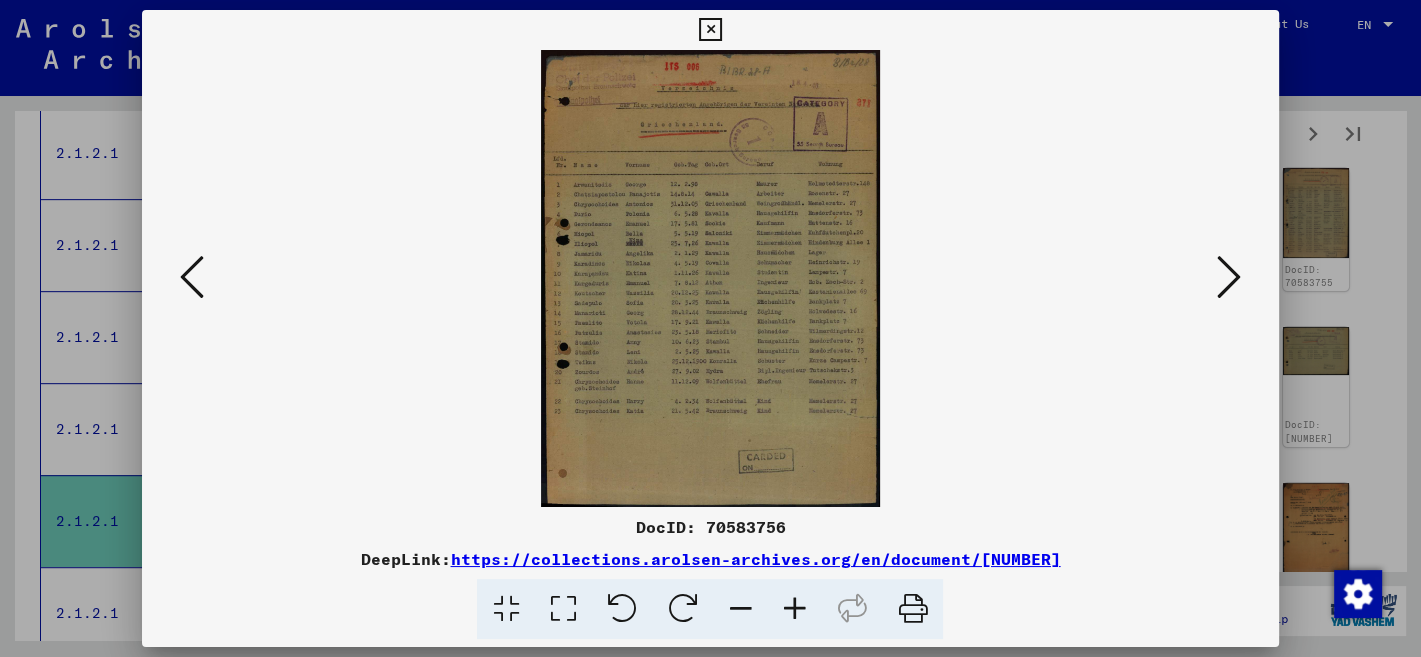 click at bounding box center [1229, 277] 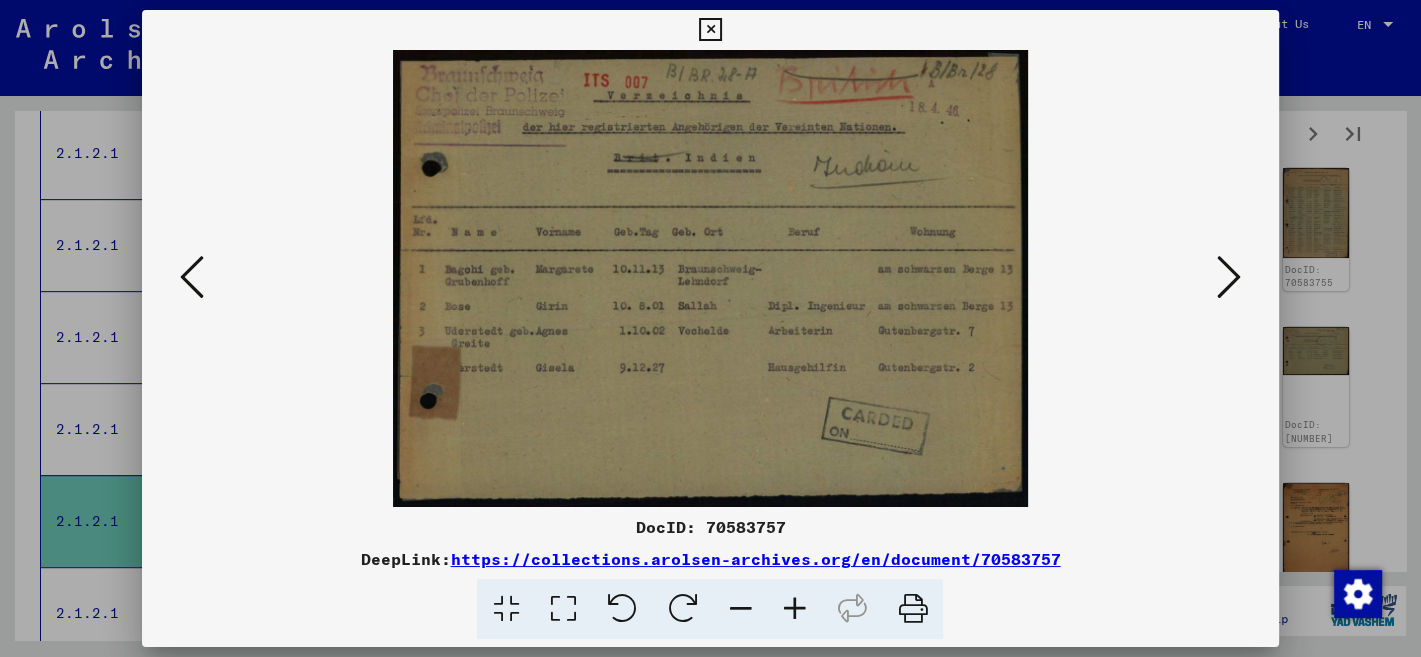 click at bounding box center [1229, 277] 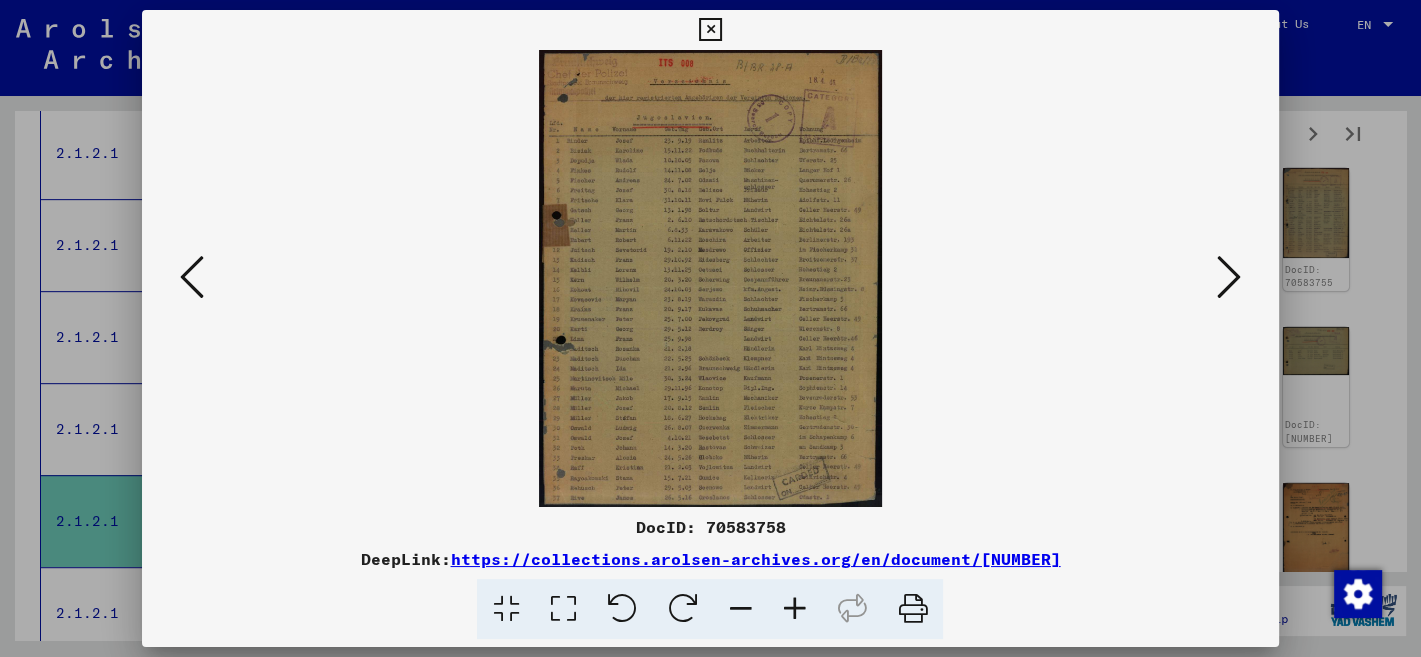 click at bounding box center (1229, 277) 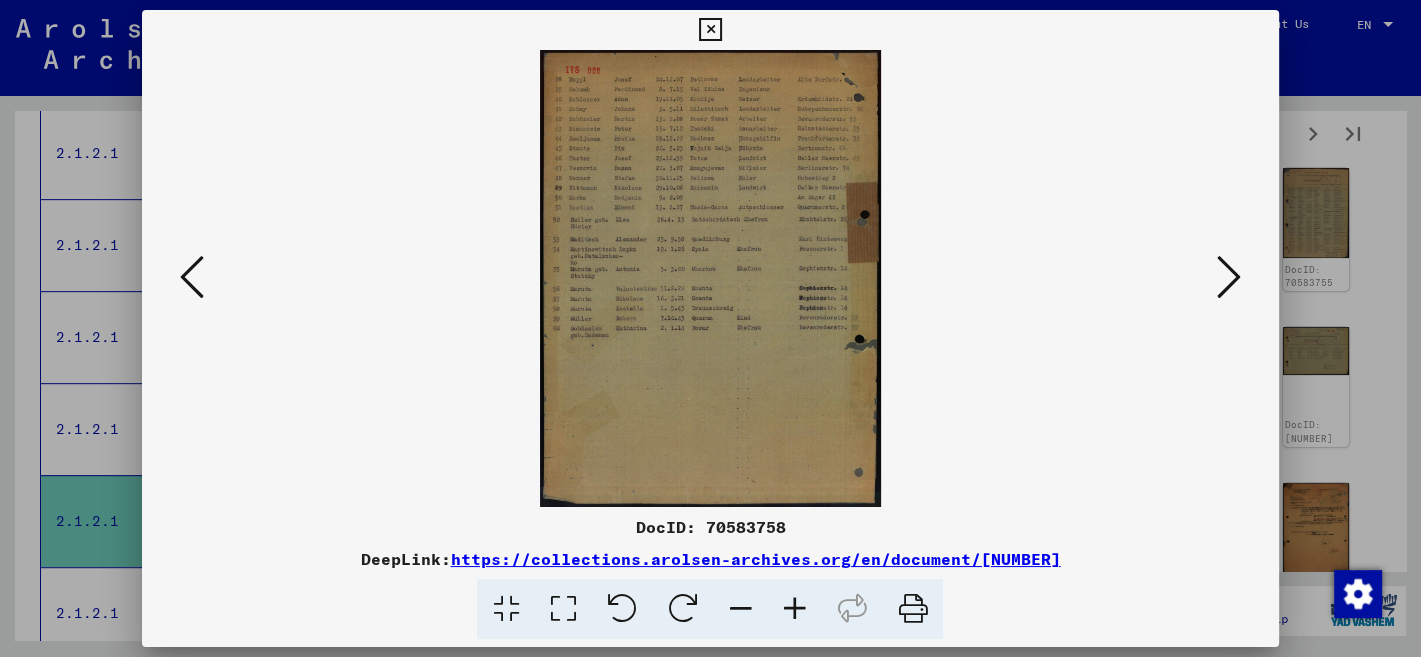 click at bounding box center (1229, 277) 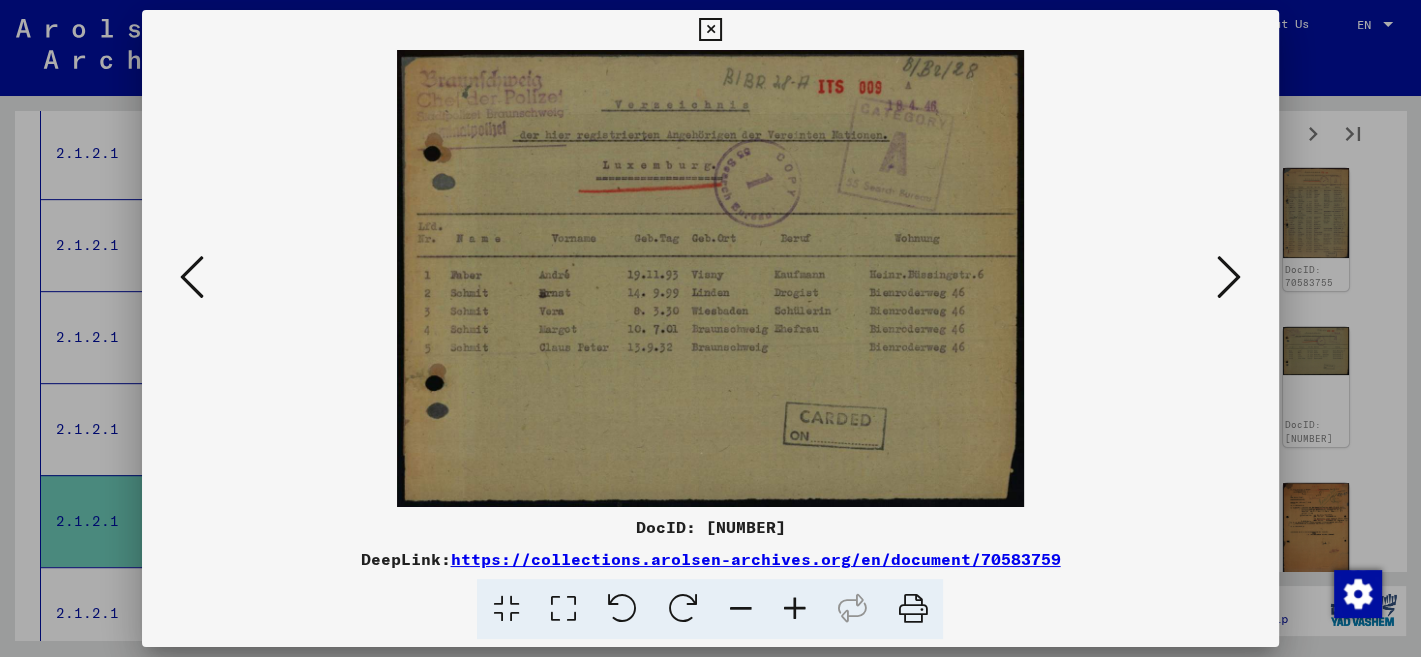 click at bounding box center [1229, 277] 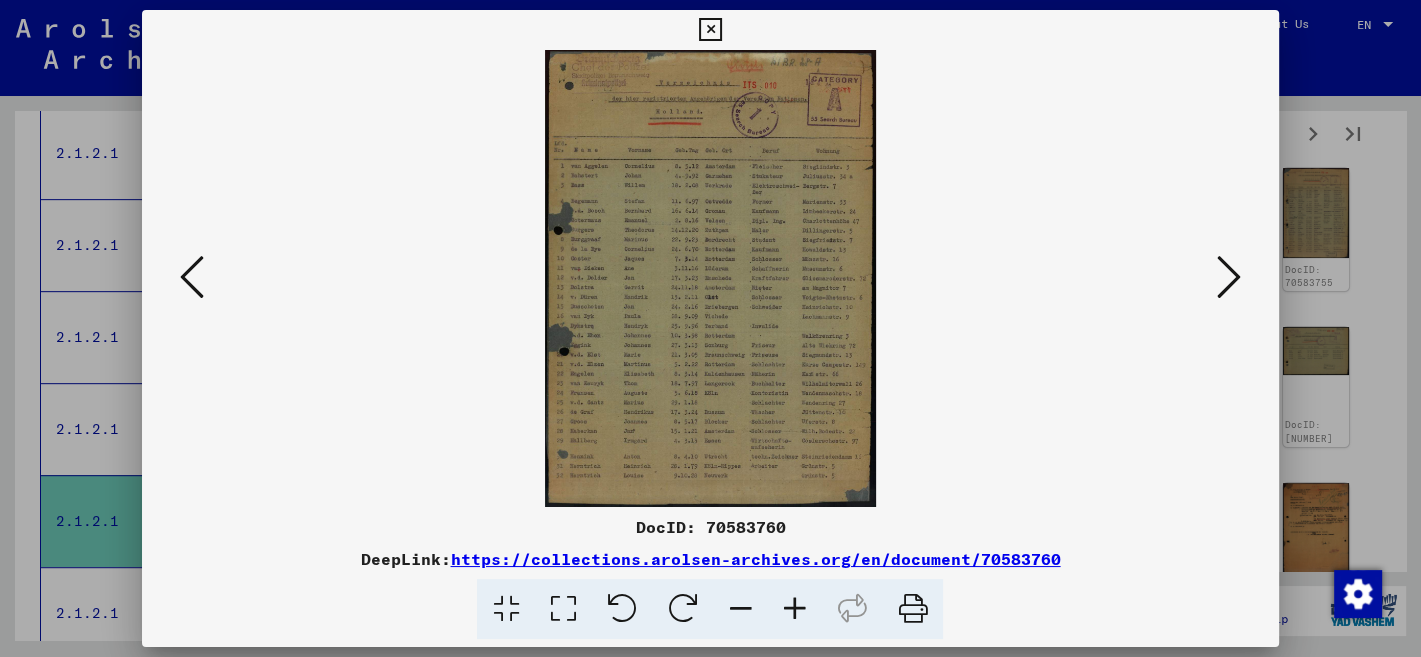 click at bounding box center [1229, 277] 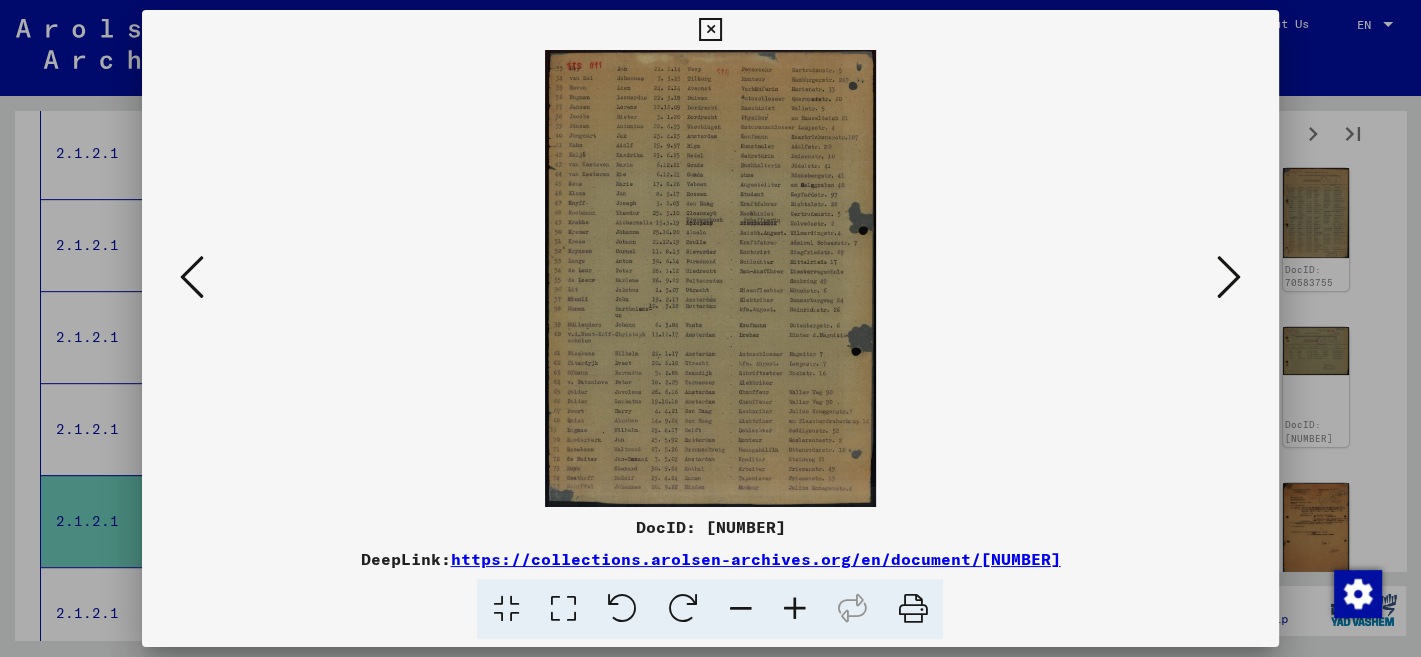 click at bounding box center (192, 278) 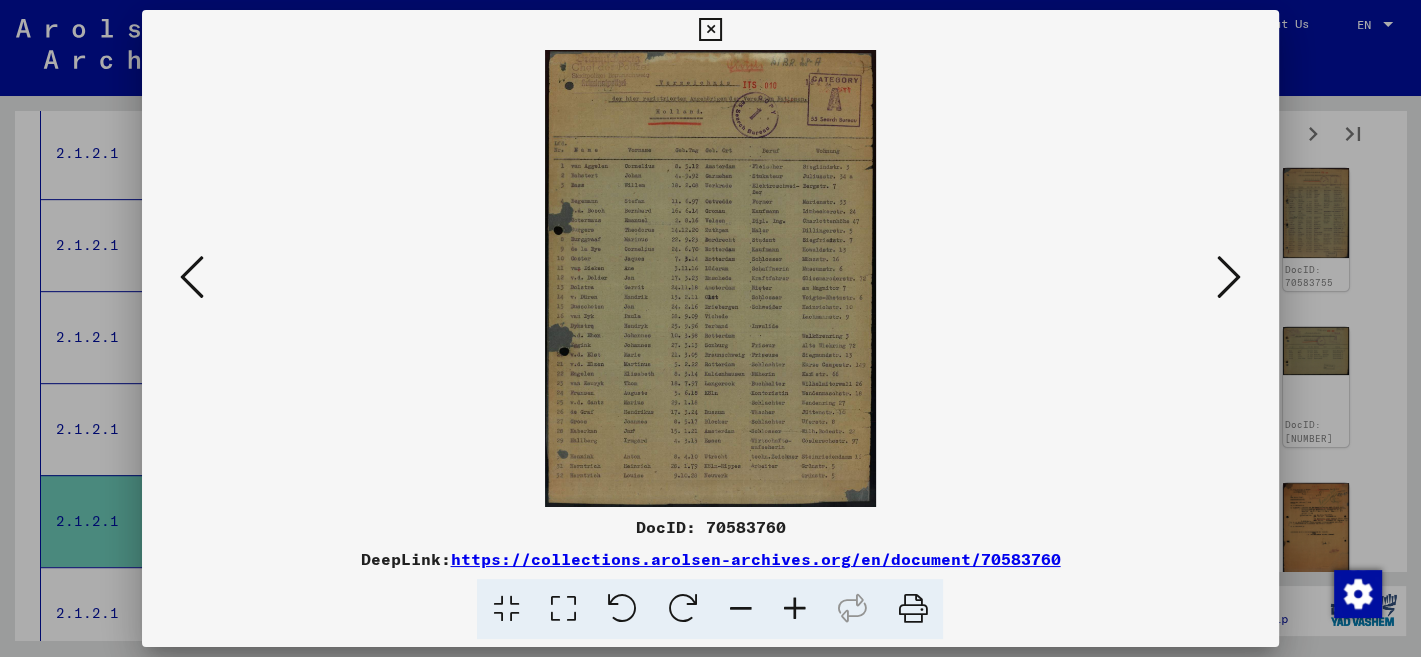 click at bounding box center (794, 609) 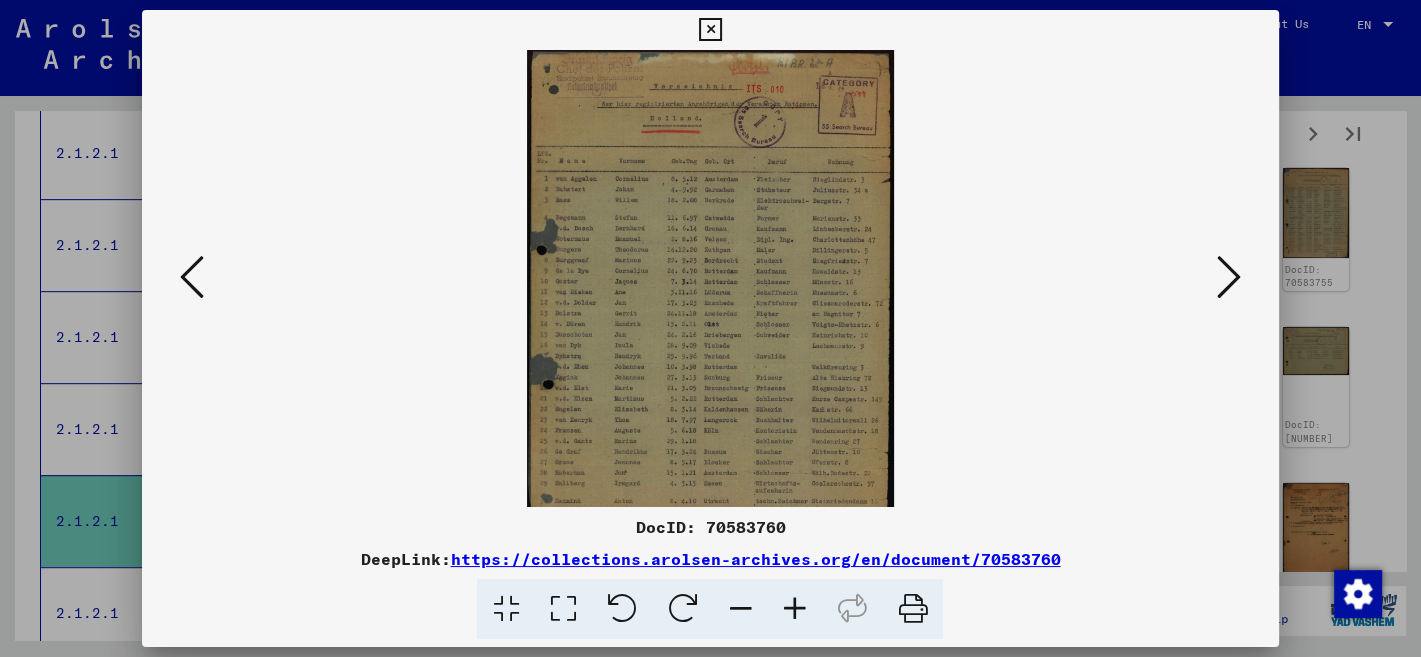 click at bounding box center [794, 609] 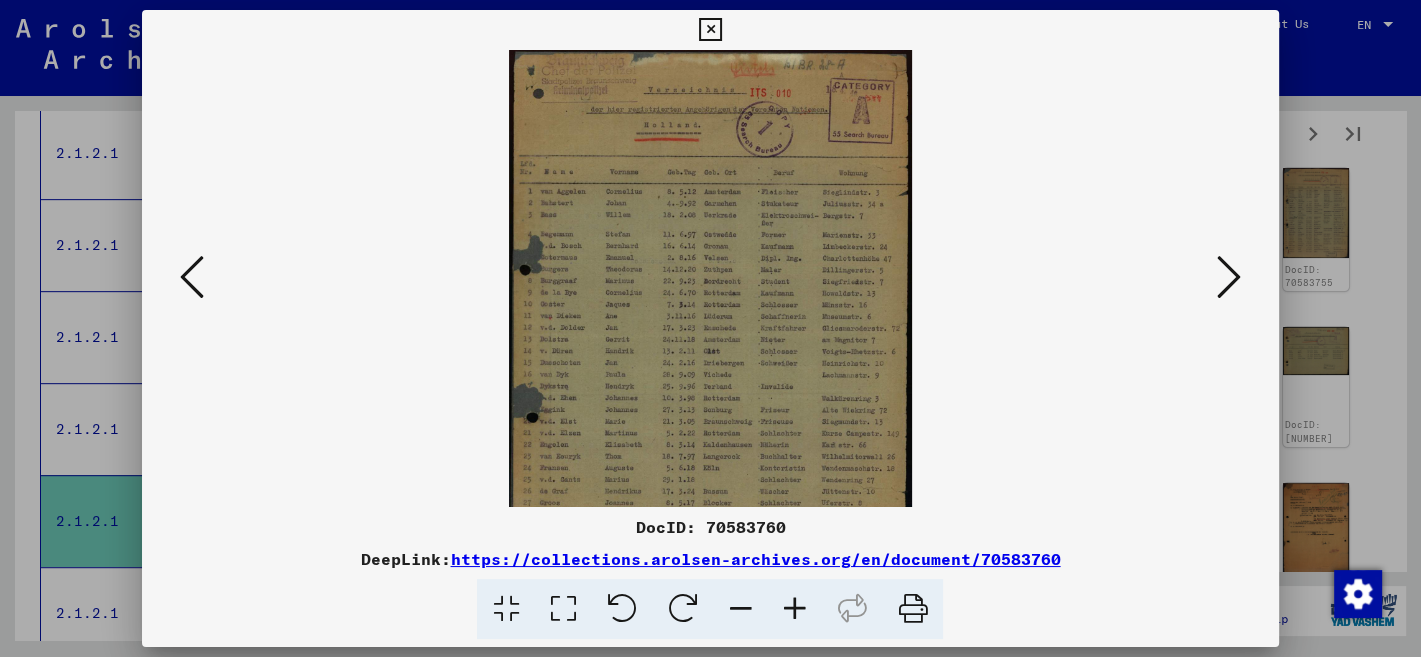 click at bounding box center (794, 609) 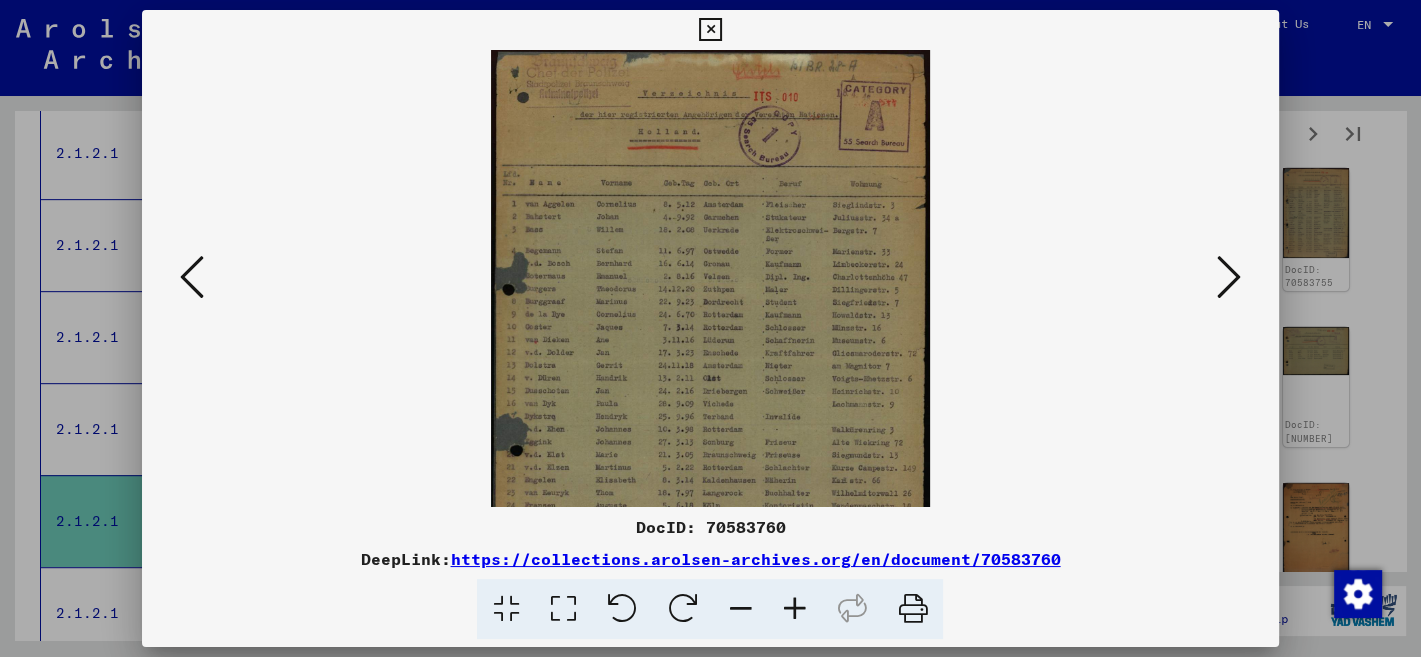 click at bounding box center (1229, 277) 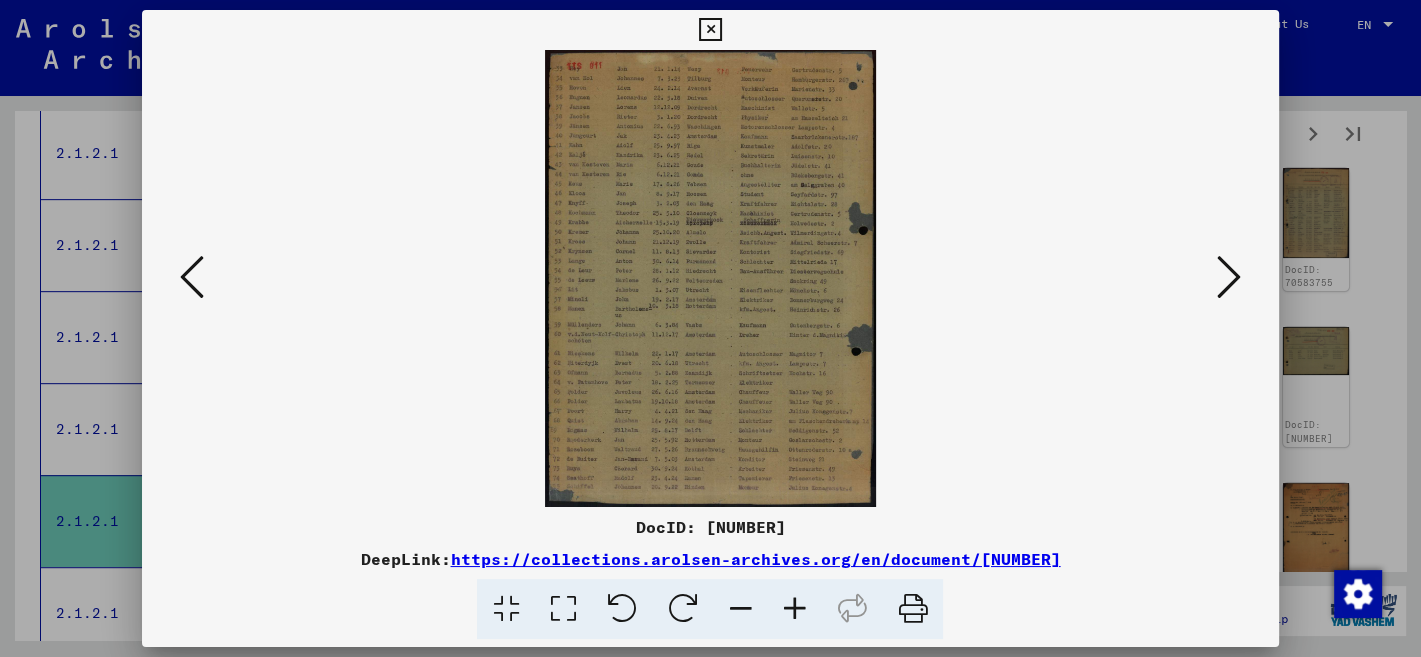 click at bounding box center [1229, 277] 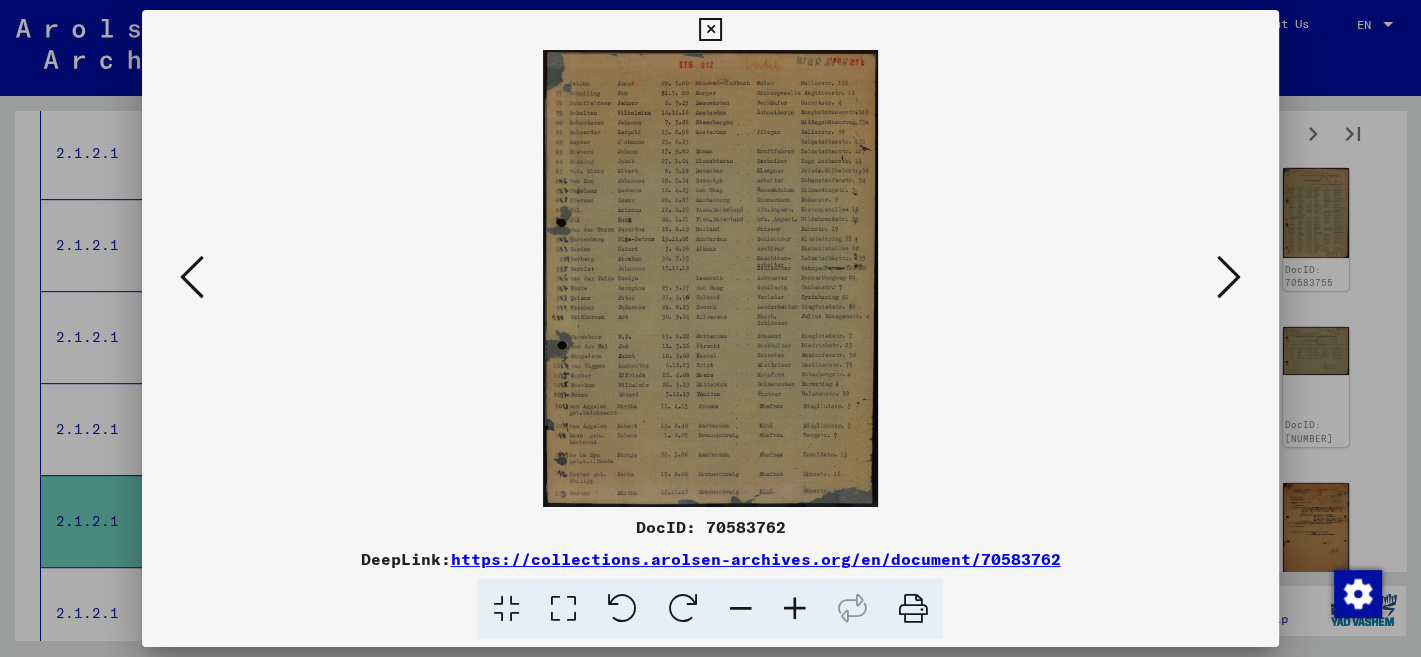 click at bounding box center [1229, 277] 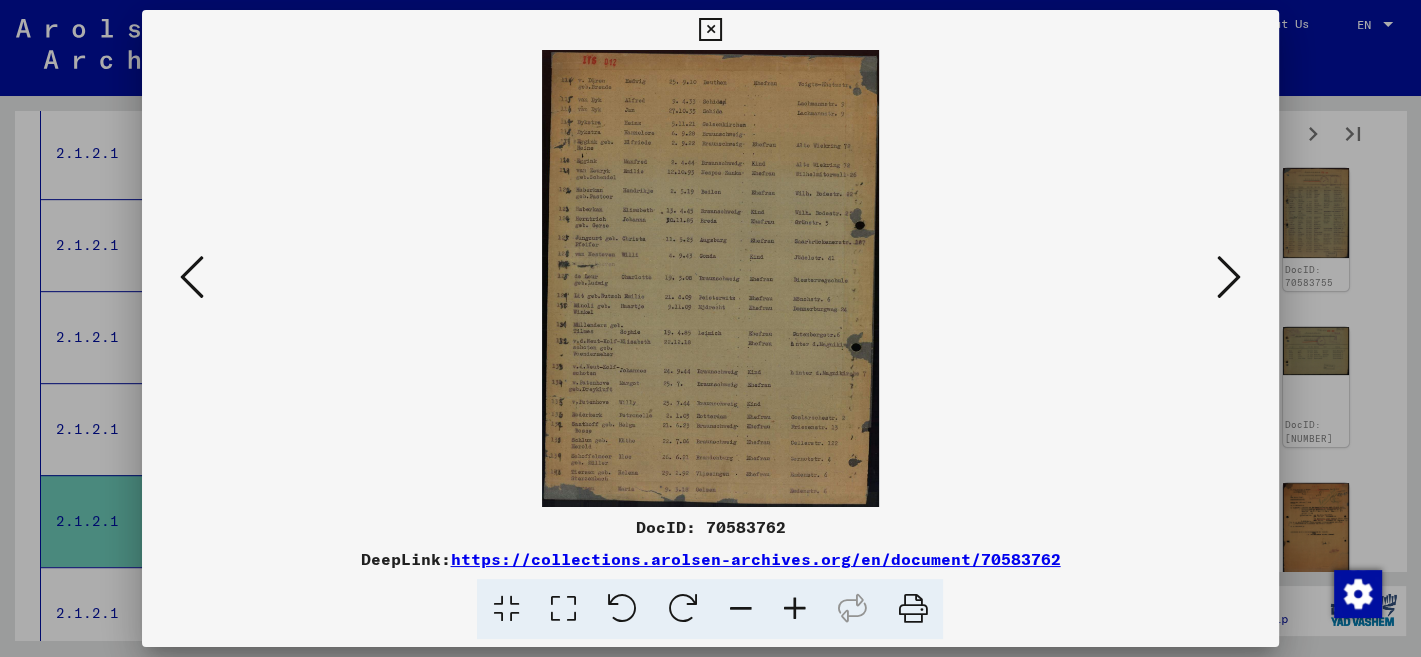 click at bounding box center (1229, 277) 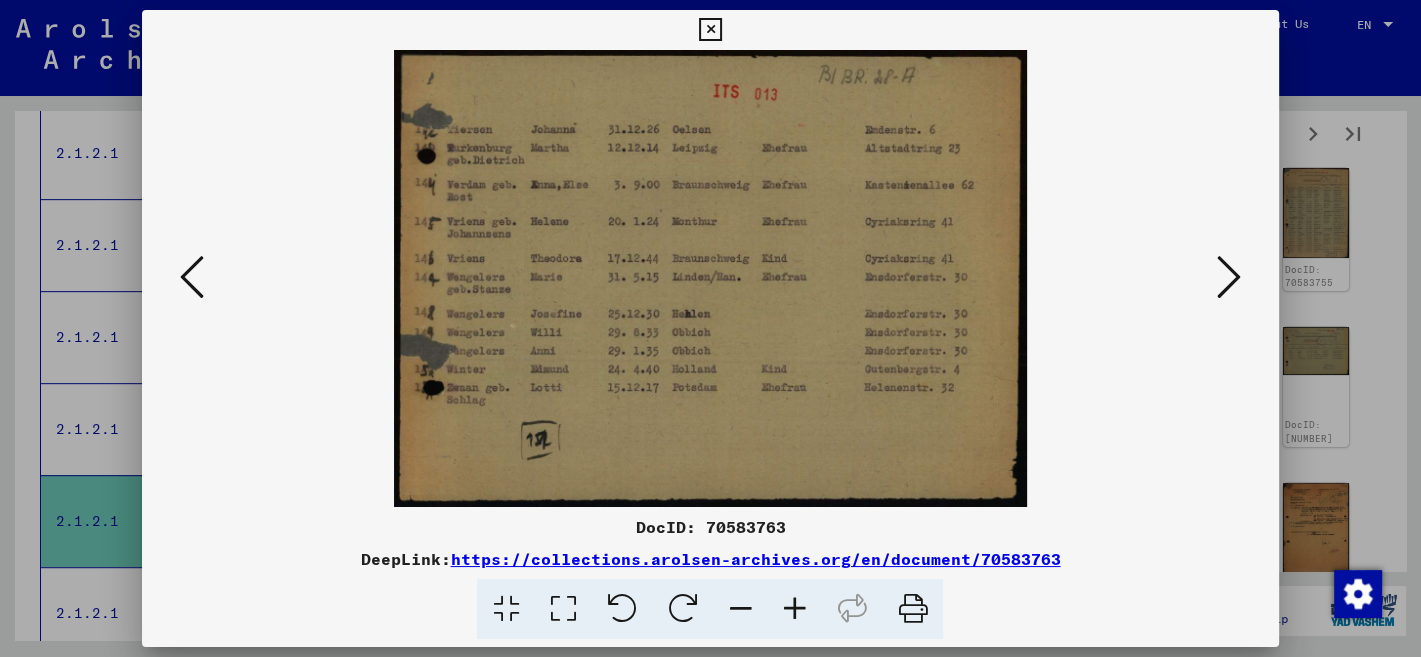 click at bounding box center (1229, 277) 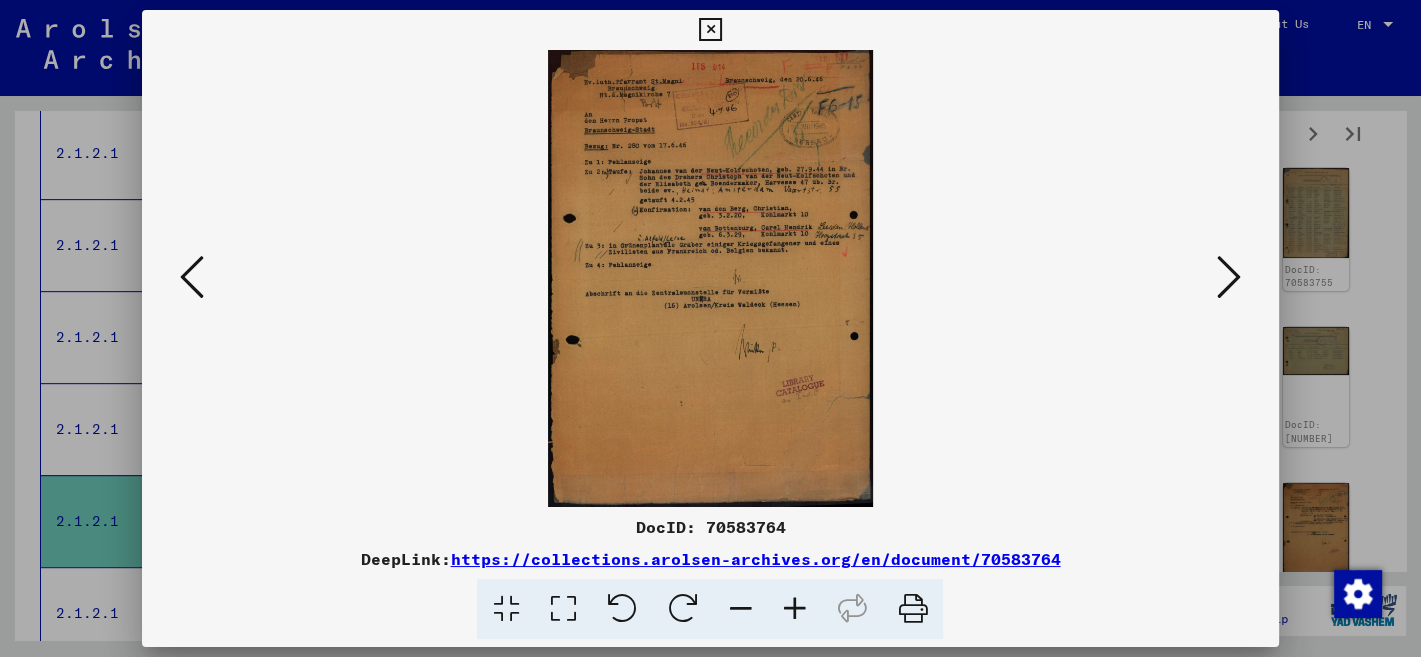 click at bounding box center [1229, 277] 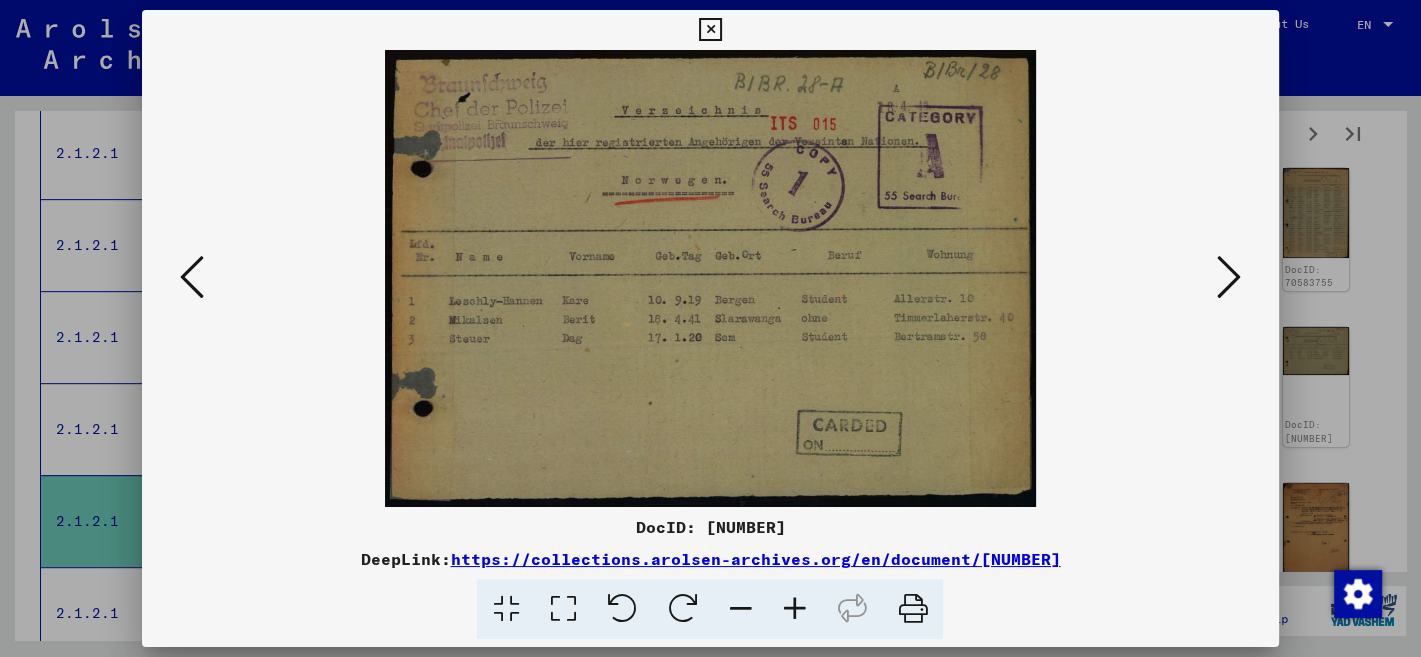 click at bounding box center [1229, 277] 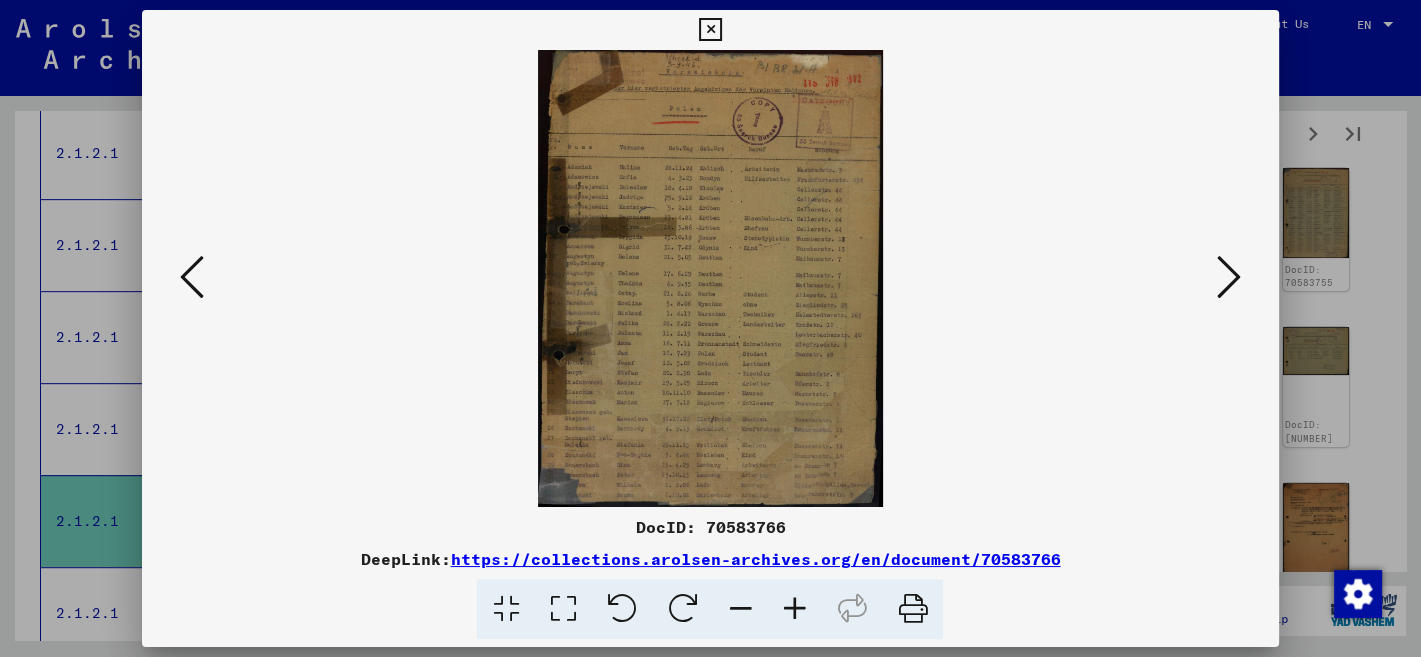 click at bounding box center (1229, 277) 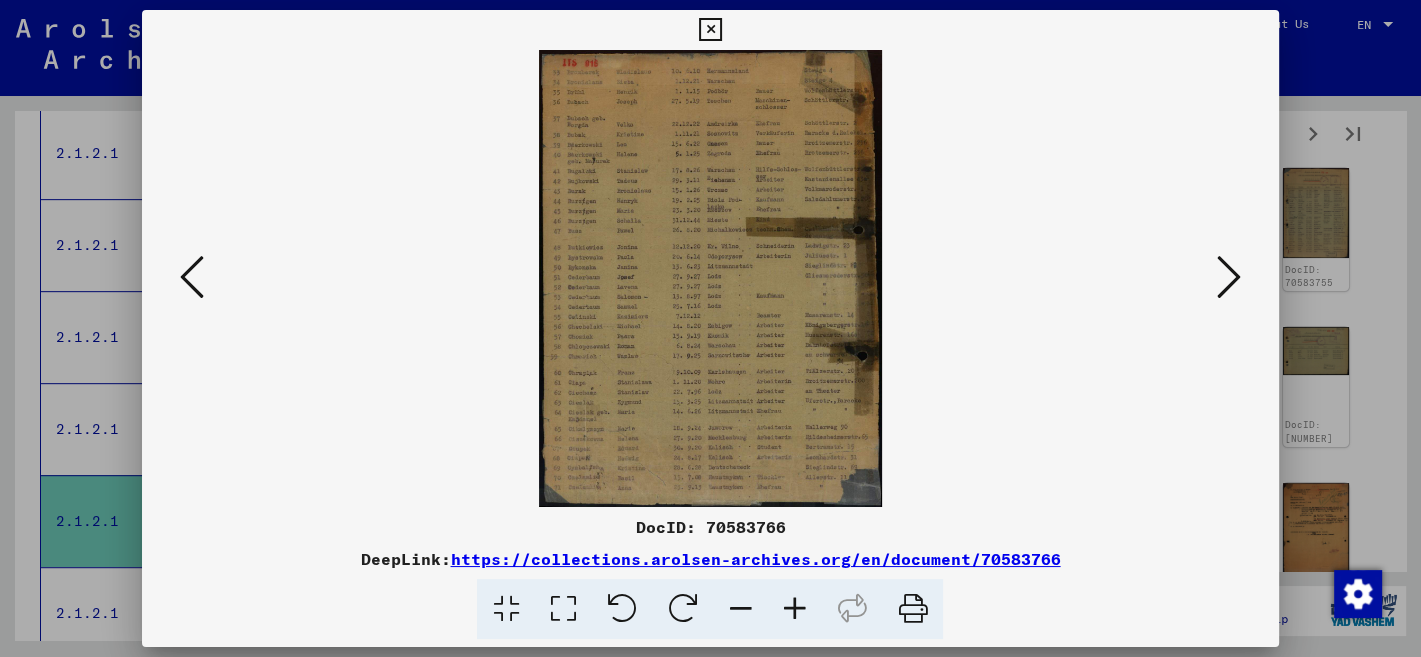 click at bounding box center (192, 277) 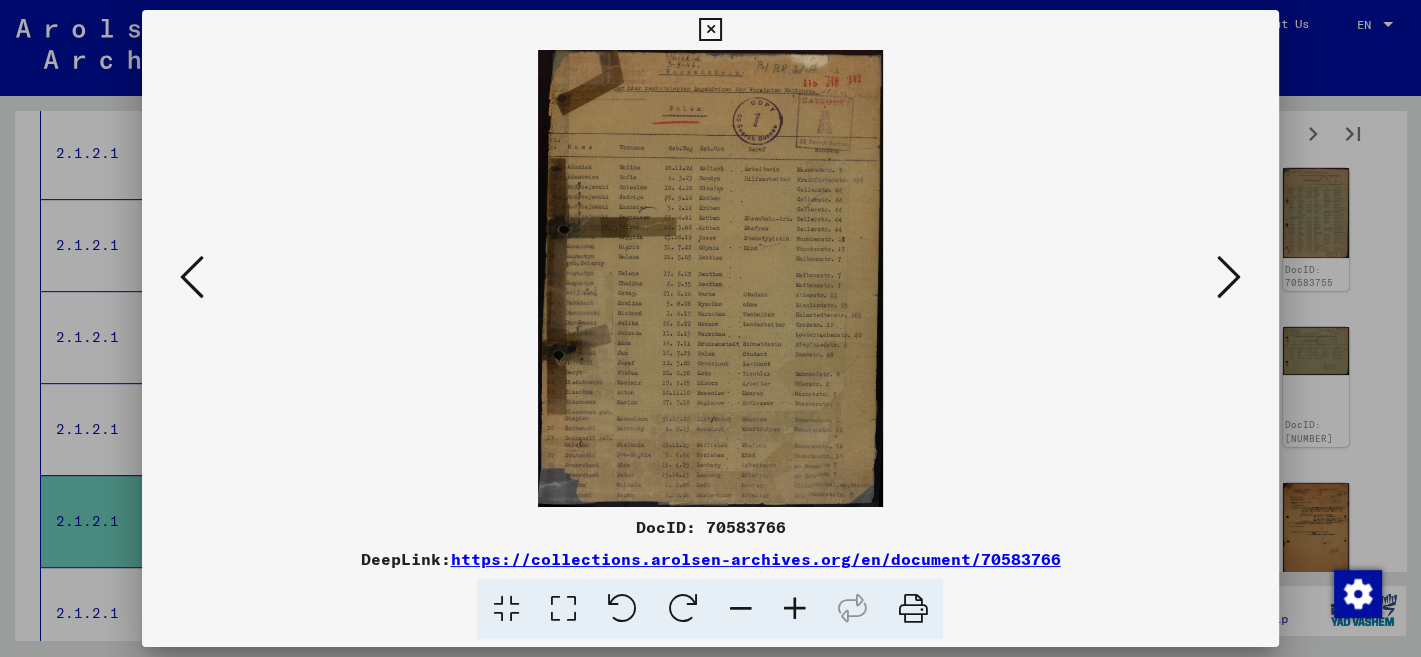 click at bounding box center [1229, 277] 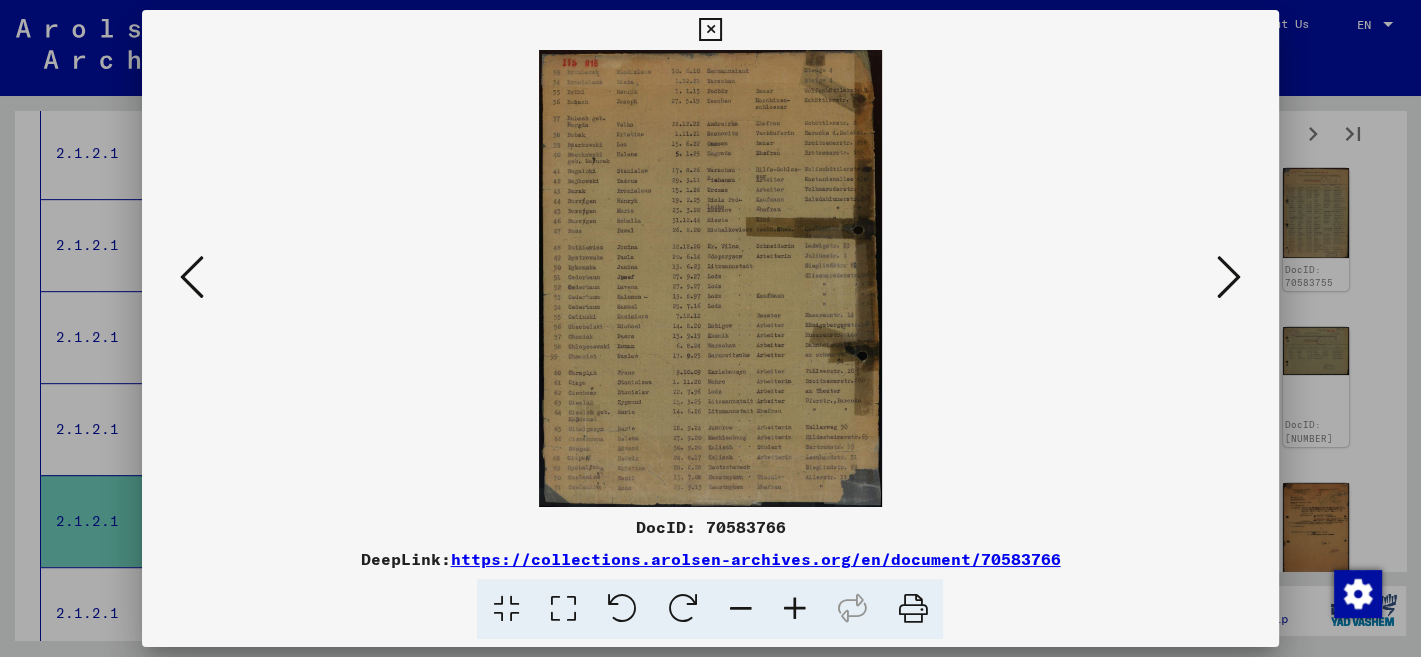 click at bounding box center (1229, 277) 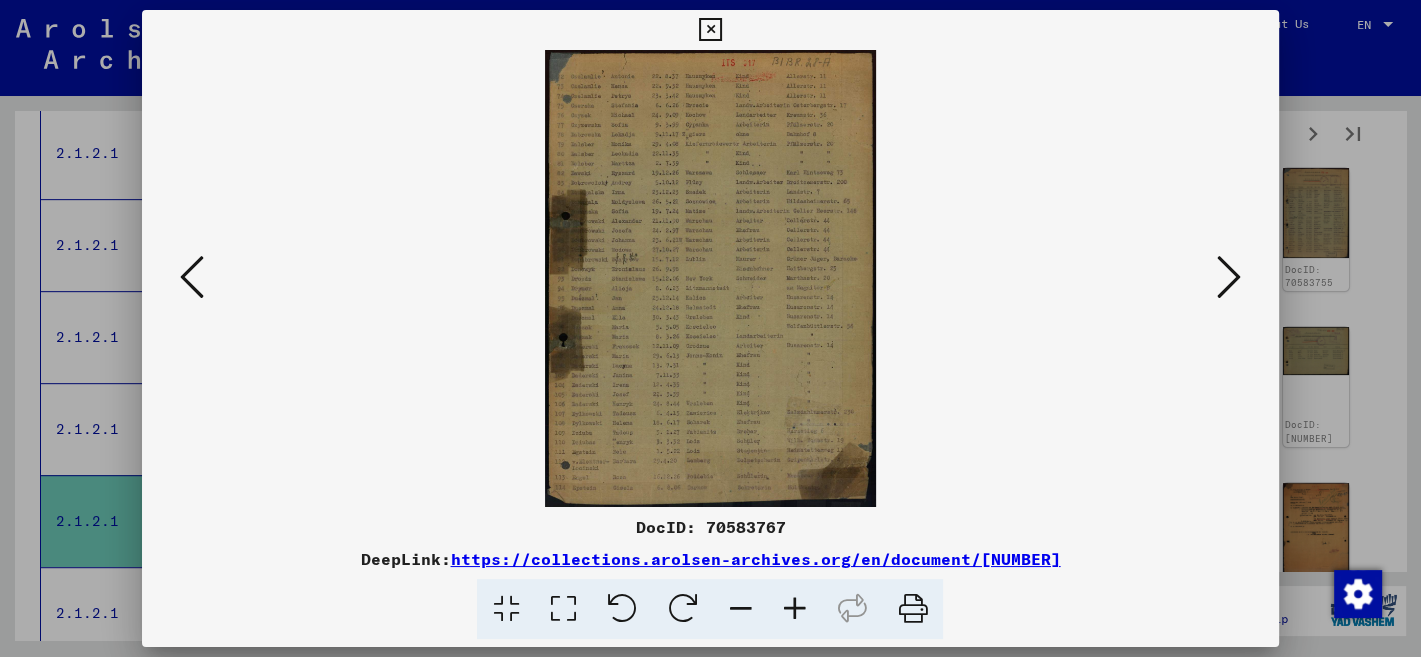 click at bounding box center (1229, 277) 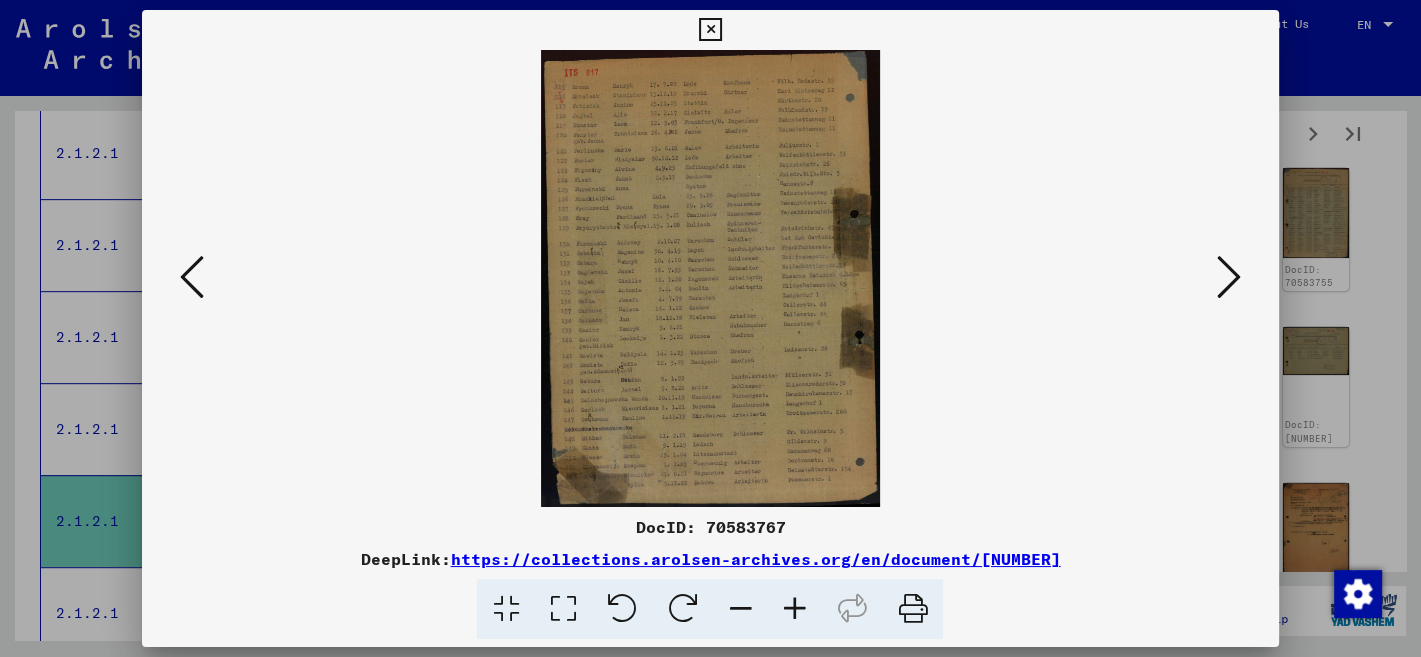 click at bounding box center [1229, 277] 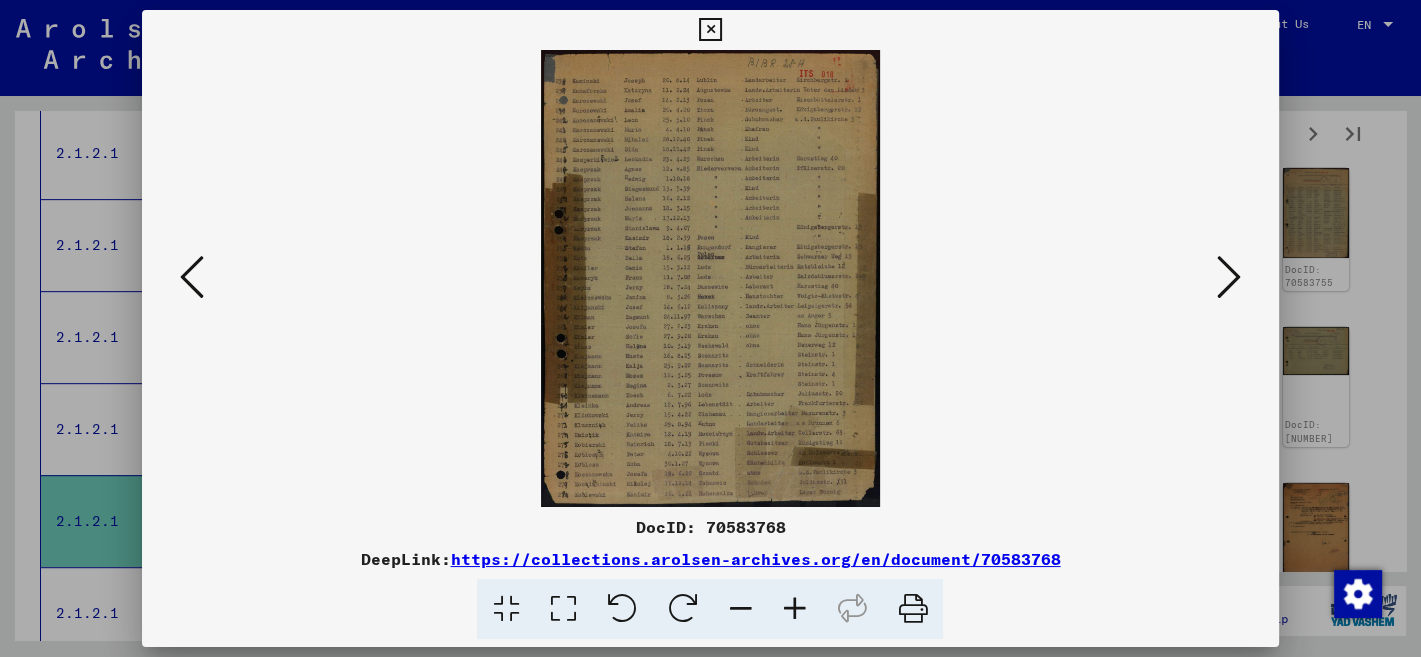 click at bounding box center [1229, 277] 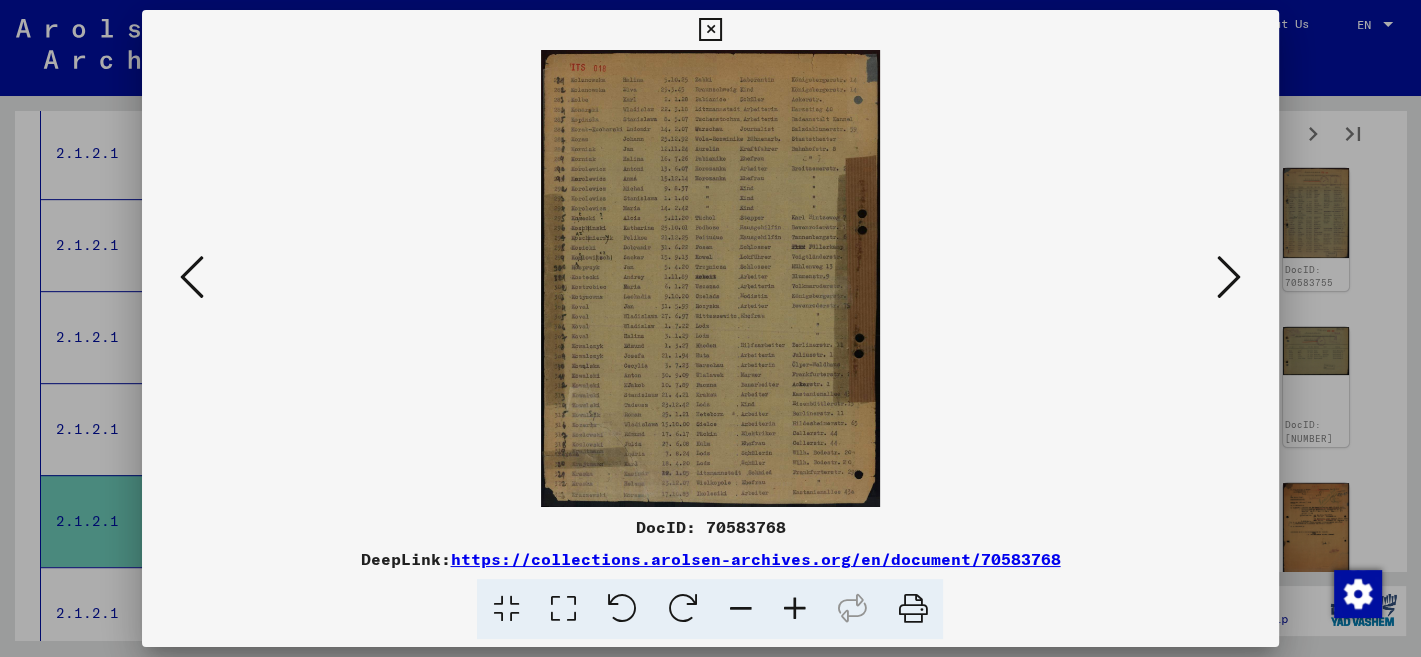 click at bounding box center (1229, 277) 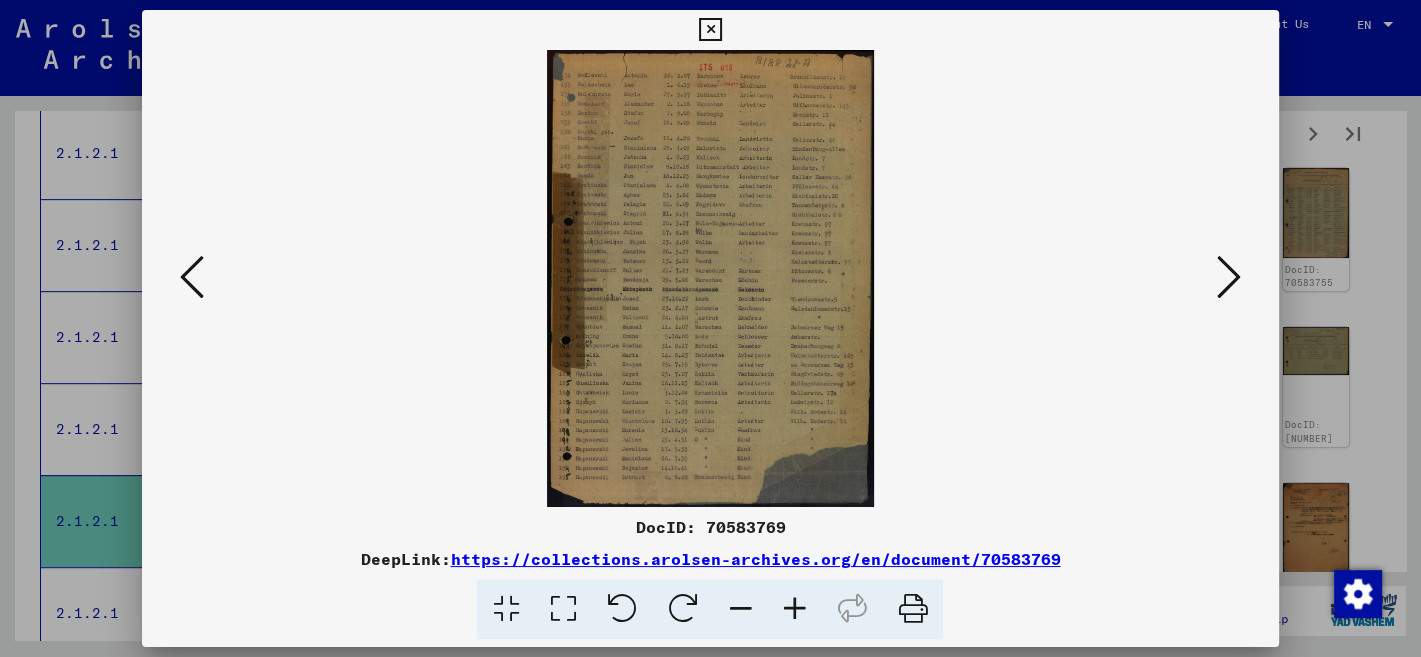 click at bounding box center (1229, 277) 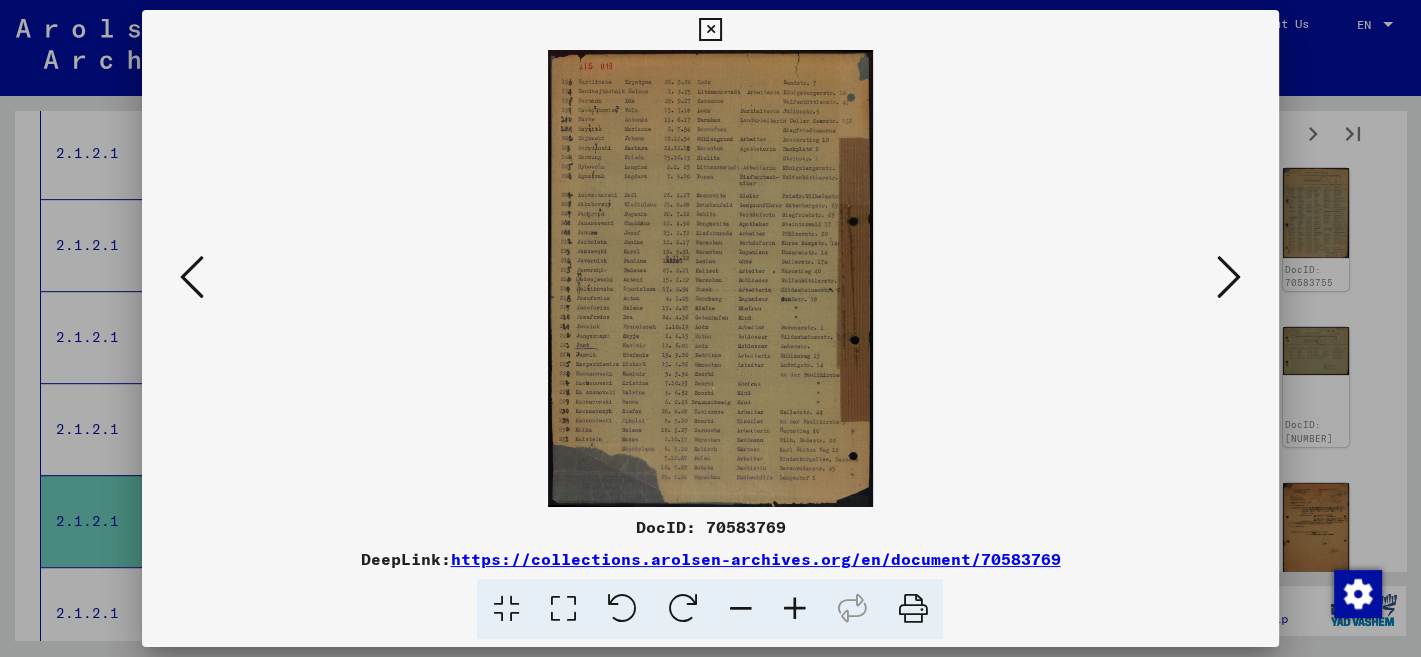 click at bounding box center [1229, 277] 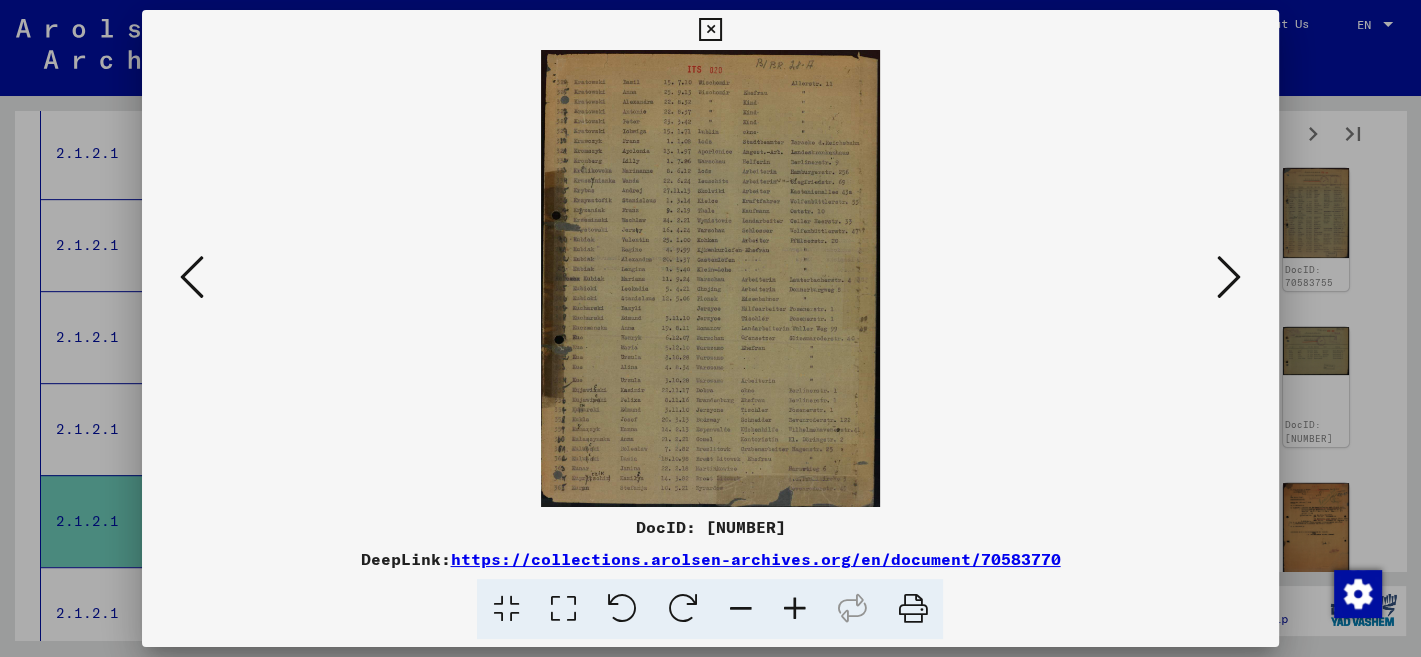 click at bounding box center (1229, 277) 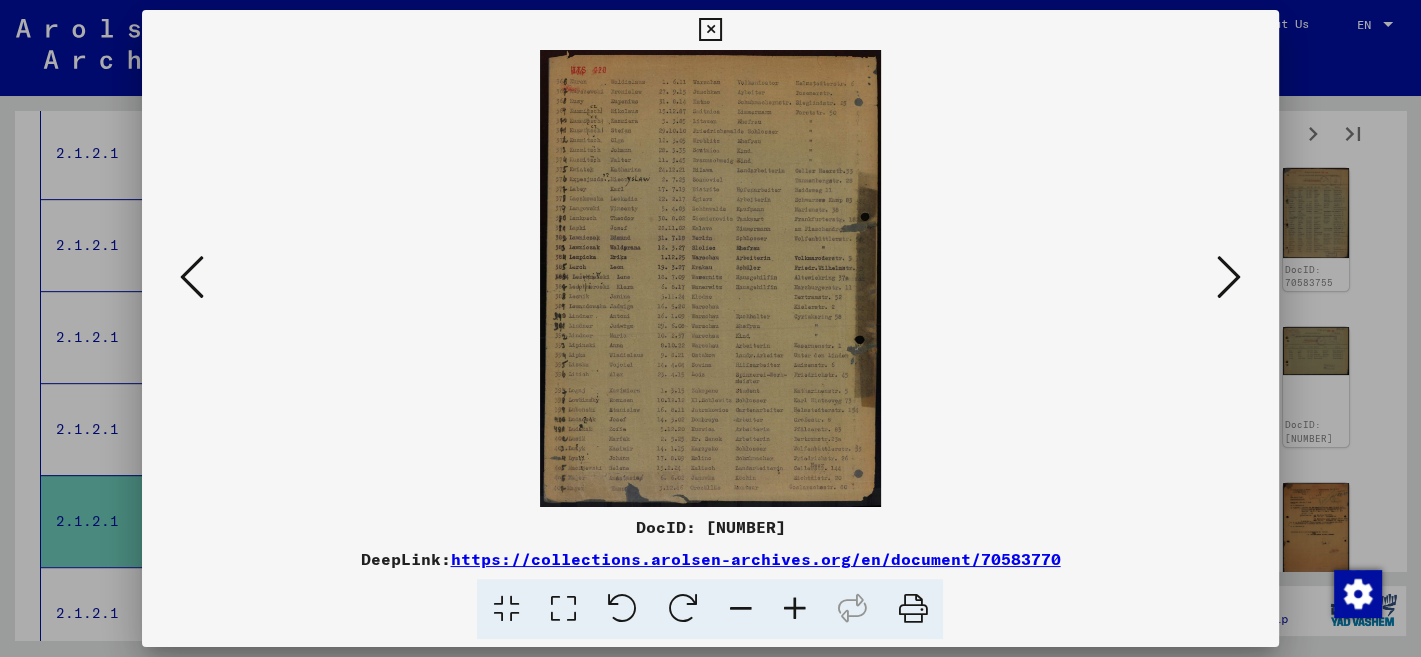 click at bounding box center (1229, 277) 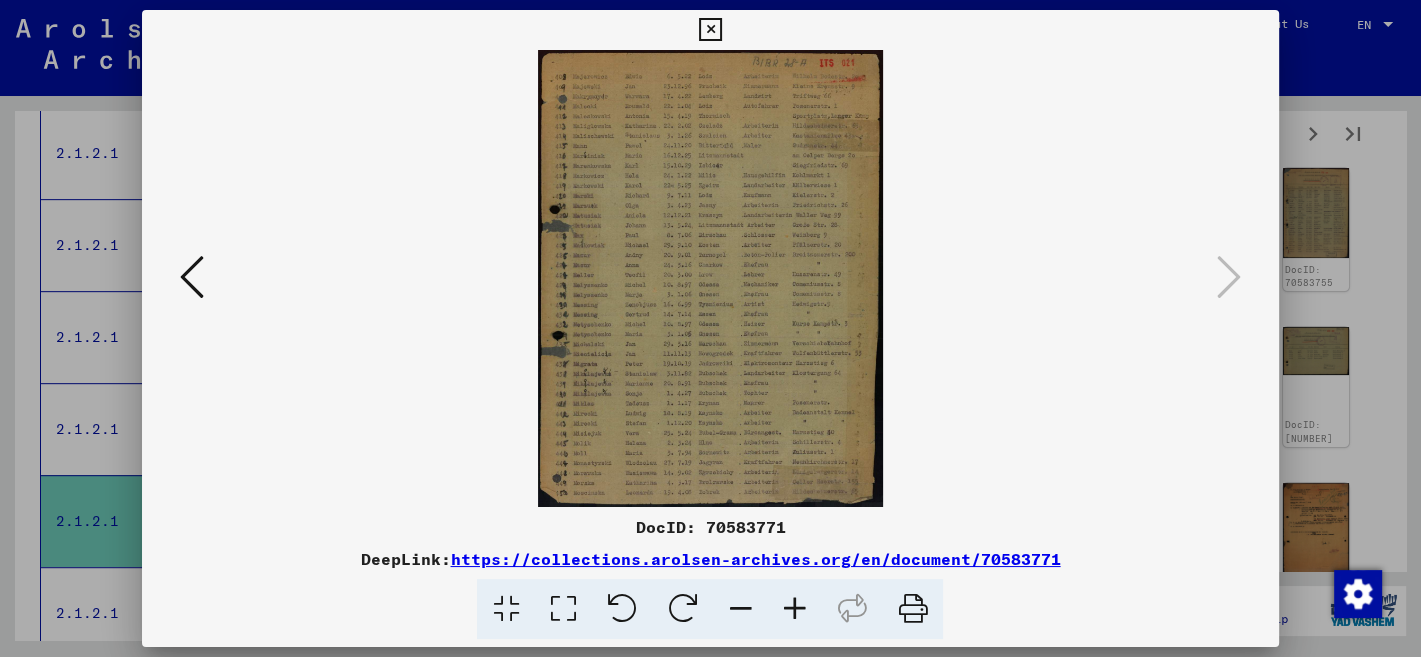 click at bounding box center [710, 30] 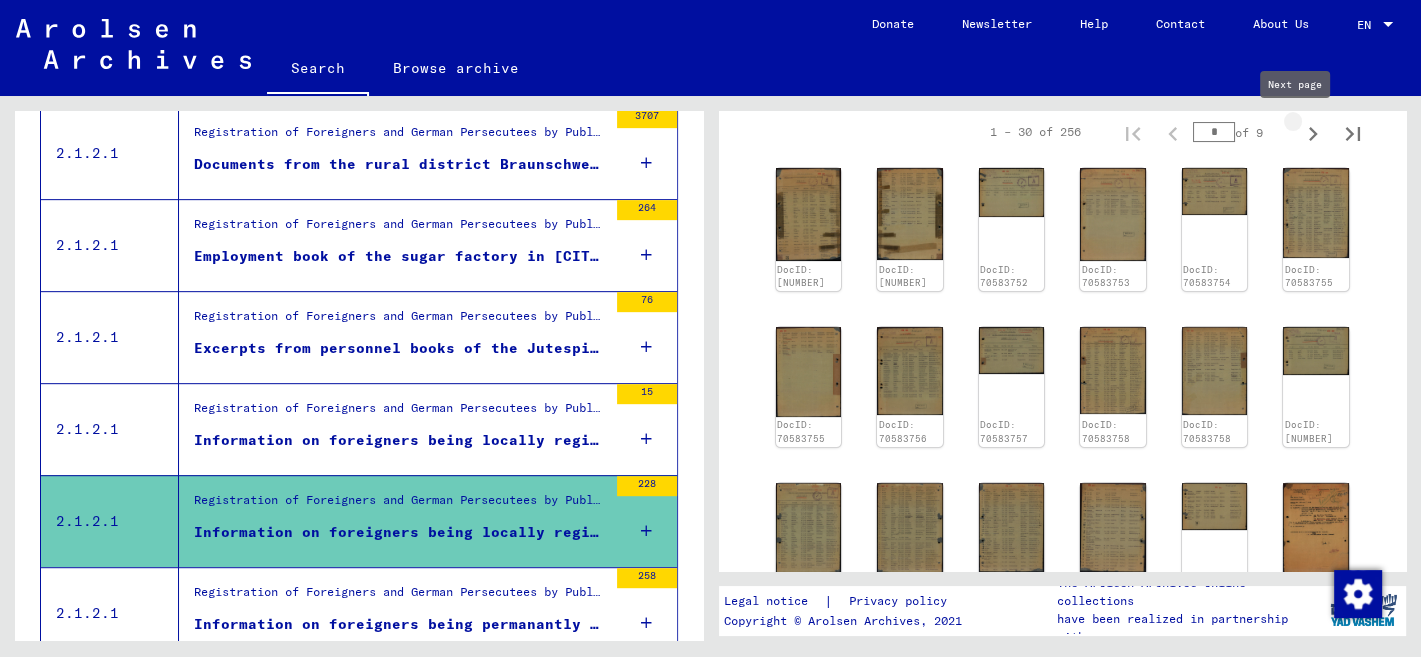 click 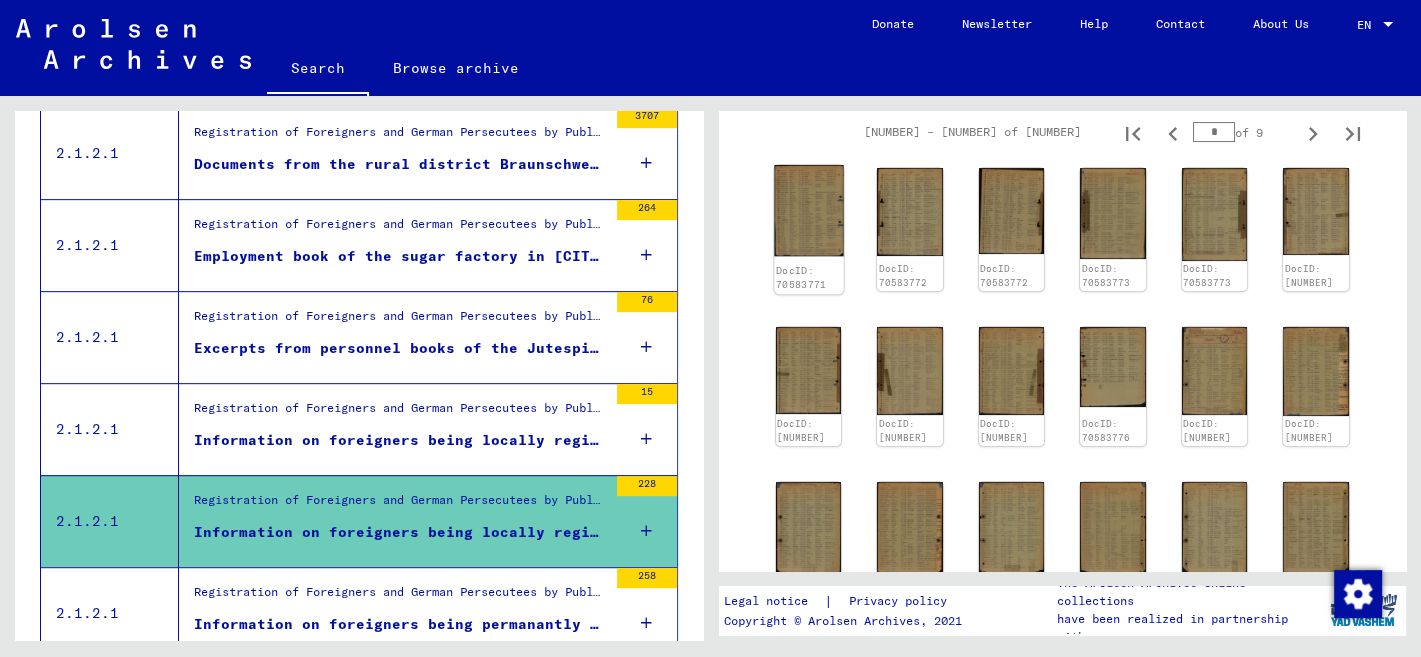 click 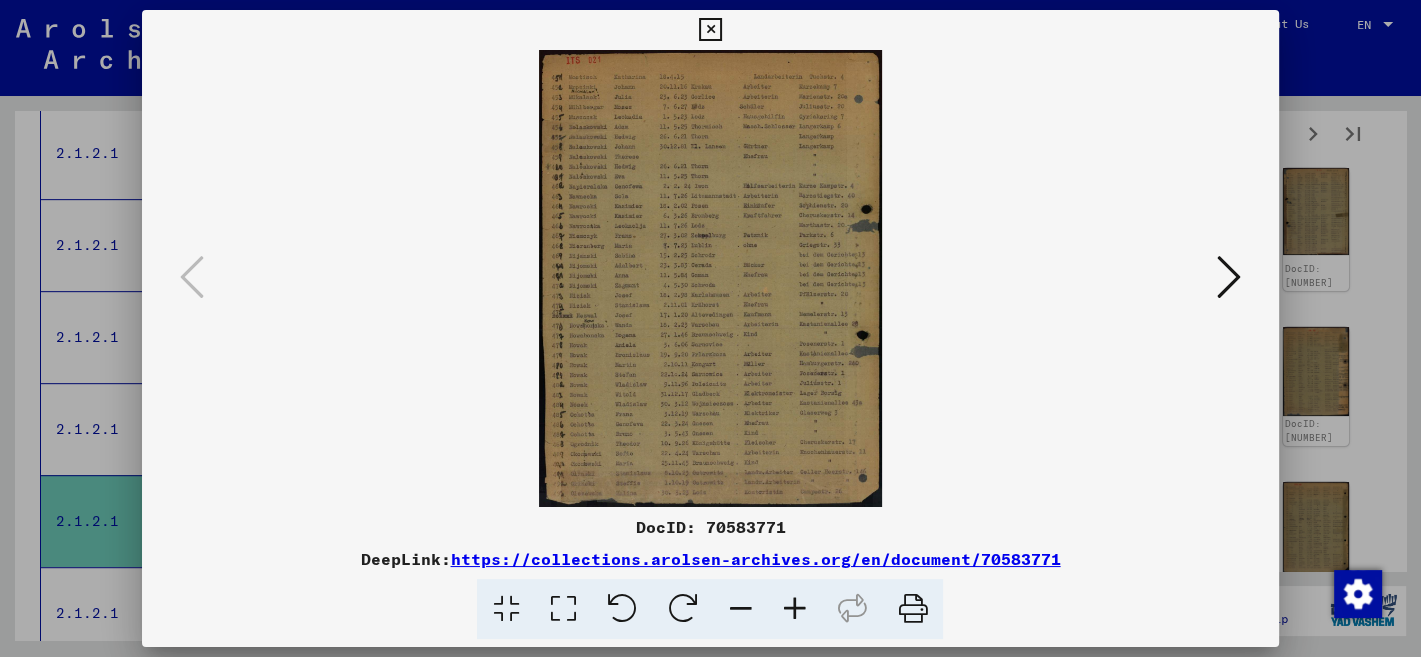 click at bounding box center [1229, 277] 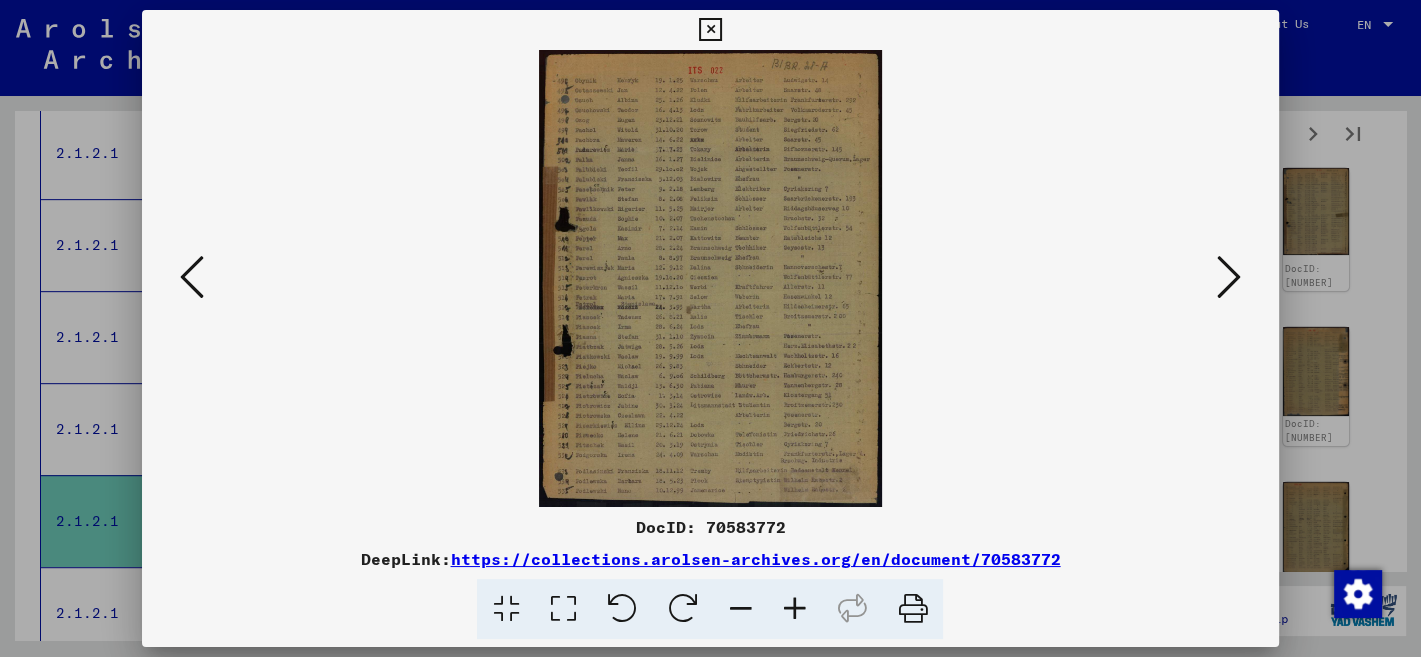 click at bounding box center (1229, 277) 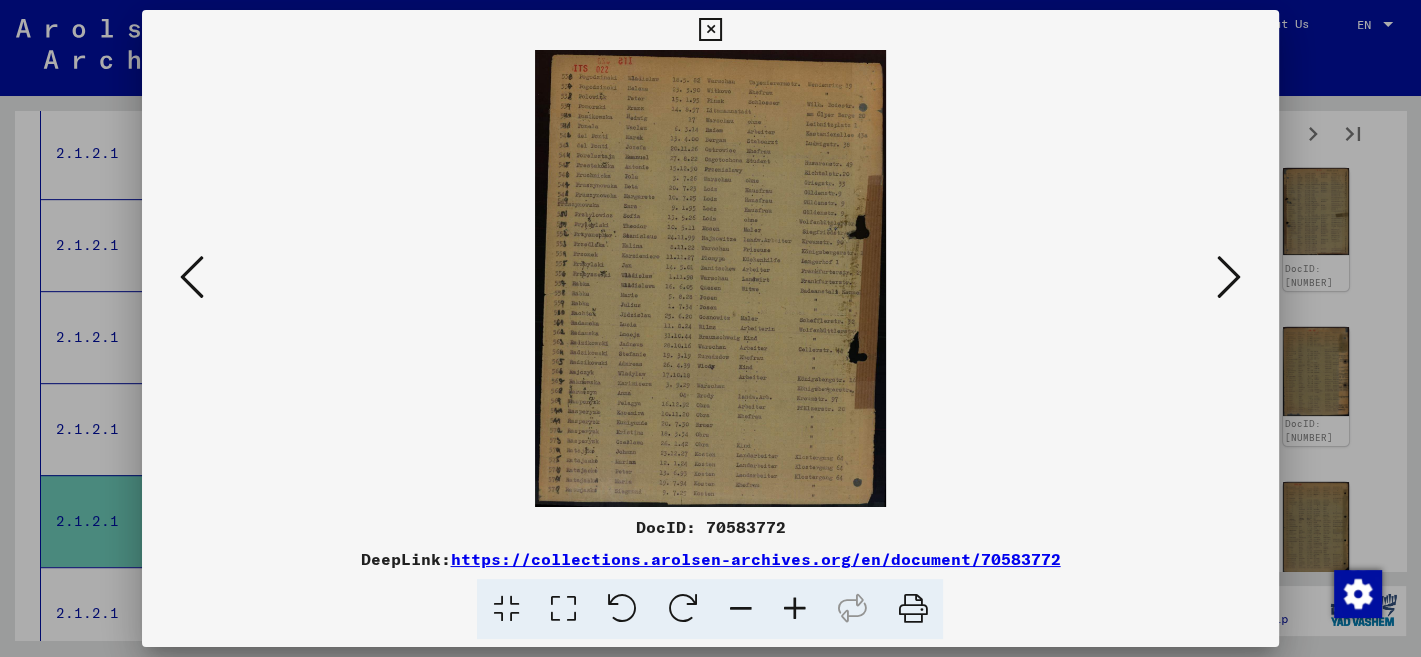 click at bounding box center [1229, 277] 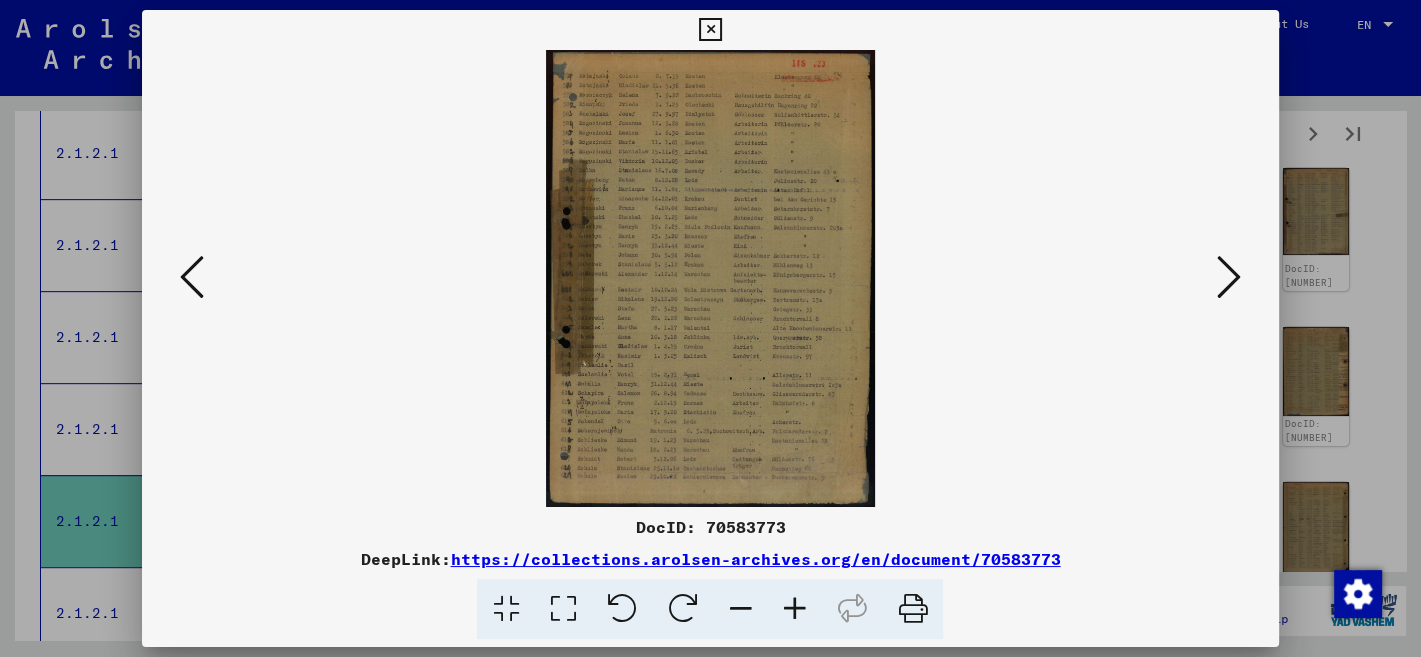 click at bounding box center [1229, 277] 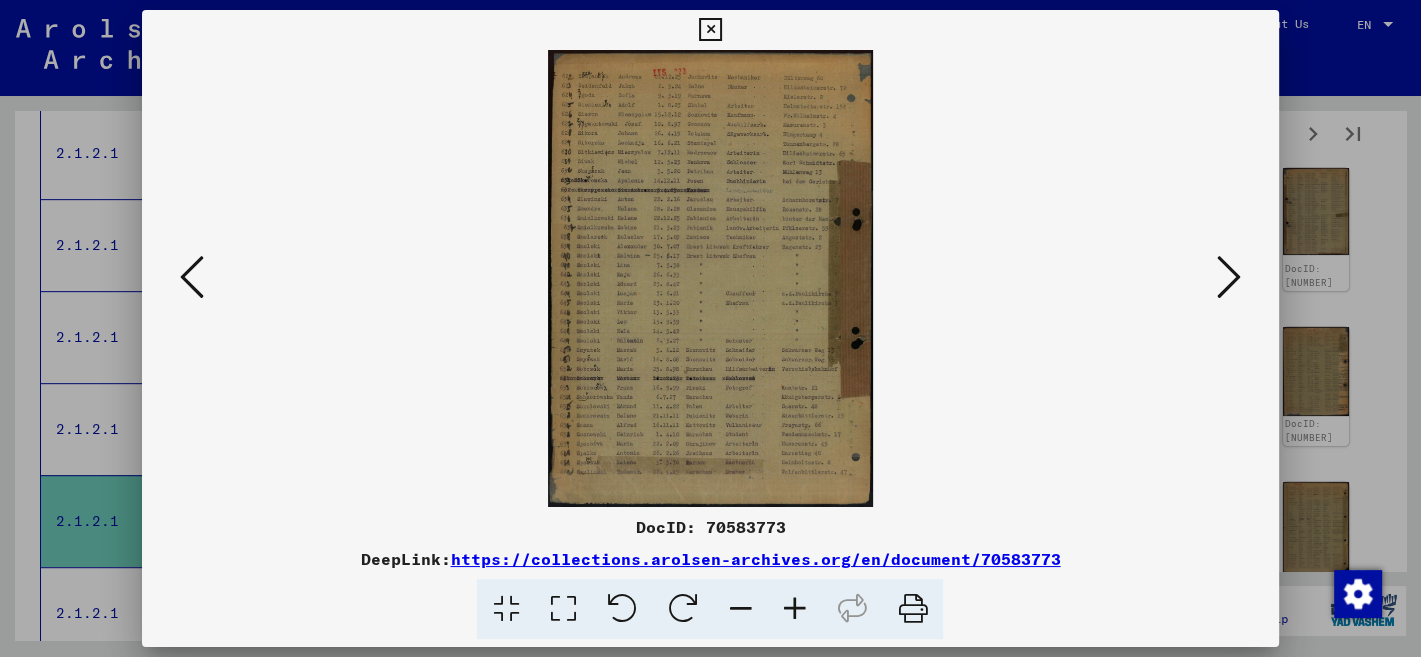 click at bounding box center (1229, 277) 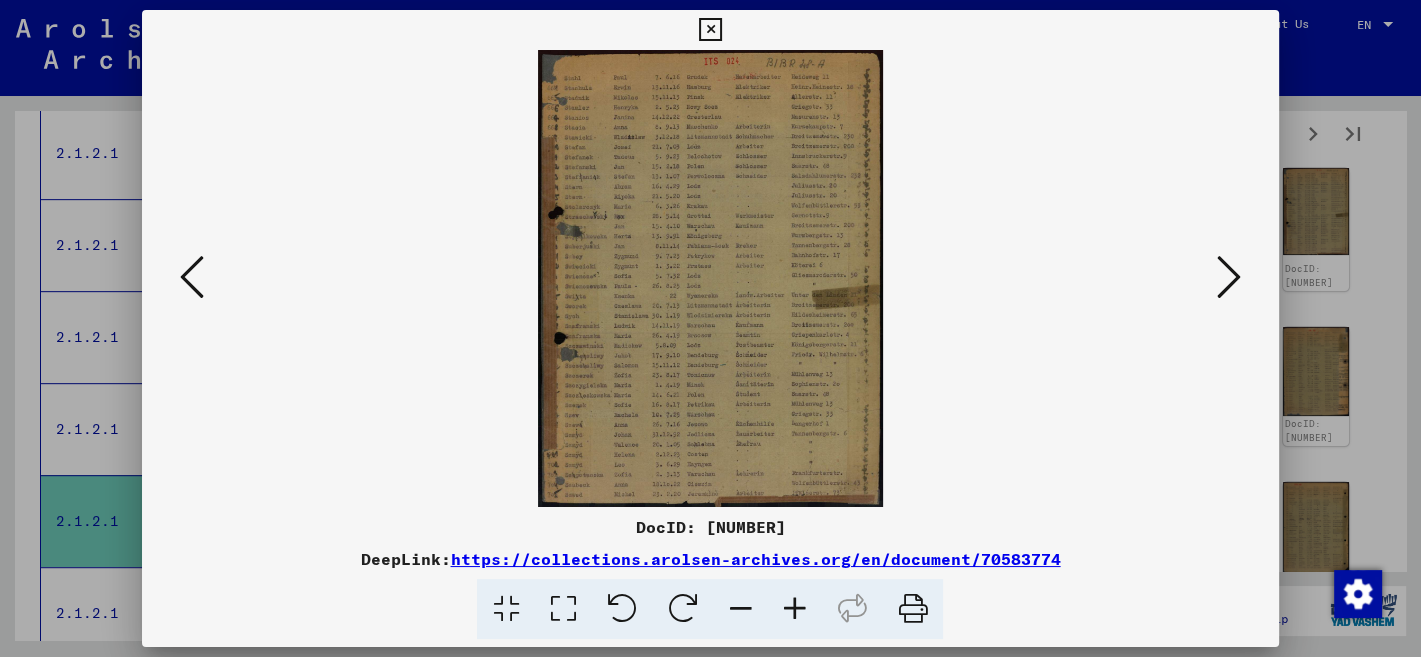 click at bounding box center [1229, 277] 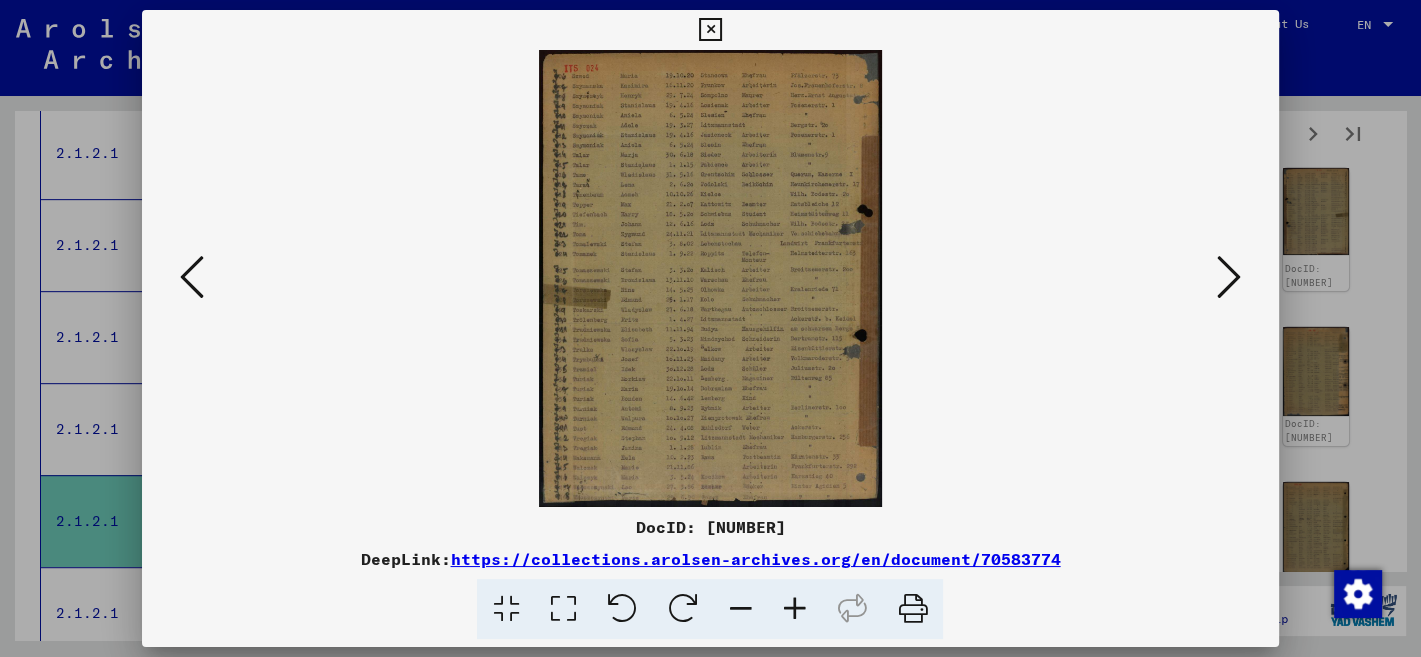 click at bounding box center (1229, 277) 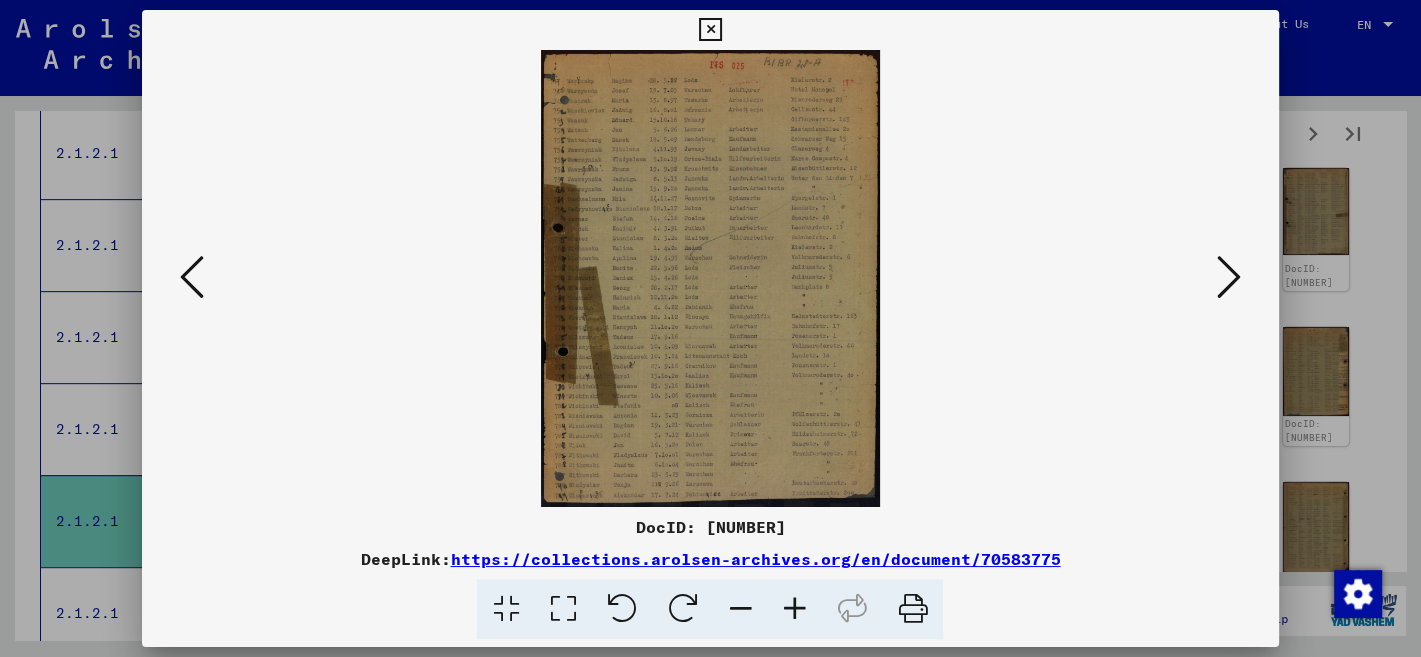 click at bounding box center (1229, 277) 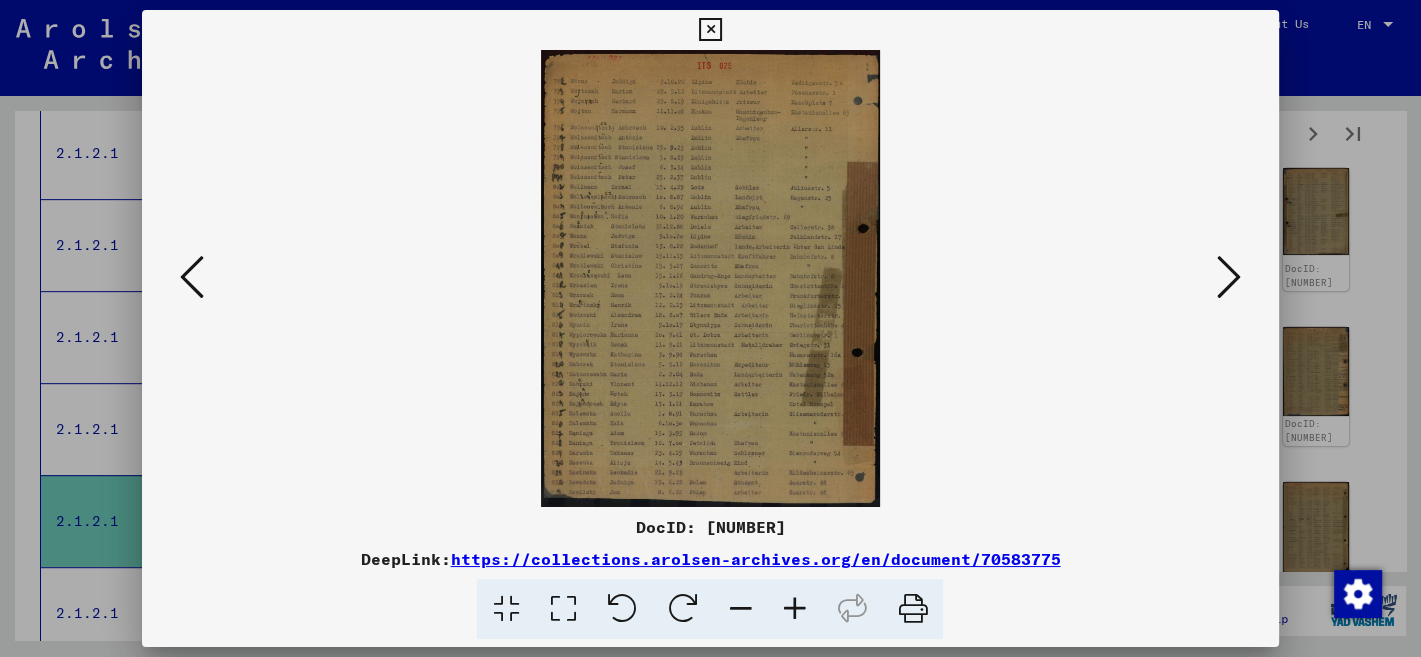 click at bounding box center (1229, 277) 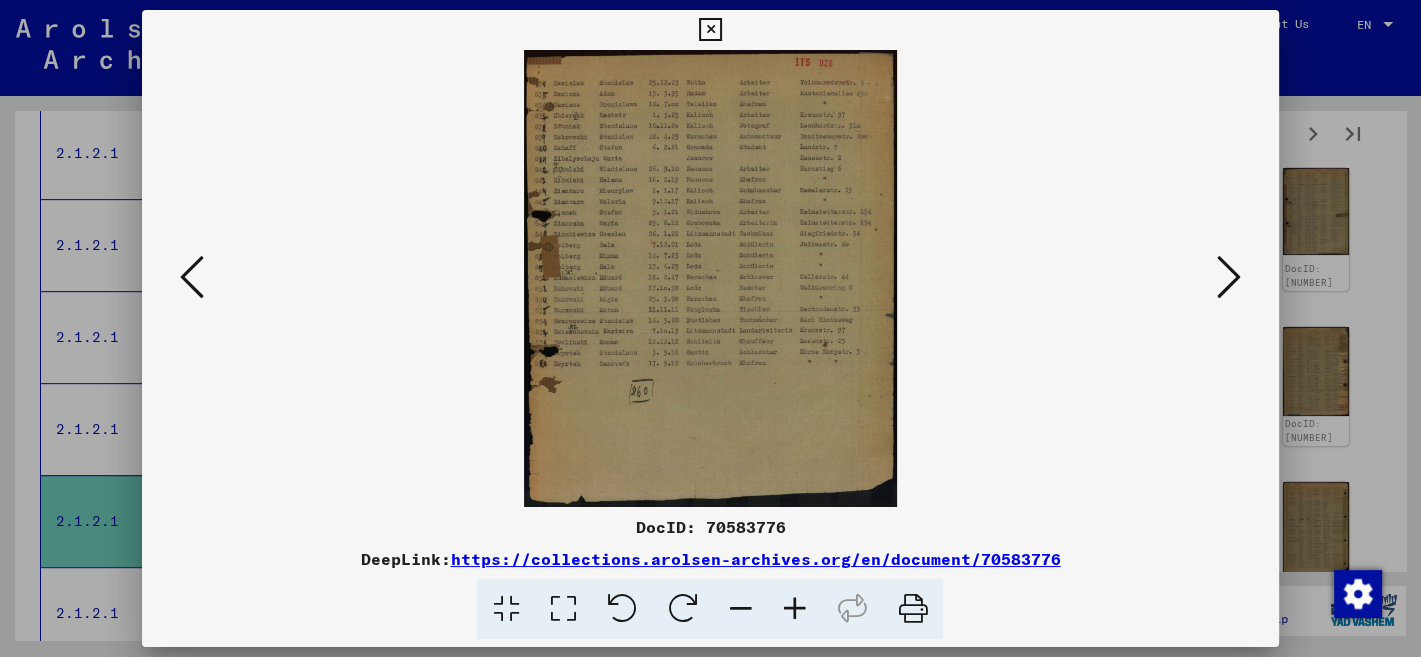click at bounding box center (1229, 277) 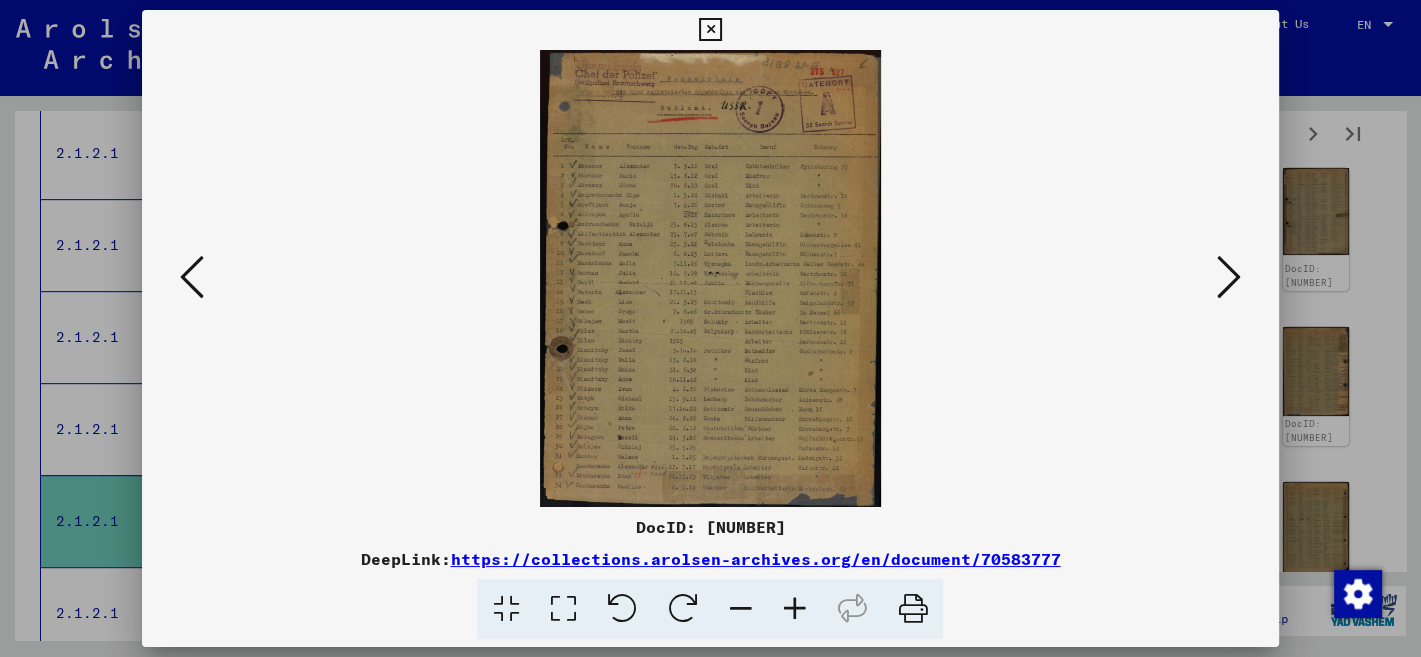 click at bounding box center (1229, 277) 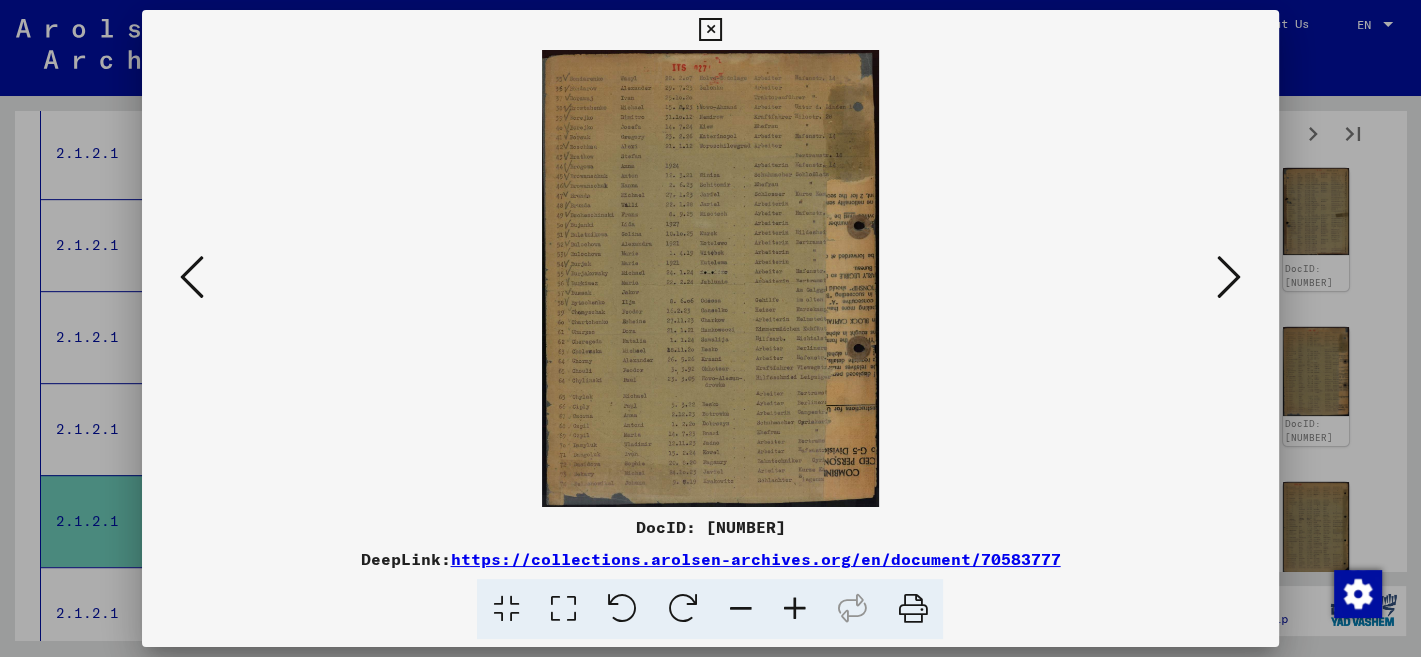 click at bounding box center (192, 278) 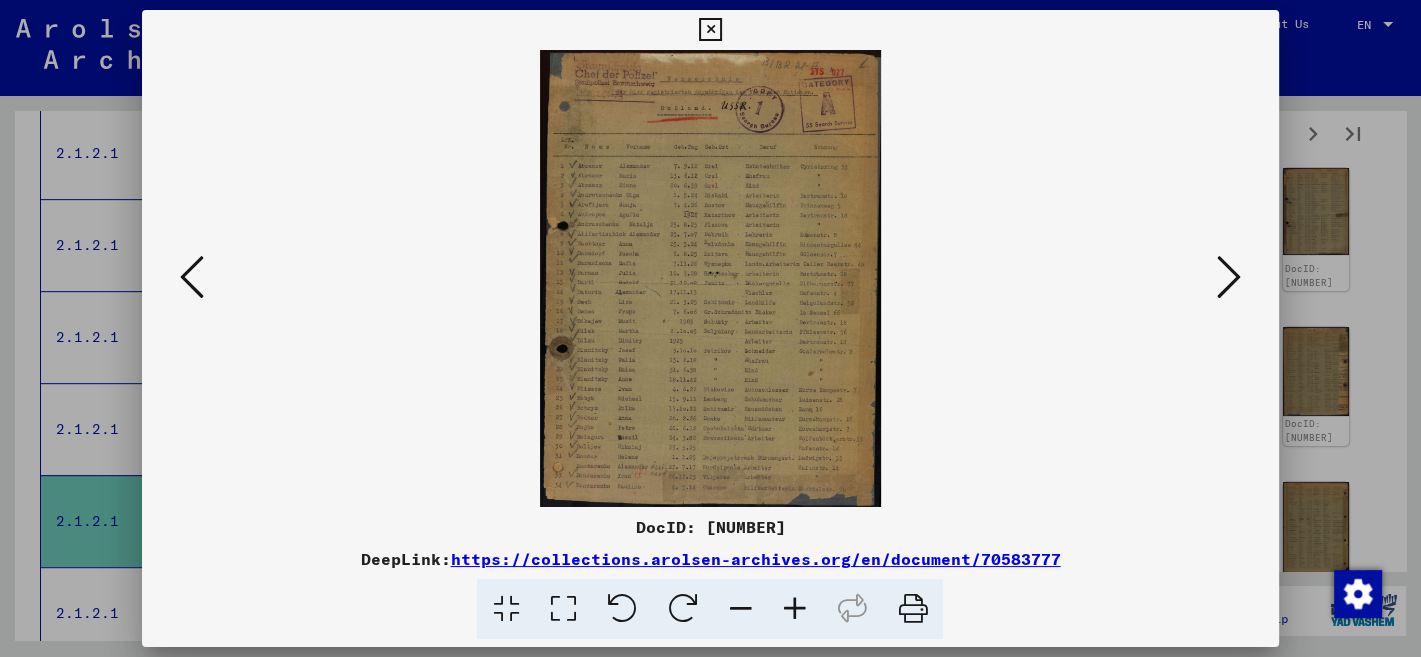 click at bounding box center [1229, 277] 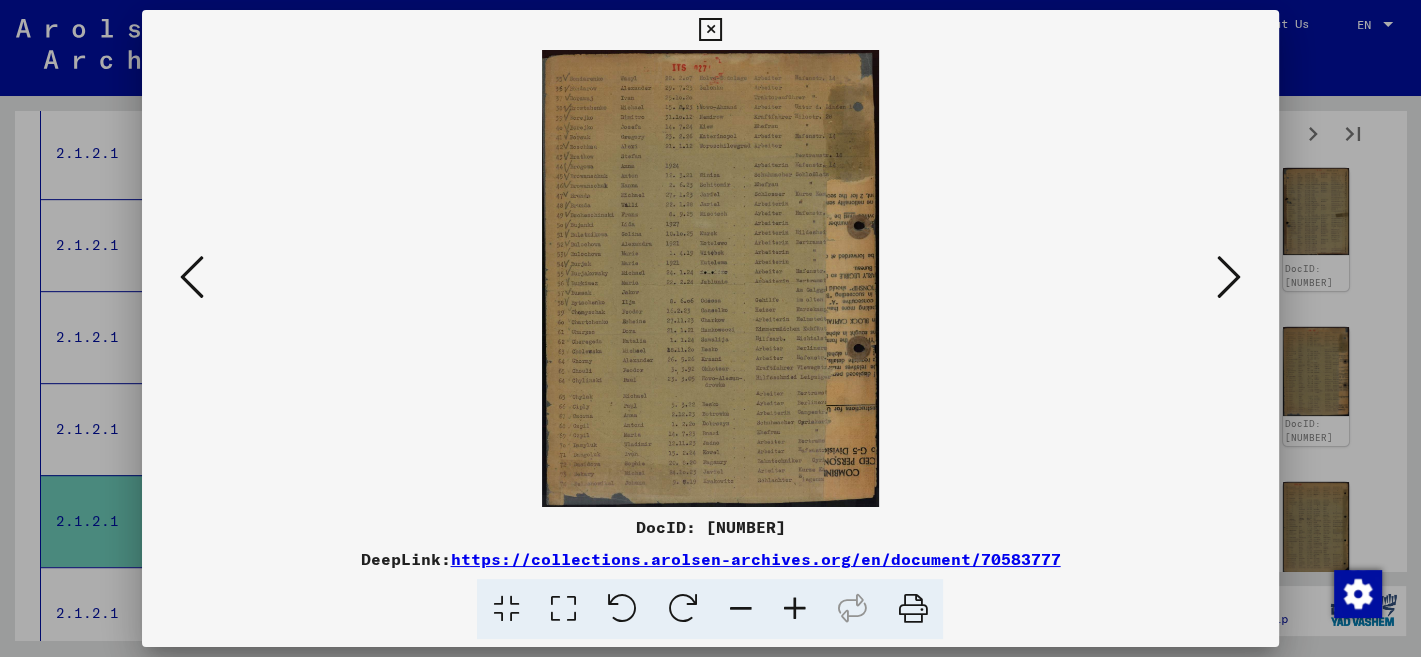 click at bounding box center (1229, 277) 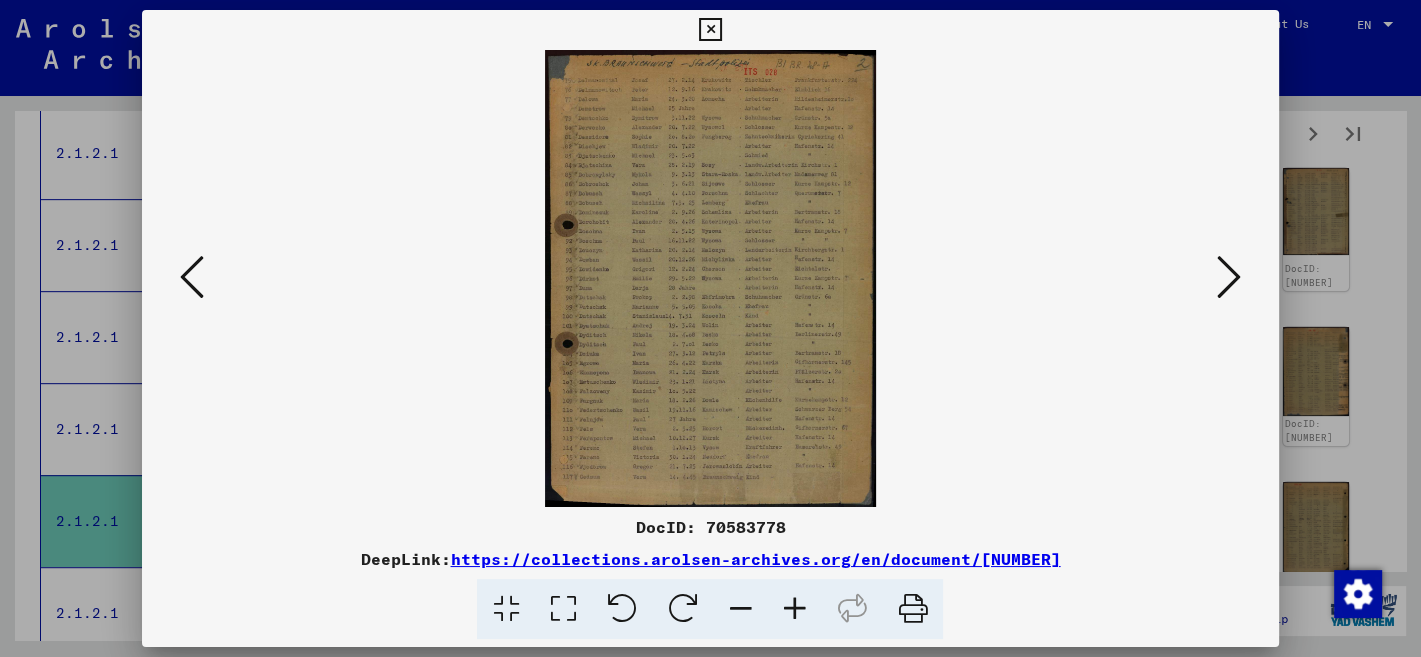 click at bounding box center [1229, 277] 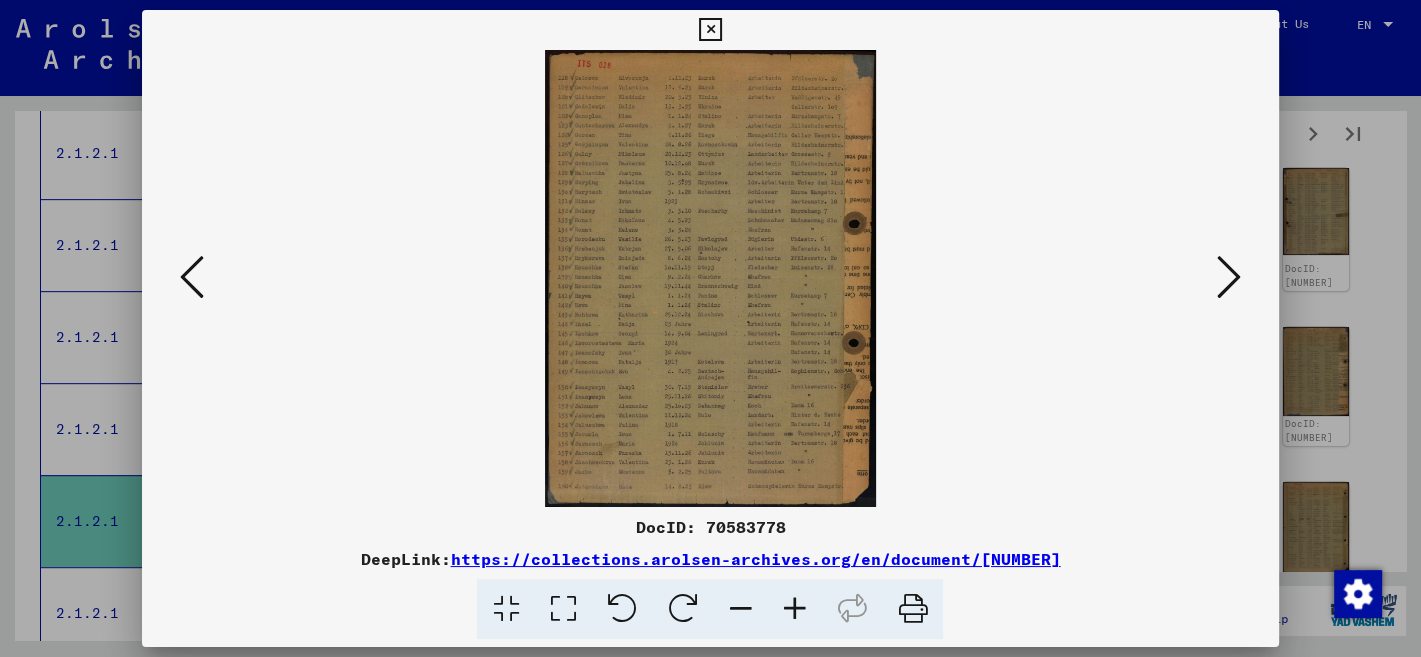 click at bounding box center [1229, 277] 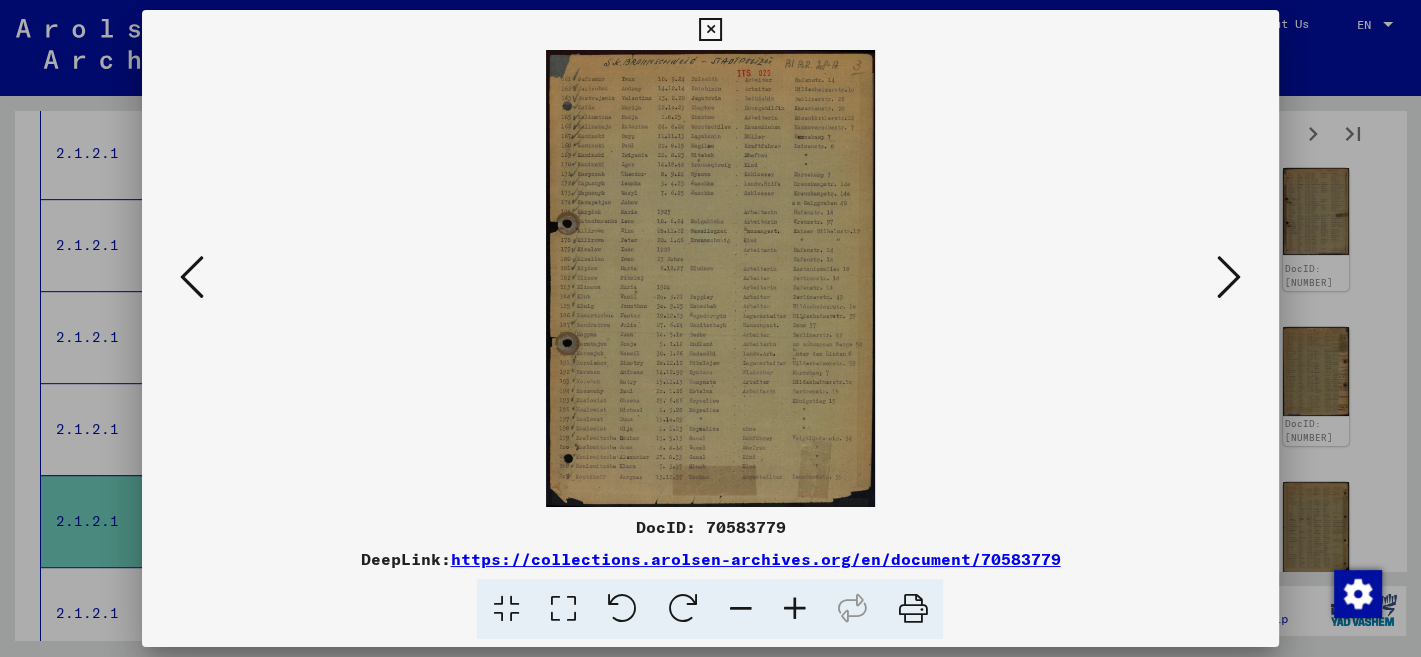 click at bounding box center [1229, 277] 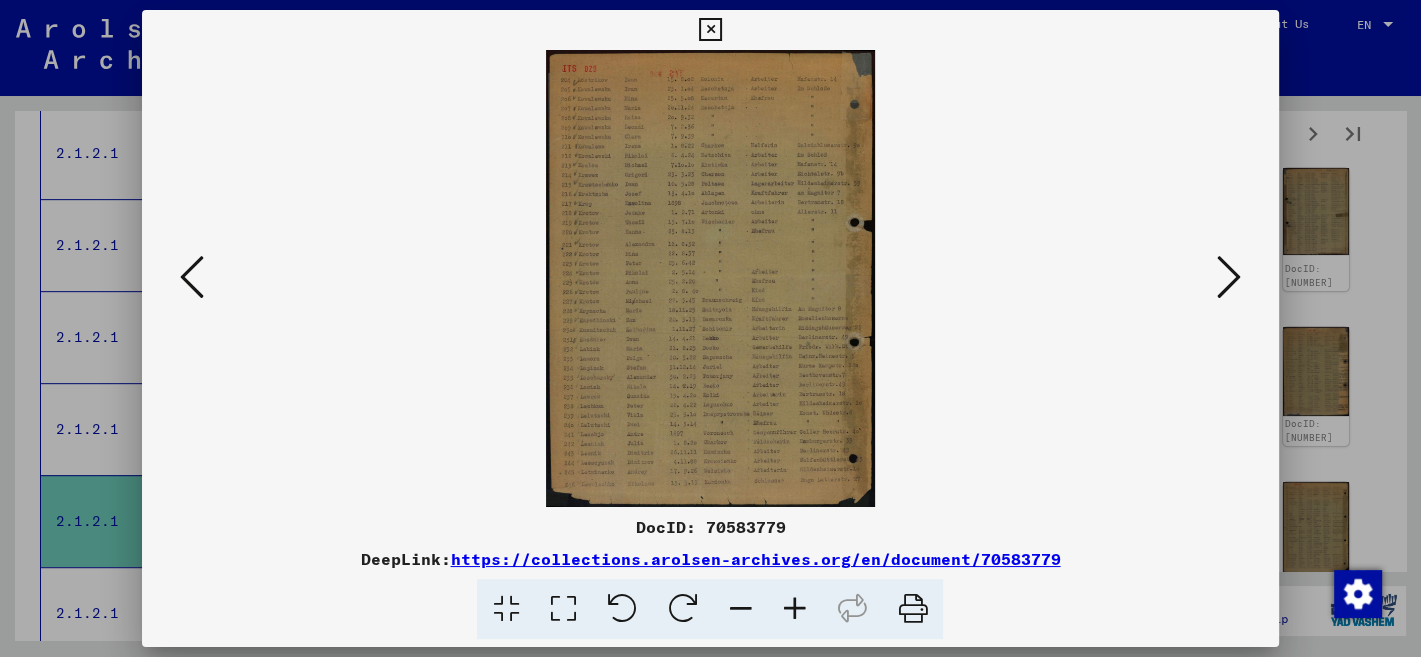 click at bounding box center (1229, 277) 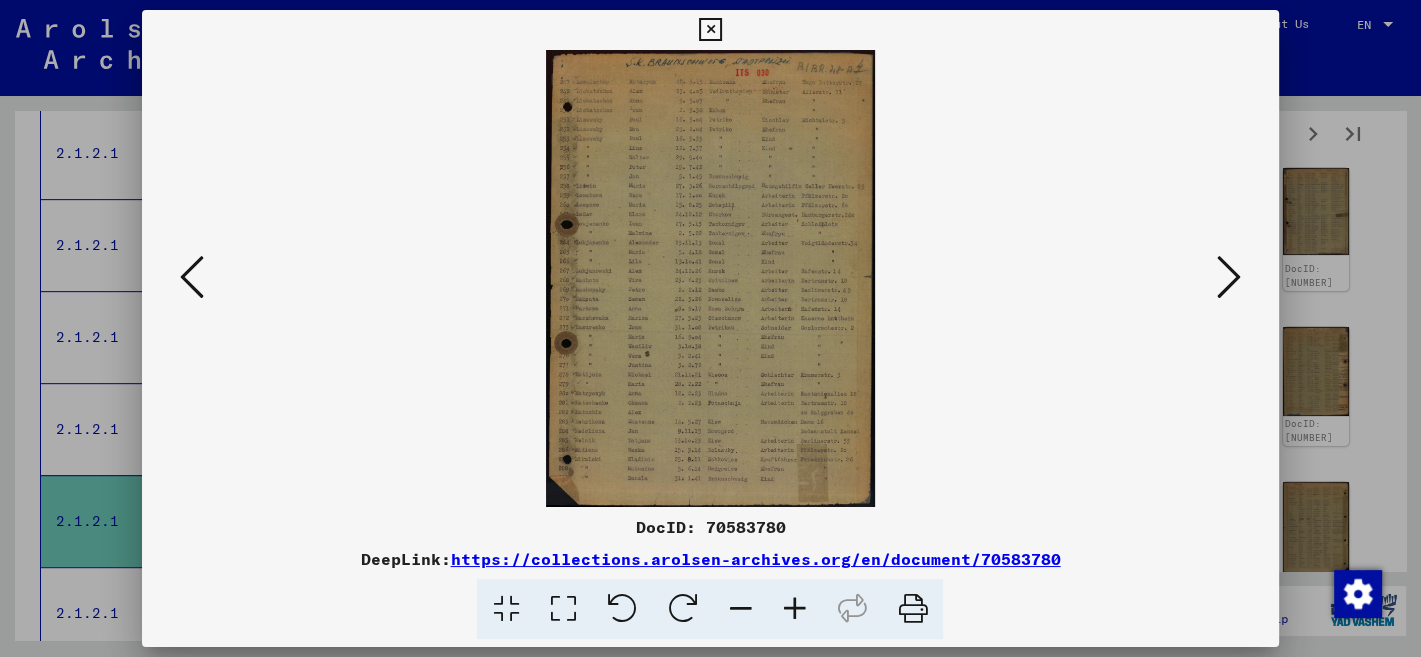 click at bounding box center (1229, 277) 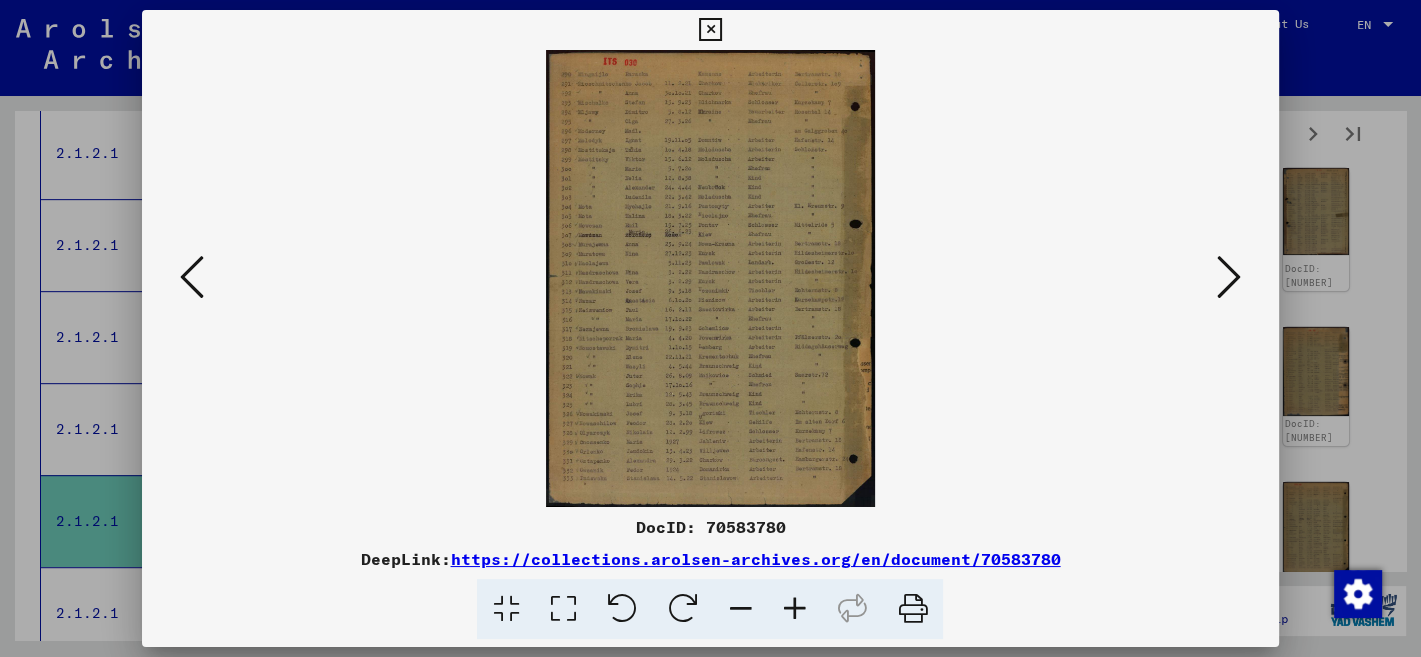 click at bounding box center [1229, 277] 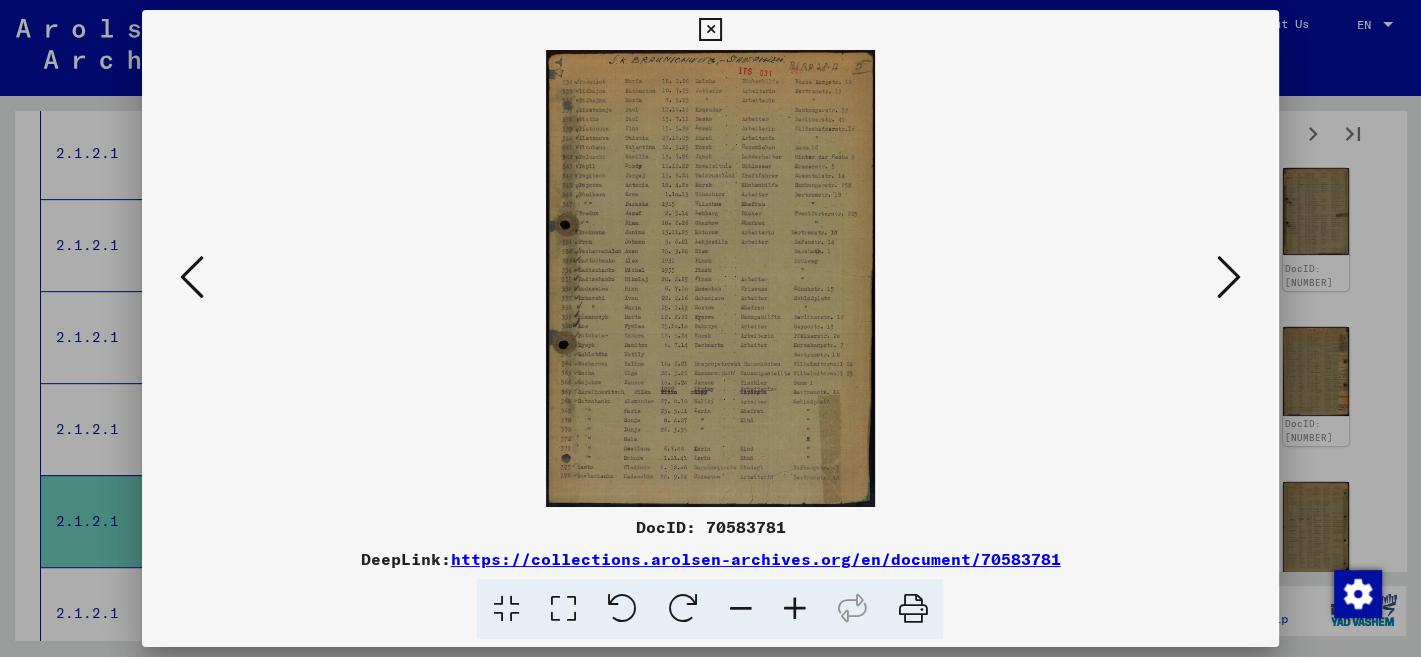 click at bounding box center (1229, 277) 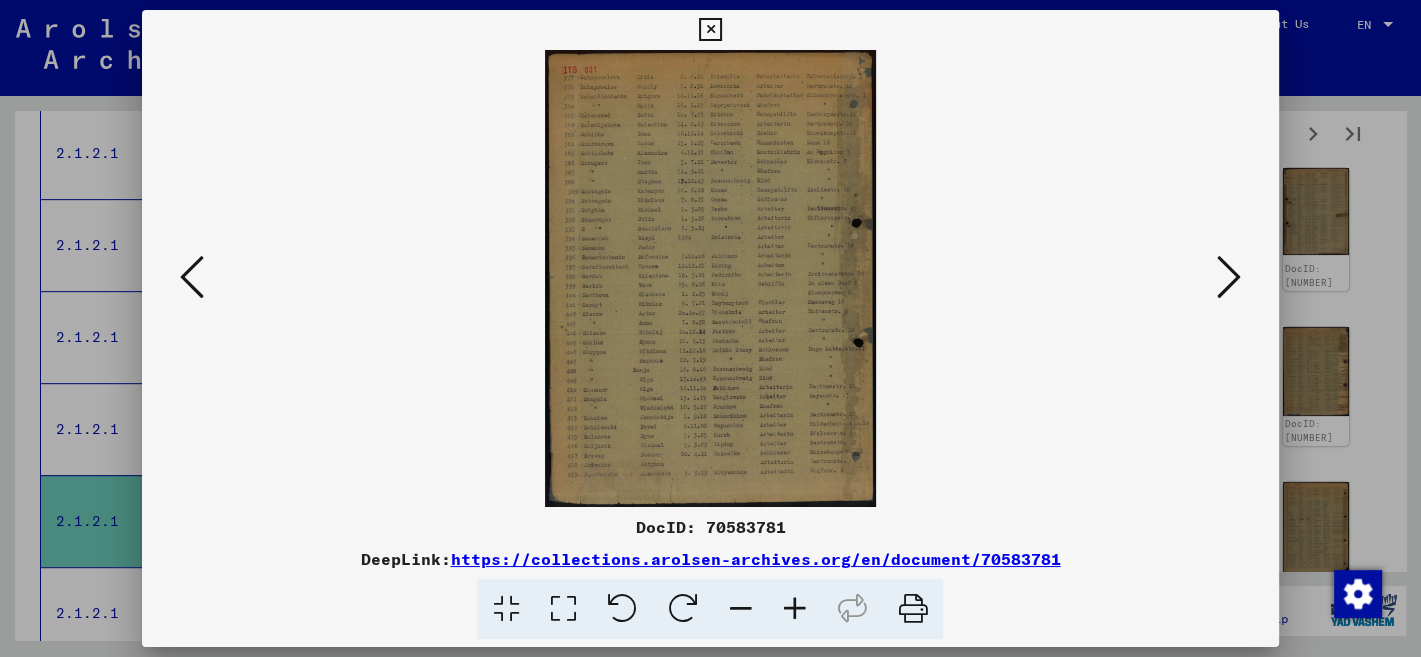 click at bounding box center (1229, 277) 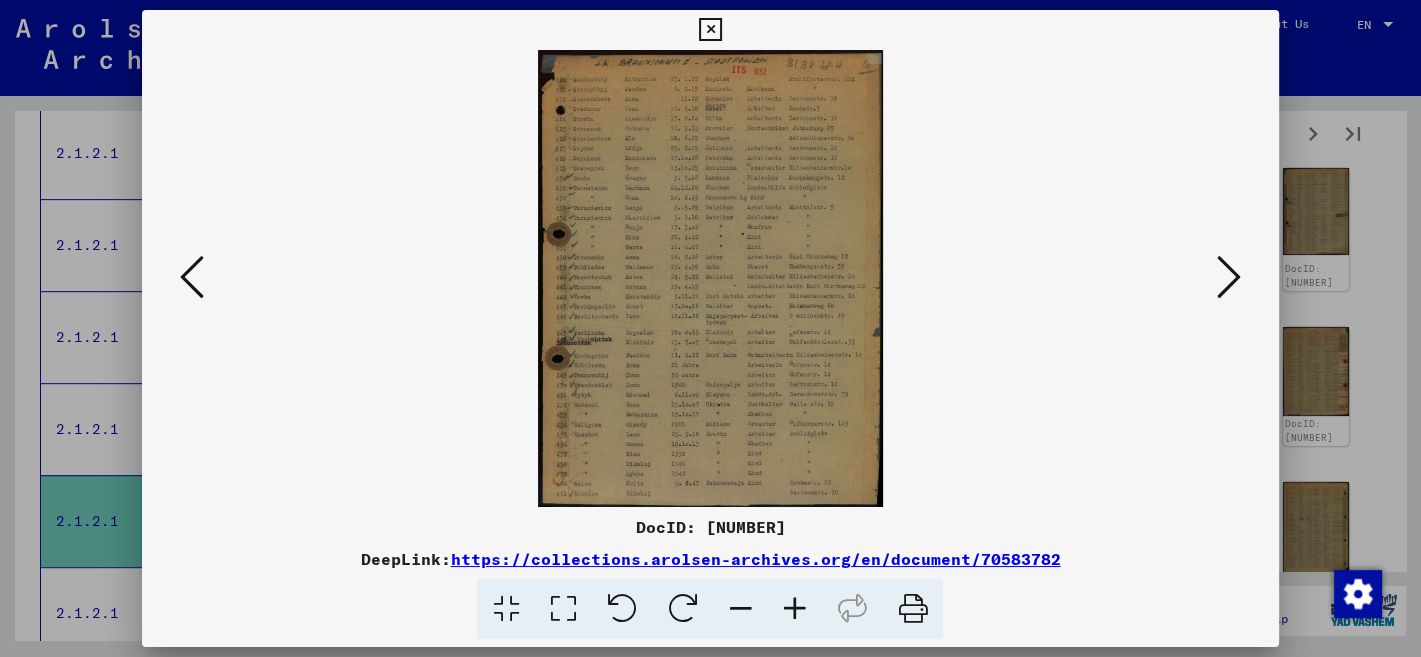 click at bounding box center [1229, 277] 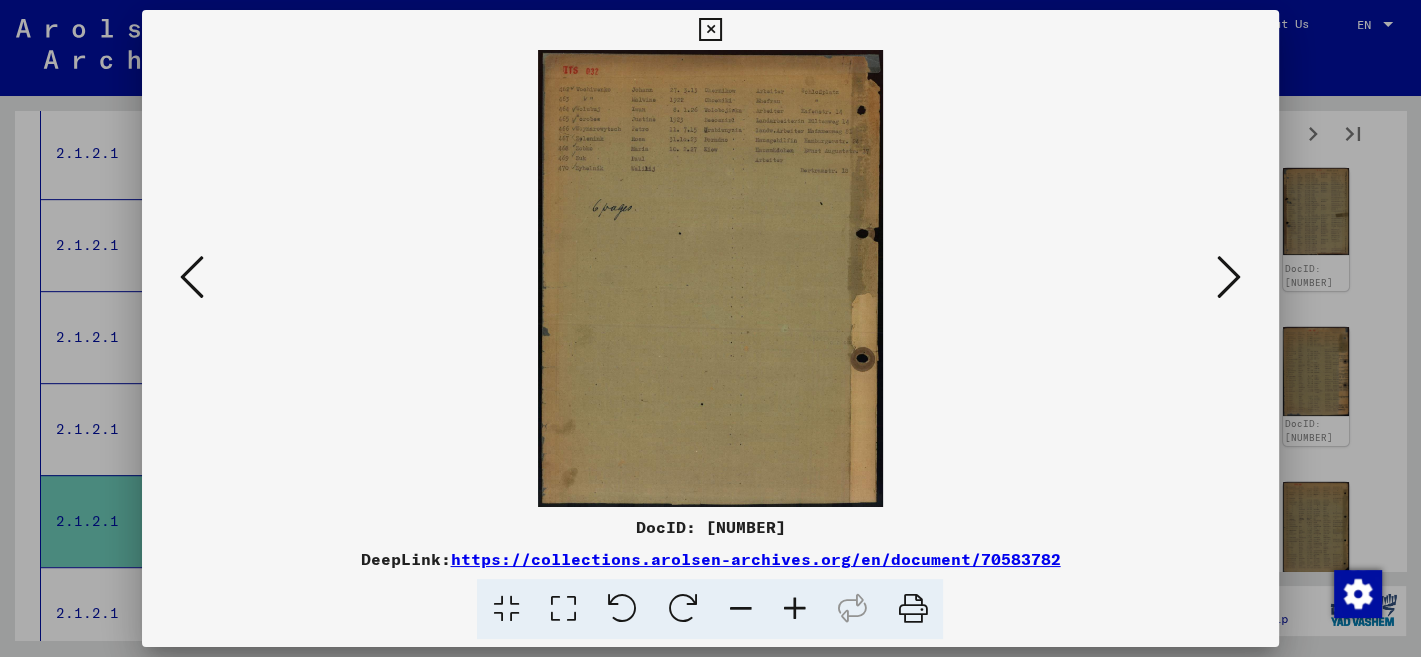click at bounding box center [1229, 277] 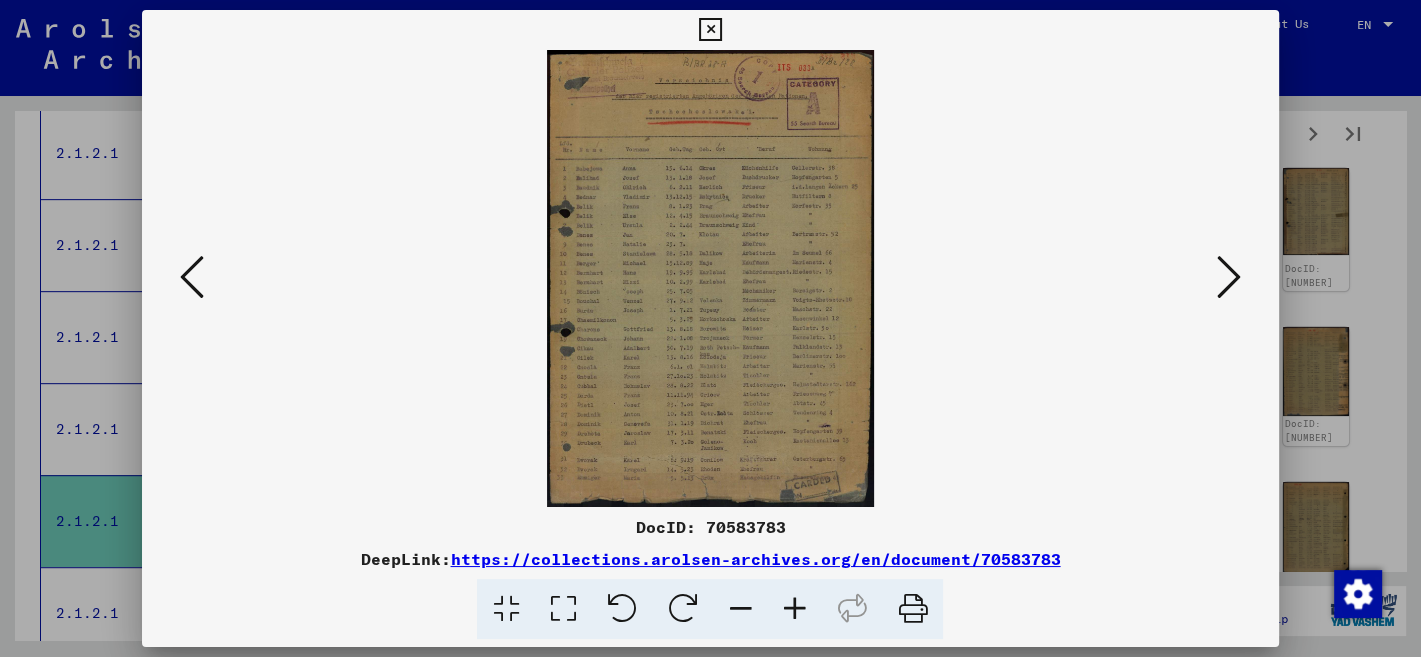 click at bounding box center (1229, 277) 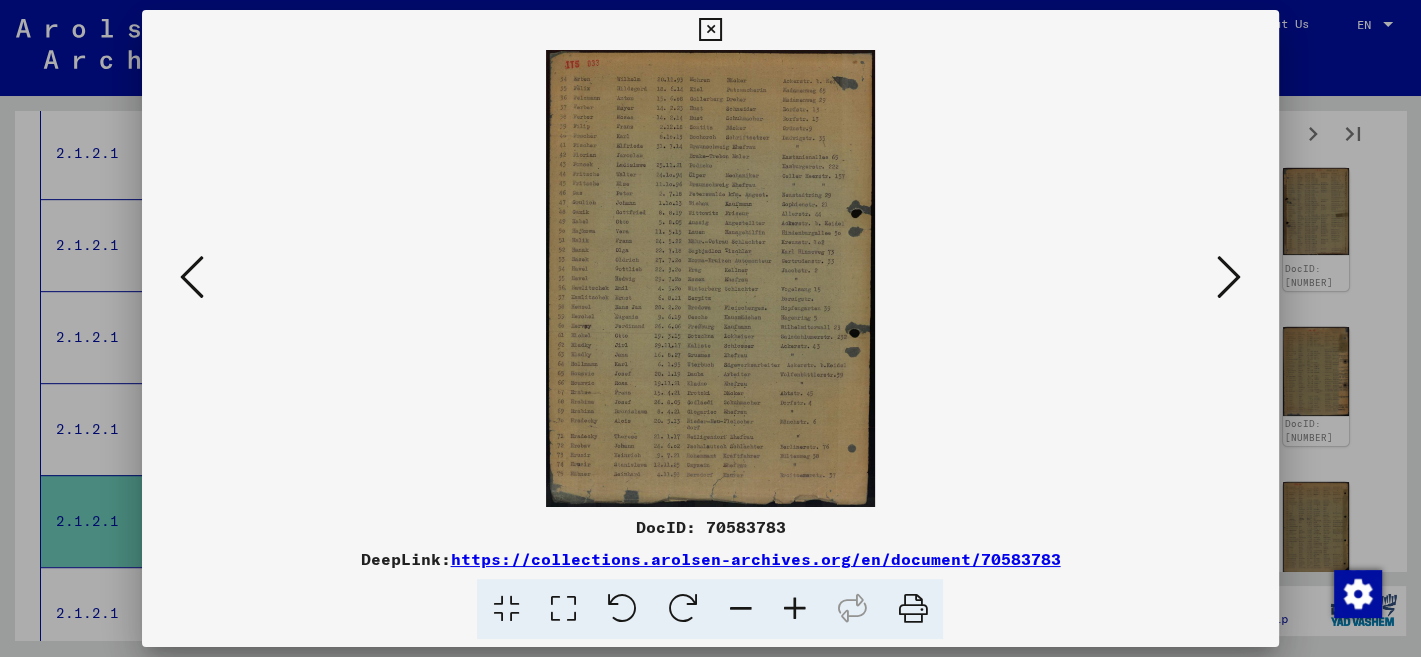 click at bounding box center (1229, 277) 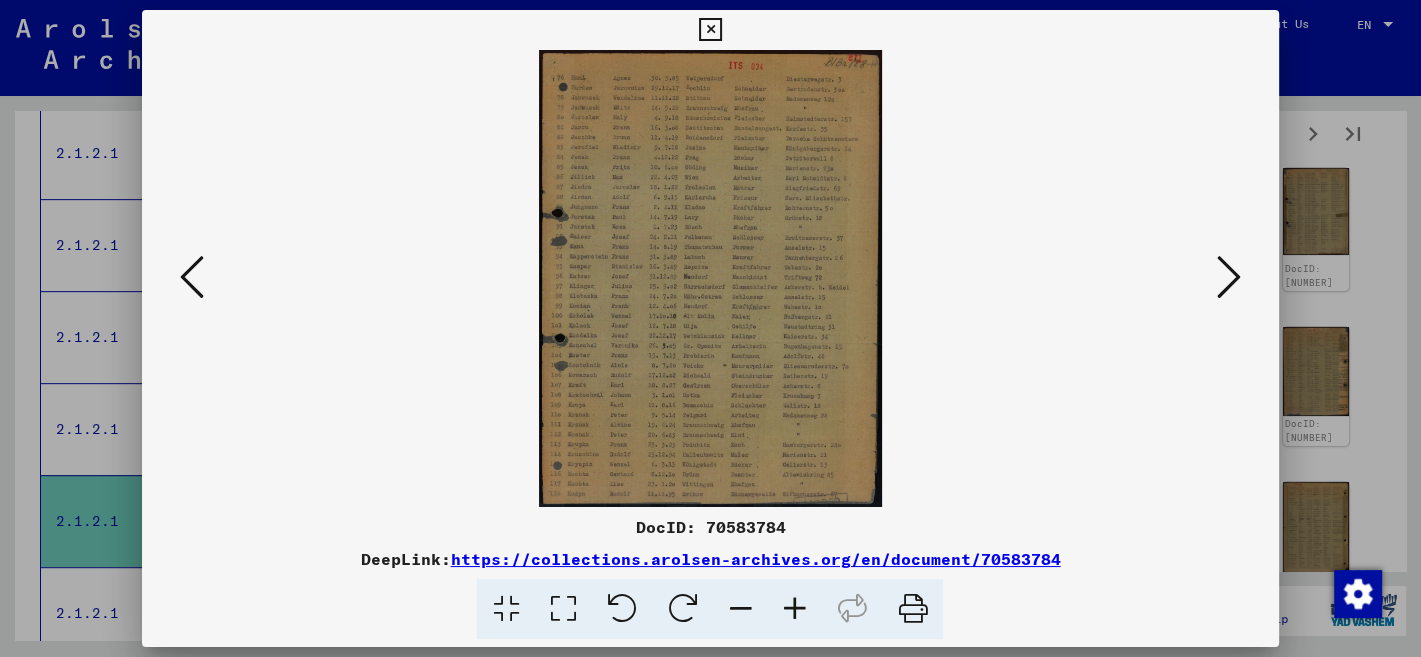 click at bounding box center (1229, 277) 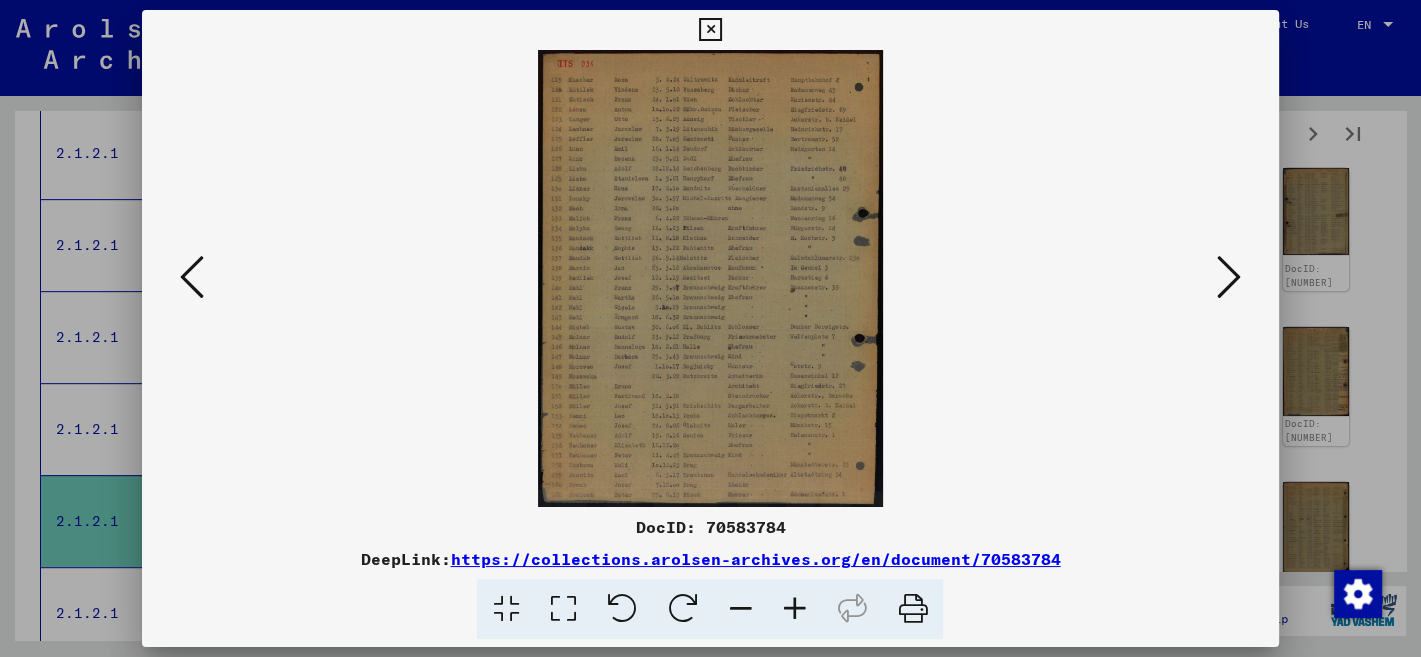 click at bounding box center (1229, 277) 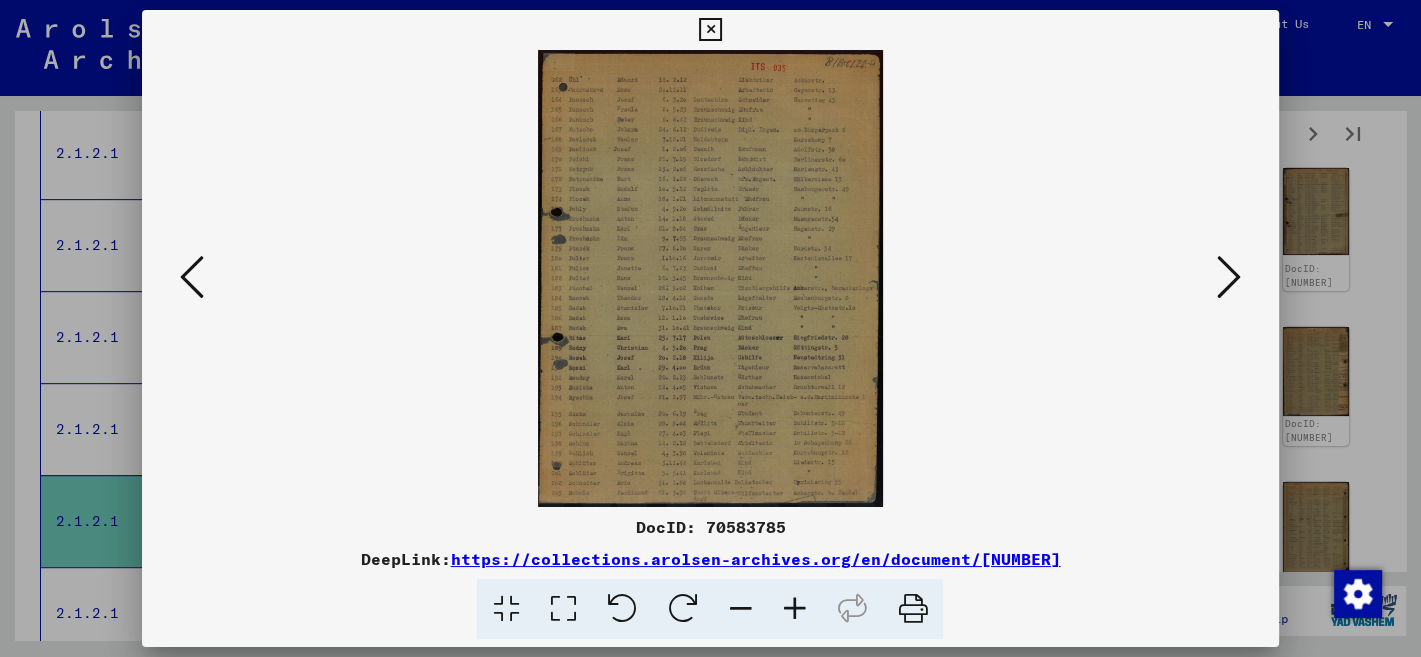 click at bounding box center (1229, 277) 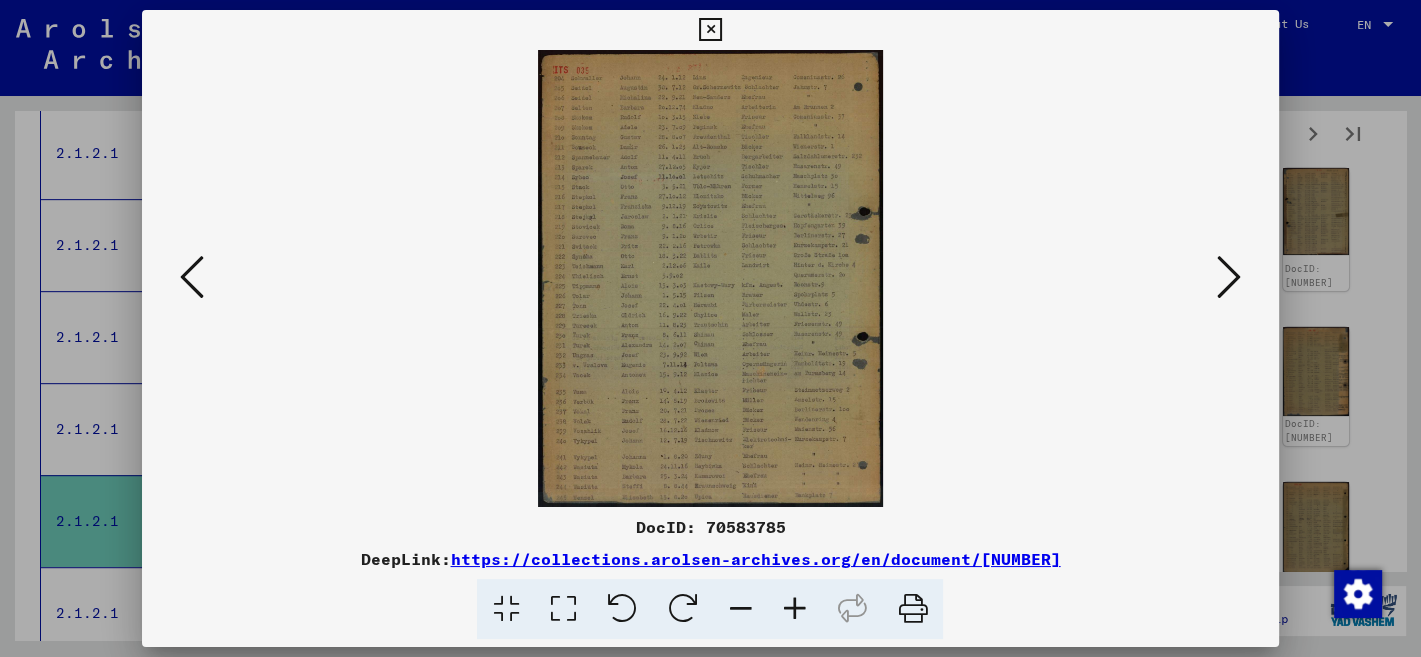 click at bounding box center [1229, 277] 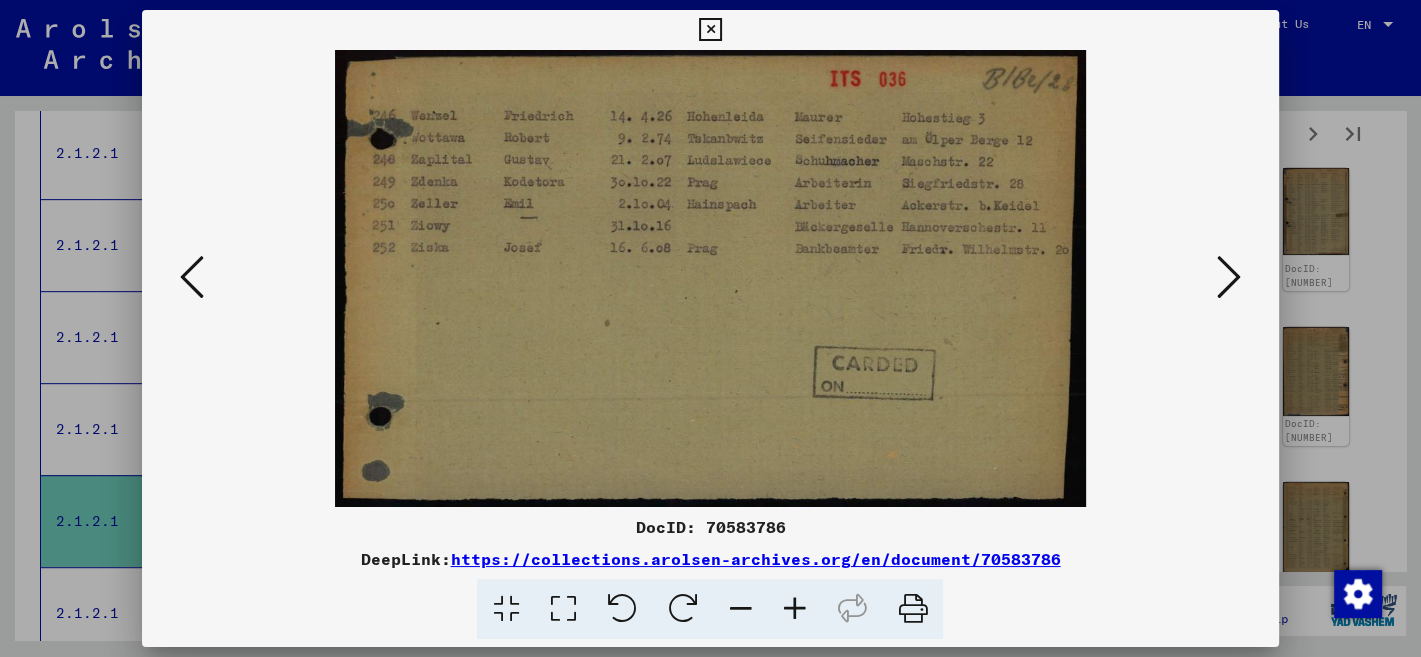 click at bounding box center [1229, 277] 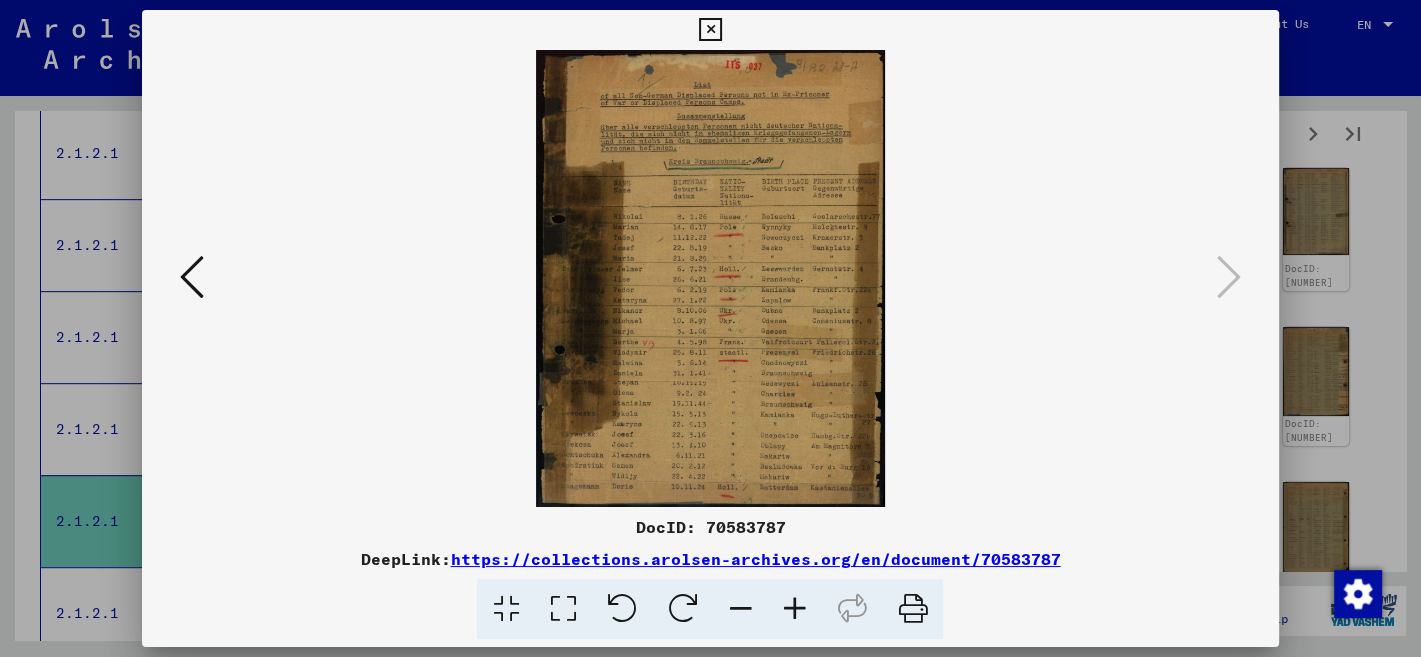 click at bounding box center [710, 30] 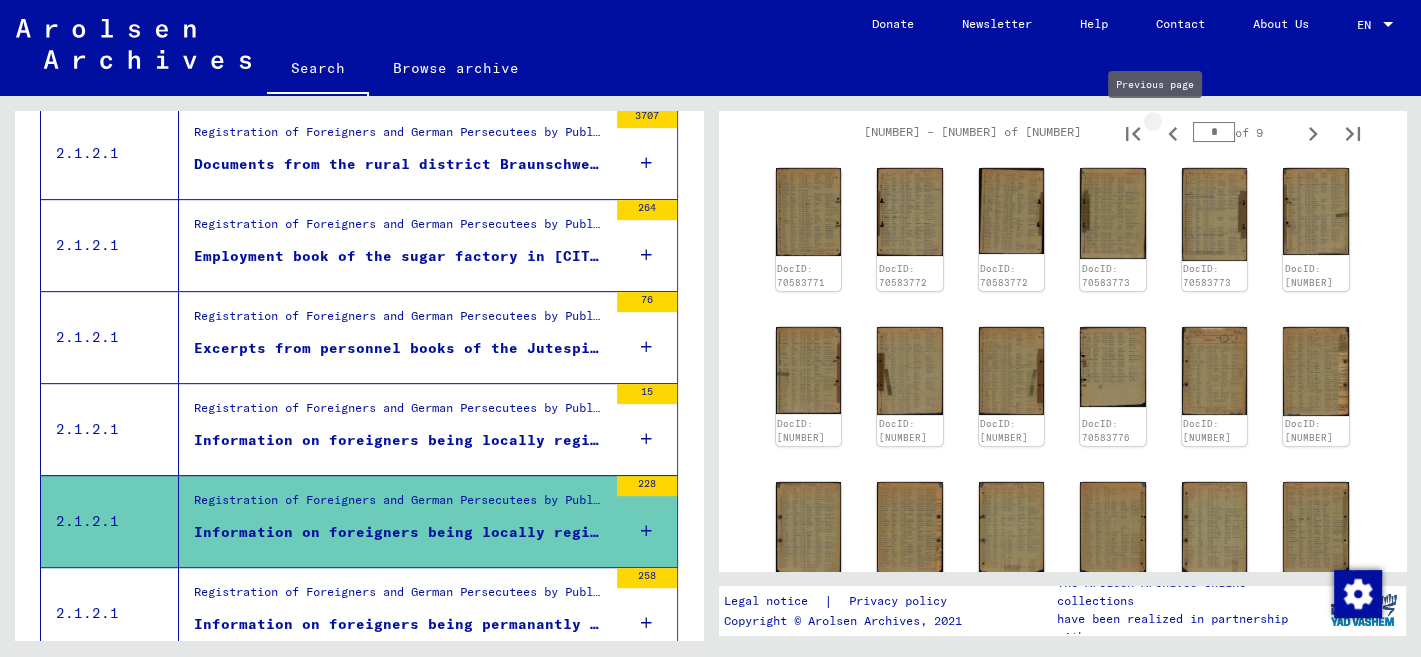 click 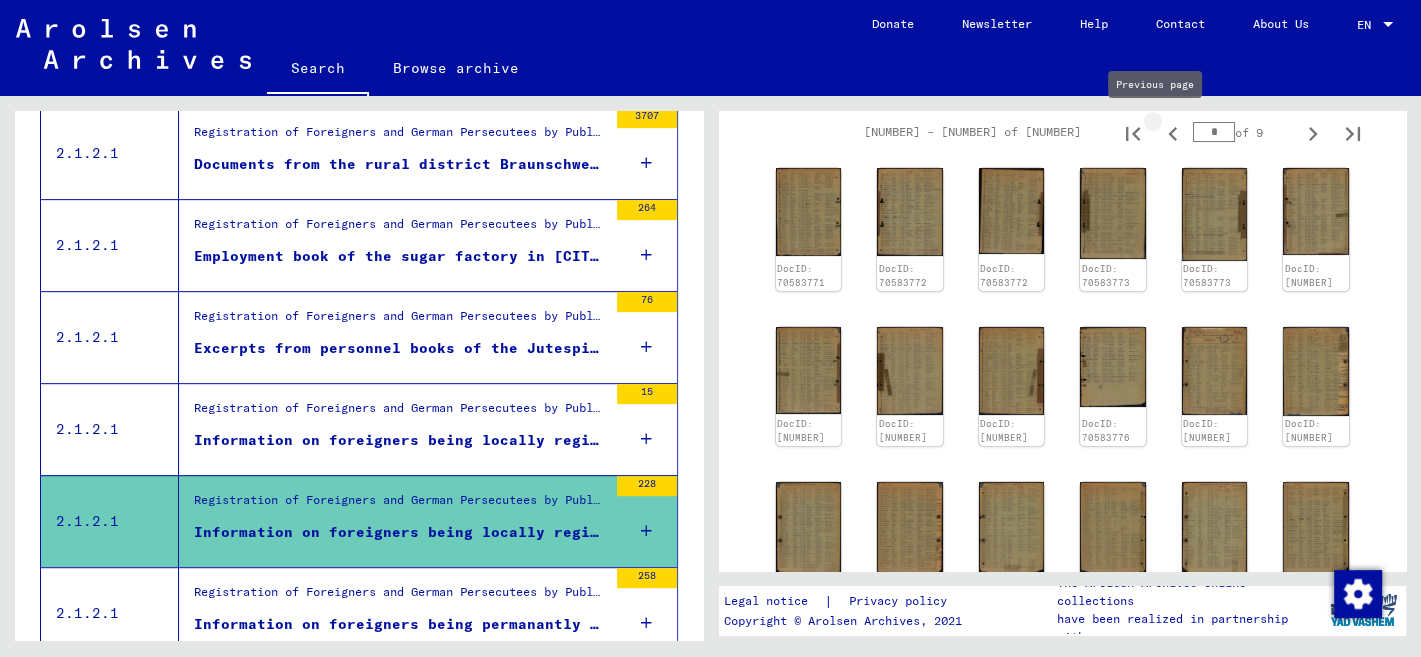 type on "*" 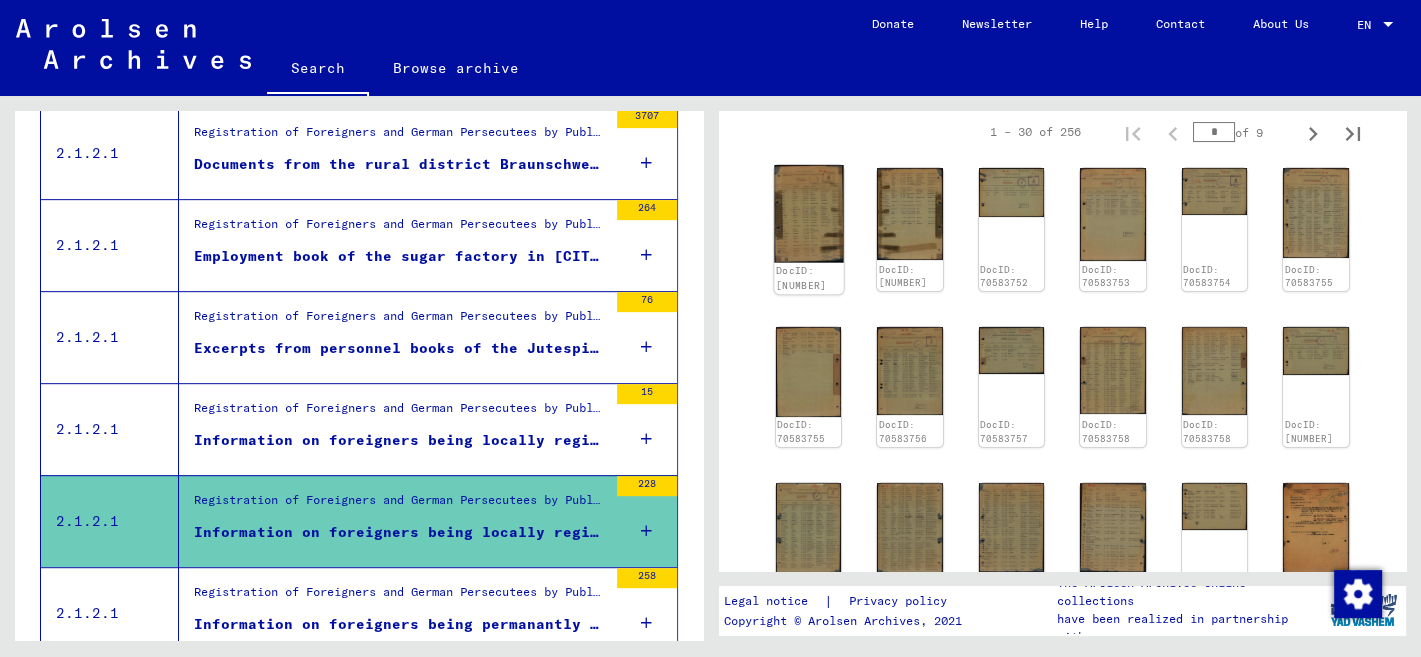 click 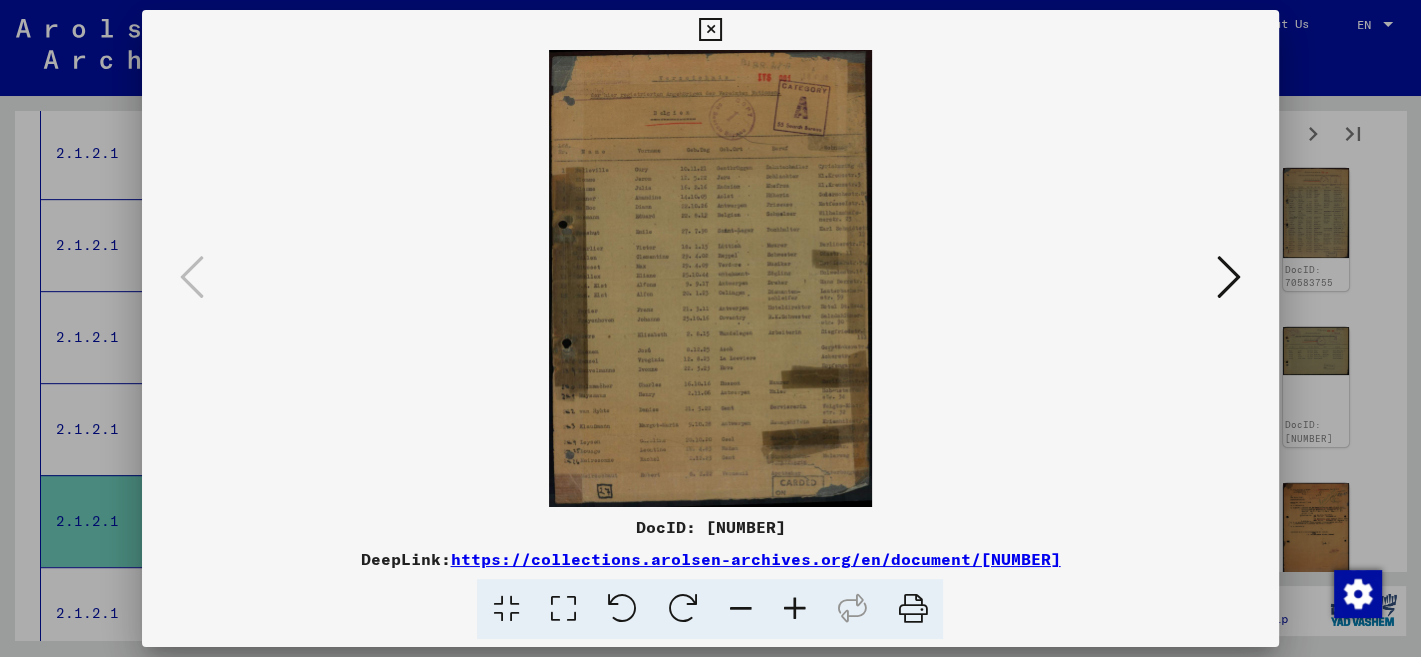 click at bounding box center [1229, 277] 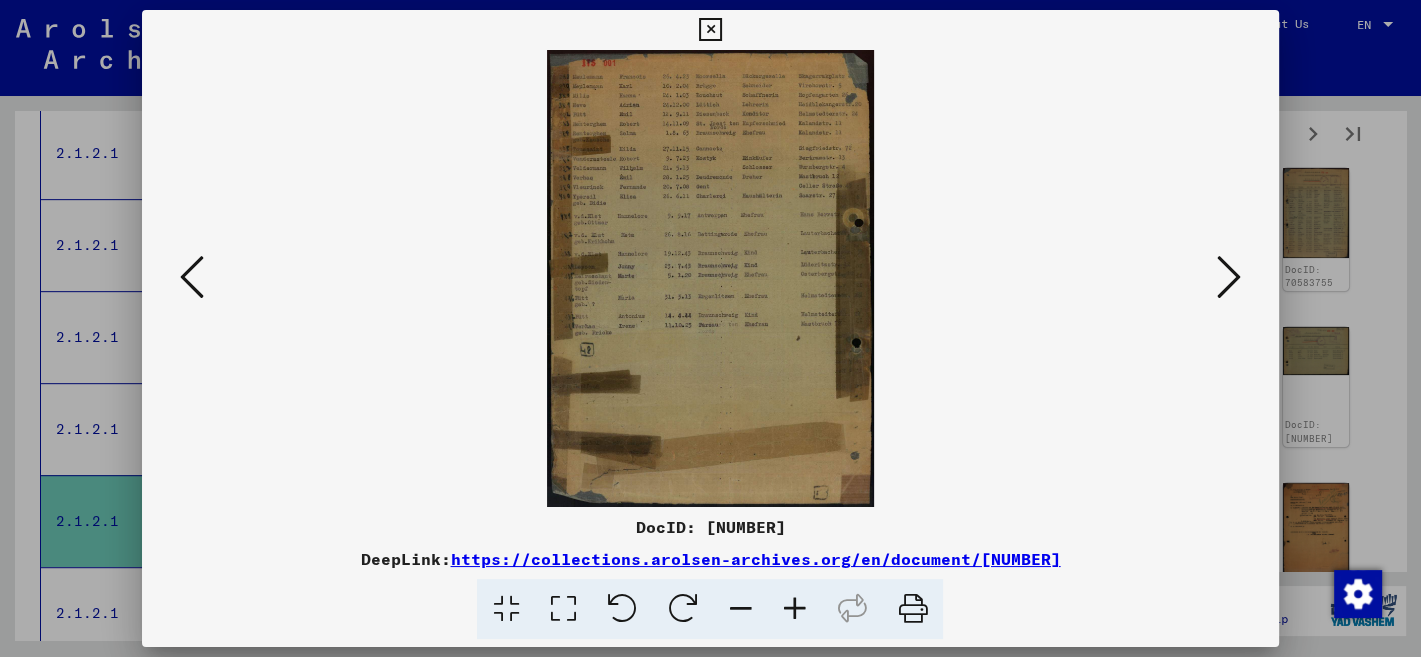 click at bounding box center (1229, 277) 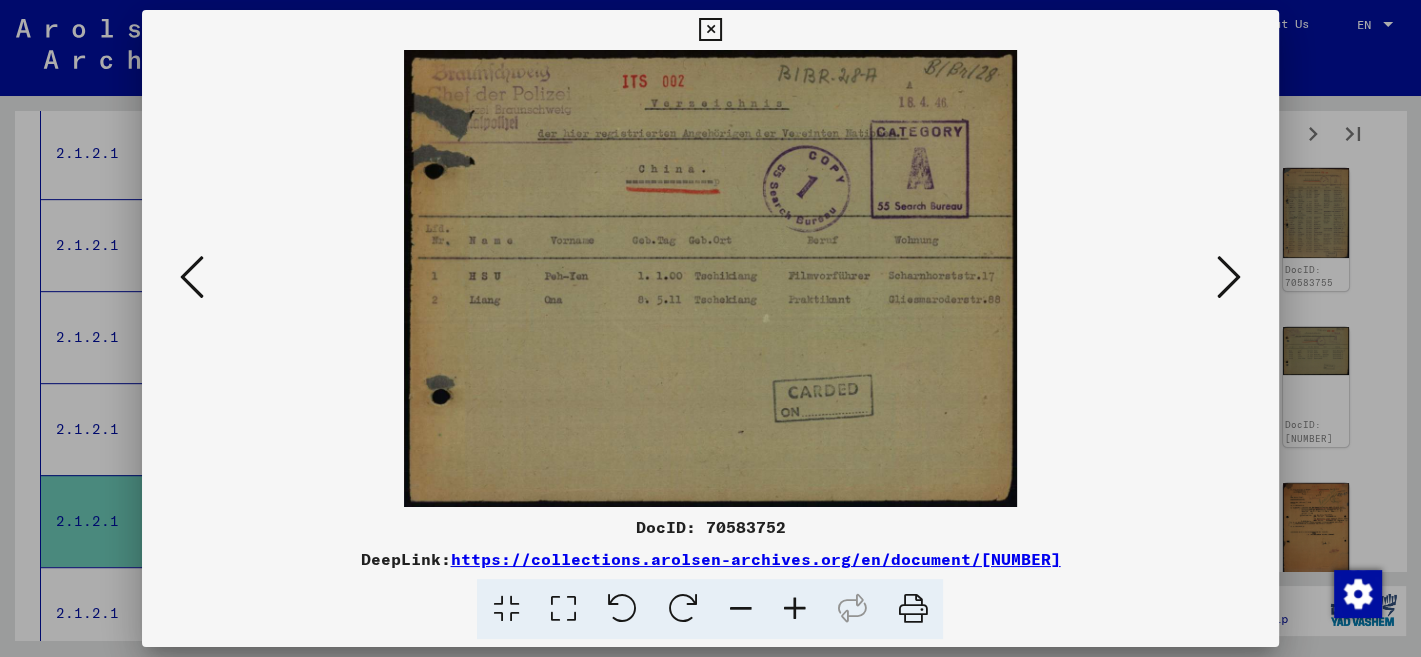 click at bounding box center [1229, 277] 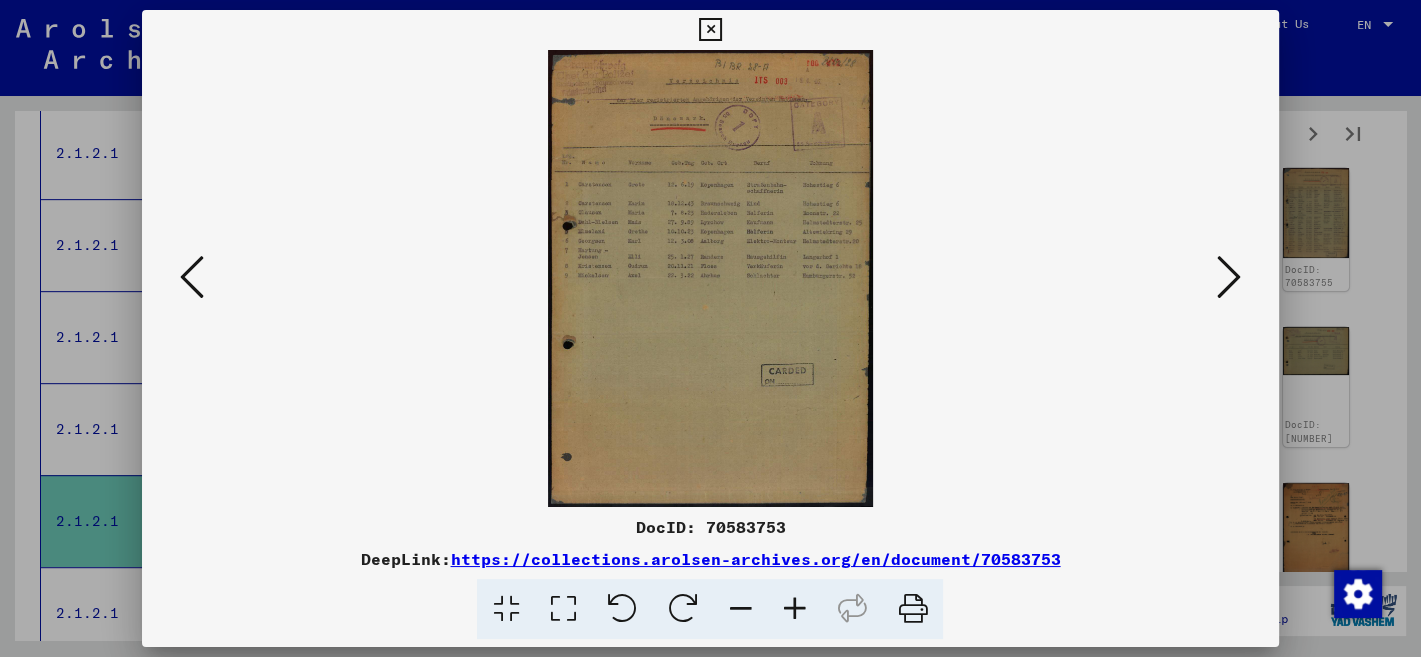 click at bounding box center (1229, 277) 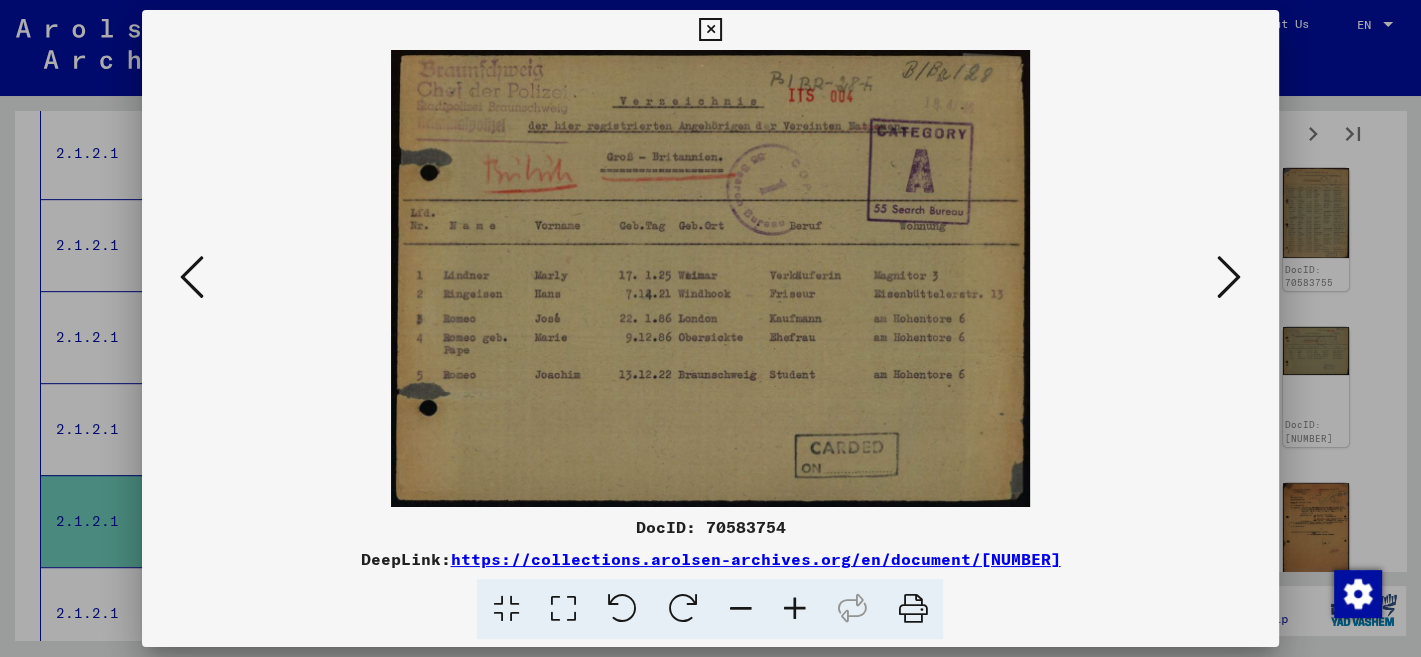 click at bounding box center [192, 277] 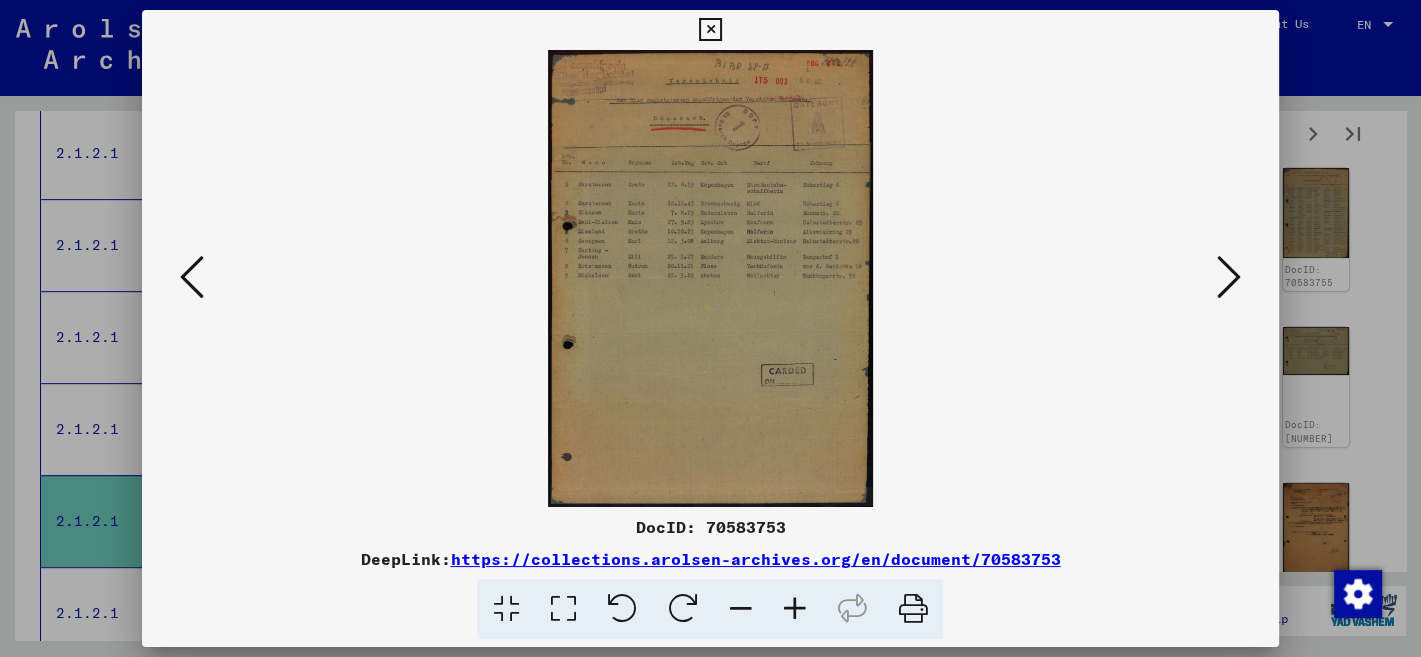 click at bounding box center [1229, 277] 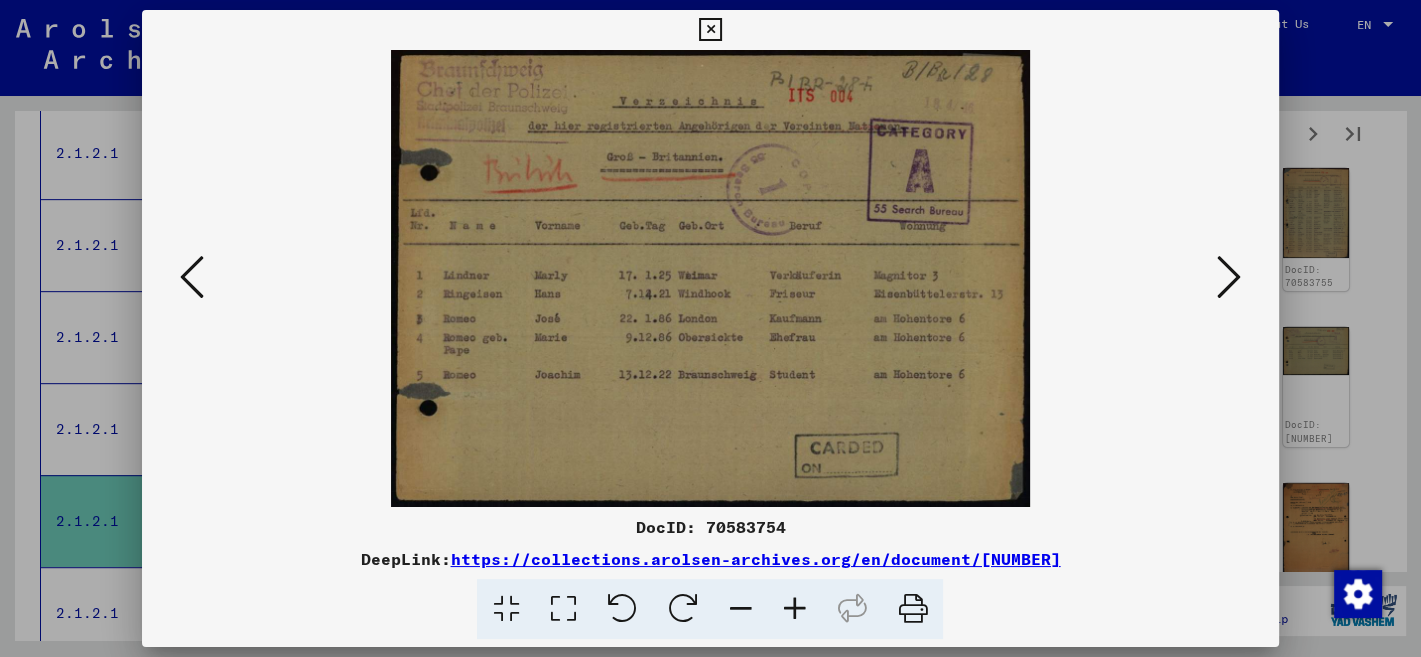 click at bounding box center [1229, 277] 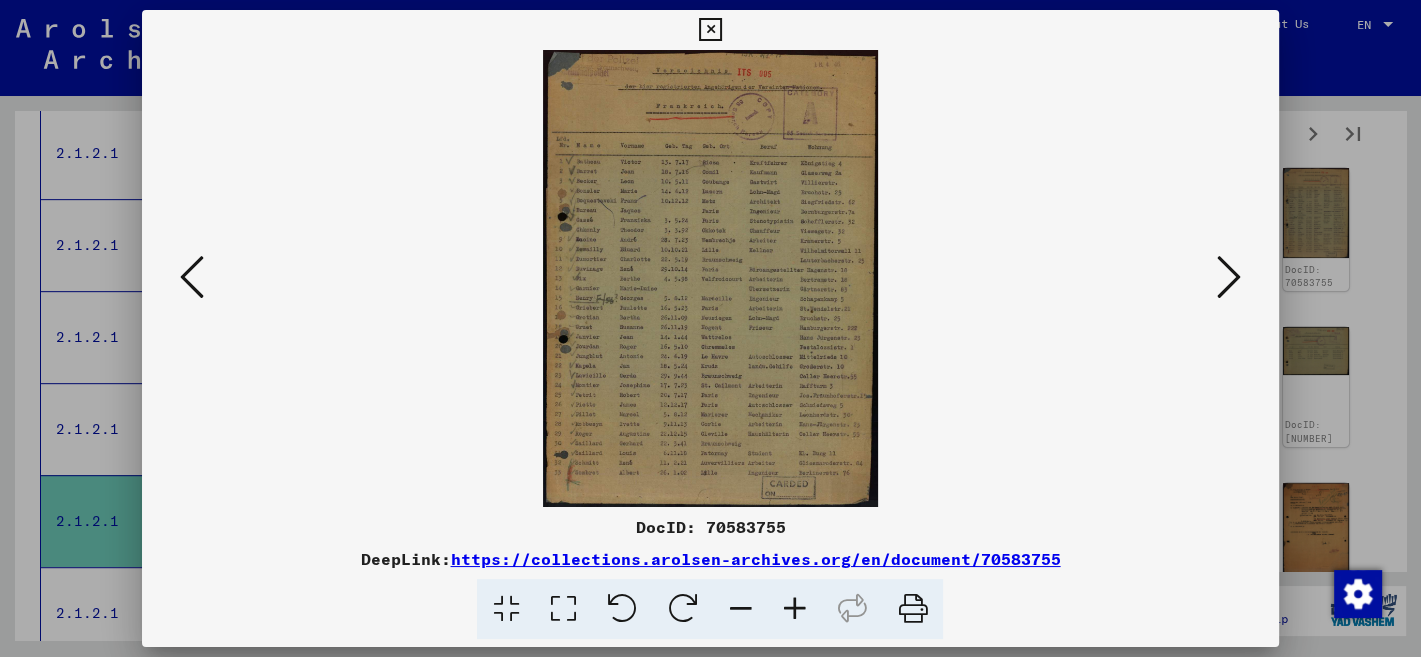 click at bounding box center [1229, 277] 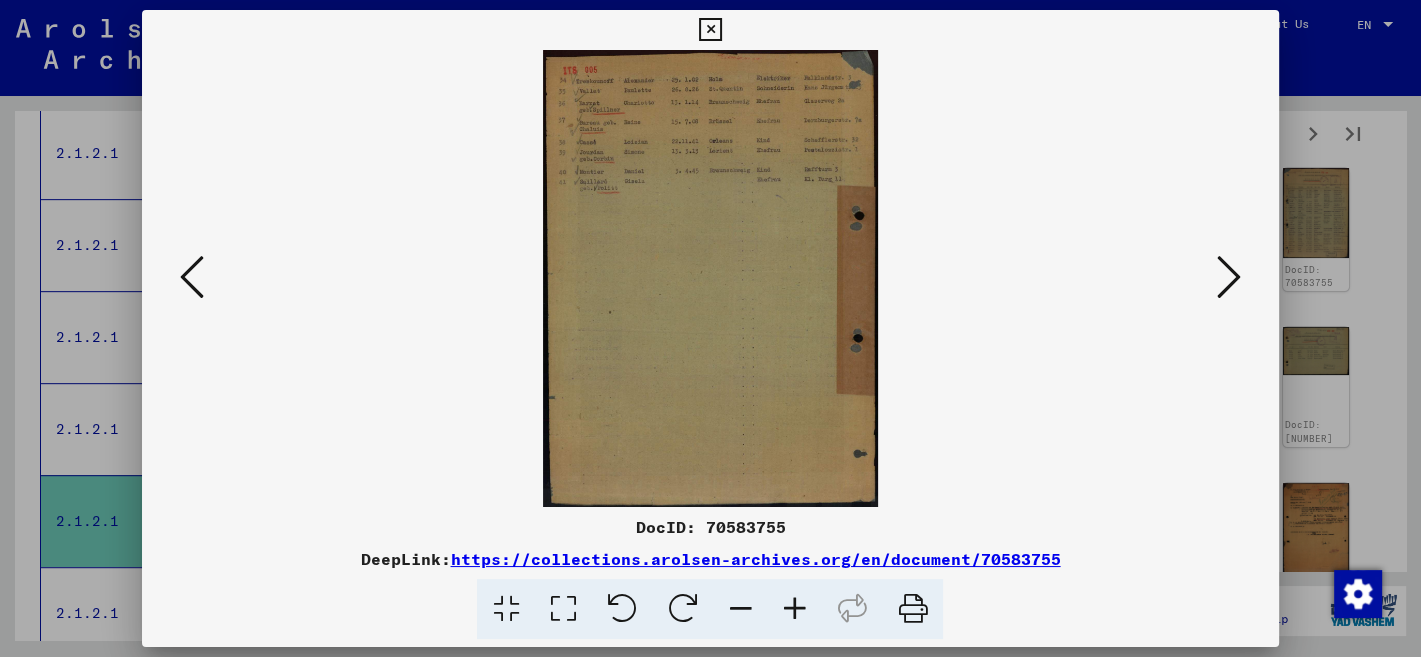 click at bounding box center (1229, 277) 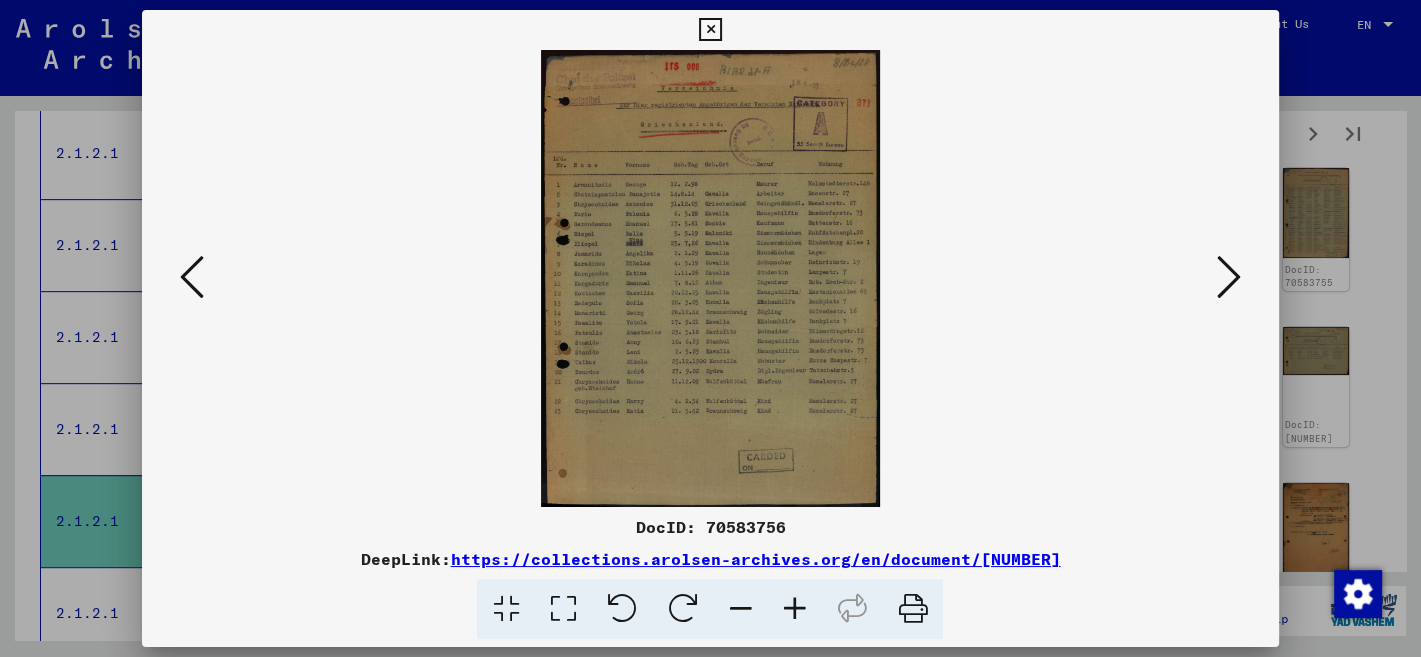 click at bounding box center [1229, 277] 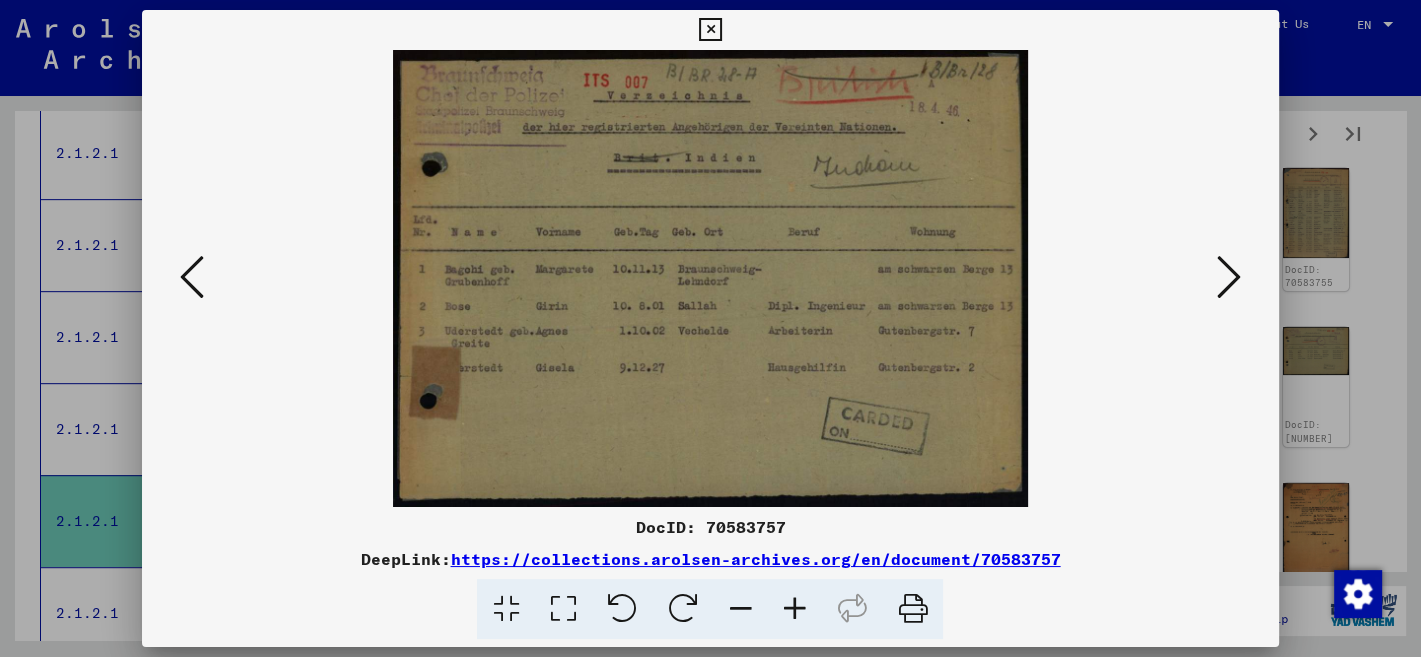 click at bounding box center (1229, 277) 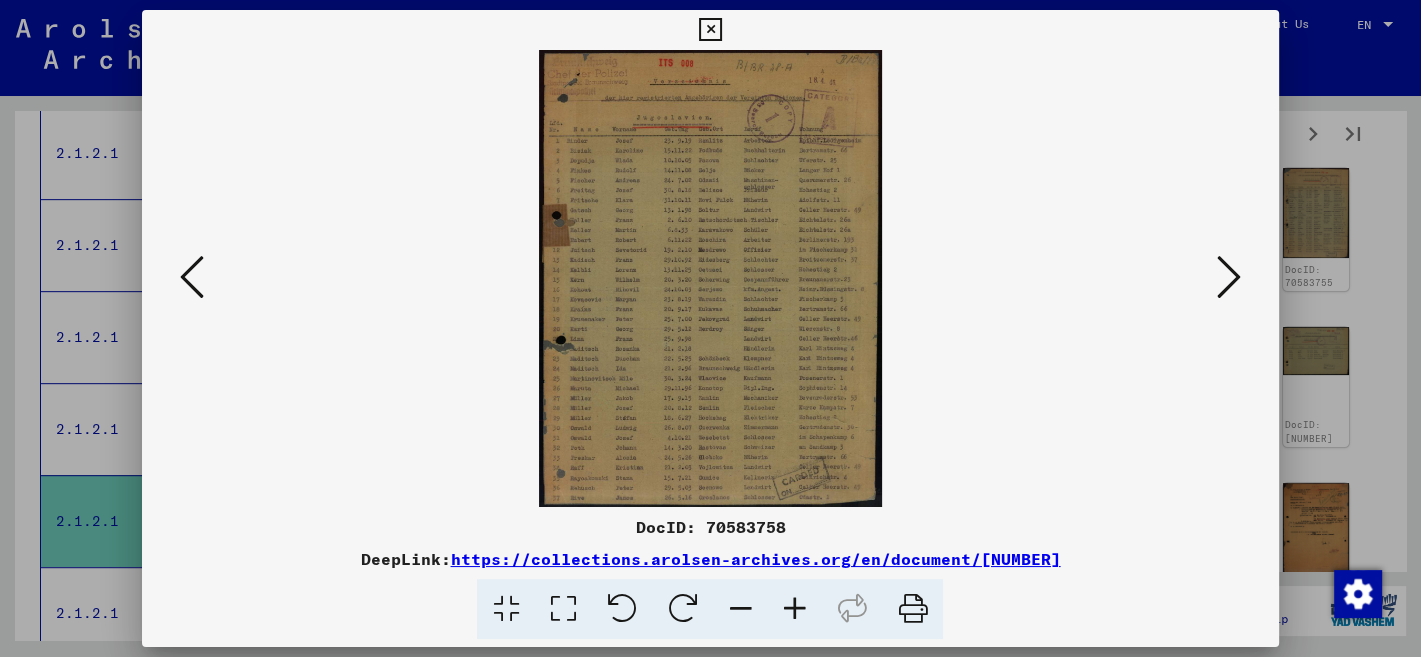 click at bounding box center (1229, 277) 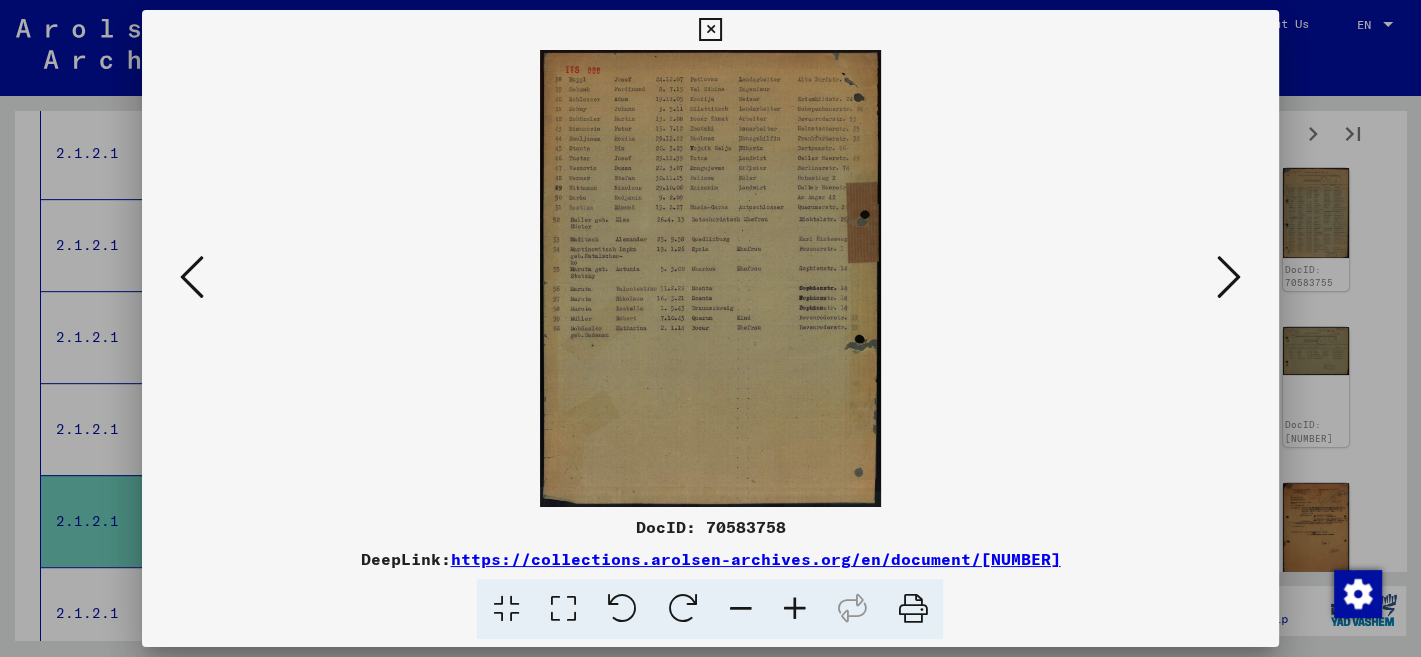 click at bounding box center [1229, 277] 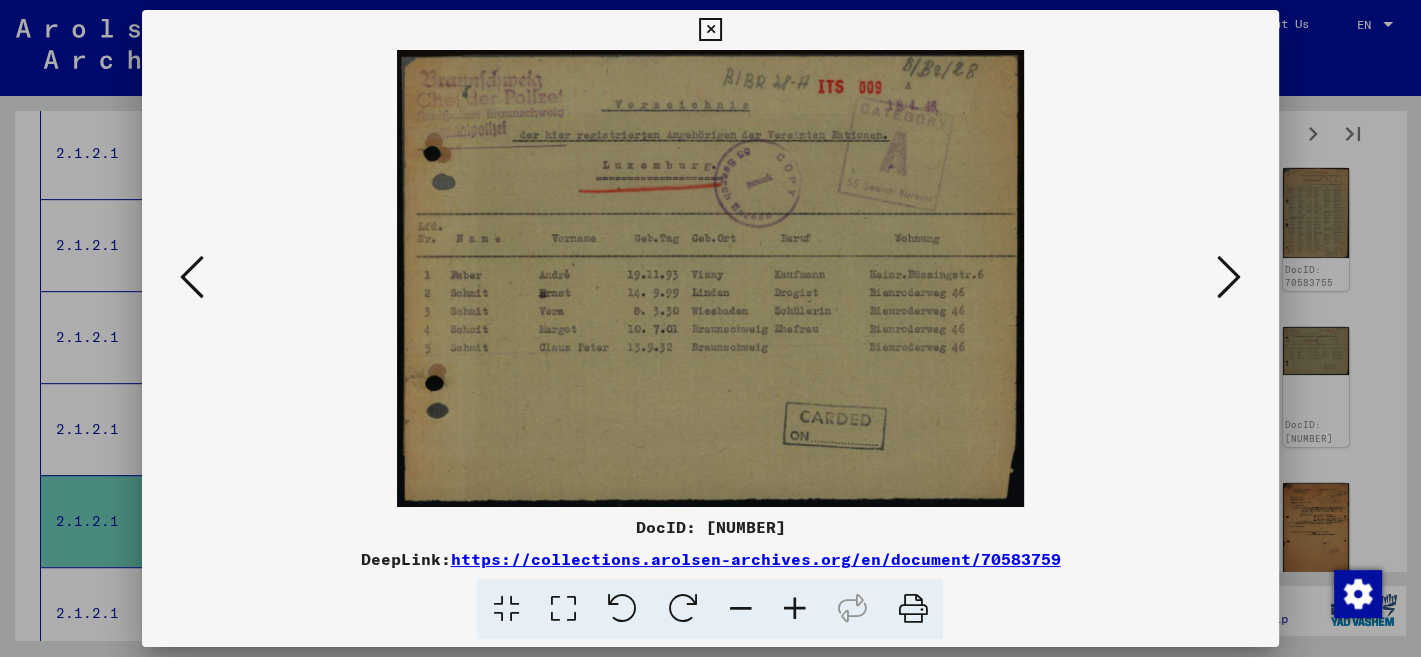click at bounding box center (1229, 277) 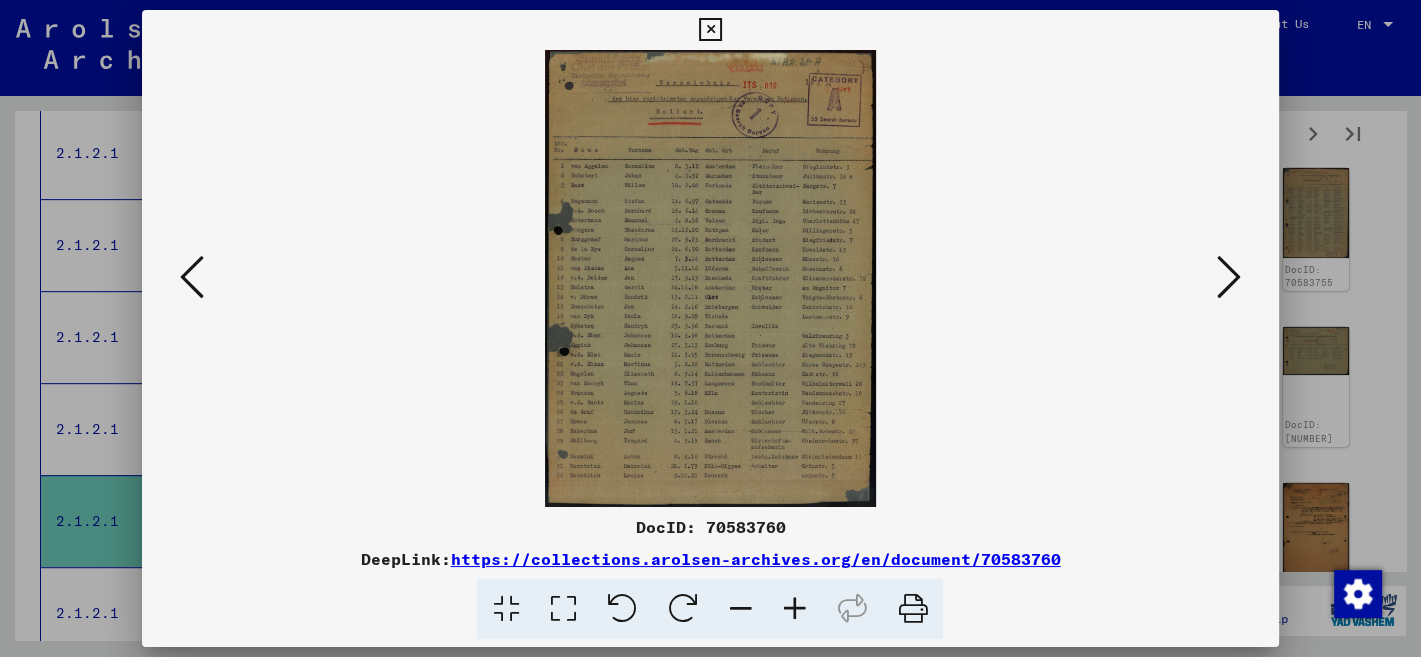 click at bounding box center (1229, 277) 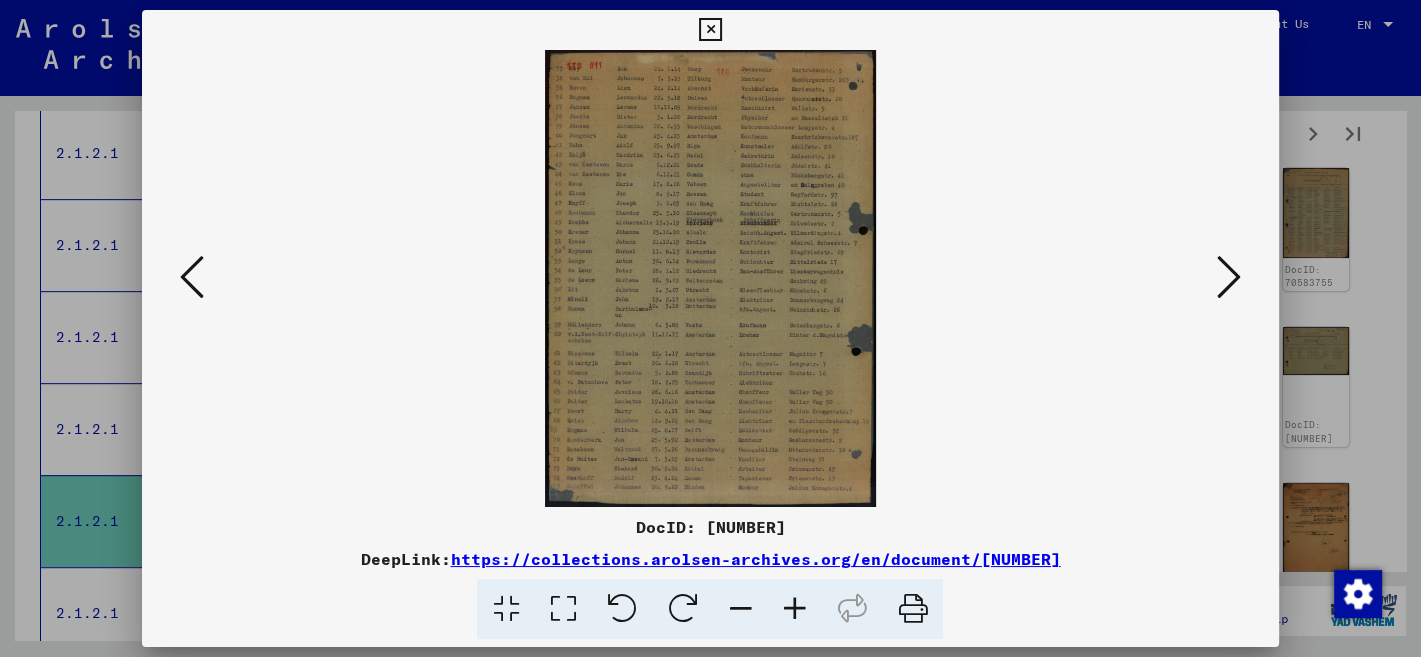 click at bounding box center [1229, 277] 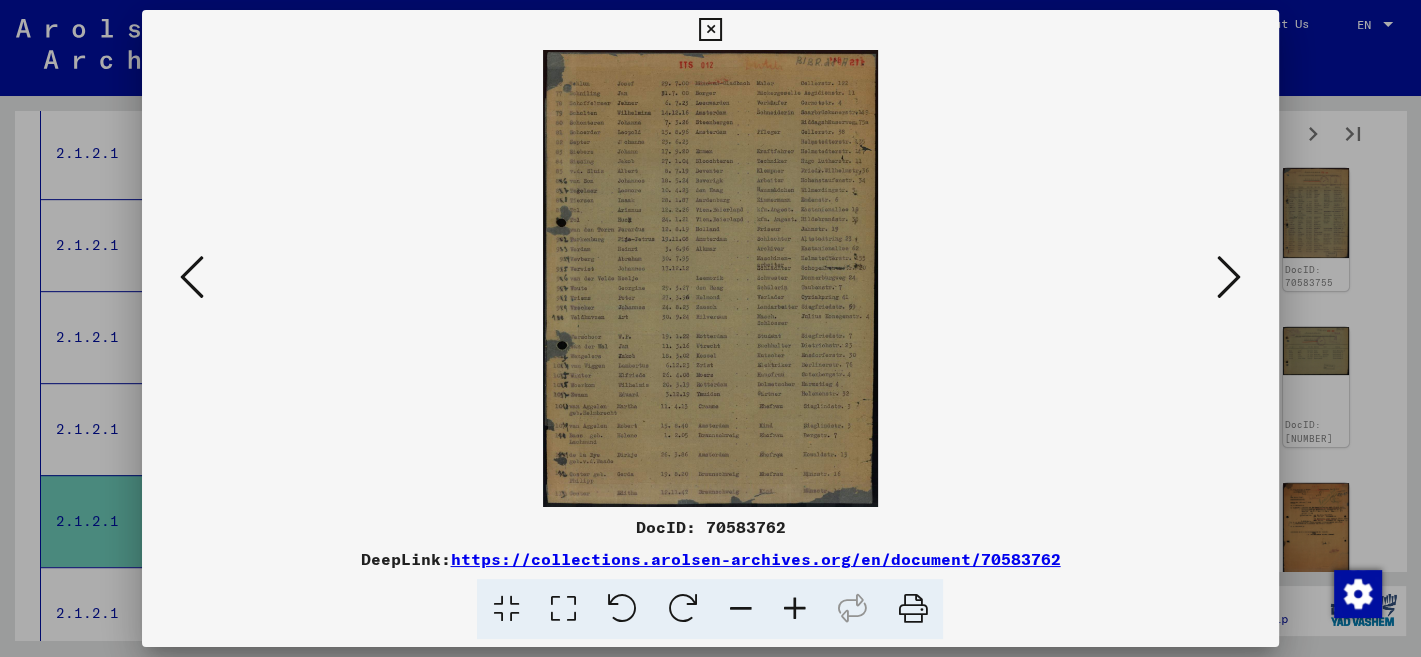 click at bounding box center [794, 609] 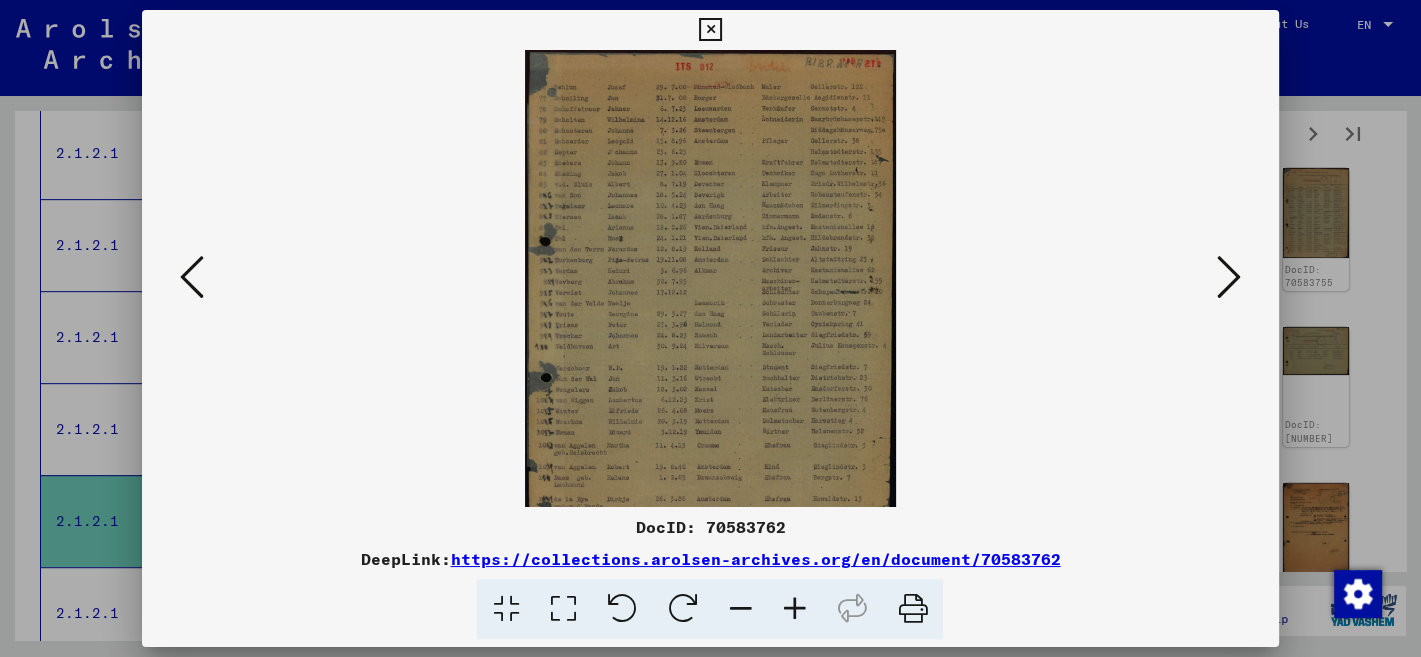 click at bounding box center (794, 609) 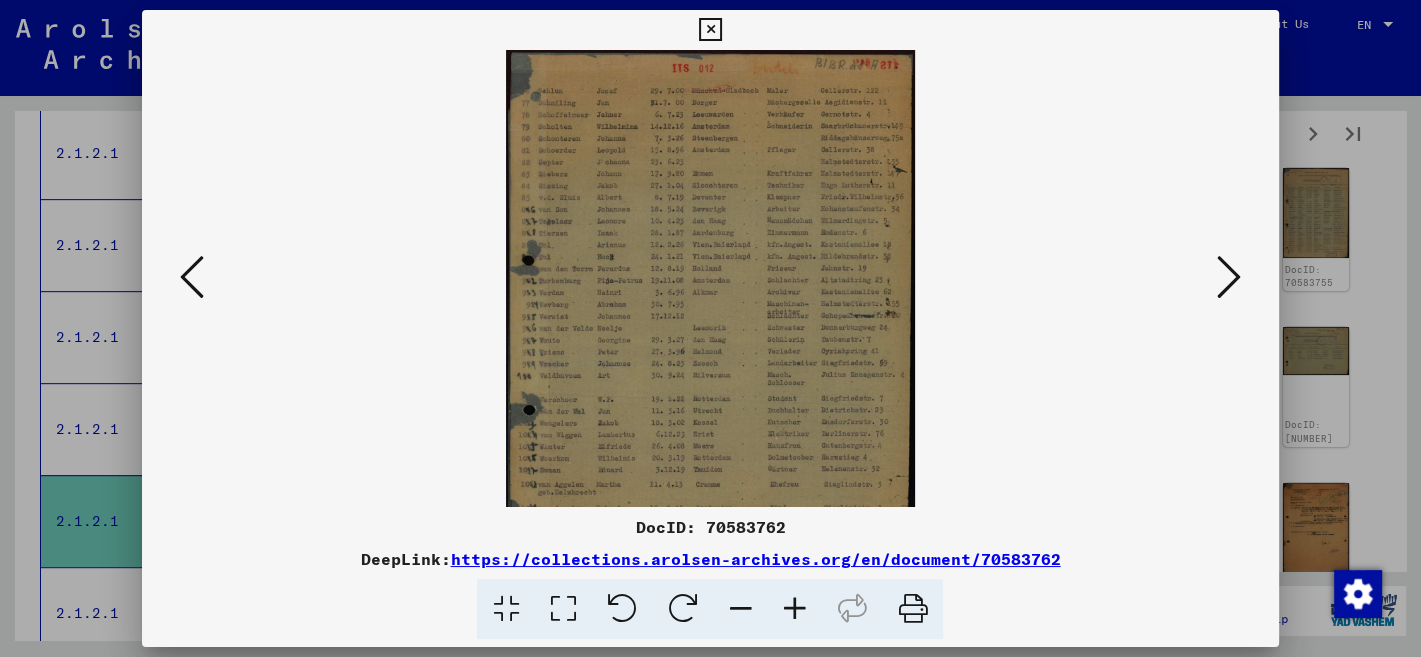 click at bounding box center (794, 609) 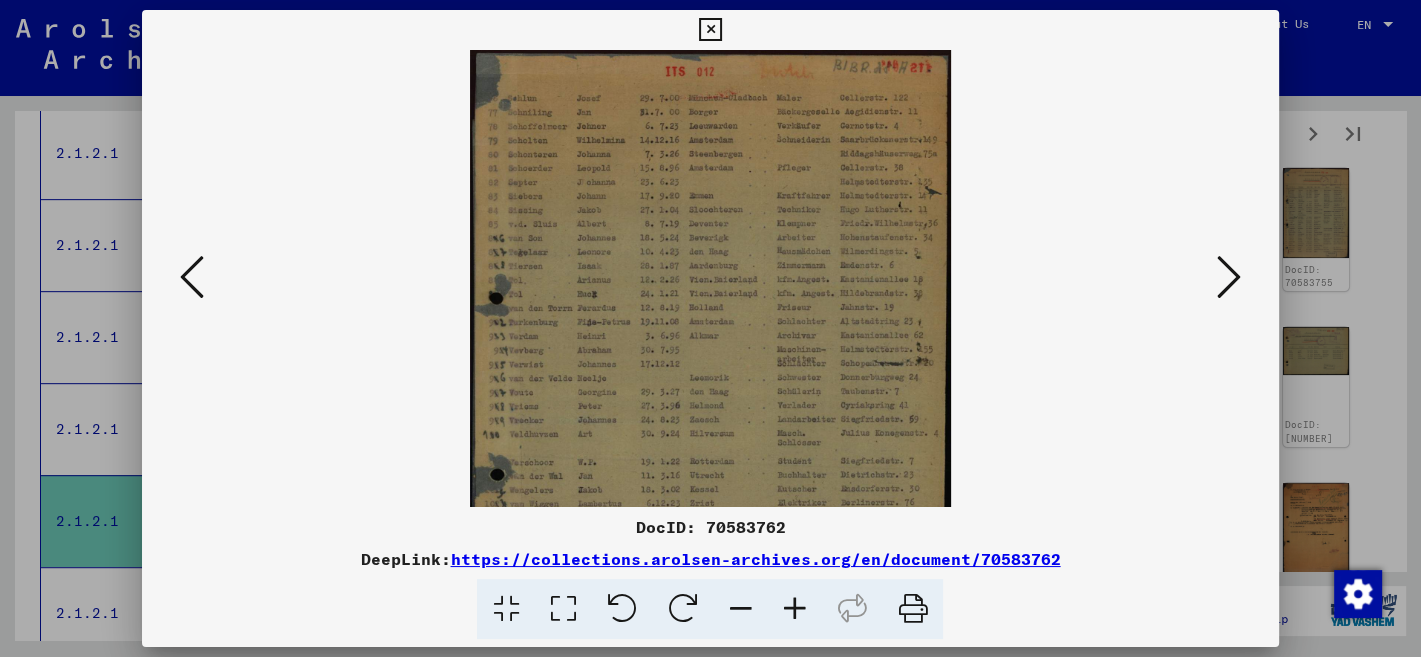 click at bounding box center (794, 609) 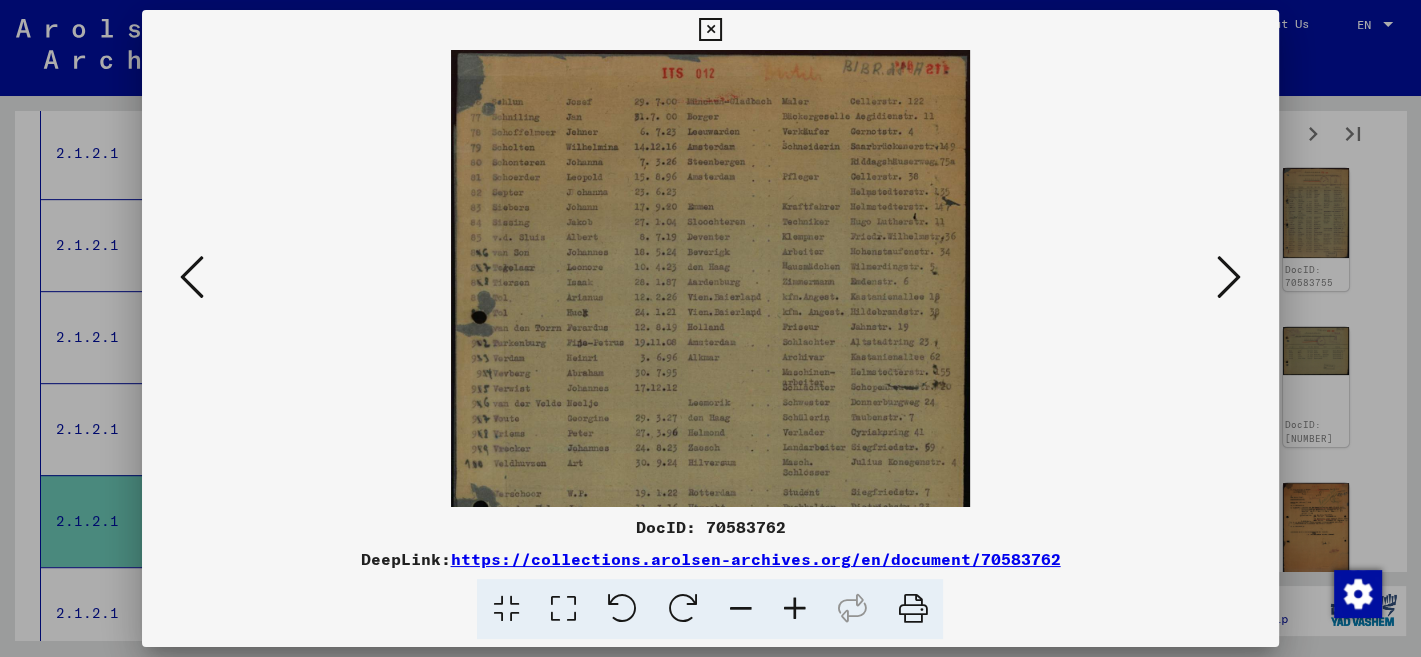 click at bounding box center (794, 609) 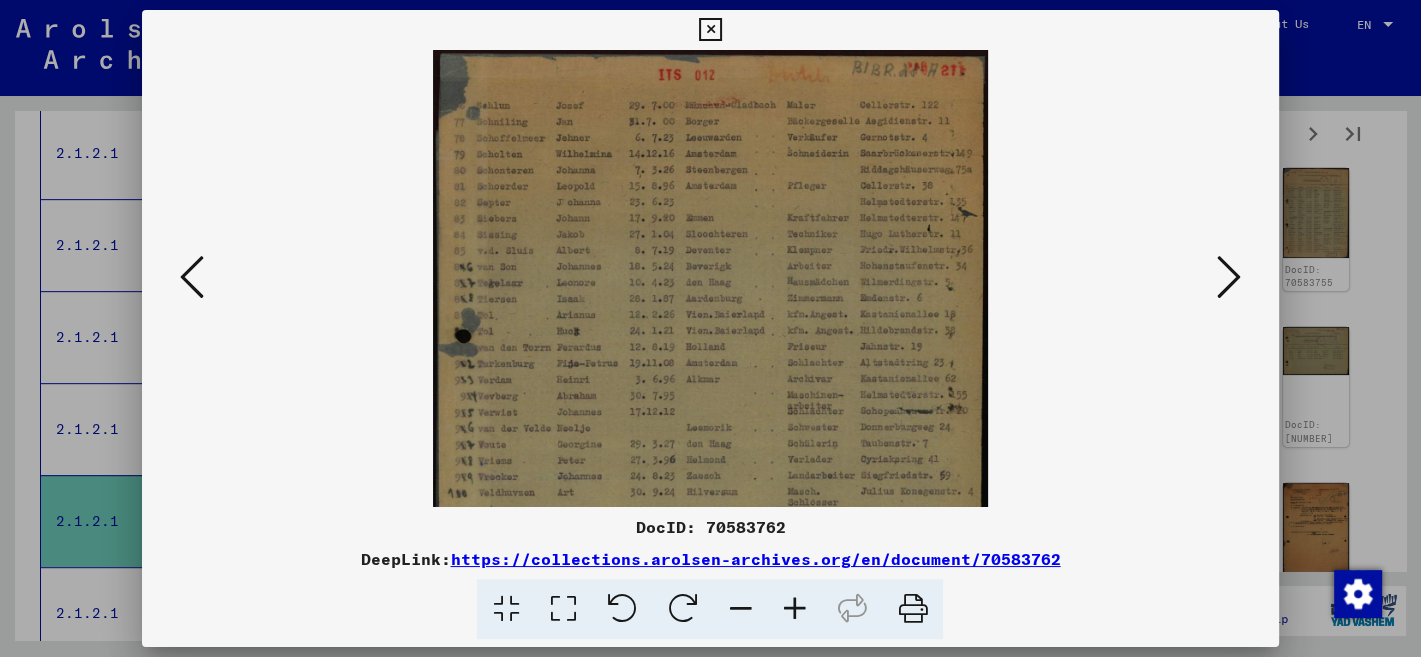 click at bounding box center (794, 609) 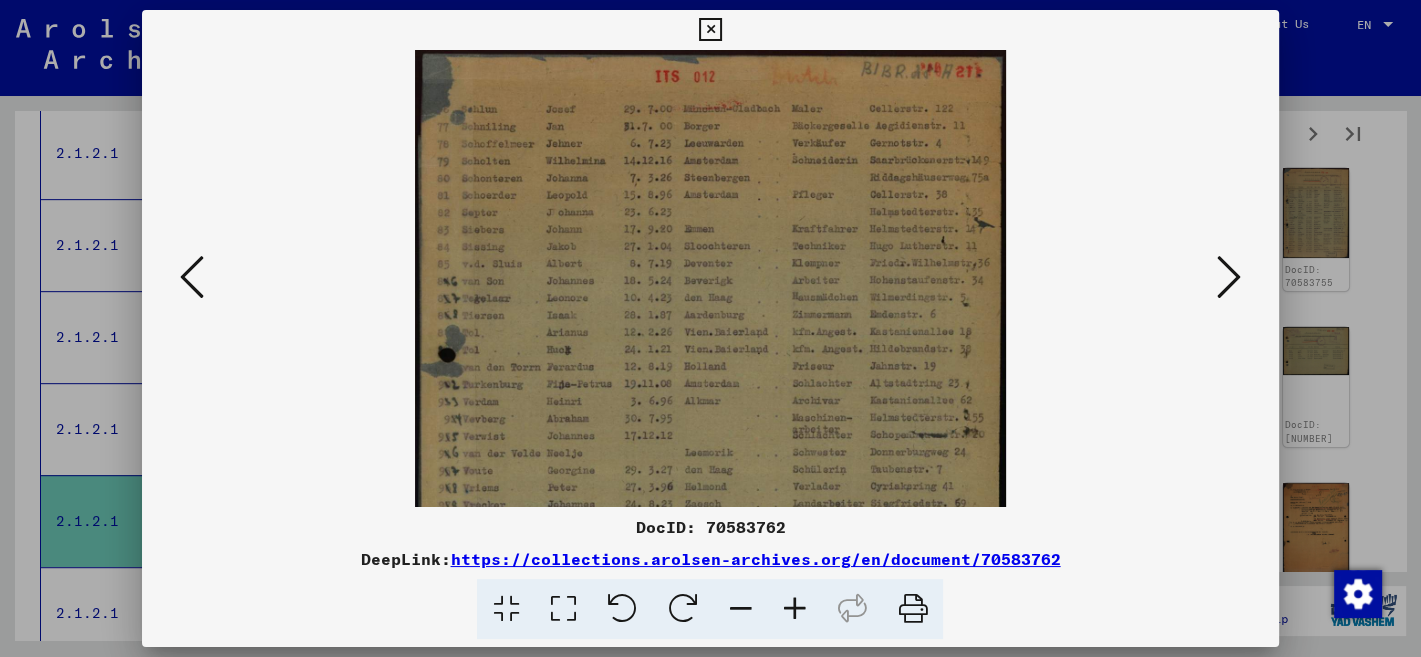 click at bounding box center (794, 609) 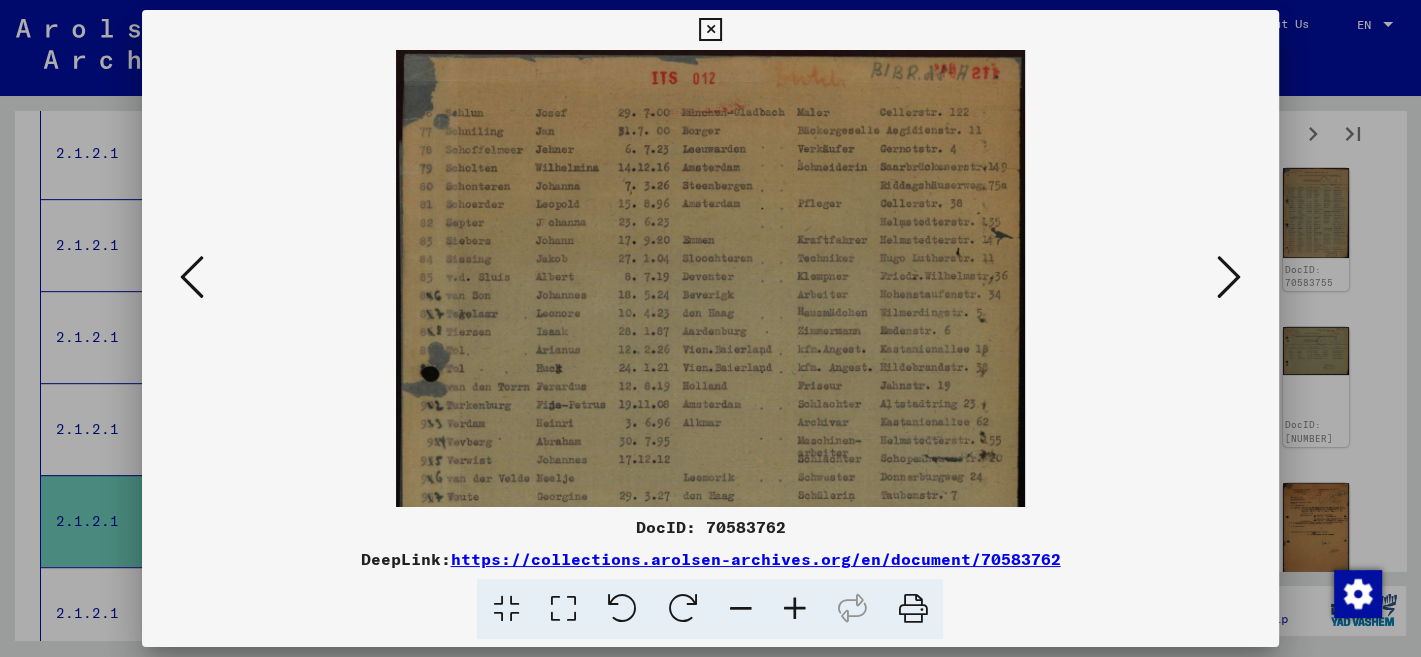click at bounding box center [1229, 277] 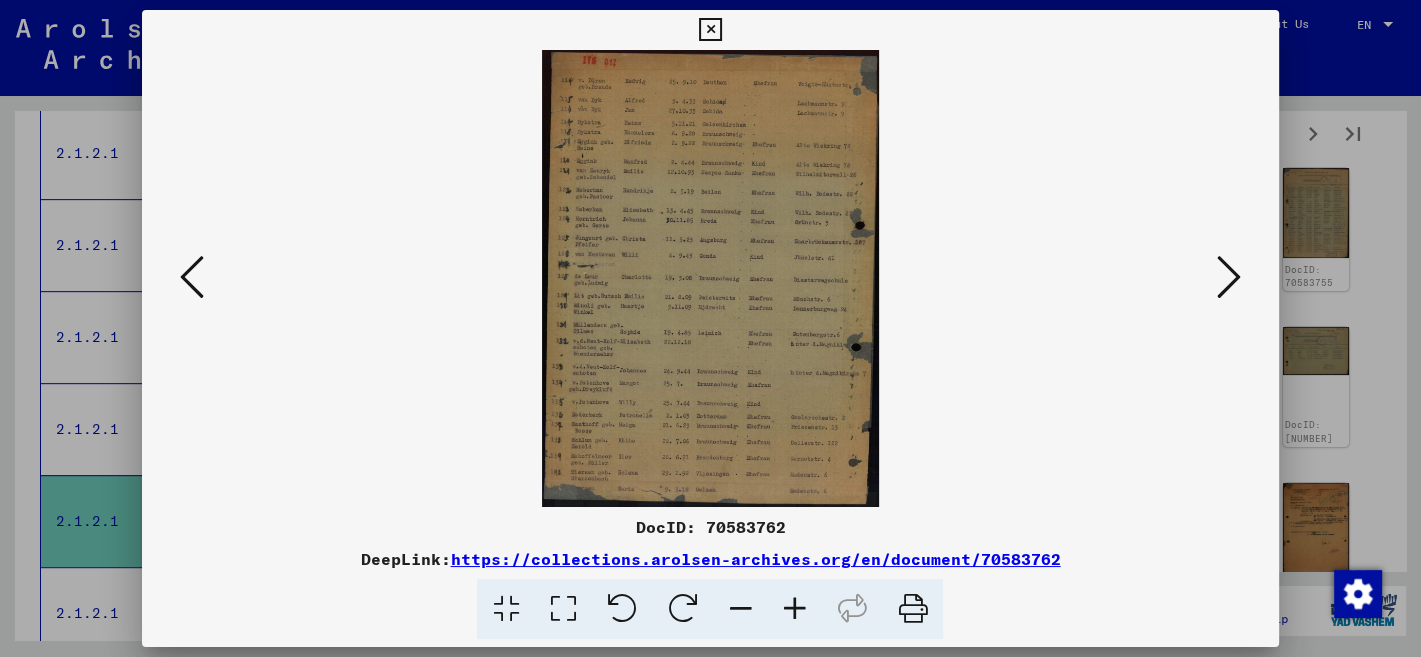 click at bounding box center (1229, 277) 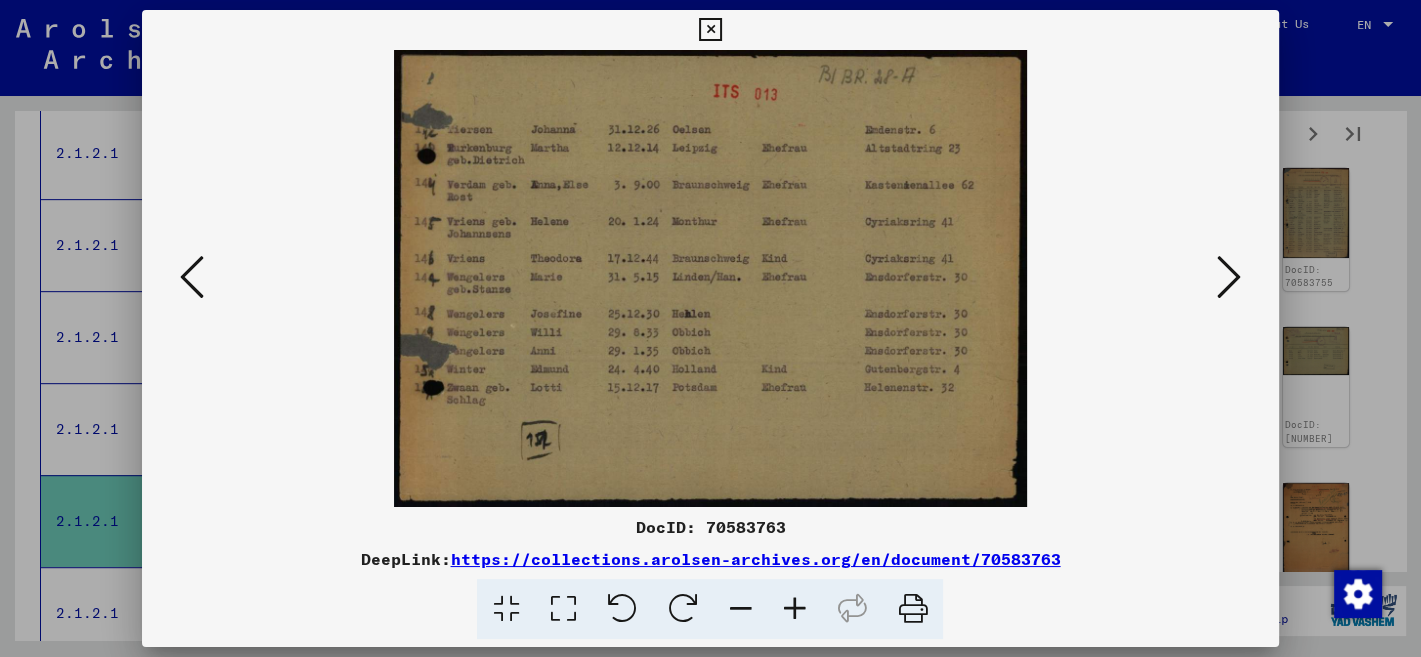 click at bounding box center [1229, 277] 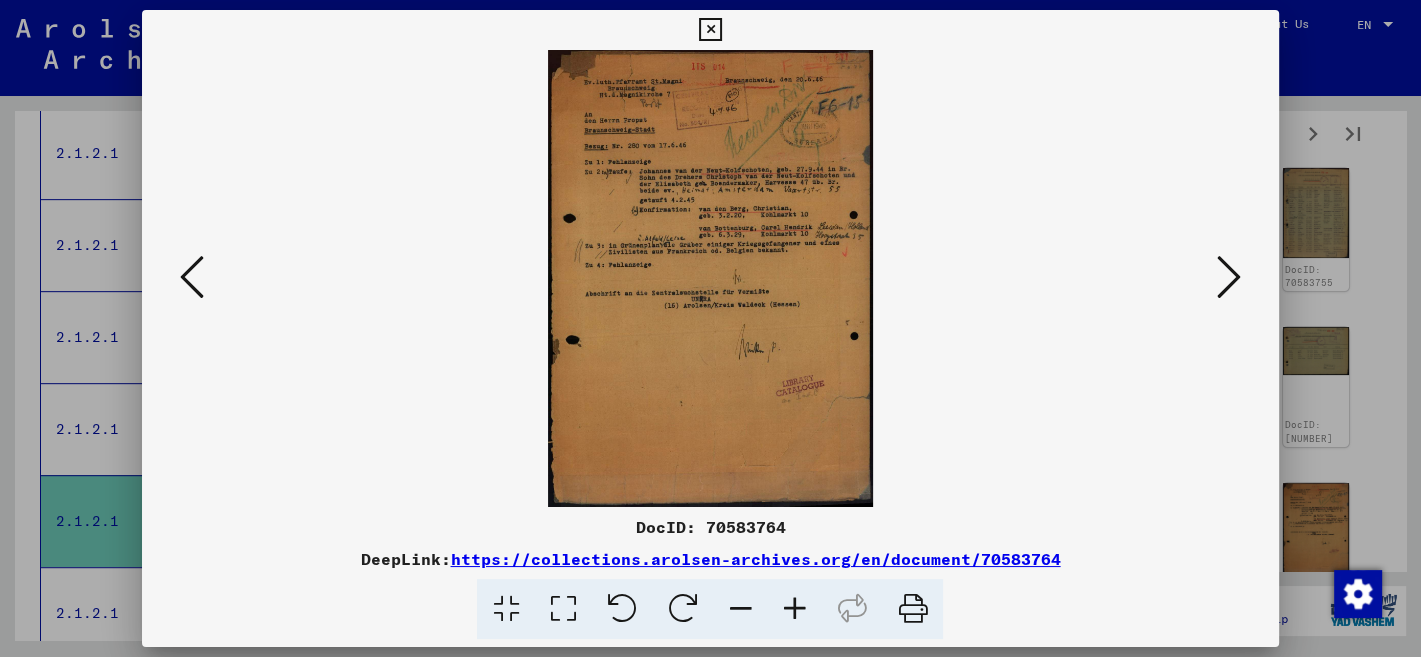 click at bounding box center (1229, 277) 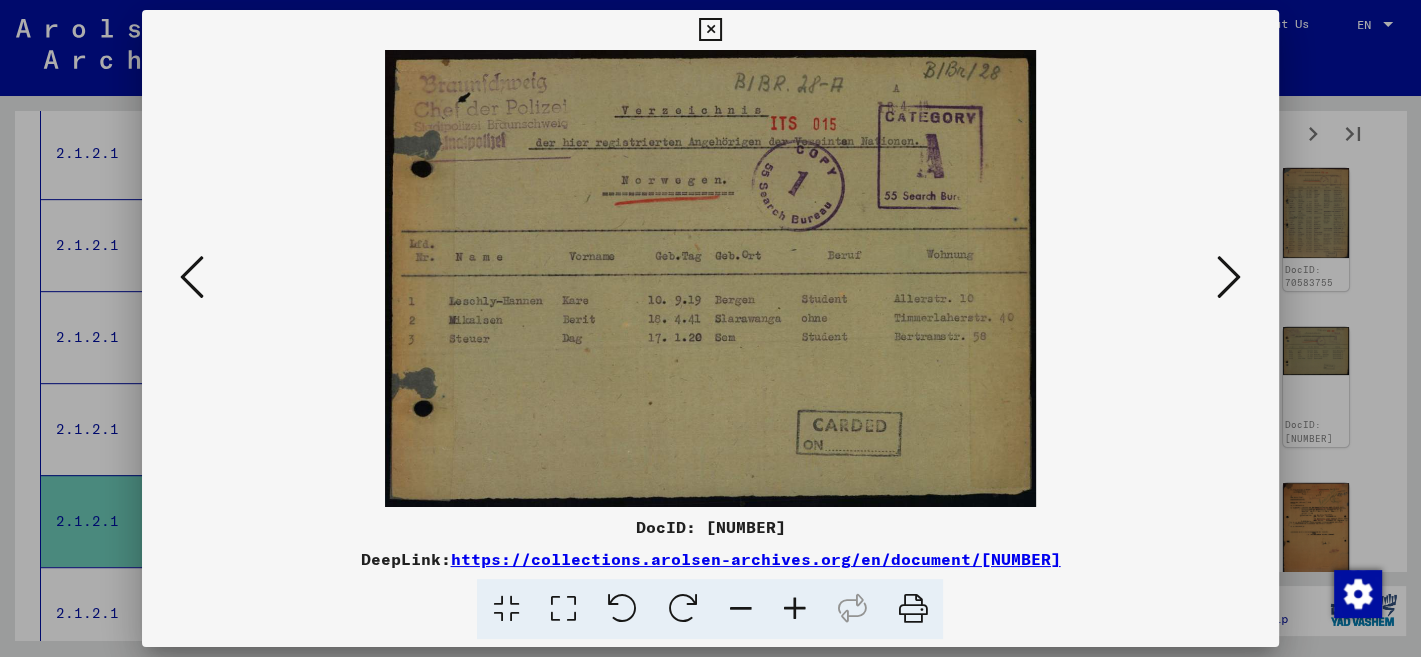 click at bounding box center [1229, 277] 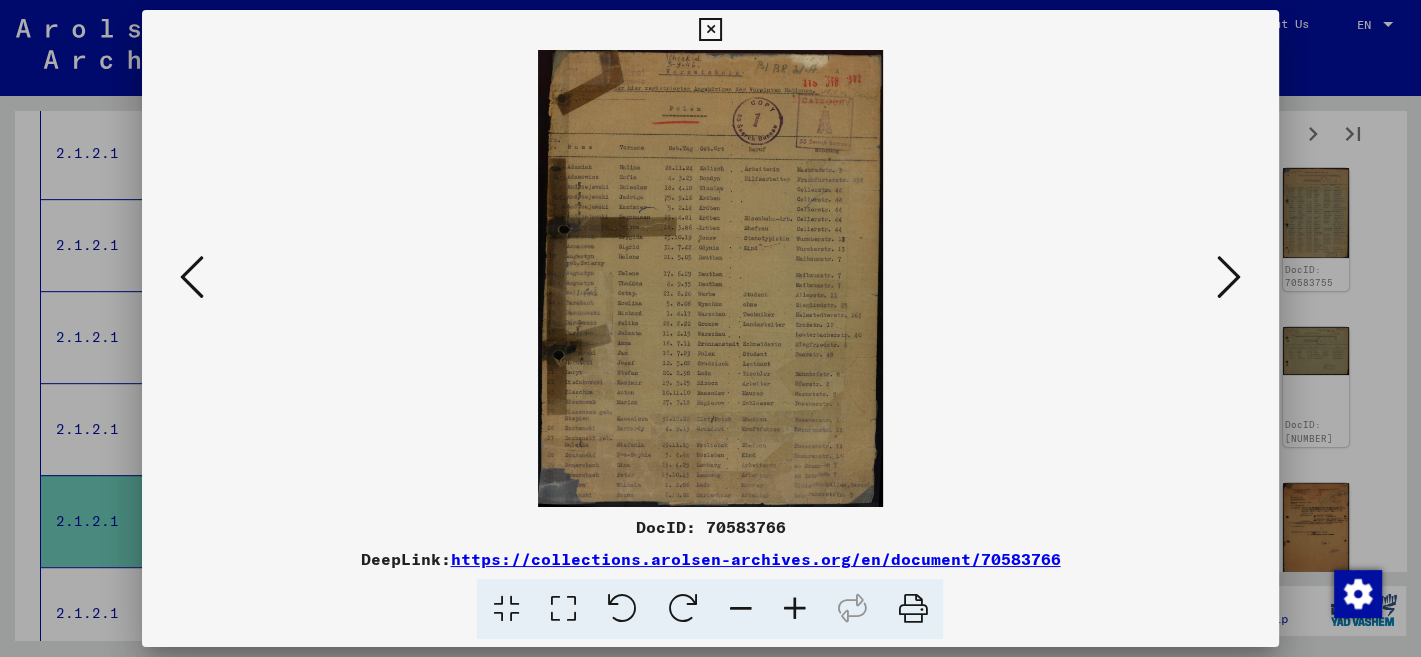 click at bounding box center (710, 30) 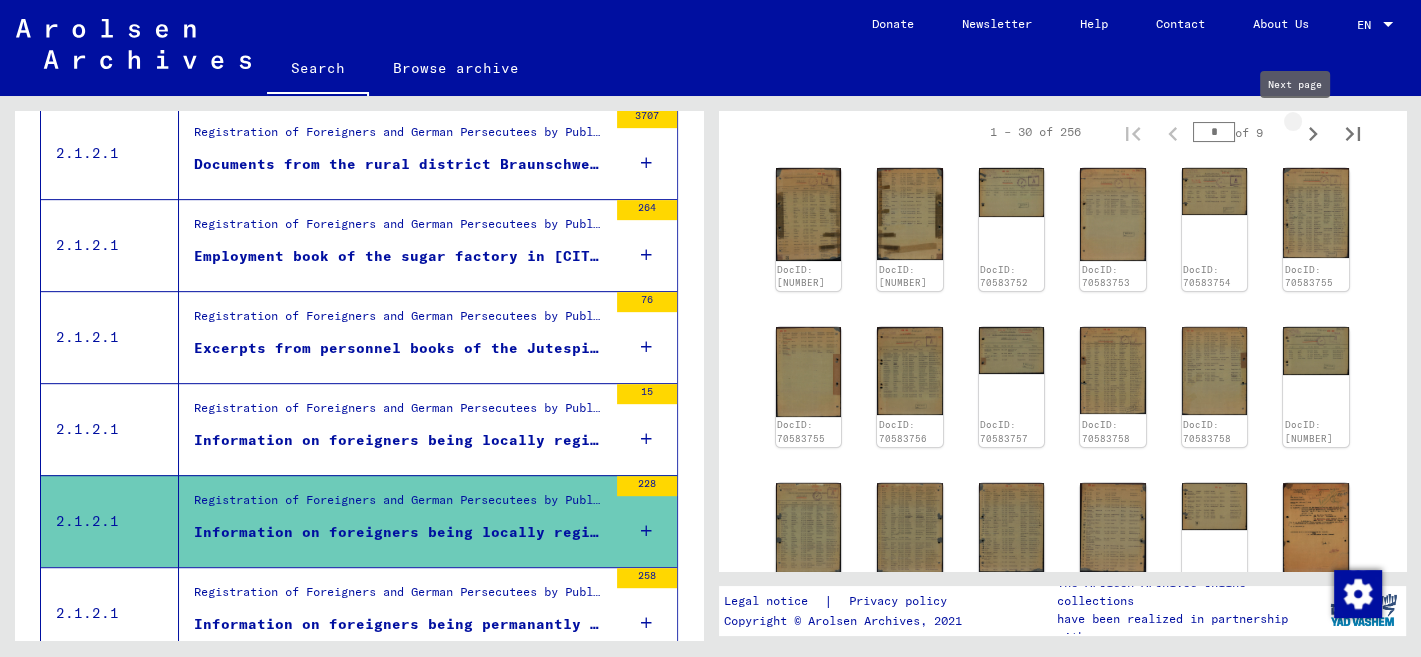 click 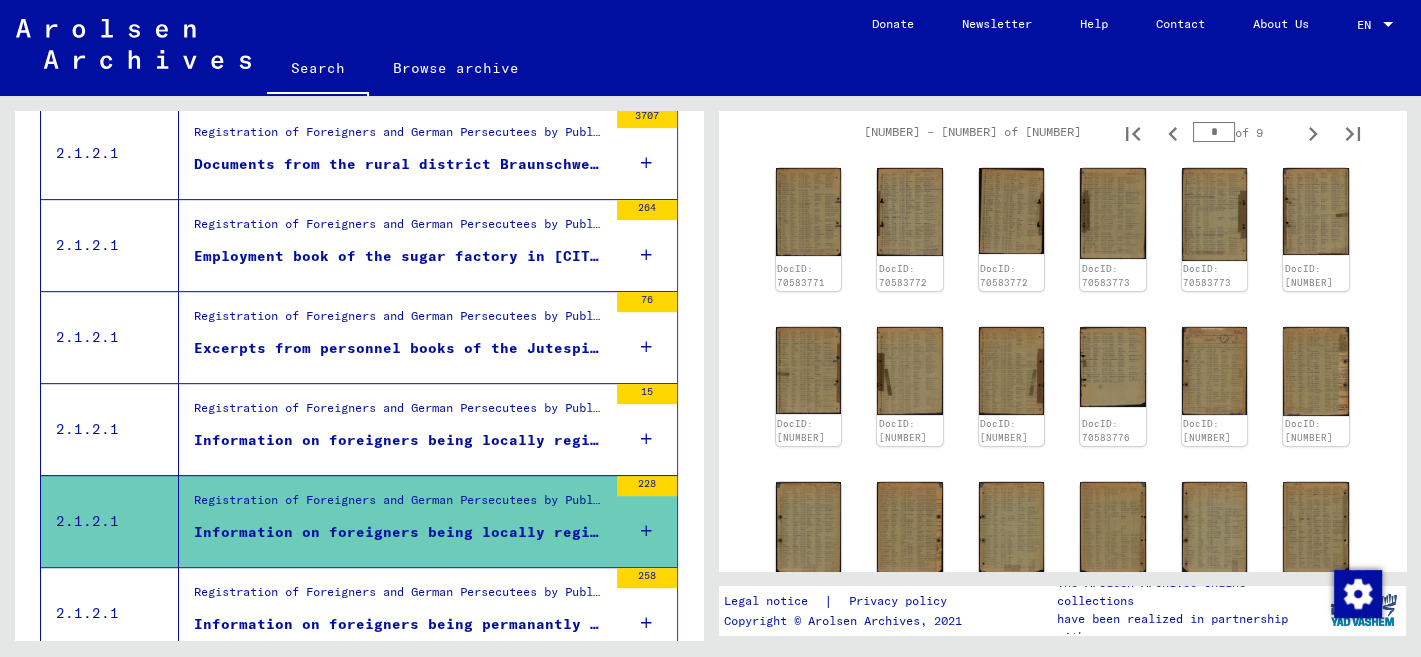 click 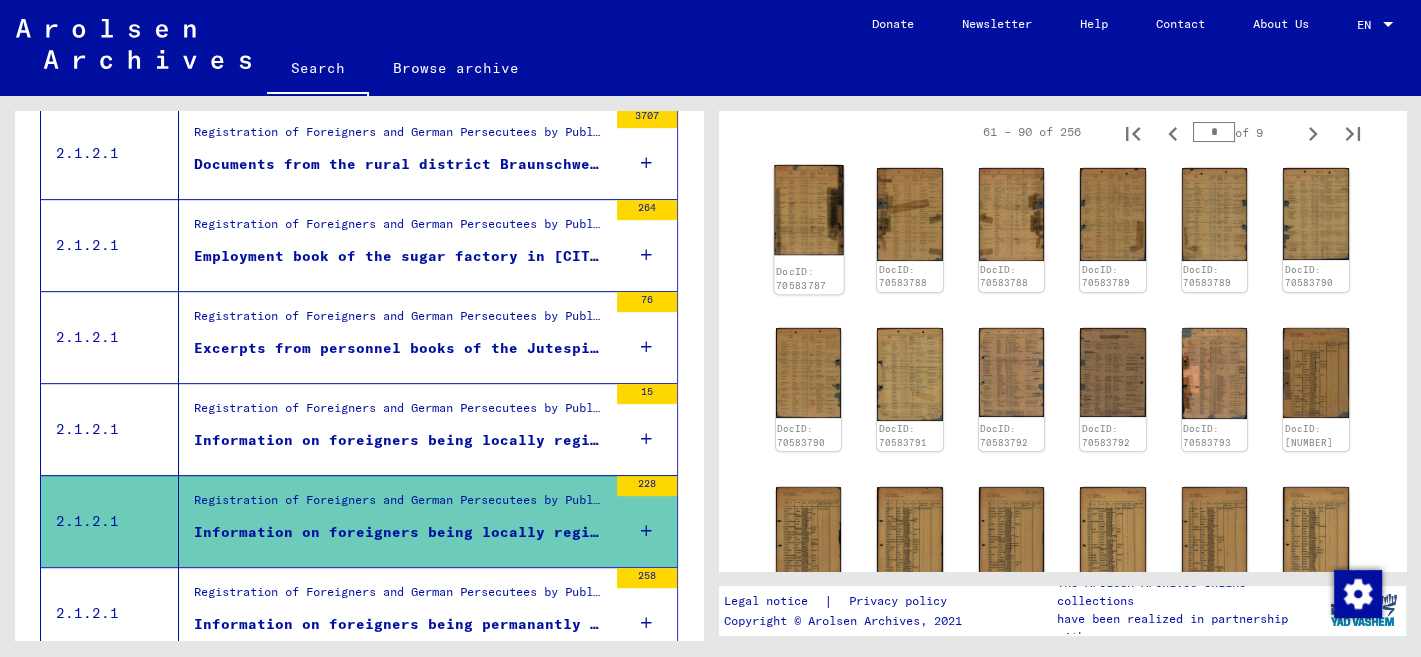 click 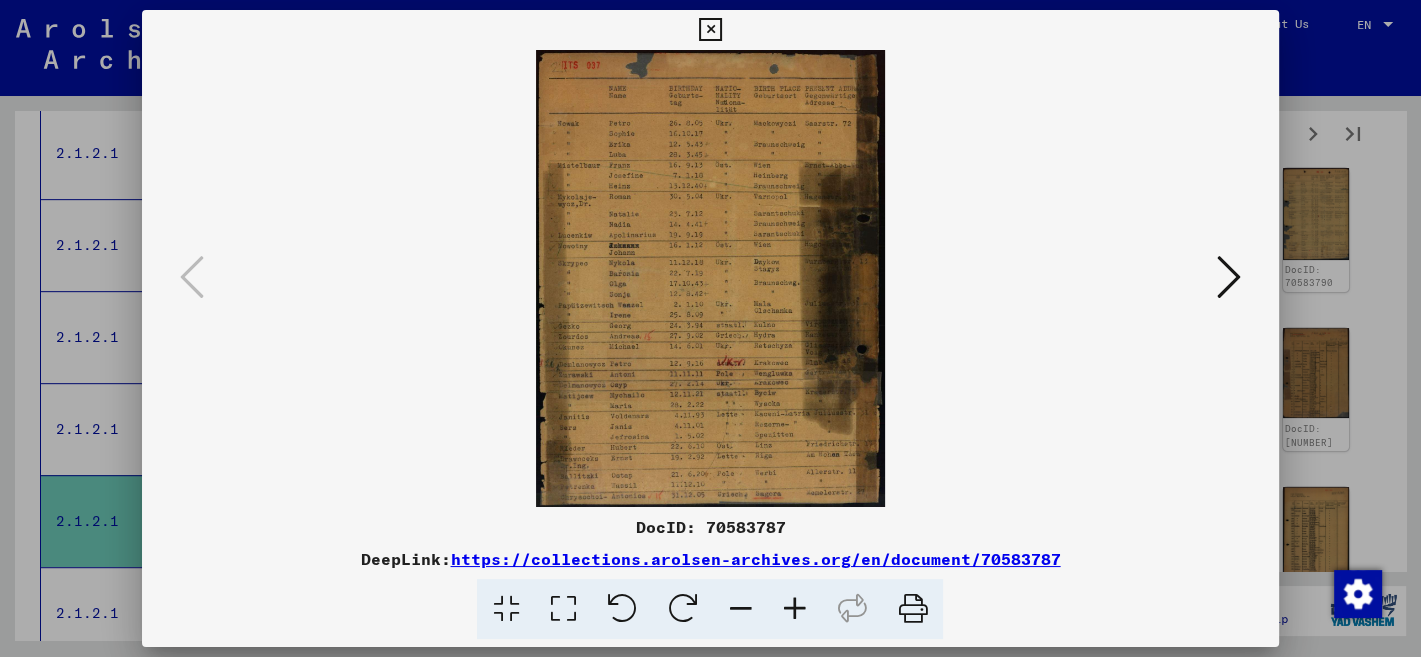 click at bounding box center (1229, 277) 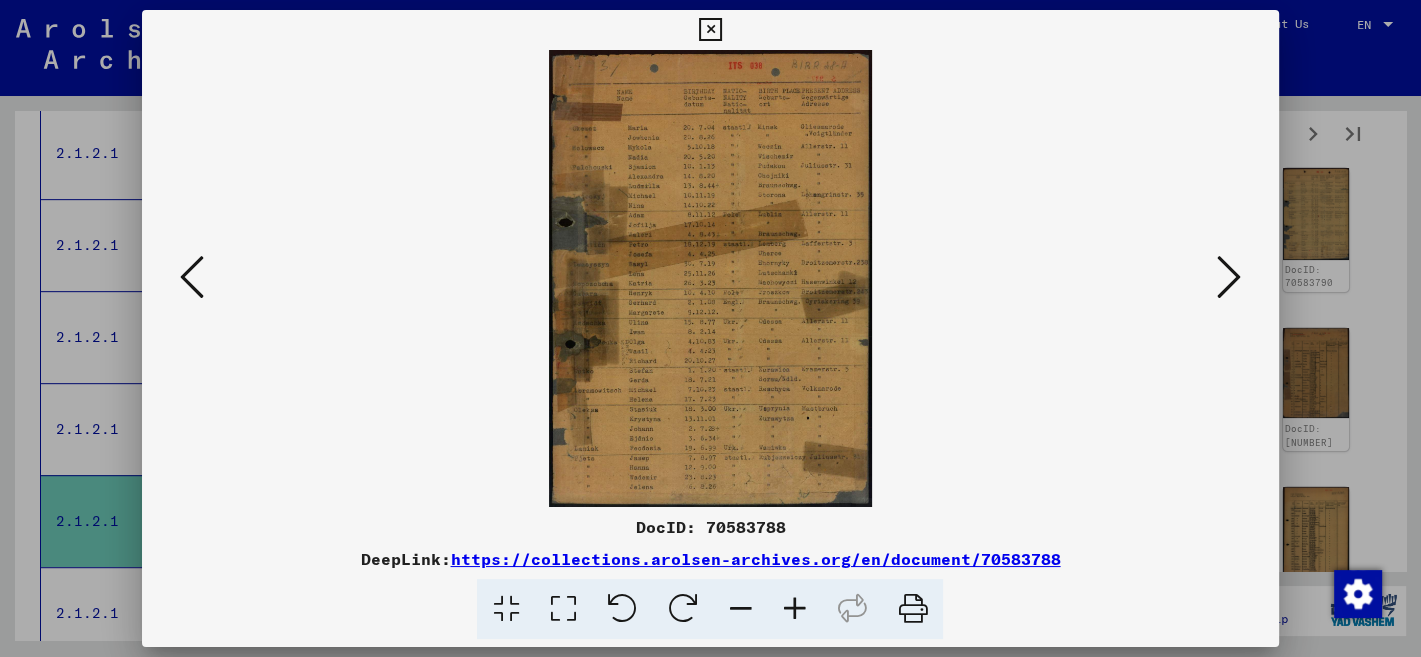 click at bounding box center [1229, 277] 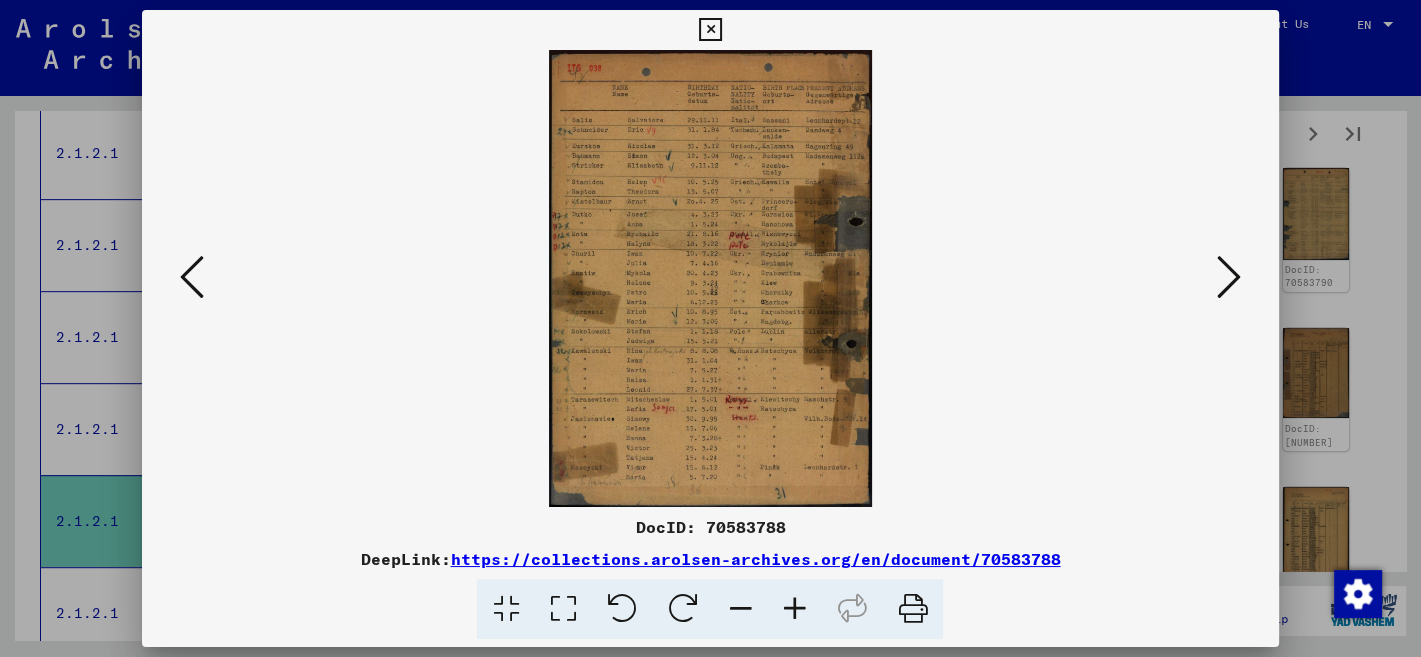 click at bounding box center [1229, 277] 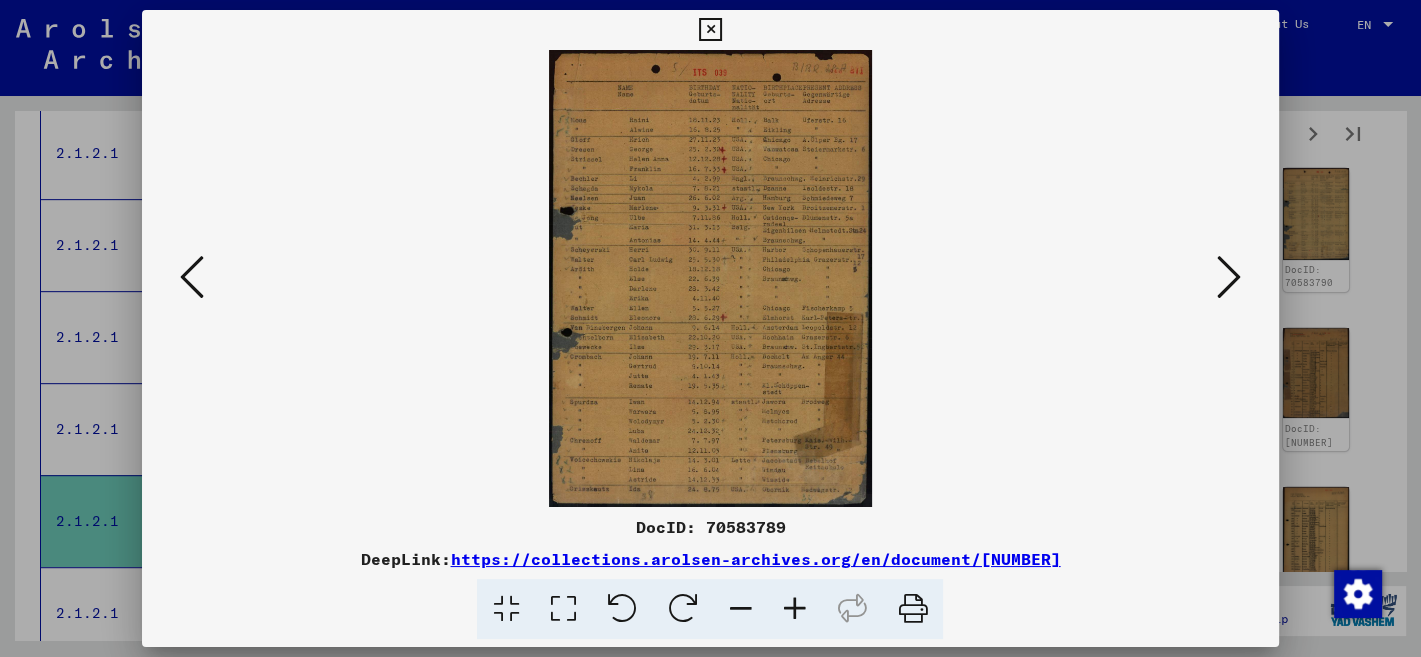 click at bounding box center (1229, 277) 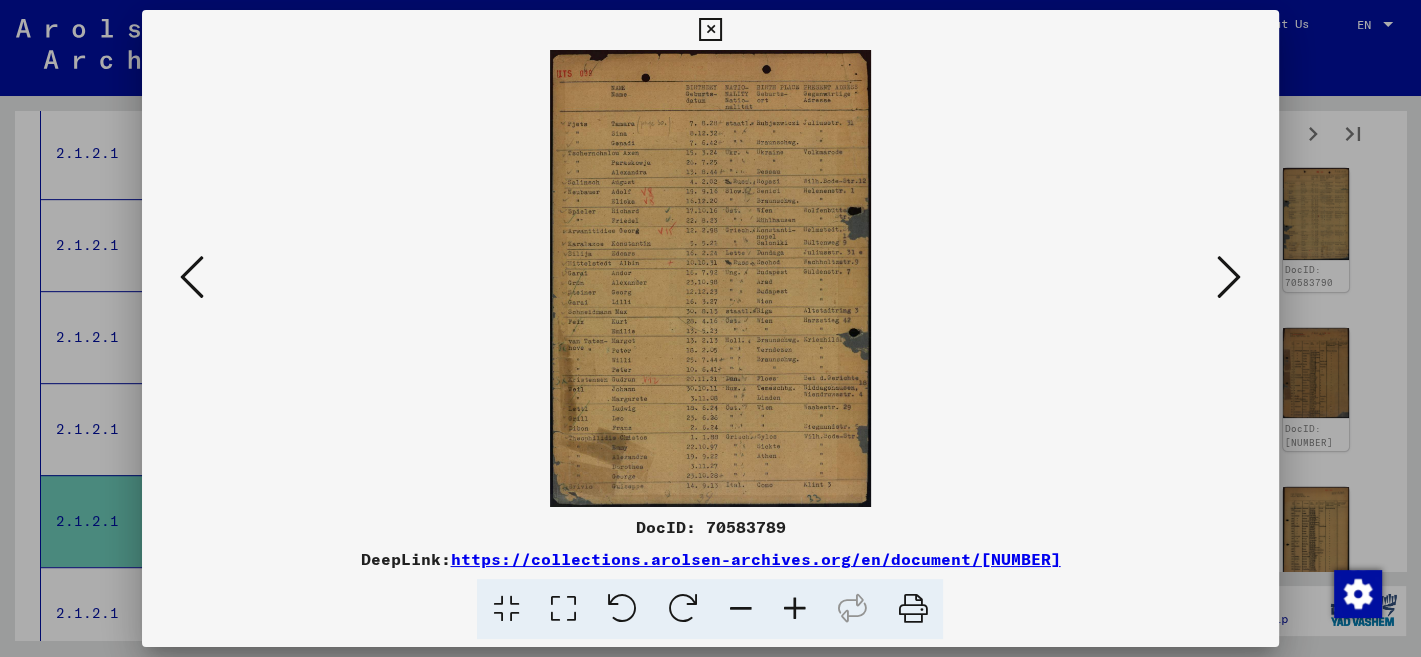 click at bounding box center (1229, 277) 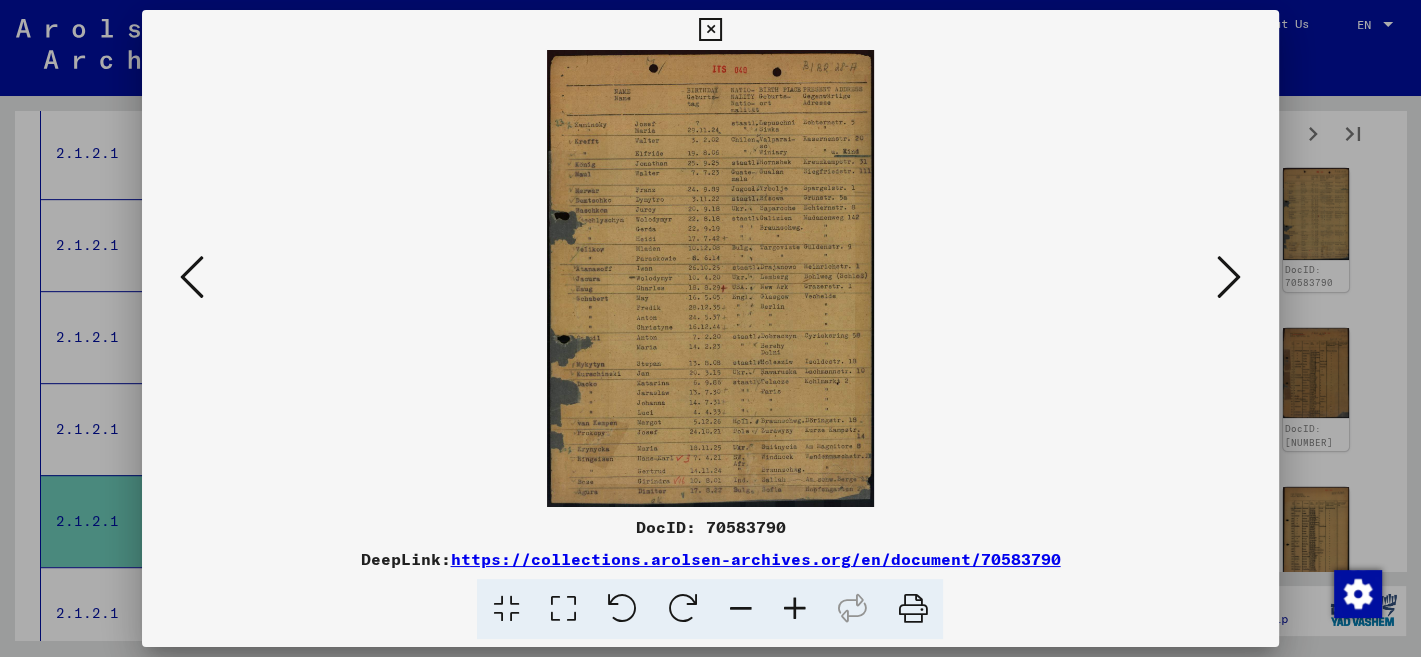 click at bounding box center [1229, 277] 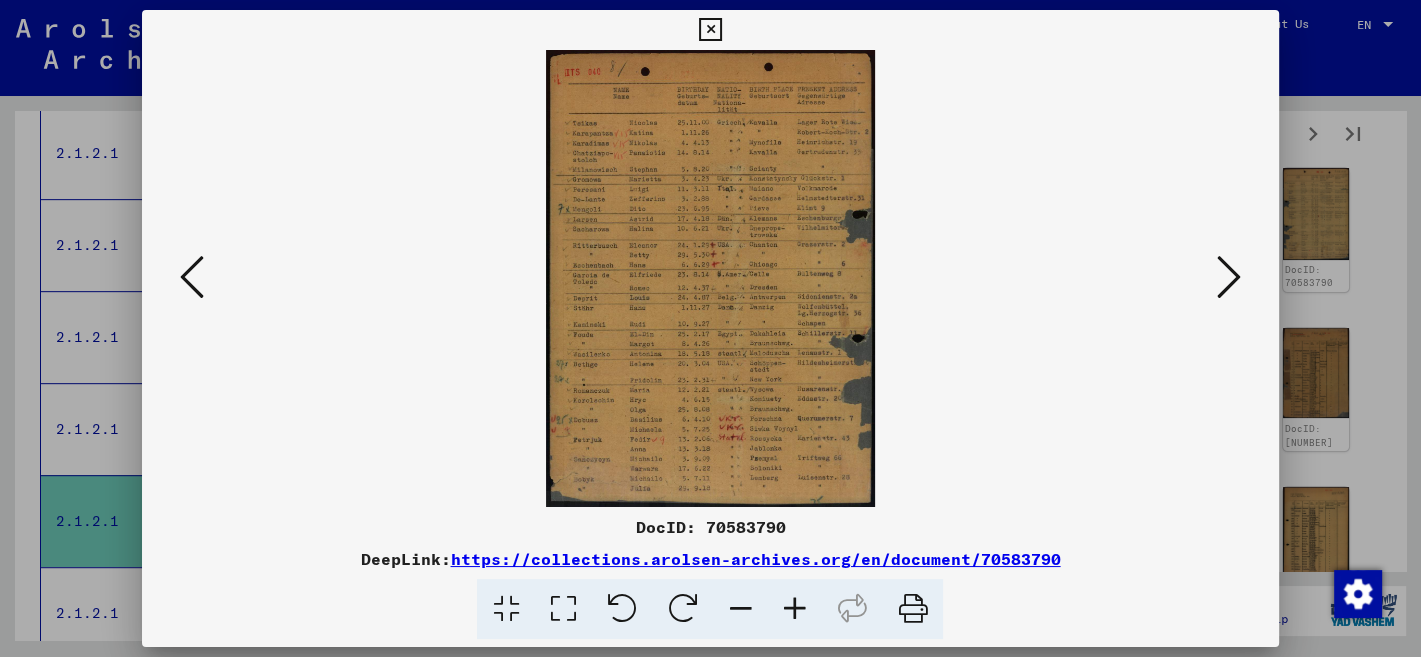 click at bounding box center [1229, 277] 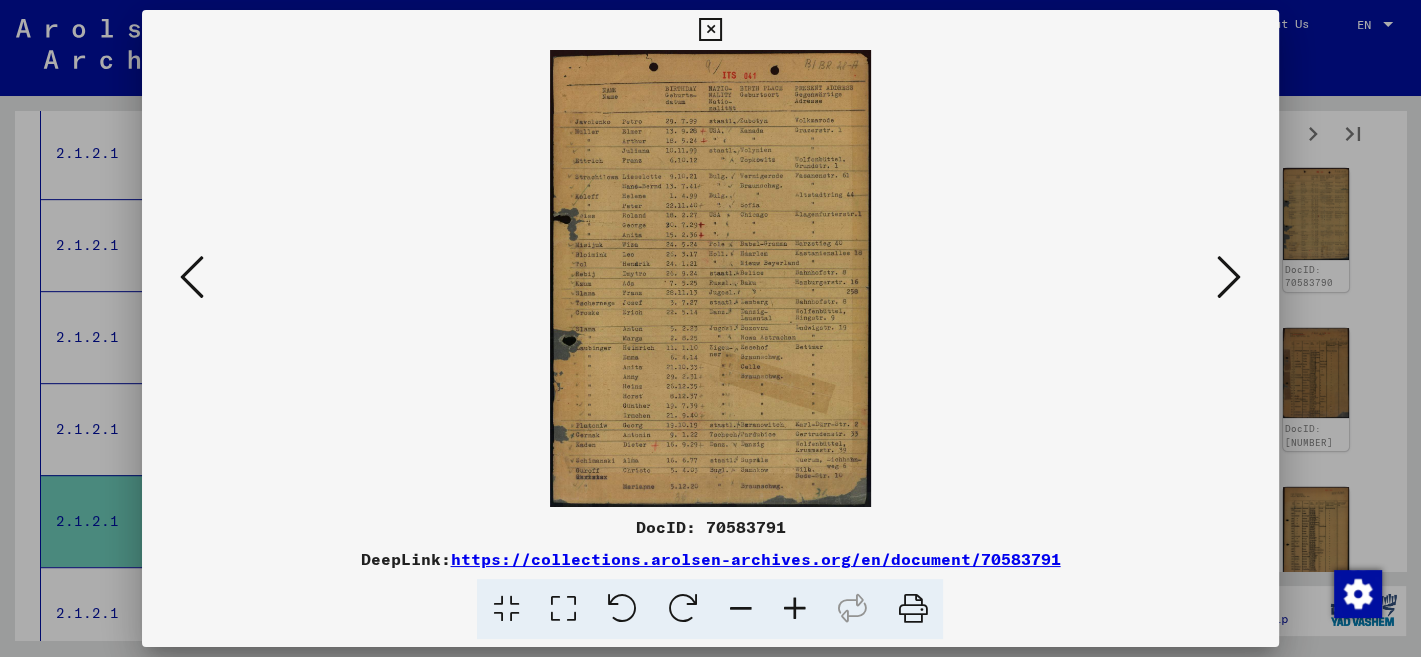 click at bounding box center [1229, 277] 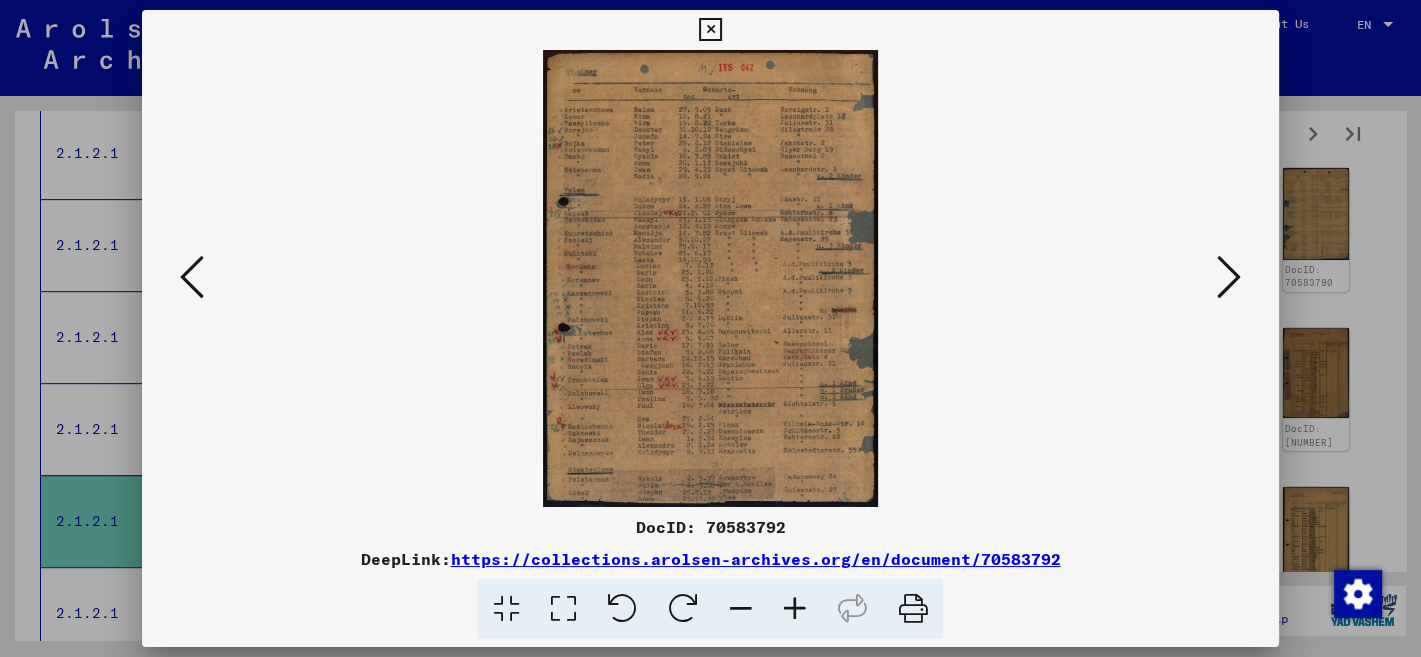 click at bounding box center [1229, 277] 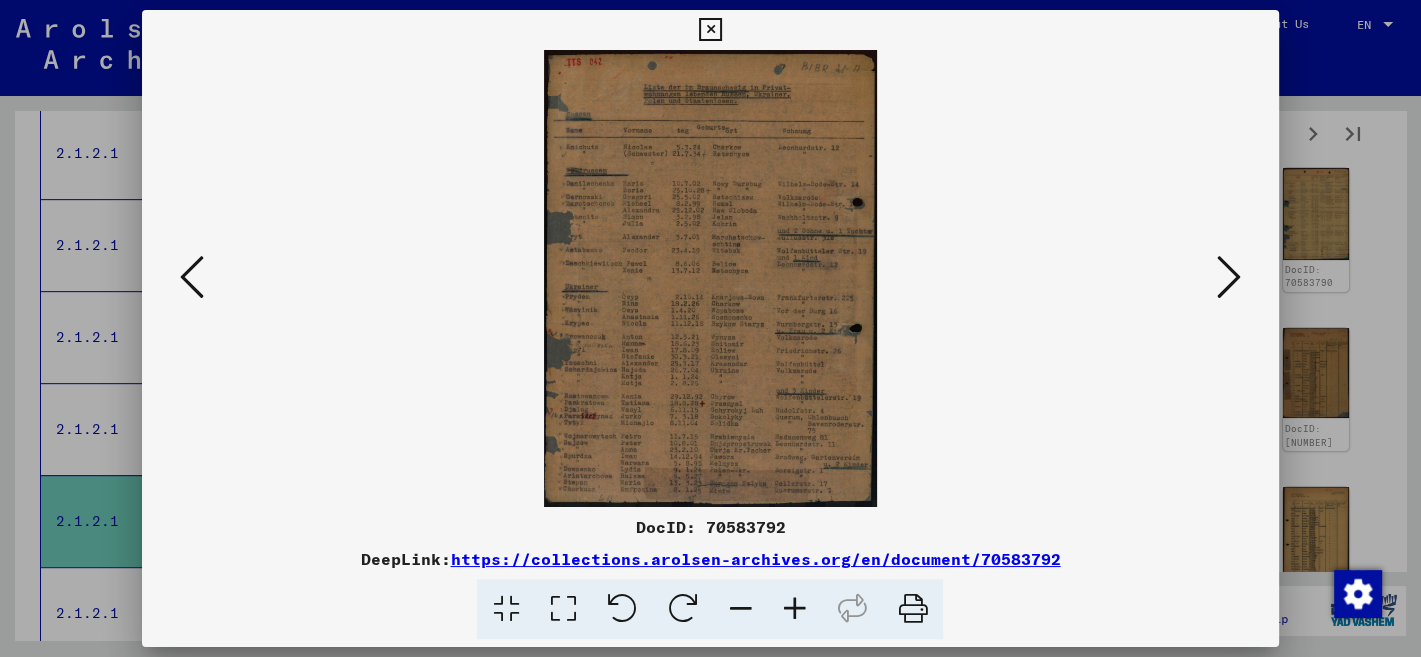 click at bounding box center (1229, 277) 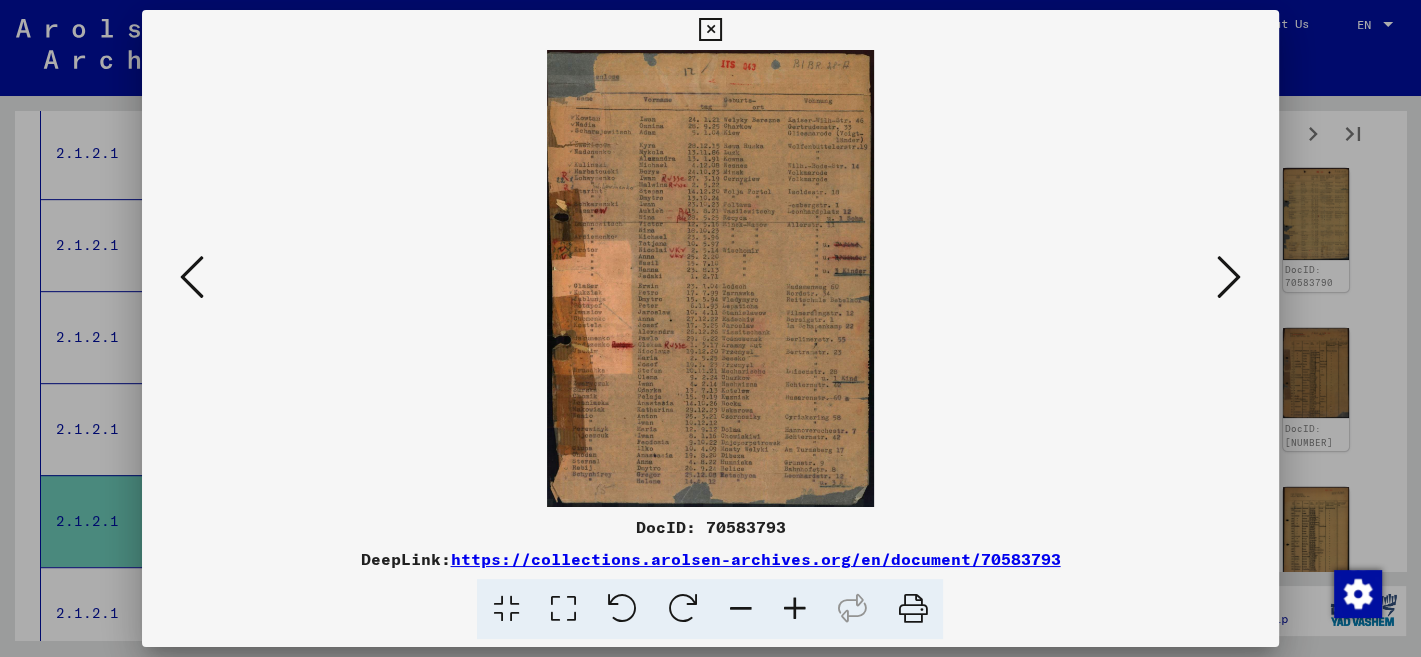 click at bounding box center (1229, 277) 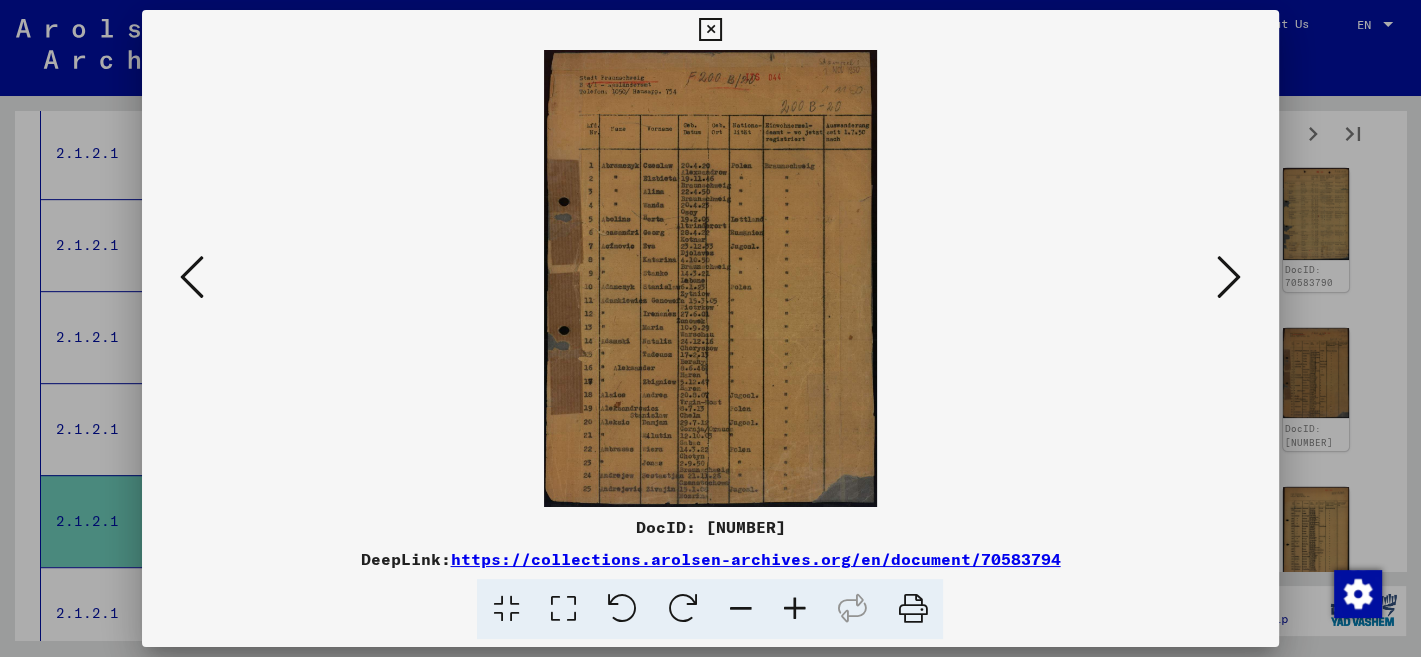 click at bounding box center [1229, 277] 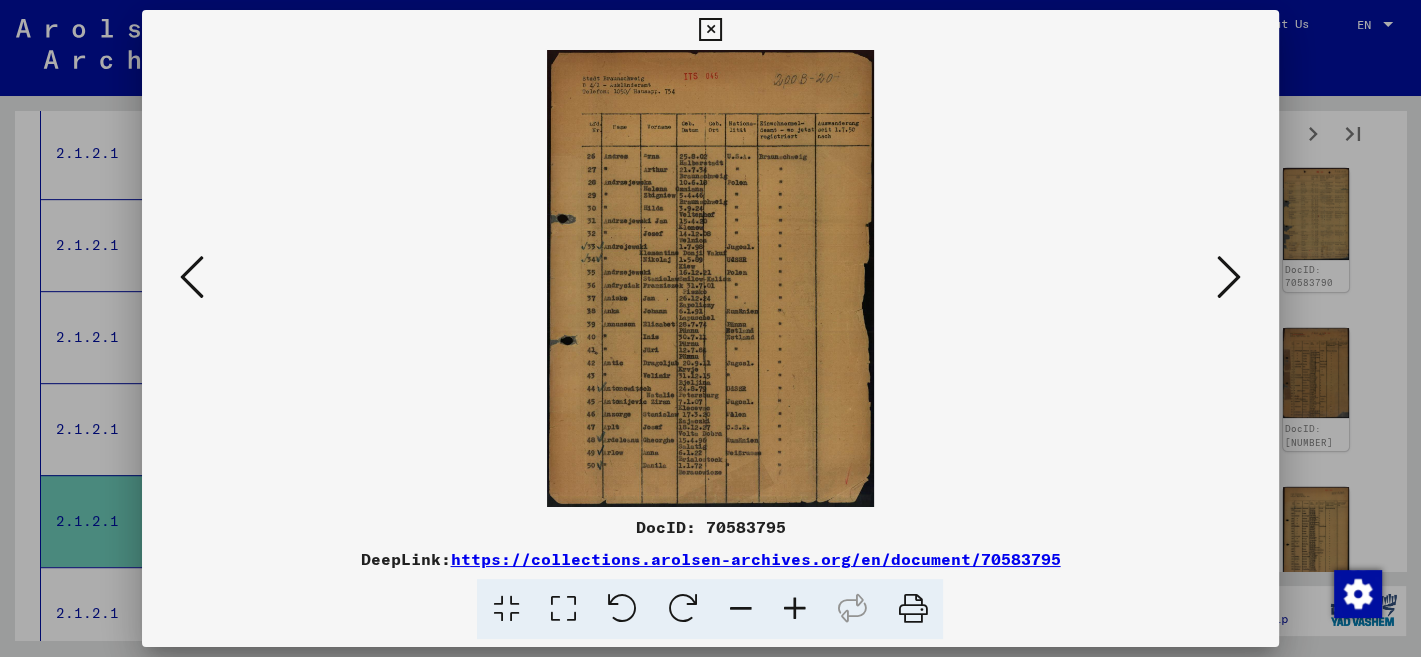 click at bounding box center [1229, 277] 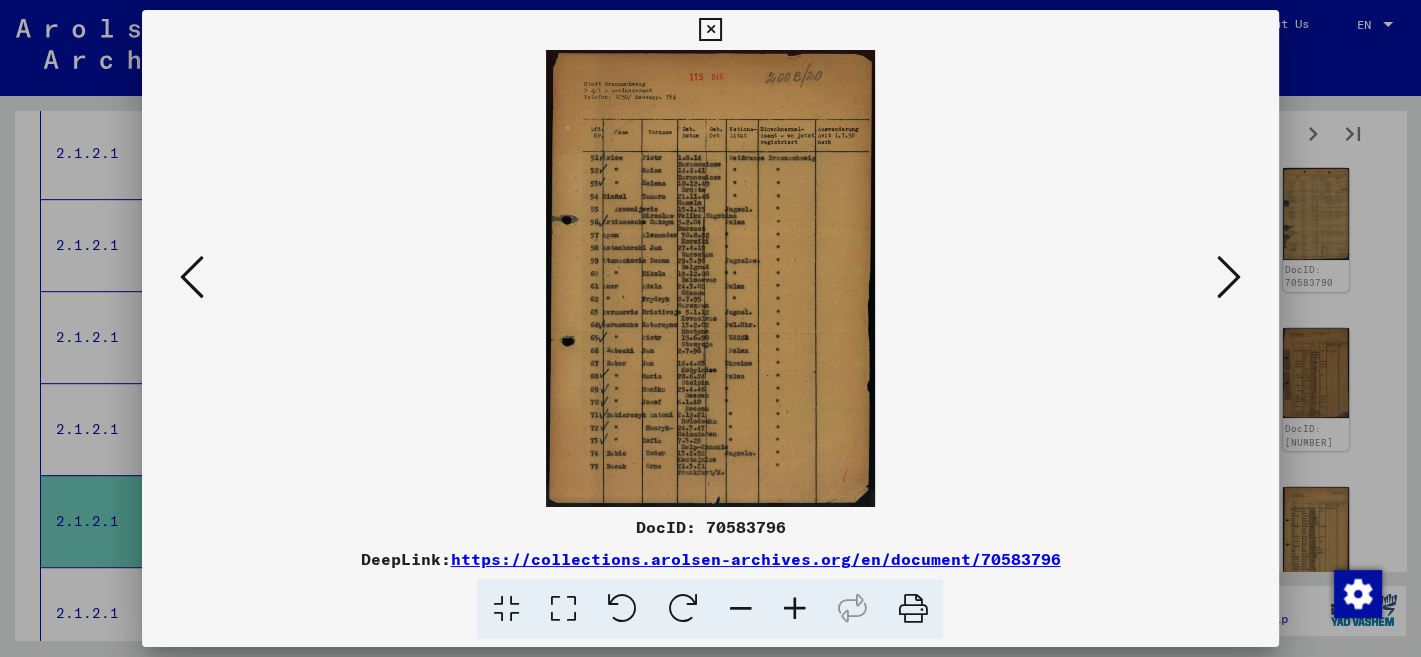 click at bounding box center [1229, 277] 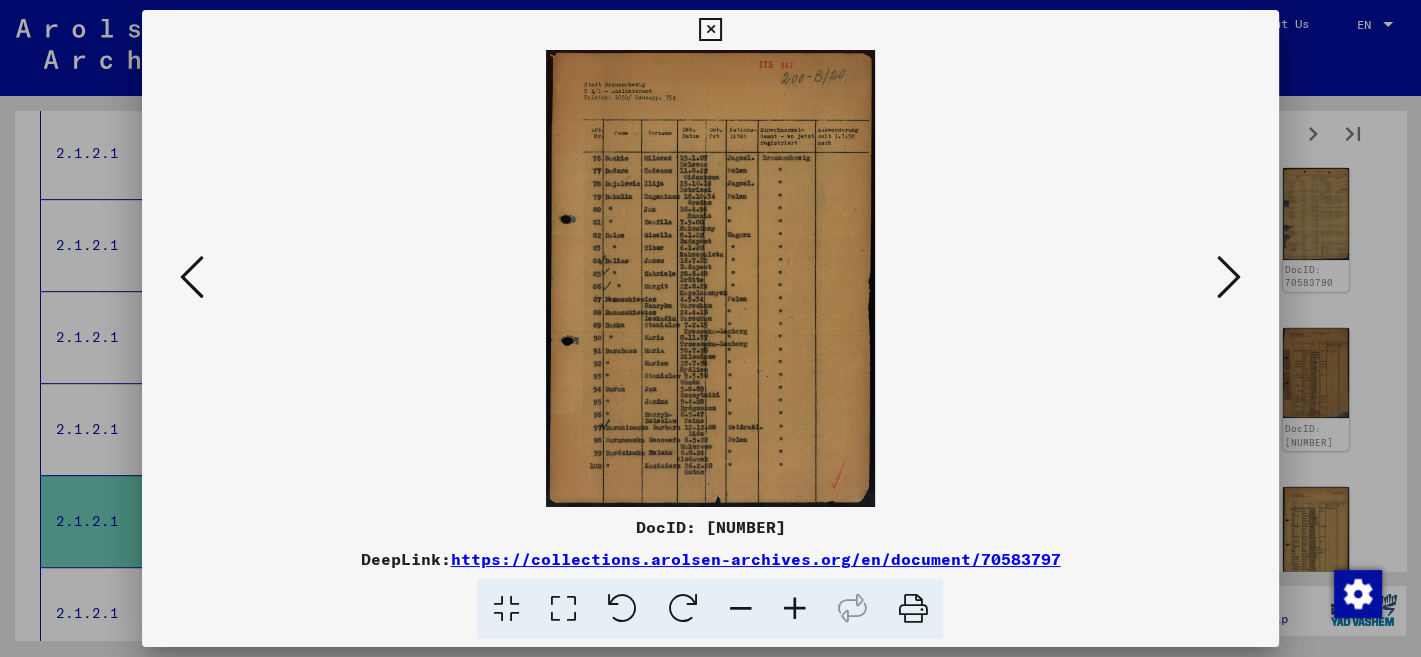 click at bounding box center (192, 277) 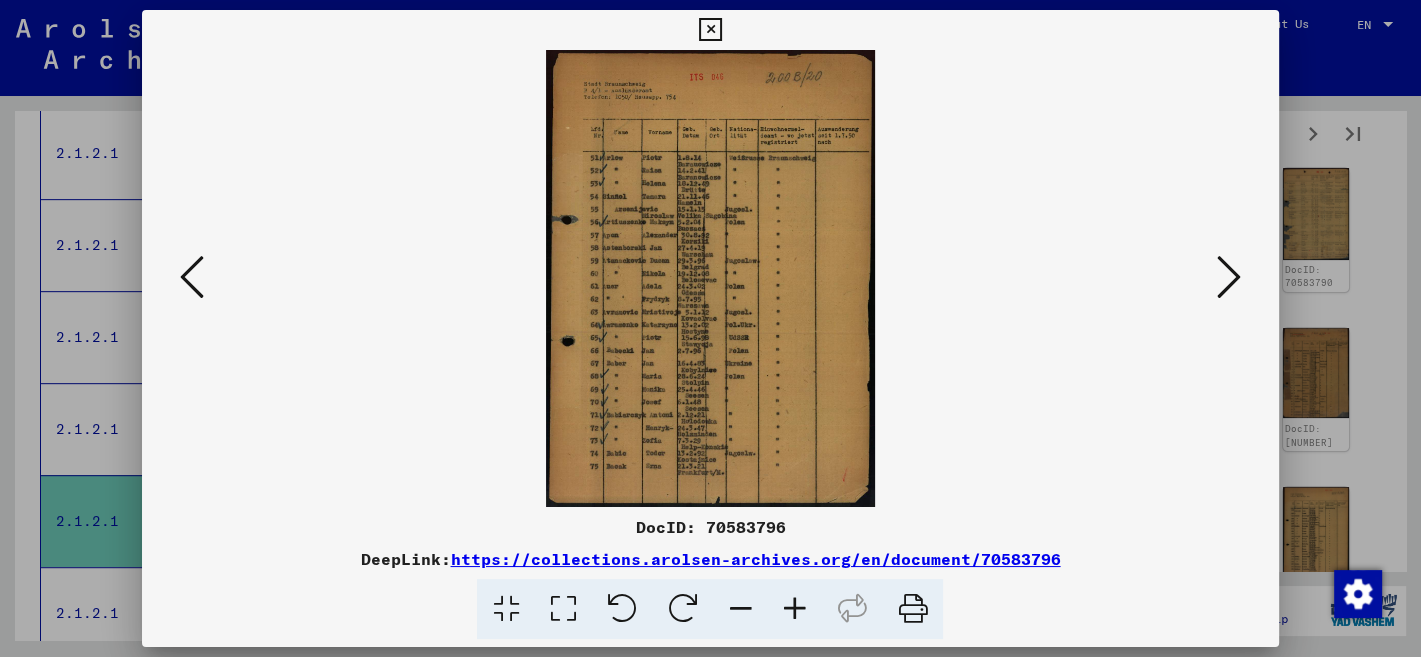 click at bounding box center [1229, 277] 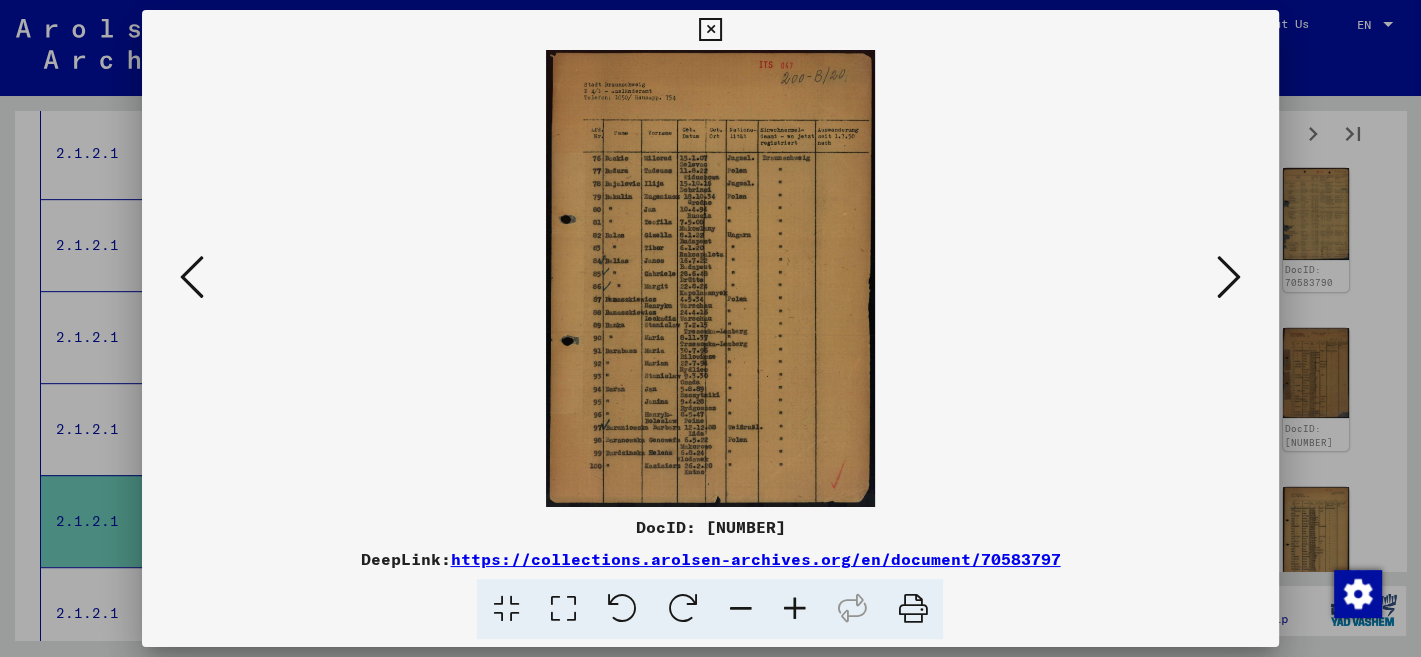 click at bounding box center [1229, 277] 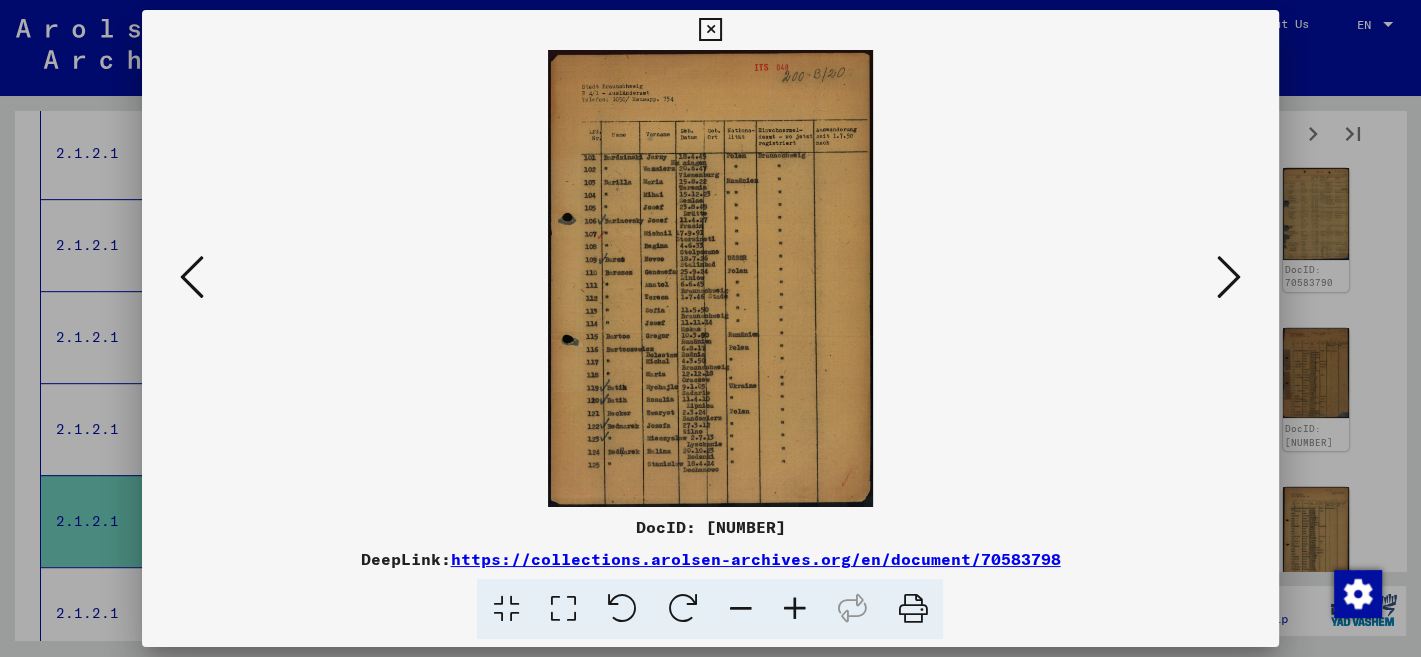 click at bounding box center (1229, 277) 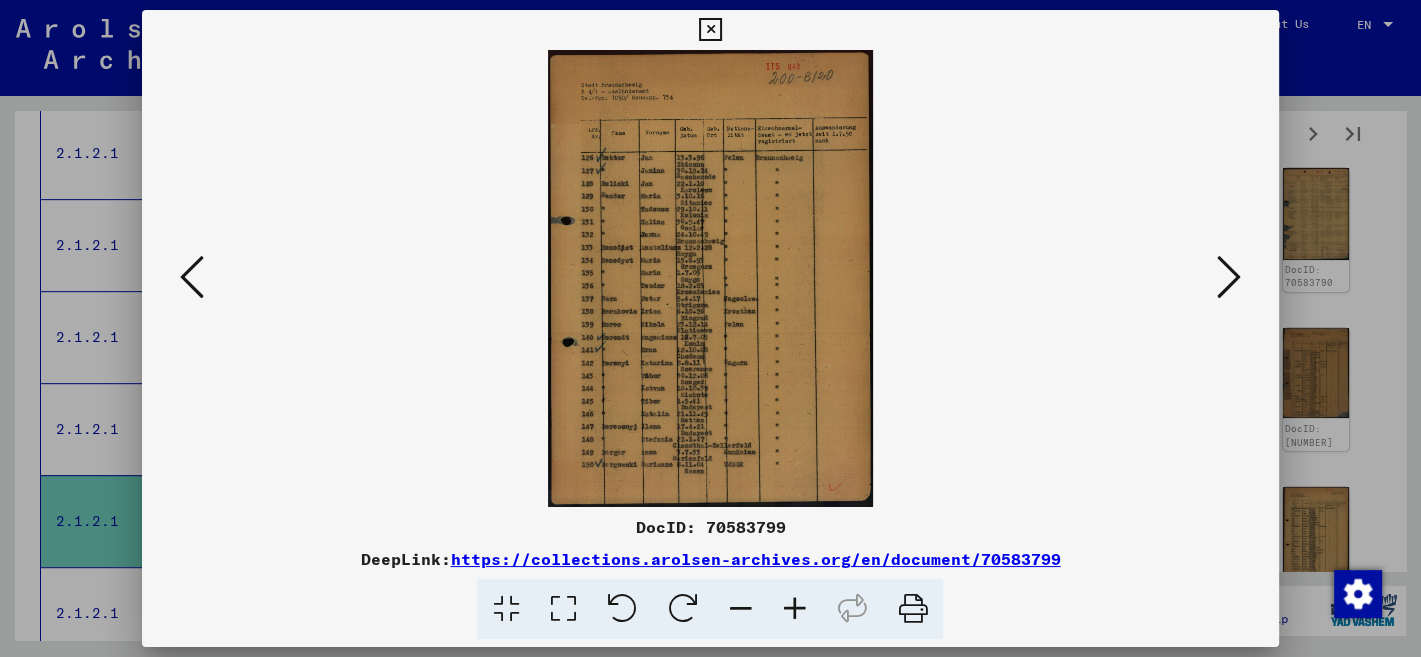 click at bounding box center [1229, 277] 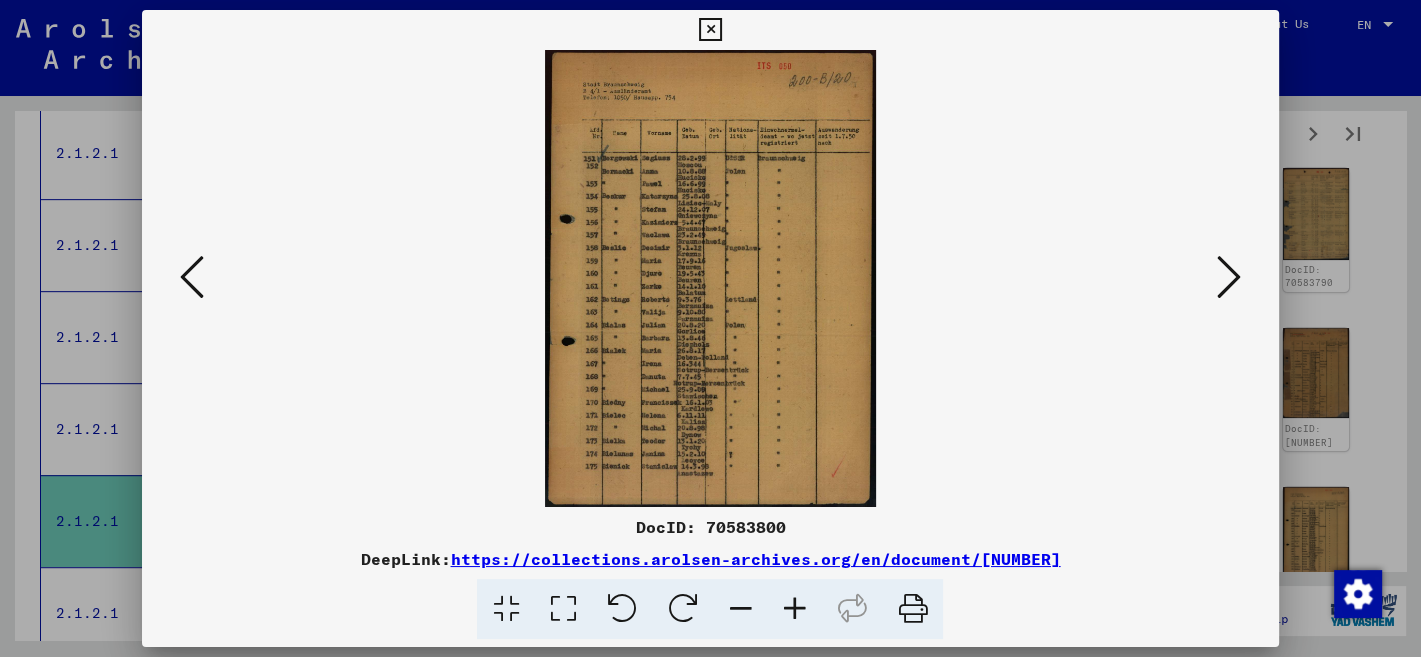 click at bounding box center (1229, 277) 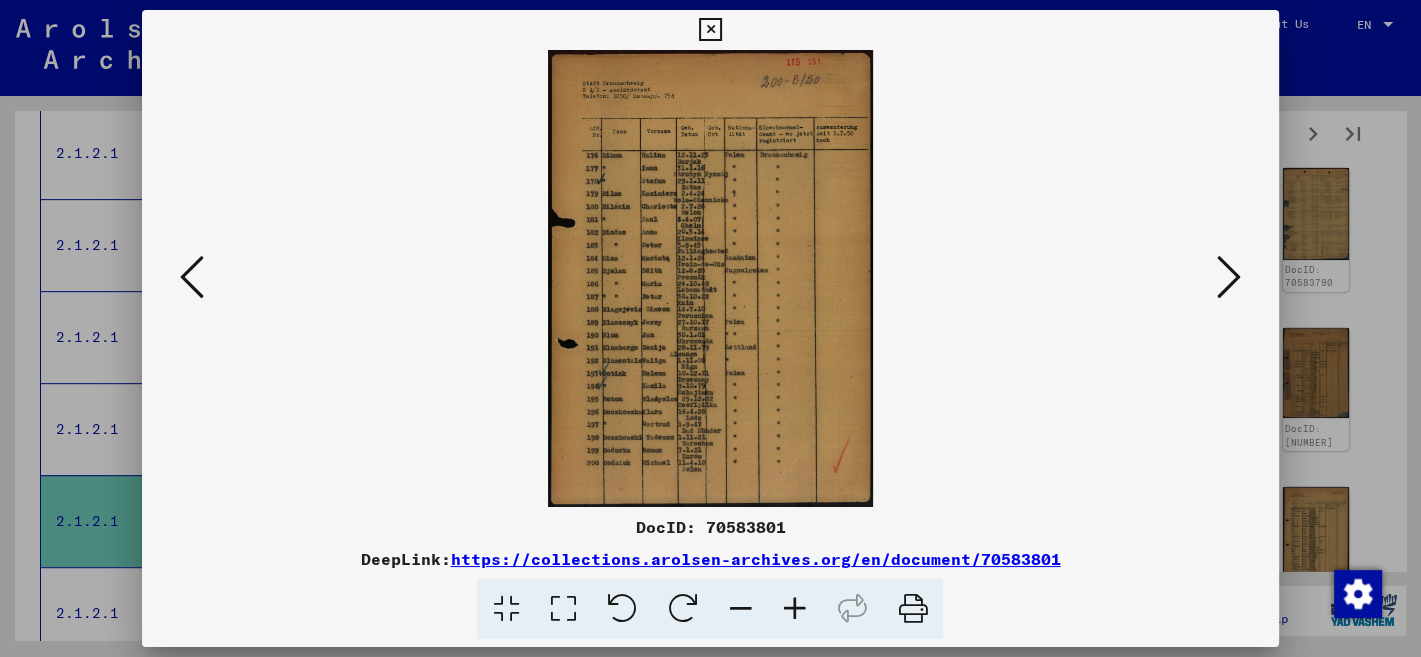click at bounding box center [1229, 277] 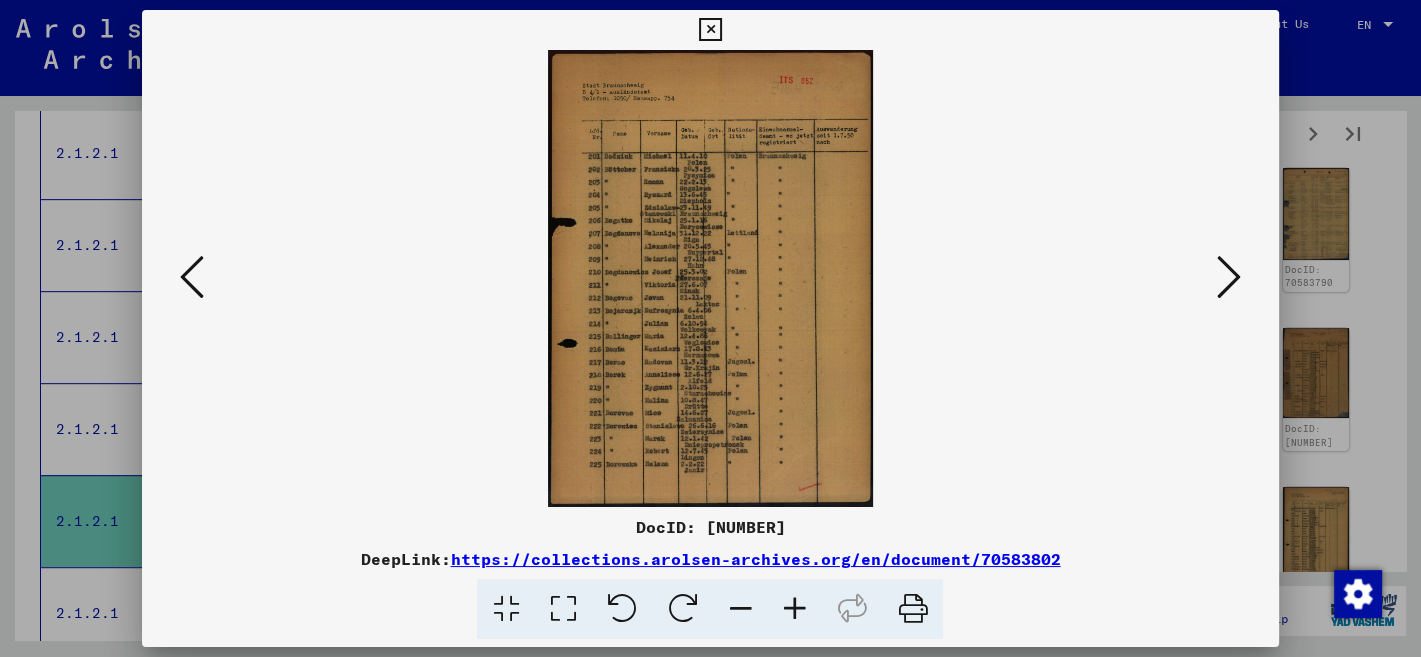 click at bounding box center [1229, 277] 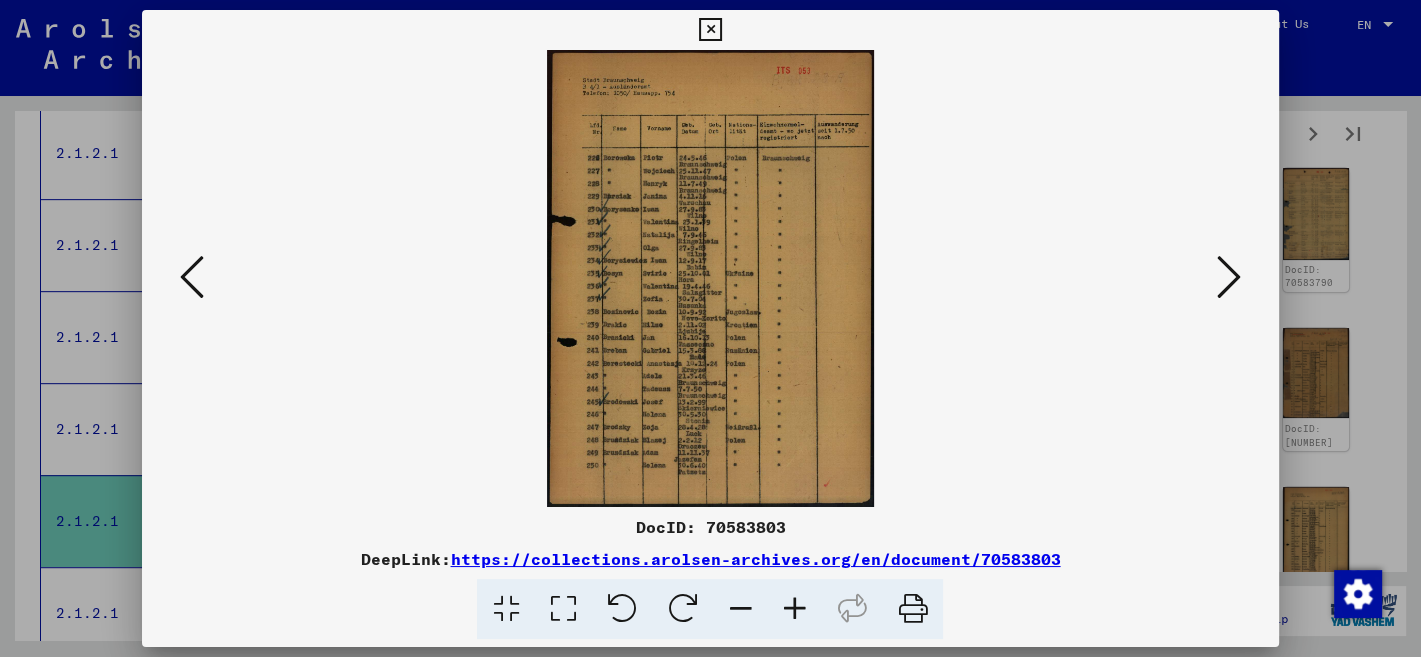 click at bounding box center [1229, 277] 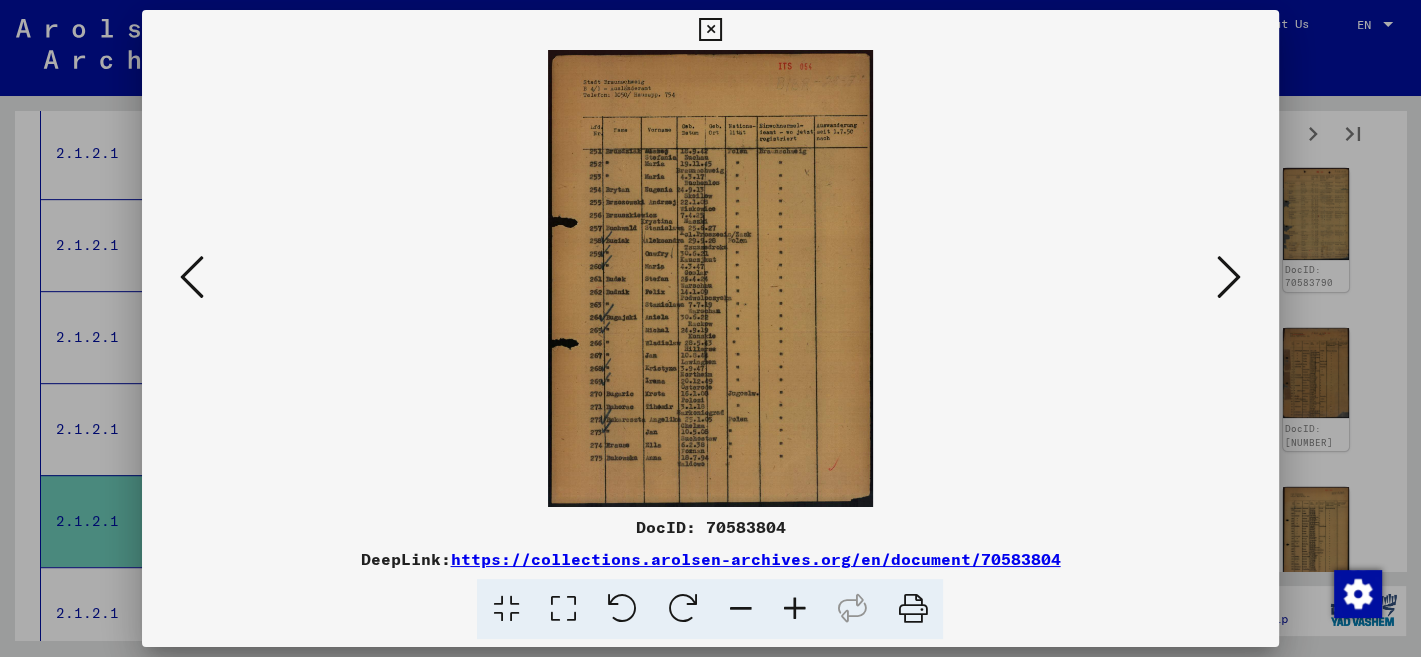 click at bounding box center [1229, 277] 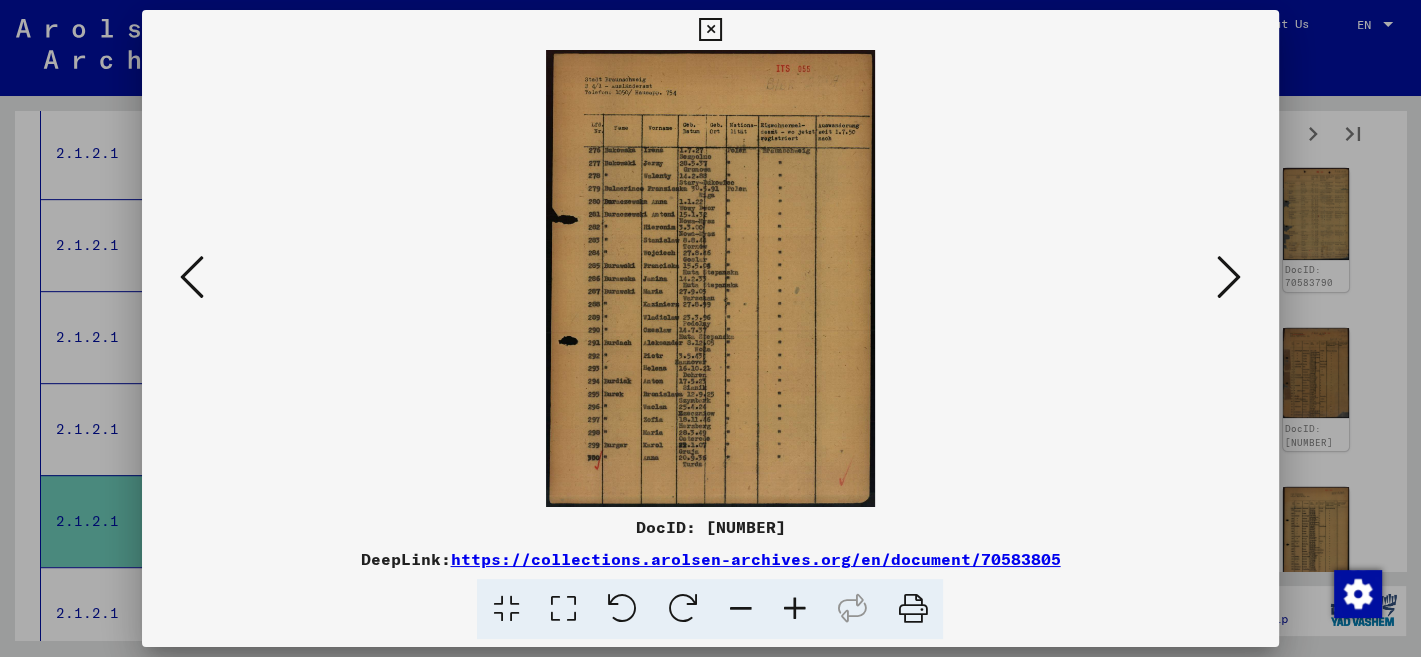 click at bounding box center (1229, 277) 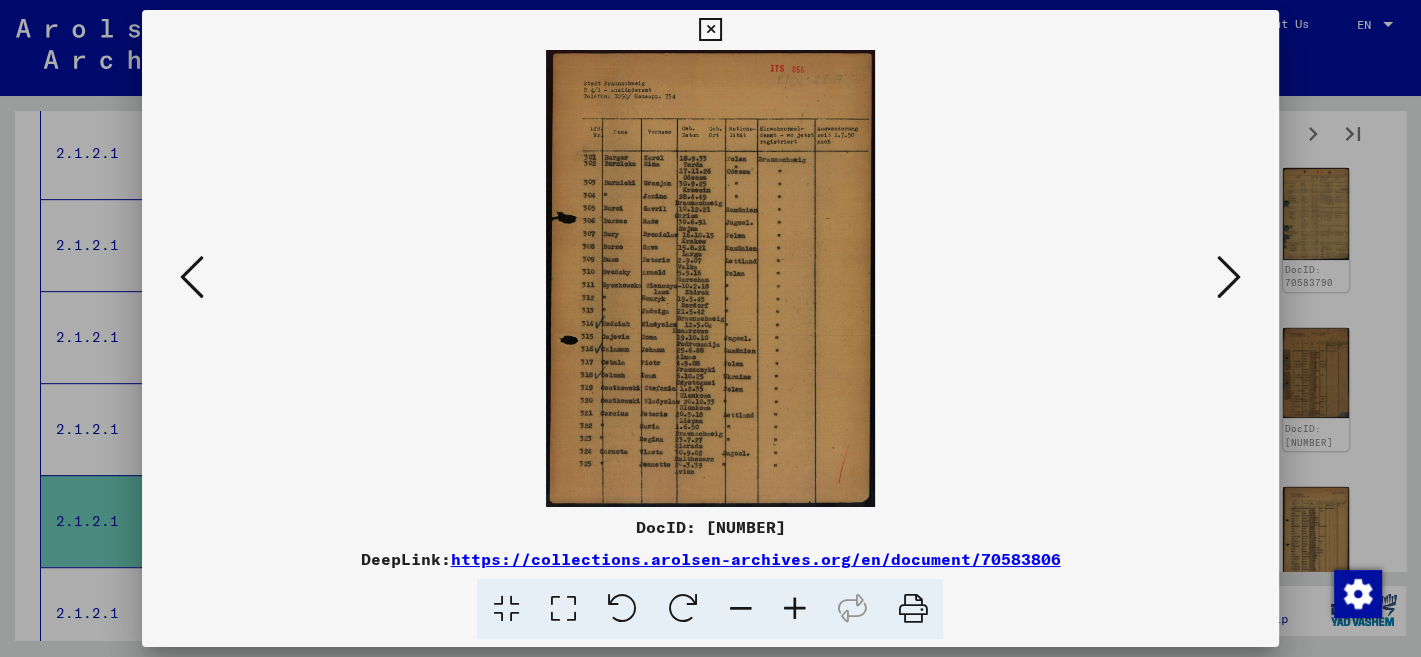 click at bounding box center (1229, 277) 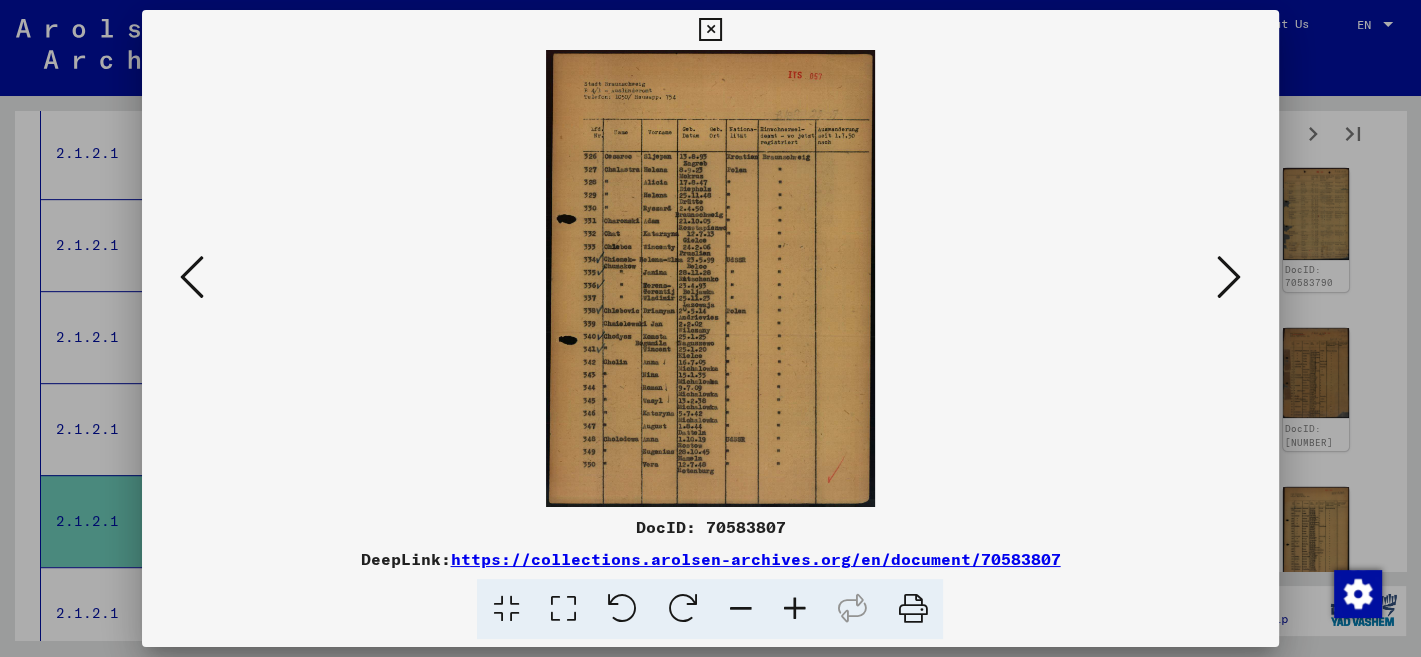 click at bounding box center (1229, 277) 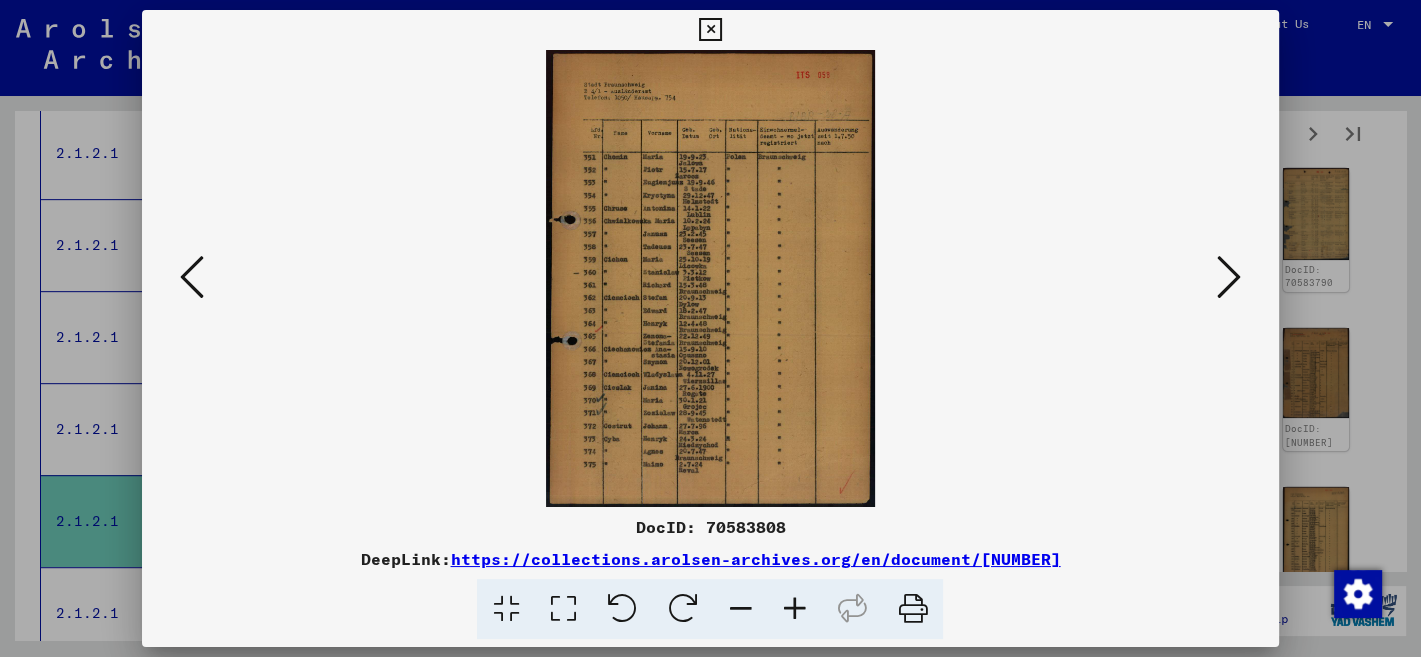 click at bounding box center (1229, 277) 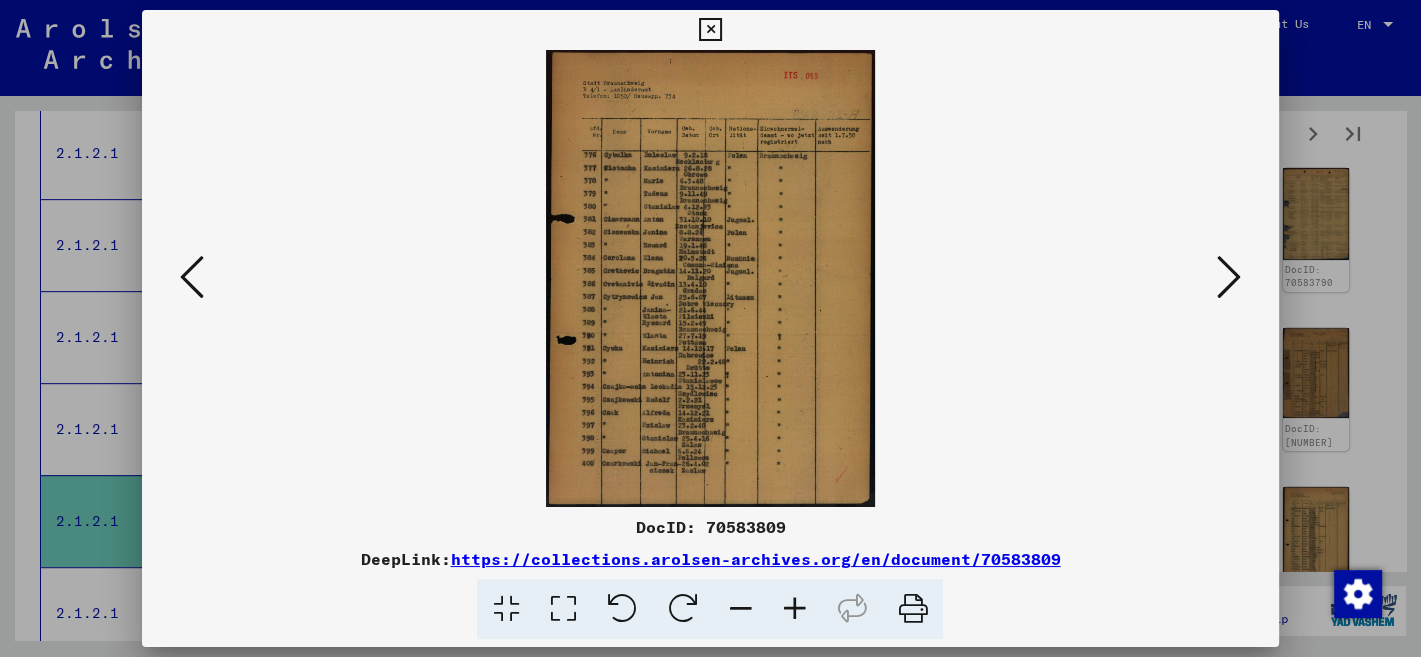 click at bounding box center (1229, 277) 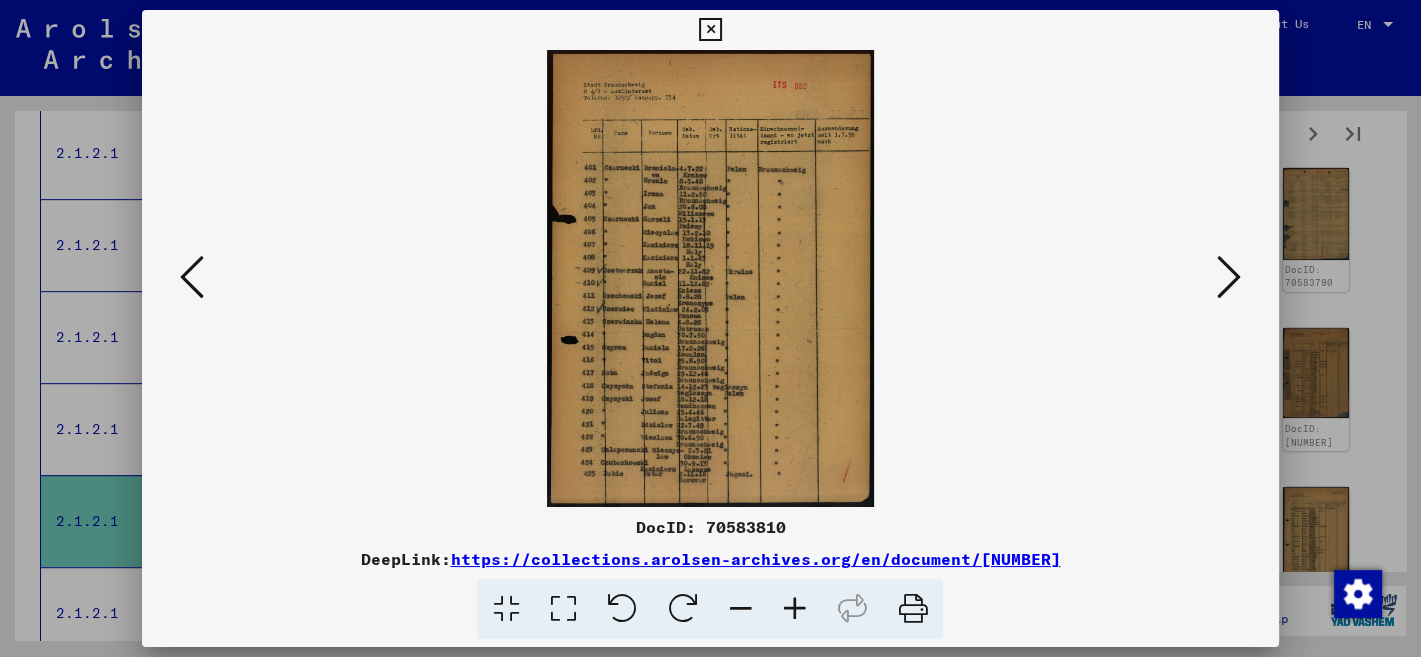 click at bounding box center [1229, 277] 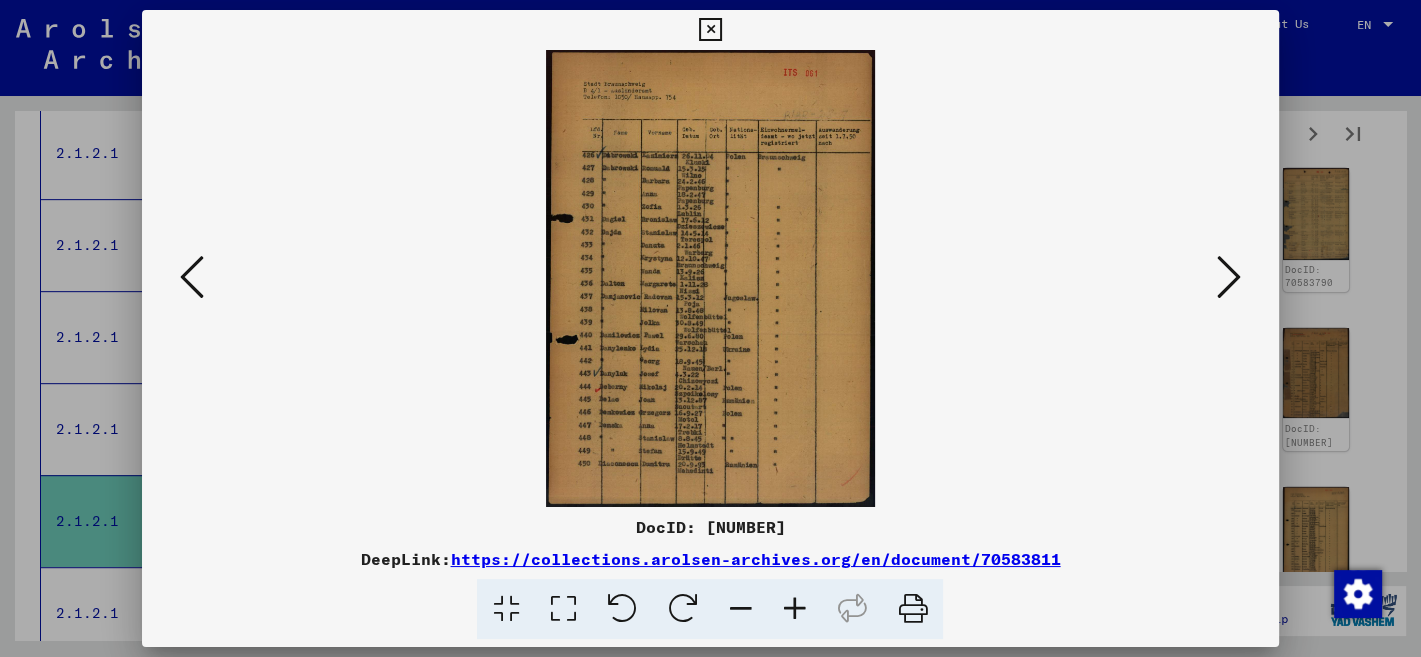 click at bounding box center [1229, 277] 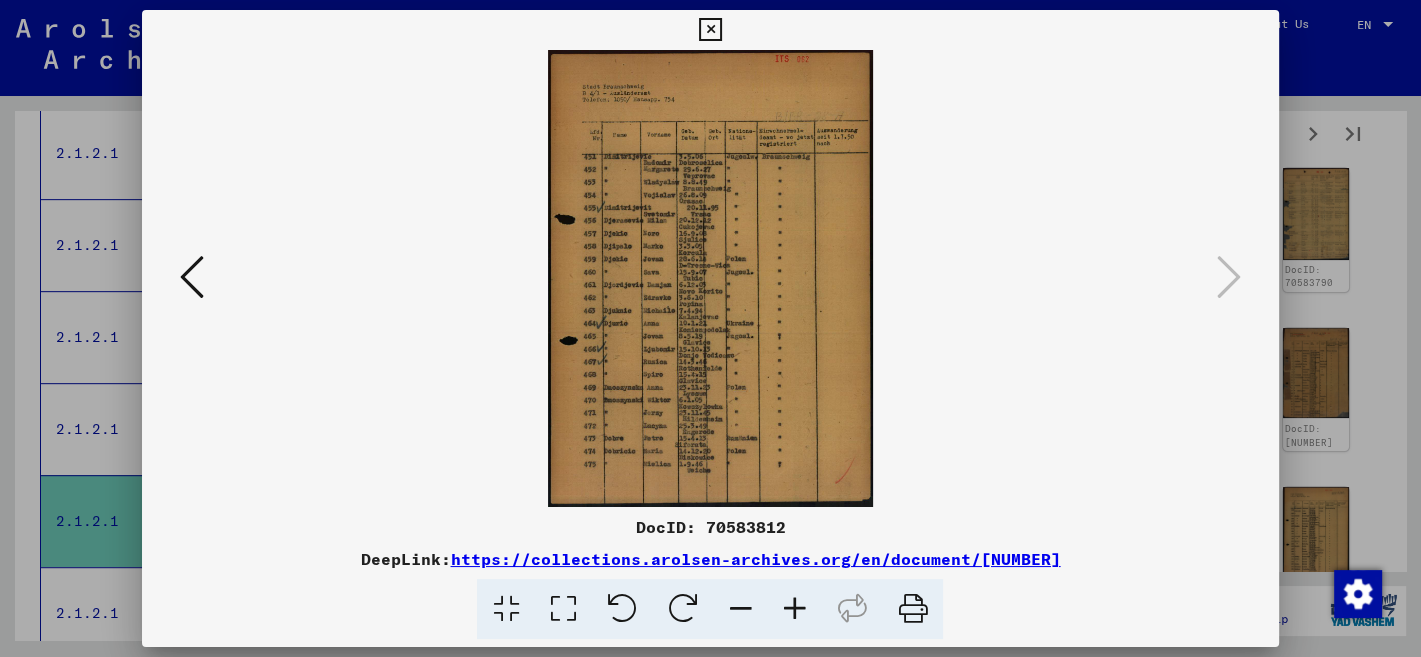 click at bounding box center (710, 30) 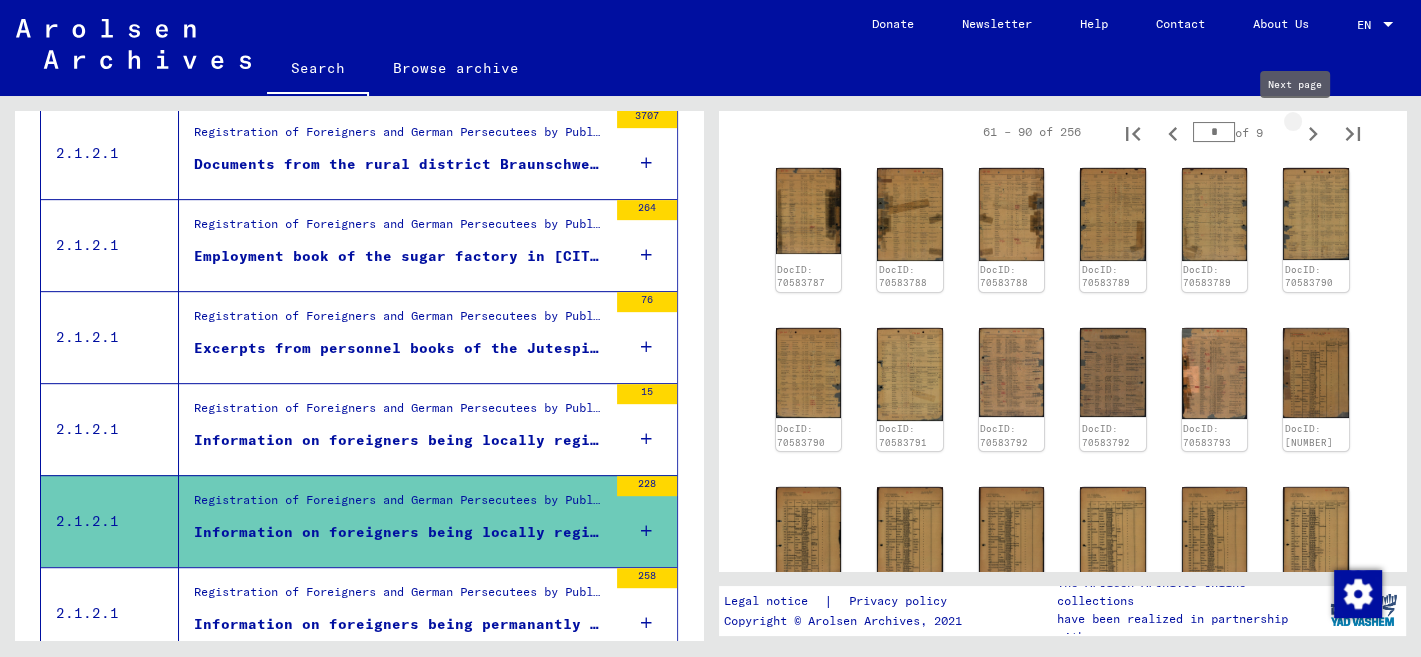 click 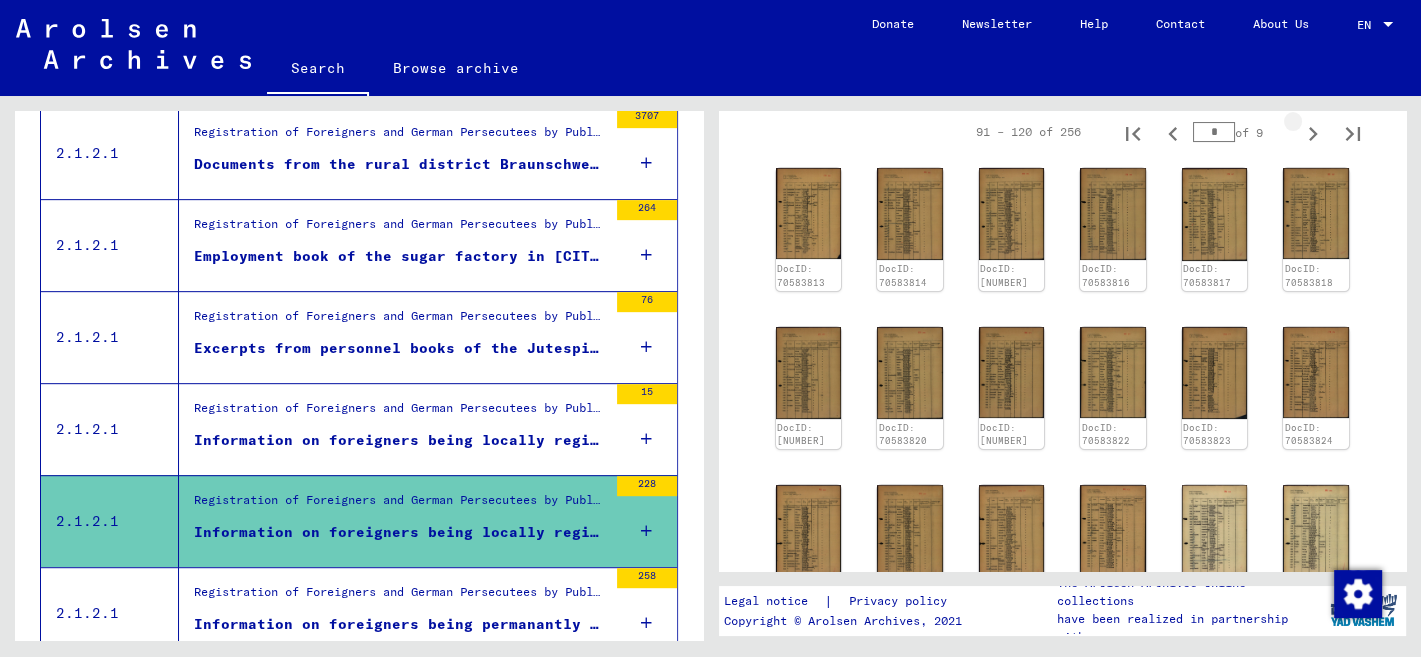 click 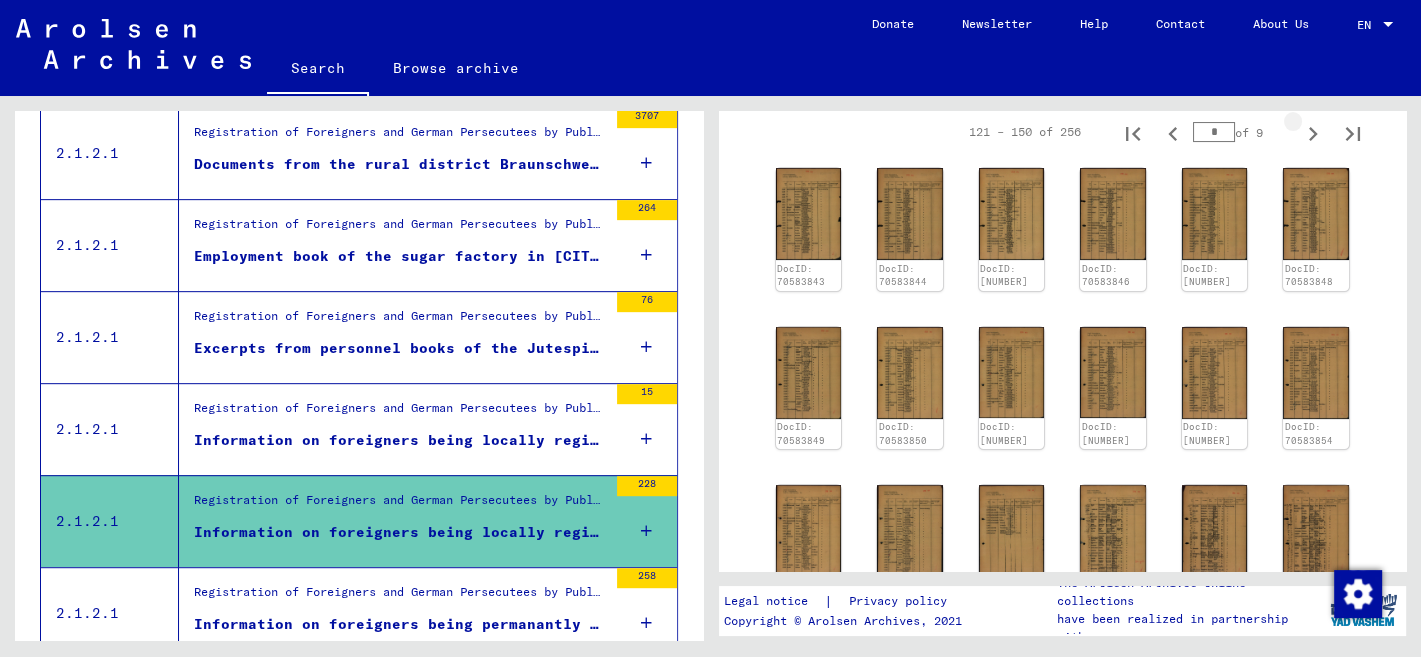 click 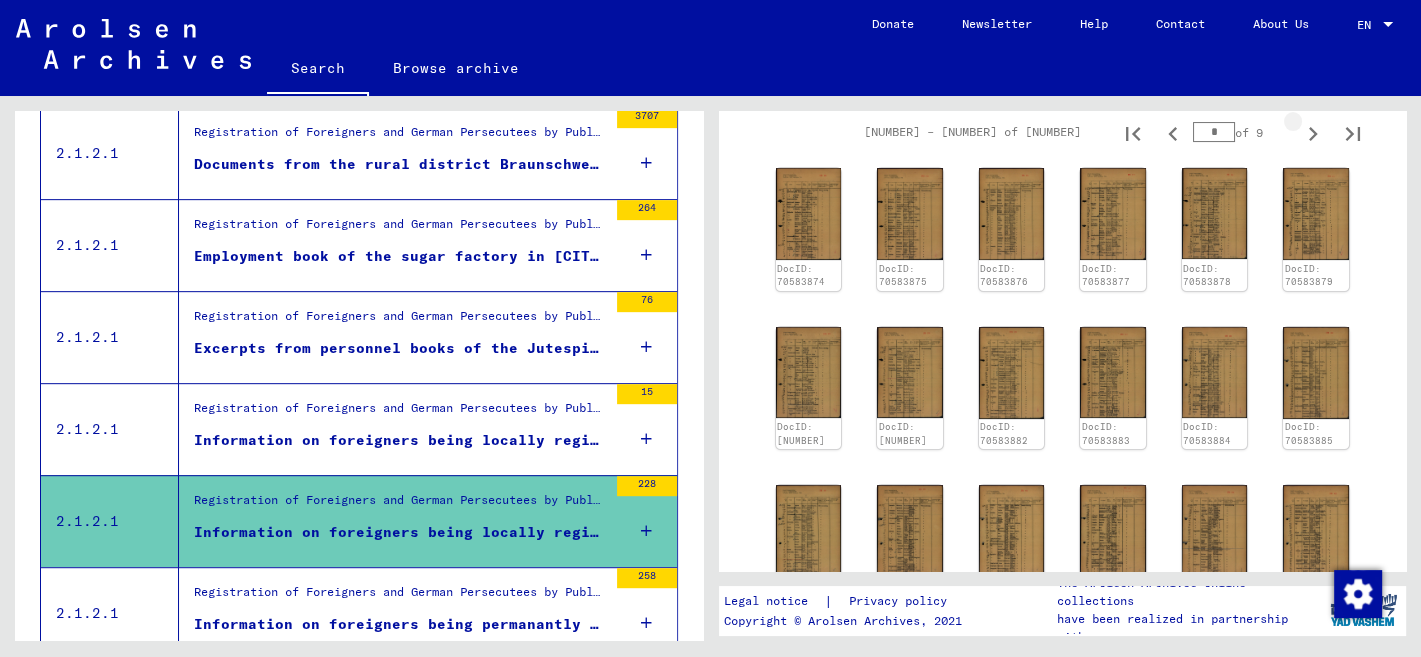 click 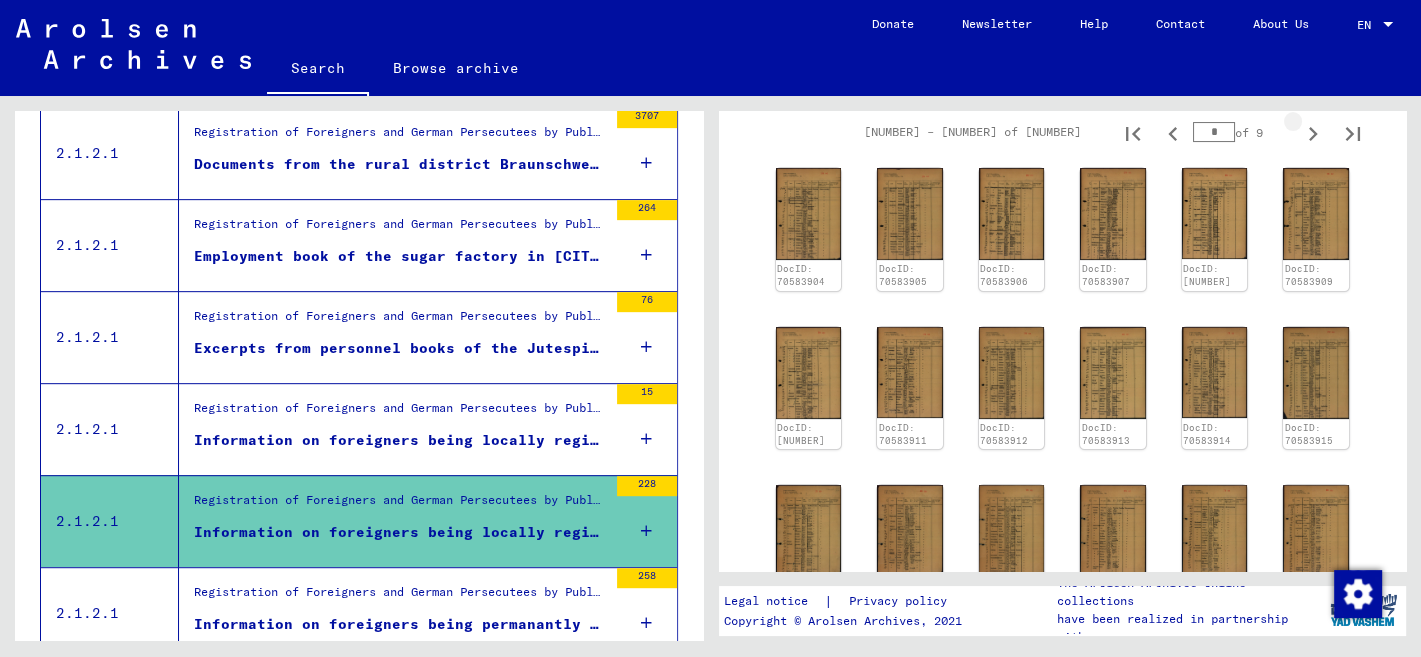 click 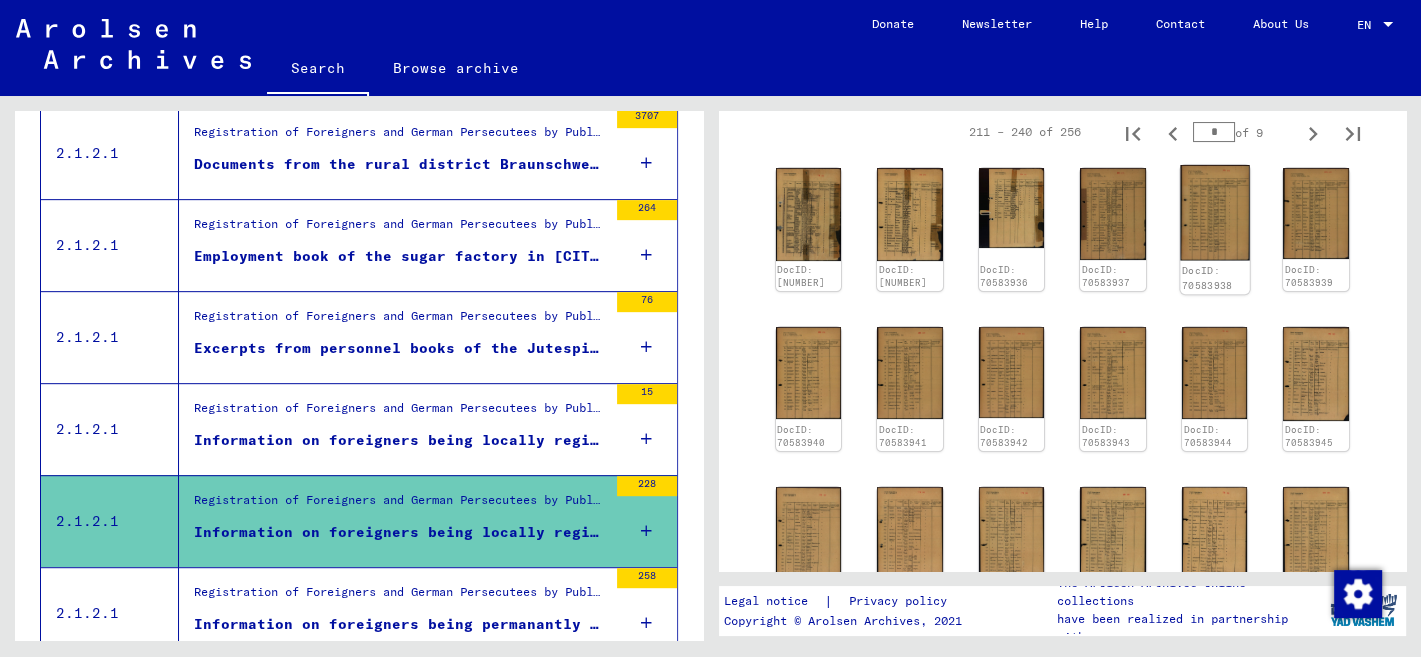 click 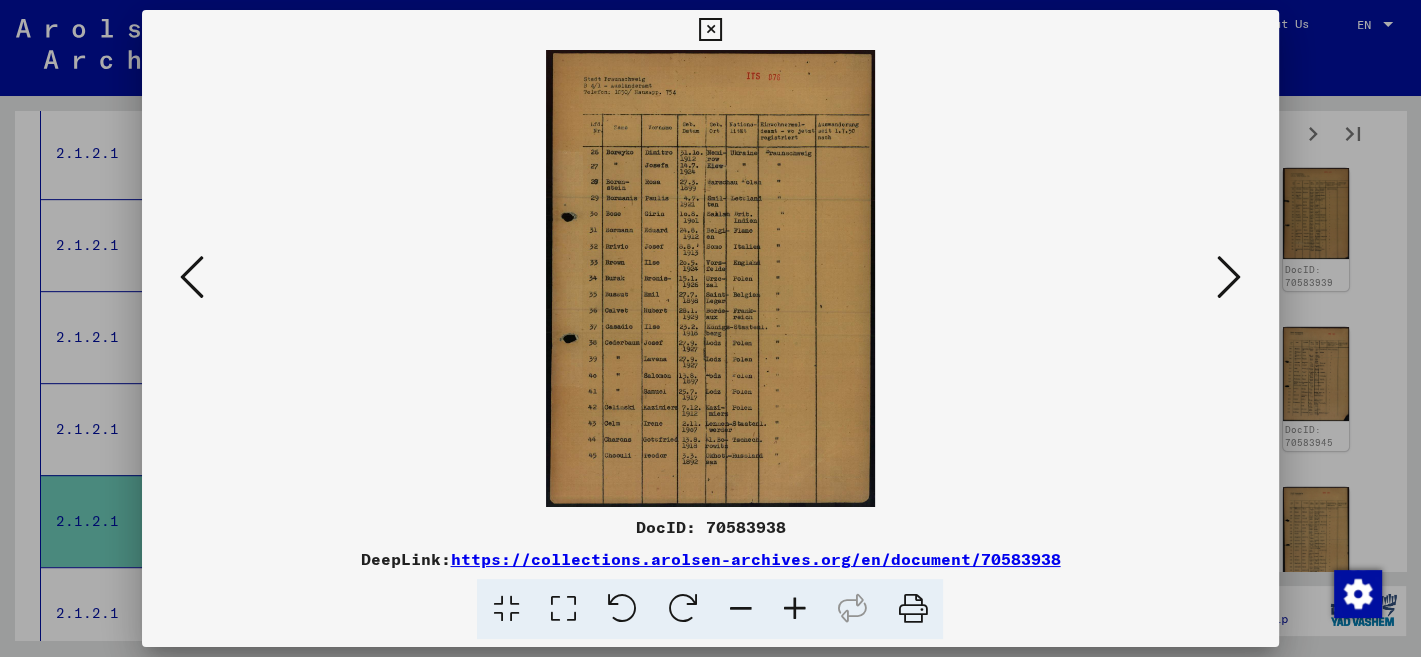 click at bounding box center (794, 609) 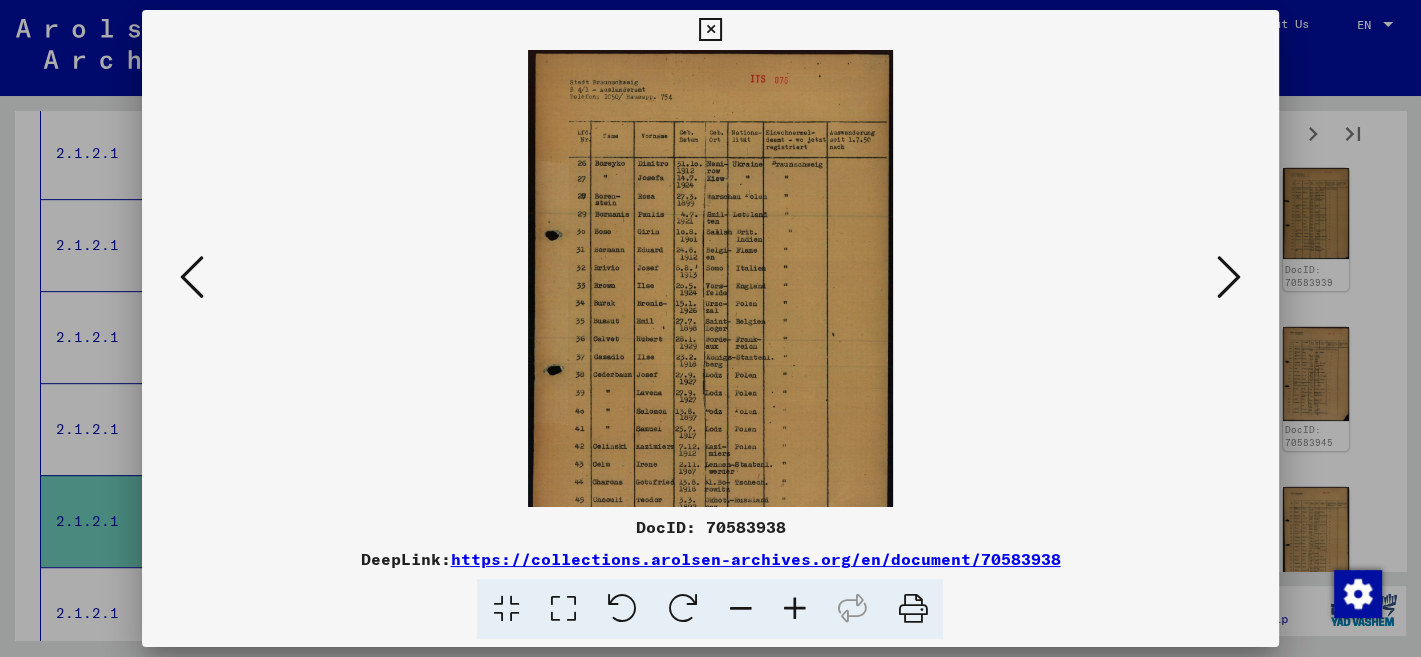 click at bounding box center [794, 609] 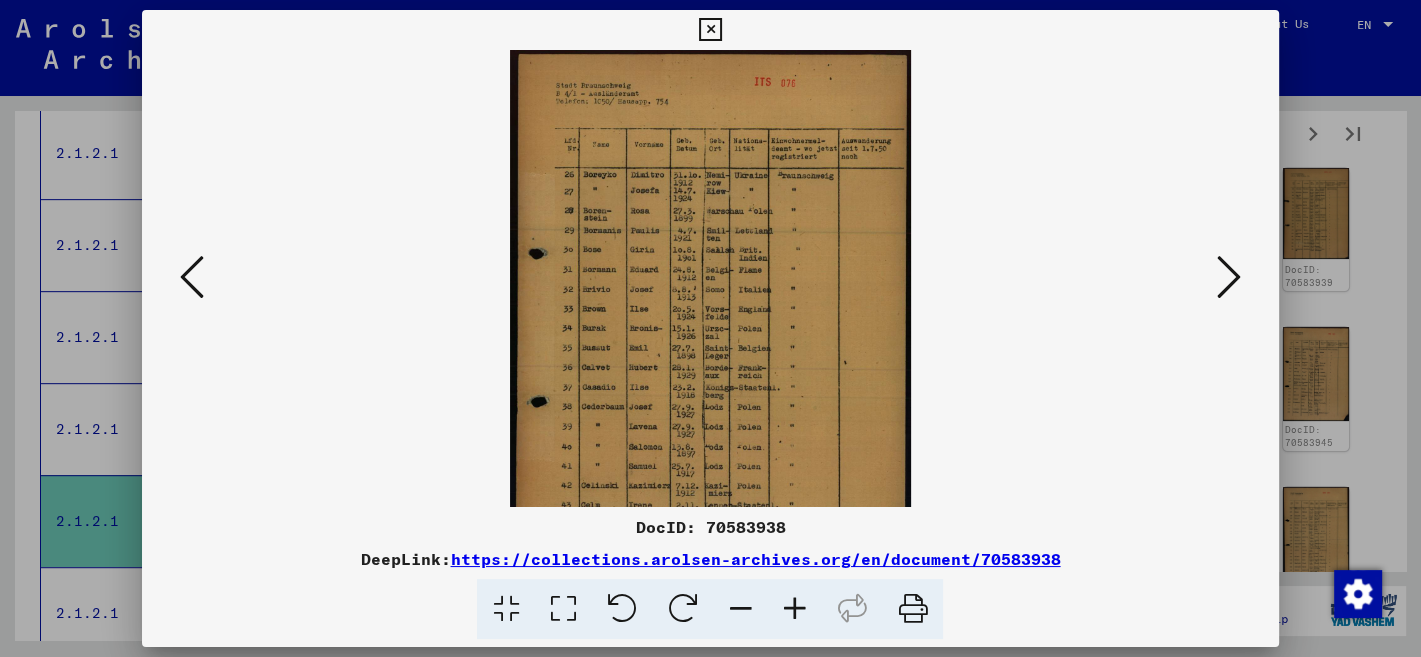click at bounding box center (794, 609) 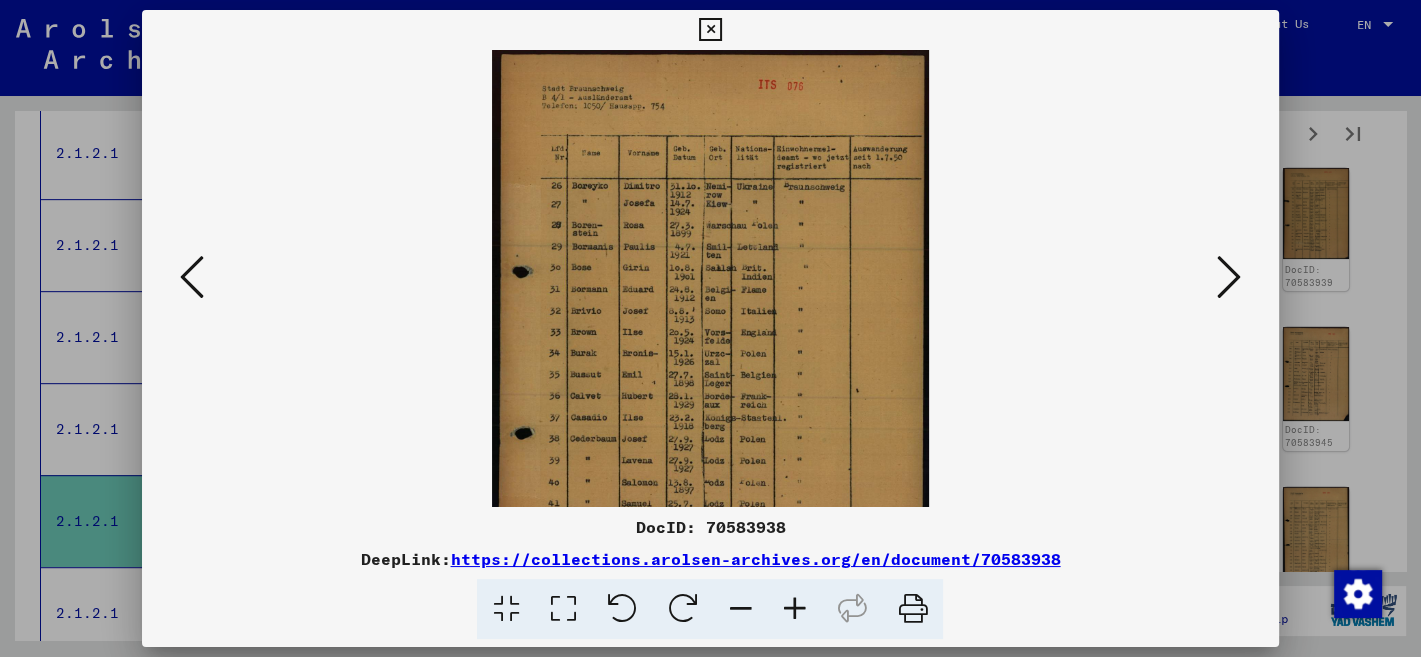 click at bounding box center [794, 609] 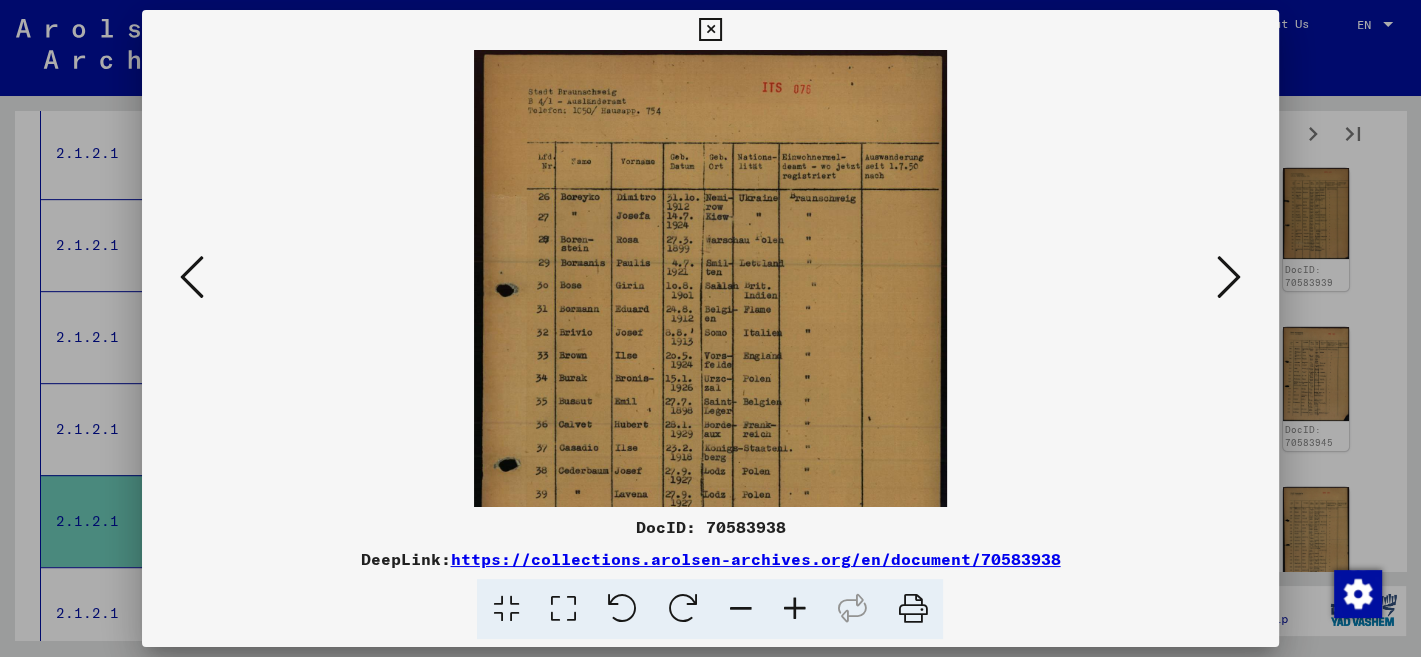 click at bounding box center [794, 609] 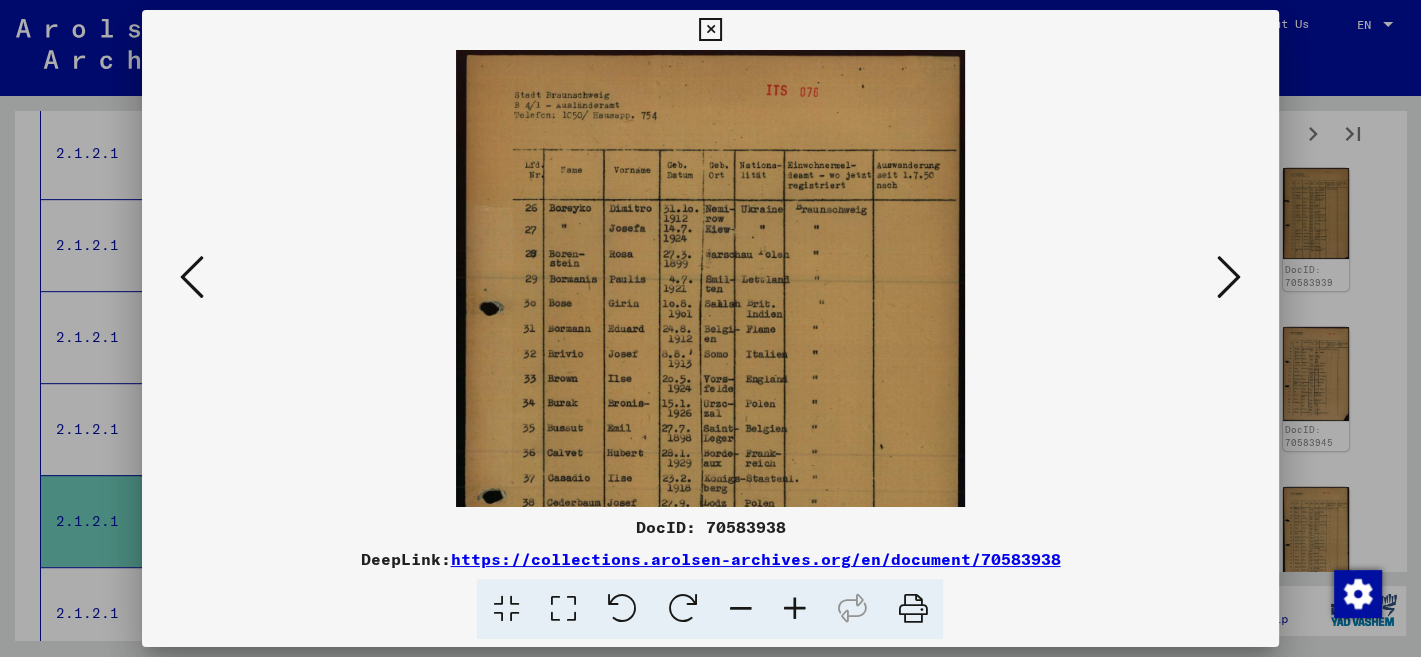 click at bounding box center [794, 609] 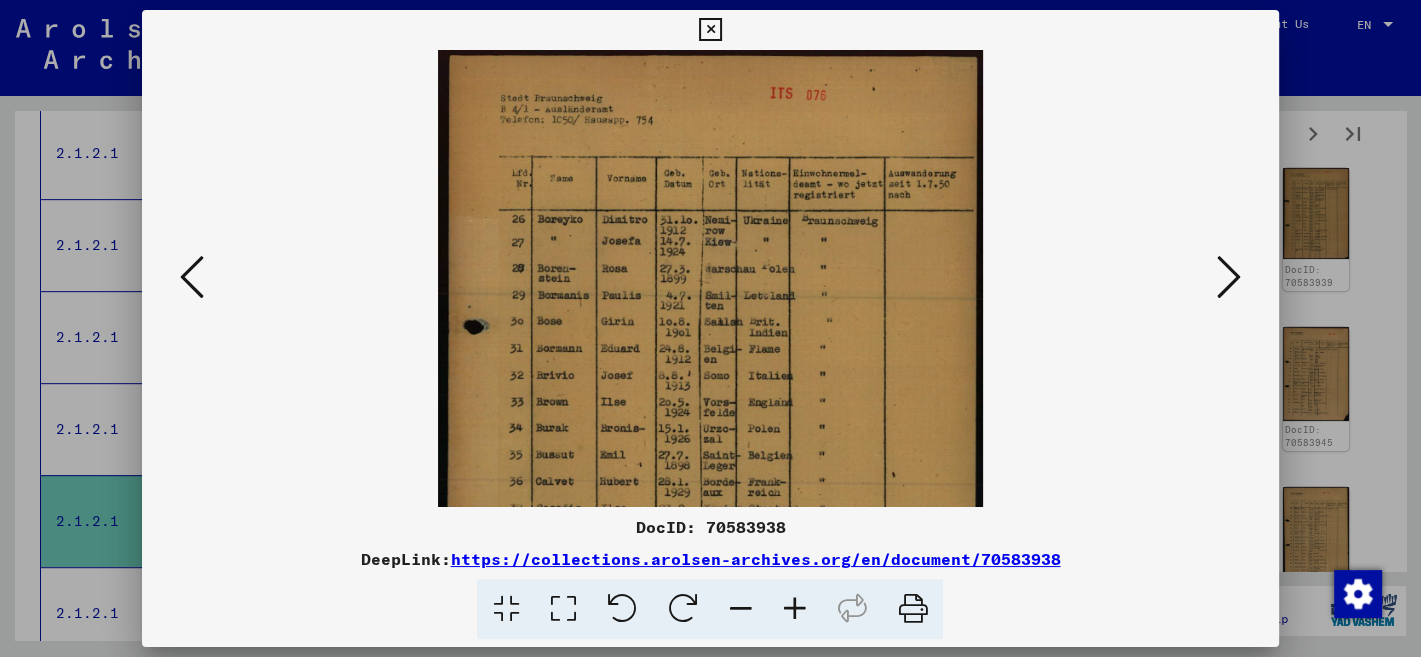 click at bounding box center (794, 609) 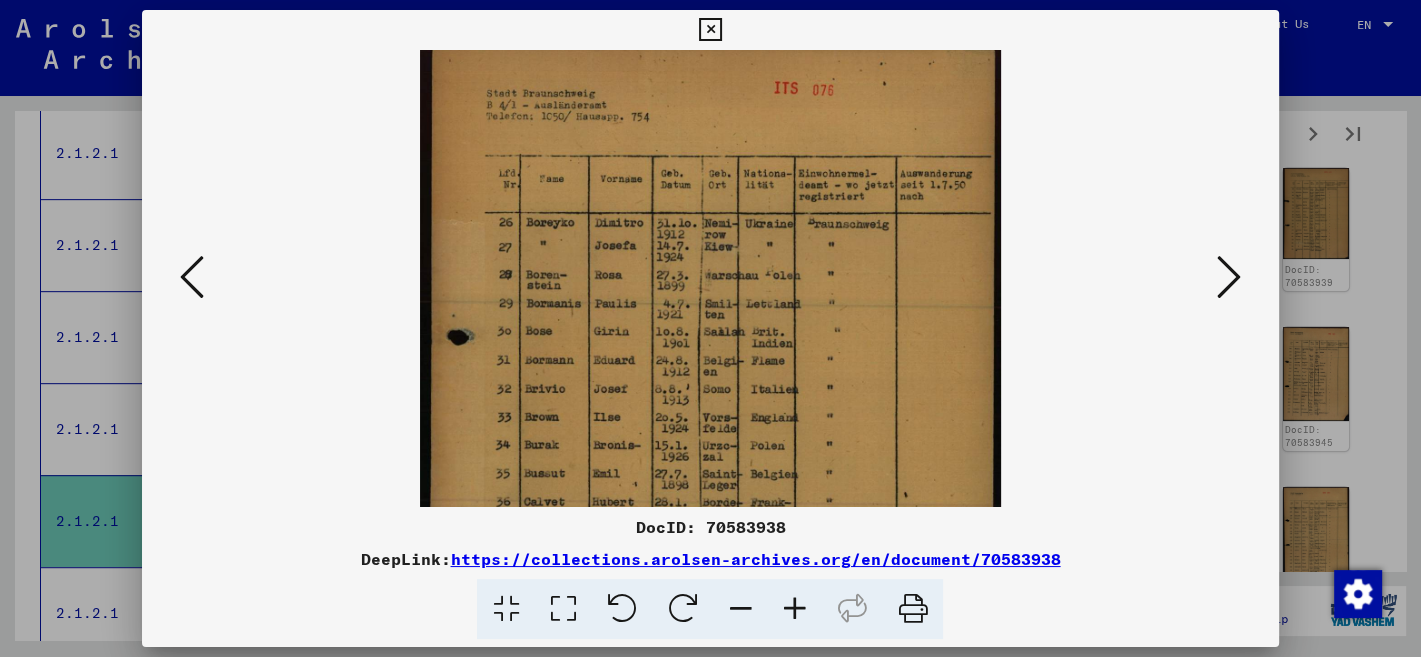 scroll, scrollTop: 19, scrollLeft: 0, axis: vertical 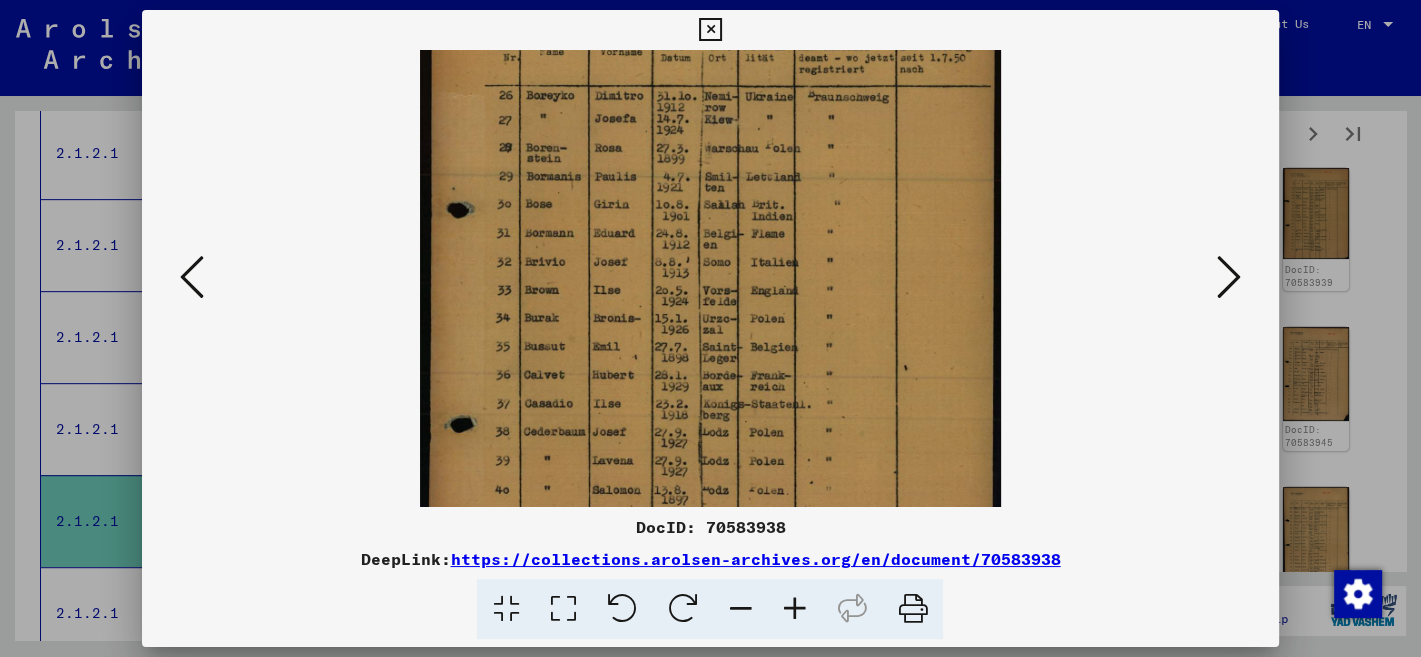 drag, startPoint x: 901, startPoint y: 434, endPoint x: 950, endPoint y: 297, distance: 145.49915 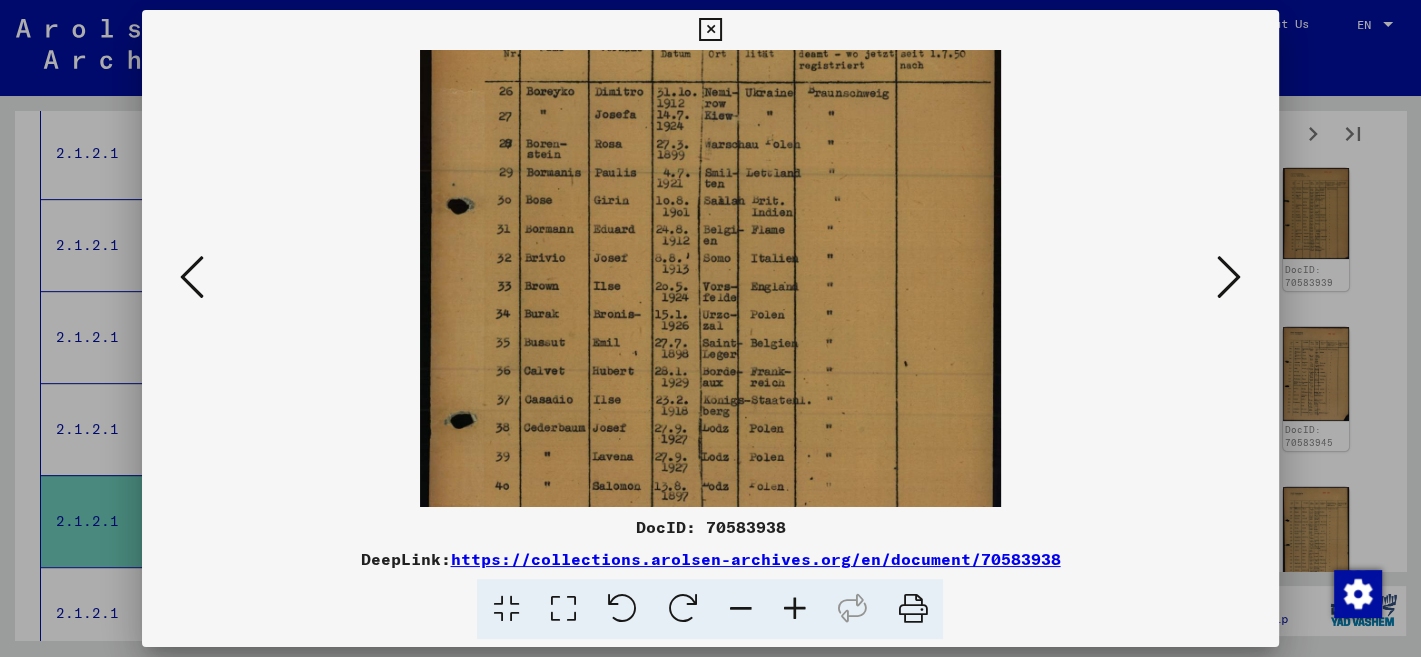 click at bounding box center (710, 30) 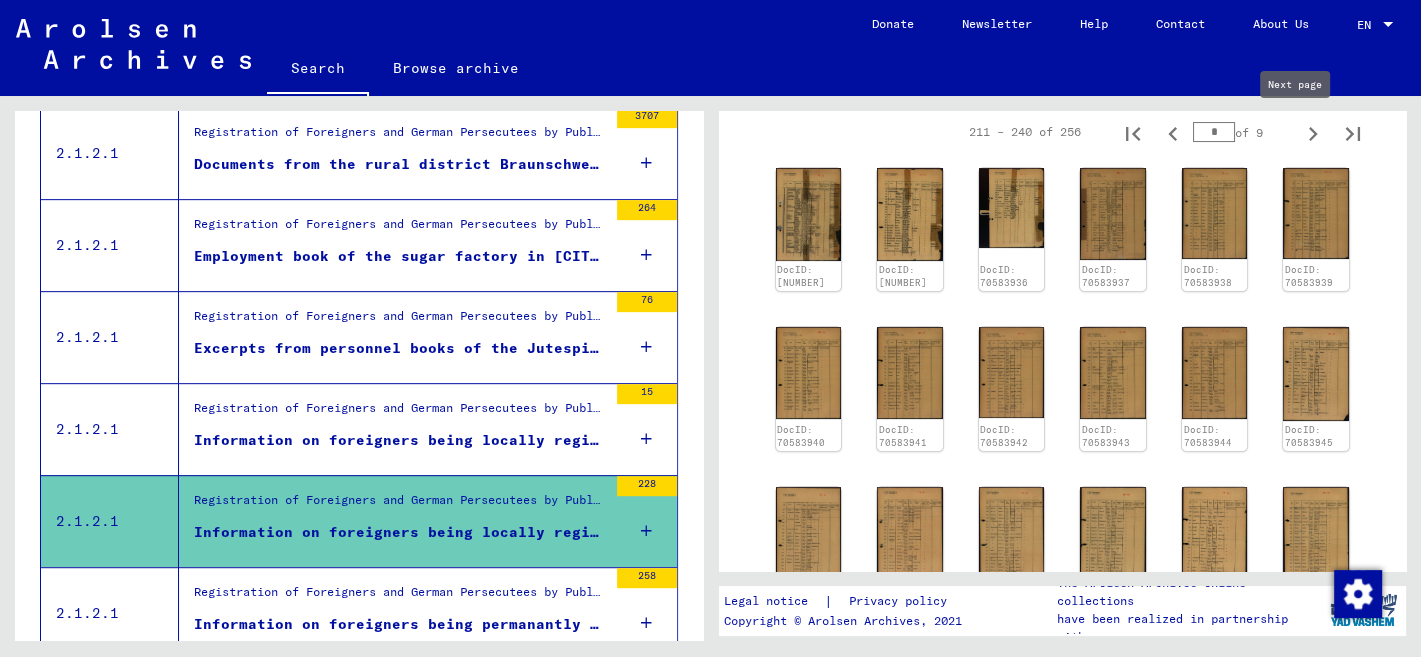 click 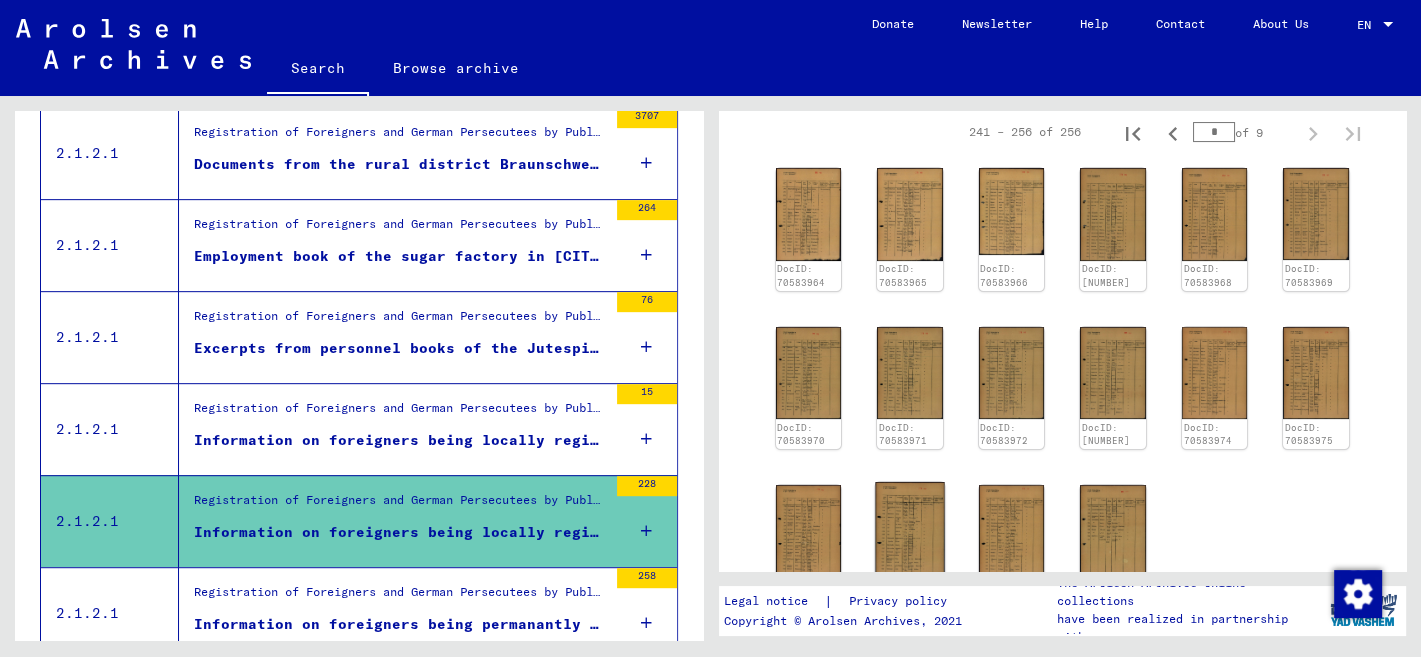 click 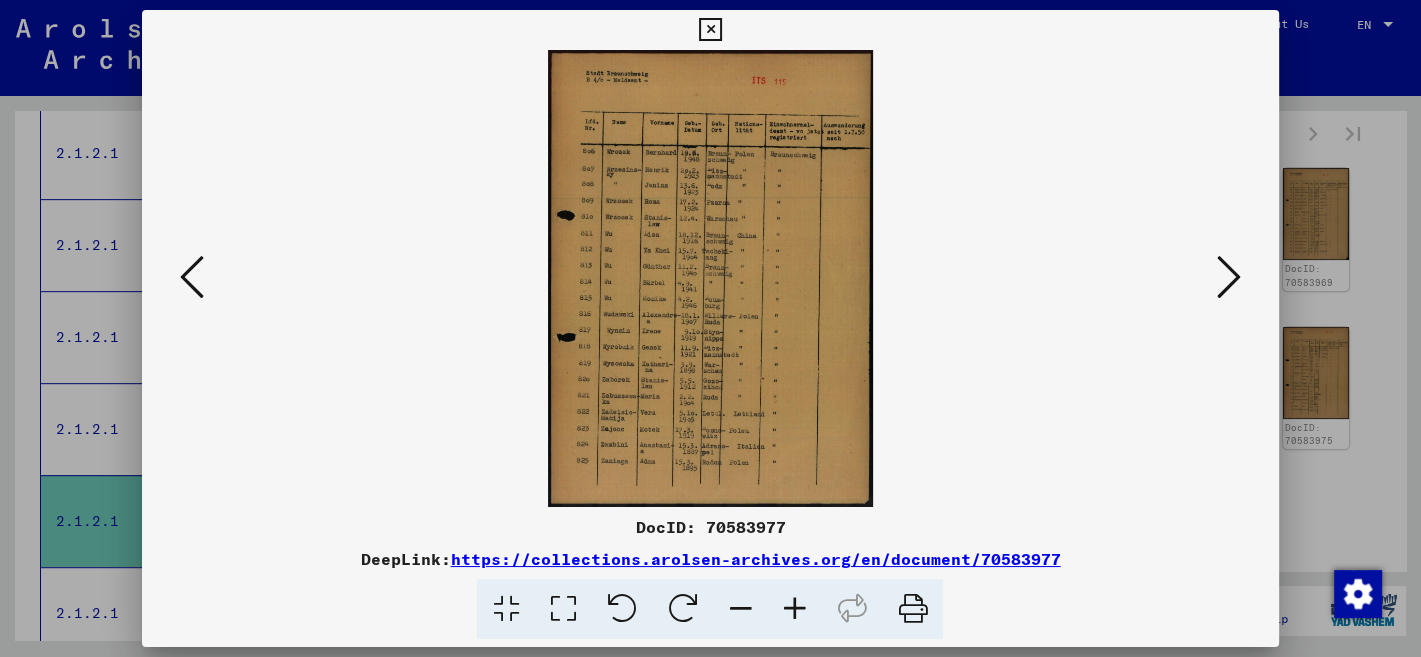 click at bounding box center (794, 609) 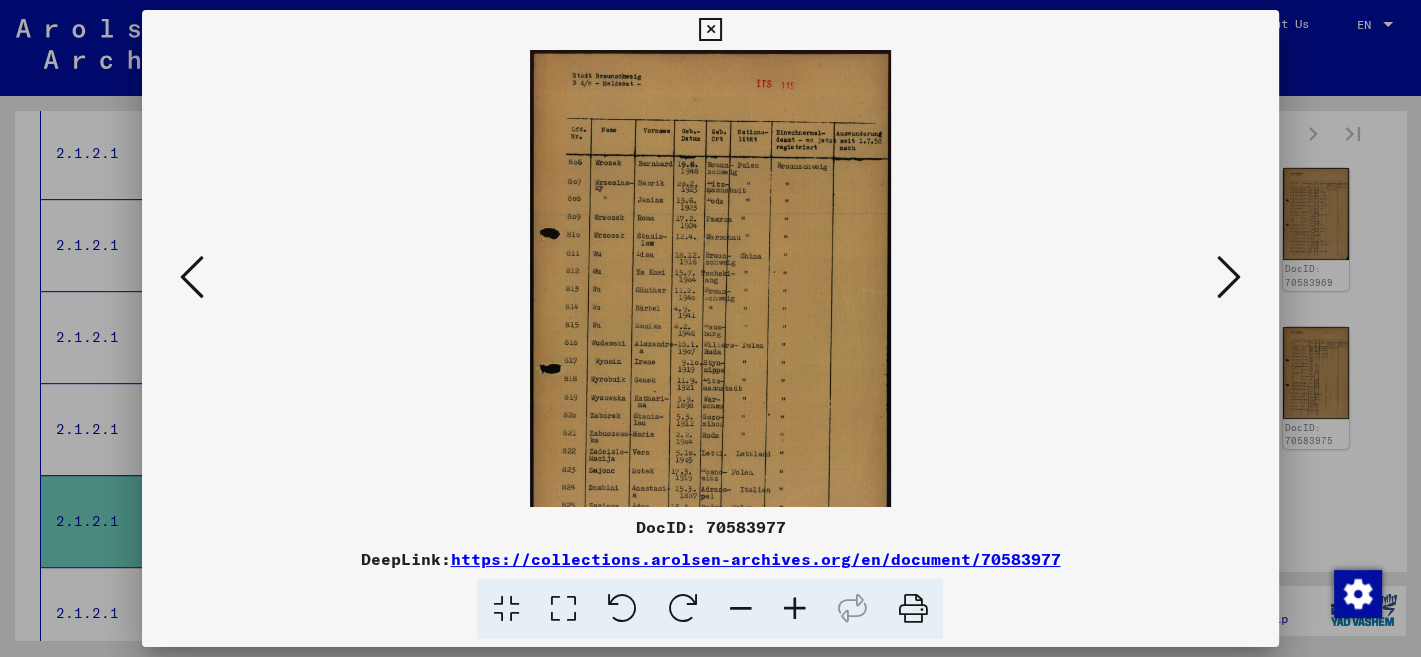 click at bounding box center (794, 609) 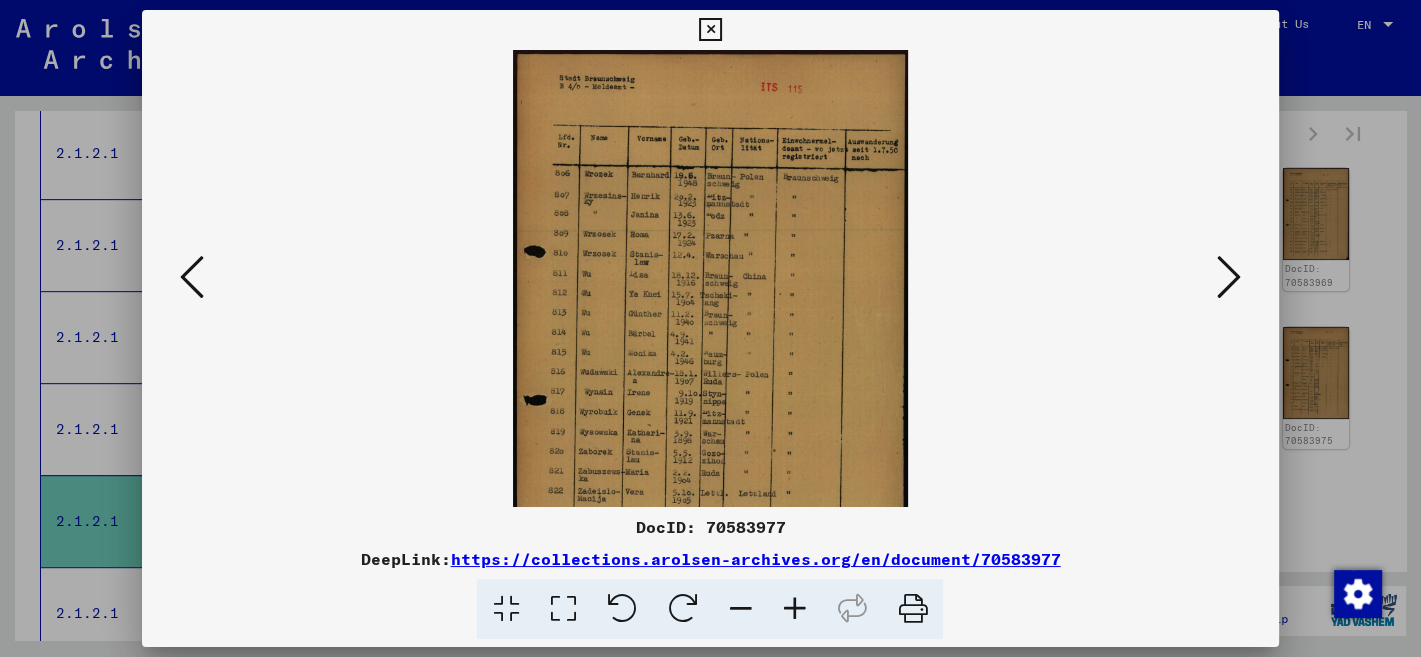 click at bounding box center [794, 609] 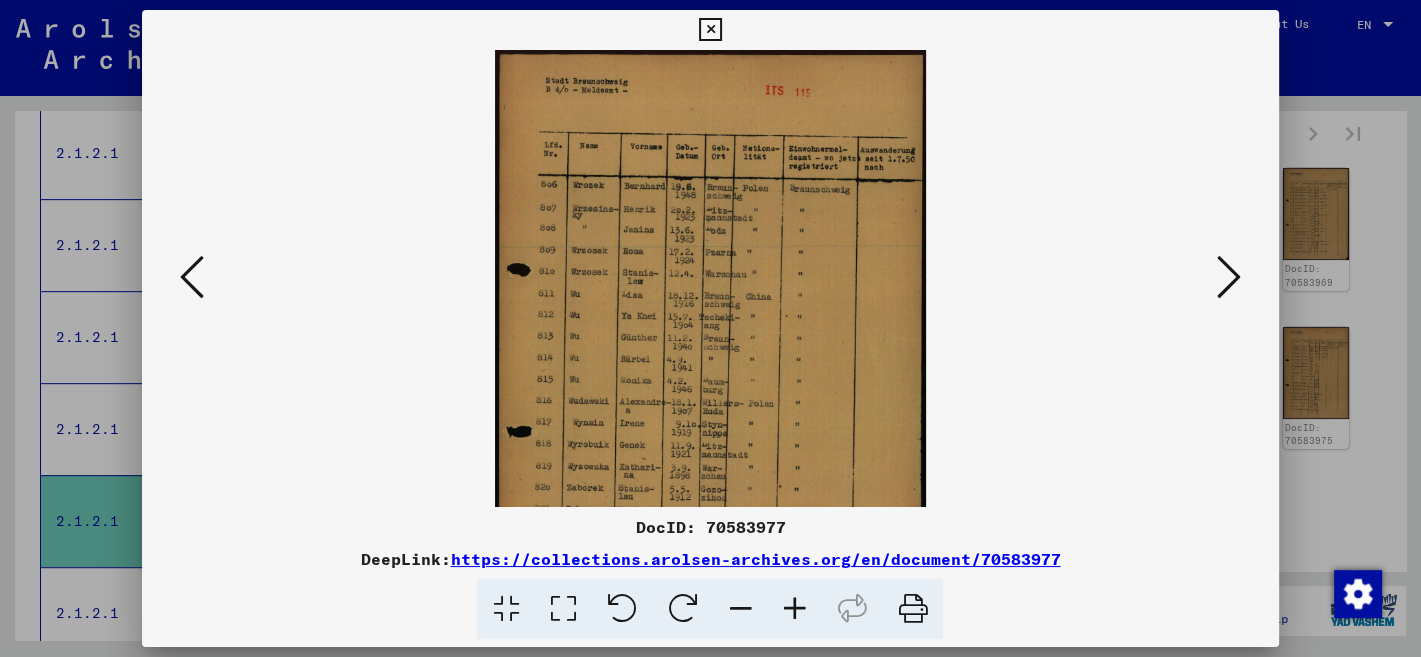 click at bounding box center [794, 609] 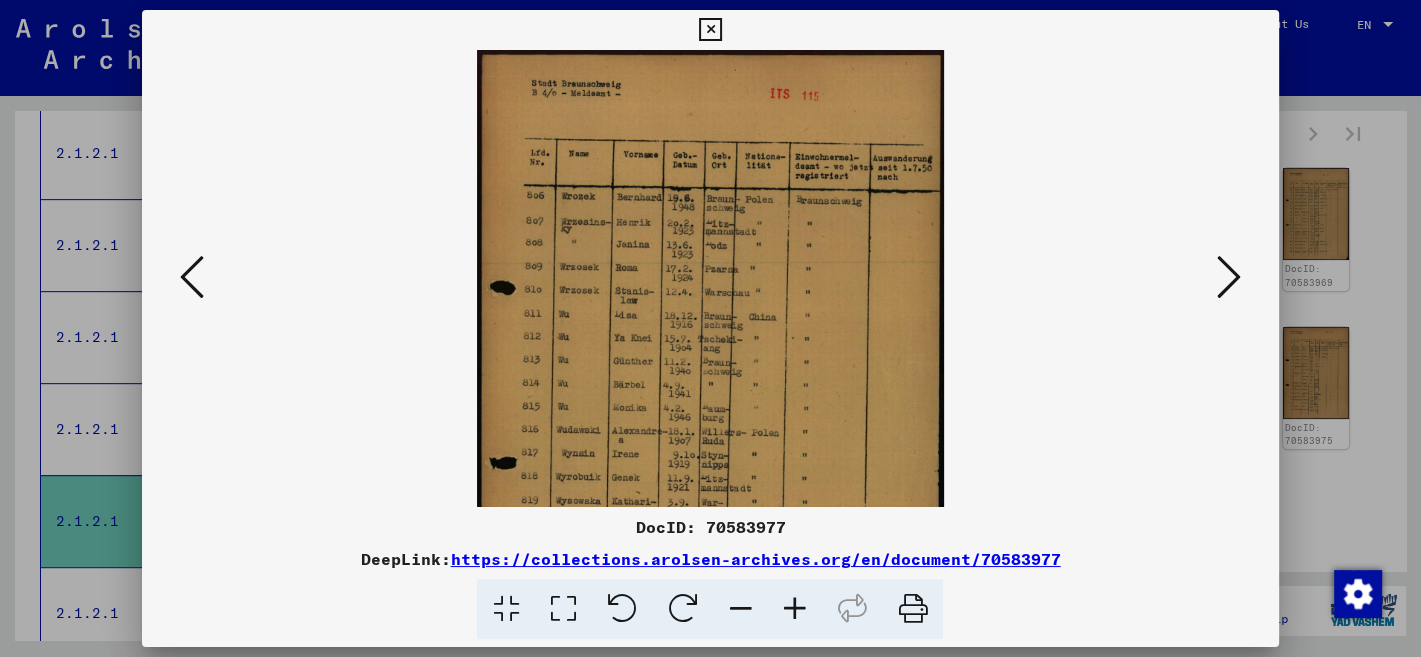 click at bounding box center (794, 609) 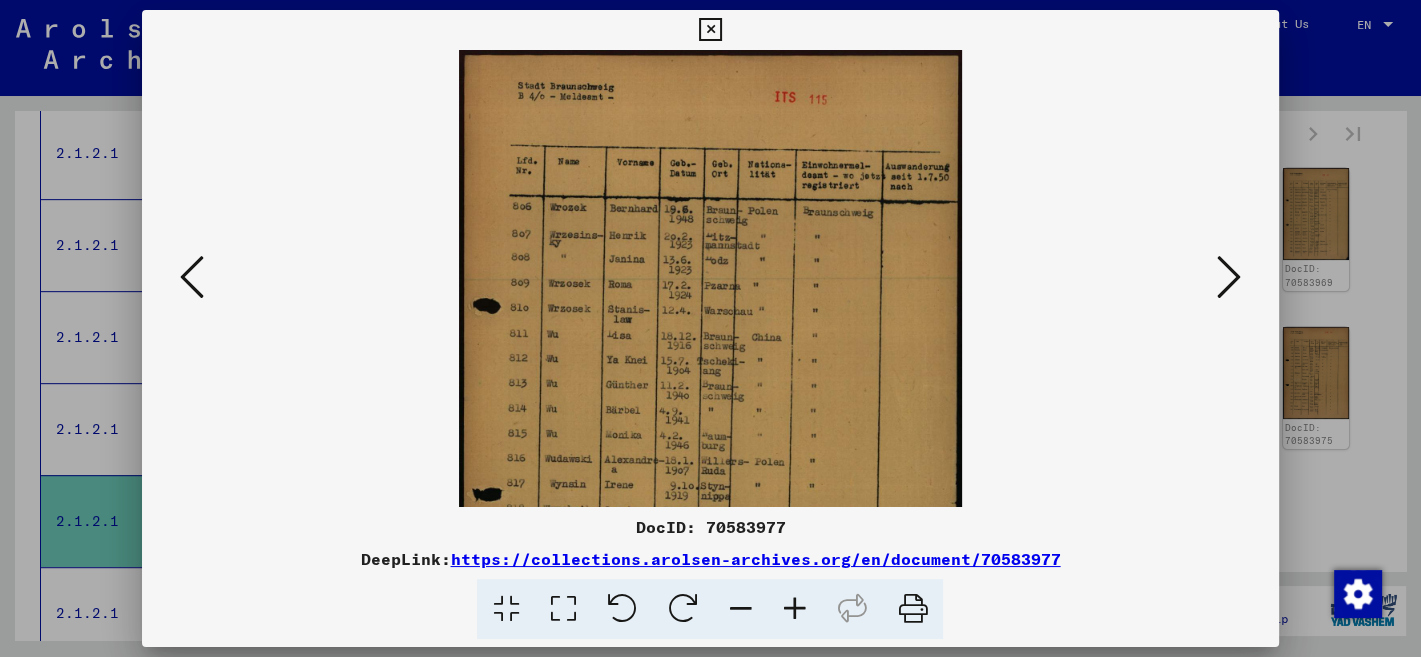 click at bounding box center [192, 277] 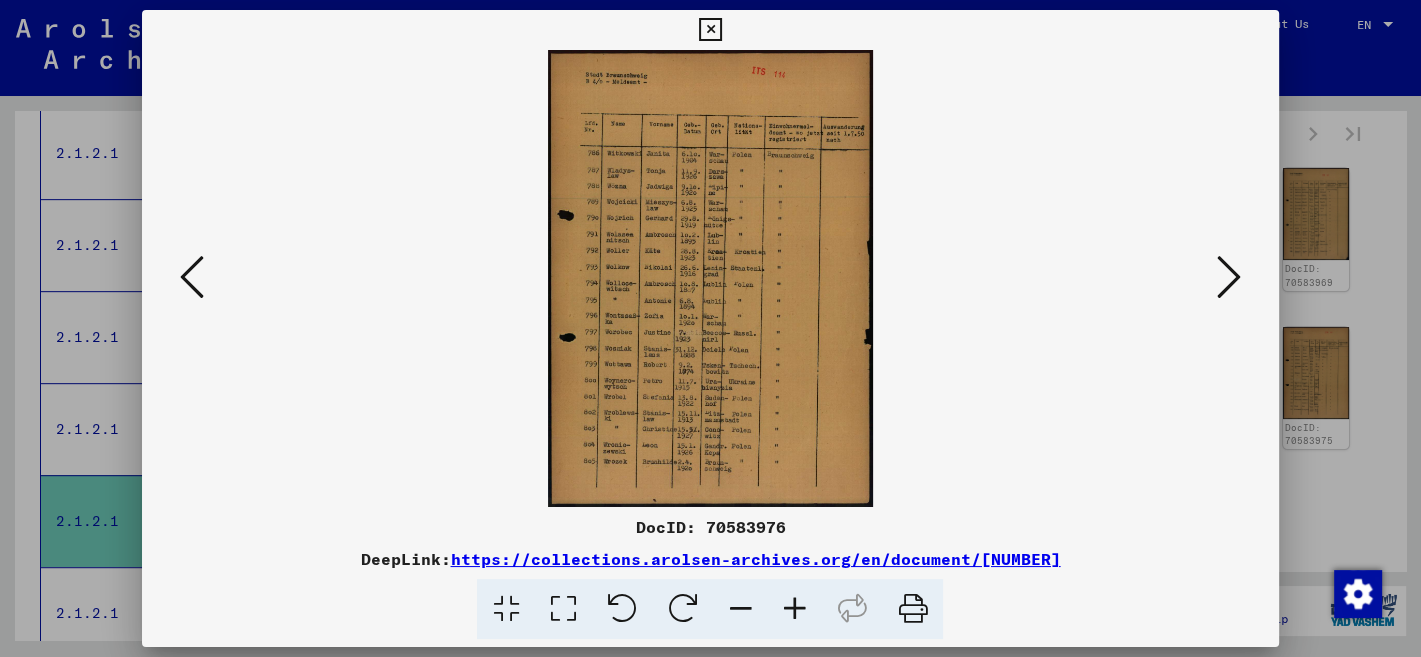click at bounding box center (192, 277) 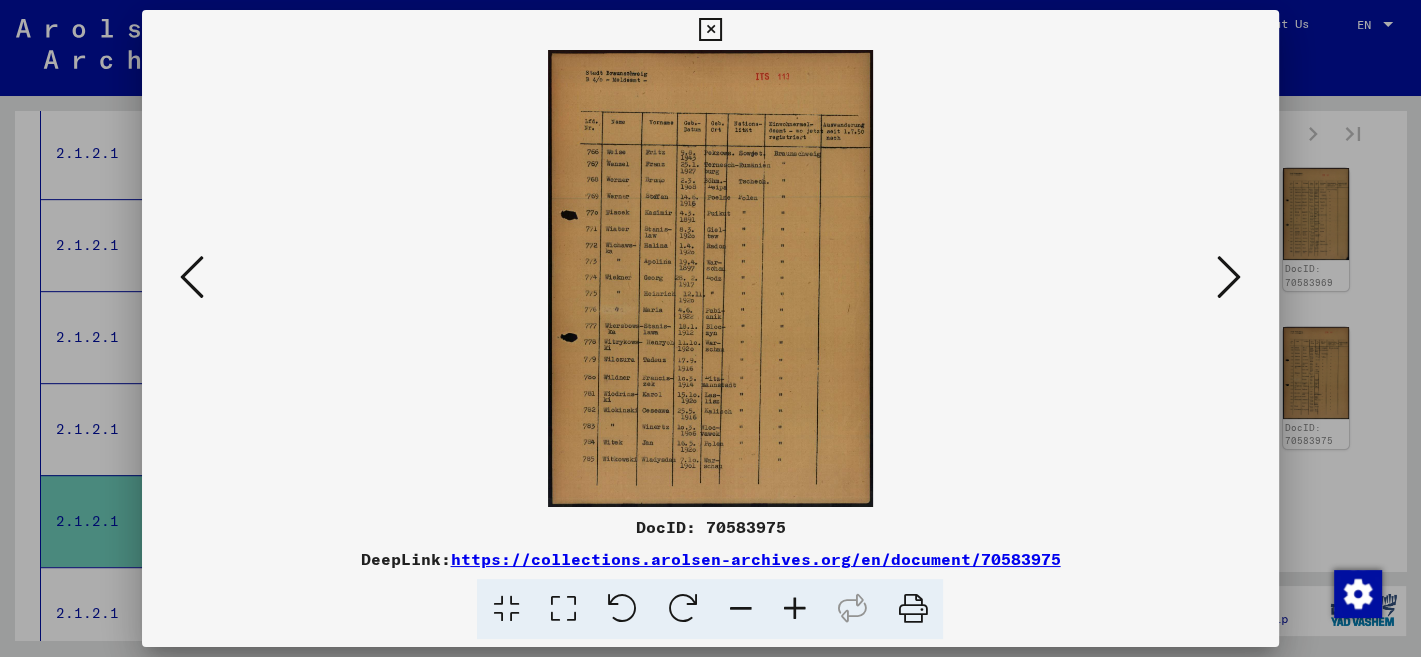 click at bounding box center [192, 277] 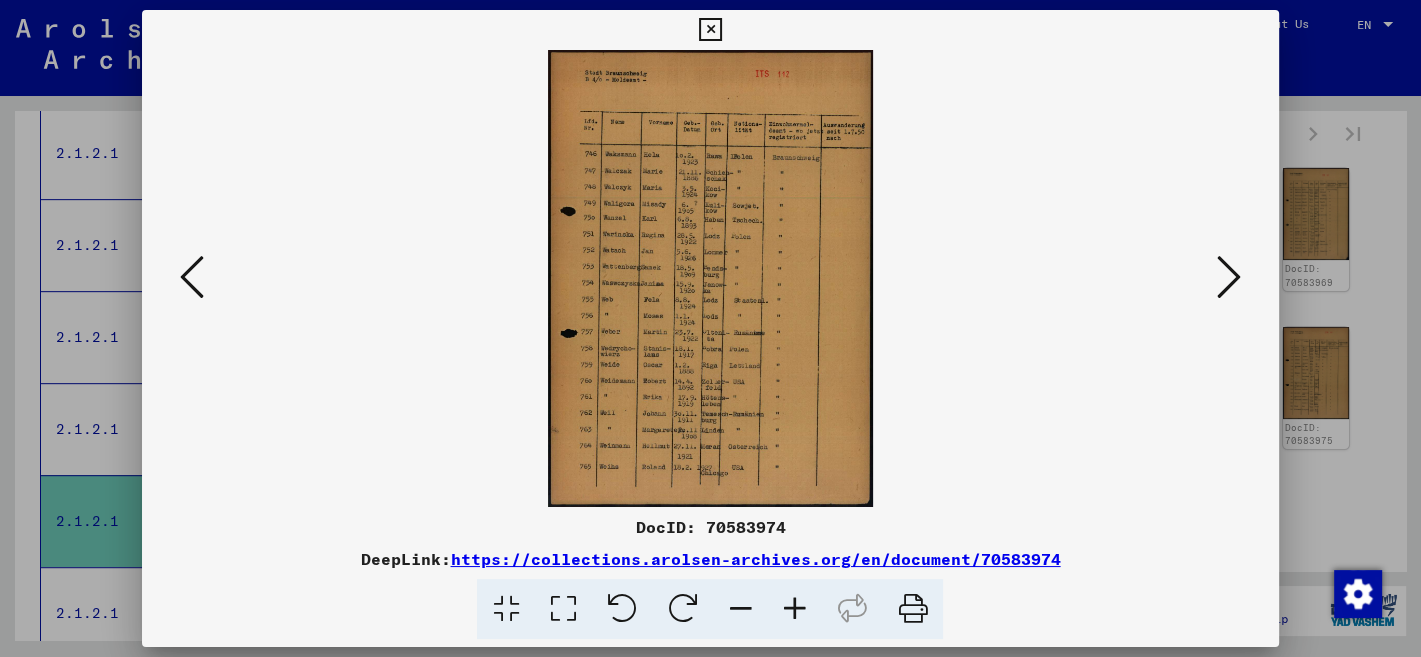 click at bounding box center (192, 277) 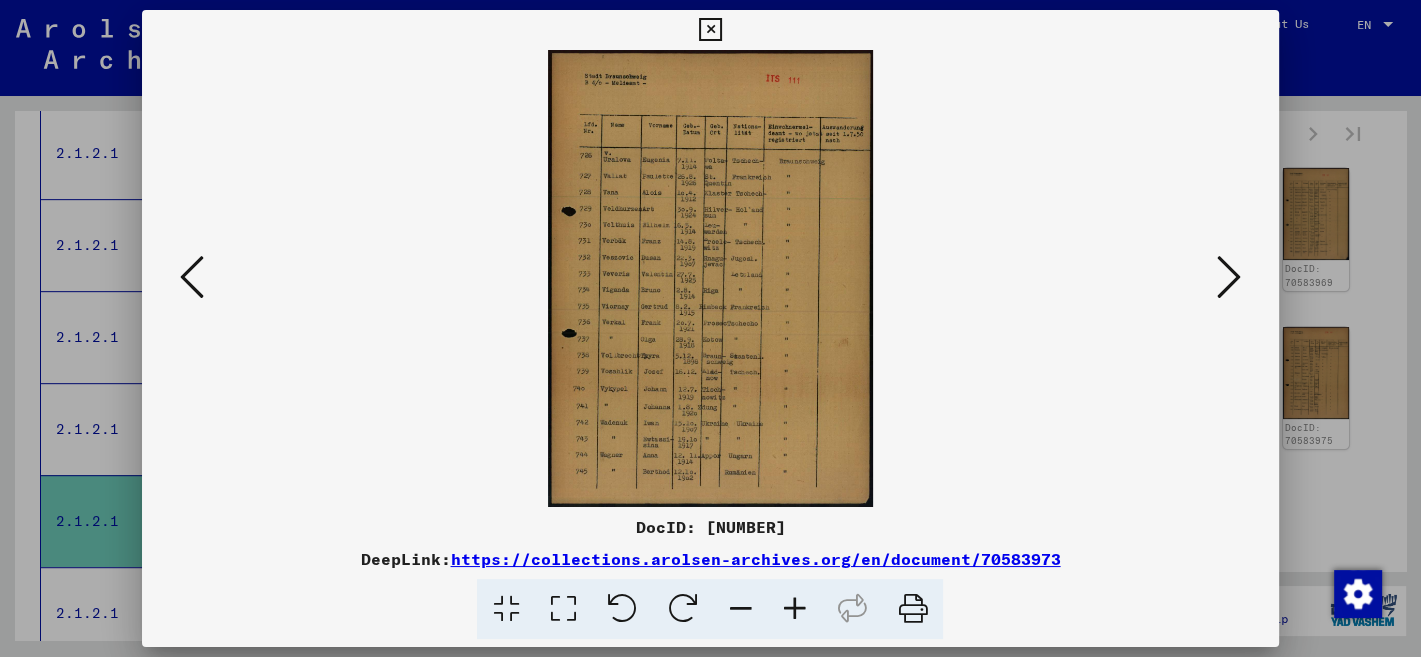 click at bounding box center (192, 277) 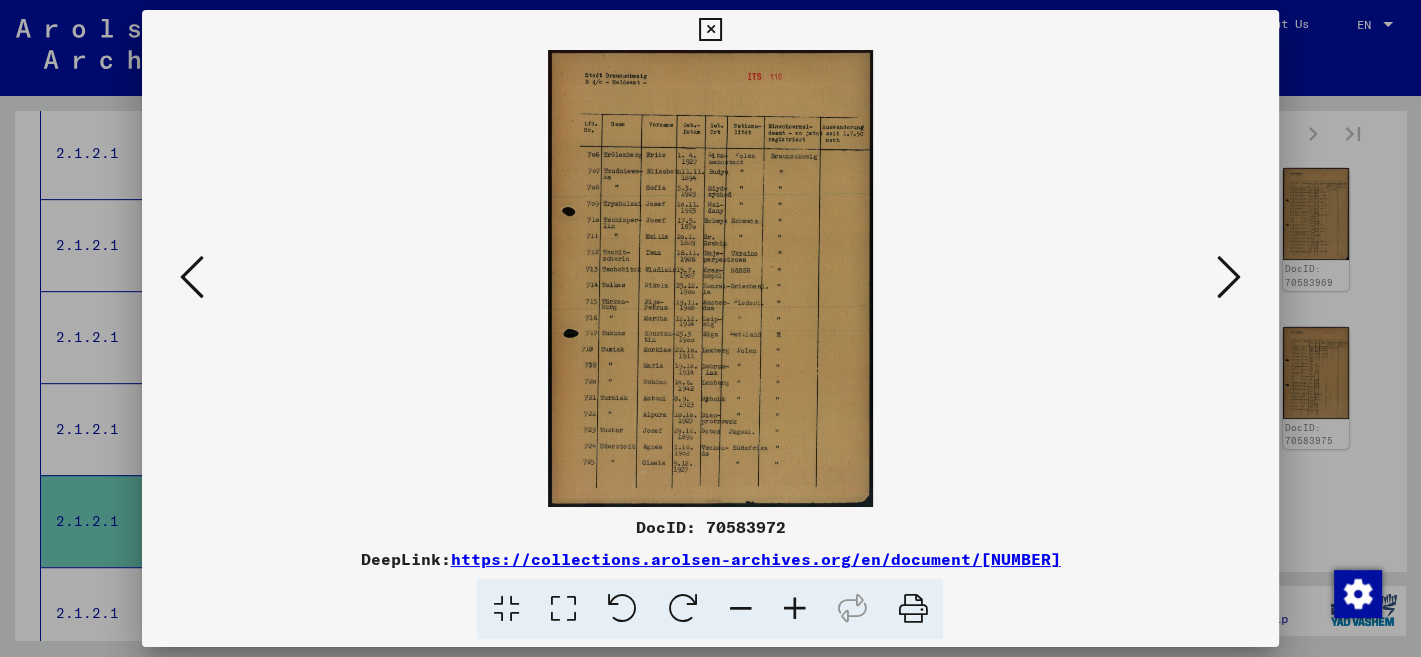click at bounding box center (192, 277) 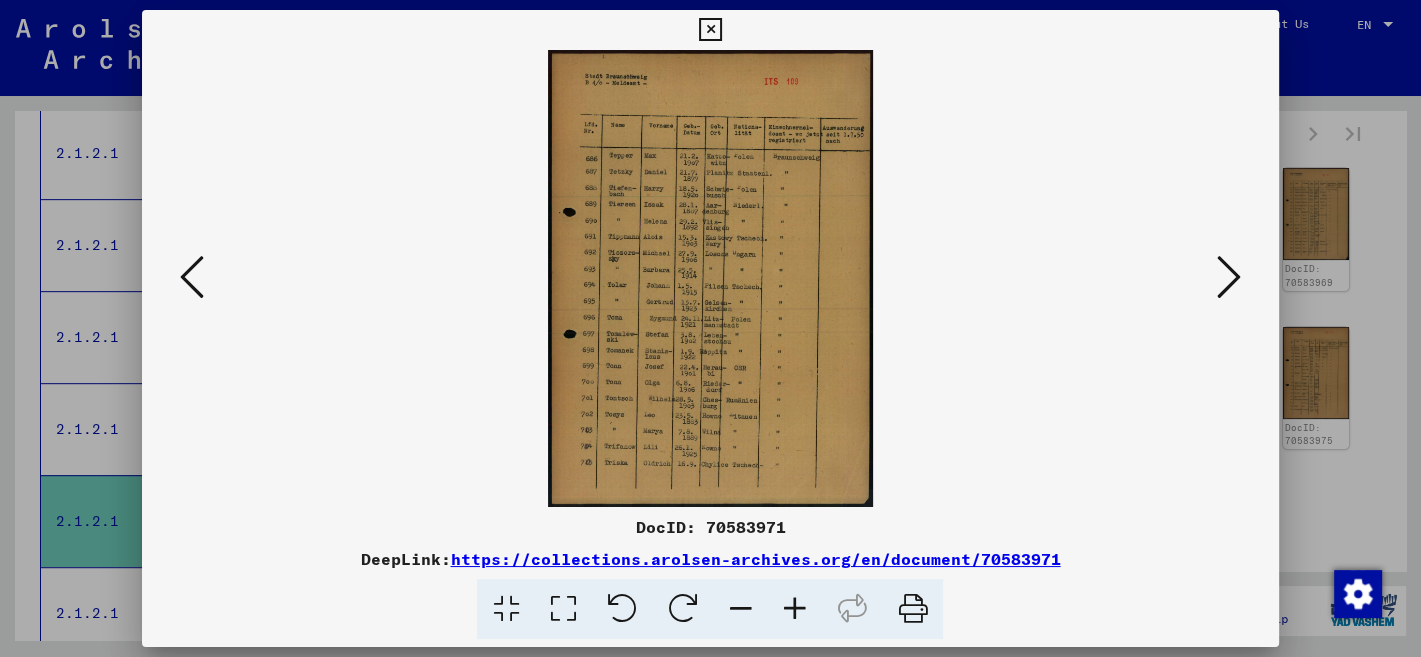 click at bounding box center (192, 277) 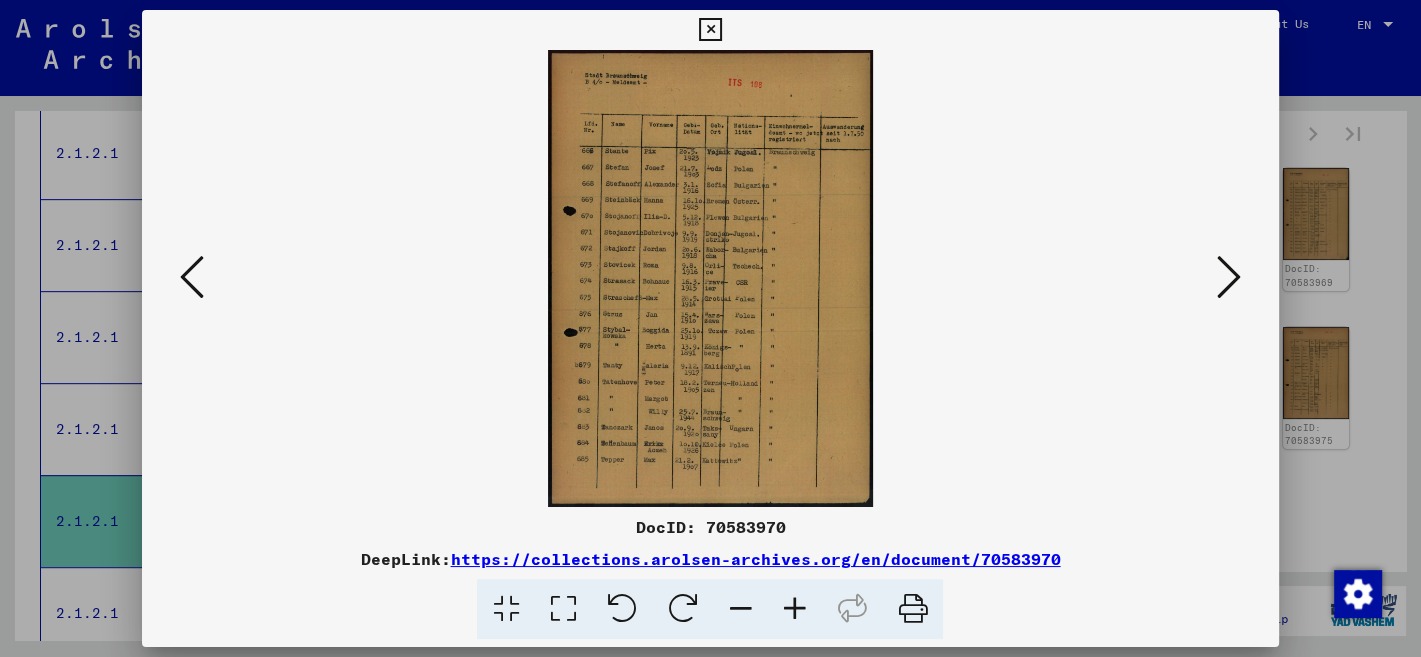 click at bounding box center (192, 277) 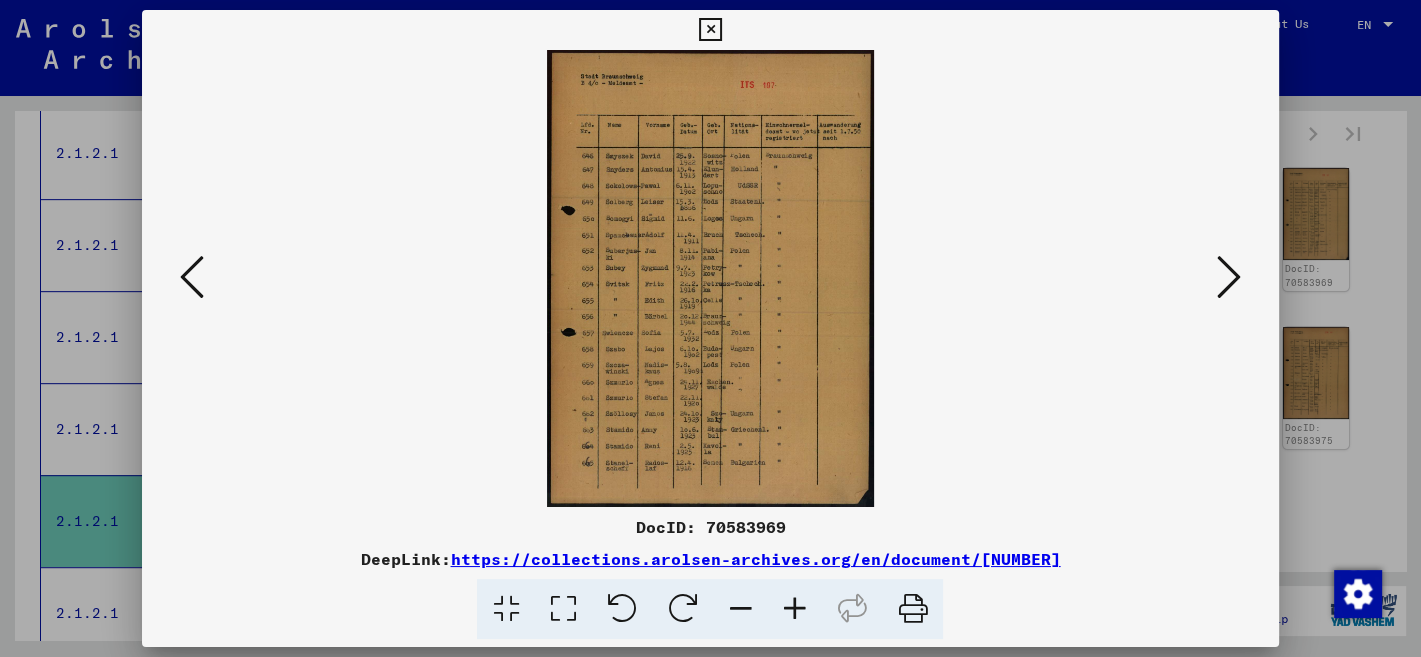 click at bounding box center (192, 277) 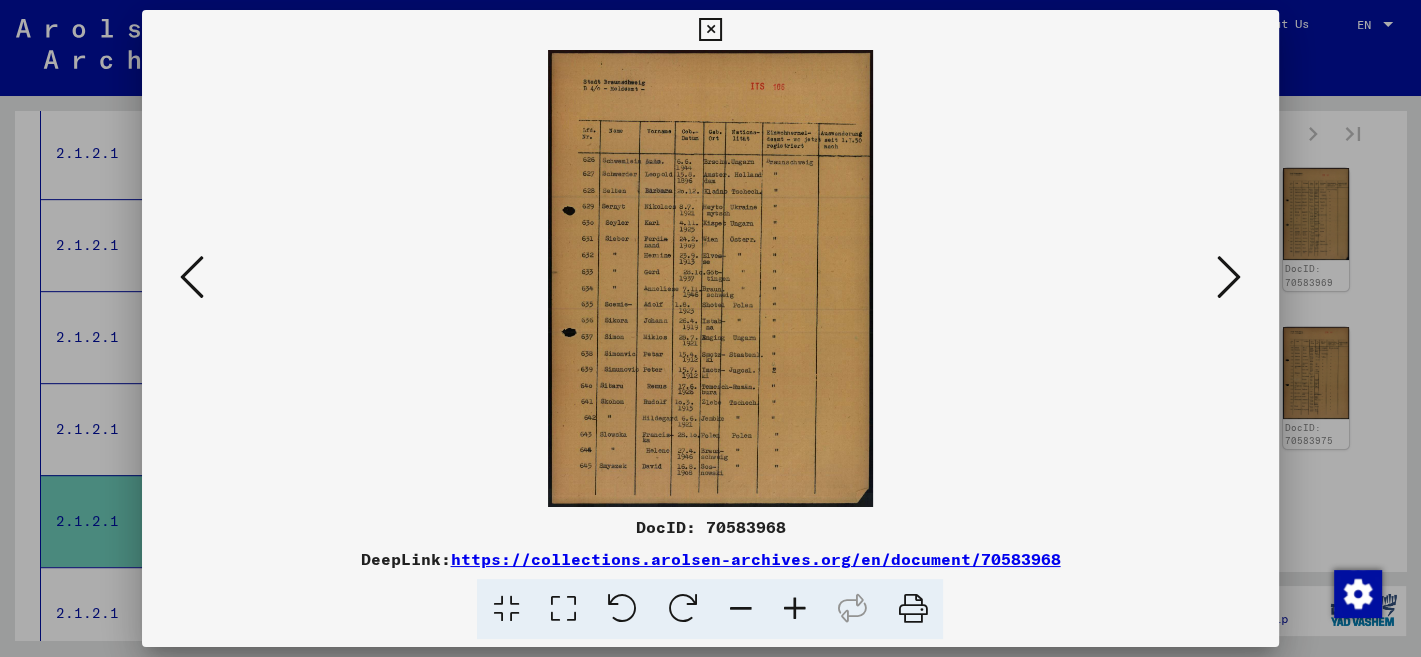 click at bounding box center [192, 277] 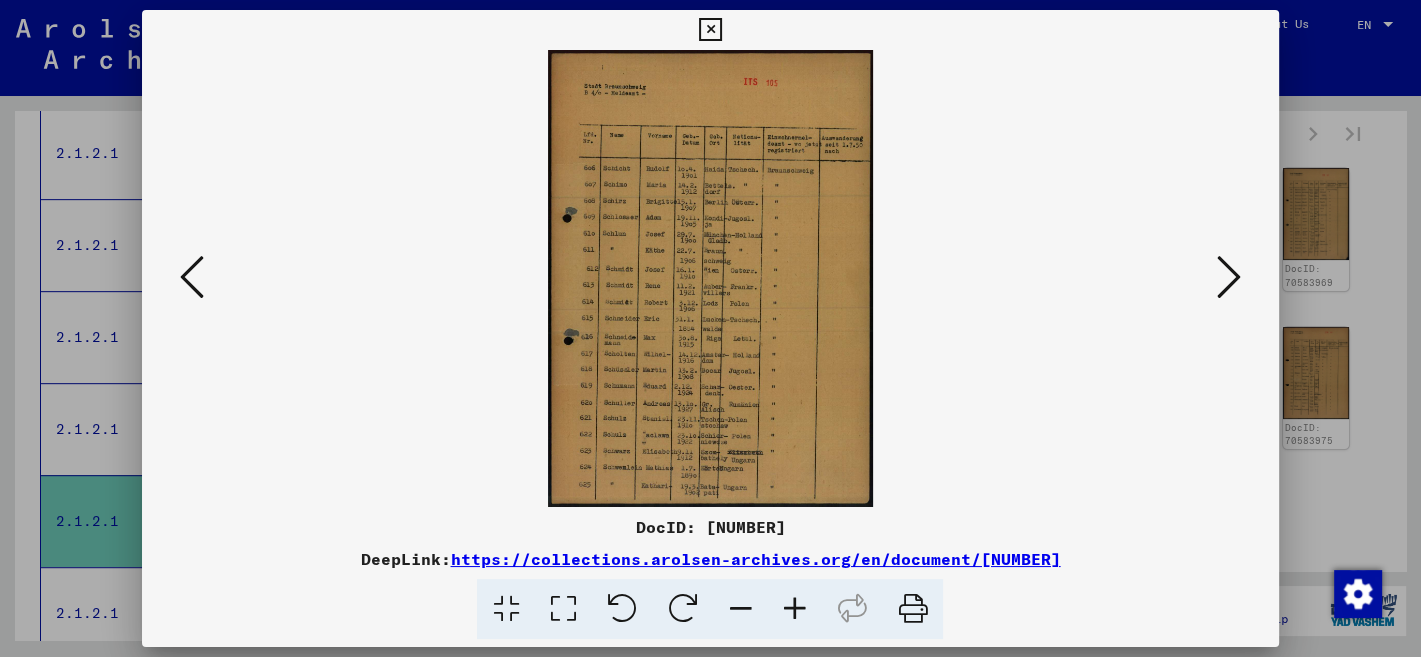 click at bounding box center (192, 277) 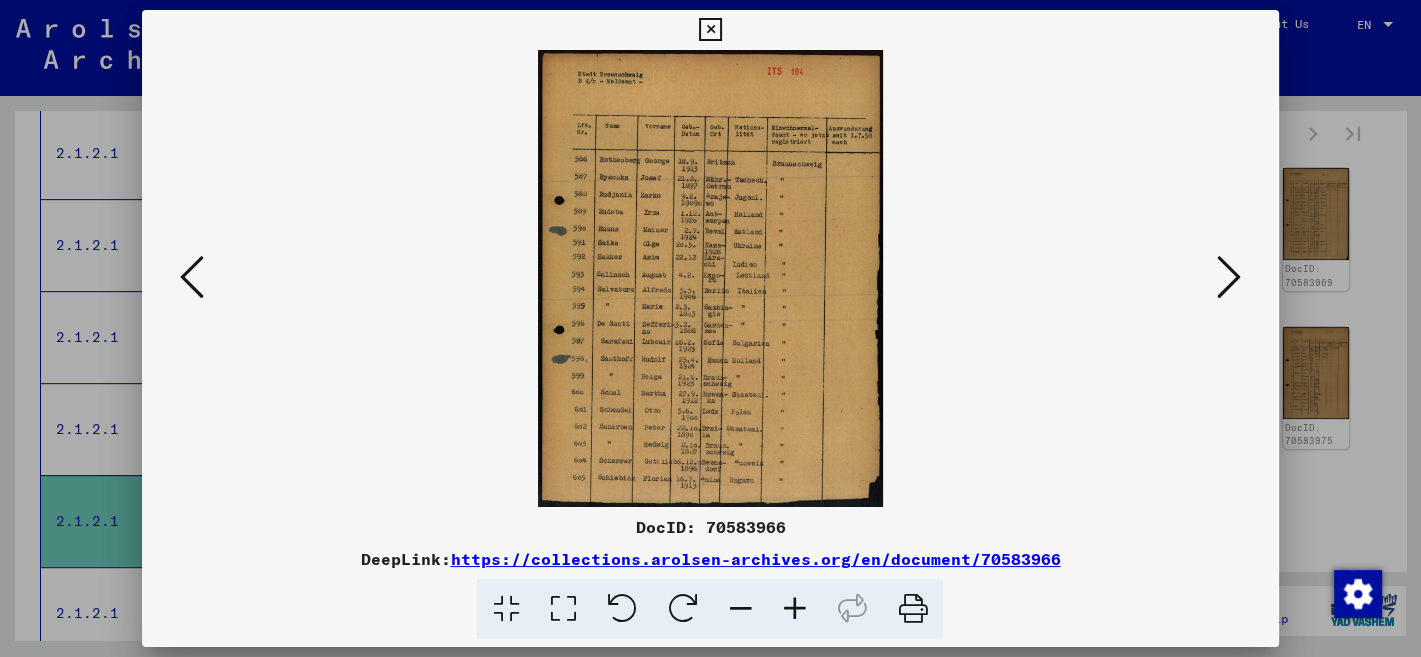click at bounding box center (192, 277) 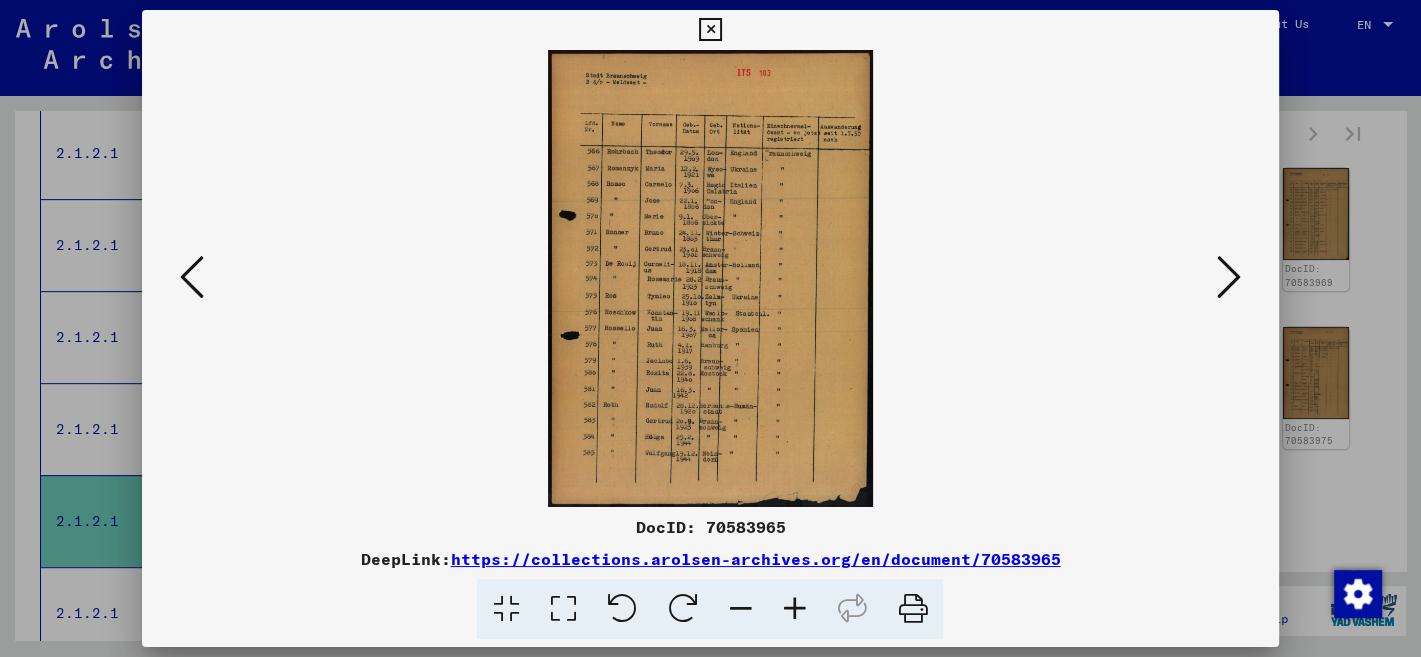 click at bounding box center (192, 277) 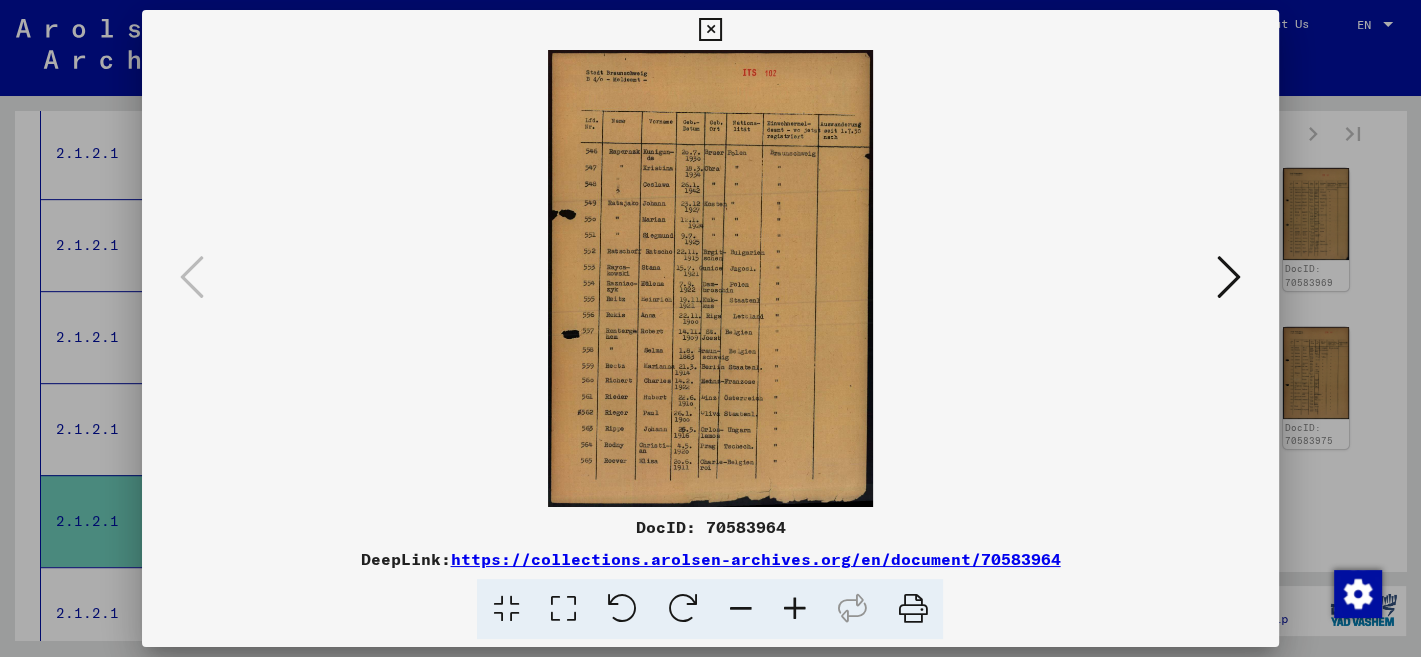 click at bounding box center (710, 30) 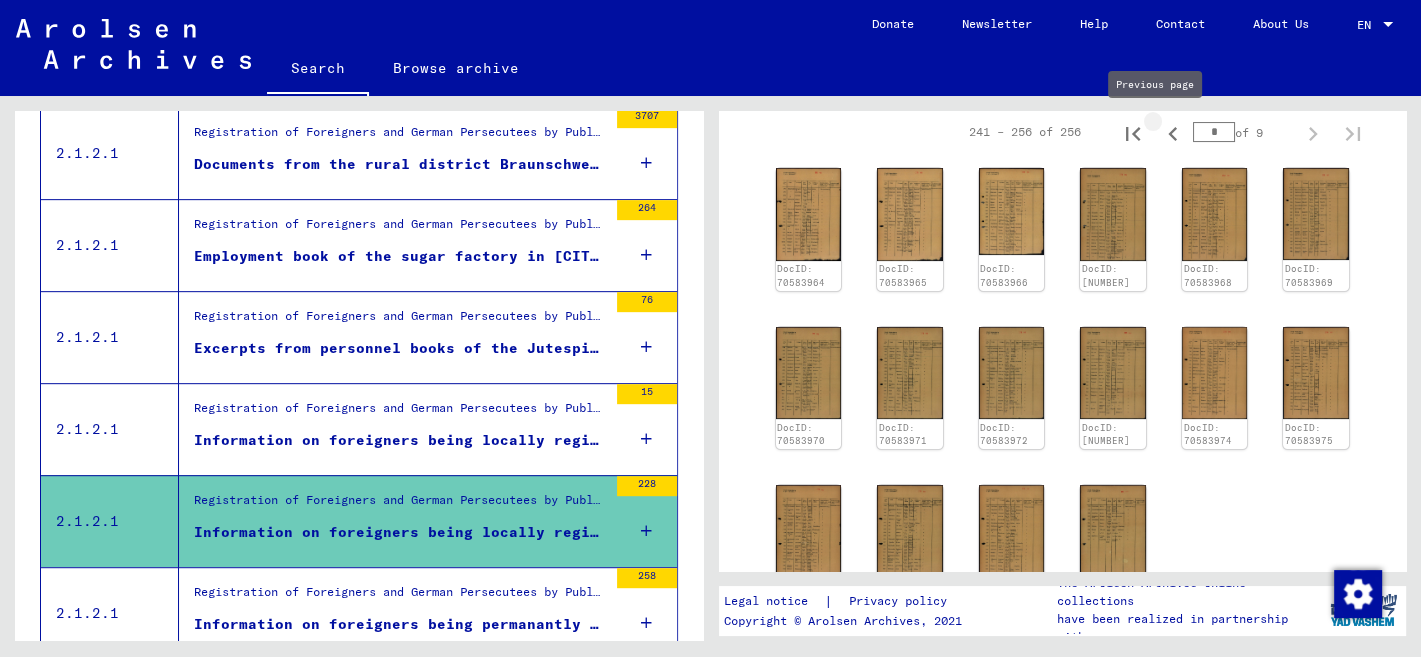 click 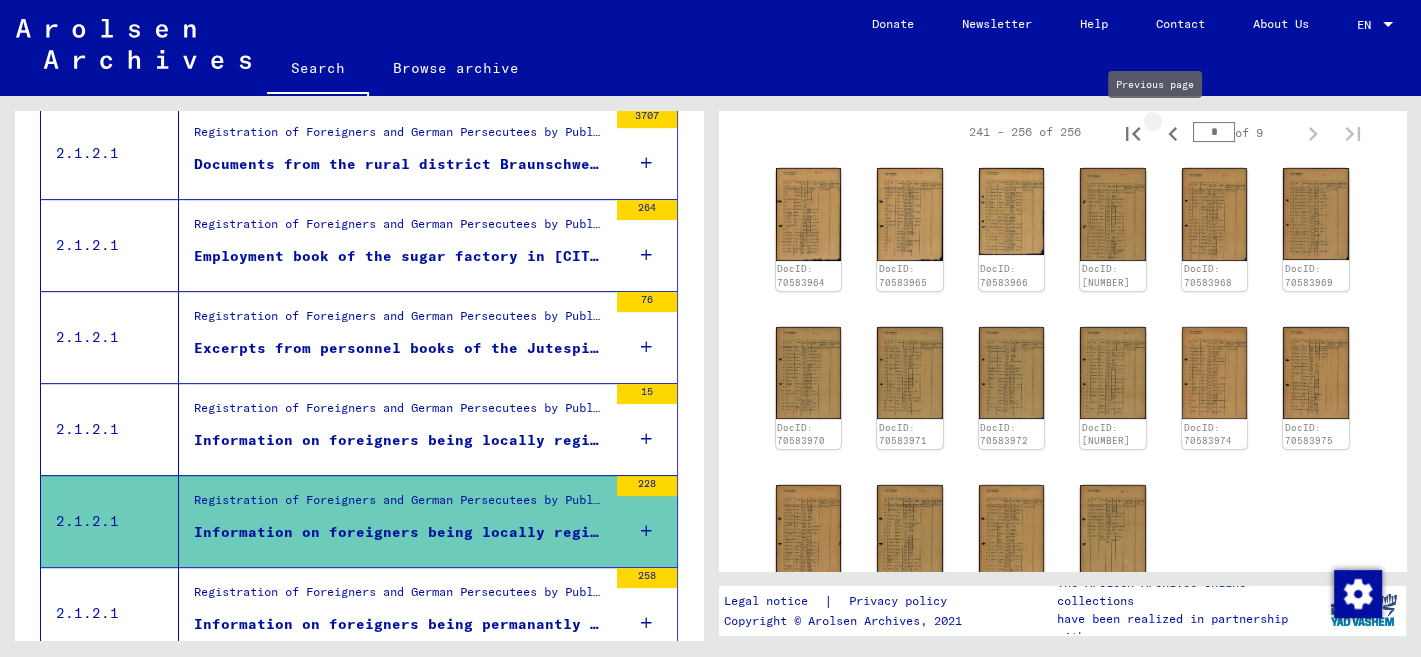 type on "*" 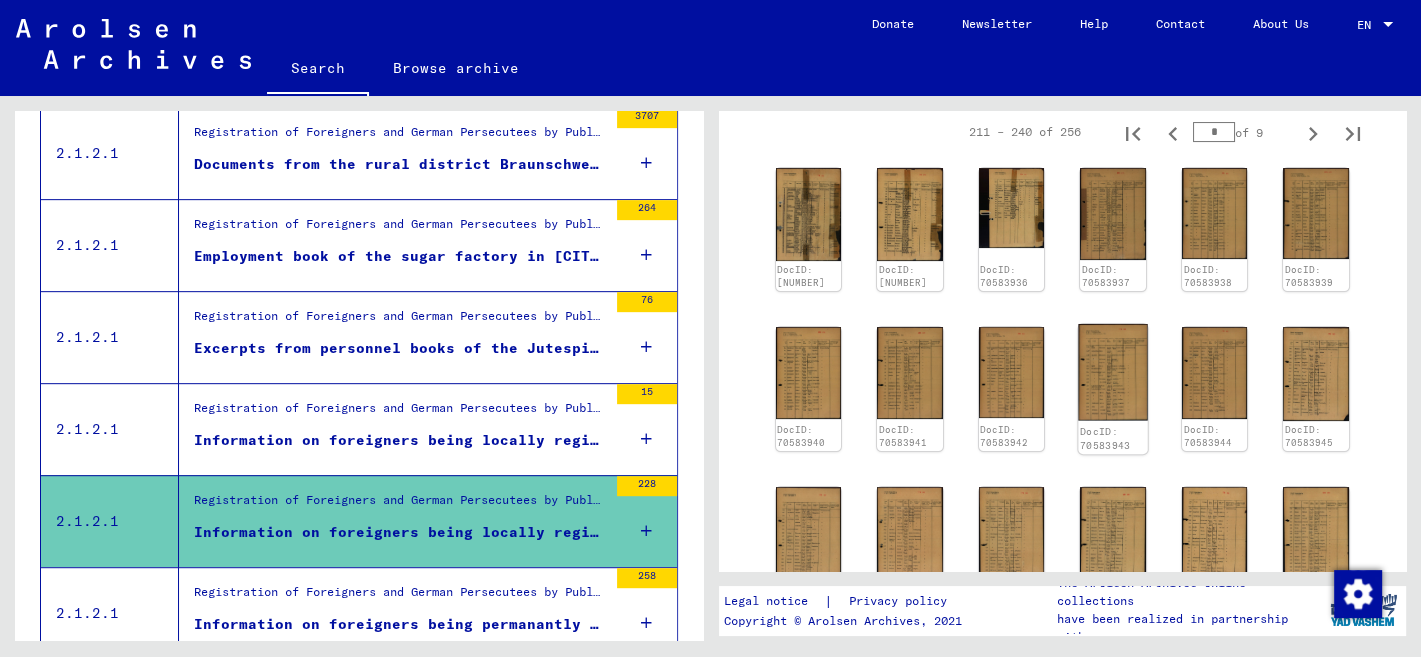 click 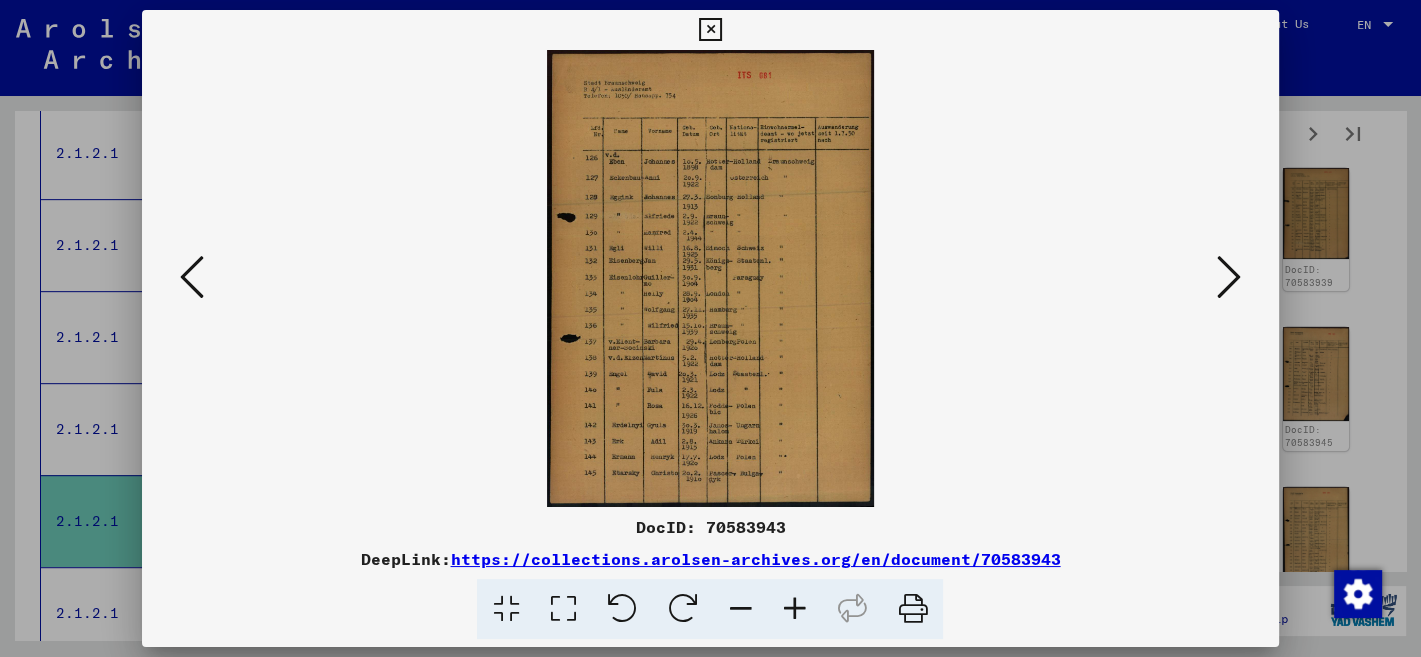 click at bounding box center [192, 277] 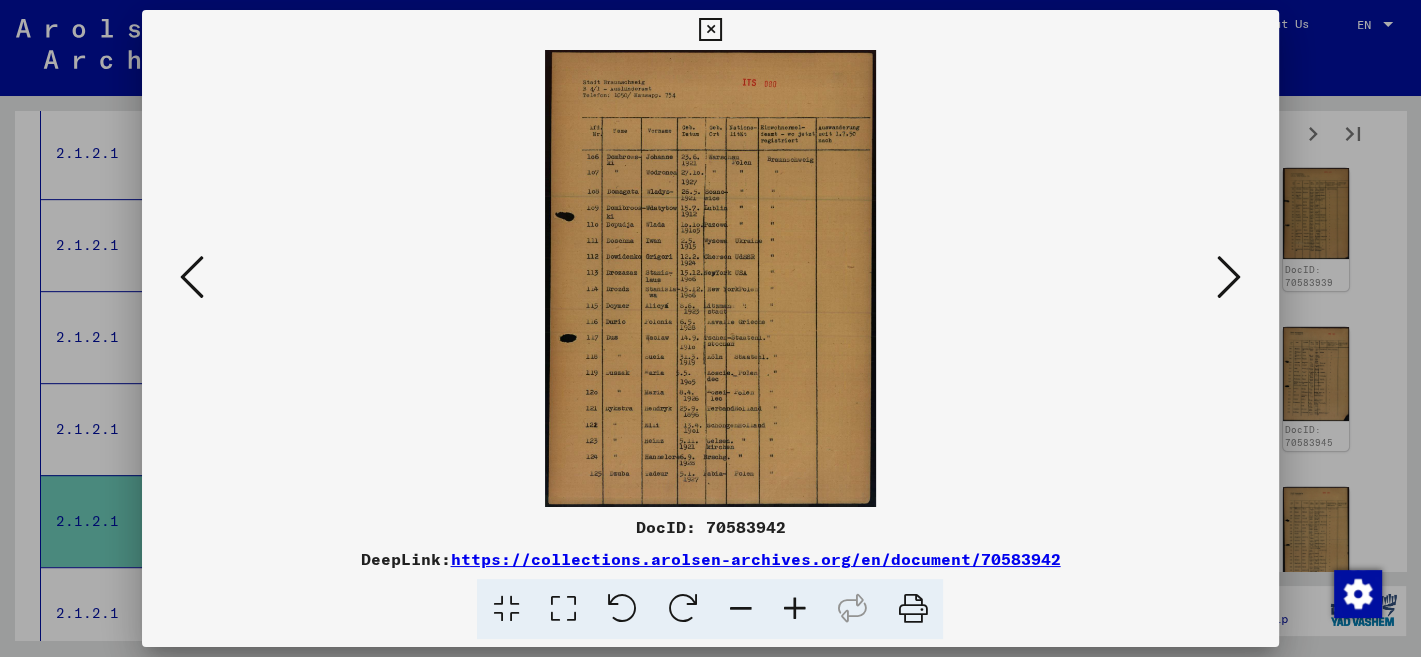 click at bounding box center [192, 277] 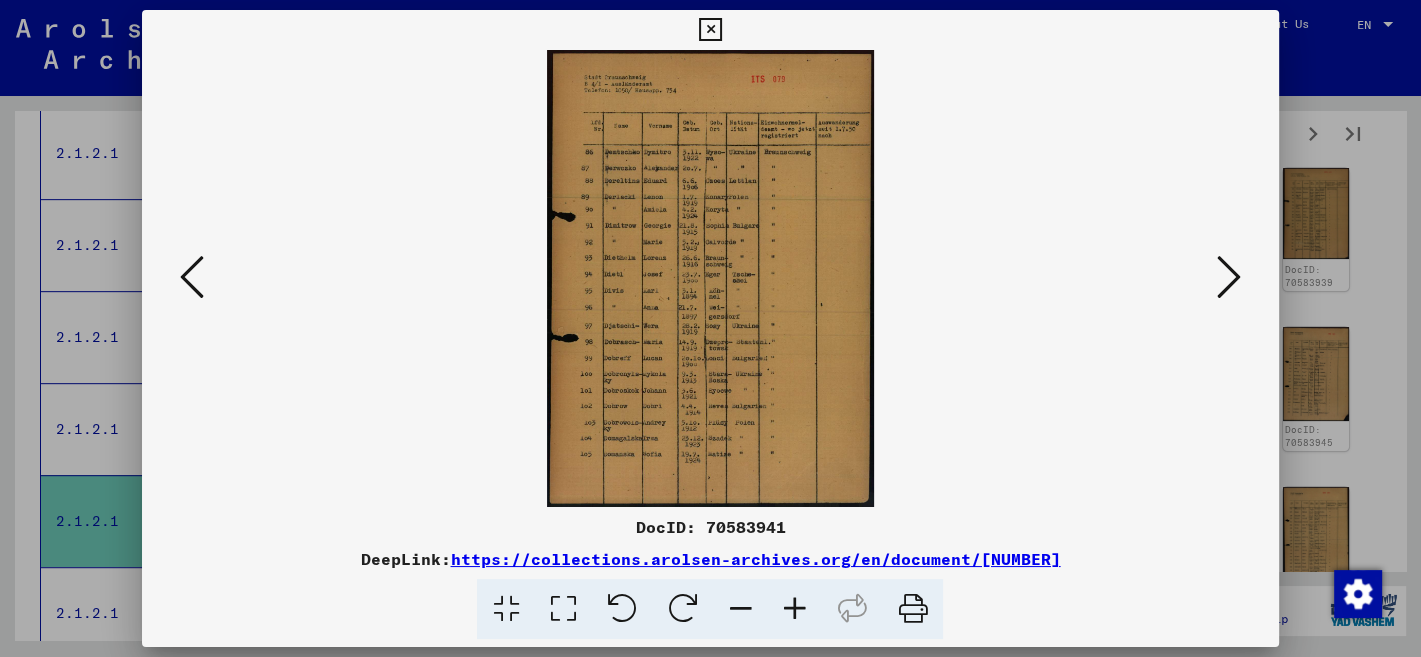 click at bounding box center (192, 277) 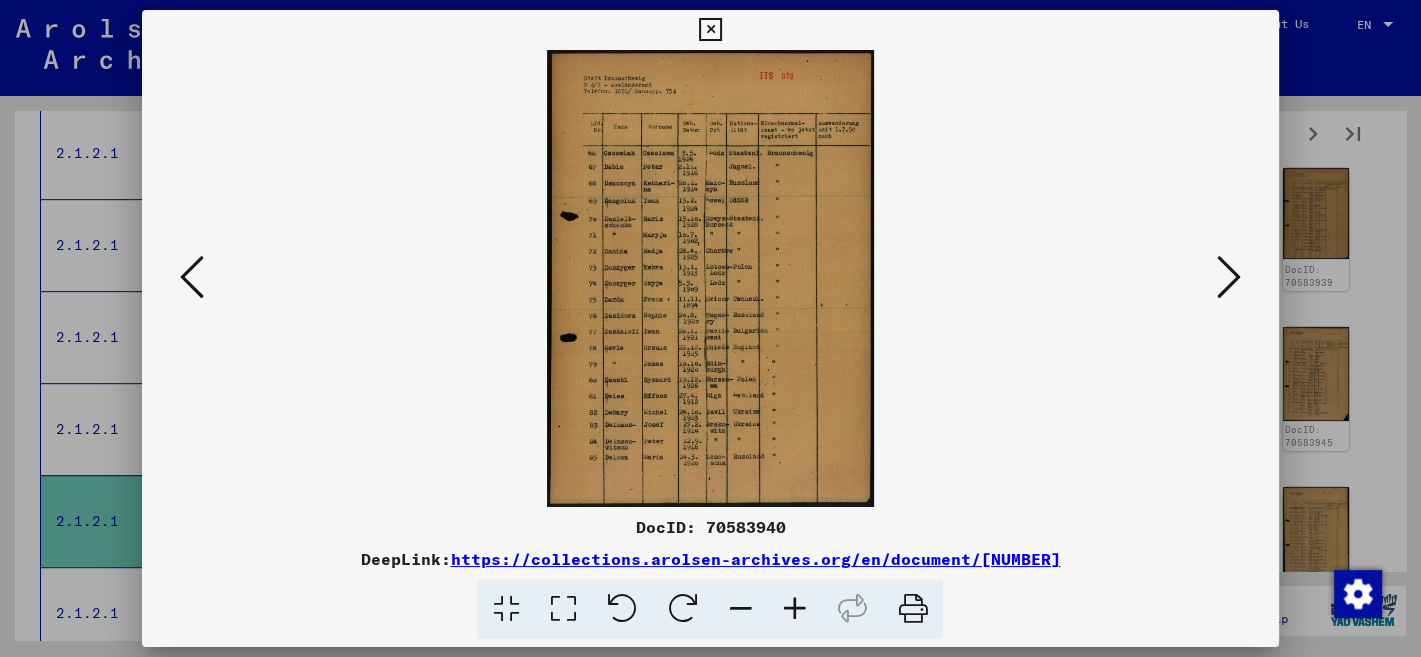 click at bounding box center (192, 277) 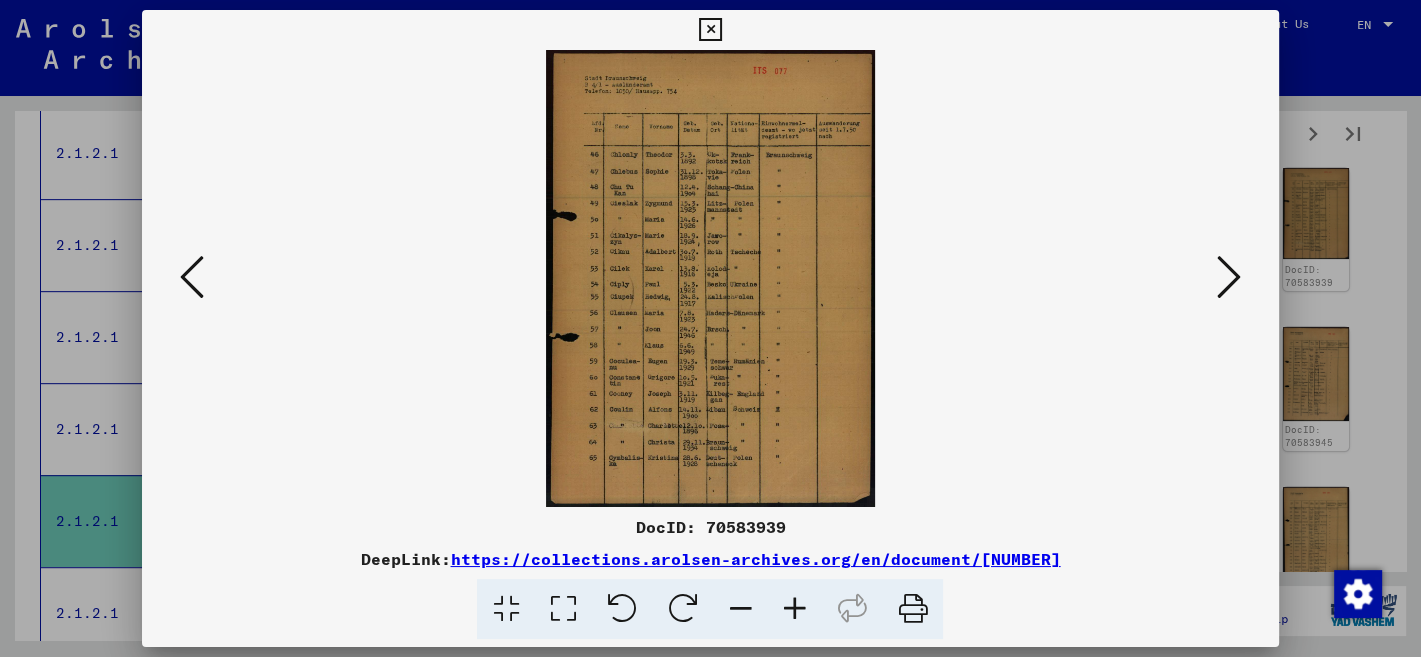 click at bounding box center [192, 277] 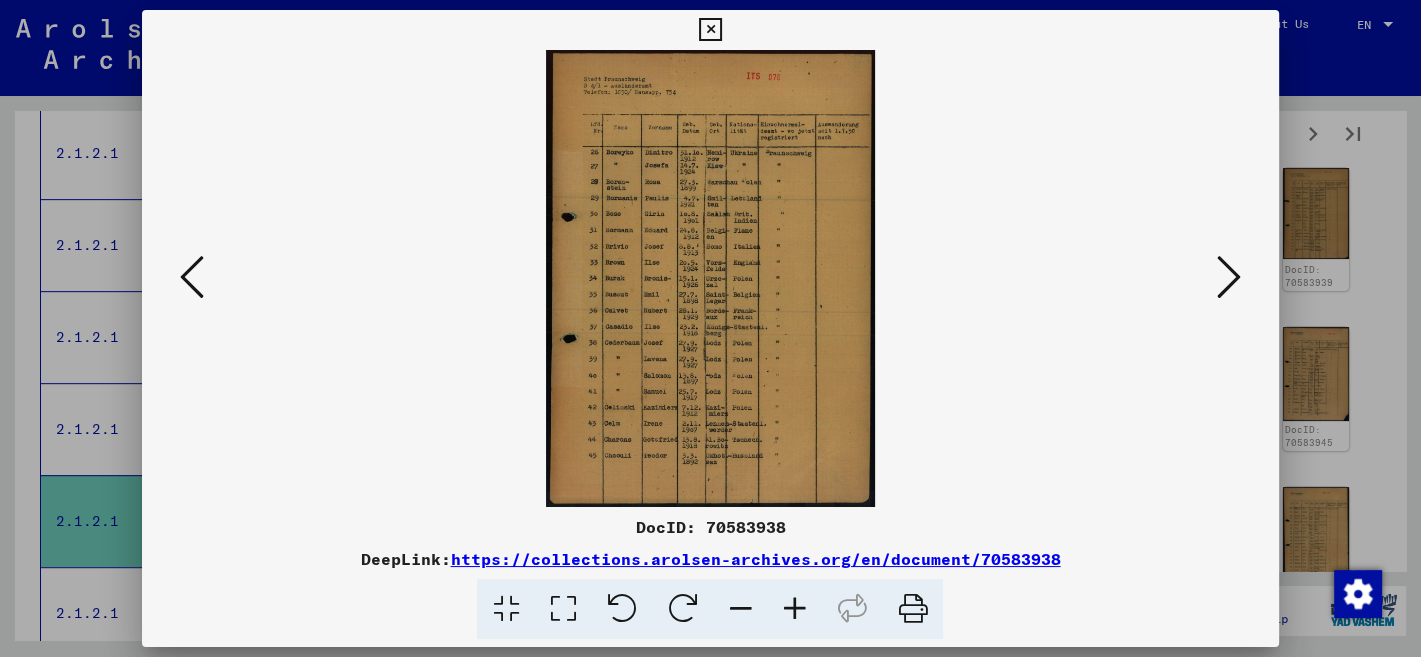 click at bounding box center [192, 277] 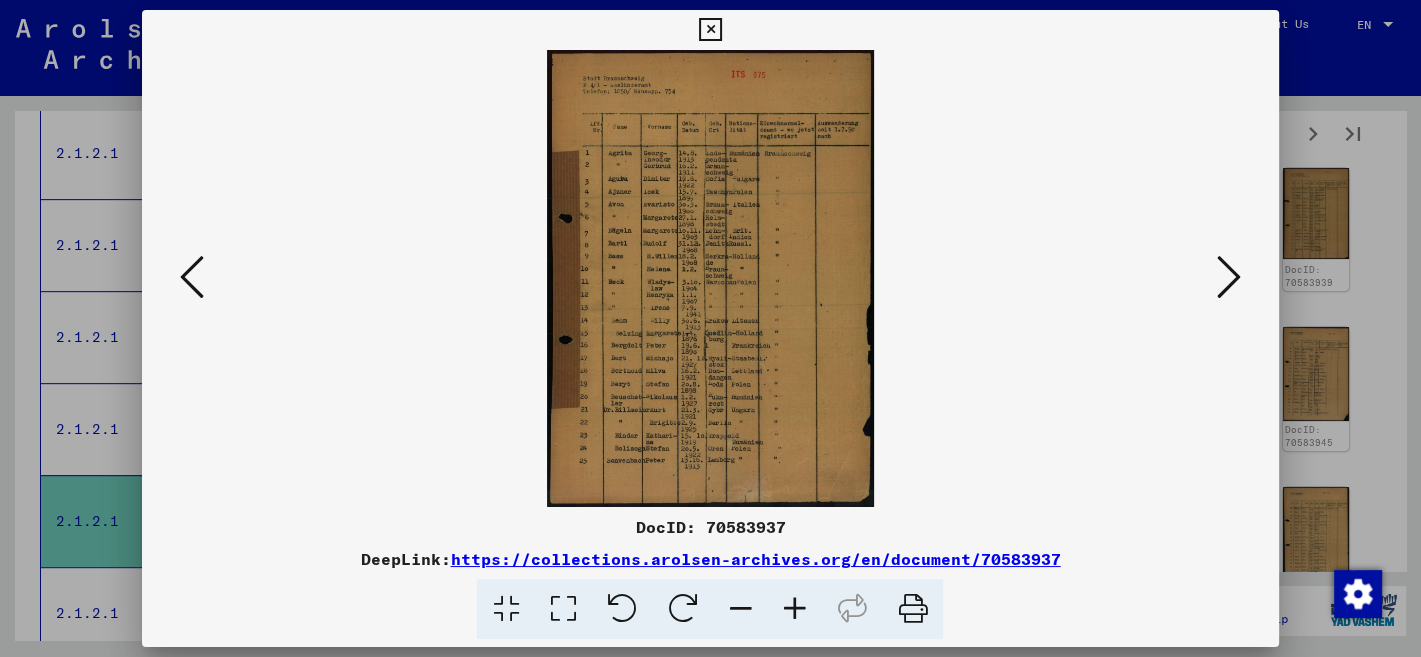 click at bounding box center (192, 277) 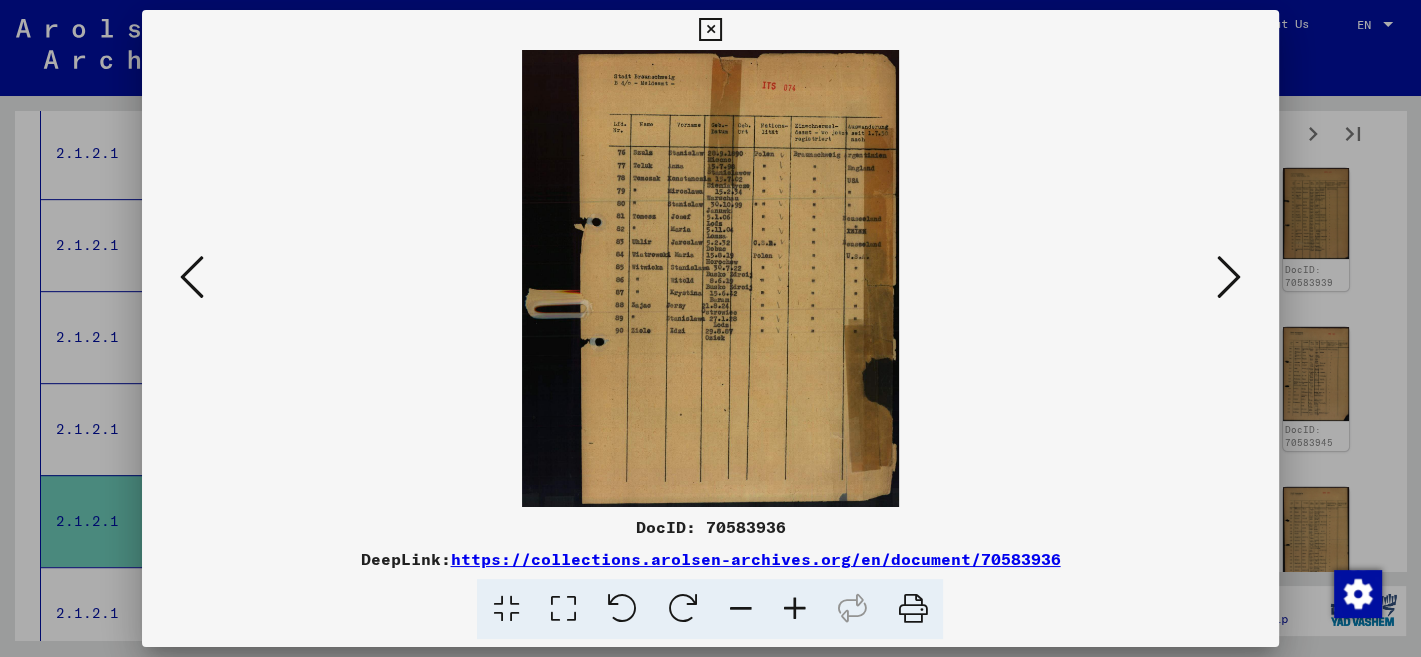 click at bounding box center [1229, 277] 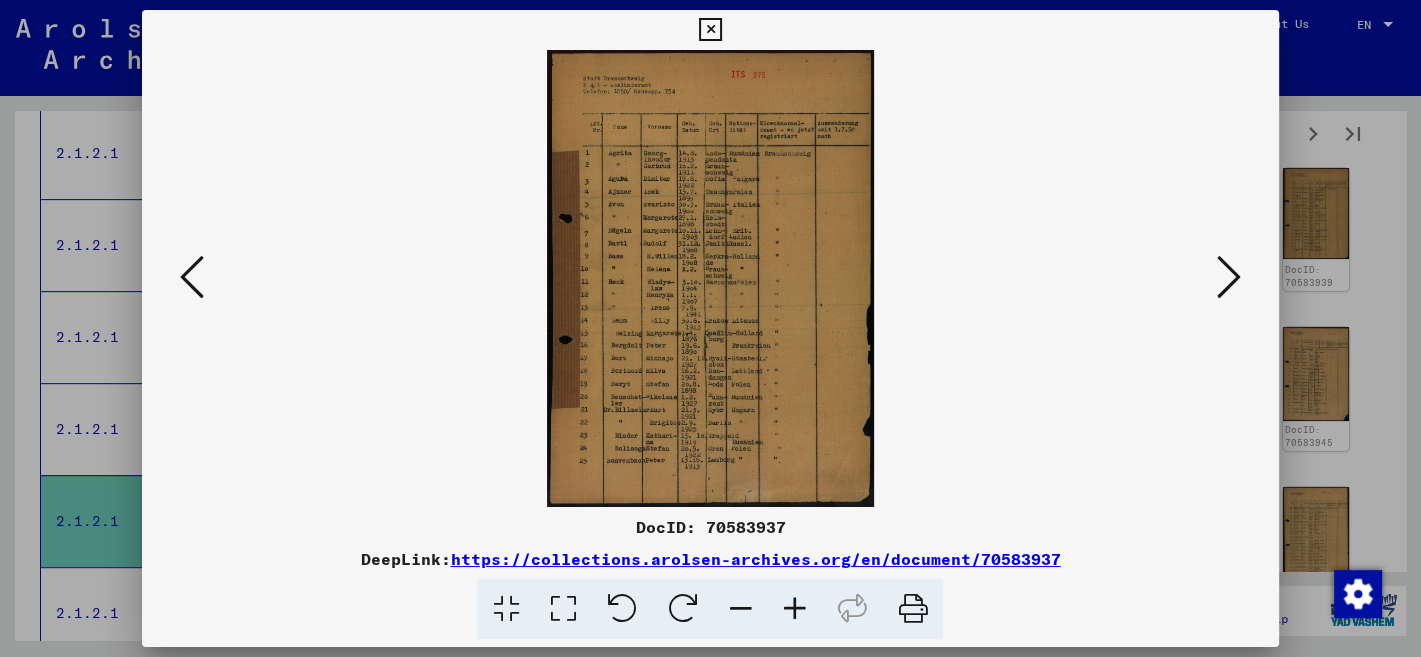 click at bounding box center (794, 609) 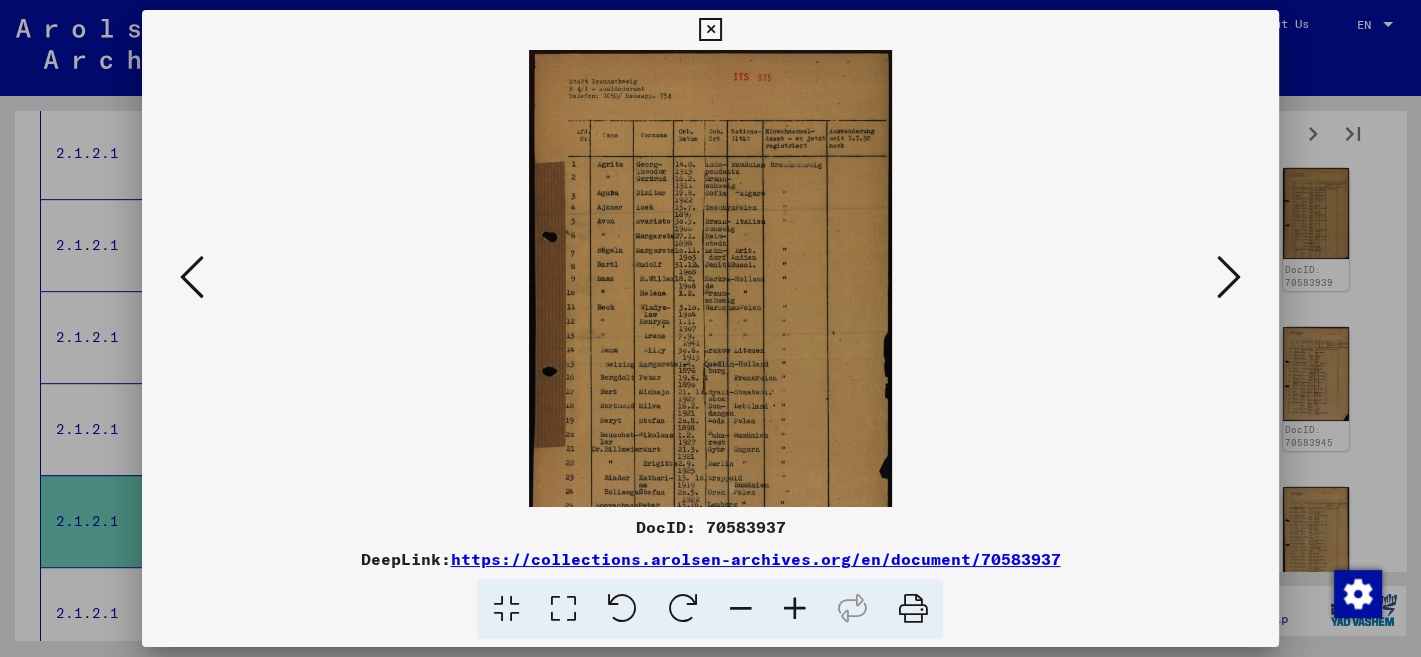 click at bounding box center [794, 609] 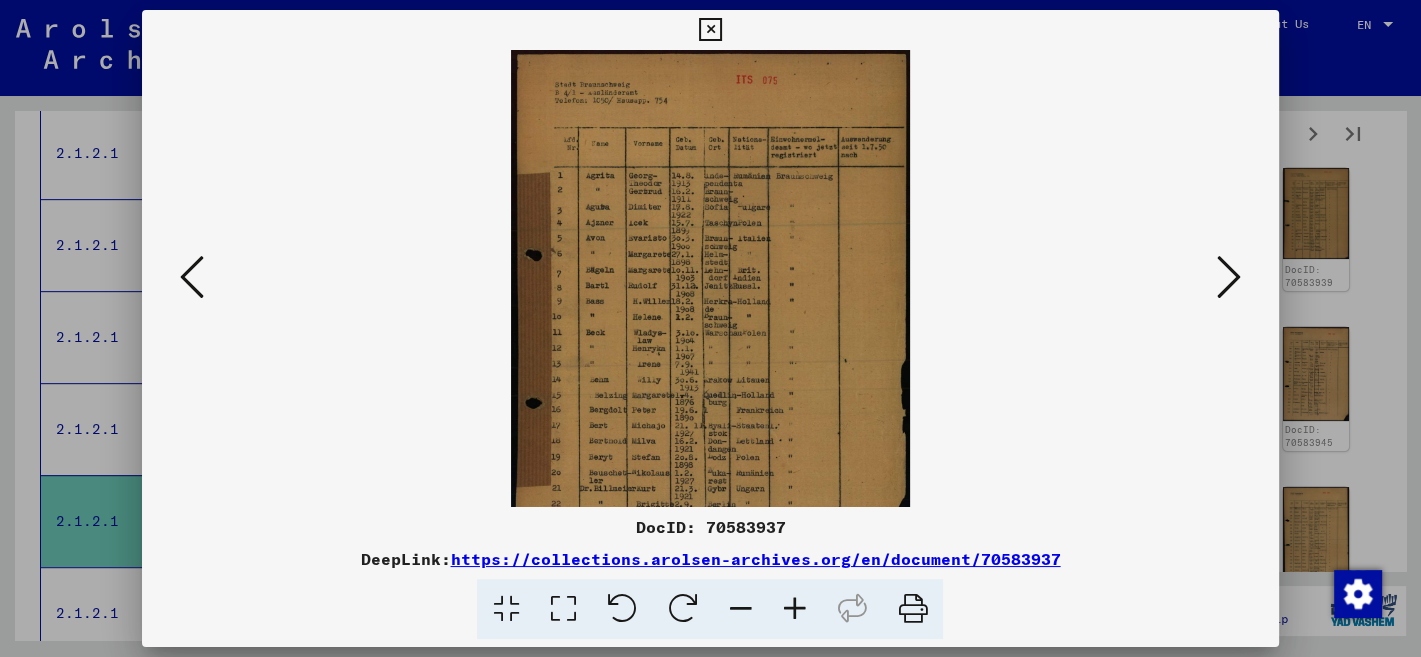click at bounding box center [794, 609] 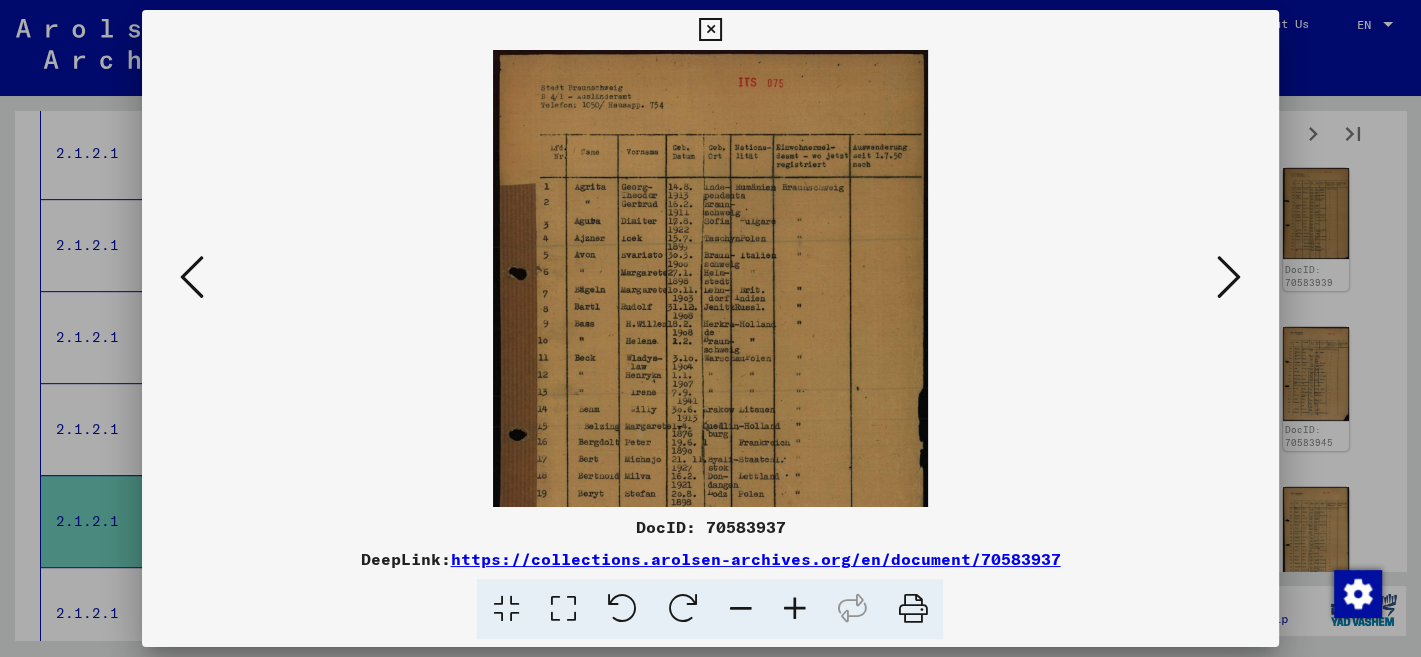 click at bounding box center [794, 609] 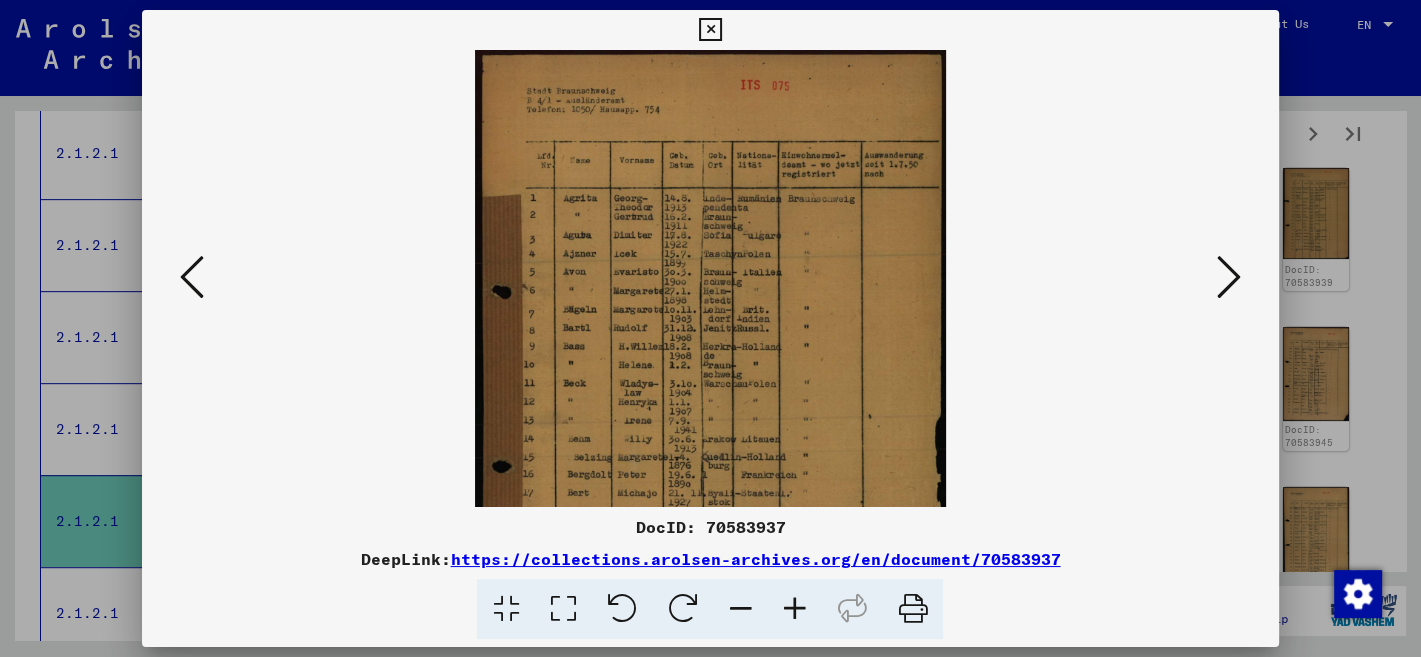 click at bounding box center (794, 609) 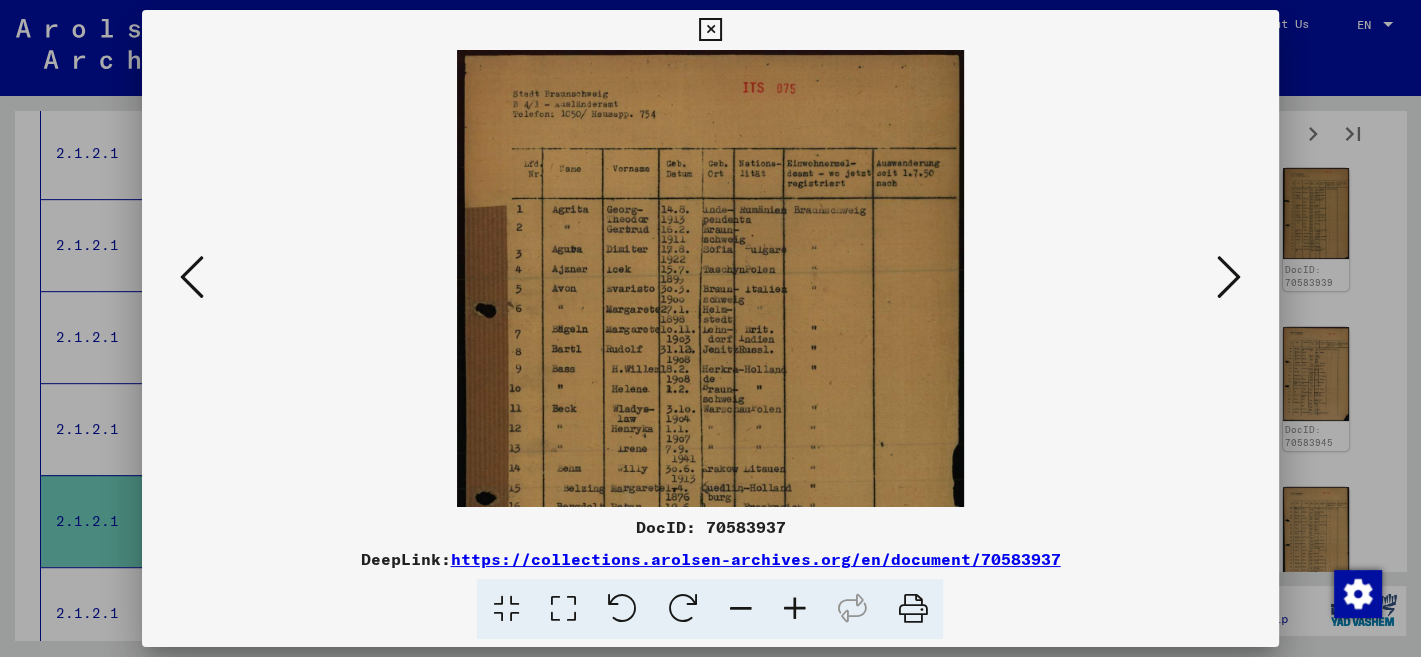 click at bounding box center [794, 609] 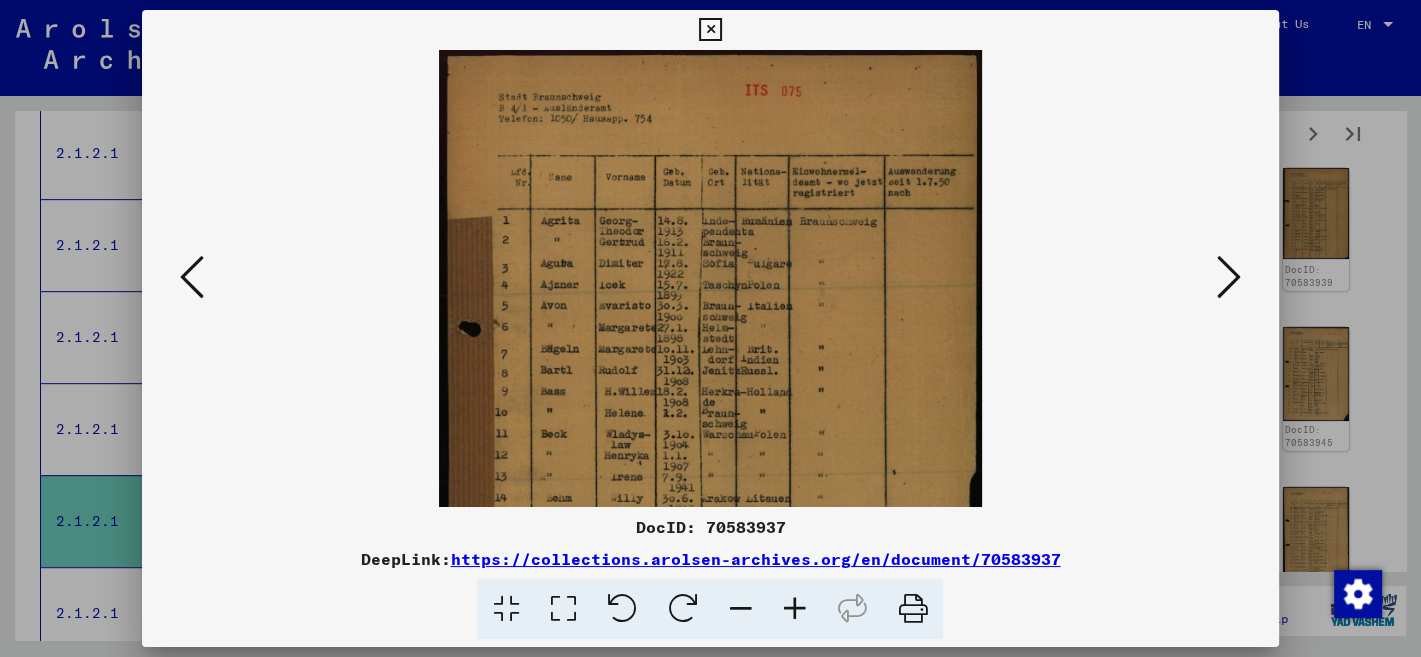 click at bounding box center (794, 609) 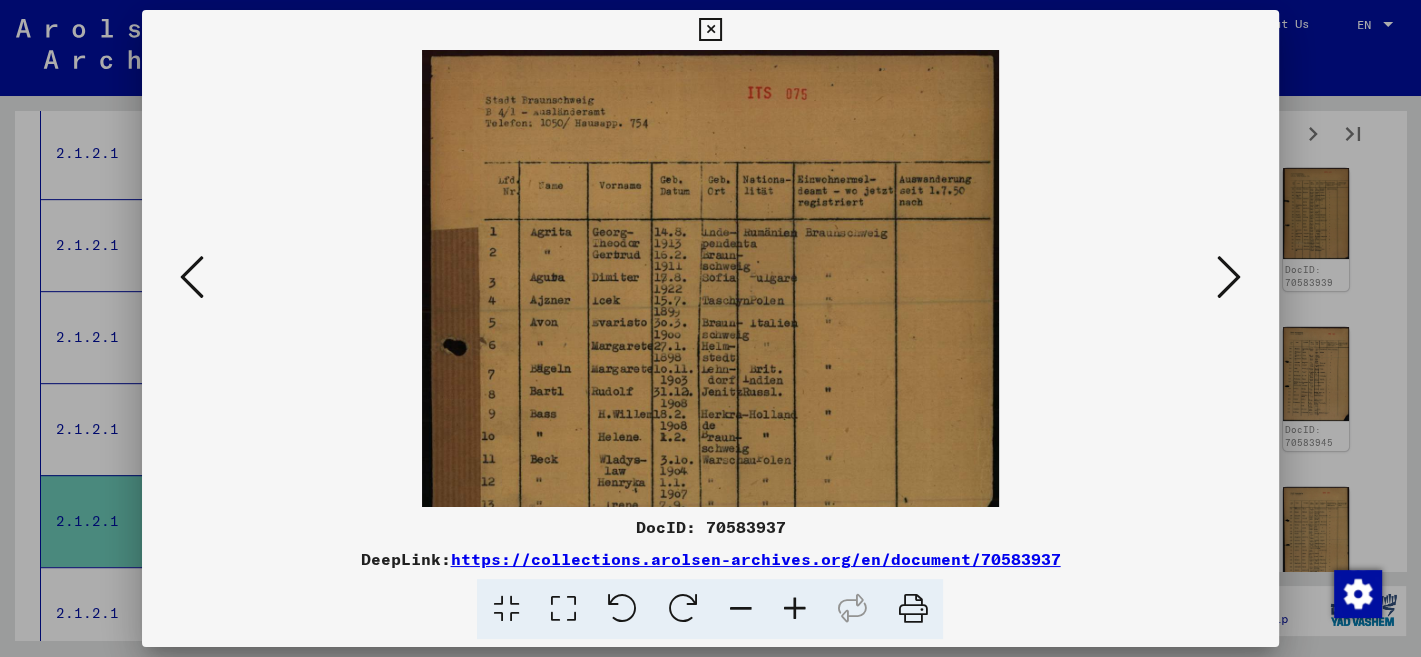click at bounding box center (794, 609) 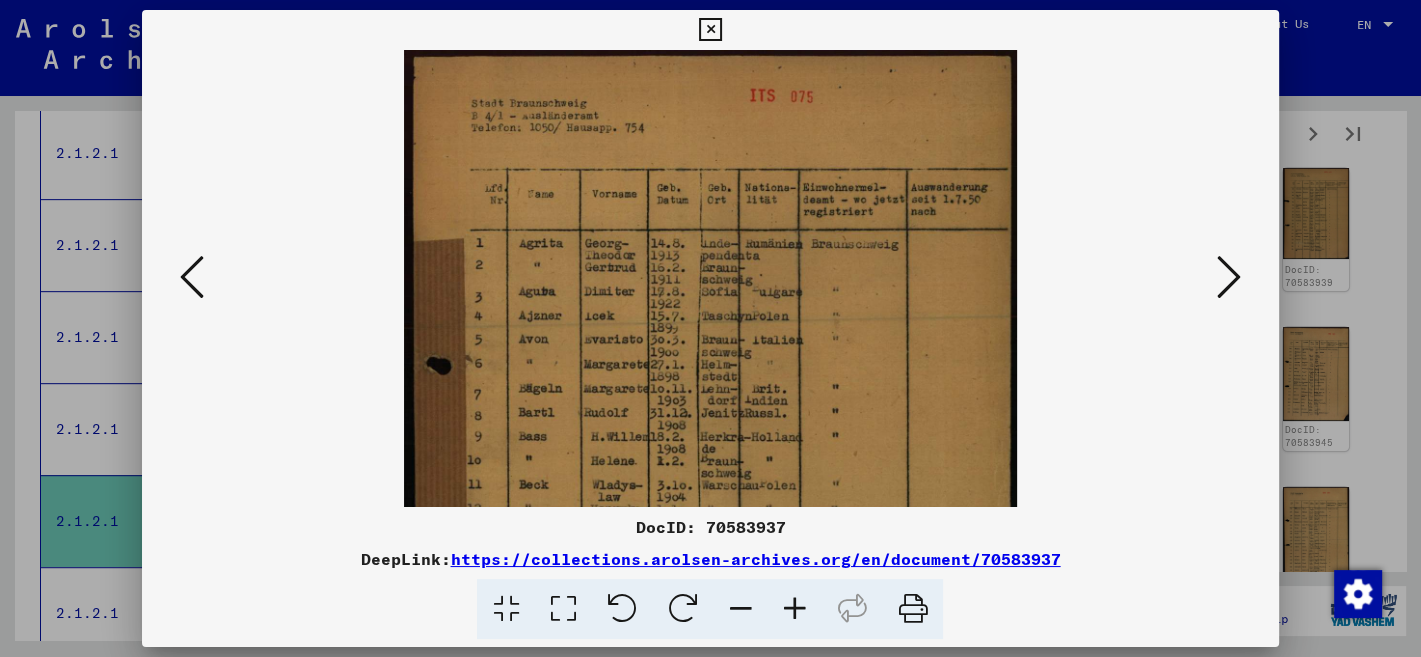 click at bounding box center (794, 609) 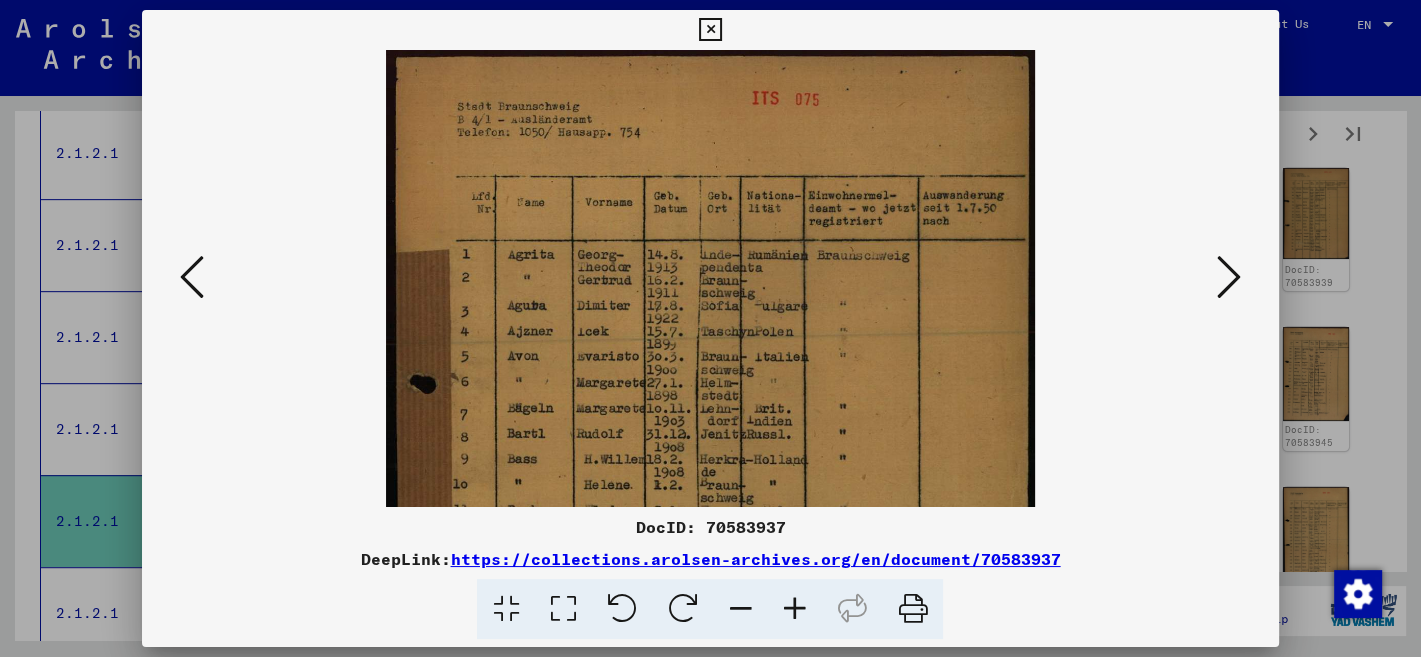 click at bounding box center (710, 30) 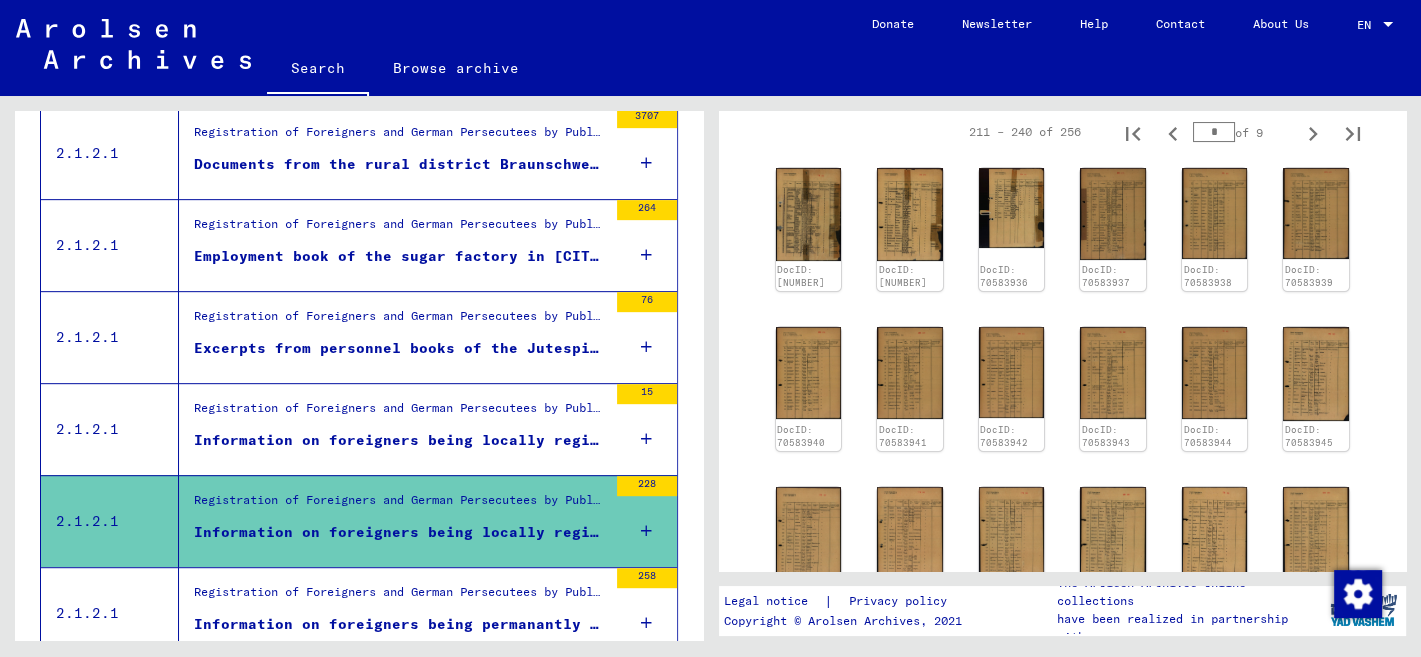 scroll, scrollTop: 1388, scrollLeft: 0, axis: vertical 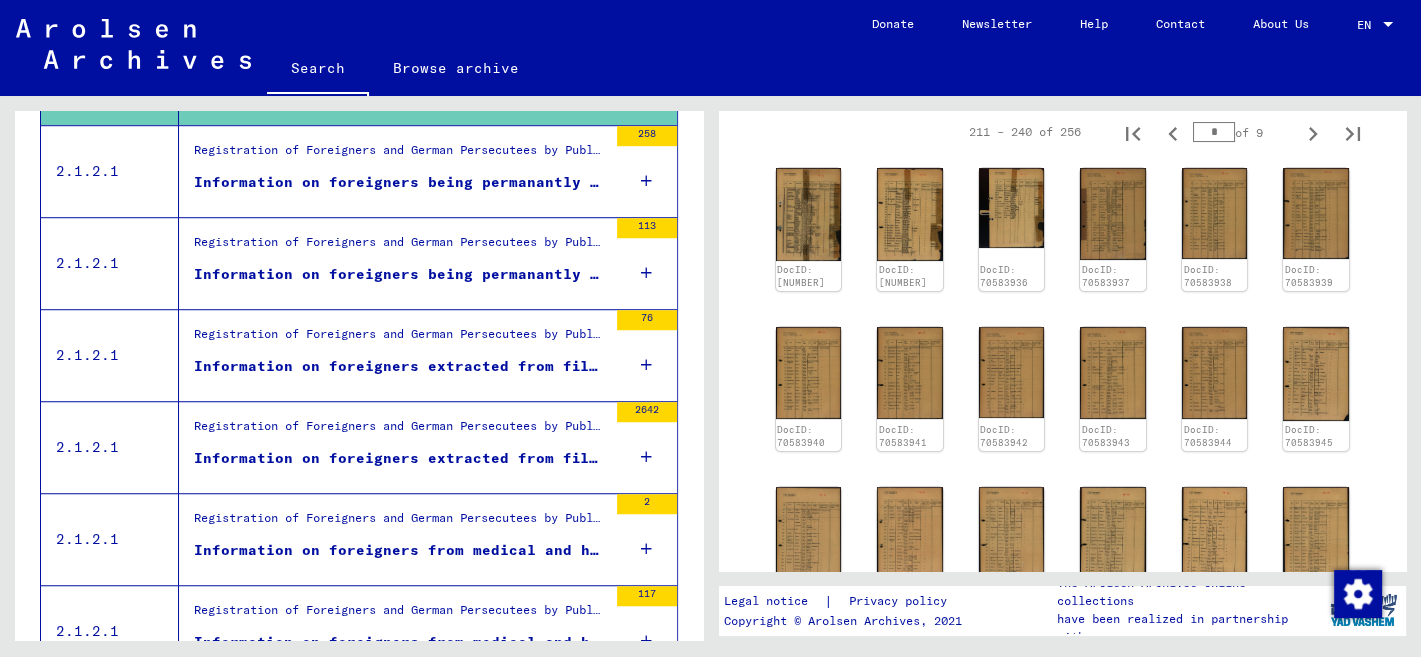 click on "Information on foreigners being permanantly or temporarily present in the district Braunschweig (SK) during the war" at bounding box center (400, 182) 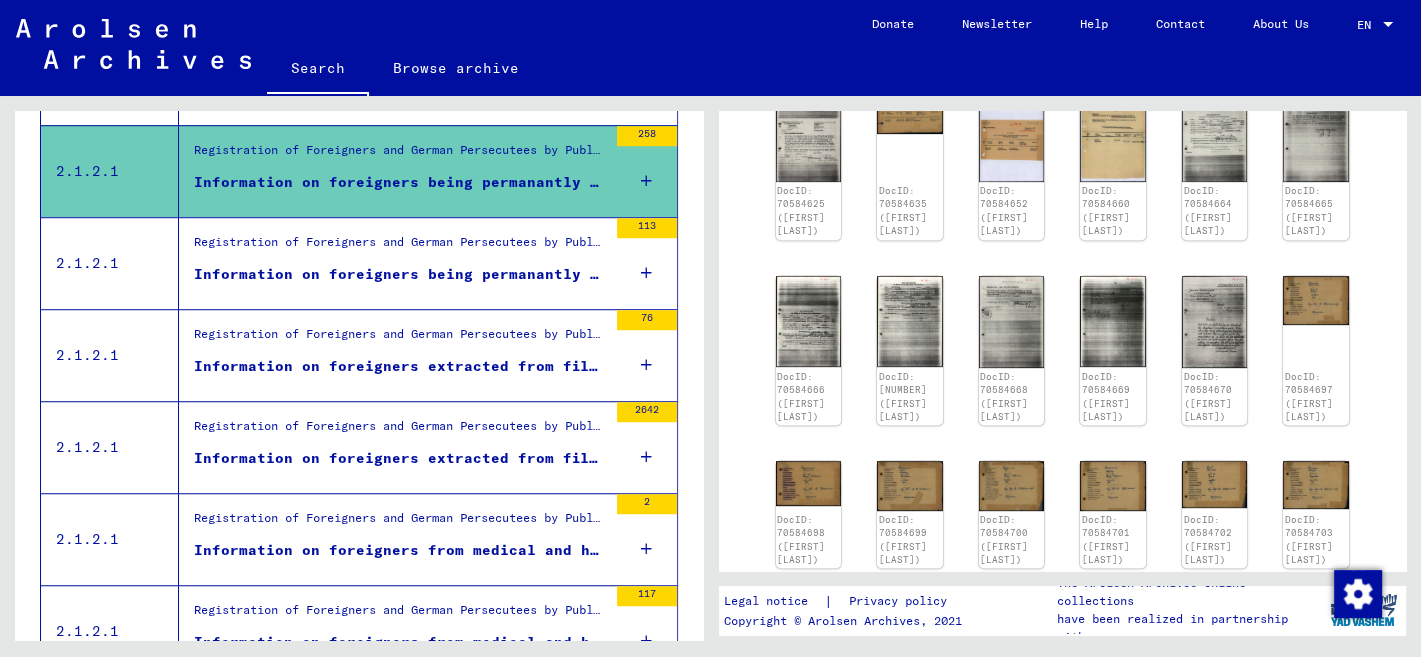 scroll, scrollTop: 1269, scrollLeft: 0, axis: vertical 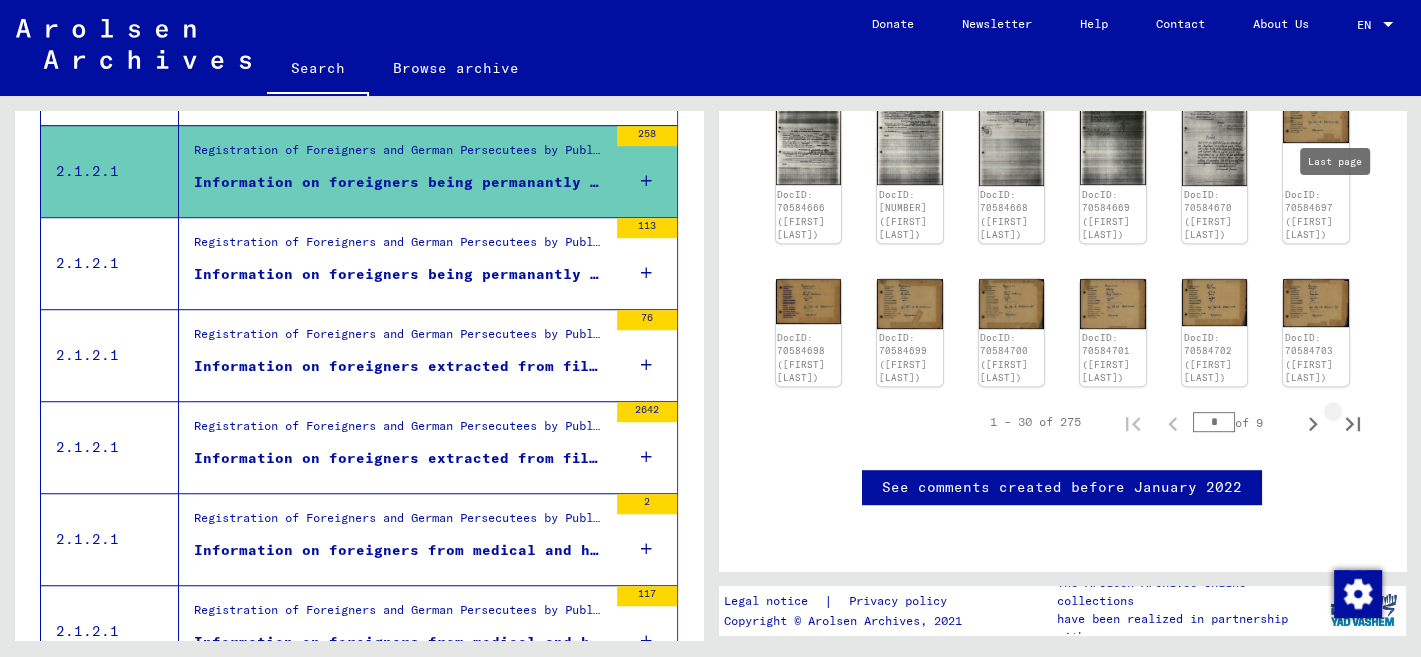 click 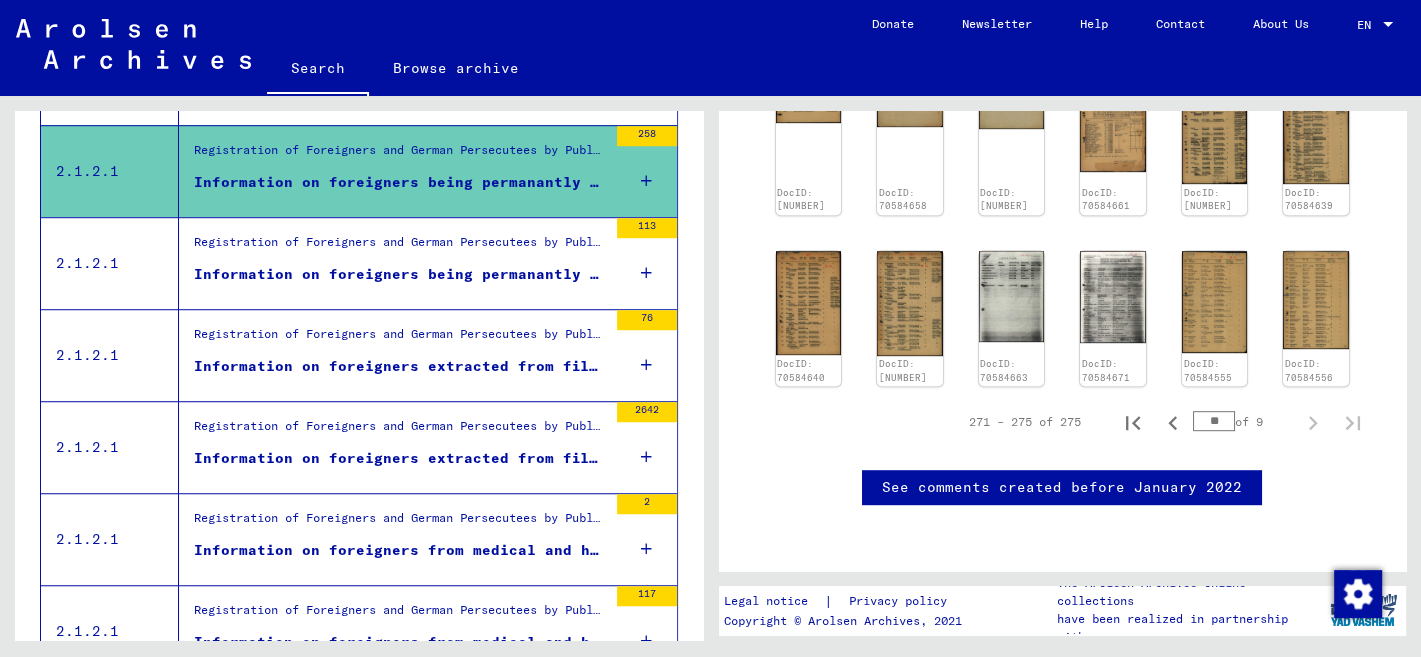 scroll, scrollTop: 385, scrollLeft: 0, axis: vertical 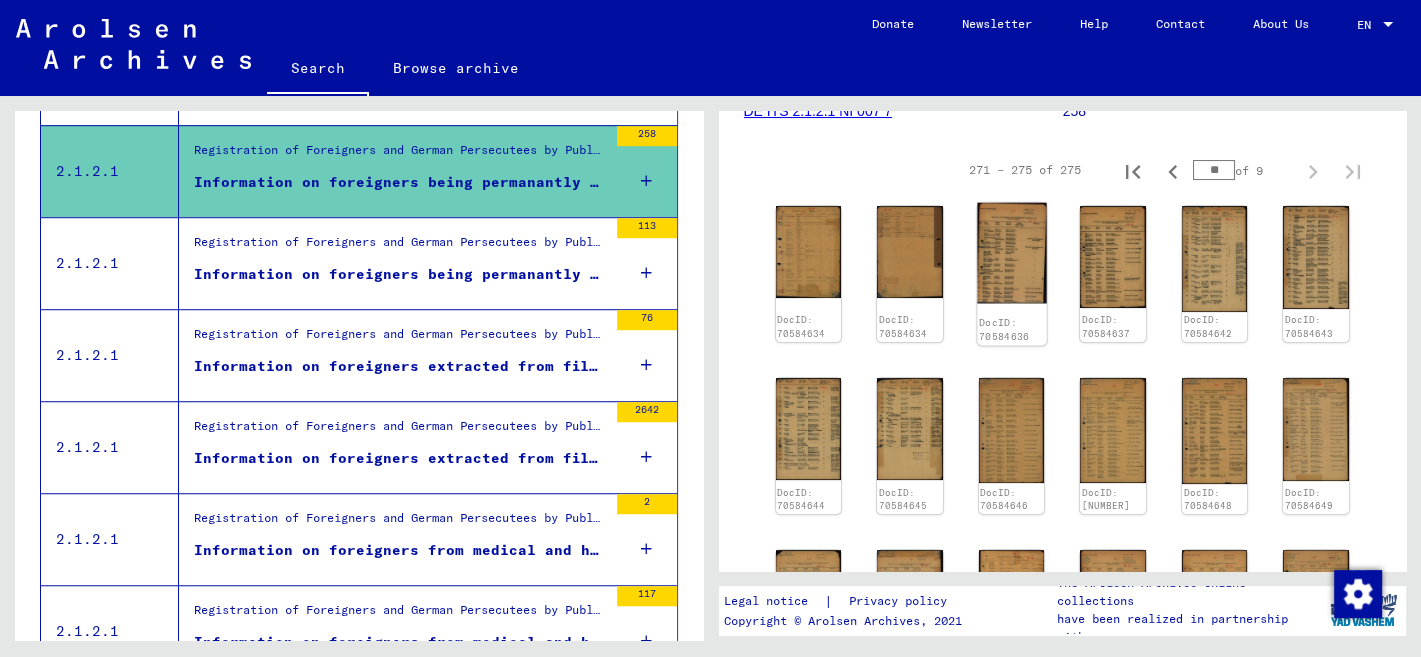 click 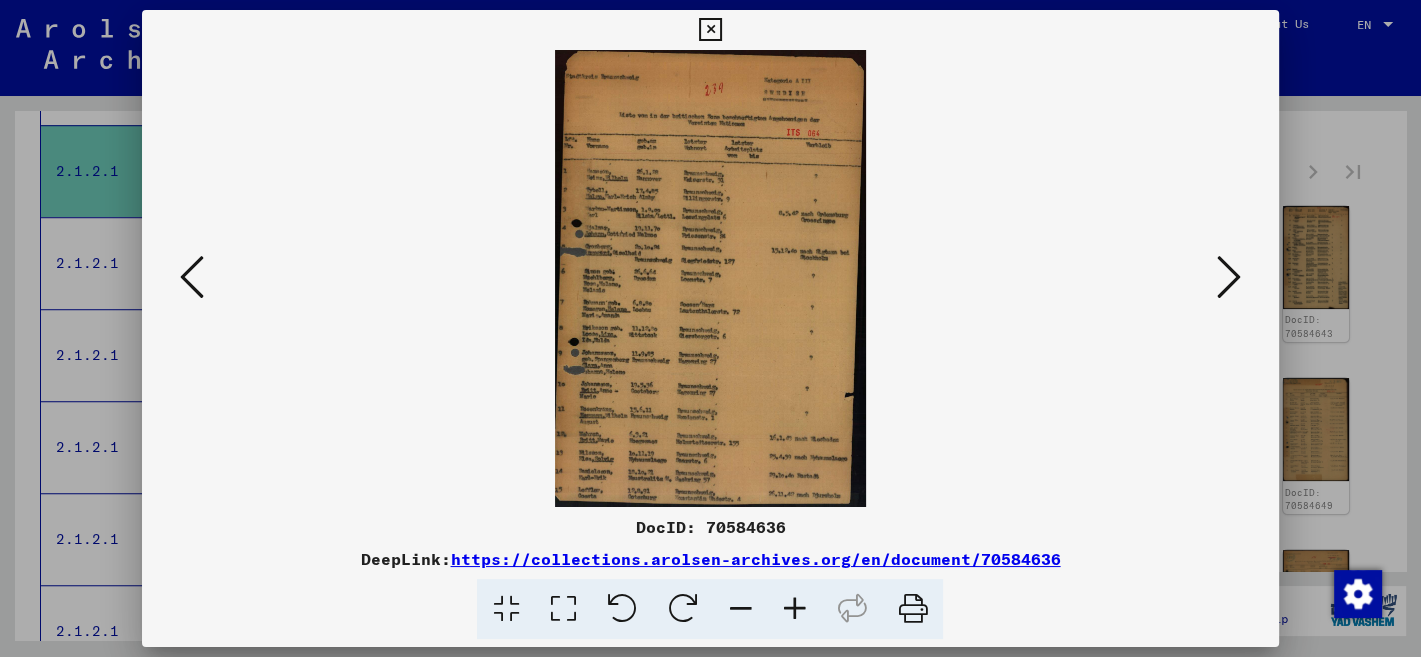 click at bounding box center (710, 30) 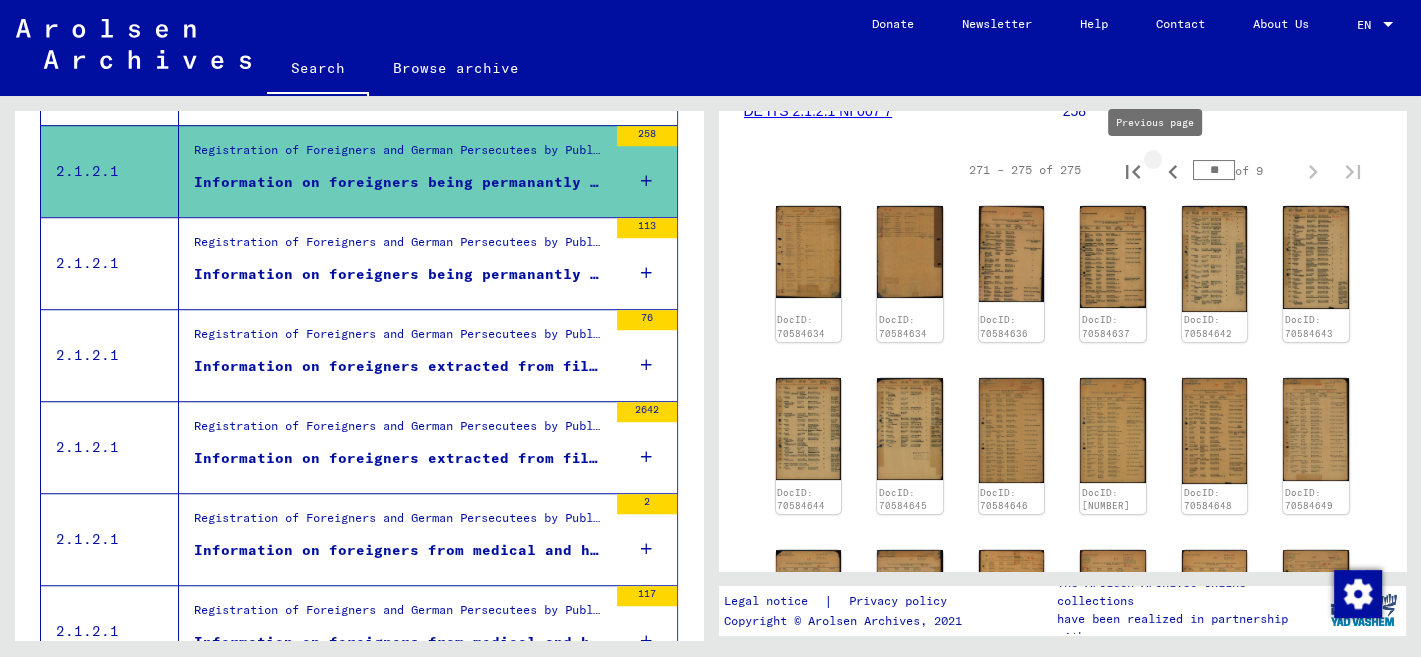click 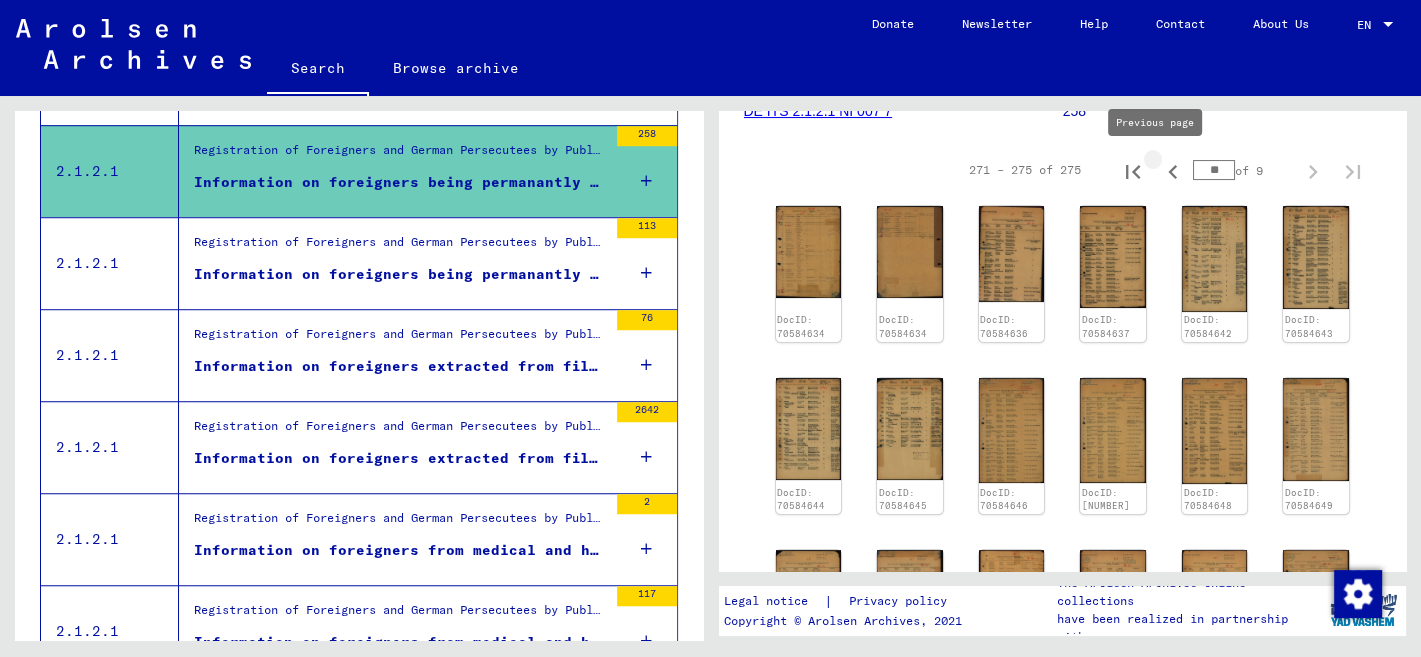 type on "*" 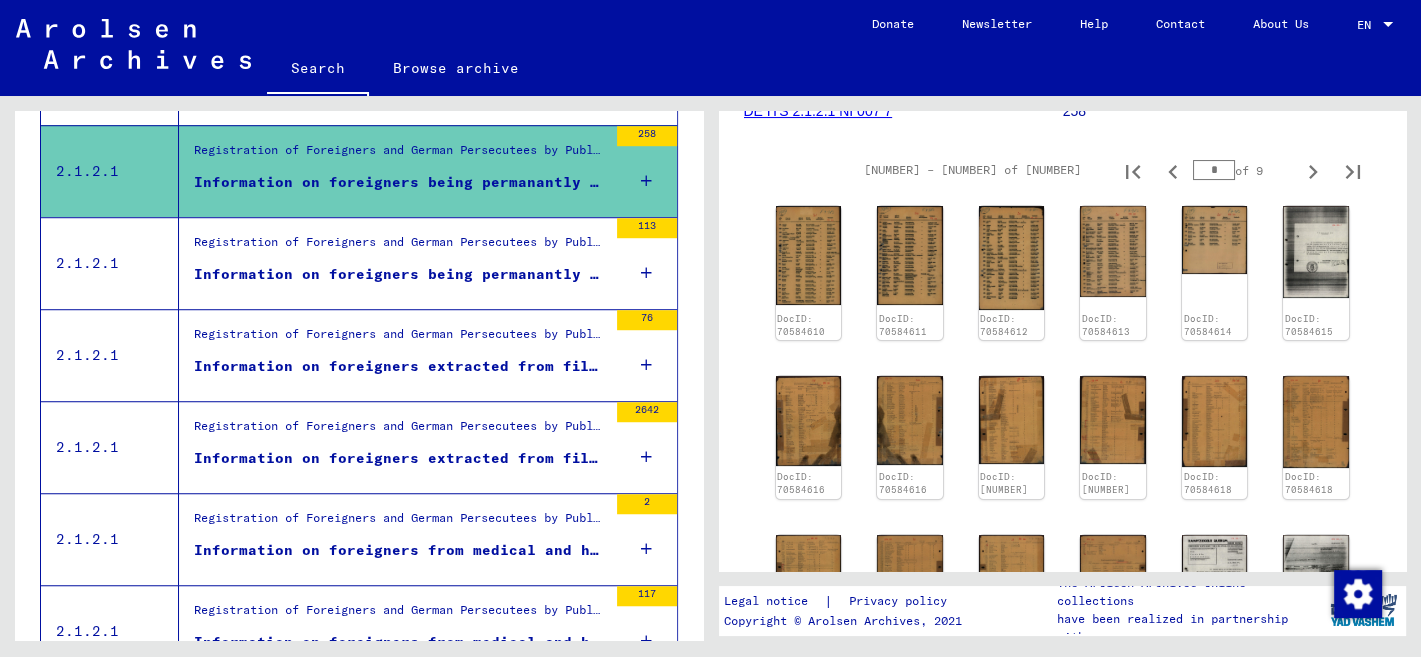 click 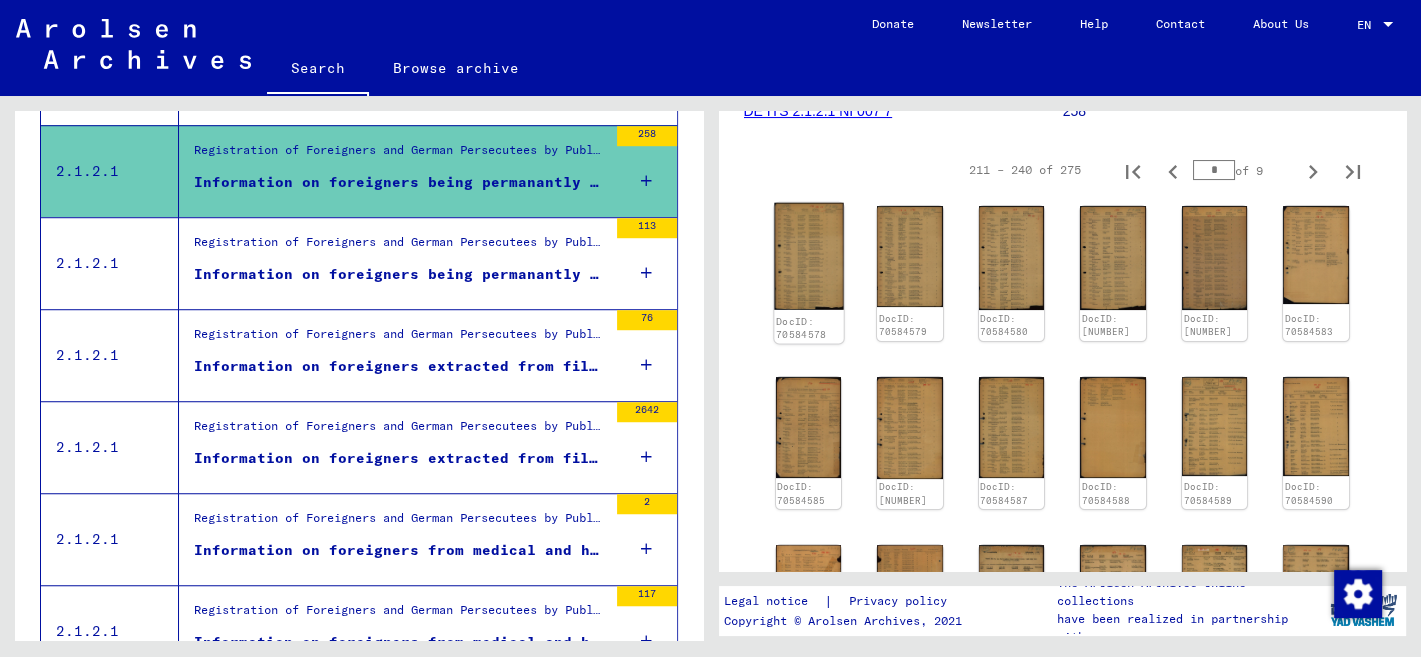 click 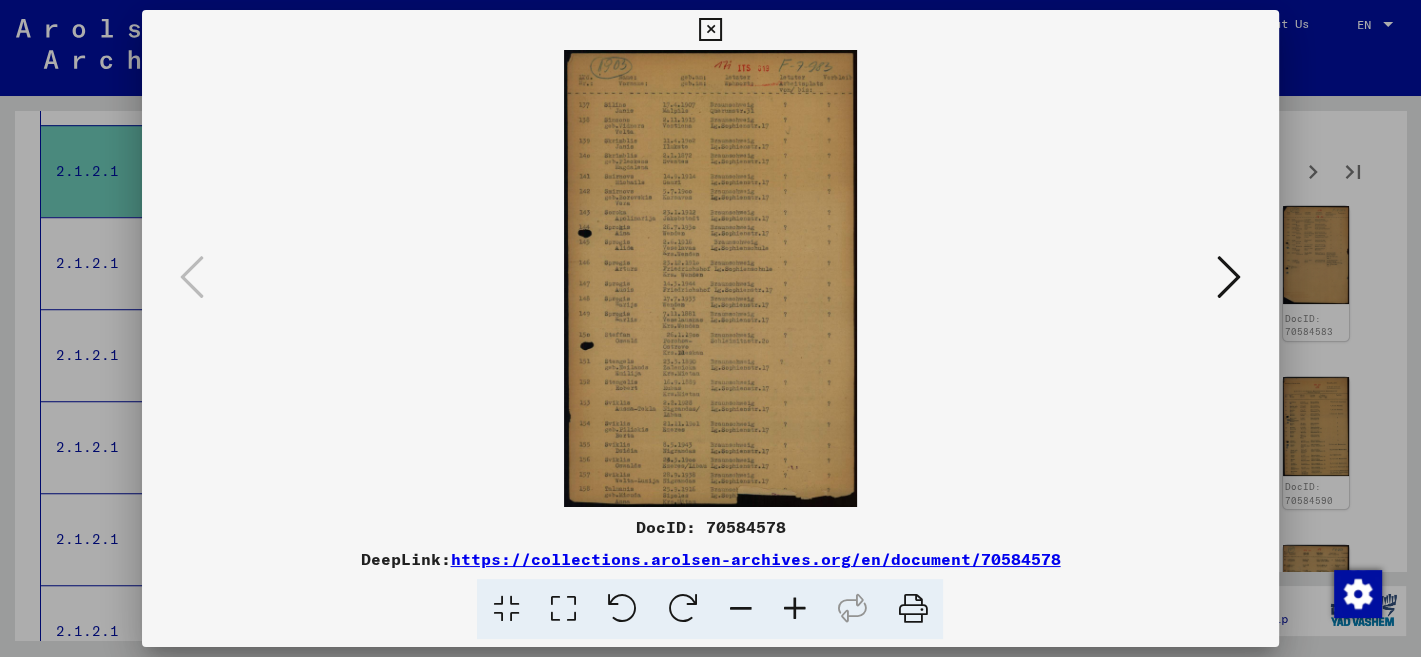 click at bounding box center (794, 609) 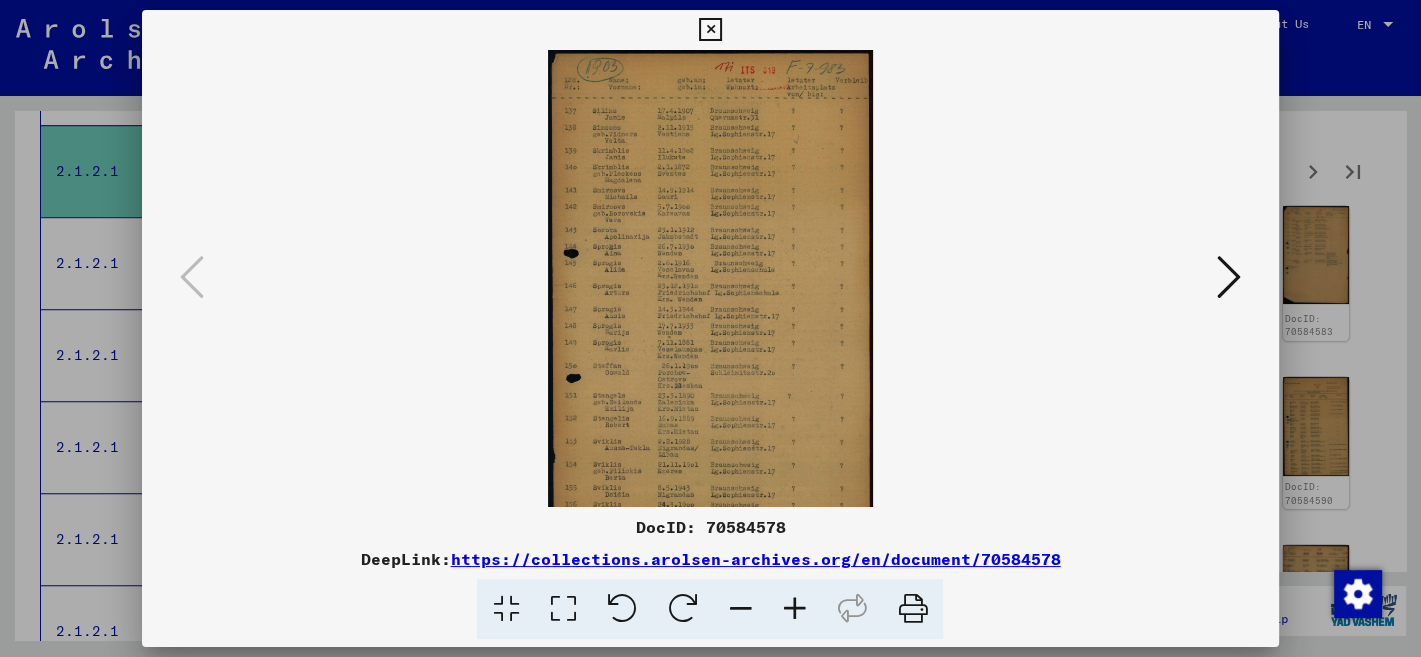 click at bounding box center (794, 609) 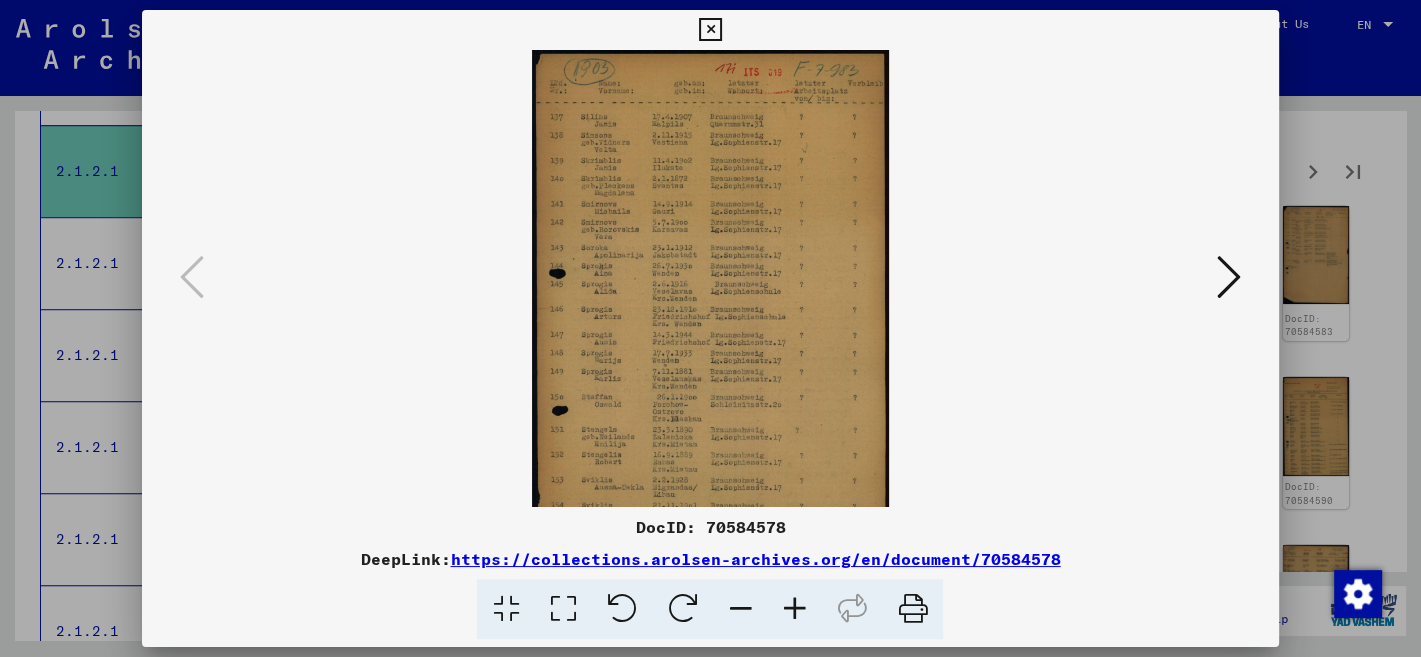 click at bounding box center (794, 609) 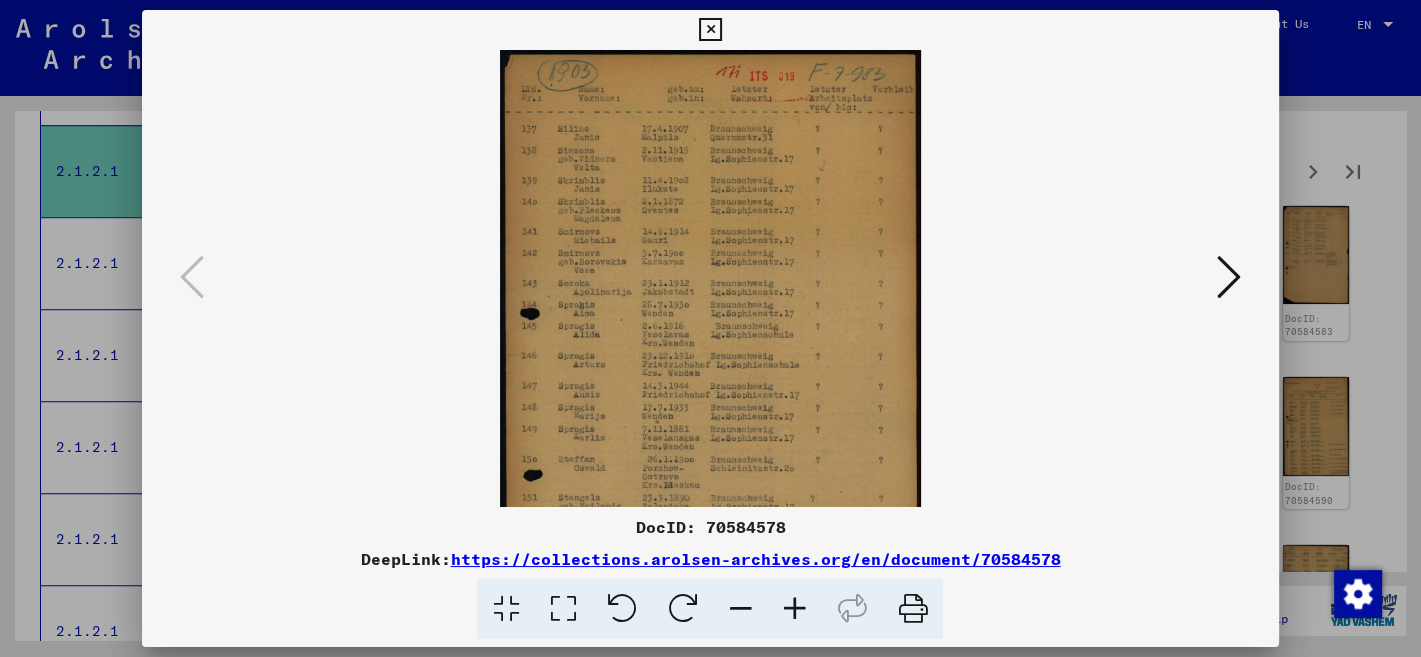 click at bounding box center (794, 609) 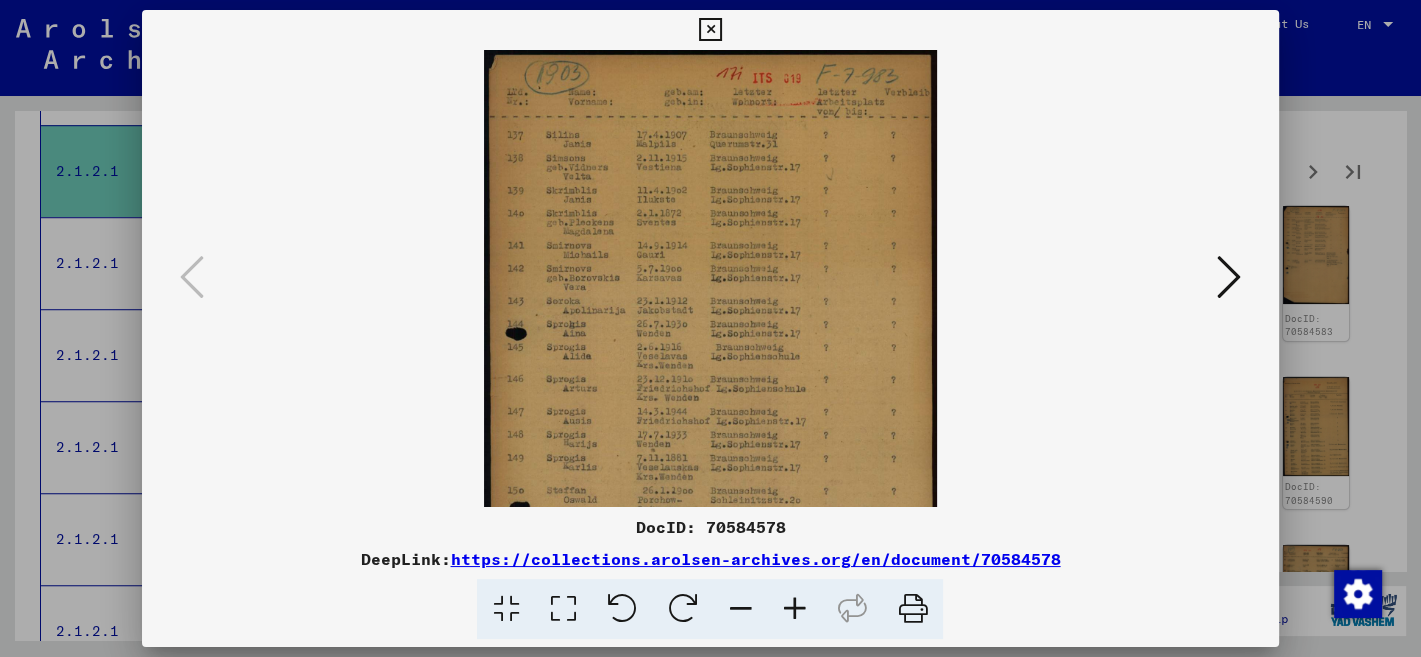 click at bounding box center (794, 609) 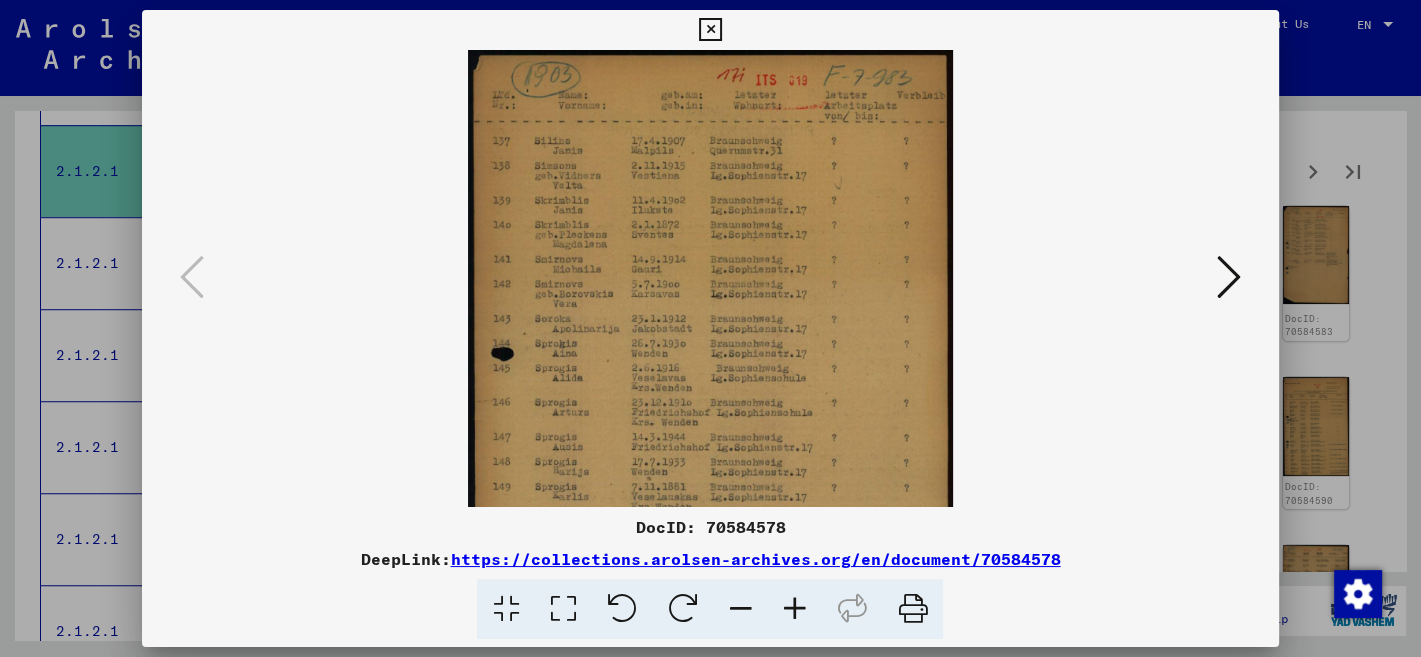 click at bounding box center (794, 609) 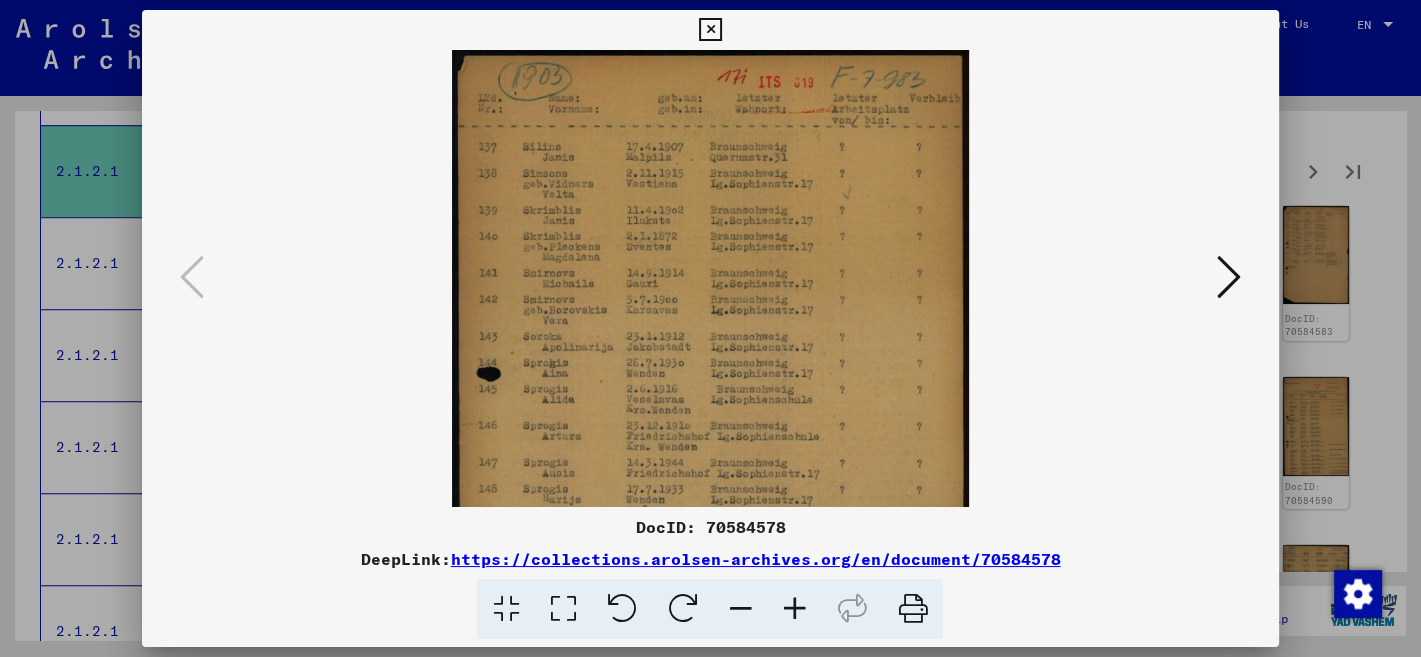 click at bounding box center (794, 609) 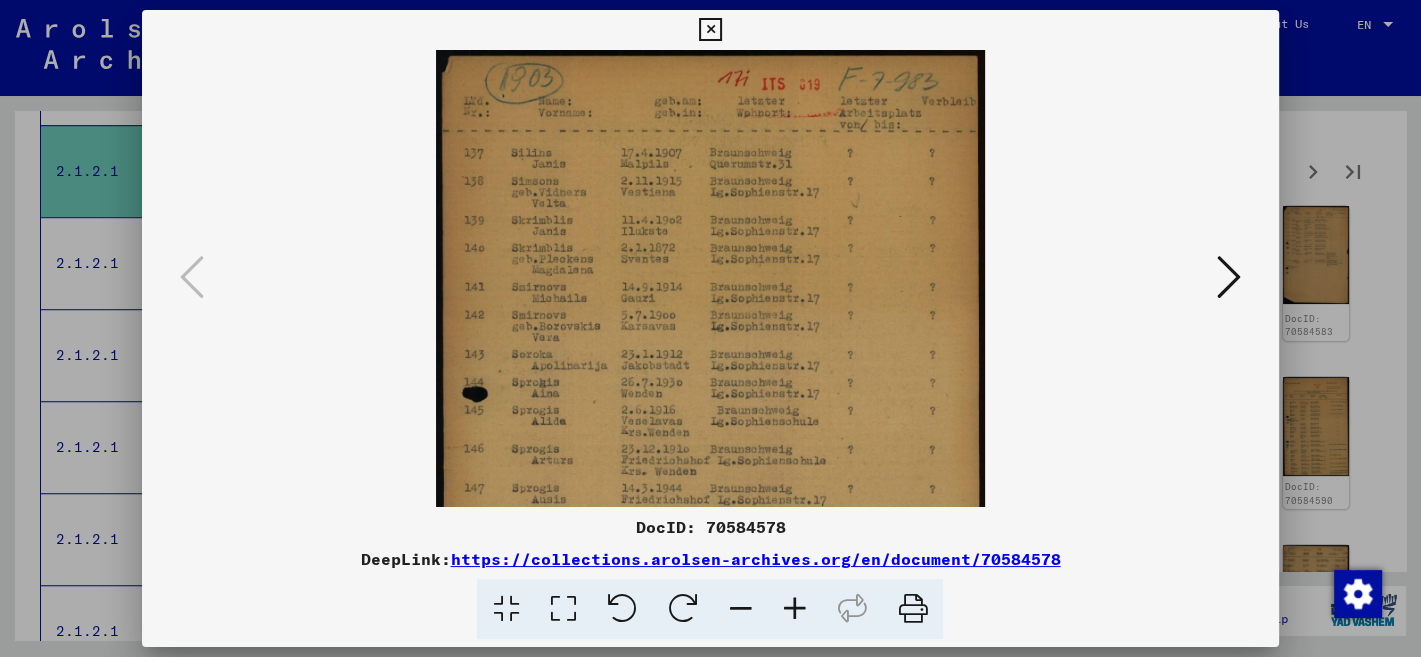 click at bounding box center (794, 609) 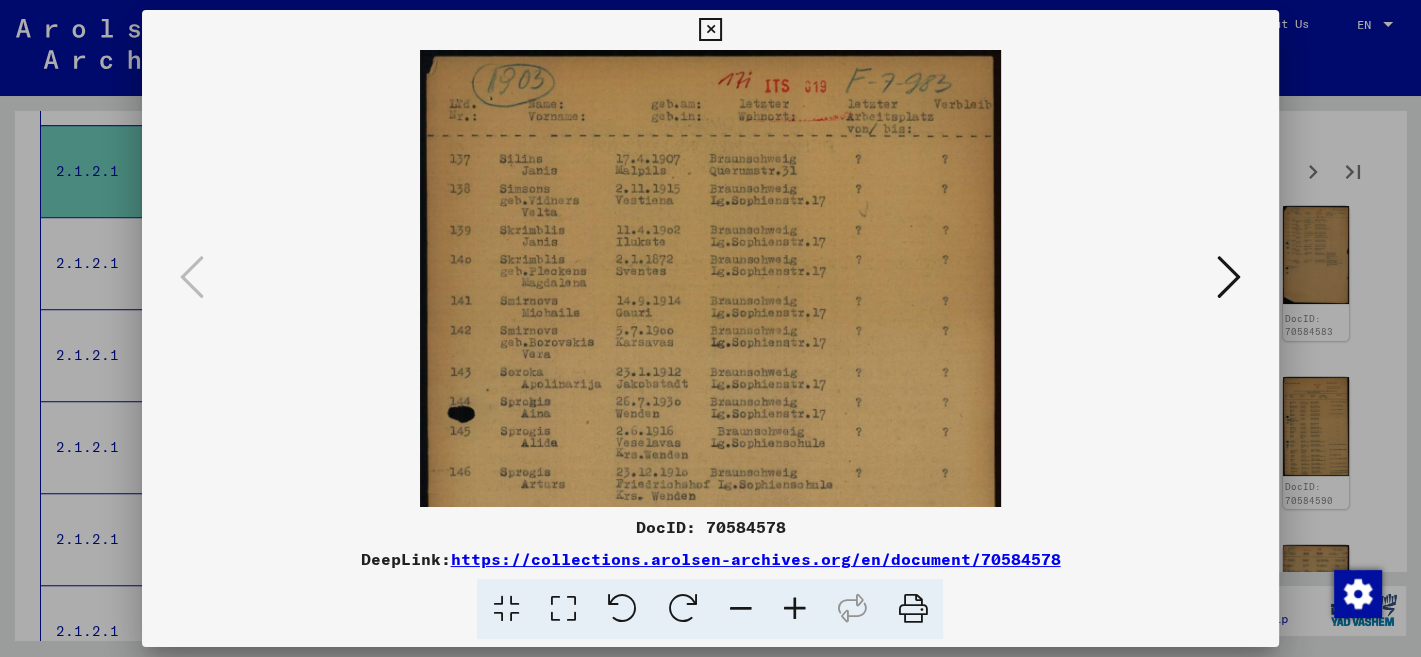 click at bounding box center [710, 30] 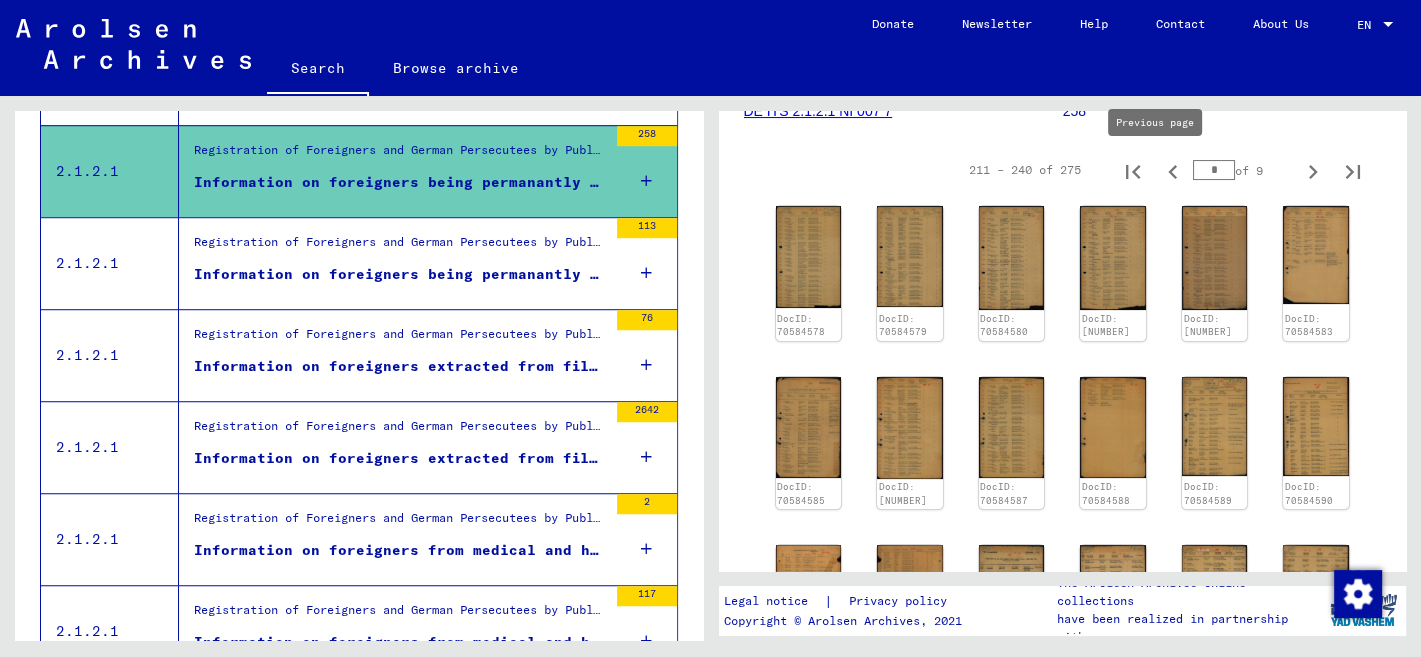 click at bounding box center (1173, 170) 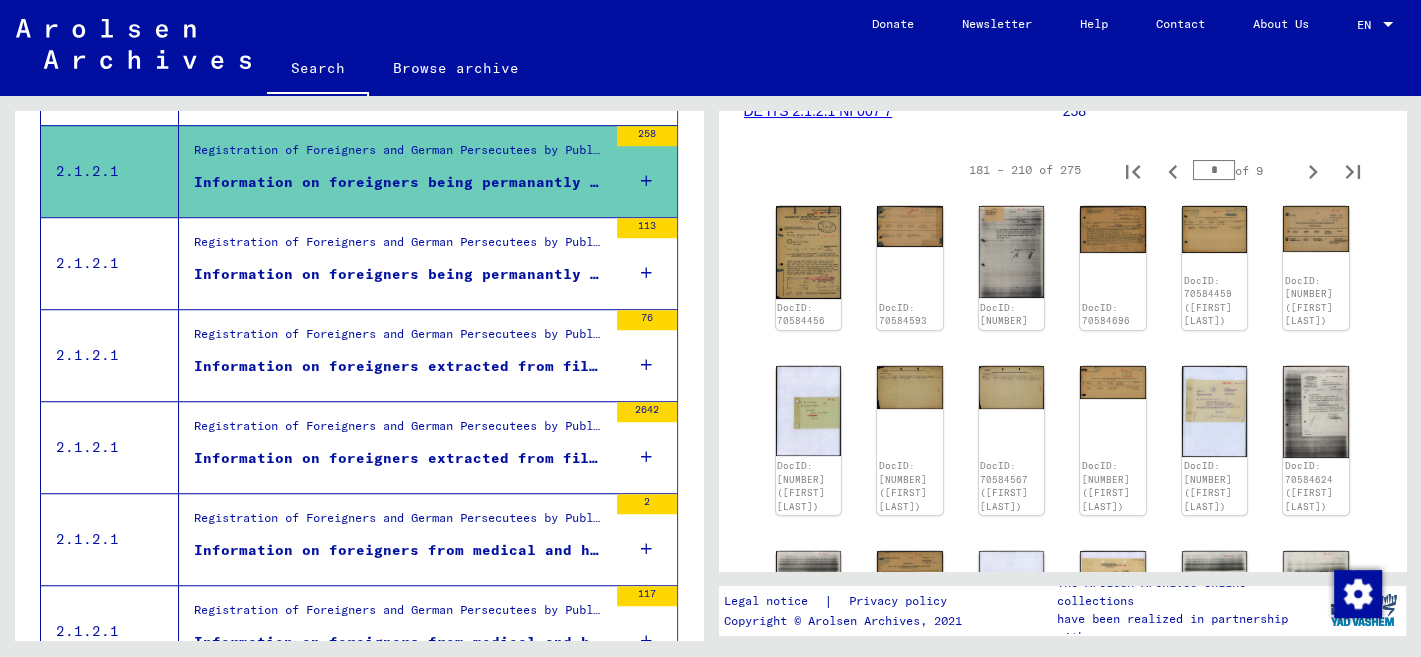 click on "Information on foreigners being permanantly or temporarily present in the district Braunschweig during the war" at bounding box center [400, 274] 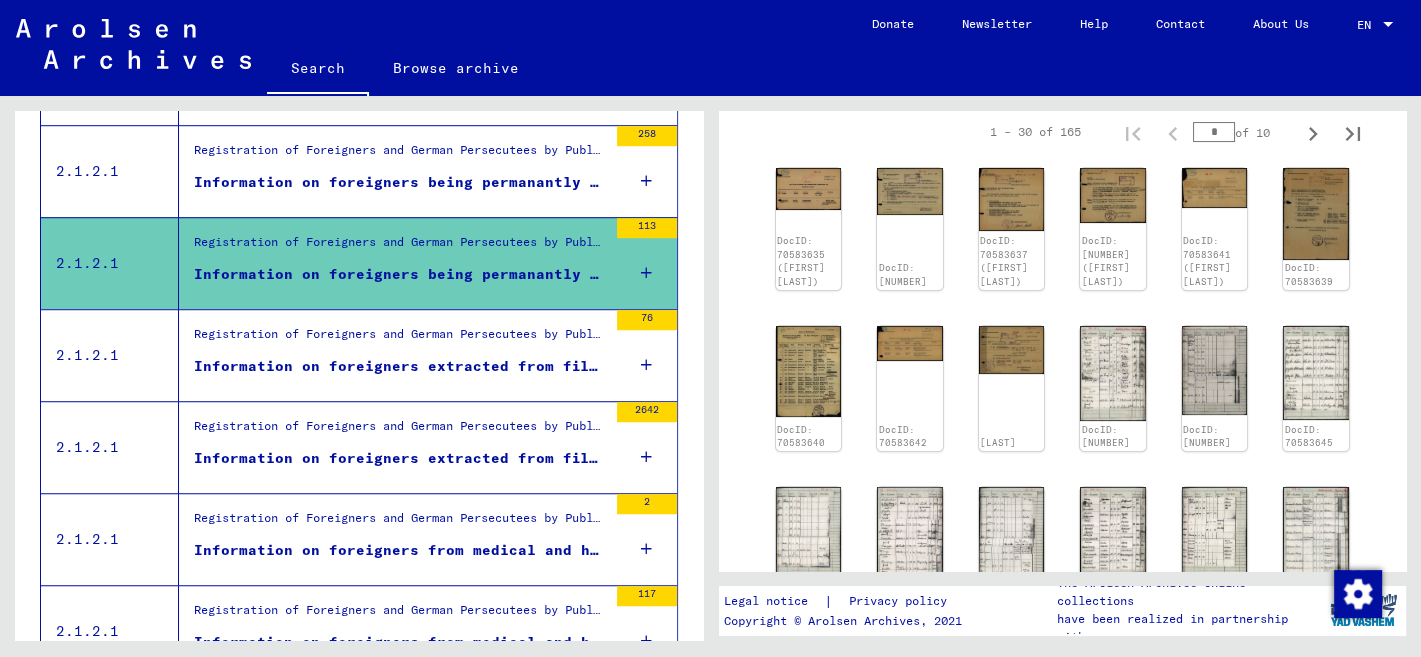 scroll, scrollTop: 846, scrollLeft: 0, axis: vertical 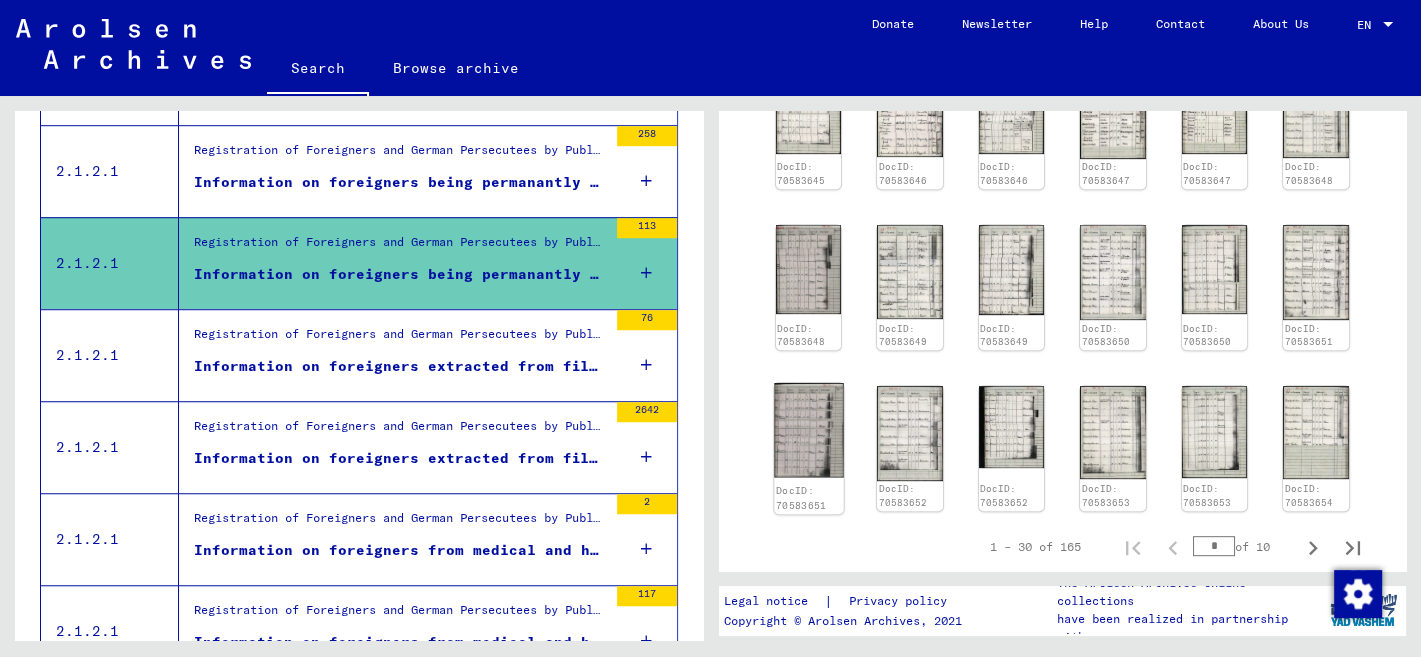 click 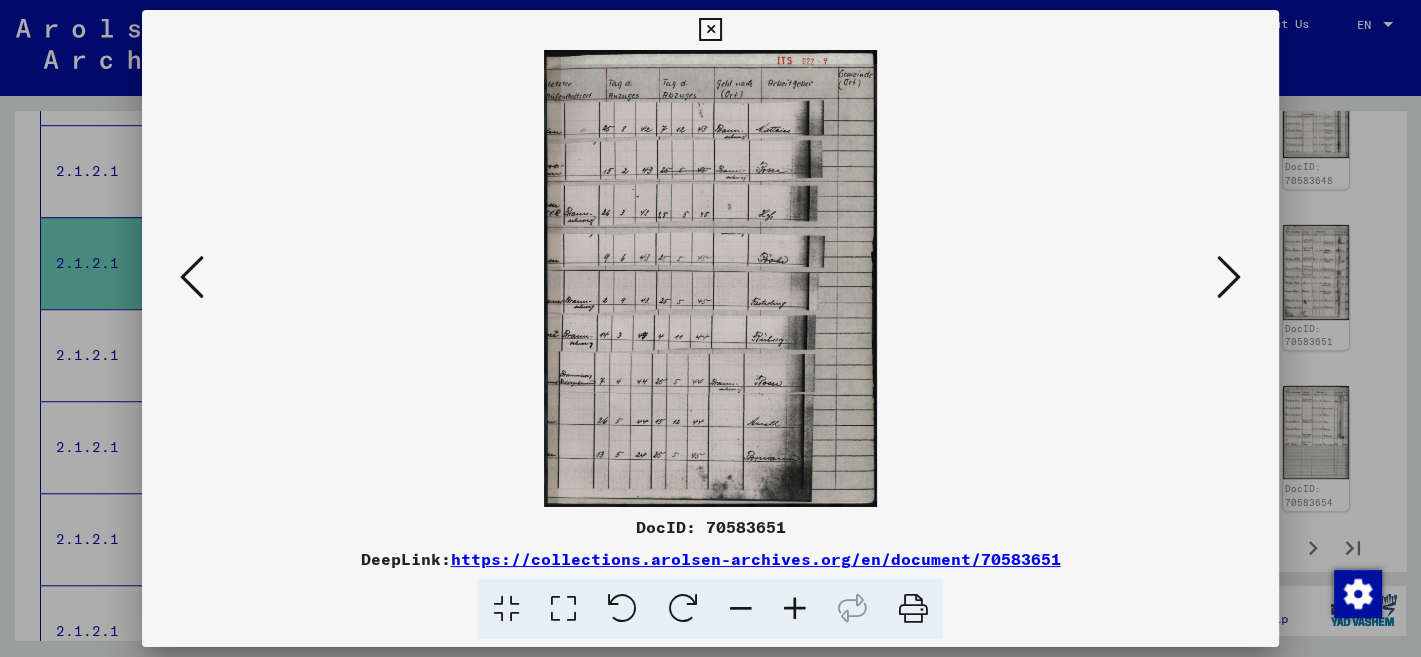 scroll, scrollTop: 846, scrollLeft: 0, axis: vertical 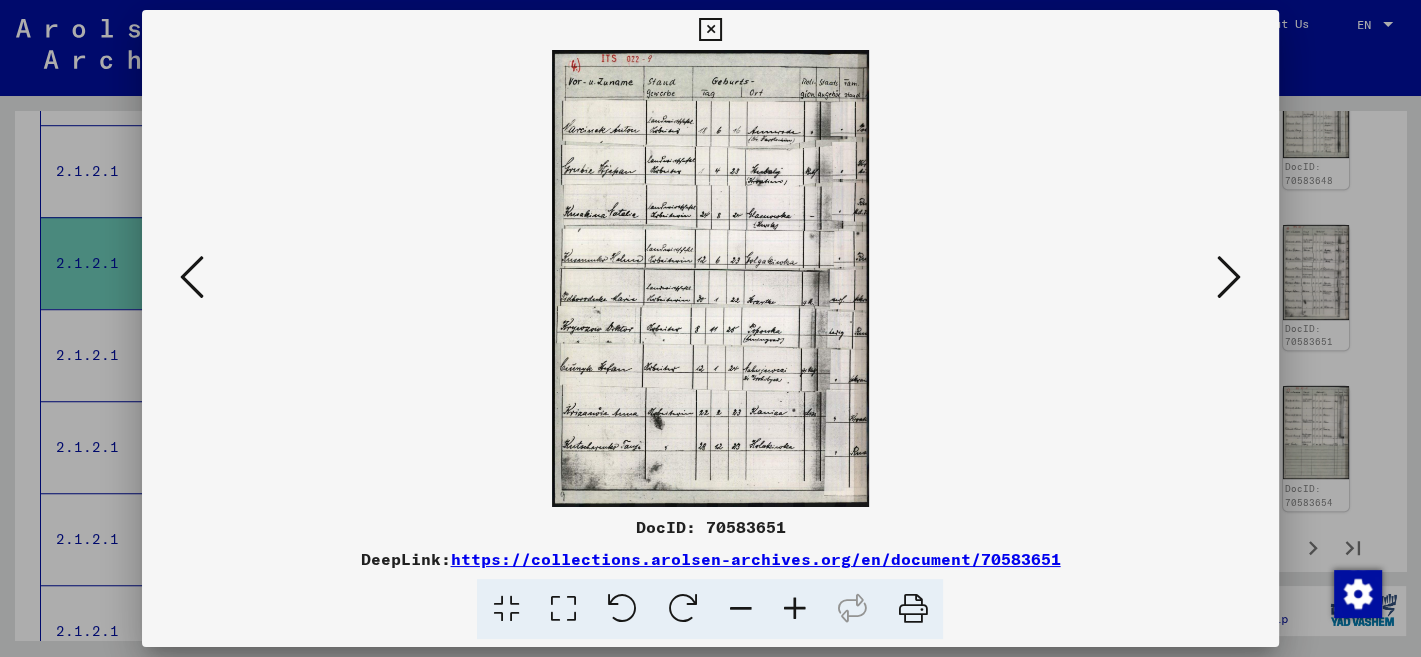 click at bounding box center [710, 30] 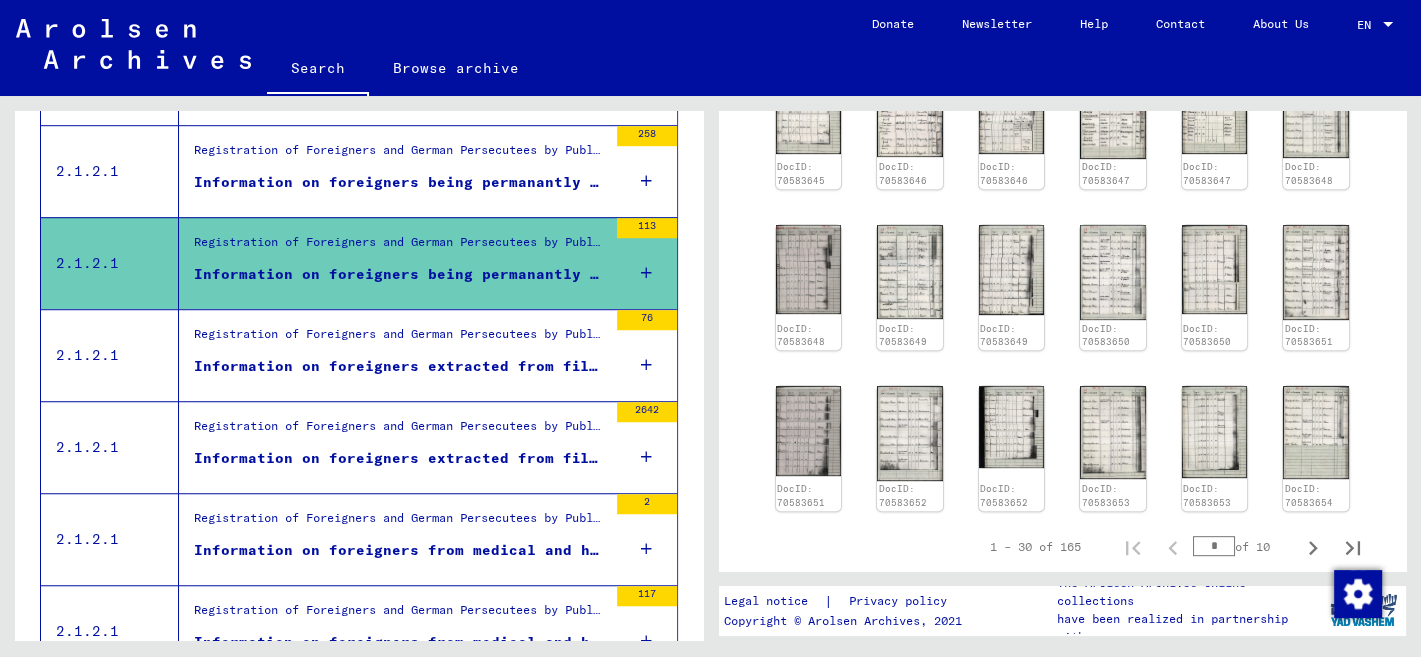 click on "Registration of Foreigners and German Persecutees by Public Institutions, Social Securities and Companies (1939 - 1947) / Implementation of Allied Forces’ Orders on Listing all Foreigners and German Persecutees, and Related Documents / British Zone of Occupation in Germany / Lists of all persons of United Nations and other foreigners, German Jews and stateless persons; British Zone / Documentation from Lower Saxony / Documents from the rural district Braunschweig" at bounding box center [400, 339] 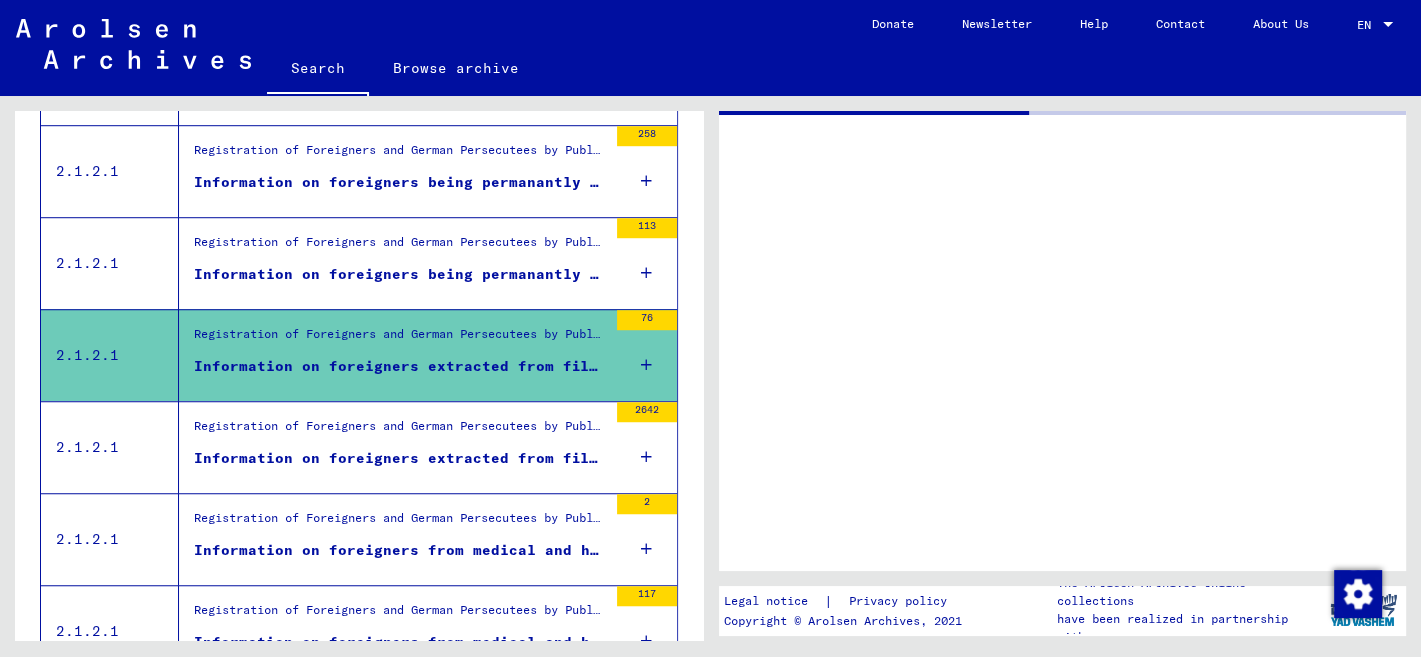 scroll, scrollTop: 0, scrollLeft: 0, axis: both 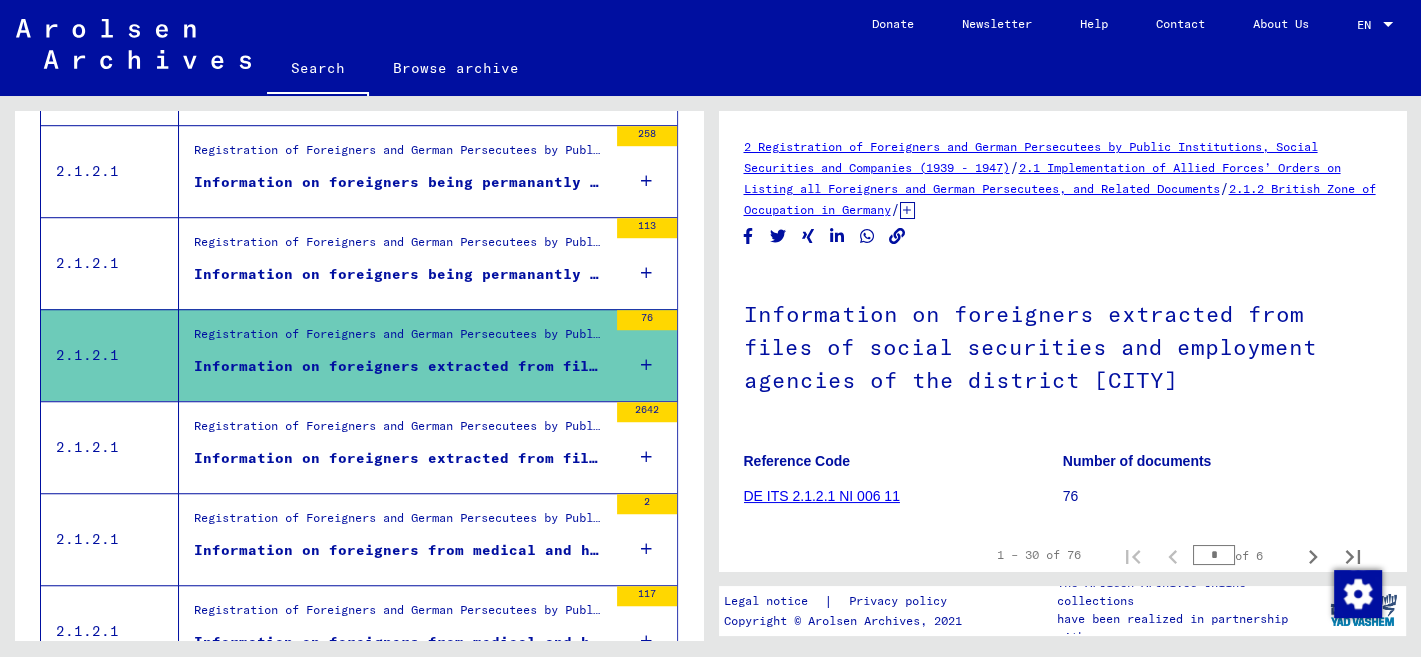 click on "Information on foreigners extracted from files of social securities and employment agencies of the district Braunschweig (SK)" at bounding box center [400, 463] 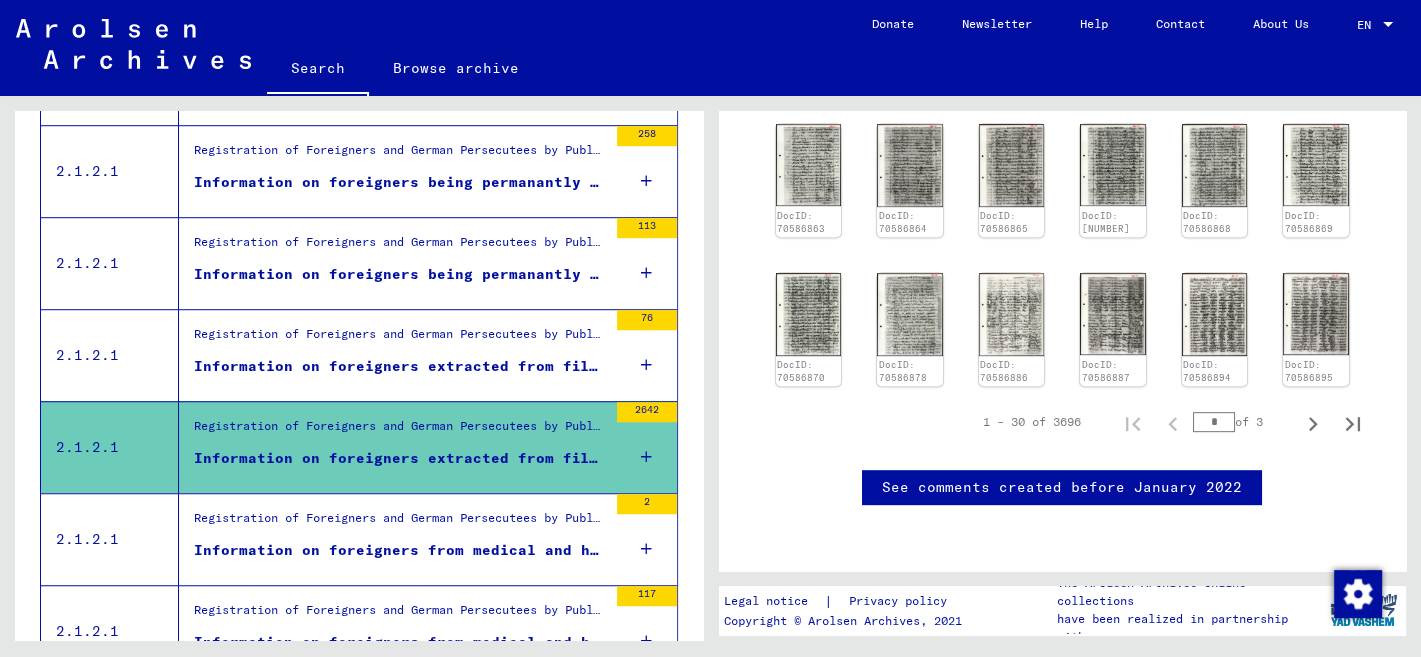 scroll, scrollTop: 423, scrollLeft: 0, axis: vertical 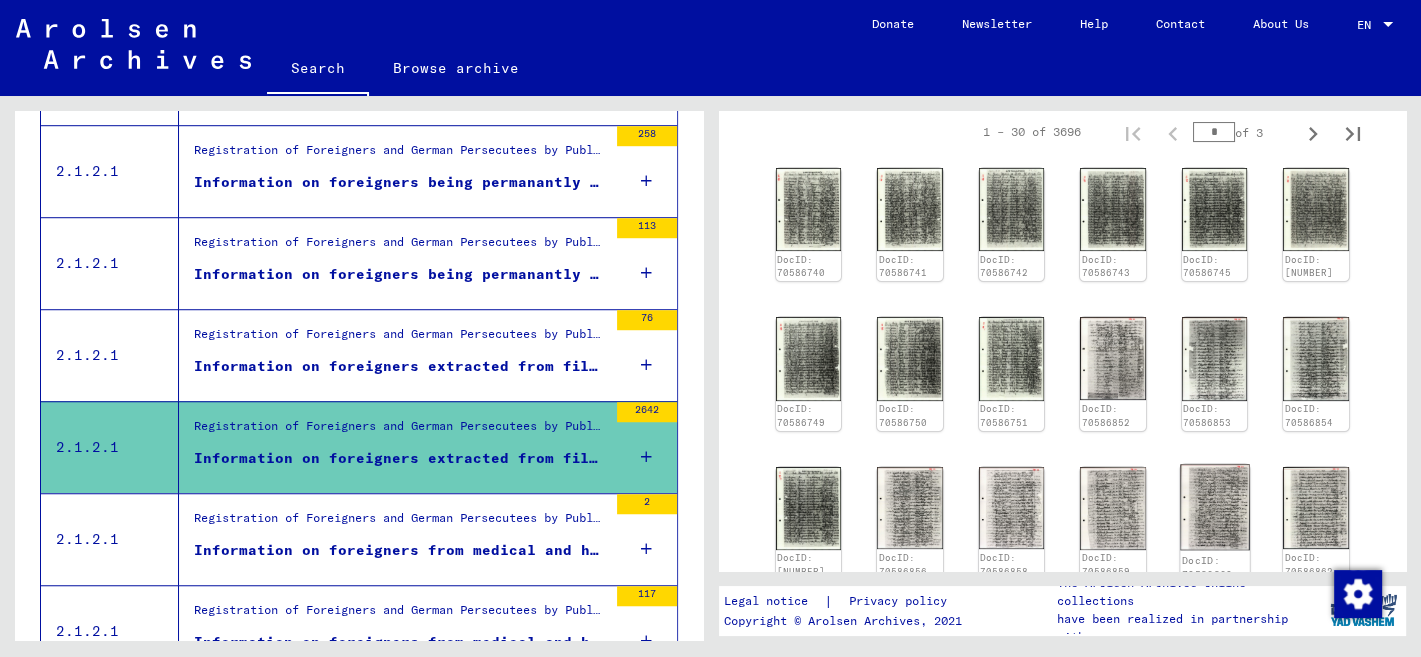 click 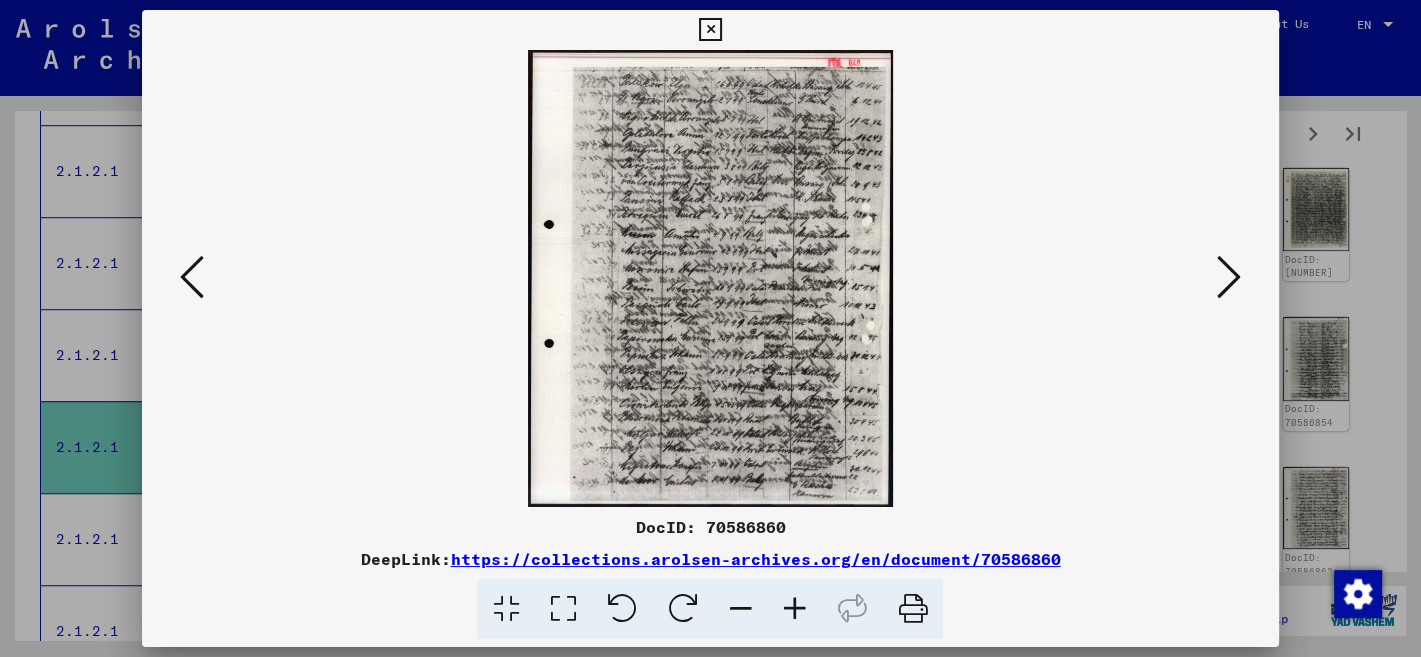 click at bounding box center [794, 609] 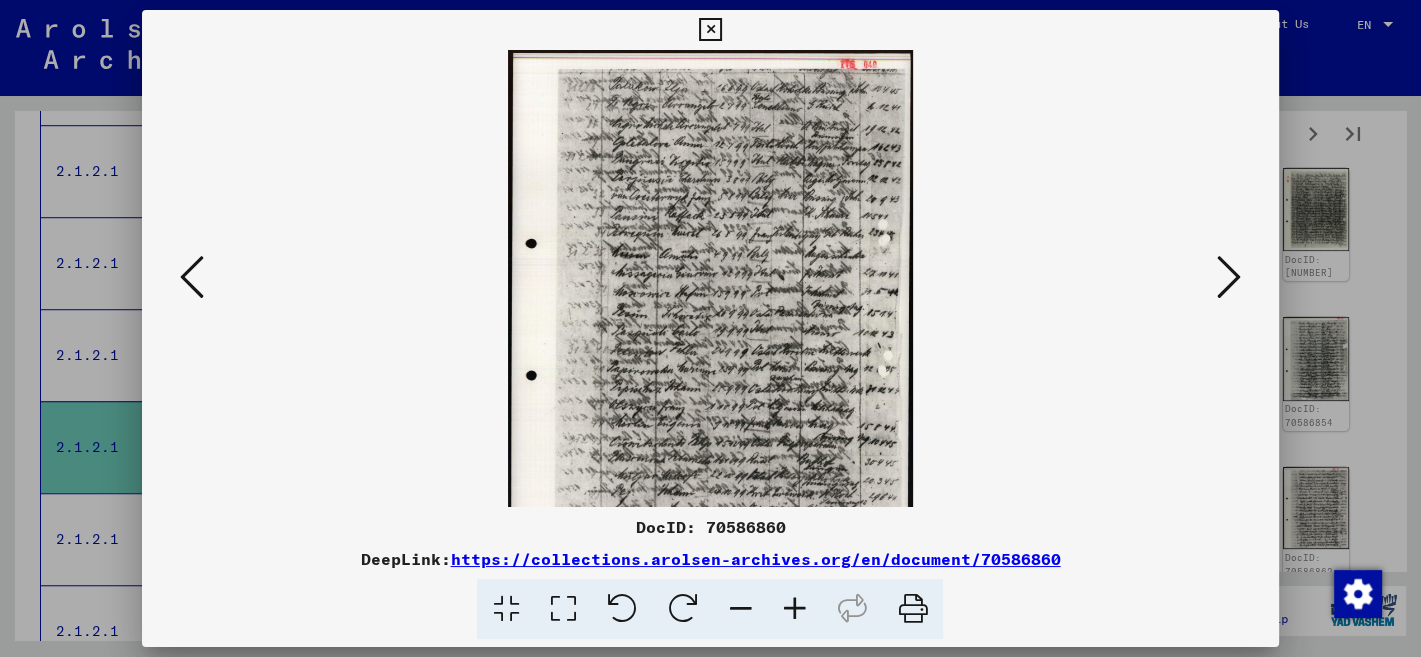 click at bounding box center (794, 609) 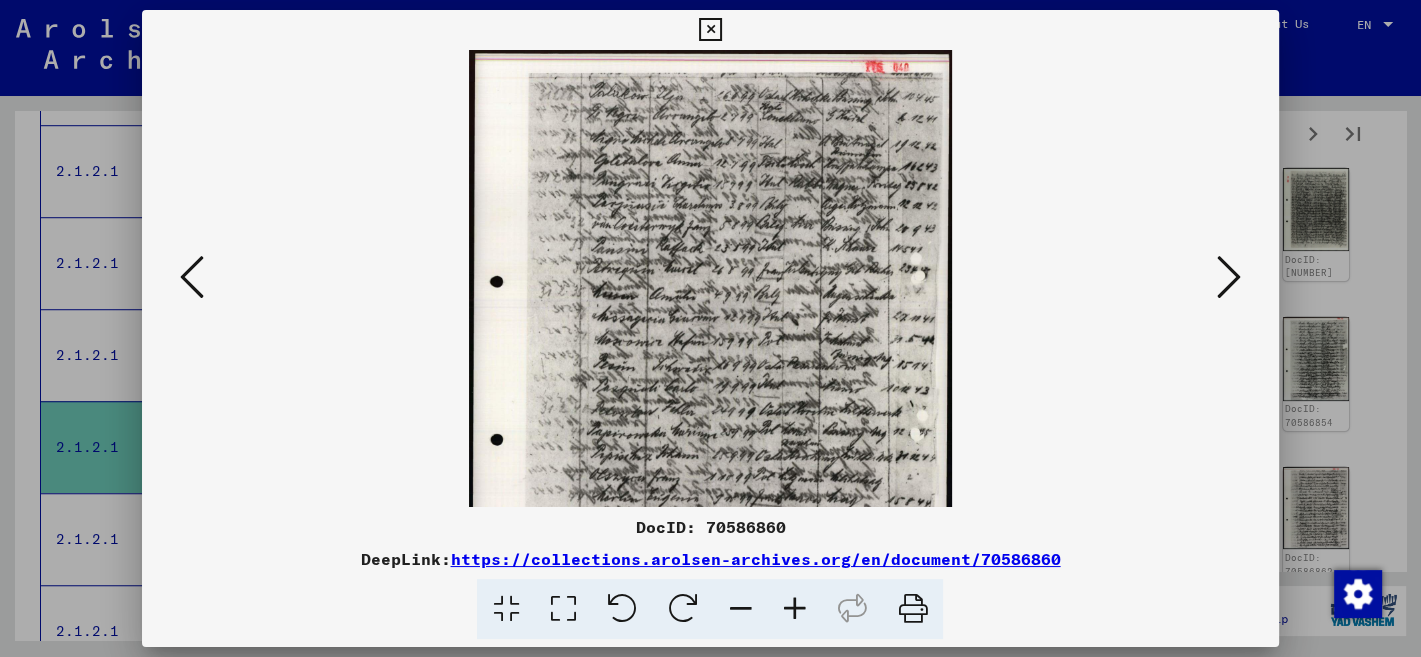 click at bounding box center (794, 609) 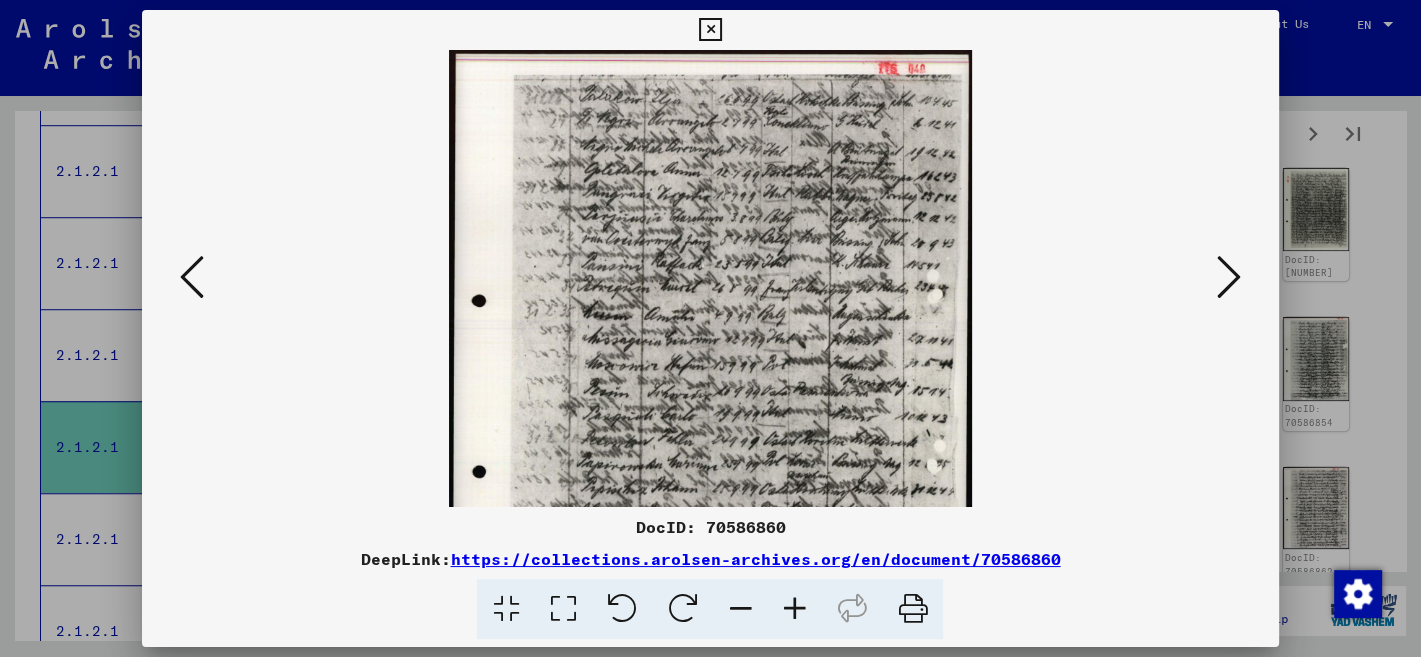 click at bounding box center (794, 609) 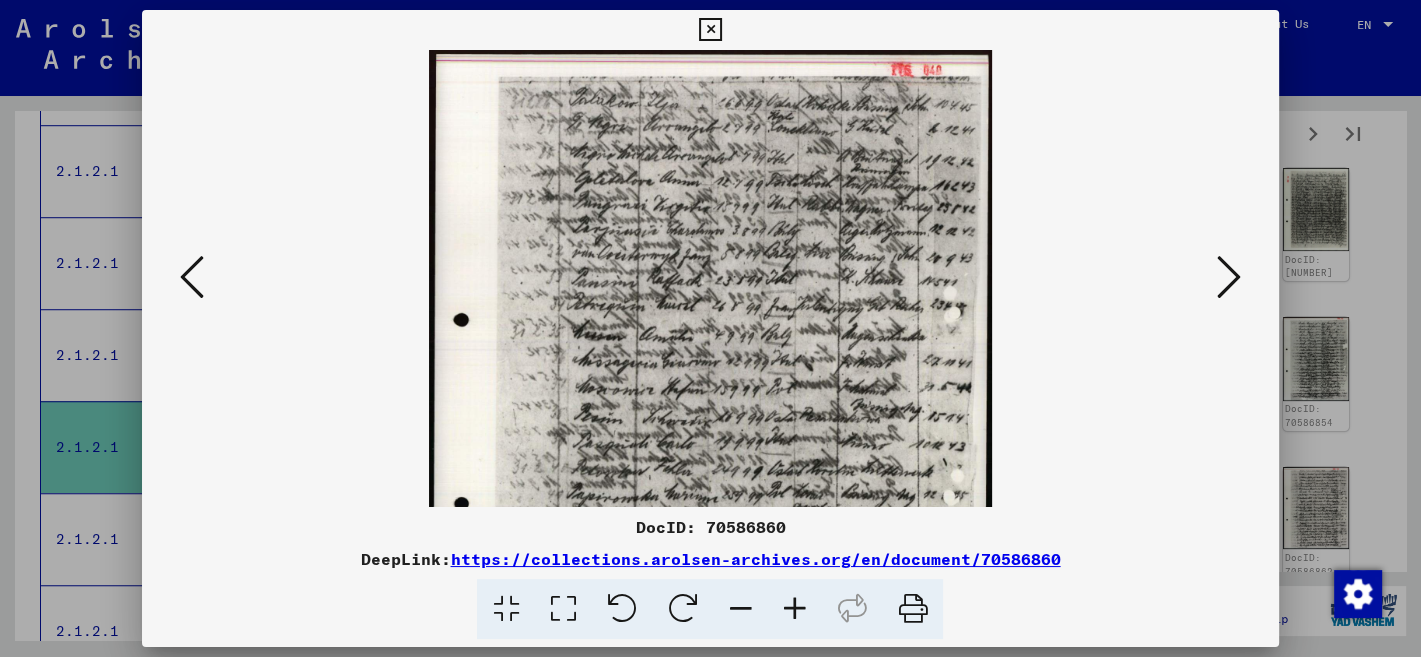 click at bounding box center (794, 609) 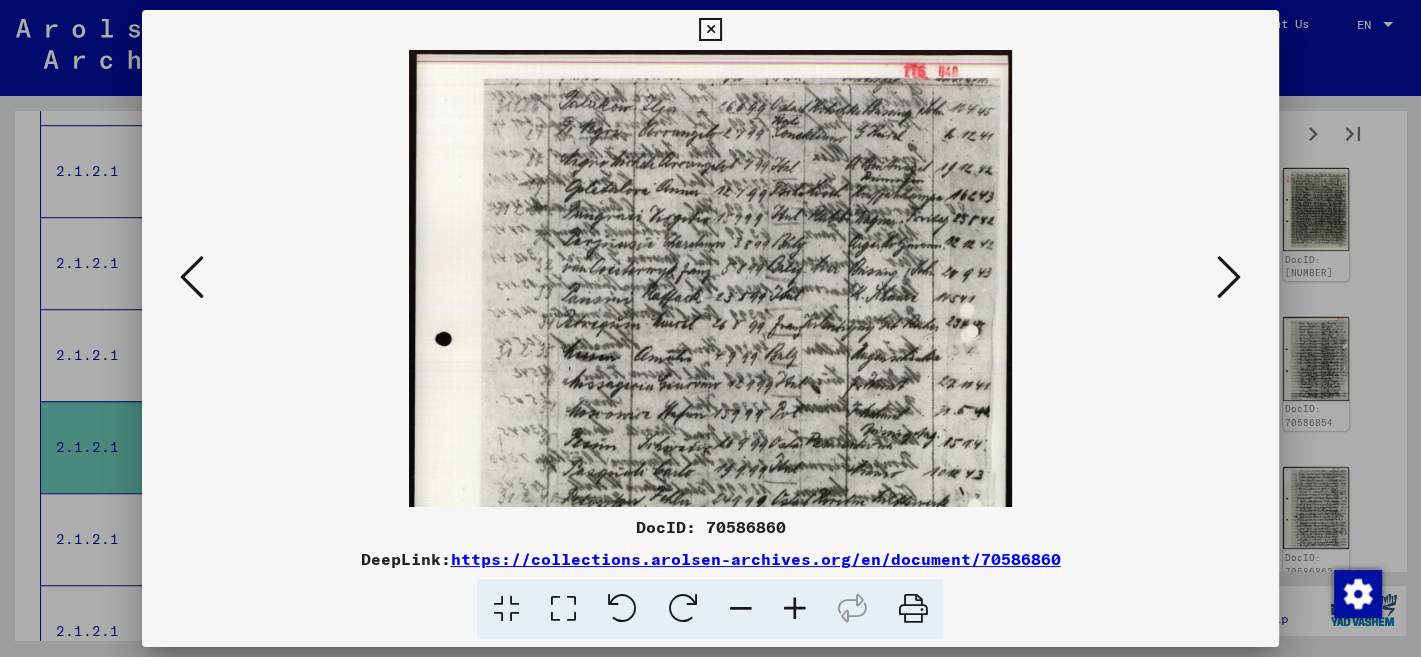 click at bounding box center (794, 609) 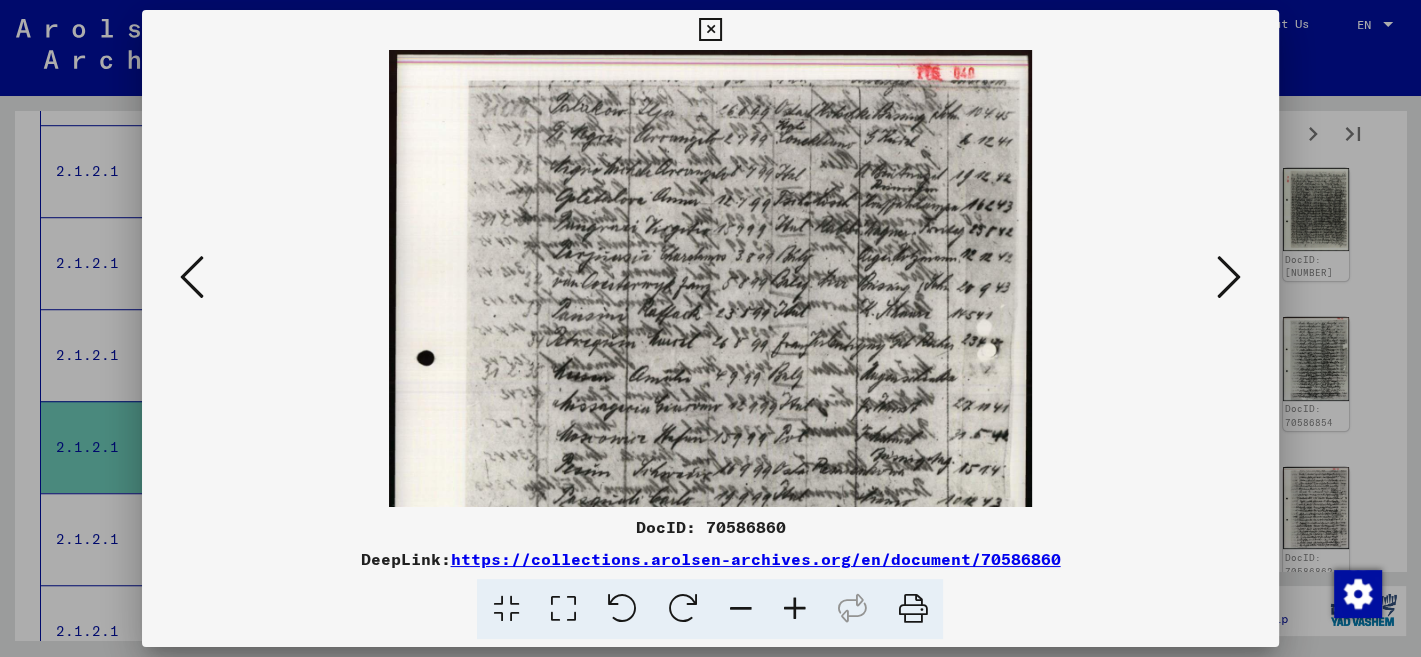 click at bounding box center [794, 609] 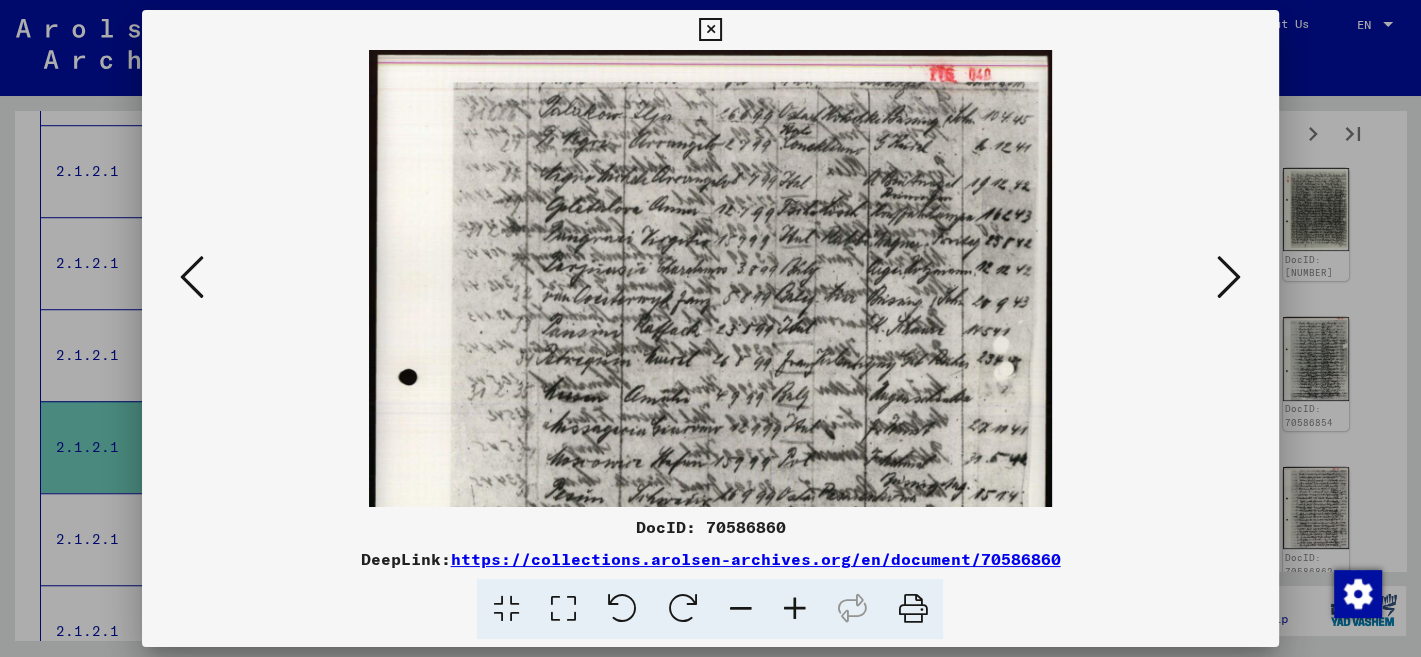click at bounding box center [794, 609] 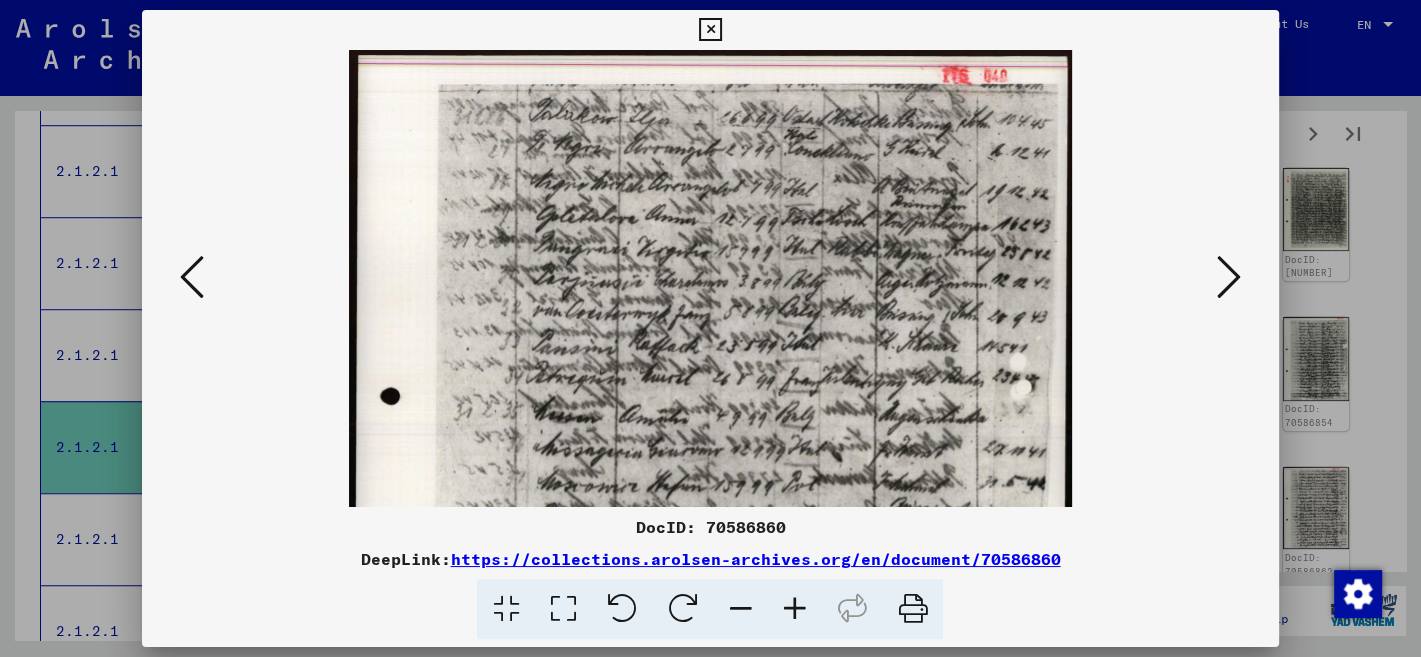 click at bounding box center (794, 609) 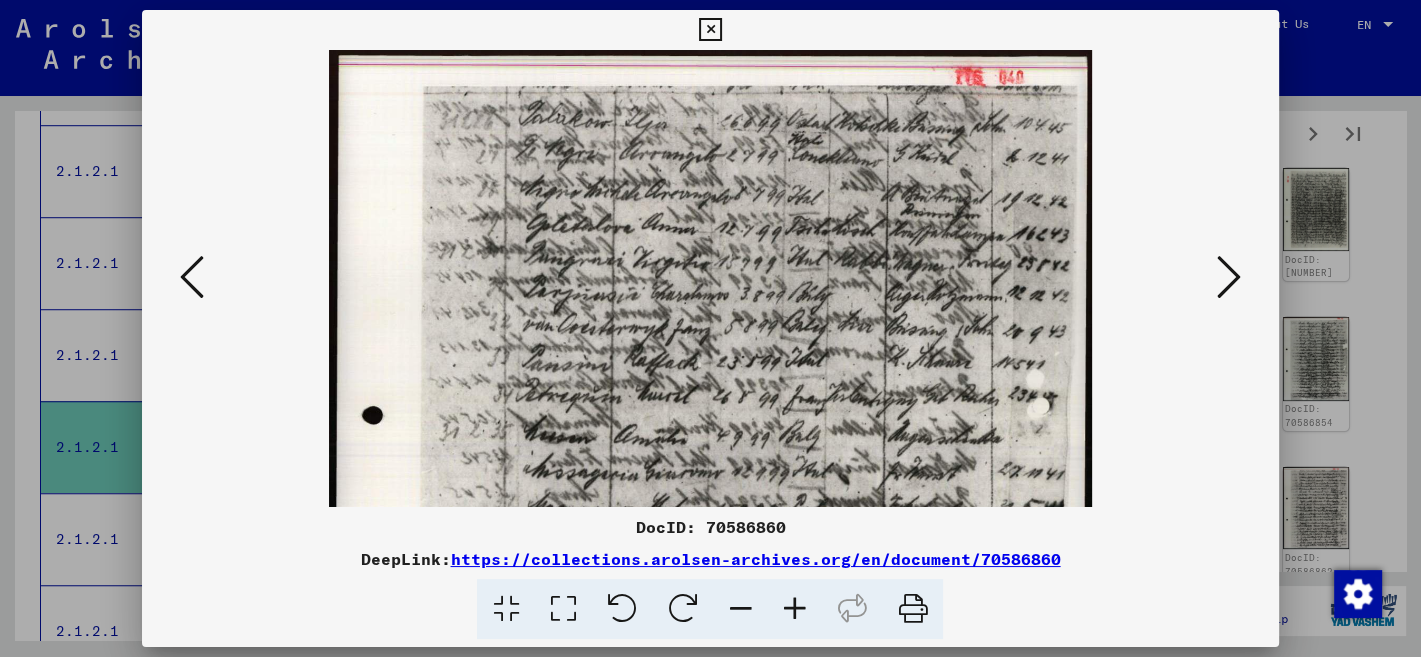 click at bounding box center [794, 609] 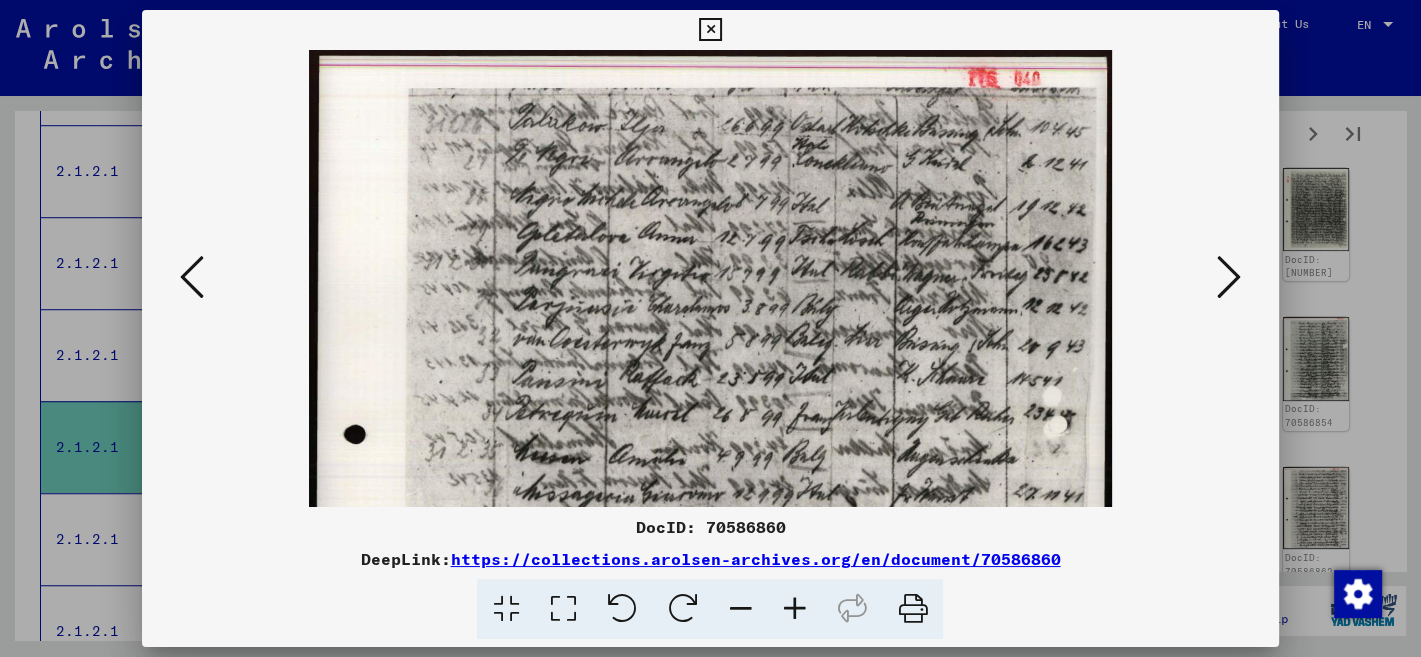 click at bounding box center [794, 609] 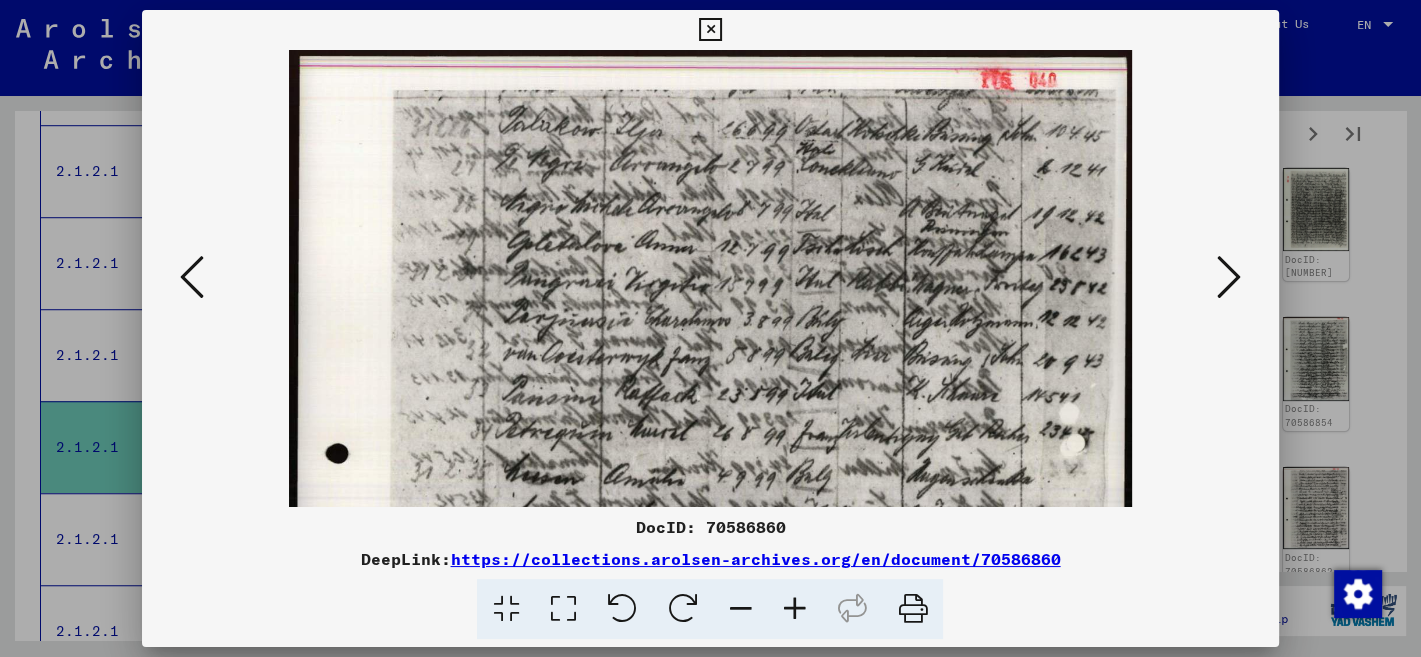 click at bounding box center (710, 30) 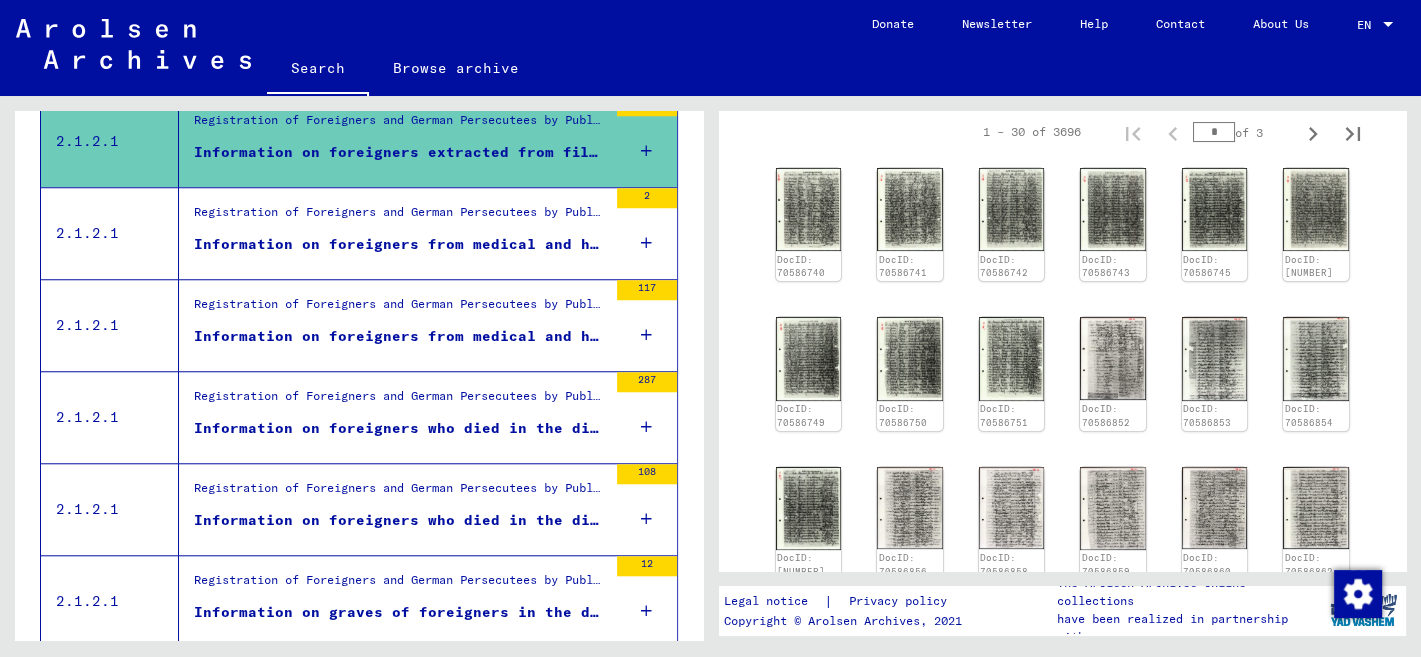 scroll, scrollTop: 1830, scrollLeft: 0, axis: vertical 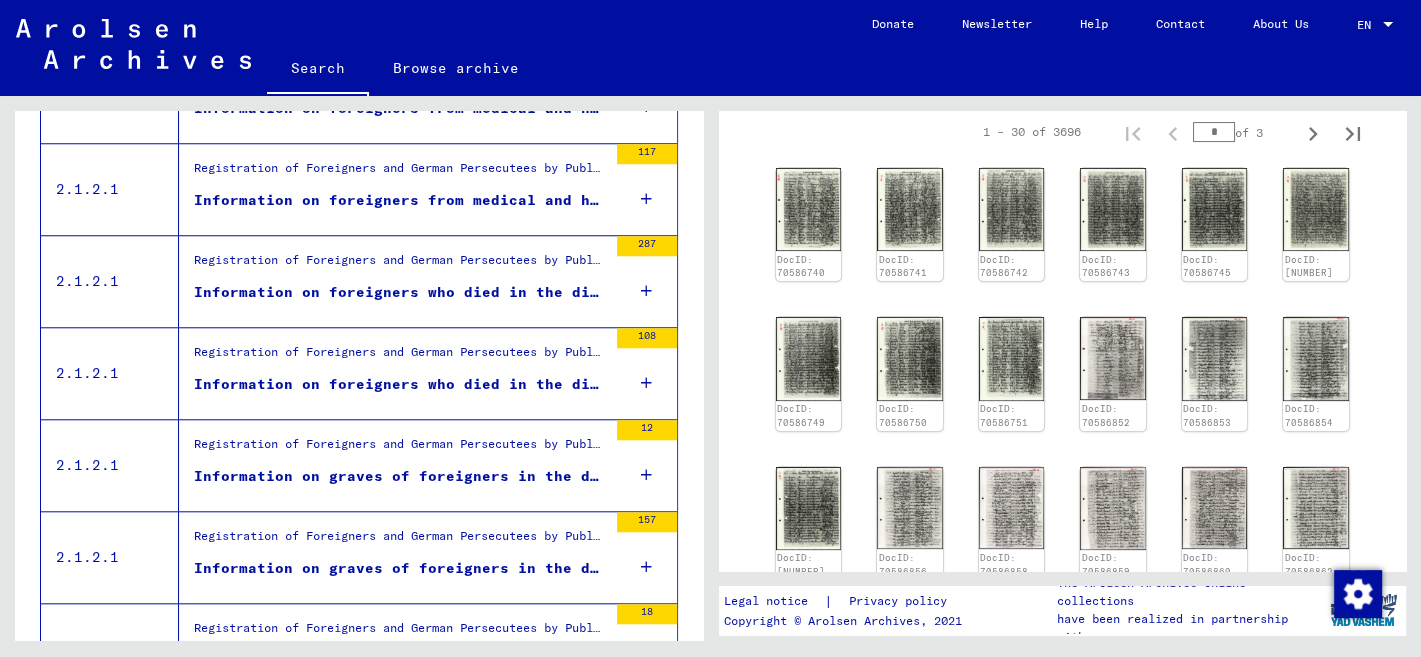 click on "Information on foreigners from medical and health authorities of the district Braunschweig (SK)" at bounding box center [400, 205] 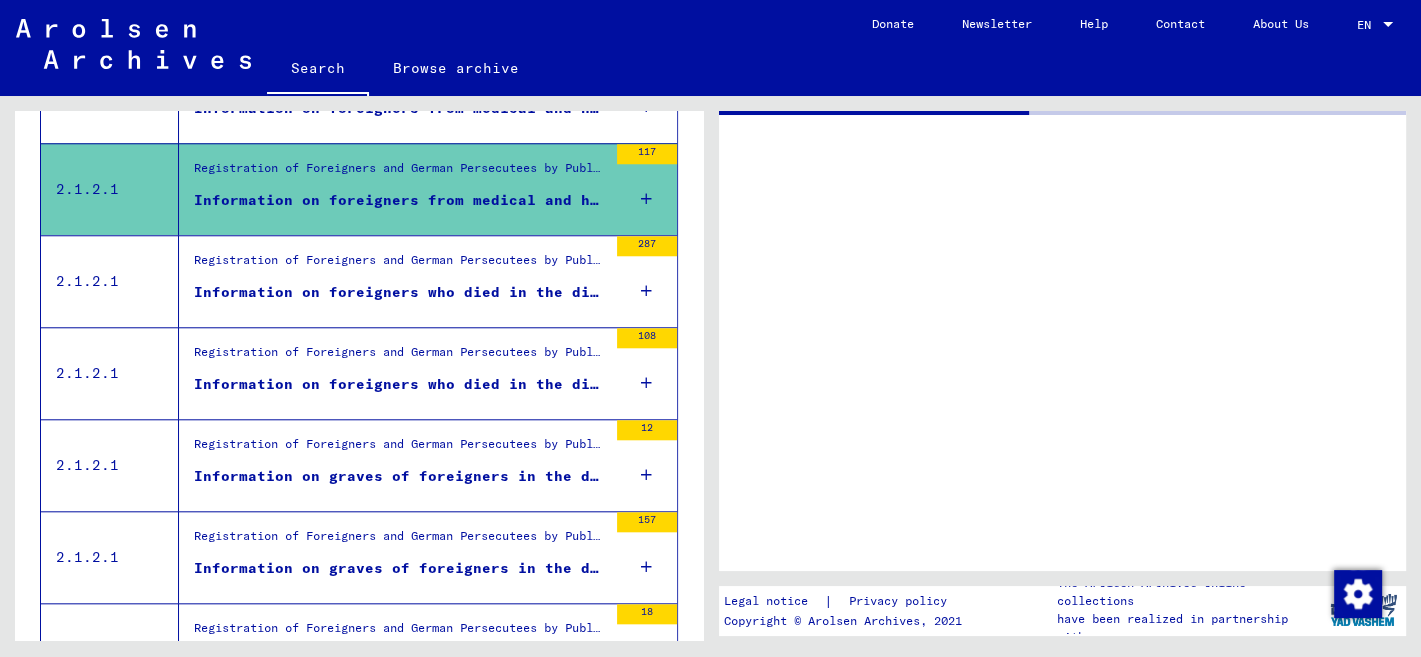 scroll, scrollTop: 0, scrollLeft: 0, axis: both 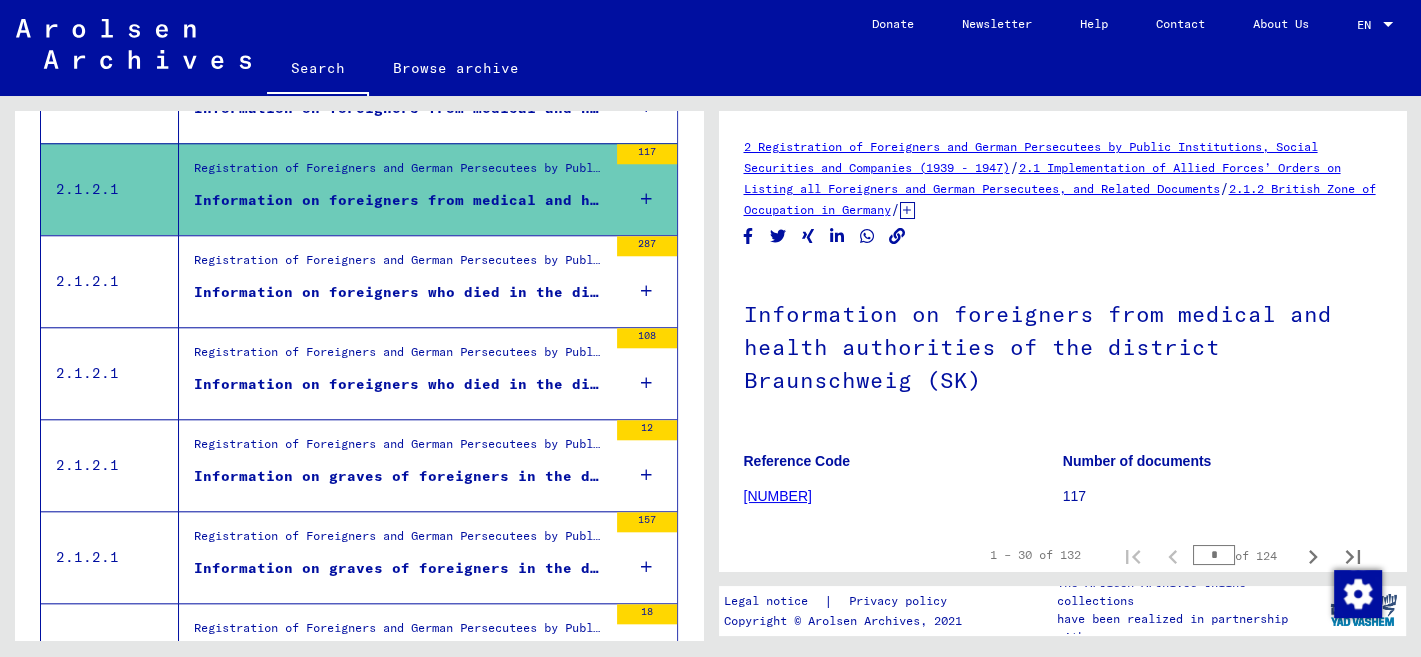 click on "Information on foreigners who died in the district Braunschweig (SK) during the war" at bounding box center [400, 297] 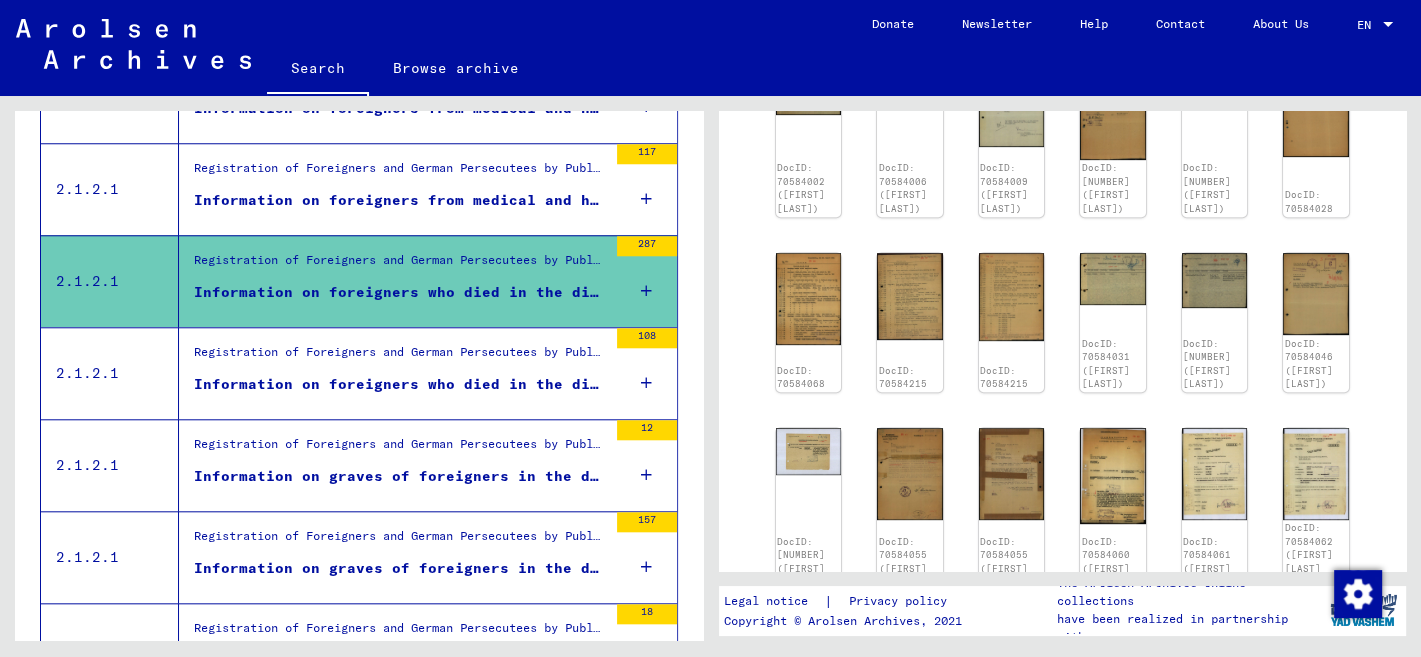scroll, scrollTop: 1269, scrollLeft: 0, axis: vertical 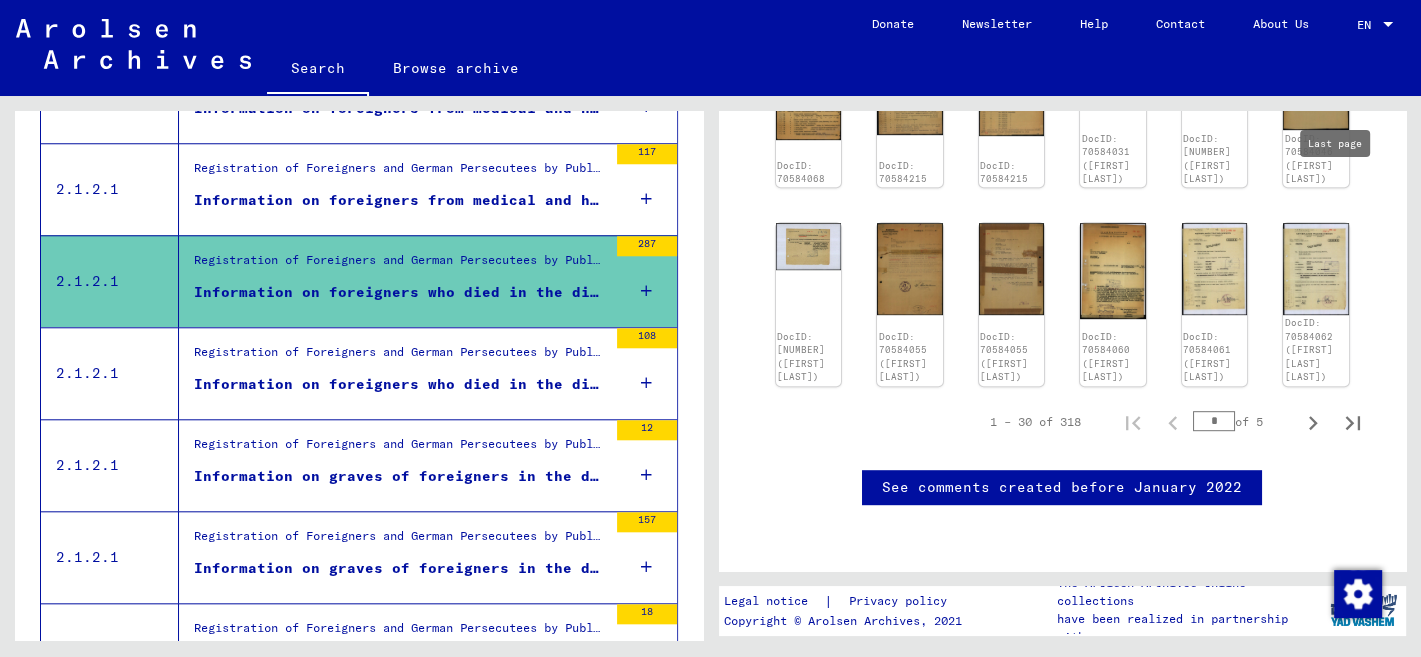 click 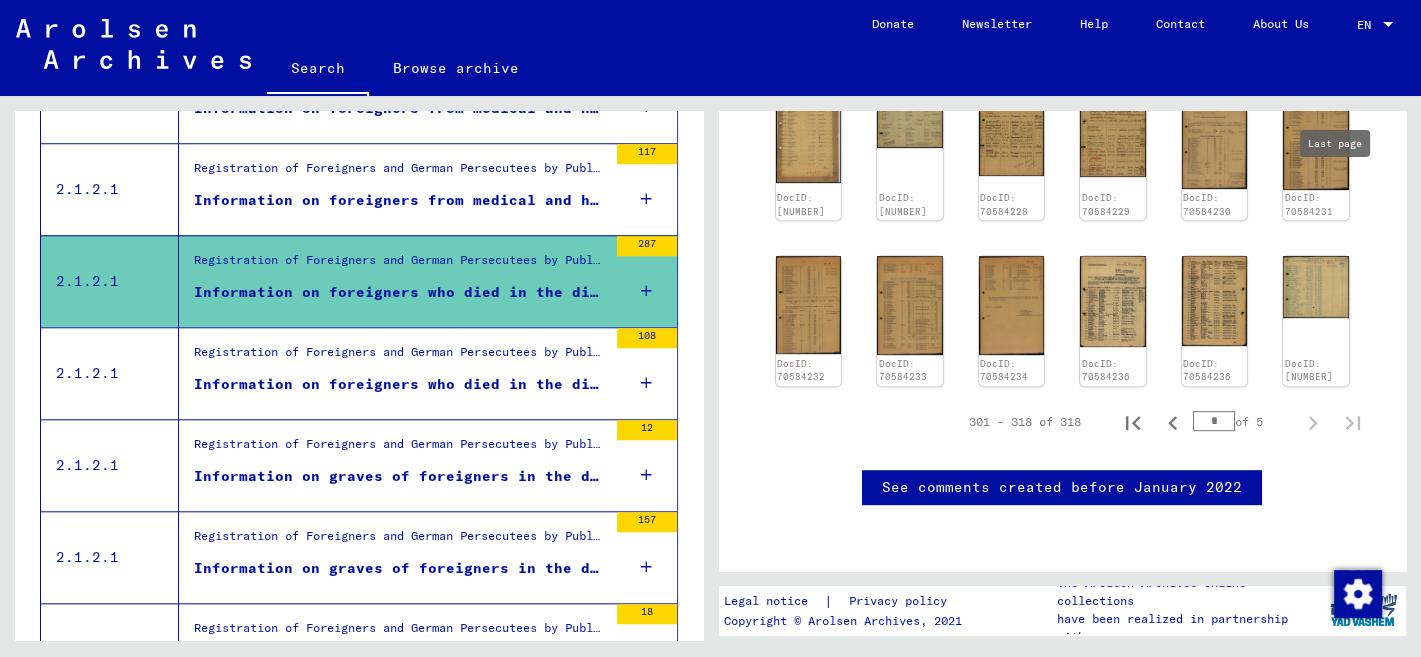 type on "**" 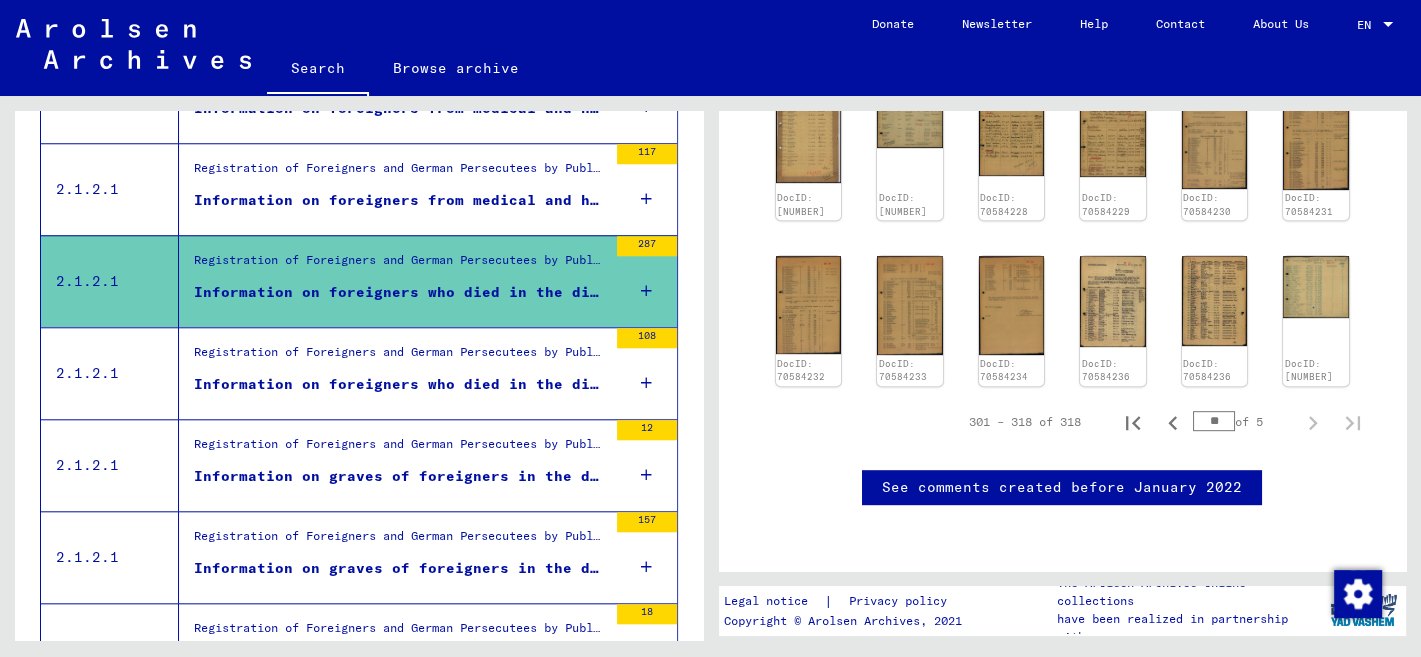 scroll, scrollTop: 637, scrollLeft: 0, axis: vertical 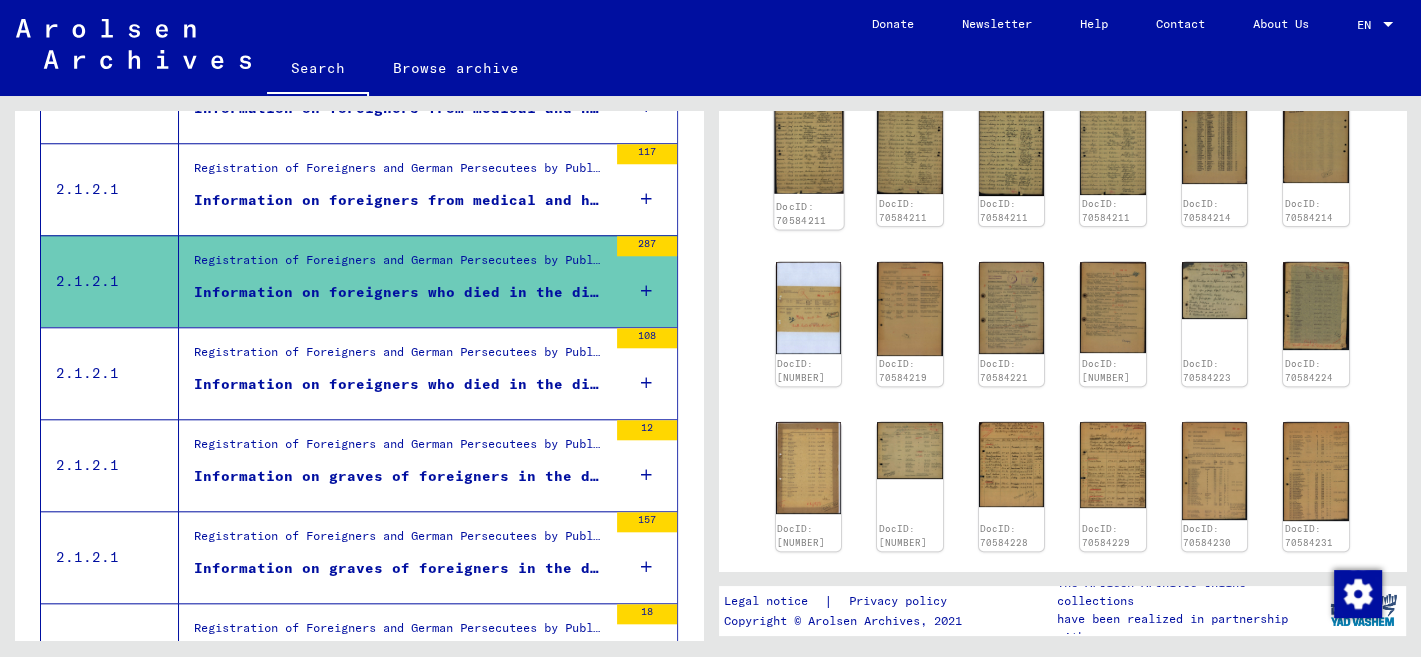 click 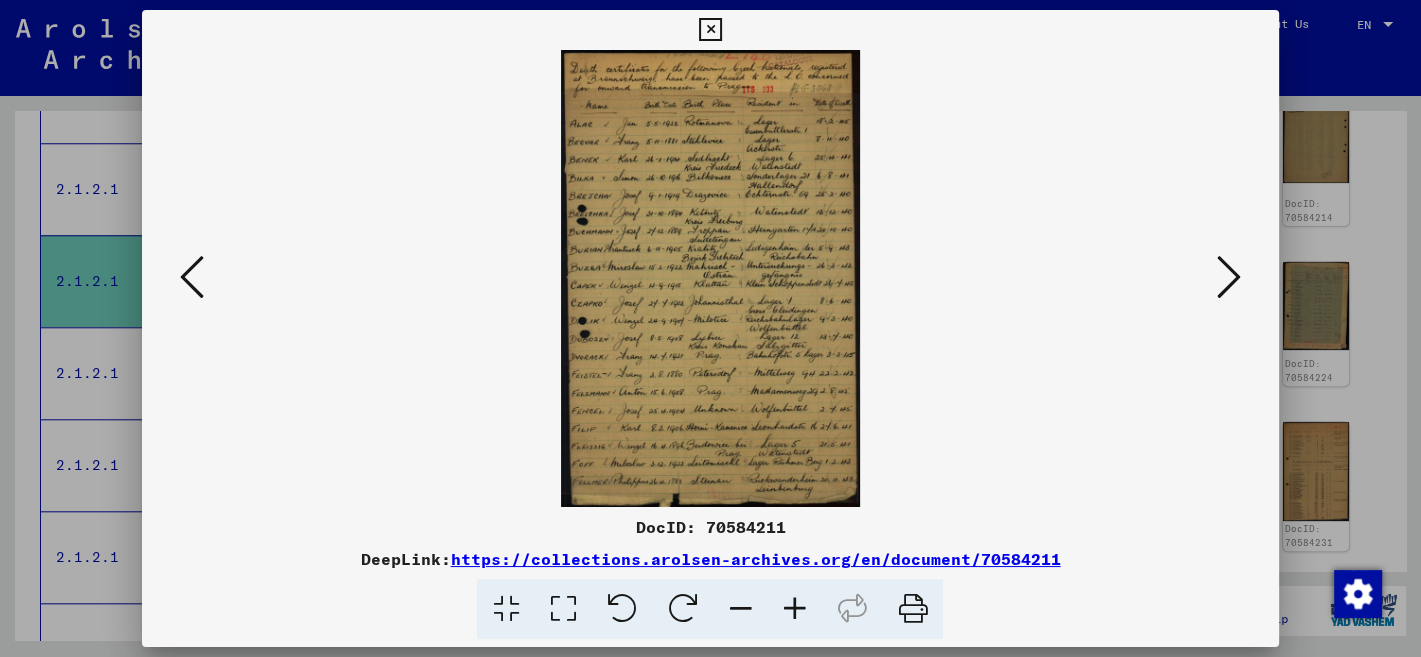 scroll, scrollTop: 639, scrollLeft: 0, axis: vertical 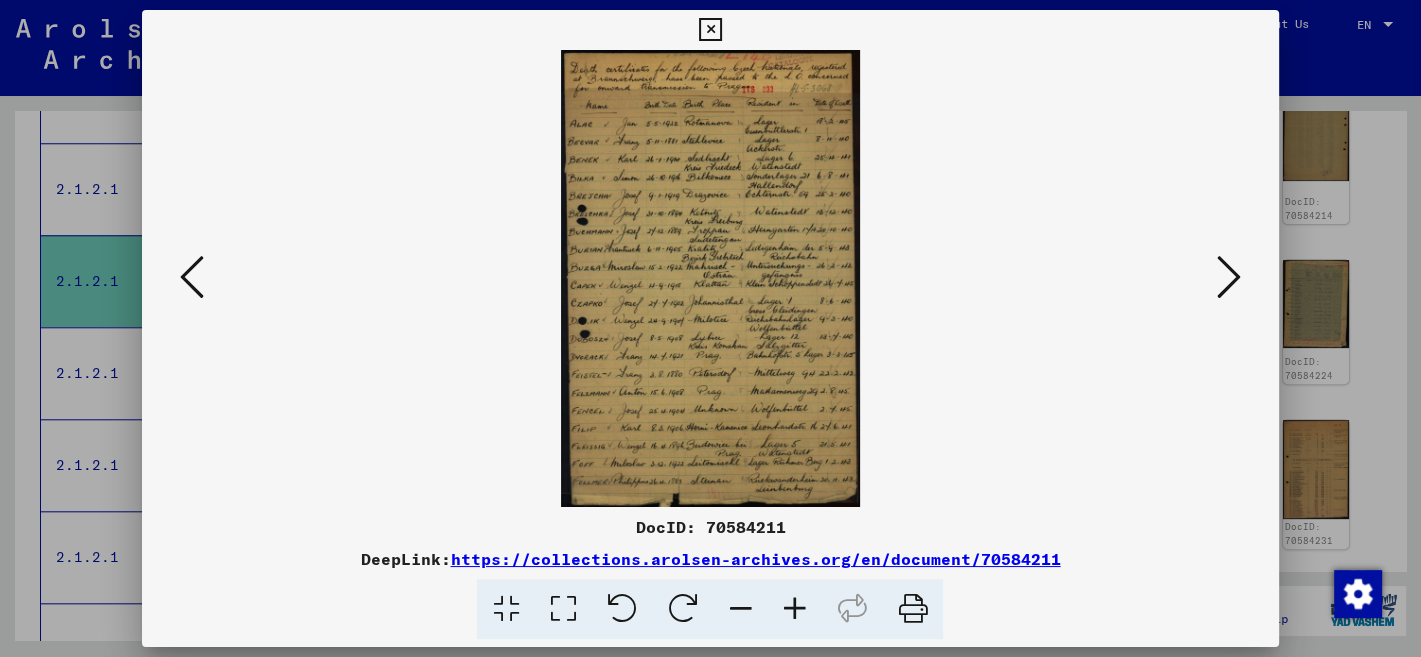 click at bounding box center (710, 30) 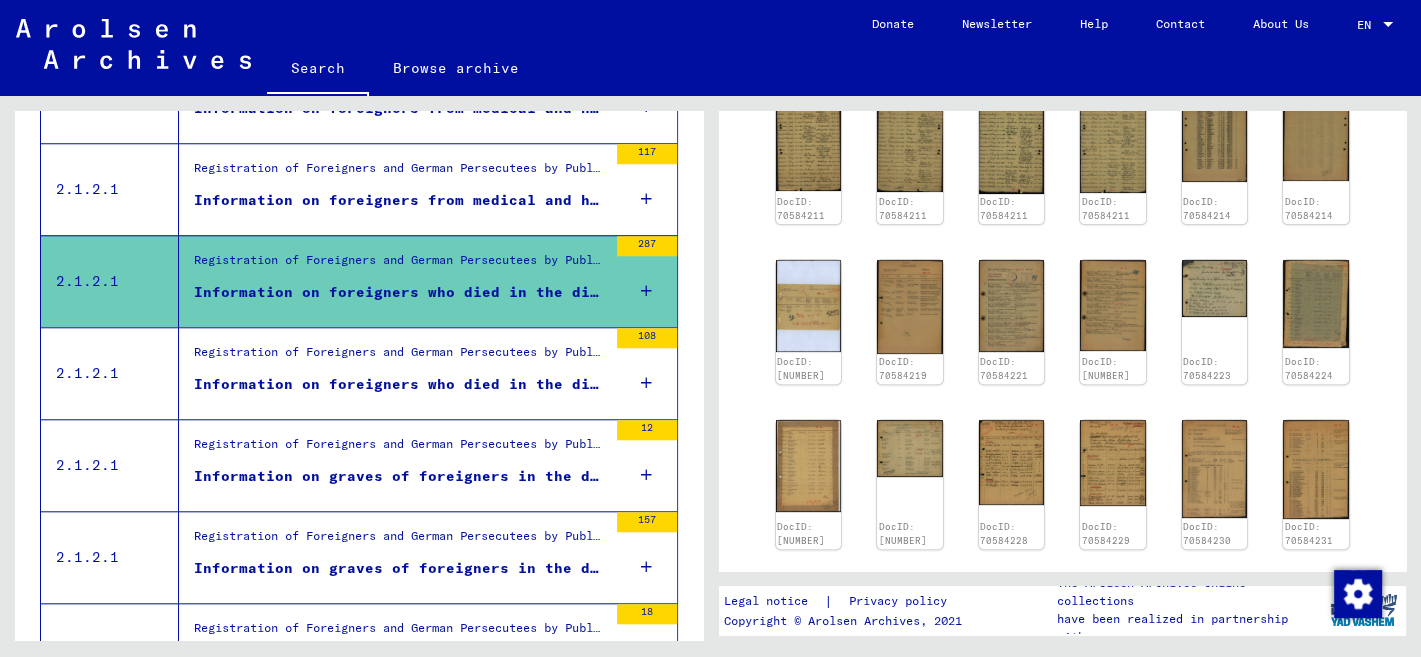 click on "Registration of Foreigners and German Persecutees by Public Institutions, Social Securities and Companies (1939 - 1947) / Implementation of Allied Forces’ Orders on Listing all Foreigners and German Persecutees, and Related Documents / British Zone of Occupation in Germany / Lists of all persons of United Nations and other foreigners, German Jews and stateless persons; British Zone / Documentation from Lower Saxony / Documents from the rural district Braunschweig" at bounding box center (400, 357) 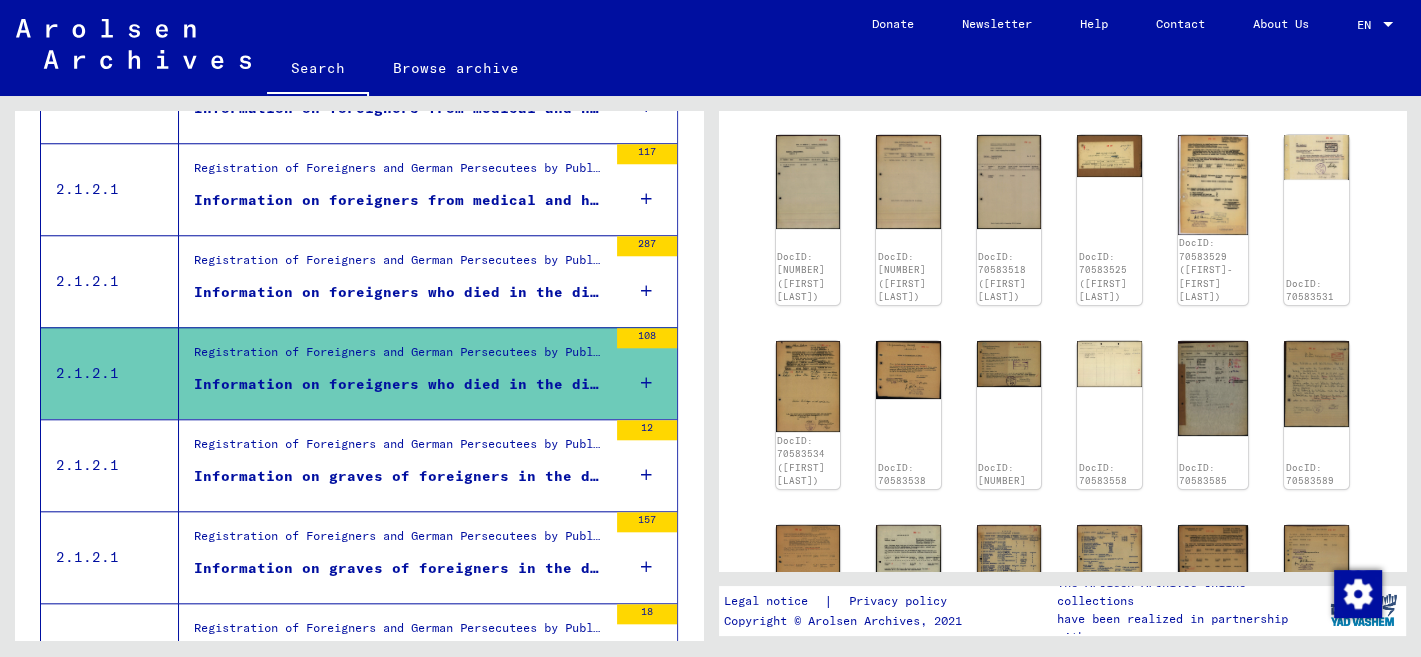 scroll, scrollTop: 846, scrollLeft: 0, axis: vertical 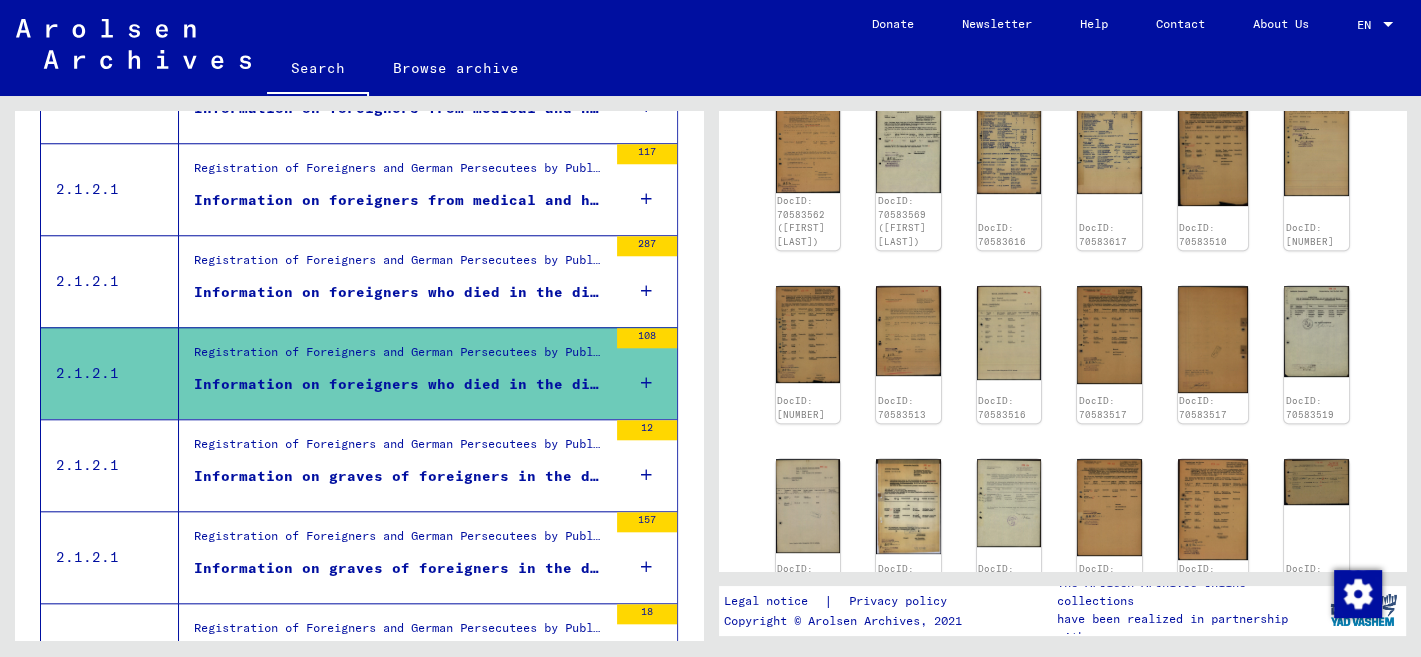 click on "Information on graves of foreigners in the district Braunschweig" at bounding box center [400, 476] 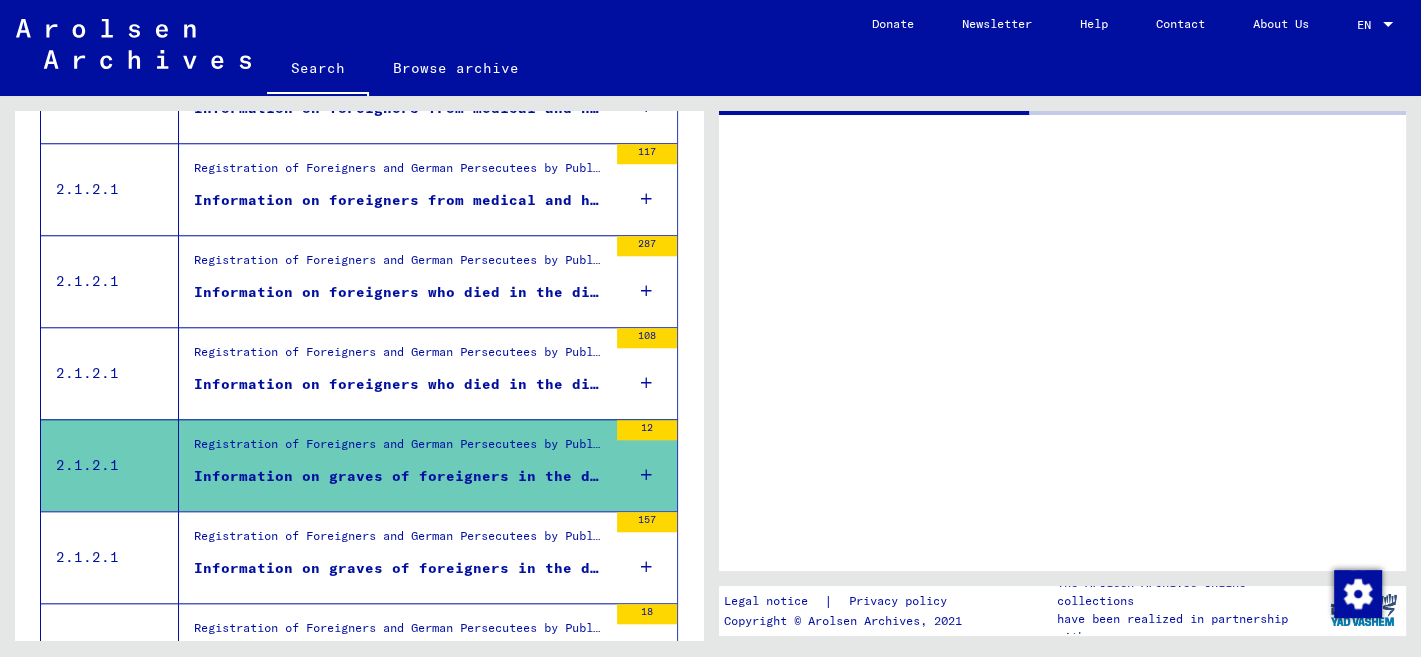 scroll, scrollTop: 0, scrollLeft: 0, axis: both 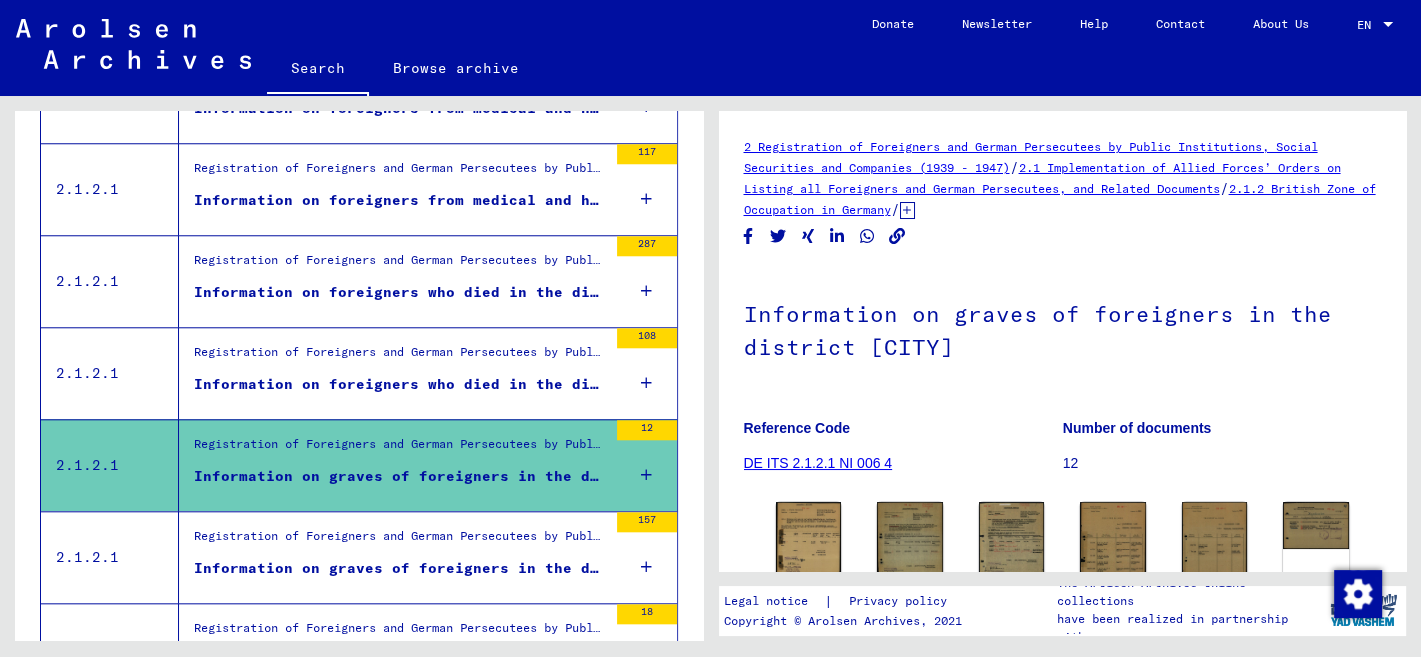 click on "Registration of Foreigners and German Persecutees by Public Institutions, Social Securities and Companies (1939 - 1947) / Implementation of Allied Forces’ Orders on Listing all Foreigners and German Persecutees, and Related Documents / British Zone of Occupation in Germany / Lists of all persons of United Nations and other foreigners, German Jews and stateless persons; British Zone / Documentation from Lower Saxony / Documents from the rural district Braunschweig (SK)" at bounding box center (400, 542) 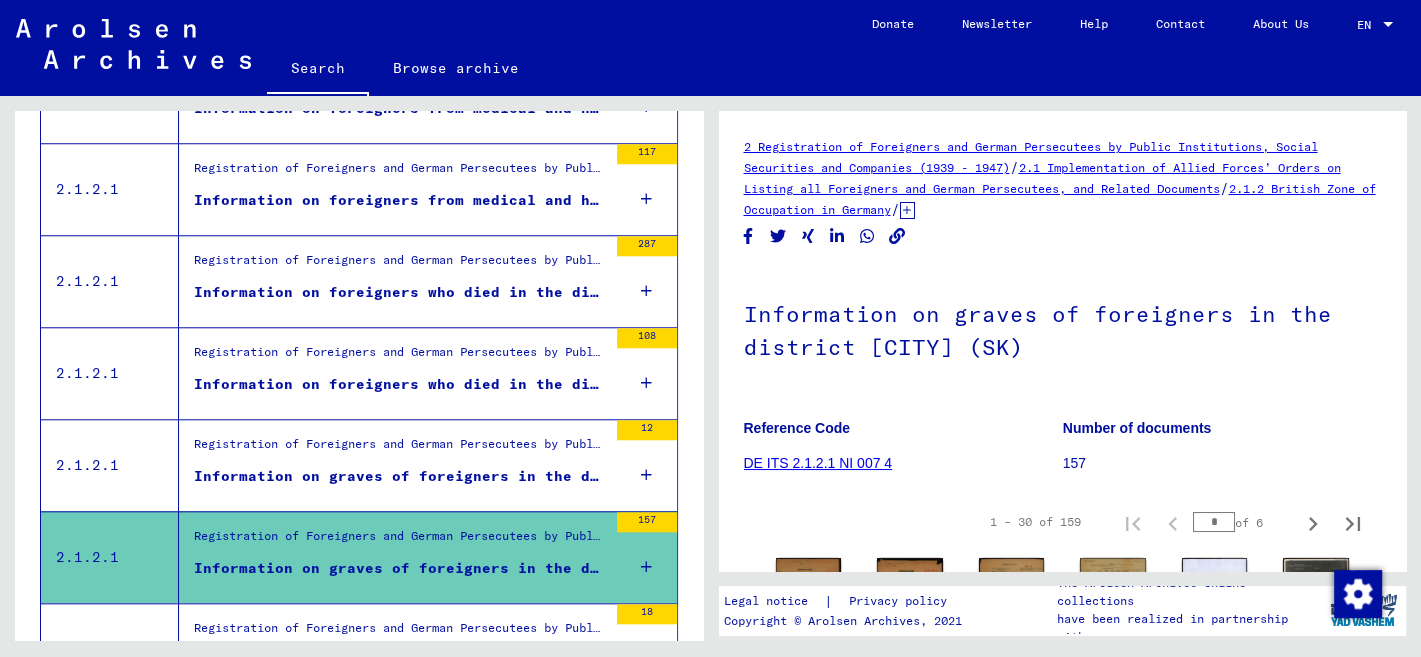 scroll, scrollTop: 846, scrollLeft: 0, axis: vertical 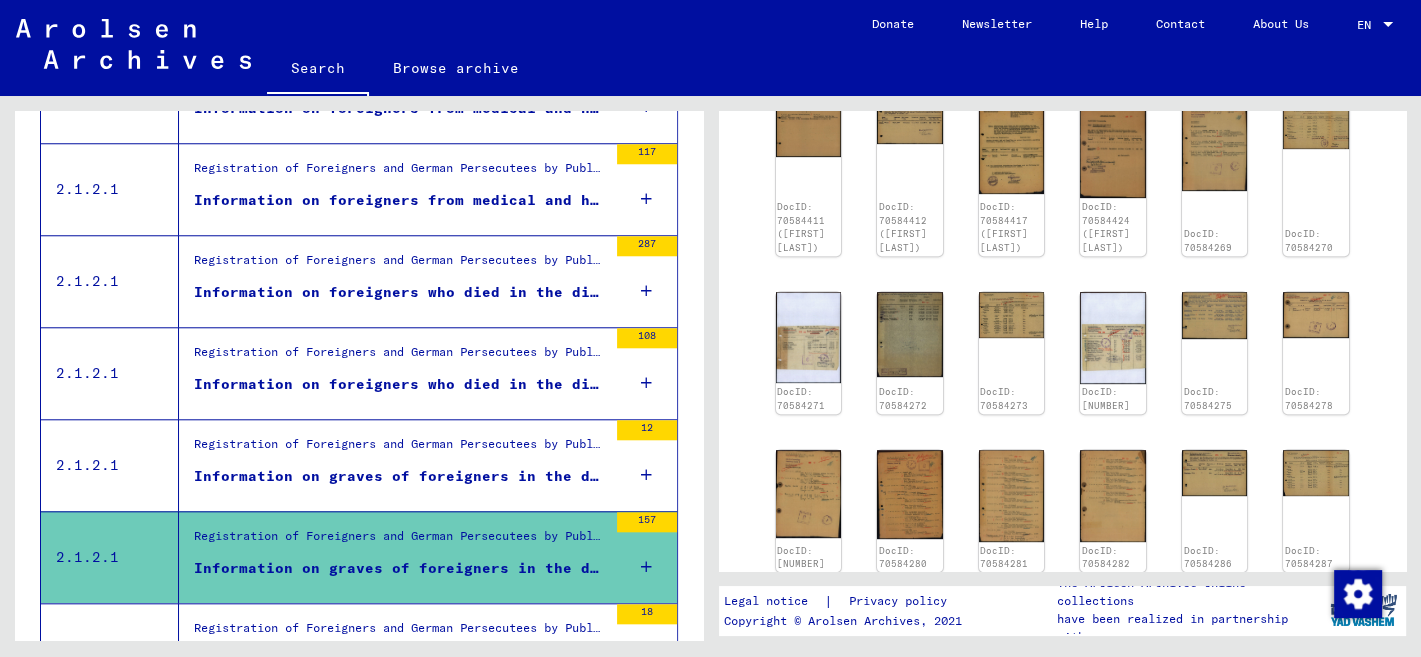 click on "Registration of Foreigners and German Persecutees by Public Institutions, Social Securities and Companies (1939 - 1947) / Implementation of Allied Forces’ Orders on Listing all Foreigners and German Persecutees, and Related Documents / British Zone of Occupation in Germany / Lists of all persons of United Nations and other foreigners, German Jews and stateless persons; British Zone / Documentation from Lower Saxony / Documents from the rural district Braunschweig (SK)" at bounding box center [400, 633] 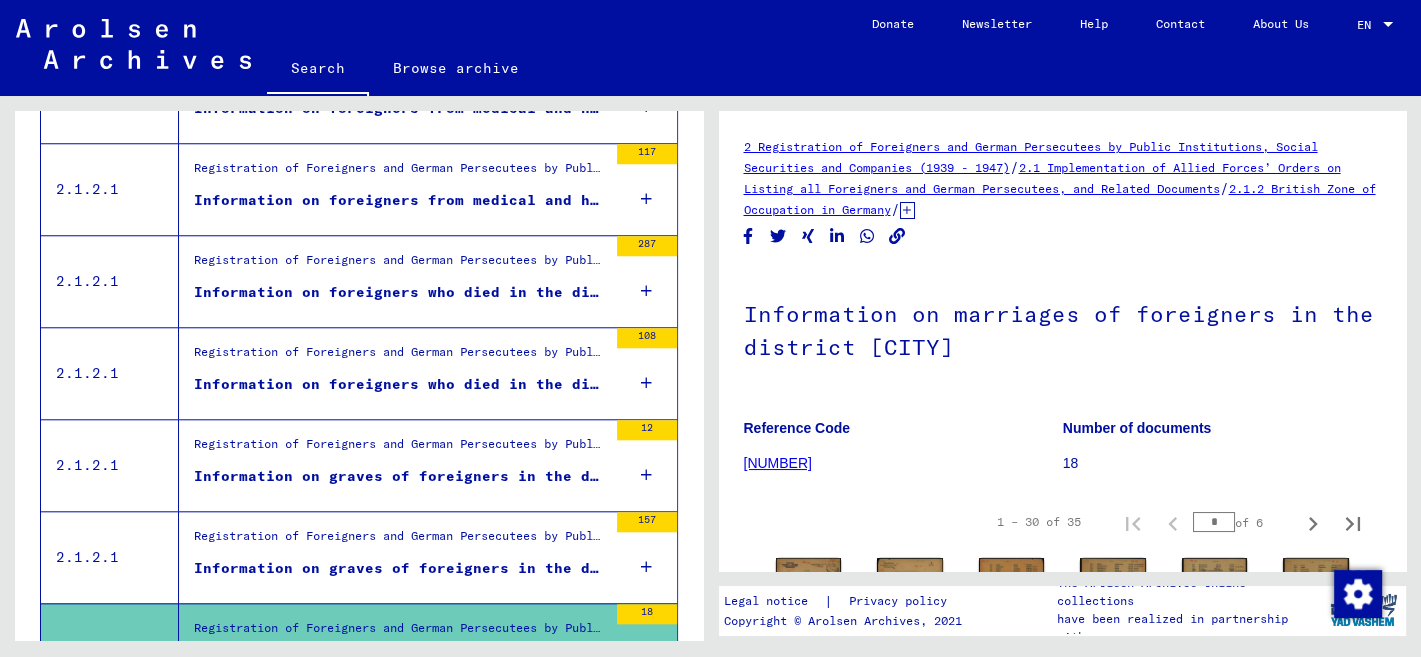 scroll, scrollTop: 423, scrollLeft: 0, axis: vertical 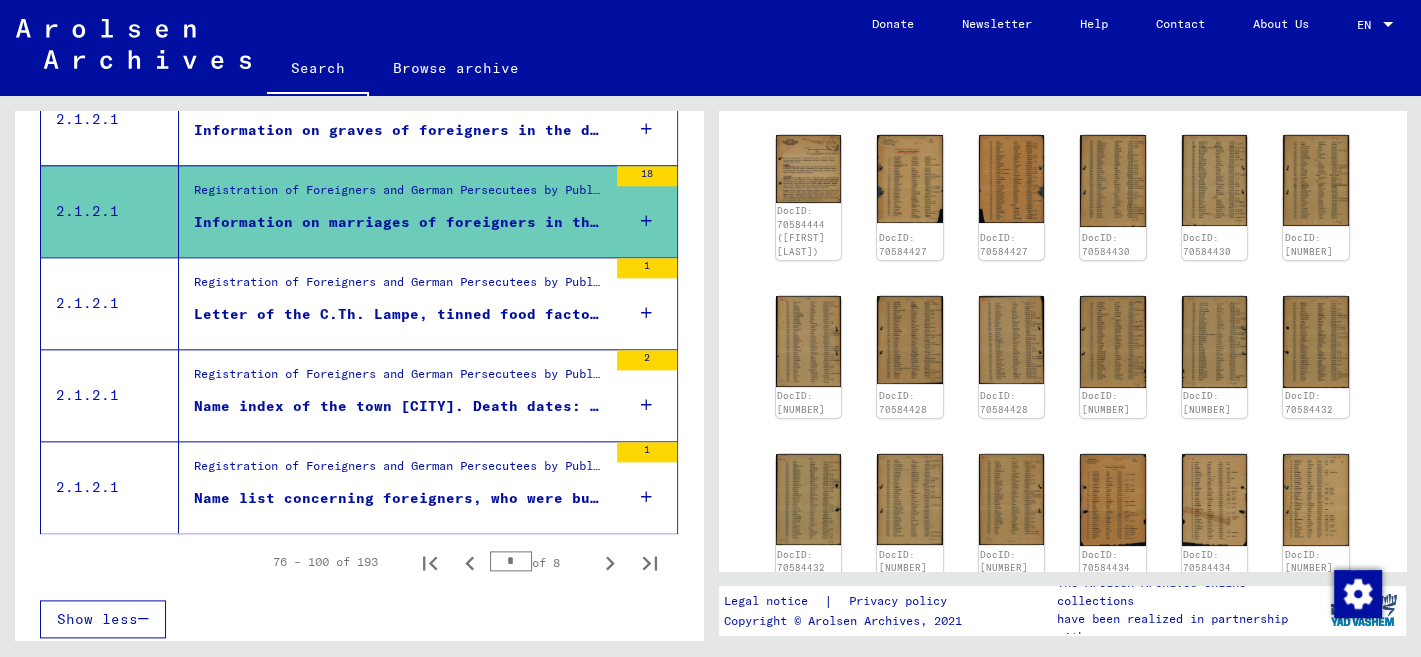 click on "Registration of Foreigners and German Persecutees by Public Institutions, Social Securities and Companies (1939 - 1947) / Implementation of Allied Forces’ Orders on Listing all Foreigners and German Persecutees, and Related Documents / British Zone of Occupation in Germany / Lists of all persons of United Nations and other foreigners, German Jews and stateless persons; British Zone / Documentation from Lower Saxony / Documents from the rural district Braunschweig (SK) / Information on graves of foreigners in the district Braunschweig (SK) / Nationality/origin of person listed : French" at bounding box center [400, 380] 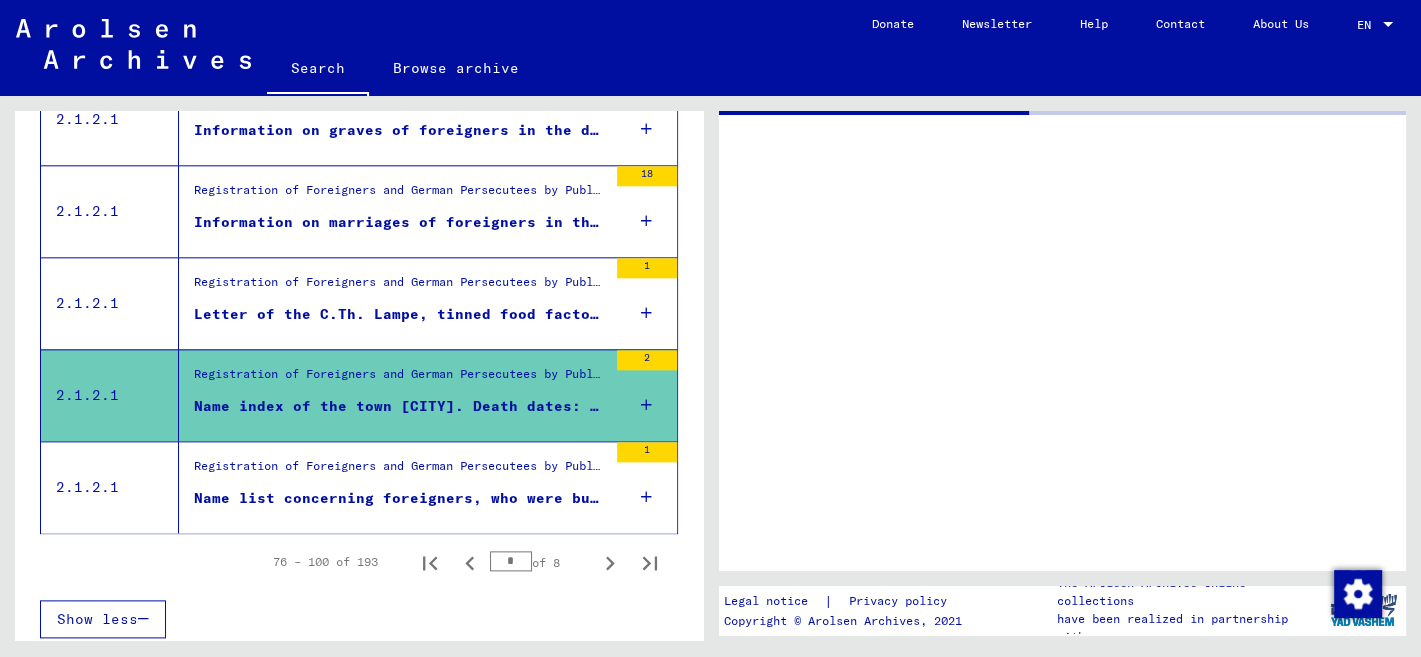 scroll, scrollTop: 0, scrollLeft: 0, axis: both 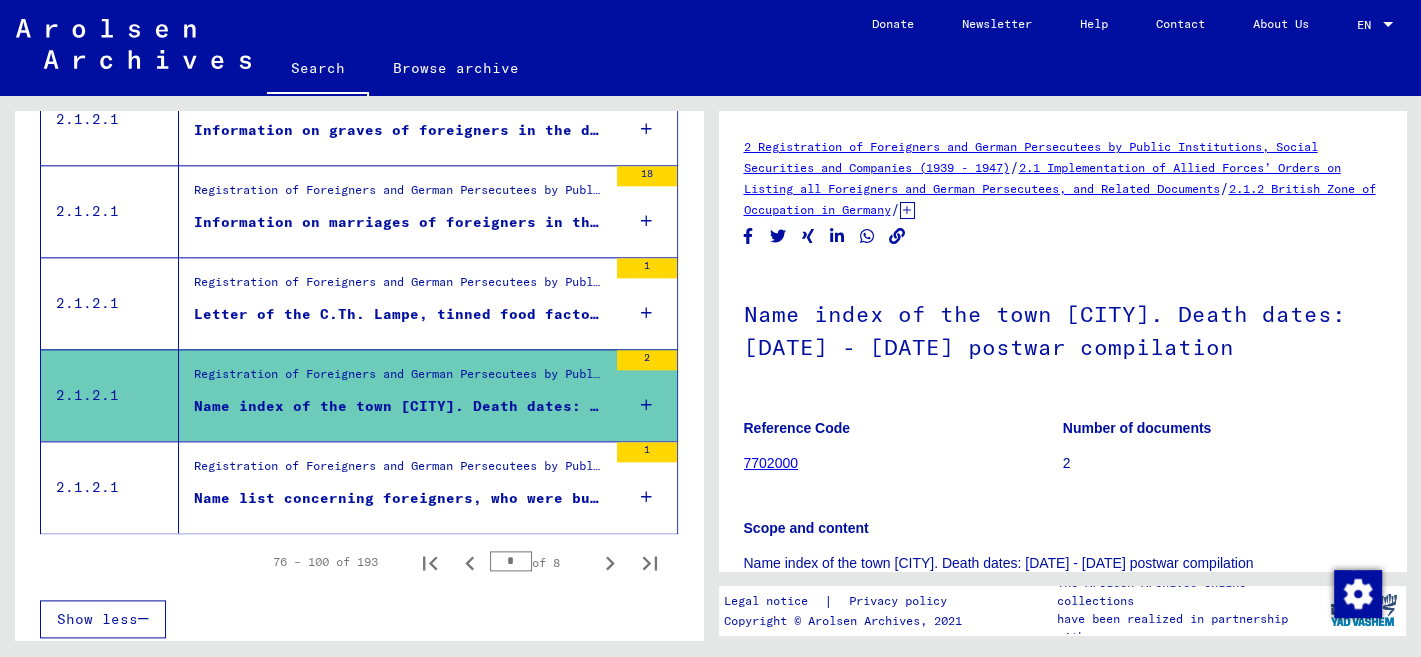 click on "Registration of Foreigners and German Persecutees by Public Institutions, Social Securities and Companies (1939 - 1947) / Implementation of Allied Forces’ Orders on Listing all Foreigners and German Persecutees, and Related Documents / British Zone of Occupation in Germany / Lists of all persons of United Nations and other foreigners, German Jews and stateless persons; British Zone / Documentation from Lower Saxony / Documents from the rural district Braunschweig (SK) / Information on foreigners who died in the district Braunschweig (SK) during the war / Nationality/origin of person listed : Russian" at bounding box center (400, 471) 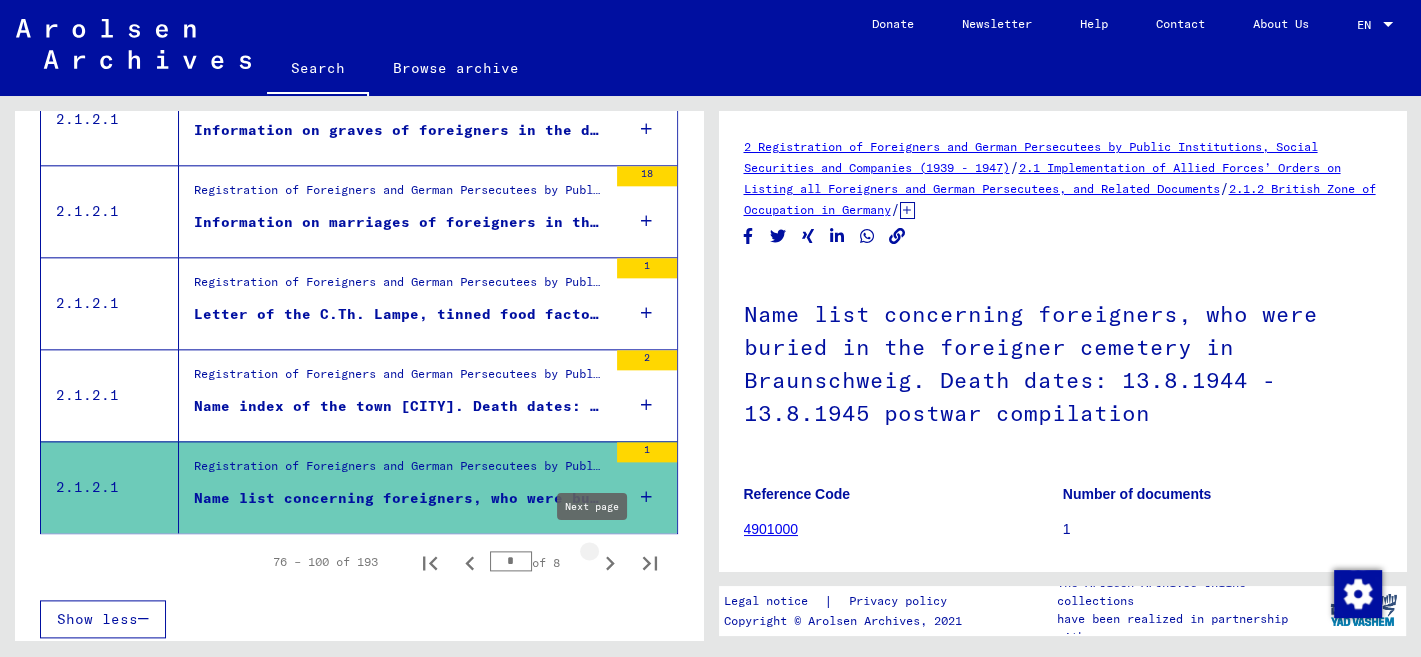click 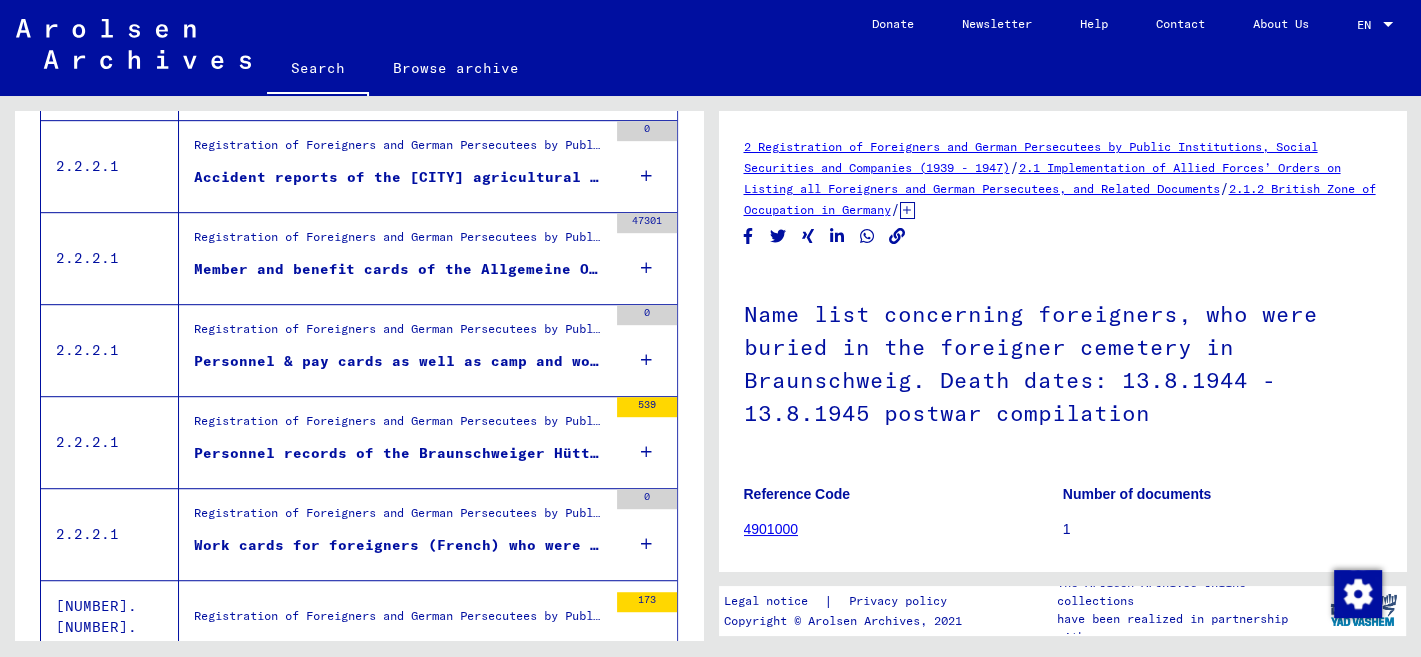 scroll, scrollTop: 943, scrollLeft: 0, axis: vertical 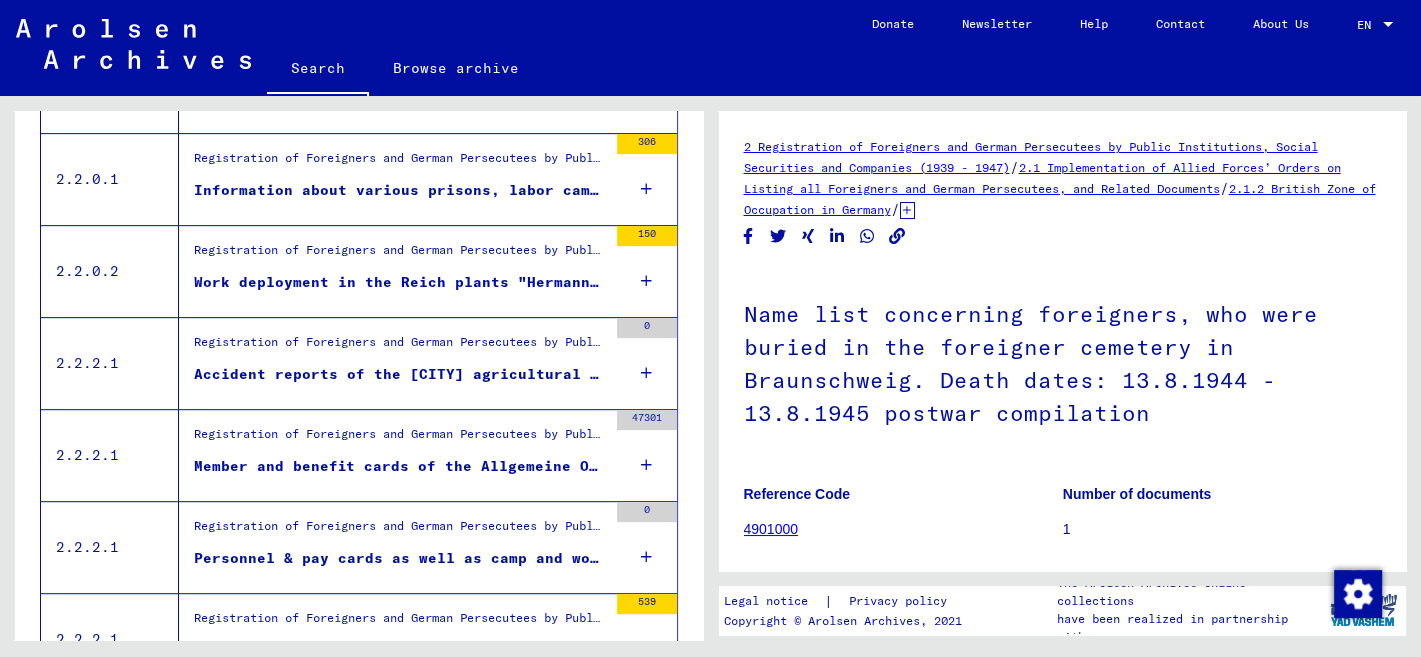 click on "Work deployment in the Reich plants "Hermann Göring", Linz, Braunschweig, Drütte, Salzgitter, Watenstedt (also prisoners deployment), witness reports" at bounding box center [400, 282] 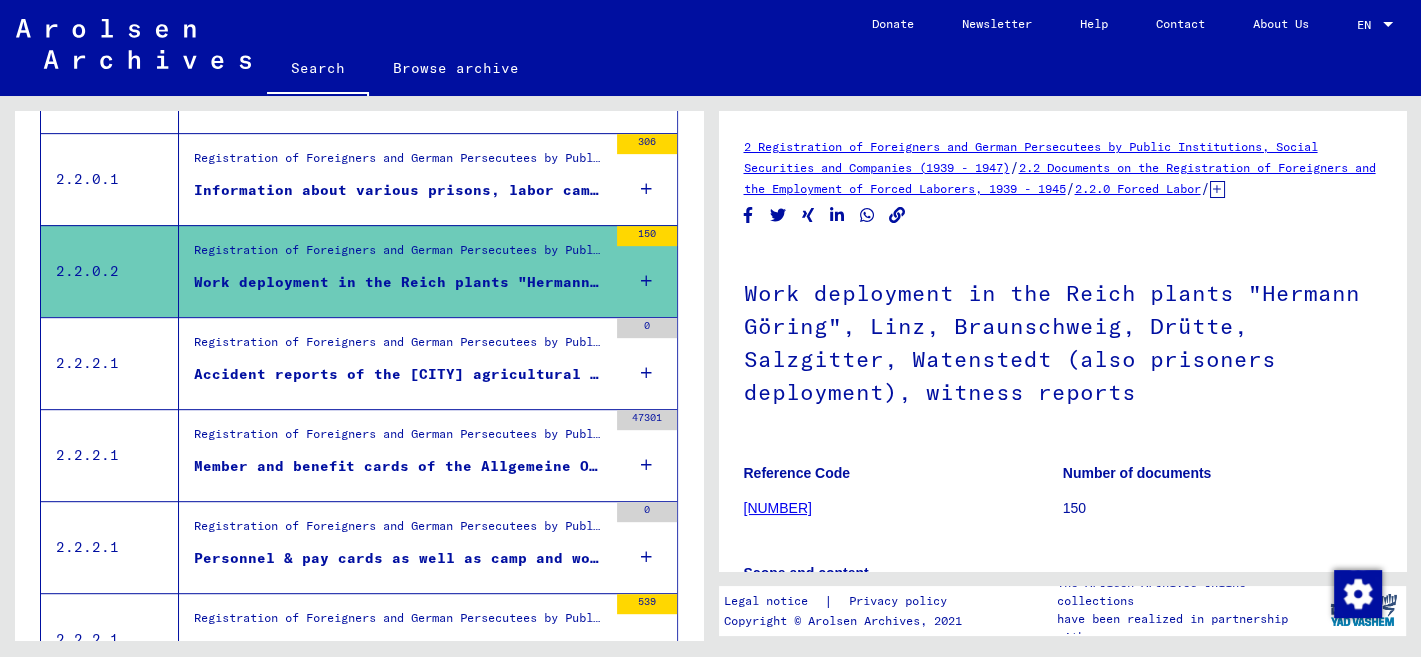 scroll, scrollTop: 423, scrollLeft: 0, axis: vertical 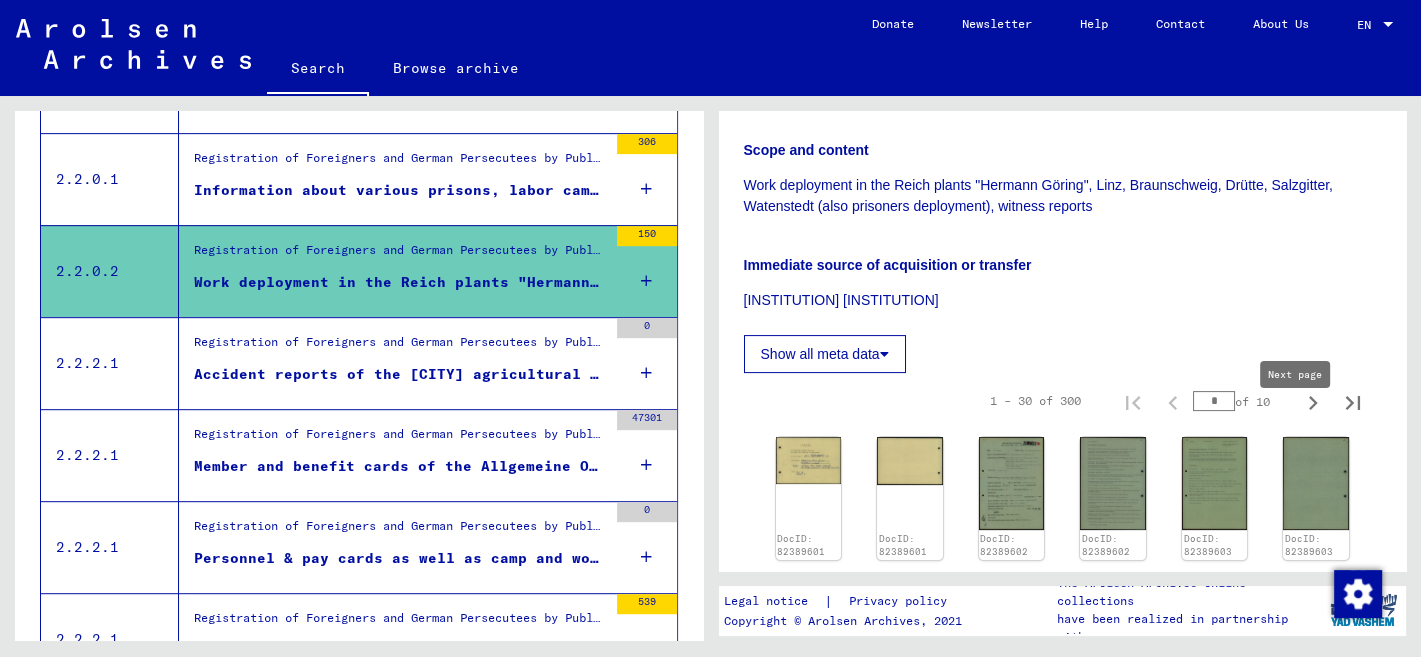 click 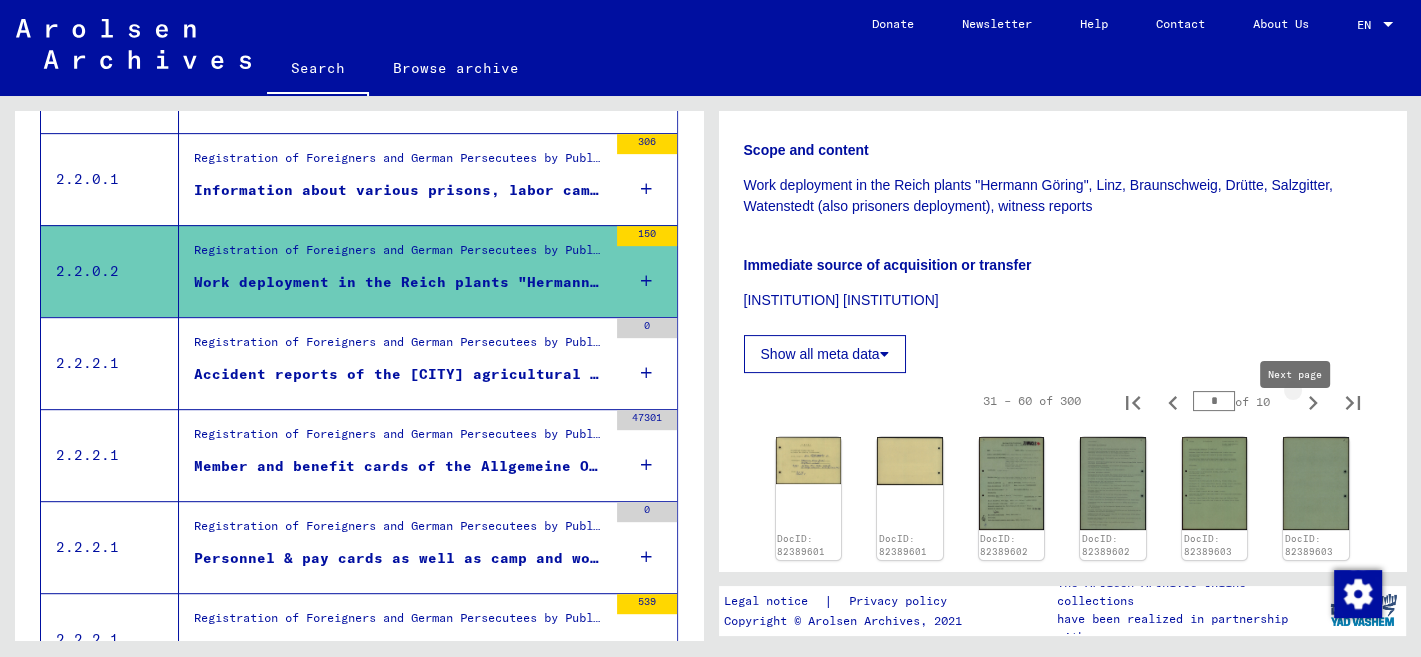 type on "*" 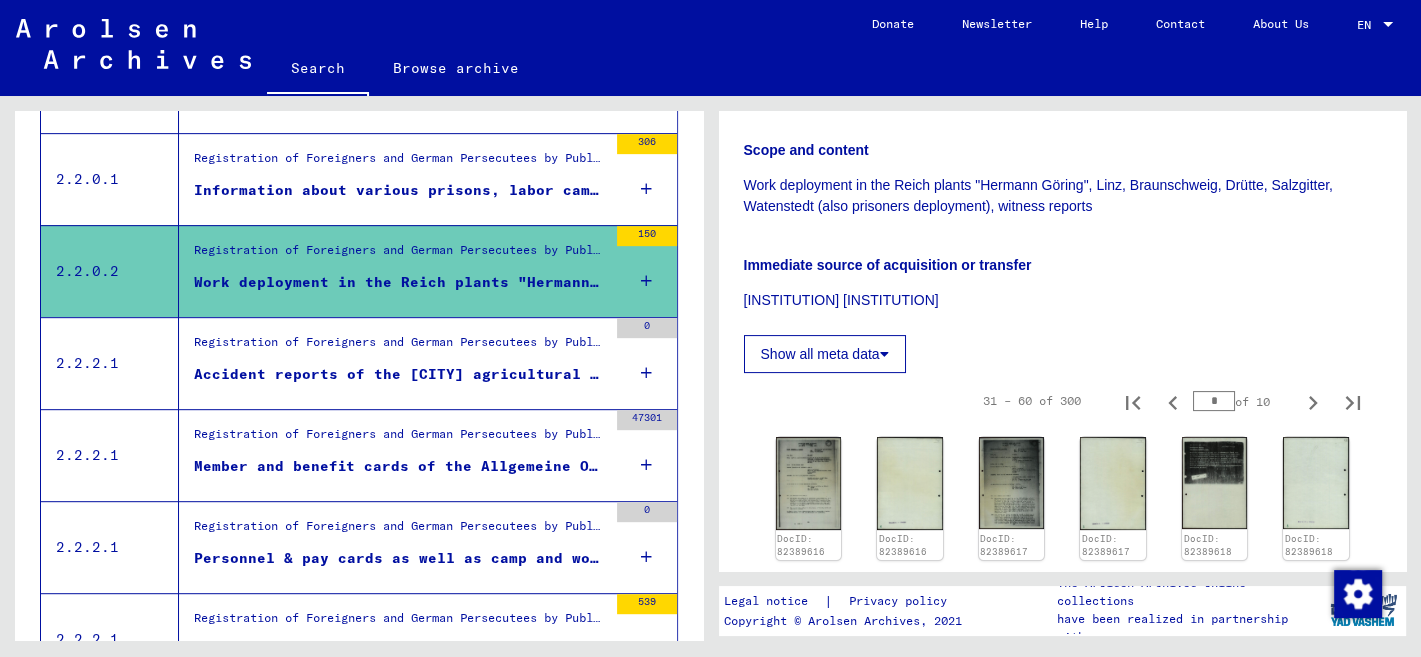 click 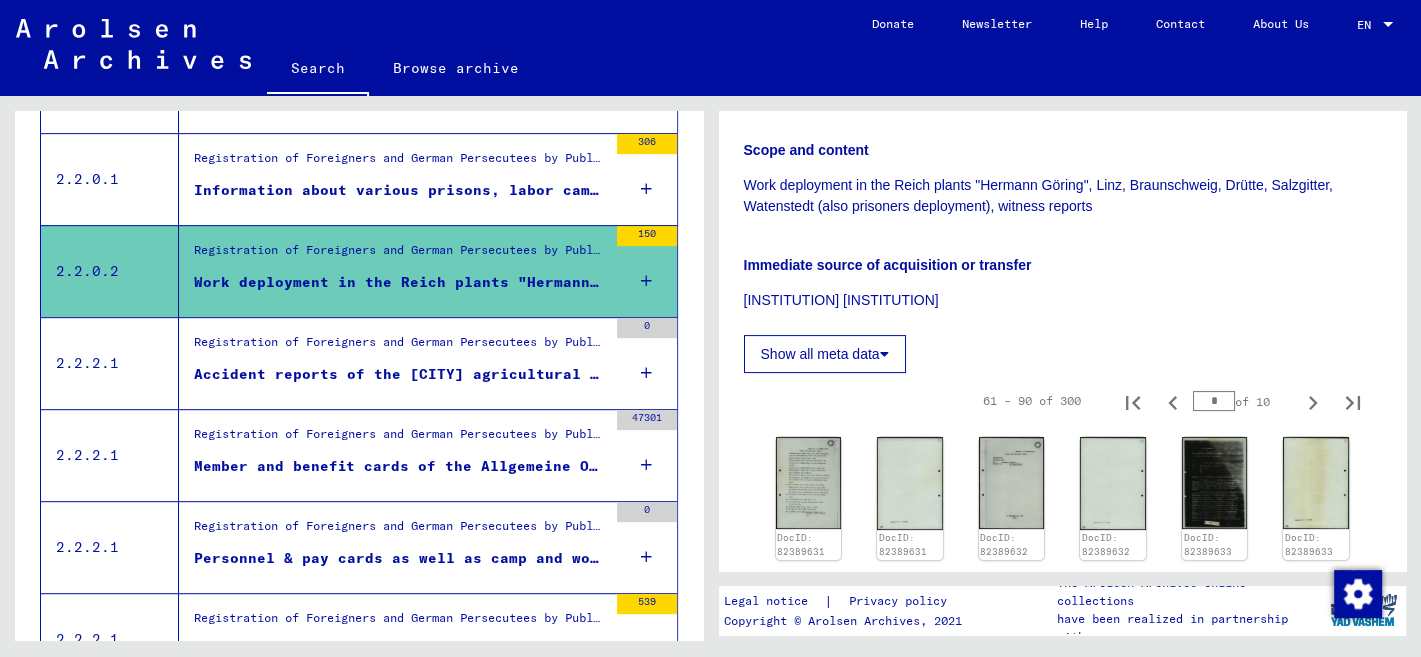 click 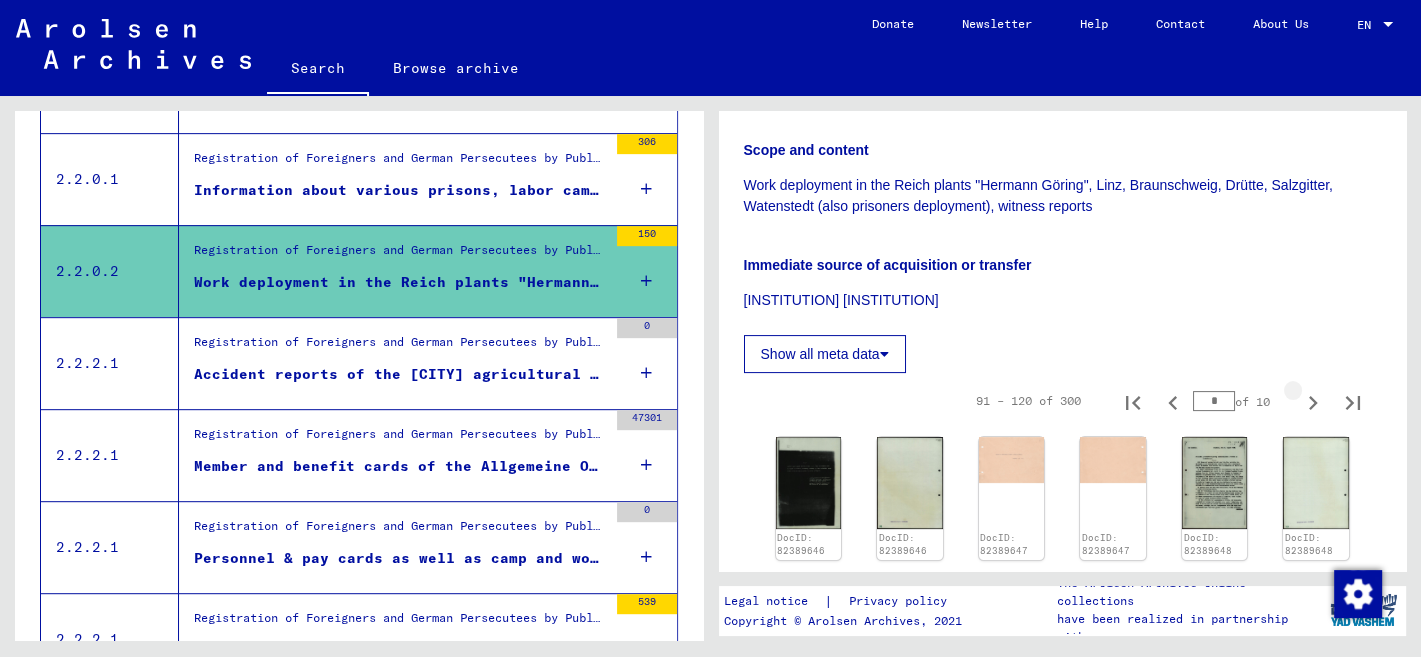 type on "*" 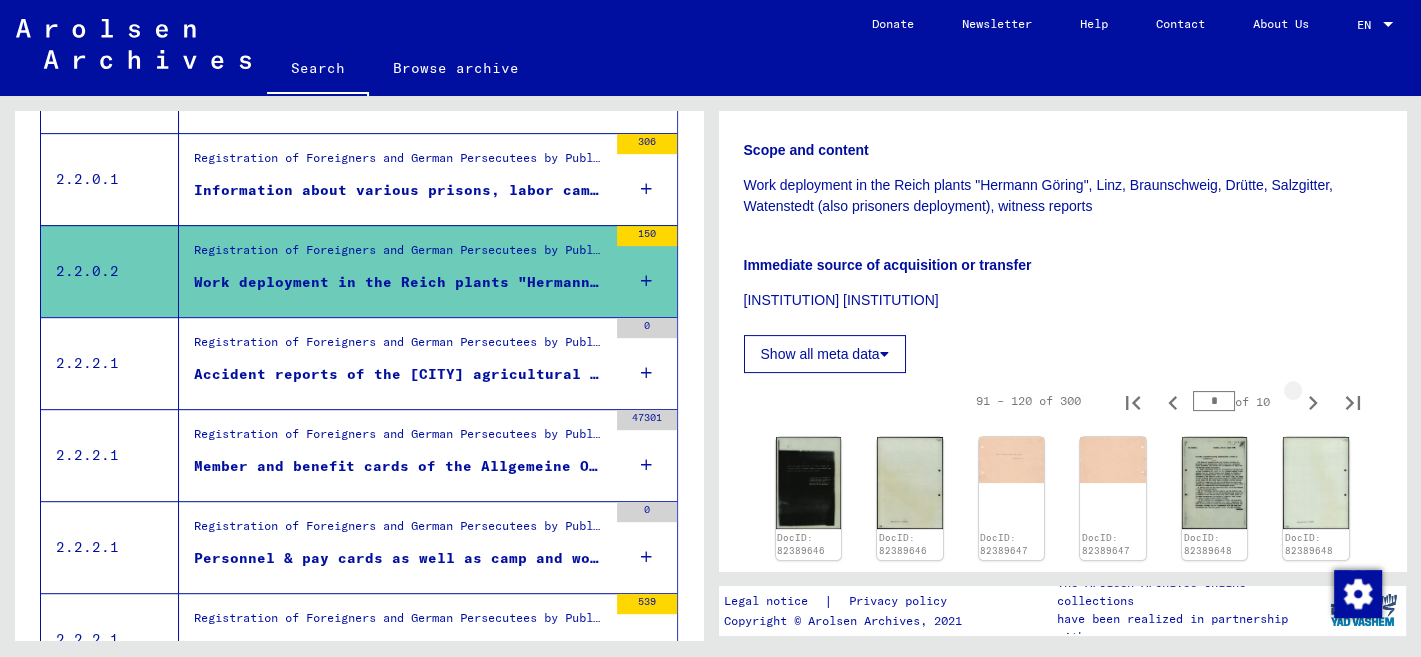 click 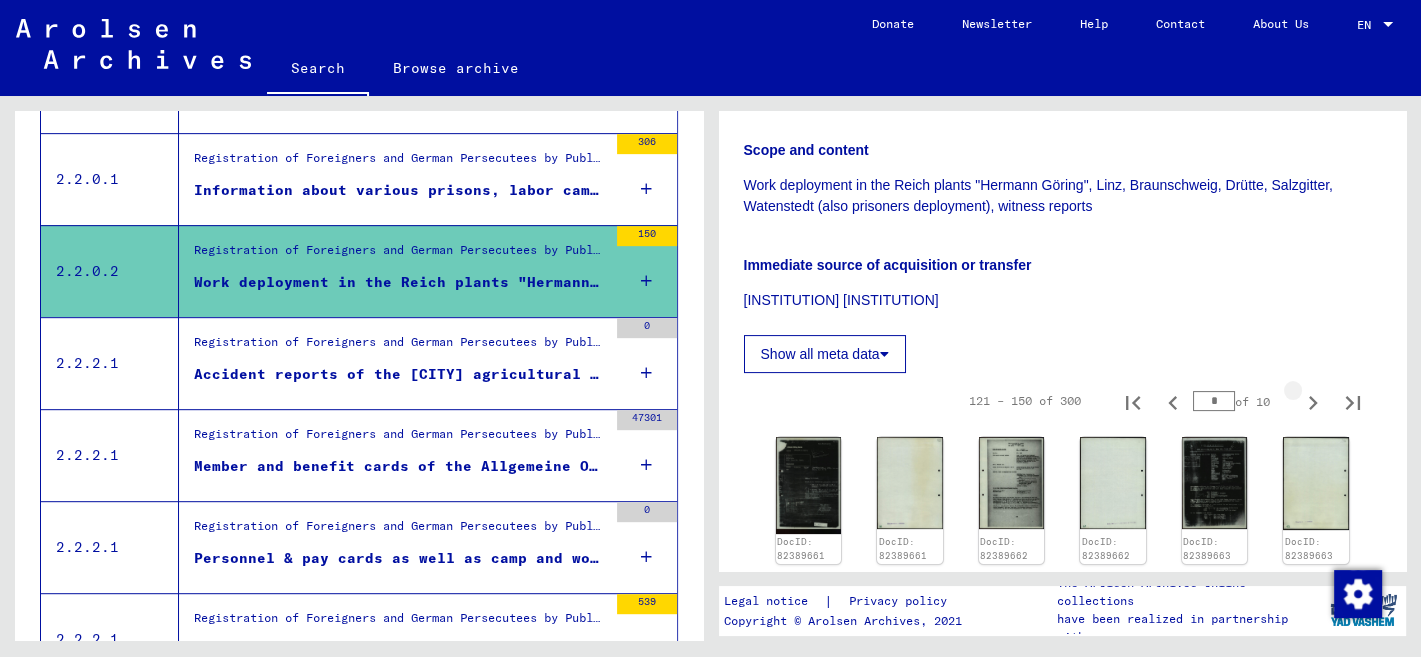click 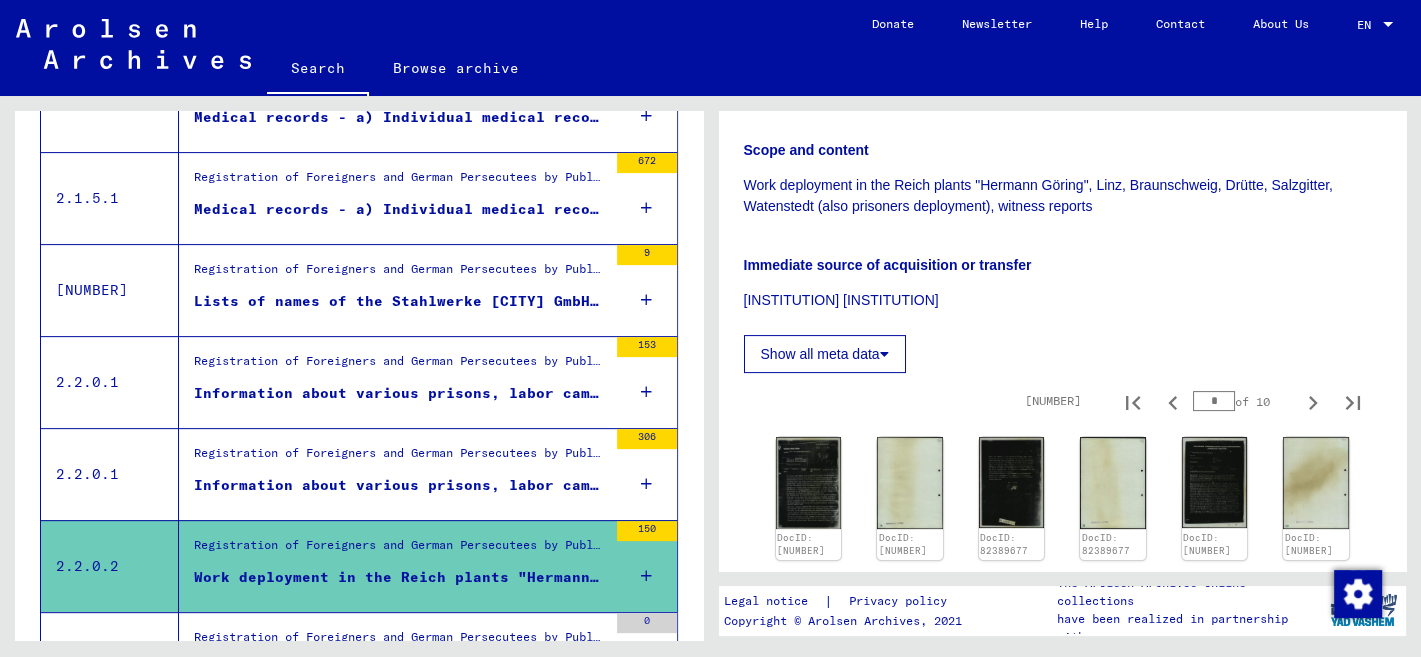 scroll, scrollTop: 501, scrollLeft: 0, axis: vertical 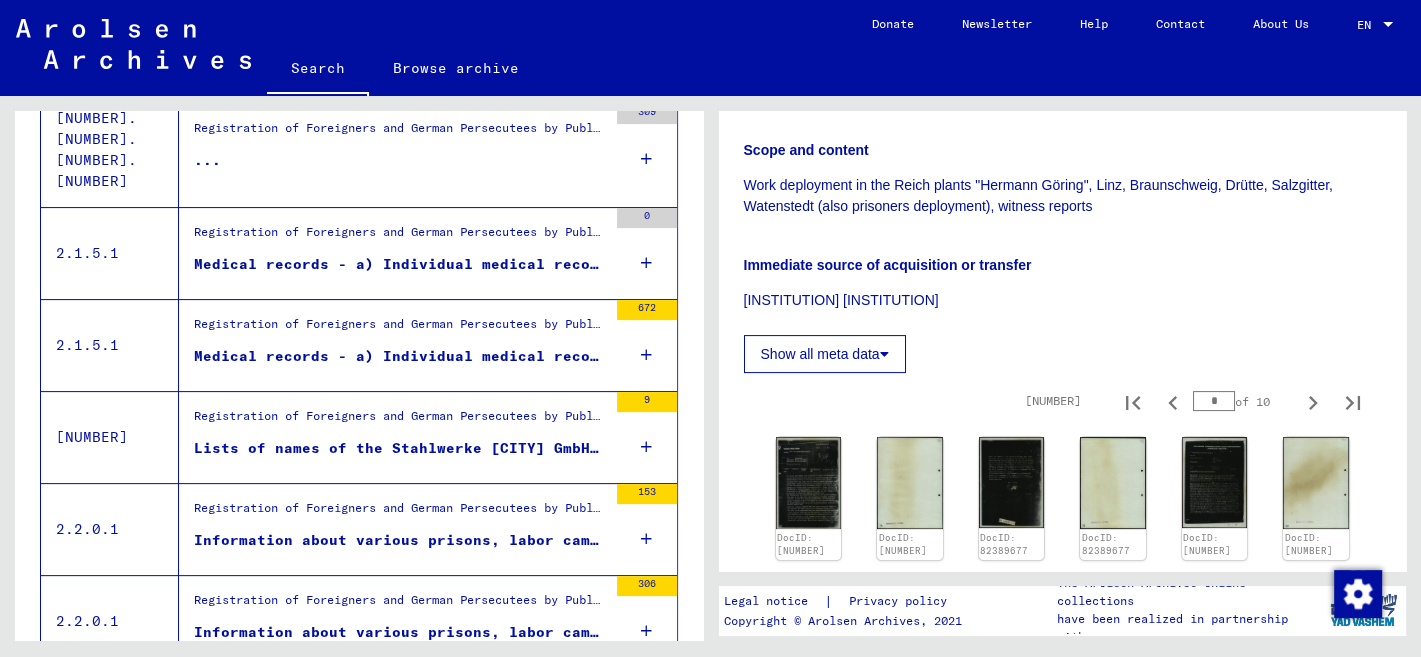 click on "Lists of names of the Stahlwerke Braunschweig GmbH, Werk Stalowa Wola" at bounding box center (400, 448) 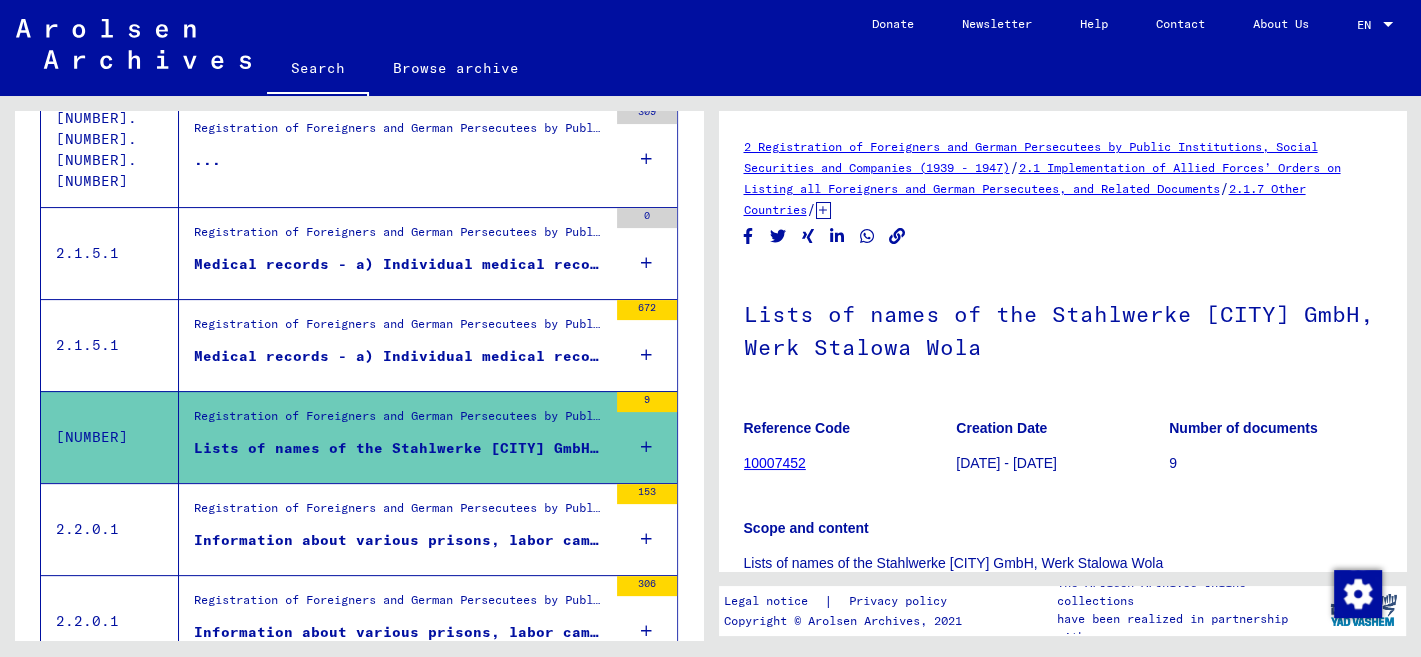 scroll, scrollTop: 423, scrollLeft: 0, axis: vertical 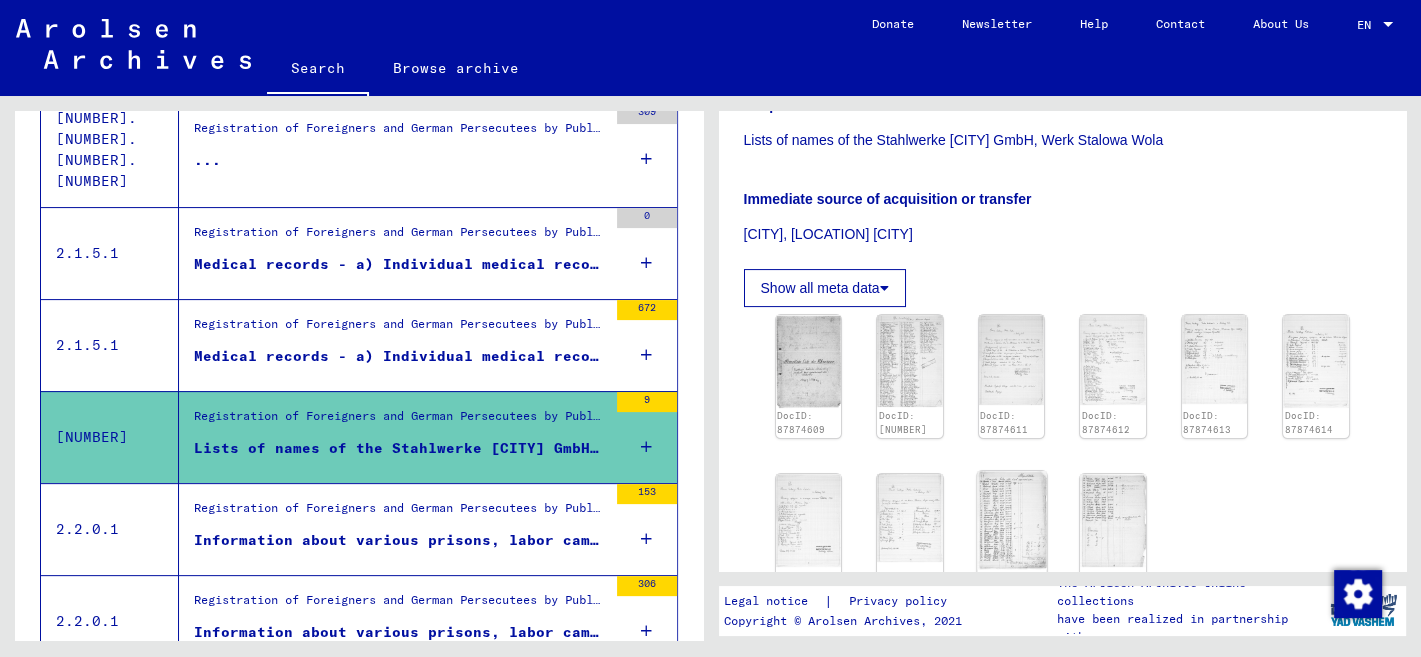 click 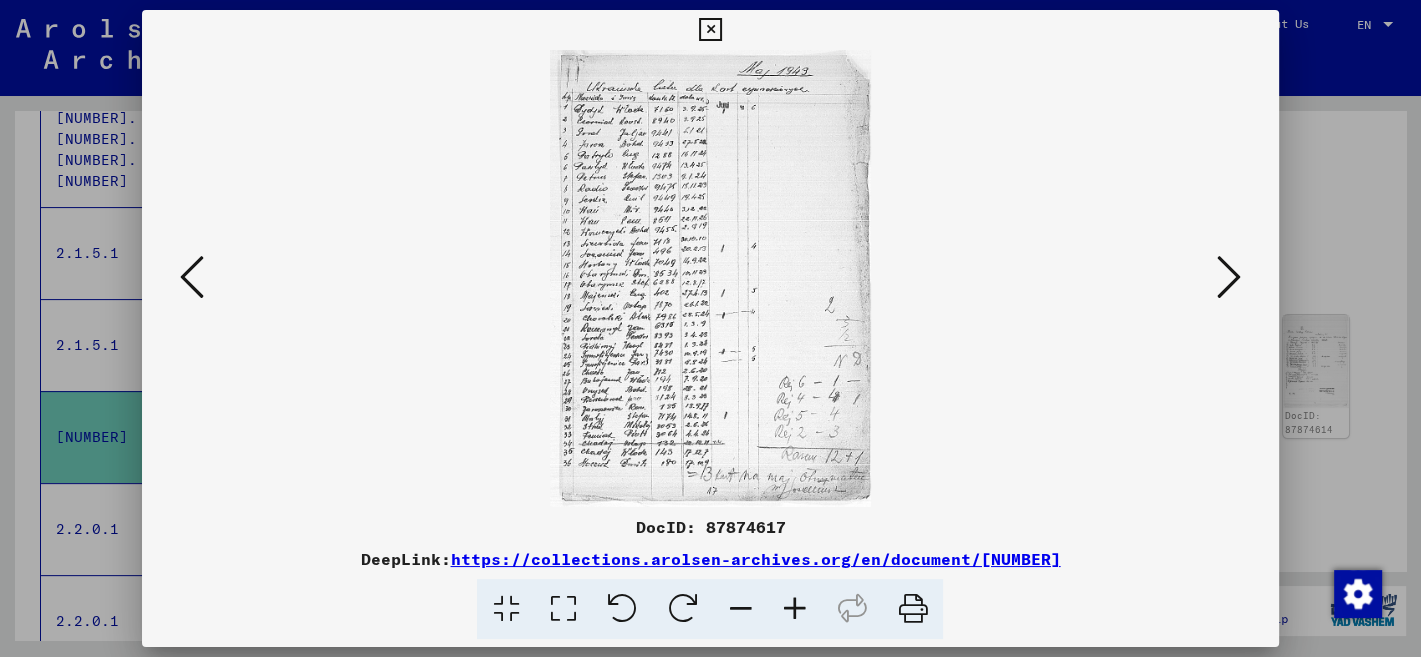 click at bounding box center [794, 609] 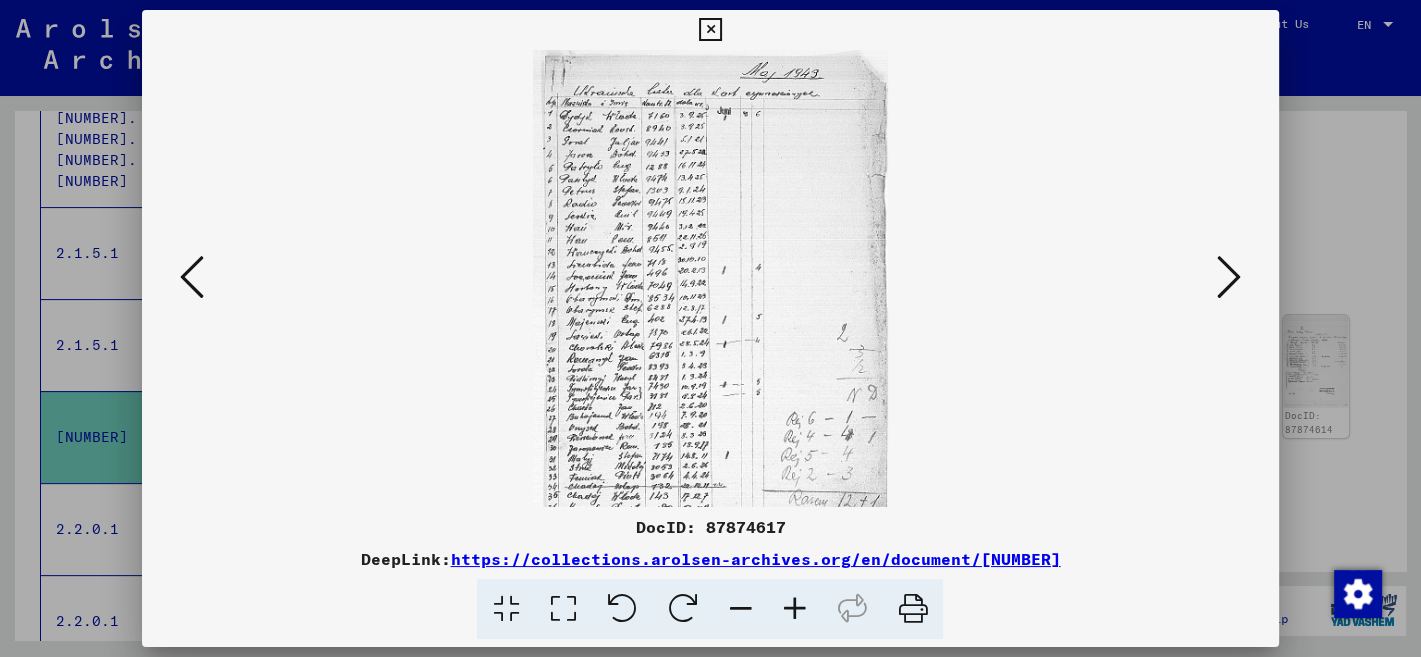 click at bounding box center [794, 609] 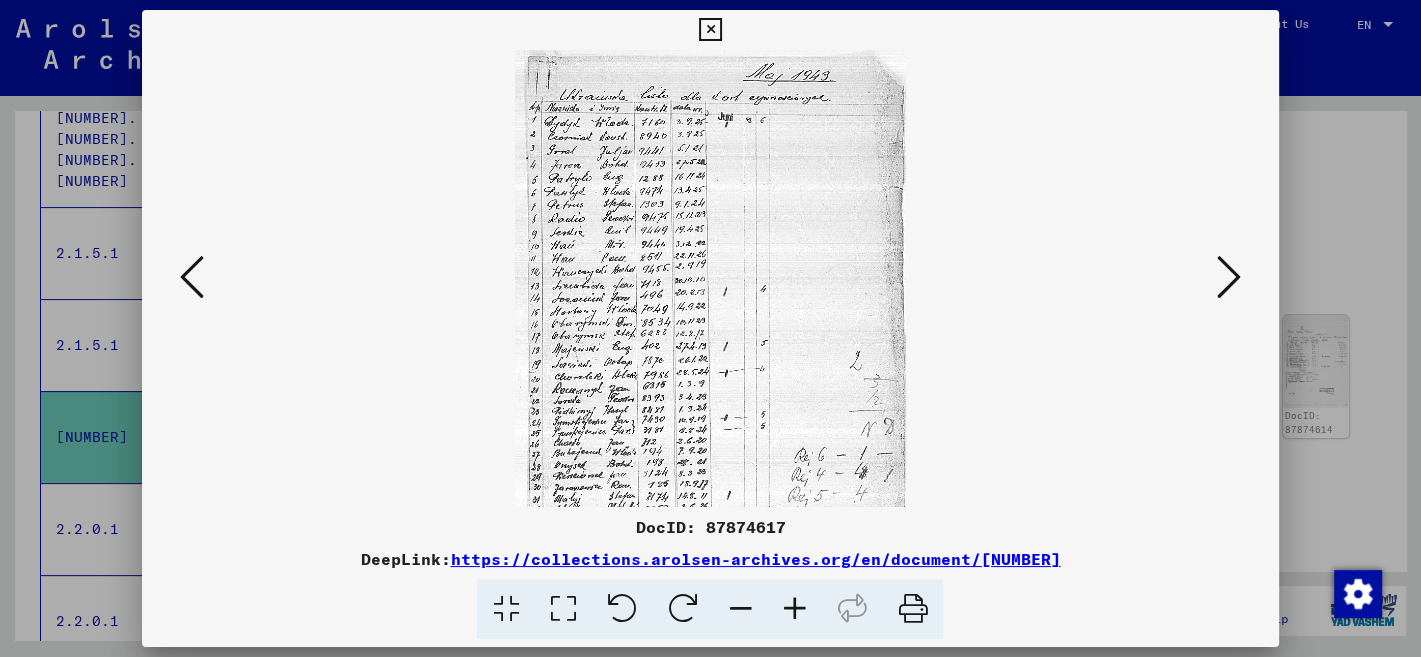 click at bounding box center (794, 609) 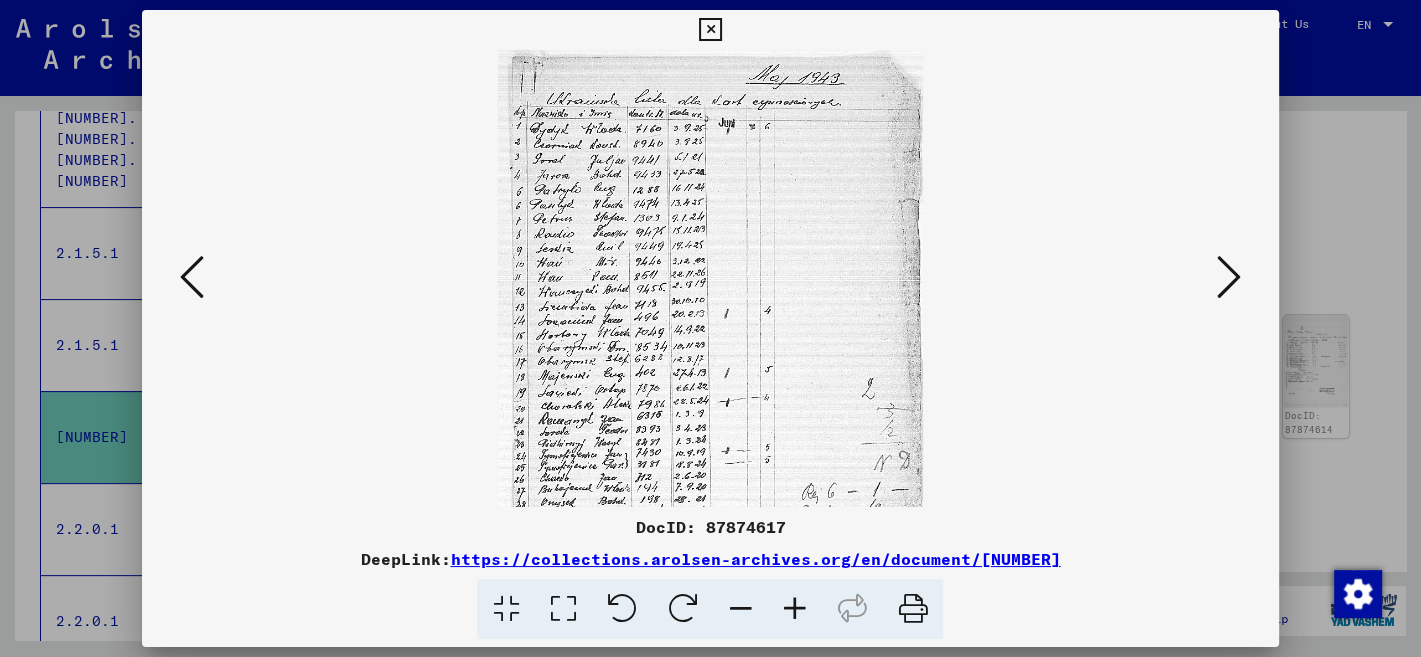 click at bounding box center (794, 609) 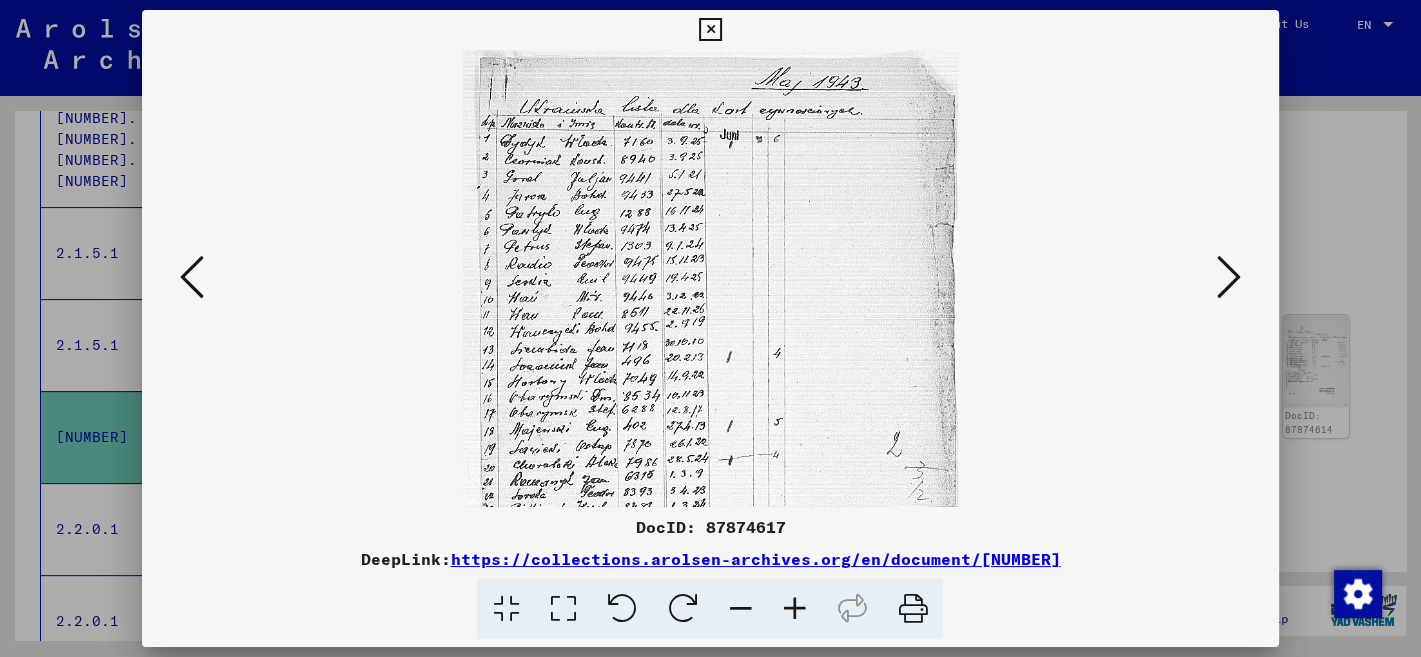 click at bounding box center [794, 609] 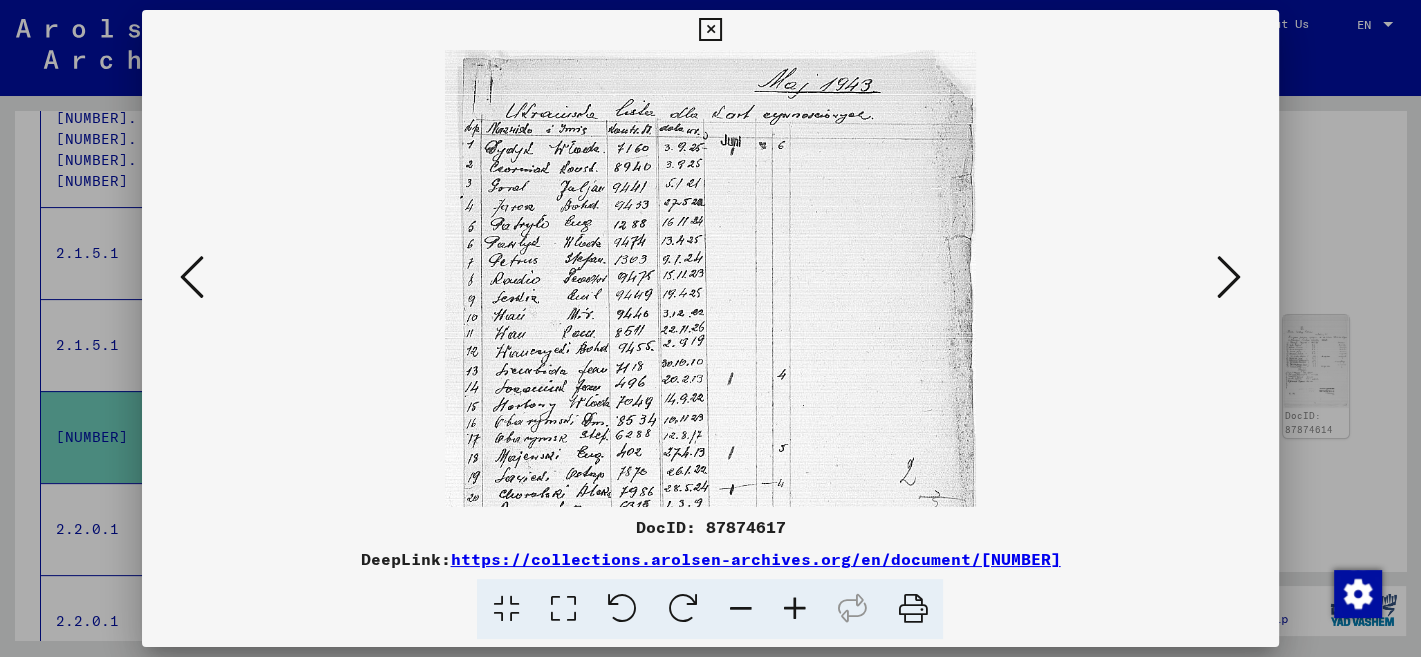 click at bounding box center [794, 609] 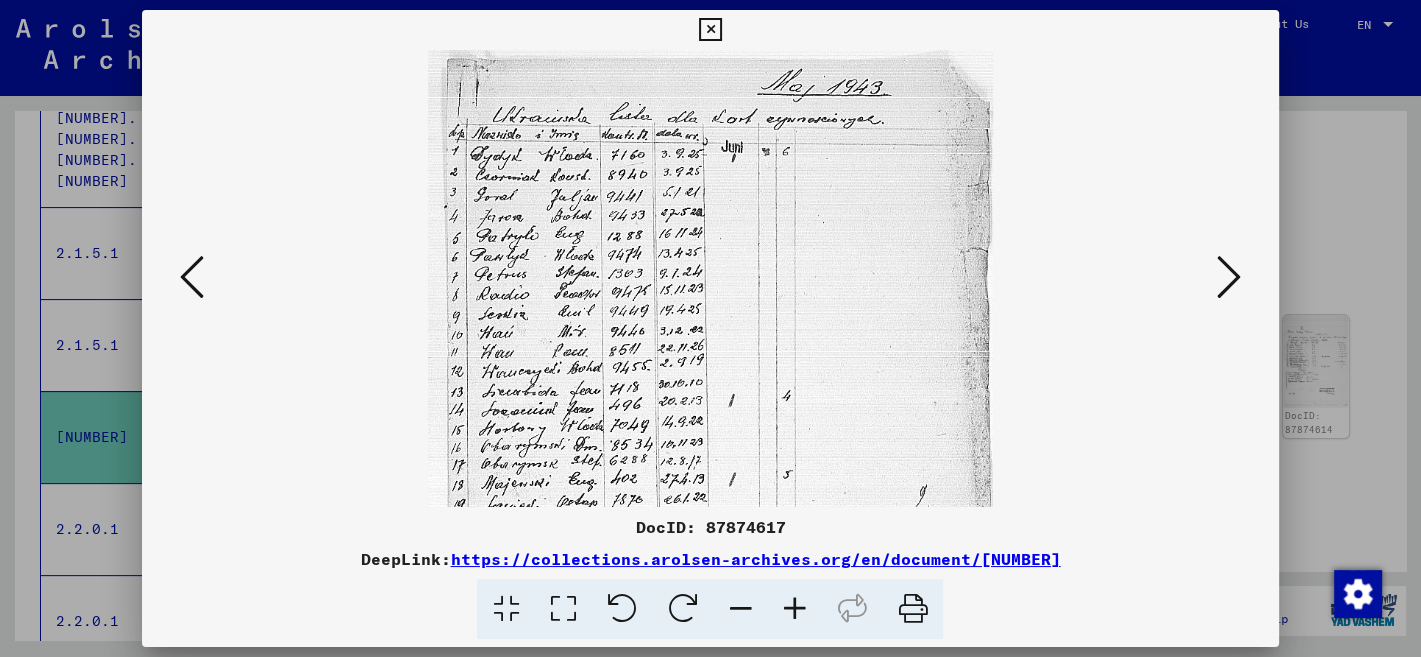 click at bounding box center [794, 609] 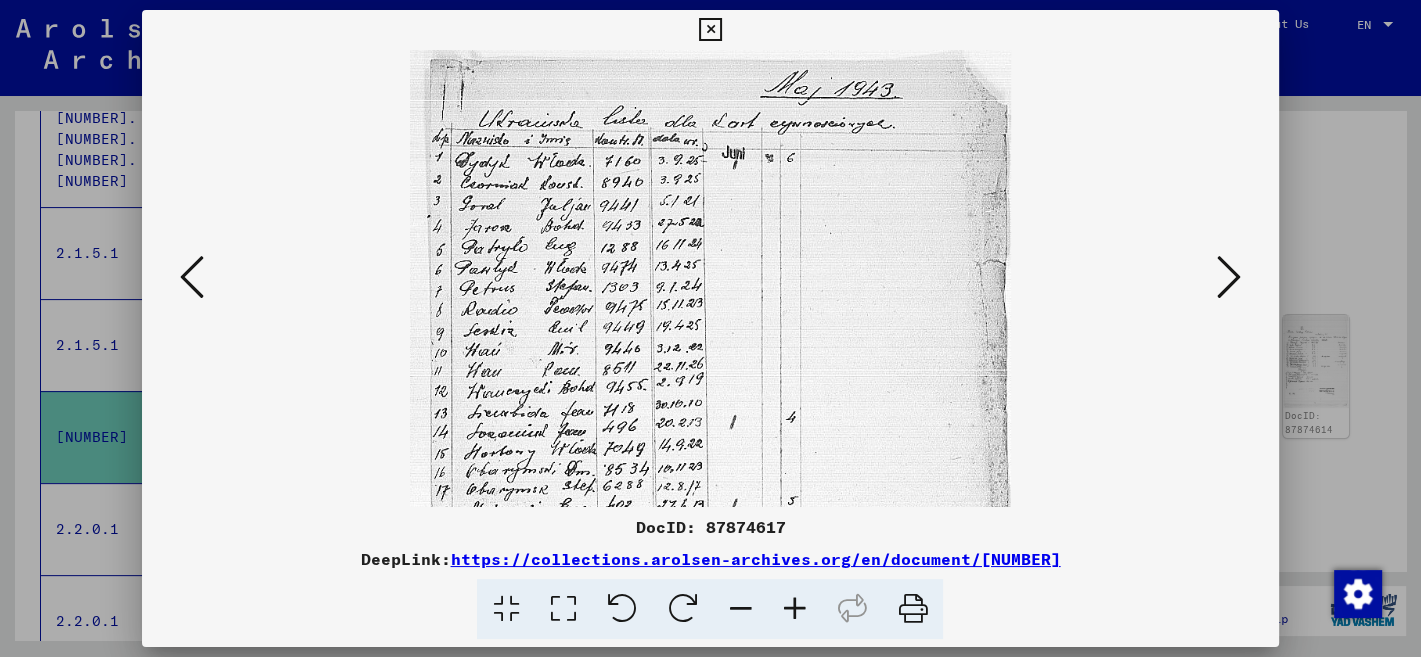 click at bounding box center [794, 609] 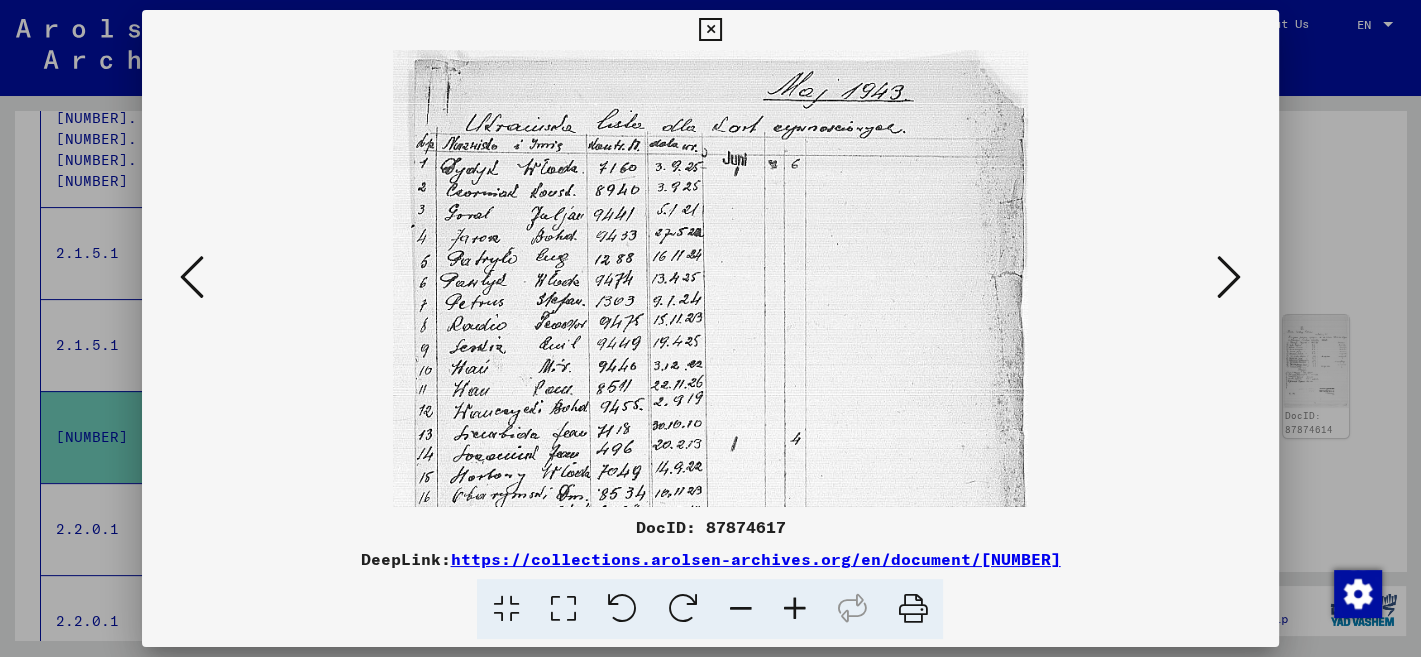 click at bounding box center (710, 30) 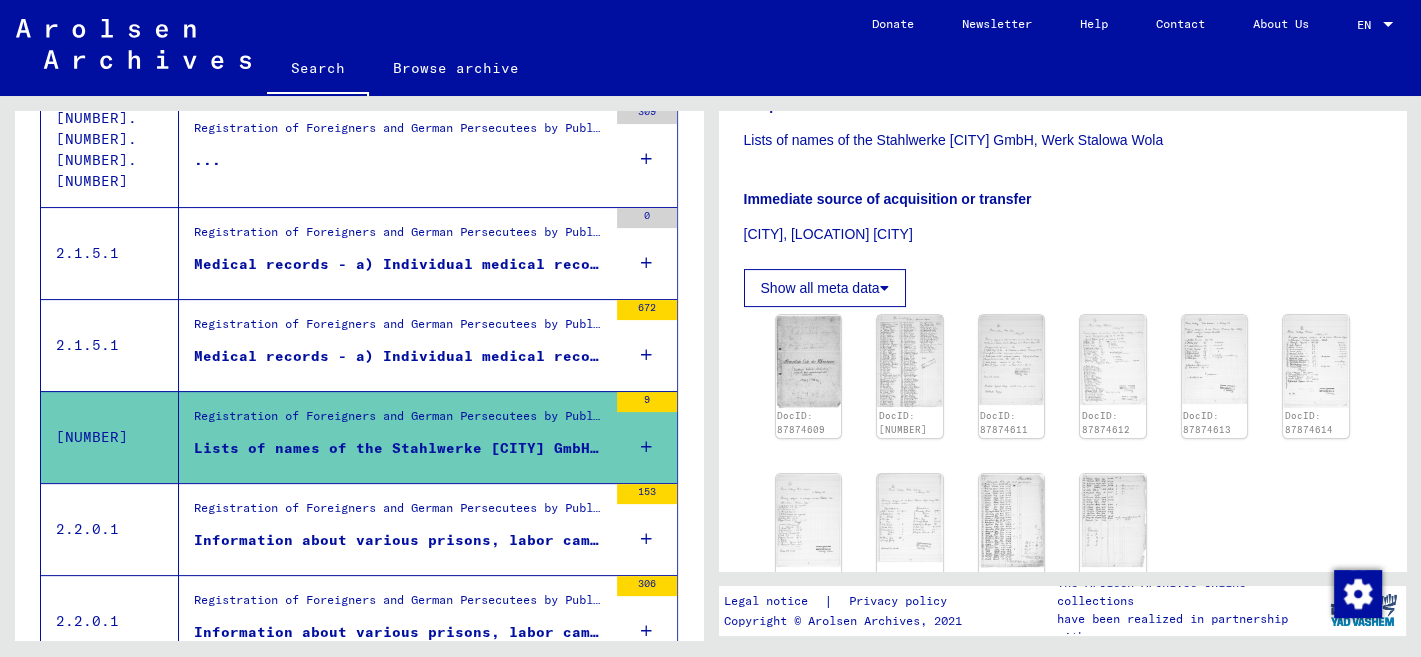 click on "Registration of Foreigners and German Persecutees by Public Institutions, Social Securities and Companies (1939 - 1947) / Implementation of Allied Forces’ Orders on Listing all Foreigners and German Persecutees, and Related Documents / Berlin, all Sectors / Lists of all persons of United Nations and other foreigners, German Jews and stateless persons; Berlin Medical records - a) Individual medical records (fever charts, X-rays, etc.) from Berlin hospitals (French) time period: 1941 - 1945 ca. 7980 names -  ..." at bounding box center (400, 345) 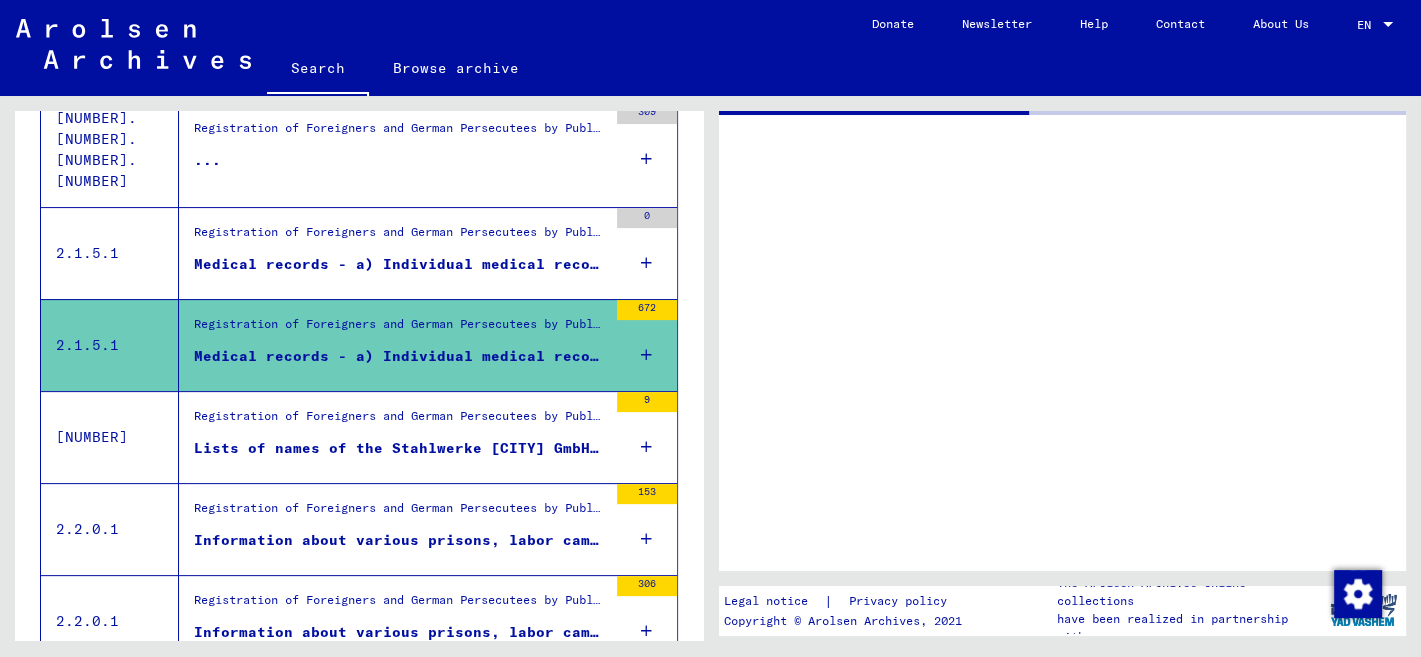 scroll, scrollTop: 0, scrollLeft: 0, axis: both 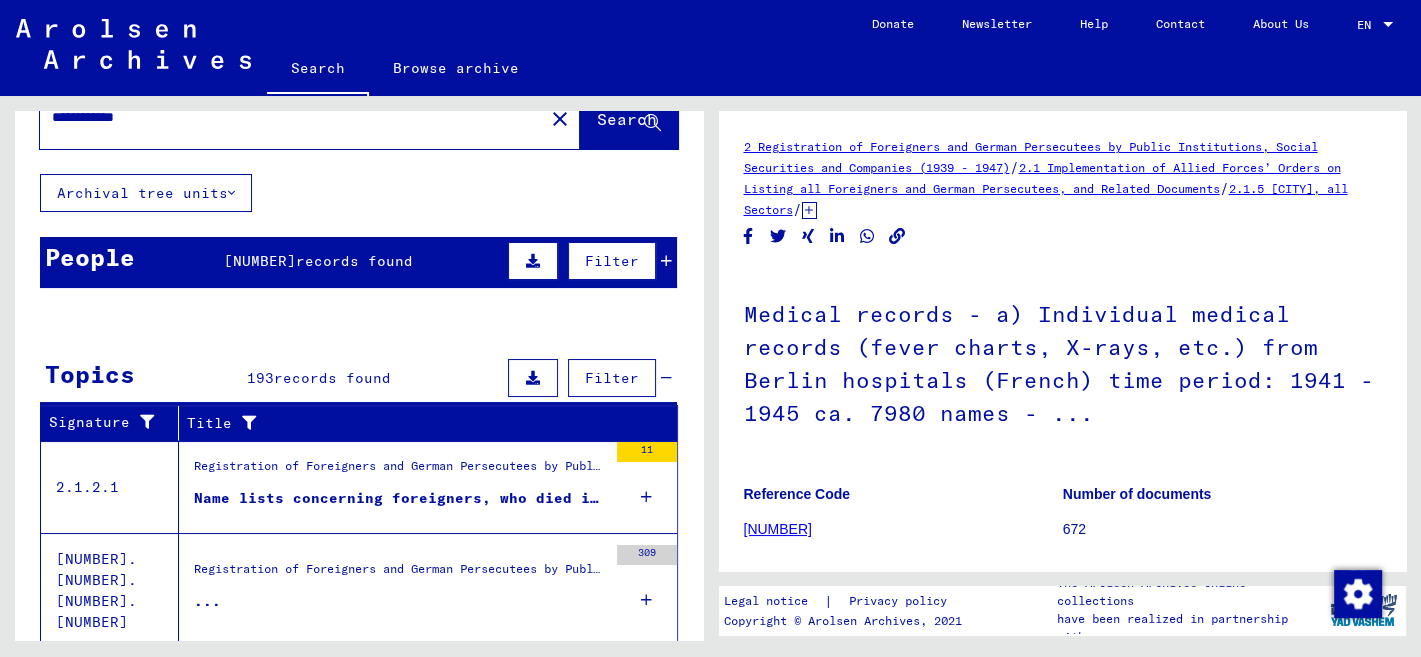 click on "Registration of Foreigners and German Persecutees by Public Institutions, Social Securities and Companies (1939 - 1947) / Implementation of Allied Forces’ Orders on Listing all Foreigners and German Persecutees, and Related Documents / British Zone of Occupation in Germany / Lists of all persons of United Nations and other foreigners, German Jews and stateless persons; British Zone / Documentation from Lower Saxony / Documents from the rural district Braunschweig / Information on foreigners who died in the district Braunschweig during the war" at bounding box center [400, 471] 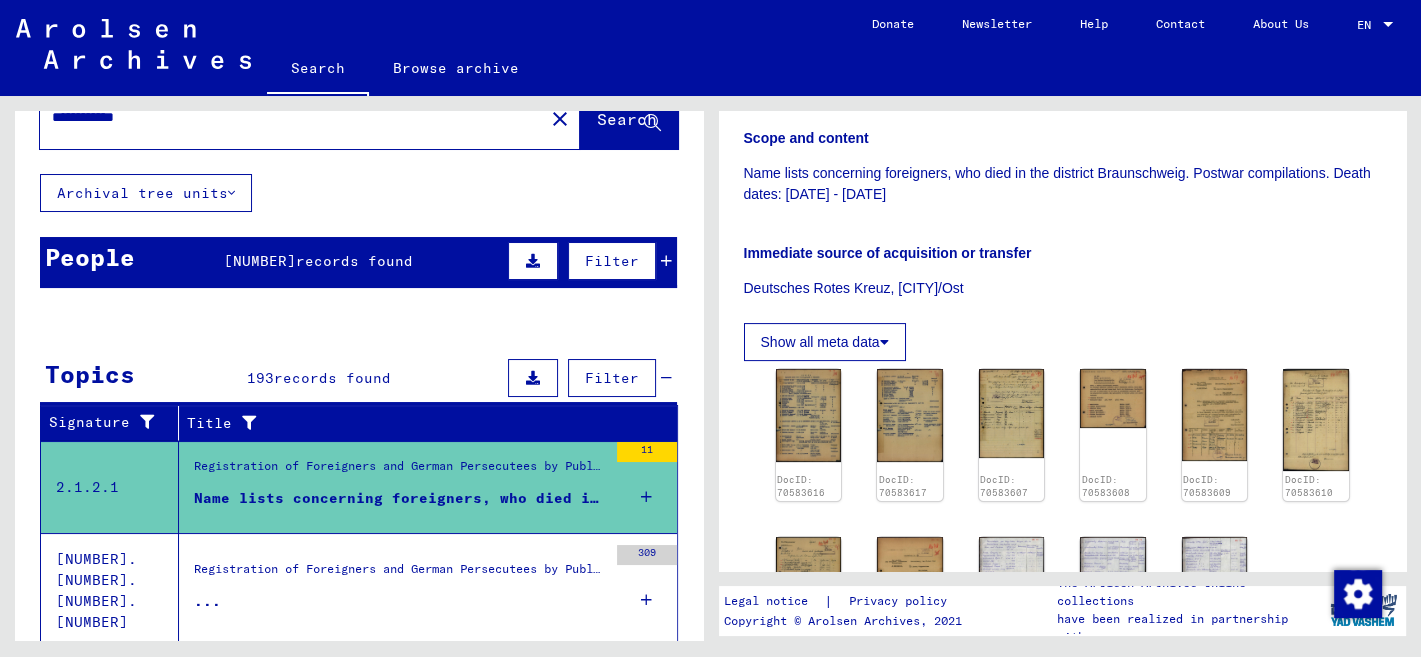 scroll, scrollTop: 696, scrollLeft: 0, axis: vertical 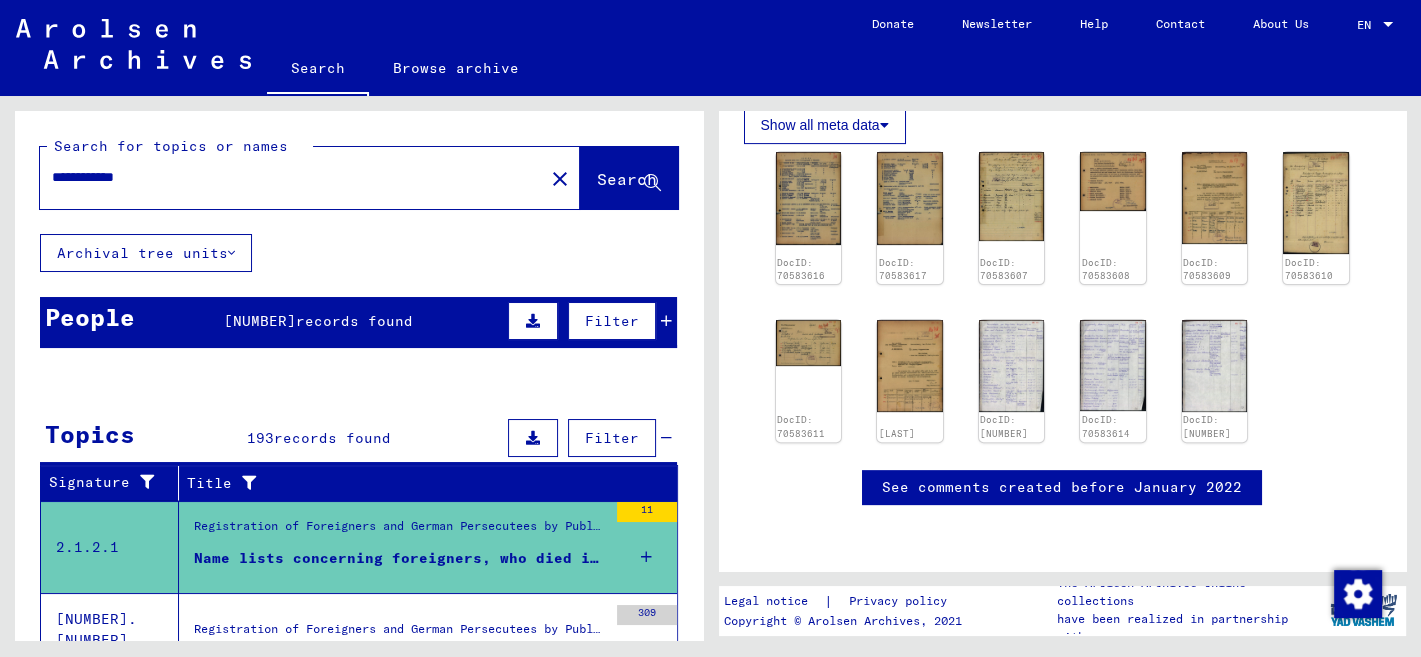 click on "**********" at bounding box center (292, 177) 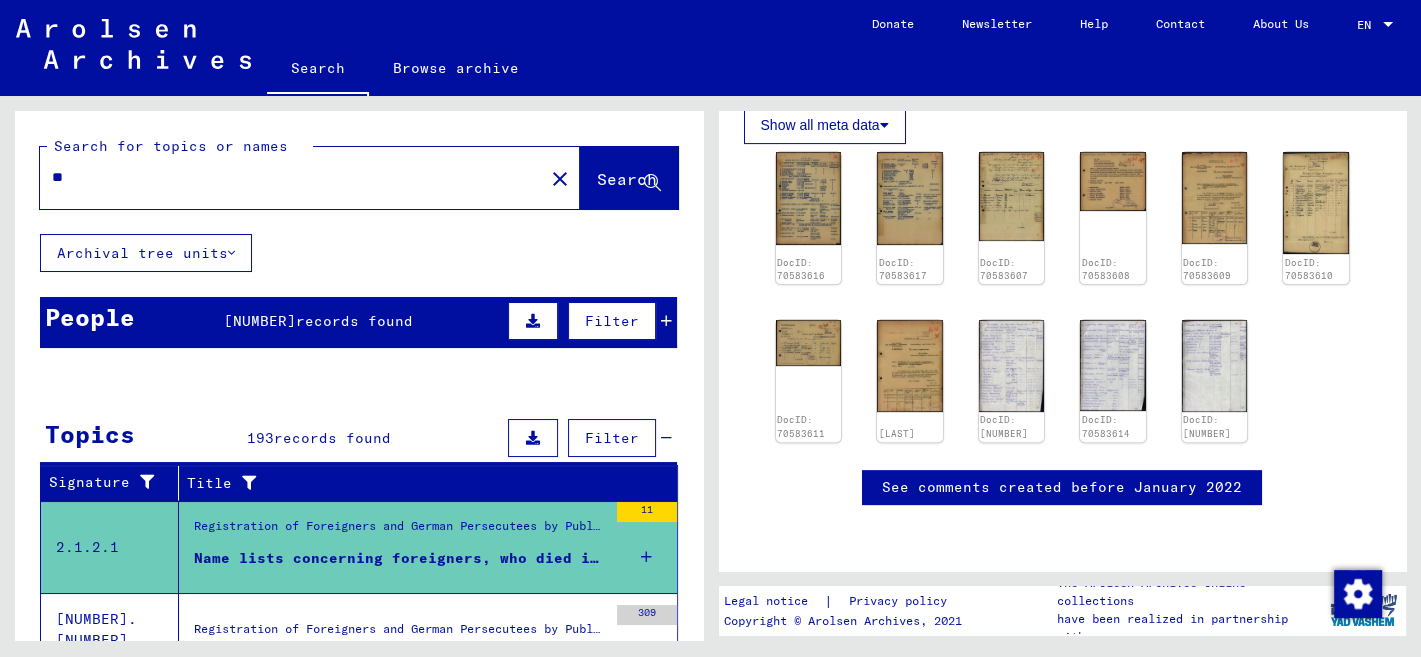 type on "*" 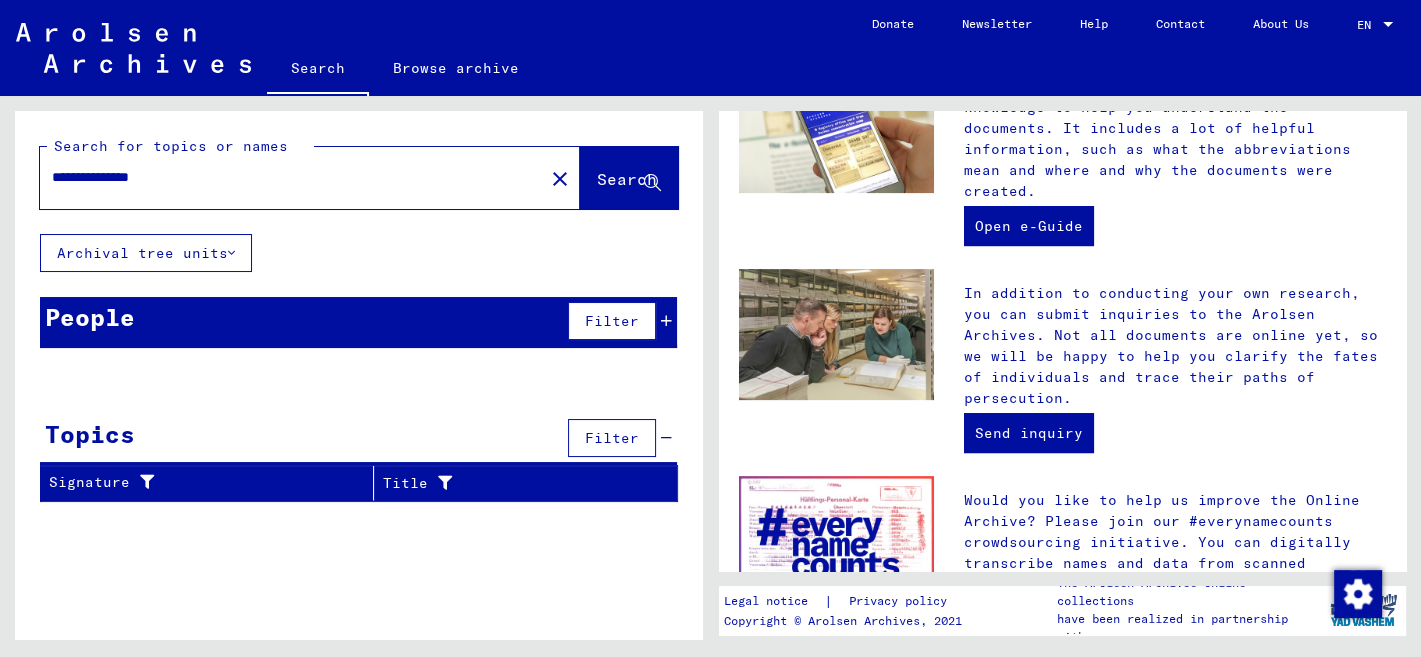 scroll, scrollTop: 823, scrollLeft: 0, axis: vertical 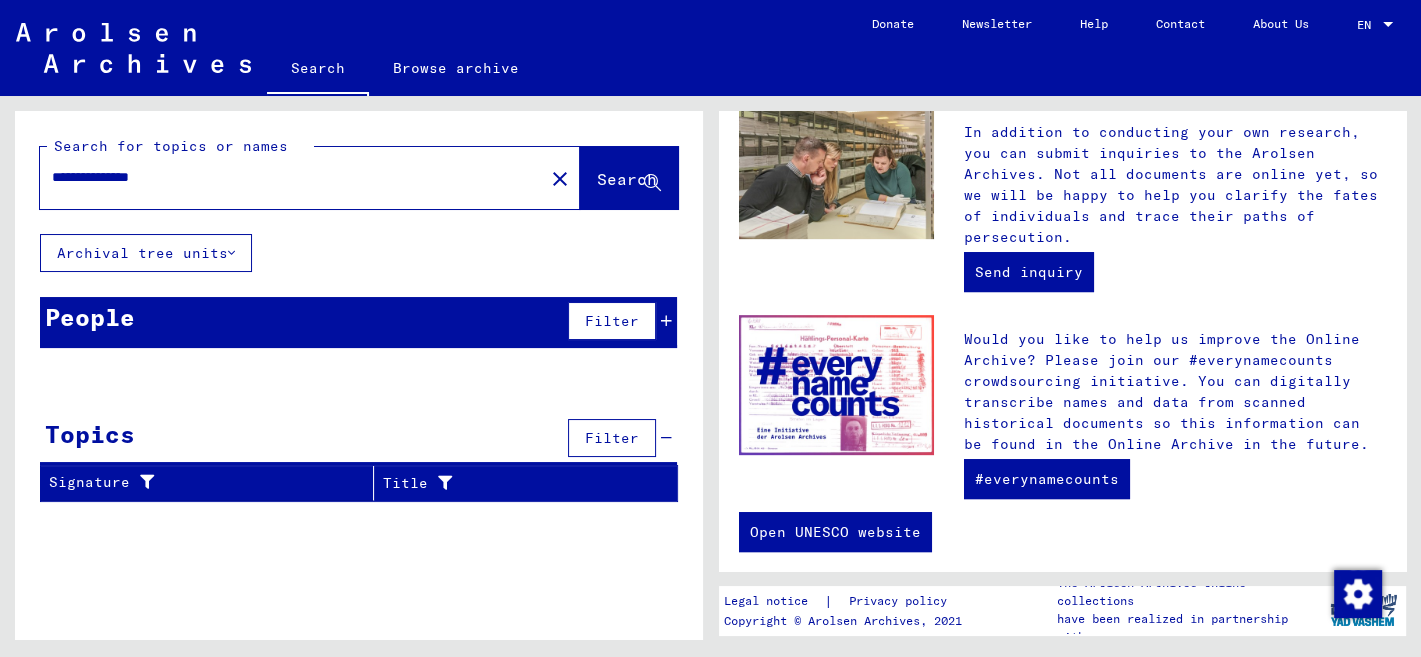click on "Topics  Filter" at bounding box center (358, 439) 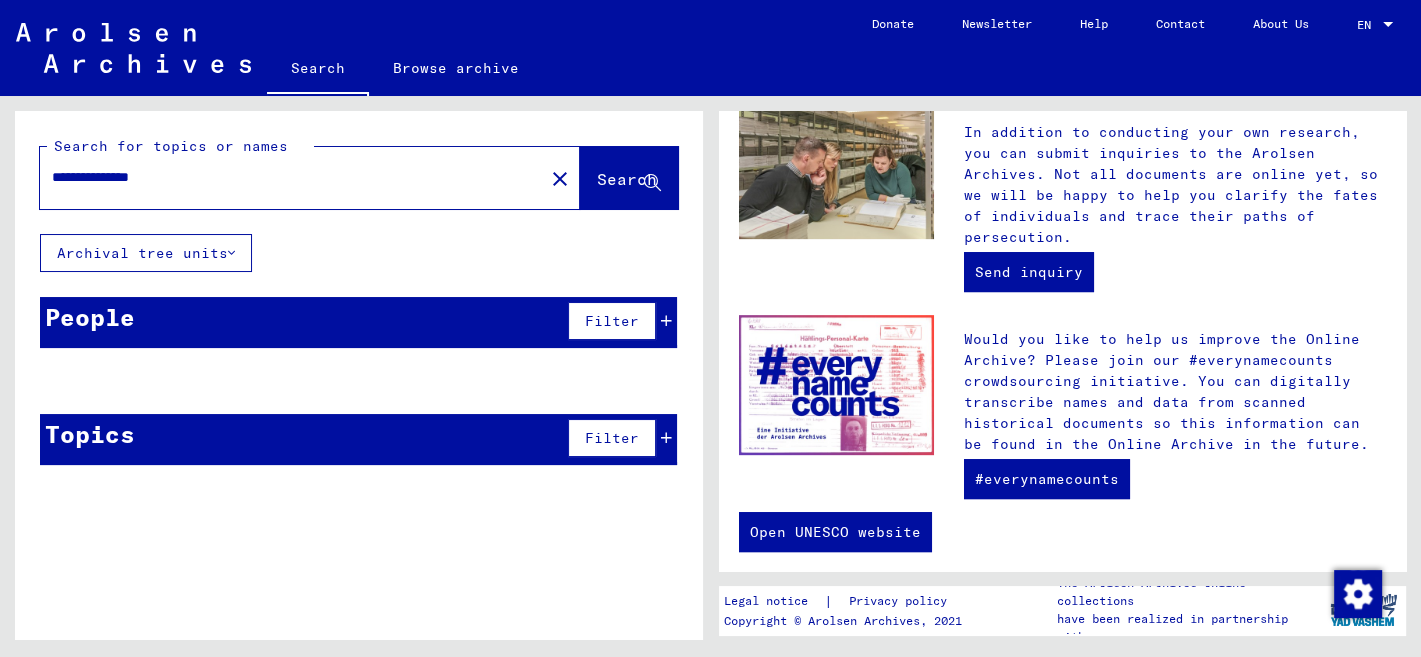 click on "**********" at bounding box center [286, 177] 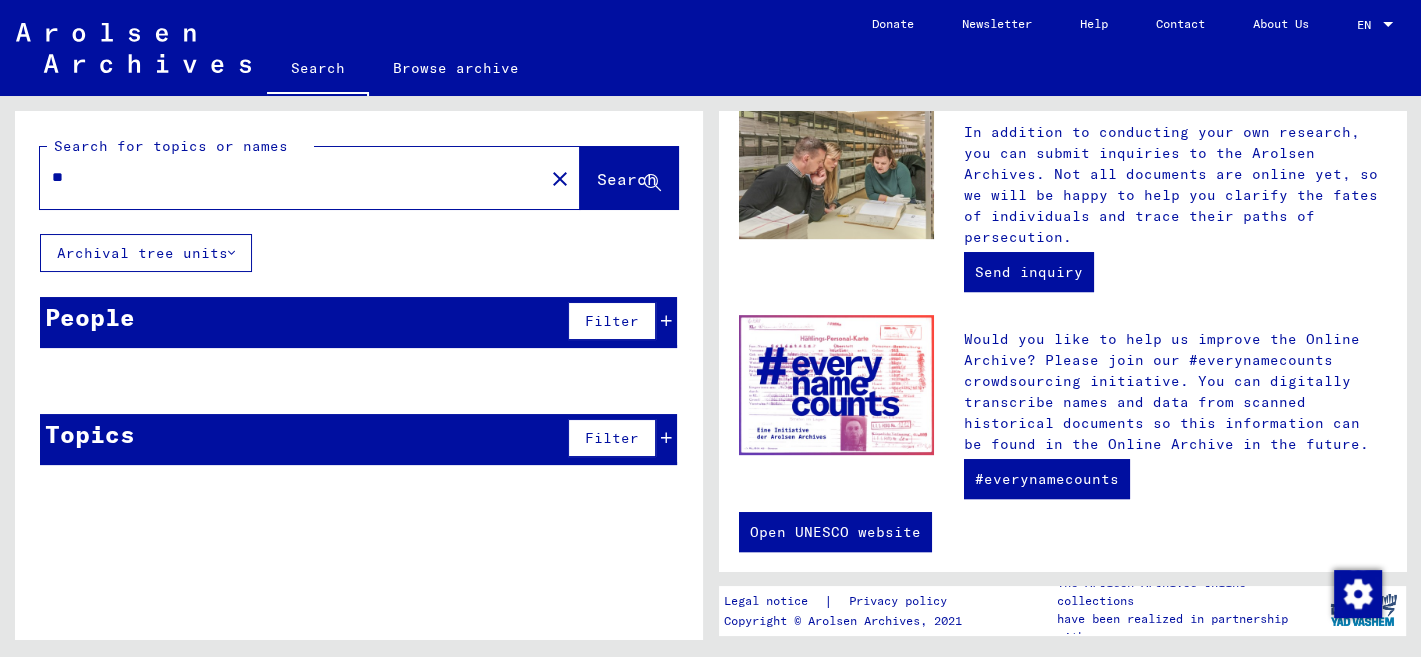 type on "*" 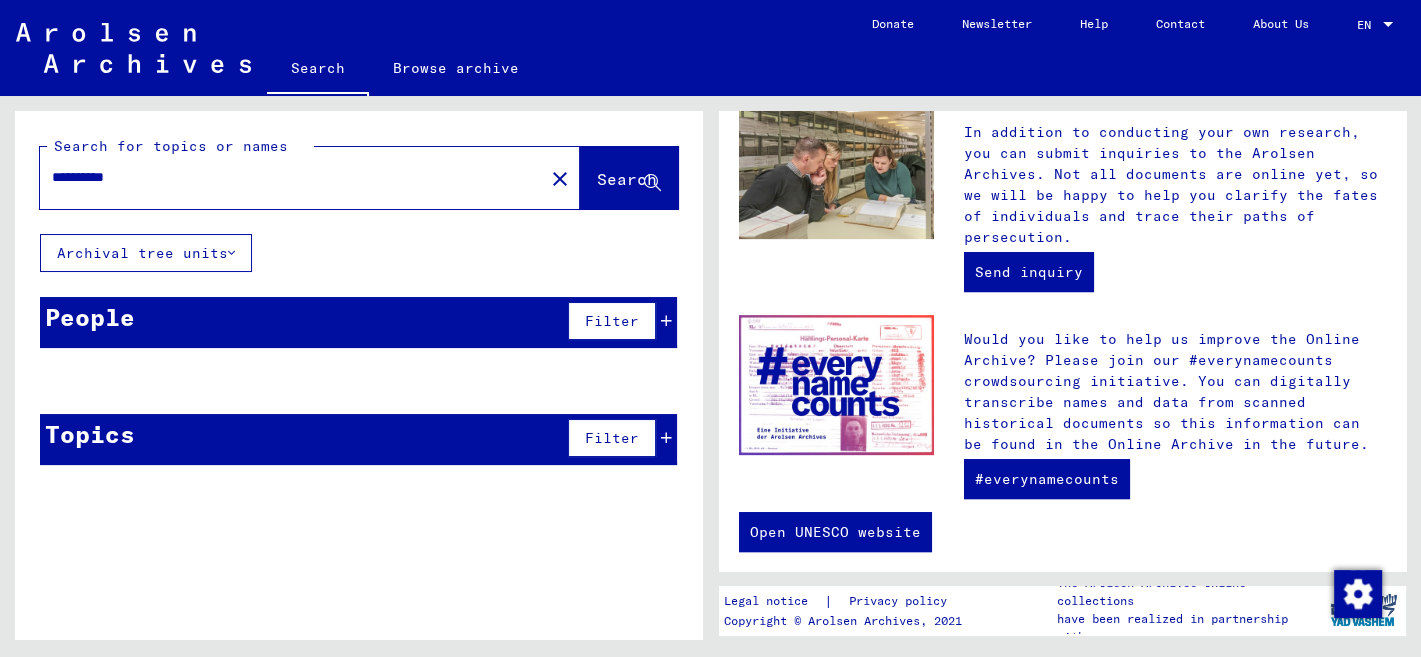 type on "**********" 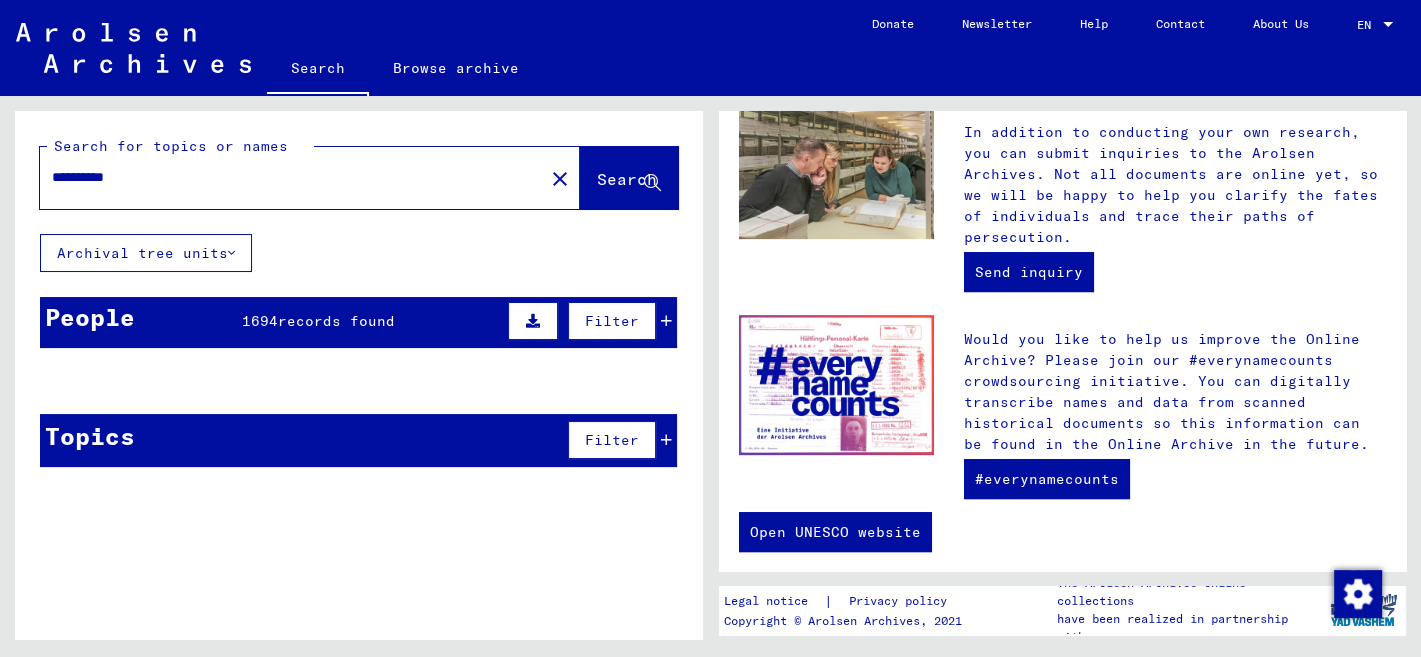 click on "records found" at bounding box center [336, 321] 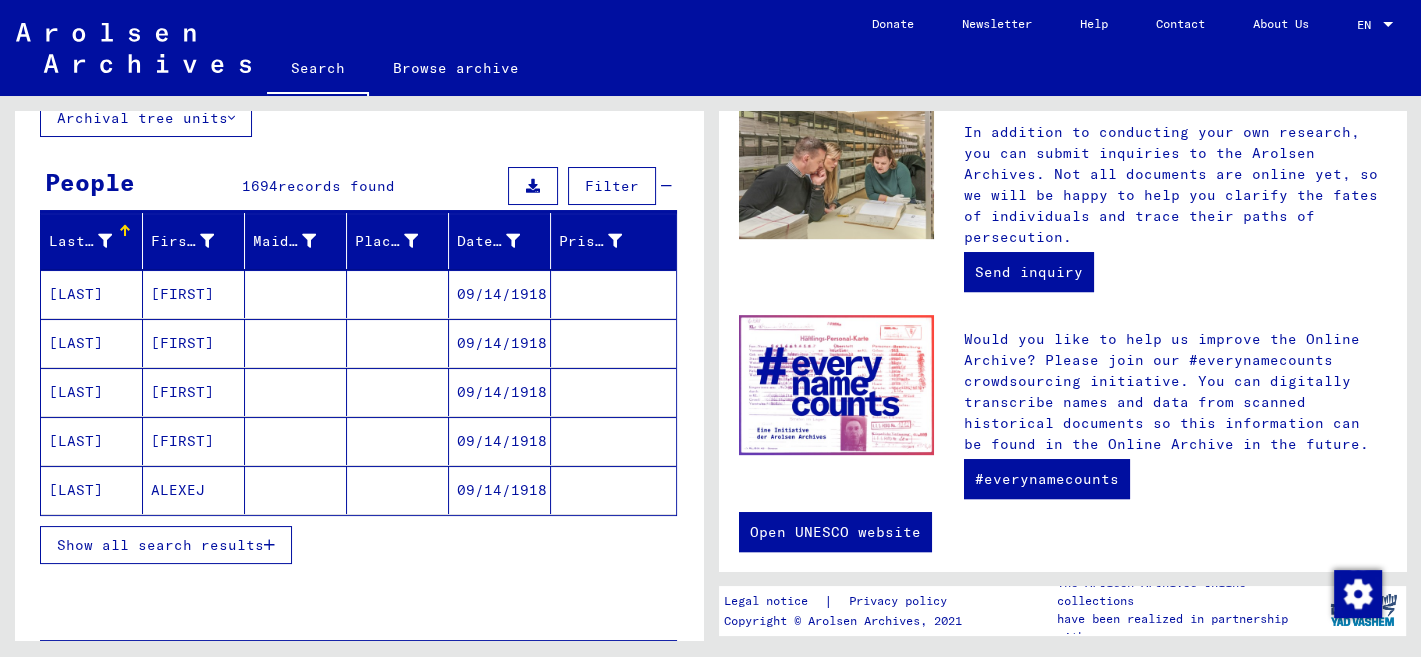 scroll, scrollTop: 202, scrollLeft: 0, axis: vertical 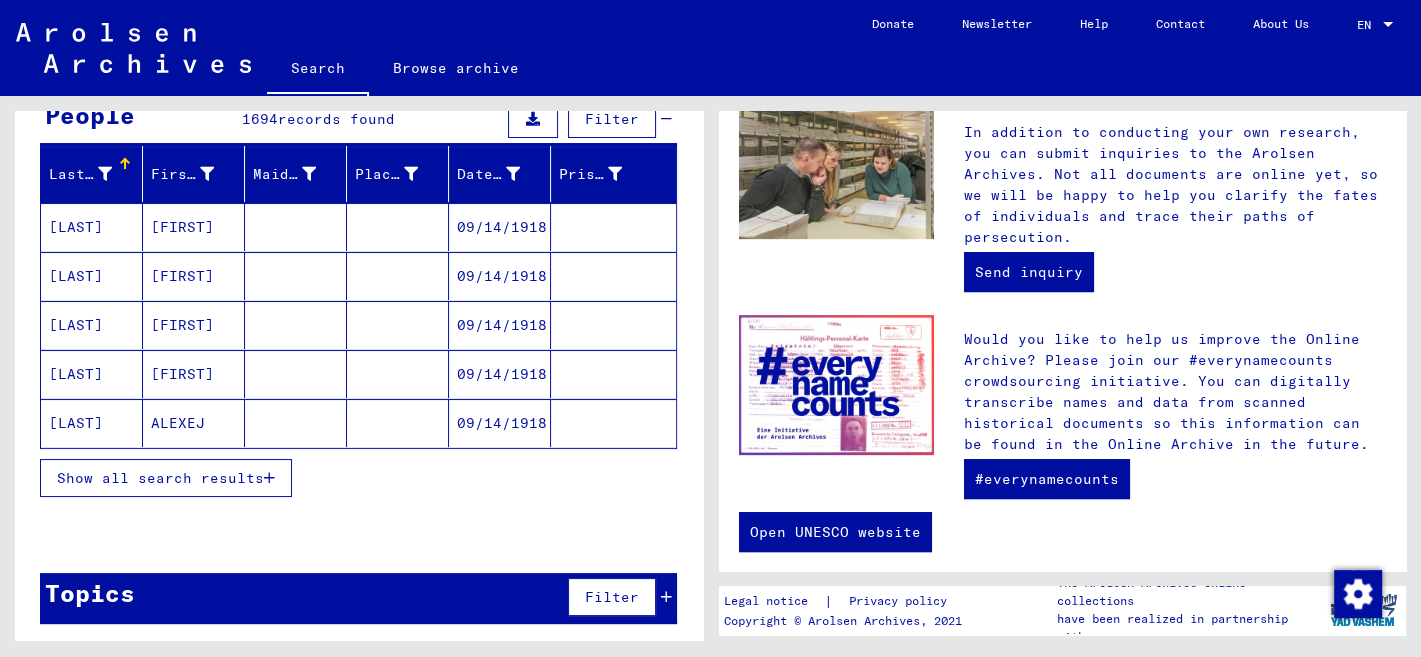 click on "Show all search results" at bounding box center [160, 478] 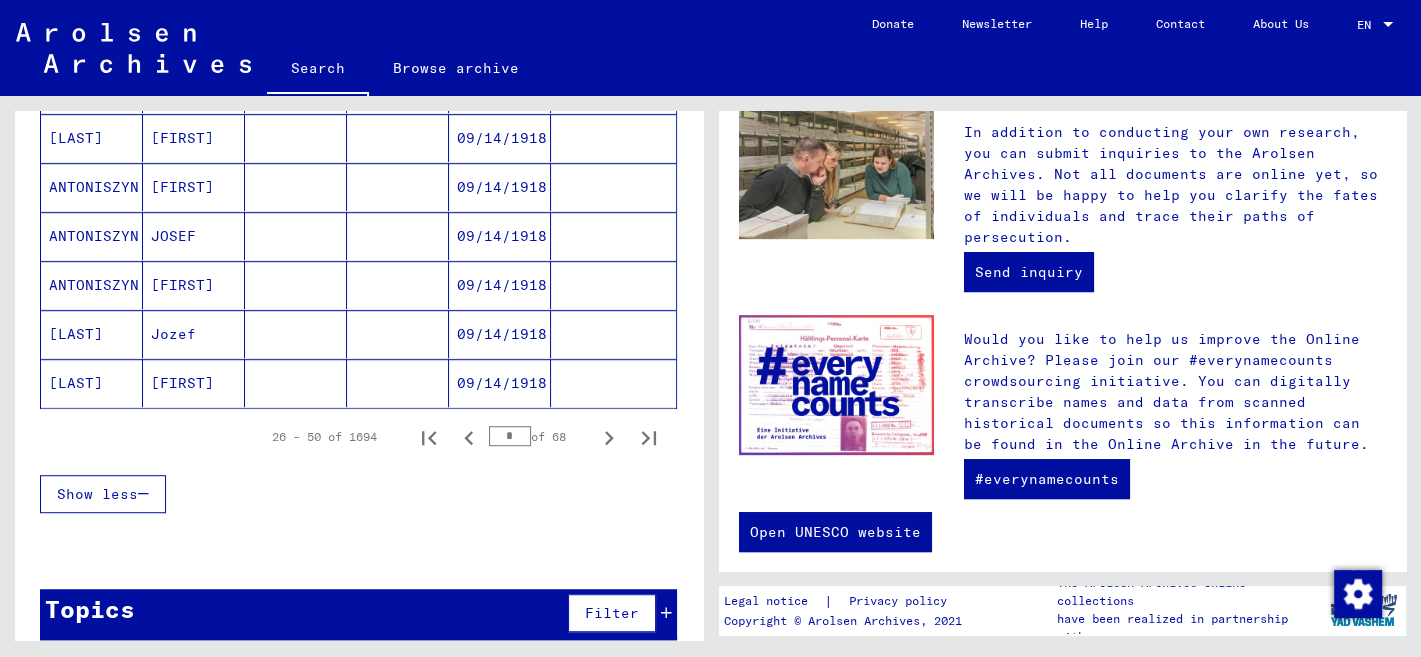 scroll, scrollTop: 1234, scrollLeft: 0, axis: vertical 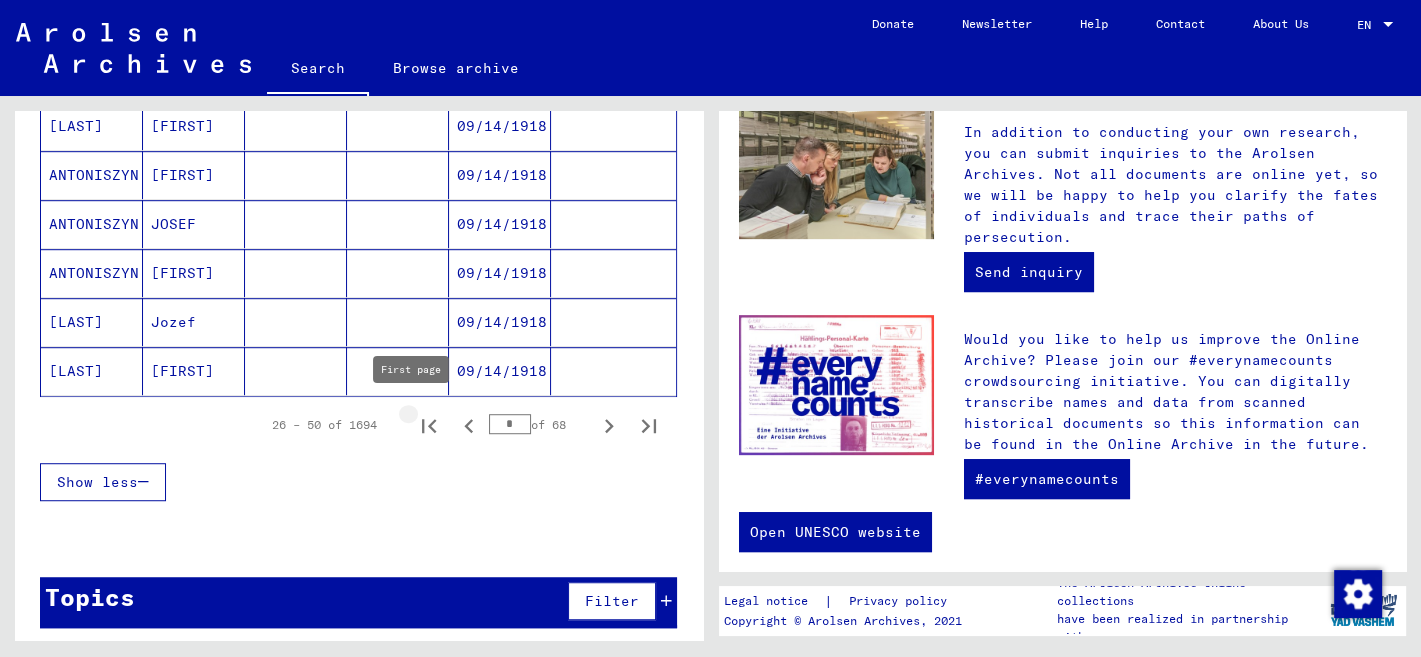 click 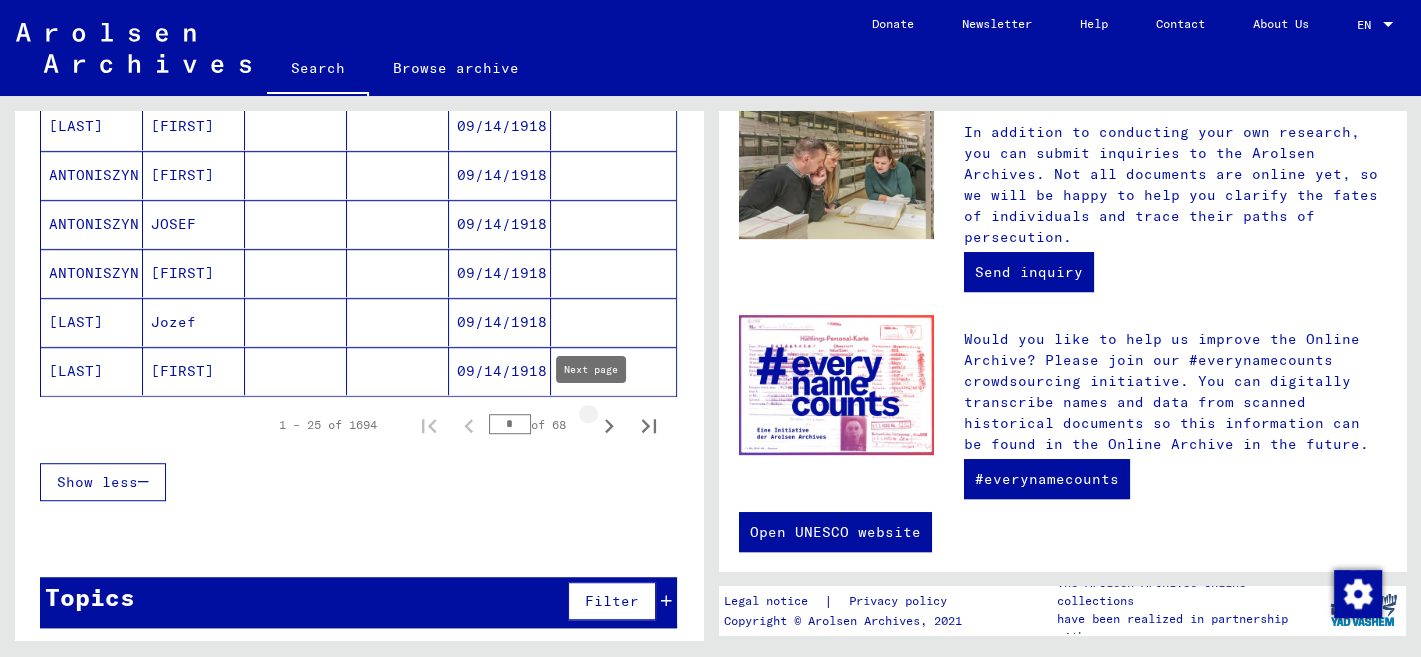 click 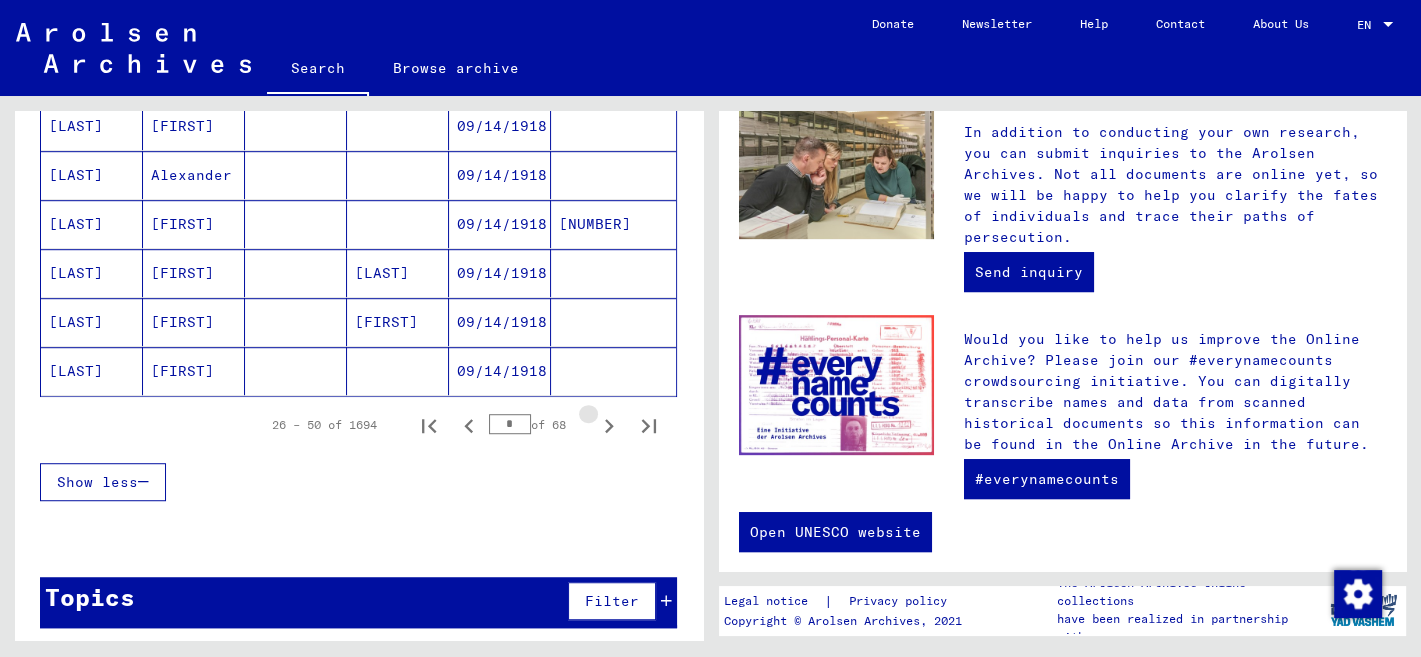 click 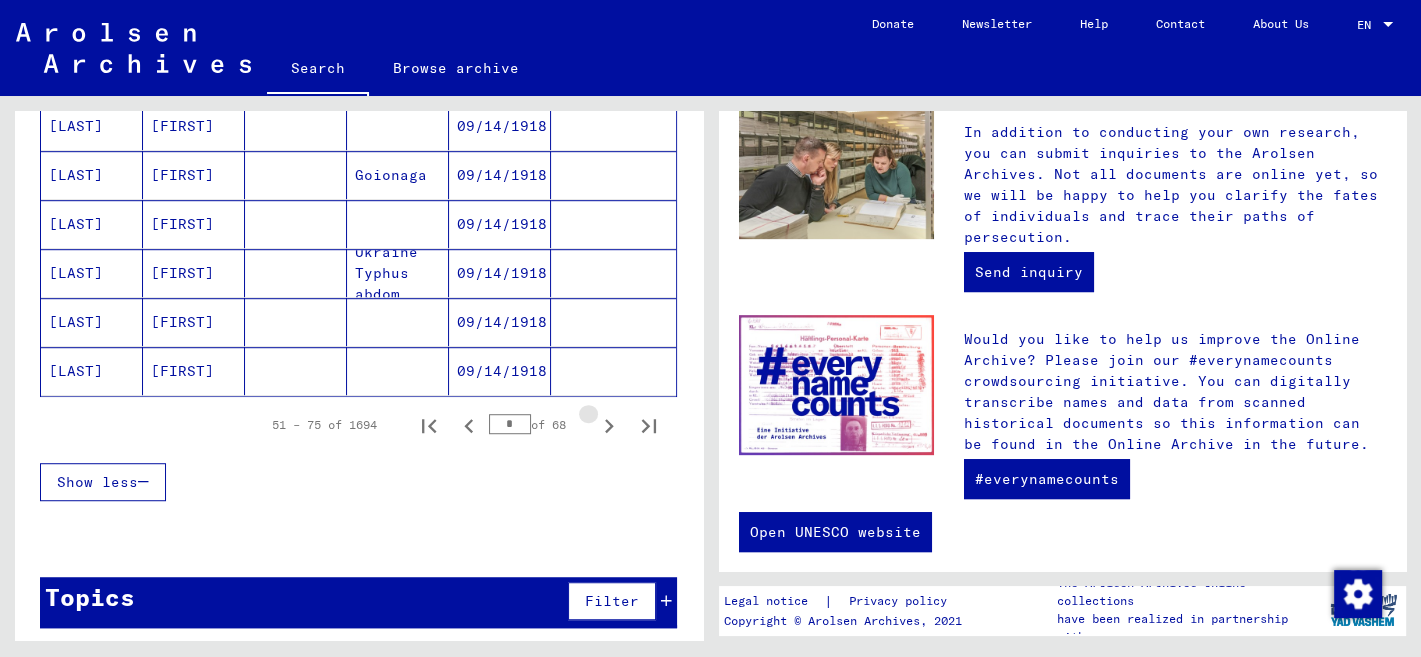 click 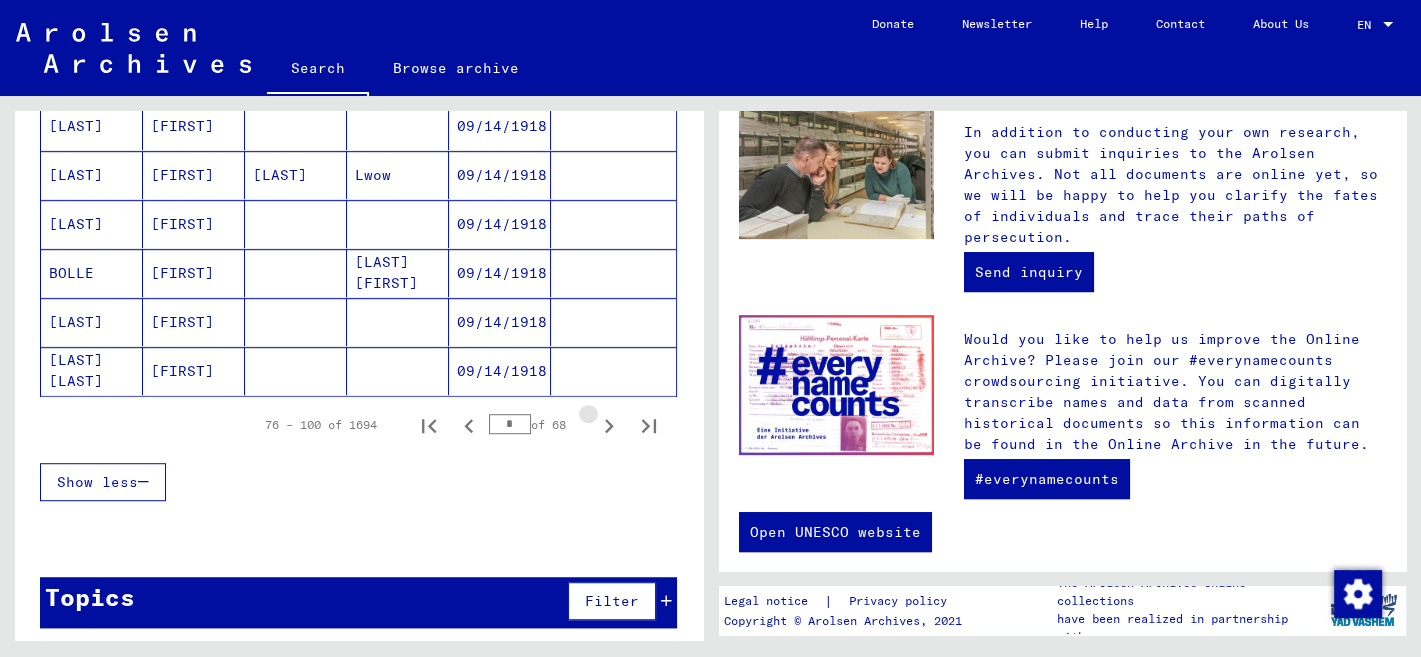 click 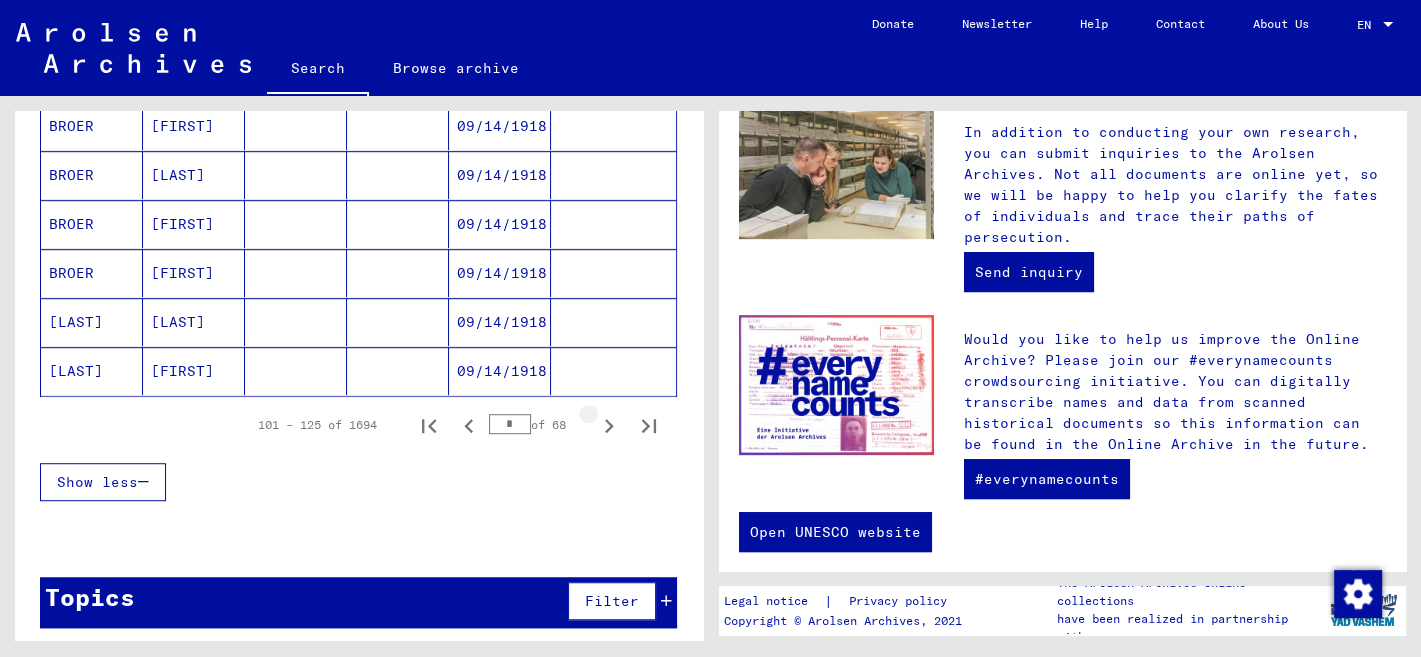click 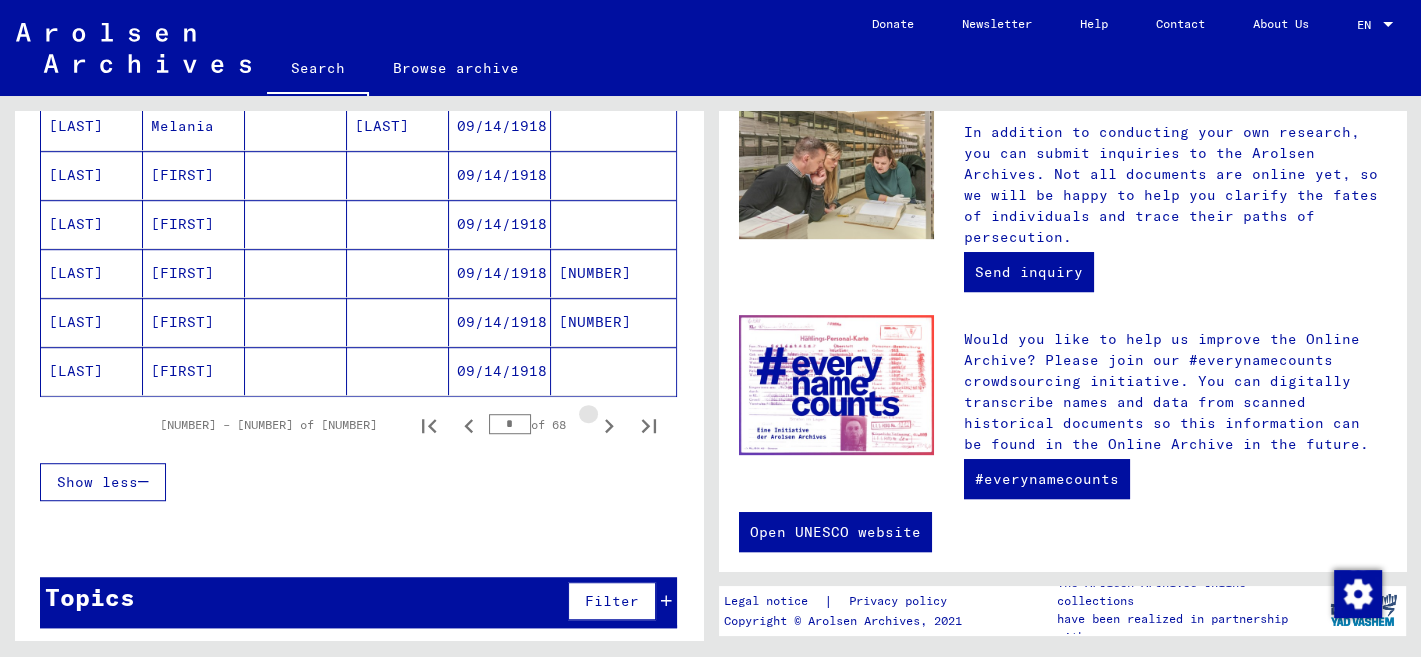 click 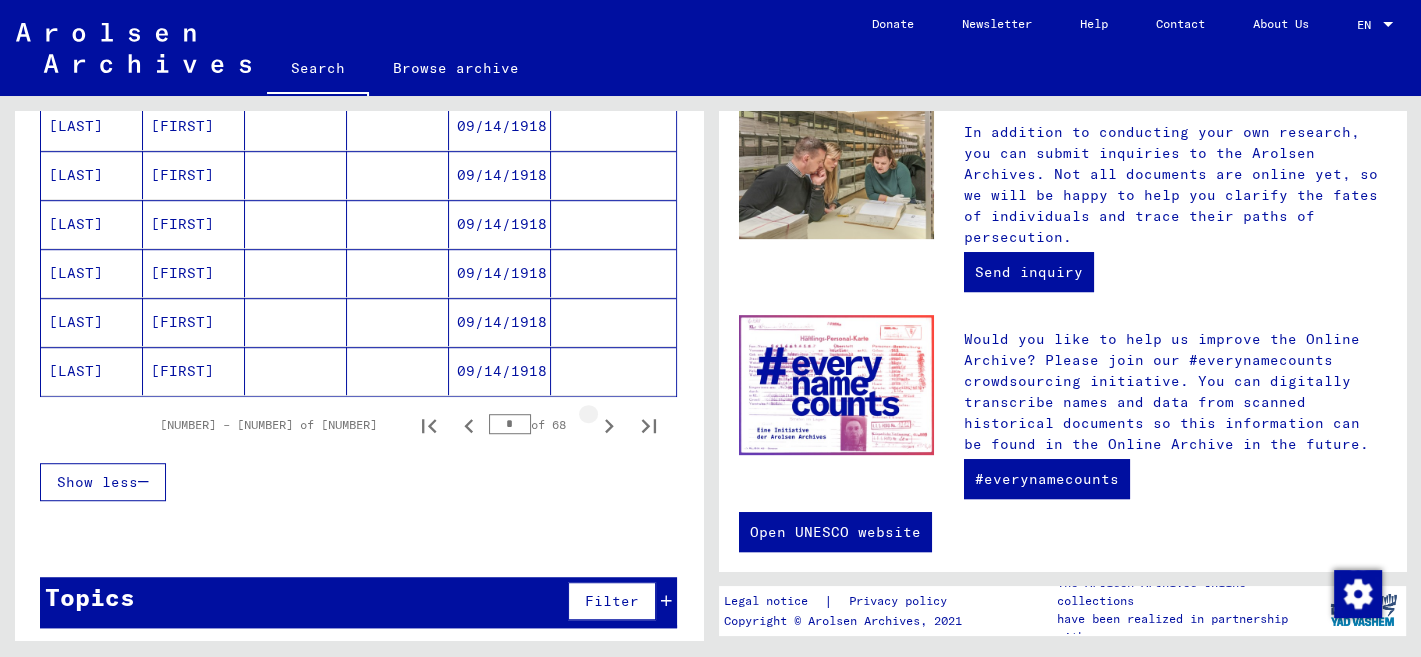 click 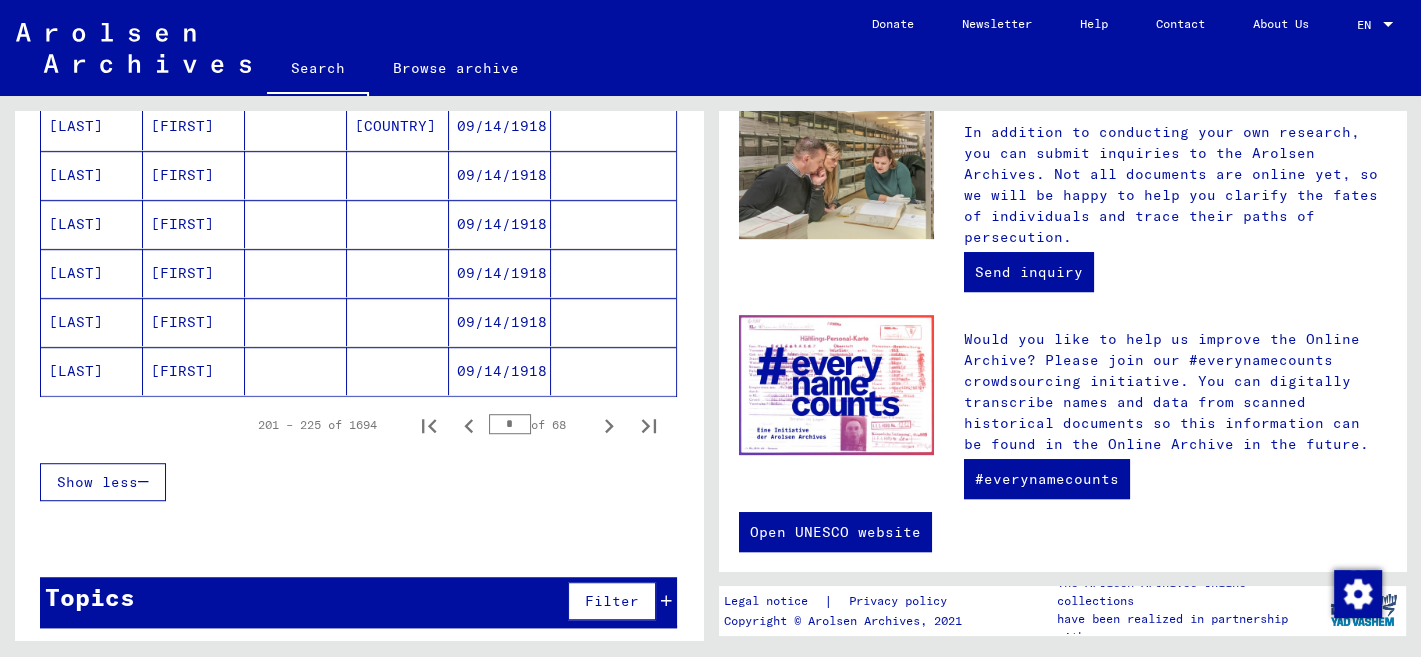 click 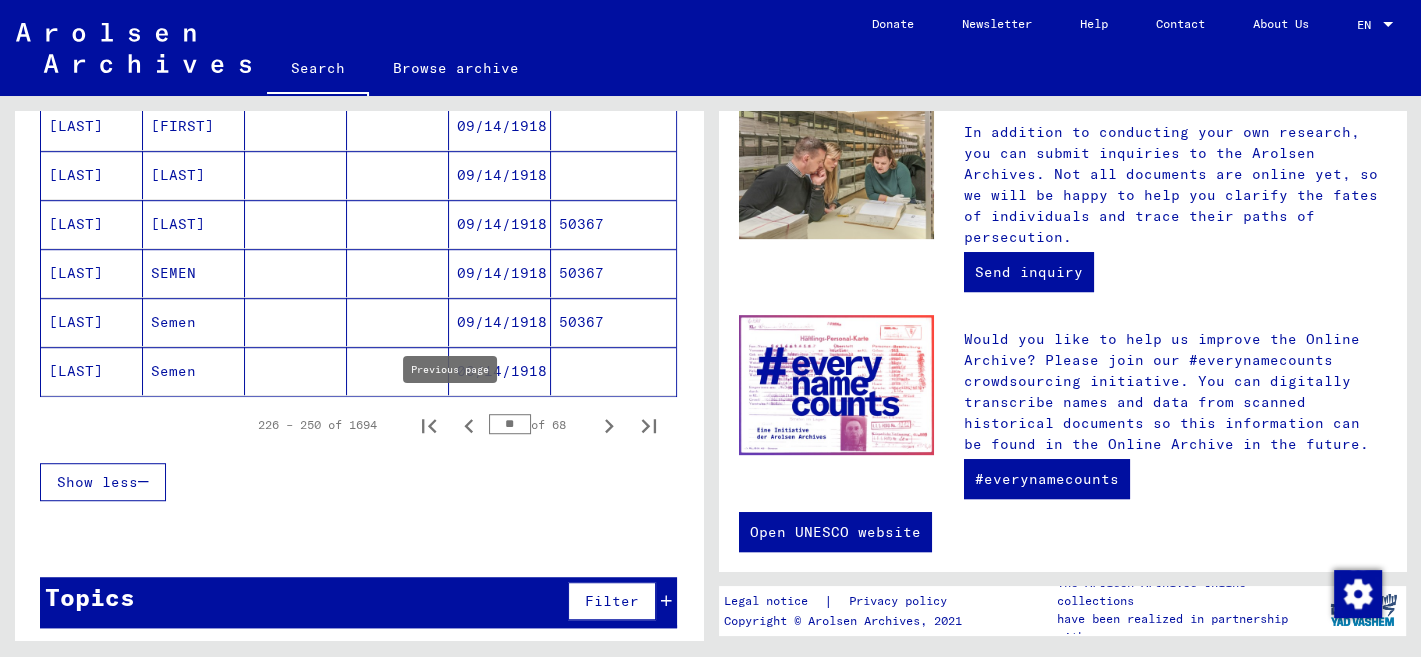 click 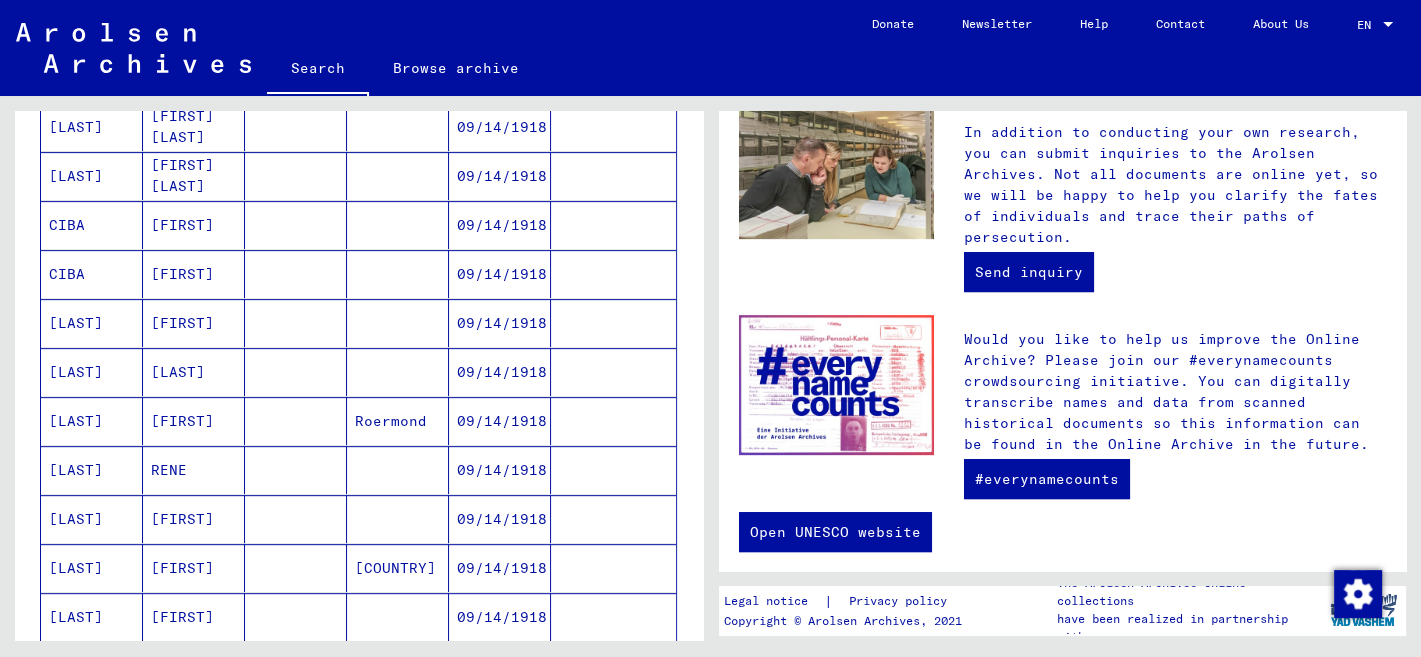 scroll, scrollTop: 1234, scrollLeft: 0, axis: vertical 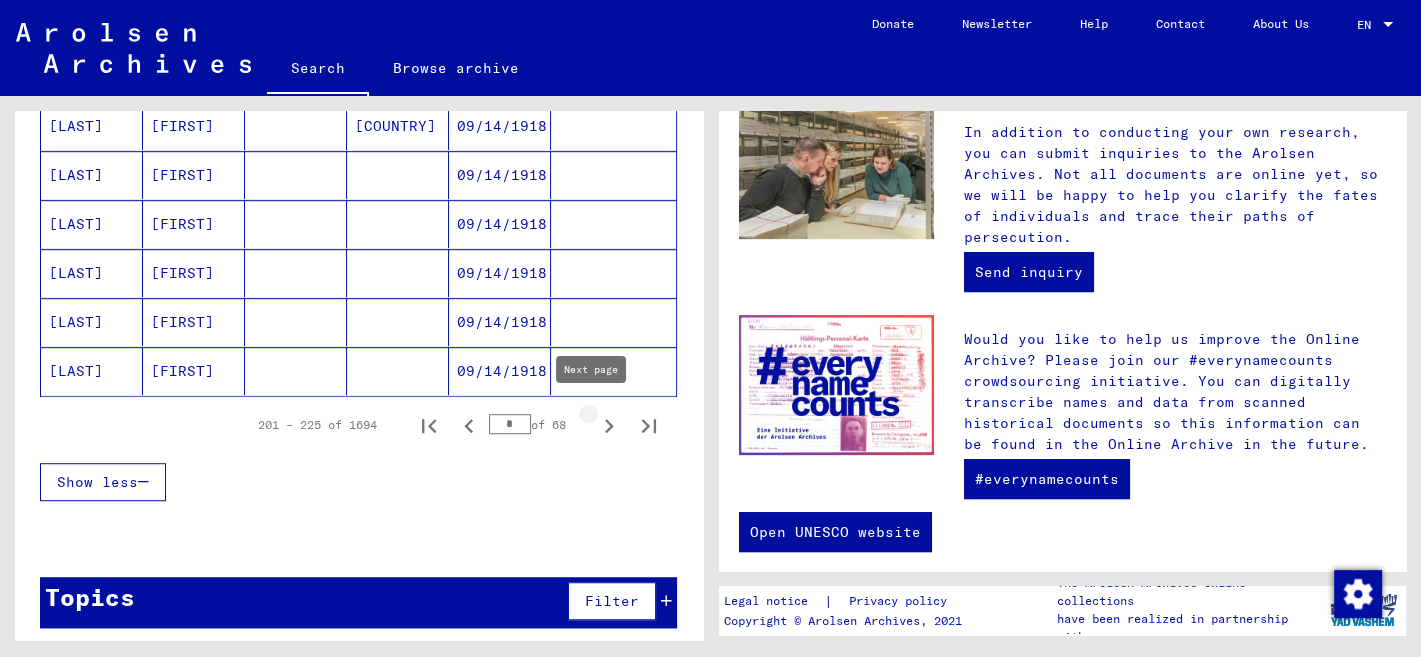 click 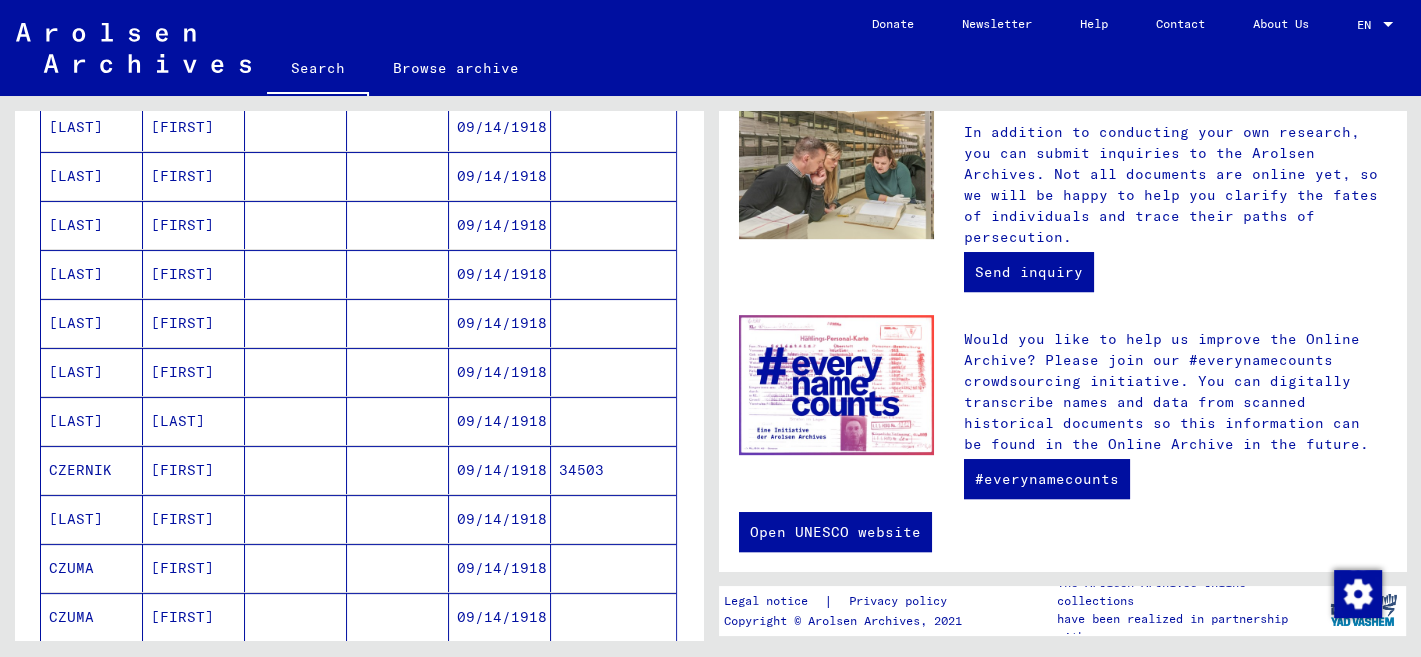 scroll, scrollTop: 0, scrollLeft: 0, axis: both 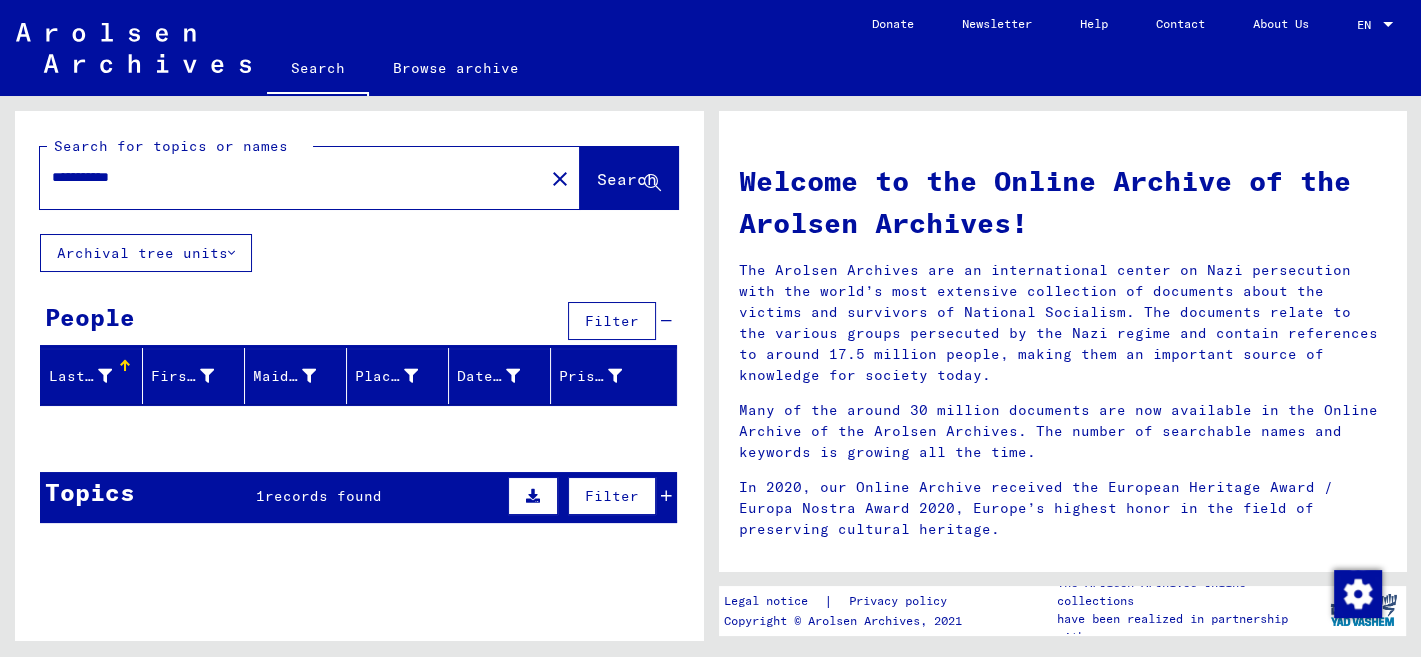 click on "**********" at bounding box center [286, 177] 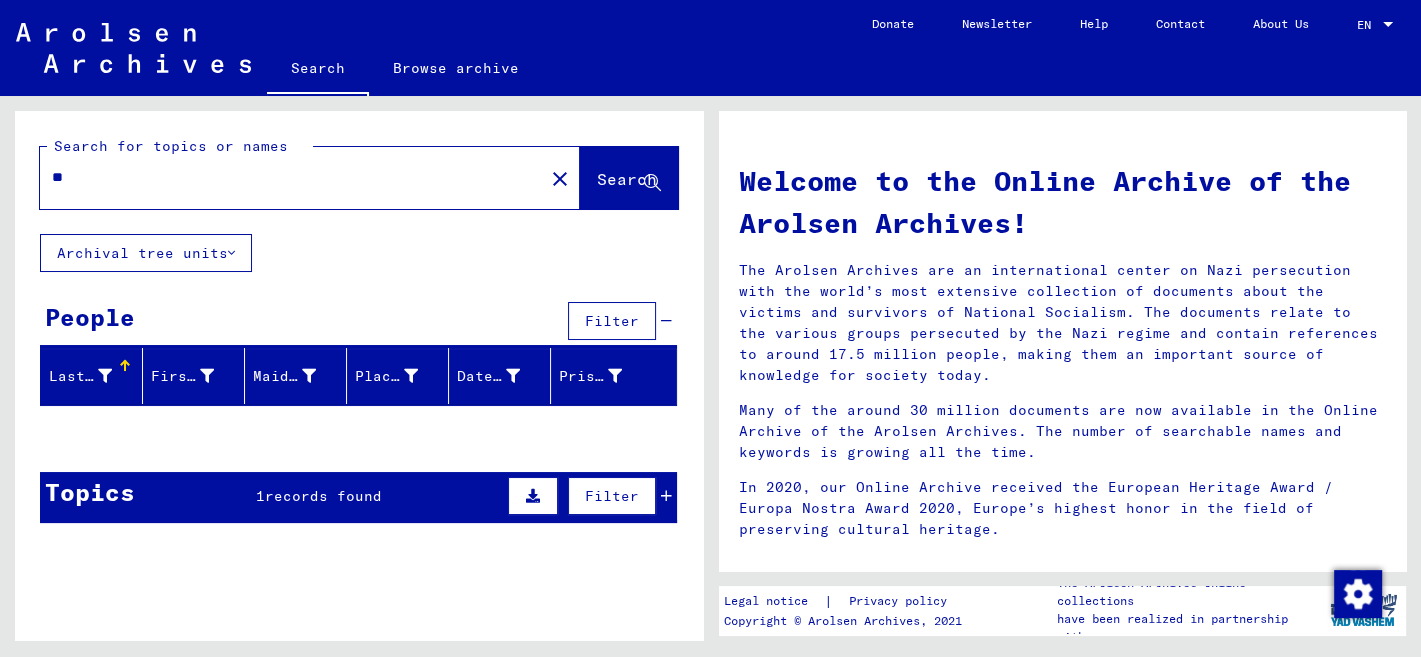 type on "*" 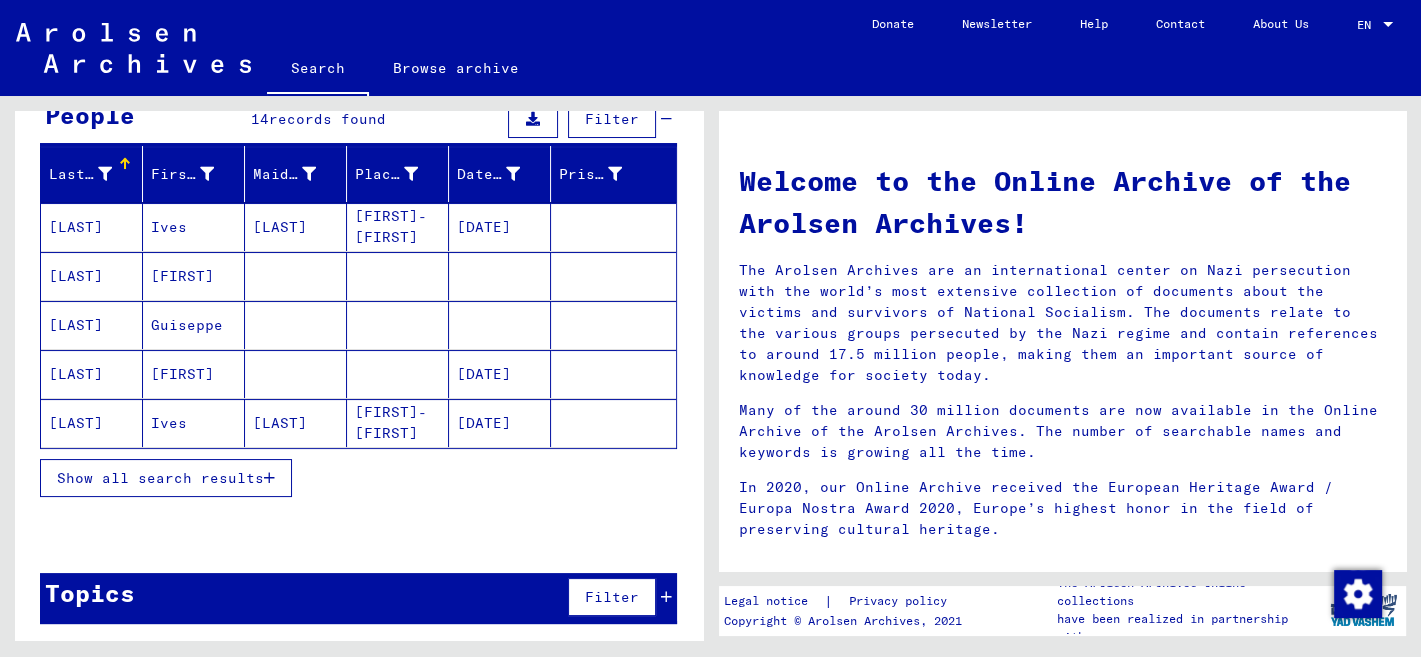 scroll, scrollTop: 0, scrollLeft: 0, axis: both 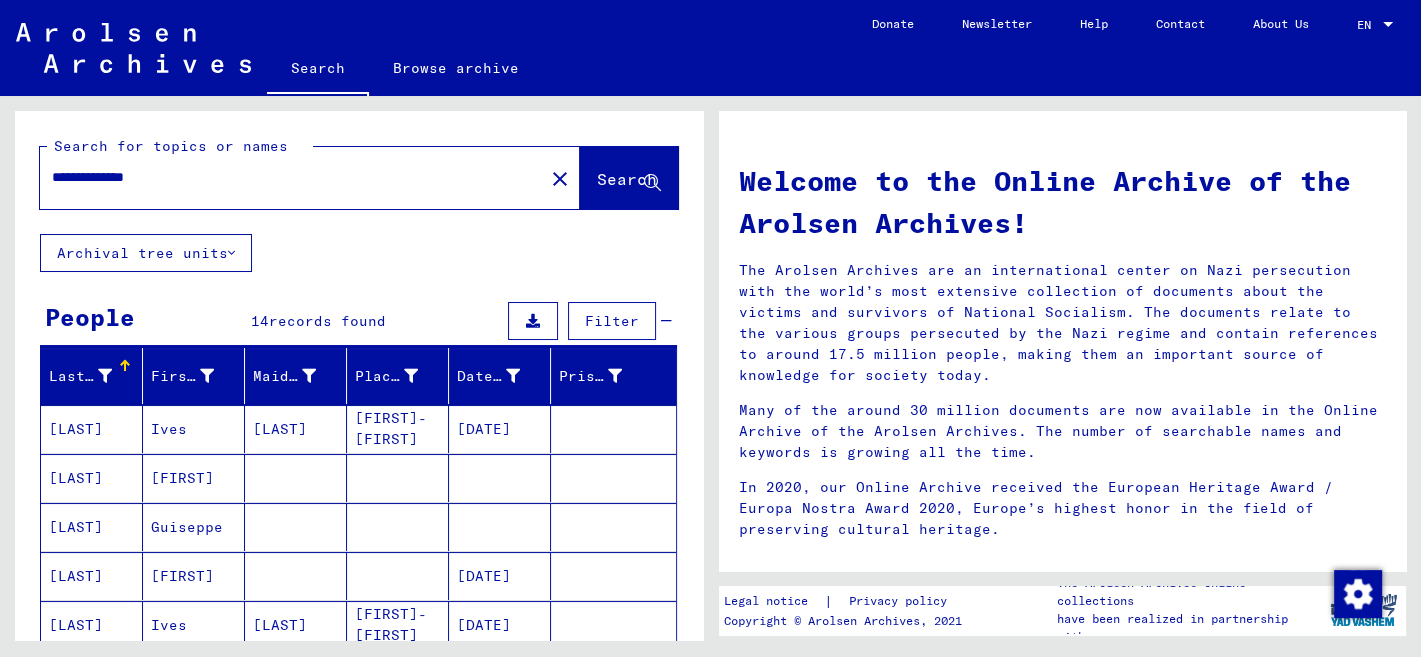 click on "[LAST]" at bounding box center [92, 625] 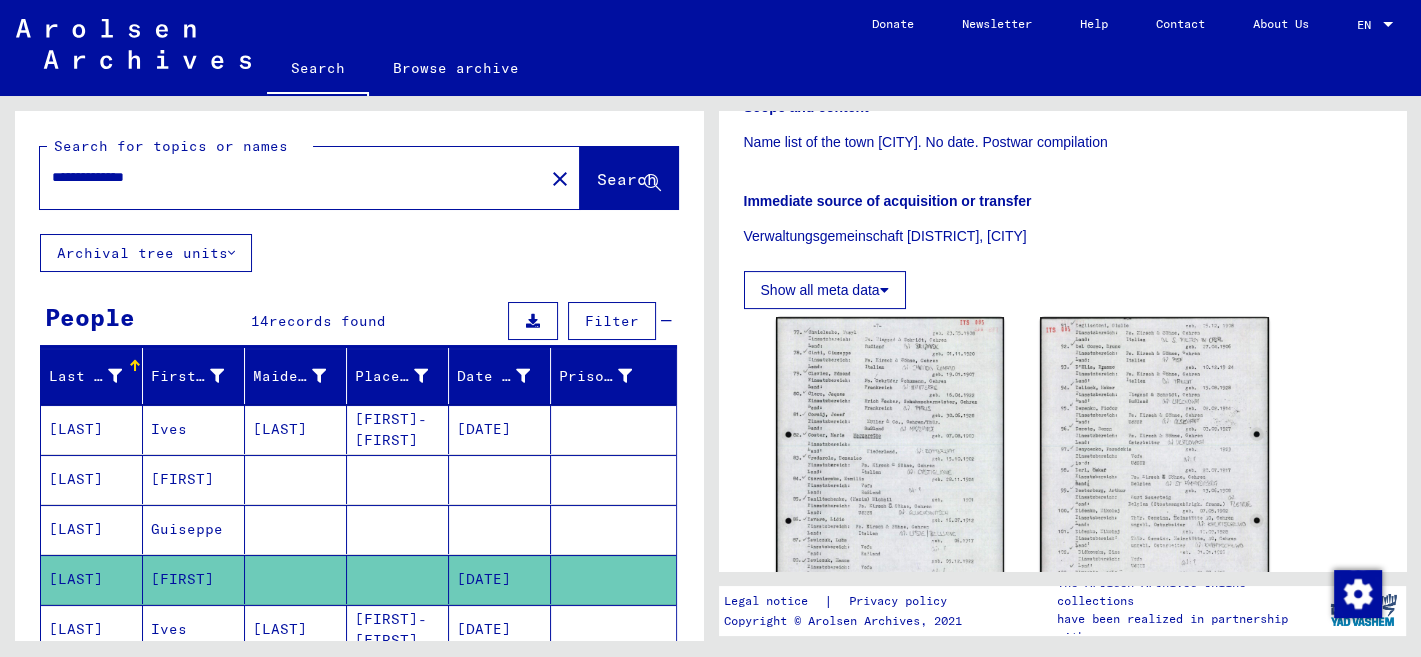 scroll, scrollTop: 423, scrollLeft: 0, axis: vertical 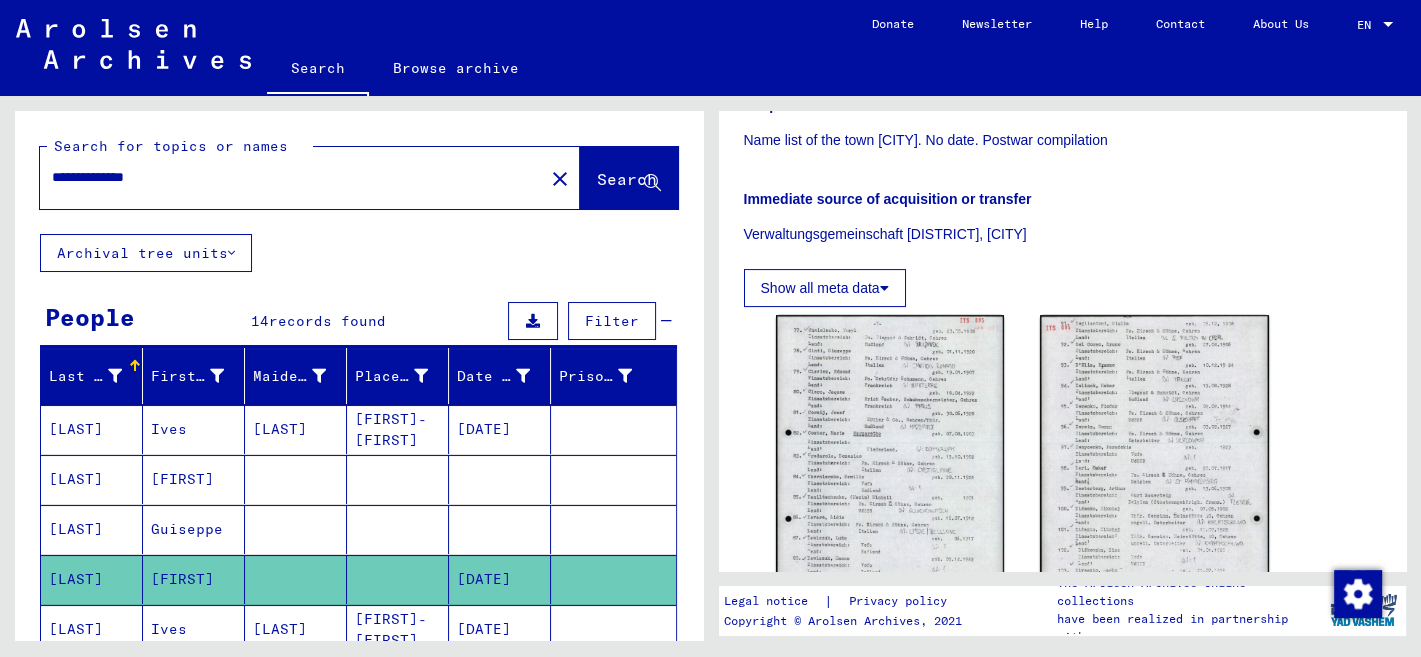 click on "Guiseppe" at bounding box center (194, 579) 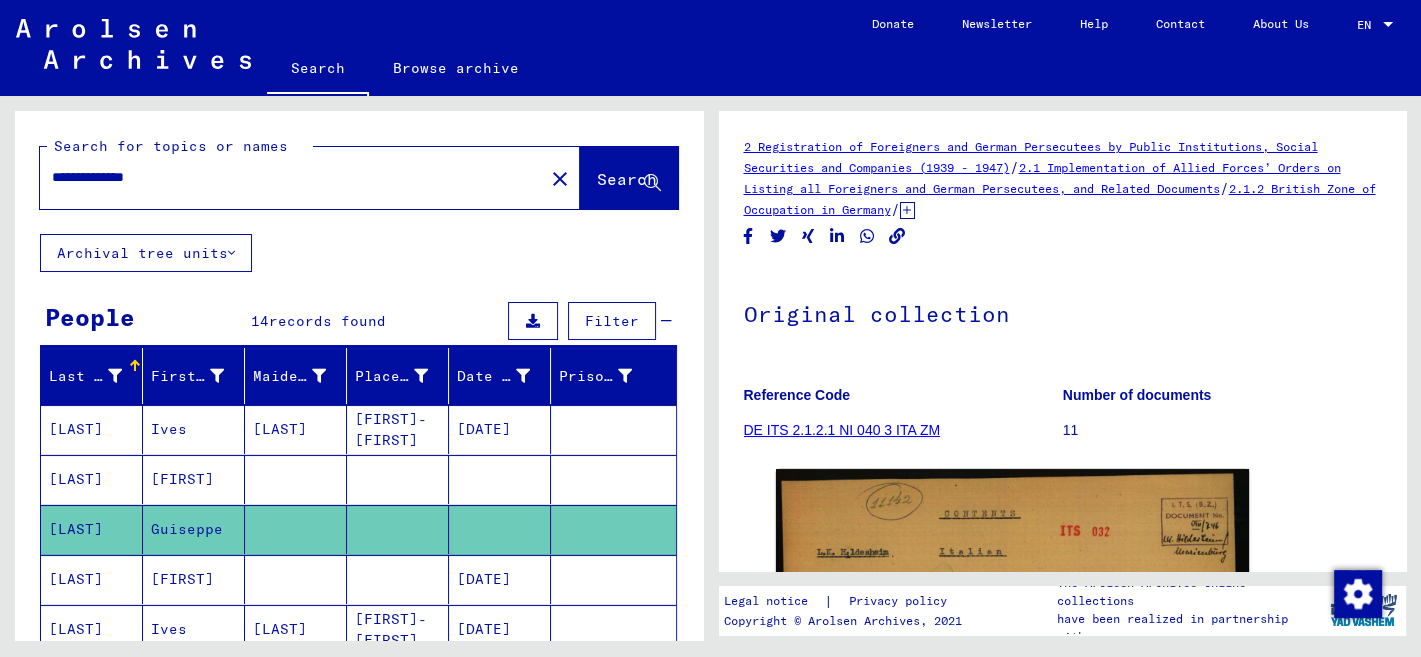 scroll, scrollTop: 423, scrollLeft: 0, axis: vertical 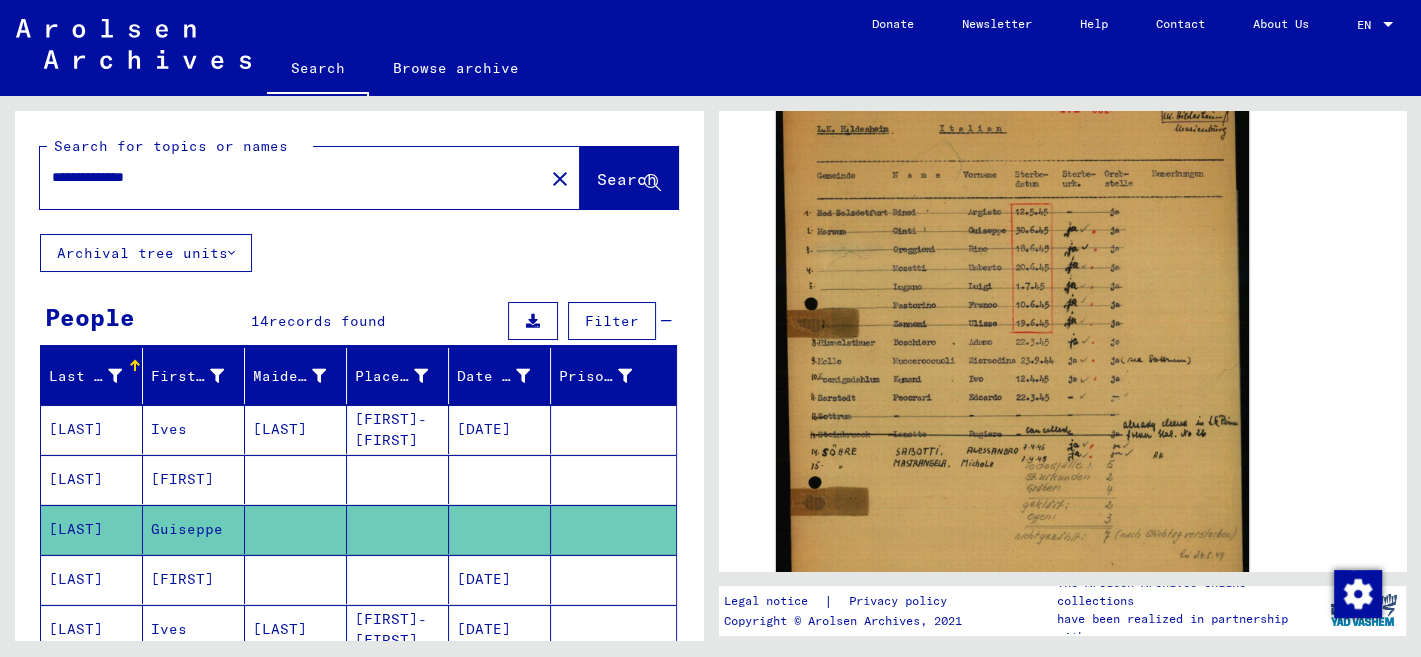 click on "[LAST]" at bounding box center (92, 529) 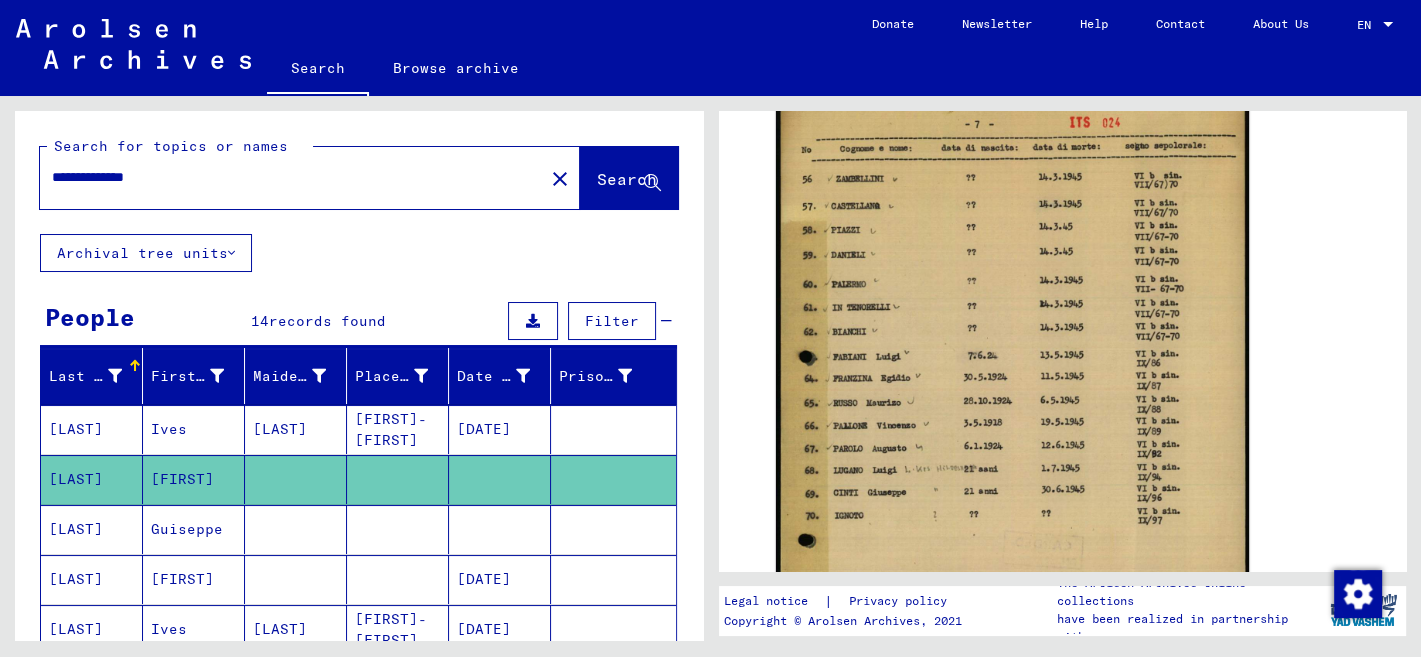 scroll, scrollTop: 0, scrollLeft: 0, axis: both 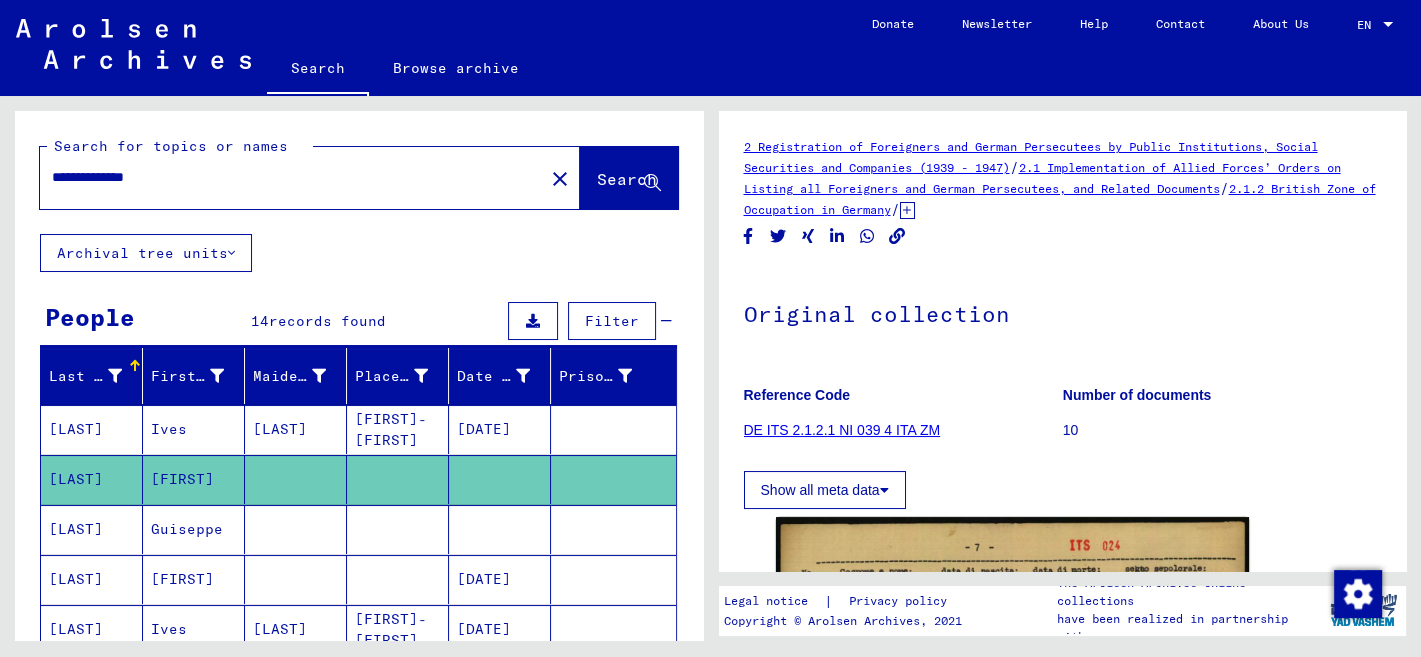 click on "Registration of Foreigners and German Persecutees by Public Institutions, Social Securities and Companies (1939 - 1947)   /   Implementation of Allied Forces’ Orders on Listing all Foreigners and German Persecutees, and Related Documents   /   British Zone of Occupation in Germany   /   Lists of all persons of United Nations and other foreigners, German Jews and stateless persons; British Zone   /   NI Documentation from Lower Saxony   /   Documents from the rural district Hildesheim (SK)   /   Information on graves of foreigners in the district Hildesheim (SK)   /   Nationality/origin of person listed : Italian   /" 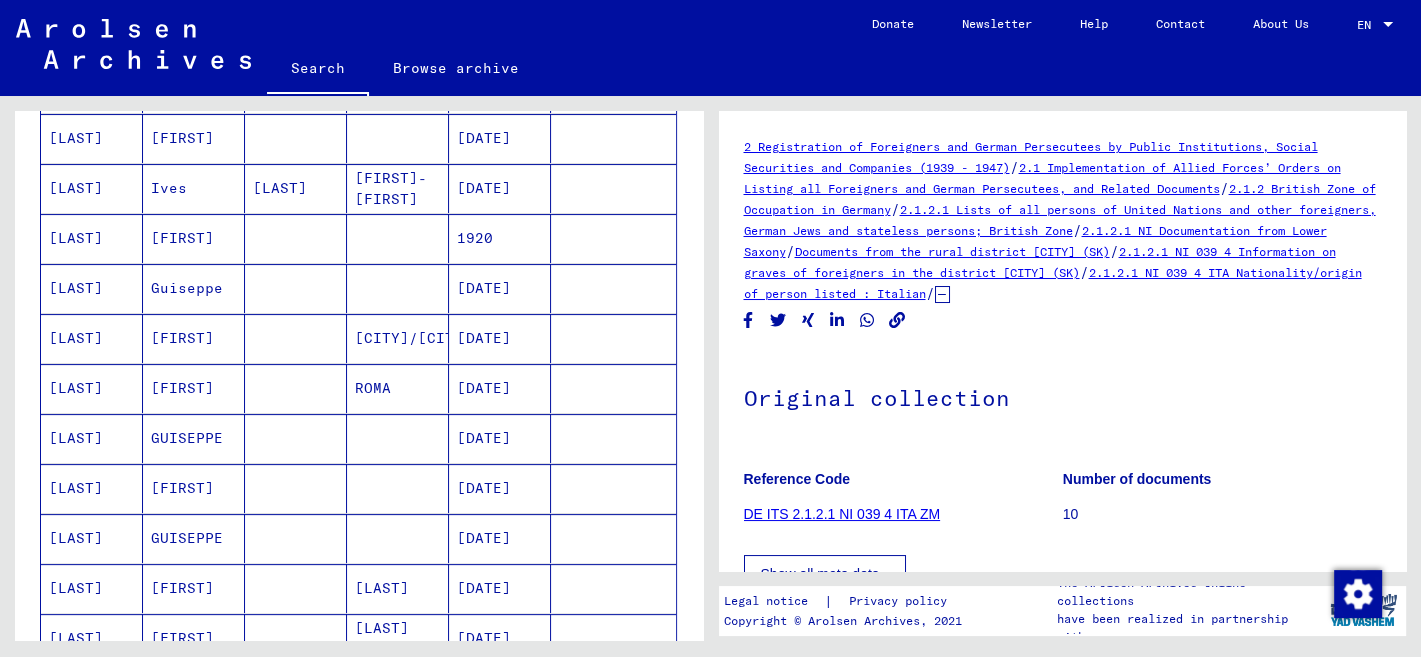 scroll, scrollTop: 708, scrollLeft: 0, axis: vertical 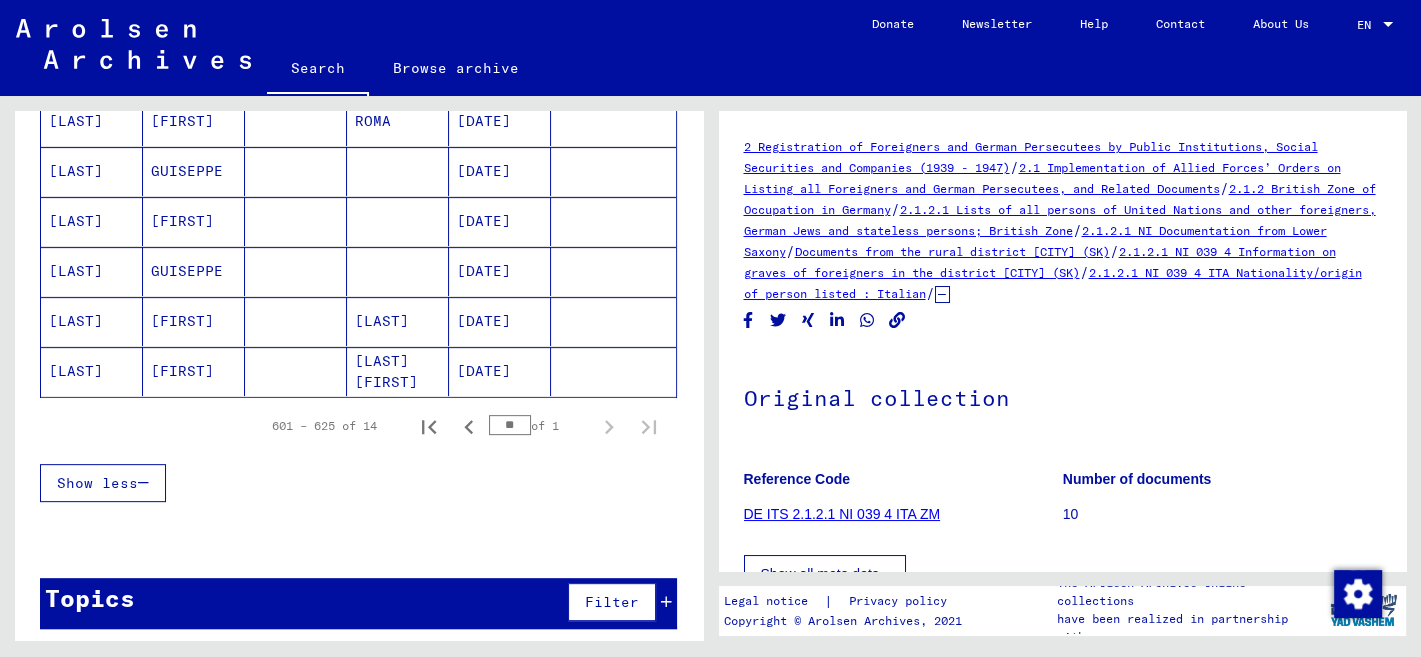 click on "[LAST]" at bounding box center [92, 371] 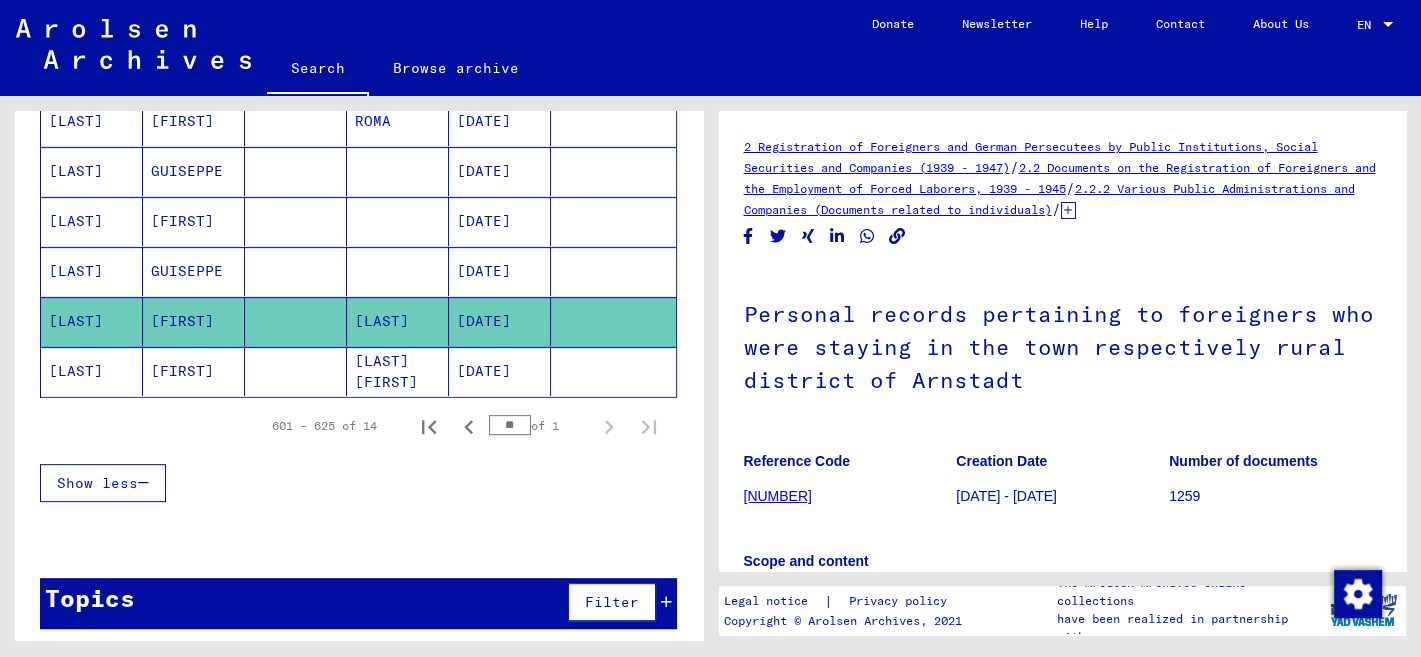click on "[LAST]" 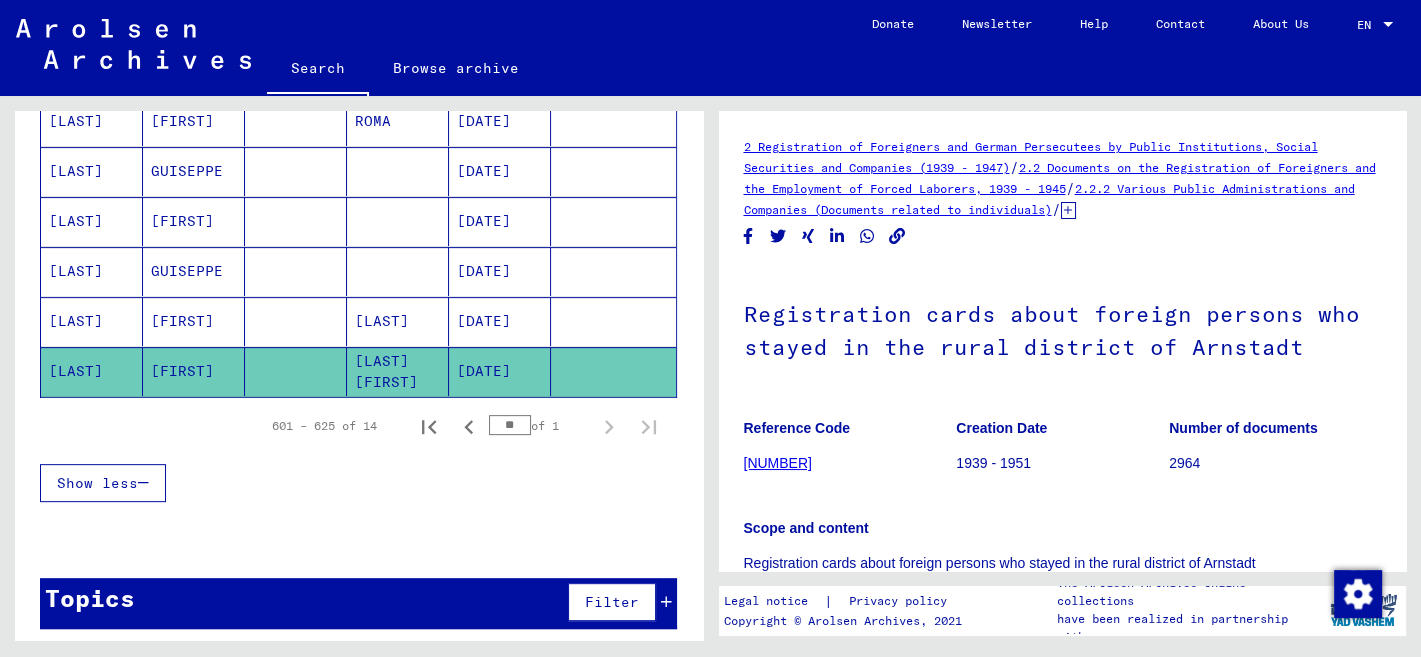scroll, scrollTop: 423, scrollLeft: 0, axis: vertical 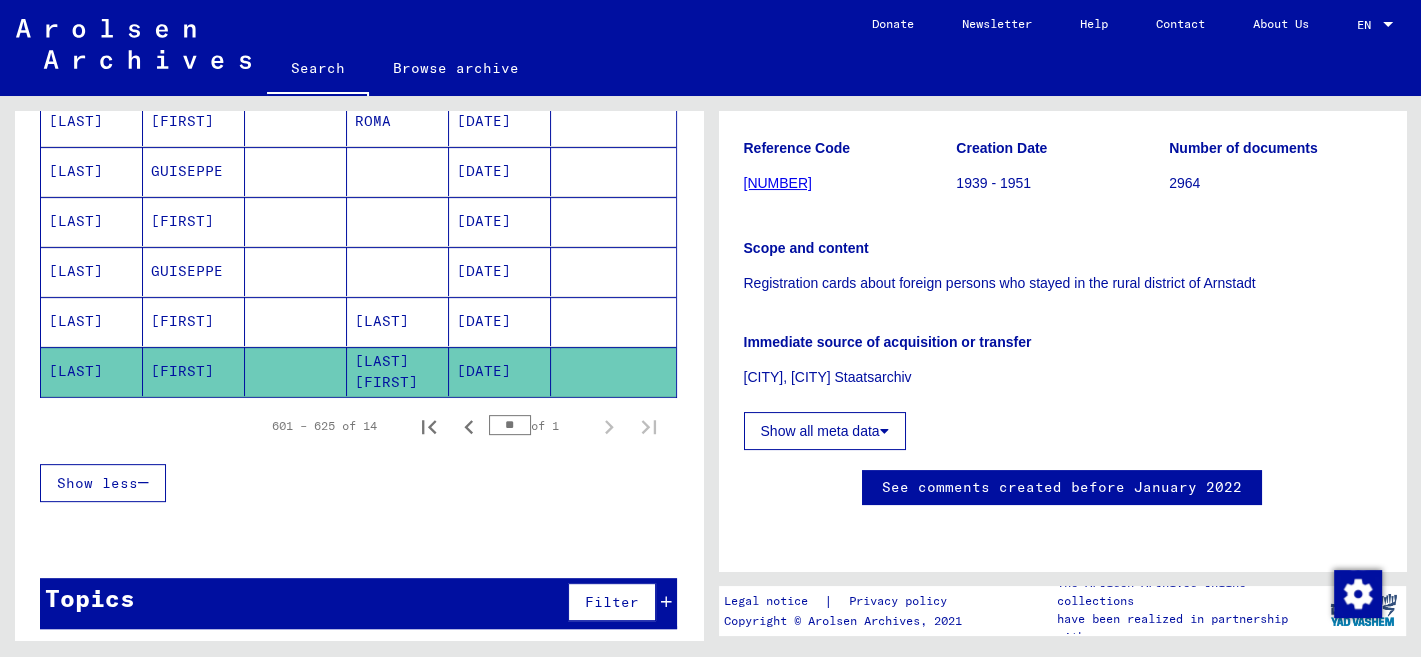 click on "[LAST]" at bounding box center (398, 371) 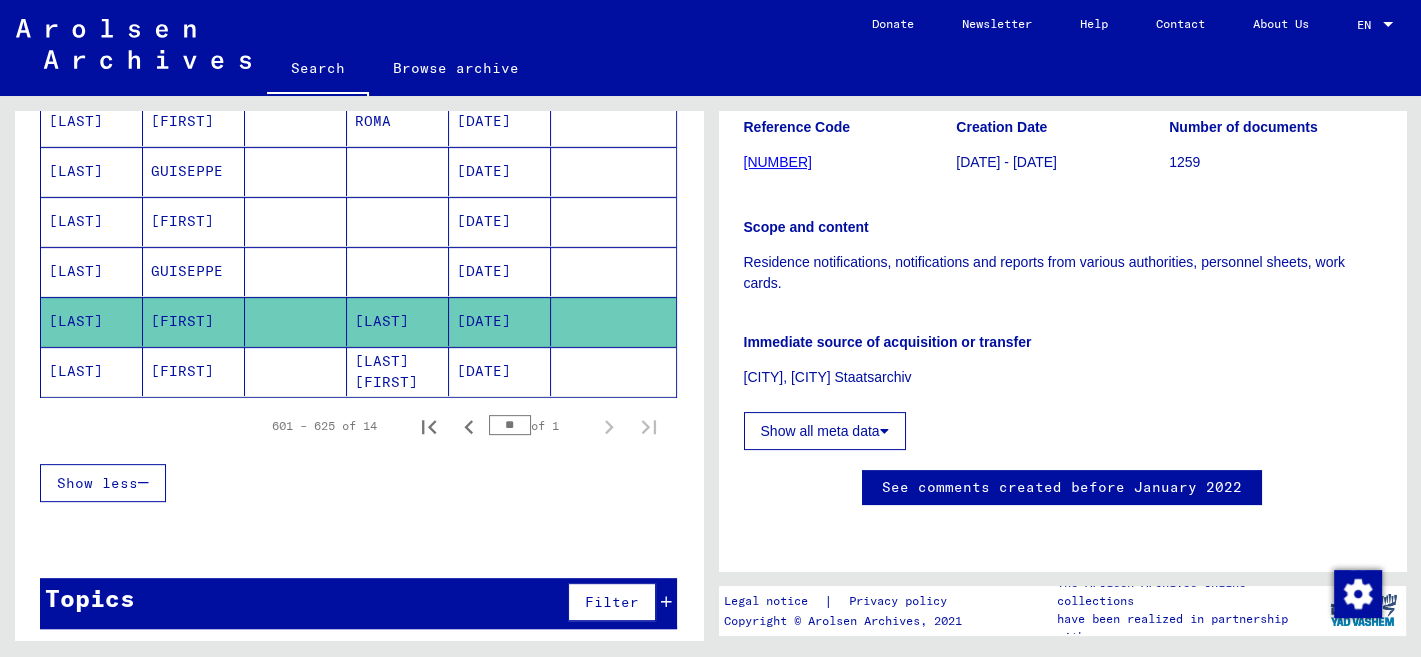 scroll, scrollTop: 423, scrollLeft: 0, axis: vertical 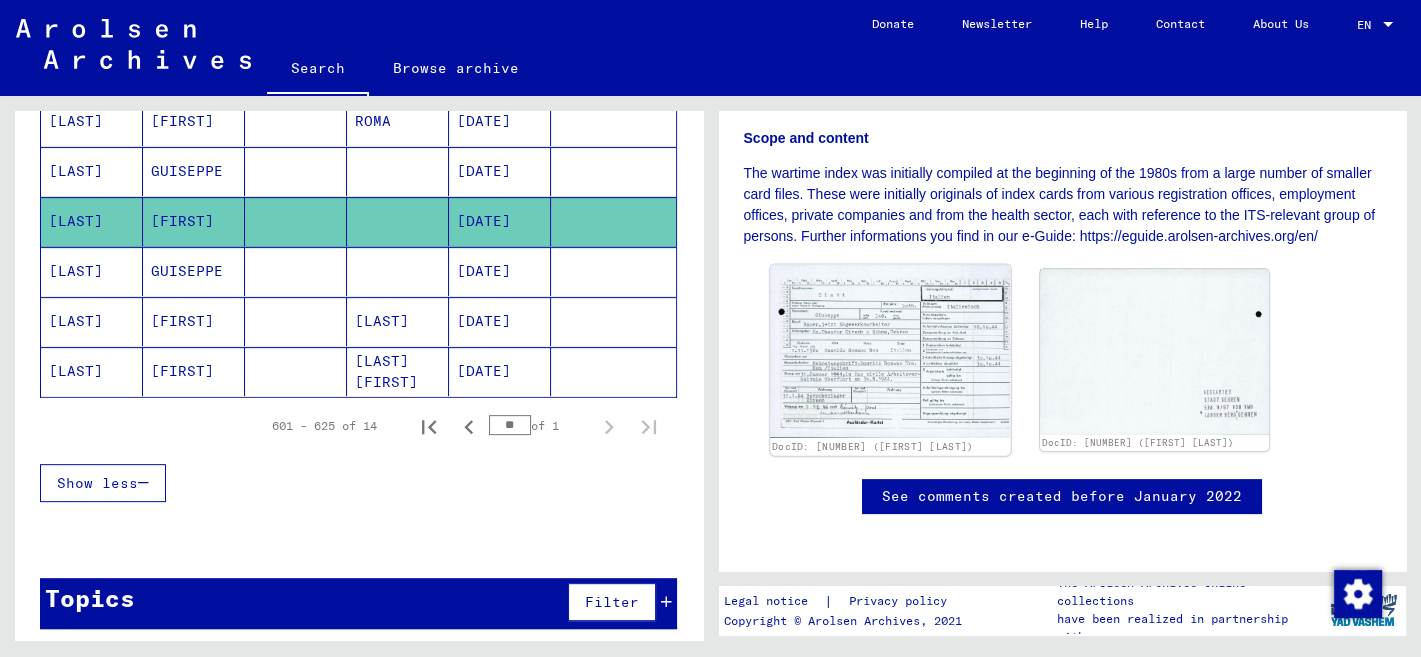 click 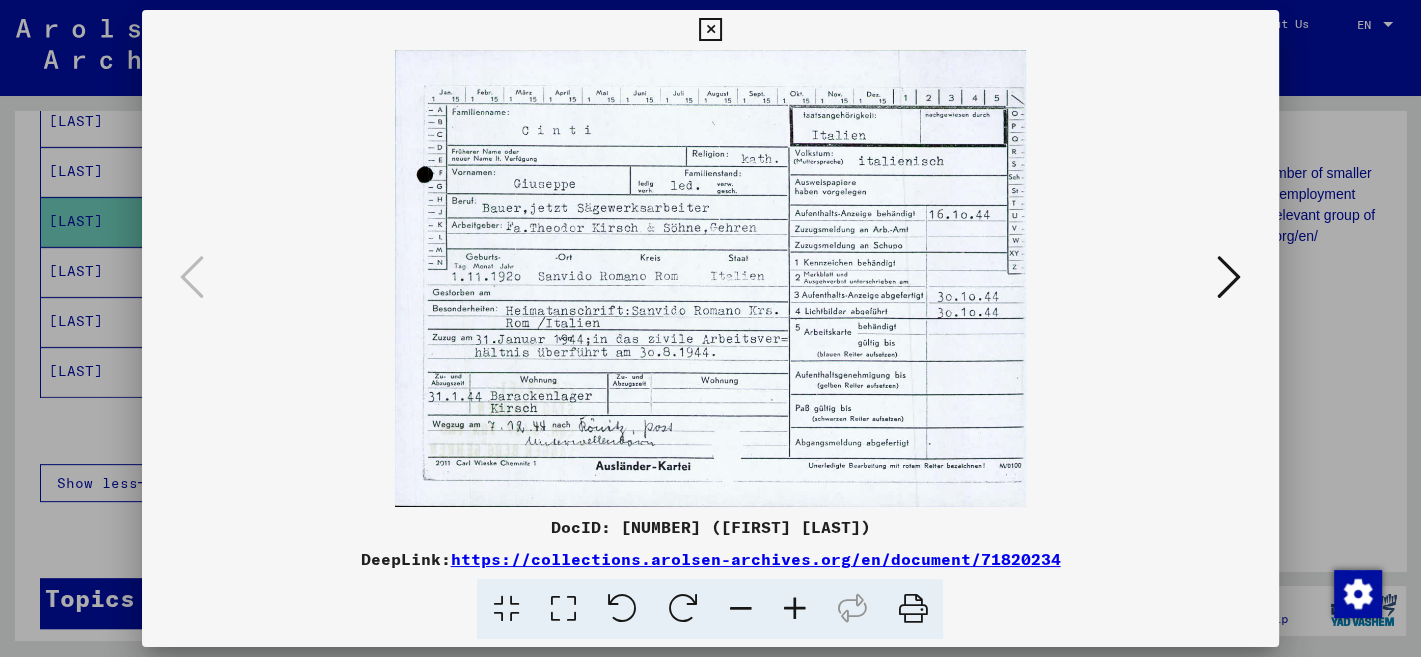 click at bounding box center (710, 30) 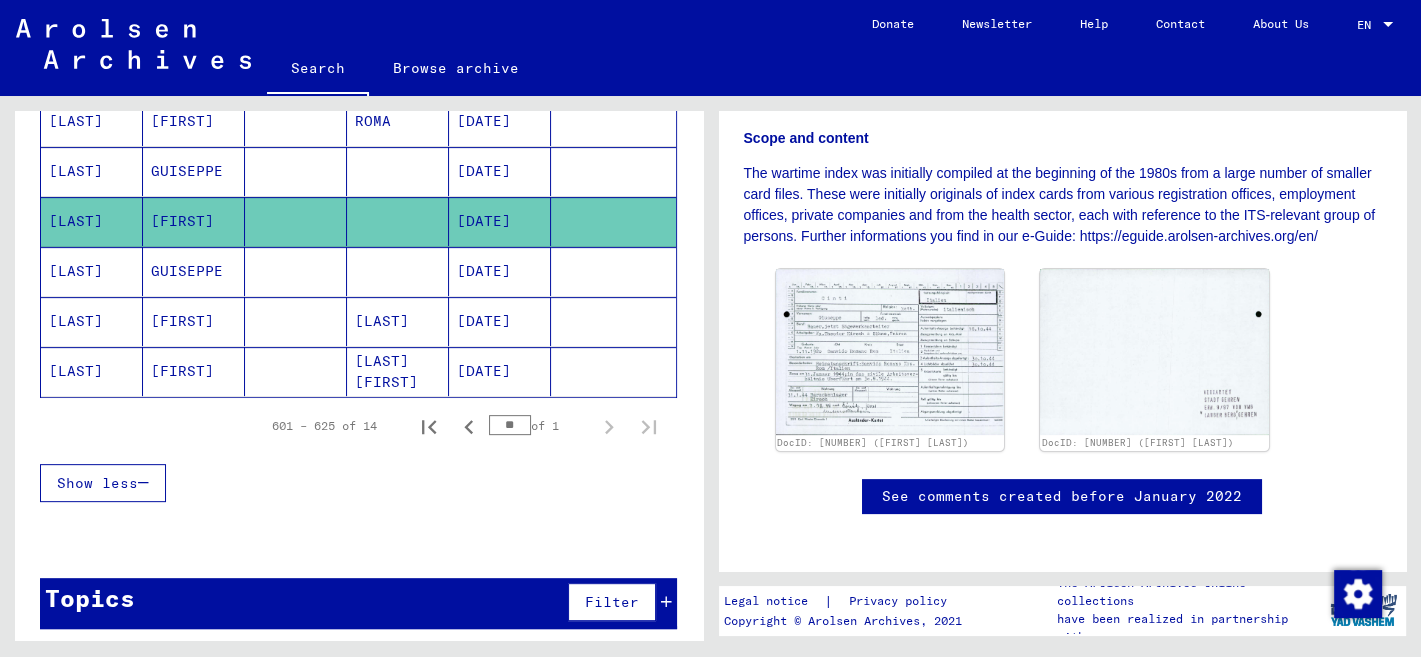 scroll, scrollTop: 0, scrollLeft: 0, axis: both 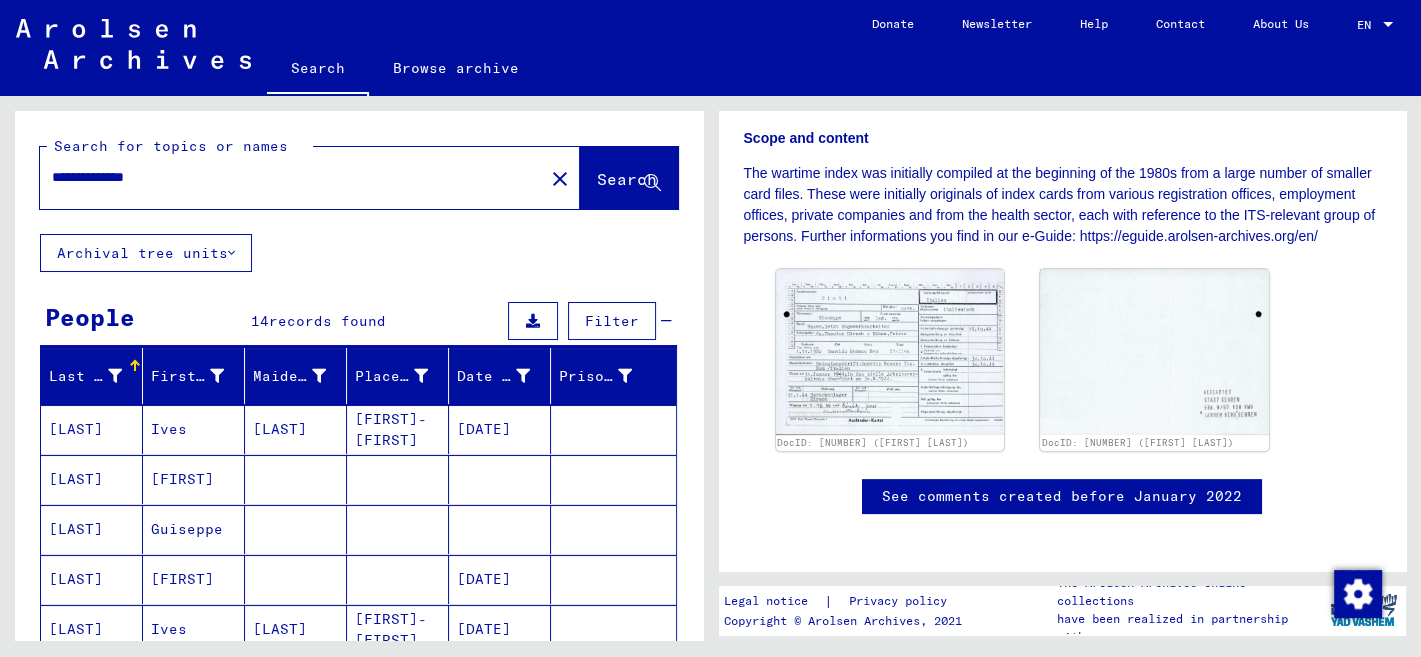 click on "**********" at bounding box center [292, 177] 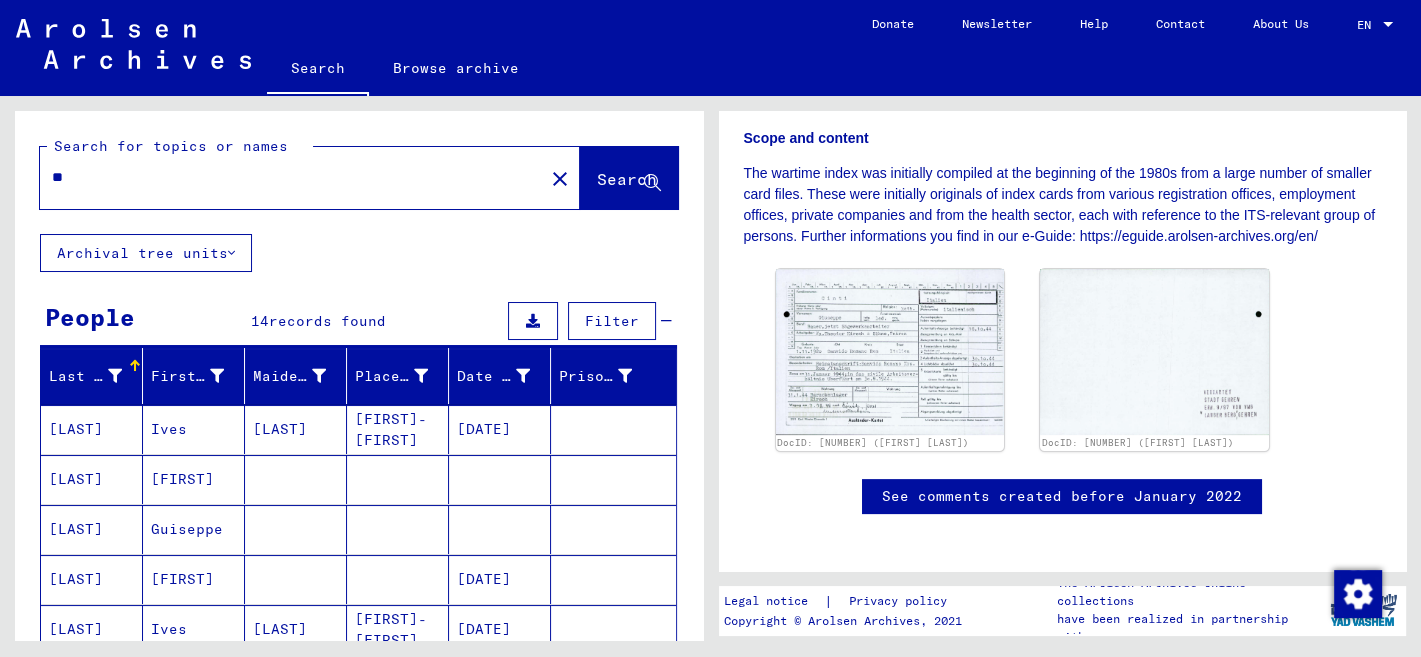 type on "*" 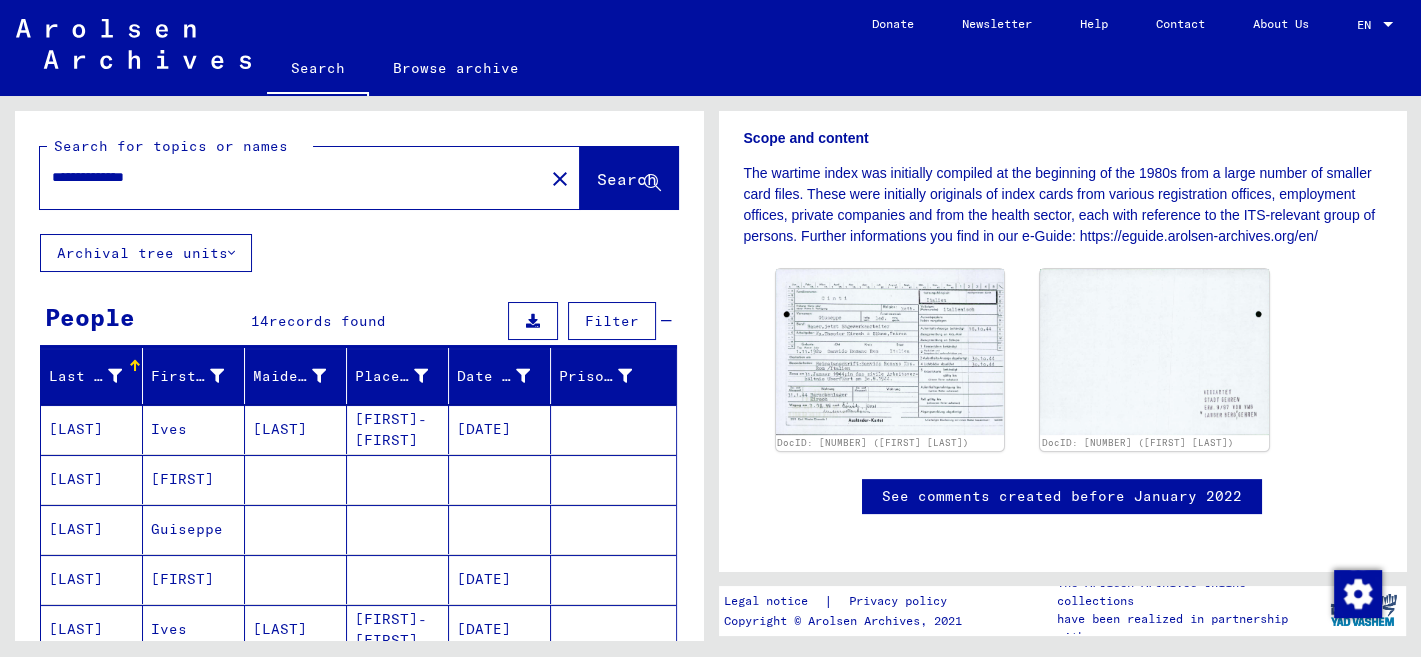 scroll, scrollTop: 0, scrollLeft: 0, axis: both 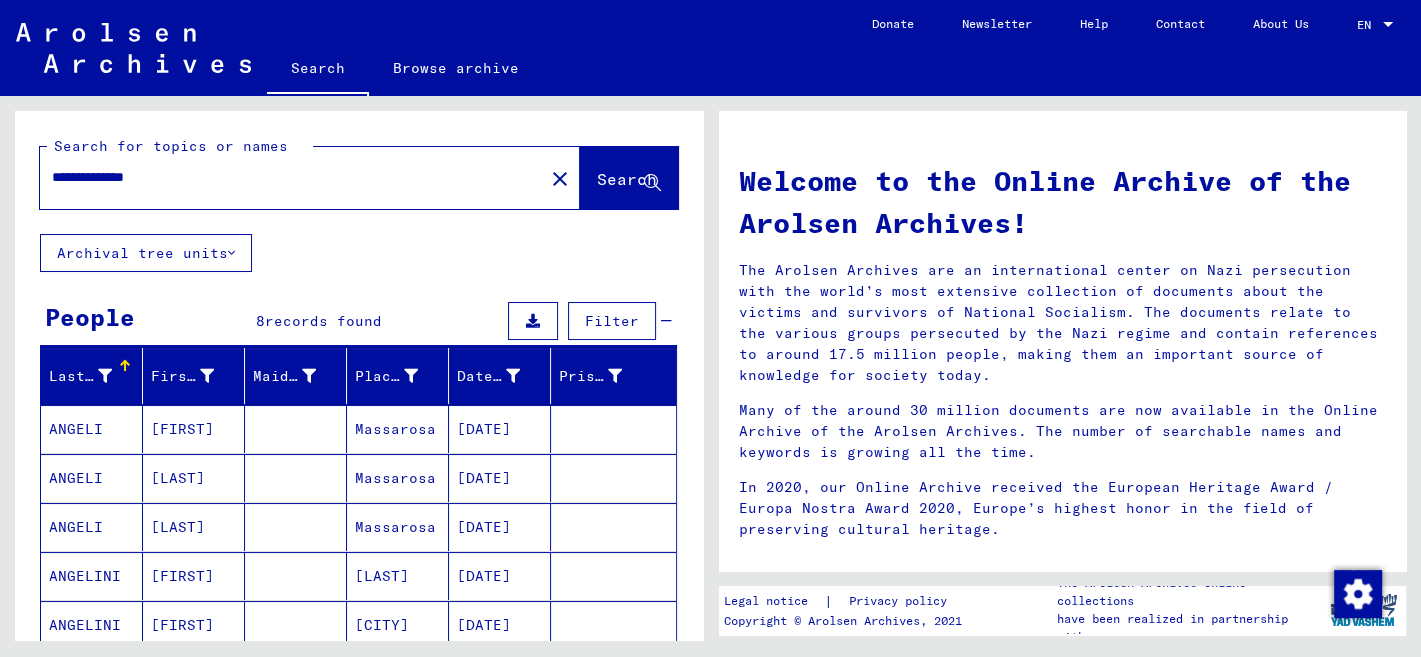 click on "**********" at bounding box center [286, 177] 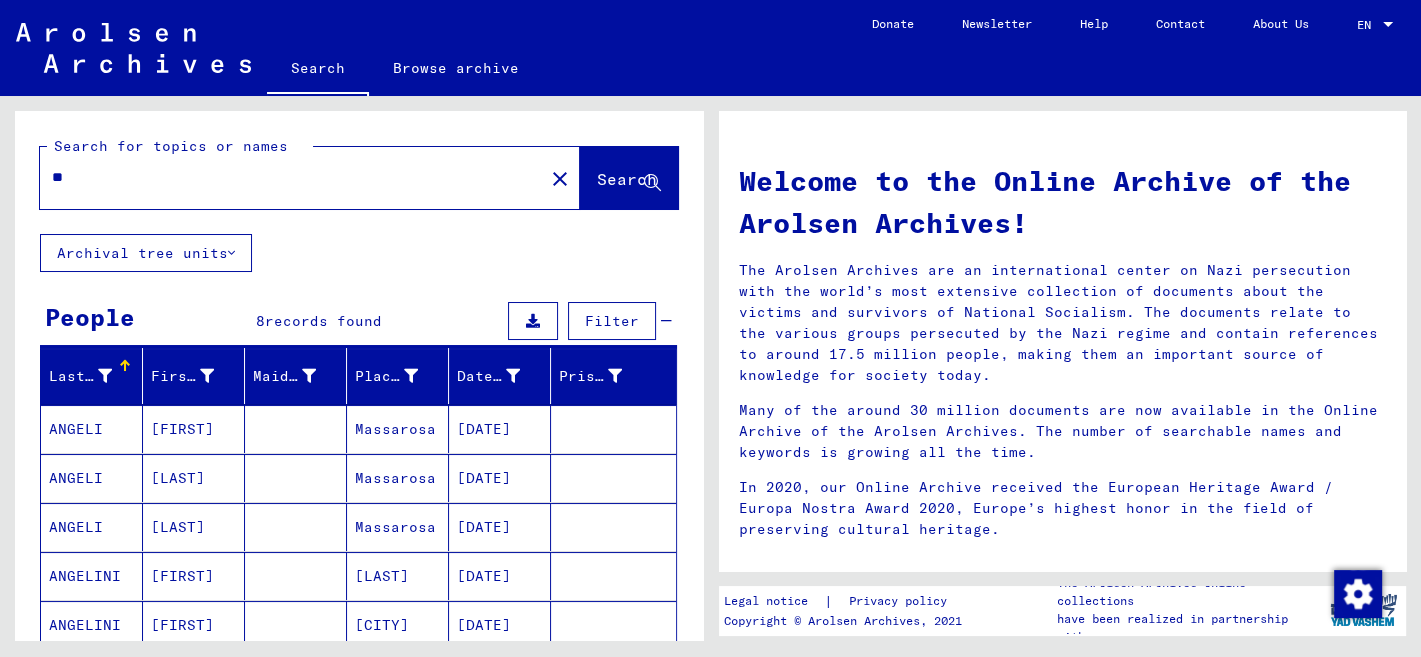 type on "*" 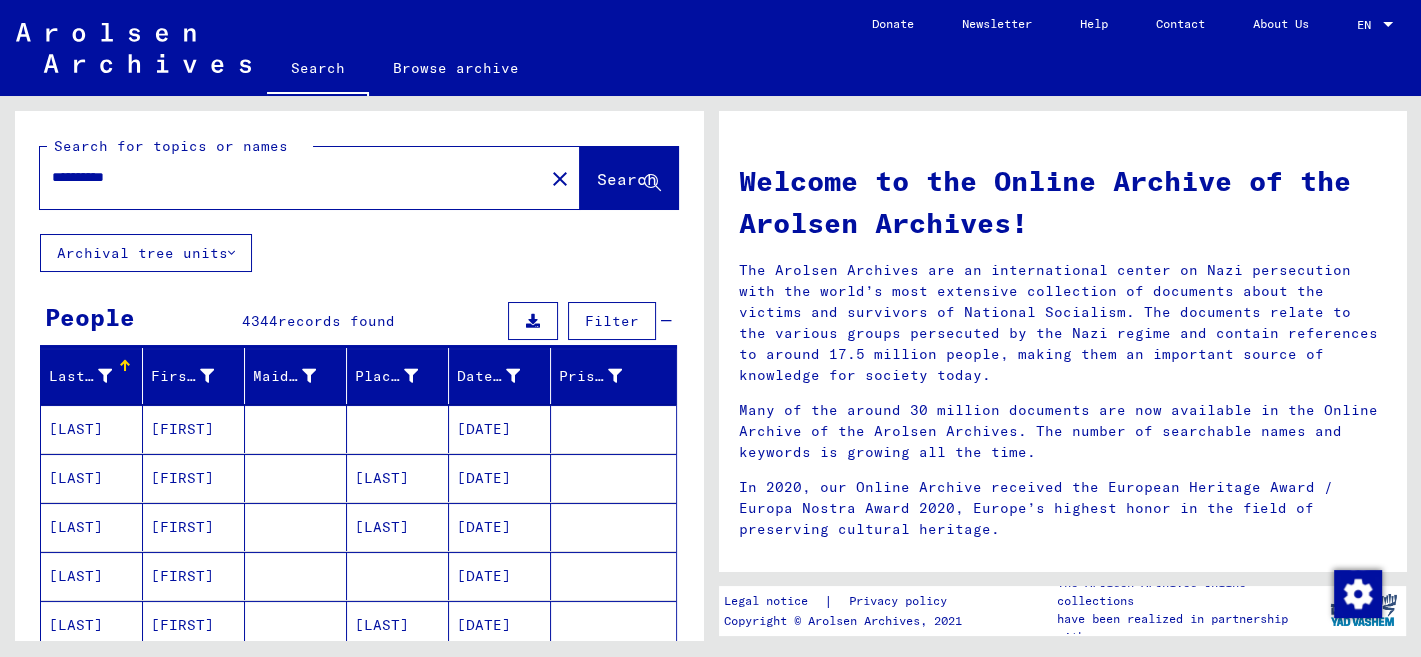 scroll, scrollTop: 202, scrollLeft: 0, axis: vertical 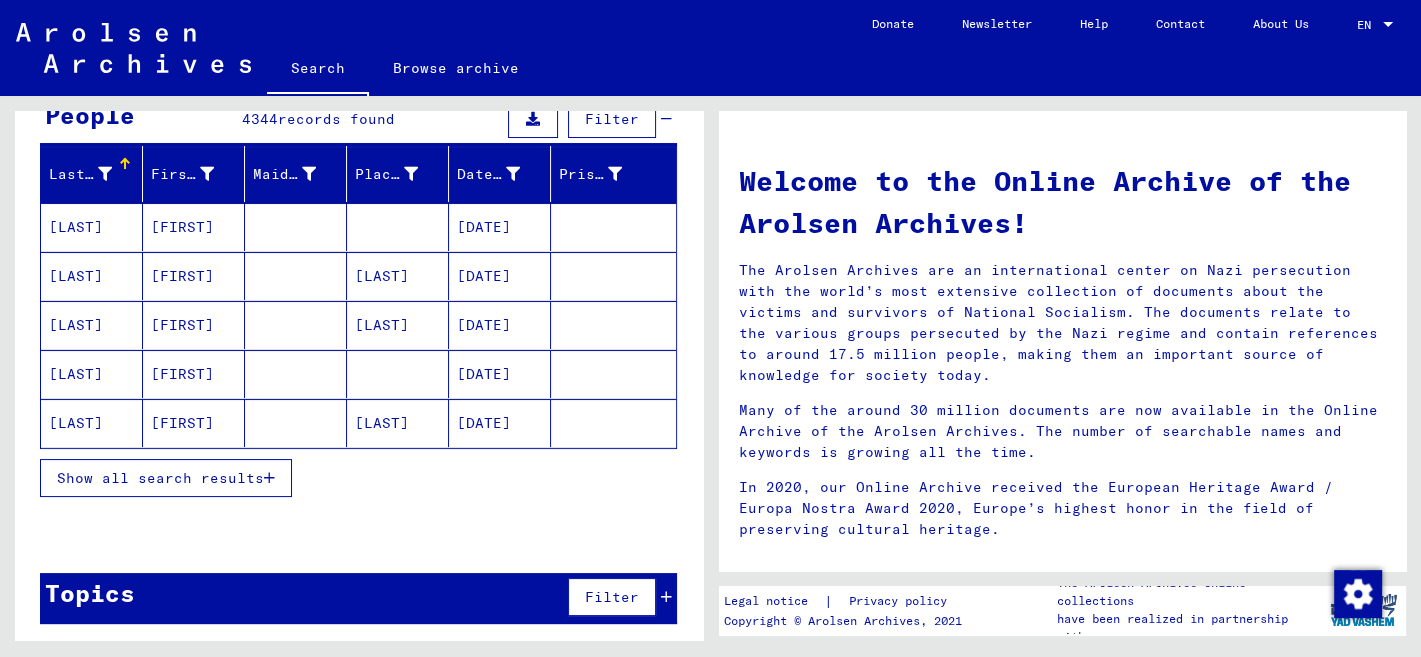 click on "[LAST]" at bounding box center [92, 325] 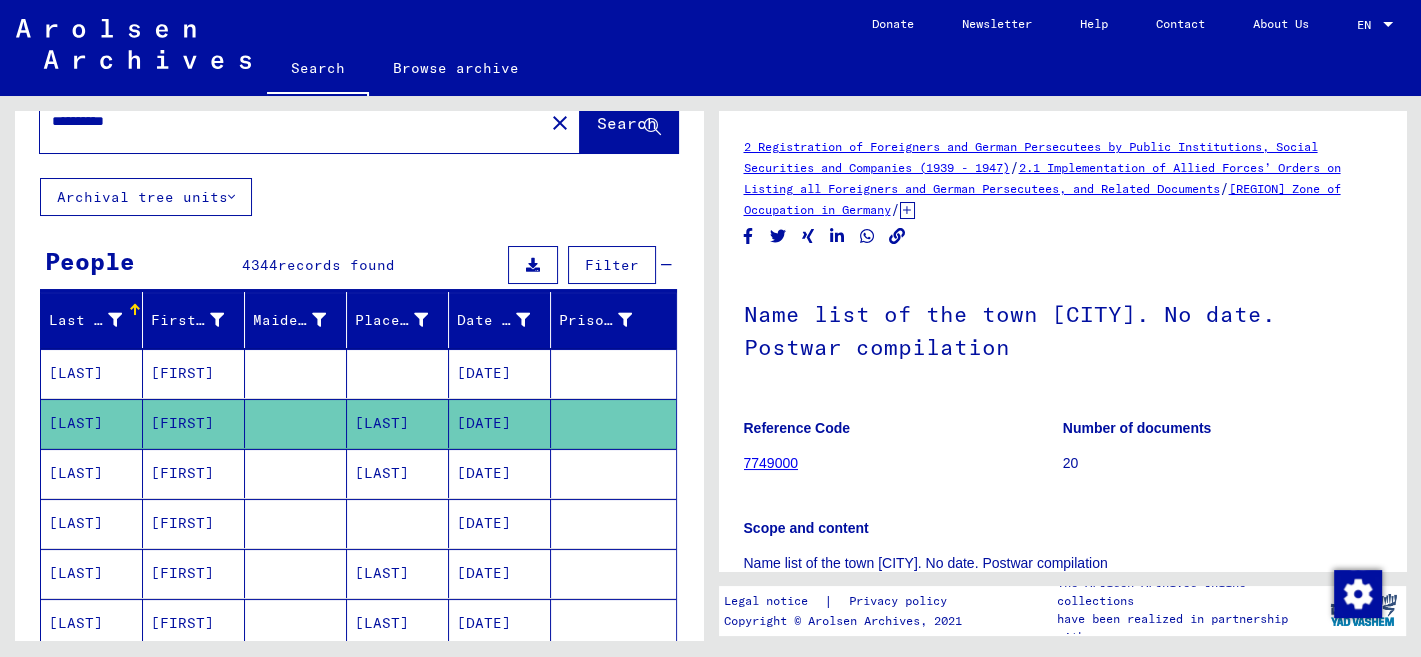 scroll, scrollTop: 0, scrollLeft: 0, axis: both 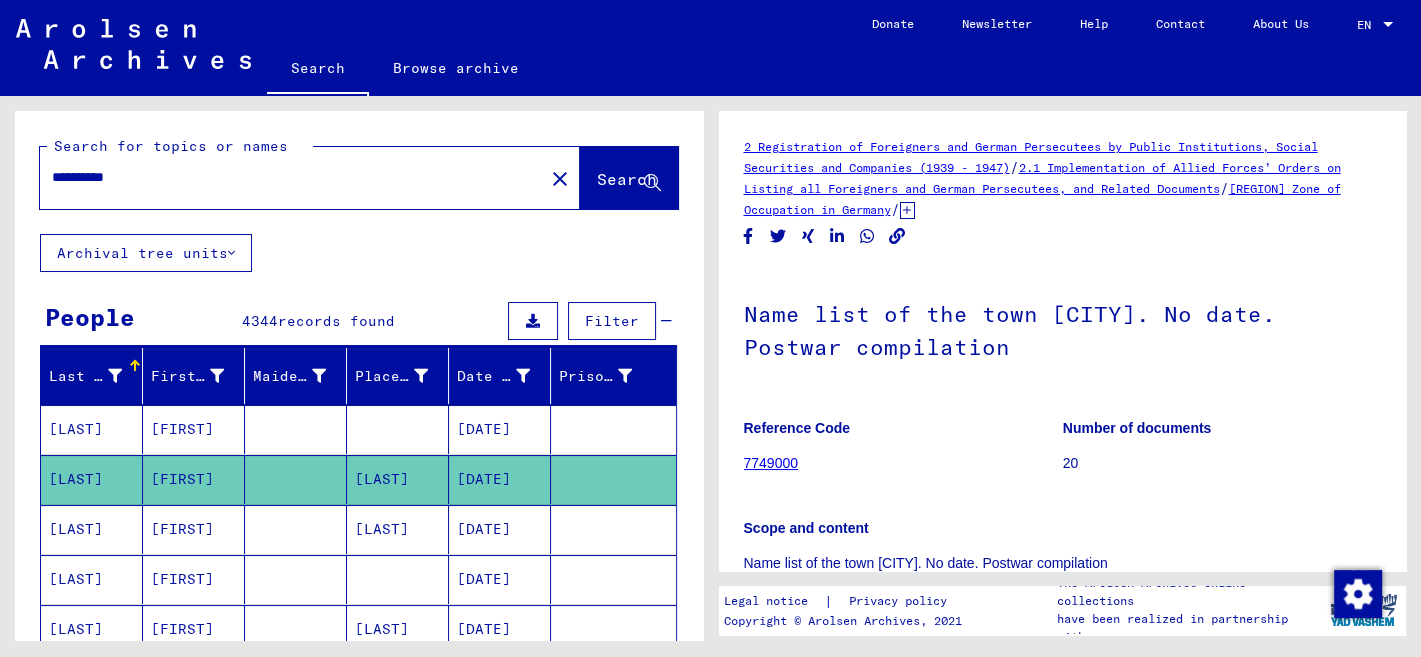 click on "**********" at bounding box center [292, 177] 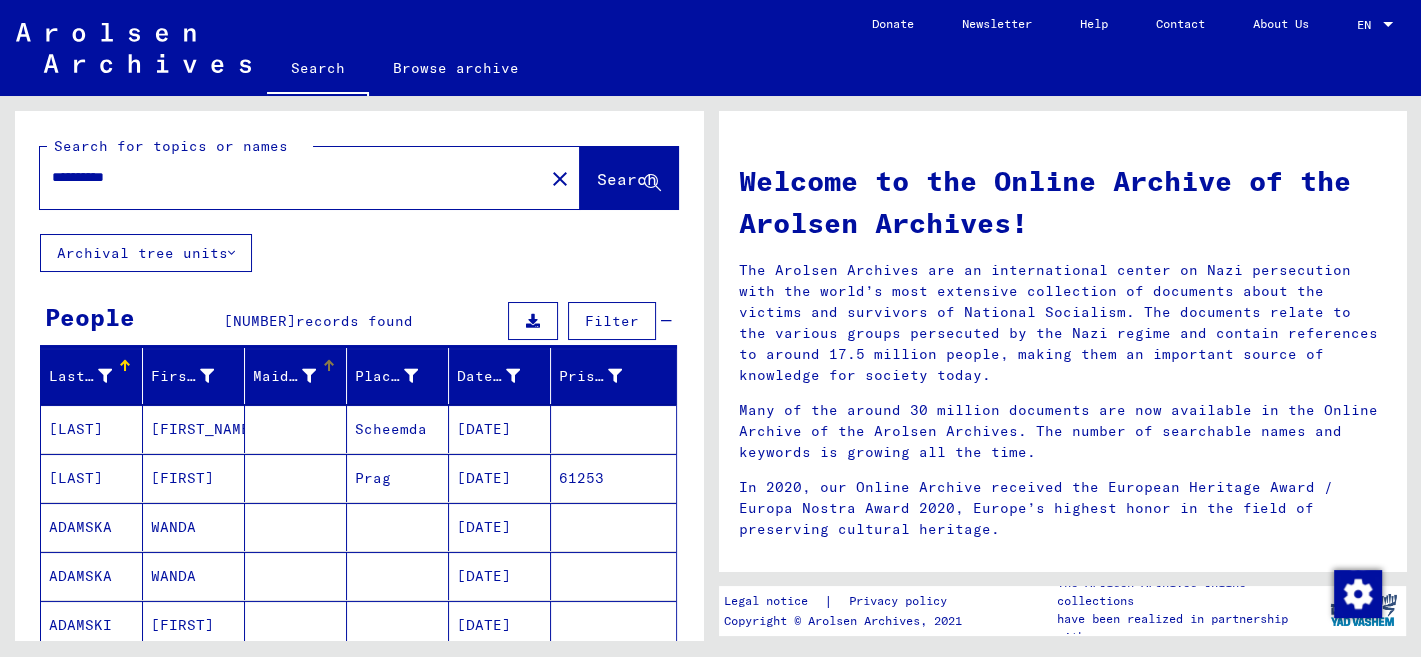 scroll, scrollTop: 202, scrollLeft: 0, axis: vertical 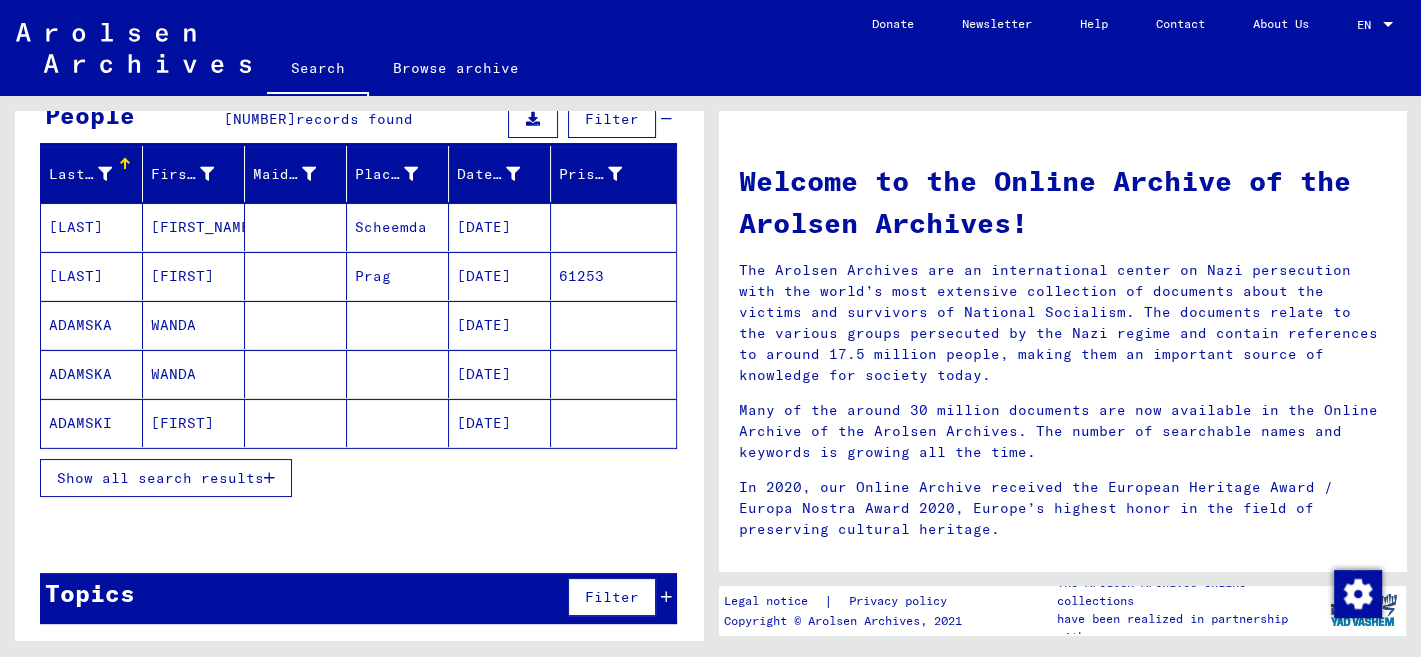 click on "Show all search results" at bounding box center [160, 478] 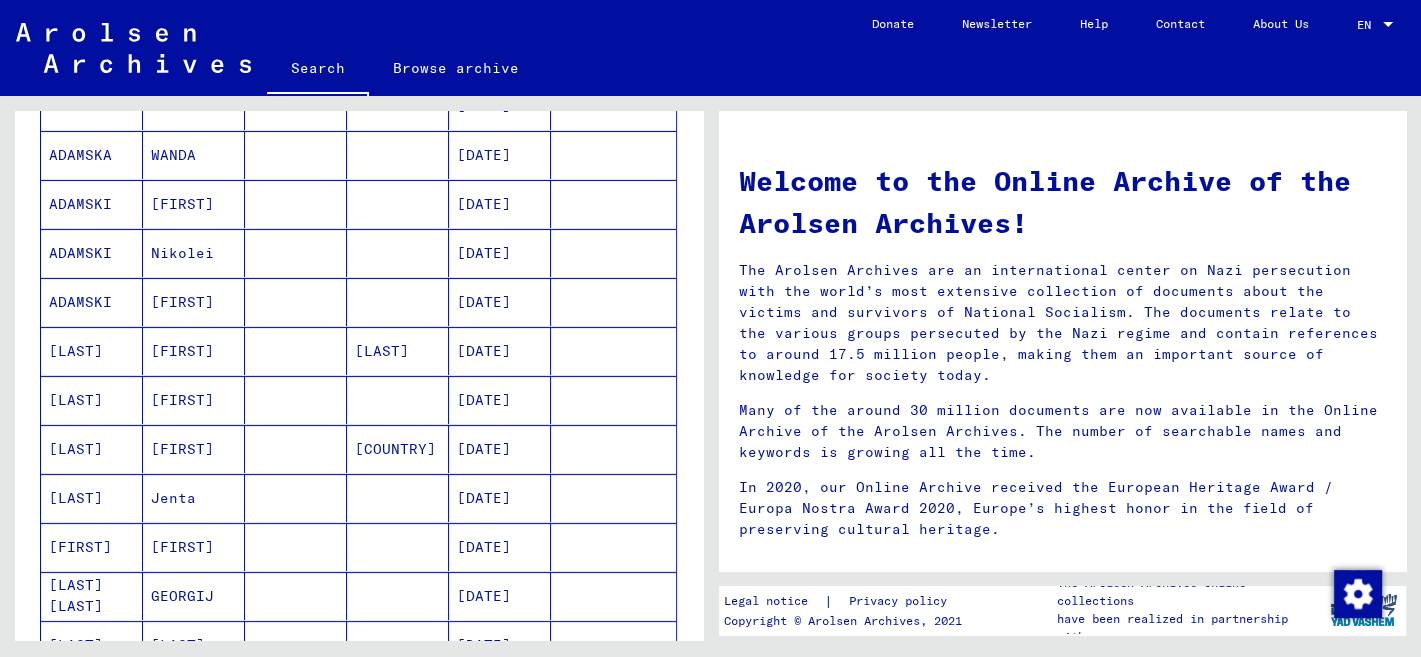 scroll, scrollTop: 202, scrollLeft: 0, axis: vertical 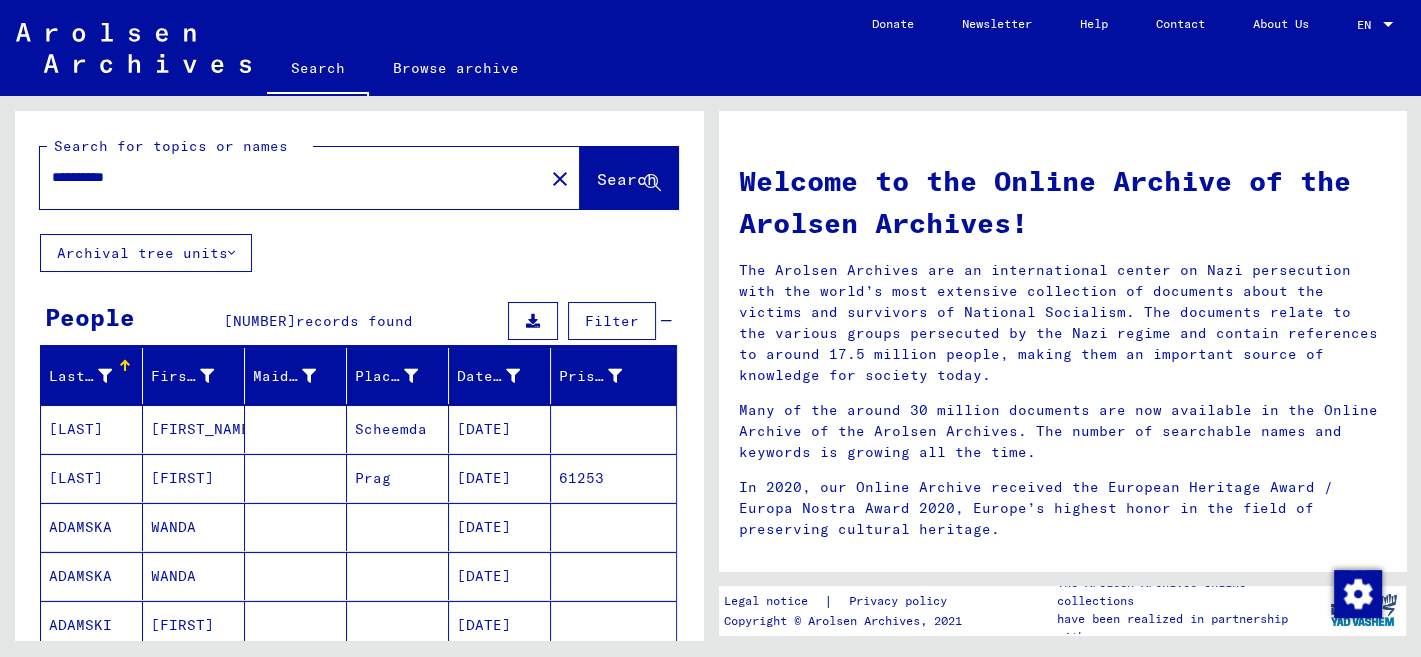 click on "**********" at bounding box center (286, 177) 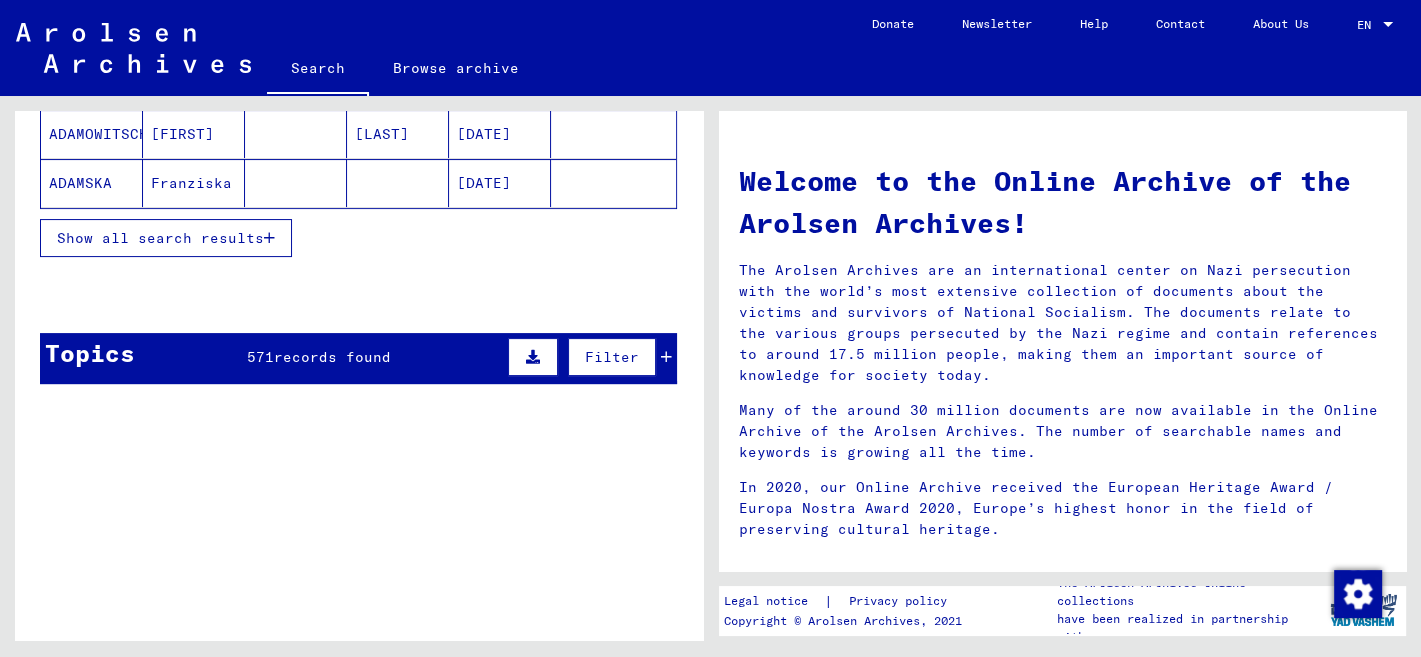 scroll, scrollTop: 277, scrollLeft: 0, axis: vertical 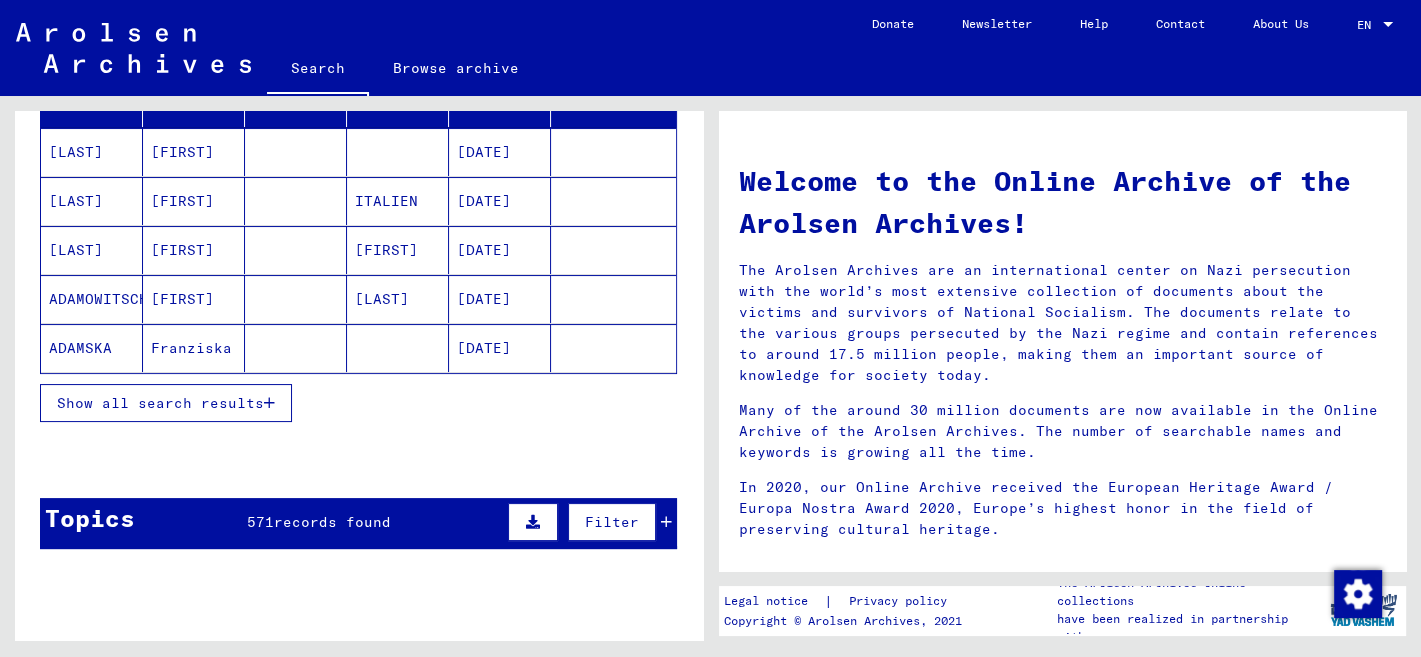 click on "Show all search results" at bounding box center (166, 403) 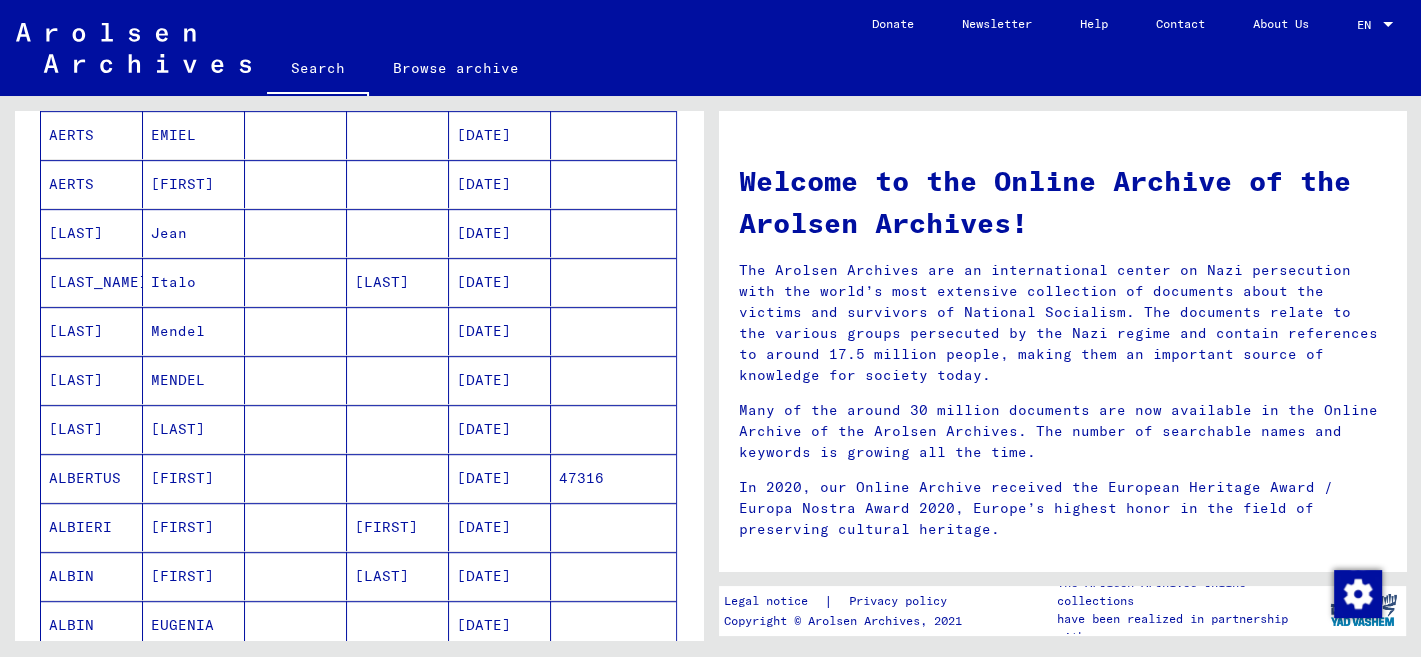 scroll, scrollTop: 1160, scrollLeft: 0, axis: vertical 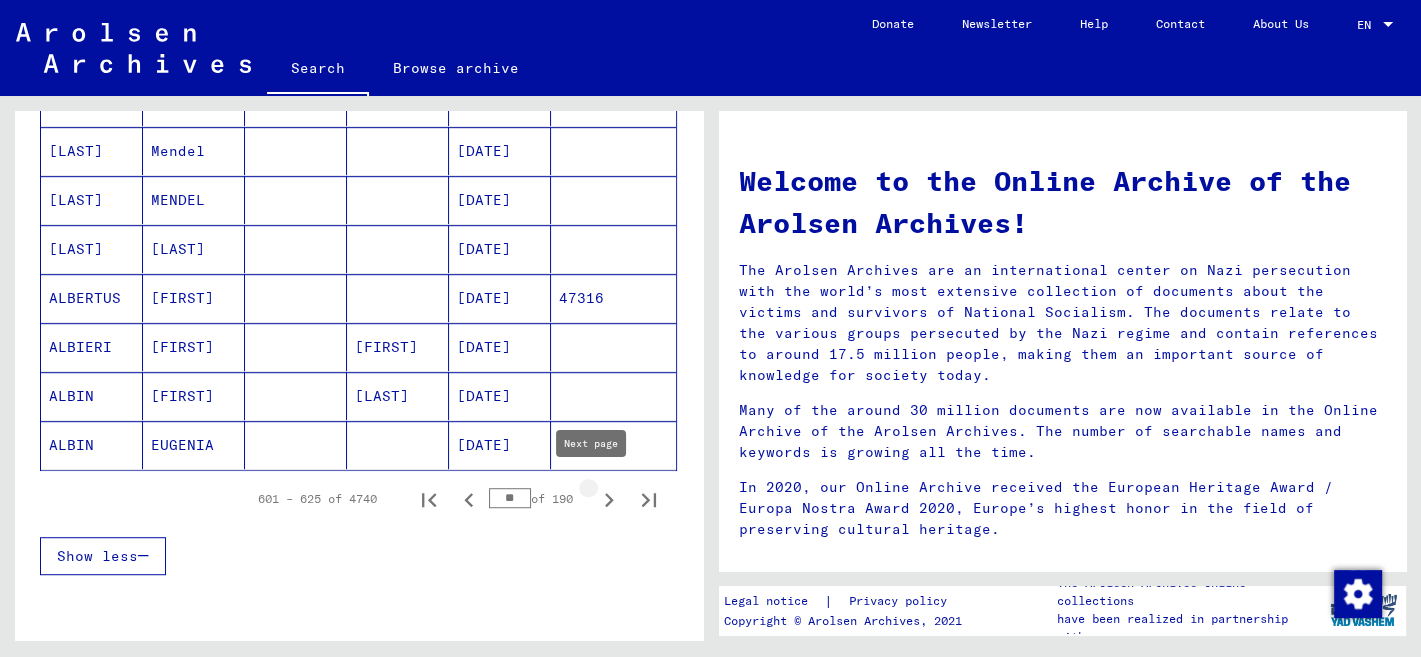 click 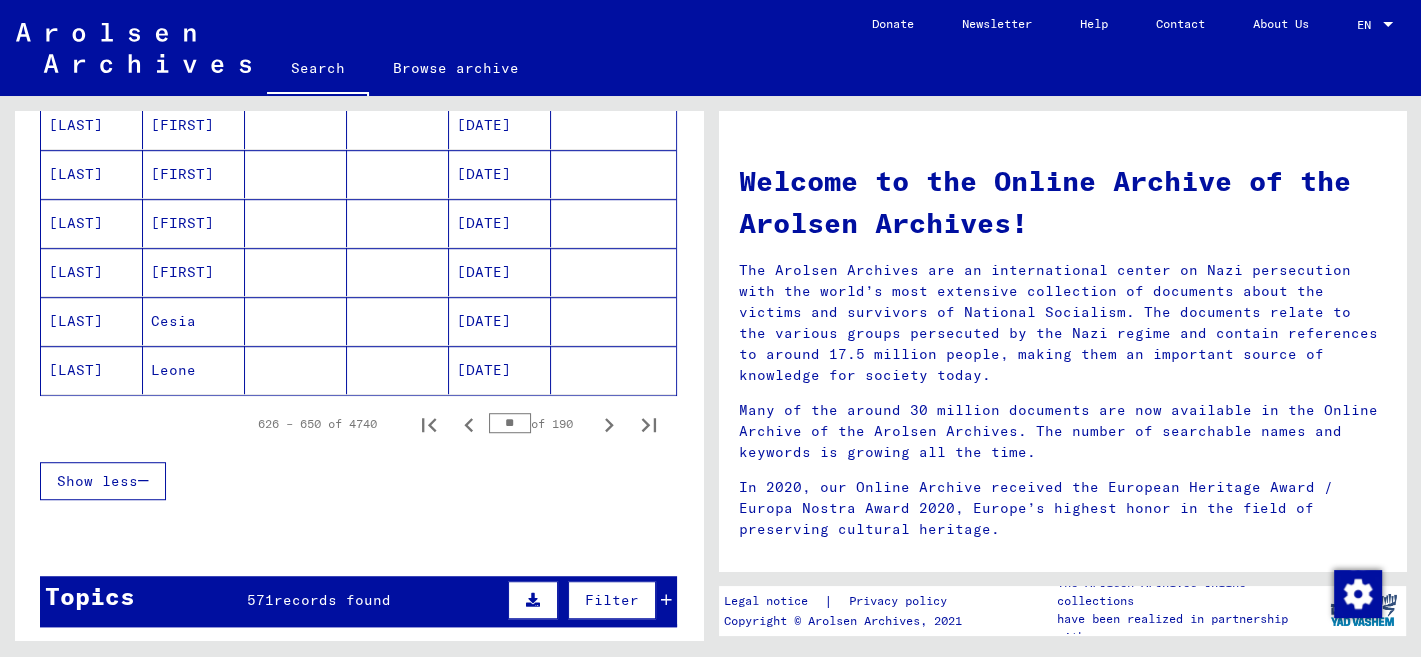 scroll, scrollTop: 1324, scrollLeft: 0, axis: vertical 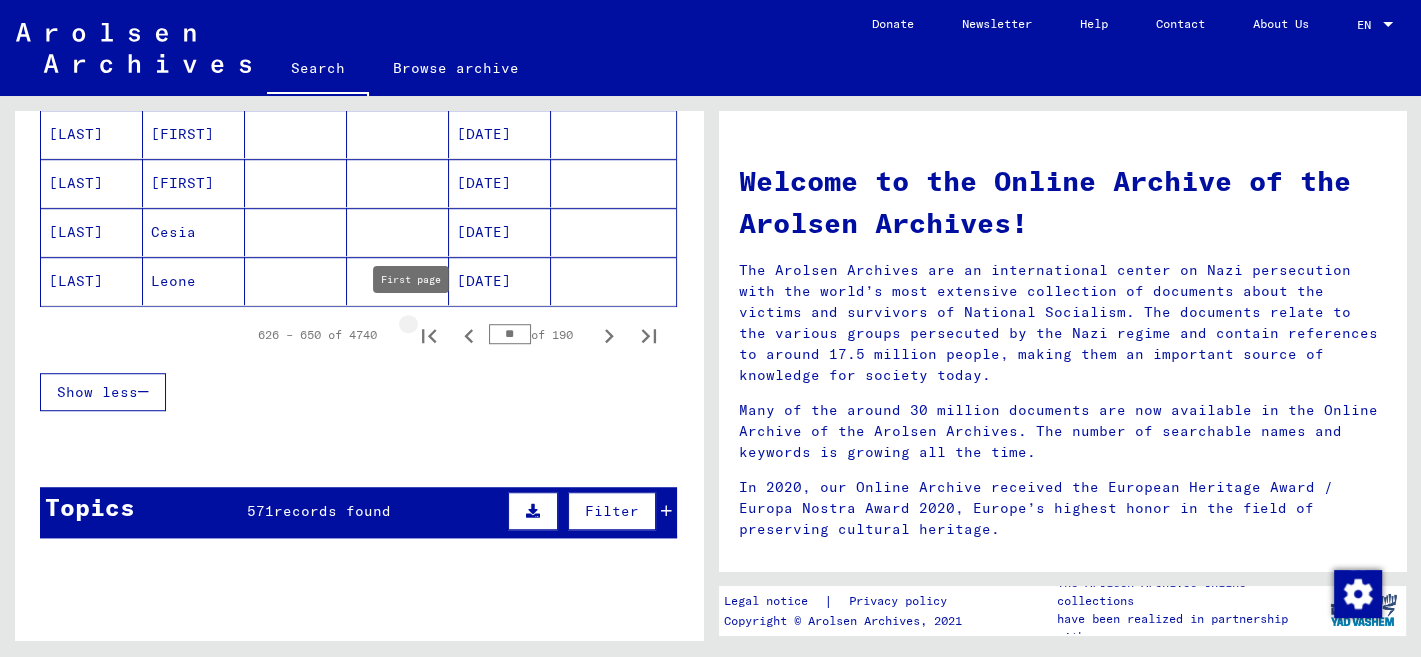 click 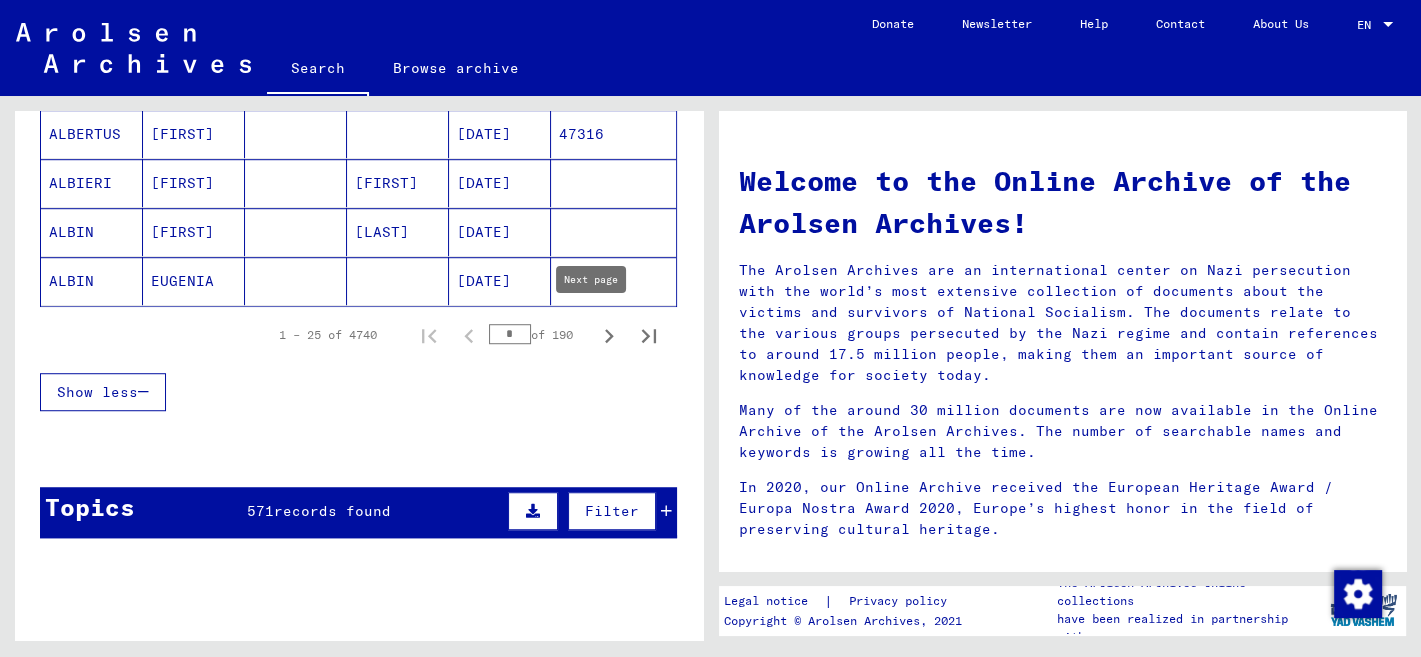 click 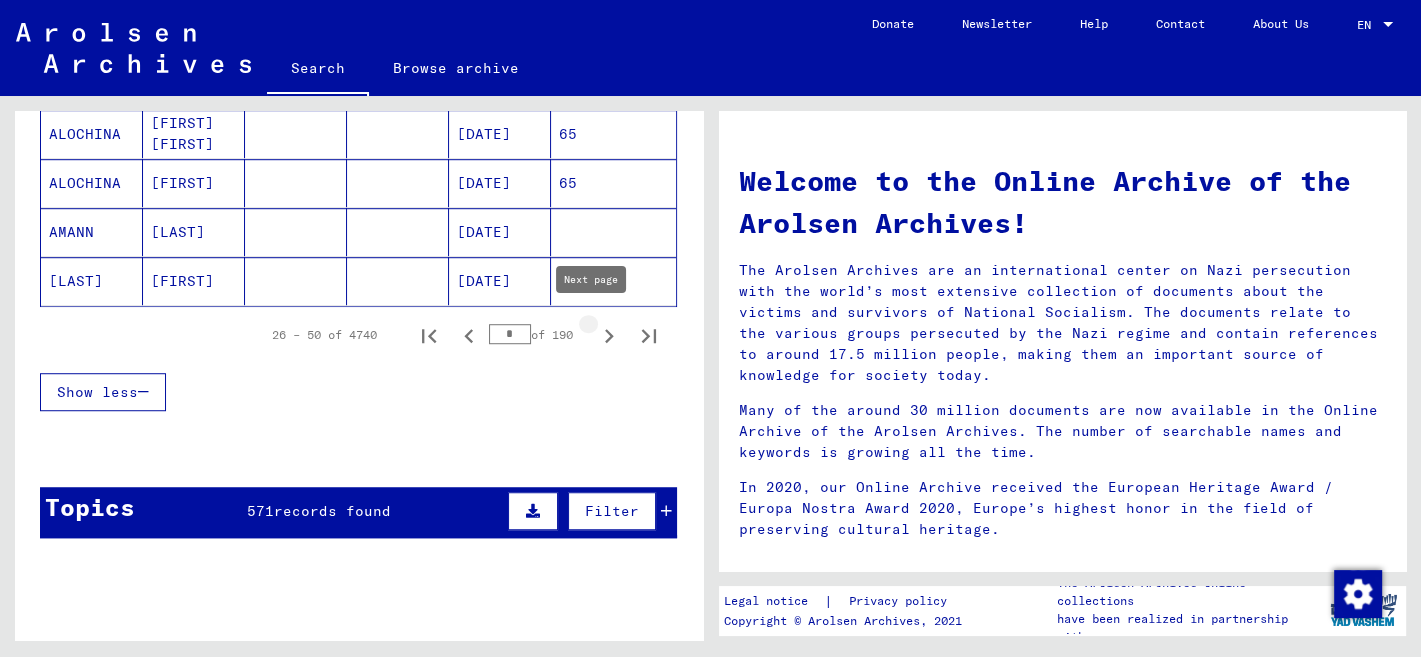 type on "*" 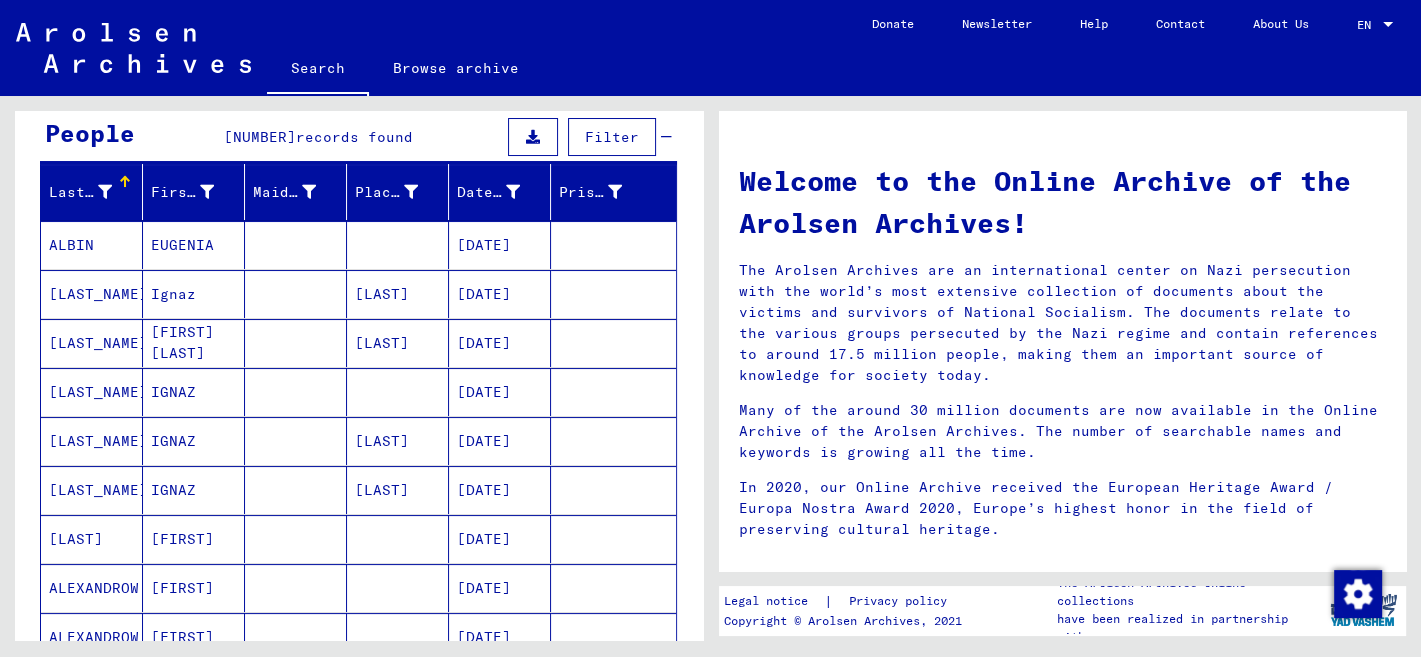 scroll, scrollTop: 0, scrollLeft: 0, axis: both 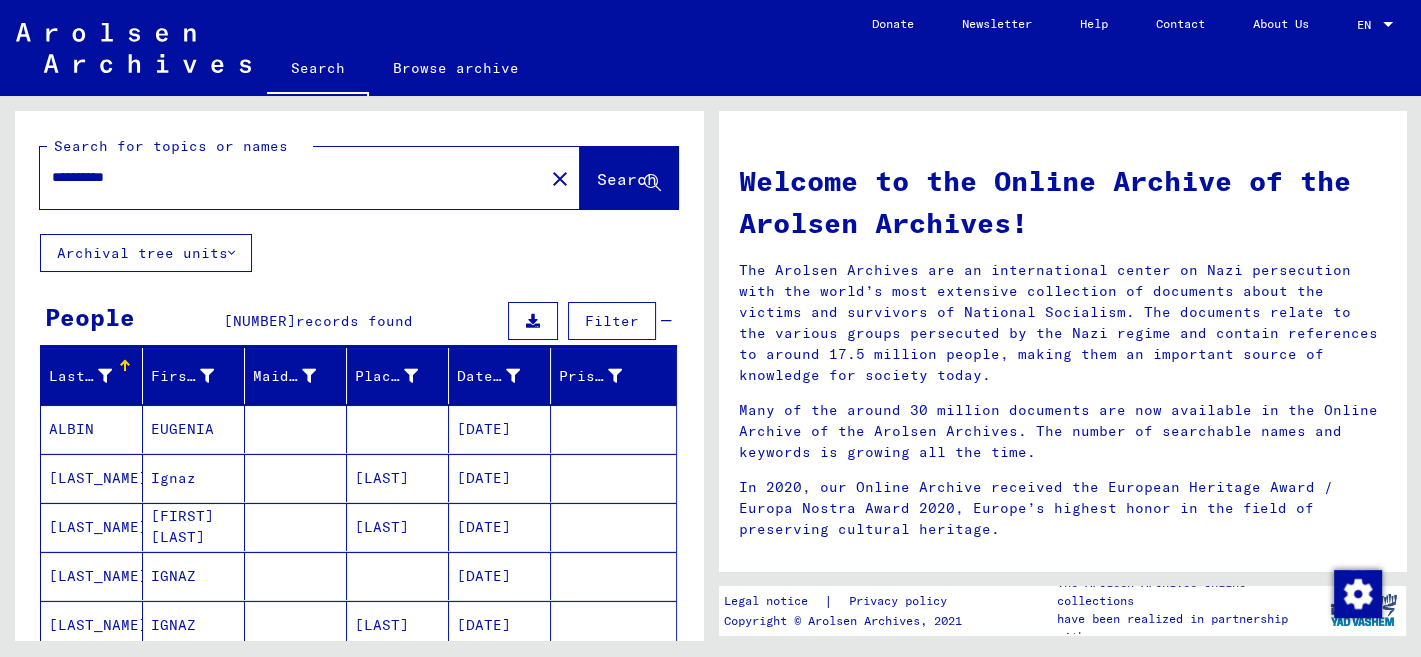 click on "**********" 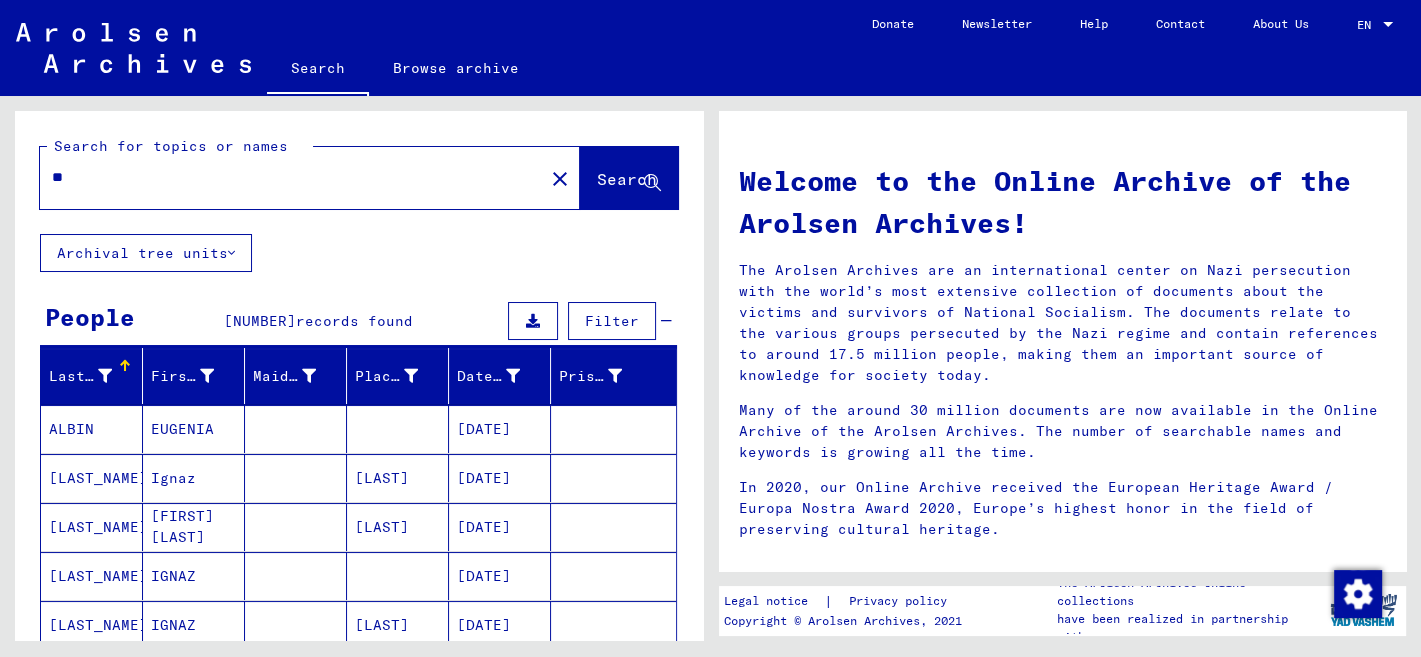 type on "*" 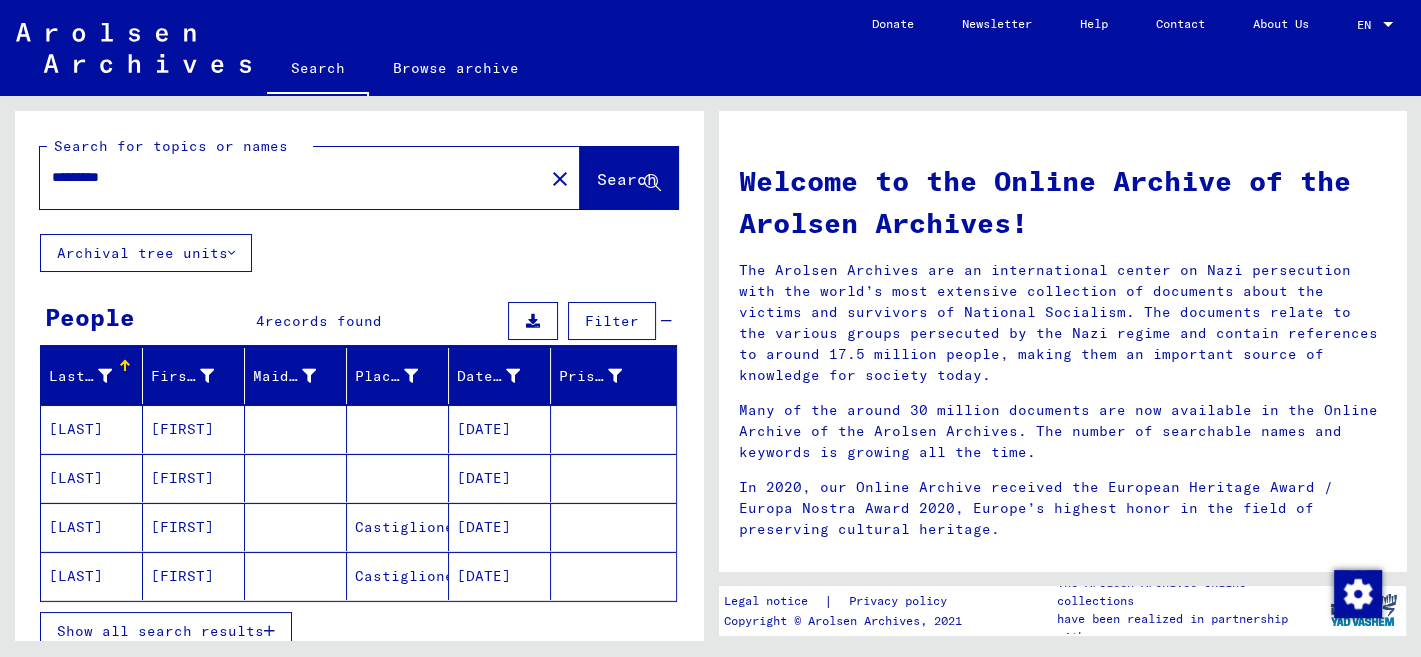 click on "[LAST]" 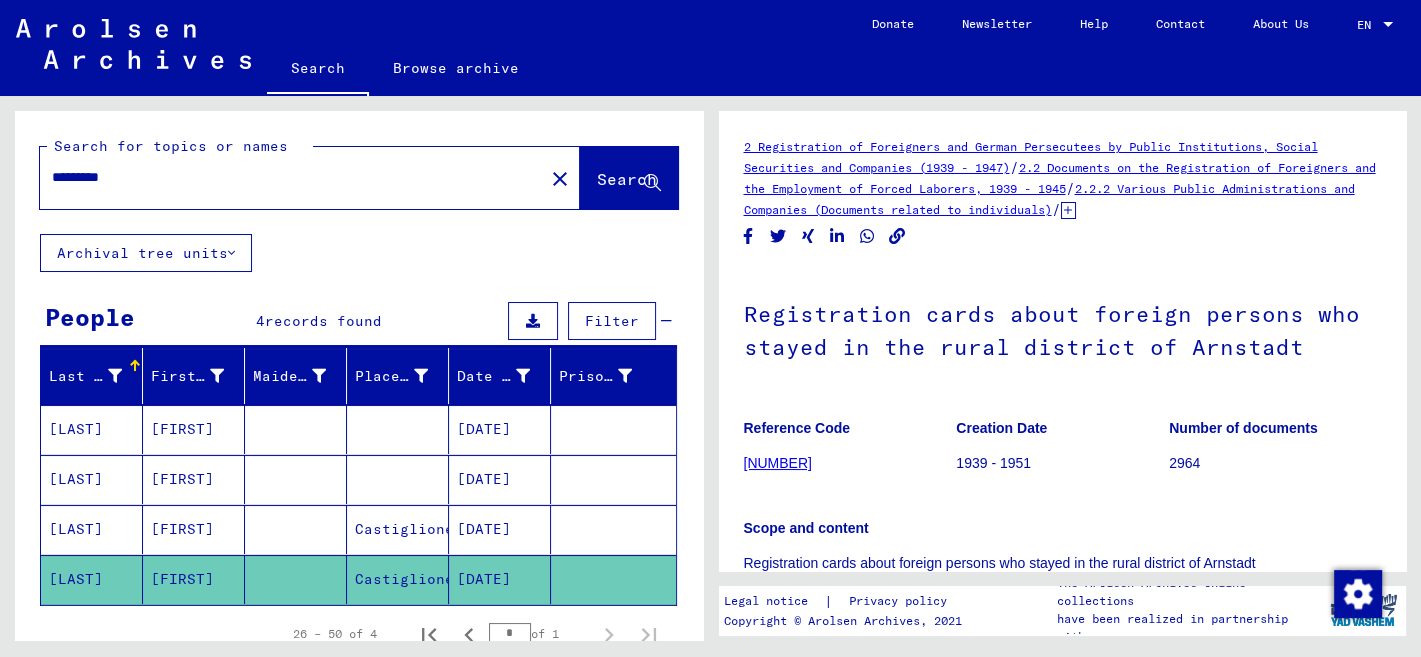 click on "[LAST]" at bounding box center (92, 579) 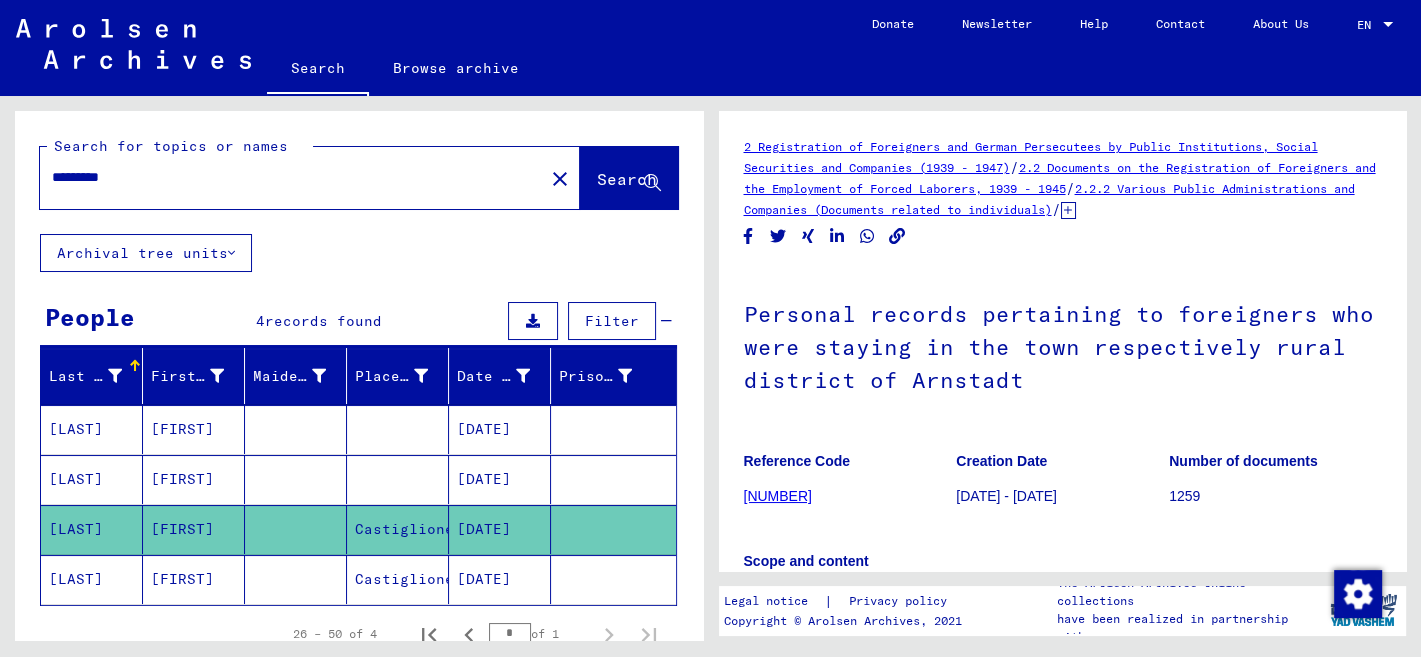 click on "[LAST]" at bounding box center (92, 529) 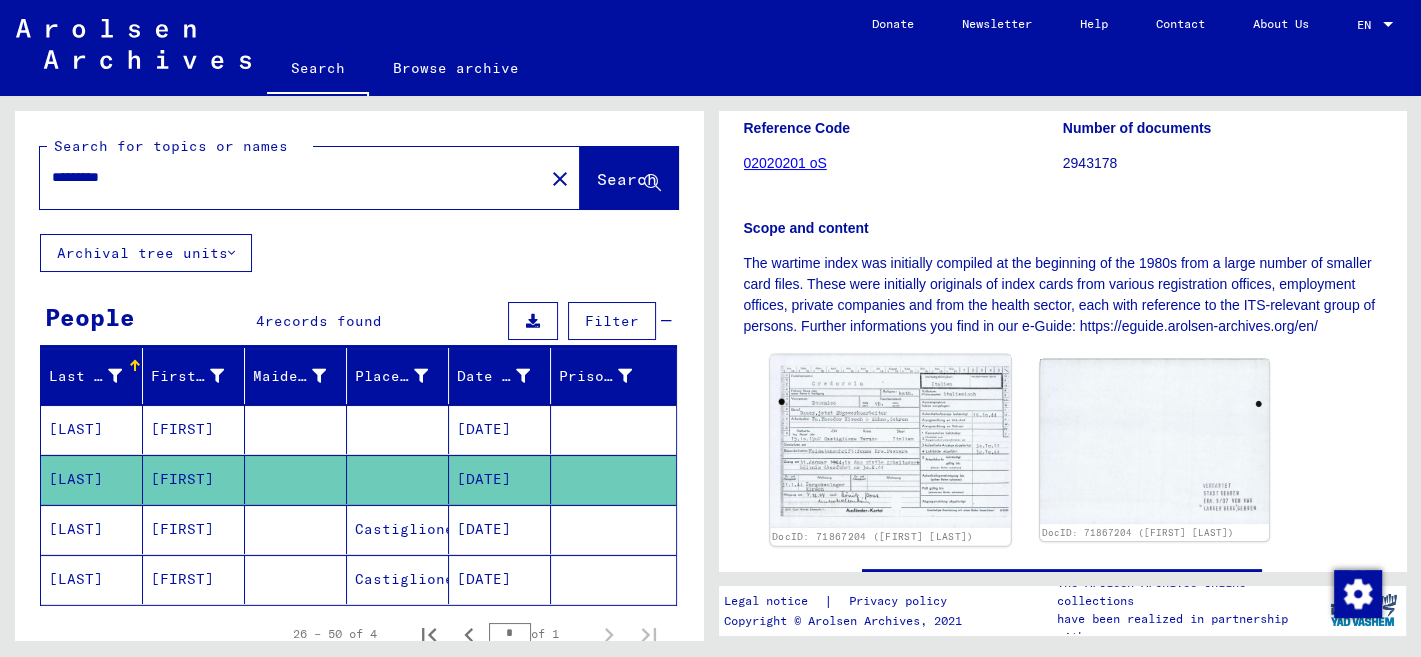 scroll, scrollTop: 423, scrollLeft: 0, axis: vertical 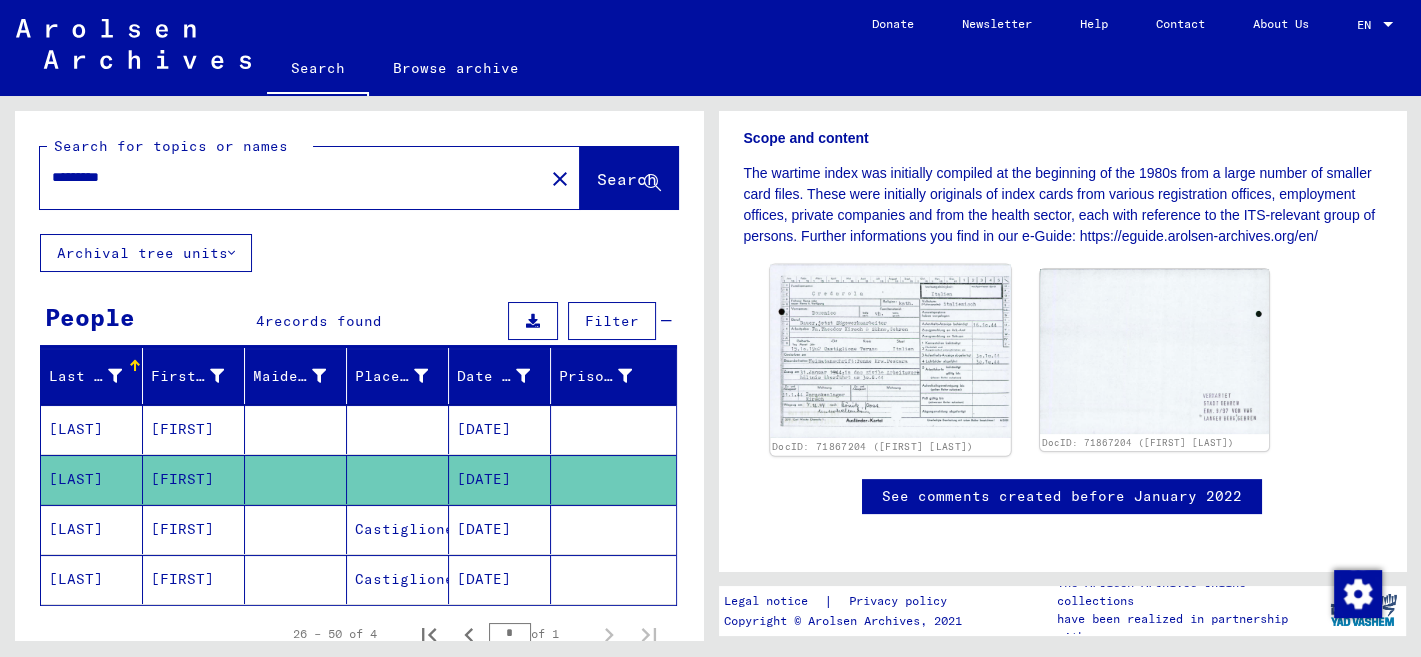 click 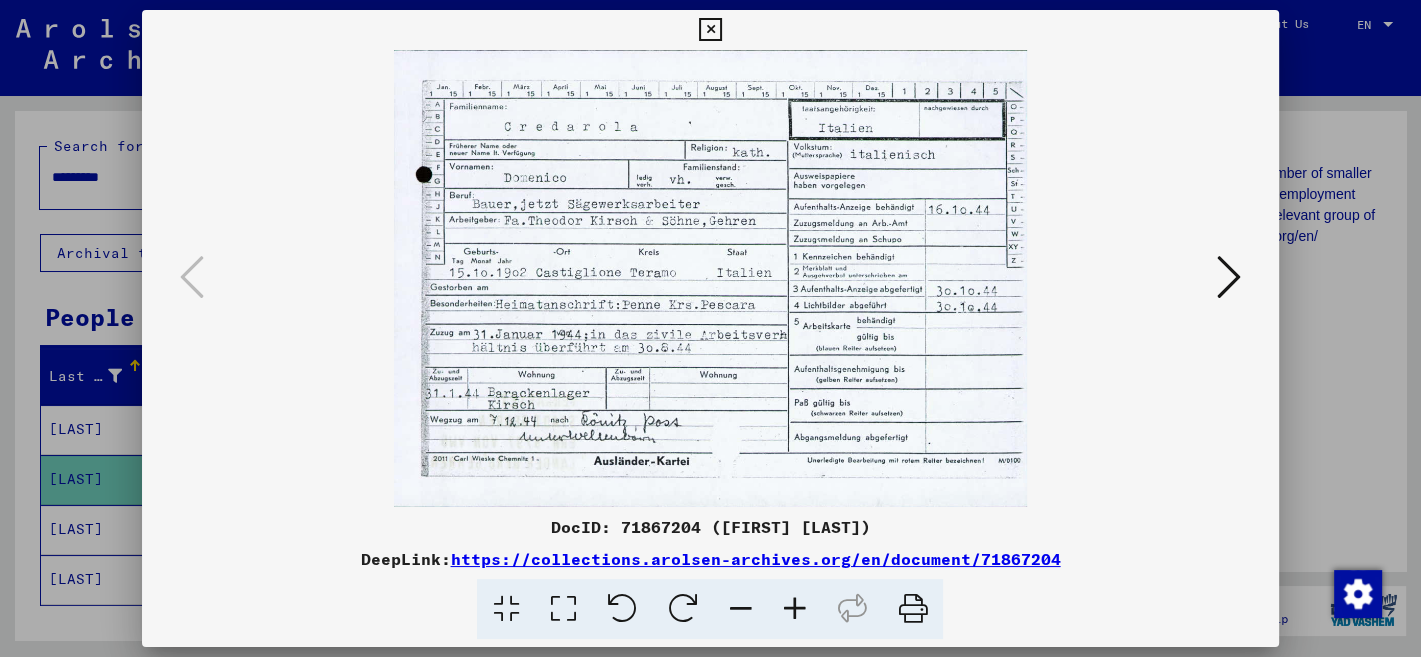 click at bounding box center [710, 30] 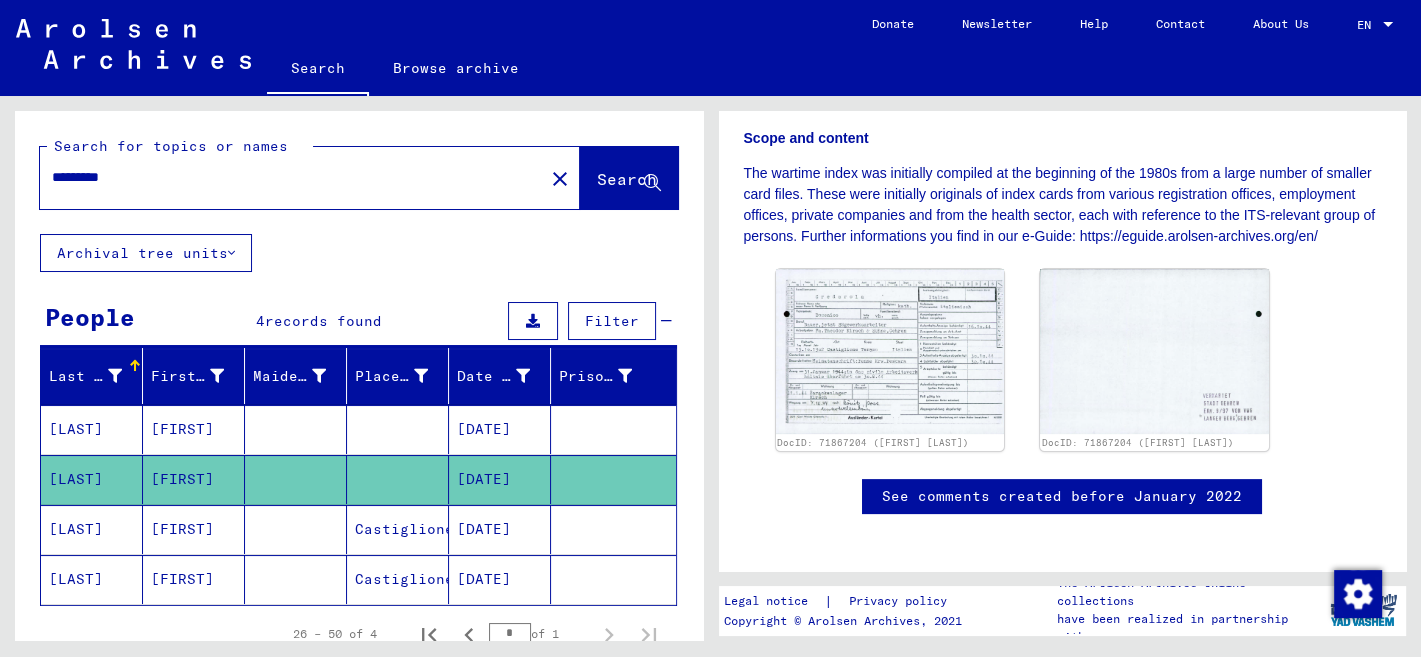 click on "*********" at bounding box center [292, 177] 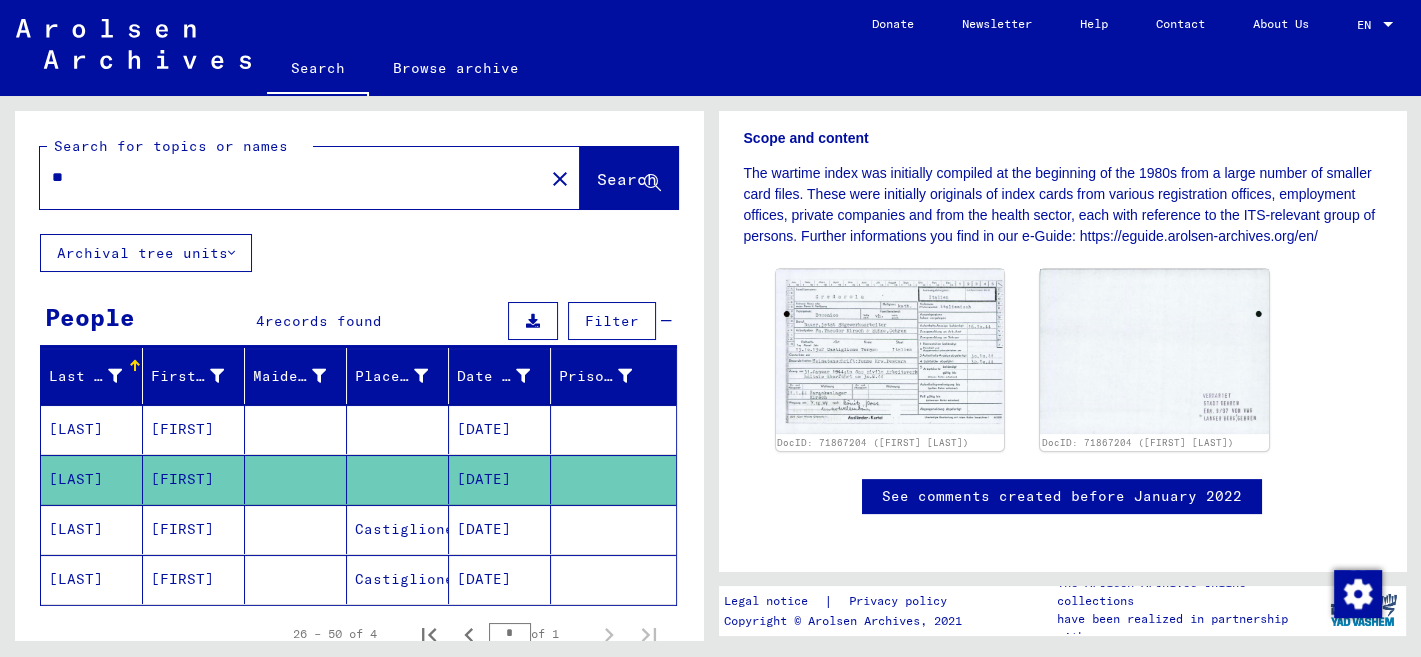type on "*" 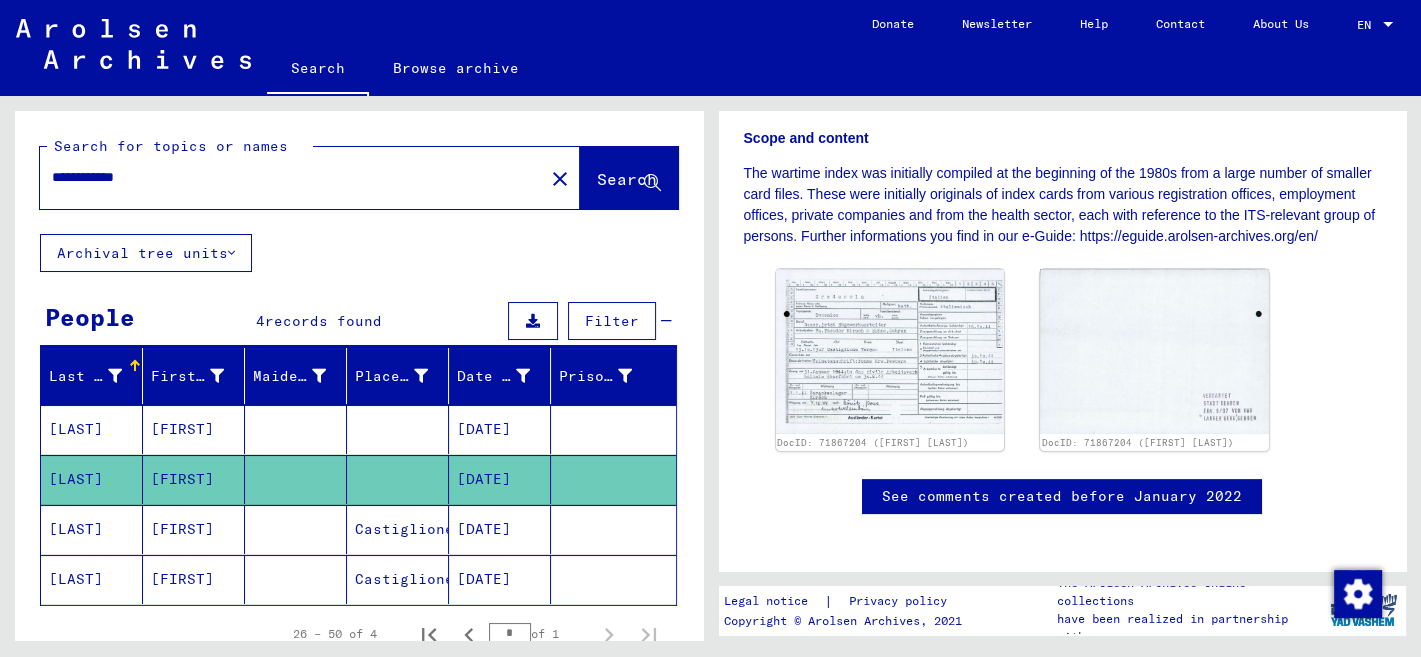 scroll, scrollTop: 0, scrollLeft: 0, axis: both 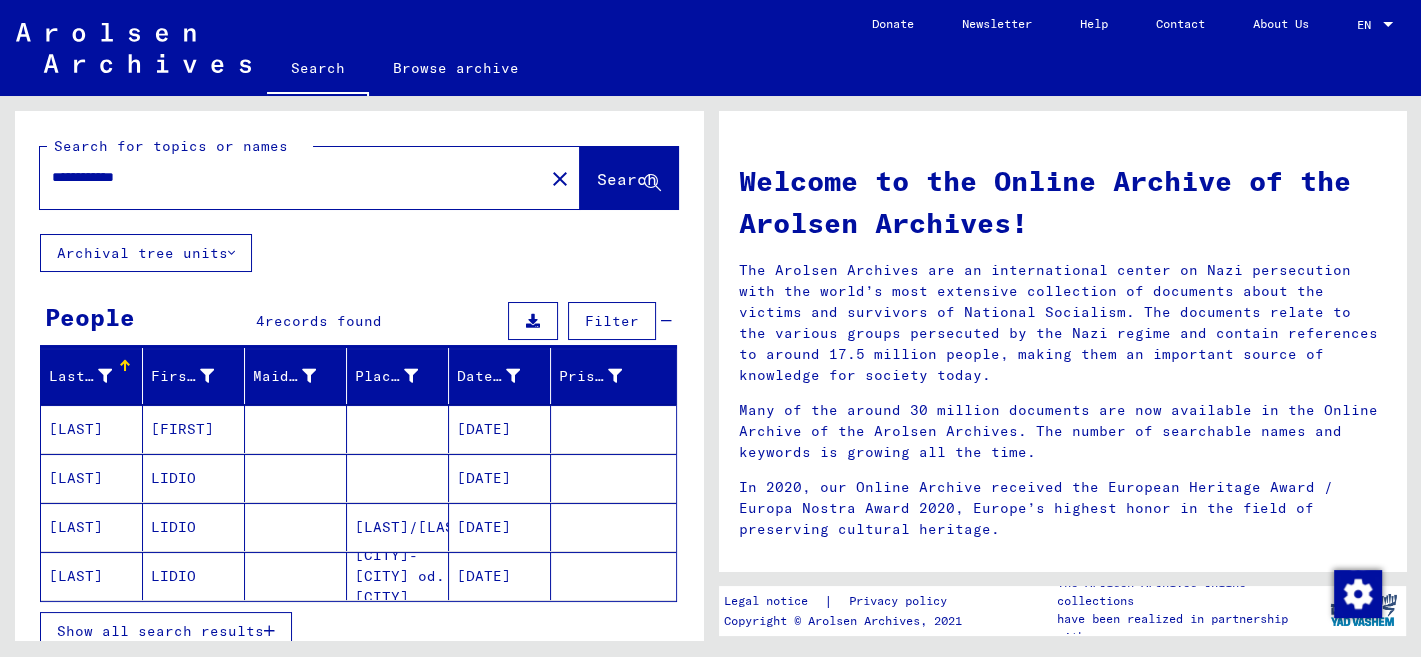 click on "**********" at bounding box center [286, 177] 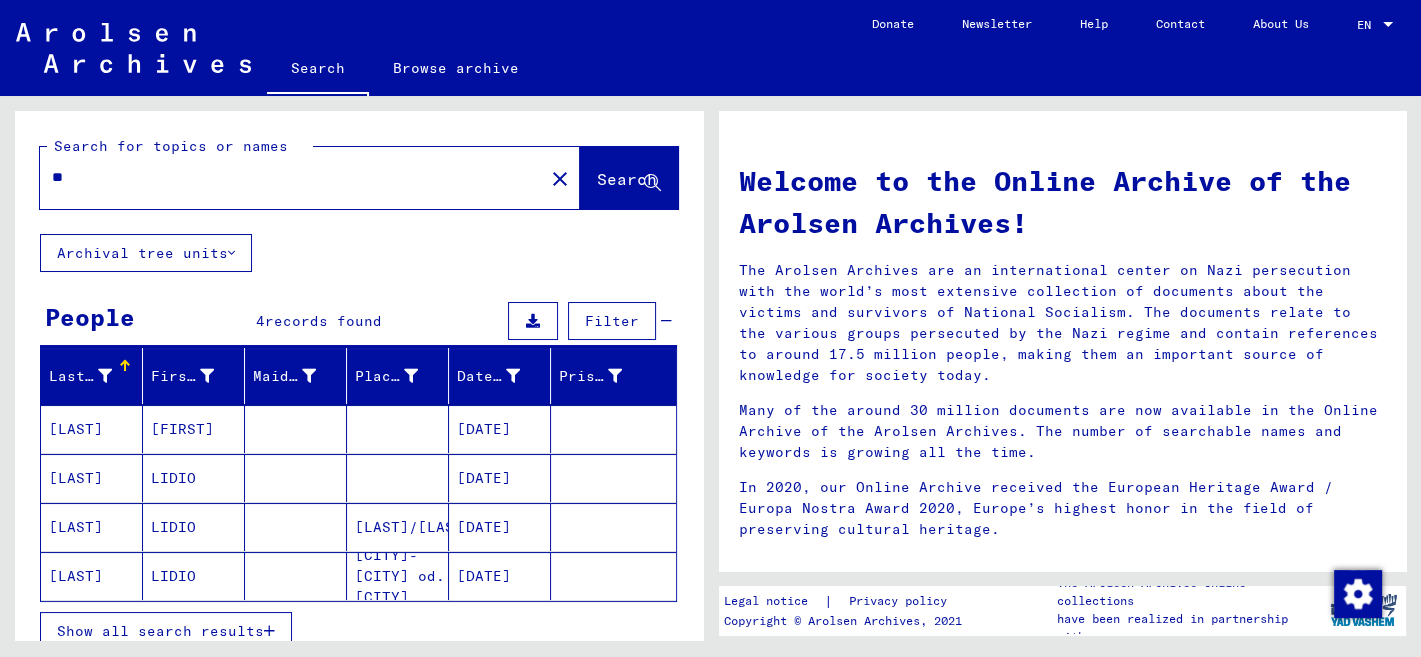 type on "*" 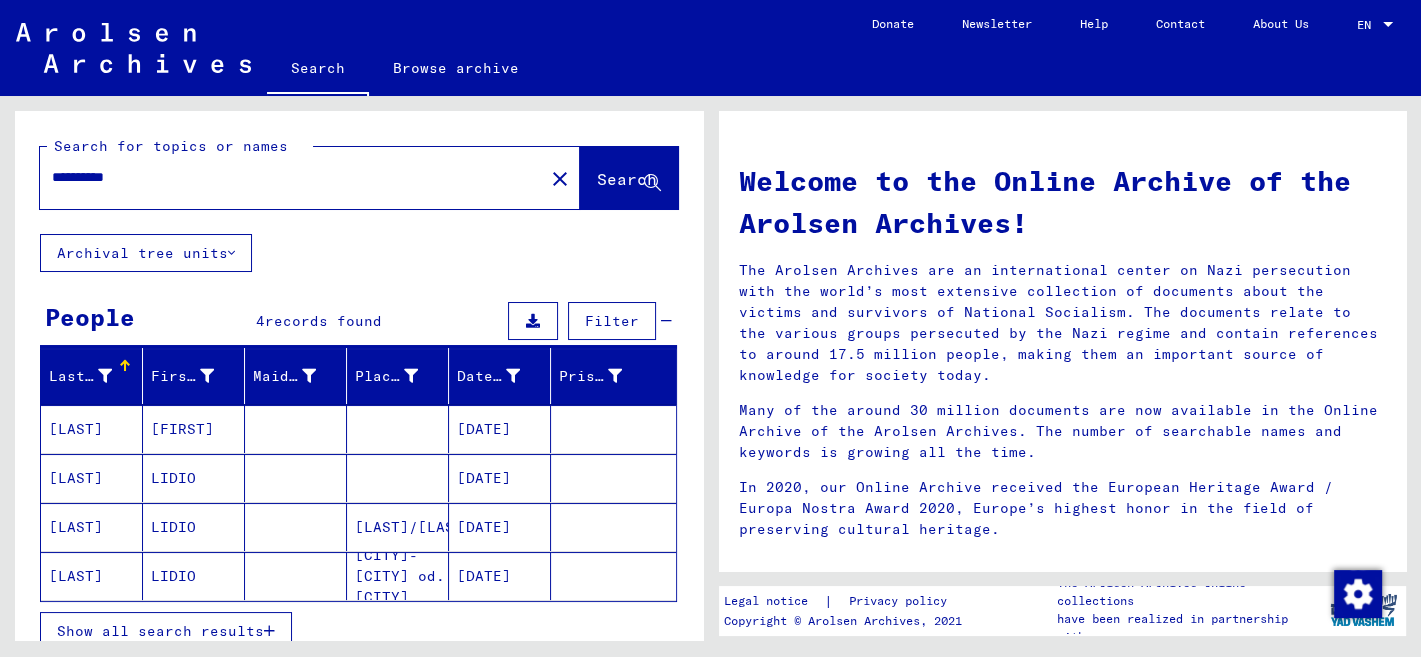 type on "**********" 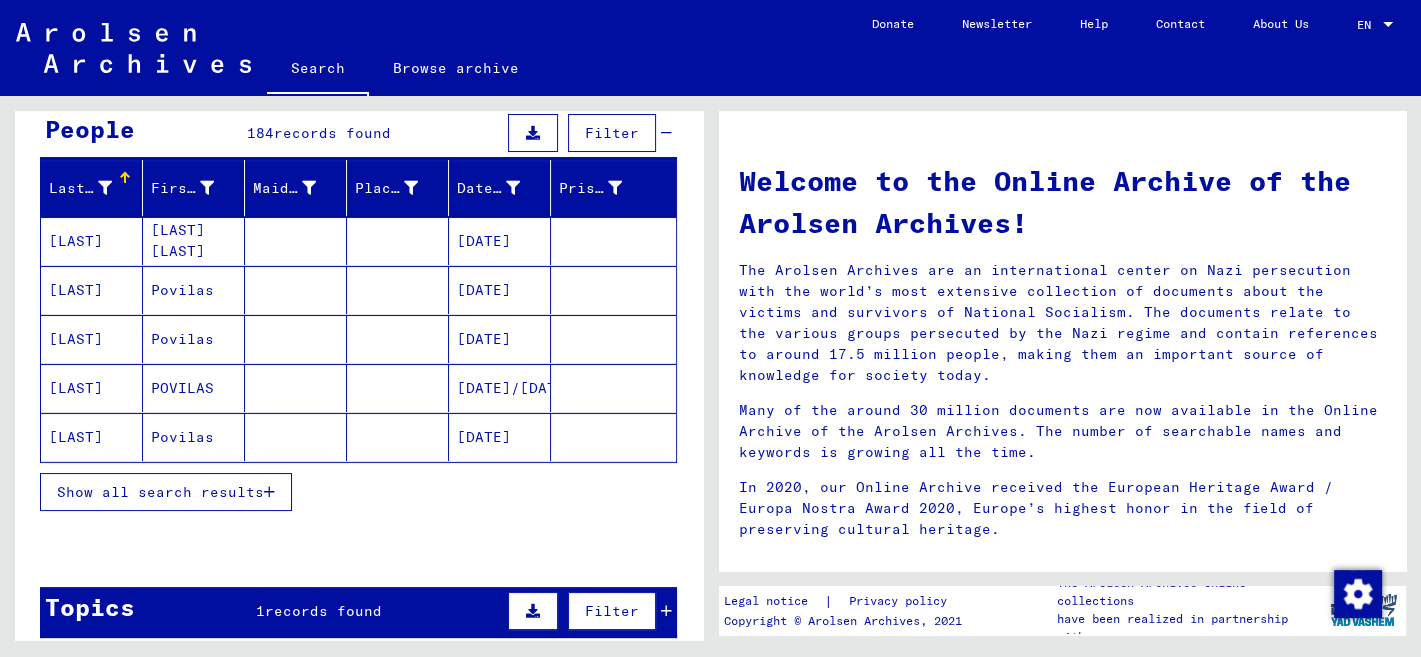 scroll, scrollTop: 352, scrollLeft: 0, axis: vertical 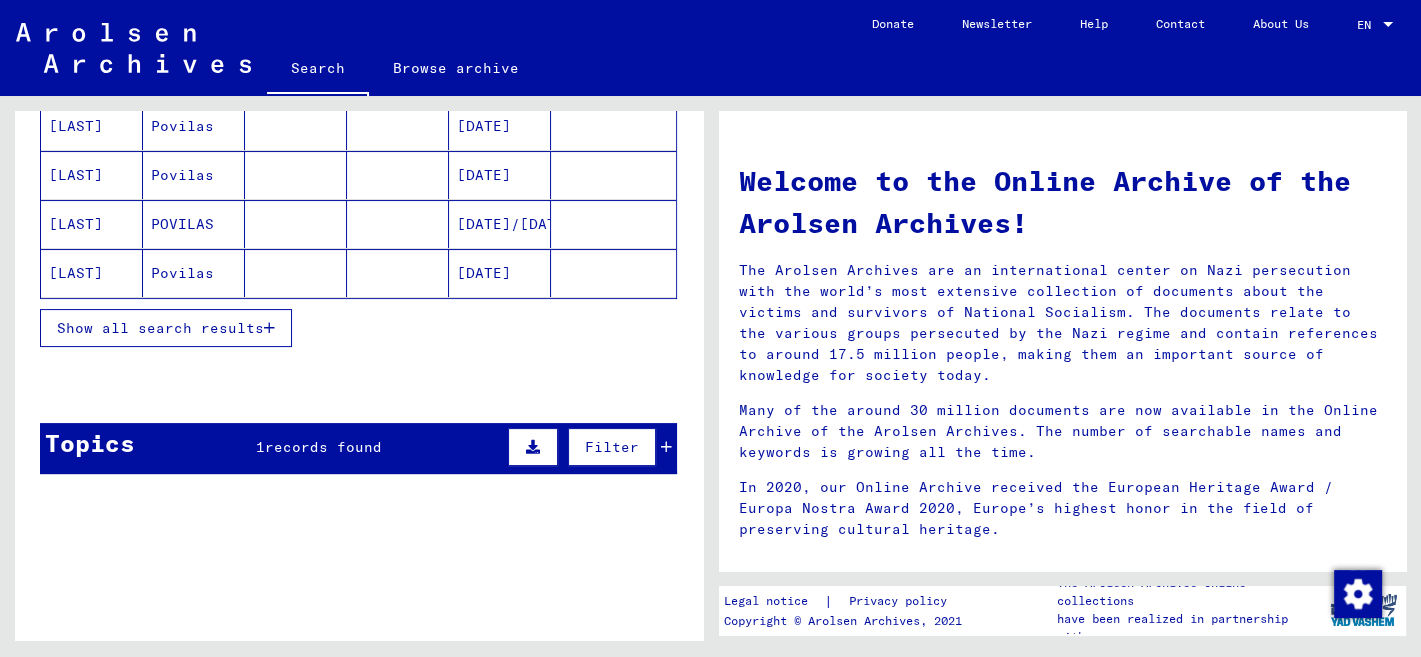 click on "Show all search results" at bounding box center [166, 328] 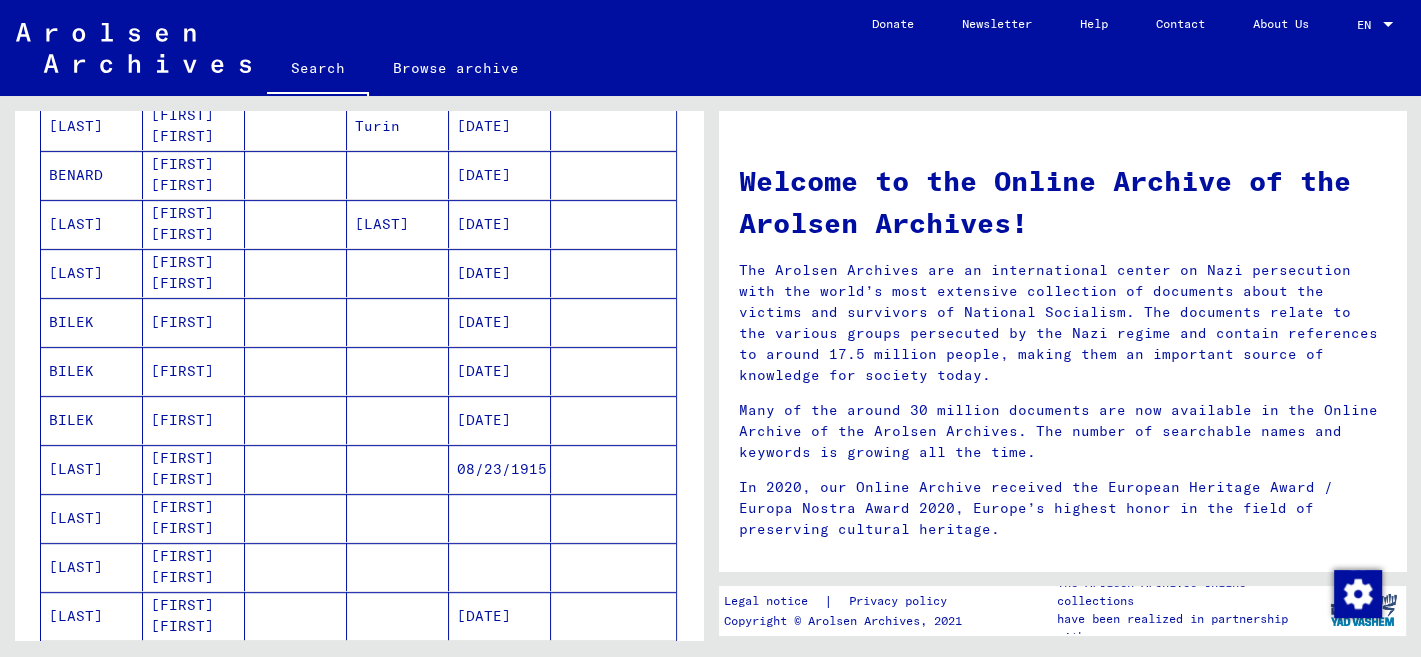 scroll, scrollTop: 1235, scrollLeft: 0, axis: vertical 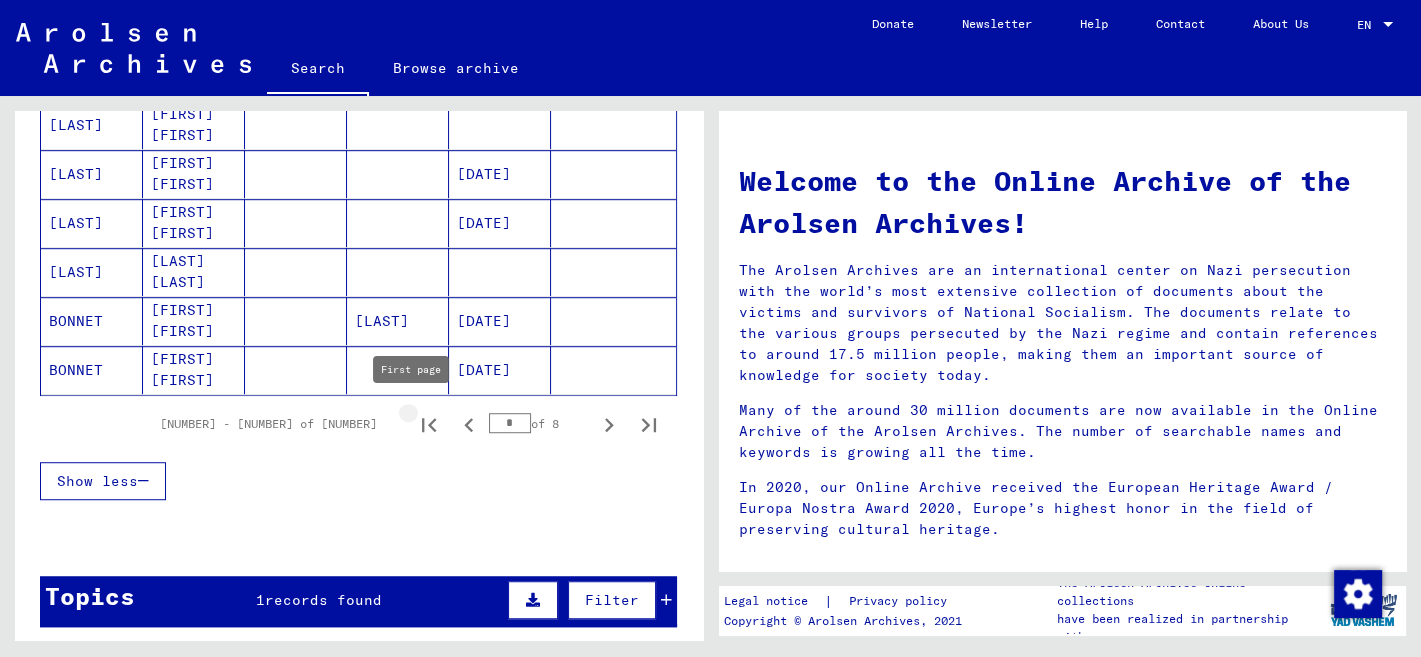 click 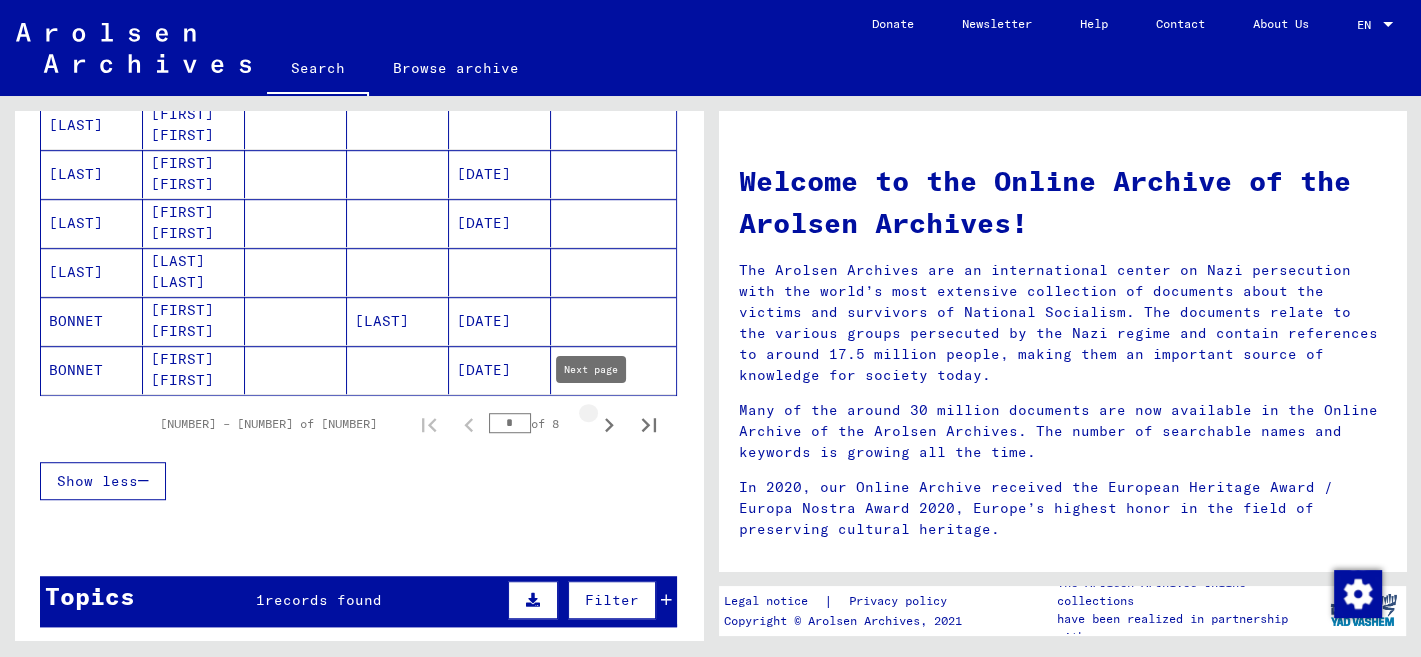 click 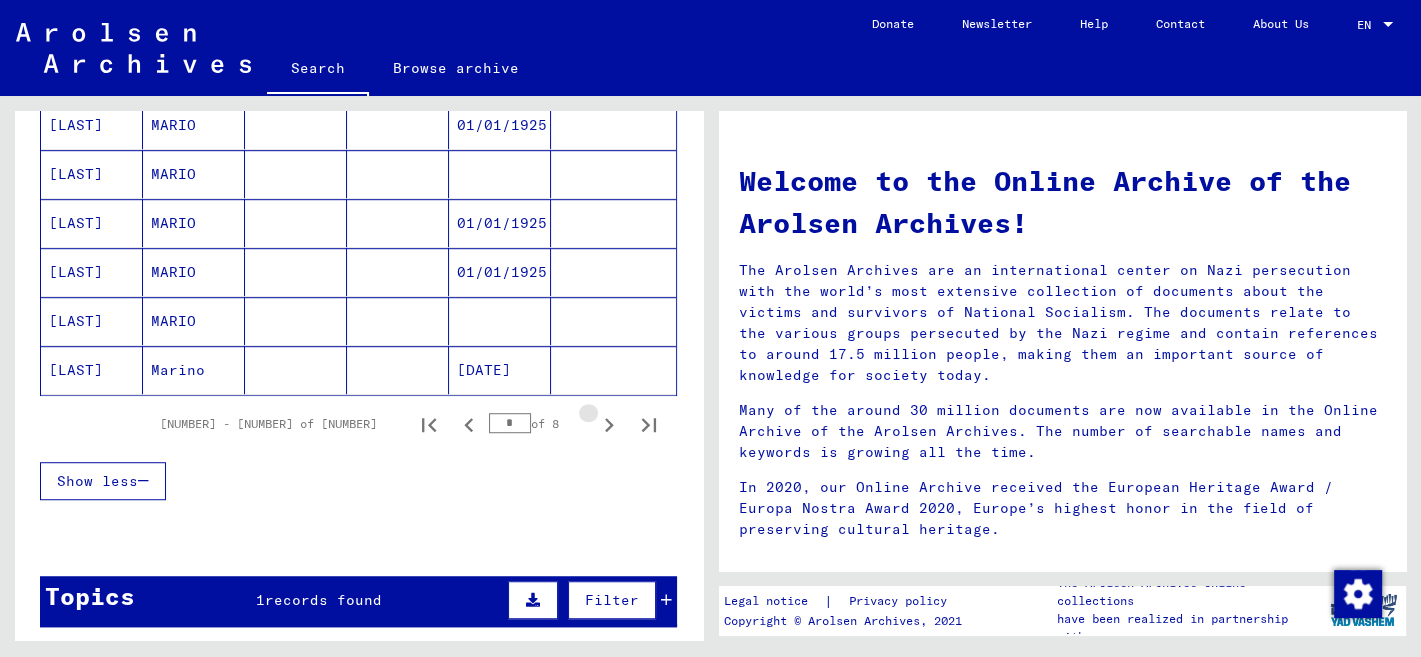 click 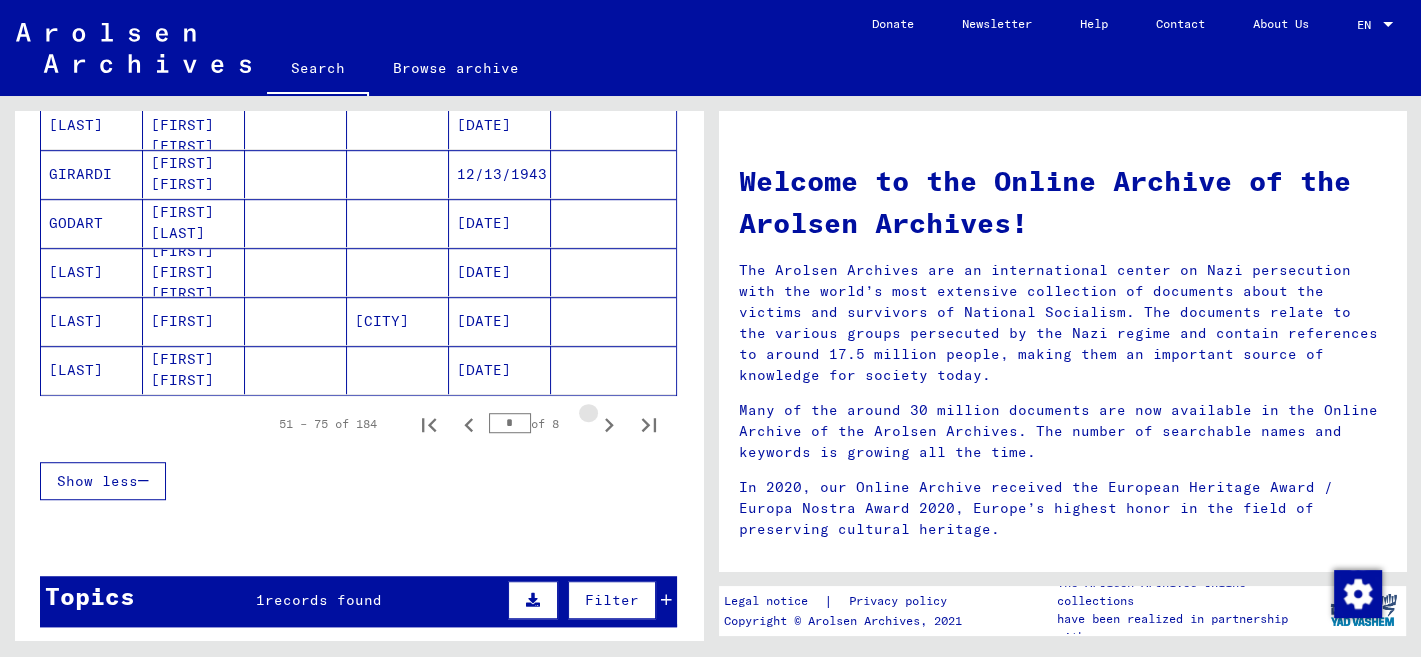 click 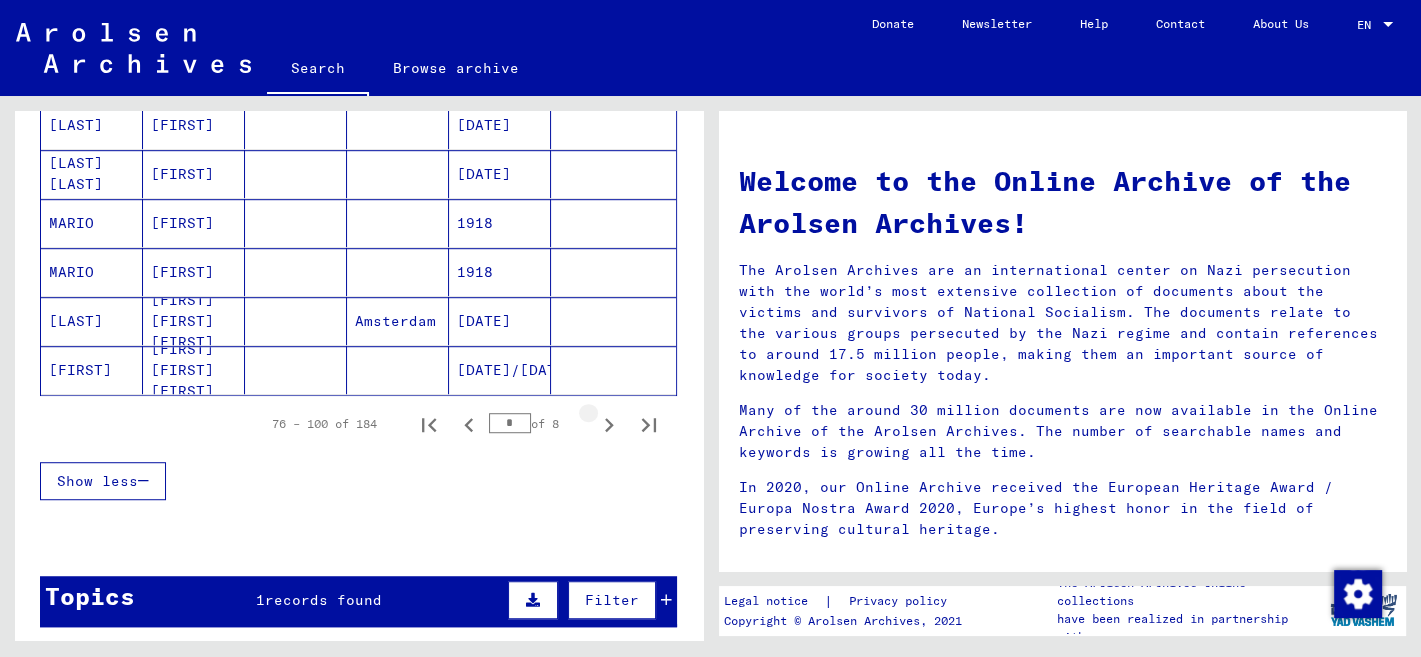 click 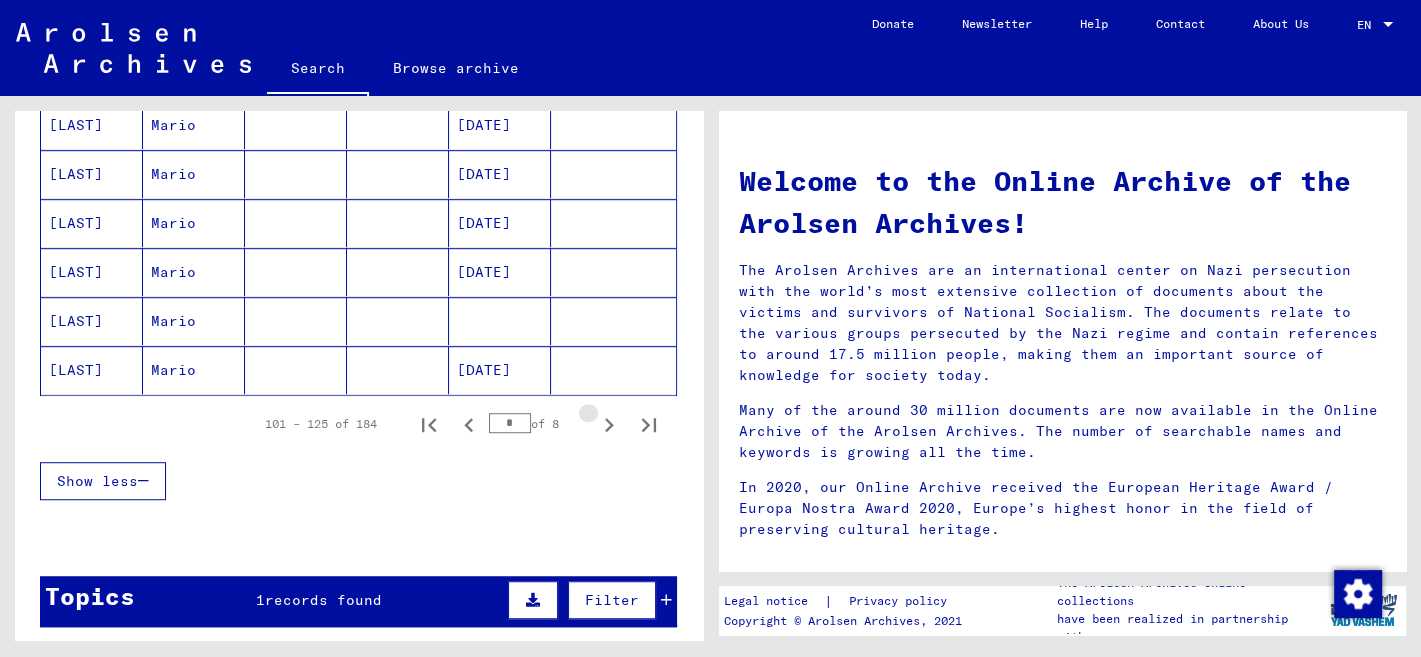 click 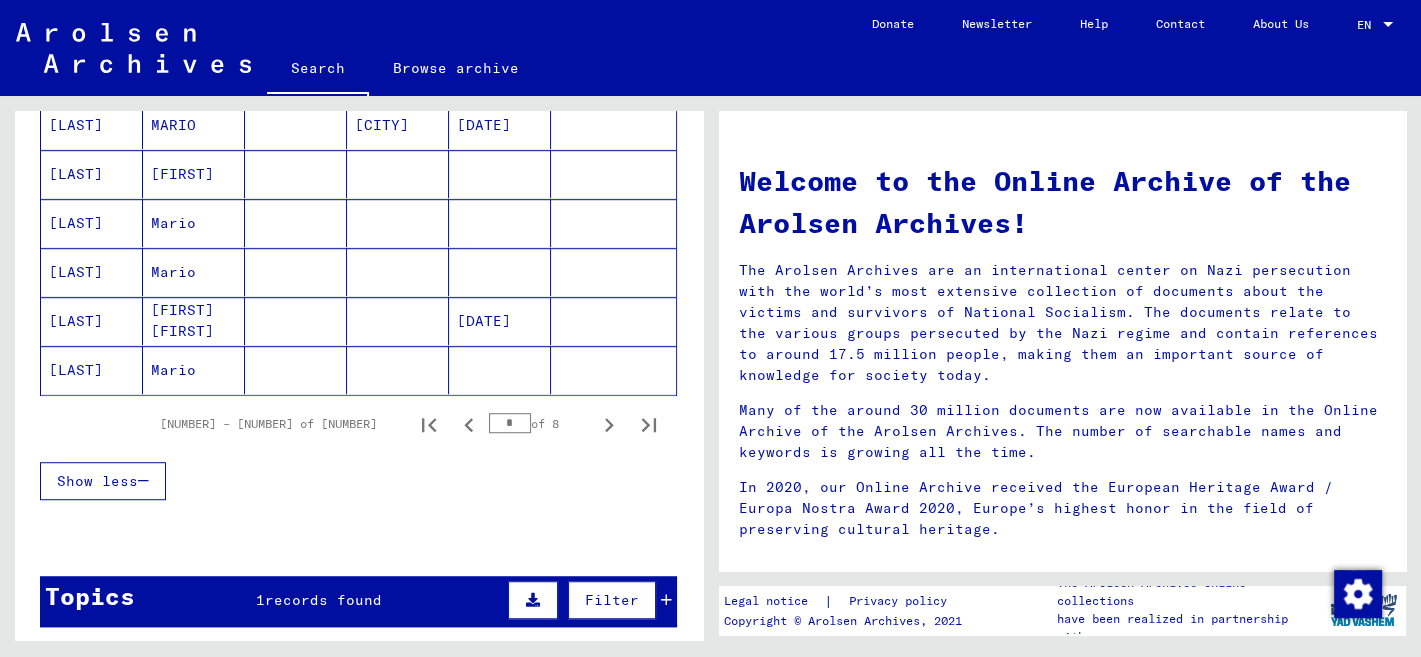 scroll, scrollTop: 793, scrollLeft: 0, axis: vertical 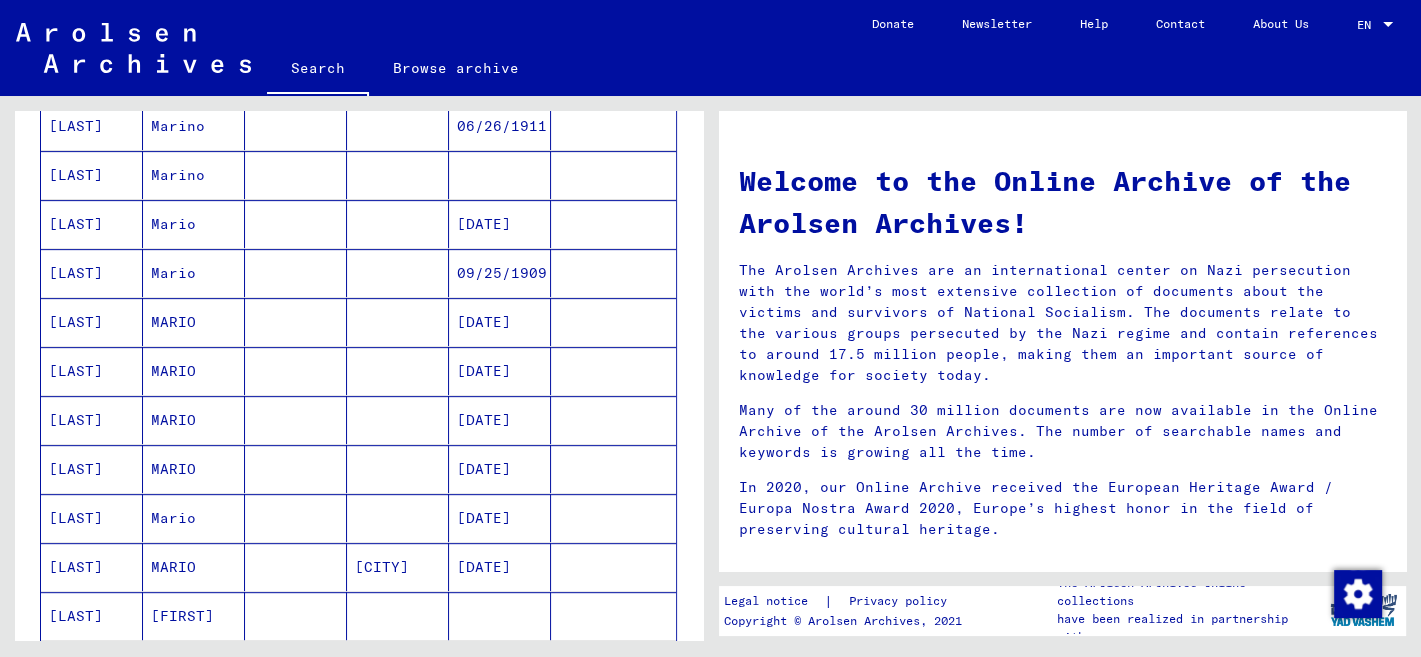 click on "POLI" at bounding box center (92, 469) 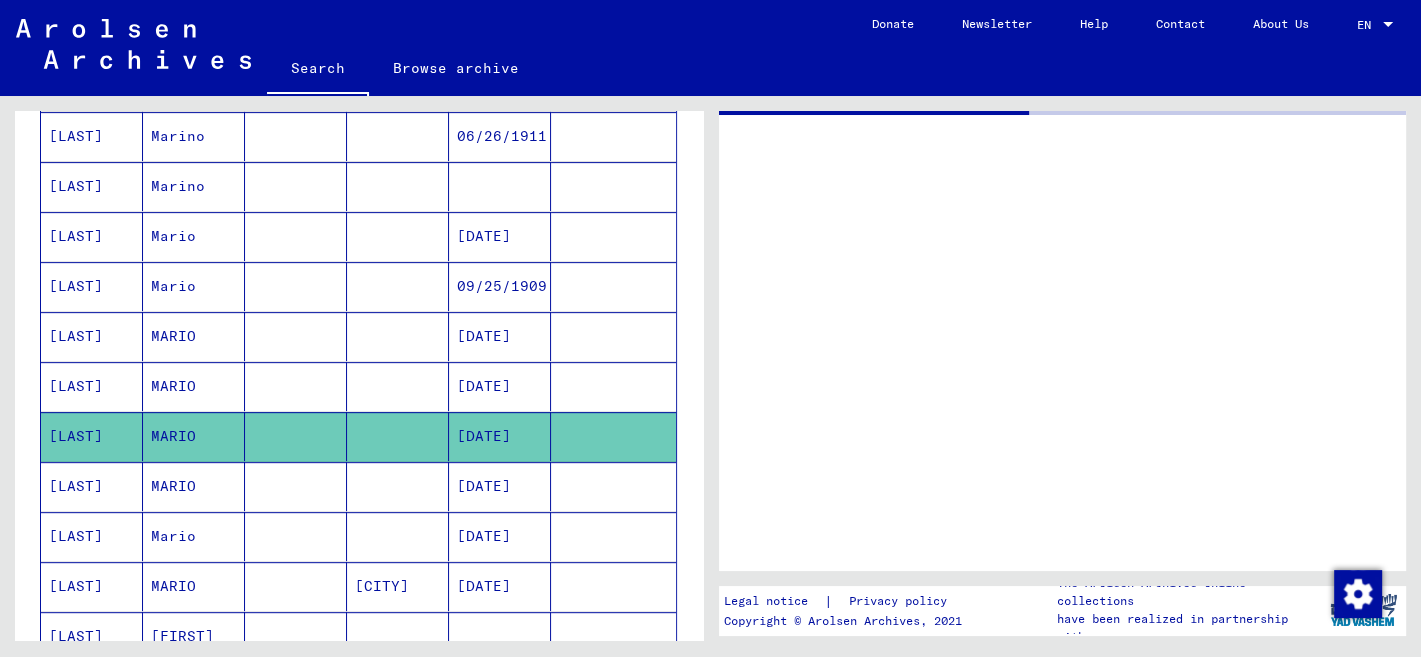 scroll, scrollTop: 802, scrollLeft: 0, axis: vertical 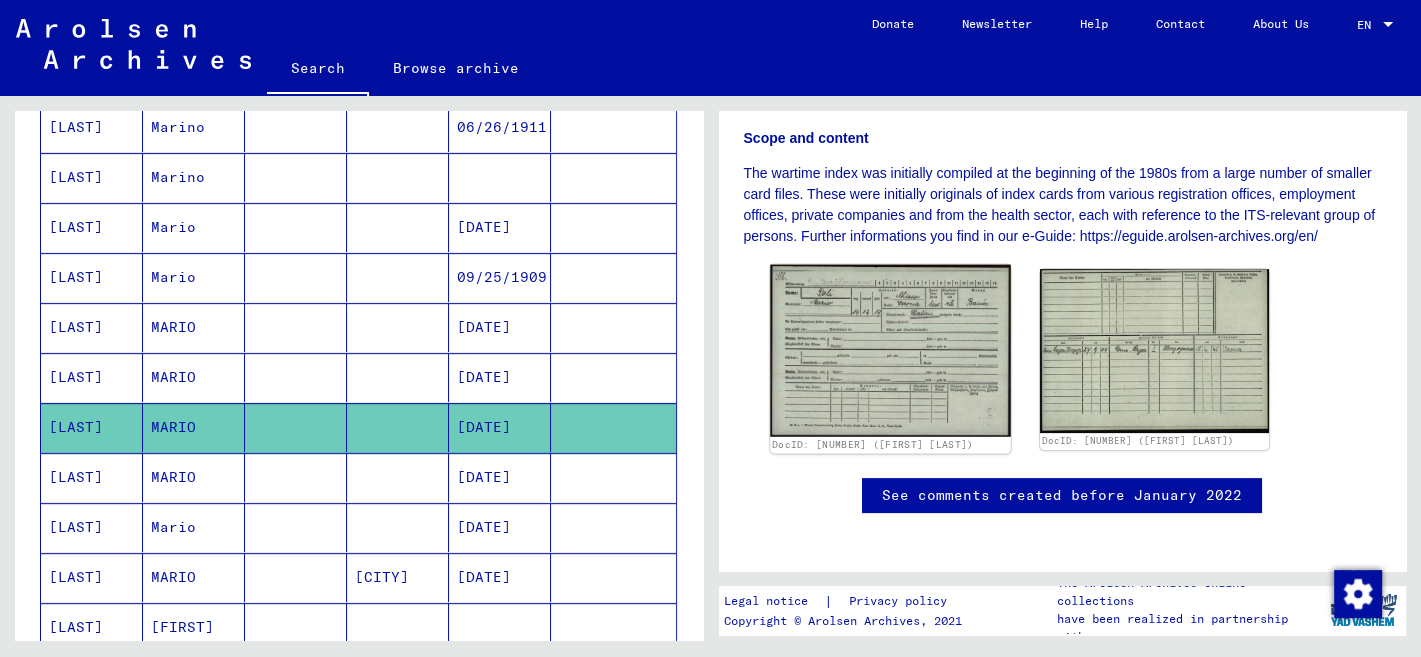 click 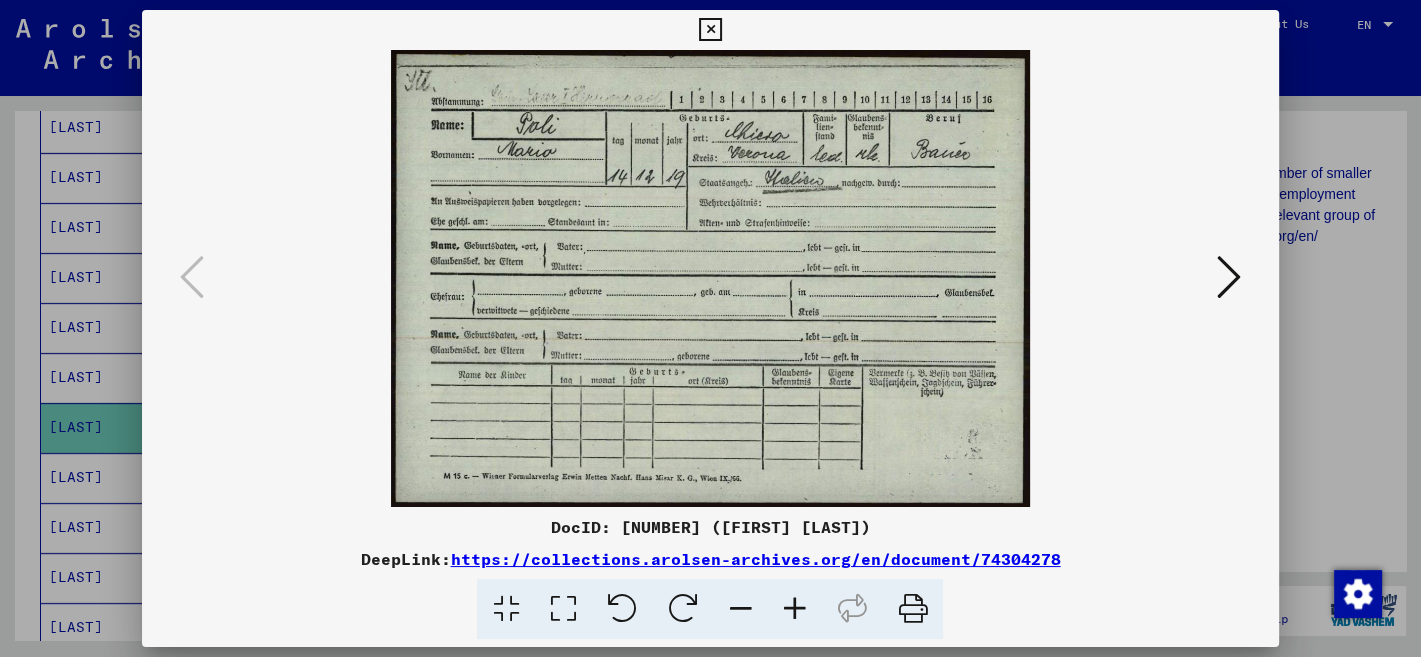 click at bounding box center [1229, 277] 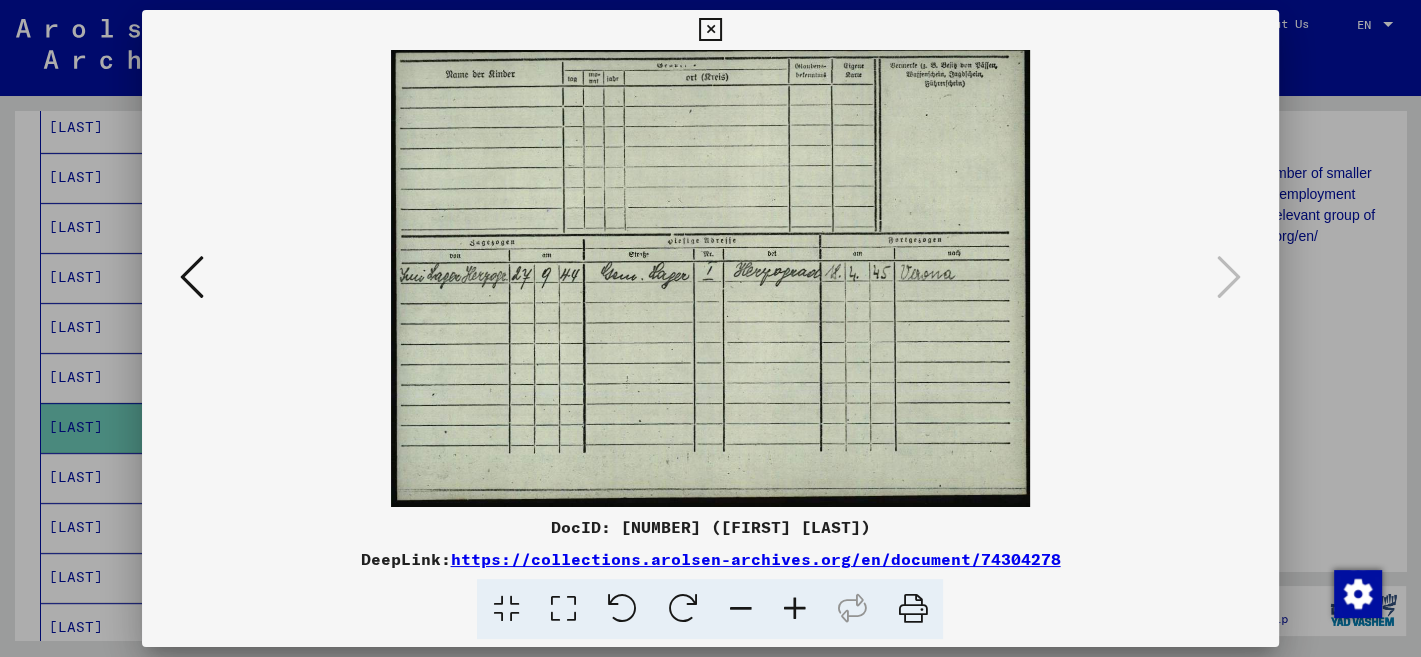 click at bounding box center [794, 609] 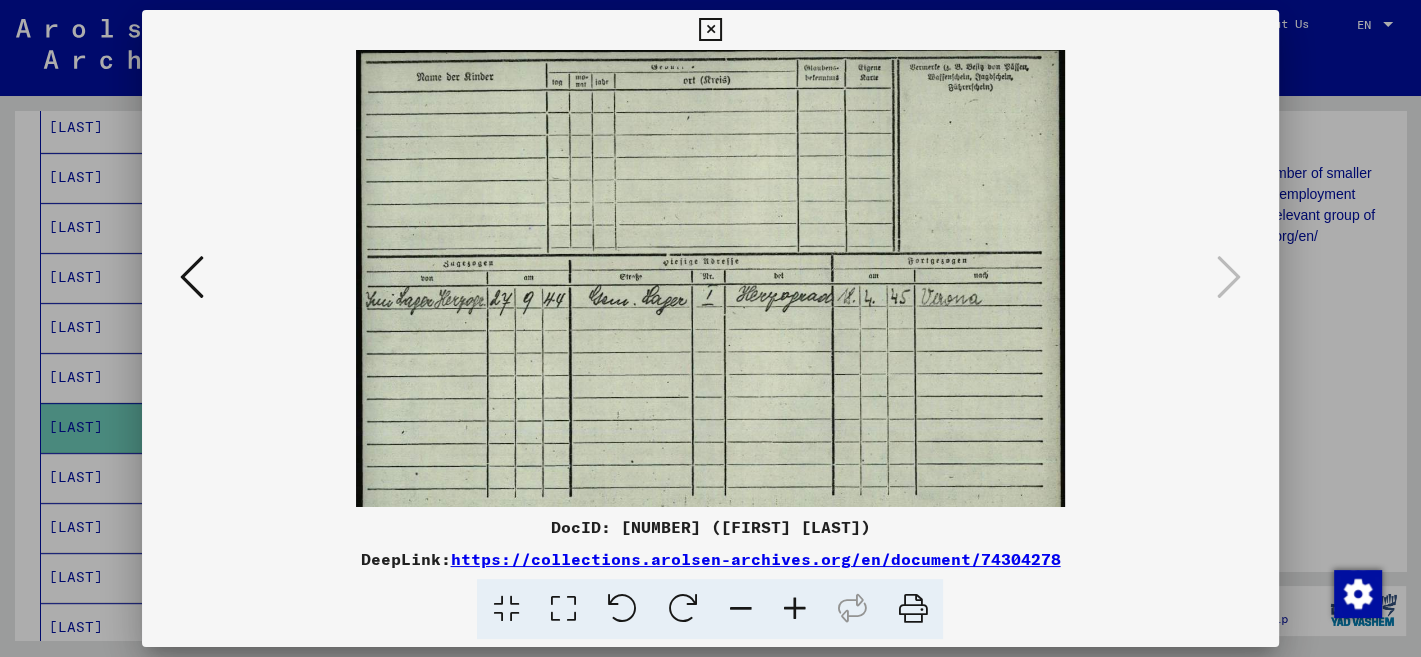 click at bounding box center (794, 609) 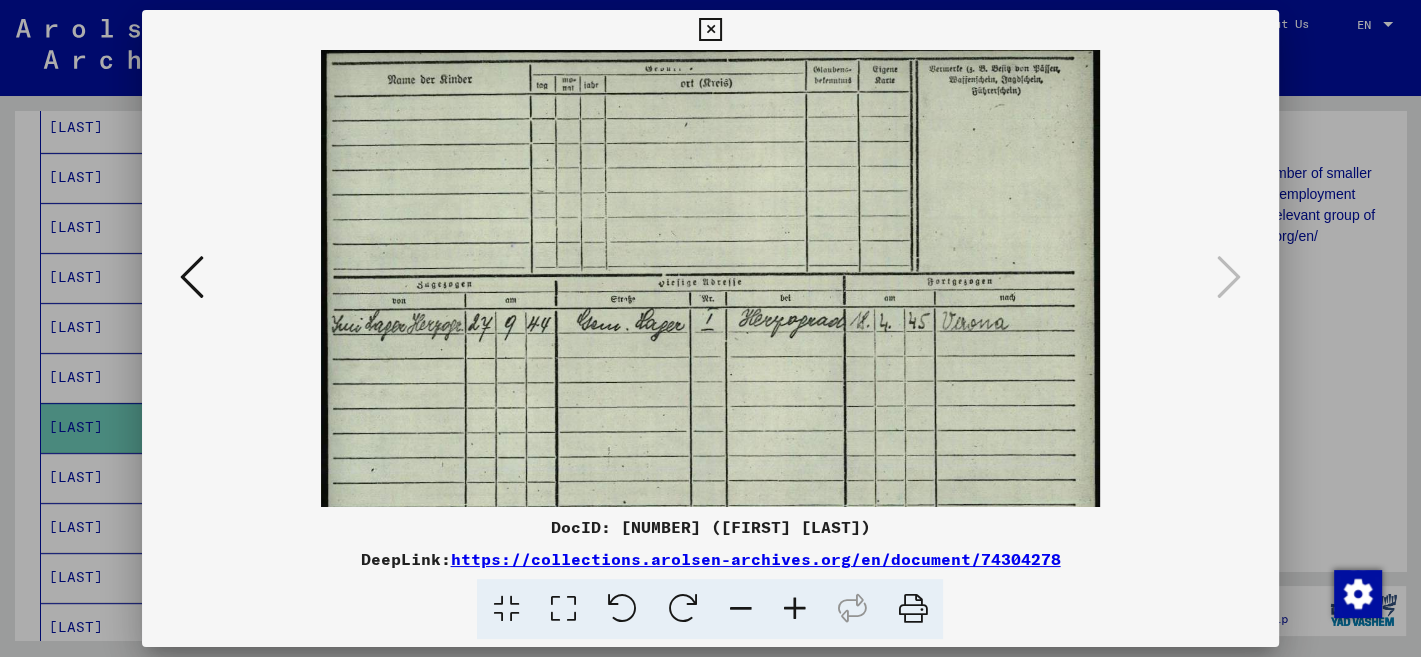click at bounding box center (794, 609) 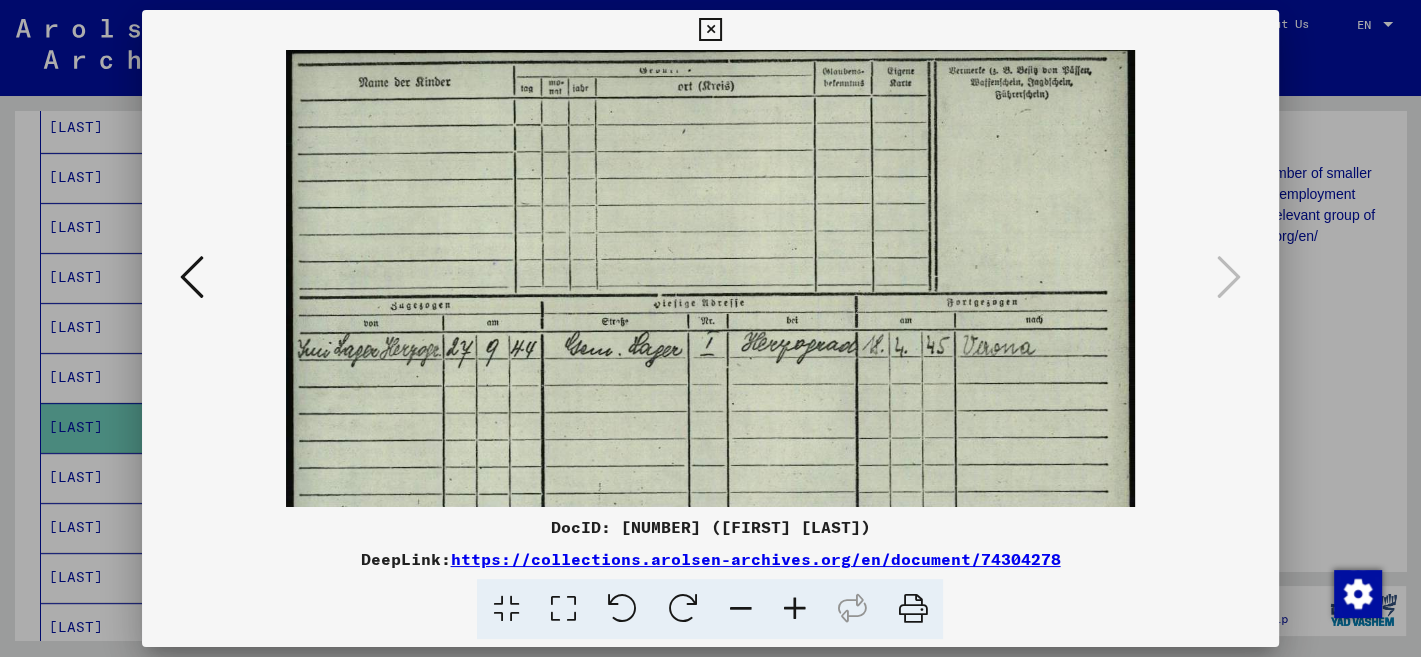 click at bounding box center (794, 609) 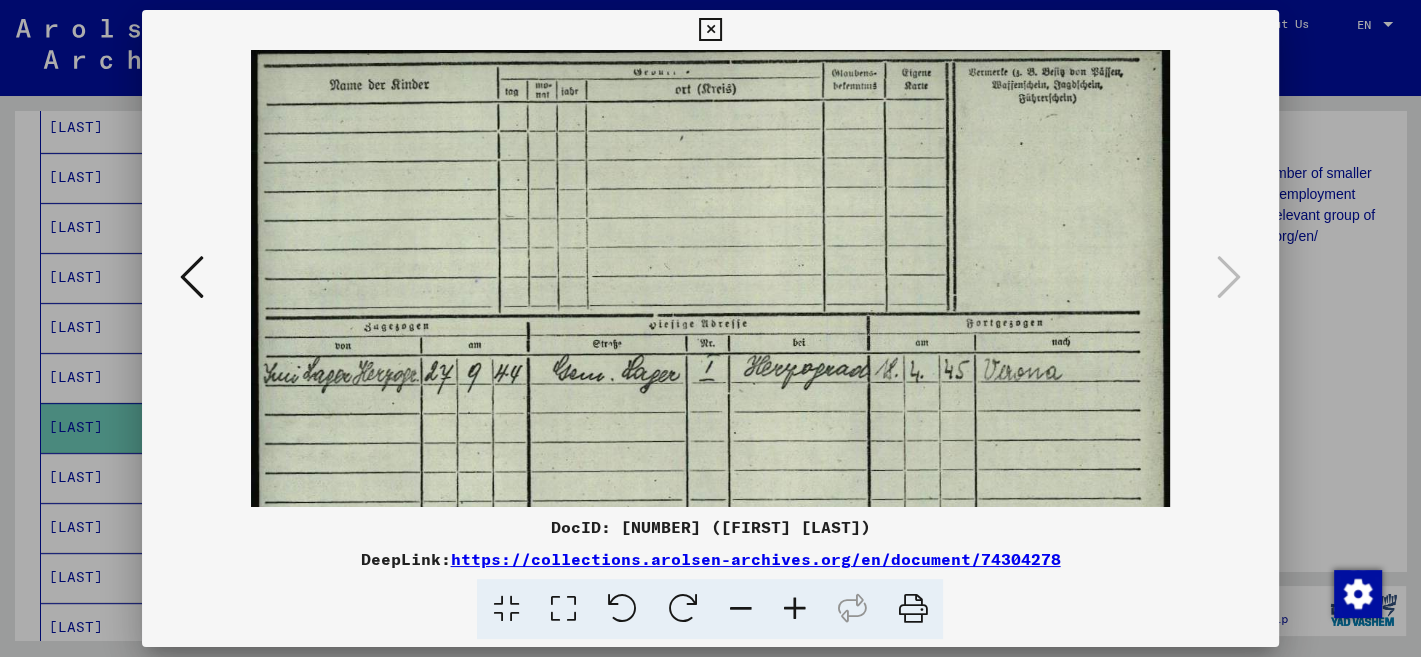 click at bounding box center [794, 609] 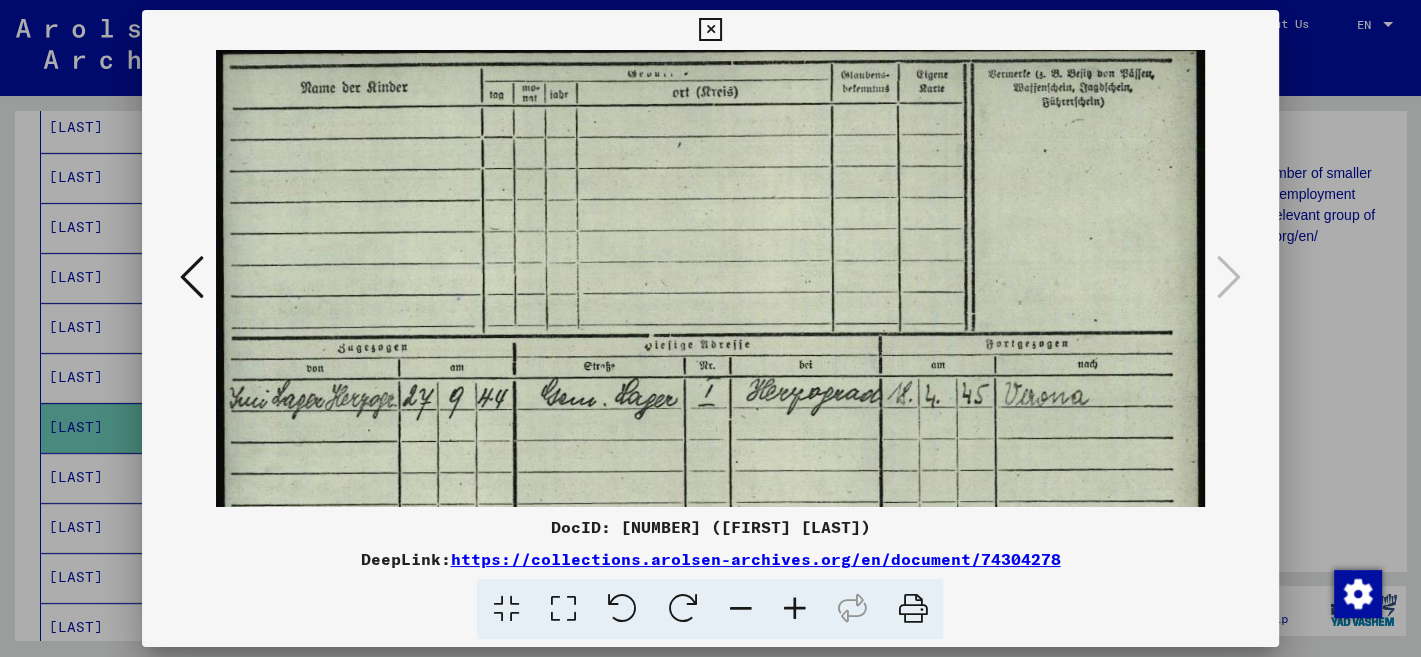 click at bounding box center [794, 609] 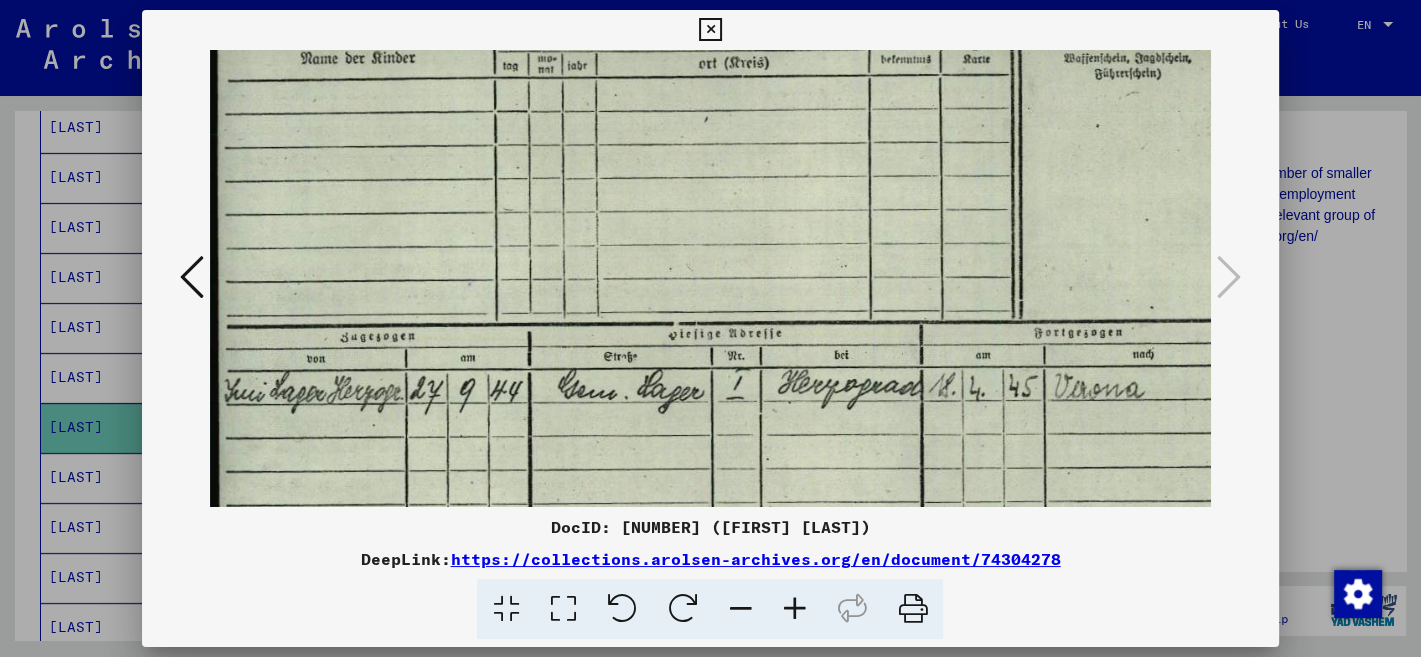 scroll, scrollTop: 36, scrollLeft: 0, axis: vertical 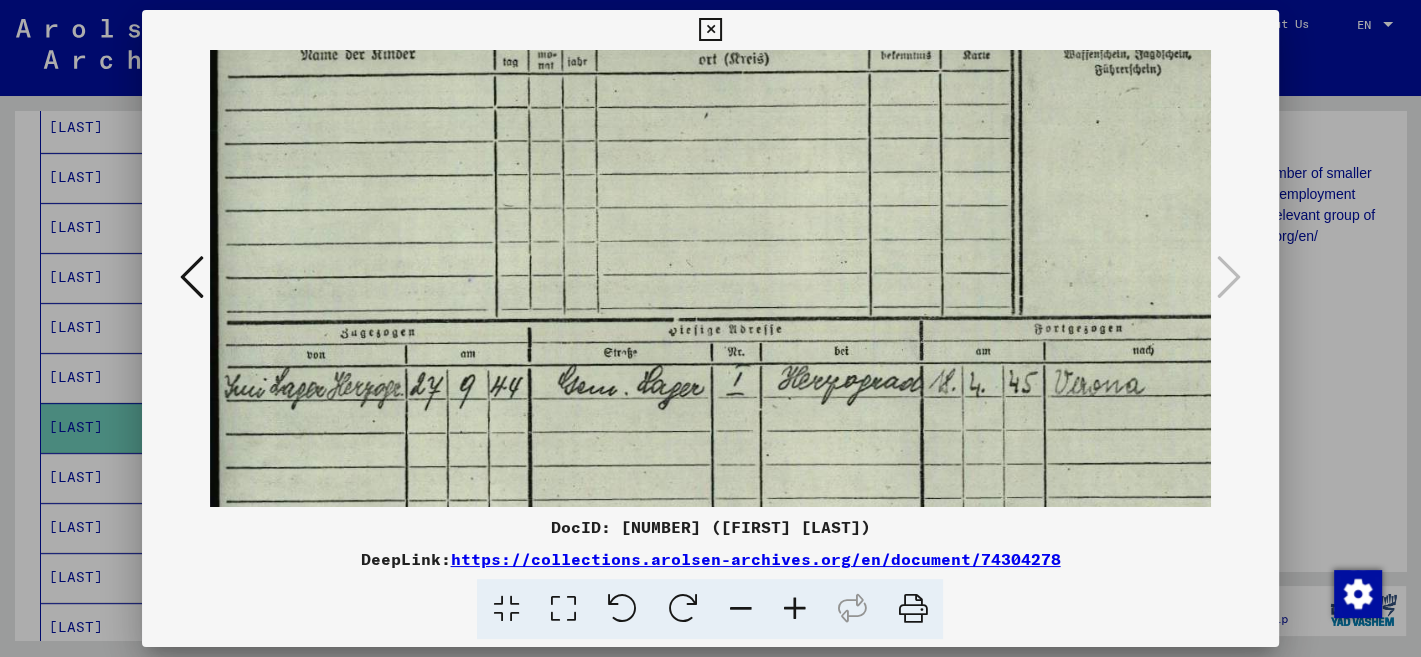 drag, startPoint x: 566, startPoint y: 468, endPoint x: 605, endPoint y: 432, distance: 53.075417 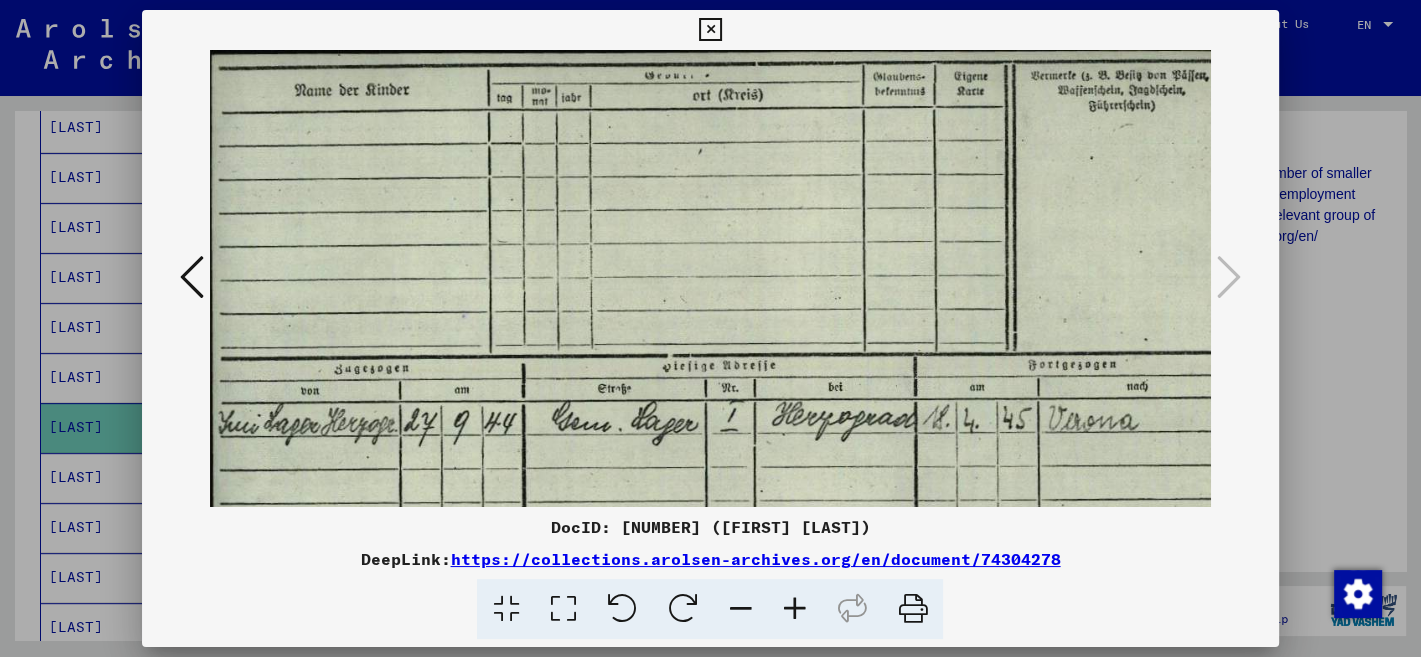 scroll, scrollTop: 0, scrollLeft: 5, axis: horizontal 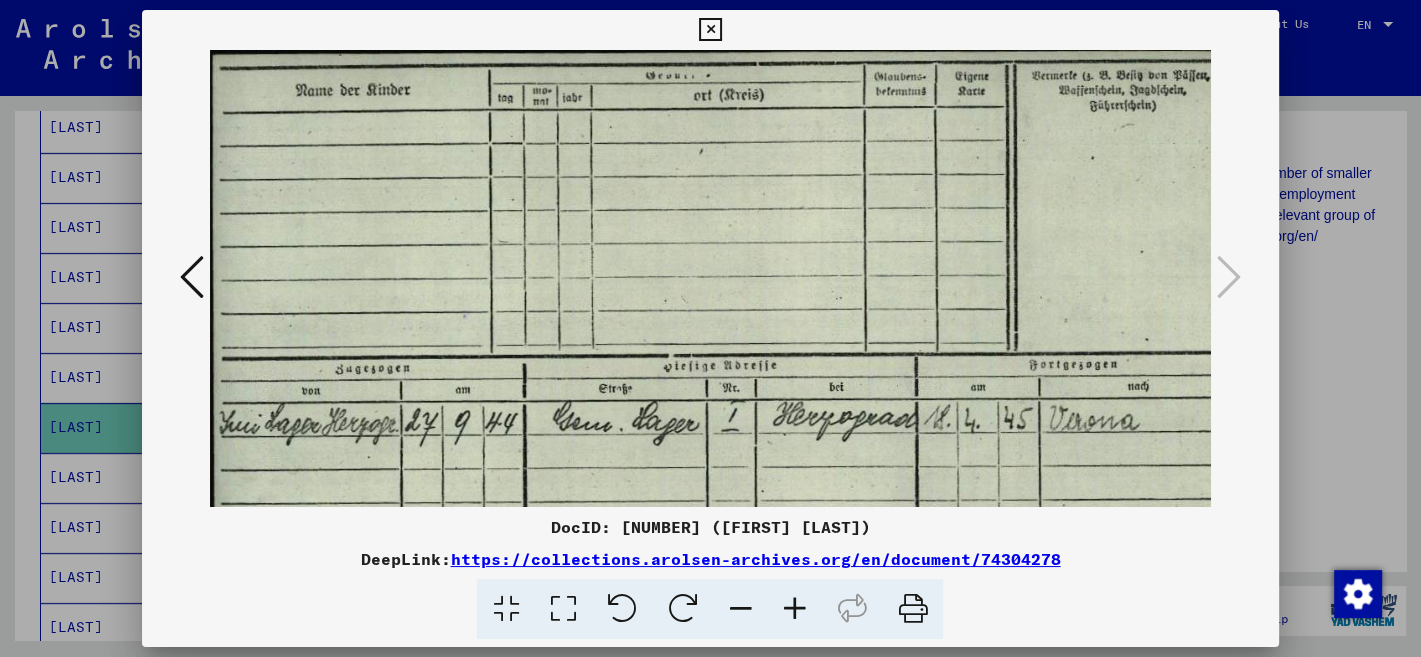 drag, startPoint x: 726, startPoint y: 170, endPoint x: 730, endPoint y: 314, distance: 144.05554 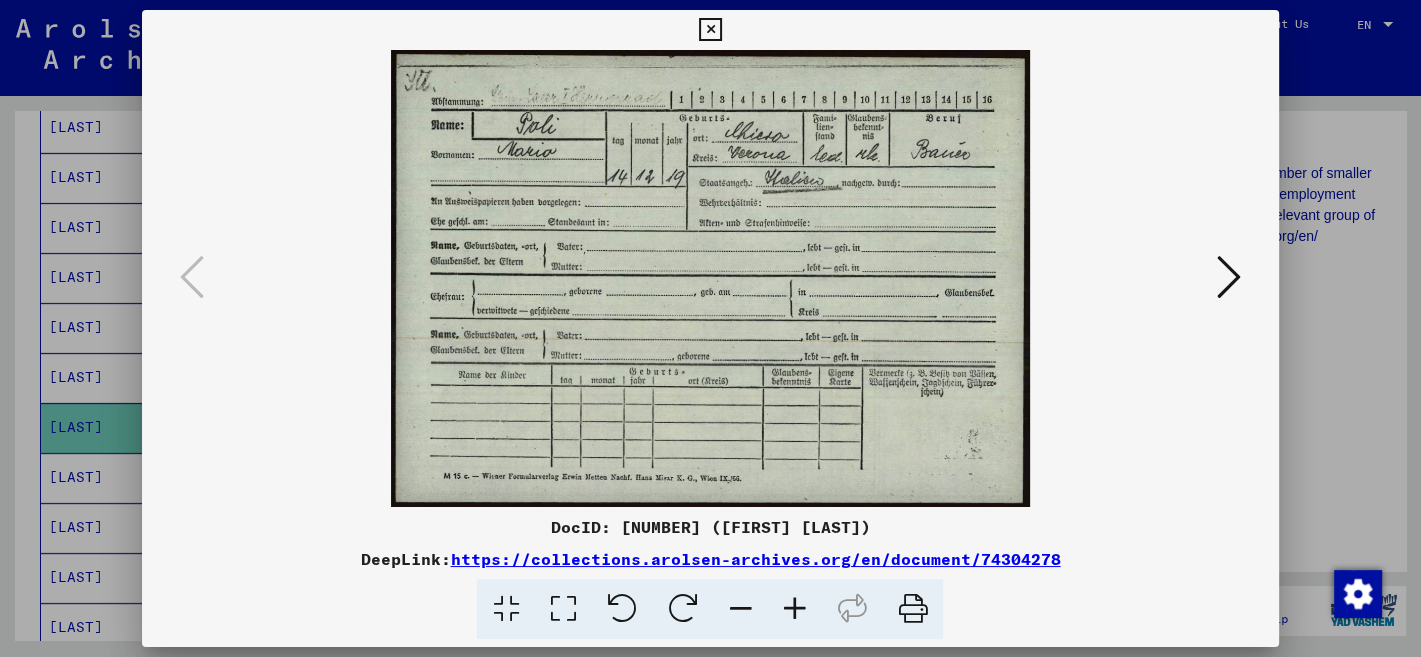 click at bounding box center (710, 30) 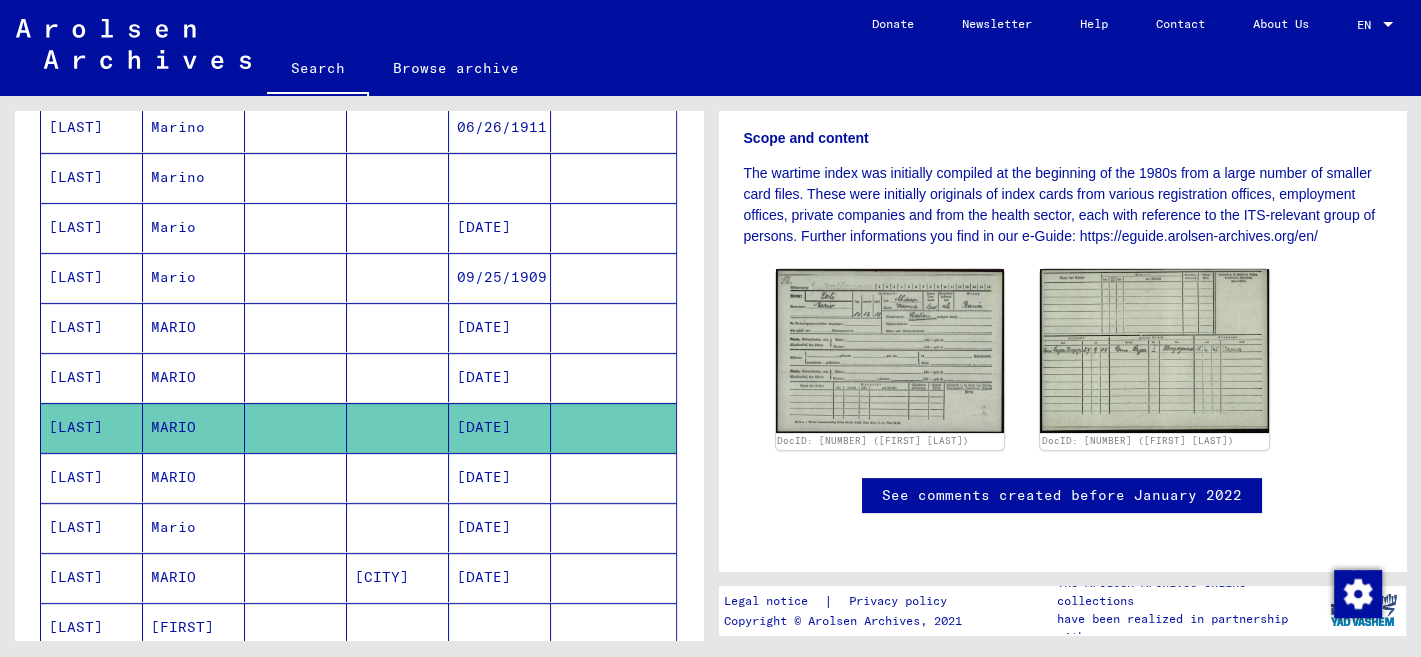 click on "POLI" at bounding box center (92, 377) 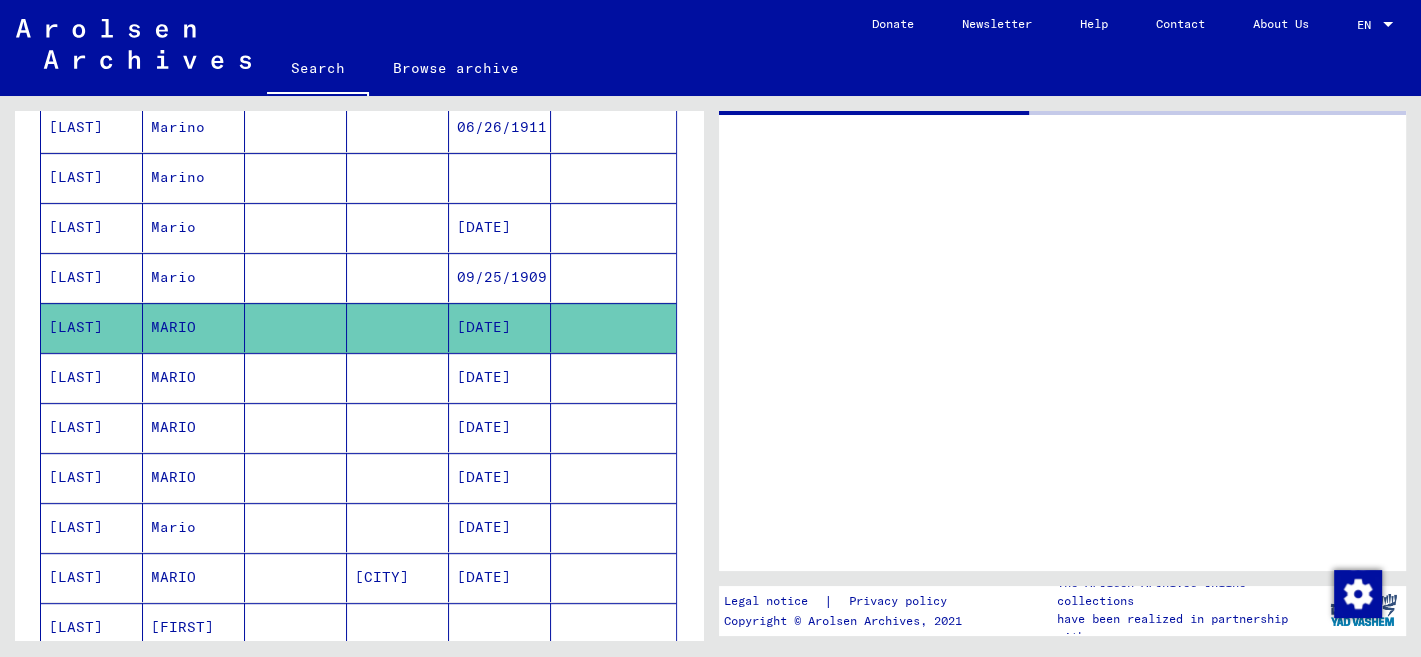 scroll, scrollTop: 0, scrollLeft: 0, axis: both 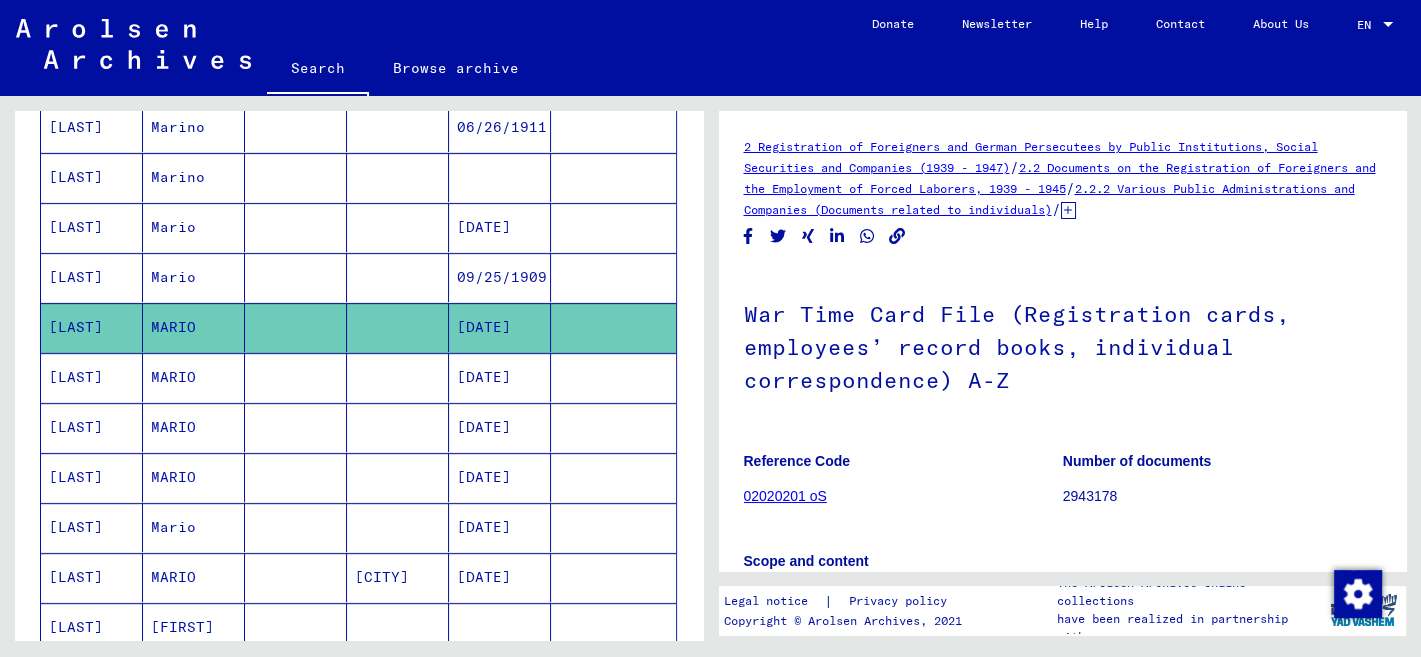 click on "POLI" at bounding box center [92, 477] 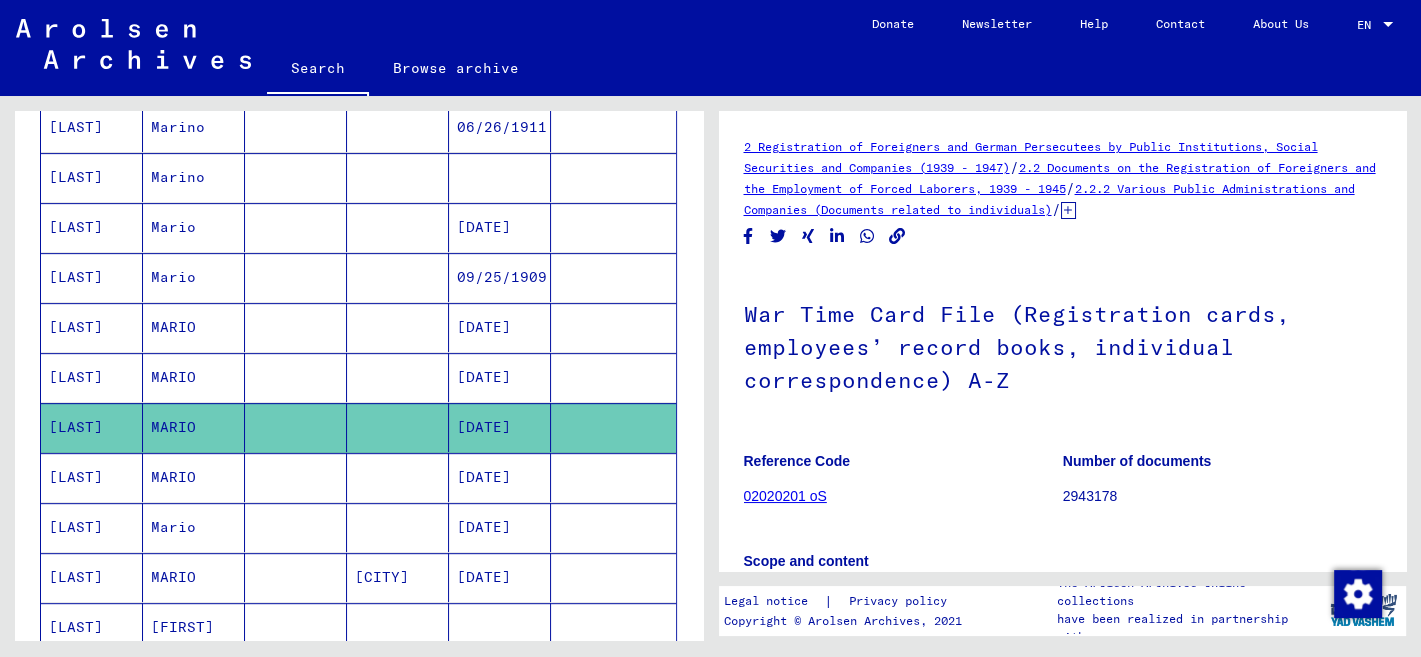 scroll, scrollTop: 423, scrollLeft: 0, axis: vertical 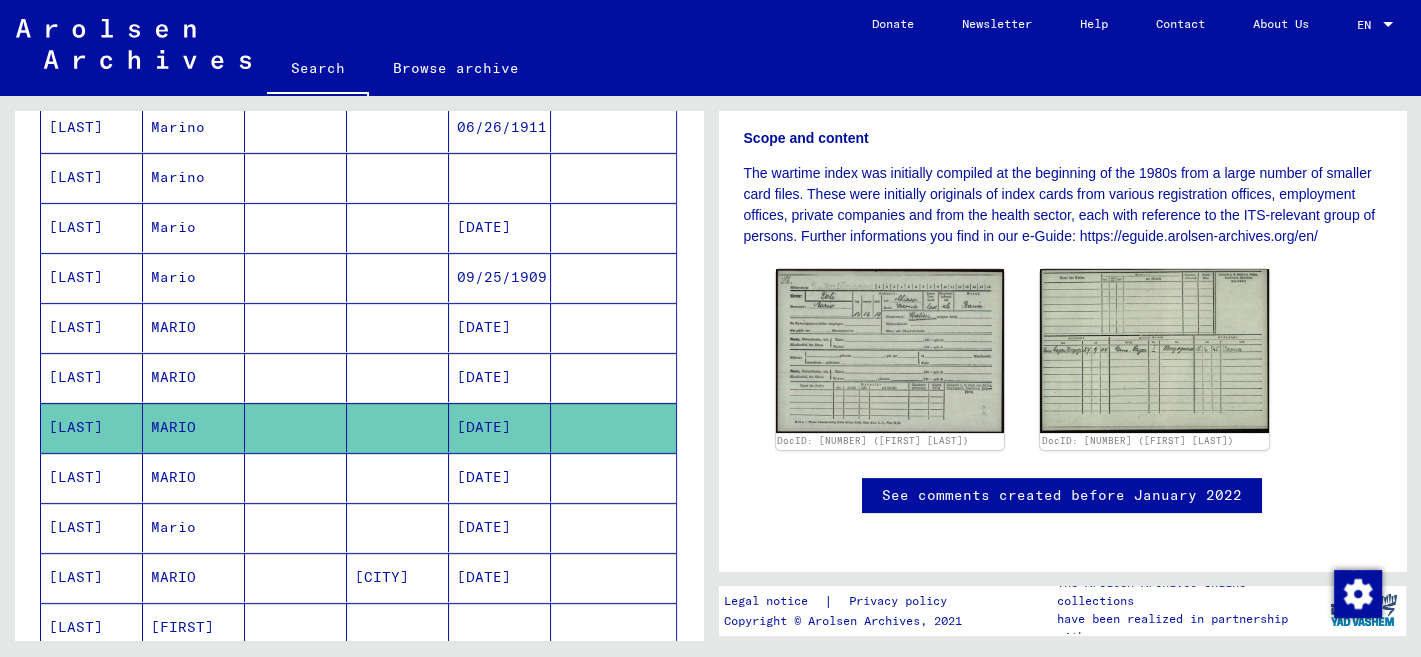 click 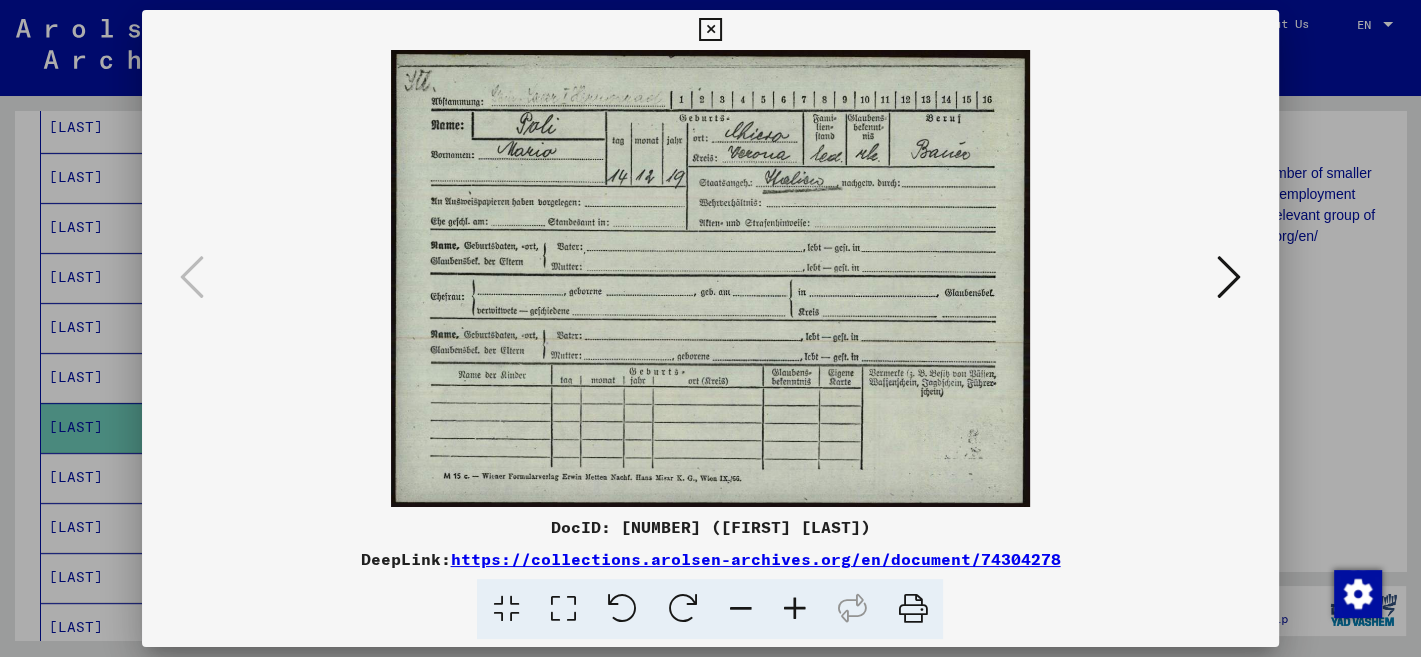 click at bounding box center (710, 30) 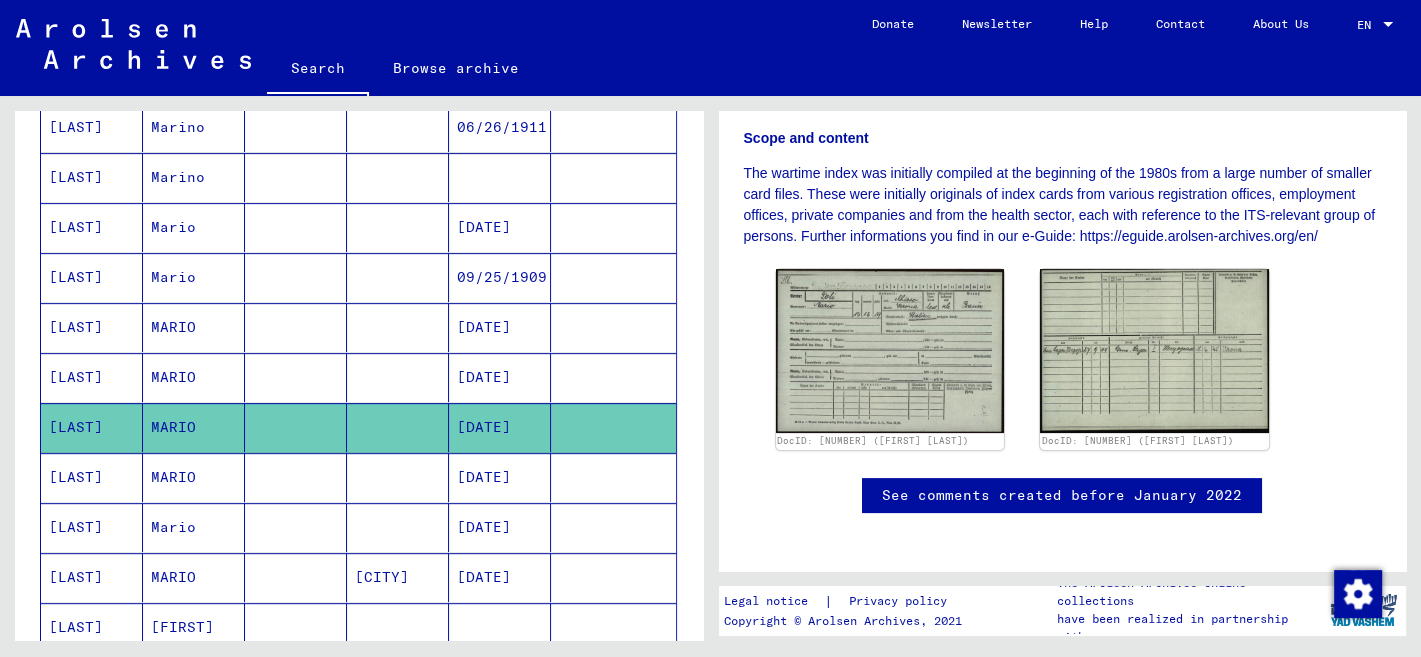 scroll, scrollTop: 0, scrollLeft: 0, axis: both 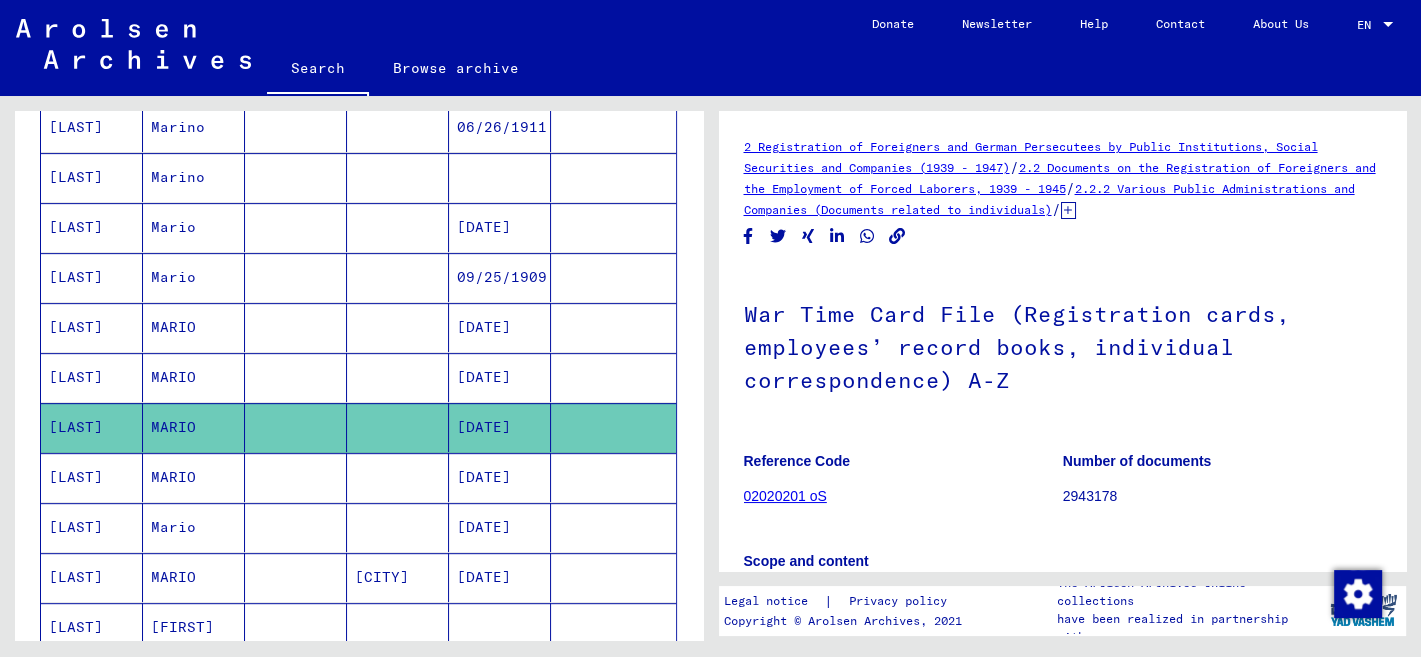 click on "POLI" at bounding box center [92, 277] 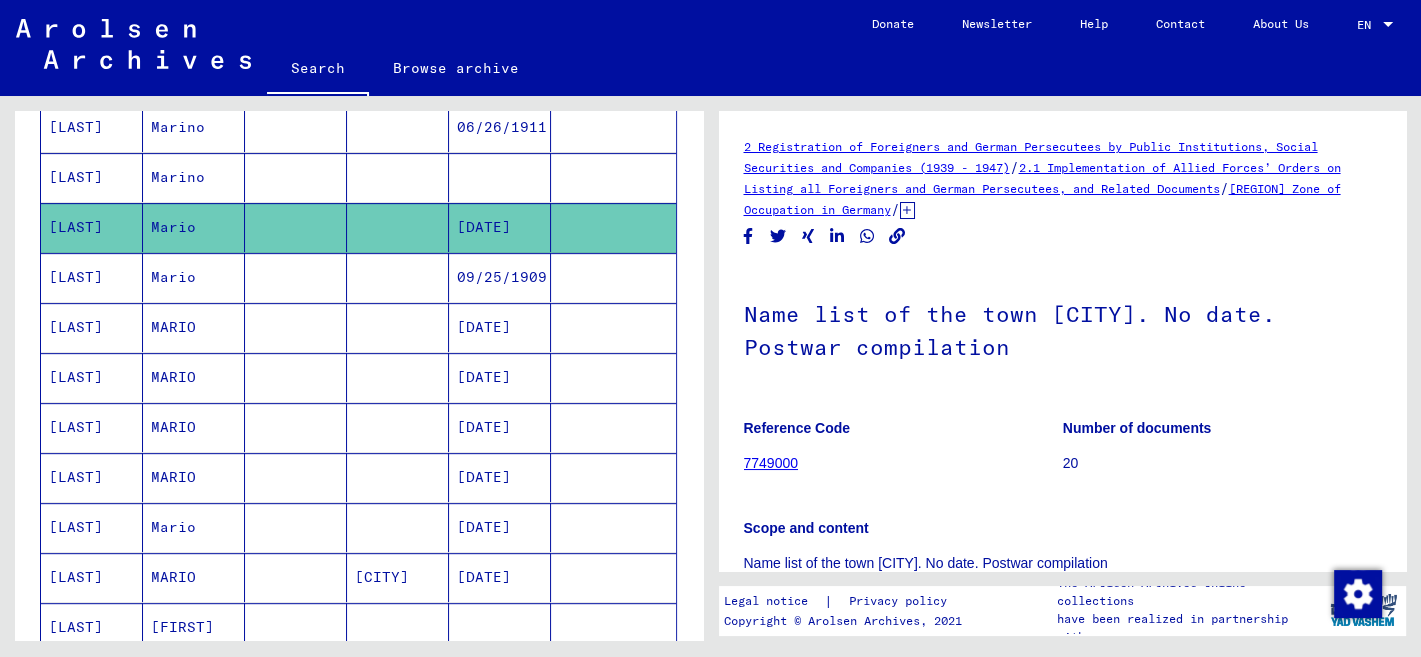 click on "POLI" at bounding box center [92, 377] 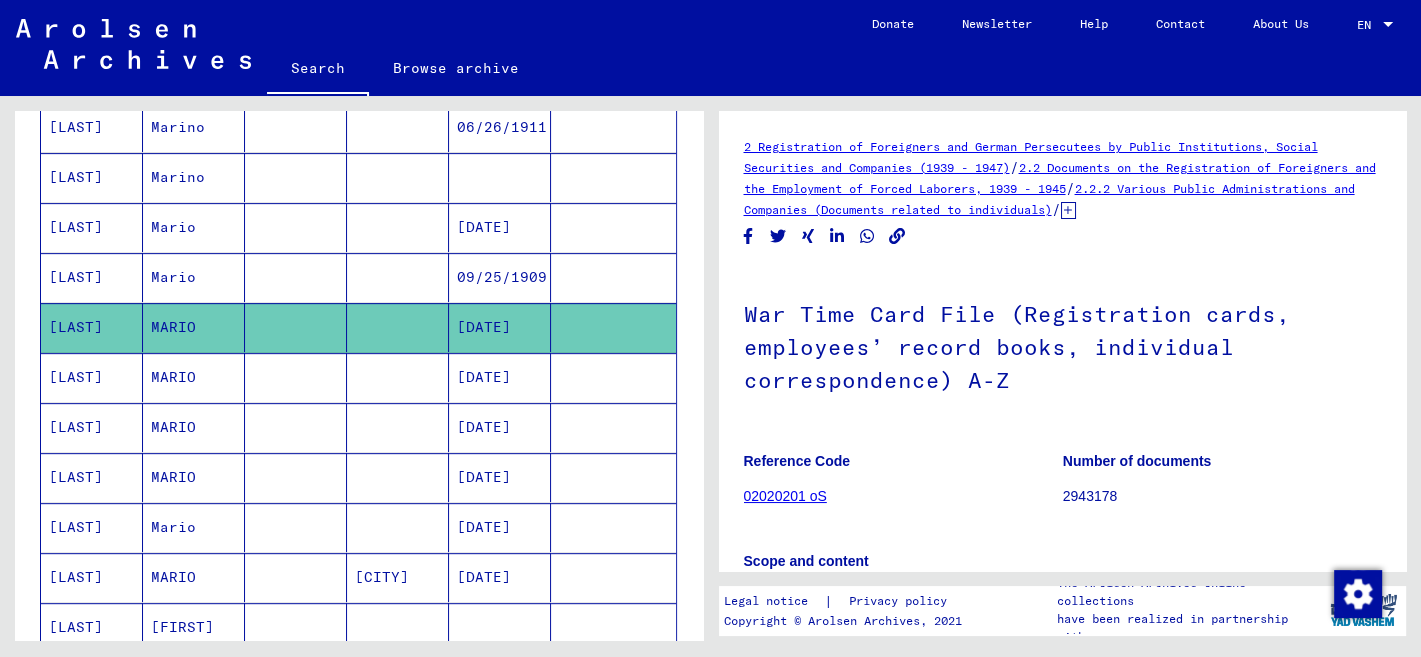 scroll, scrollTop: 423, scrollLeft: 0, axis: vertical 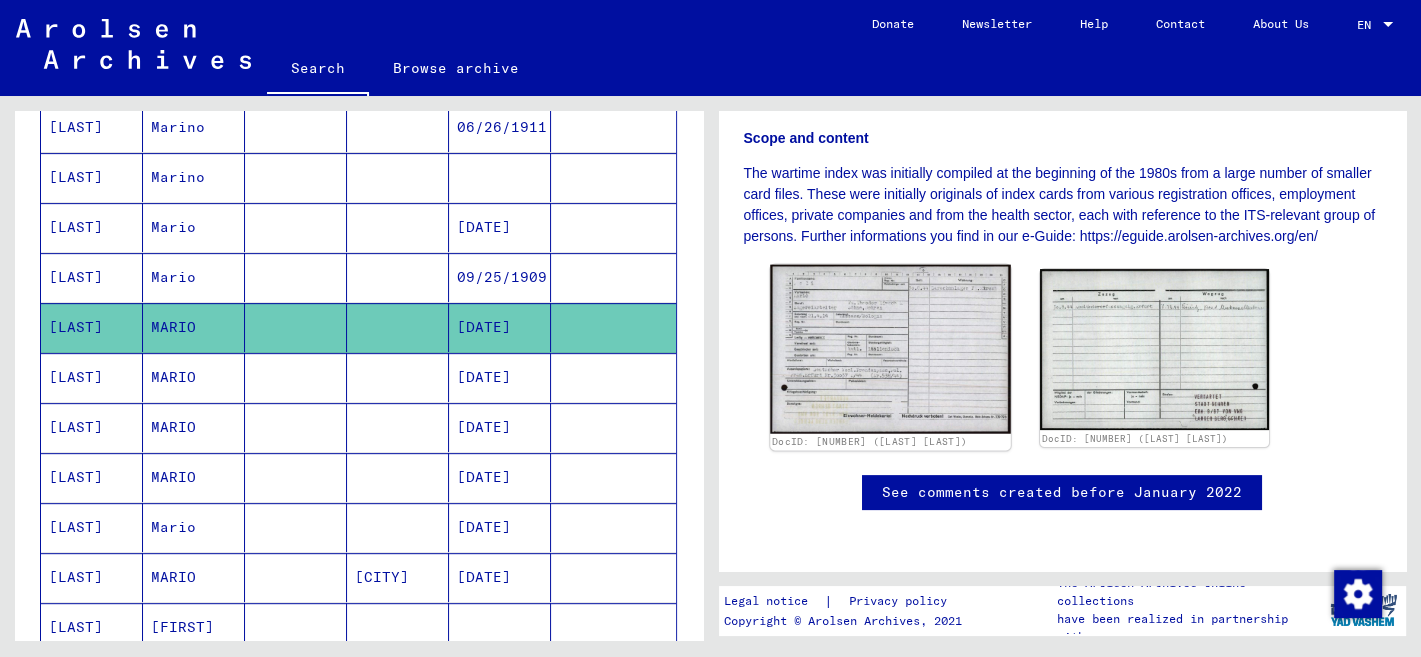 click 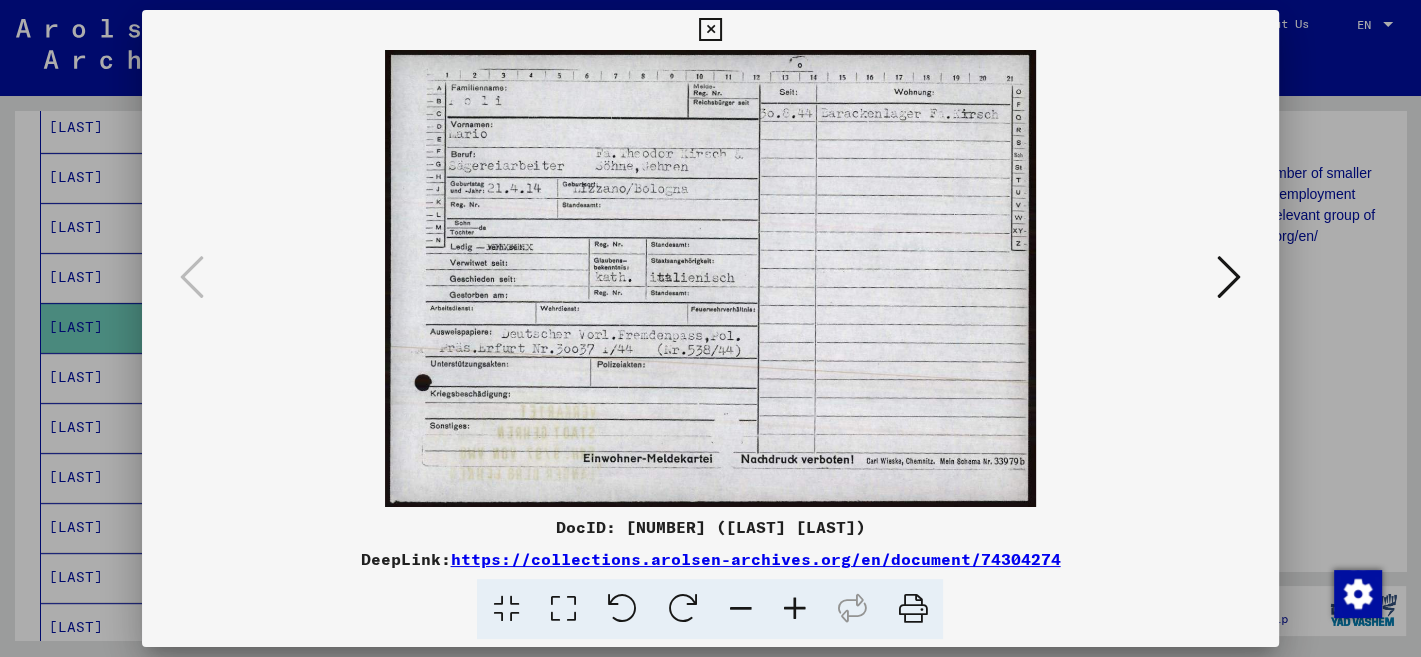 click at bounding box center (794, 609) 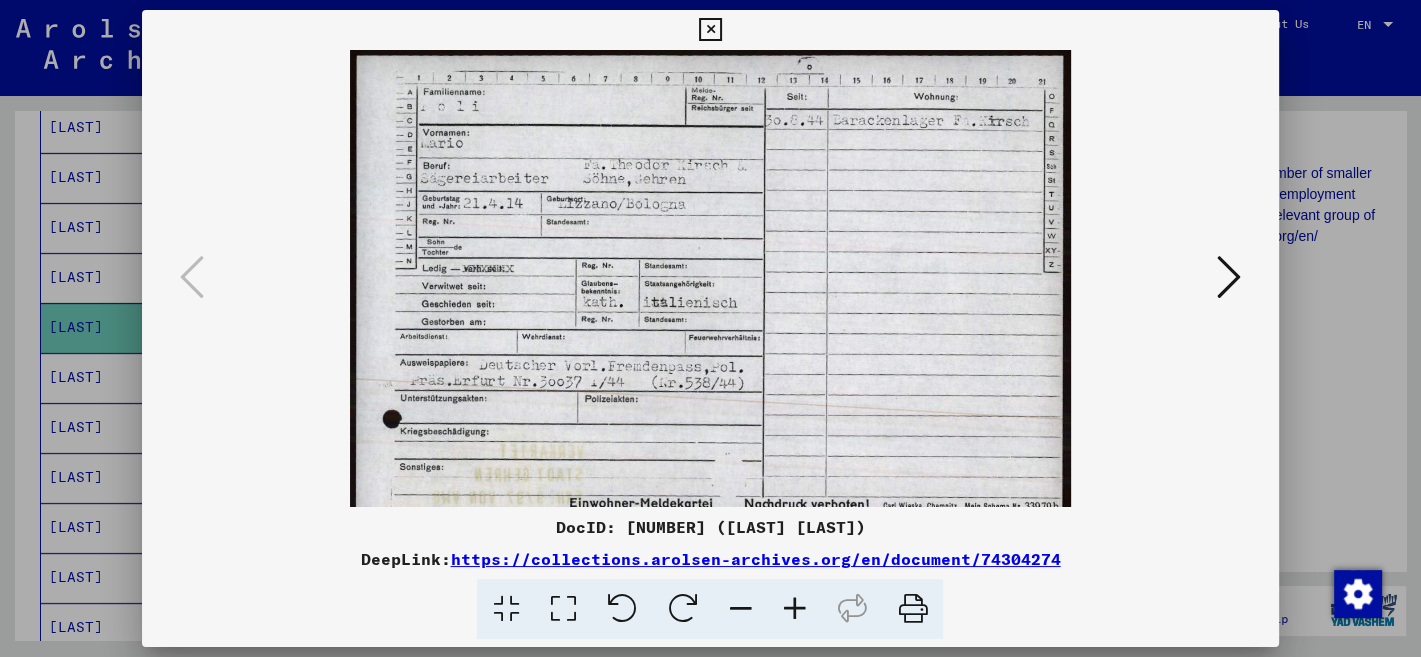 click at bounding box center (794, 609) 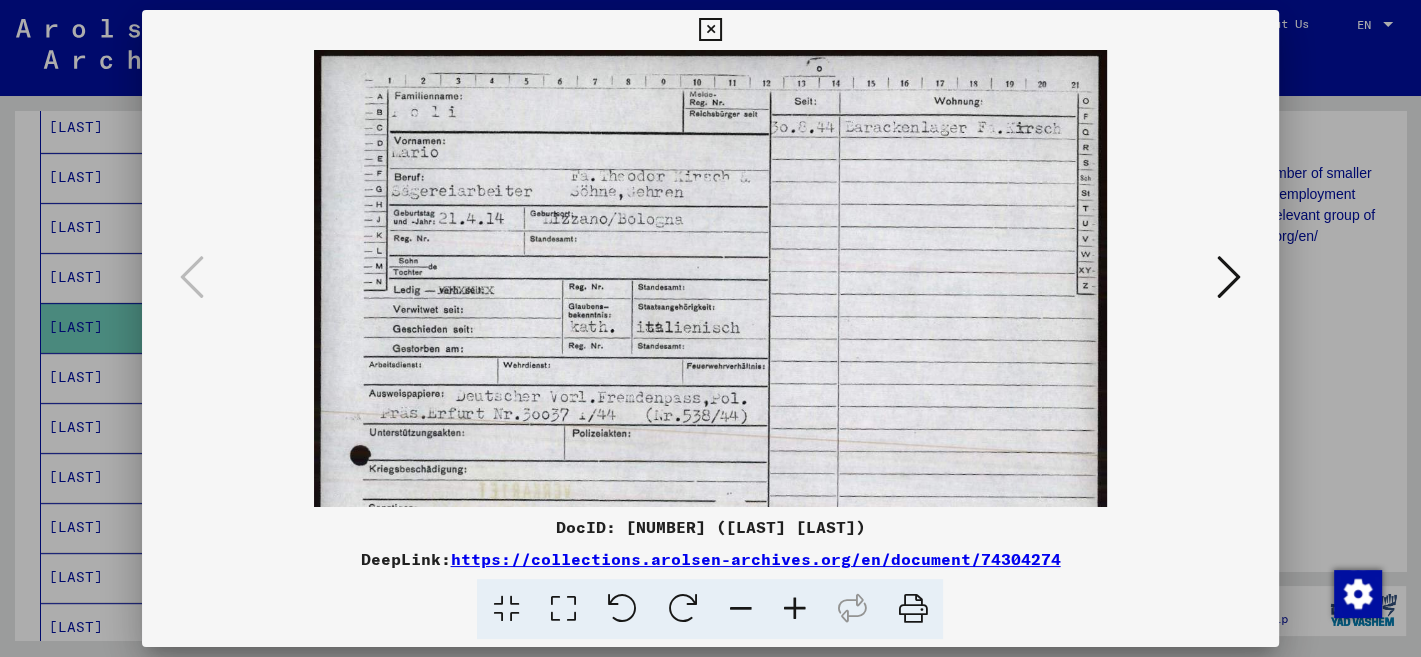 click at bounding box center (794, 609) 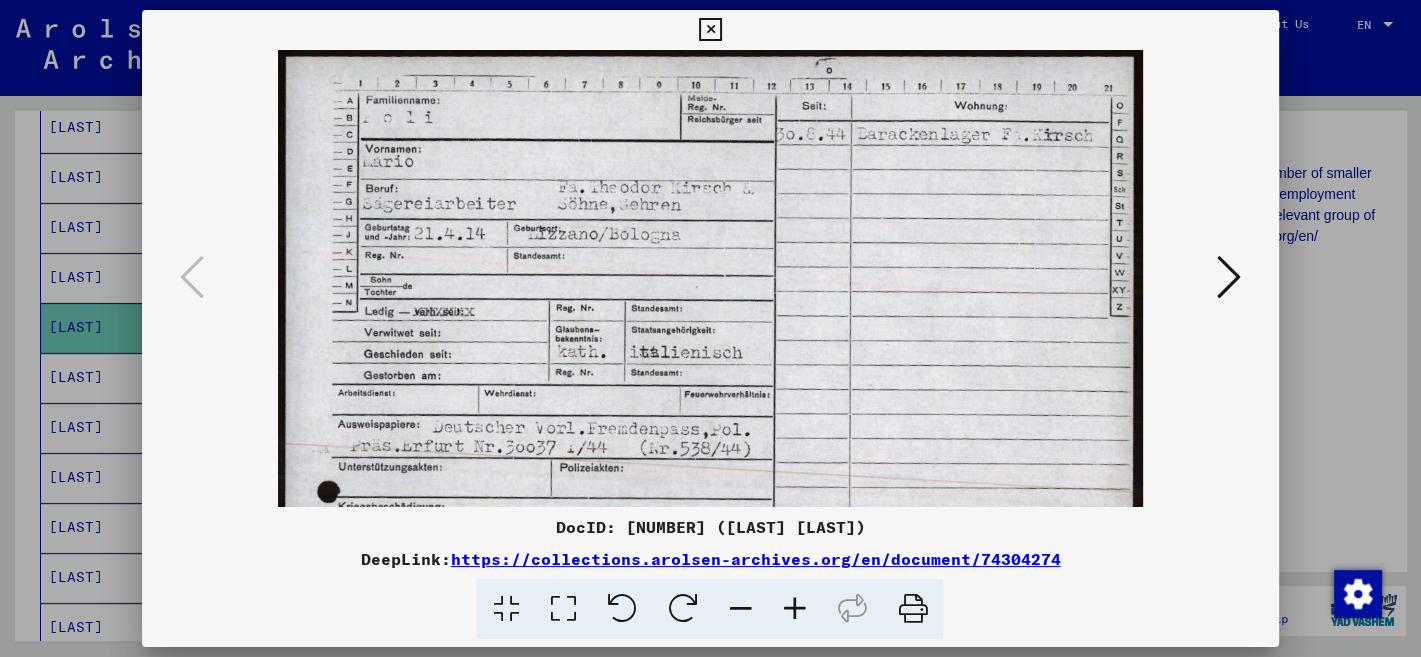 click at bounding box center (794, 609) 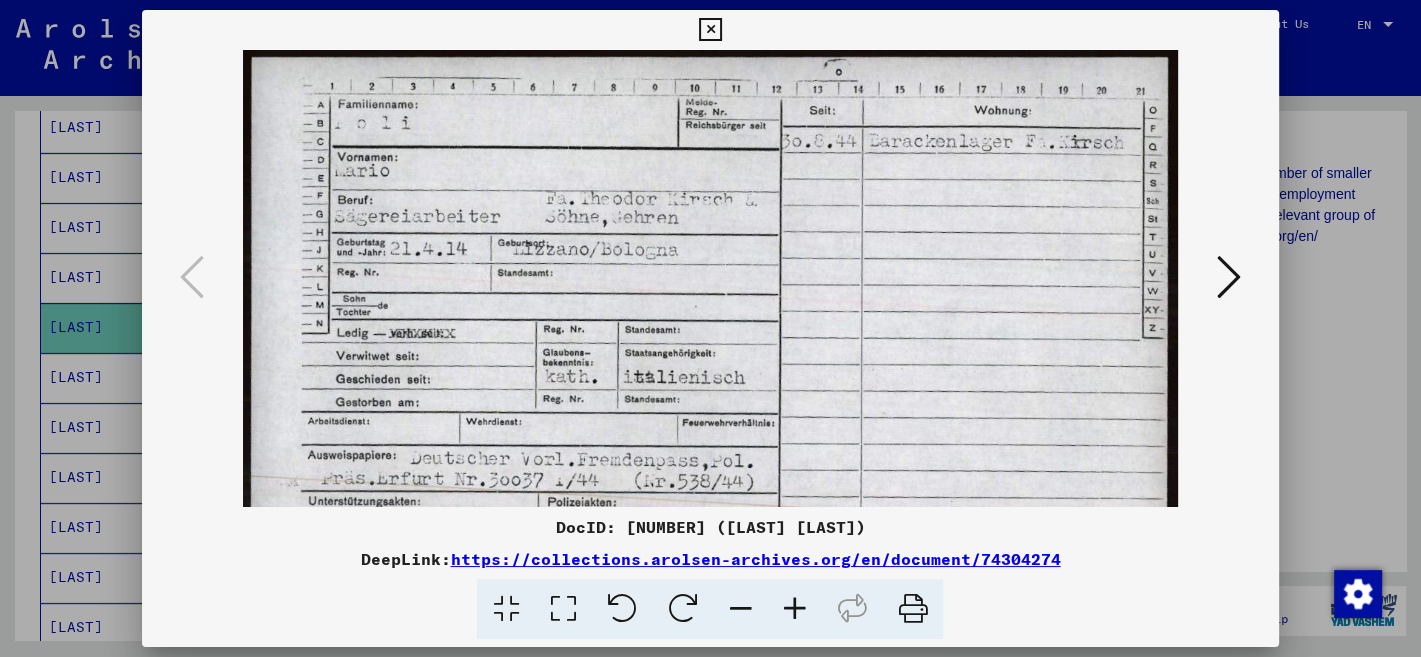 click at bounding box center (794, 609) 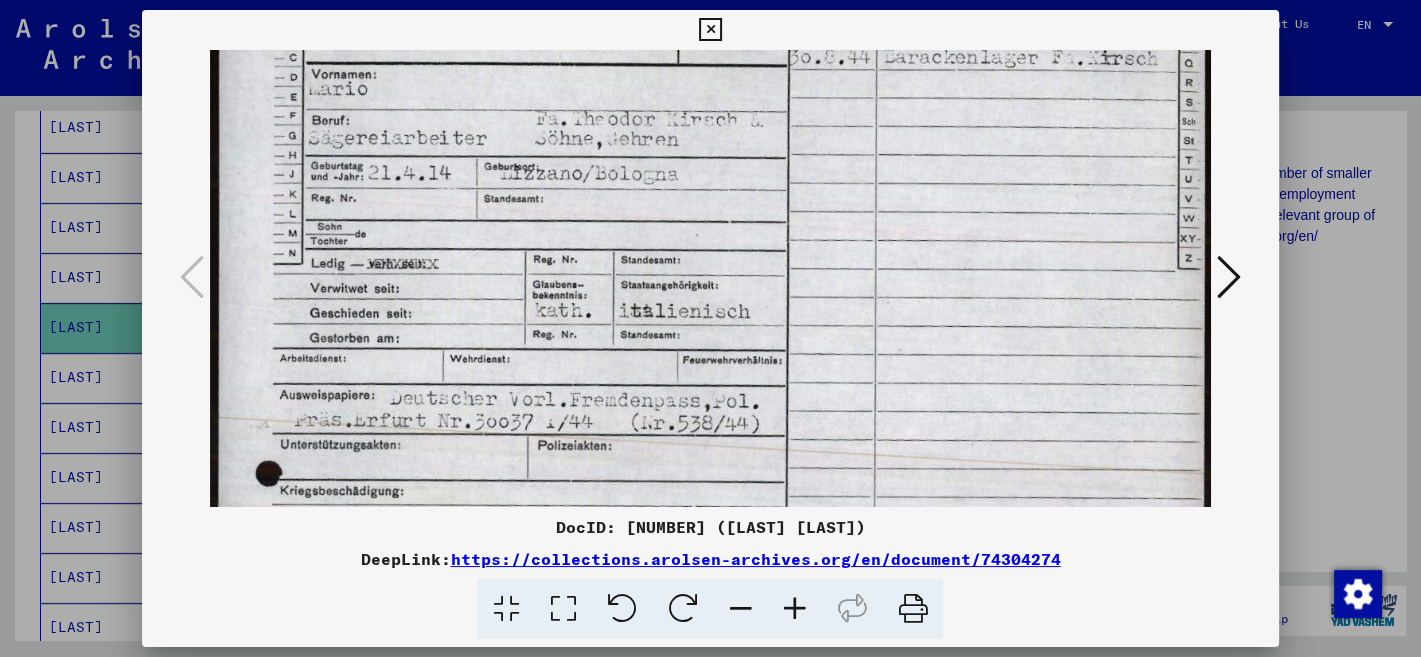 scroll, scrollTop: 92, scrollLeft: 0, axis: vertical 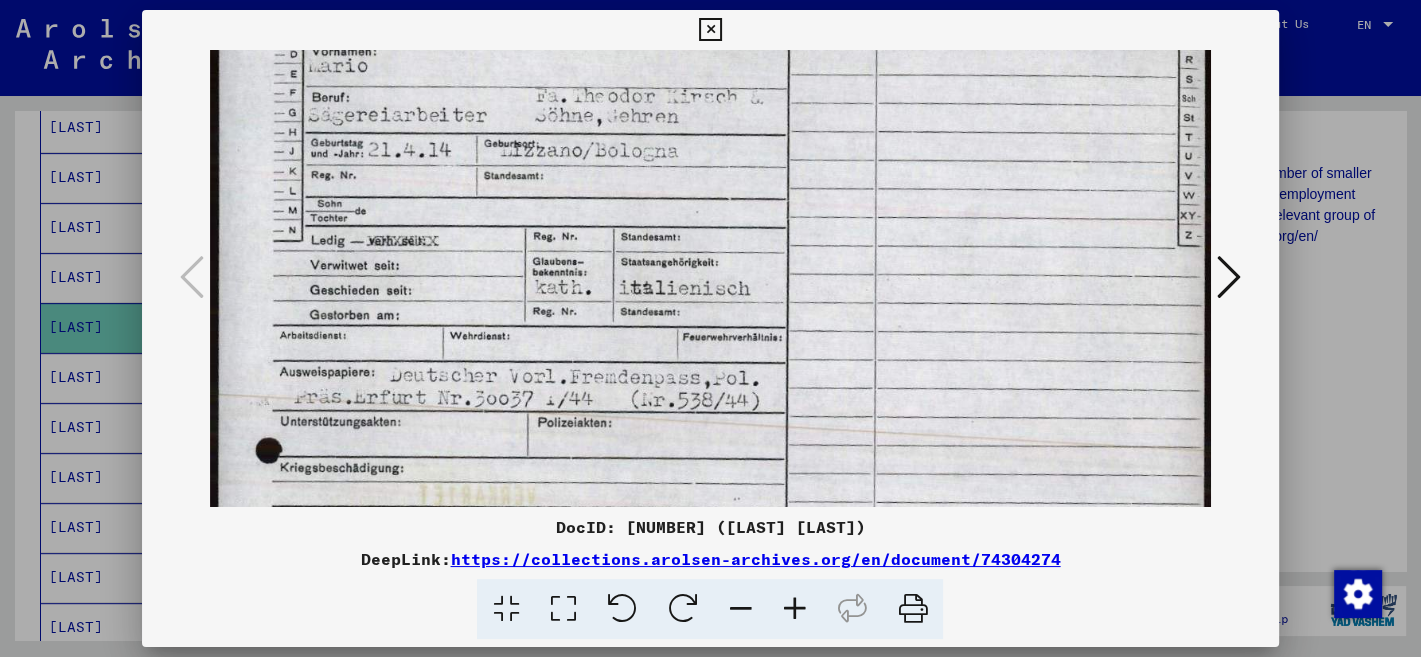 drag, startPoint x: 912, startPoint y: 408, endPoint x: 942, endPoint y: 290, distance: 121.75385 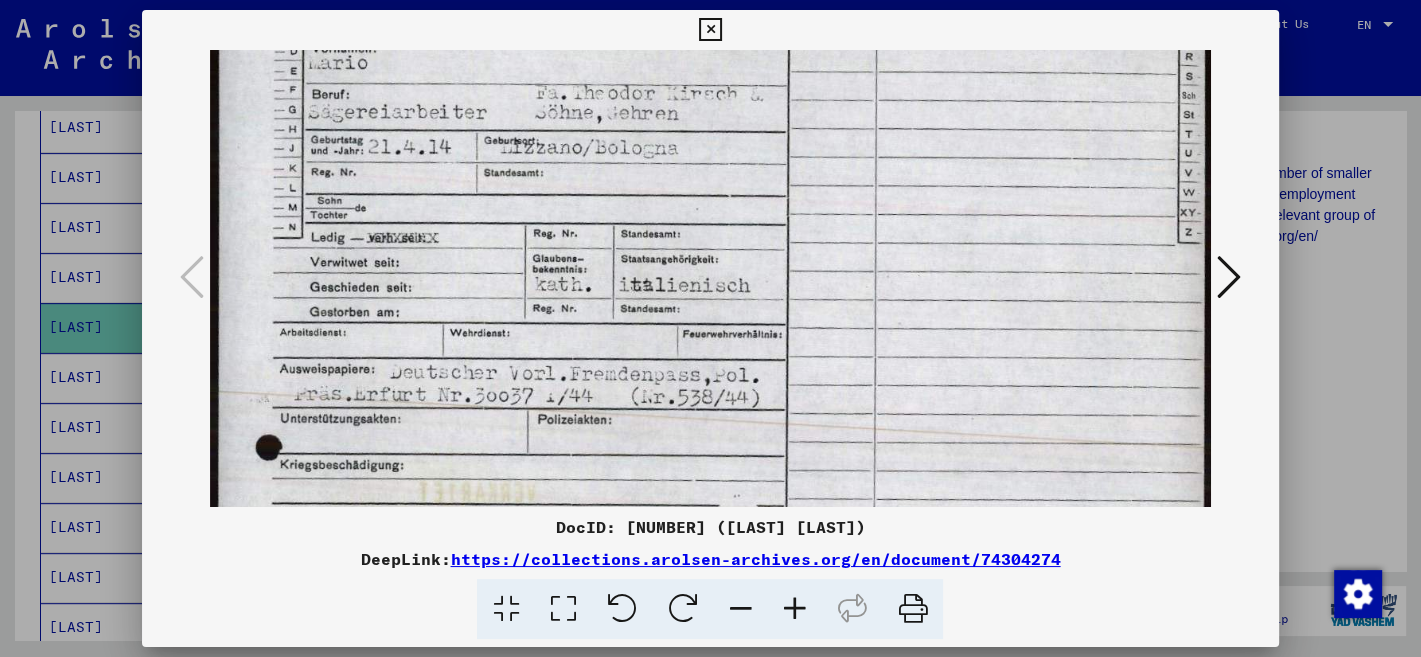 drag, startPoint x: 1086, startPoint y: 569, endPoint x: 460, endPoint y: 561, distance: 626.0511 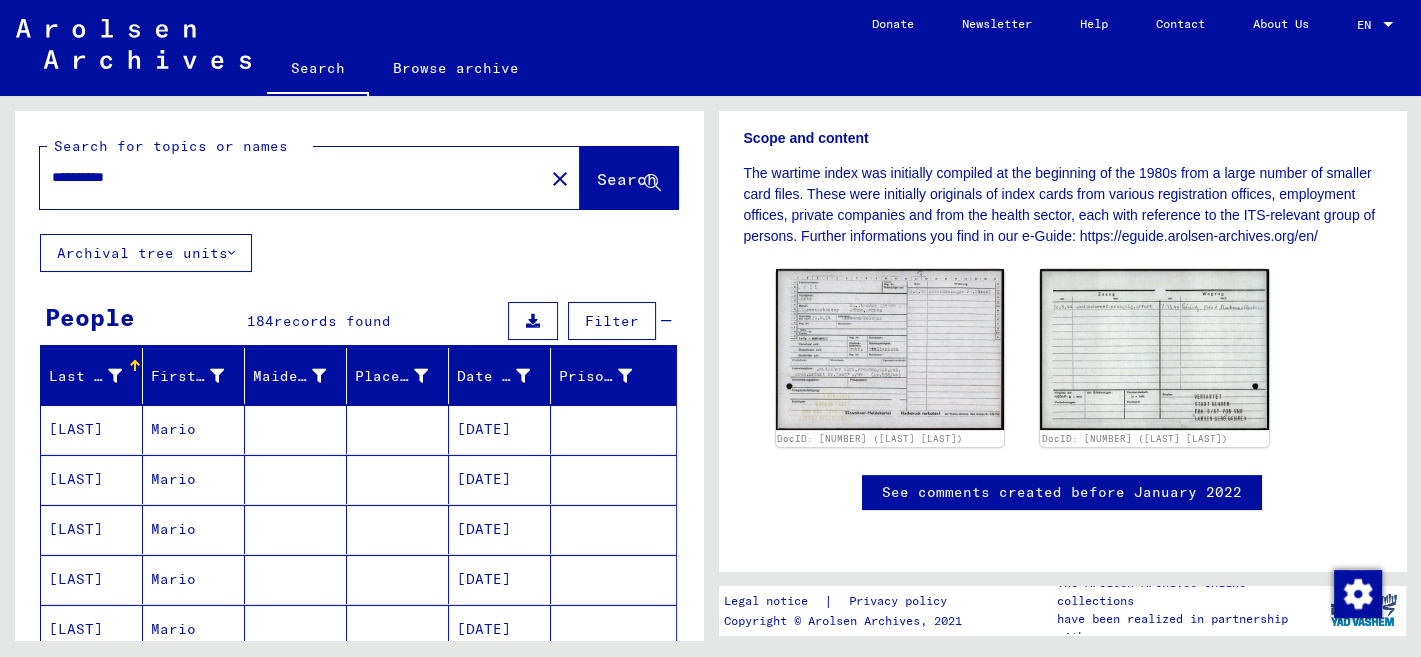 scroll, scrollTop: 441, scrollLeft: 0, axis: vertical 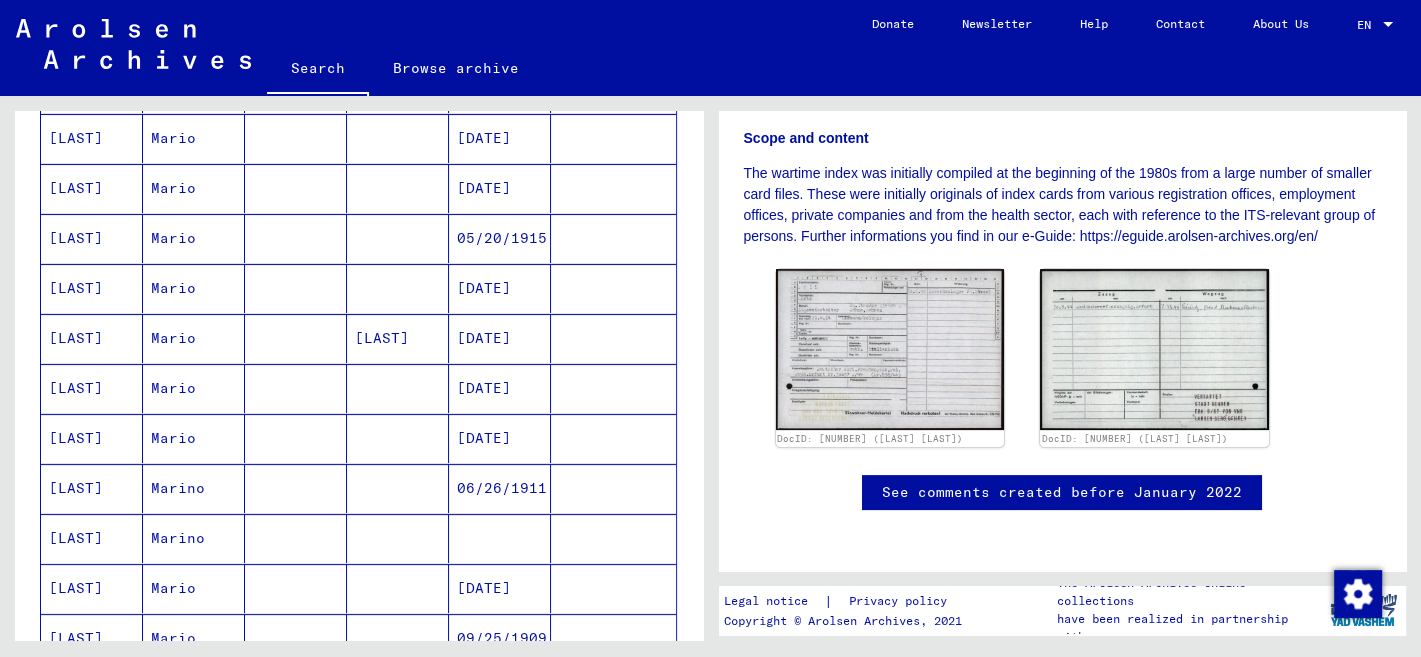 click on "POLI" at bounding box center [92, 388] 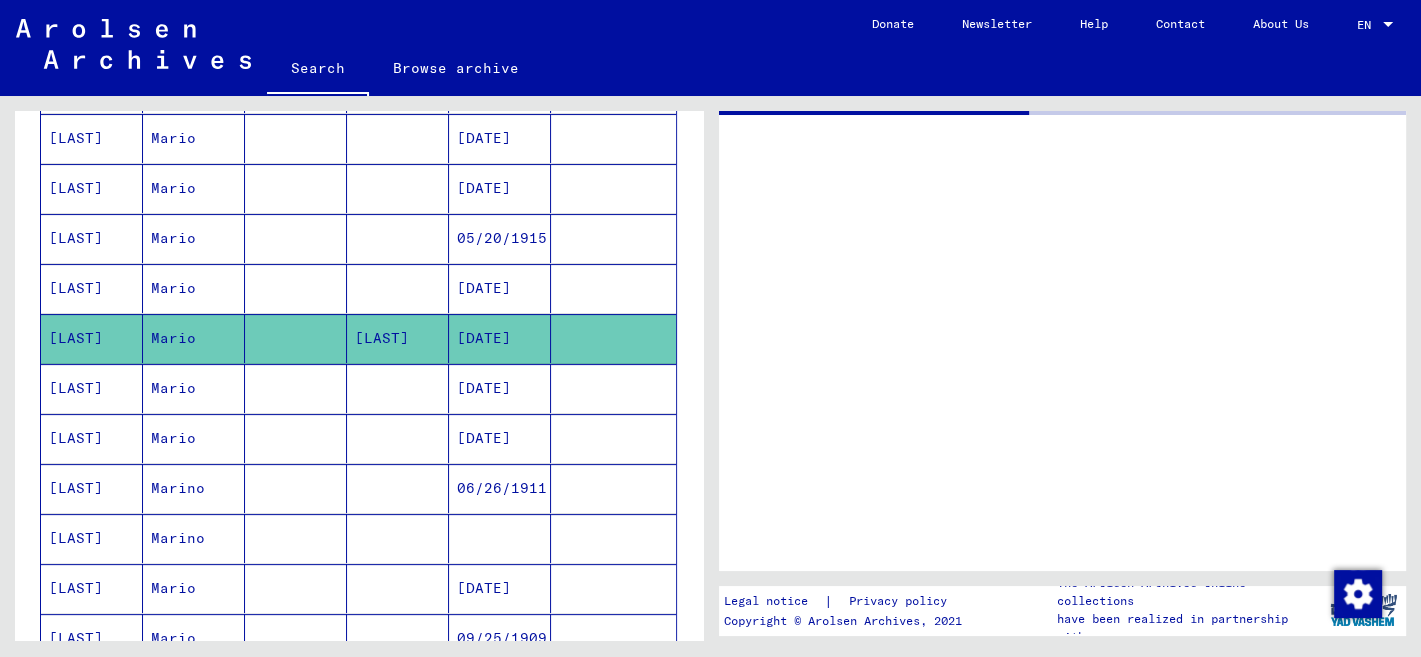 scroll, scrollTop: 0, scrollLeft: 0, axis: both 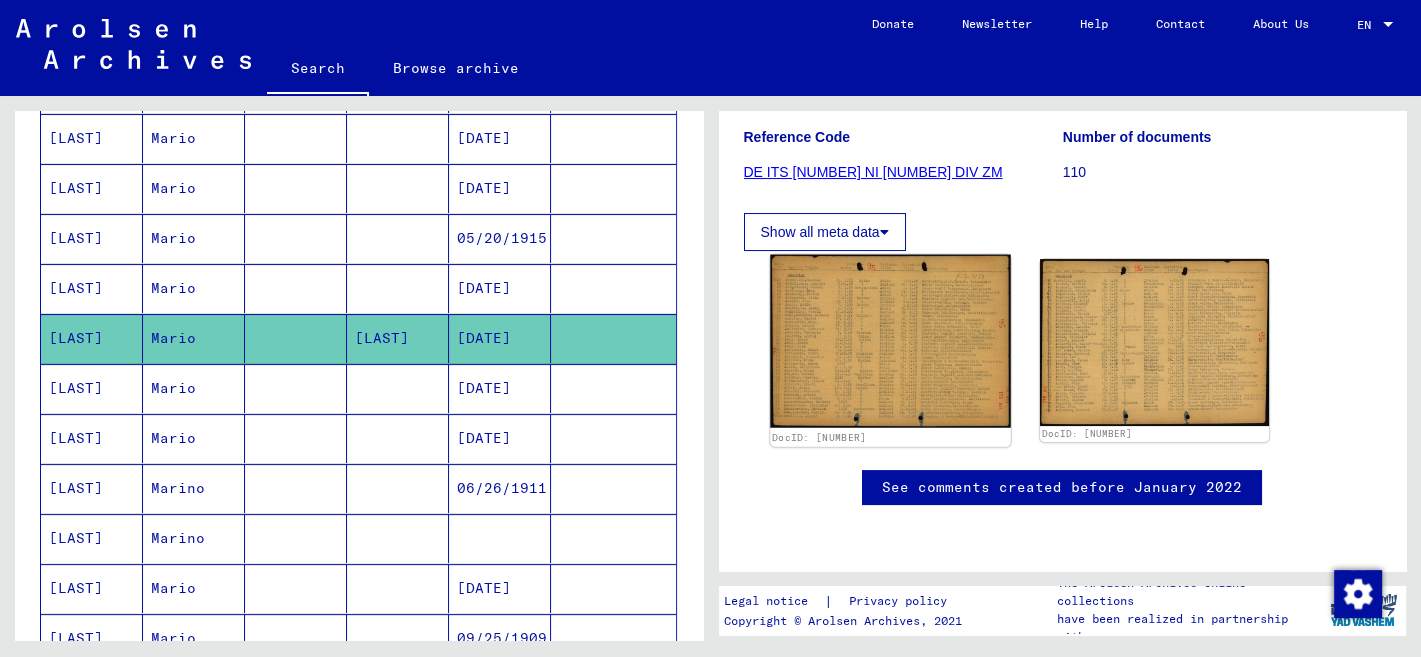 click 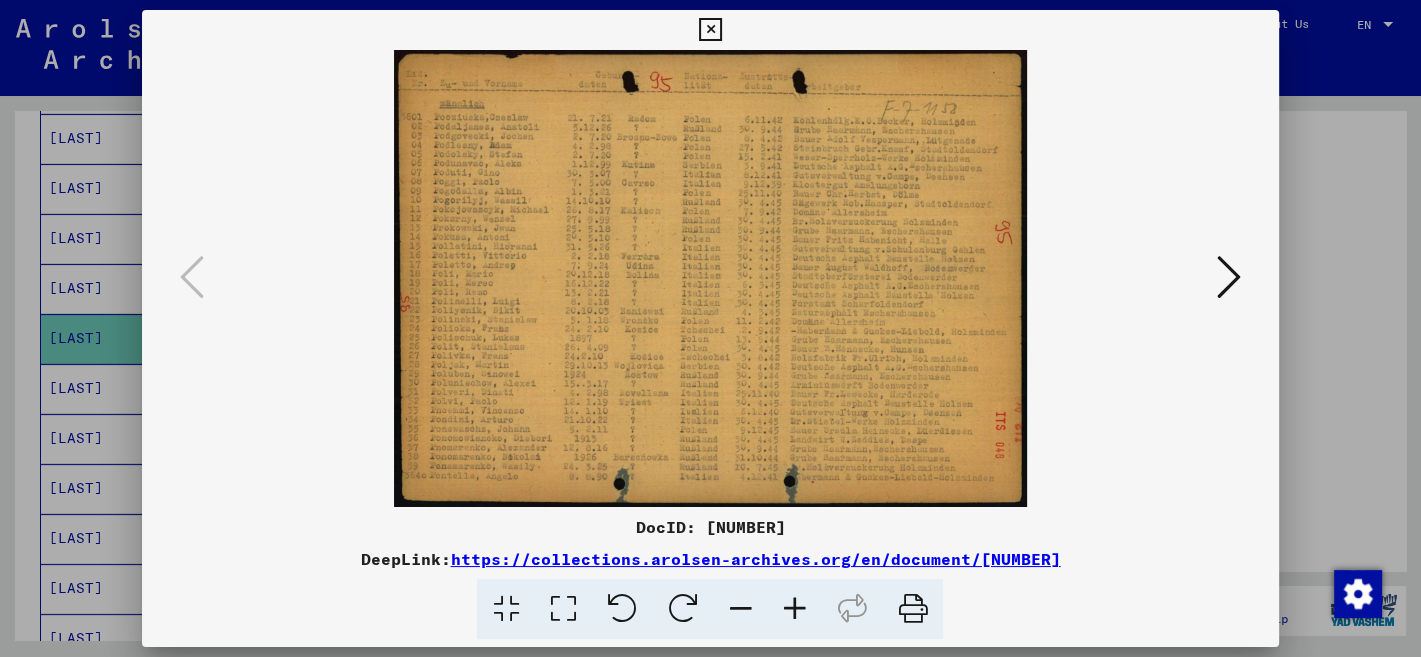 click at bounding box center [710, 30] 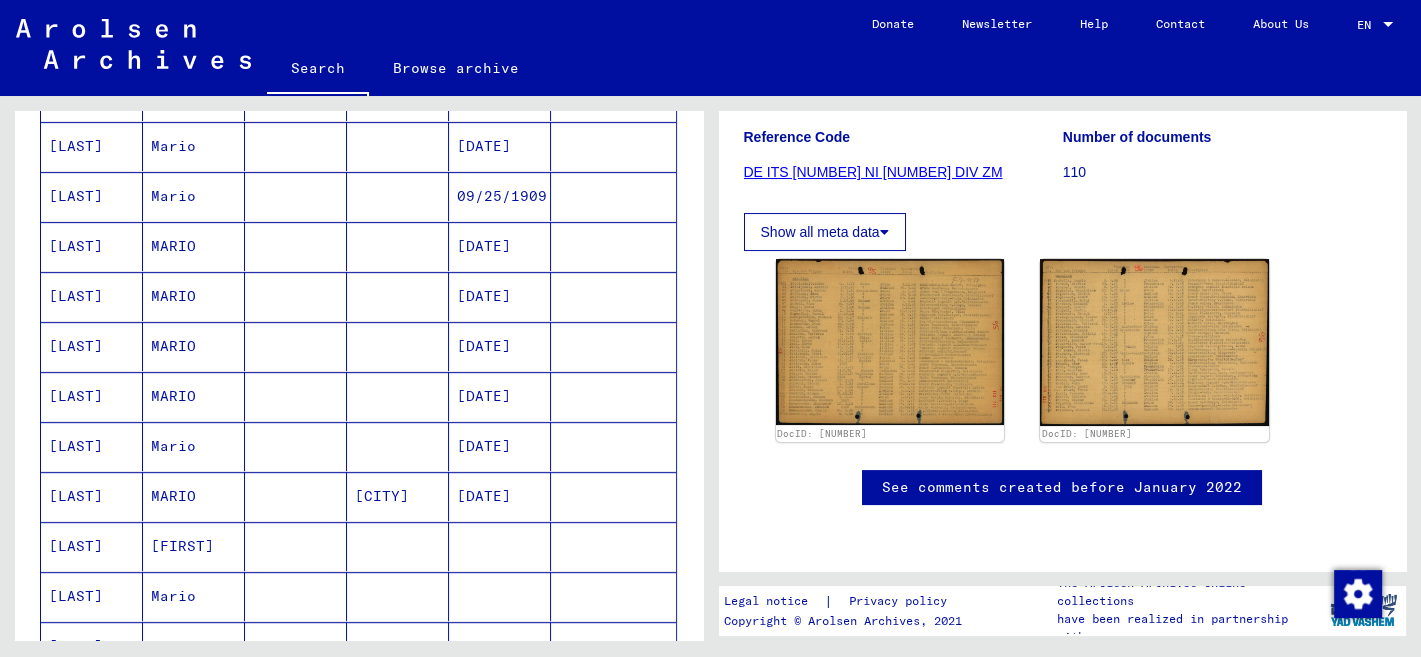 scroll, scrollTop: 1324, scrollLeft: 0, axis: vertical 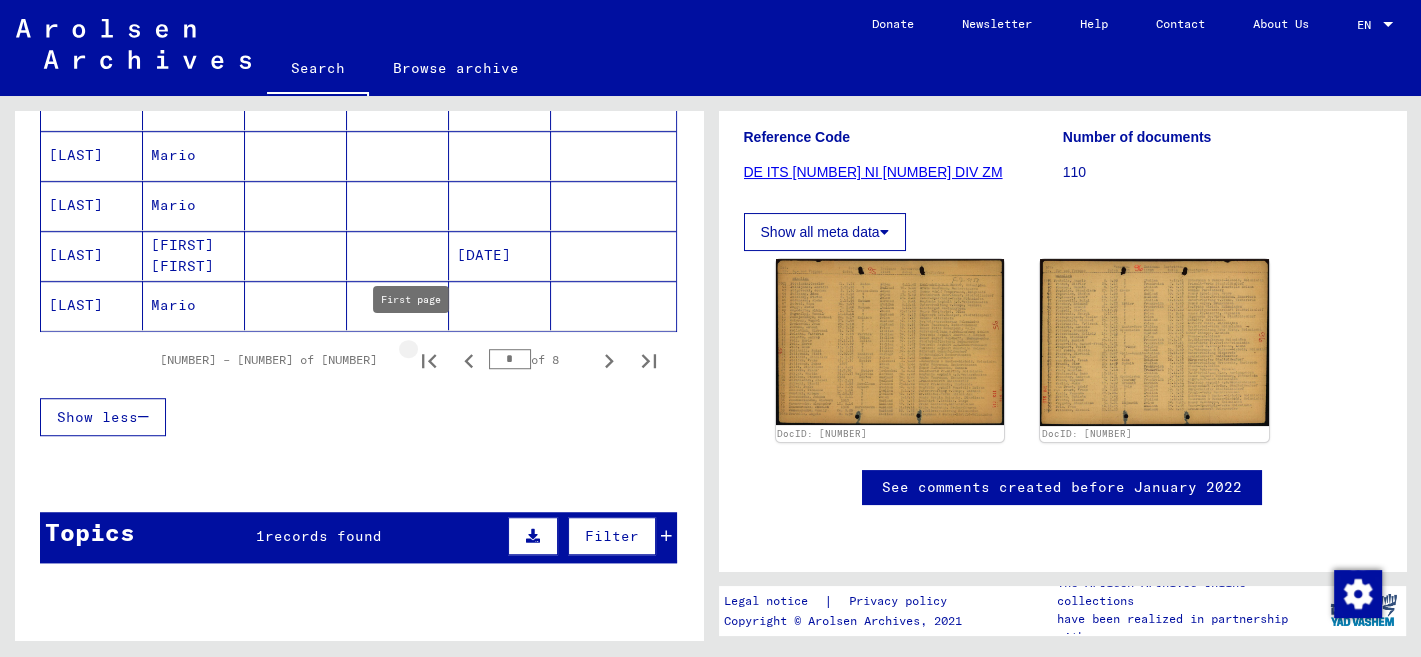 click 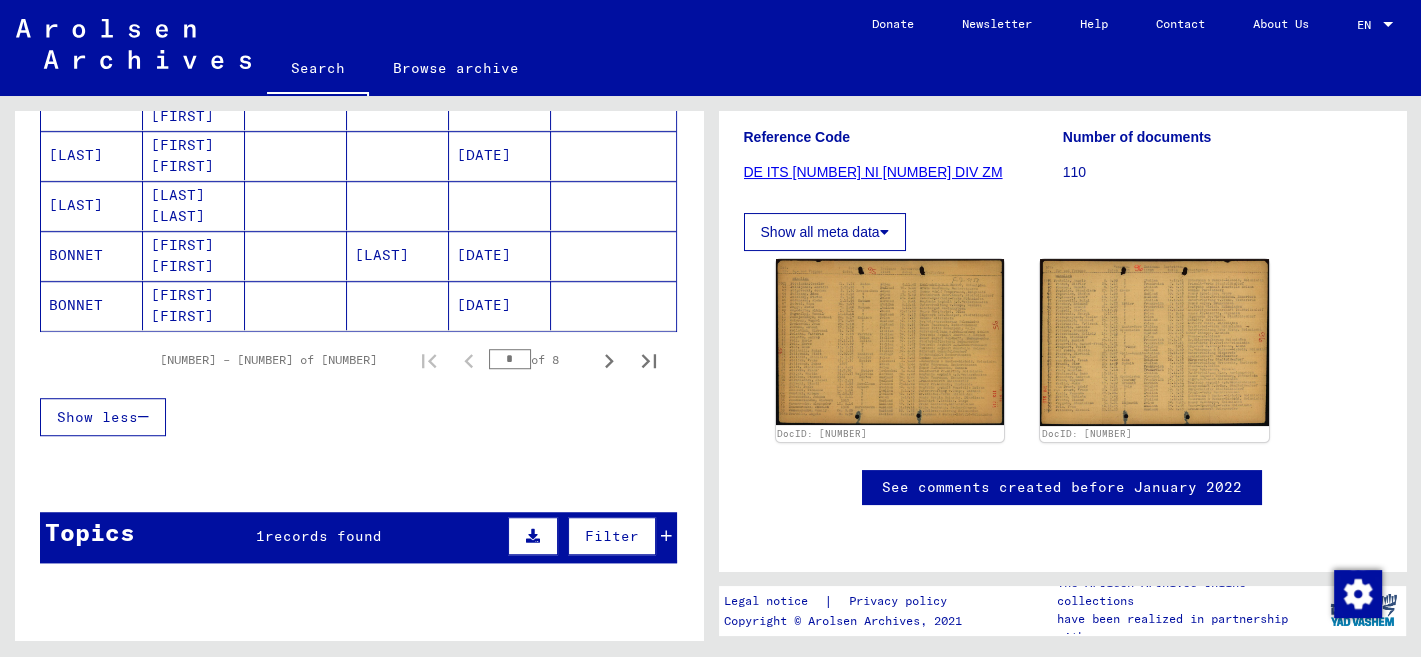 scroll, scrollTop: 1324, scrollLeft: 0, axis: vertical 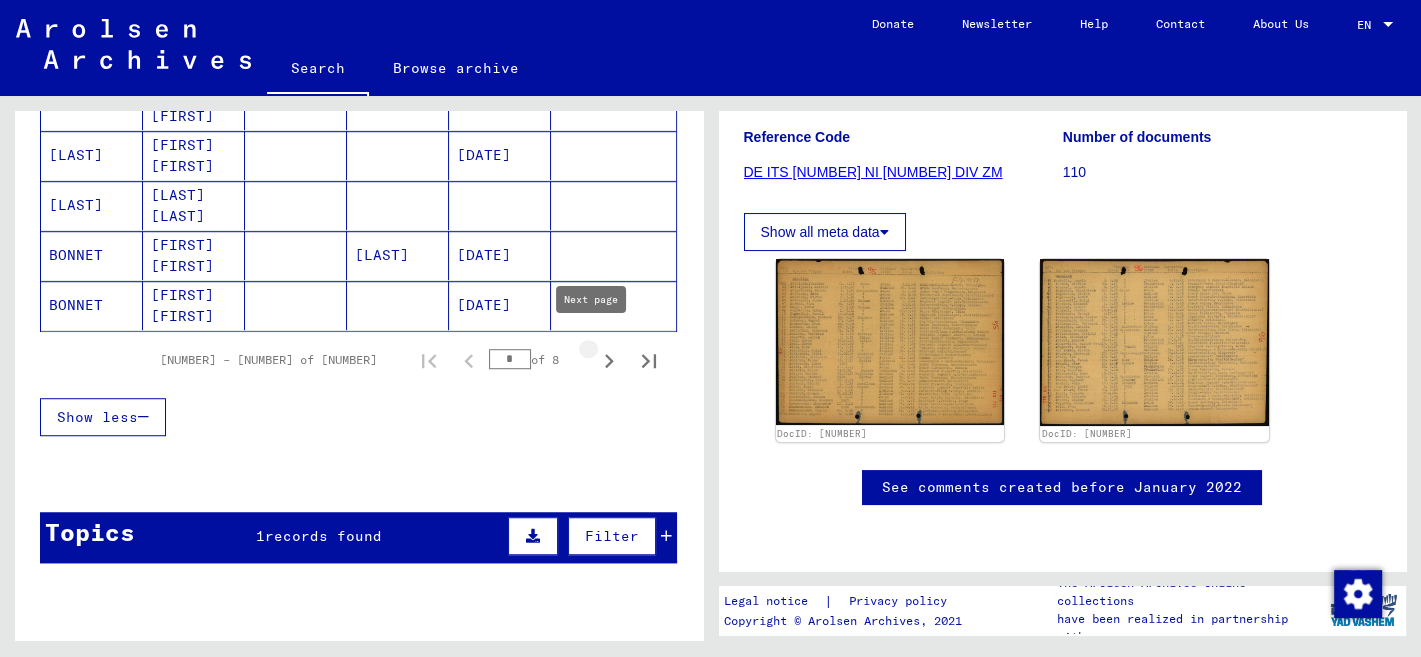 click 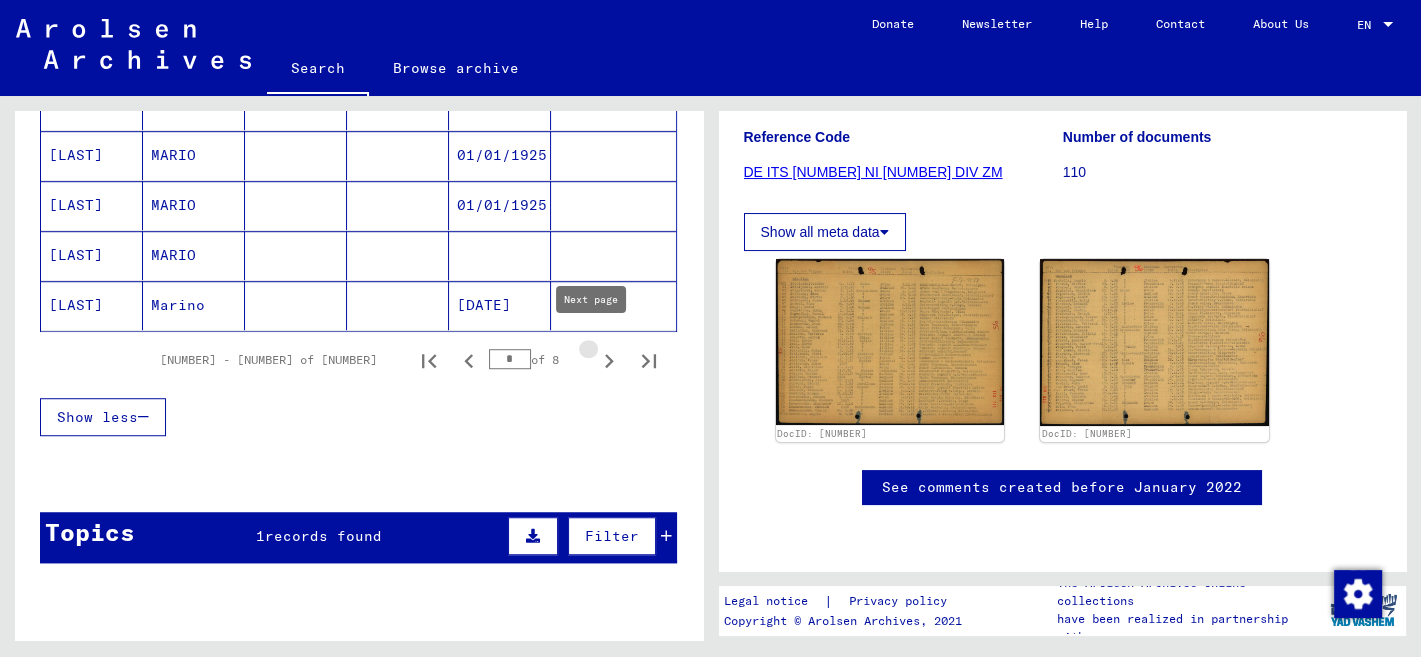 click 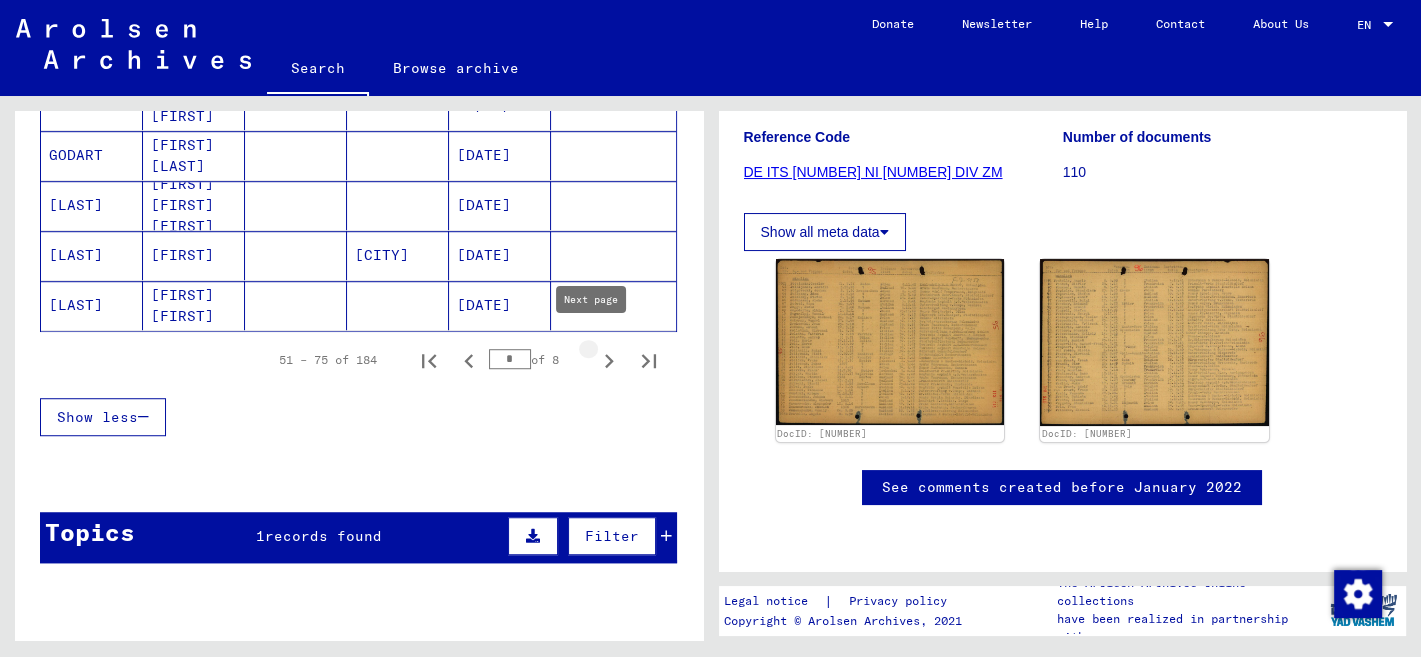 click 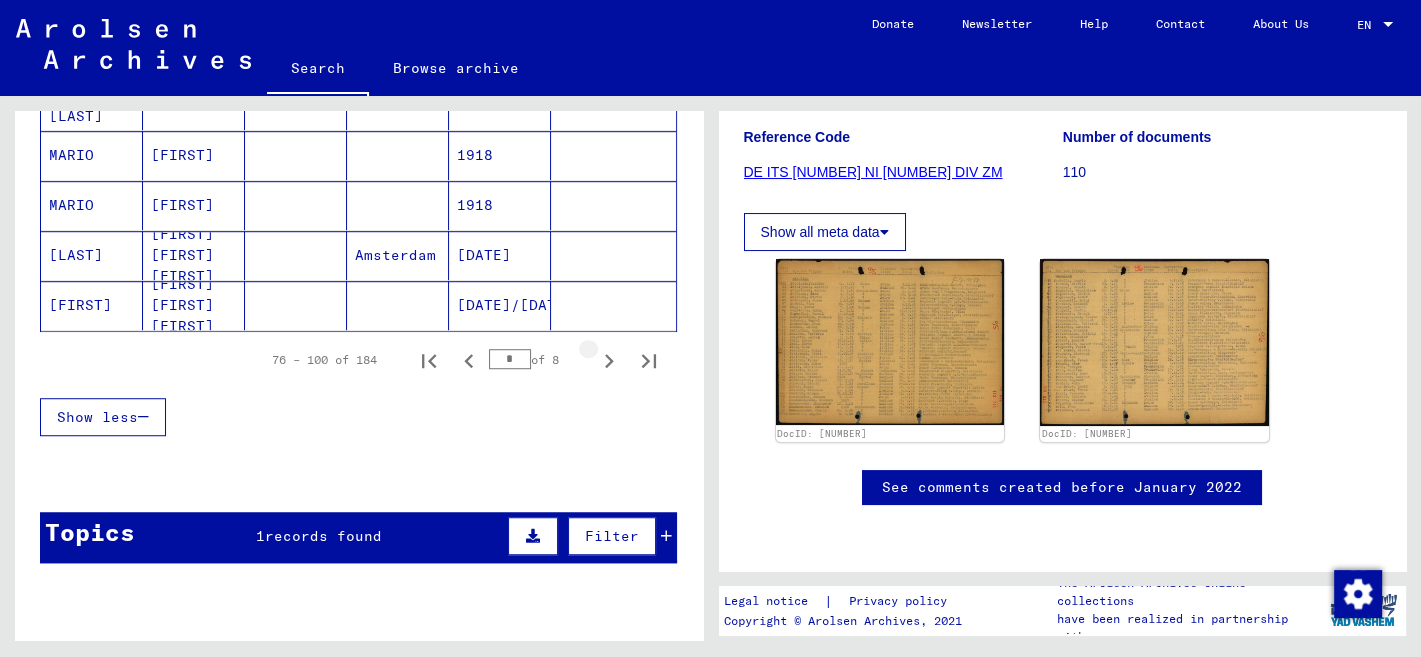 click 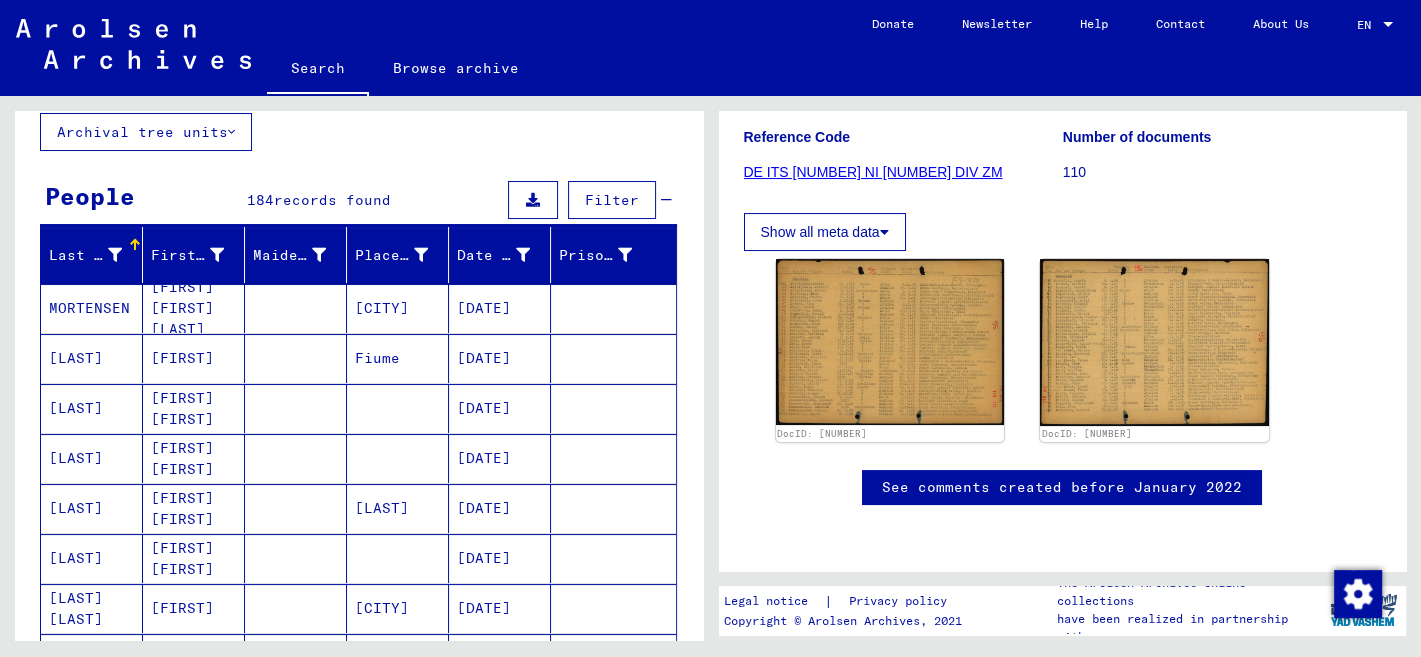 scroll, scrollTop: 0, scrollLeft: 0, axis: both 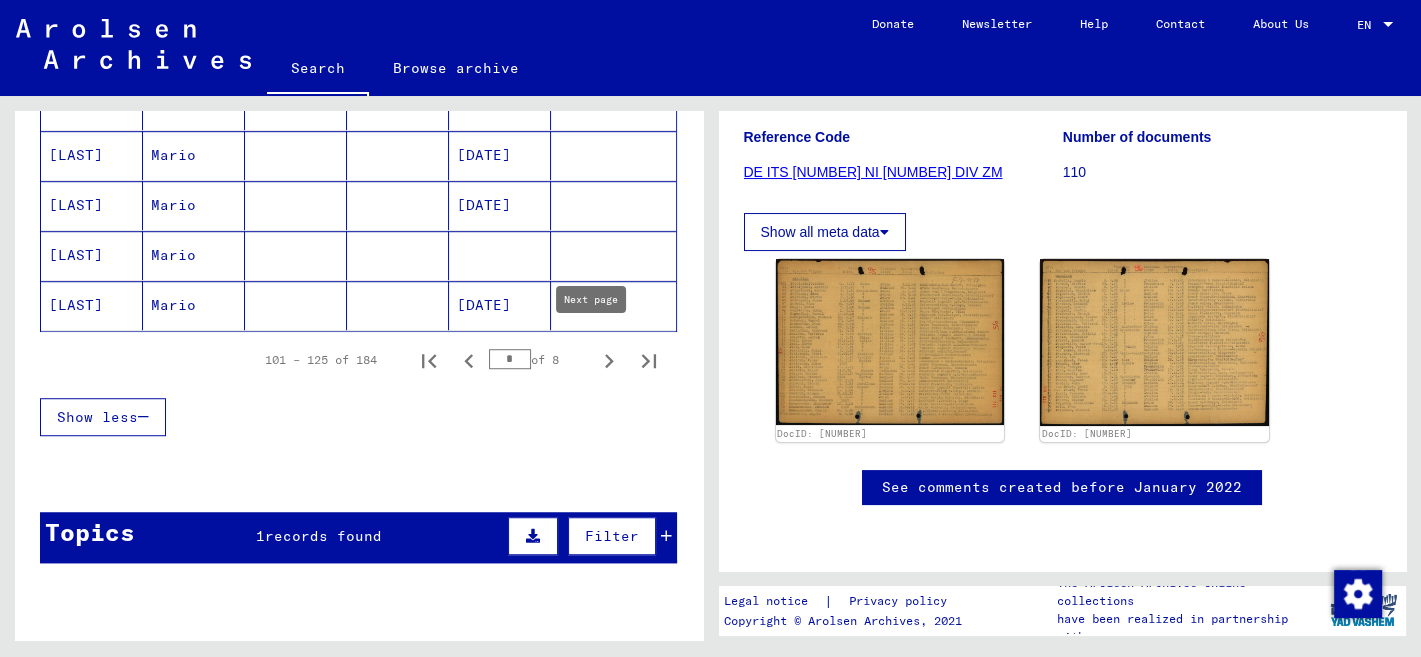 click 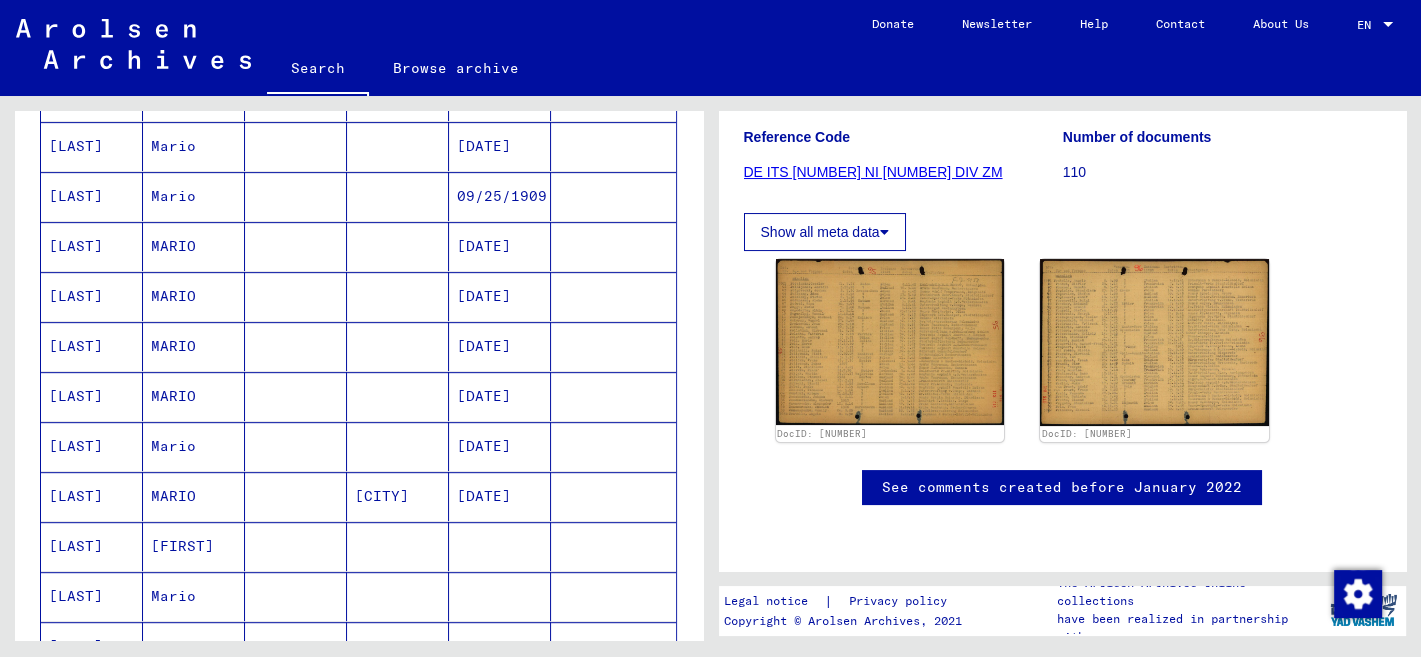 scroll, scrollTop: 1324, scrollLeft: 0, axis: vertical 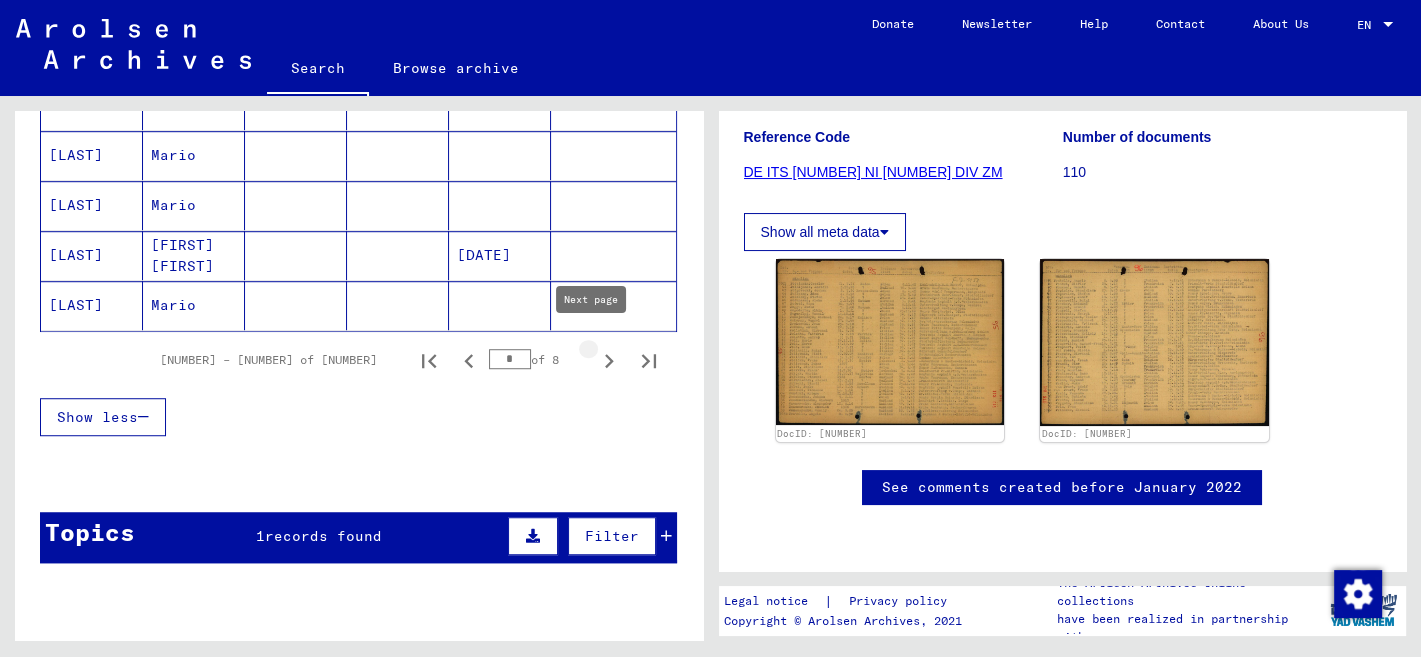 click 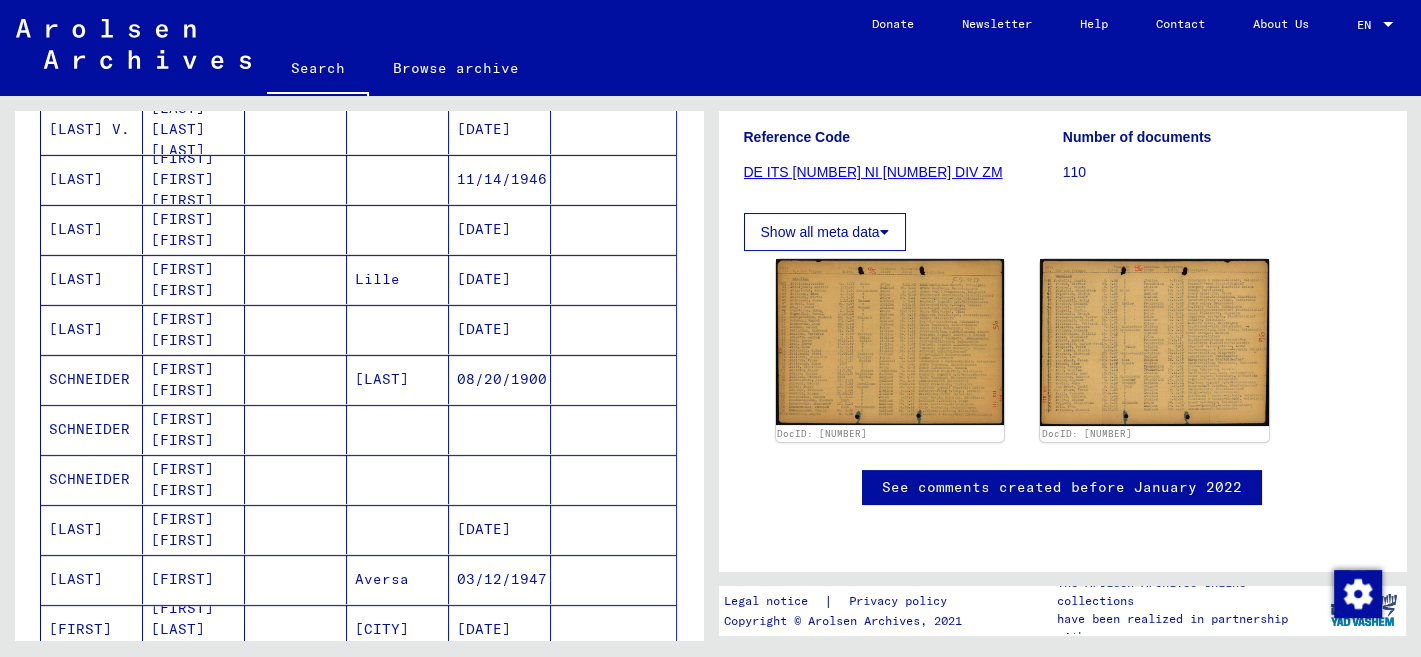 scroll, scrollTop: 441, scrollLeft: 0, axis: vertical 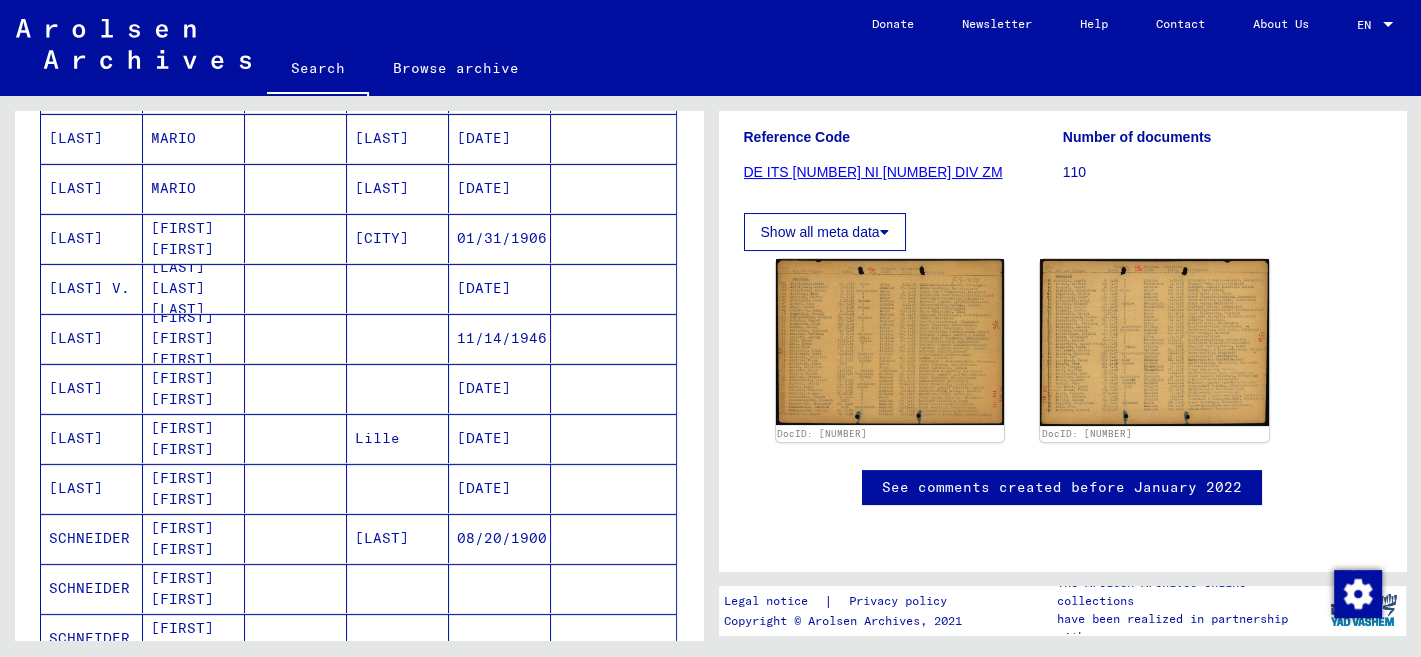 click on "POLI" at bounding box center (92, 238) 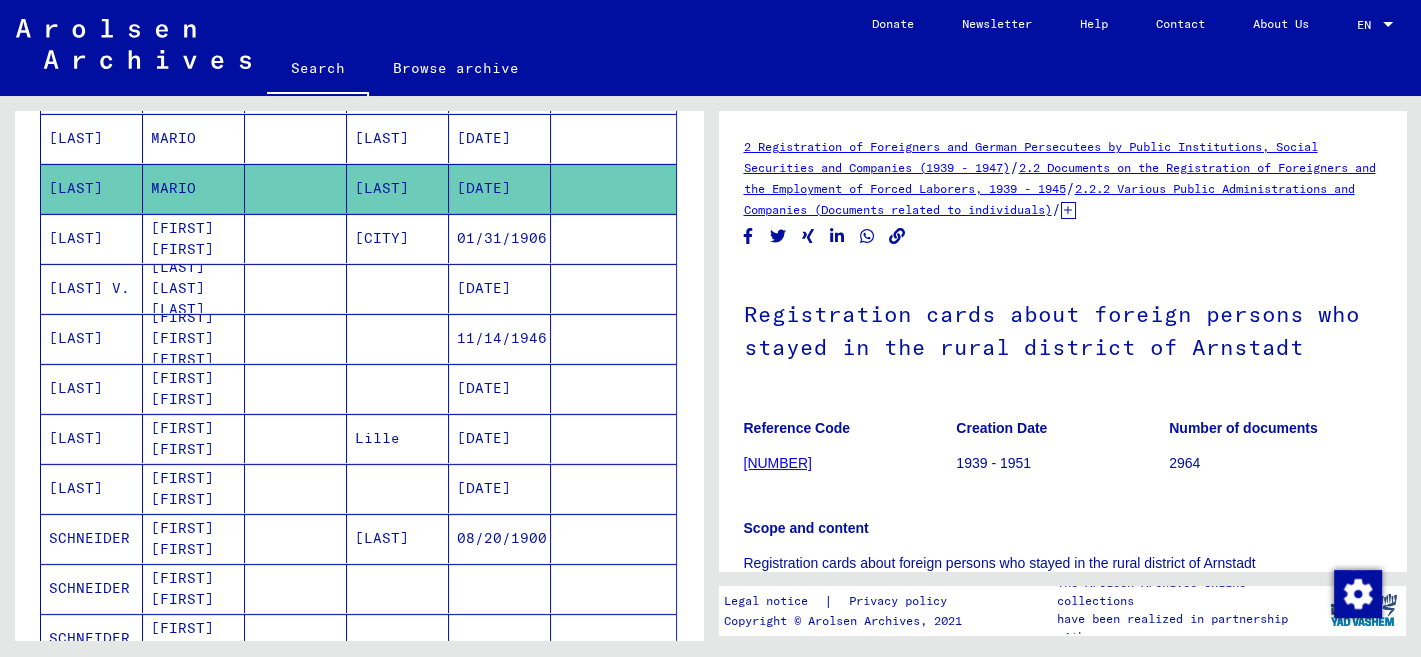 scroll, scrollTop: 312, scrollLeft: 0, axis: vertical 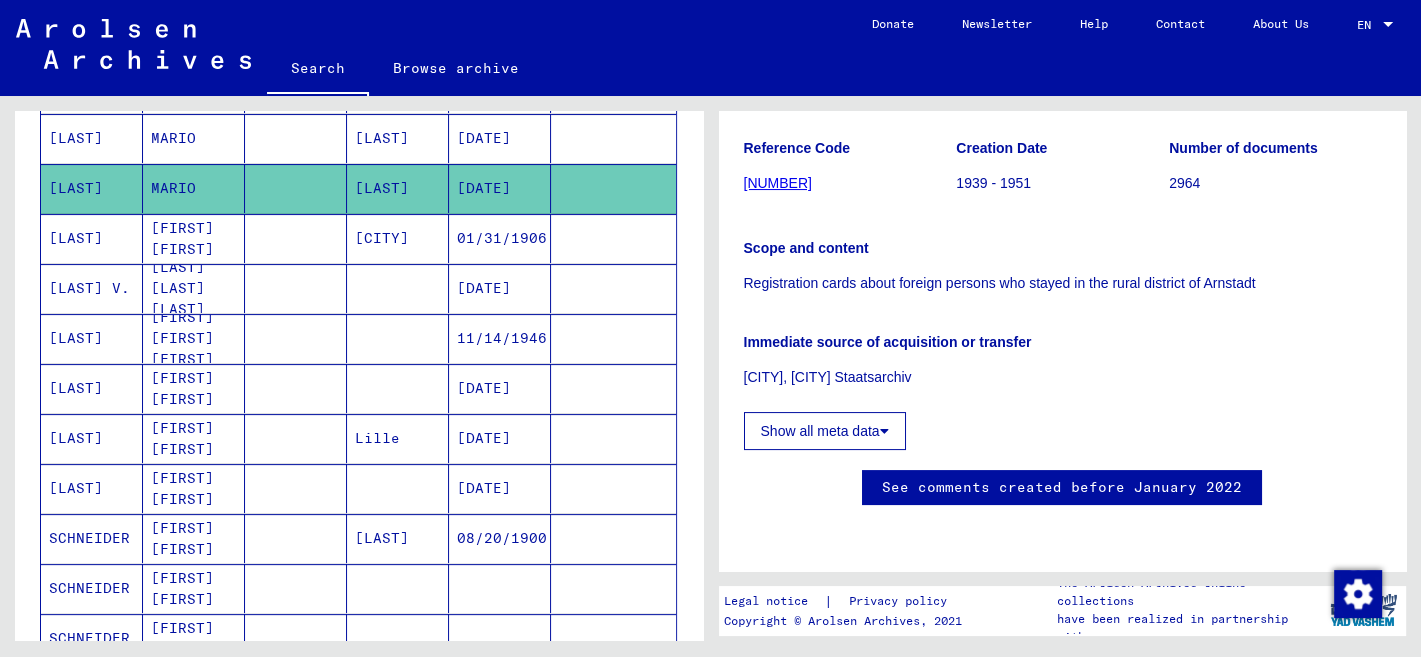 click on "POLI" at bounding box center (92, 188) 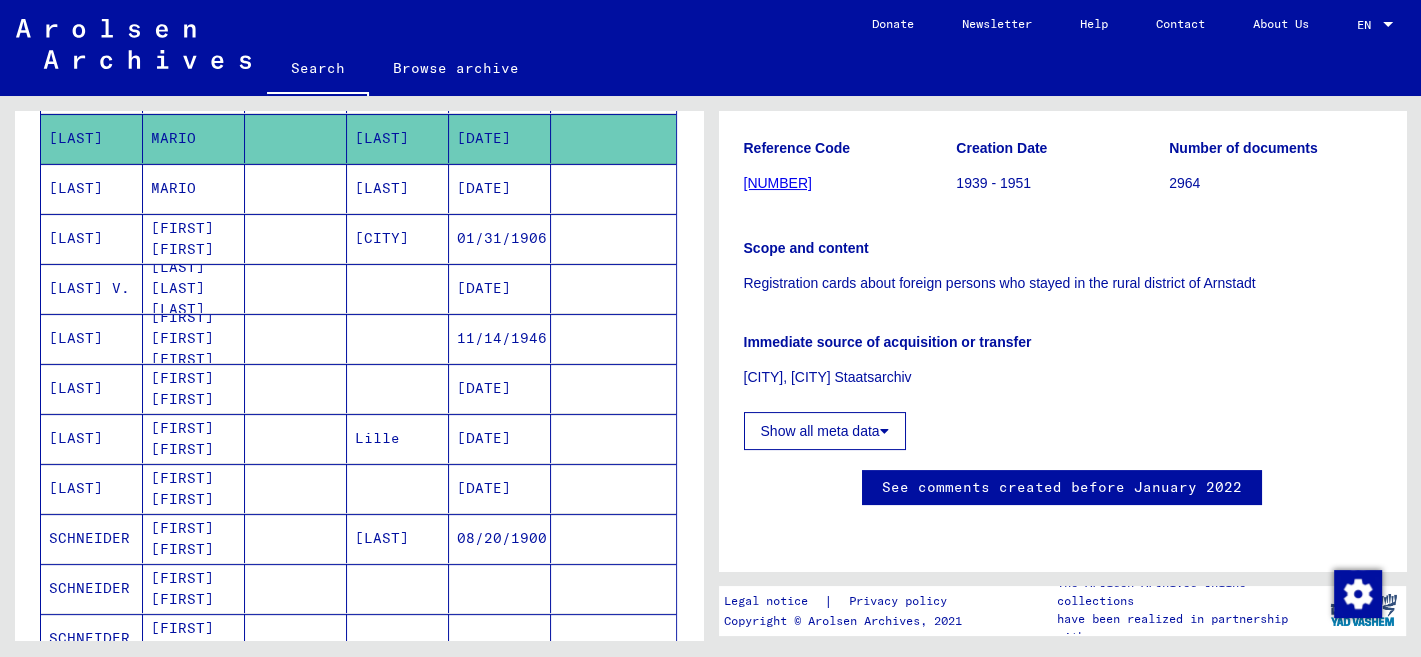 scroll, scrollTop: 0, scrollLeft: 0, axis: both 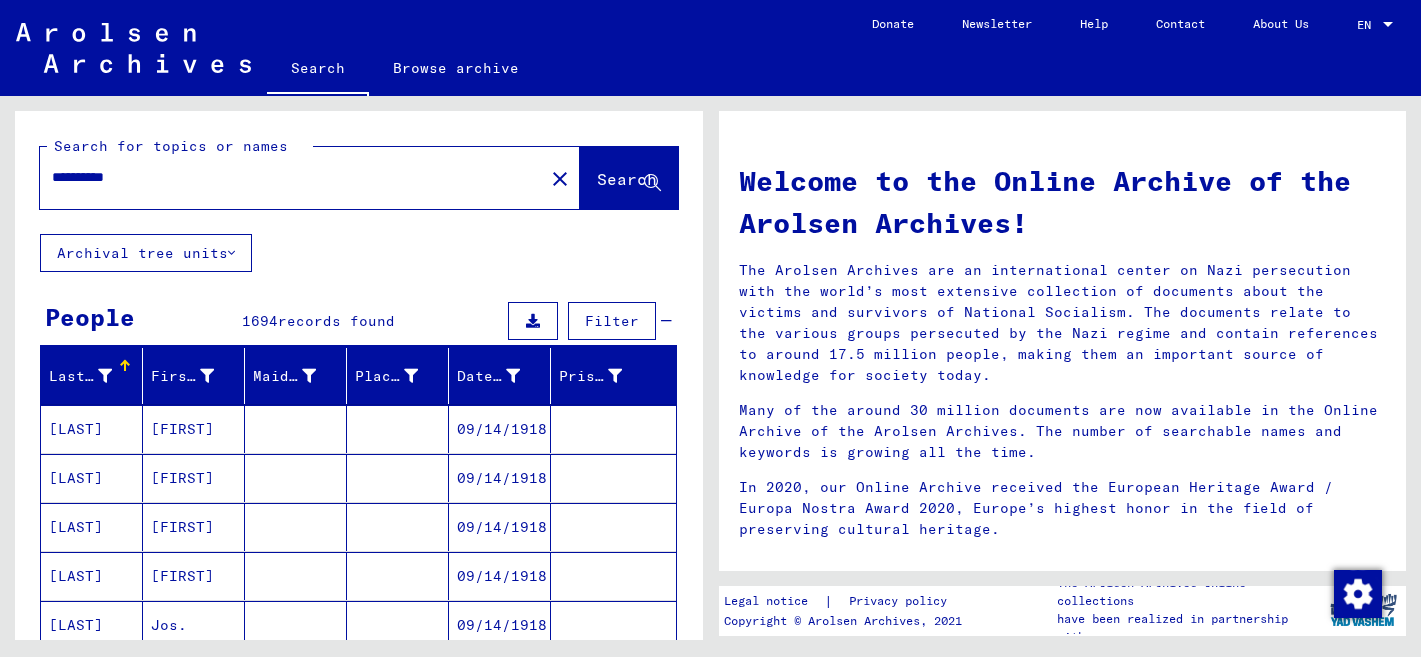 click on "**********" at bounding box center [286, 177] 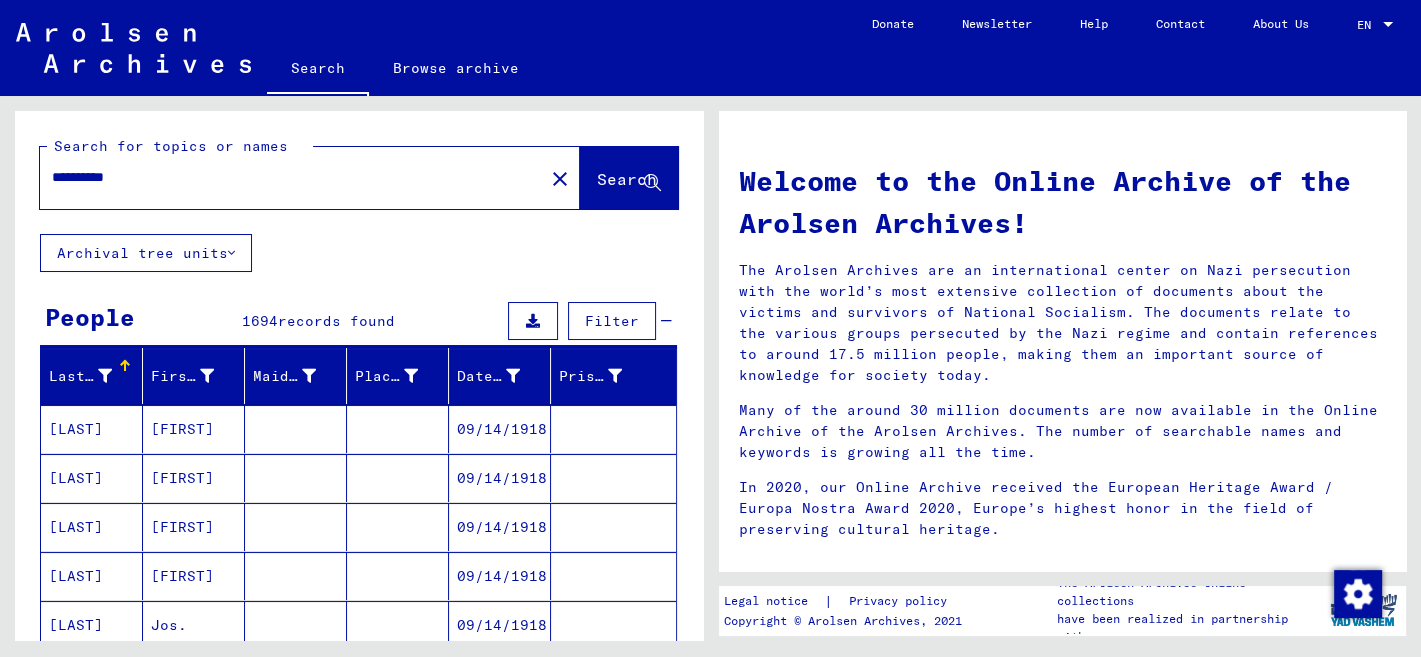 scroll, scrollTop: 823, scrollLeft: 0, axis: vertical 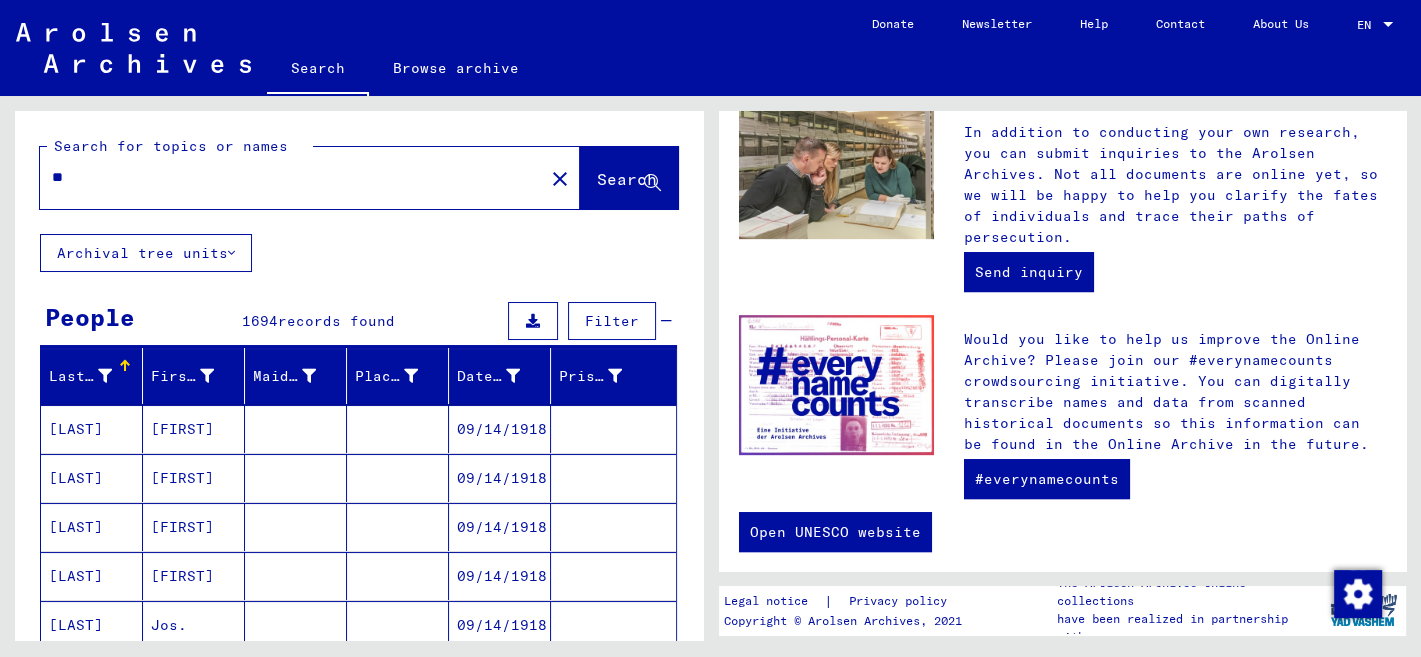 type on "*" 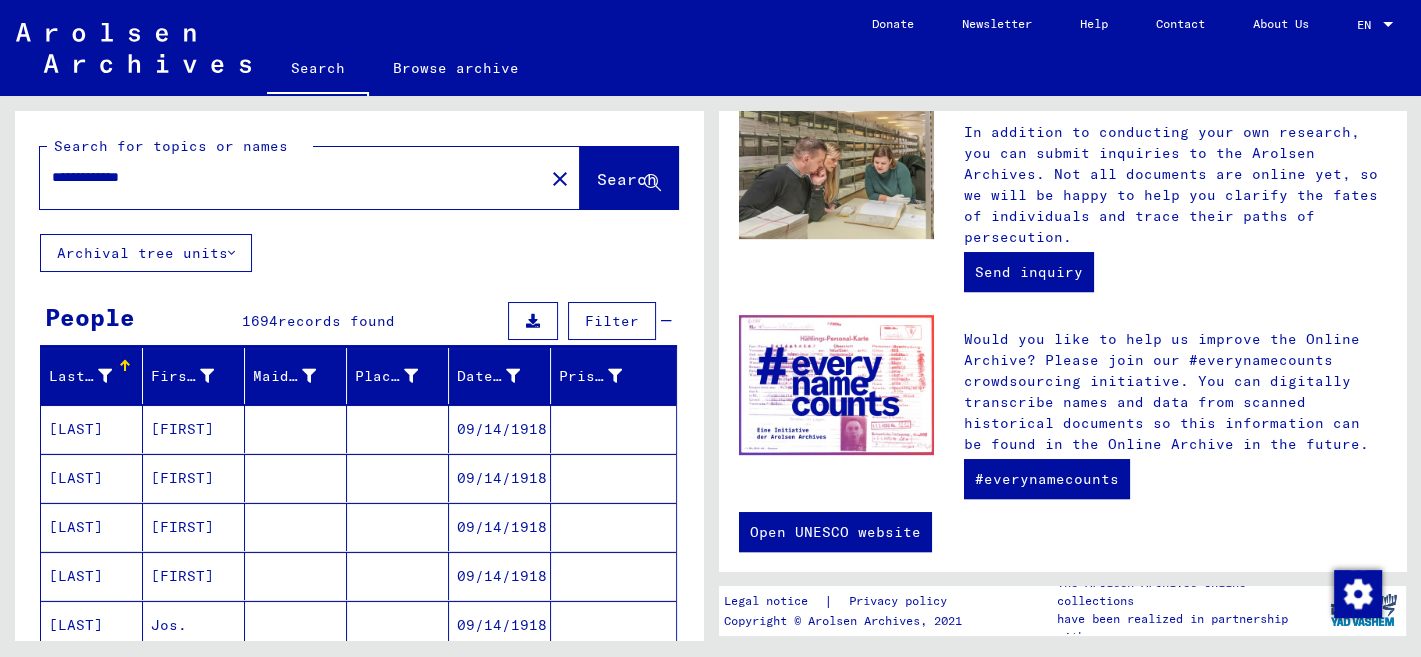 type on "**********" 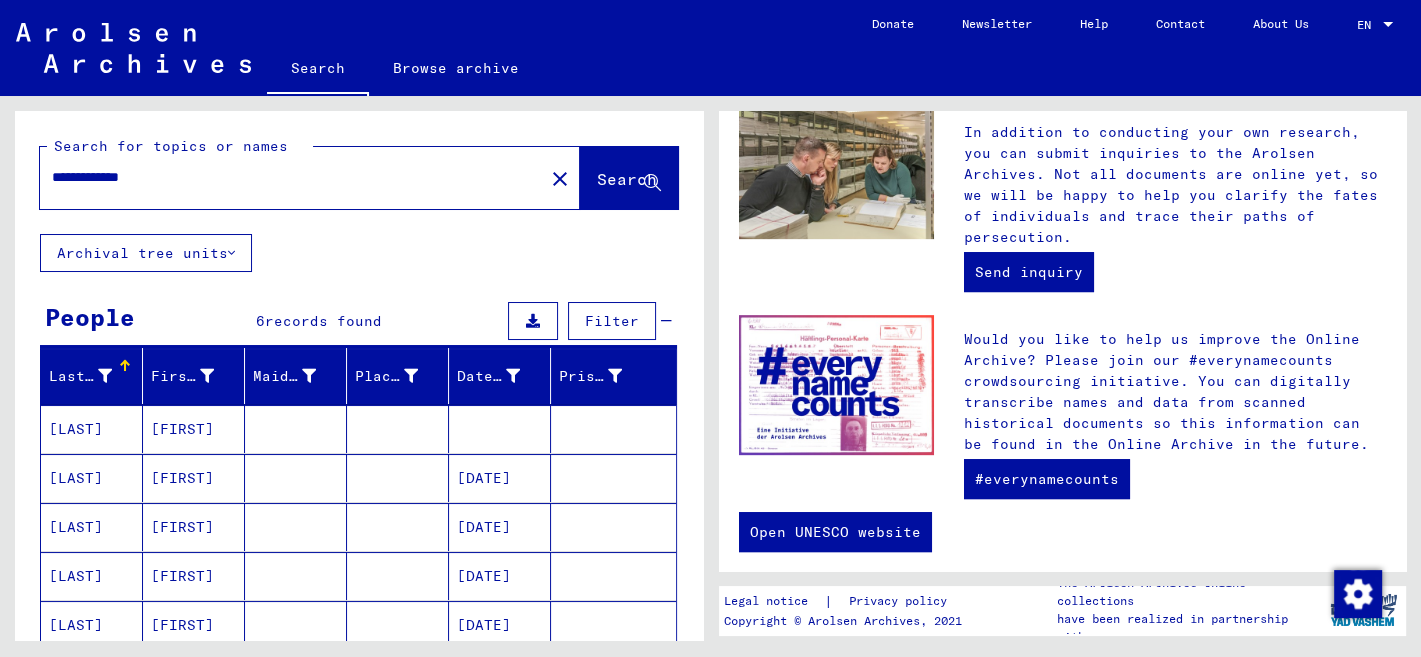 click on "[LAST]" at bounding box center [92, 527] 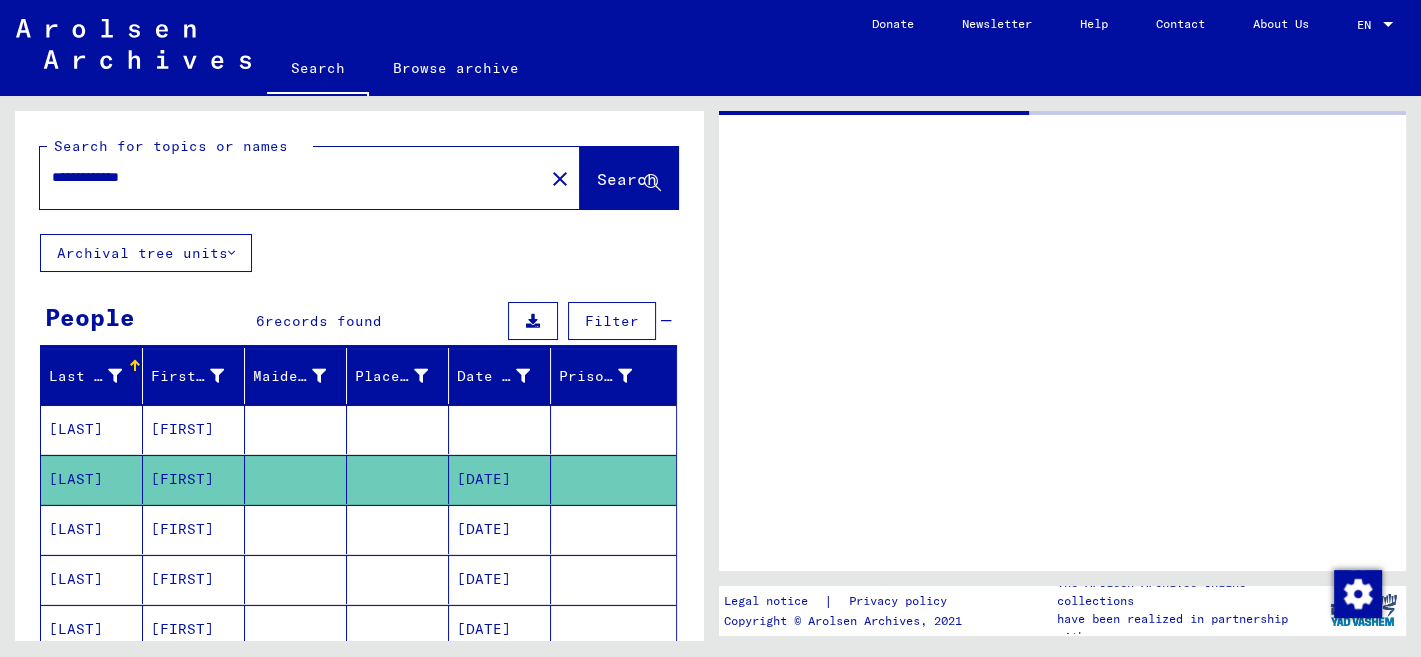 scroll, scrollTop: 0, scrollLeft: 0, axis: both 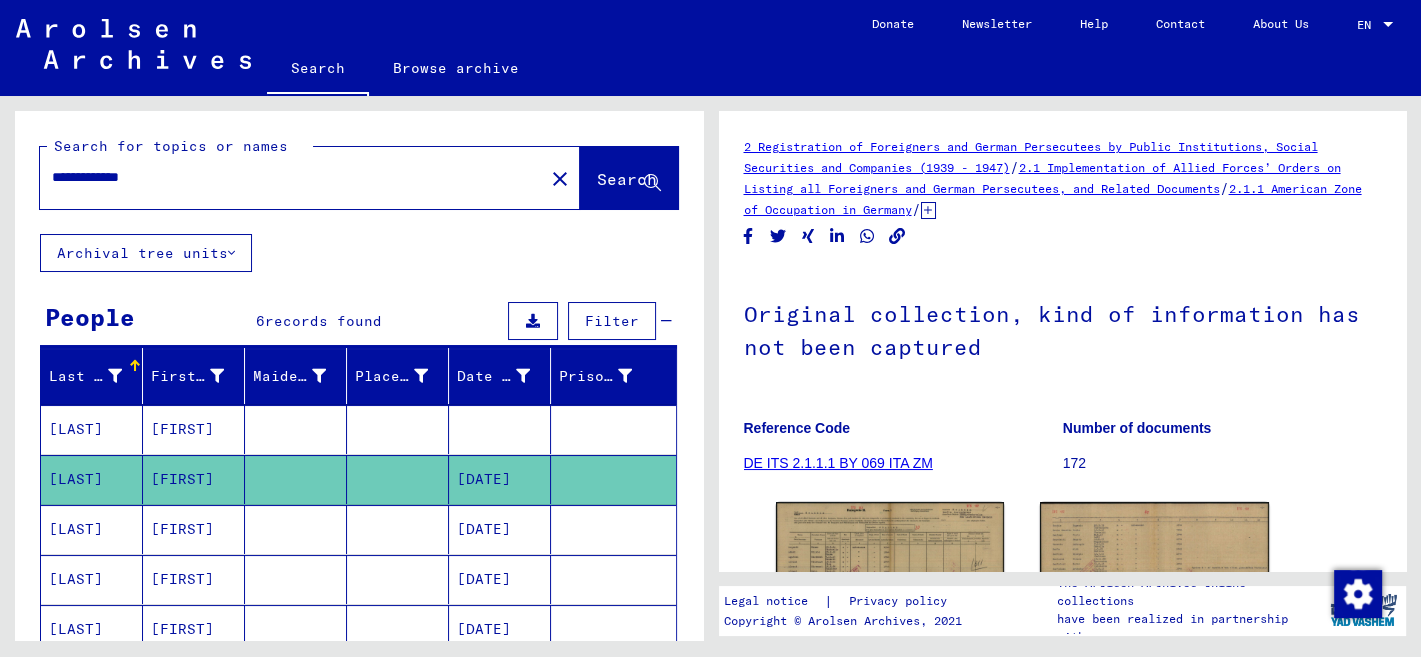 click on "[LAST]" at bounding box center (92, 579) 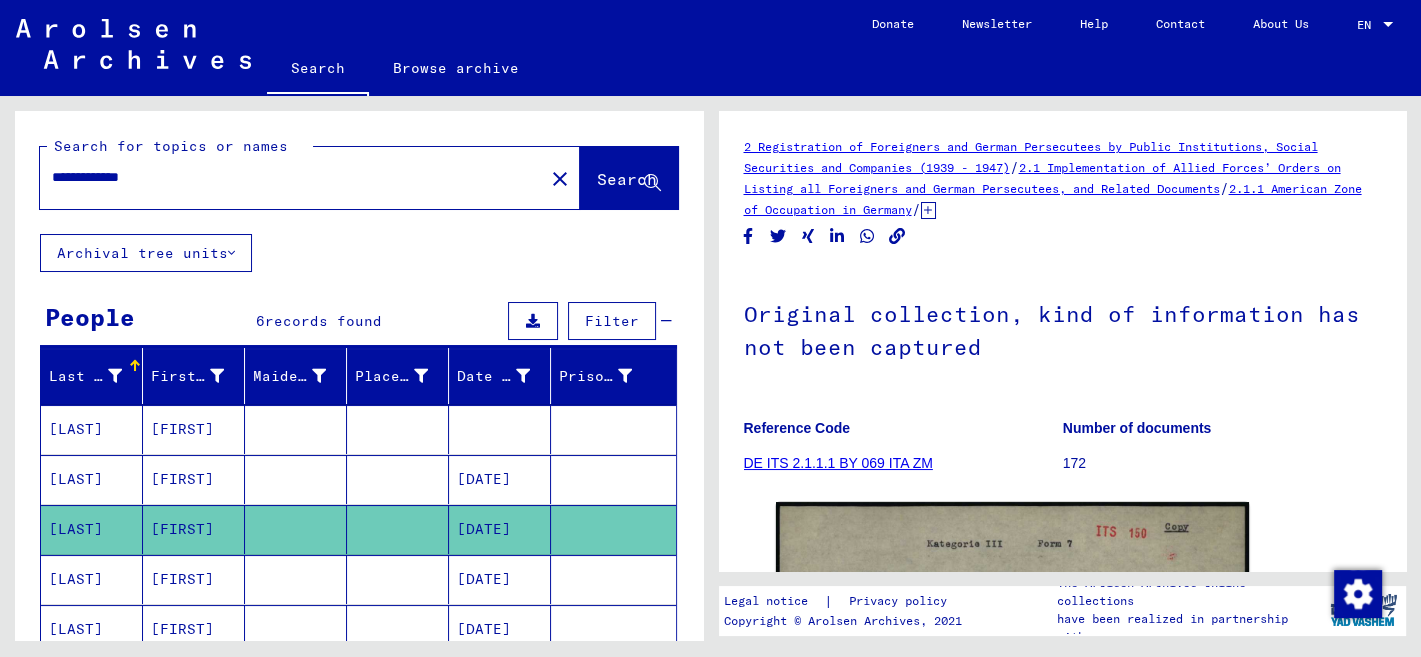 scroll, scrollTop: 423, scrollLeft: 0, axis: vertical 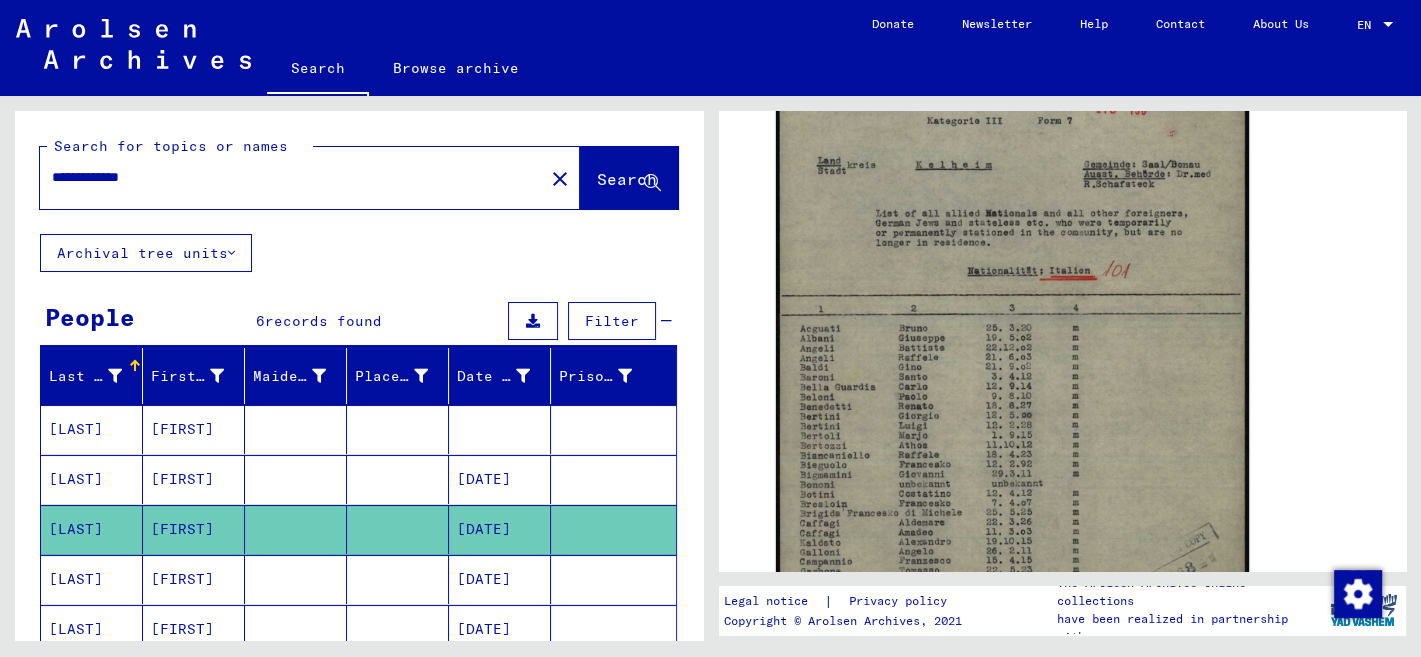 click on "[FIRST]" at bounding box center (194, 629) 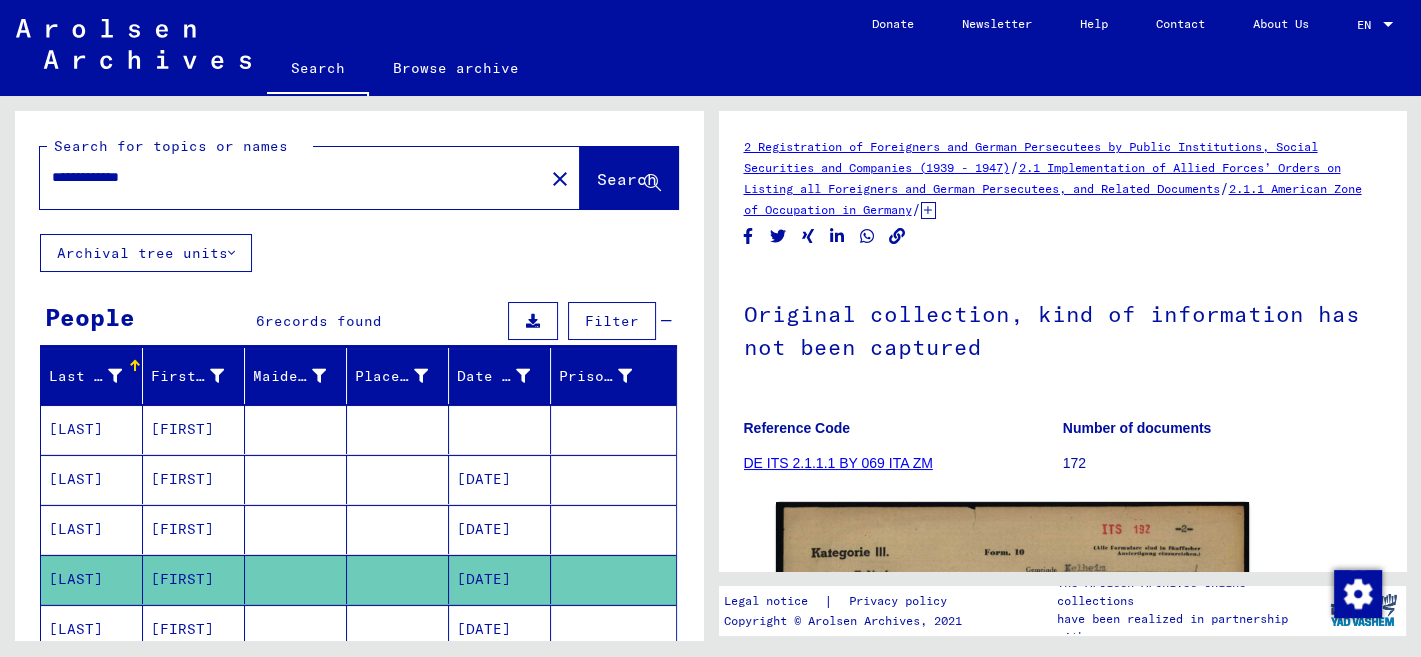 scroll, scrollTop: 423, scrollLeft: 0, axis: vertical 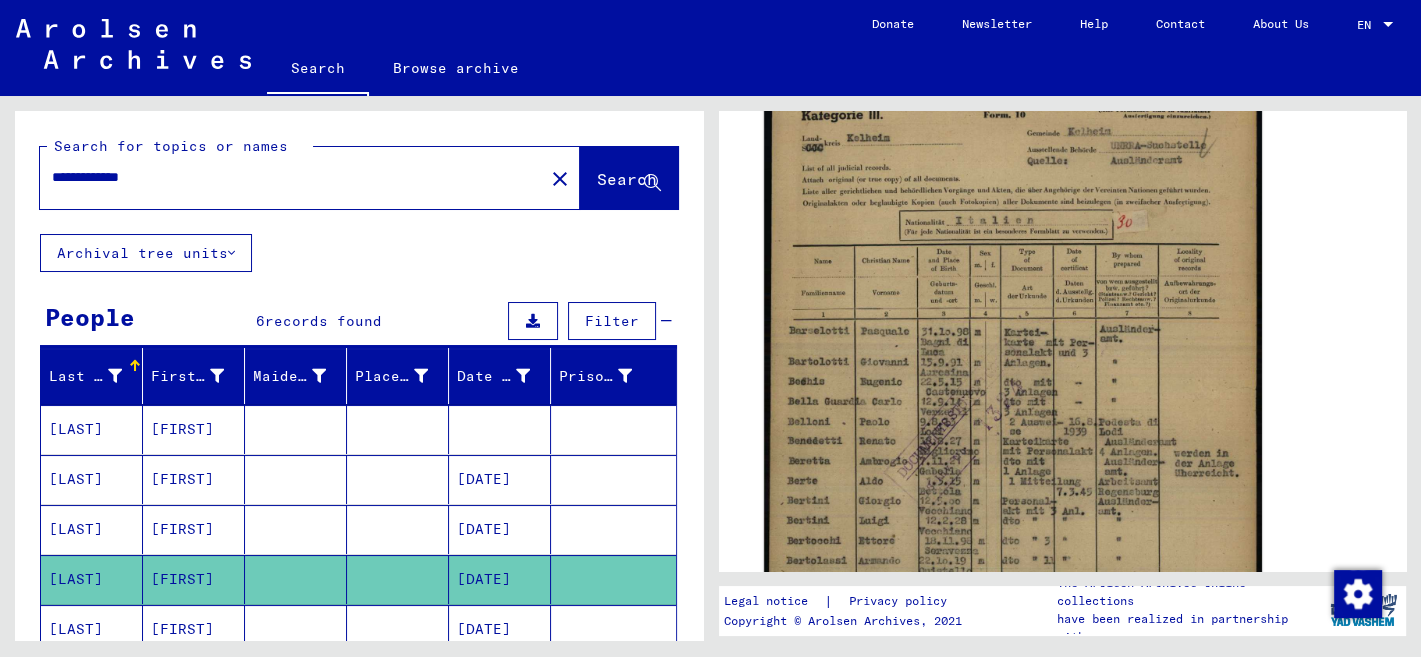 click 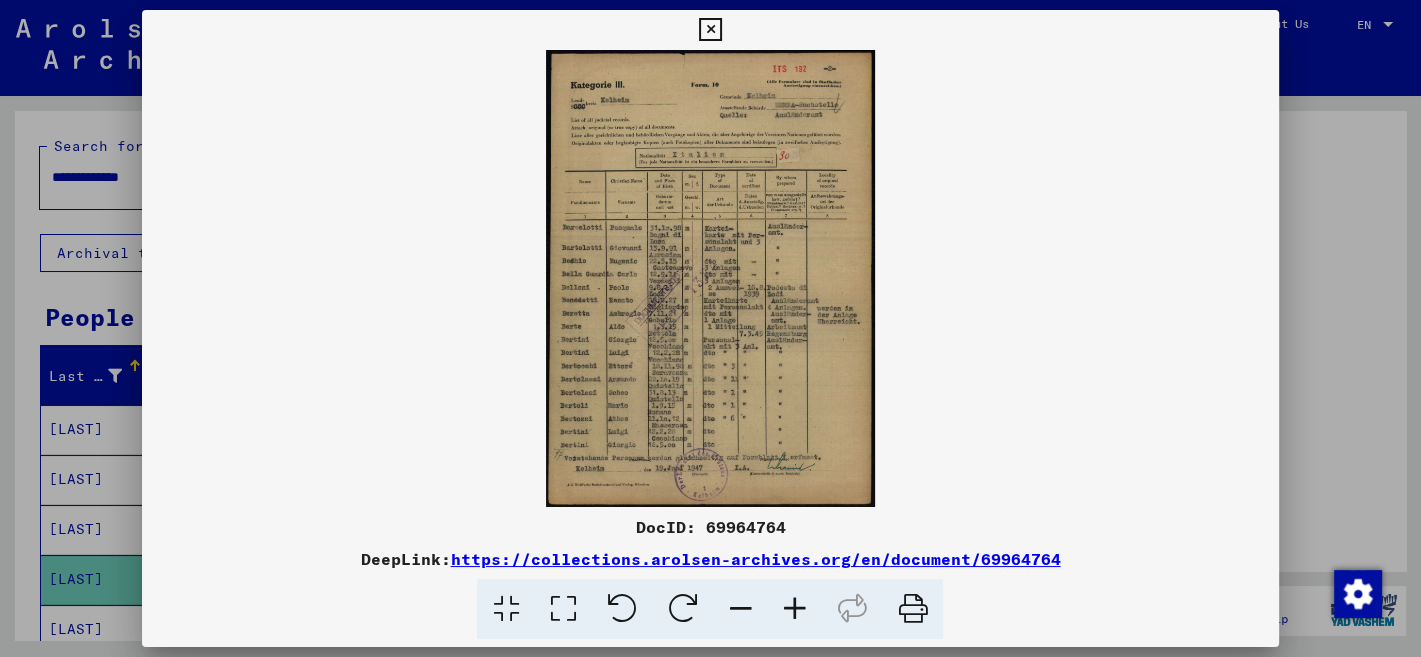 click at bounding box center [794, 609] 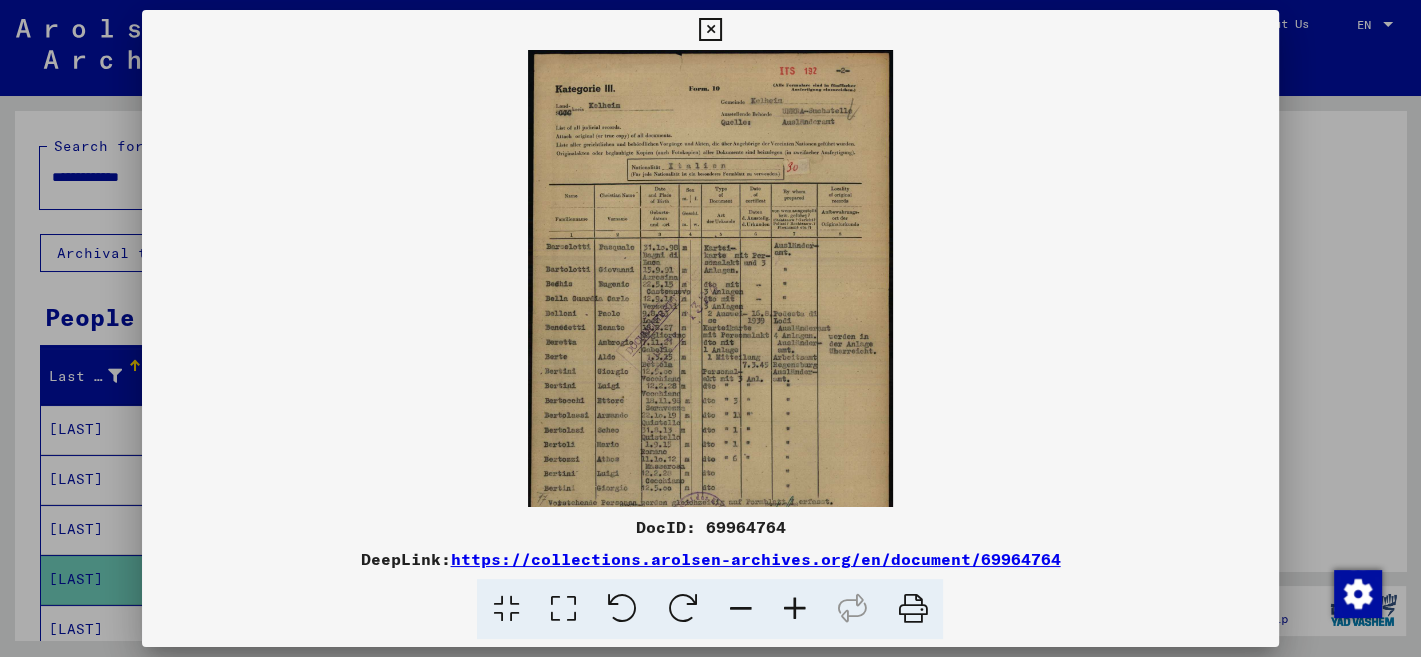 click at bounding box center (794, 609) 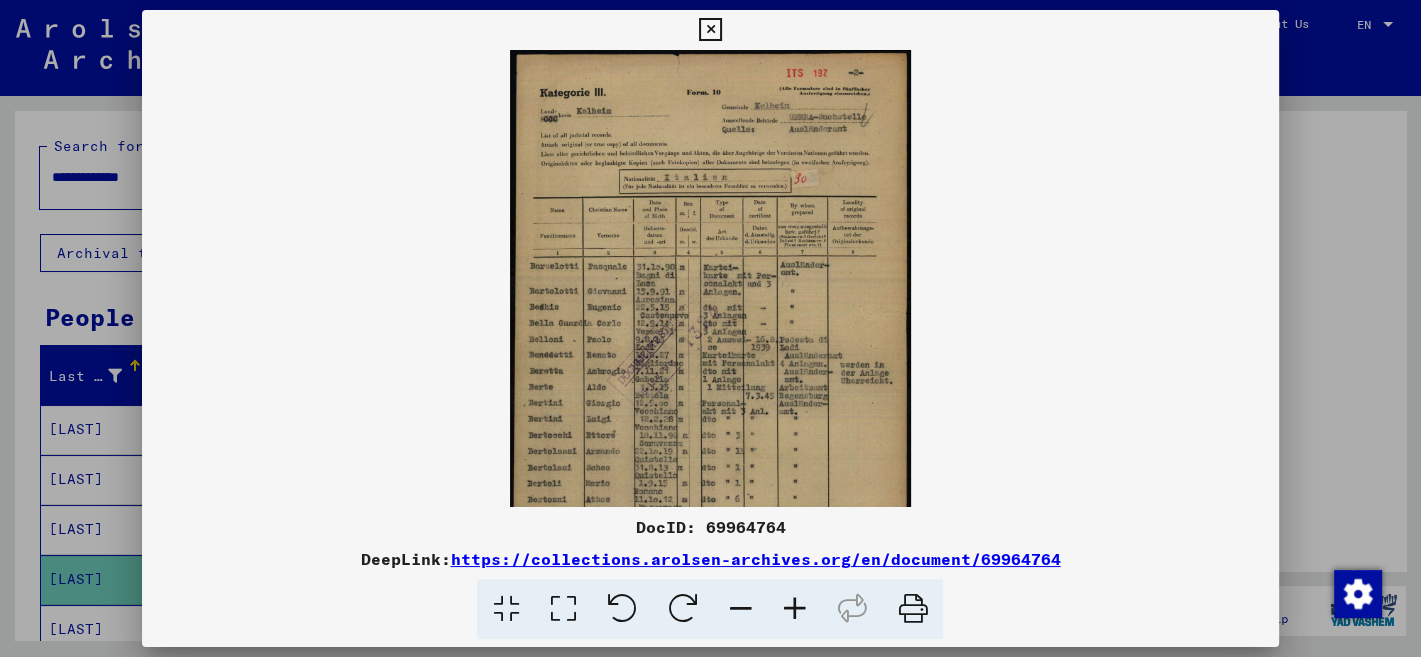 click at bounding box center [794, 609] 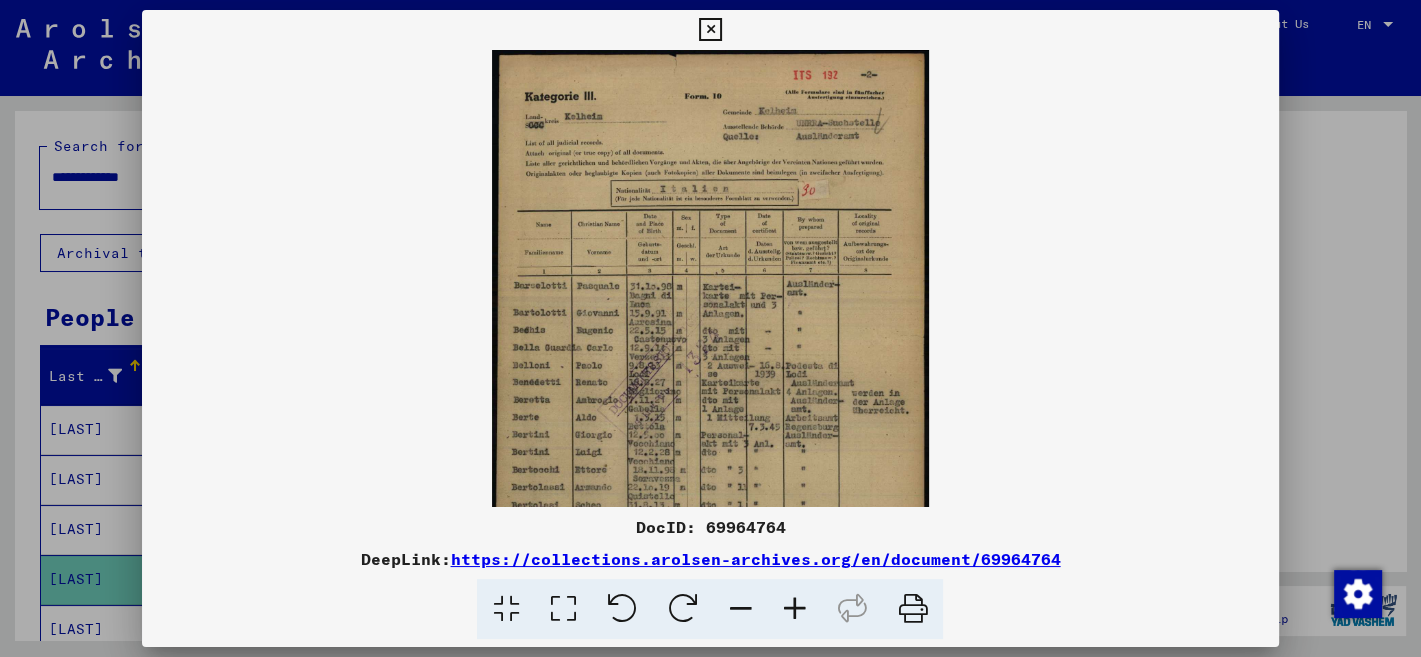 click at bounding box center (794, 609) 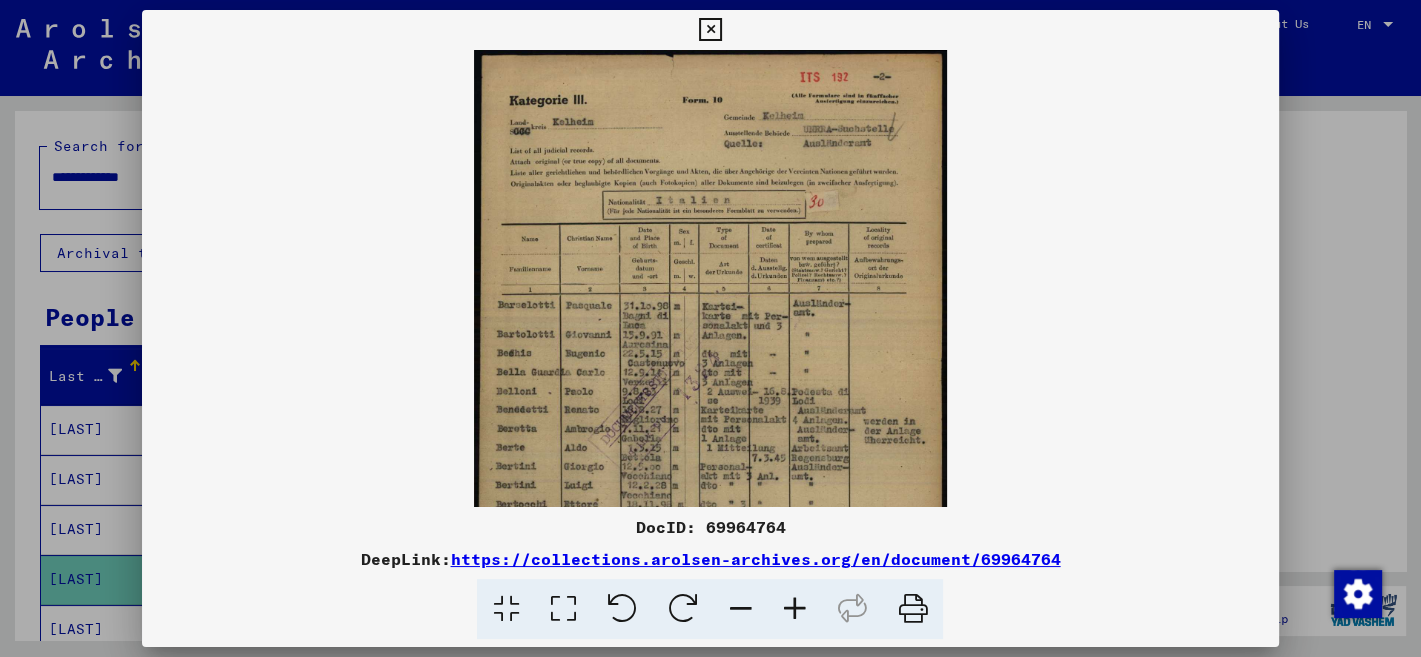 click at bounding box center [794, 609] 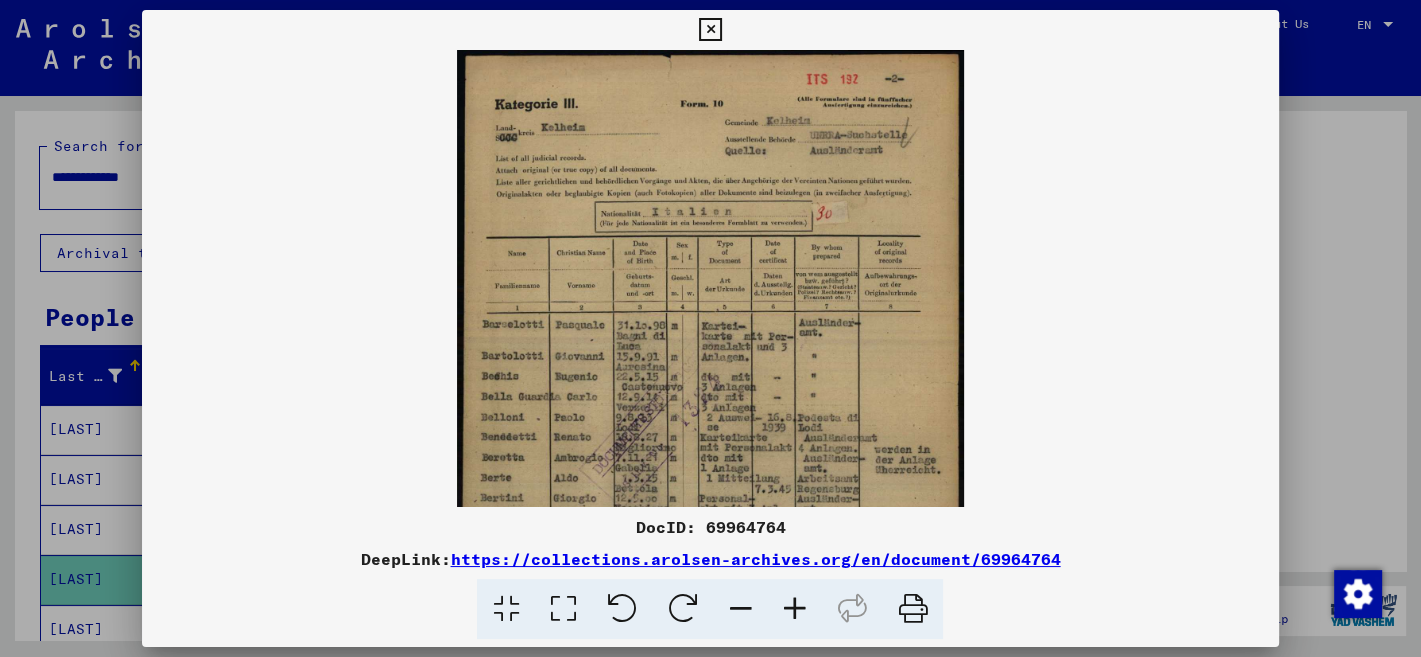 click at bounding box center (794, 609) 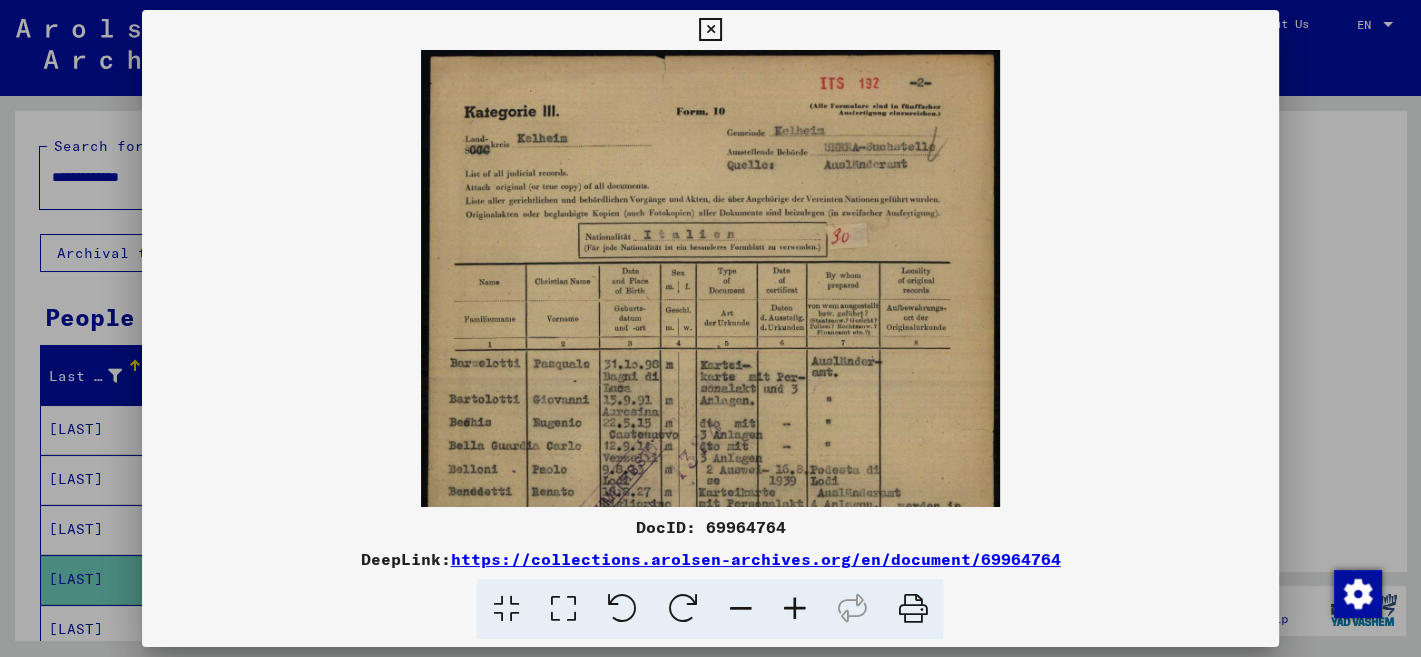 click at bounding box center [794, 609] 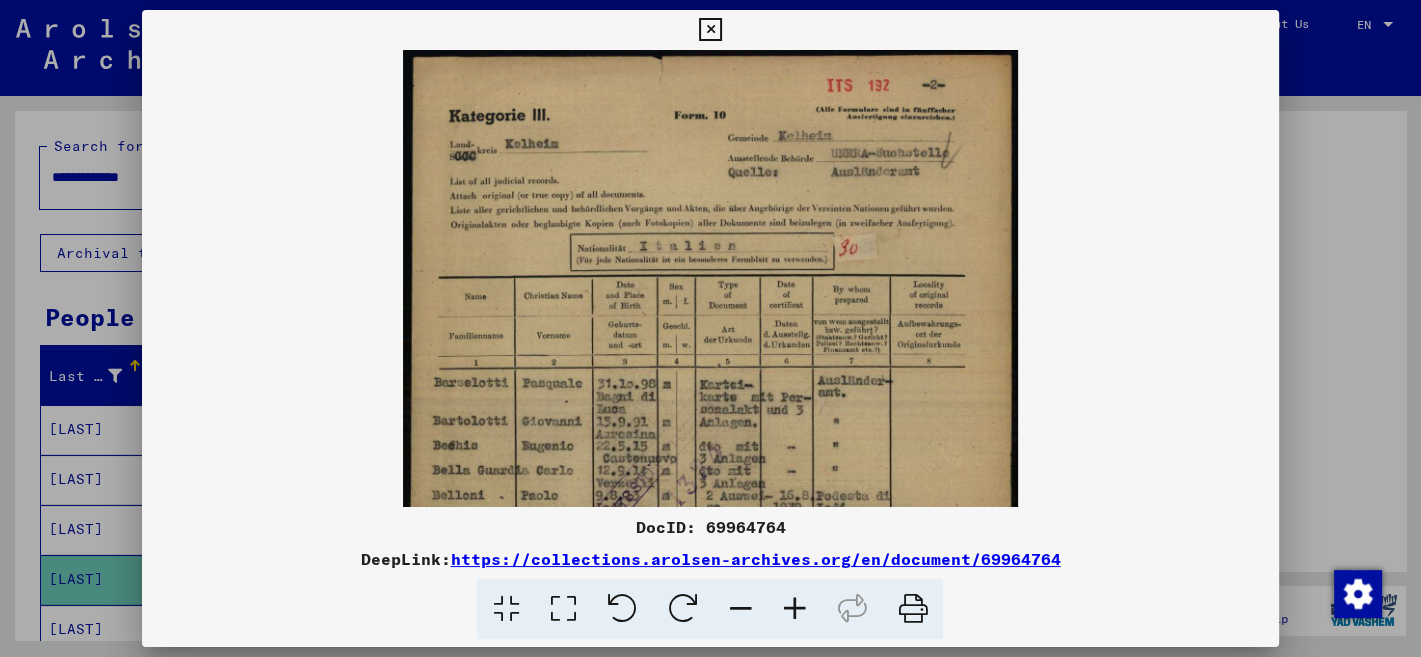 click at bounding box center [794, 609] 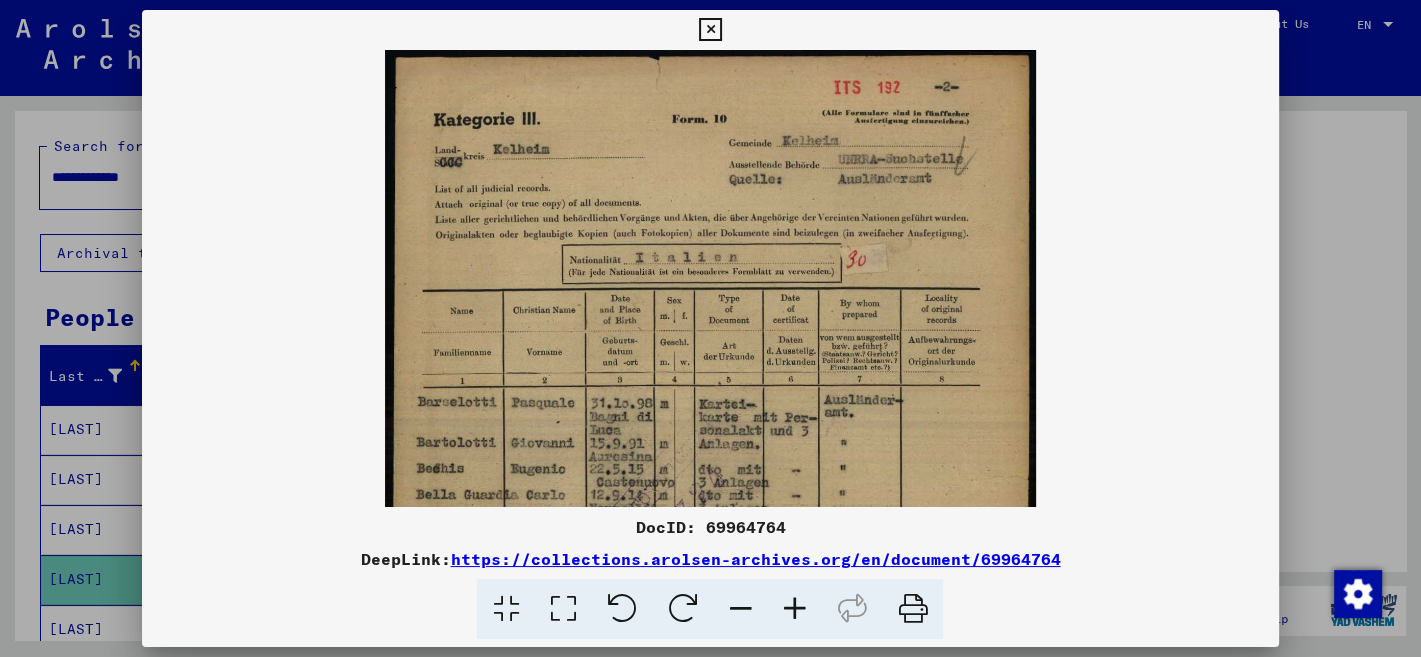 click at bounding box center (794, 609) 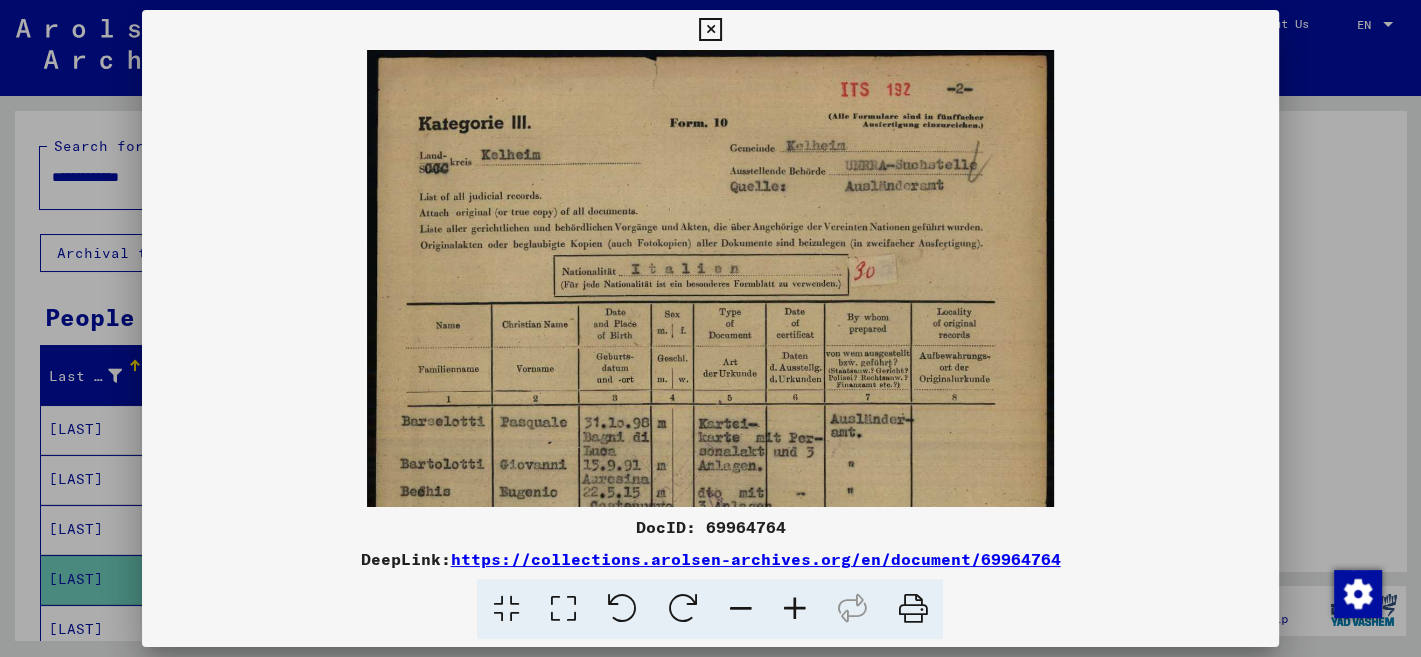 click at bounding box center [794, 609] 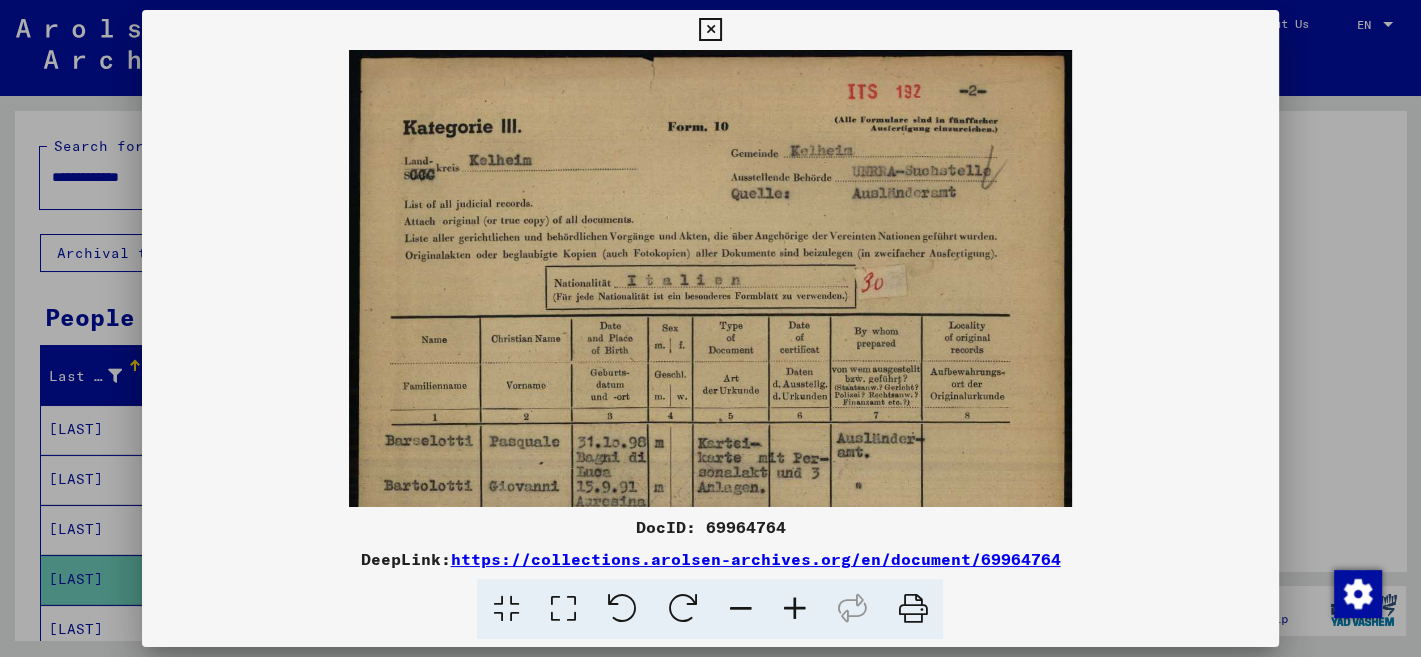 drag, startPoint x: 785, startPoint y: 607, endPoint x: 766, endPoint y: 599, distance: 20.615528 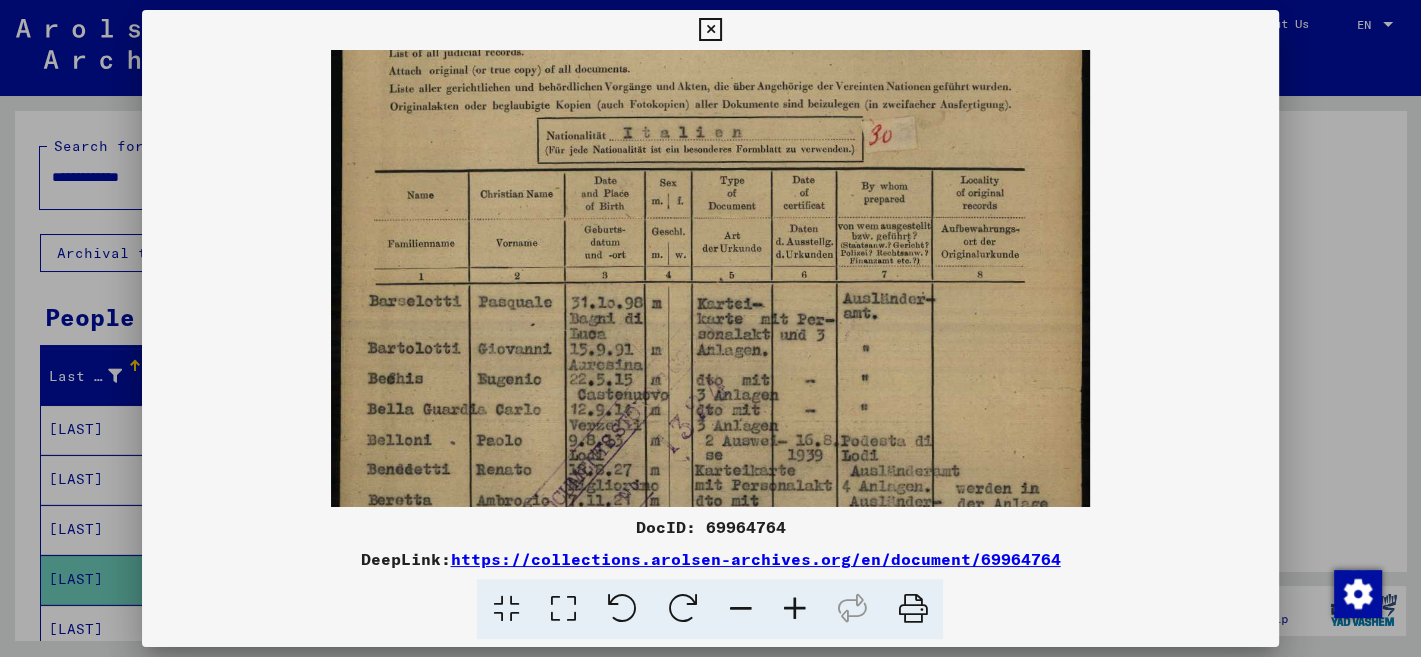 drag, startPoint x: 769, startPoint y: 430, endPoint x: 784, endPoint y: 257, distance: 173.64908 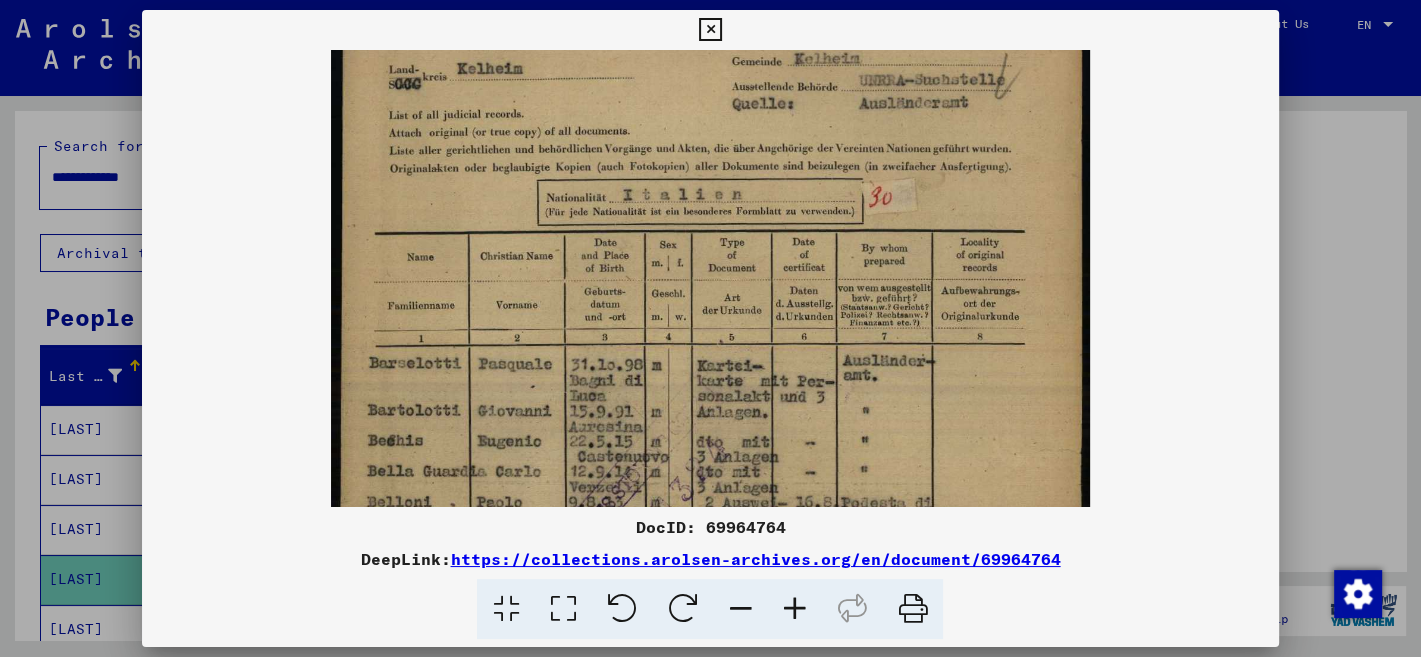 scroll, scrollTop: 24, scrollLeft: 0, axis: vertical 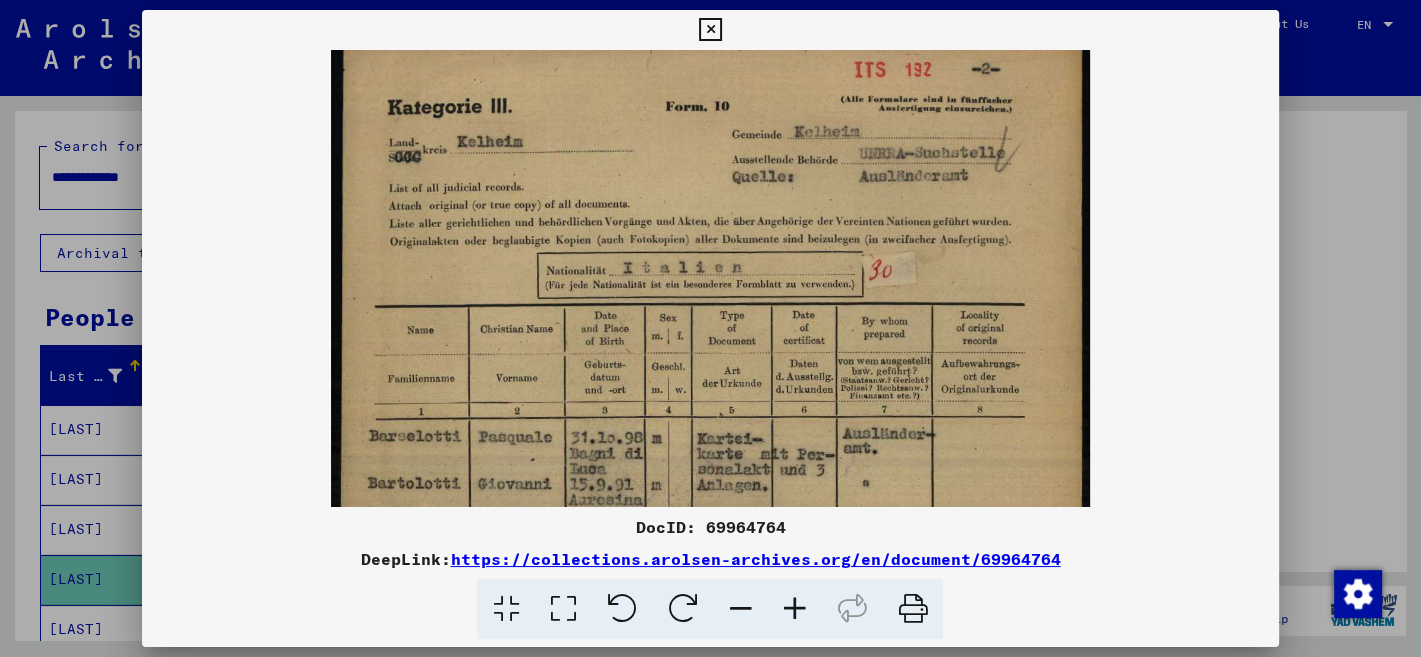 drag, startPoint x: 809, startPoint y: 478, endPoint x: 934, endPoint y: 642, distance: 206.2062 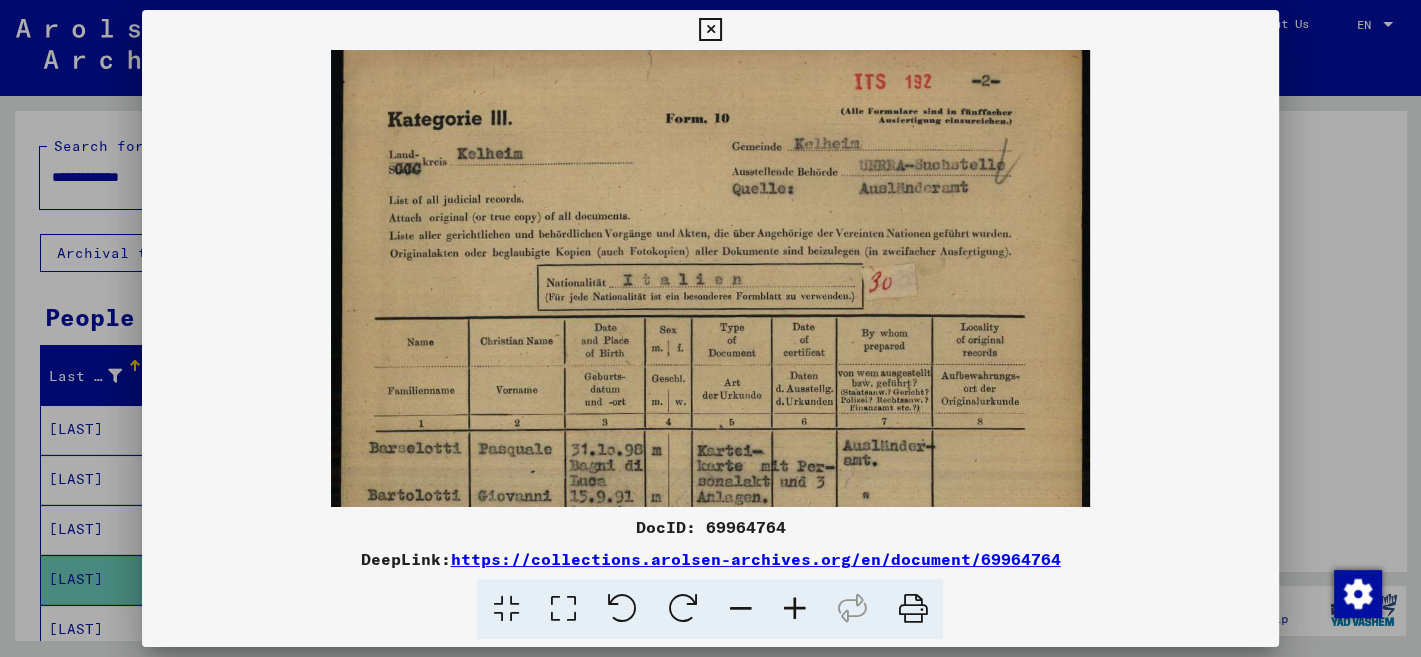 scroll, scrollTop: 0, scrollLeft: 0, axis: both 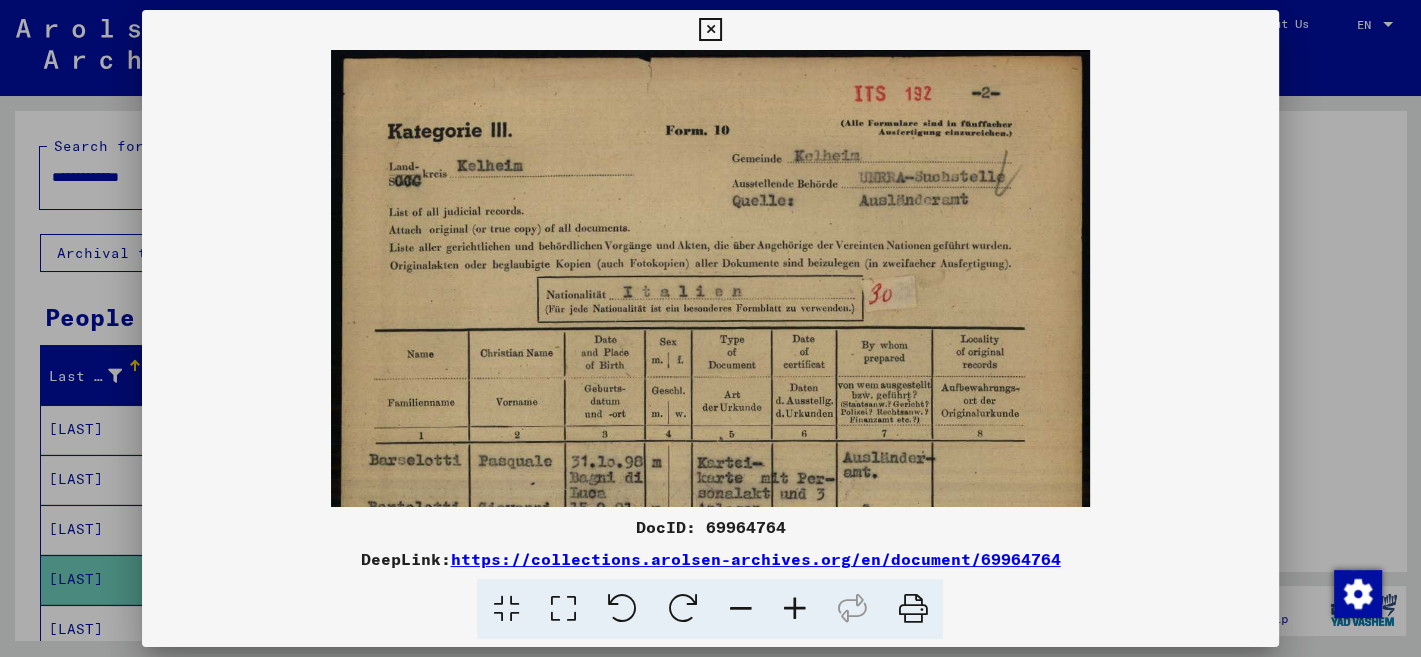 drag, startPoint x: 881, startPoint y: 336, endPoint x: 896, endPoint y: 406, distance: 71.5891 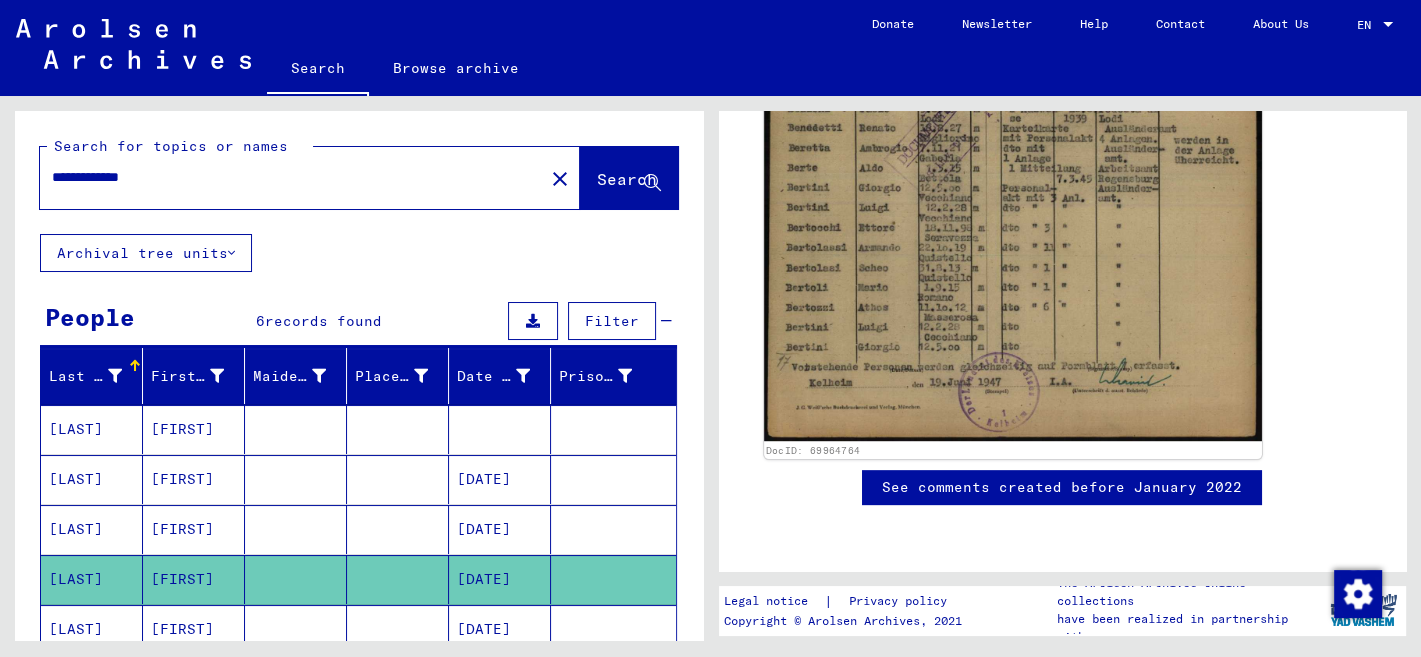 scroll, scrollTop: 322, scrollLeft: 0, axis: vertical 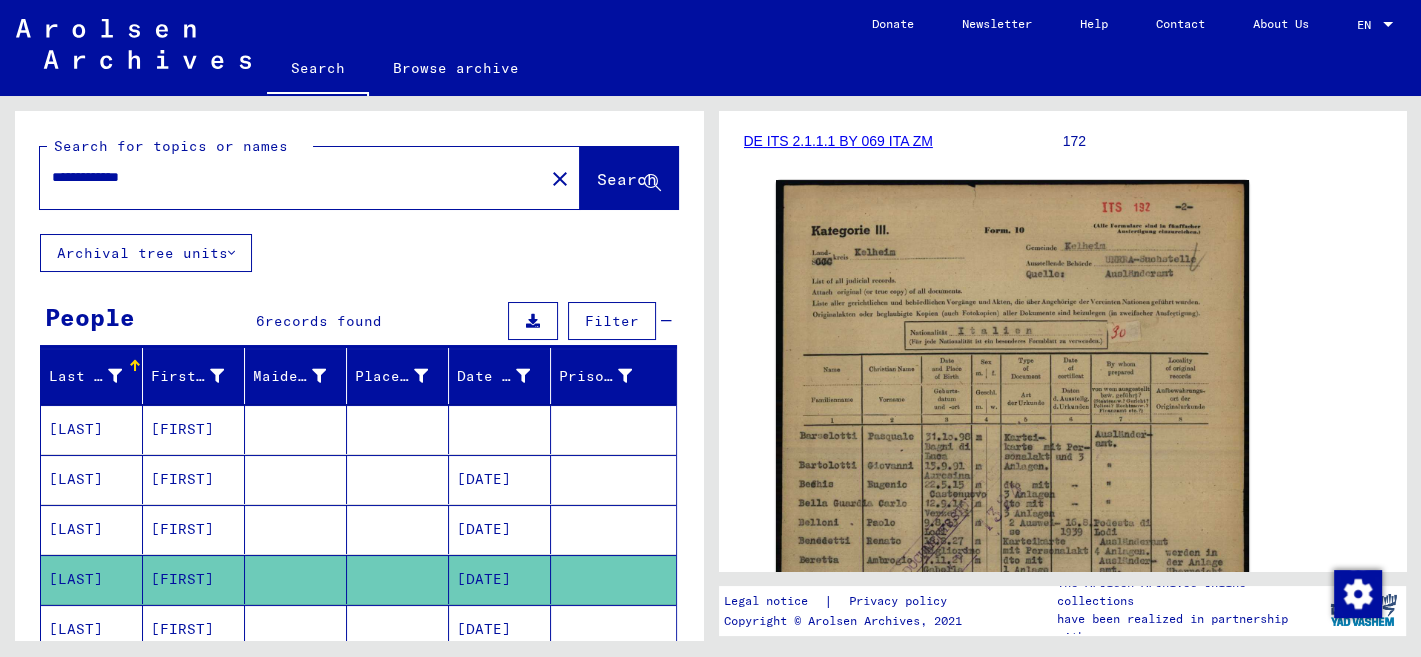 click on "DE ITS 2.1.1.1 BY 069 ITA ZM" 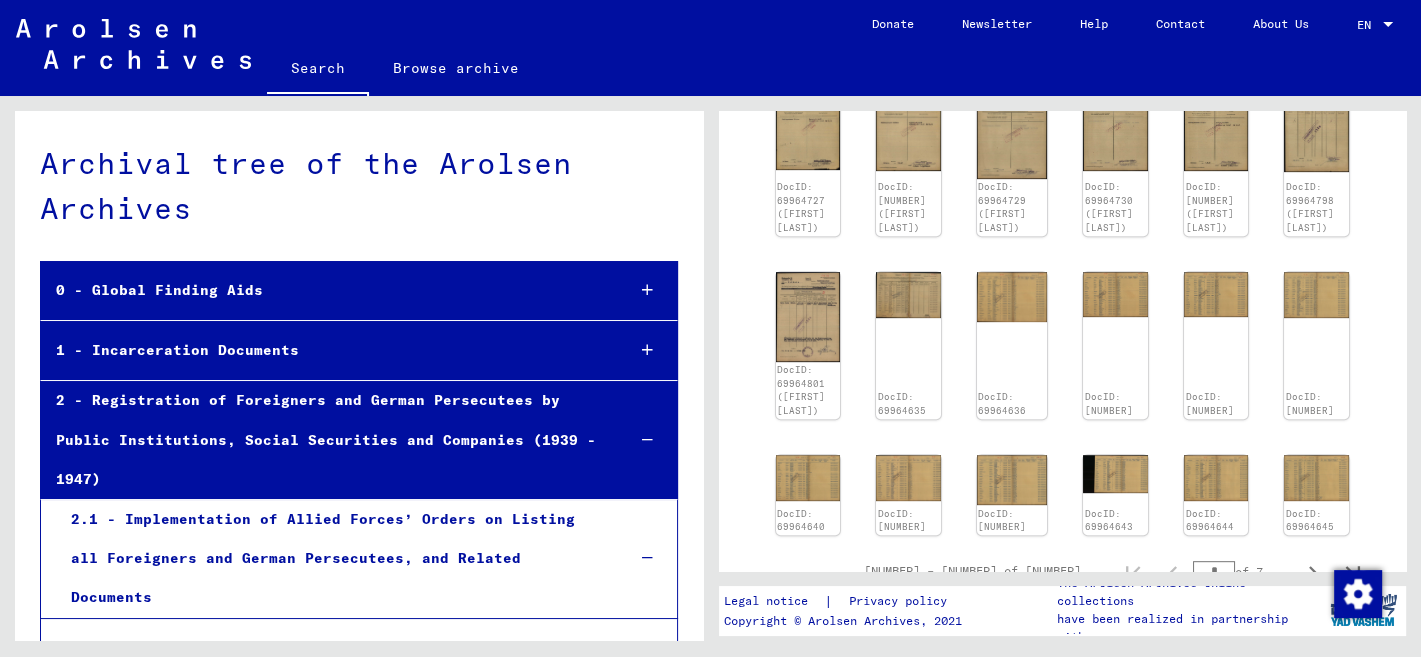 scroll, scrollTop: 1269, scrollLeft: 0, axis: vertical 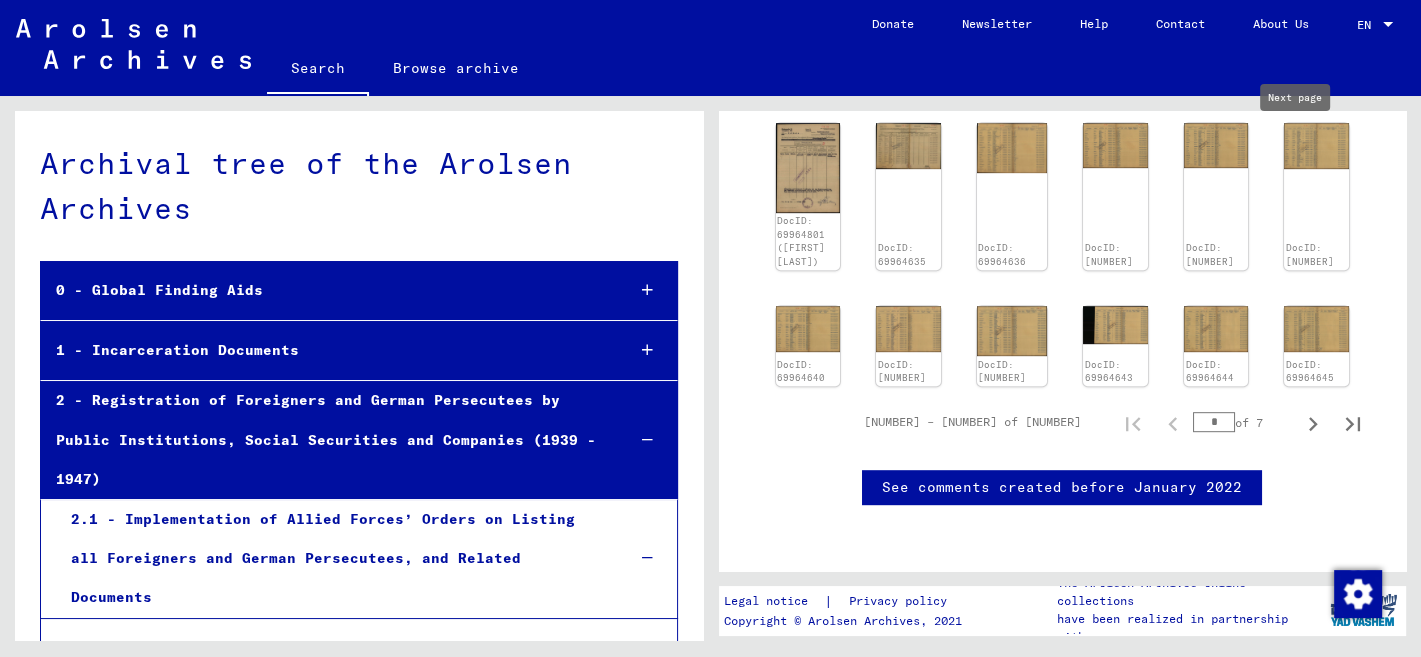 click 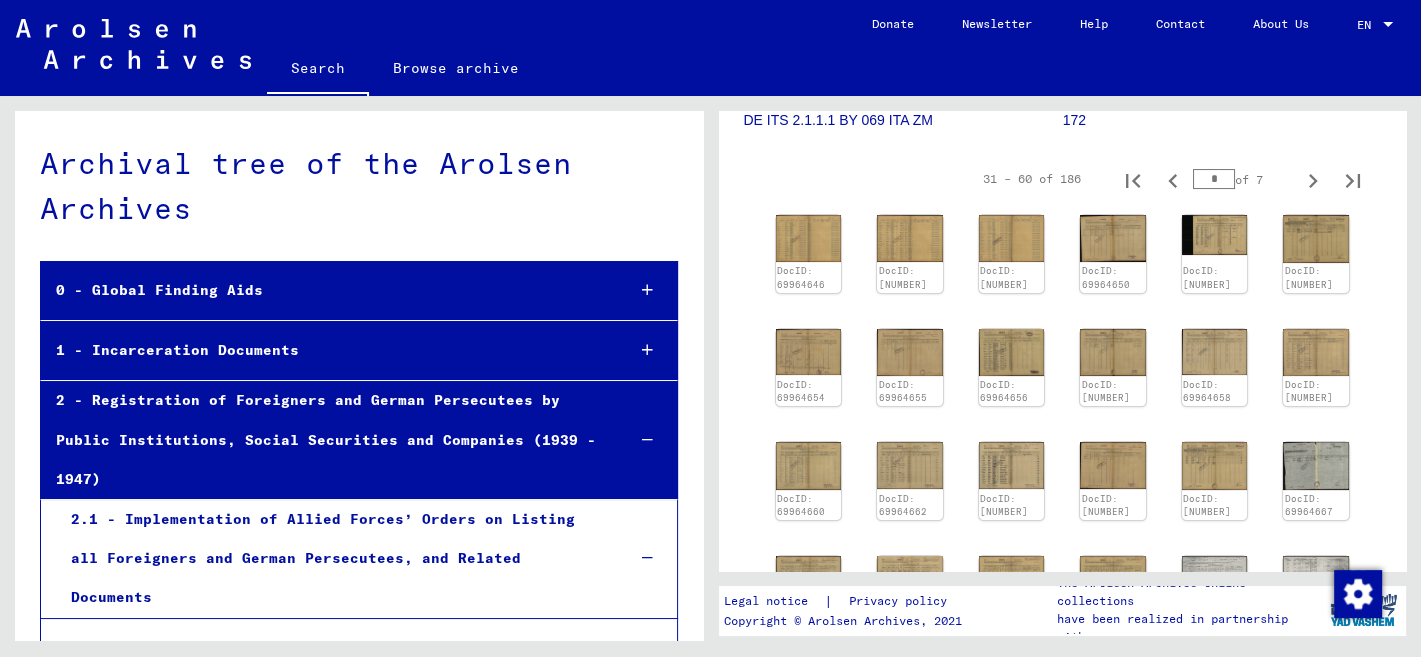 scroll, scrollTop: 766, scrollLeft: 0, axis: vertical 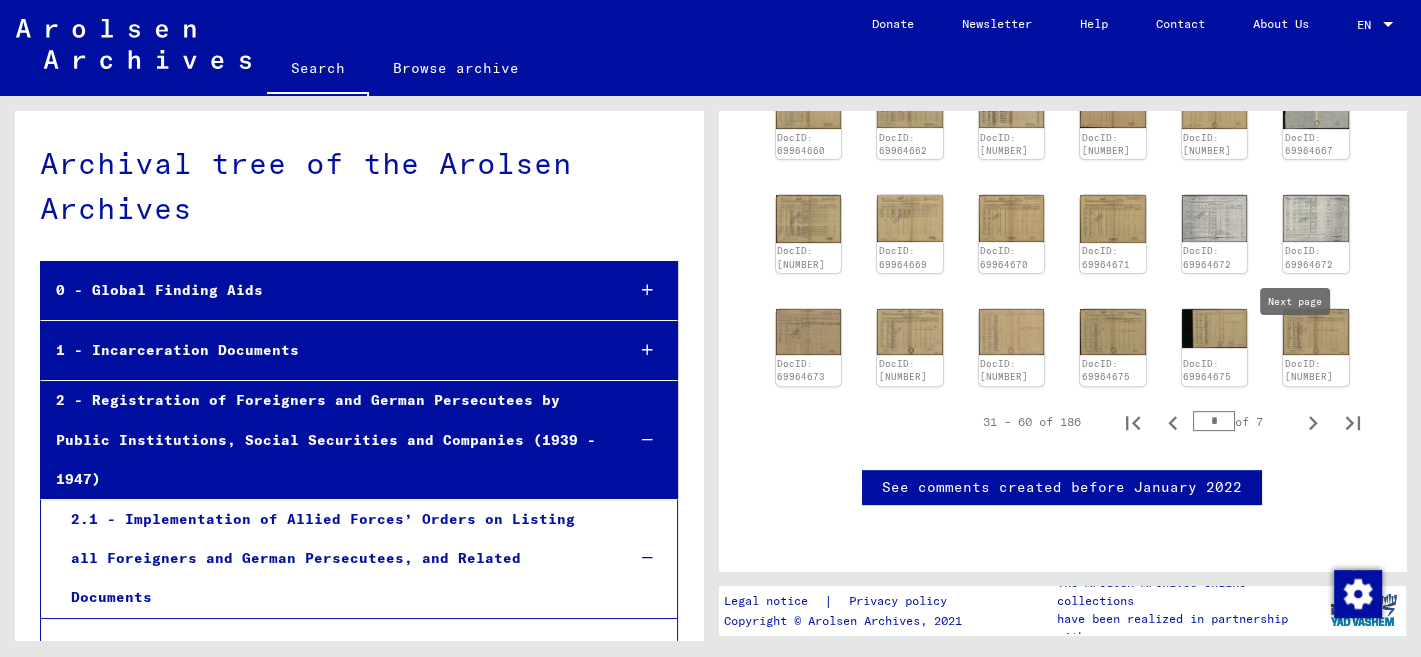 click 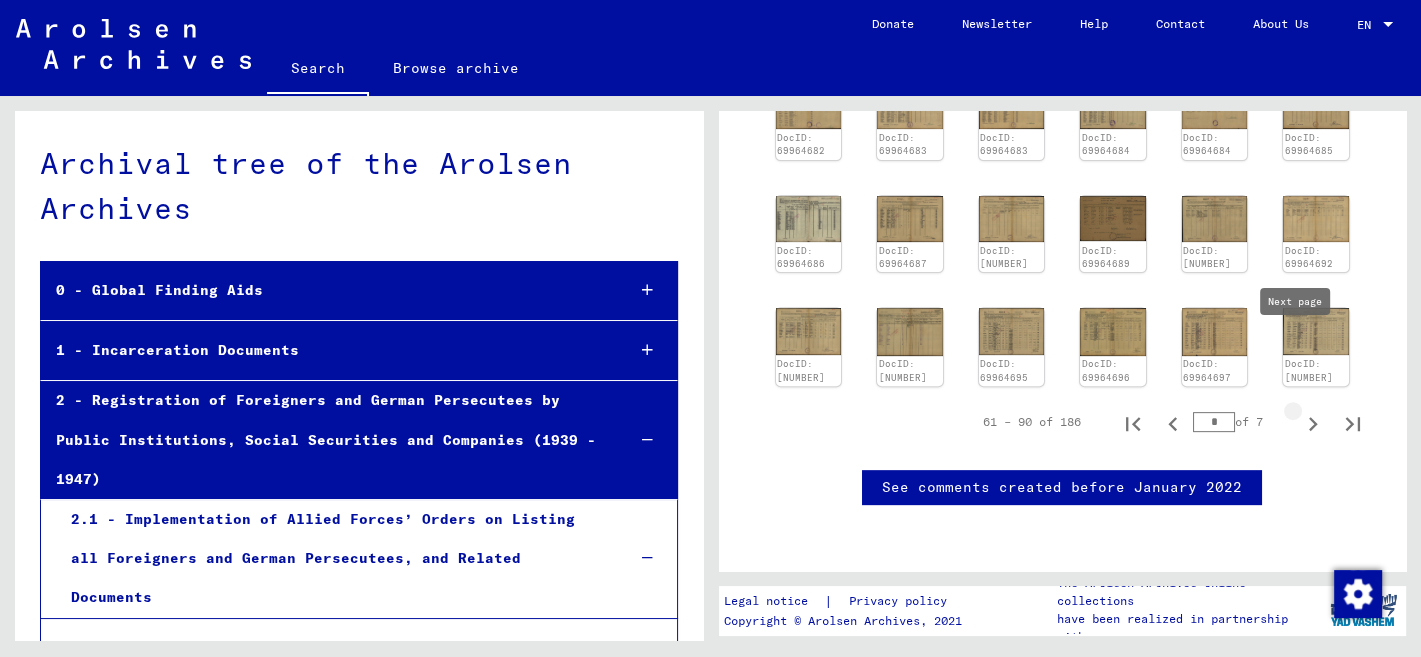 type on "*" 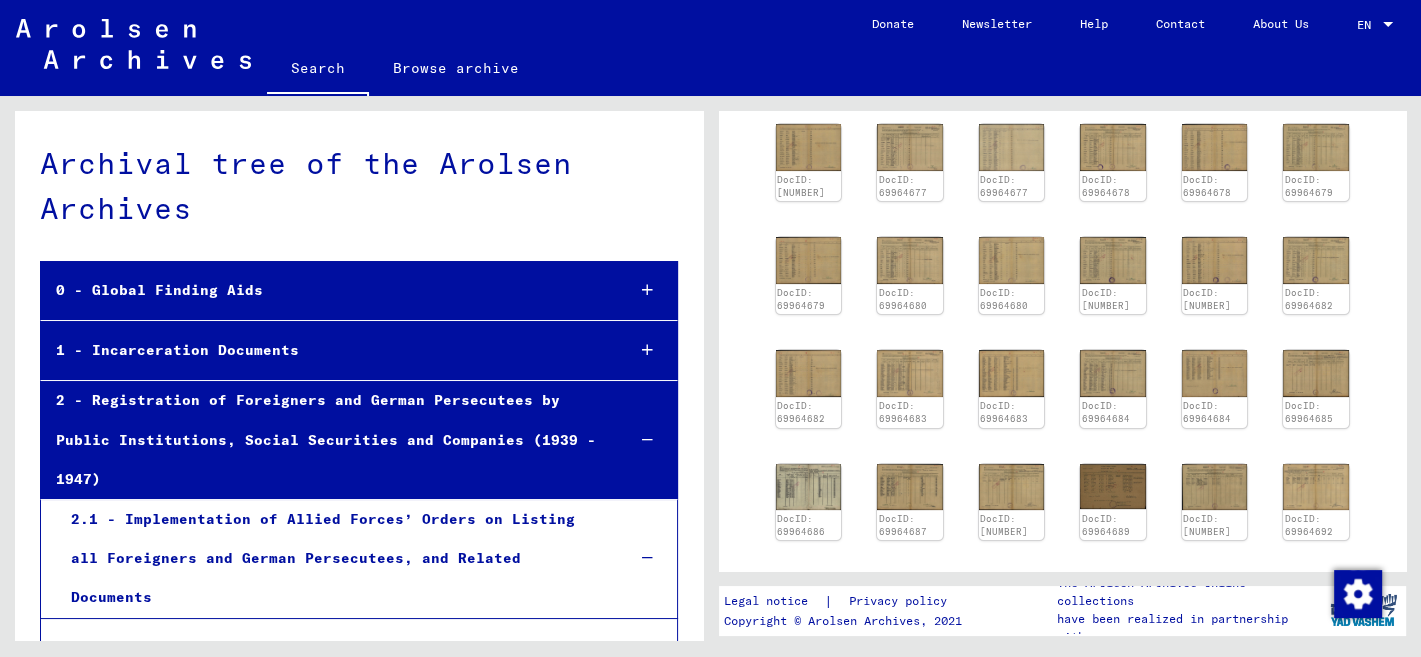 scroll, scrollTop: 433, scrollLeft: 0, axis: vertical 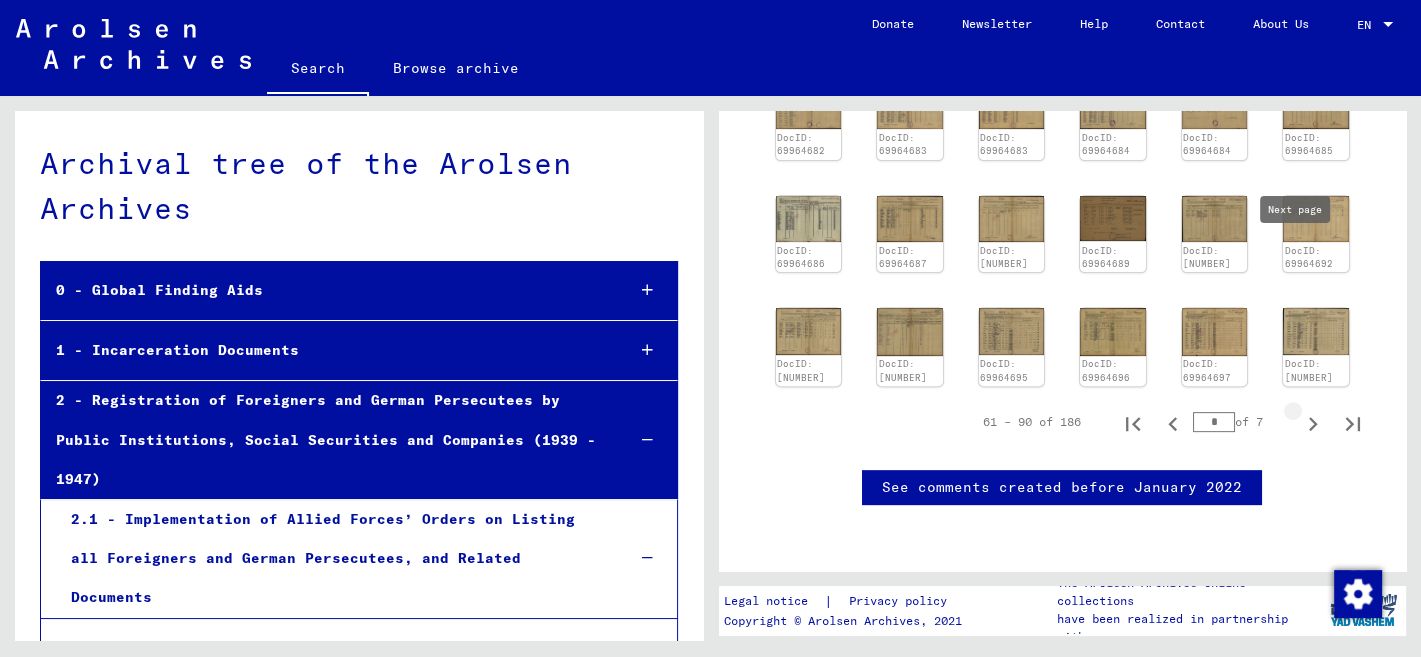 click 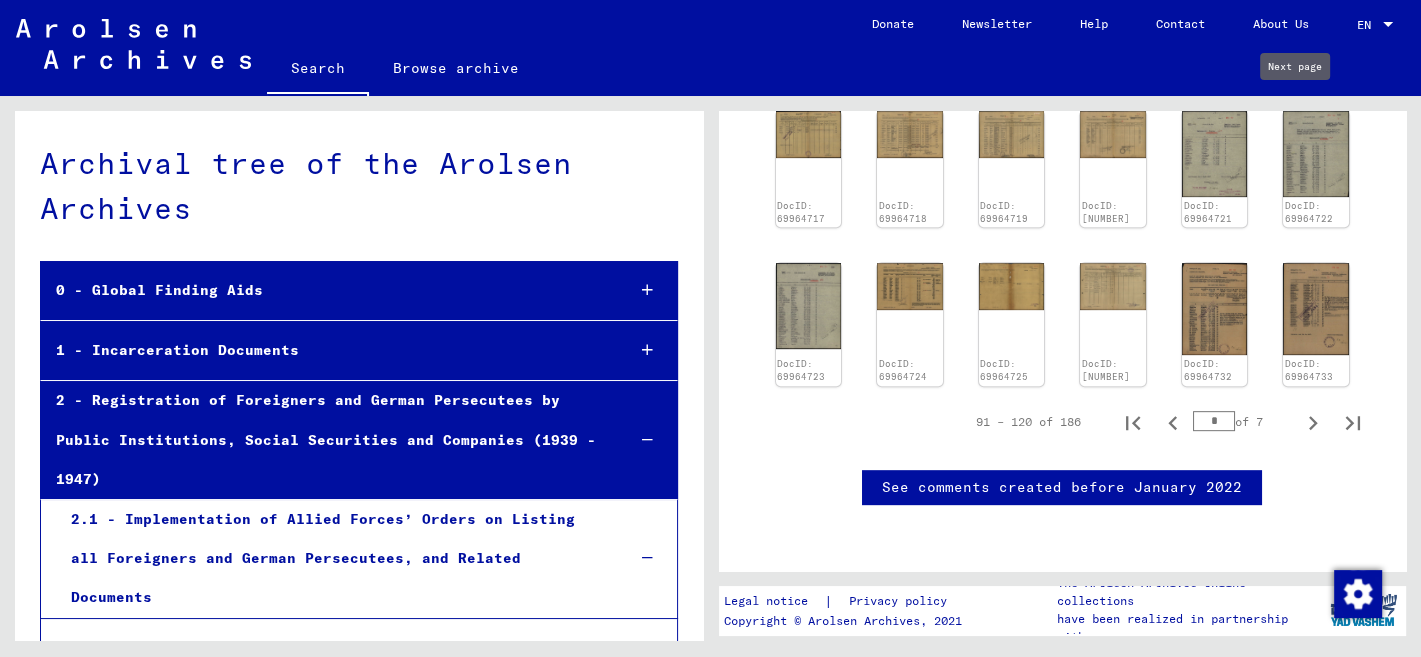 click 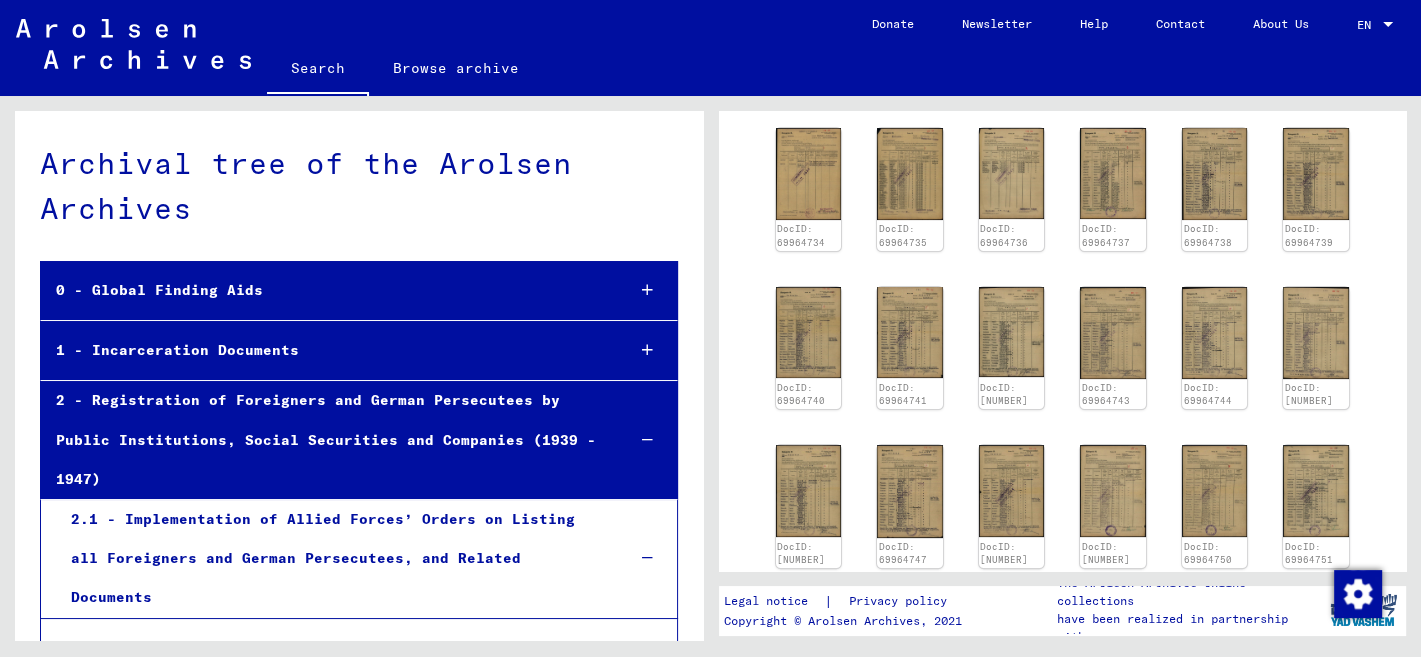 scroll, scrollTop: 351, scrollLeft: 0, axis: vertical 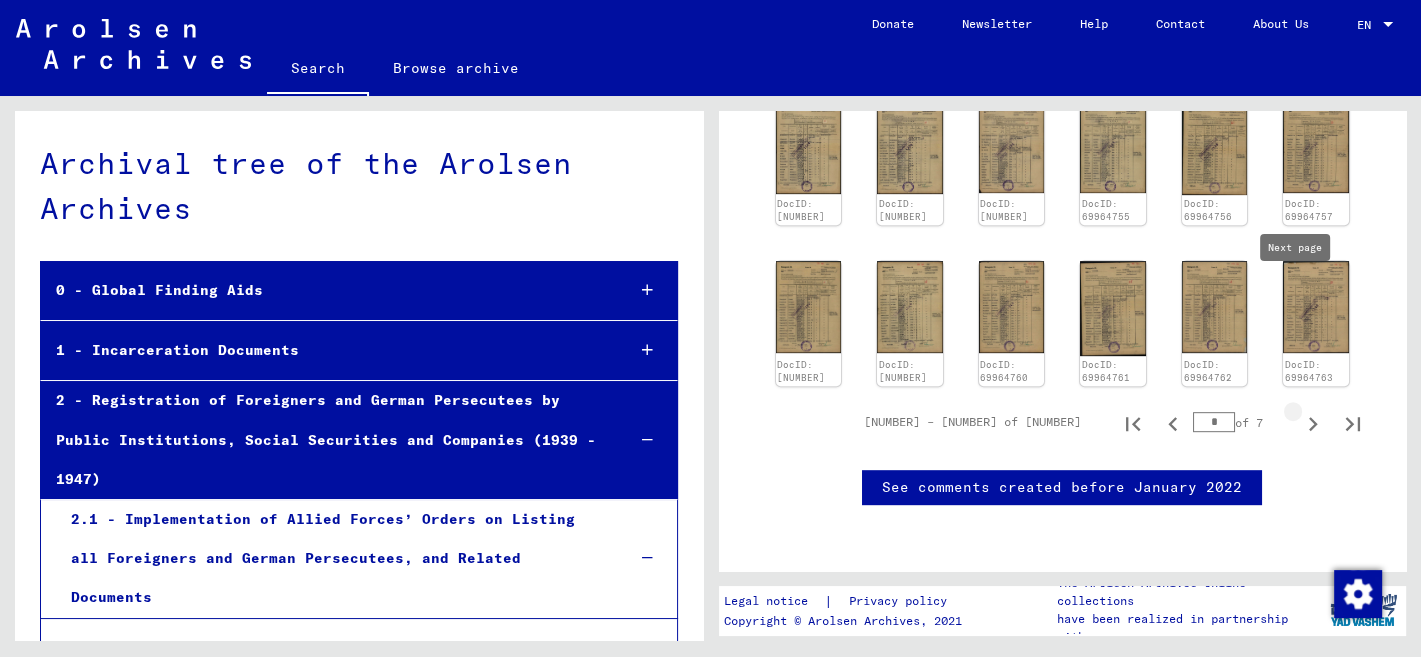 click 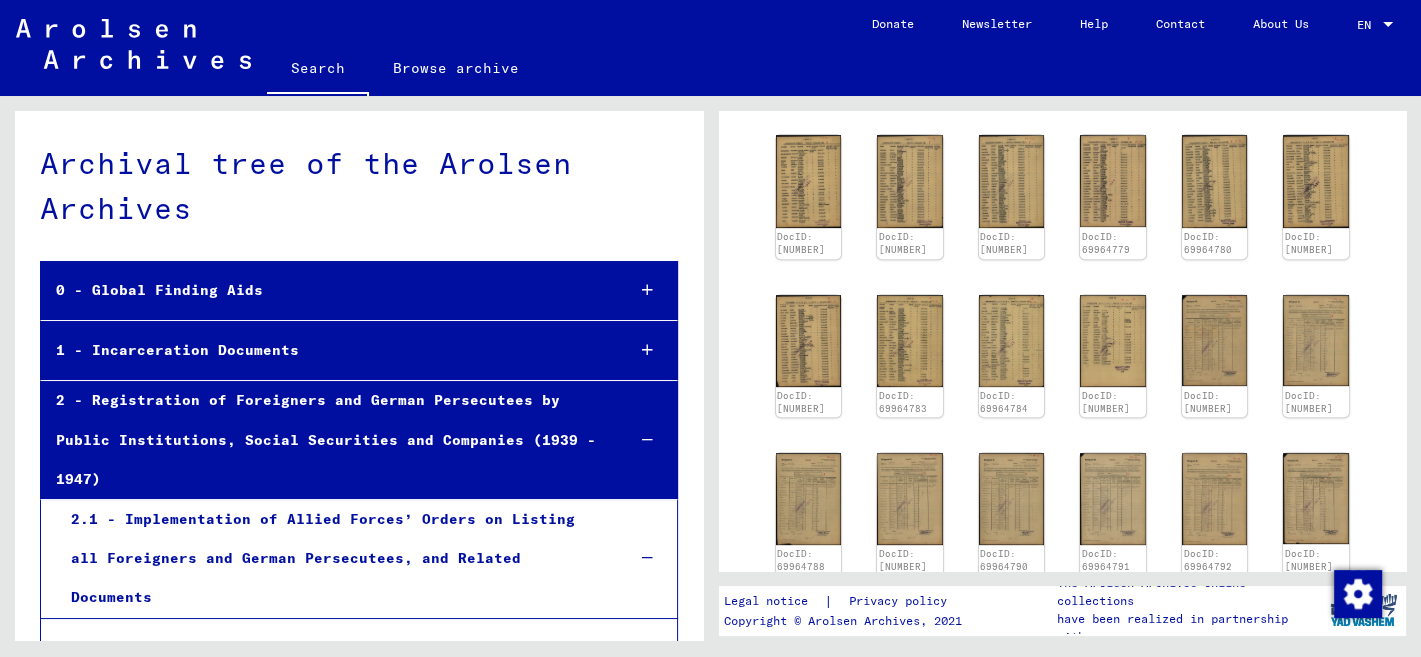 scroll, scrollTop: 372, scrollLeft: 0, axis: vertical 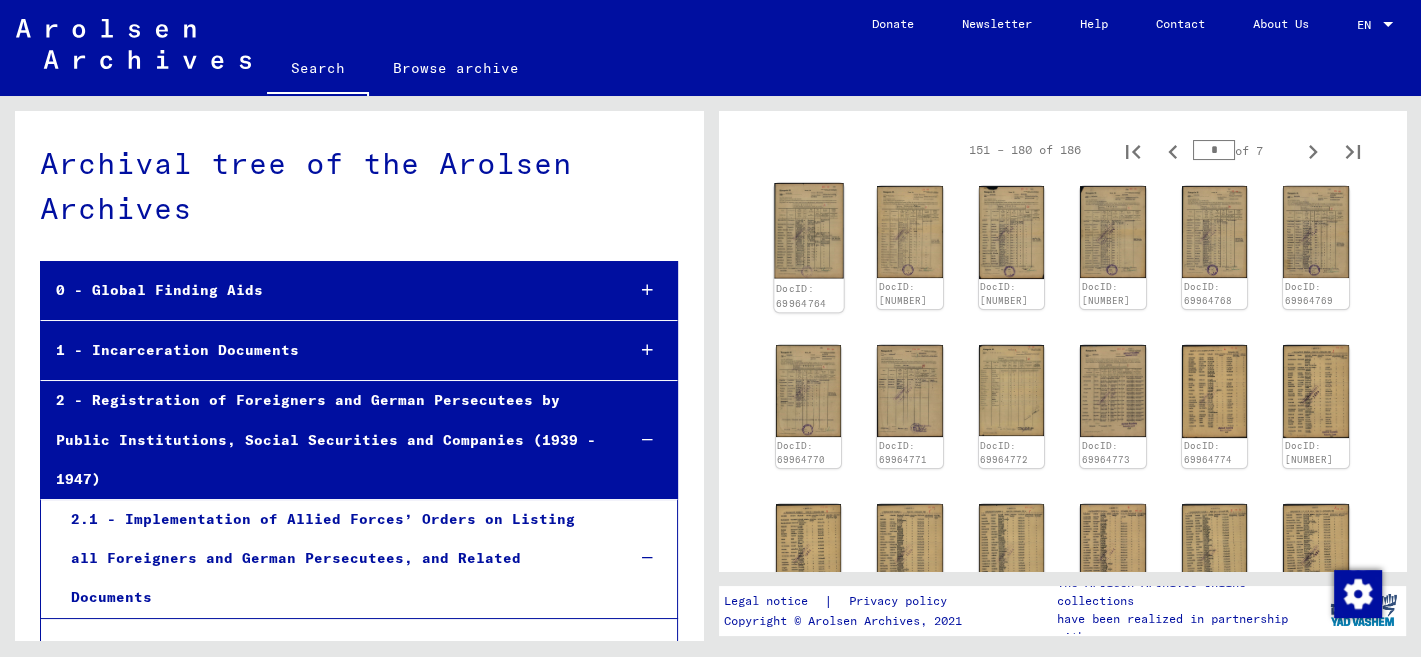 click 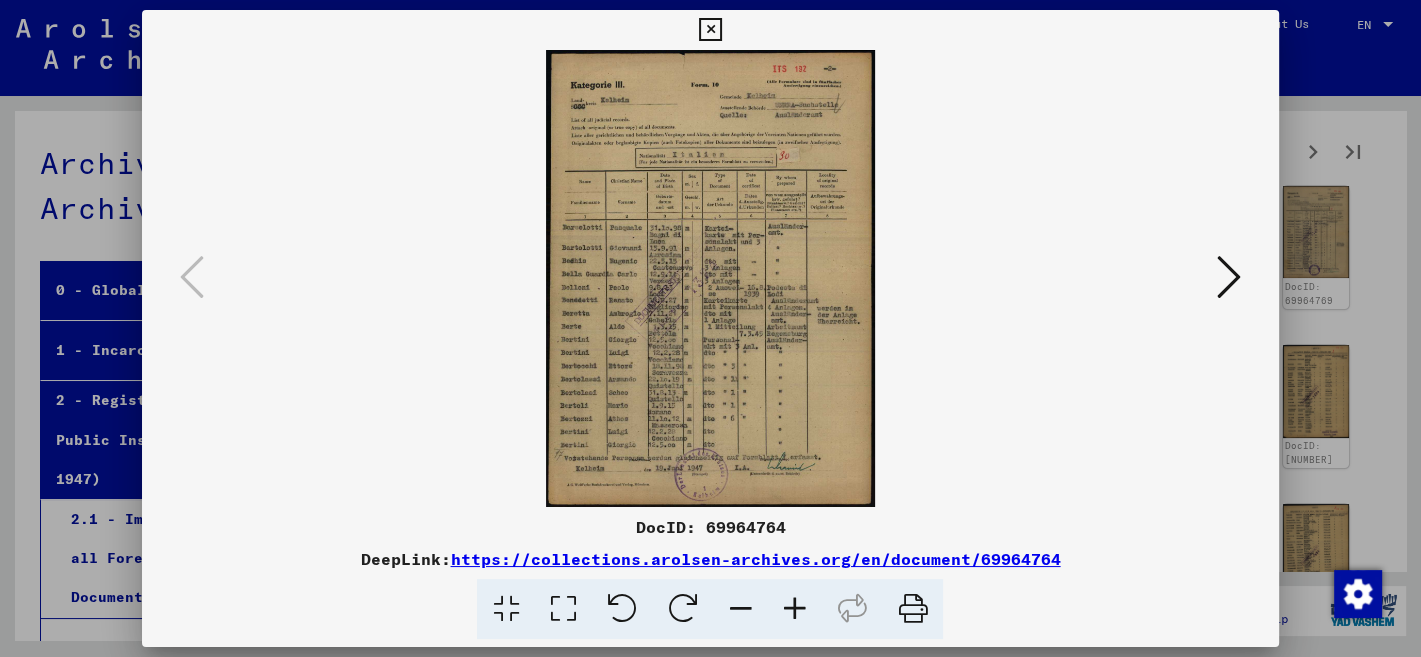 click at bounding box center (794, 609) 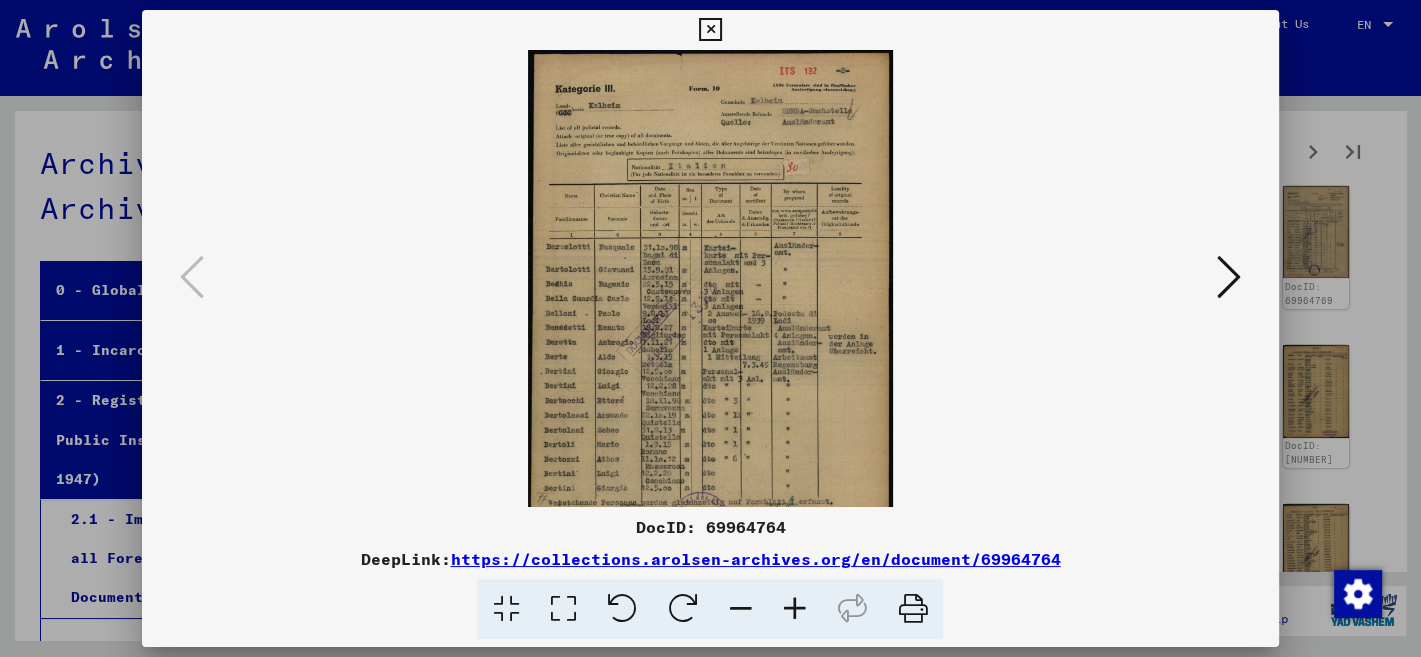 click at bounding box center [794, 609] 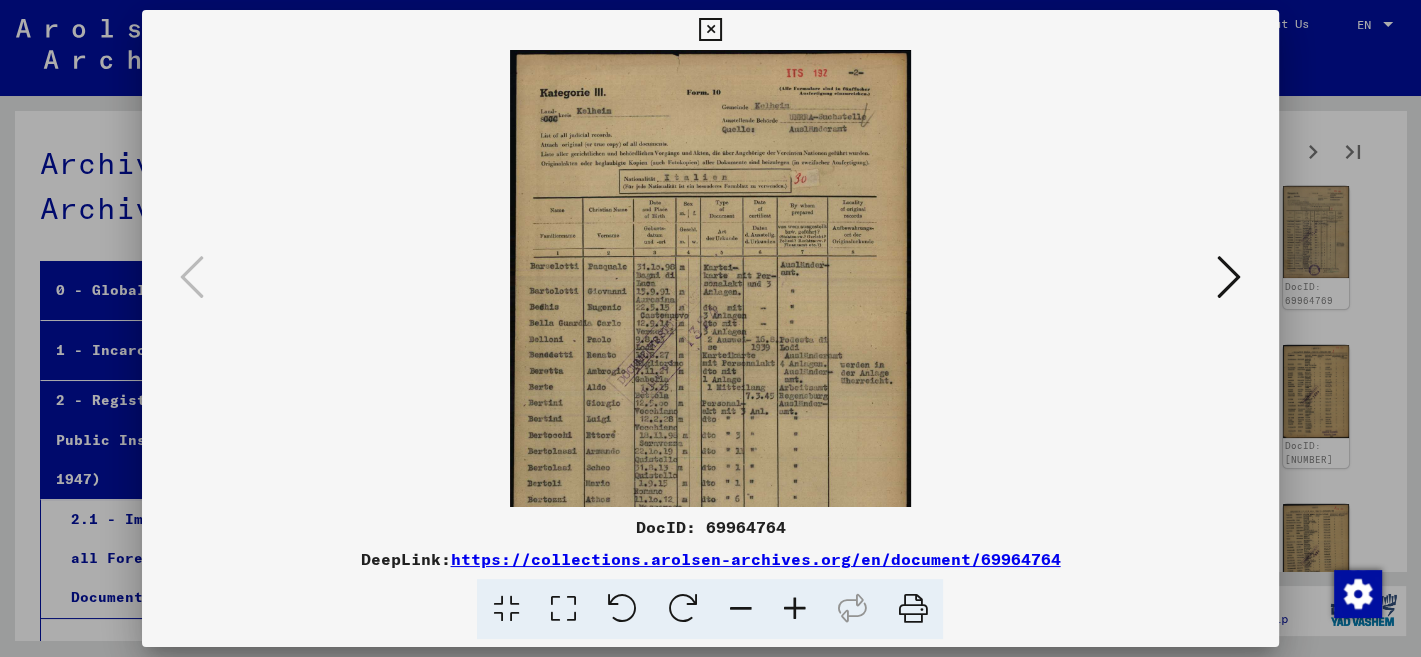 click at bounding box center (794, 609) 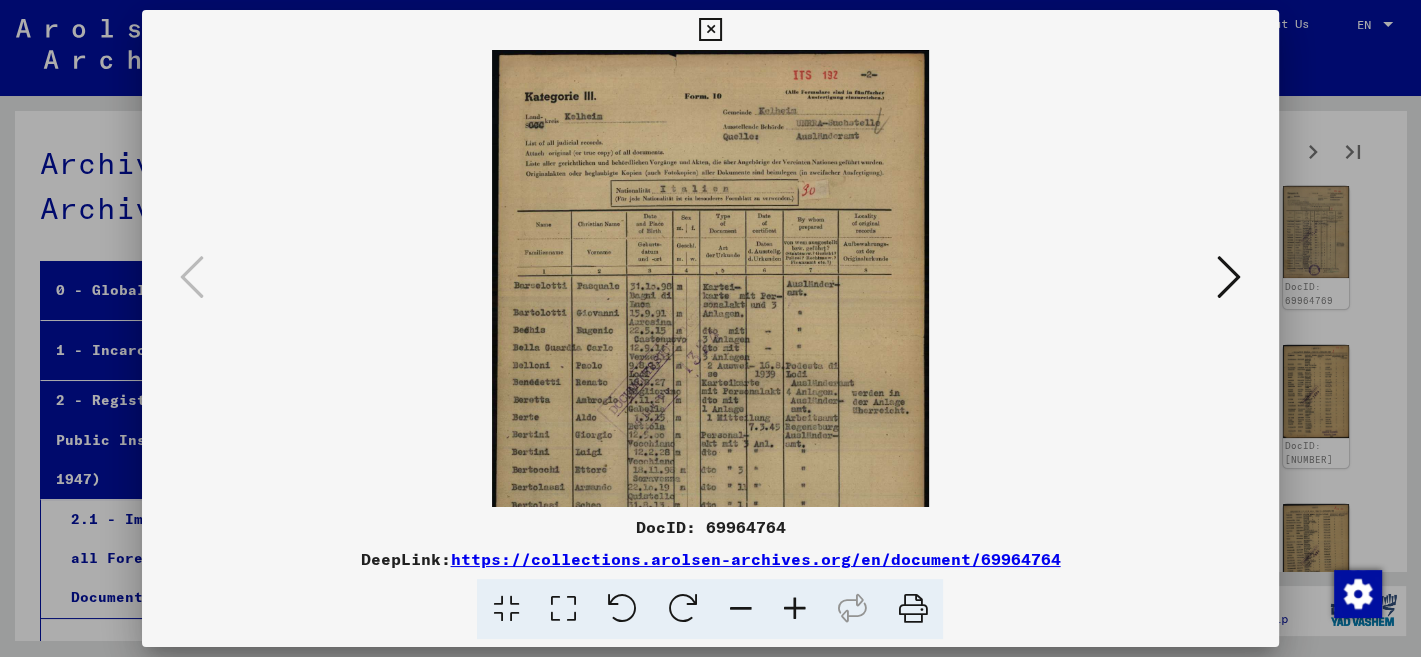click at bounding box center (794, 609) 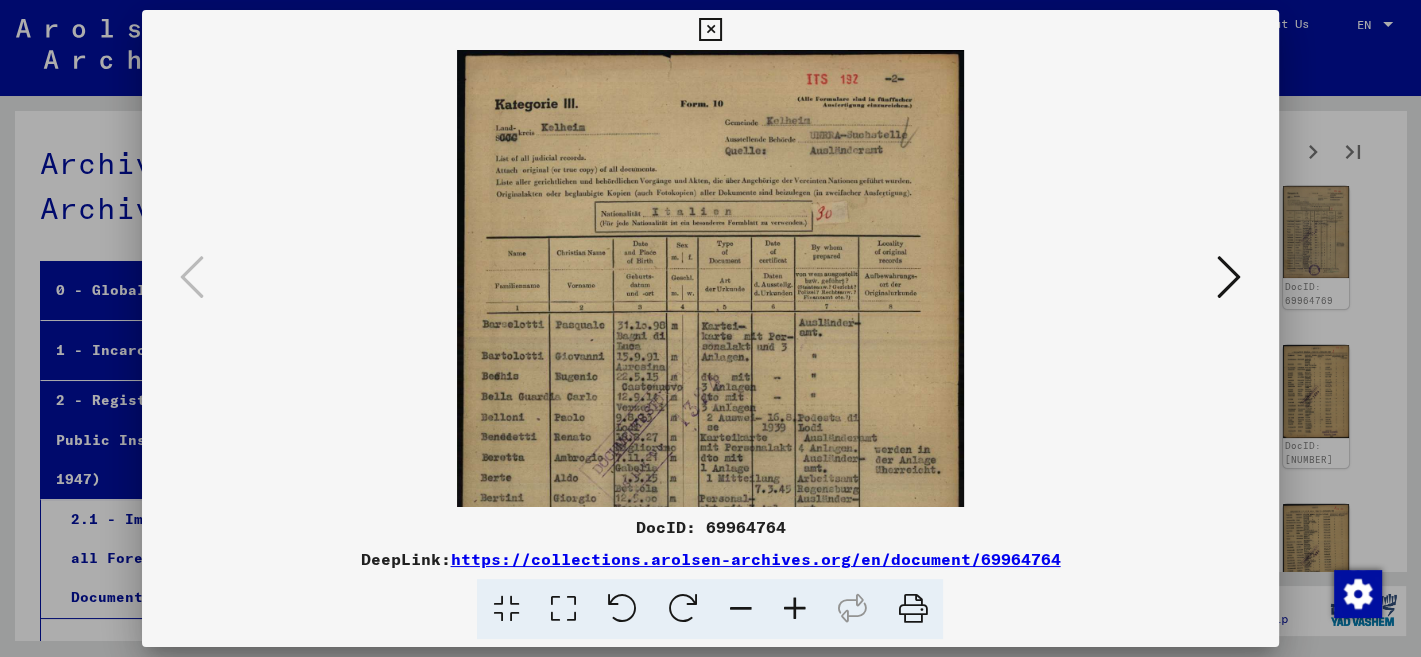 click at bounding box center [794, 609] 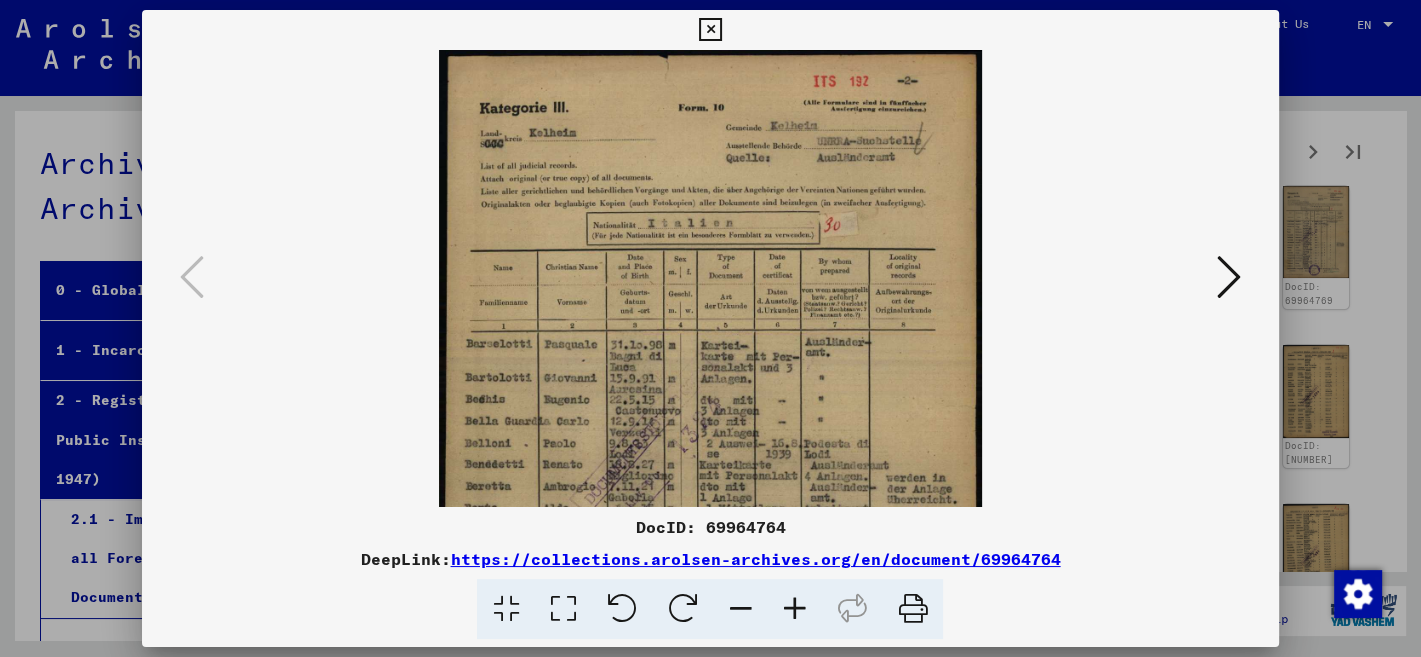 click at bounding box center [794, 609] 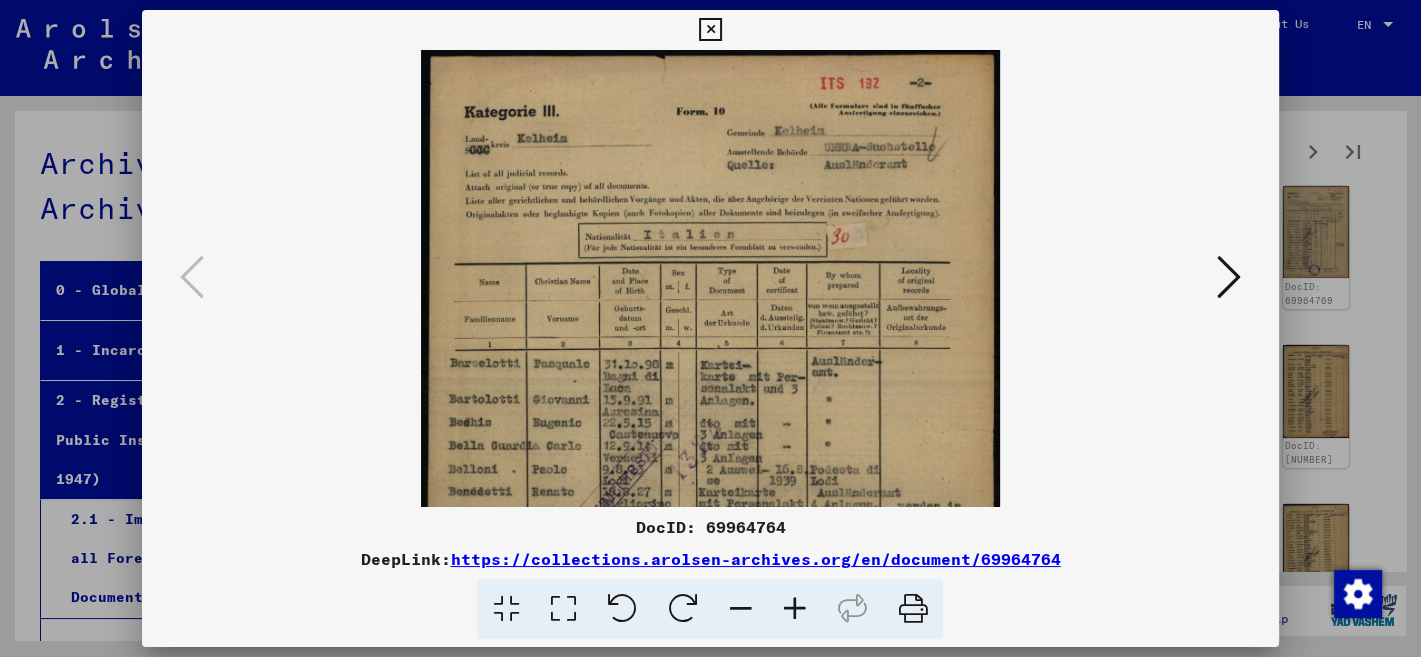 click at bounding box center (794, 609) 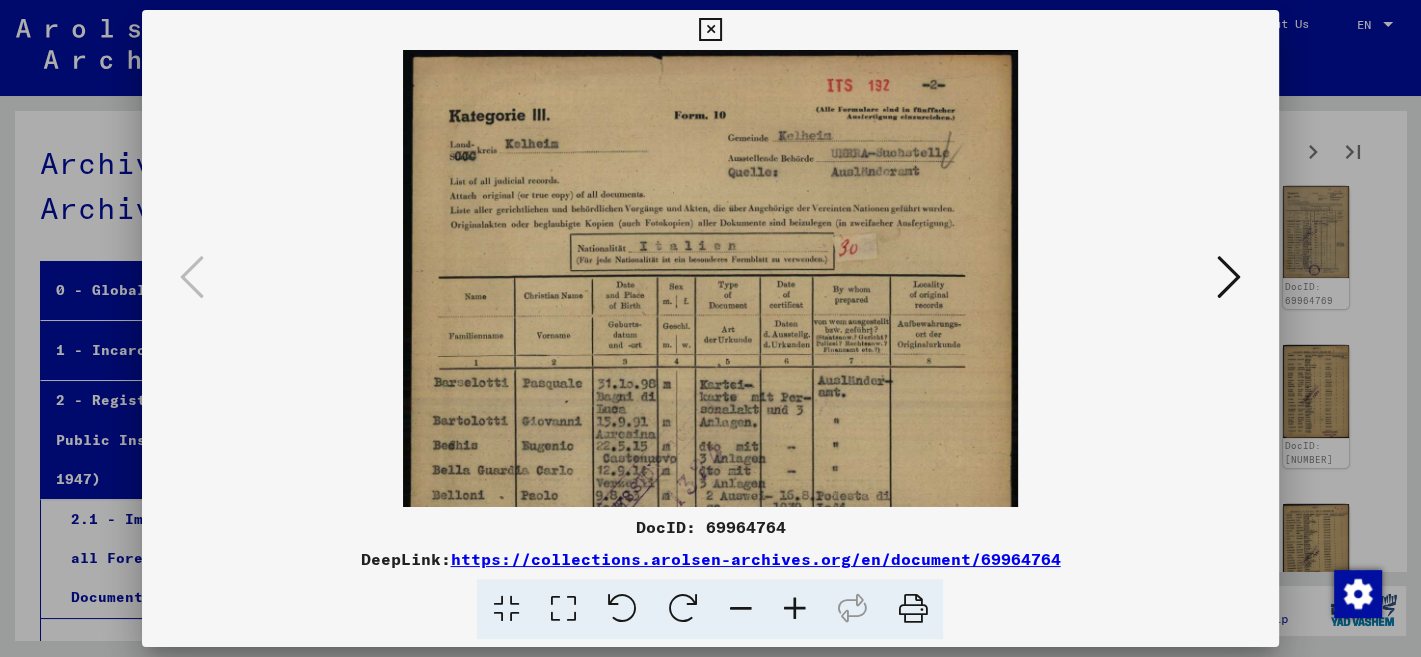 click at bounding box center [794, 609] 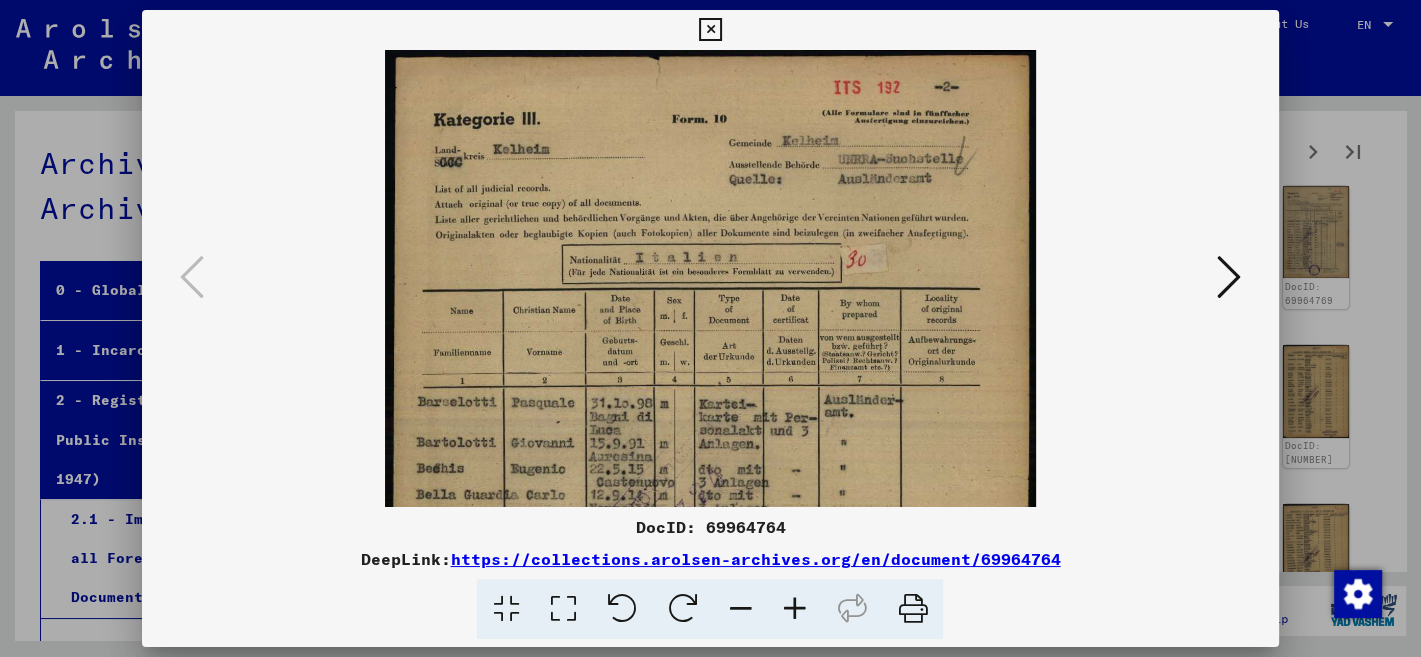 scroll, scrollTop: 28, scrollLeft: 0, axis: vertical 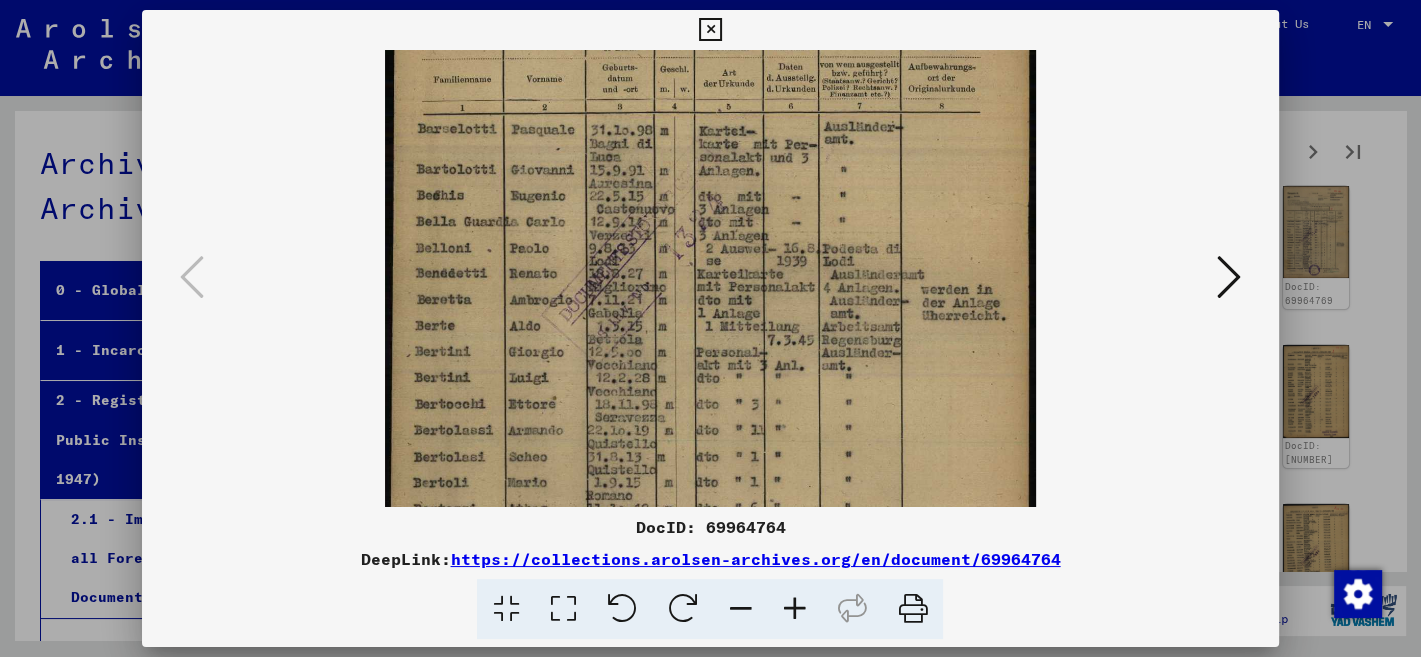 drag, startPoint x: 814, startPoint y: 393, endPoint x: 842, endPoint y: 172, distance: 222.7667 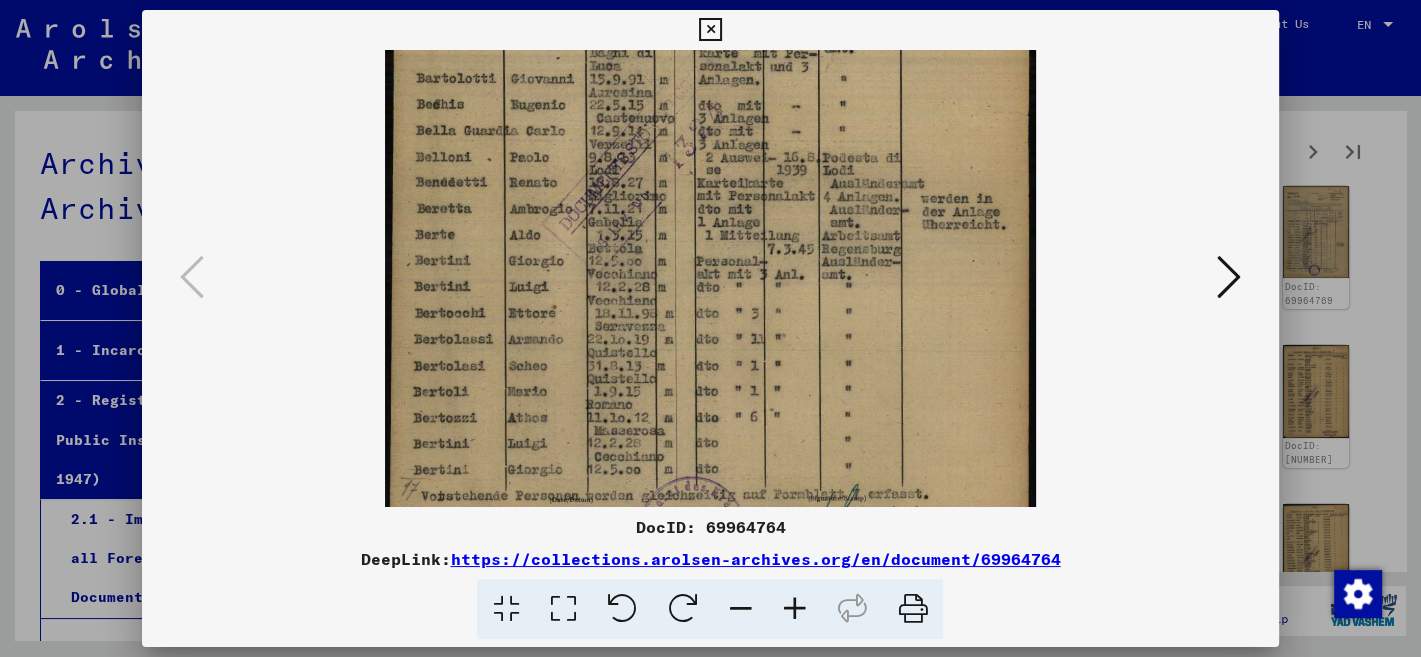 scroll, scrollTop: 369, scrollLeft: 0, axis: vertical 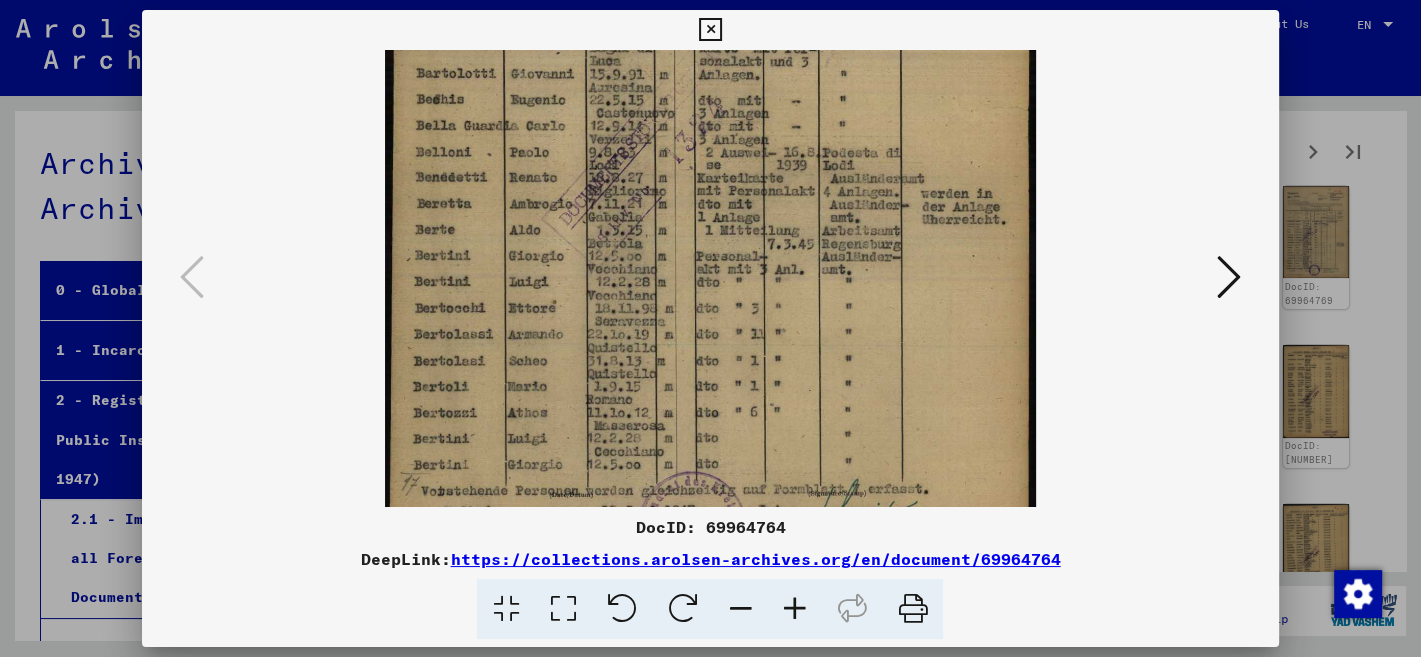 drag, startPoint x: 803, startPoint y: 340, endPoint x: 842, endPoint y: 248, distance: 99.92497 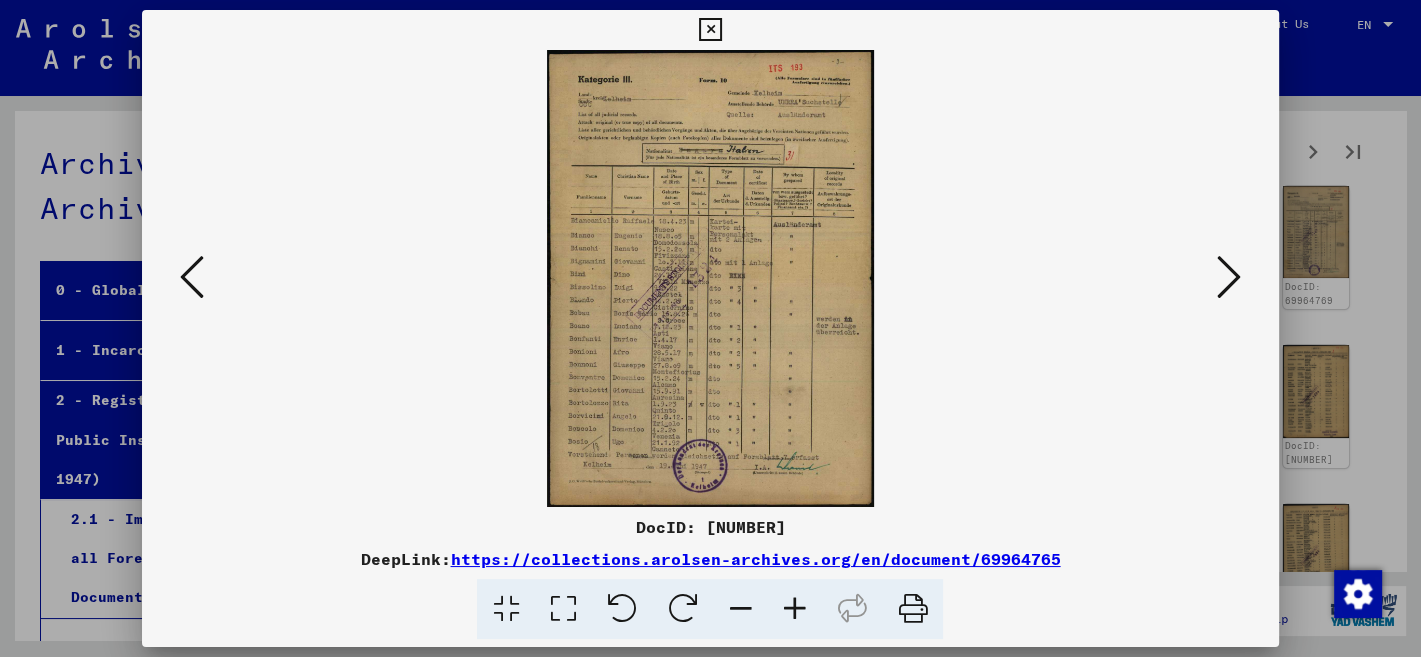 click at bounding box center (794, 609) 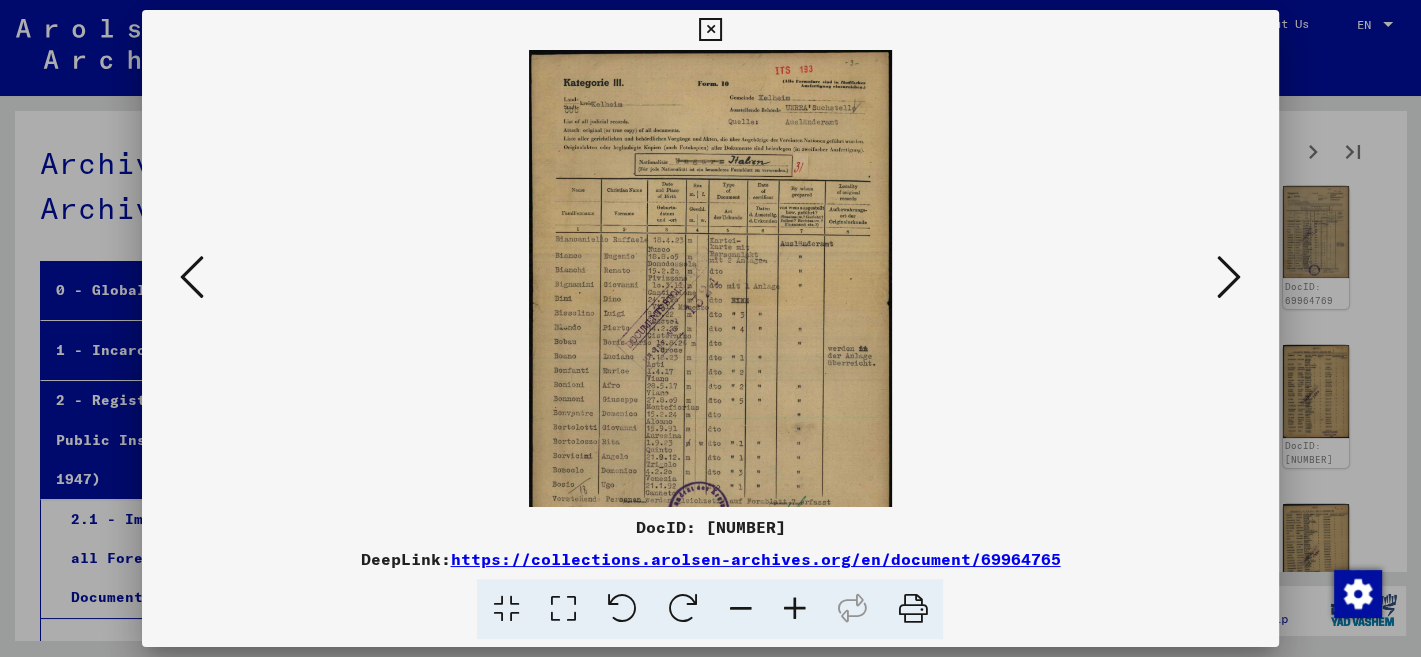 click at bounding box center [794, 609] 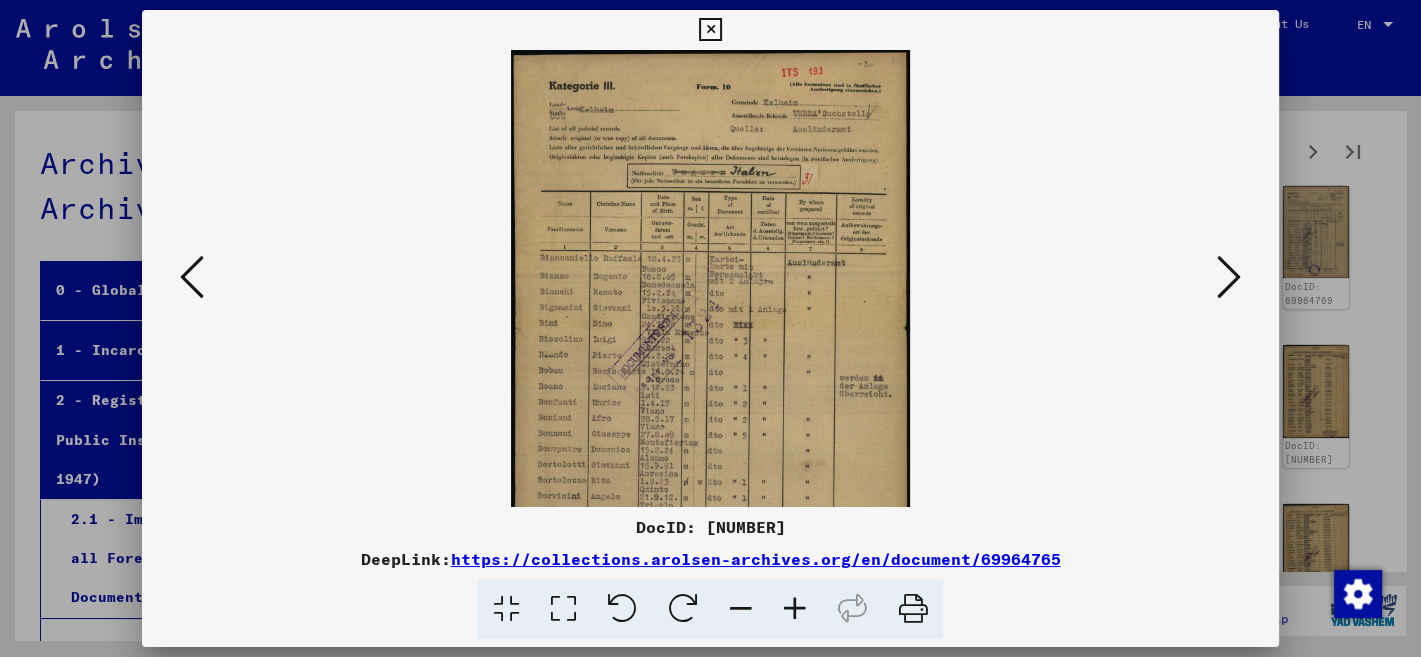click at bounding box center [794, 609] 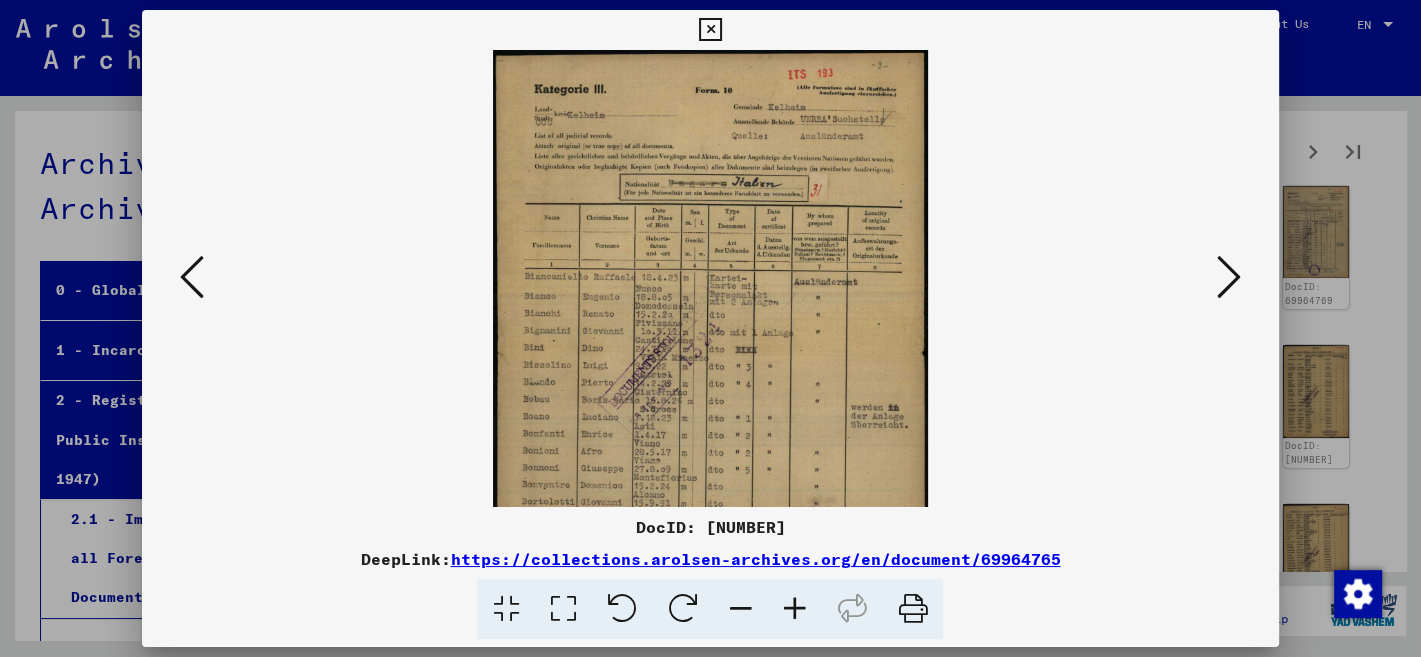 click at bounding box center [794, 609] 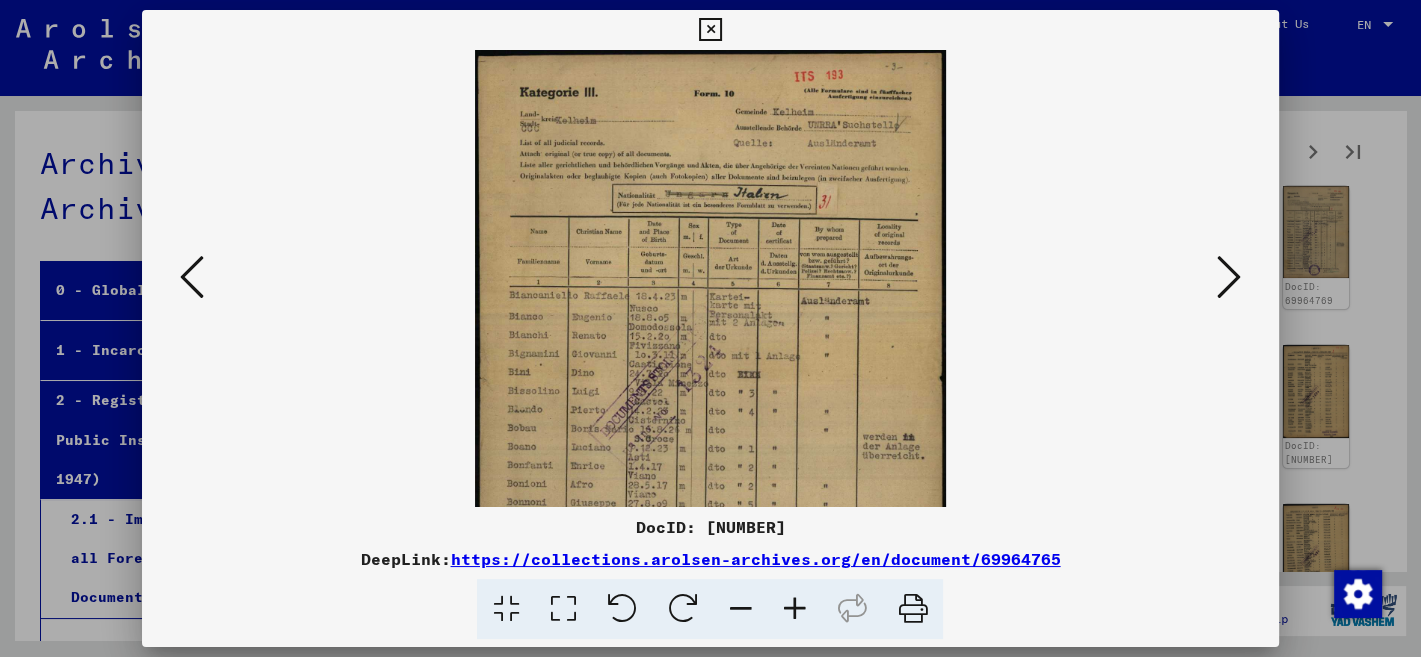 click at bounding box center [794, 609] 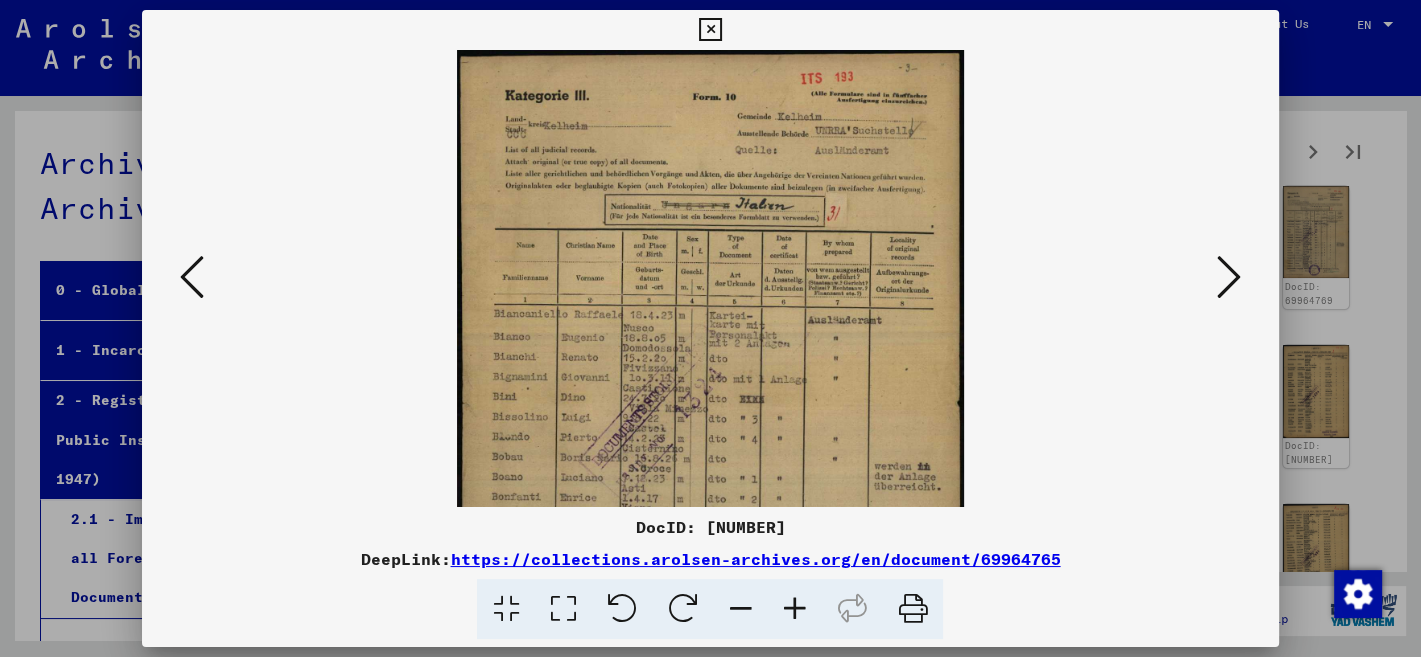 click at bounding box center (794, 609) 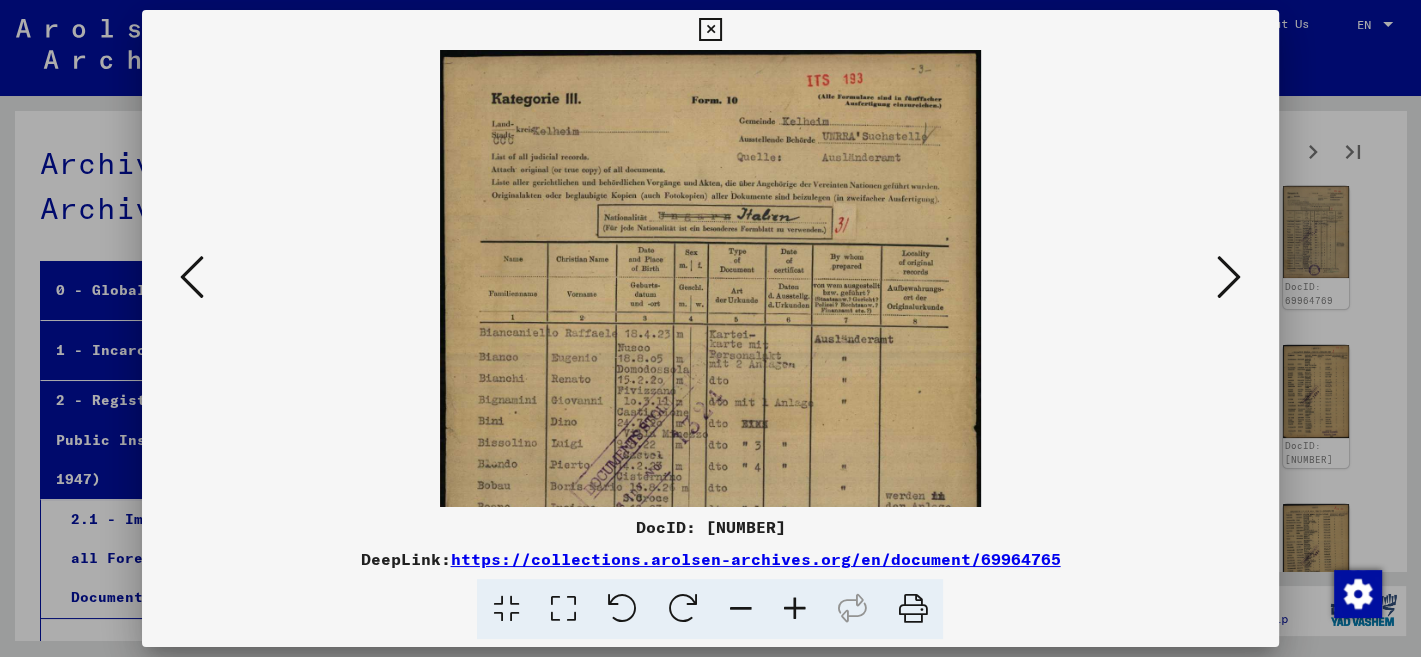 click at bounding box center (794, 609) 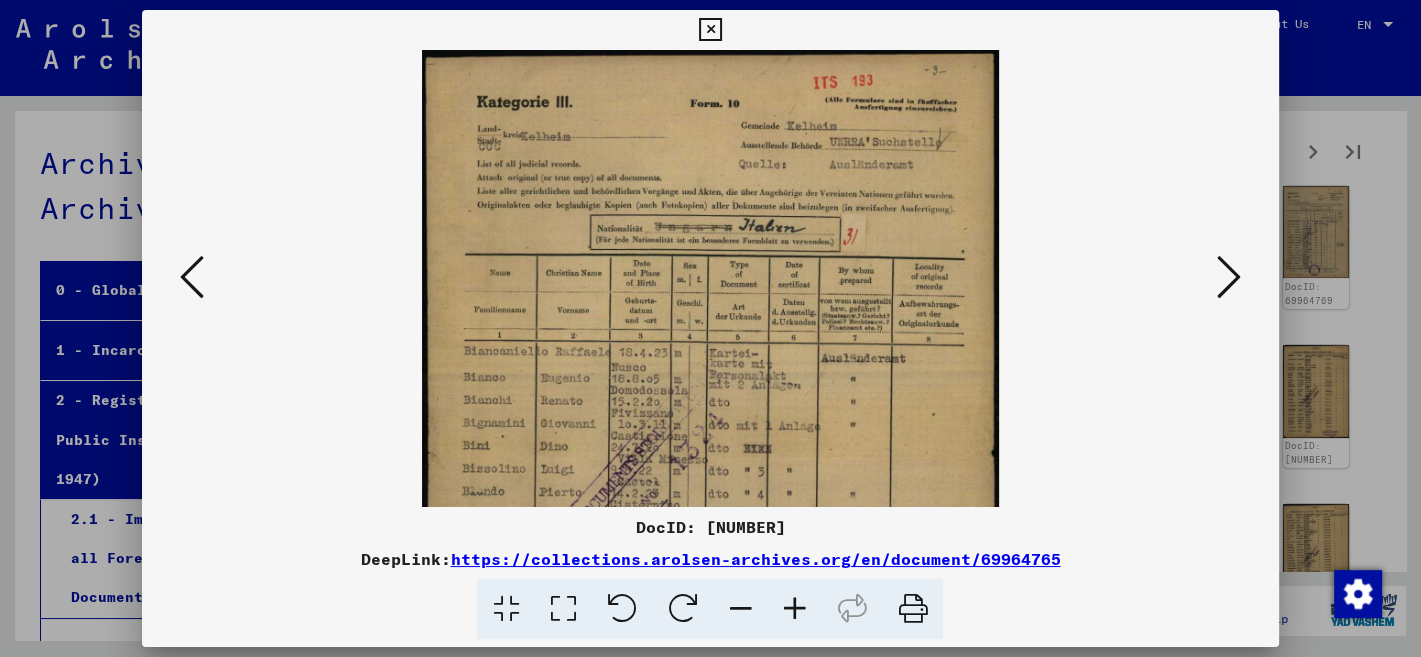 click at bounding box center [794, 609] 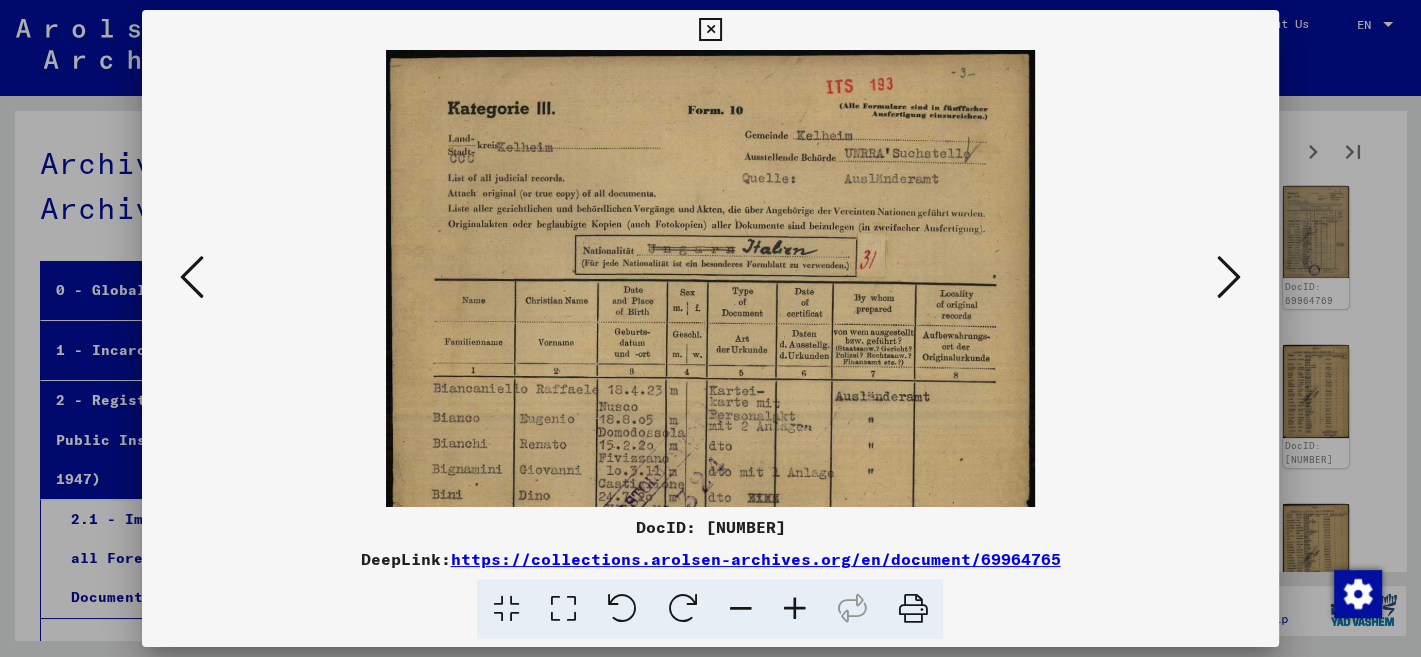 drag, startPoint x: 790, startPoint y: 605, endPoint x: 834, endPoint y: 473, distance: 139.14021 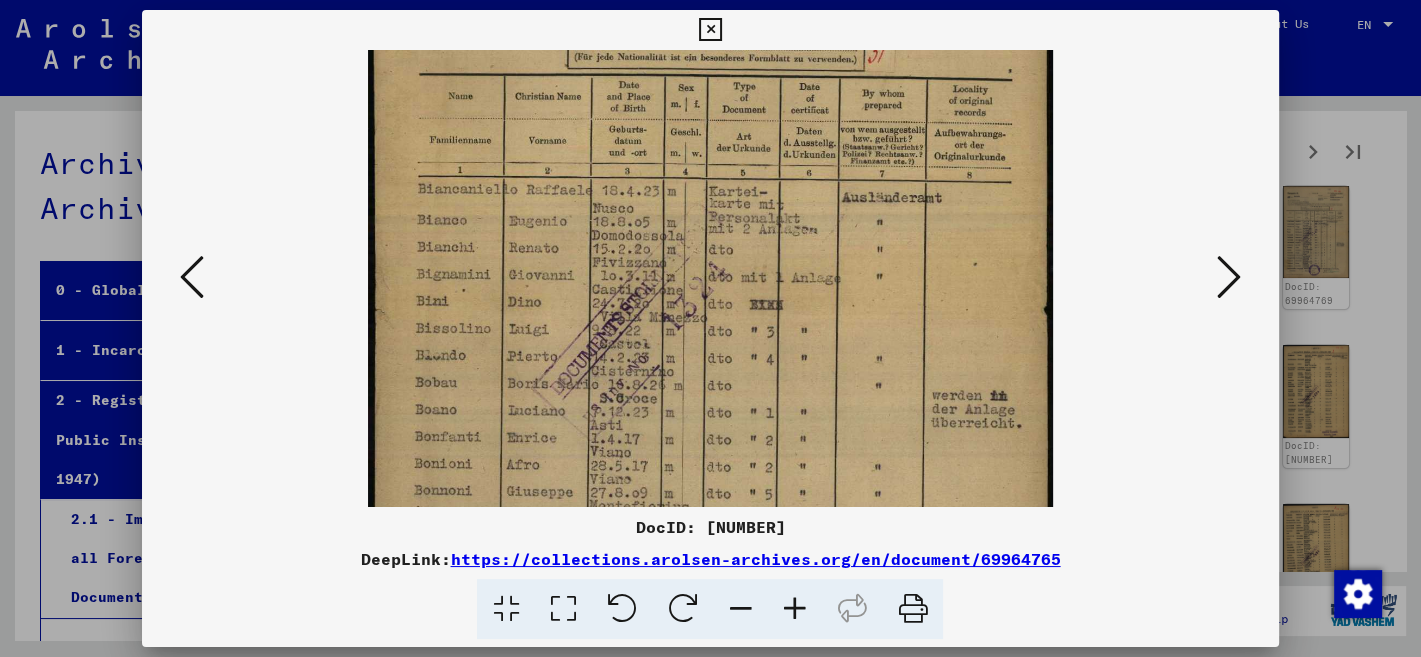 drag, startPoint x: 884, startPoint y: 456, endPoint x: 879, endPoint y: 229, distance: 227.05505 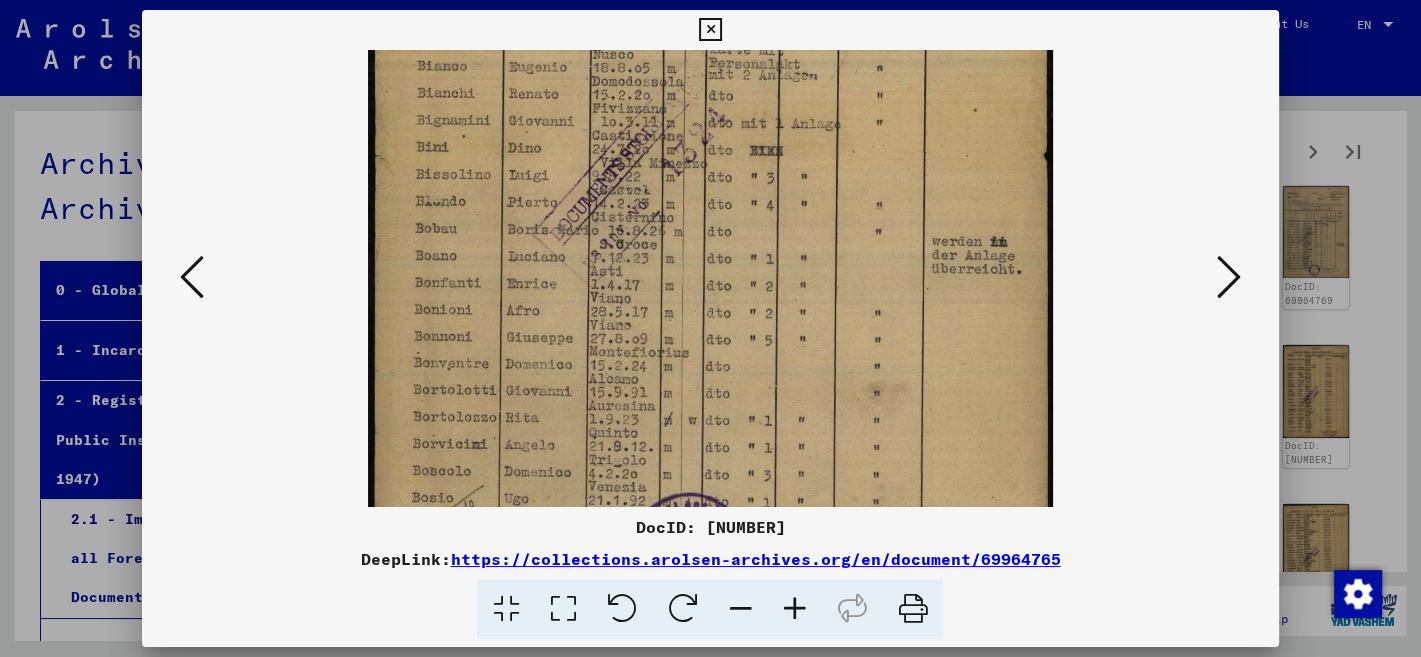 scroll, scrollTop: 372, scrollLeft: 0, axis: vertical 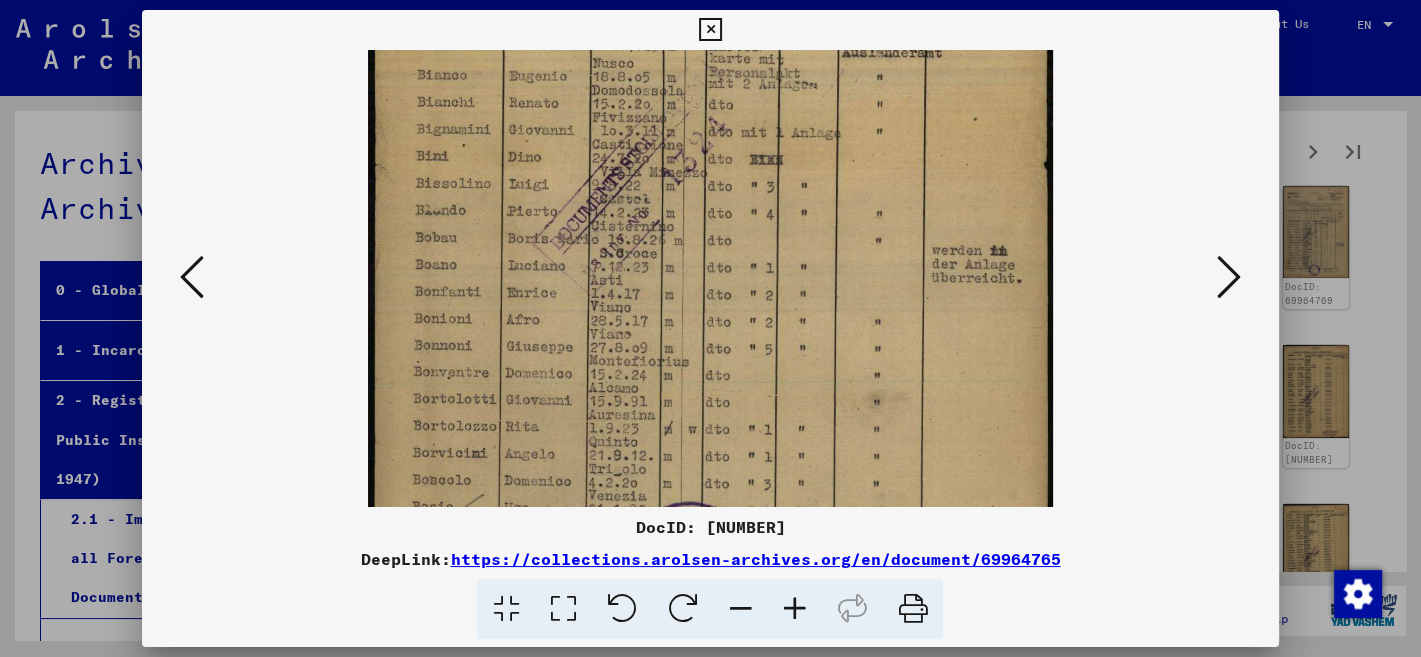 drag, startPoint x: 922, startPoint y: 475, endPoint x: 786, endPoint y: 318, distance: 207.71375 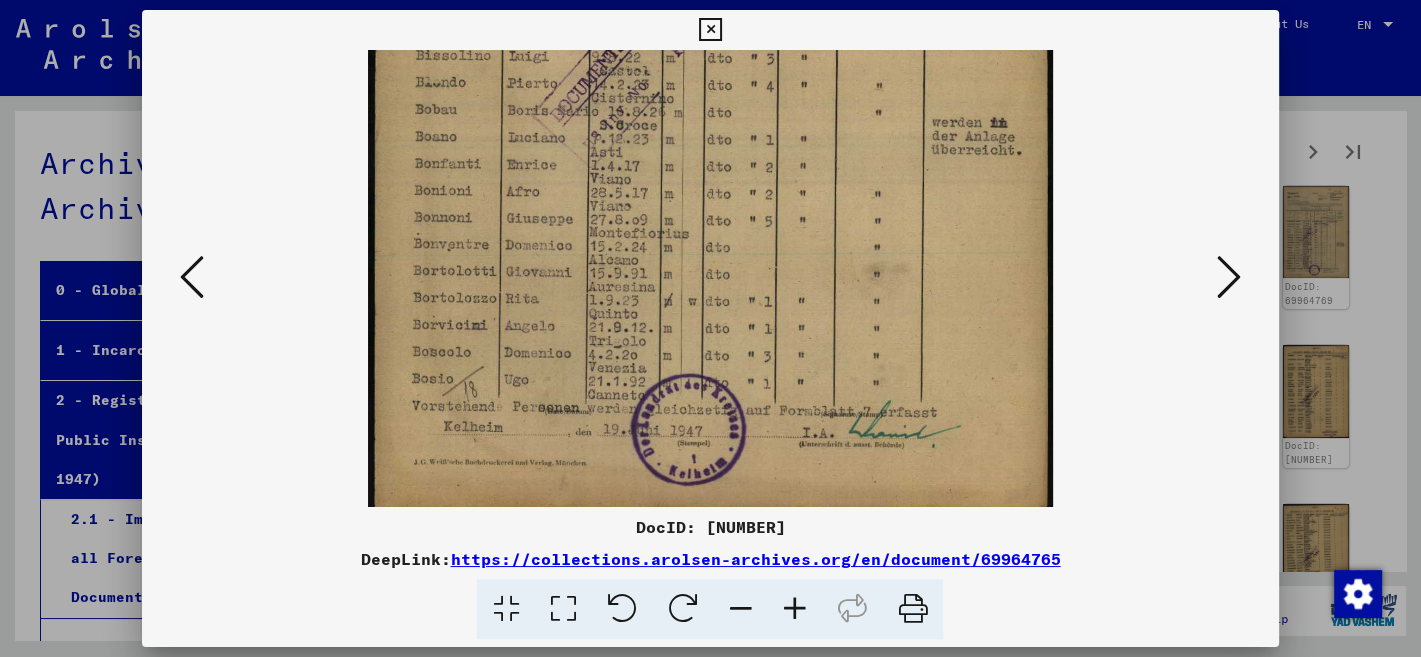 scroll, scrollTop: 500, scrollLeft: 0, axis: vertical 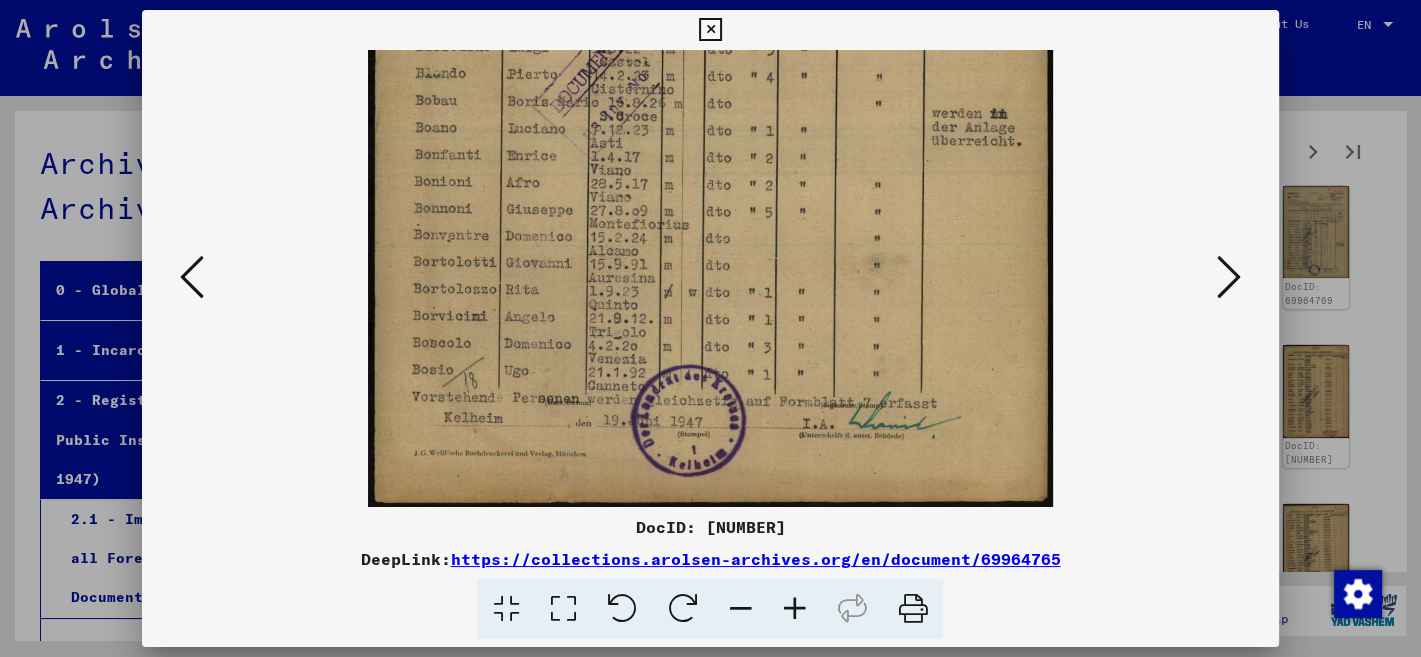 drag, startPoint x: 642, startPoint y: 423, endPoint x: 691, endPoint y: 288, distance: 143.61755 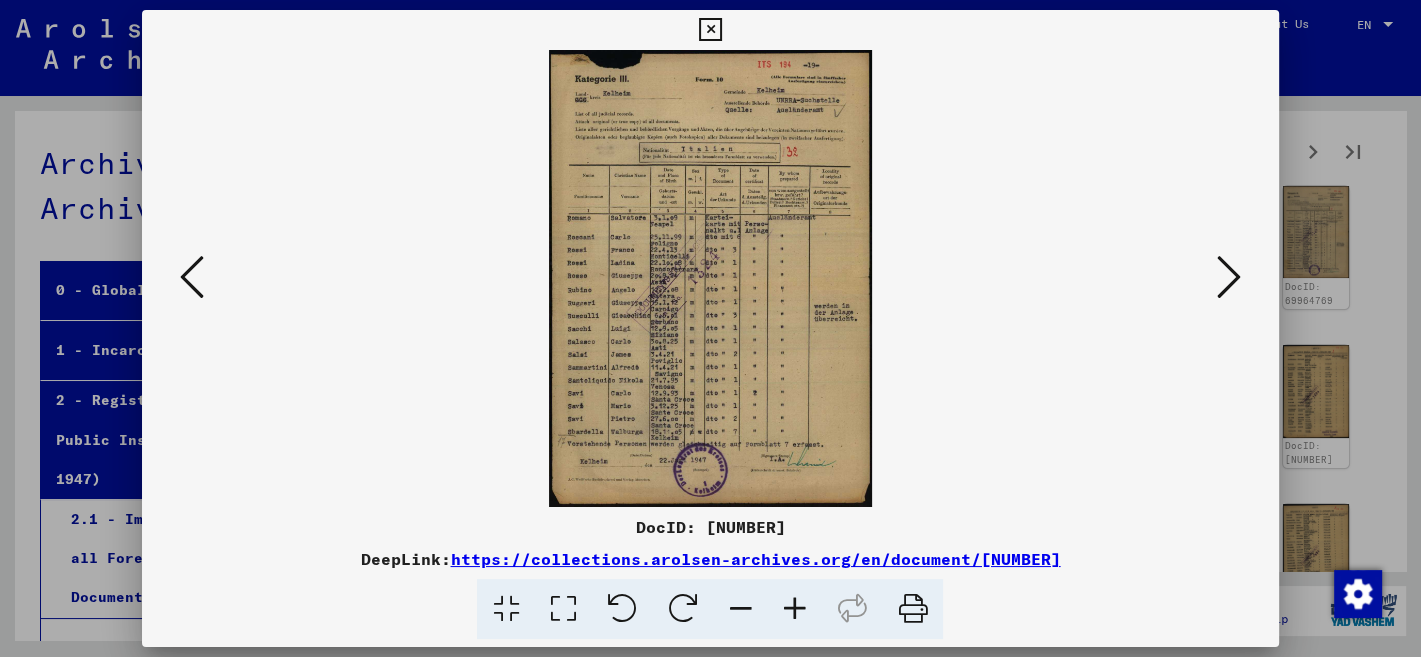 scroll, scrollTop: 0, scrollLeft: 0, axis: both 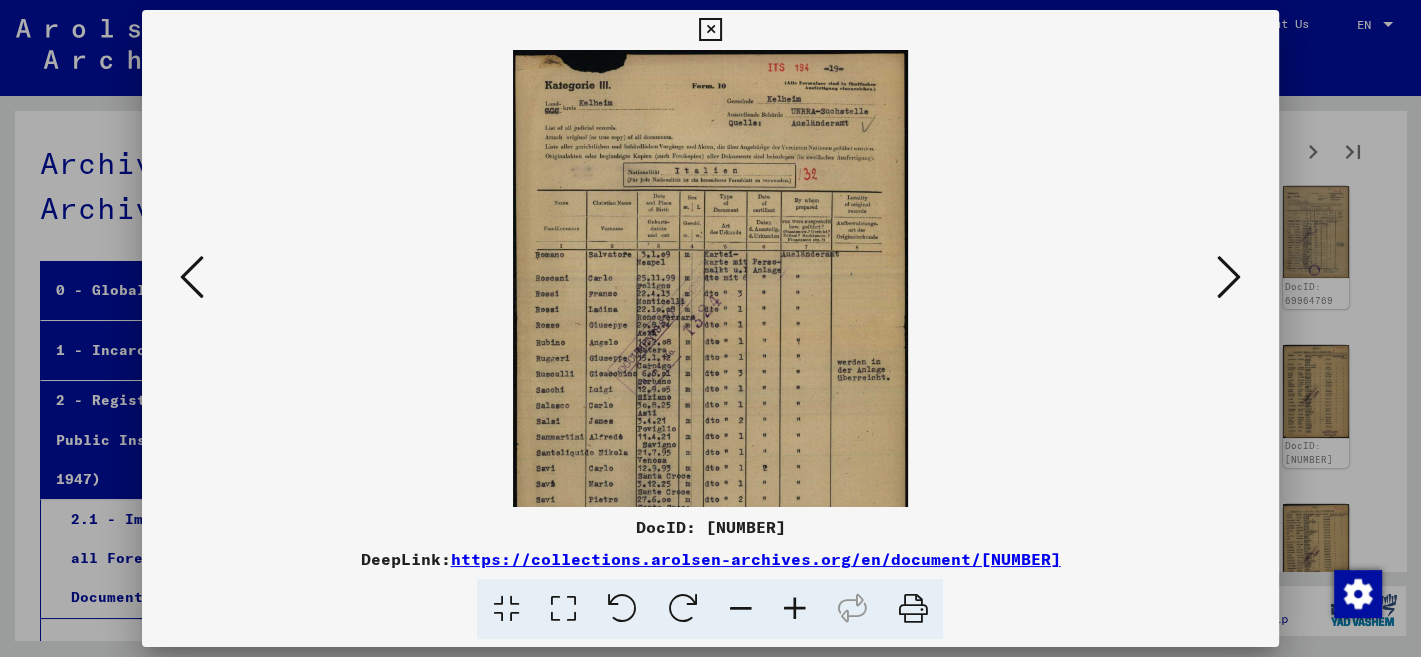 click at bounding box center [794, 609] 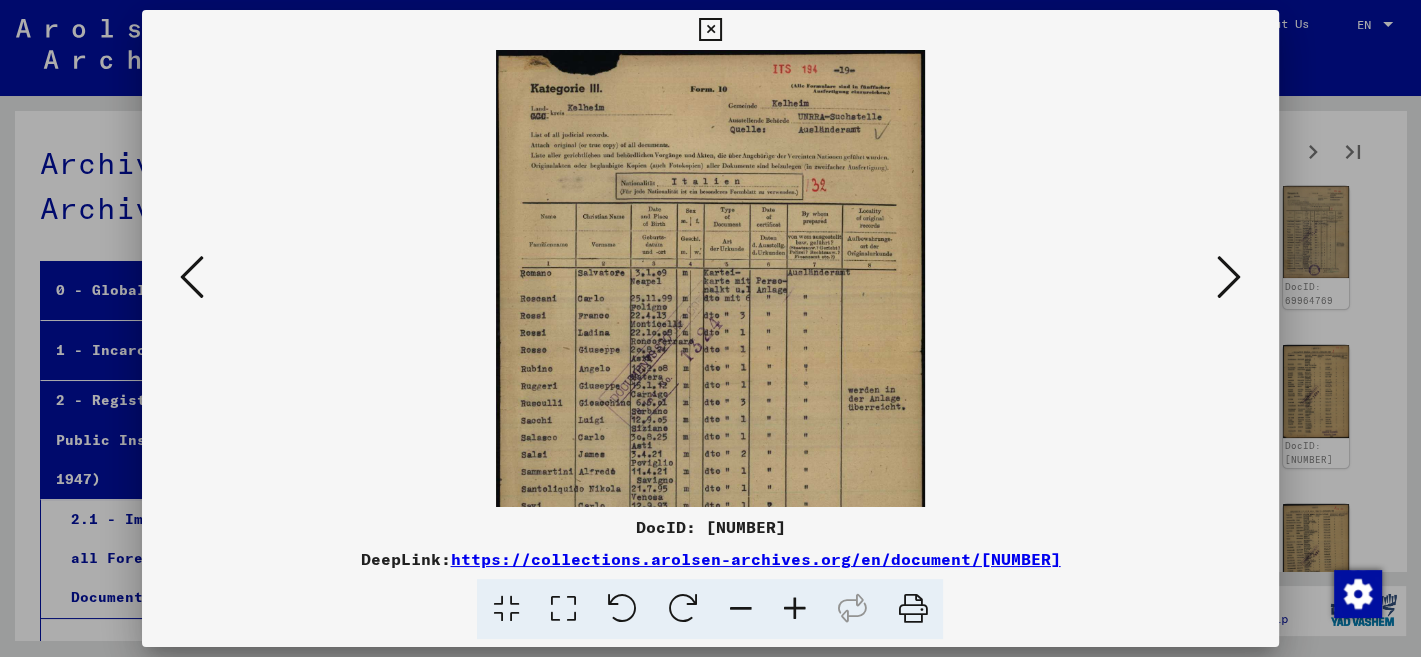 click at bounding box center (794, 609) 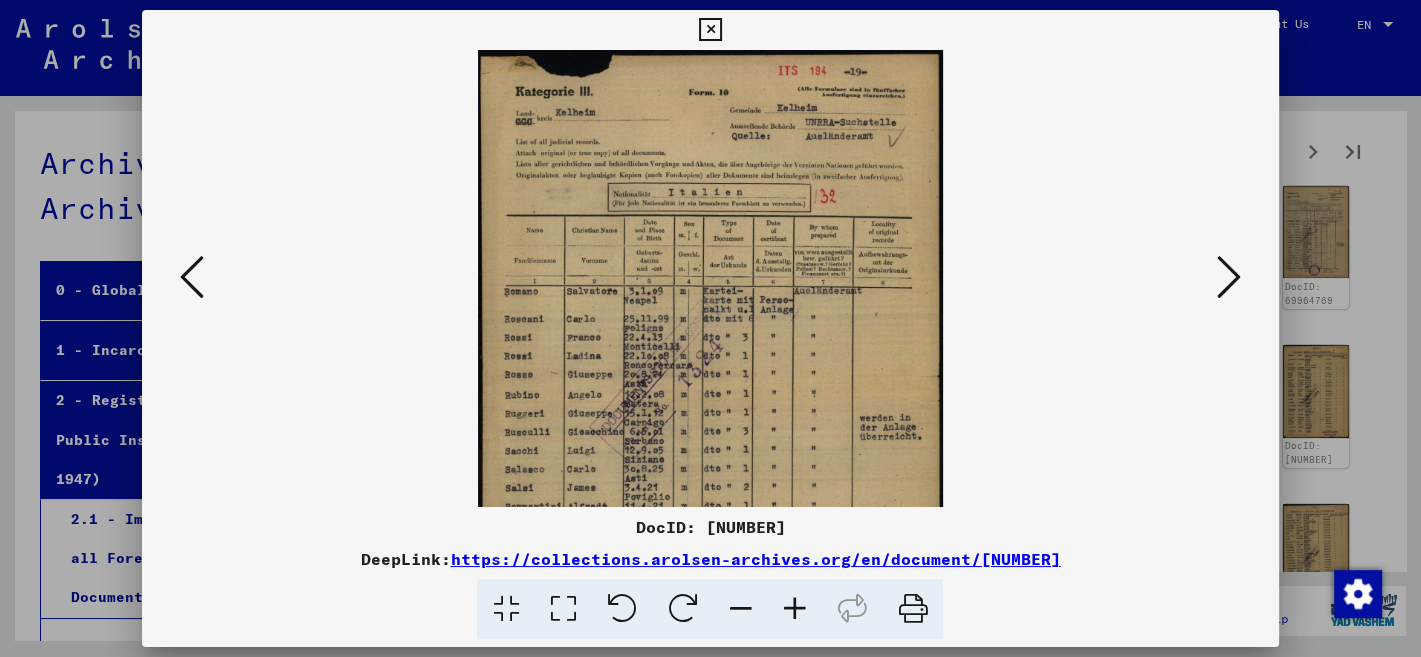 click at bounding box center (794, 609) 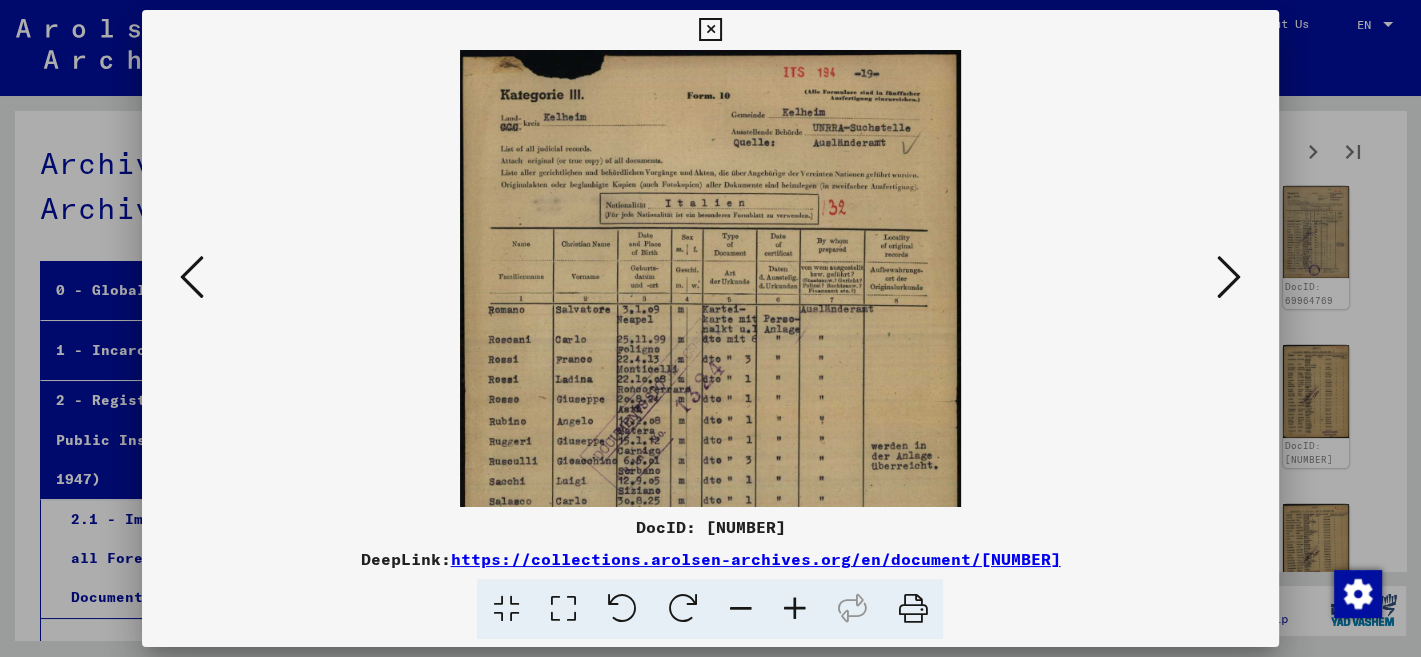 click at bounding box center (794, 609) 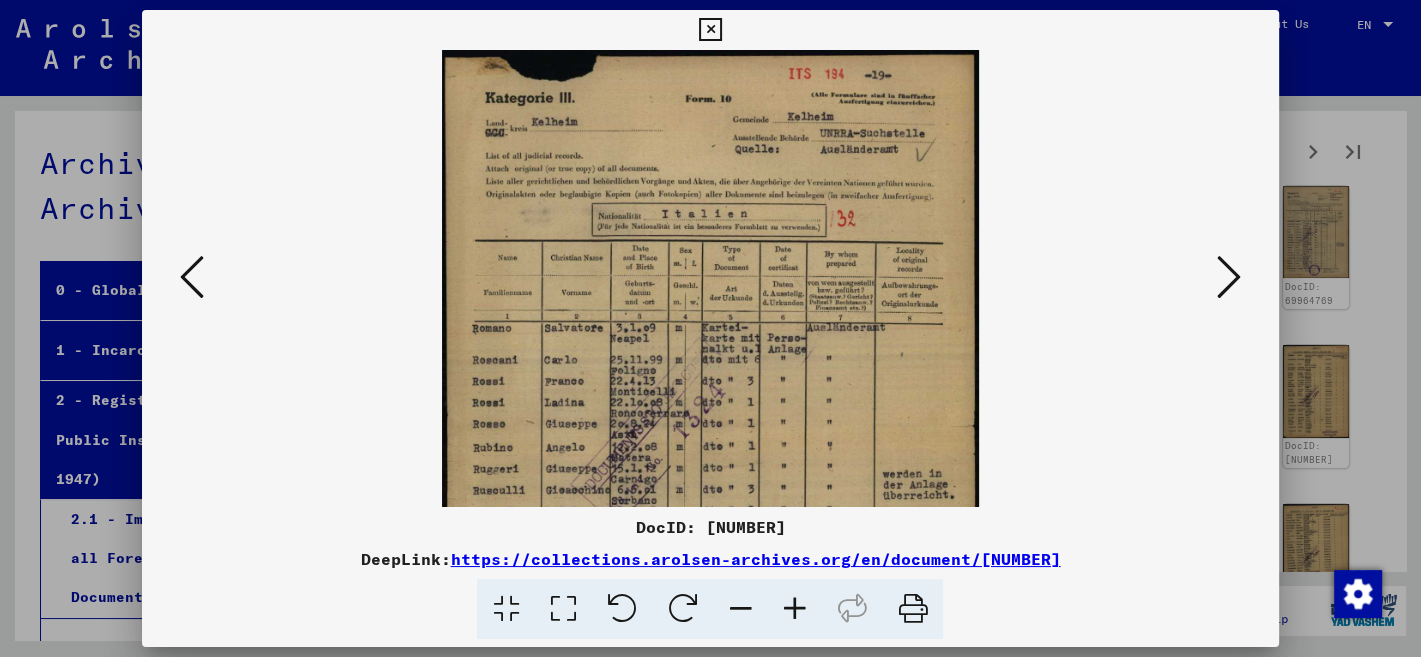 click at bounding box center (794, 609) 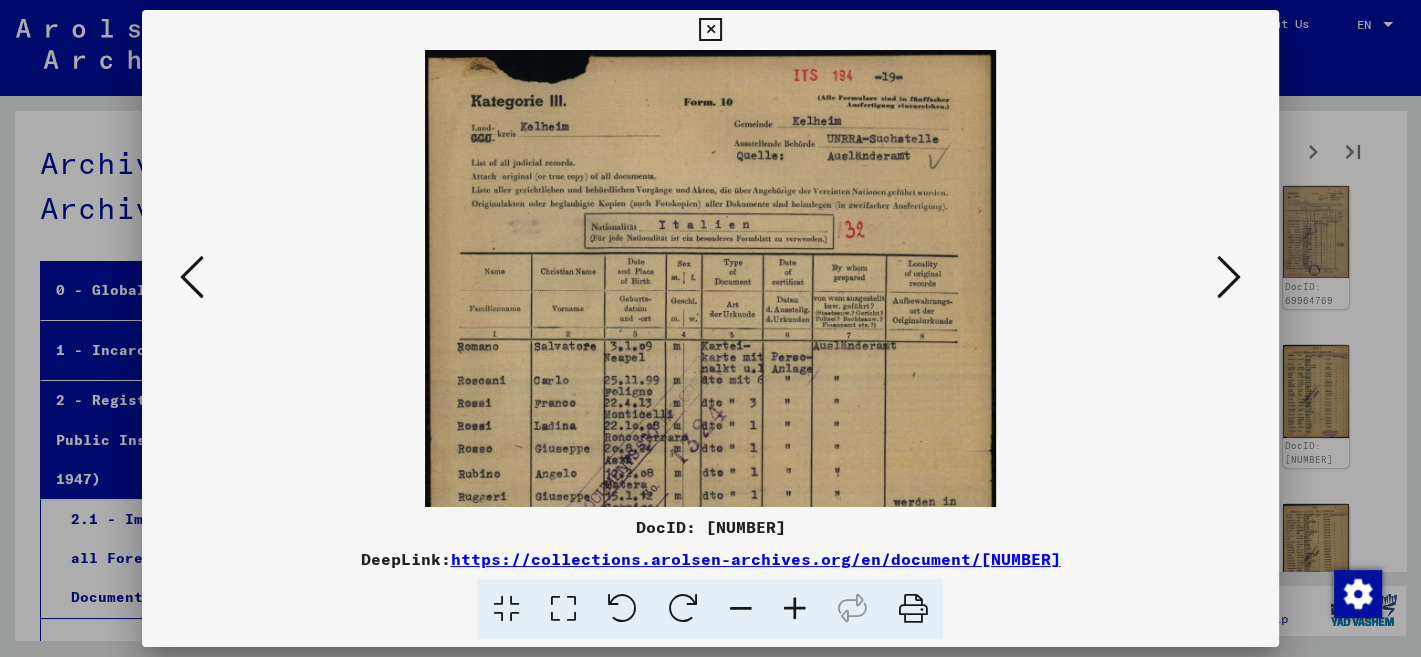 click at bounding box center (794, 609) 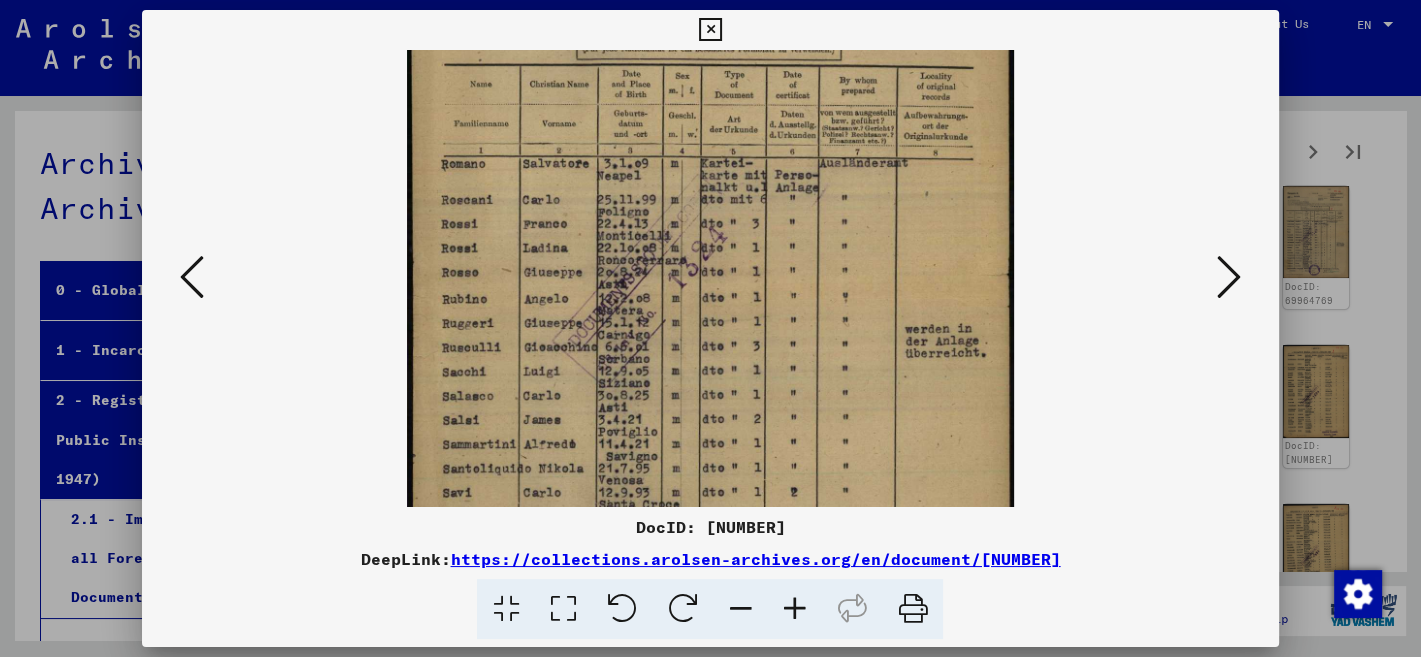 scroll, scrollTop: 211, scrollLeft: 0, axis: vertical 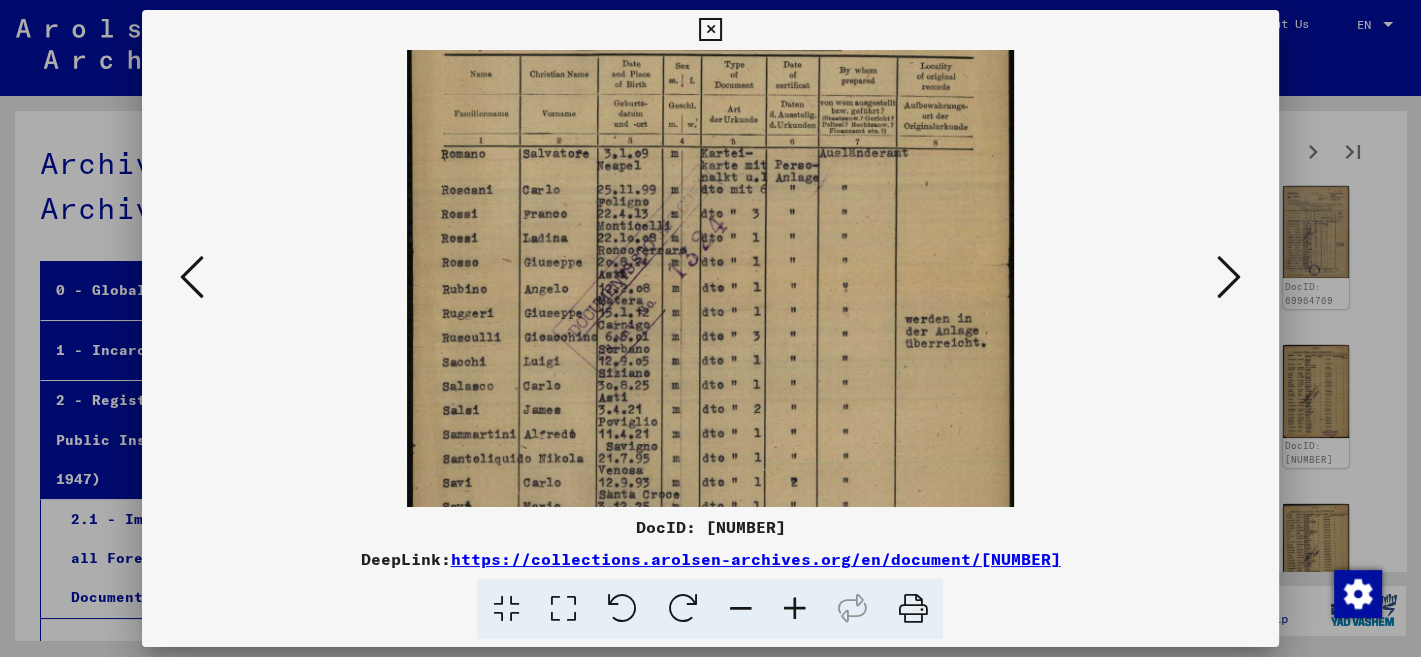 drag, startPoint x: 802, startPoint y: 454, endPoint x: 853, endPoint y: 248, distance: 212.21922 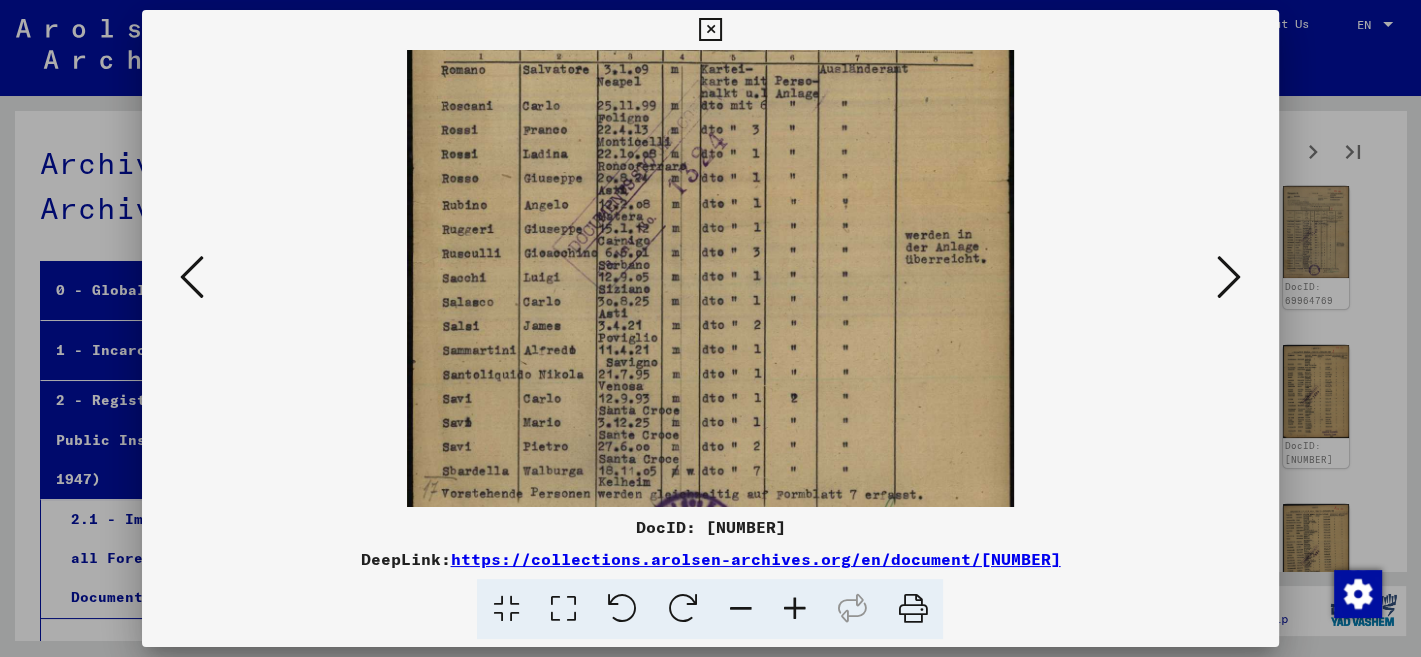 scroll, scrollTop: 294, scrollLeft: 0, axis: vertical 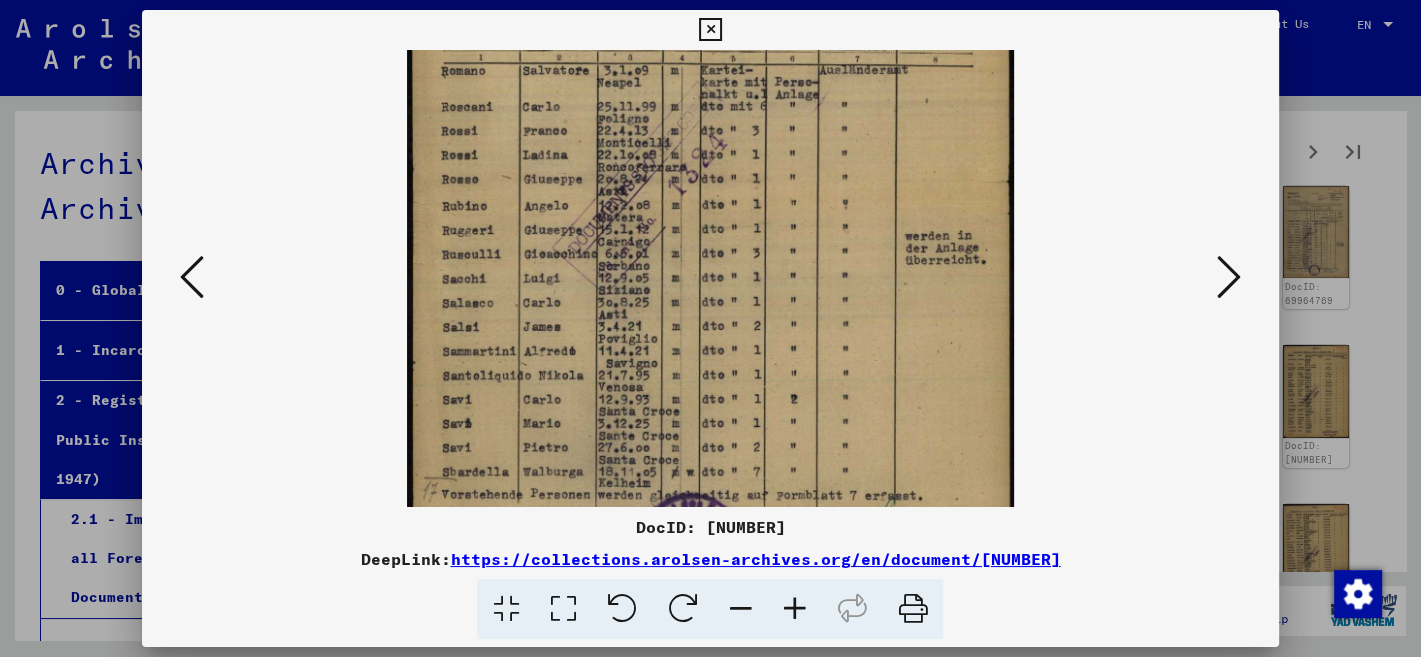drag, startPoint x: 877, startPoint y: 482, endPoint x: 905, endPoint y: 396, distance: 90.44335 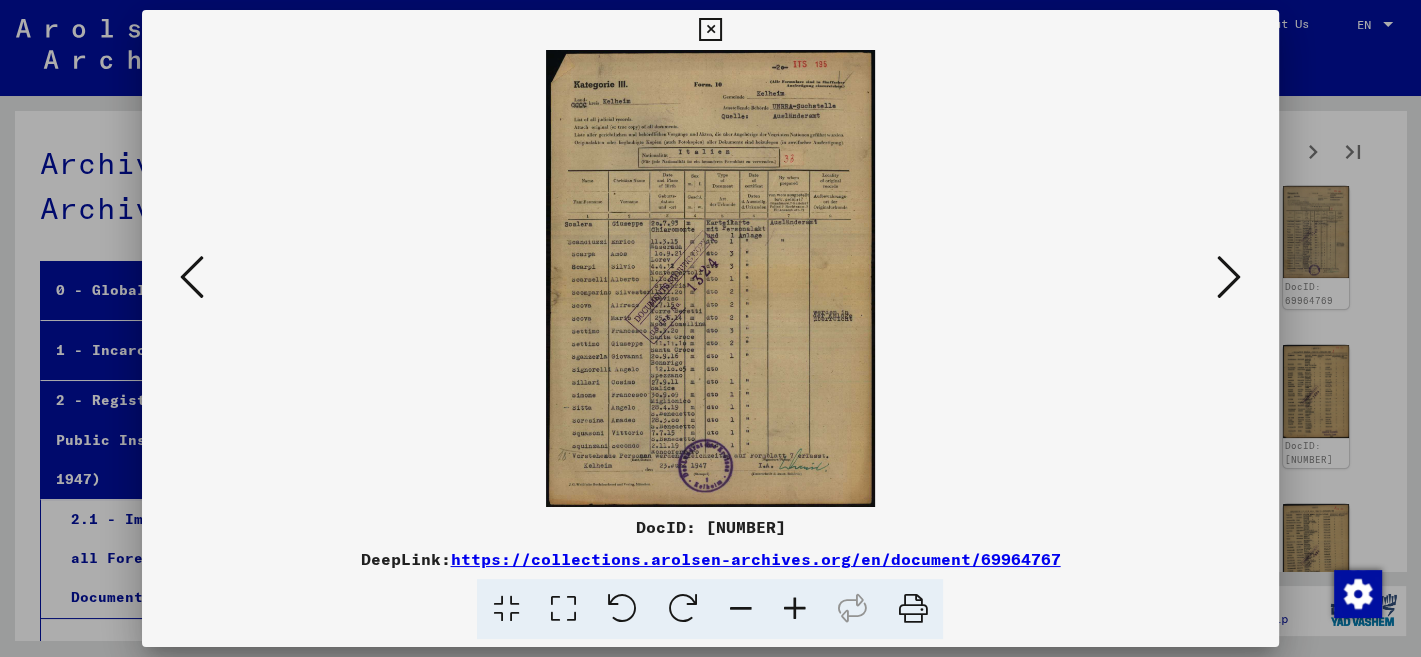 scroll, scrollTop: 0, scrollLeft: 0, axis: both 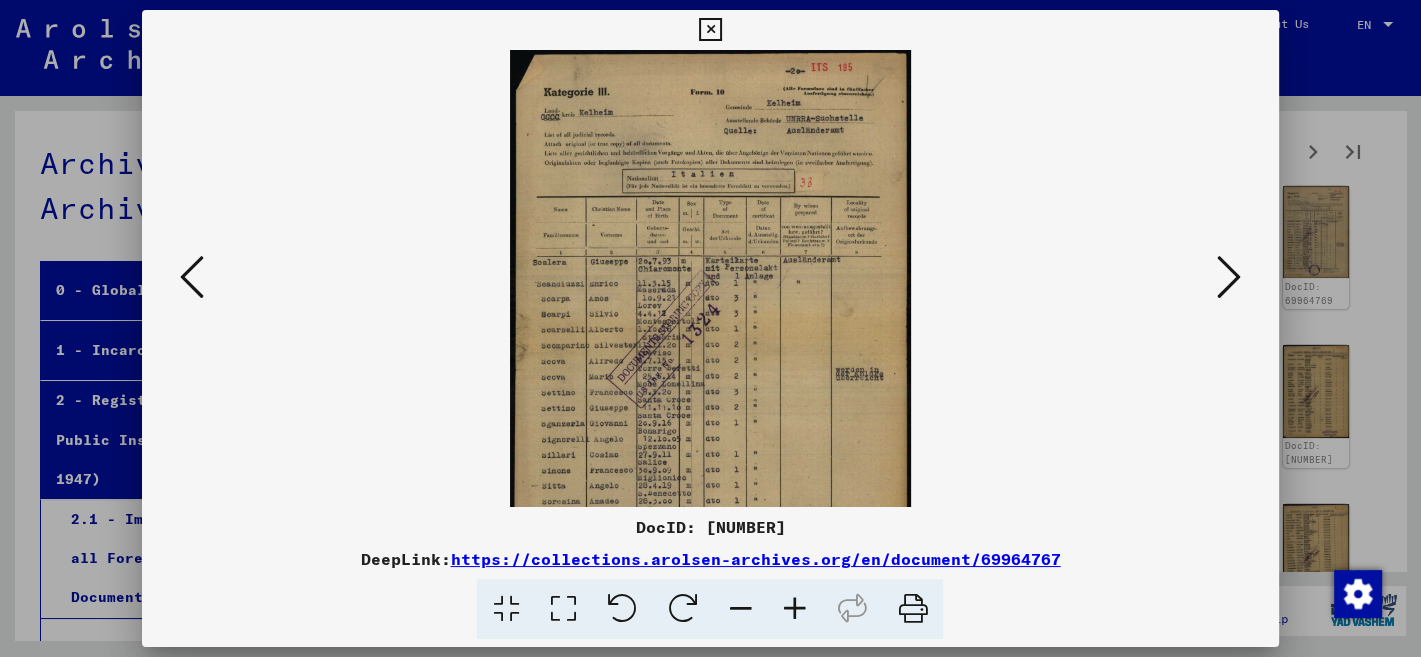 click at bounding box center [794, 609] 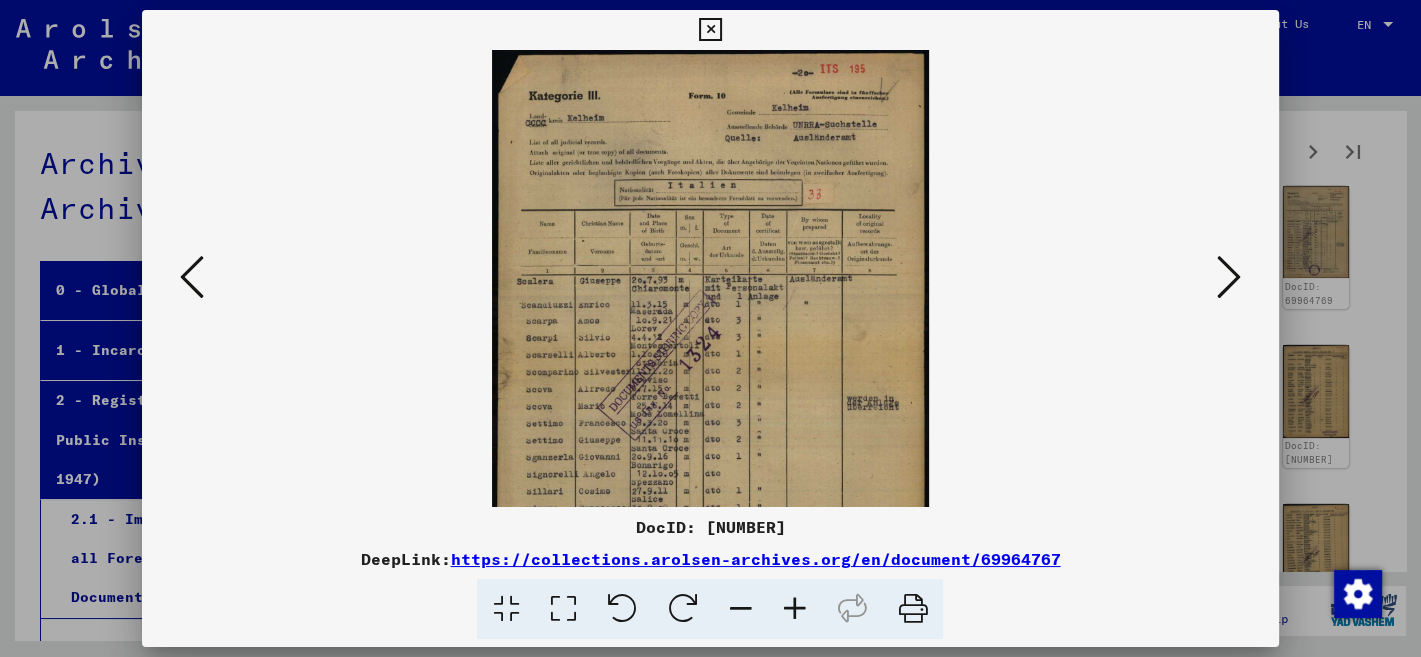 click at bounding box center (794, 609) 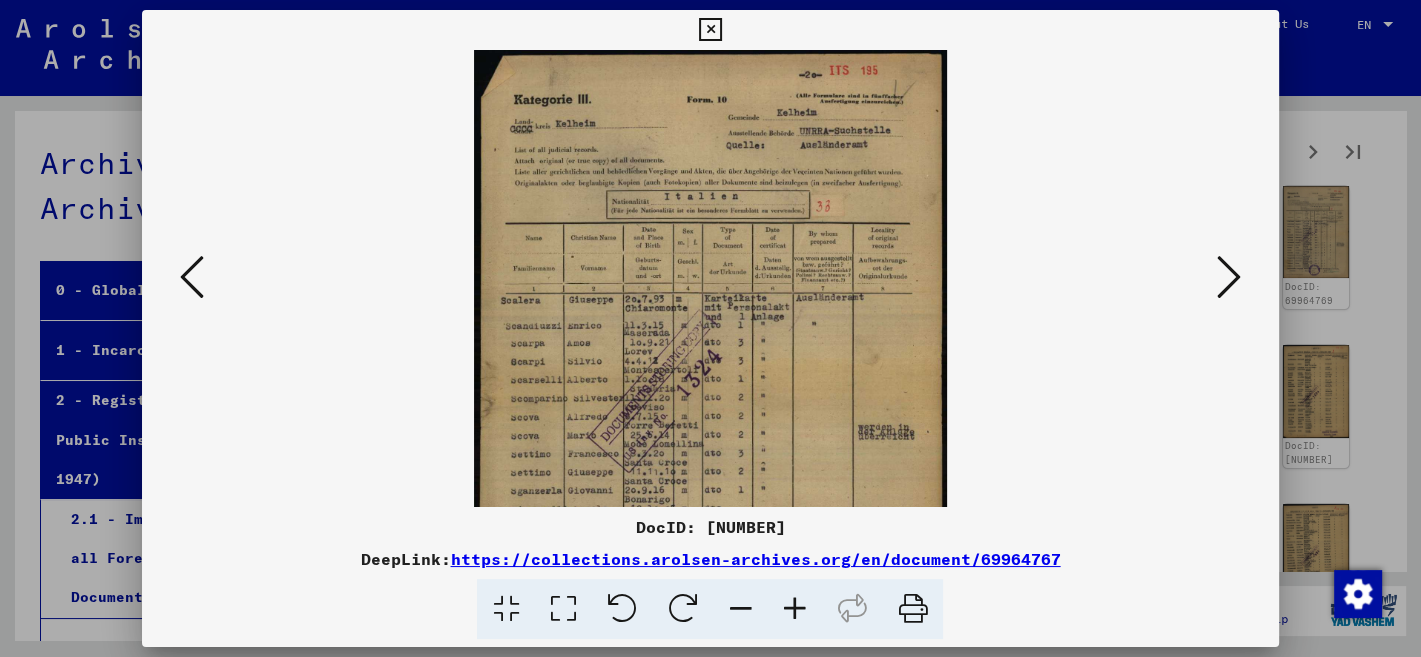 click at bounding box center [794, 609] 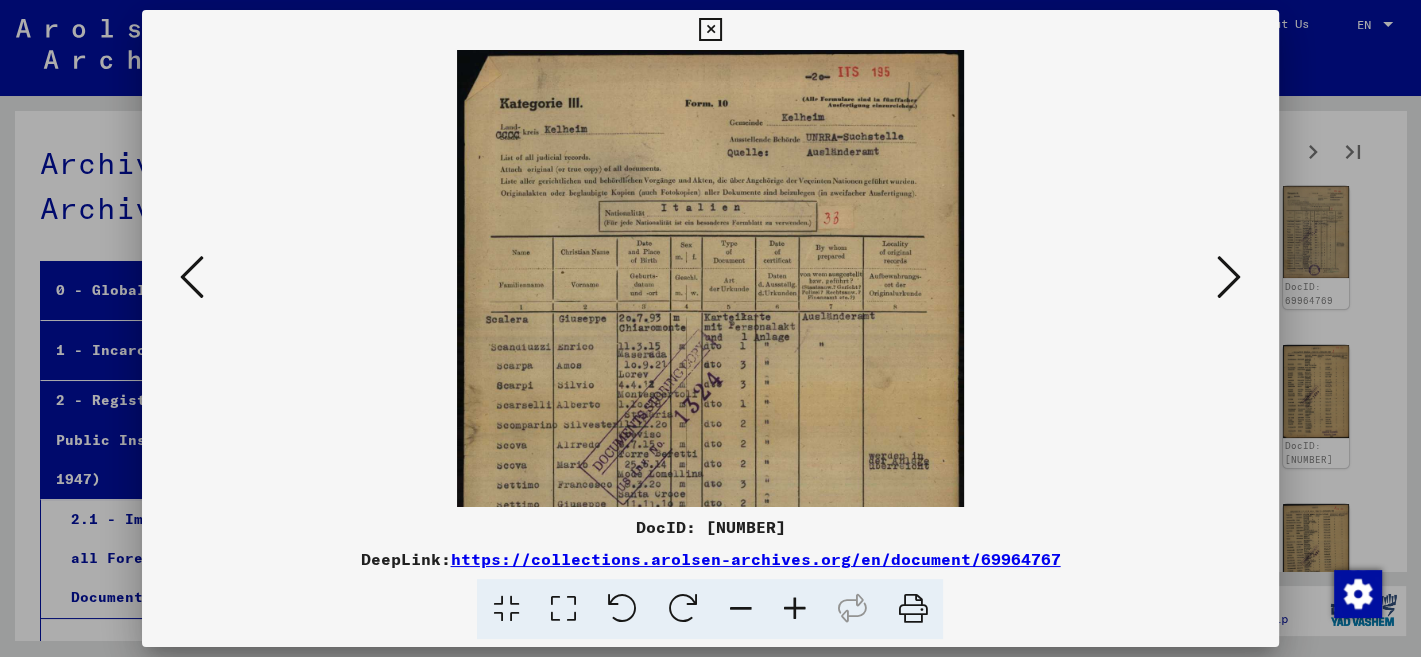 click at bounding box center [794, 609] 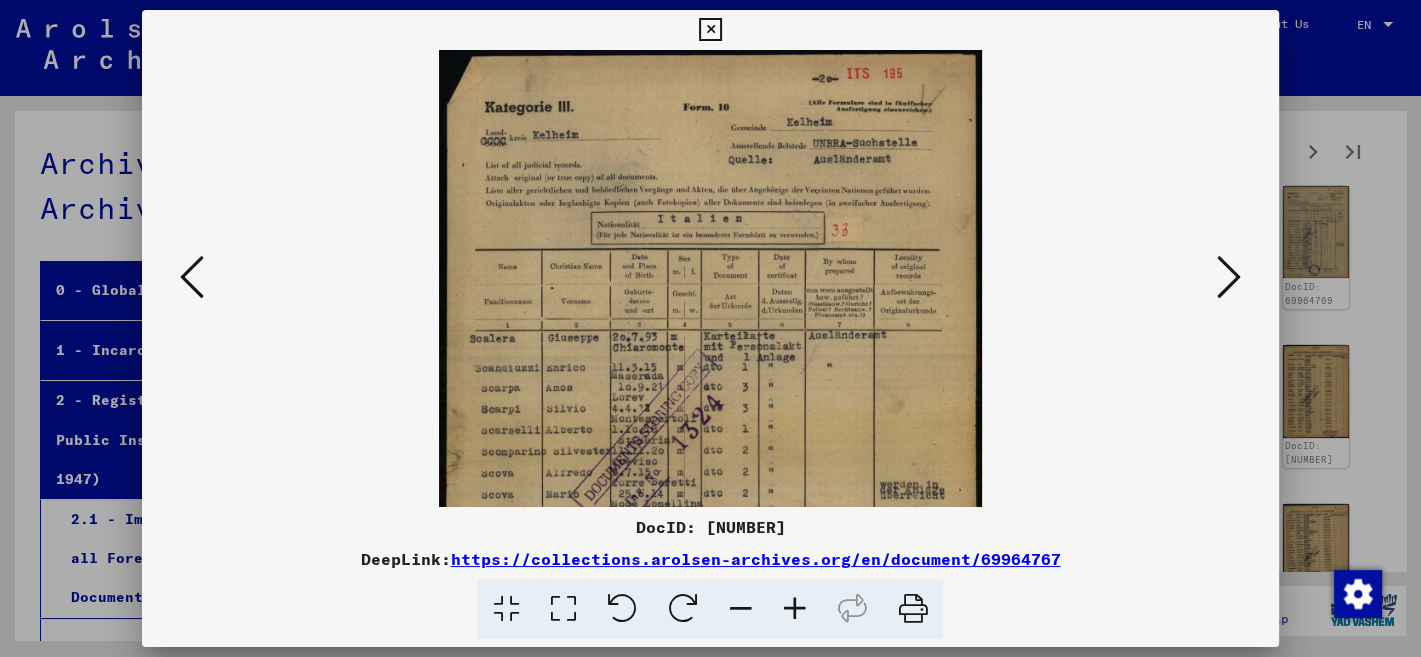 click at bounding box center (794, 609) 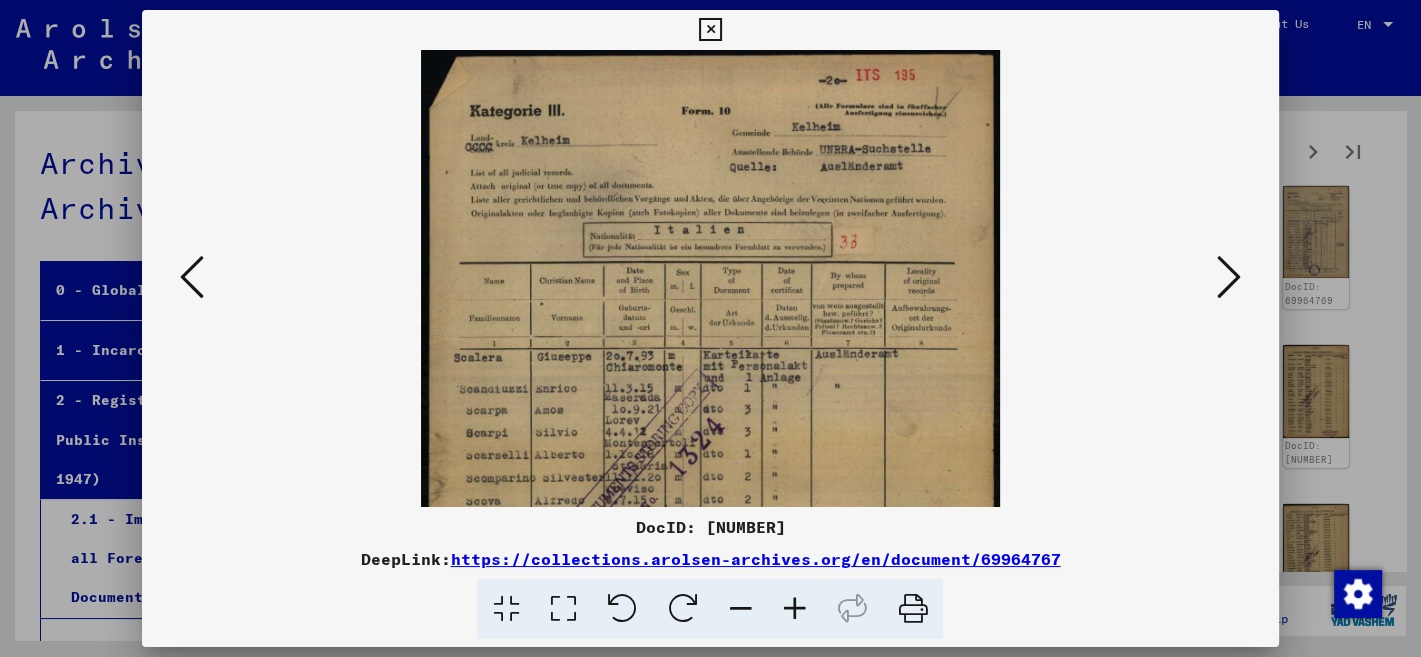 click at bounding box center [794, 609] 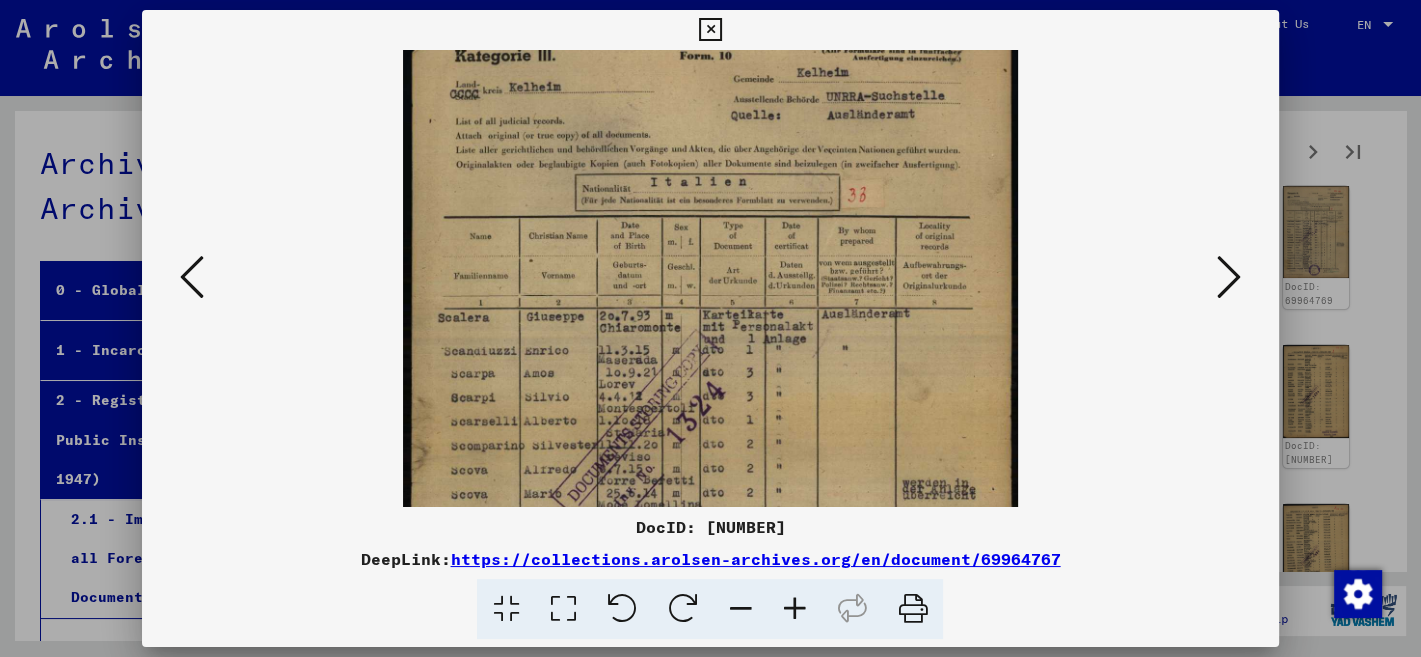scroll, scrollTop: 91, scrollLeft: 0, axis: vertical 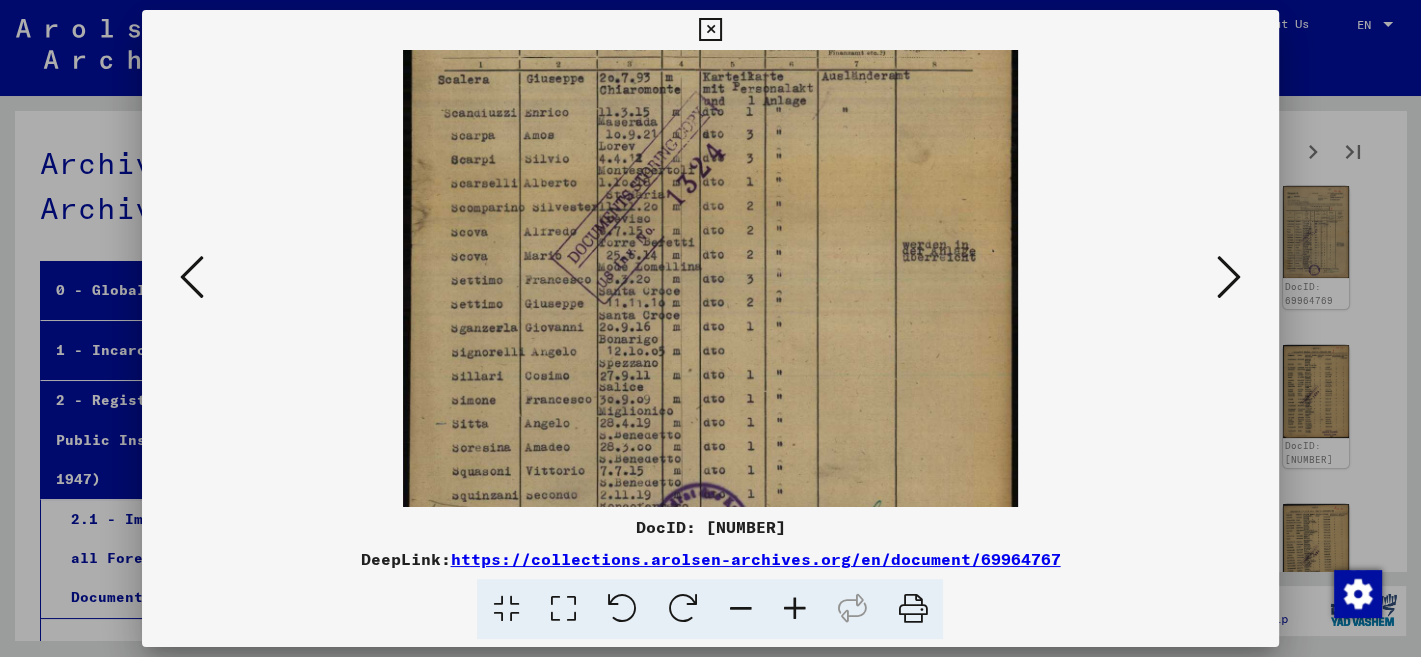 drag, startPoint x: 818, startPoint y: 498, endPoint x: 908, endPoint y: 244, distance: 269.47357 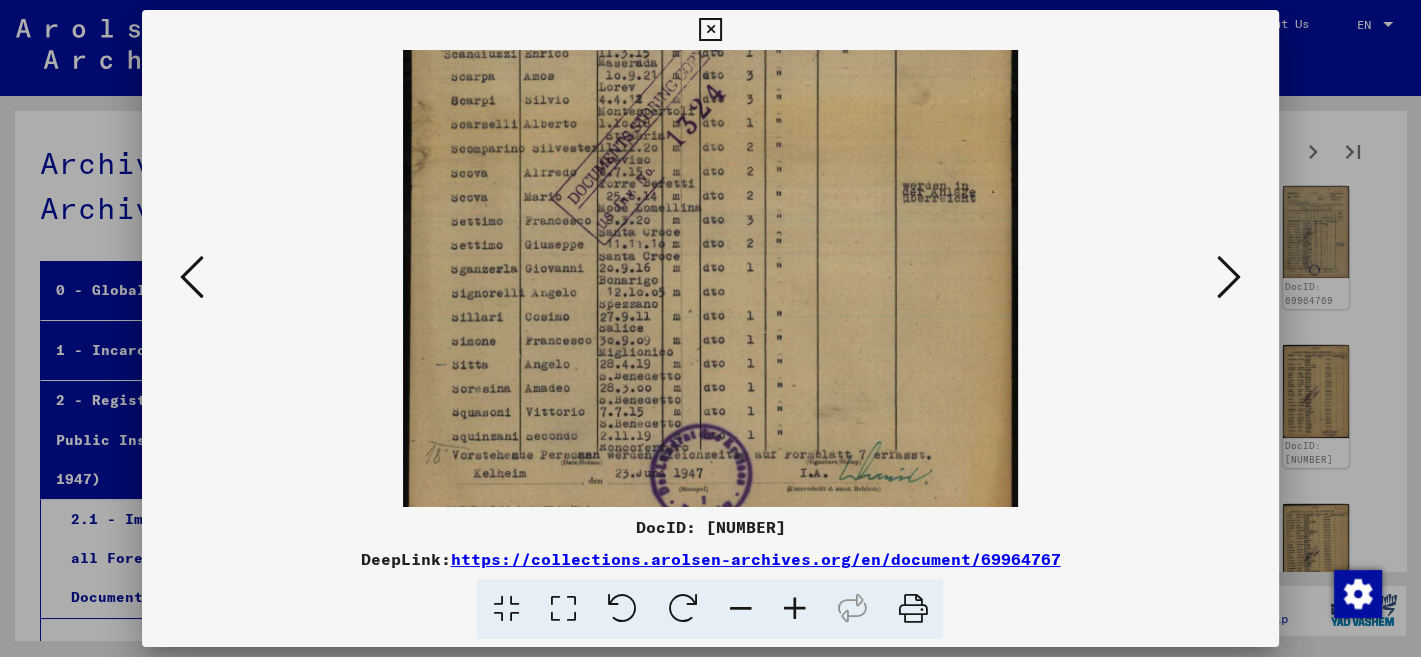 scroll, scrollTop: 365, scrollLeft: 0, axis: vertical 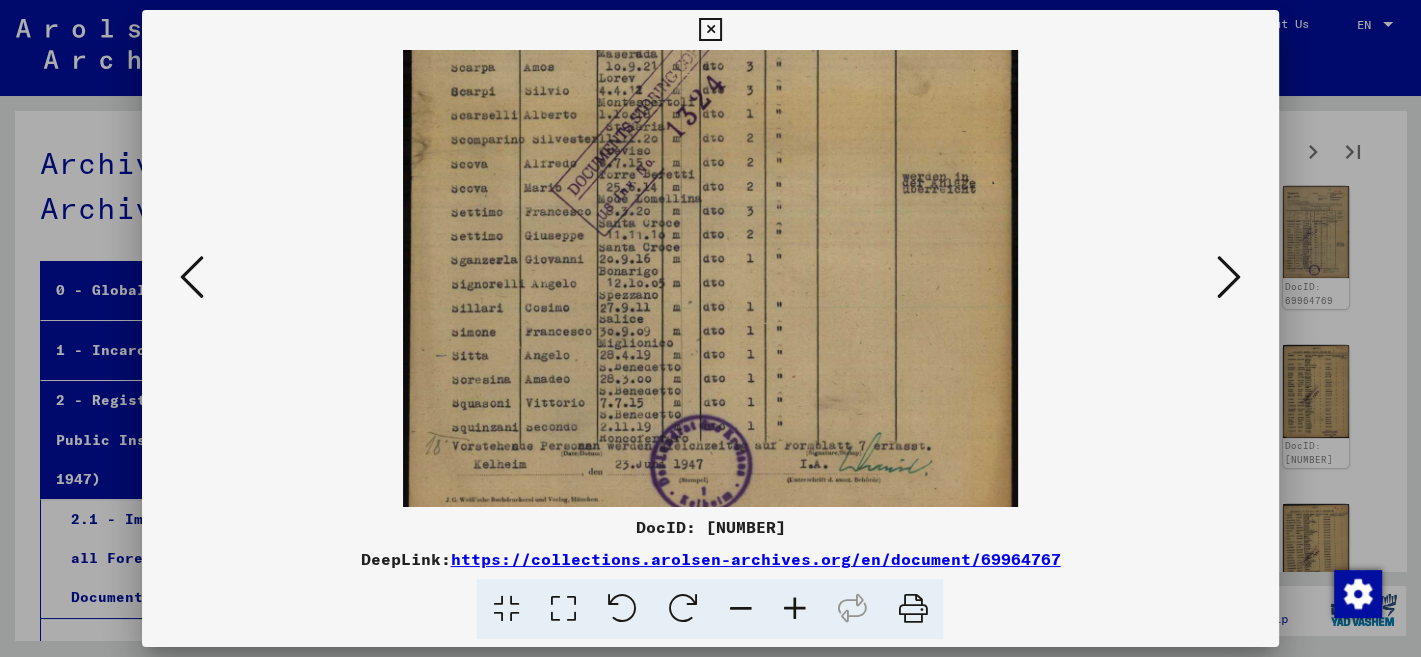 drag, startPoint x: 942, startPoint y: 477, endPoint x: 942, endPoint y: 410, distance: 67 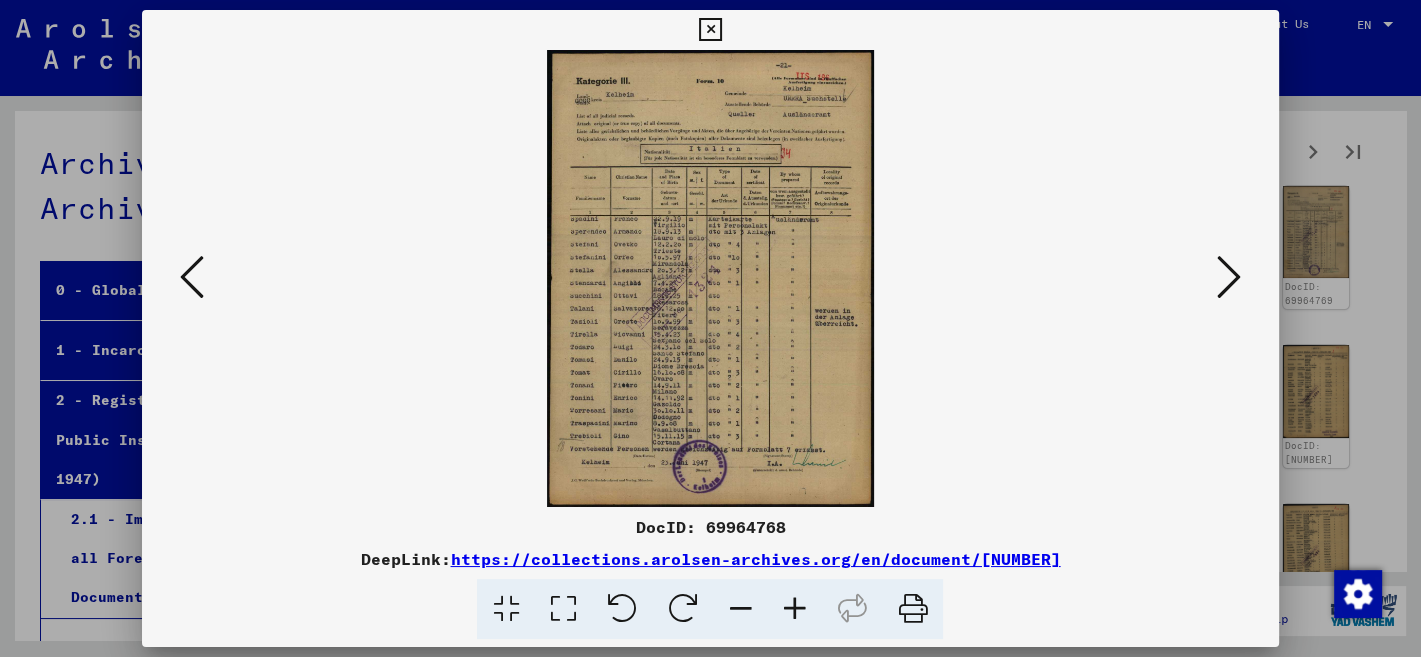 click at bounding box center [794, 609] 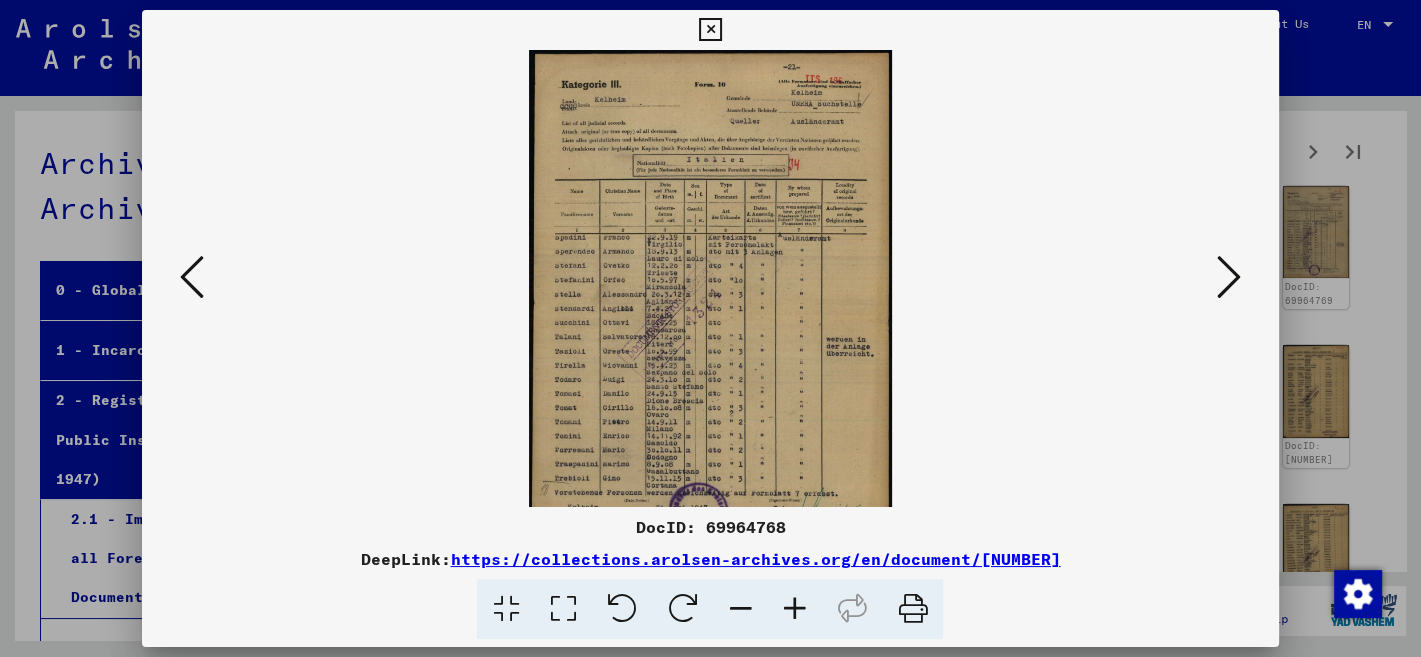 click at bounding box center [794, 609] 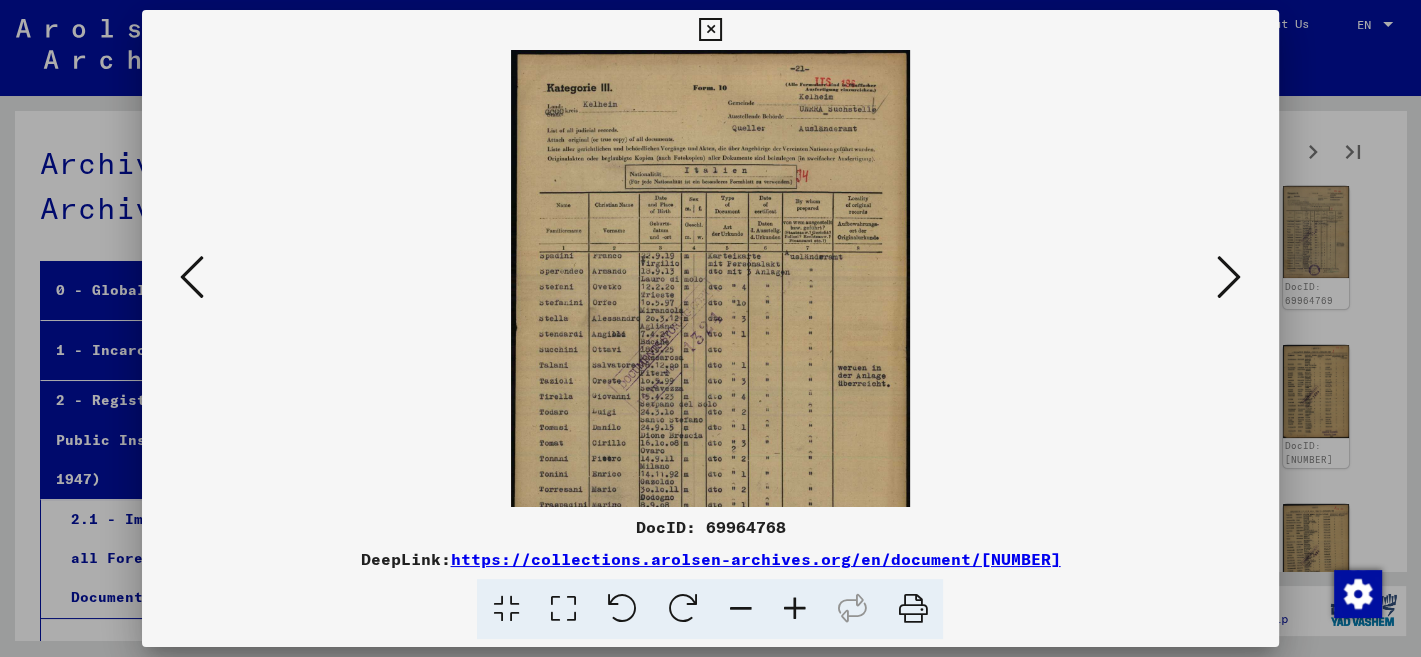 click at bounding box center [794, 609] 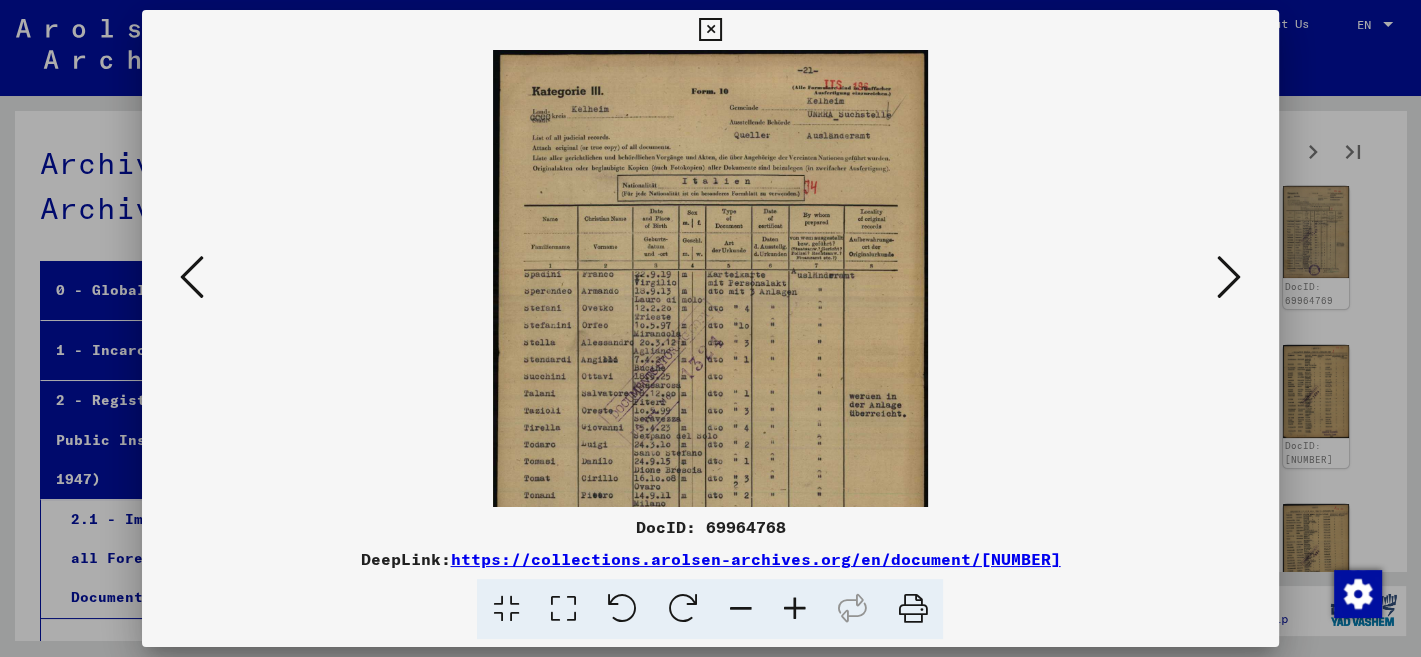 click at bounding box center (794, 609) 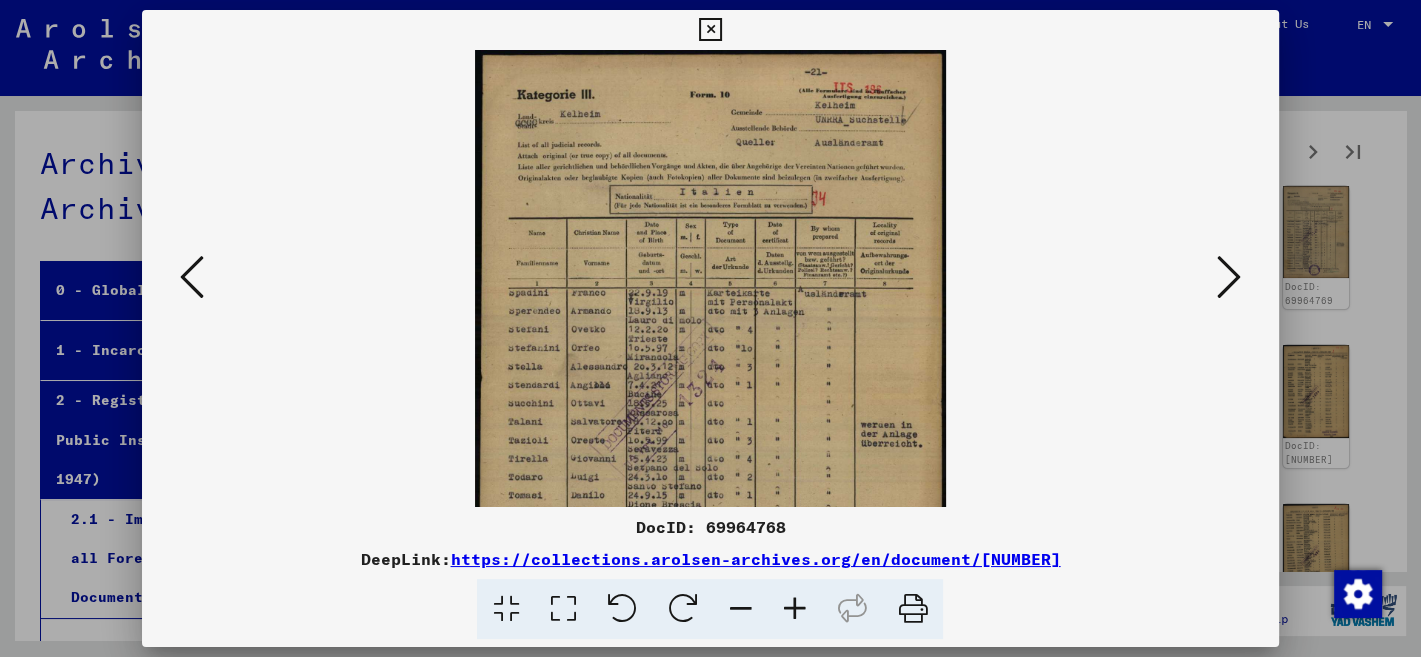 click at bounding box center (794, 609) 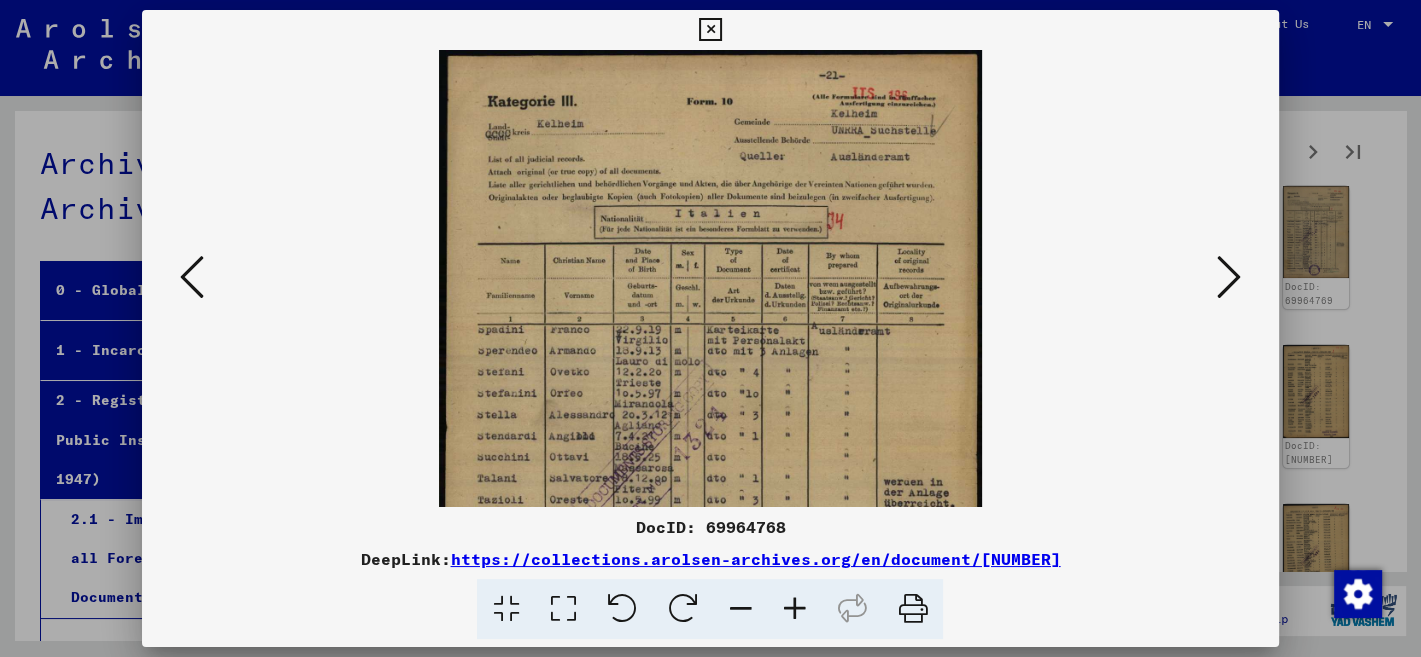 click at bounding box center (794, 609) 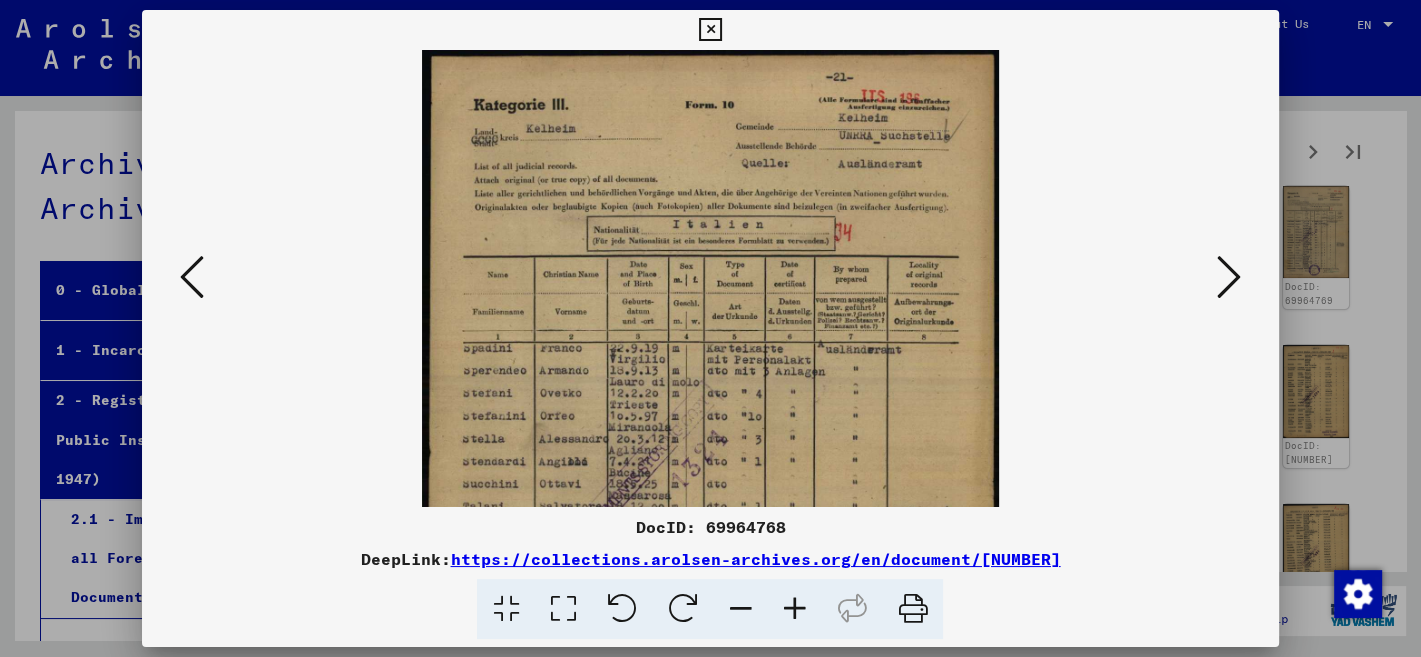 drag, startPoint x: 906, startPoint y: 536, endPoint x: 903, endPoint y: 410, distance: 126.035706 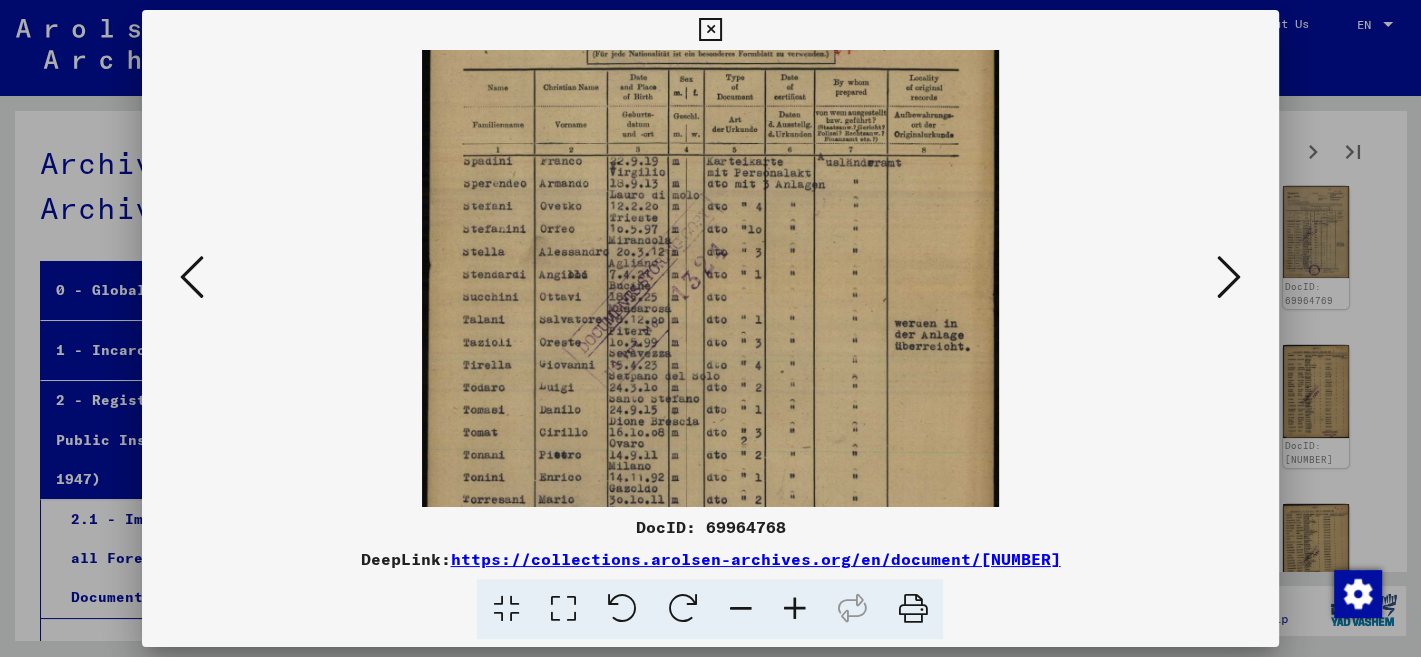 scroll, scrollTop: 232, scrollLeft: 0, axis: vertical 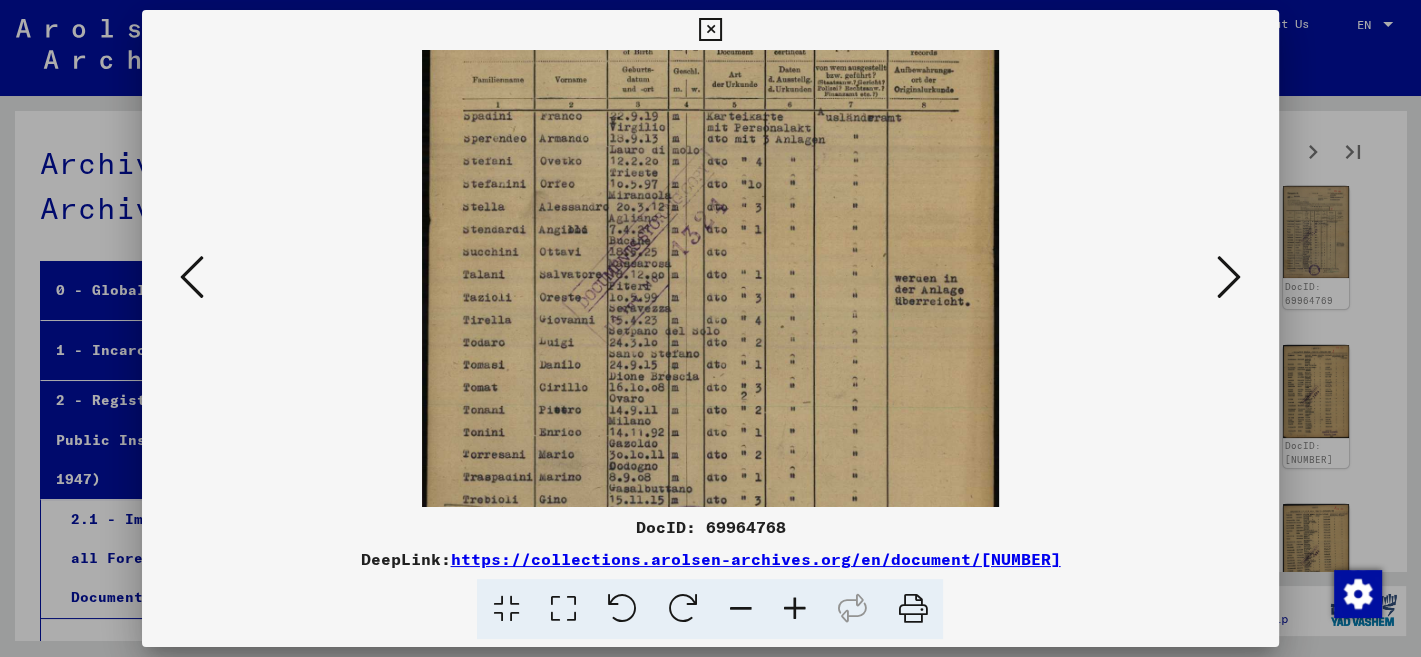 drag, startPoint x: 868, startPoint y: 473, endPoint x: 905, endPoint y: 246, distance: 229.99565 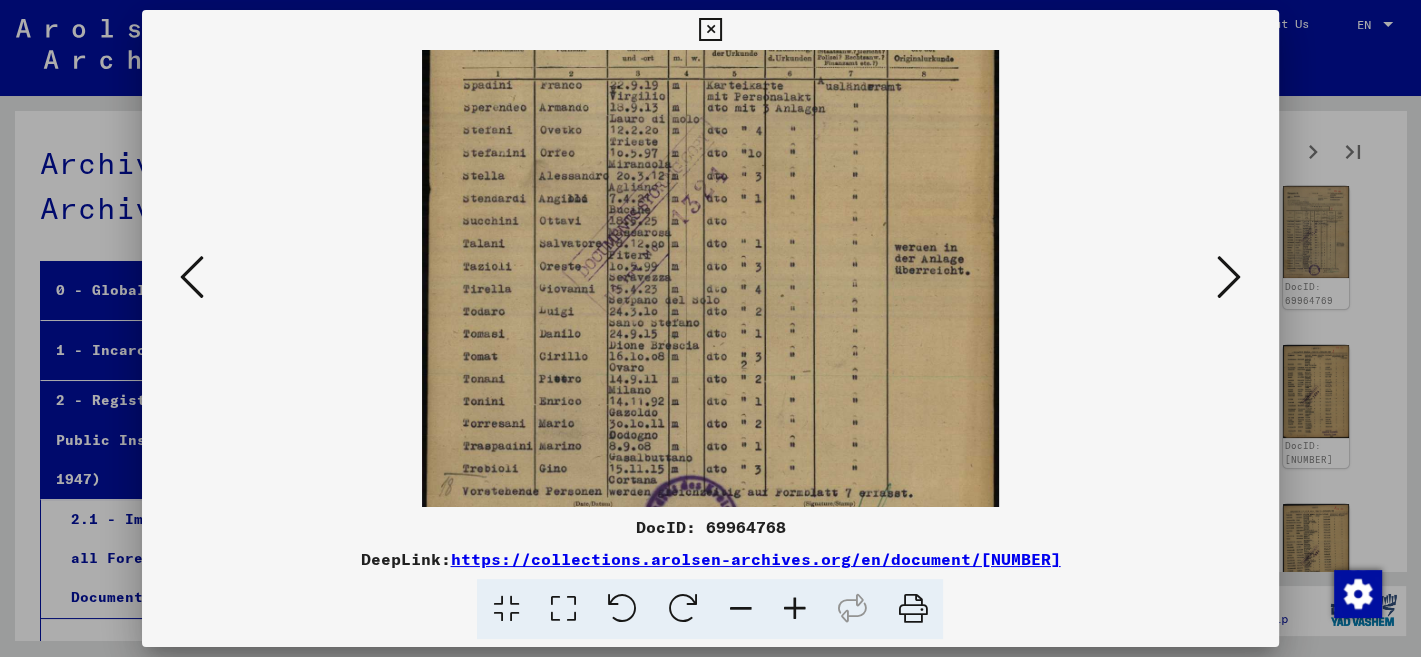 scroll, scrollTop: 266, scrollLeft: 0, axis: vertical 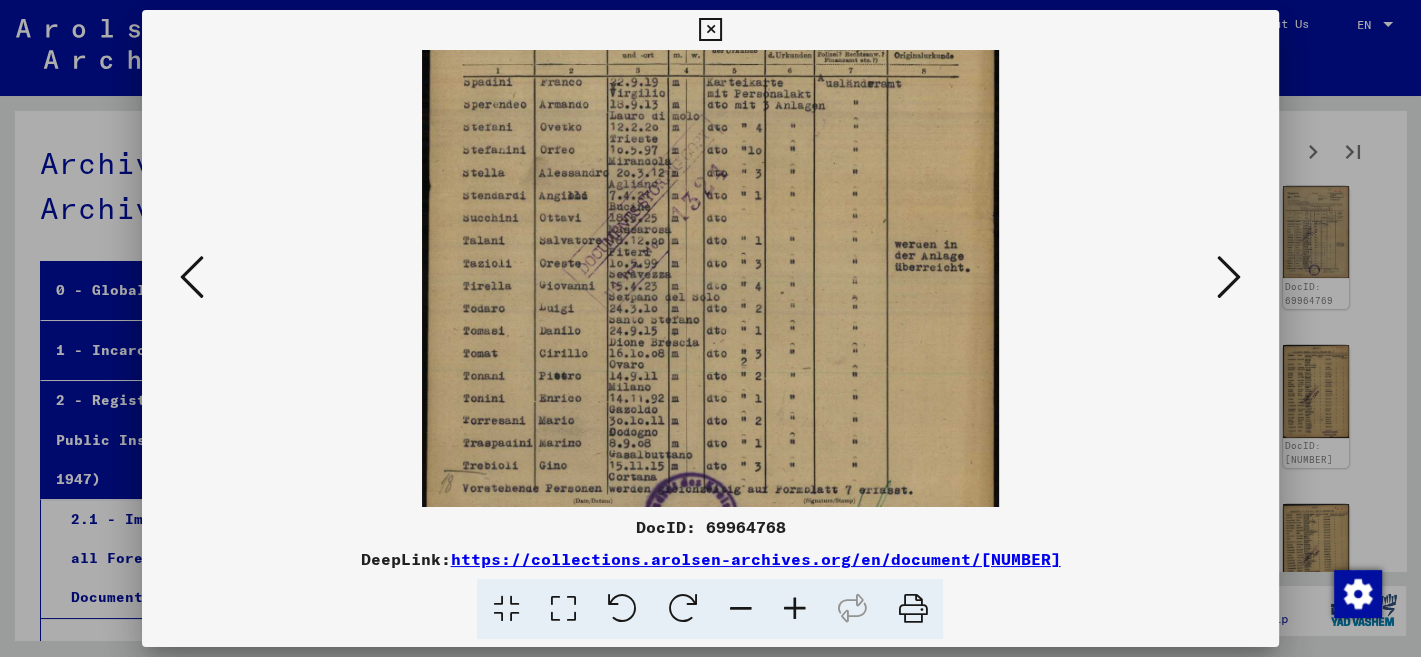 drag, startPoint x: 882, startPoint y: 454, endPoint x: 890, endPoint y: 418, distance: 36.878178 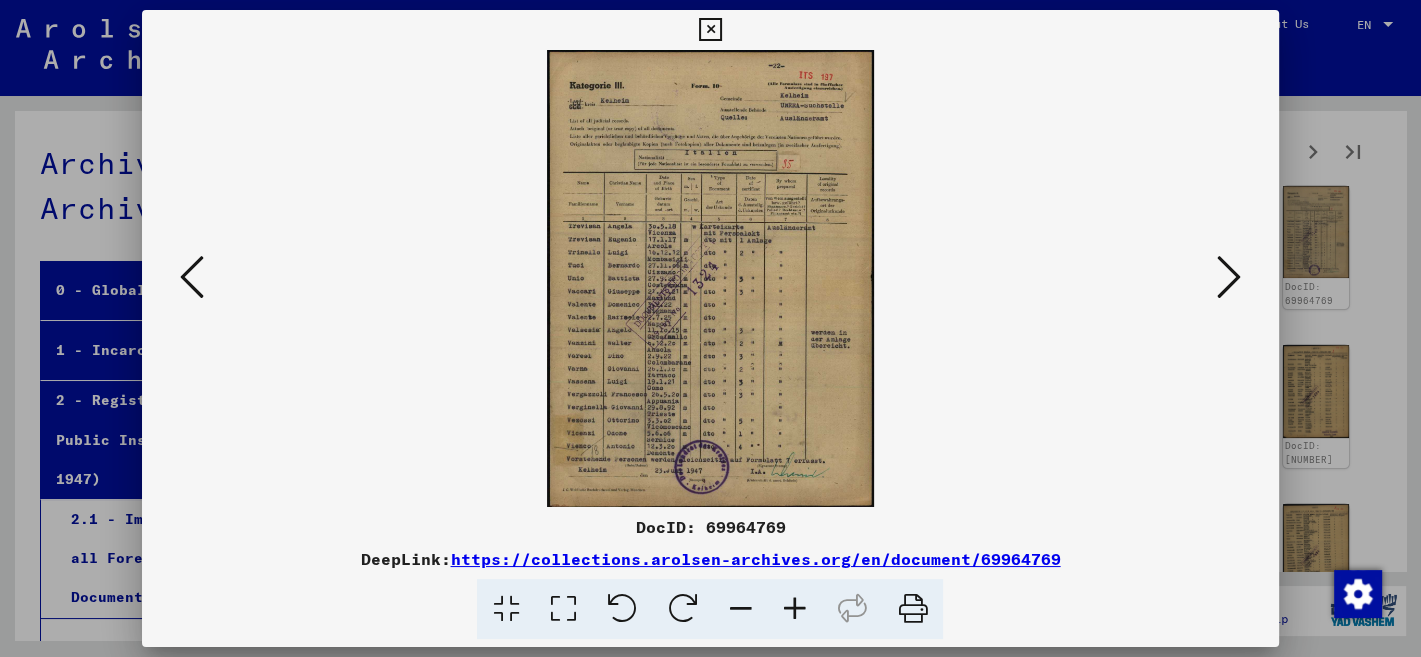 scroll, scrollTop: 0, scrollLeft: 0, axis: both 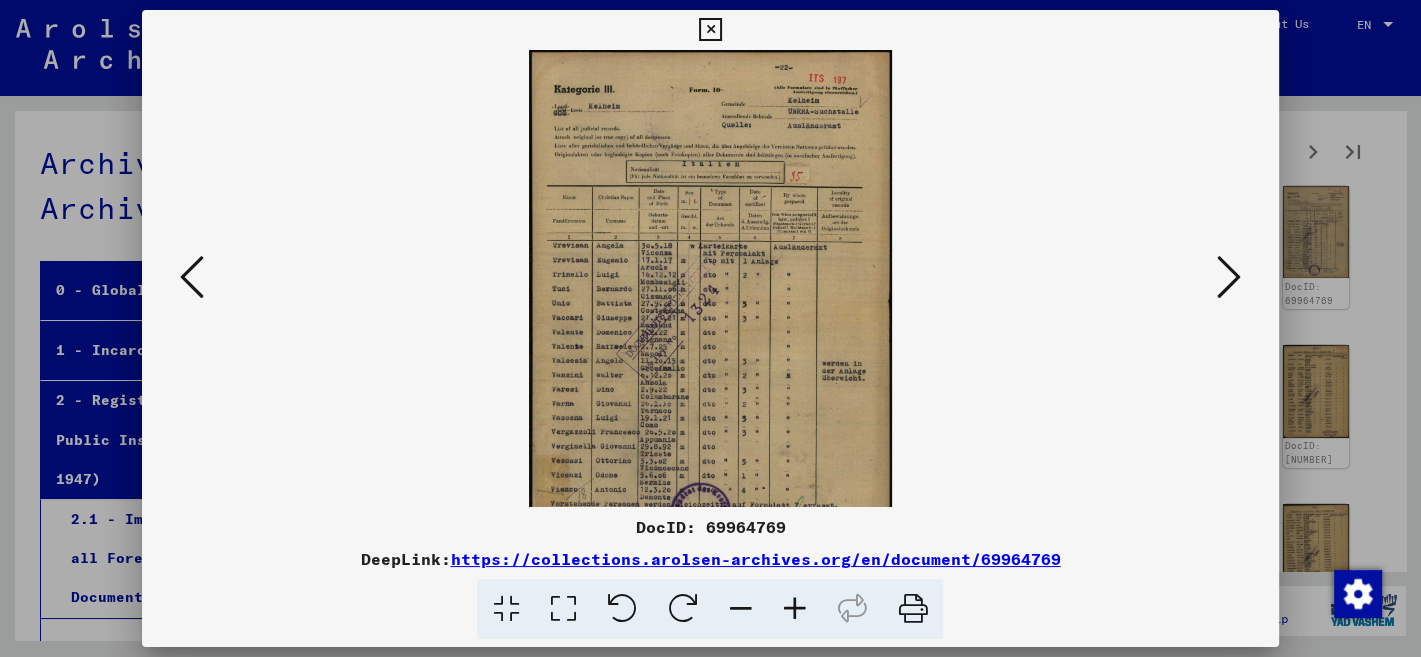 click at bounding box center (794, 609) 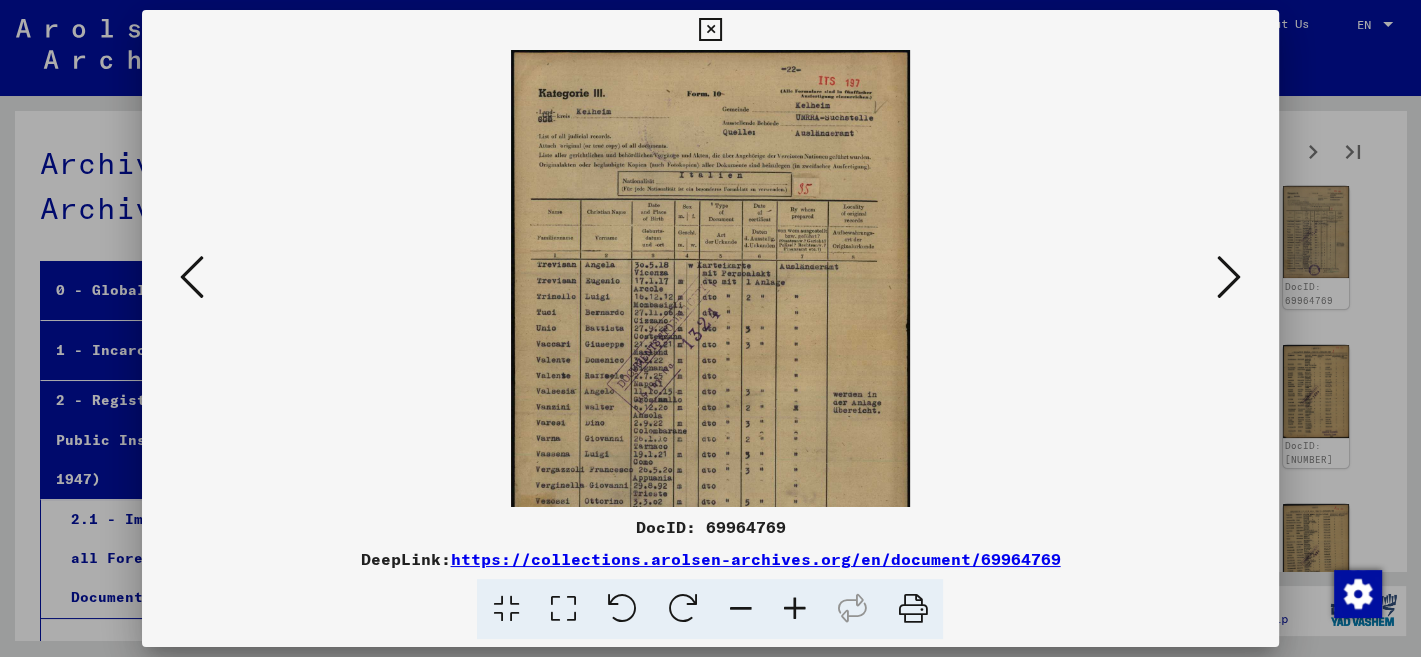 click at bounding box center (794, 609) 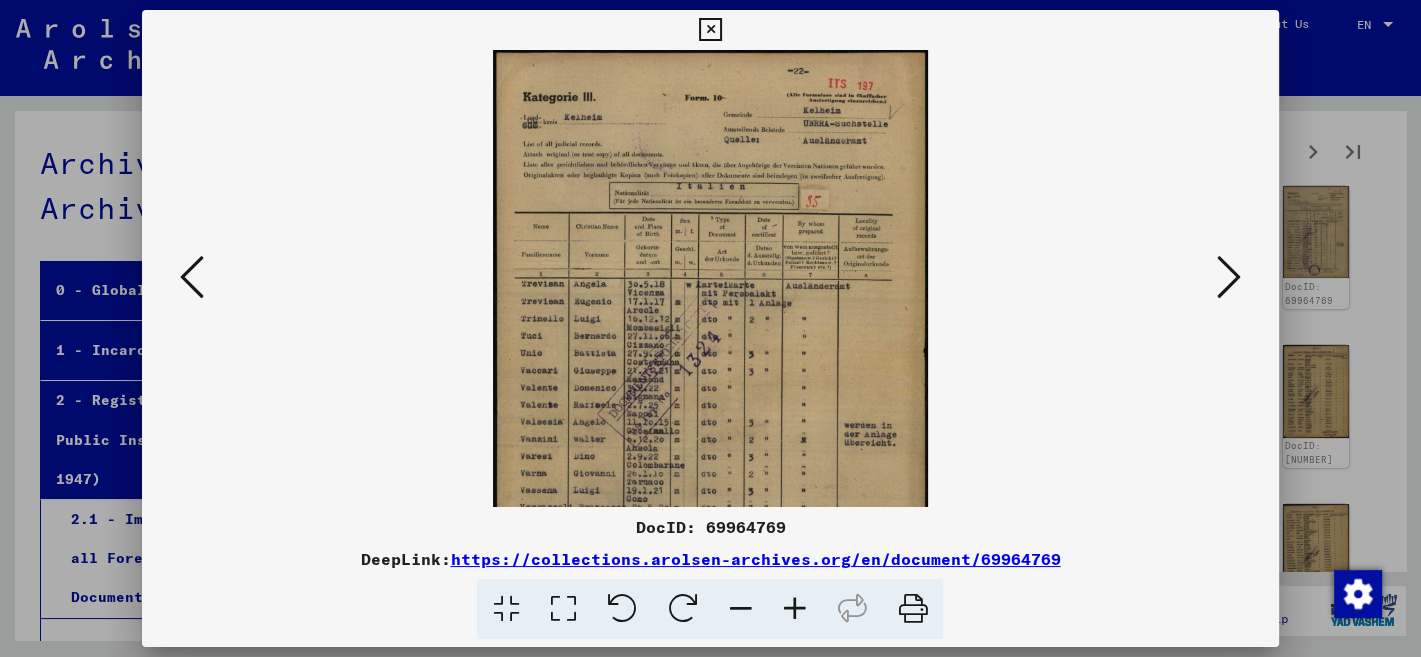 click at bounding box center [794, 609] 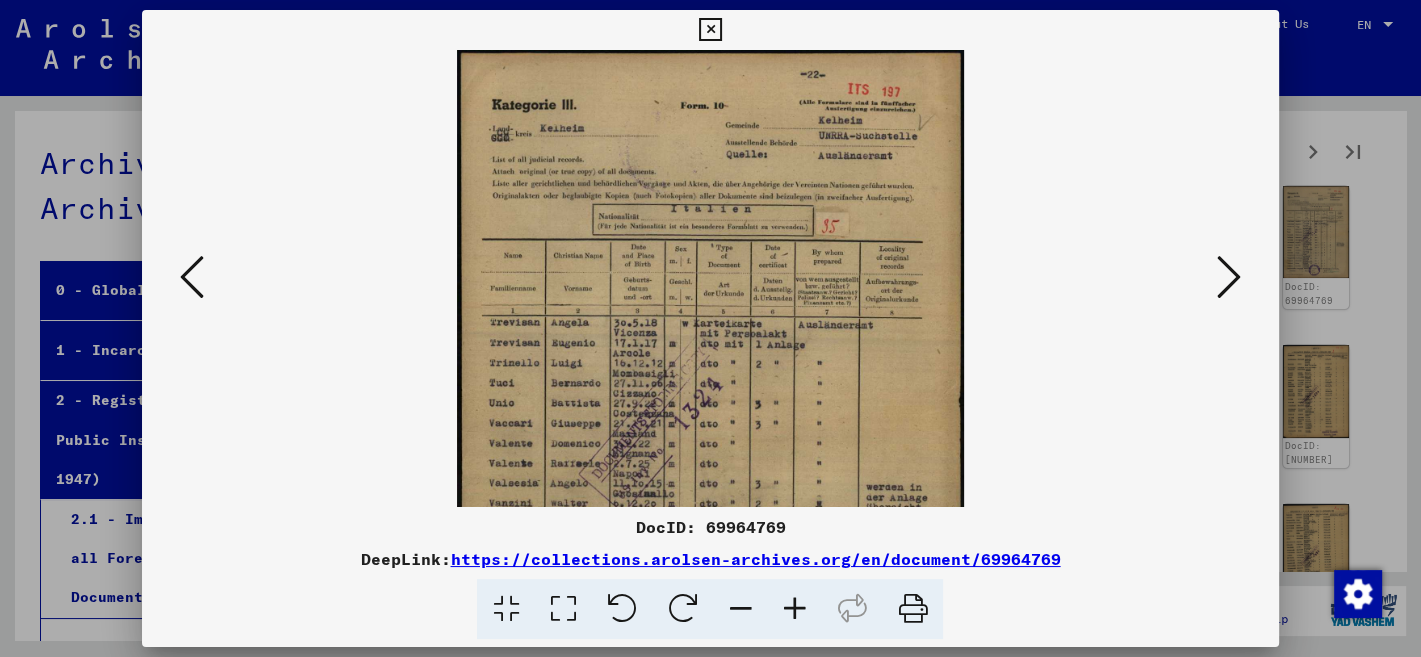 click at bounding box center (794, 609) 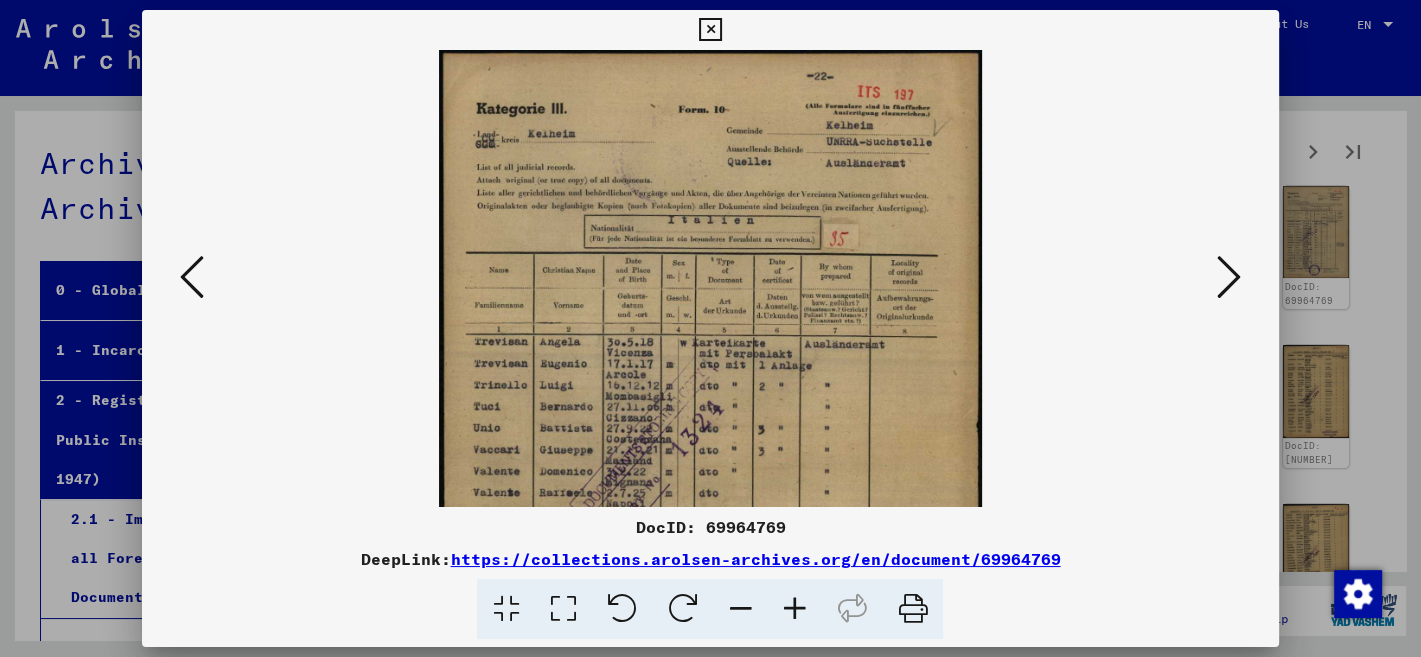 click at bounding box center [794, 609] 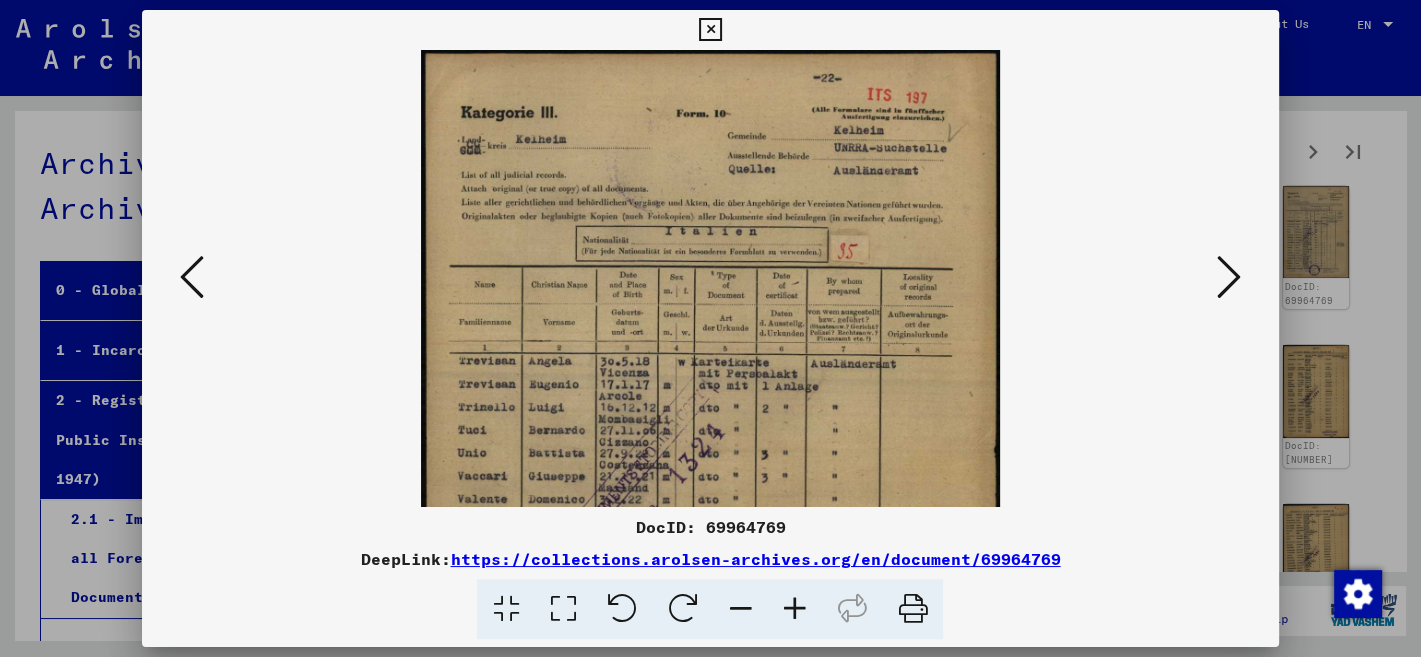 click at bounding box center (794, 609) 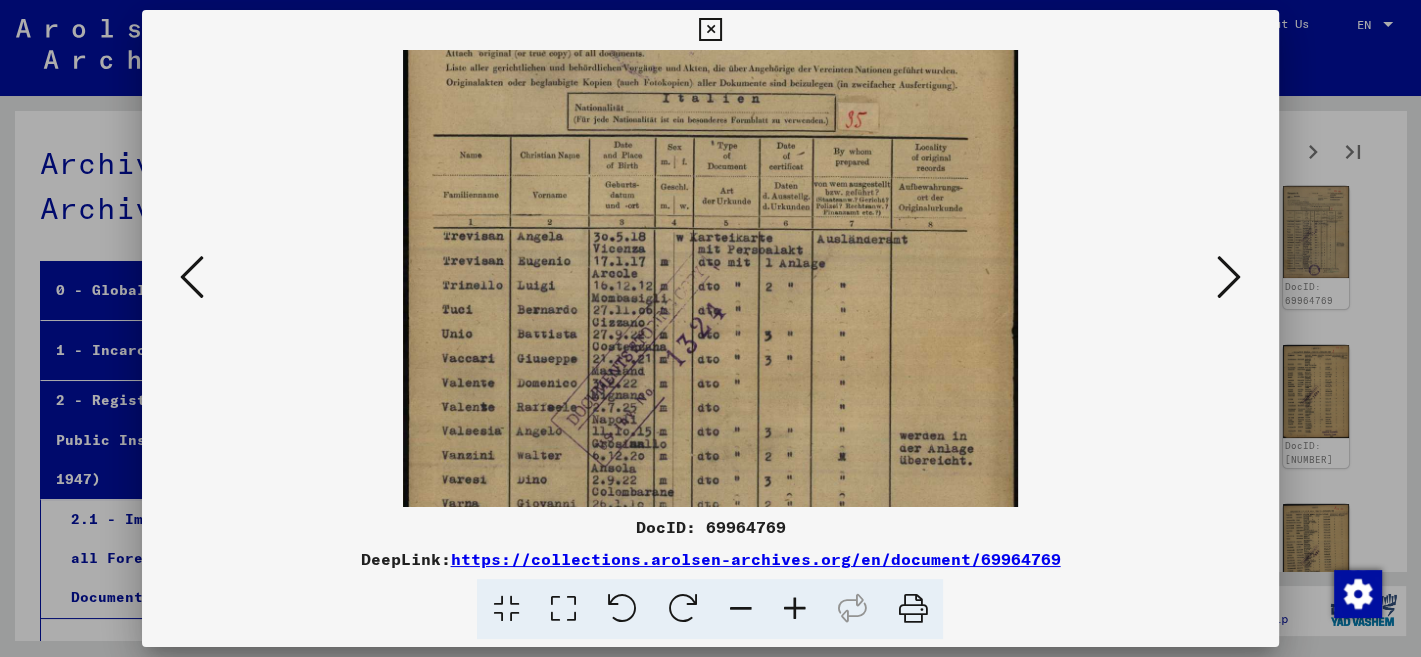 scroll, scrollTop: 164, scrollLeft: 0, axis: vertical 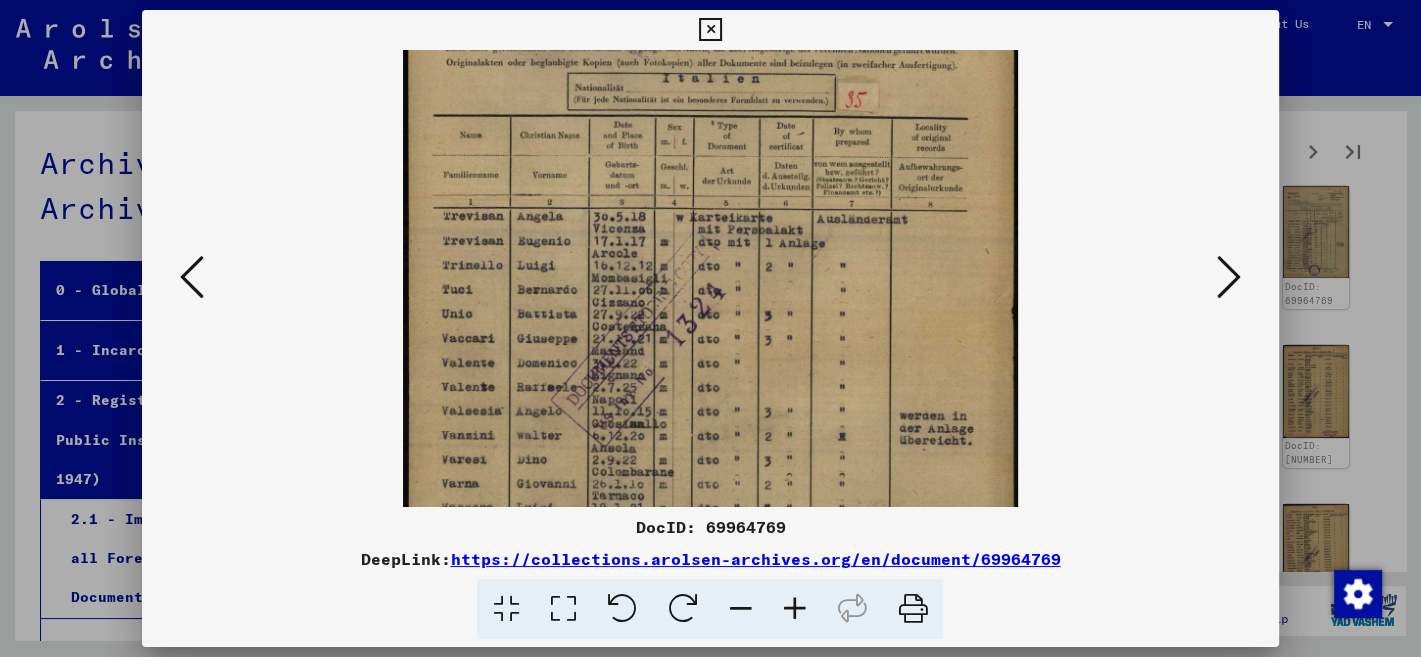 drag, startPoint x: 890, startPoint y: 470, endPoint x: 955, endPoint y: 310, distance: 172.69916 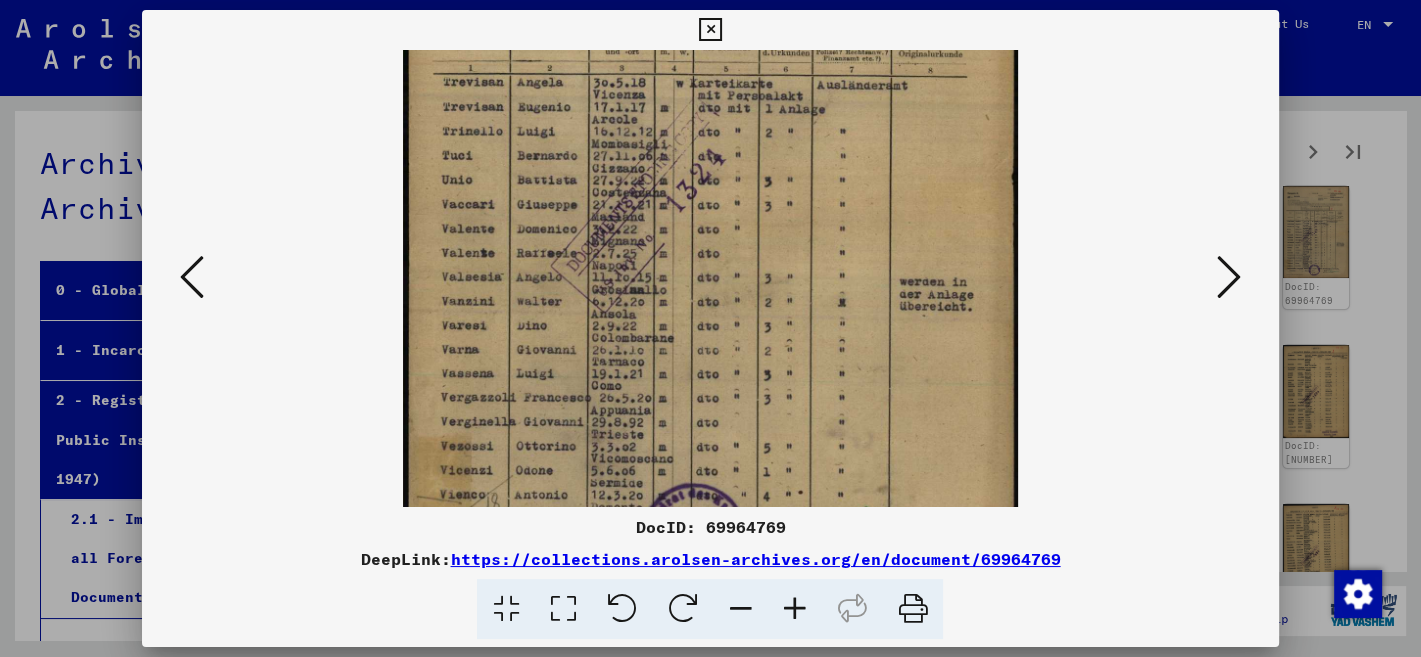 drag, startPoint x: 913, startPoint y: 490, endPoint x: 953, endPoint y: 360, distance: 136.01471 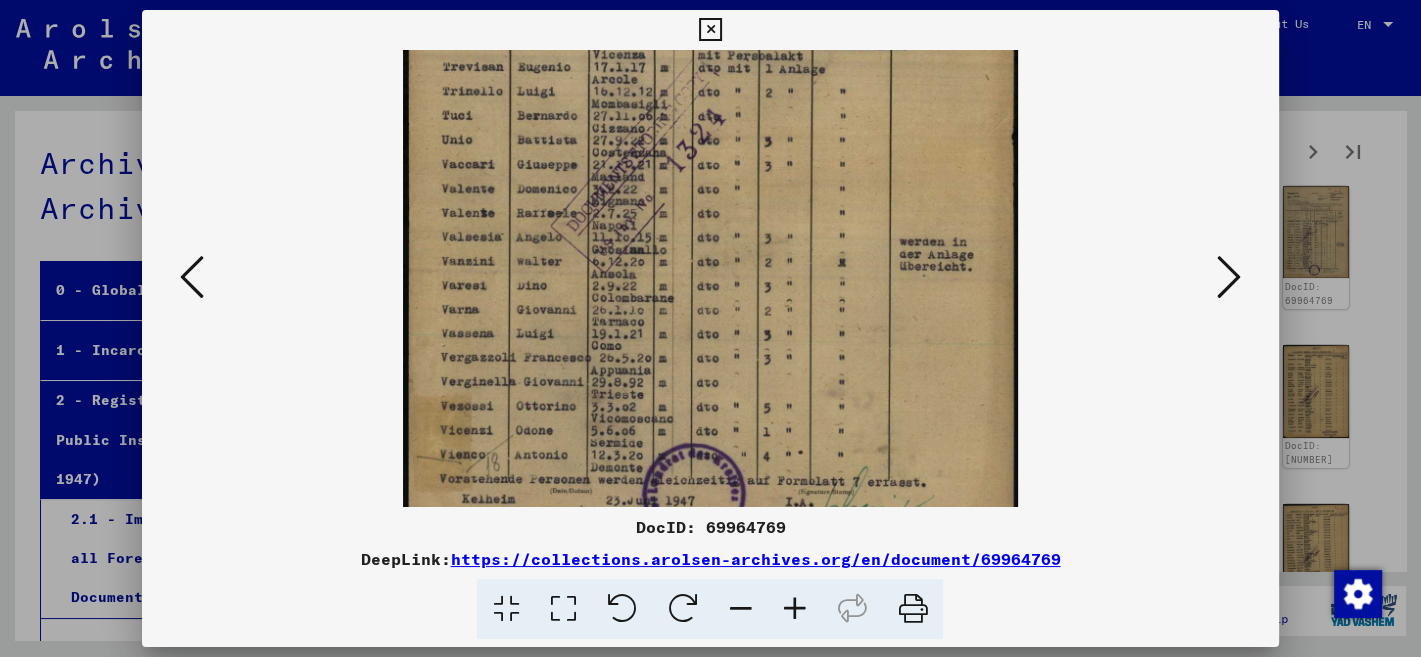 scroll, scrollTop: 352, scrollLeft: 0, axis: vertical 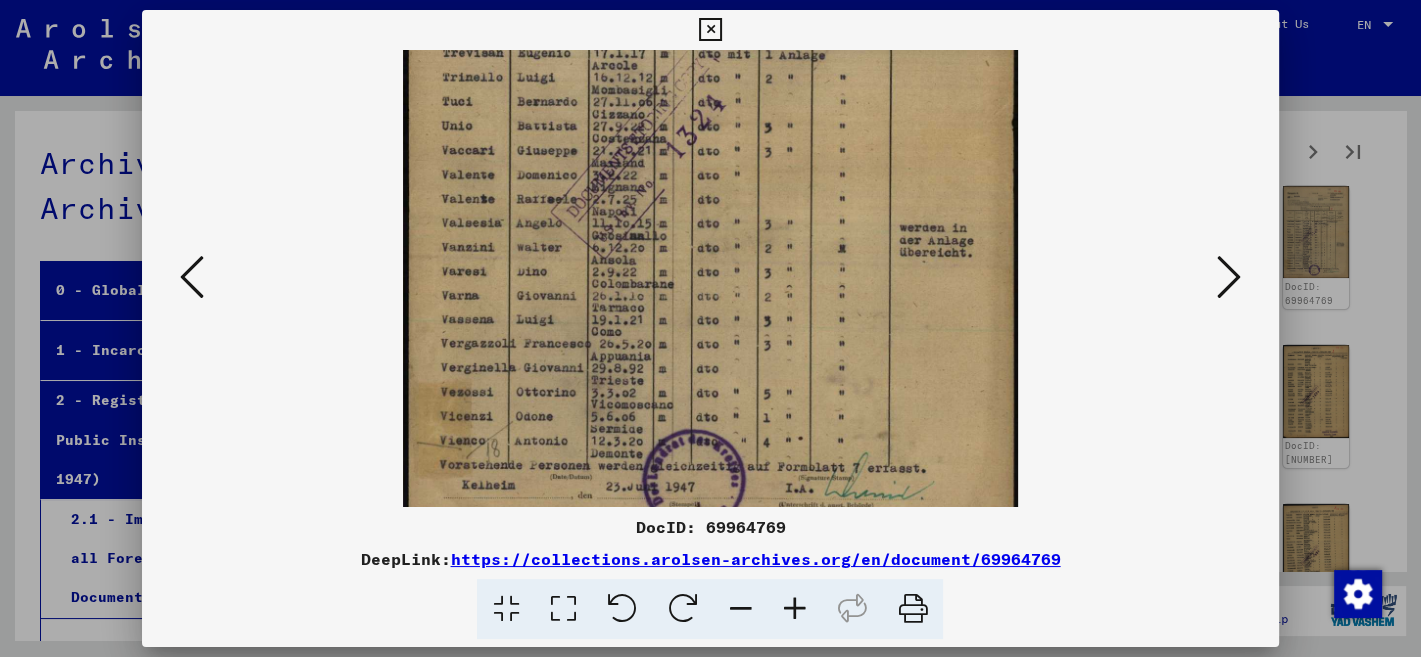 drag, startPoint x: 947, startPoint y: 462, endPoint x: 953, endPoint y: 412, distance: 50.358715 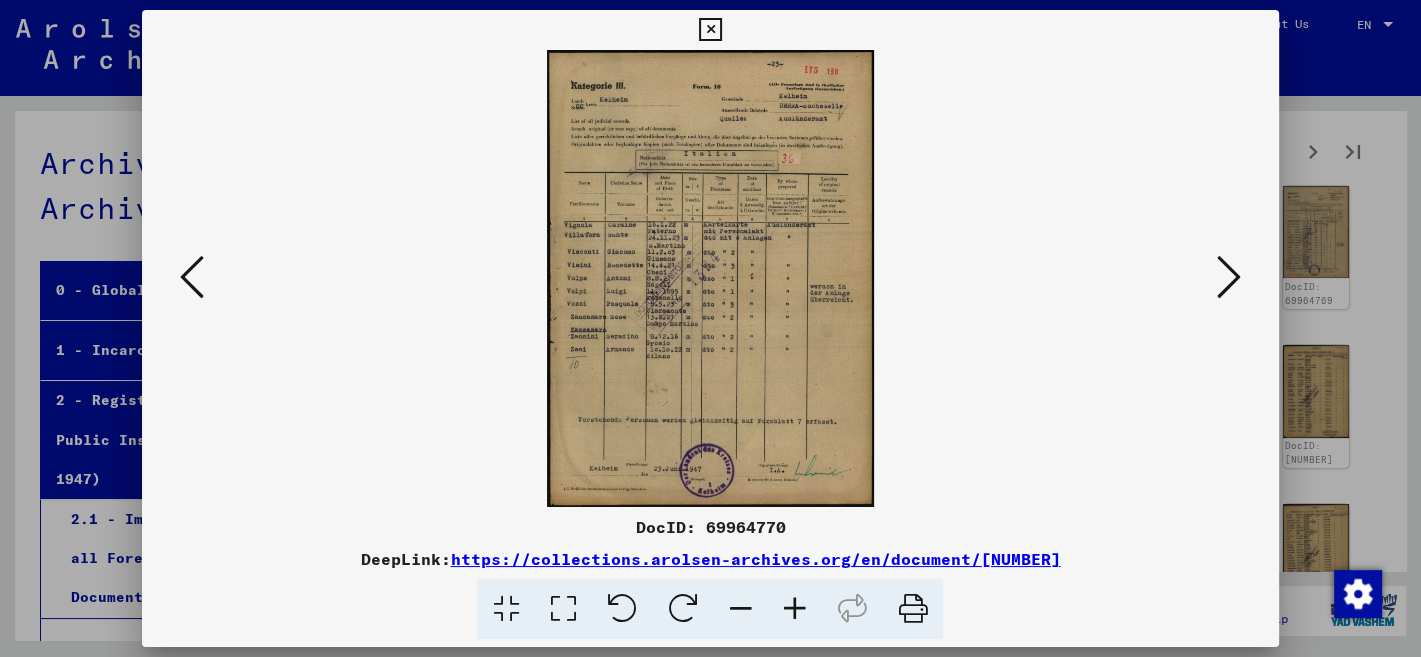 scroll, scrollTop: 0, scrollLeft: 0, axis: both 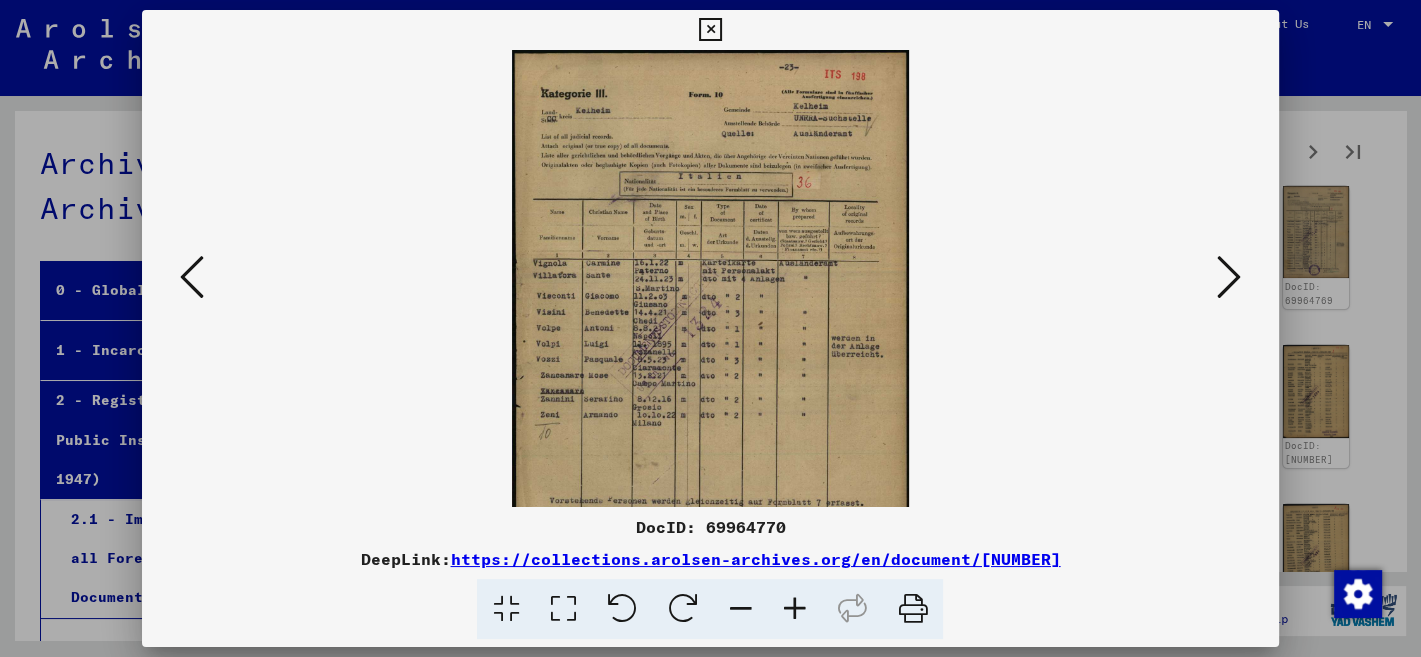 click at bounding box center [794, 609] 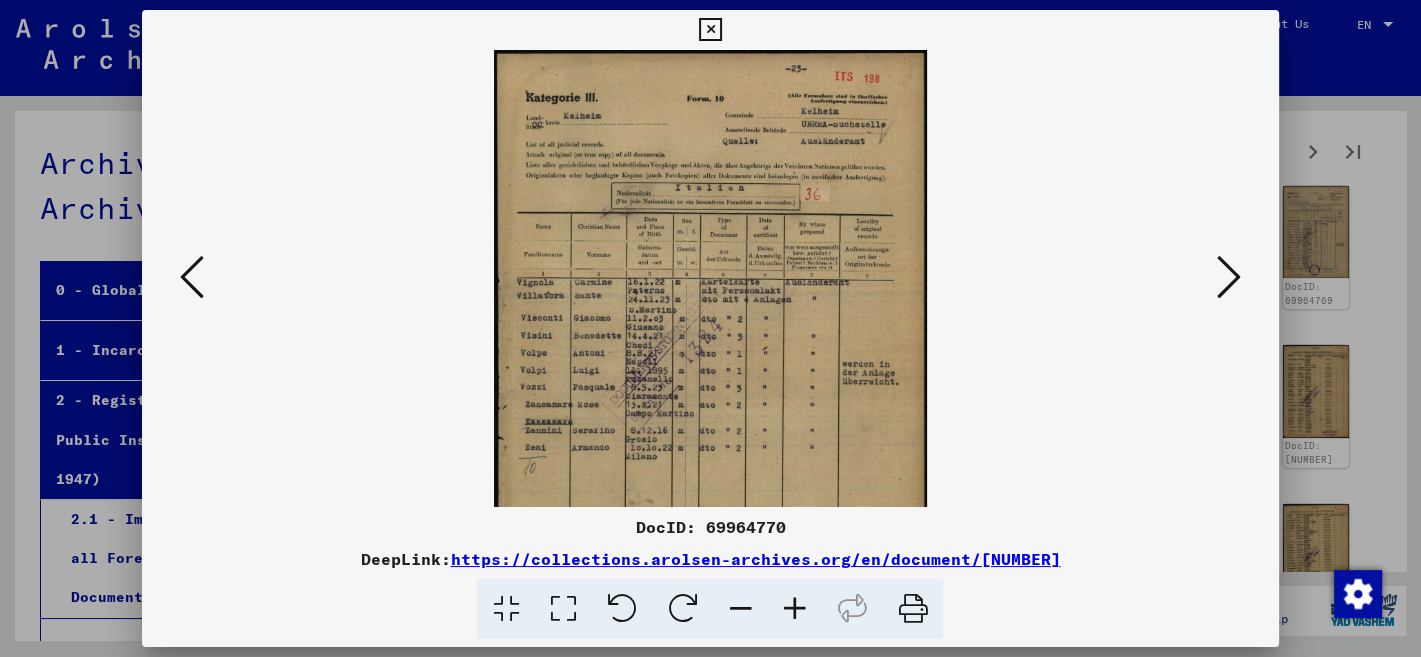 click at bounding box center (794, 609) 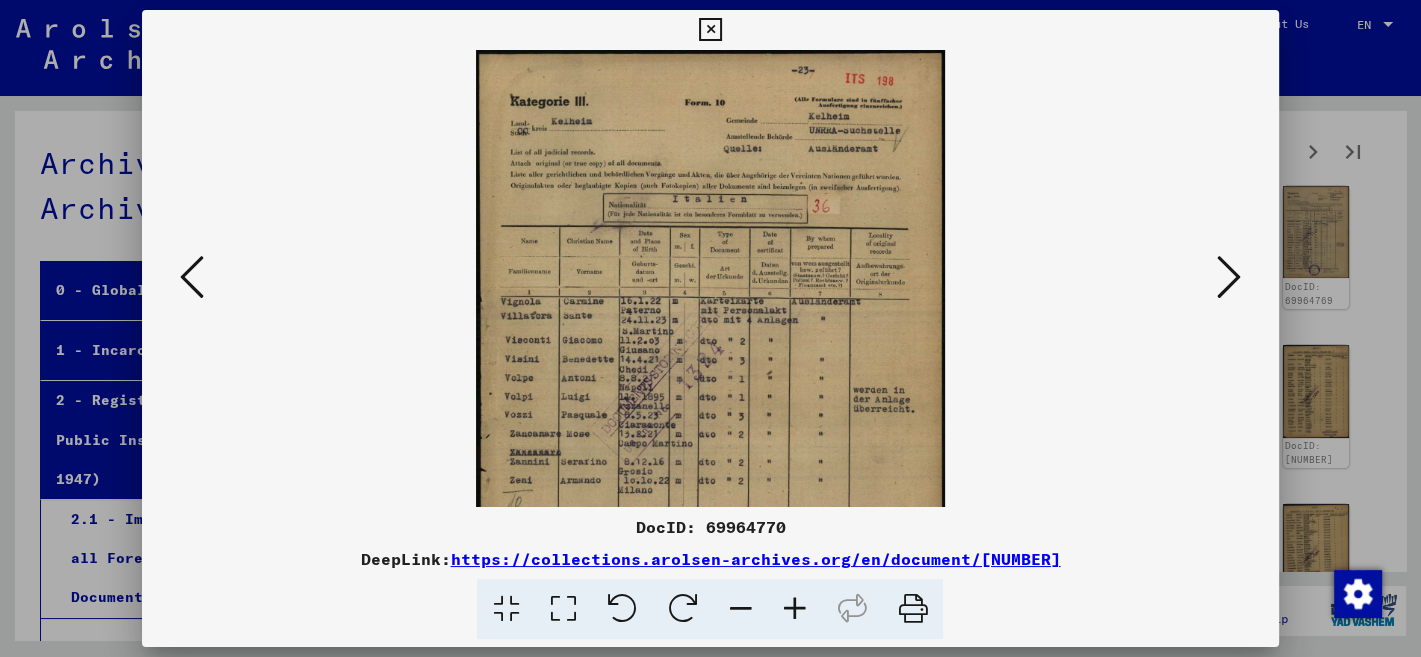 click at bounding box center (794, 609) 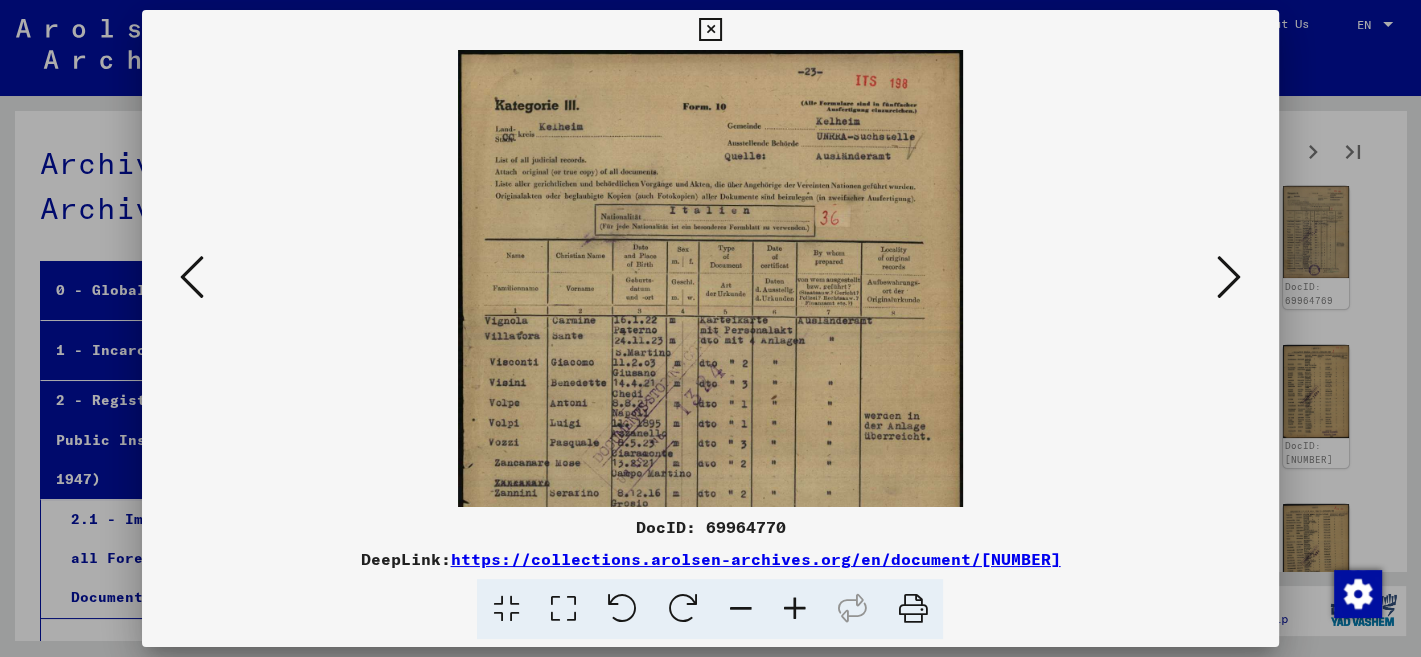 click at bounding box center (794, 609) 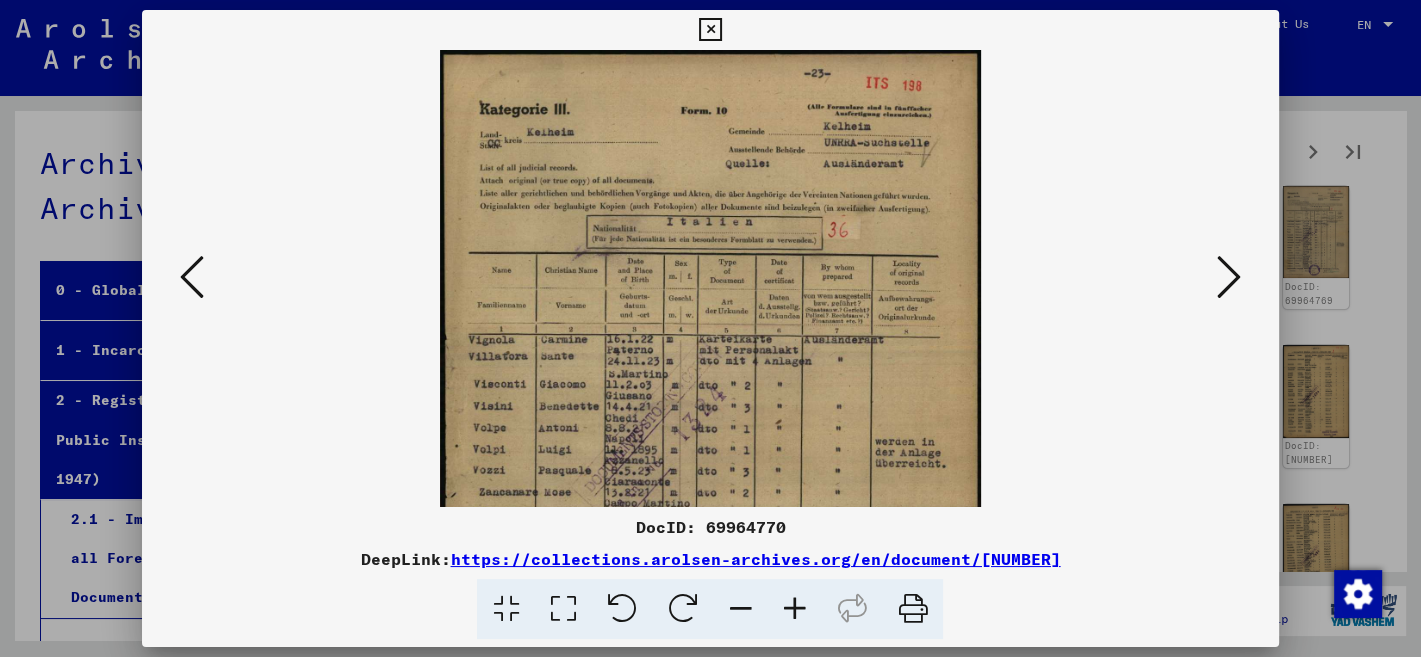 drag, startPoint x: 828, startPoint y: 525, endPoint x: 846, endPoint y: 377, distance: 149.09058 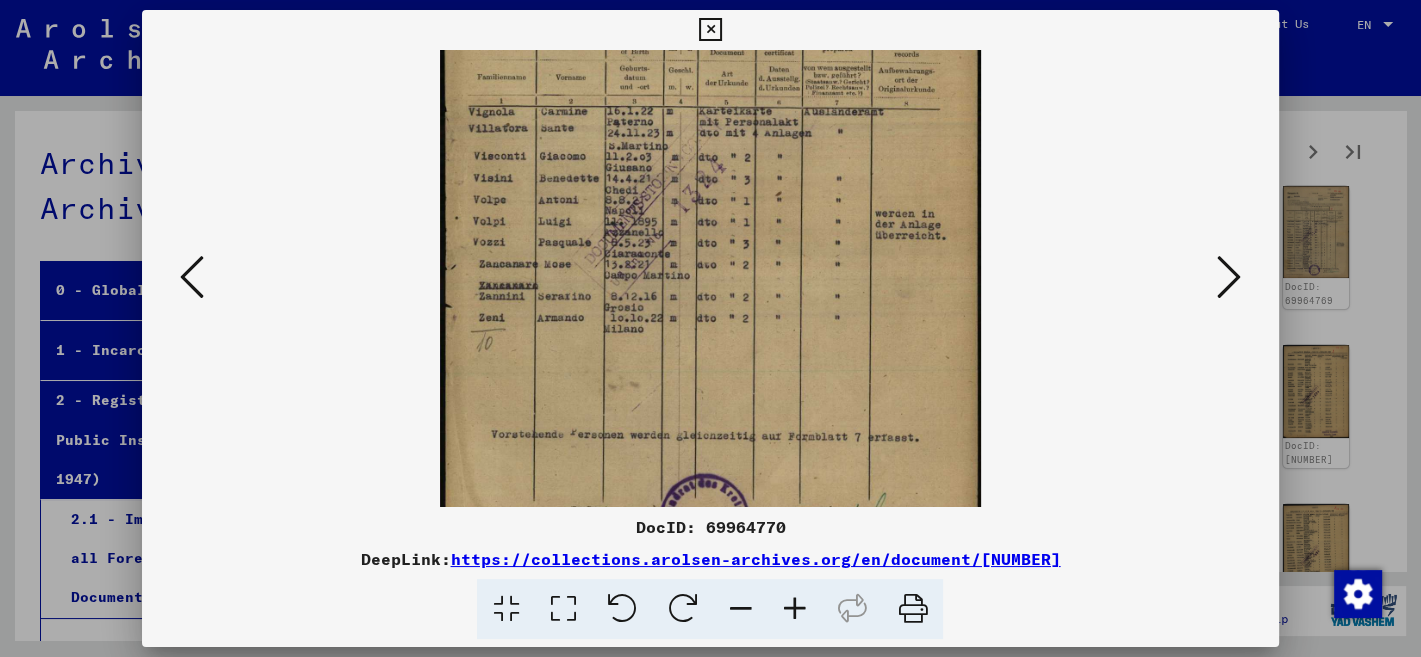 scroll, scrollTop: 292, scrollLeft: 0, axis: vertical 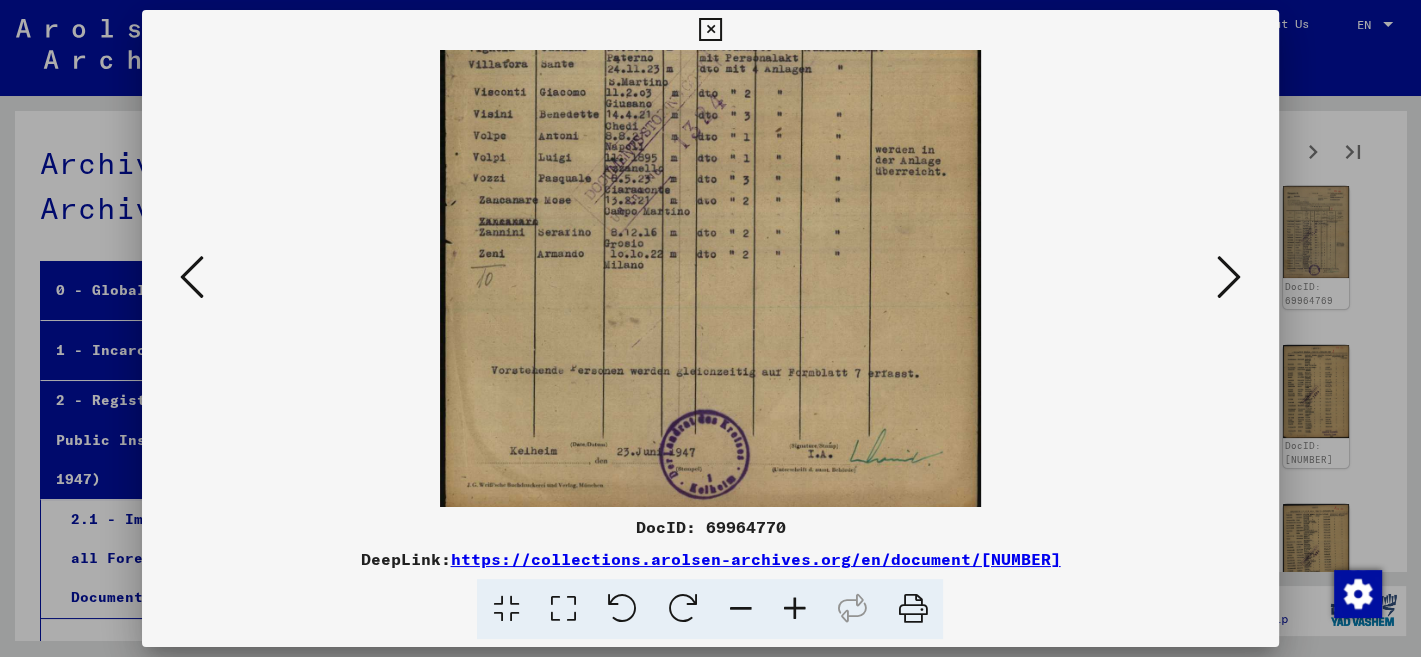 drag, startPoint x: 829, startPoint y: 378, endPoint x: 857, endPoint y: 172, distance: 207.89421 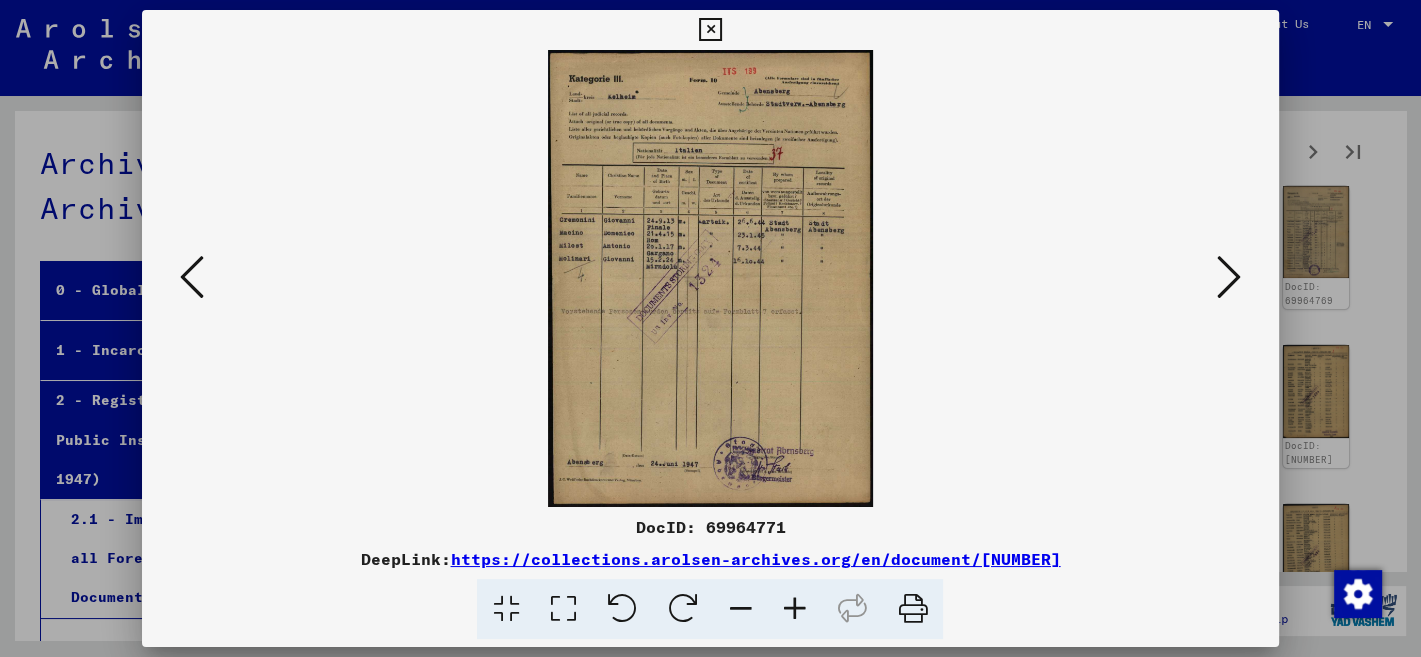click at bounding box center [794, 609] 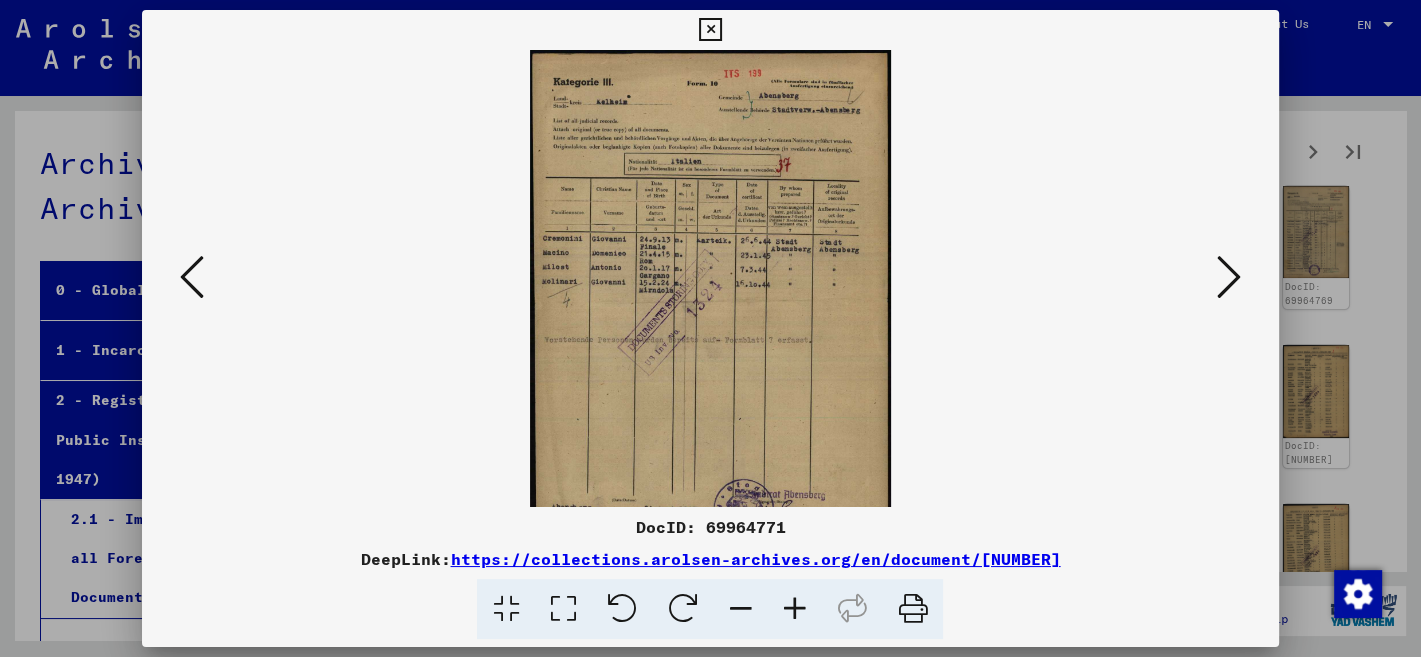 click at bounding box center [794, 609] 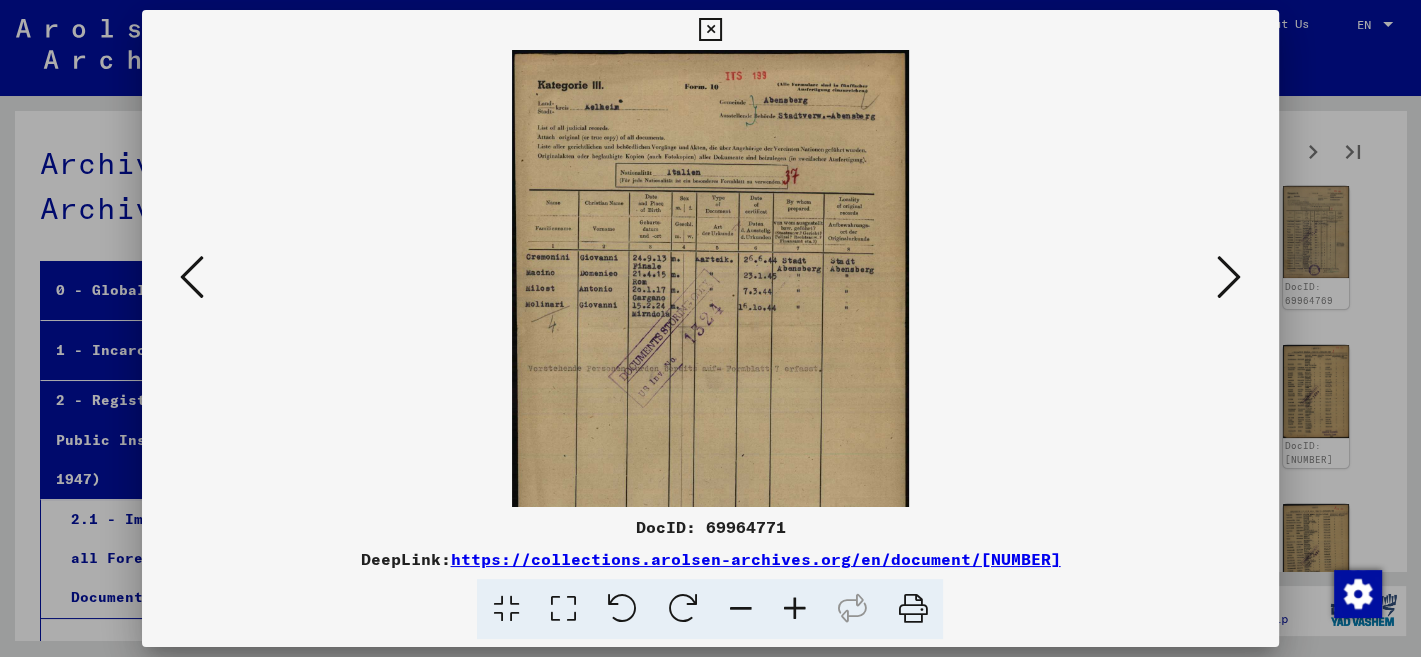 click at bounding box center [794, 609] 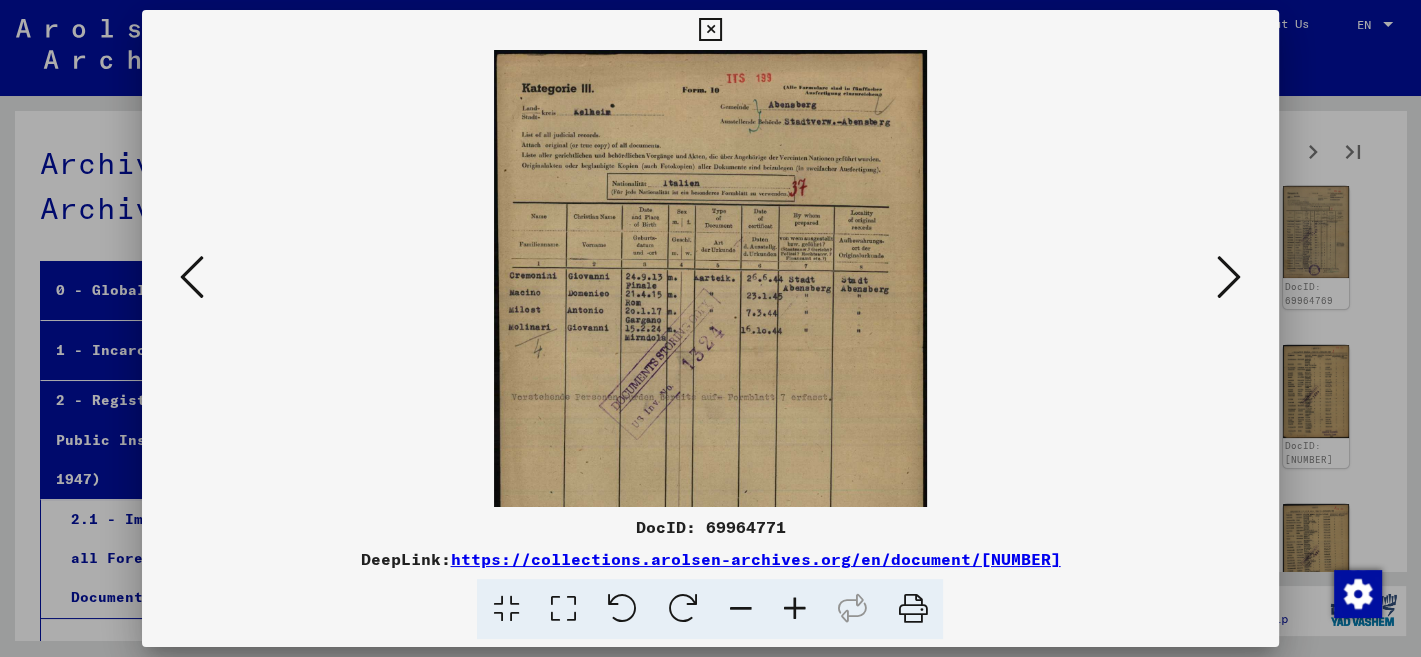 click at bounding box center [794, 609] 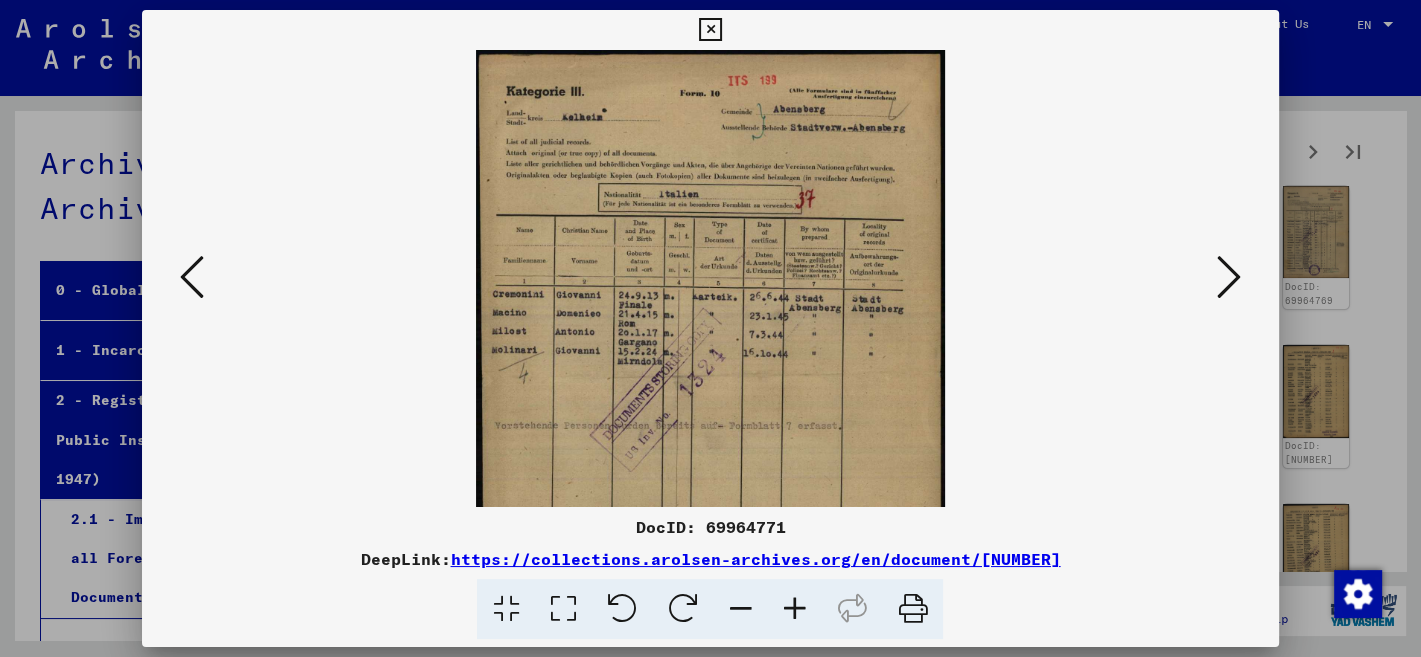 click at bounding box center [1229, 277] 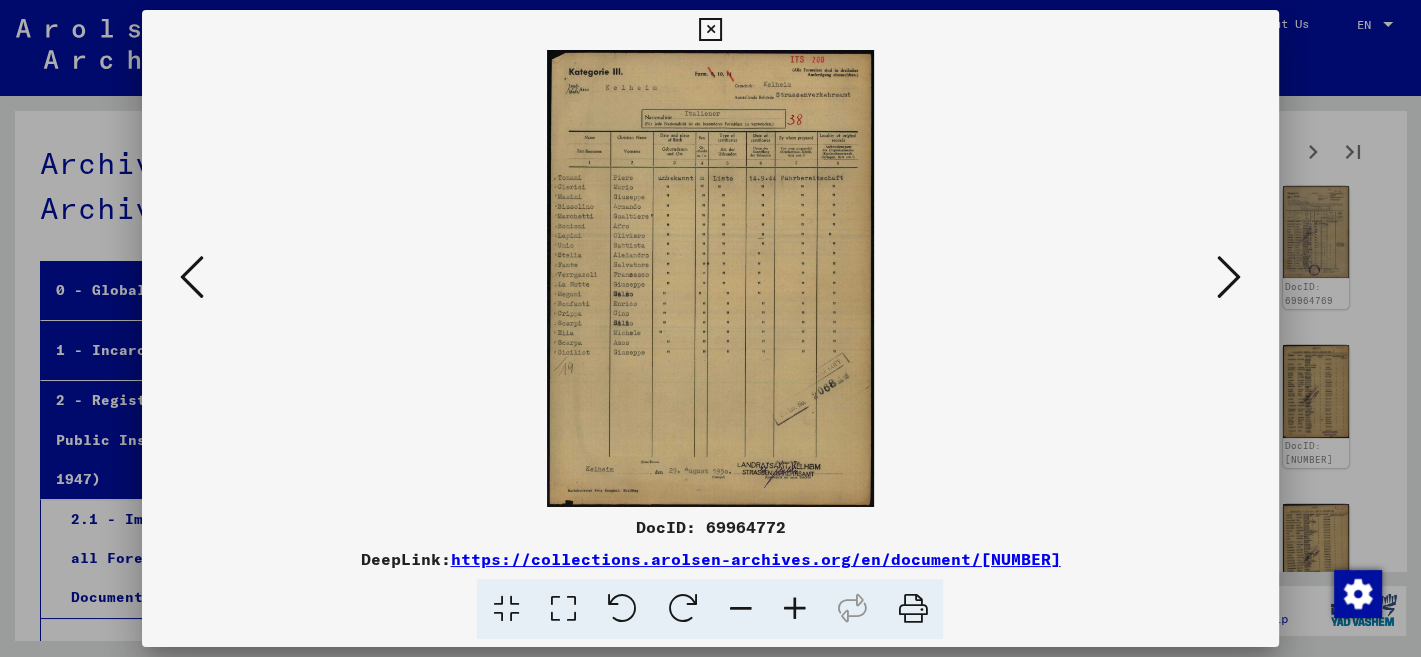 click at bounding box center [1229, 277] 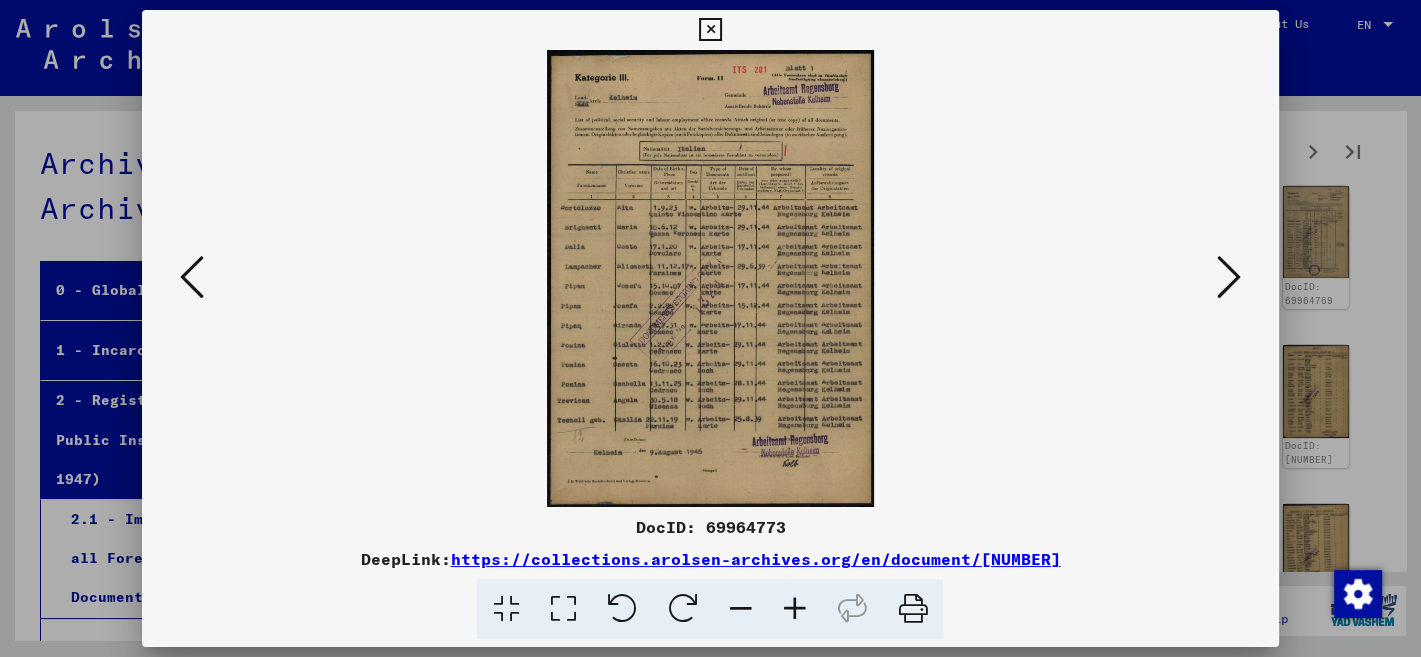 click at bounding box center [794, 609] 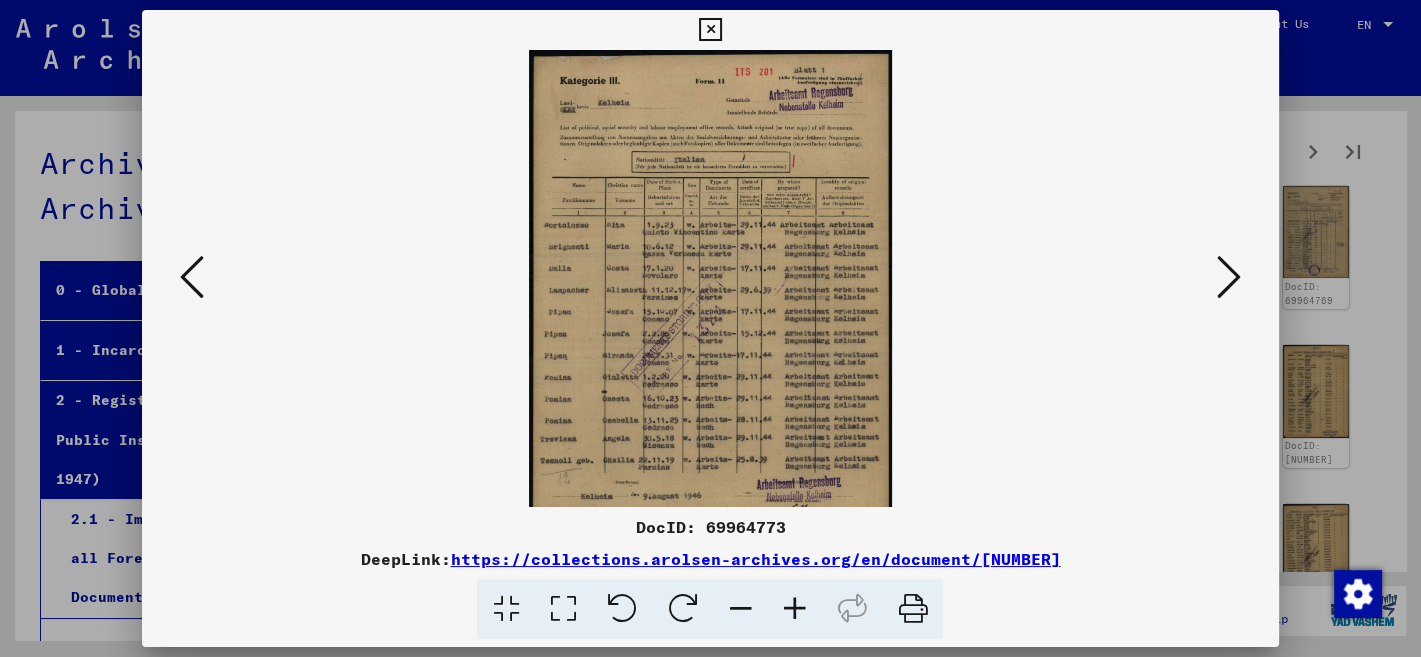 click at bounding box center [794, 609] 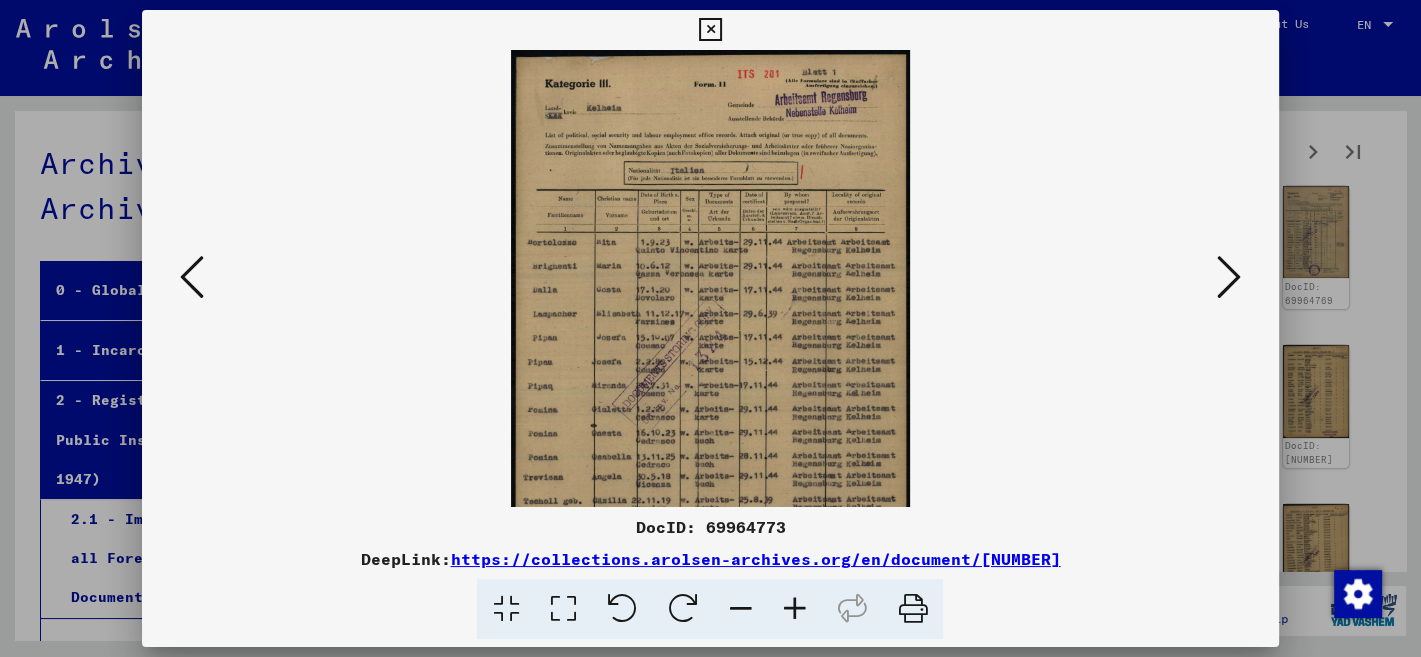 click at bounding box center (794, 609) 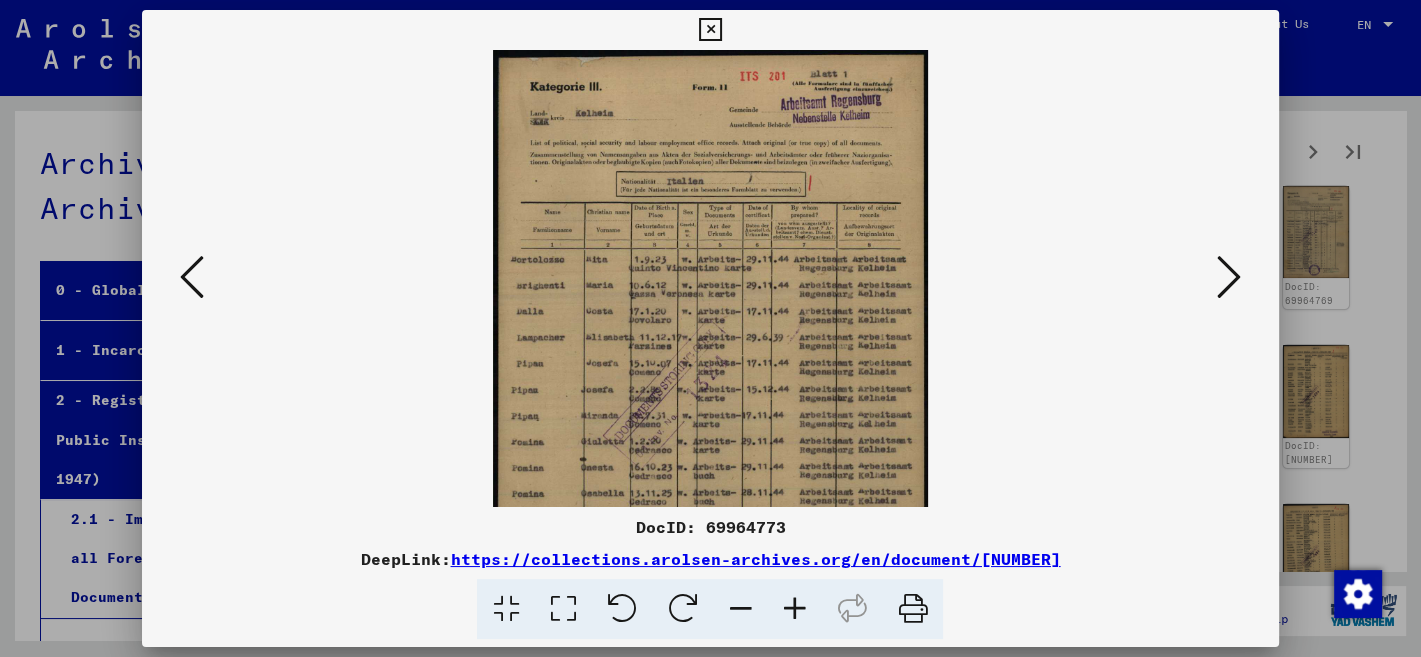 click at bounding box center (794, 609) 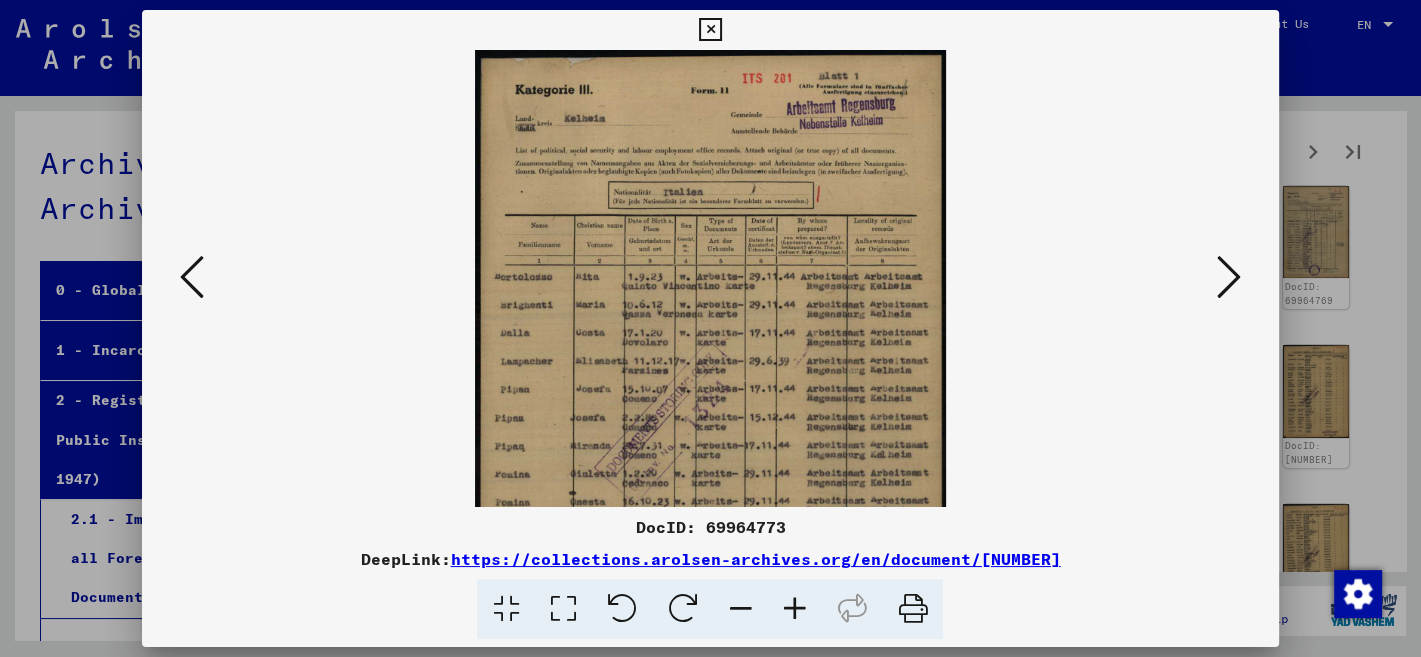 click at bounding box center (794, 609) 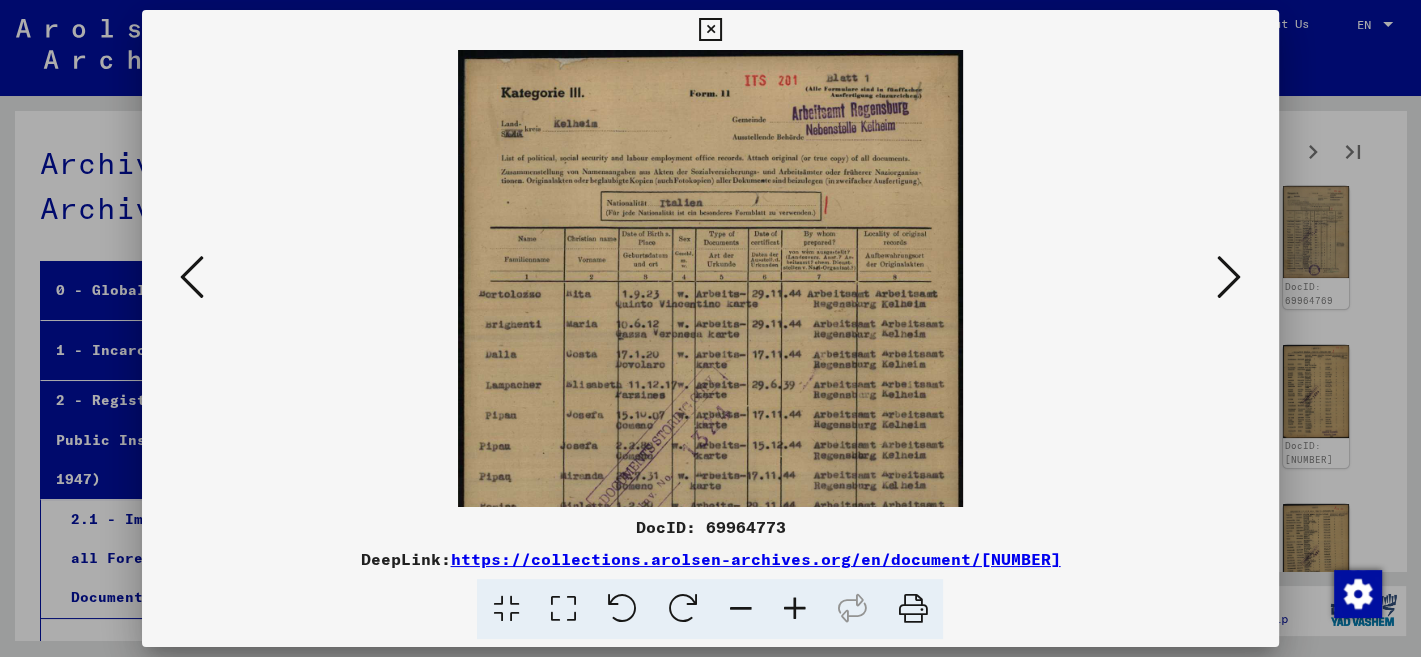 click at bounding box center [794, 609] 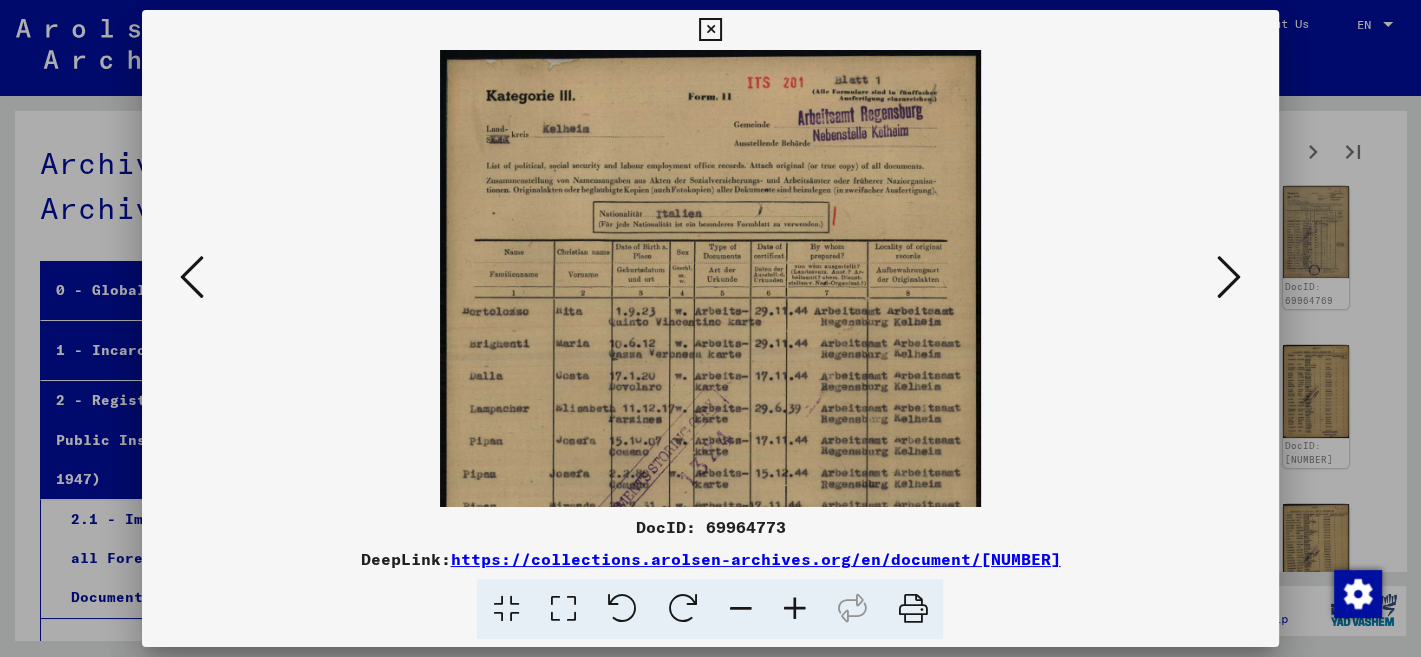 click at bounding box center (794, 609) 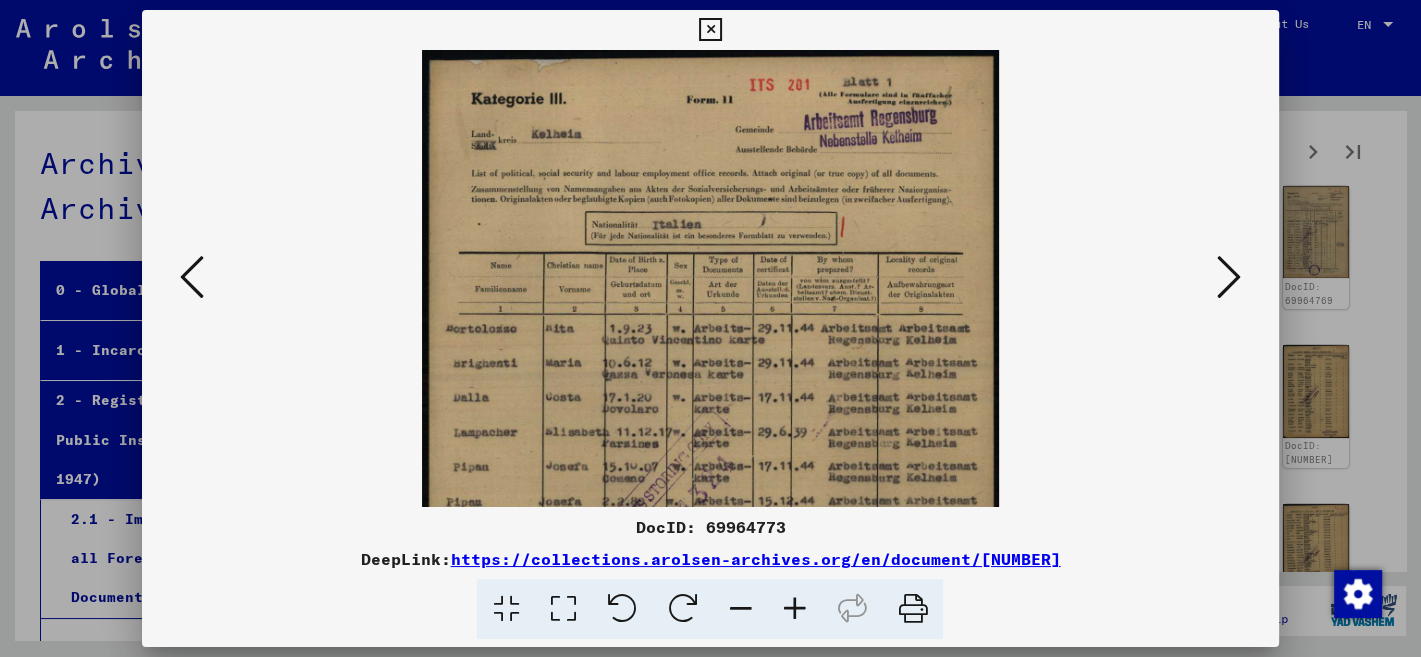 click at bounding box center (794, 609) 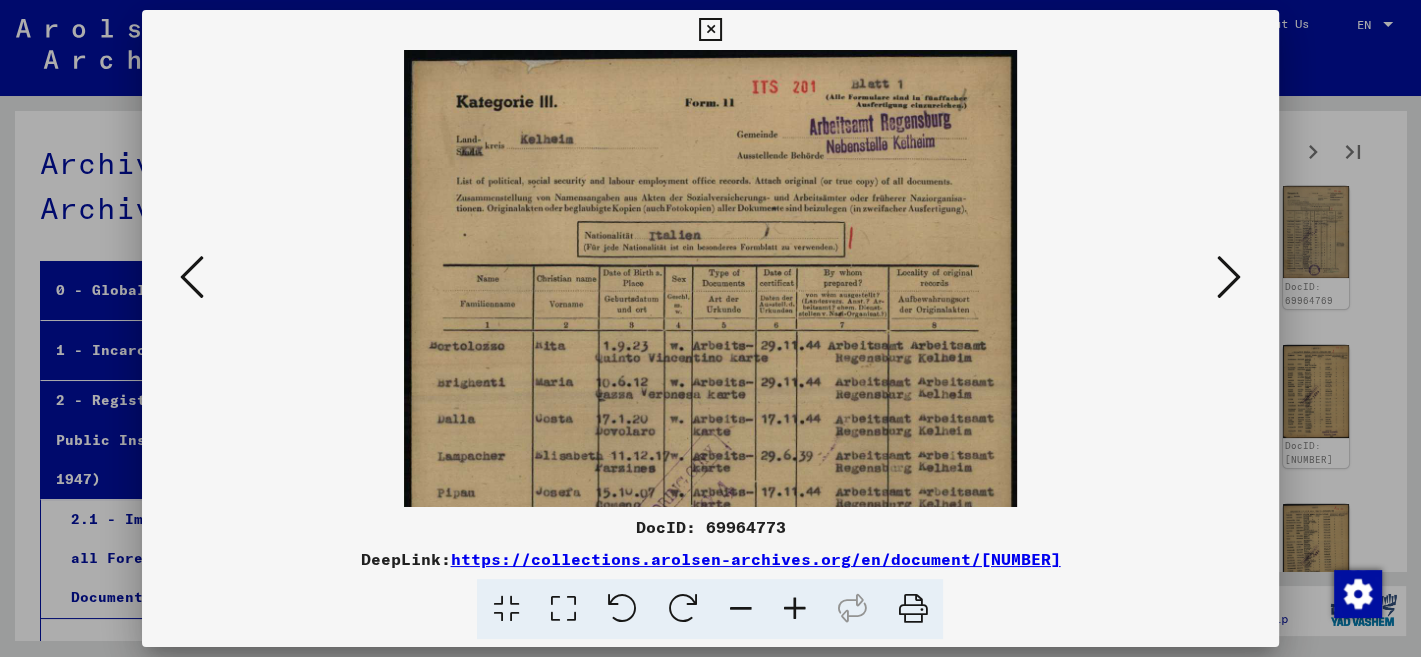 click at bounding box center [794, 609] 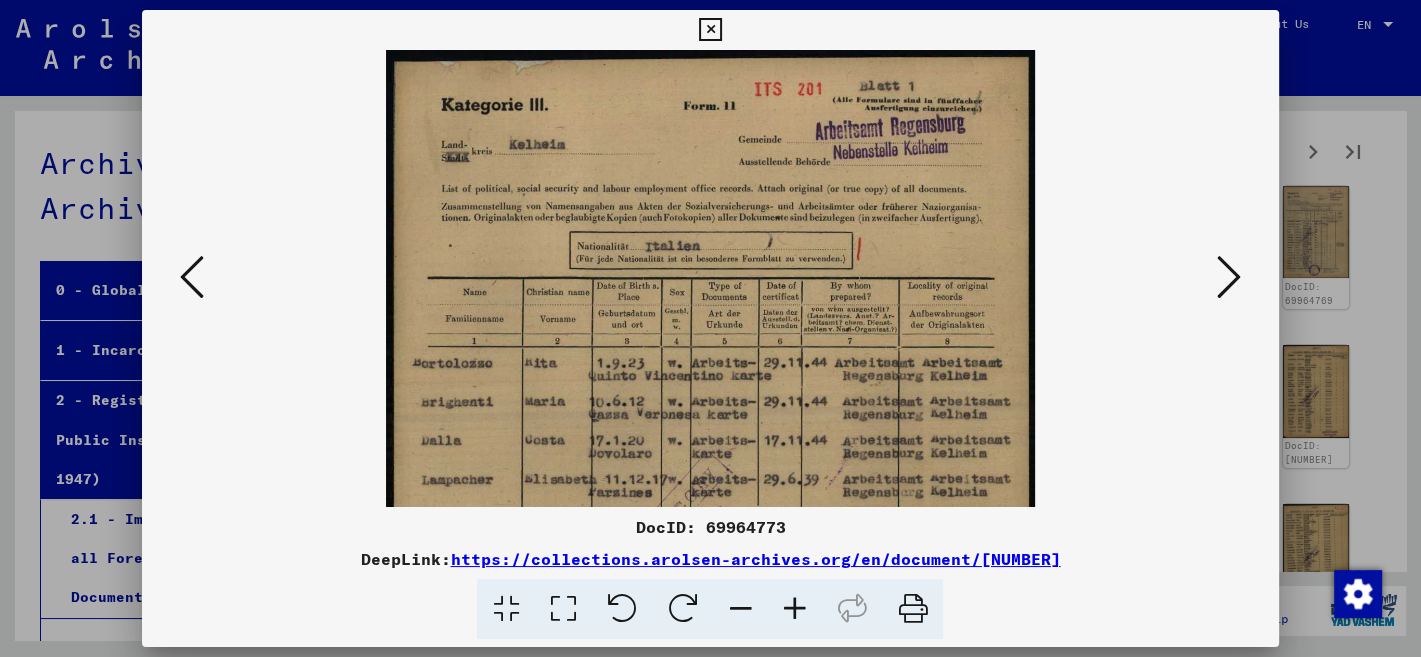 scroll, scrollTop: 0, scrollLeft: 0, axis: both 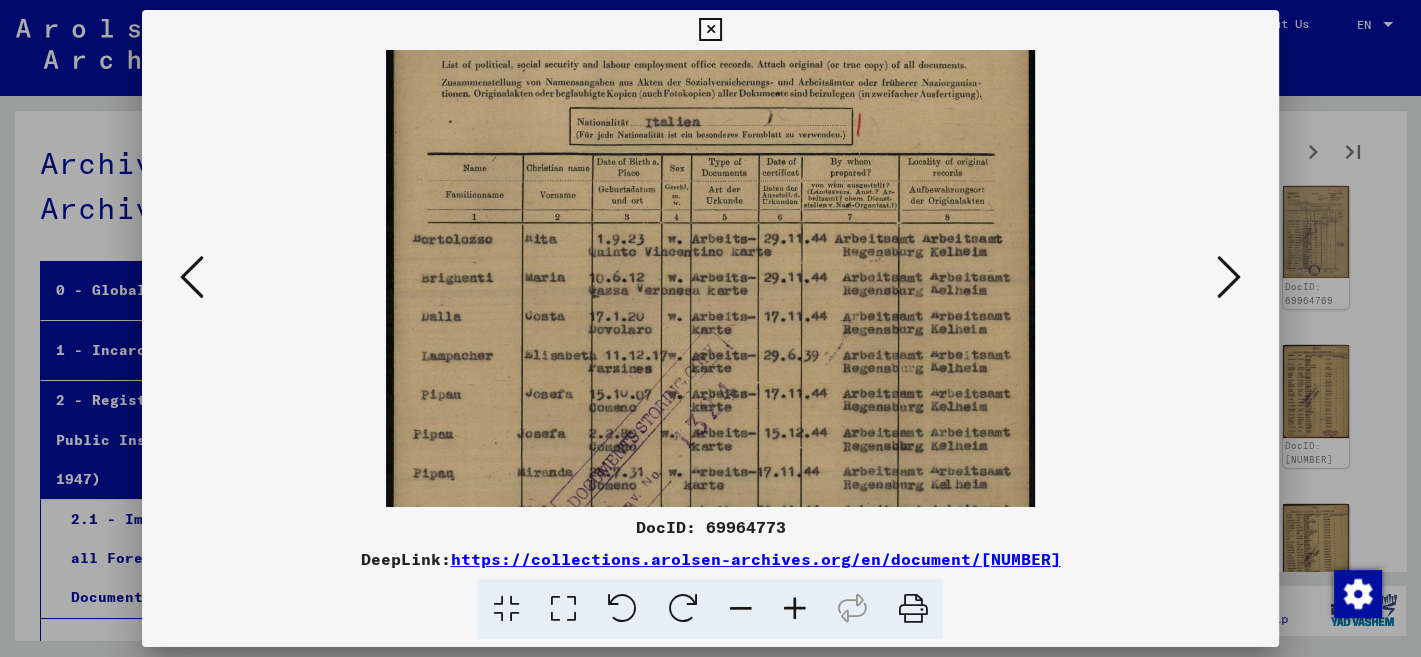 drag, startPoint x: 874, startPoint y: 478, endPoint x: 882, endPoint y: 286, distance: 192.1666 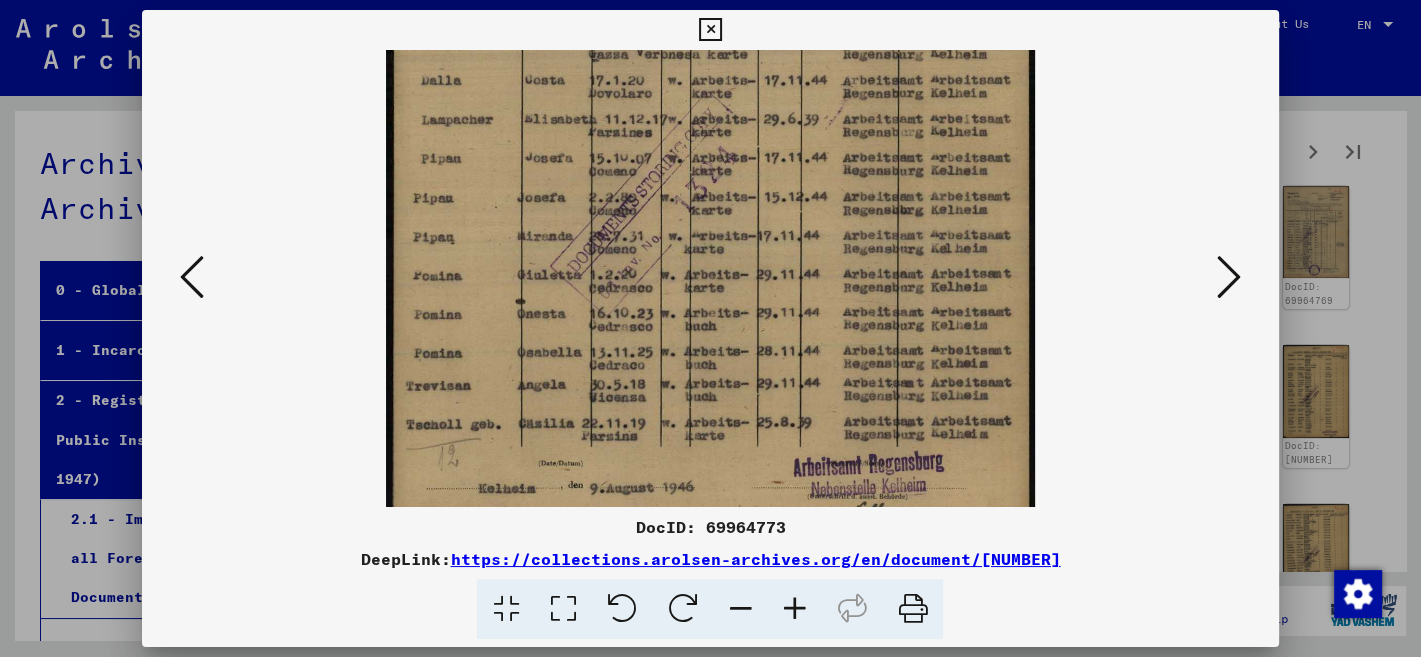 drag, startPoint x: 930, startPoint y: 450, endPoint x: 934, endPoint y: 265, distance: 185.04324 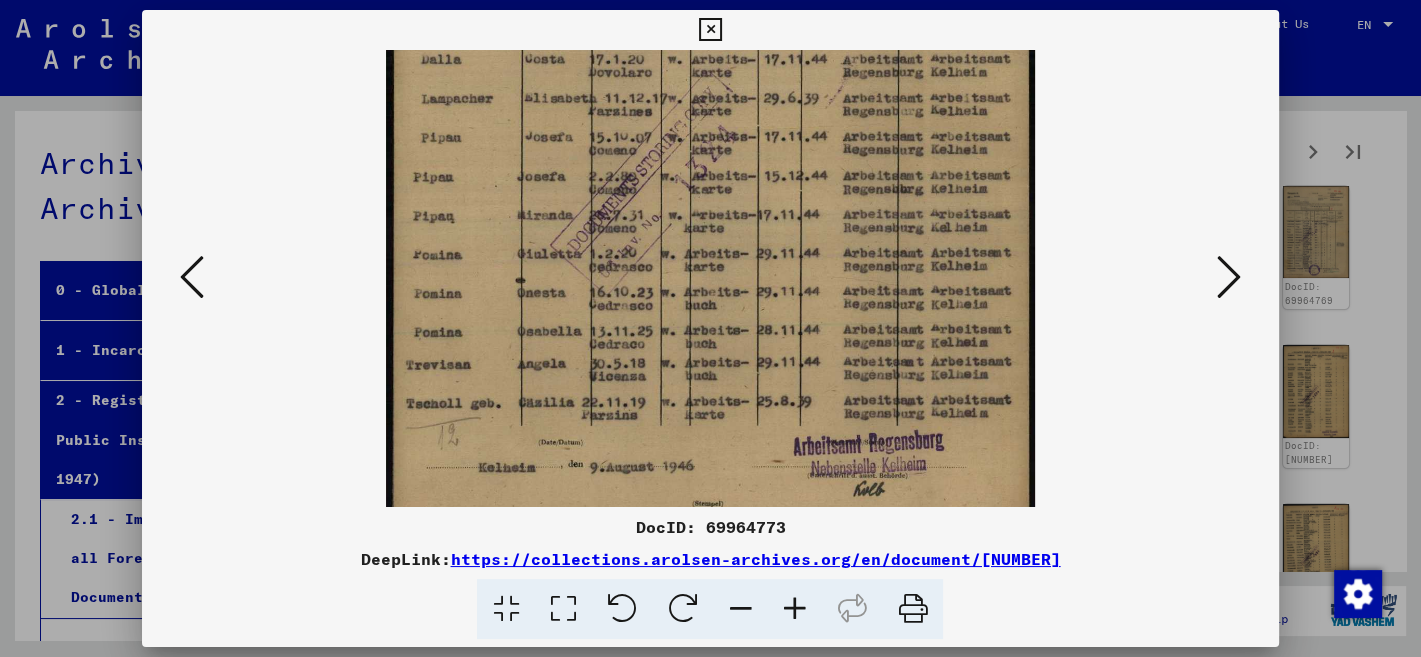click at bounding box center (1229, 277) 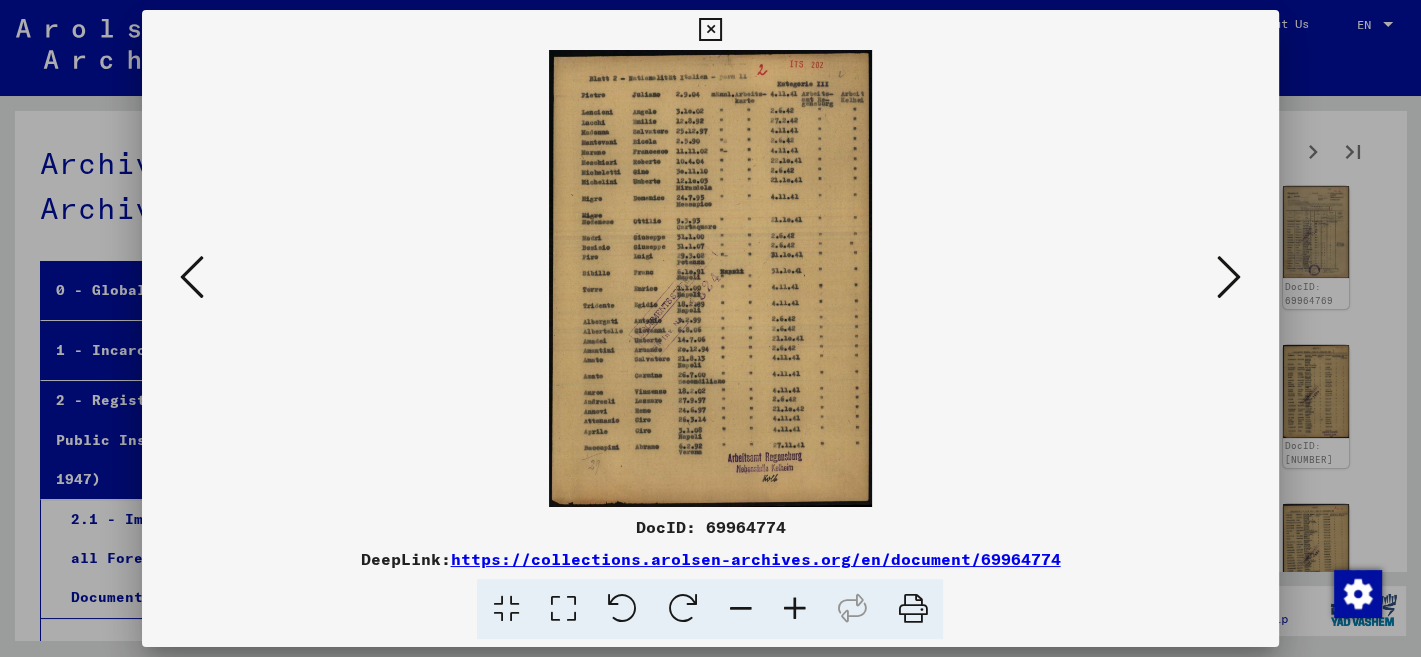 scroll, scrollTop: 0, scrollLeft: 0, axis: both 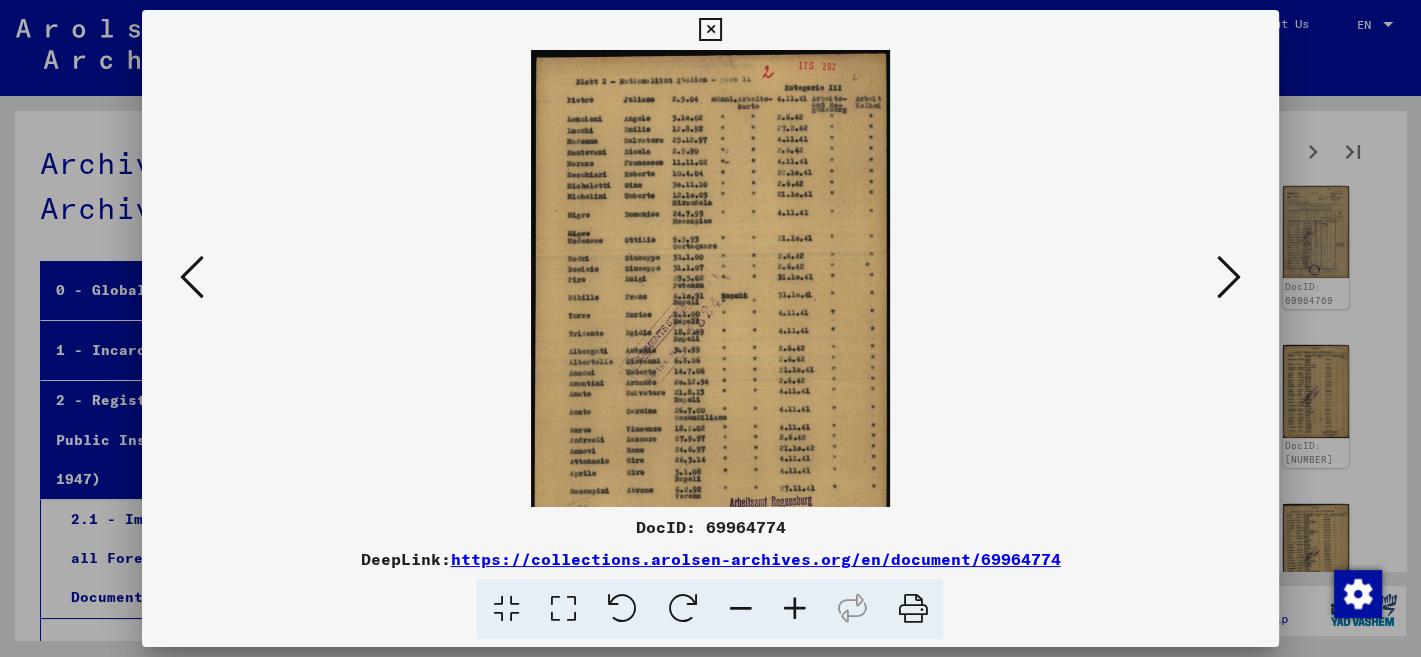 click at bounding box center [794, 609] 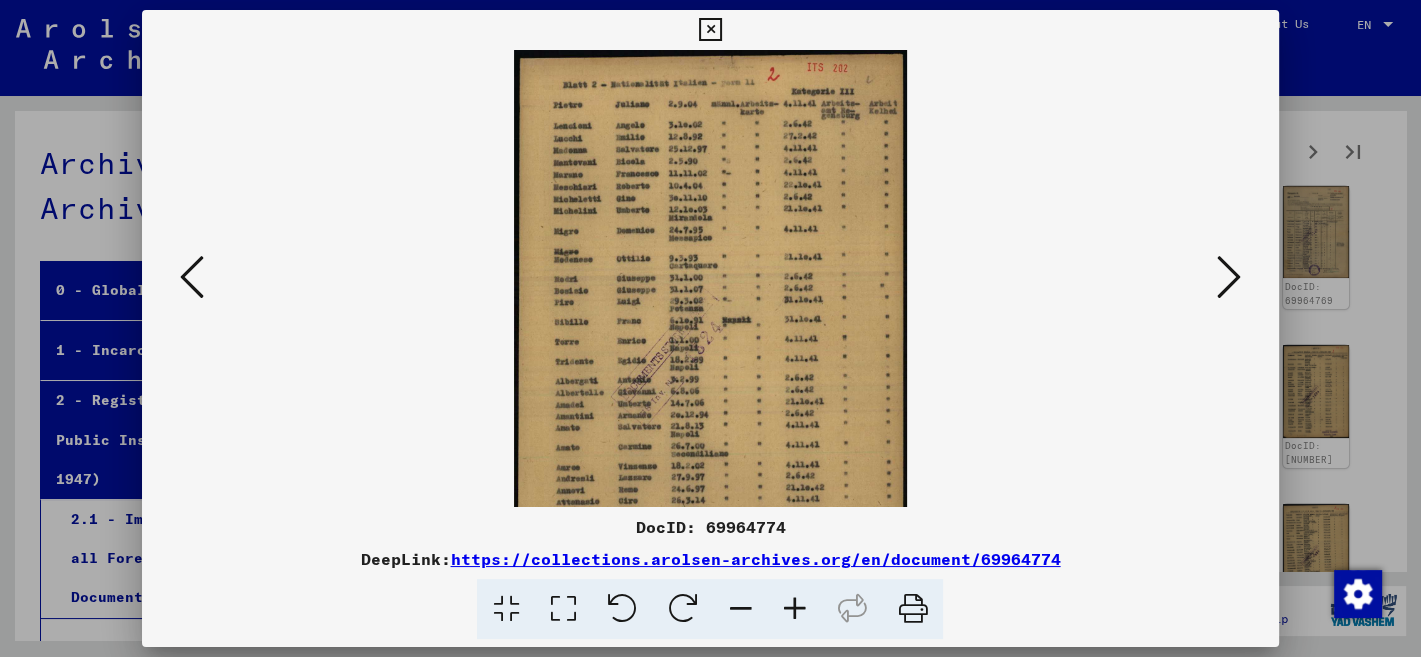click at bounding box center [794, 609] 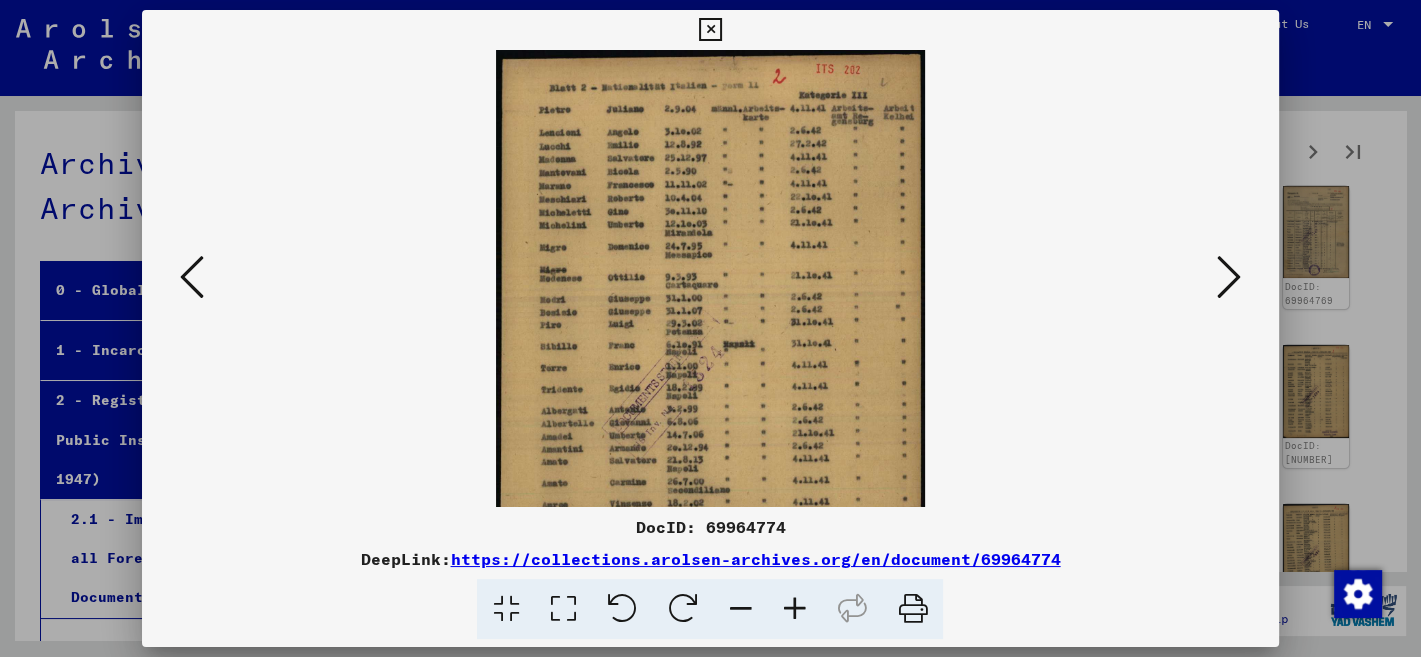 click at bounding box center [794, 609] 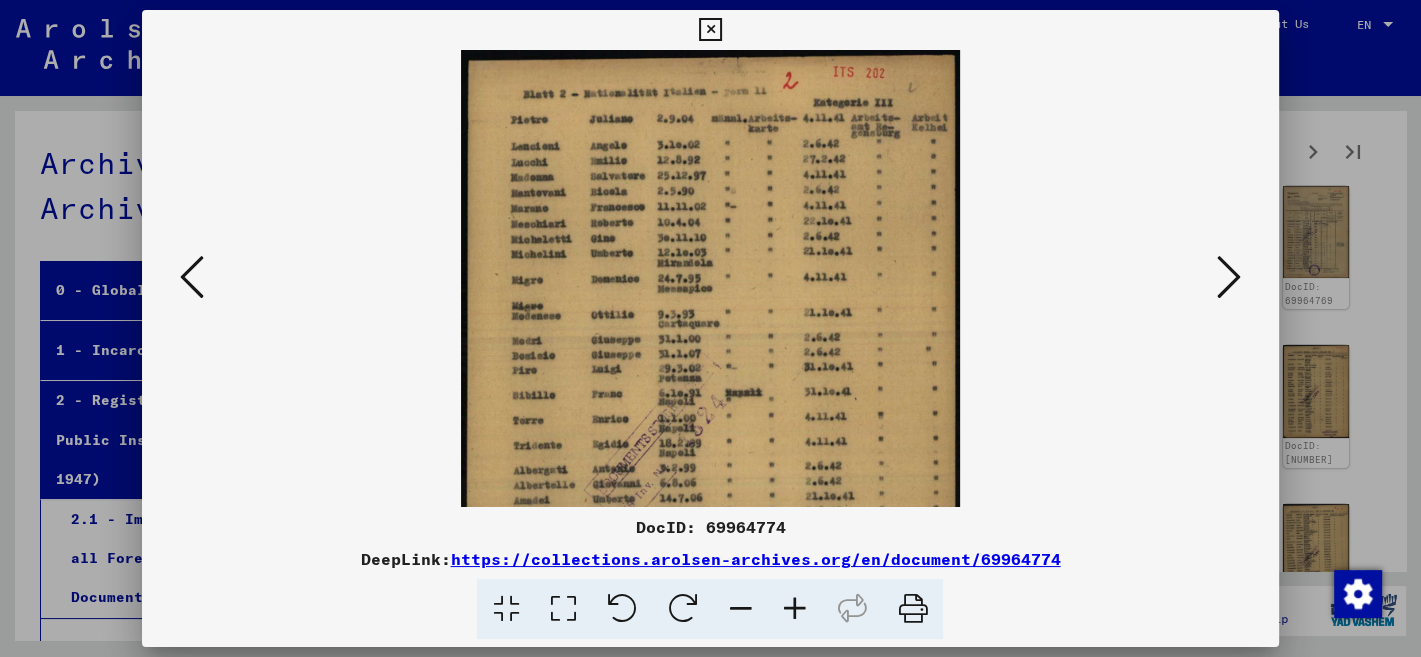 click at bounding box center [794, 609] 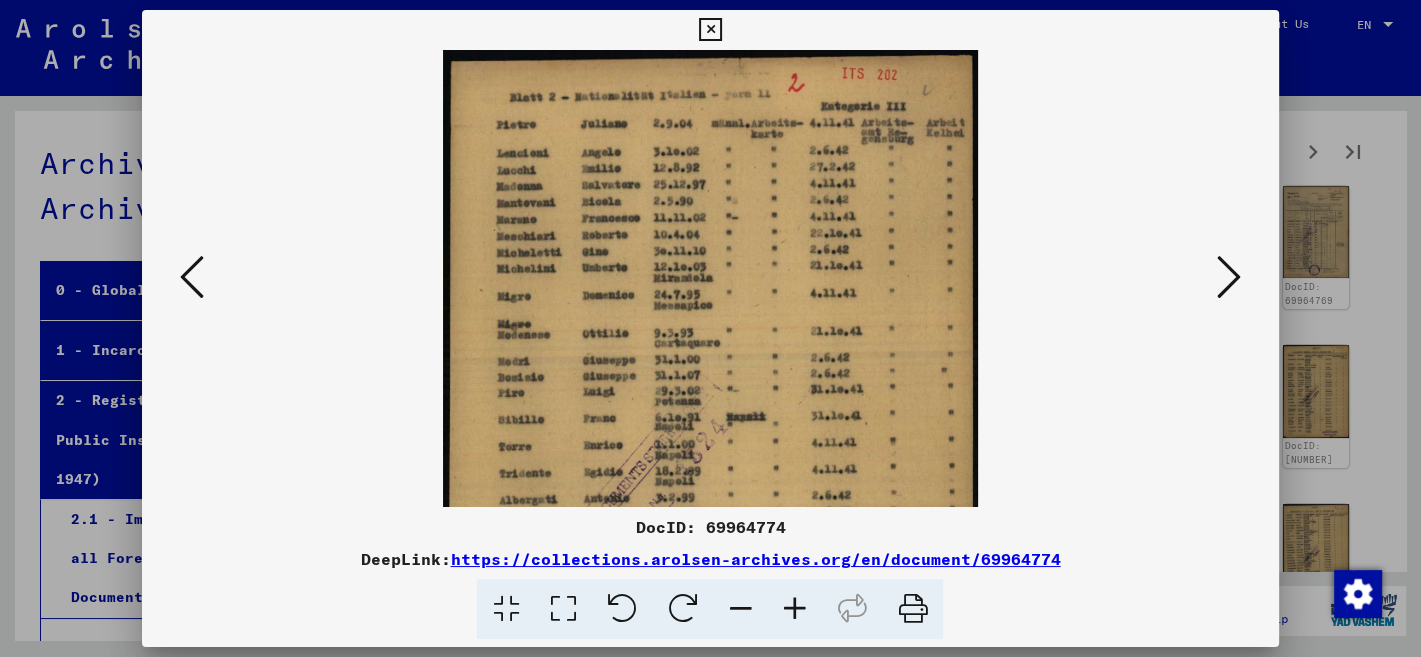 click at bounding box center (794, 609) 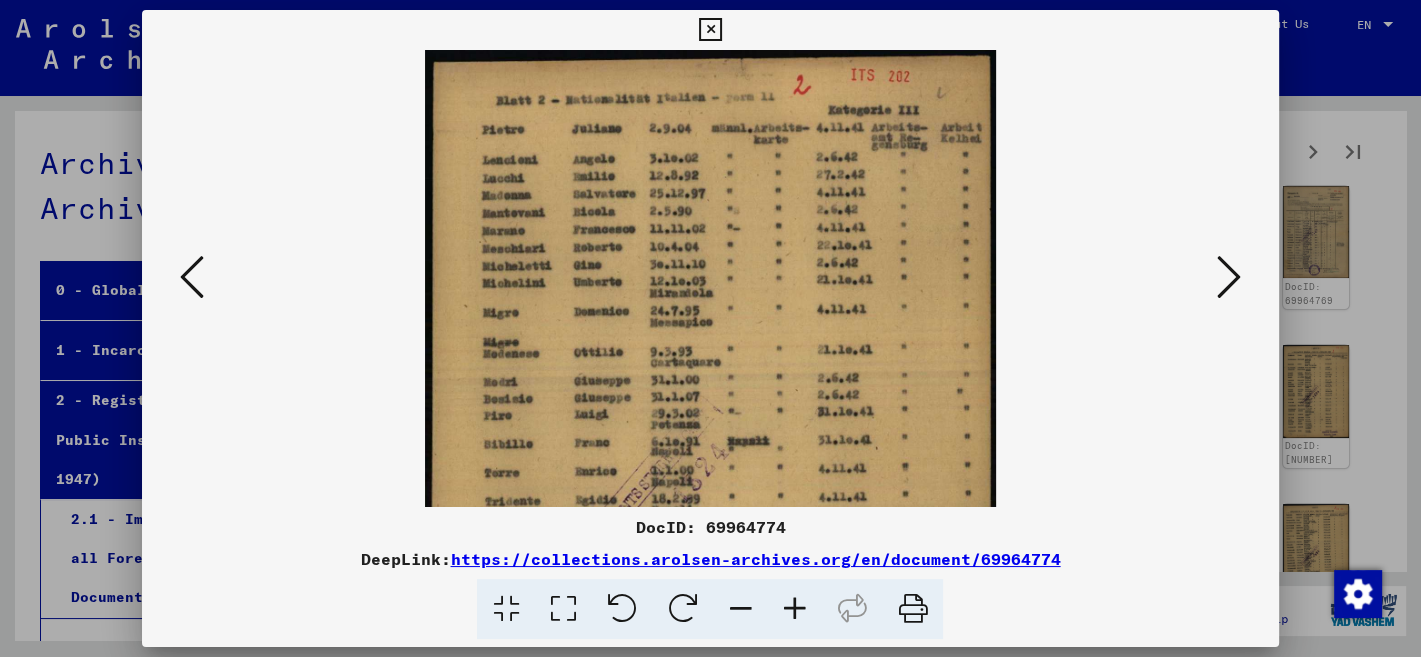 click at bounding box center (794, 609) 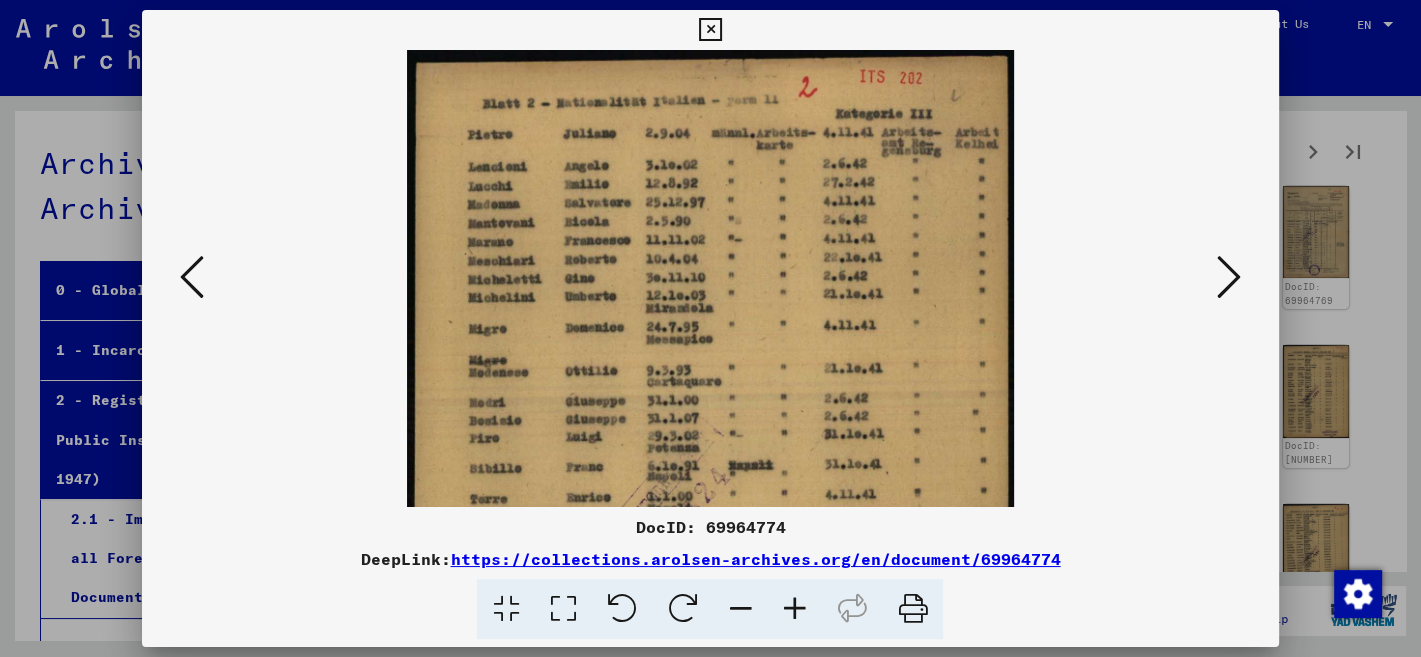 click at bounding box center [794, 609] 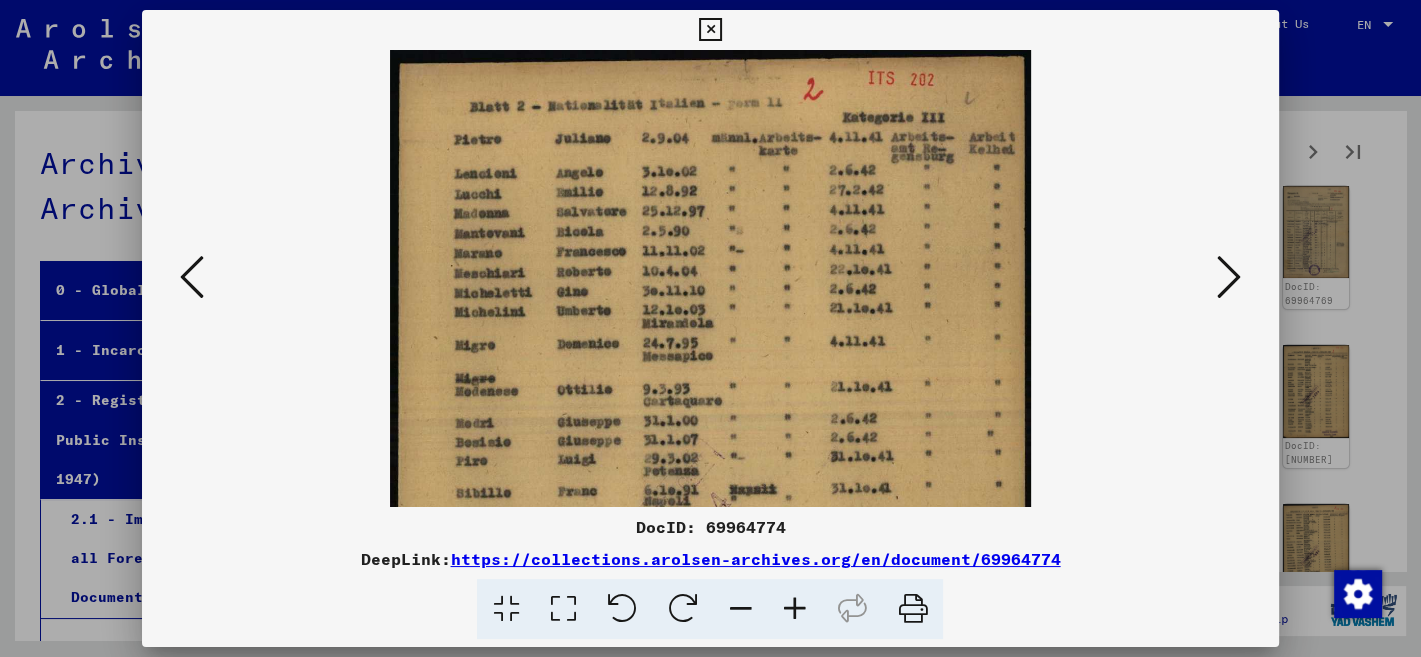 click at bounding box center (794, 609) 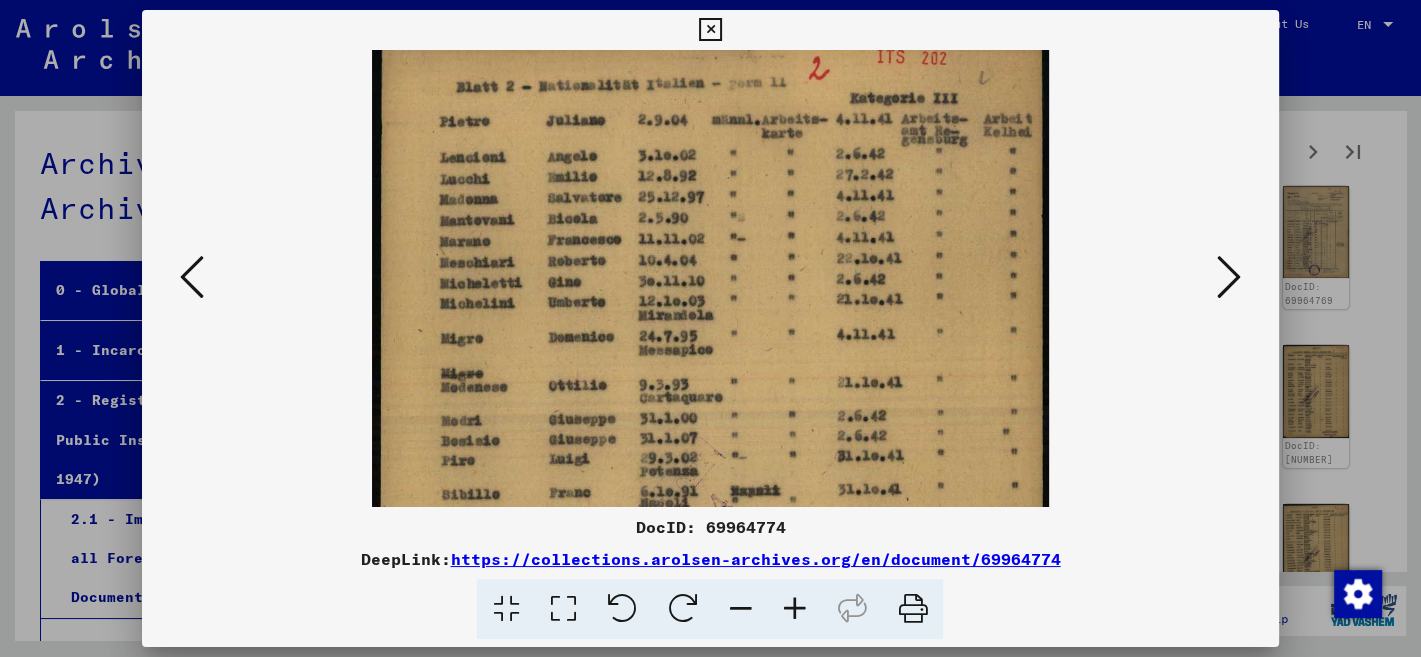 drag, startPoint x: 847, startPoint y: 492, endPoint x: 874, endPoint y: 403, distance: 93.00538 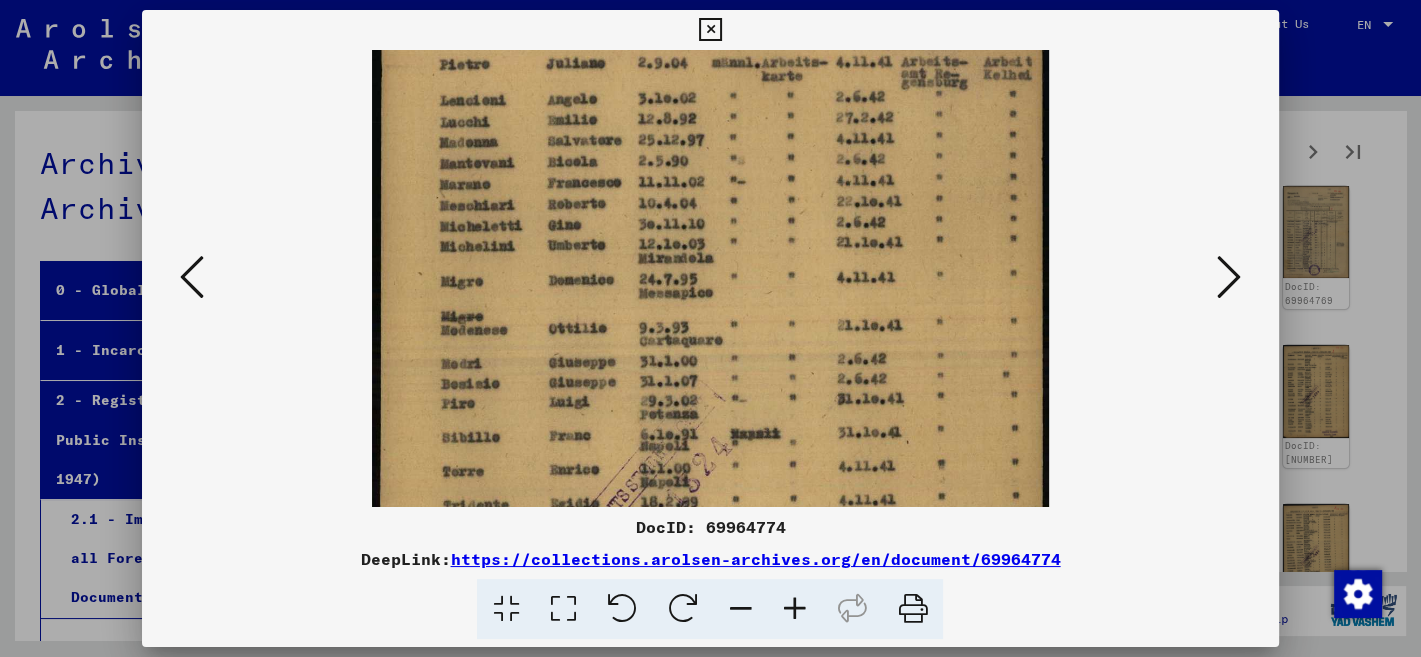 click at bounding box center (1229, 277) 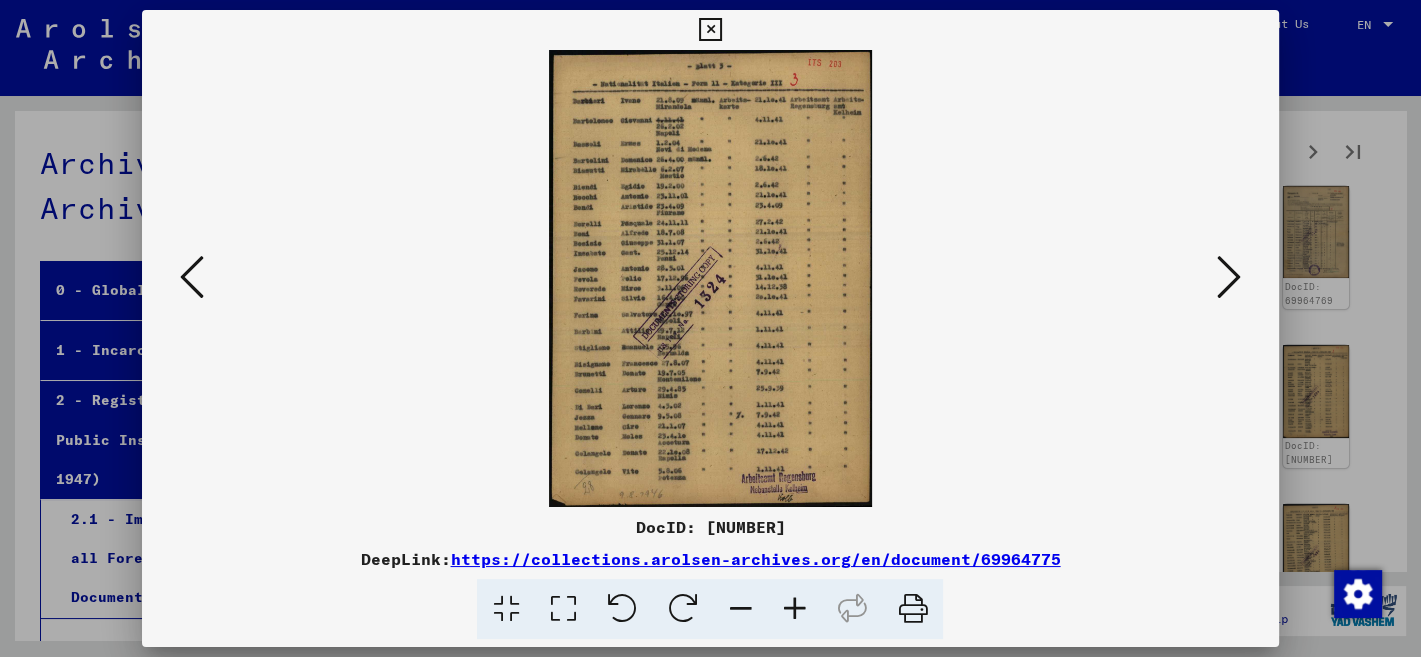 scroll, scrollTop: 0, scrollLeft: 0, axis: both 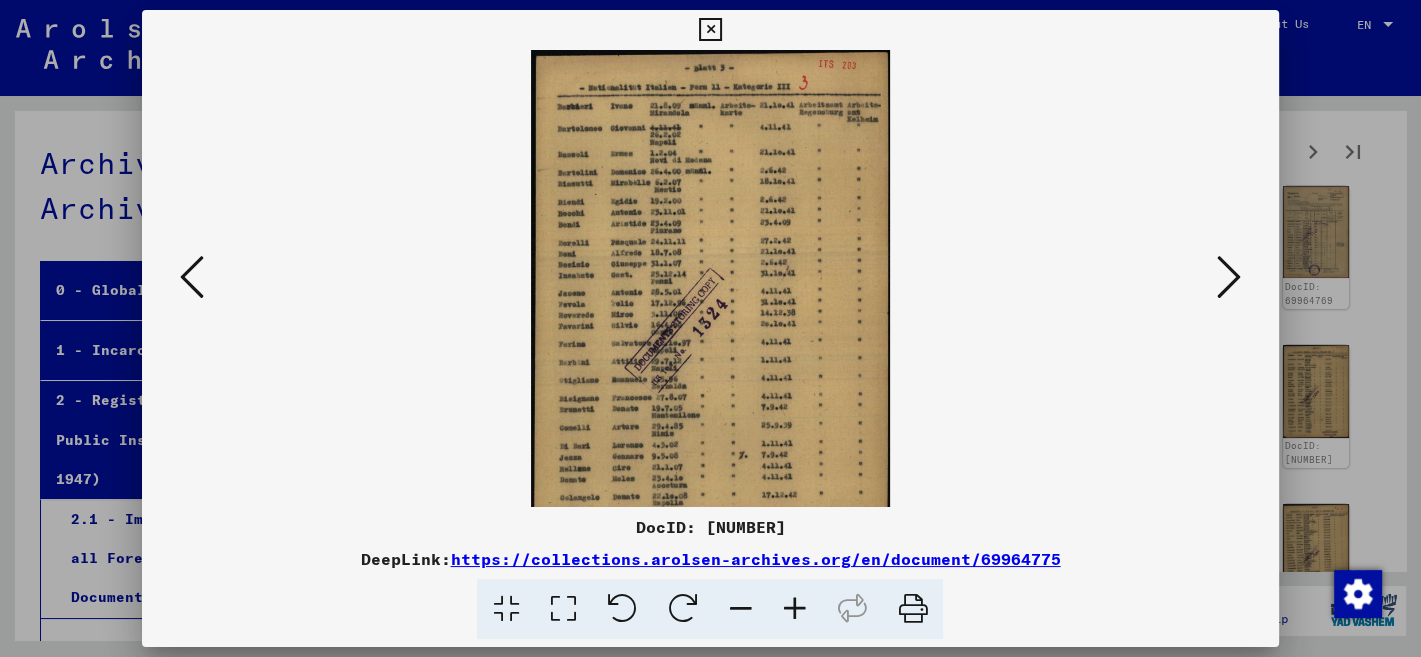 click at bounding box center [794, 609] 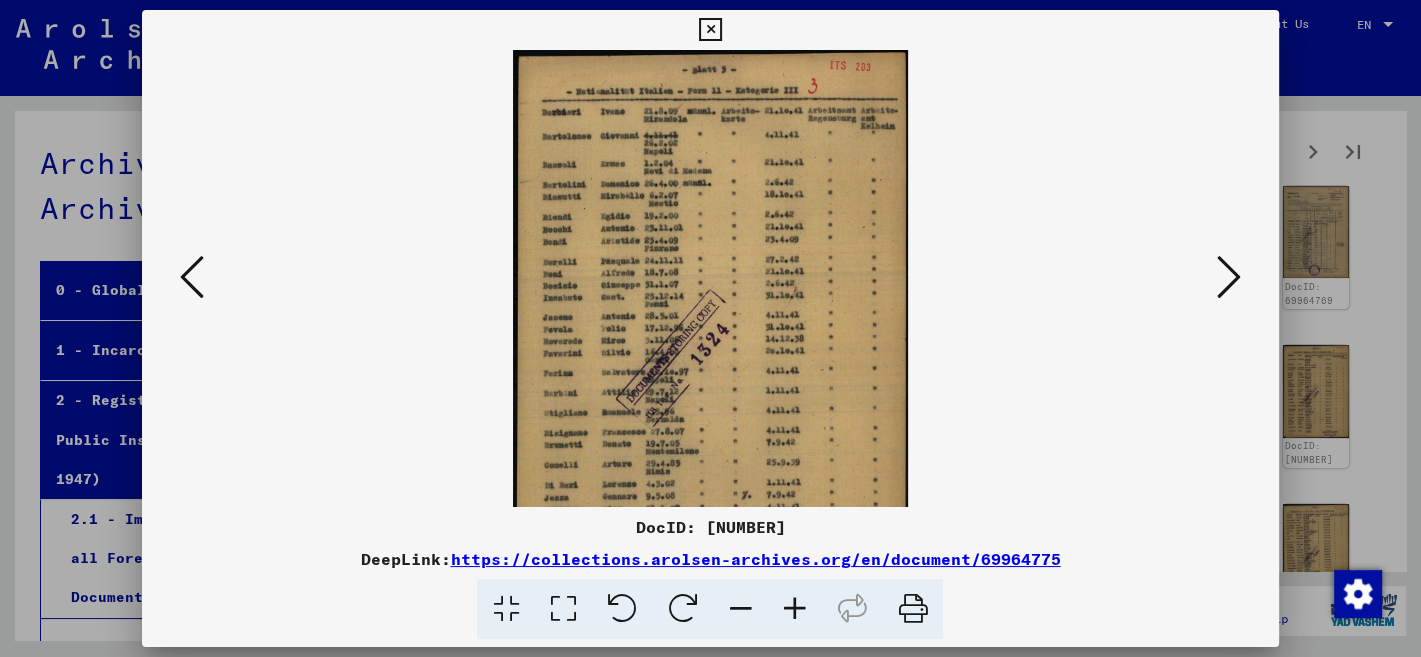 click at bounding box center [794, 609] 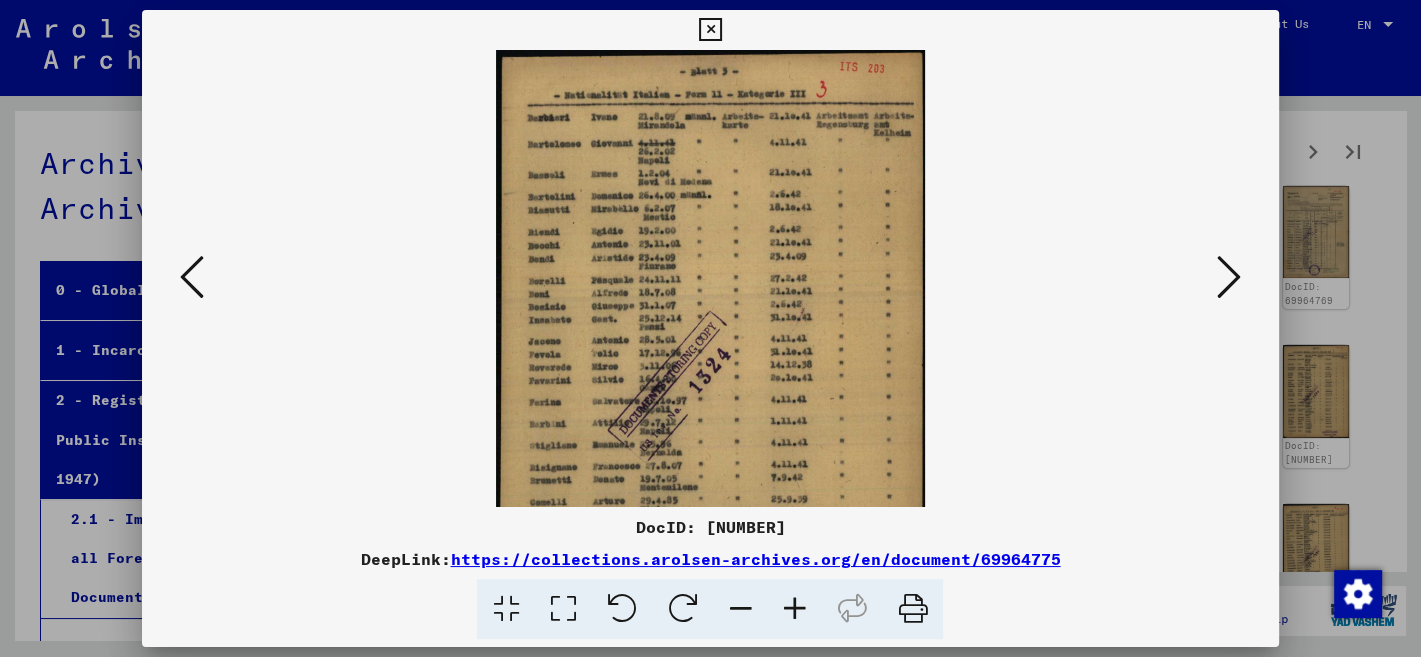 click at bounding box center (794, 609) 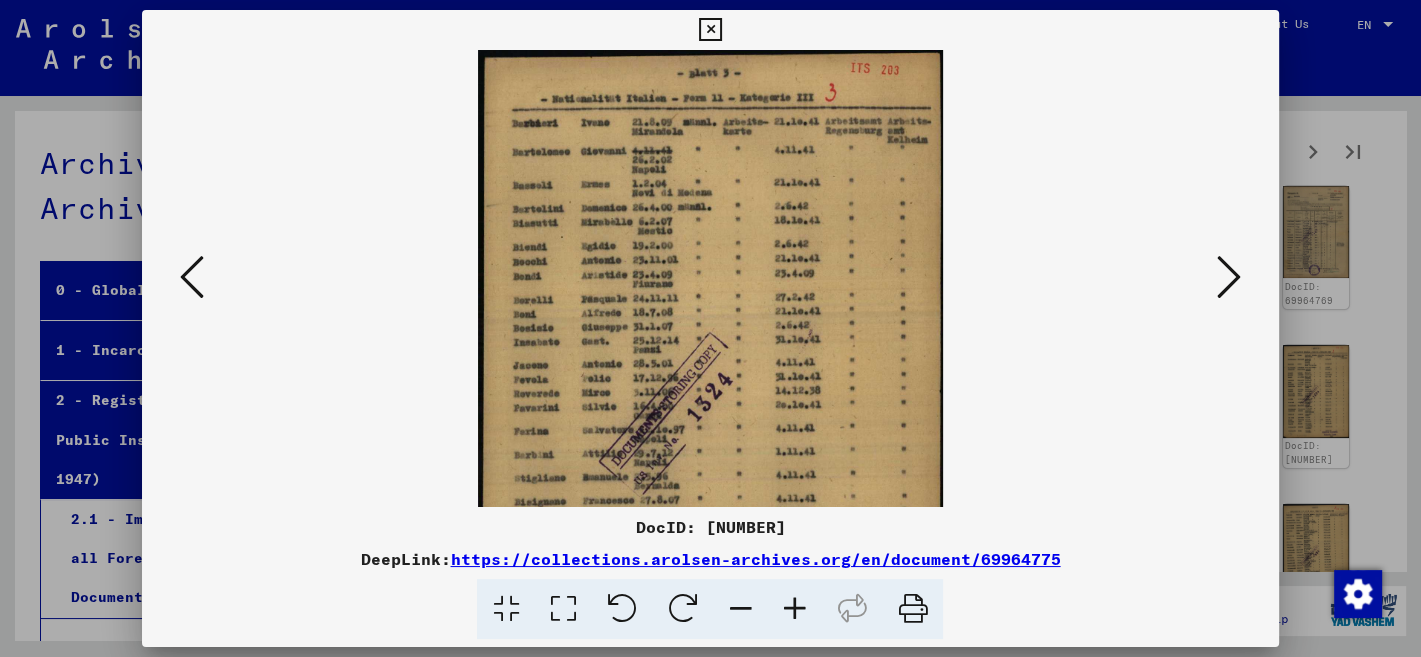 click at bounding box center [794, 609] 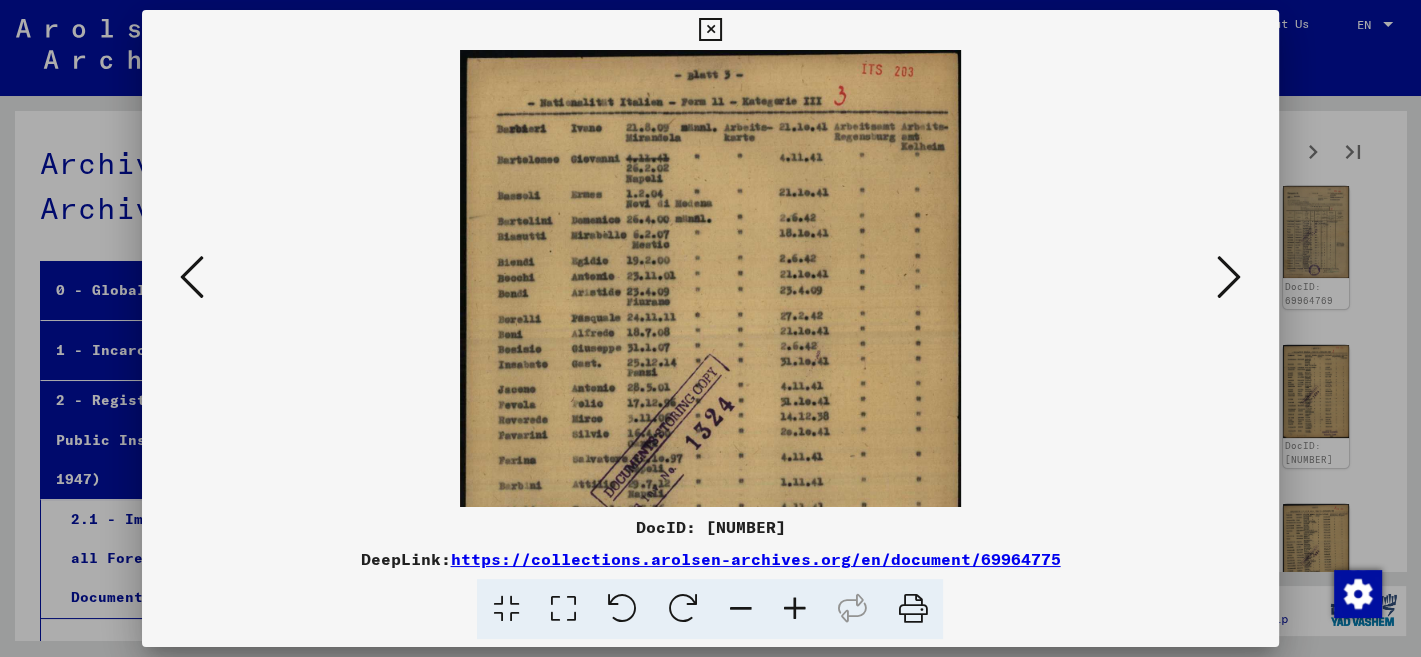 click at bounding box center [794, 609] 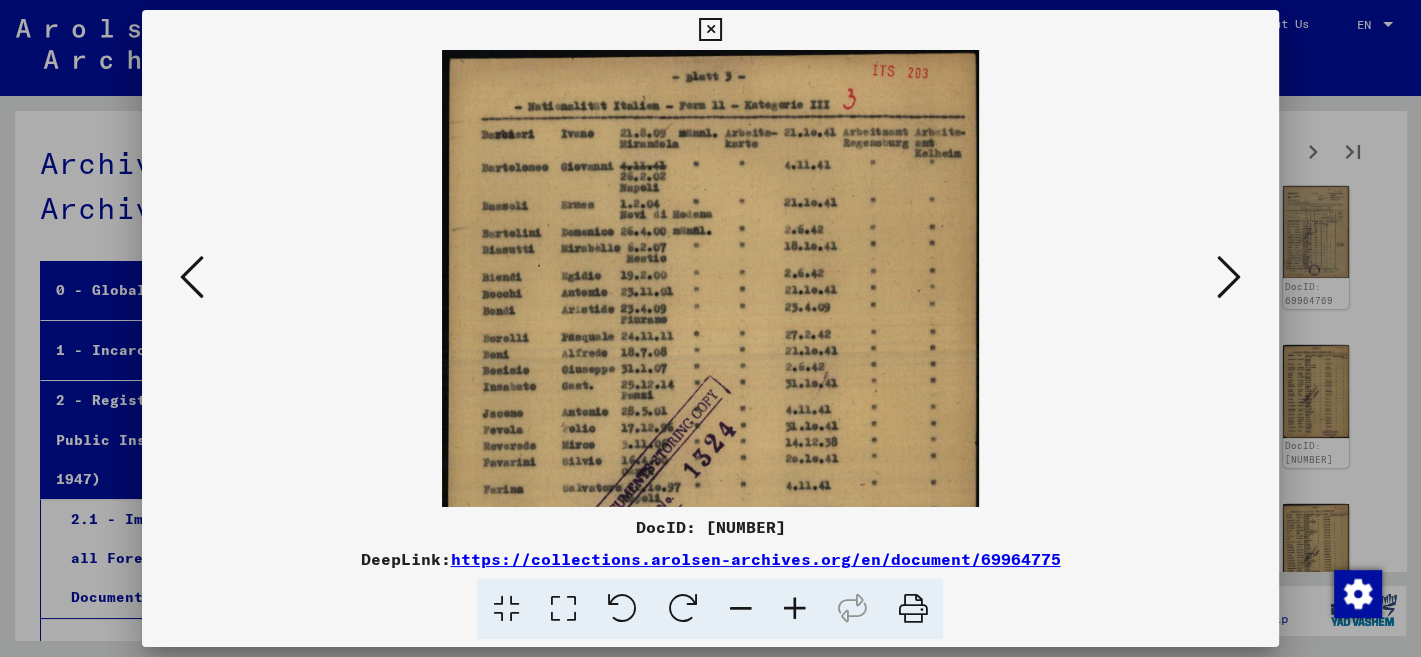 click at bounding box center (794, 609) 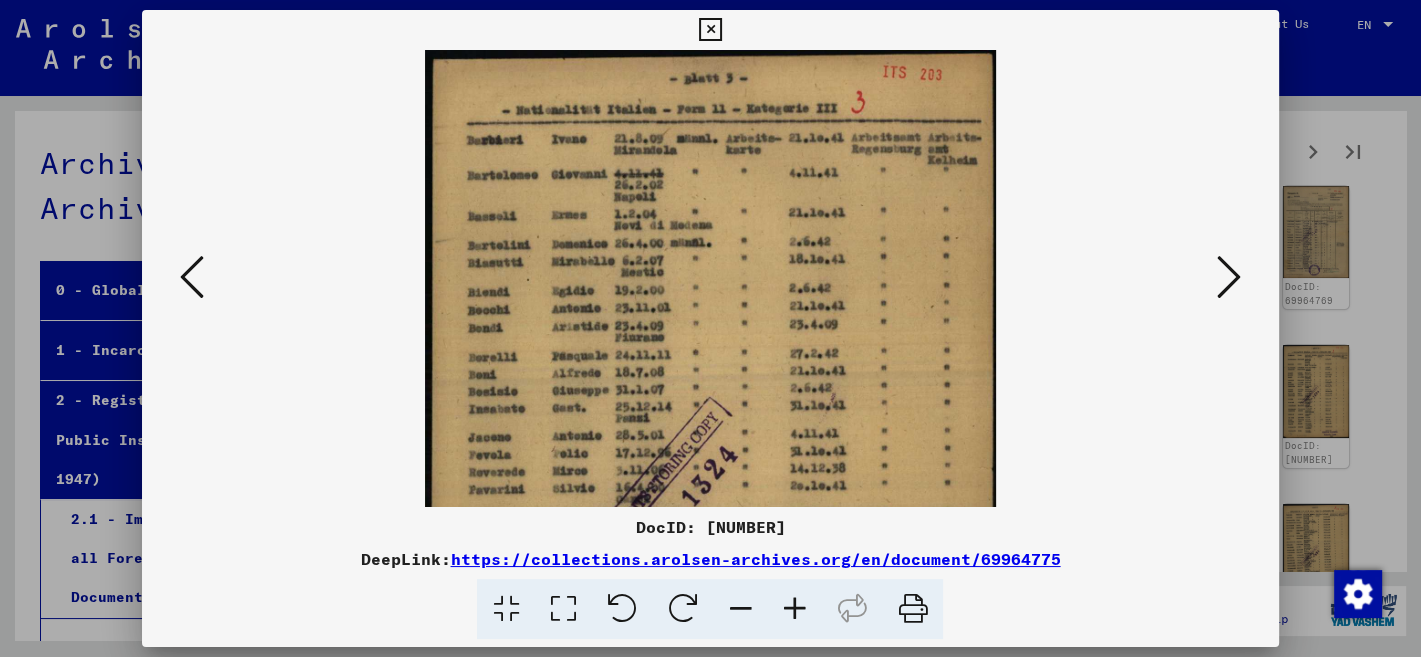click at bounding box center (794, 609) 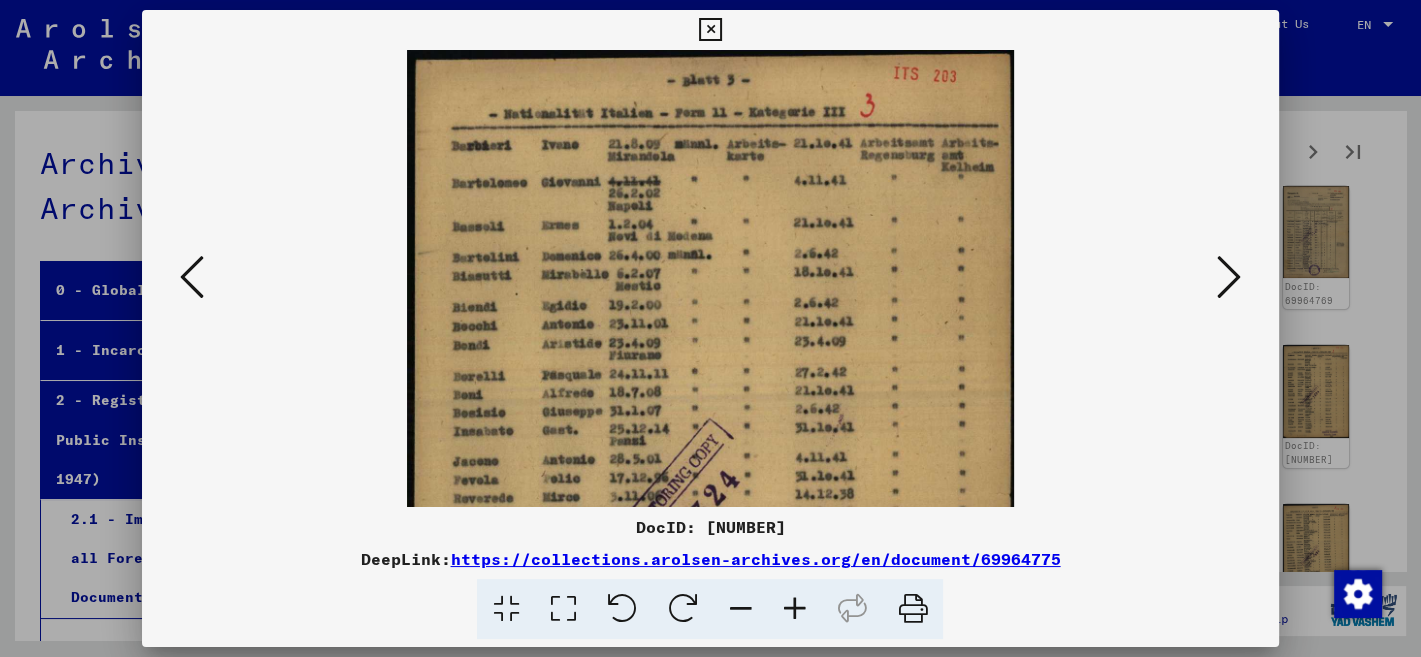 click at bounding box center [794, 609] 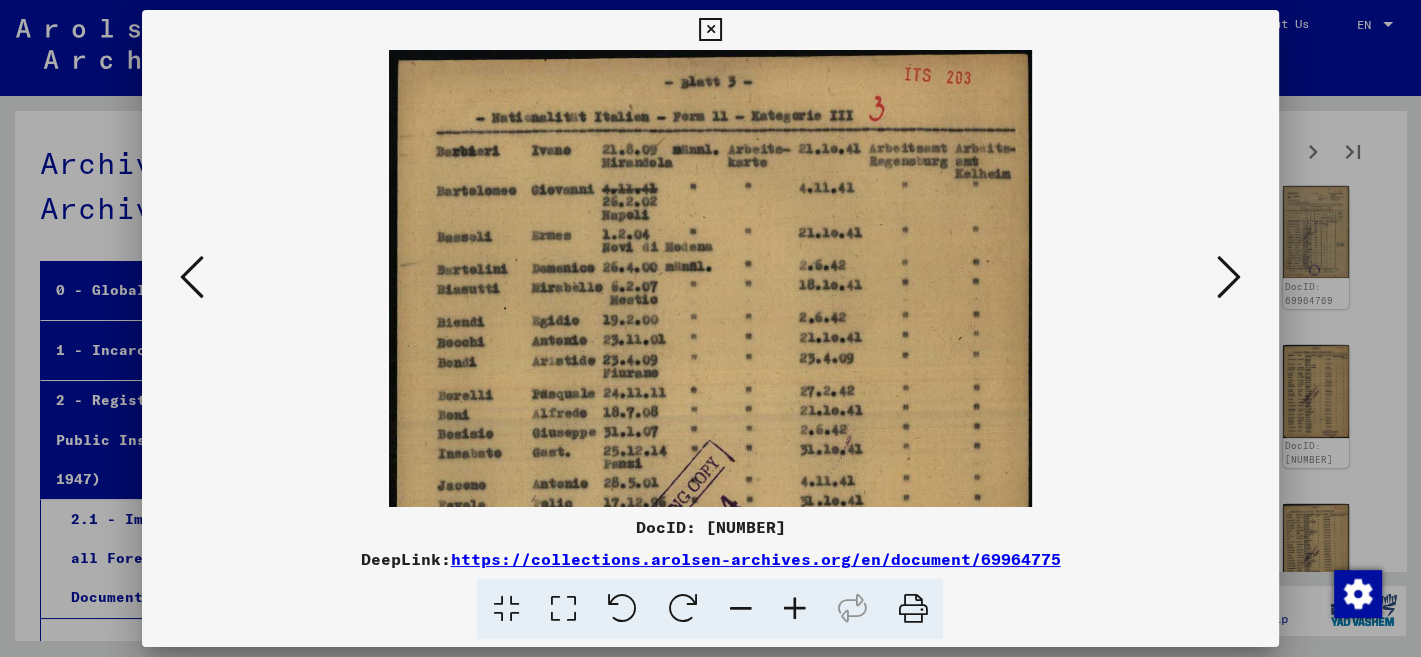 drag, startPoint x: 790, startPoint y: 605, endPoint x: 776, endPoint y: 579, distance: 29.529646 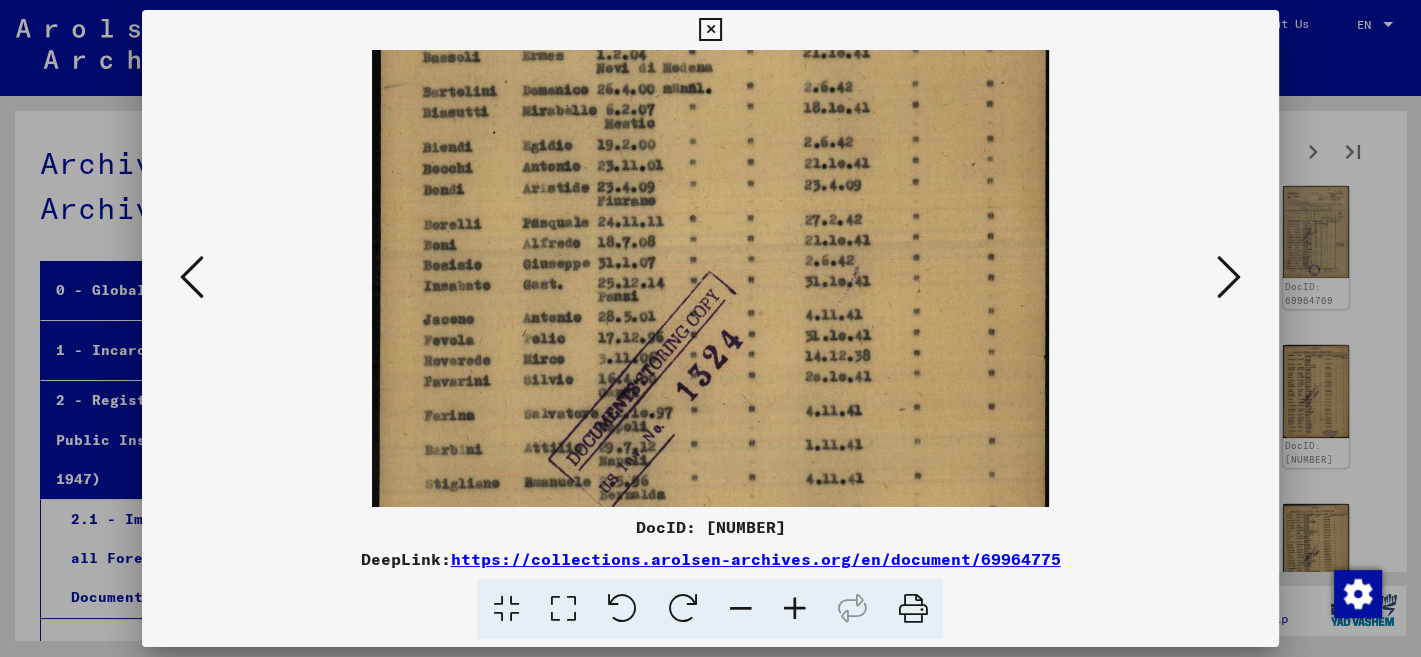 drag, startPoint x: 860, startPoint y: 461, endPoint x: 823, endPoint y: 200, distance: 263.60956 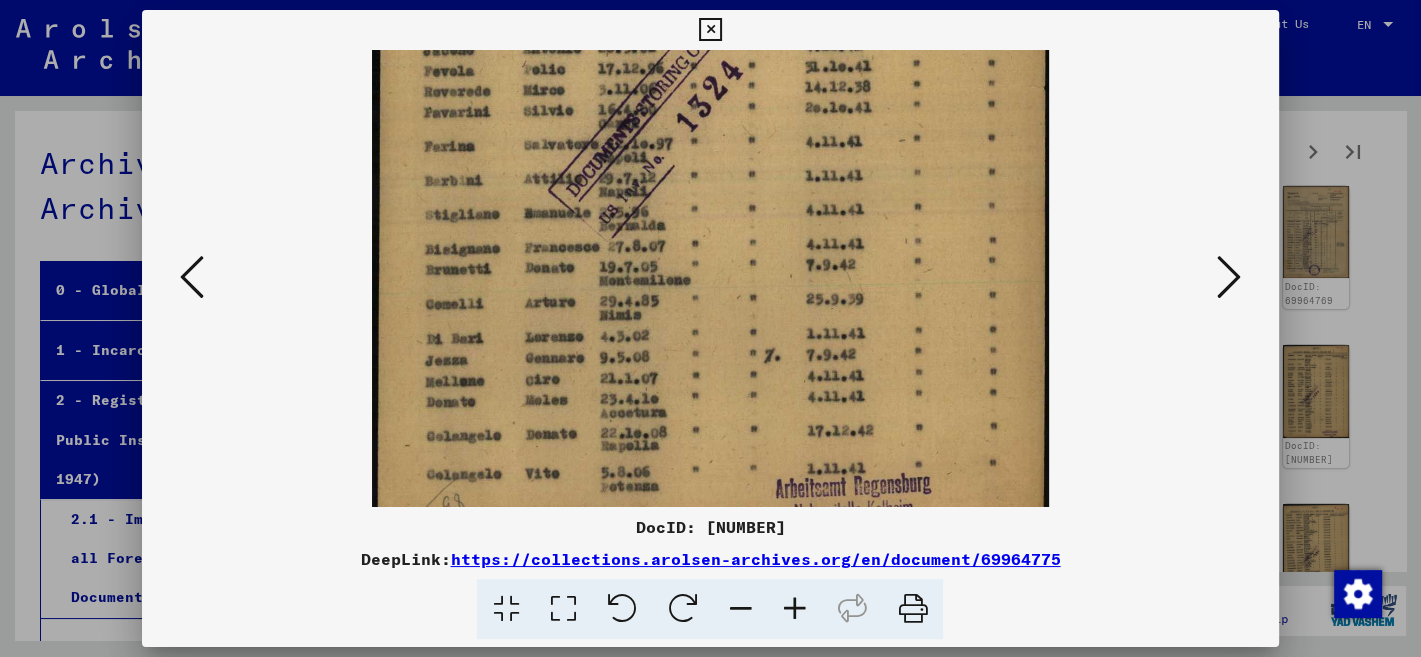scroll, scrollTop: 464, scrollLeft: 0, axis: vertical 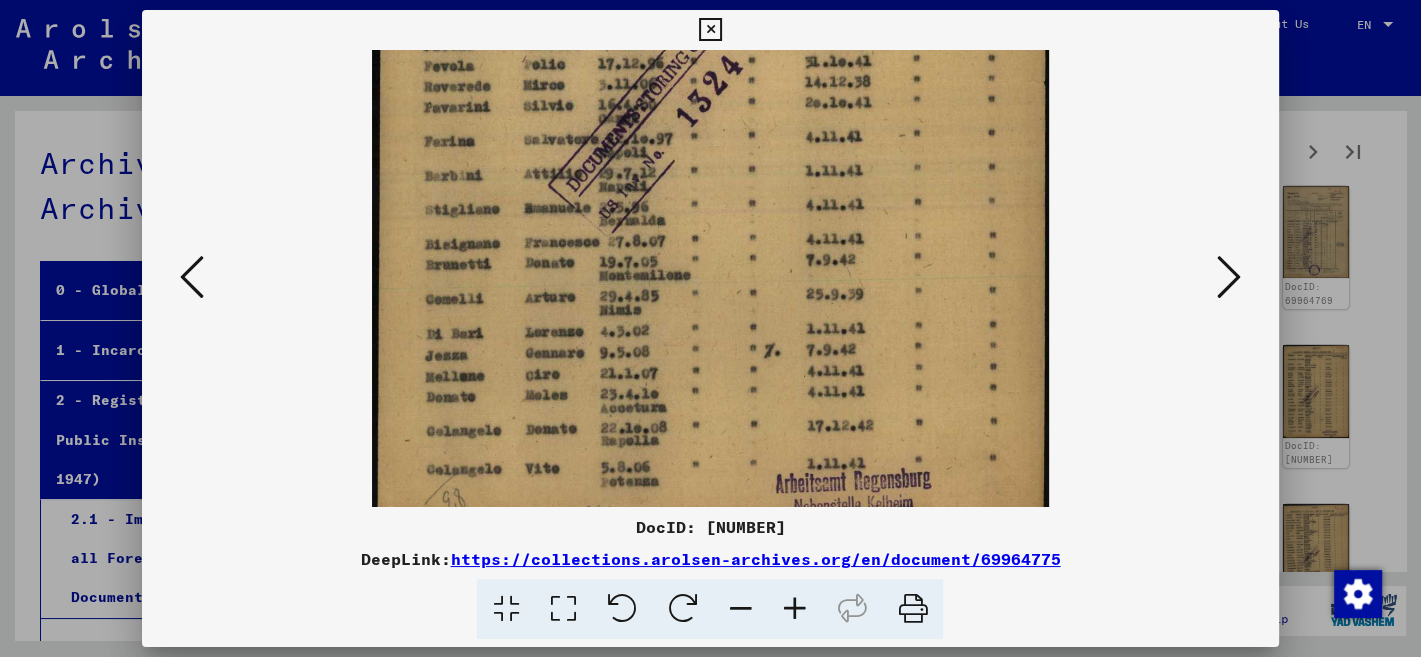 drag, startPoint x: 875, startPoint y: 433, endPoint x: 914, endPoint y: 302, distance: 136.68211 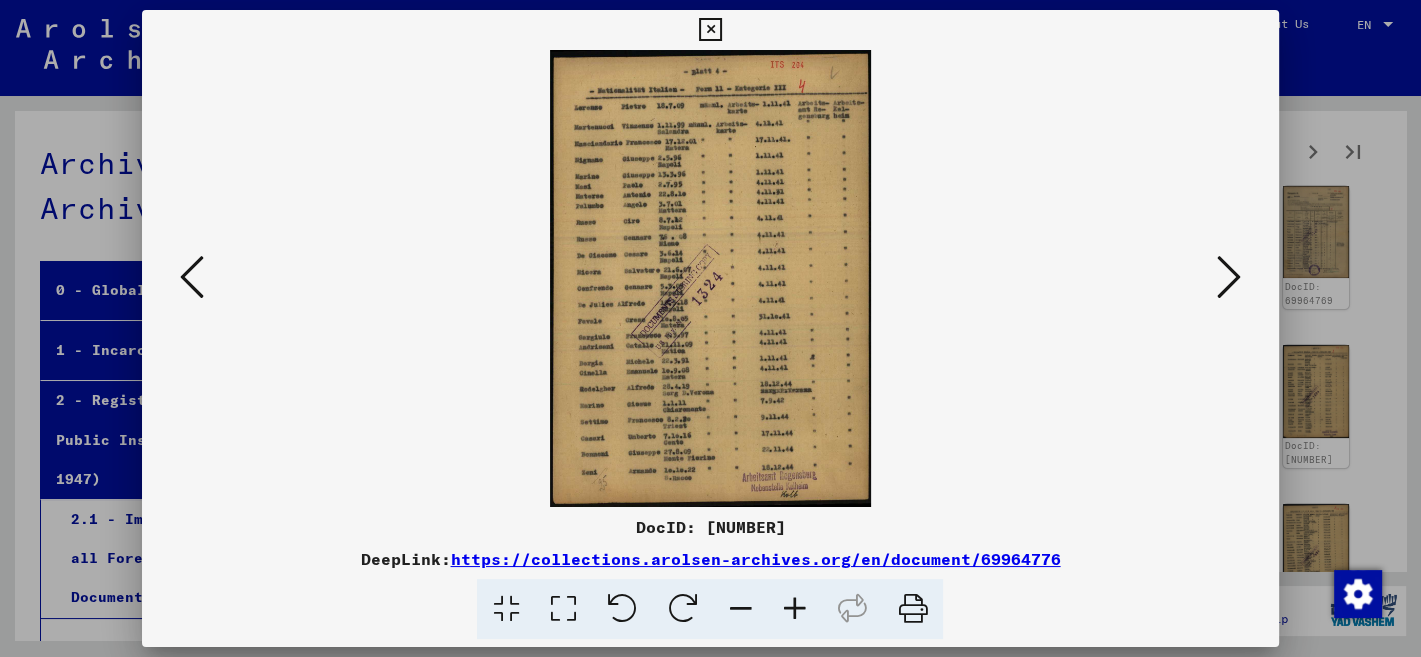 click at bounding box center [794, 609] 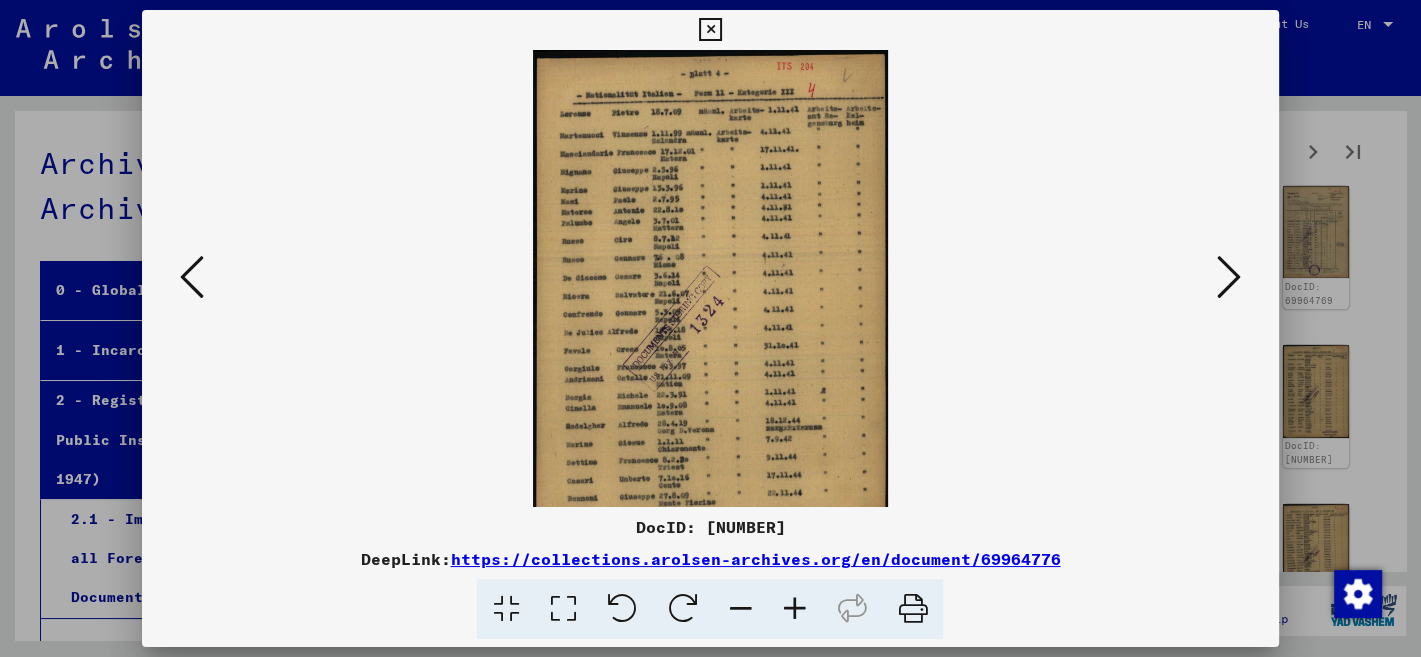 click at bounding box center [794, 609] 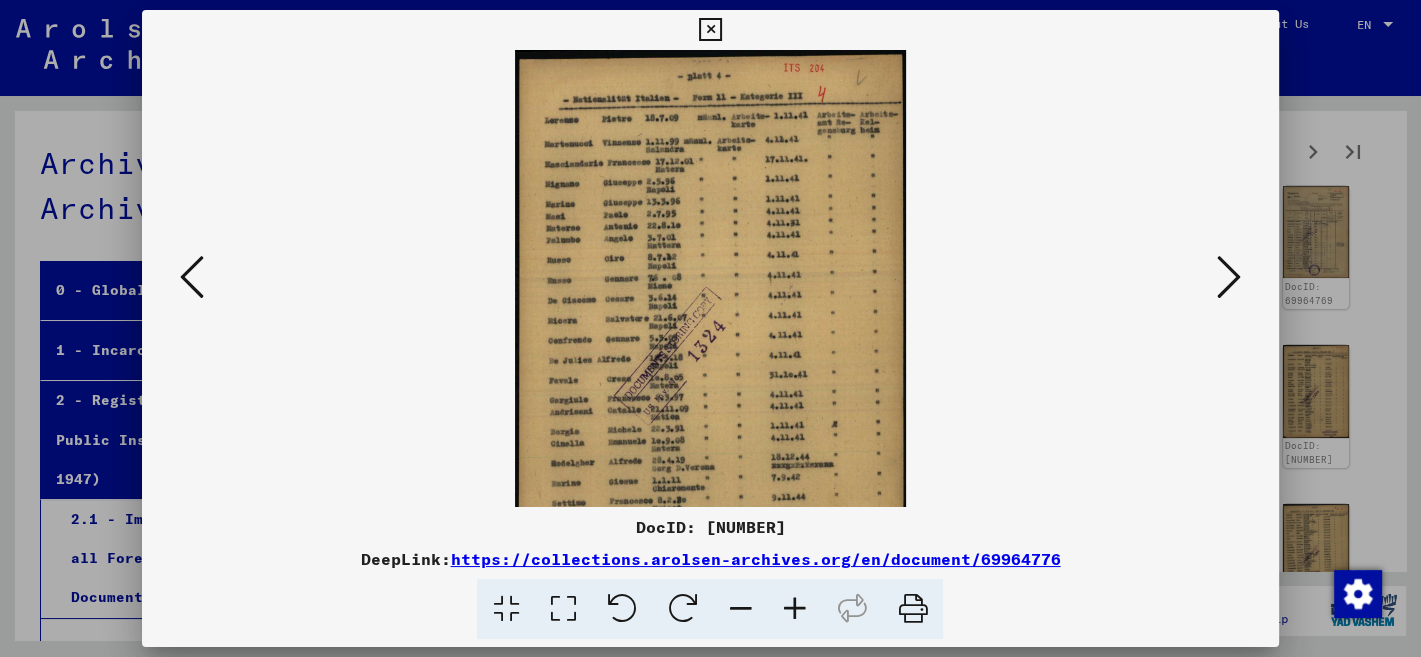 click at bounding box center [794, 609] 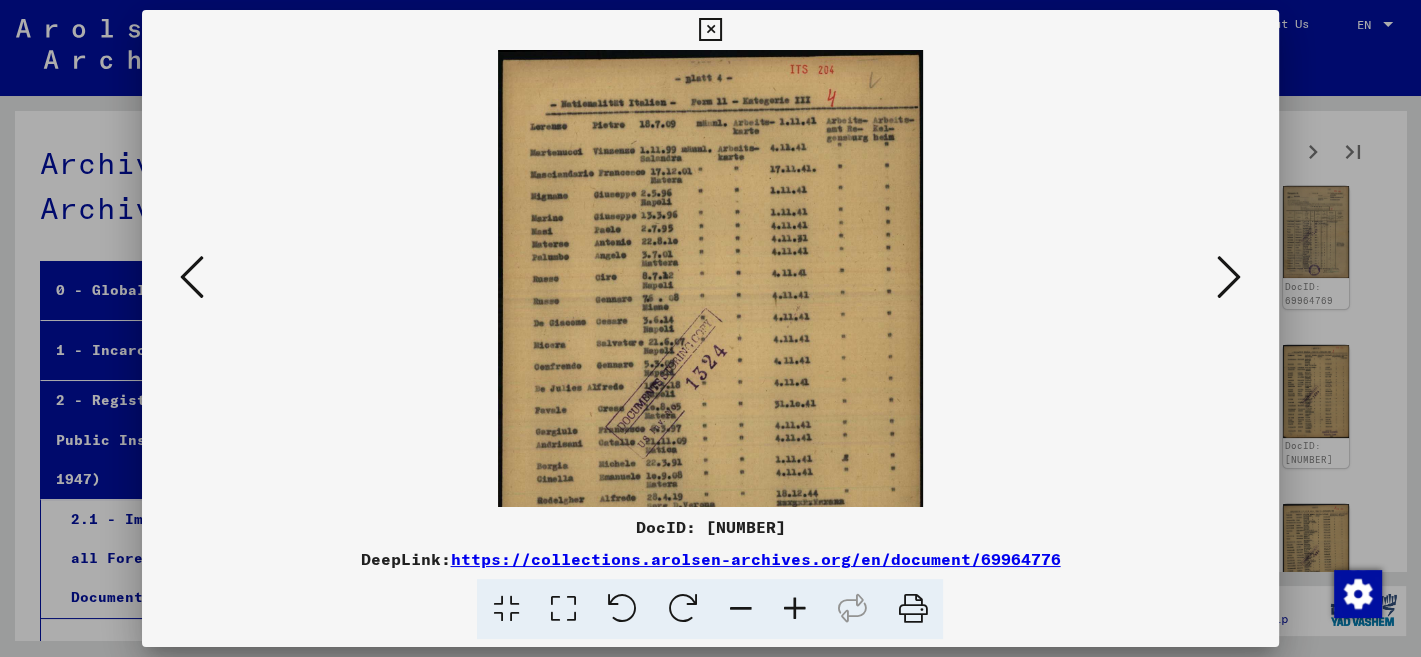click at bounding box center (794, 609) 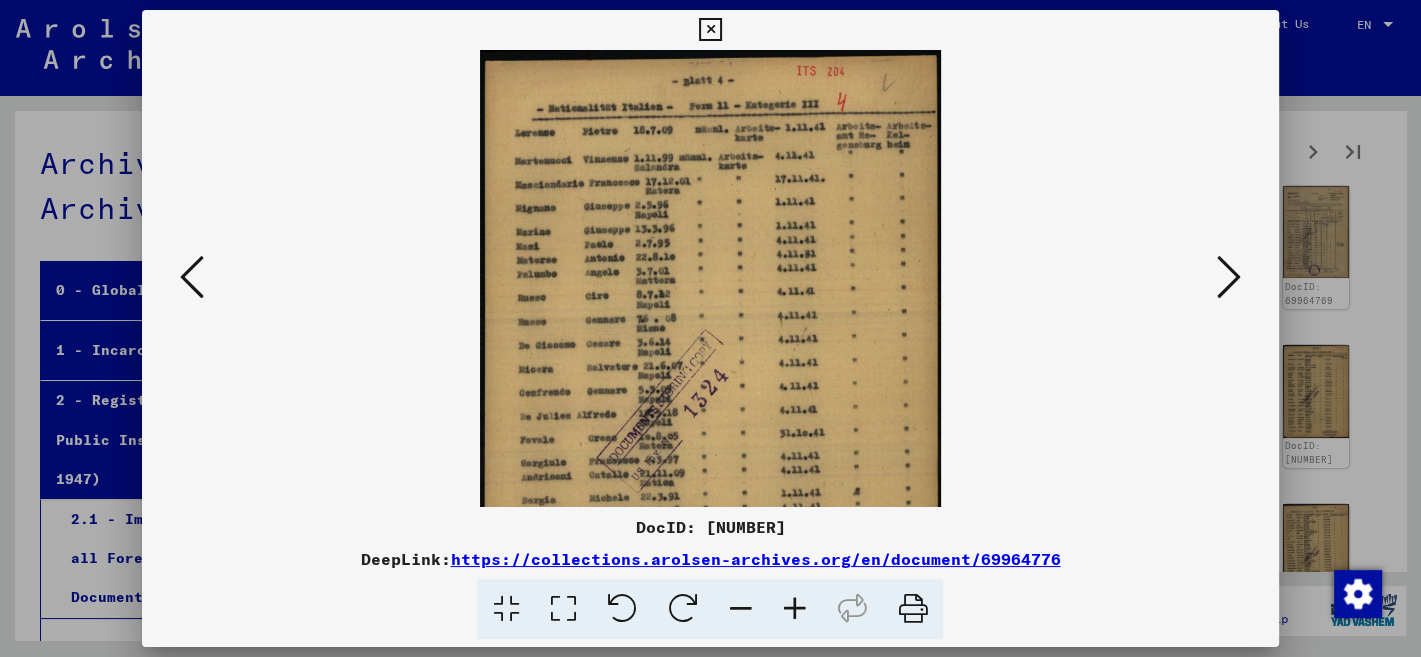 click at bounding box center (794, 609) 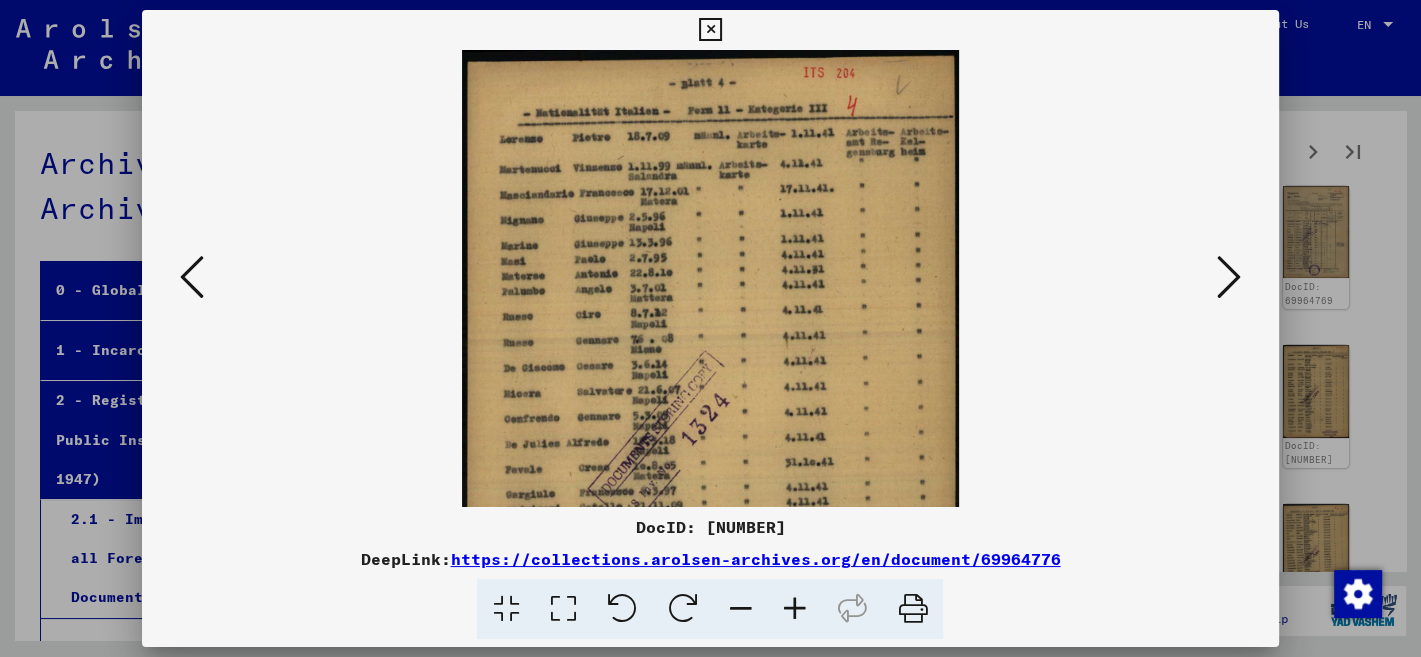 click at bounding box center (794, 609) 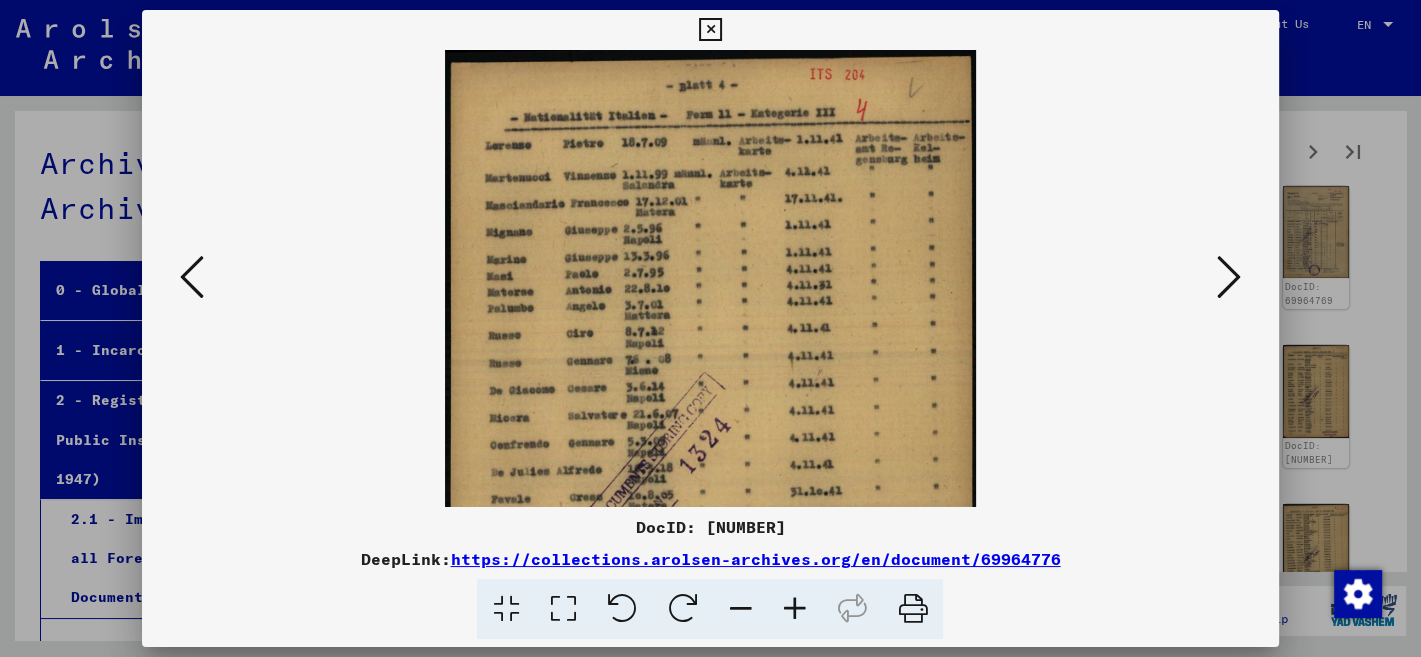 click at bounding box center [794, 609] 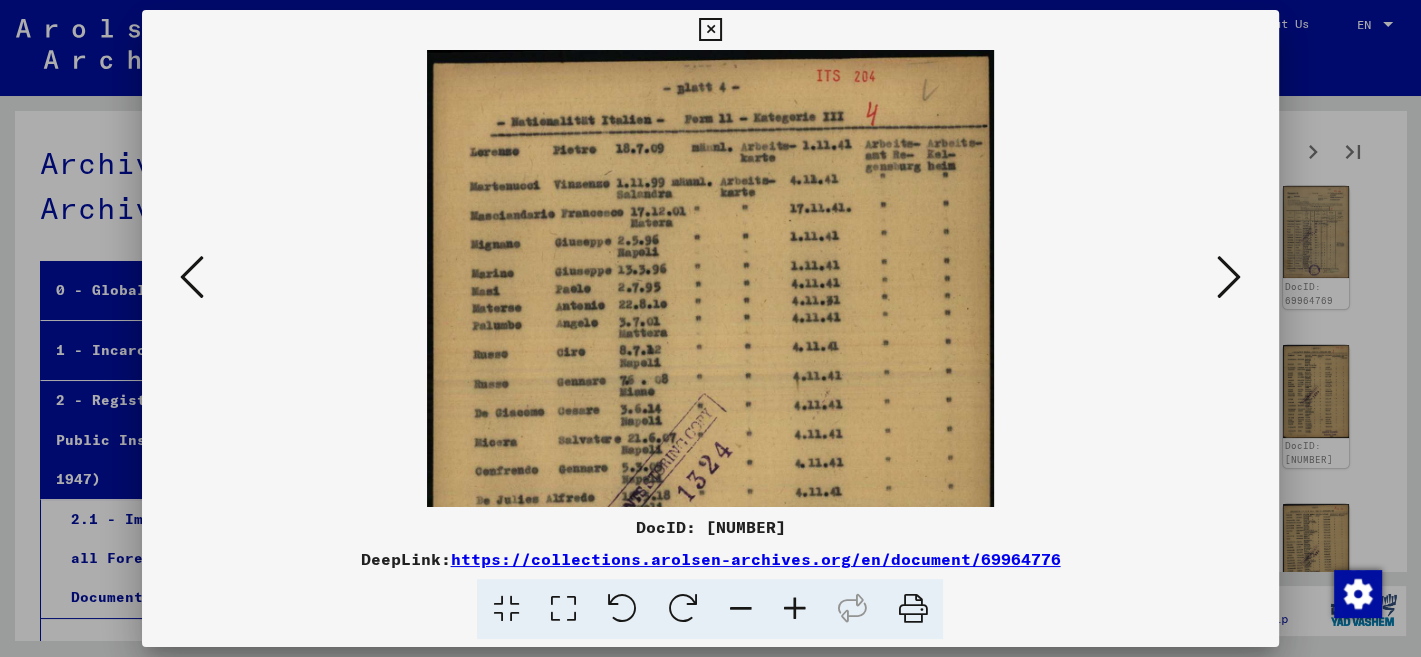 click at bounding box center (794, 609) 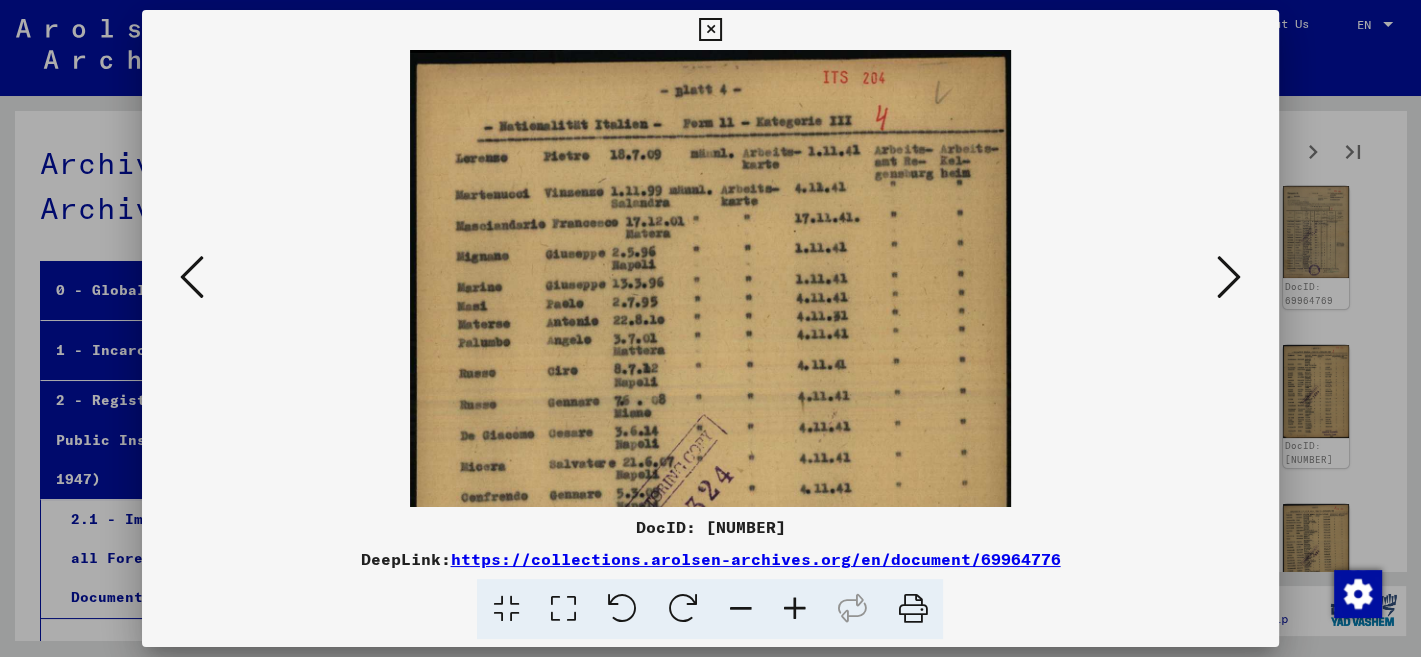 click at bounding box center (794, 609) 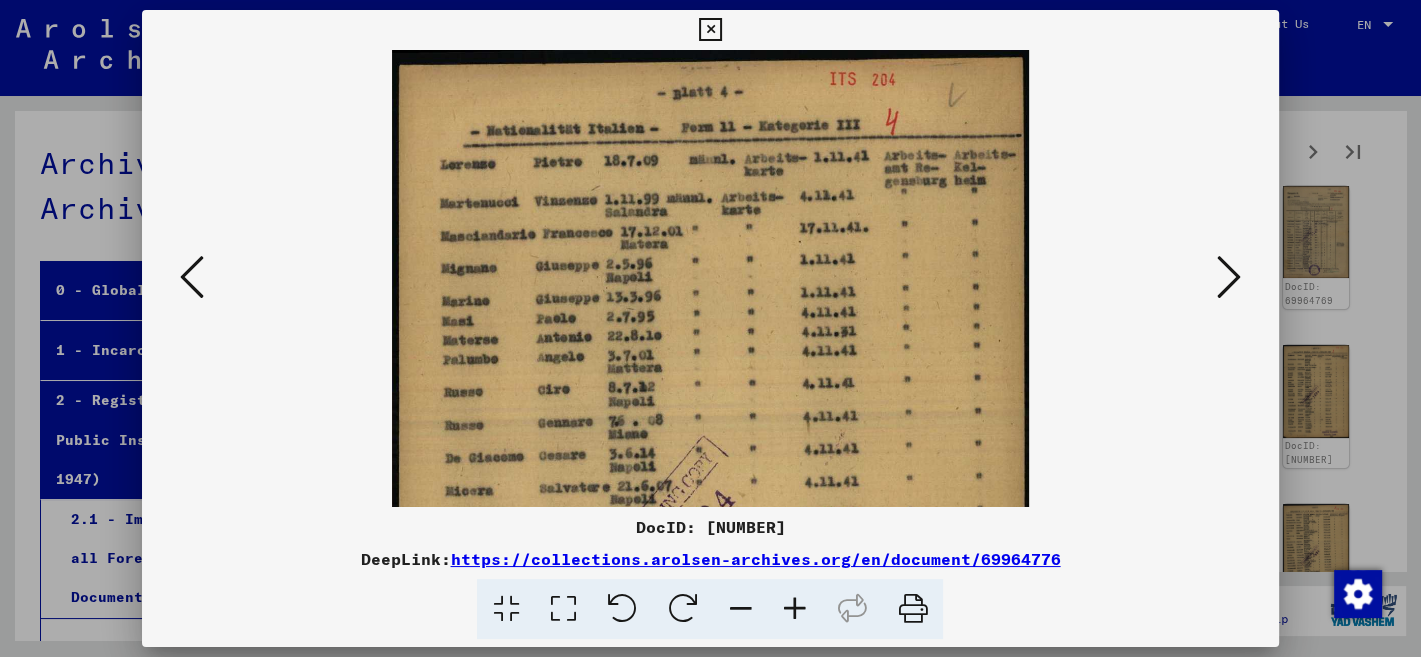 click at bounding box center (794, 609) 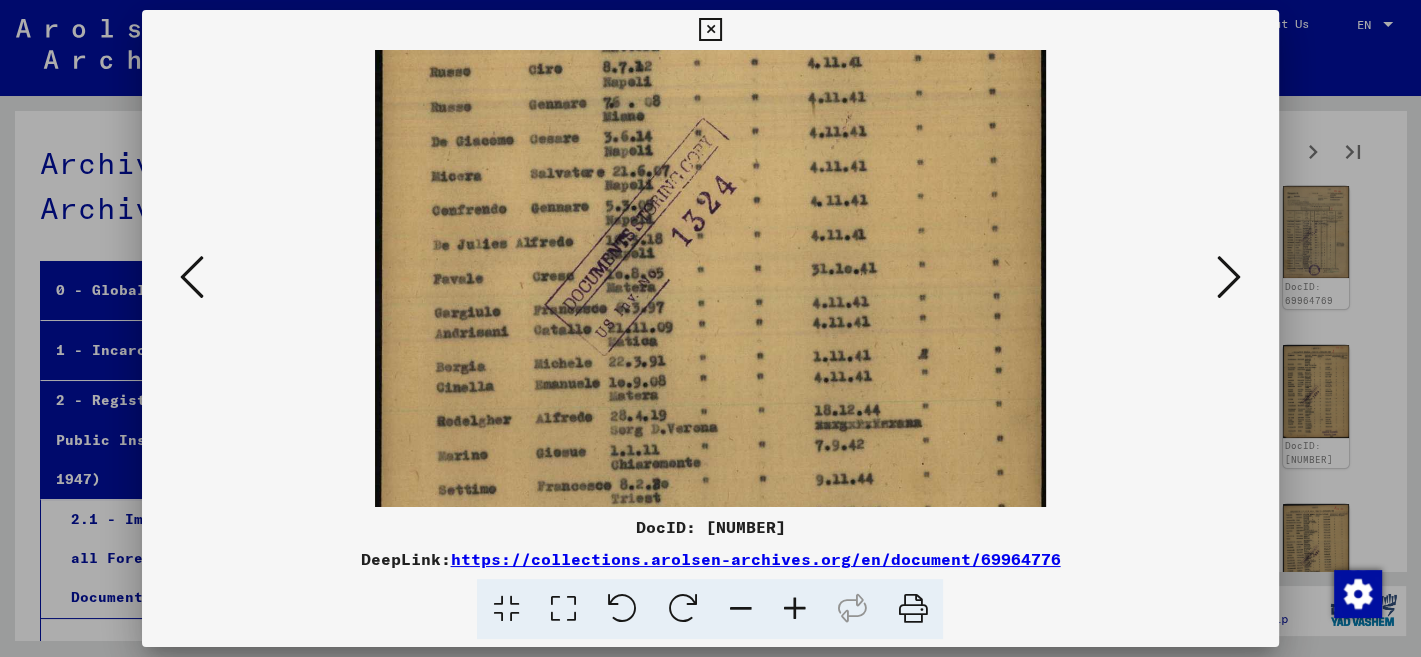 drag, startPoint x: 850, startPoint y: 453, endPoint x: 834, endPoint y: 127, distance: 326.3924 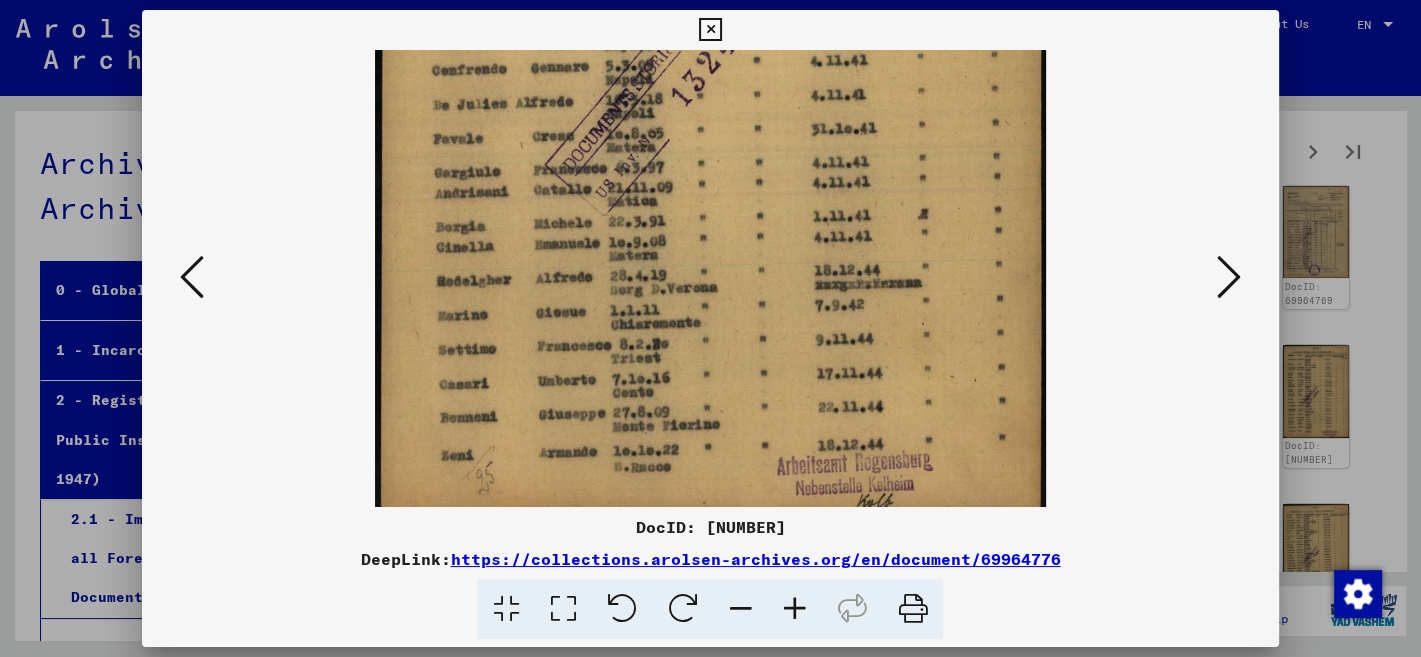 scroll, scrollTop: 482, scrollLeft: 0, axis: vertical 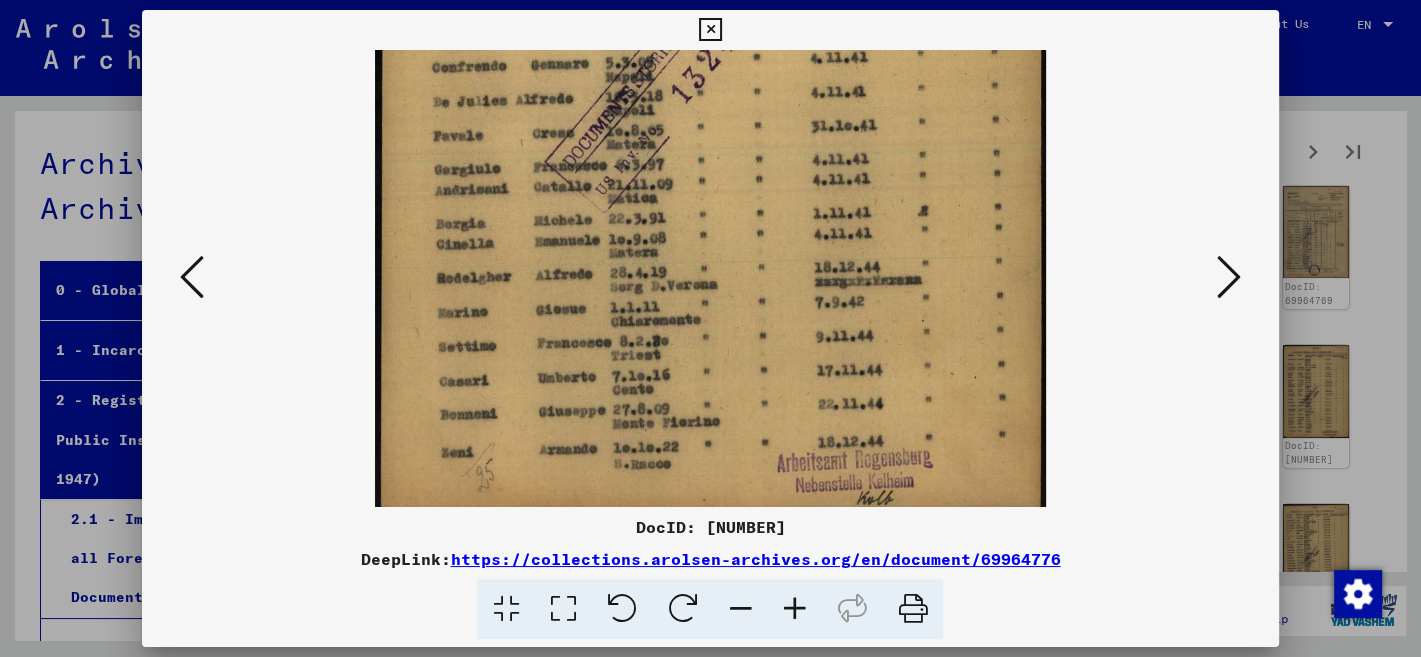 drag, startPoint x: 882, startPoint y: 414, endPoint x: 934, endPoint y: 278, distance: 145.6022 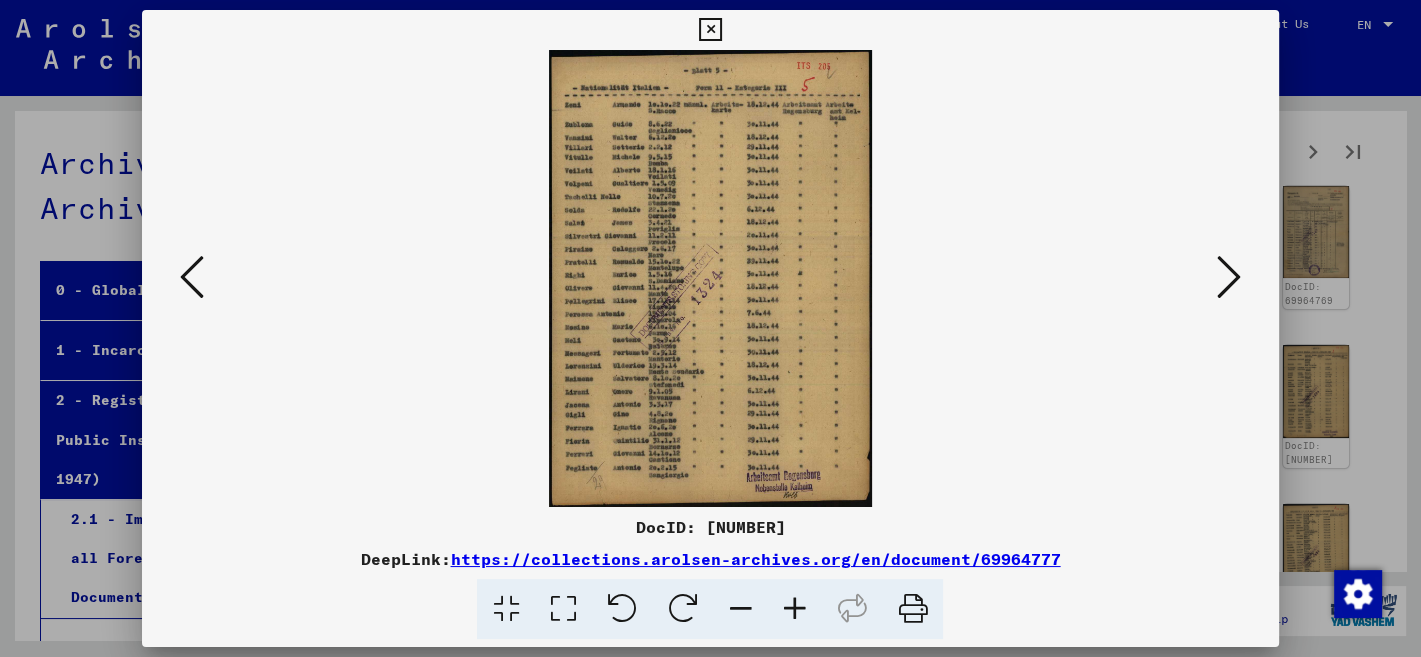 click at bounding box center (794, 609) 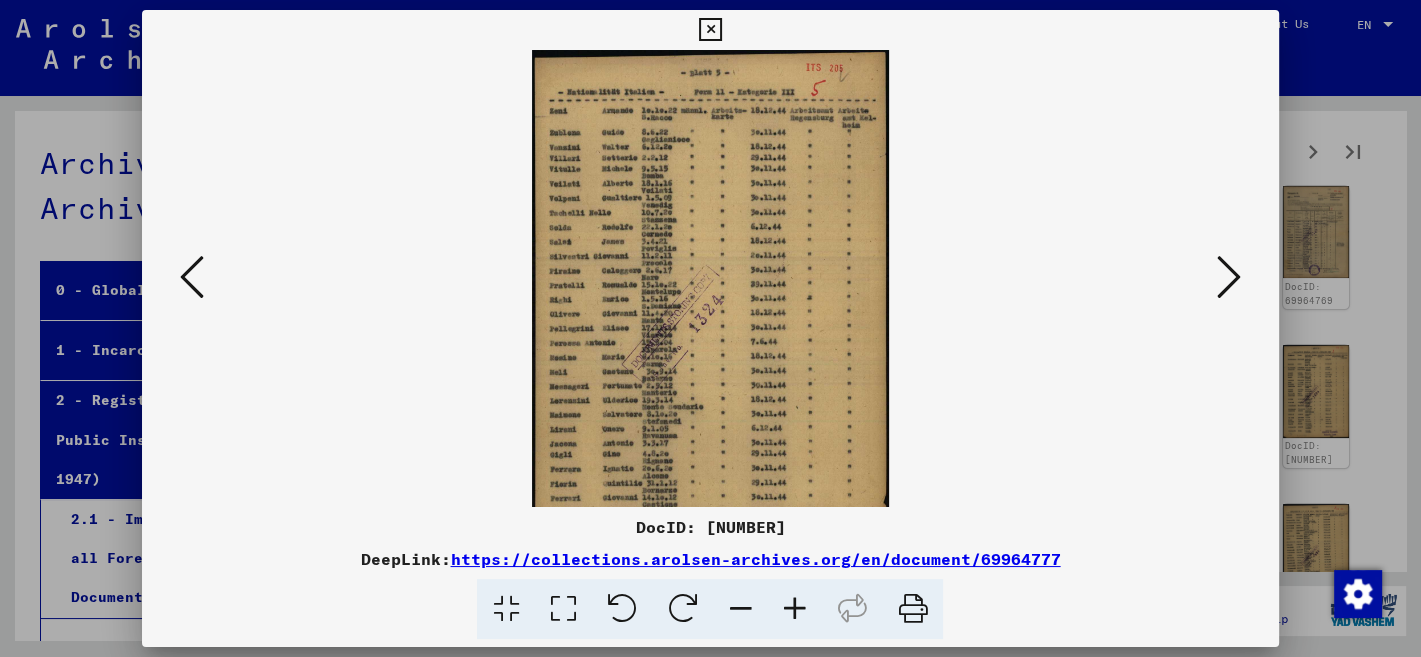 click at bounding box center [794, 609] 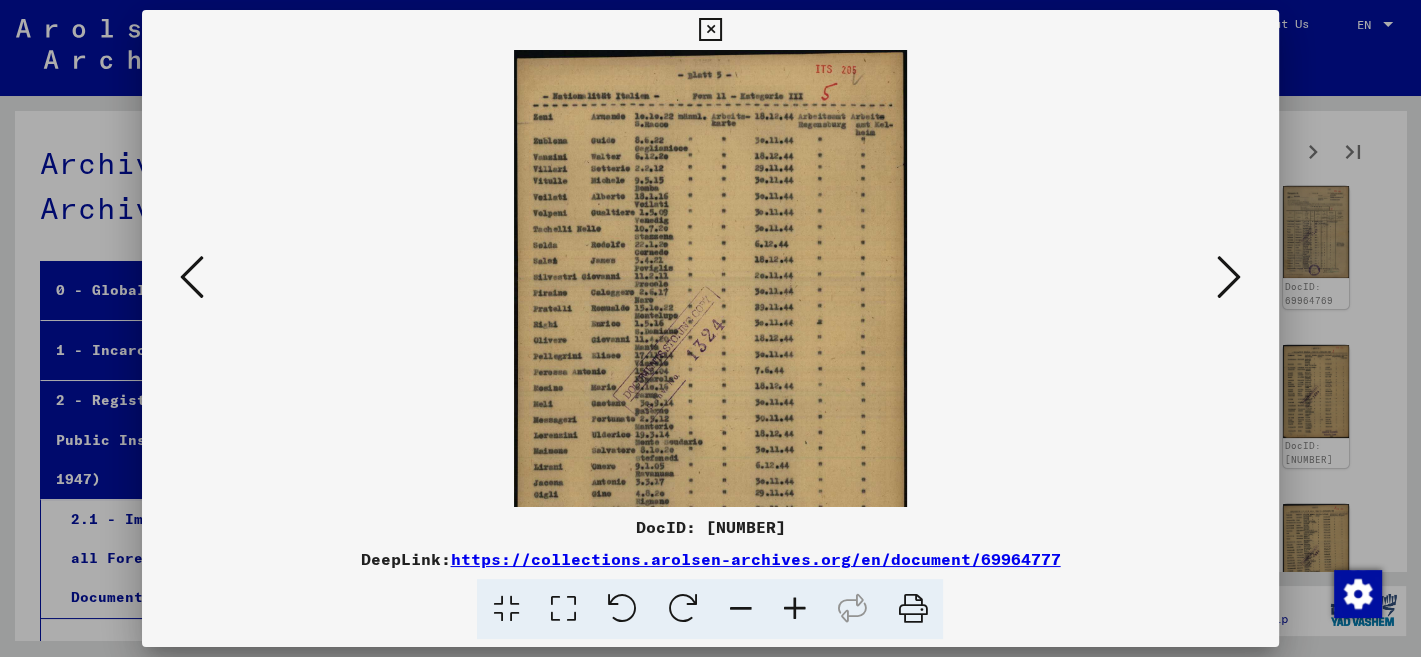click at bounding box center [794, 609] 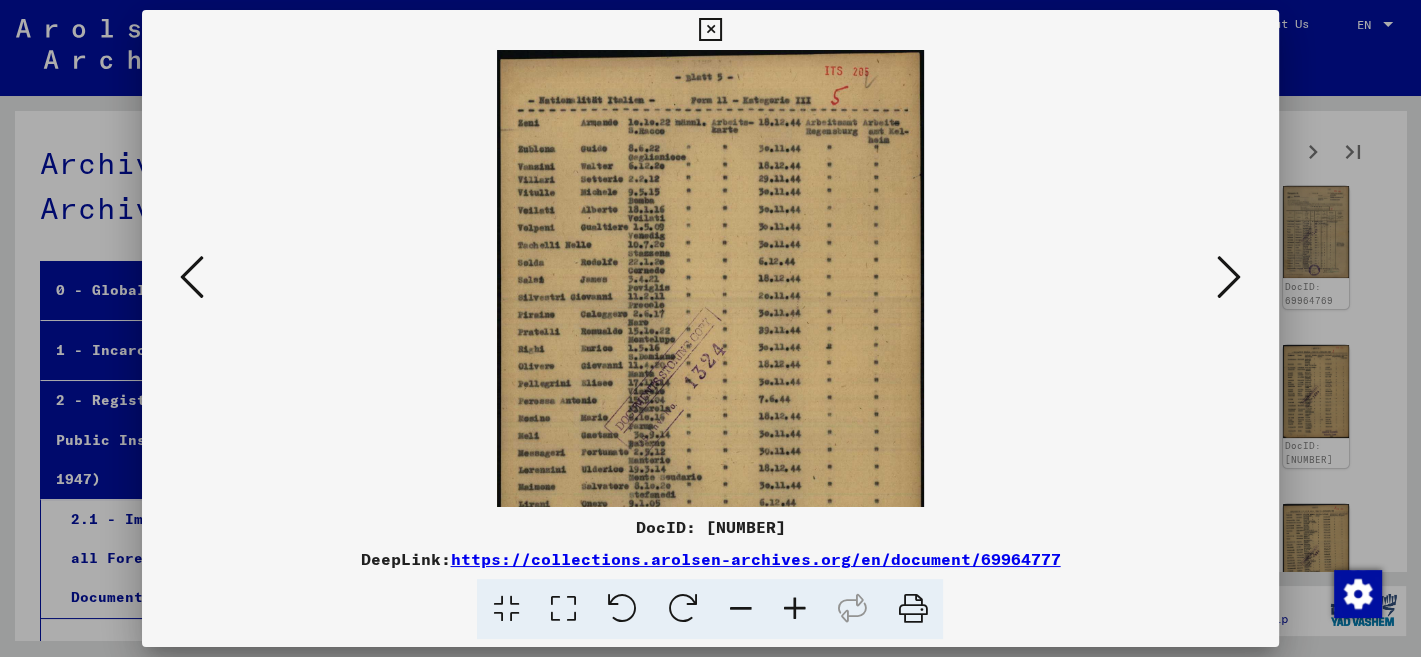 click at bounding box center (794, 609) 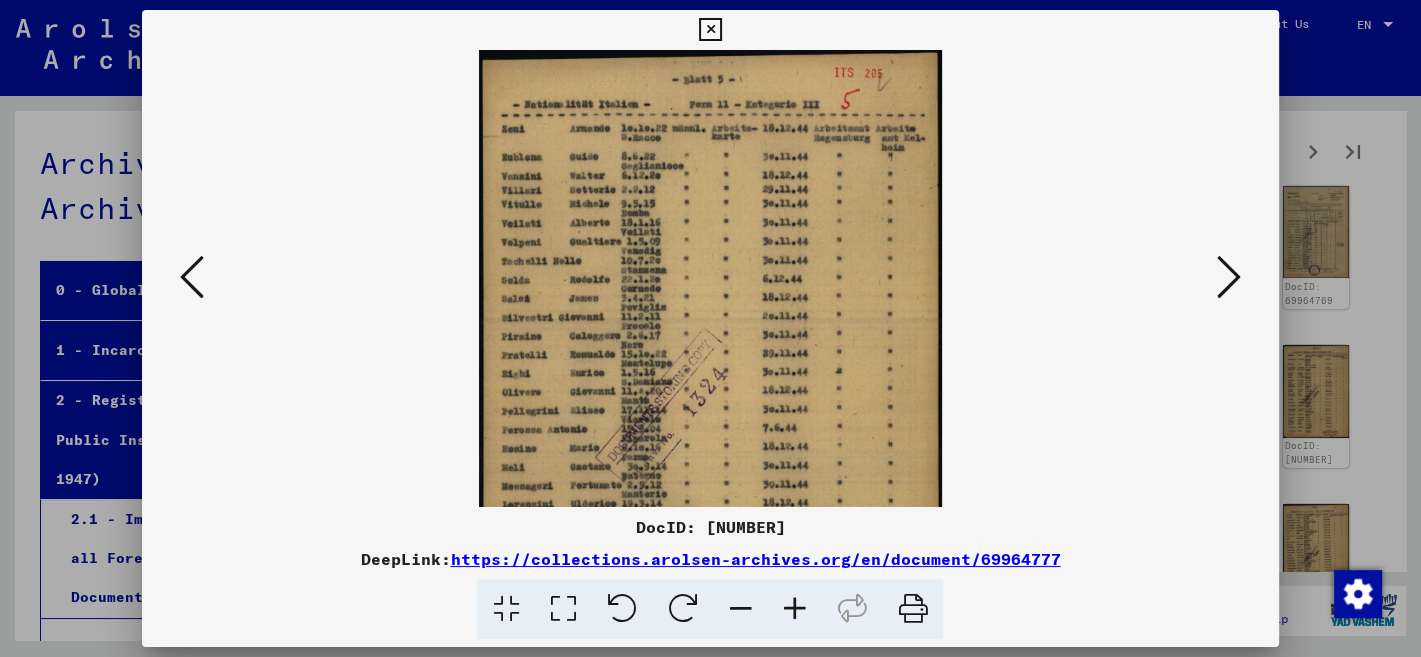 click at bounding box center [794, 609] 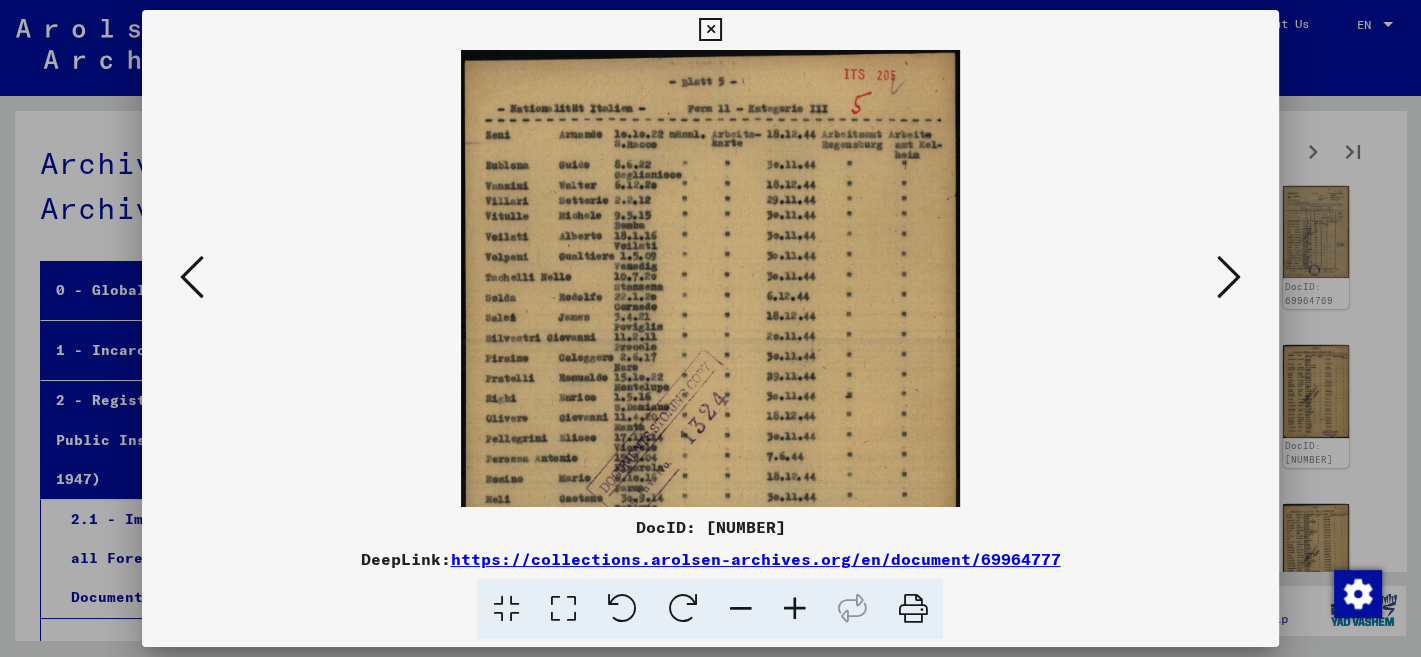 click at bounding box center [794, 609] 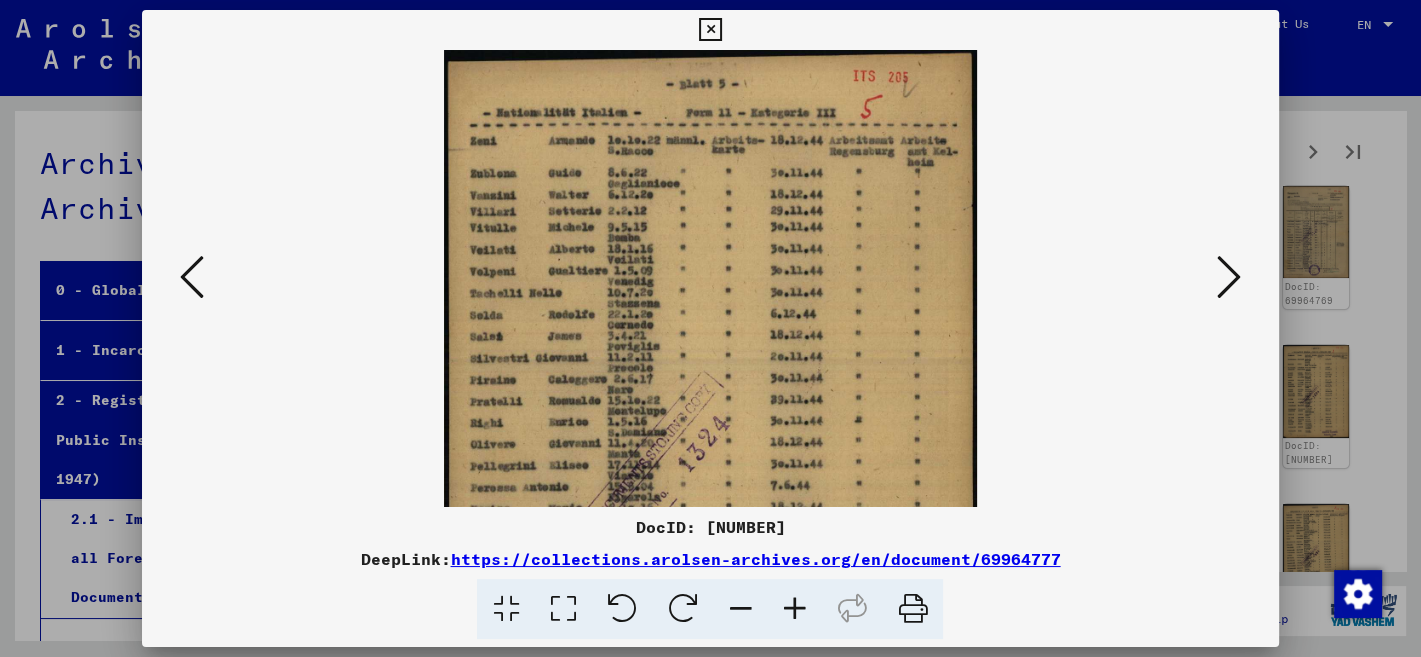 click at bounding box center (794, 609) 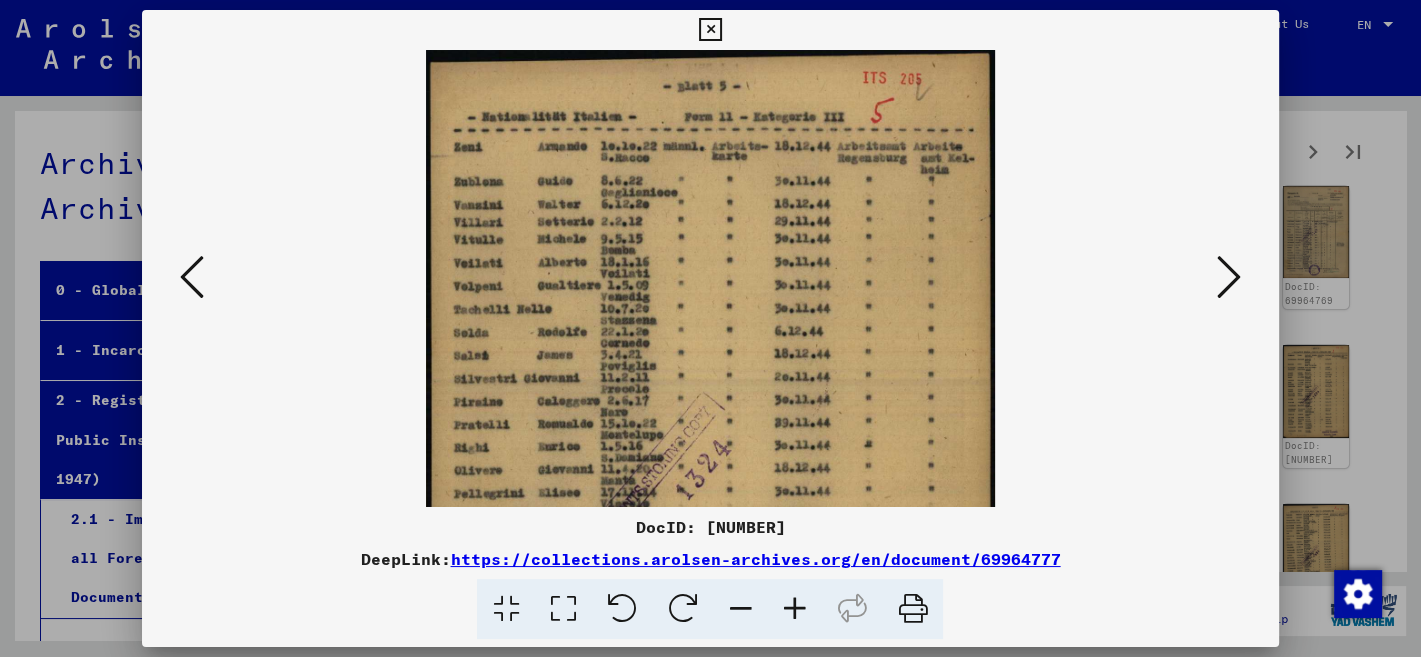 click at bounding box center [794, 609] 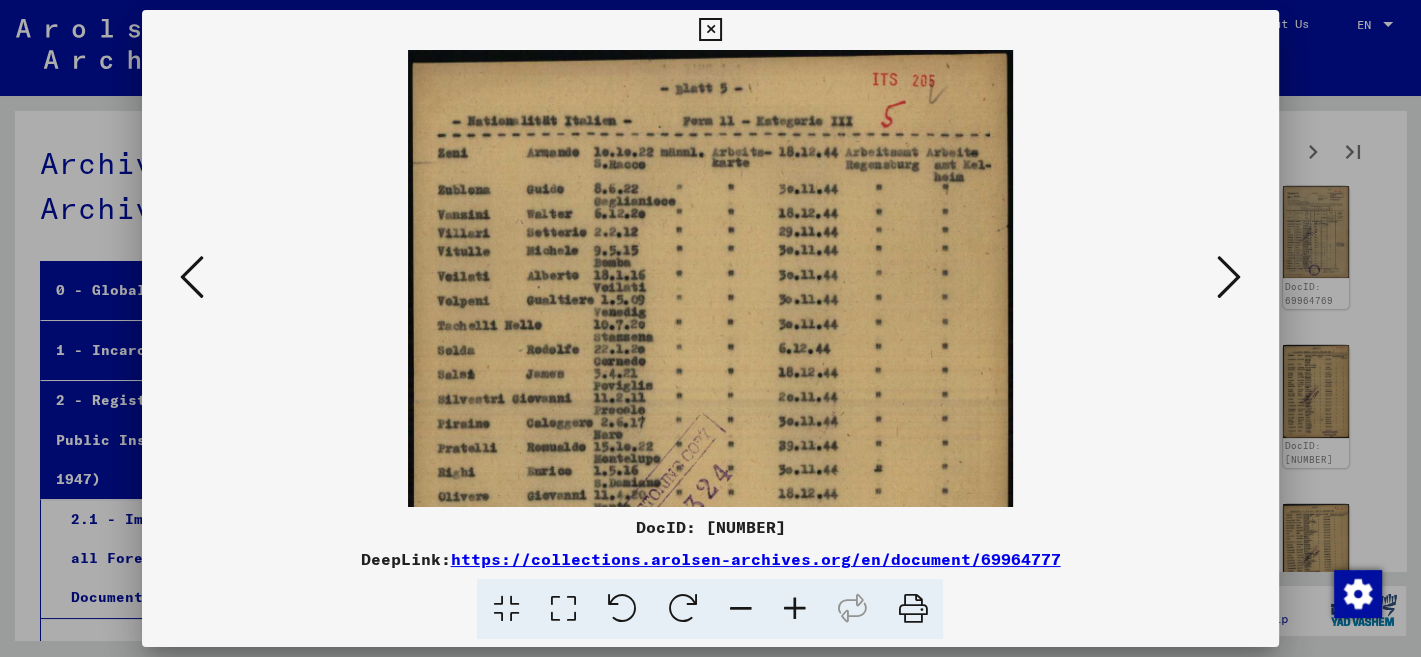 click at bounding box center [794, 609] 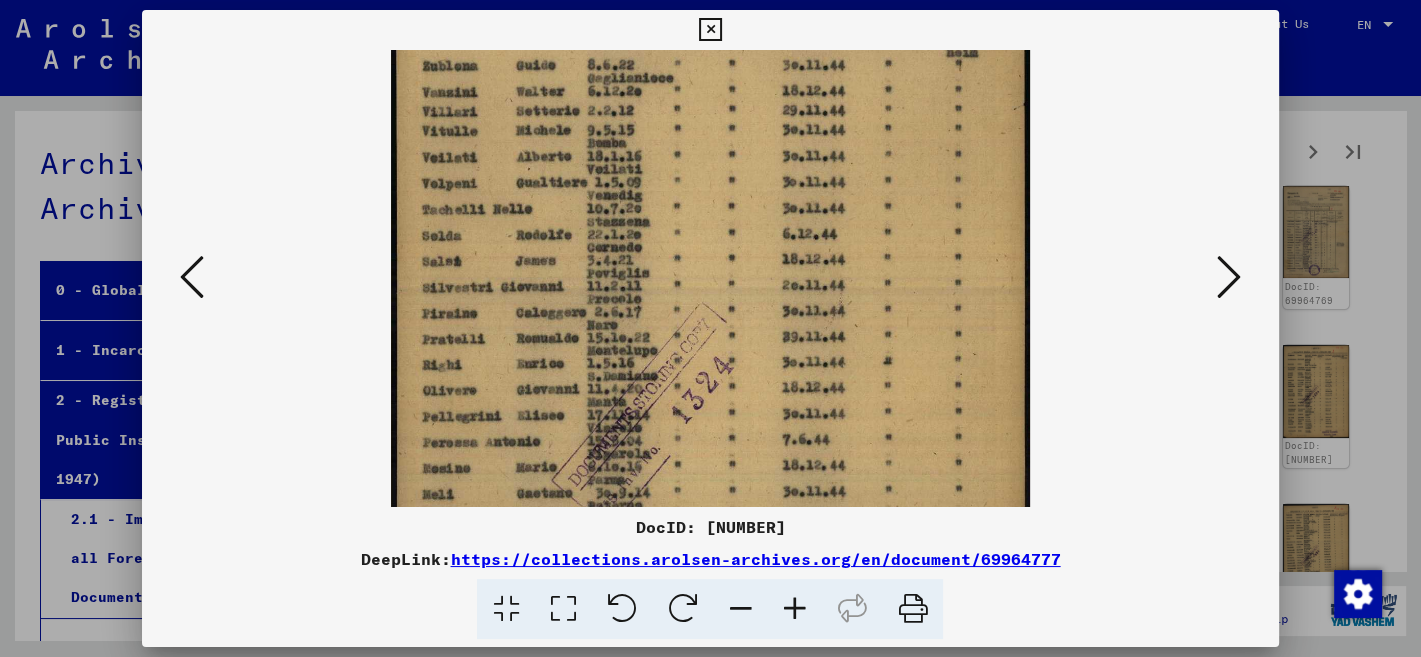 drag, startPoint x: 605, startPoint y: 467, endPoint x: 464, endPoint y: 395, distance: 158.31929 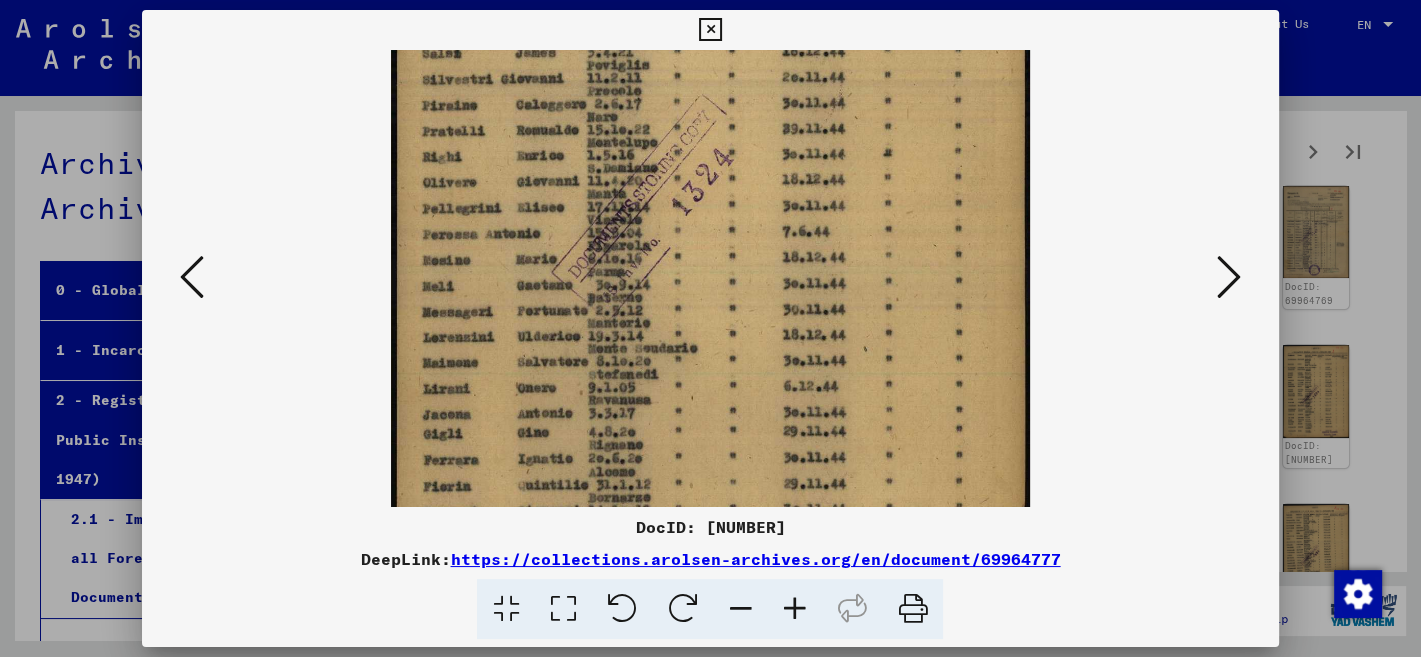 drag, startPoint x: 473, startPoint y: 481, endPoint x: 498, endPoint y: 254, distance: 228.3725 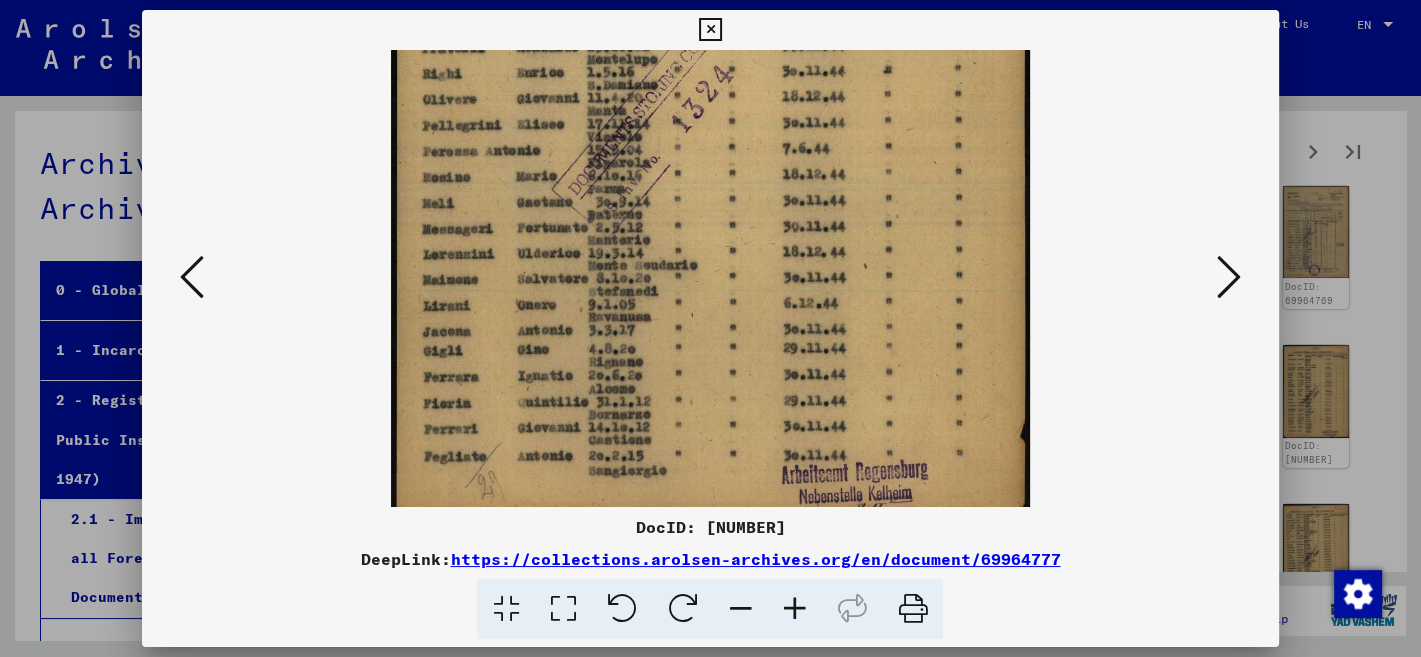 drag, startPoint x: 510, startPoint y: 446, endPoint x: 494, endPoint y: 394, distance: 54.405884 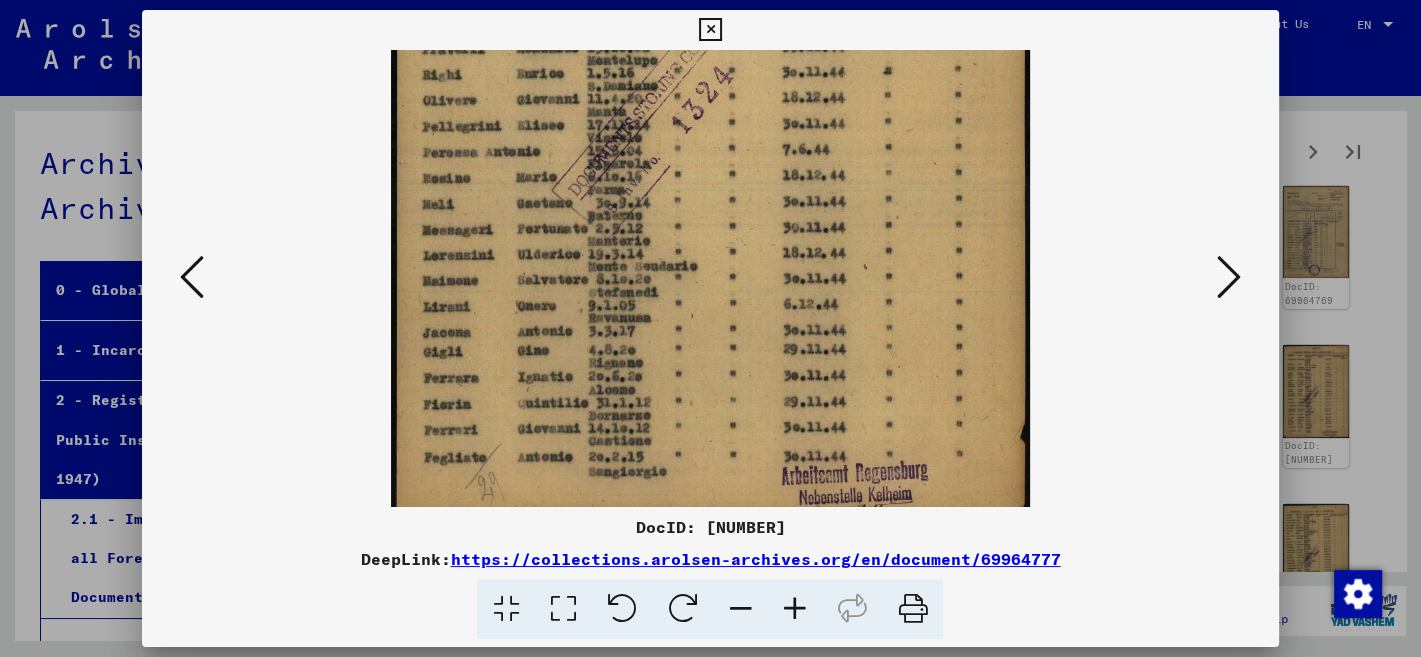 click at bounding box center [1229, 277] 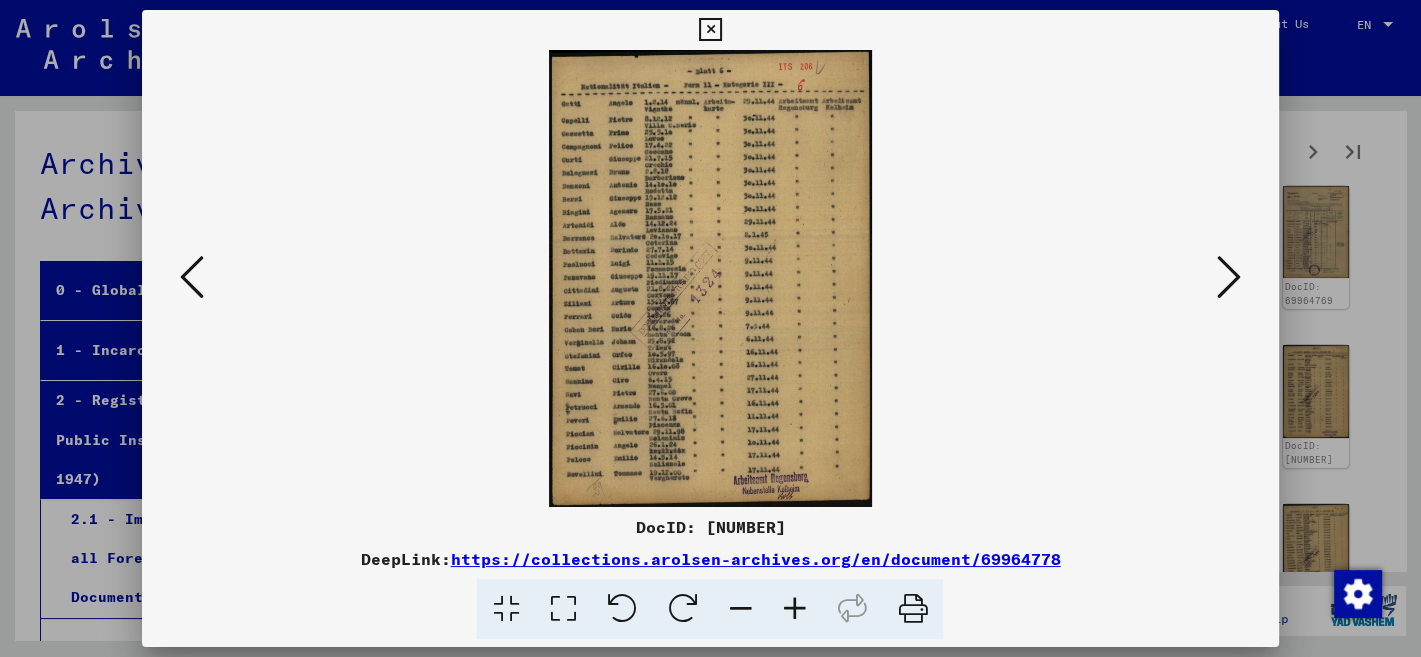 click at bounding box center [794, 609] 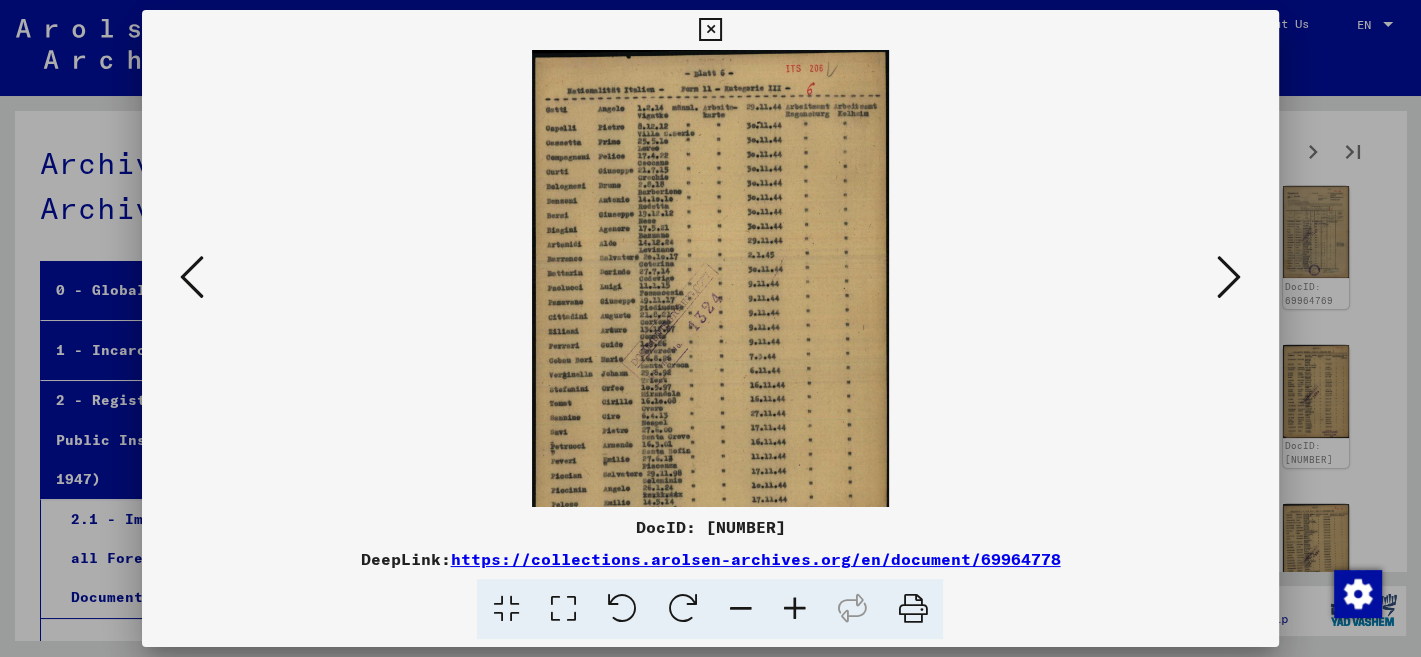 click at bounding box center [794, 609] 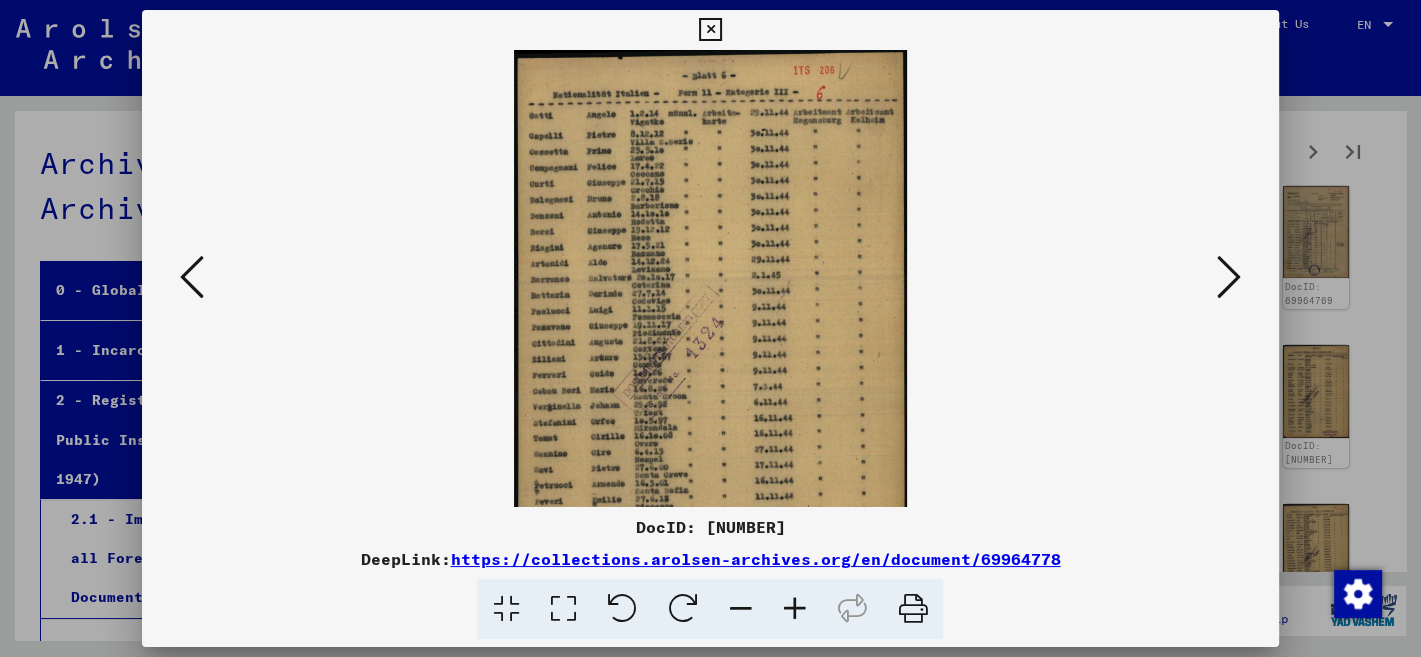 click at bounding box center [794, 609] 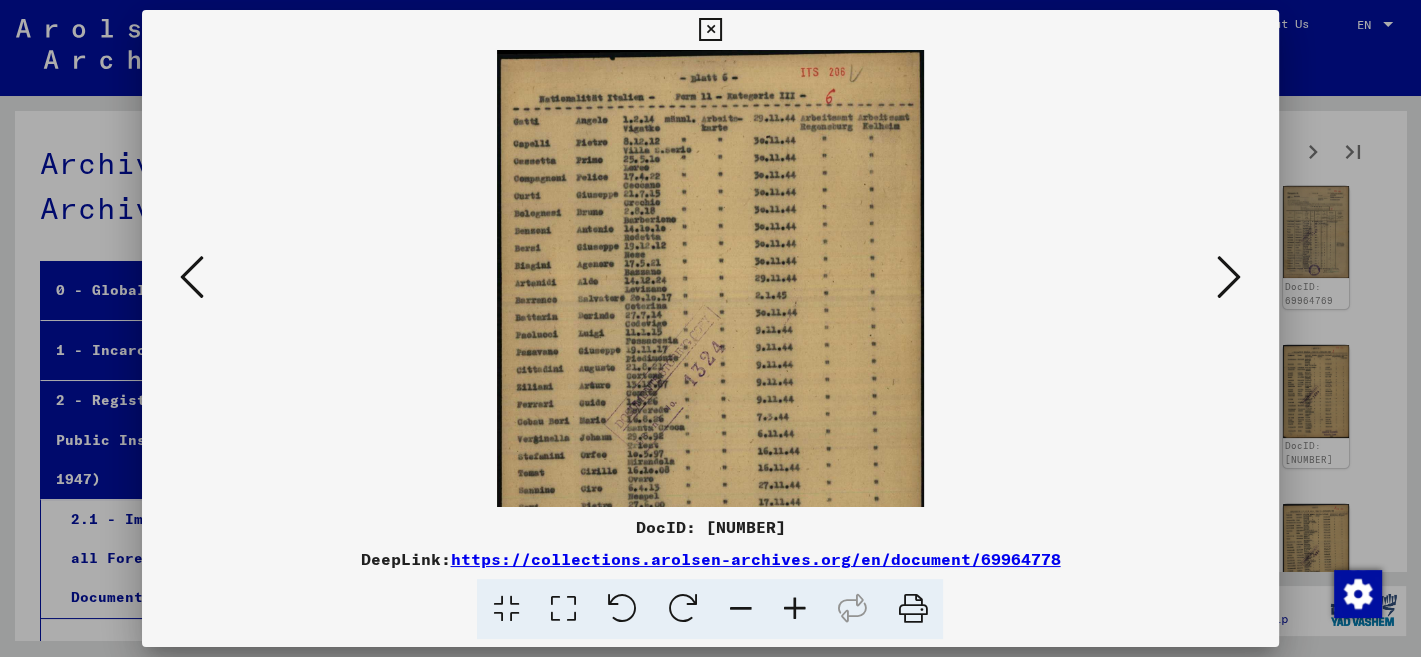 click at bounding box center (794, 609) 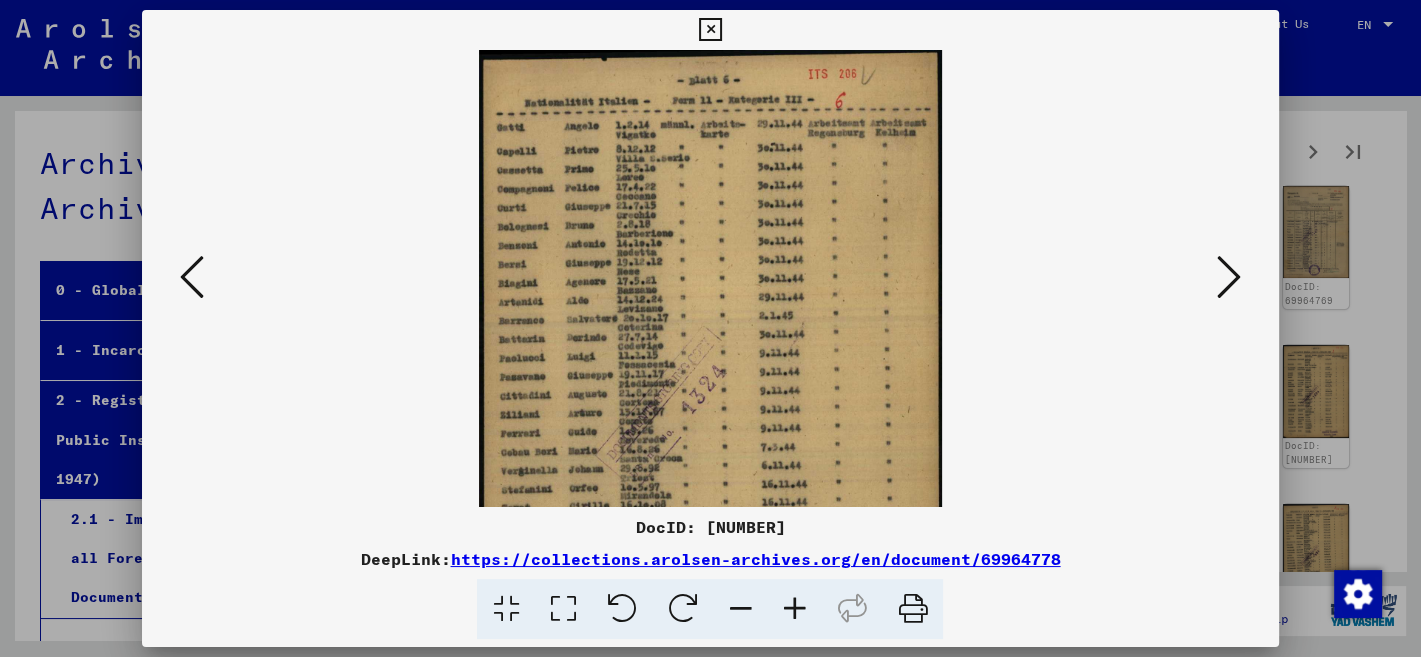 click at bounding box center (794, 609) 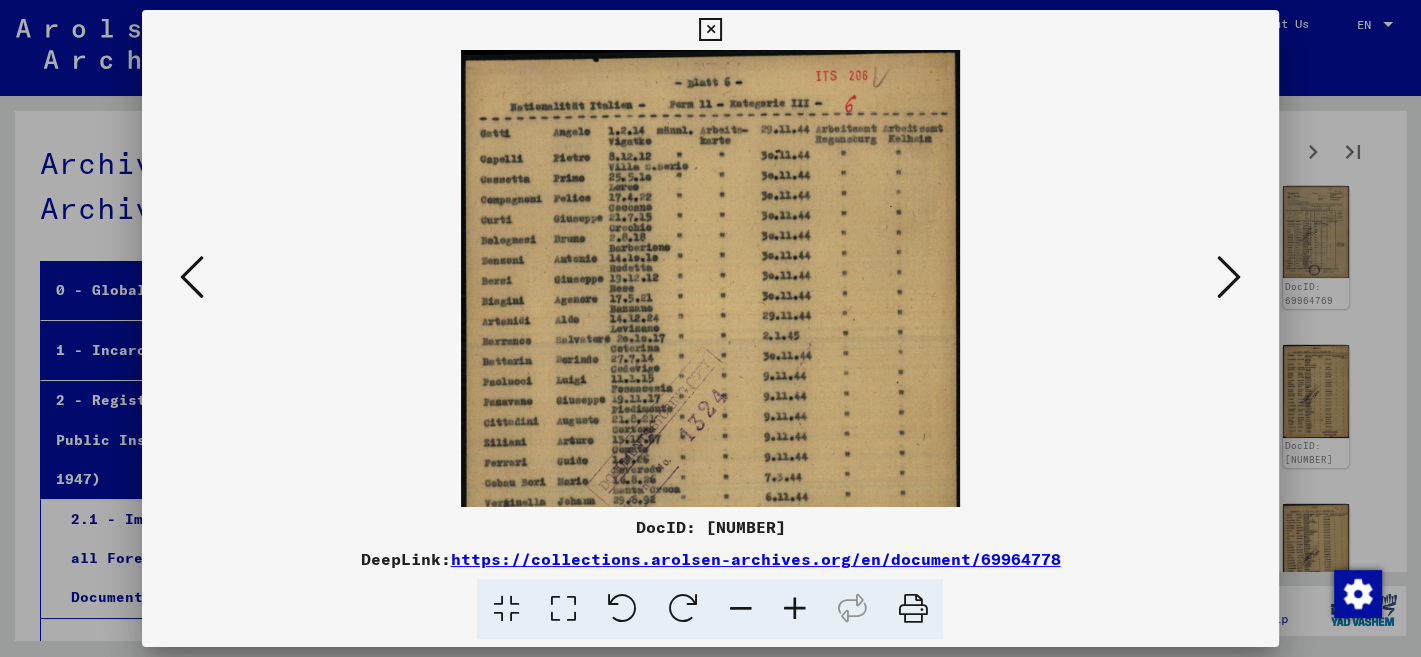 click at bounding box center [794, 609] 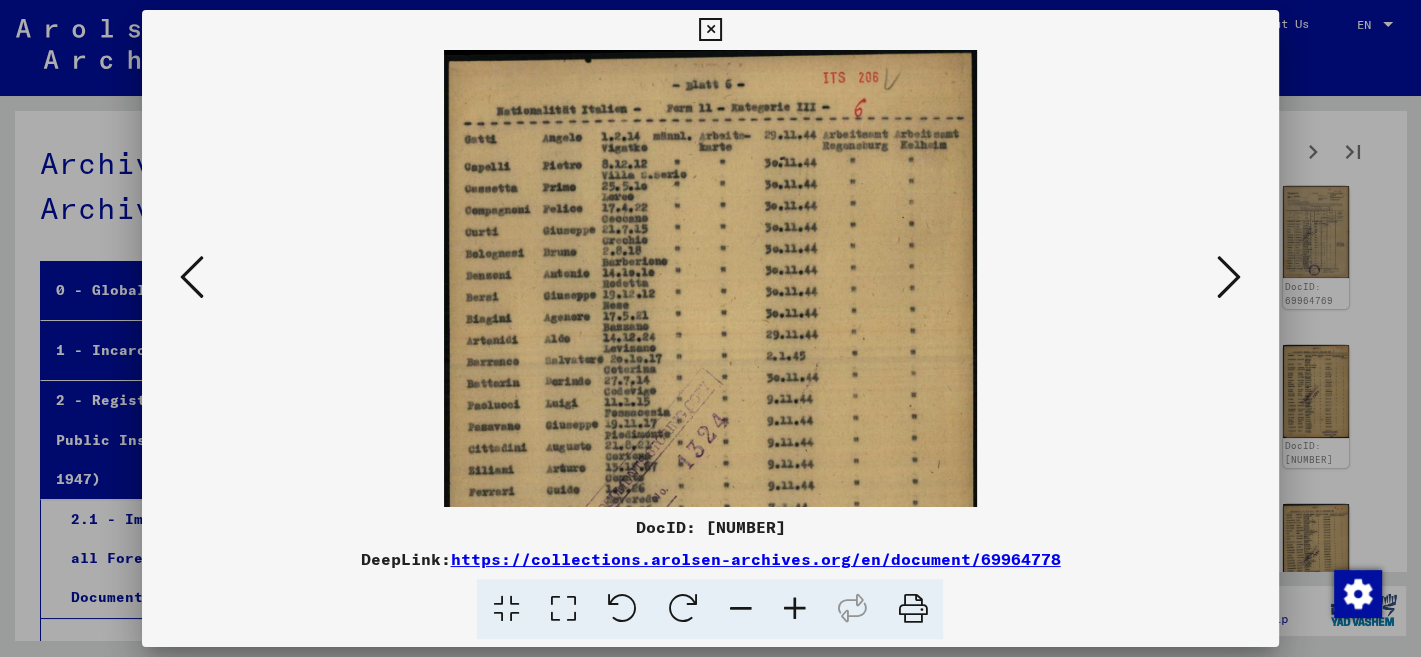 click at bounding box center (794, 609) 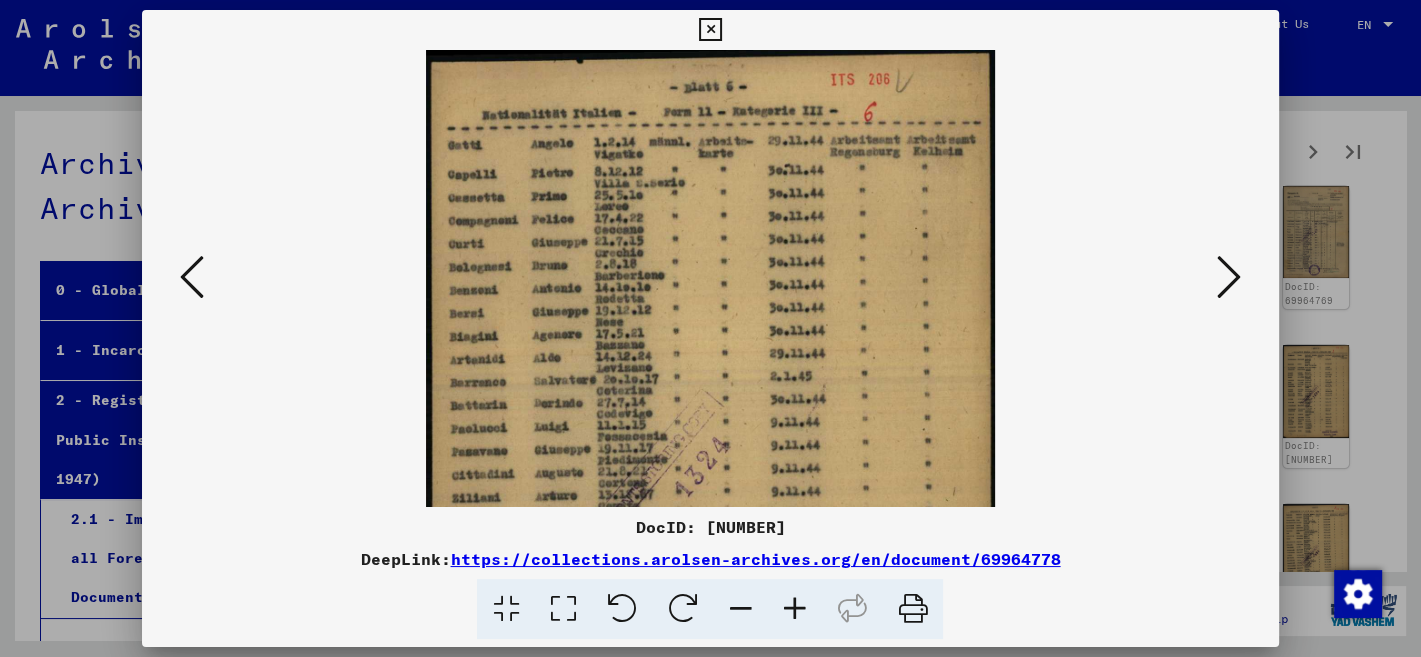 click at bounding box center [794, 609] 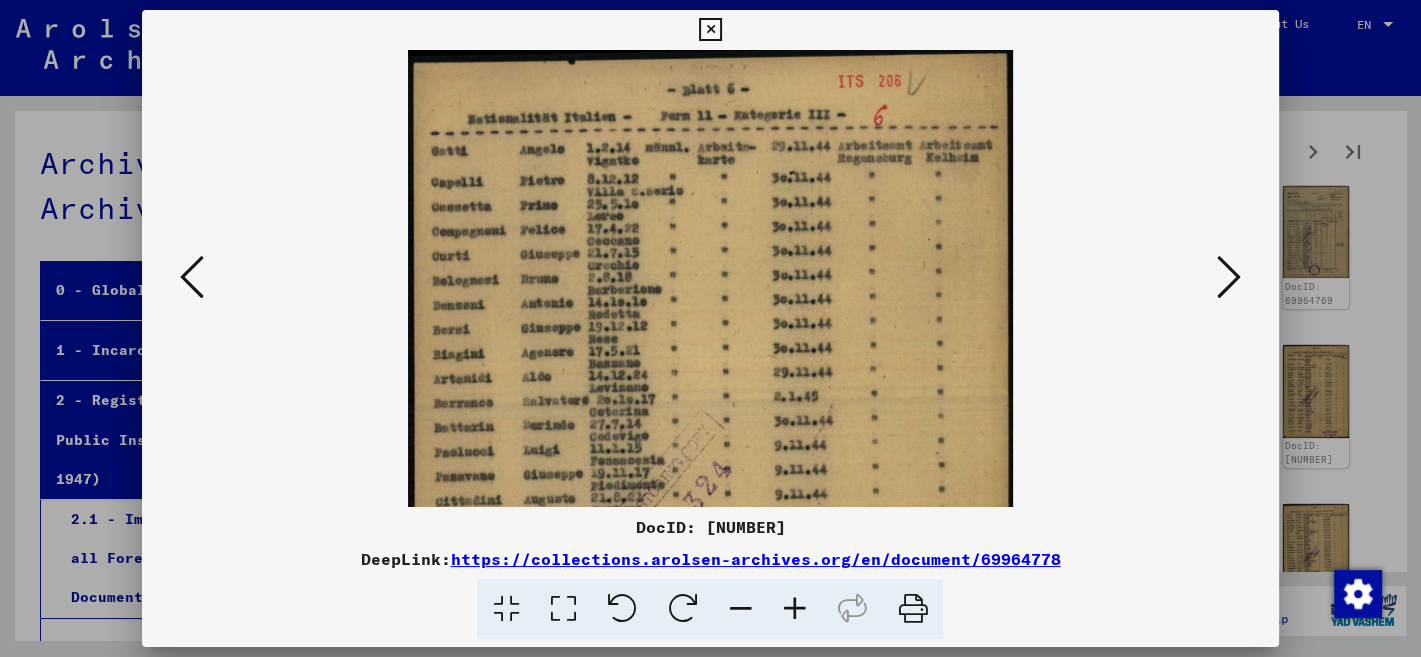 click at bounding box center (794, 609) 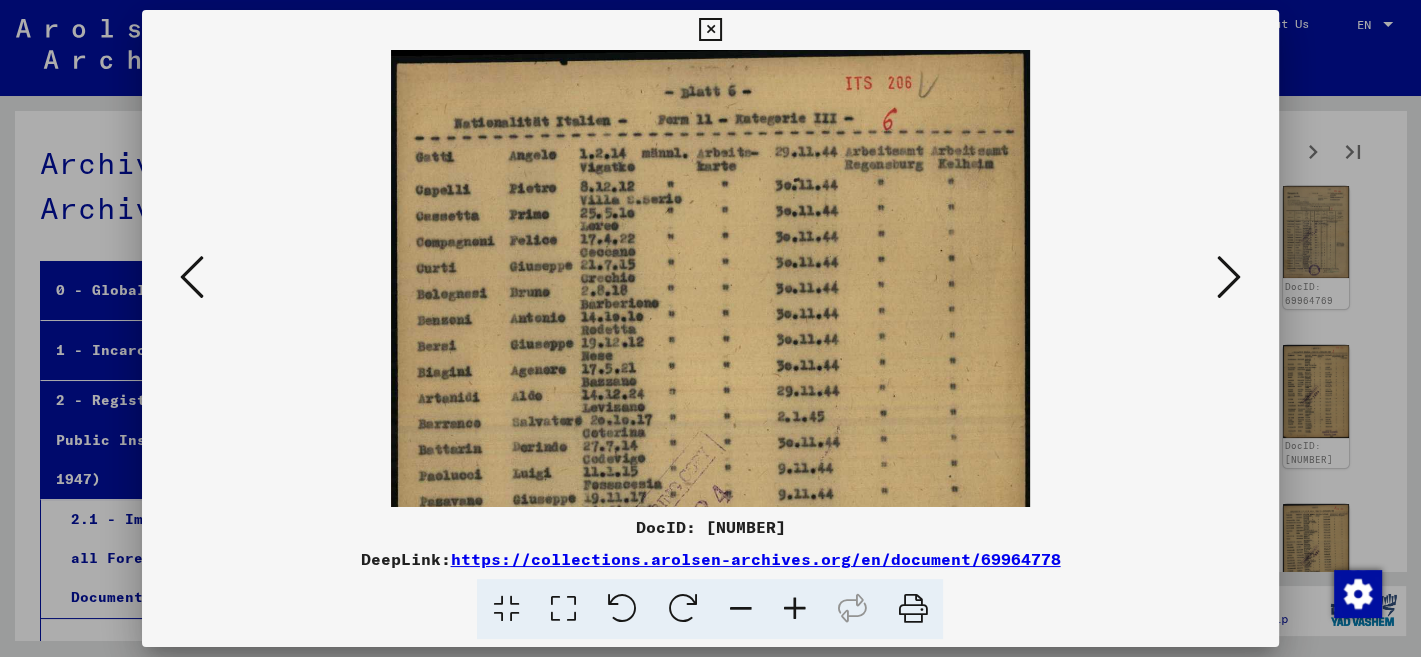 drag, startPoint x: 786, startPoint y: 615, endPoint x: 758, endPoint y: 597, distance: 33.286633 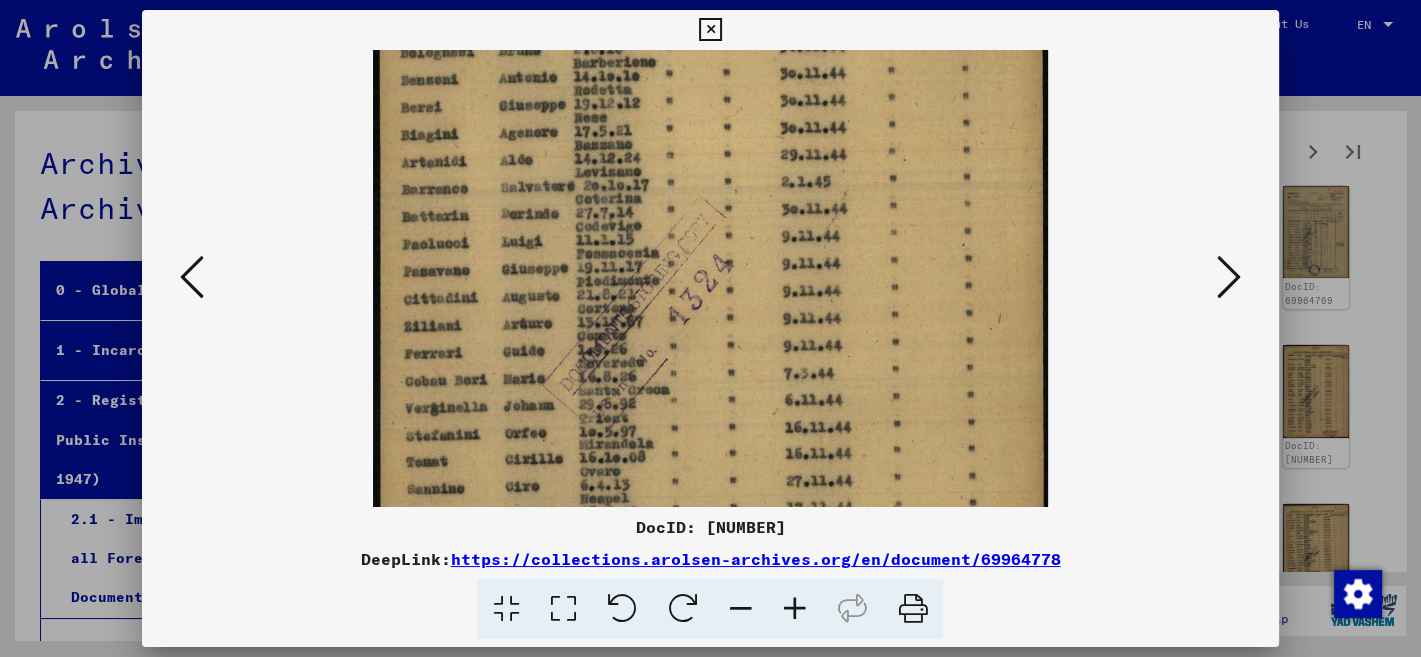 scroll, scrollTop: 256, scrollLeft: 0, axis: vertical 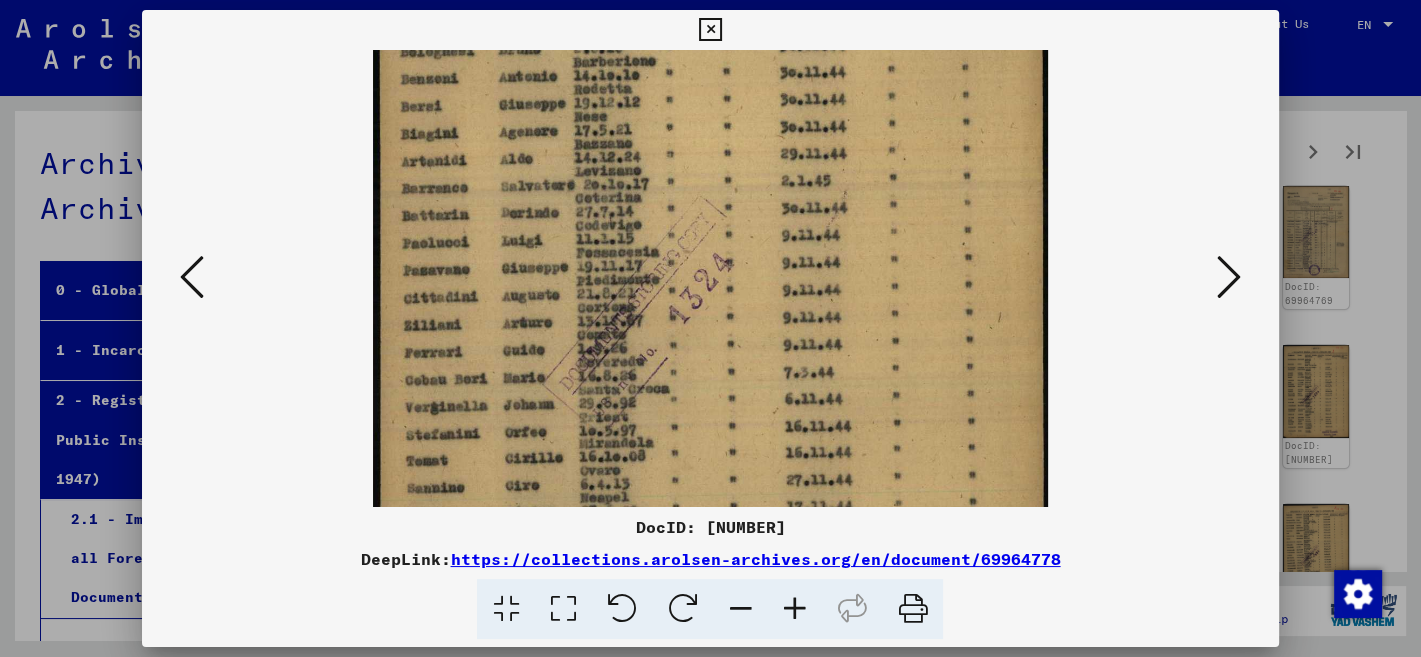 drag, startPoint x: 845, startPoint y: 469, endPoint x: 858, endPoint y: 218, distance: 251.33643 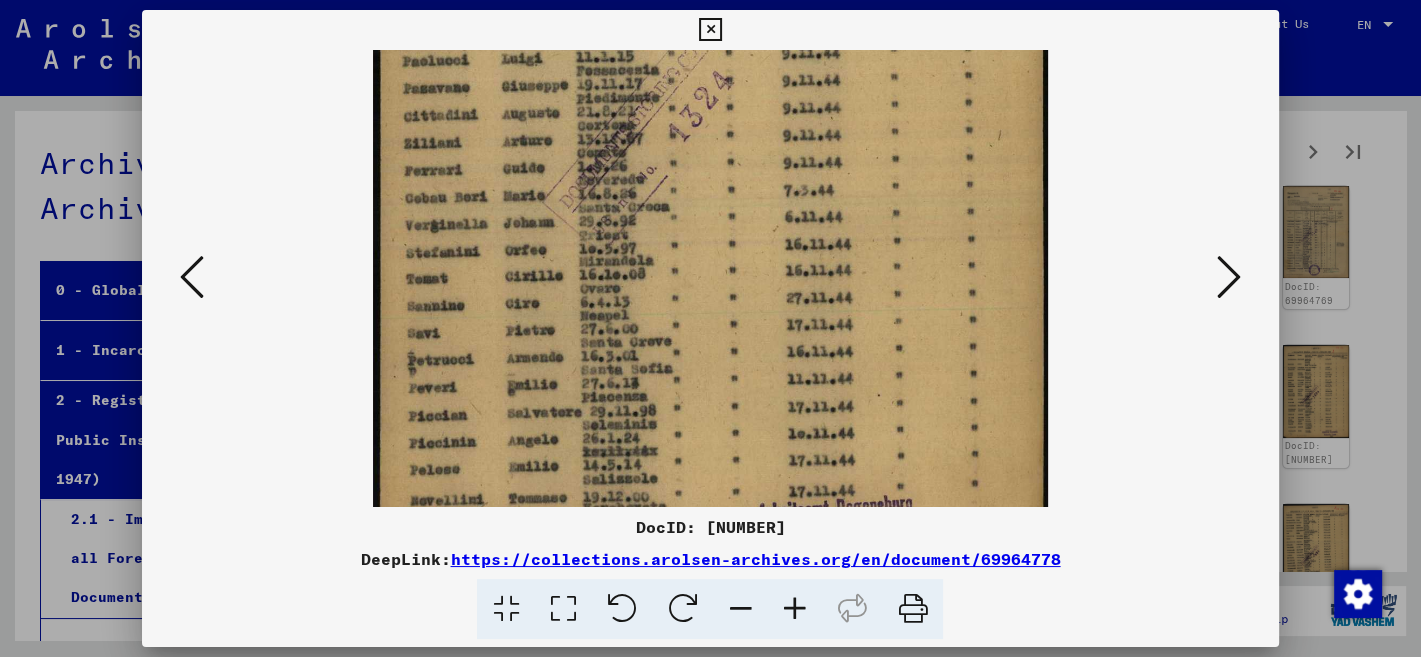 drag, startPoint x: 892, startPoint y: 422, endPoint x: 913, endPoint y: 247, distance: 176.2555 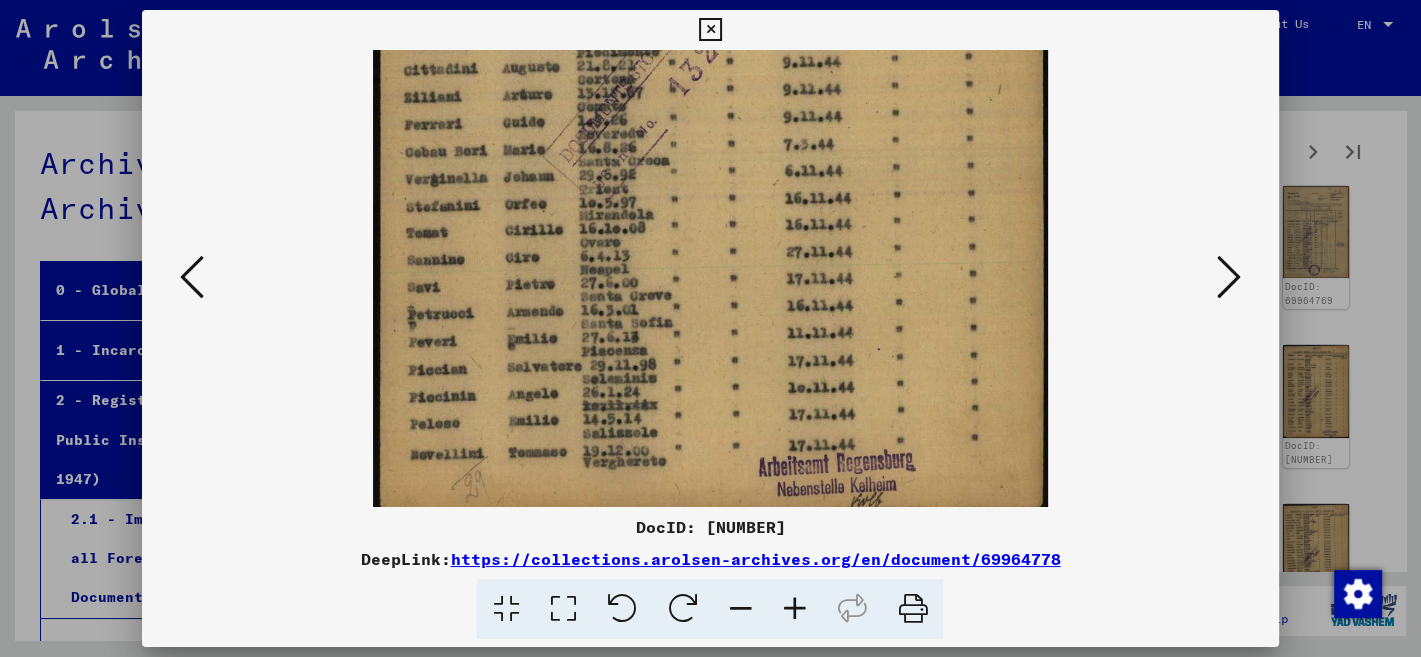 scroll, scrollTop: 500, scrollLeft: 0, axis: vertical 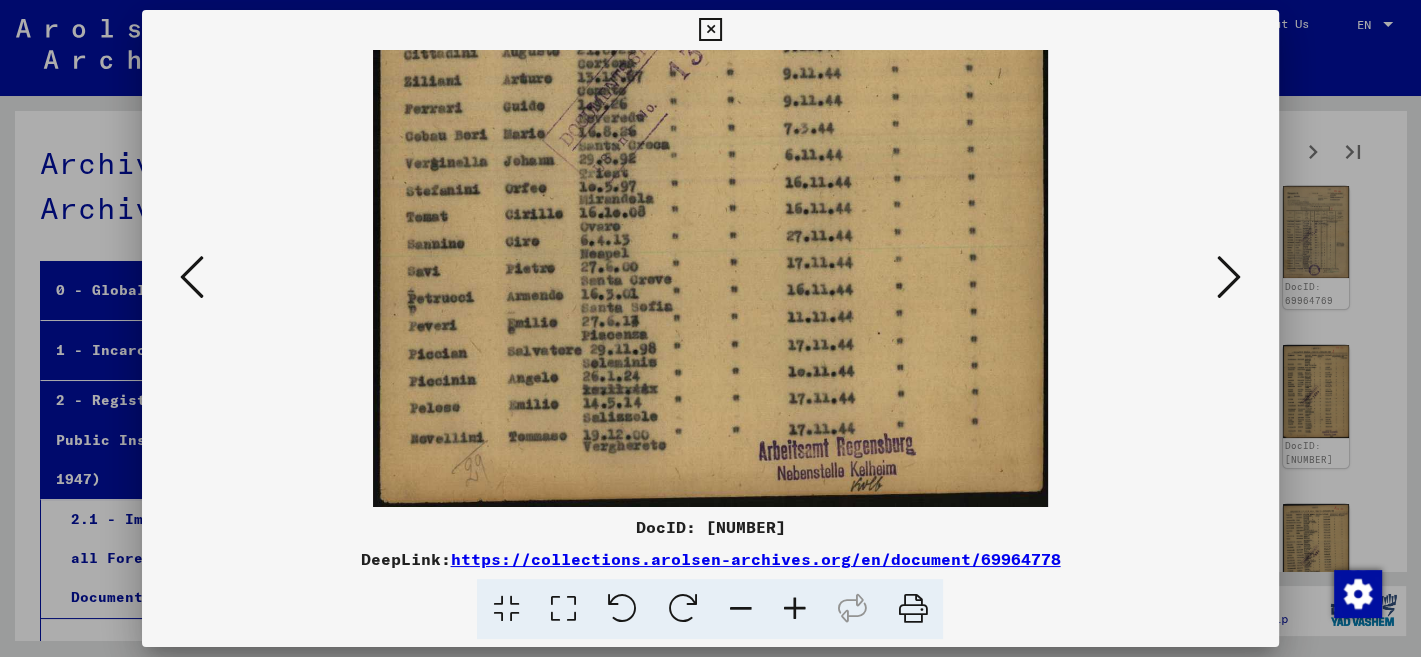 drag, startPoint x: 823, startPoint y: 412, endPoint x: 834, endPoint y: 341, distance: 71.84706 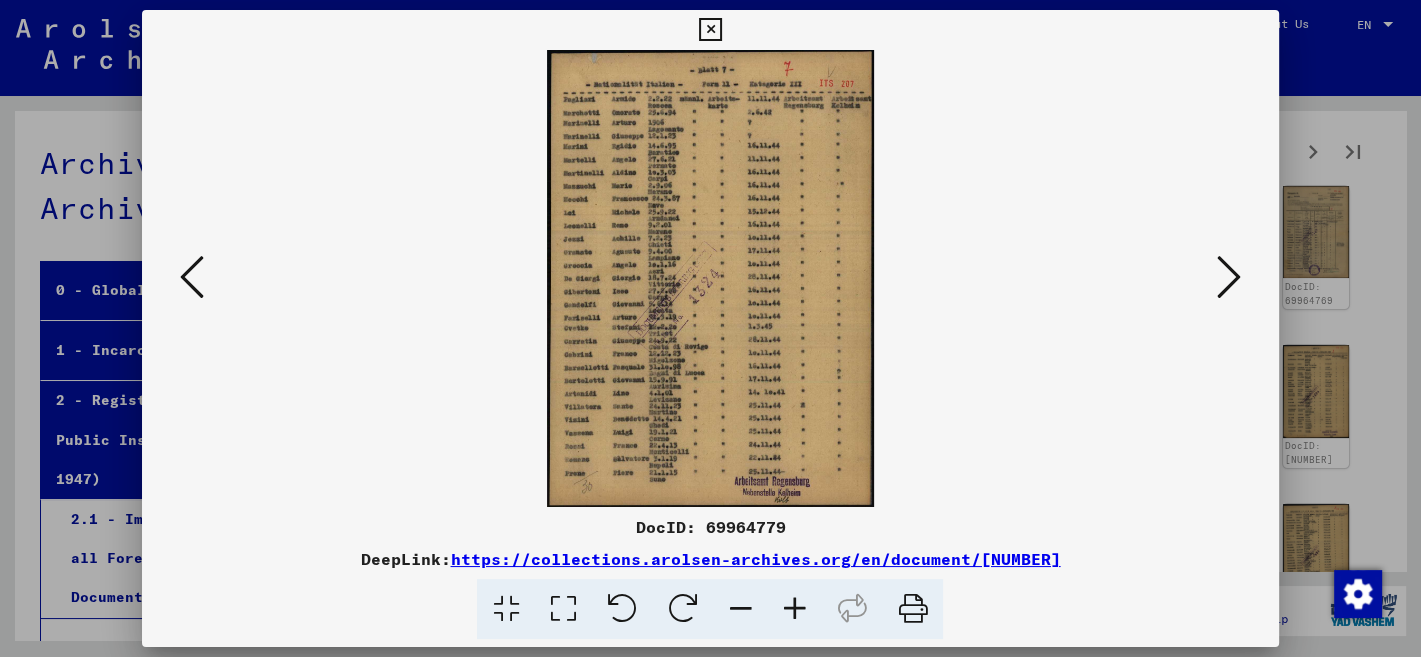 click at bounding box center (794, 609) 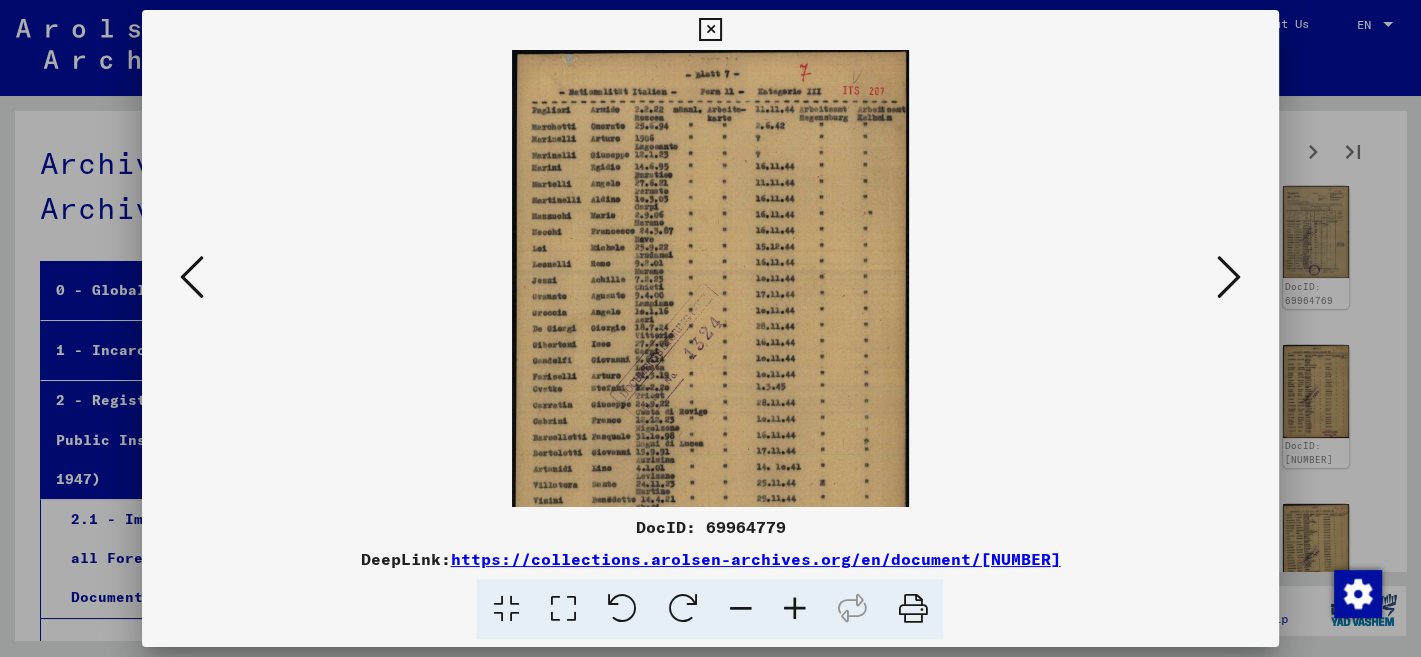 click at bounding box center (794, 609) 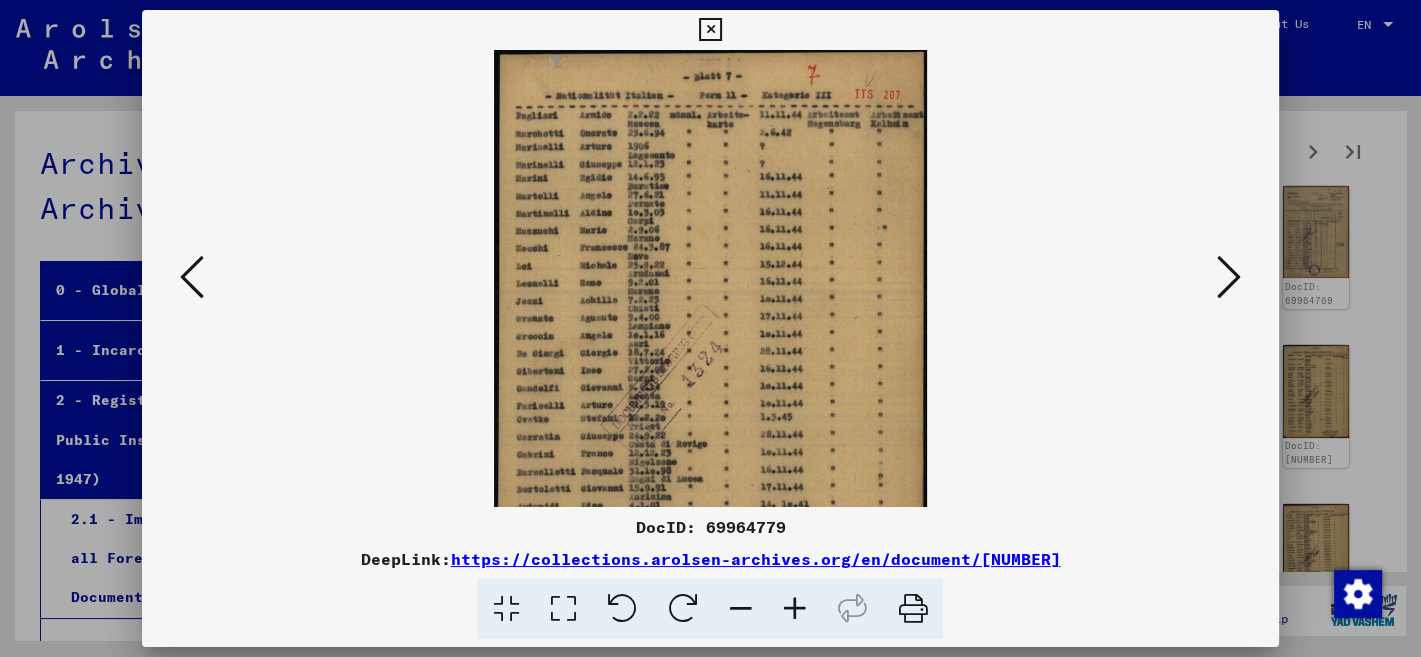 click at bounding box center (794, 609) 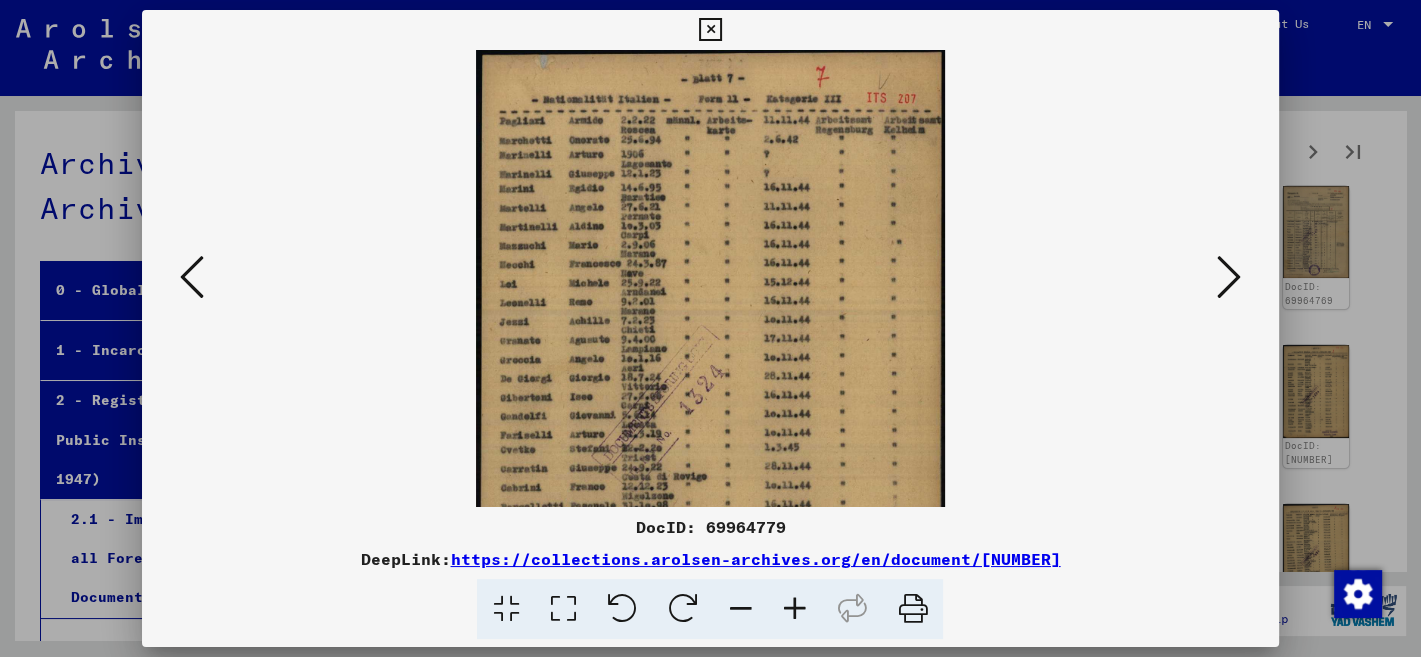 click at bounding box center [794, 609] 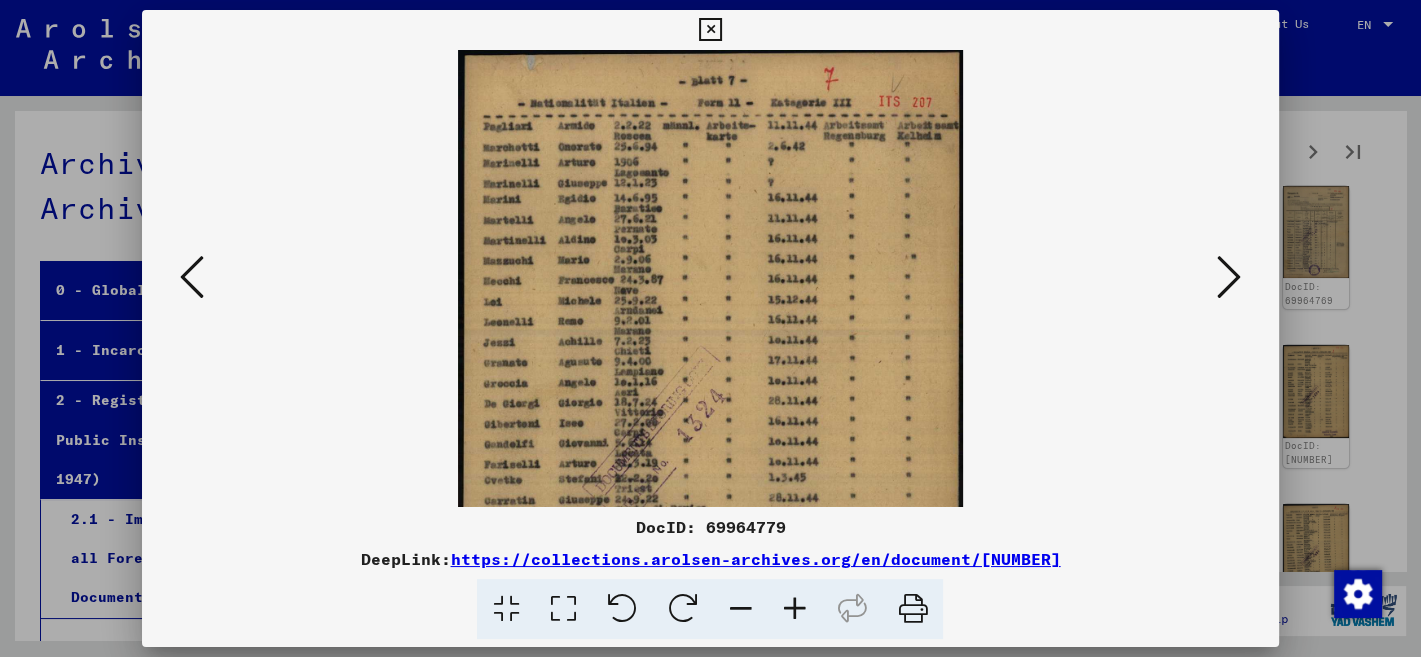 click at bounding box center (794, 609) 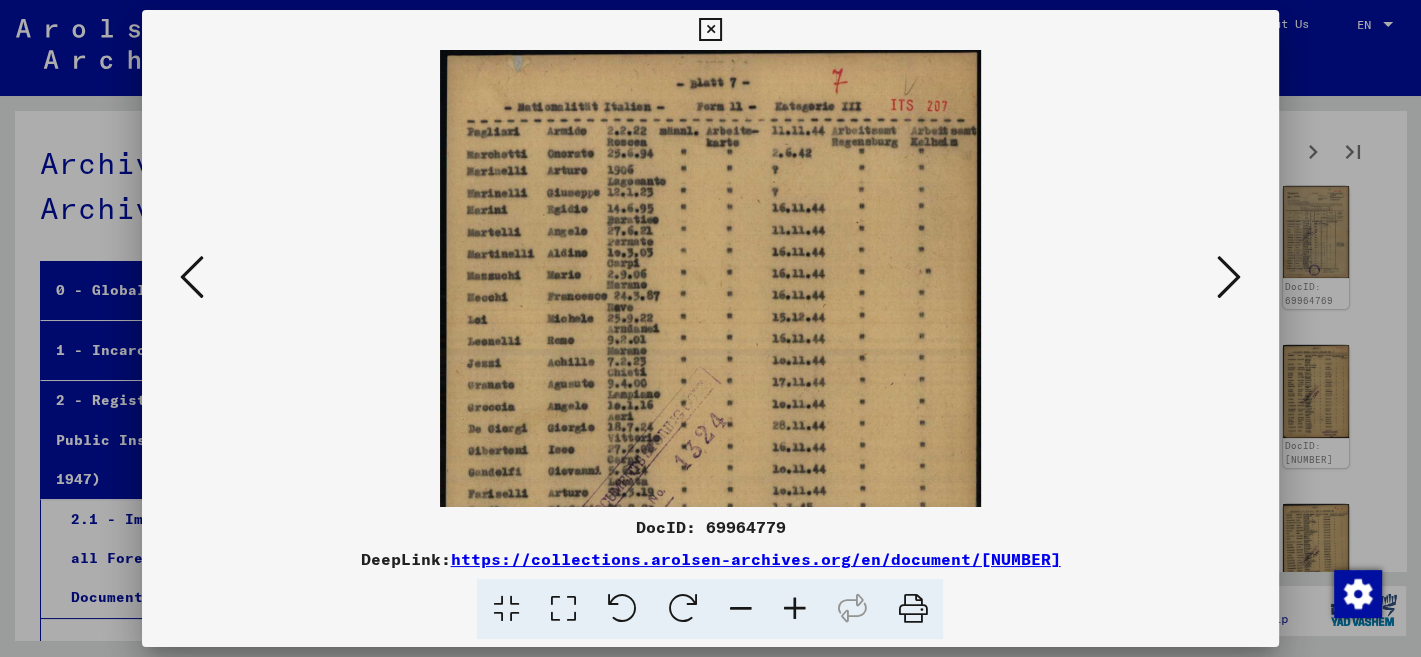 click at bounding box center (794, 609) 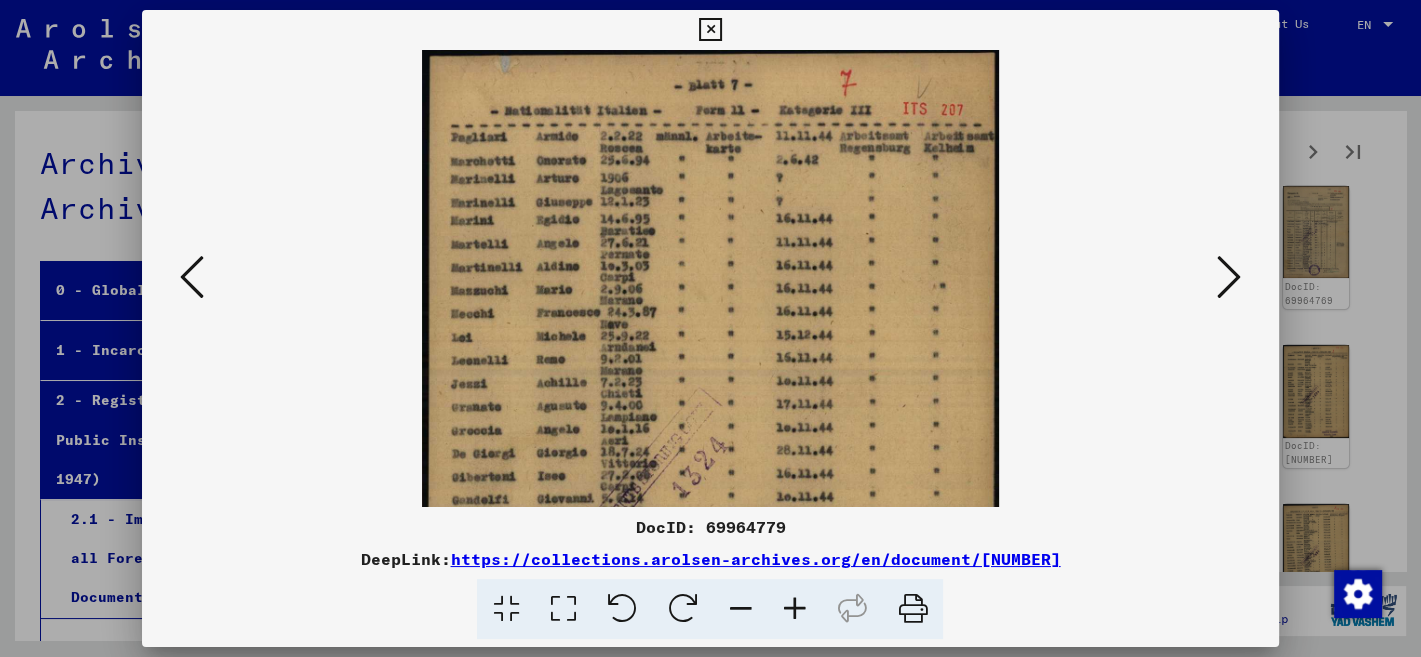 click at bounding box center [794, 609] 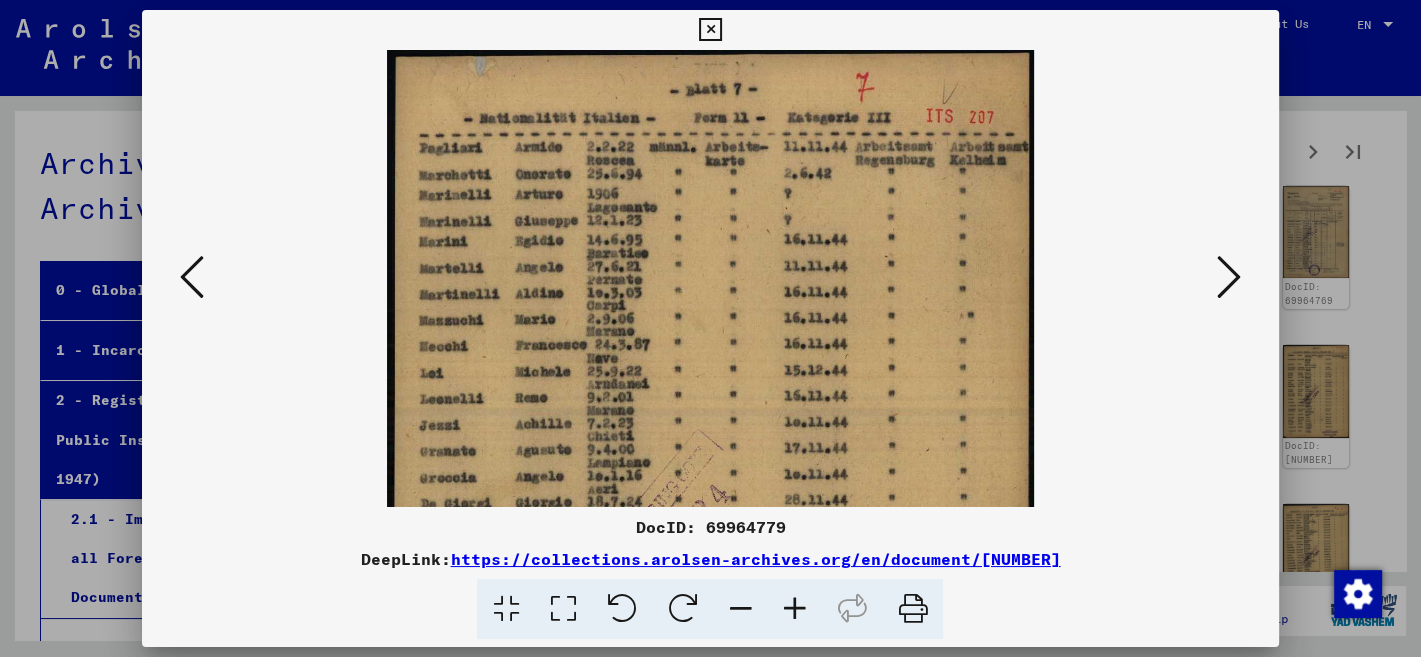 click at bounding box center (794, 609) 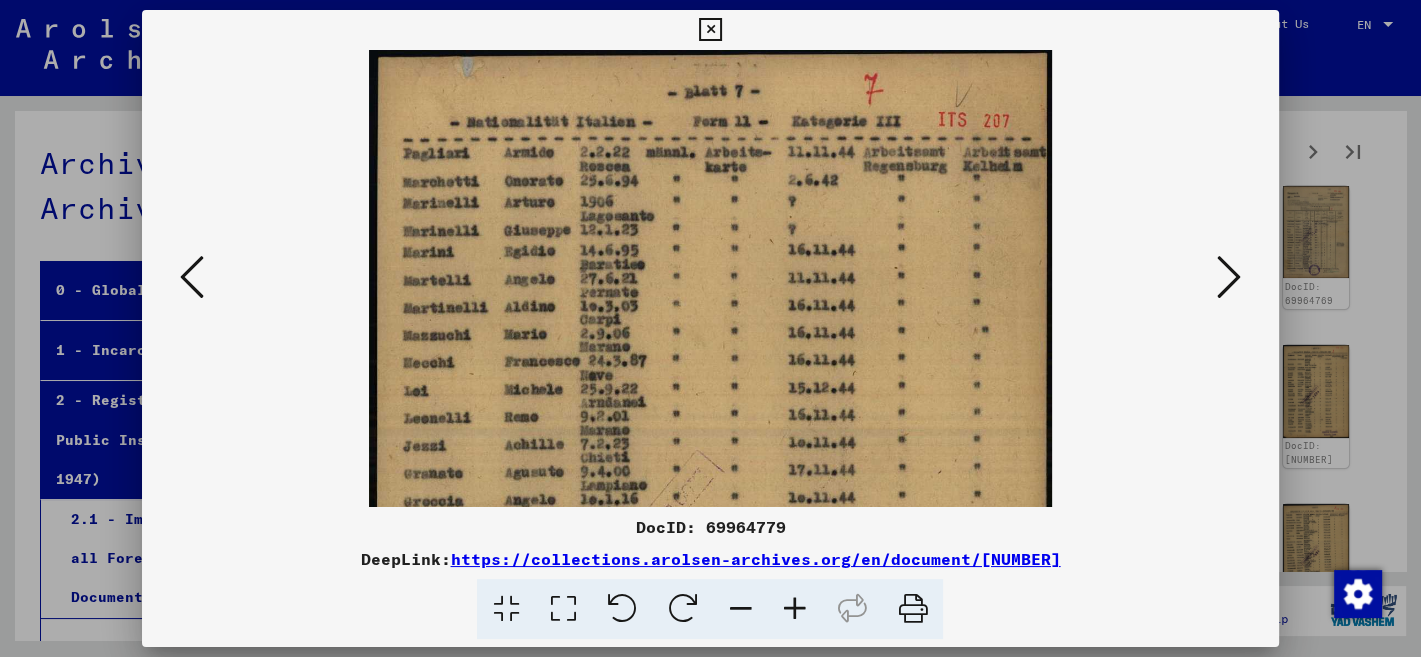 click at bounding box center [794, 609] 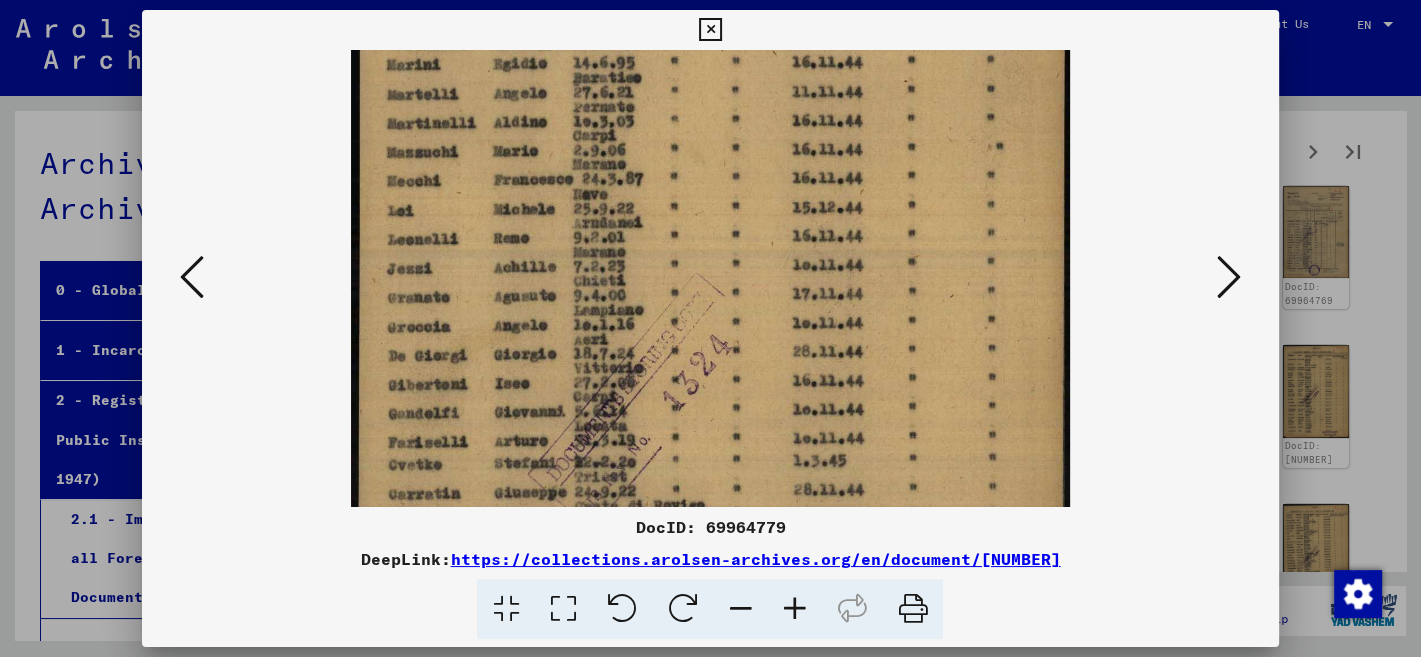 scroll, scrollTop: 257, scrollLeft: 0, axis: vertical 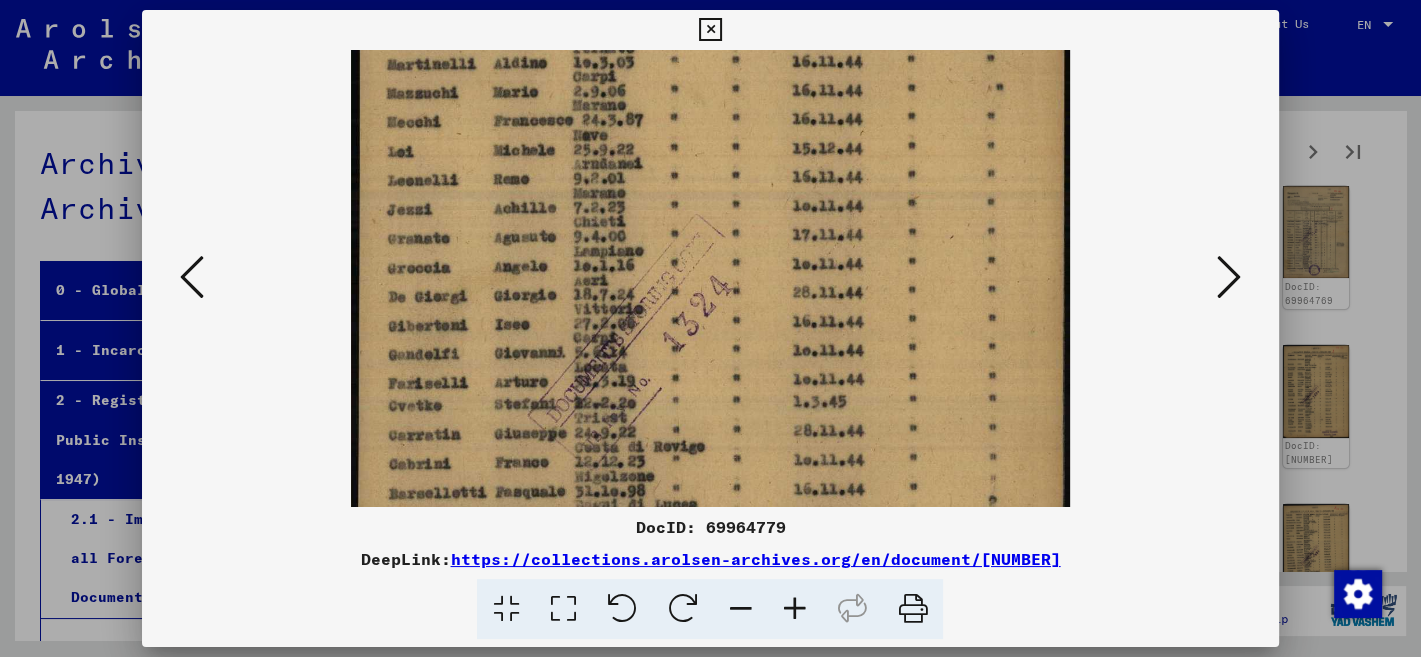 drag, startPoint x: 784, startPoint y: 455, endPoint x: 763, endPoint y: 200, distance: 255.86325 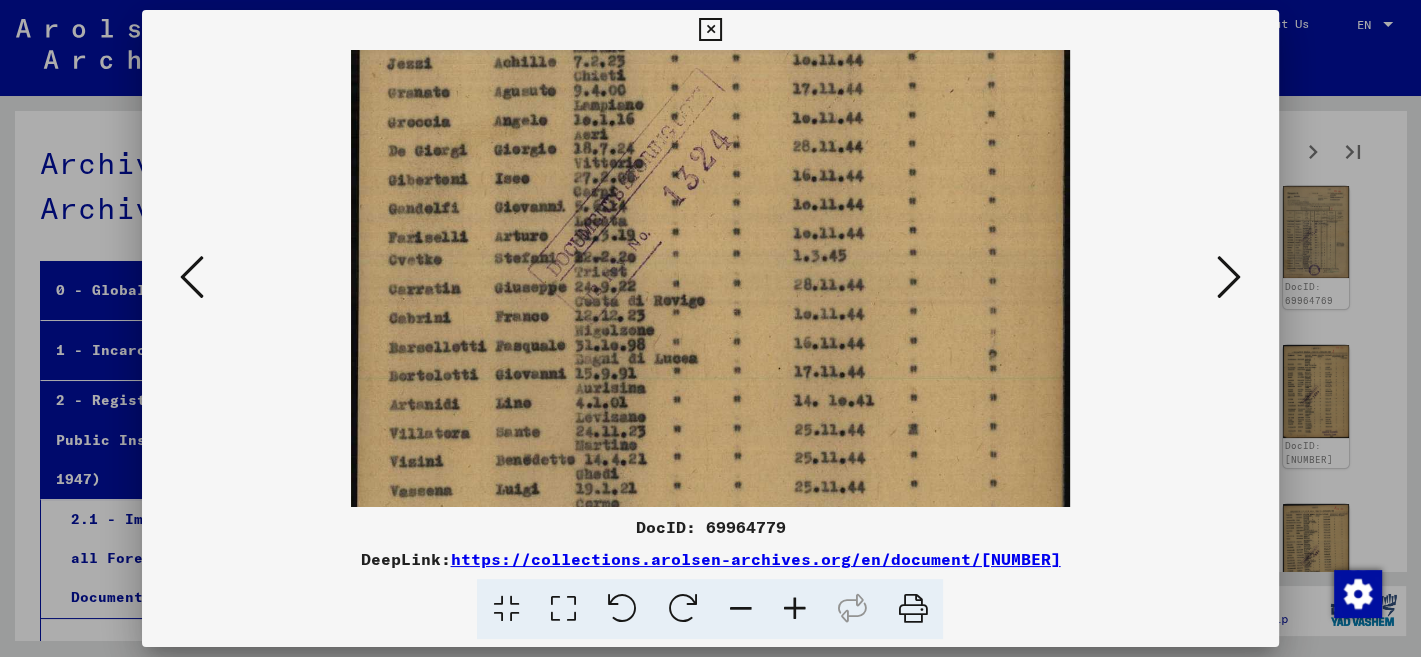 drag, startPoint x: 853, startPoint y: 463, endPoint x: 835, endPoint y: 318, distance: 146.11298 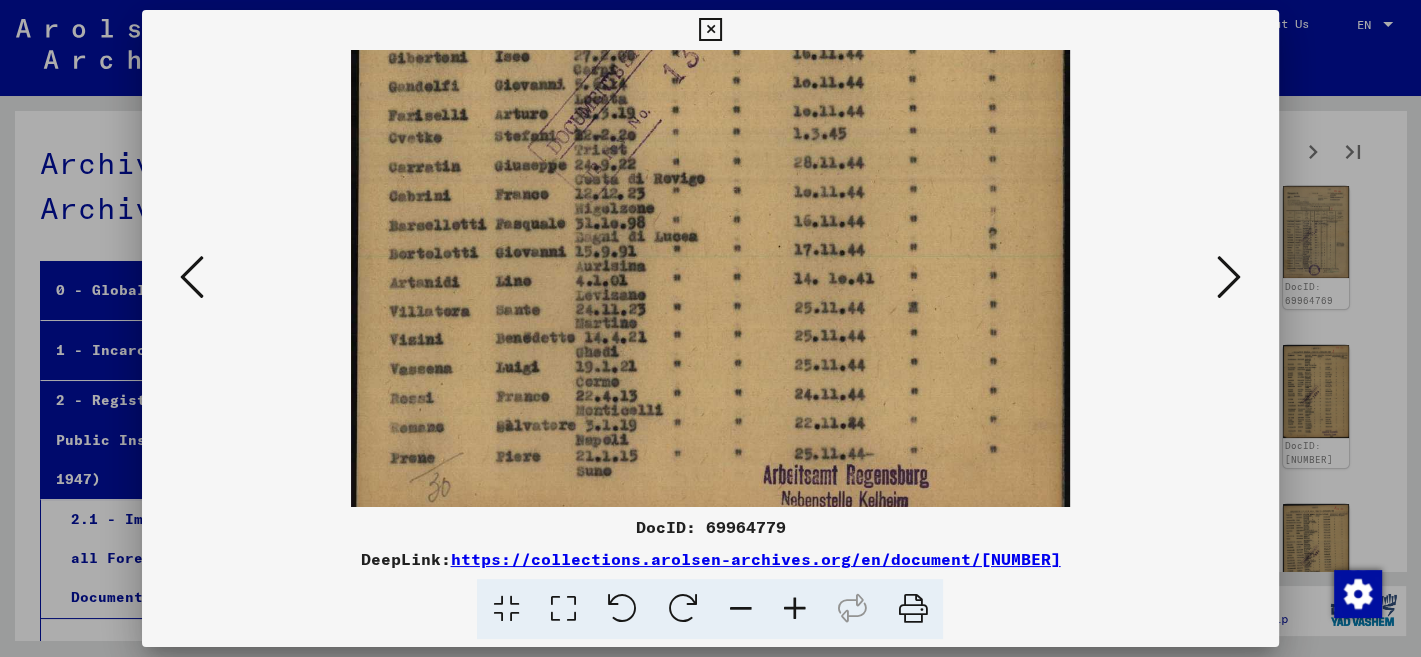 scroll, scrollTop: 528, scrollLeft: 0, axis: vertical 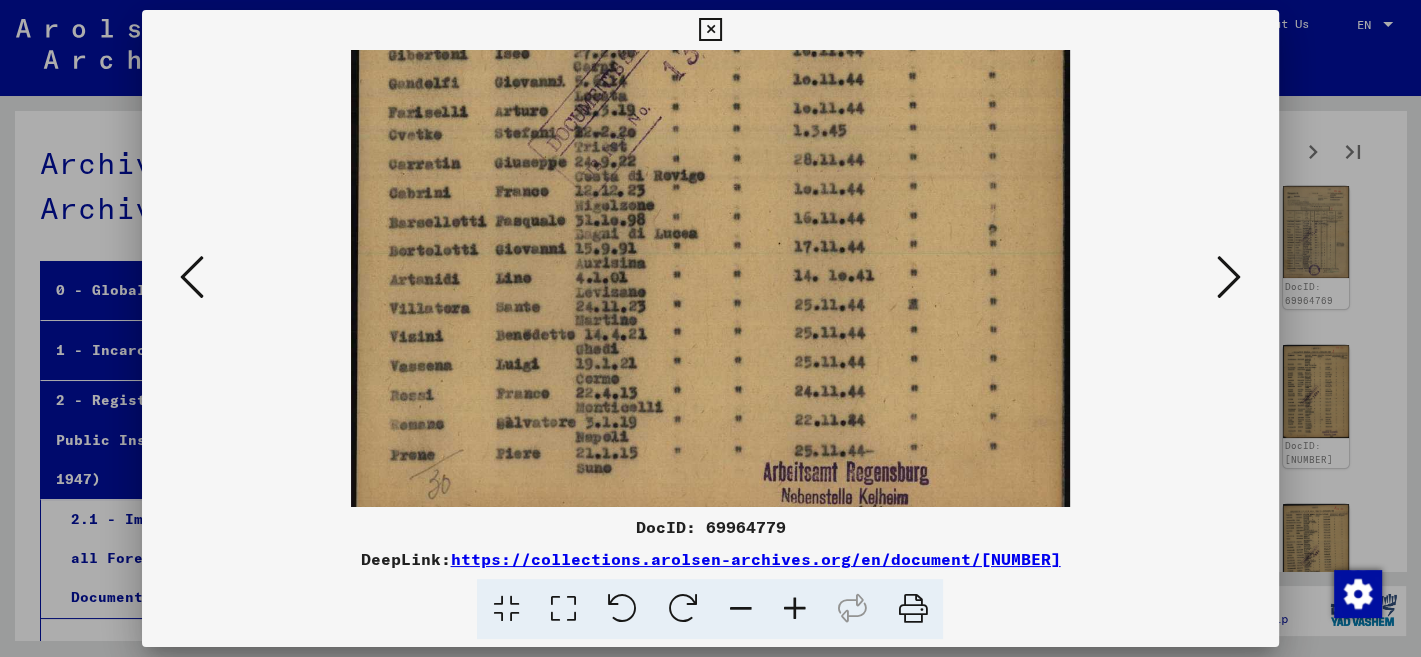 drag, startPoint x: 774, startPoint y: 438, endPoint x: 774, endPoint y: 322, distance: 116 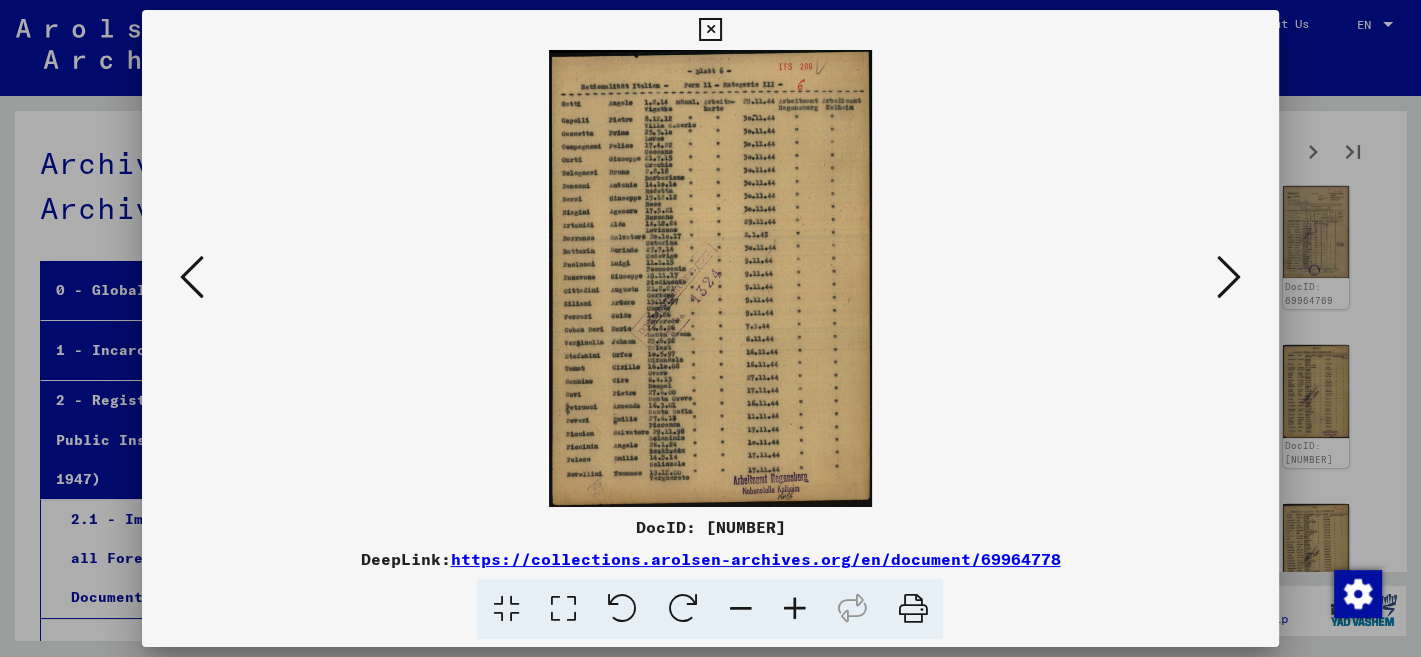 scroll, scrollTop: 0, scrollLeft: 0, axis: both 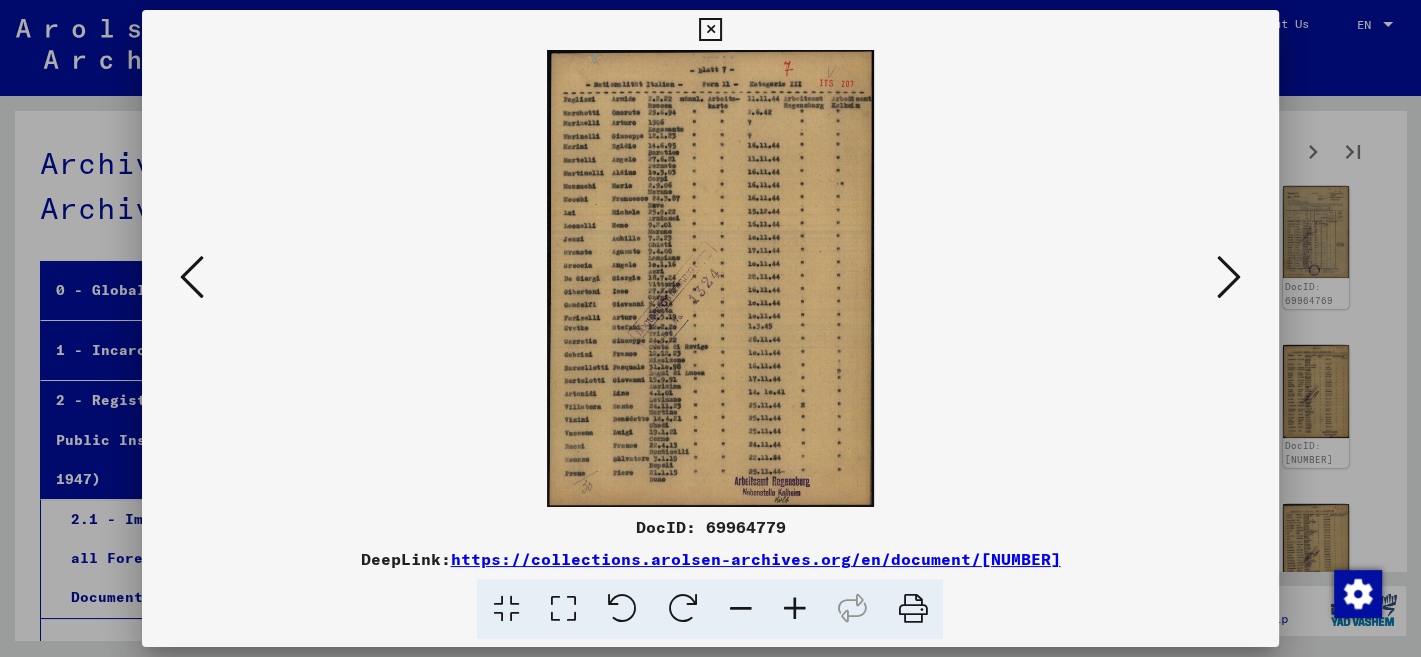 click at bounding box center (794, 609) 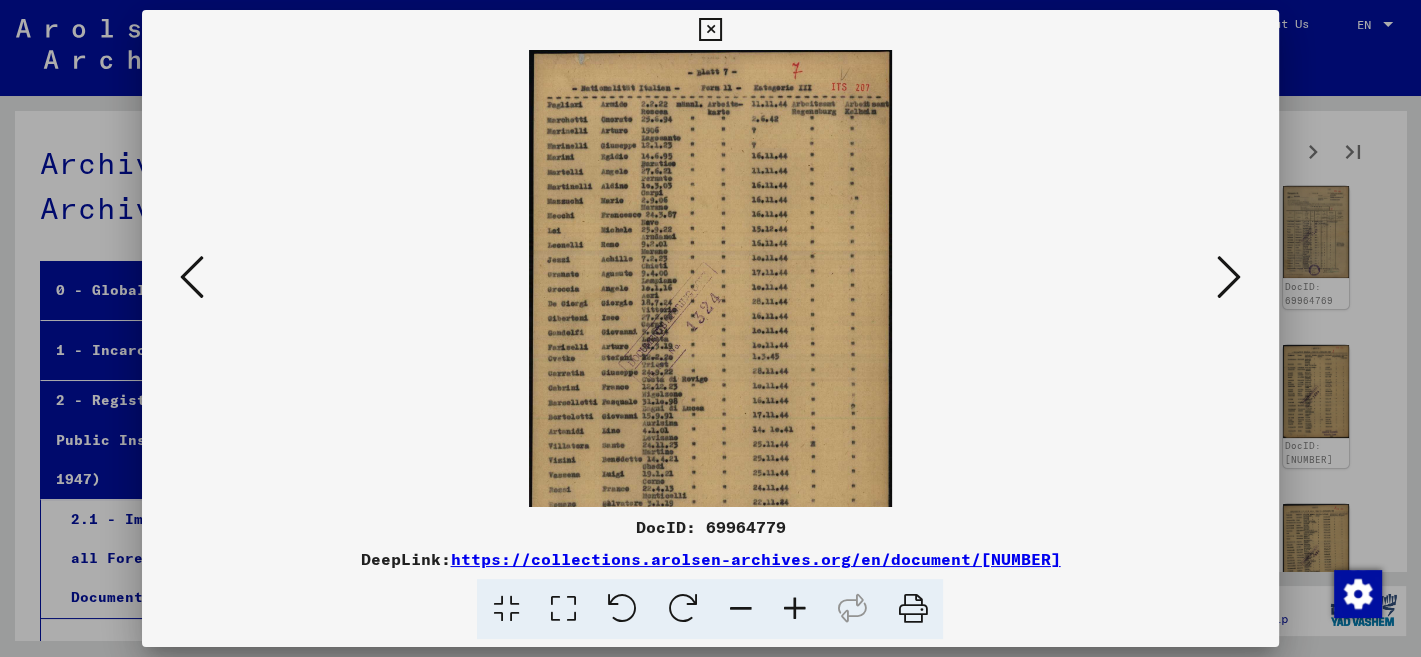 click at bounding box center (794, 609) 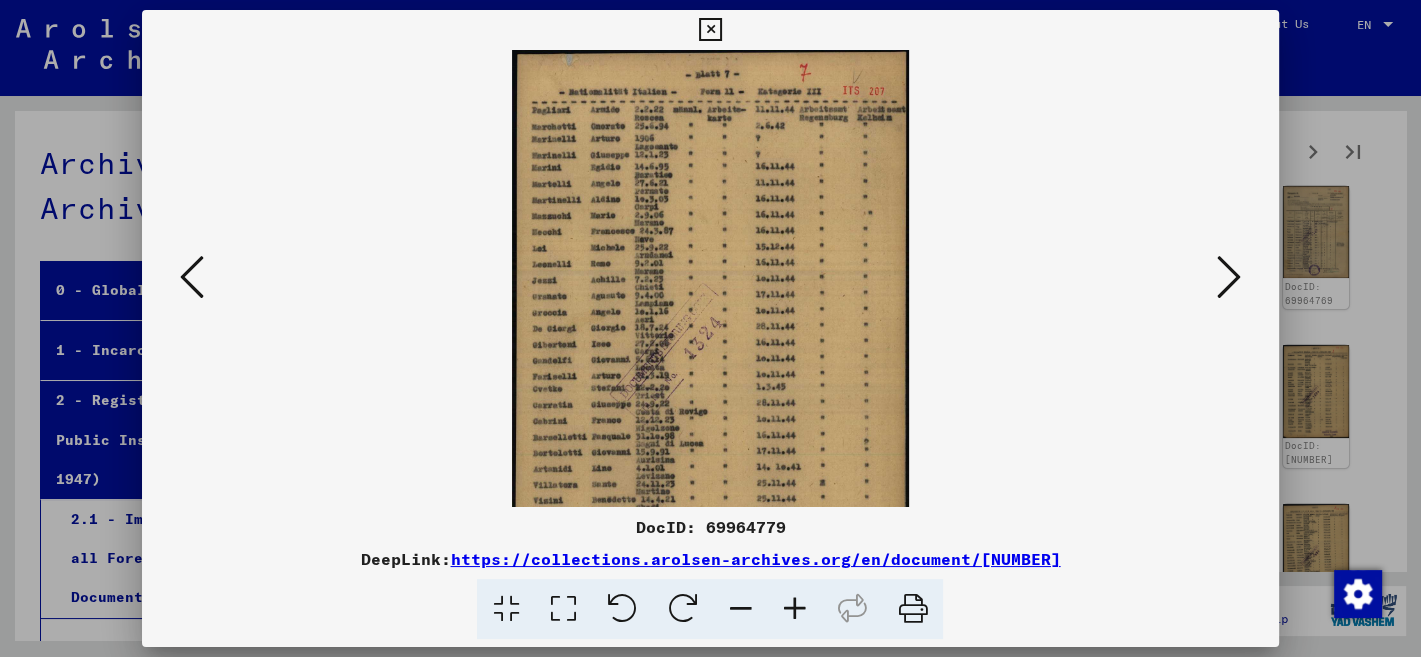 click at bounding box center [794, 609] 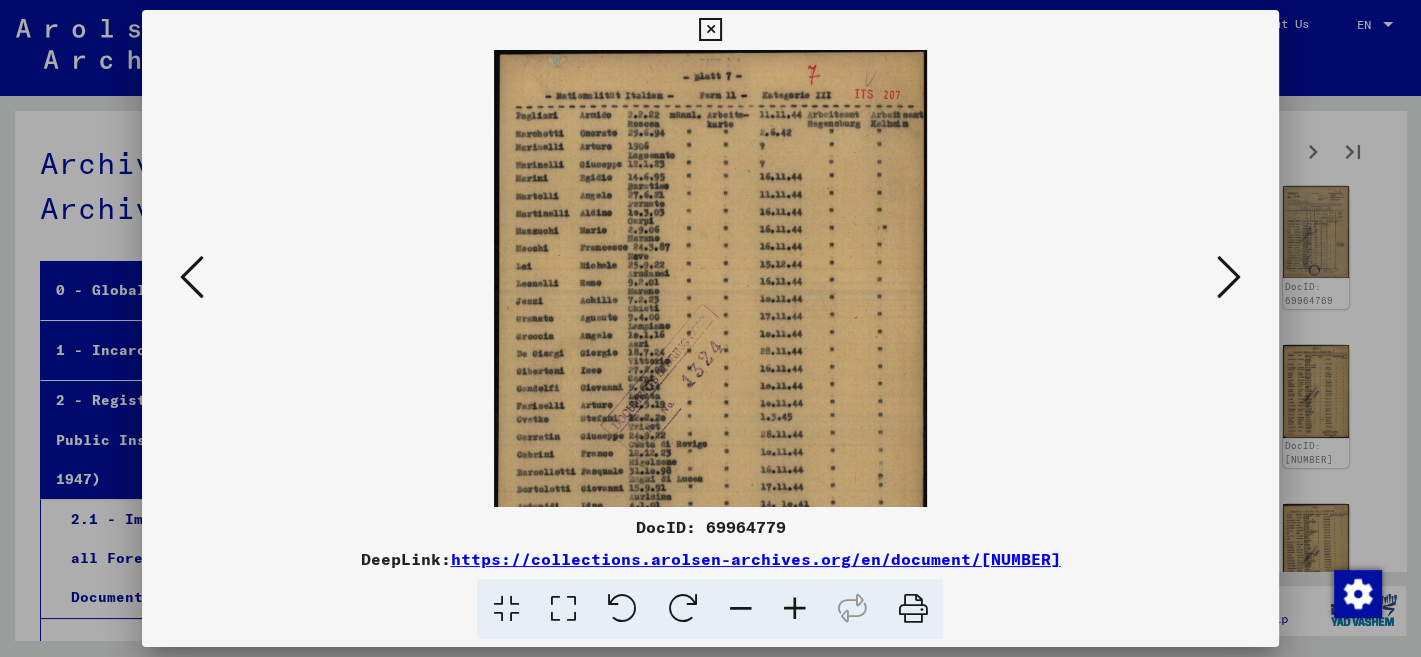 click at bounding box center [794, 609] 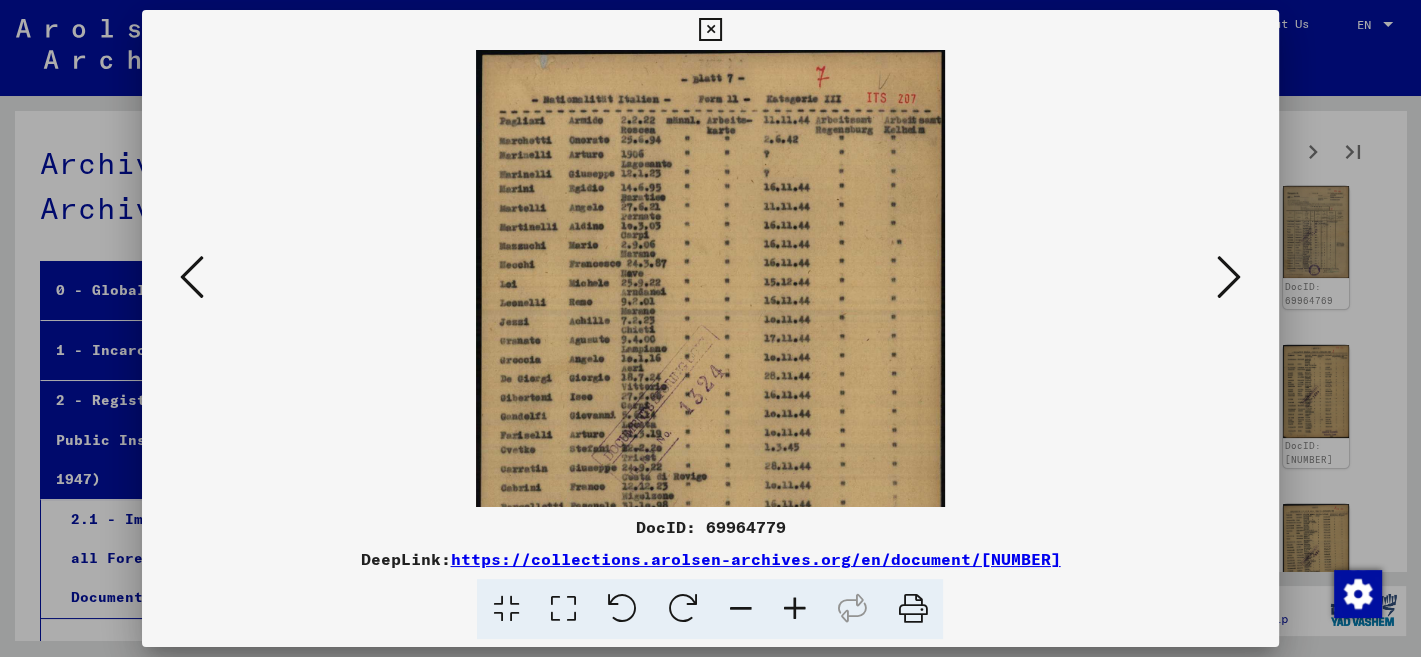 click at bounding box center (794, 609) 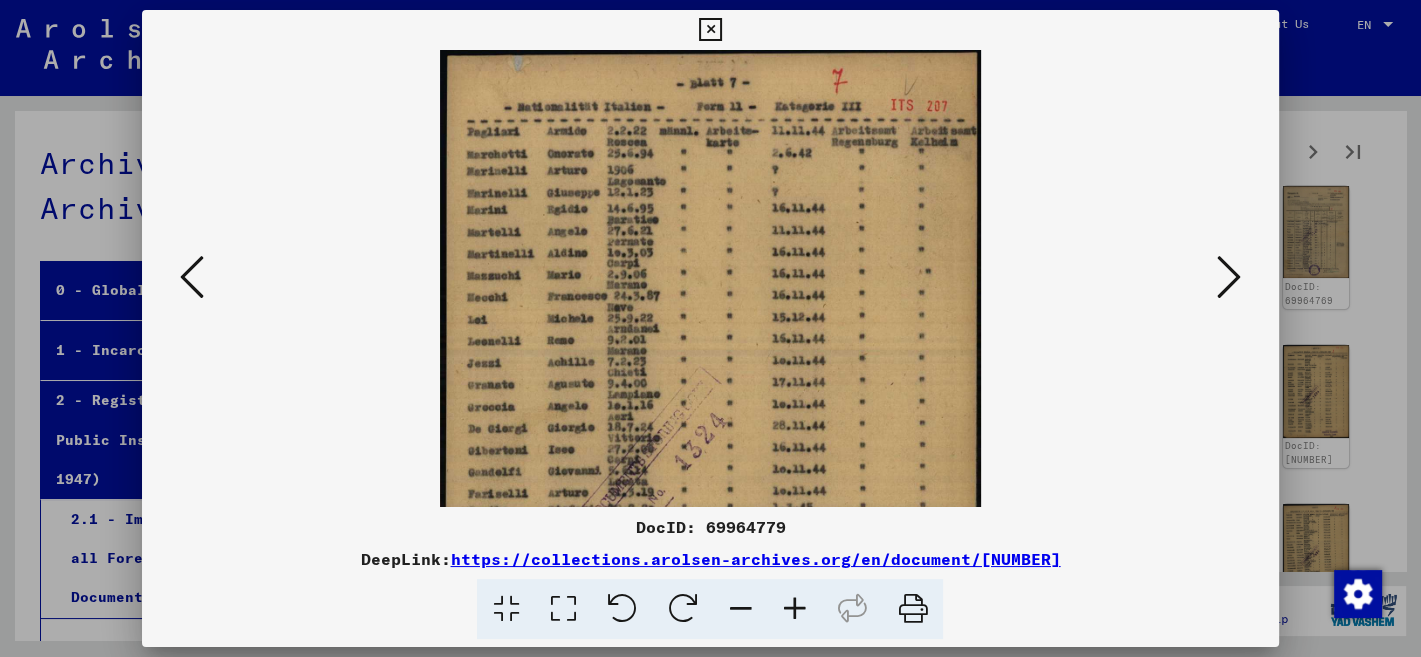click at bounding box center [794, 609] 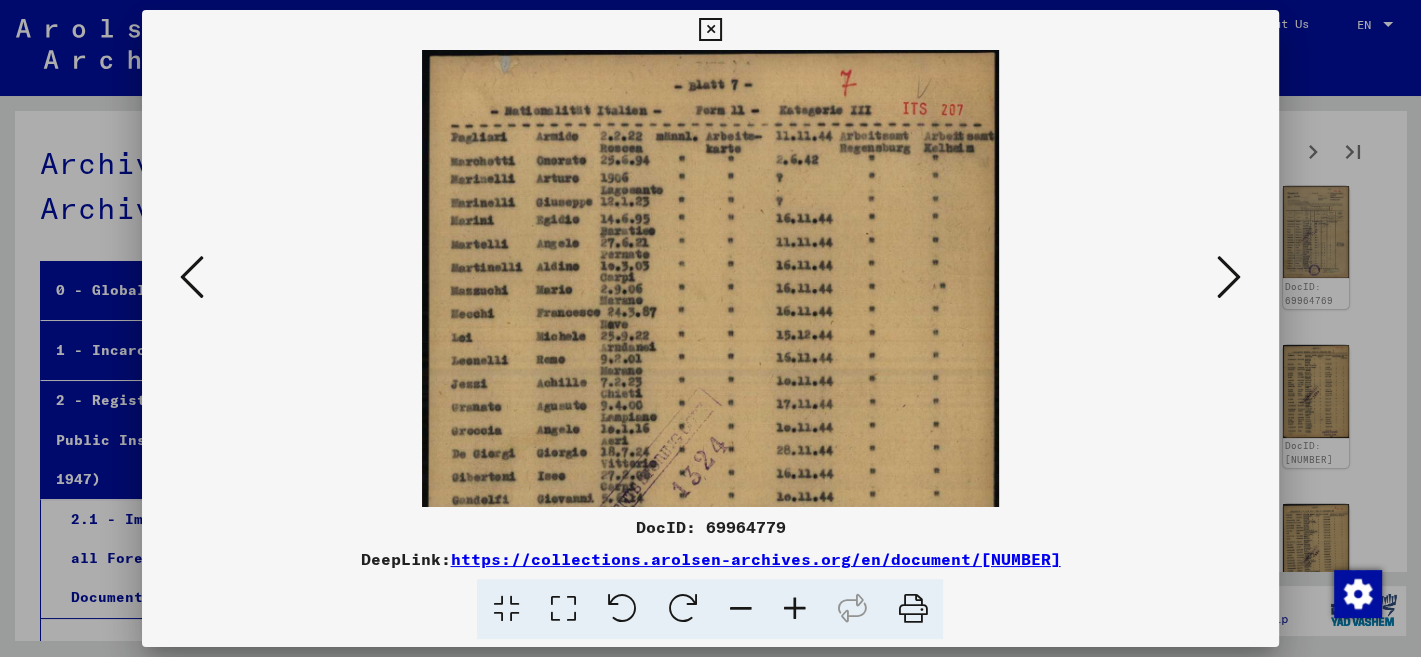 click at bounding box center [794, 609] 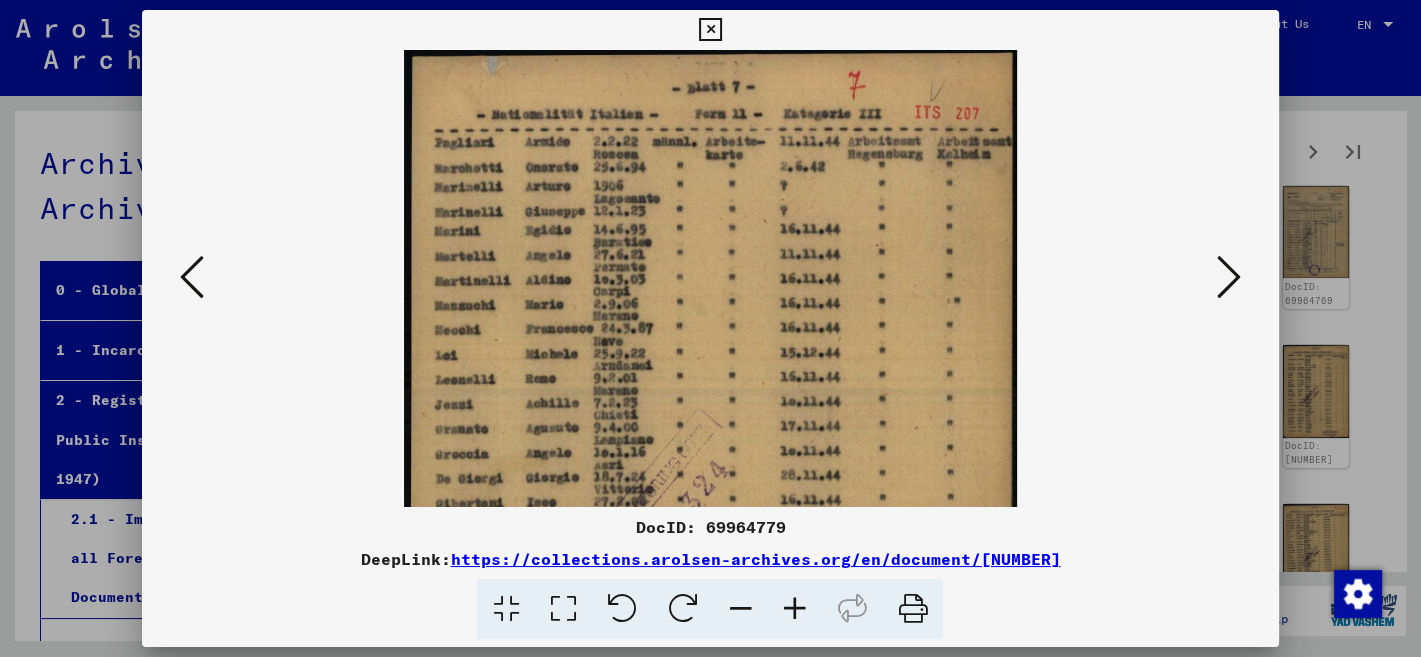click at bounding box center [794, 609] 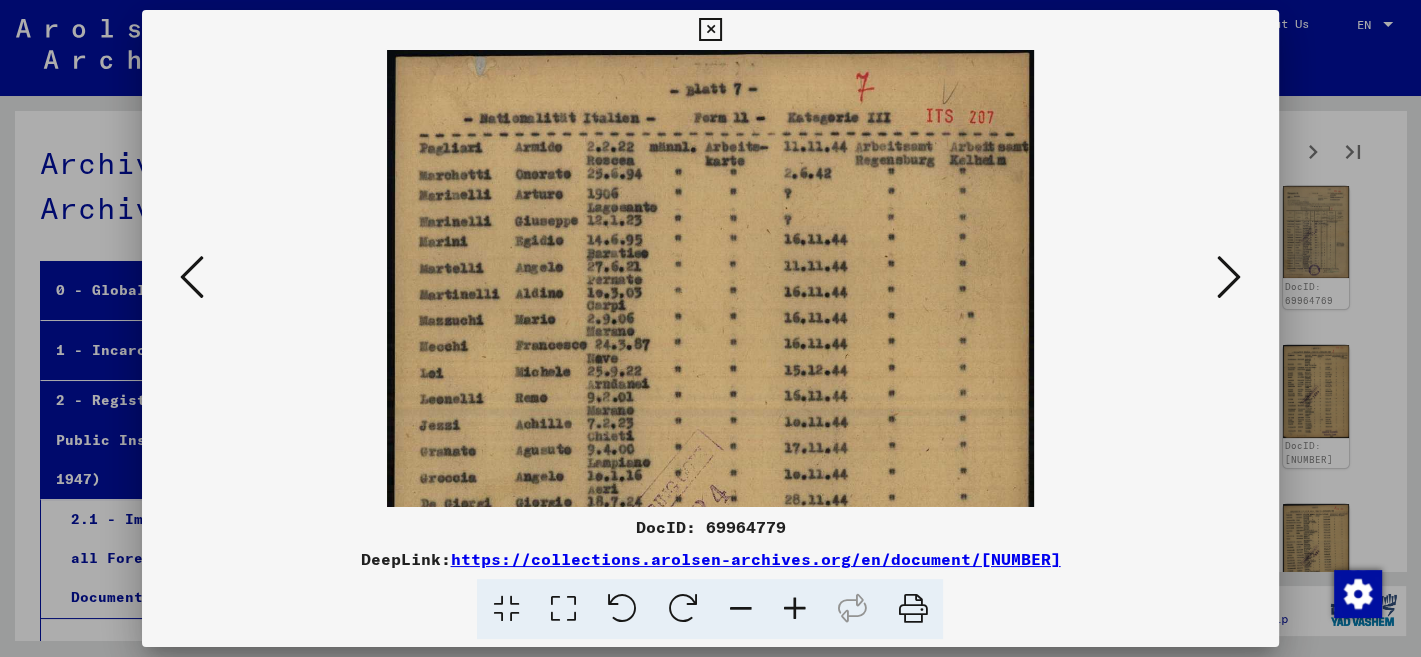 click at bounding box center (794, 609) 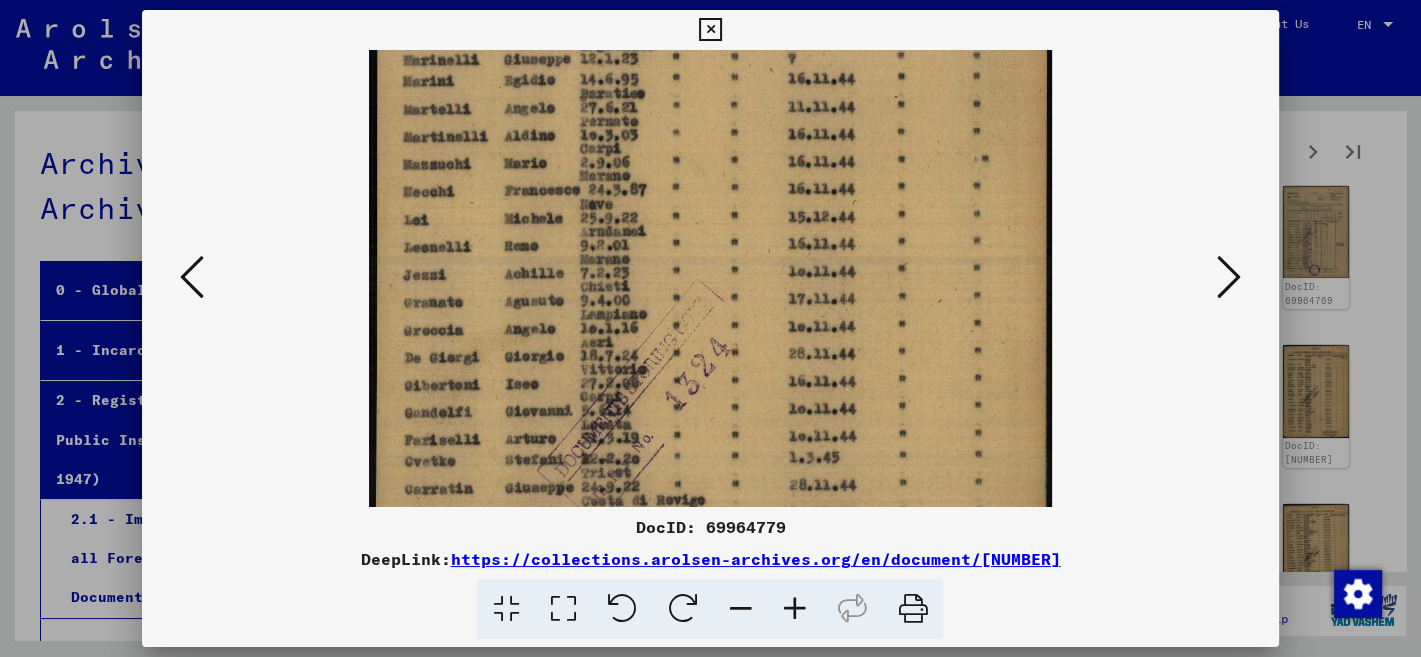 scroll, scrollTop: 173, scrollLeft: 0, axis: vertical 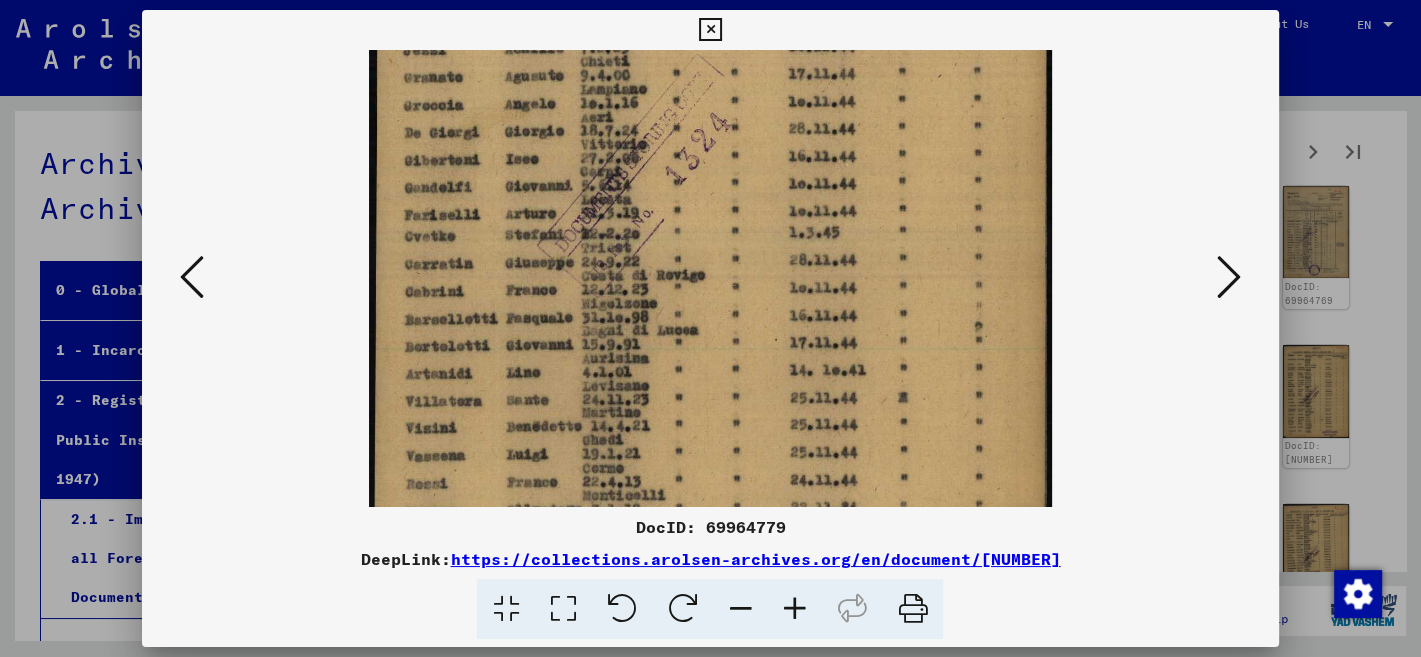 drag, startPoint x: 853, startPoint y: 471, endPoint x: 987, endPoint y: 78, distance: 415.2168 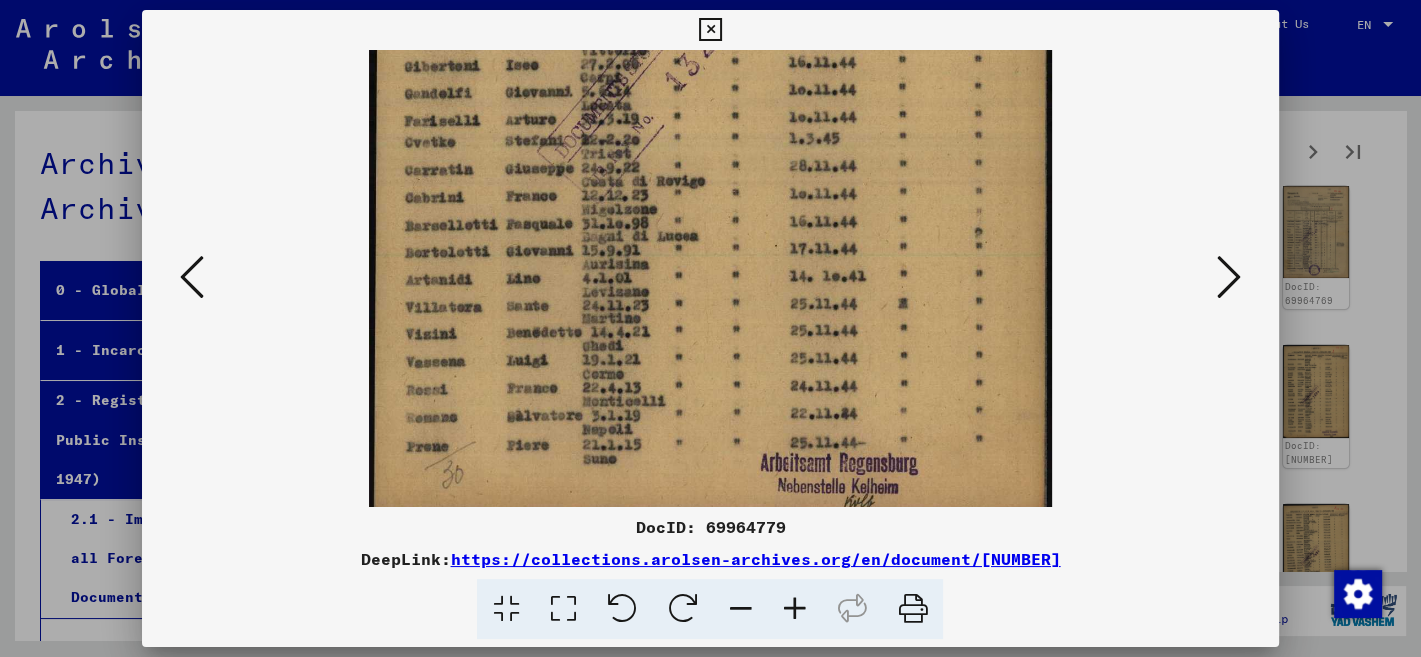 scroll, scrollTop: 500, scrollLeft: 0, axis: vertical 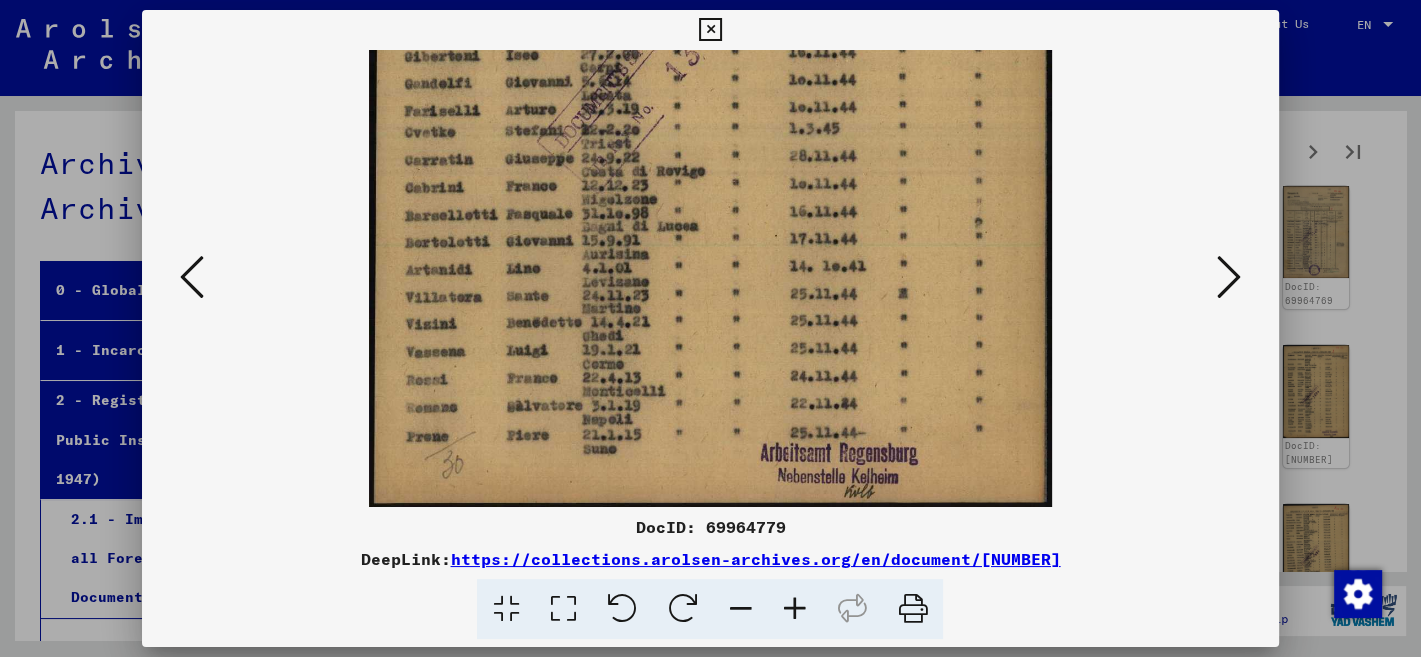 drag, startPoint x: 990, startPoint y: 400, endPoint x: 988, endPoint y: 300, distance: 100.02 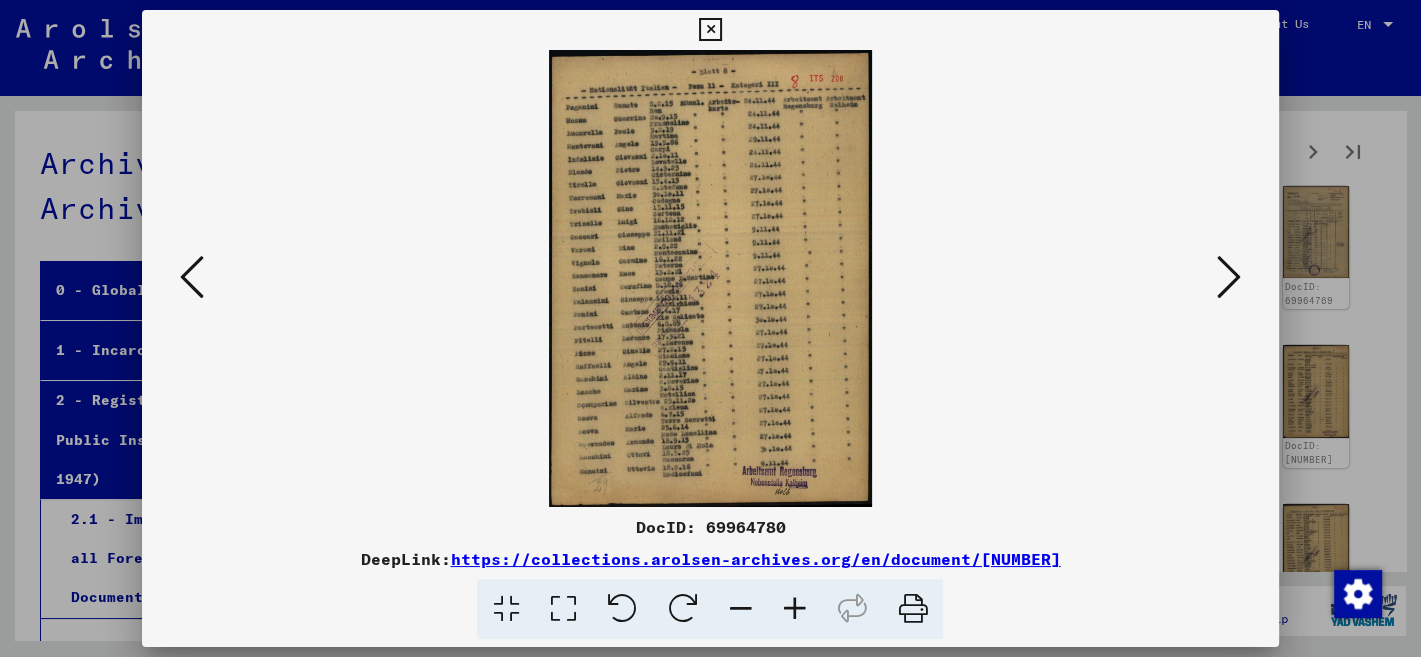 scroll, scrollTop: 0, scrollLeft: 0, axis: both 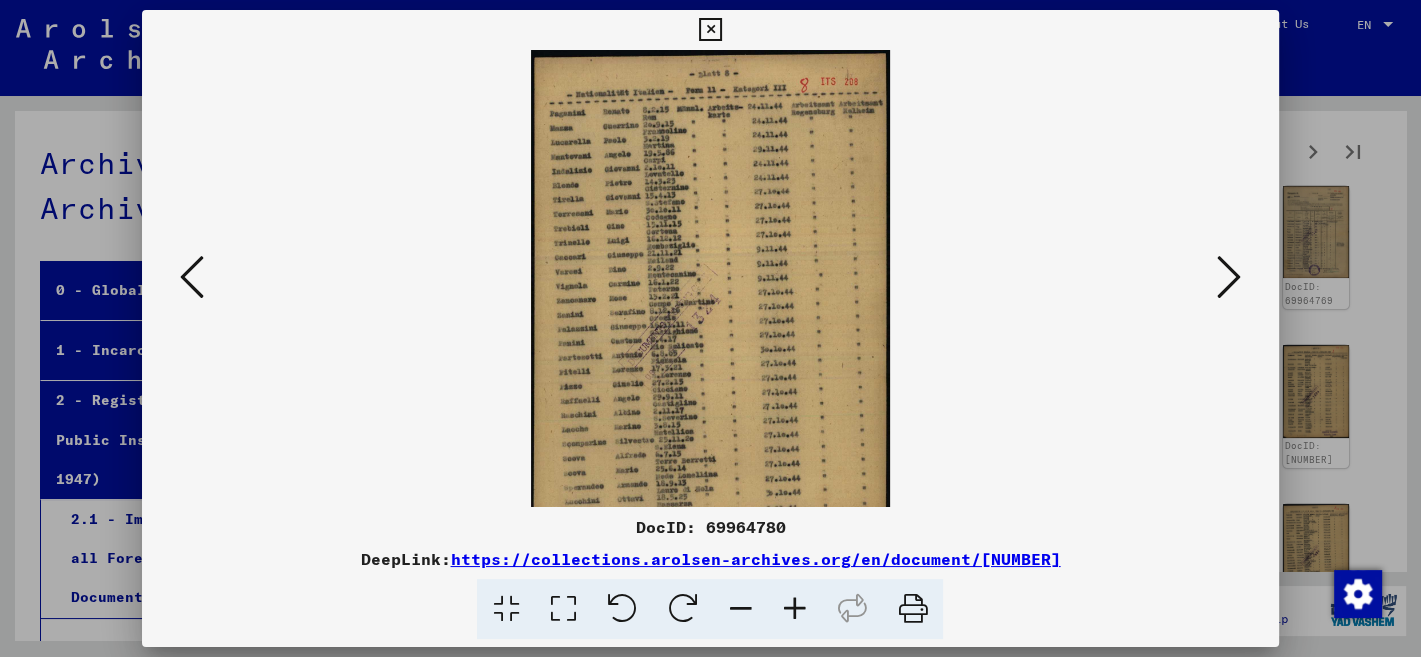 click at bounding box center [794, 609] 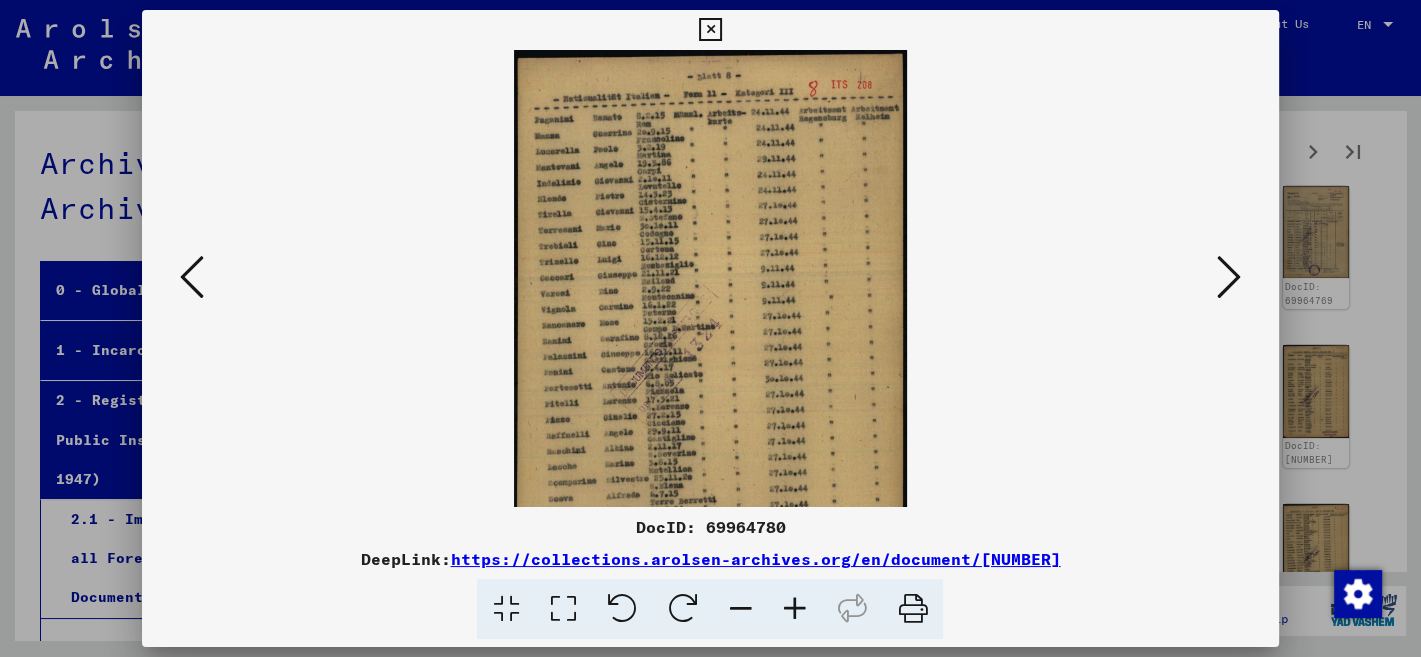 click at bounding box center [794, 609] 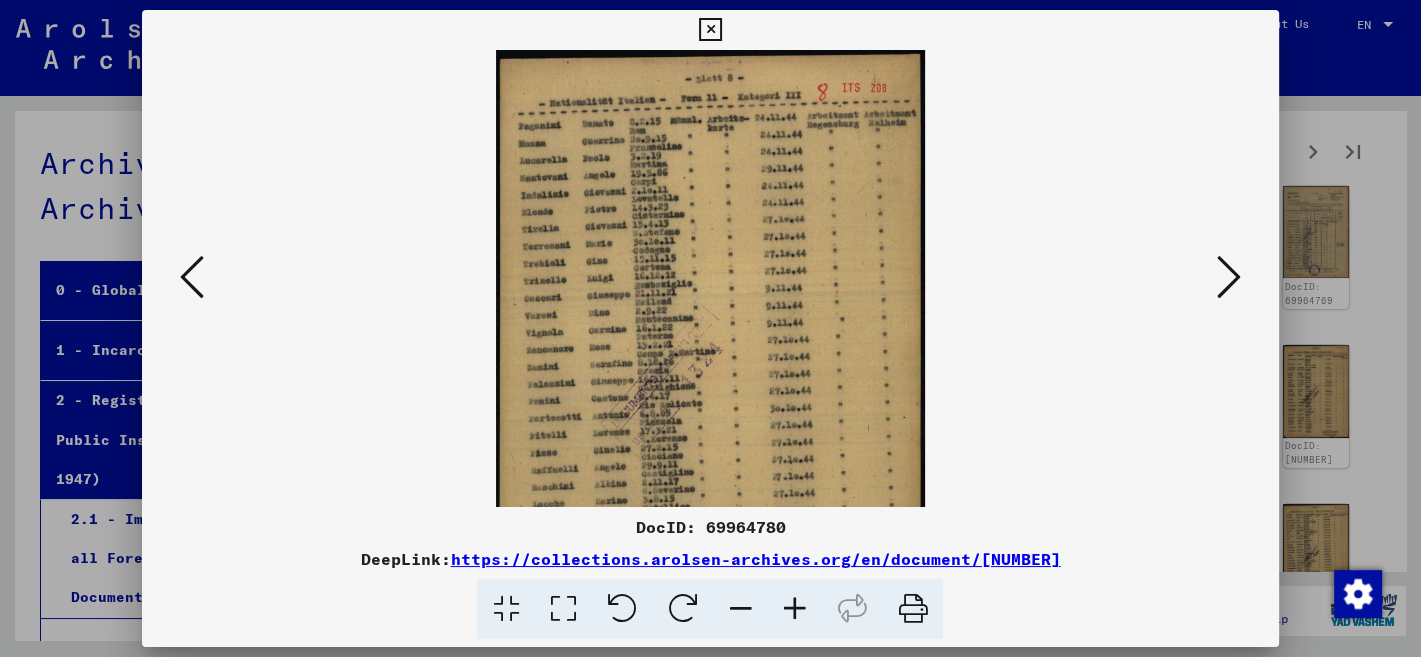 click at bounding box center [794, 609] 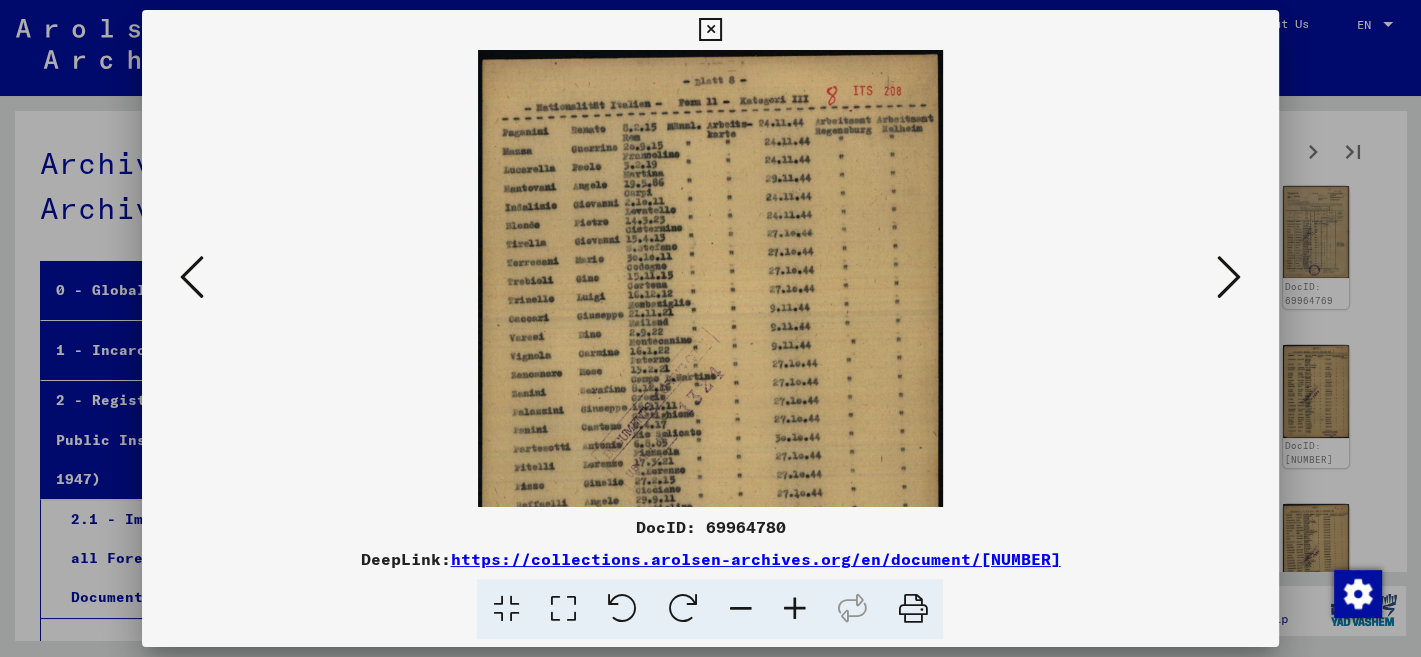 click at bounding box center [794, 609] 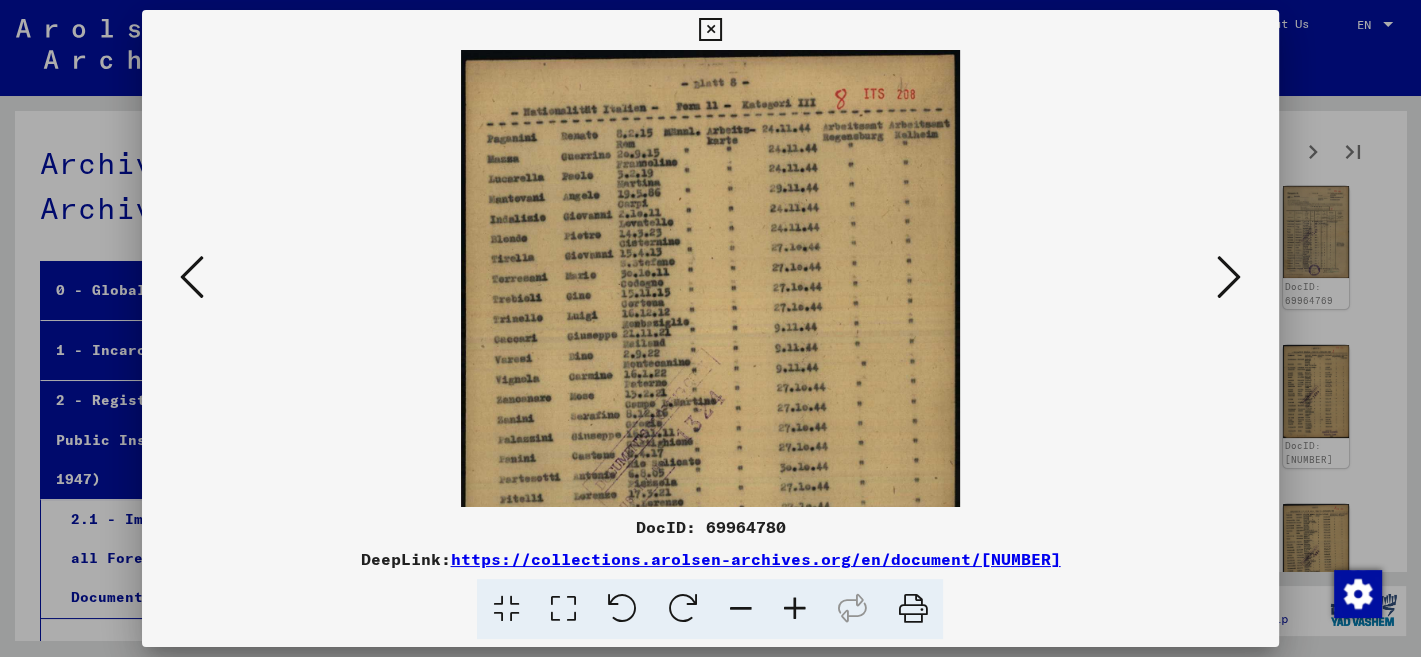 click at bounding box center [794, 609] 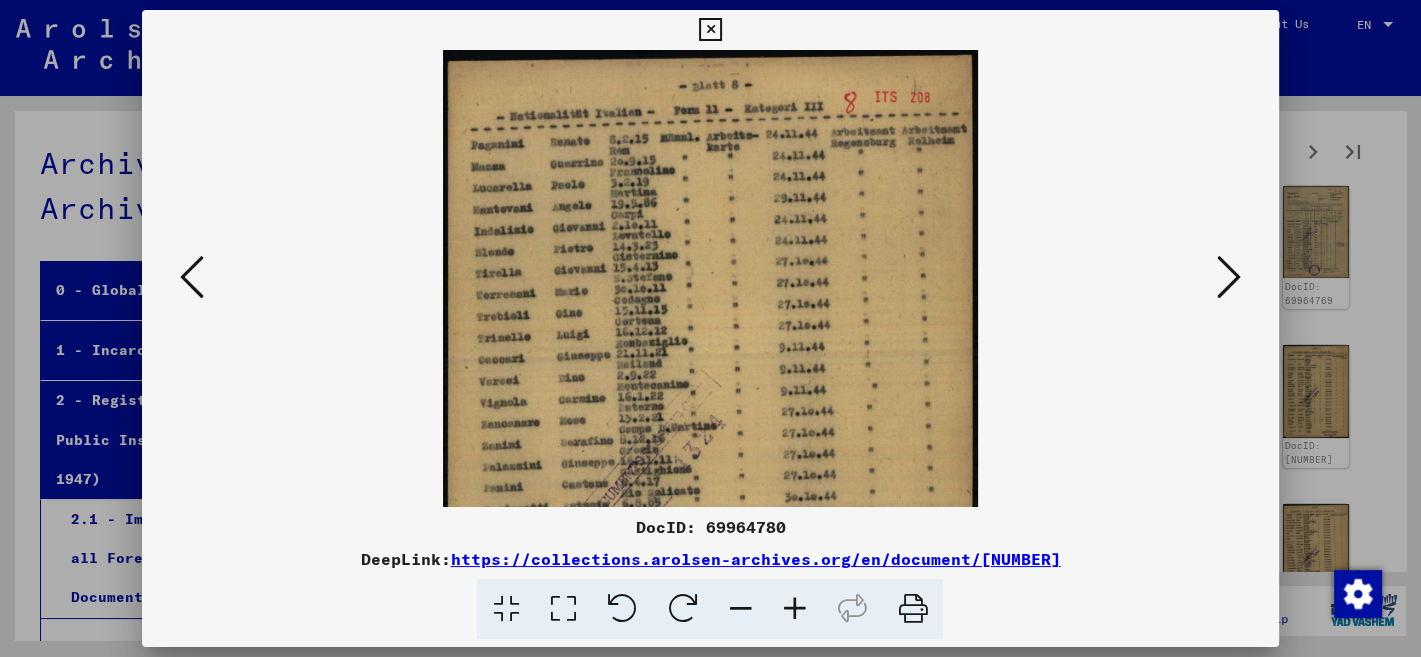 click at bounding box center [794, 609] 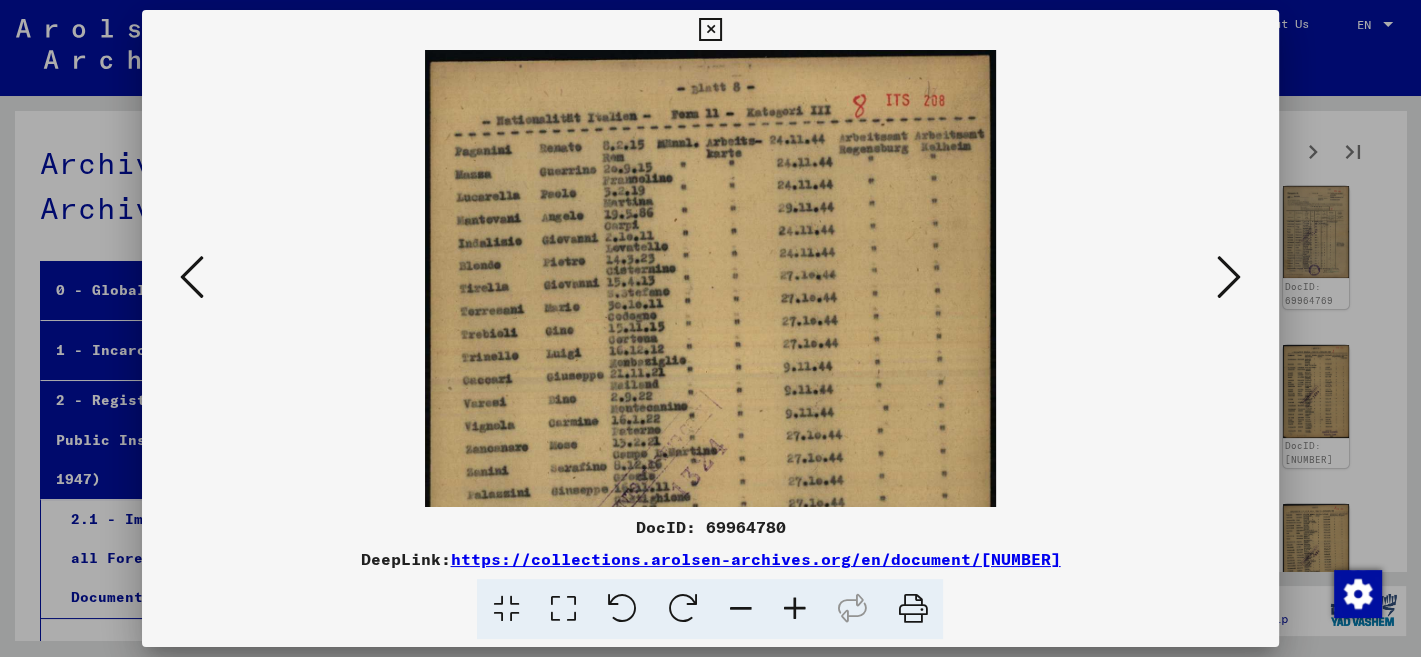 click at bounding box center (794, 609) 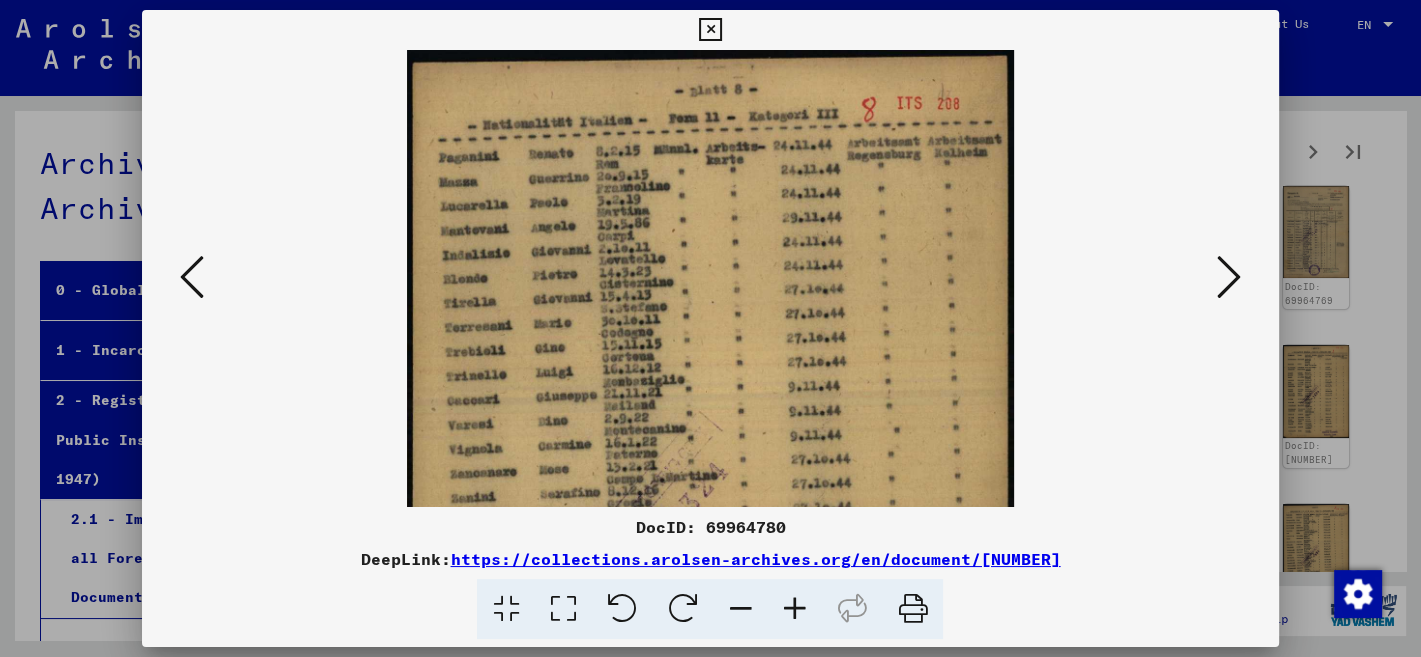 click at bounding box center (794, 609) 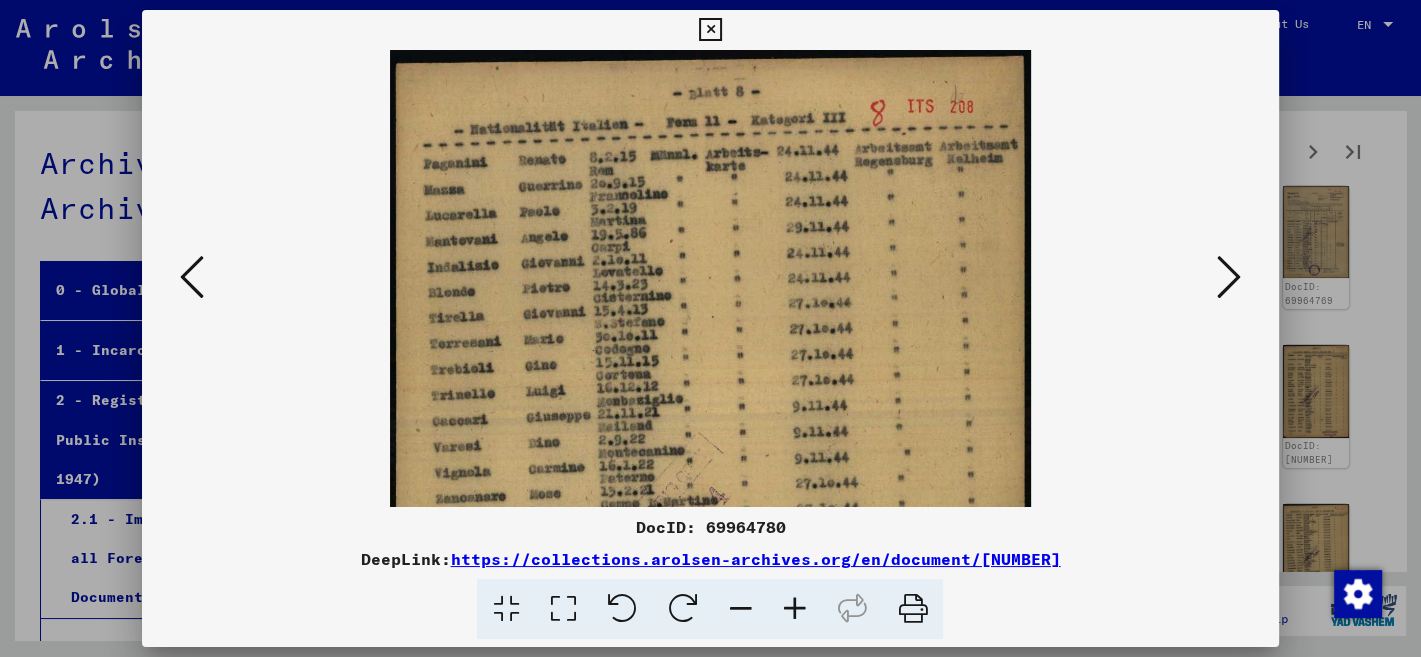 click at bounding box center (794, 609) 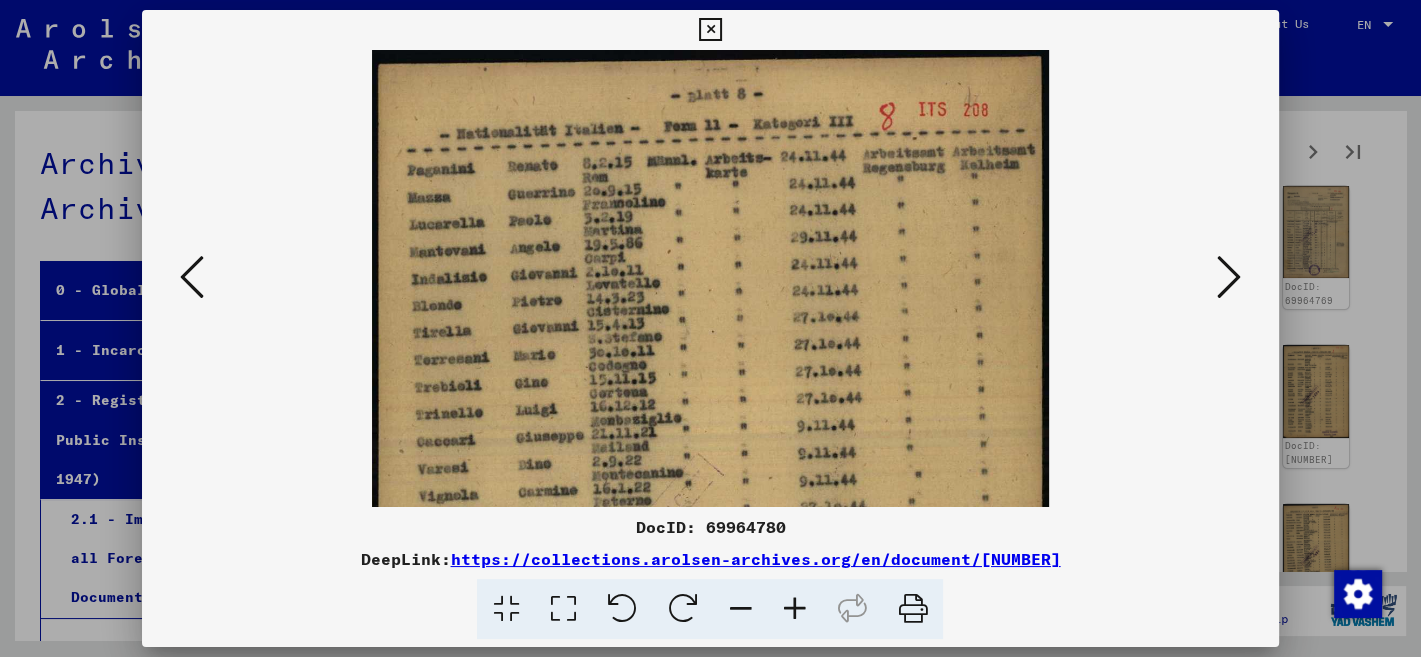 click at bounding box center (794, 609) 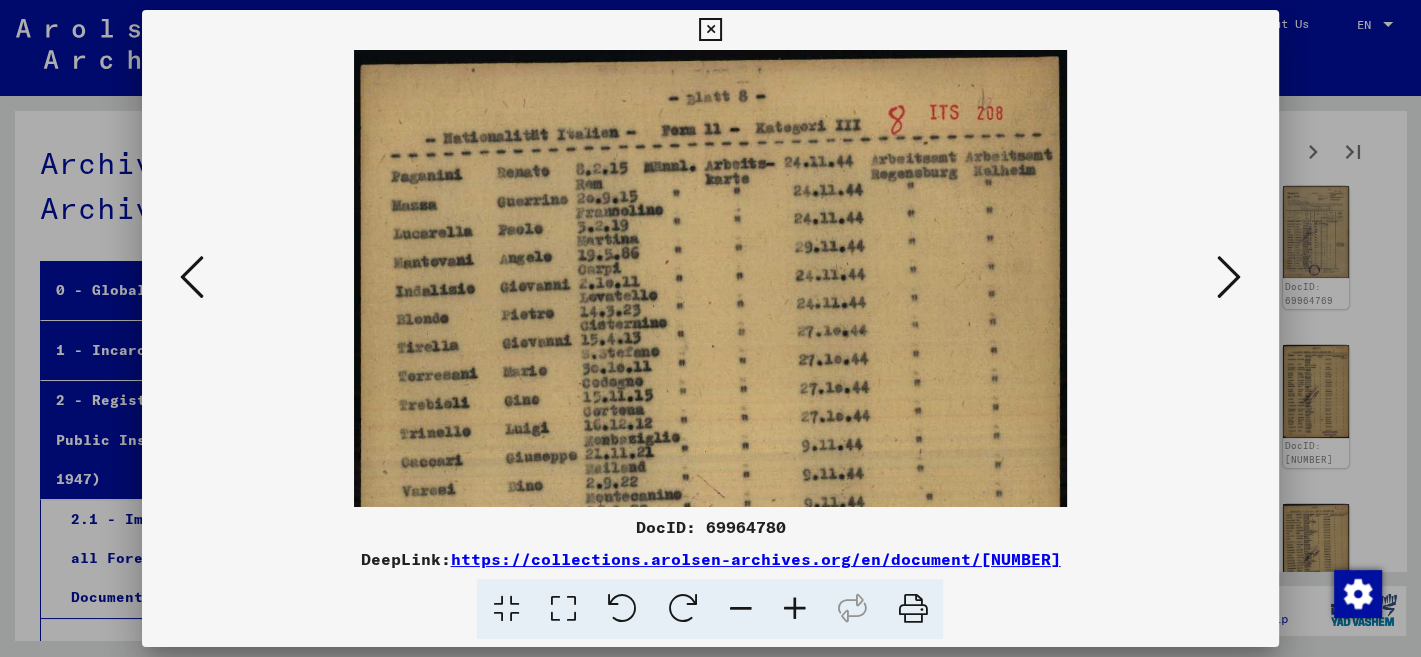 click at bounding box center (794, 609) 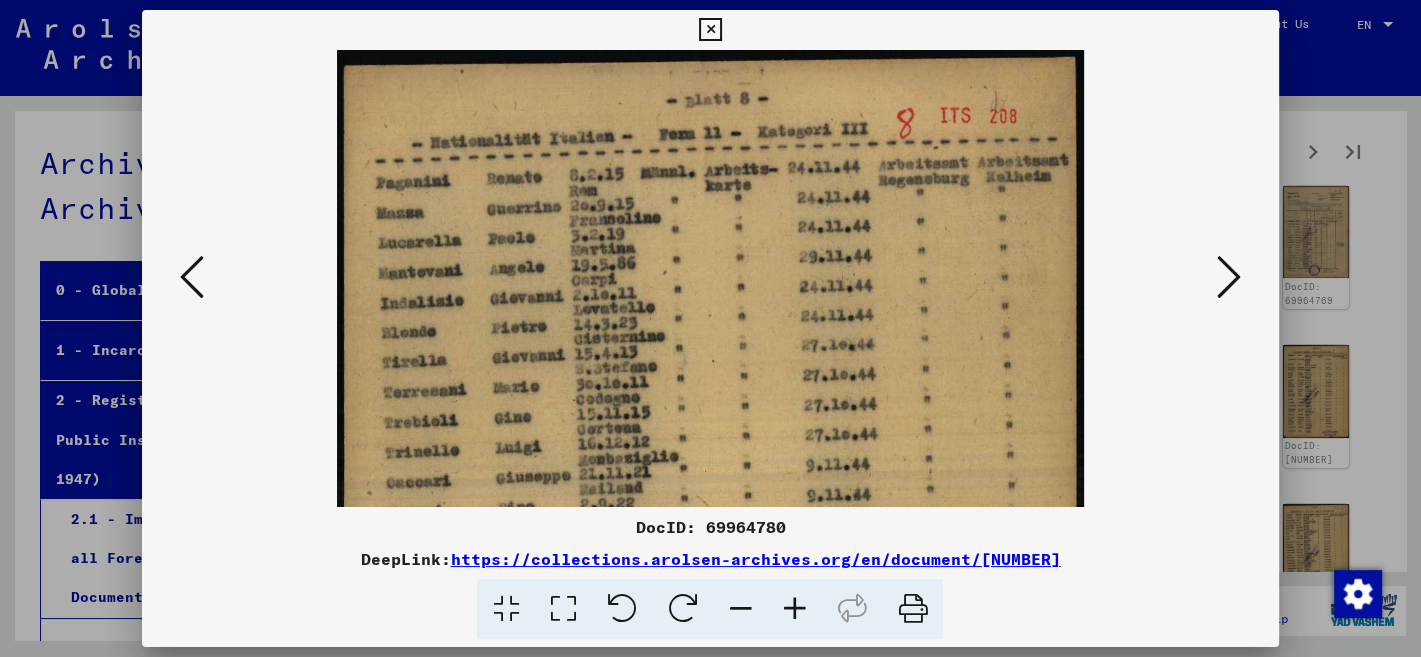 click at bounding box center (794, 609) 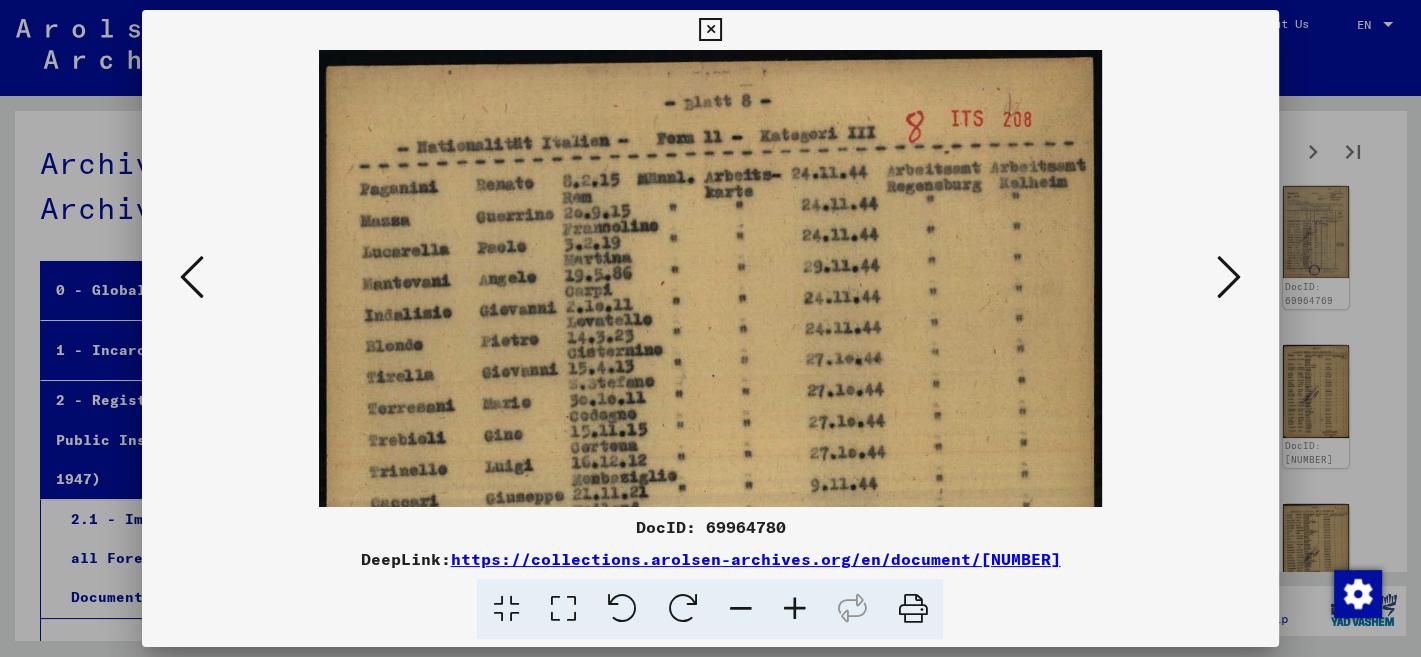 click at bounding box center [794, 609] 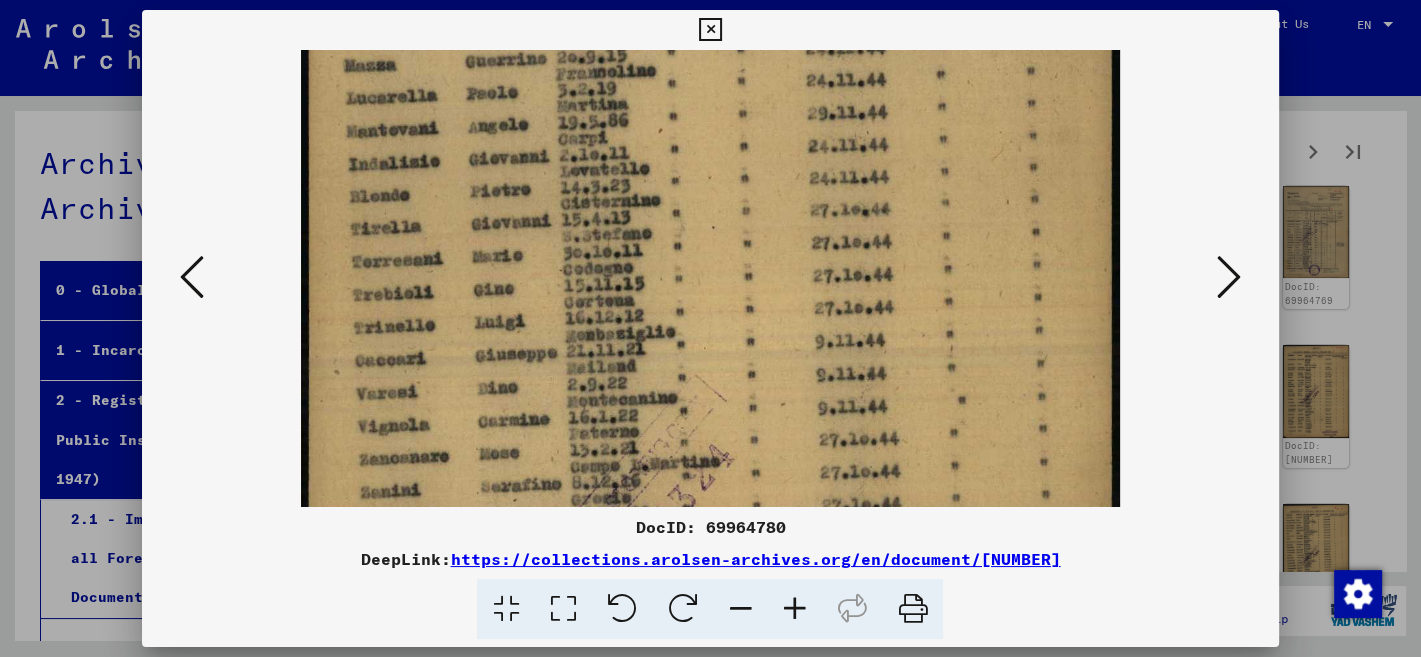 drag, startPoint x: 885, startPoint y: 469, endPoint x: 929, endPoint y: 214, distance: 258.76825 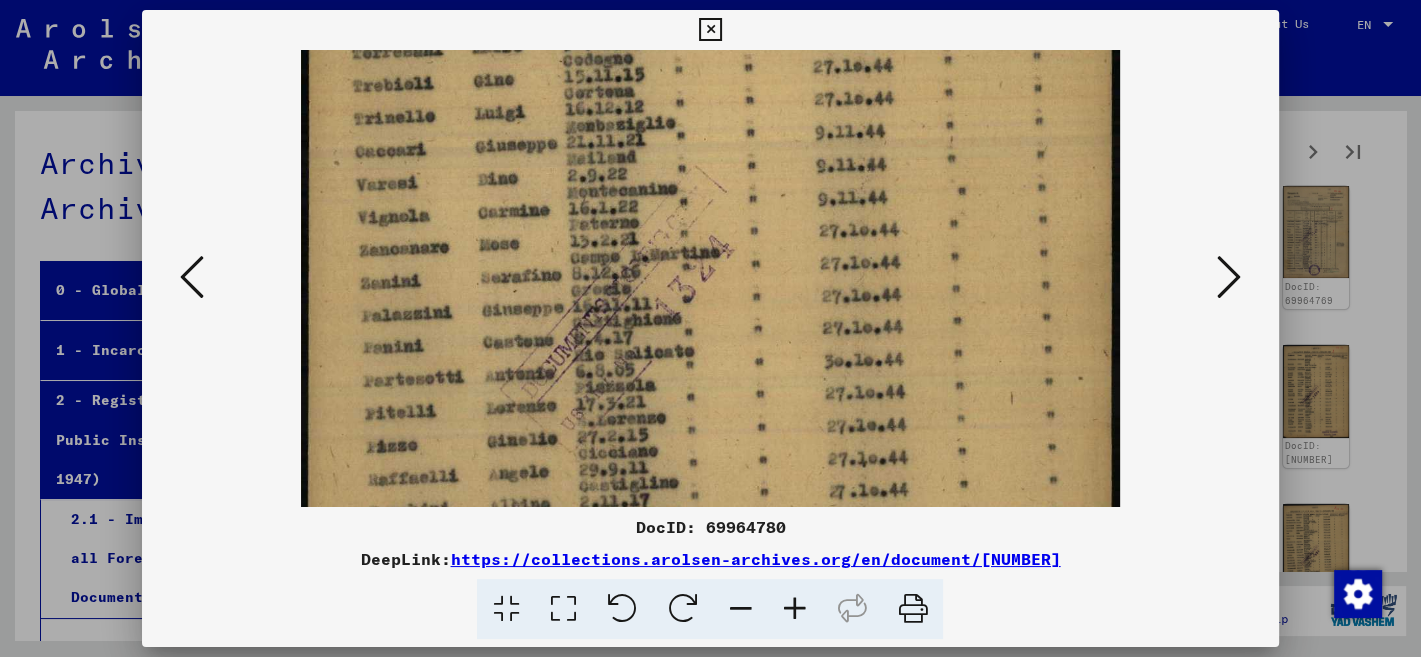 scroll, scrollTop: 424, scrollLeft: 0, axis: vertical 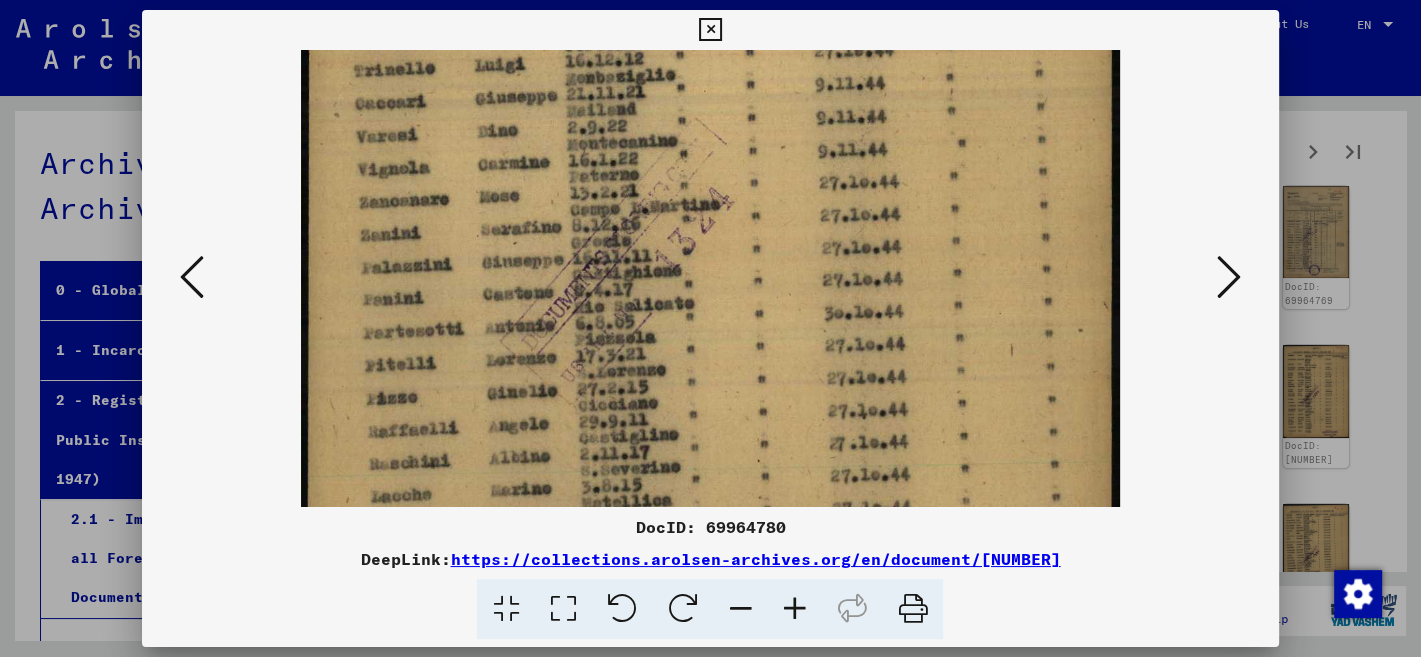 drag, startPoint x: 989, startPoint y: 476, endPoint x: 1034, endPoint y: 314, distance: 168.13388 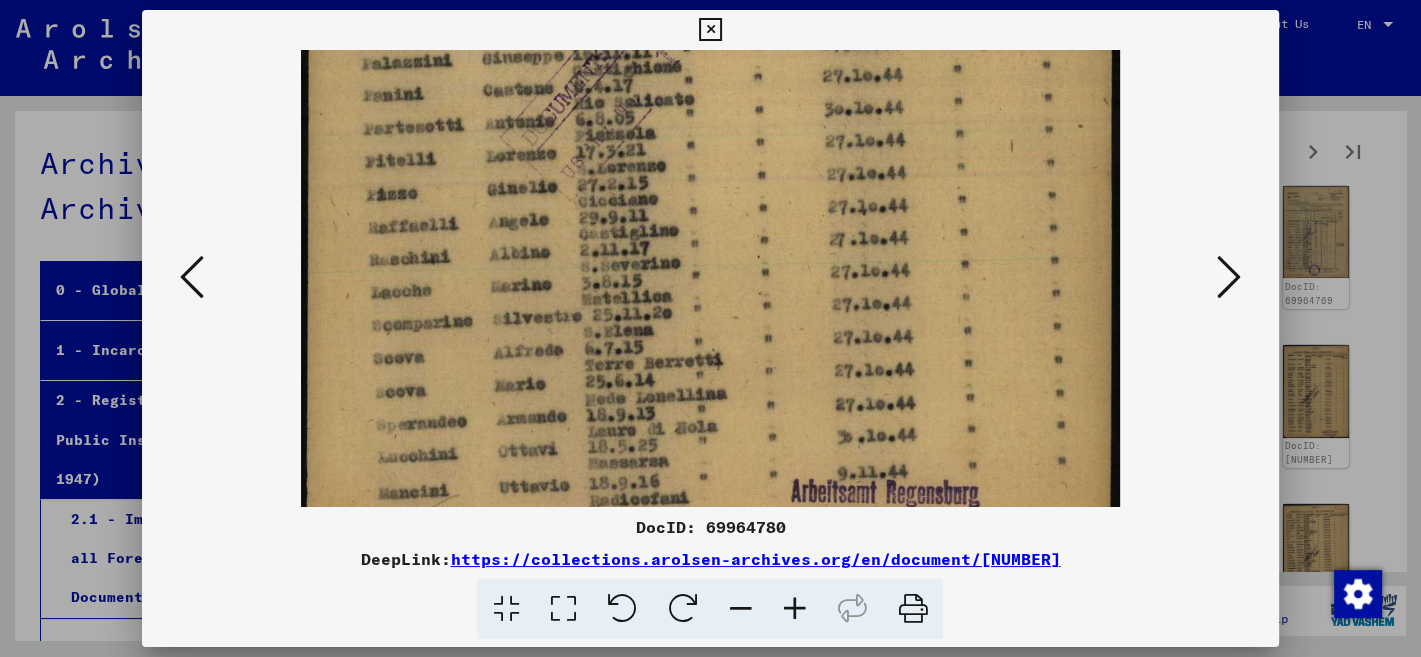 scroll, scrollTop: 656, scrollLeft: 0, axis: vertical 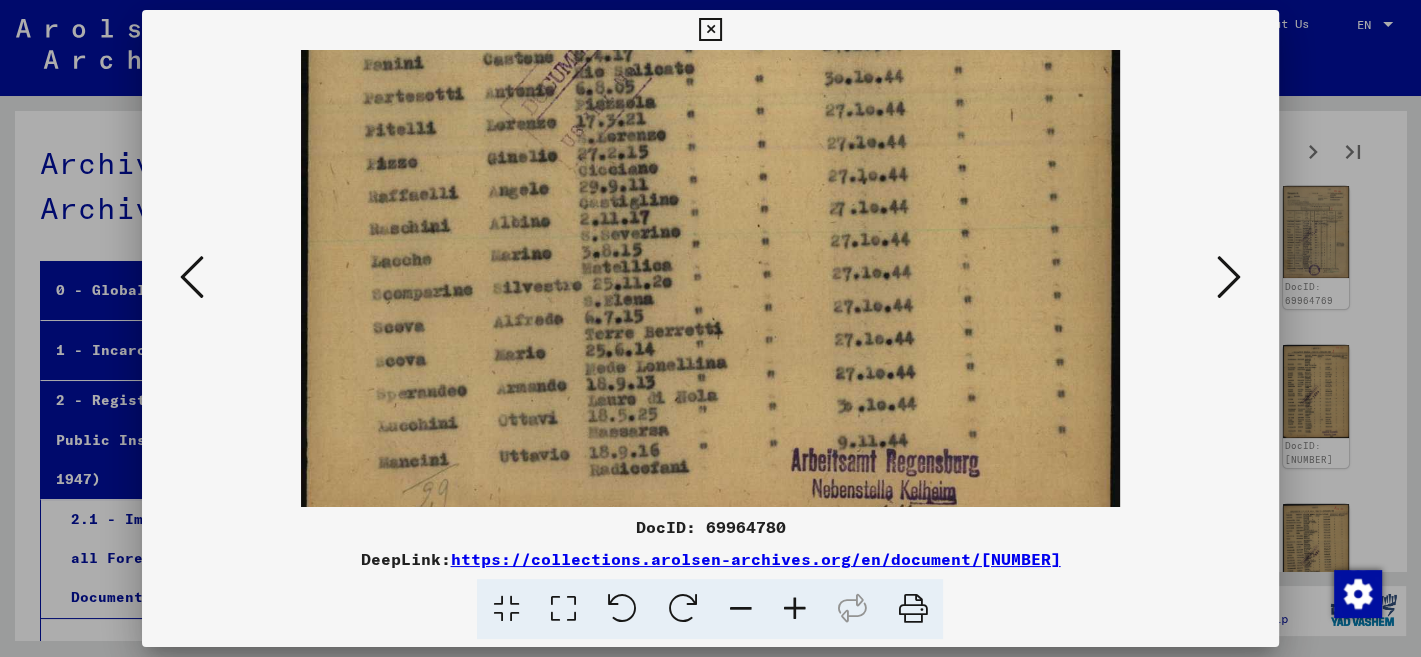 drag, startPoint x: 853, startPoint y: 460, endPoint x: 914, endPoint y: 236, distance: 232.15727 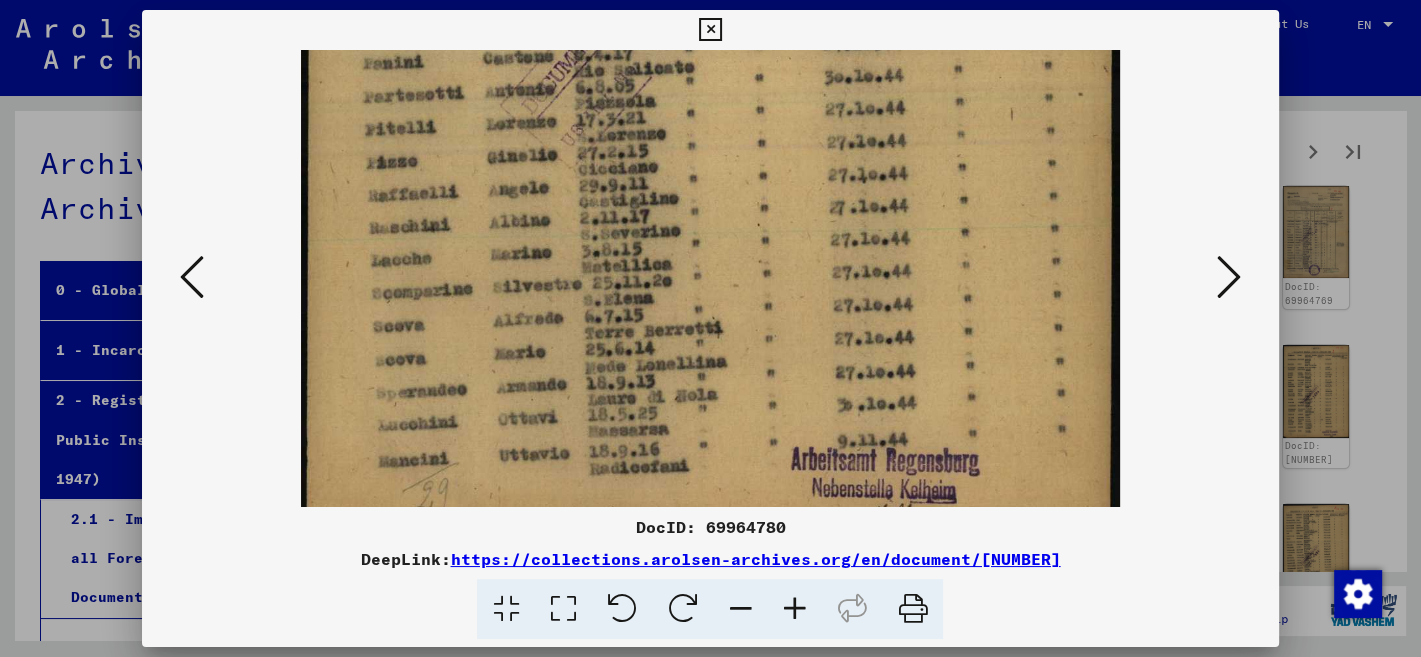 click at bounding box center [710, -28] 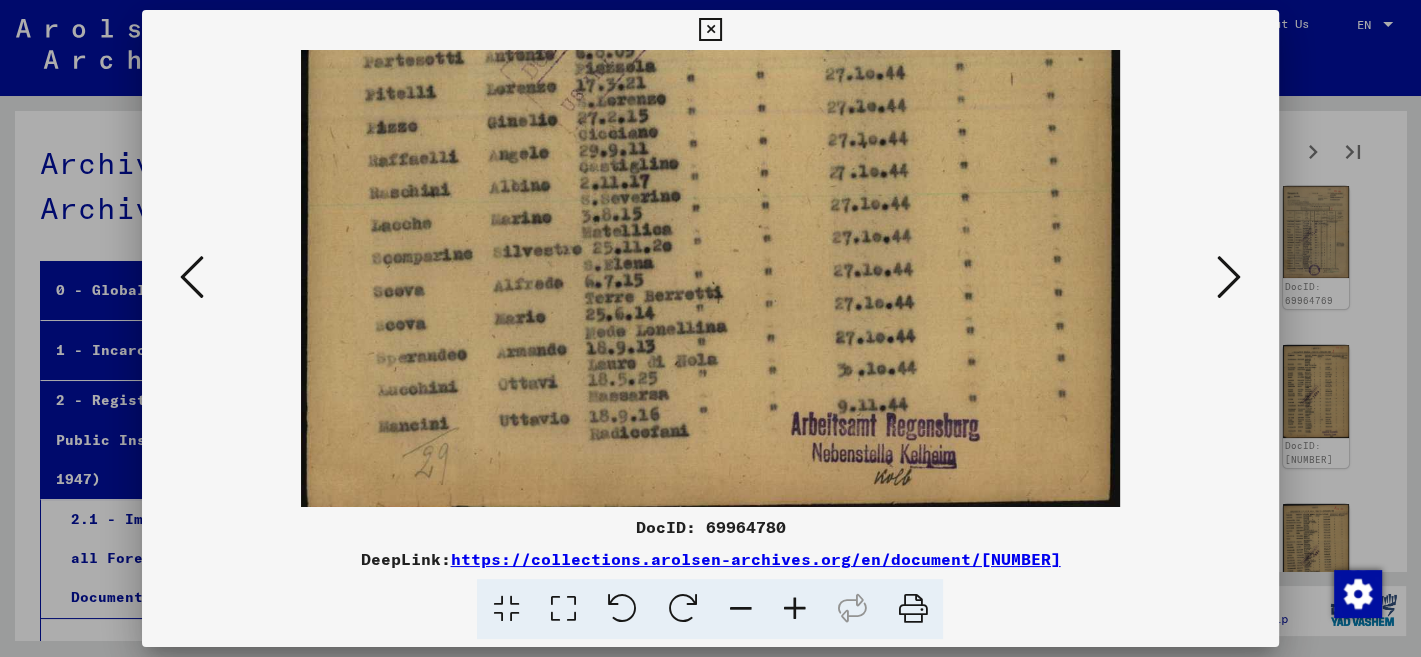 scroll, scrollTop: 700, scrollLeft: 0, axis: vertical 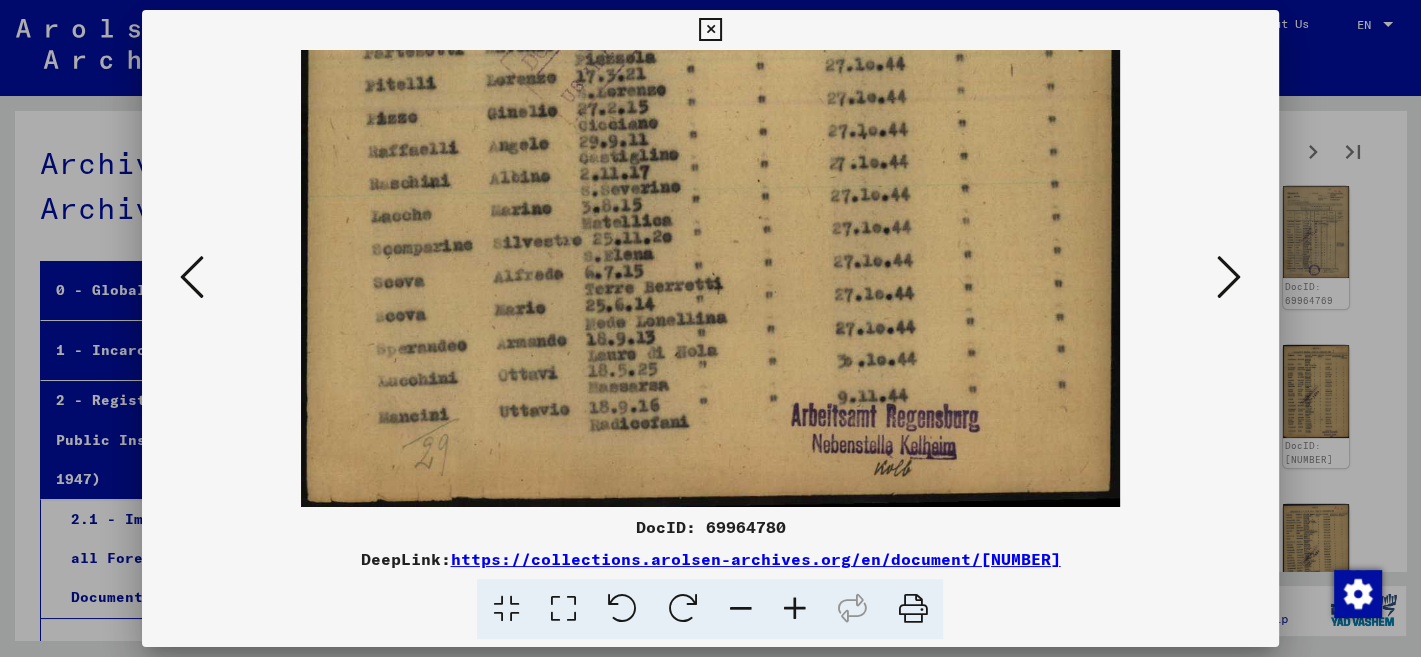 drag, startPoint x: 941, startPoint y: 442, endPoint x: 941, endPoint y: 396, distance: 46 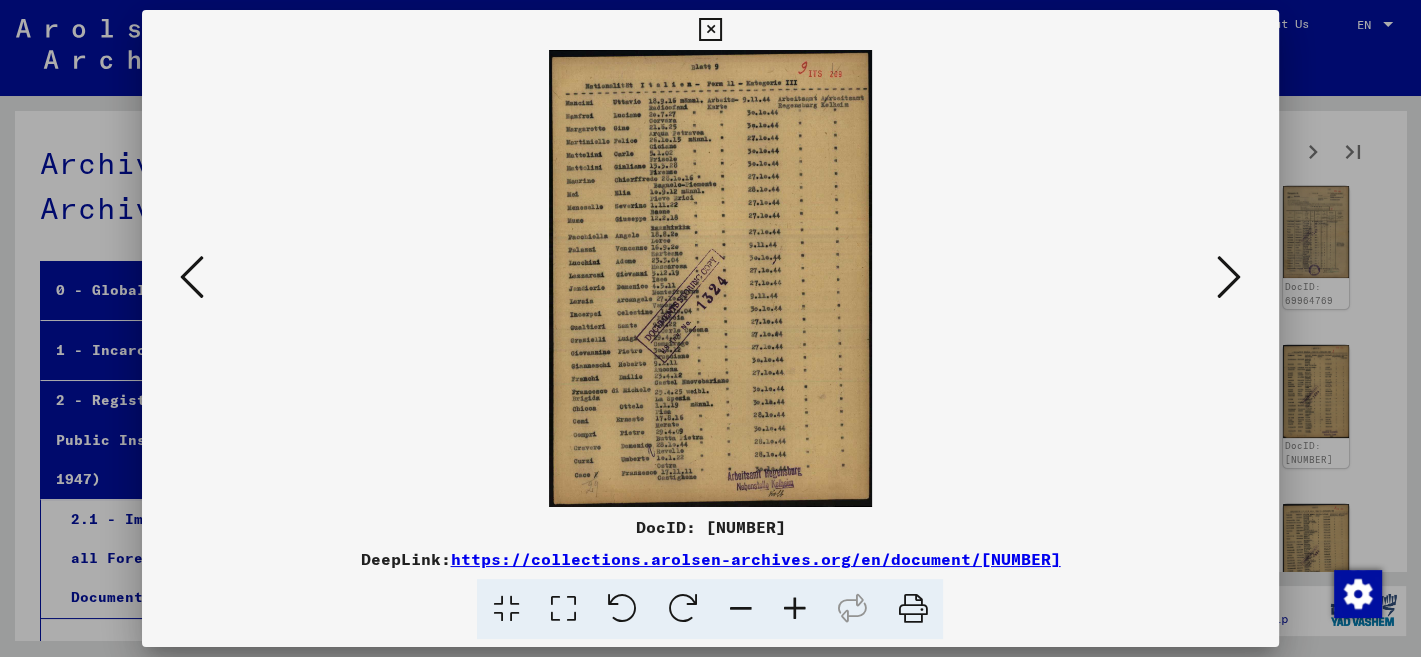 click at bounding box center [794, 609] 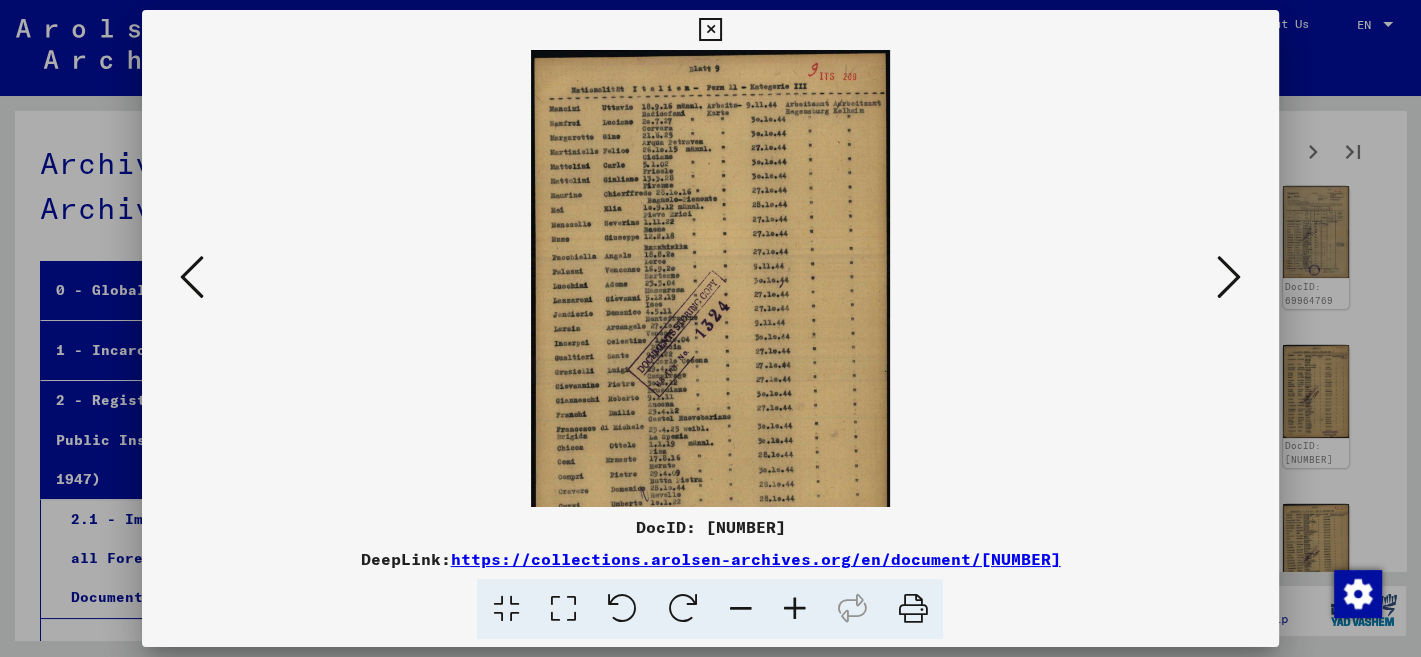 click at bounding box center (794, 609) 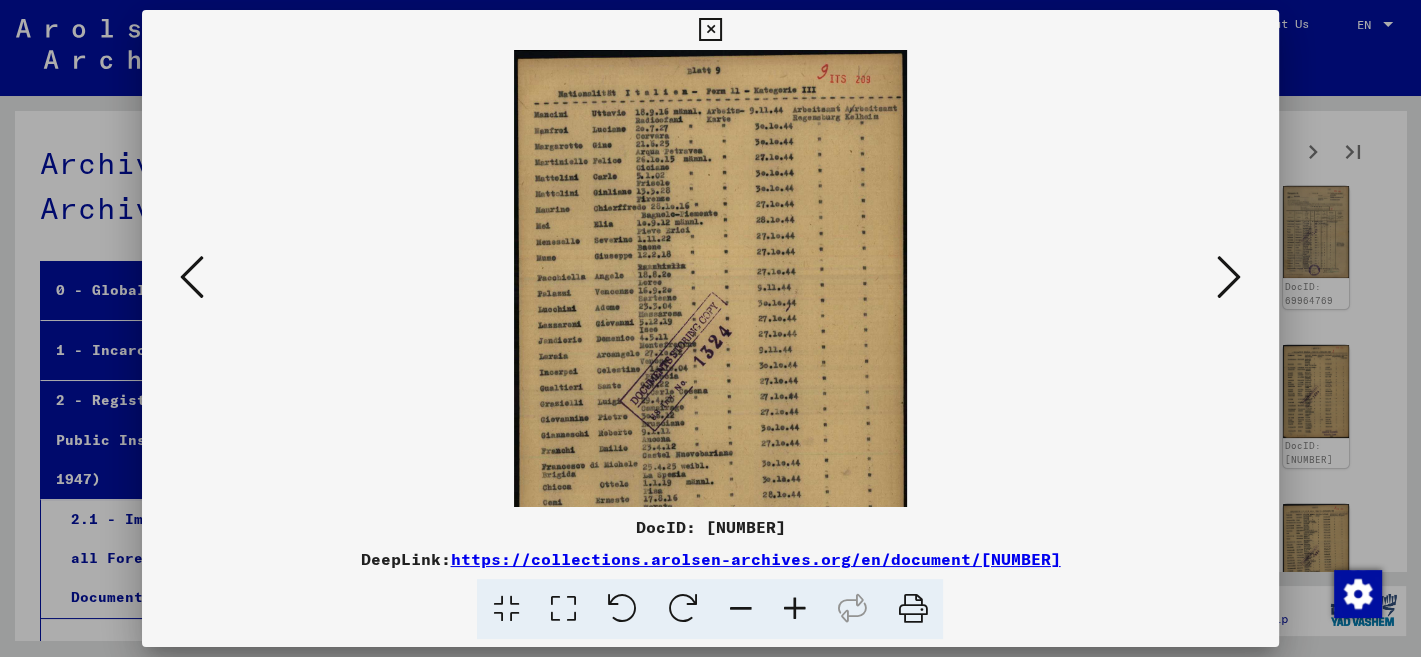 click at bounding box center (794, 609) 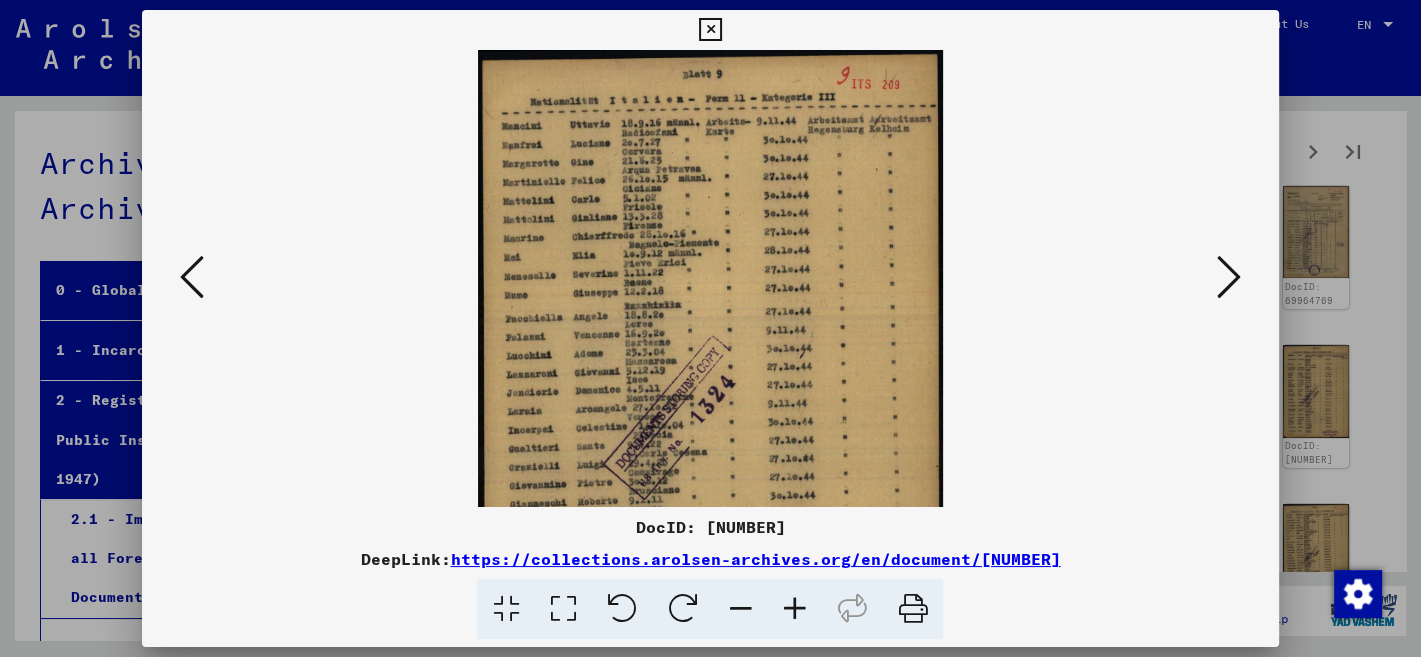 click at bounding box center (794, 609) 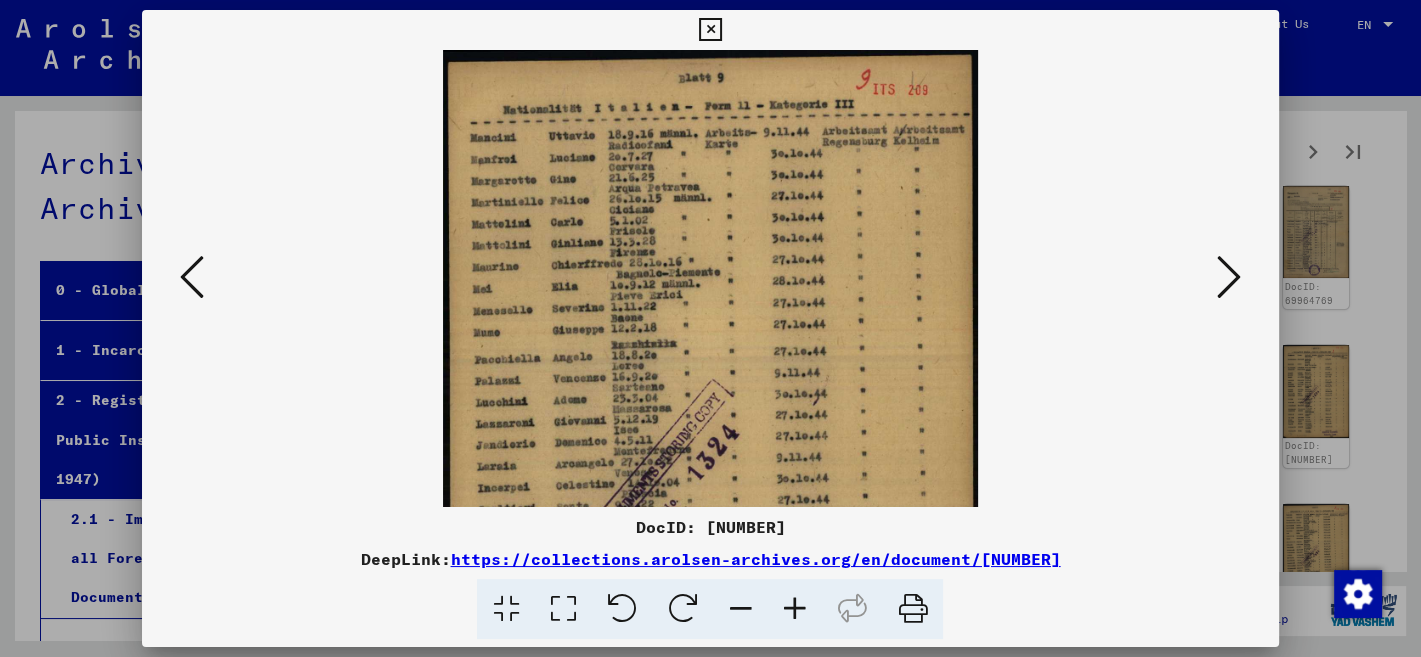 click at bounding box center [794, 609] 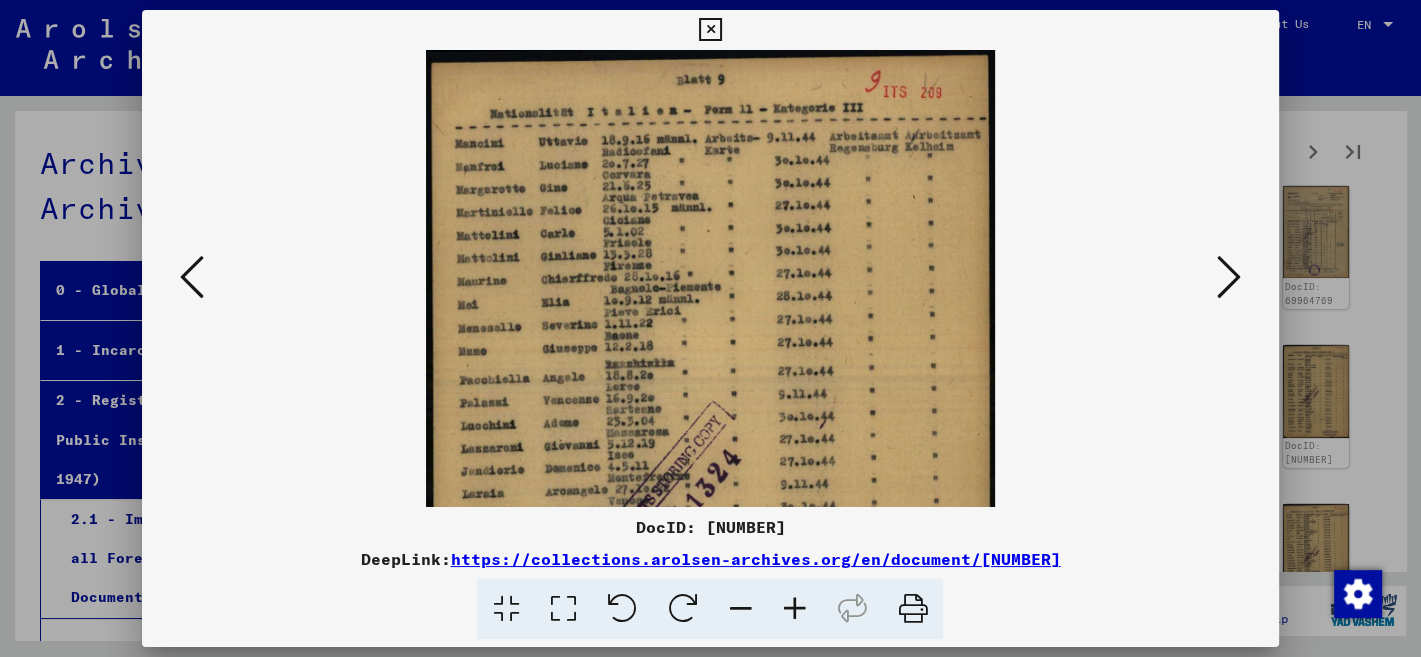 click at bounding box center (794, 609) 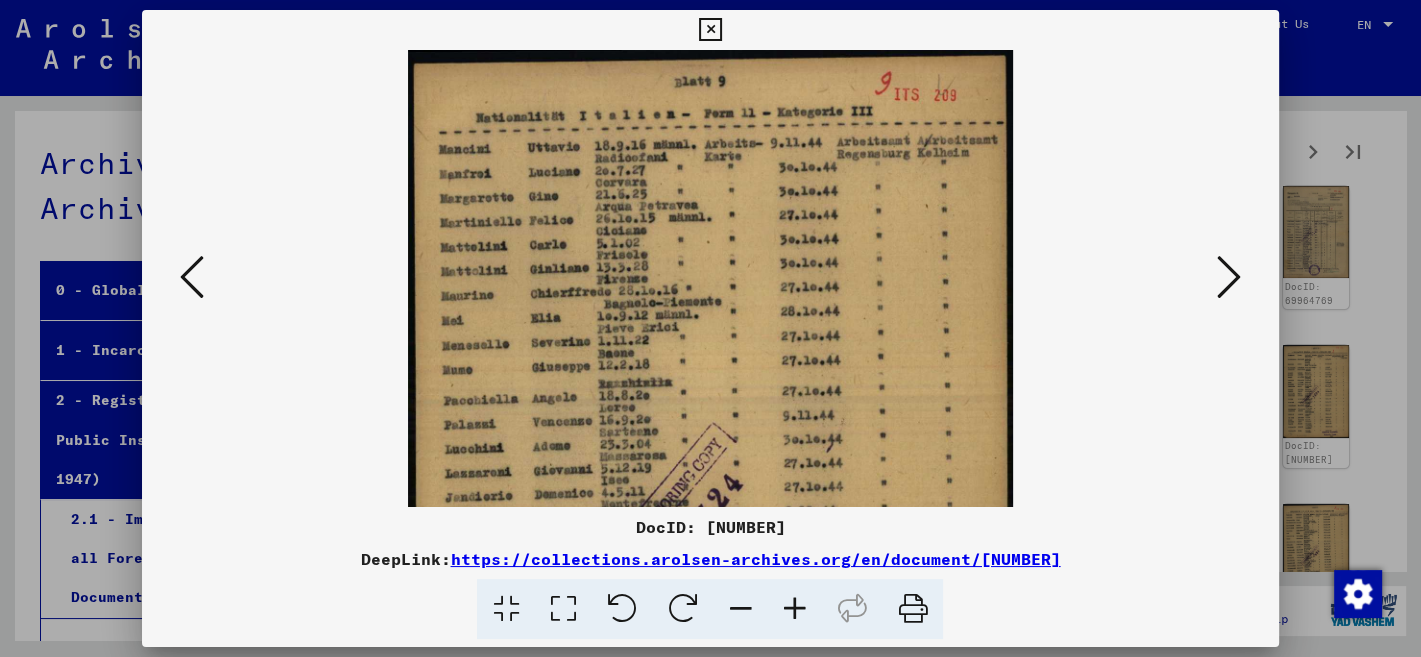 click at bounding box center (794, 609) 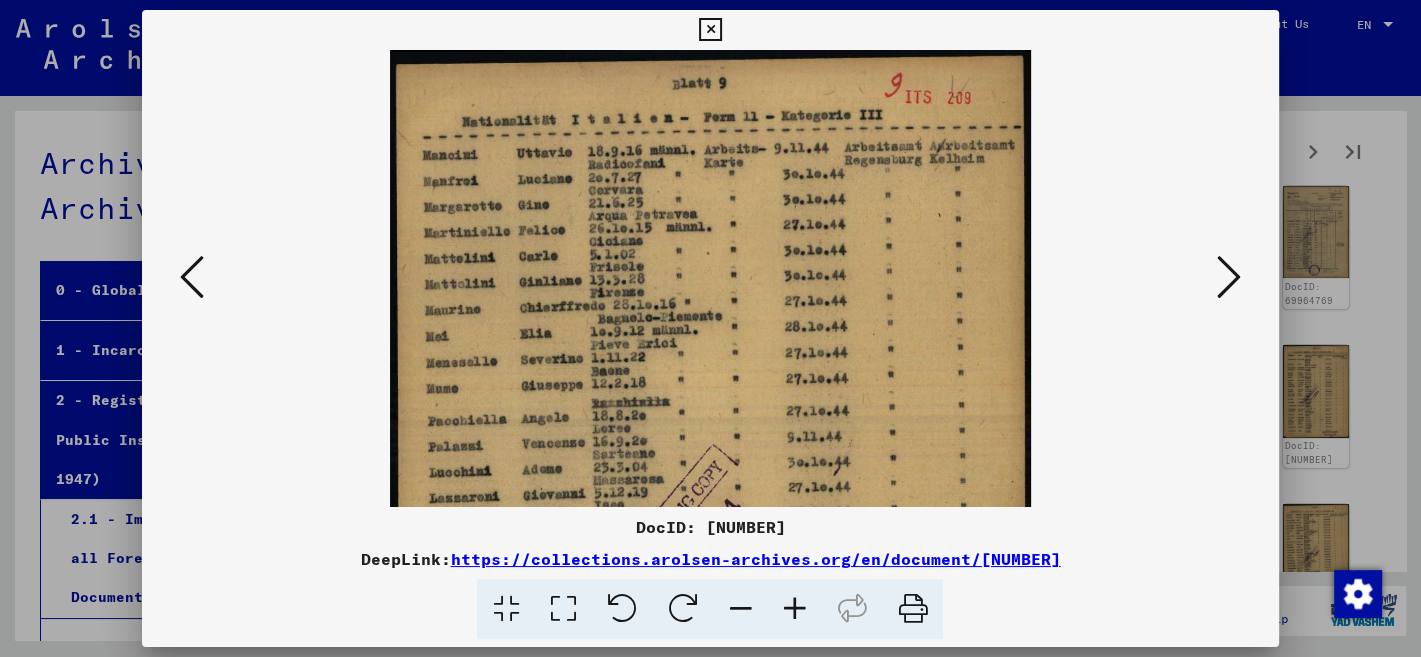 click at bounding box center [794, 609] 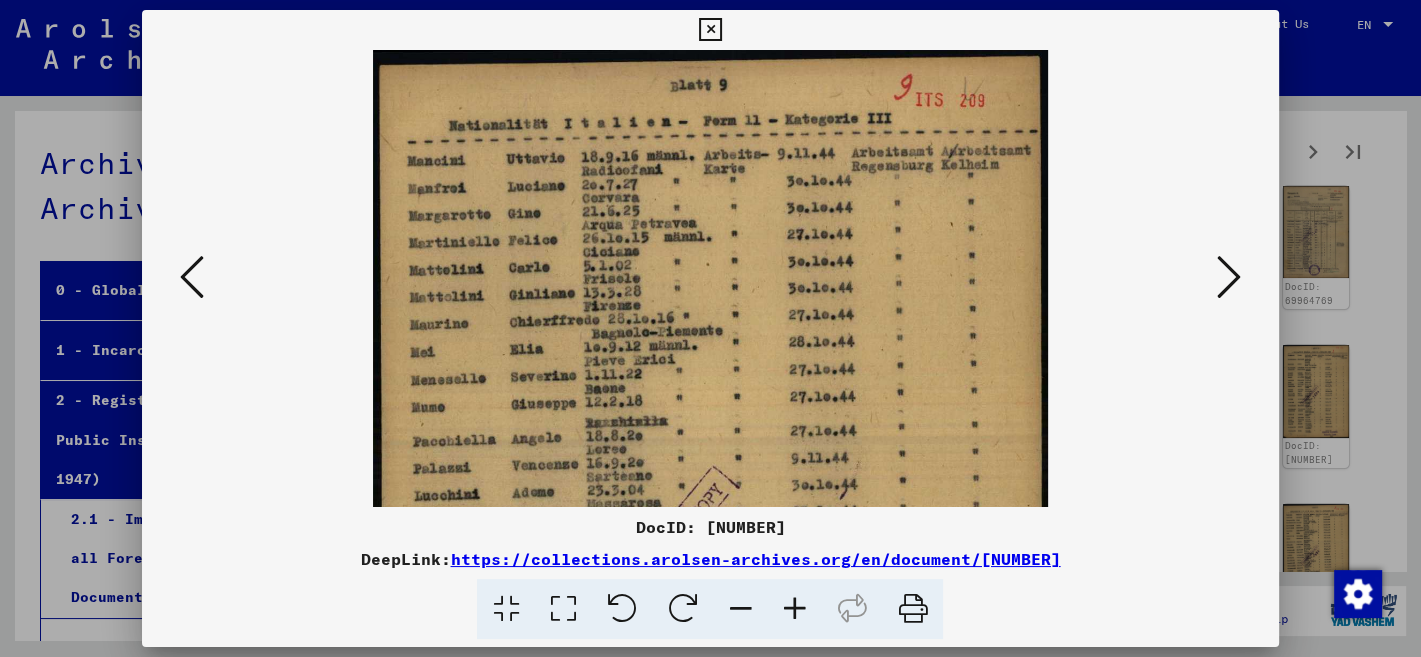 click at bounding box center [794, 609] 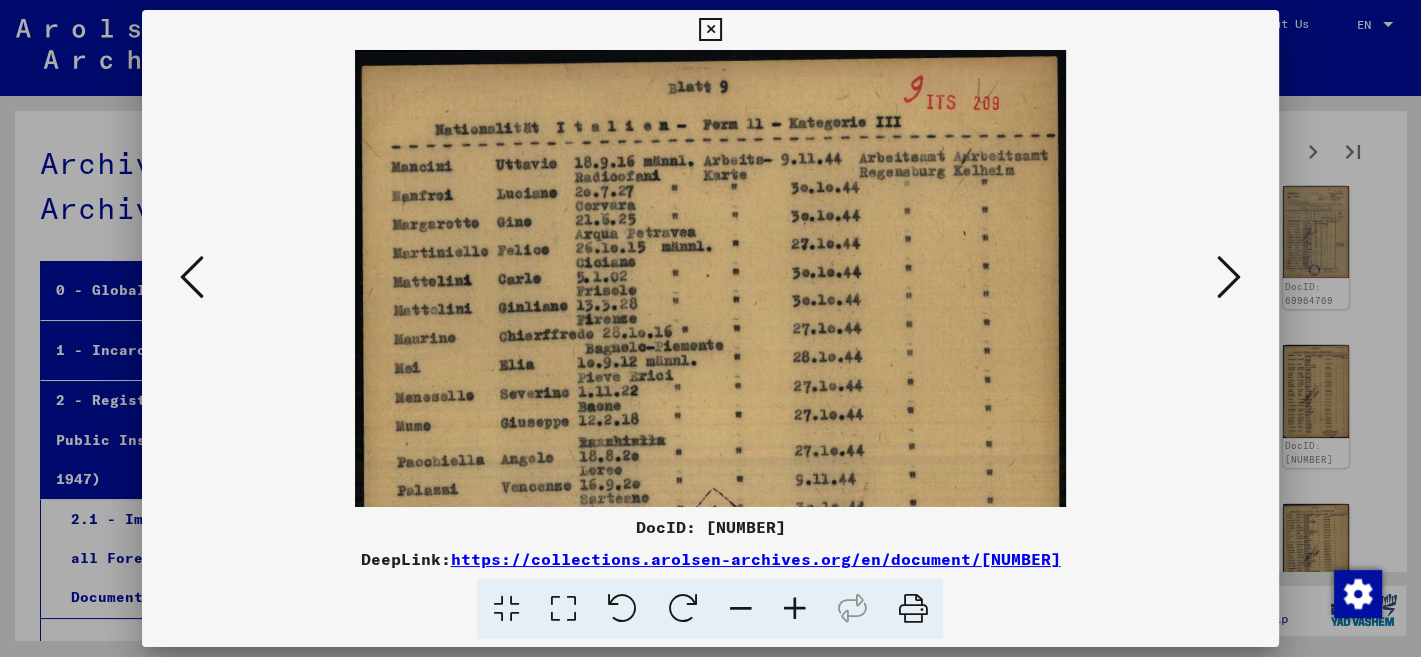 click at bounding box center [794, 609] 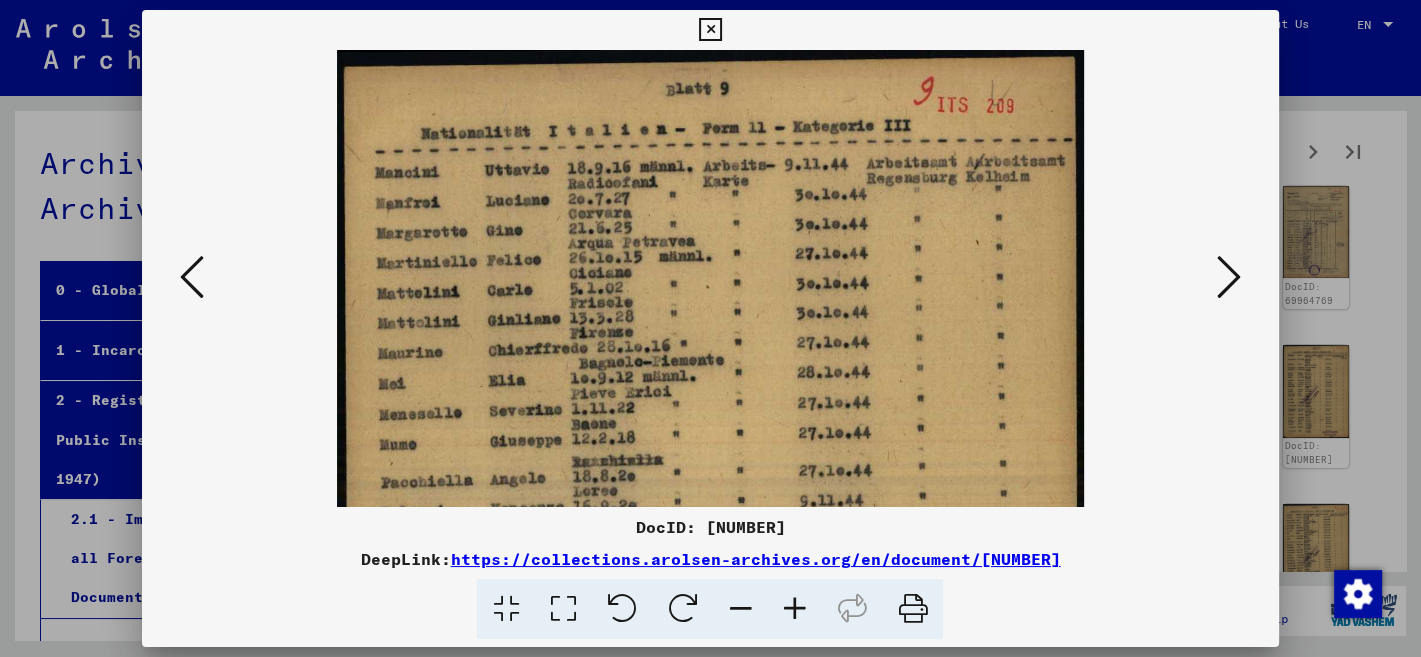 click at bounding box center [794, 609] 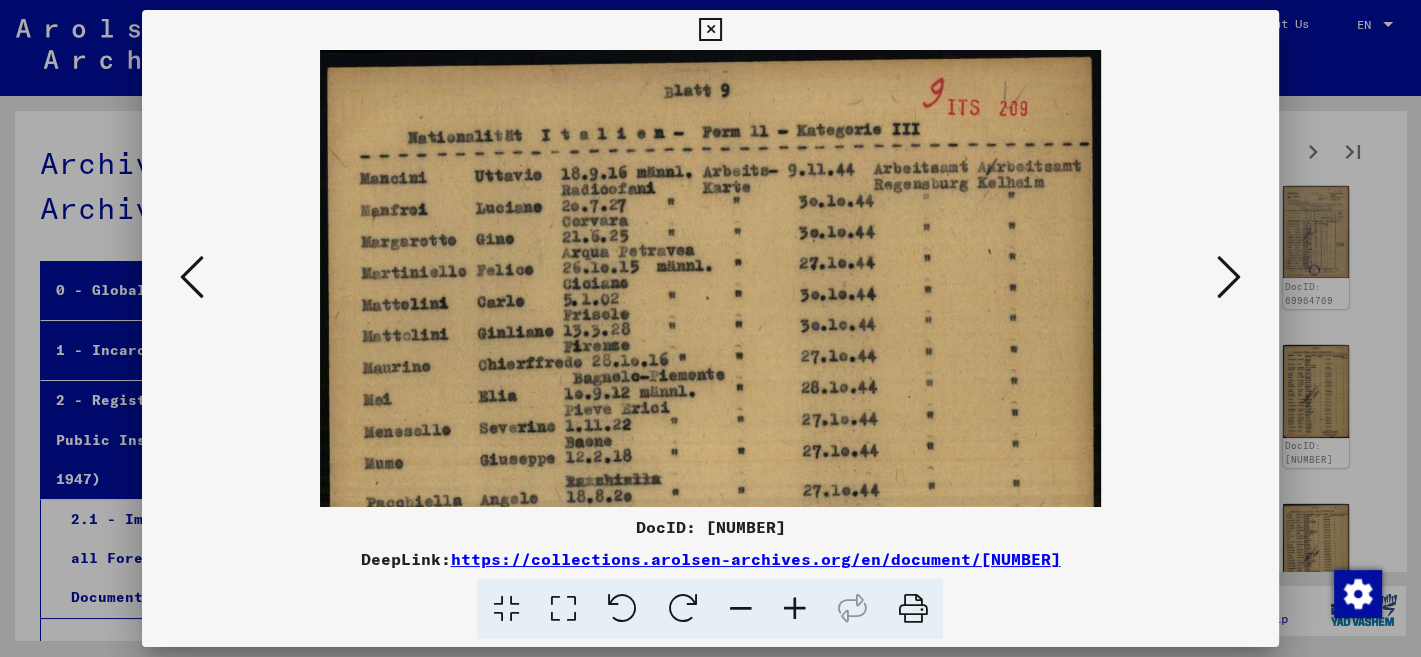 click at bounding box center [794, 609] 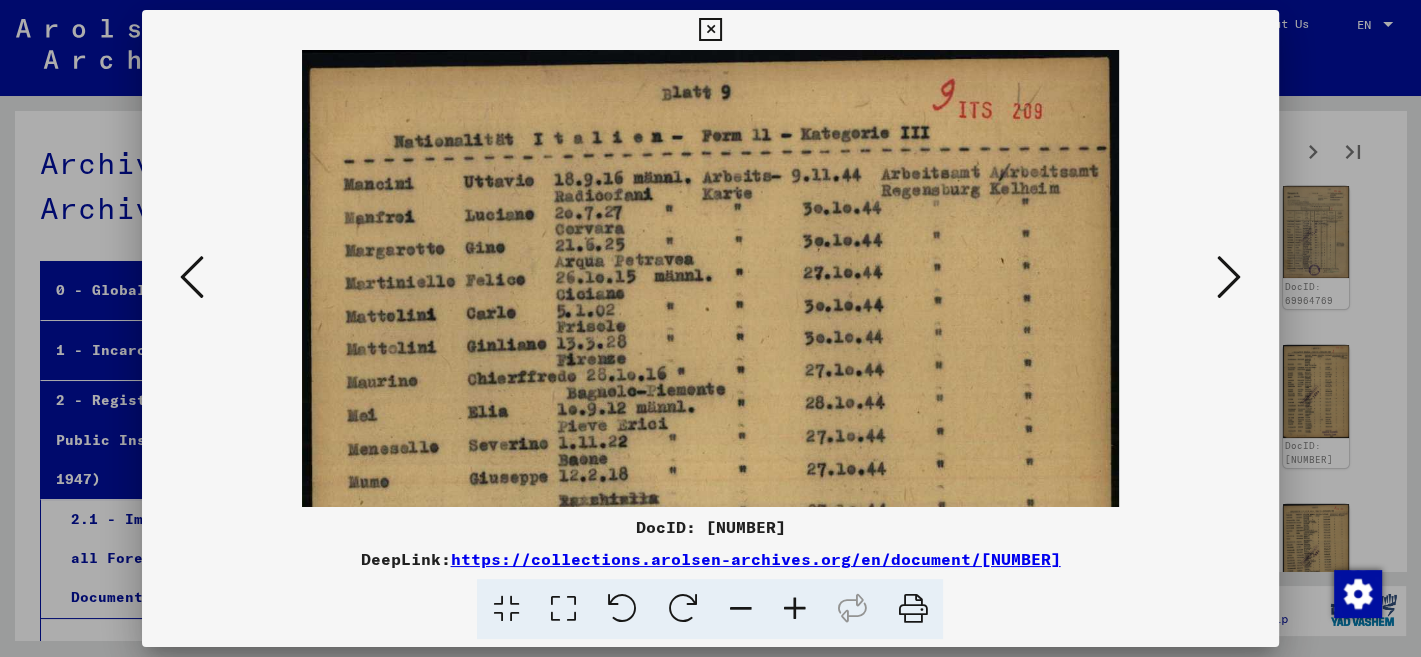 click at bounding box center (794, 609) 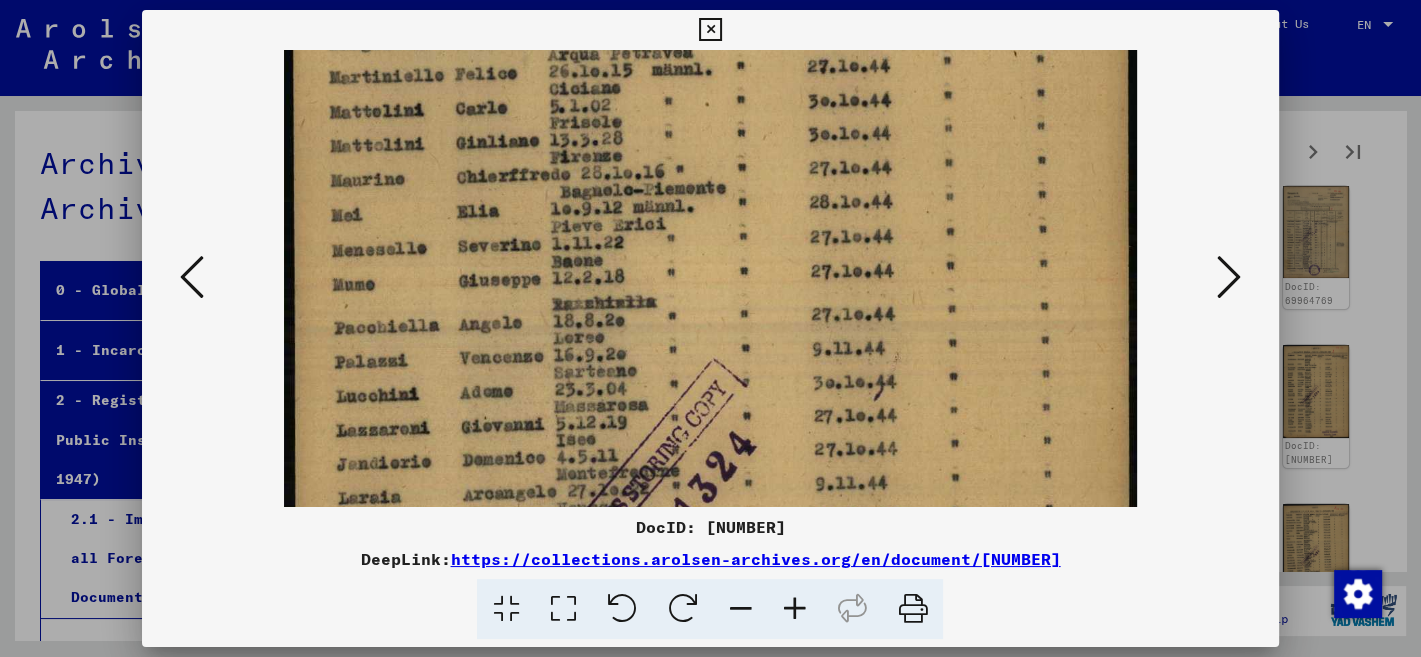 drag, startPoint x: 893, startPoint y: 457, endPoint x: 939, endPoint y: 195, distance: 266.0075 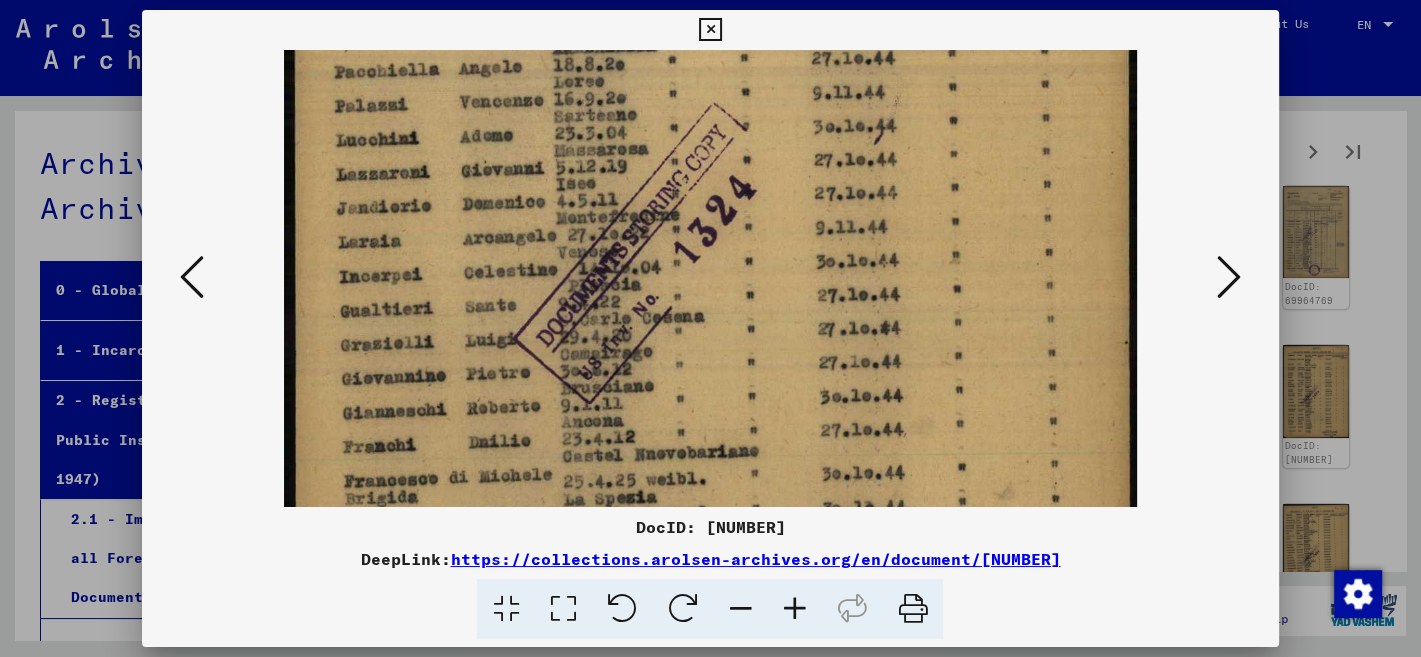 drag, startPoint x: 946, startPoint y: 454, endPoint x: 959, endPoint y: 239, distance: 215.39267 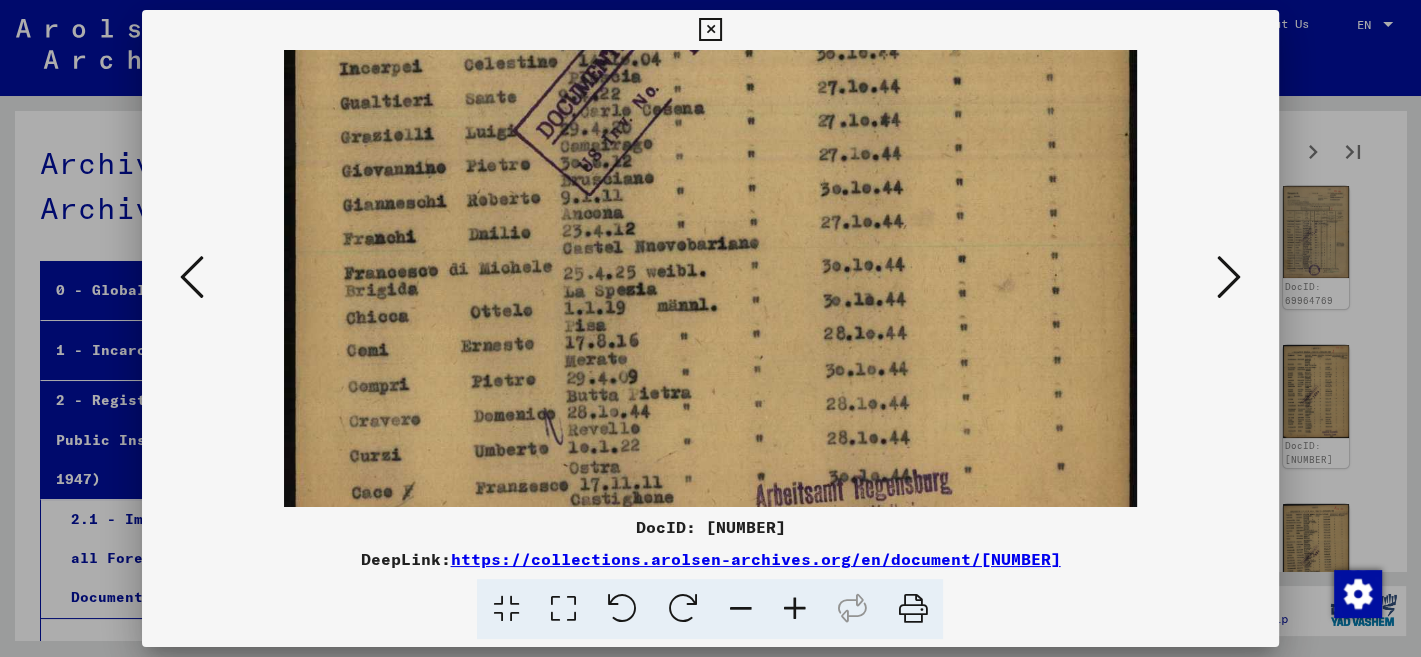 drag, startPoint x: 986, startPoint y: 423, endPoint x: 1034, endPoint y: 221, distance: 207.62466 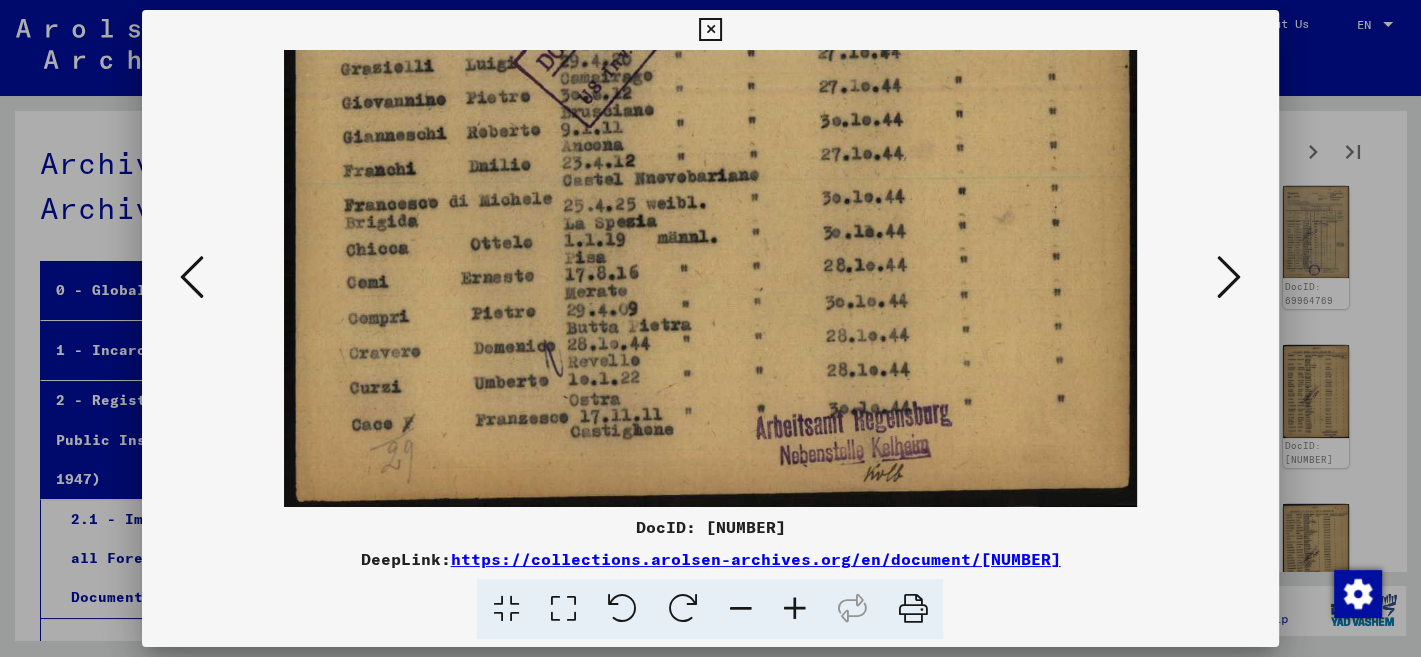 drag, startPoint x: 998, startPoint y: 354, endPoint x: 1013, endPoint y: 286, distance: 69.63476 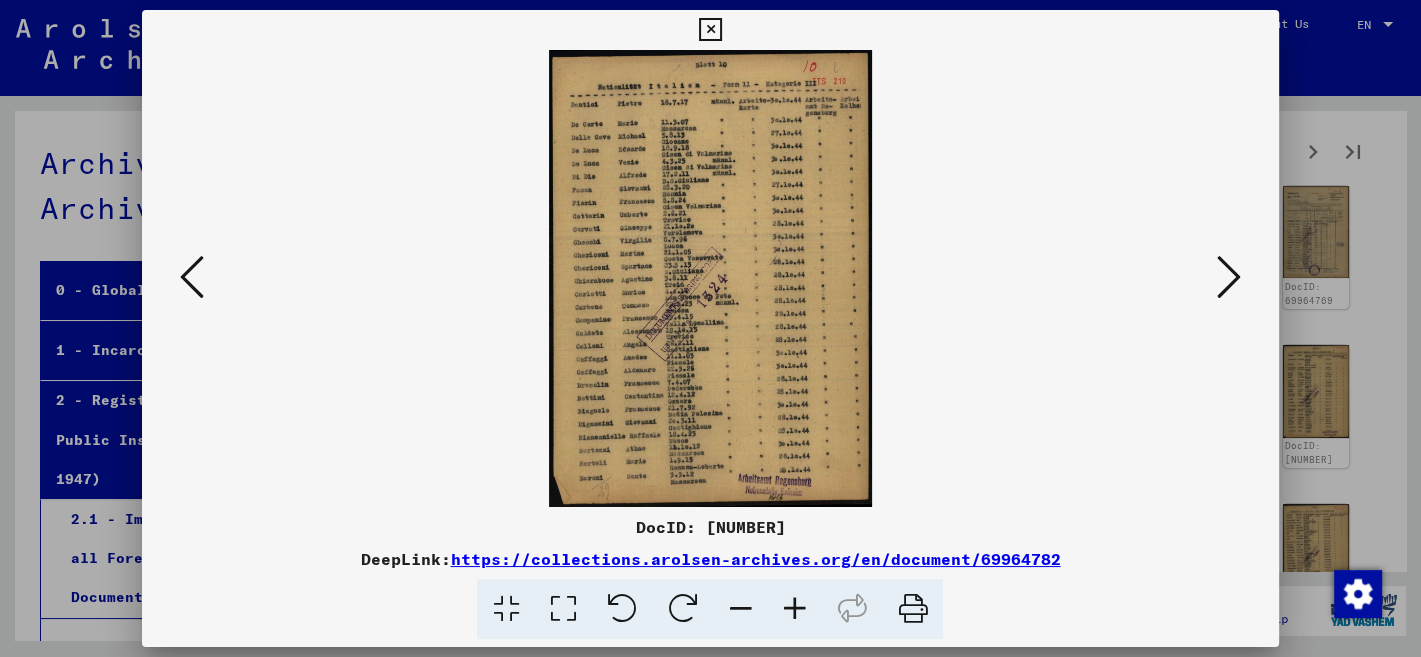 click at bounding box center (794, 609) 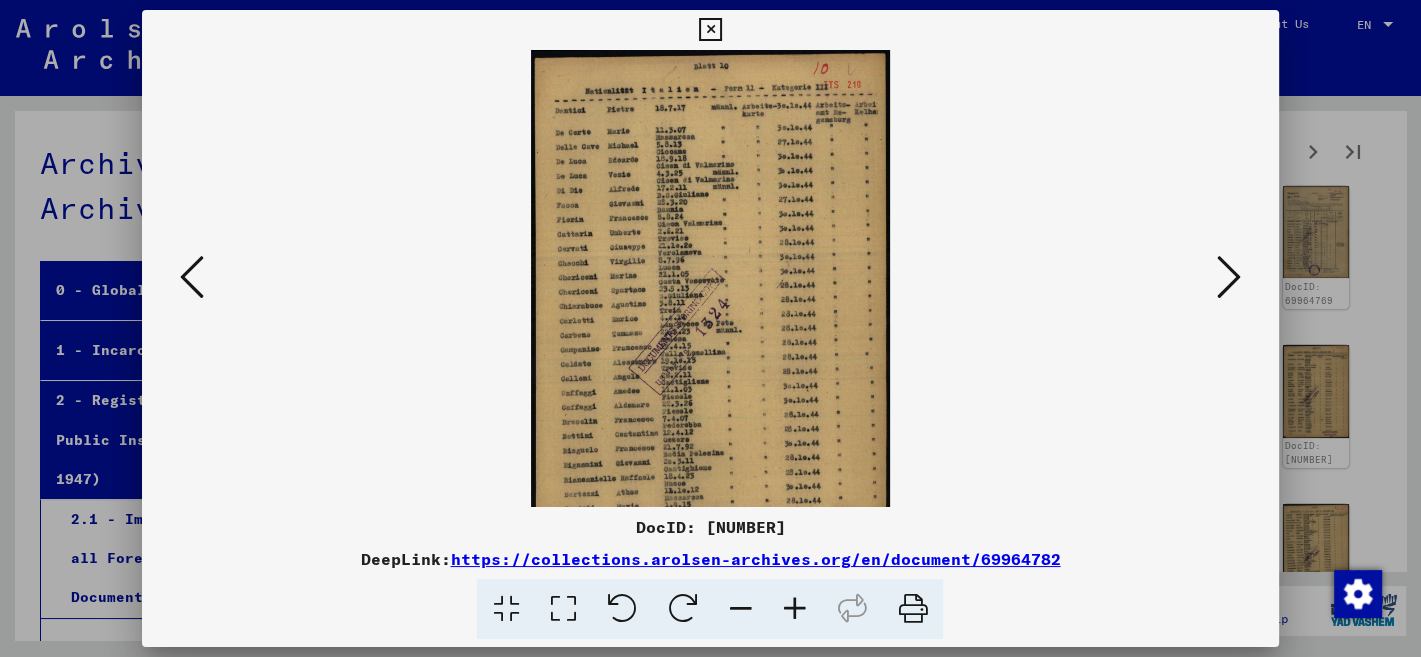click at bounding box center [794, 609] 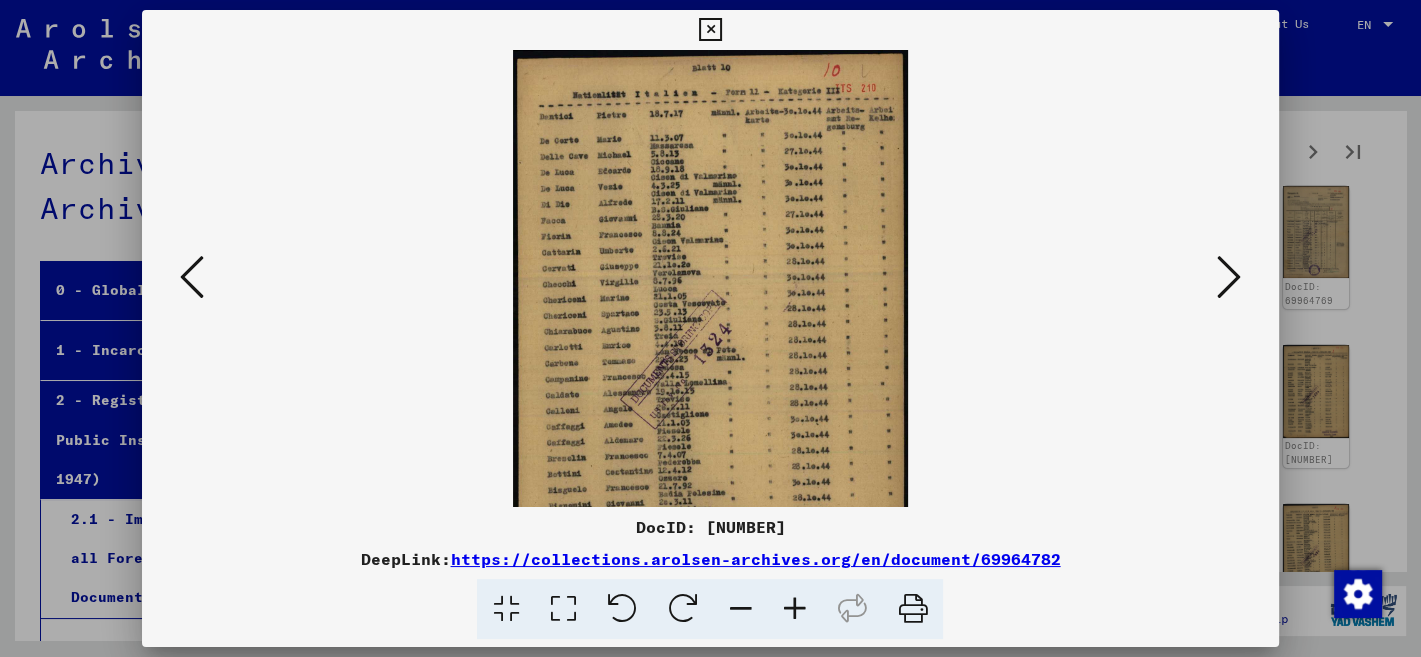 click at bounding box center [794, 609] 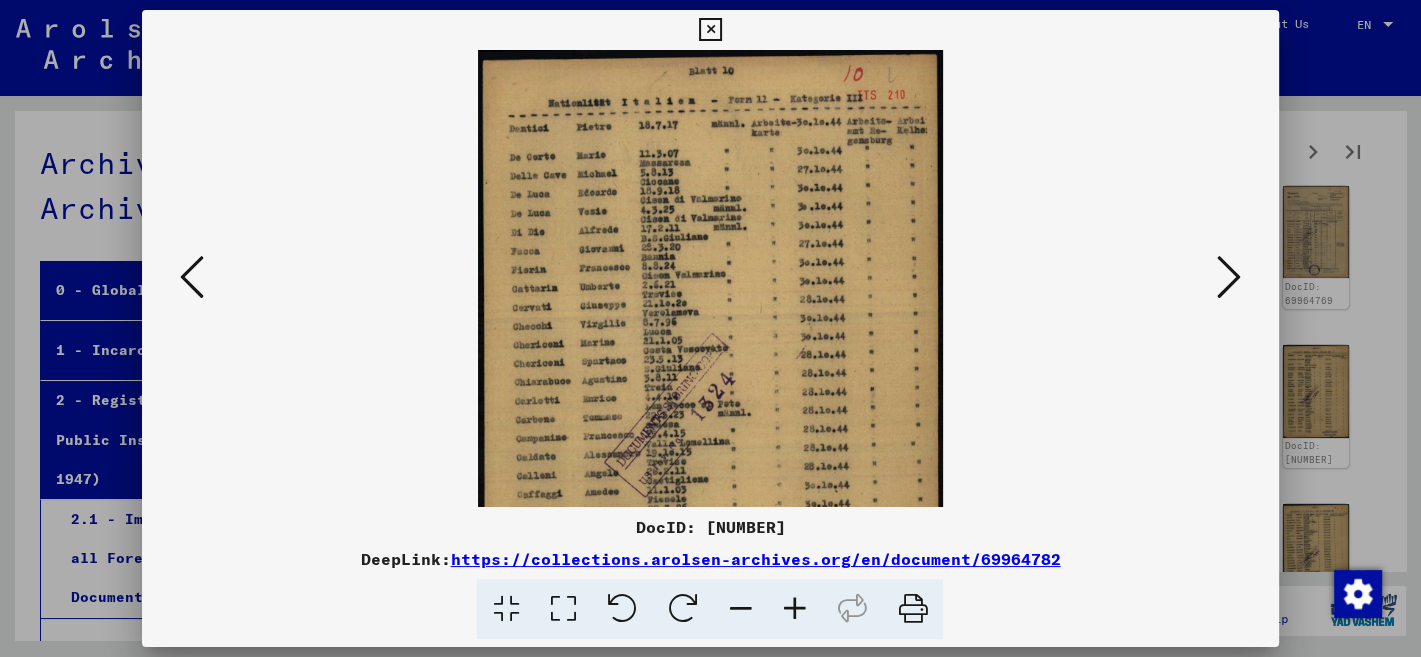 click at bounding box center [794, 609] 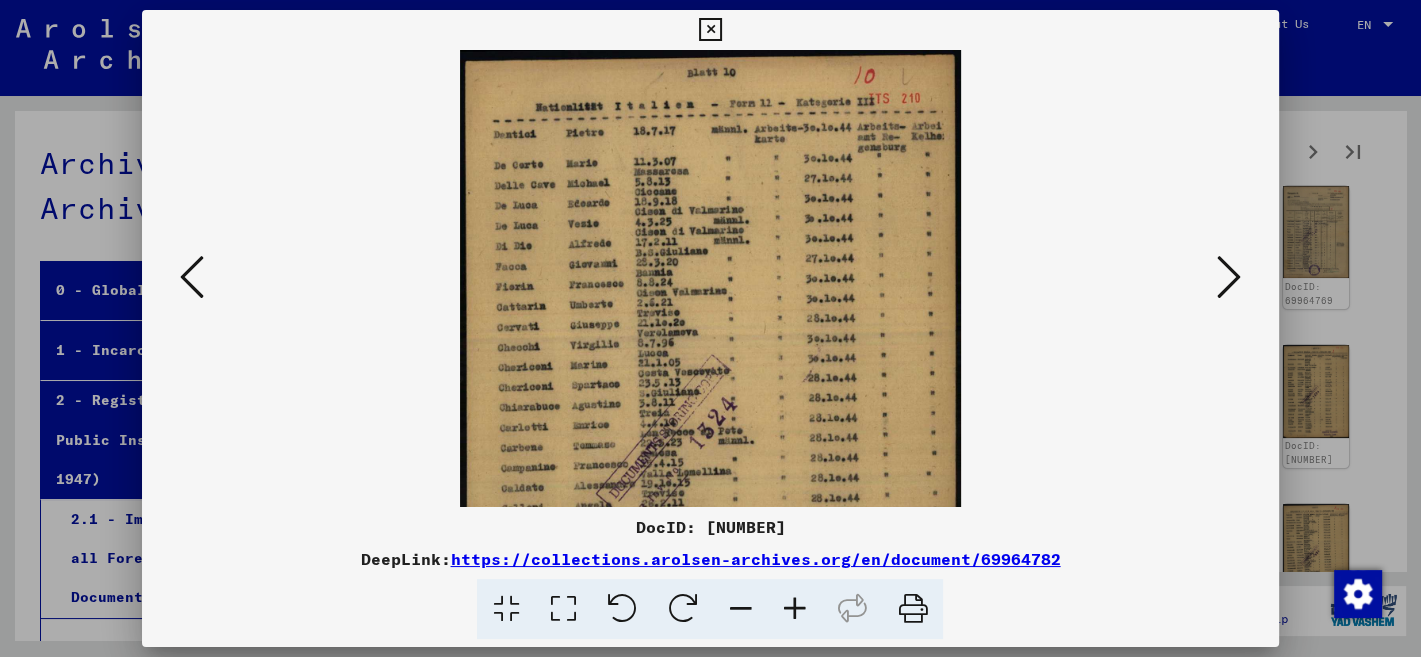 click at bounding box center (794, 609) 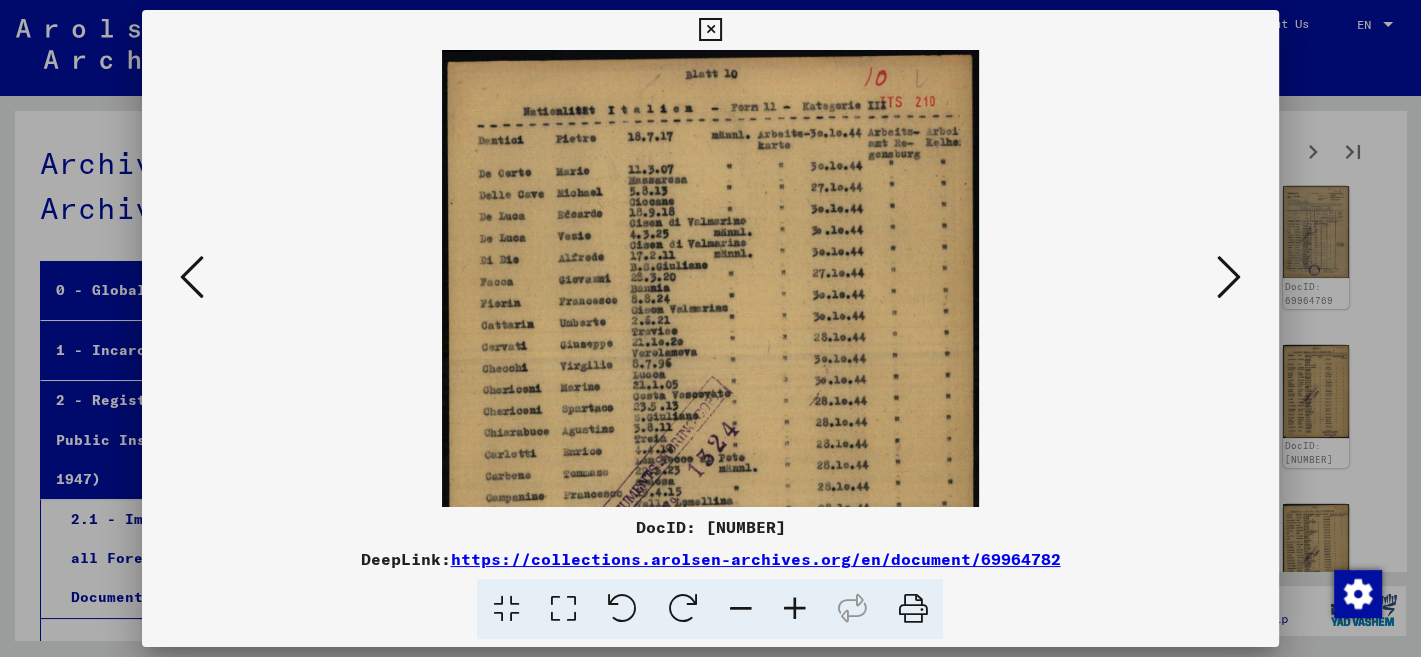 click at bounding box center (794, 609) 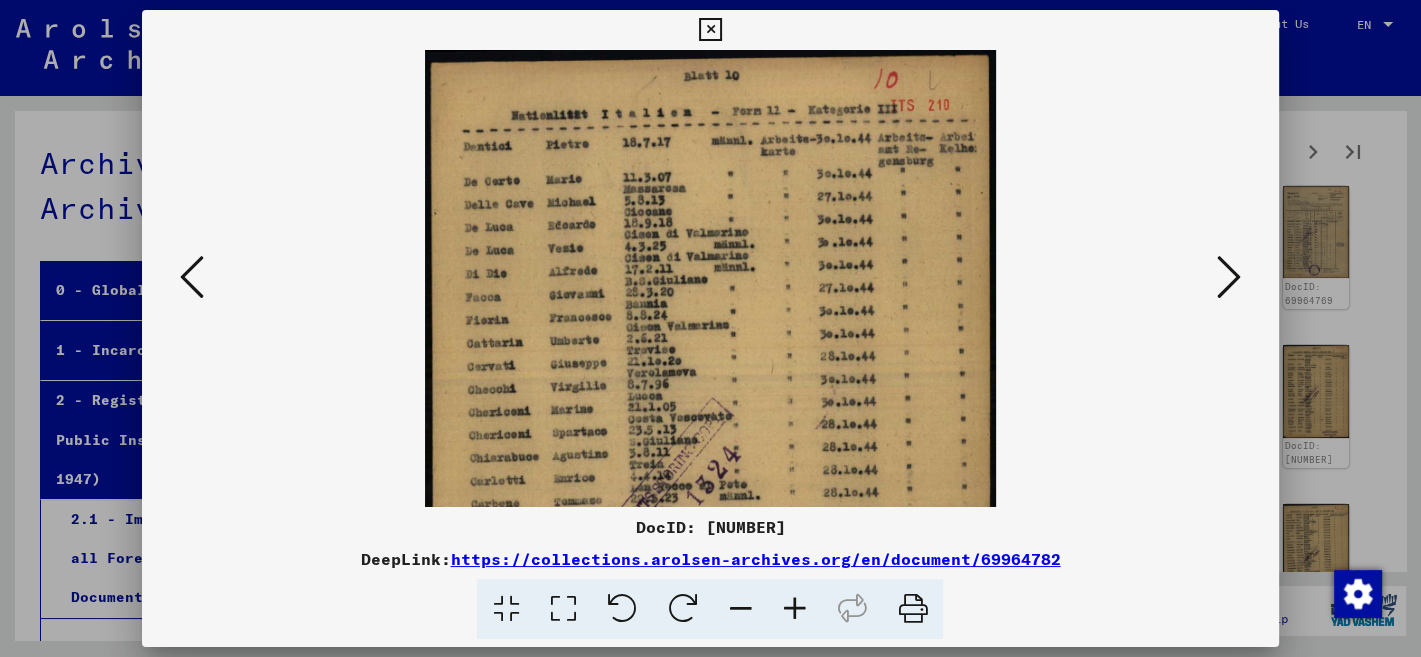 click at bounding box center [794, 609] 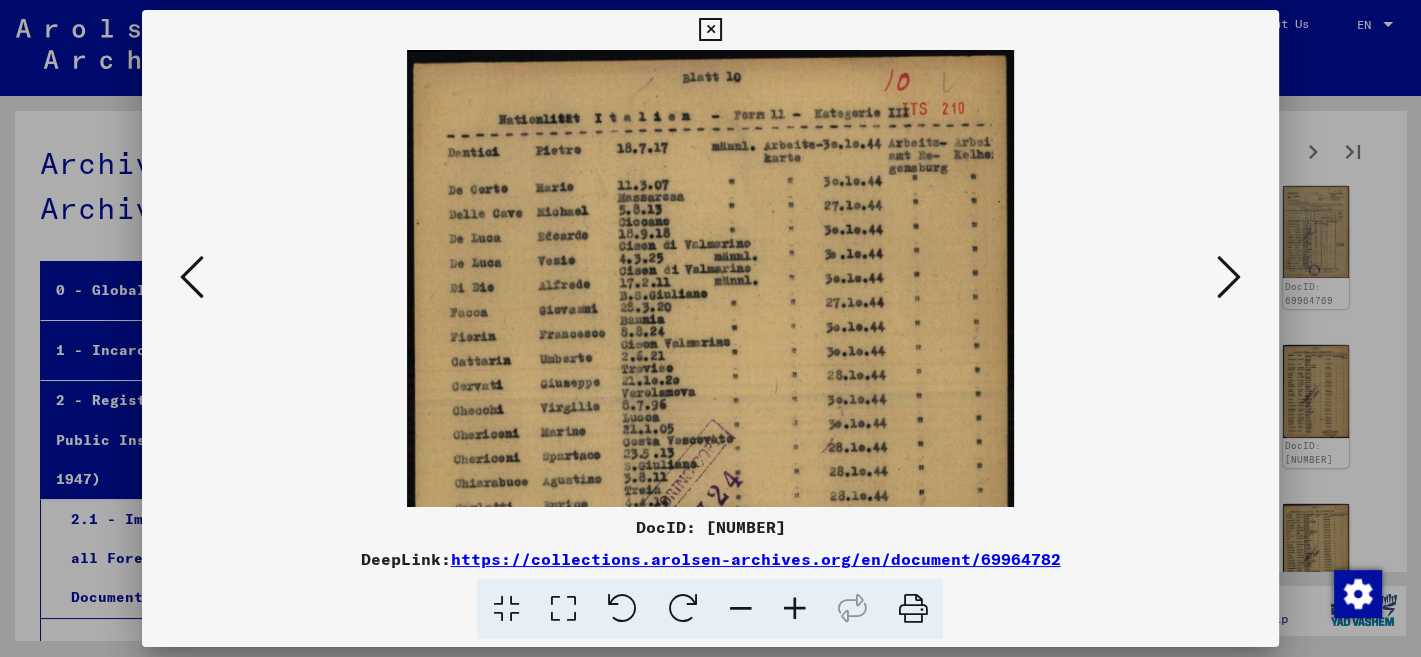click at bounding box center (794, 609) 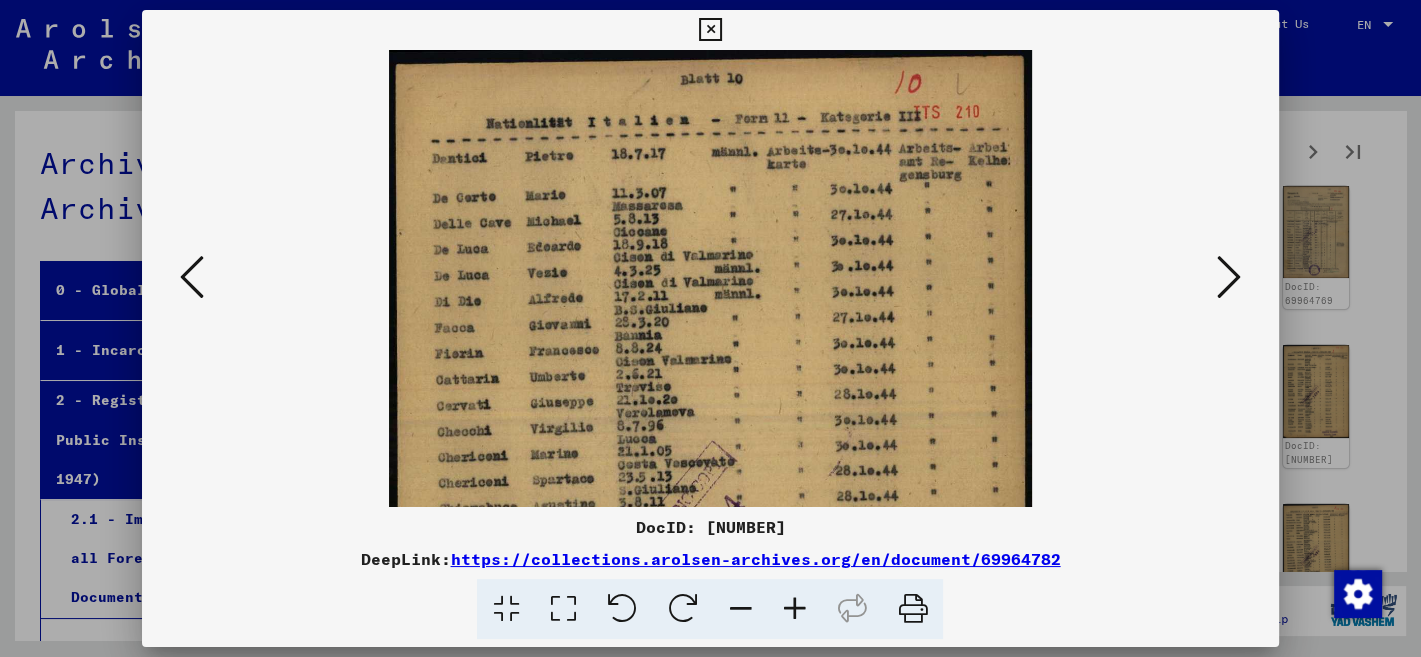 click at bounding box center (794, 609) 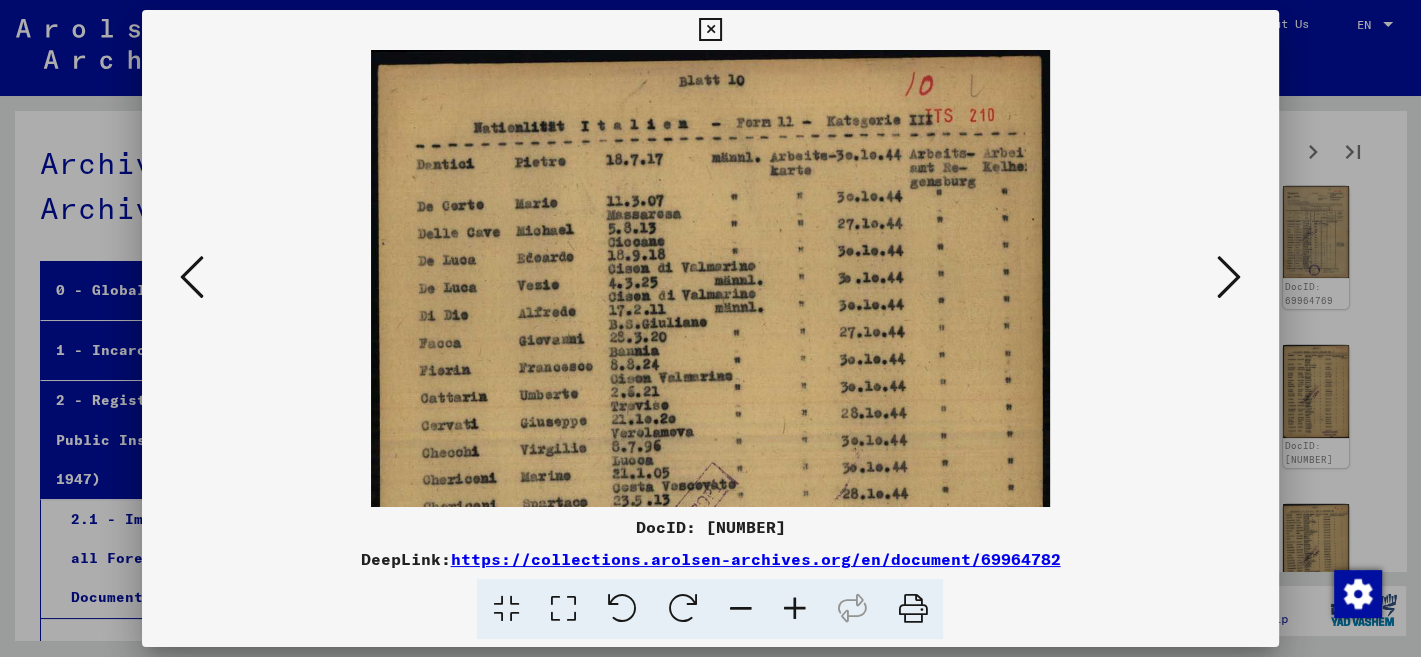 click at bounding box center (794, 609) 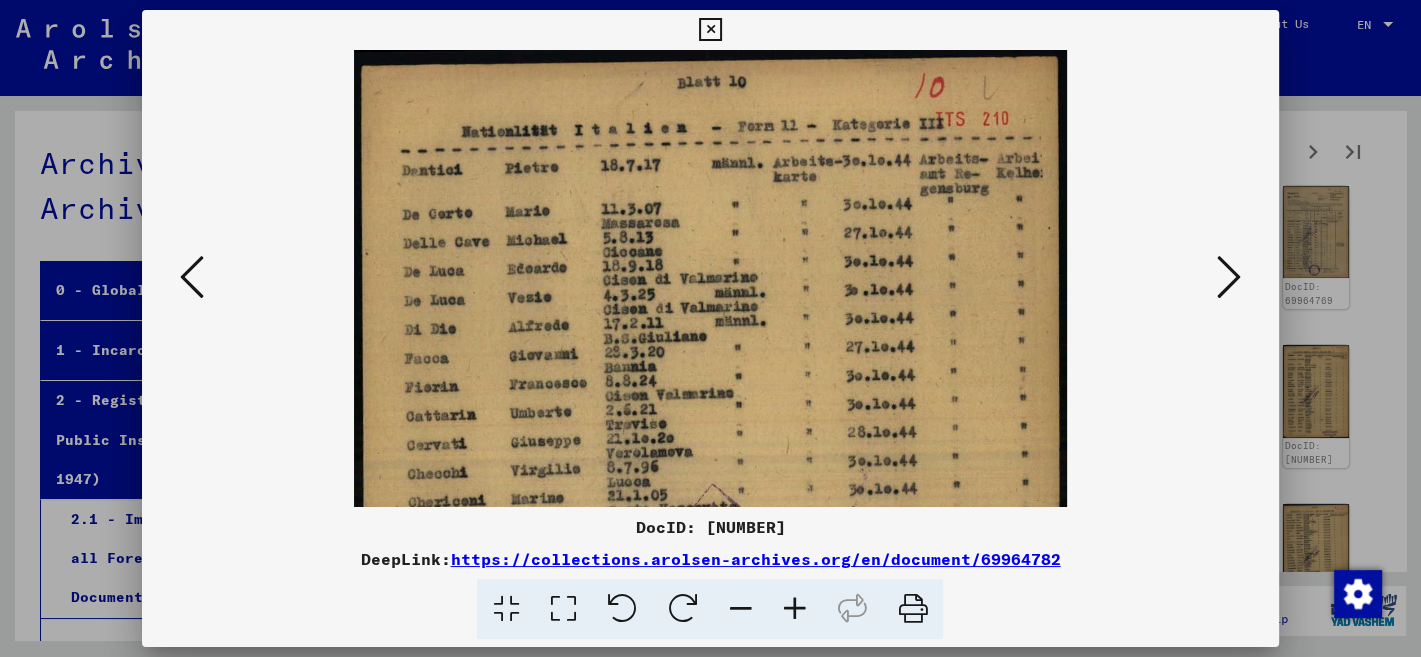 click at bounding box center (794, 609) 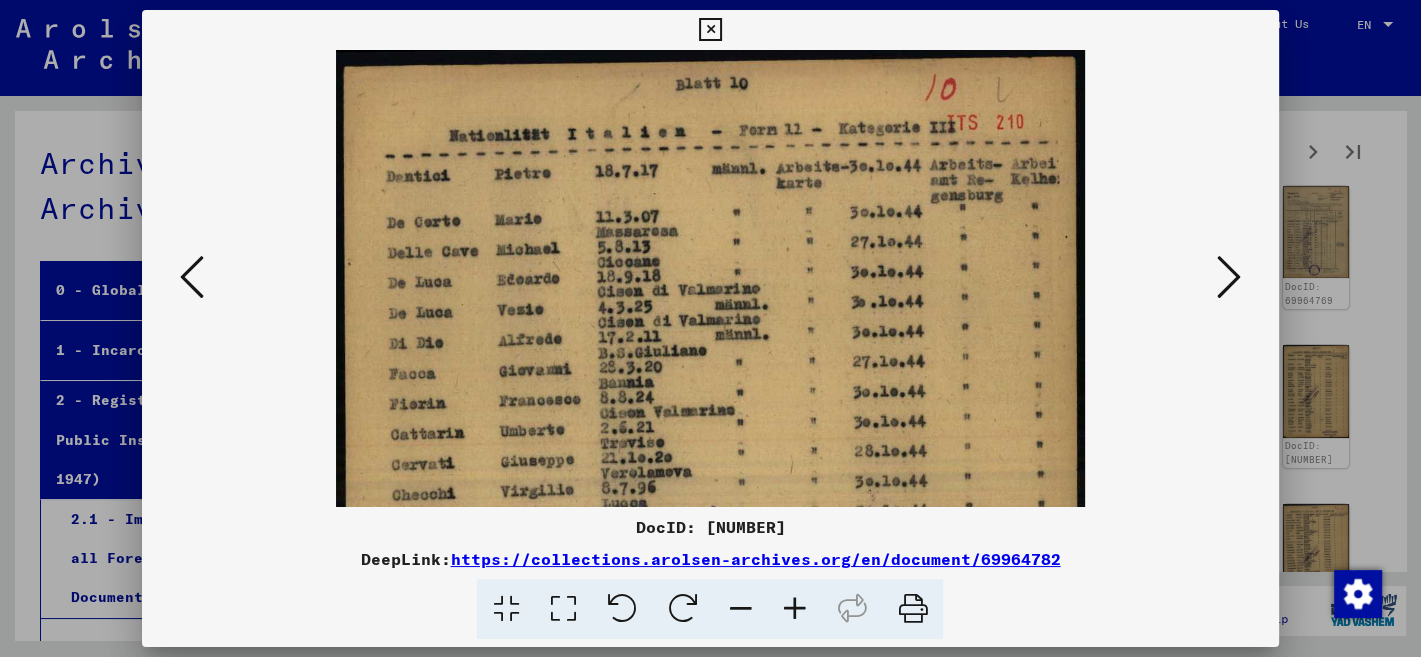 click at bounding box center (794, 609) 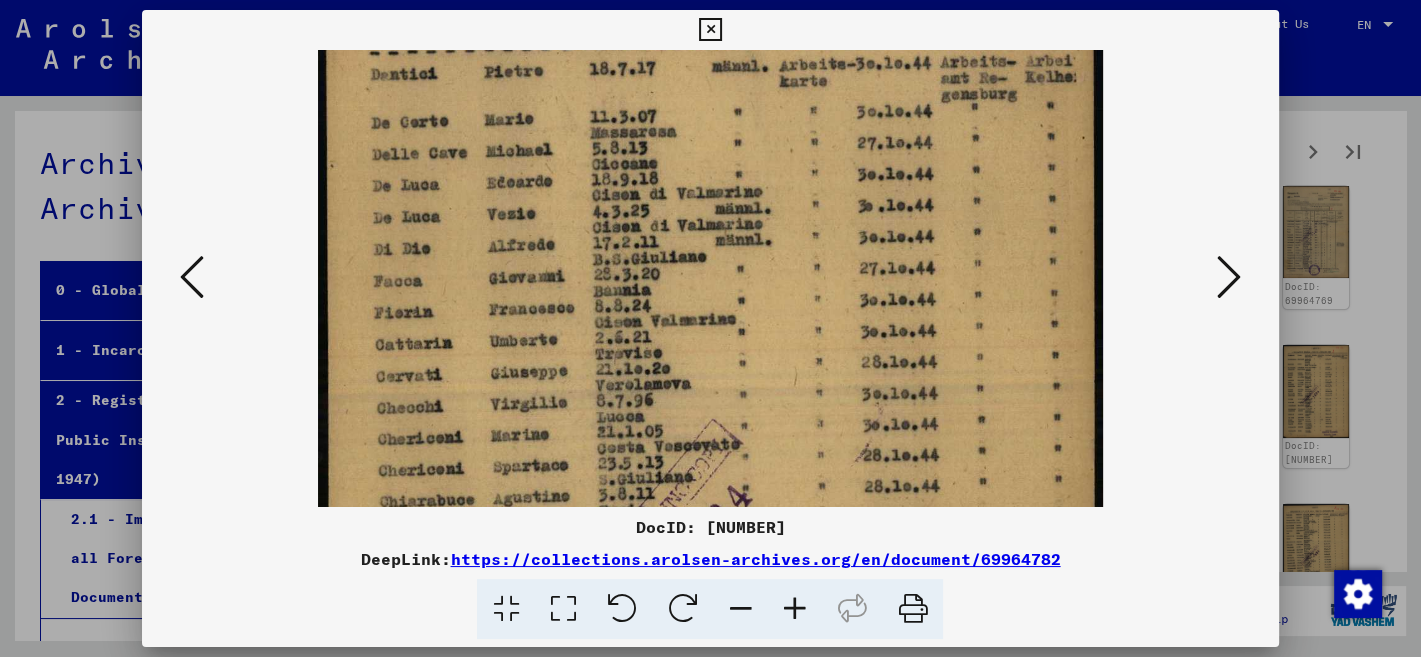scroll, scrollTop: 196, scrollLeft: 0, axis: vertical 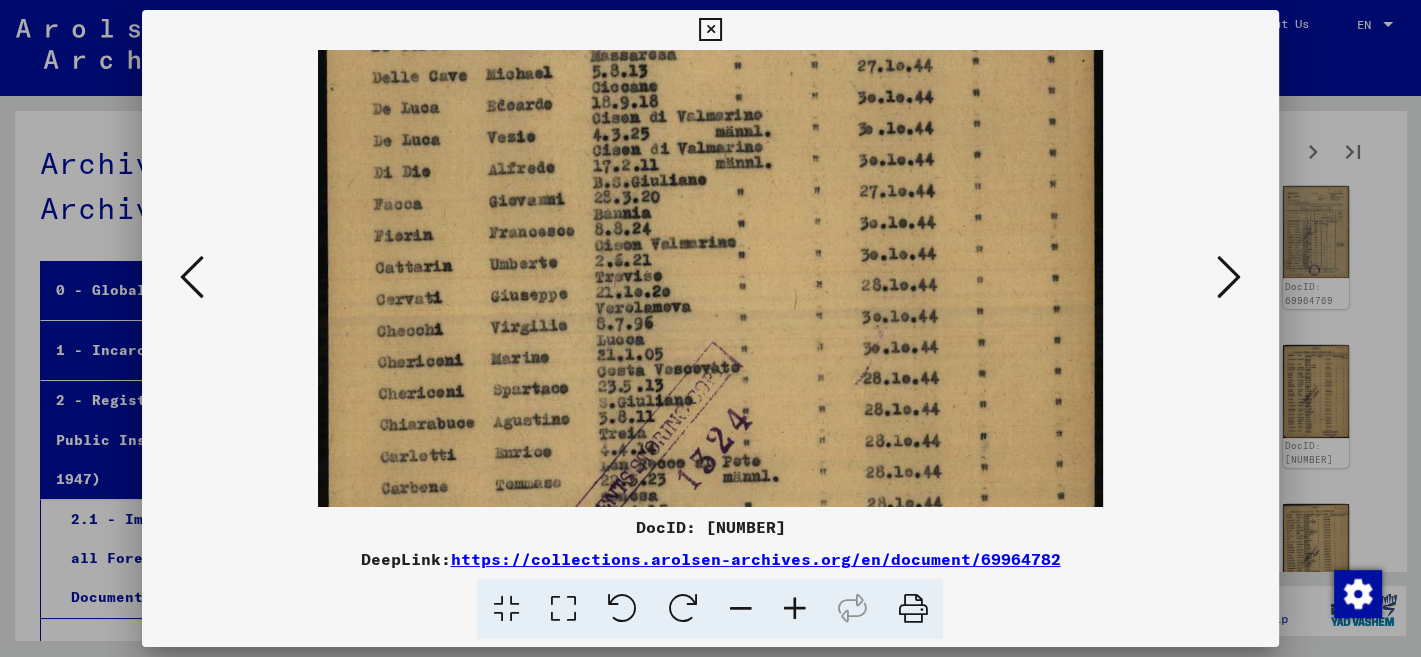 drag, startPoint x: 978, startPoint y: 472, endPoint x: 959, endPoint y: 279, distance: 193.93298 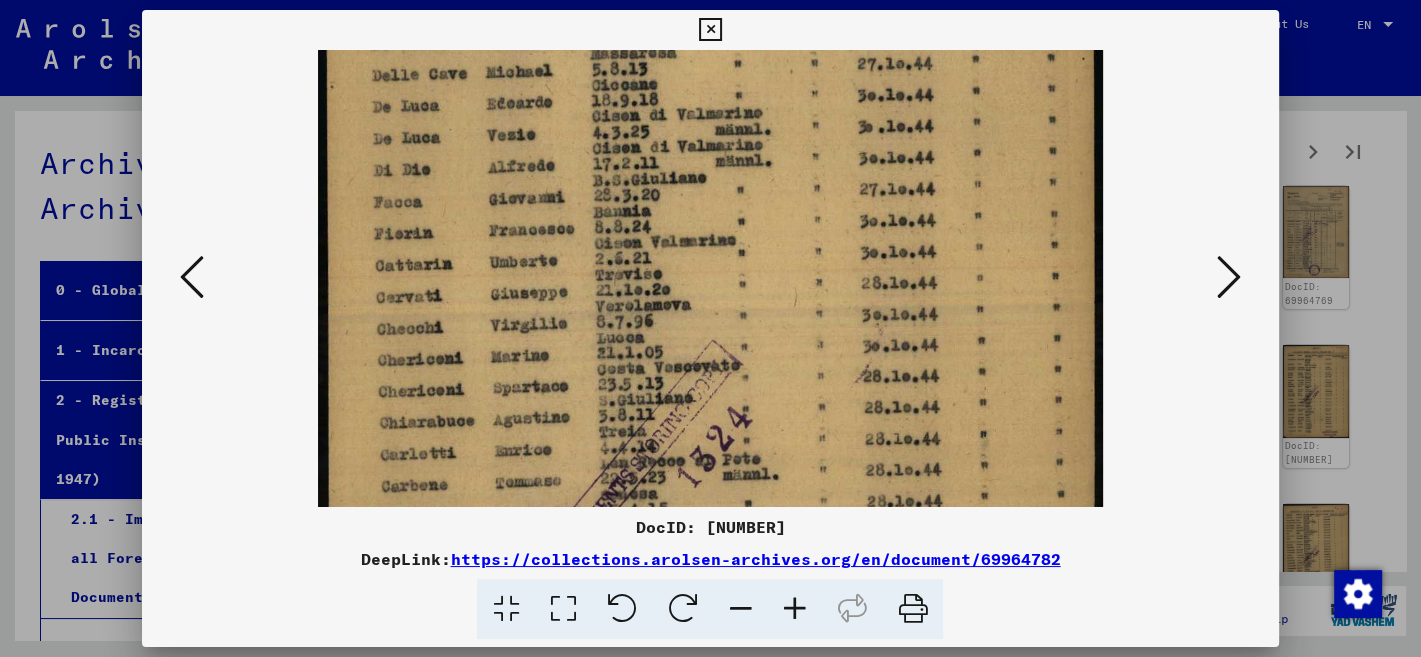 click at bounding box center [710, 416] 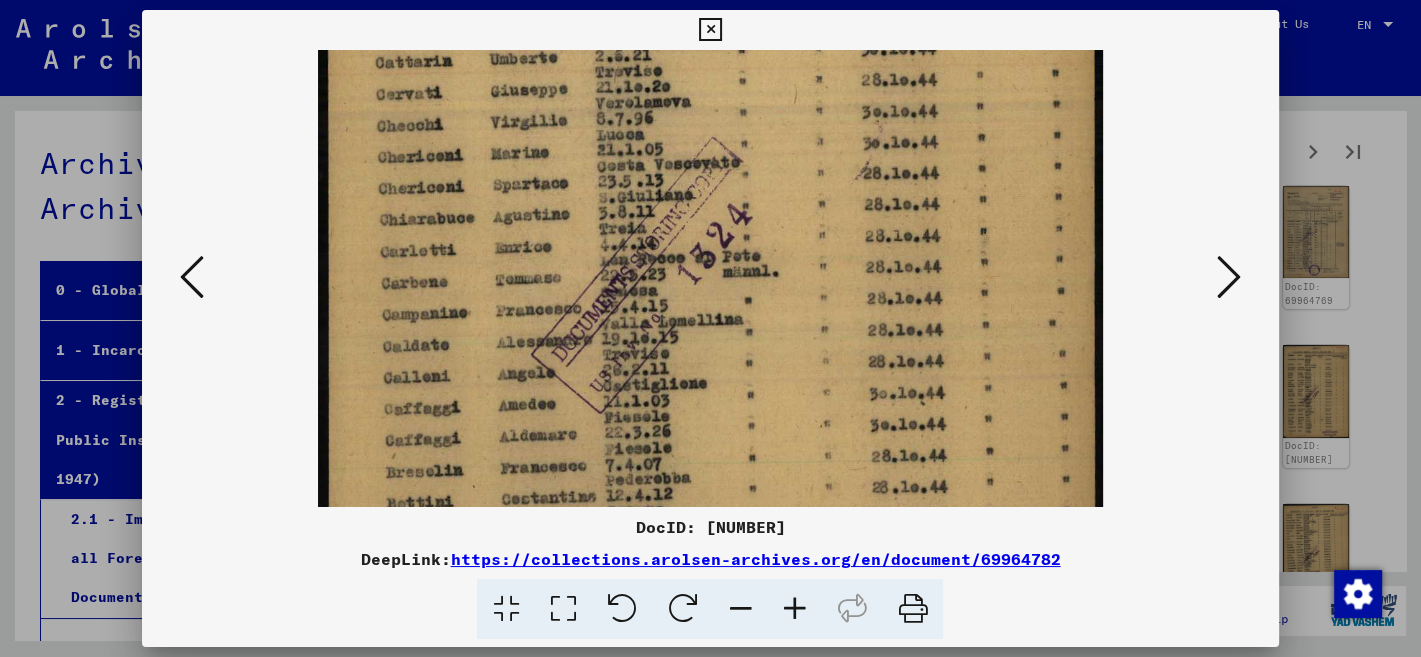drag, startPoint x: 914, startPoint y: 457, endPoint x: 939, endPoint y: 268, distance: 190.64627 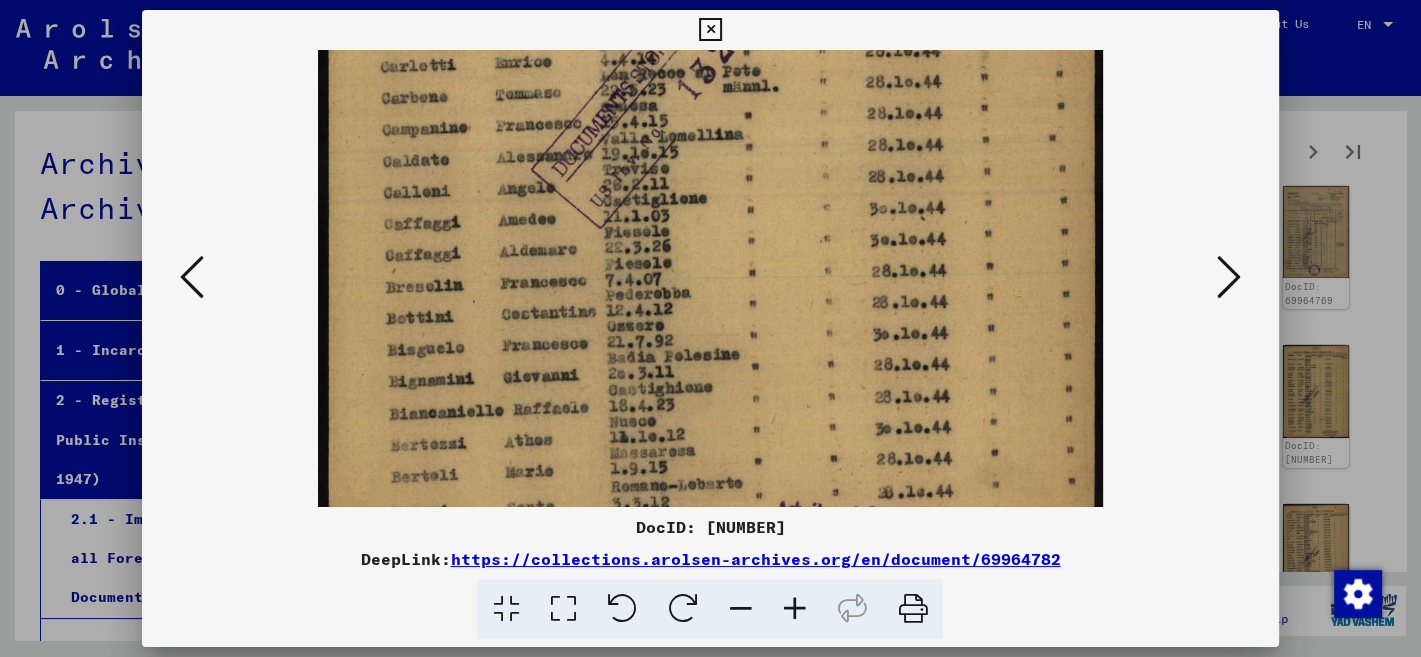 drag, startPoint x: 897, startPoint y: 406, endPoint x: 938, endPoint y: 255, distance: 156.46725 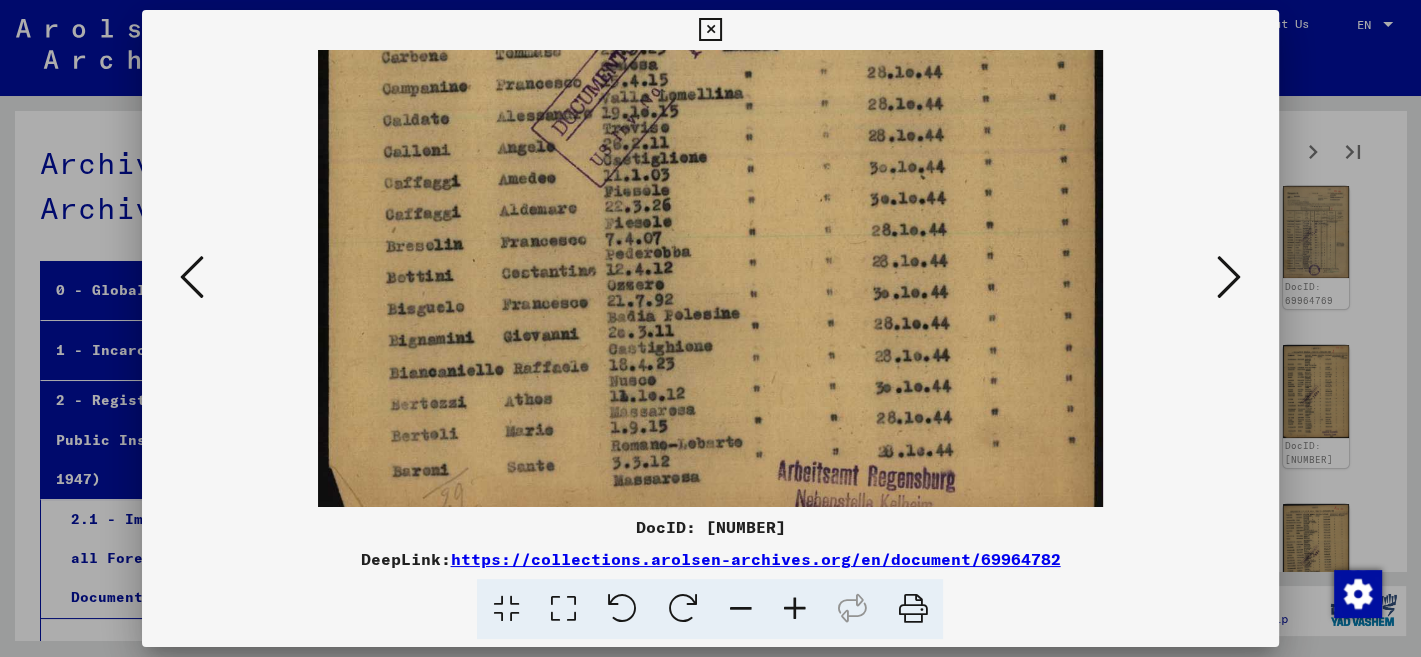 scroll, scrollTop: 650, scrollLeft: 0, axis: vertical 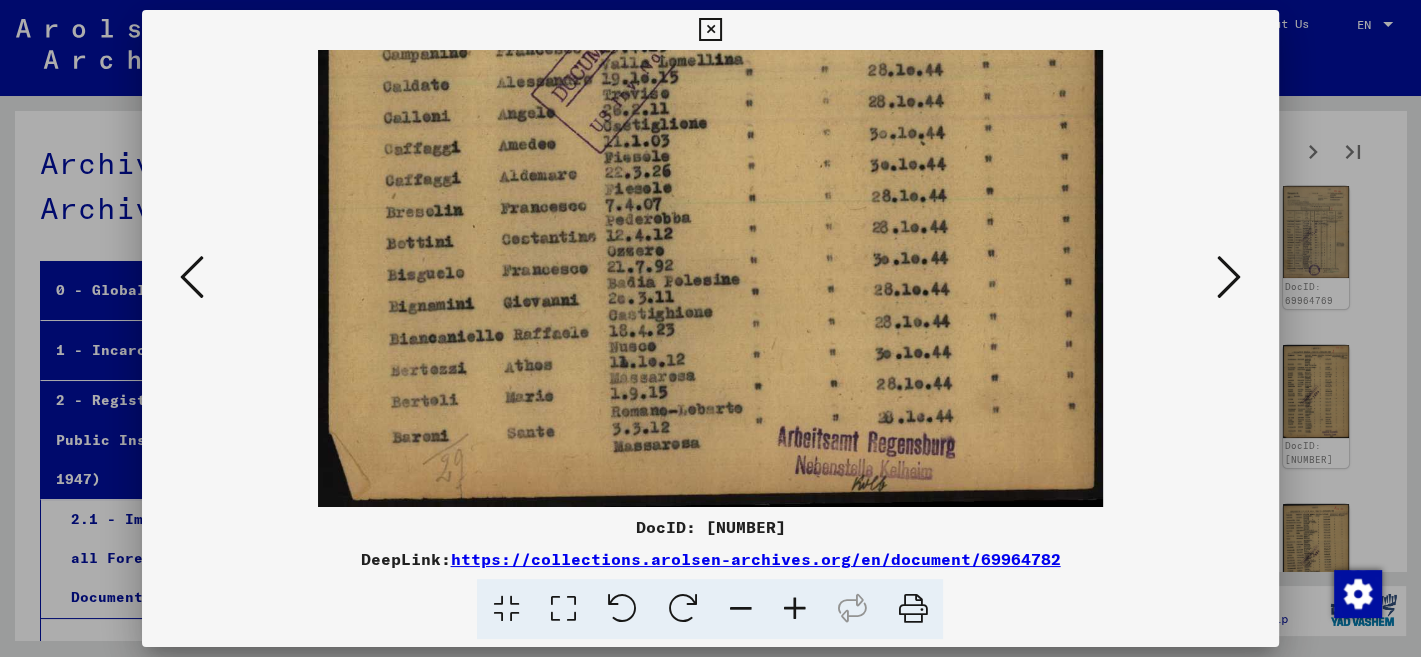 drag, startPoint x: 957, startPoint y: 410, endPoint x: 952, endPoint y: 321, distance: 89.140335 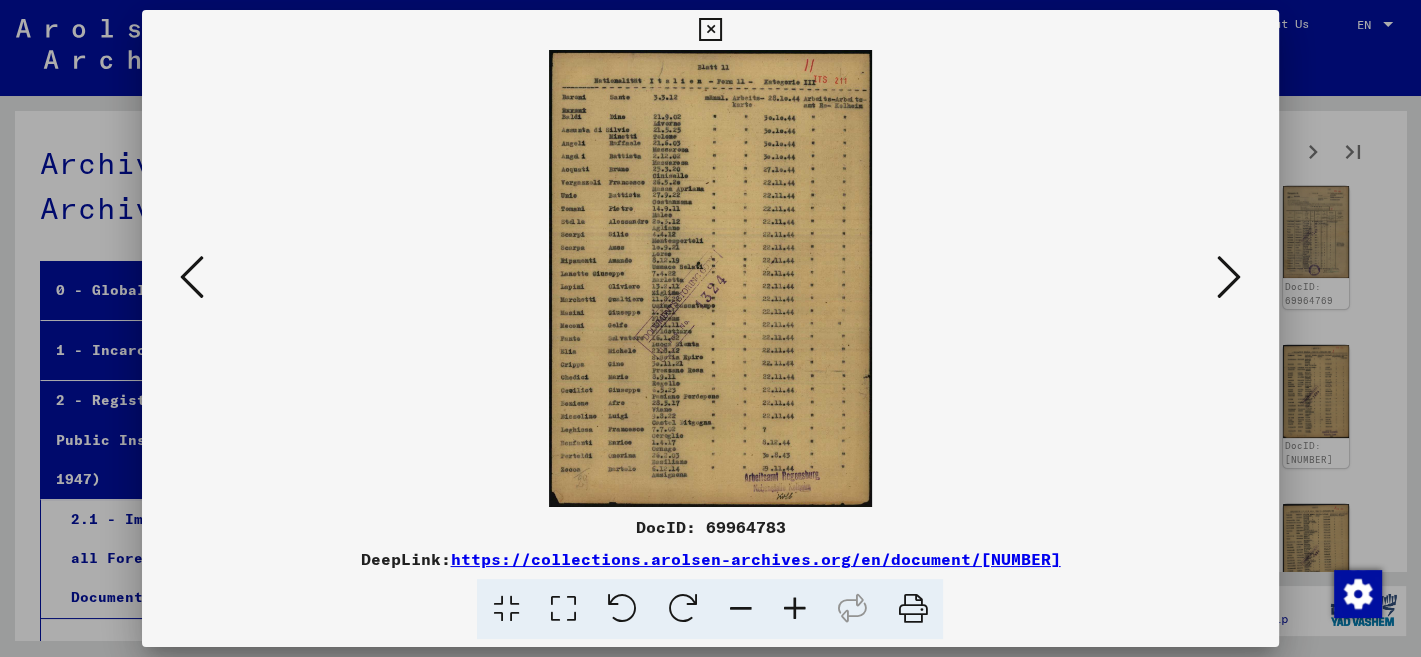 click at bounding box center (794, 609) 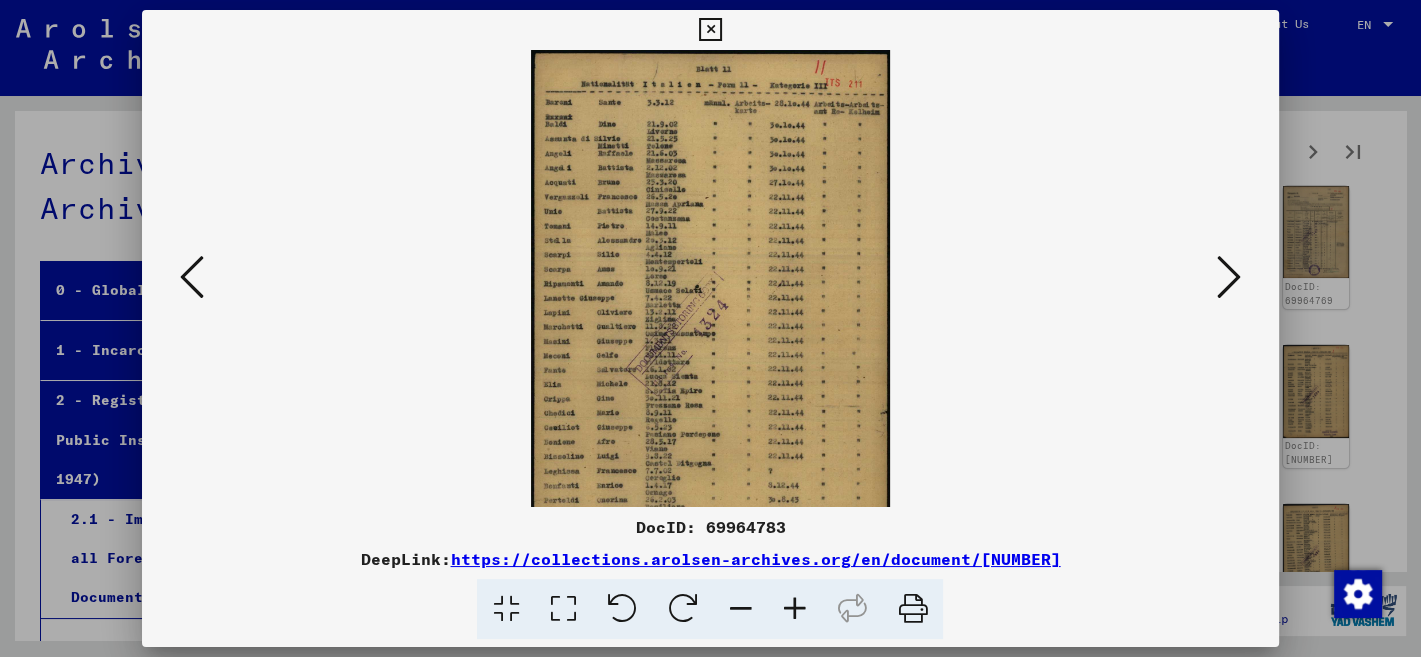click at bounding box center [794, 609] 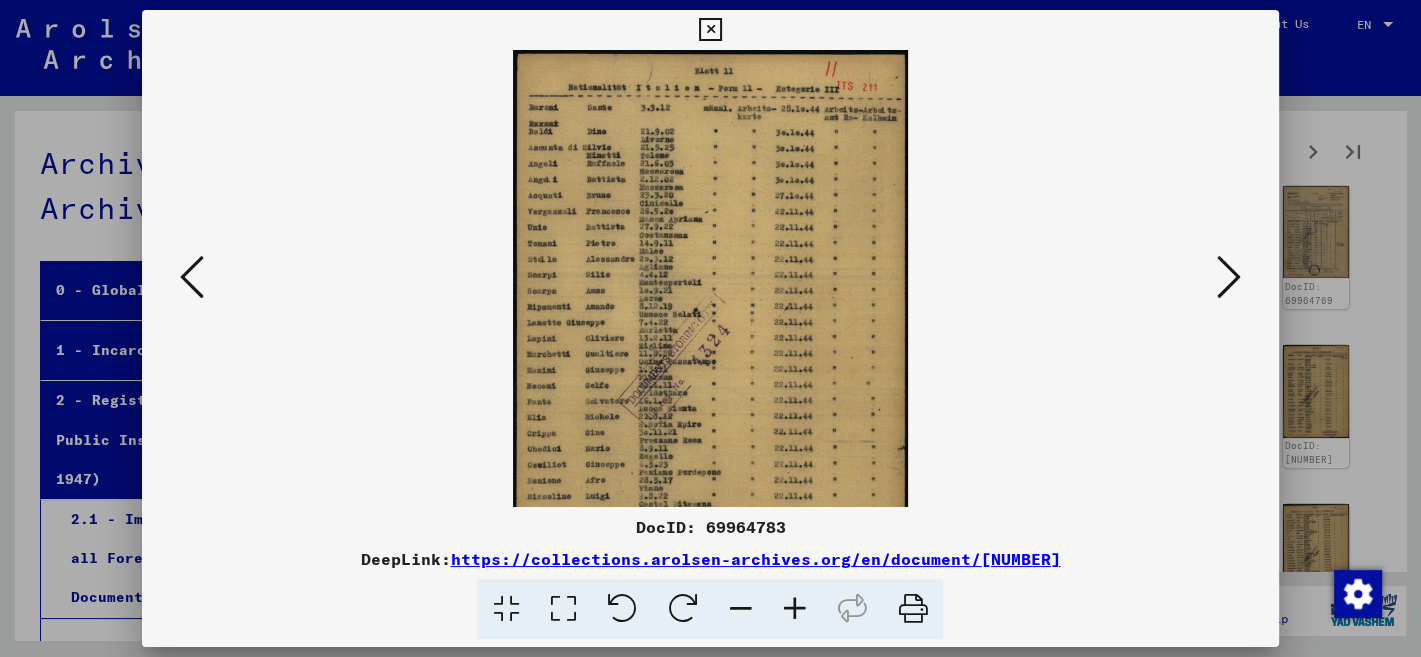click at bounding box center [794, 609] 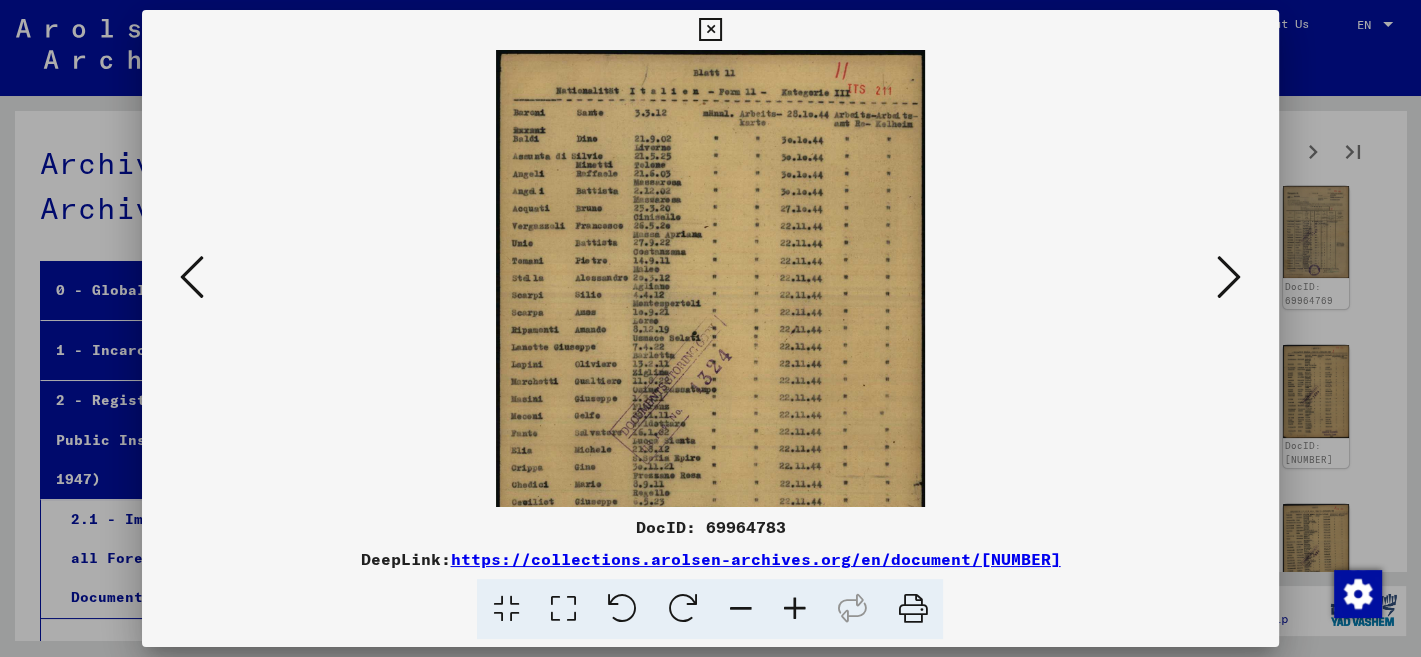 click at bounding box center (794, 609) 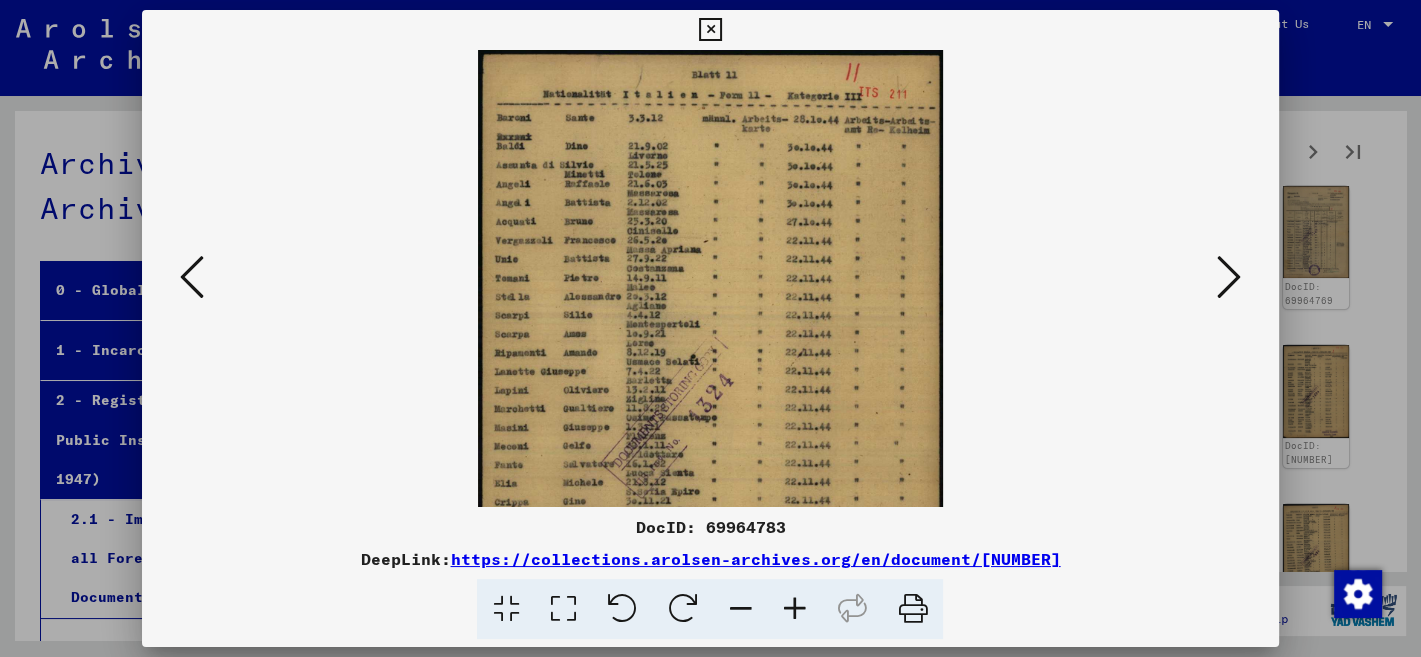 click at bounding box center [794, 609] 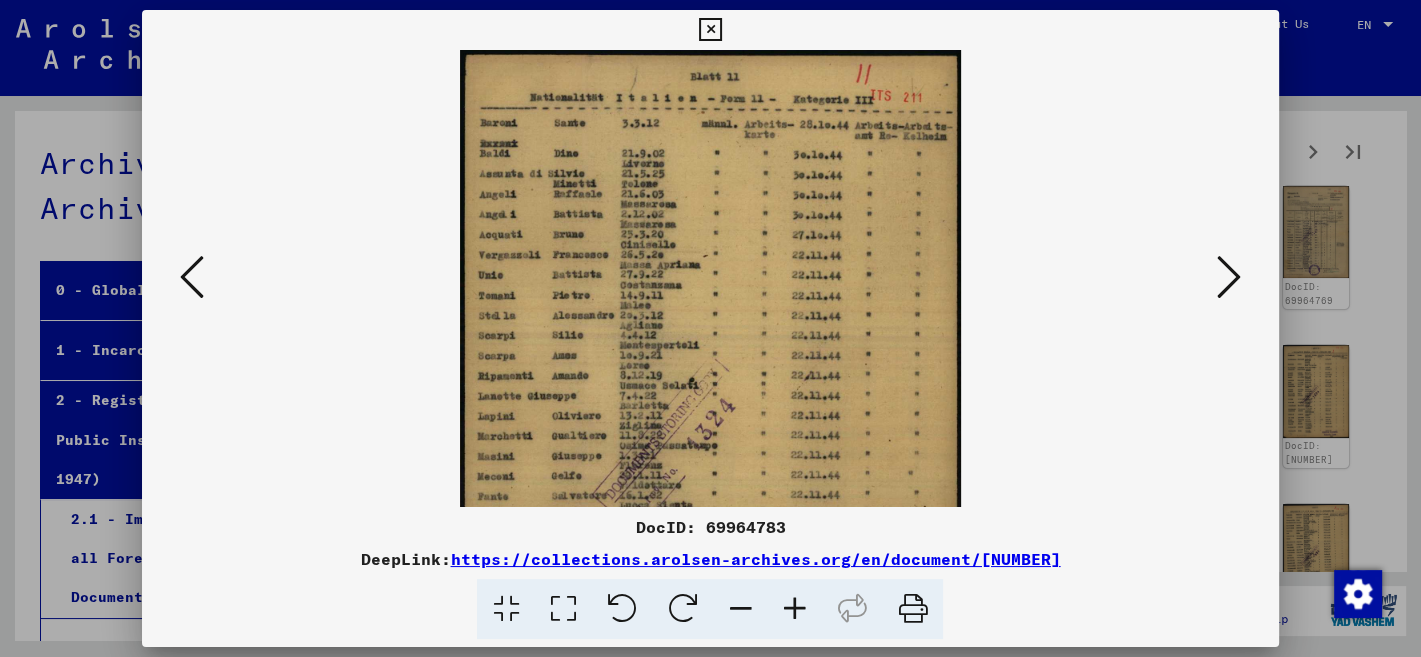 click at bounding box center [794, 609] 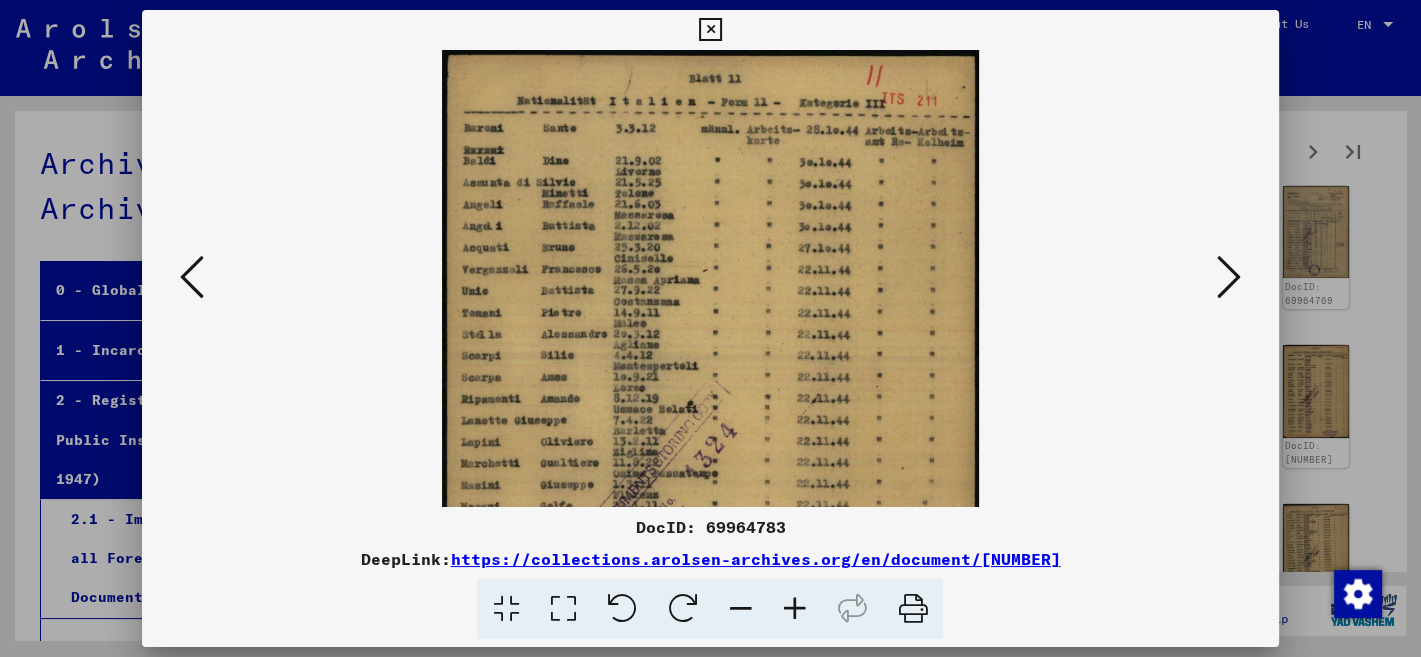 click at bounding box center (794, 609) 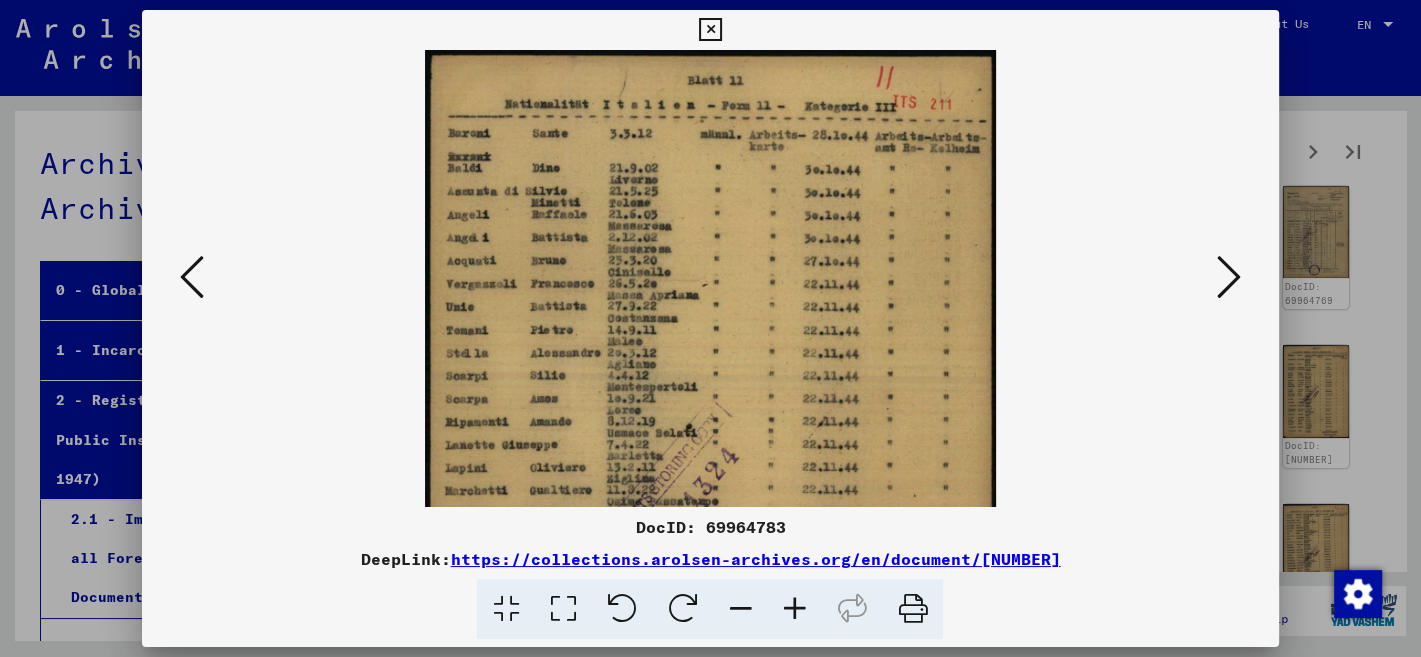 click at bounding box center [794, 609] 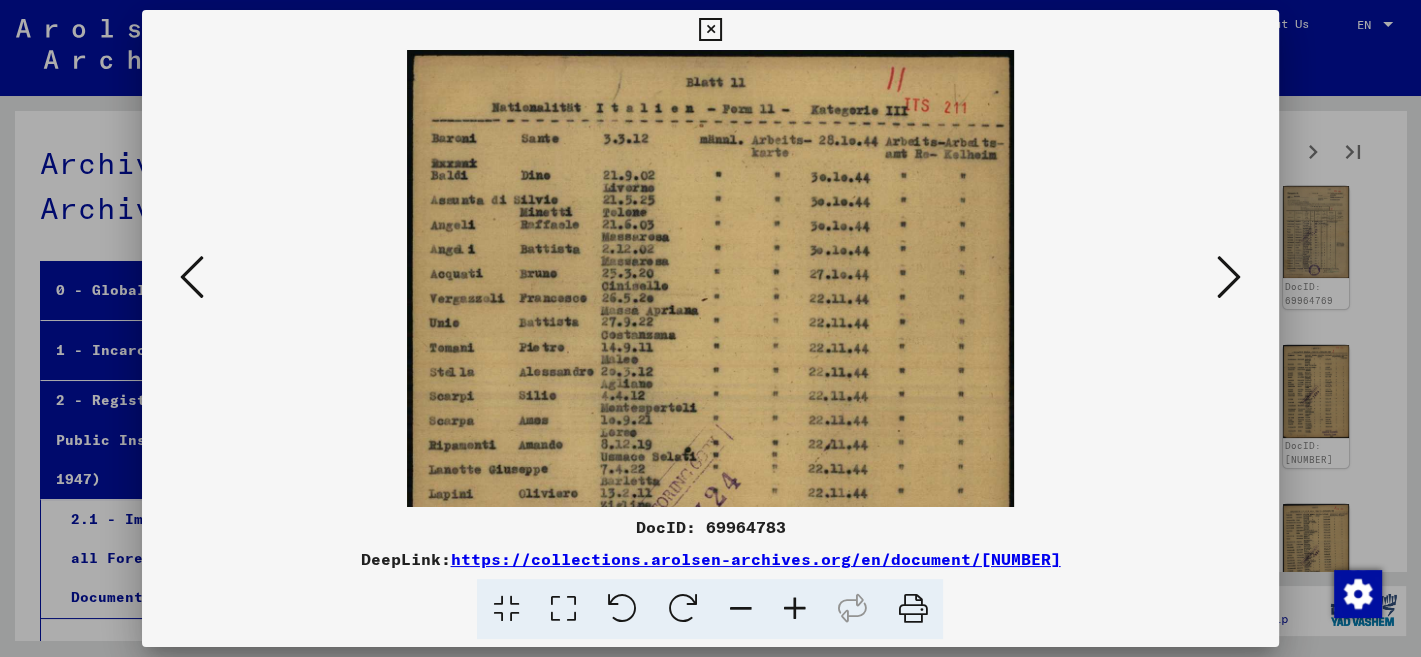 click at bounding box center (794, 609) 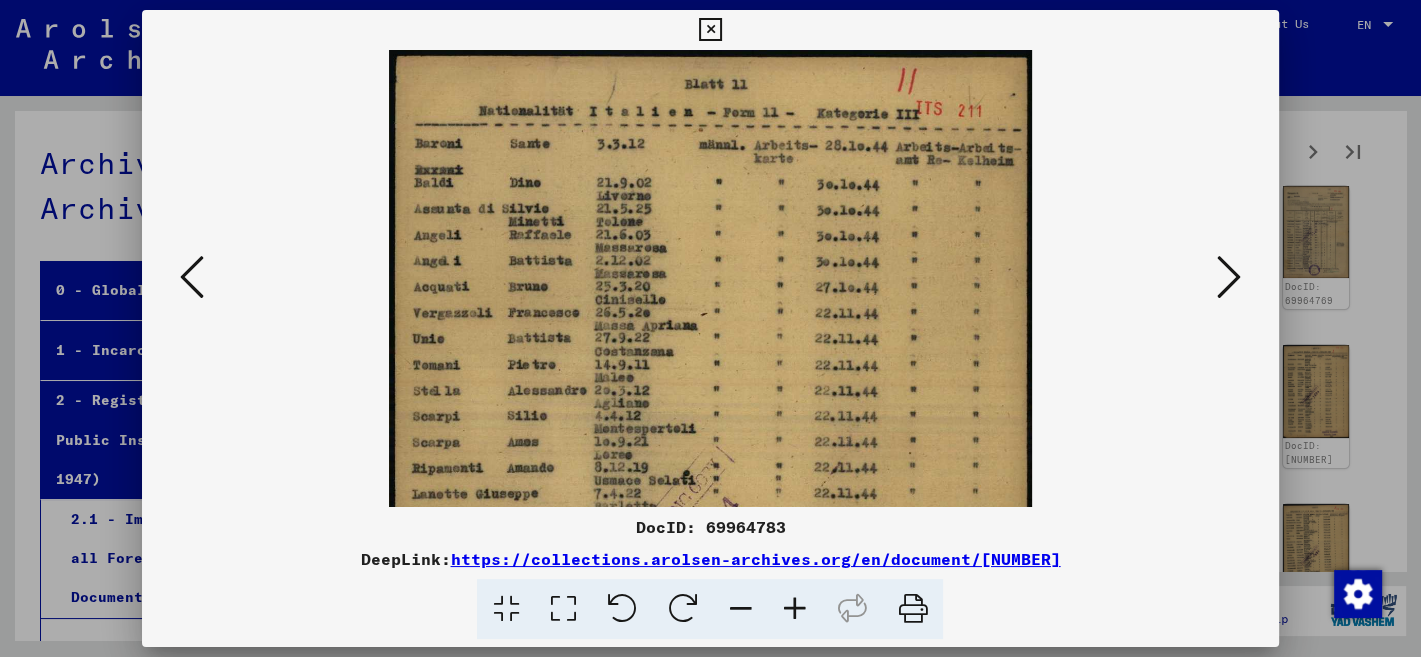 click at bounding box center (794, 609) 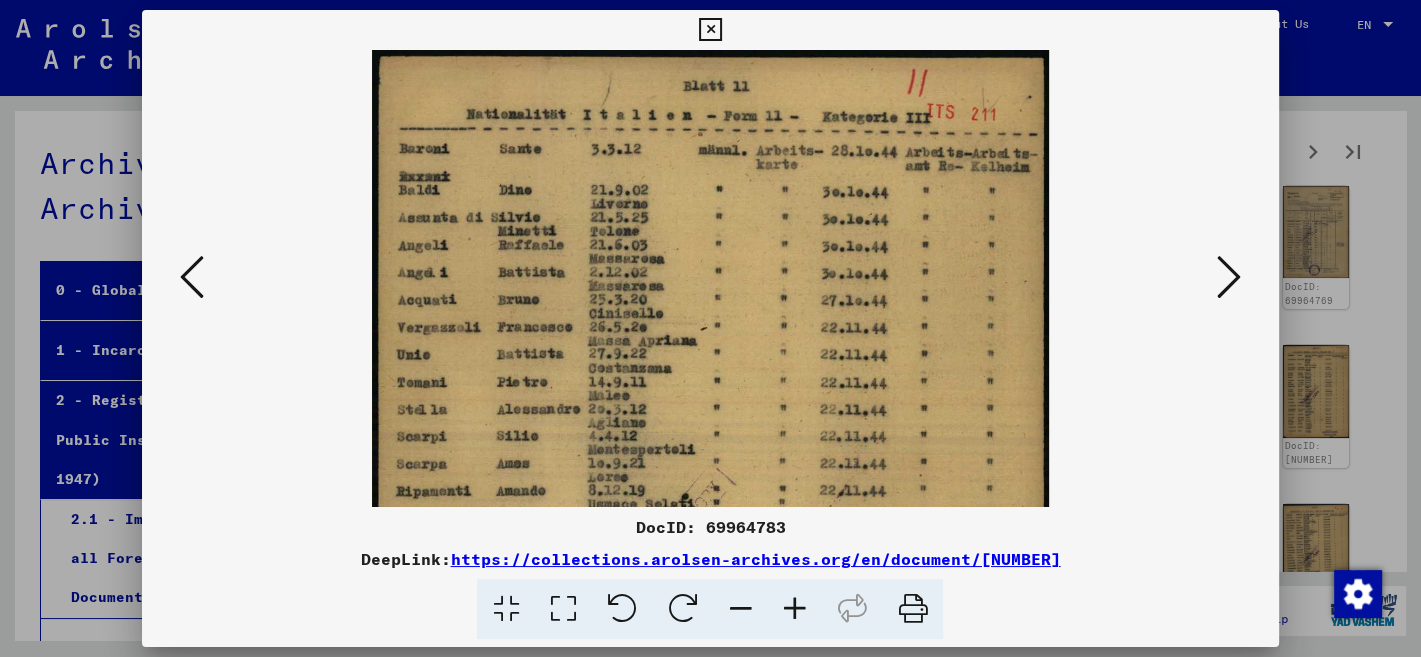 click at bounding box center (794, 609) 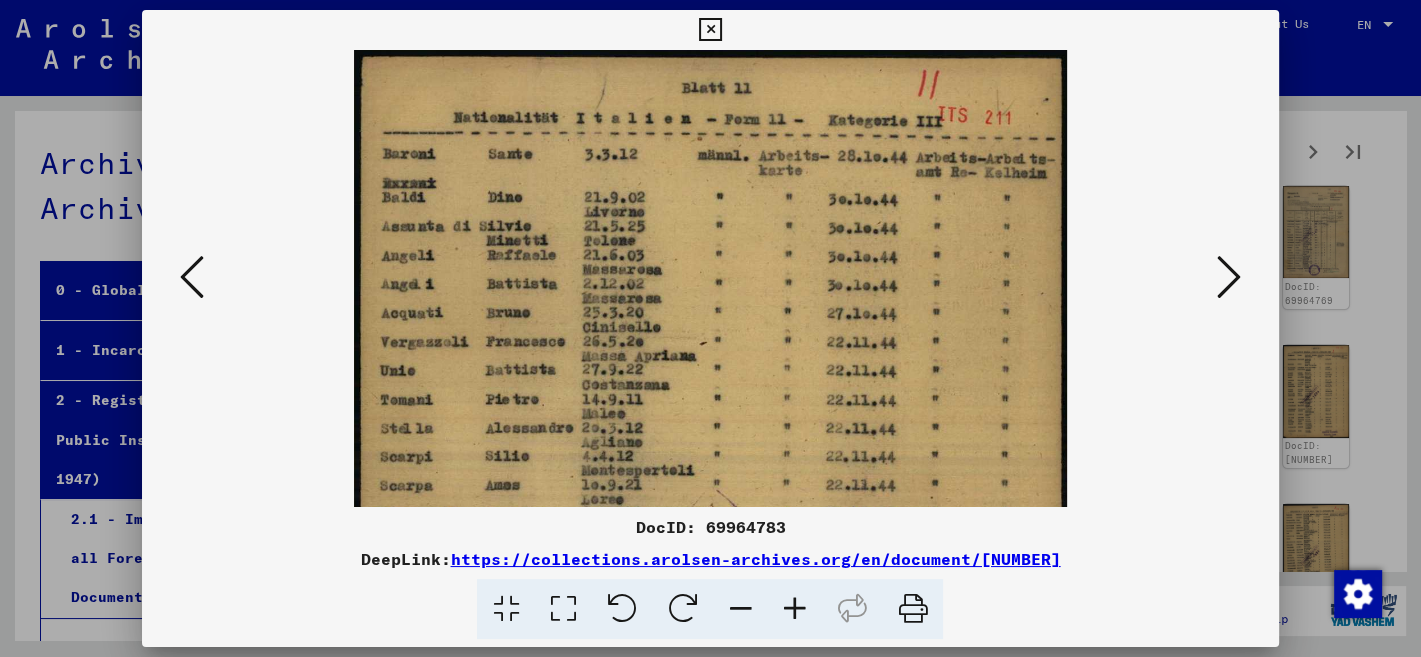 click at bounding box center [794, 609] 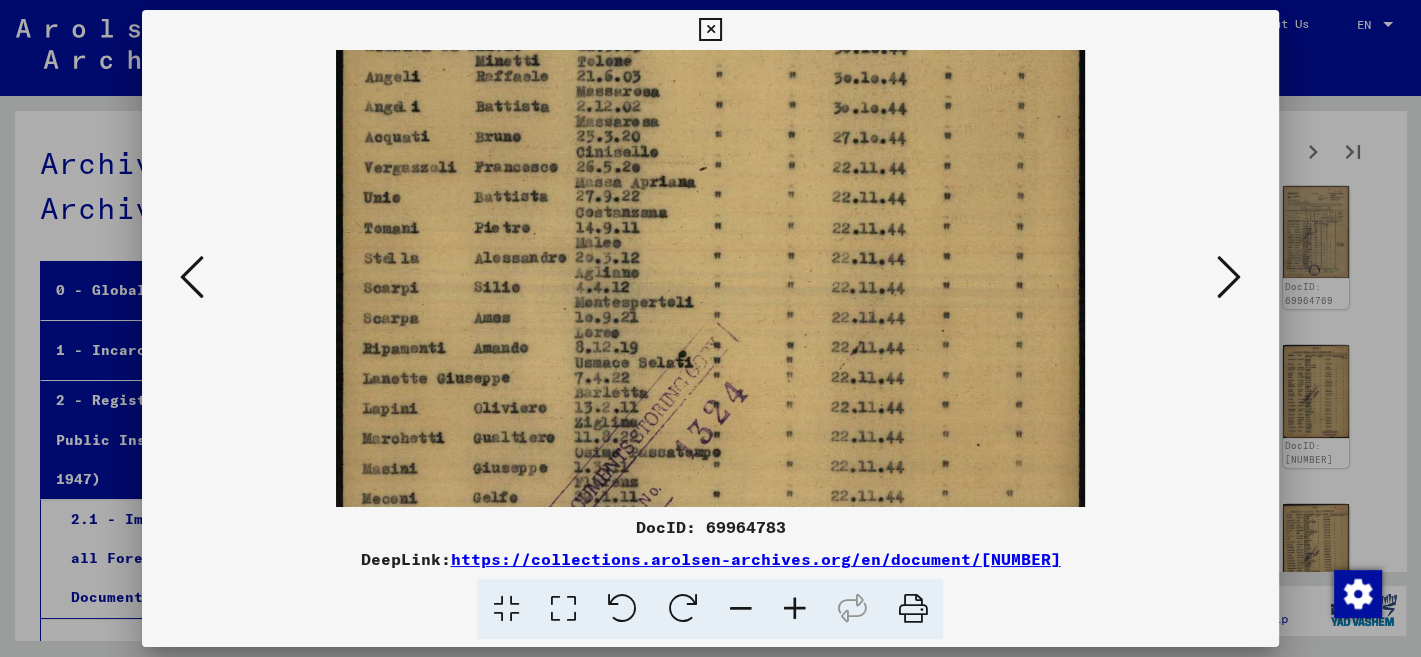 drag, startPoint x: 865, startPoint y: 478, endPoint x: 901, endPoint y: 284, distance: 197.31194 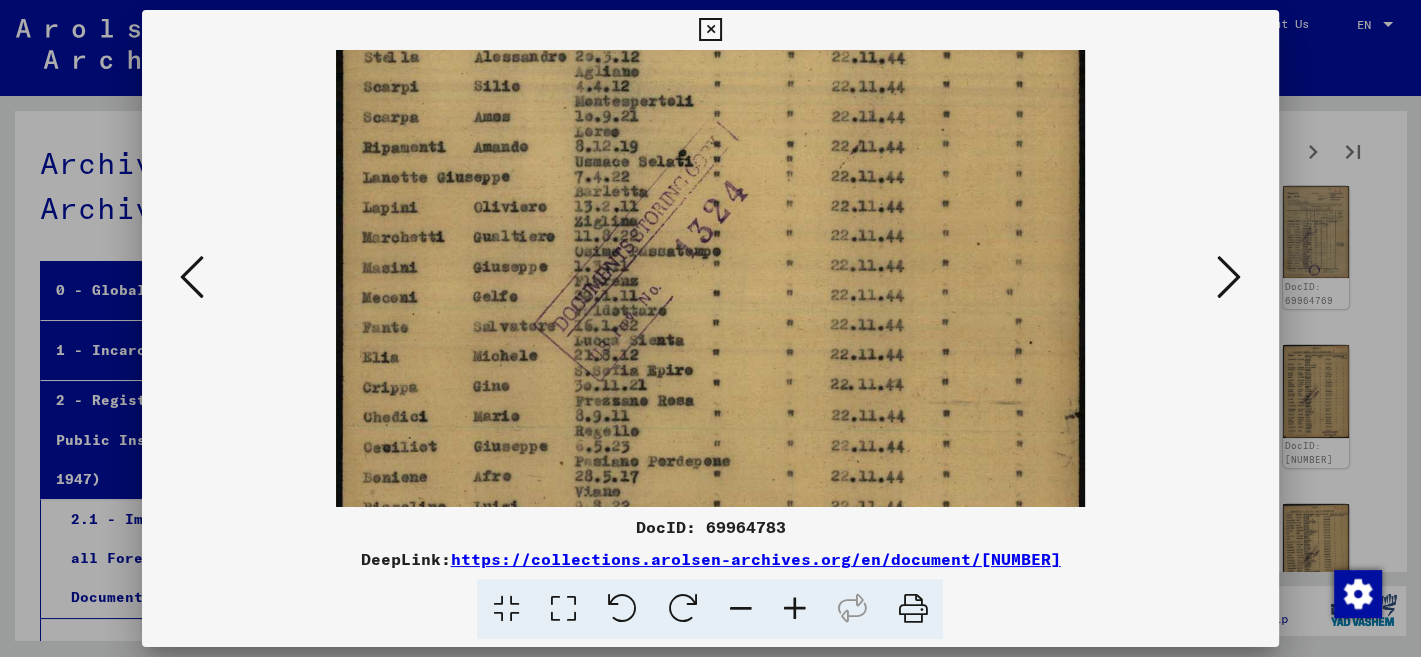 drag, startPoint x: 886, startPoint y: 444, endPoint x: 950, endPoint y: 194, distance: 258.062 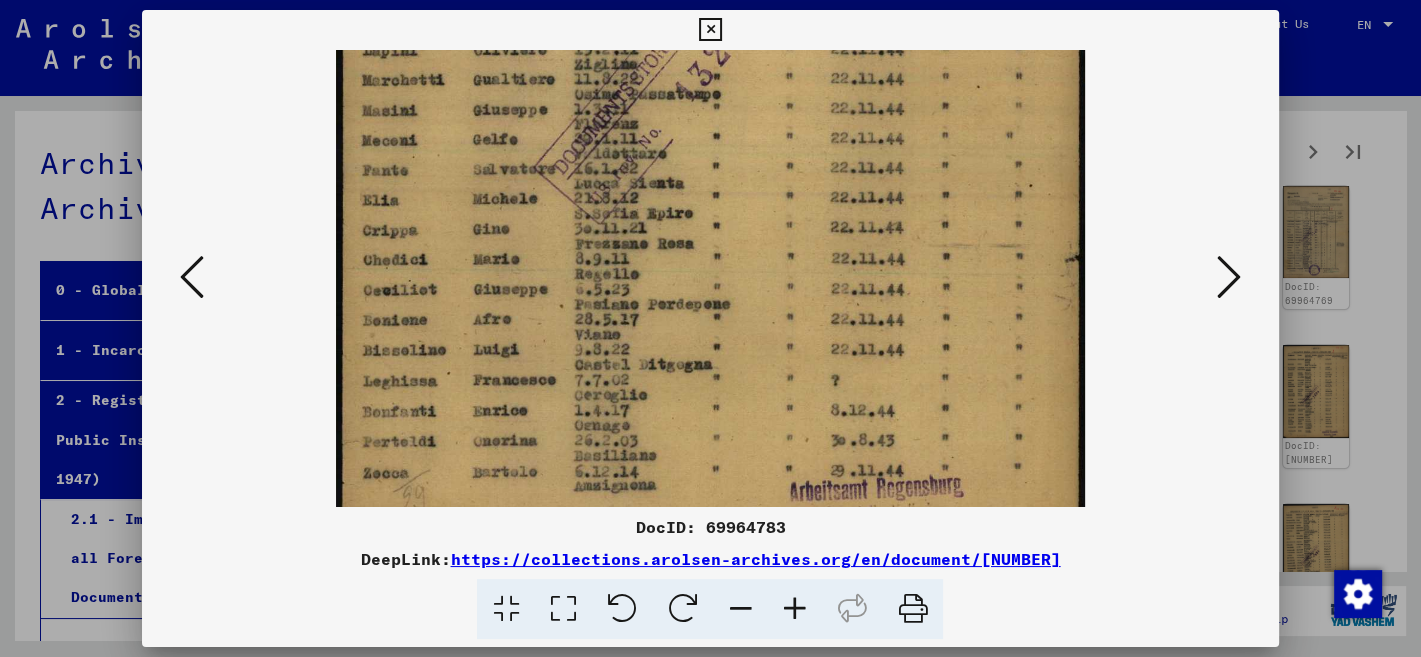 scroll, scrollTop: 600, scrollLeft: 0, axis: vertical 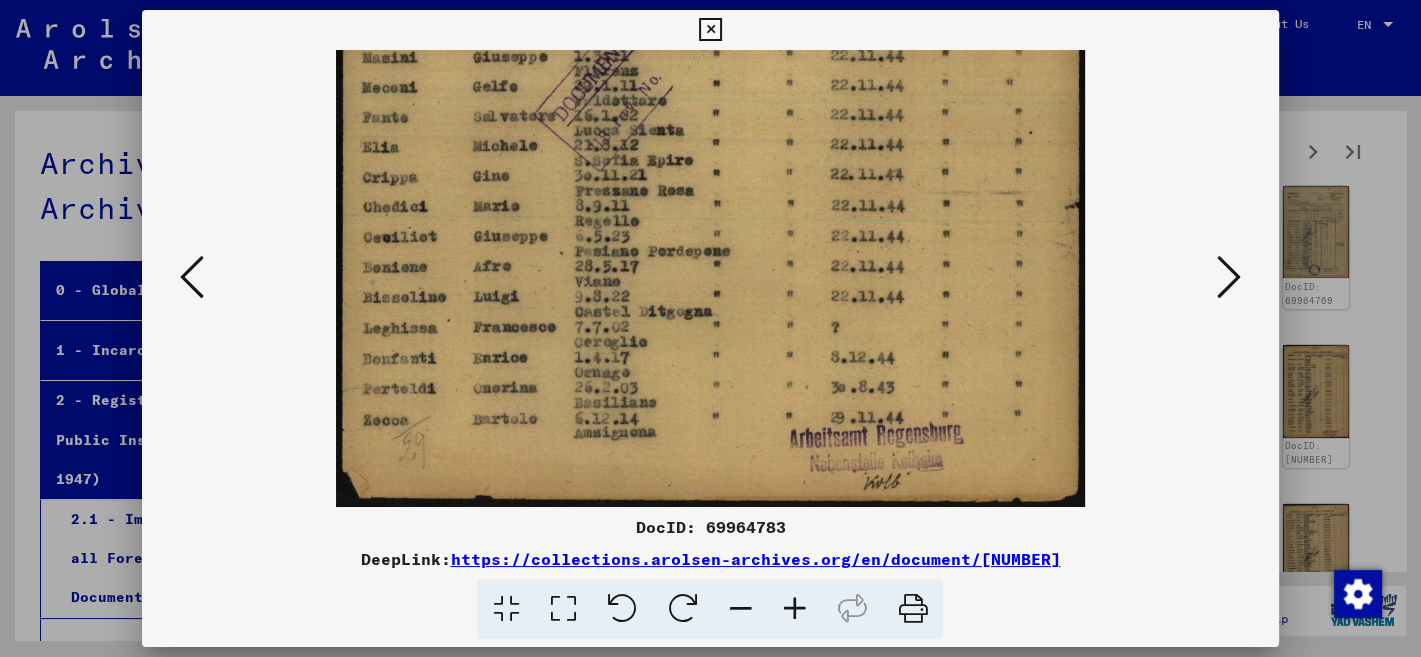 drag, startPoint x: 906, startPoint y: 447, endPoint x: 965, endPoint y: 269, distance: 187.52333 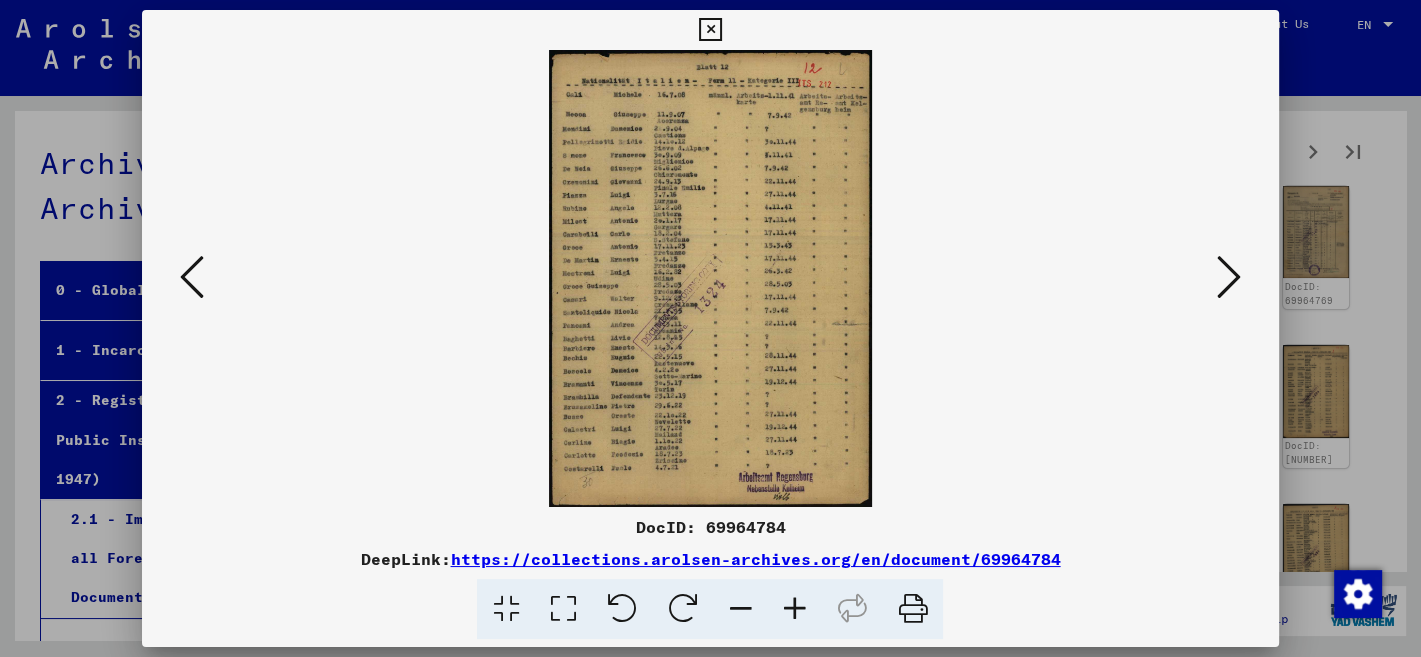 click at bounding box center [794, 609] 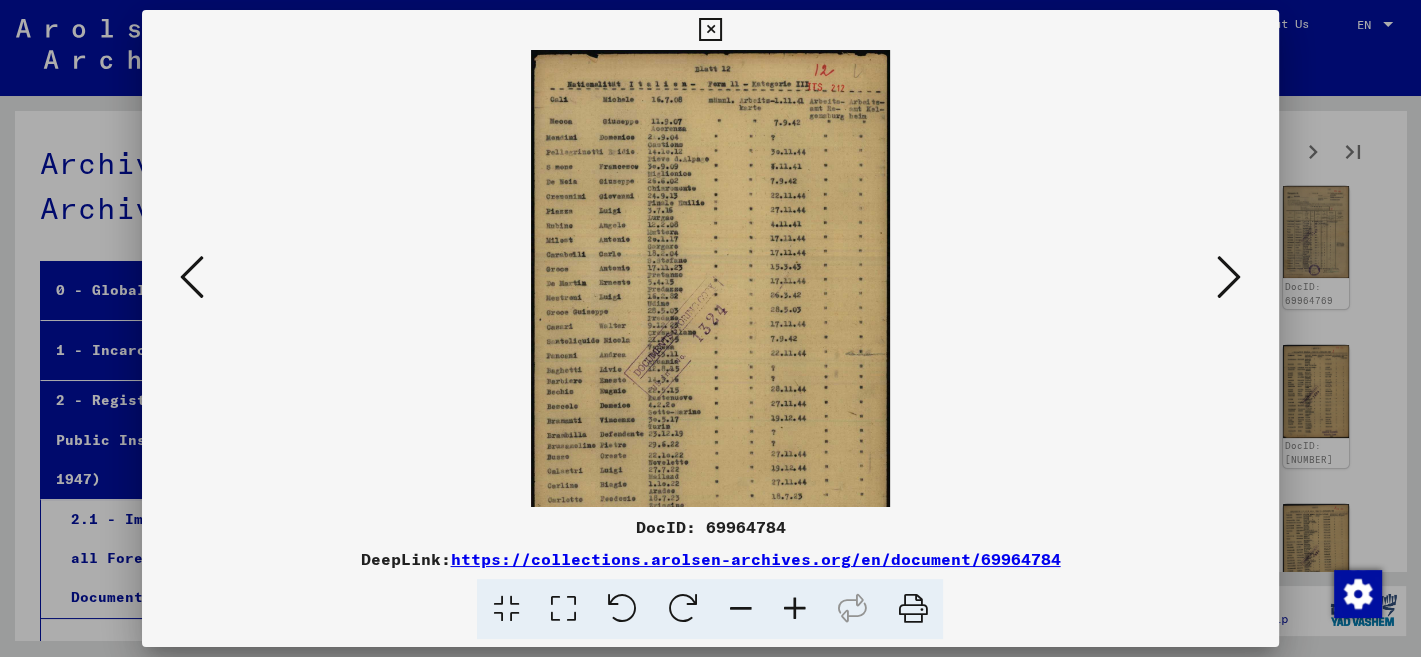 click at bounding box center (794, 609) 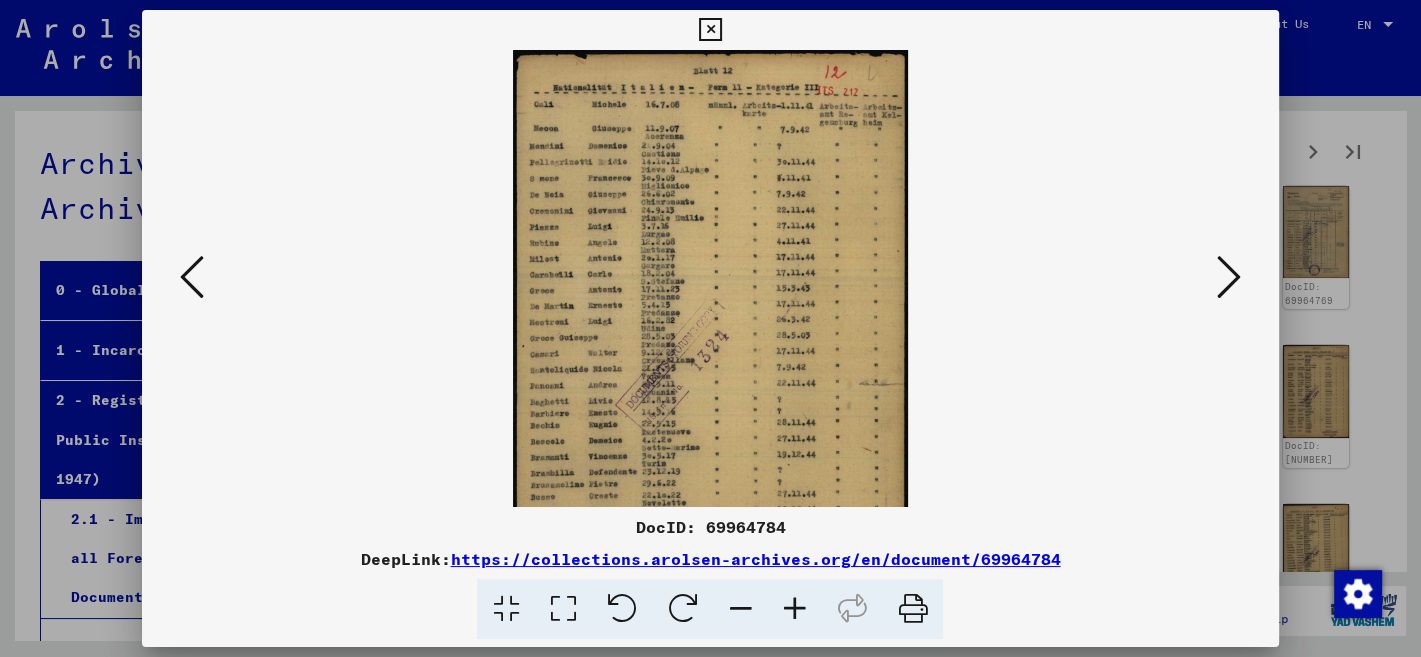 click at bounding box center (794, 609) 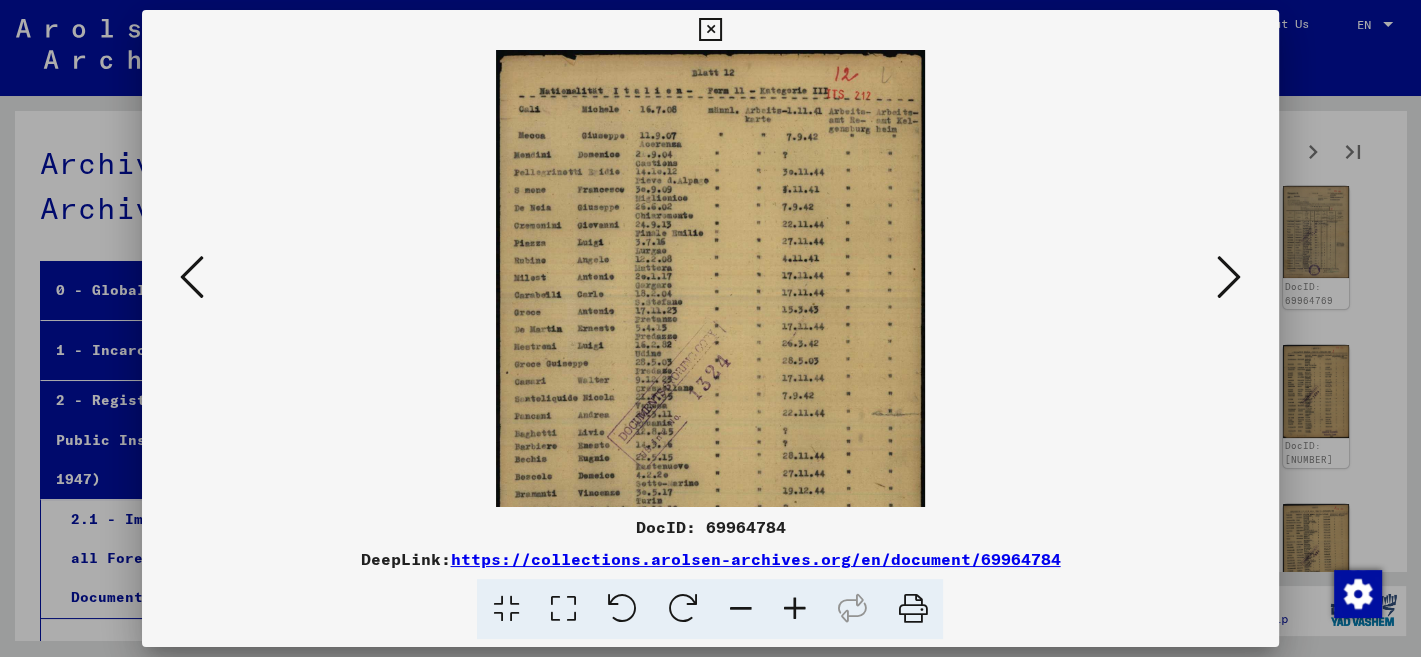 click at bounding box center (794, 609) 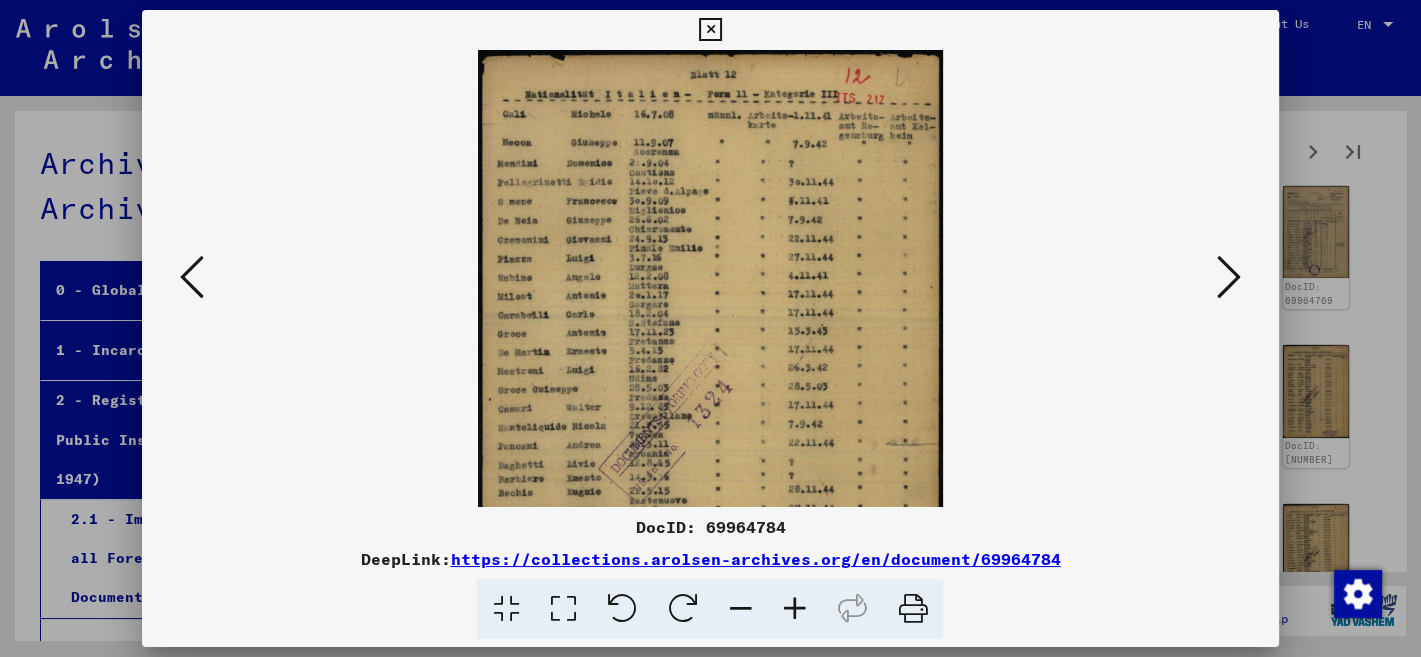 click at bounding box center (794, 609) 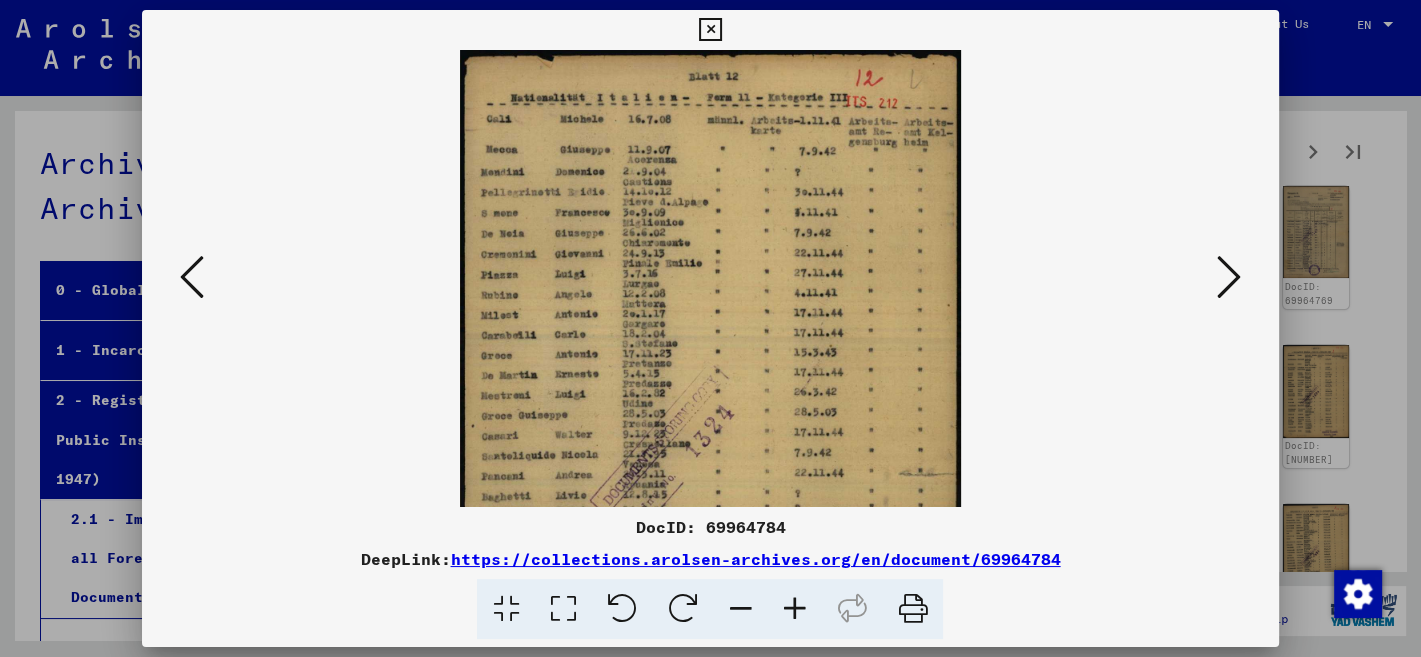 click at bounding box center (794, 609) 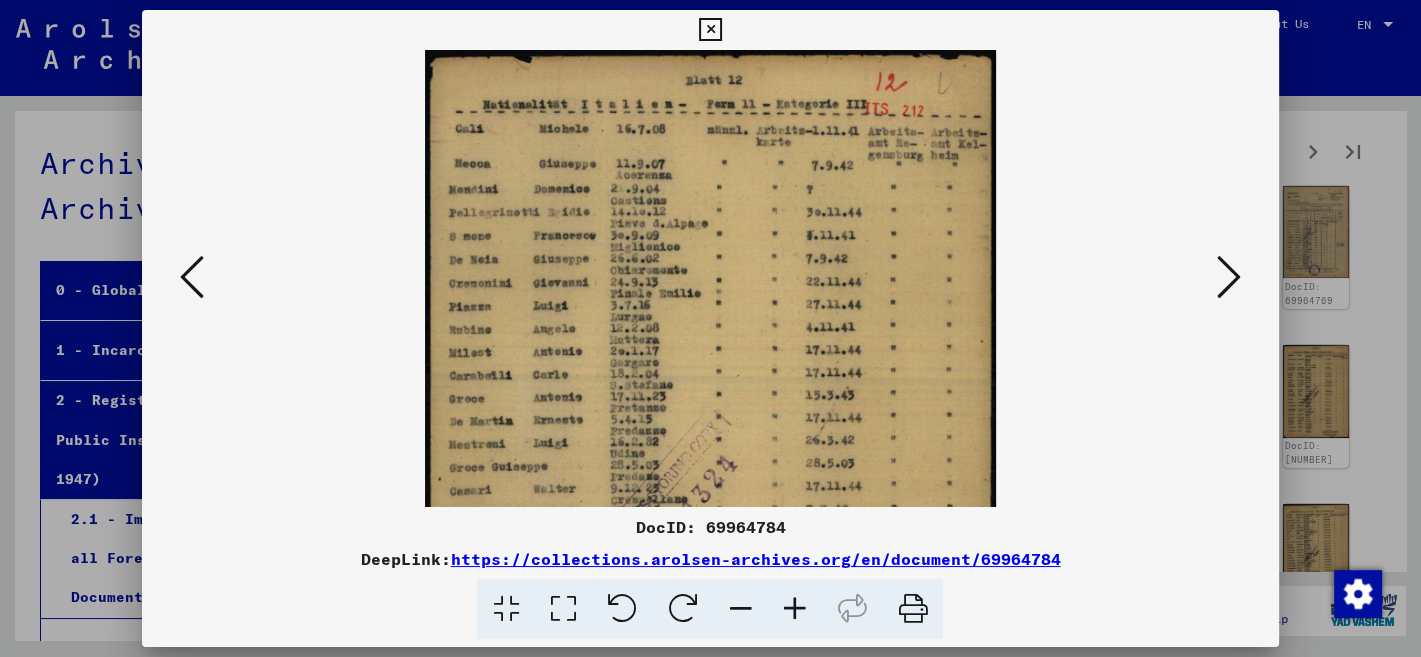 click at bounding box center (794, 609) 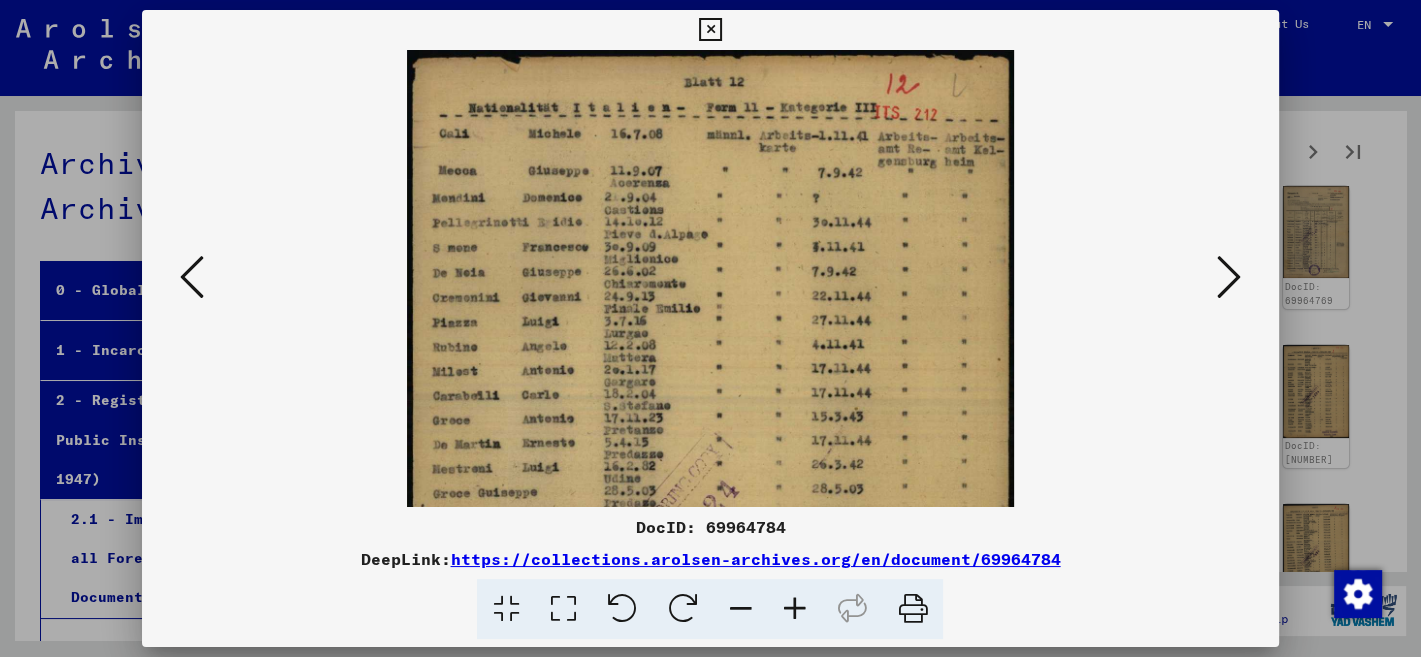 click at bounding box center (794, 609) 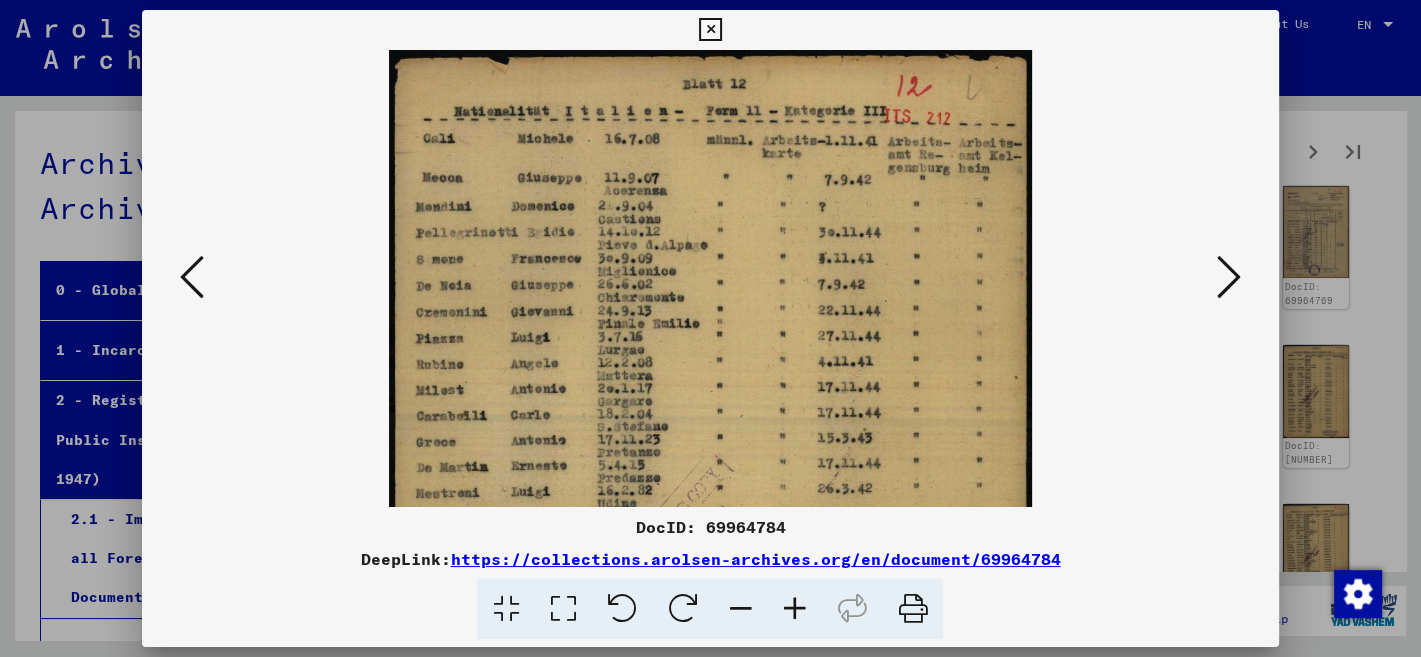 click at bounding box center [794, 609] 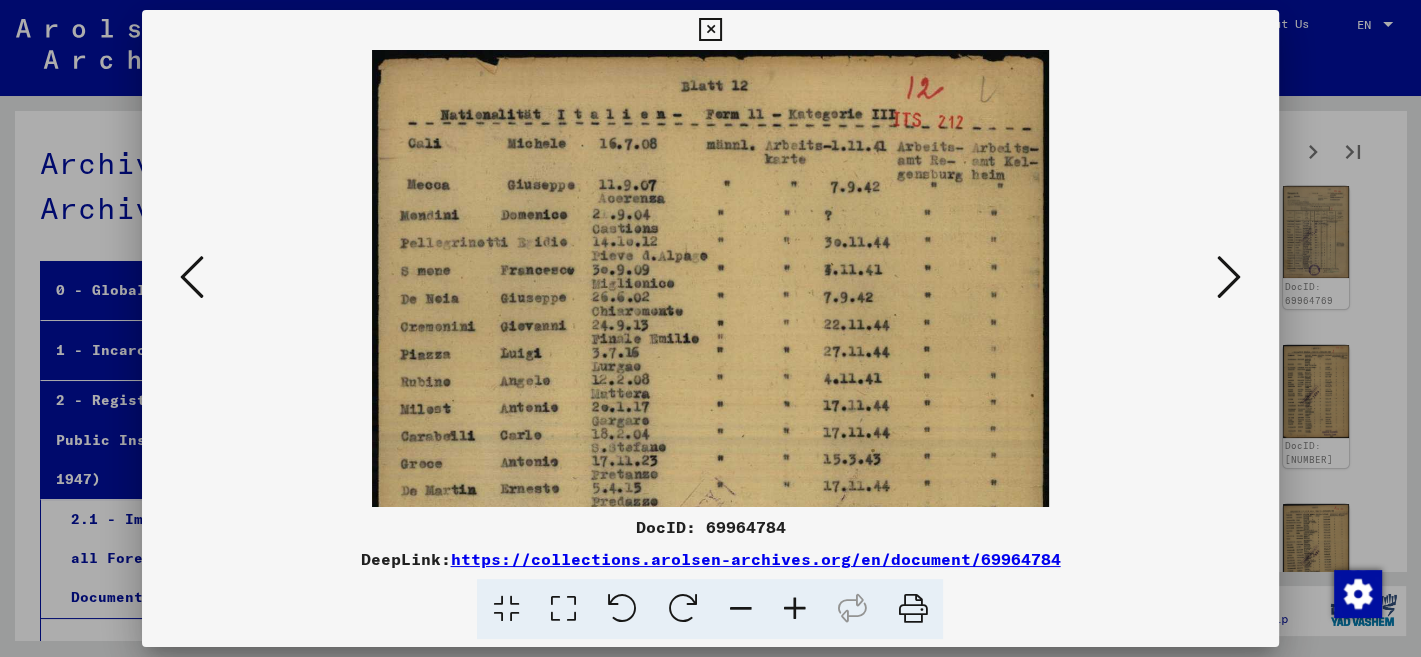 click at bounding box center [794, 609] 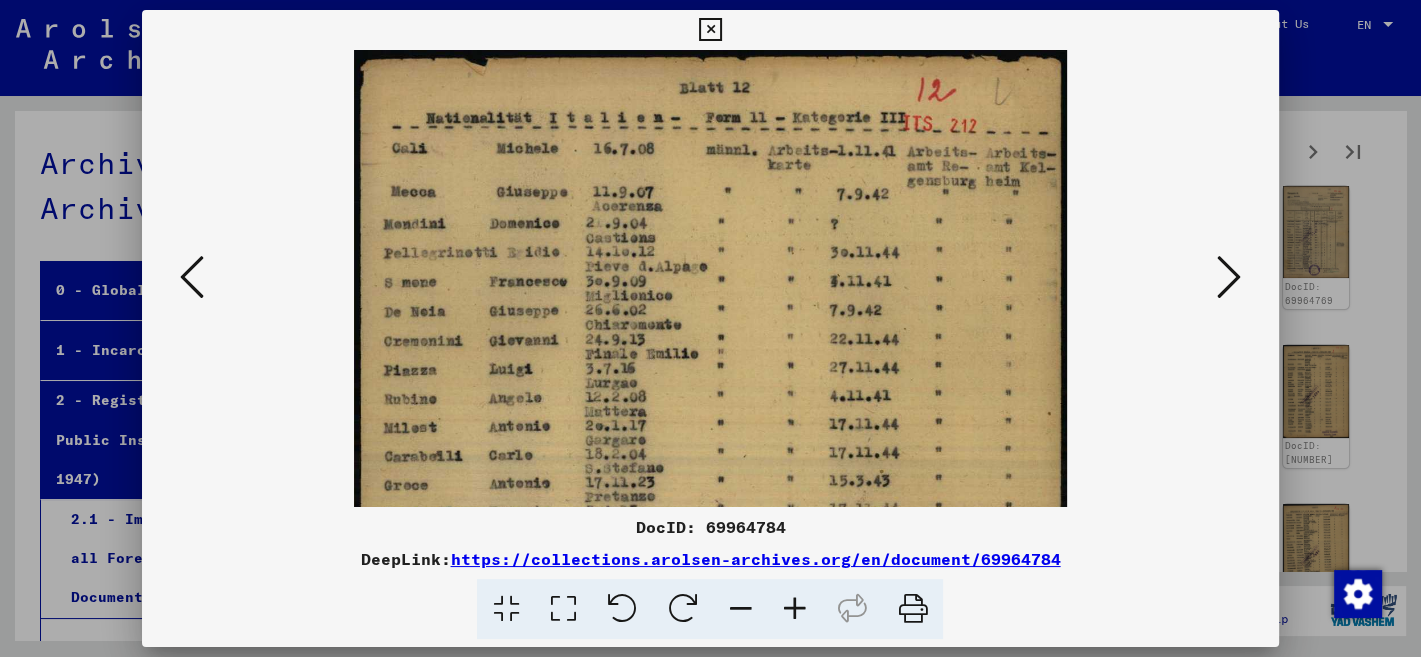 click at bounding box center (794, 609) 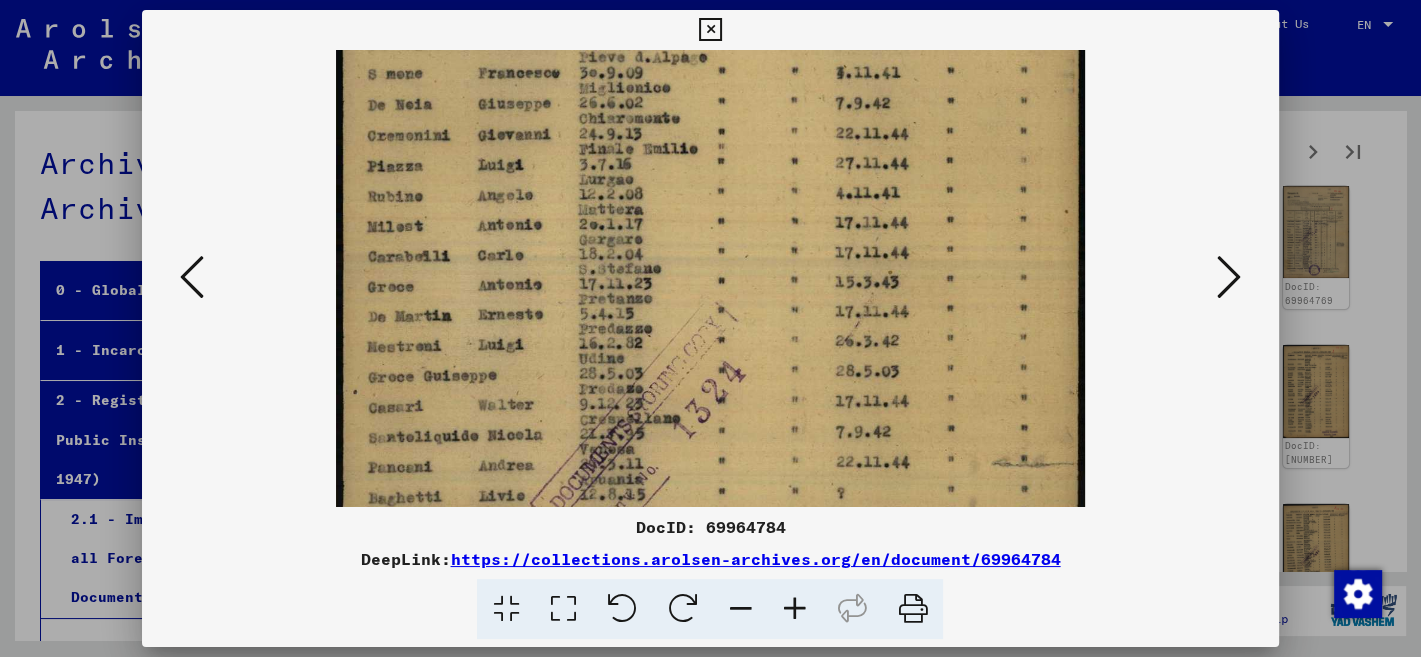 scroll, scrollTop: 268, scrollLeft: 0, axis: vertical 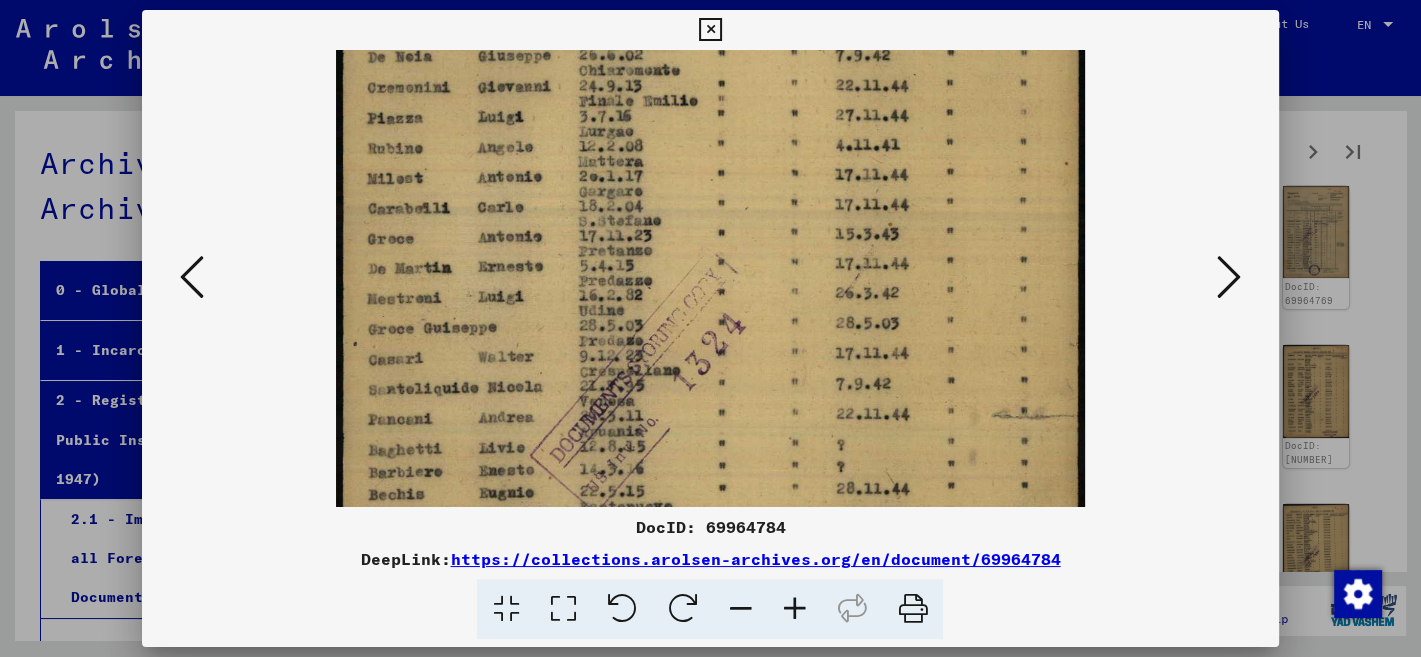drag, startPoint x: 889, startPoint y: 438, endPoint x: 904, endPoint y: 201, distance: 237.47421 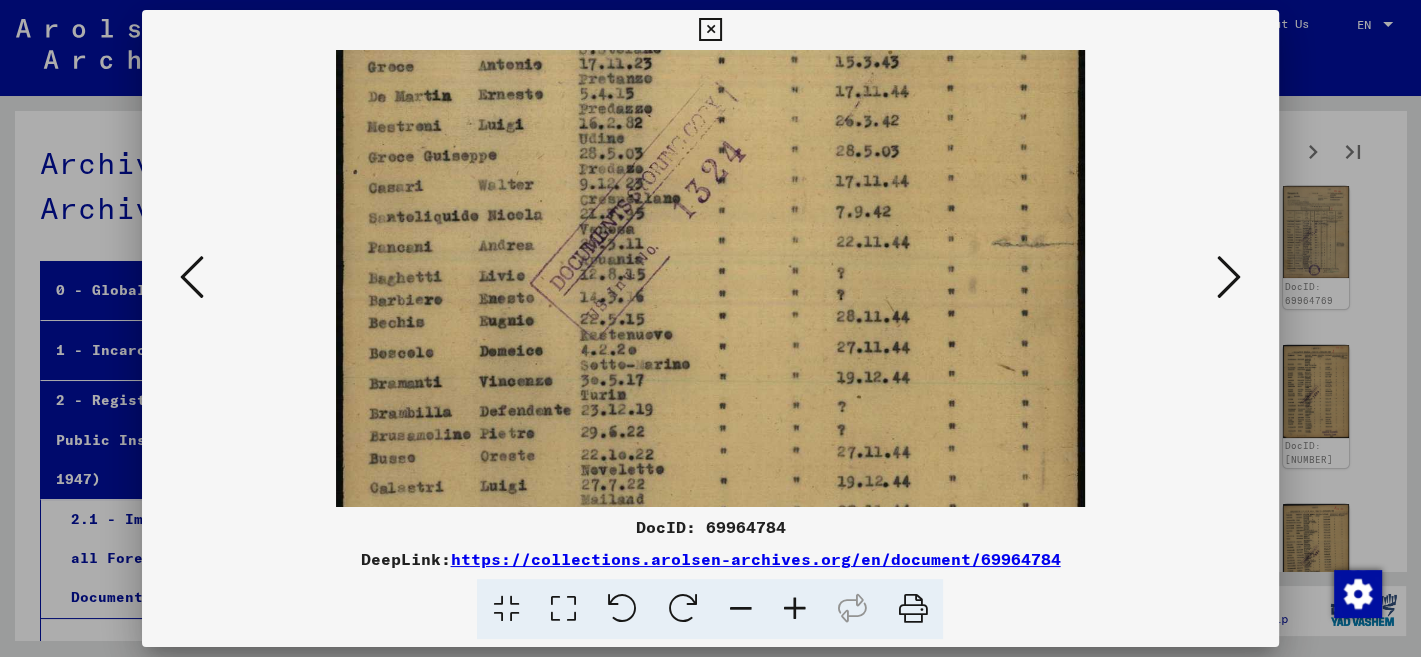 drag, startPoint x: 878, startPoint y: 431, endPoint x: 880, endPoint y: 378, distance: 53.037724 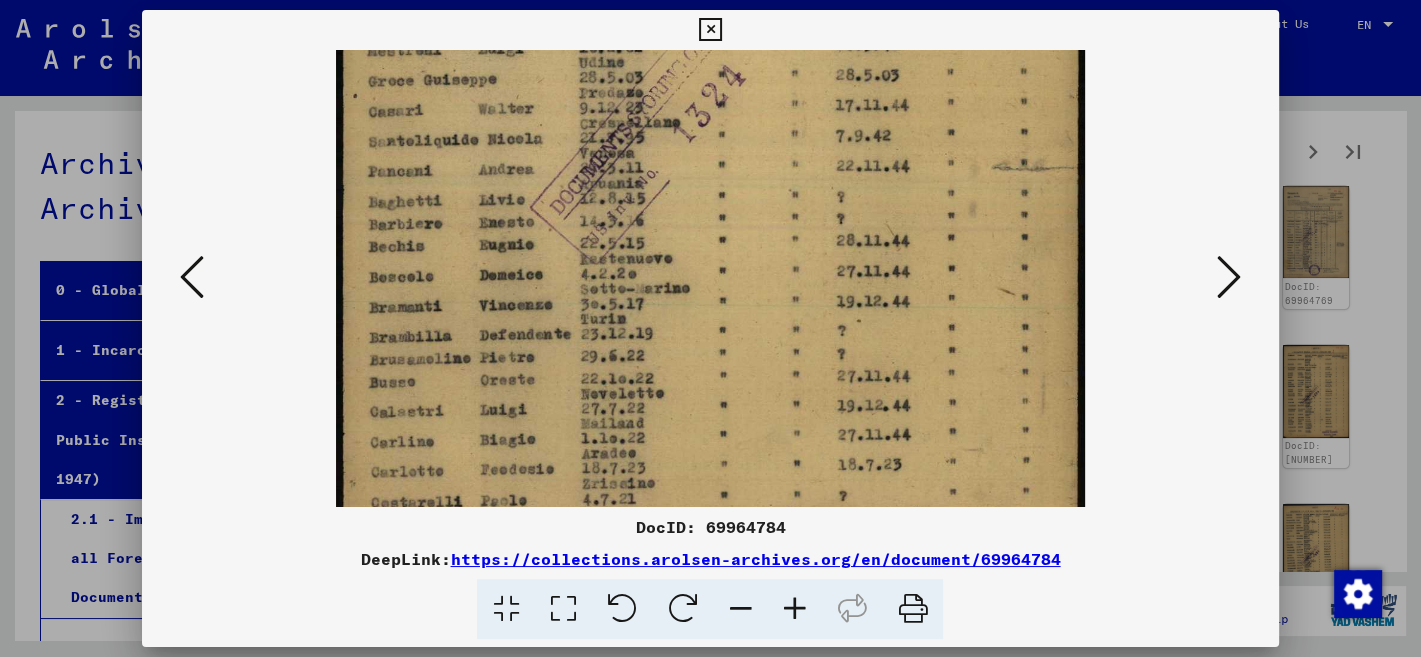 drag, startPoint x: 872, startPoint y: 420, endPoint x: 862, endPoint y: 331, distance: 89.560036 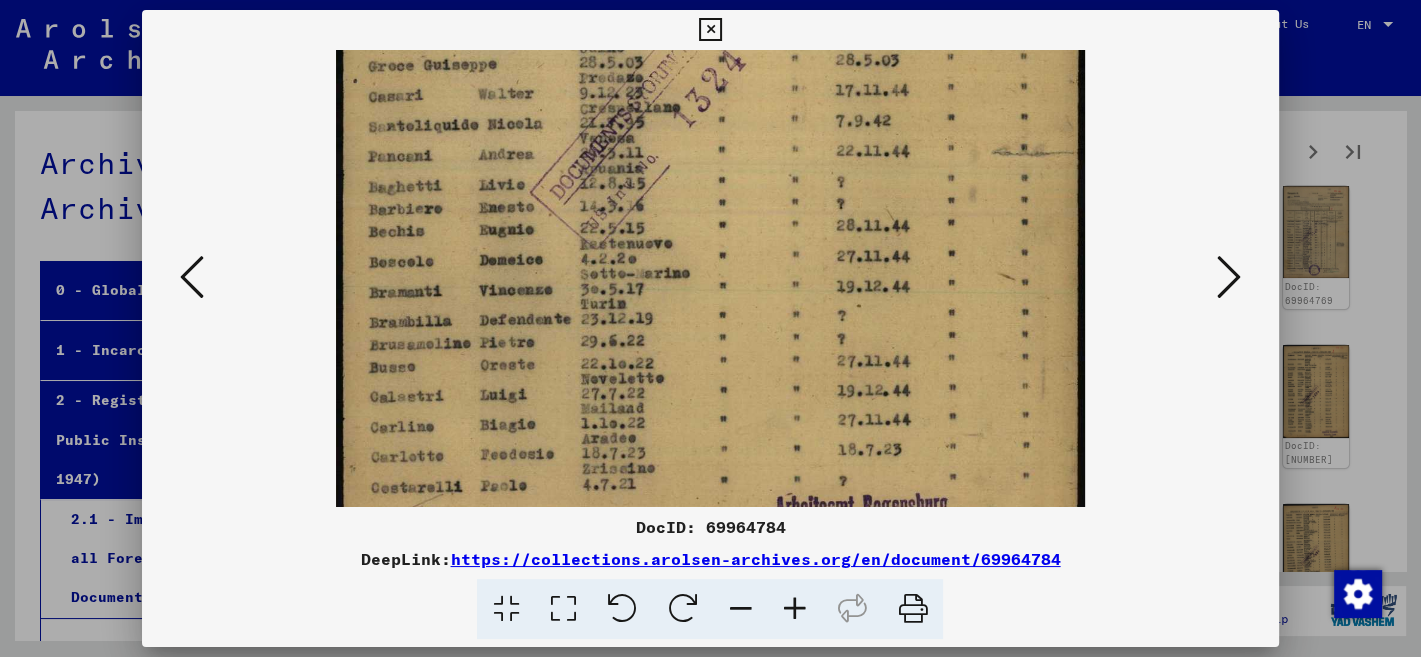 drag, startPoint x: 866, startPoint y: 411, endPoint x: 873, endPoint y: 313, distance: 98.24968 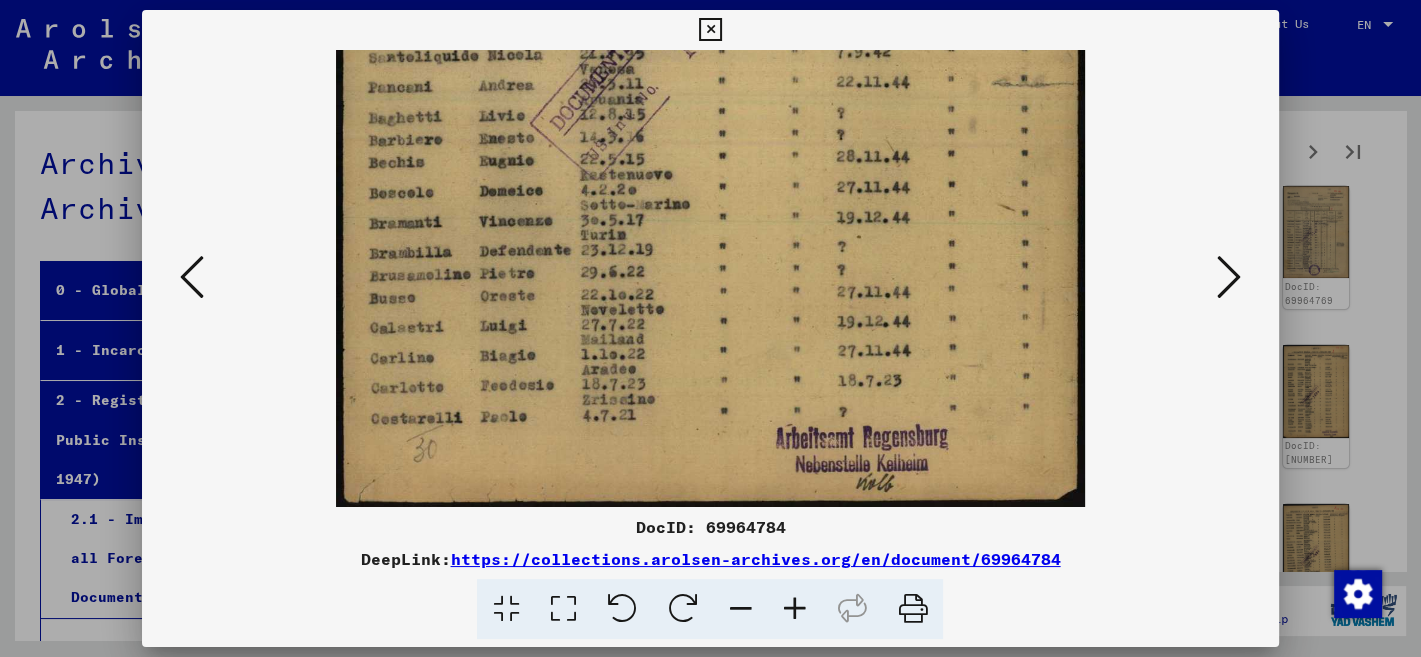 click at bounding box center [1229, 277] 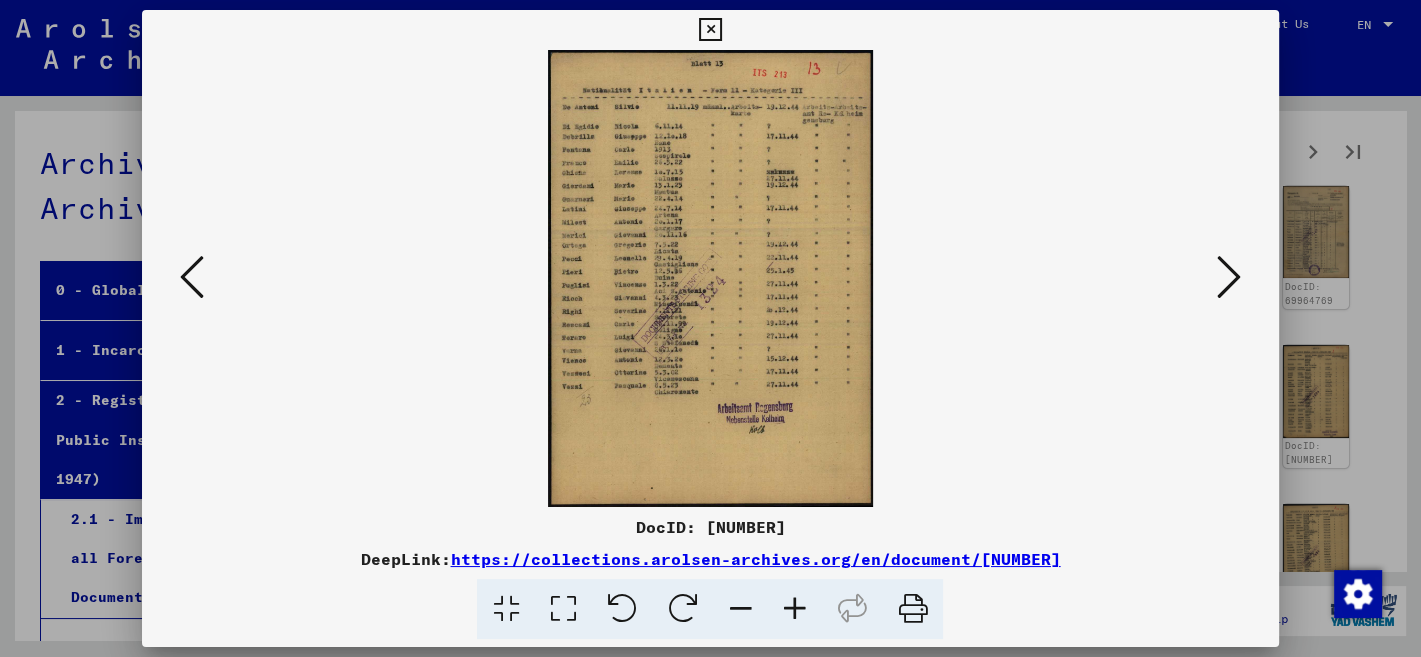 scroll, scrollTop: 0, scrollLeft: 0, axis: both 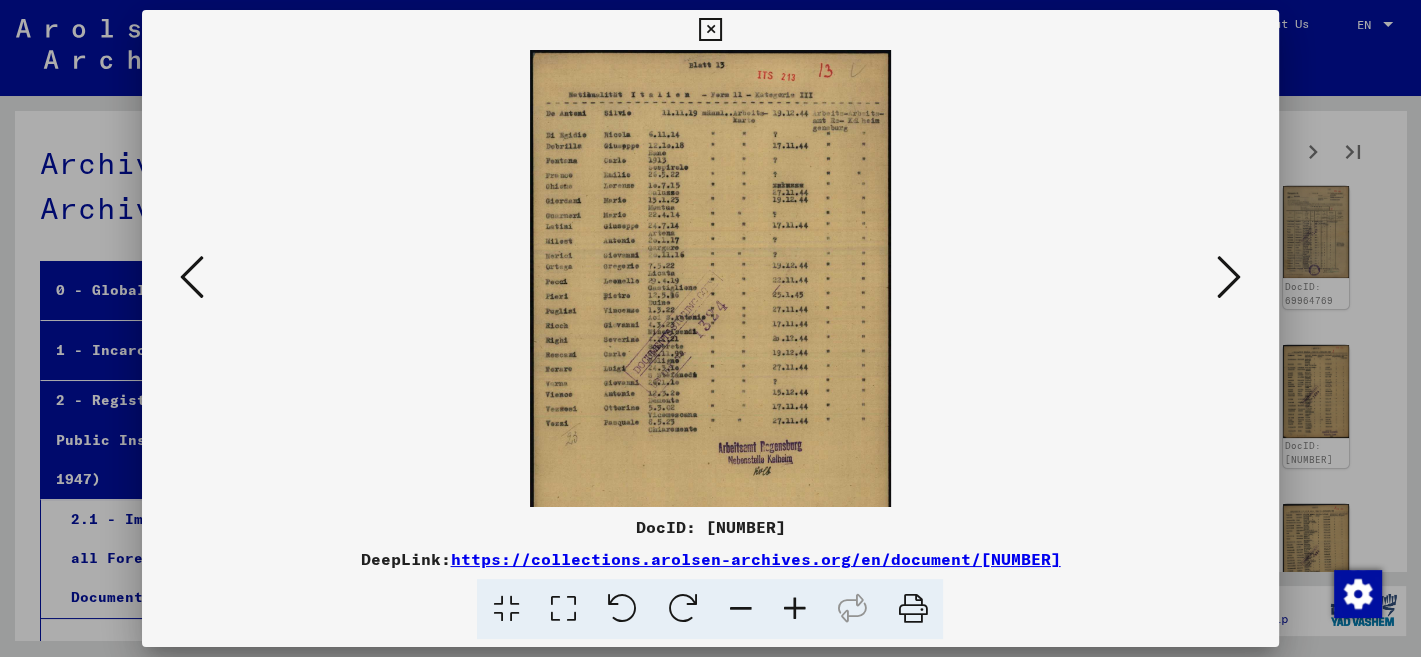 click at bounding box center (794, 609) 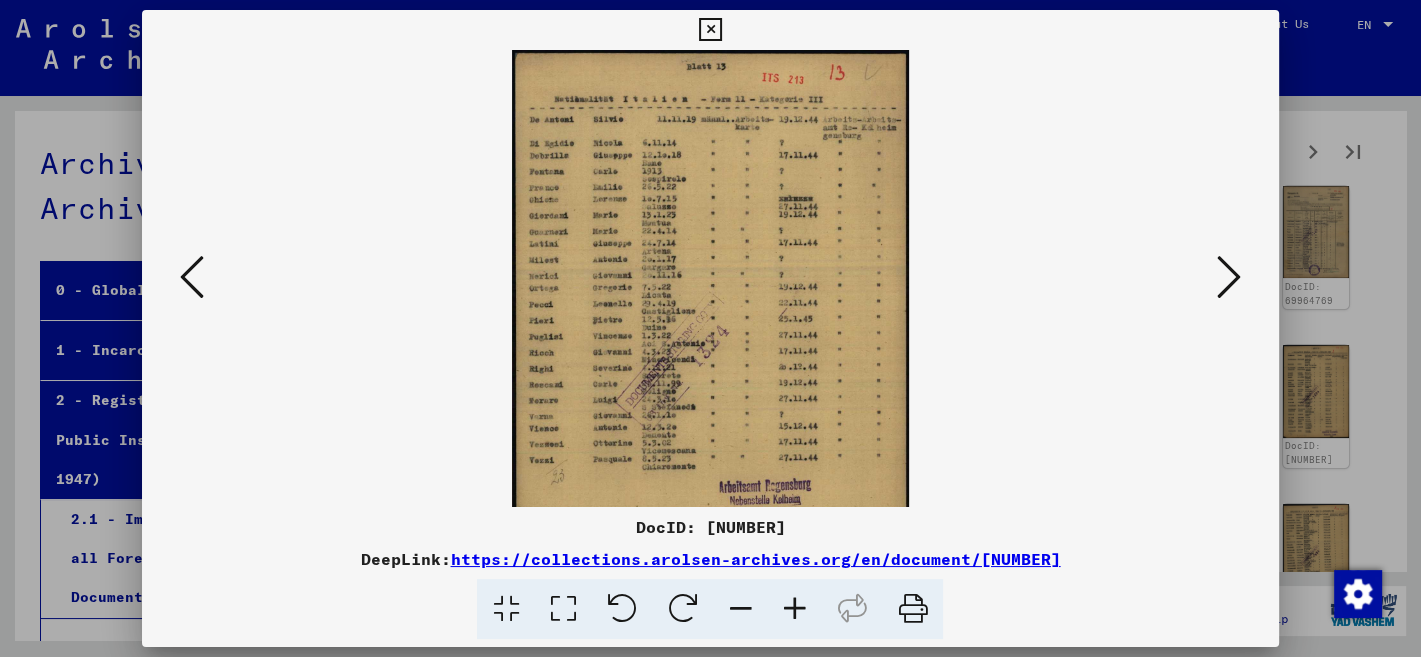 click at bounding box center [794, 609] 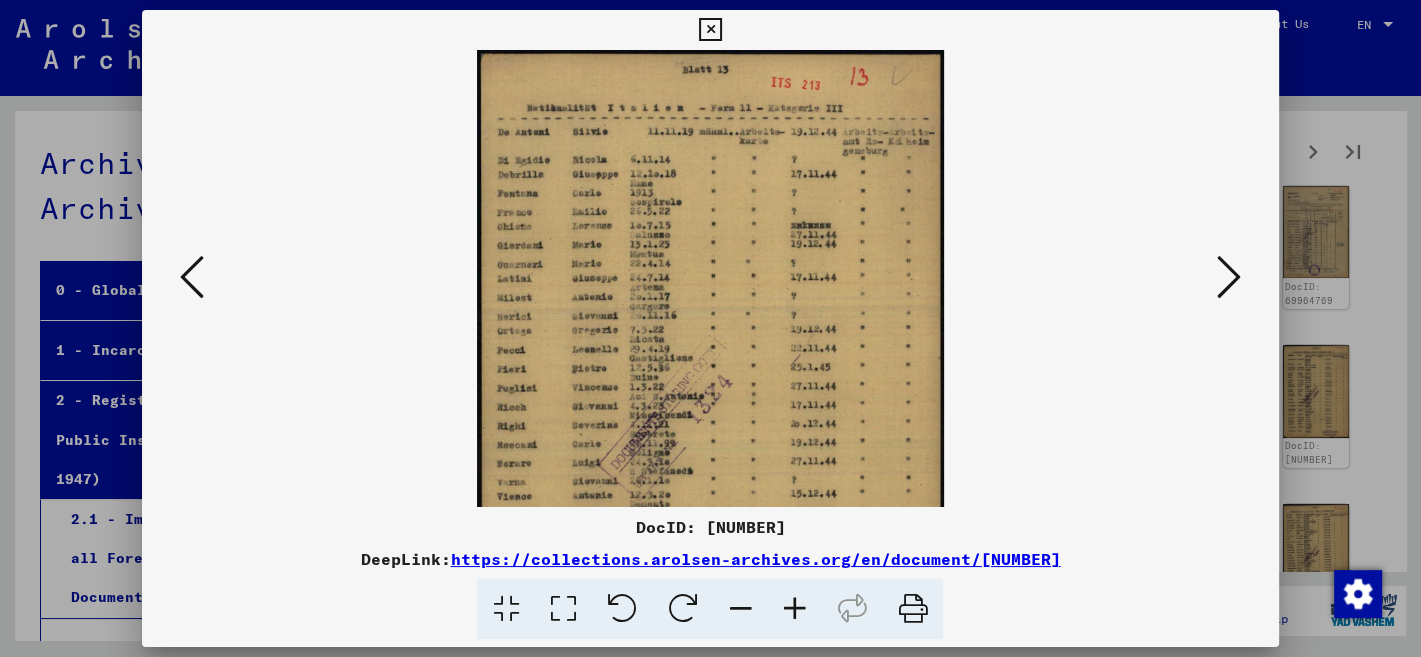 click at bounding box center (794, 609) 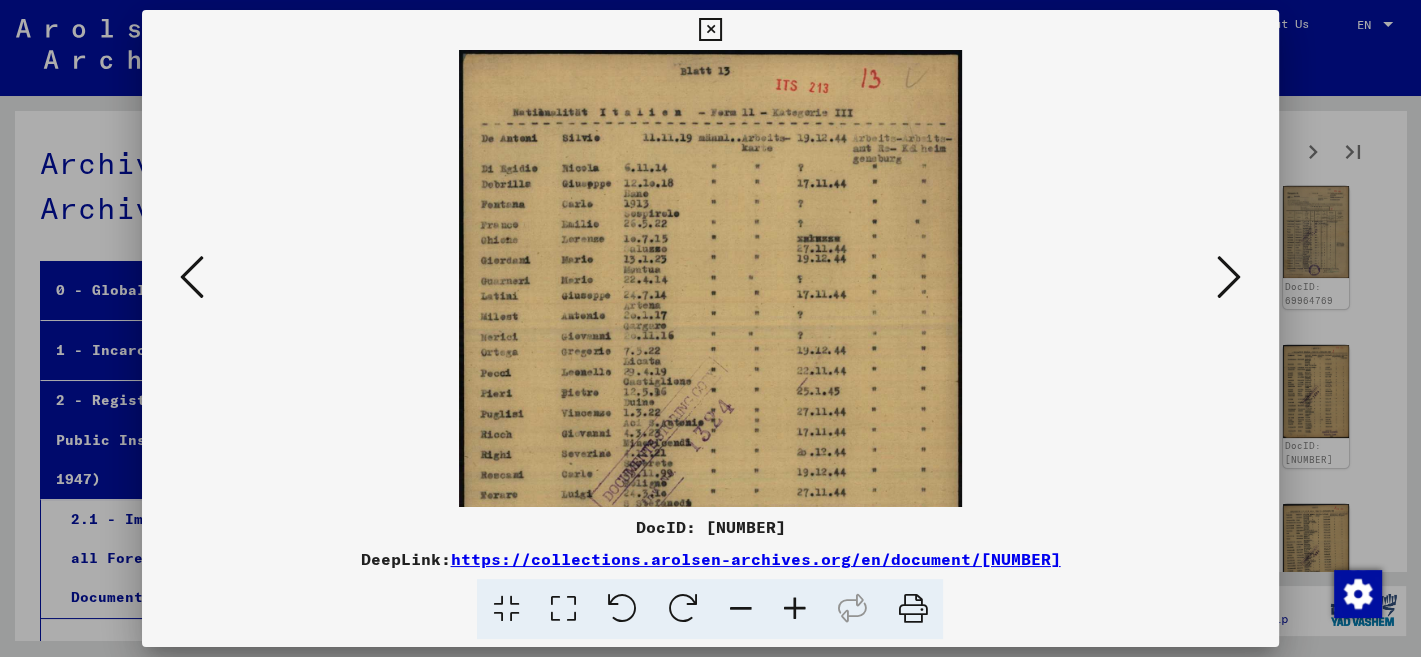 click at bounding box center (794, 609) 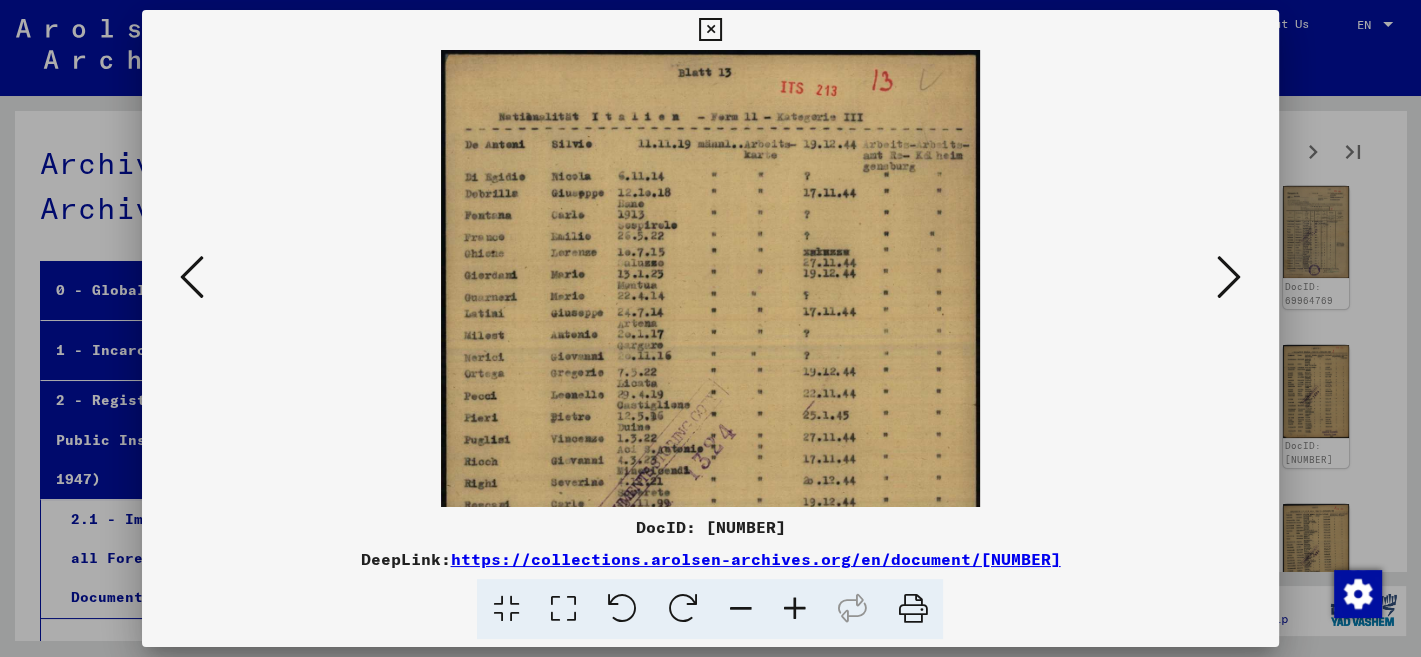 click at bounding box center [794, 609] 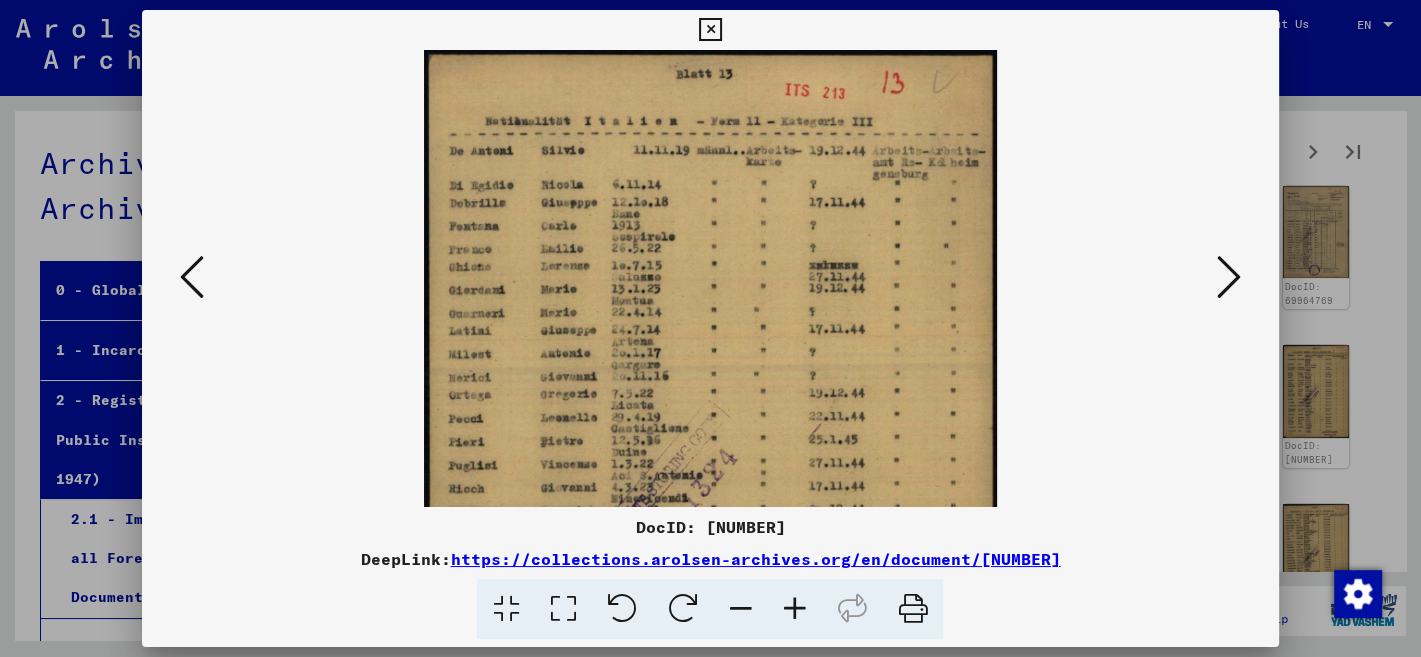 click at bounding box center (794, 609) 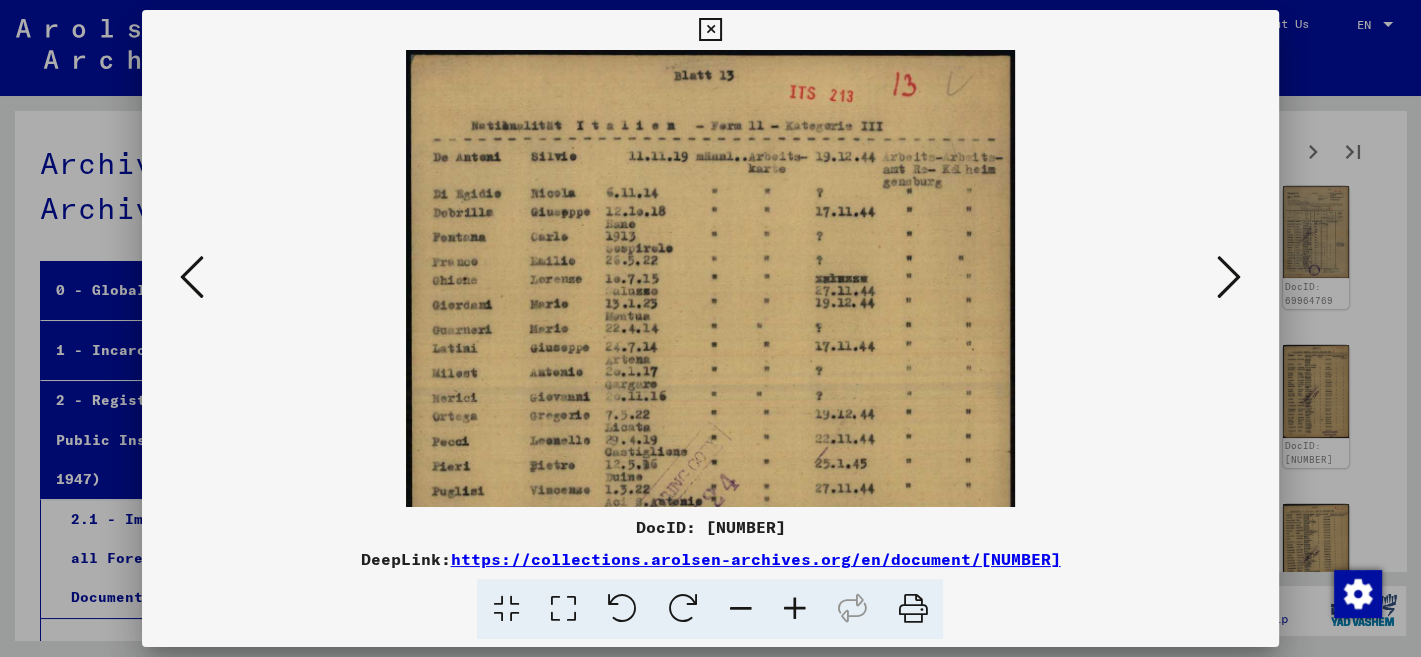 click at bounding box center (794, 609) 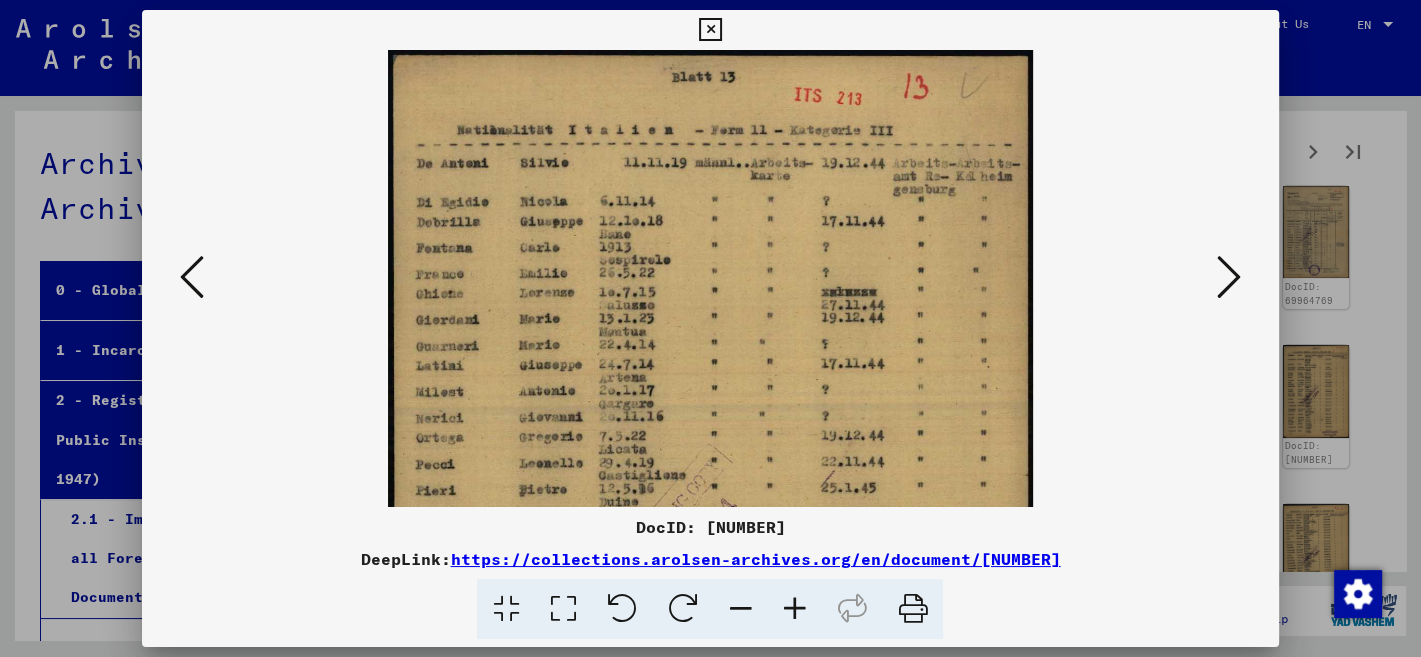 click at bounding box center [794, 609] 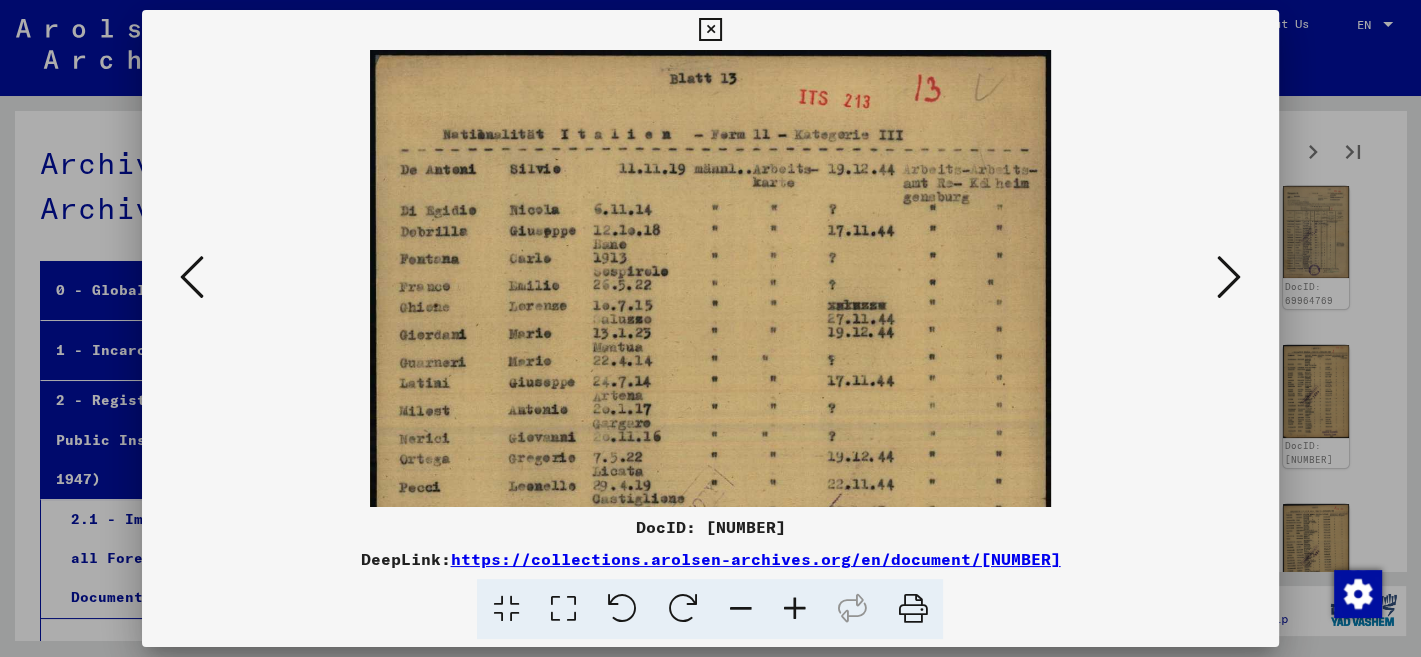 click at bounding box center (794, 609) 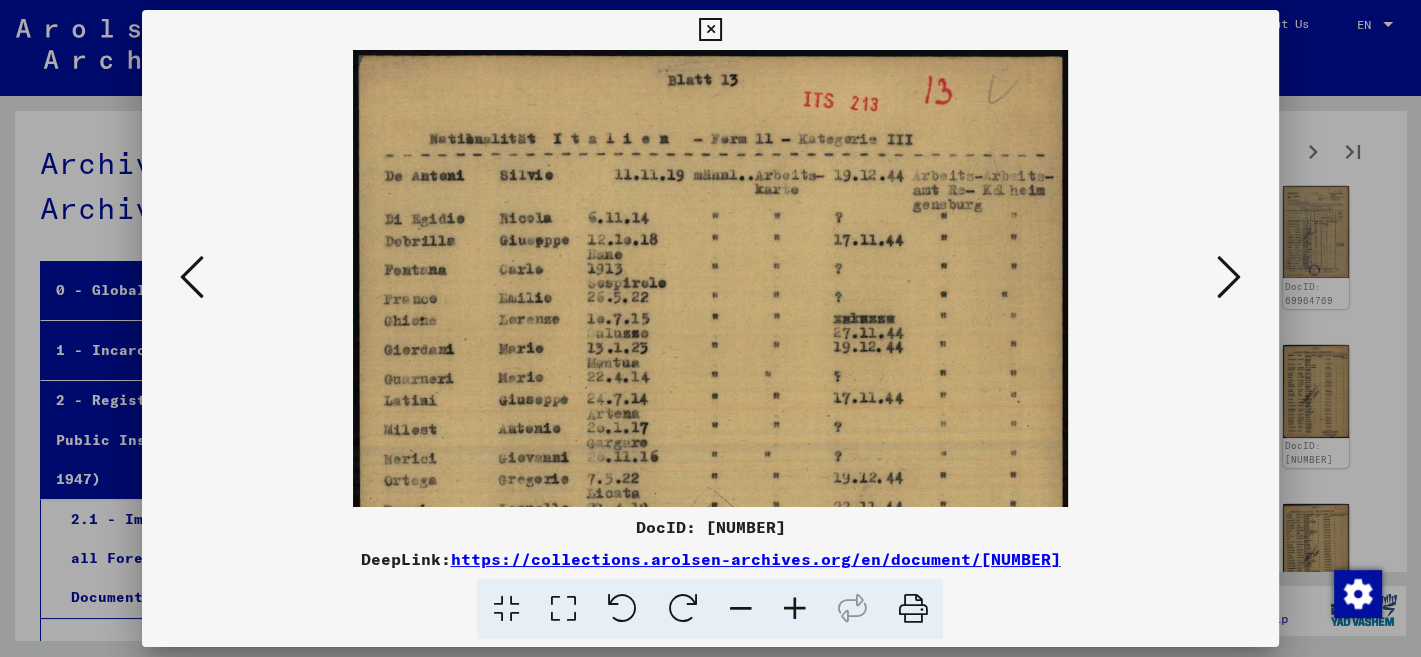 drag, startPoint x: 785, startPoint y: 602, endPoint x: 776, endPoint y: 597, distance: 10.29563 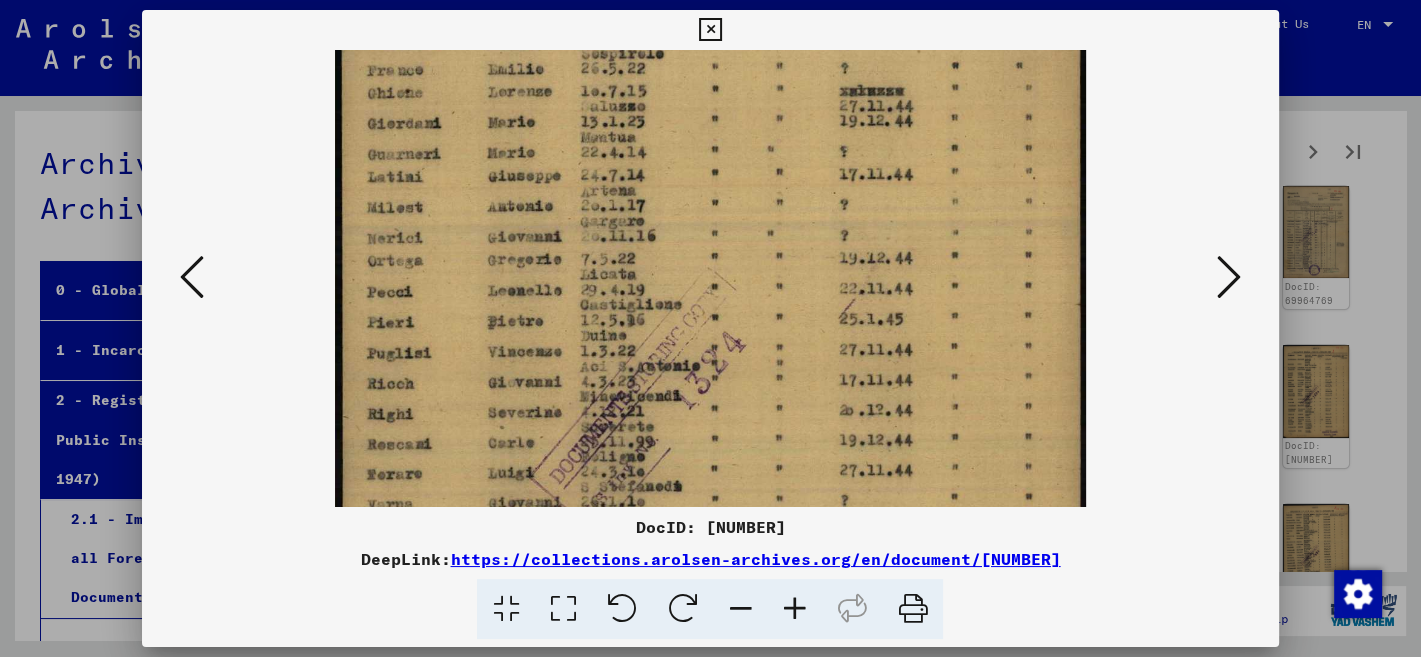 drag, startPoint x: 747, startPoint y: 445, endPoint x: 822, endPoint y: 150, distance: 304.3846 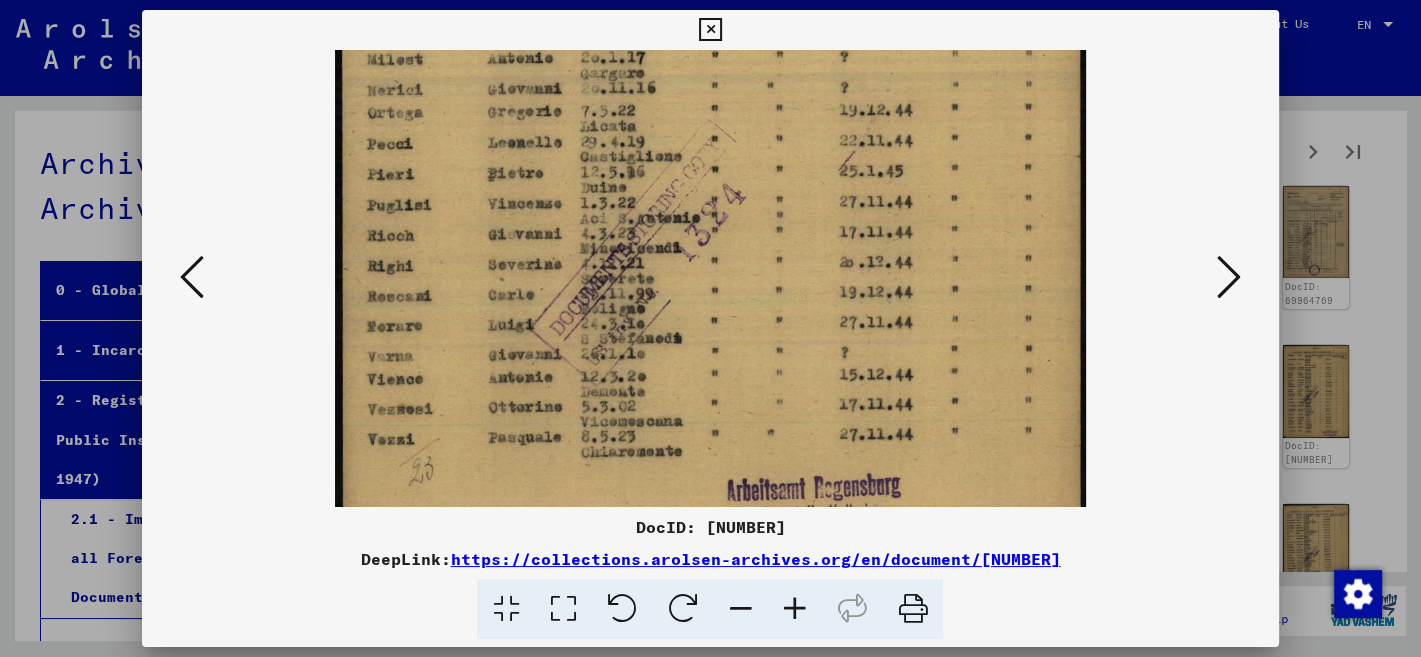 drag, startPoint x: 886, startPoint y: 426, endPoint x: 885, endPoint y: 335, distance: 91.00549 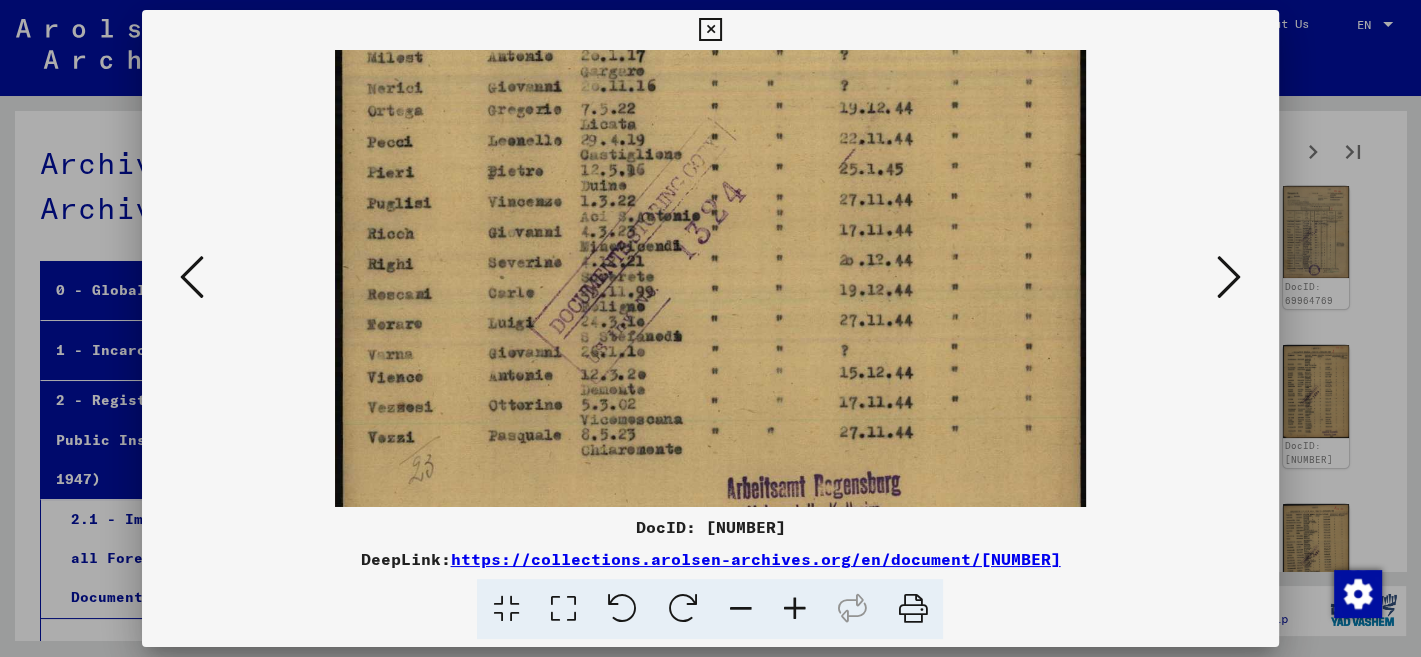 click at bounding box center [1229, 278] 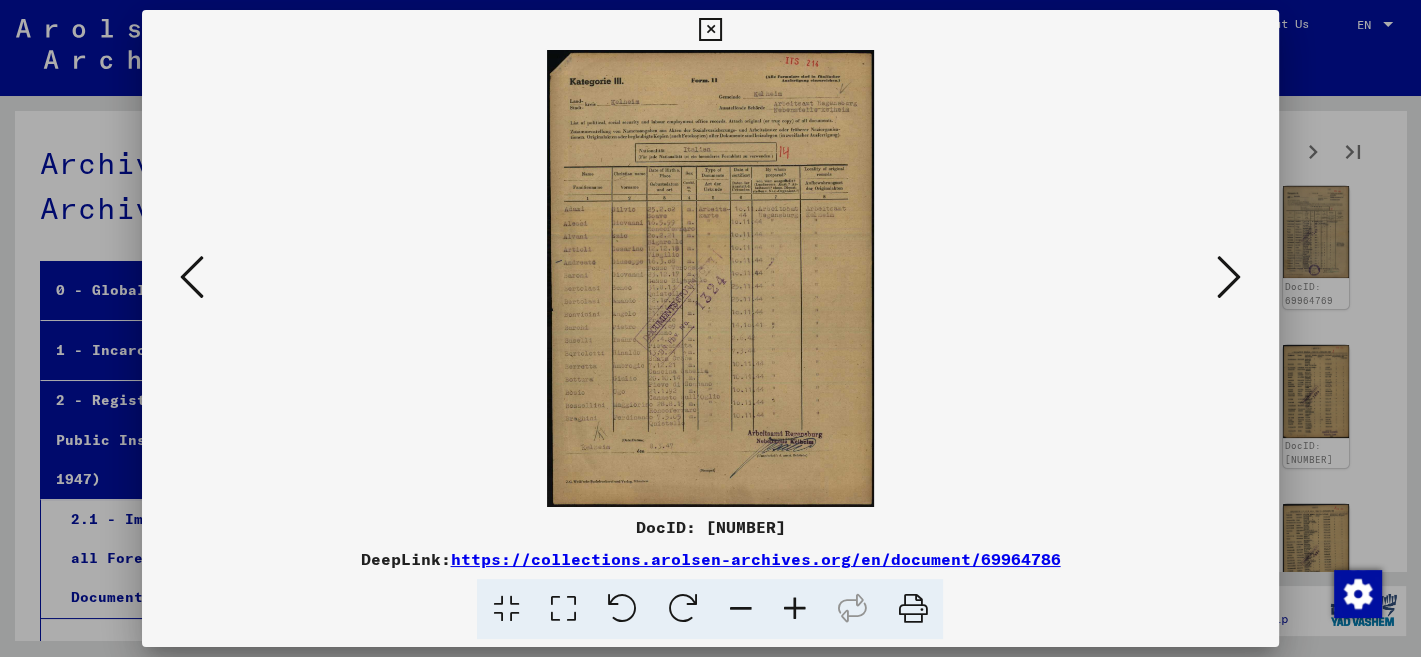 scroll, scrollTop: 0, scrollLeft: 0, axis: both 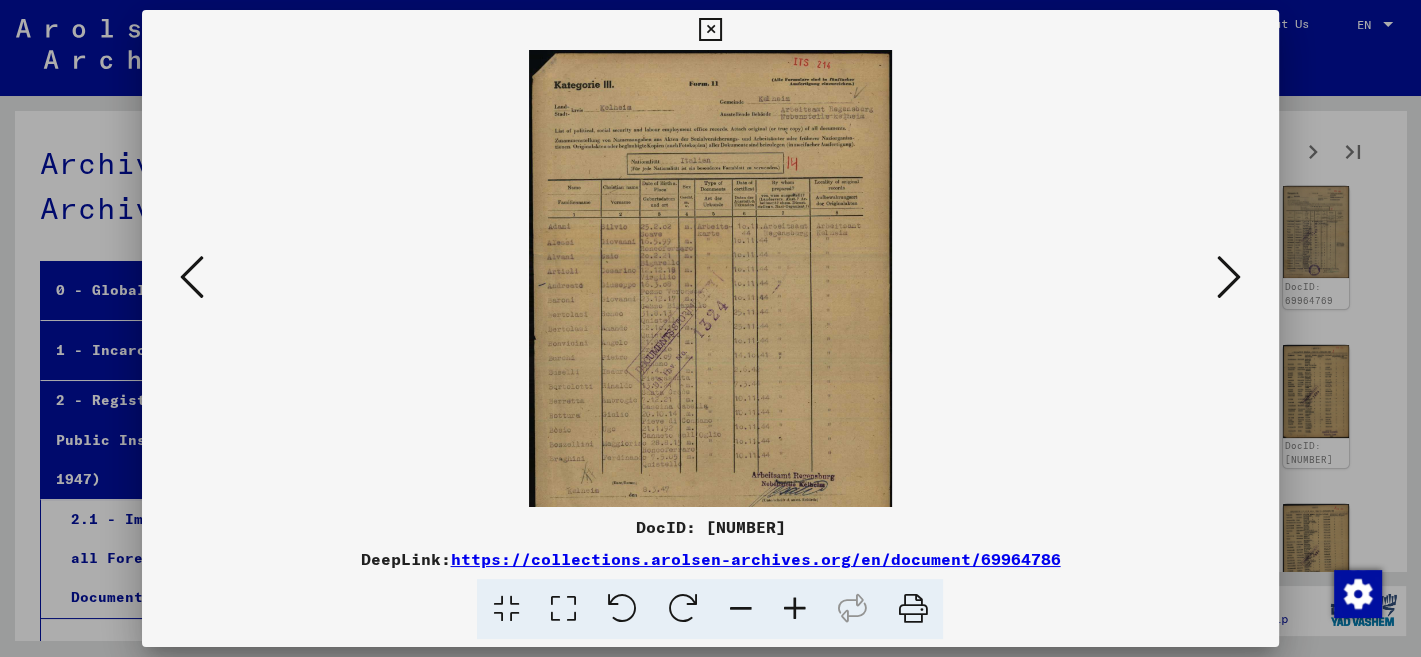 click at bounding box center (794, 609) 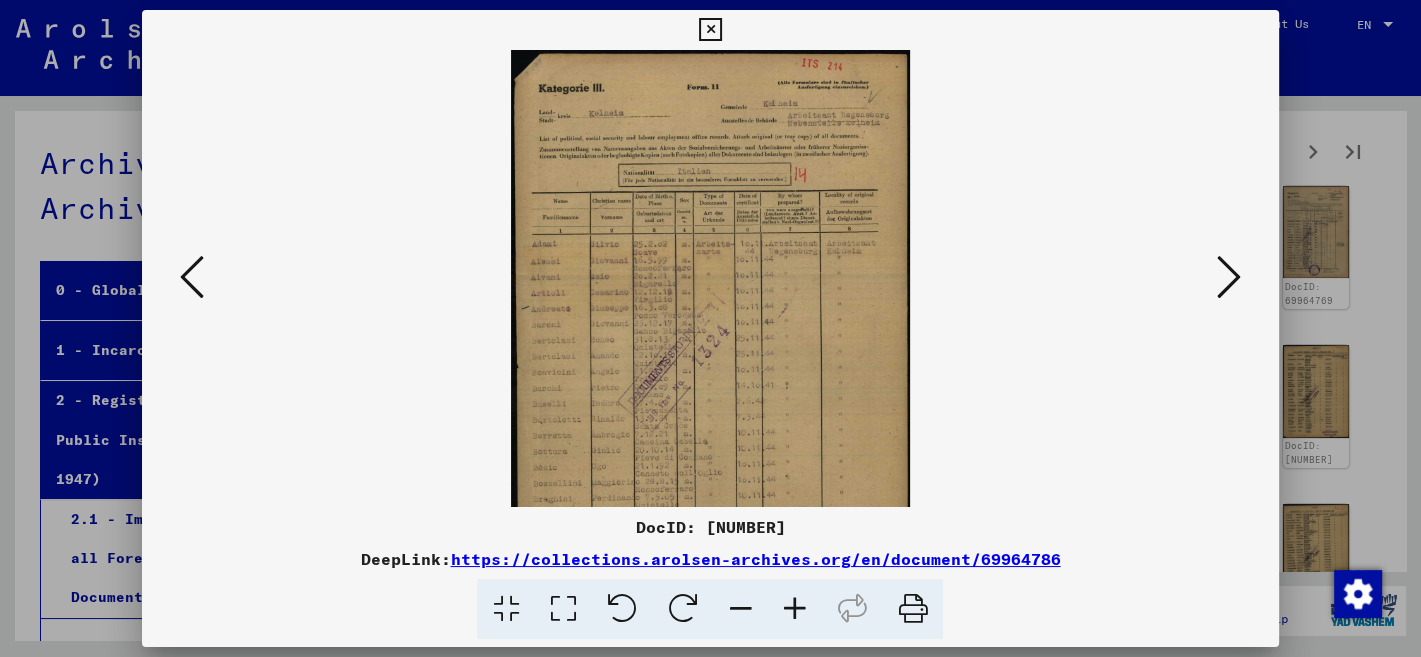 click at bounding box center (794, 609) 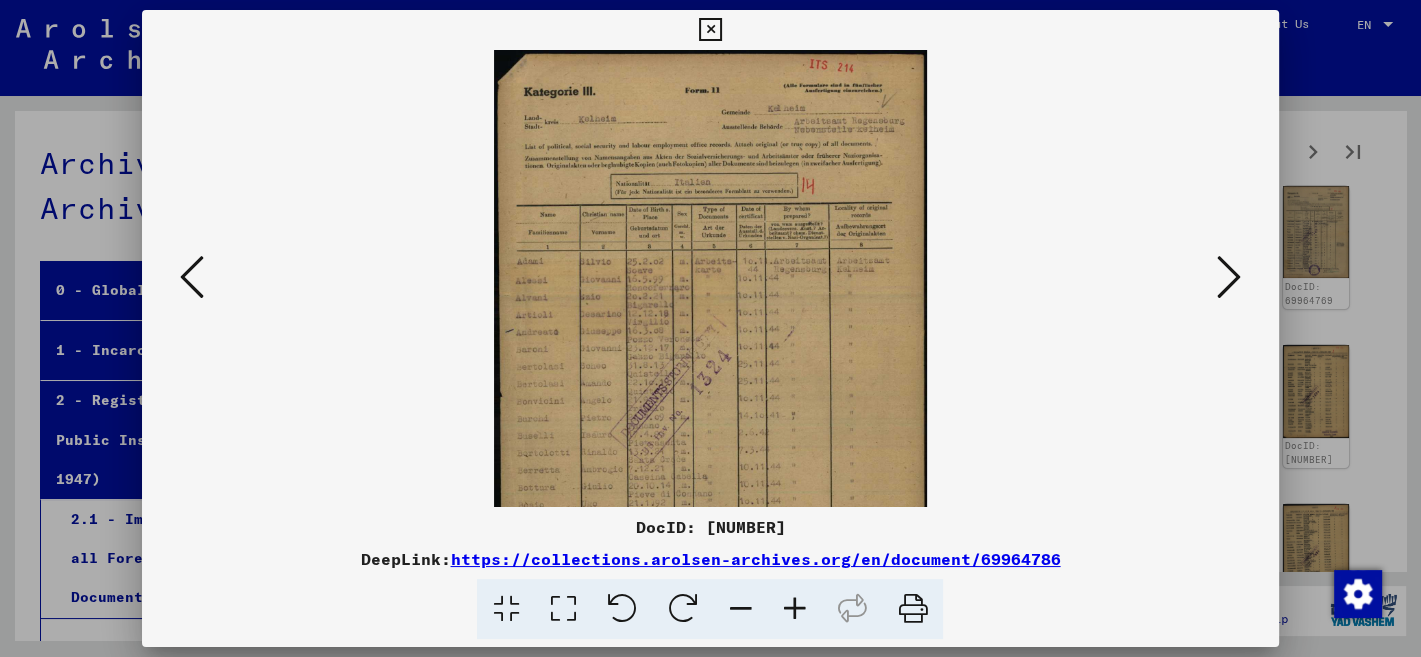 click at bounding box center [794, 609] 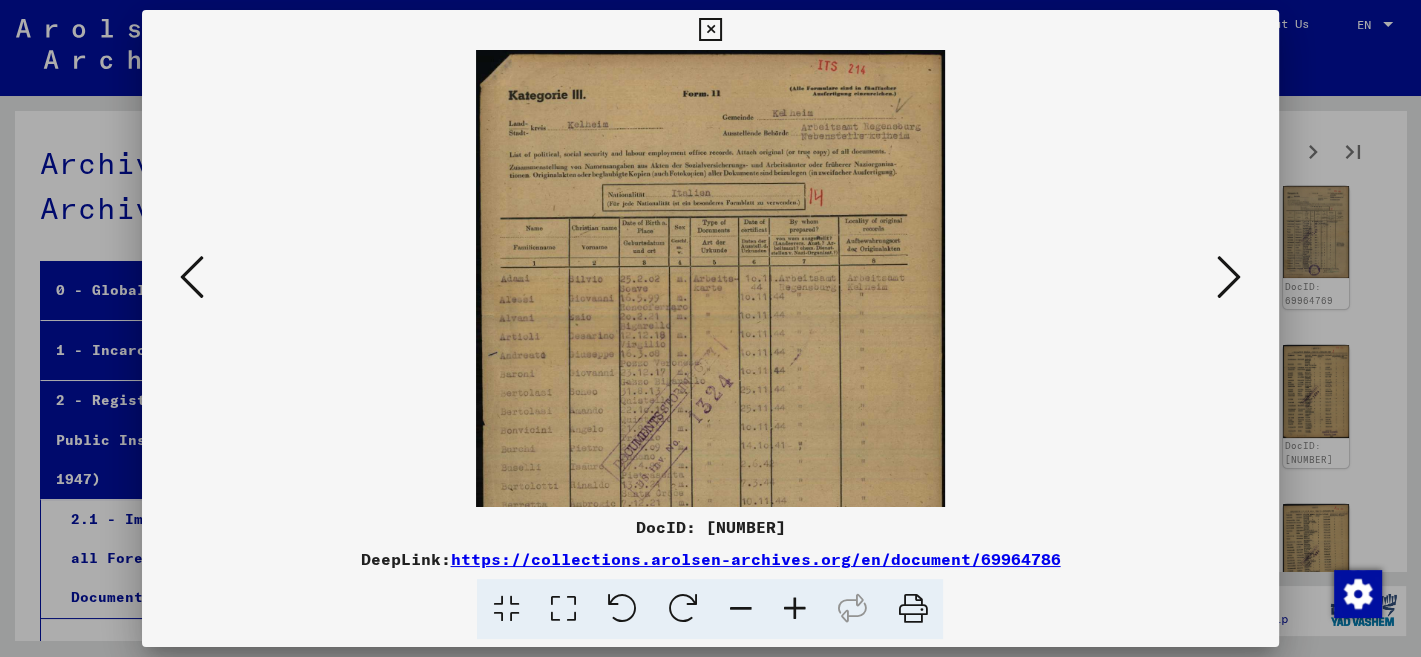 click at bounding box center (794, 609) 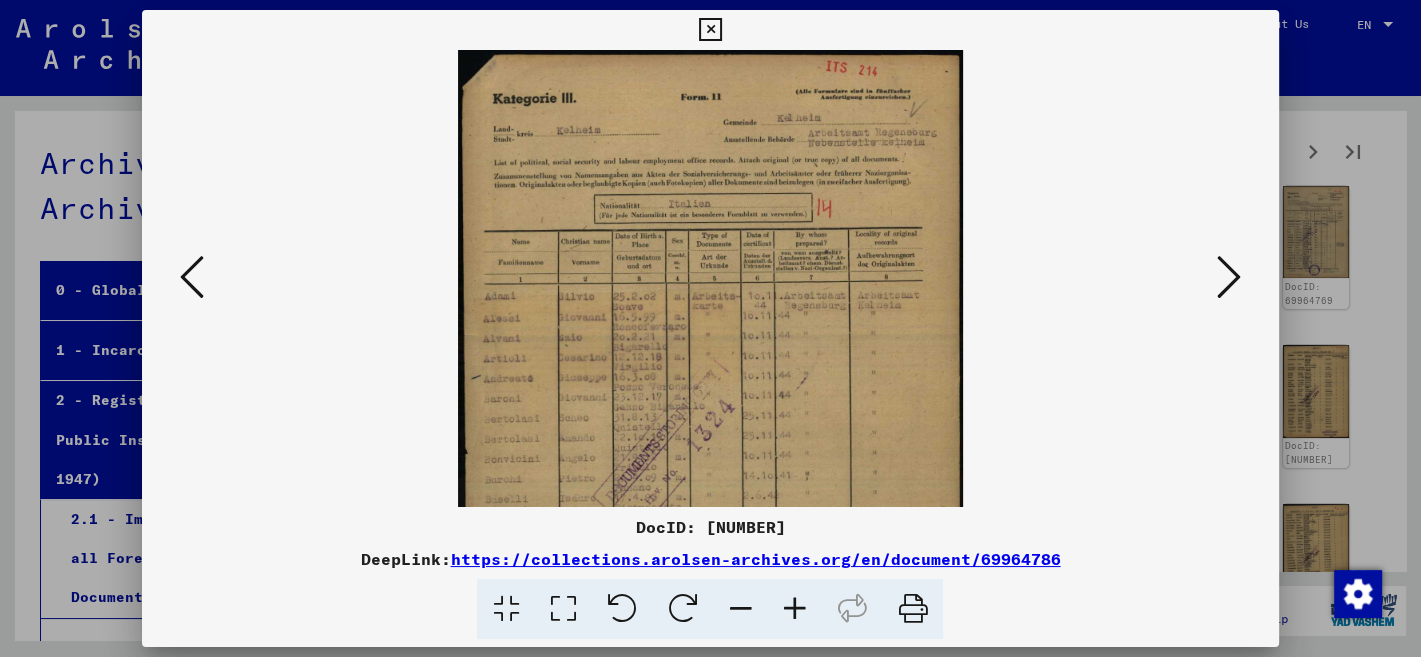 click at bounding box center [794, 609] 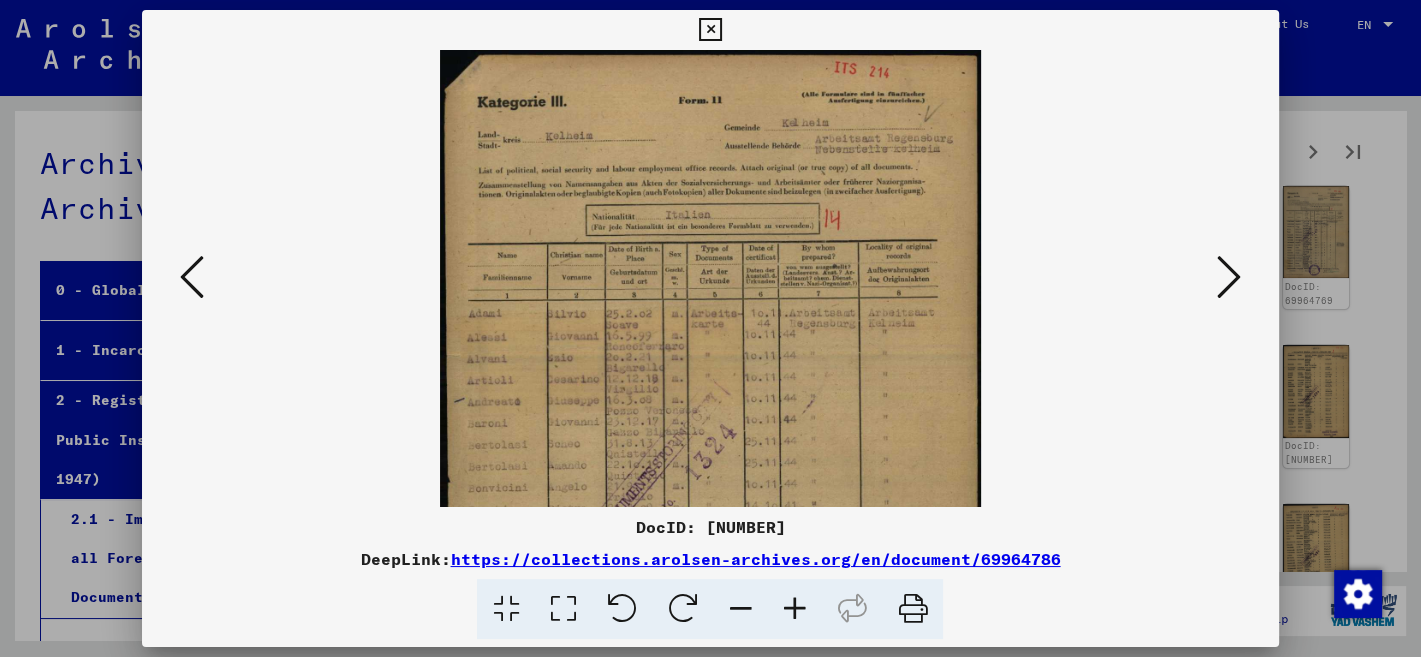 click at bounding box center (794, 609) 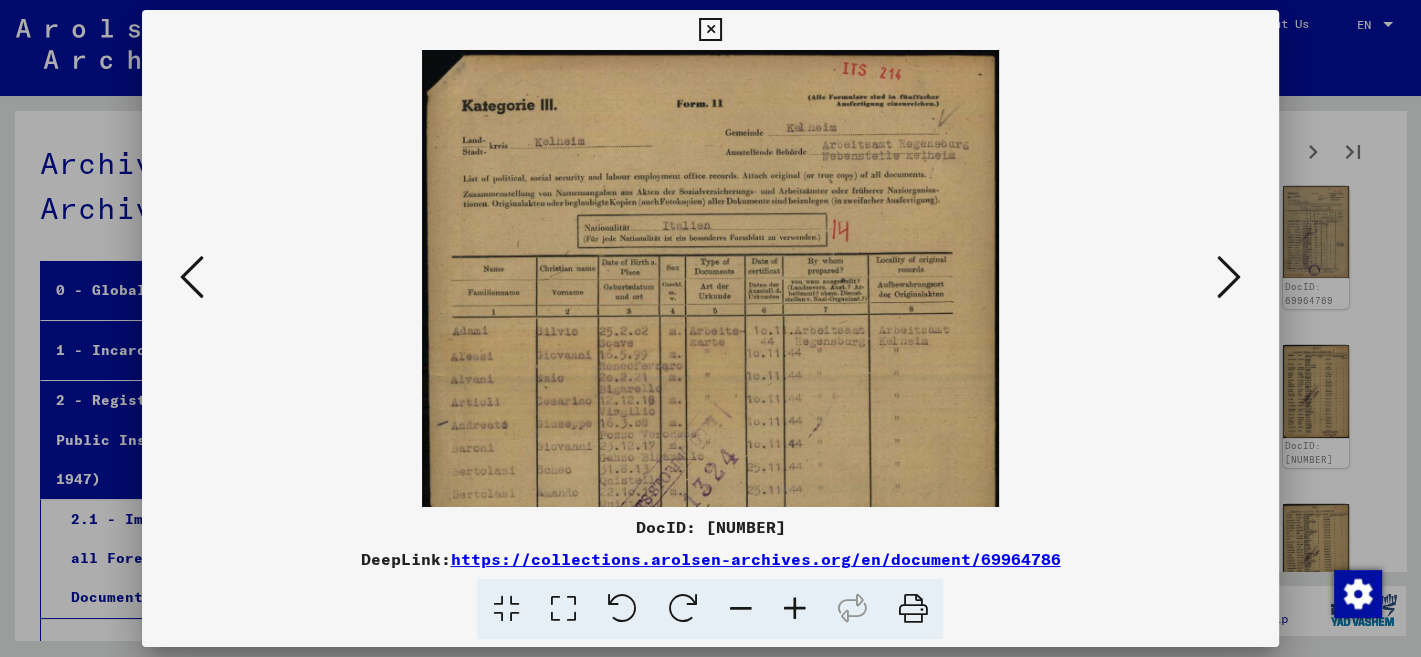 click at bounding box center (794, 609) 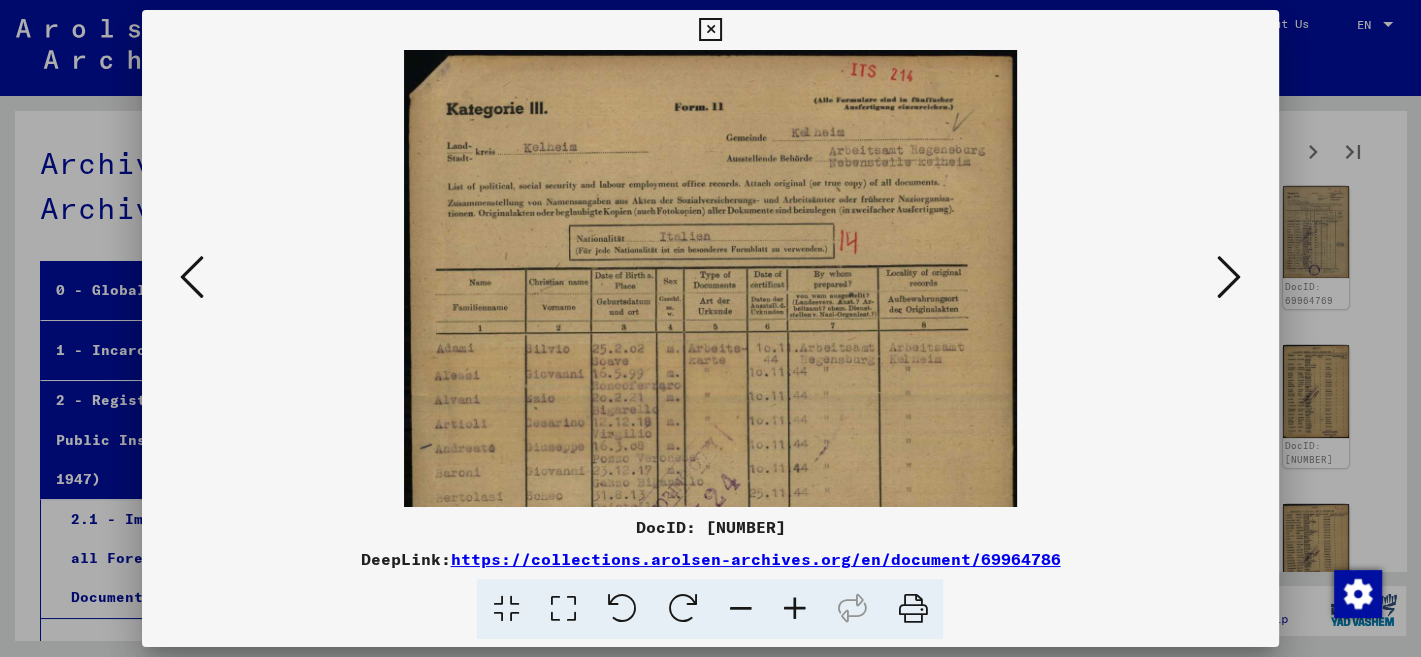 click at bounding box center [794, 609] 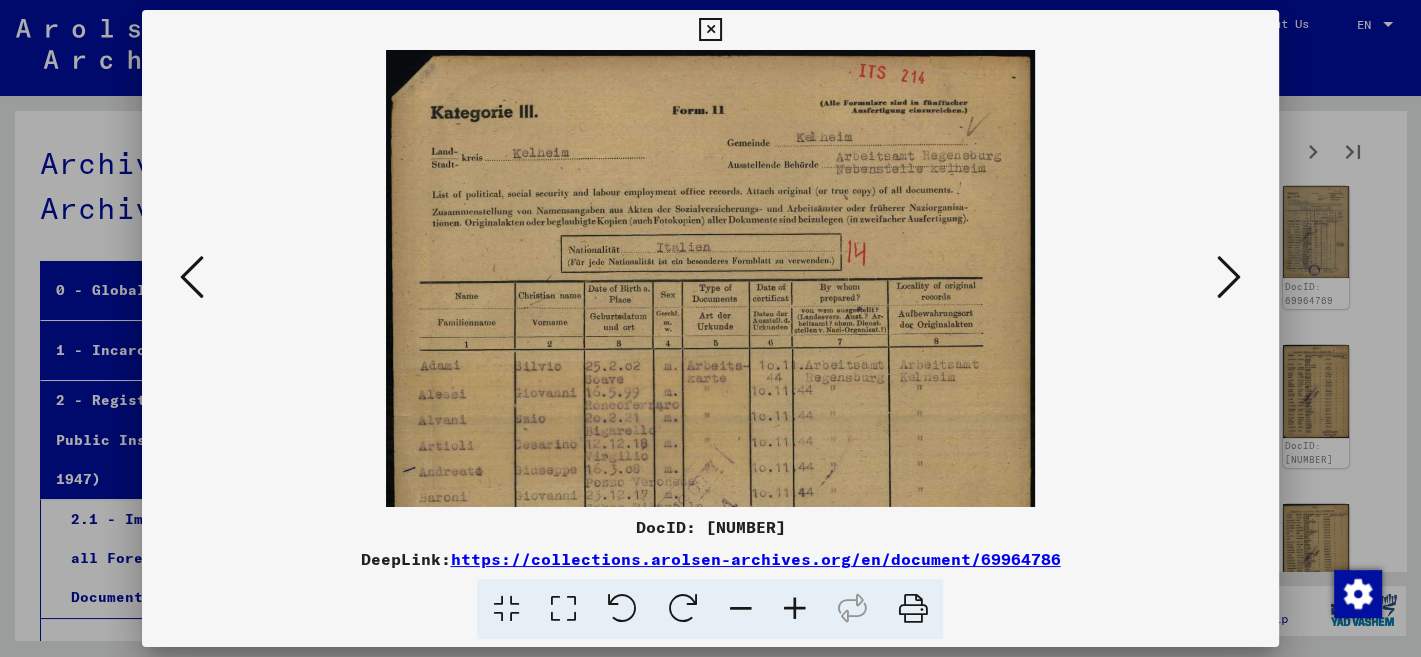 scroll, scrollTop: 0, scrollLeft: 0, axis: both 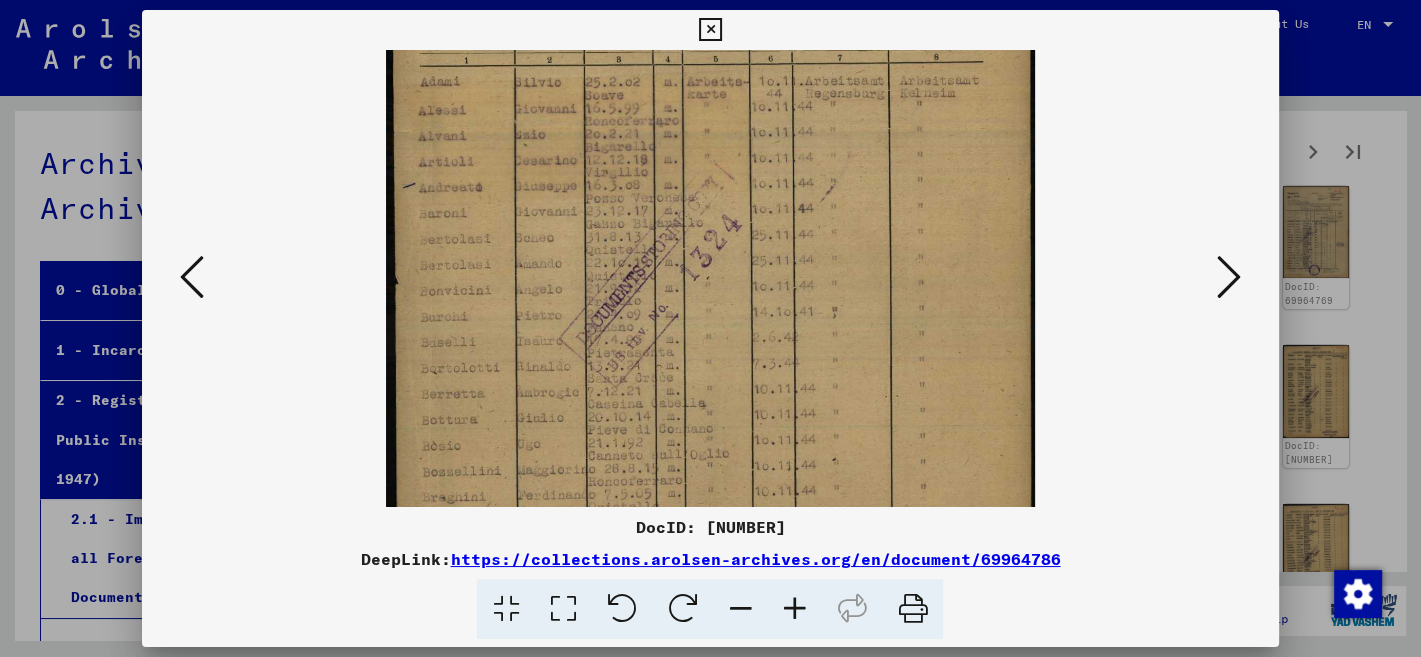 drag, startPoint x: 844, startPoint y: 470, endPoint x: 911, endPoint y: 188, distance: 289.84998 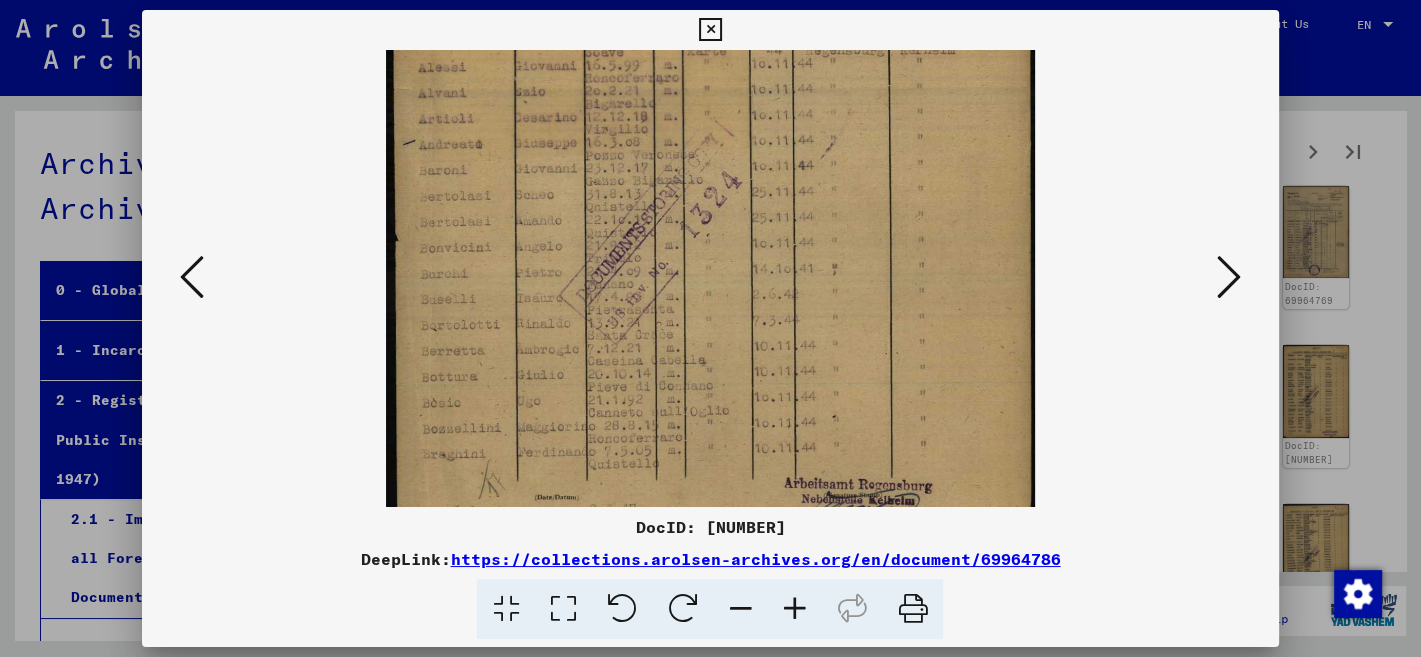 scroll, scrollTop: 328, scrollLeft: 0, axis: vertical 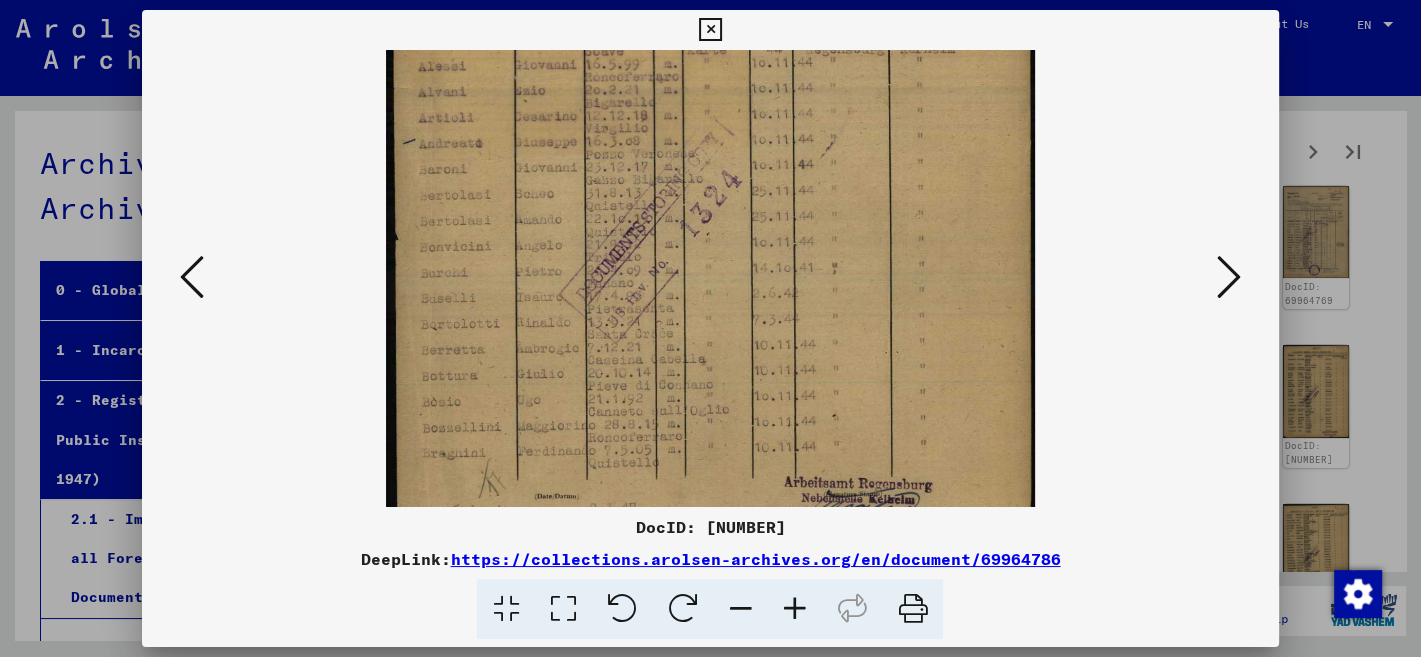 drag, startPoint x: 902, startPoint y: 430, endPoint x: 902, endPoint y: 389, distance: 41 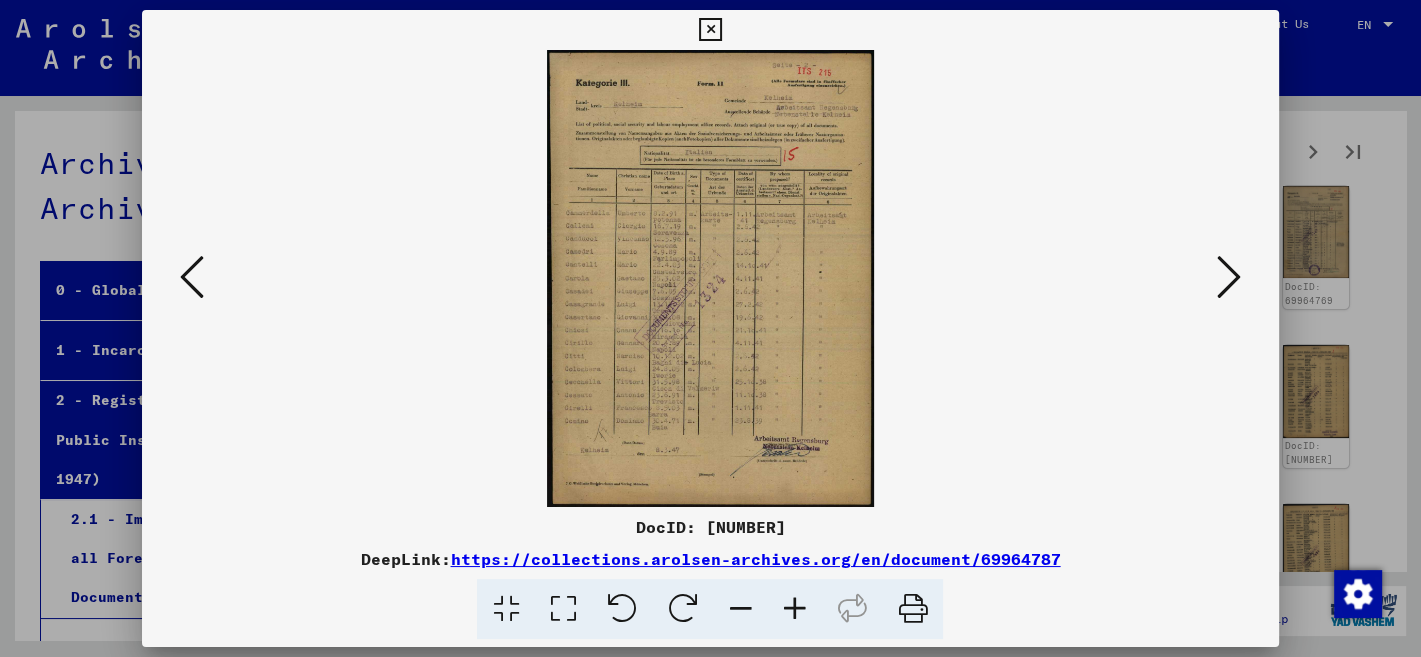 click at bounding box center [794, 609] 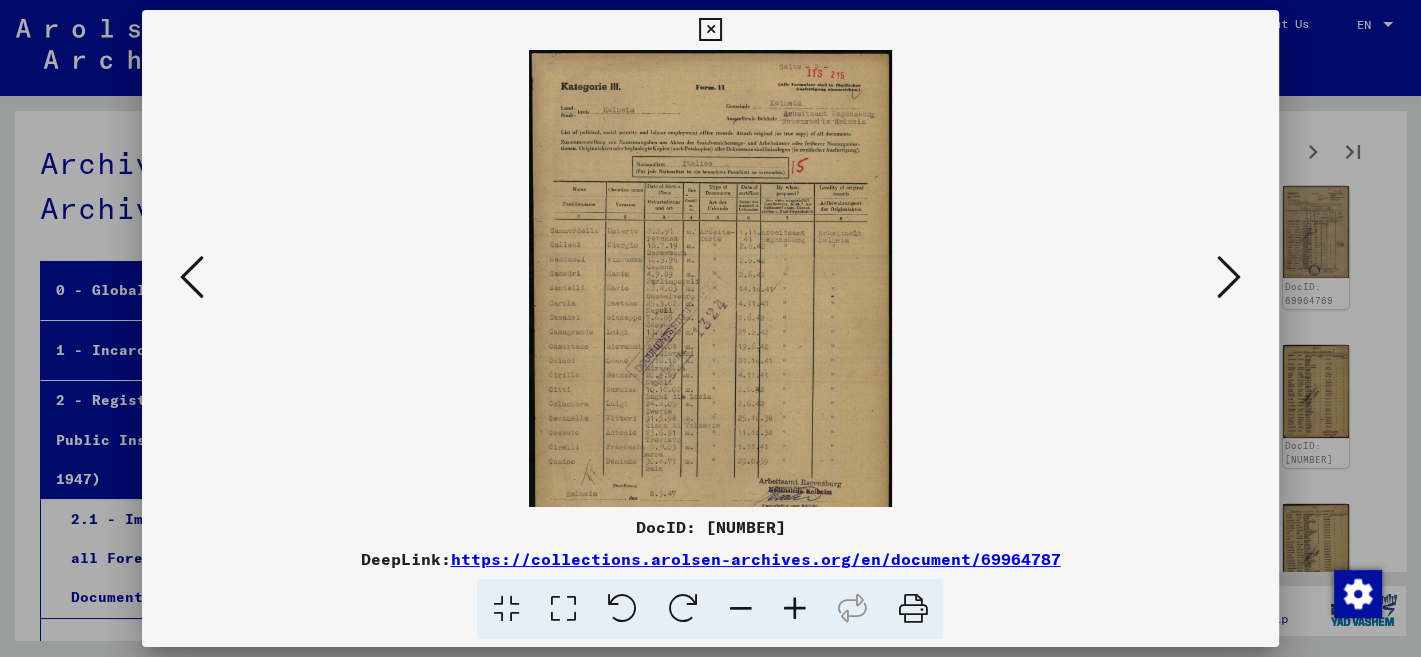 click at bounding box center (794, 609) 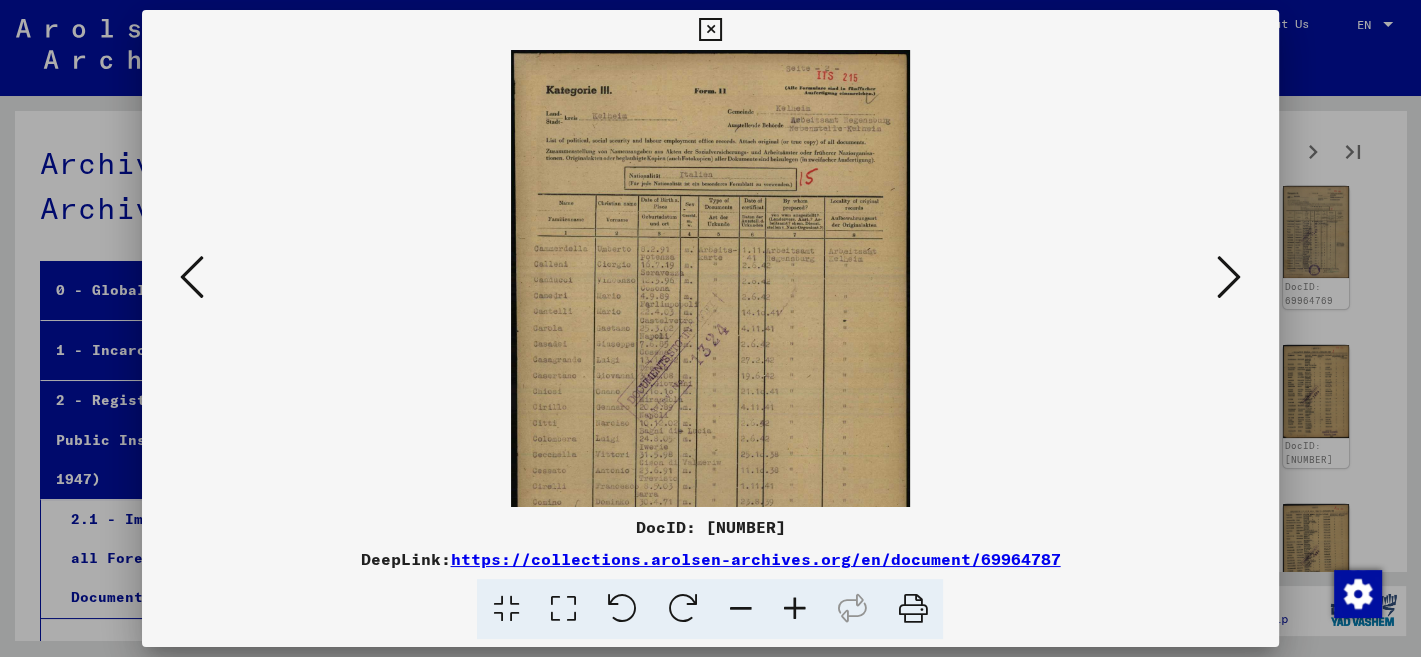 click at bounding box center (794, 609) 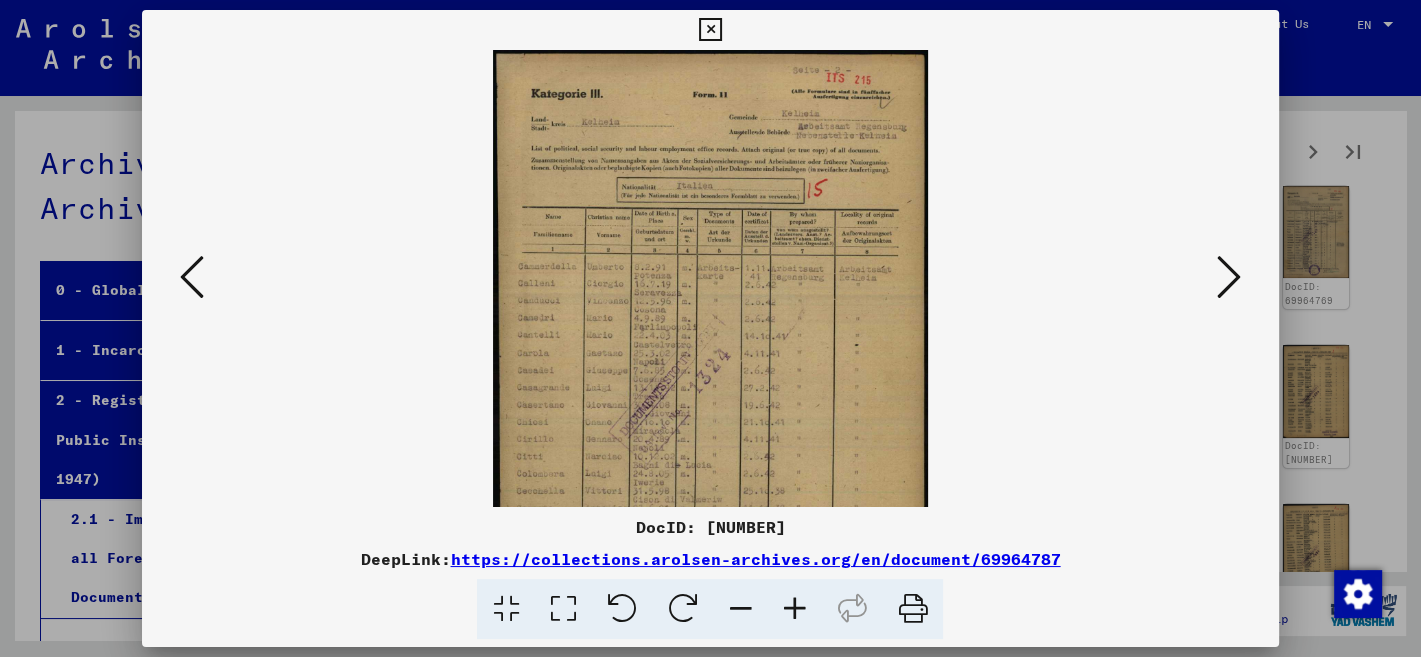 click at bounding box center (794, 609) 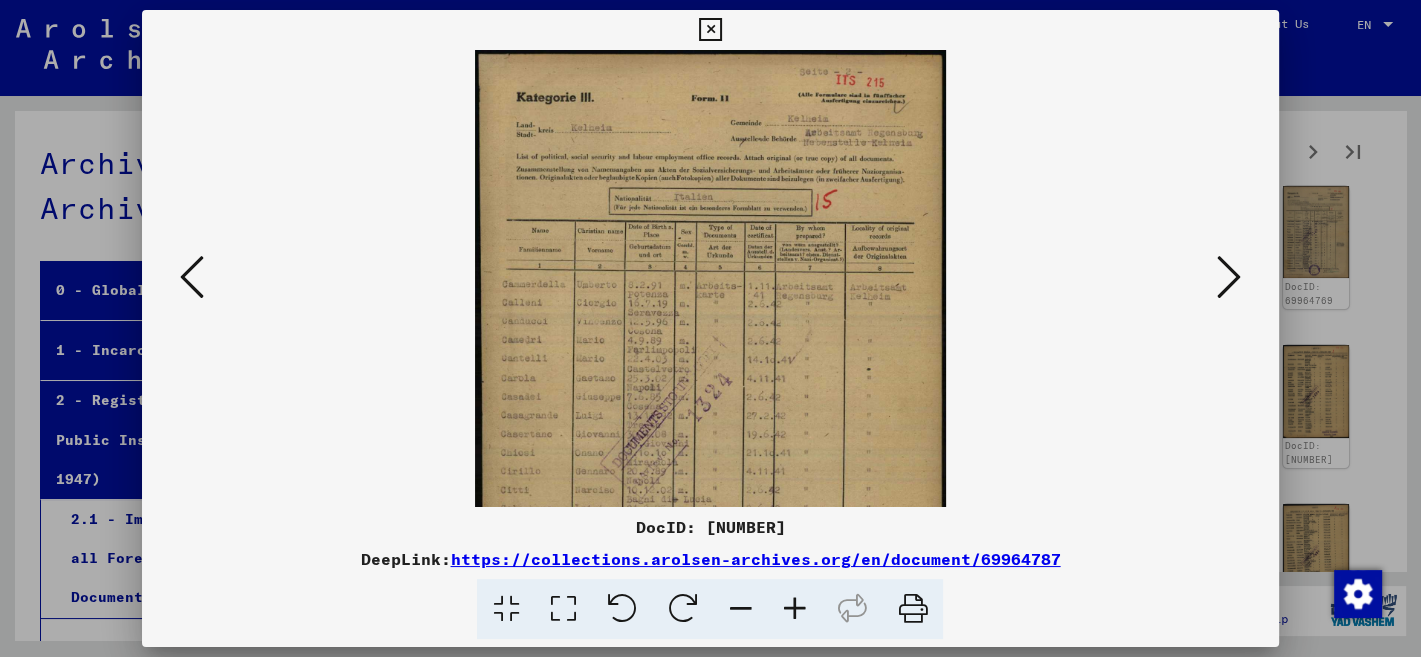 click at bounding box center [794, 609] 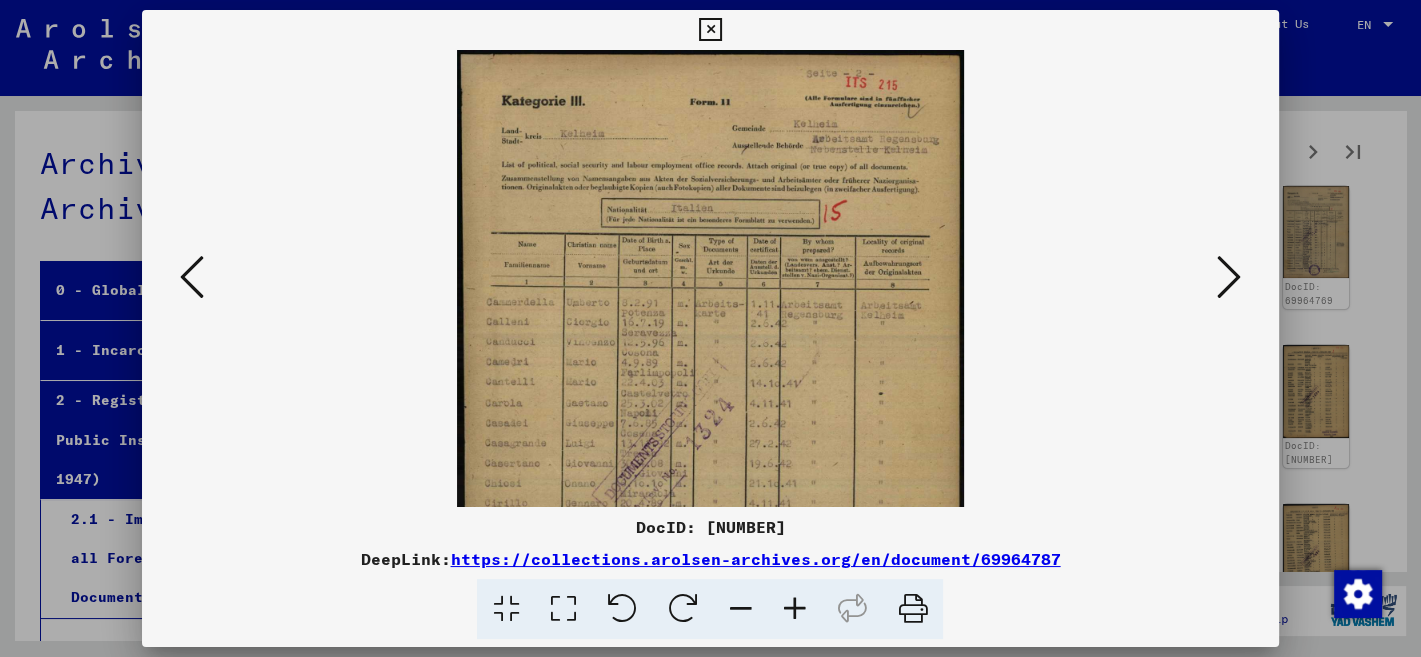 click at bounding box center (794, 609) 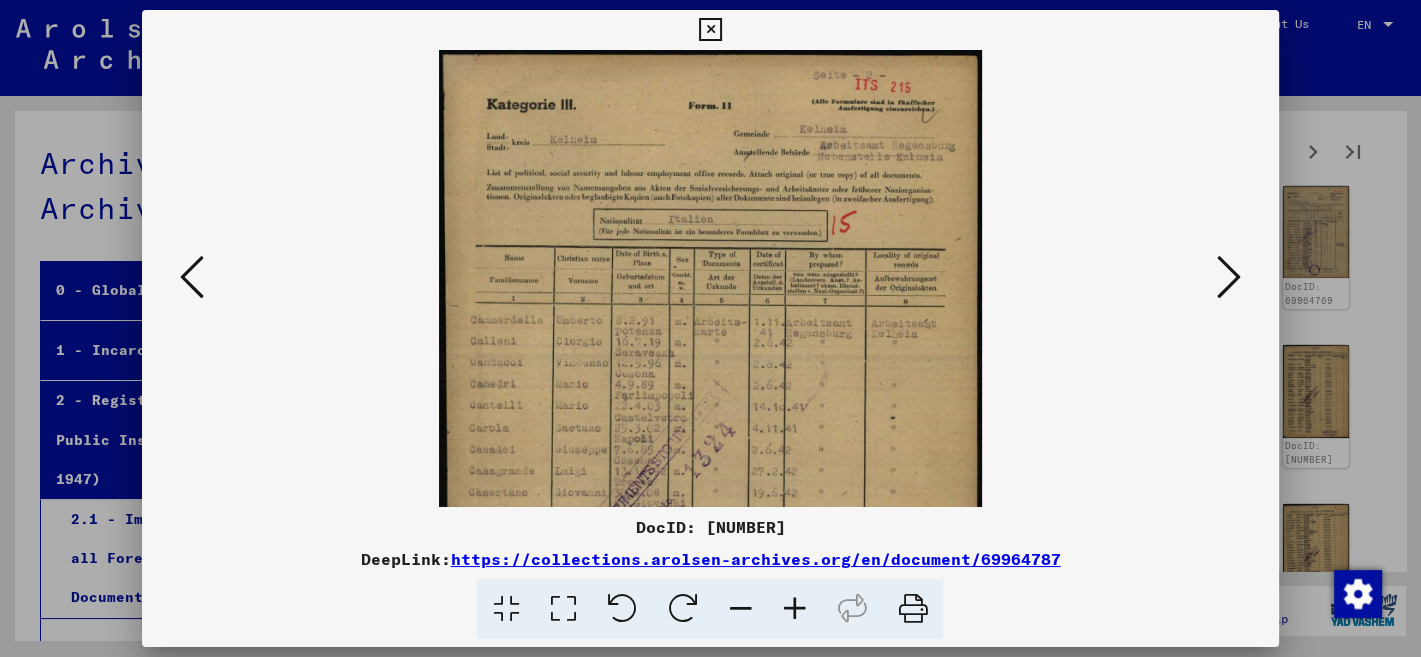 click at bounding box center [794, 609] 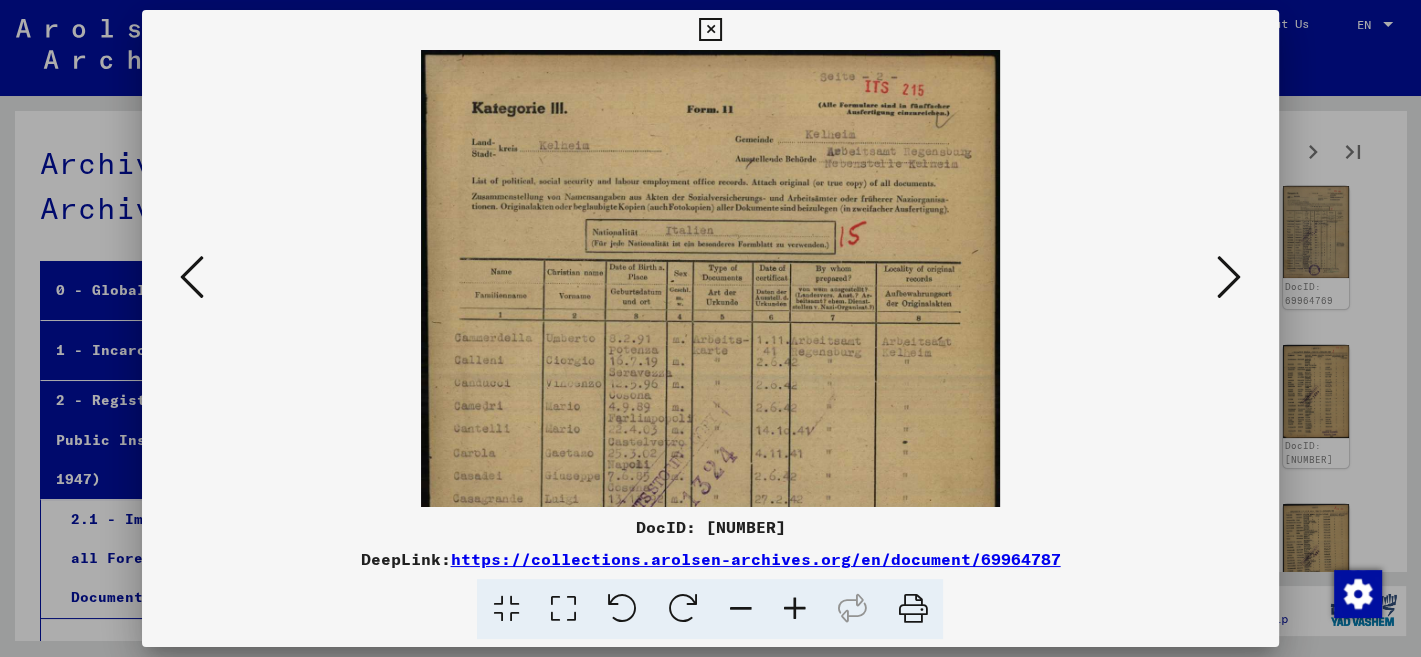 click at bounding box center (794, 609) 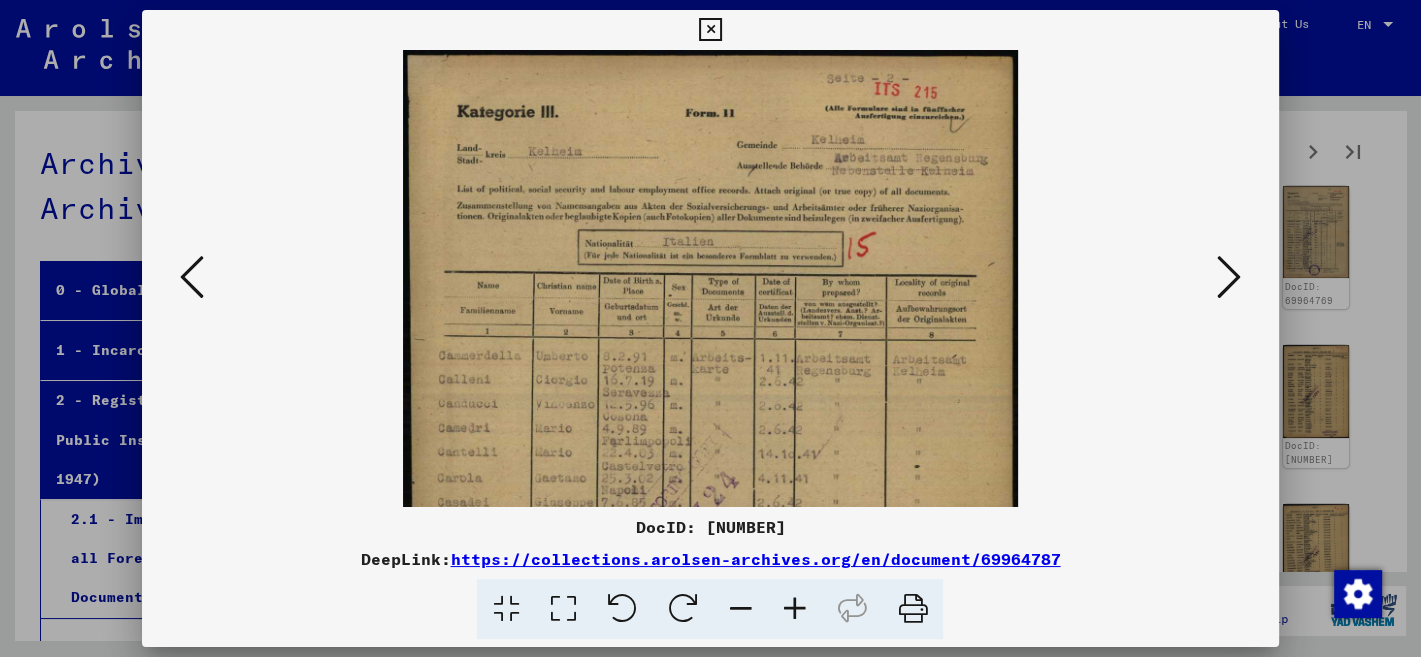 drag, startPoint x: 791, startPoint y: 609, endPoint x: 796, endPoint y: 473, distance: 136.09187 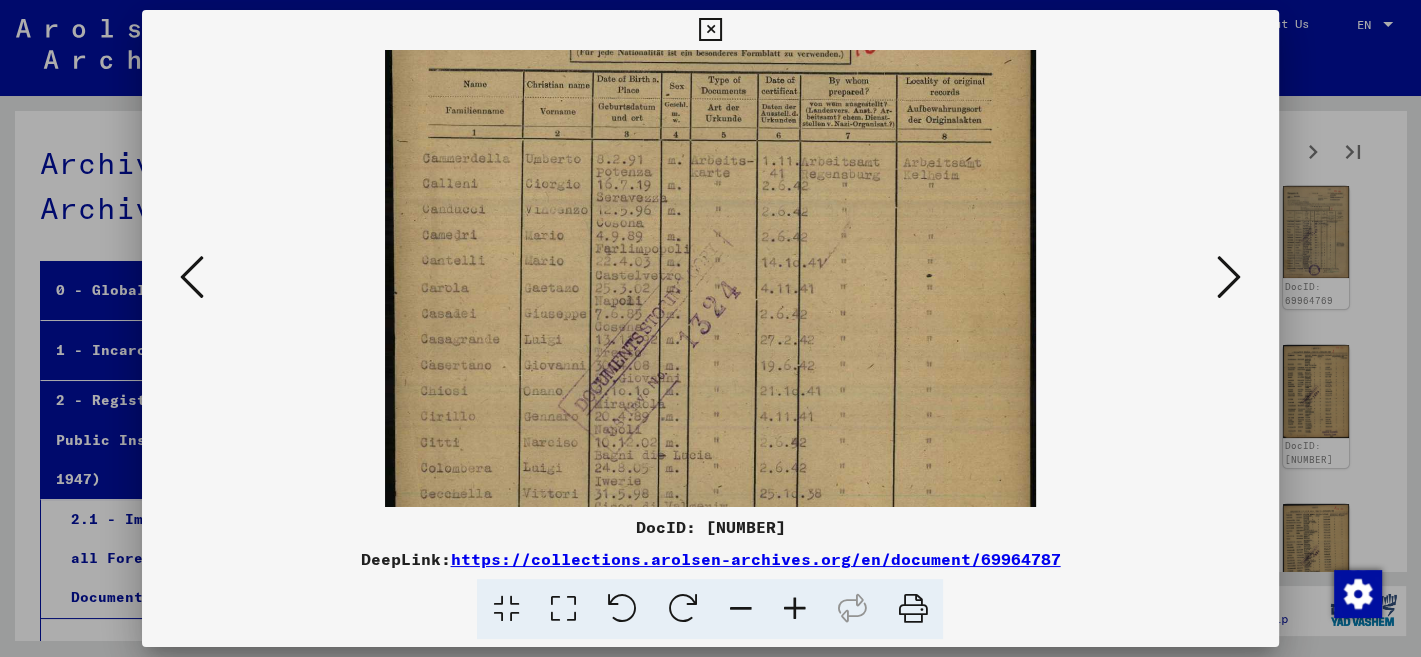 drag, startPoint x: 817, startPoint y: 470, endPoint x: 878, endPoint y: 258, distance: 220.60146 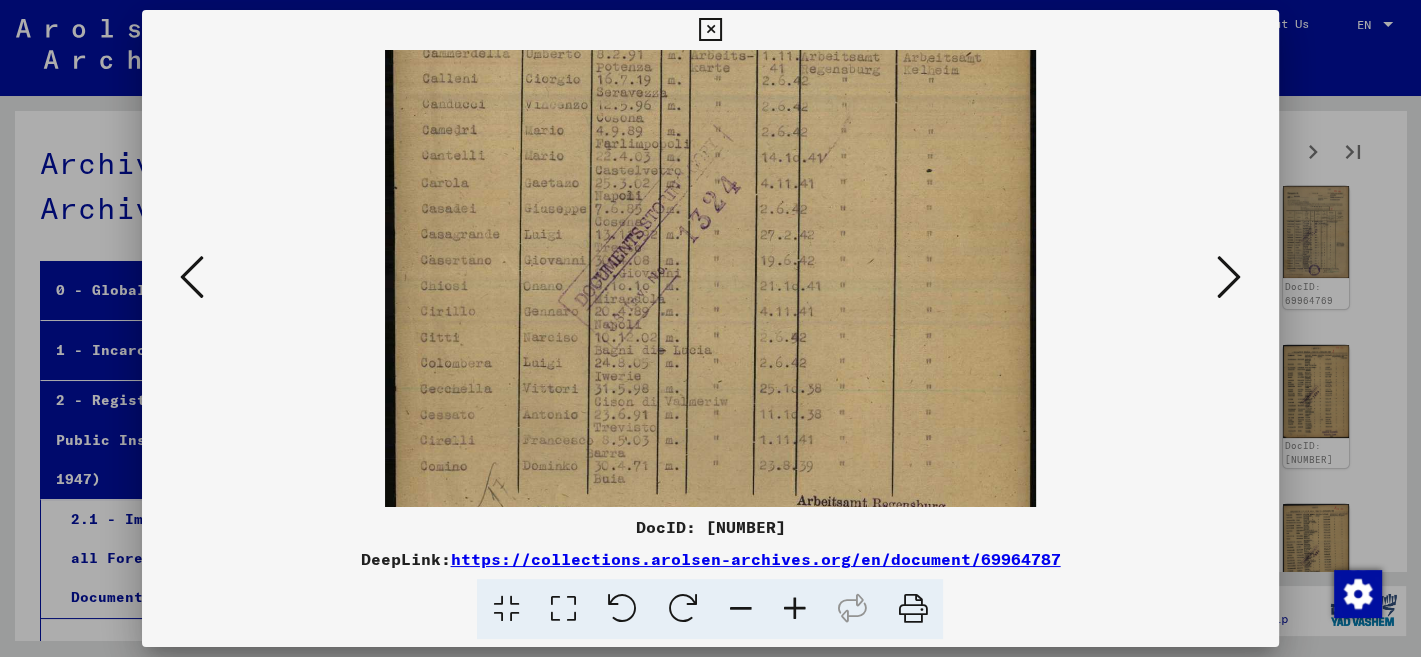 scroll, scrollTop: 324, scrollLeft: 0, axis: vertical 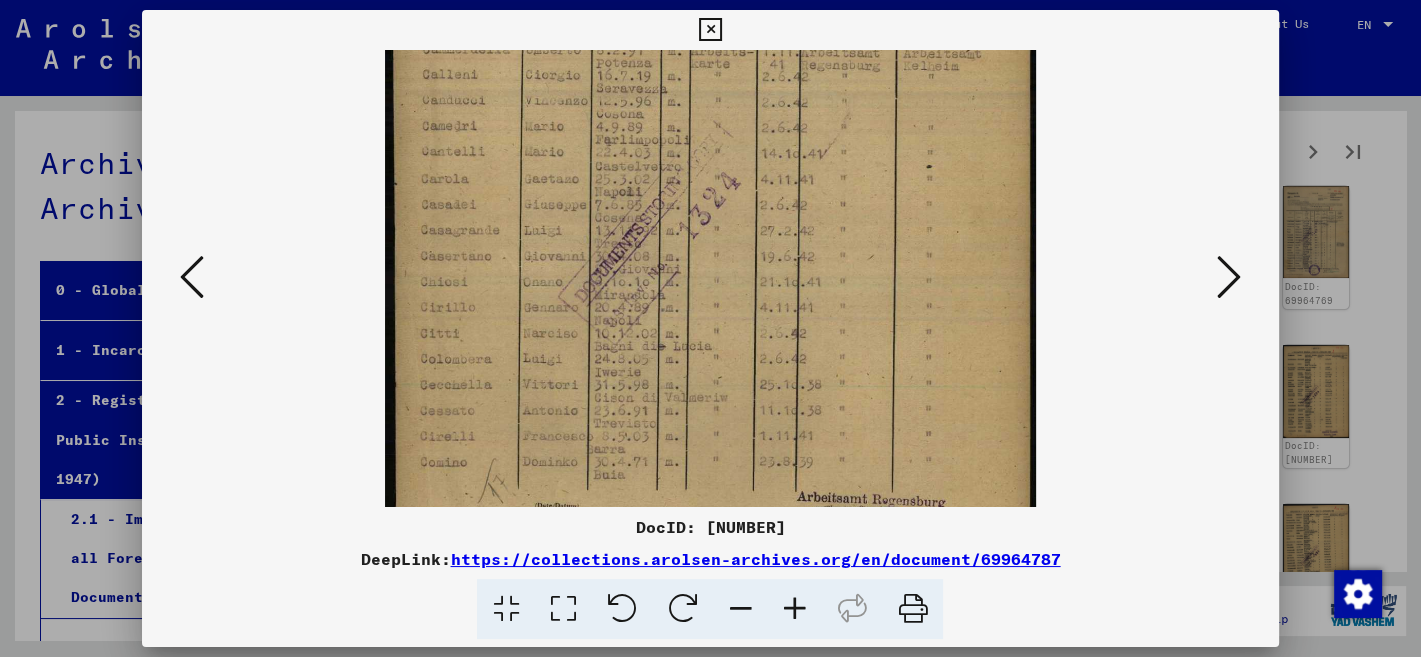 drag, startPoint x: 886, startPoint y: 464, endPoint x: 893, endPoint y: 367, distance: 97.25225 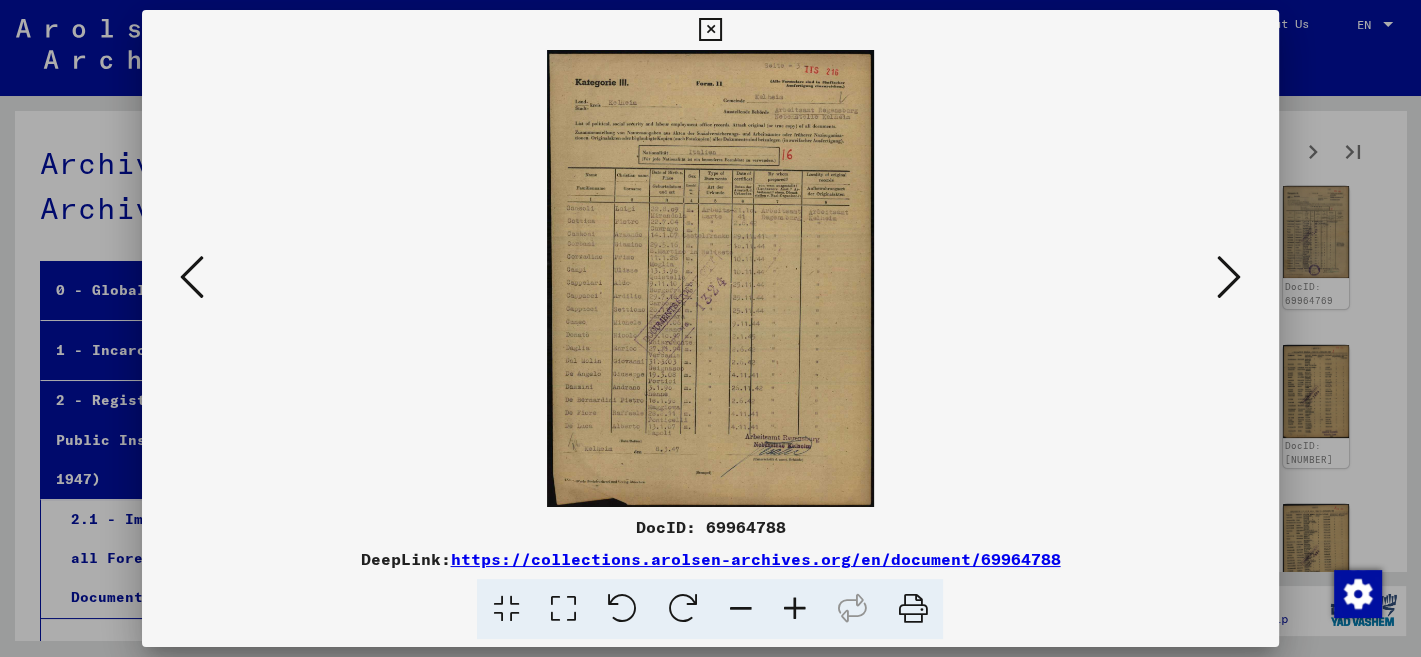 scroll, scrollTop: 0, scrollLeft: 0, axis: both 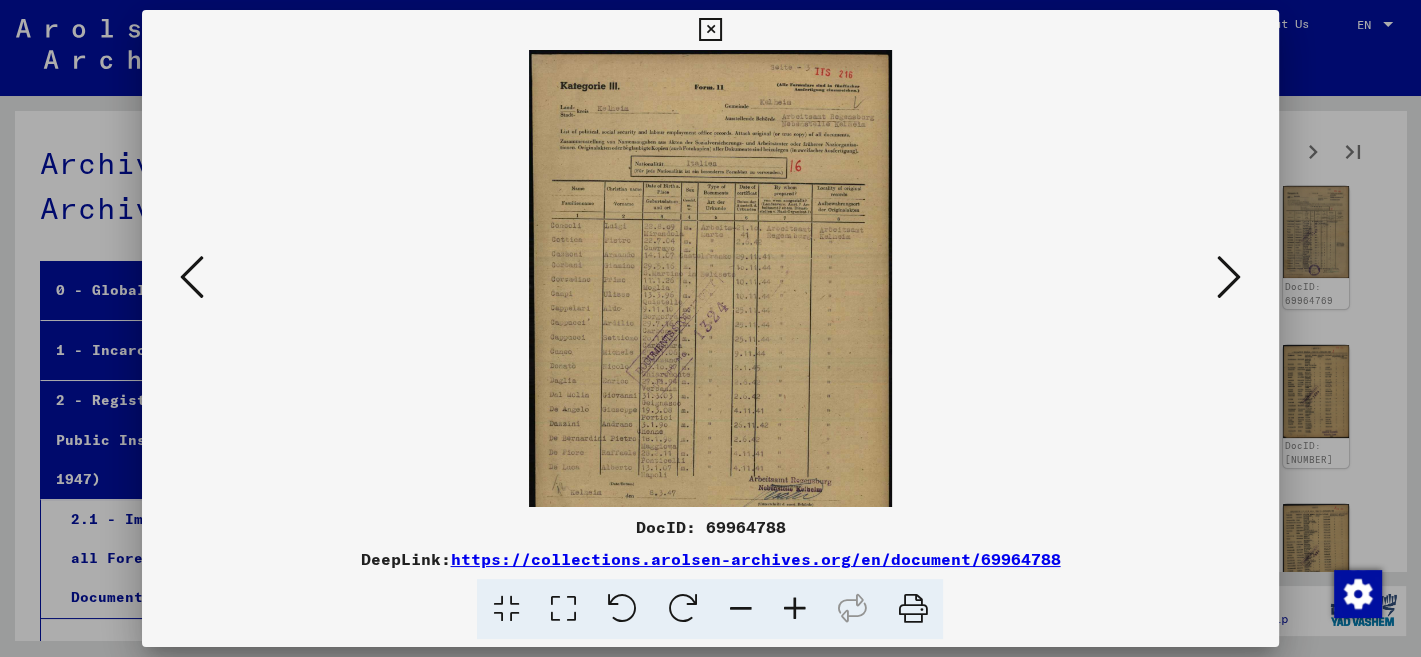 click at bounding box center [794, 609] 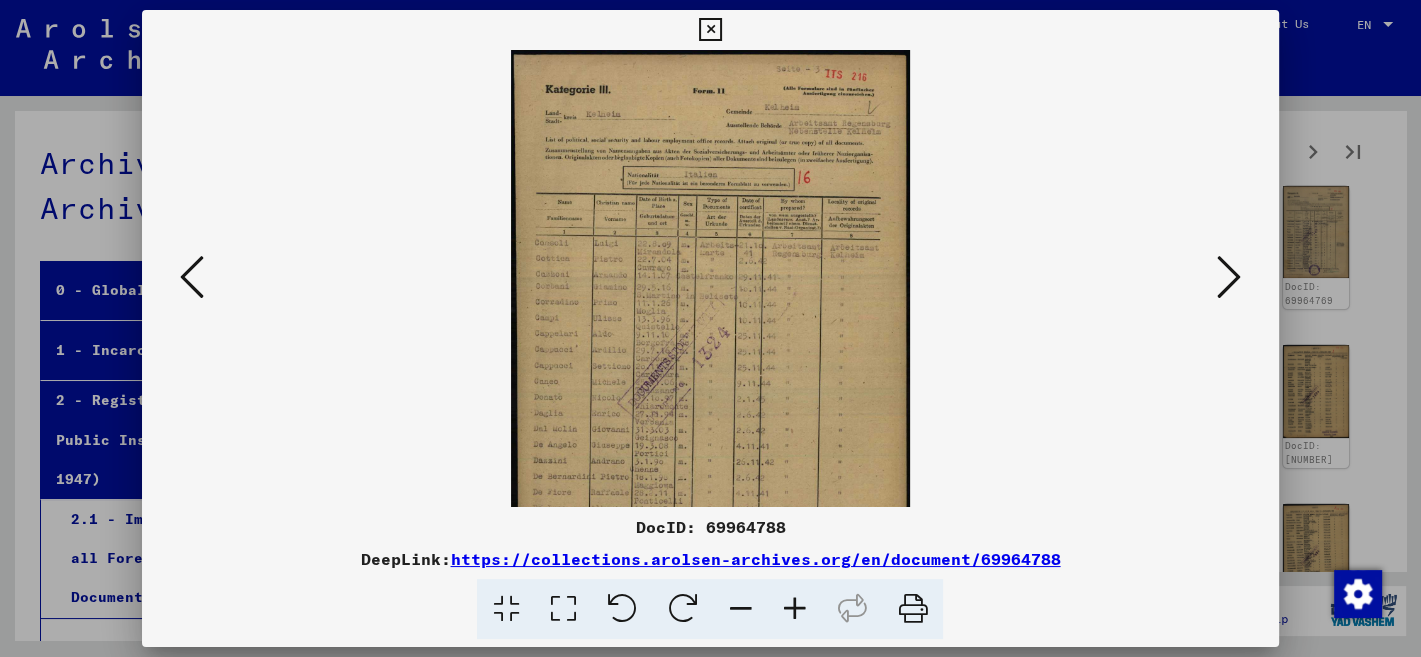click at bounding box center [794, 609] 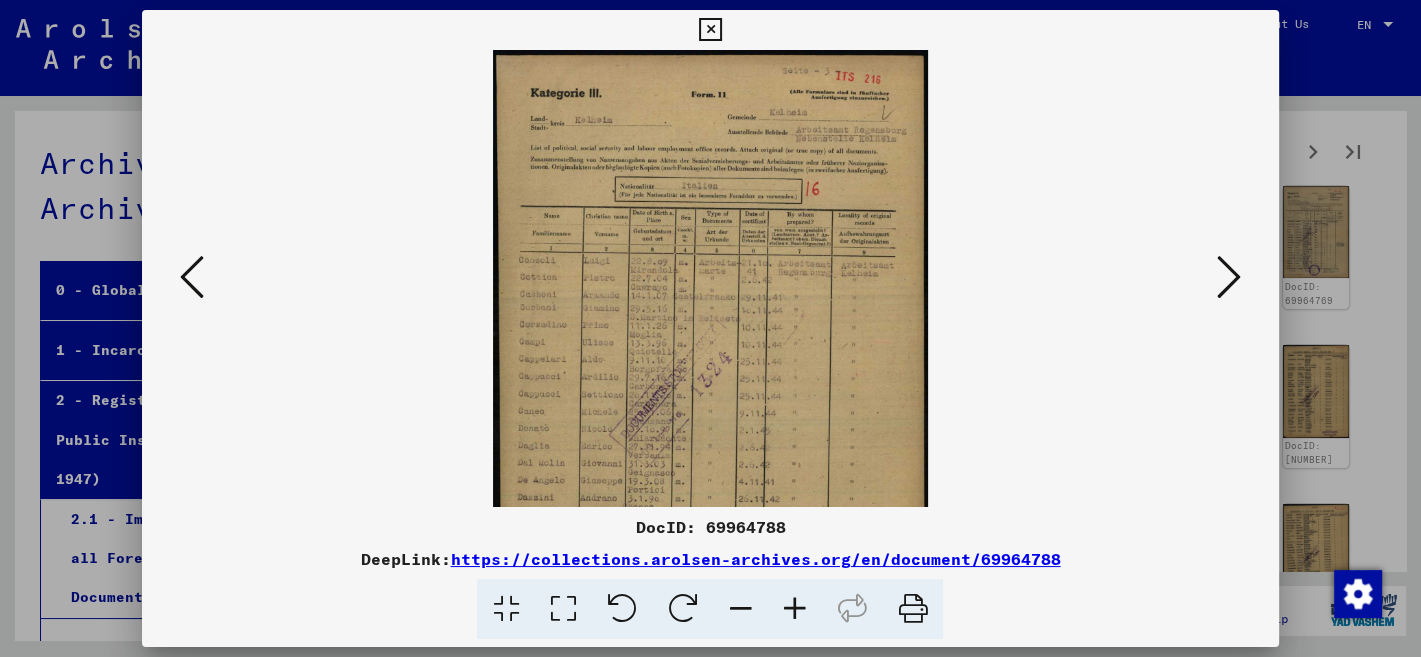 click at bounding box center [794, 609] 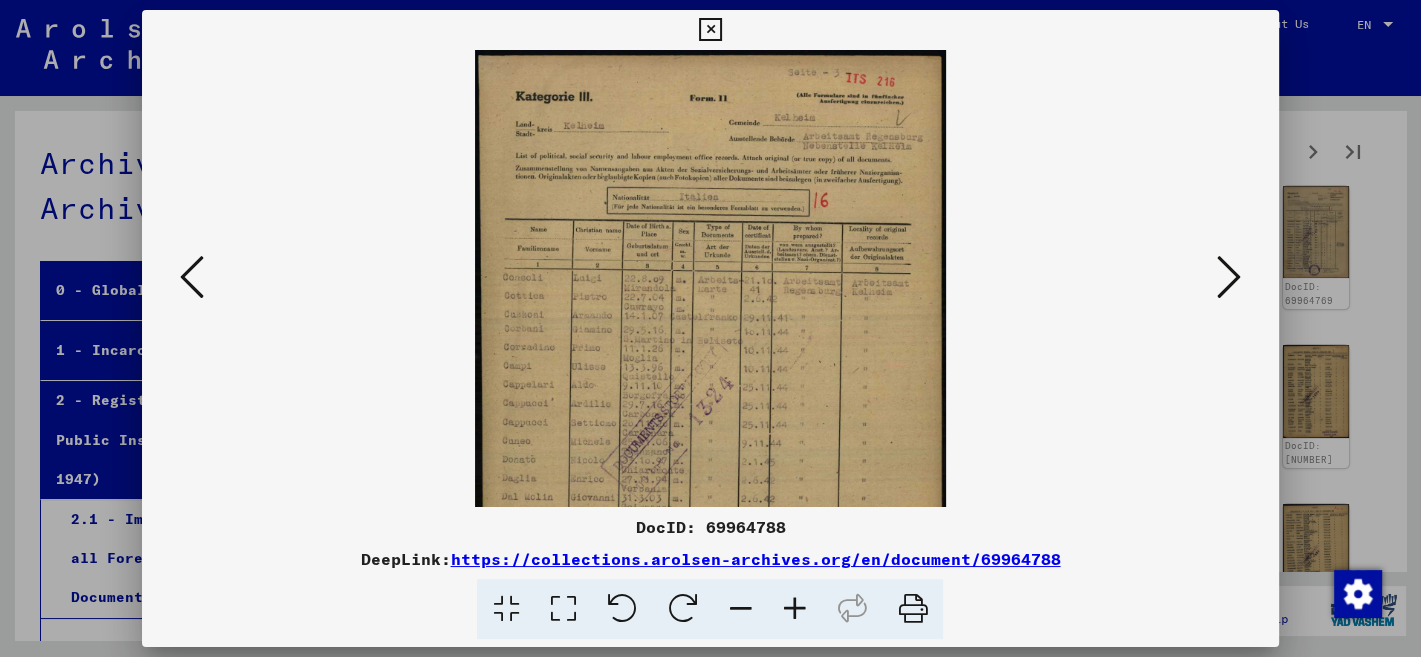 click at bounding box center [794, 609] 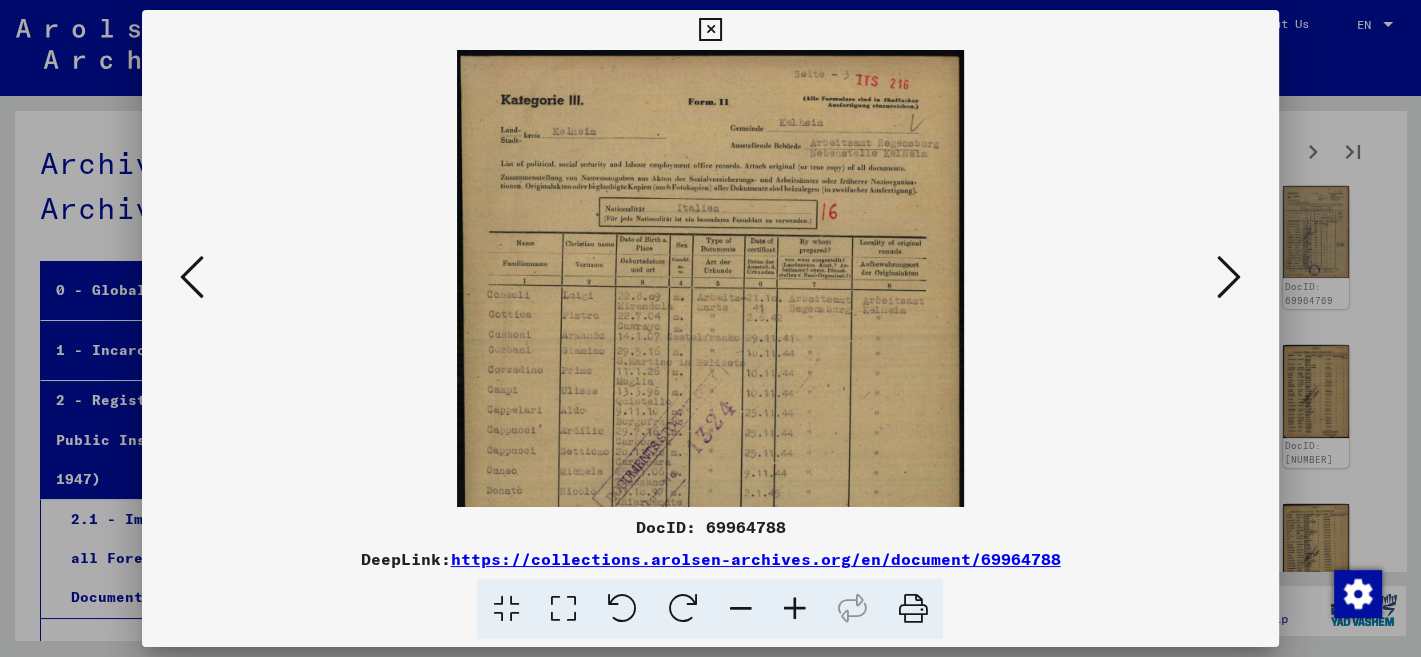 click at bounding box center (794, 609) 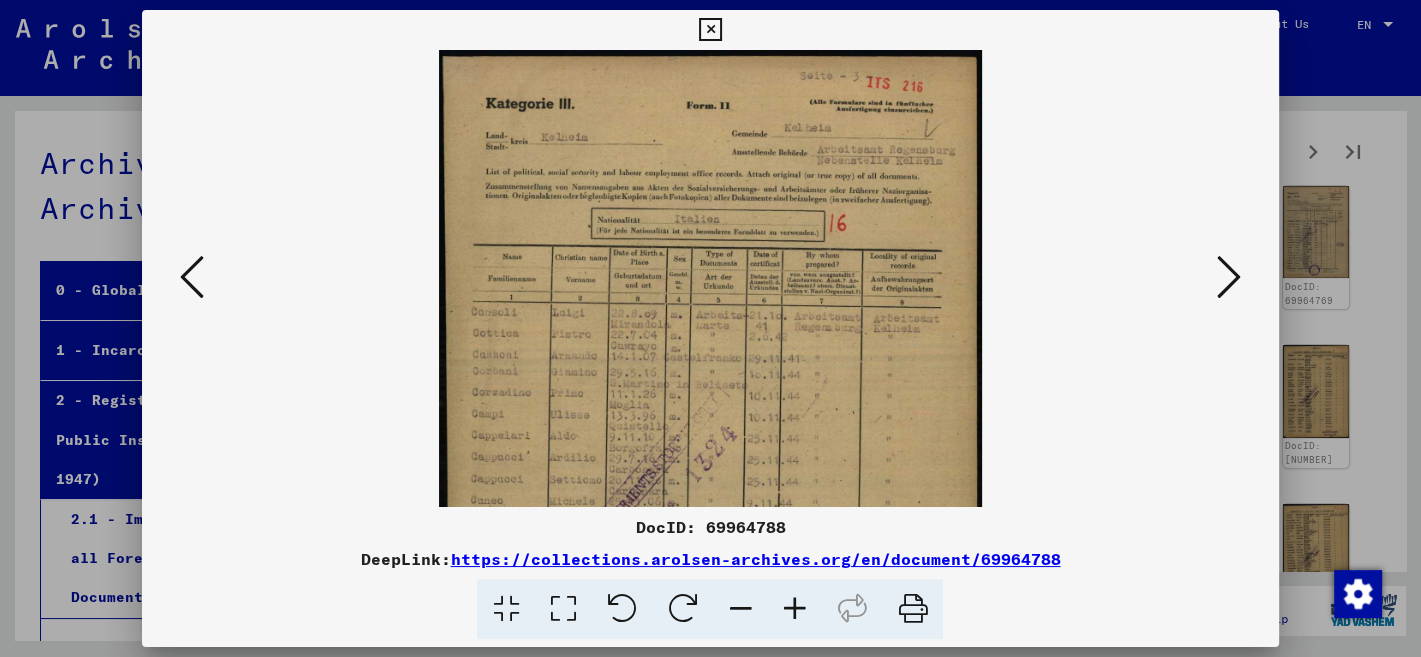 click at bounding box center [794, 609] 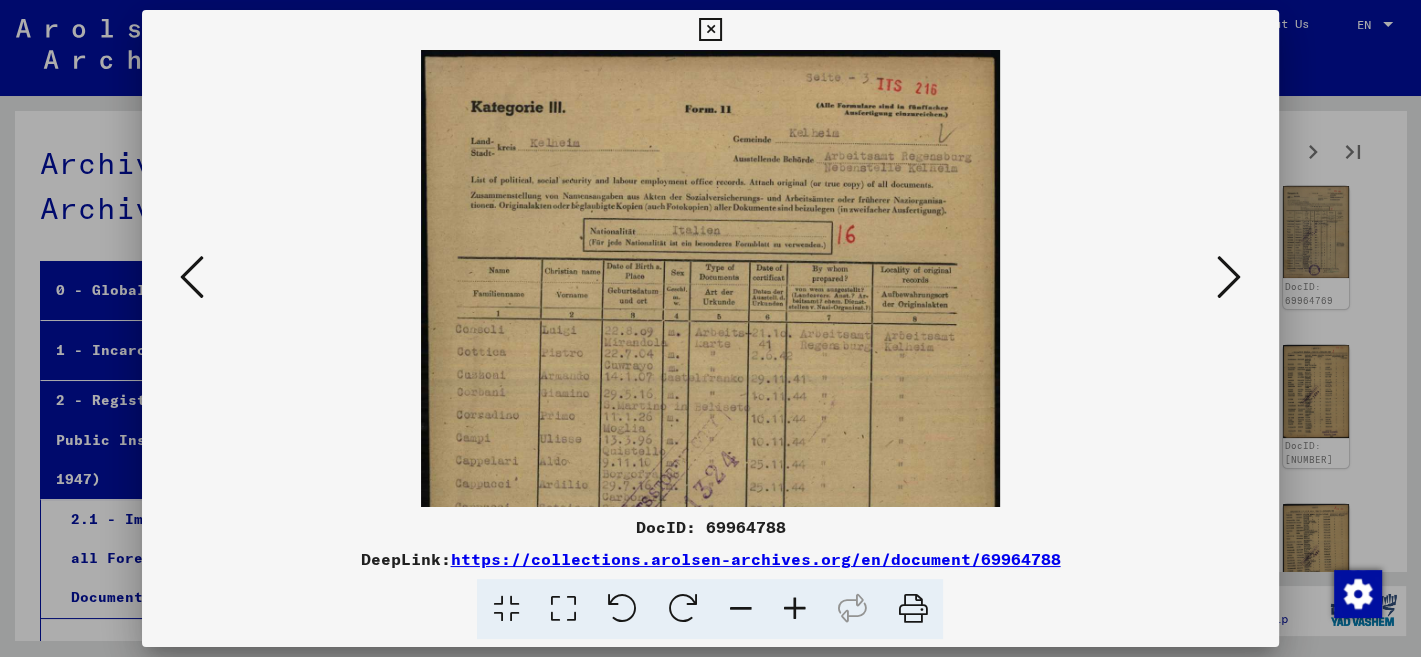 click at bounding box center (794, 609) 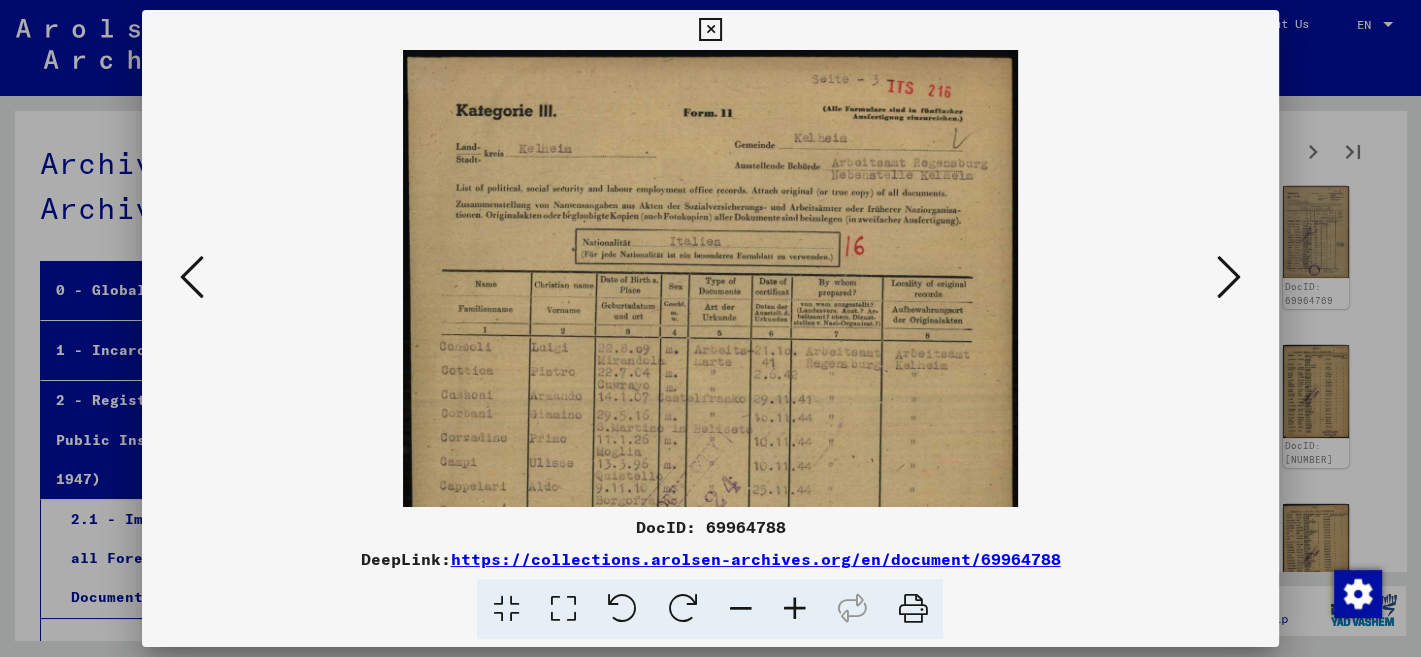 click at bounding box center (794, 609) 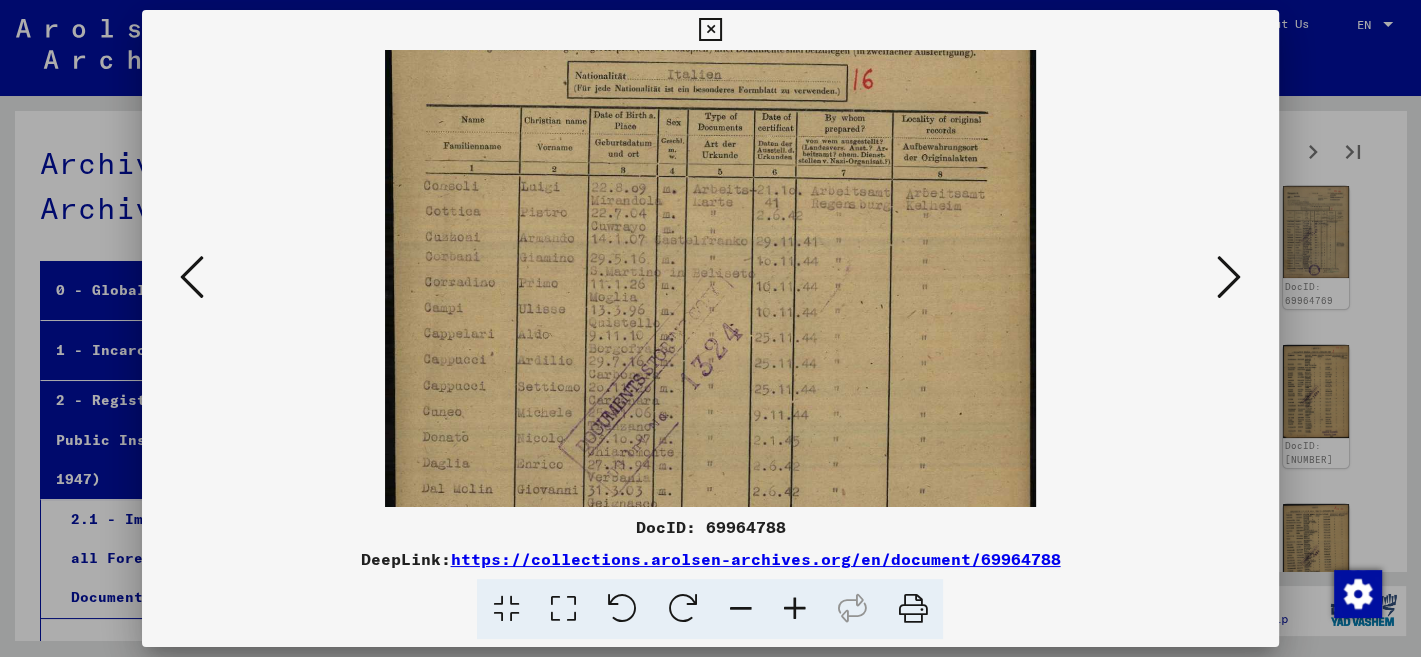 drag, startPoint x: 870, startPoint y: 501, endPoint x: 922, endPoint y: 303, distance: 204.71443 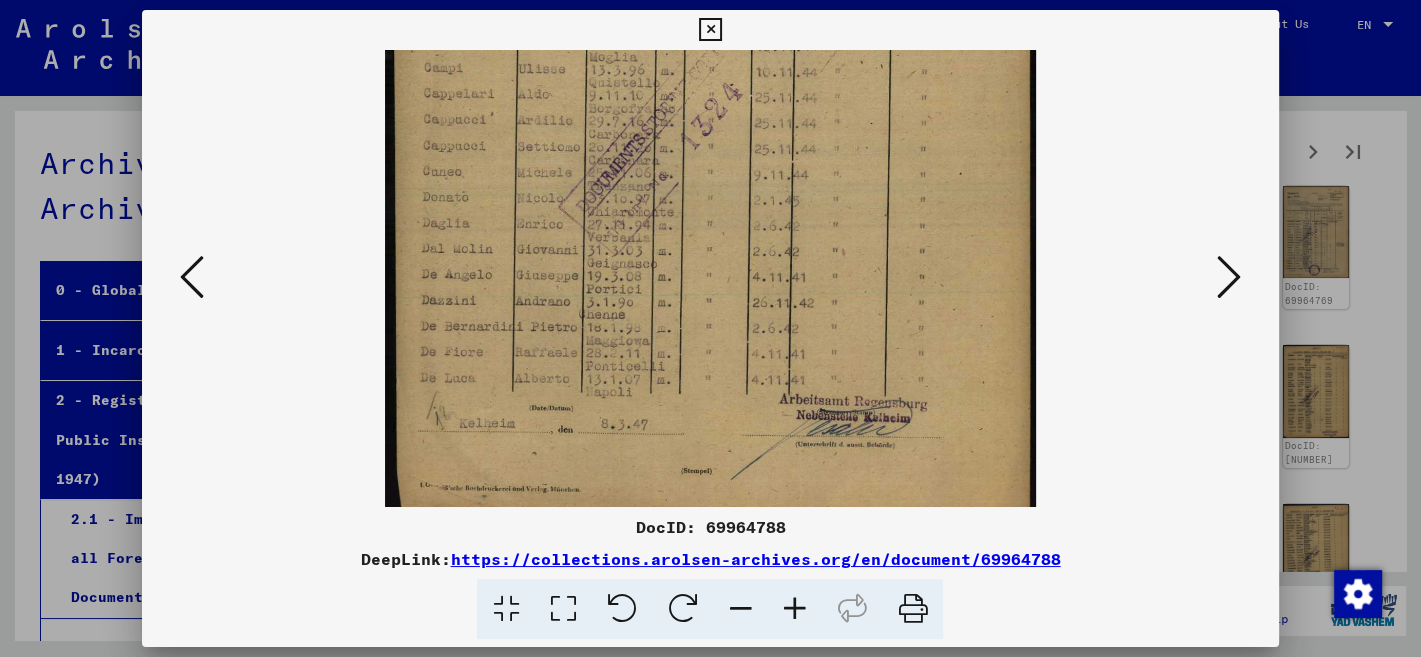 scroll, scrollTop: 448, scrollLeft: 0, axis: vertical 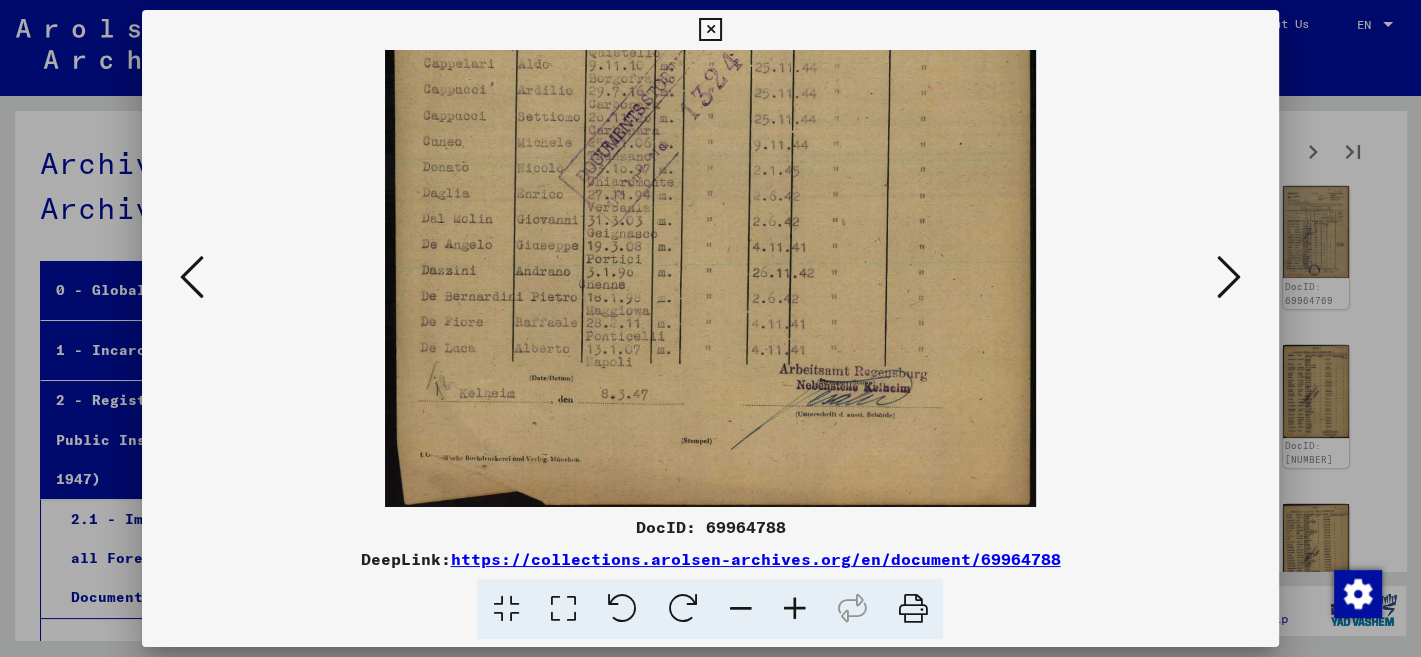 drag, startPoint x: 918, startPoint y: 465, endPoint x: 966, endPoint y: 228, distance: 241.8119 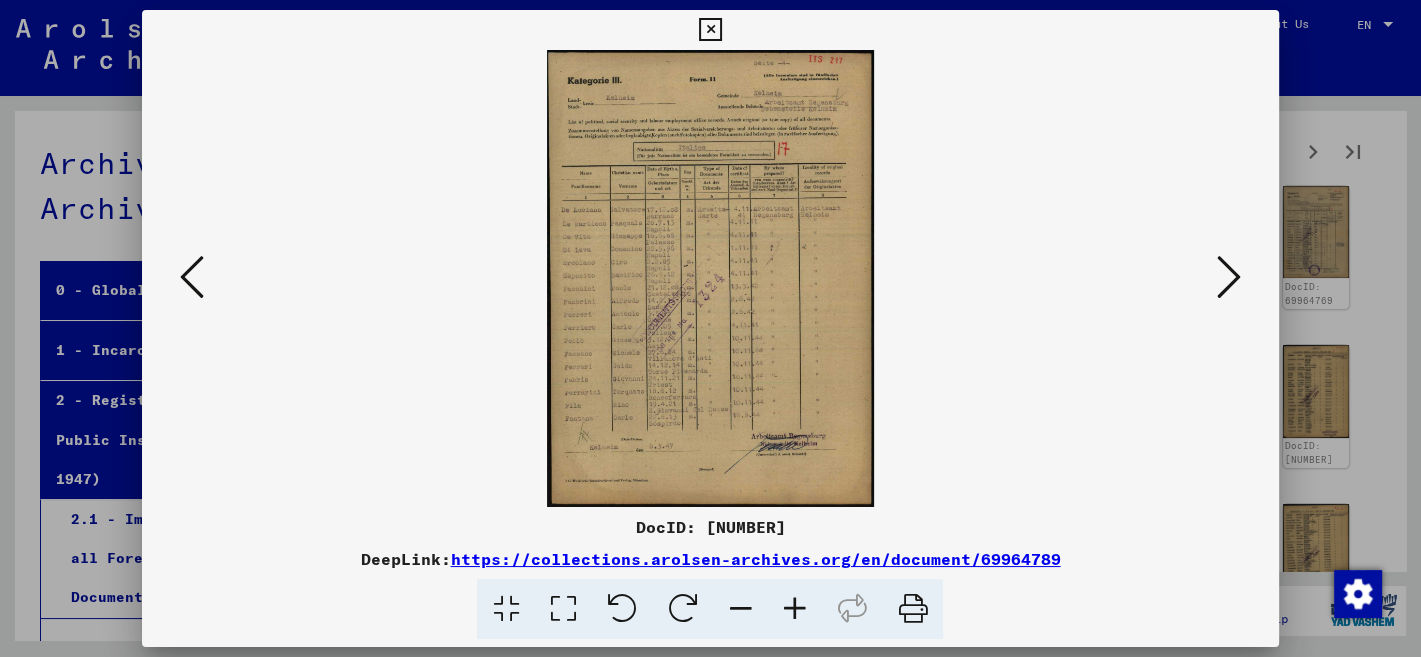 scroll, scrollTop: 0, scrollLeft: 0, axis: both 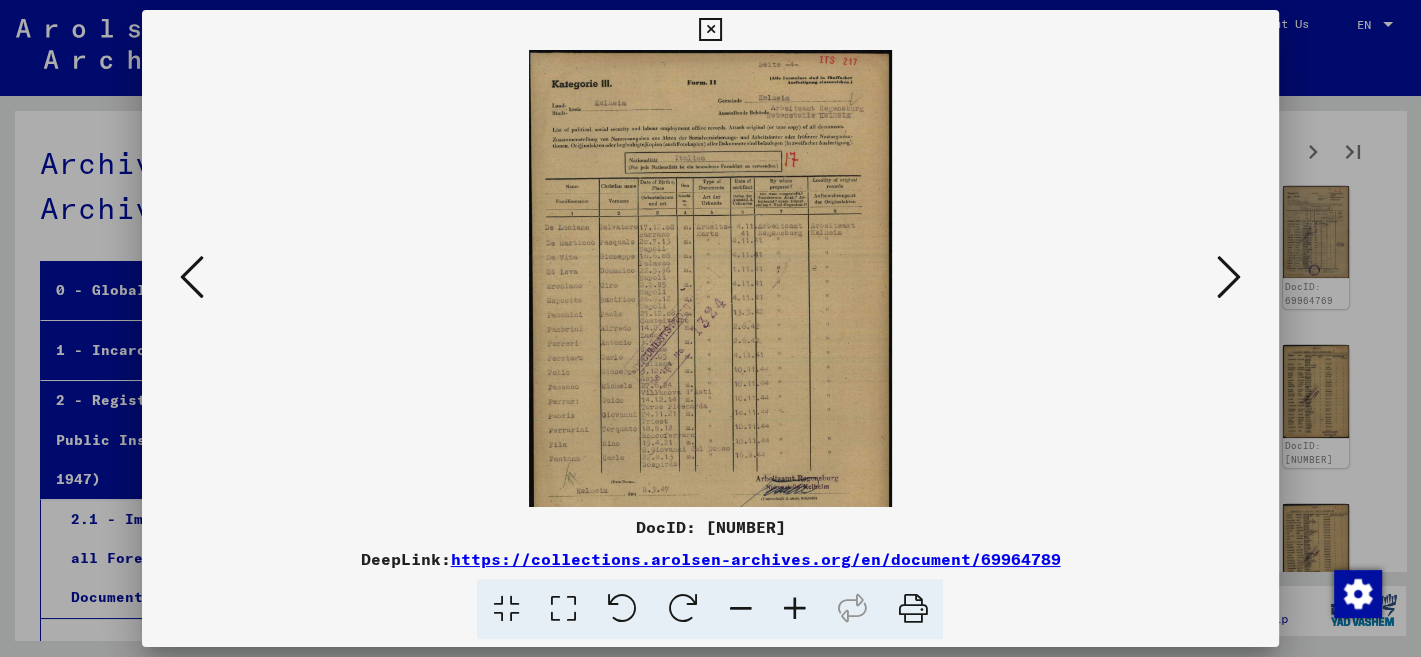 click at bounding box center [794, 609] 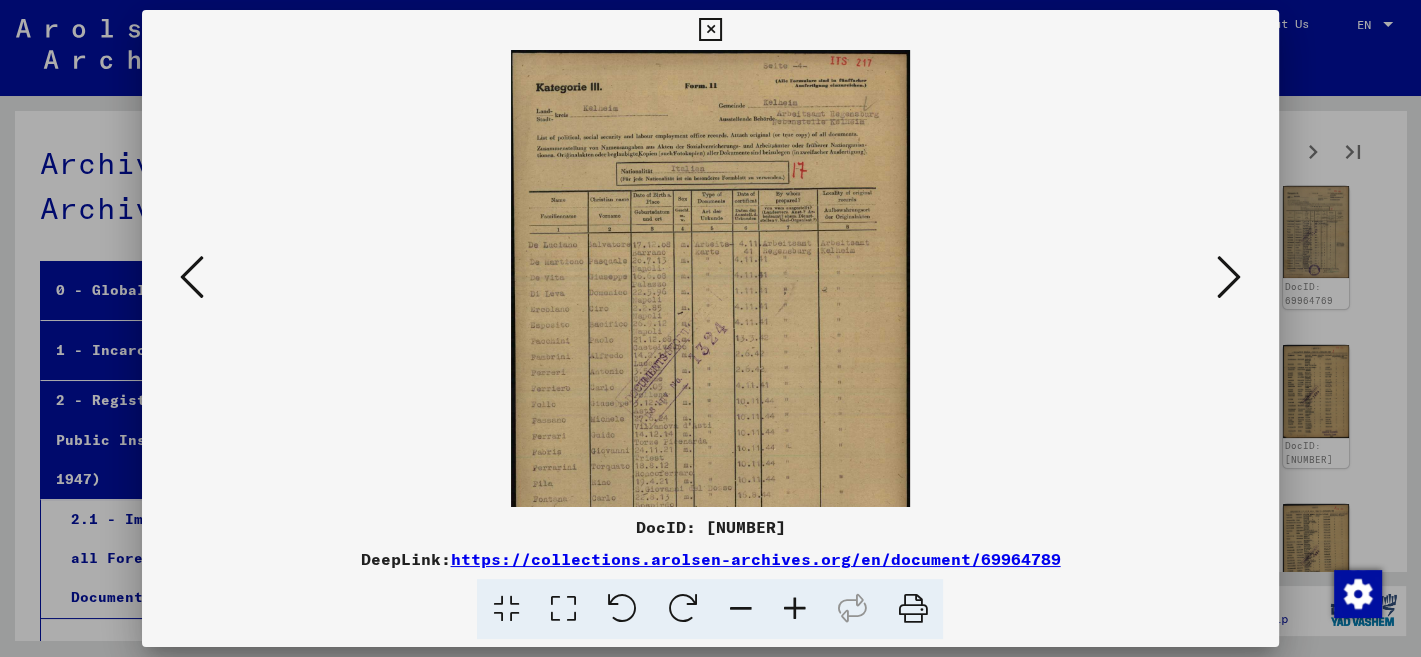 click at bounding box center [794, 609] 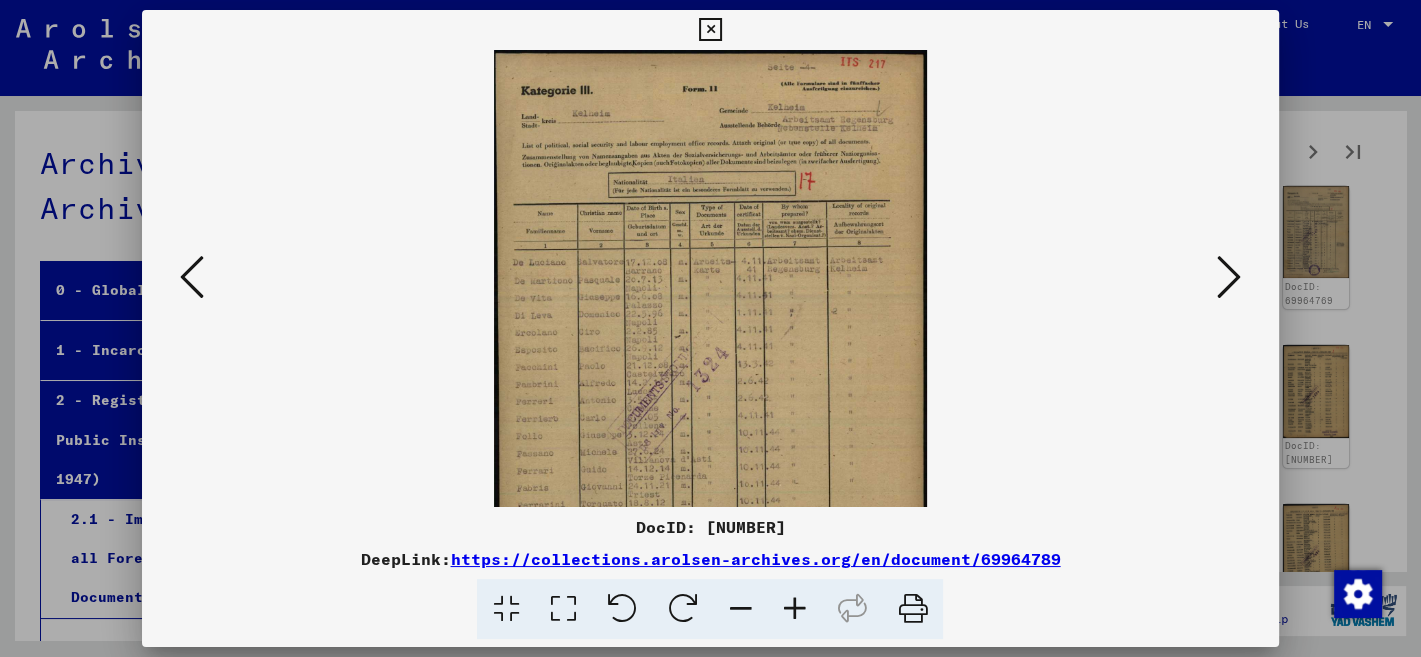 click at bounding box center [794, 609] 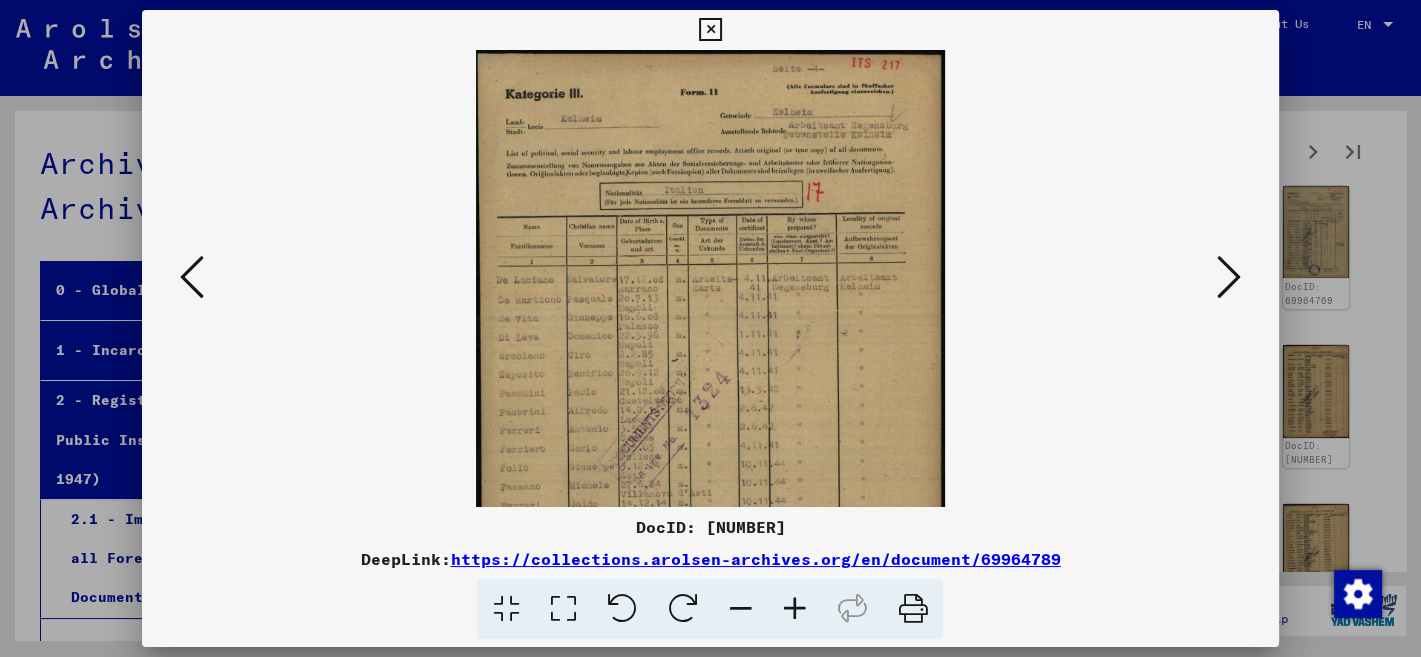 click at bounding box center [794, 609] 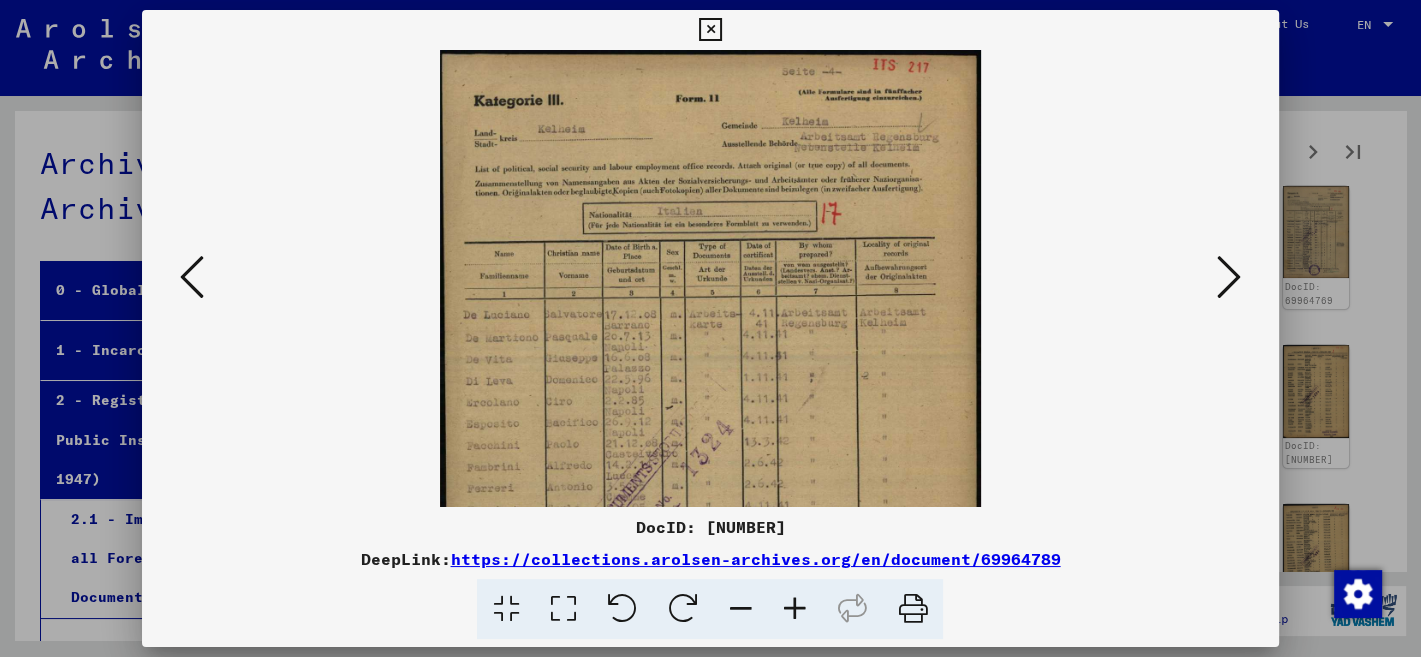 click at bounding box center [794, 609] 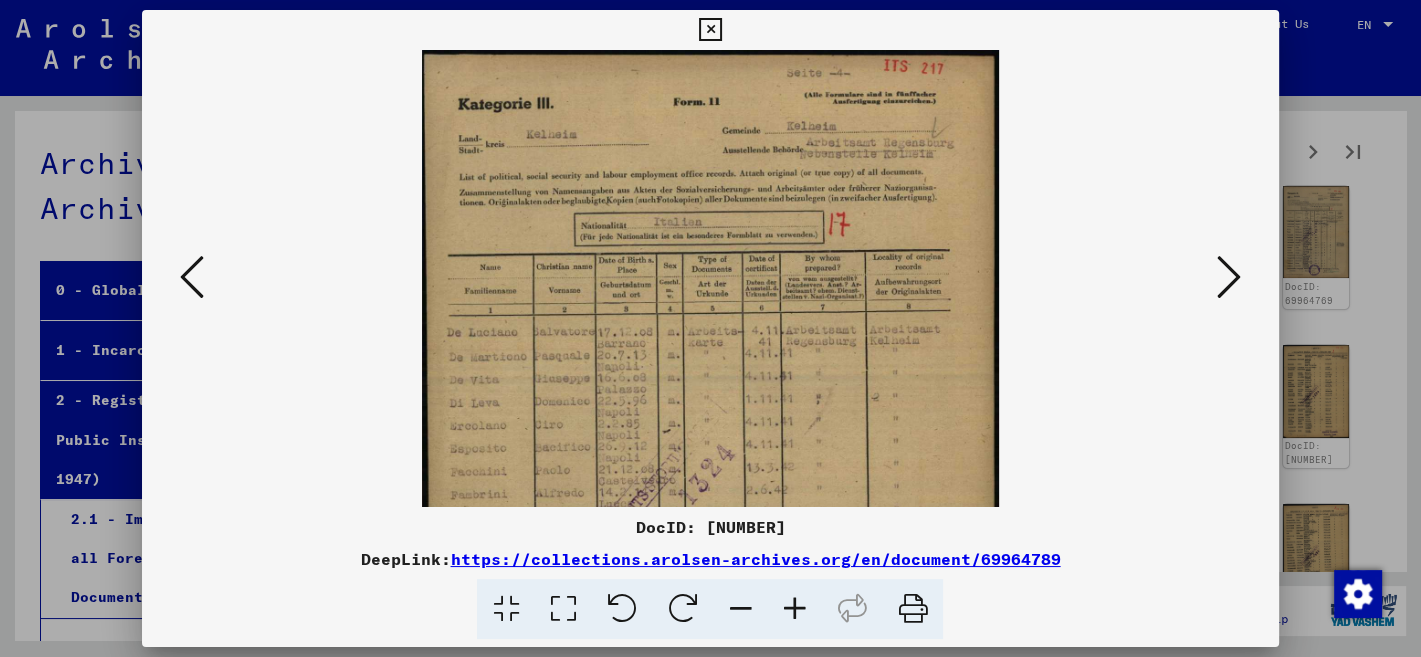 click at bounding box center [794, 609] 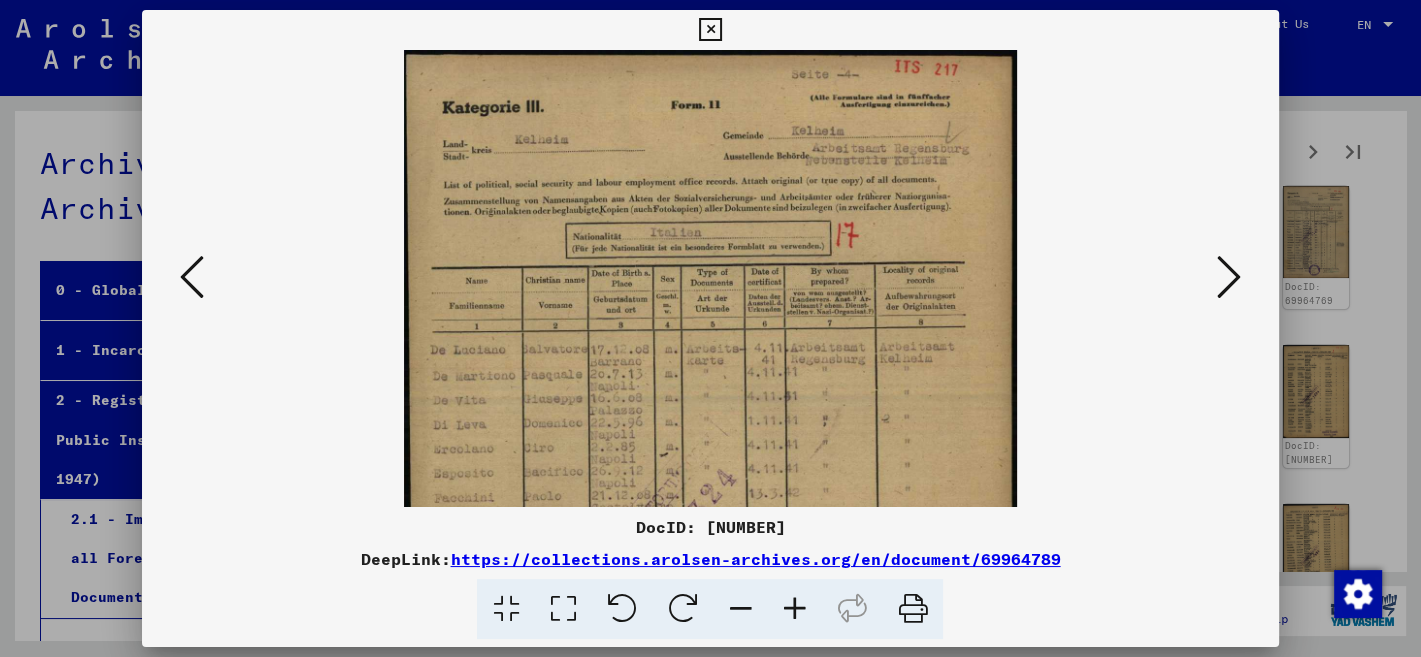 click at bounding box center (794, 609) 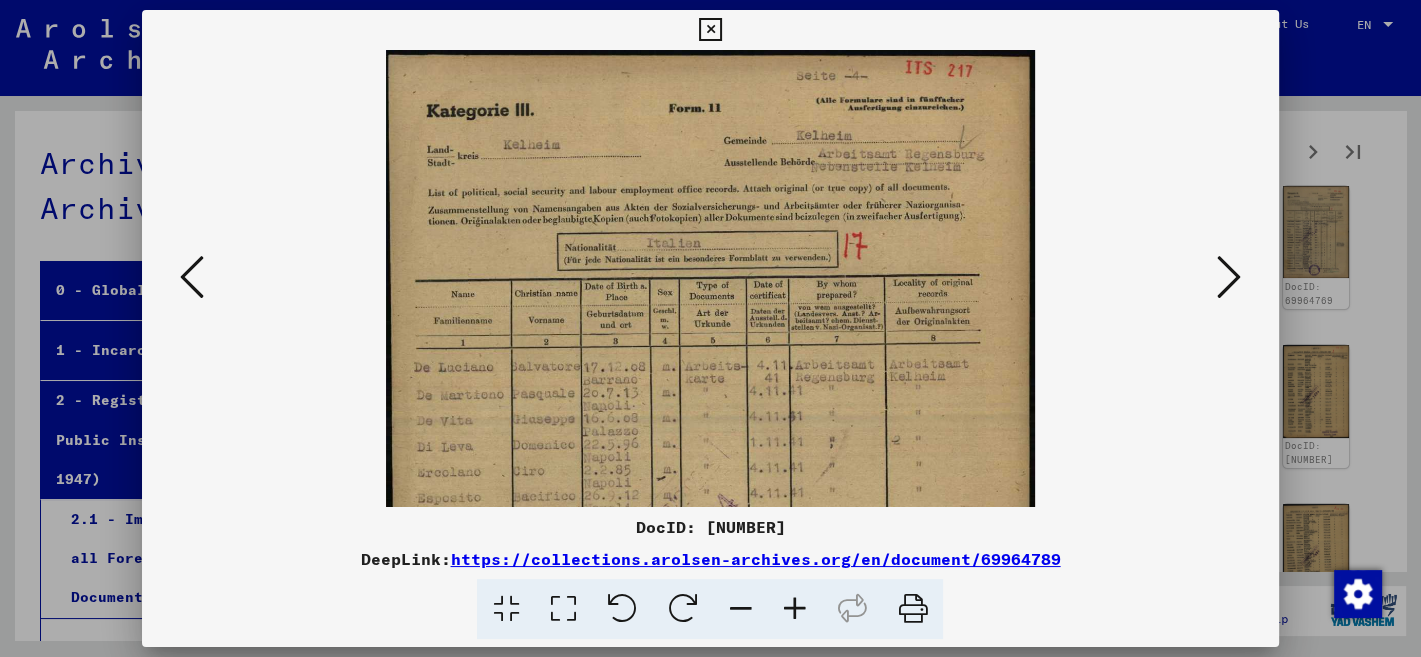drag, startPoint x: 787, startPoint y: 612, endPoint x: 790, endPoint y: 494, distance: 118.03813 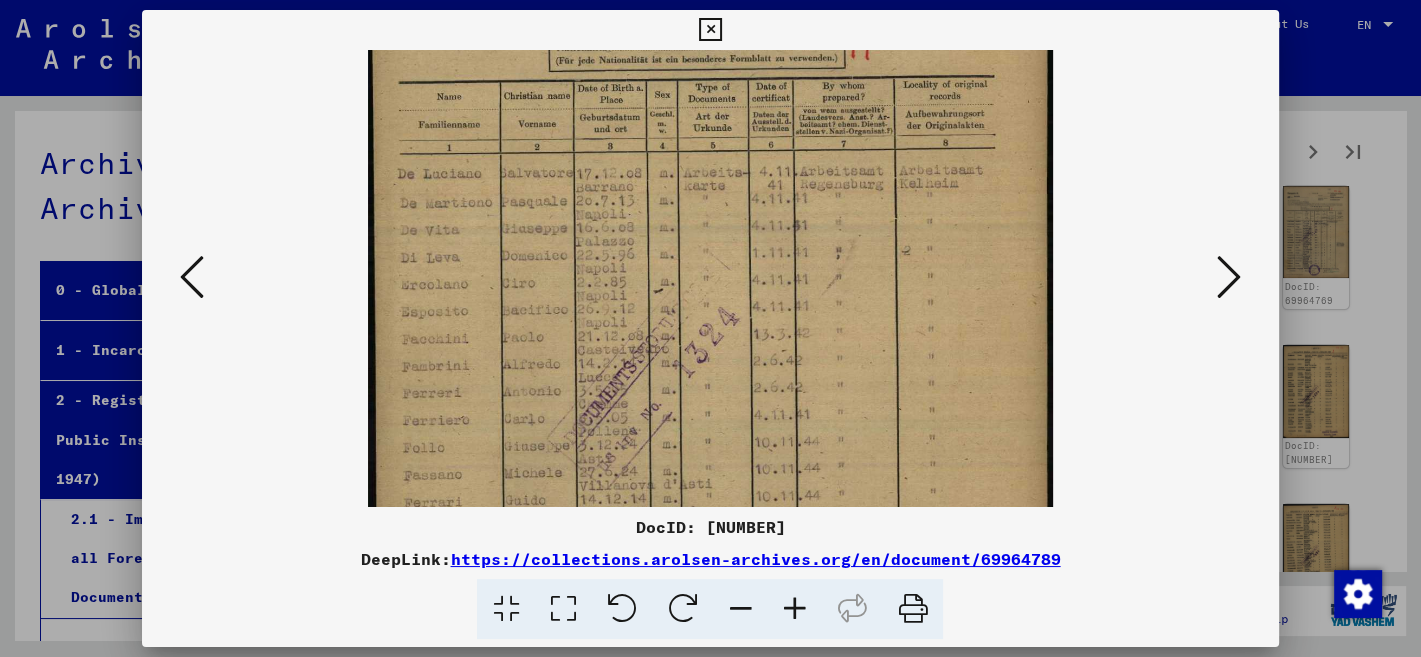 drag, startPoint x: 804, startPoint y: 464, endPoint x: 868, endPoint y: 214, distance: 258.062 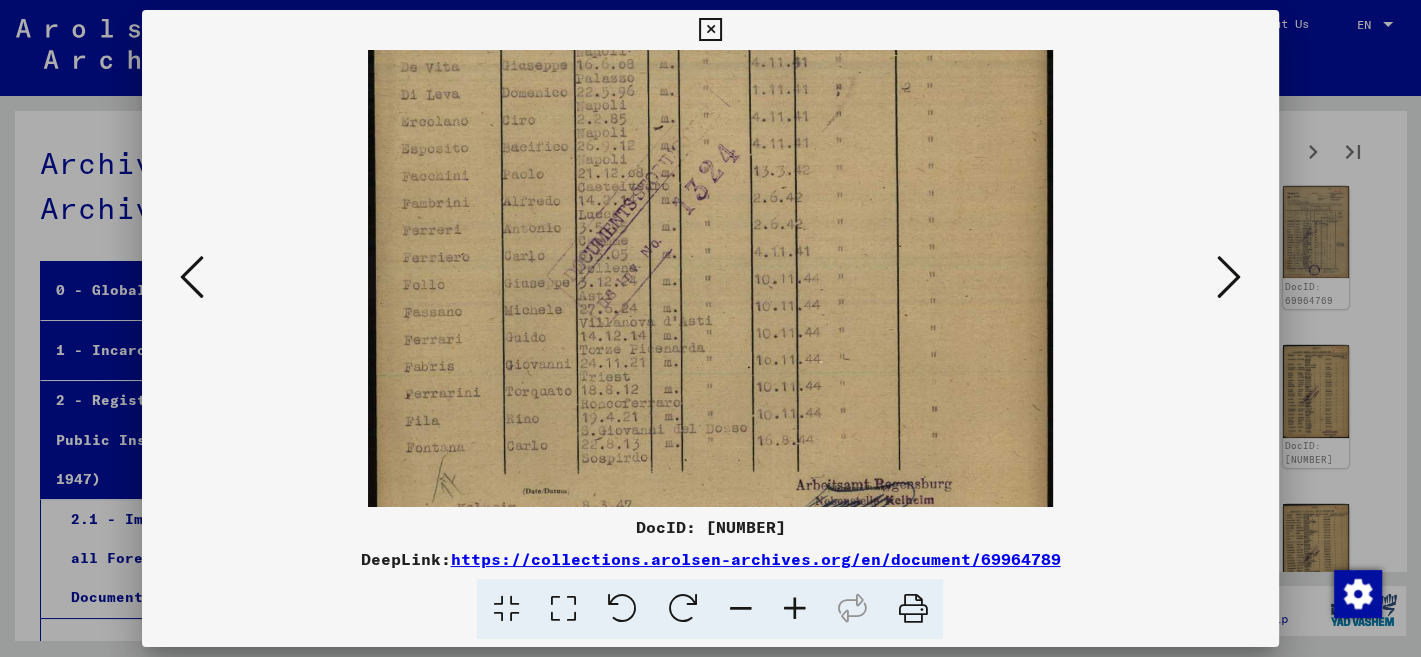 scroll, scrollTop: 378, scrollLeft: 0, axis: vertical 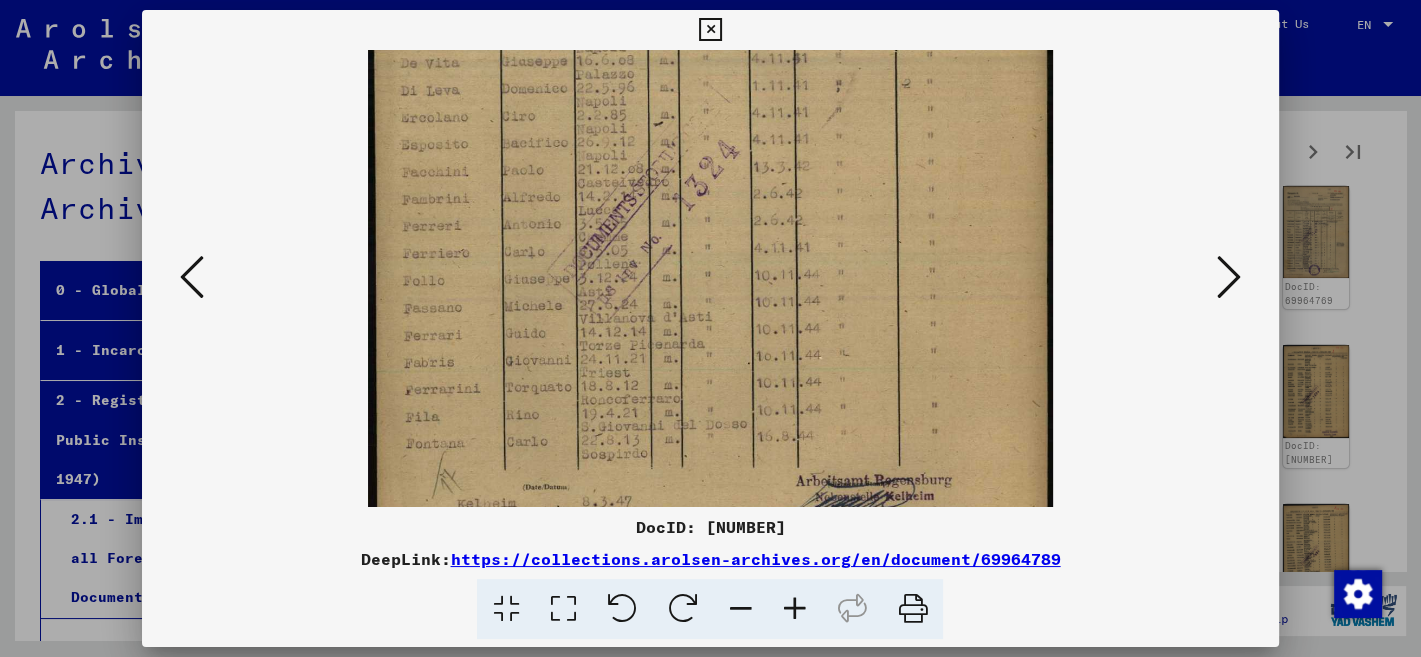 drag, startPoint x: 950, startPoint y: 462, endPoint x: 984, endPoint y: 334, distance: 132.43866 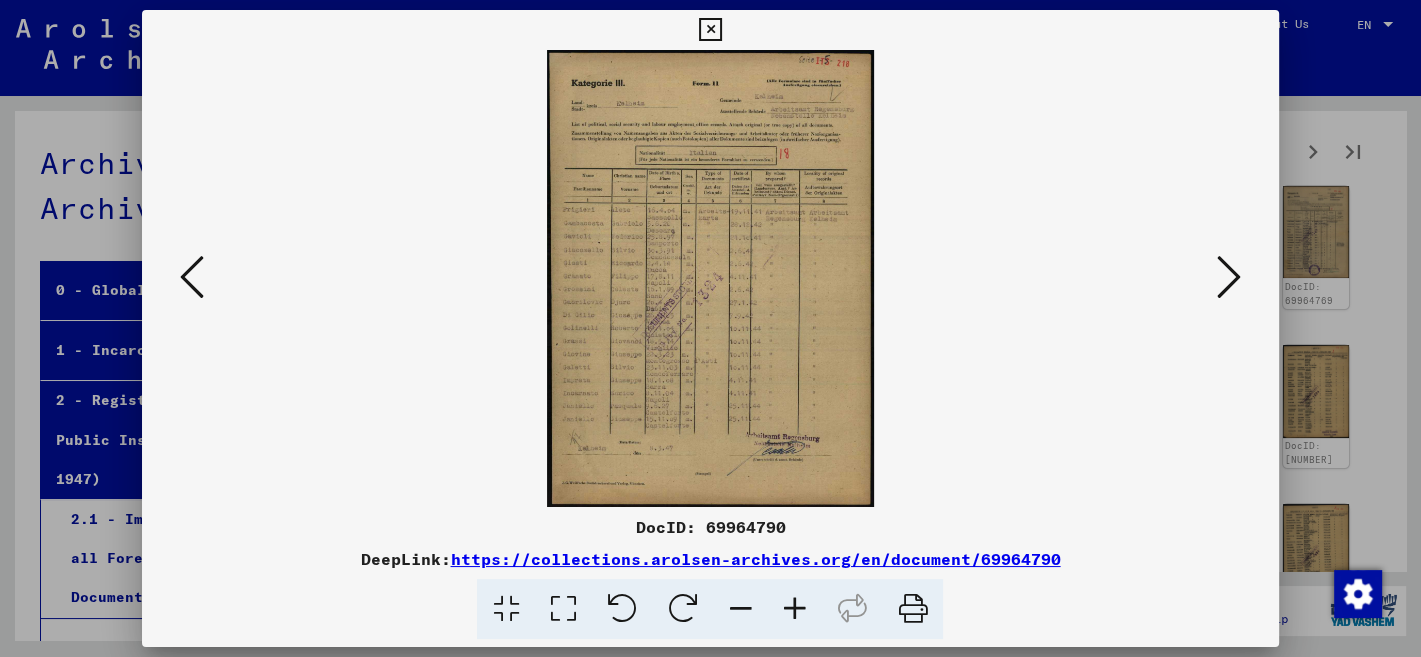 scroll, scrollTop: 0, scrollLeft: 0, axis: both 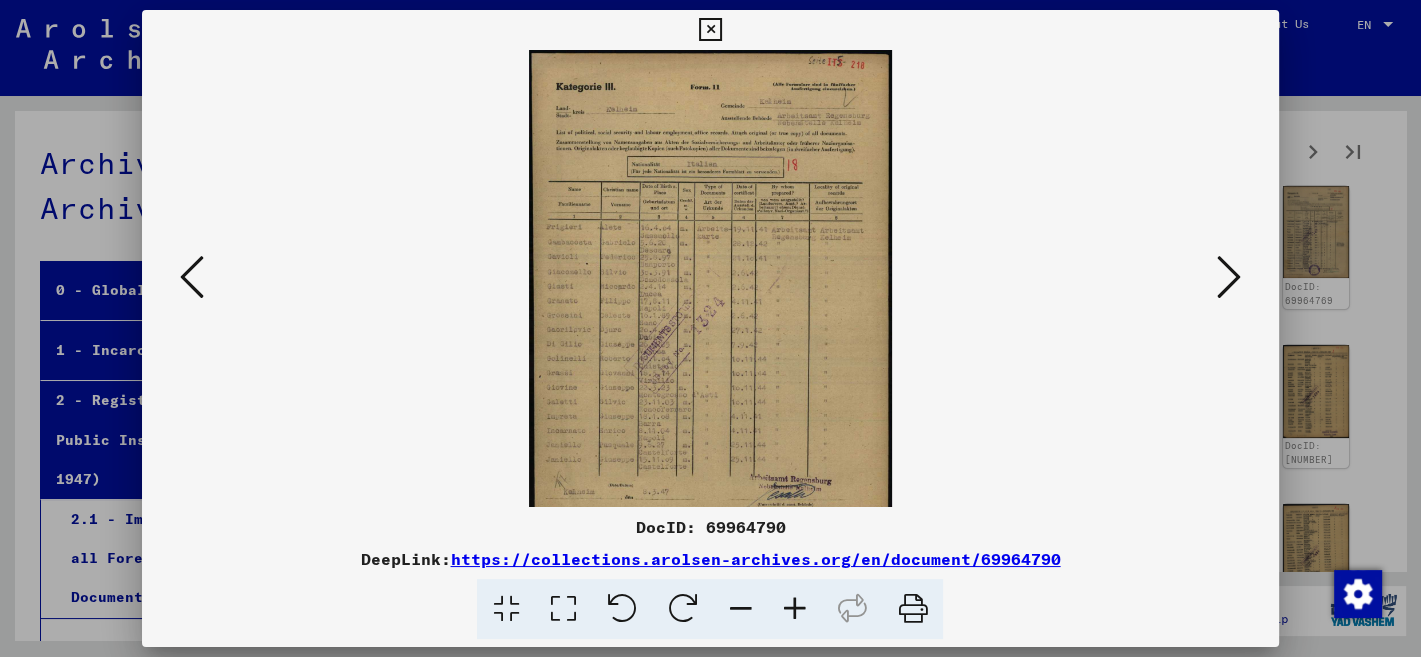 click at bounding box center [794, 609] 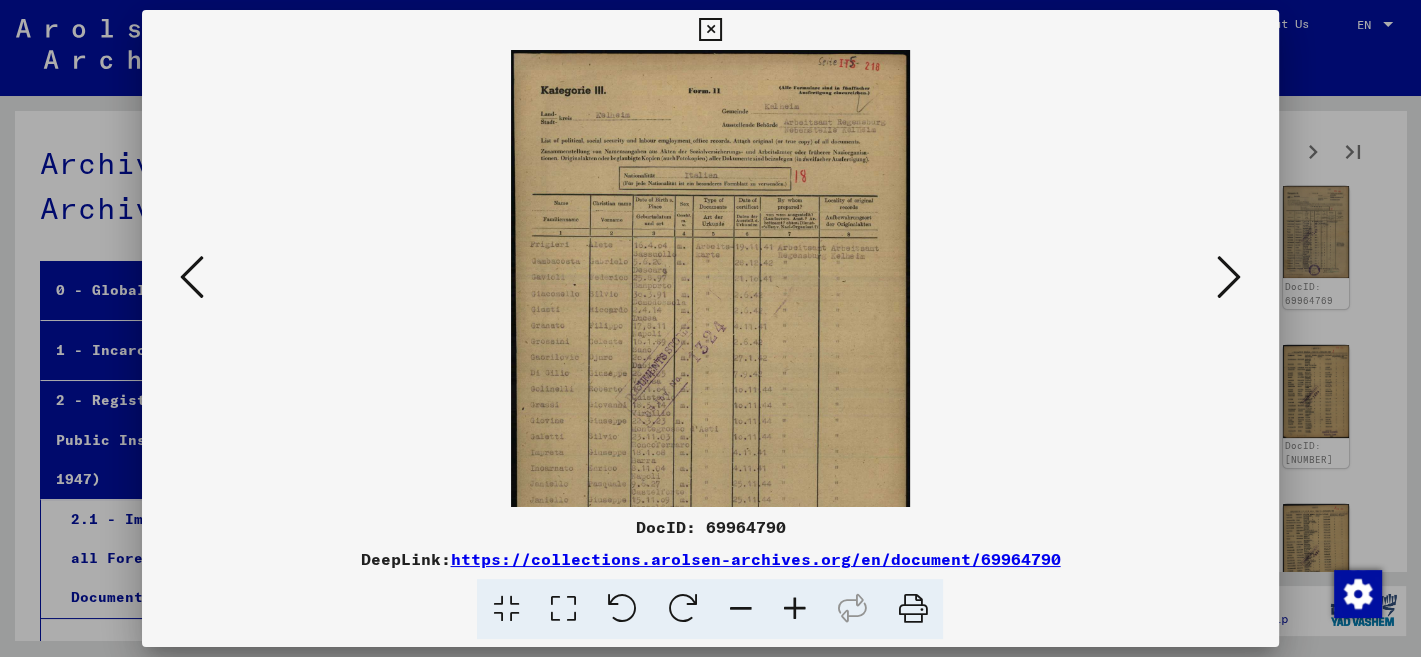 click at bounding box center [794, 609] 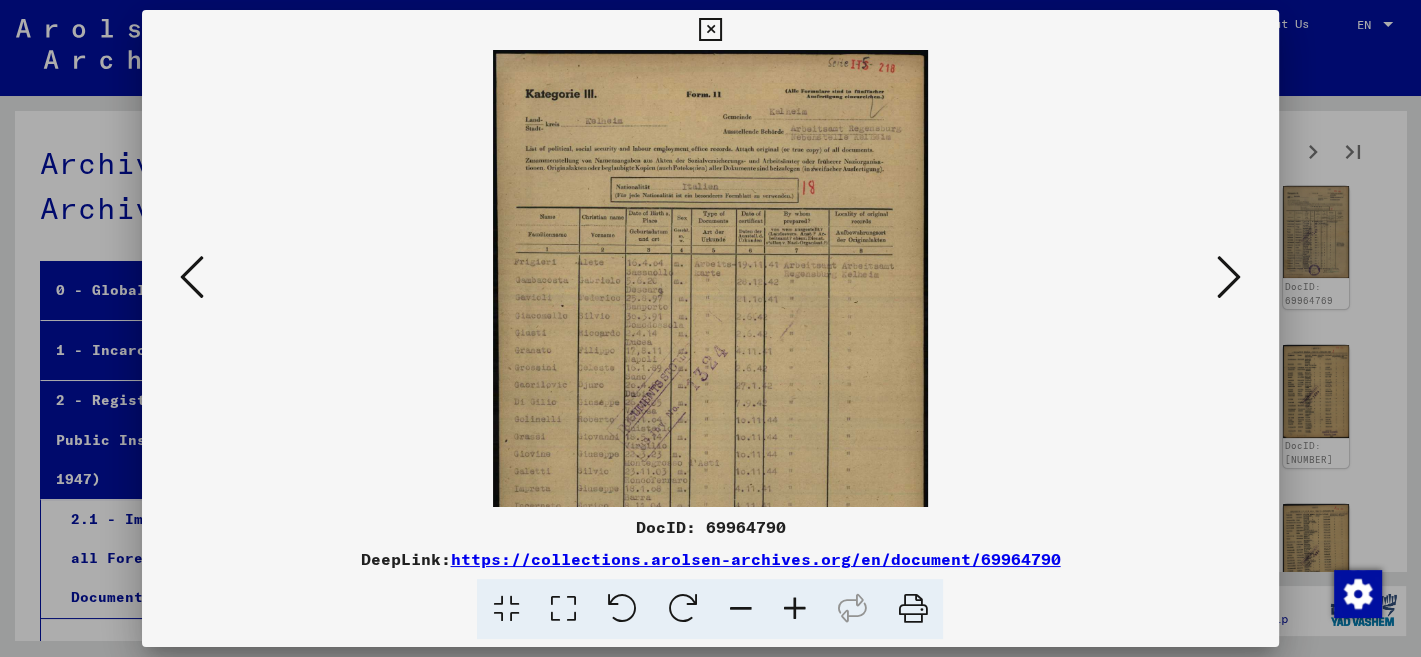click at bounding box center (794, 609) 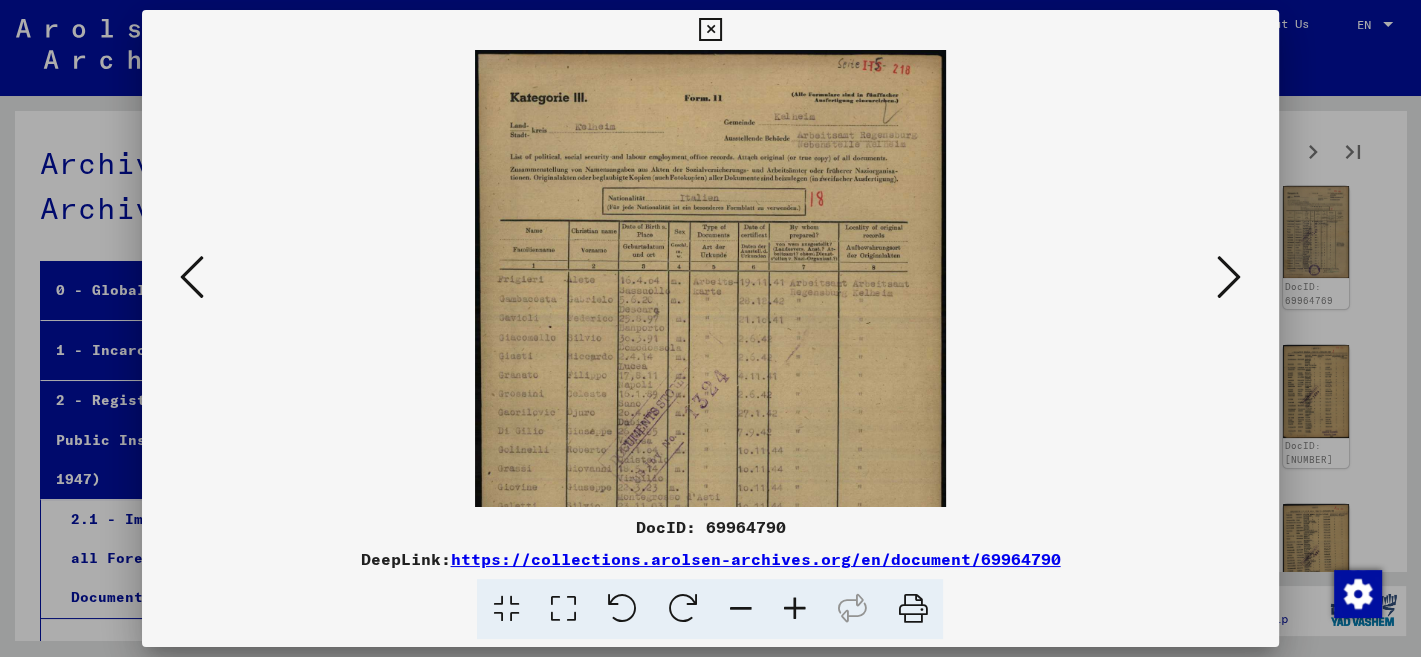 click at bounding box center (794, 609) 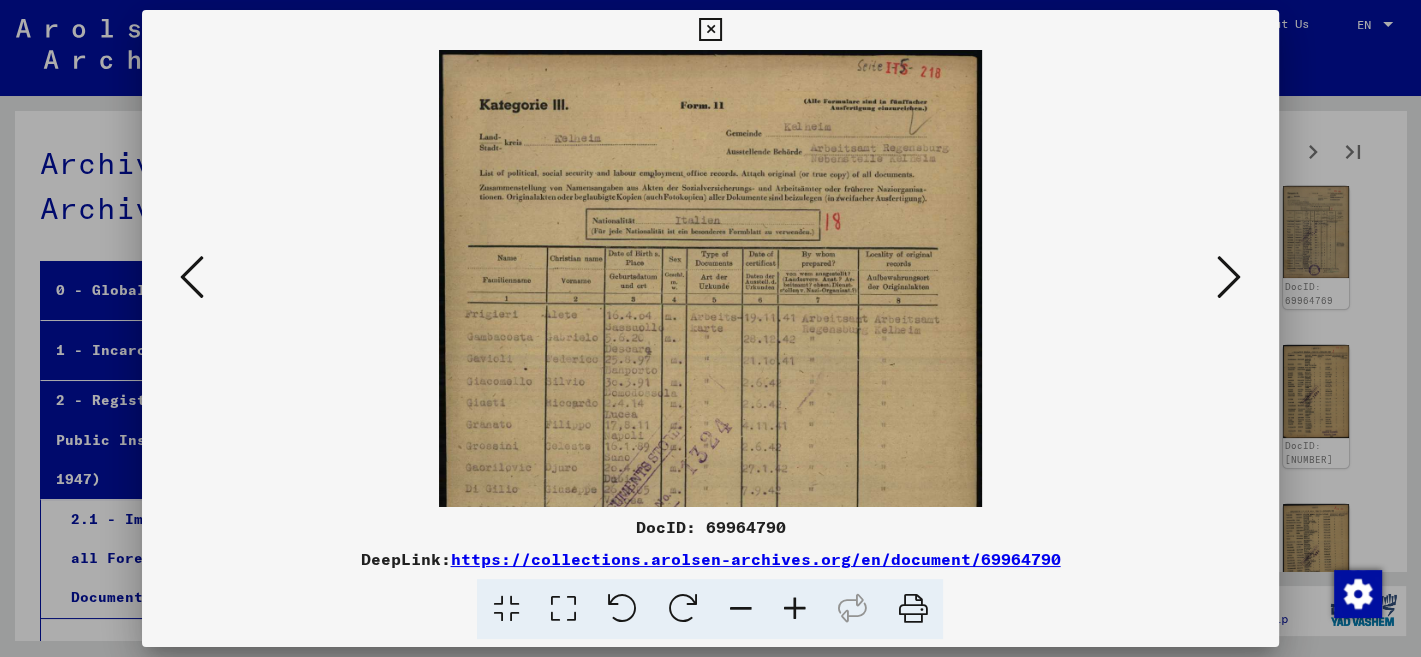 click at bounding box center (794, 609) 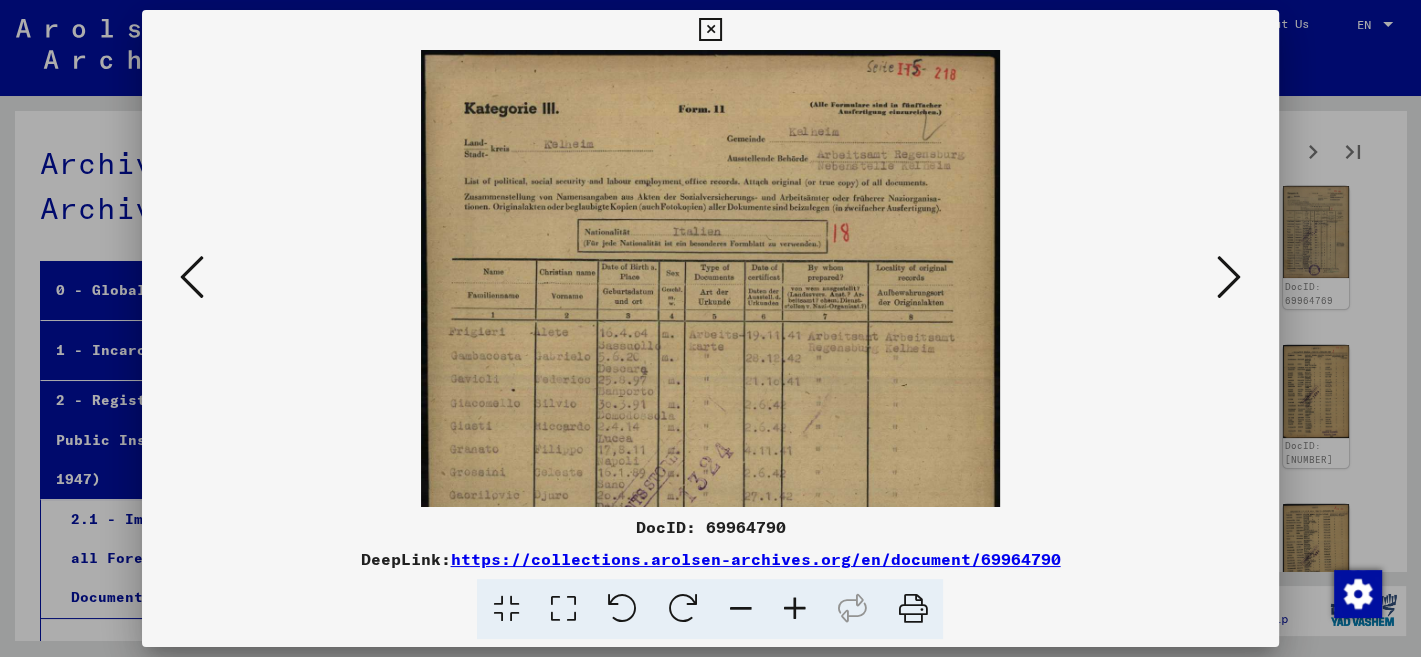 click at bounding box center [794, 609] 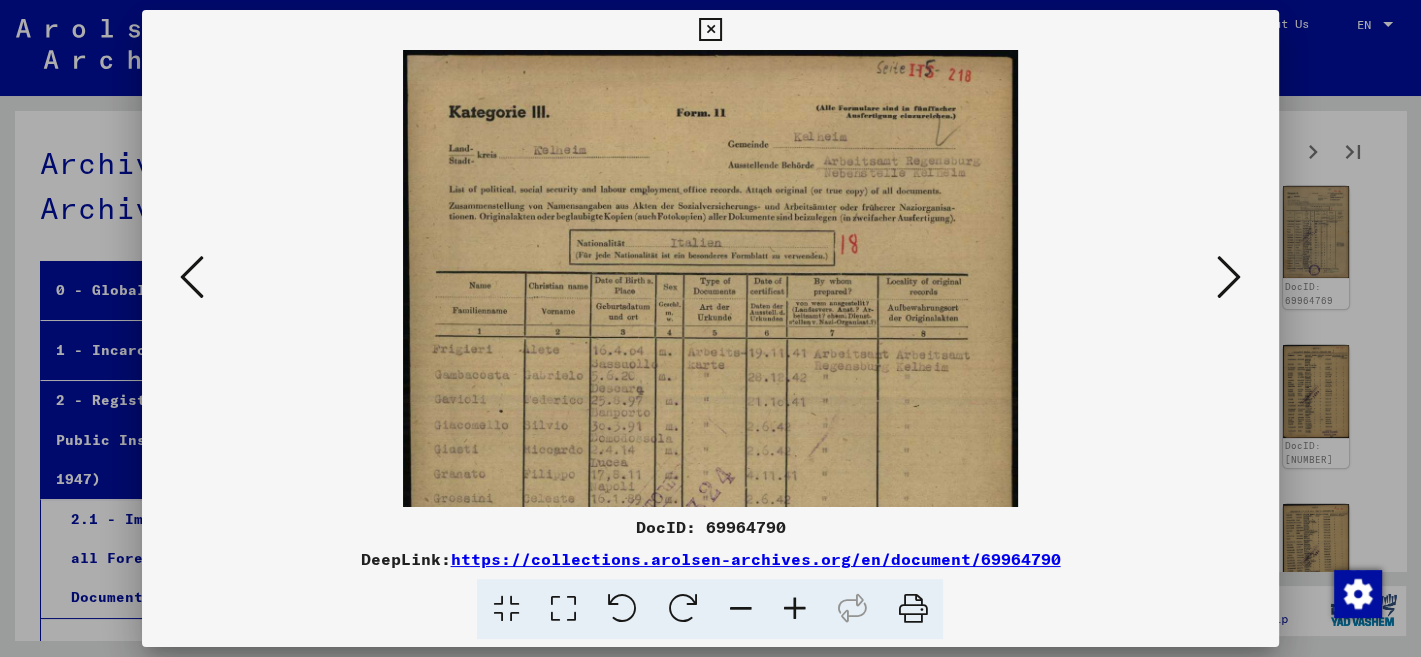 click at bounding box center [794, 609] 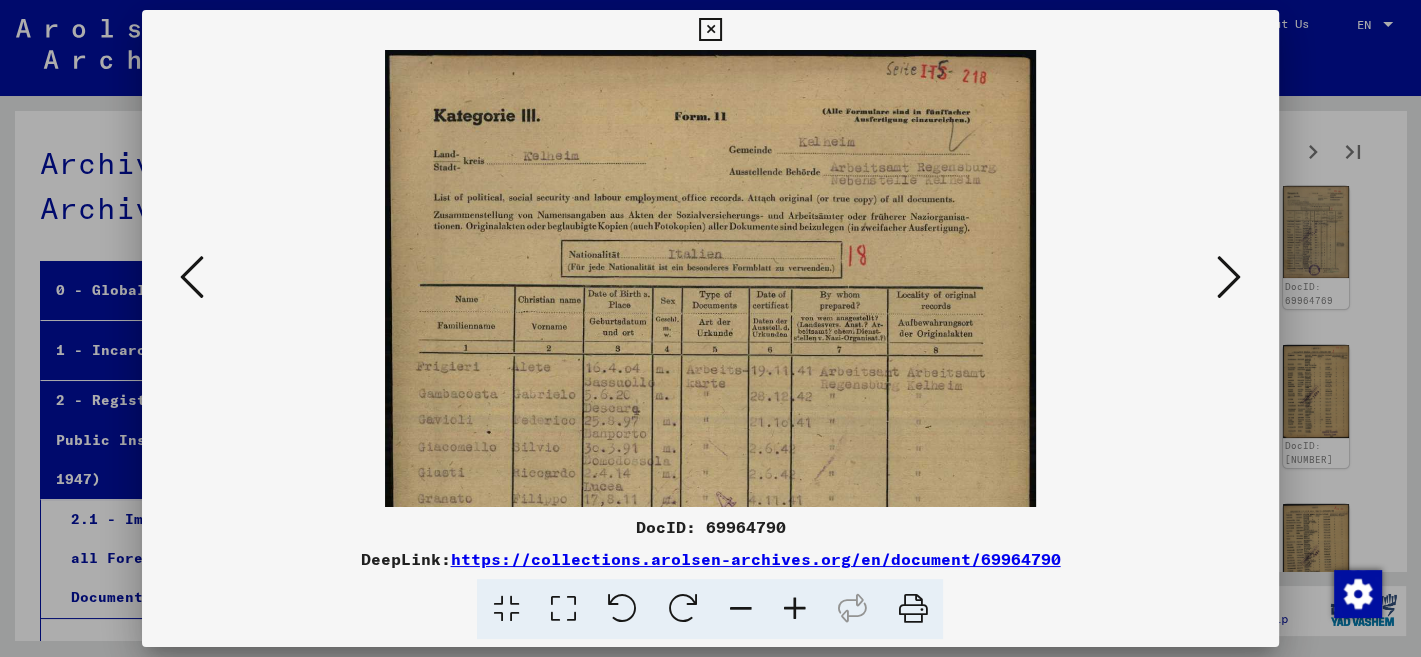 click at bounding box center (794, 609) 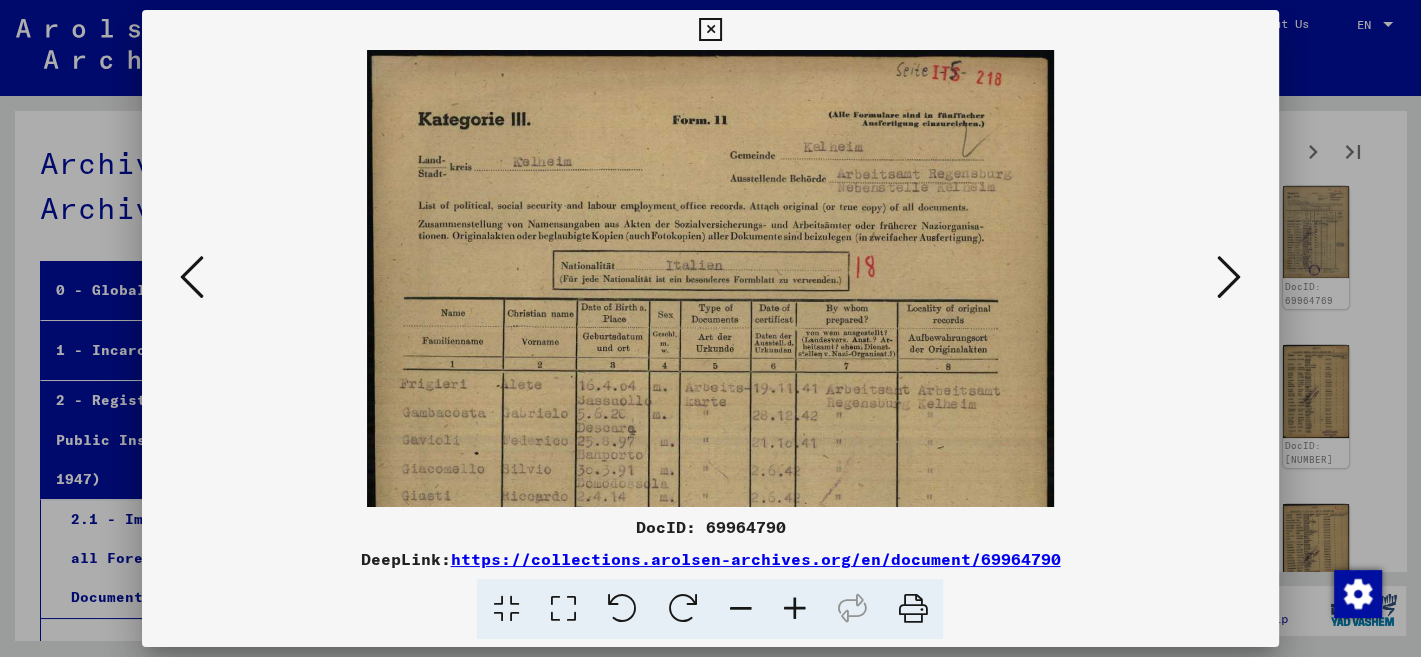 drag, startPoint x: 873, startPoint y: 512, endPoint x: 927, endPoint y: 340, distance: 180.27756 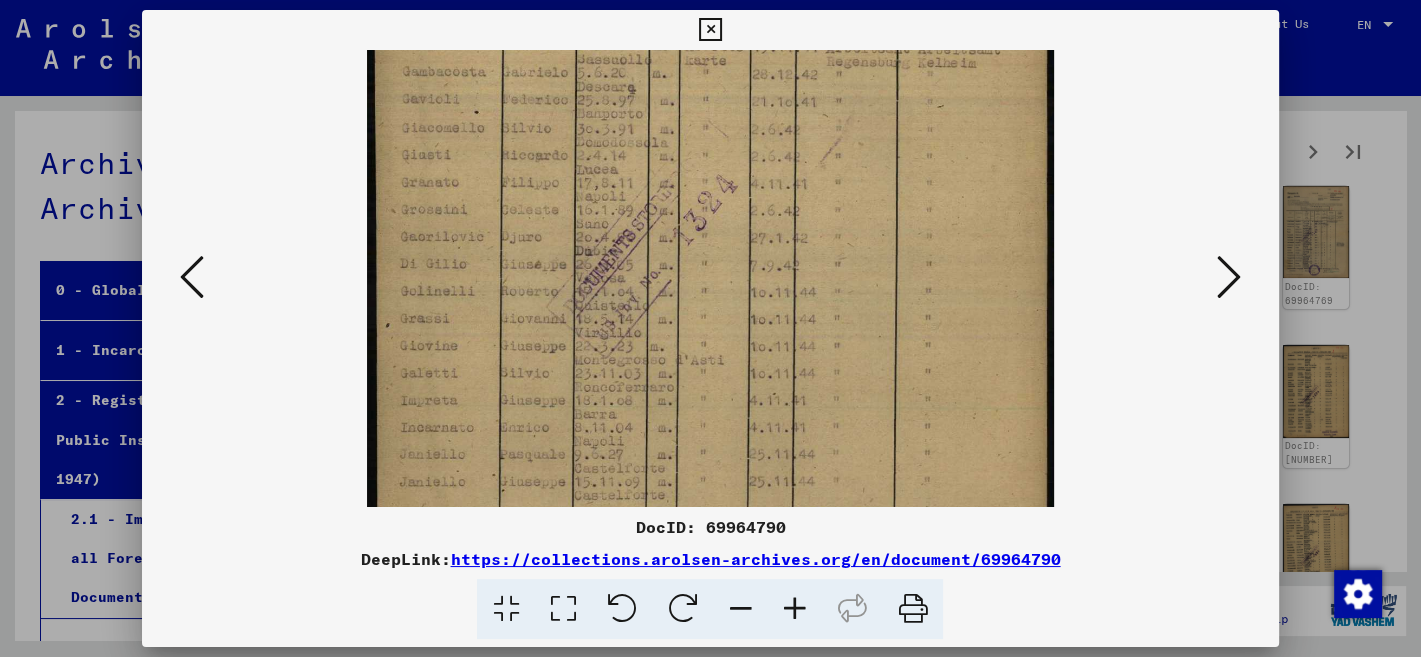 drag, startPoint x: 954, startPoint y: 253, endPoint x: 1002, endPoint y: 126, distance: 135.76819 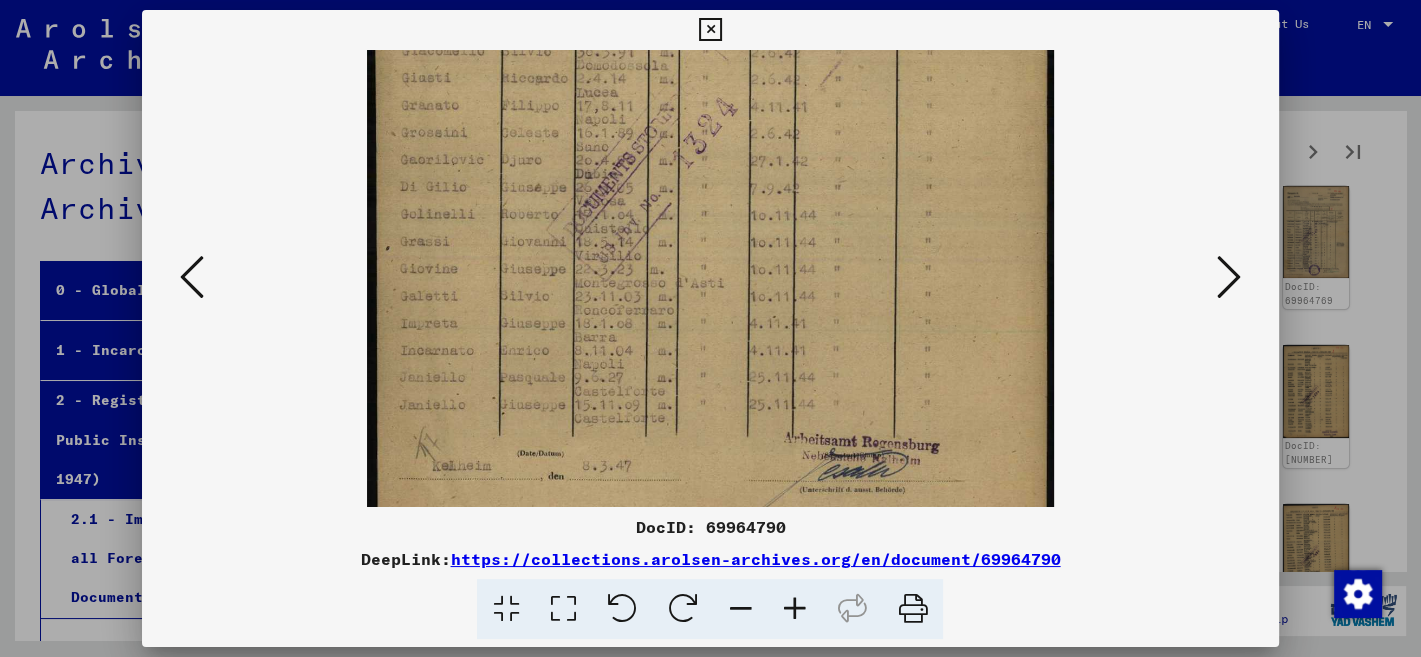 drag, startPoint x: 961, startPoint y: 421, endPoint x: 974, endPoint y: 351, distance: 71.19691 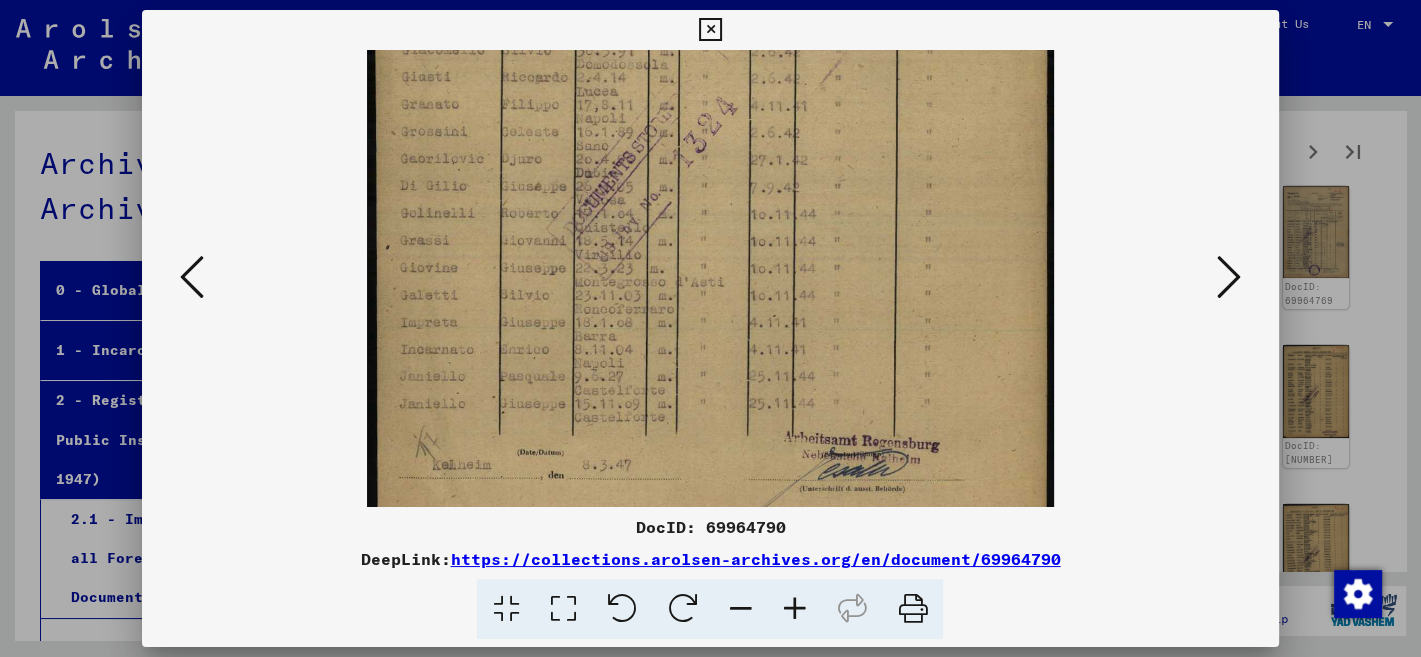 click at bounding box center [1229, 277] 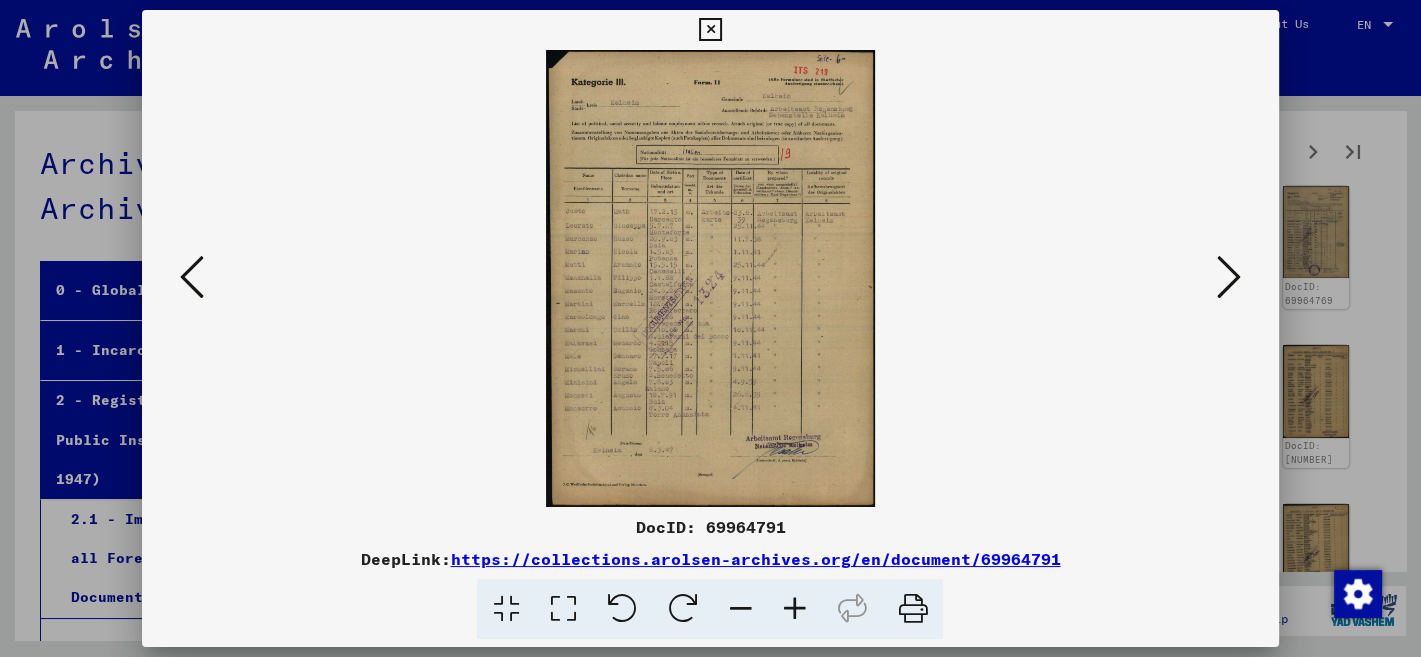 scroll, scrollTop: 0, scrollLeft: 0, axis: both 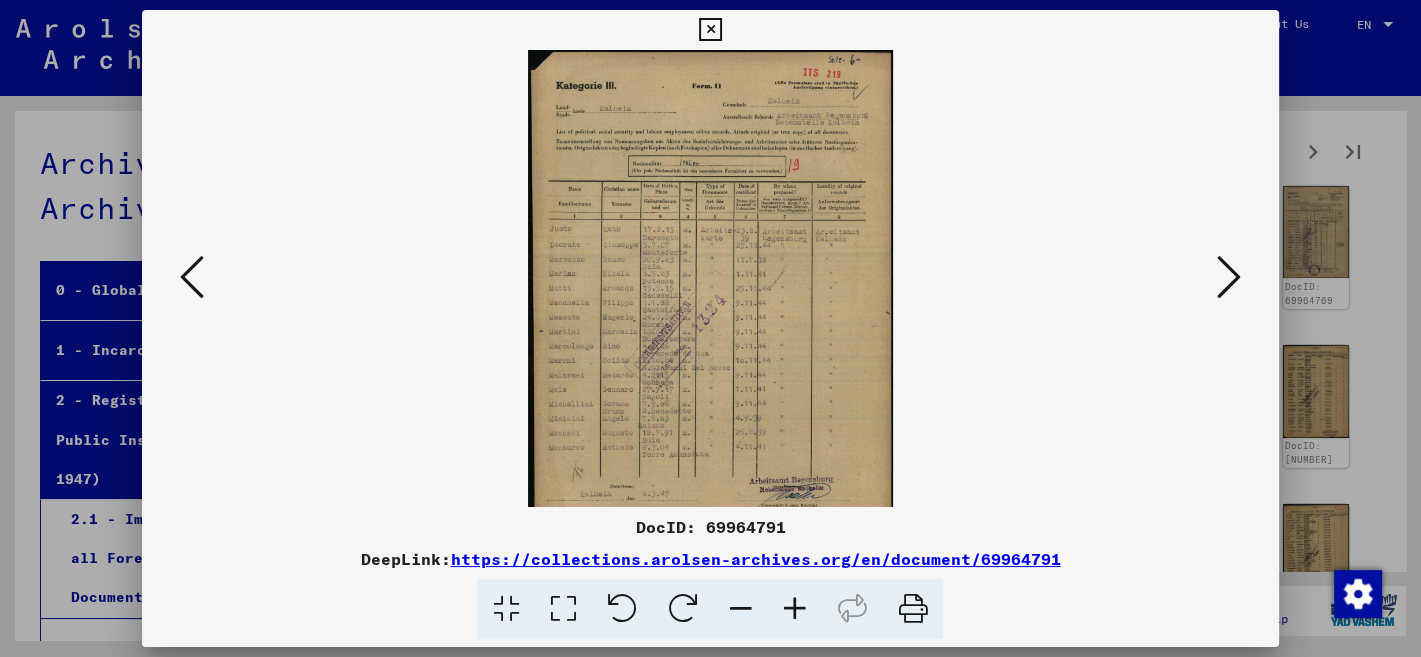 click at bounding box center (794, 609) 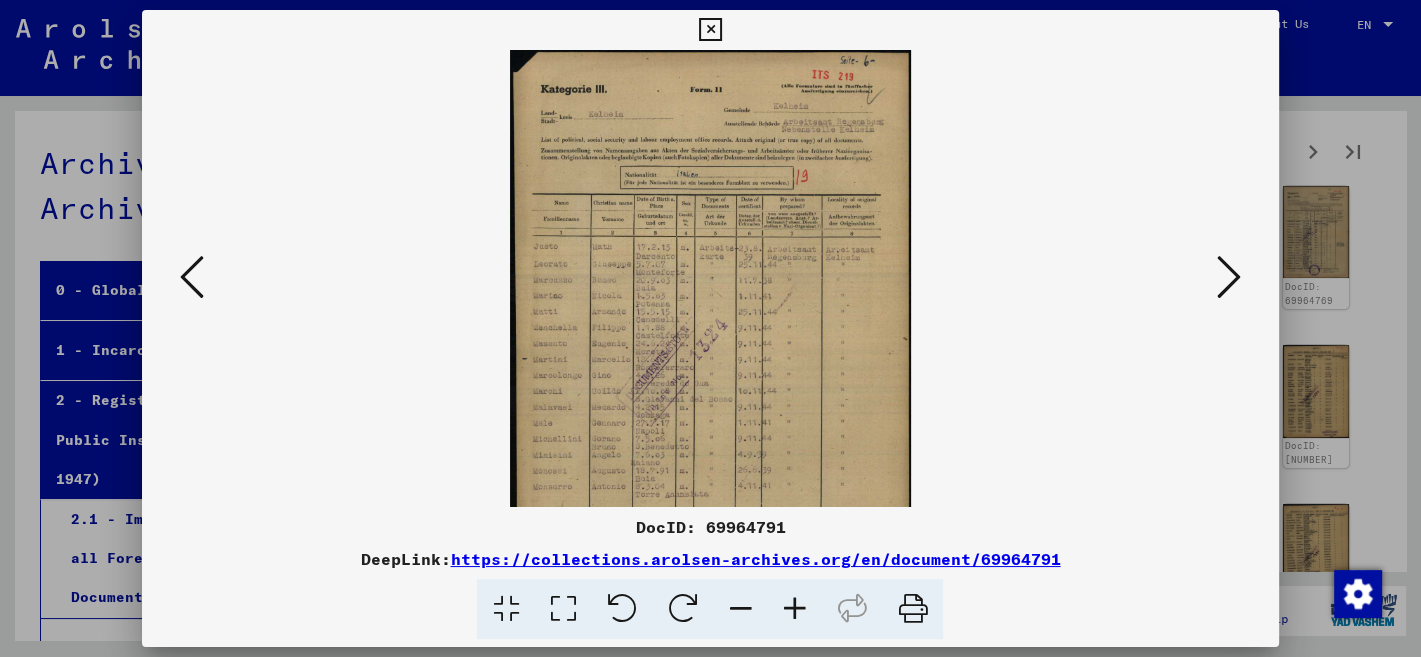 click at bounding box center (794, 609) 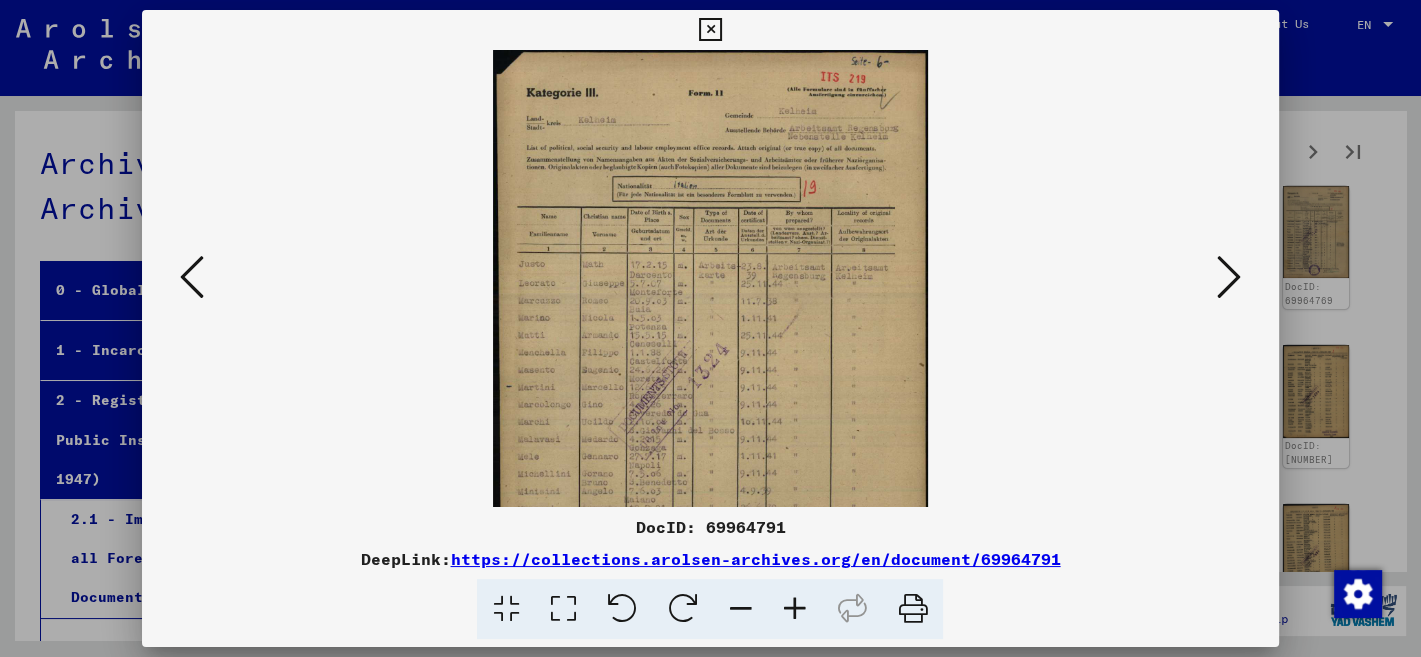 click at bounding box center (794, 609) 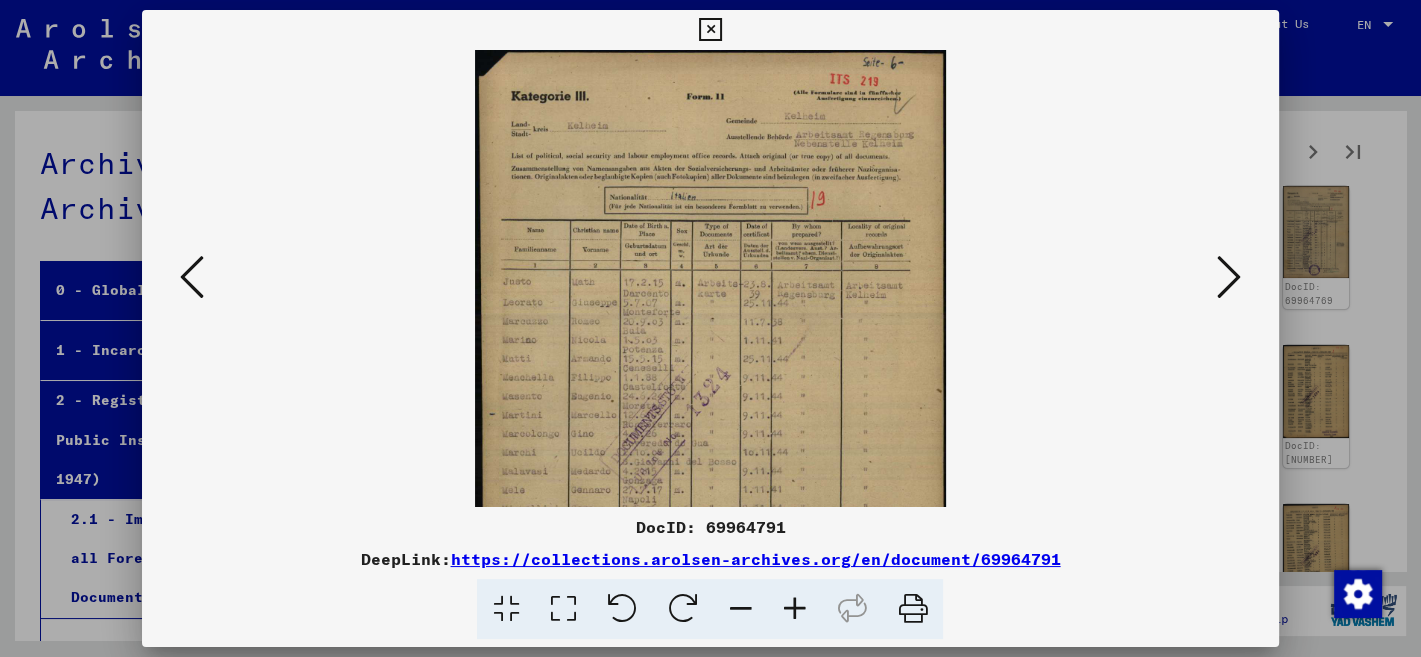 click at bounding box center (794, 609) 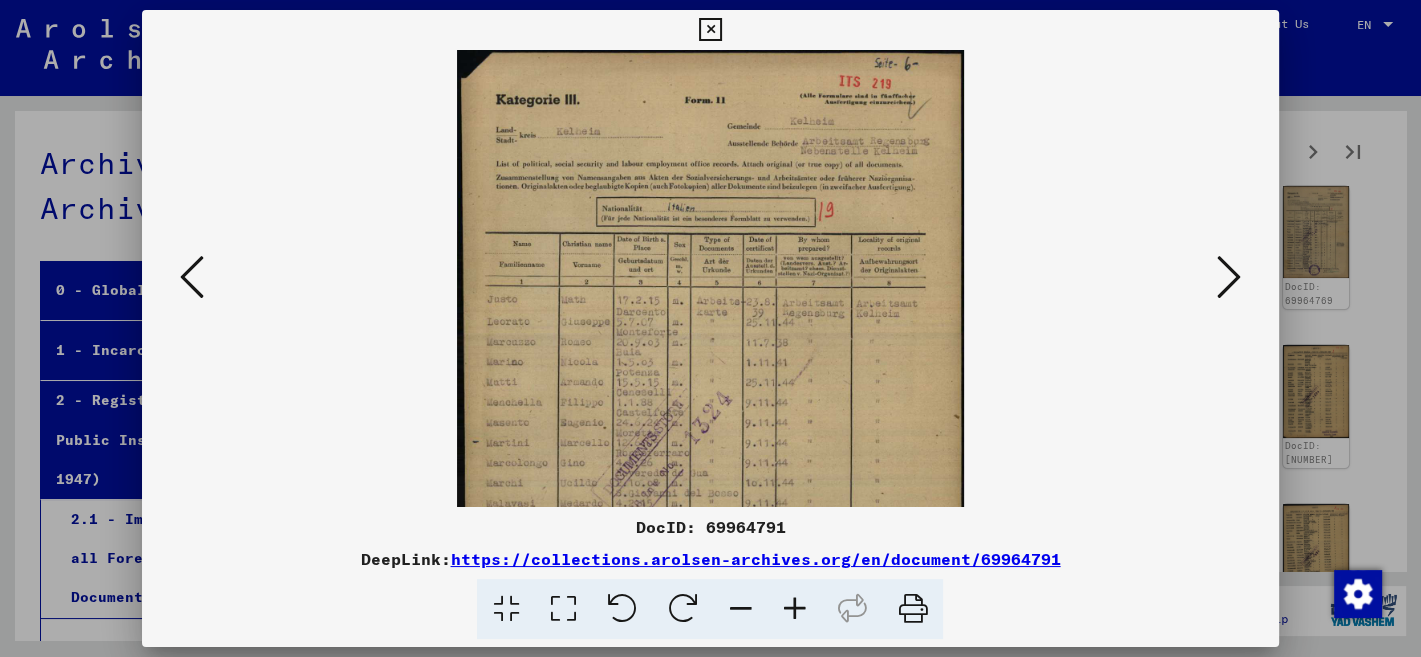 click at bounding box center (794, 609) 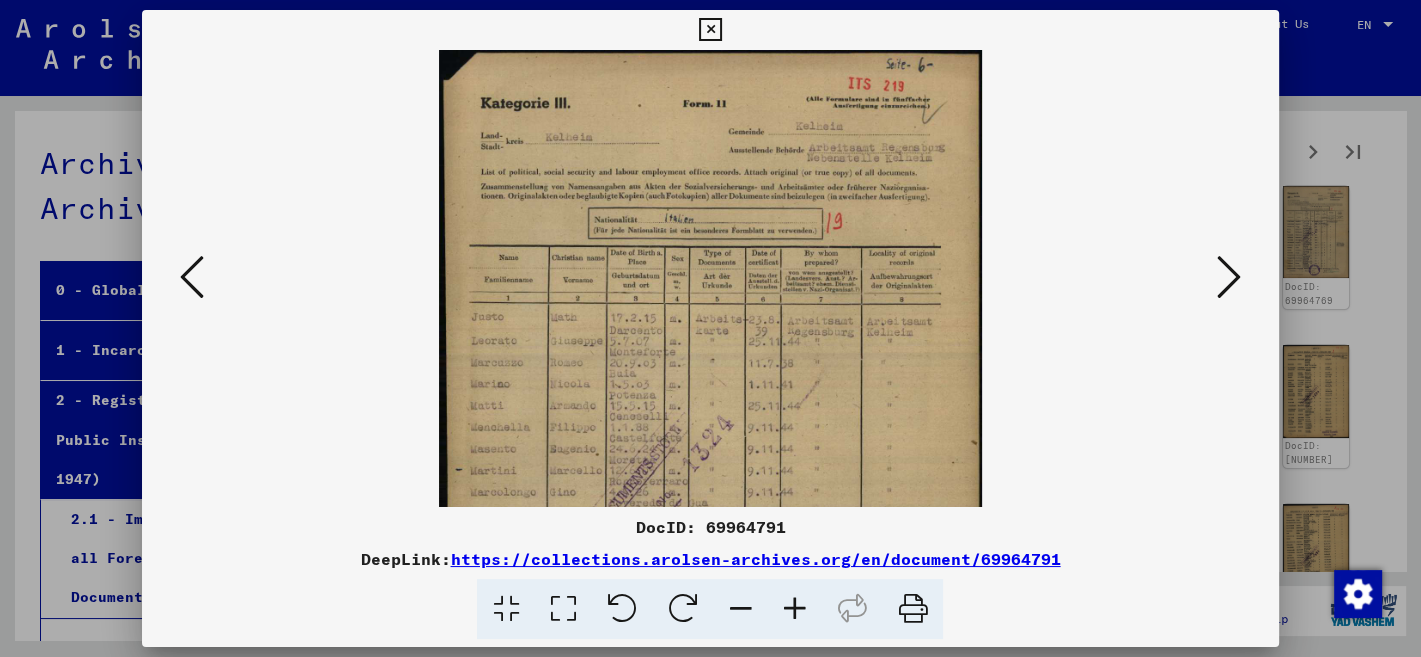 click at bounding box center (794, 609) 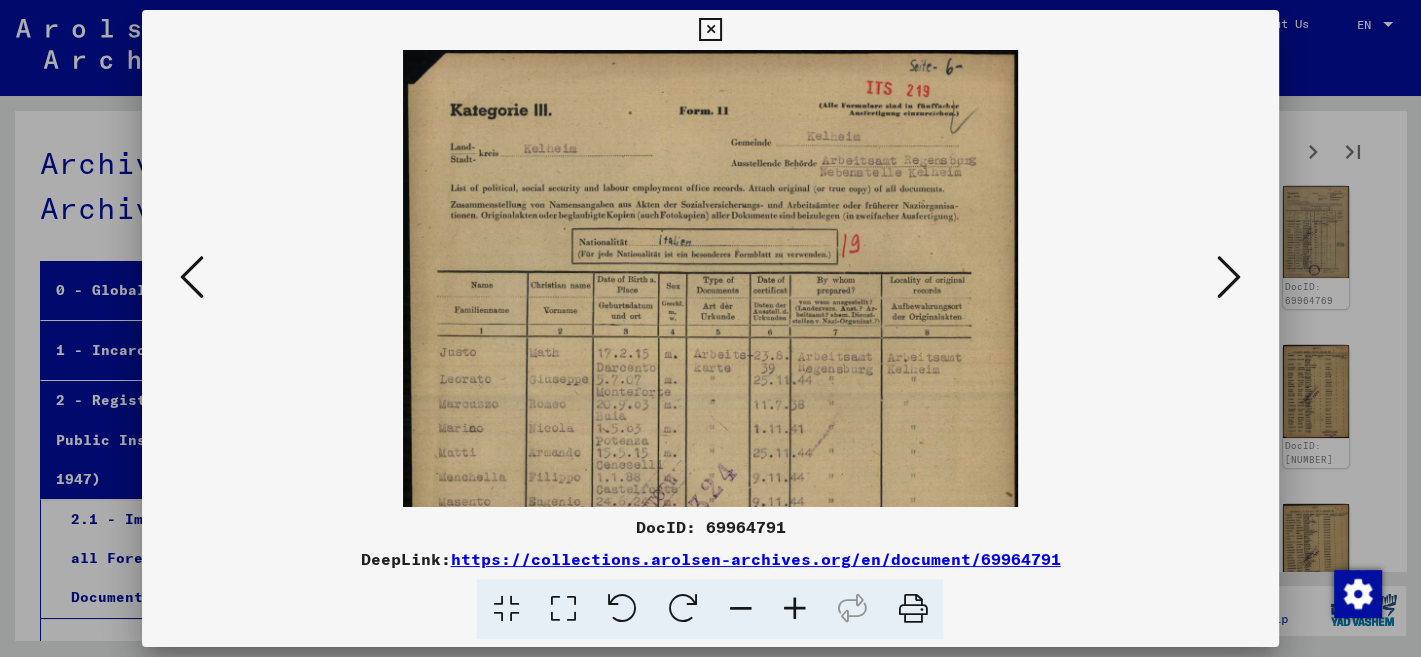 click at bounding box center [794, 609] 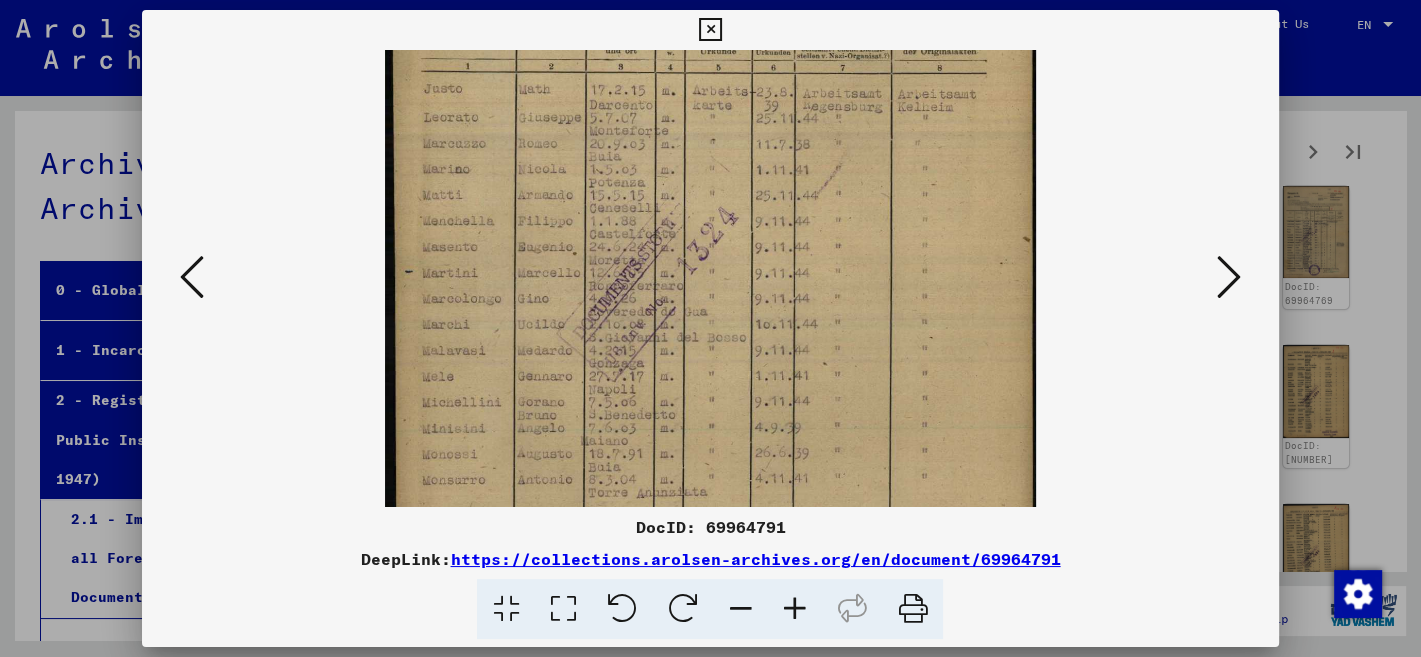 drag, startPoint x: 929, startPoint y: 451, endPoint x: 908, endPoint y: 174, distance: 277.7949 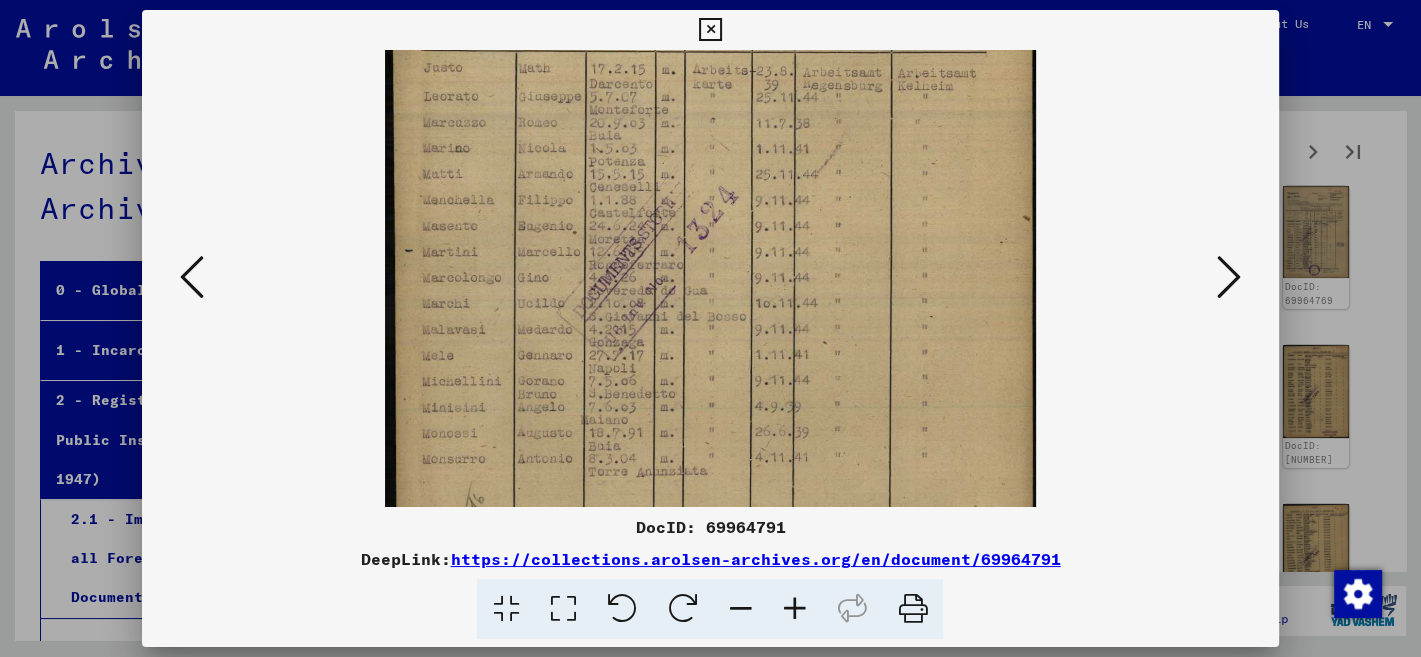 scroll, scrollTop: 328, scrollLeft: 0, axis: vertical 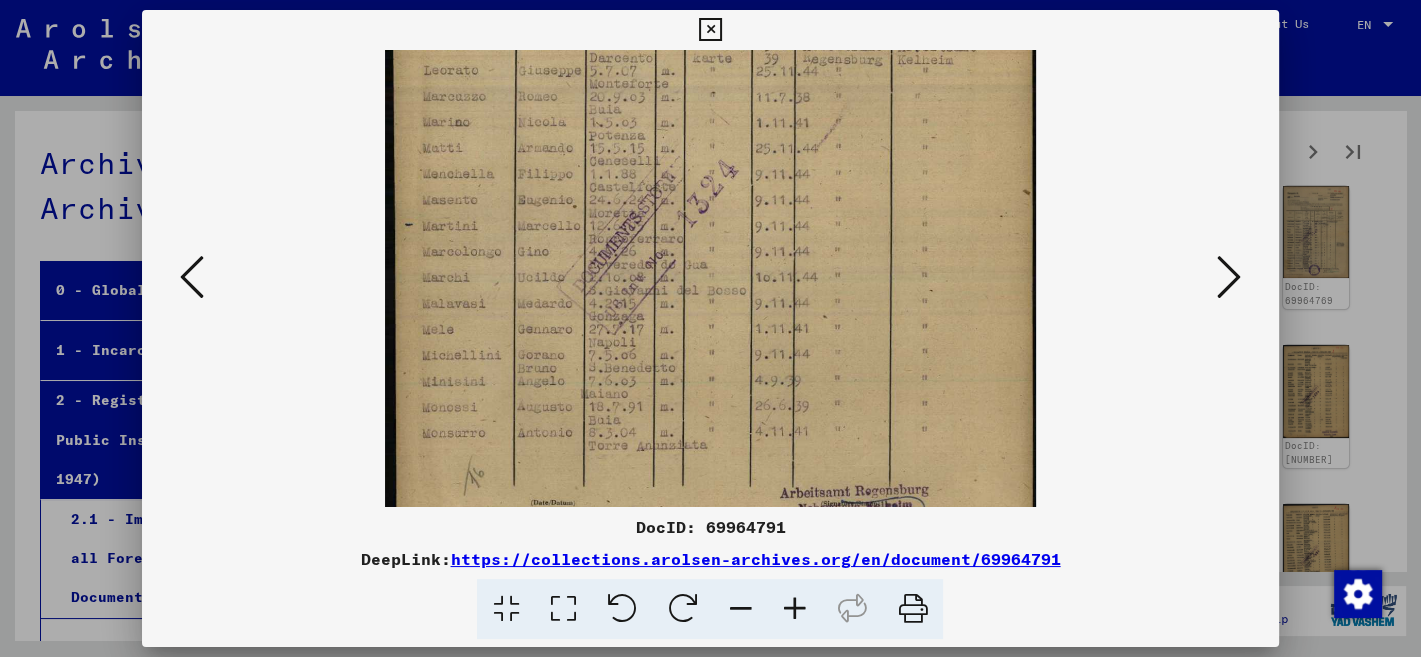 drag, startPoint x: 912, startPoint y: 466, endPoint x: 907, endPoint y: 426, distance: 40.311287 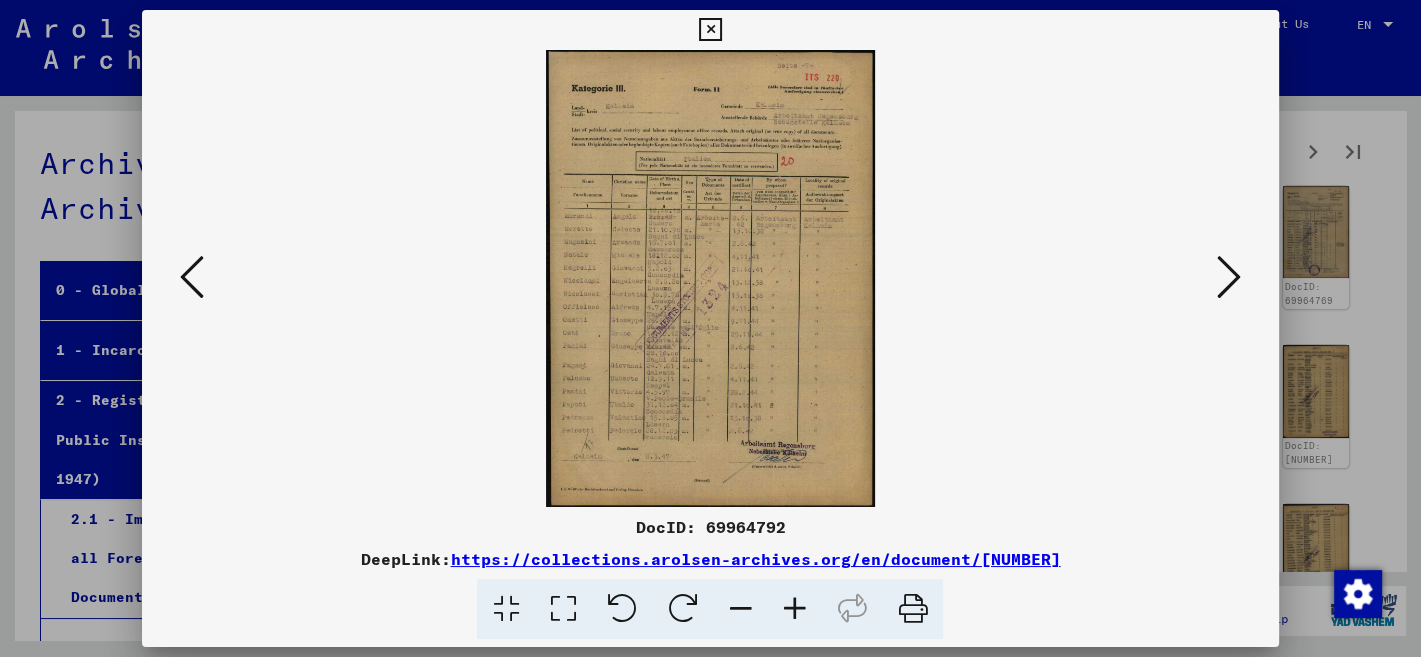 scroll, scrollTop: 0, scrollLeft: 0, axis: both 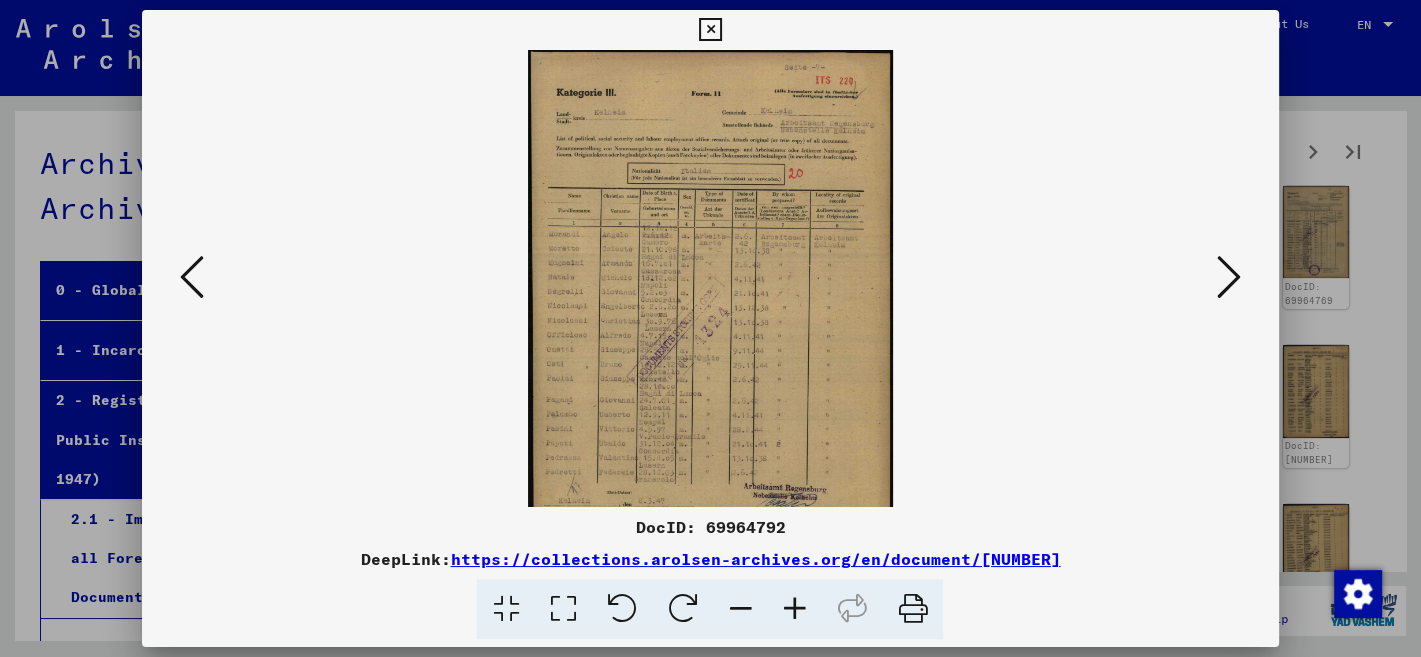 click at bounding box center [794, 609] 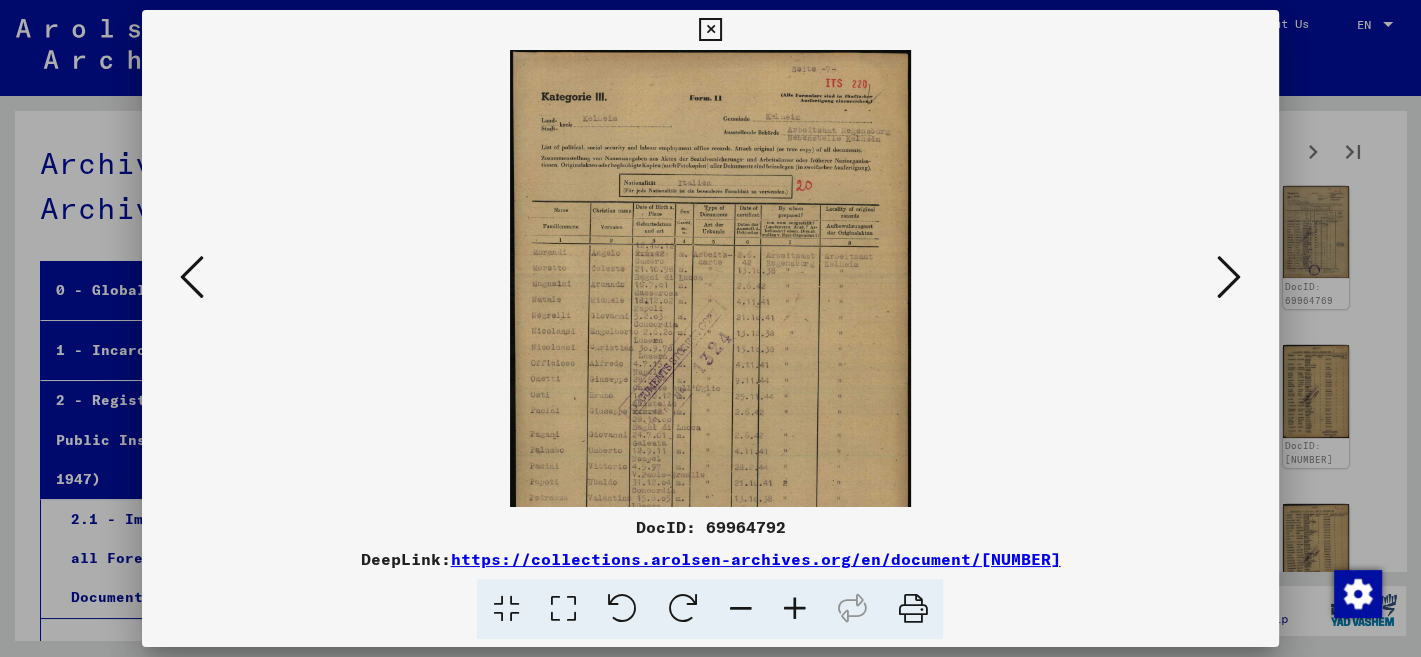 click at bounding box center (794, 609) 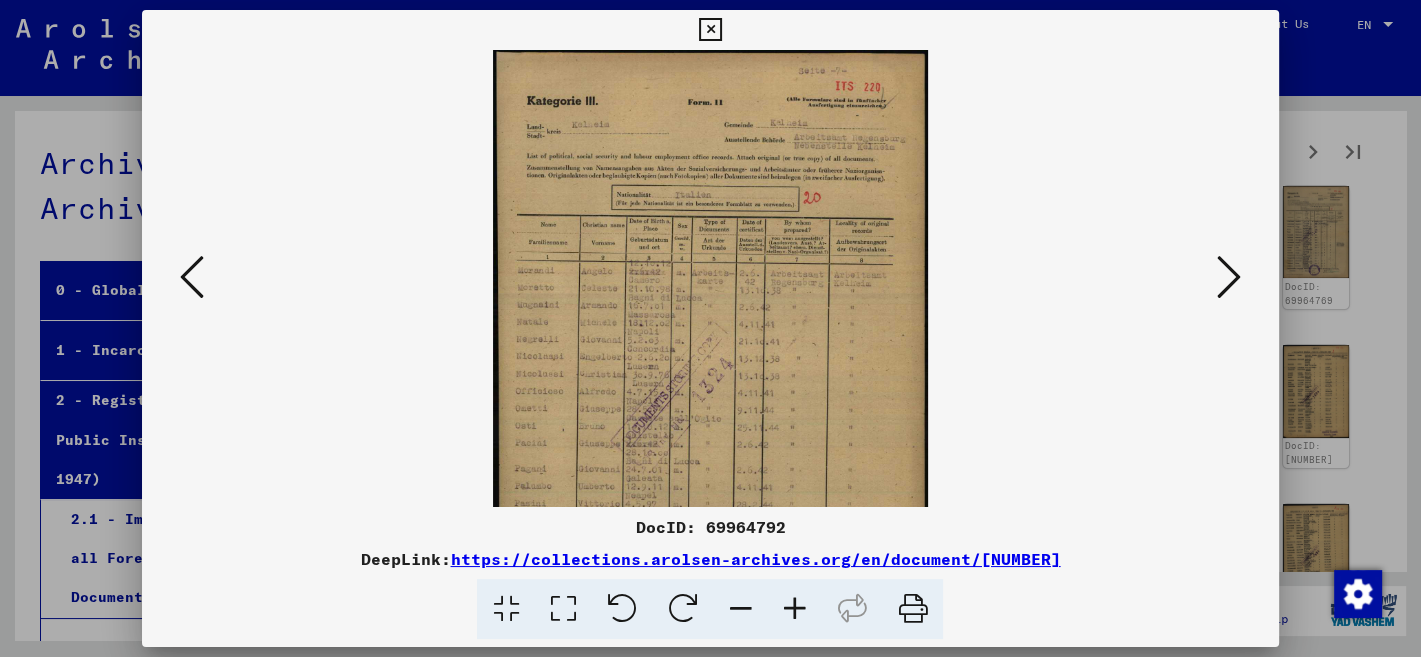 click at bounding box center (794, 609) 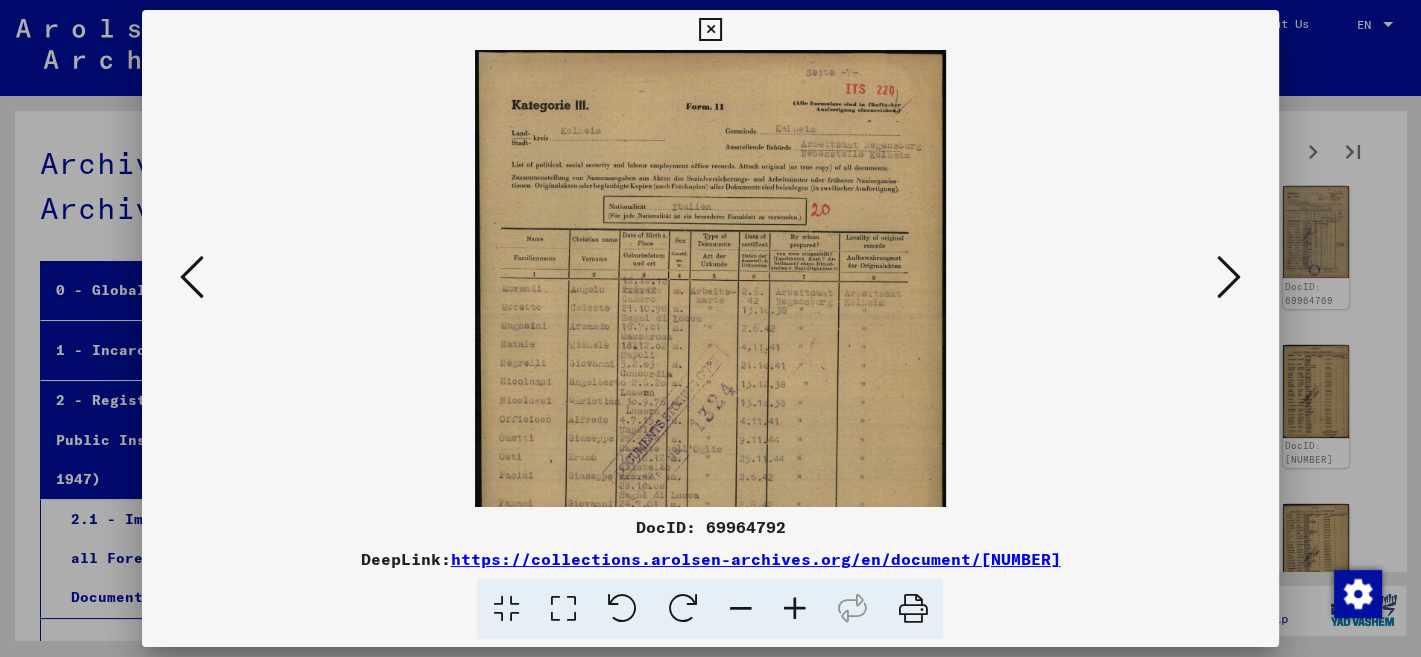 click at bounding box center [794, 609] 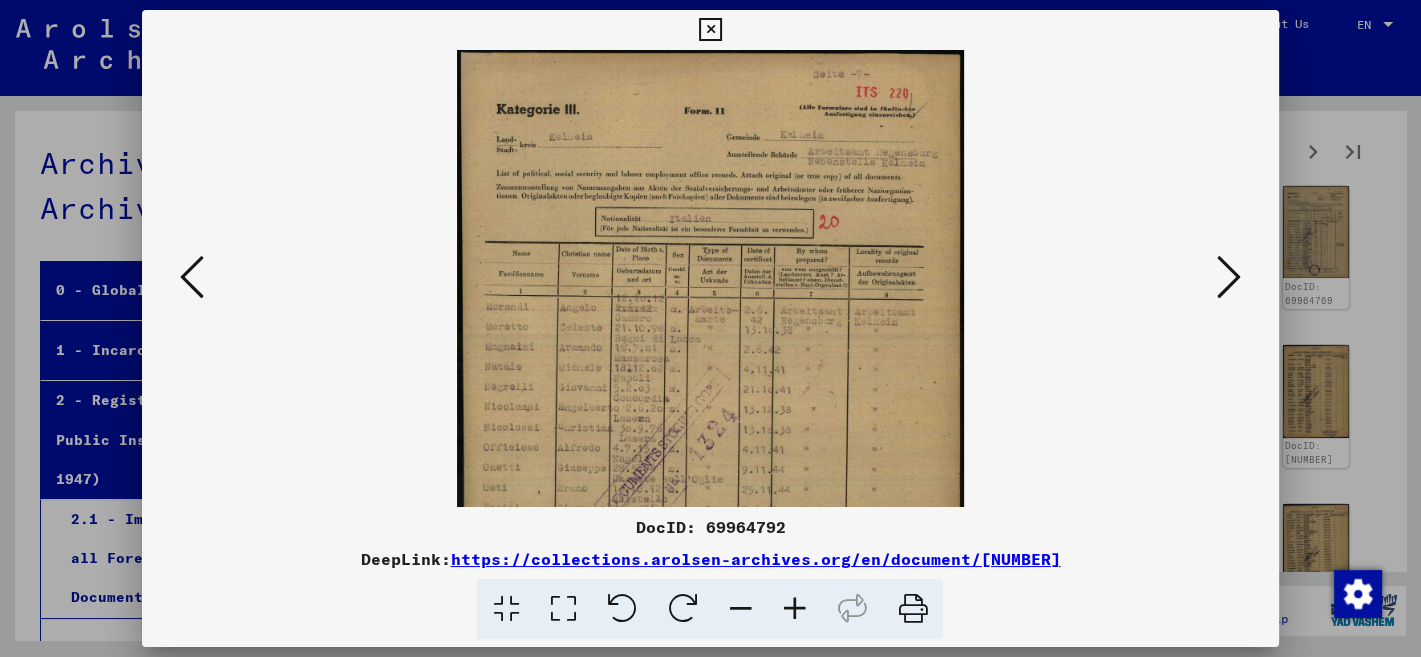 click at bounding box center [794, 609] 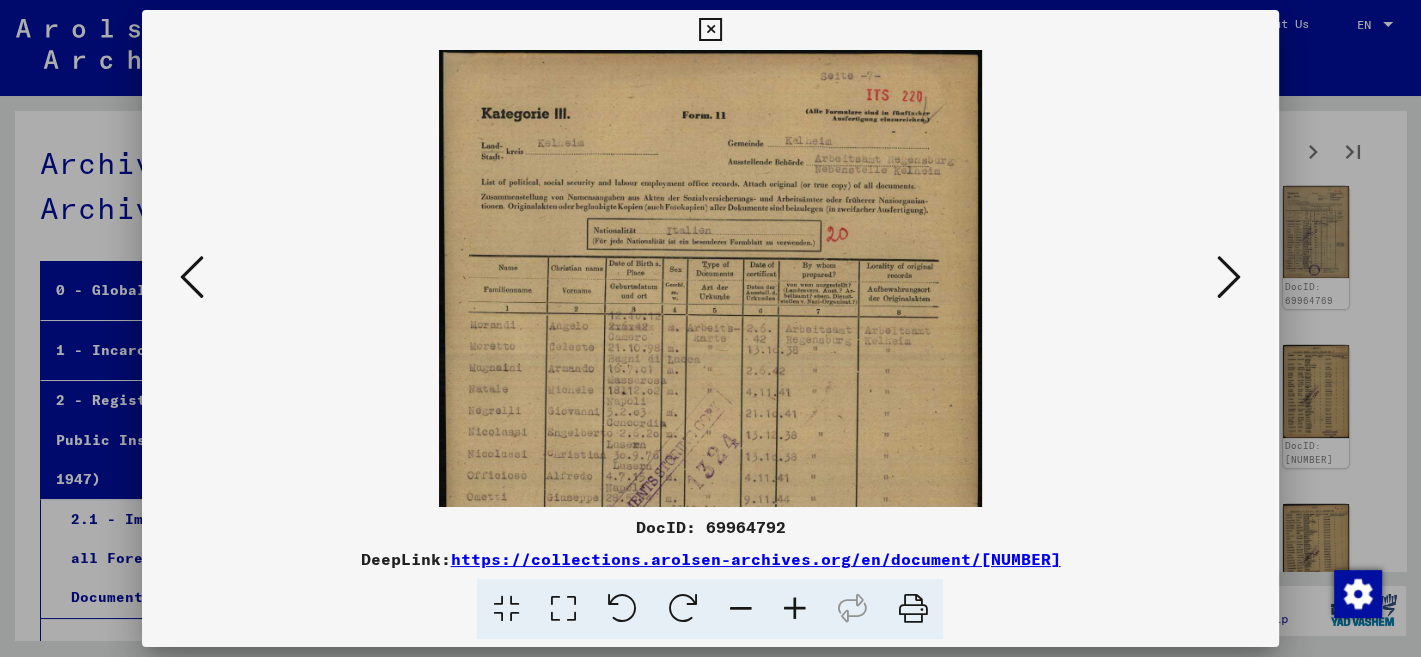 click at bounding box center [794, 609] 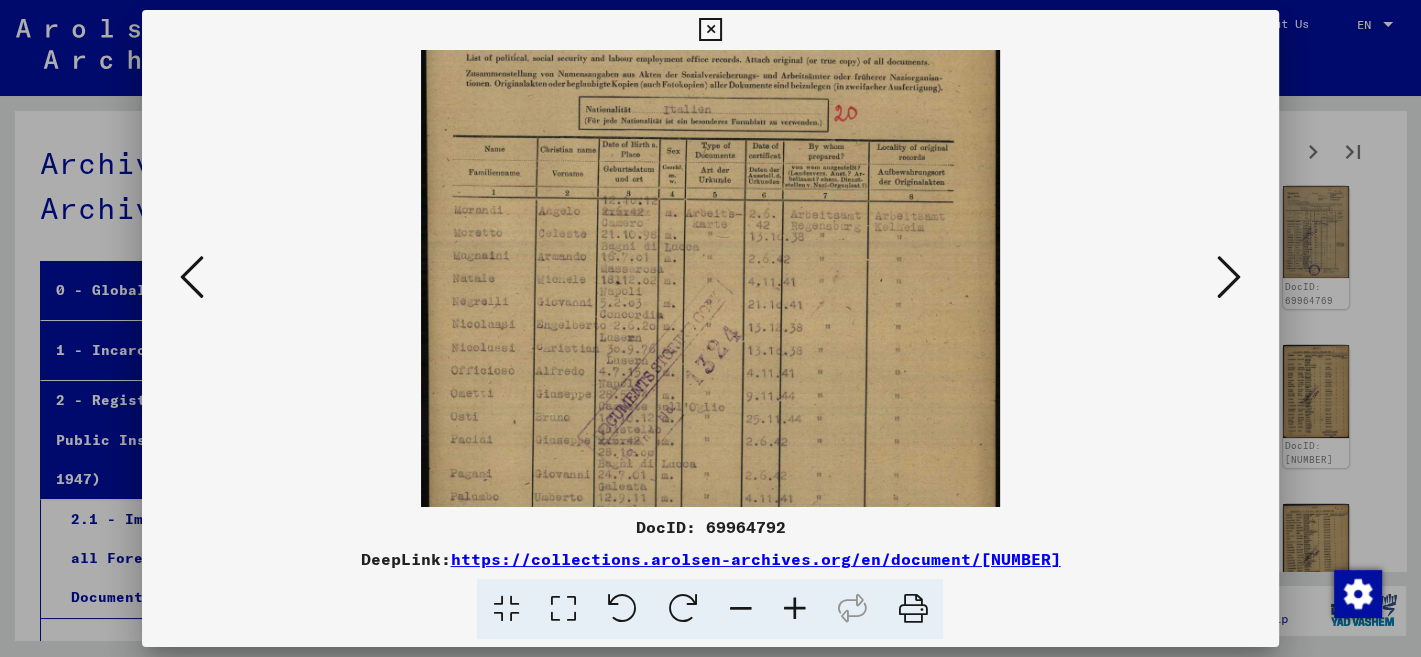 drag, startPoint x: 825, startPoint y: 479, endPoint x: 867, endPoint y: 309, distance: 175.11139 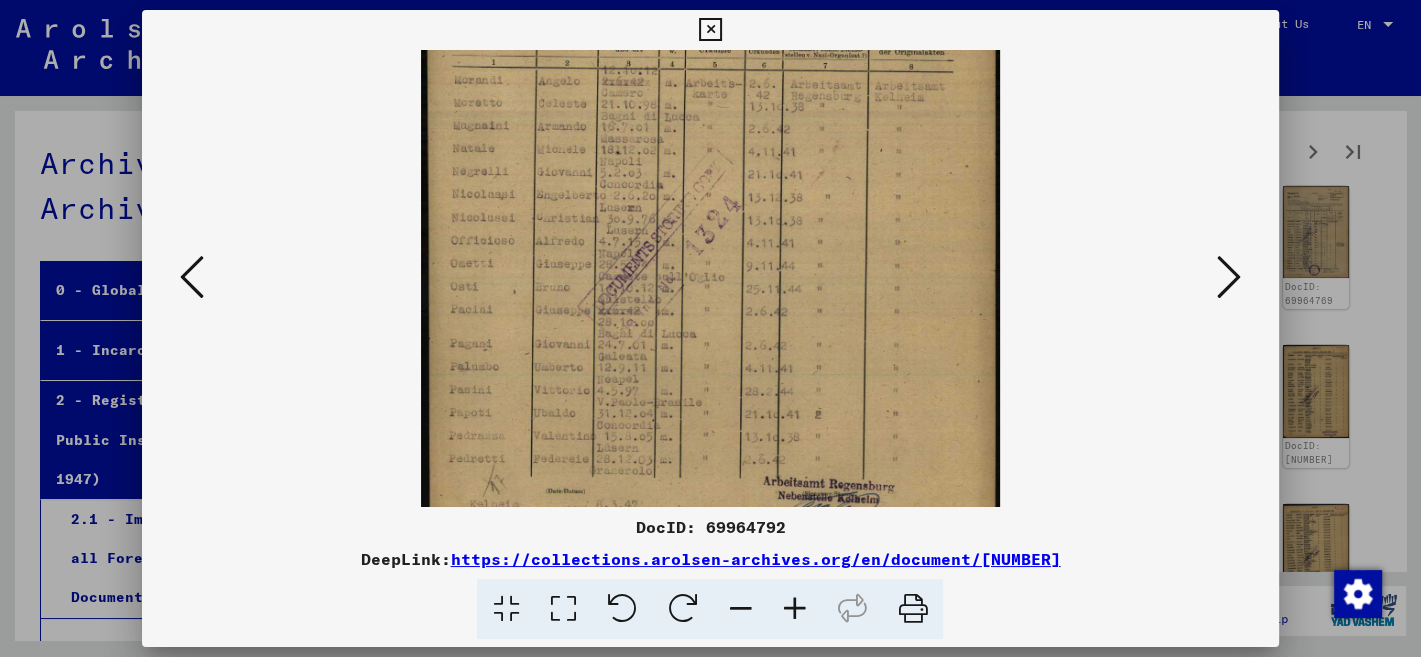 scroll, scrollTop: 277, scrollLeft: 0, axis: vertical 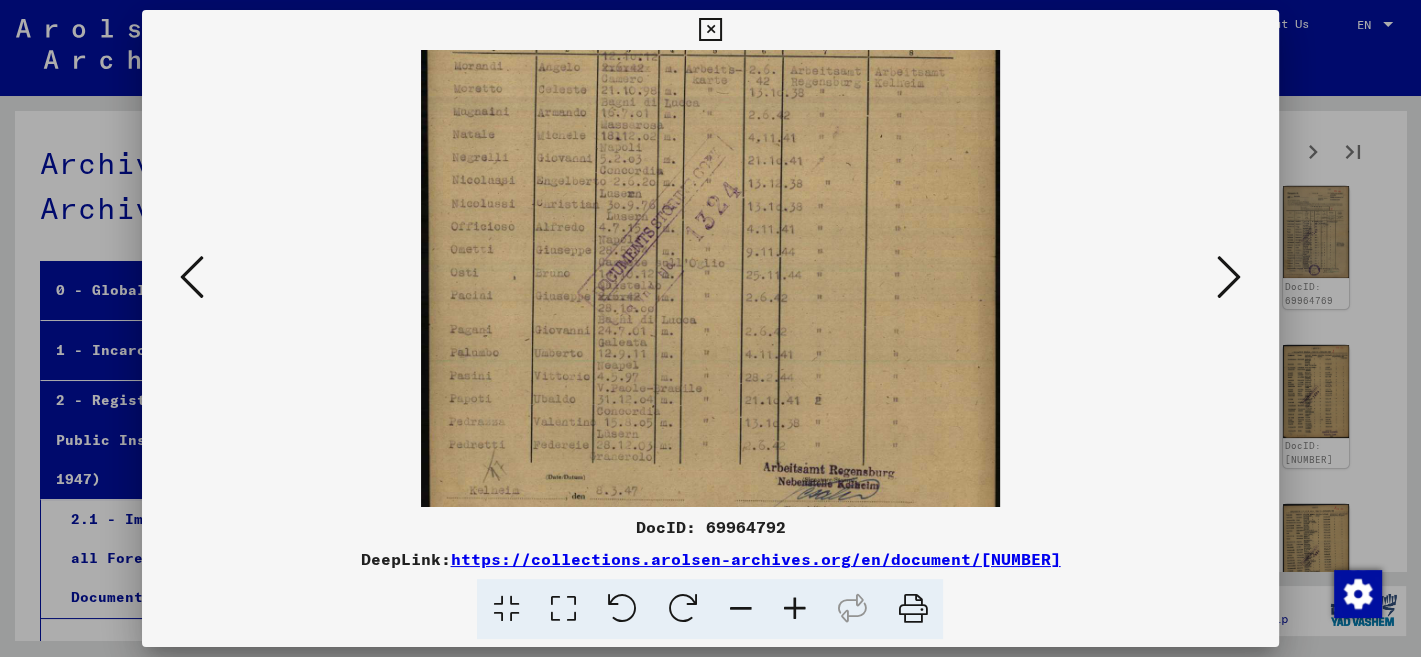 drag, startPoint x: 897, startPoint y: 462, endPoint x: 898, endPoint y: 365, distance: 97.00516 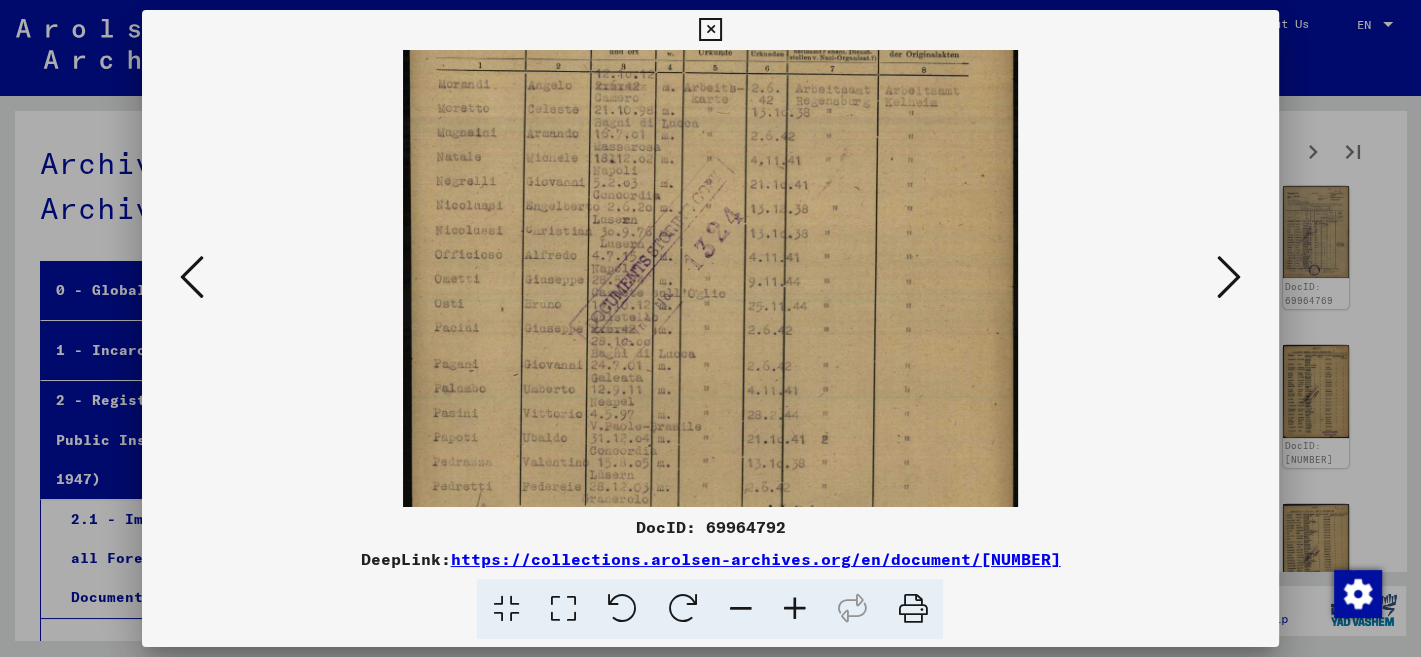 click at bounding box center [794, 609] 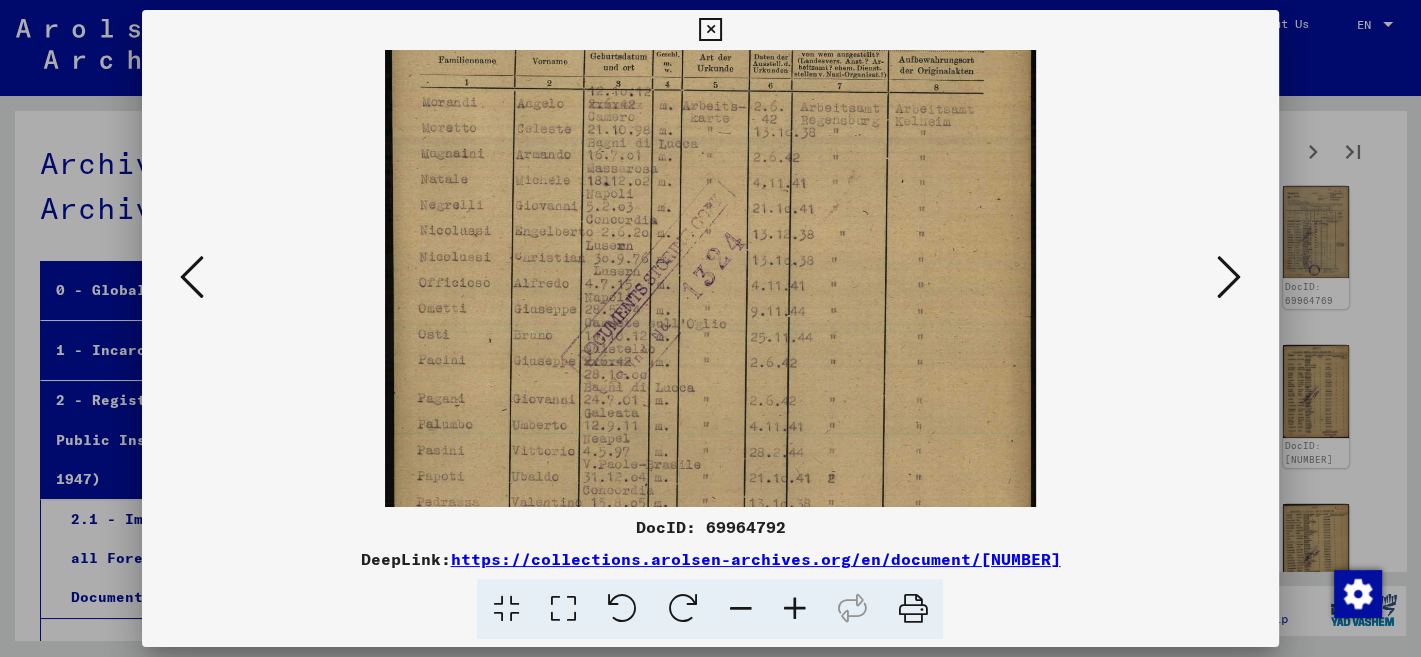 click at bounding box center (794, 609) 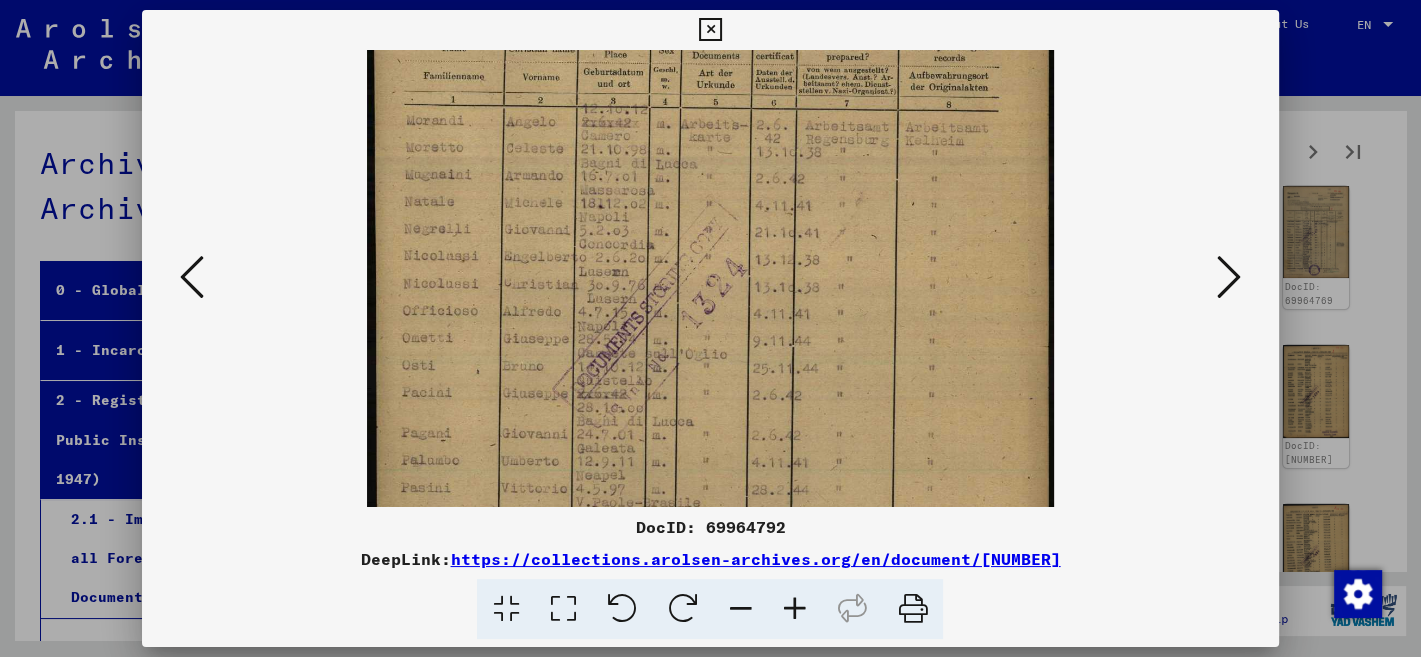 click at bounding box center [794, 609] 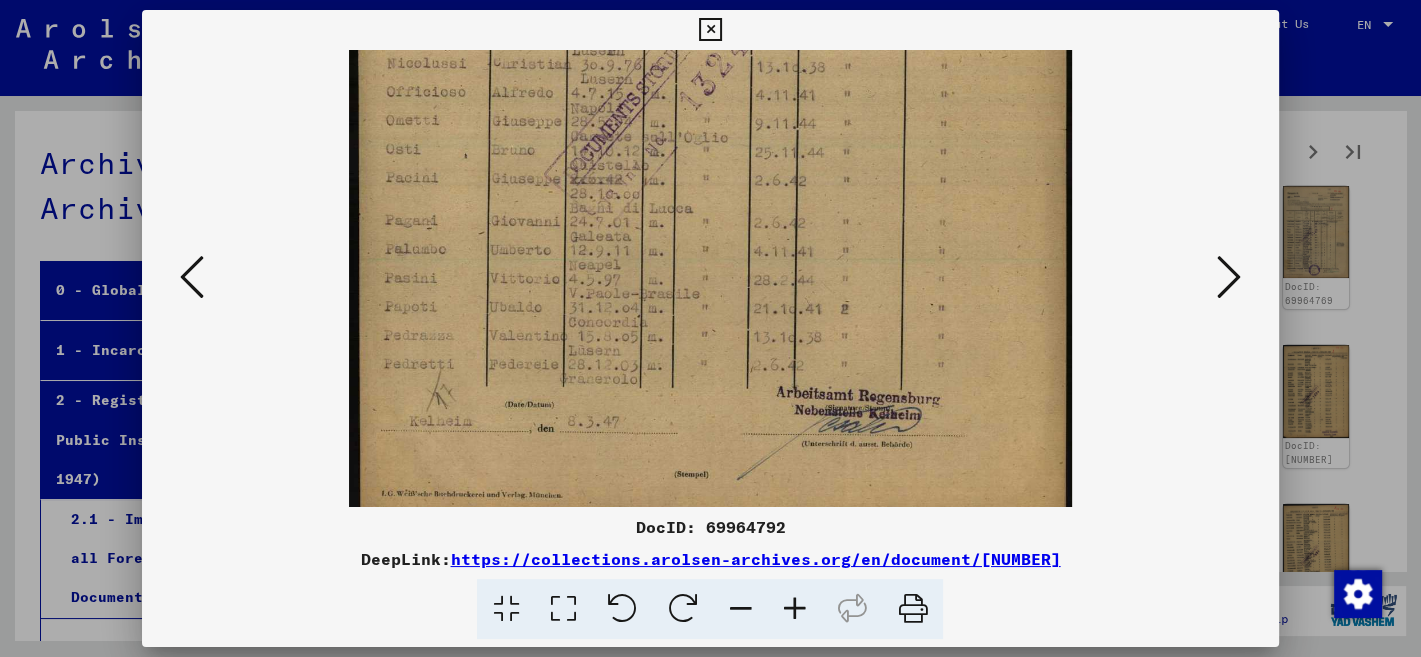 scroll, scrollTop: 550, scrollLeft: 0, axis: vertical 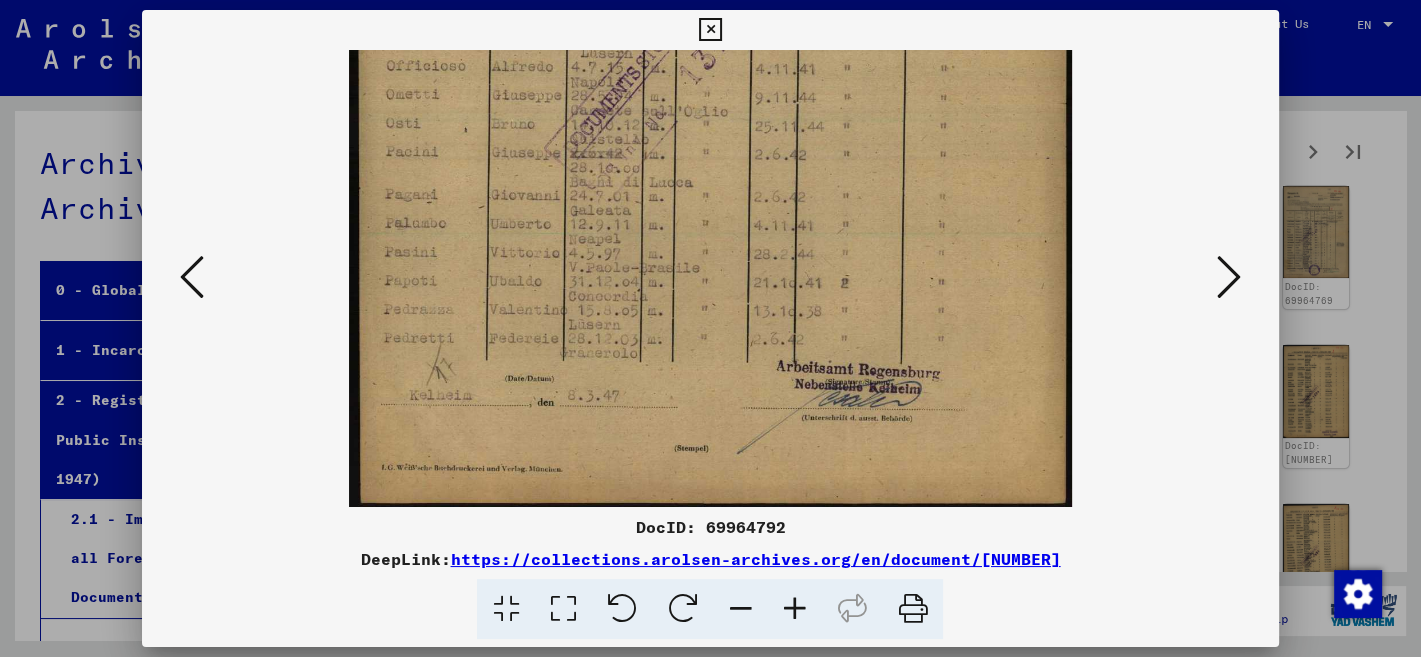 drag, startPoint x: 818, startPoint y: 462, endPoint x: 861, endPoint y: 174, distance: 291.19238 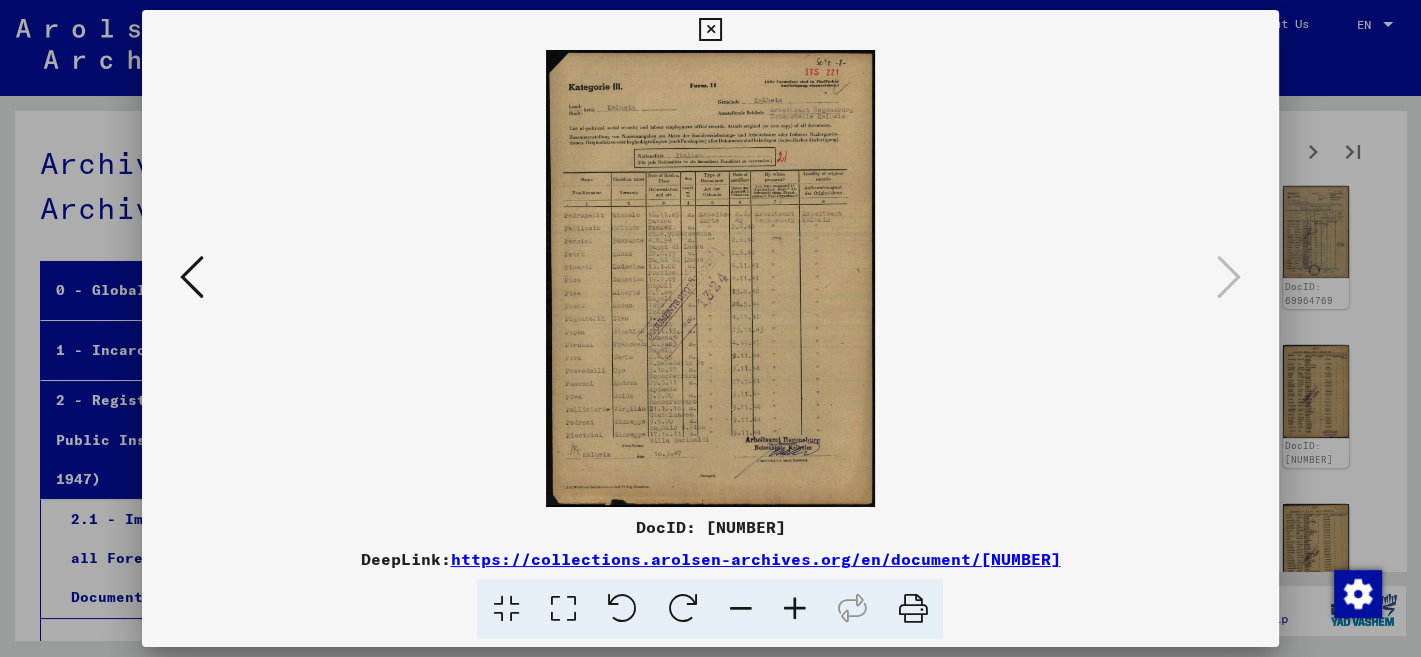 click at bounding box center [794, 609] 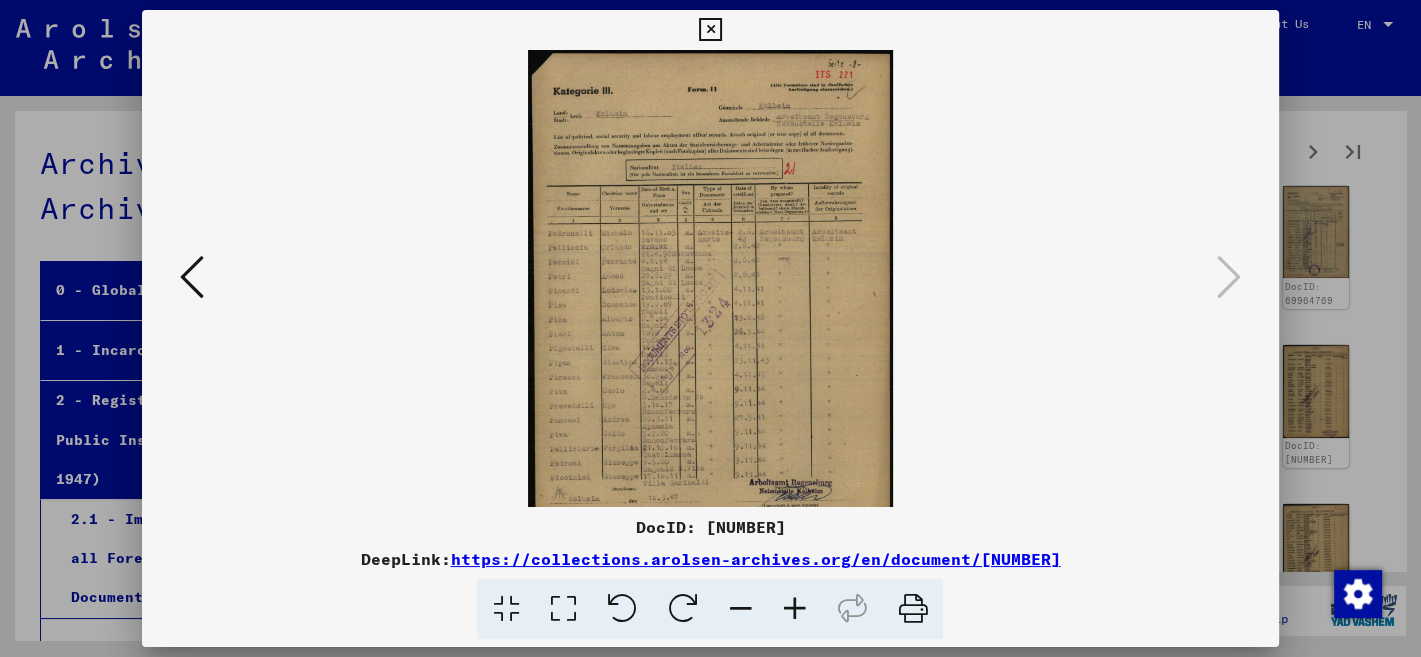 click at bounding box center (794, 609) 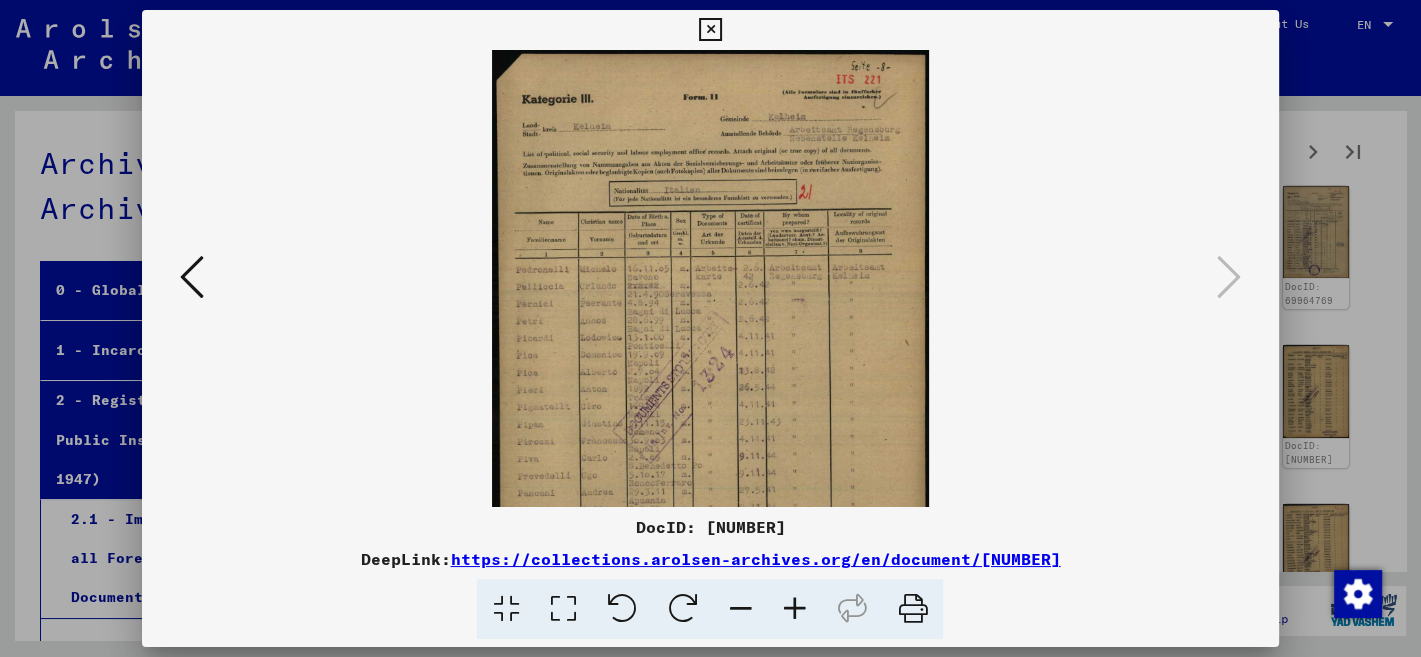 click at bounding box center [794, 609] 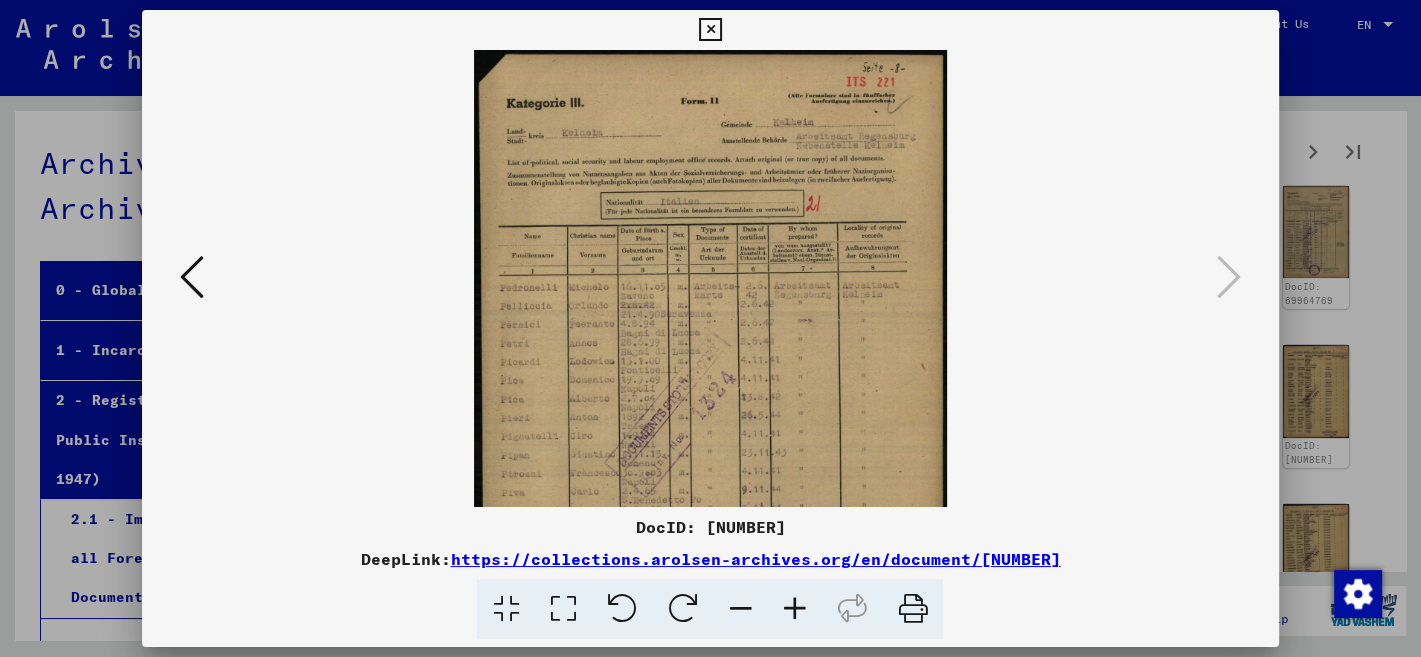 click at bounding box center [794, 609] 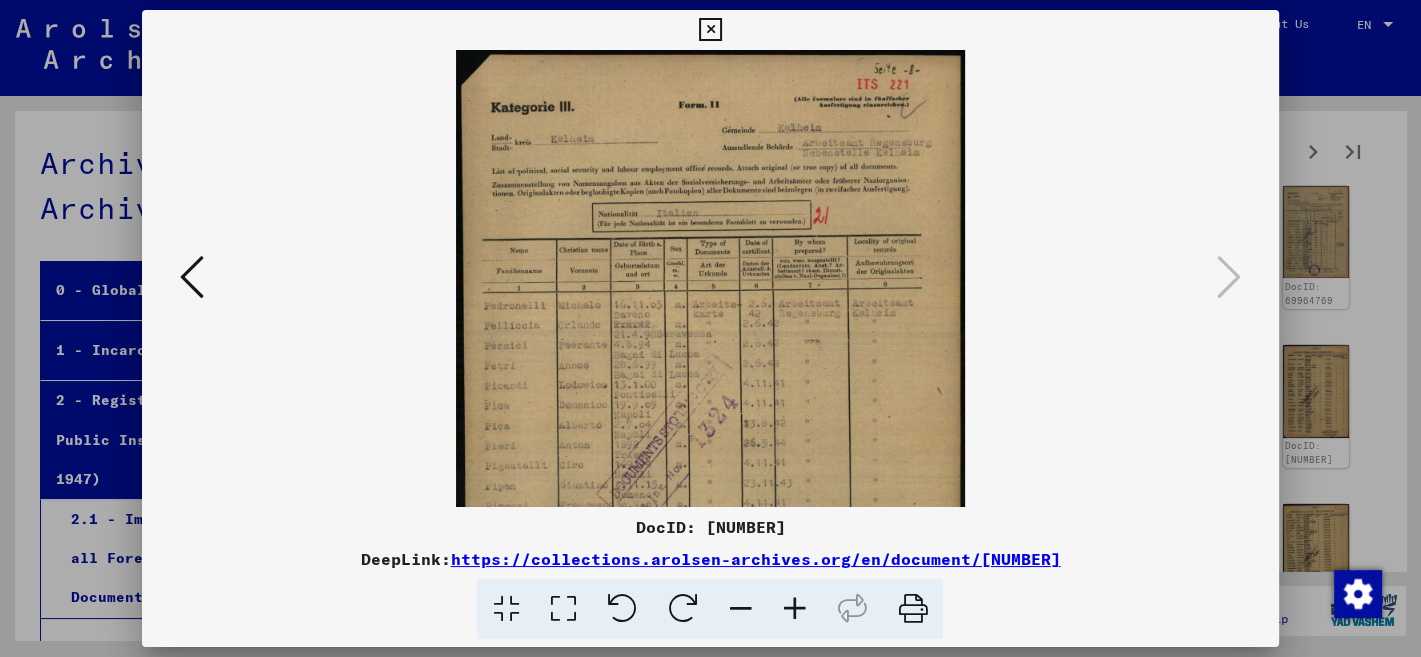 click at bounding box center (794, 609) 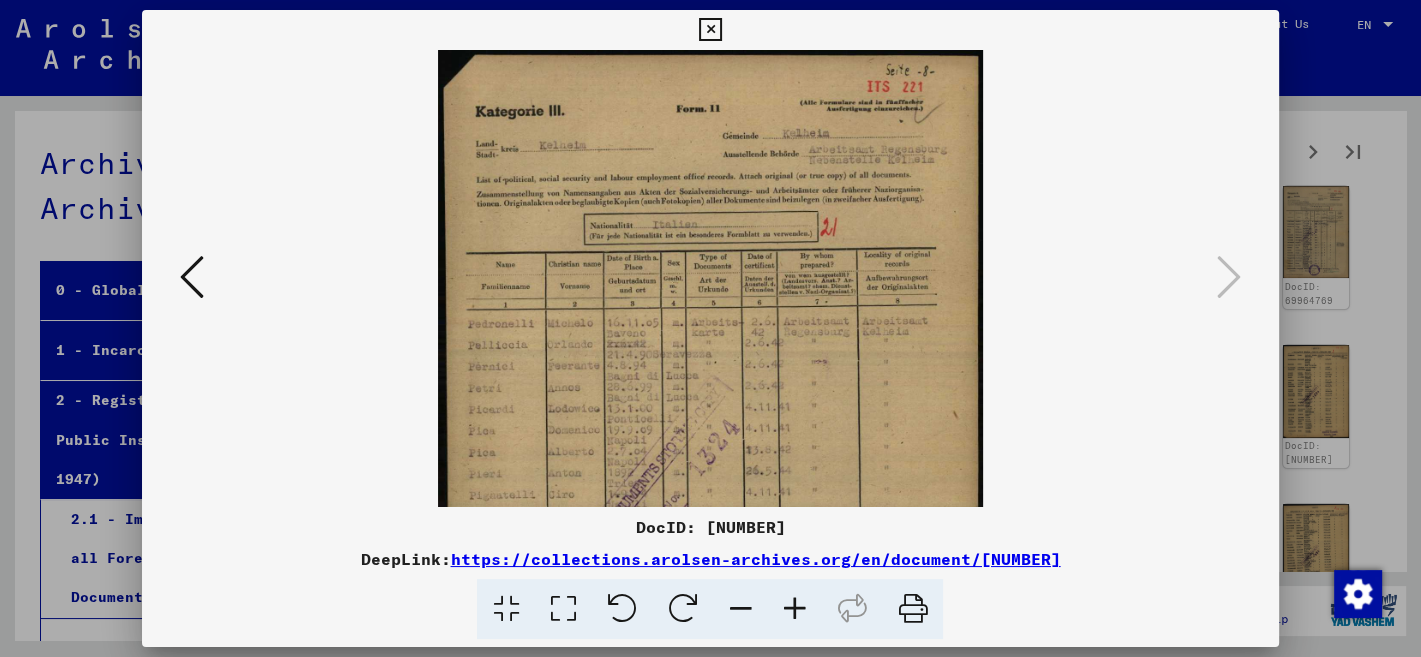 click at bounding box center [794, 609] 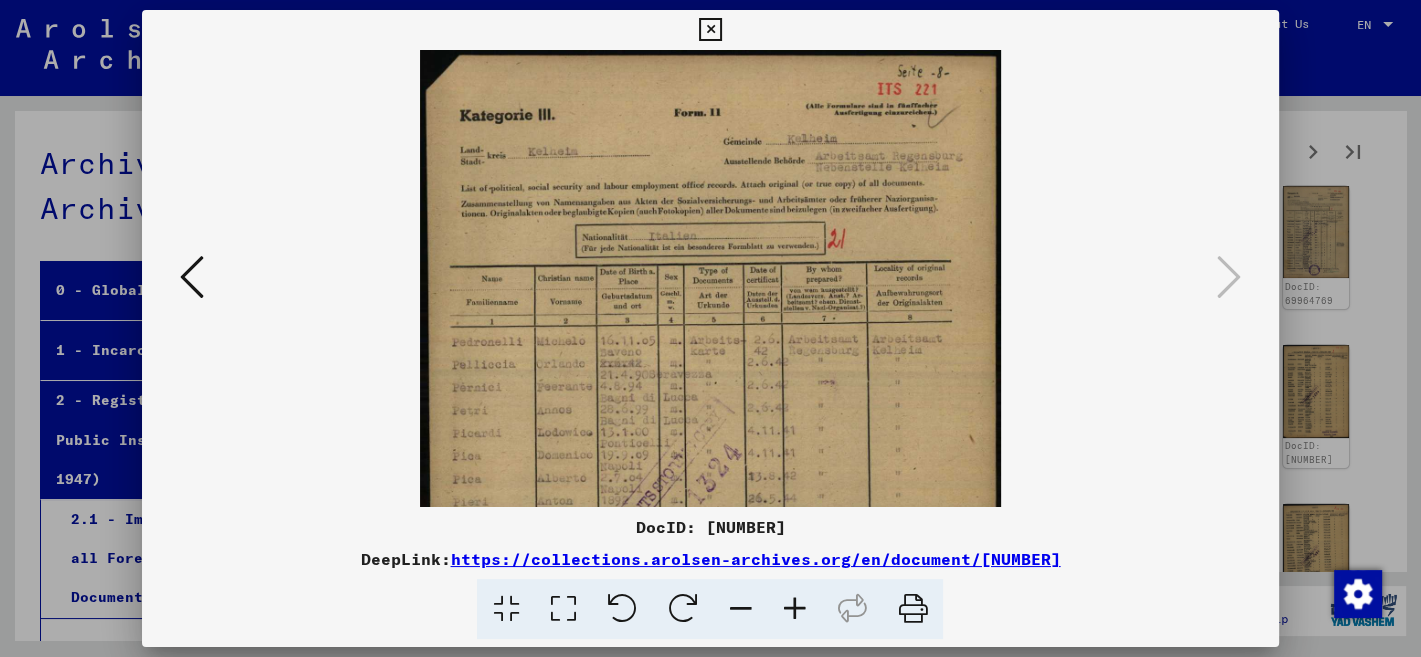 click at bounding box center [794, 609] 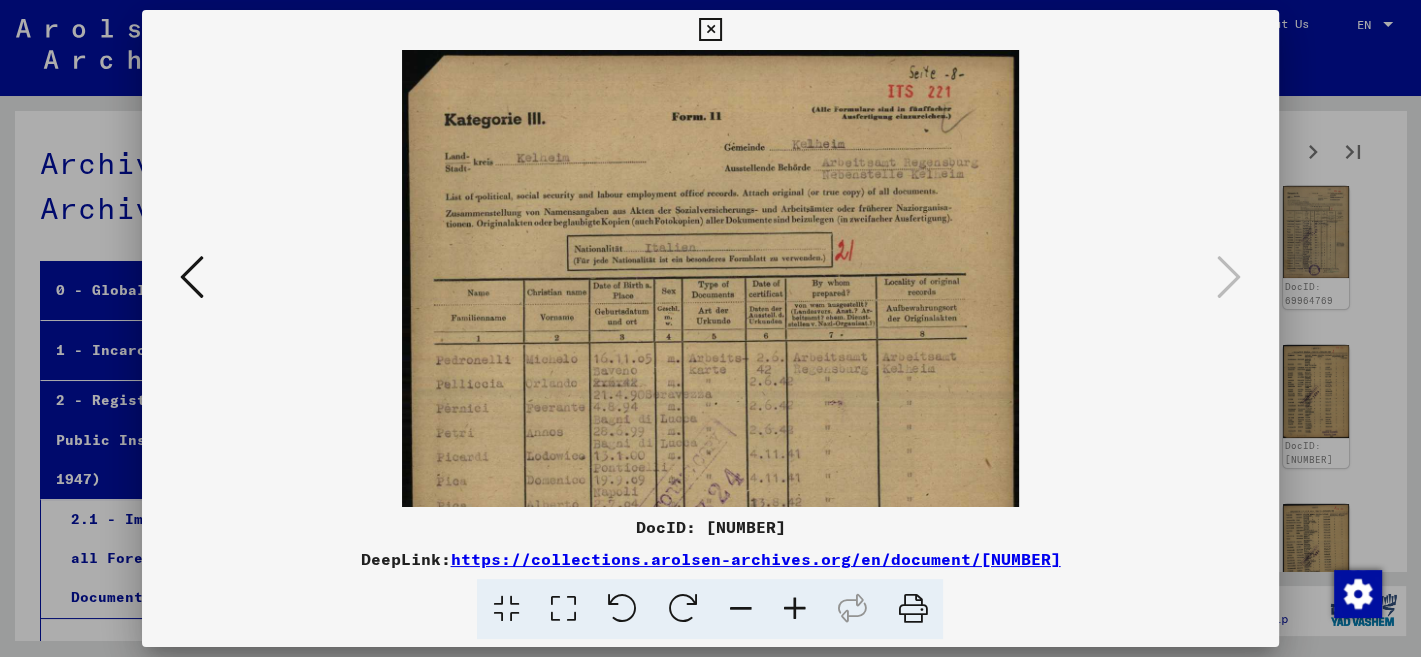 click at bounding box center (794, 609) 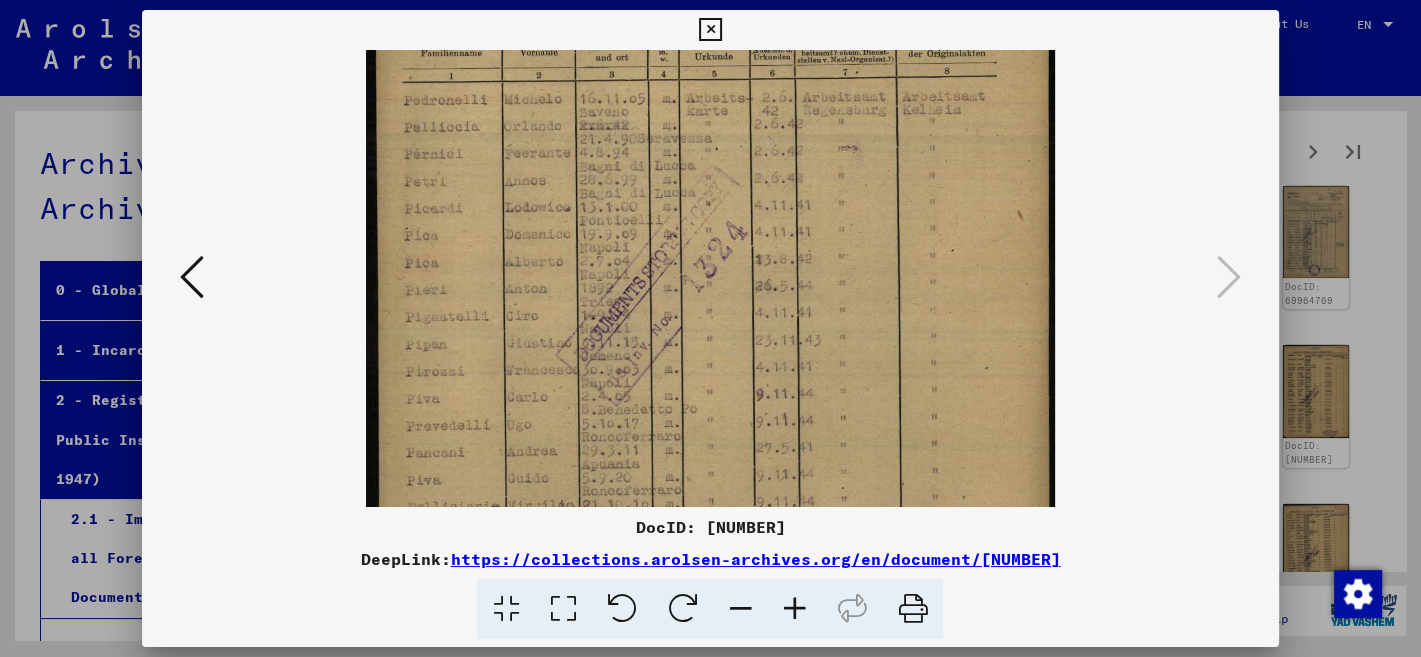 drag, startPoint x: 868, startPoint y: 470, endPoint x: 938, endPoint y: 165, distance: 312.92972 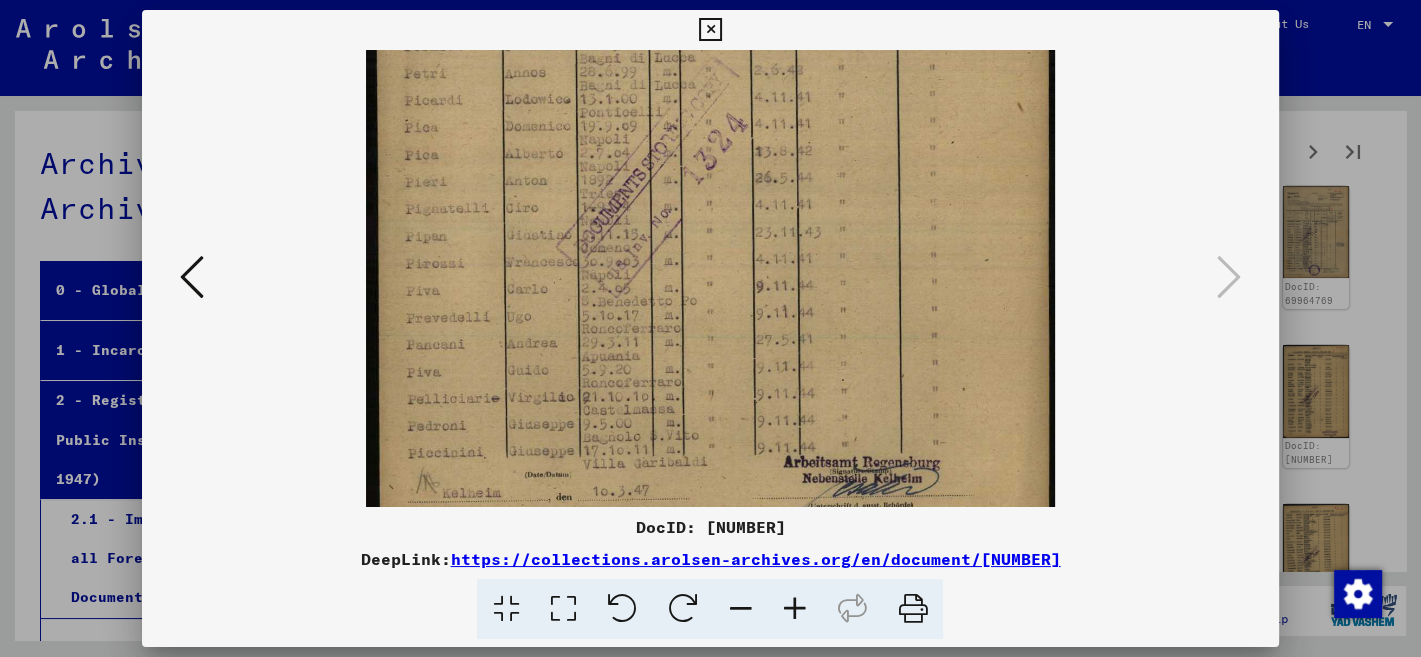 scroll, scrollTop: 405, scrollLeft: 0, axis: vertical 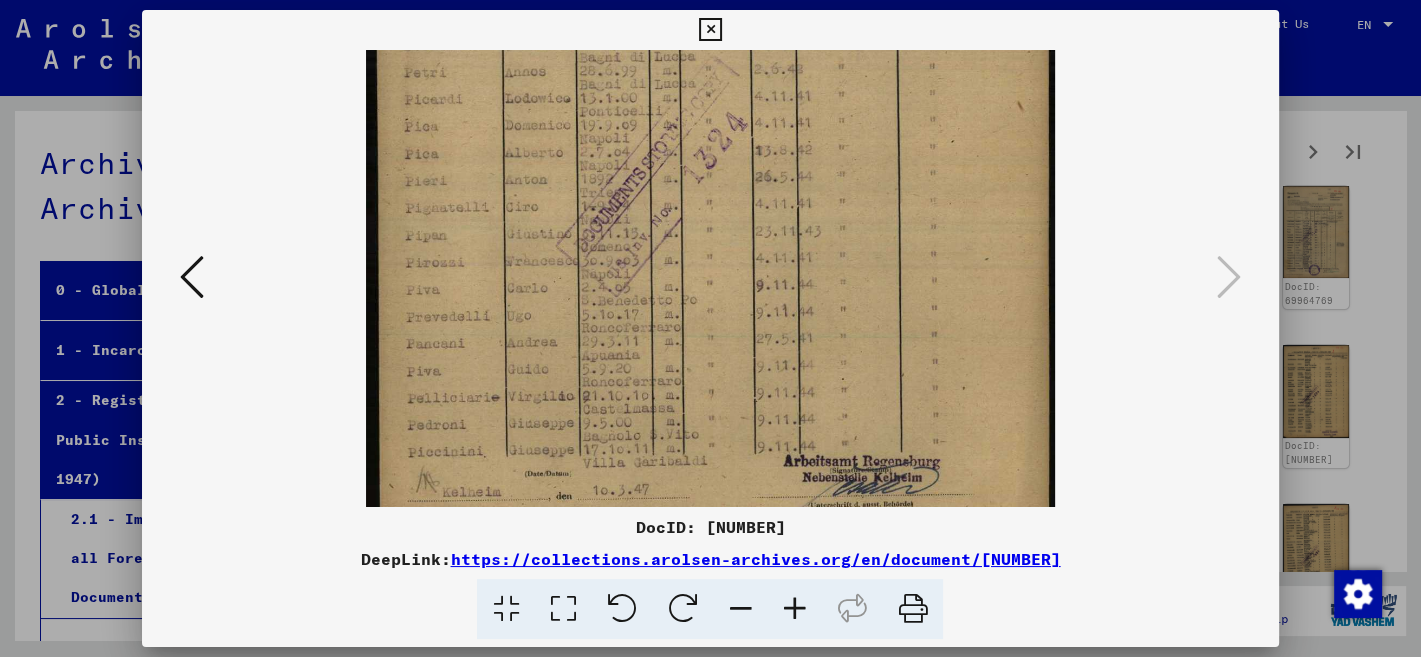drag, startPoint x: 922, startPoint y: 478, endPoint x: 897, endPoint y: 366, distance: 114.75626 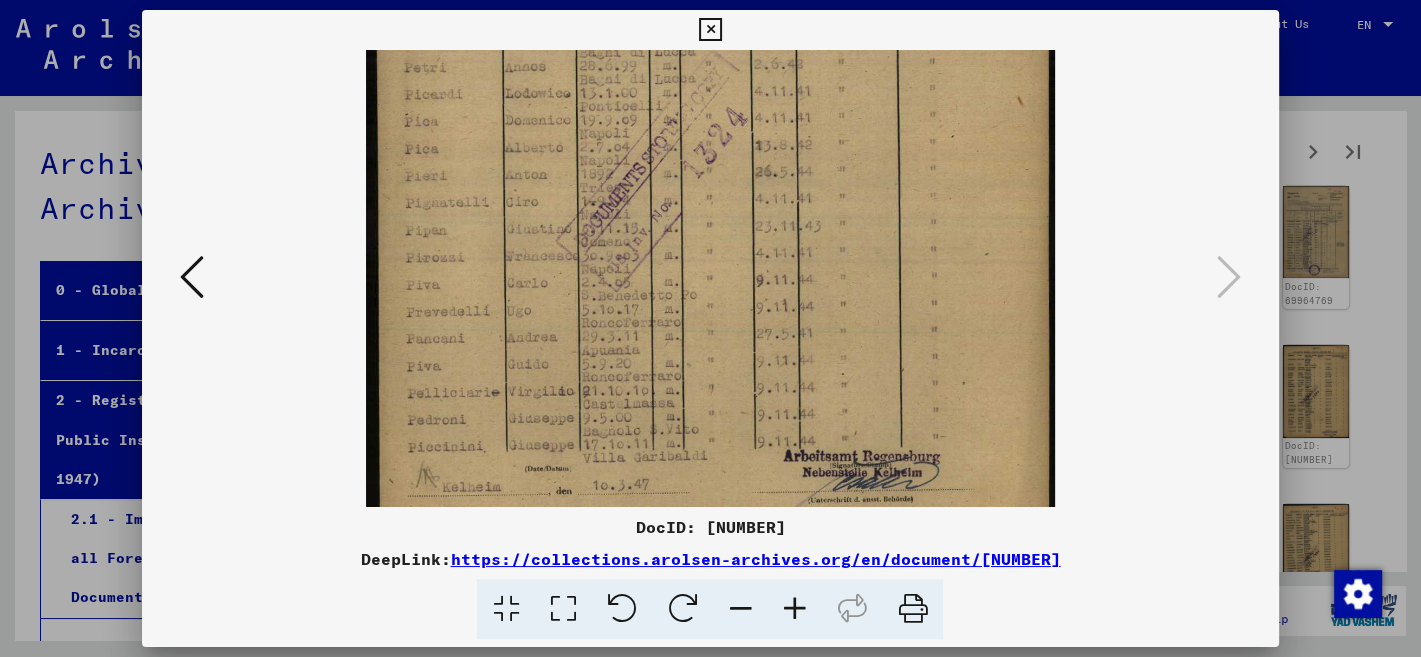 click at bounding box center [710, 30] 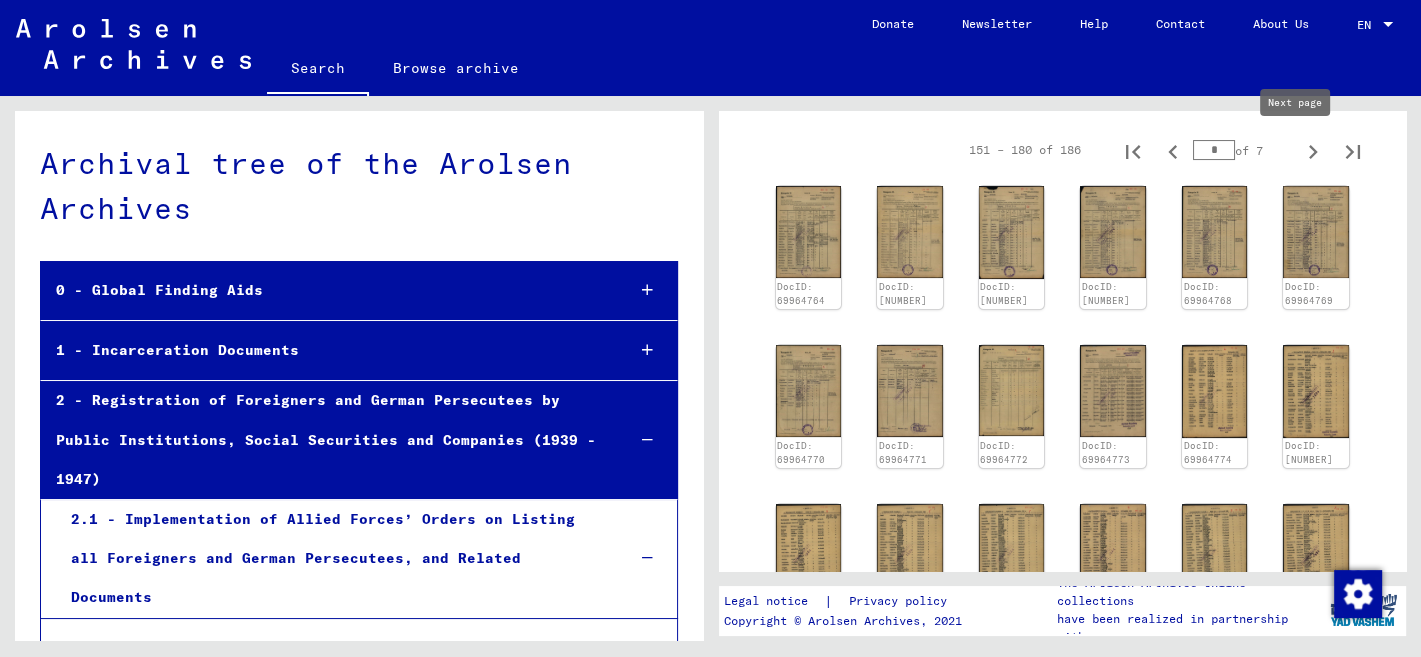 click 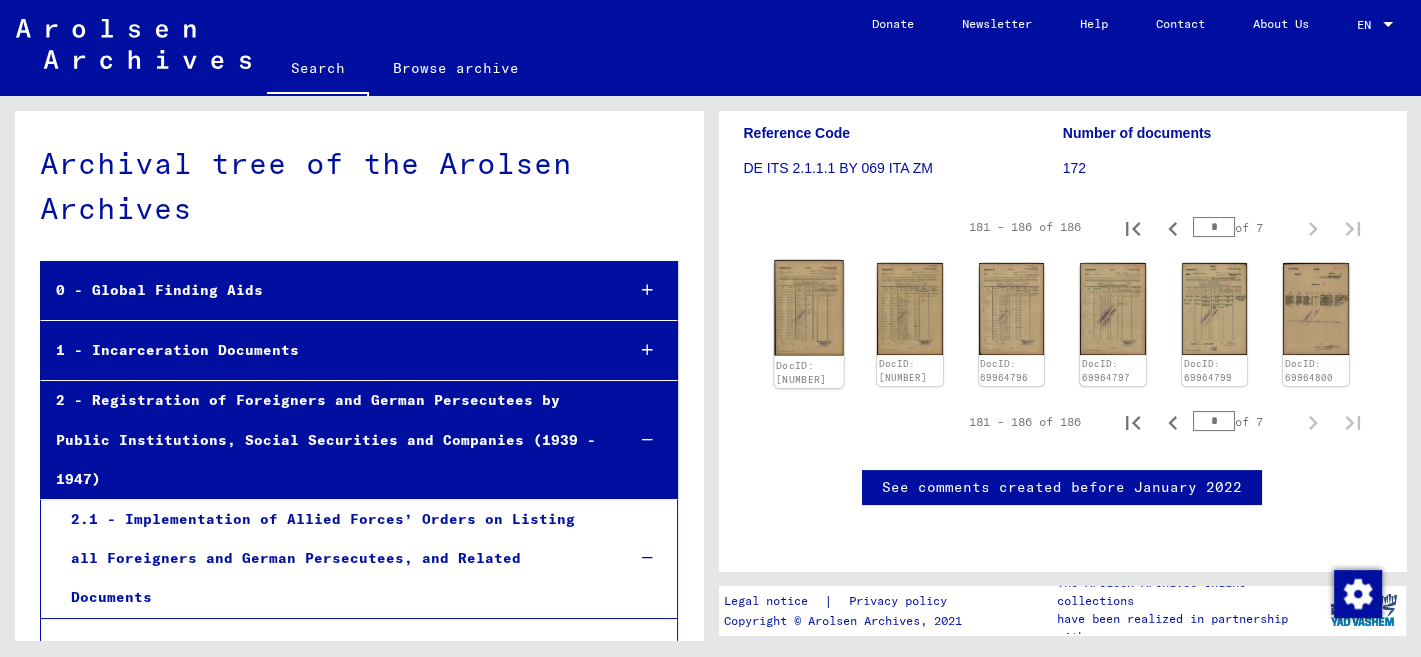 click 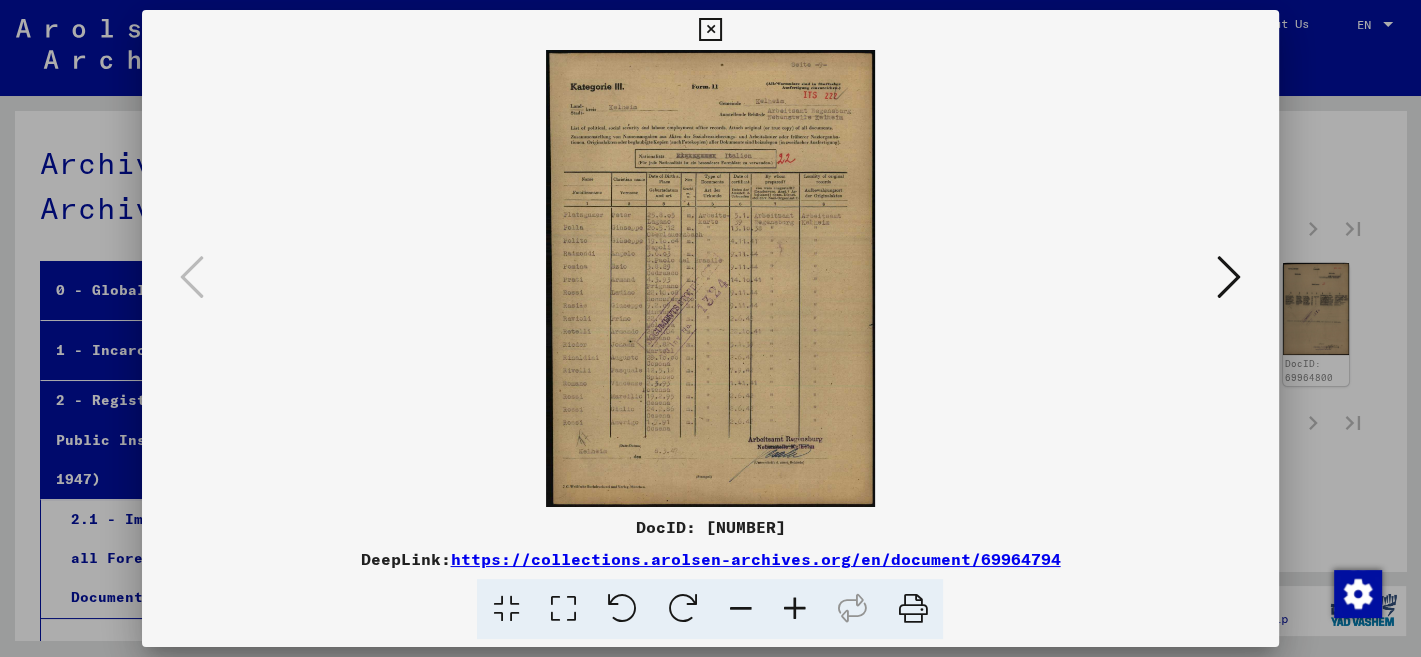 click at bounding box center [794, 609] 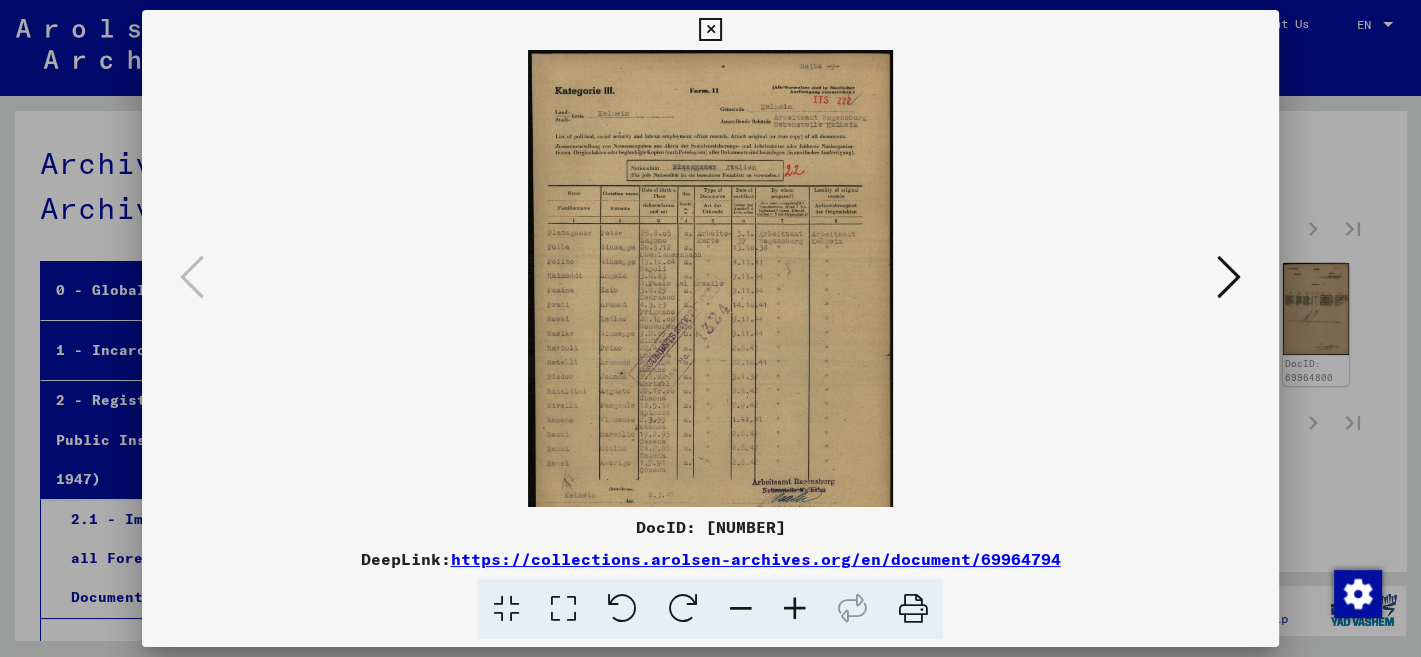 click at bounding box center (794, 609) 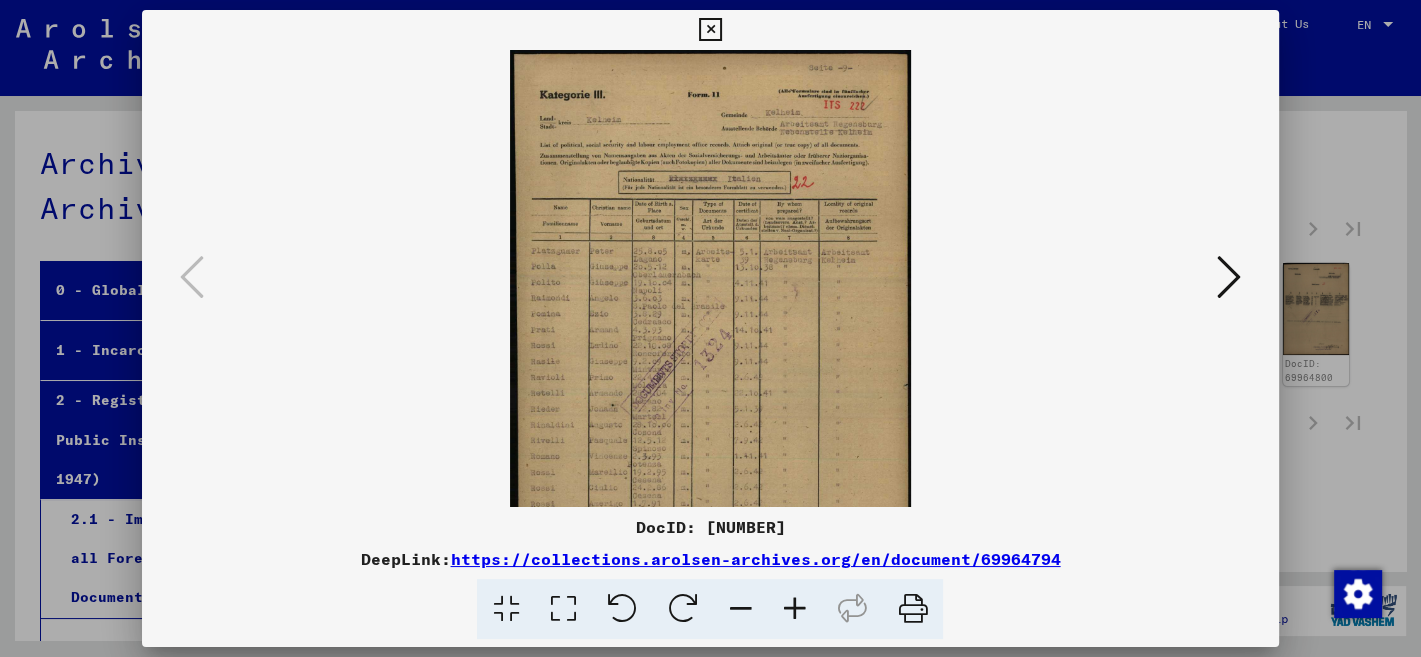 click at bounding box center [794, 609] 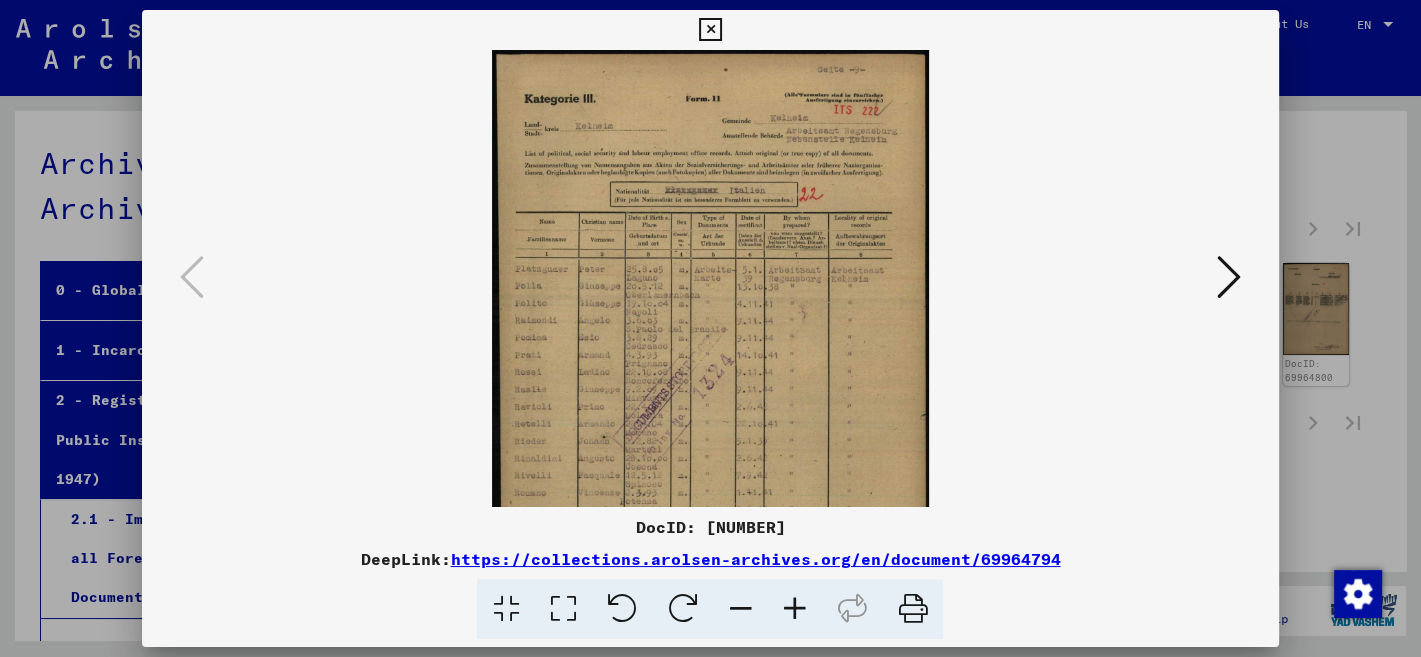 click at bounding box center (794, 609) 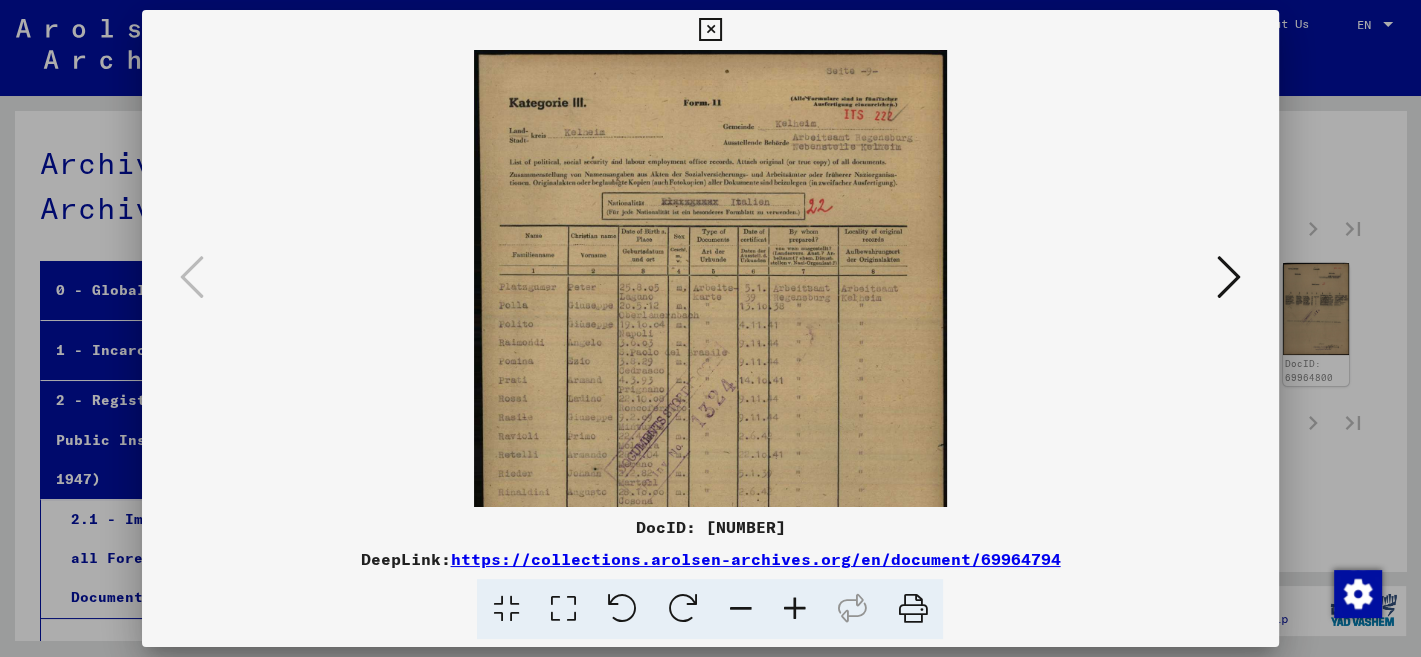 click at bounding box center (794, 609) 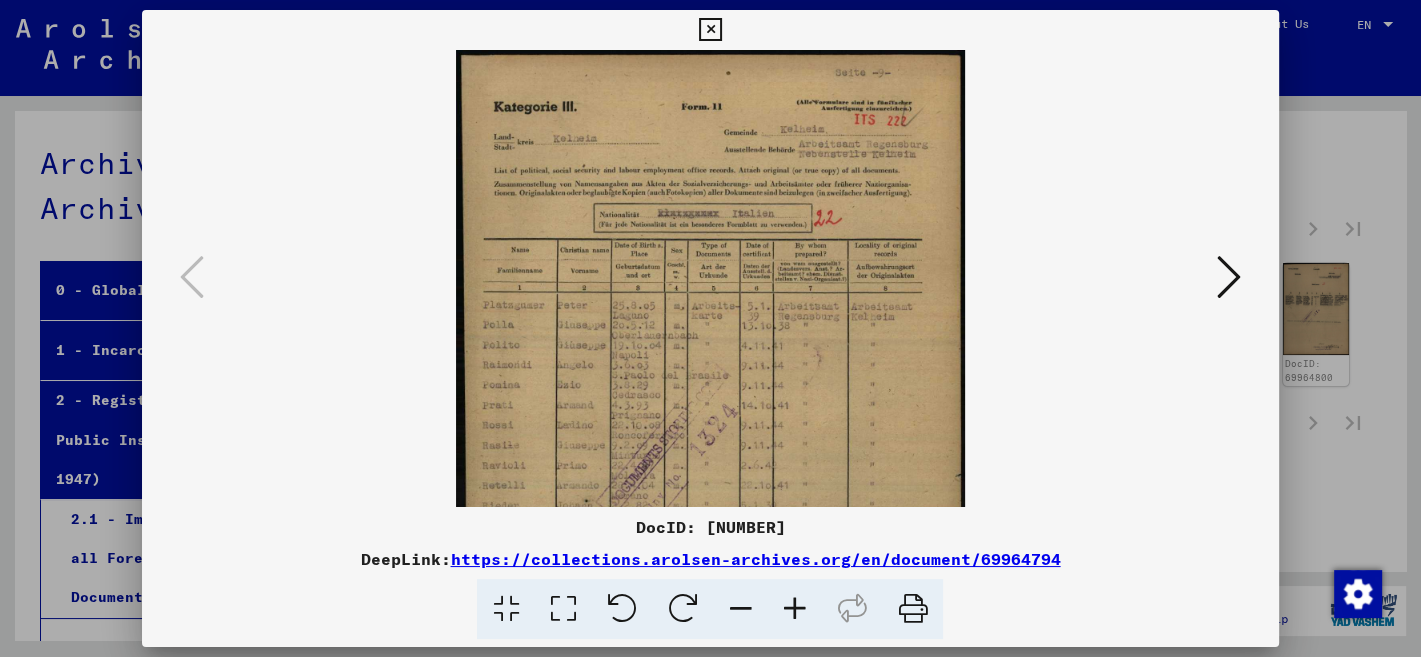 click at bounding box center [794, 609] 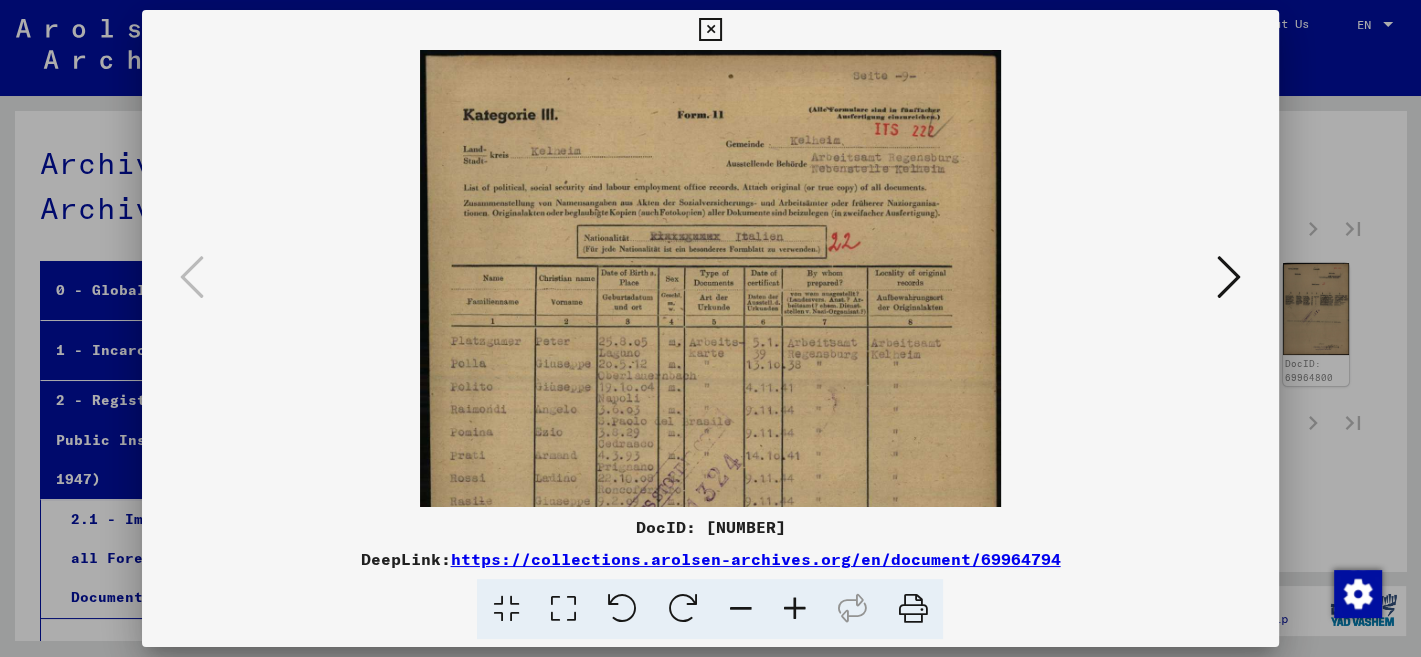 click at bounding box center [794, 609] 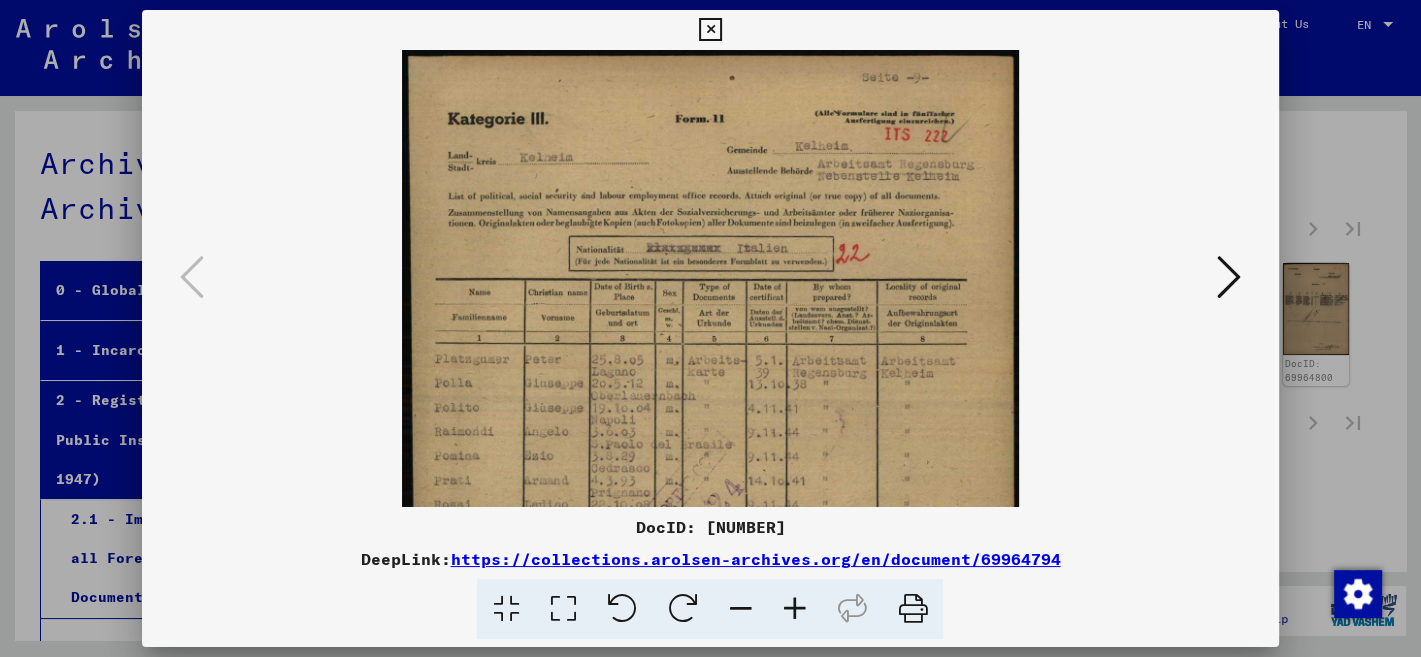 drag, startPoint x: 785, startPoint y: 613, endPoint x: 774, endPoint y: 578, distance: 36.687874 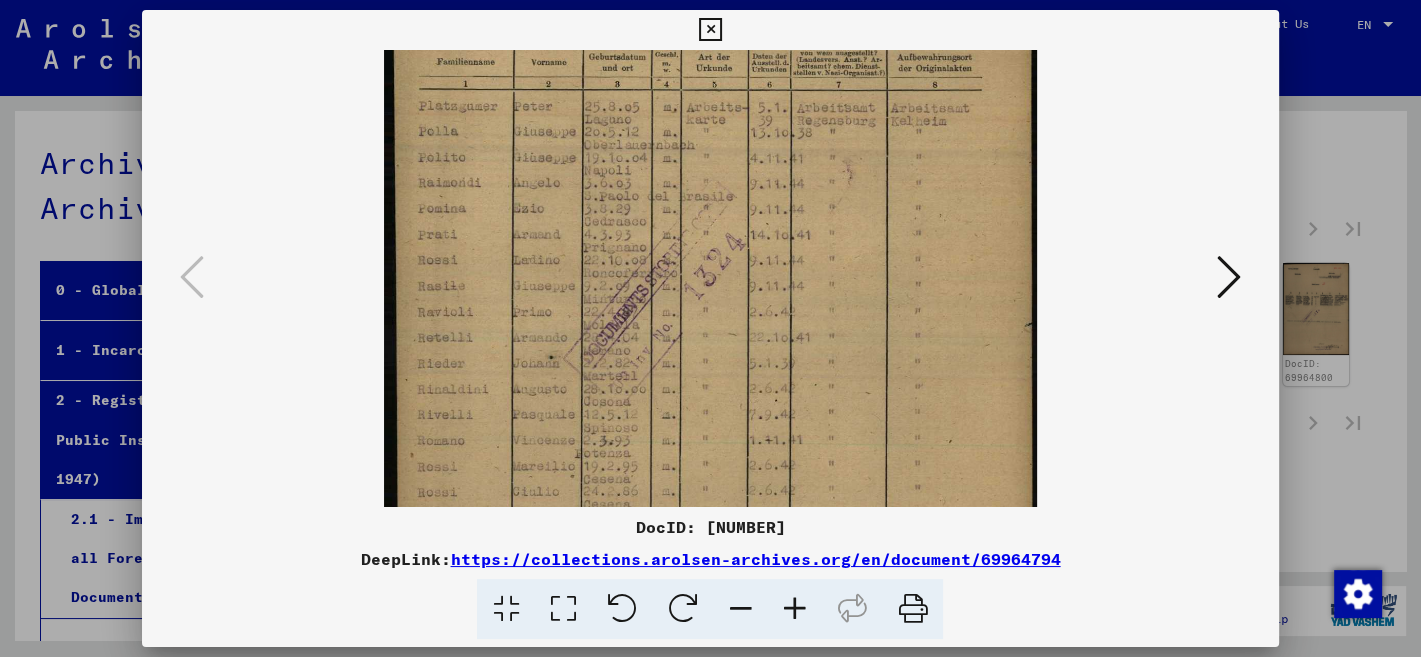 scroll, scrollTop: 309, scrollLeft: 0, axis: vertical 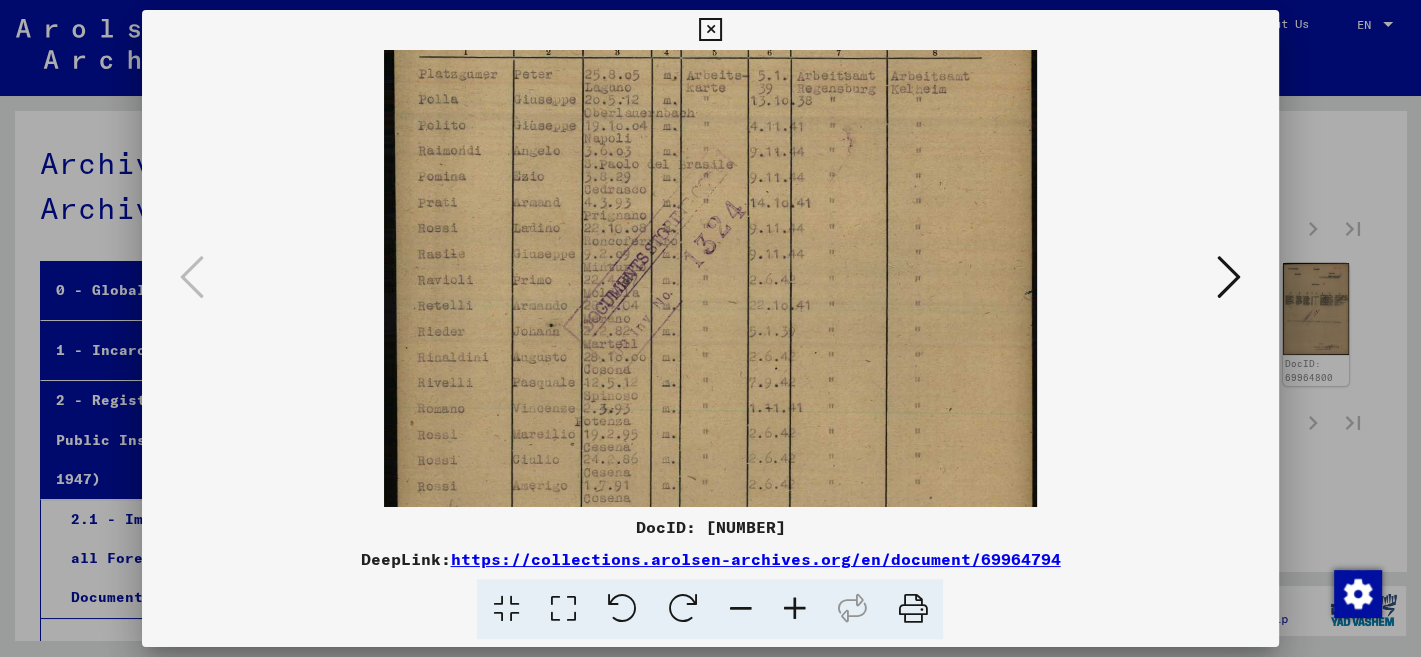 drag, startPoint x: 806, startPoint y: 478, endPoint x: 874, endPoint y: 173, distance: 312.4884 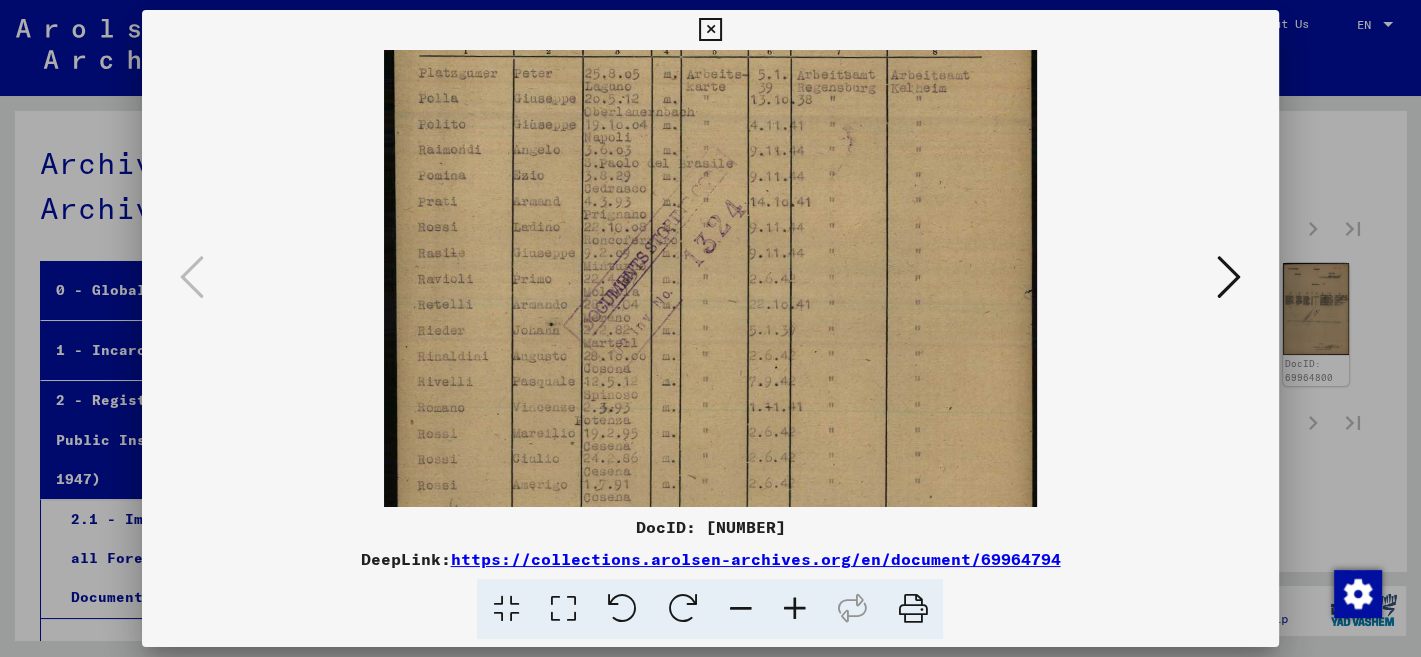 click at bounding box center [710, 199] 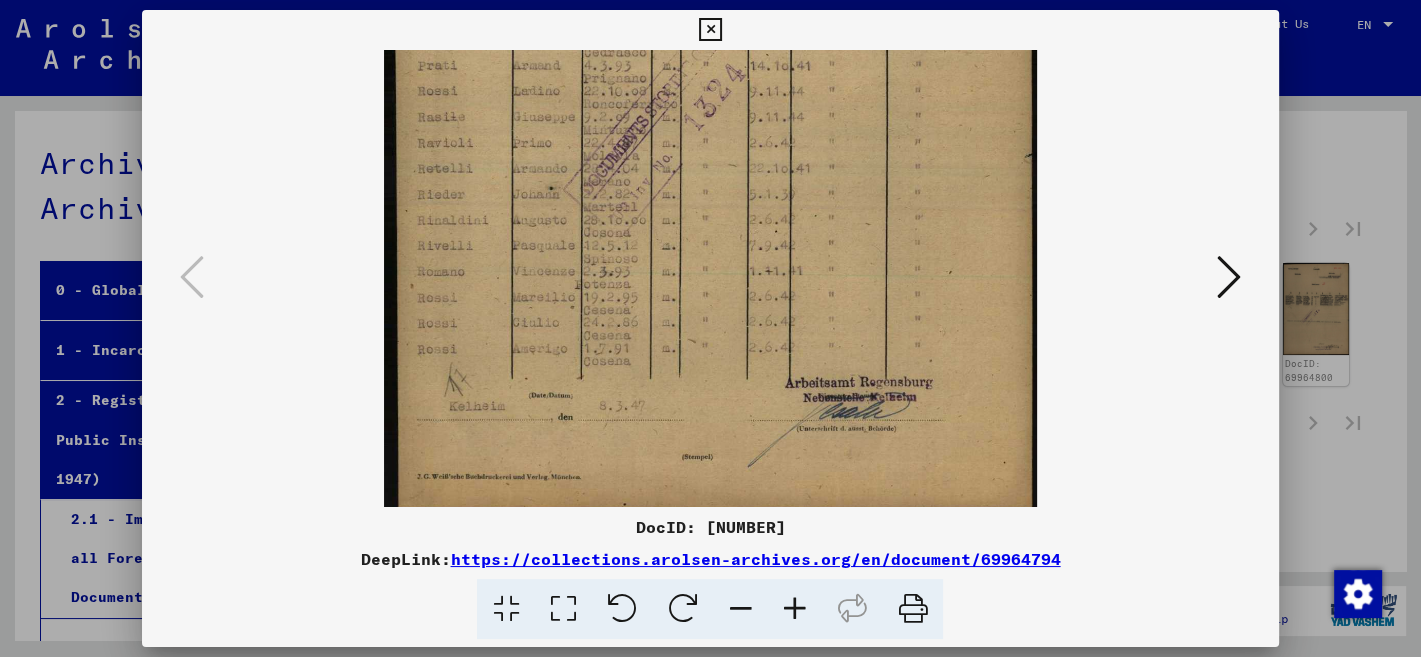 drag, startPoint x: 909, startPoint y: 454, endPoint x: 921, endPoint y: 317, distance: 137.52454 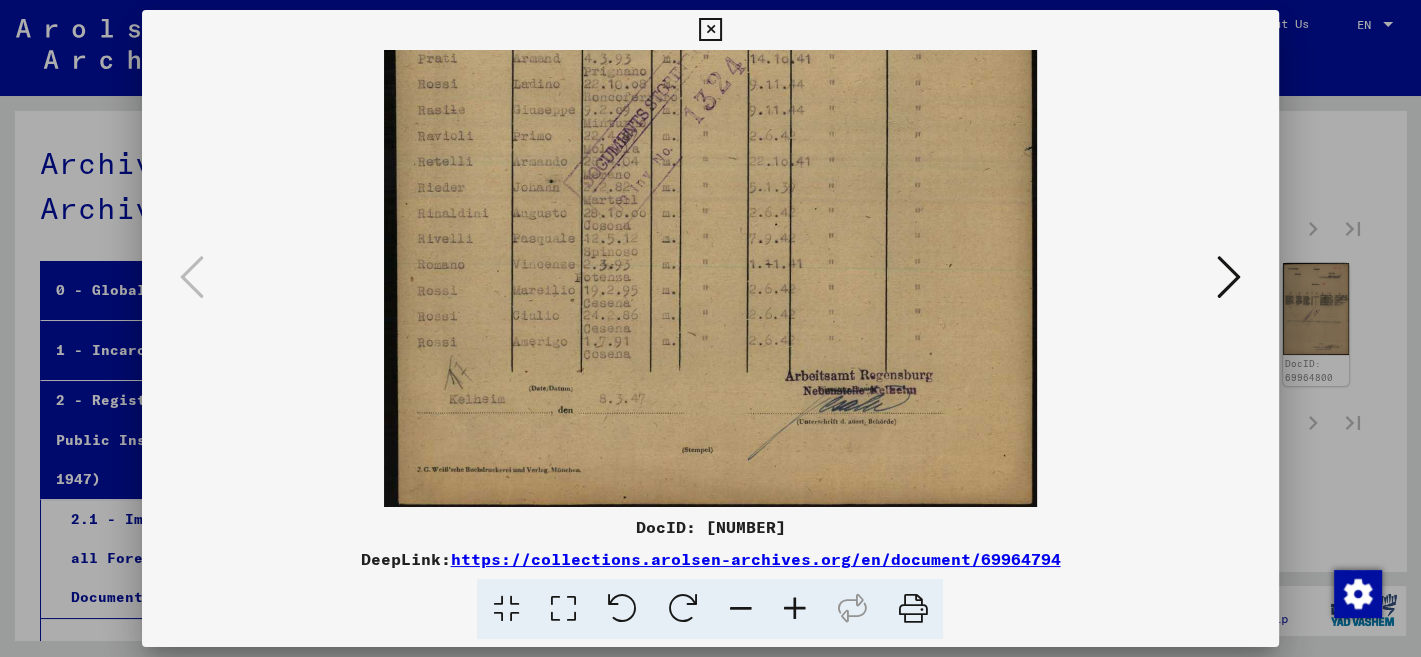 click at bounding box center [1229, 277] 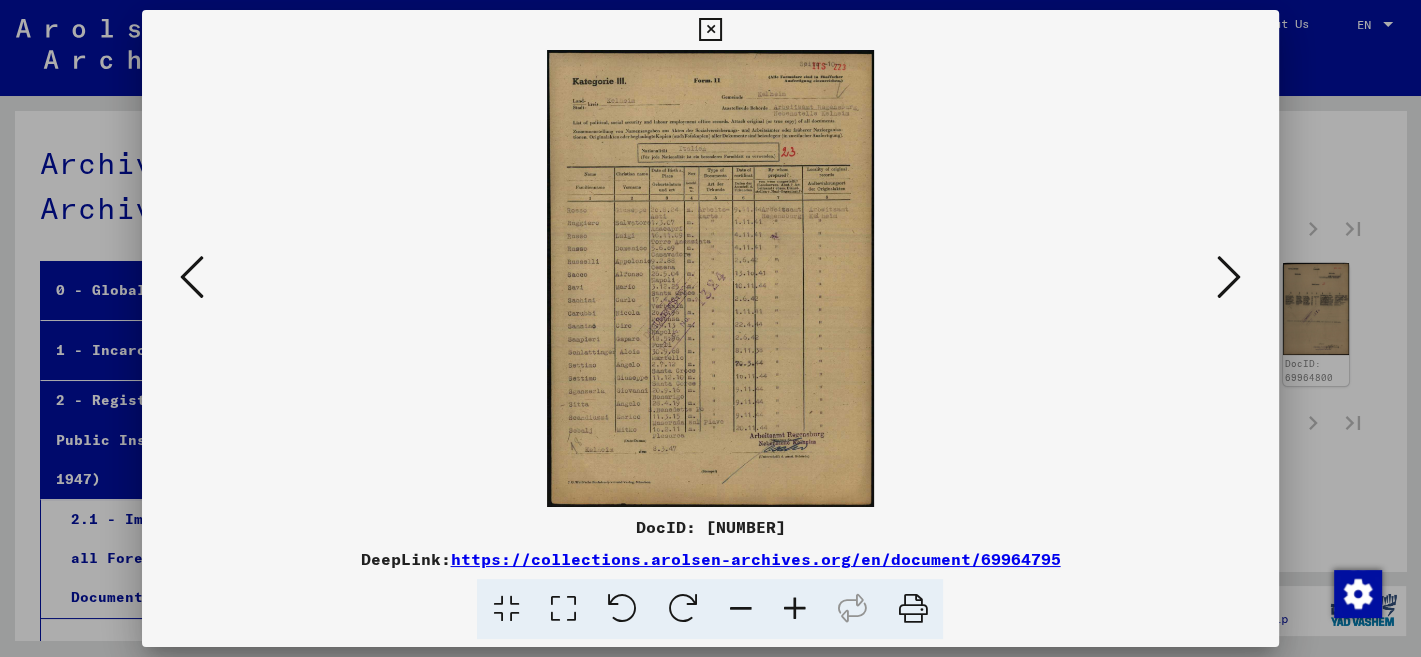 scroll, scrollTop: 0, scrollLeft: 0, axis: both 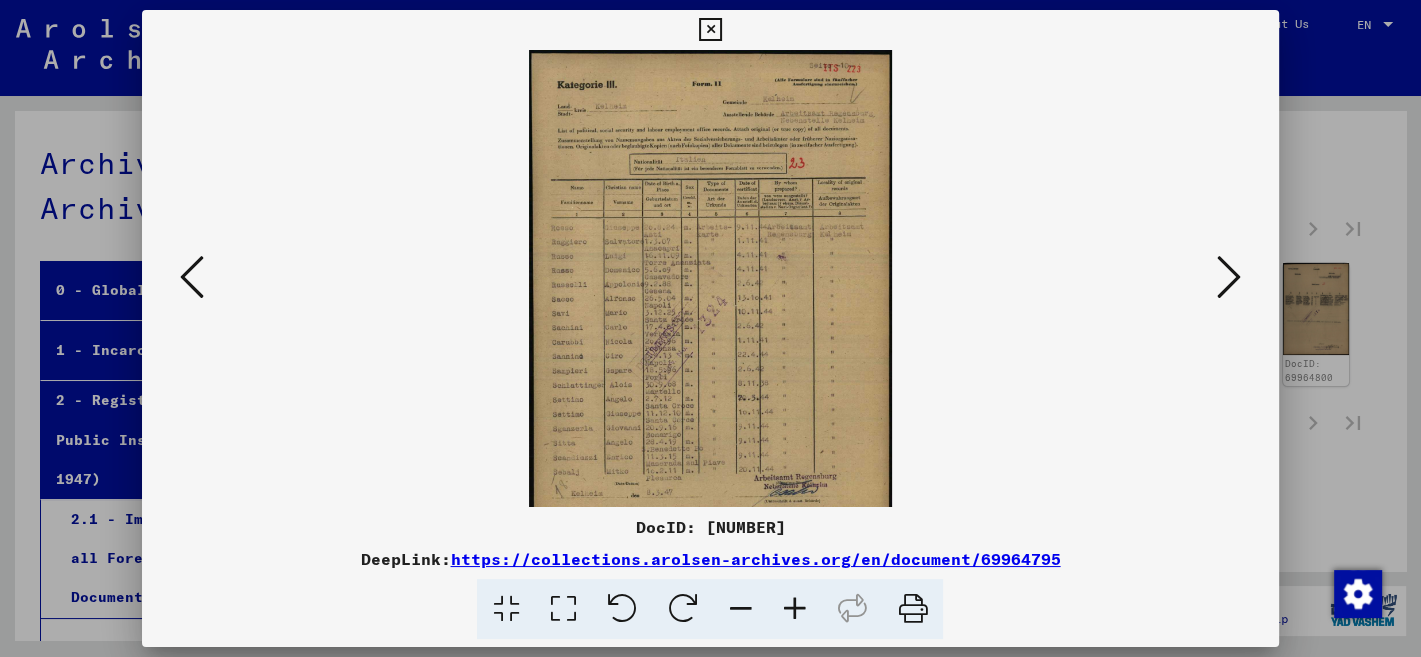 click at bounding box center [794, 609] 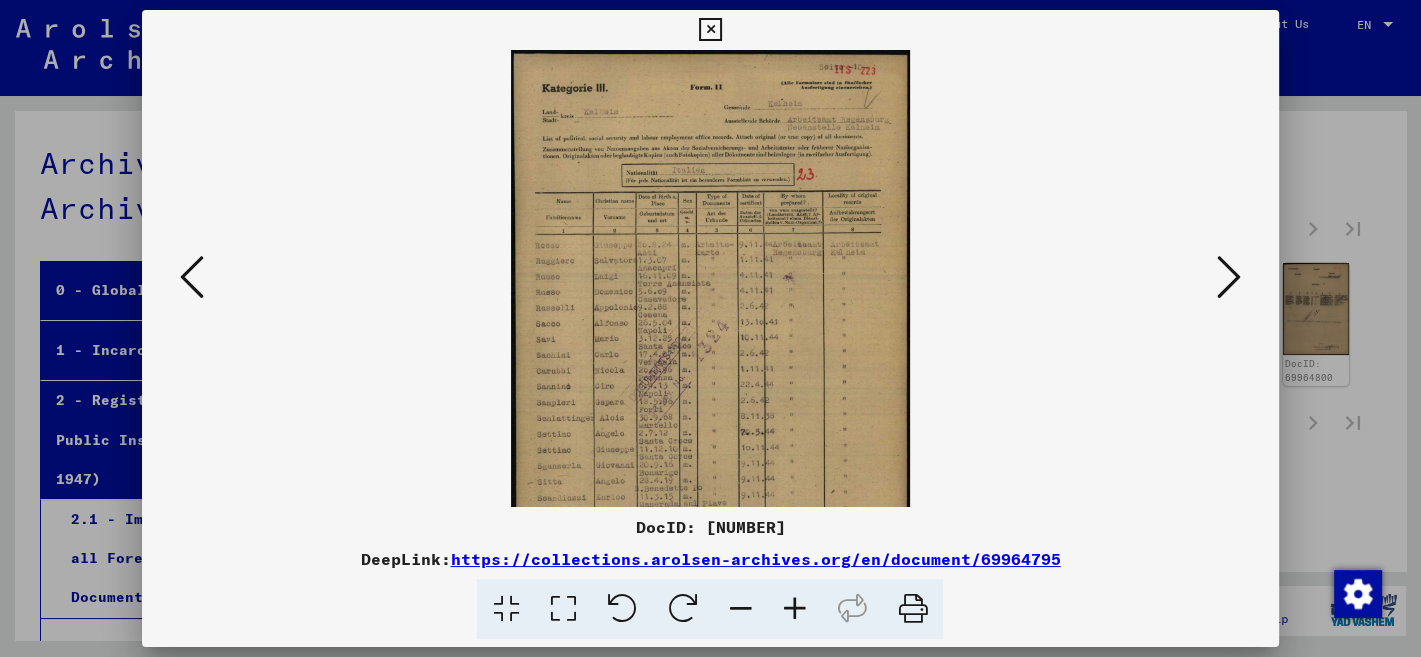 click at bounding box center (794, 609) 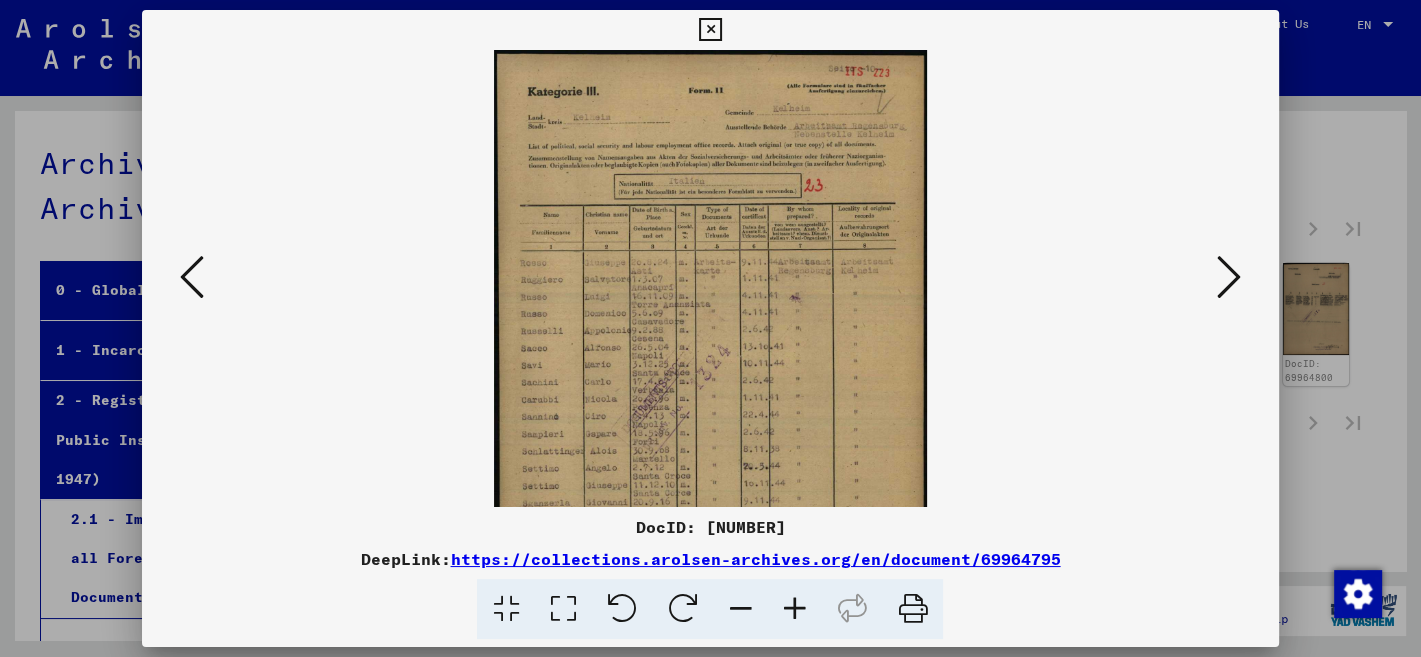 click at bounding box center [794, 609] 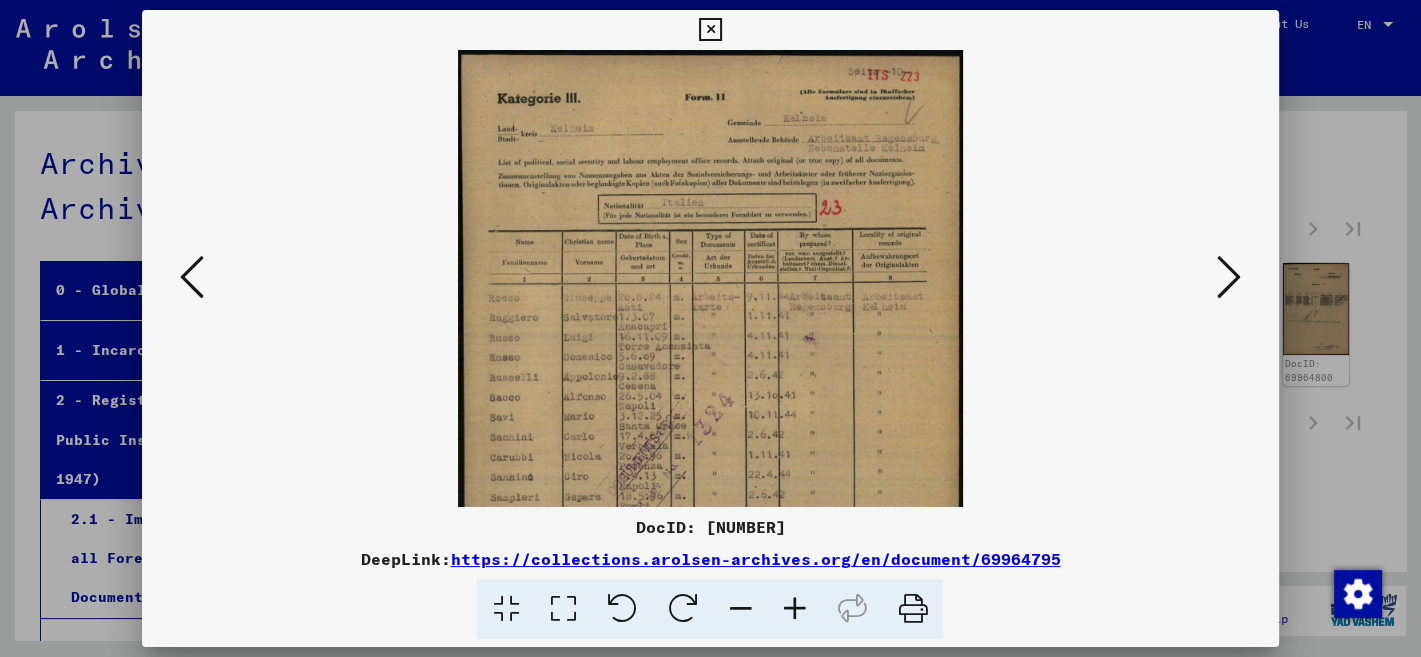 click at bounding box center [794, 609] 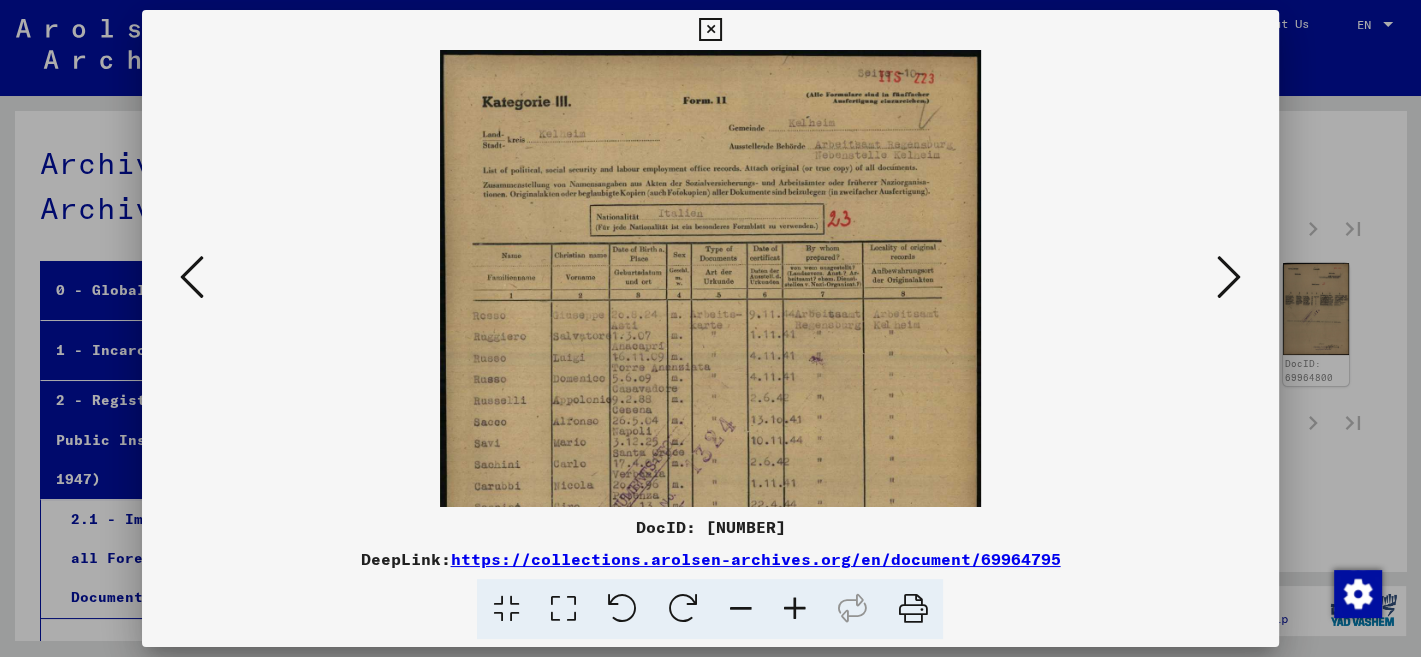 click at bounding box center (794, 609) 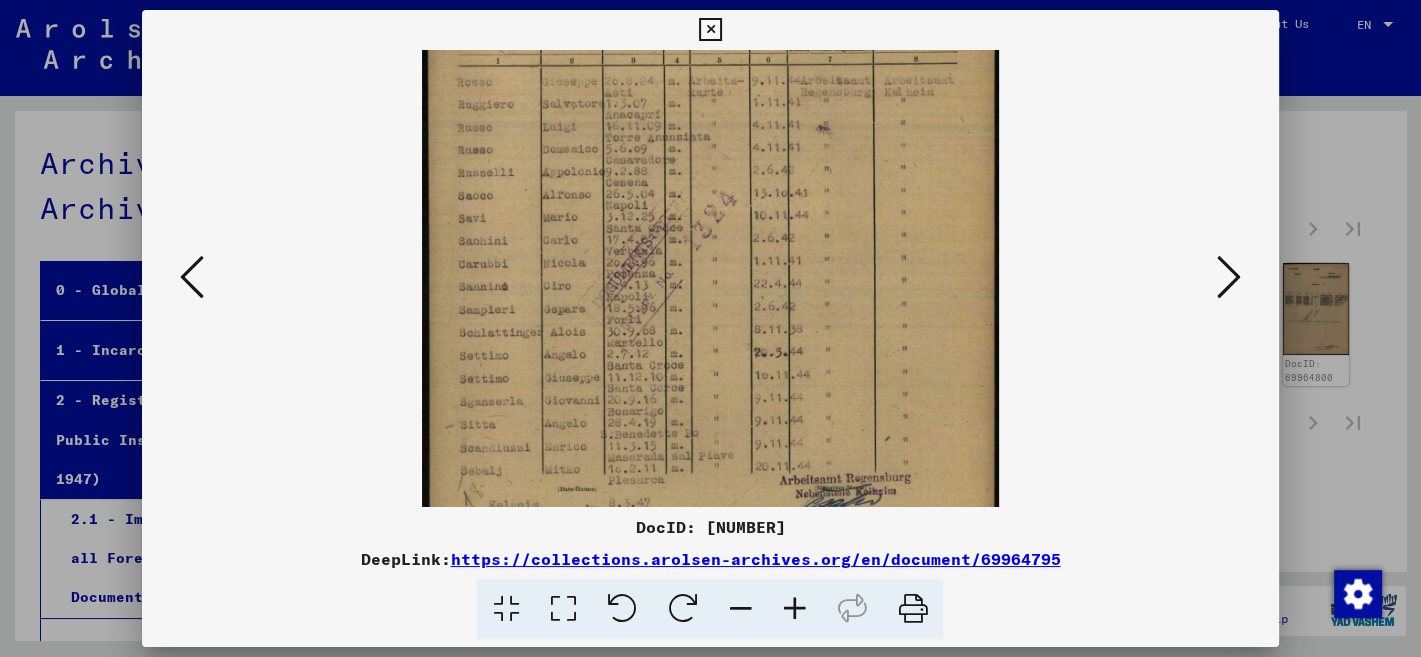 scroll, scrollTop: 254, scrollLeft: 0, axis: vertical 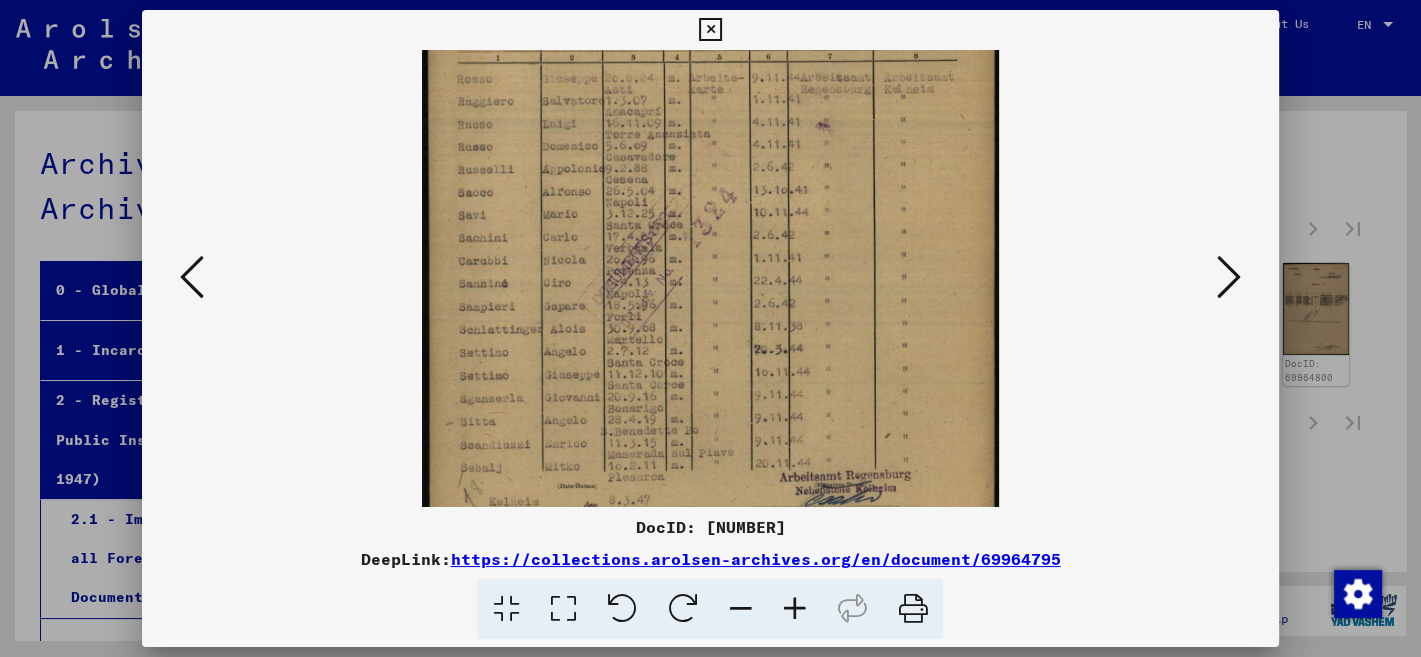 drag, startPoint x: 885, startPoint y: 405, endPoint x: 872, endPoint y: 223, distance: 182.4637 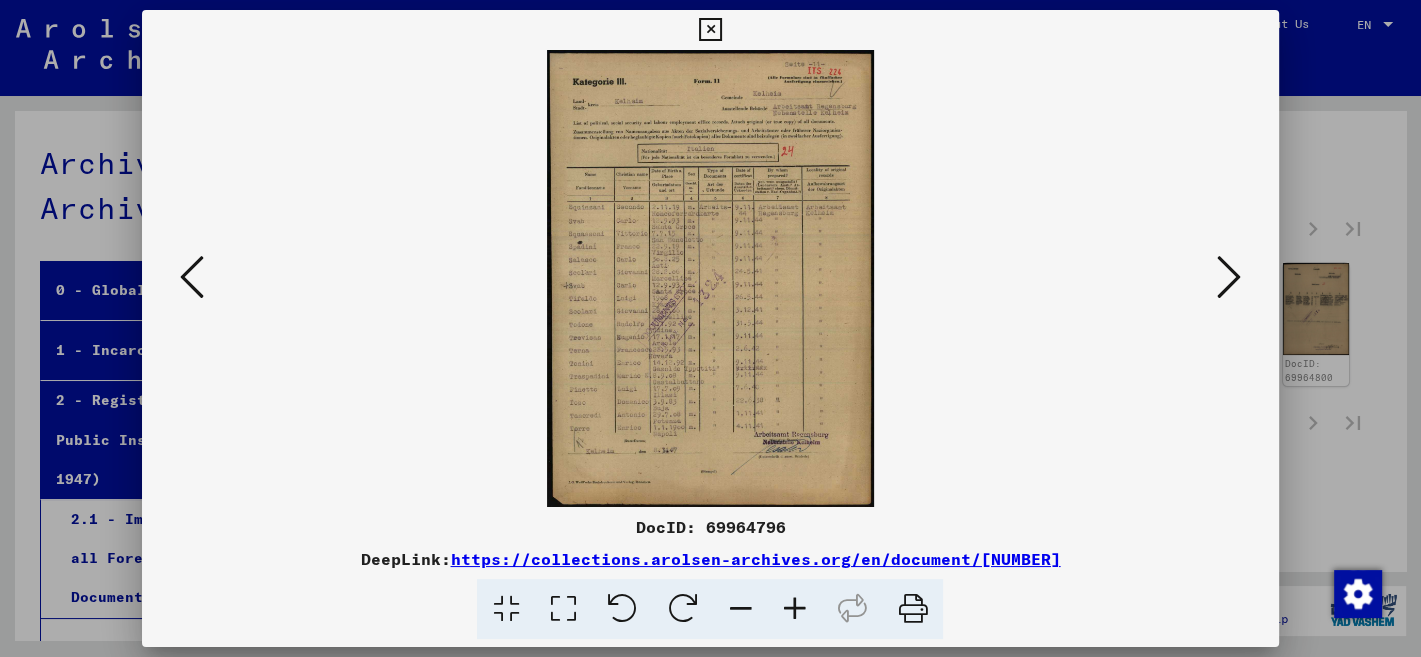 scroll, scrollTop: 0, scrollLeft: 0, axis: both 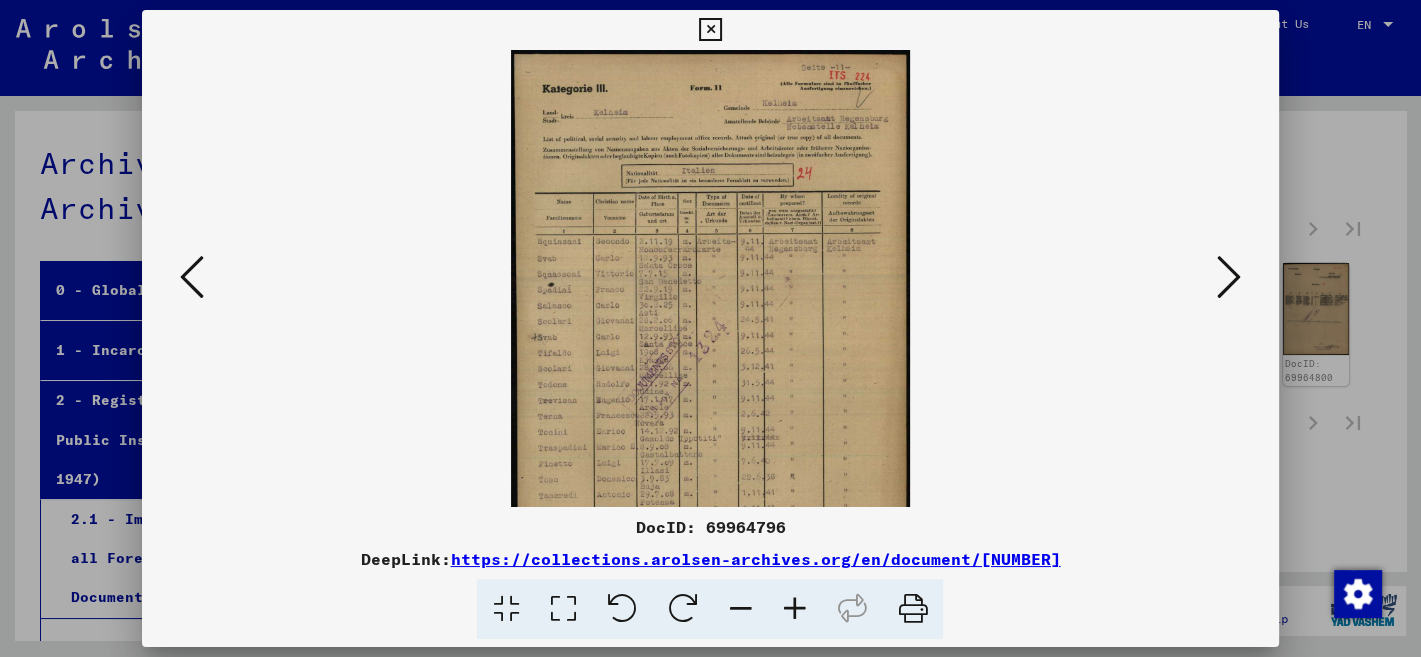 click at bounding box center [794, 609] 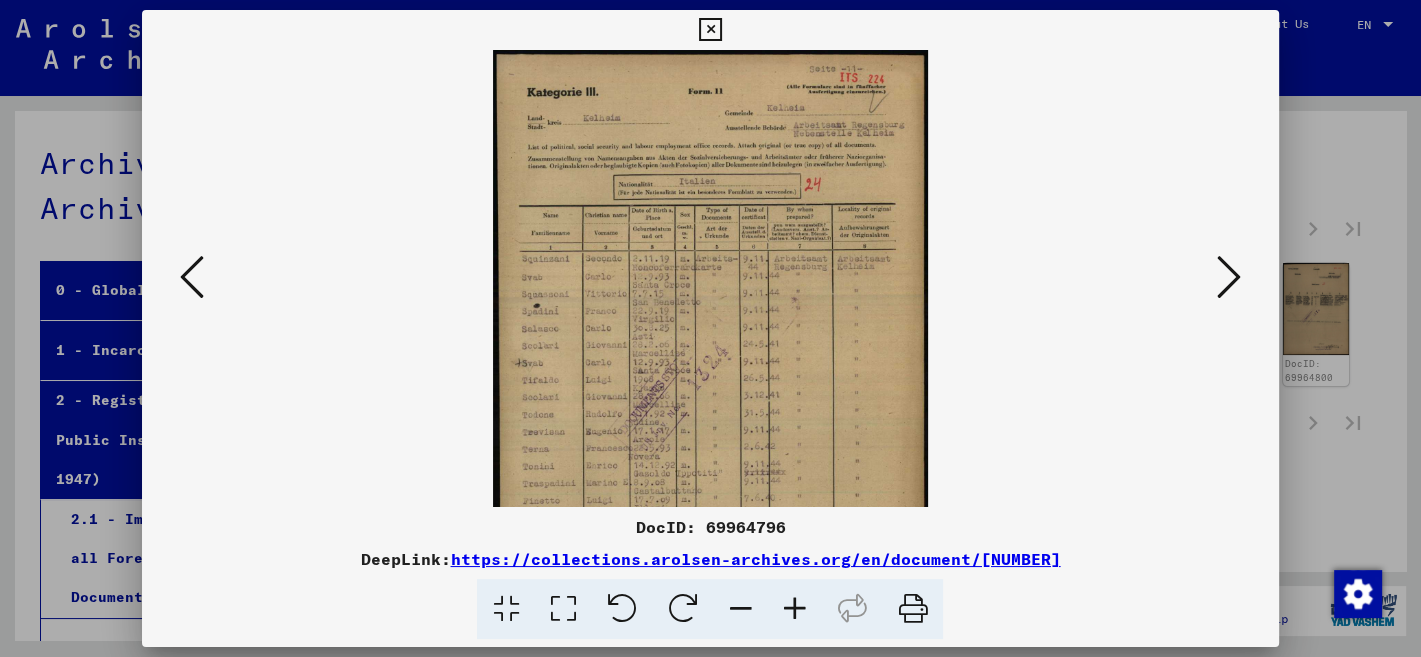 click at bounding box center [794, 609] 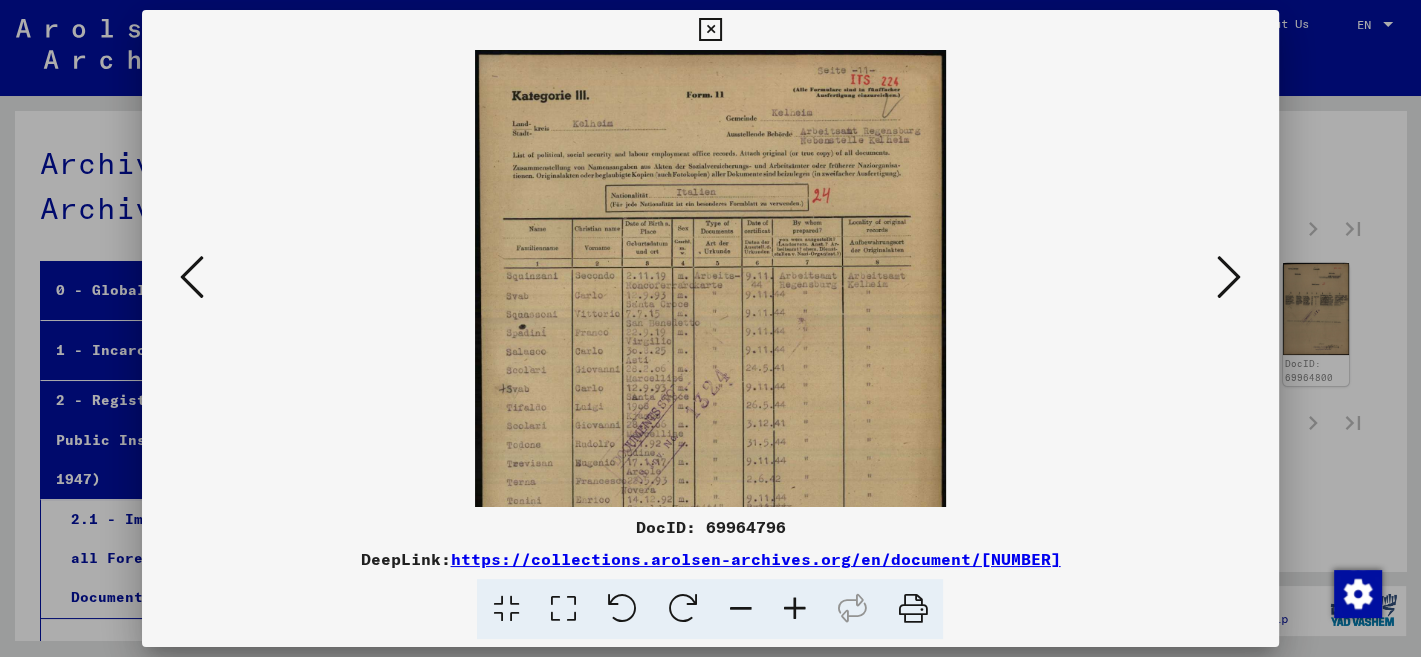 click at bounding box center (794, 609) 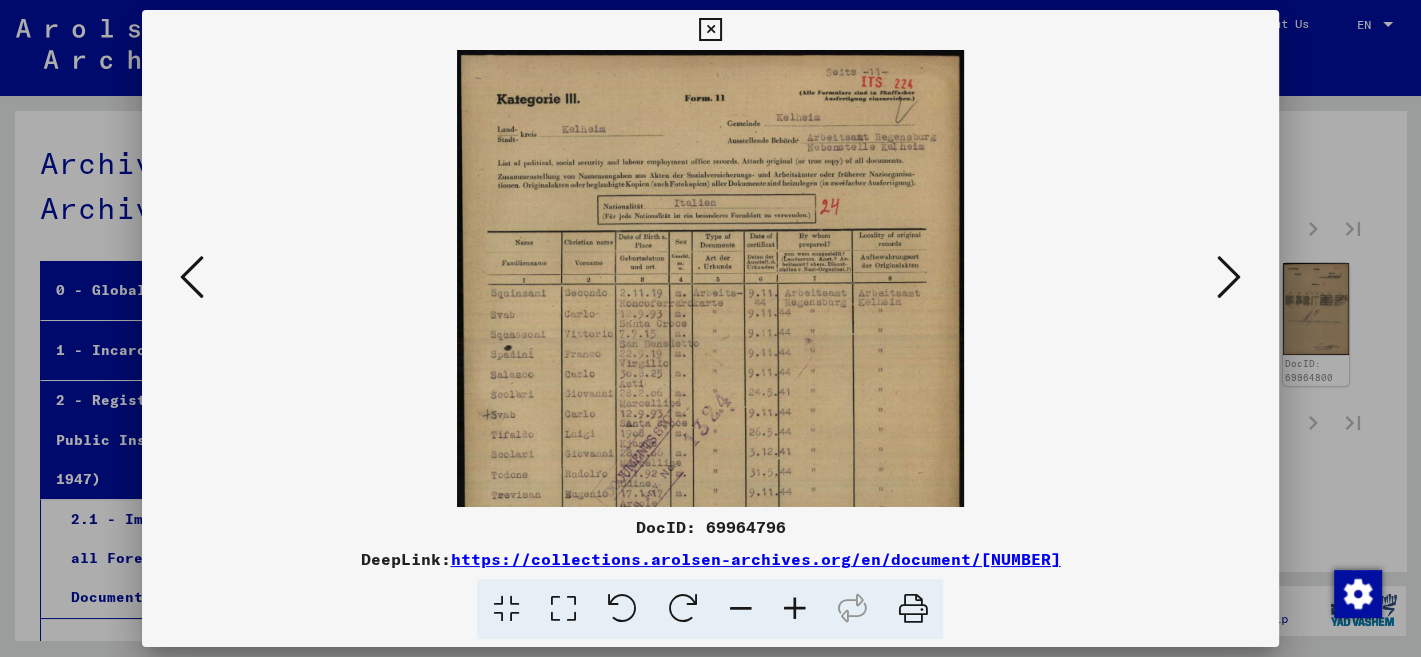 click at bounding box center (794, 609) 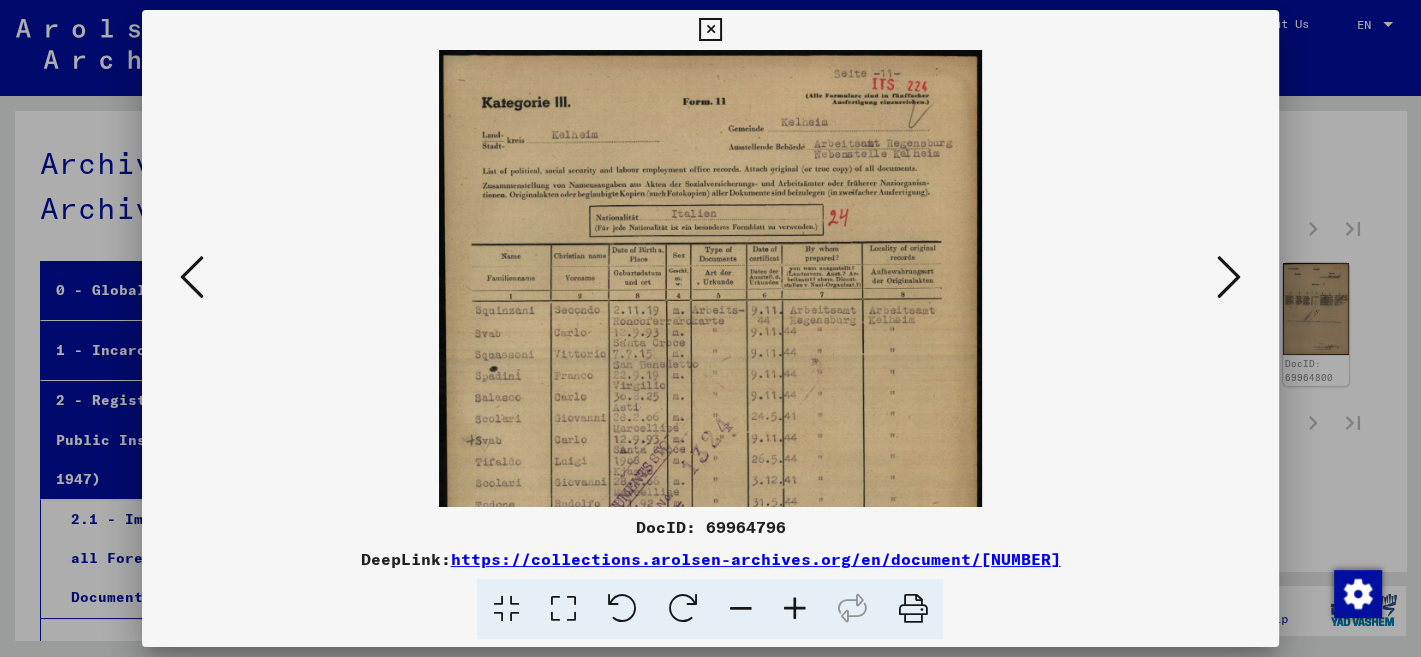 click at bounding box center [794, 609] 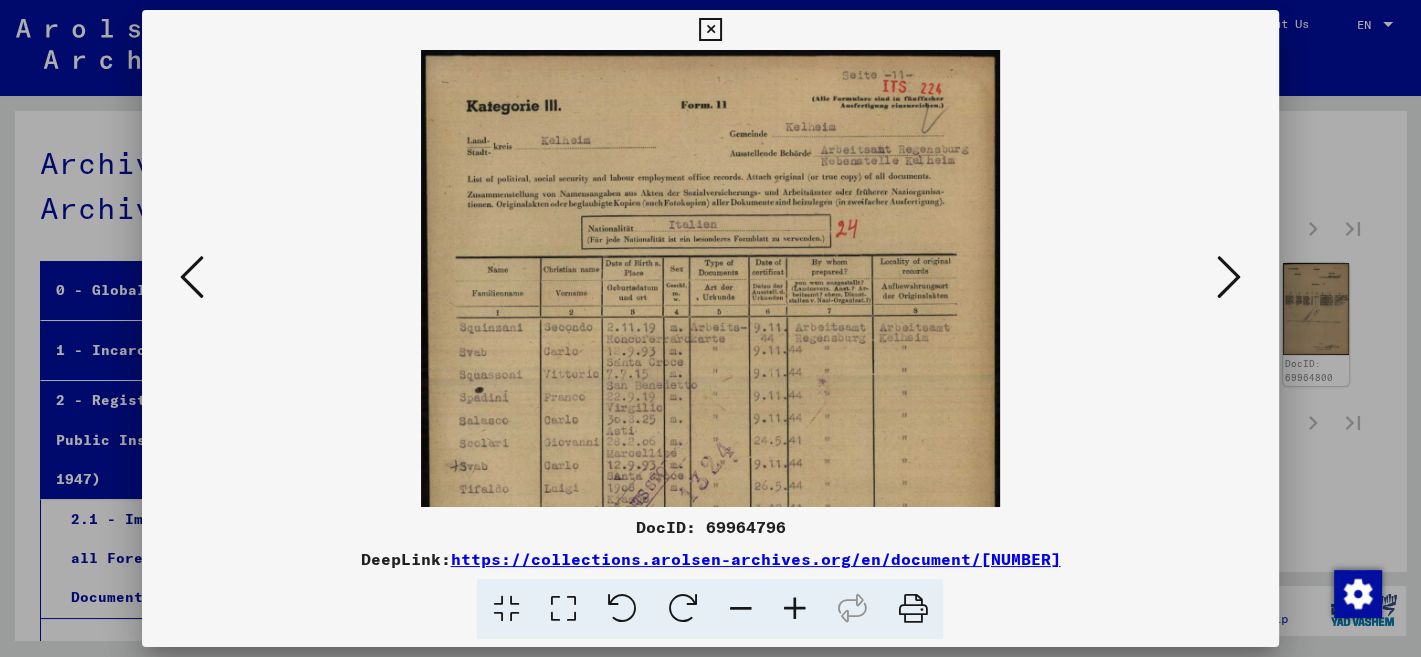 click at bounding box center (794, 609) 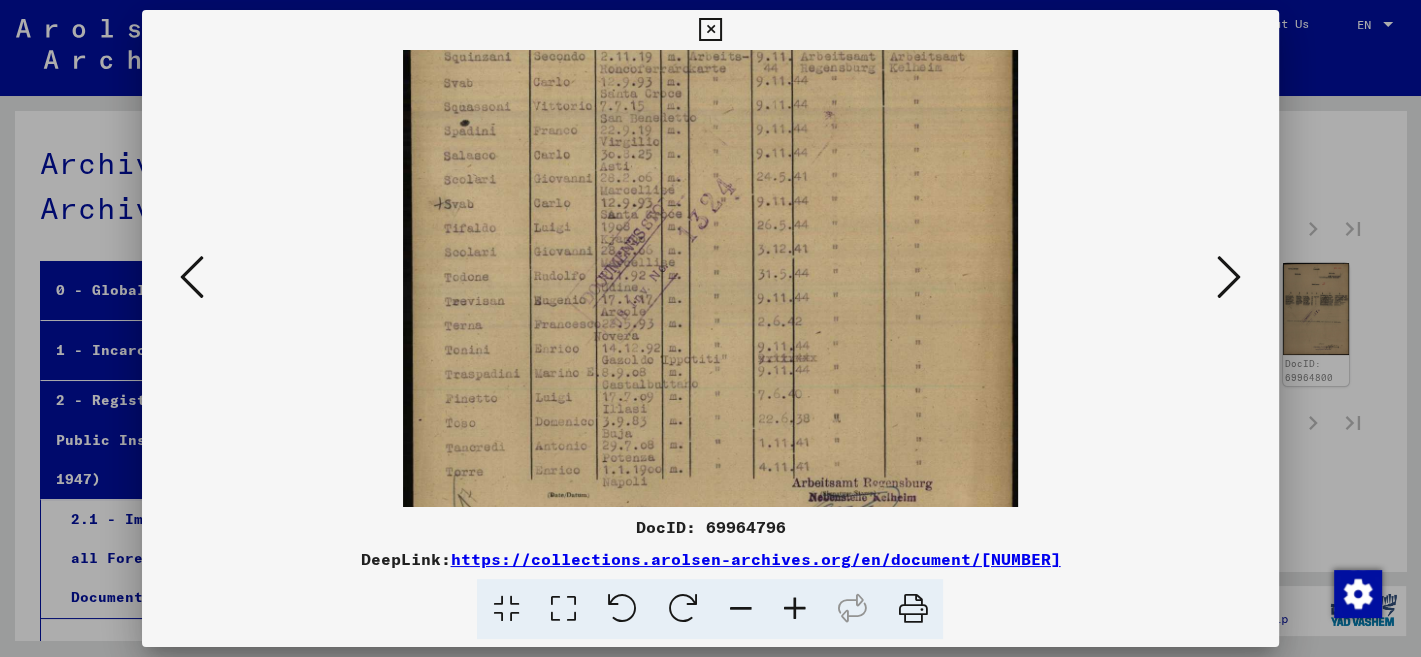 scroll, scrollTop: 308, scrollLeft: 0, axis: vertical 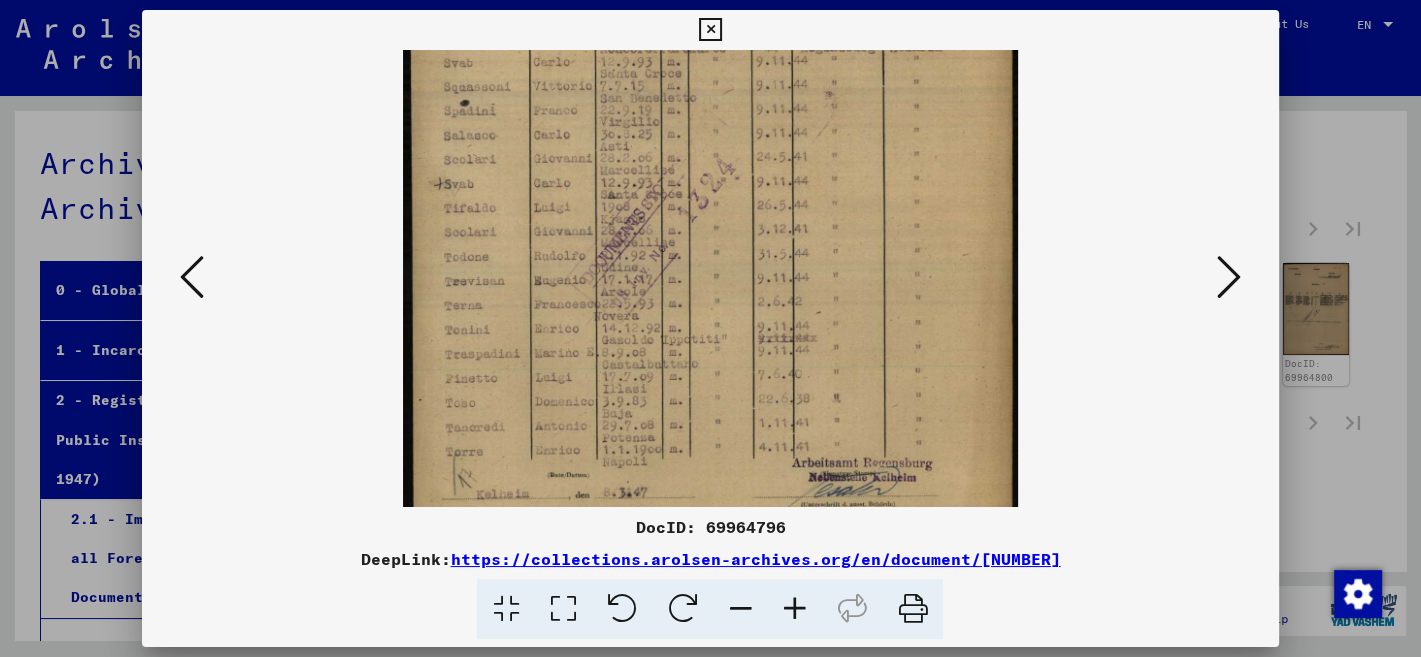 drag, startPoint x: 839, startPoint y: 494, endPoint x: 851, endPoint y: 190, distance: 304.23676 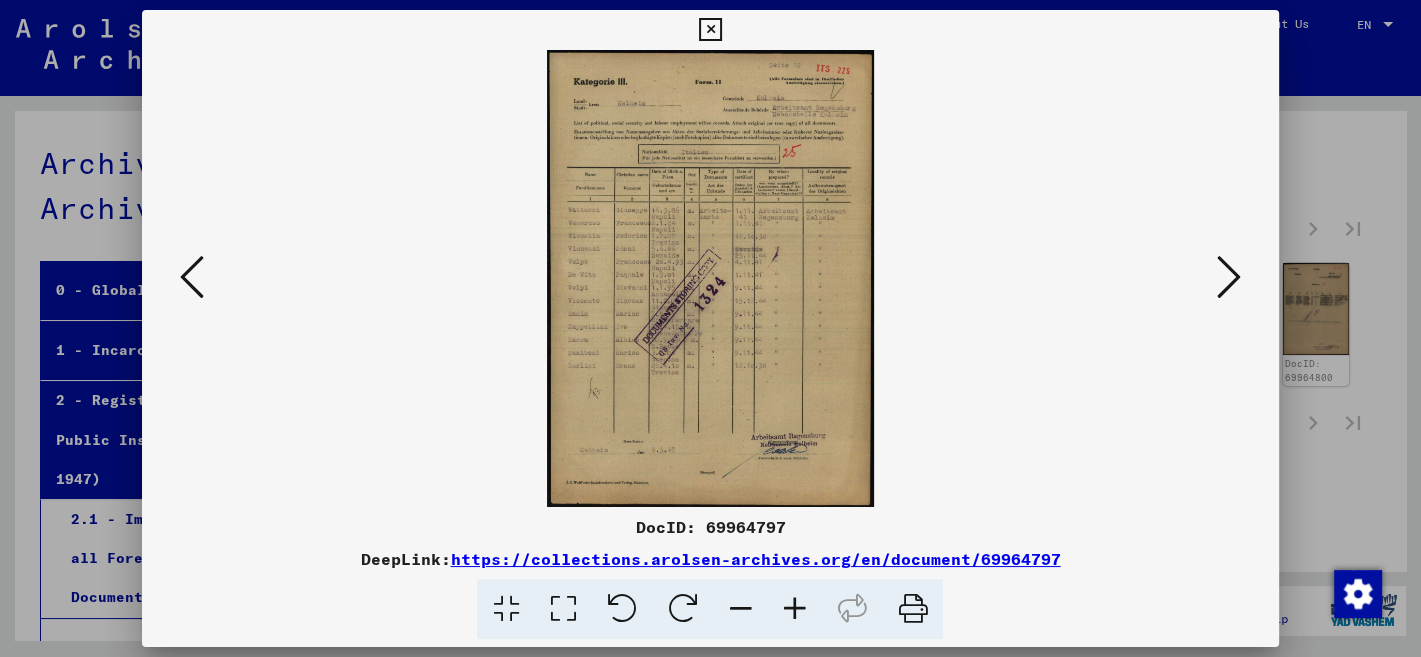 click at bounding box center (794, 609) 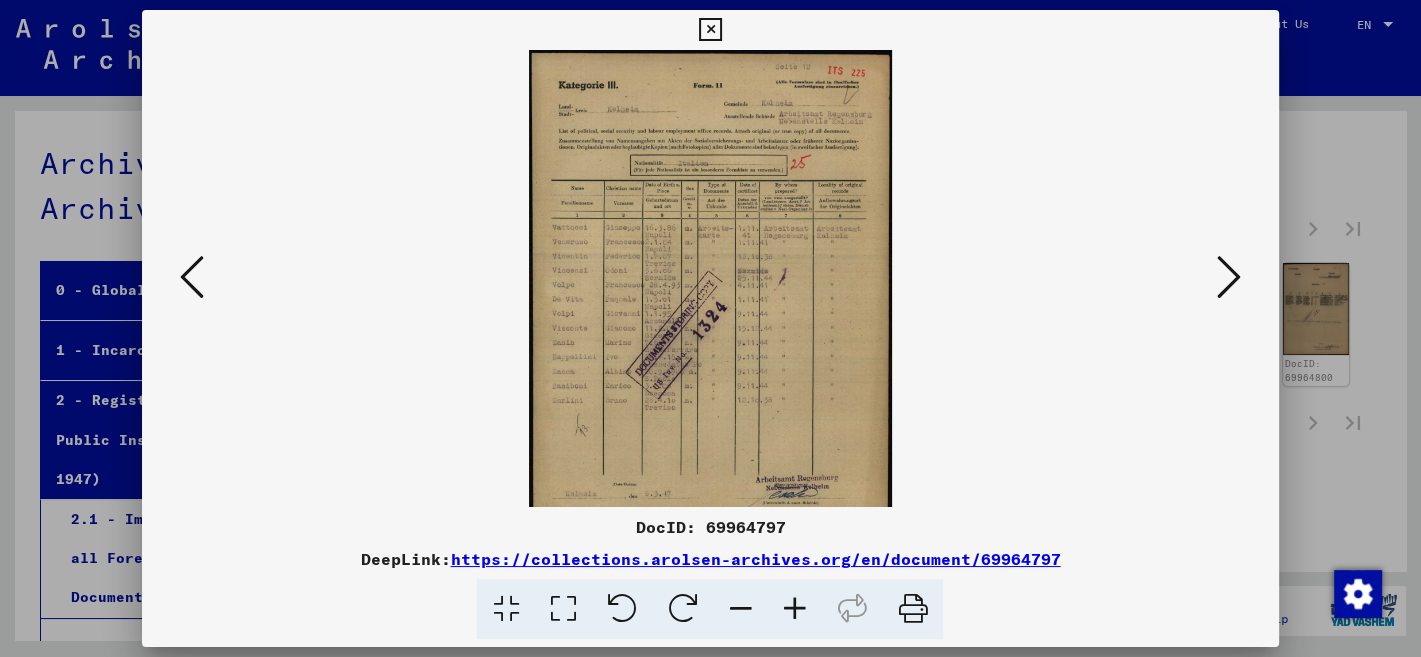 click at bounding box center [794, 609] 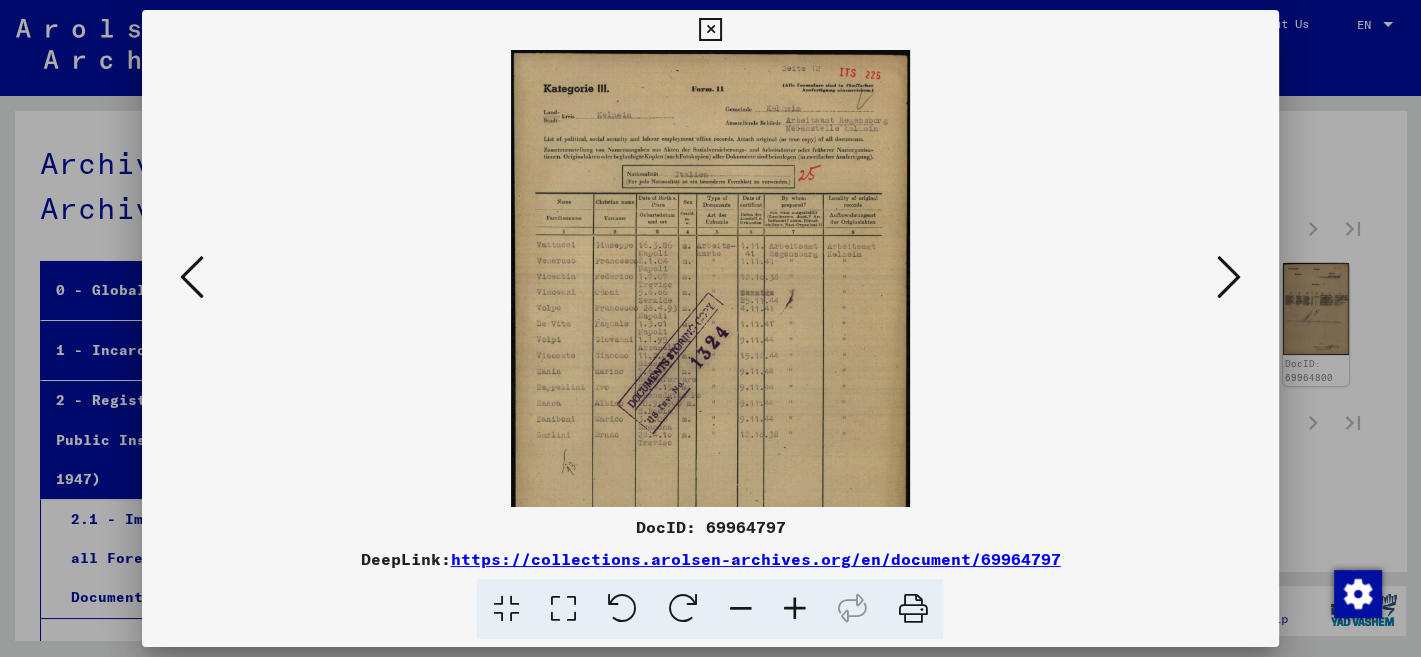 click at bounding box center [794, 609] 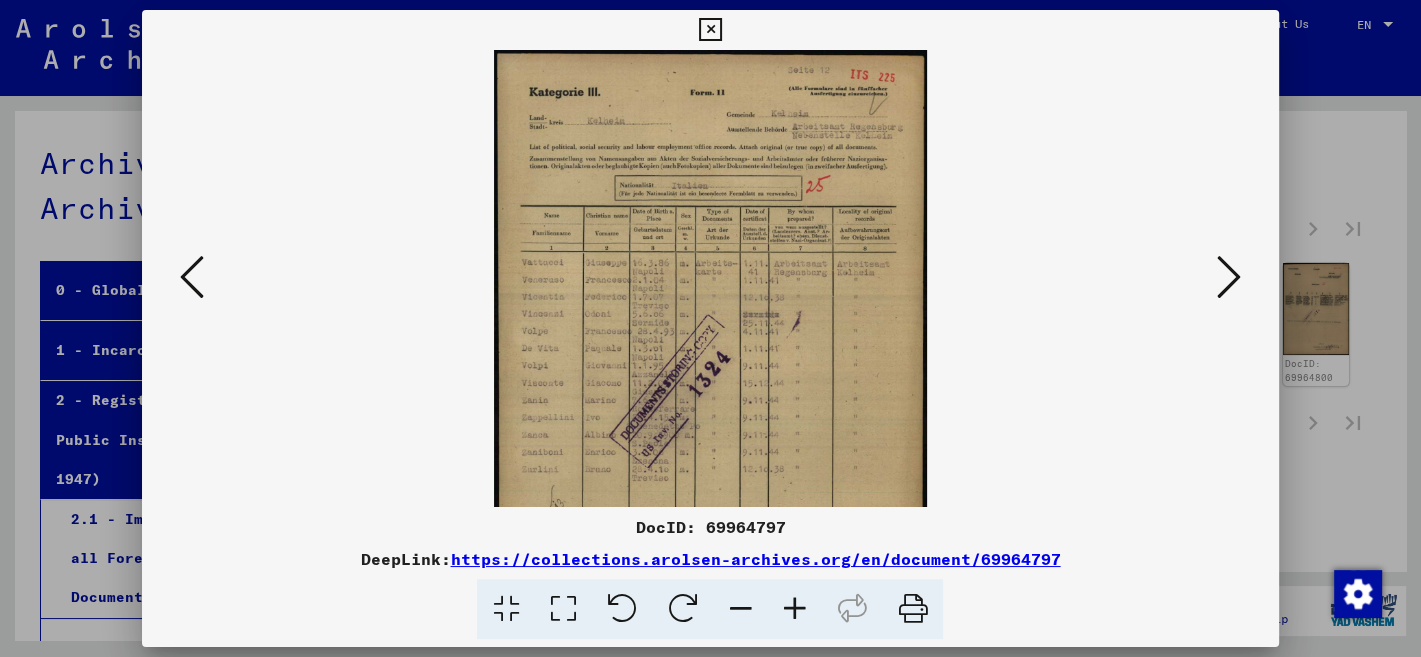 click at bounding box center [794, 609] 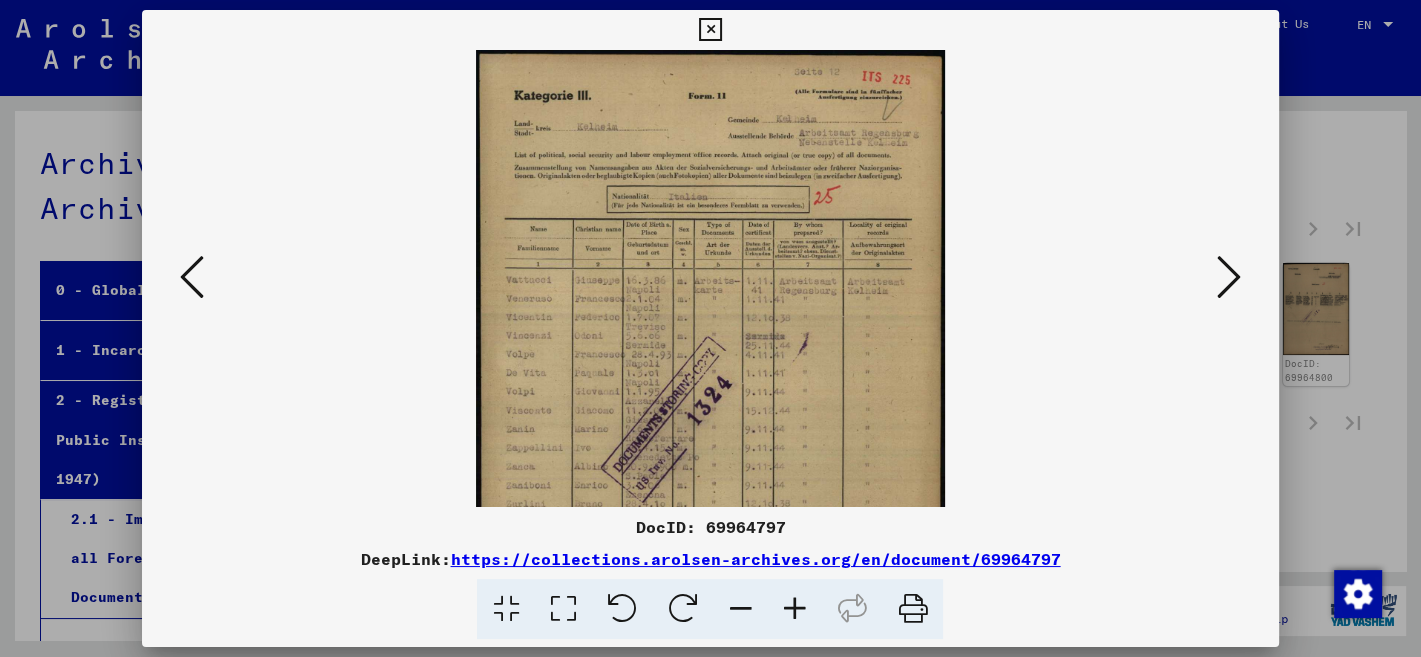 click at bounding box center (794, 609) 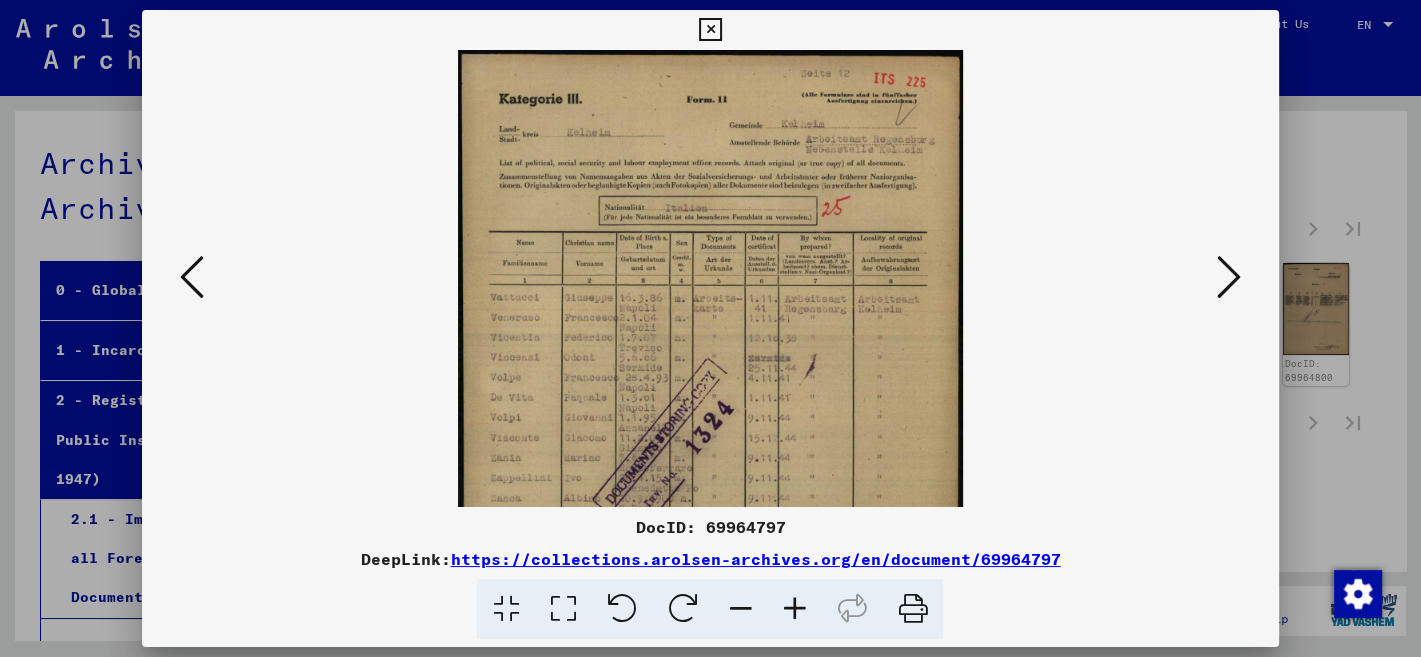 click at bounding box center [794, 609] 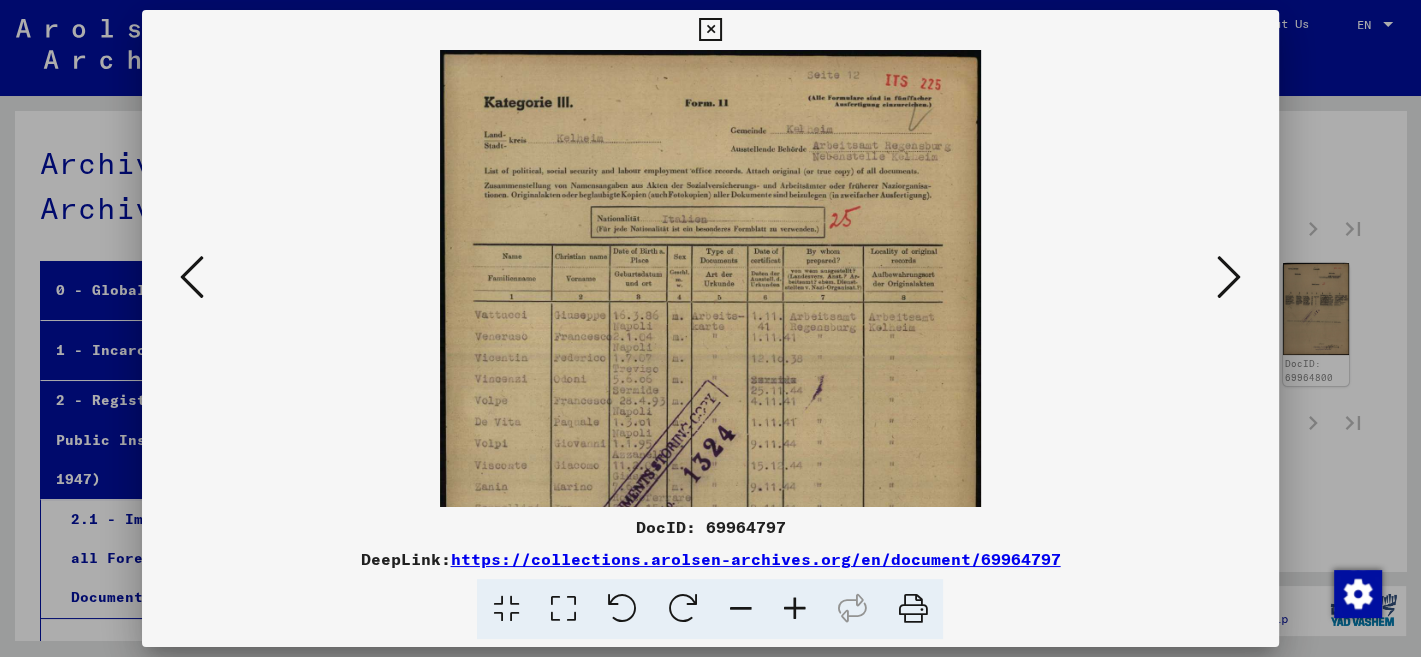 click at bounding box center (794, 609) 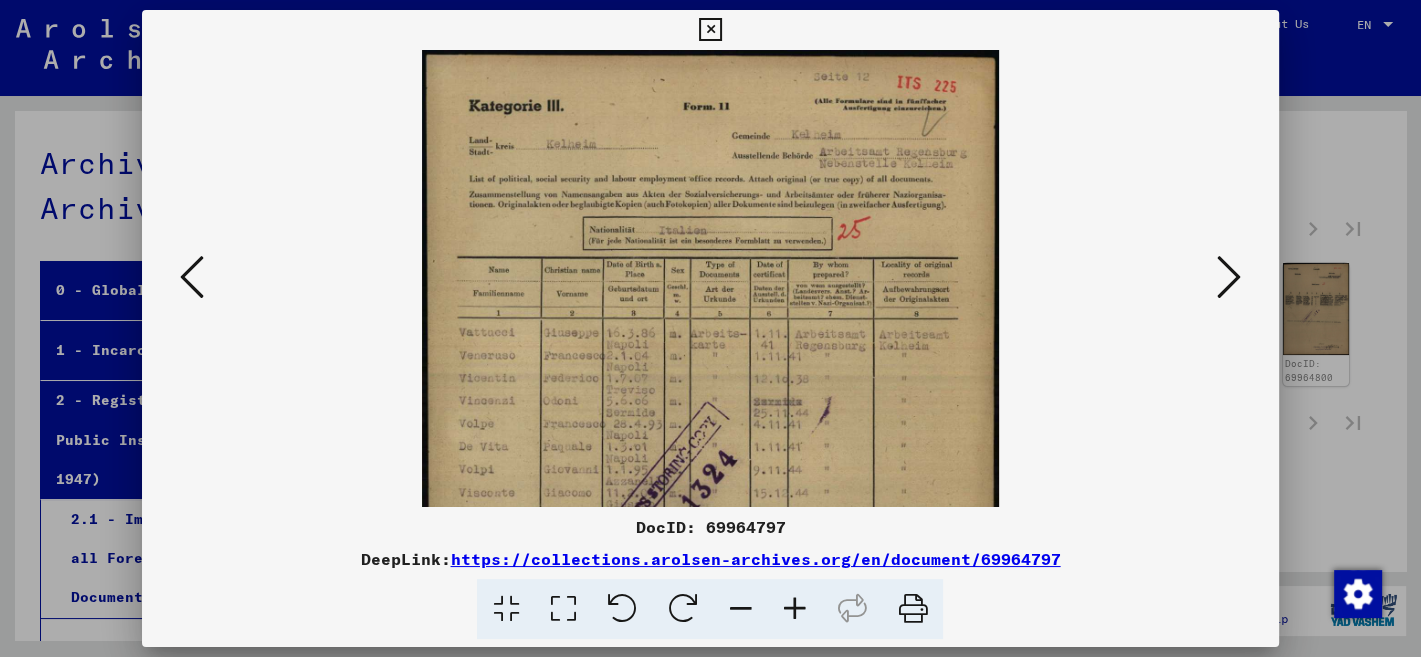 click at bounding box center (794, 609) 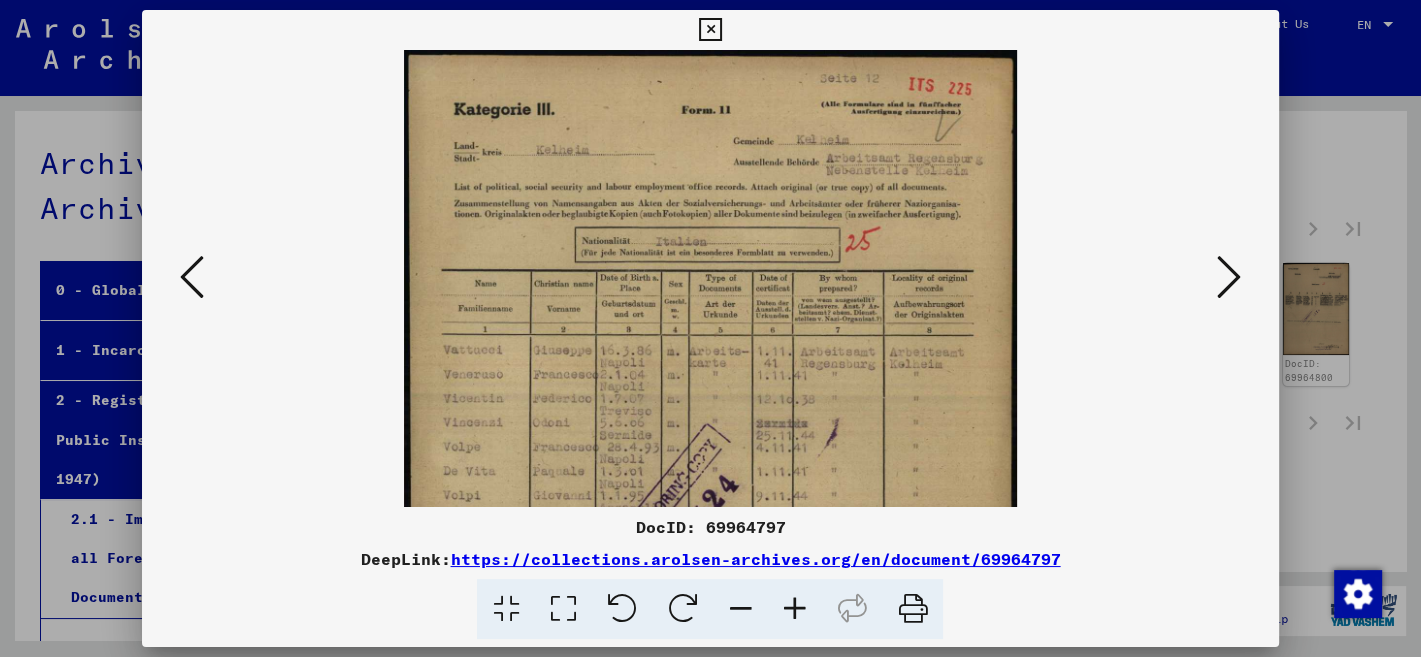 click at bounding box center [794, 609] 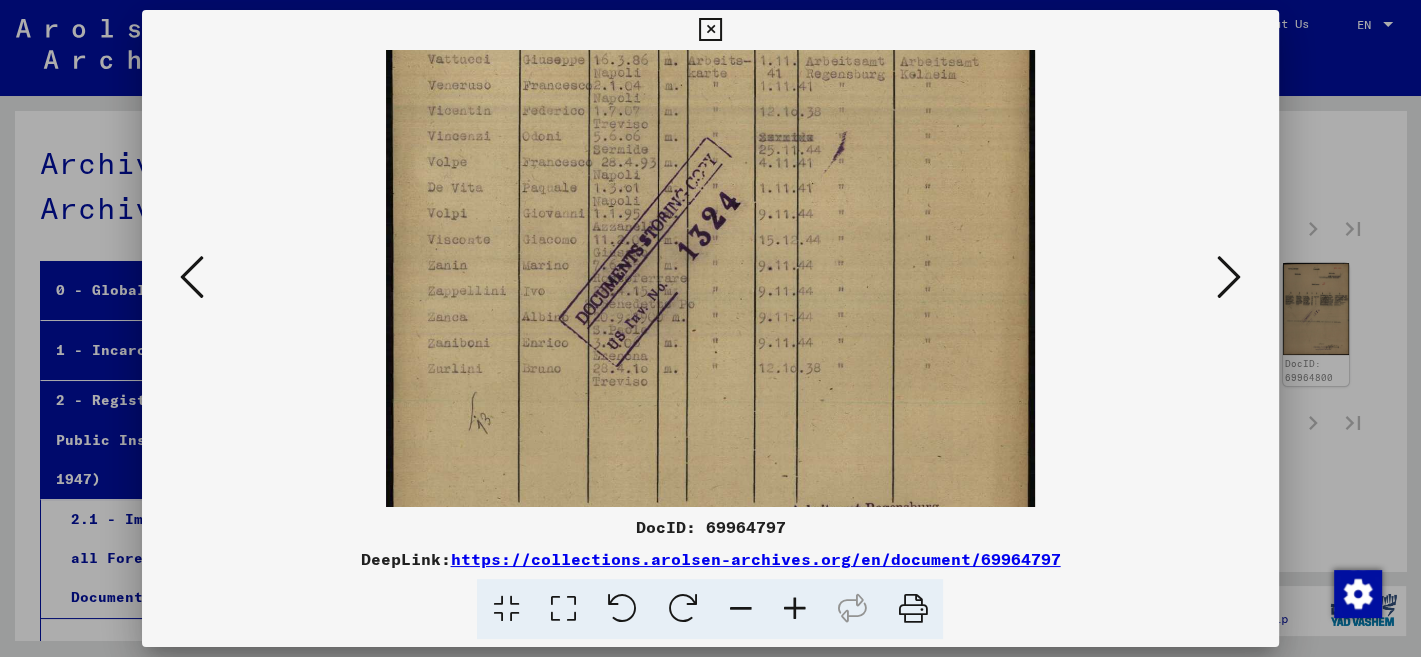 drag, startPoint x: 870, startPoint y: 481, endPoint x: 886, endPoint y: 156, distance: 325.39362 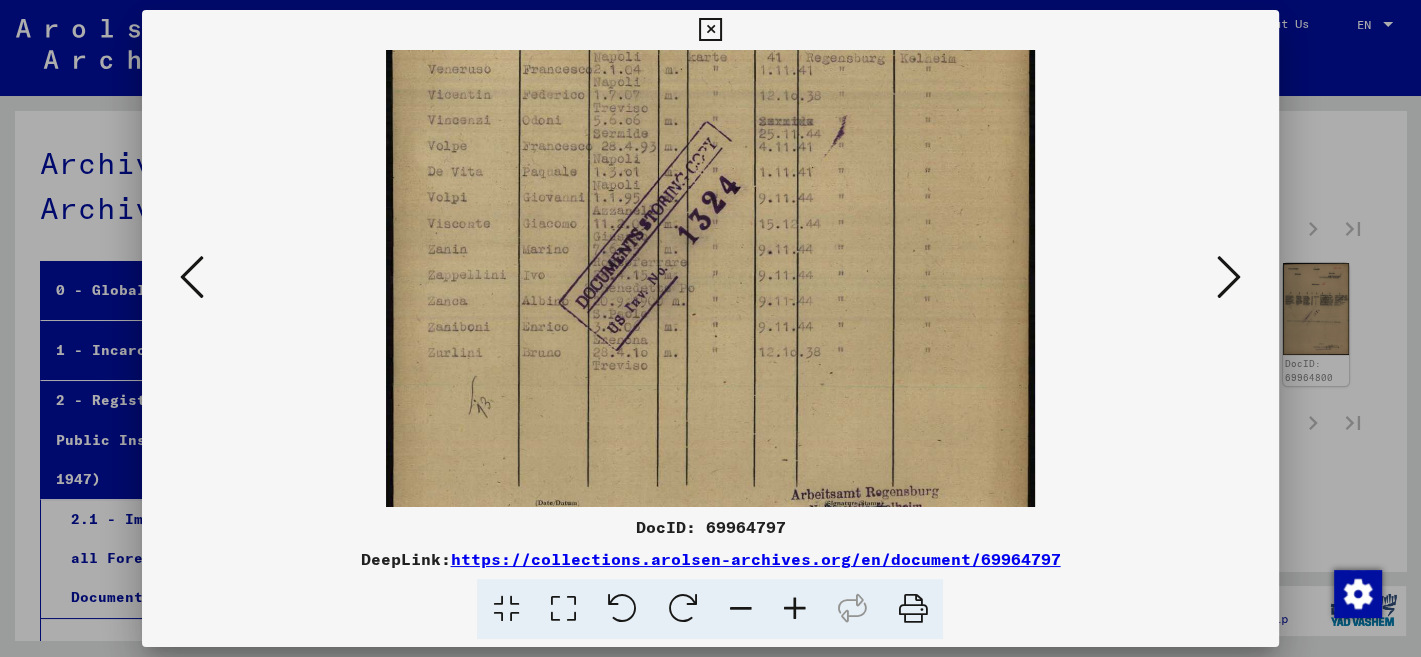 click at bounding box center (710, 30) 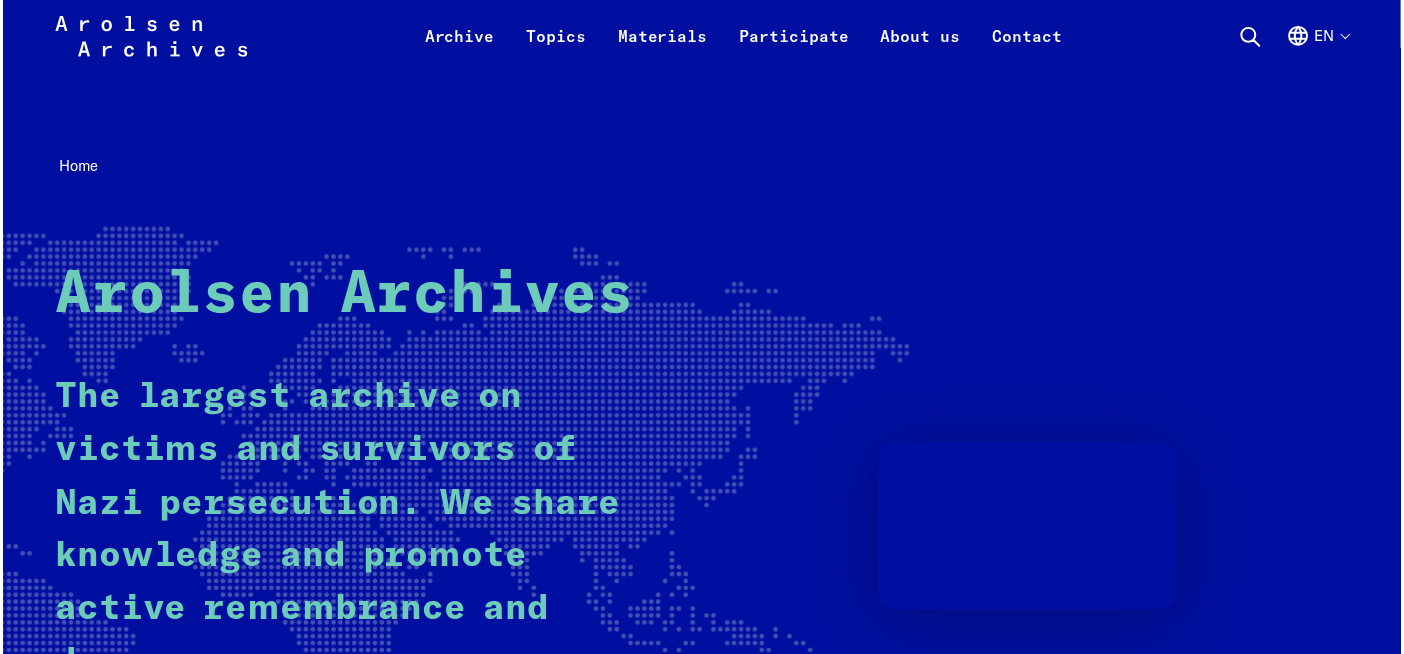scroll, scrollTop: 422, scrollLeft: 0, axis: vertical 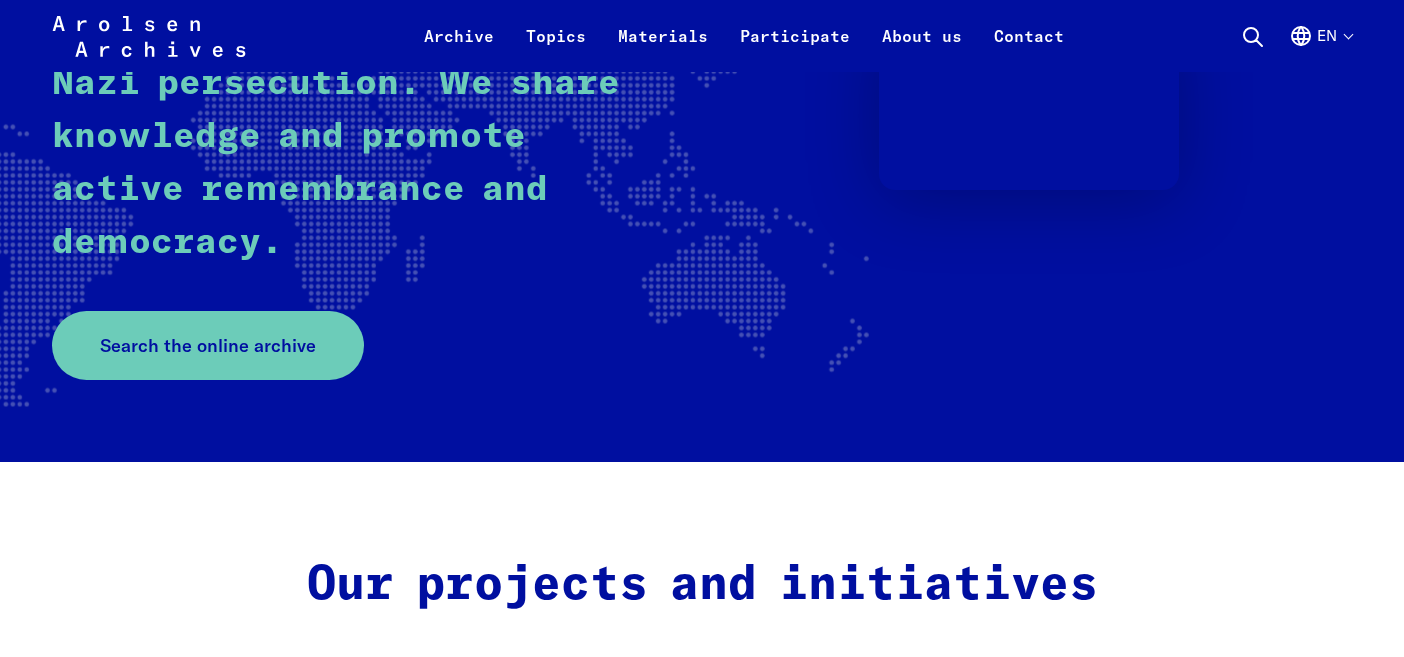 click on "Search the online archive" at bounding box center (208, 345) 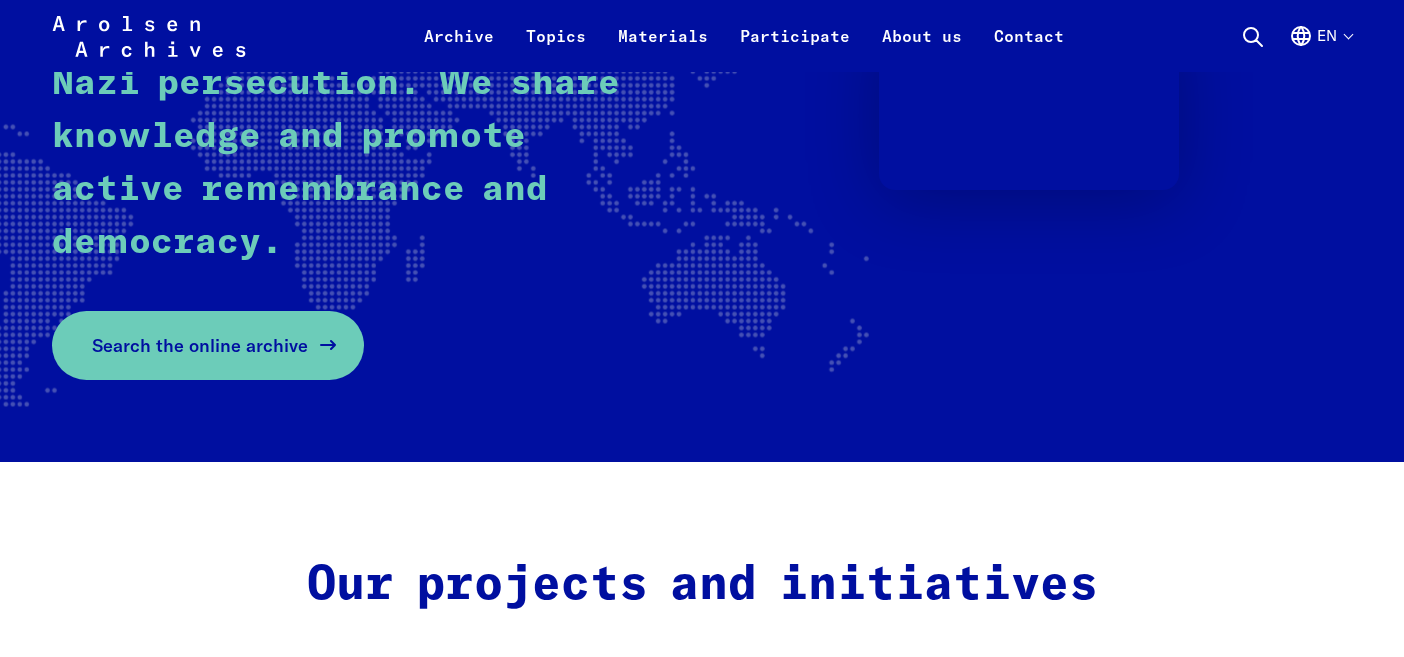 click on "Search the online archive" at bounding box center [200, 345] 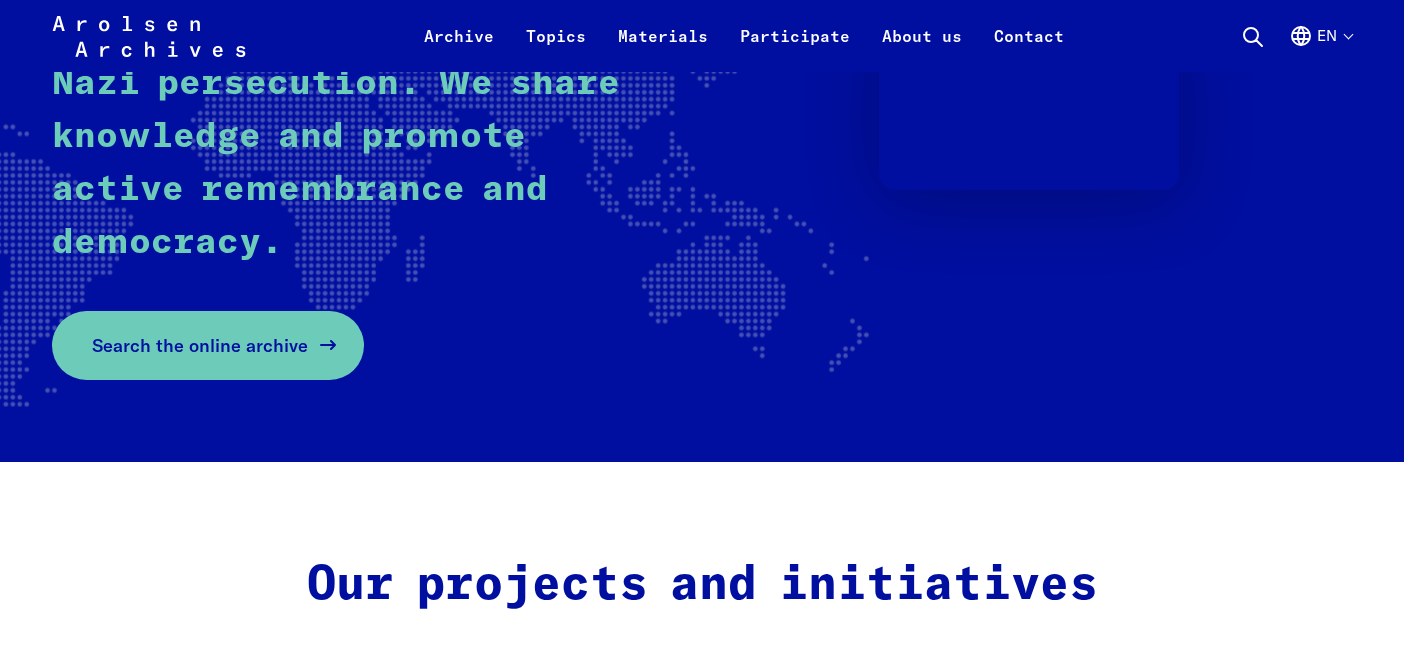 scroll, scrollTop: 366, scrollLeft: 0, axis: vertical 